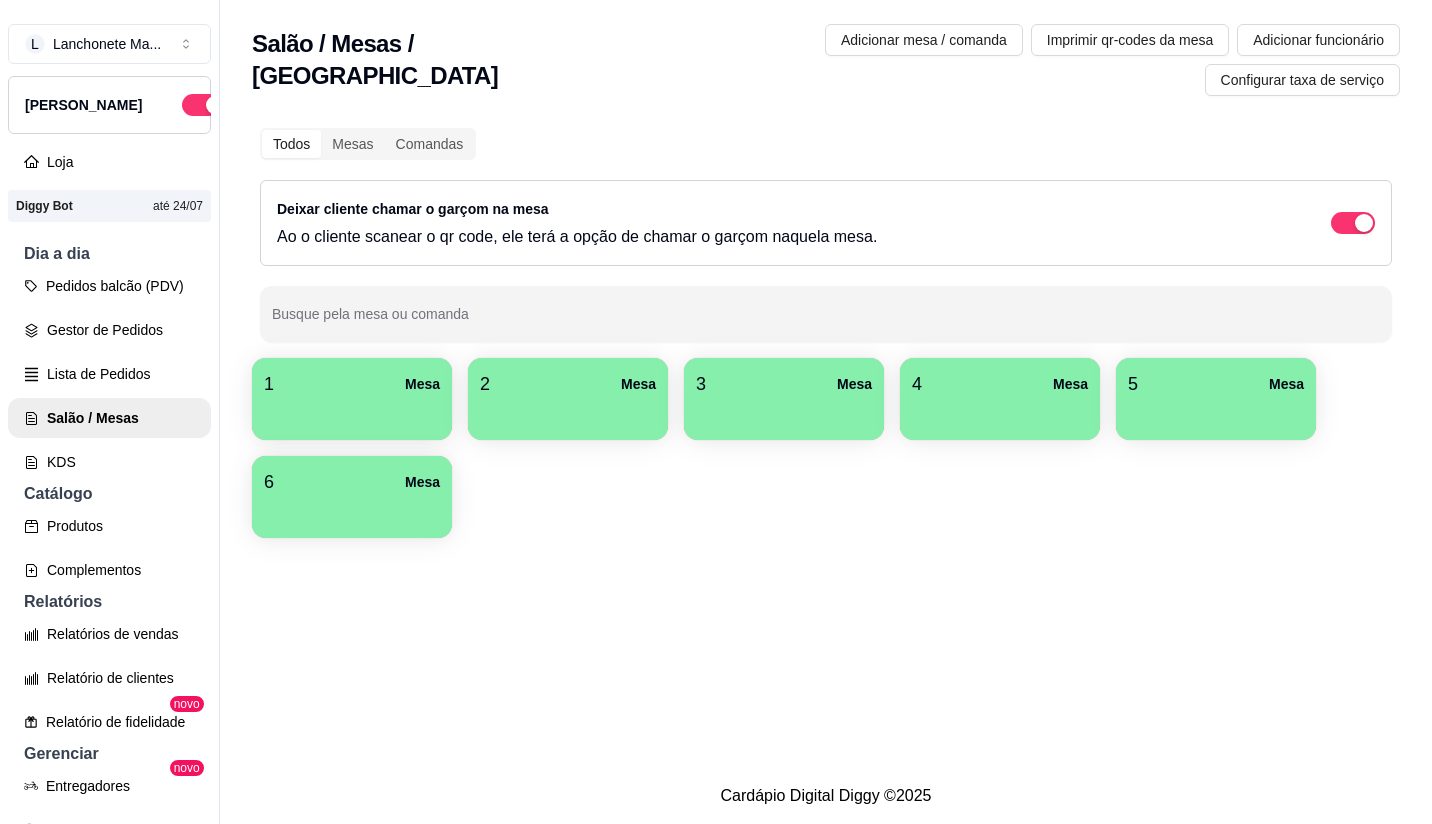 scroll, scrollTop: 0, scrollLeft: 0, axis: both 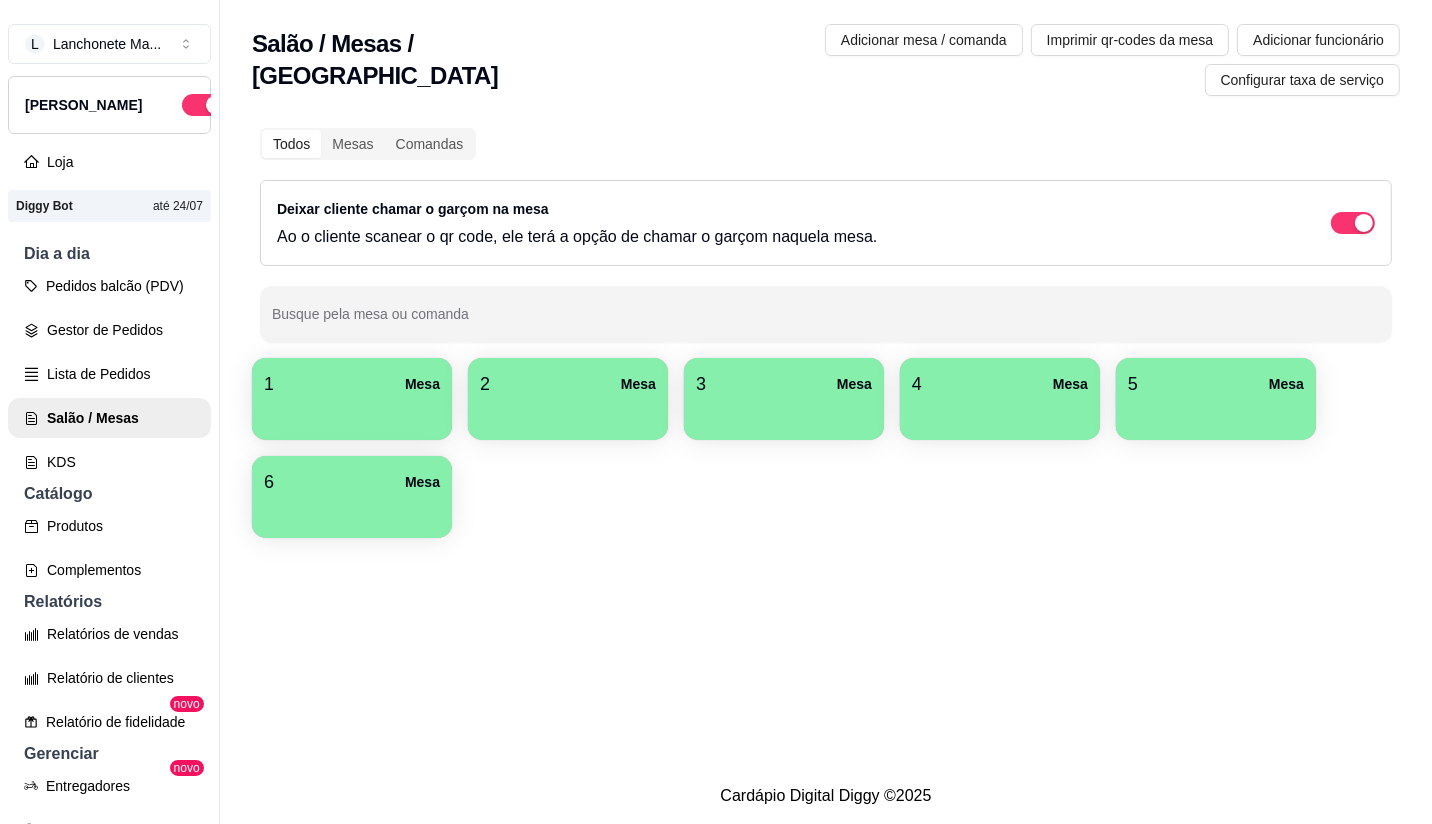 click on "Salão / Mesas / Comandas Adicionar mesa / comanda Imprimir qr-codes da mesa Adicionar funcionário Configurar taxa de serviço Todos Mesas Comandas Deixar cliente chamar o garçom na mesa Ao o cliente scanear o qr code, ele terá a opção de chamar o garçom naquela mesa. Busque pela mesa ou comanda
1 Mesa 2 Mesa 3 Mesa 4 Mesa 5 Mesa 6 Mesa" at bounding box center (826, 384) 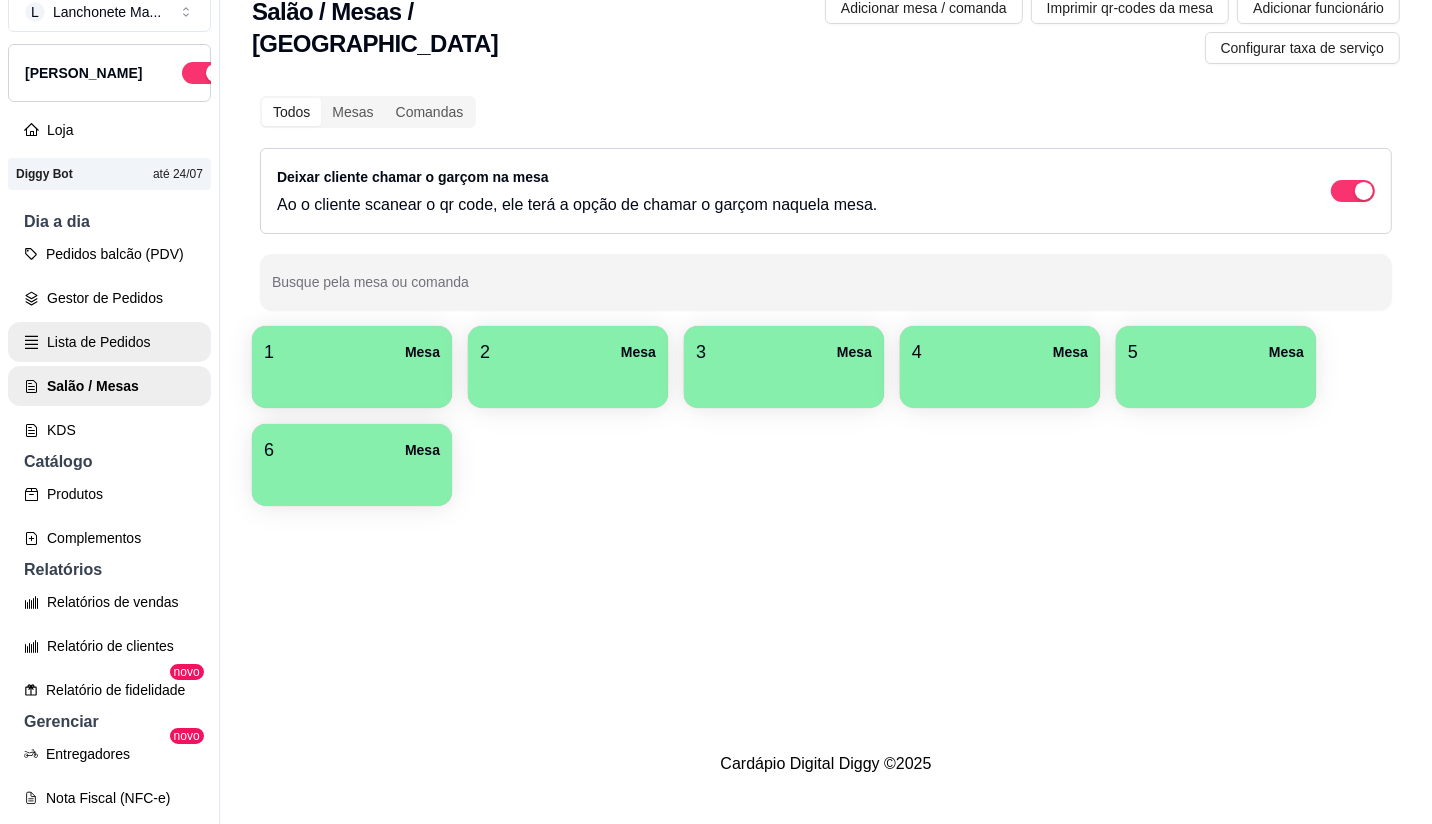click on "Lista de Pedidos" at bounding box center (109, 342) 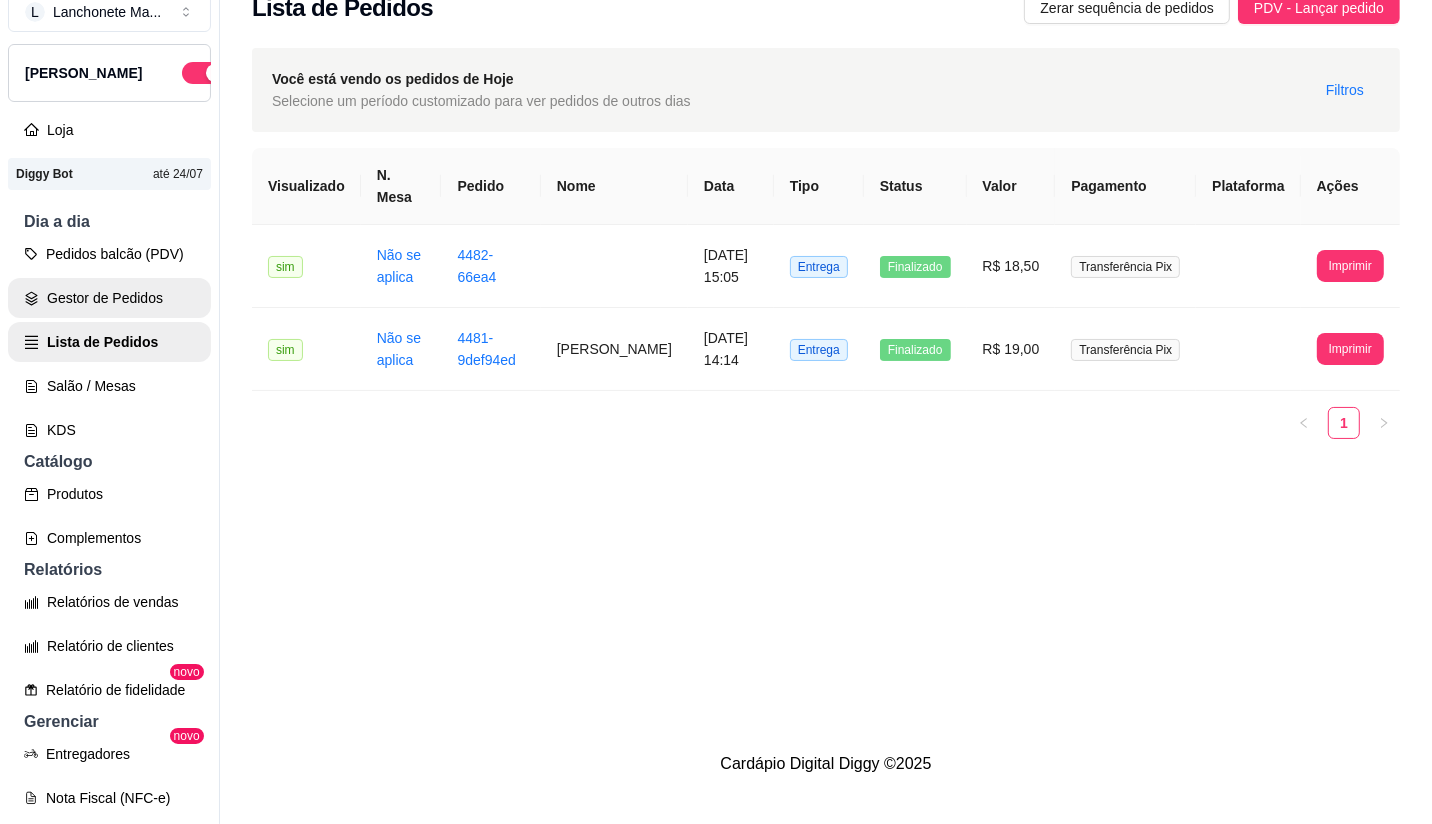 scroll, scrollTop: 0, scrollLeft: 0, axis: both 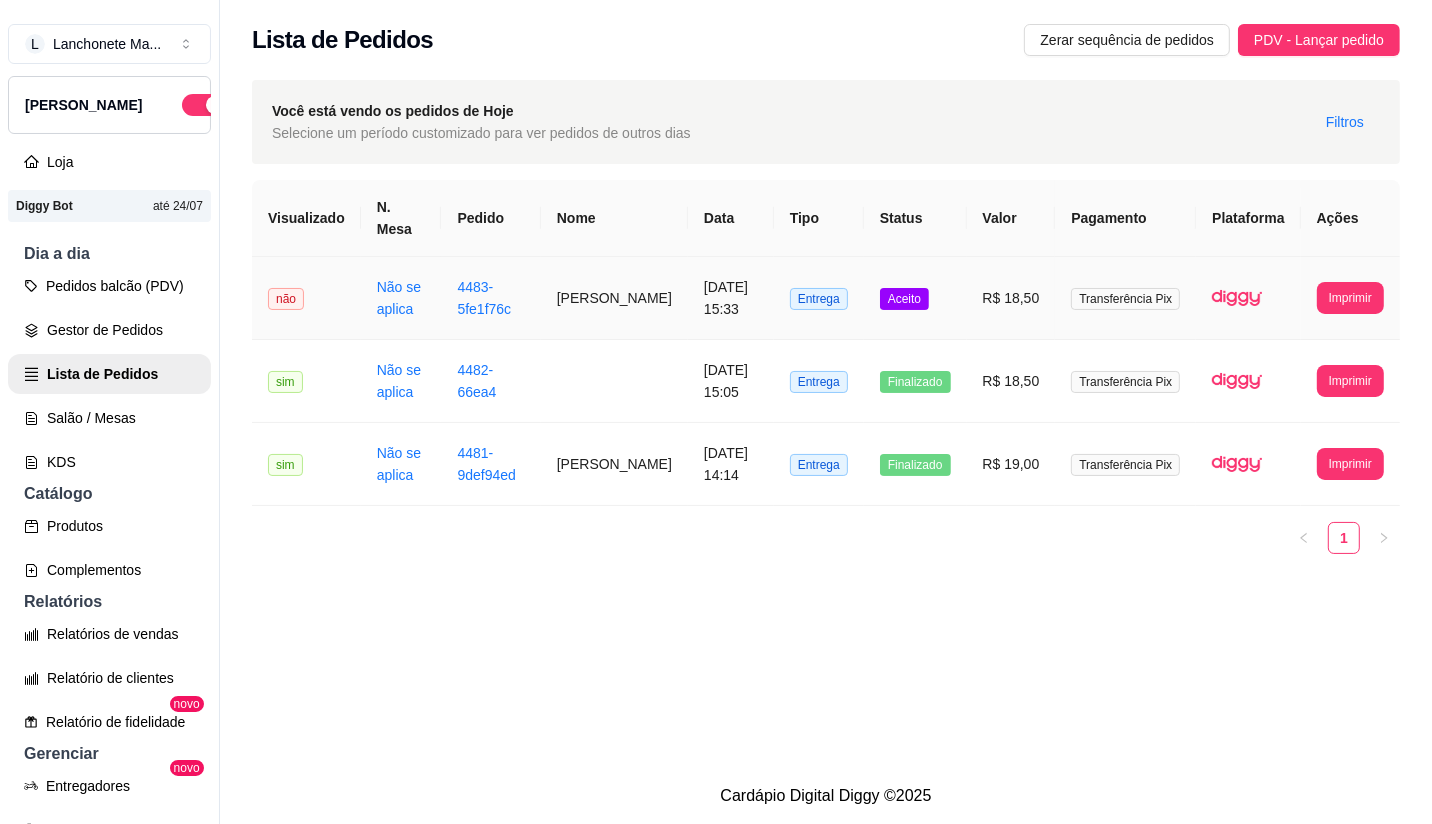 click on "Aceito" at bounding box center (915, 298) 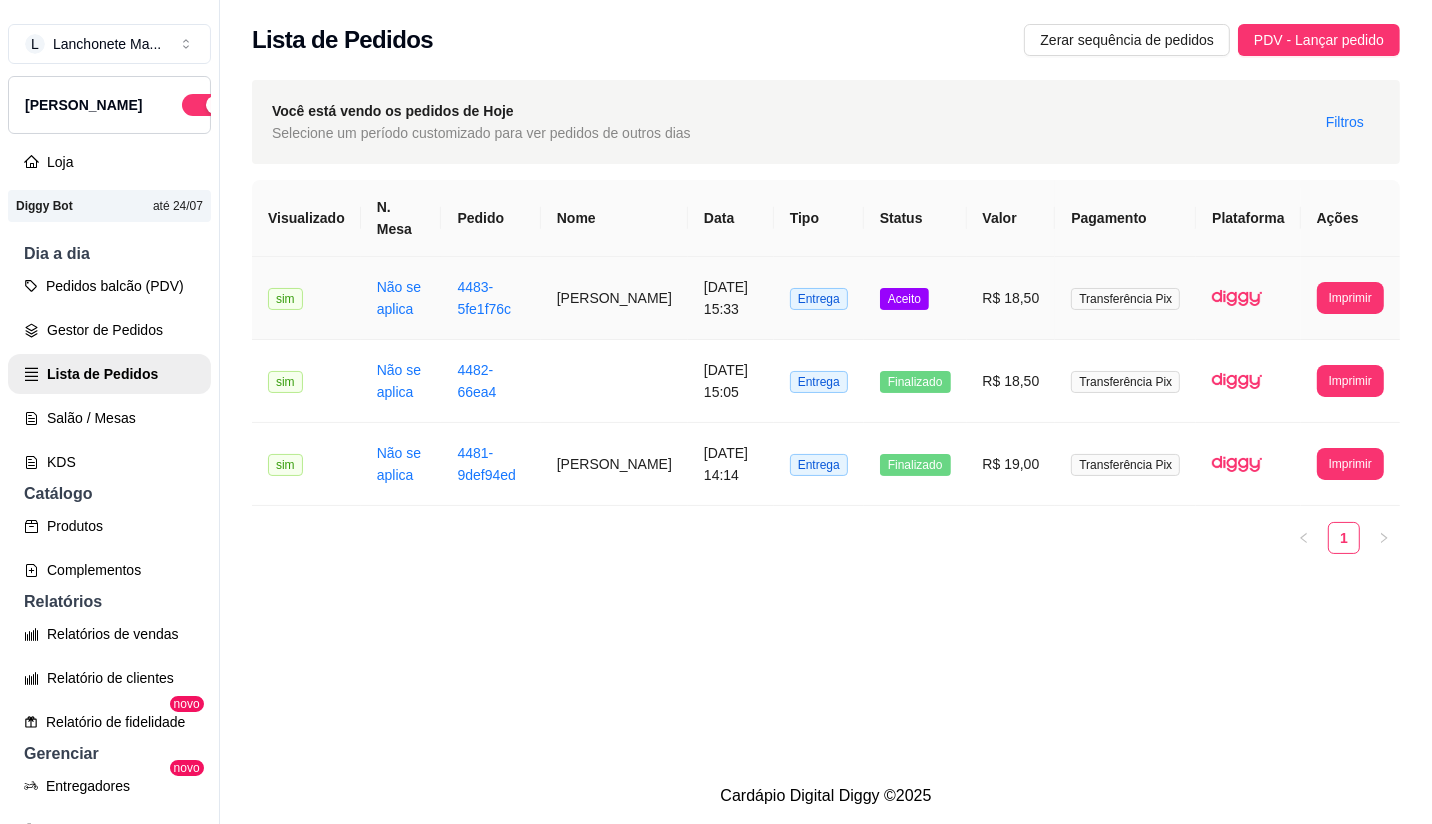click on "Entrega" at bounding box center (819, 299) 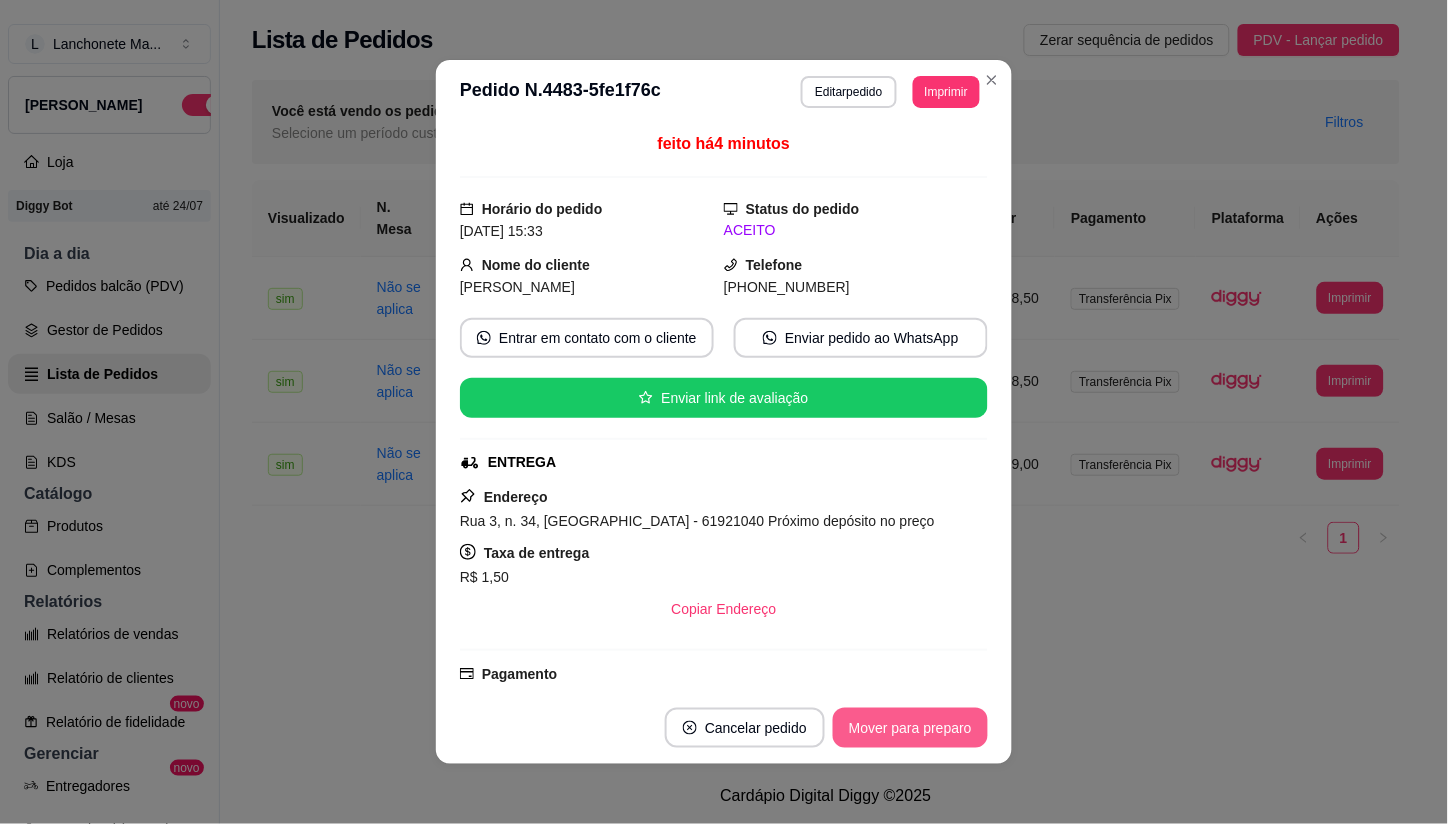 click on "Mover para preparo" at bounding box center [910, 728] 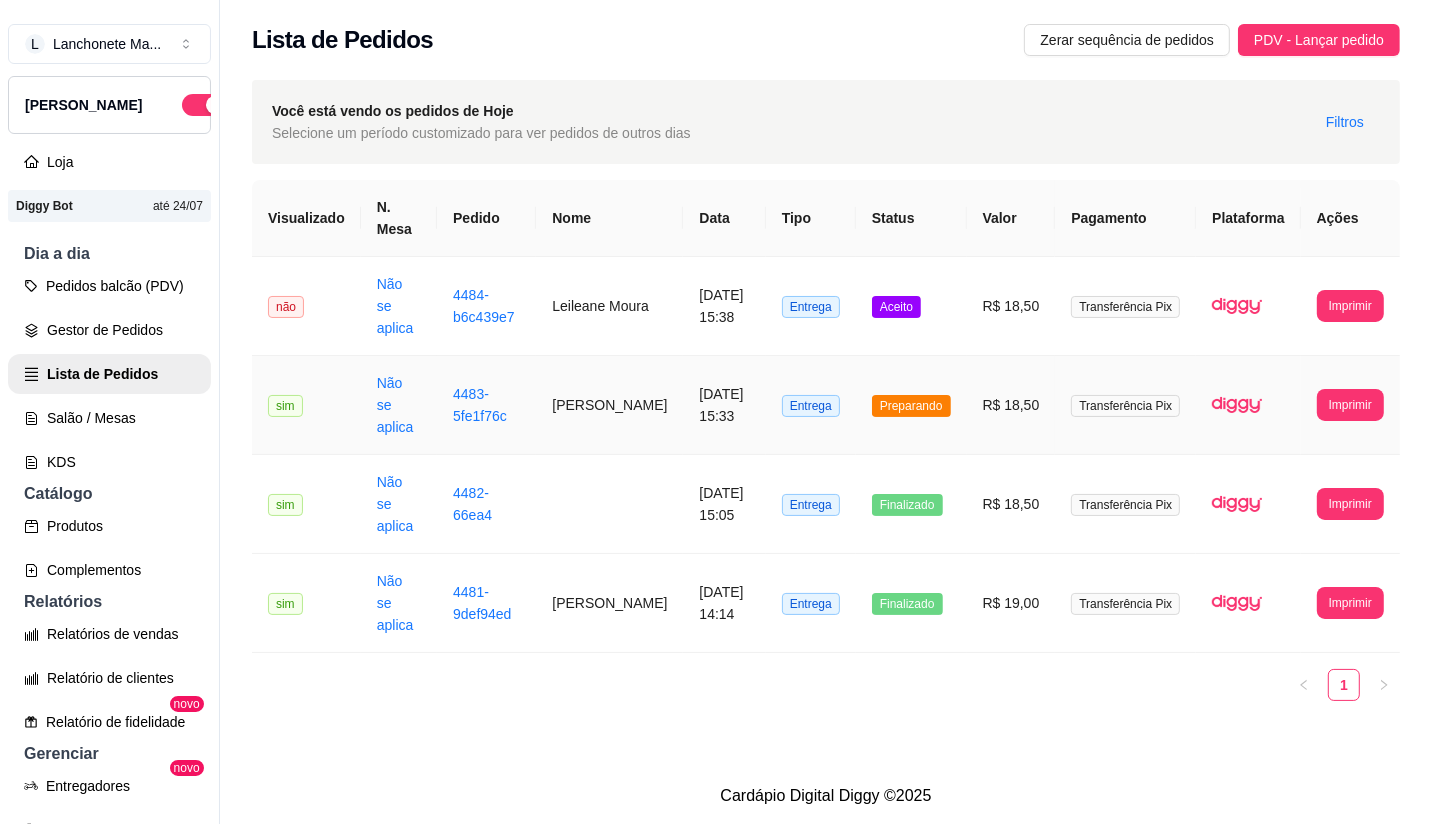 click on "Preparando" at bounding box center (911, 406) 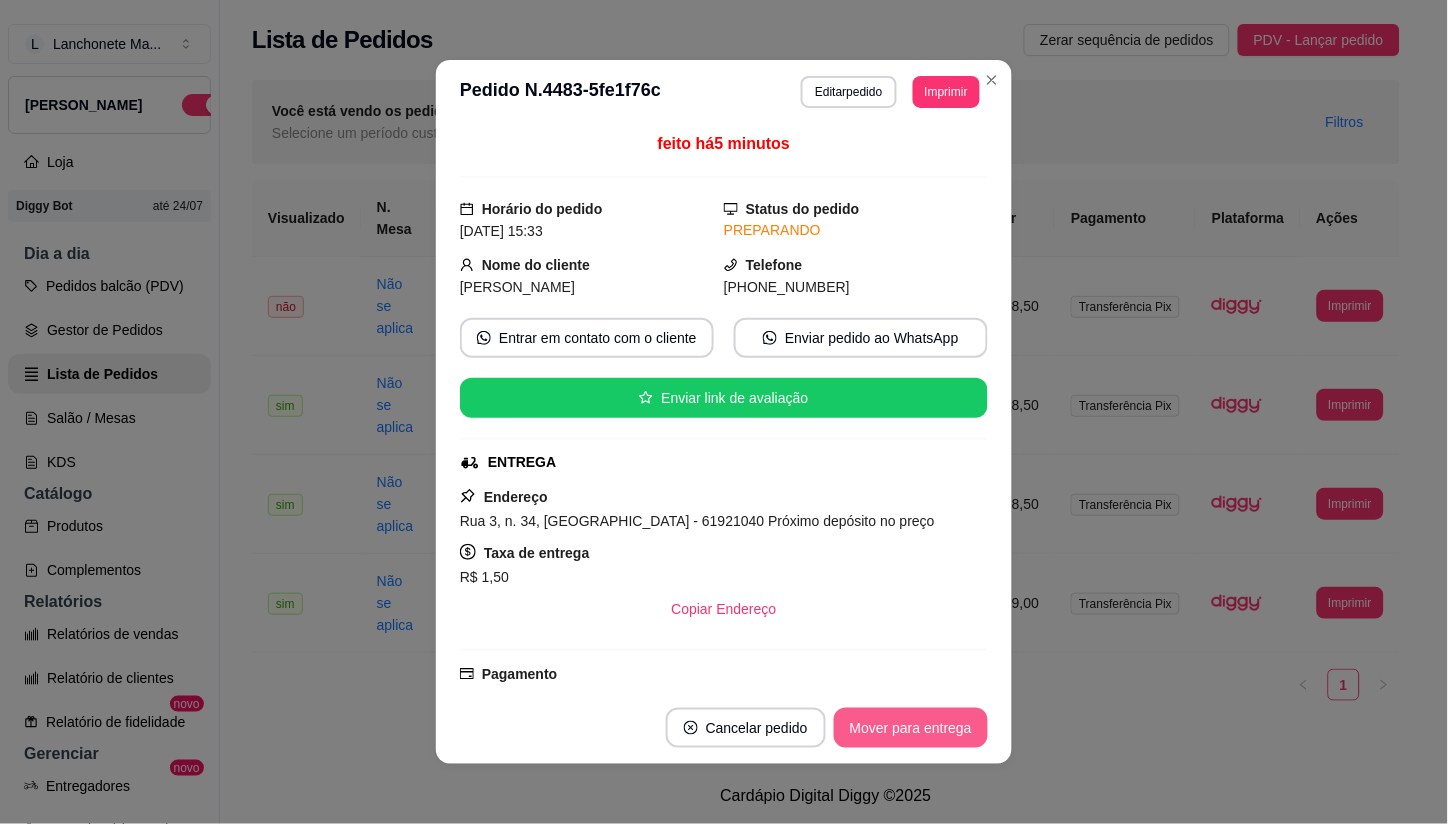 click on "Mover para entrega" at bounding box center [911, 728] 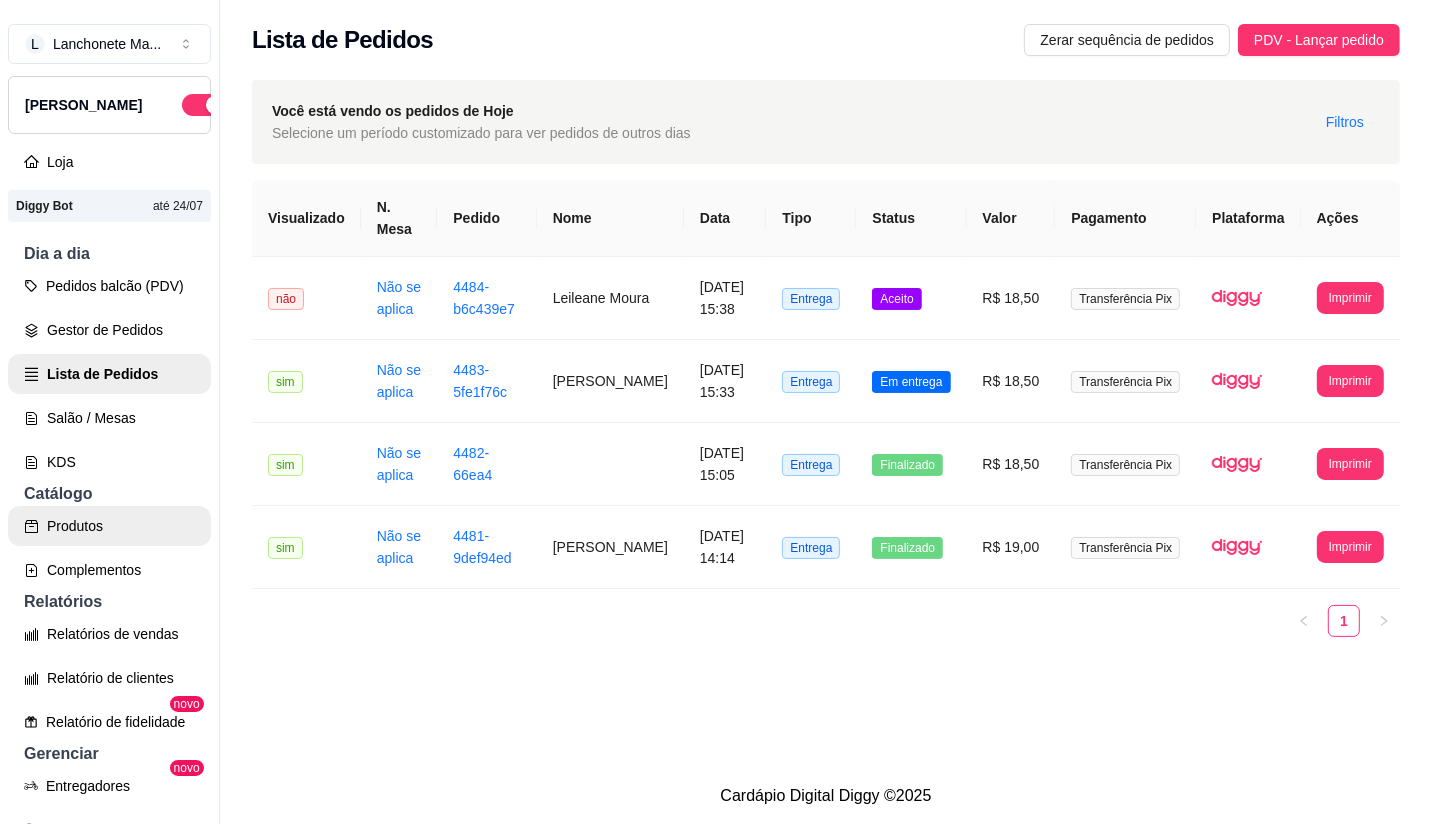 click on "Produtos" at bounding box center [109, 526] 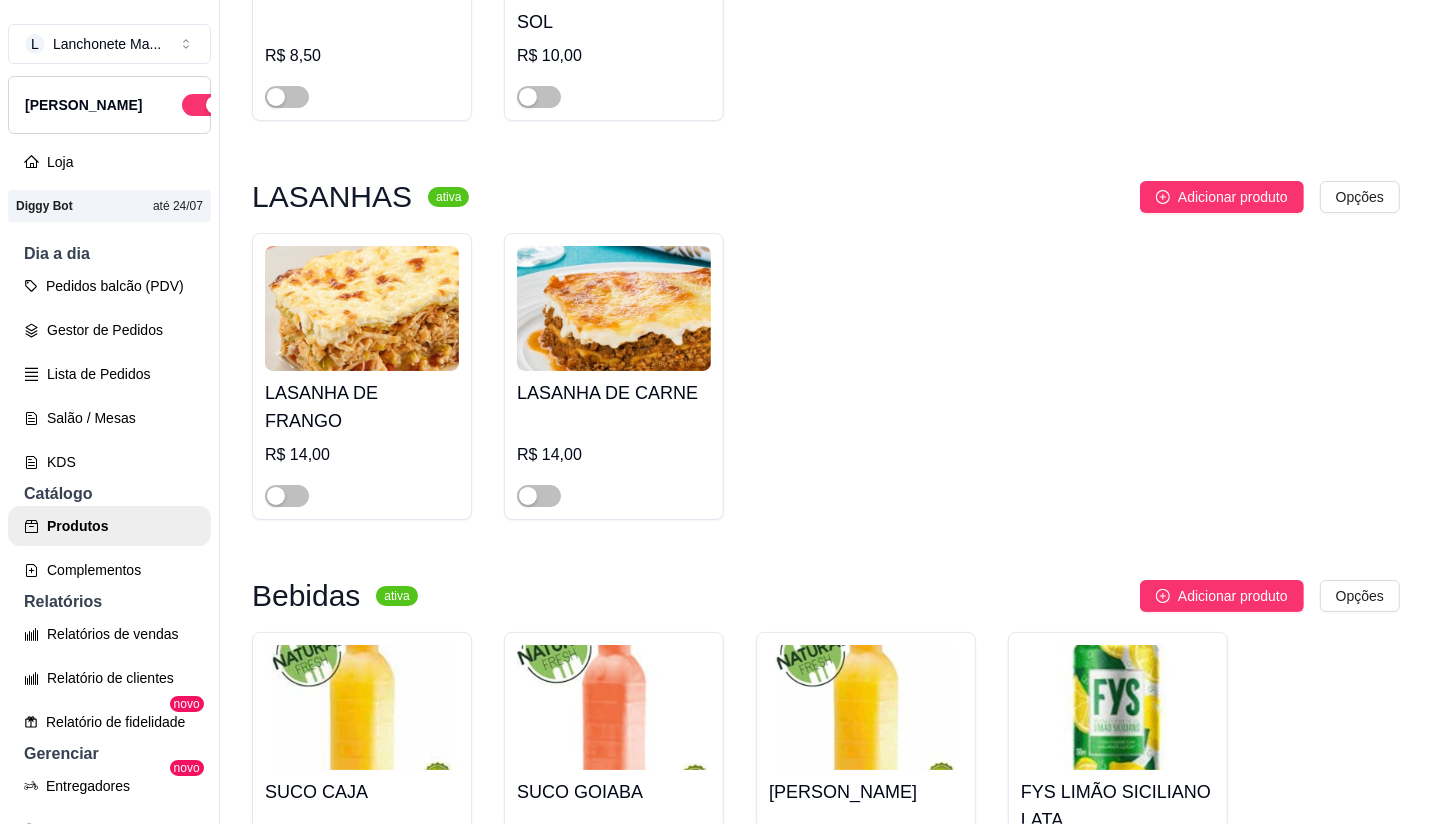 scroll, scrollTop: 4441, scrollLeft: 0, axis: vertical 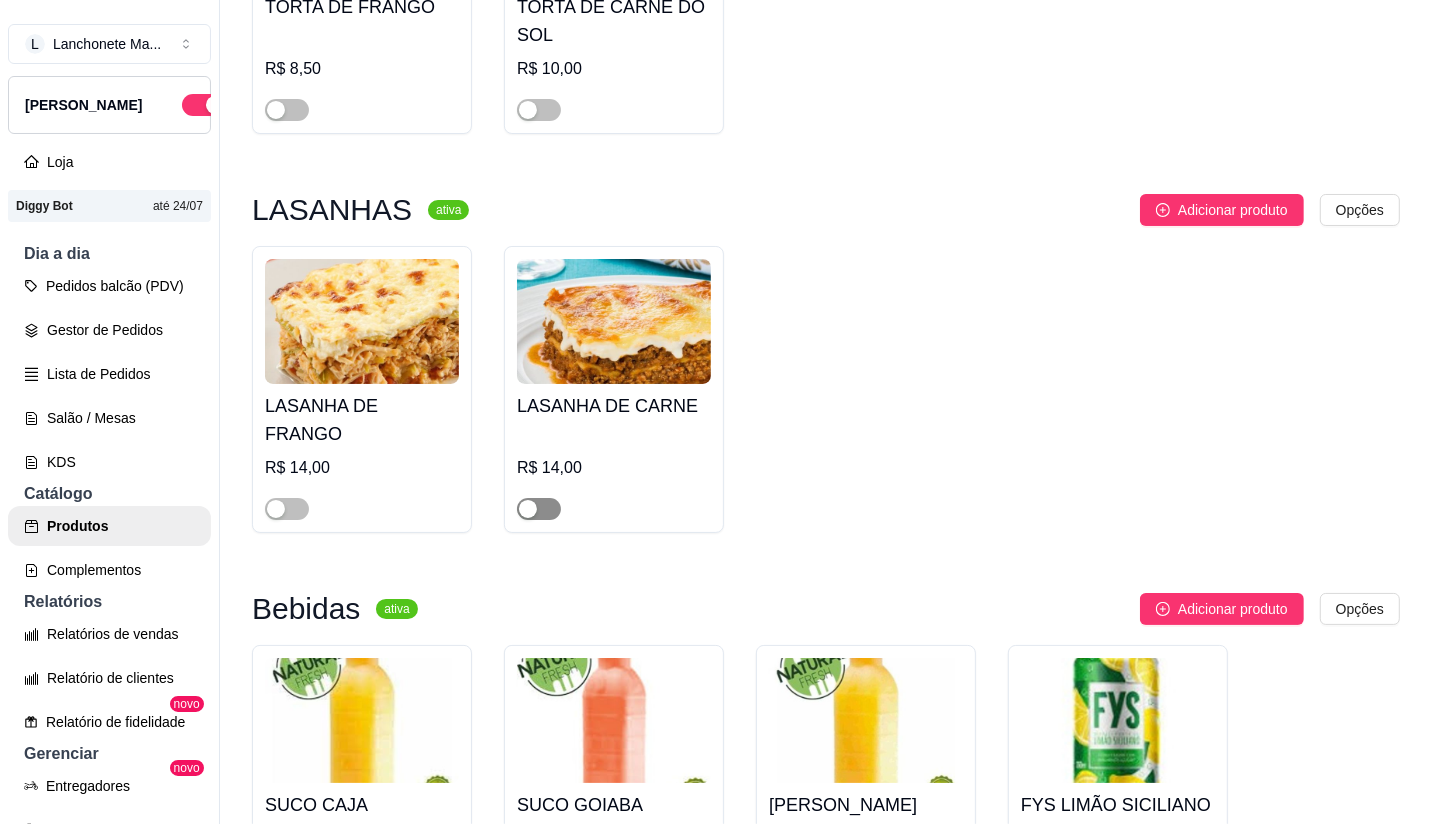 click at bounding box center (528, 509) 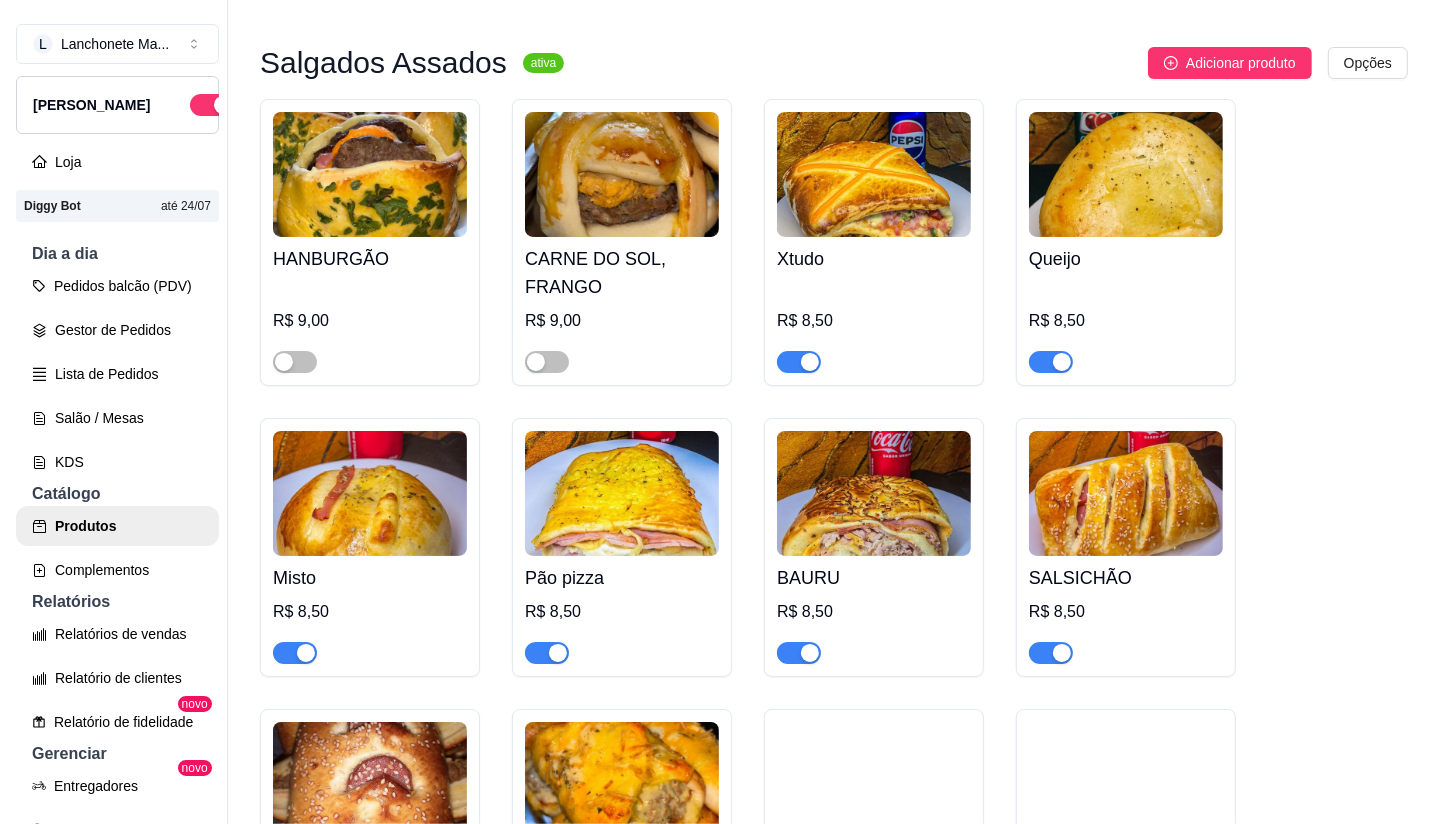 scroll, scrollTop: 444, scrollLeft: 0, axis: vertical 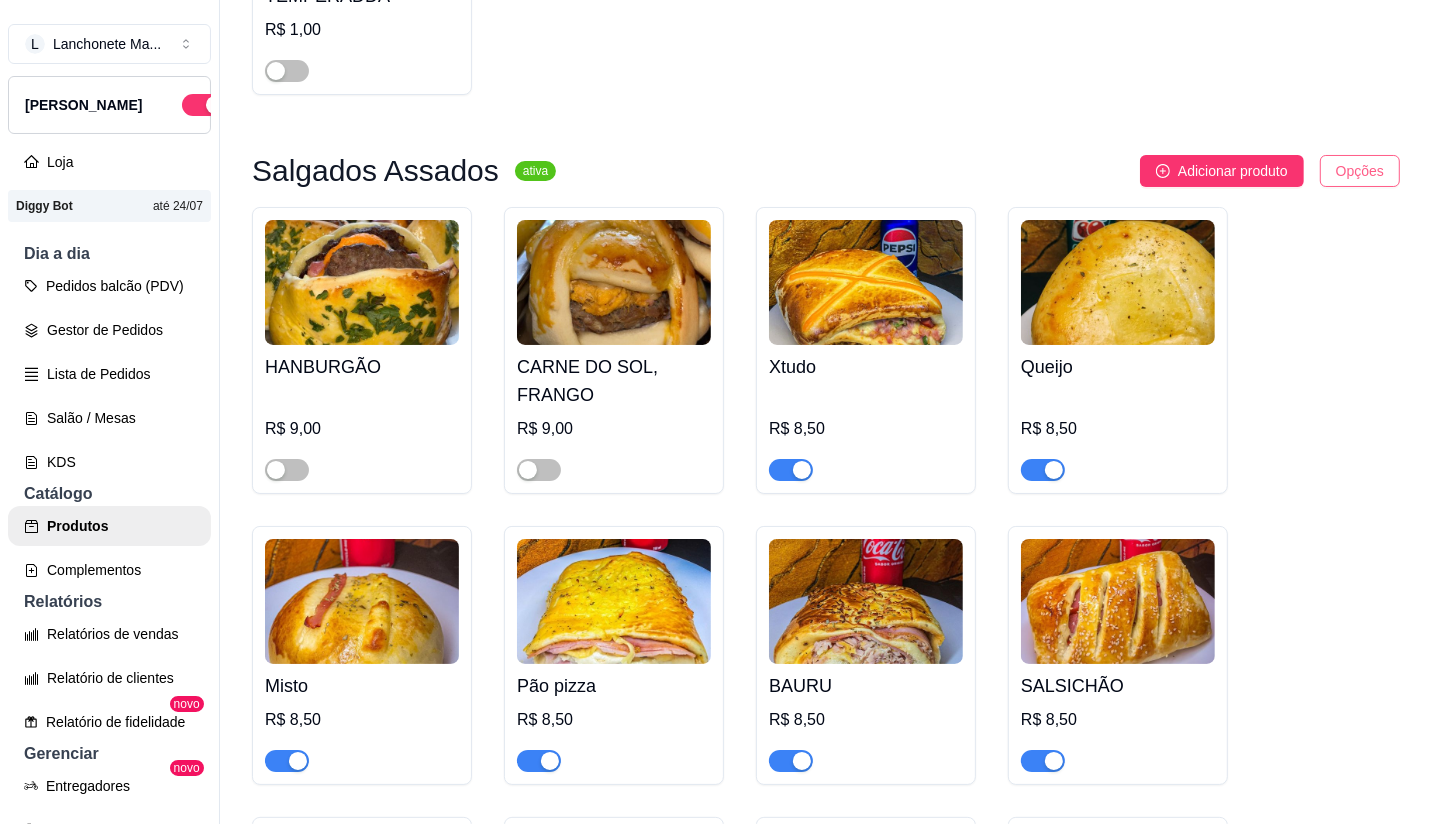 click on "L Lanchonete Ma ... Loja Aberta Loja Diggy Bot até 24/07   Dia a dia Pedidos balcão (PDV) Gestor de Pedidos Lista de Pedidos Salão / Mesas KDS Catálogo Produtos Complementos Relatórios Relatórios de vendas Relatório de clientes Relatório de fidelidade novo Gerenciar Entregadores novo Nota Fiscal (NFC-e) Controle de caixa Controle de fiado Cupons Clientes Estoque Configurações Diggy Planos Precisa de ajuda? Sair Produtos Adicionar categoria Reodernar categorias Aqui você cadastra e gerencia seu produtos e categorias MAIONESE TEMPERADA  ativa Adicionar produto Opções MAIONESE TEMPERADDA    R$ 1,00 Salgados Assados ativa Adicionar produto Opções HANBURGÃO    R$ 9,00 CARNE DO SOL, FRANGO   R$ 9,00 Xtudo   R$ 8,50 Queijo   R$ 8,50 Misto   R$ 8,50 Pão pizza   R$ 8,50 BAURU   R$ 8,50 SALSICHÃO   R$ 8,50 Carne Calabresa    R$ 8,50 HOT DOG AMERICANO    R$ 9,00 Calabresa com queijo   R$ 8,50 Carne de sol   R$ 8,50 NORDESTINO   R$ 8,50 Xbacon   R$ 8,50 CARNE COM OVOS    R$ 8,50" at bounding box center [716, 412] 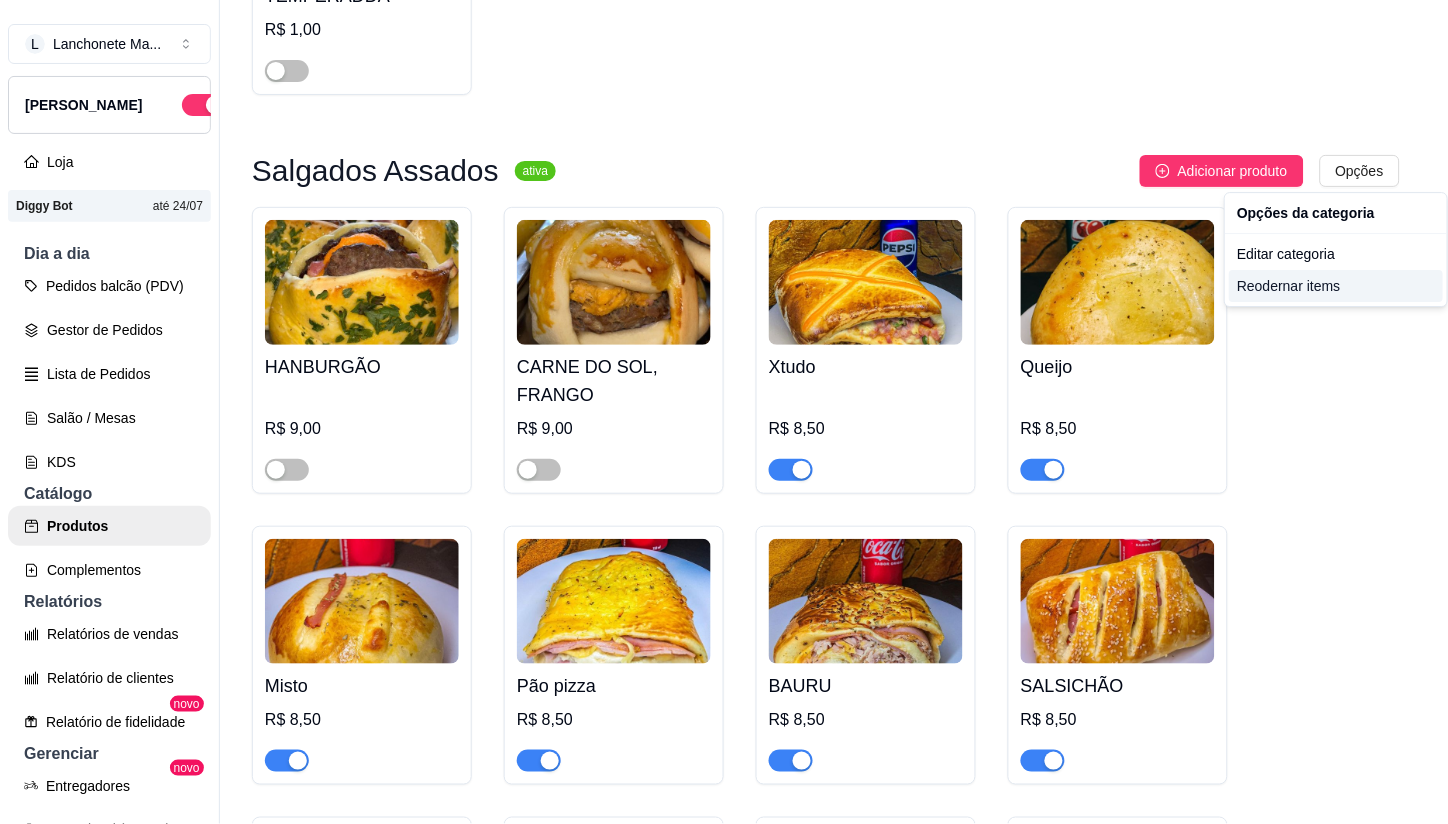 click on "Reodernar items" at bounding box center [1336, 286] 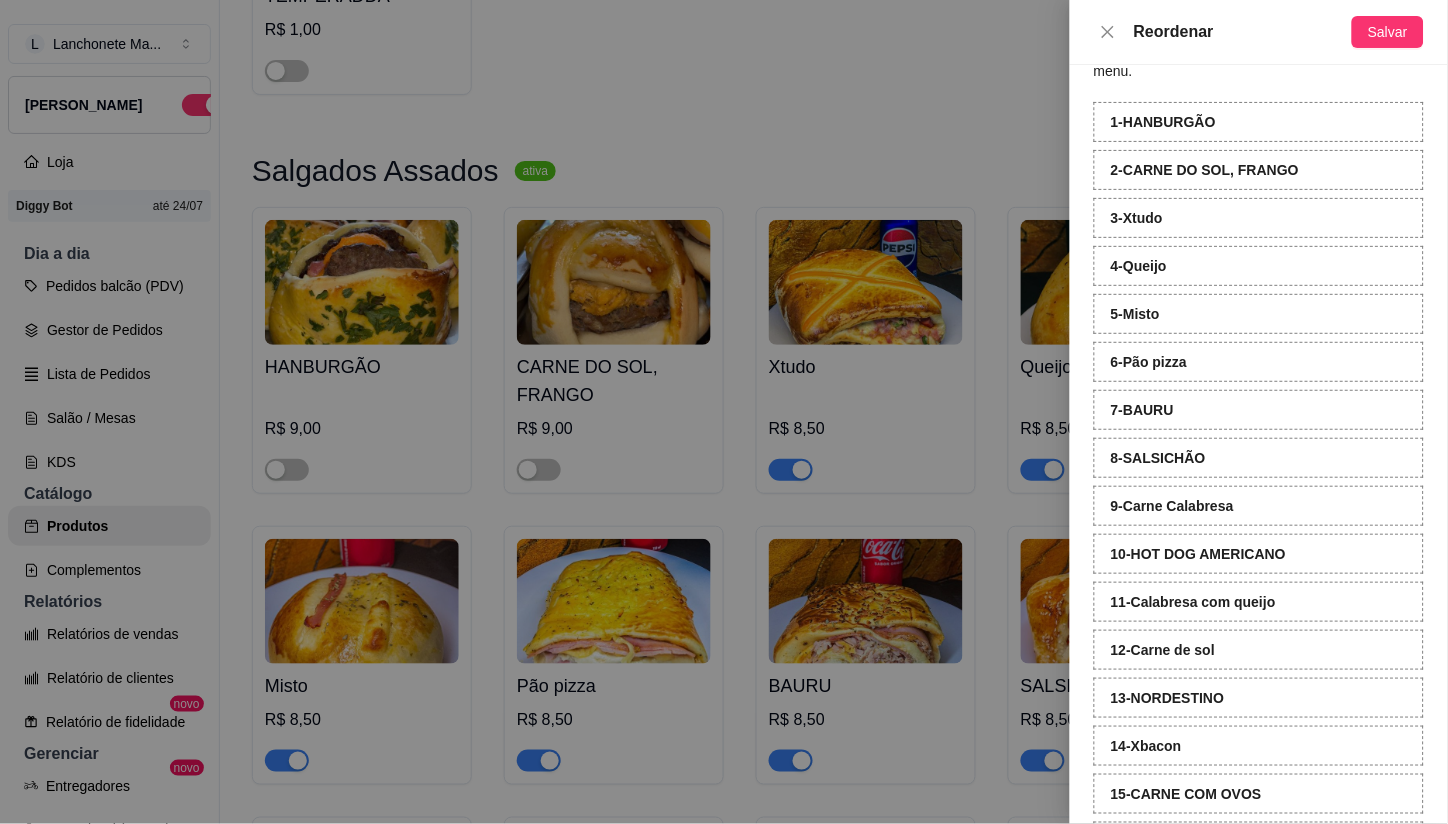 scroll, scrollTop: 111, scrollLeft: 0, axis: vertical 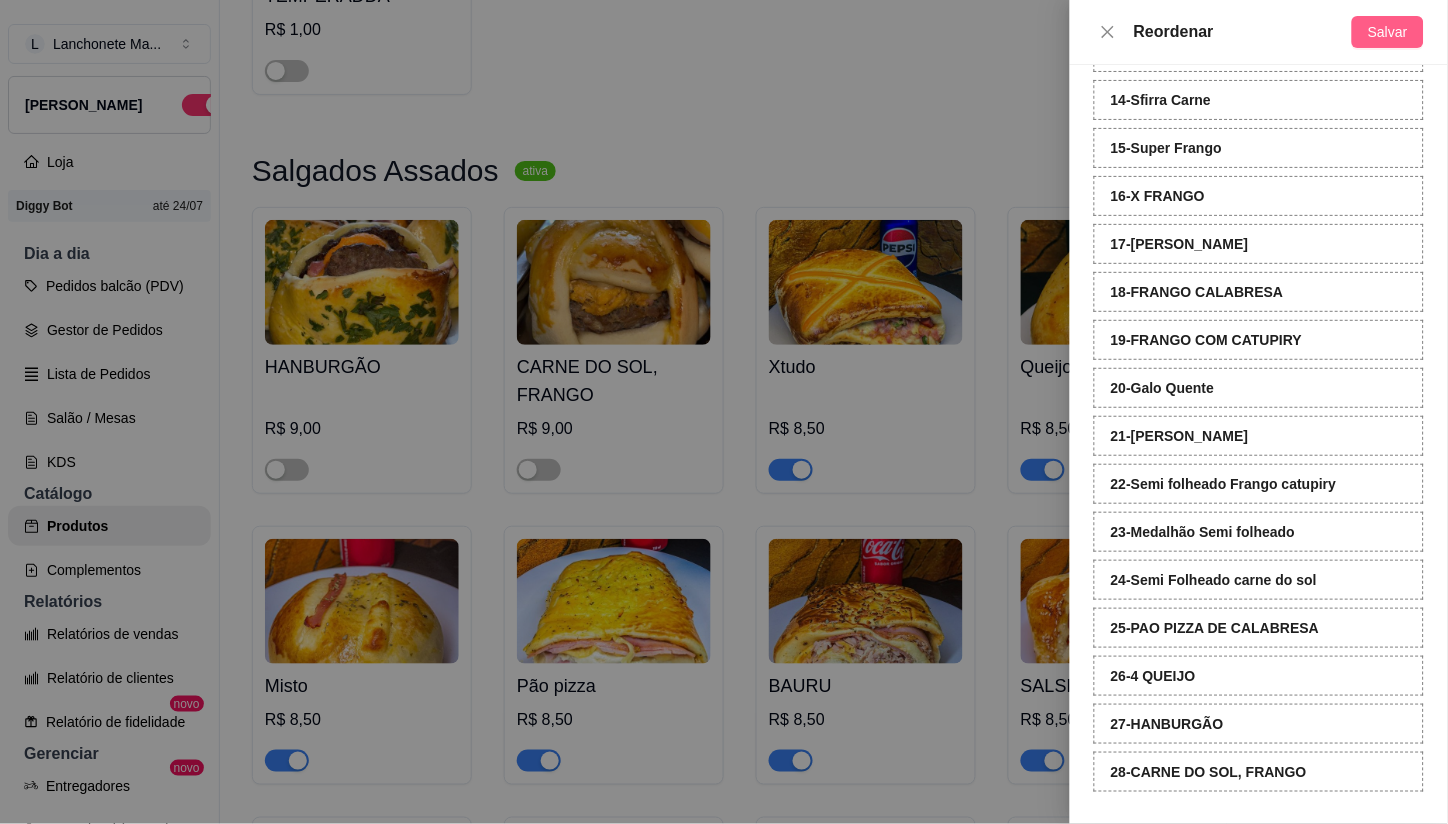 click on "Salvar" at bounding box center (1388, 32) 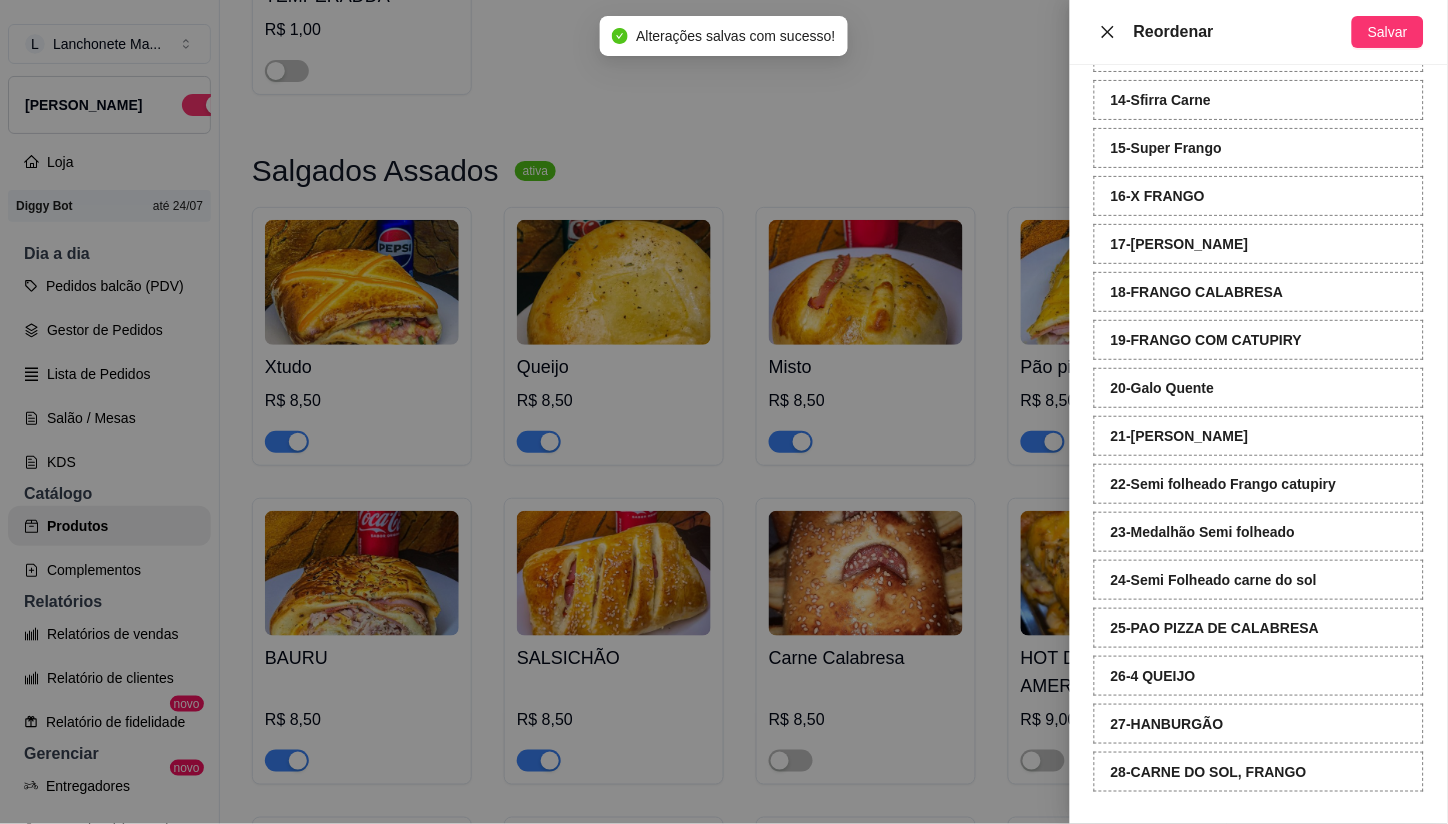 click 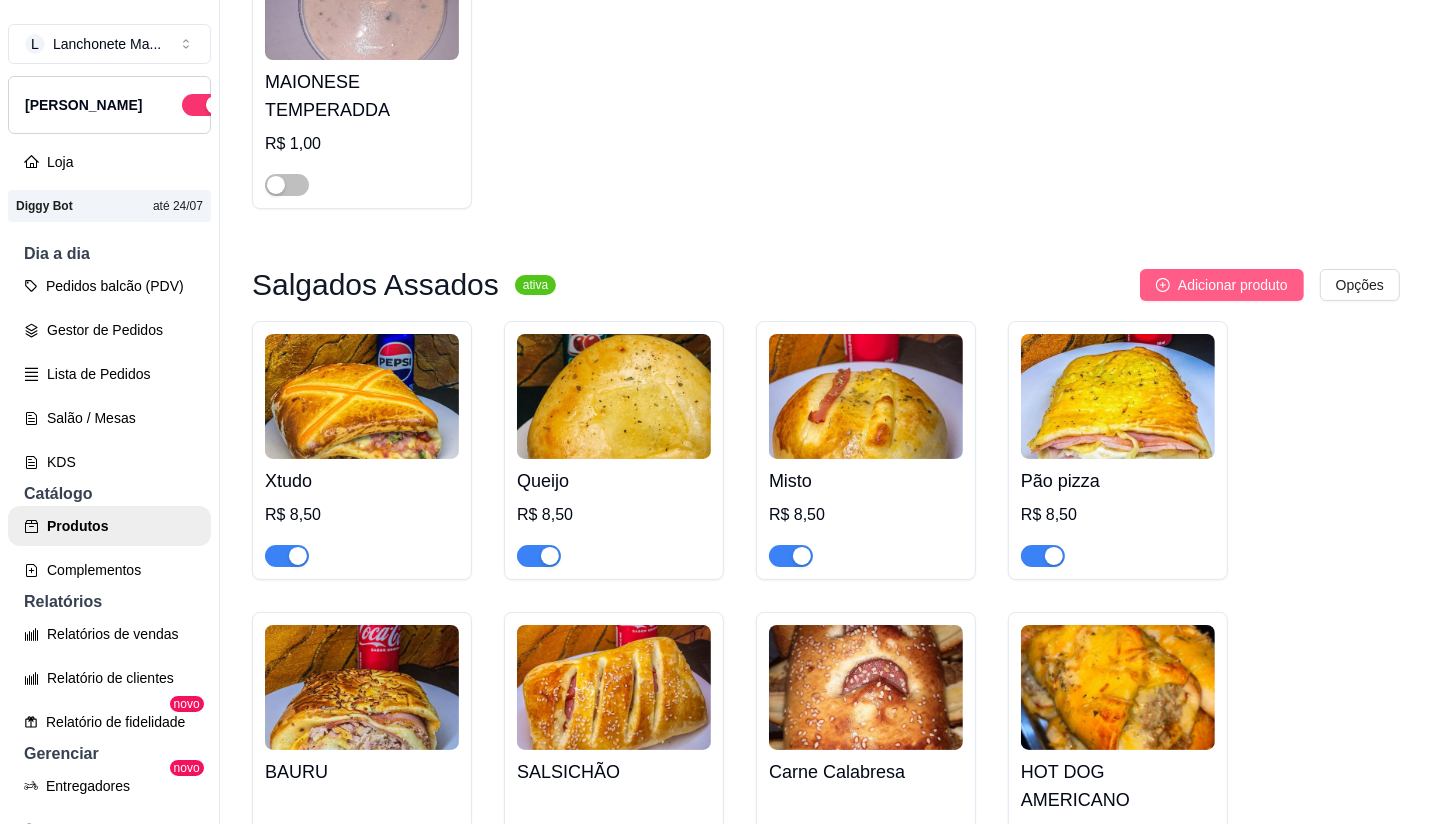scroll, scrollTop: 333, scrollLeft: 0, axis: vertical 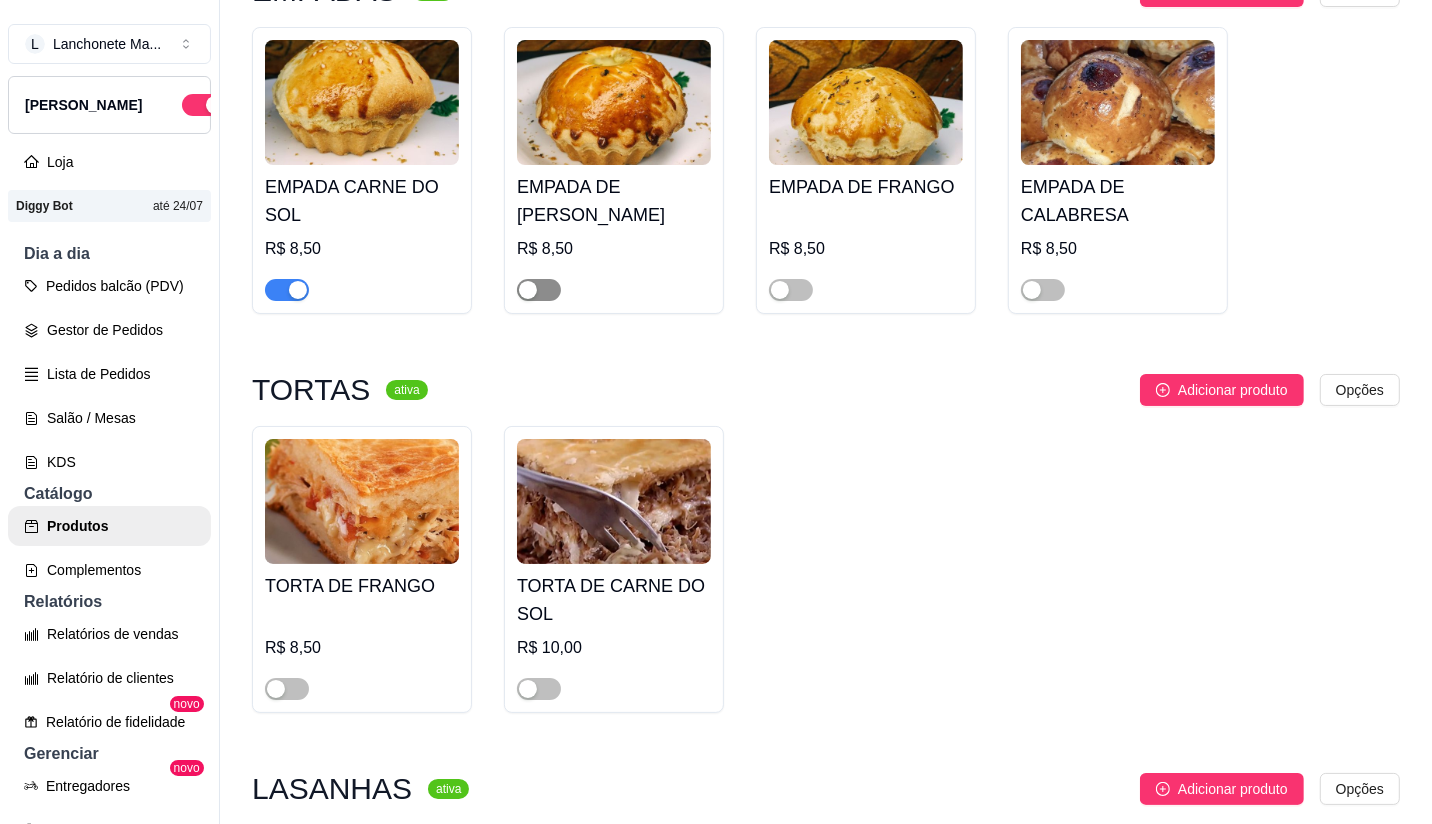 click at bounding box center [528, 290] 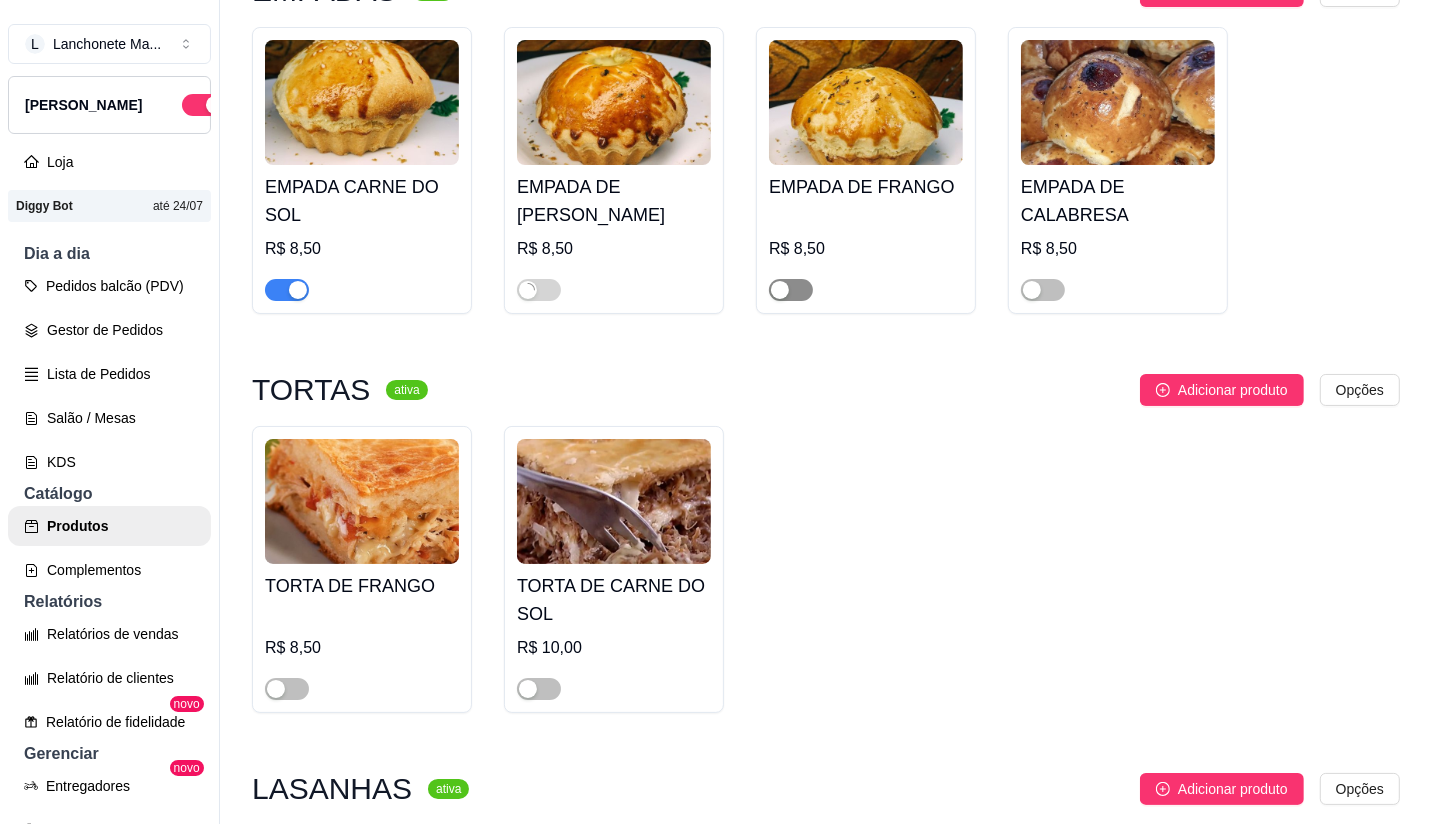 click at bounding box center (791, 290) 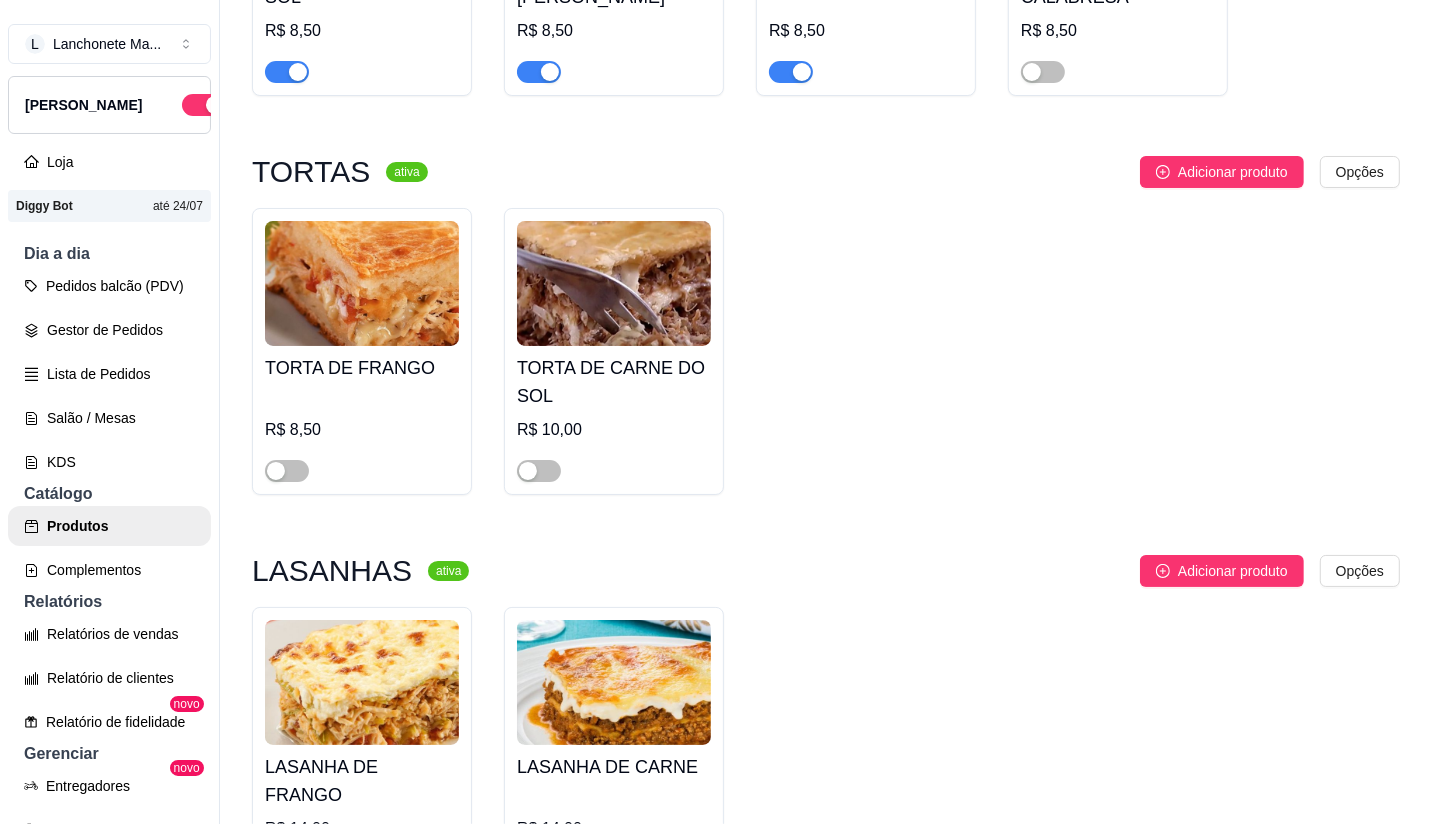 scroll, scrollTop: 4052, scrollLeft: 0, axis: vertical 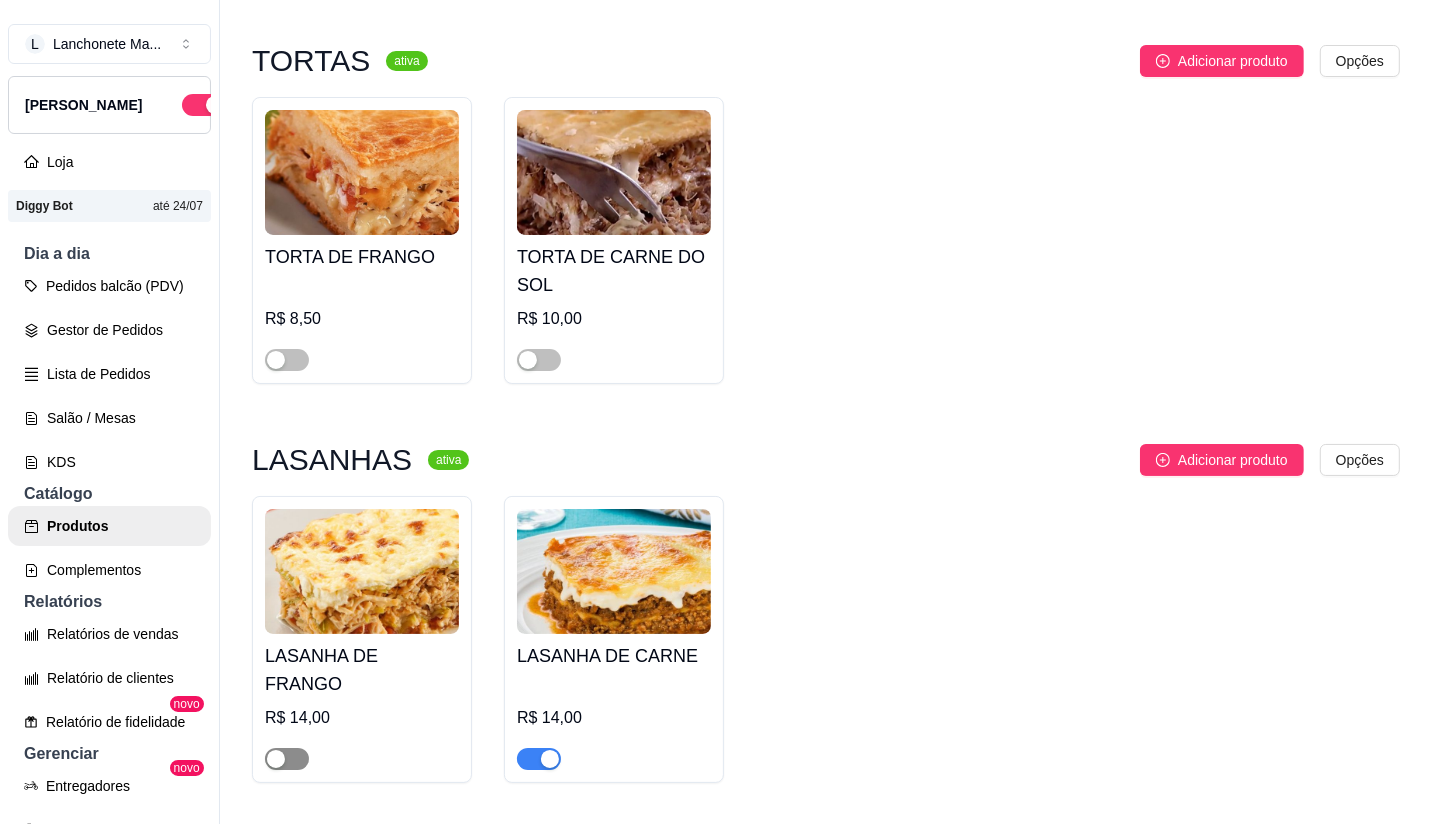 click at bounding box center [287, 759] 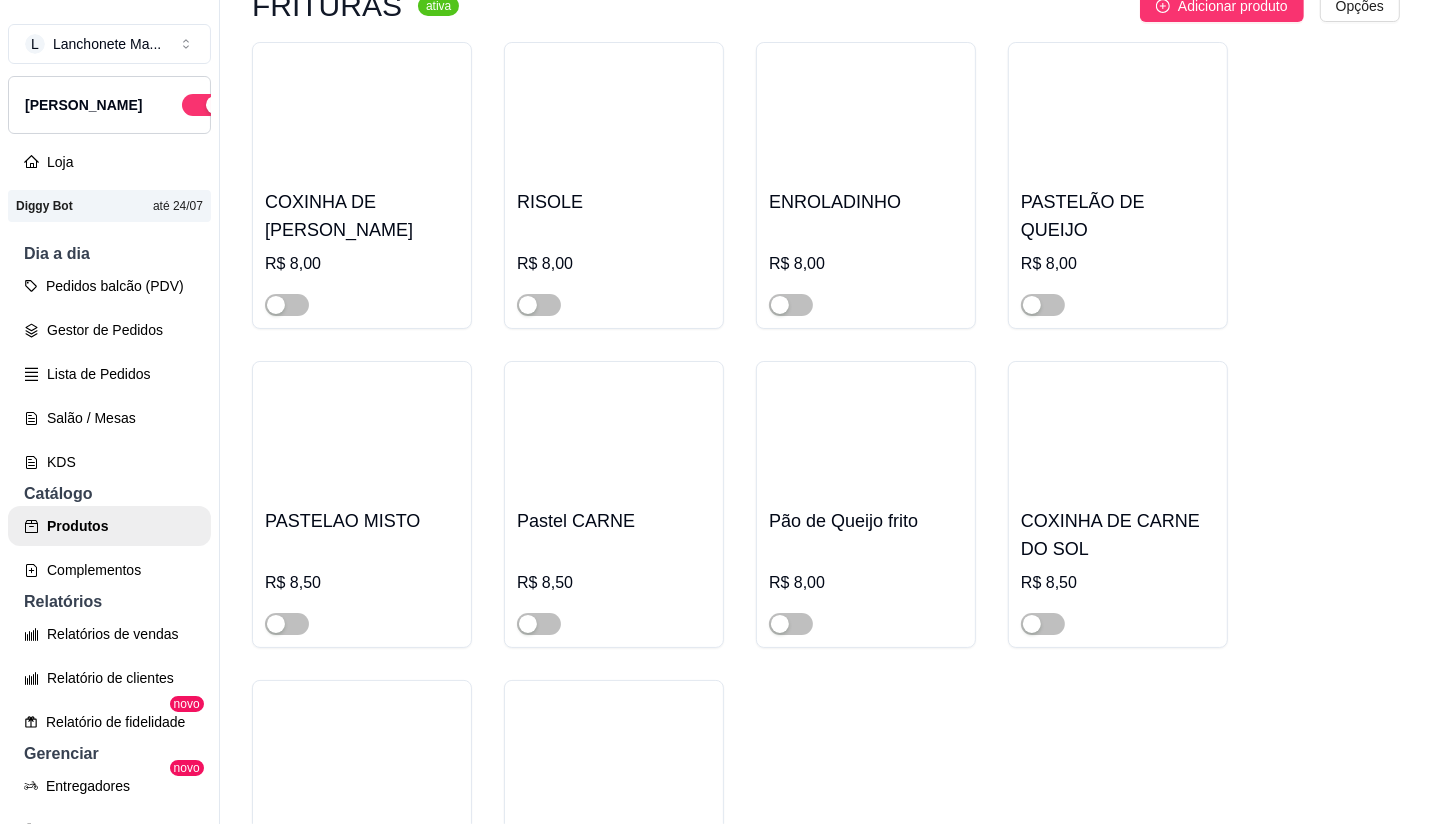 scroll, scrollTop: 2857, scrollLeft: 0, axis: vertical 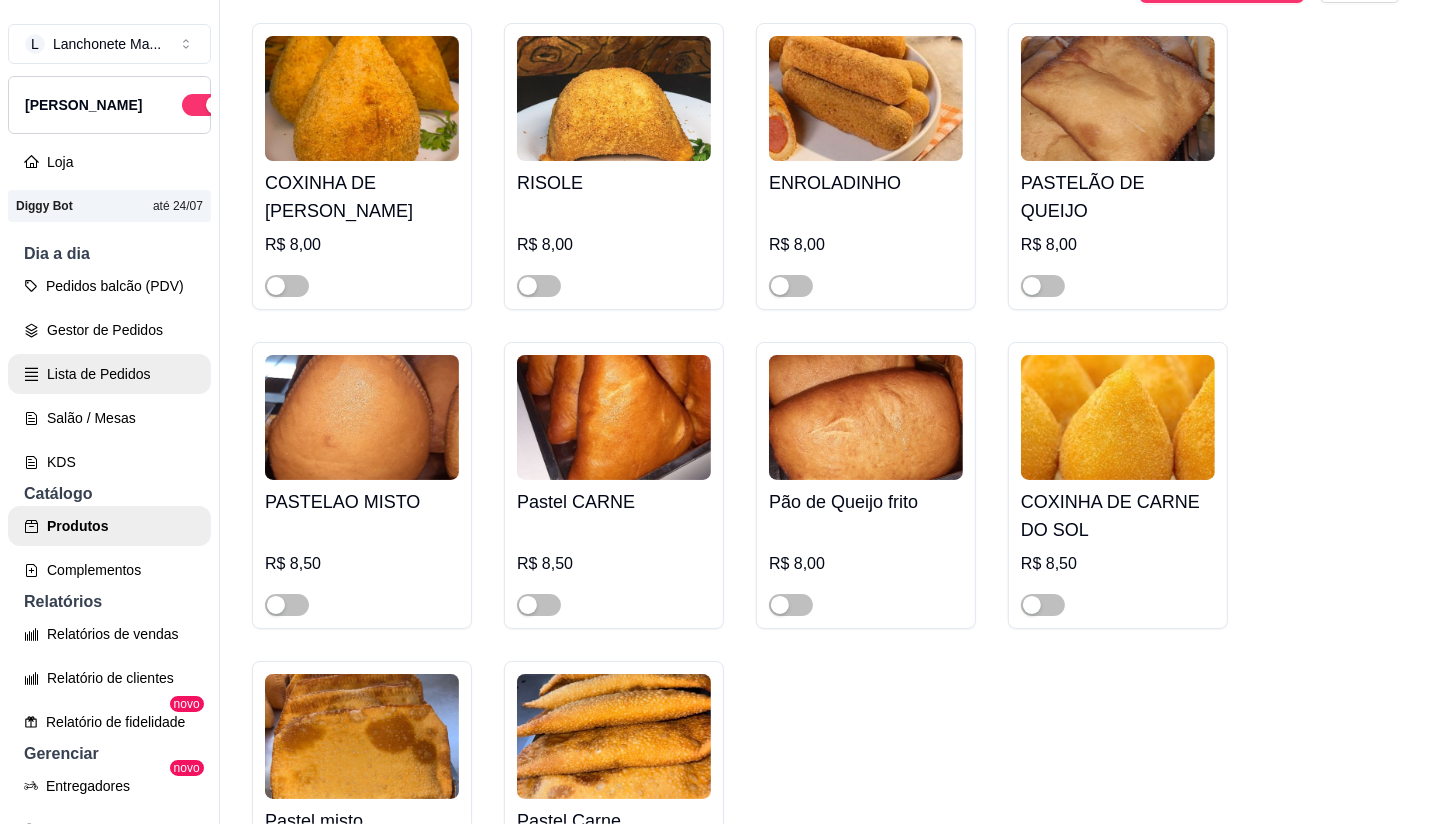 click on "Lista de Pedidos" at bounding box center (109, 374) 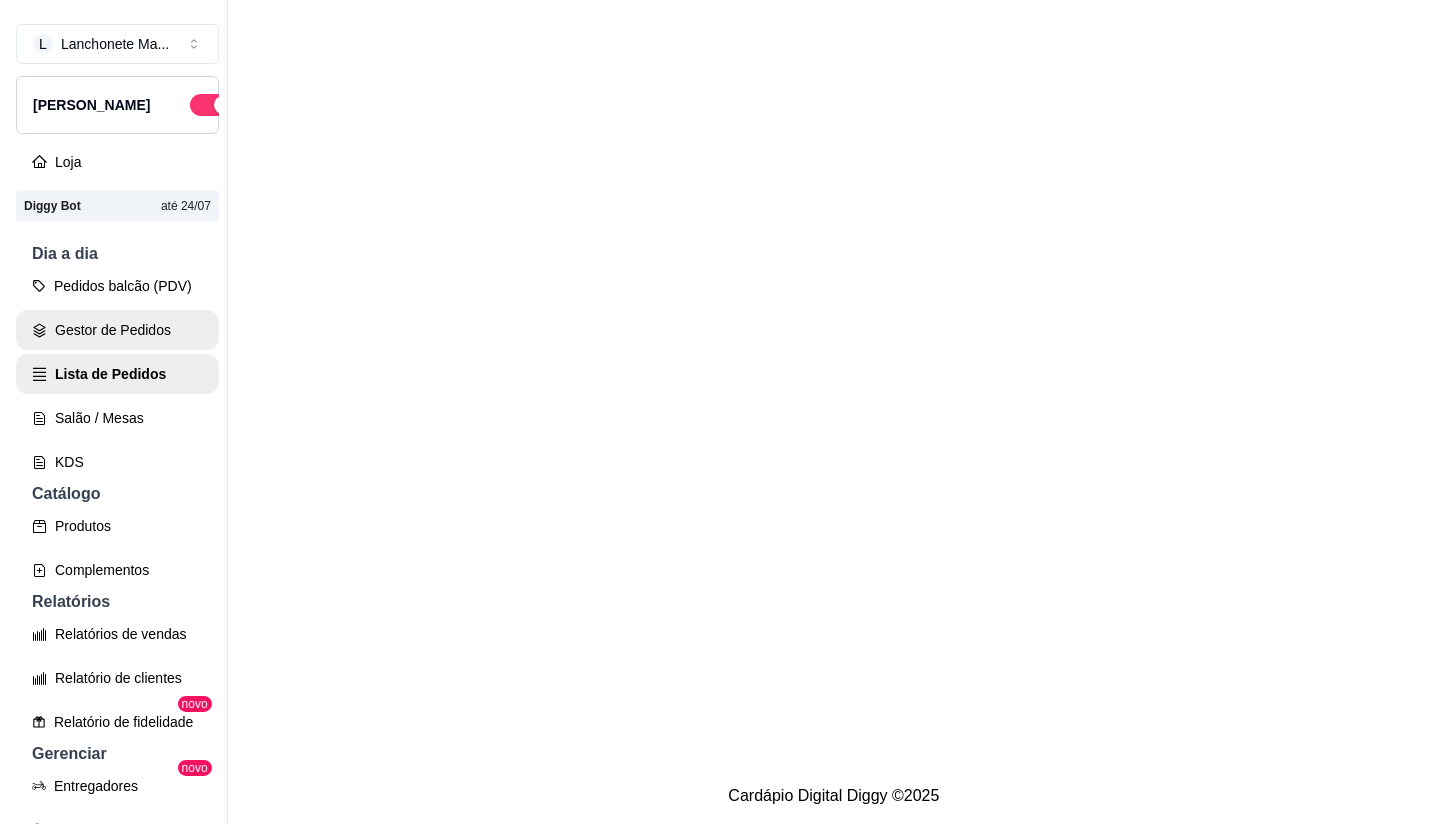scroll, scrollTop: 0, scrollLeft: 0, axis: both 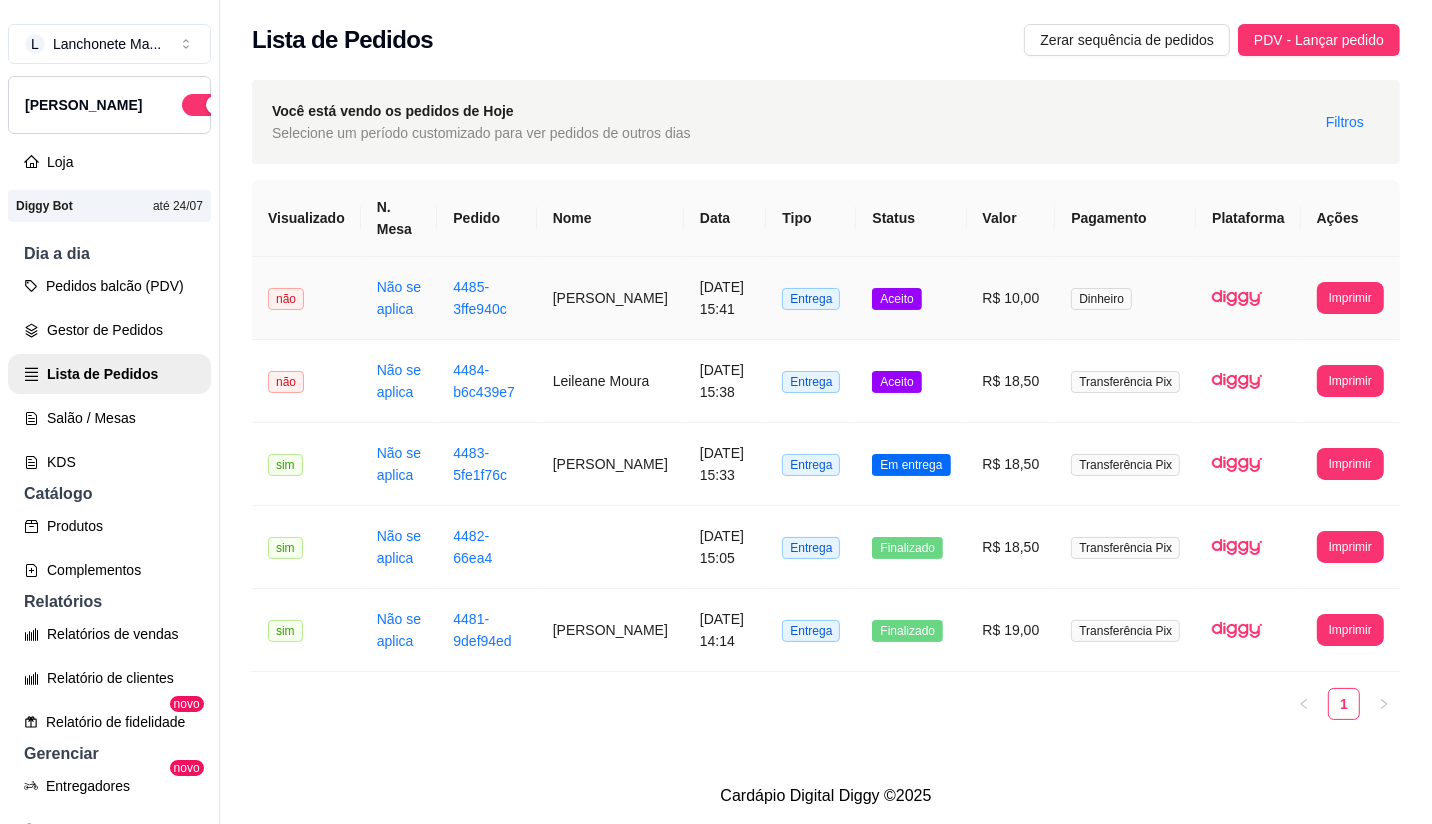 click on "Aceito" at bounding box center [911, 298] 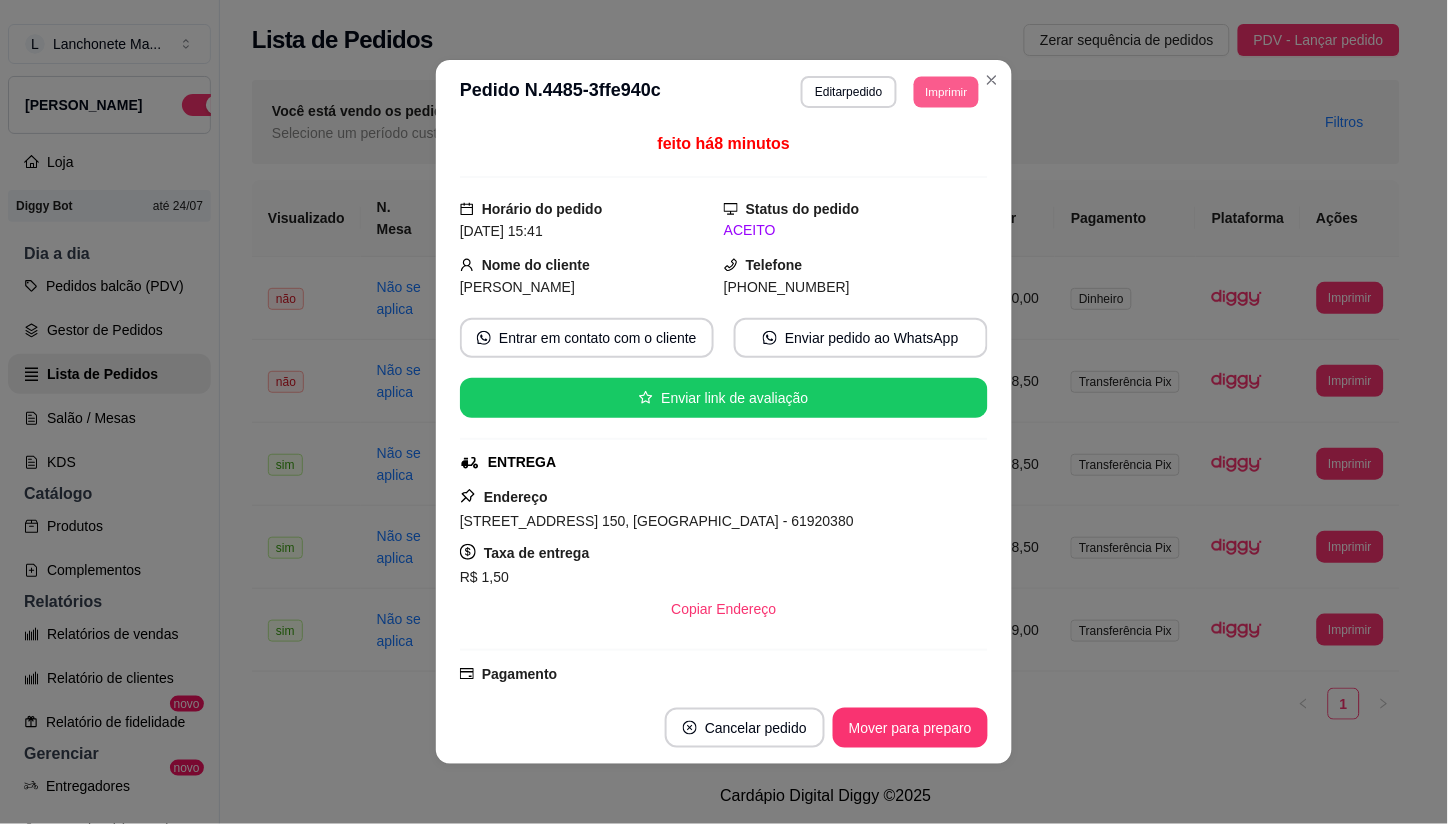 click on "Imprimir" at bounding box center [946, 91] 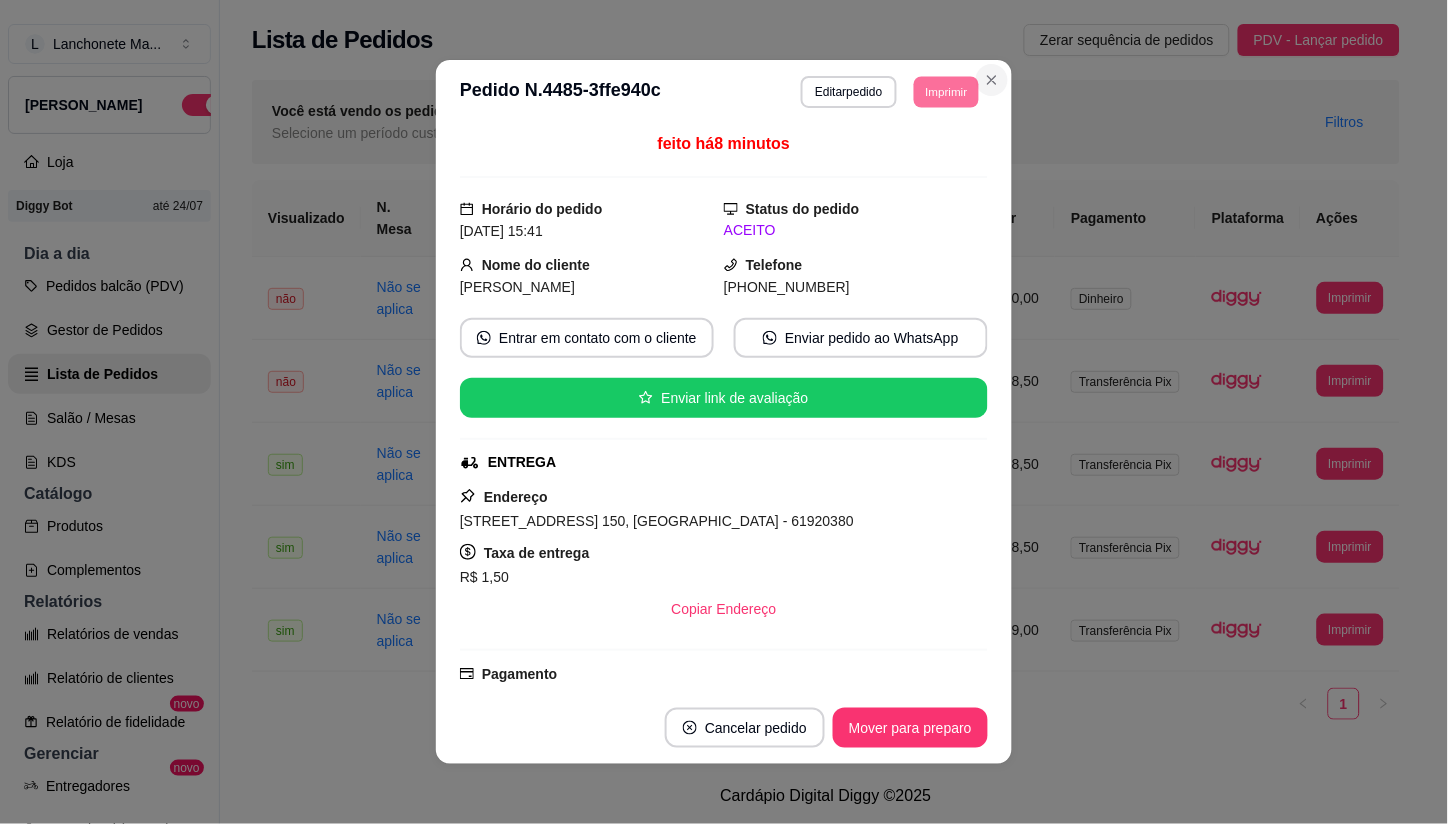 click 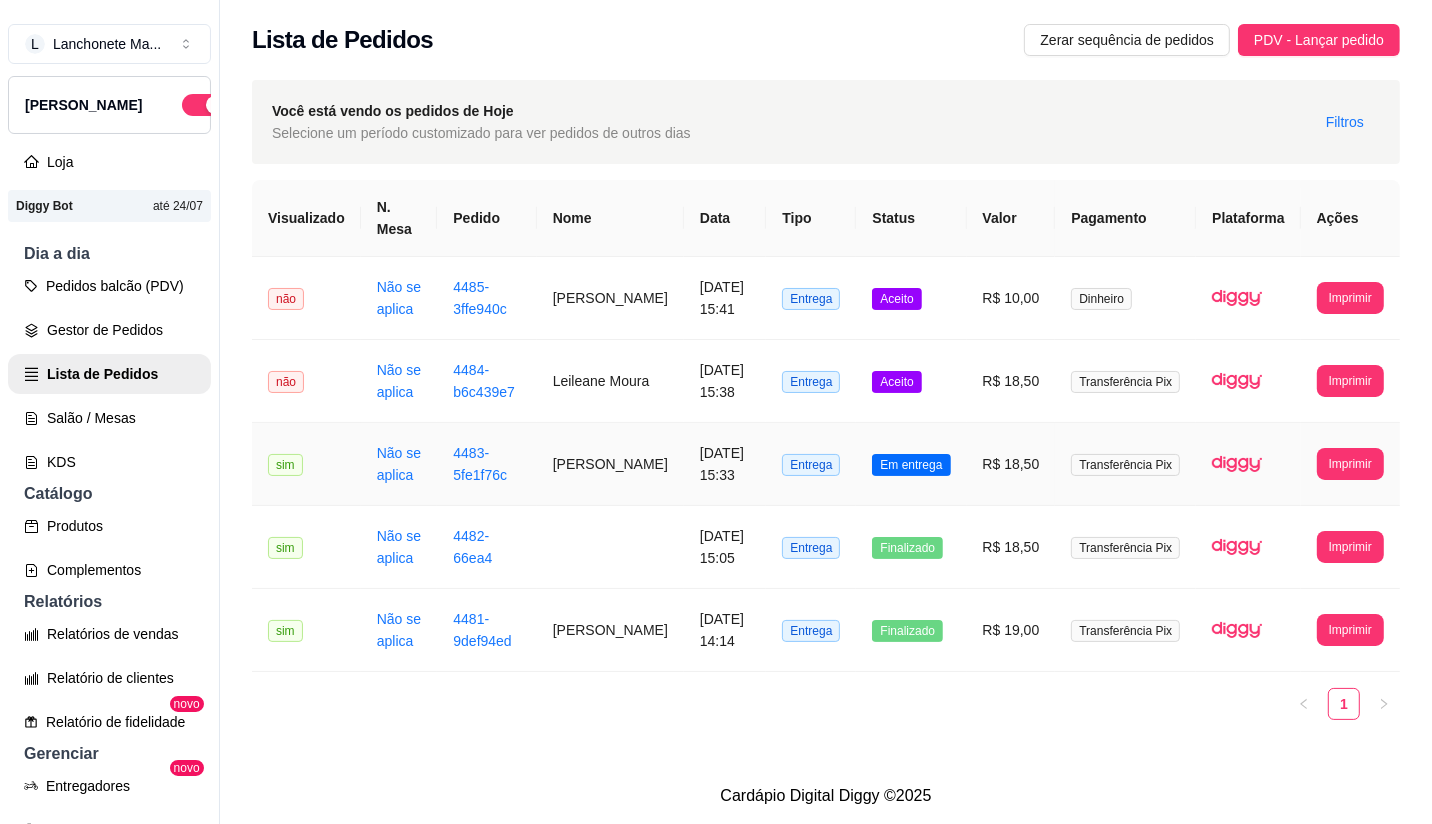 click on "Em entrega" at bounding box center (911, 464) 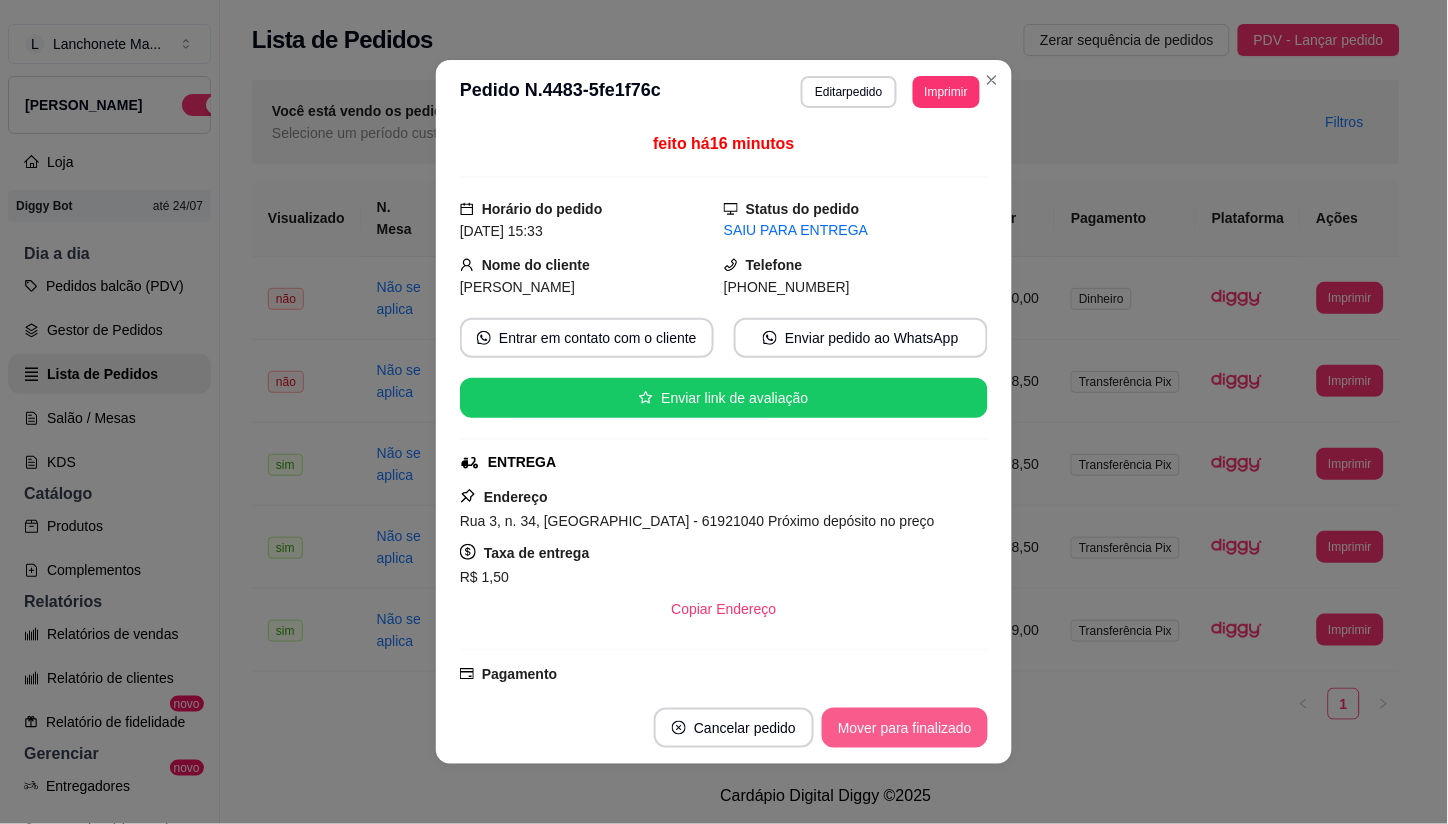 click on "Mover para finalizado" at bounding box center (905, 728) 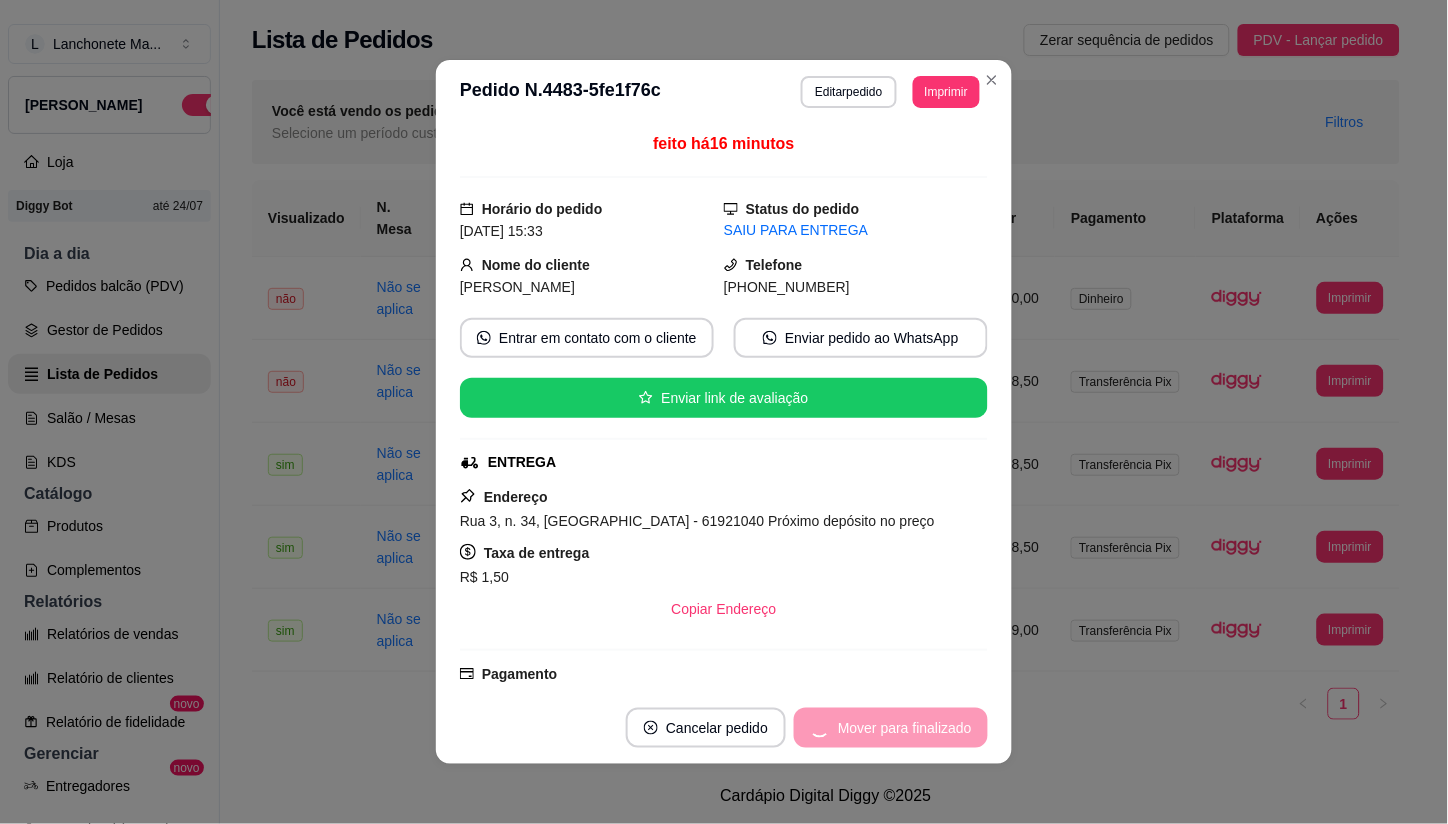 click on "Mover para finalizado" at bounding box center (891, 728) 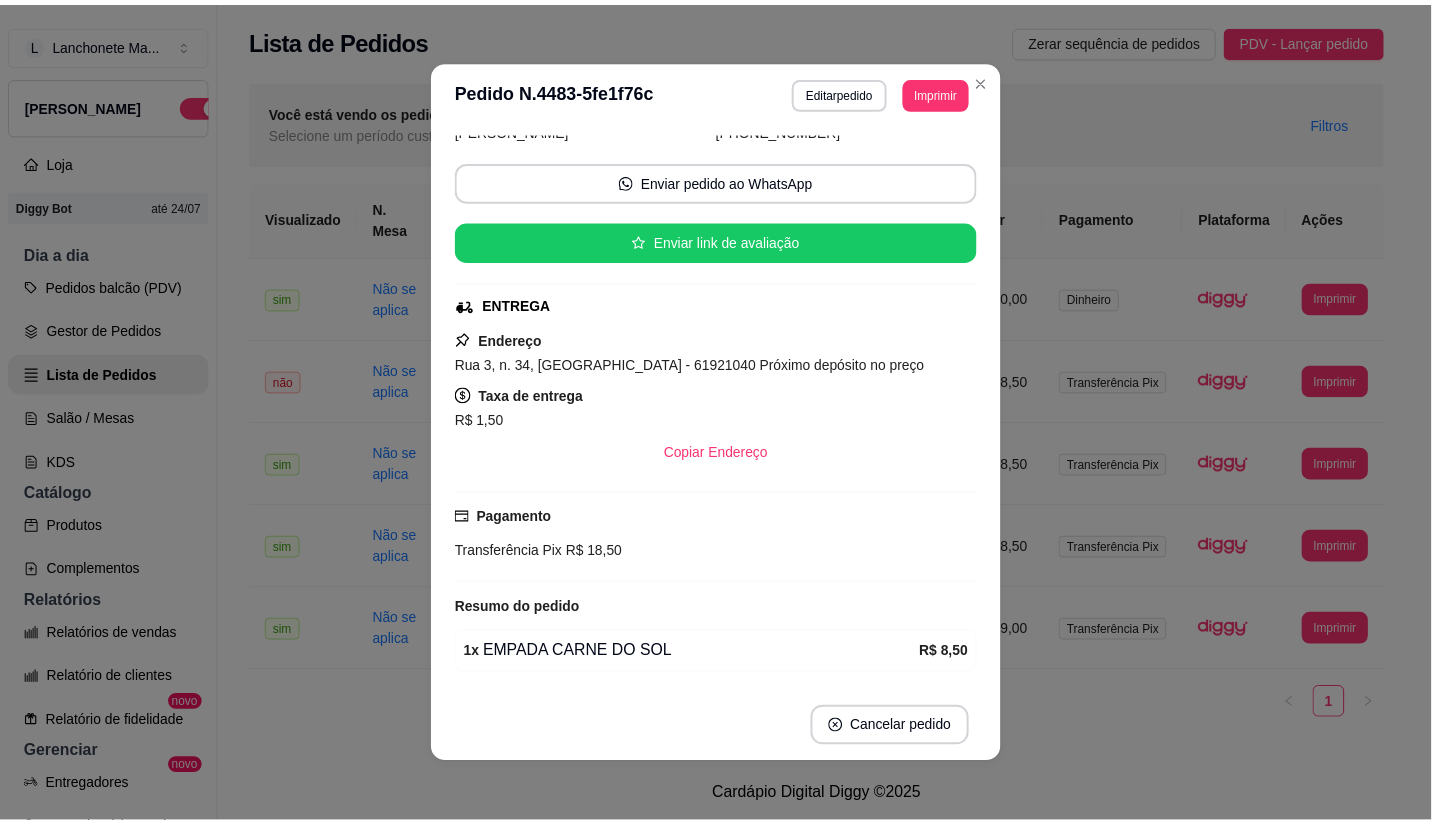 scroll, scrollTop: 222, scrollLeft: 0, axis: vertical 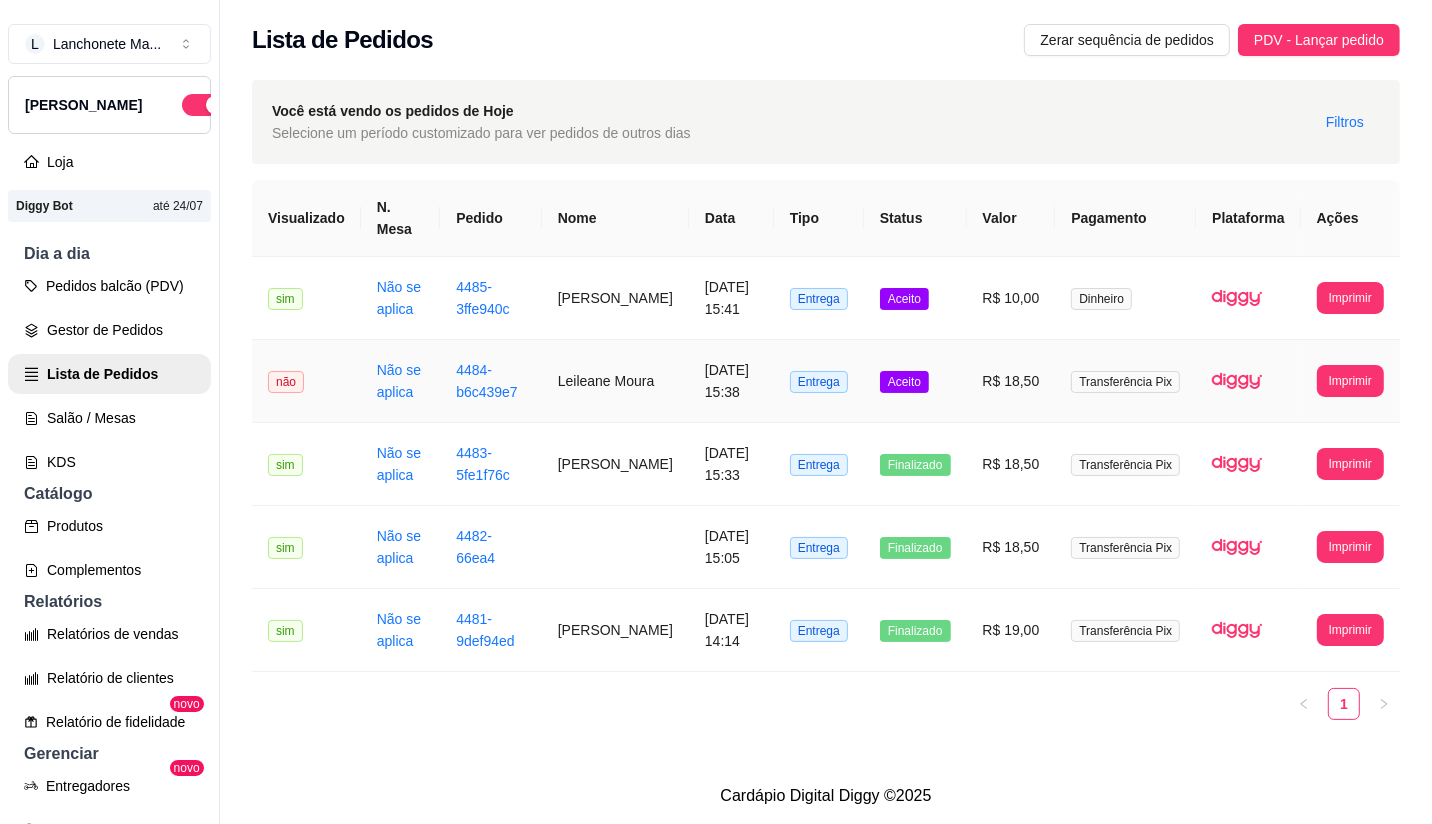 click on "Aceito" at bounding box center [904, 382] 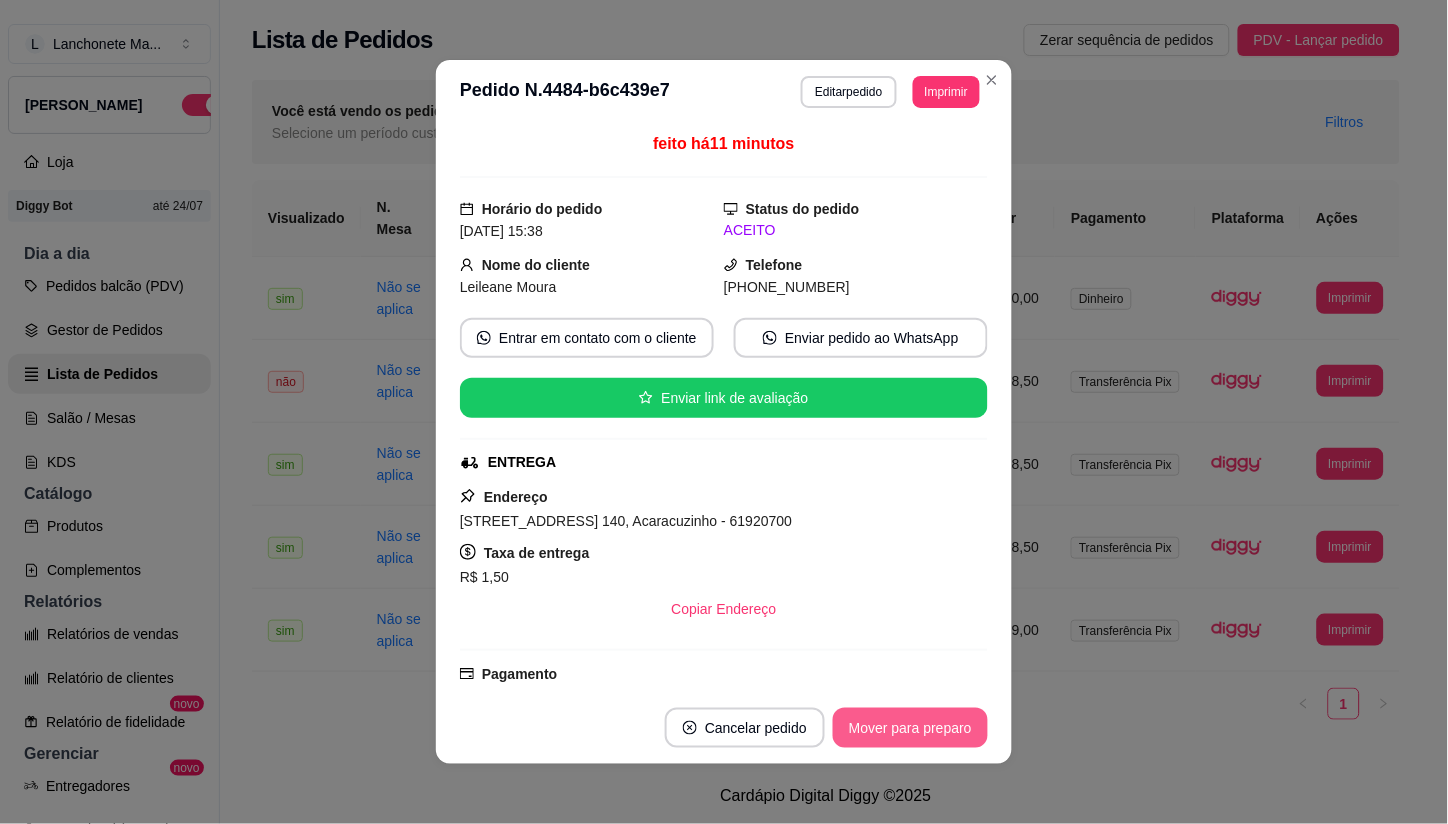 click on "Mover para preparo" at bounding box center (910, 728) 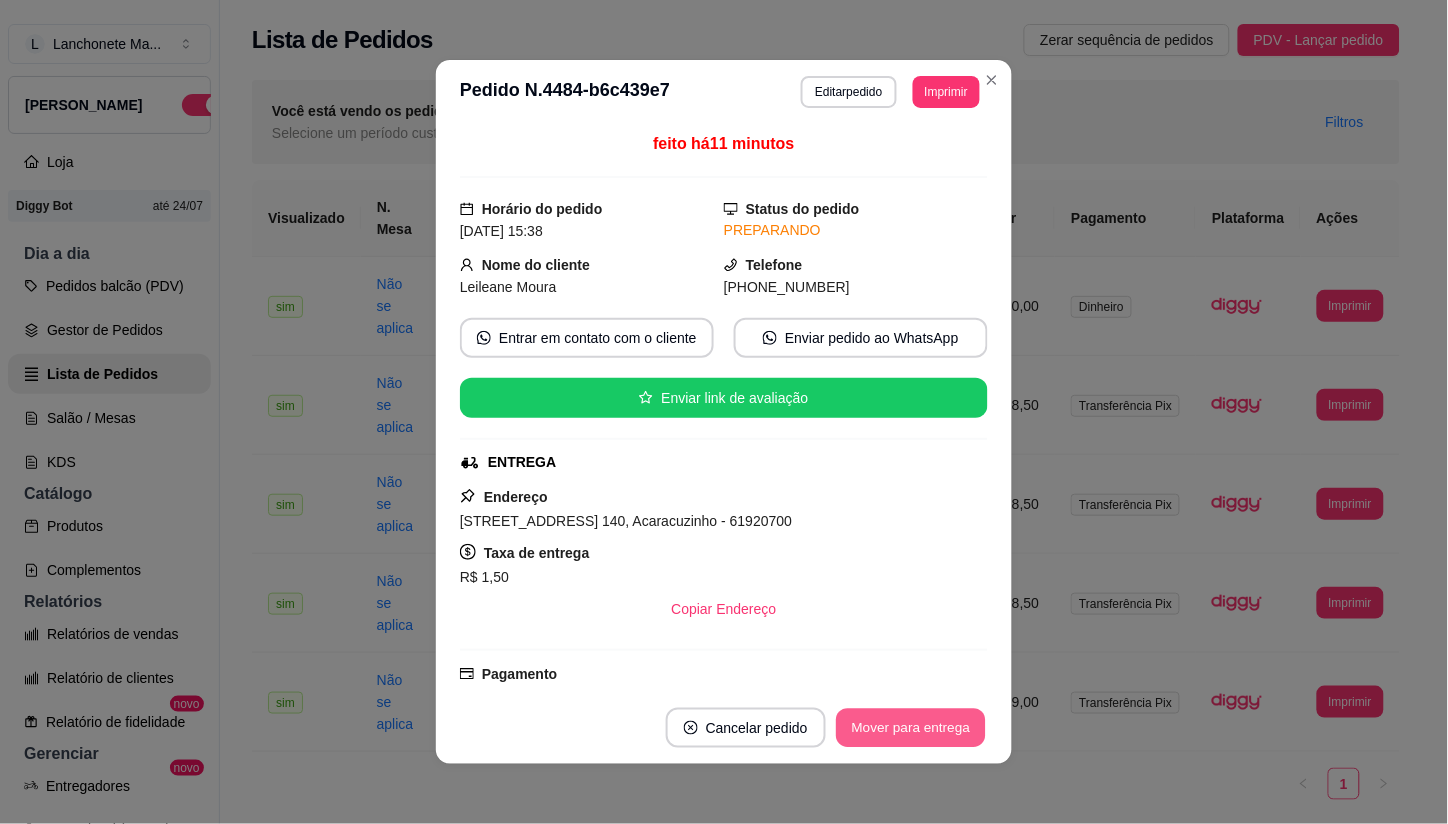click on "Mover para entrega" at bounding box center [911, 728] 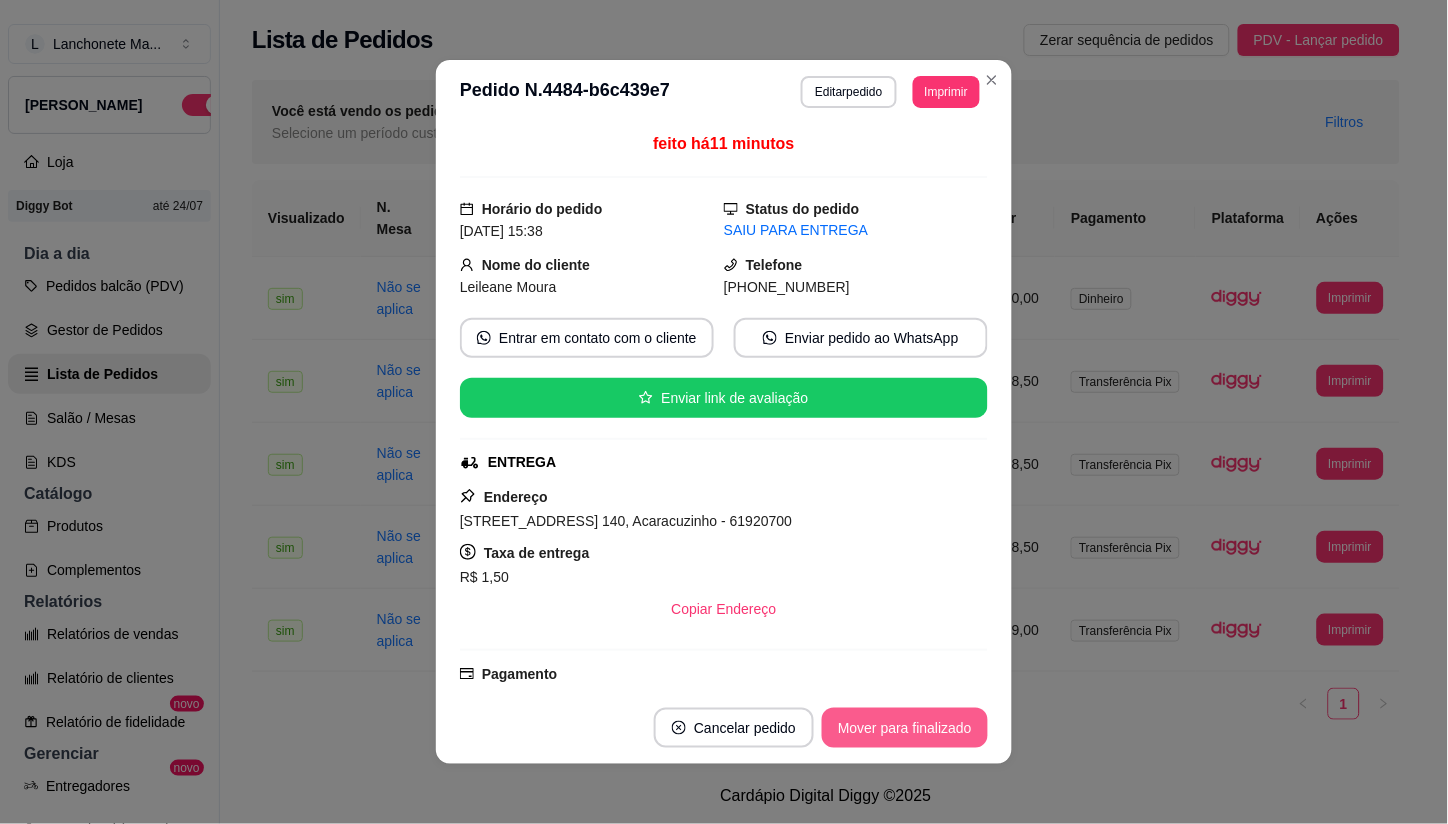 click on "Mover para finalizado" at bounding box center (905, 728) 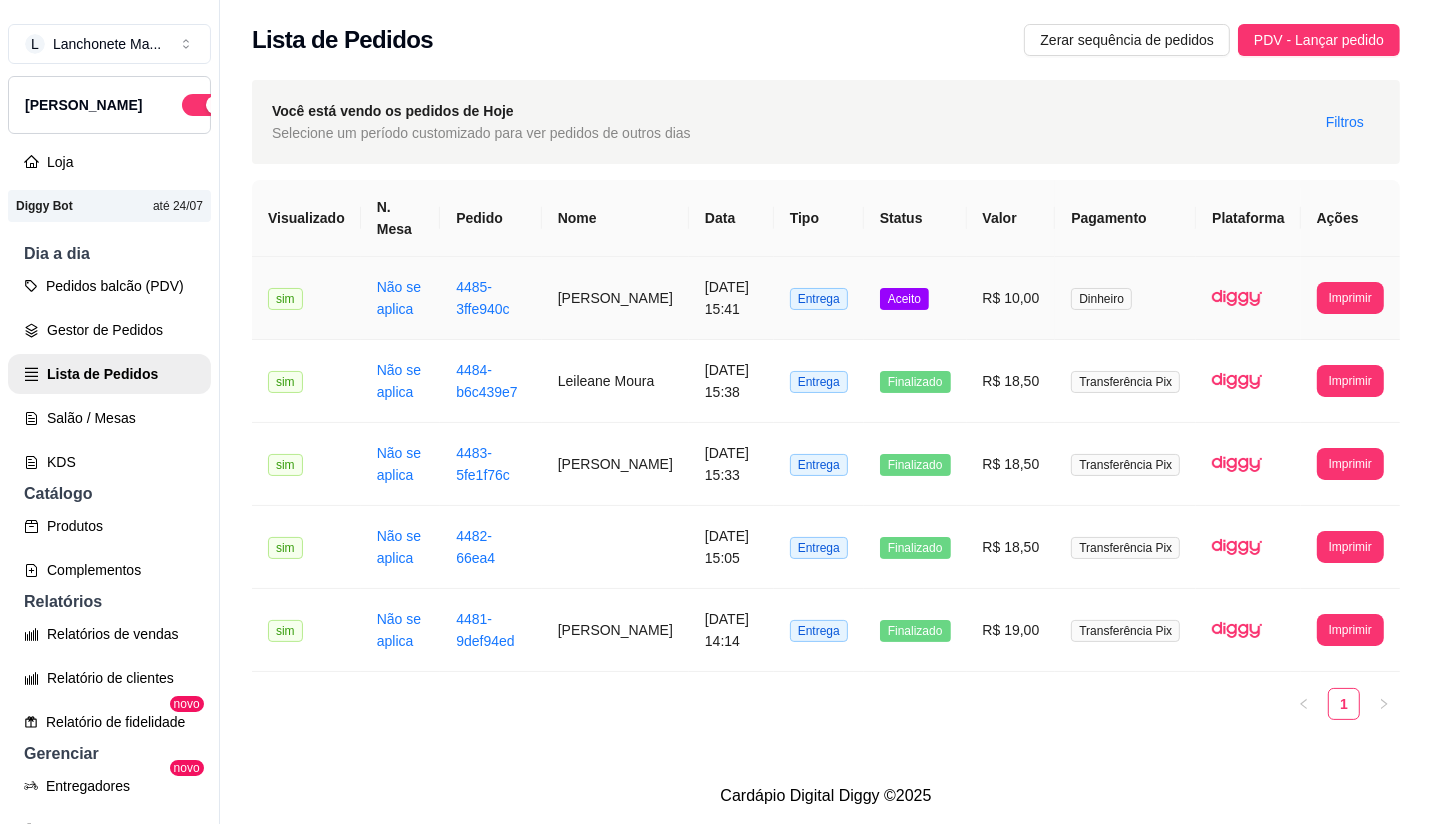 click on "Aceito" at bounding box center [915, 298] 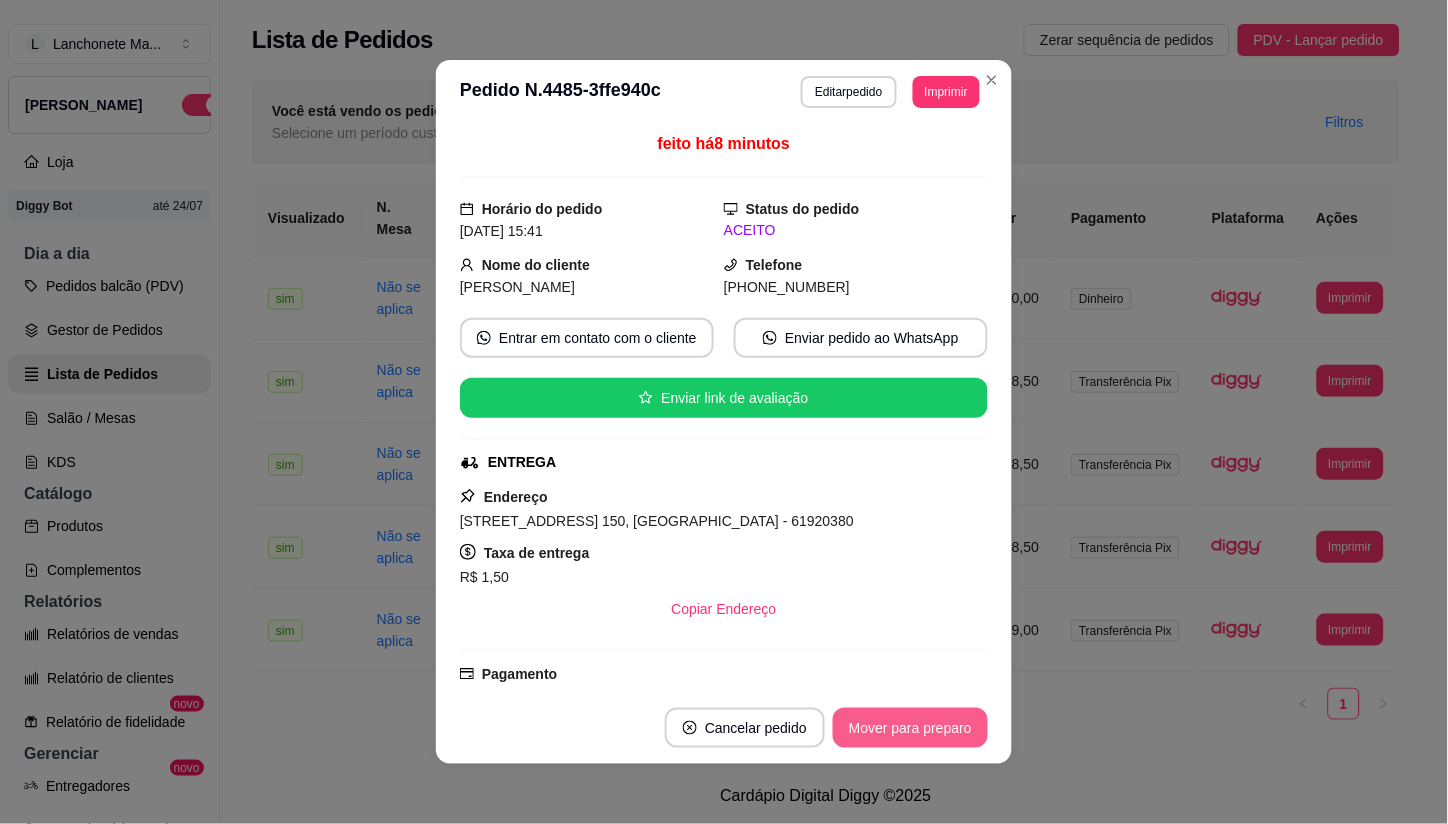 click on "Mover para preparo" at bounding box center [910, 728] 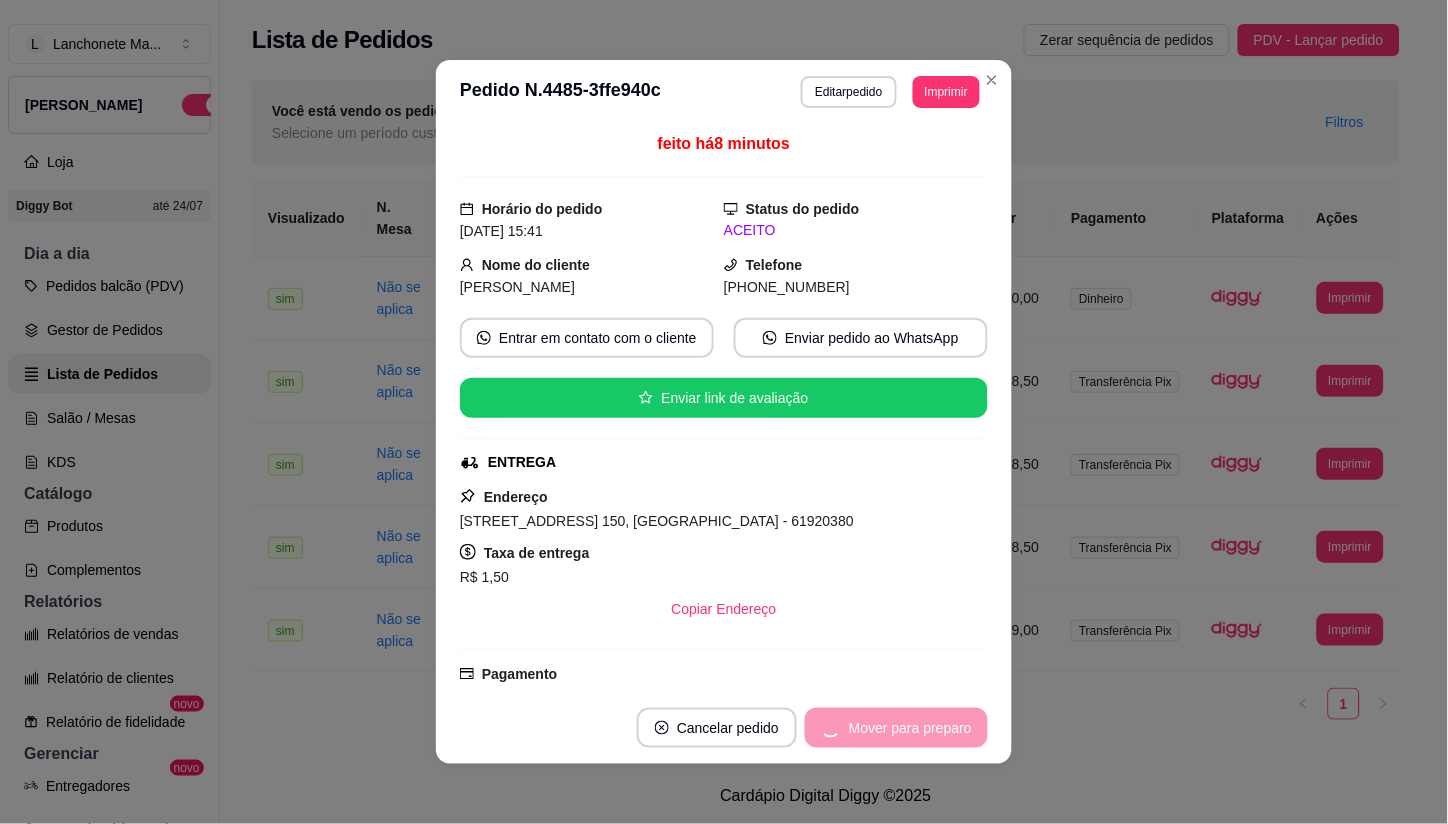 click on "Mover para preparo" at bounding box center (896, 728) 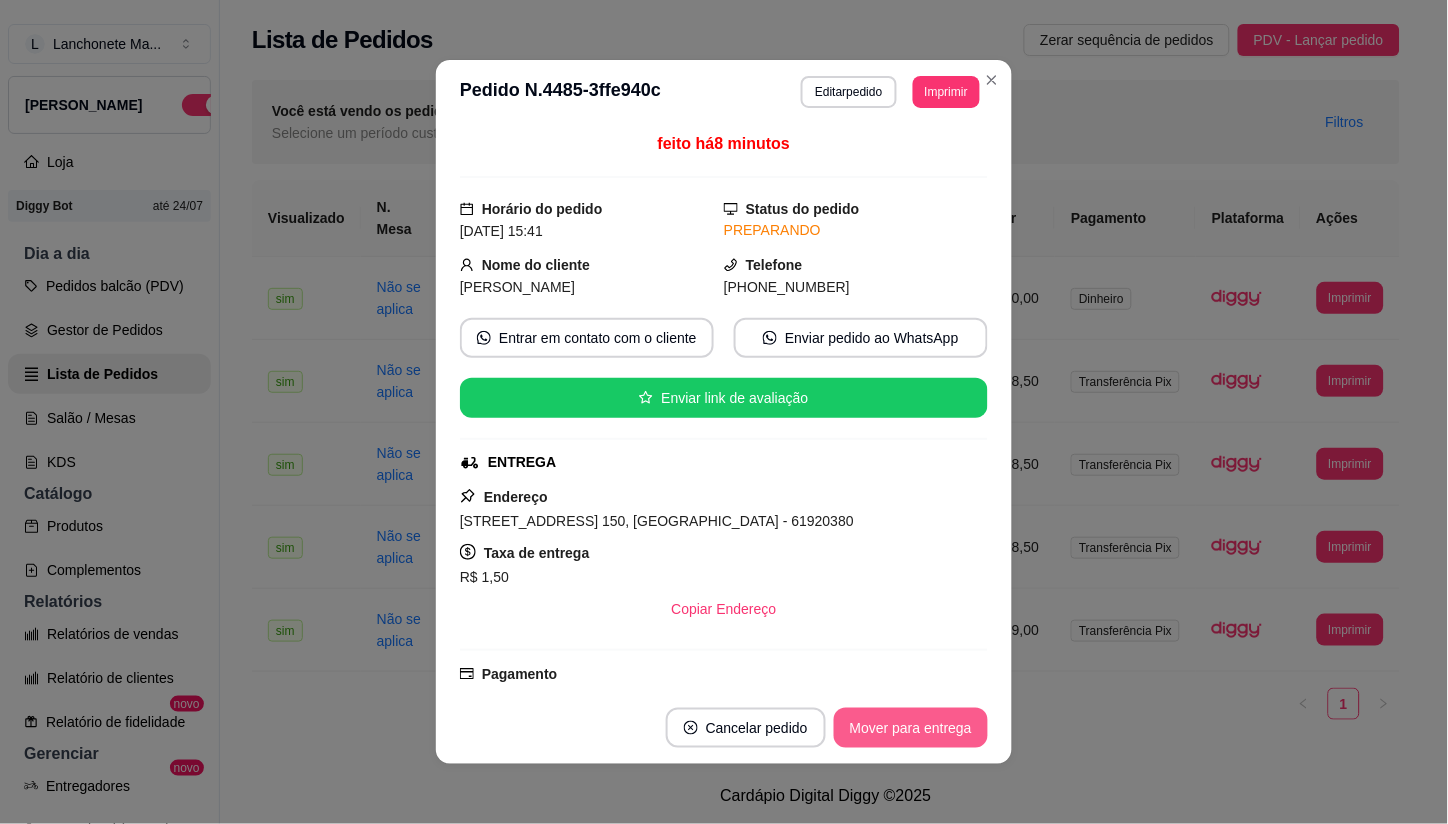 click on "Mover para entrega" at bounding box center (911, 728) 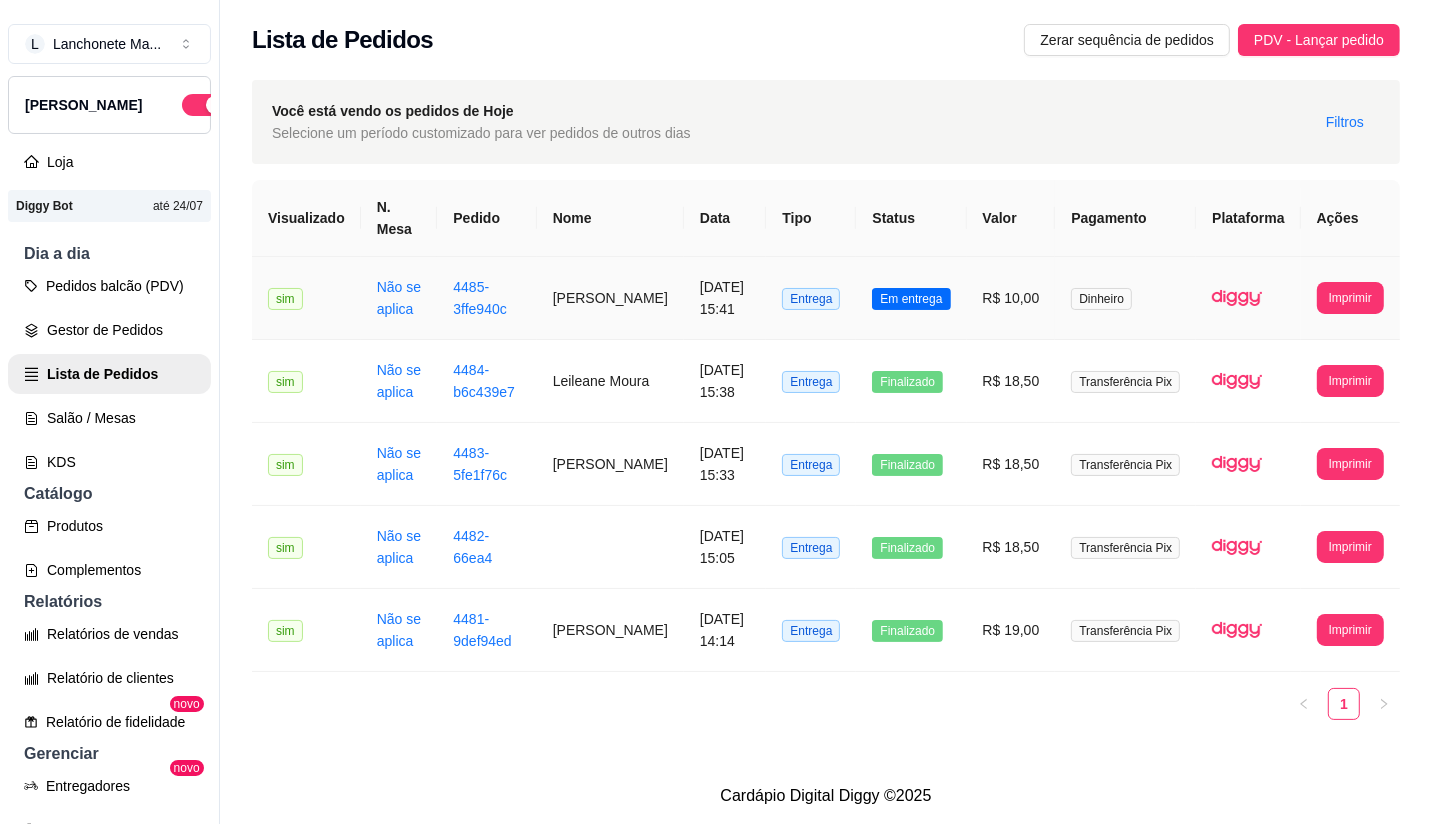click on "Em entrega" at bounding box center [911, 298] 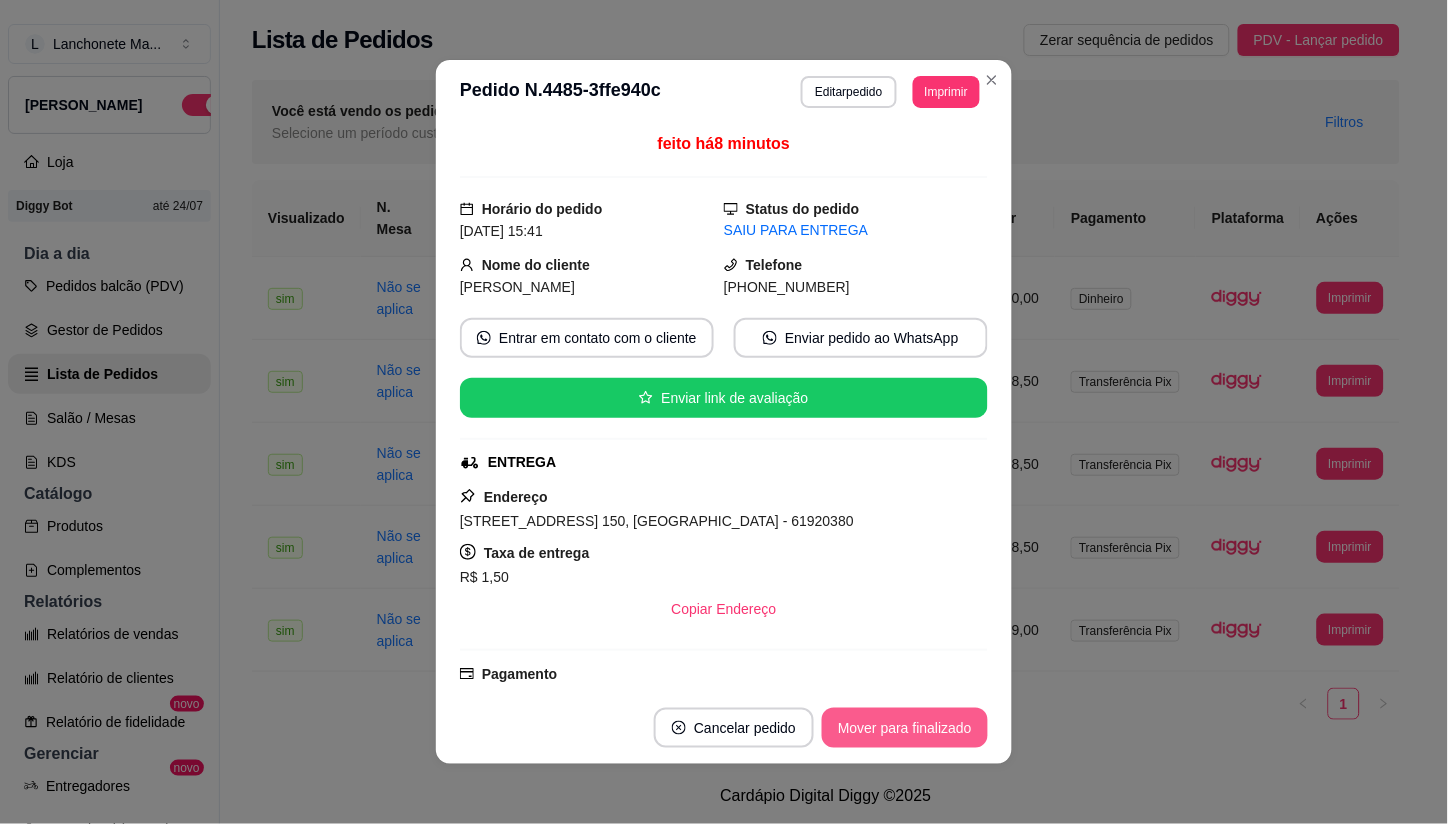click on "Mover para finalizado" at bounding box center (905, 728) 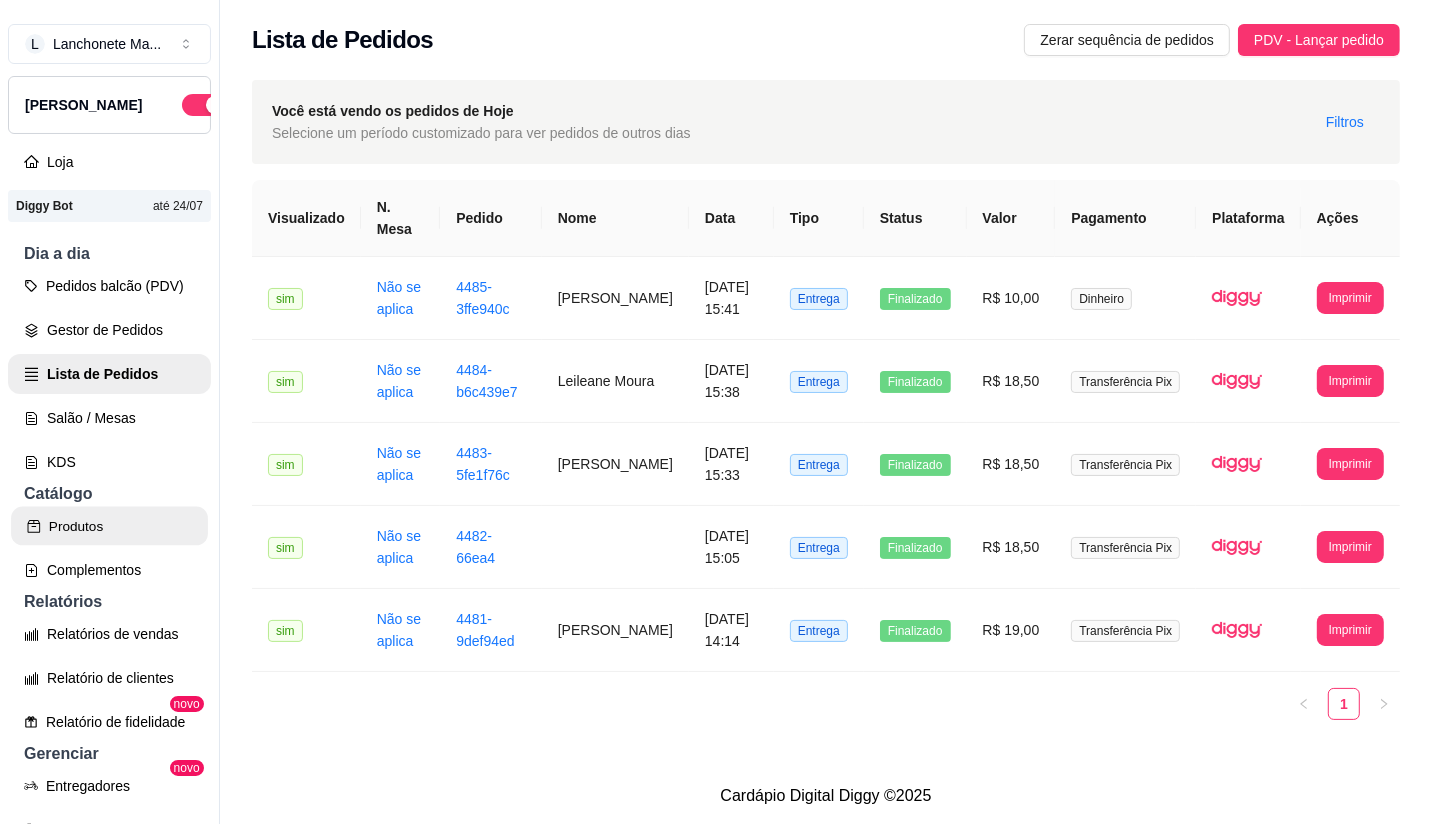 click on "Produtos" at bounding box center [109, 526] 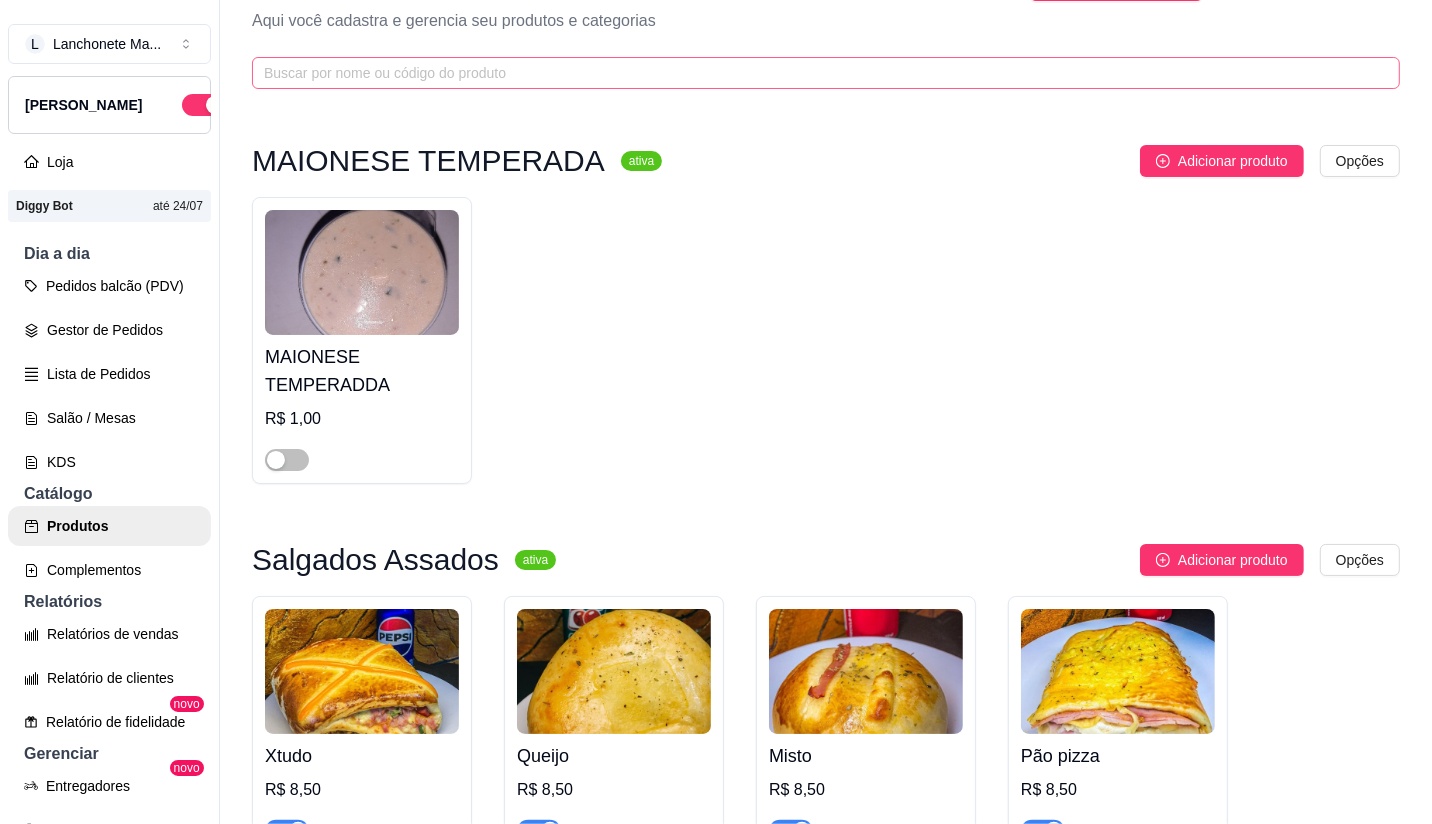 scroll, scrollTop: 0, scrollLeft: 0, axis: both 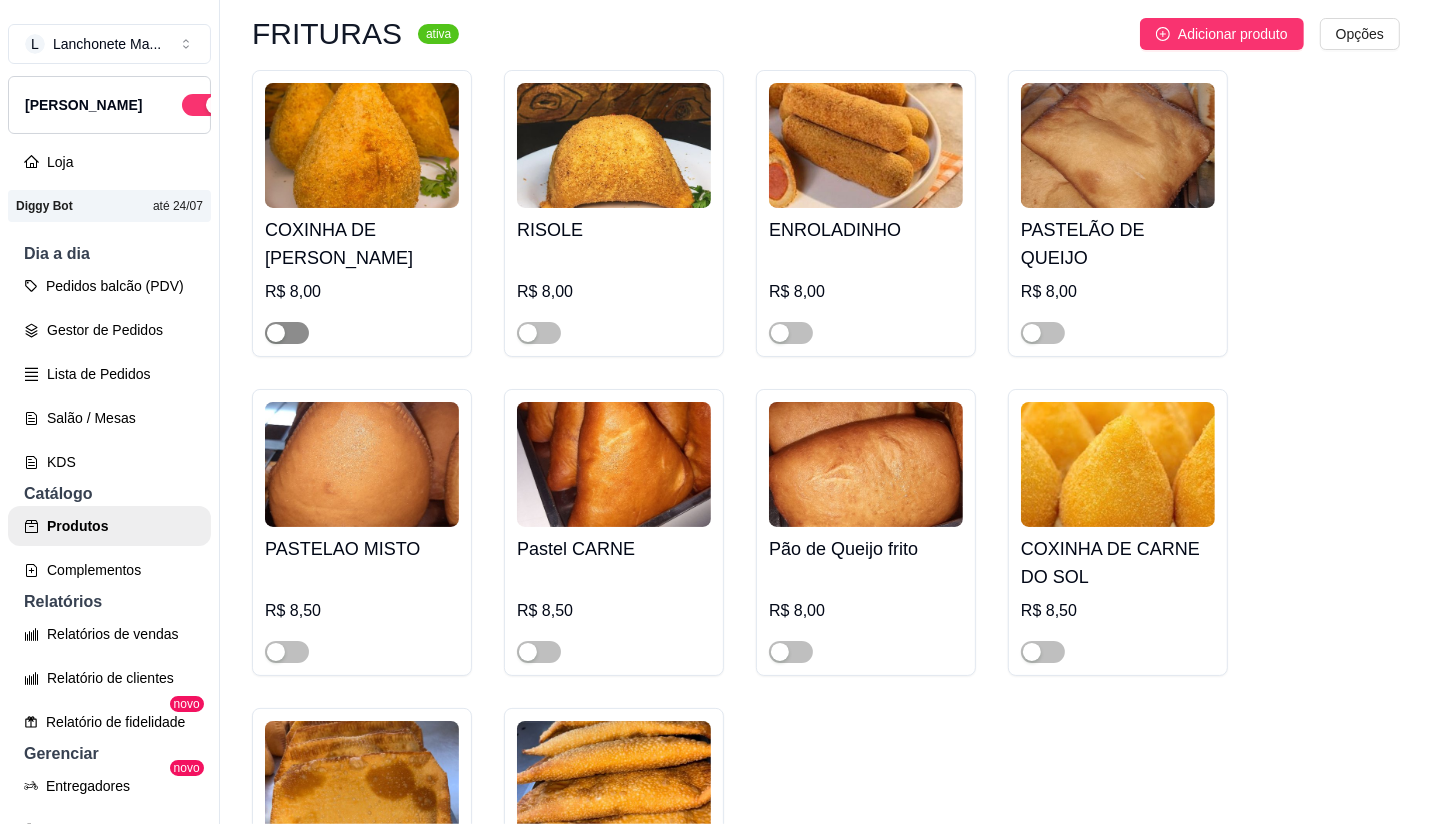 click at bounding box center [287, 333] 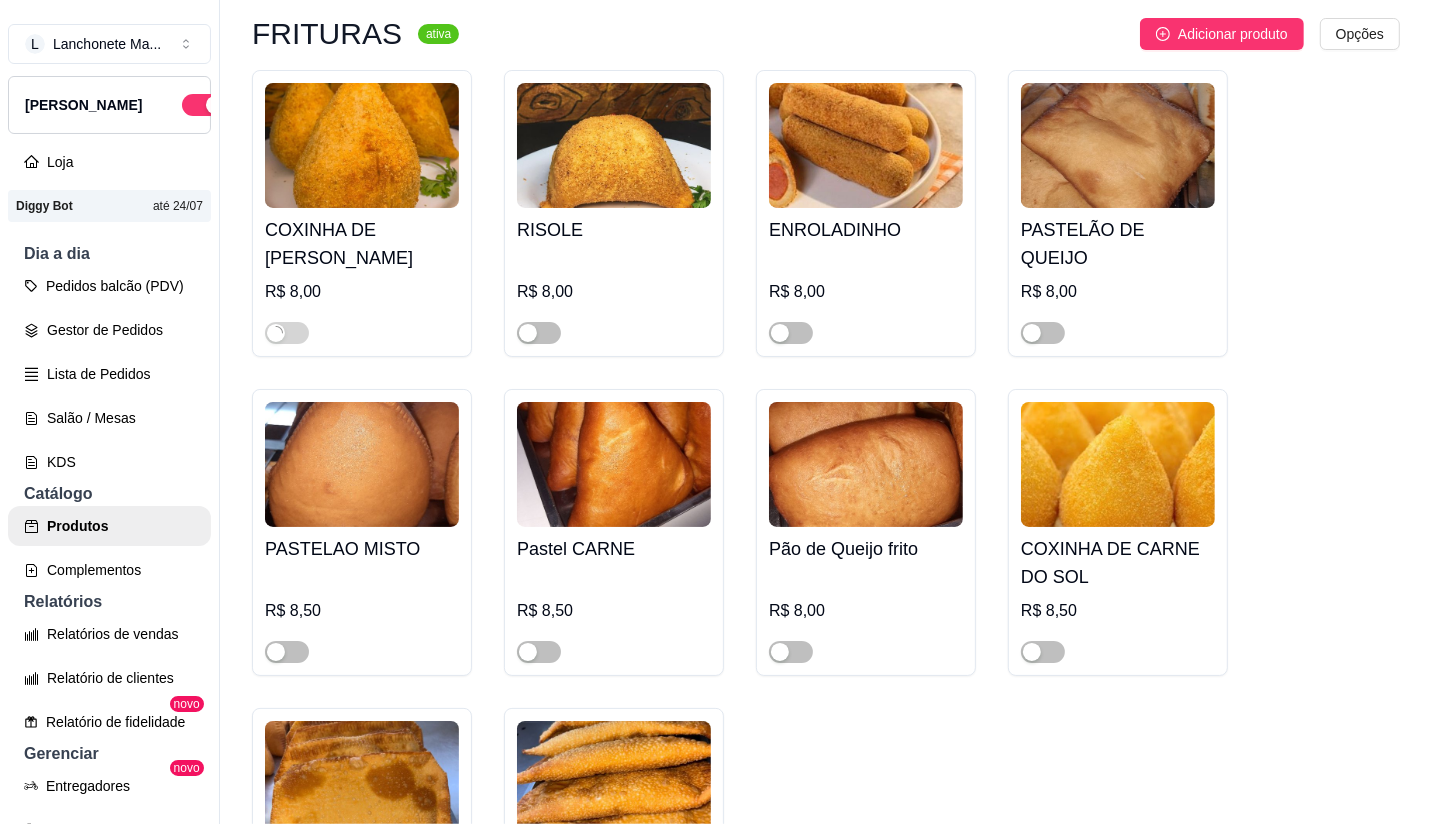 drag, startPoint x: 523, startPoint y: 280, endPoint x: 754, endPoint y: 288, distance: 231.13849 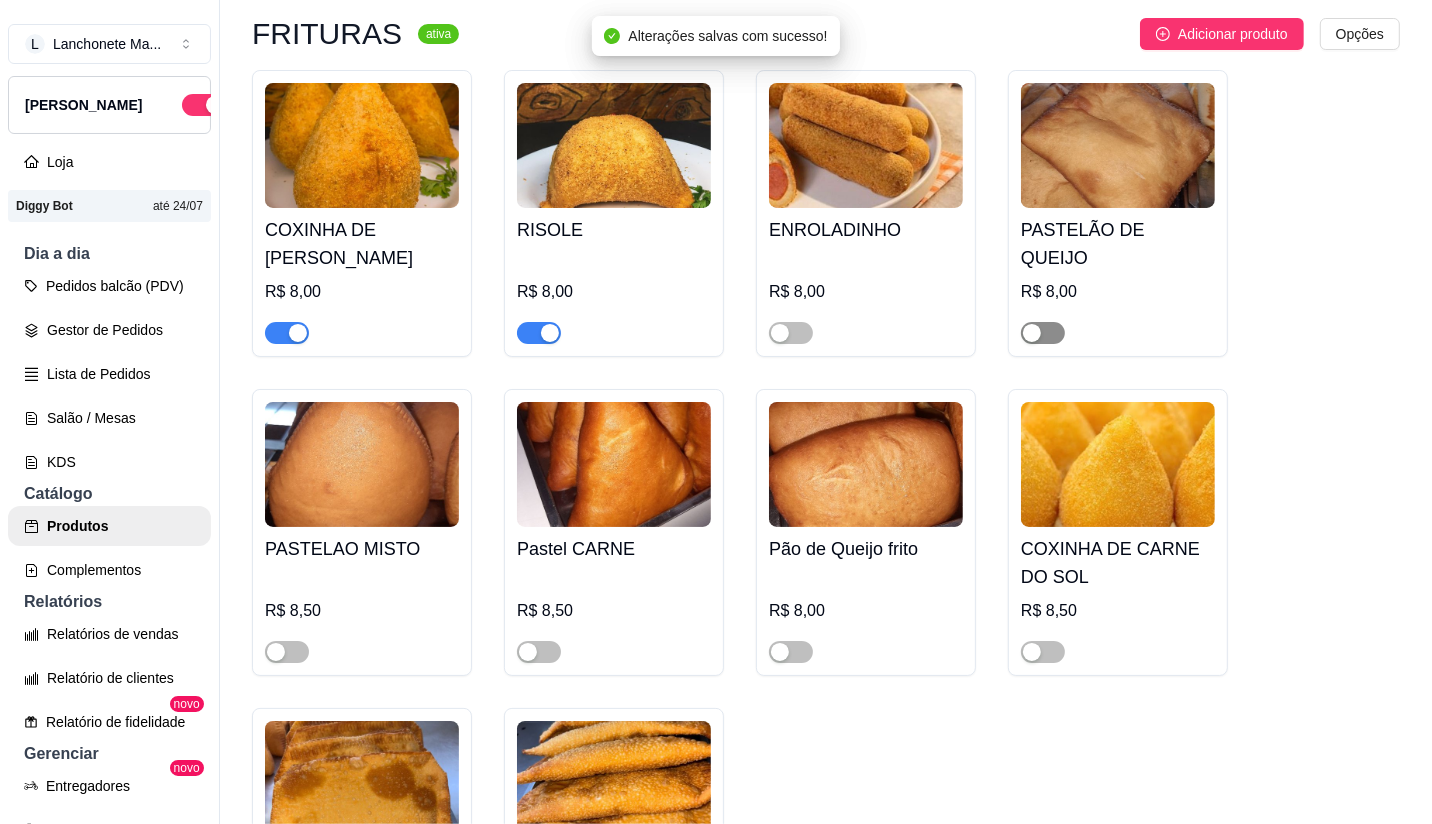 click at bounding box center (1043, 333) 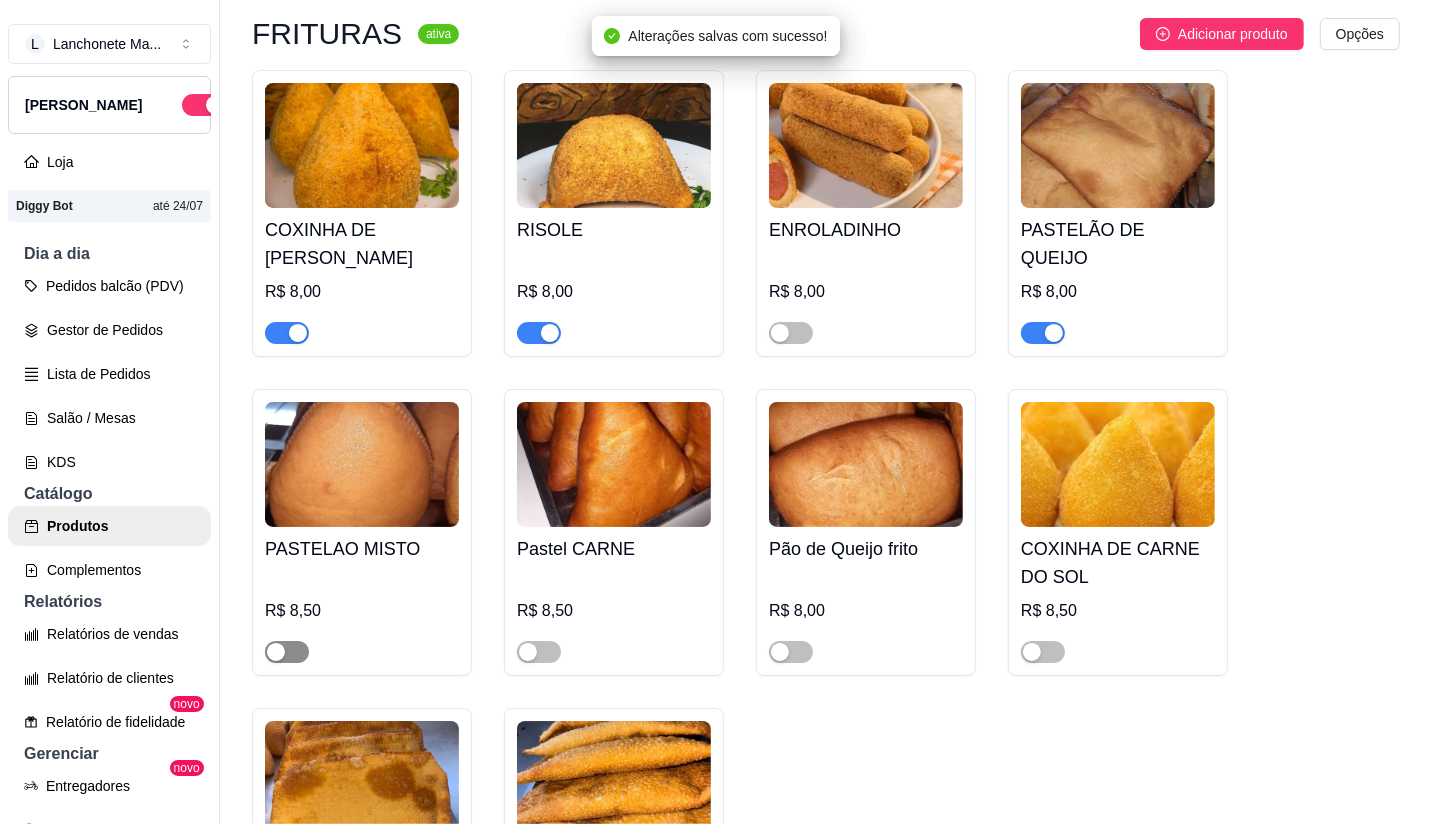 click at bounding box center (287, 652) 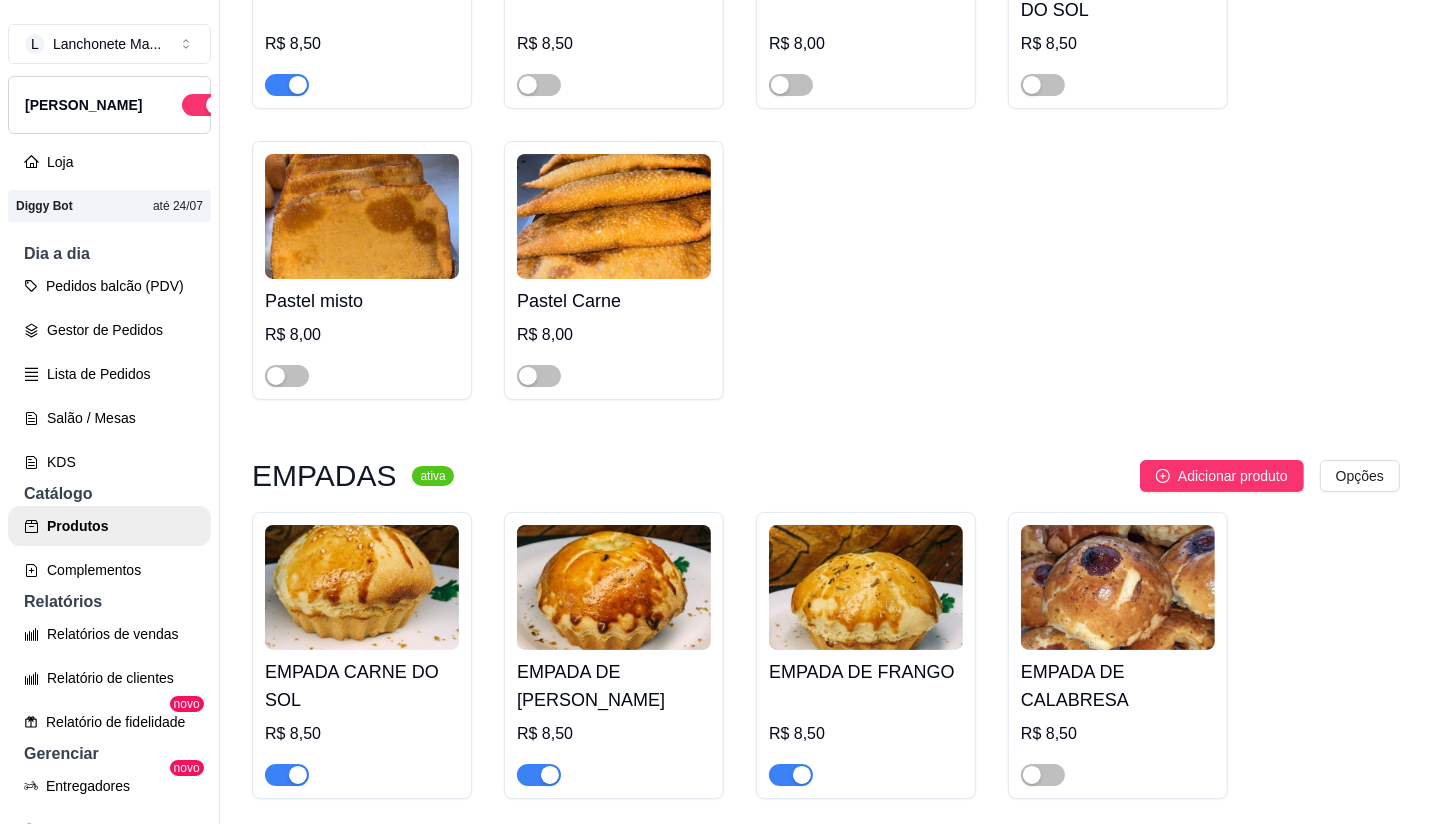 scroll, scrollTop: 3365, scrollLeft: 0, axis: vertical 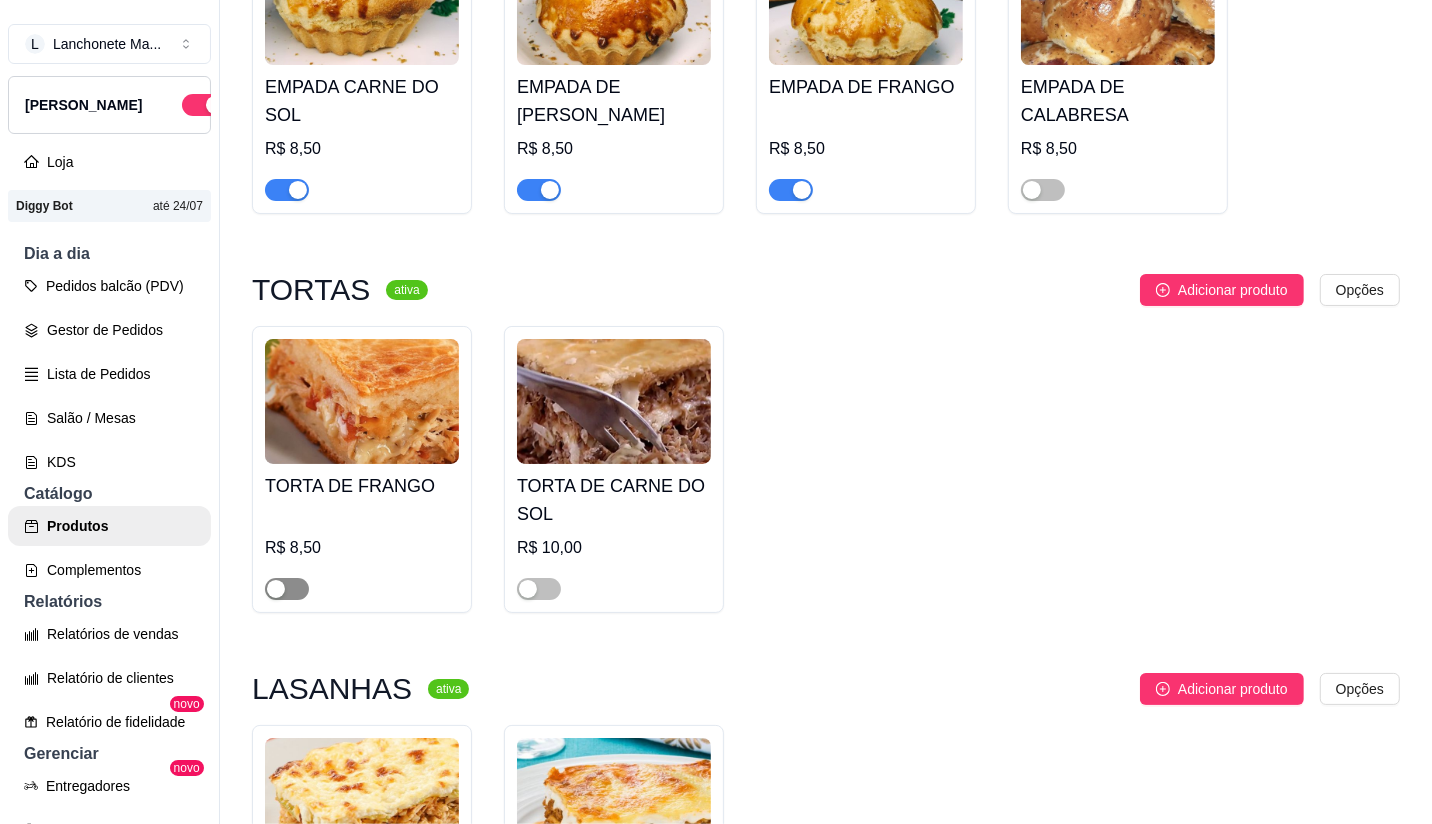 click at bounding box center [287, 589] 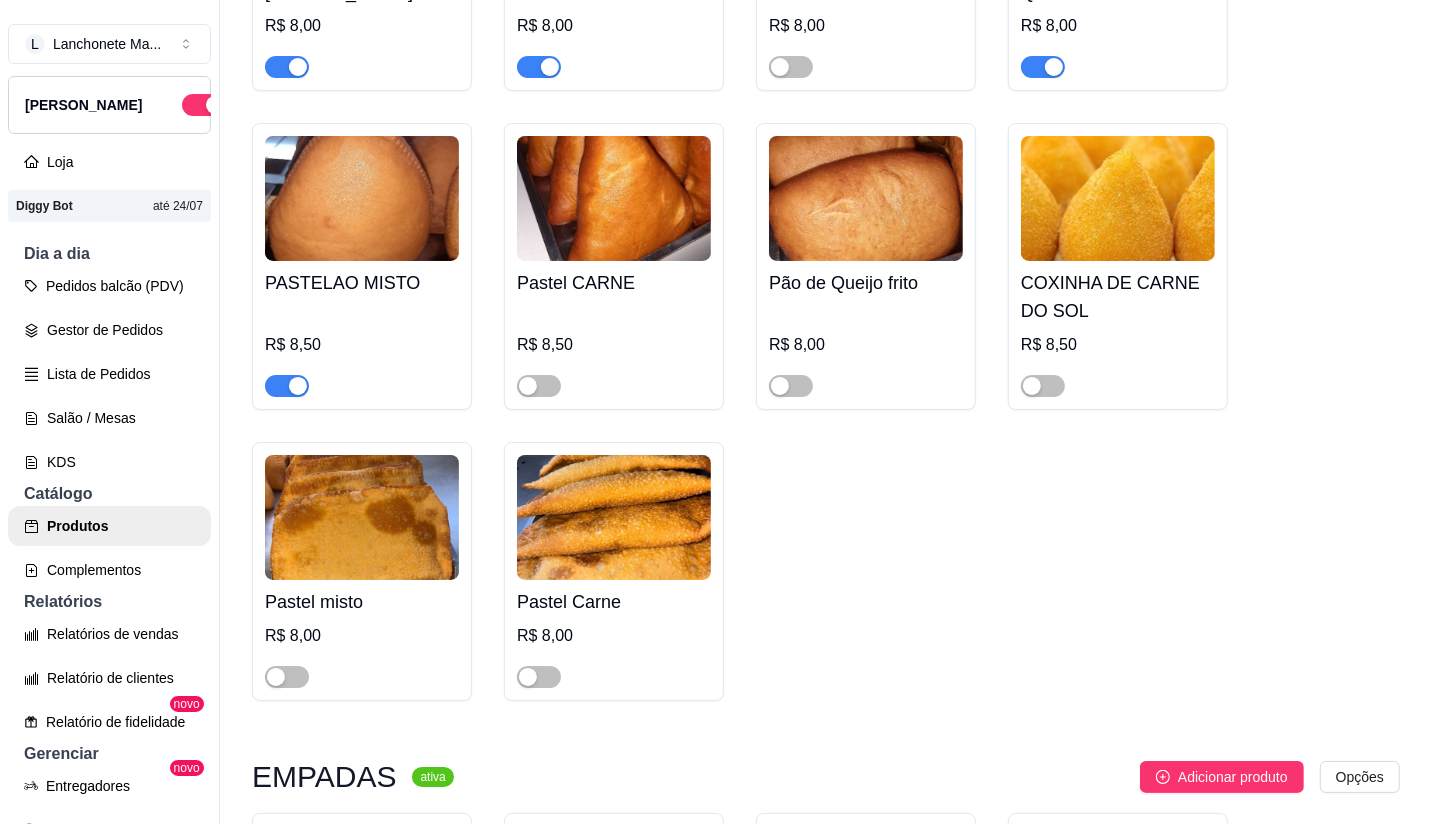 scroll, scrollTop: 3073, scrollLeft: 0, axis: vertical 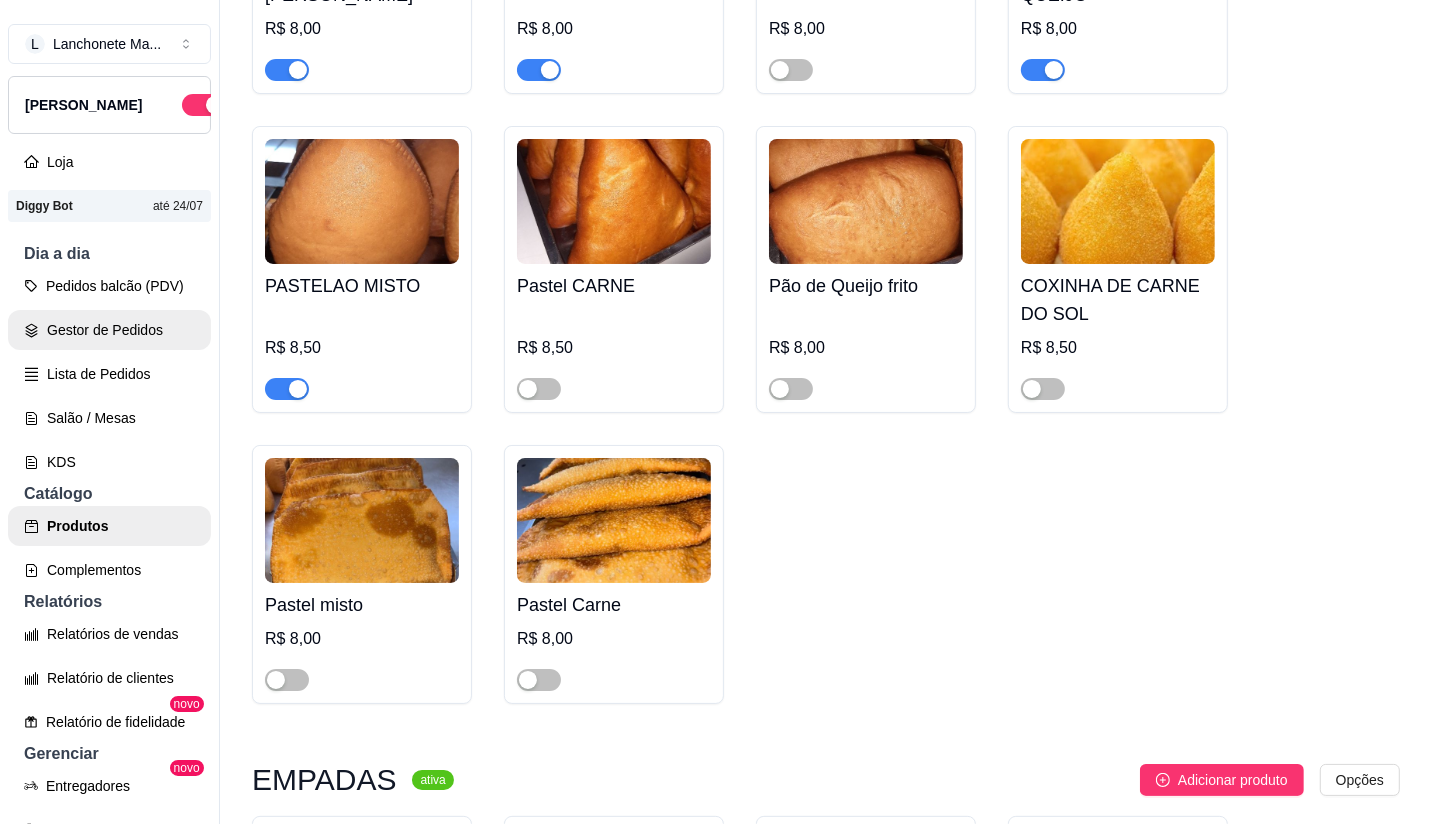 click on "Gestor de Pedidos" at bounding box center [109, 330] 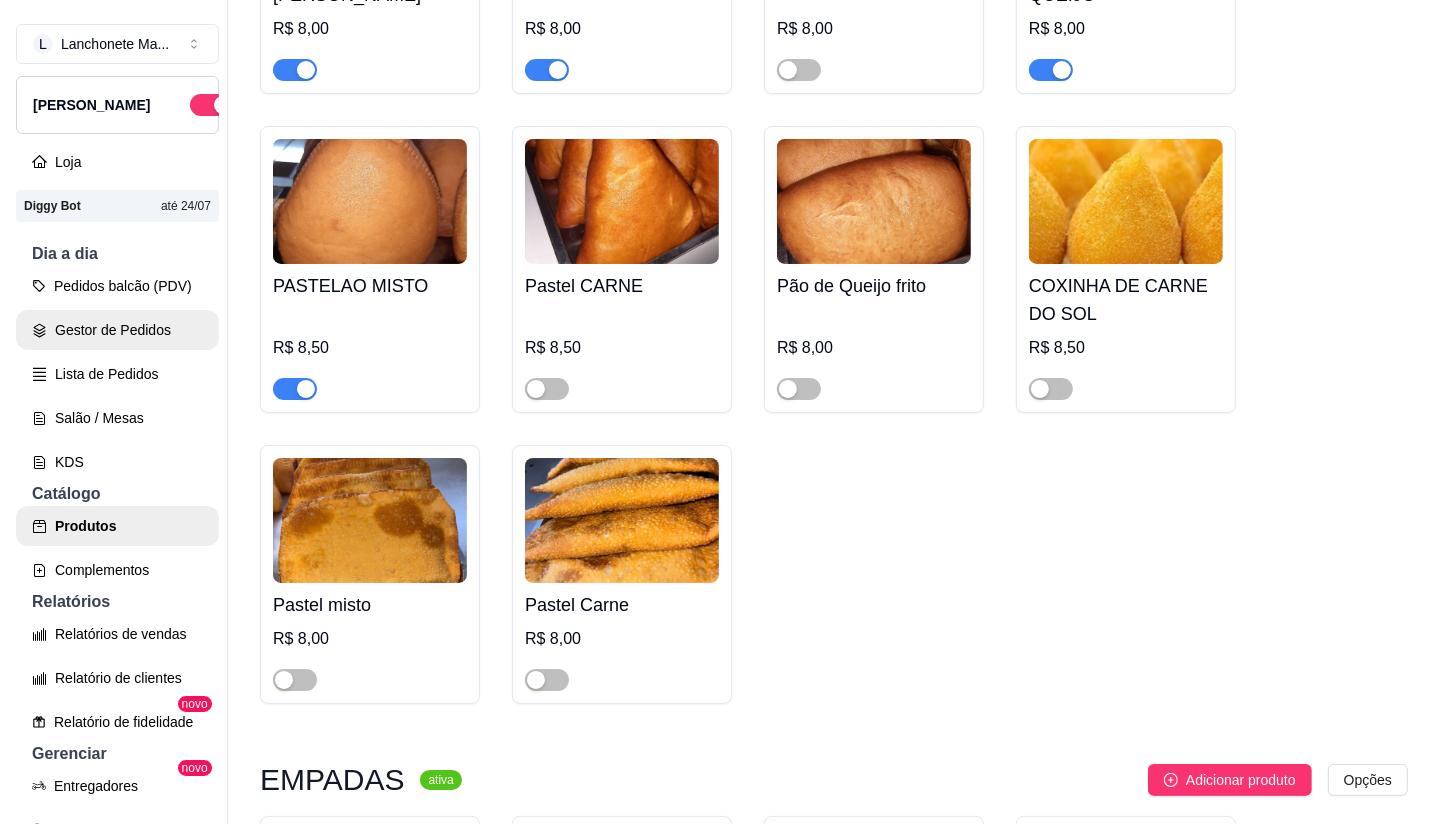scroll, scrollTop: 0, scrollLeft: 0, axis: both 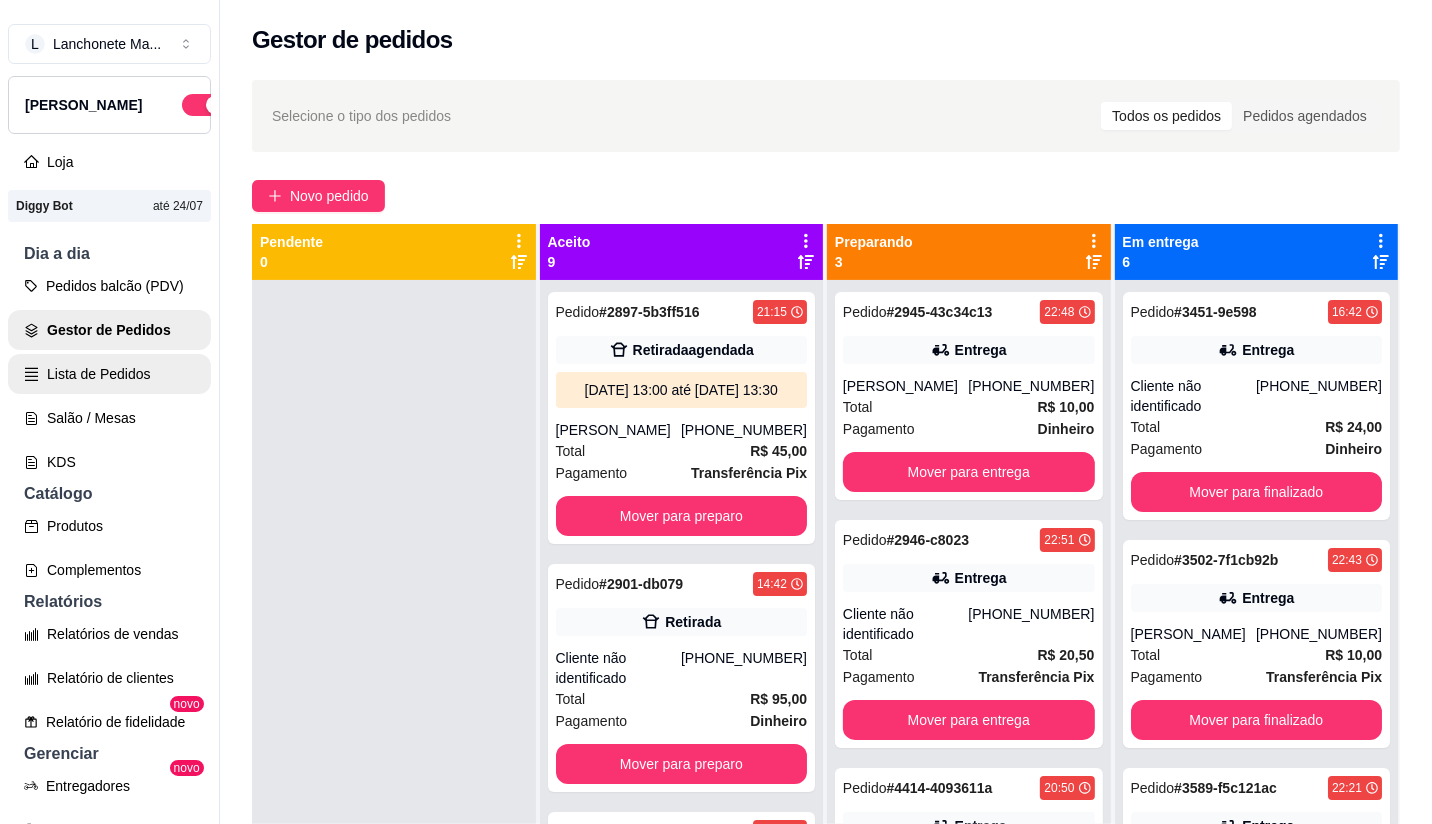 click on "Lista de Pedidos" at bounding box center (109, 374) 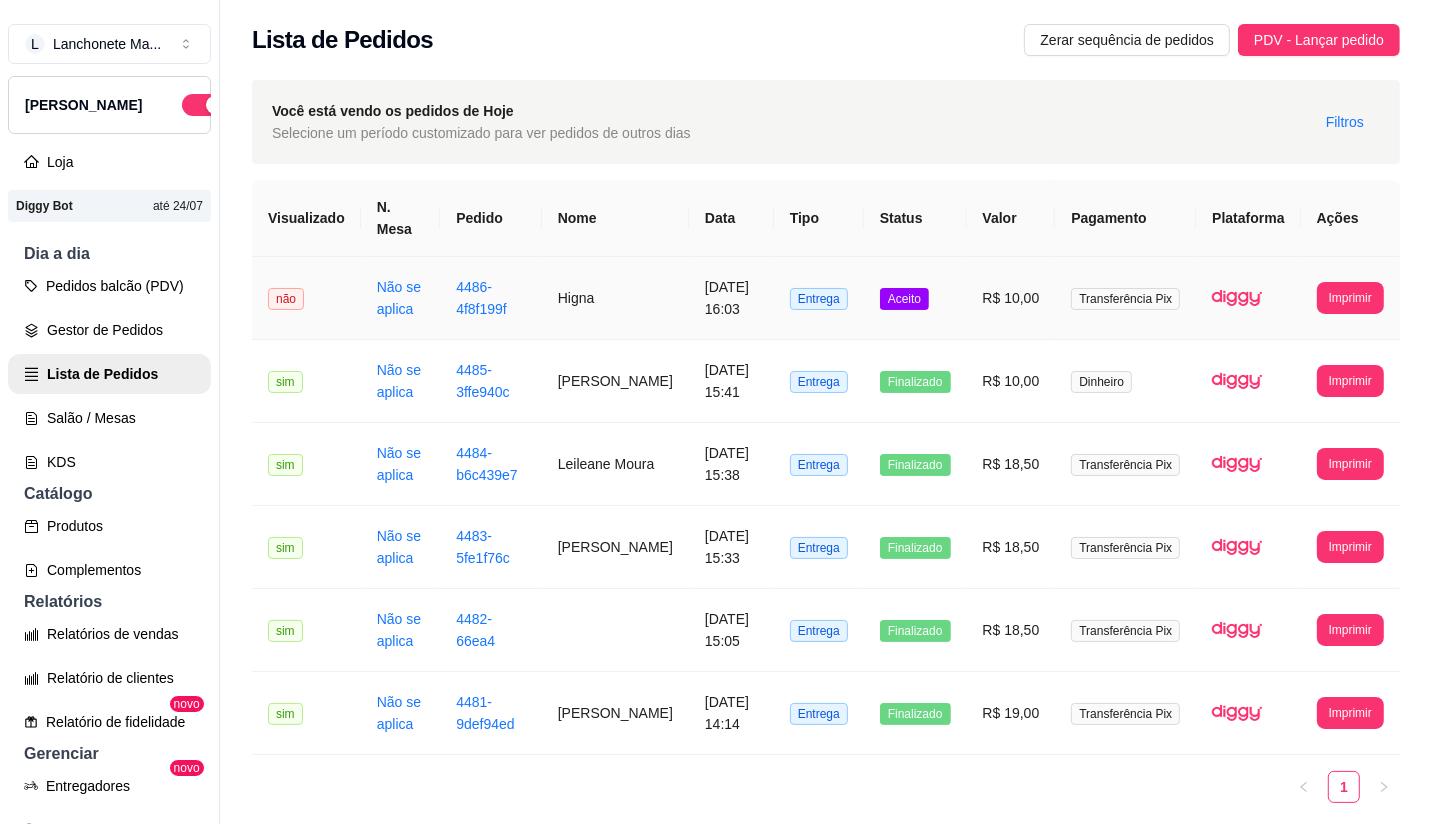 click on "R$ 10,00" at bounding box center (1011, 298) 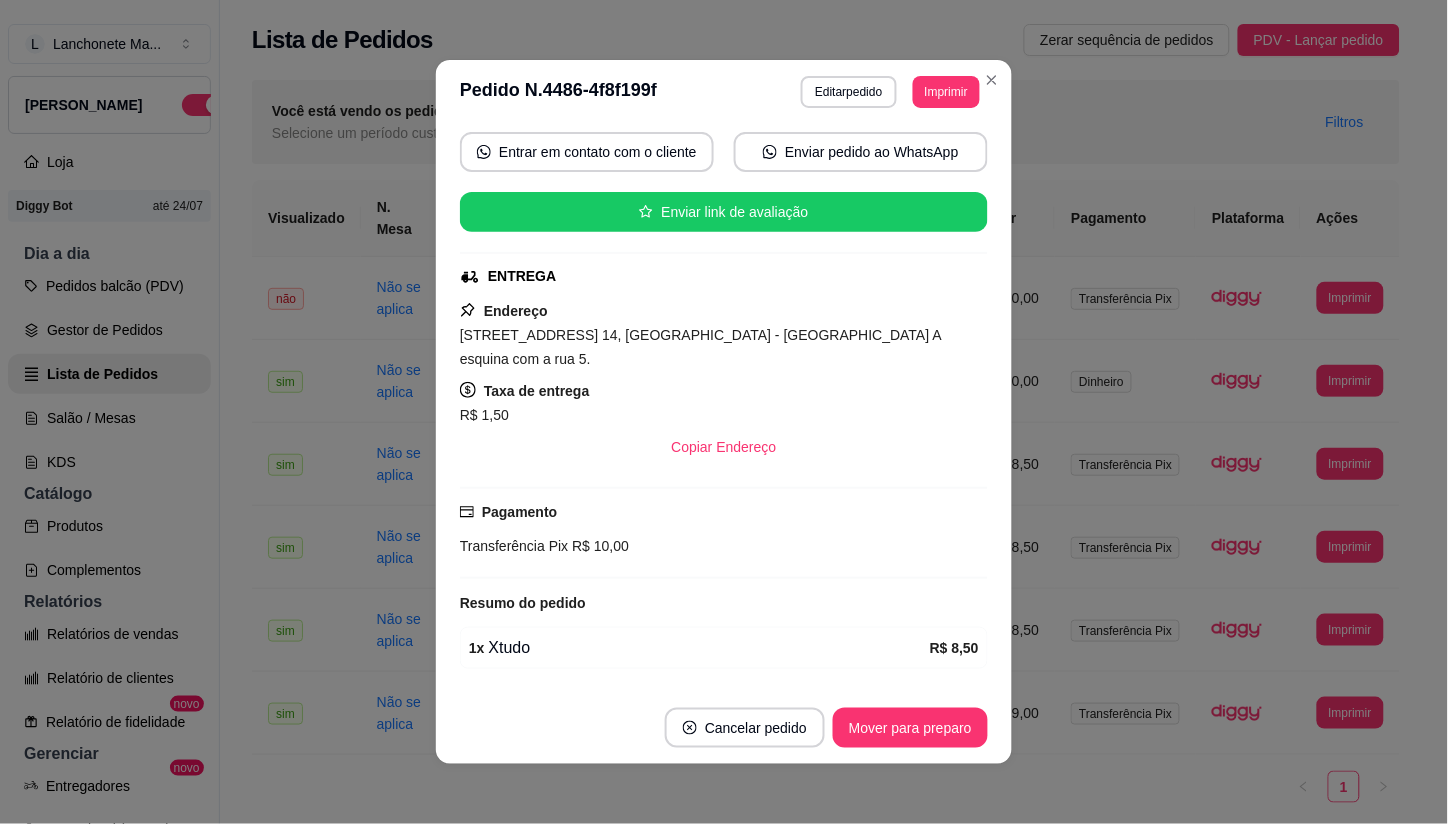 scroll, scrollTop: 227, scrollLeft: 0, axis: vertical 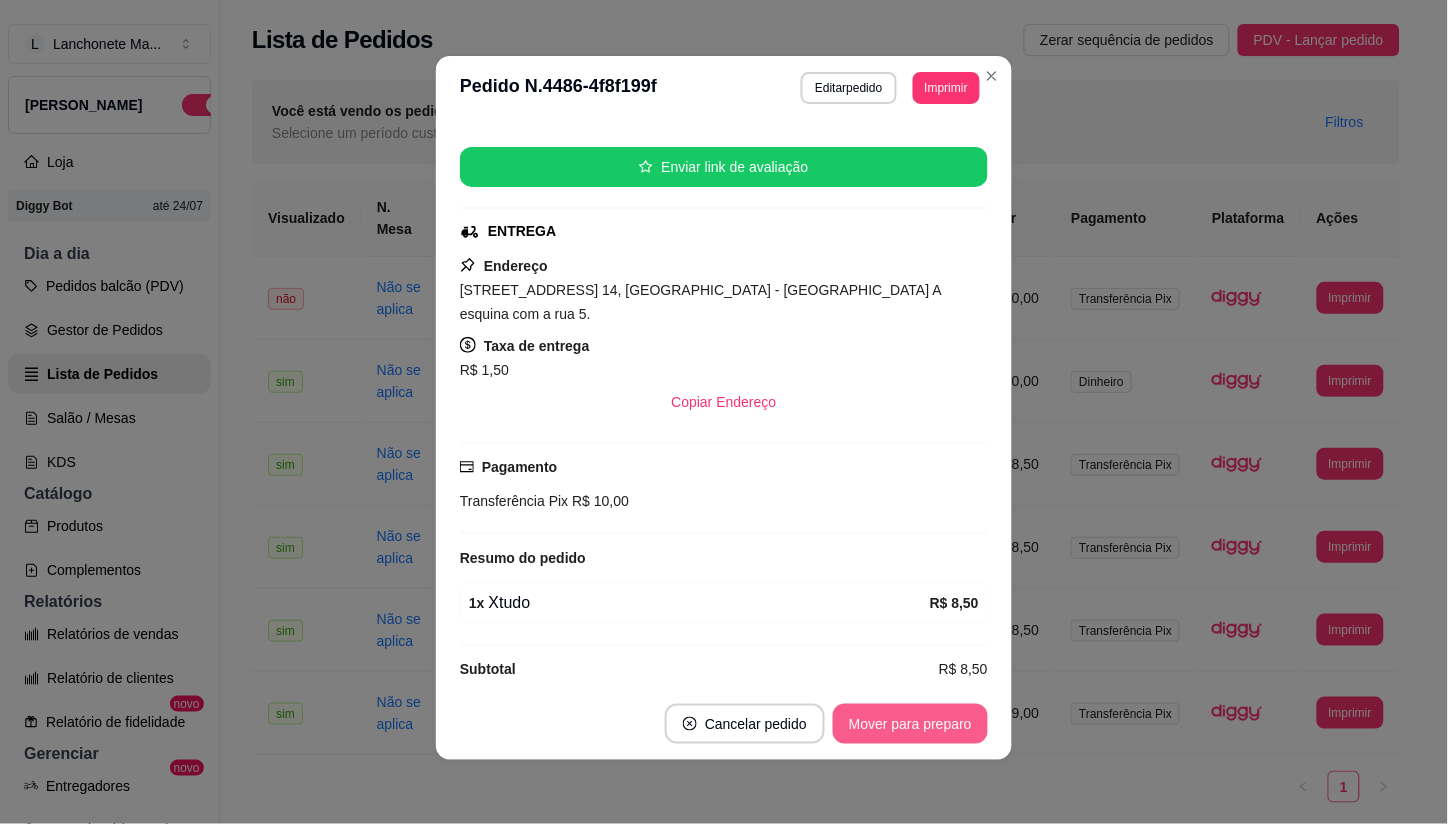 click on "Mover para preparo" at bounding box center [910, 724] 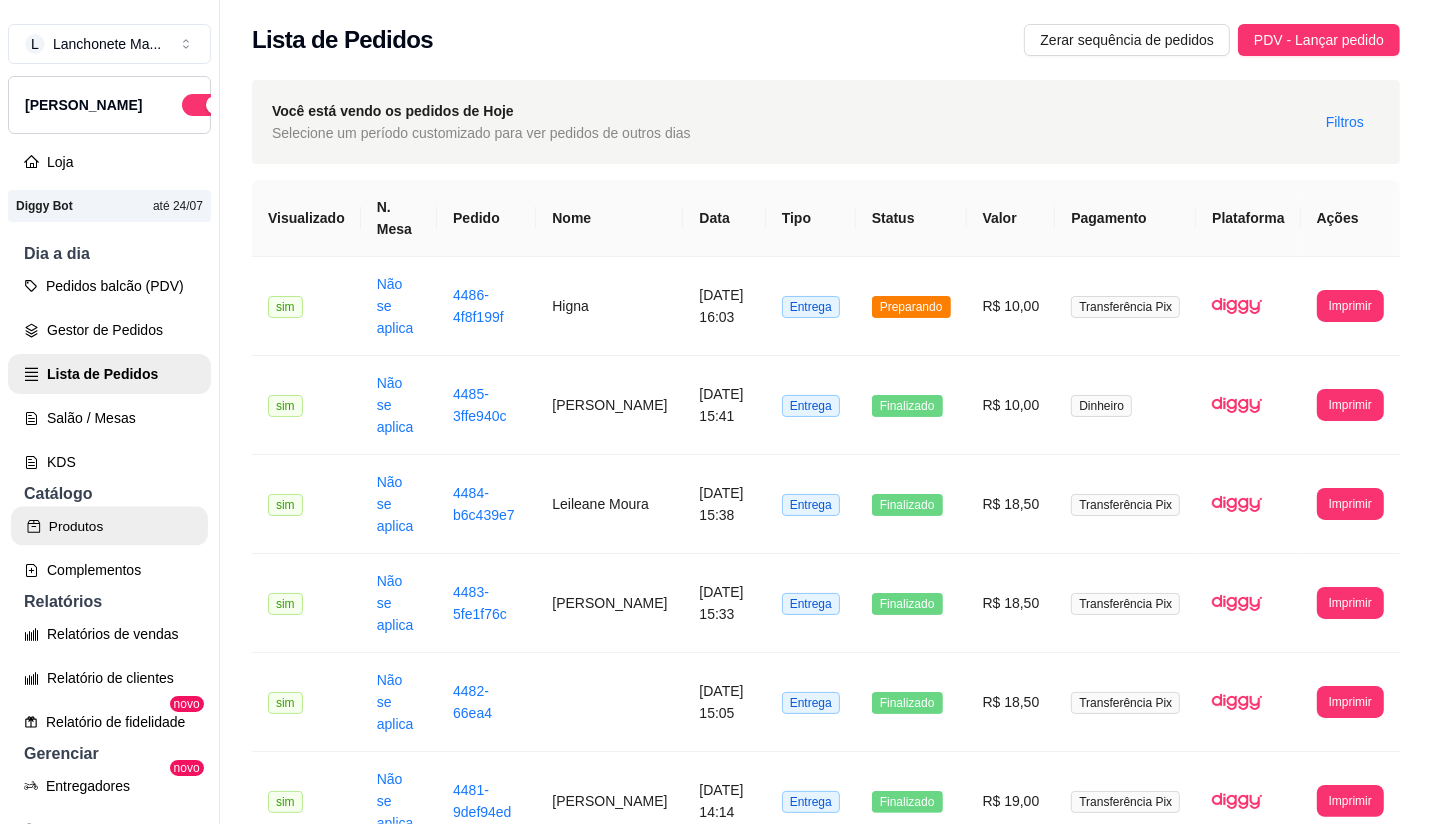 click on "Produtos" at bounding box center (109, 526) 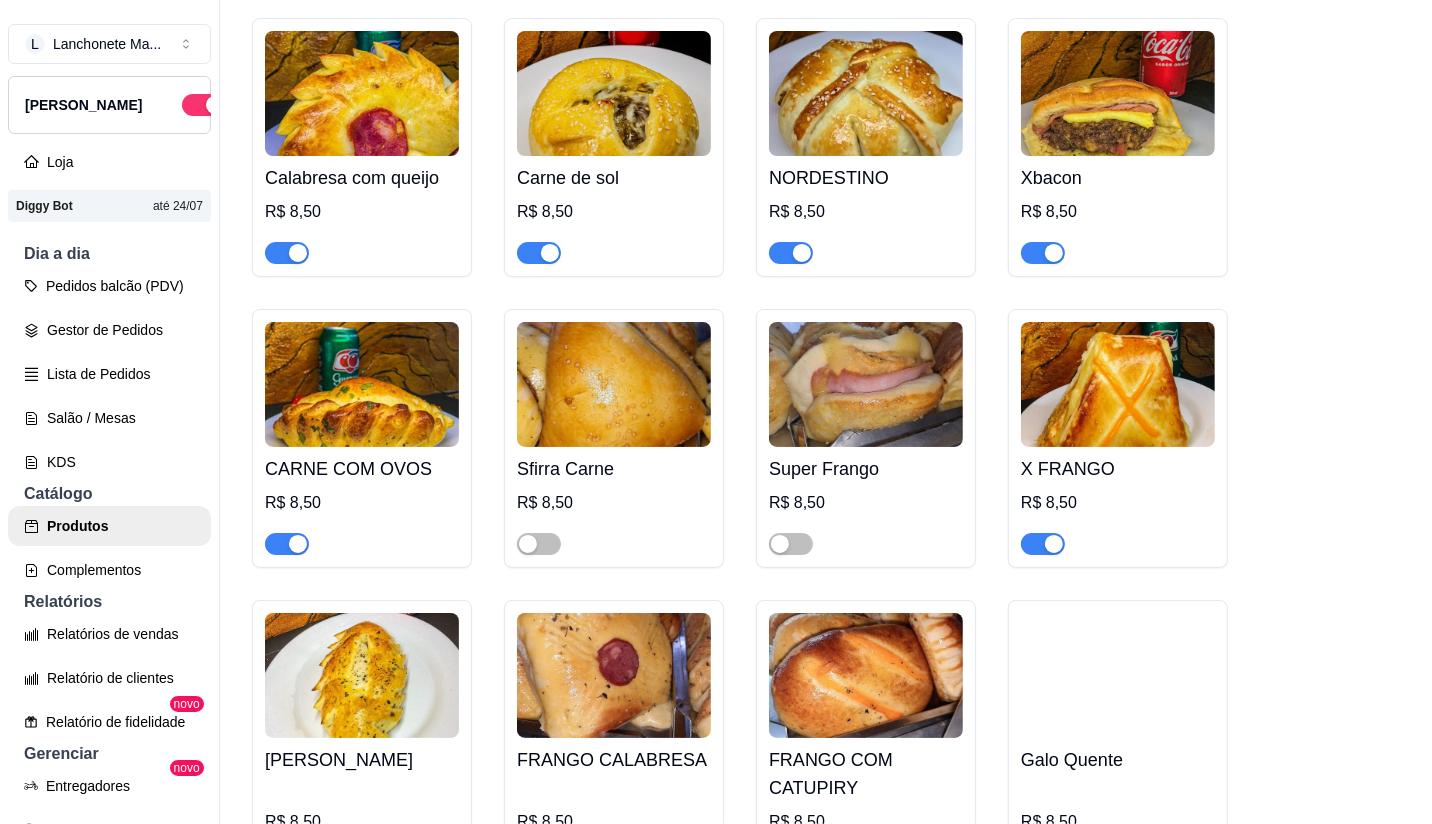 scroll, scrollTop: 0, scrollLeft: 0, axis: both 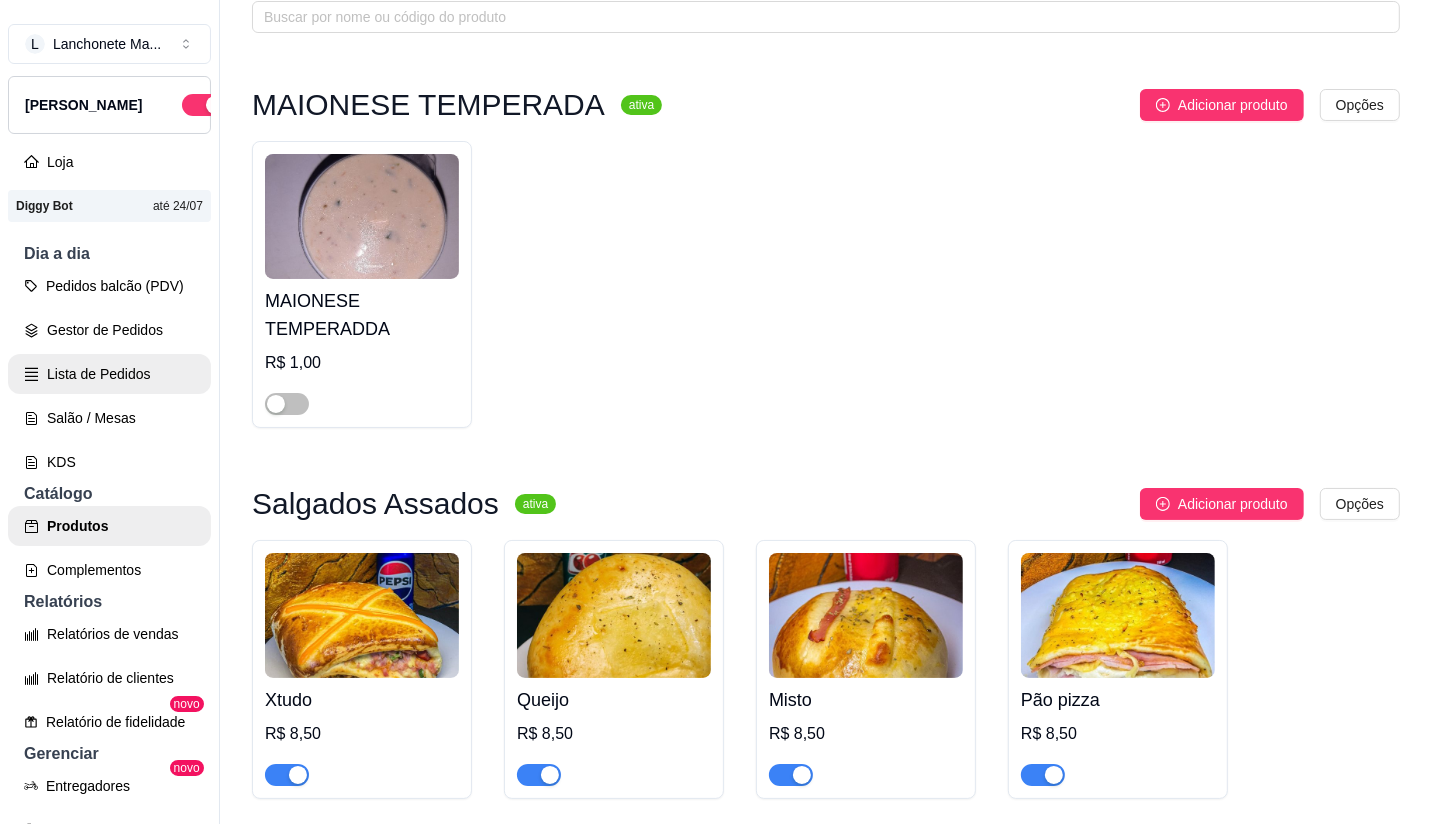 click 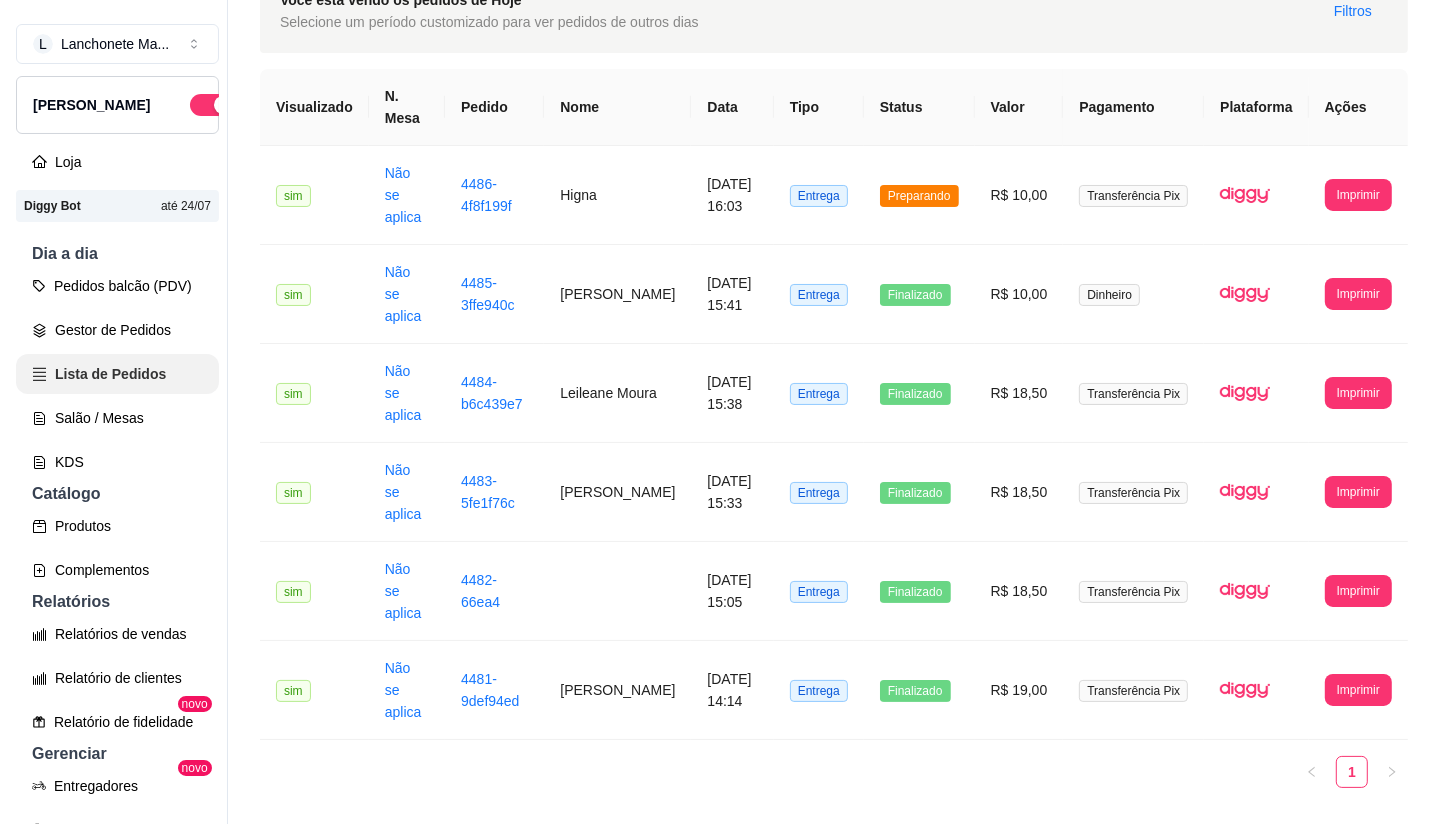 scroll, scrollTop: 0, scrollLeft: 0, axis: both 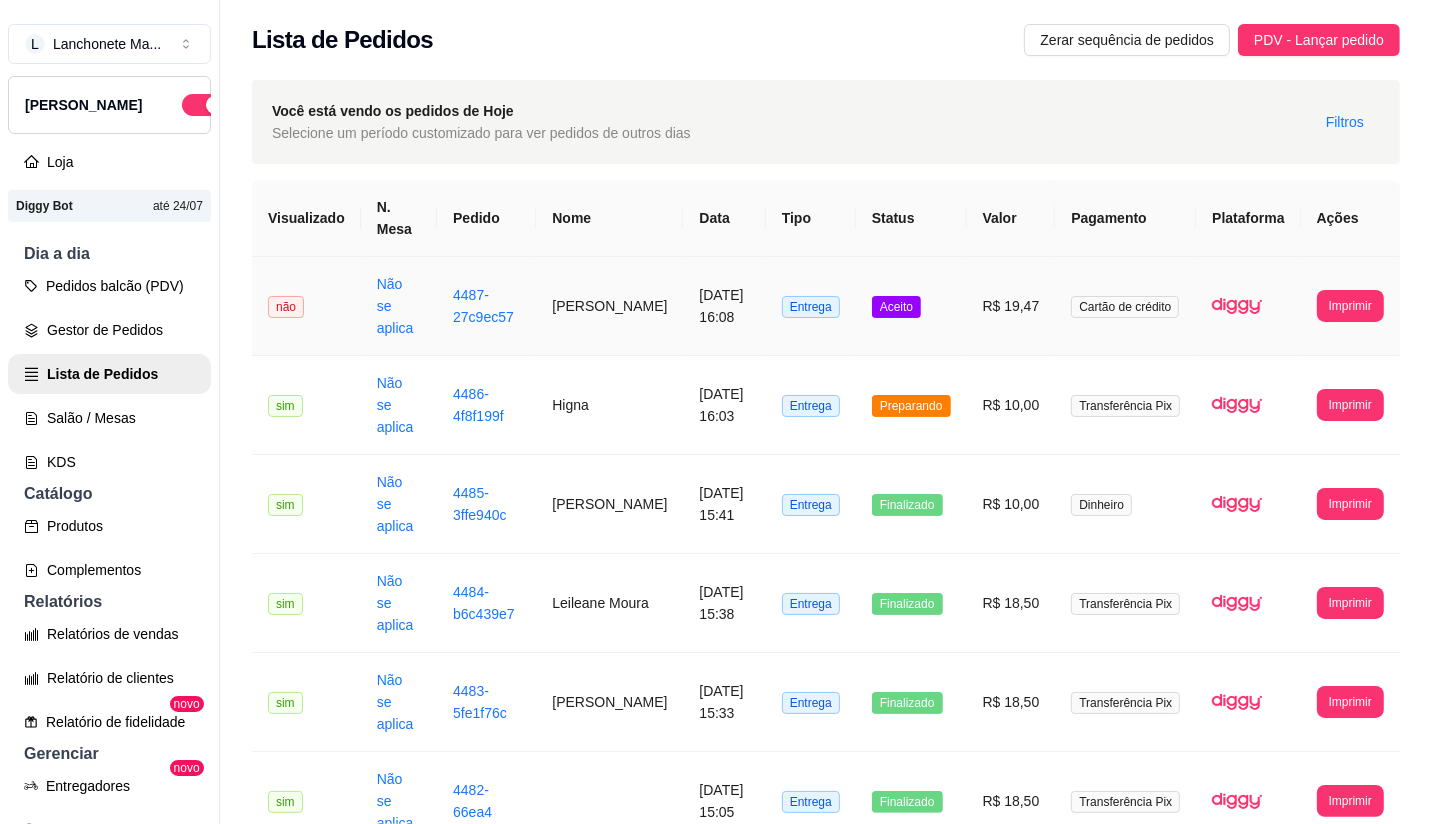 click on "Daniele" at bounding box center (609, 306) 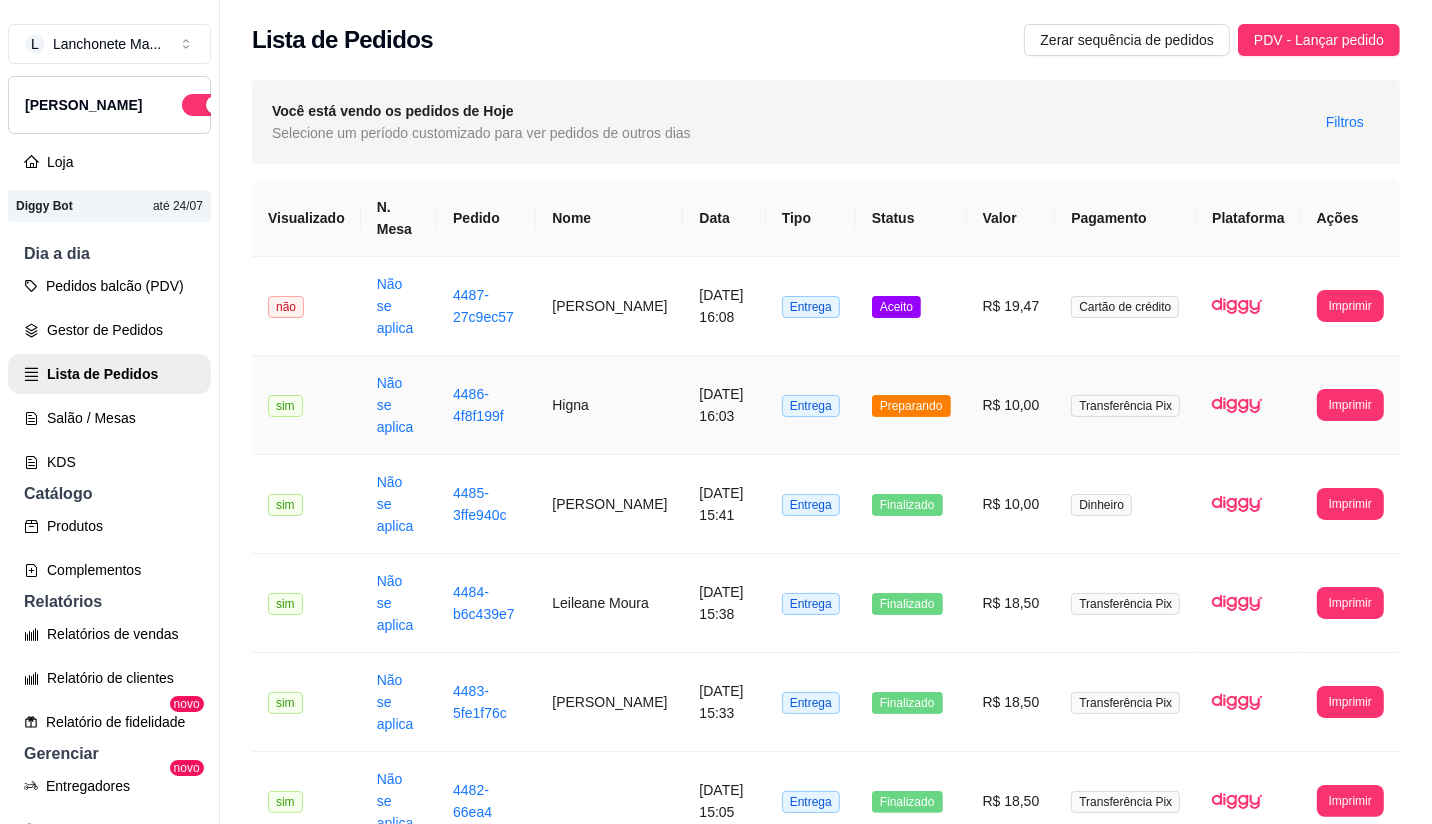 click on "Preparando" at bounding box center [911, 406] 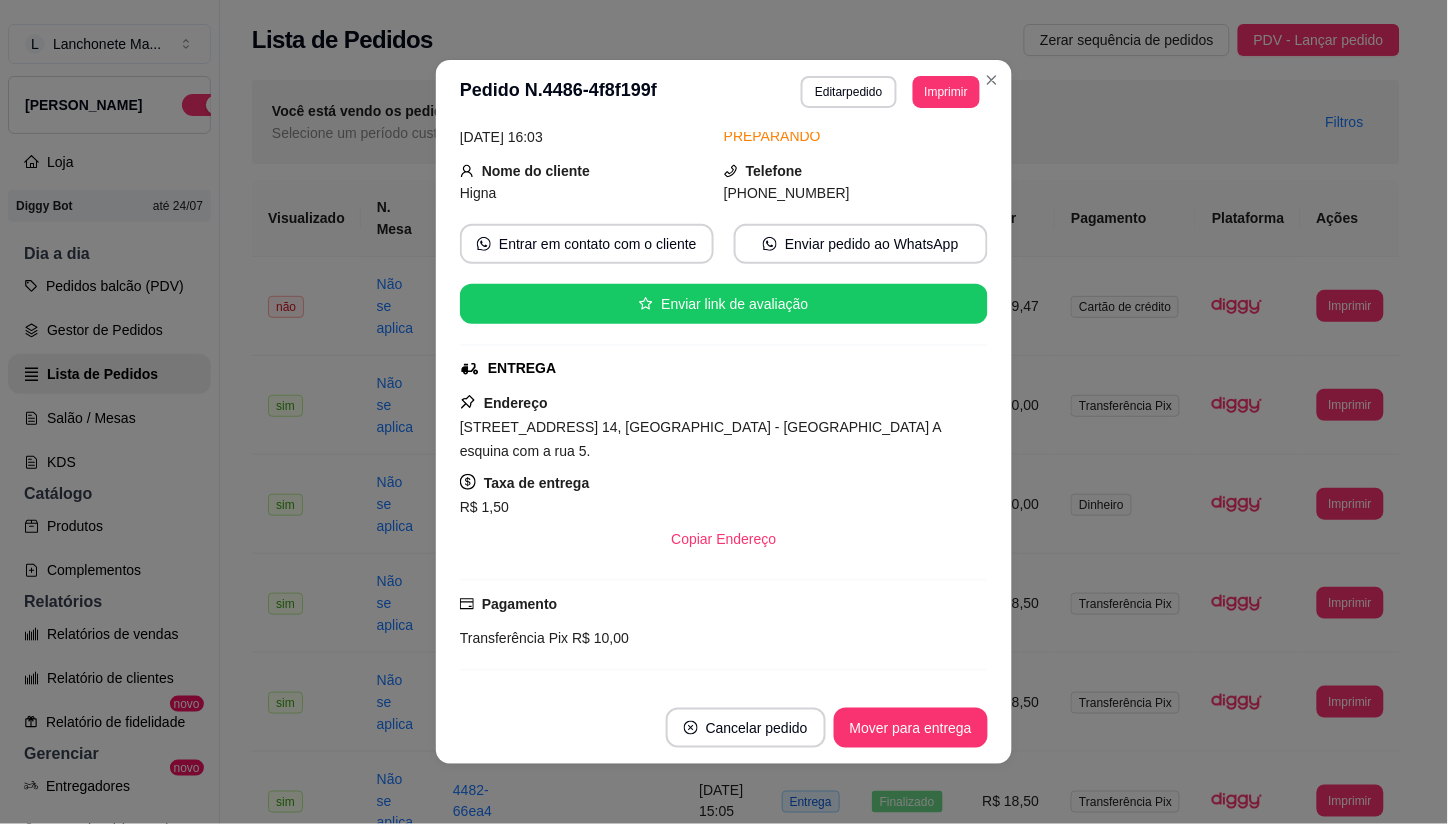 scroll, scrollTop: 111, scrollLeft: 0, axis: vertical 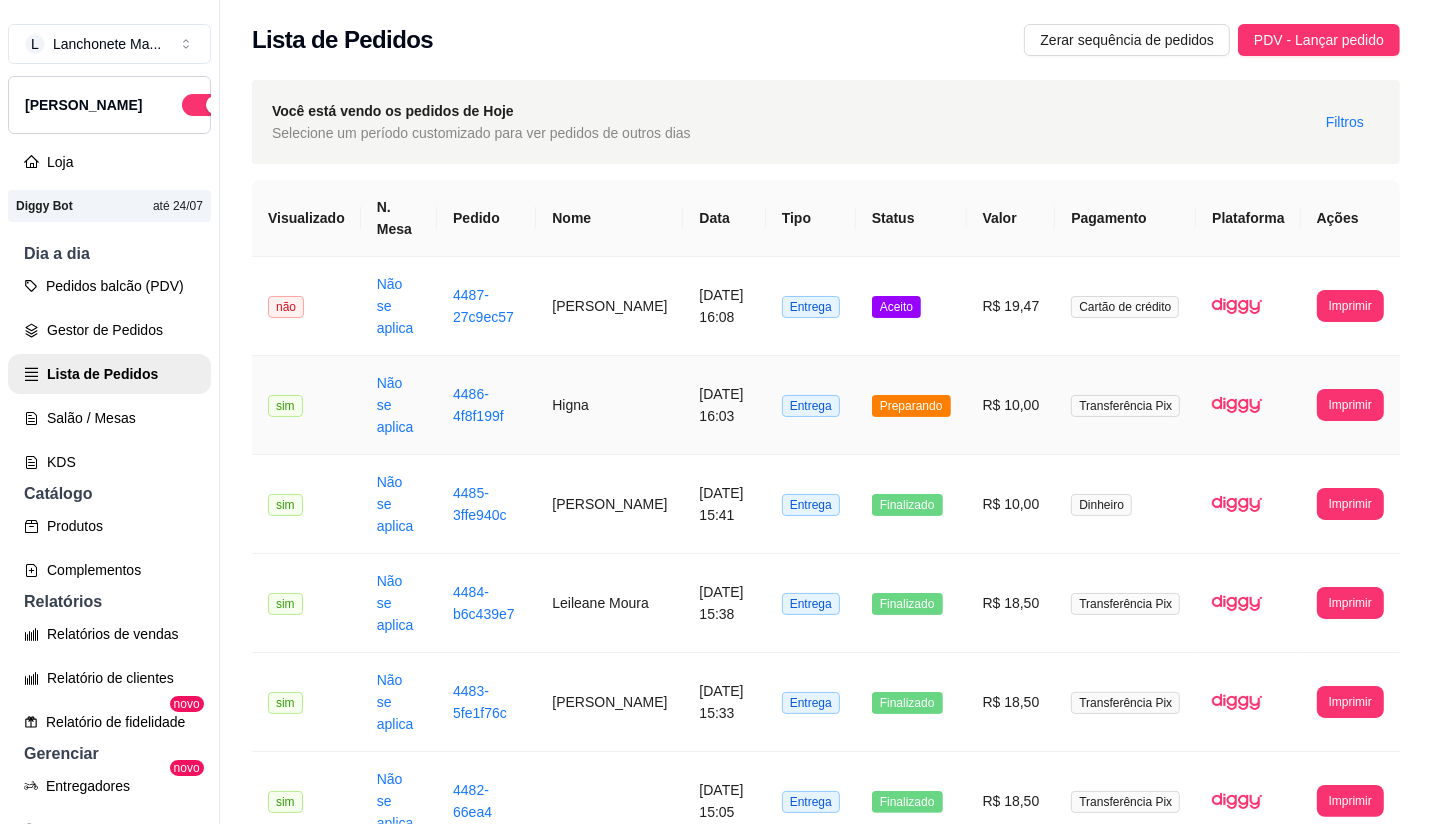 click on "Preparando" at bounding box center (911, 406) 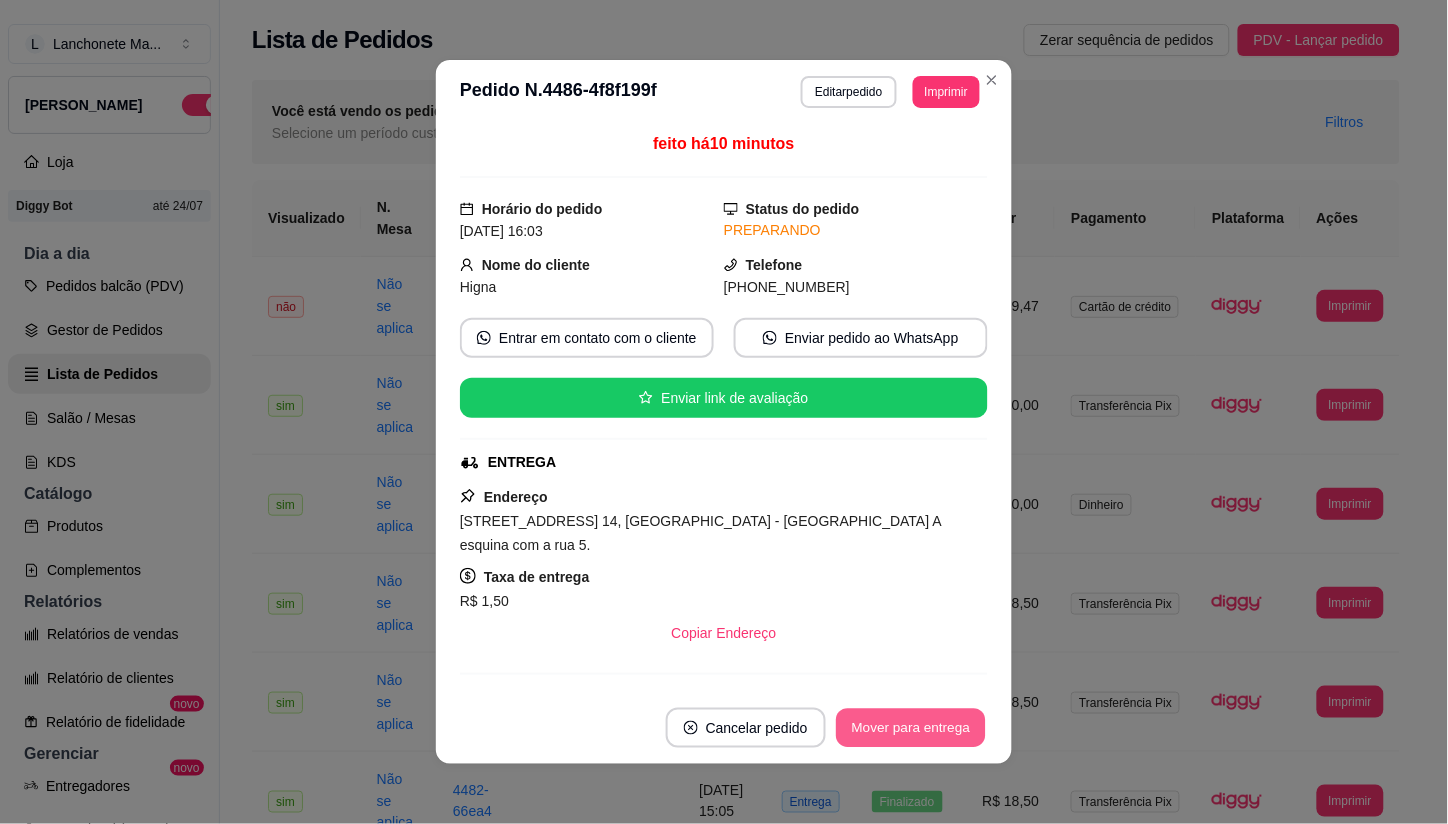click on "Mover para entrega" at bounding box center [911, 728] 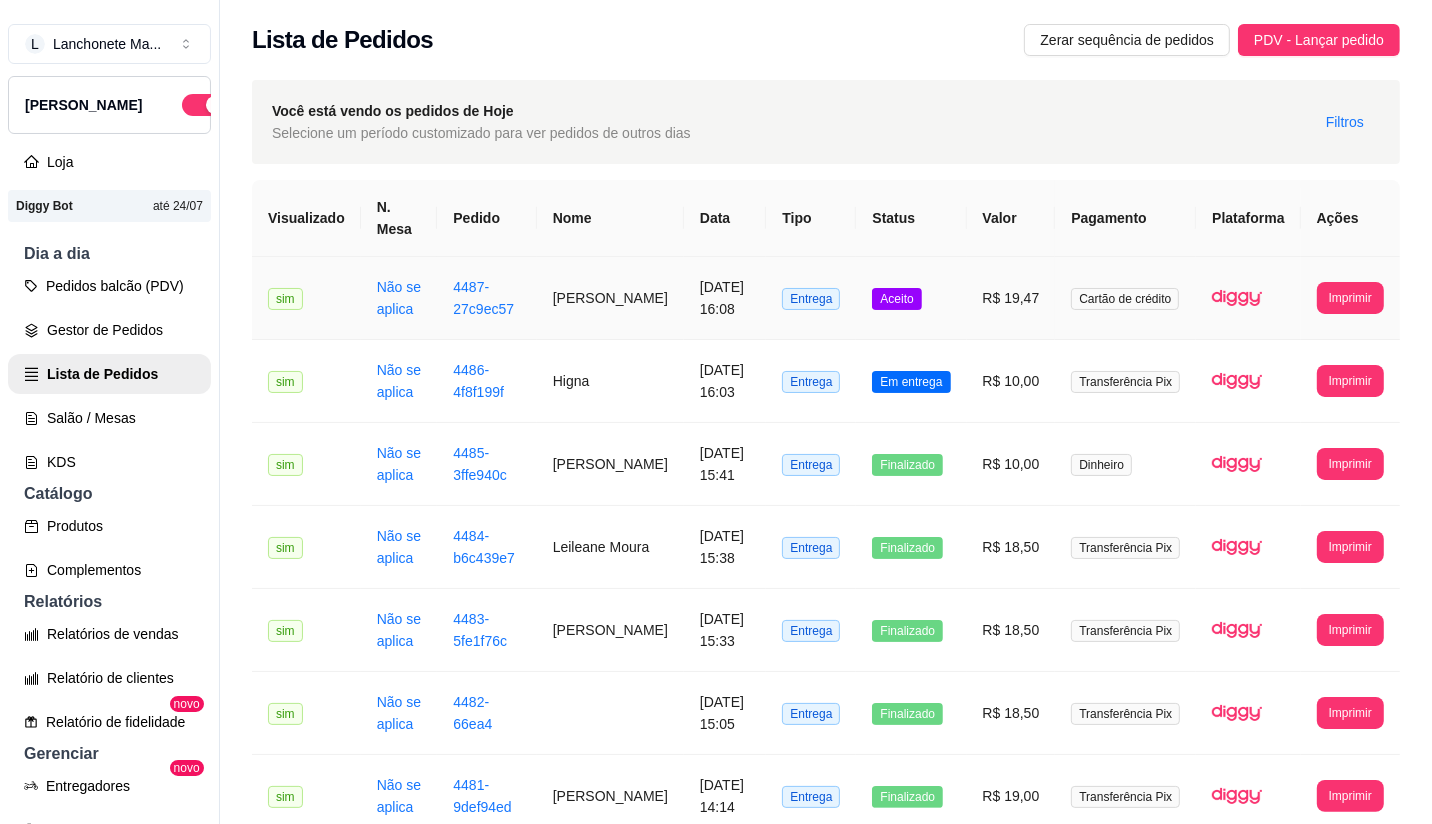 click on "Aceito" at bounding box center [896, 299] 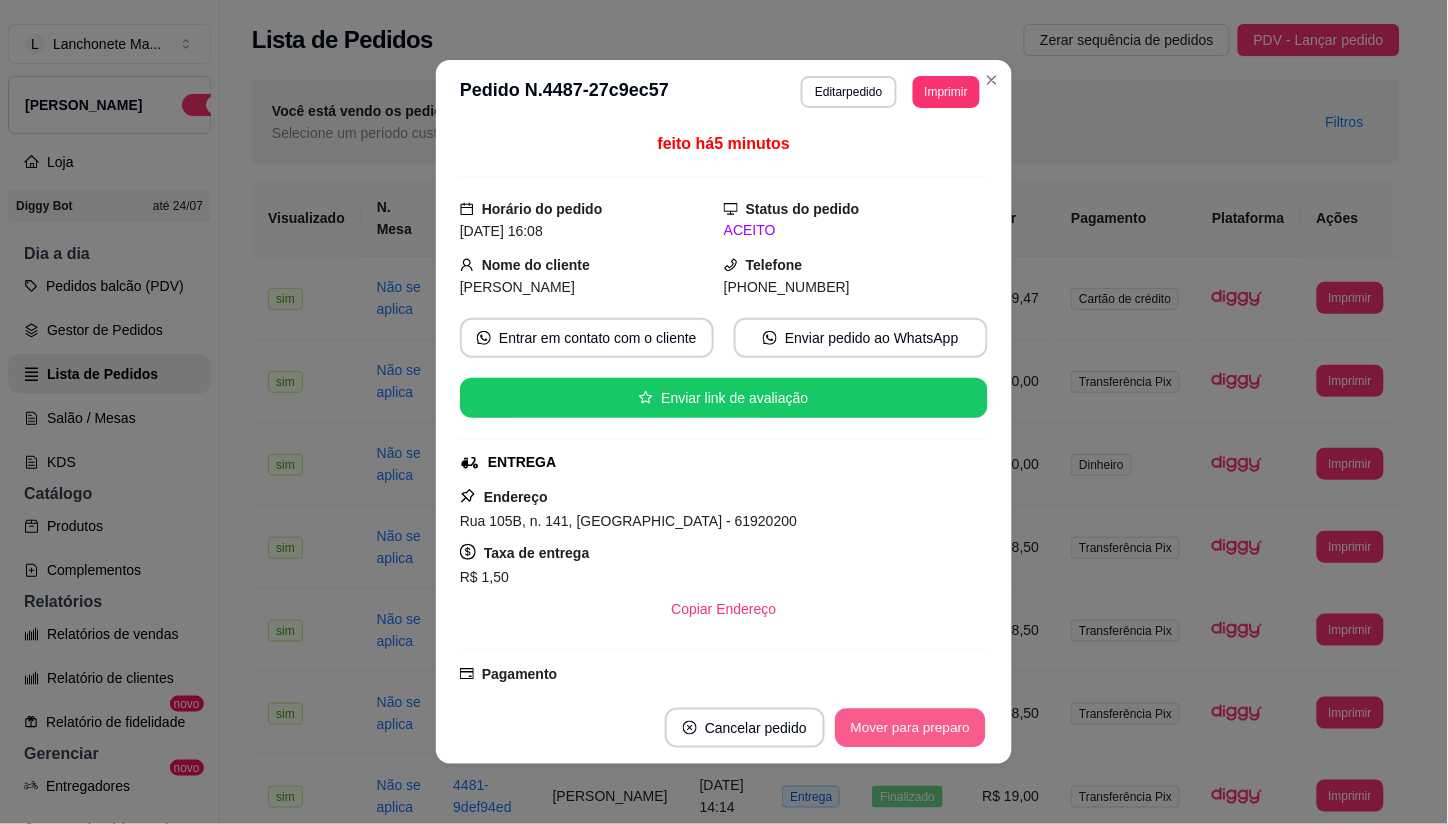 click on "Mover para preparo" at bounding box center [910, 728] 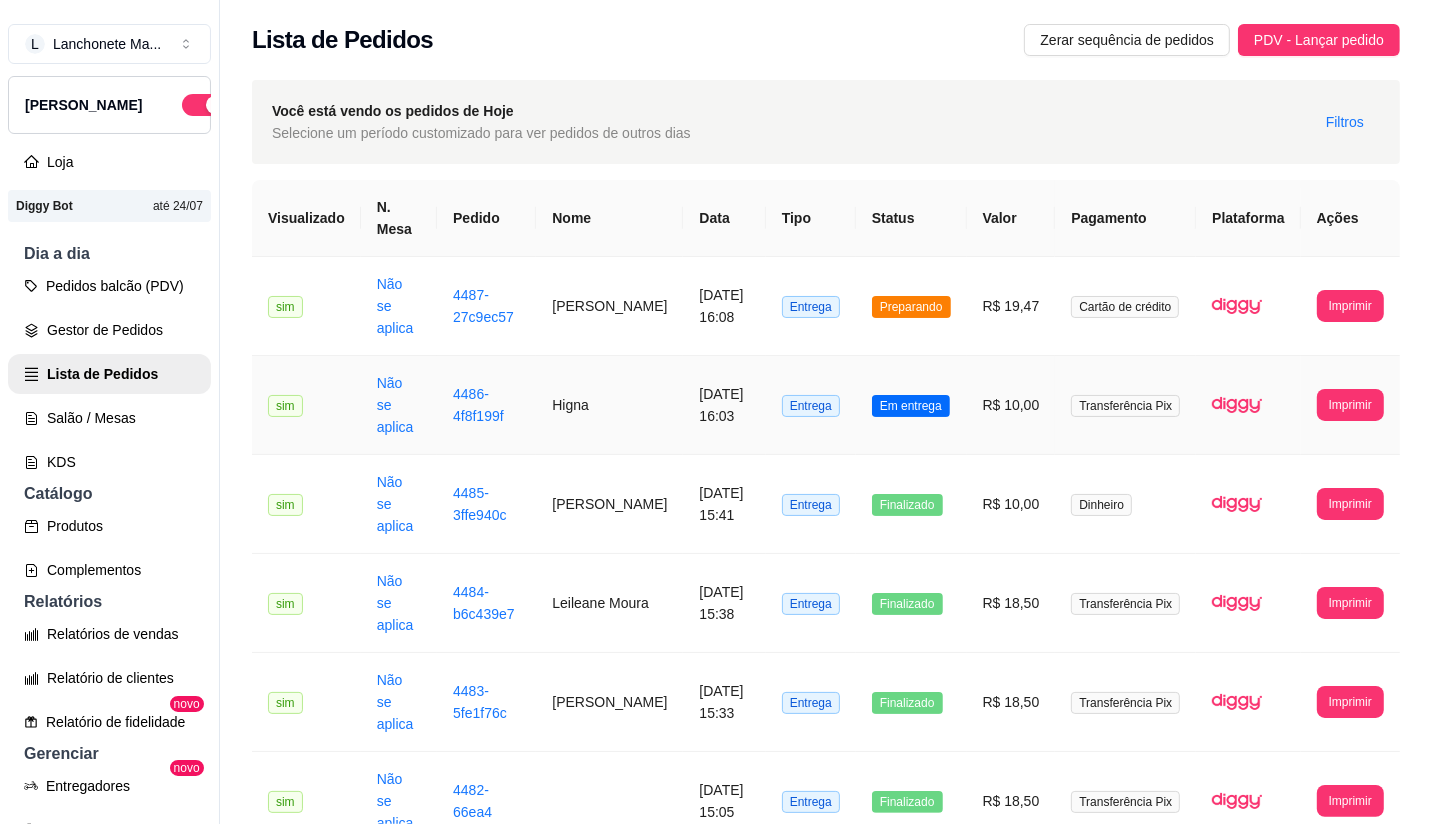 click on "Em entrega" at bounding box center [911, 406] 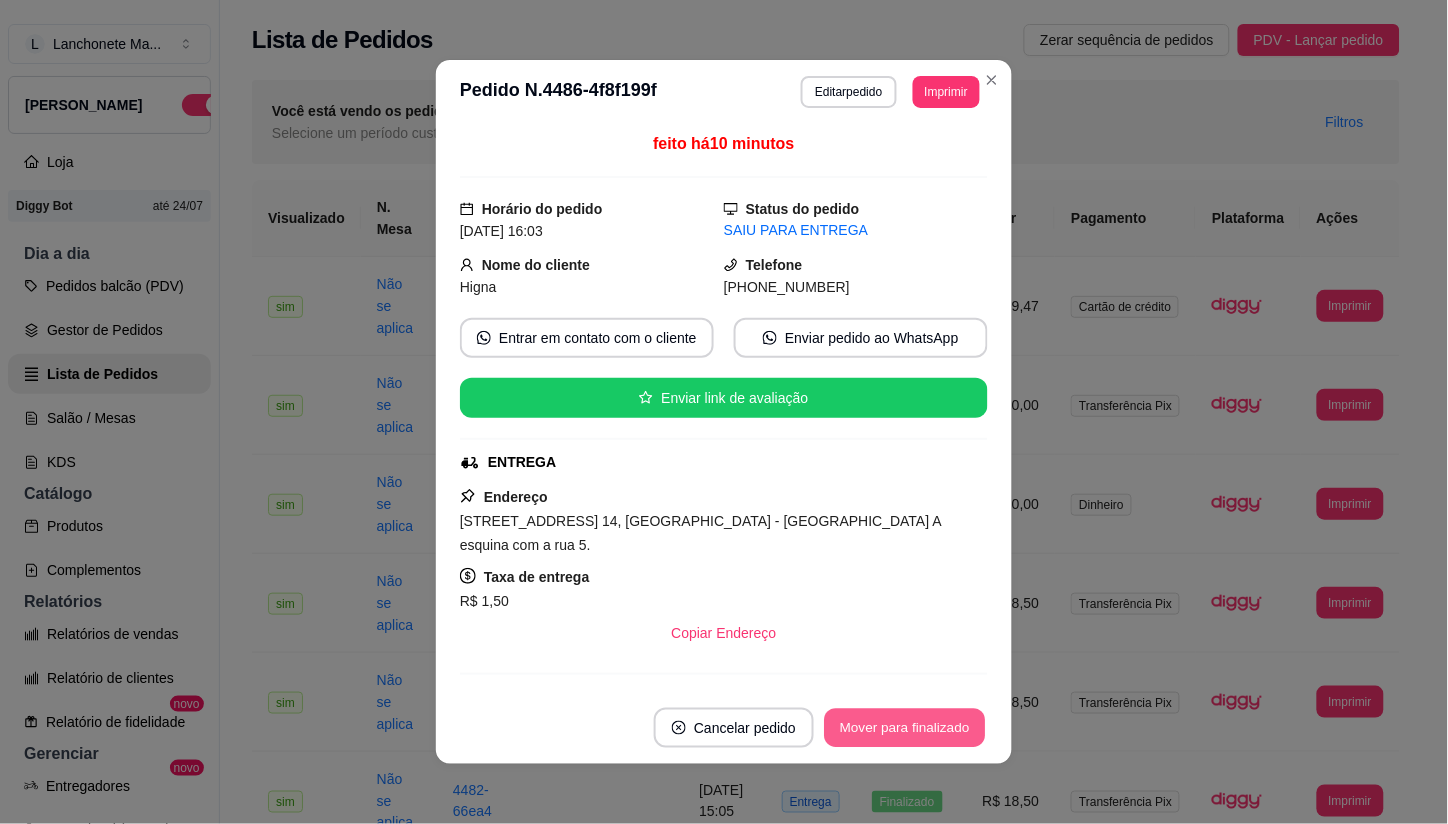click on "Mover para finalizado" at bounding box center (905, 728) 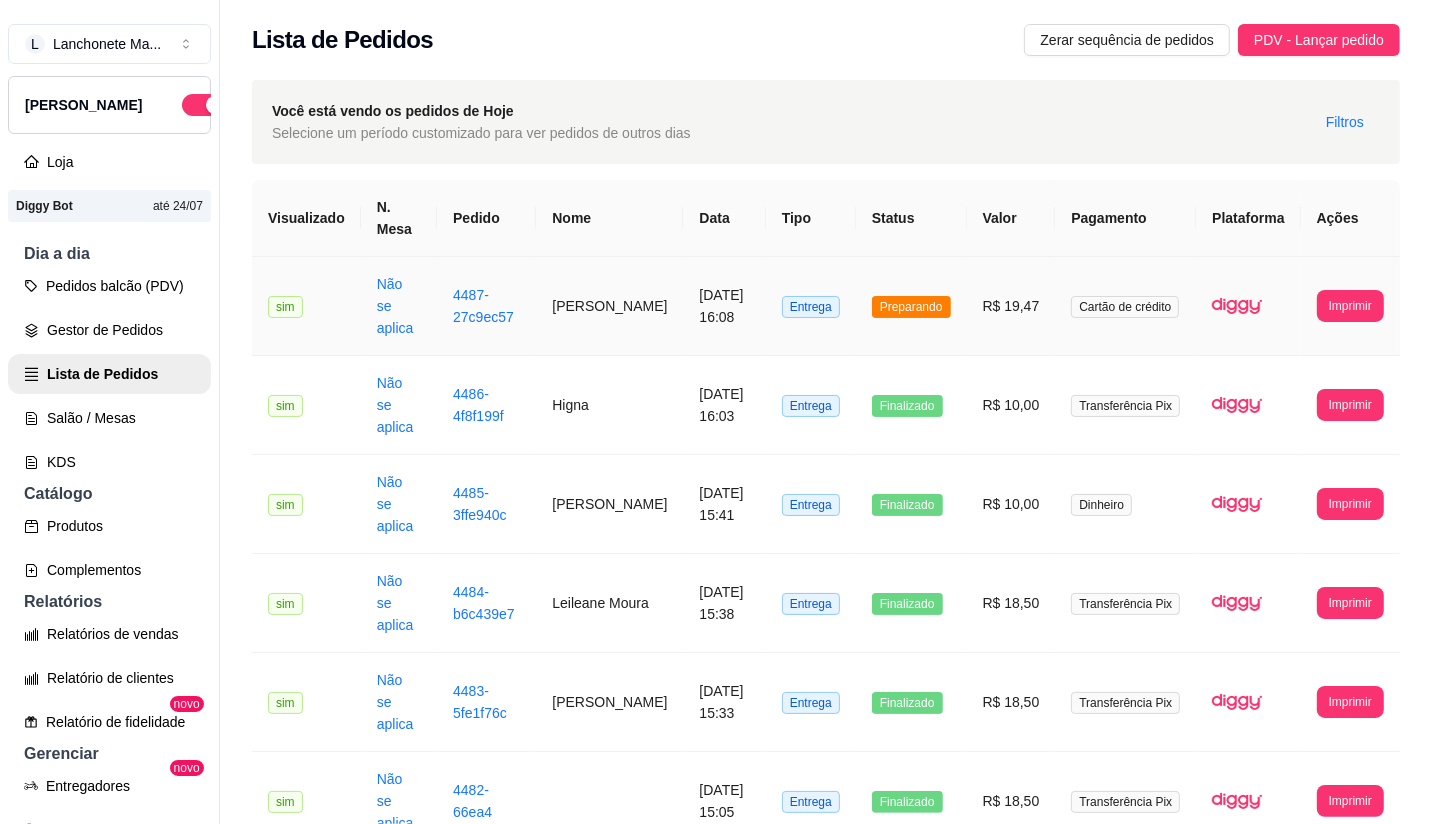click on "Preparando" at bounding box center [911, 307] 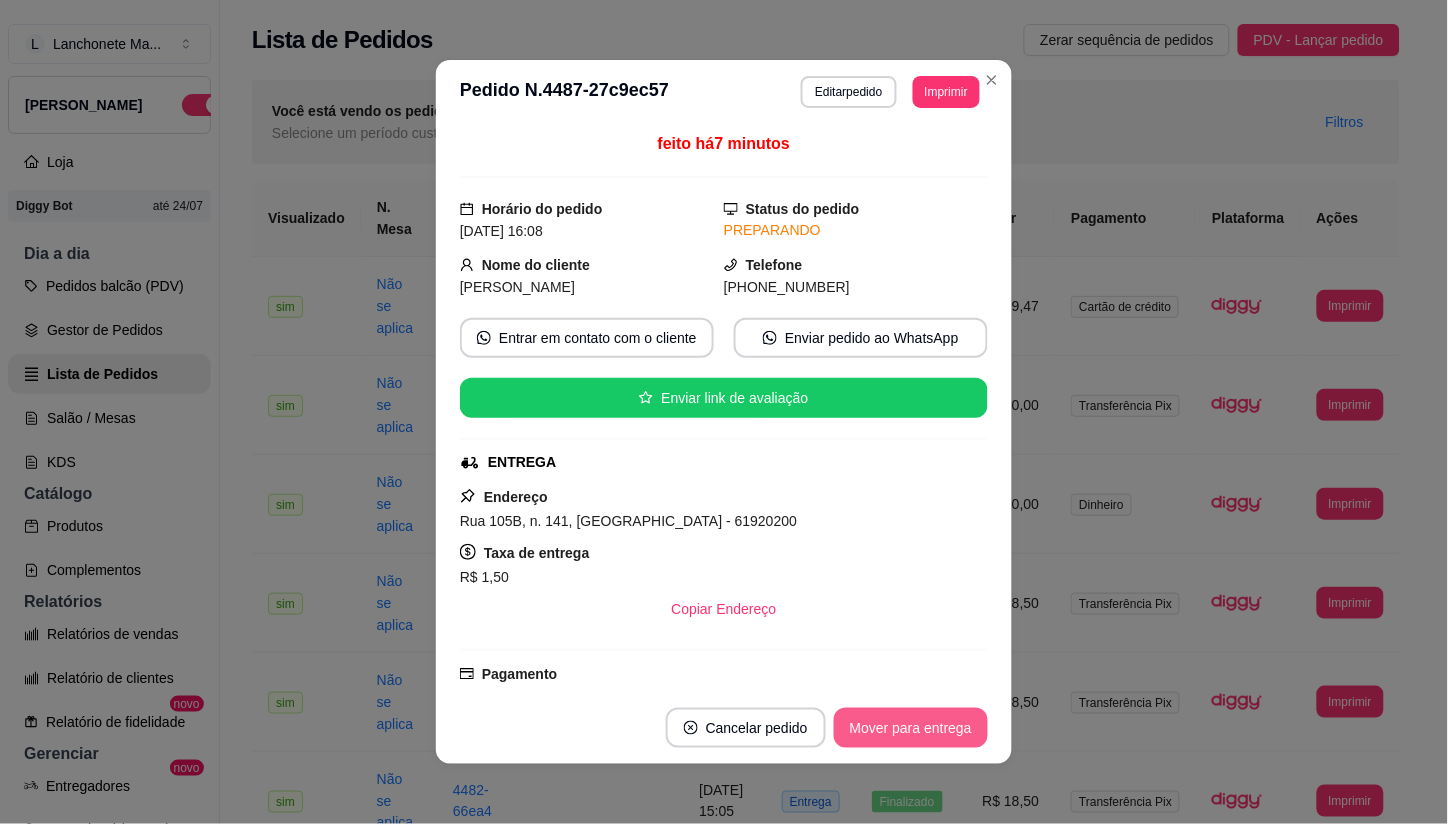 click on "Mover para entrega" at bounding box center (911, 728) 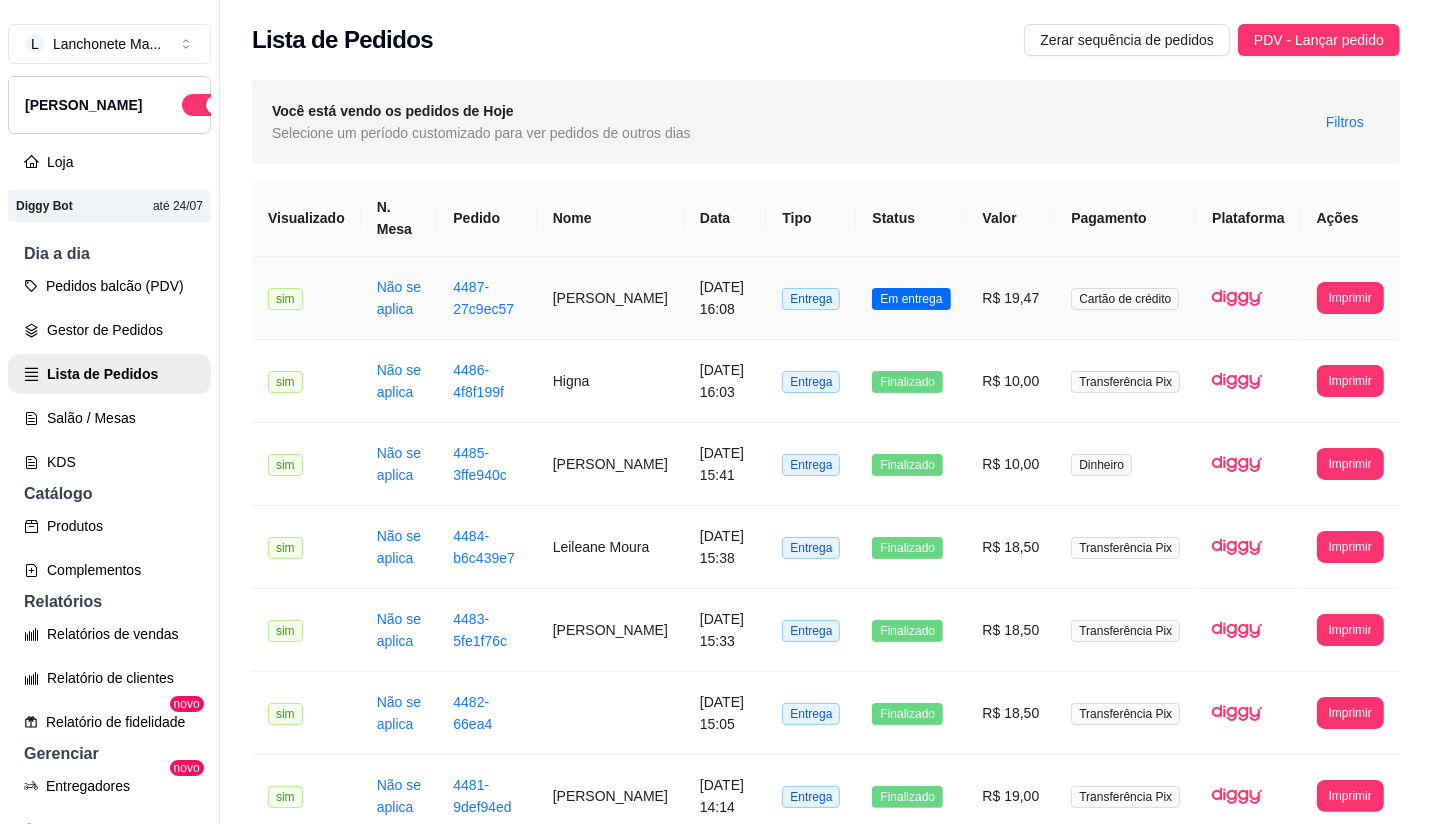 click on "Em entrega" at bounding box center (911, 299) 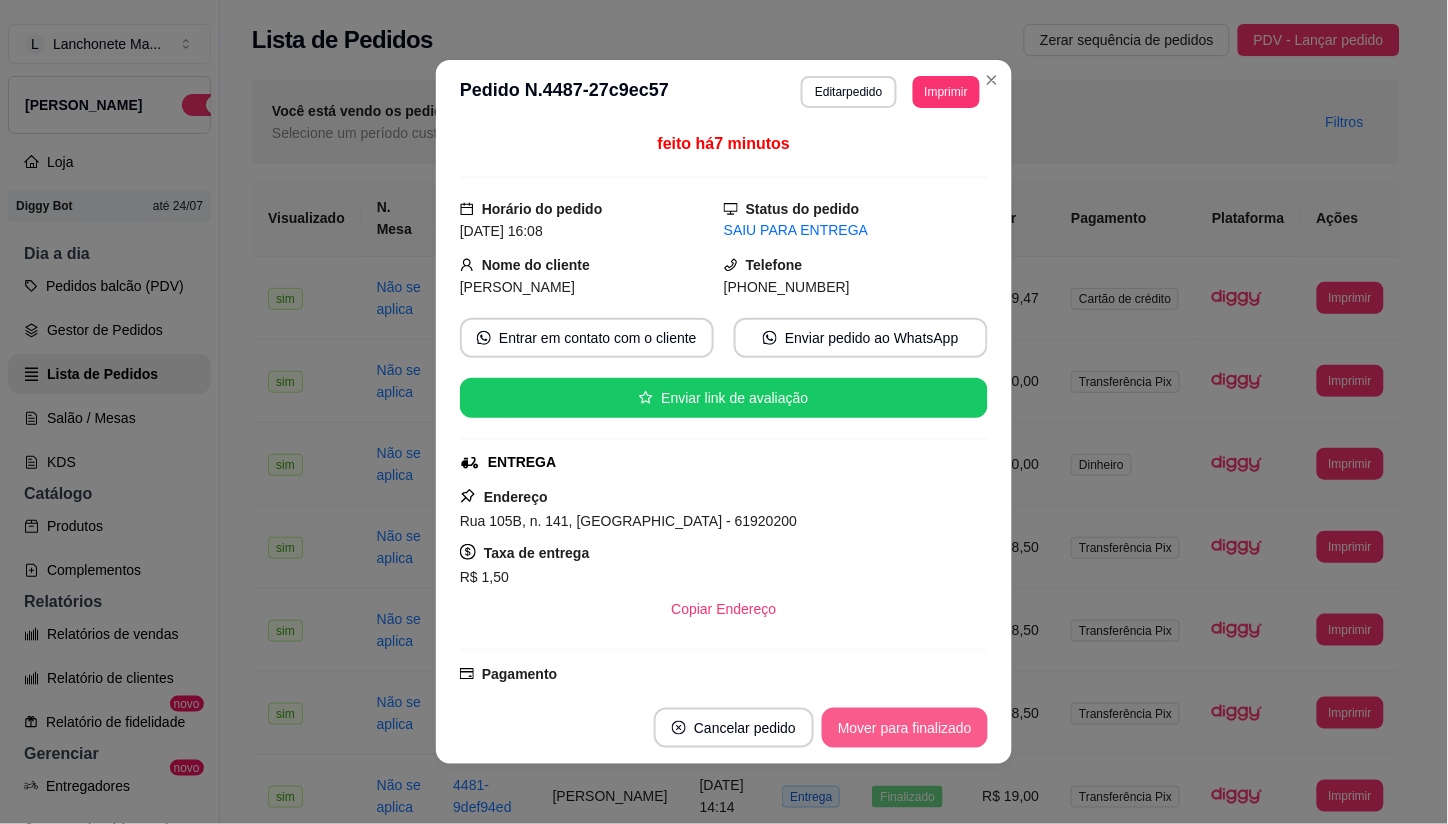 click on "Mover para finalizado" at bounding box center [905, 728] 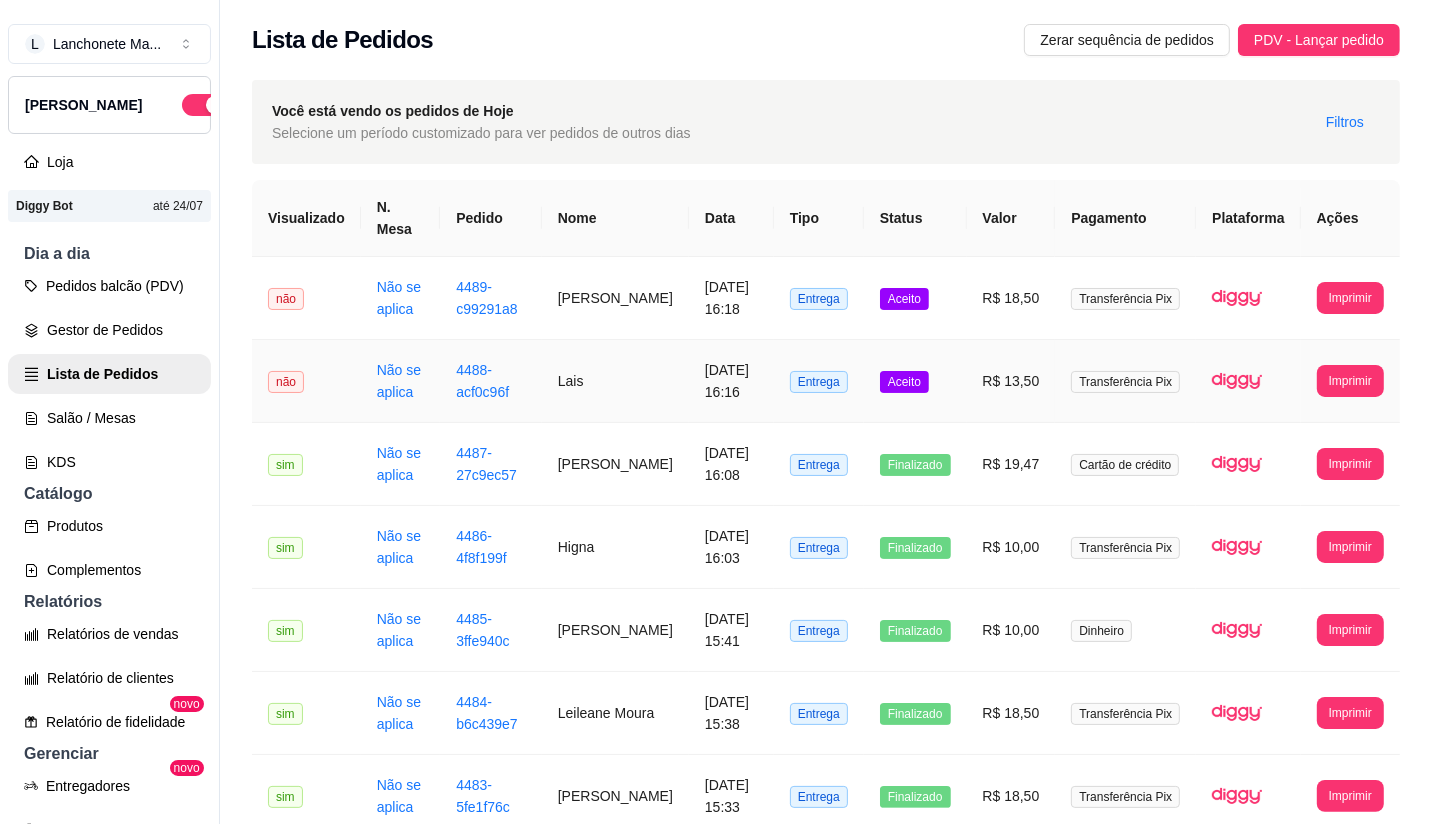 click on "Aceito" at bounding box center (915, 381) 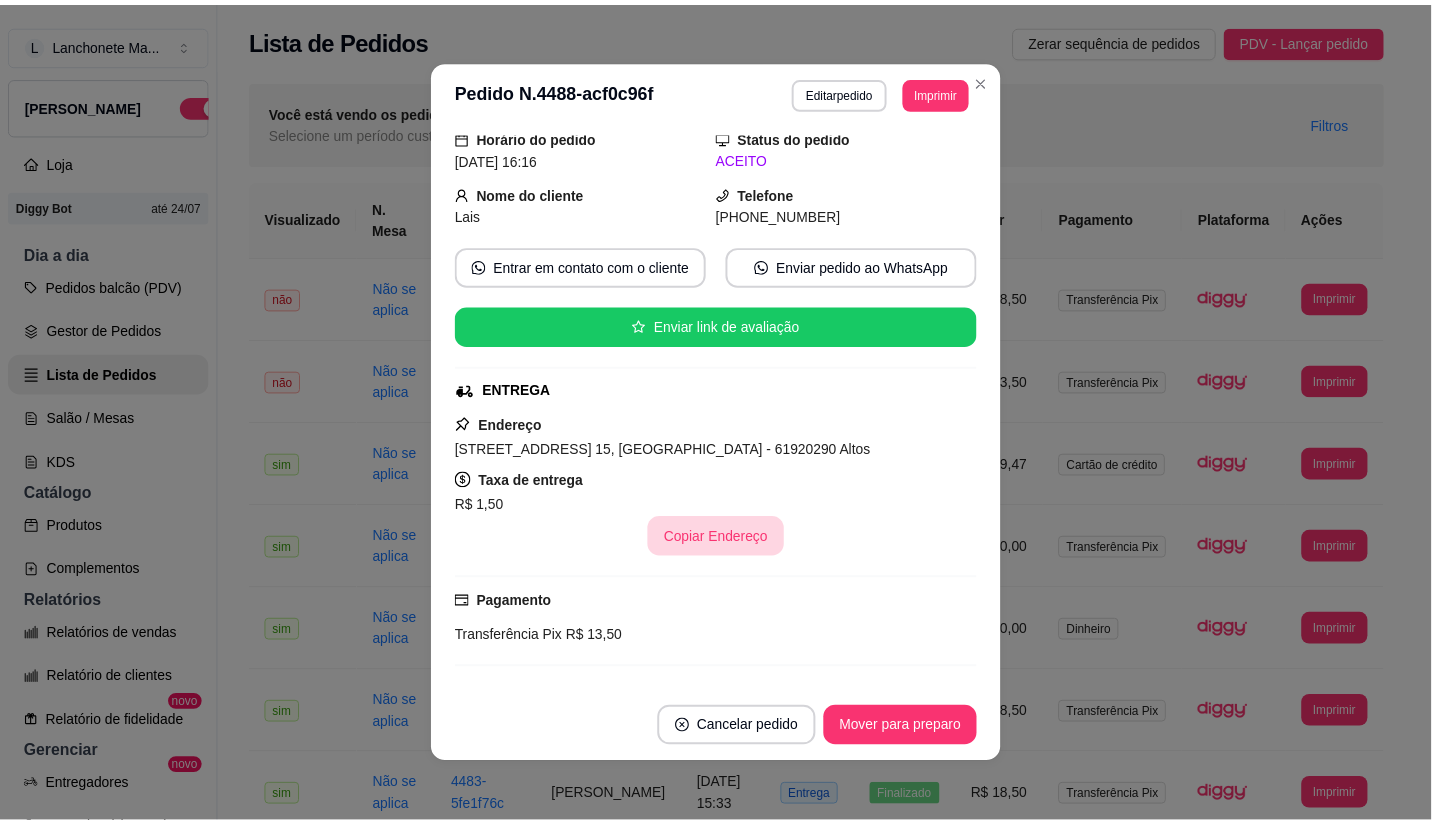 scroll, scrollTop: 111, scrollLeft: 0, axis: vertical 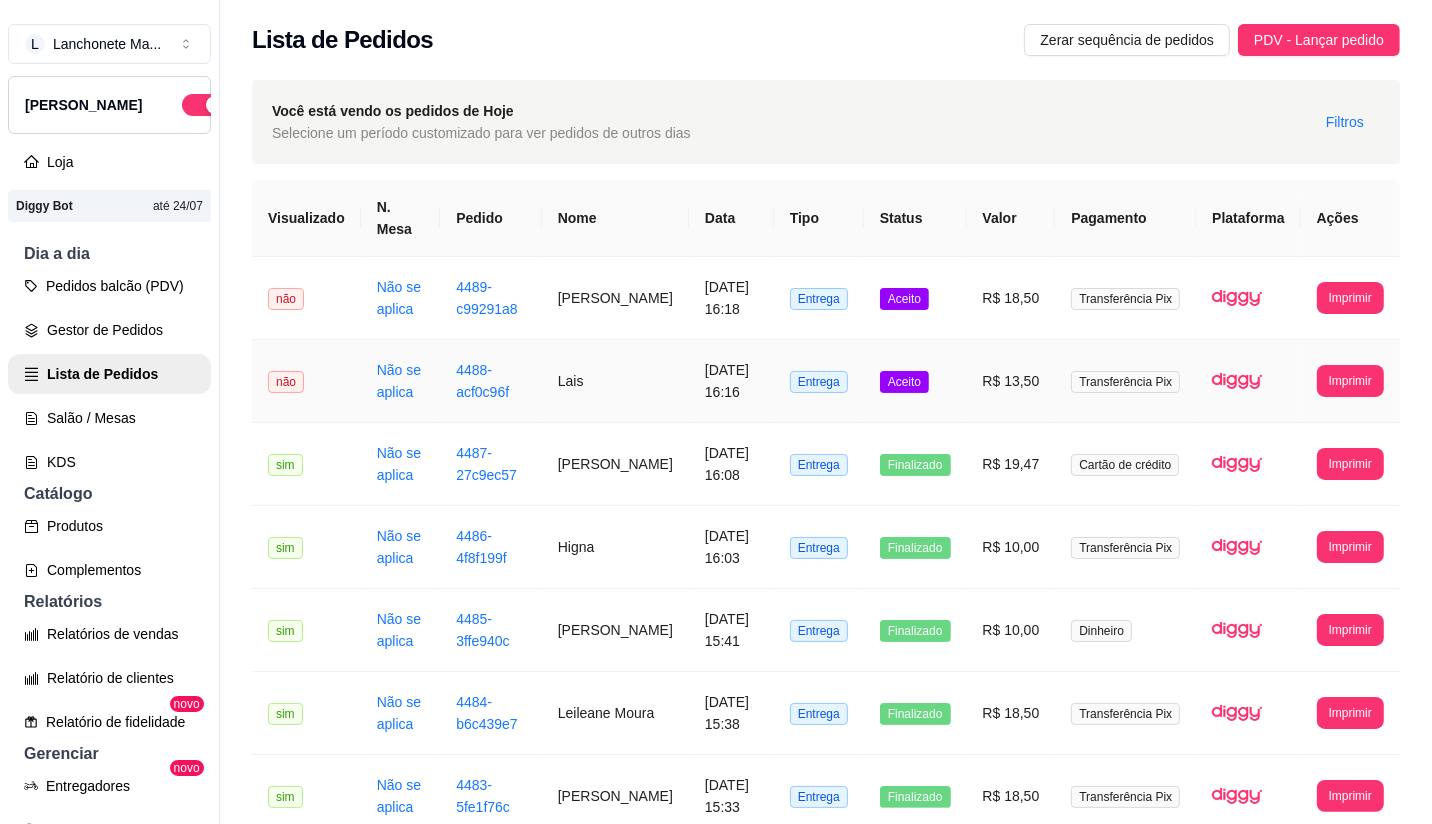 click on "Aceito" at bounding box center (904, 382) 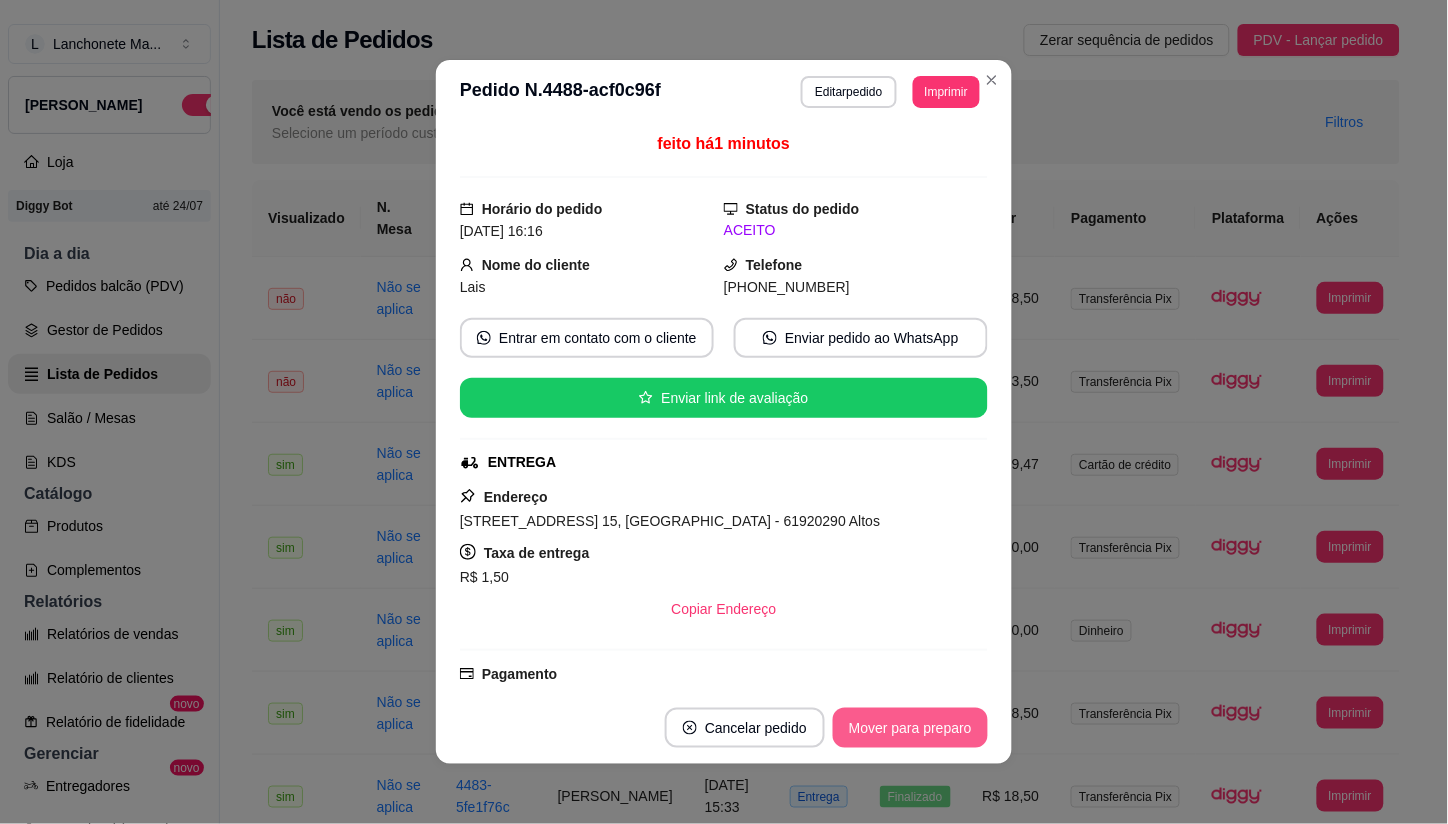 click on "Mover para preparo" at bounding box center [910, 728] 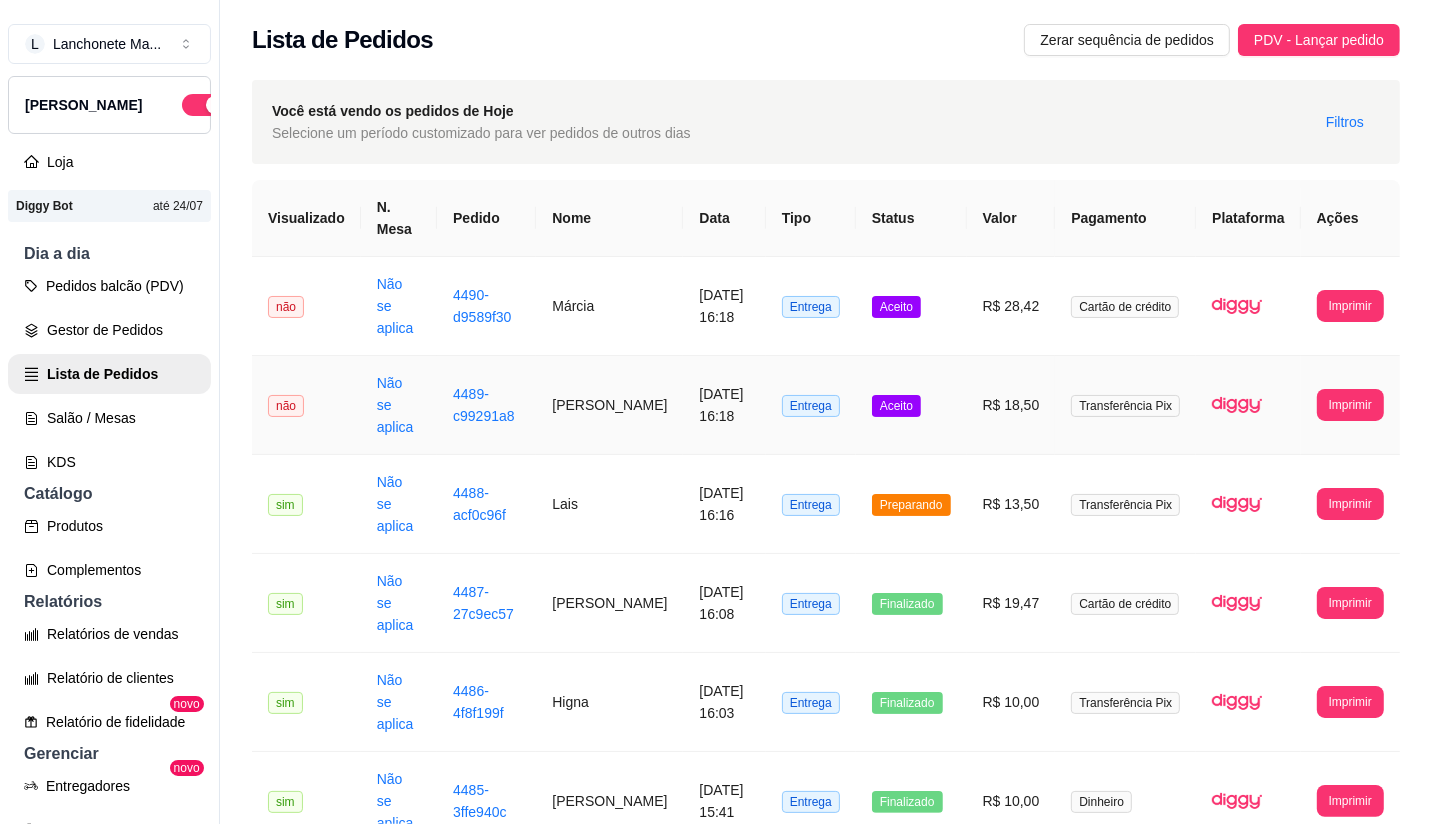 click on "Entrega" at bounding box center [811, 405] 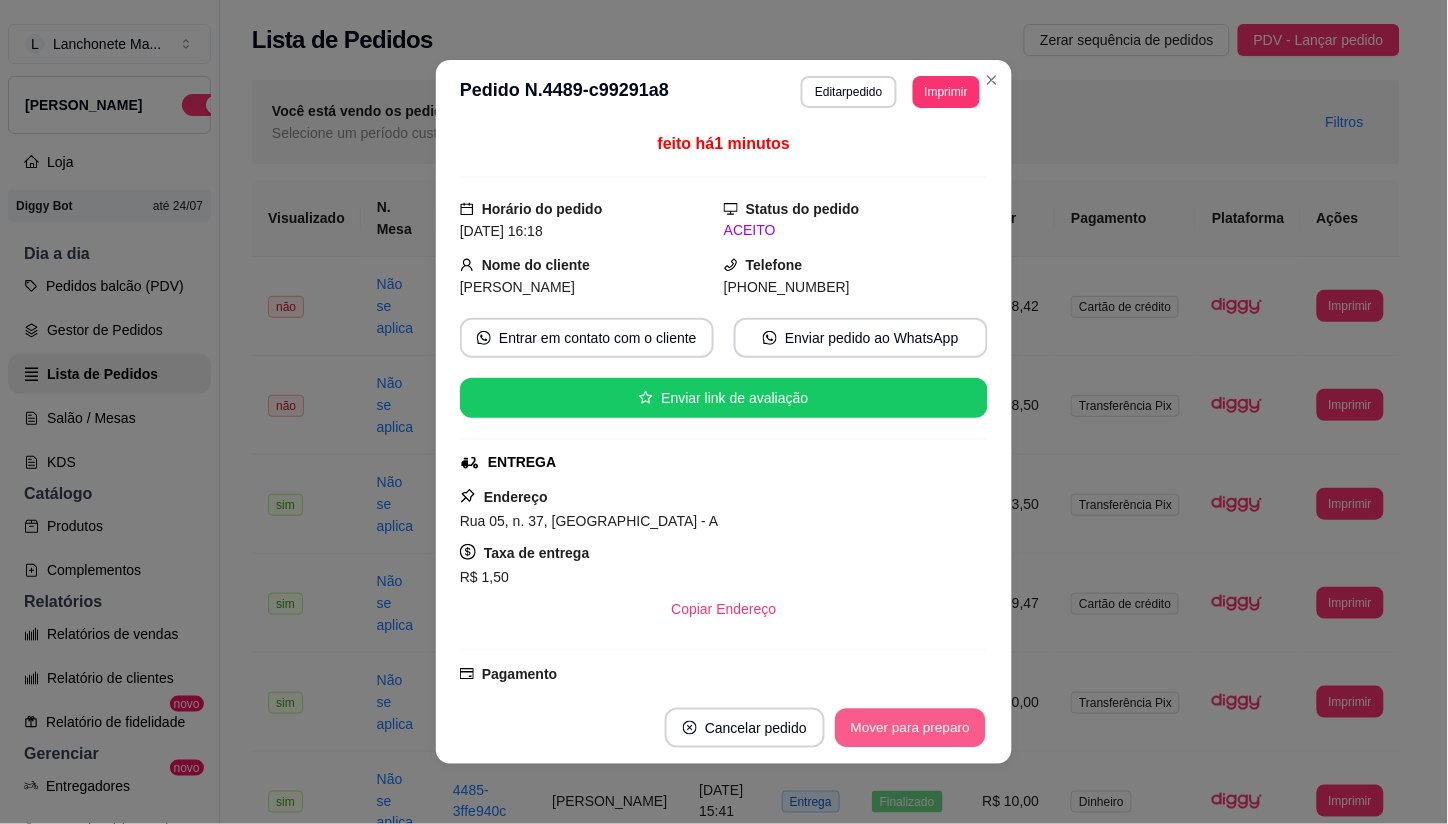 click on "Mover para preparo" at bounding box center [910, 728] 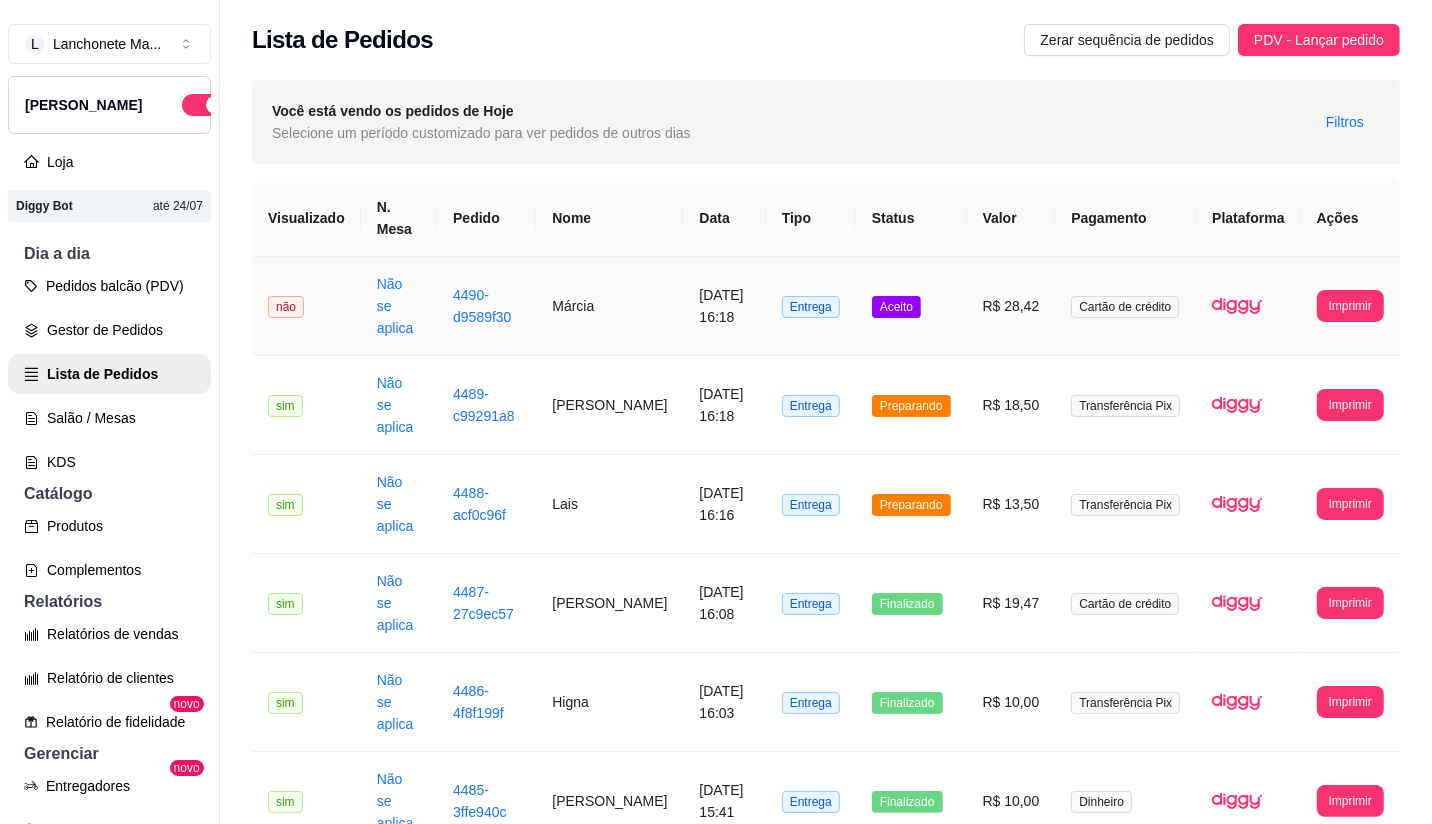 click on "Aceito" at bounding box center [896, 307] 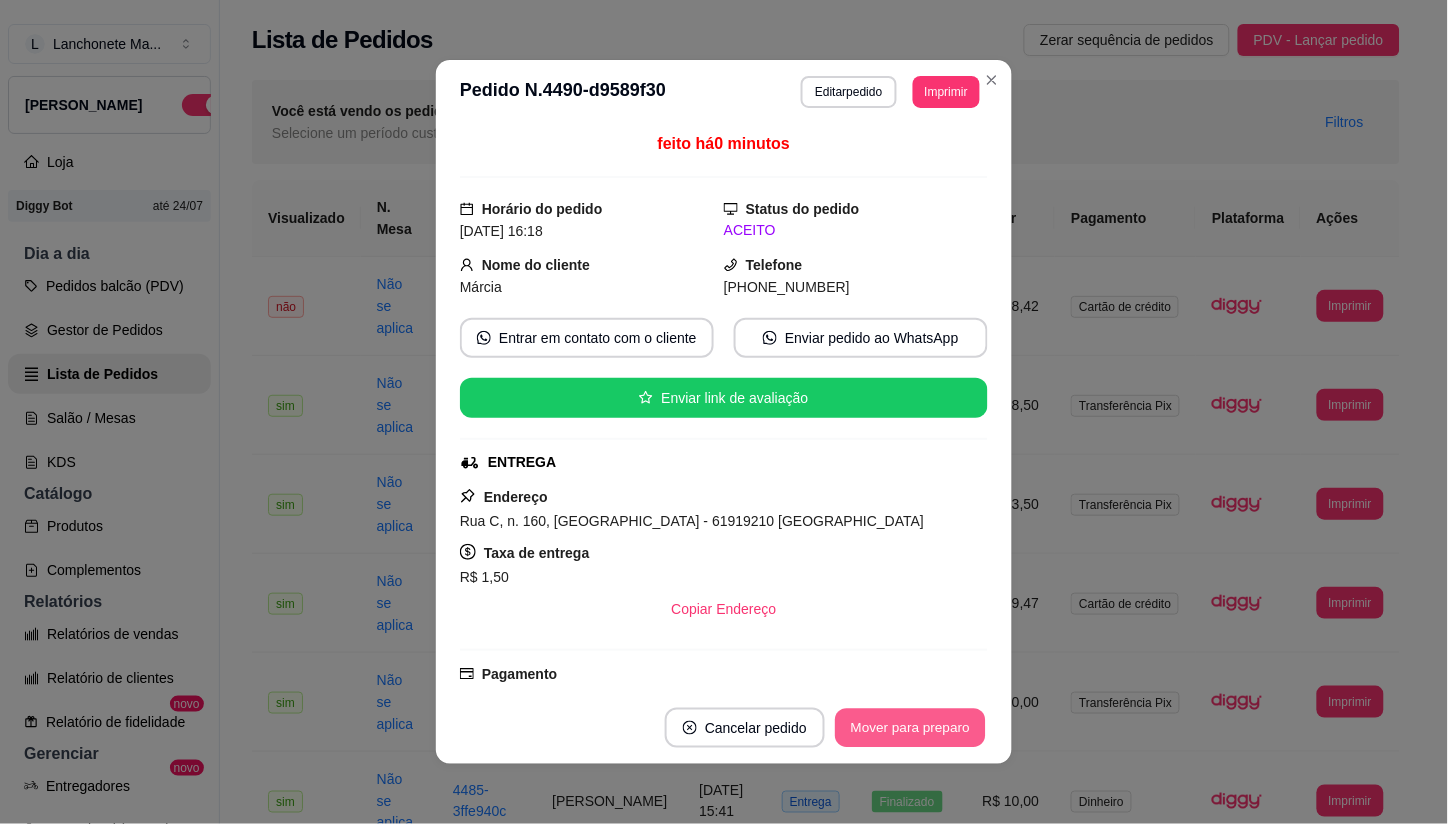 click on "Mover para preparo" at bounding box center (910, 728) 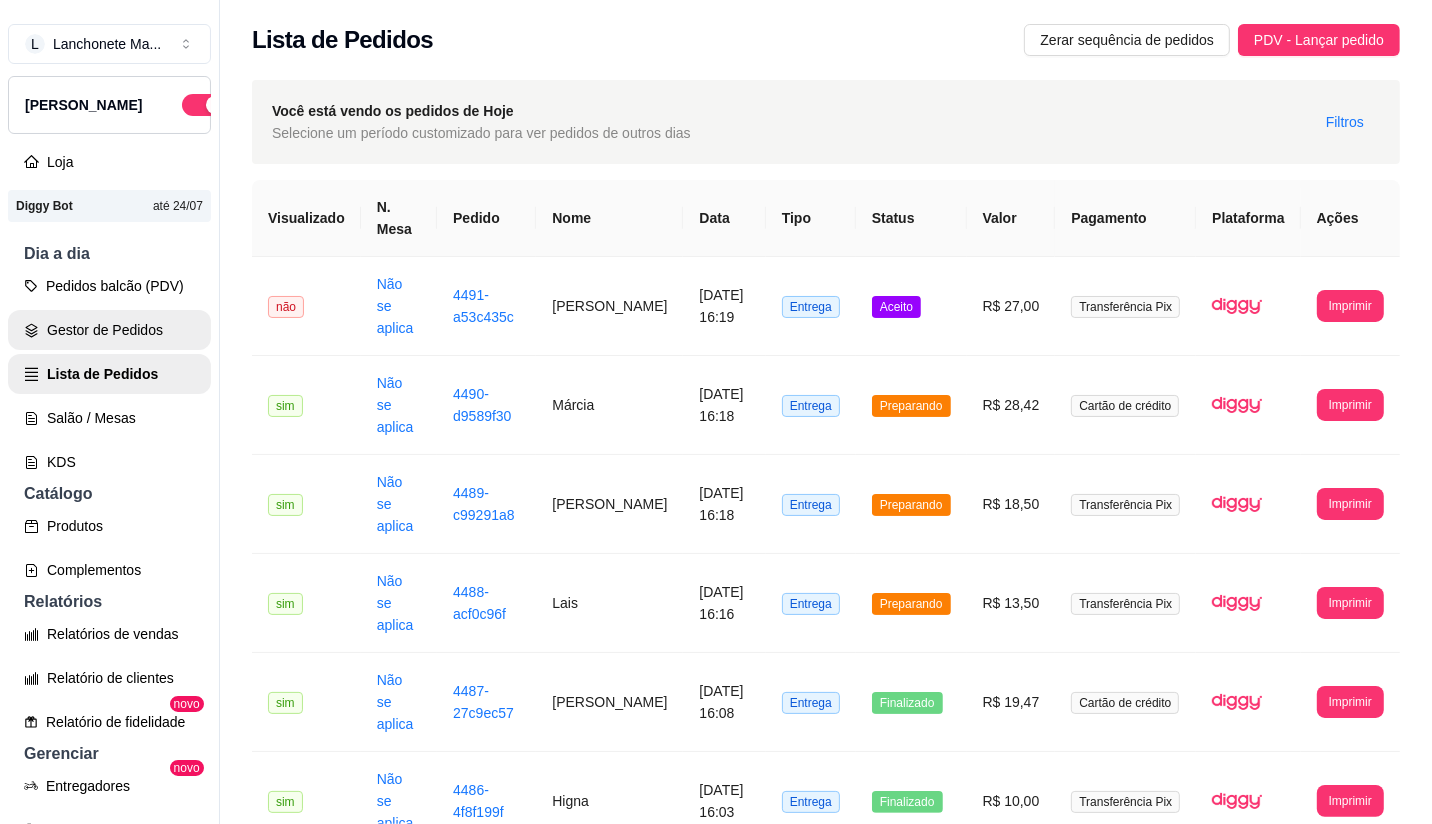 click on "Gestor de Pedidos" at bounding box center [109, 330] 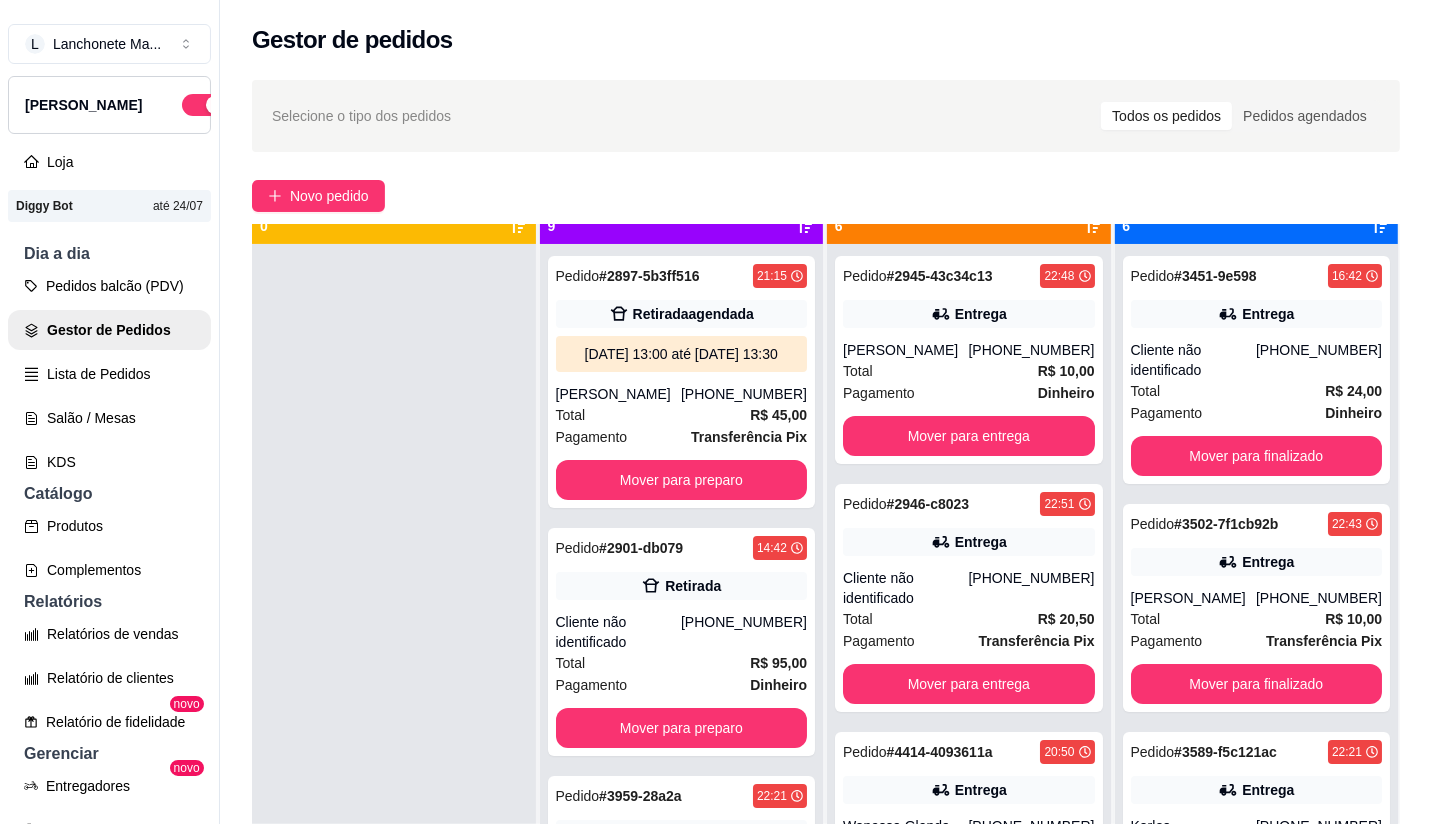 scroll, scrollTop: 55, scrollLeft: 0, axis: vertical 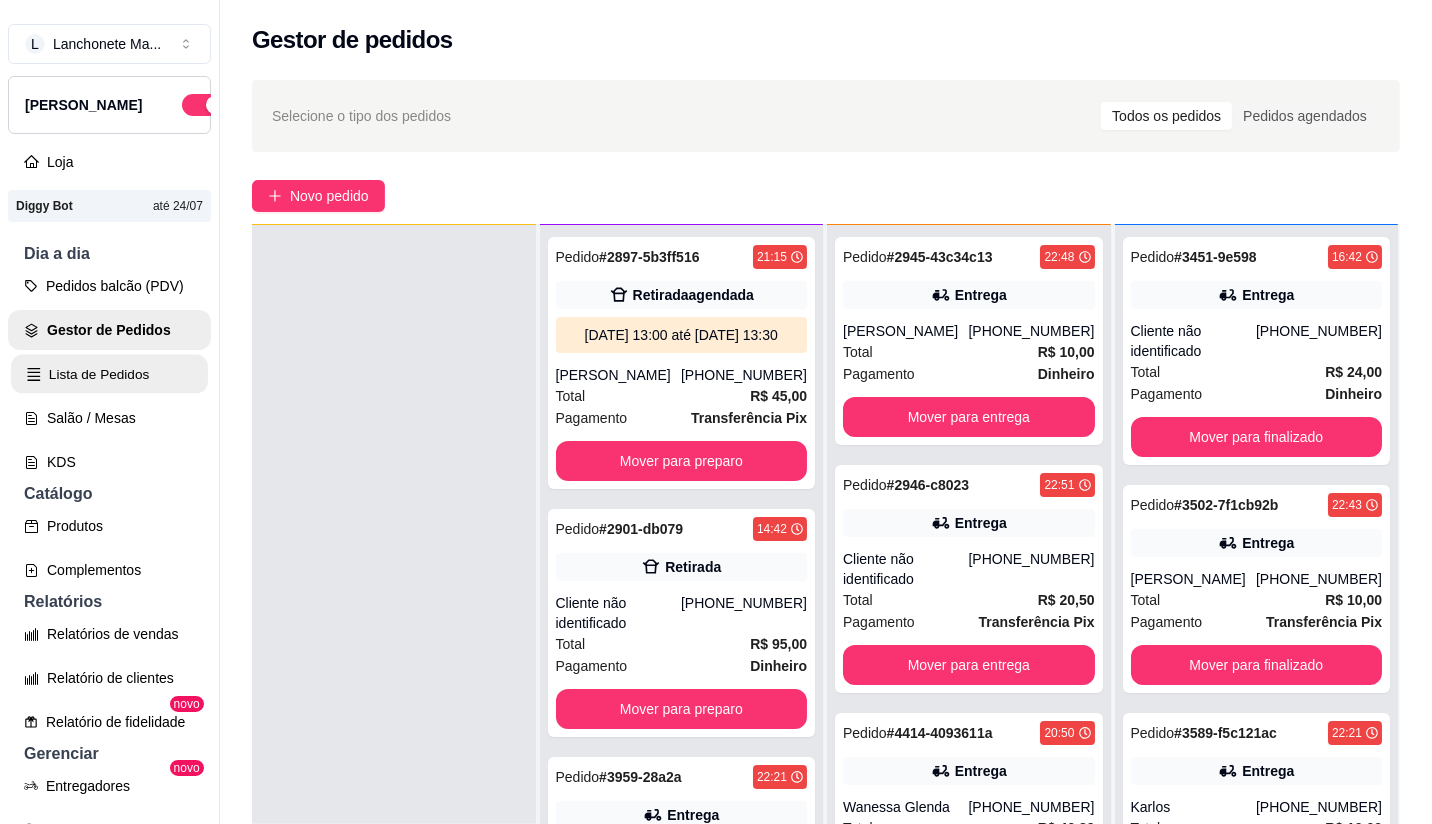 click on "Lista de Pedidos" at bounding box center (109, 374) 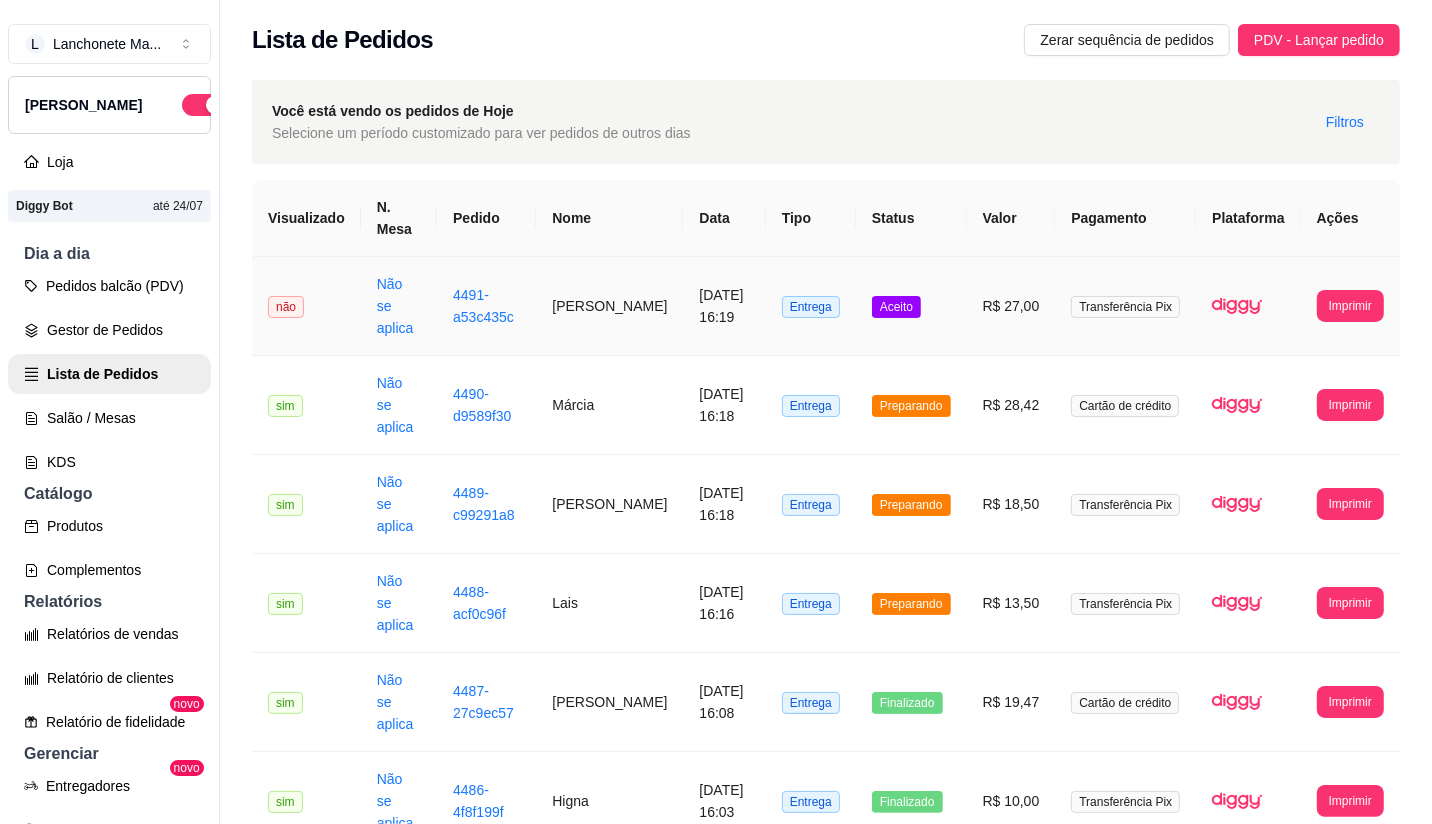 click on "Aceito" at bounding box center [896, 307] 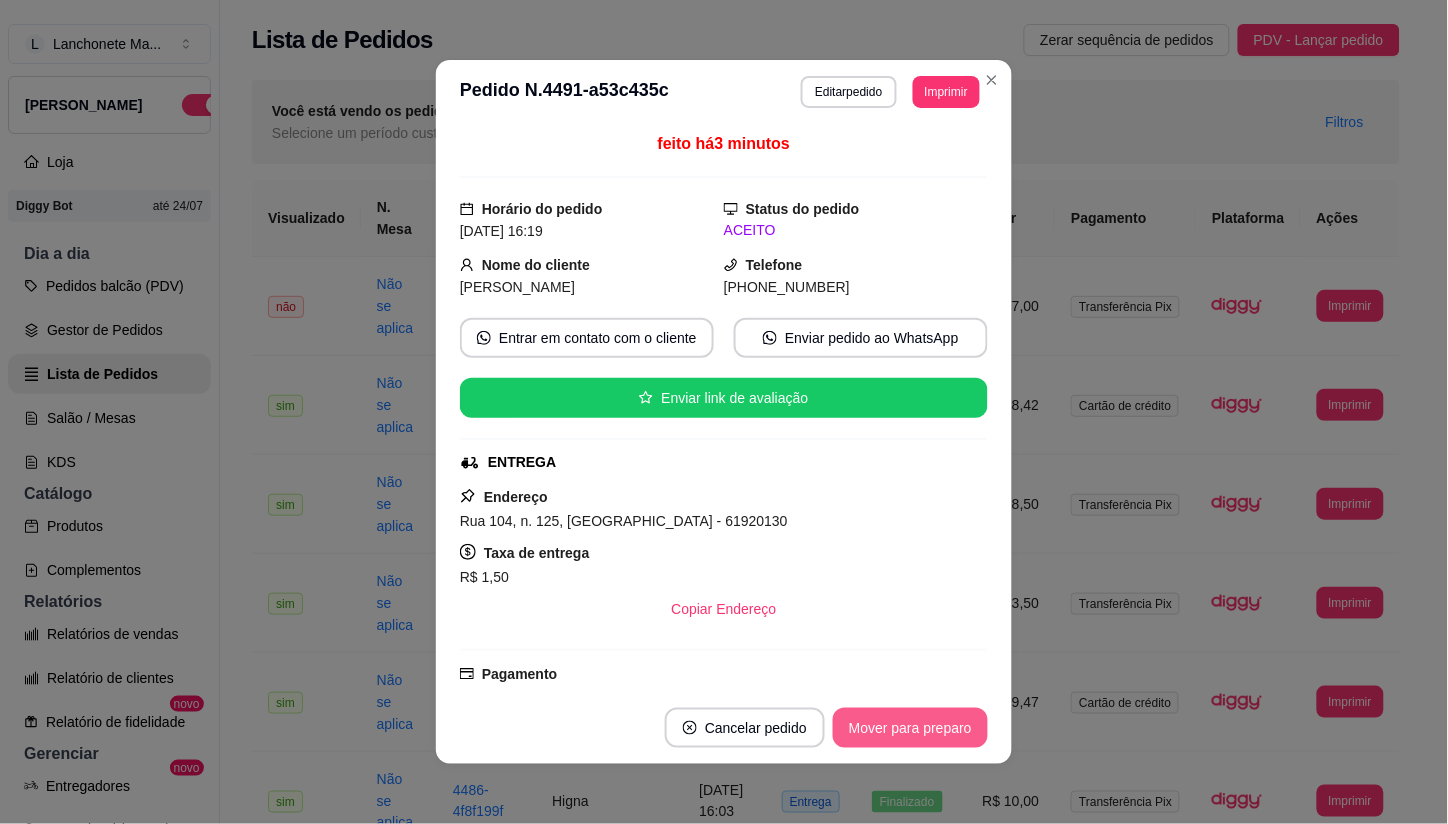 click on "Mover para preparo" at bounding box center [910, 728] 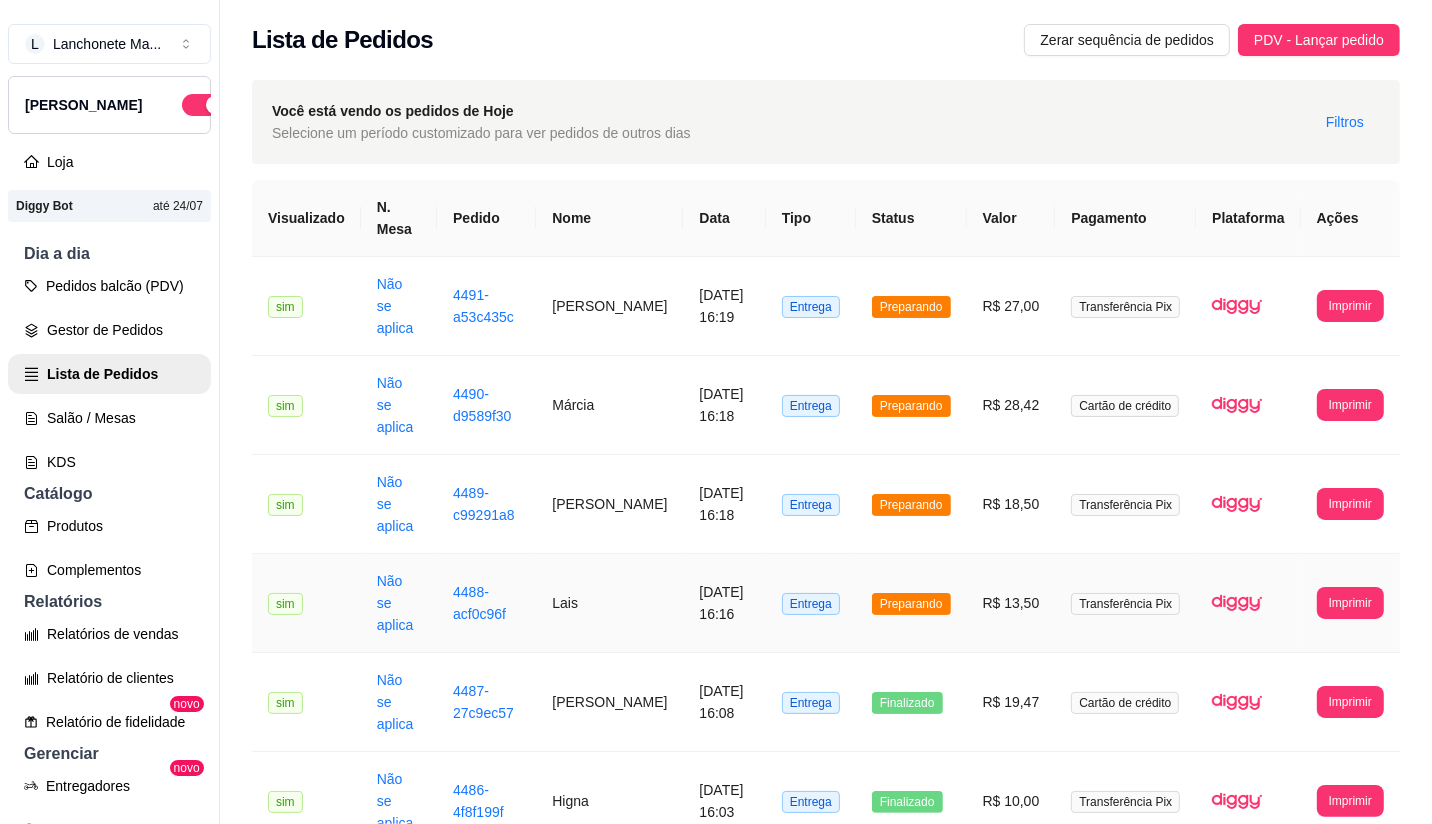 click on "Preparando" at bounding box center [911, 604] 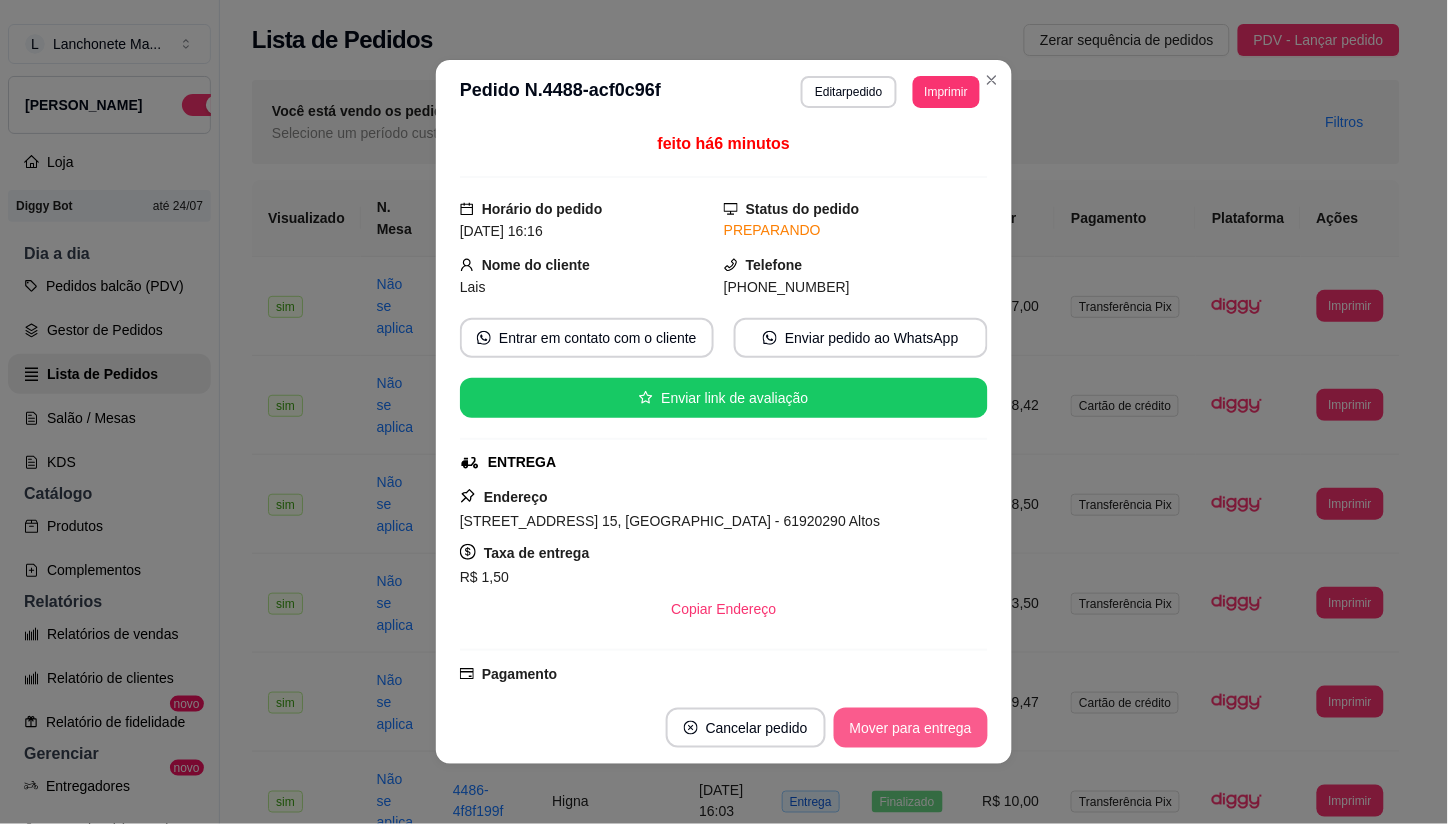 click on "Mover para entrega" at bounding box center [911, 728] 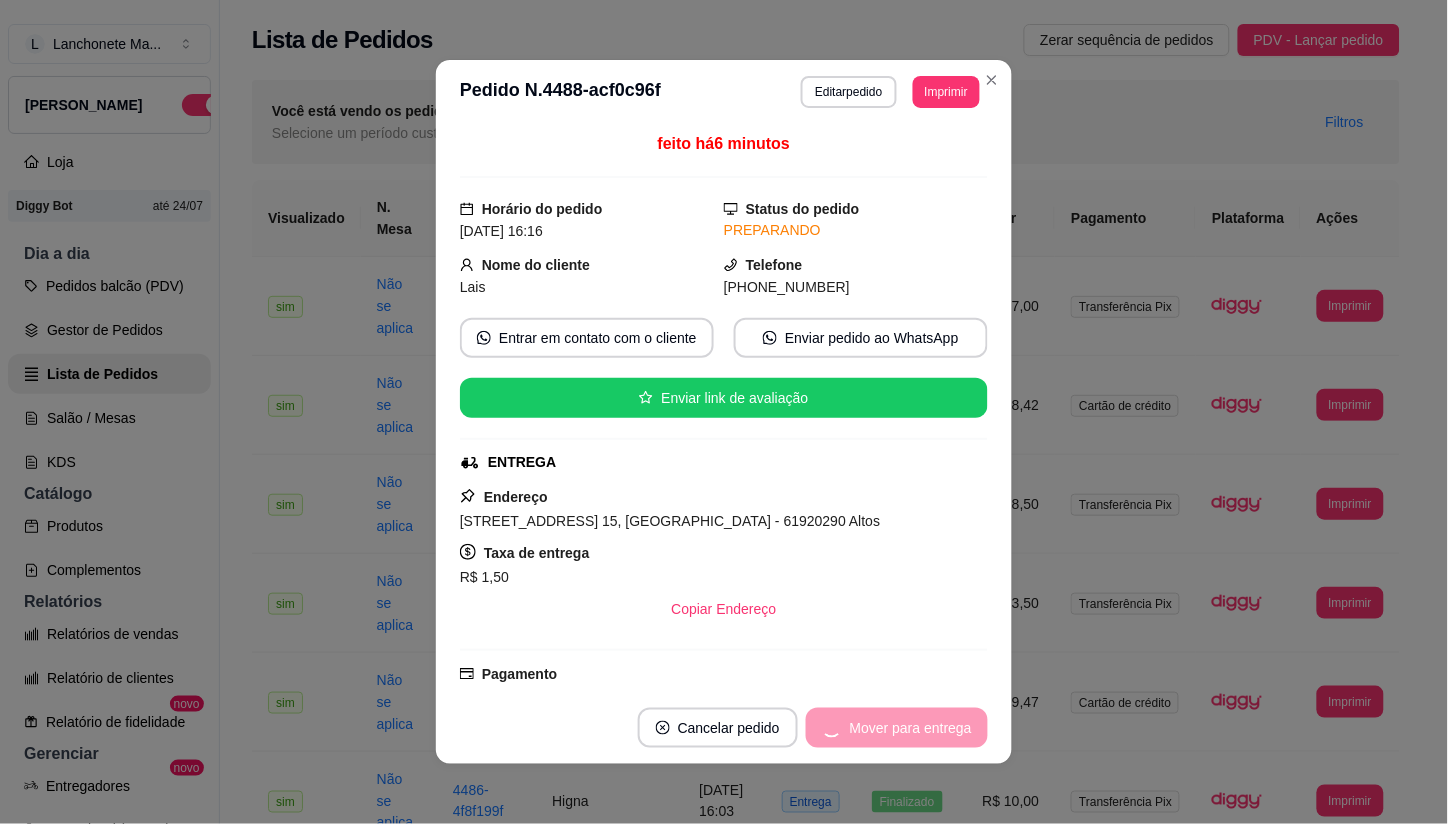 click on "Mover para entrega" at bounding box center (897, 728) 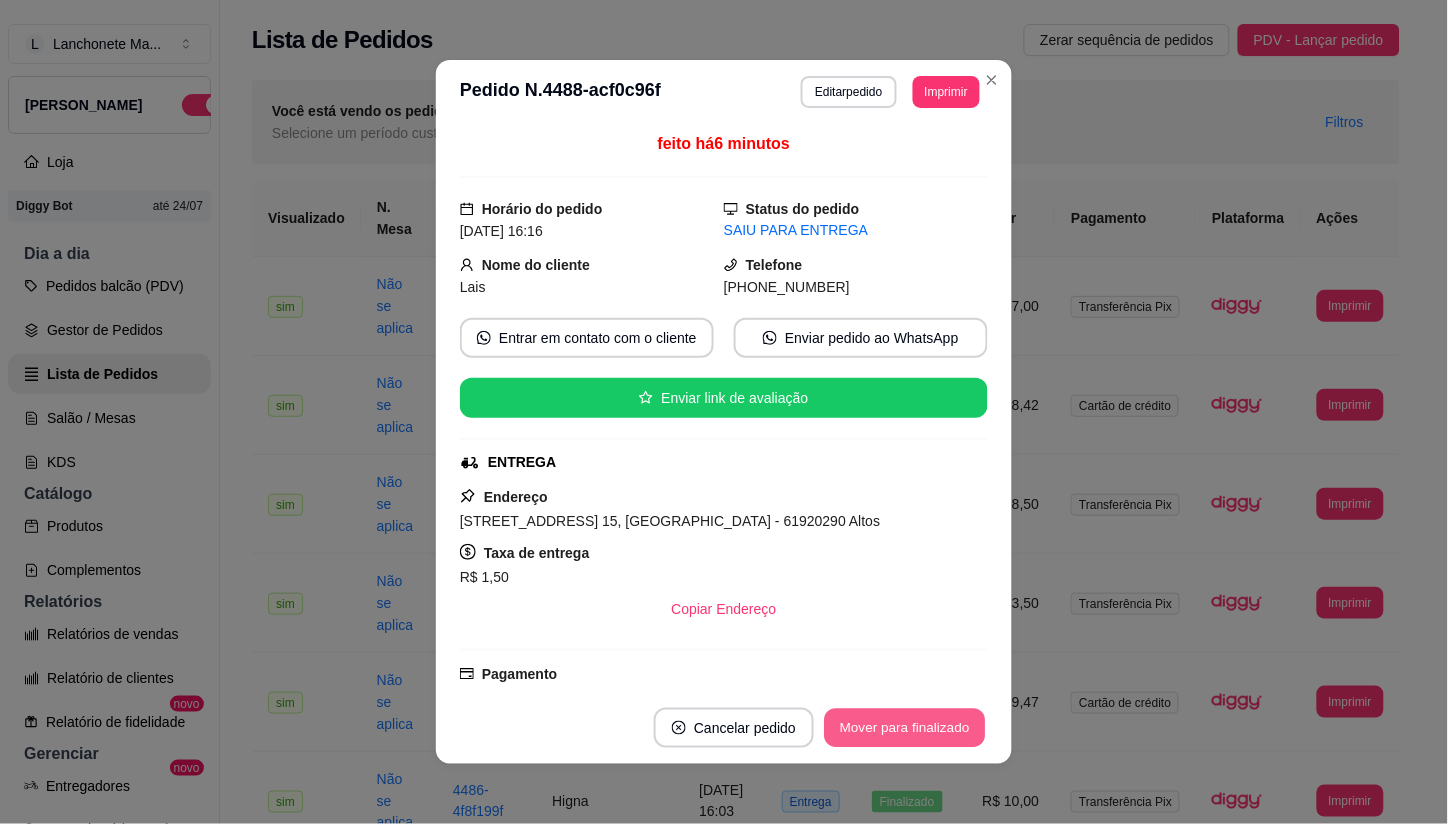 click on "Mover para finalizado" at bounding box center [905, 728] 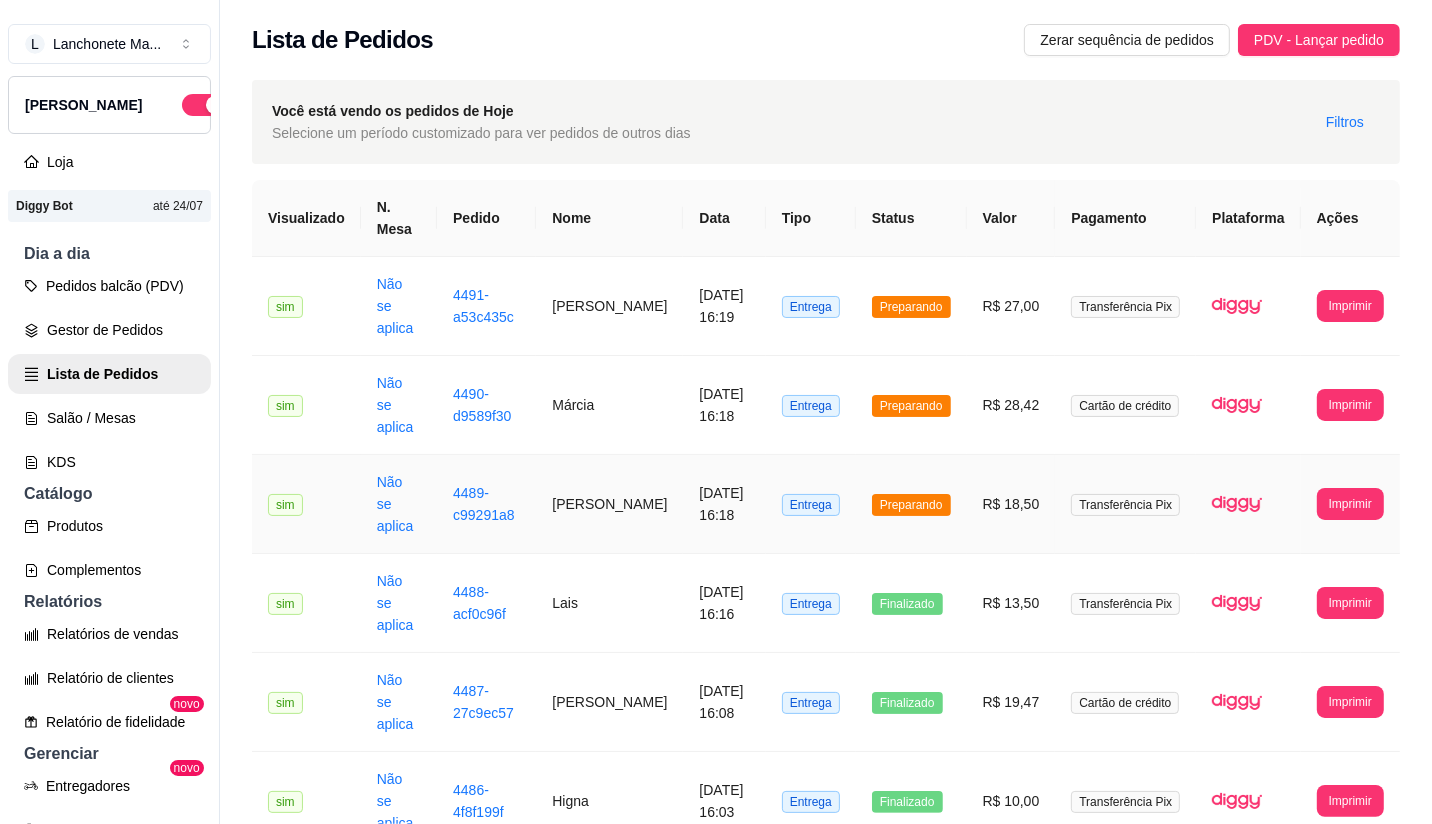 click on "Preparando" at bounding box center (911, 505) 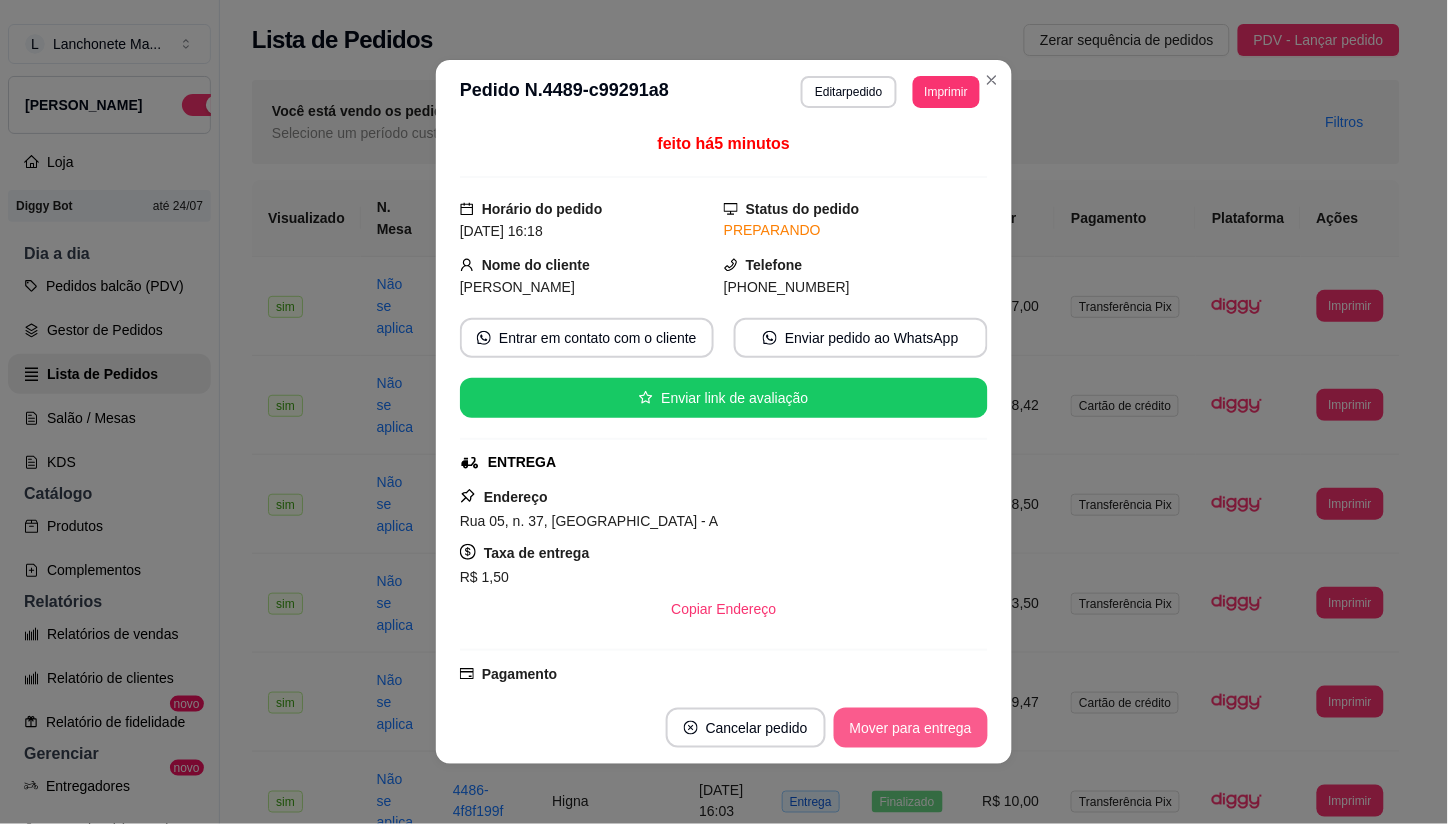 click on "Mover para entrega" at bounding box center [911, 728] 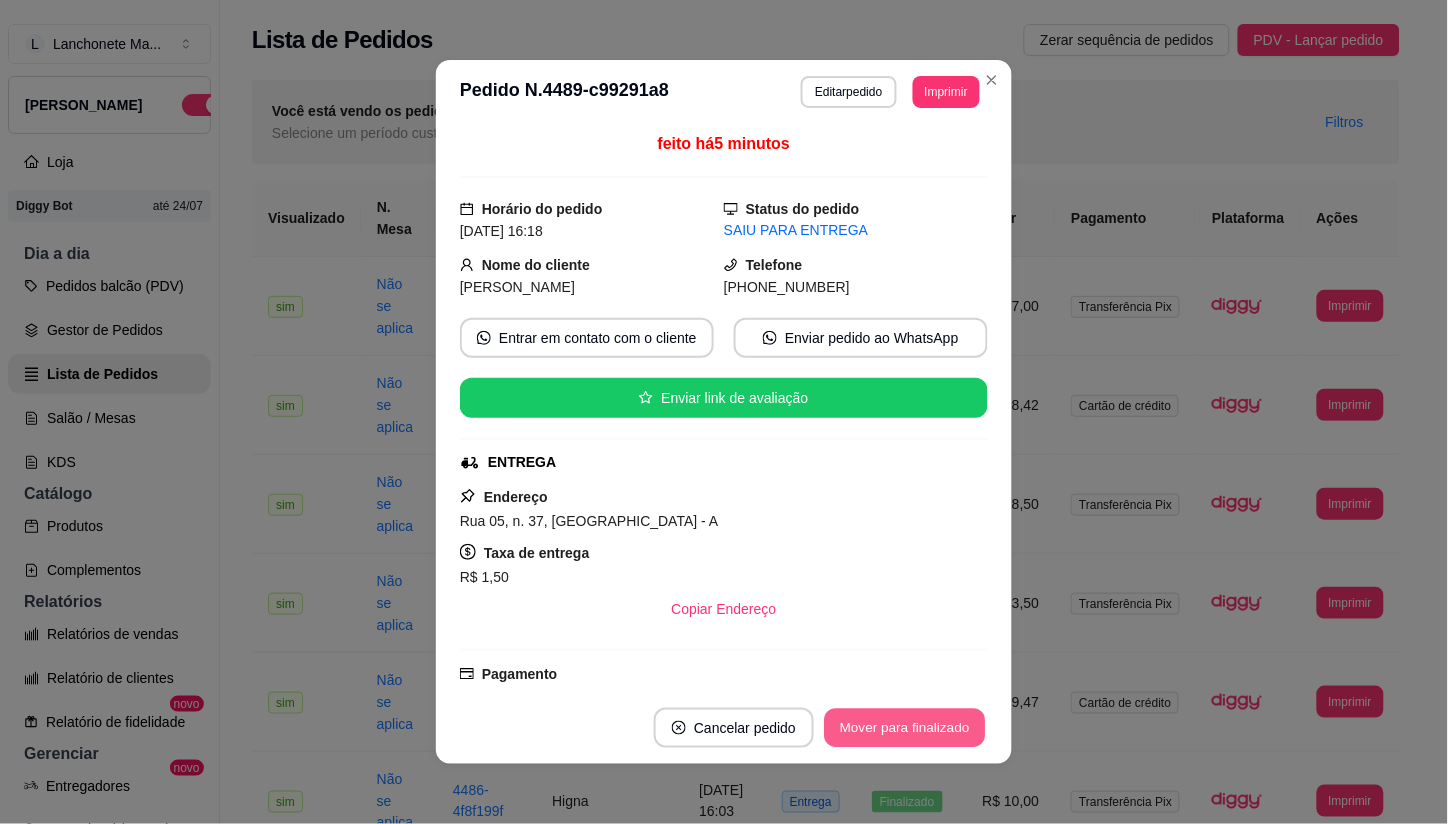click on "Mover para finalizado" at bounding box center (905, 728) 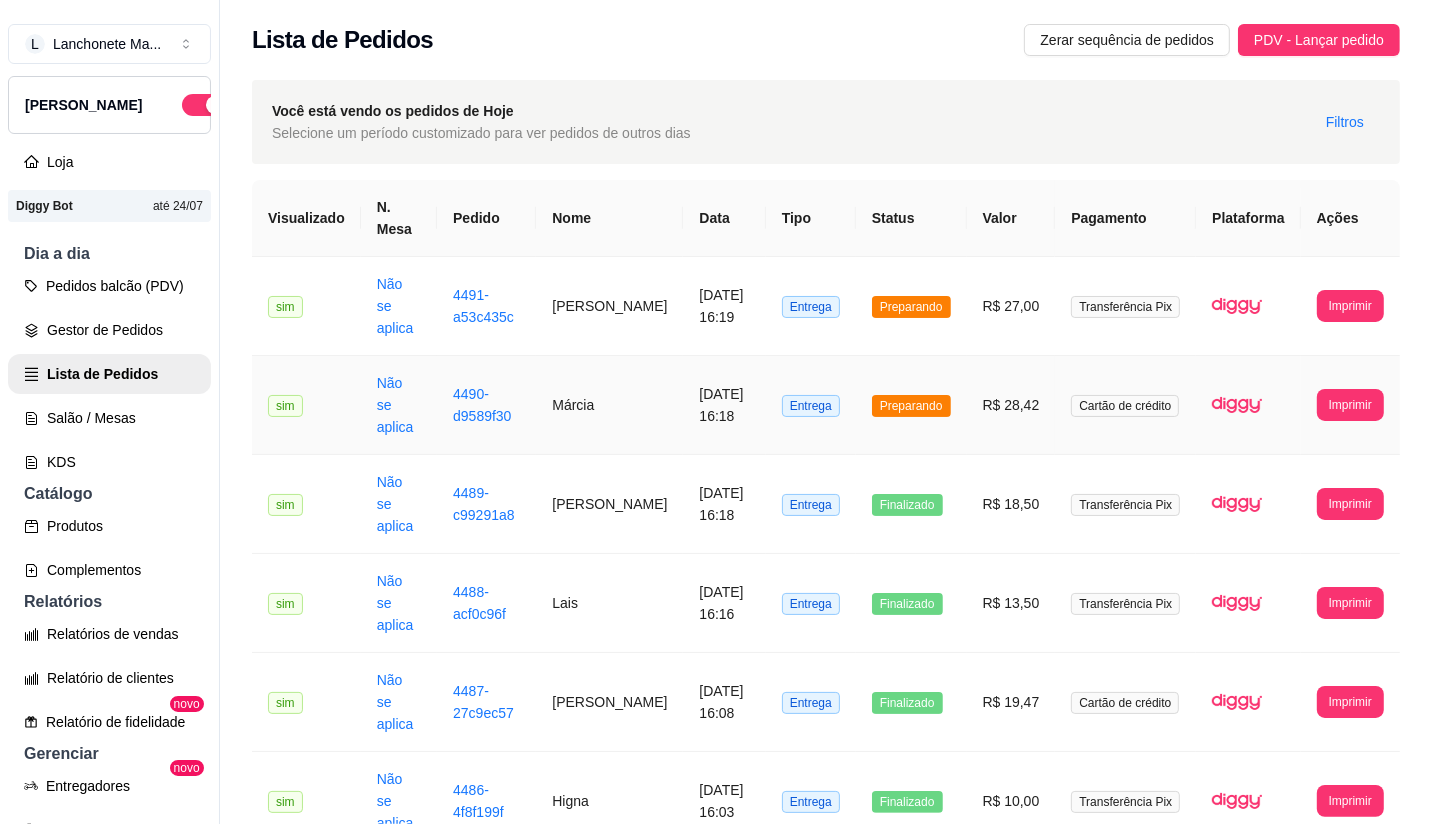 click on "Preparando" at bounding box center [911, 406] 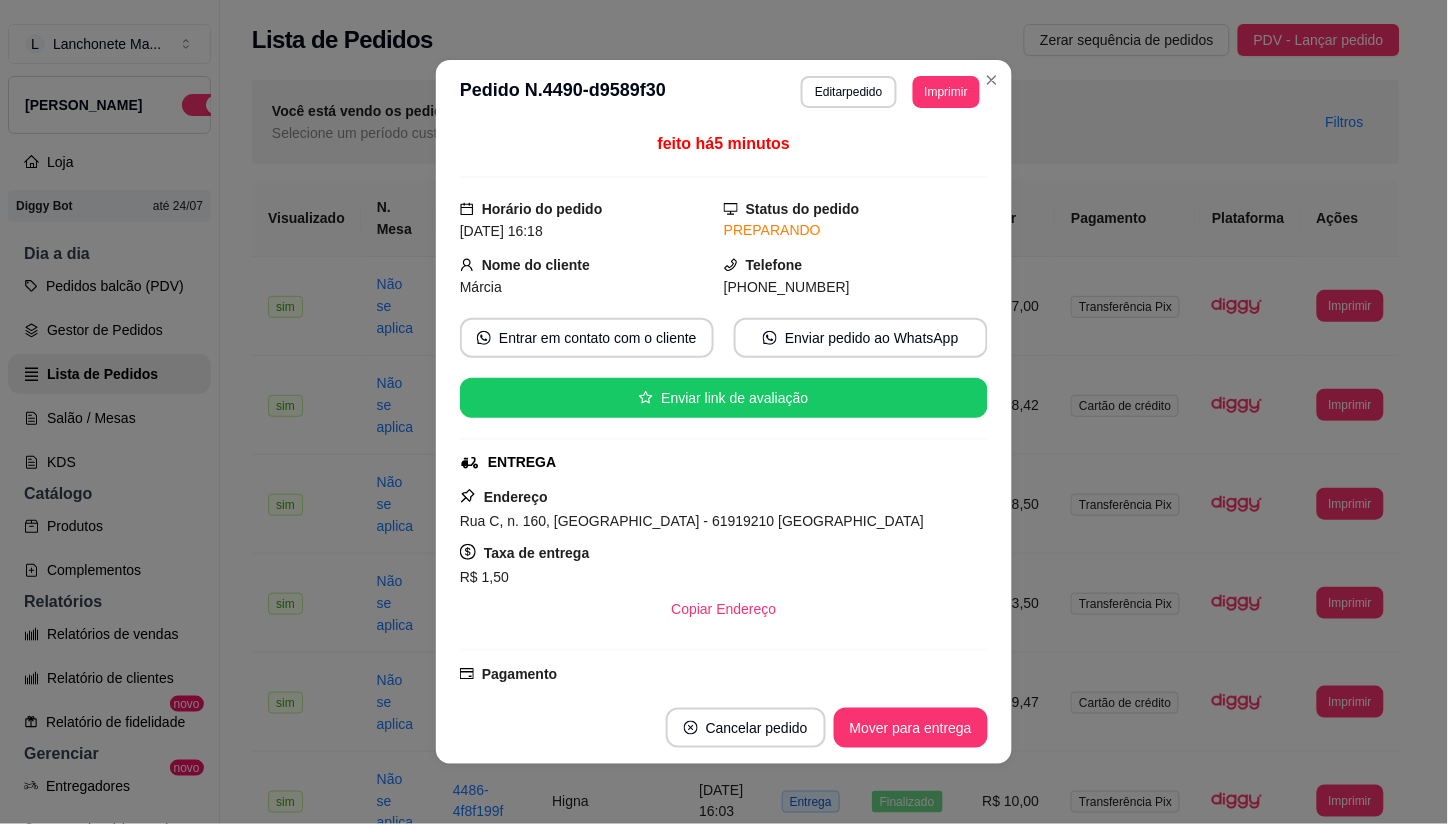 click on "Mover para entrega" at bounding box center [911, 728] 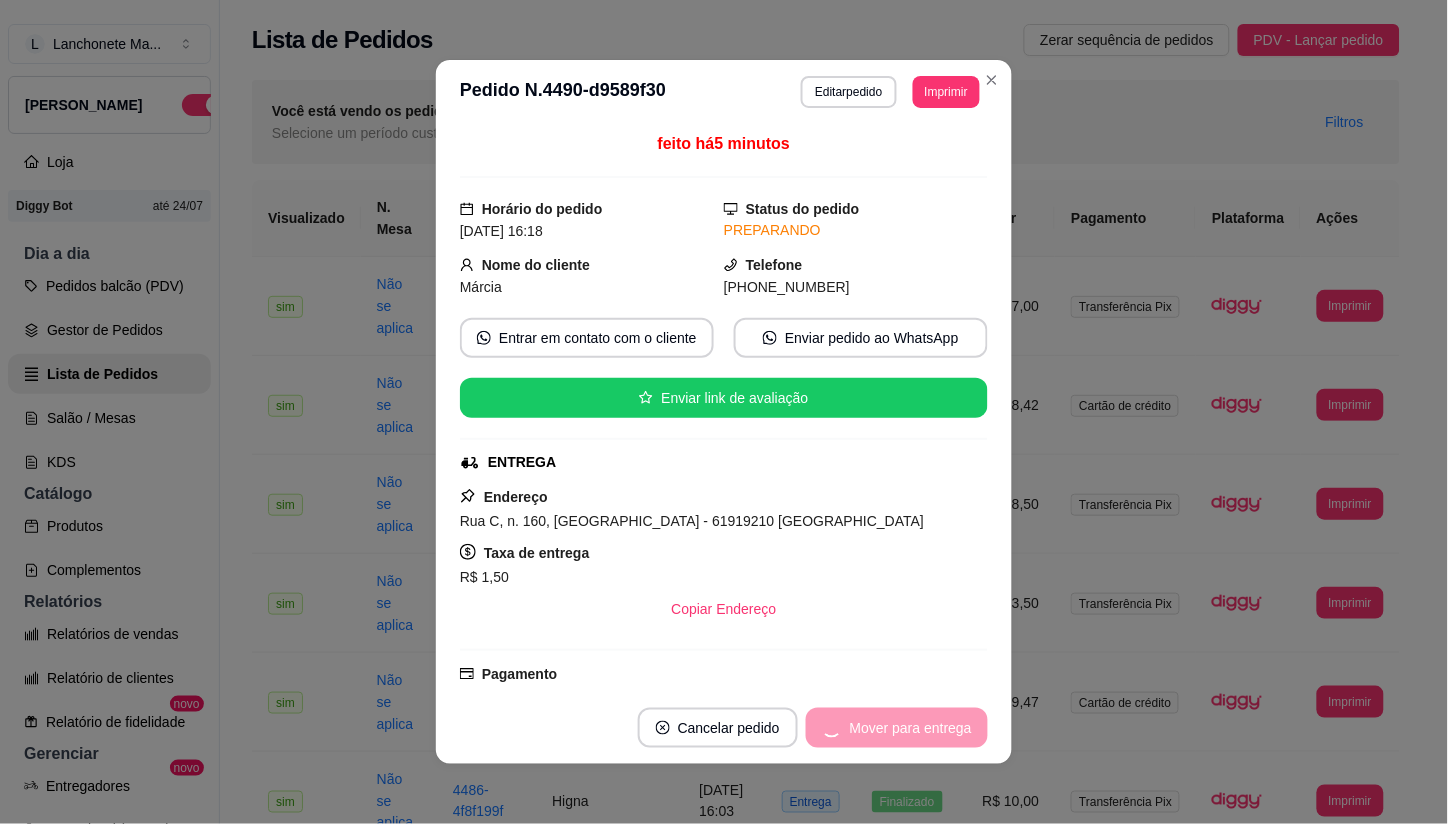 click on "Mover para entrega" at bounding box center (897, 728) 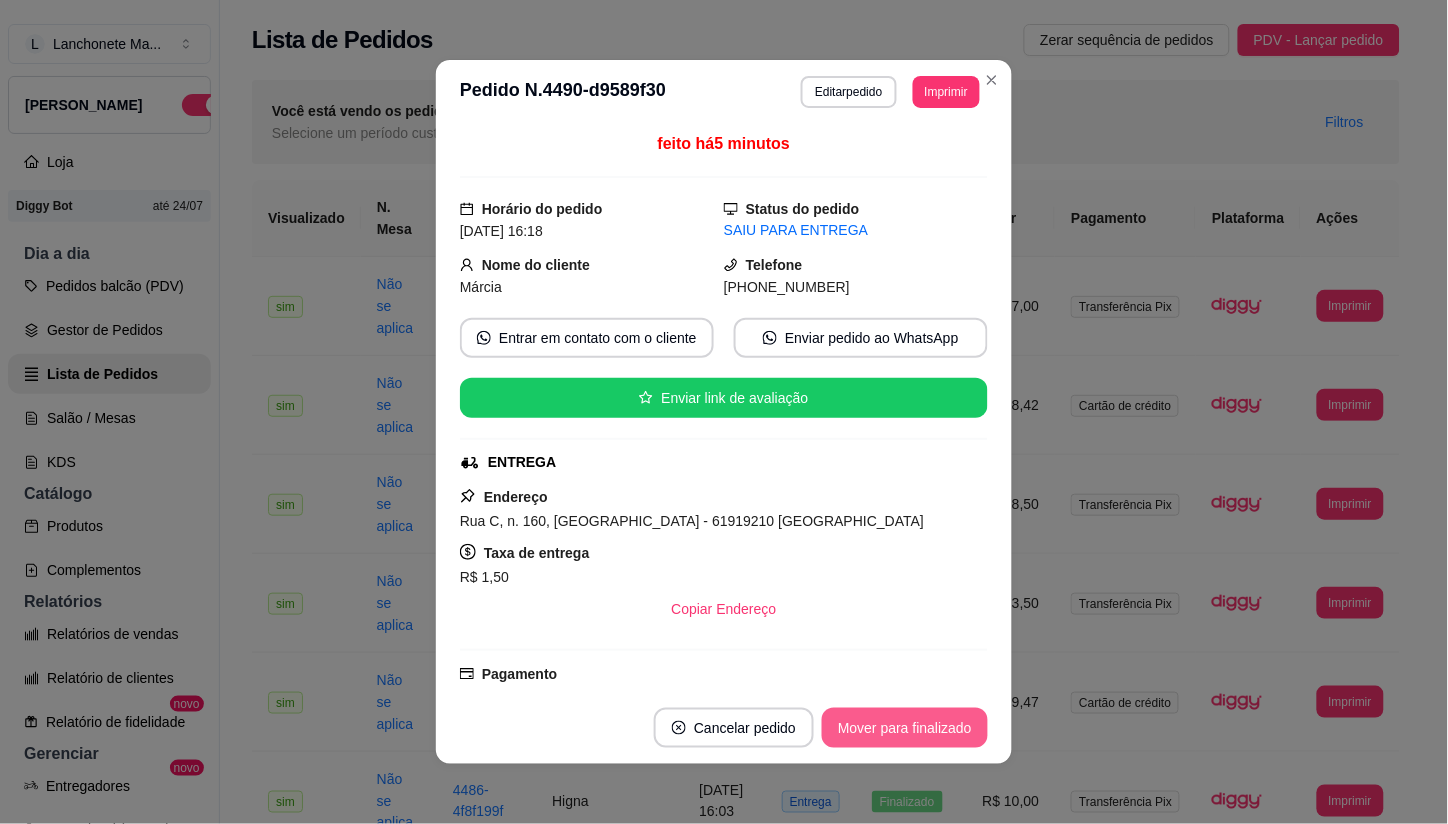 click on "Mover para finalizado" at bounding box center (905, 728) 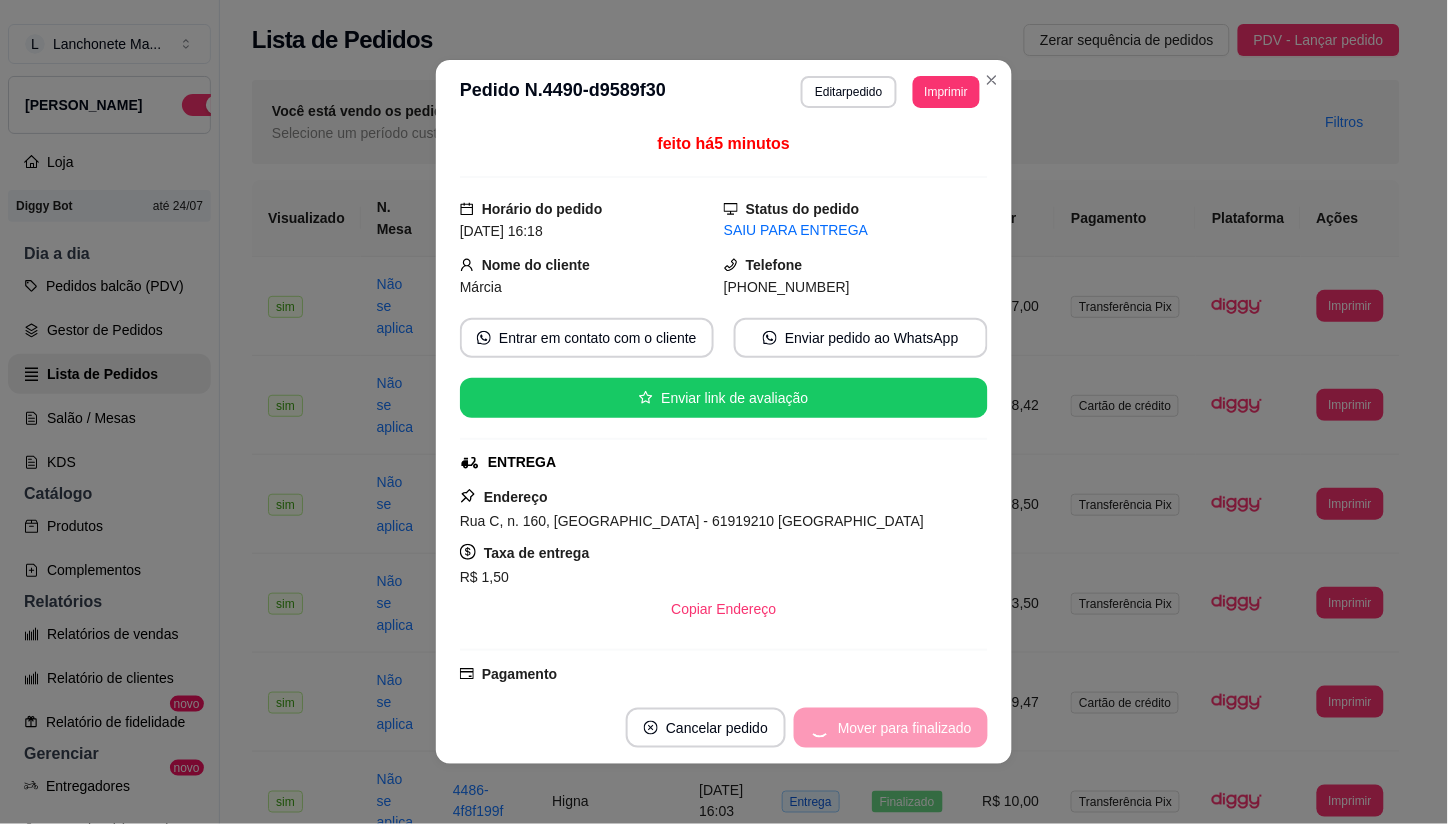 click on "Mover para finalizado" at bounding box center [891, 728] 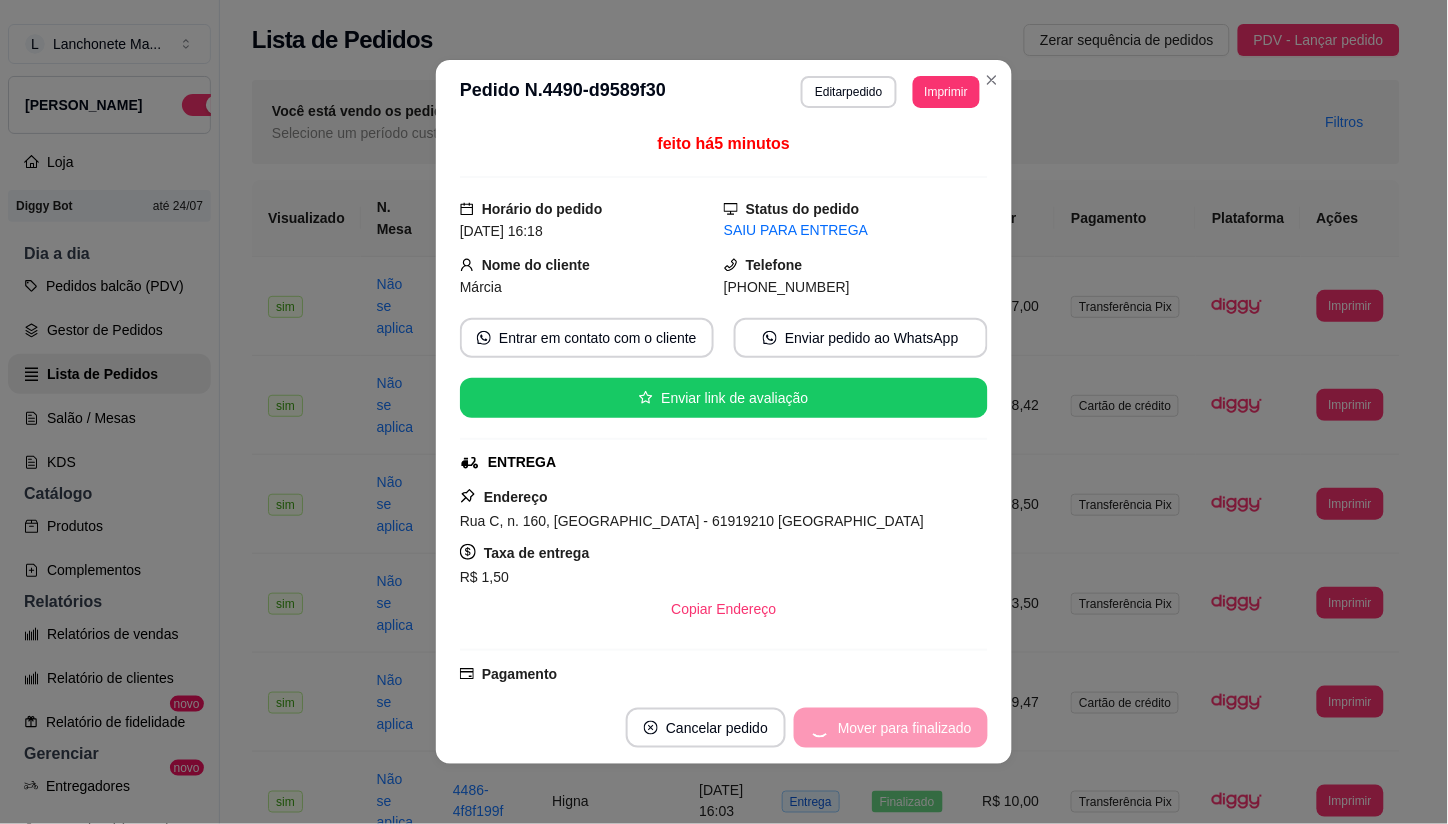 click on "Cancelar pedido" at bounding box center [706, 728] 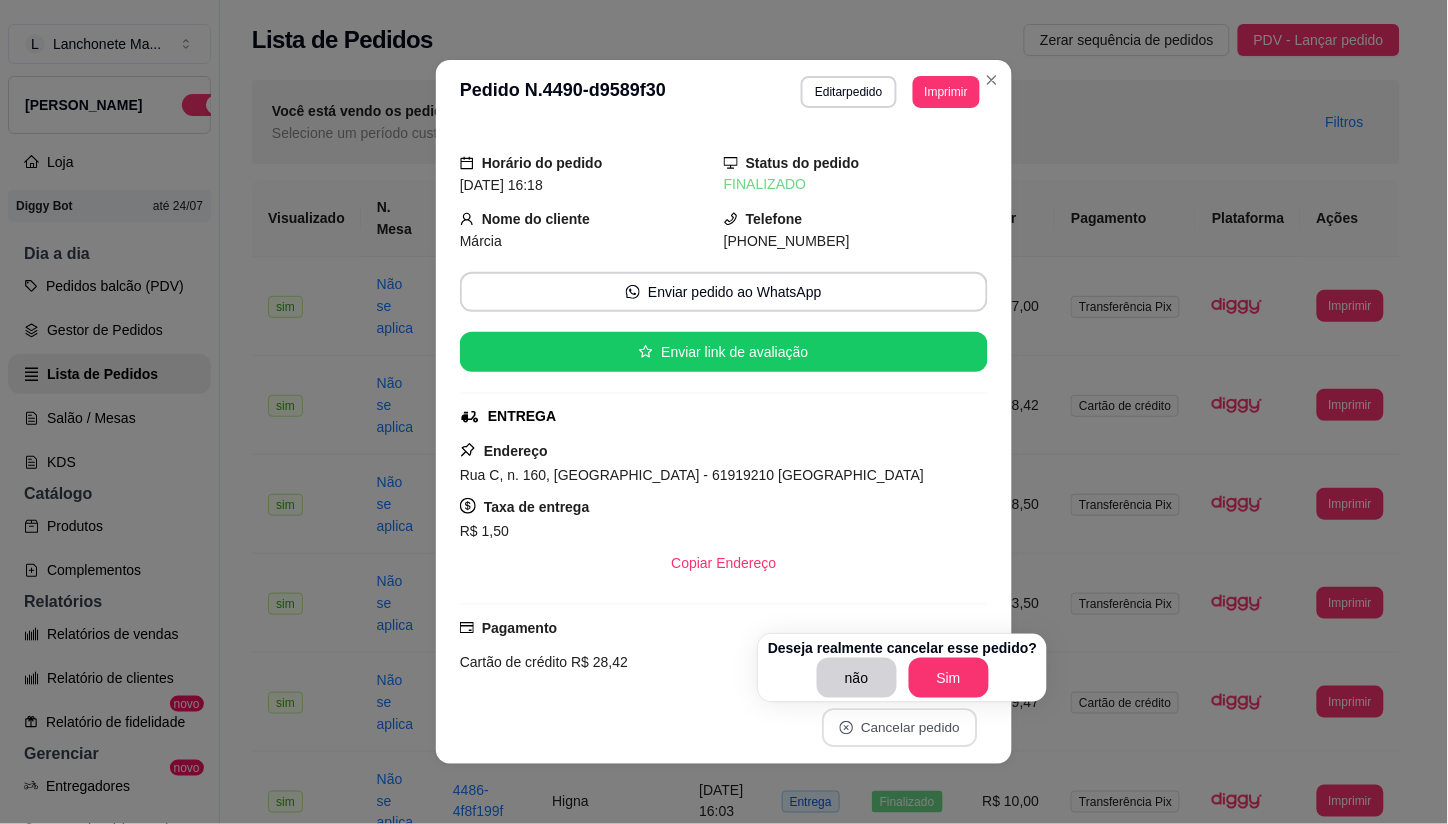 click on "**********" at bounding box center [724, 92] 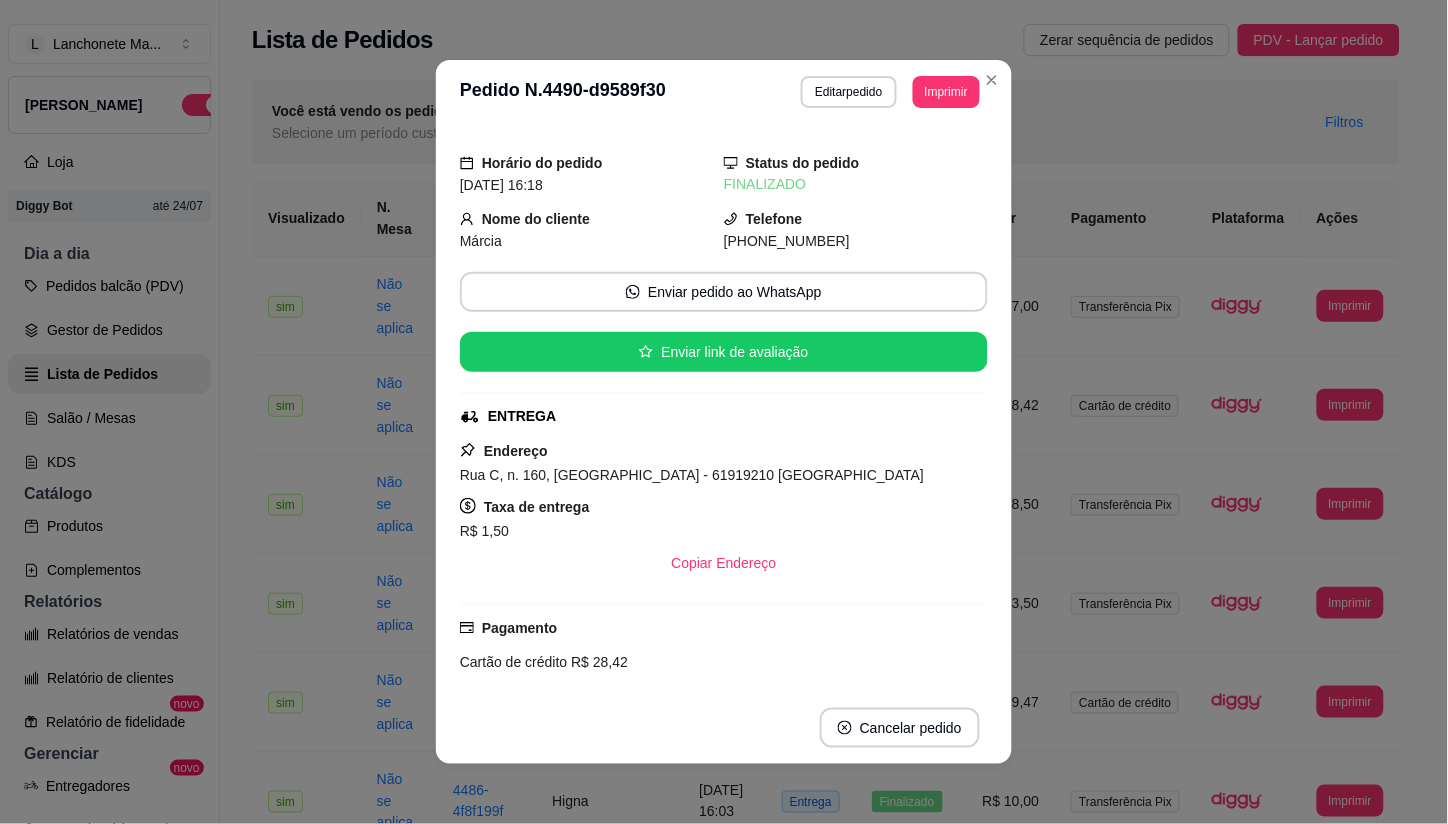 drag, startPoint x: 965, startPoint y: 111, endPoint x: 985, endPoint y: 214, distance: 104.92378 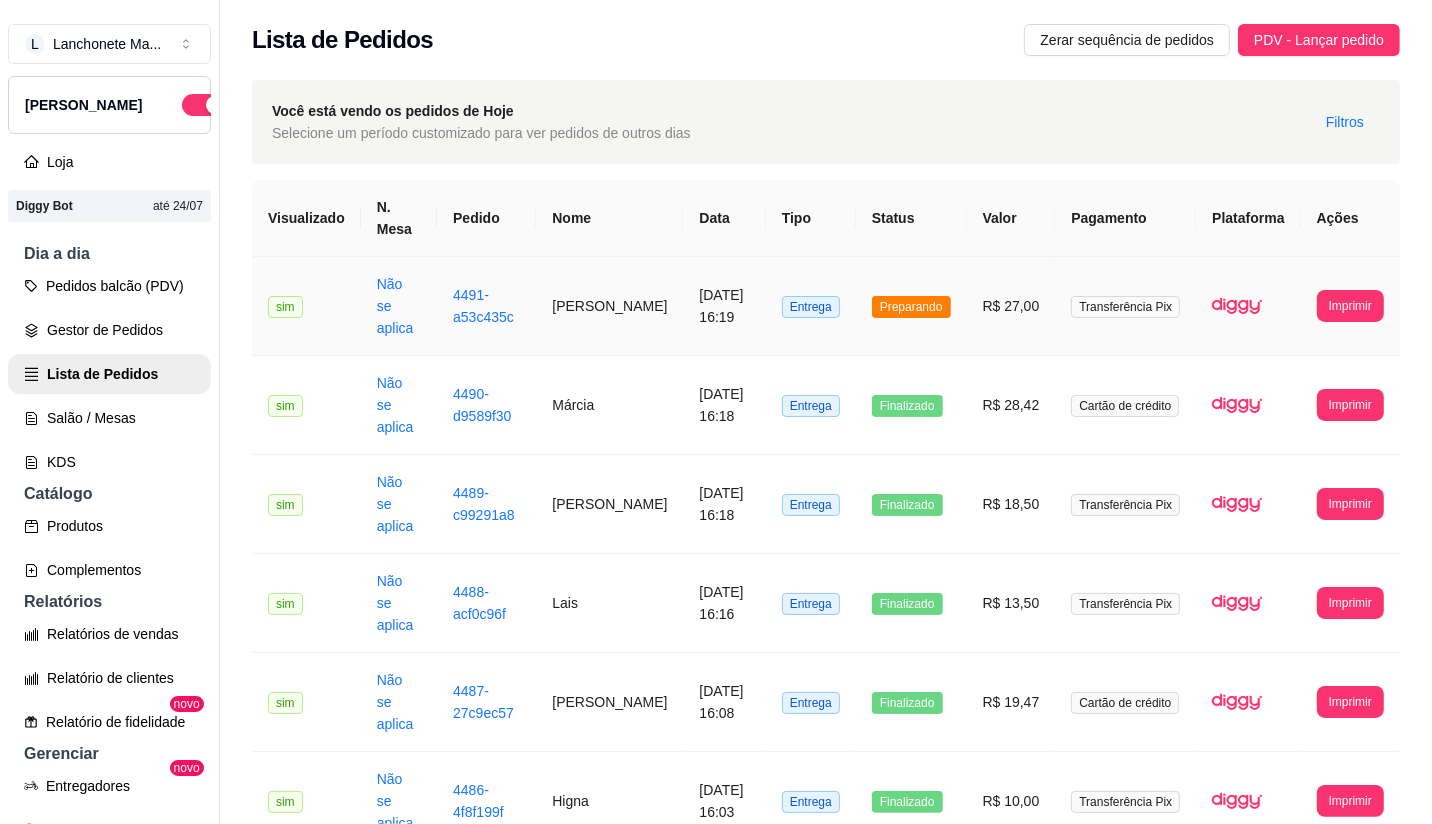 click on "Preparando" at bounding box center (911, 306) 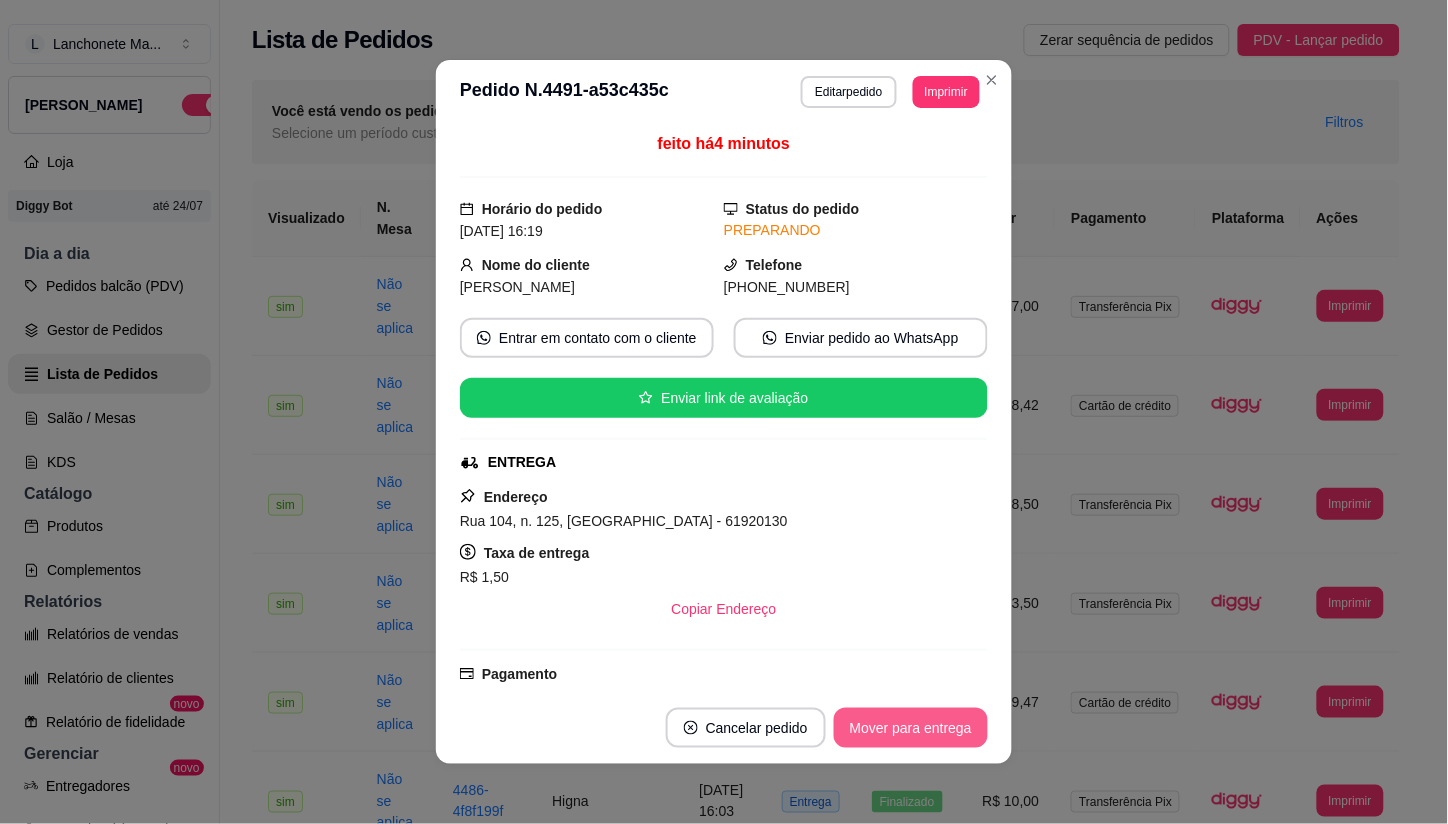 click on "Mover para entrega" at bounding box center (911, 728) 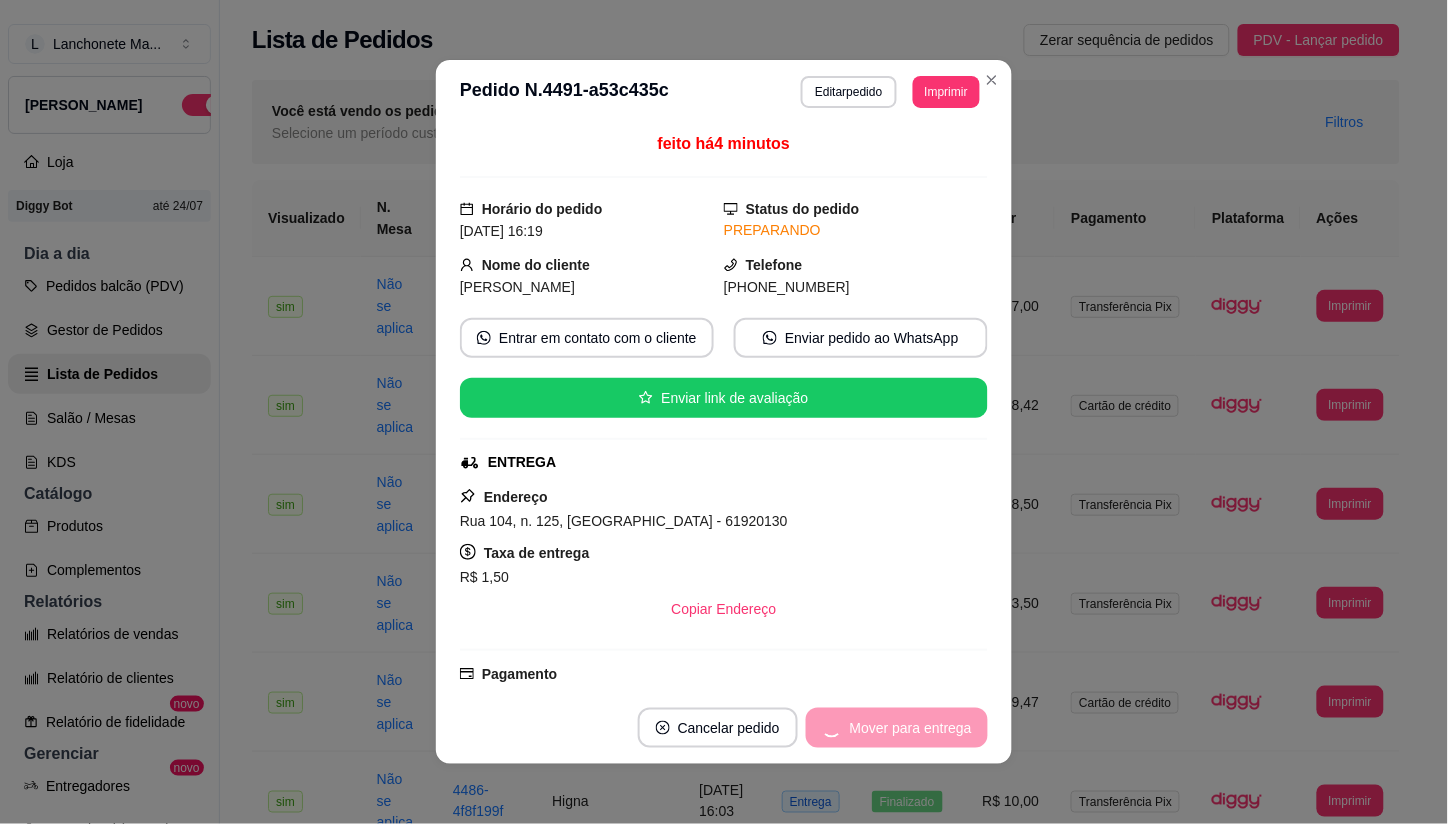 click on "Mover para entrega" at bounding box center (897, 728) 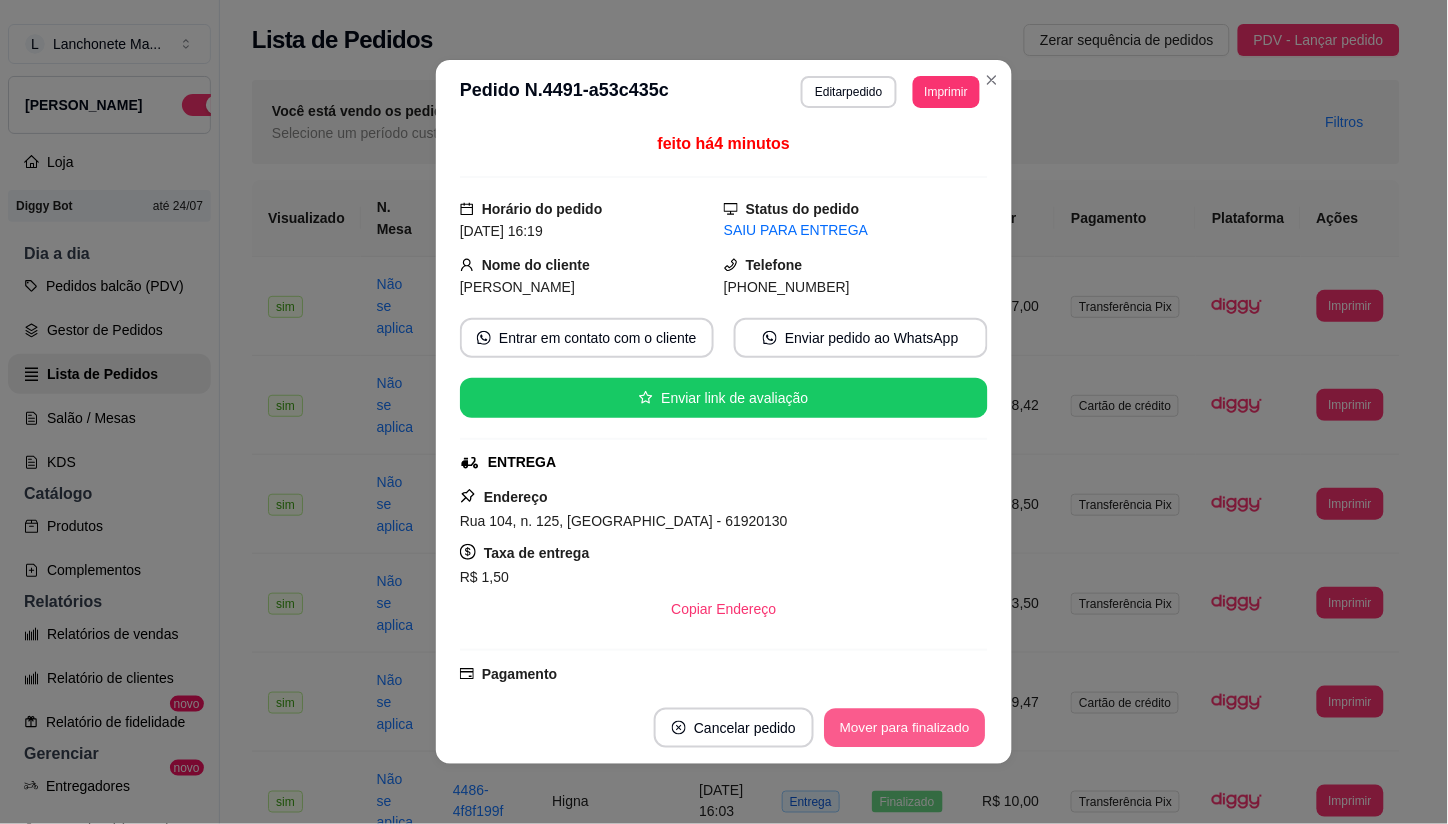 click on "Mover para finalizado" at bounding box center [905, 728] 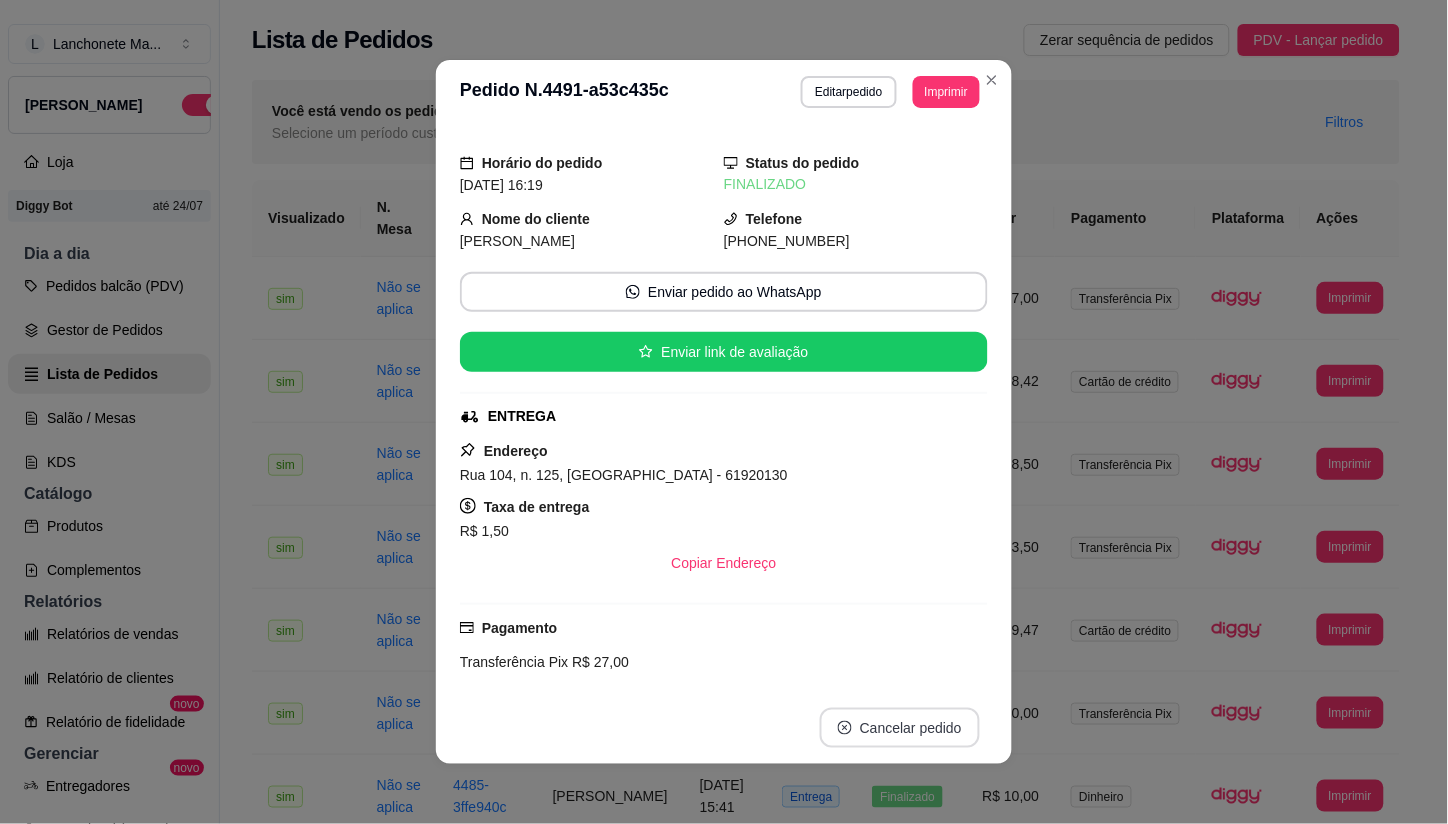click on "Cancelar pedido" at bounding box center [900, 728] 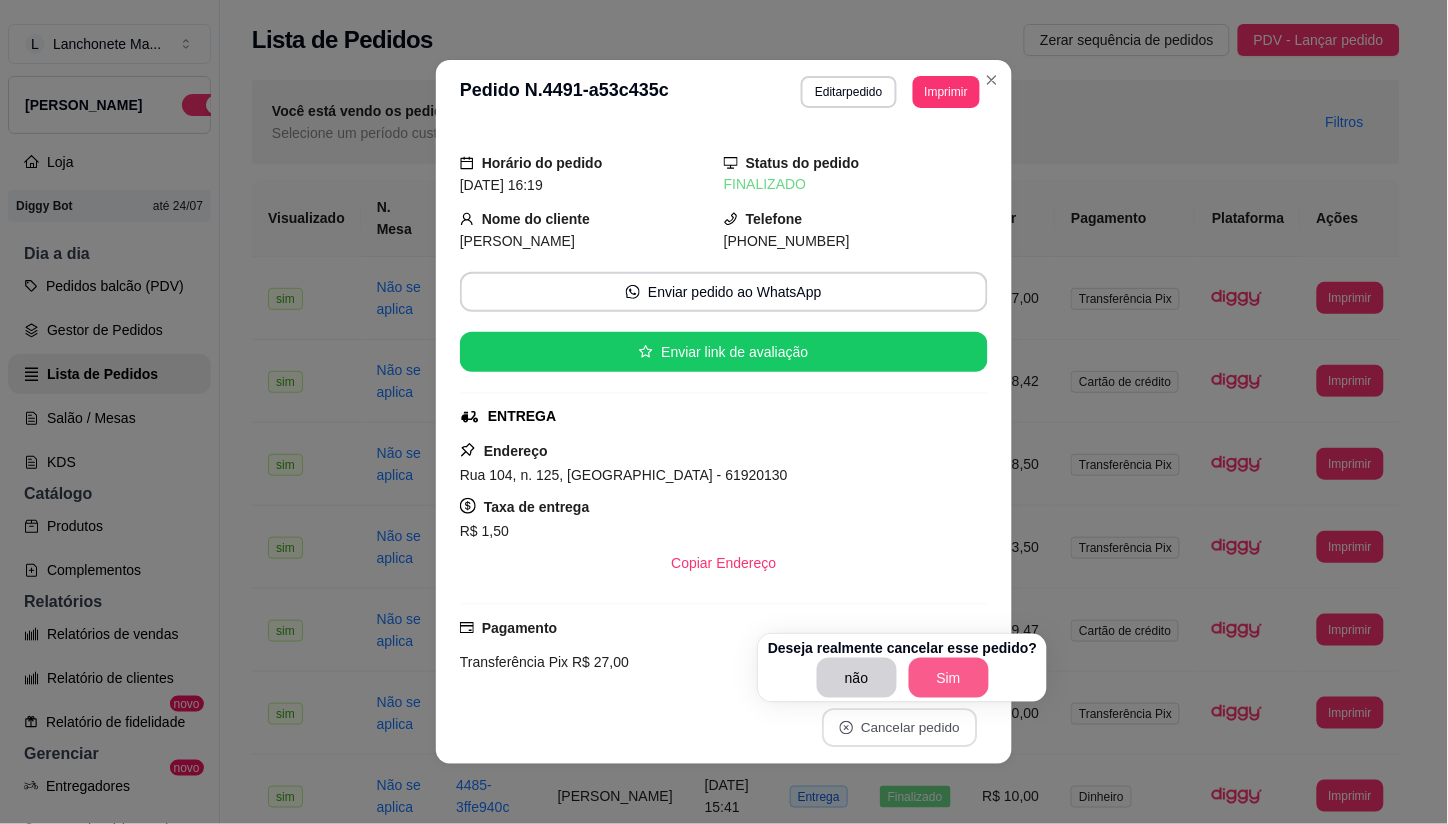 click on "Sim" at bounding box center (949, 678) 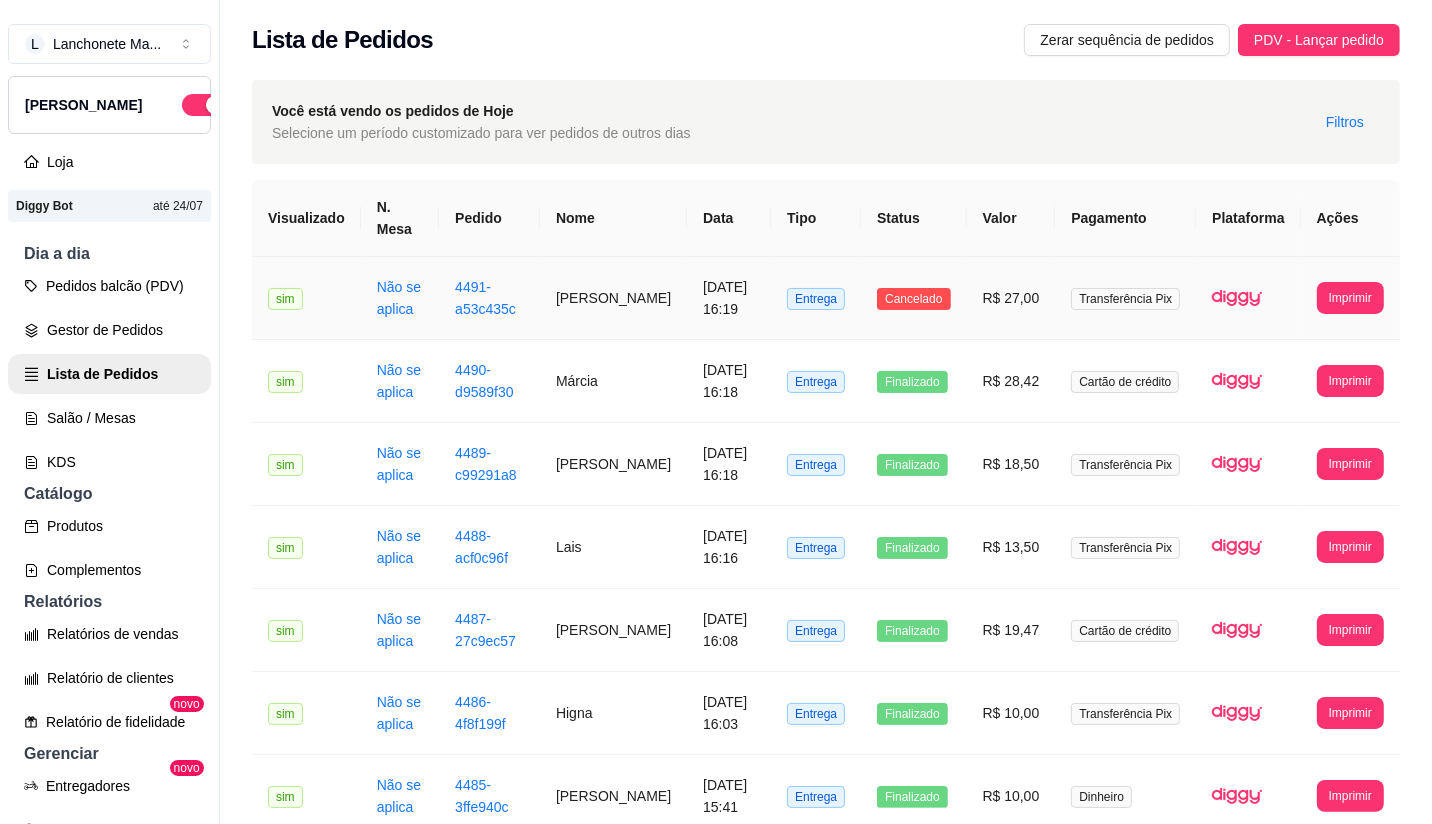 click on "Cancelado" at bounding box center [913, 298] 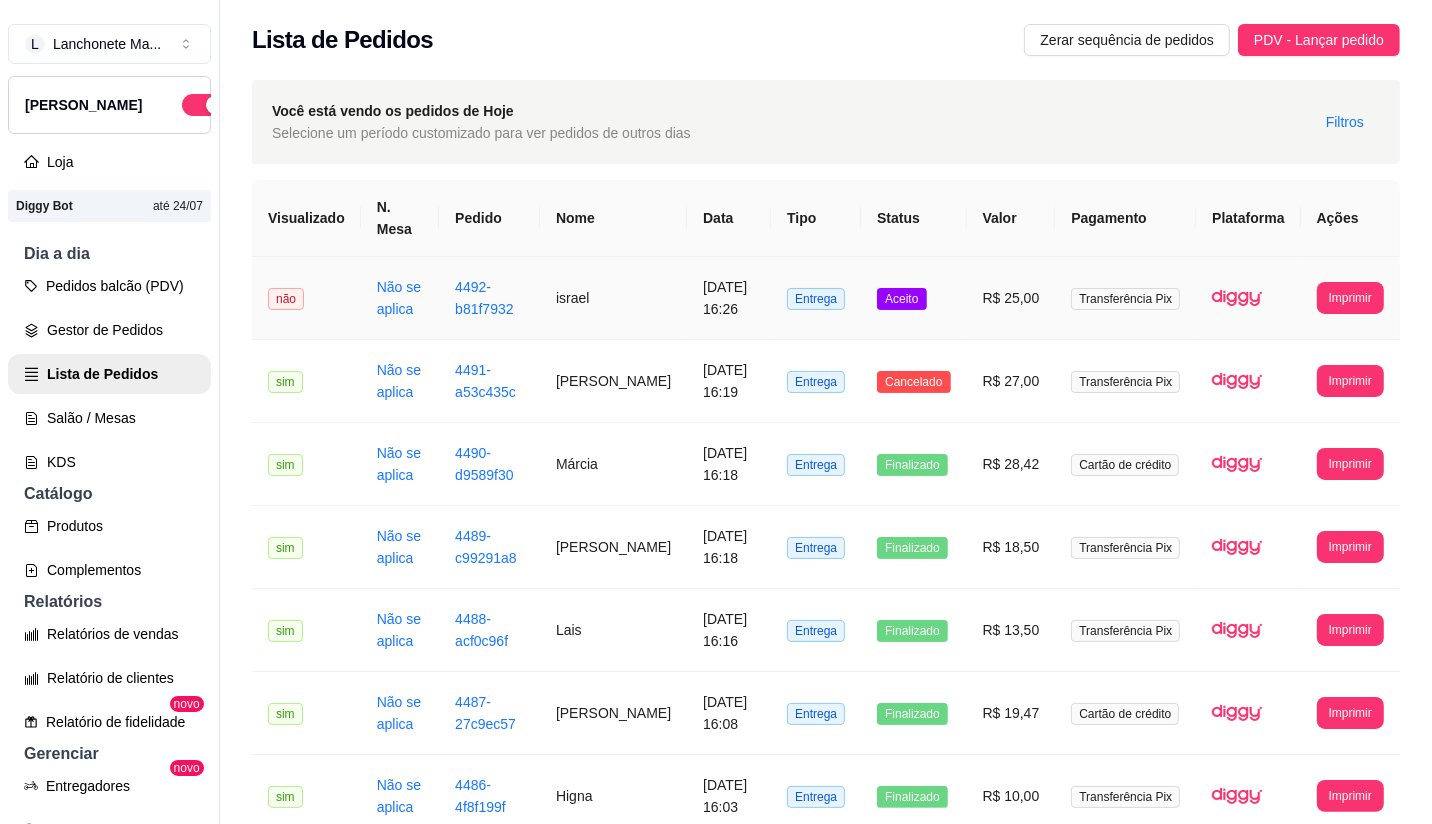 click on "Aceito" at bounding box center [913, 298] 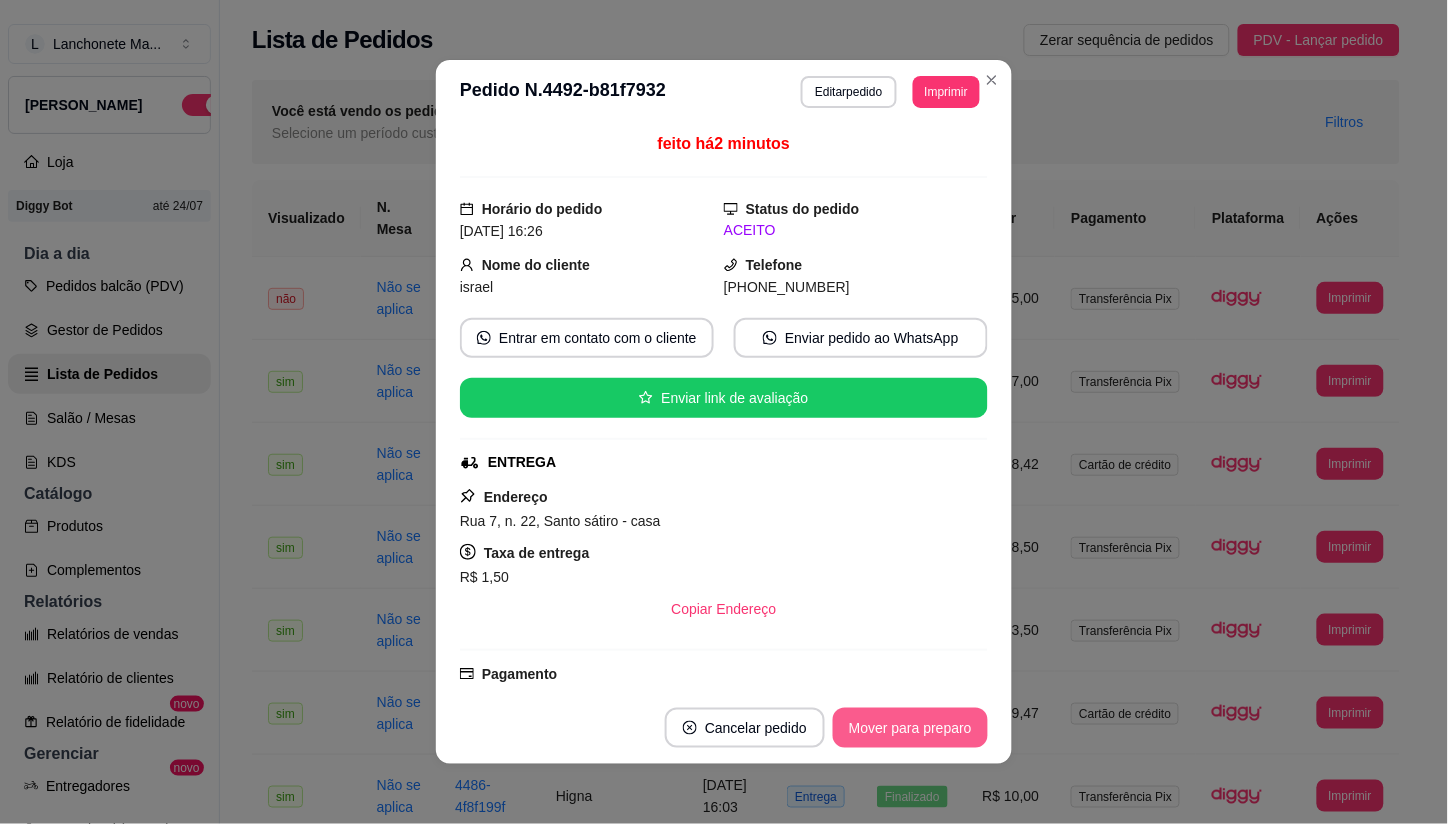 click on "Mover para preparo" at bounding box center [910, 728] 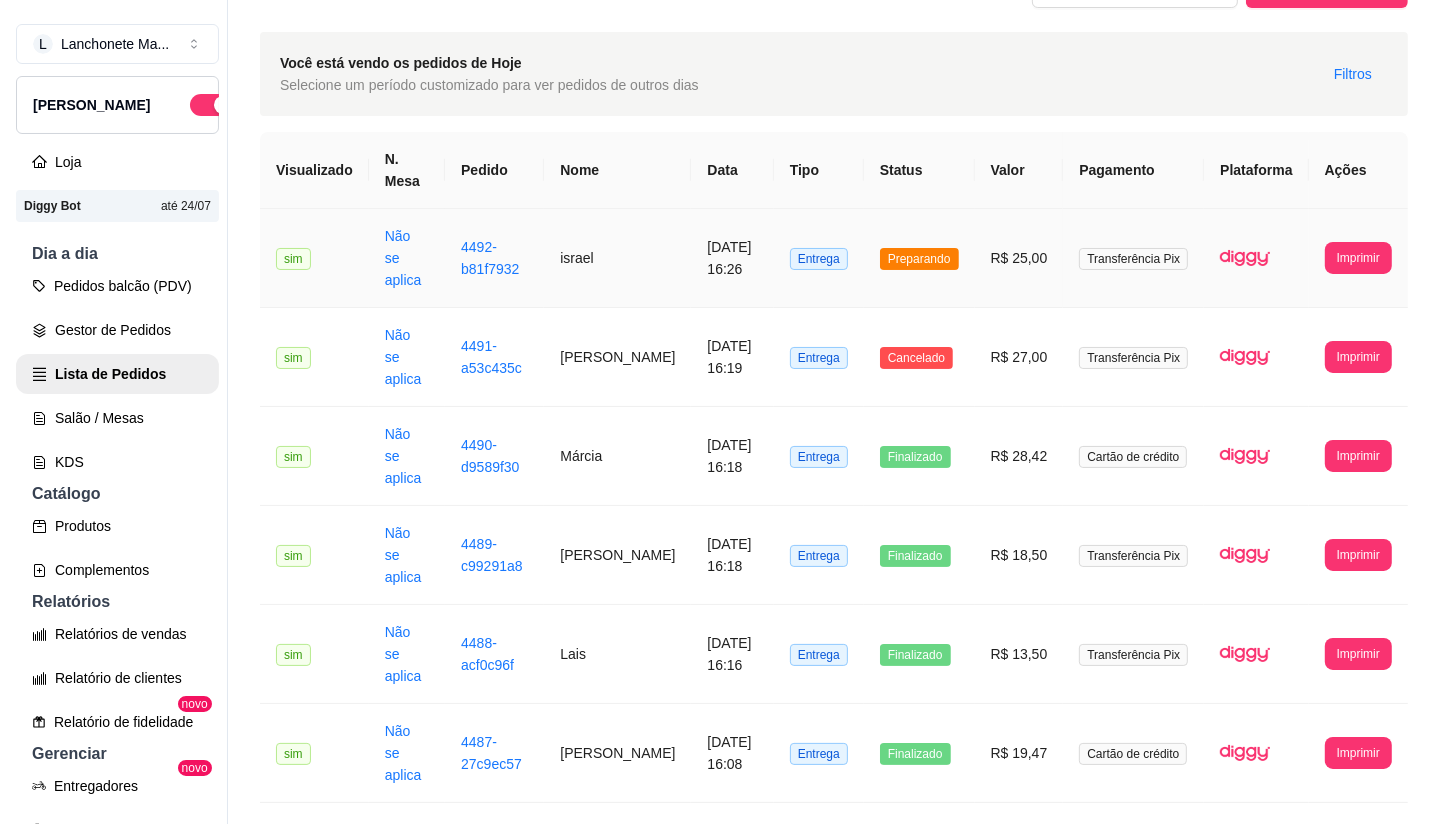 scroll, scrollTop: 0, scrollLeft: 0, axis: both 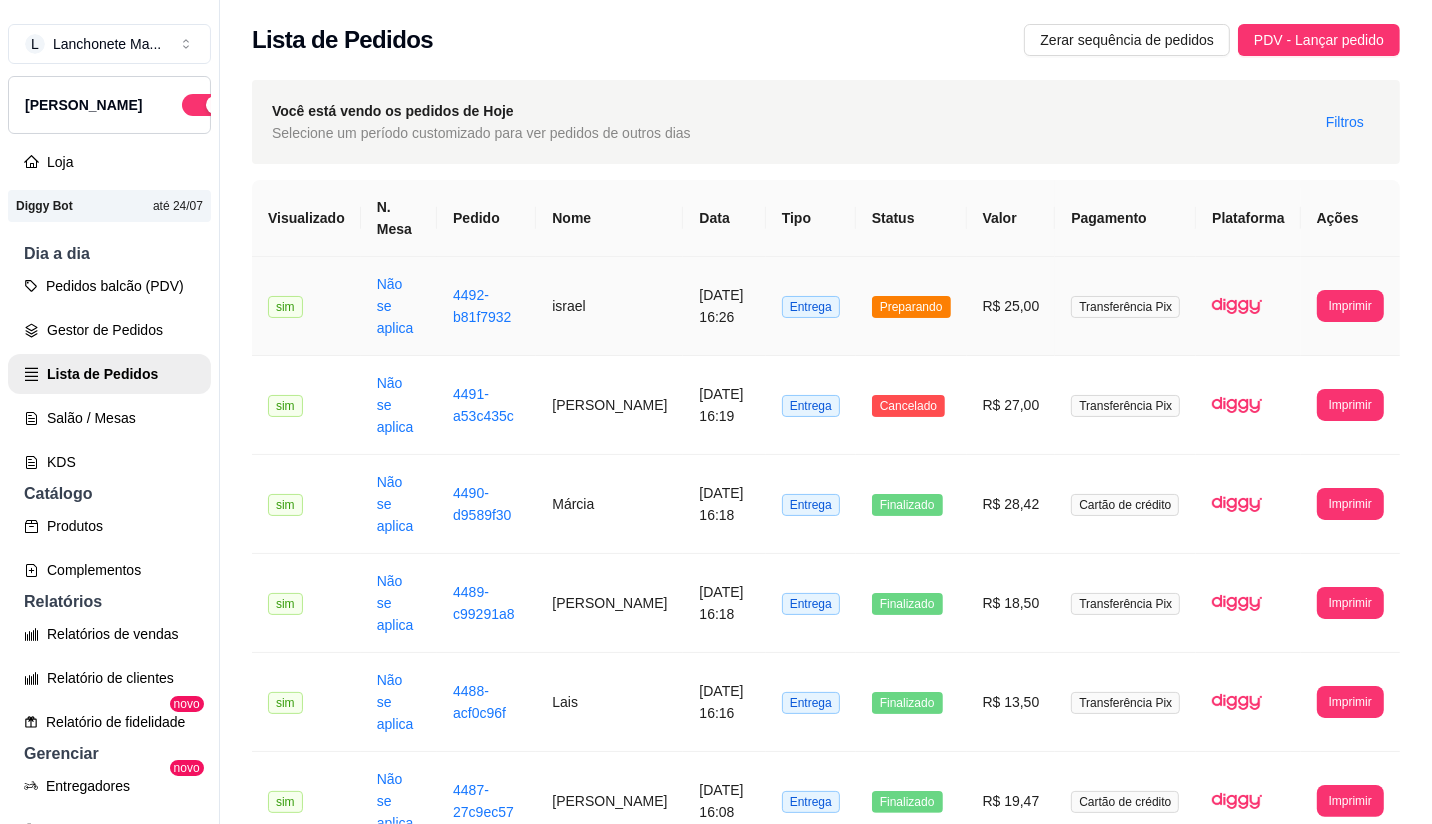 click on "Preparando" at bounding box center [911, 307] 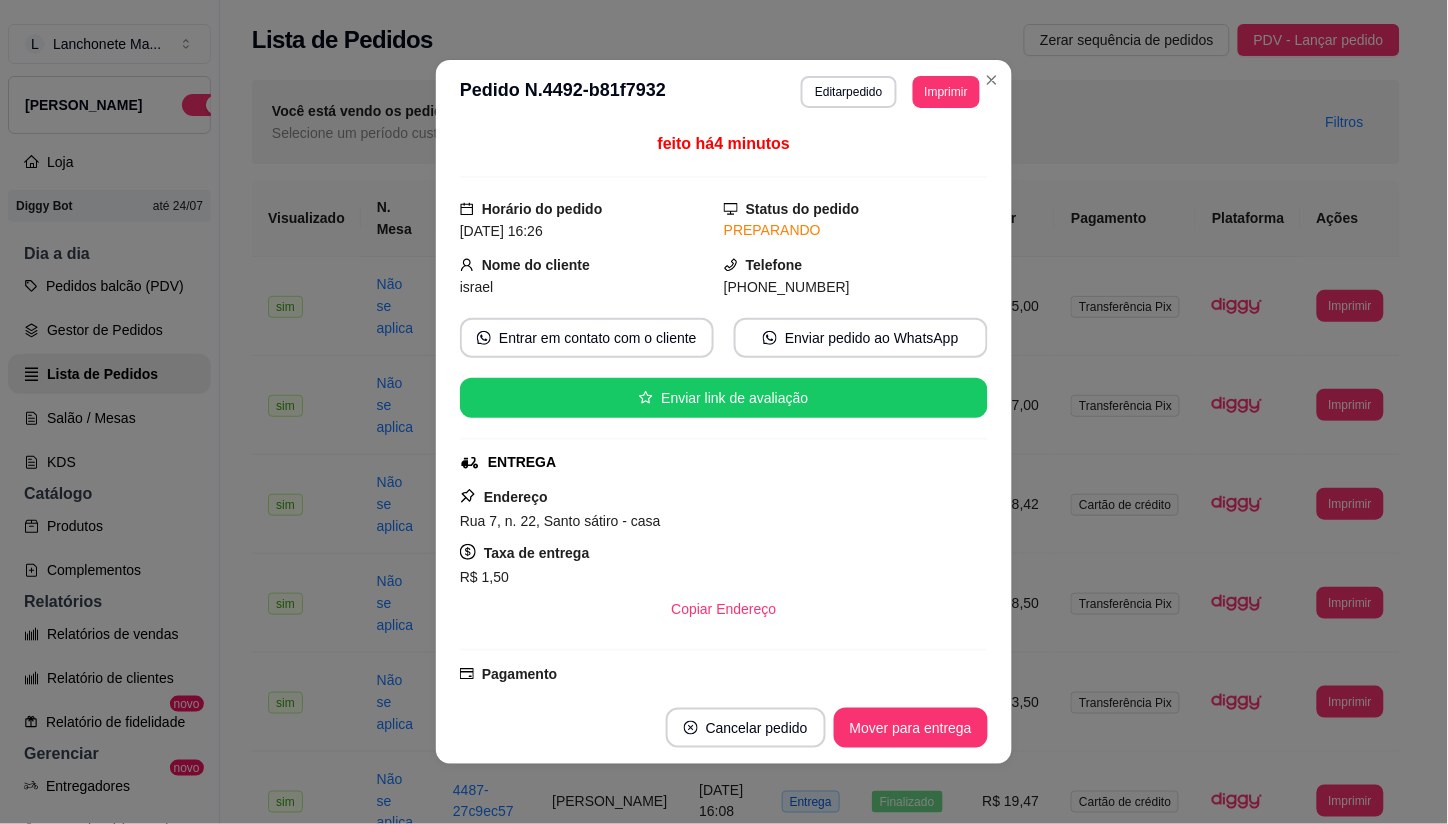 click on "Mover para entrega" at bounding box center (911, 728) 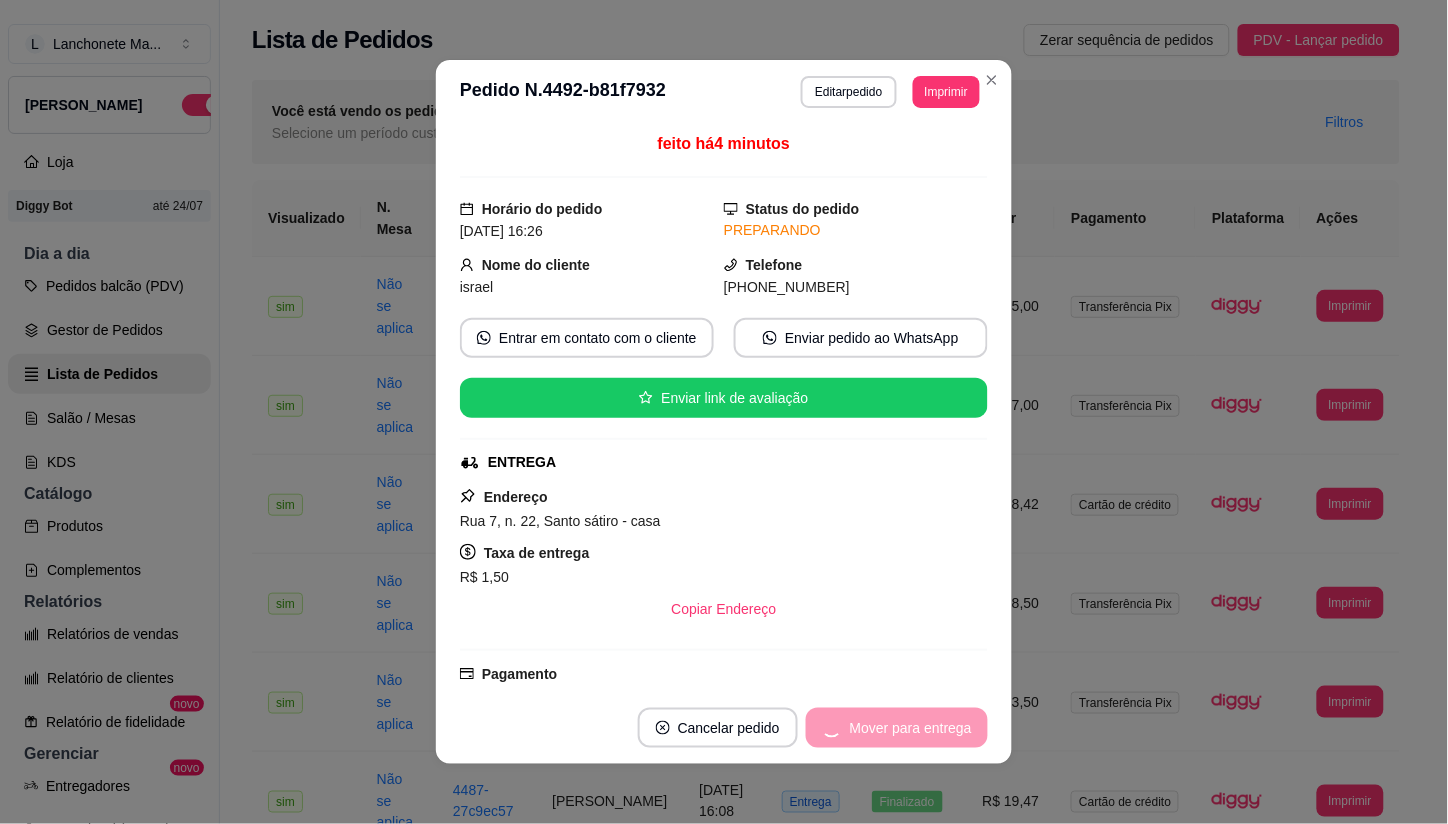 click on "Mover para entrega" at bounding box center (897, 728) 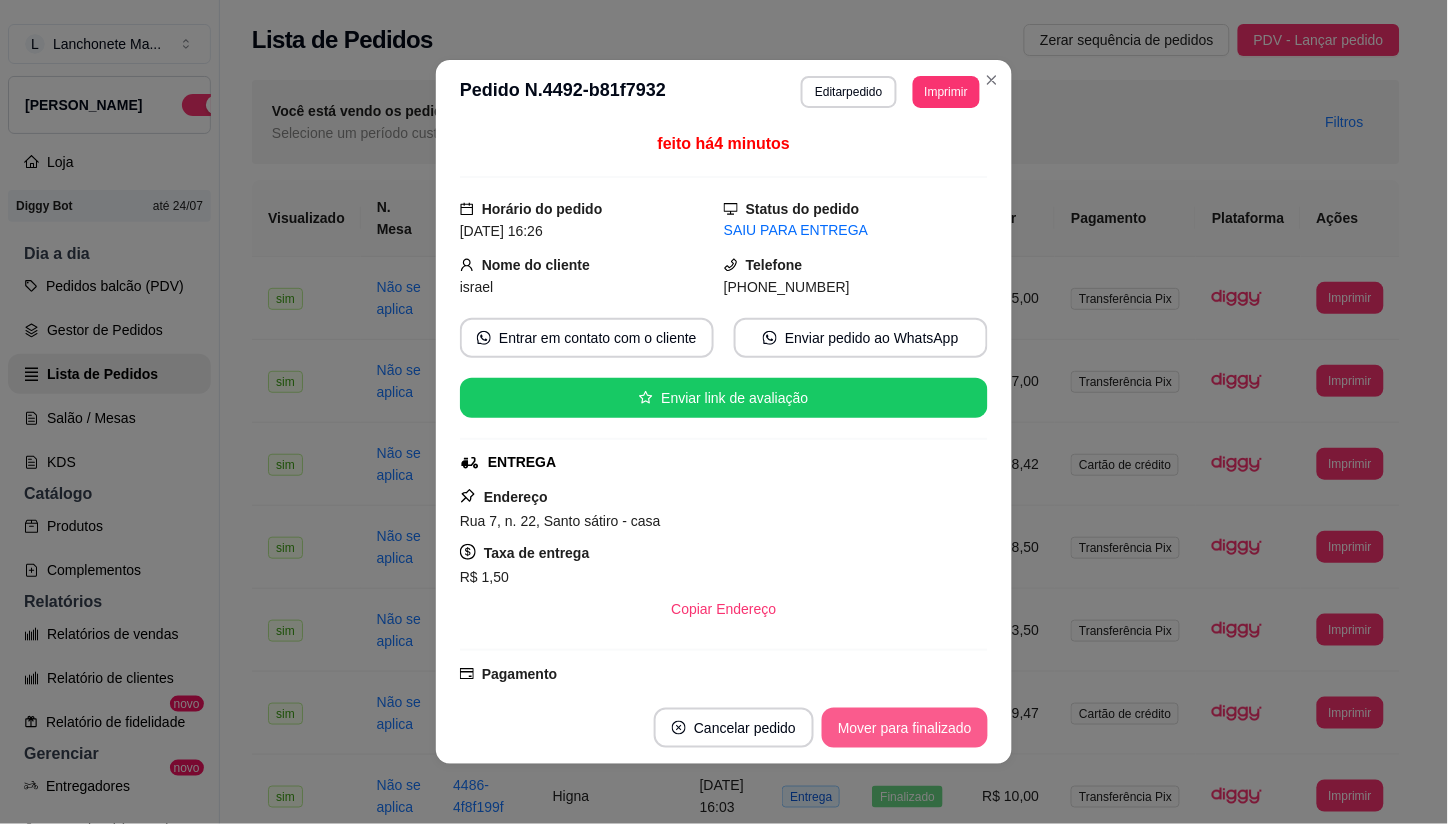 click on "Mover para finalizado" at bounding box center [905, 728] 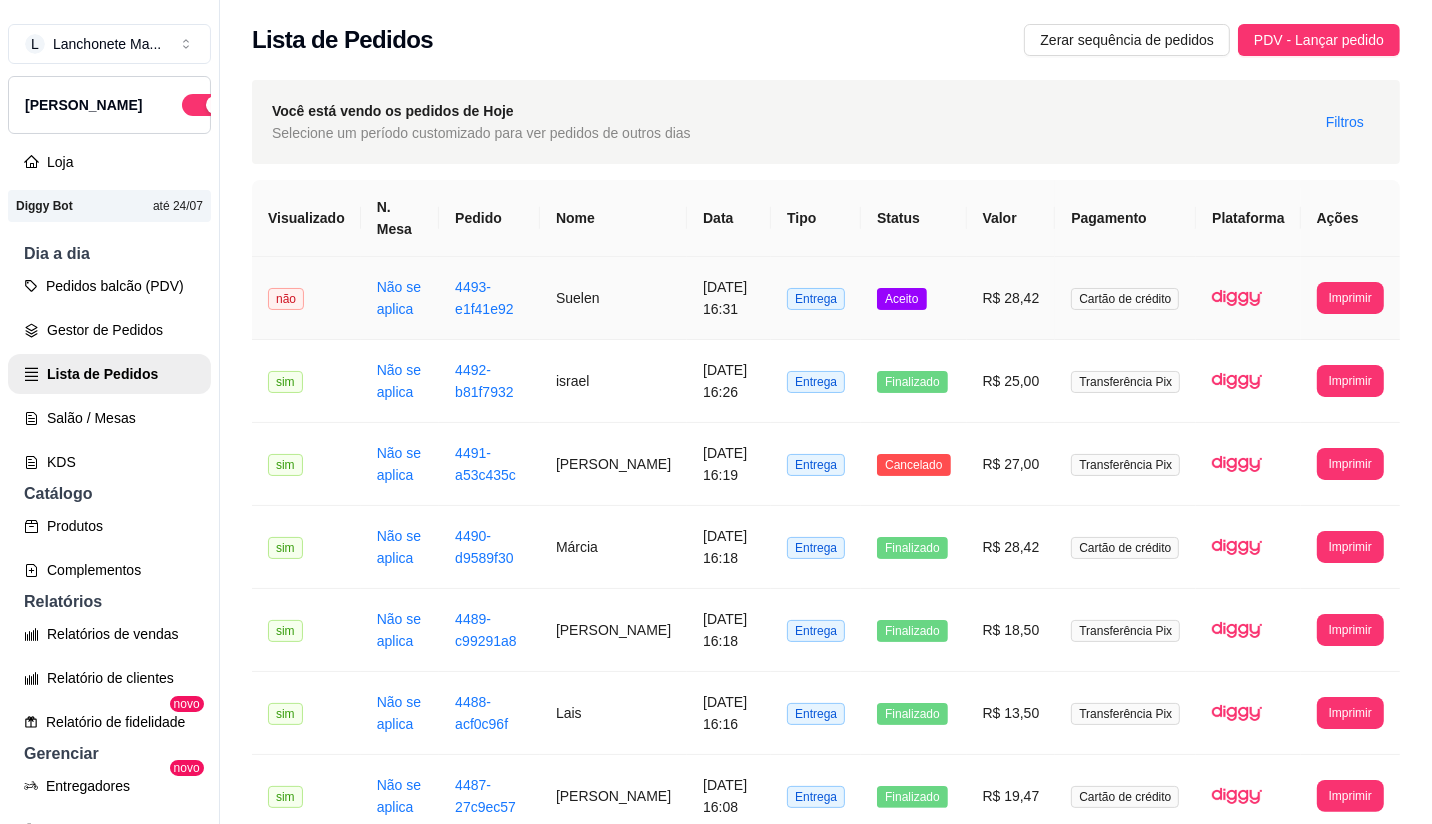 click on "Aceito" at bounding box center (901, 299) 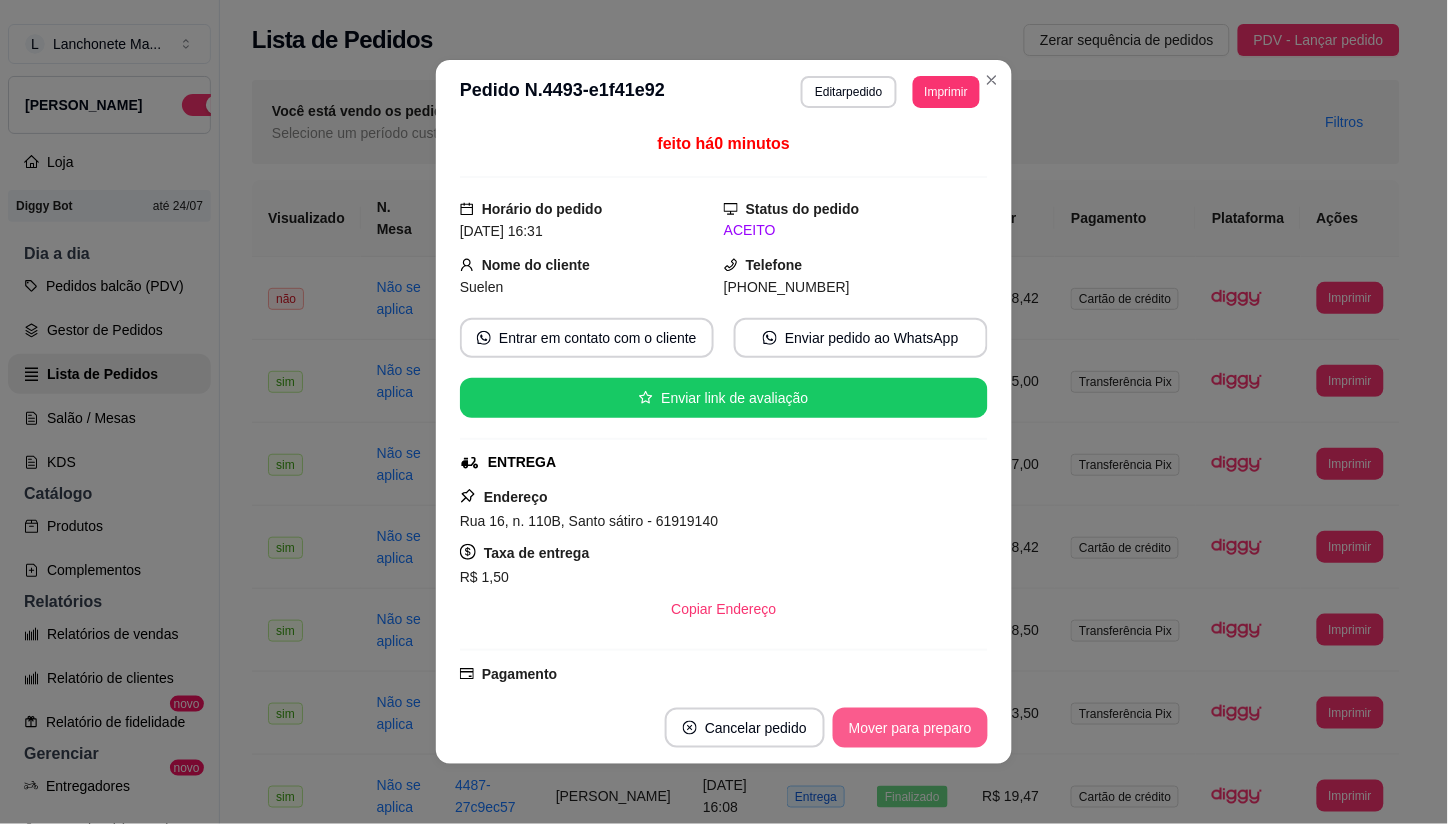 click on "Mover para preparo" at bounding box center [910, 728] 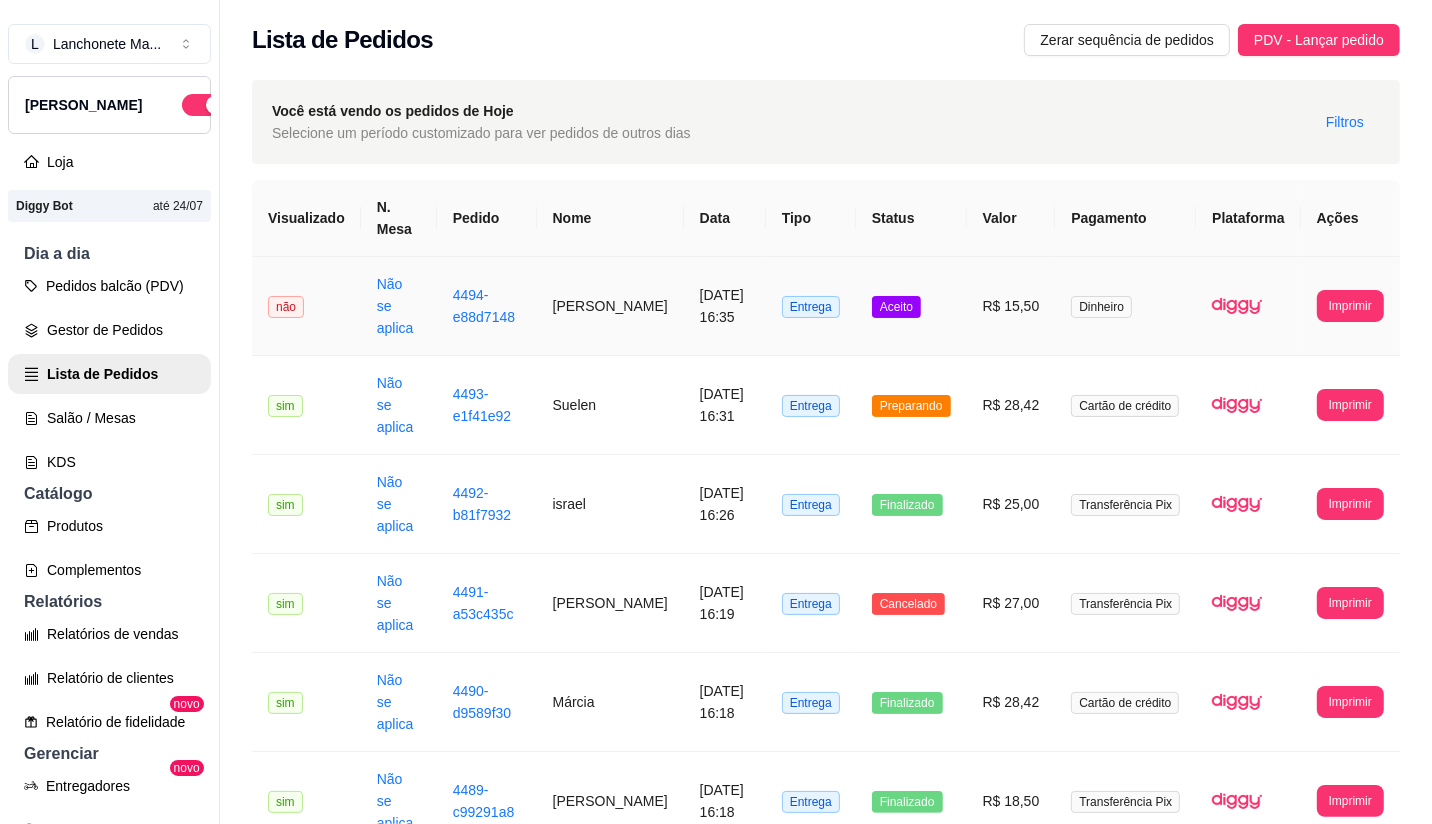 click on "Aceito" at bounding box center [911, 306] 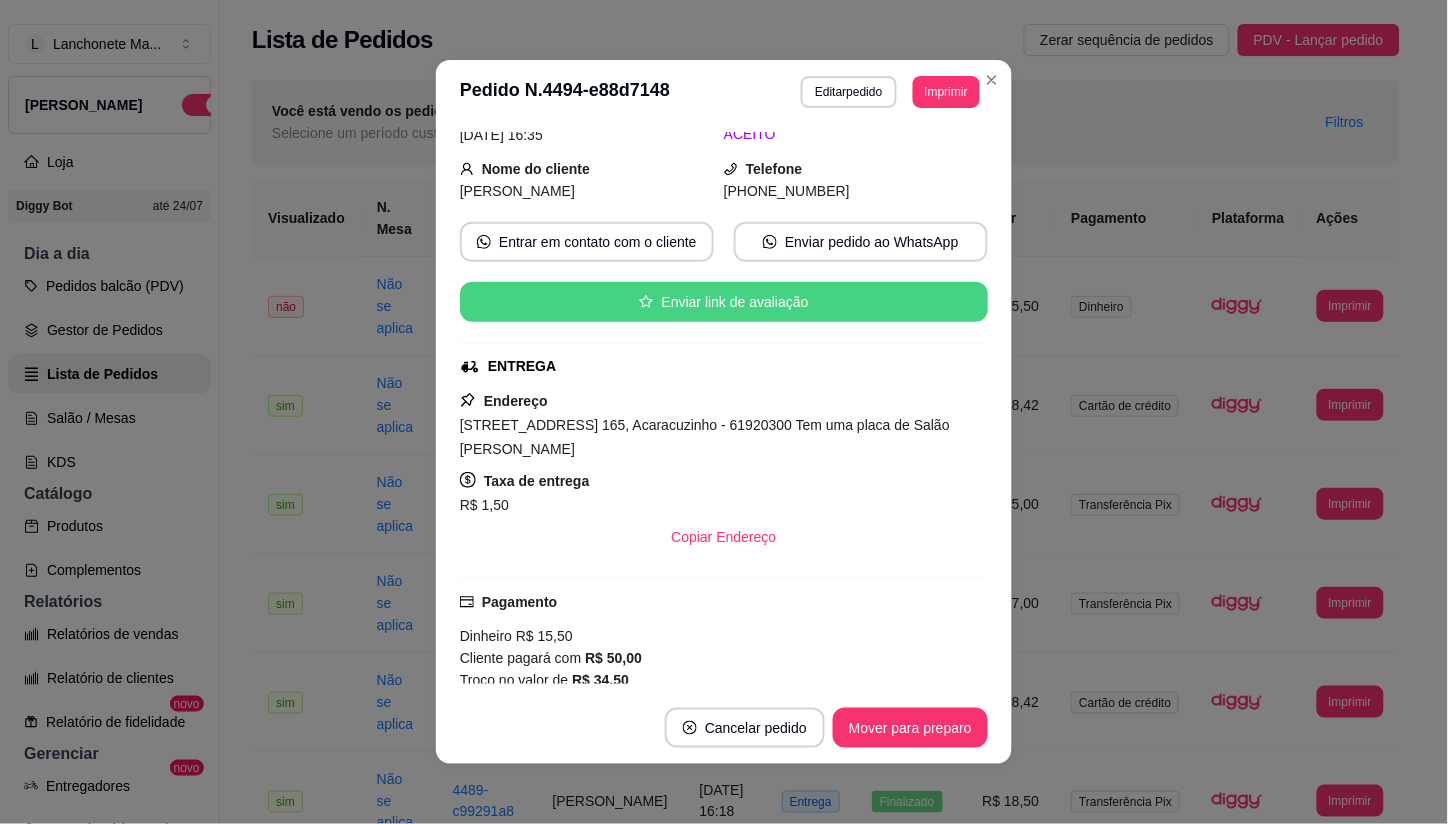 scroll, scrollTop: 111, scrollLeft: 0, axis: vertical 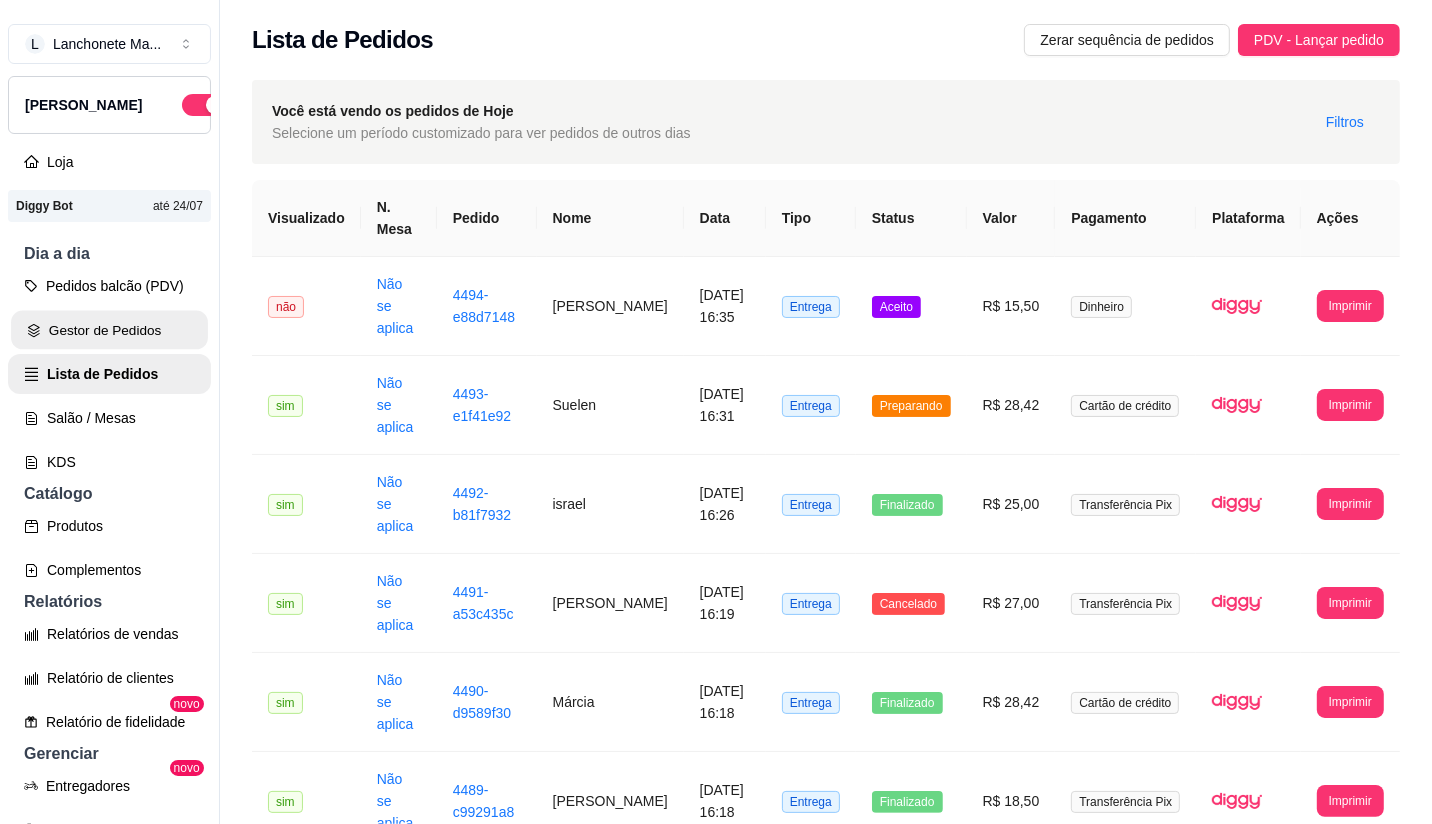 click on "Gestor de Pedidos" at bounding box center (109, 330) 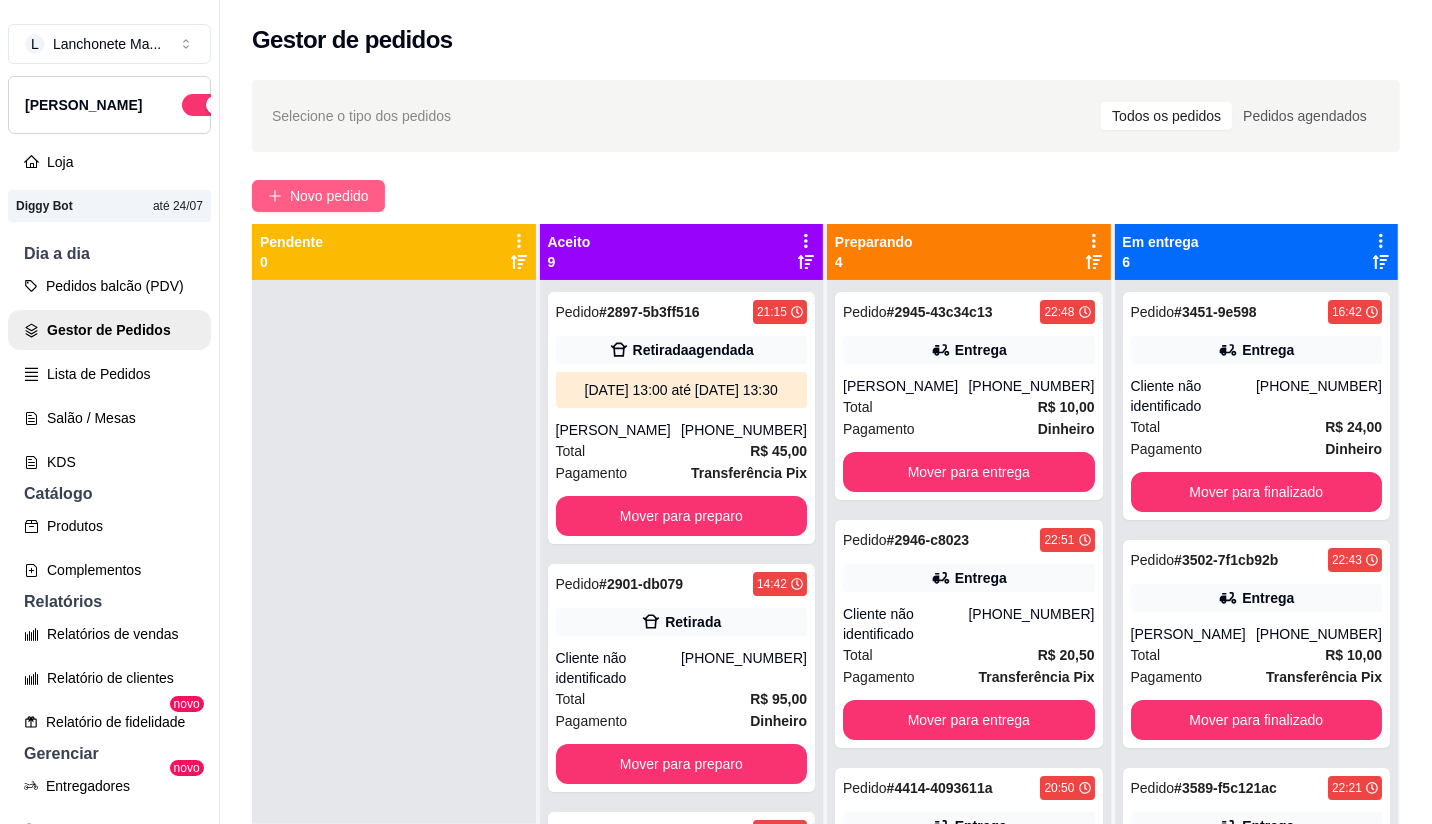 click on "Novo pedido" at bounding box center [318, 196] 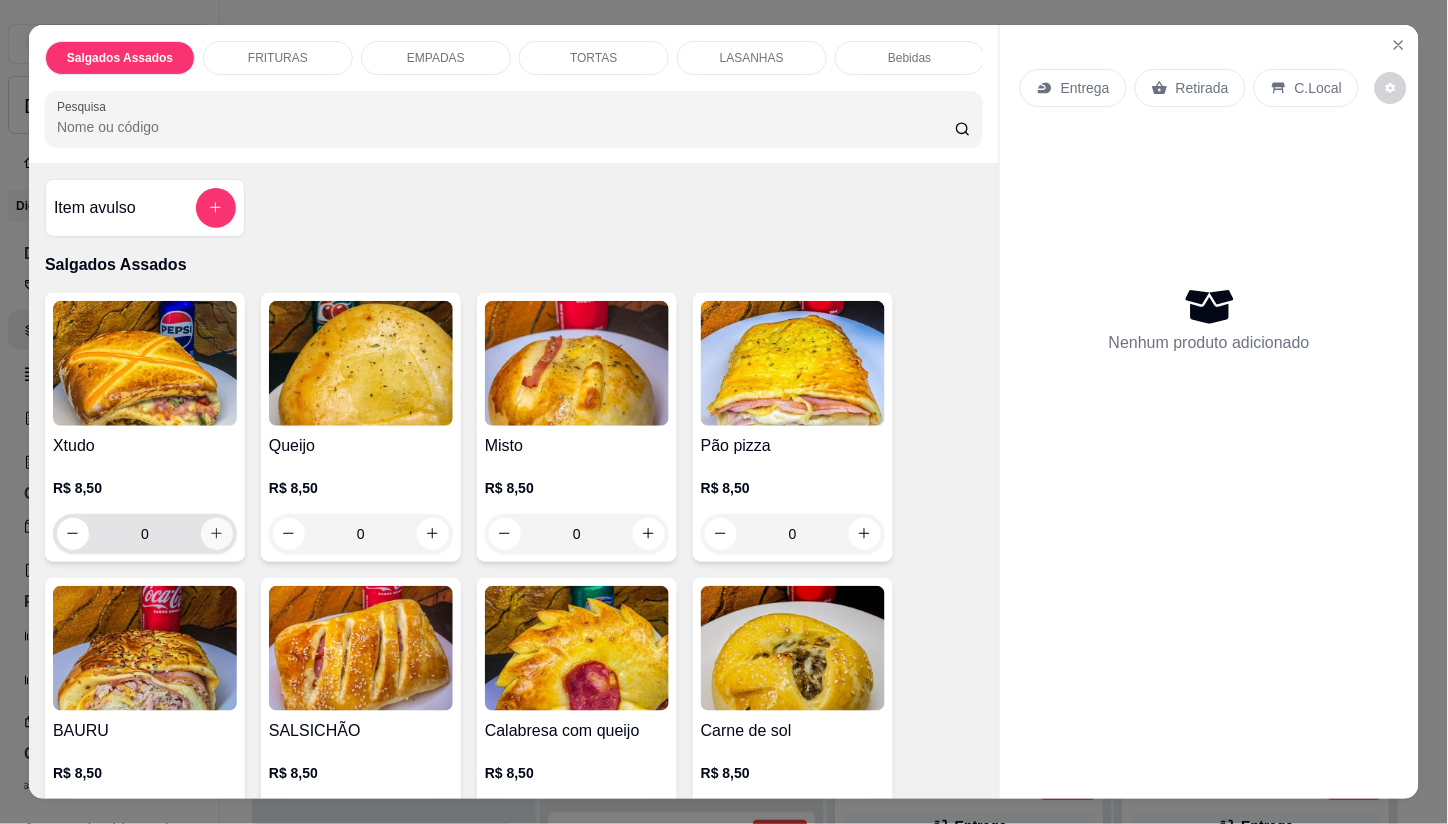 click at bounding box center [217, 534] 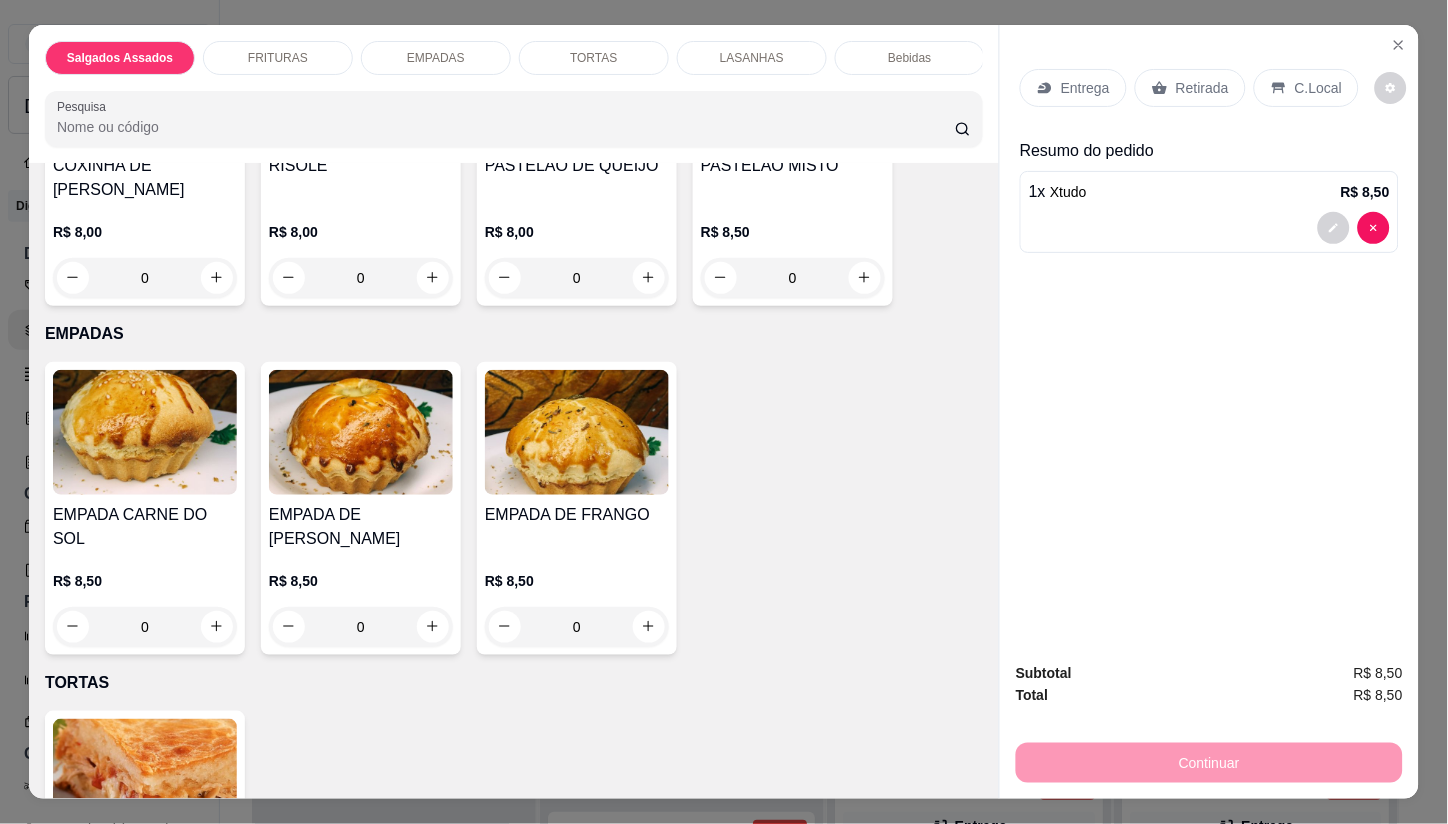 scroll, scrollTop: 1526, scrollLeft: 0, axis: vertical 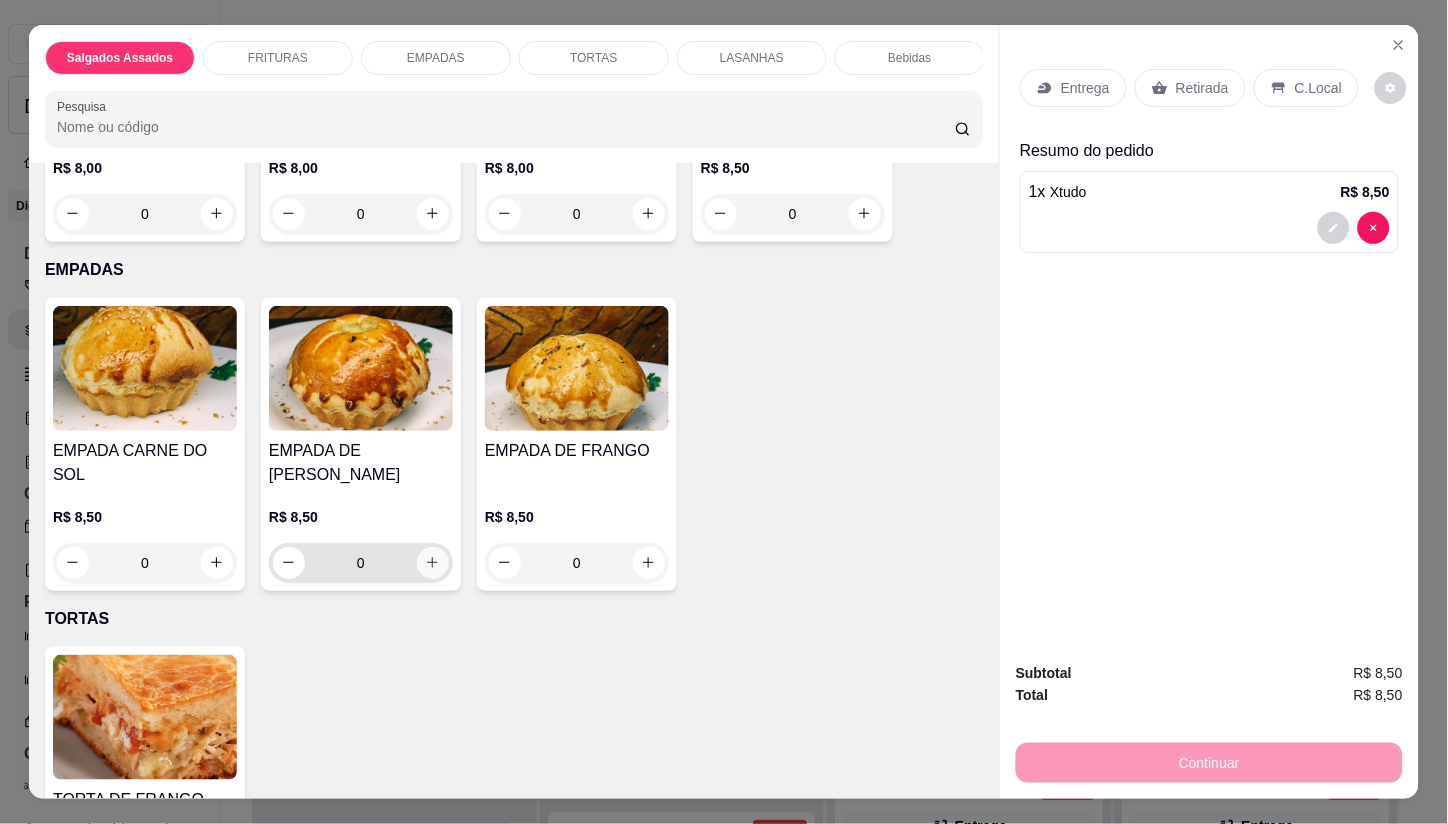 click at bounding box center [433, 563] 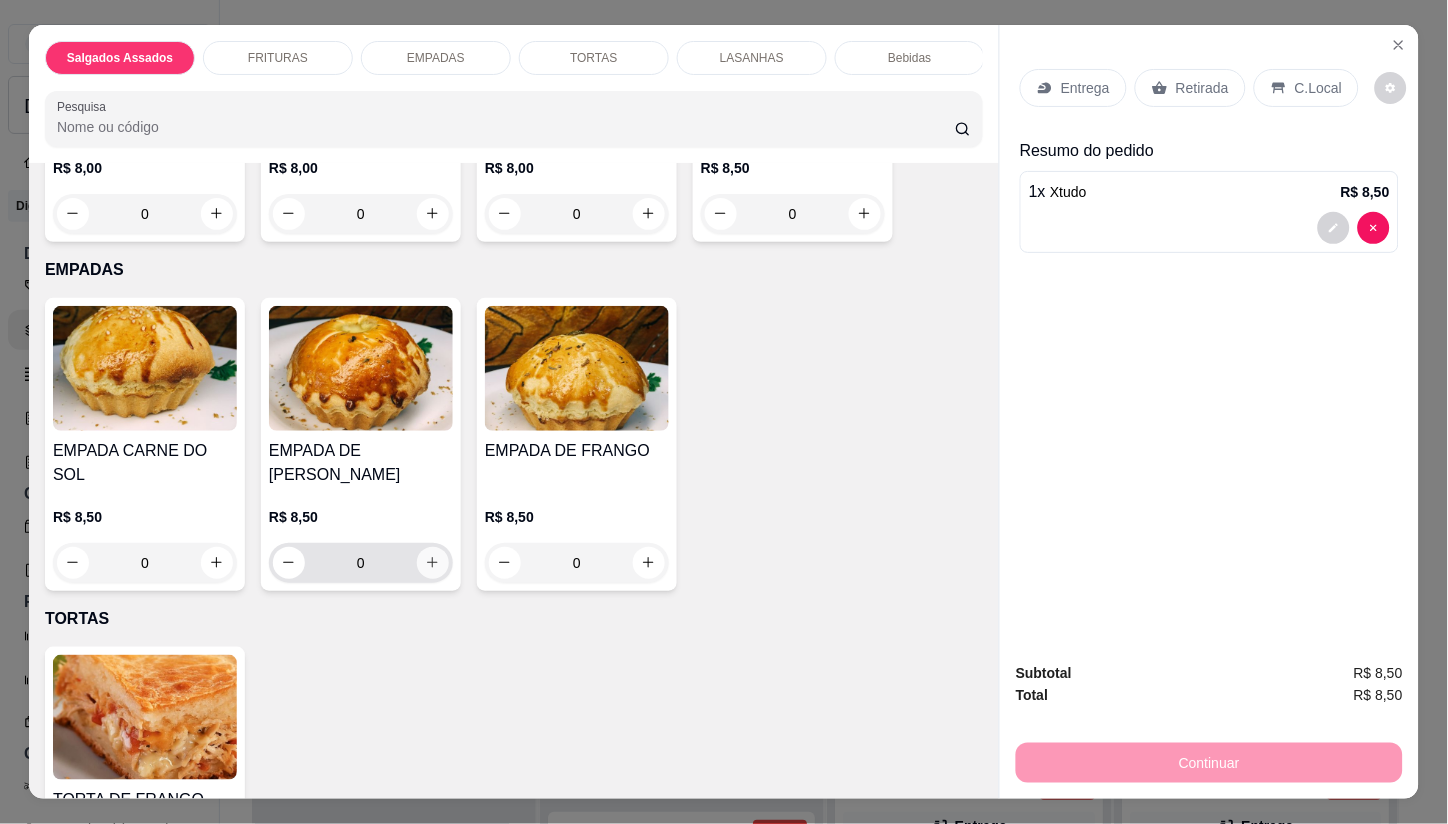 type on "1" 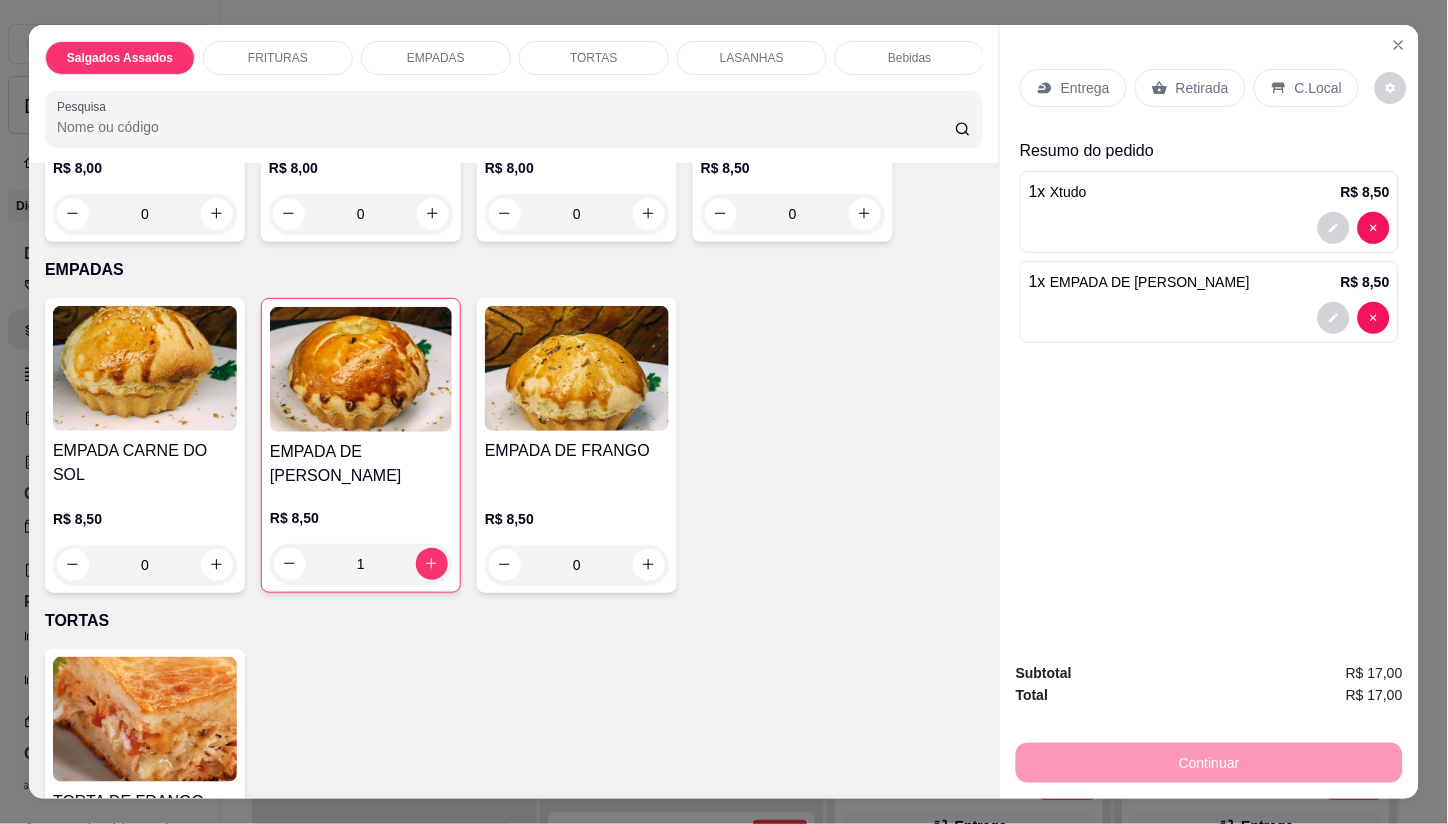 click on "Entrega" at bounding box center [1085, 88] 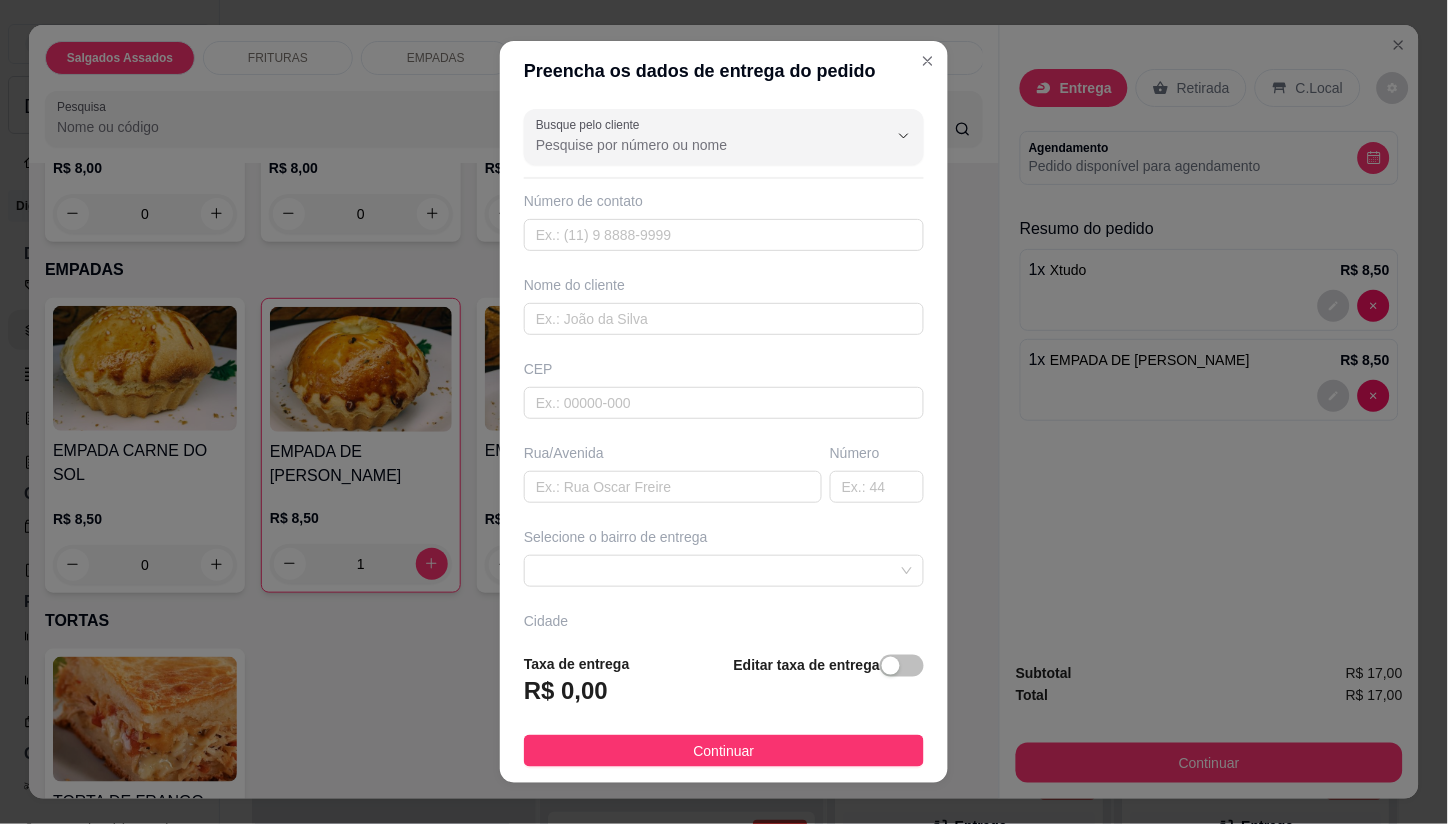 click on "Número de contato" at bounding box center [724, 221] 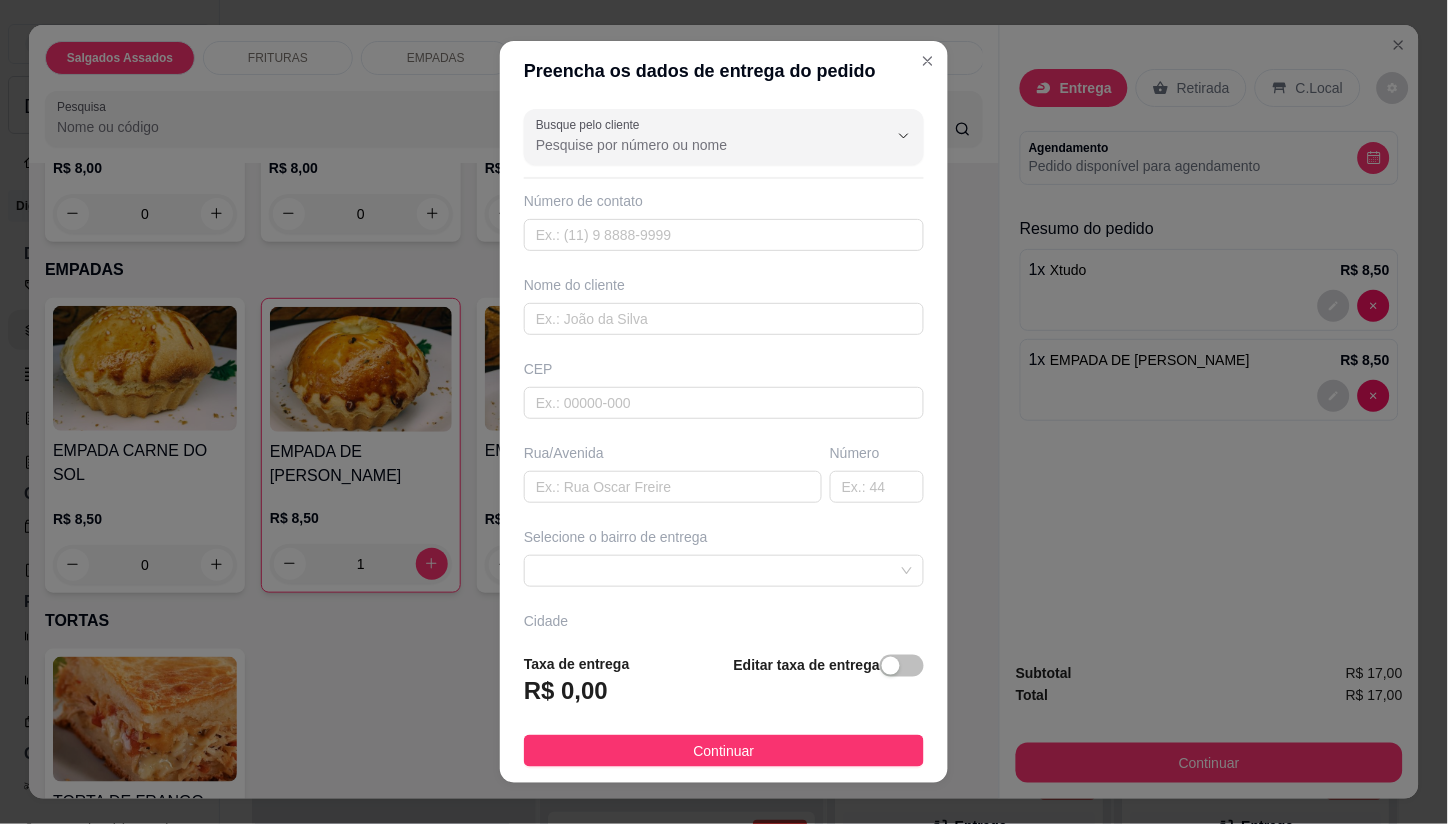 scroll, scrollTop: 111, scrollLeft: 0, axis: vertical 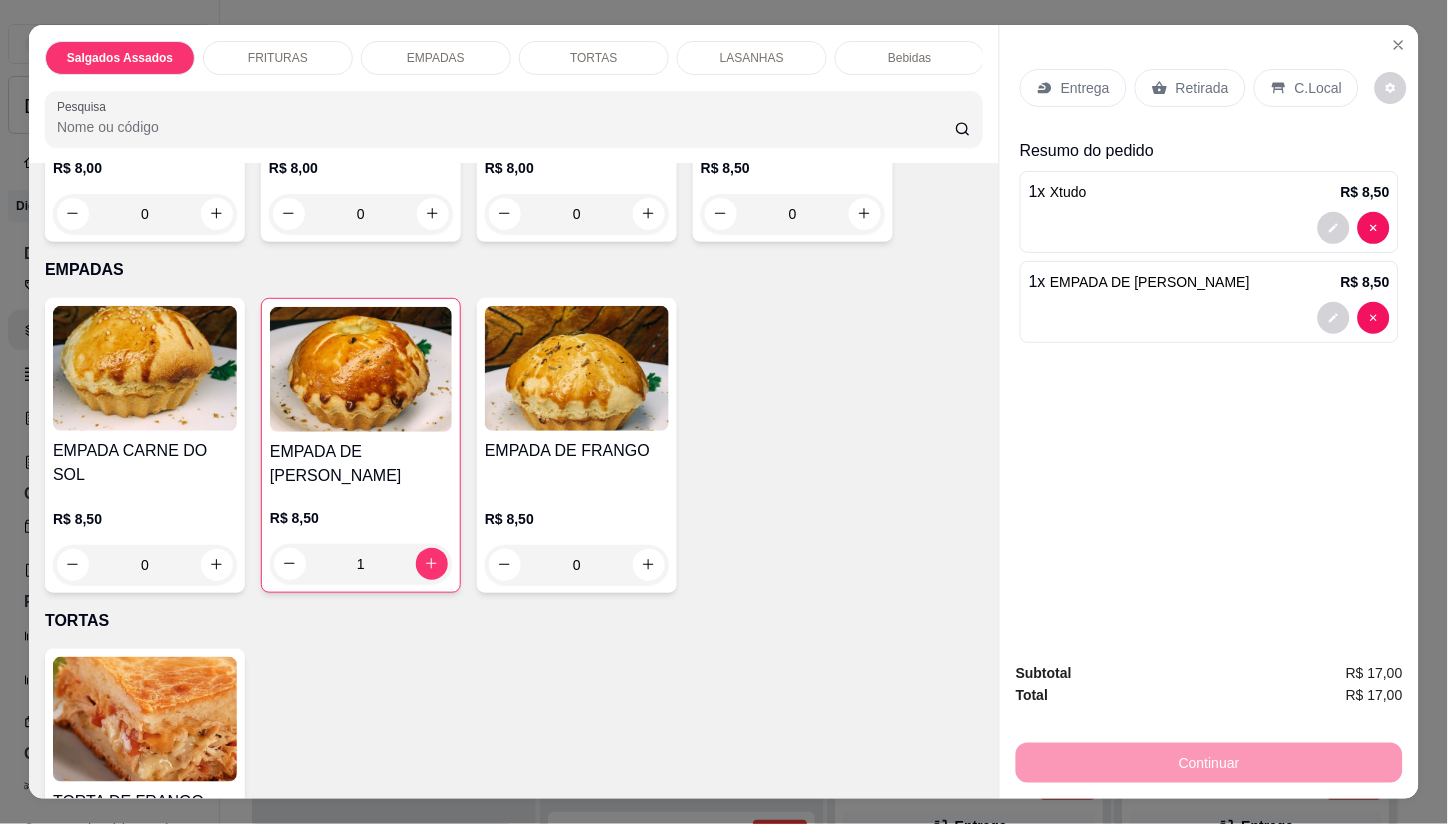 click on "Entrega" at bounding box center (1085, 88) 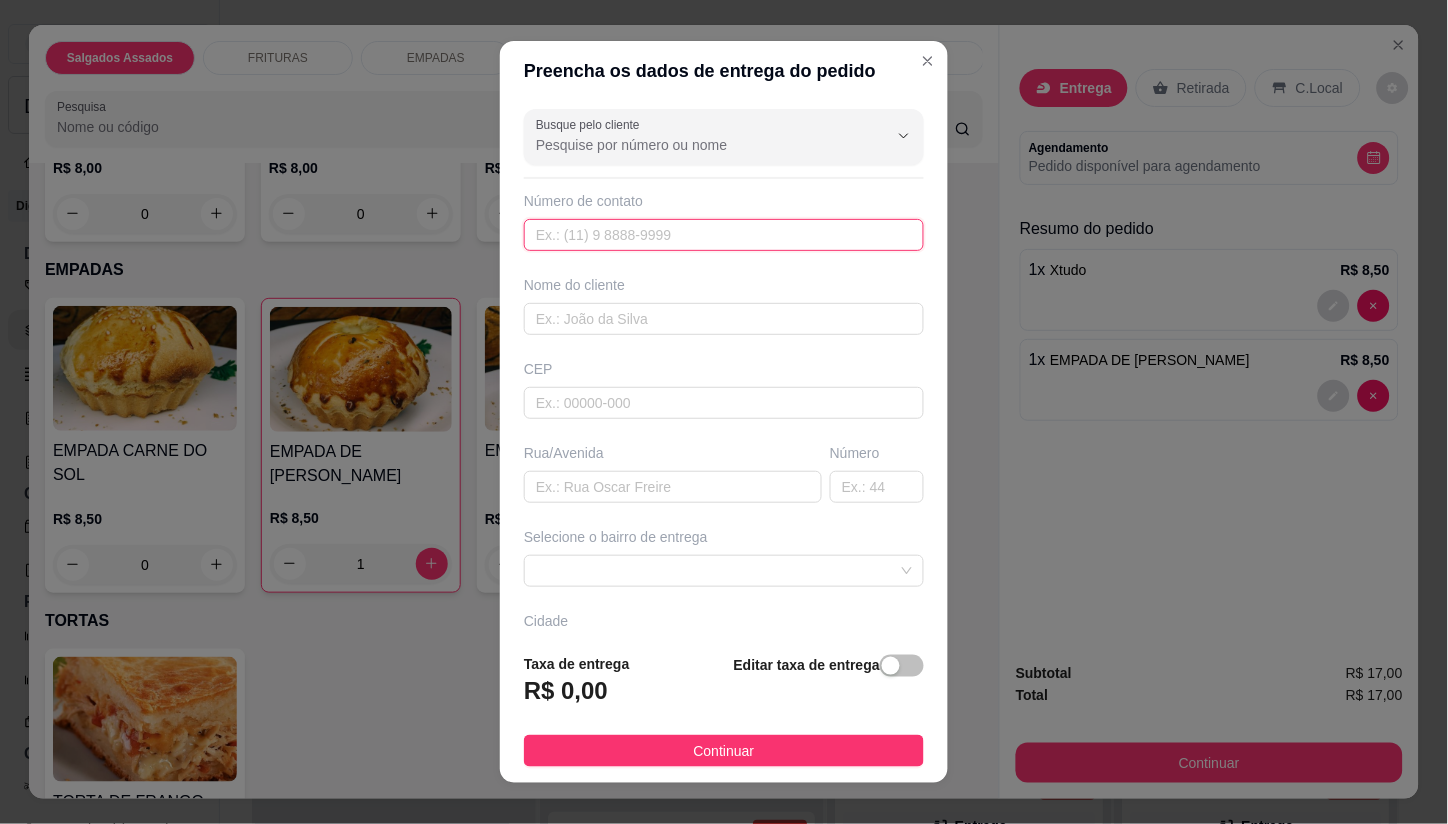 click at bounding box center (724, 235) 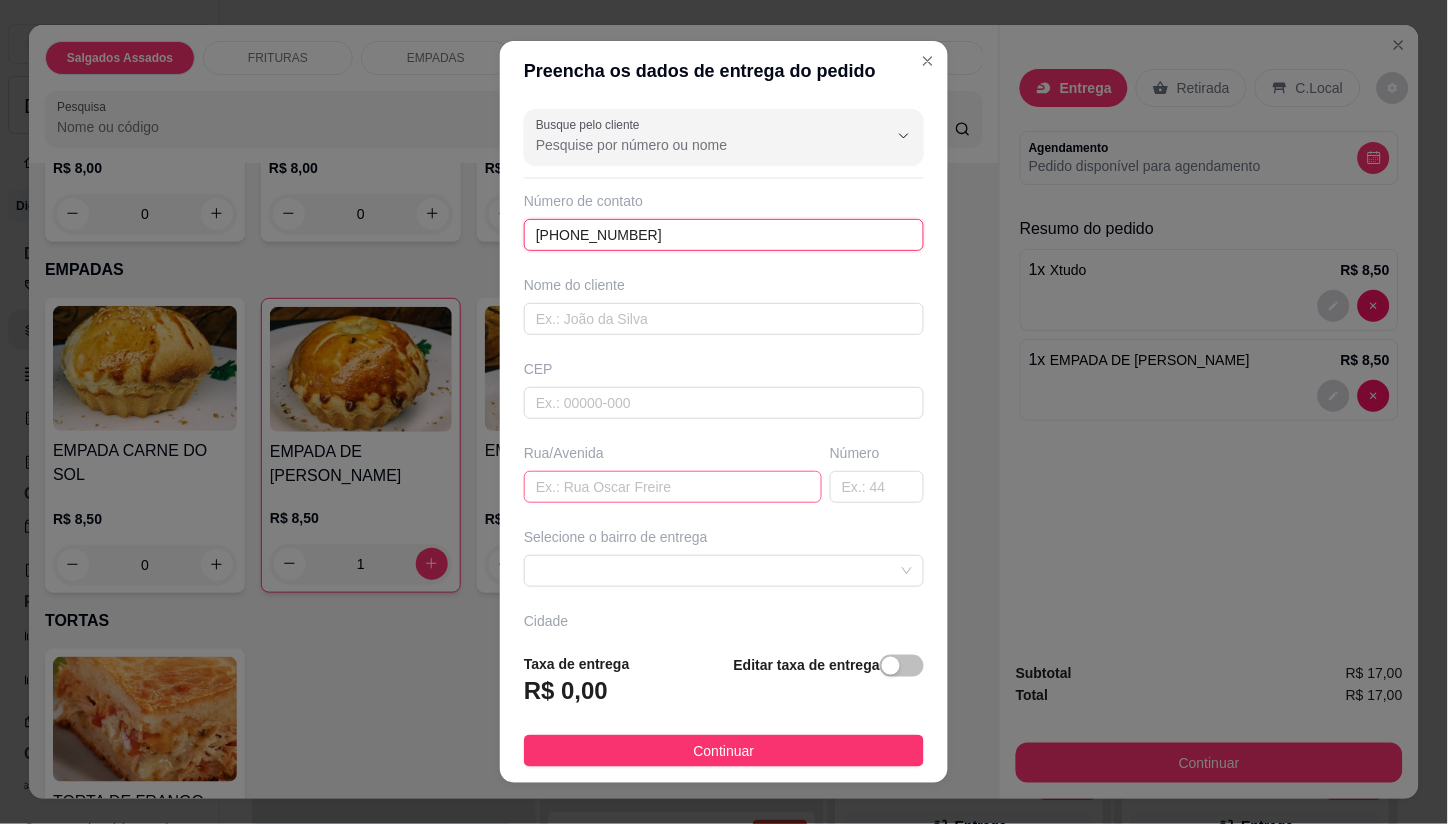 type on "(88) 98139-4540" 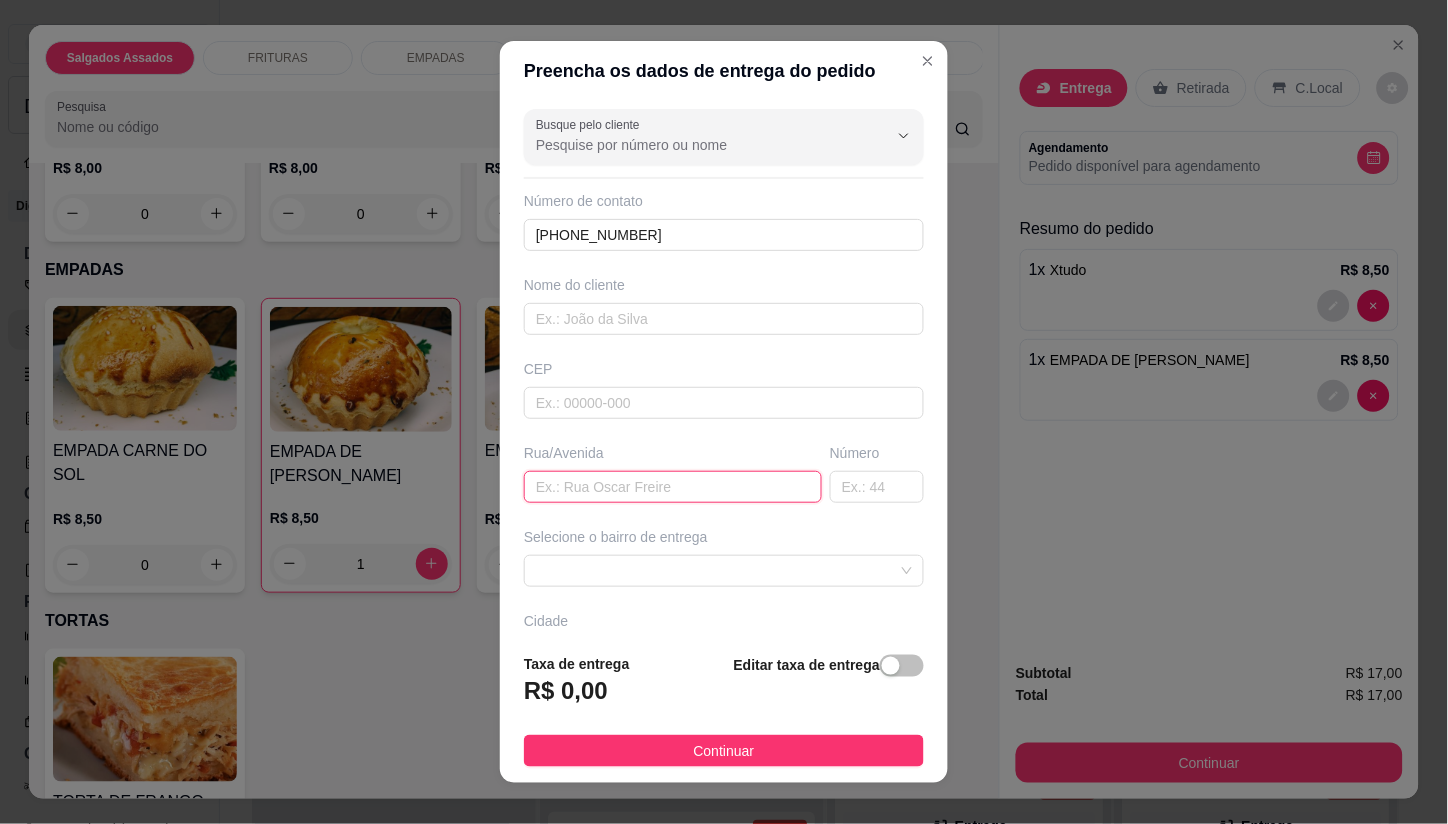 click at bounding box center [673, 487] 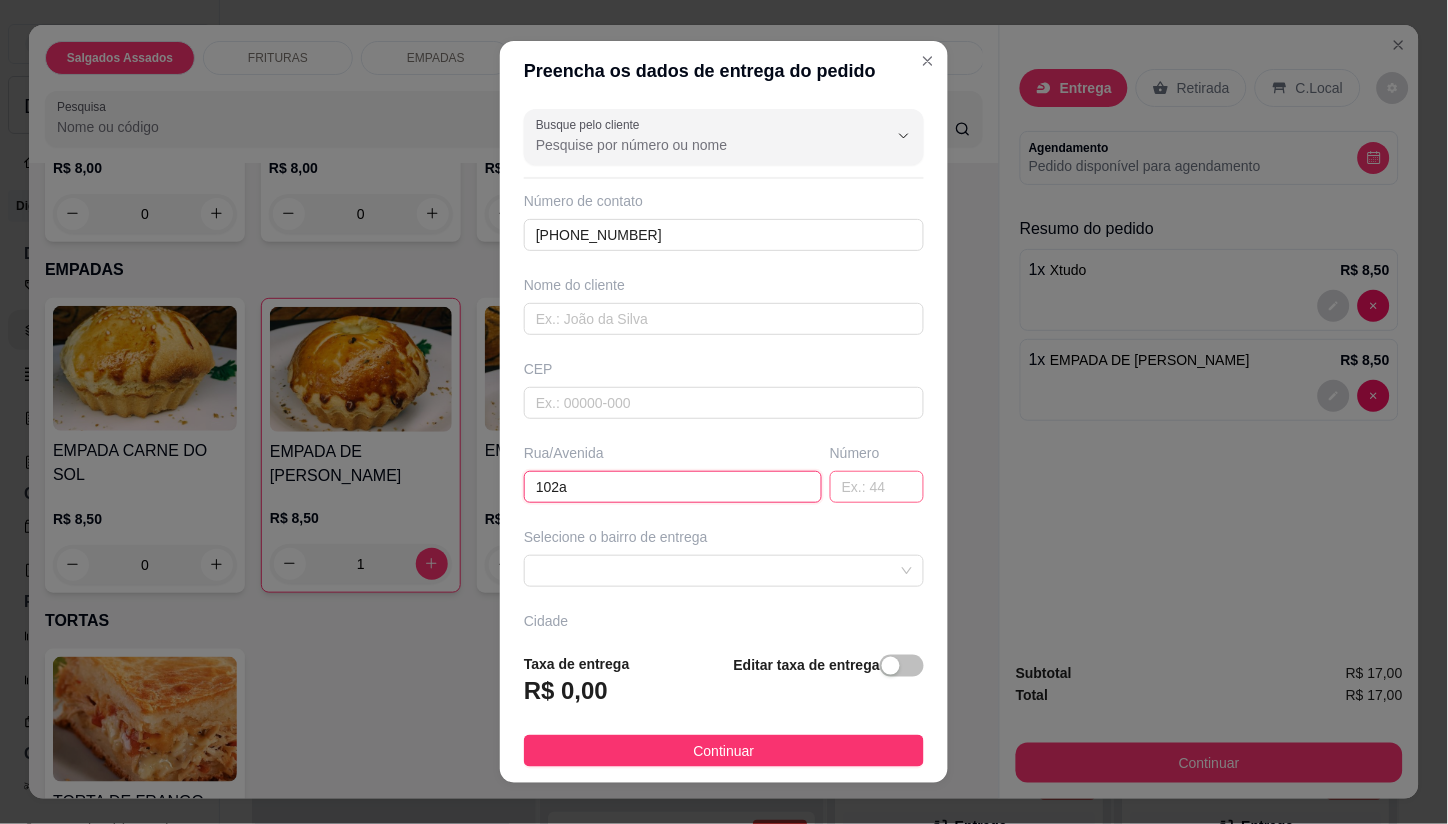type on "102a" 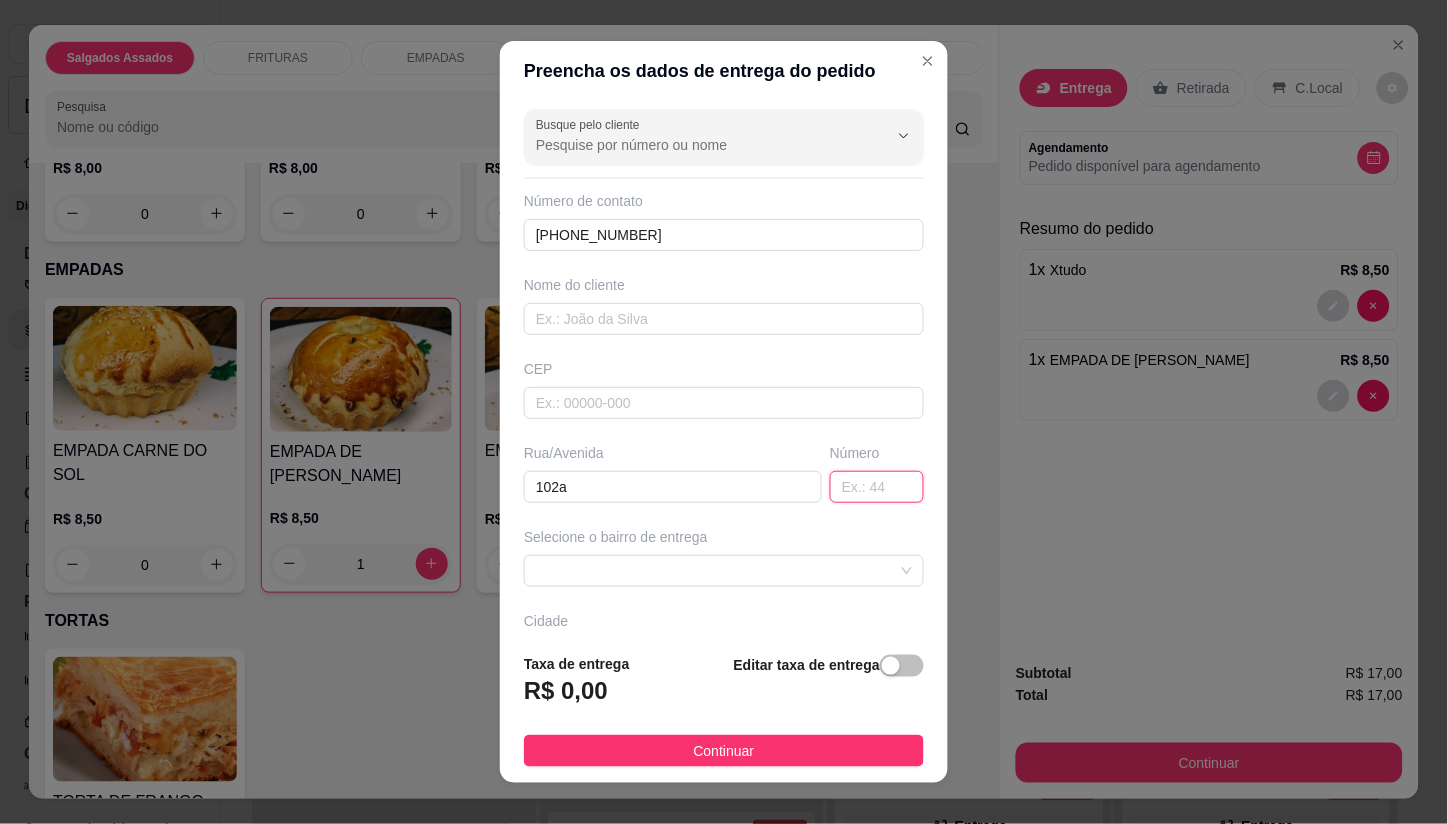 click at bounding box center (877, 487) 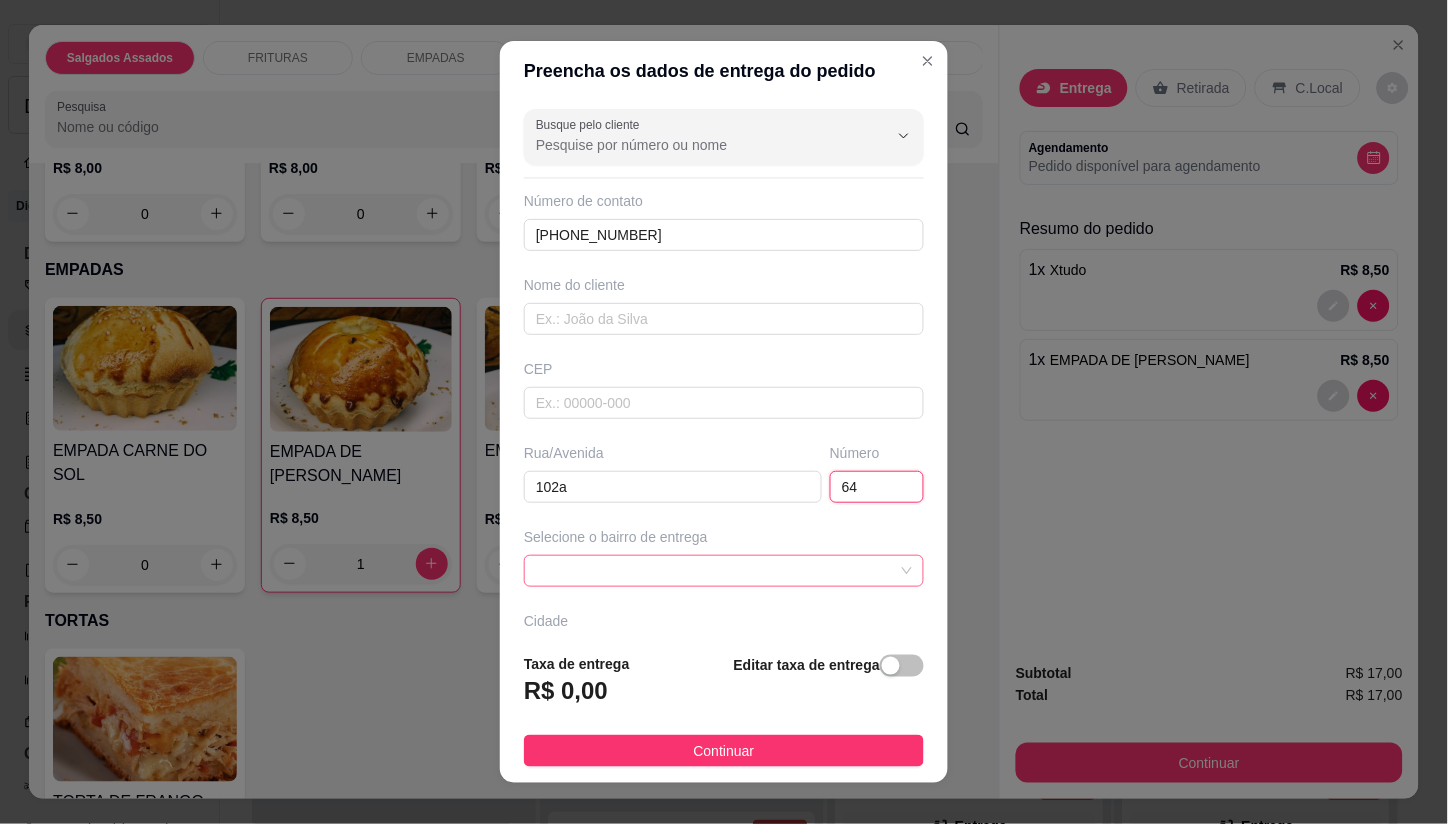 click at bounding box center [724, 571] 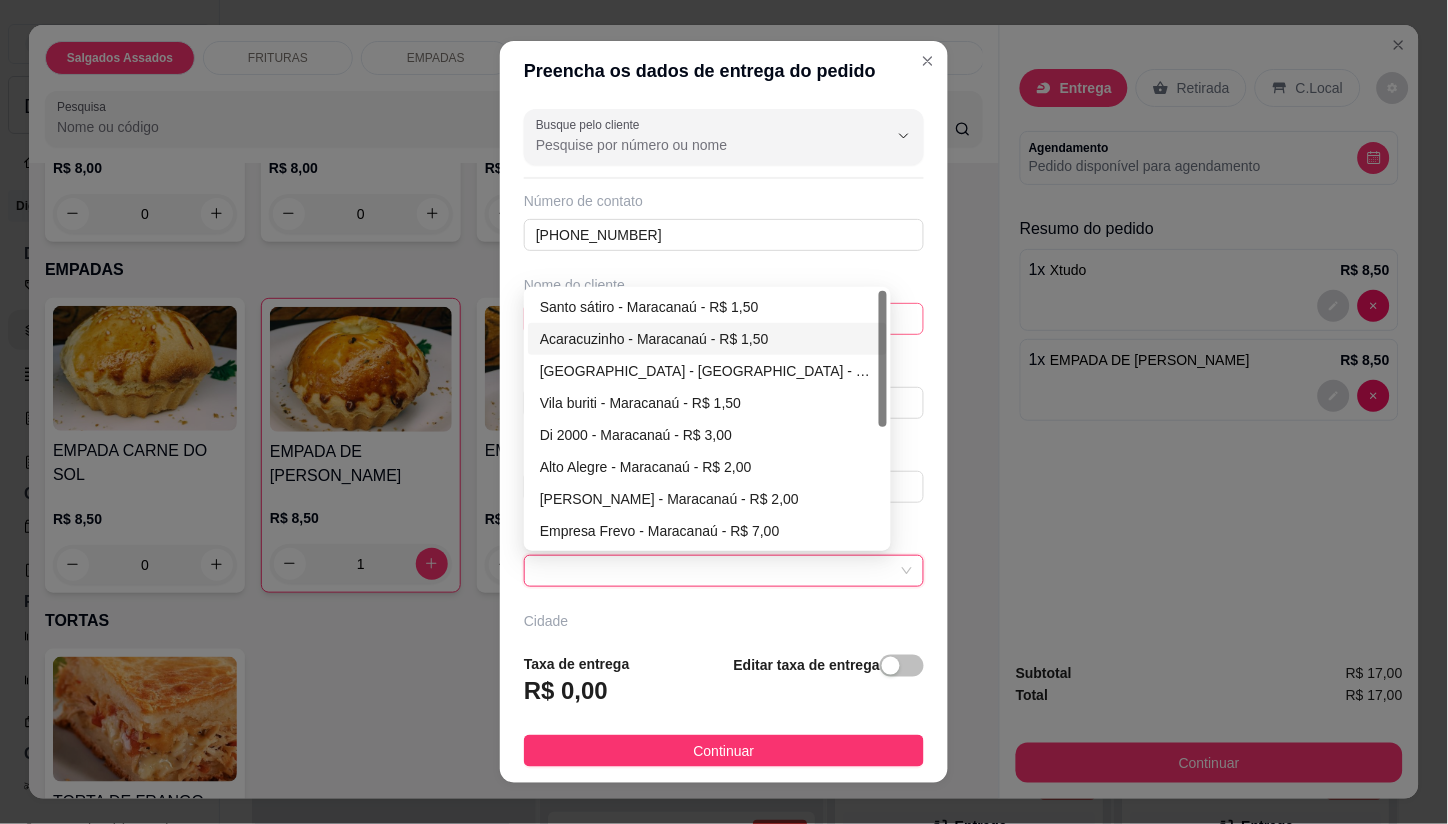 click on "Acaracuzinho  - Maracanaú  -  R$ 1,50" at bounding box center [707, 339] 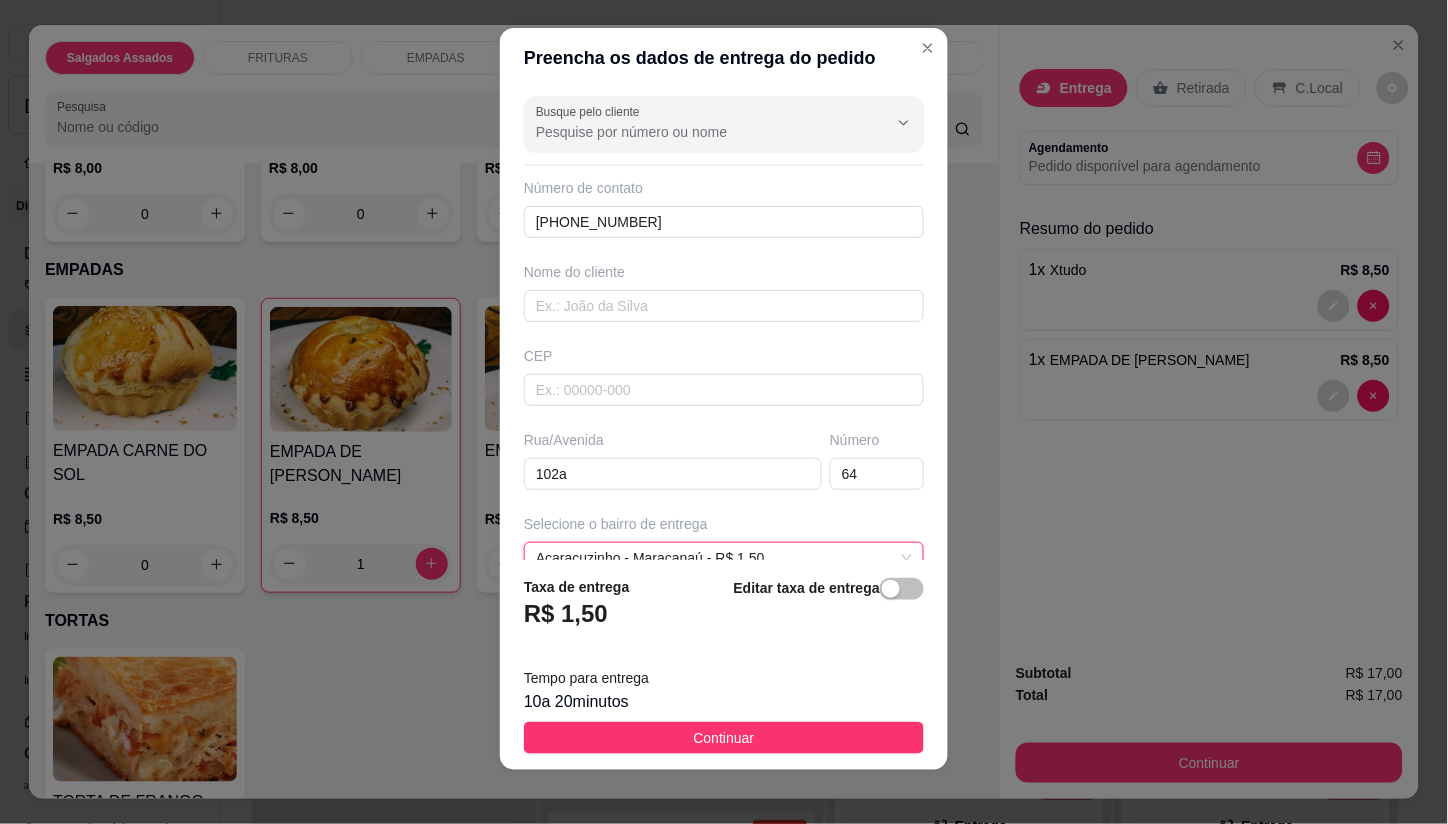 scroll, scrollTop: 0, scrollLeft: 0, axis: both 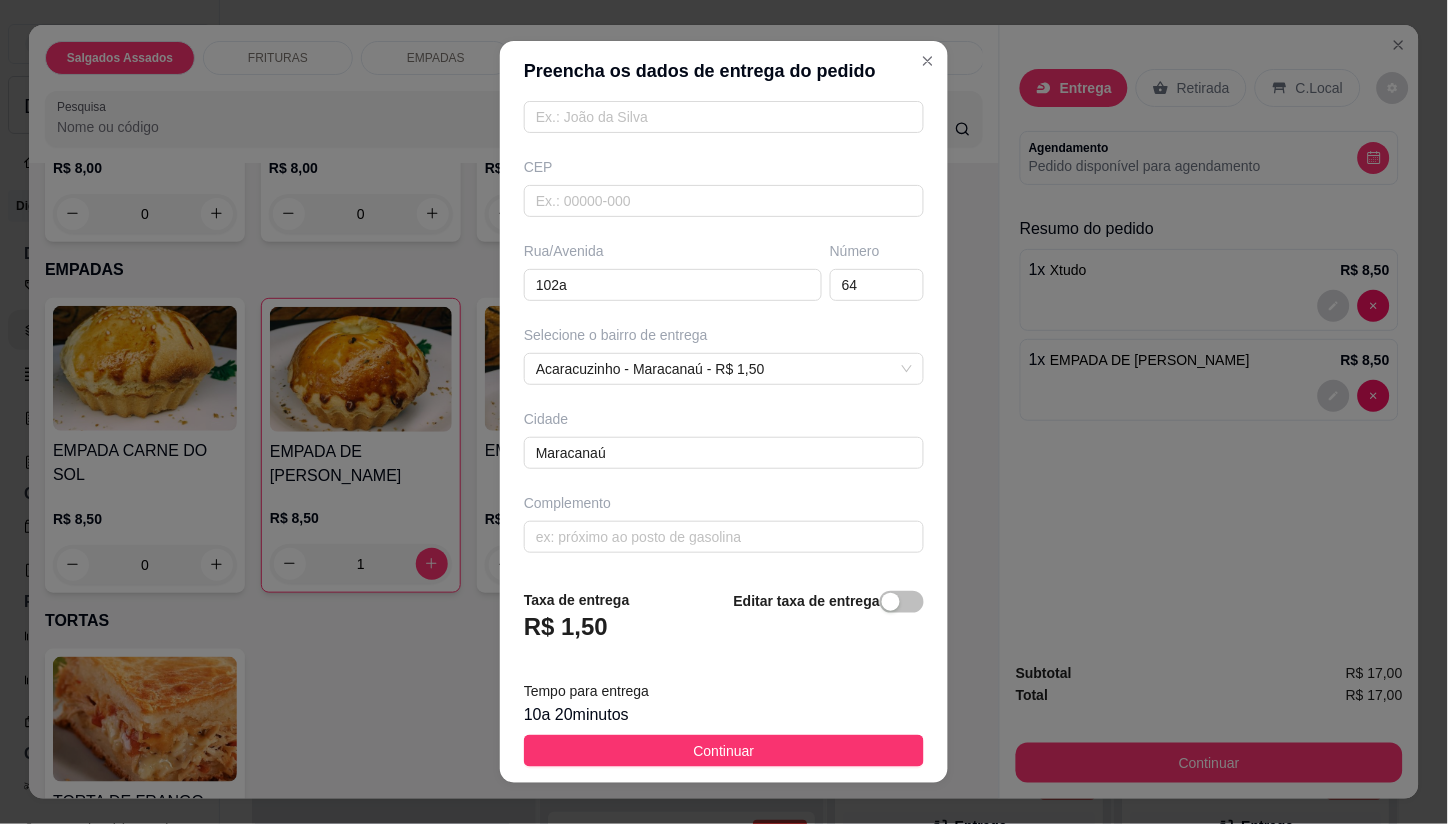 drag, startPoint x: 641, startPoint y: 736, endPoint x: 730, endPoint y: 652, distance: 122.380554 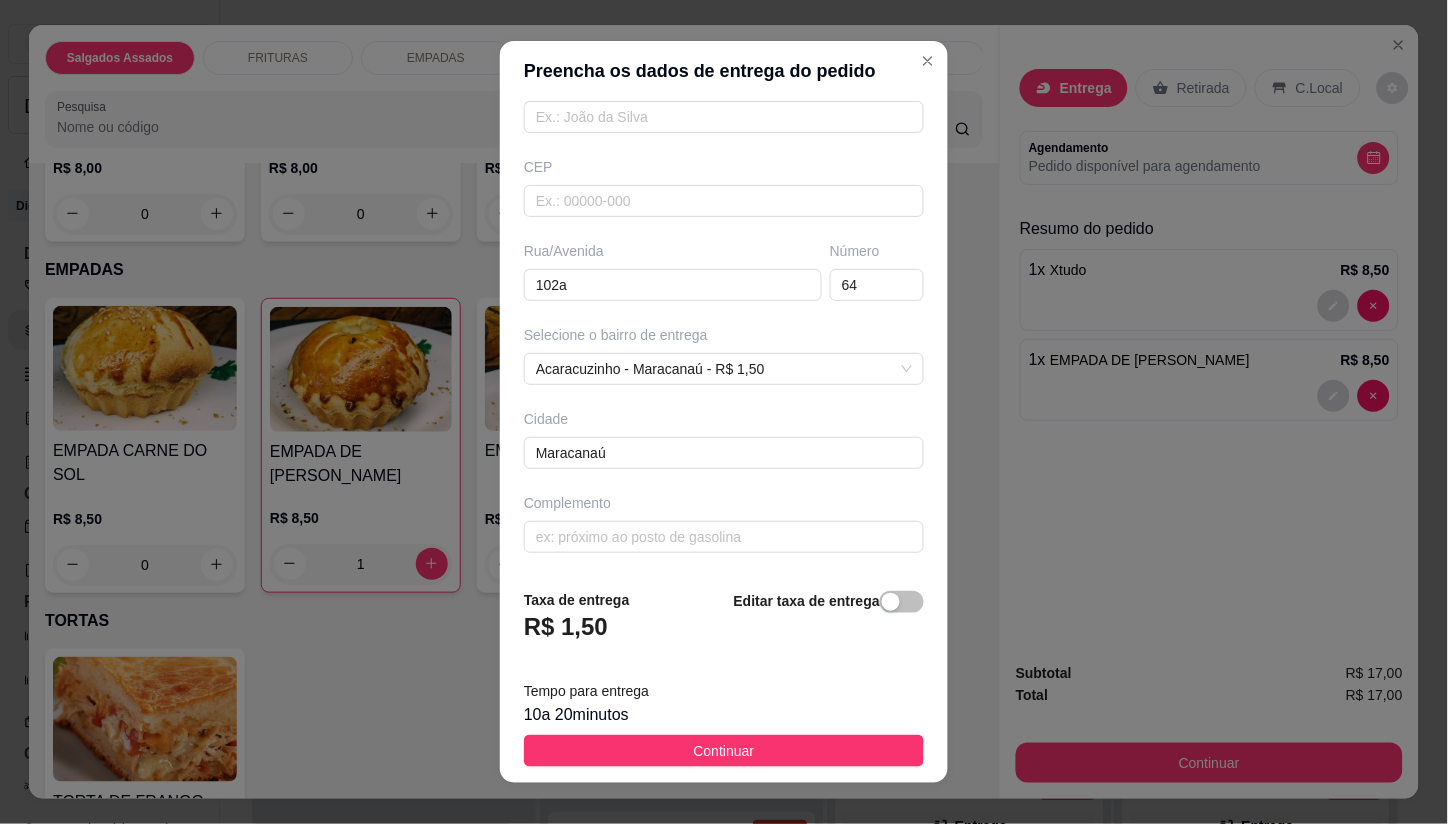 click on "Continuar" at bounding box center (724, 751) 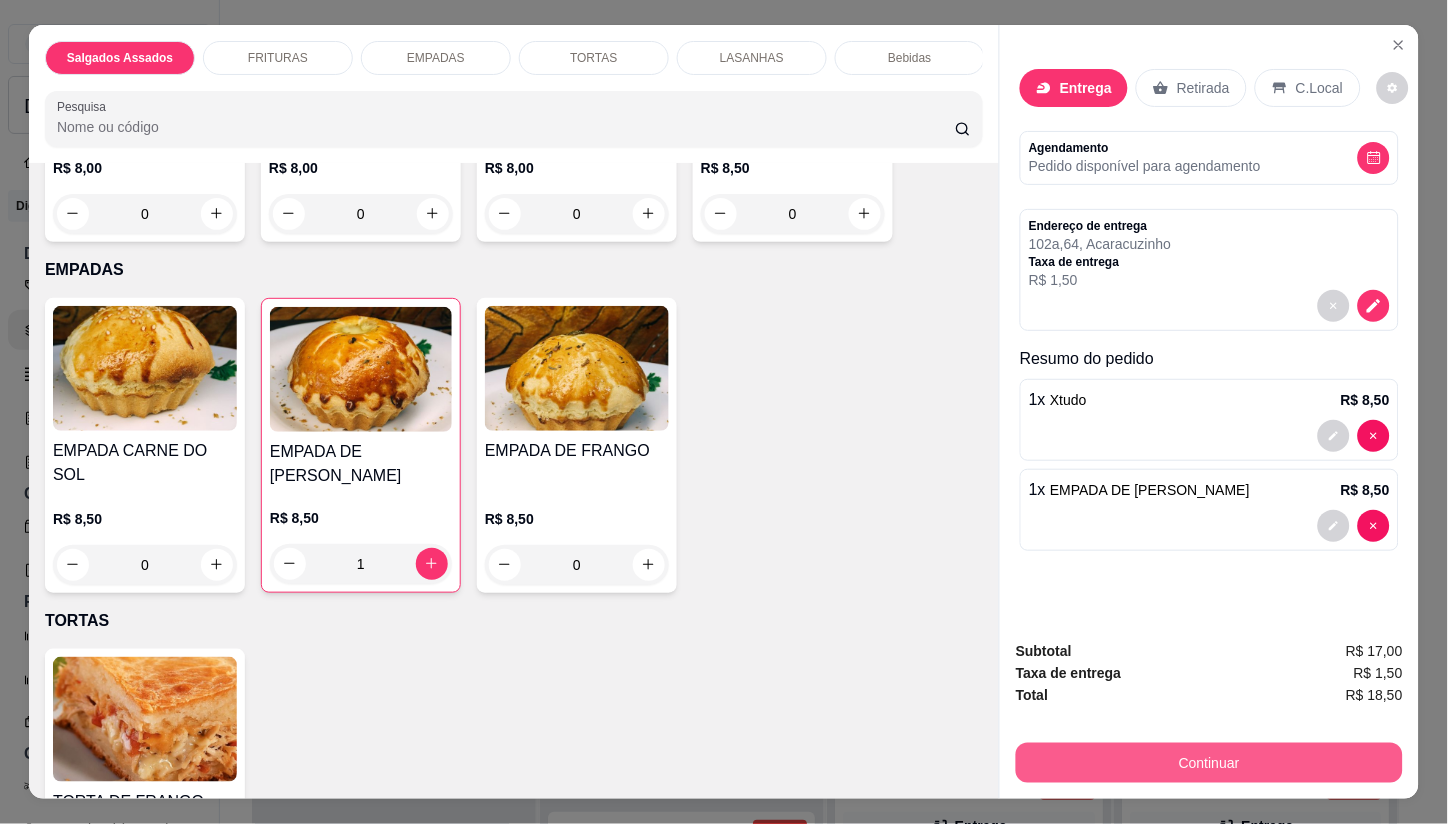 click on "Continuar" at bounding box center [1209, 763] 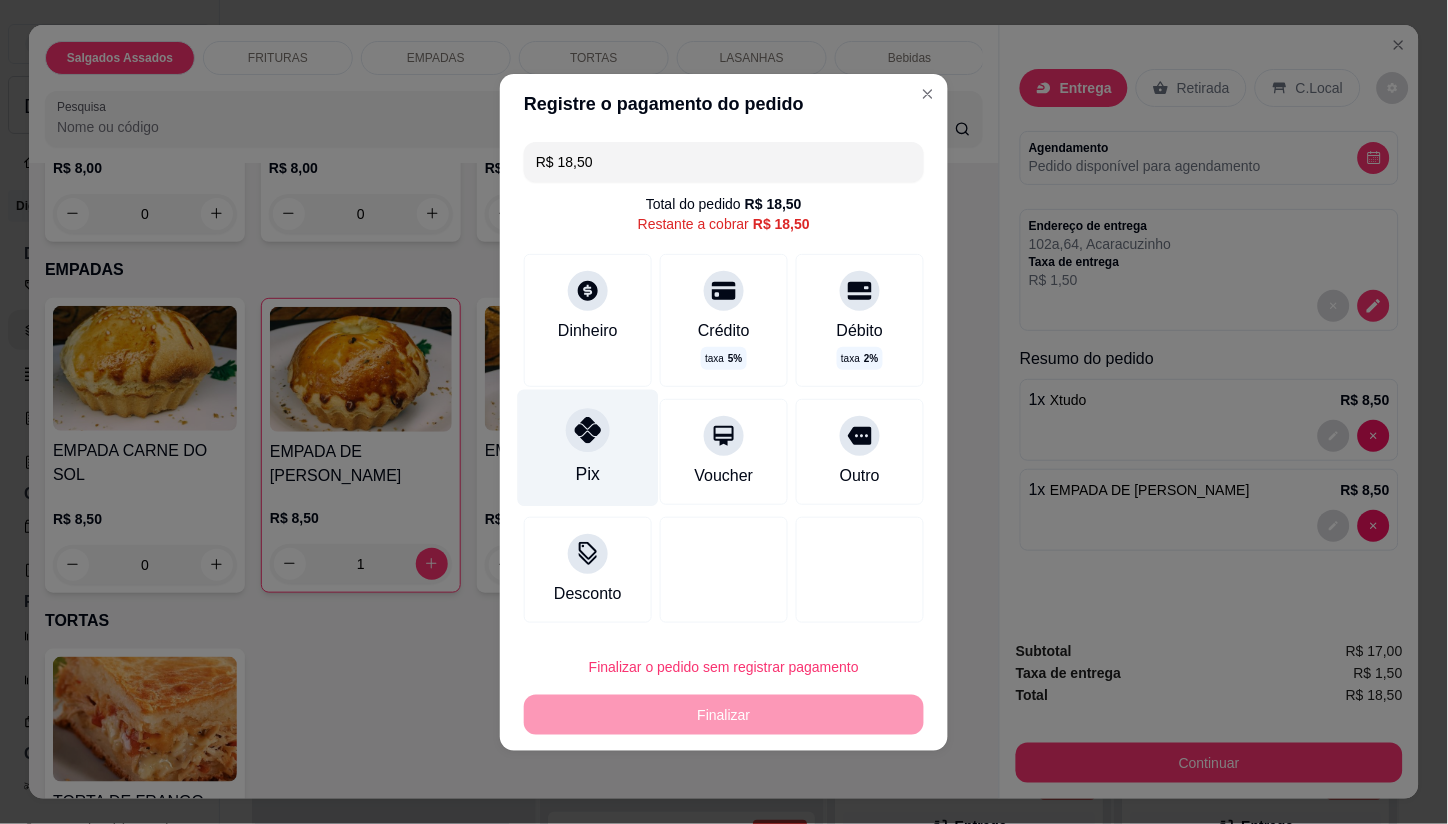 click at bounding box center (588, 430) 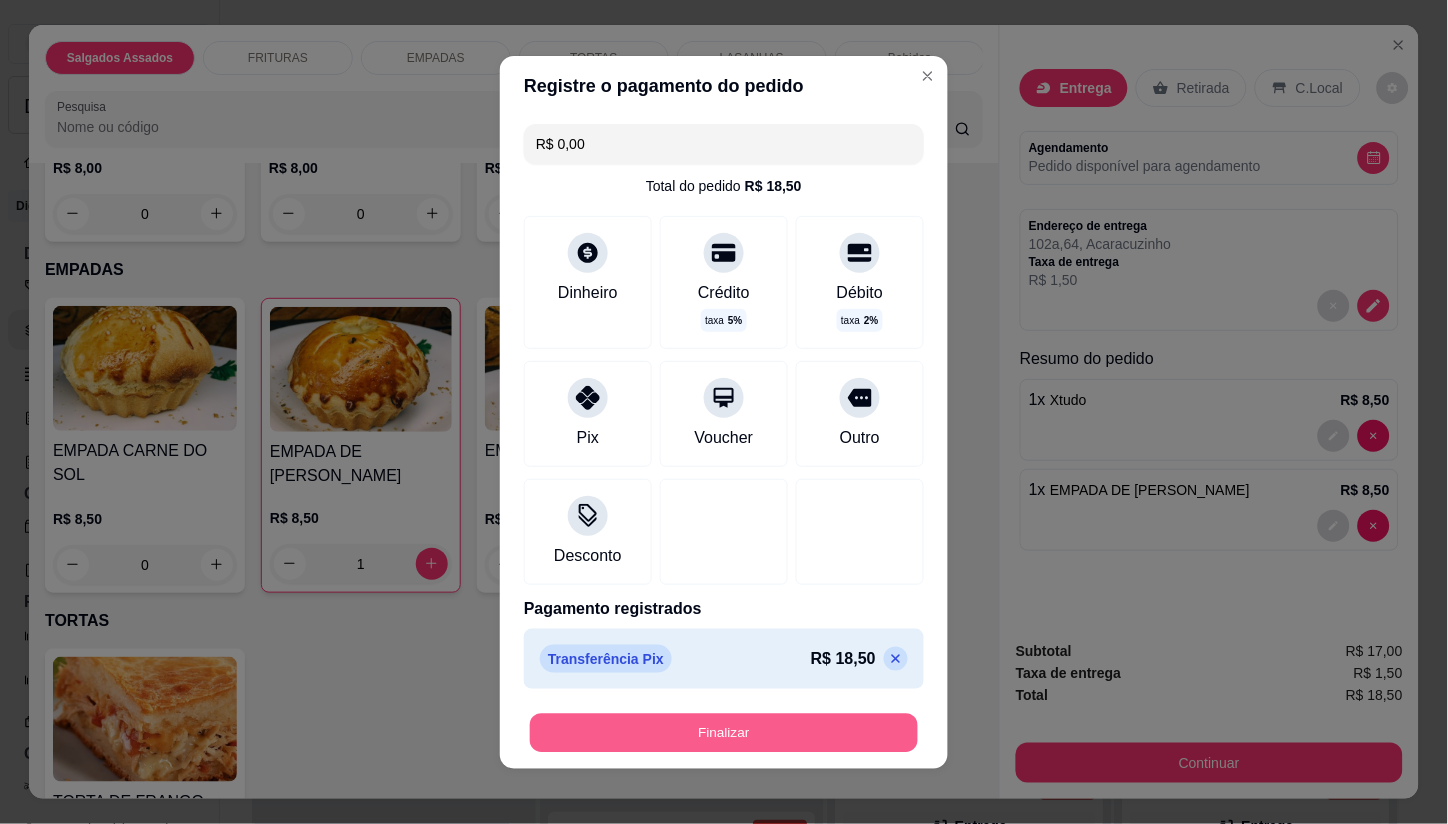 click on "Finalizar" at bounding box center [724, 732] 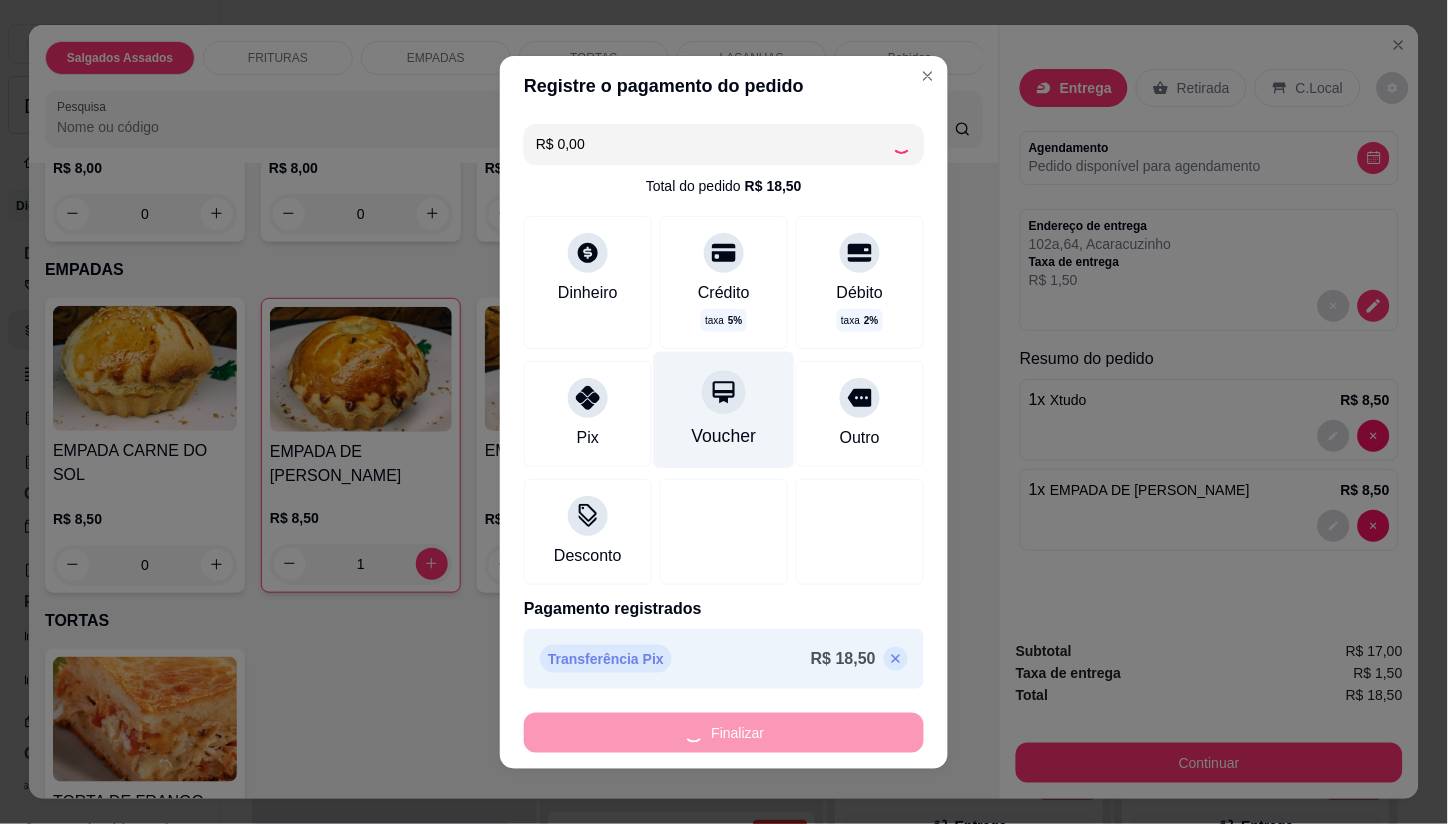 type on "0" 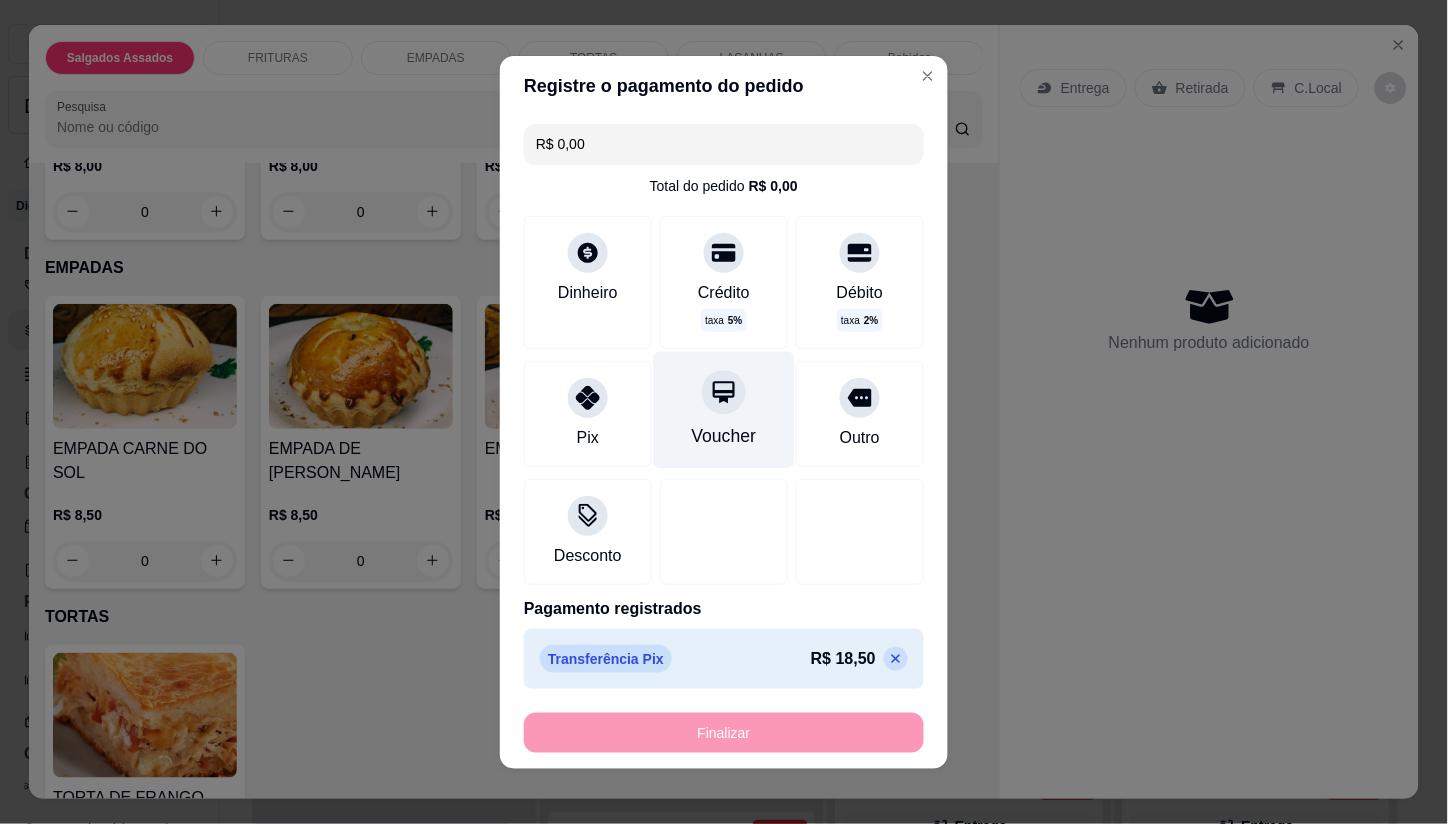 type on "-R$ 18,50" 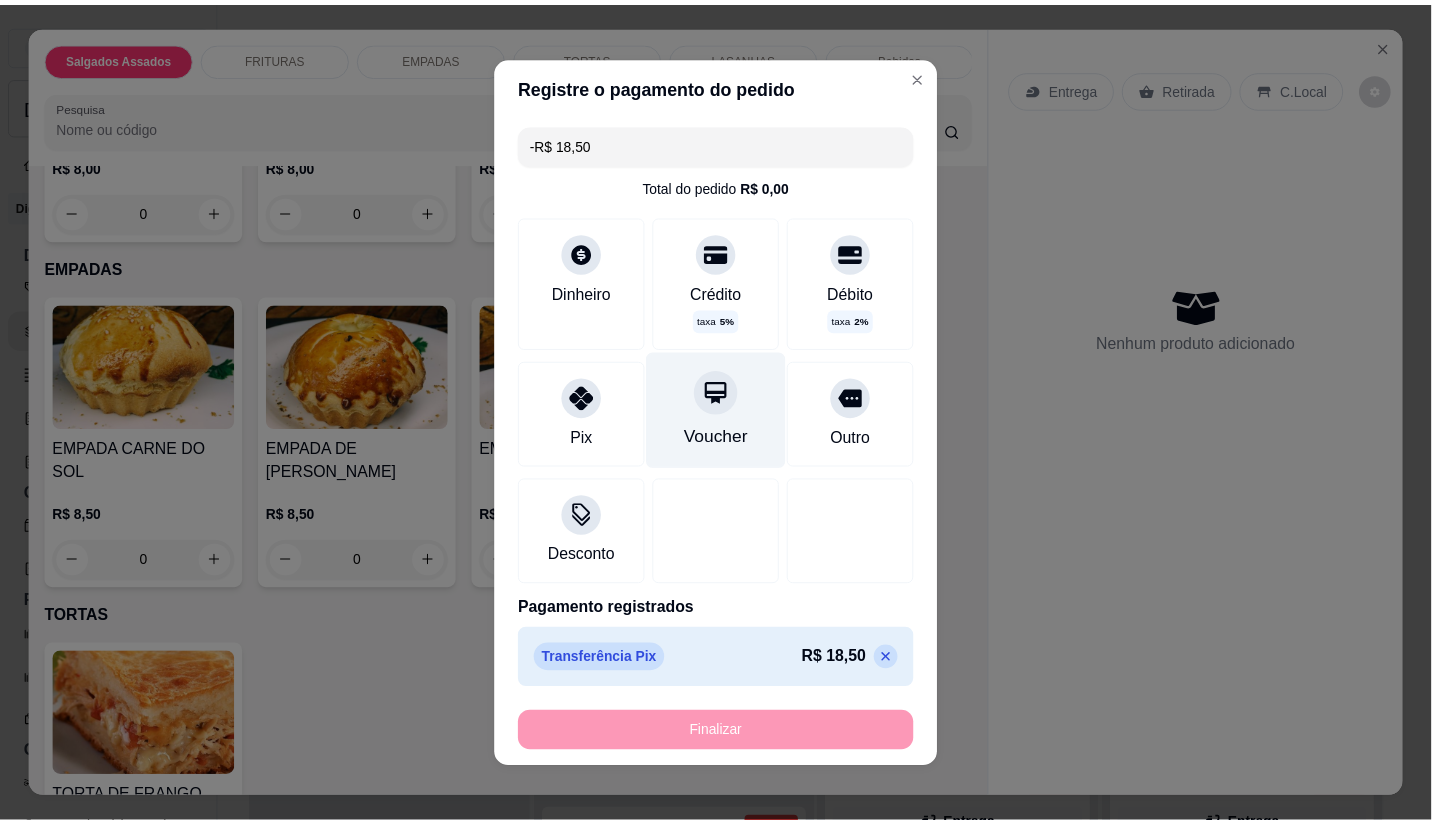 scroll, scrollTop: 1524, scrollLeft: 0, axis: vertical 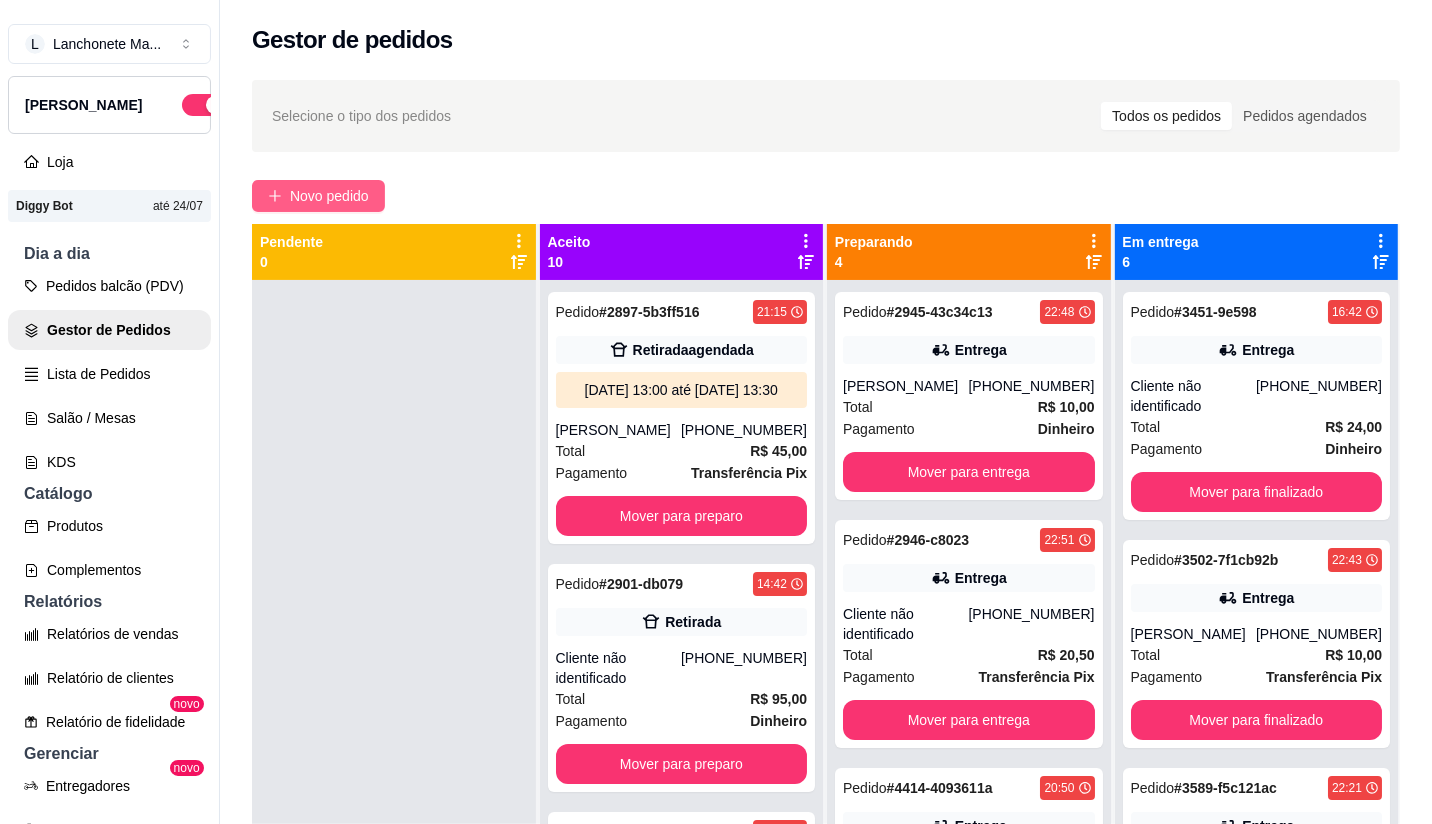 click on "Novo pedido" at bounding box center [318, 196] 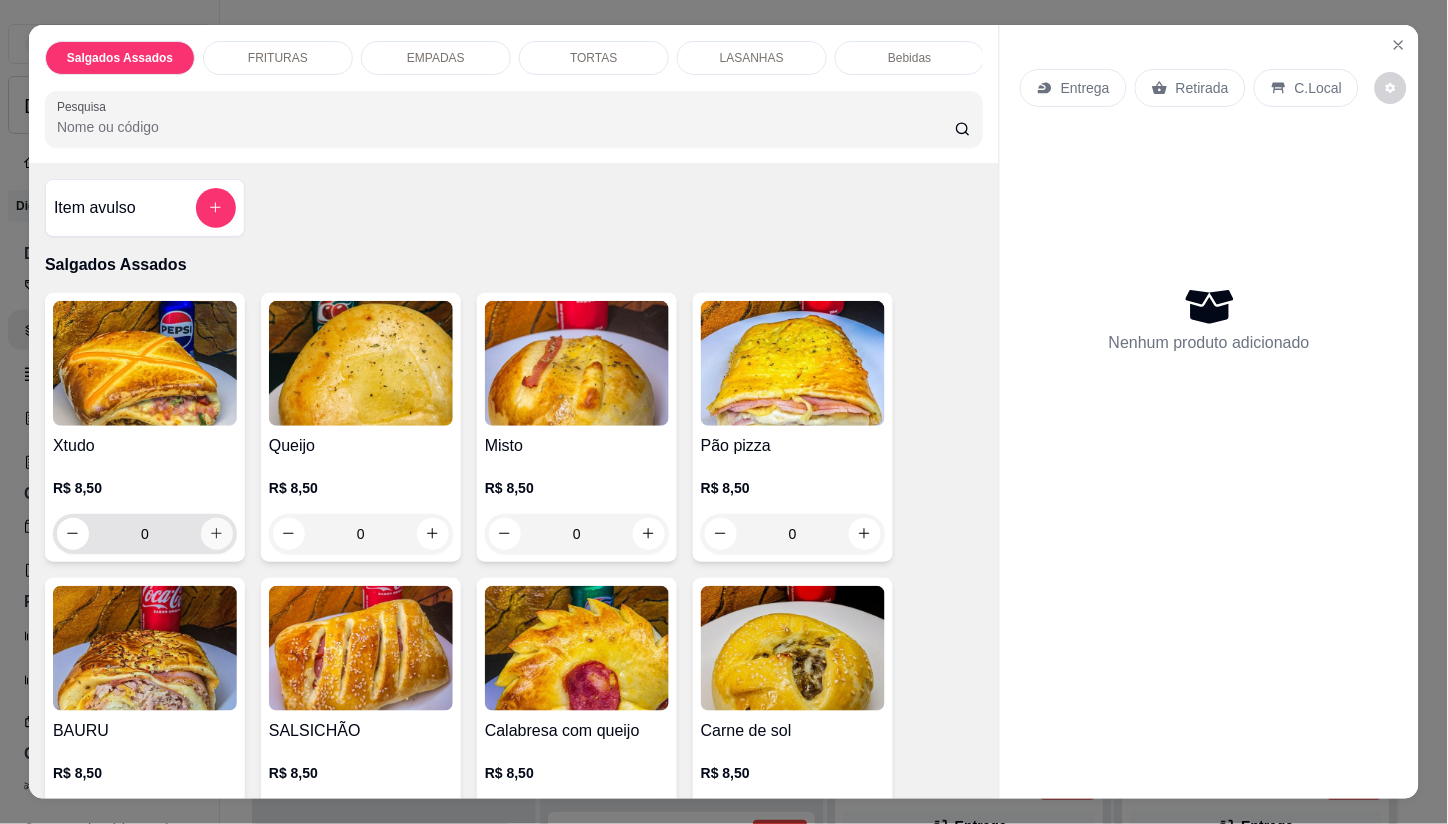 click 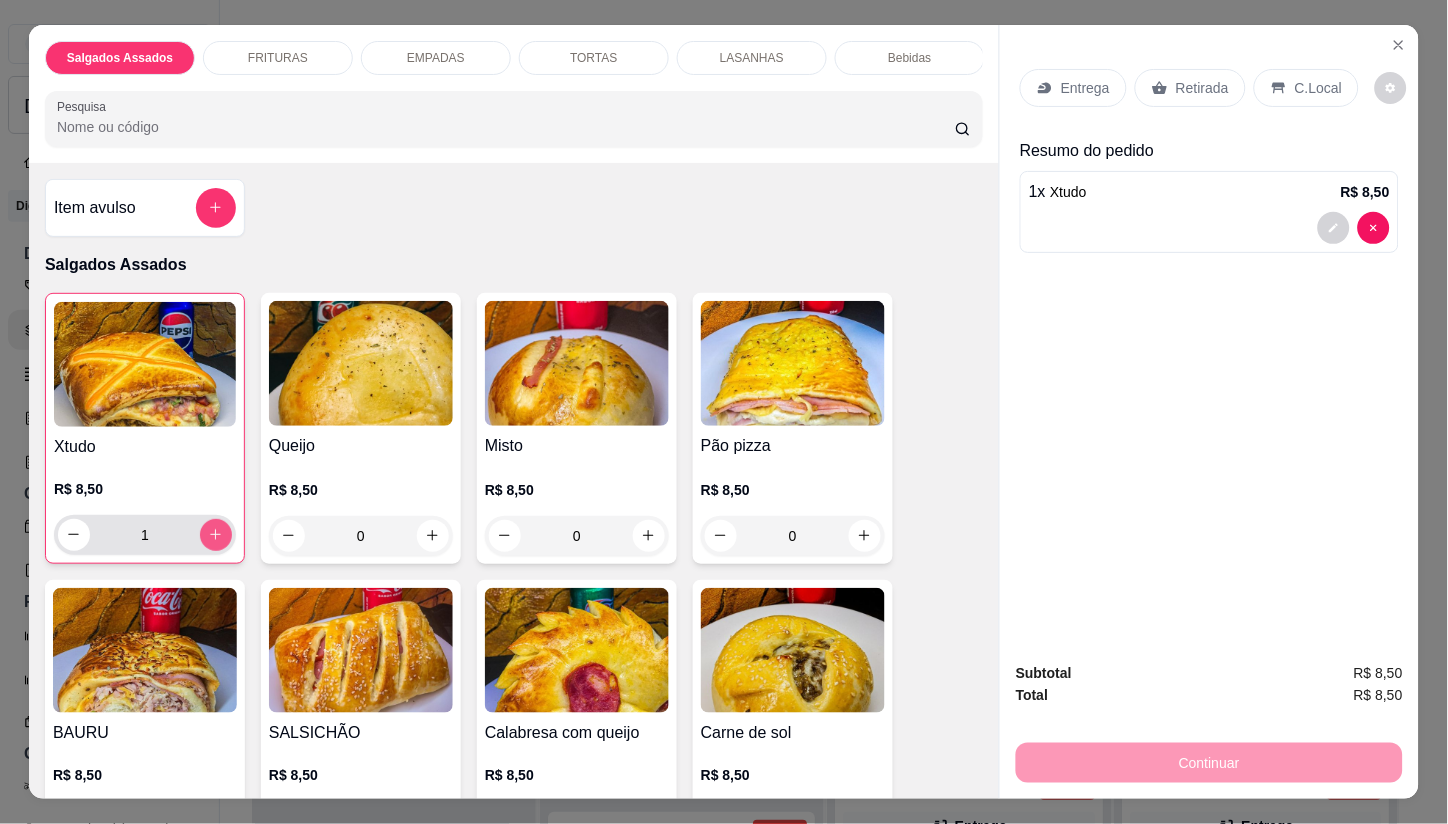 click 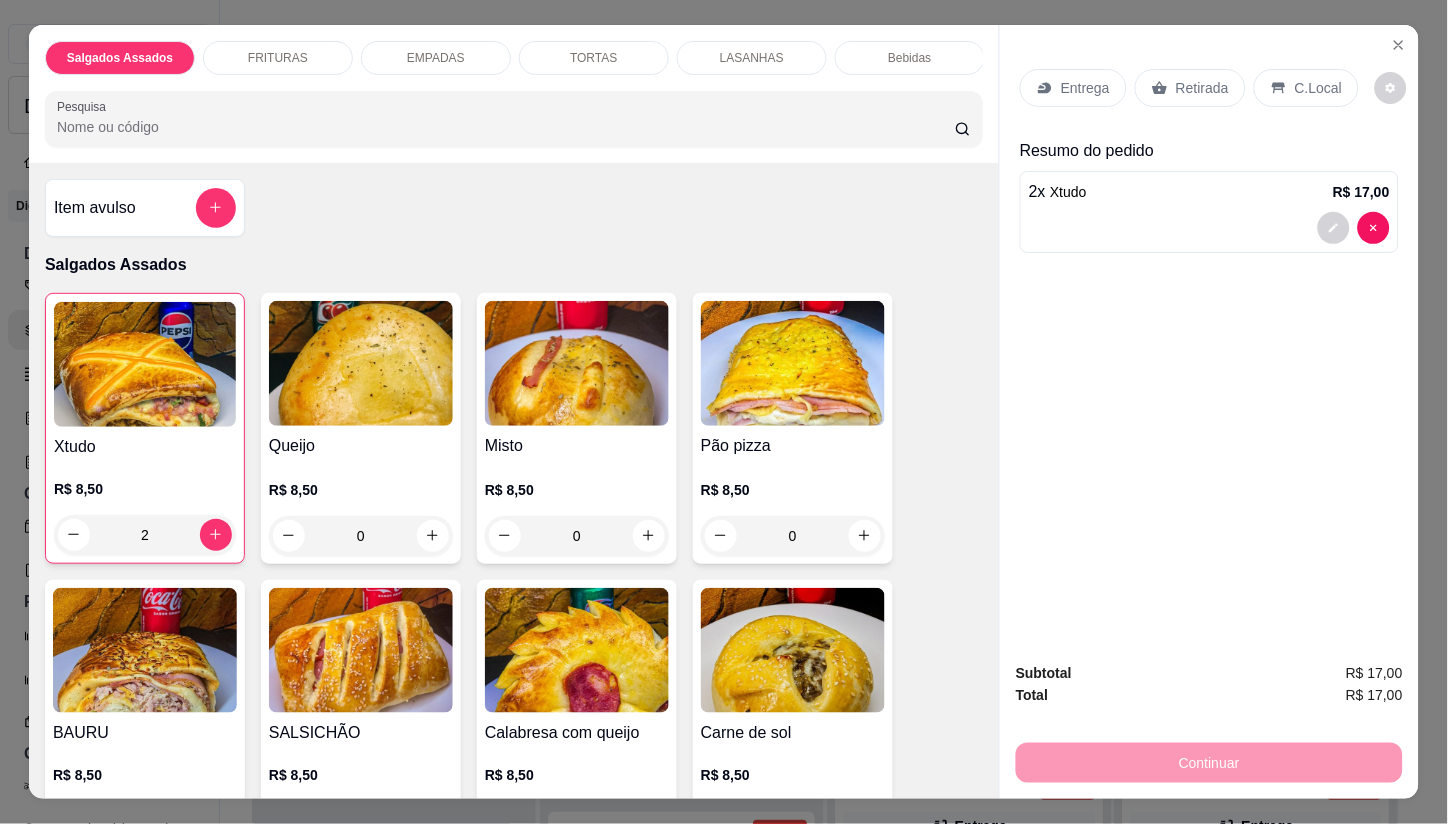 click on "Entrega" at bounding box center [1073, 88] 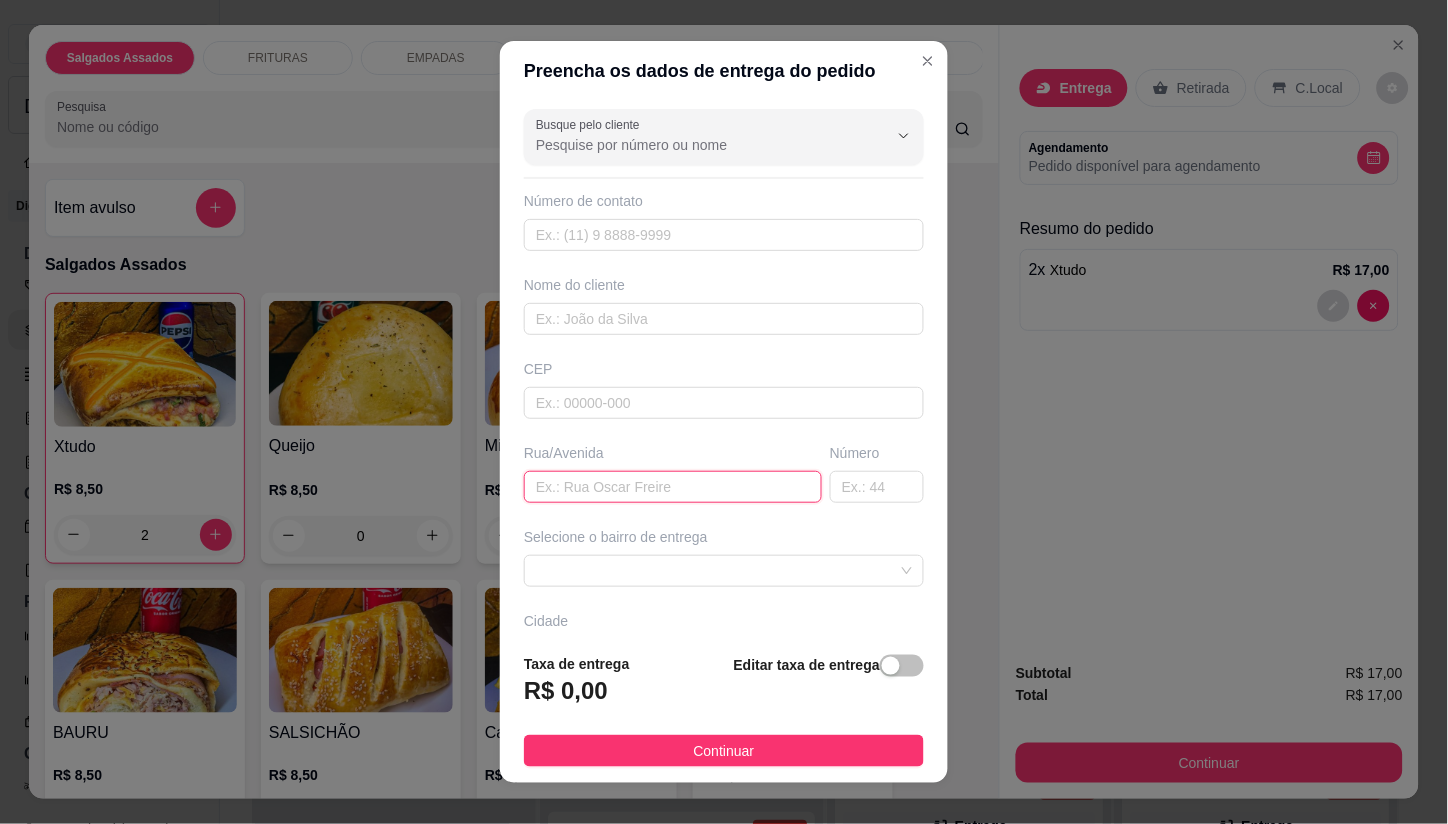 click at bounding box center [673, 487] 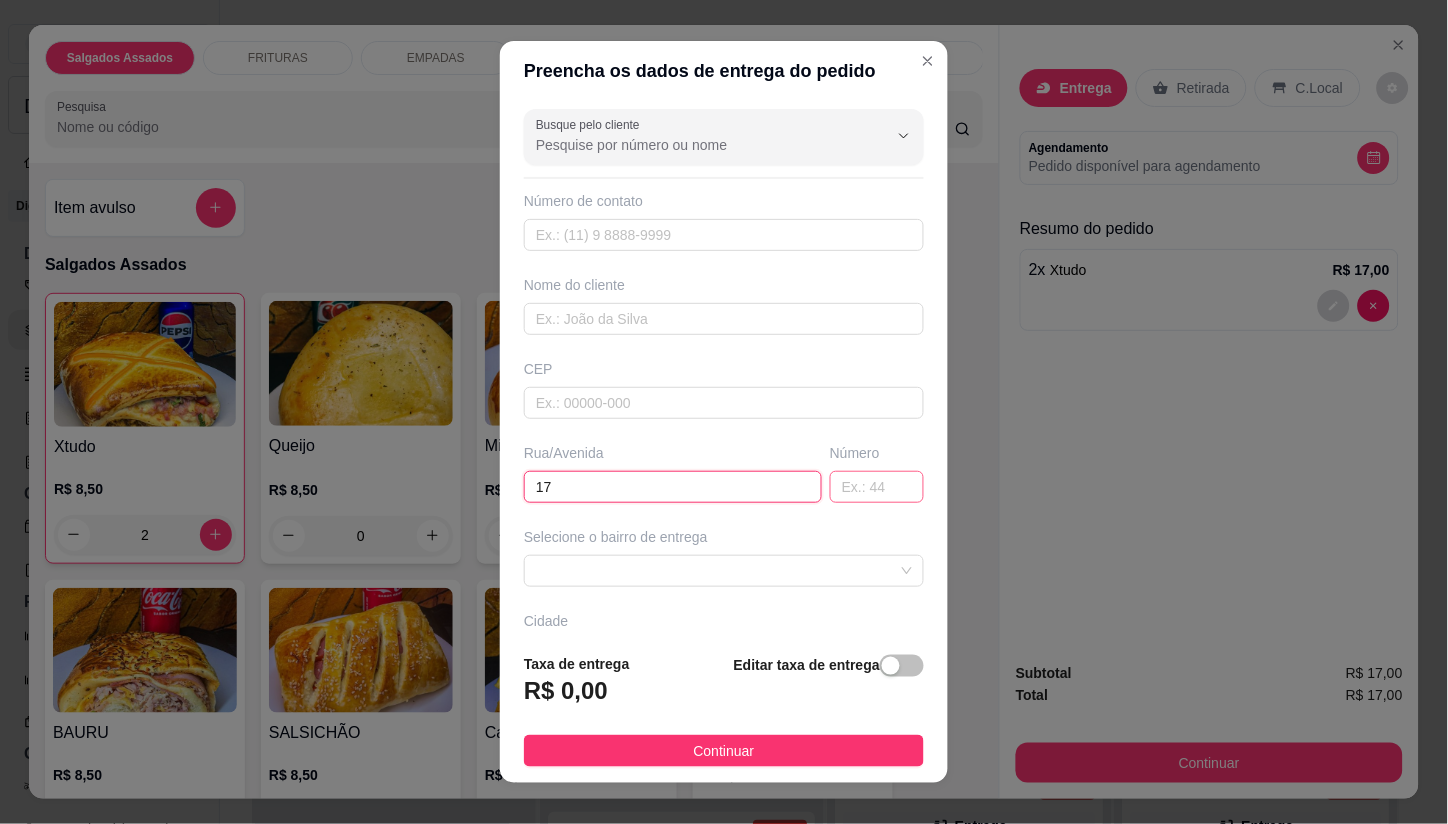 type on "17" 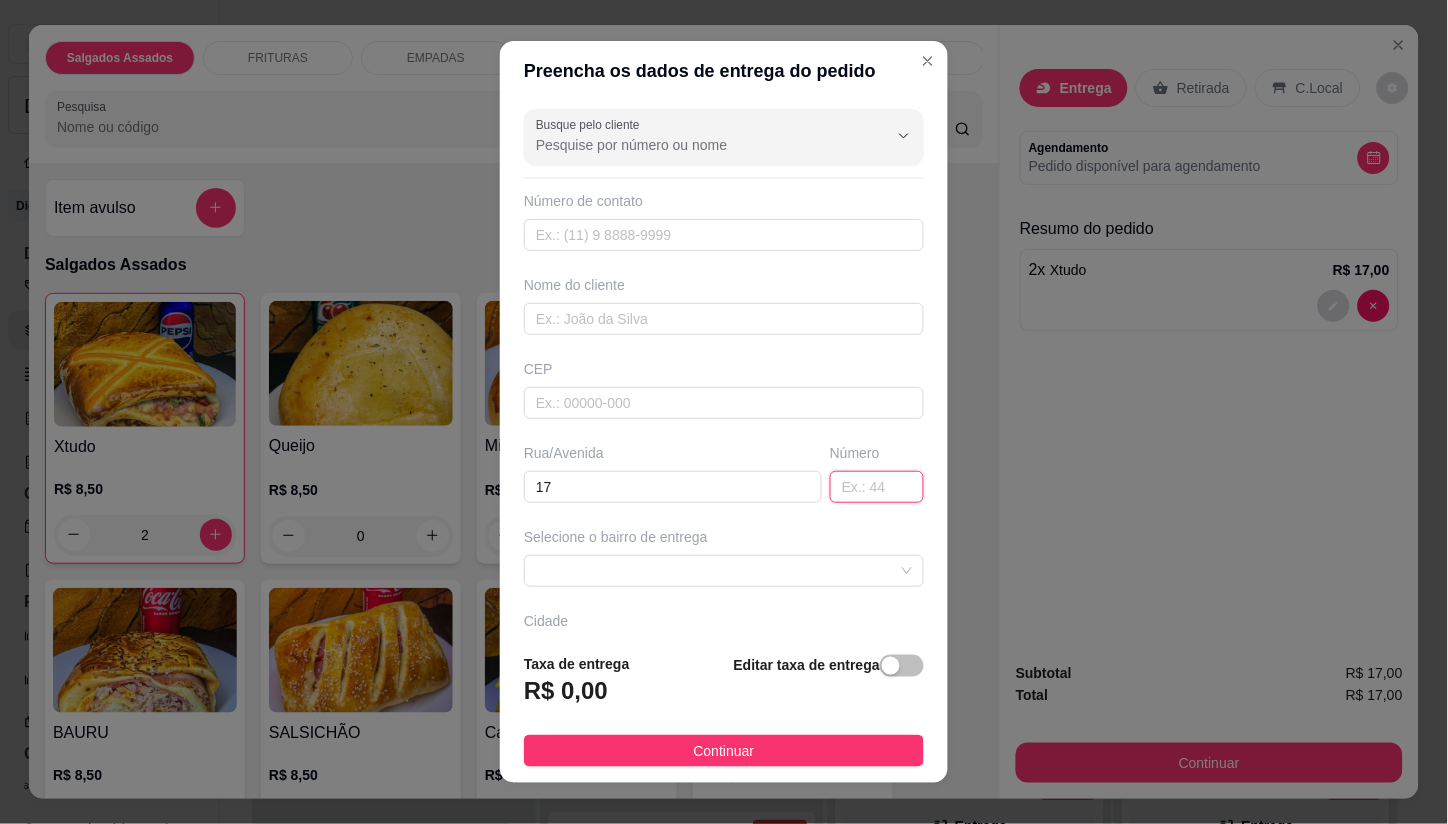 click at bounding box center (877, 487) 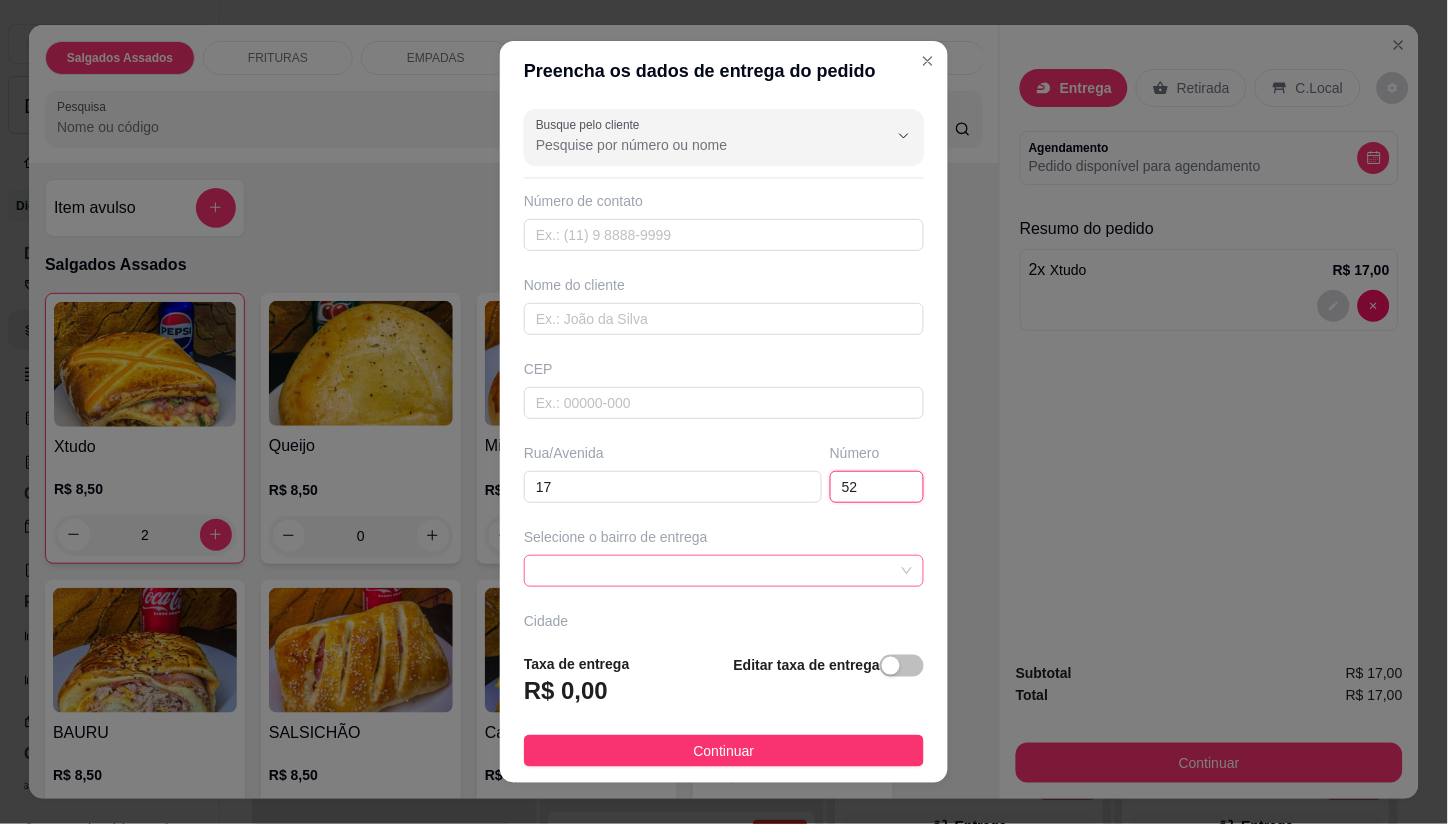 click at bounding box center [724, 571] 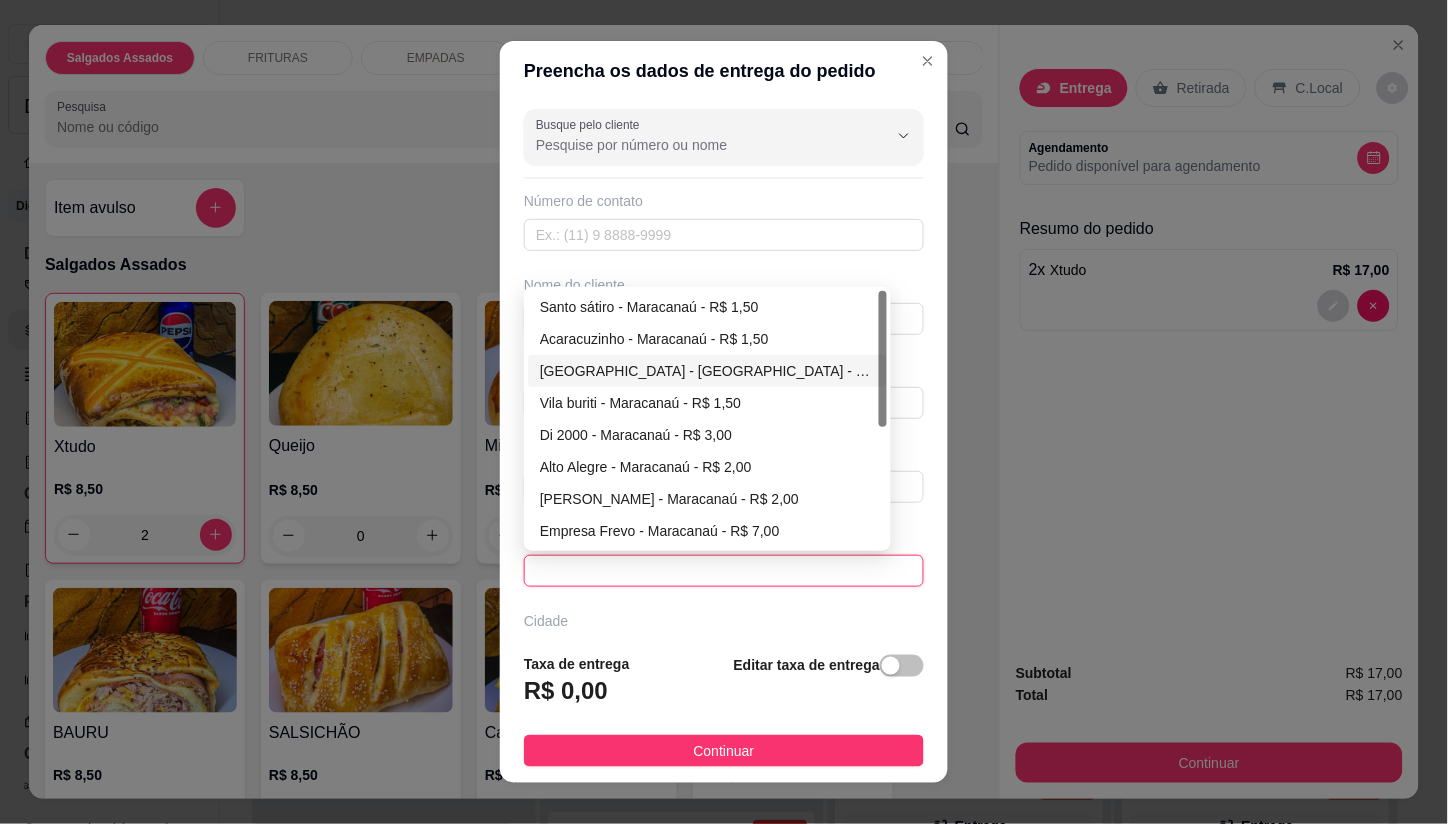 click on "[GEOGRAPHIC_DATA]  - [GEOGRAPHIC_DATA]  -  R$ 1,50" at bounding box center [707, 371] 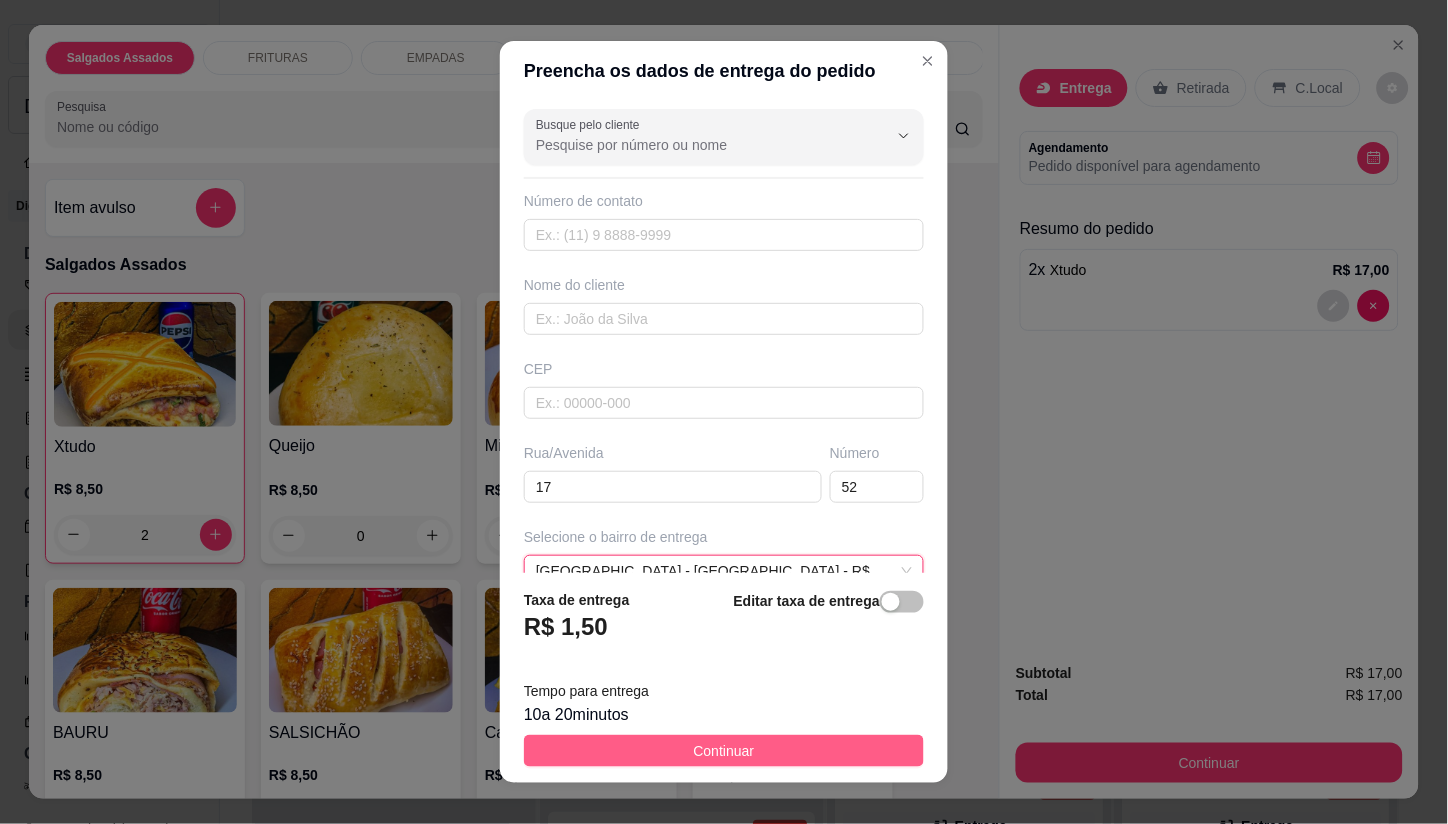 click on "Continuar" at bounding box center [724, 751] 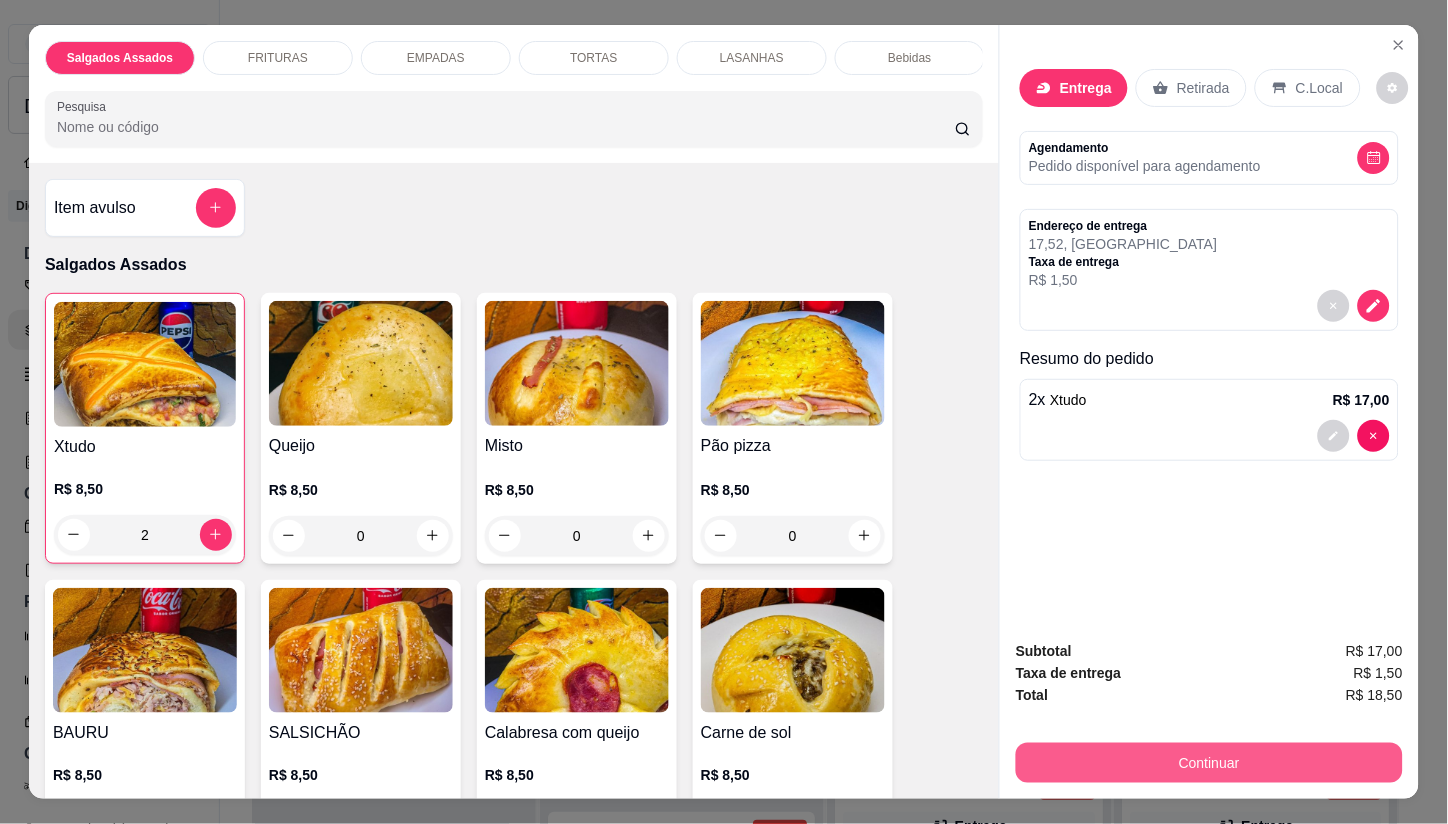 click on "Continuar" at bounding box center [1209, 763] 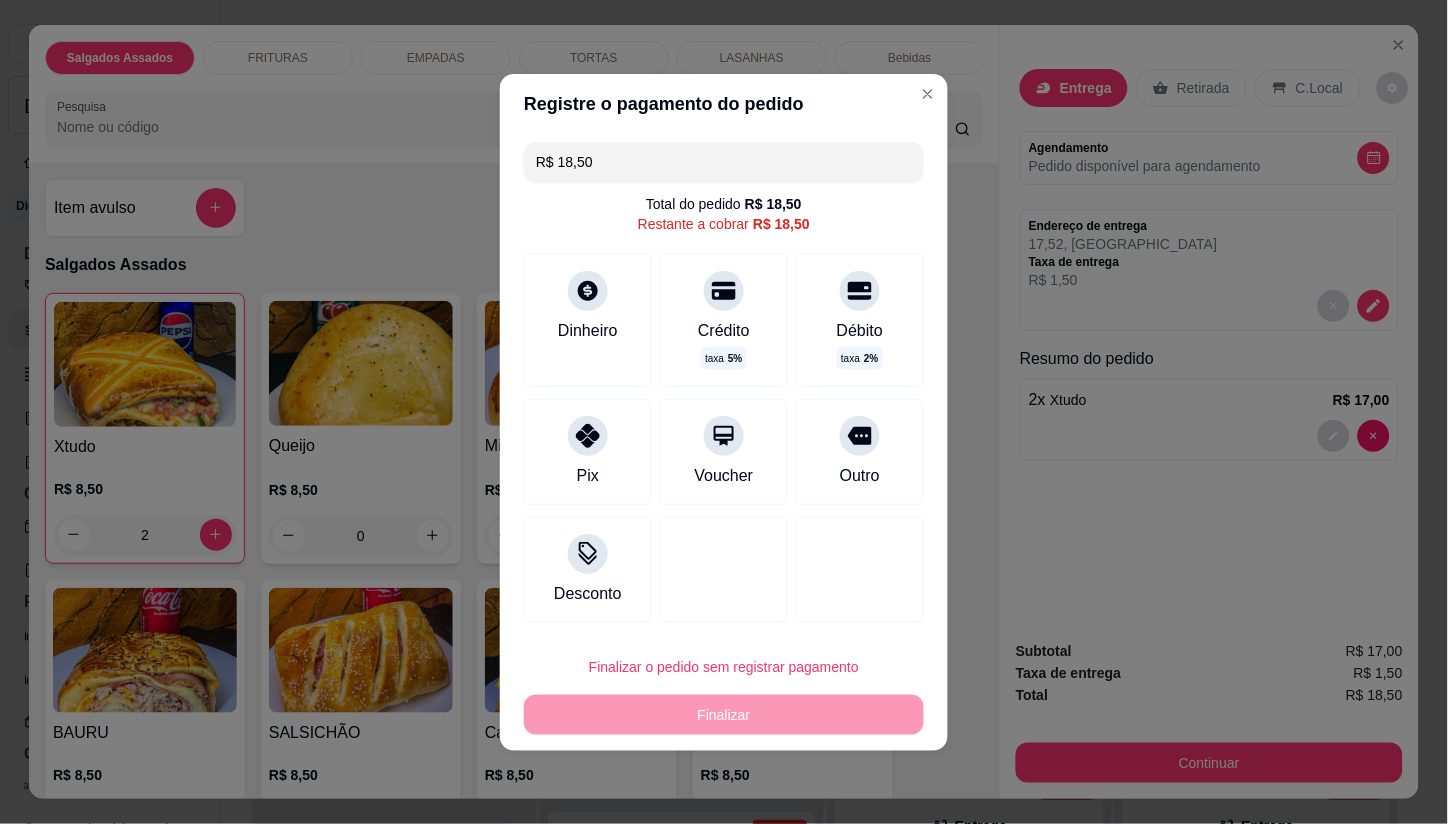 drag, startPoint x: 592, startPoint y: 414, endPoint x: 608, endPoint y: 470, distance: 58.24088 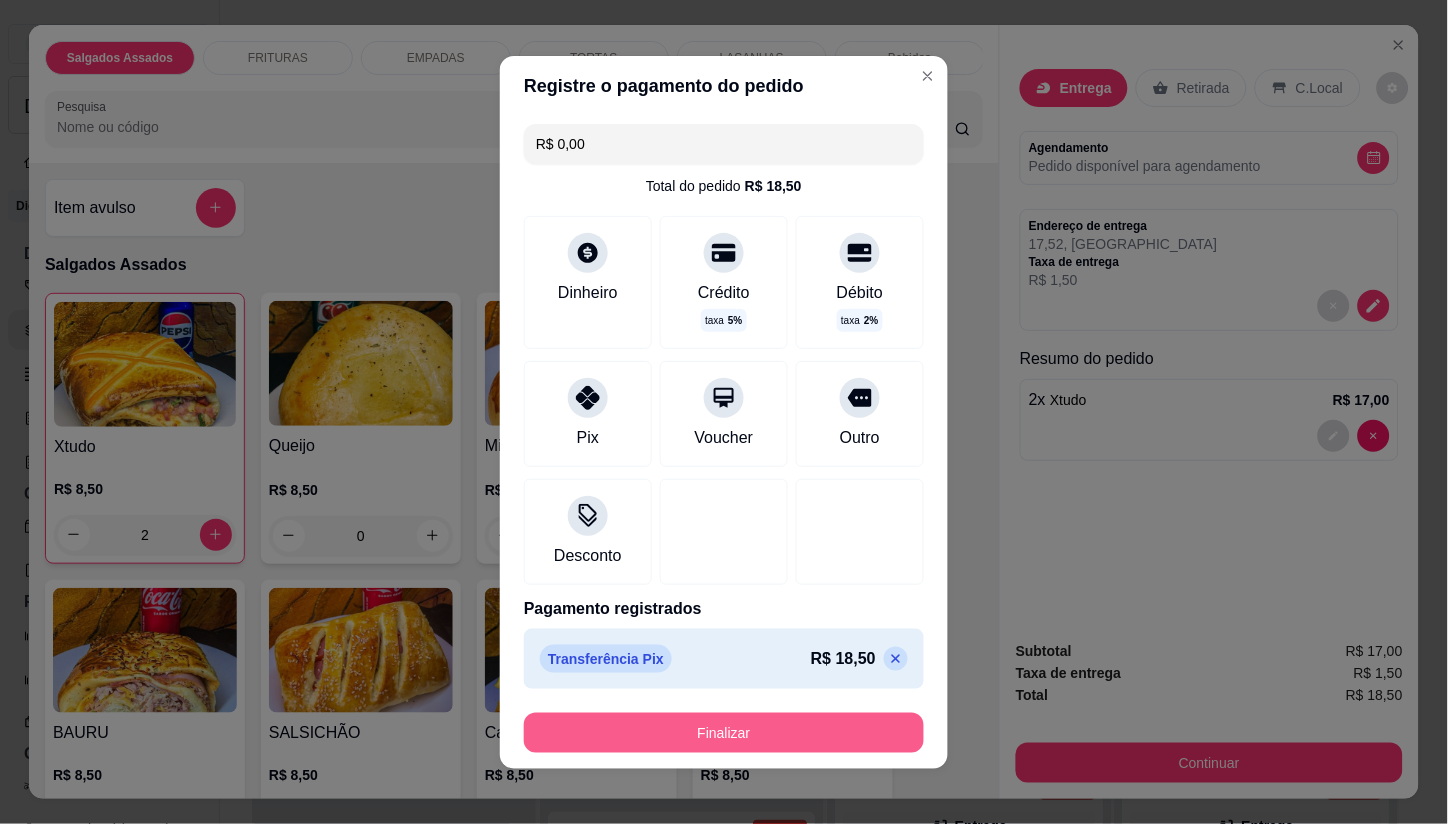 click on "Finalizar" at bounding box center (724, 733) 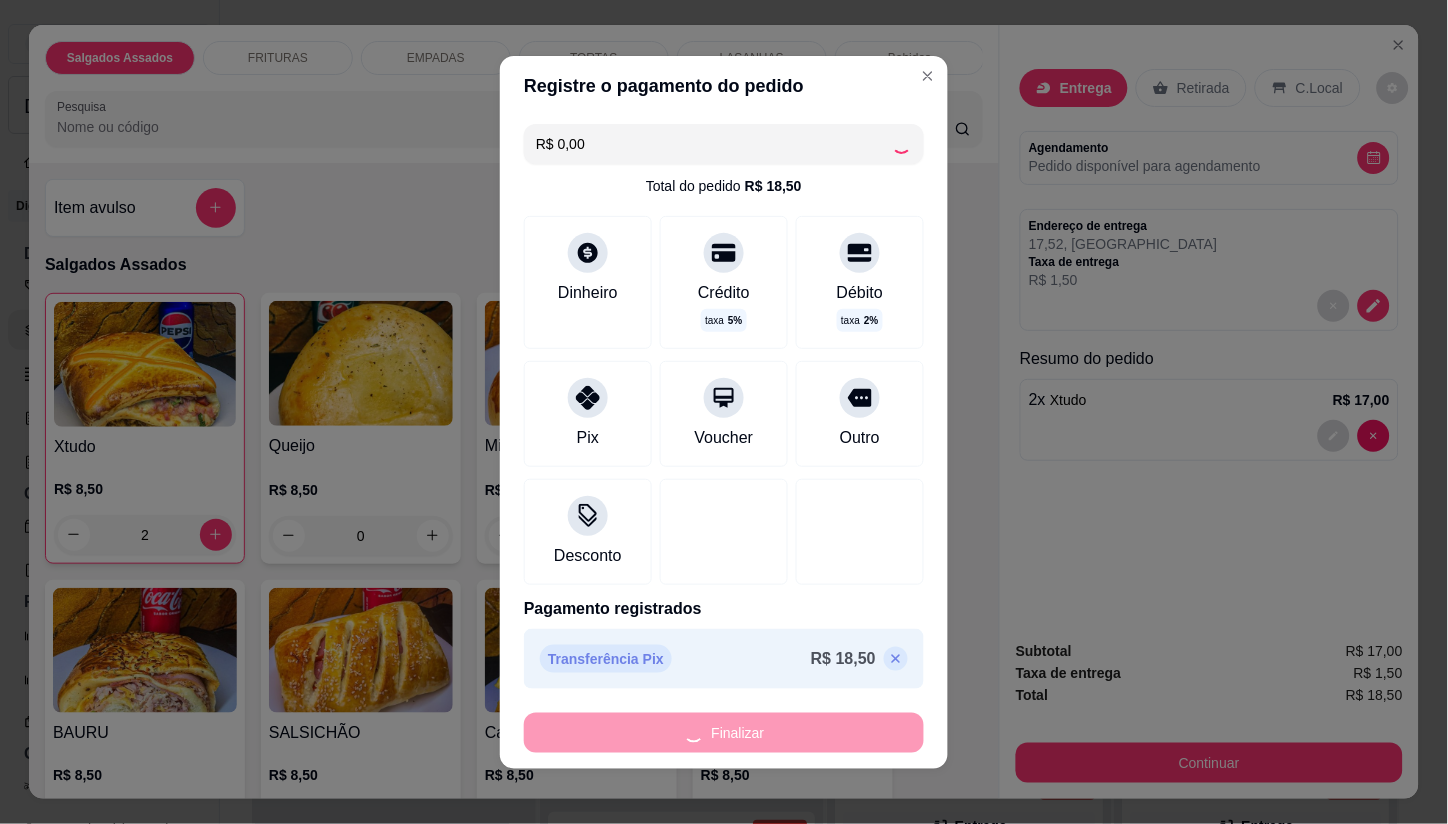 type on "0" 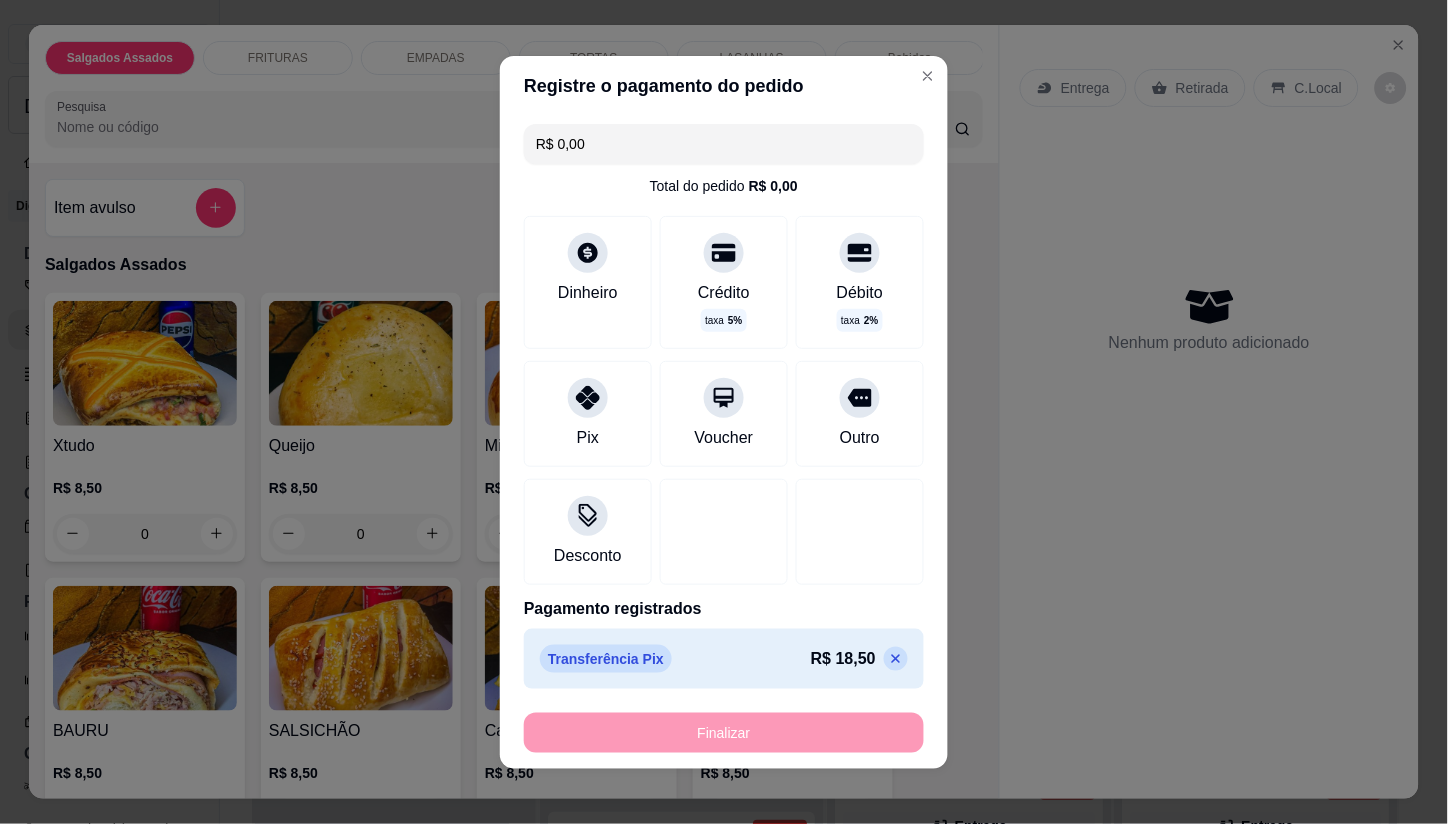 type on "-R$ 18,50" 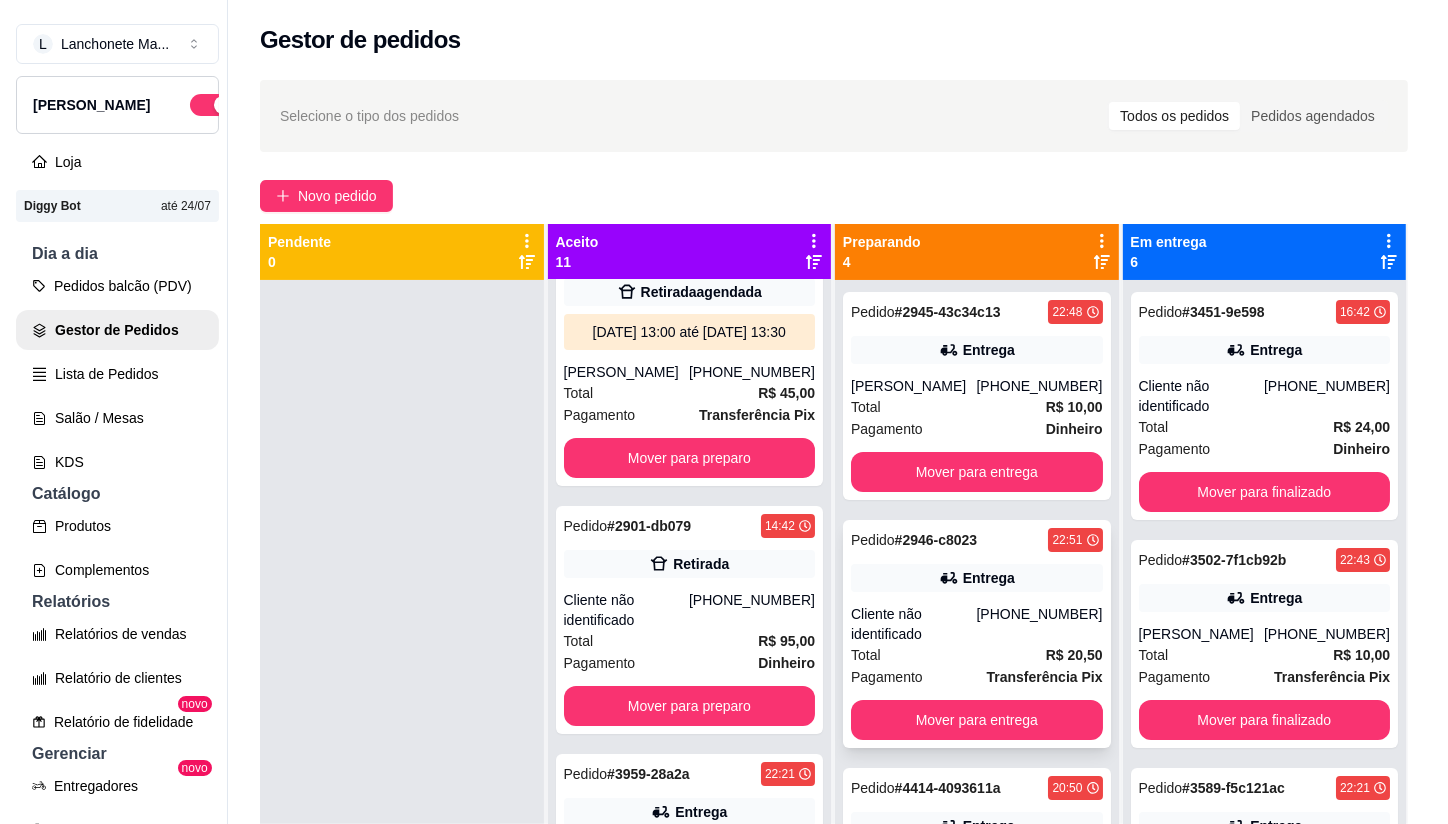 scroll, scrollTop: 111, scrollLeft: 0, axis: vertical 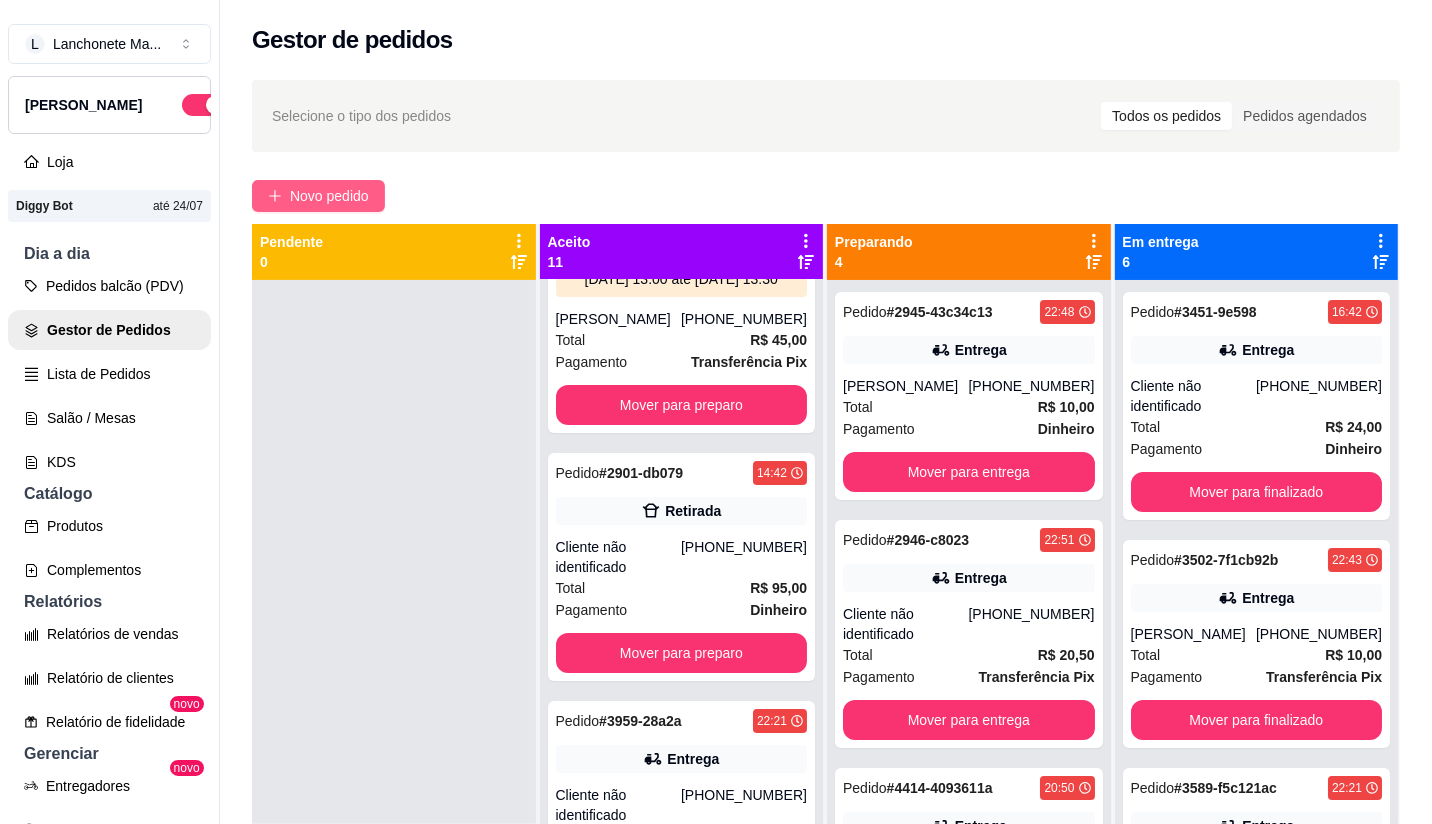 click on "Novo pedido" at bounding box center [329, 196] 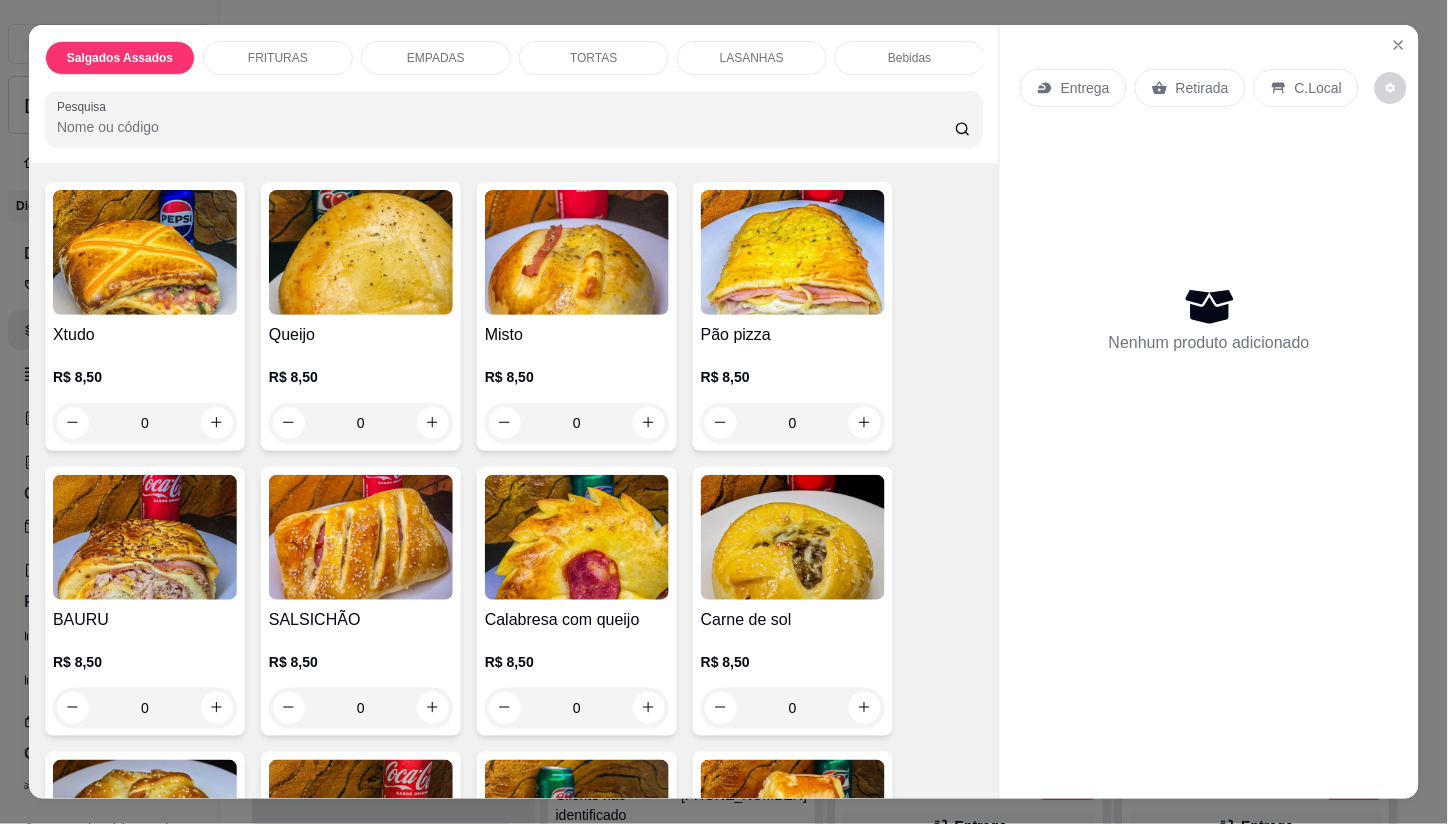 scroll, scrollTop: 0, scrollLeft: 0, axis: both 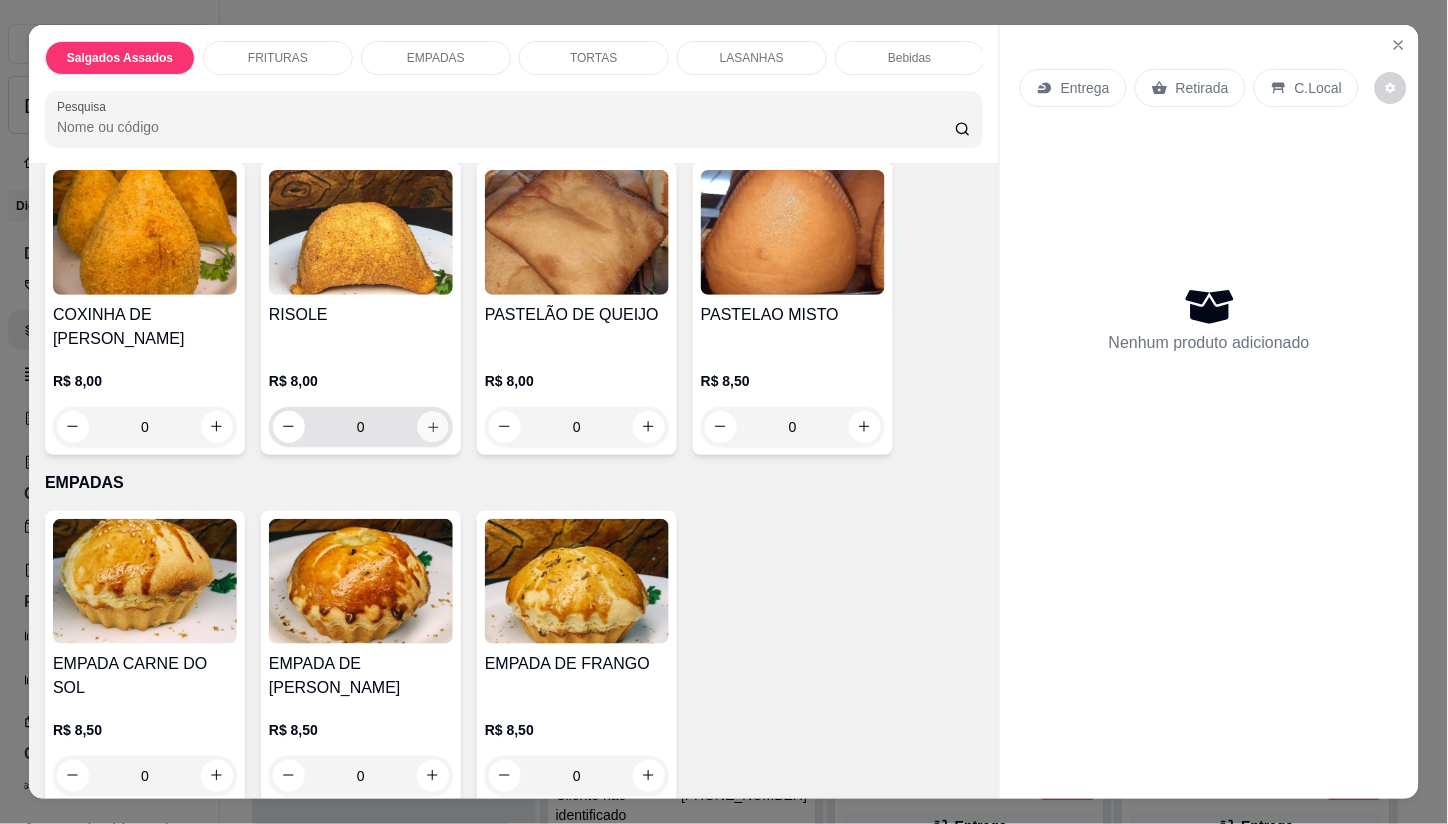 click 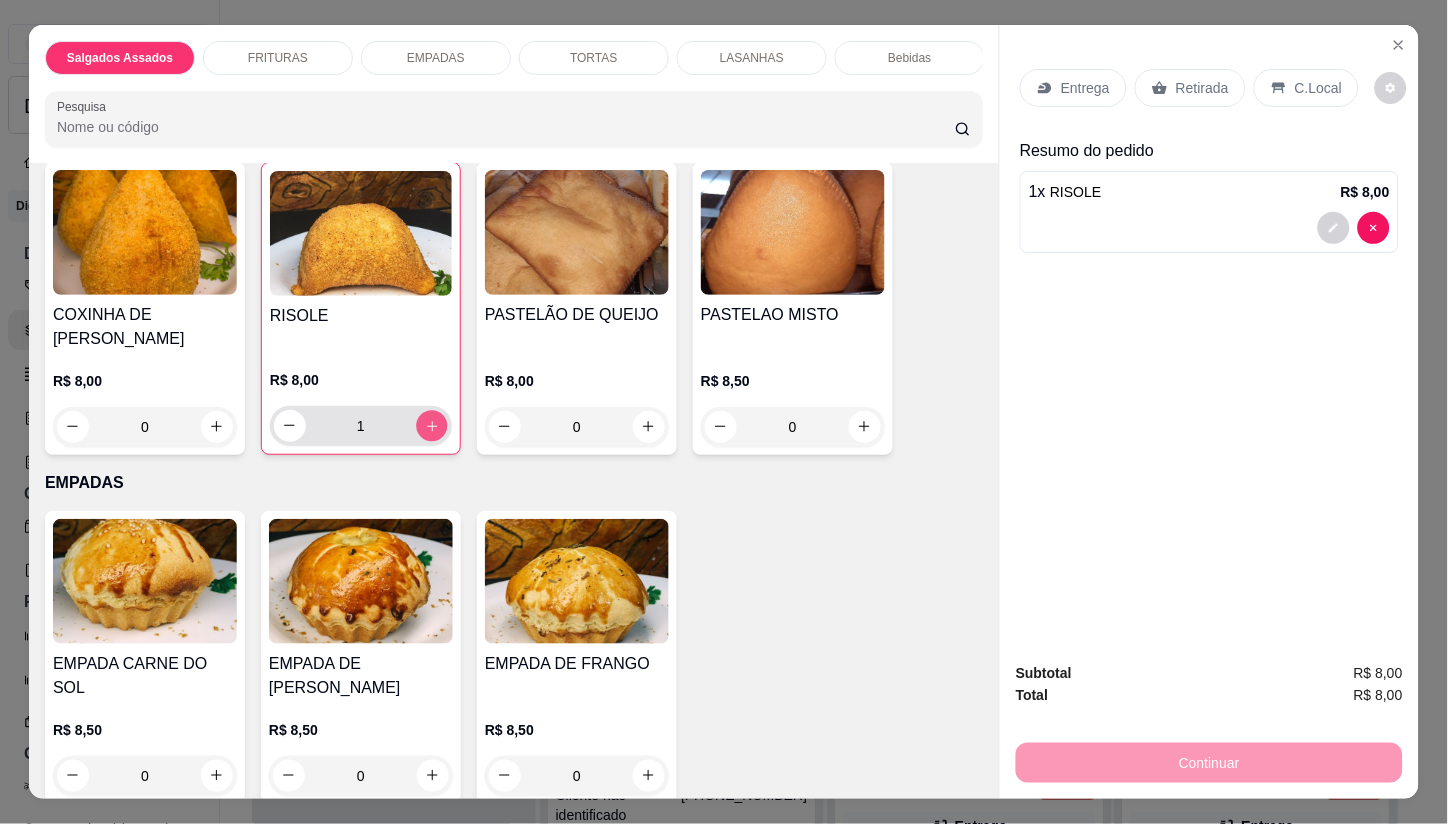 click at bounding box center (431, 425) 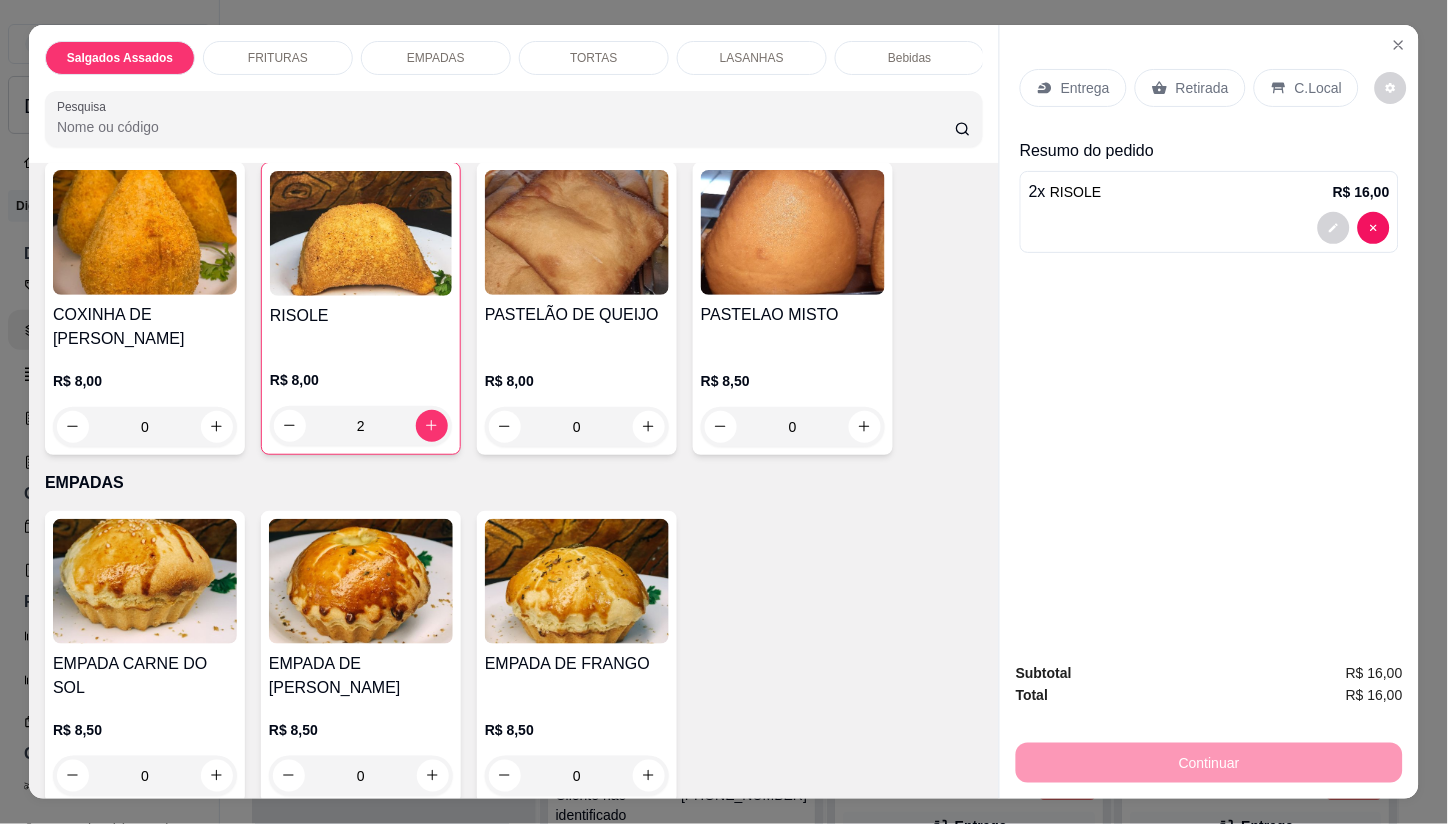 click on "Entrega" at bounding box center (1073, 88) 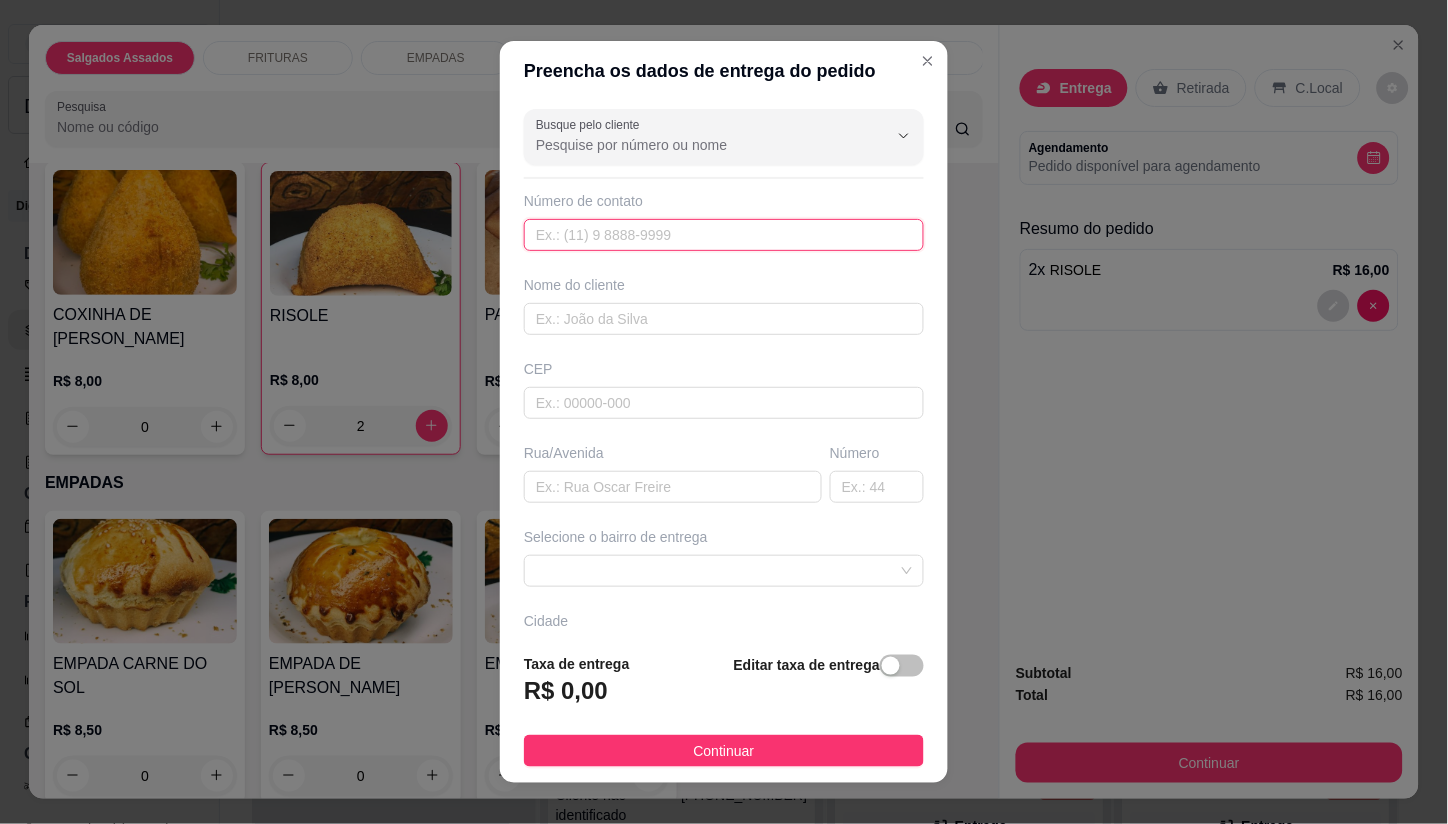 click at bounding box center (724, 235) 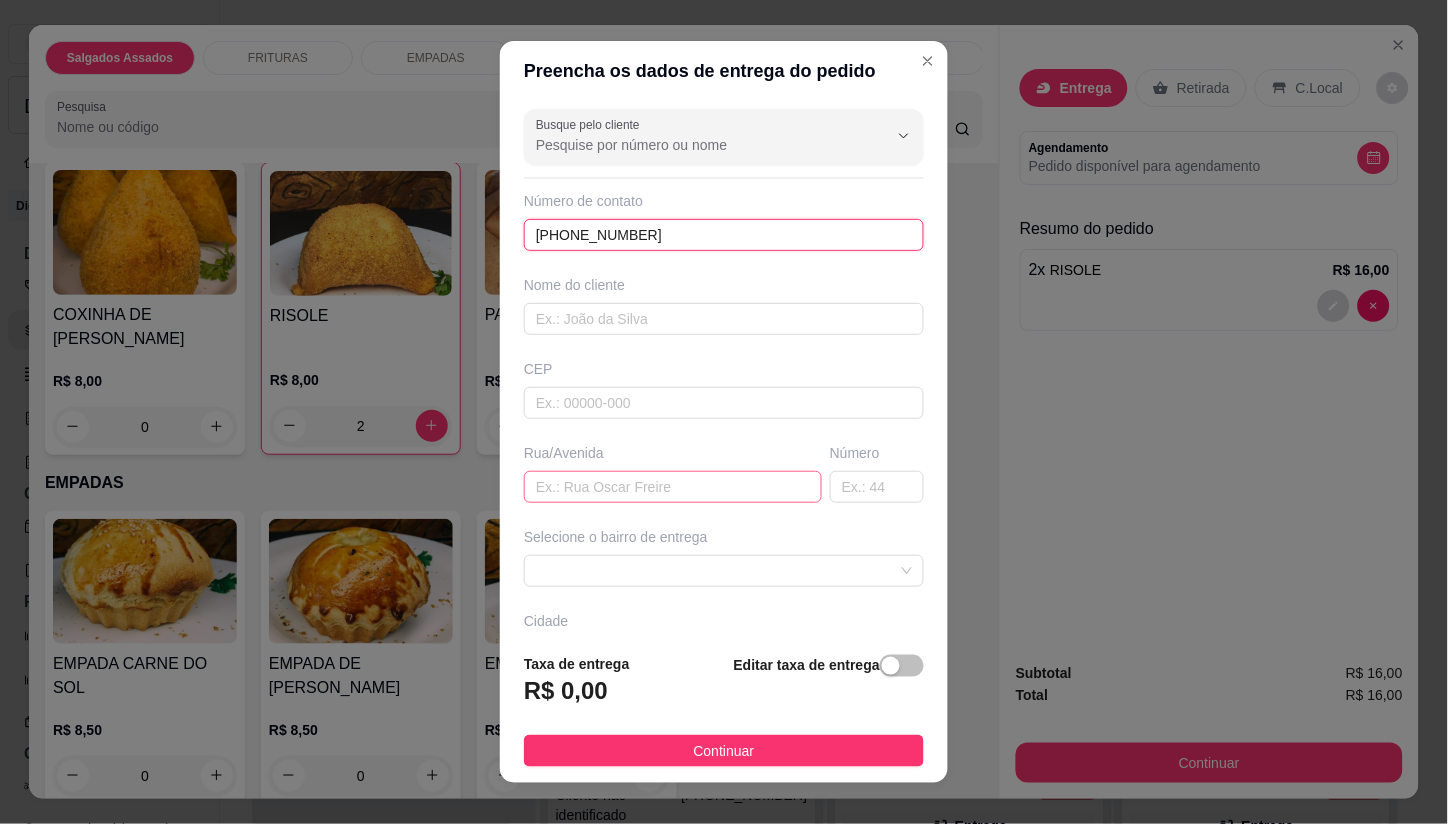type on "(85) 98807-1347" 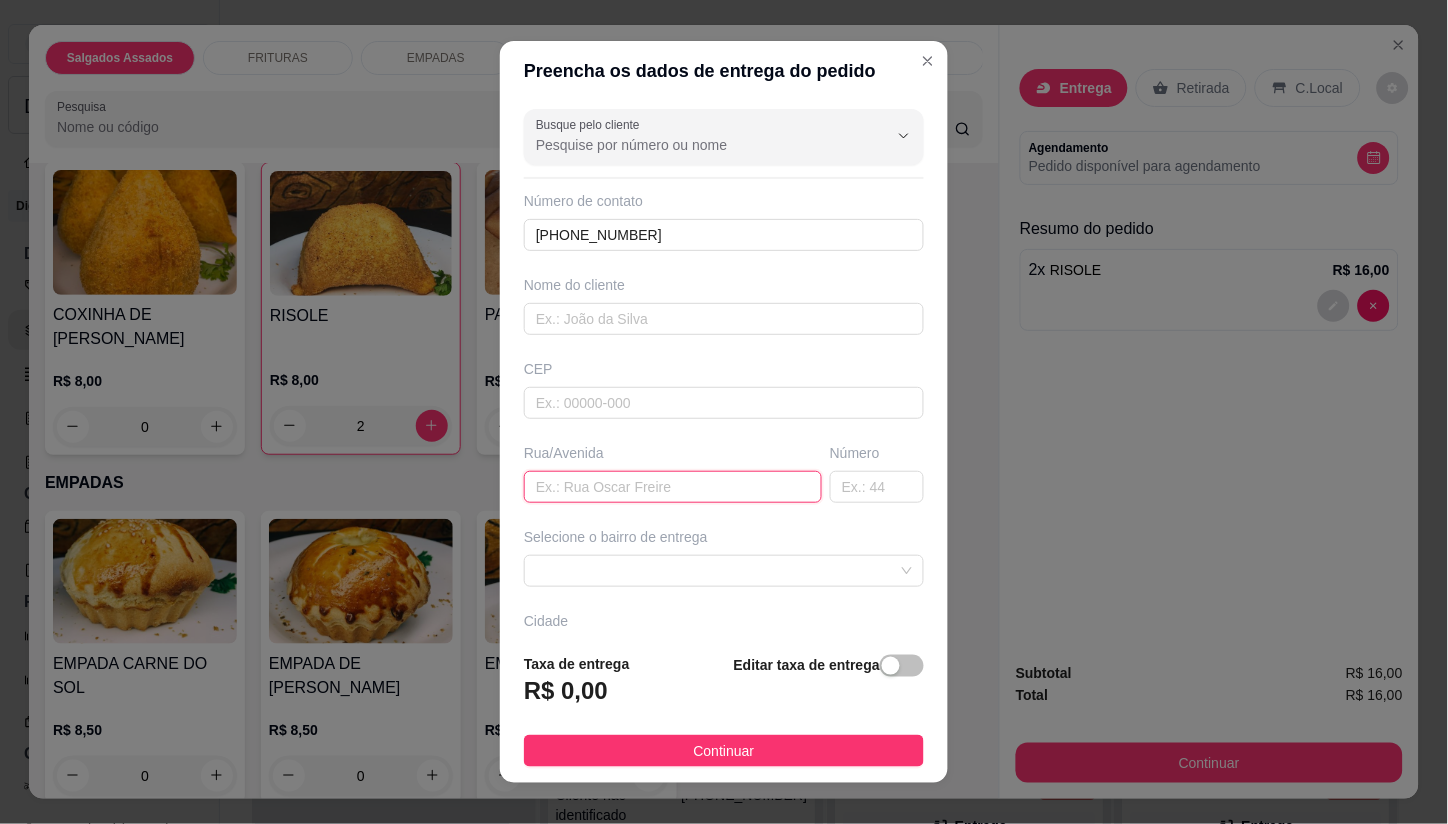 click at bounding box center [673, 487] 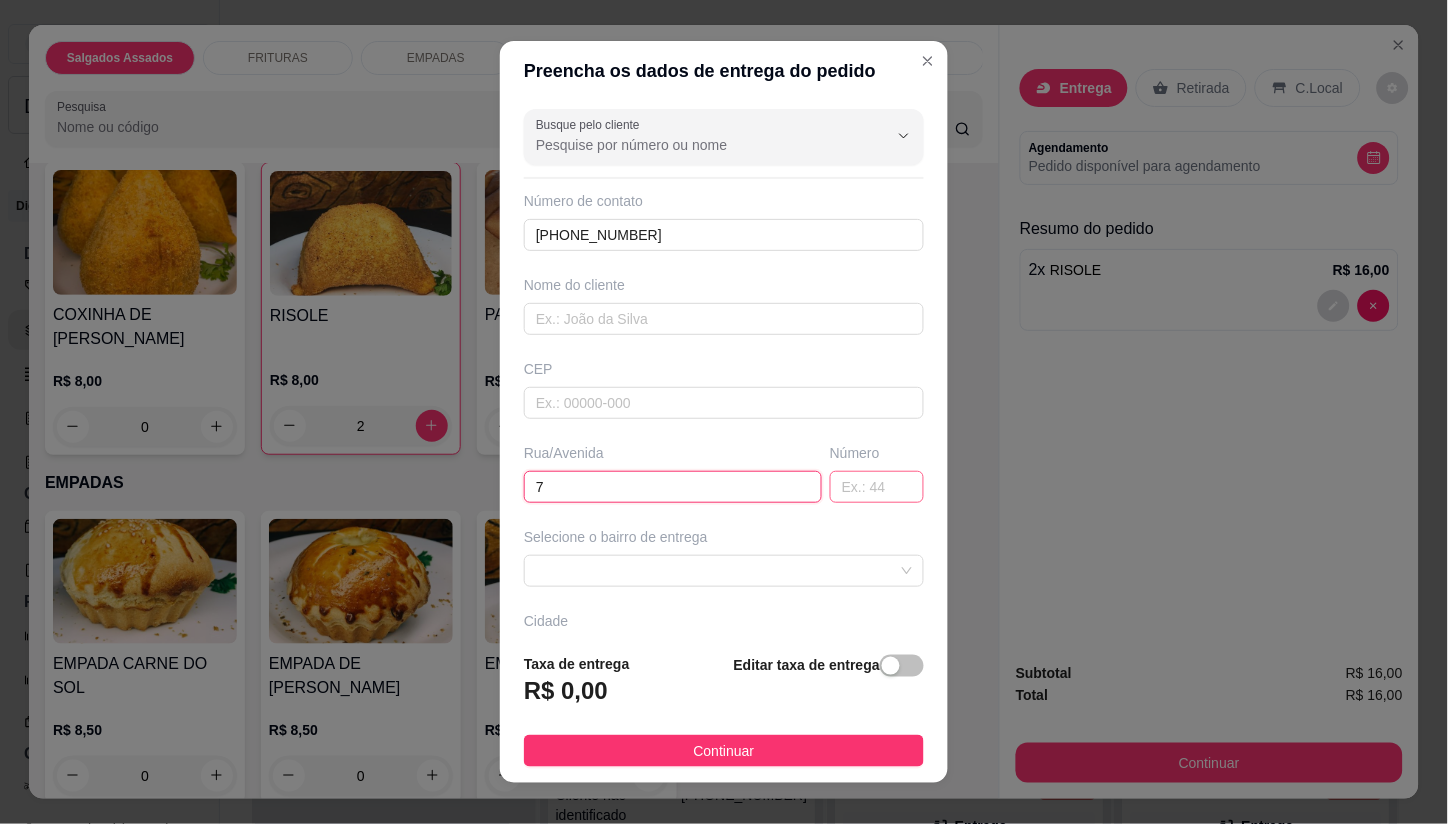 type on "7" 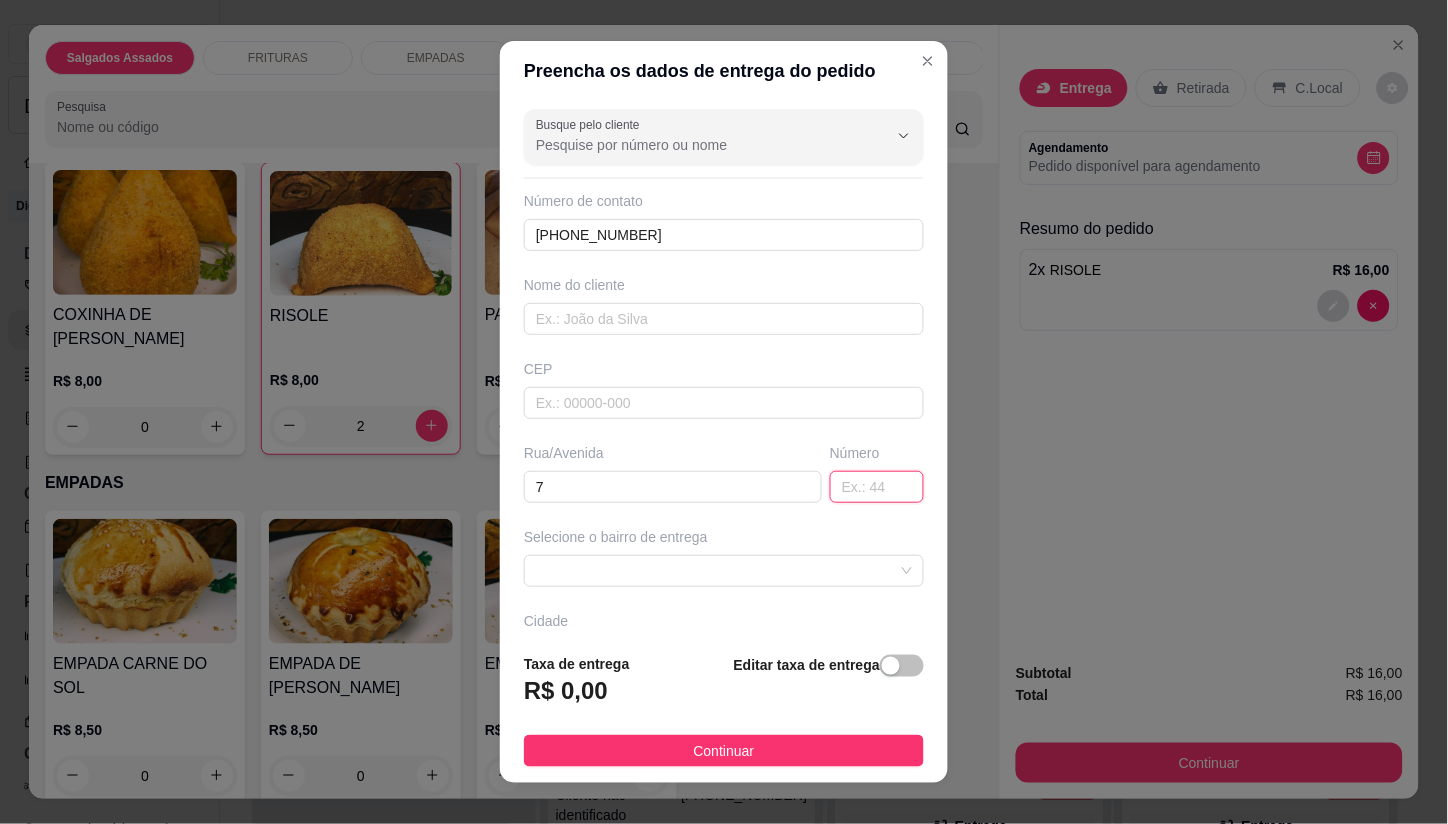 click at bounding box center [877, 487] 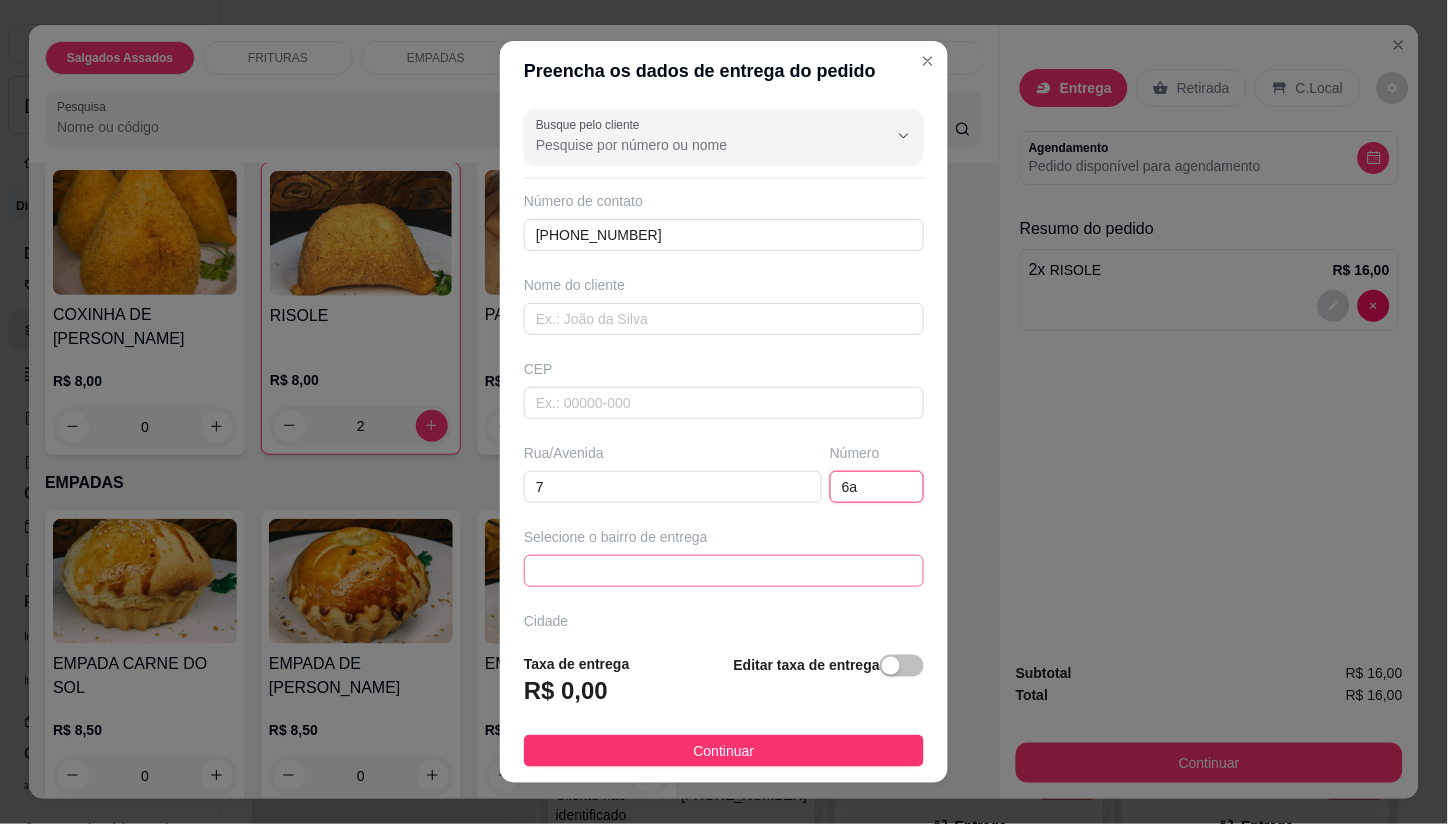 click at bounding box center [724, 571] 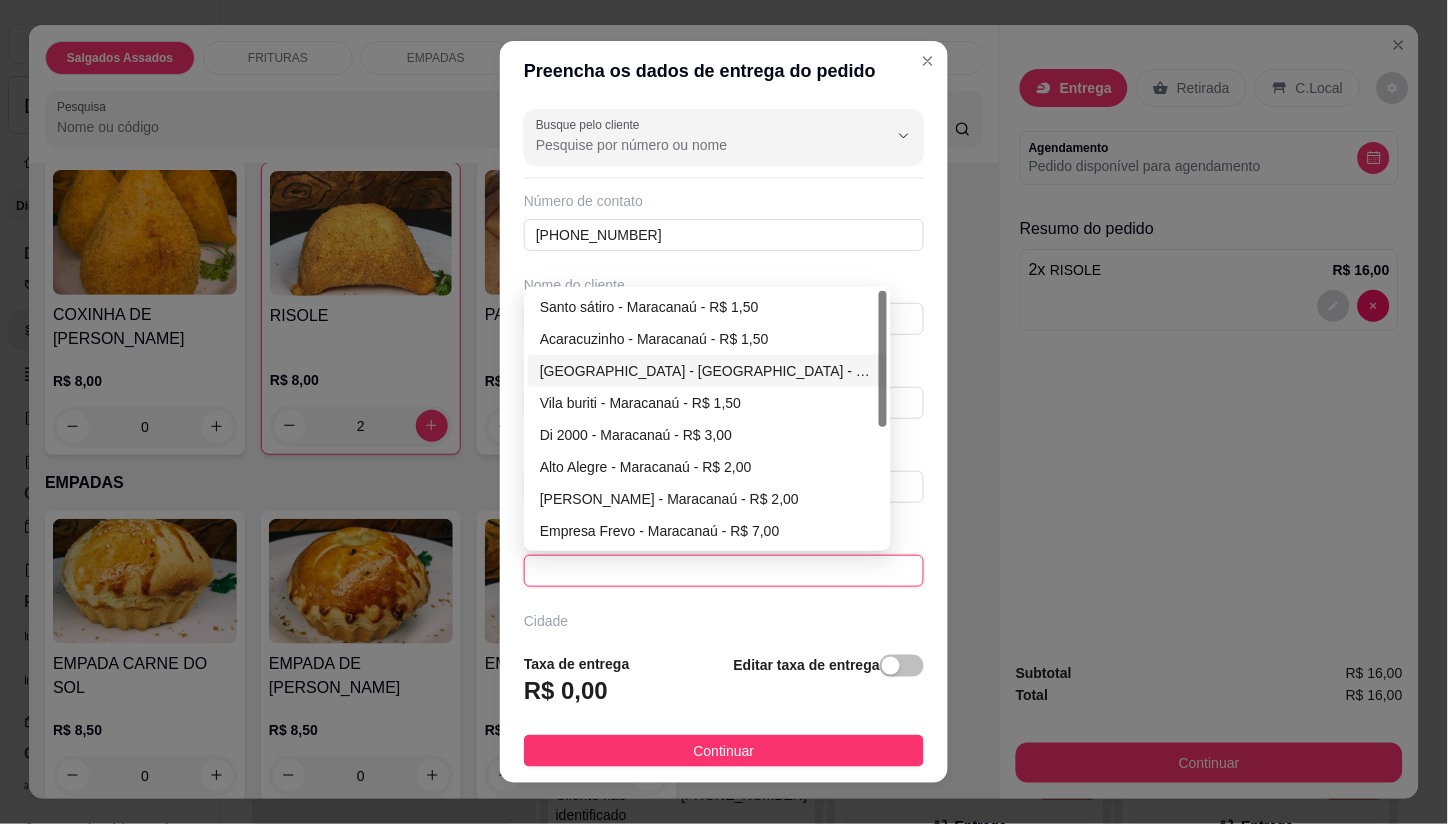 click on "[GEOGRAPHIC_DATA]  - [GEOGRAPHIC_DATA]  -  R$ 1,50" at bounding box center (707, 371) 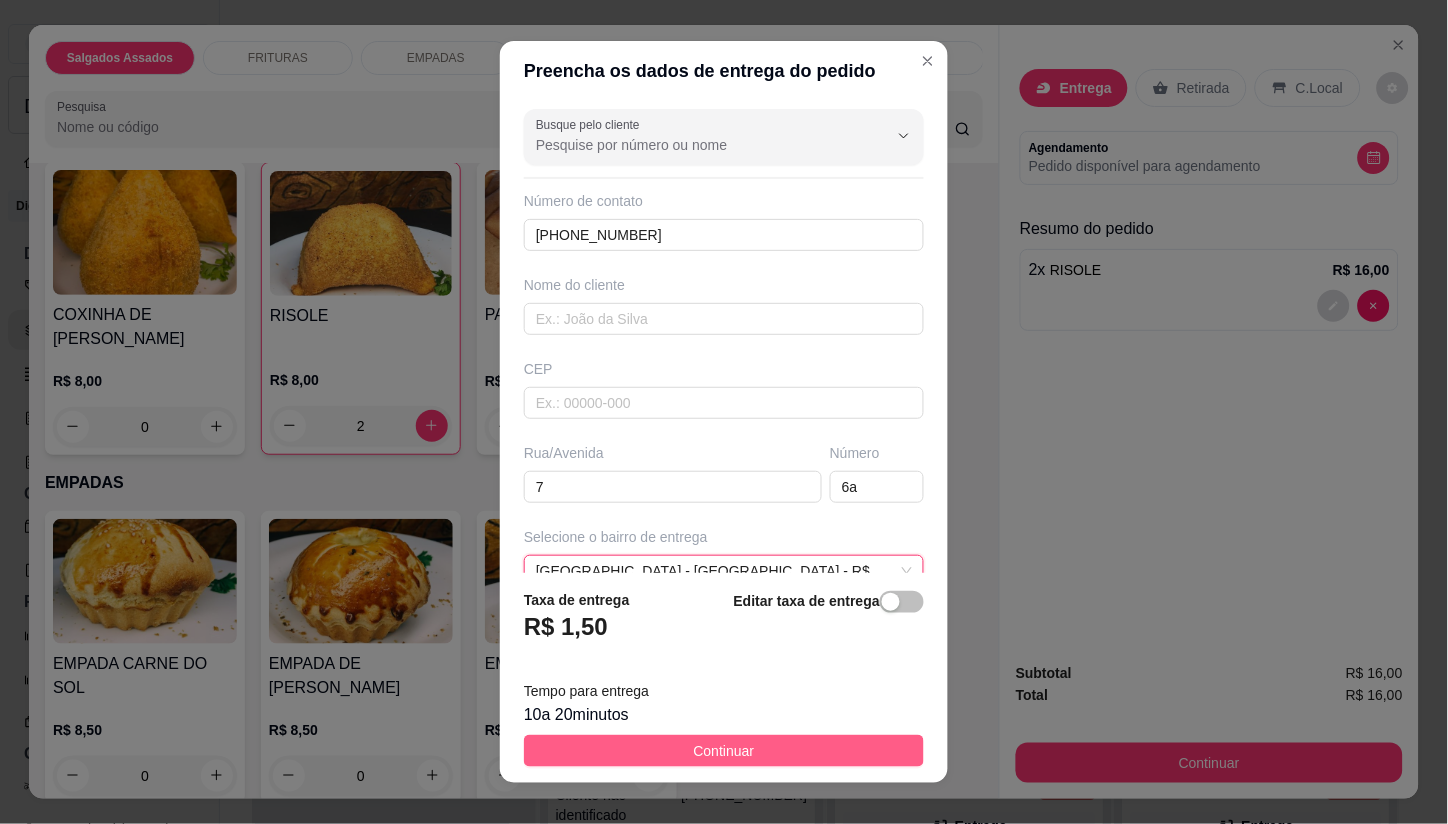 click on "Continuar" at bounding box center (724, 751) 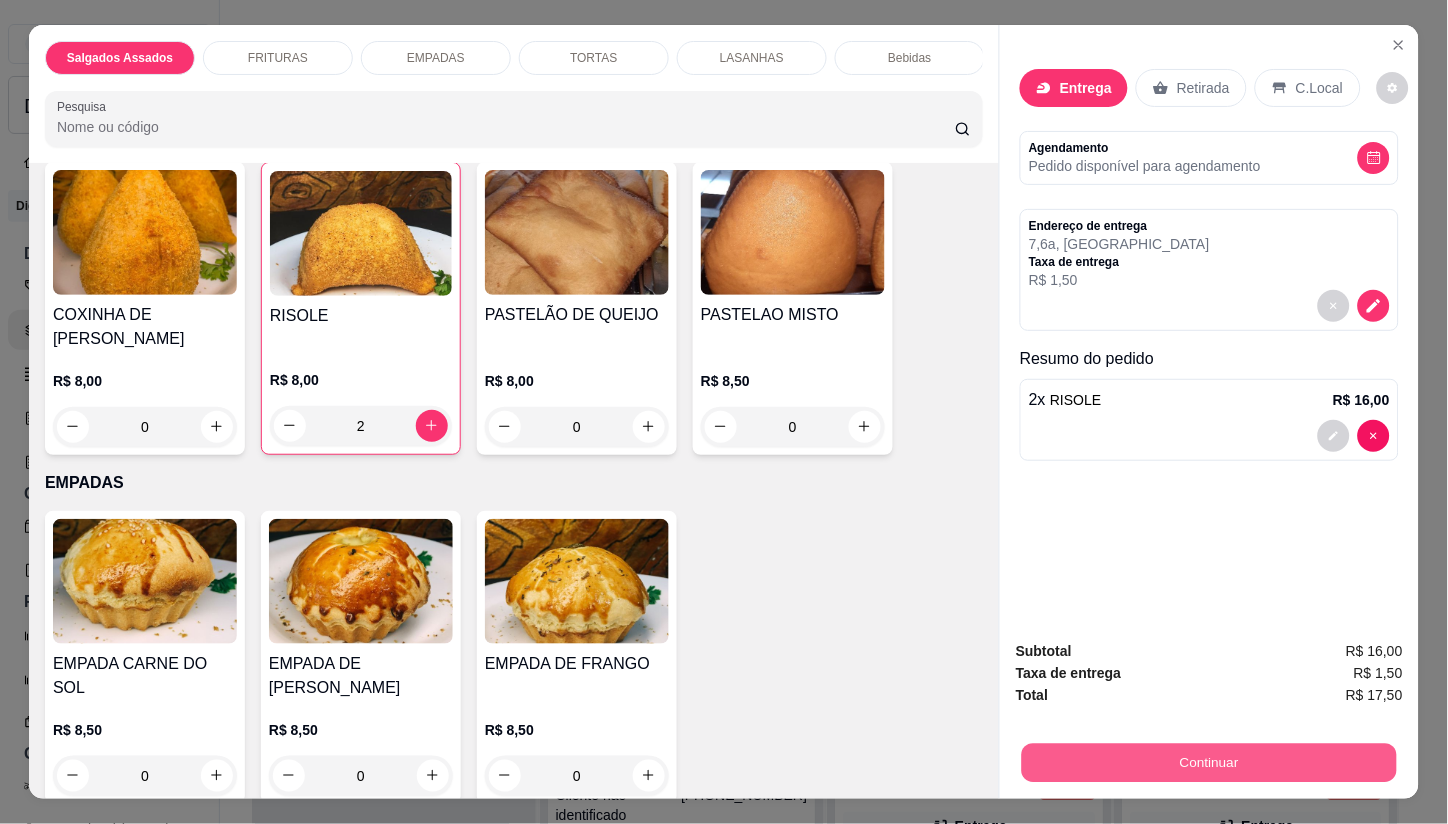click on "Continuar" at bounding box center (1209, 763) 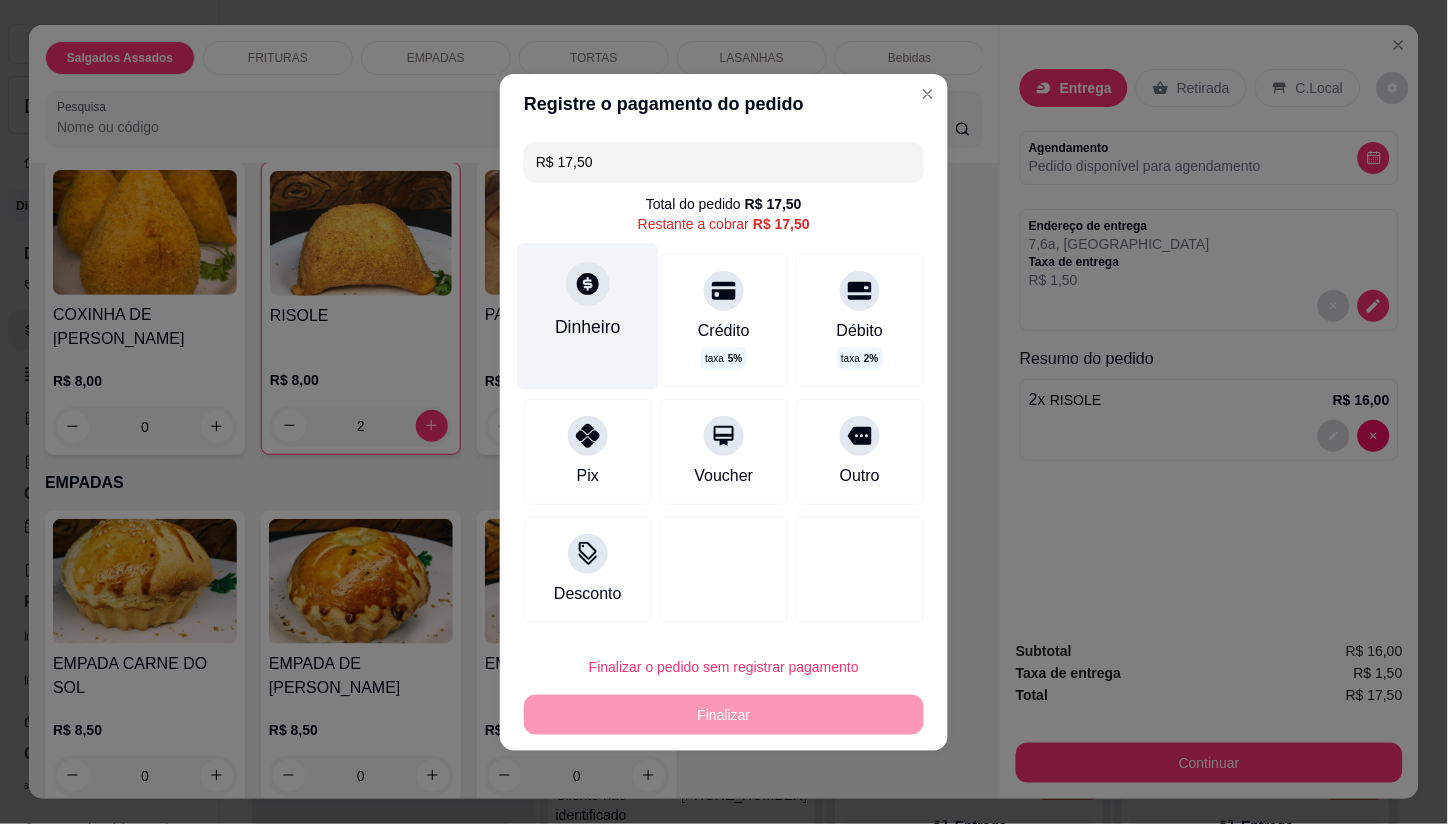 click on "Dinheiro" at bounding box center [588, 316] 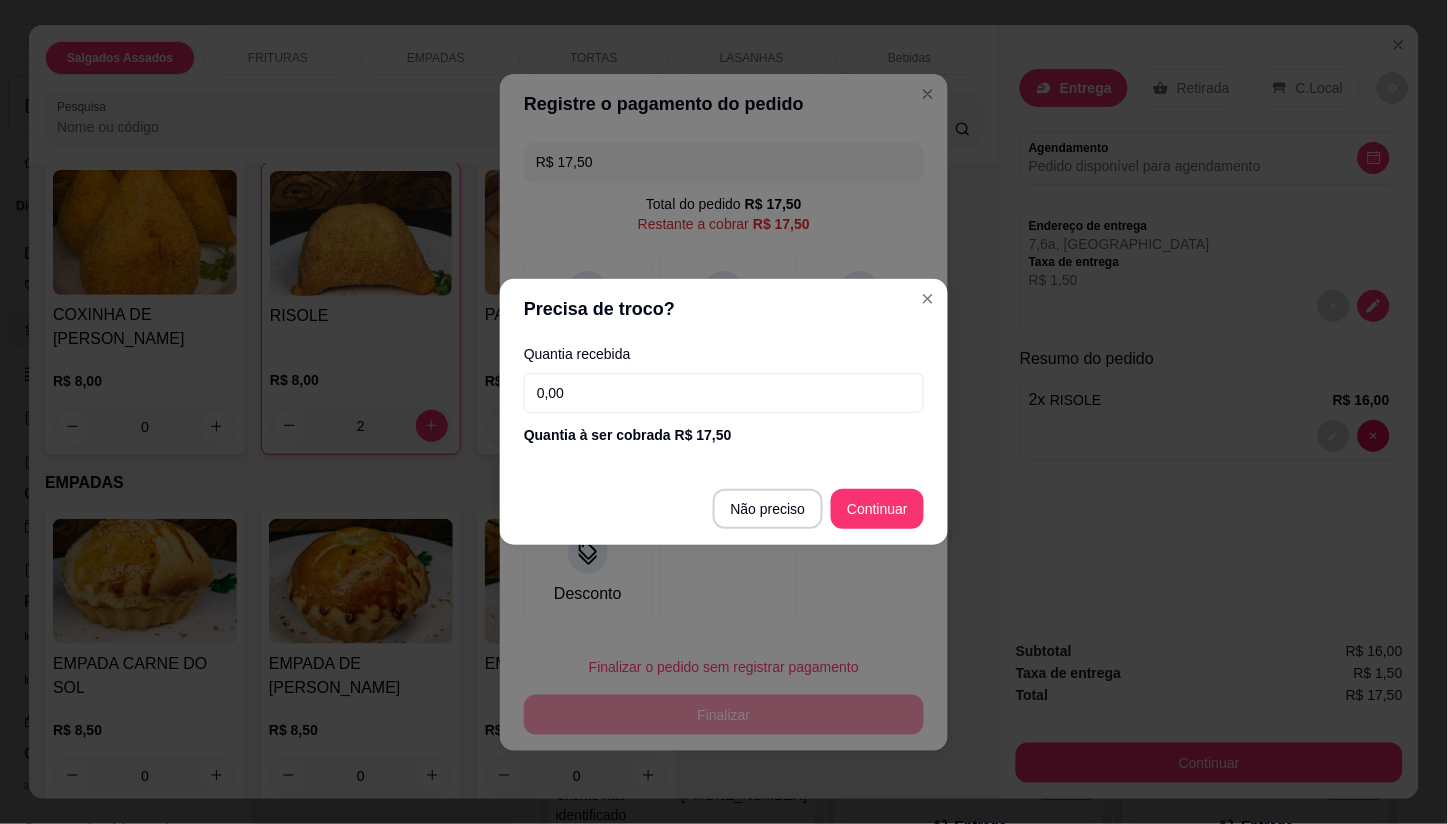 click on "0,00" at bounding box center [724, 393] 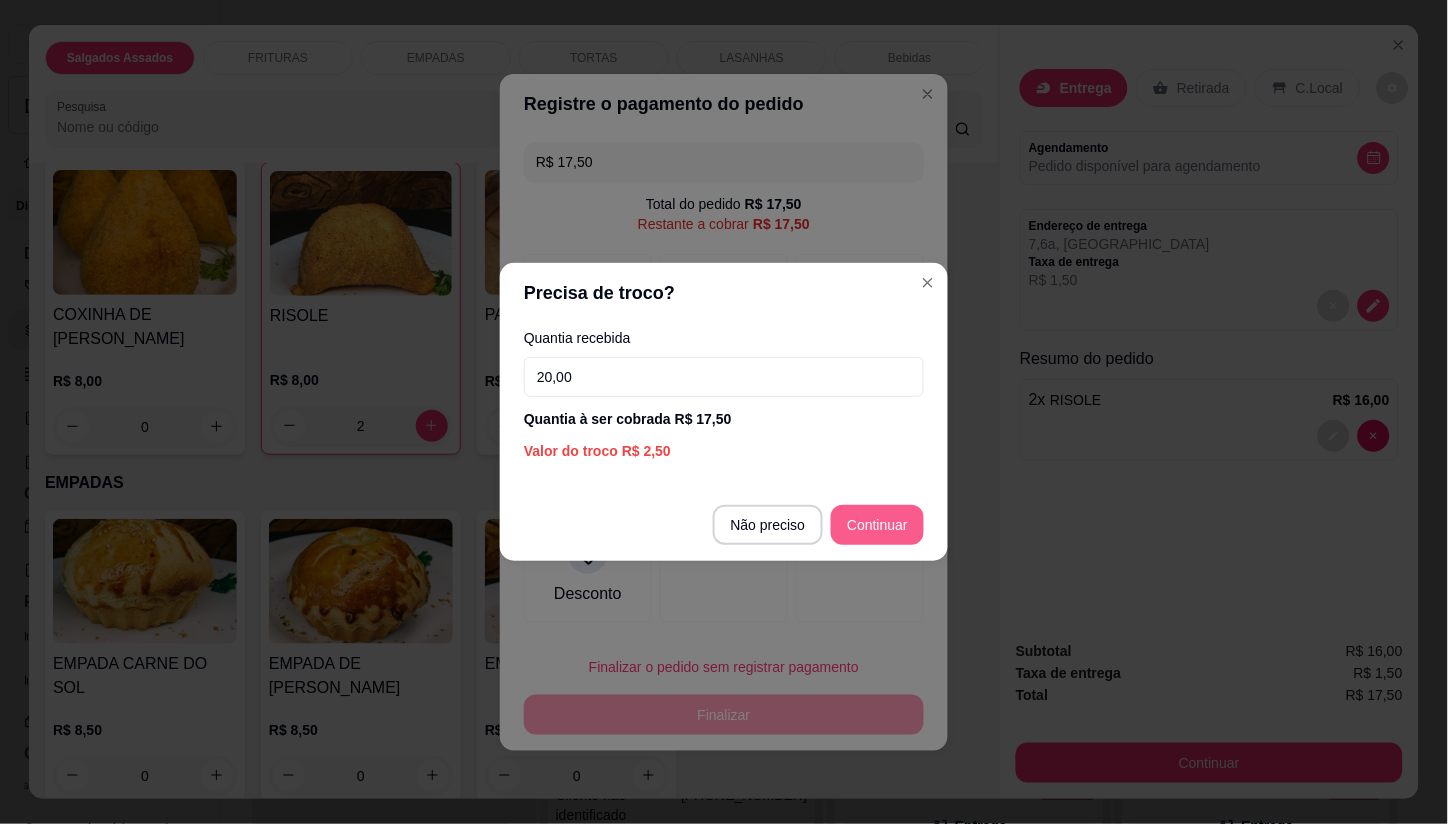 type on "20,00" 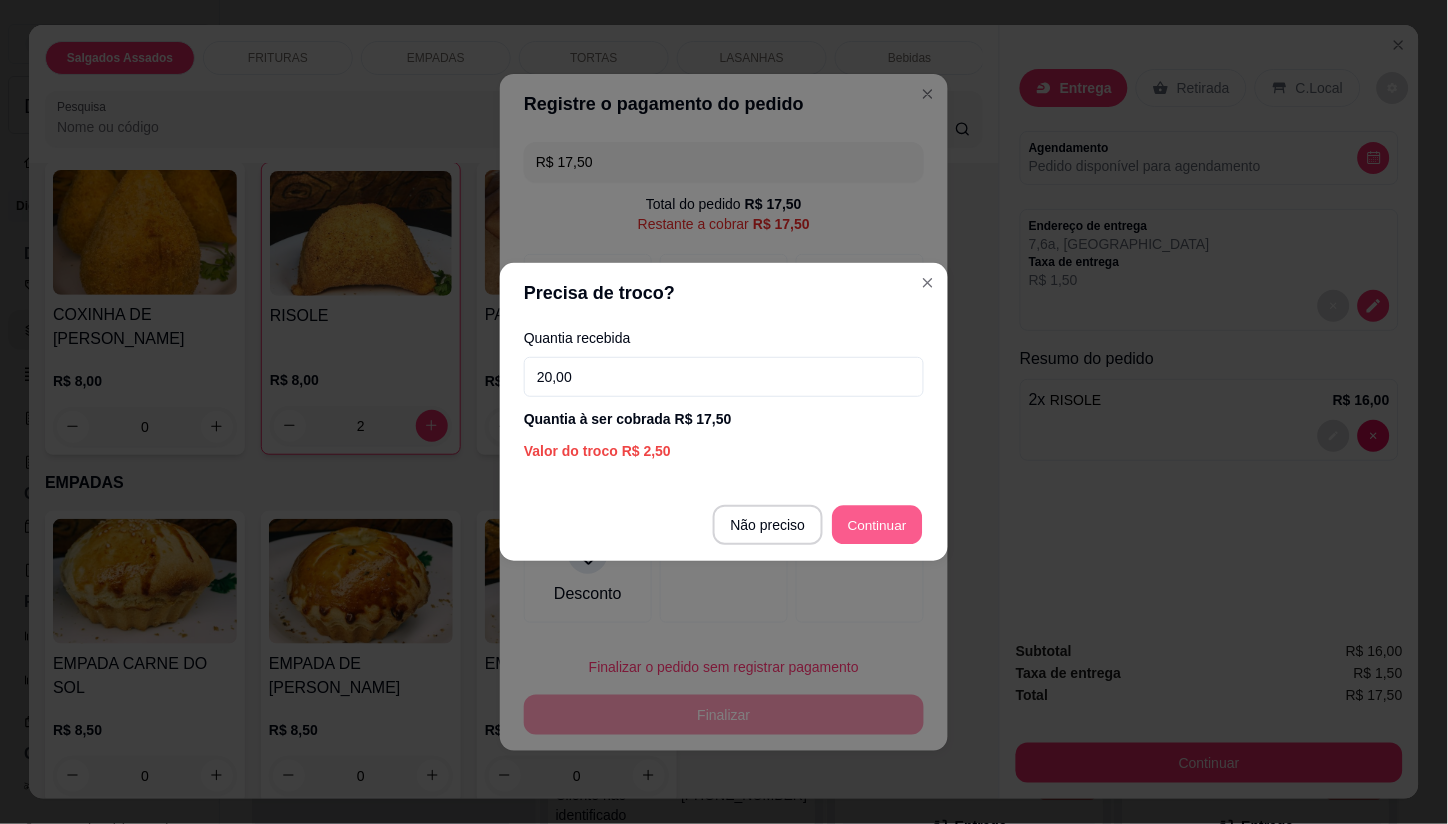 type on "R$ 0,00" 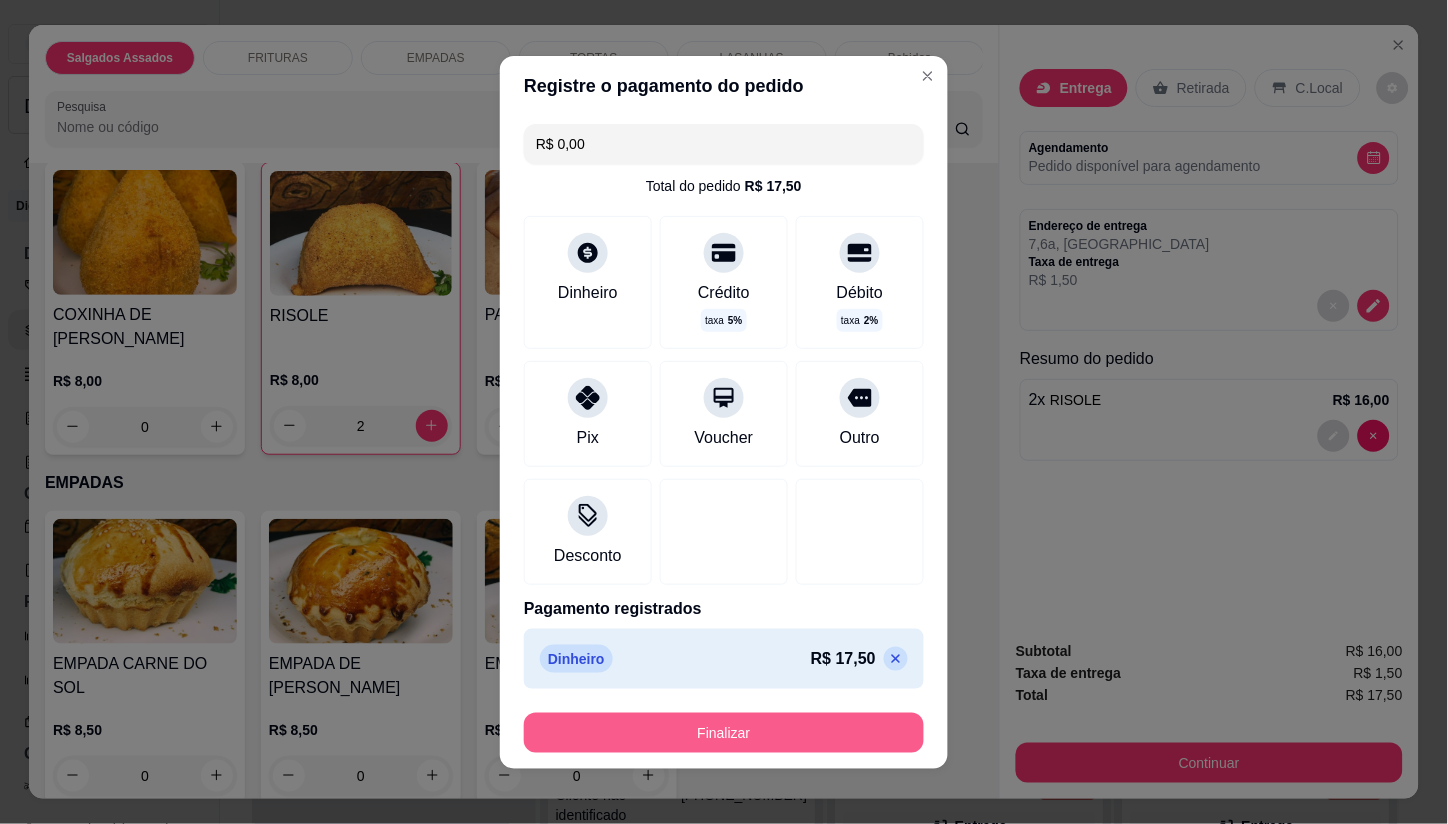 click on "Finalizar" at bounding box center [724, 733] 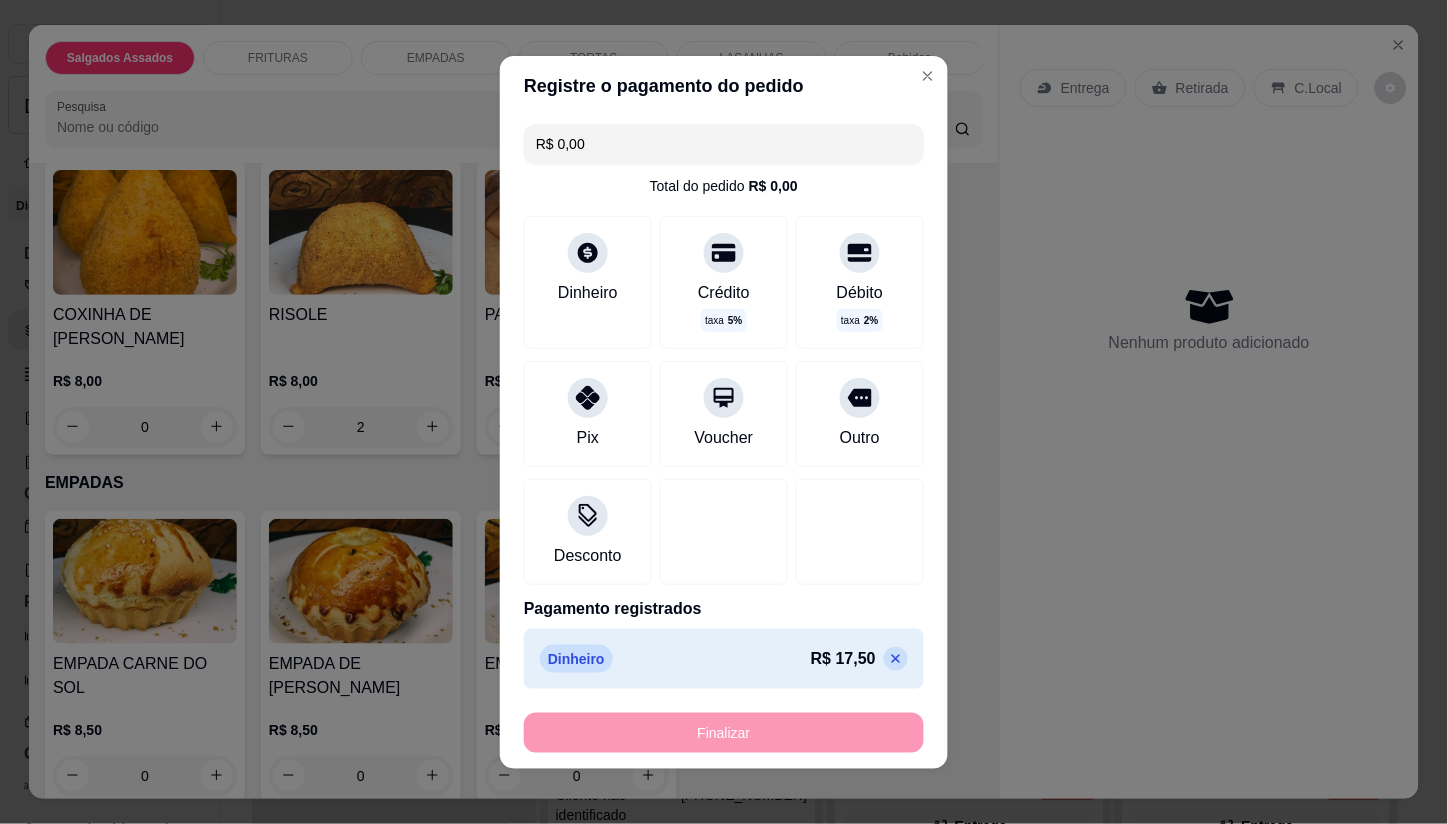 type on "0" 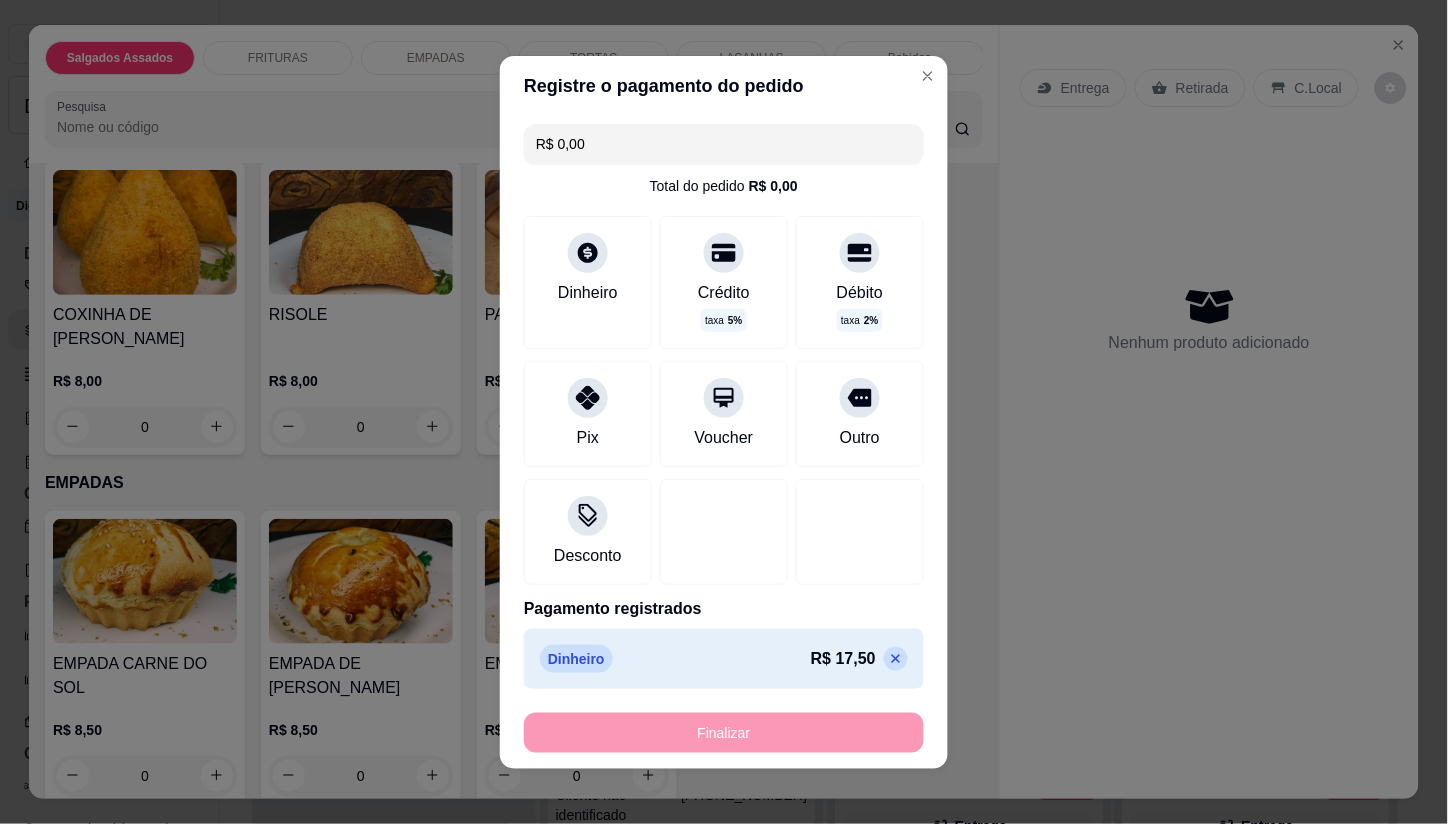 type on "-R$ 17,50" 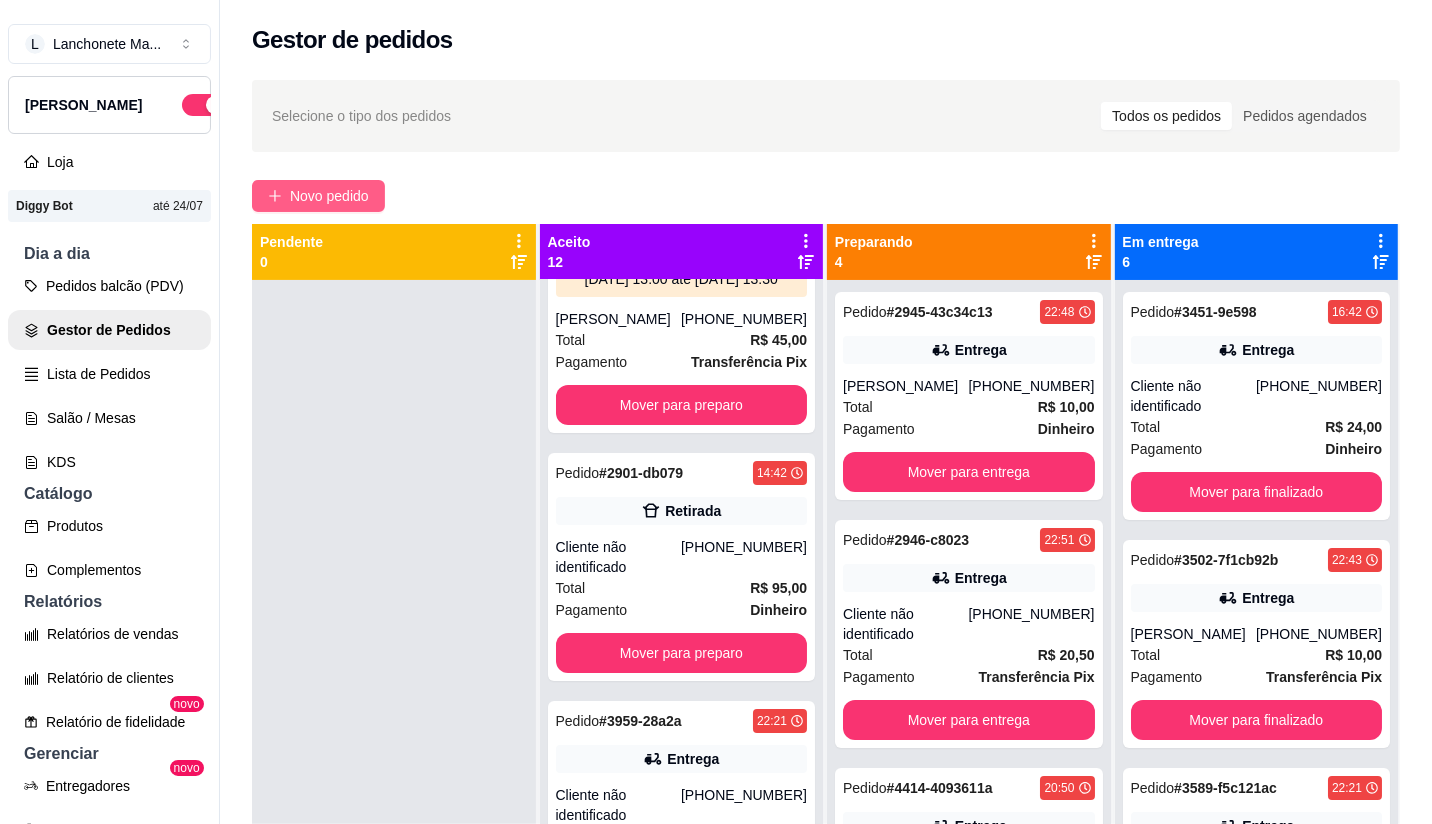click on "Novo pedido" at bounding box center [318, 196] 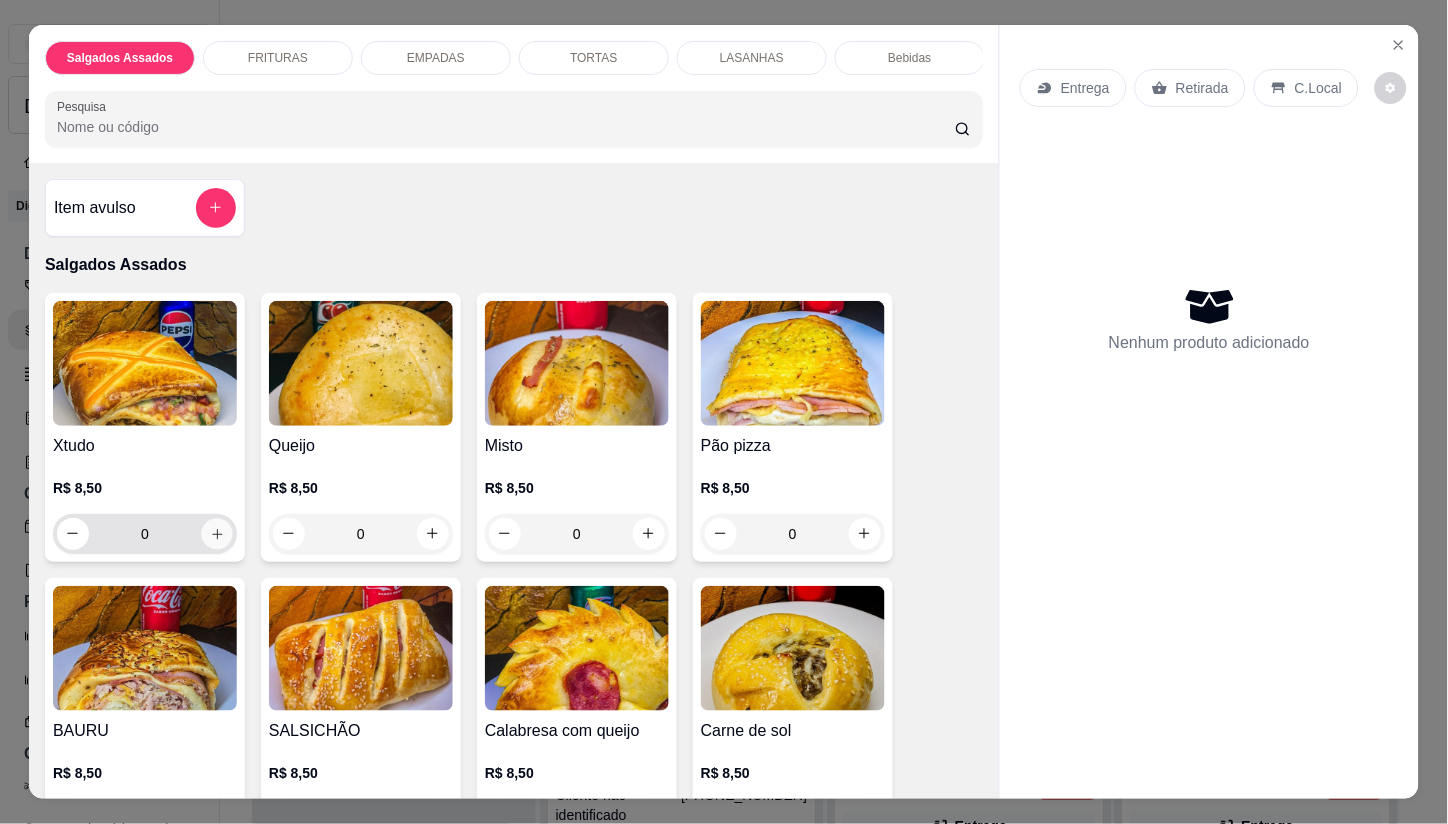 click at bounding box center [216, 533] 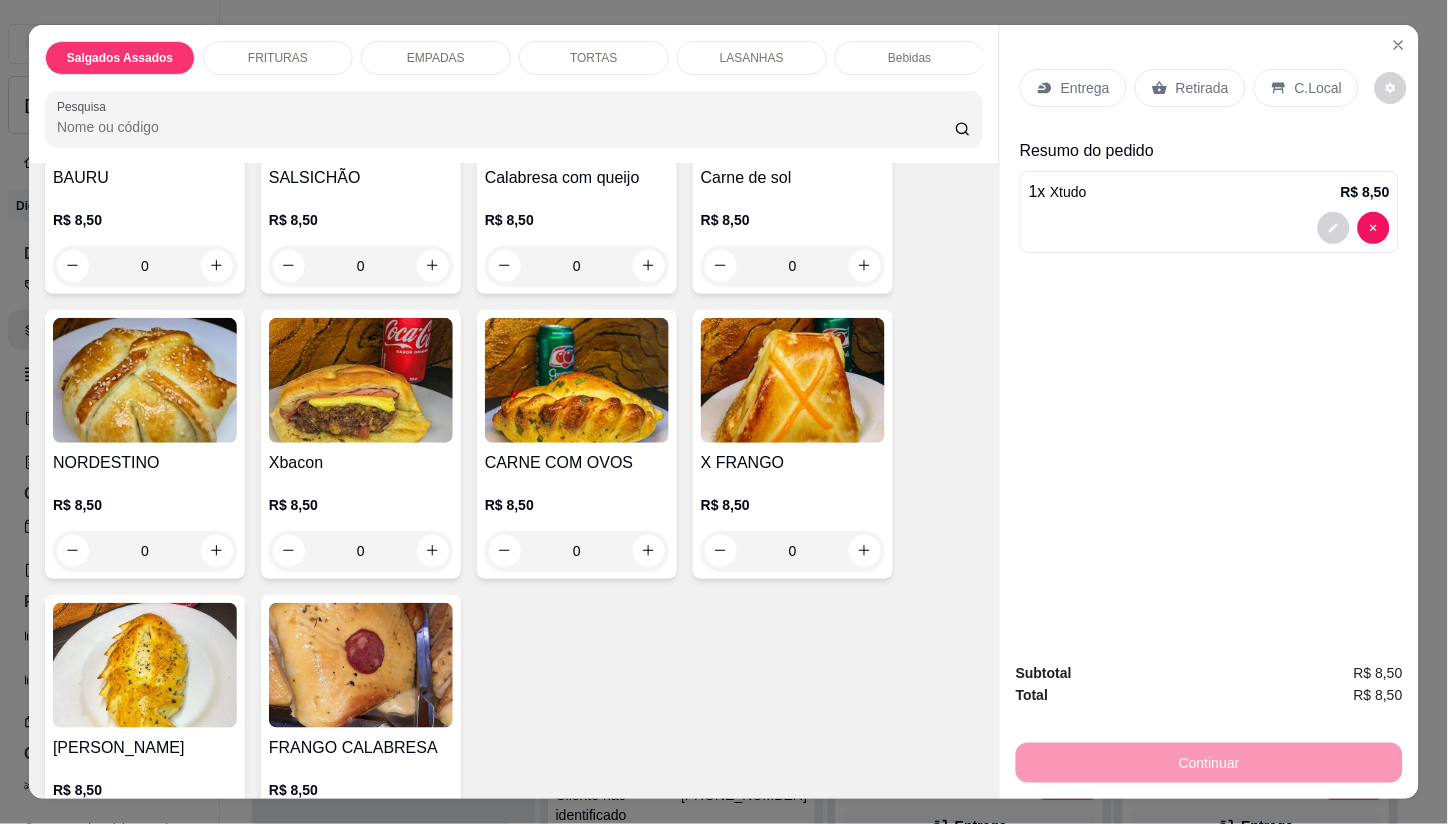 scroll, scrollTop: 333, scrollLeft: 0, axis: vertical 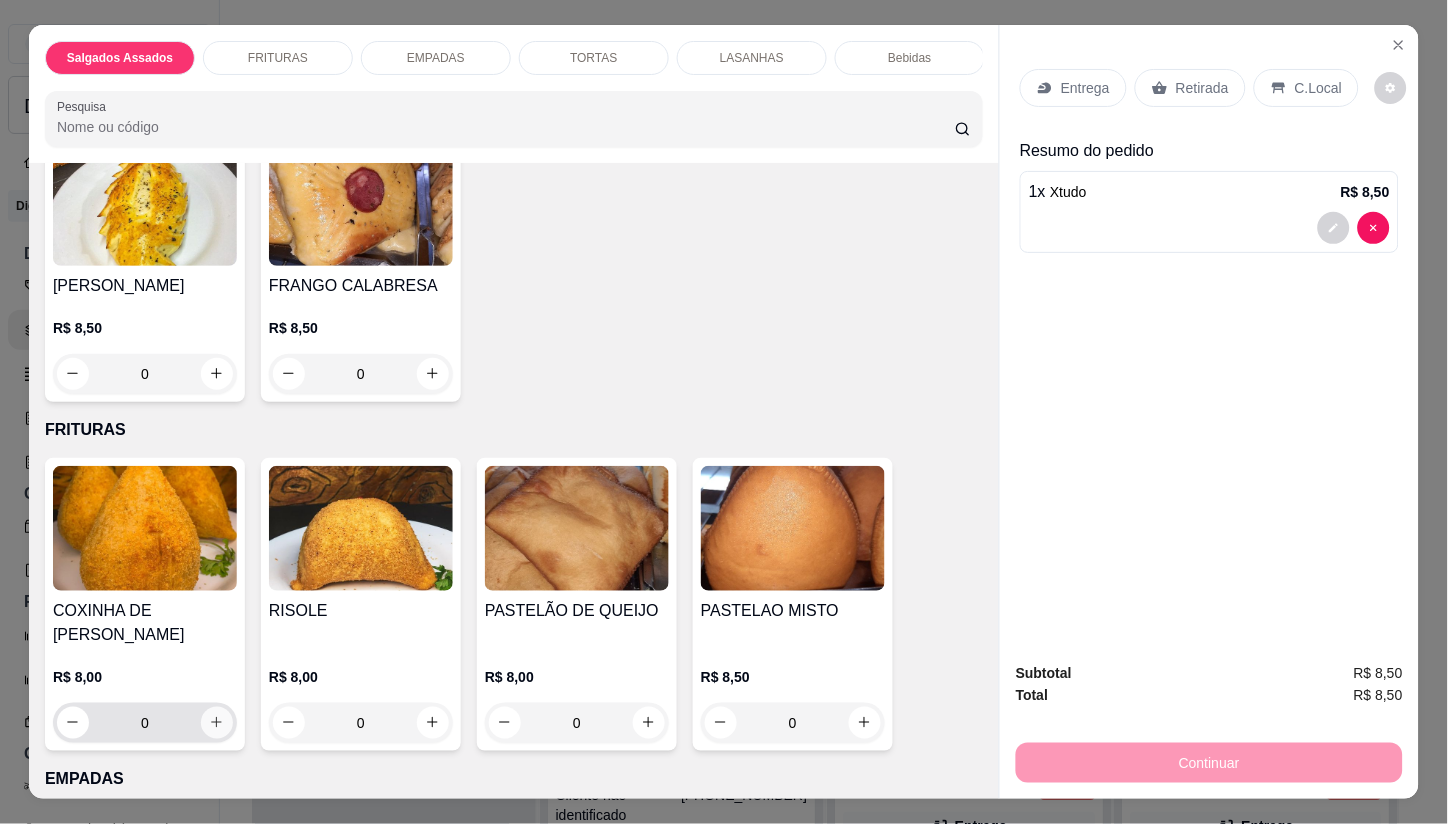 click 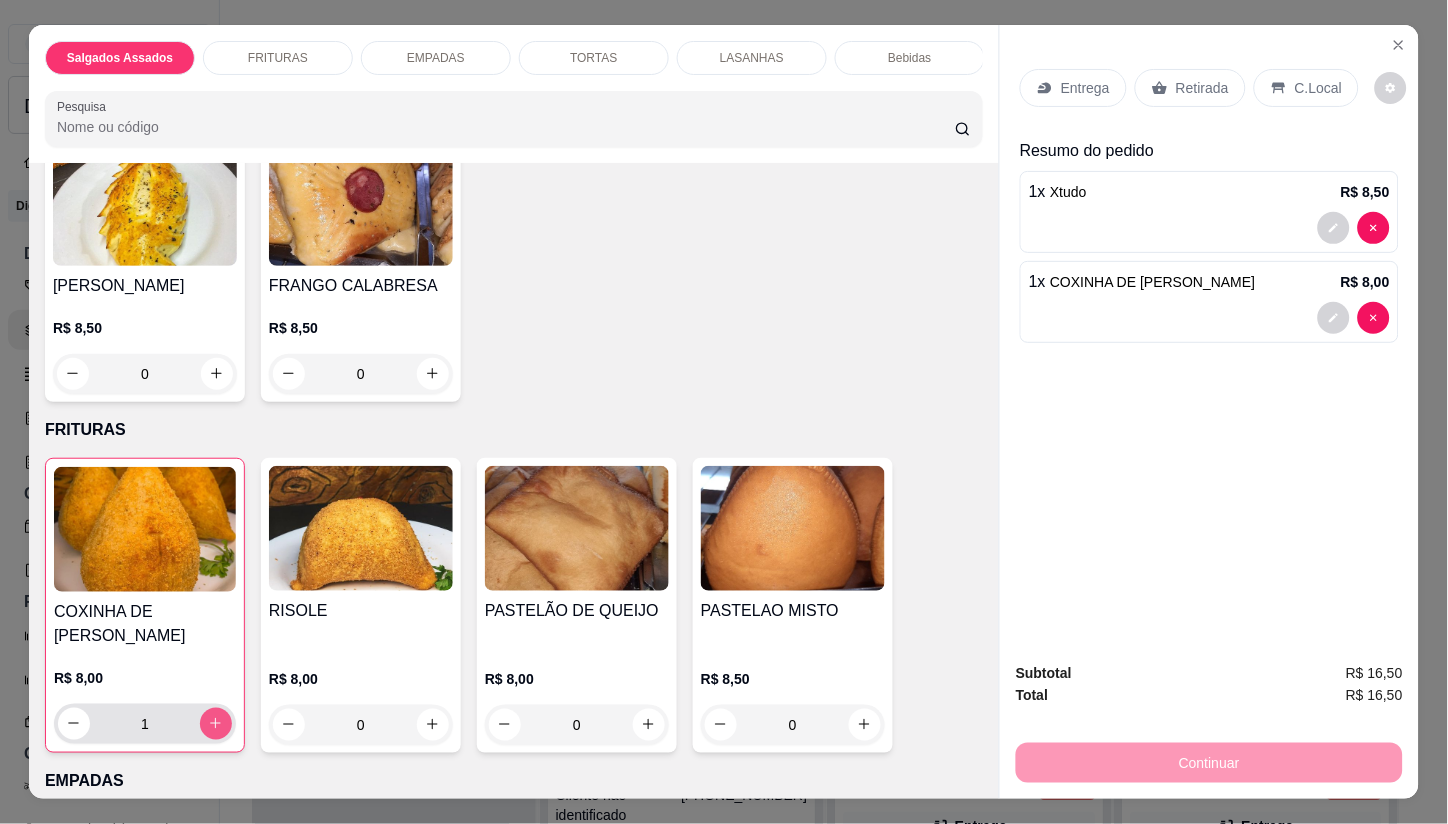 click 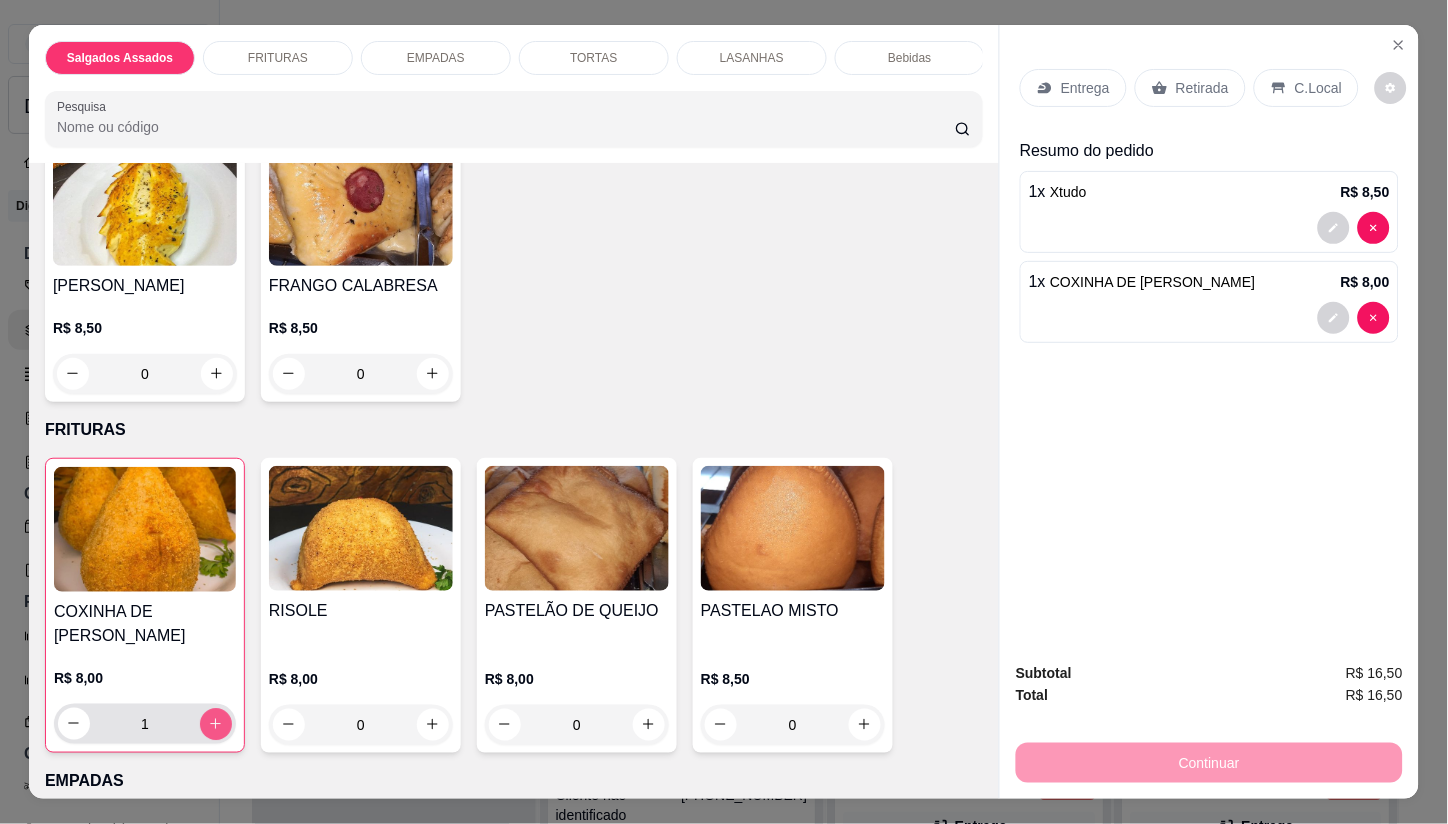 type on "2" 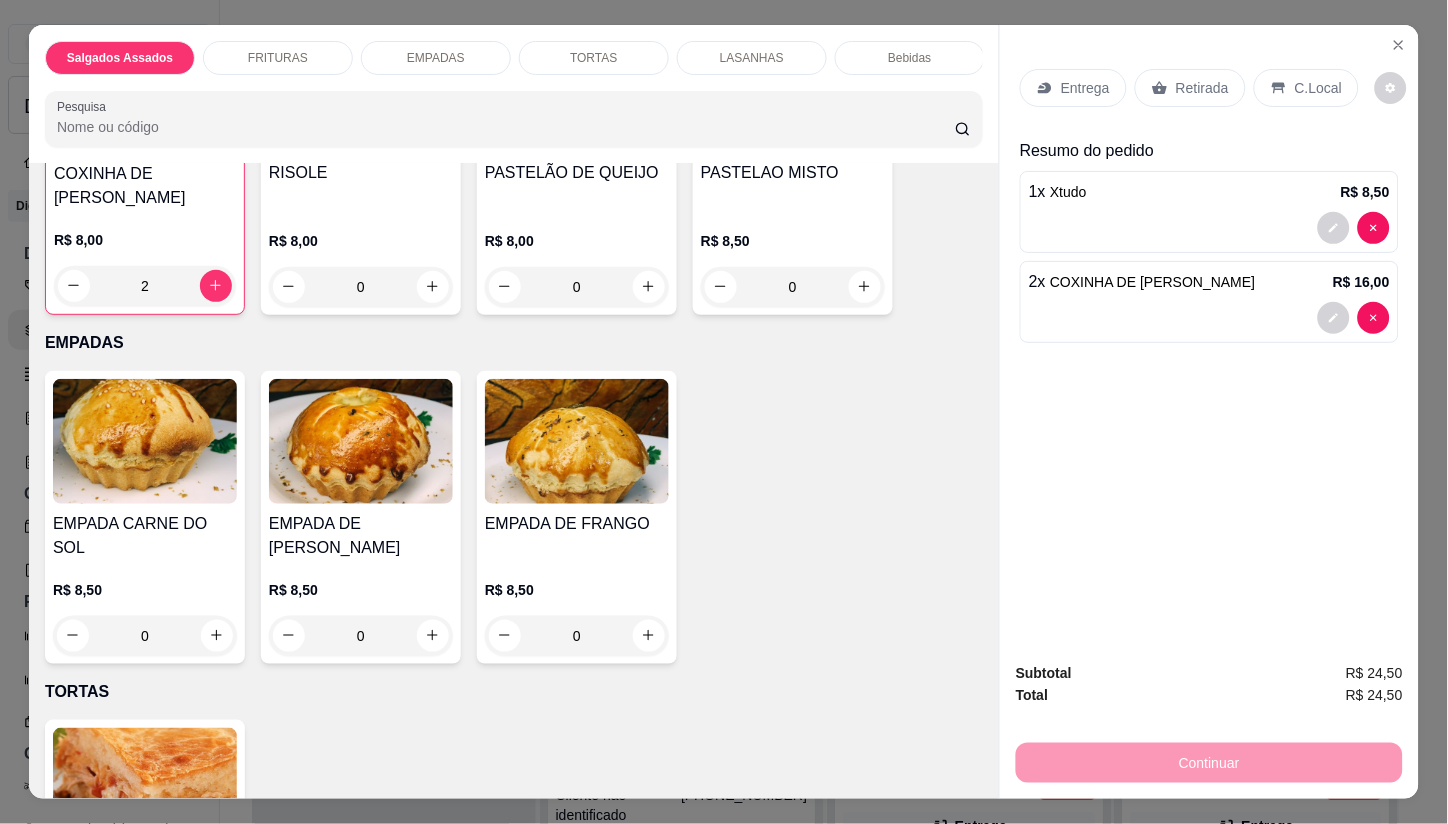 scroll, scrollTop: 1463, scrollLeft: 0, axis: vertical 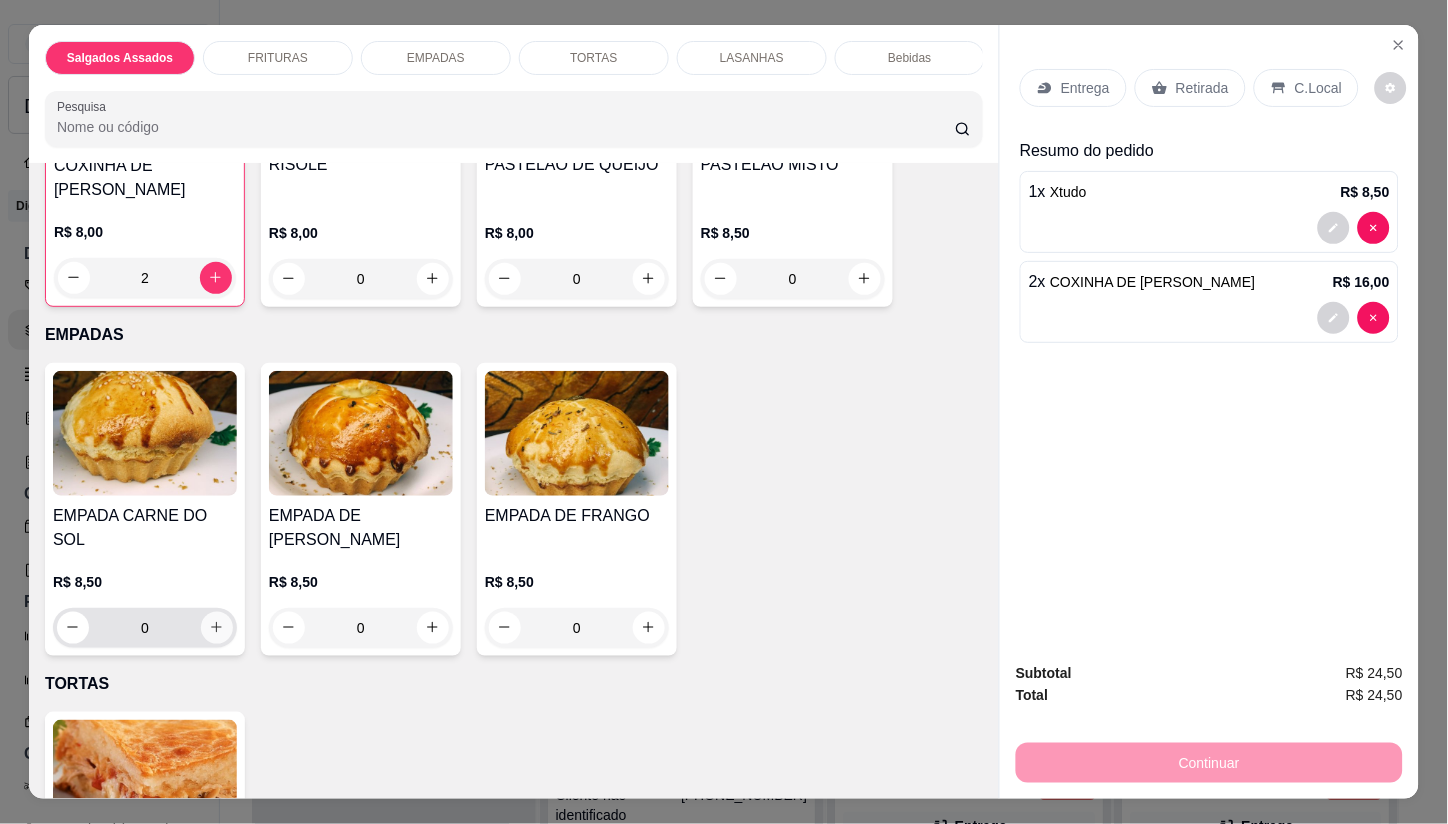 click at bounding box center [217, 628] 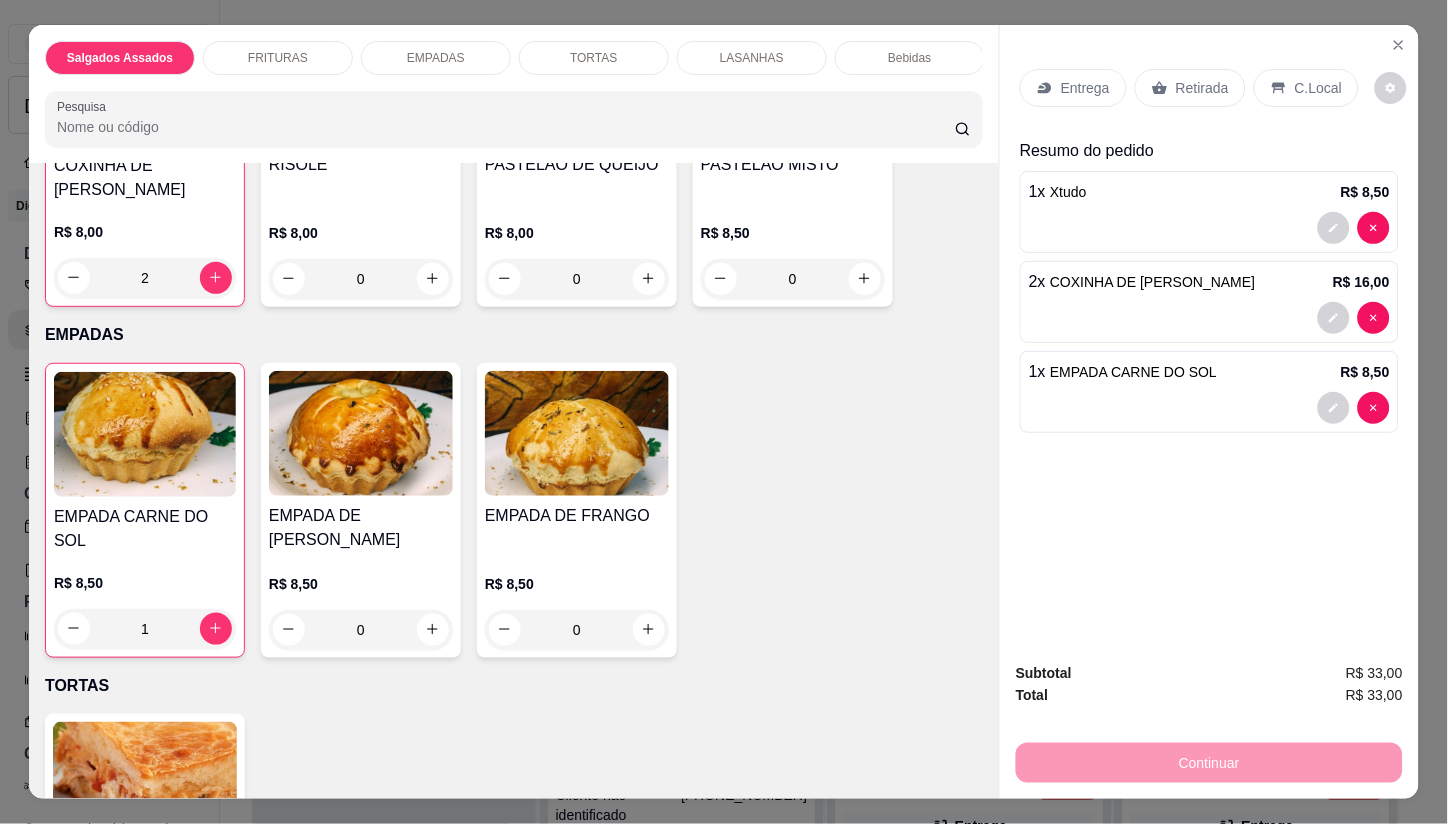 click on "Retirada" at bounding box center [1202, 88] 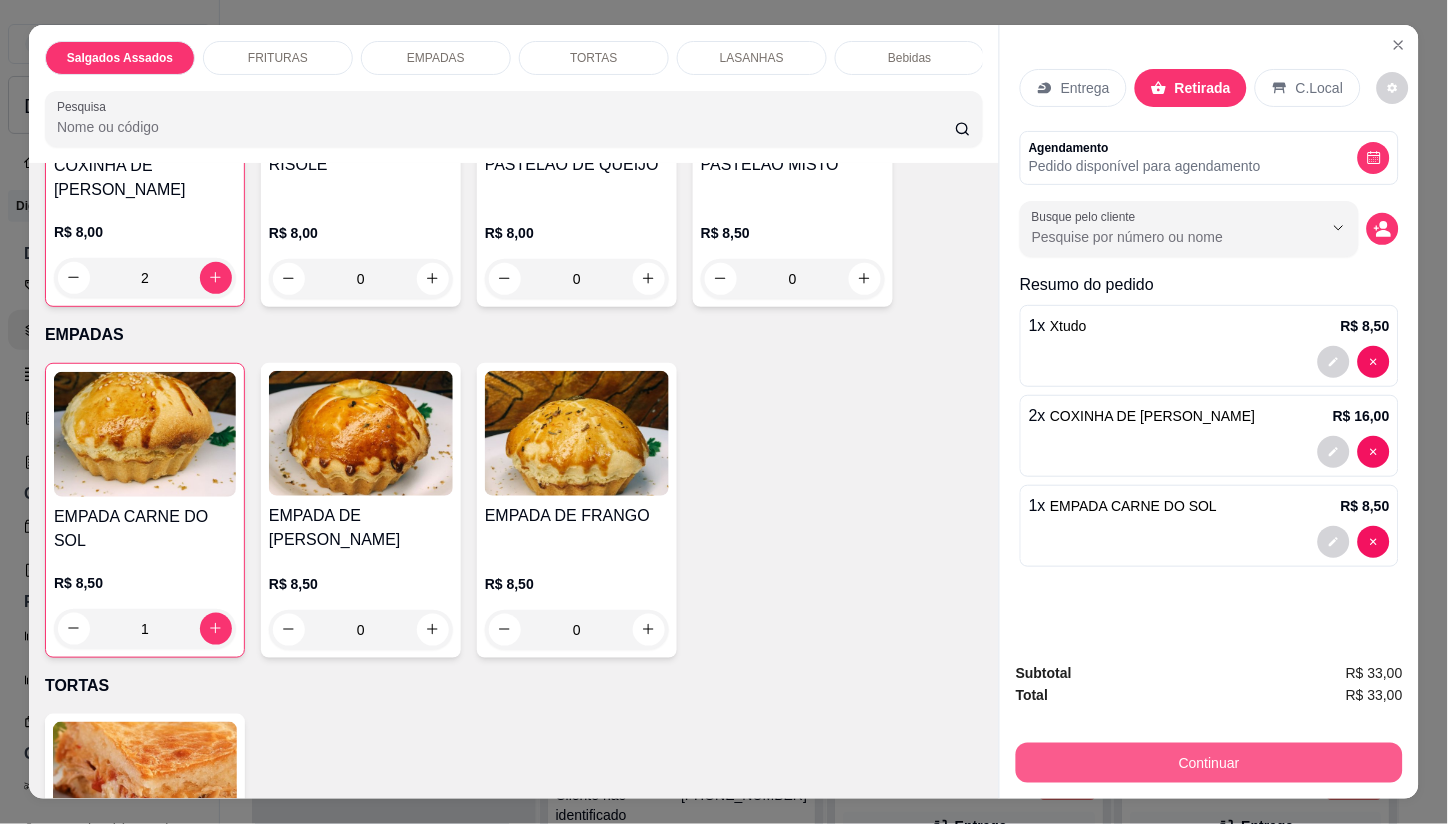click on "Continuar" at bounding box center [1209, 763] 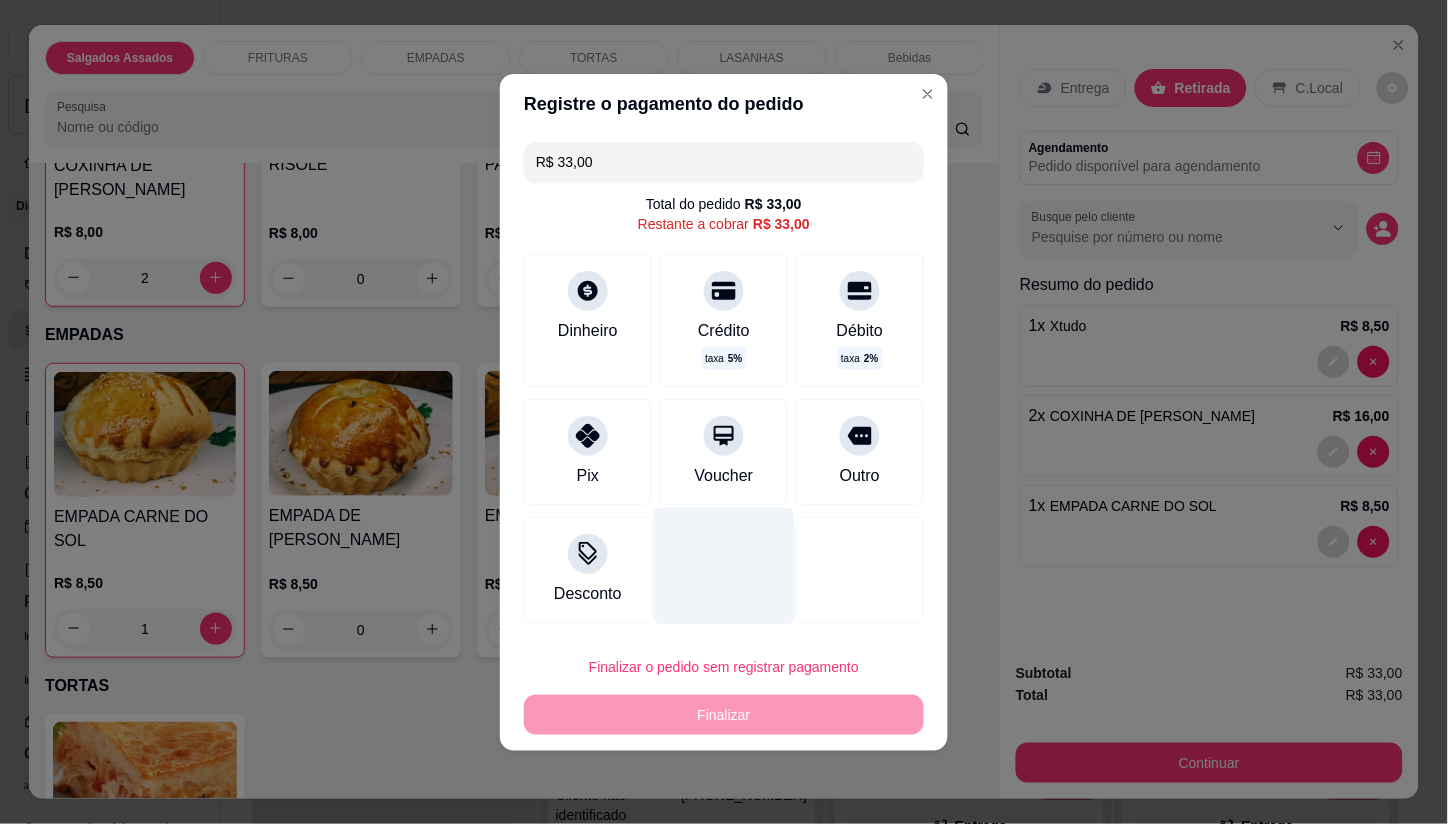 drag, startPoint x: 593, startPoint y: 441, endPoint x: 677, endPoint y: 570, distance: 153.9383 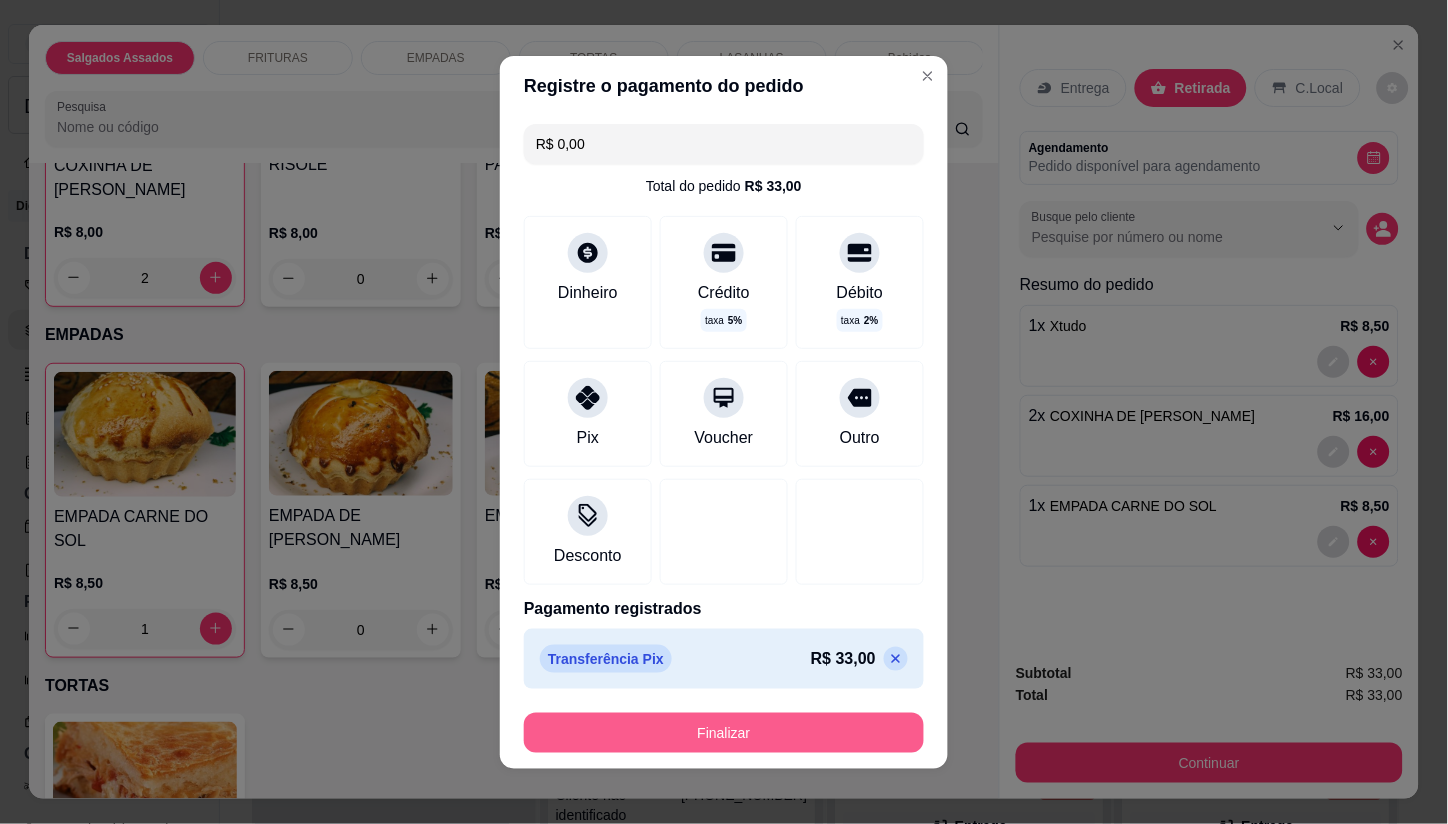 click on "Finalizar" at bounding box center (724, 733) 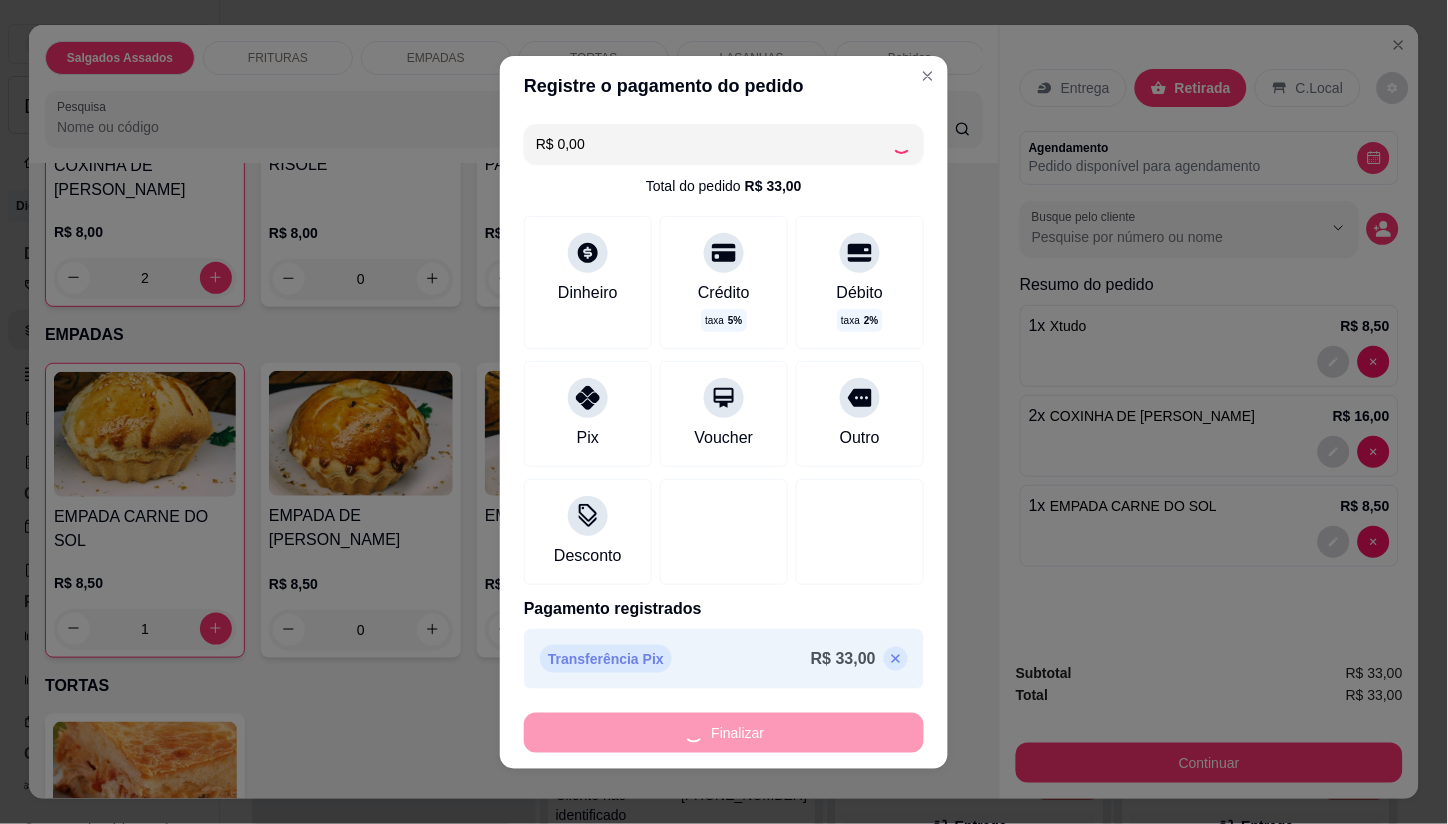 type on "0" 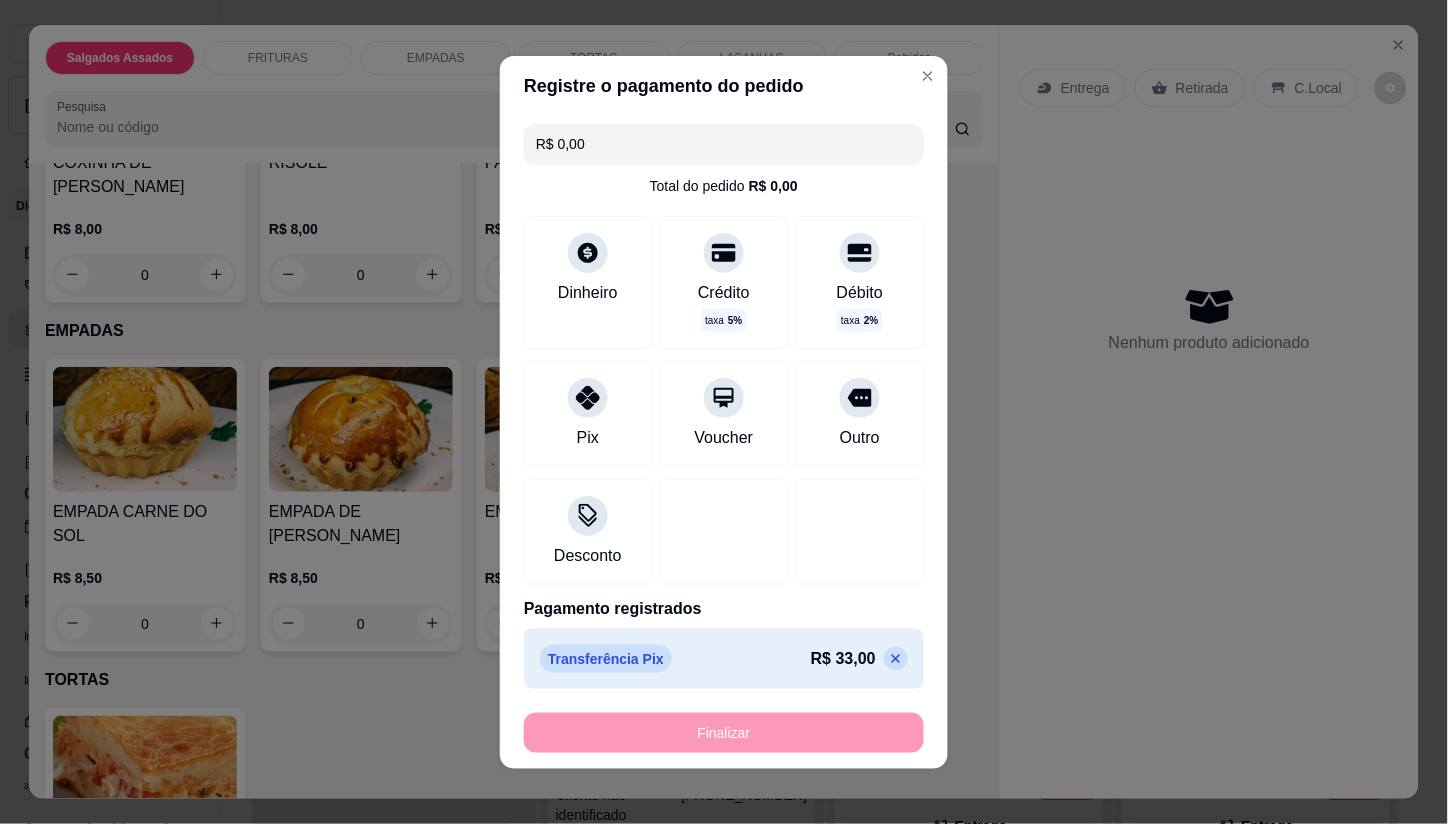 type on "-R$ 33,00" 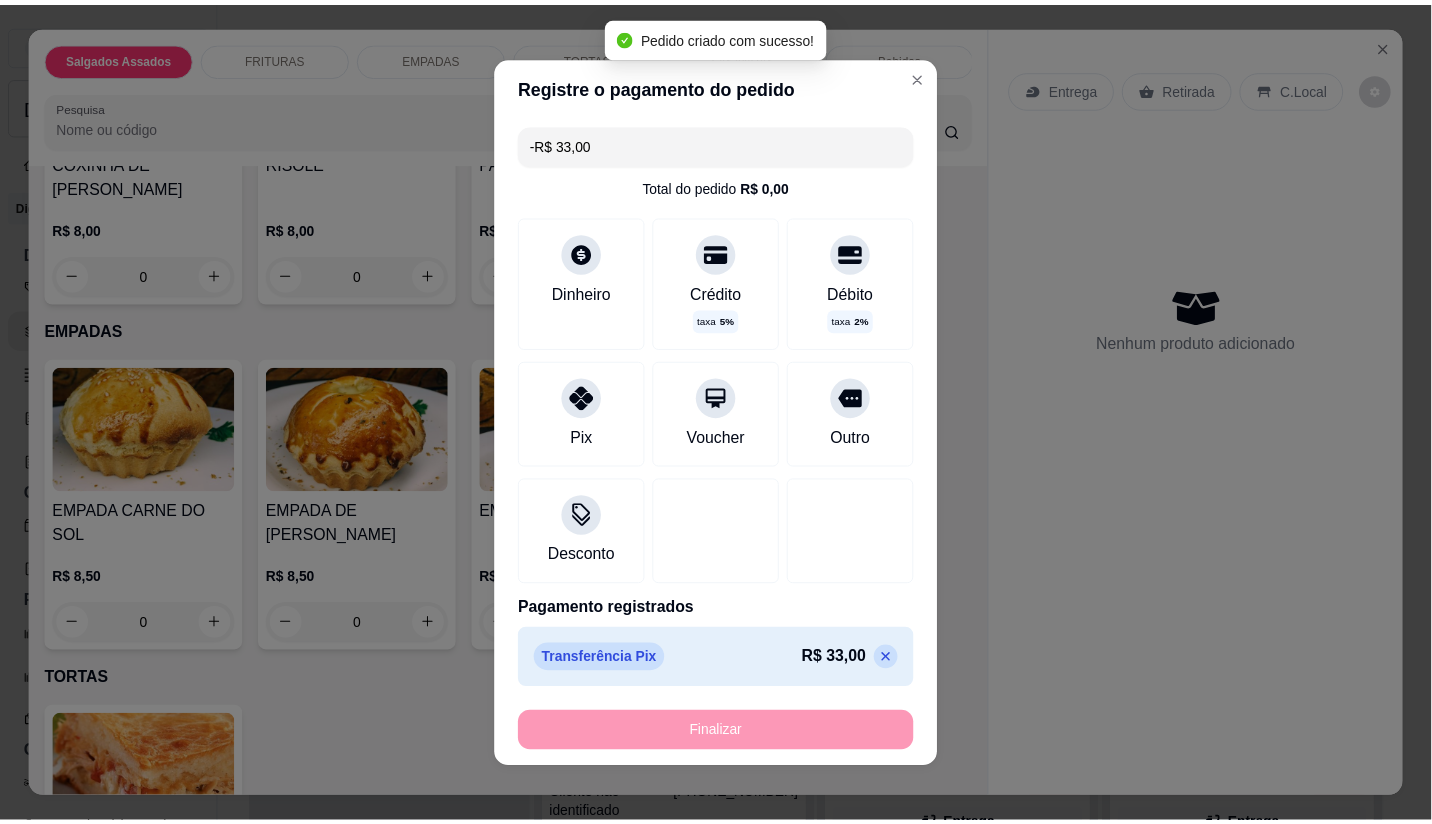 scroll, scrollTop: 1460, scrollLeft: 0, axis: vertical 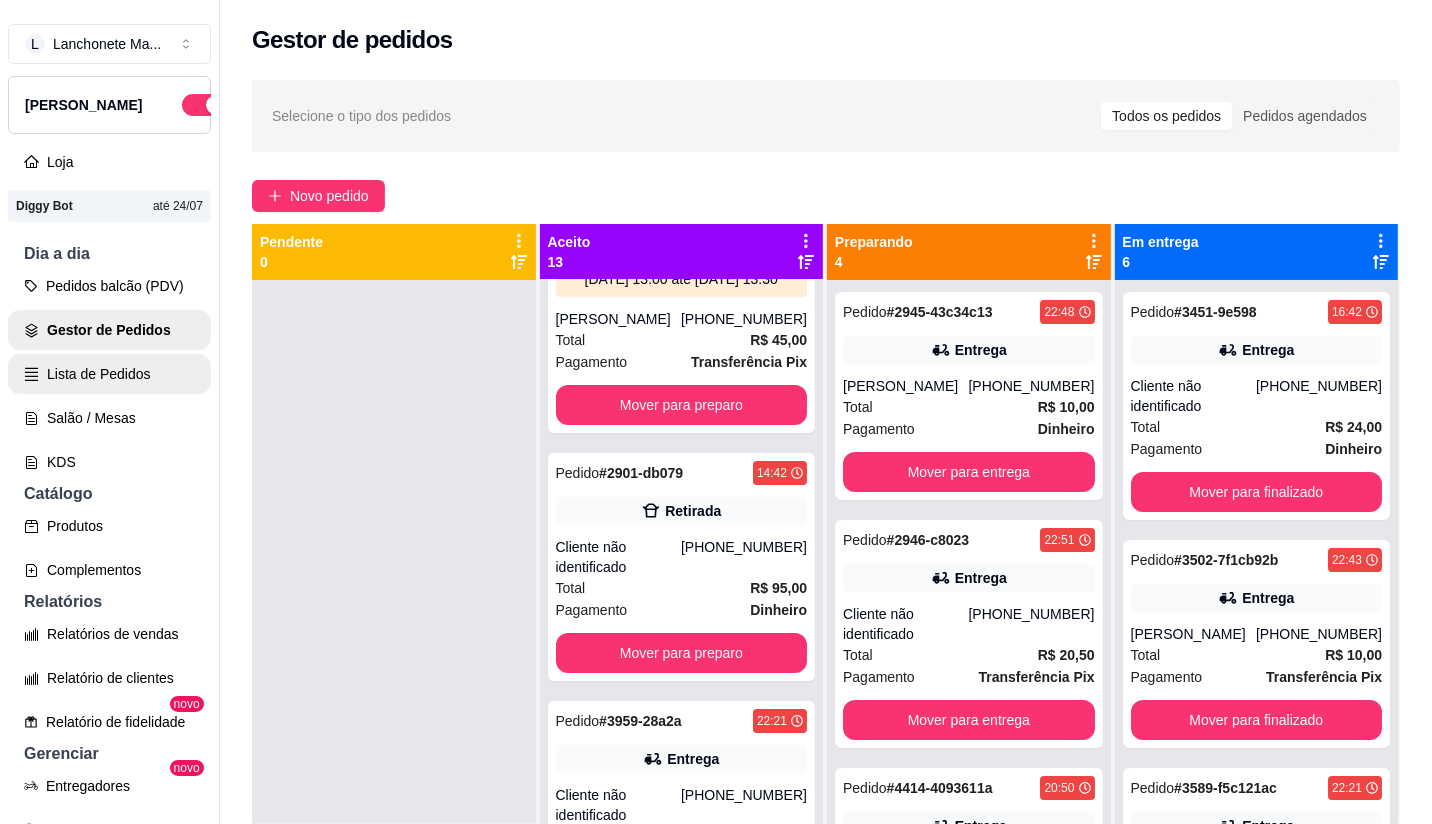click on "Lista de Pedidos" at bounding box center [109, 374] 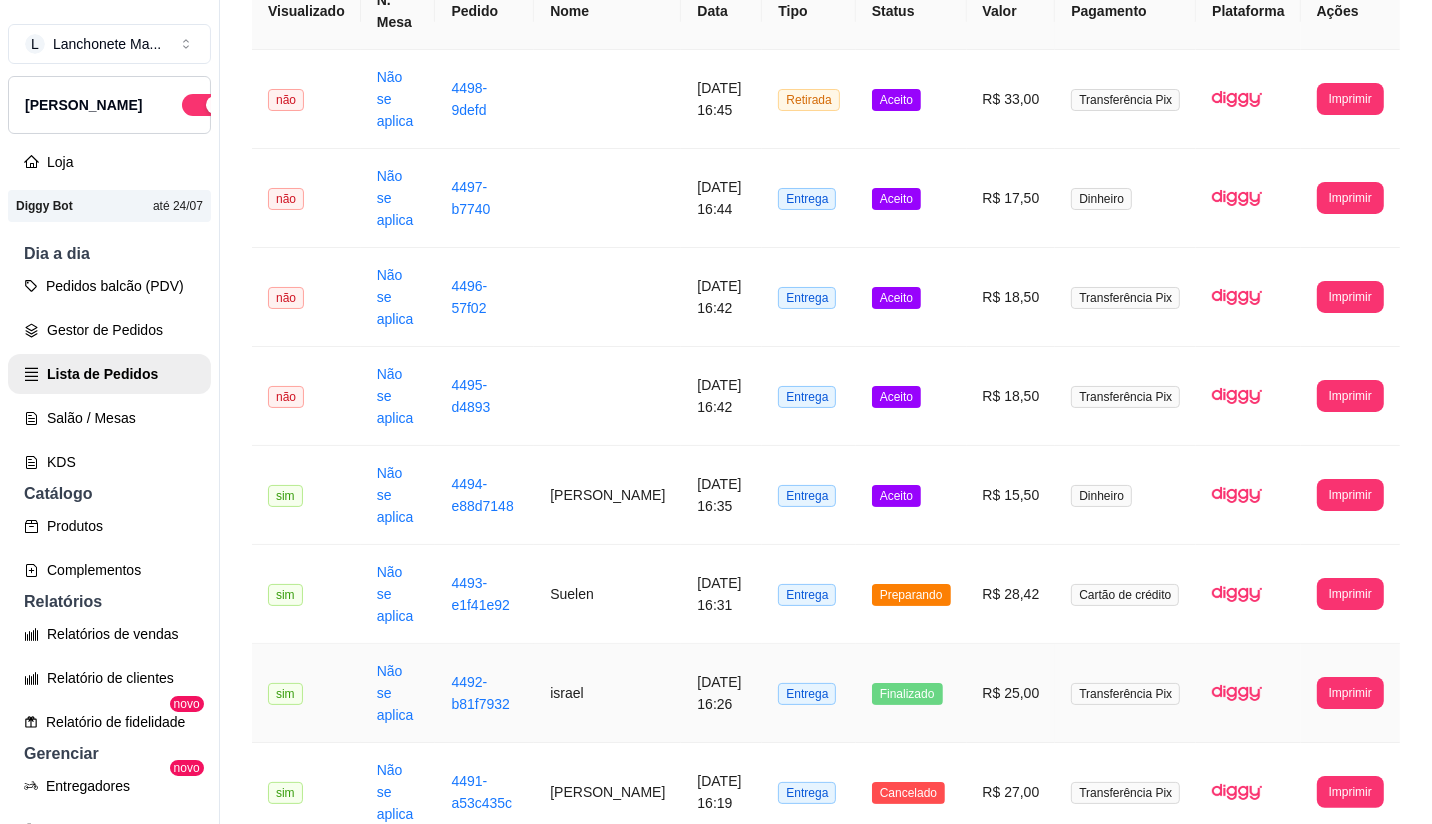 scroll, scrollTop: 333, scrollLeft: 0, axis: vertical 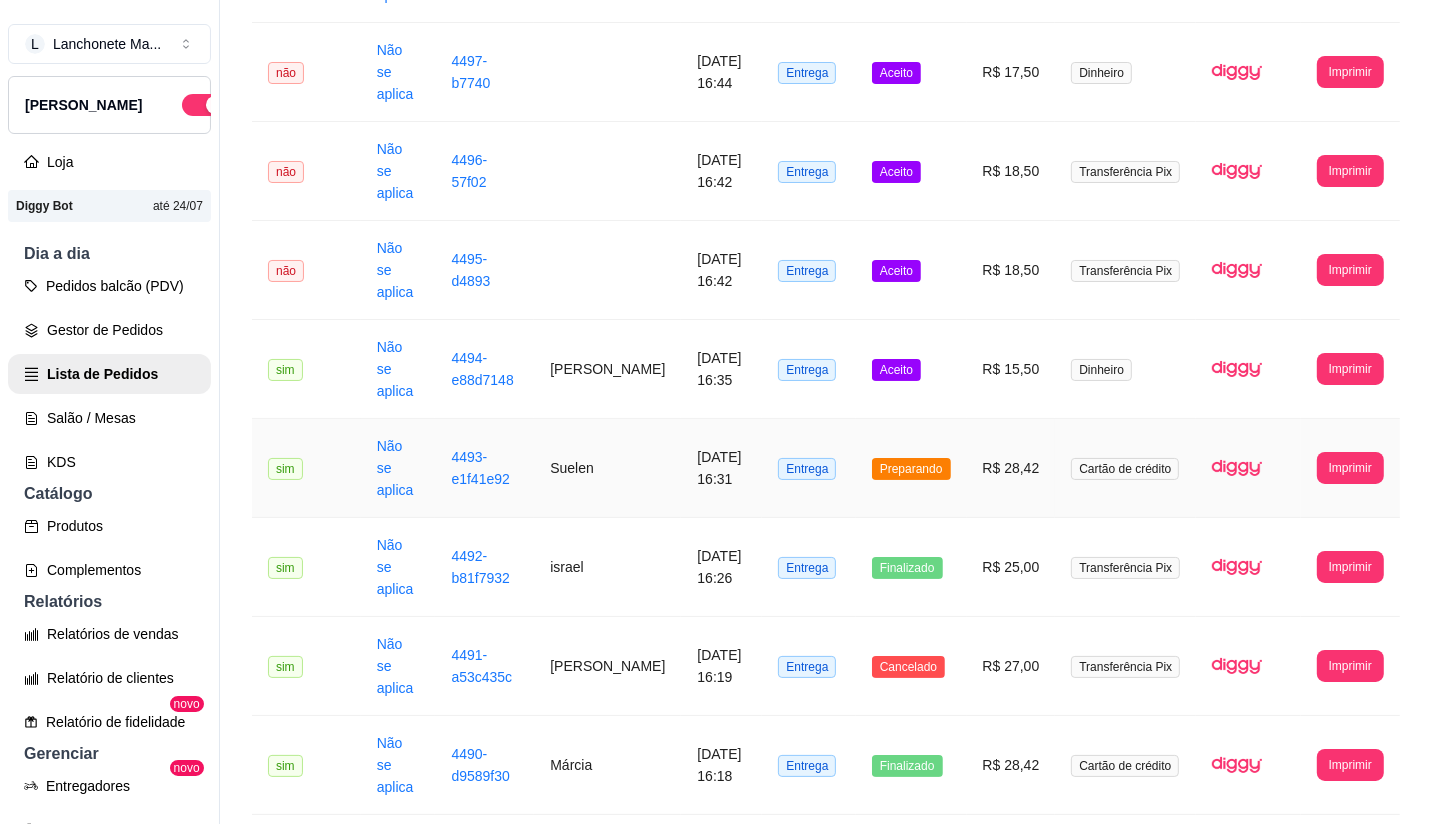 click on "Preparando" at bounding box center [911, 468] 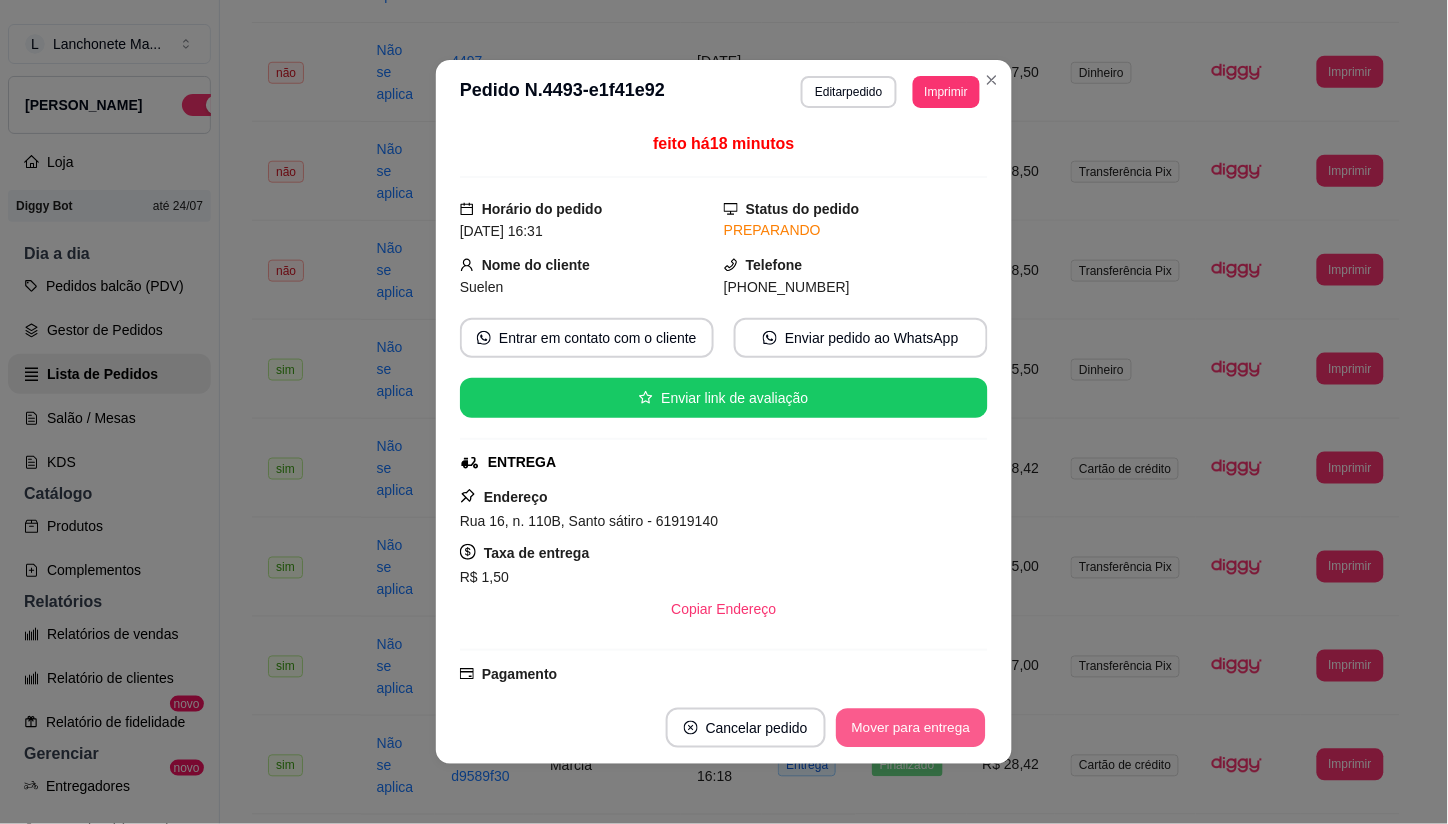 click on "Mover para entrega" at bounding box center [911, 728] 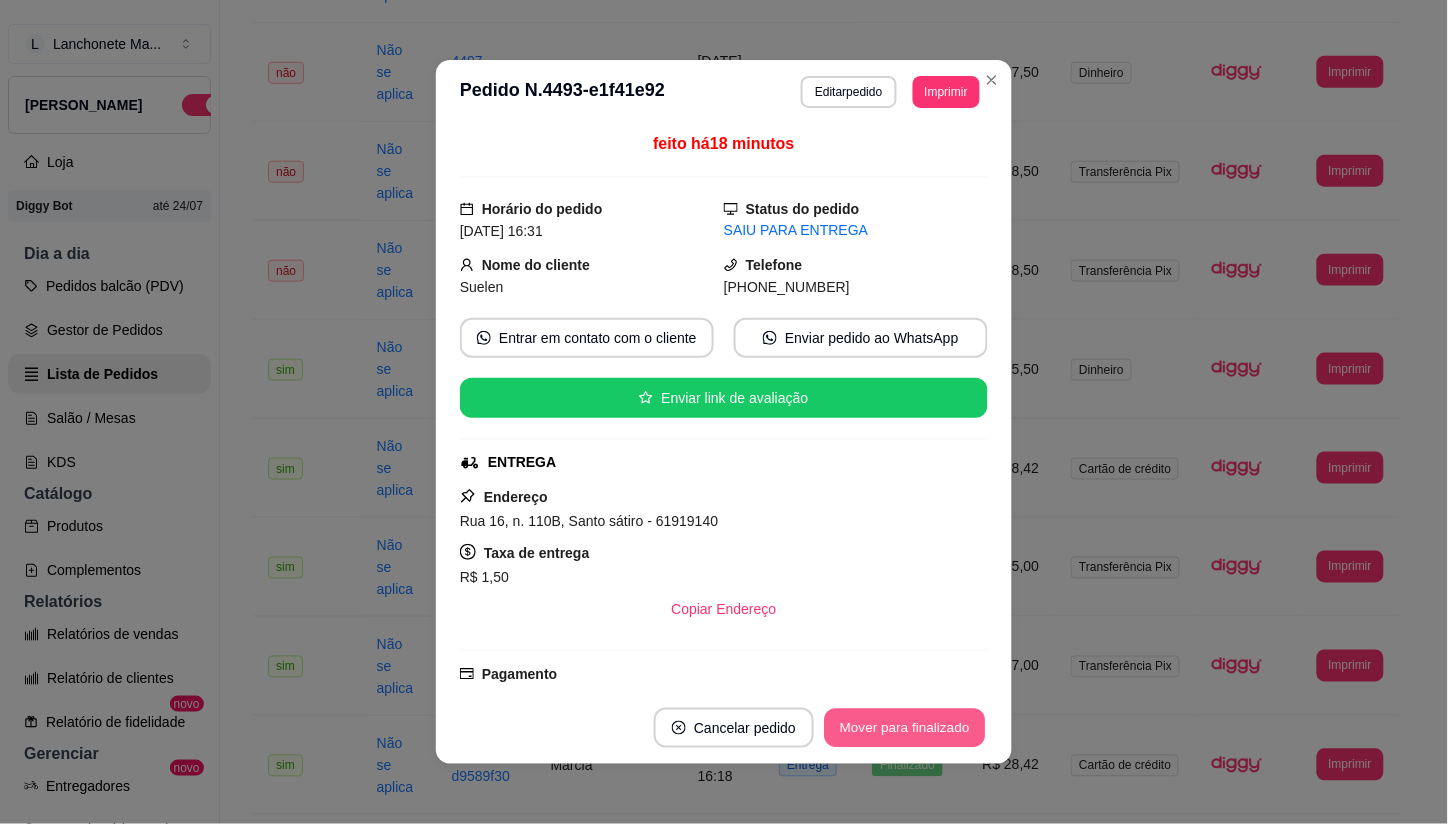 click on "Mover para finalizado" at bounding box center (905, 728) 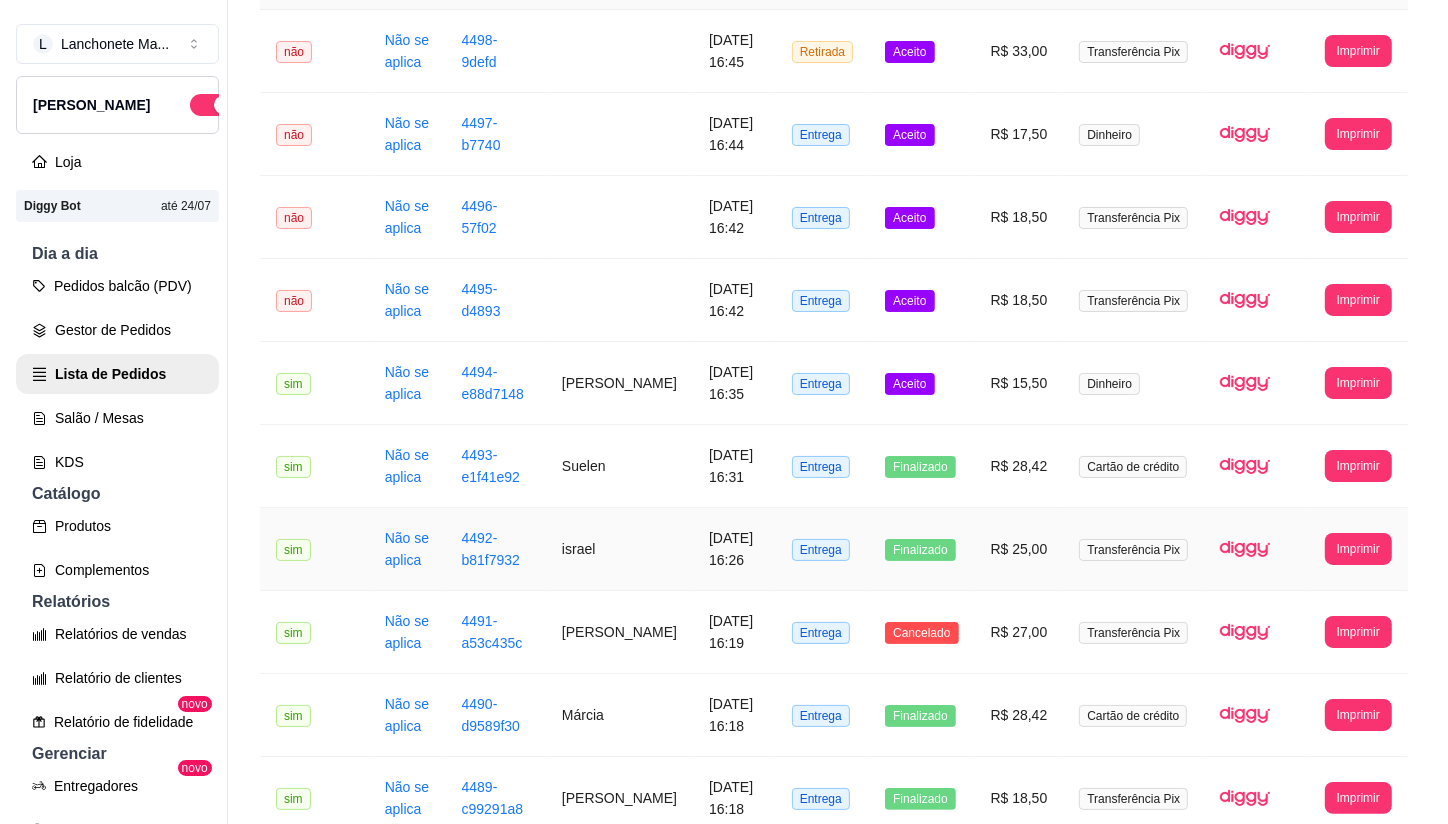 scroll, scrollTop: 111, scrollLeft: 0, axis: vertical 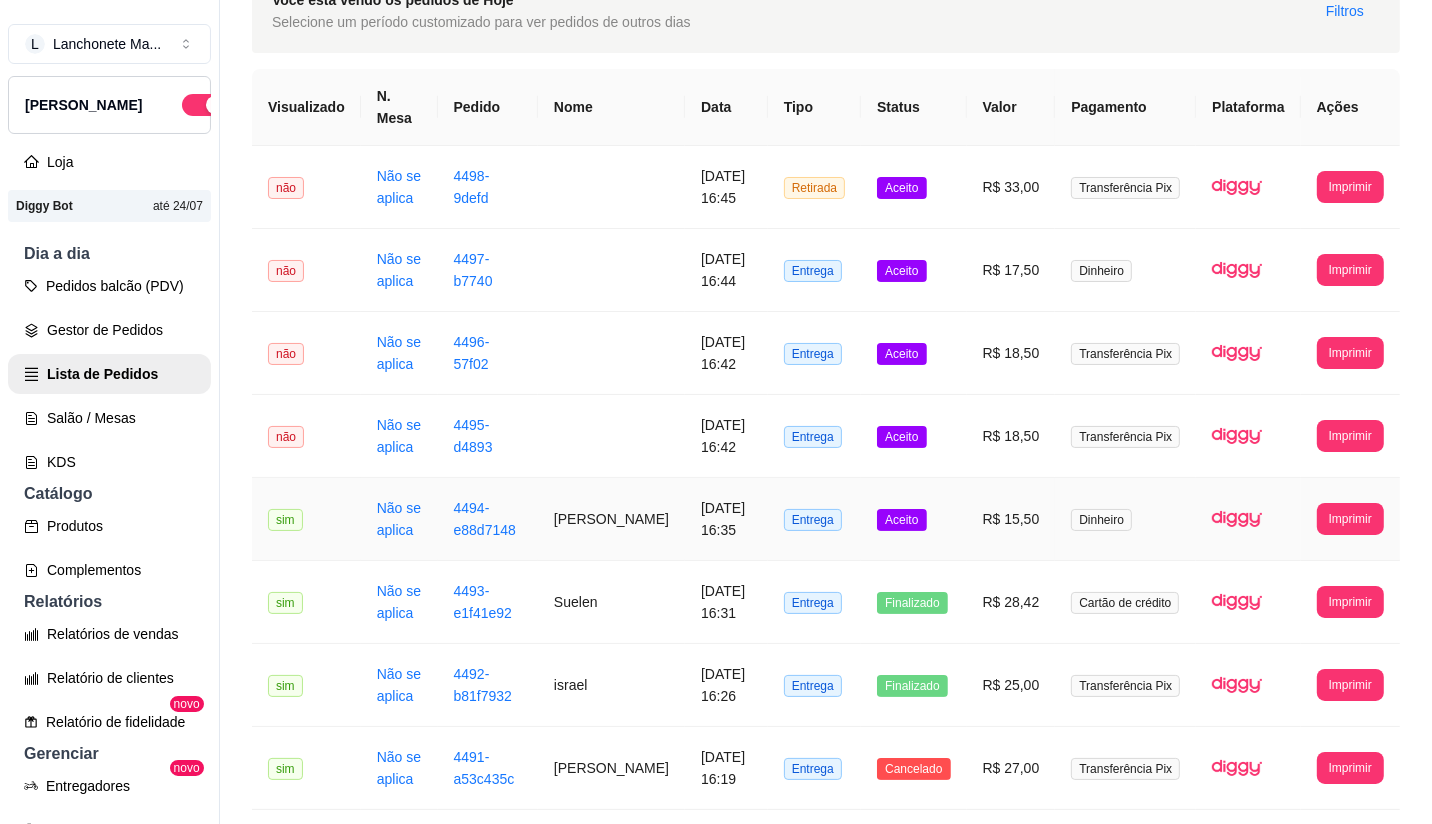 click on "Aceito" at bounding box center [913, 519] 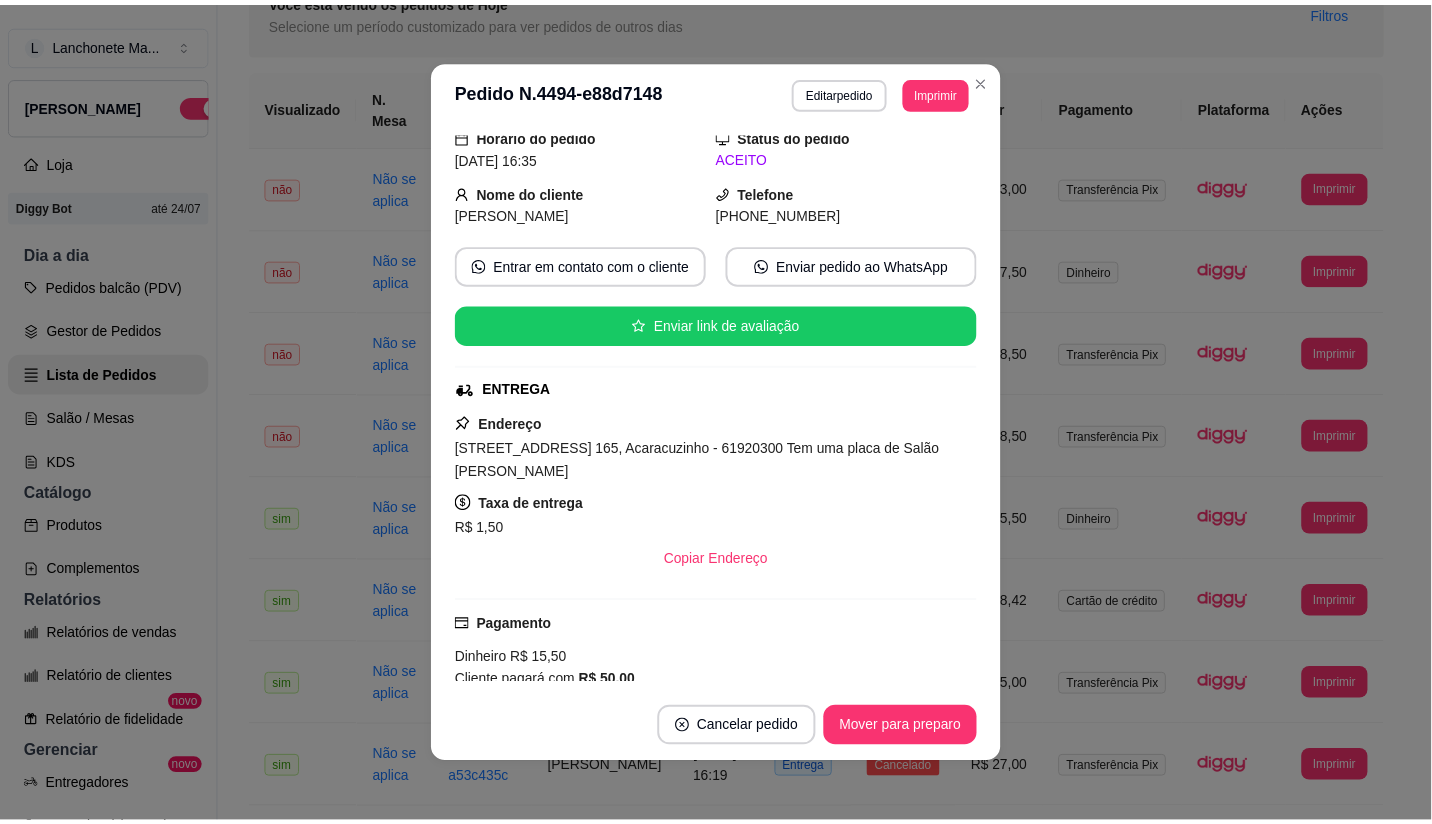 scroll, scrollTop: 111, scrollLeft: 0, axis: vertical 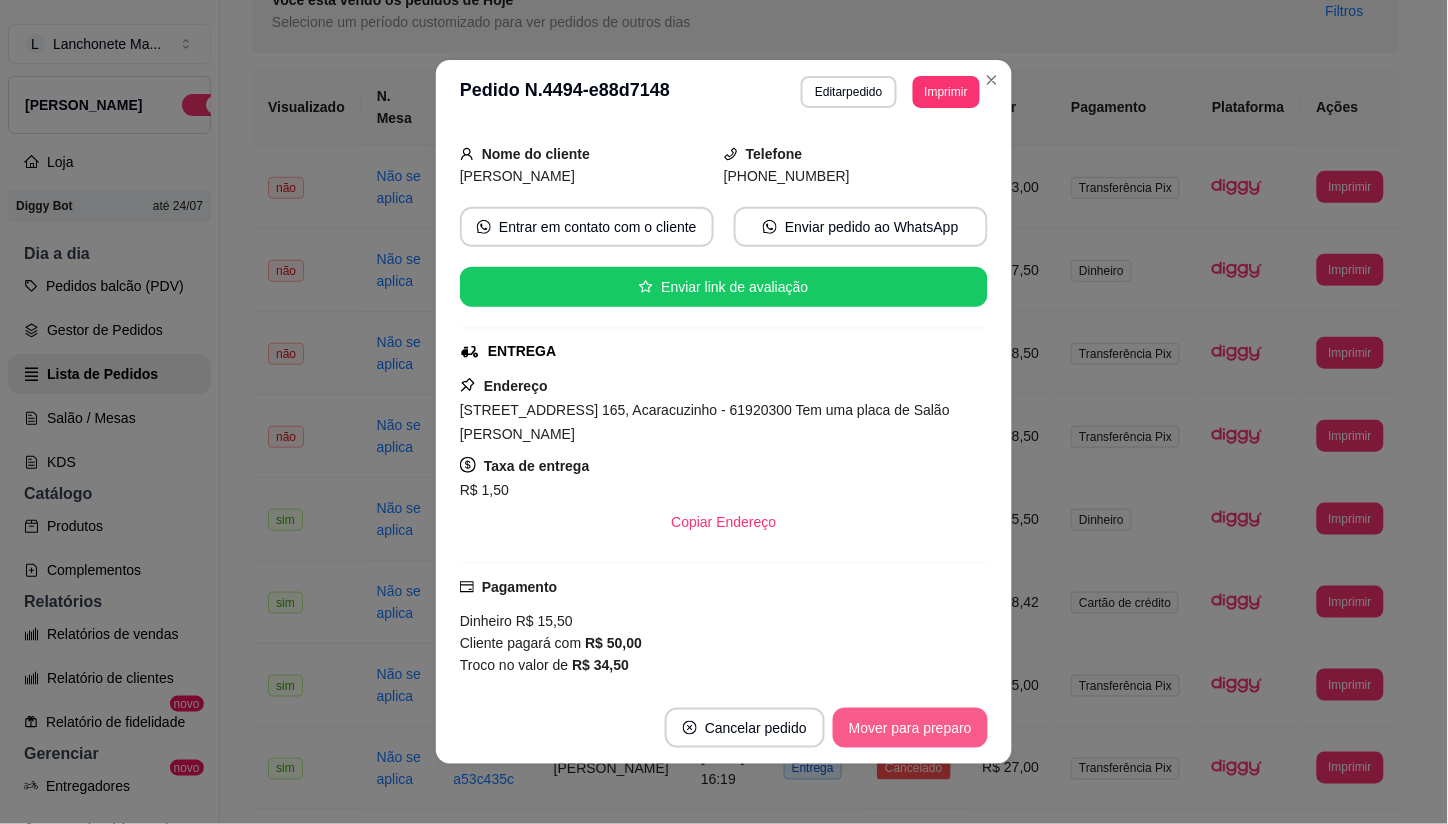 click on "Mover para preparo" at bounding box center (910, 728) 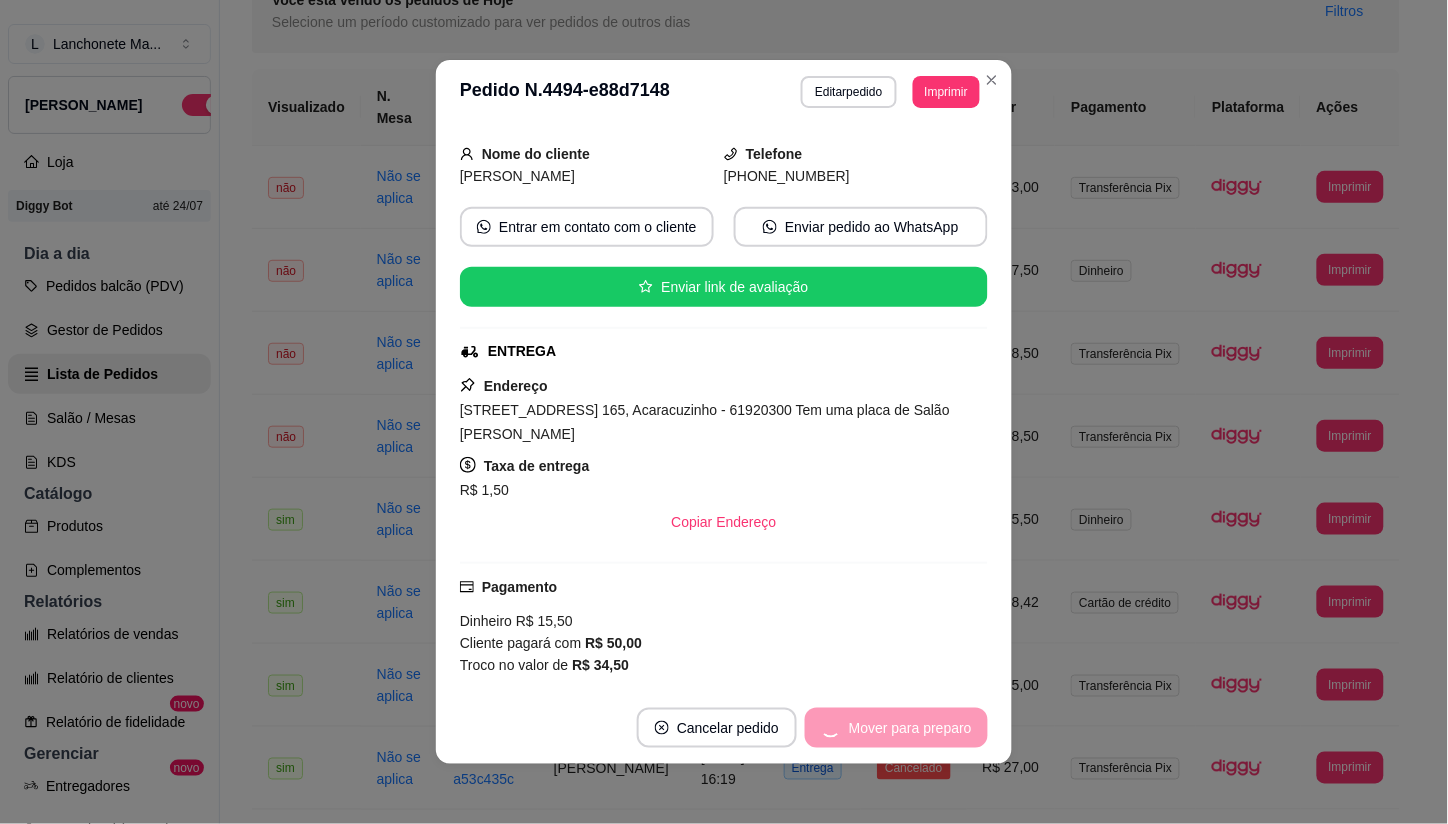 click on "Mover para preparo" at bounding box center (896, 728) 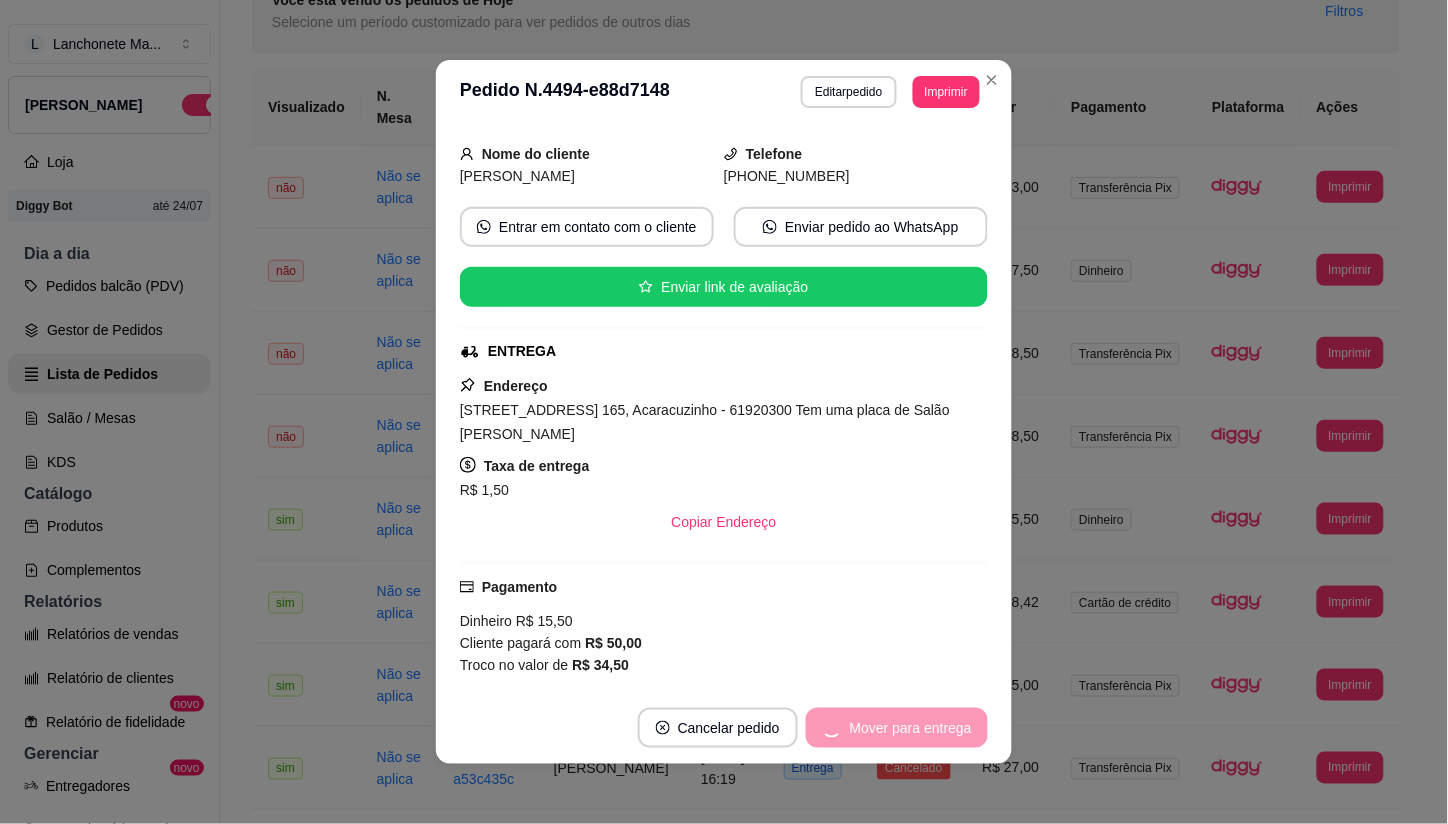 click on "Mover para entrega" at bounding box center (897, 728) 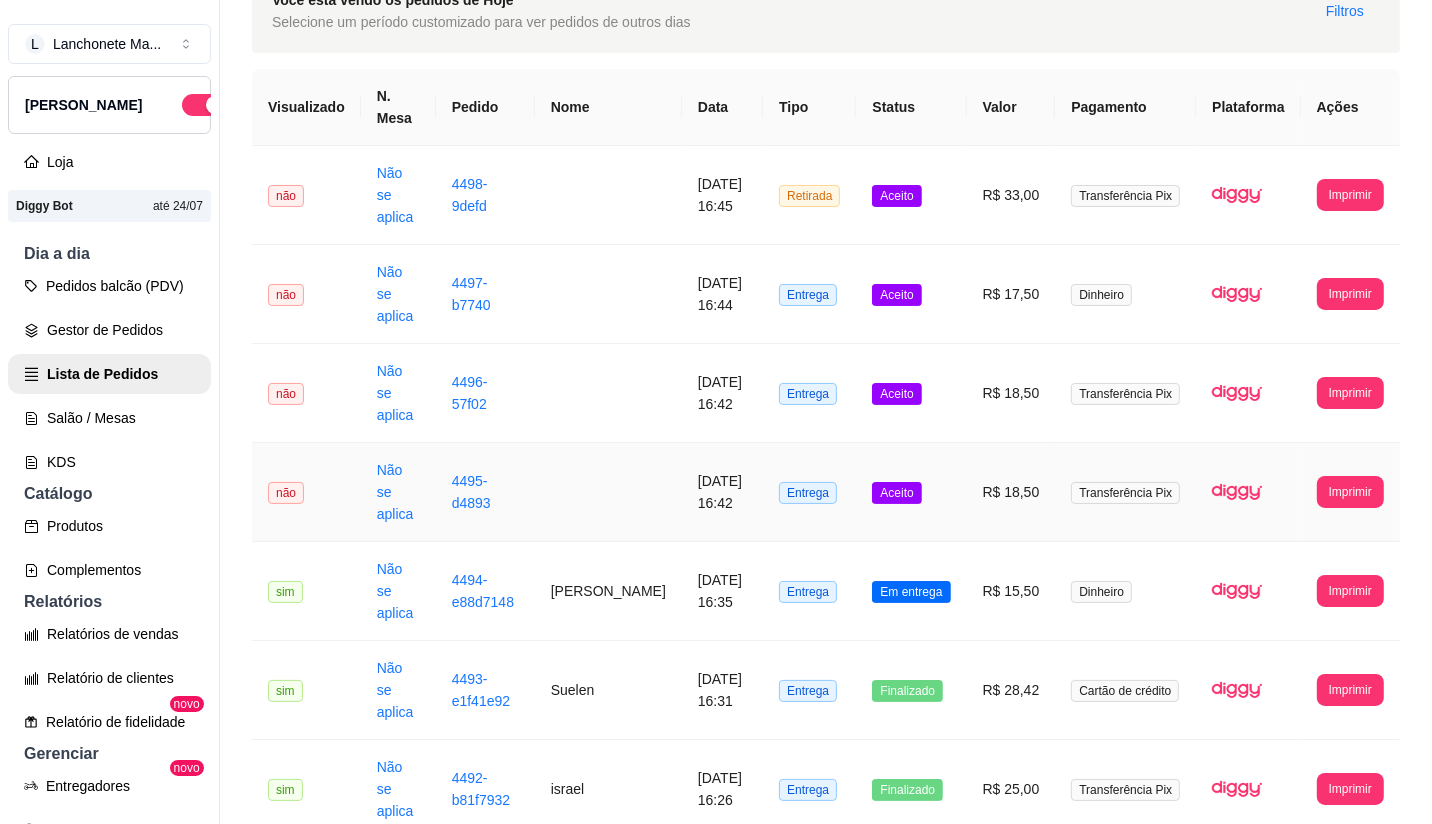 click on "Aceito" at bounding box center [911, 492] 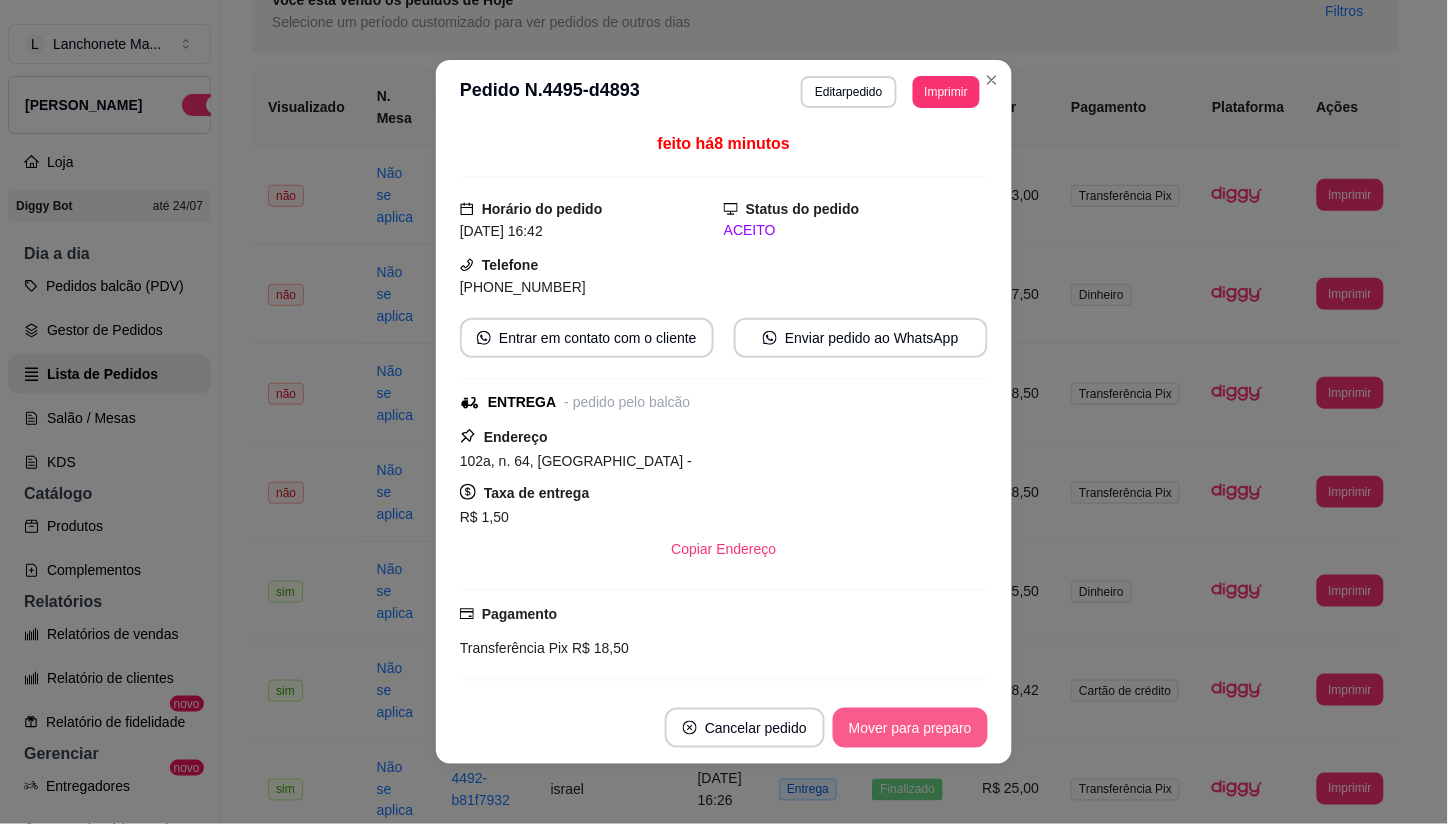 click on "Mover para preparo" at bounding box center [910, 728] 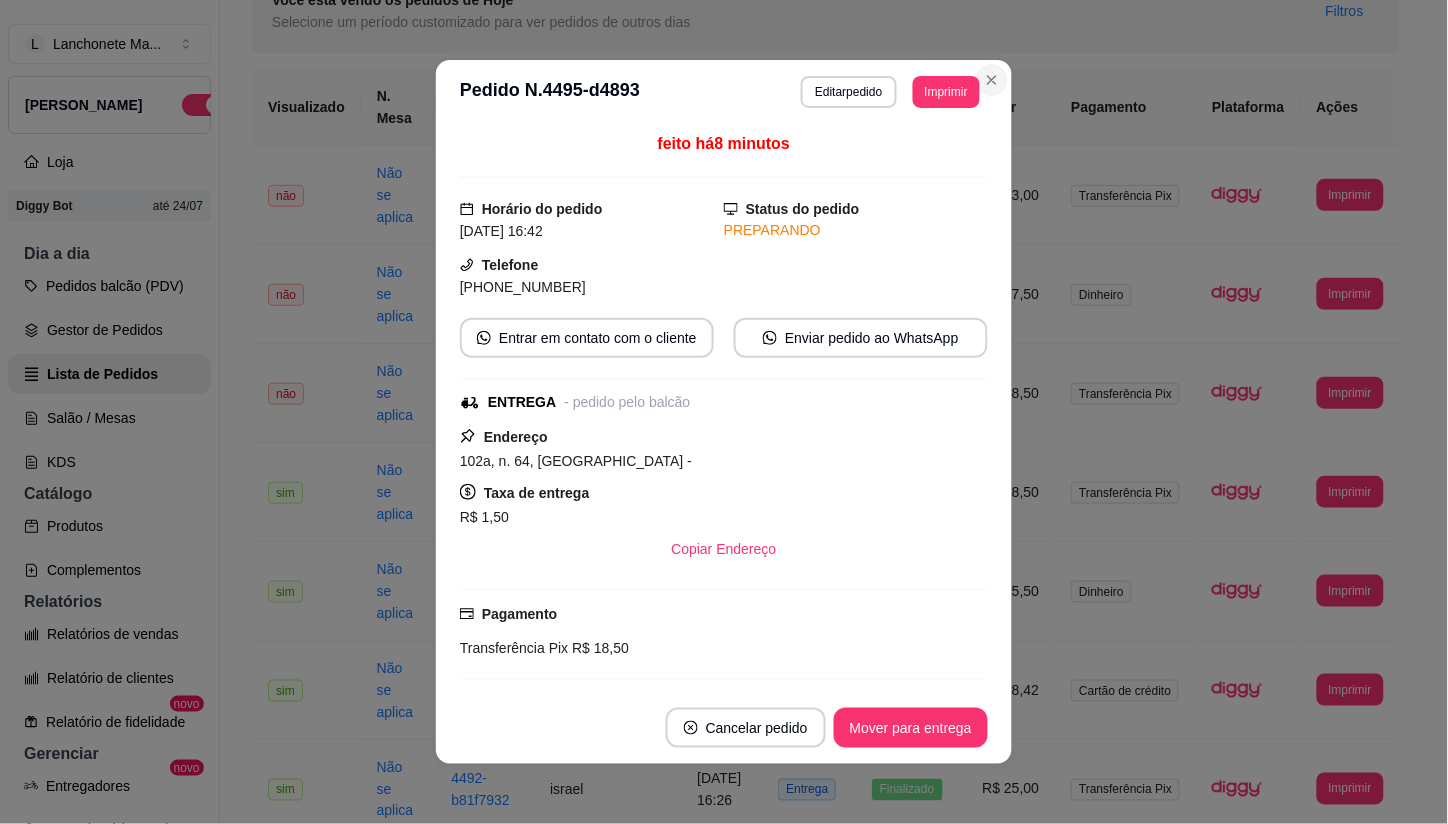 click on "**********" at bounding box center [724, 92] 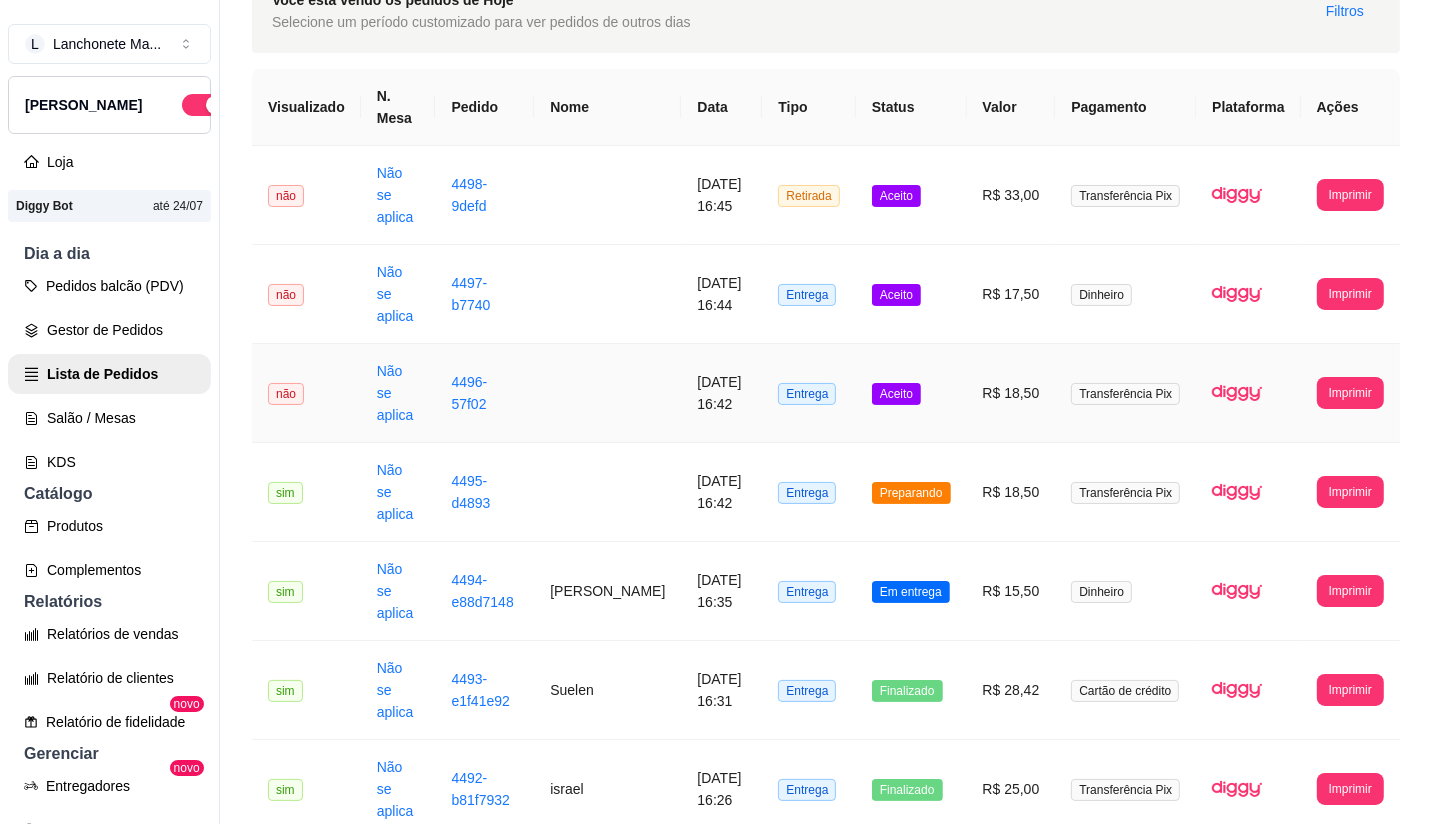 click on "Aceito" at bounding box center (896, 394) 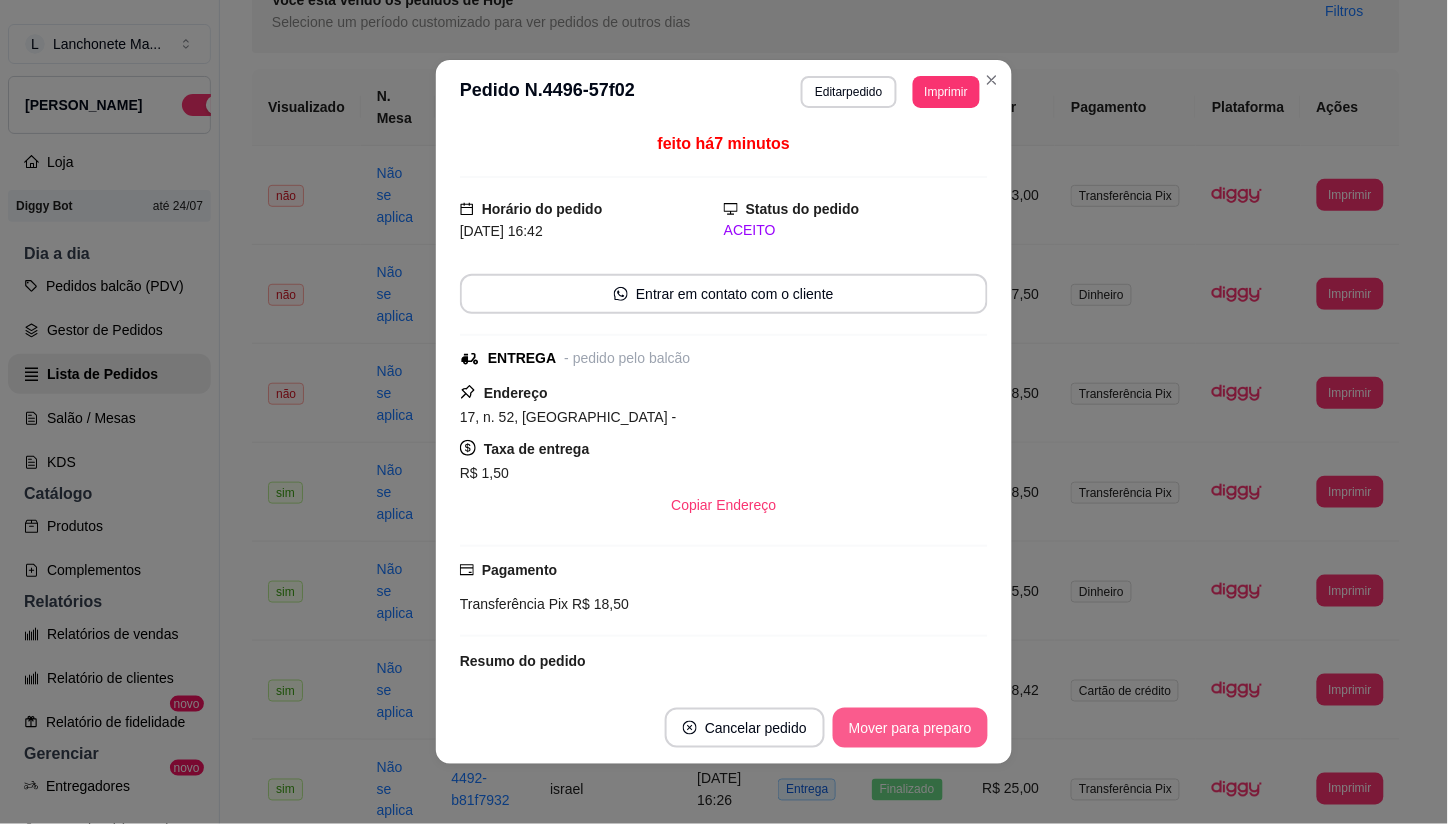 click on "Mover para preparo" at bounding box center [910, 728] 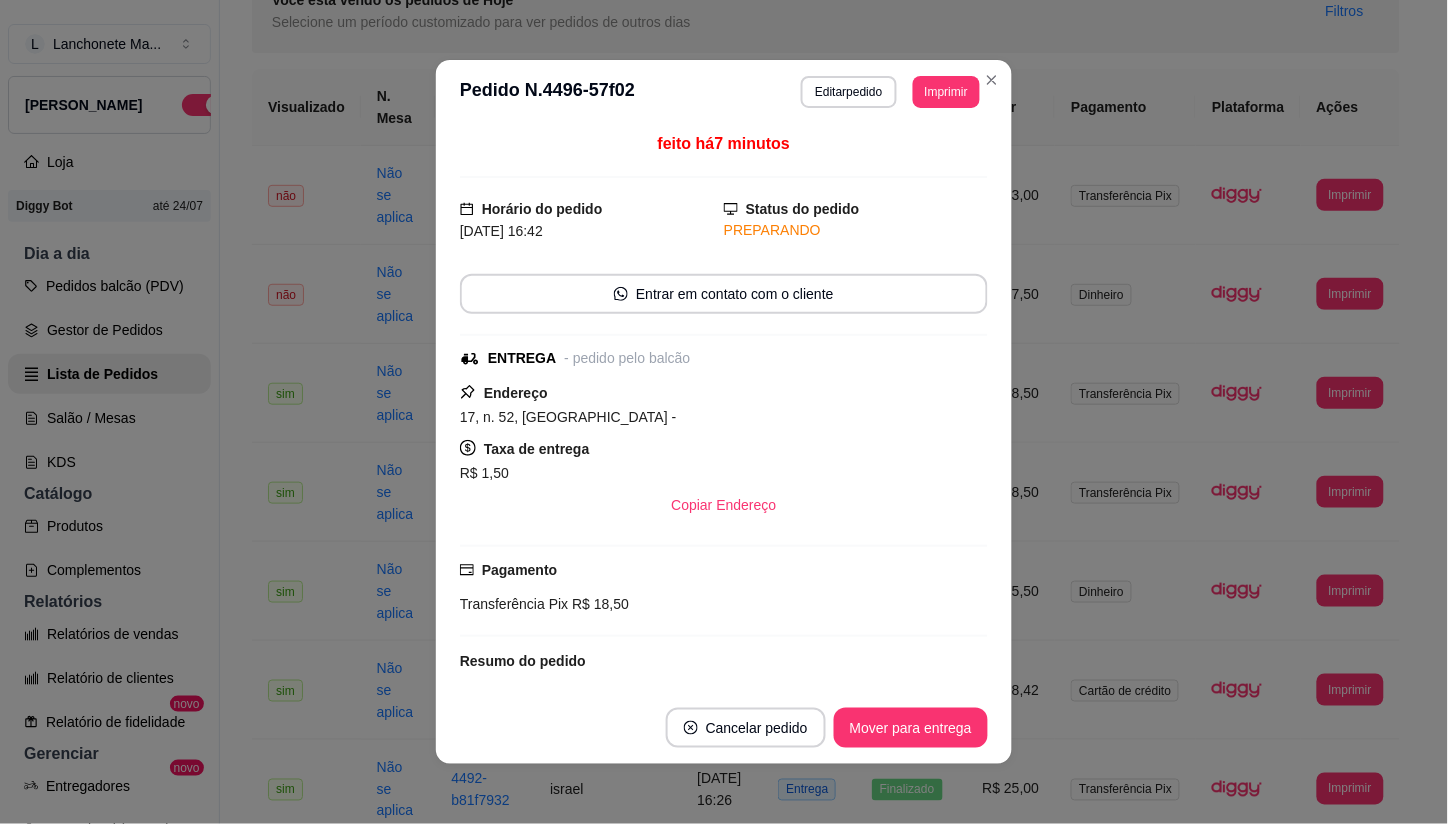 click on "**********" at bounding box center (724, 92) 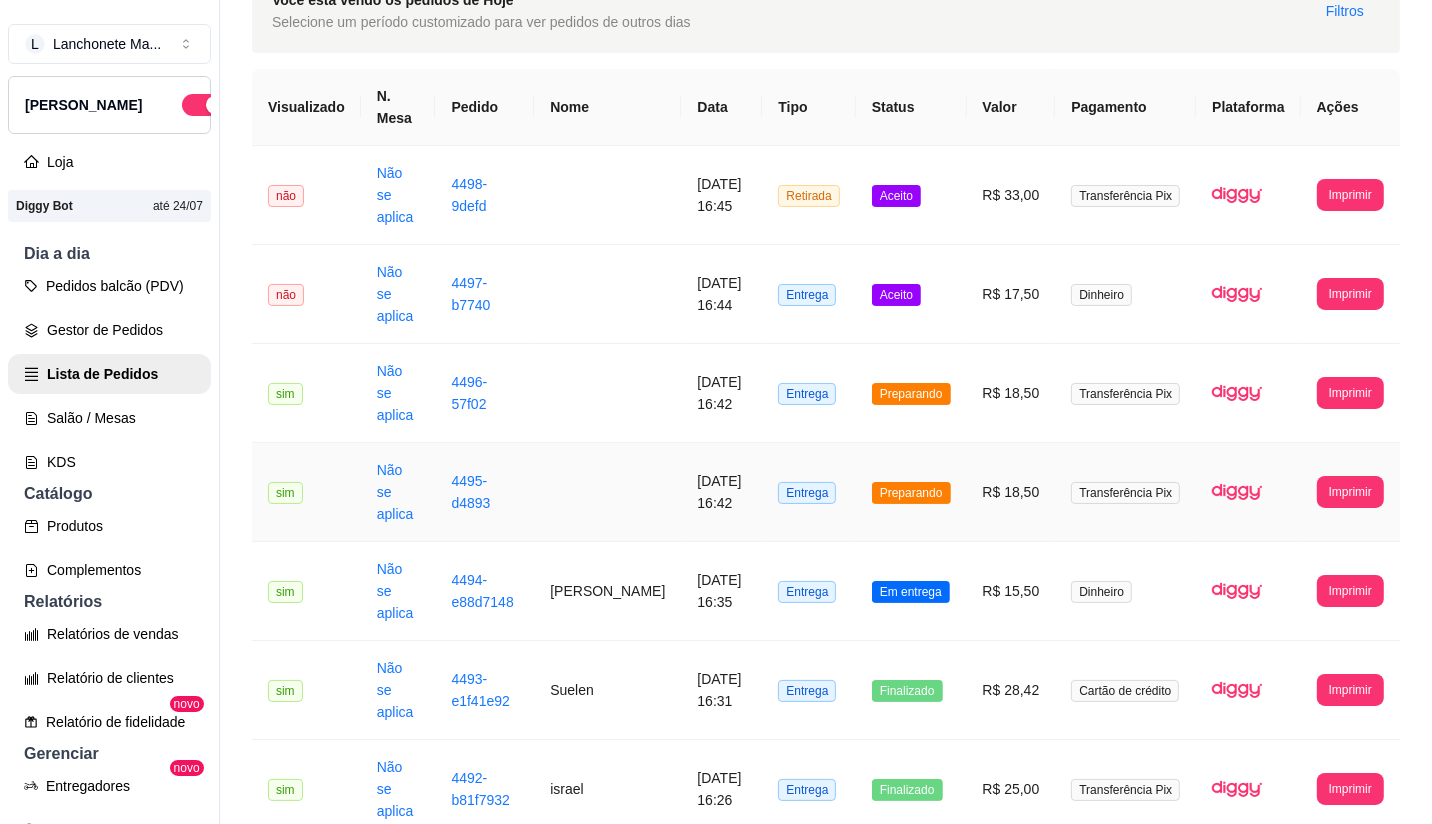 click on "Preparando" at bounding box center [911, 492] 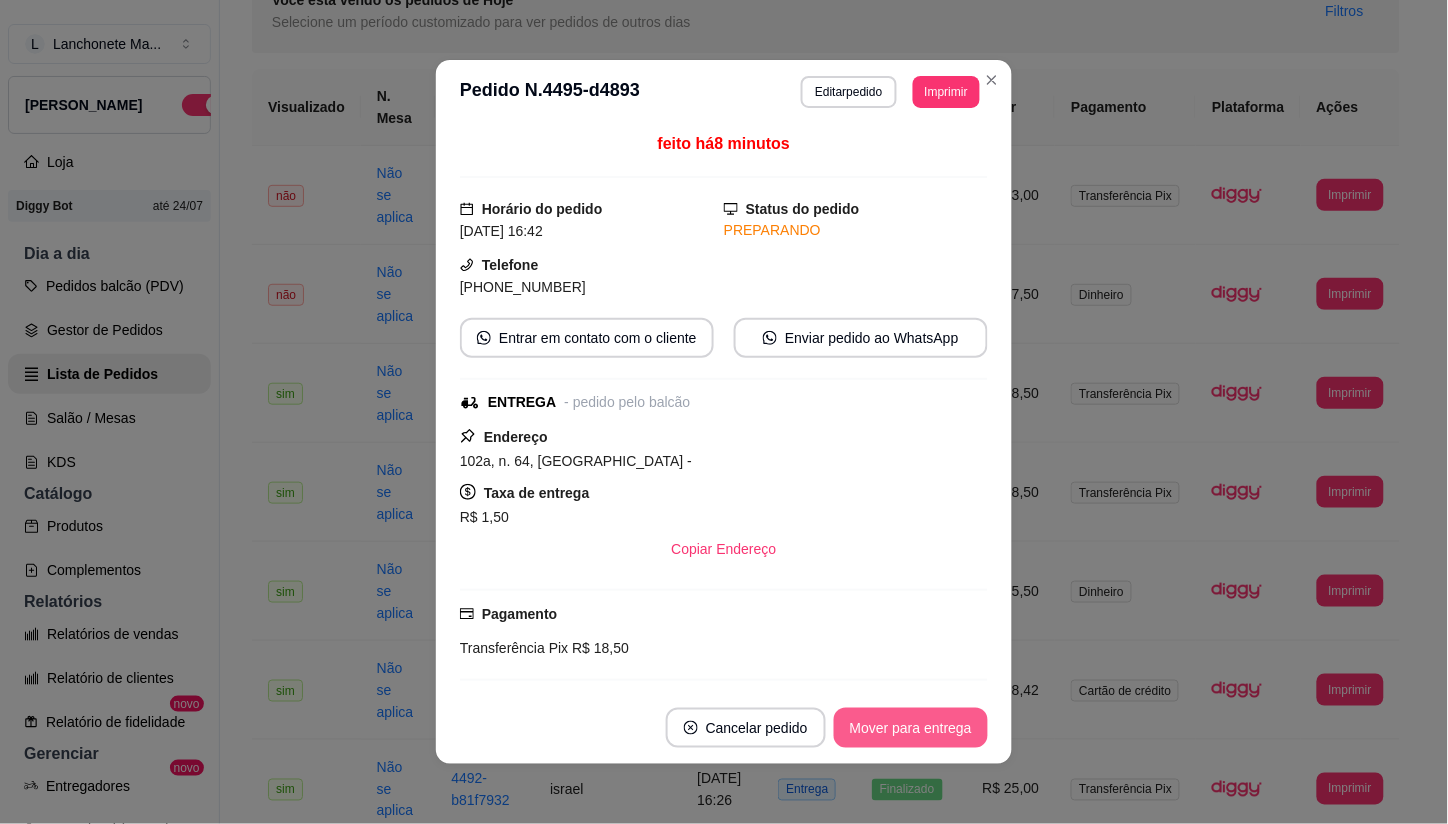click on "Mover para entrega" at bounding box center [911, 728] 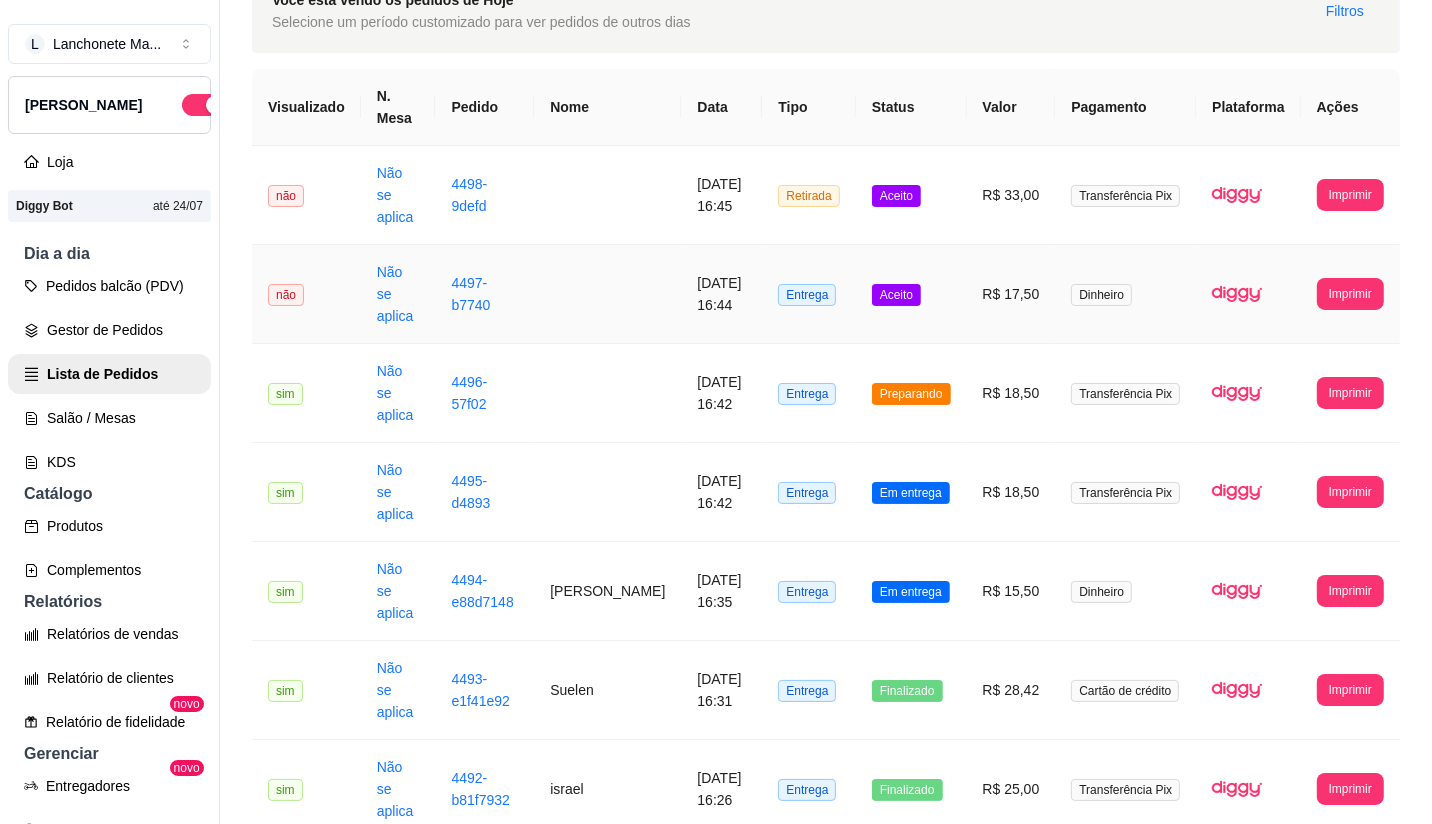 click on "Aceito" at bounding box center [896, 295] 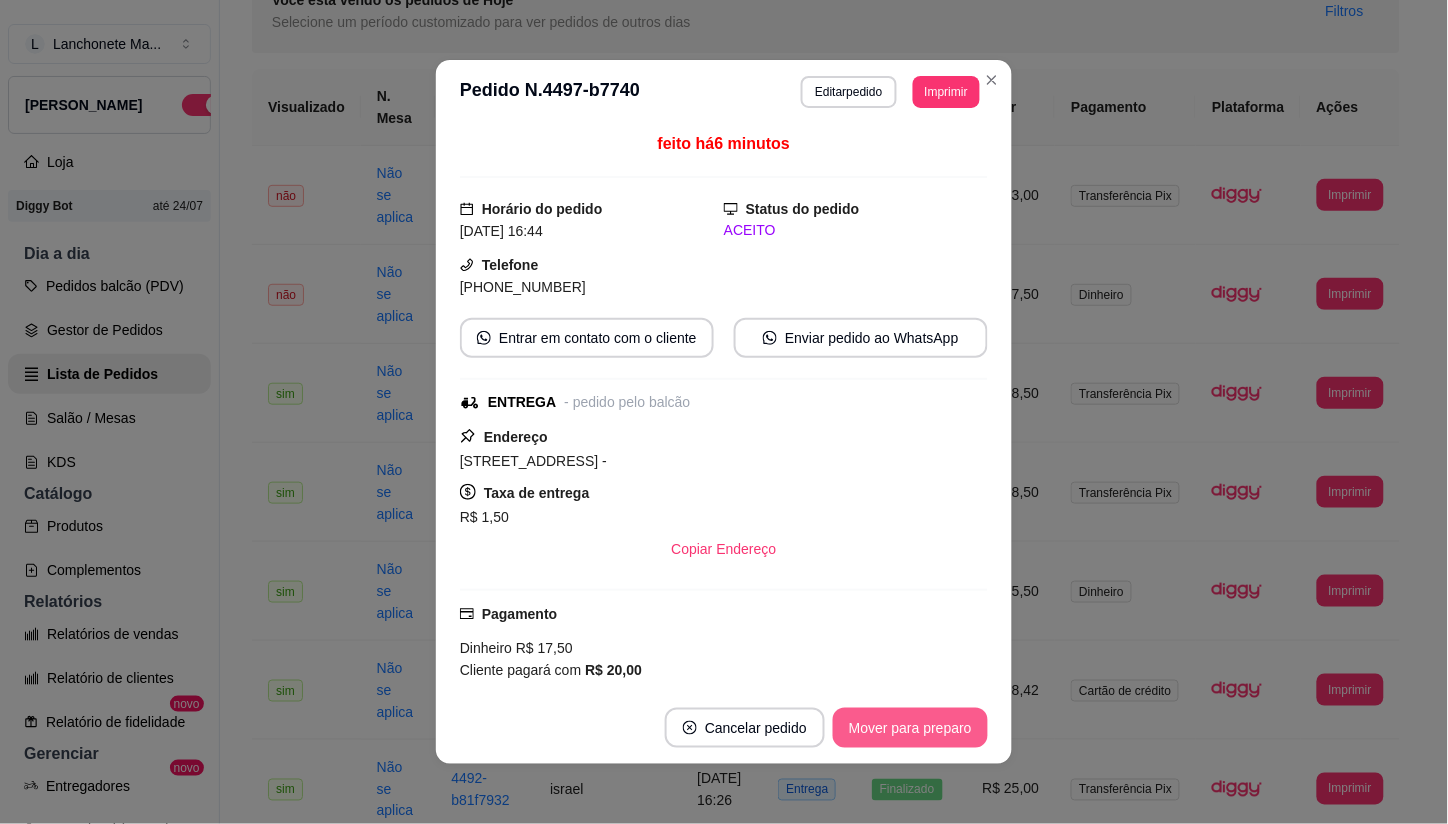 click on "Mover para preparo" at bounding box center [910, 728] 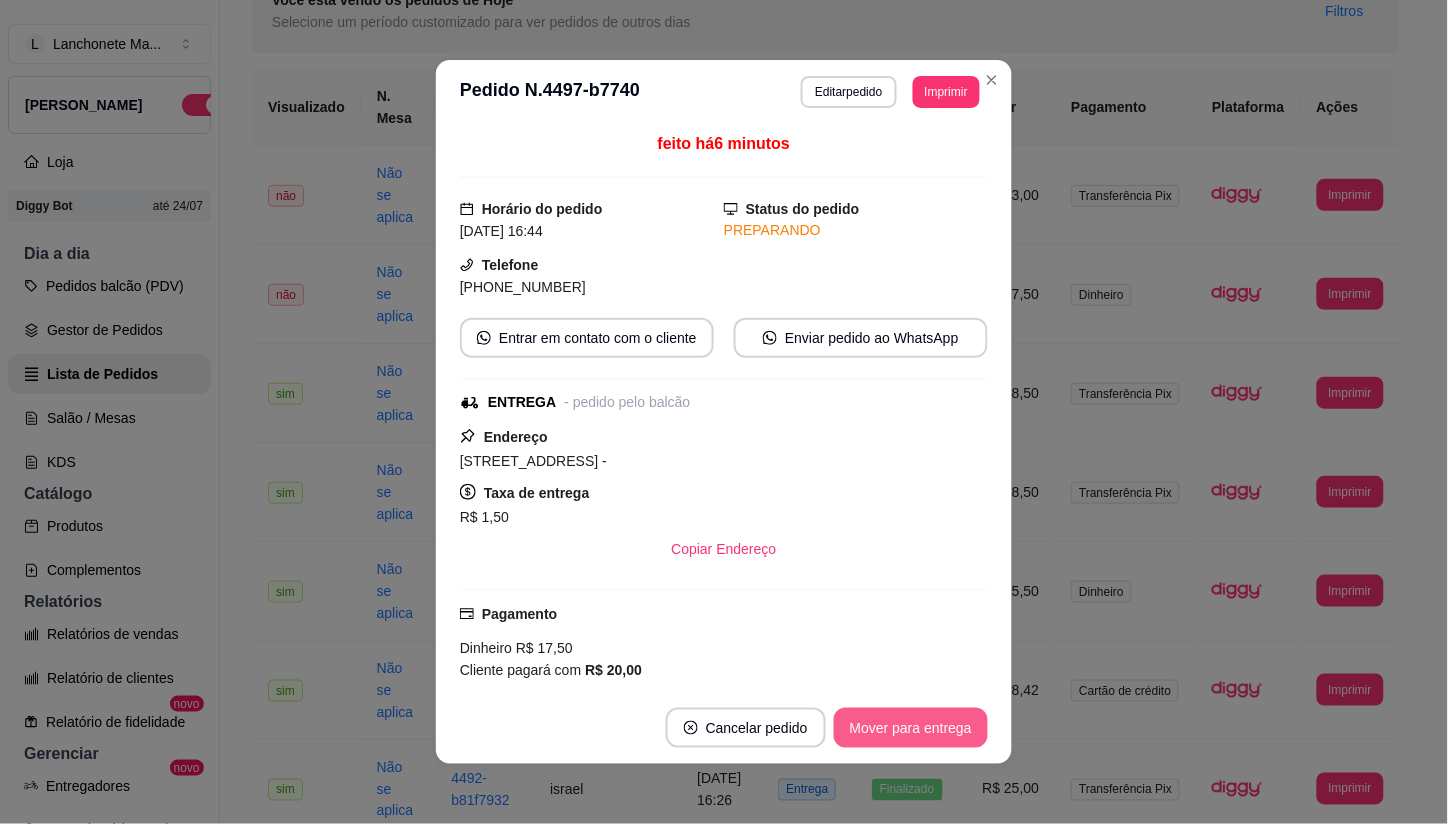 click on "Mover para entrega" at bounding box center (911, 728) 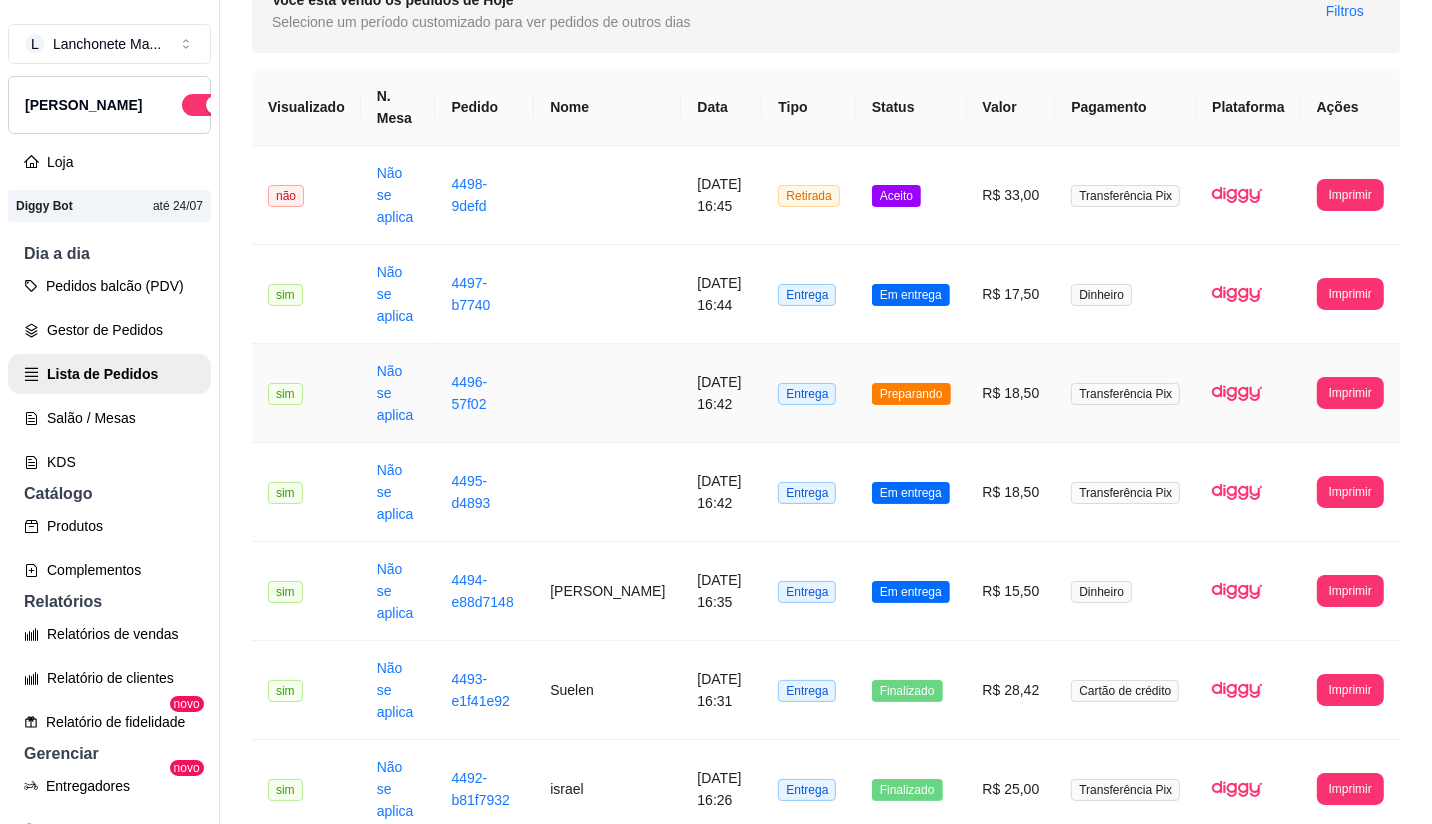 click on "Preparando" at bounding box center [911, 394] 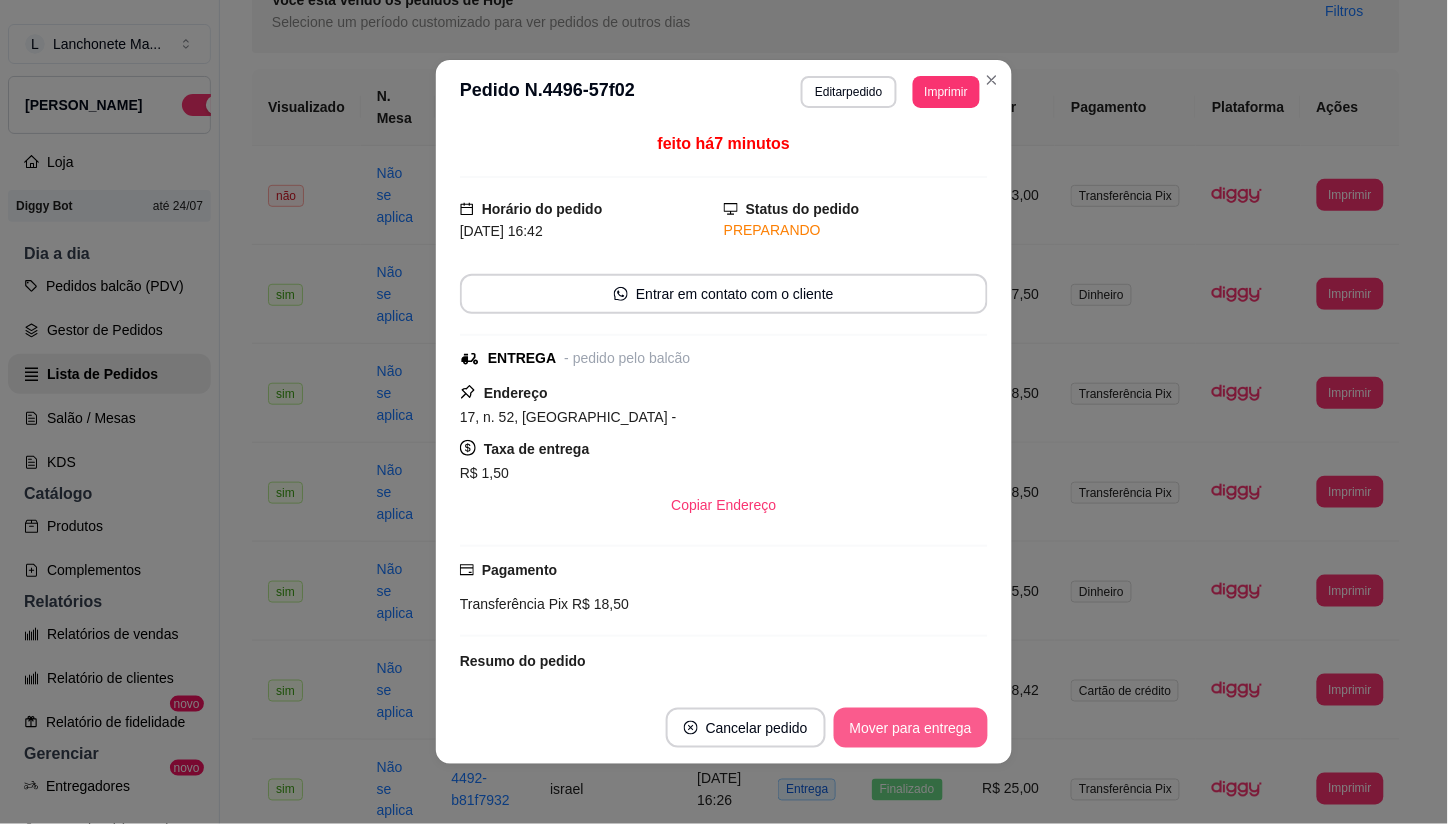 click on "Mover para entrega" at bounding box center (911, 728) 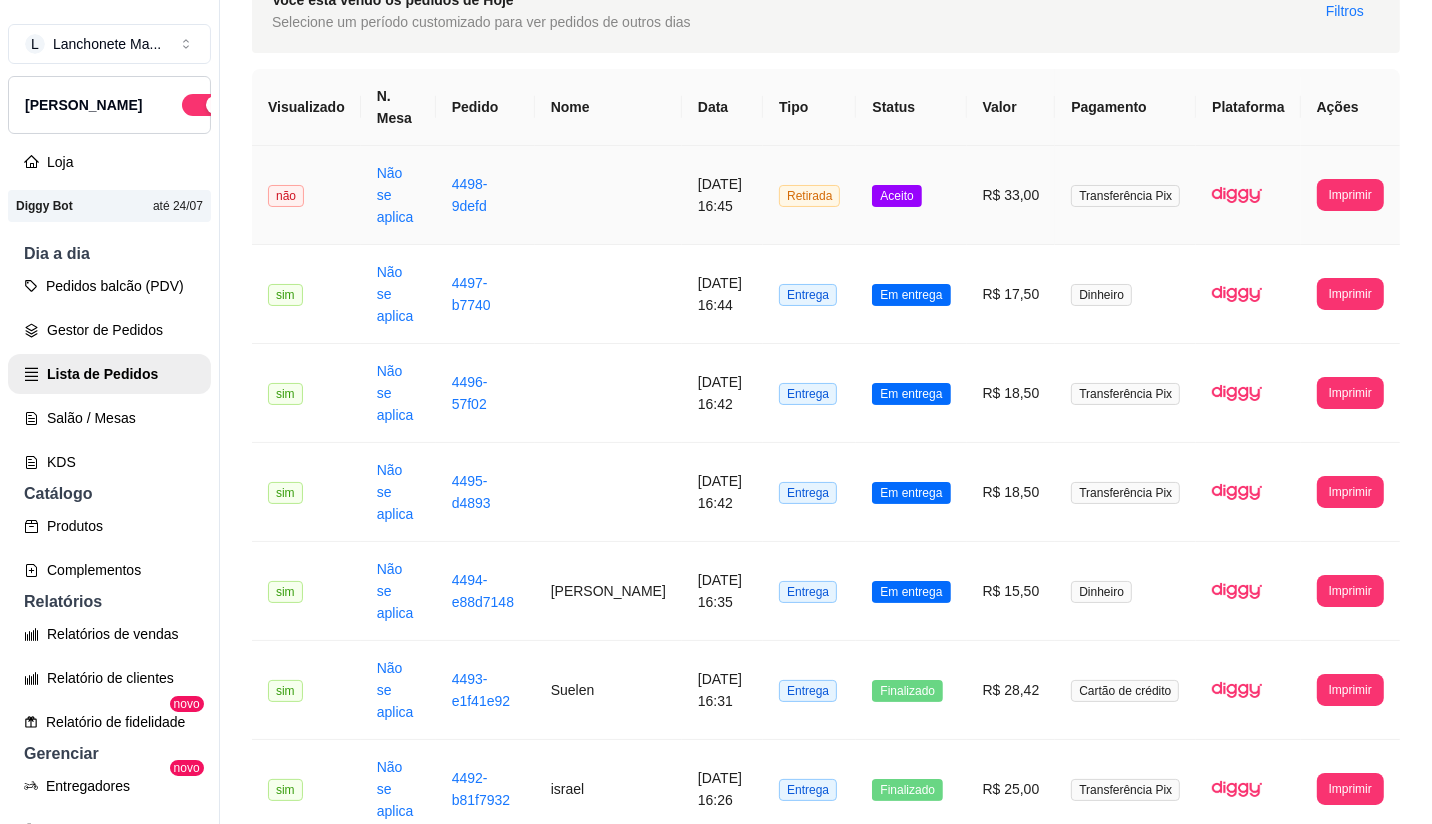 click on "Aceito" at bounding box center (896, 196) 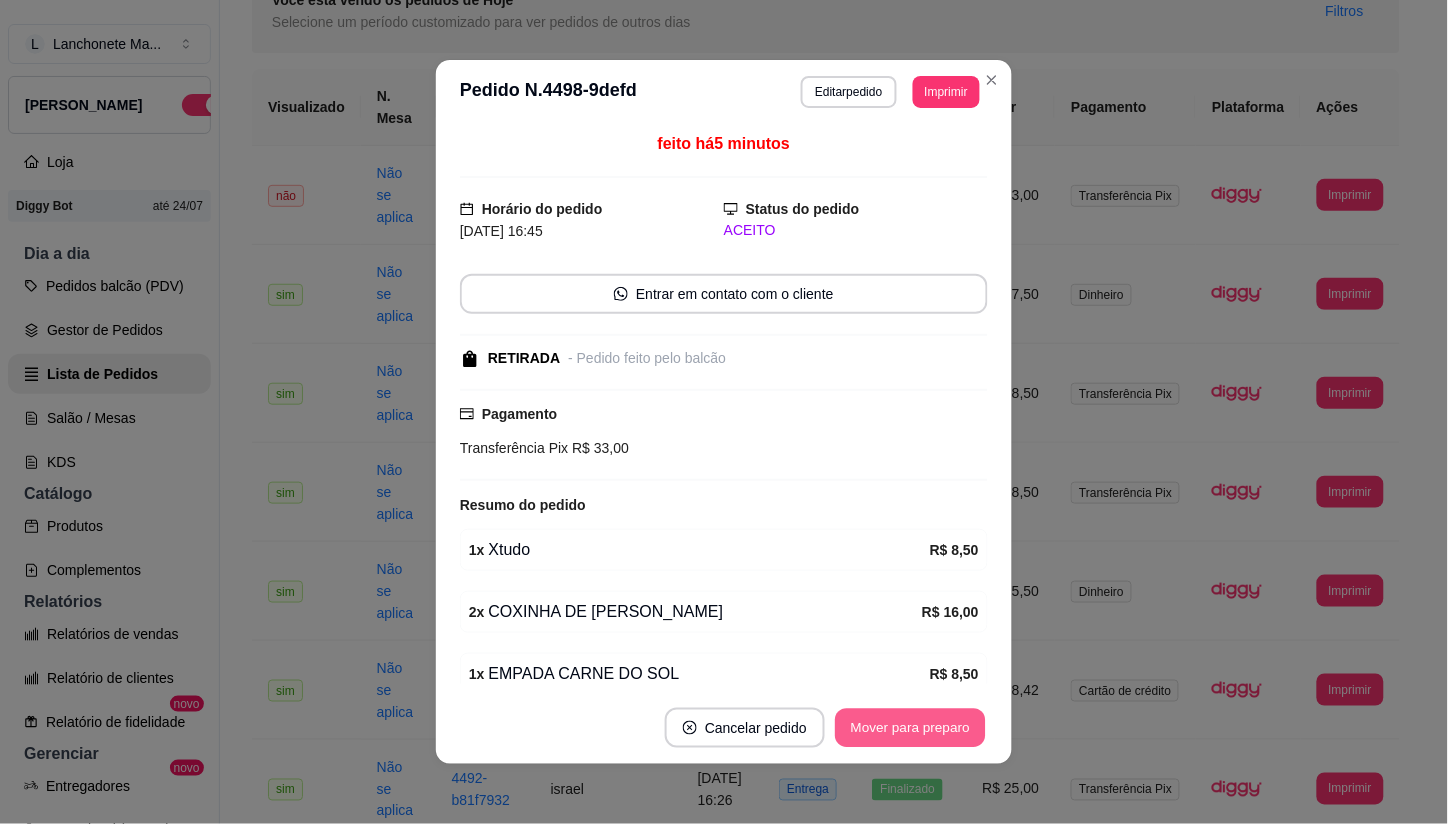click on "Mover para preparo" at bounding box center [910, 728] 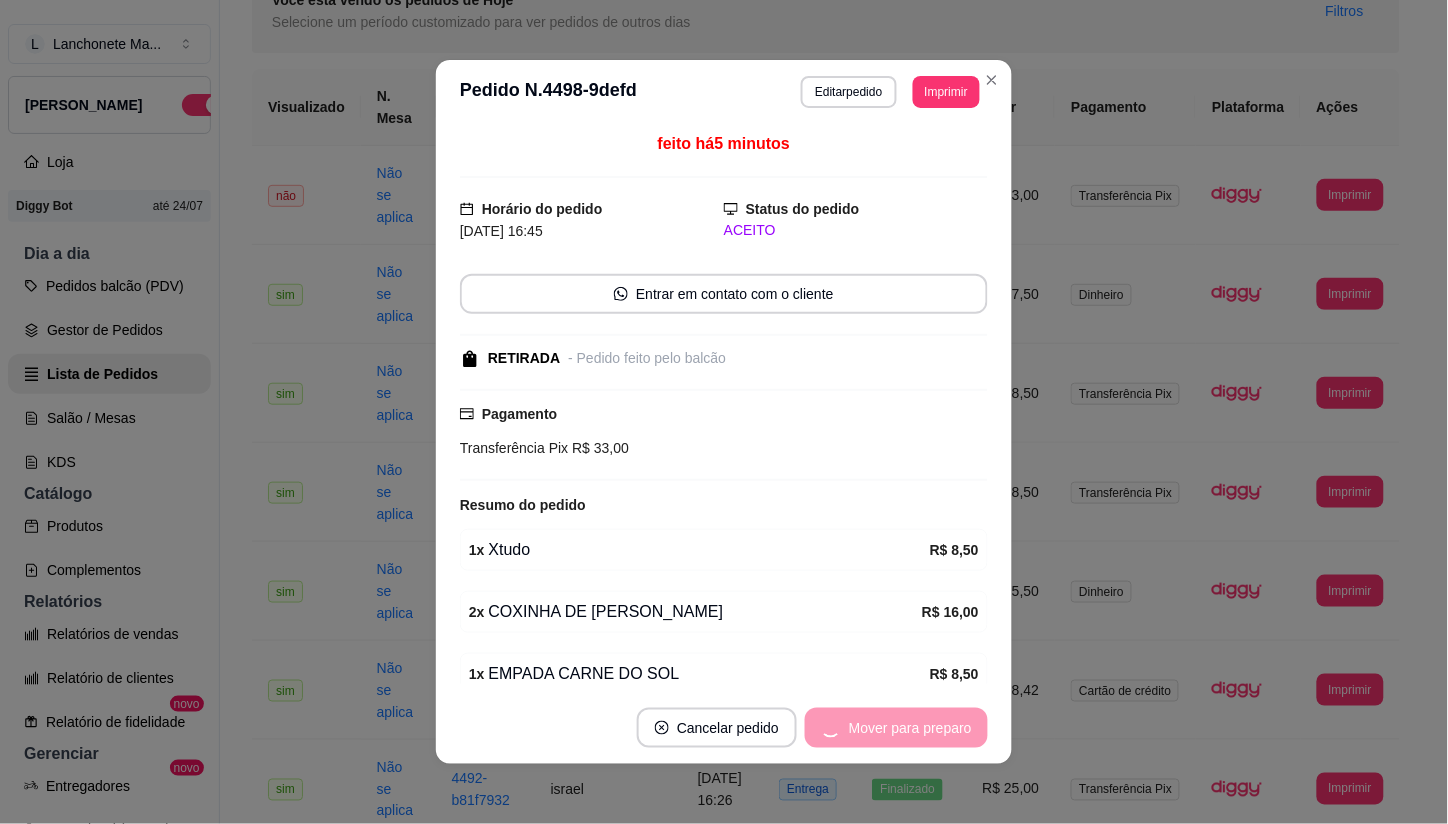 click on "Mover para preparo" at bounding box center (896, 728) 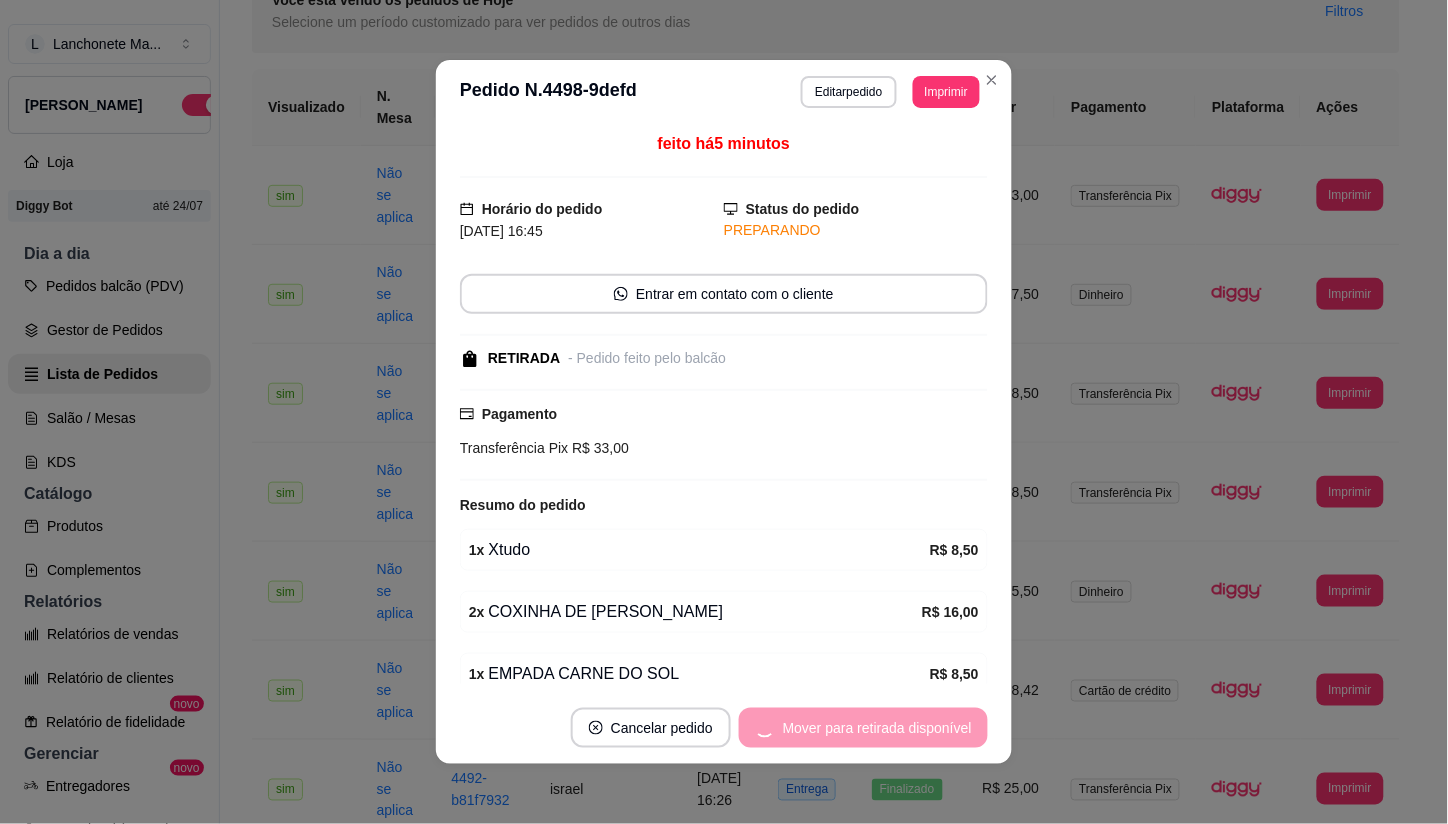 click on "Mover para retirada disponível" at bounding box center [863, 728] 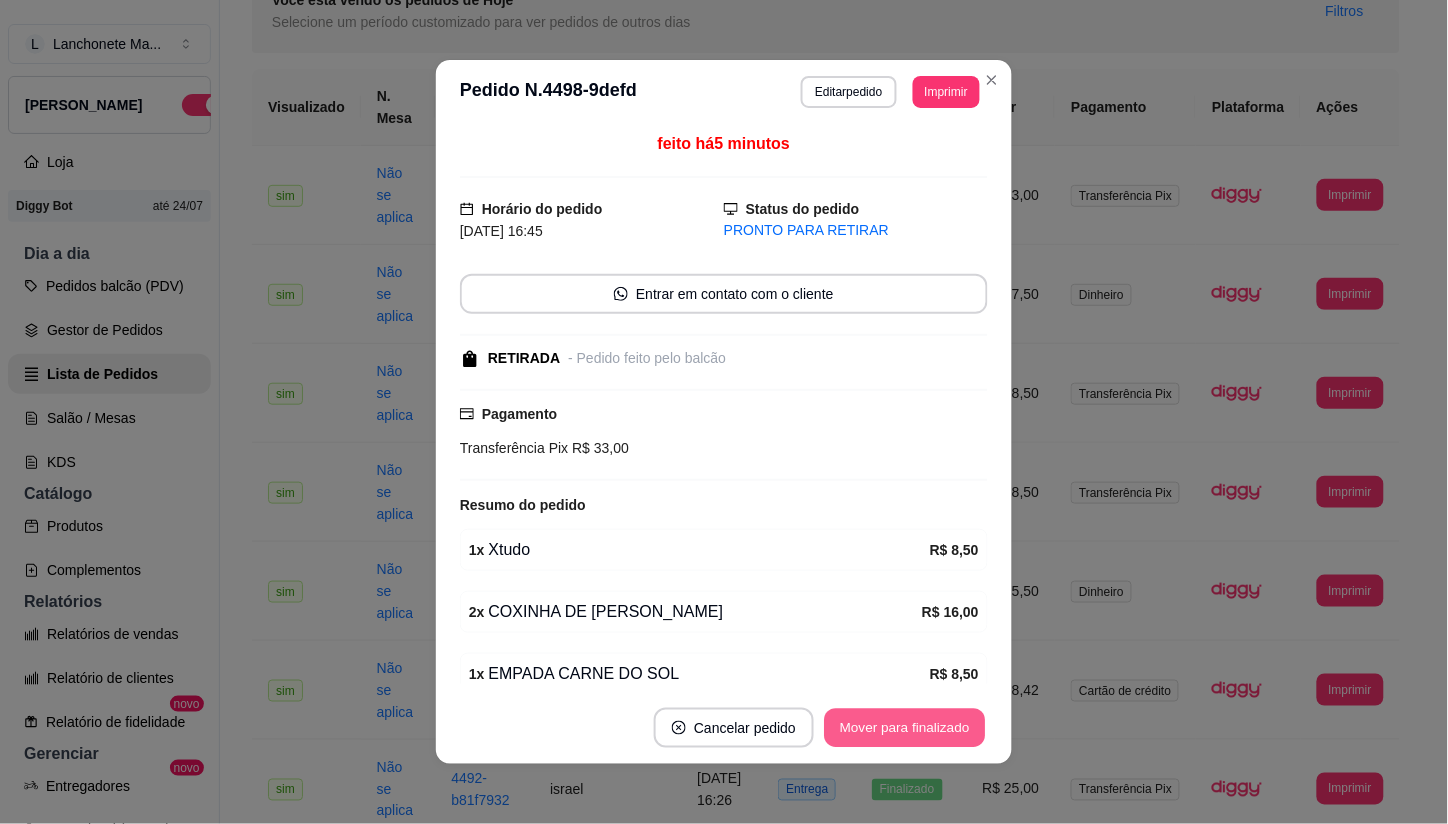click on "Mover para finalizado" at bounding box center [905, 728] 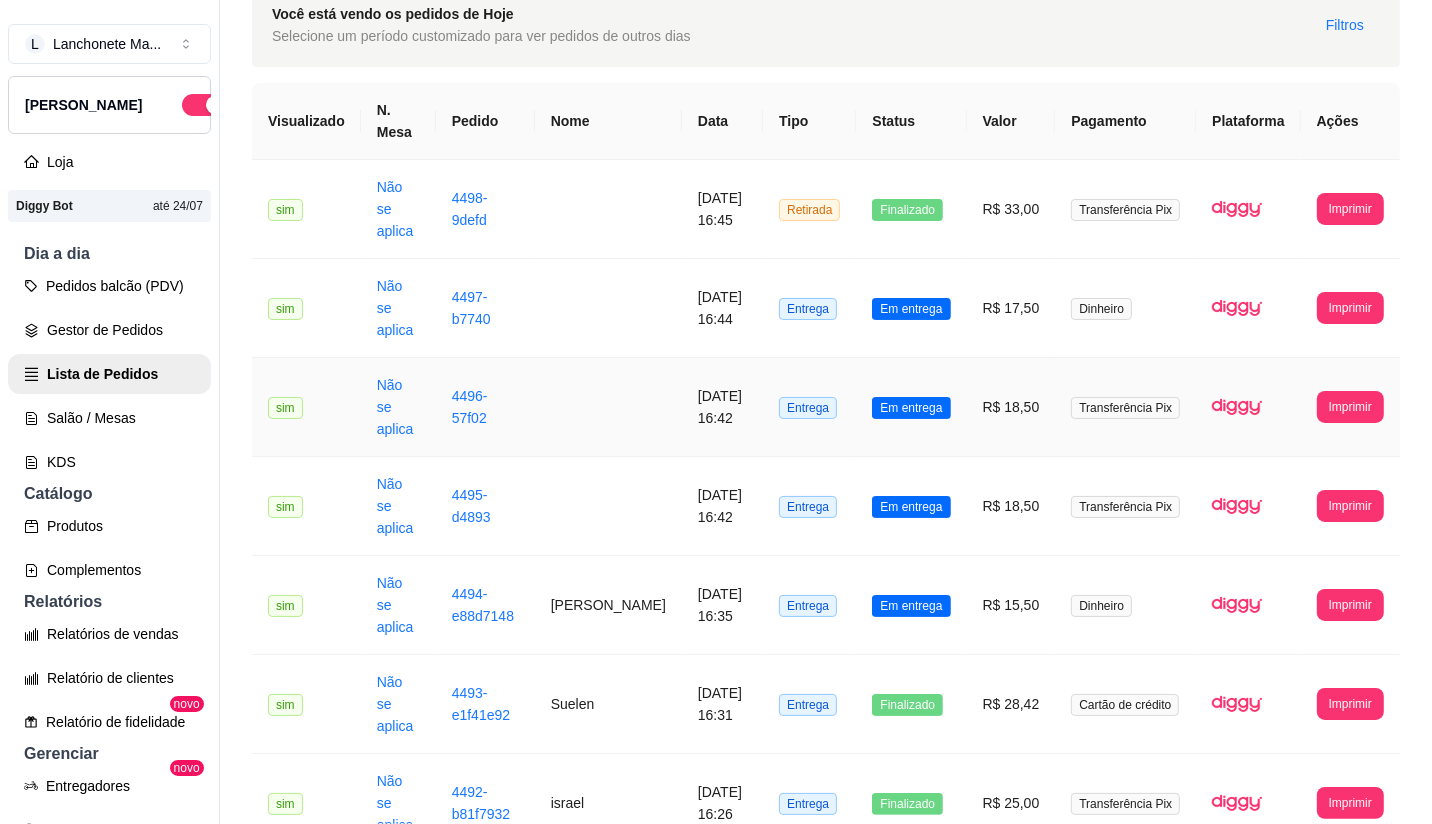 scroll, scrollTop: 111, scrollLeft: 0, axis: vertical 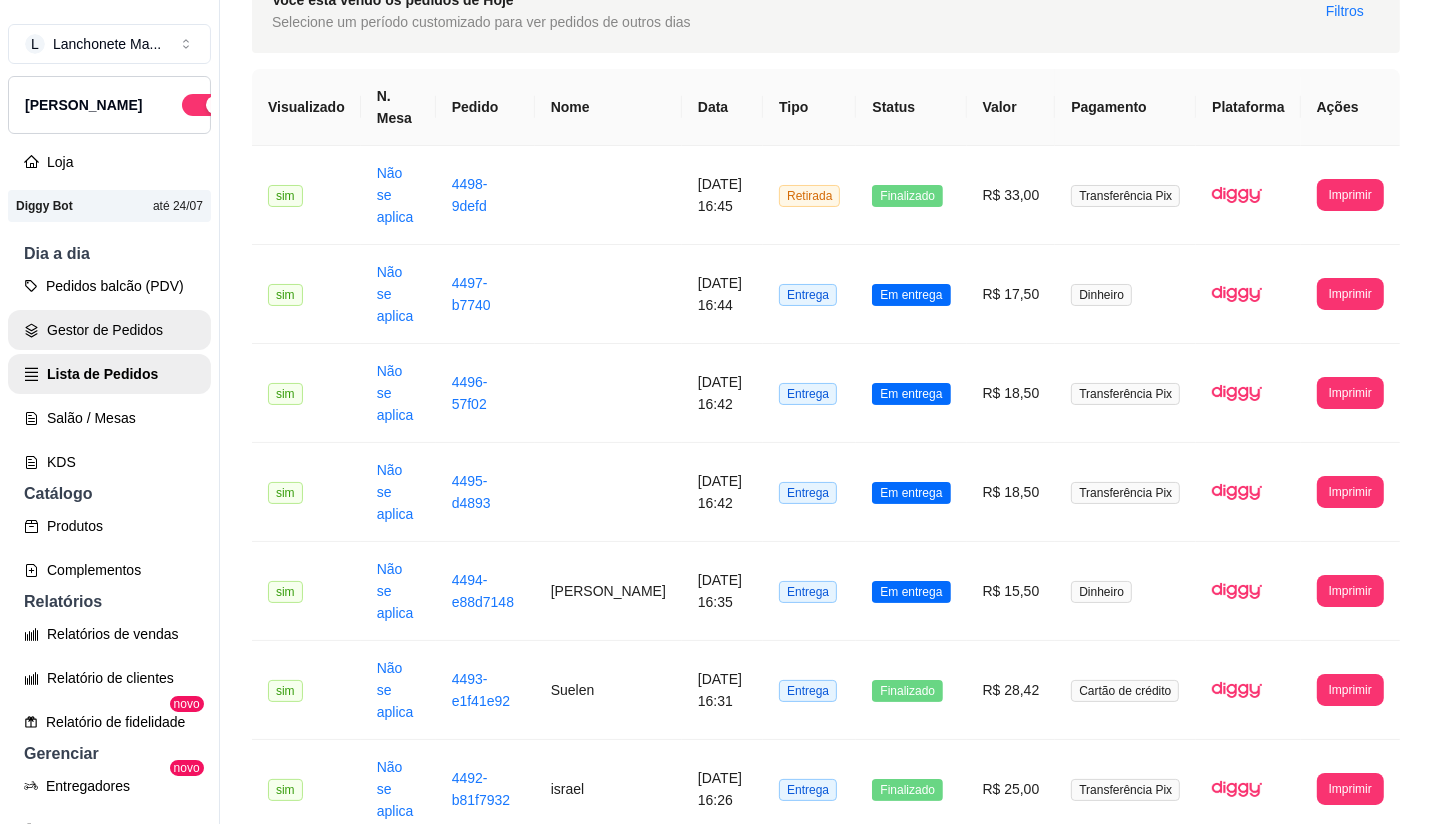 click on "Gestor de Pedidos" at bounding box center (109, 330) 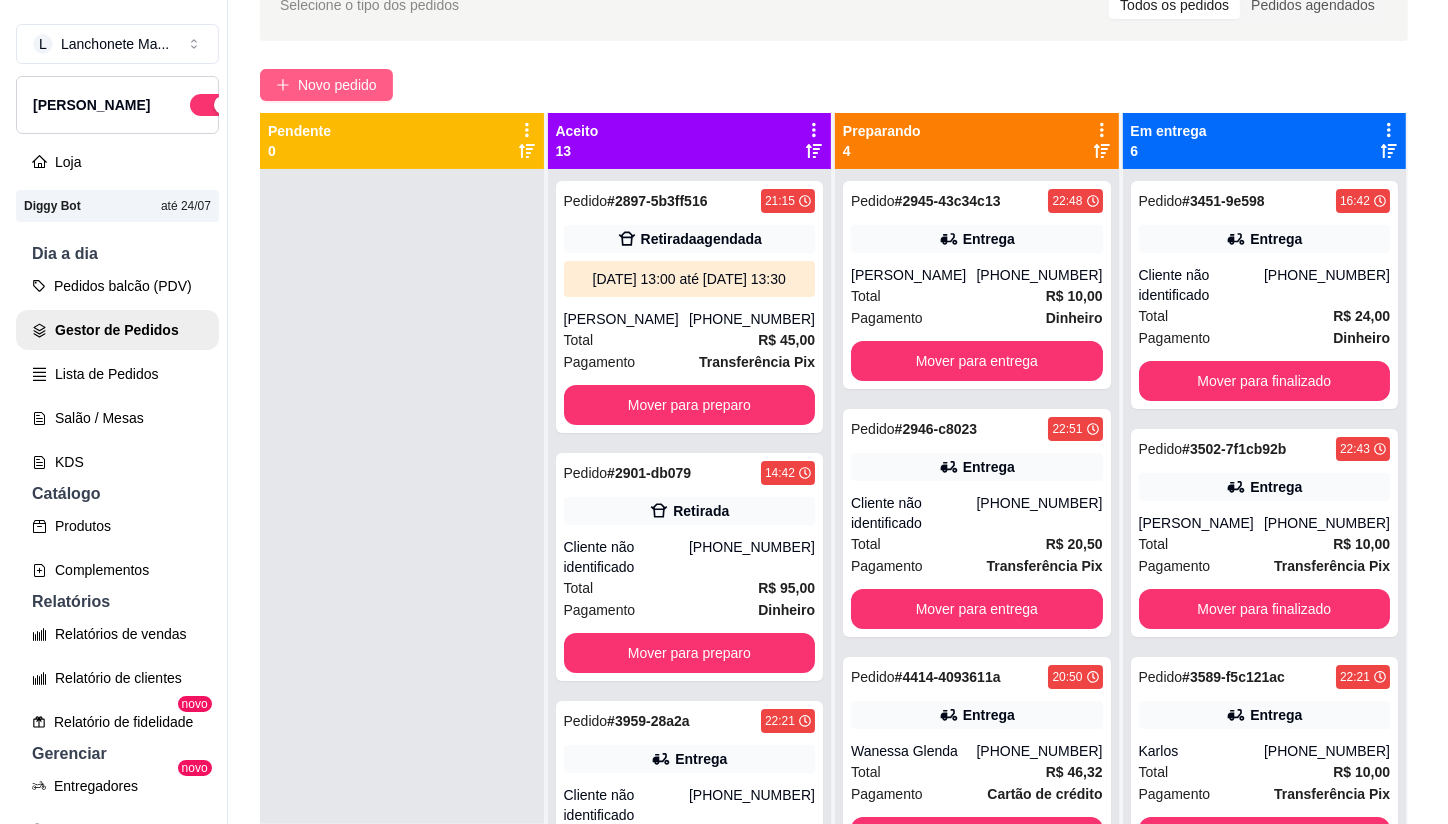 scroll, scrollTop: 0, scrollLeft: 0, axis: both 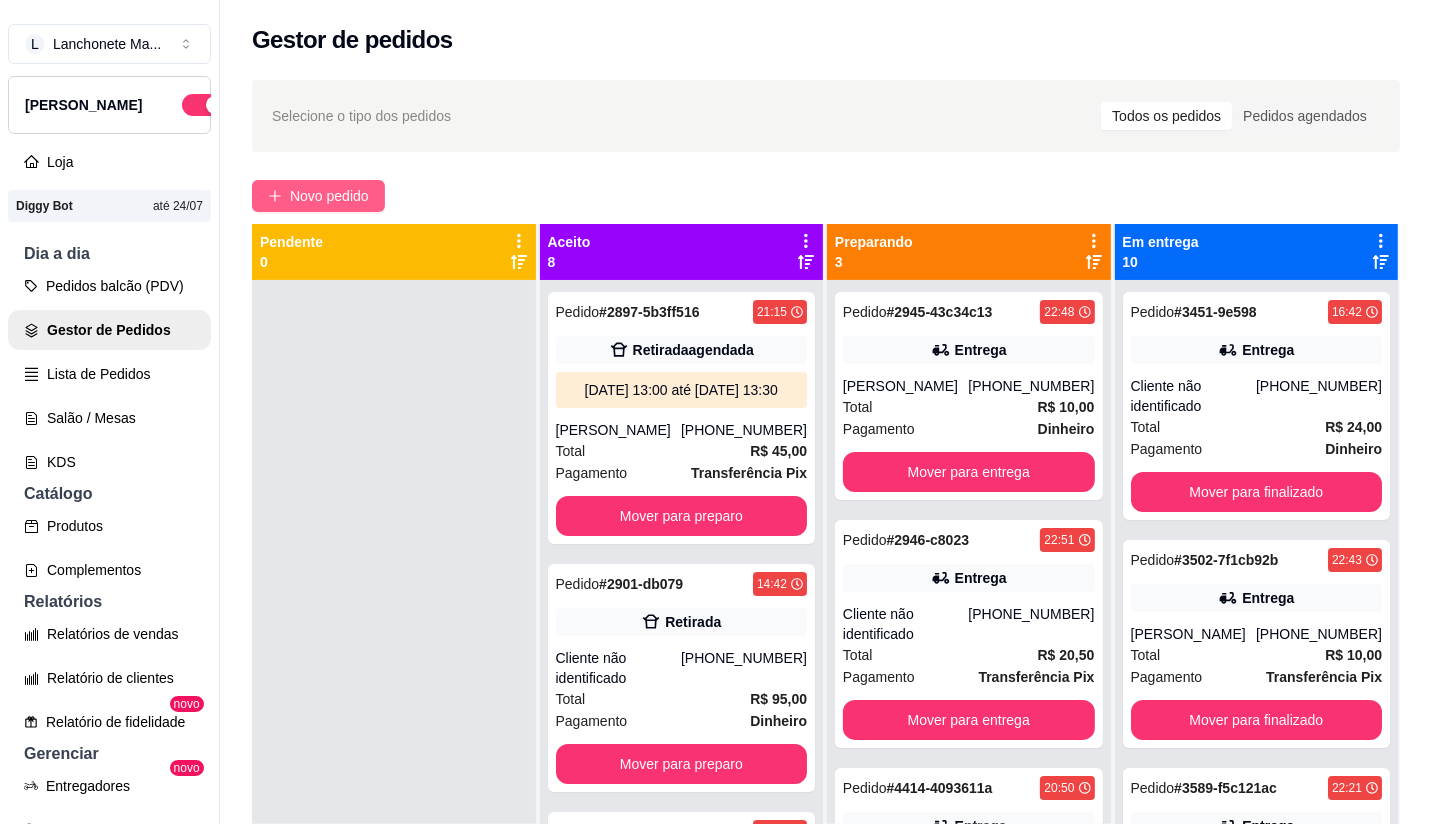 click on "Novo pedido" at bounding box center (329, 196) 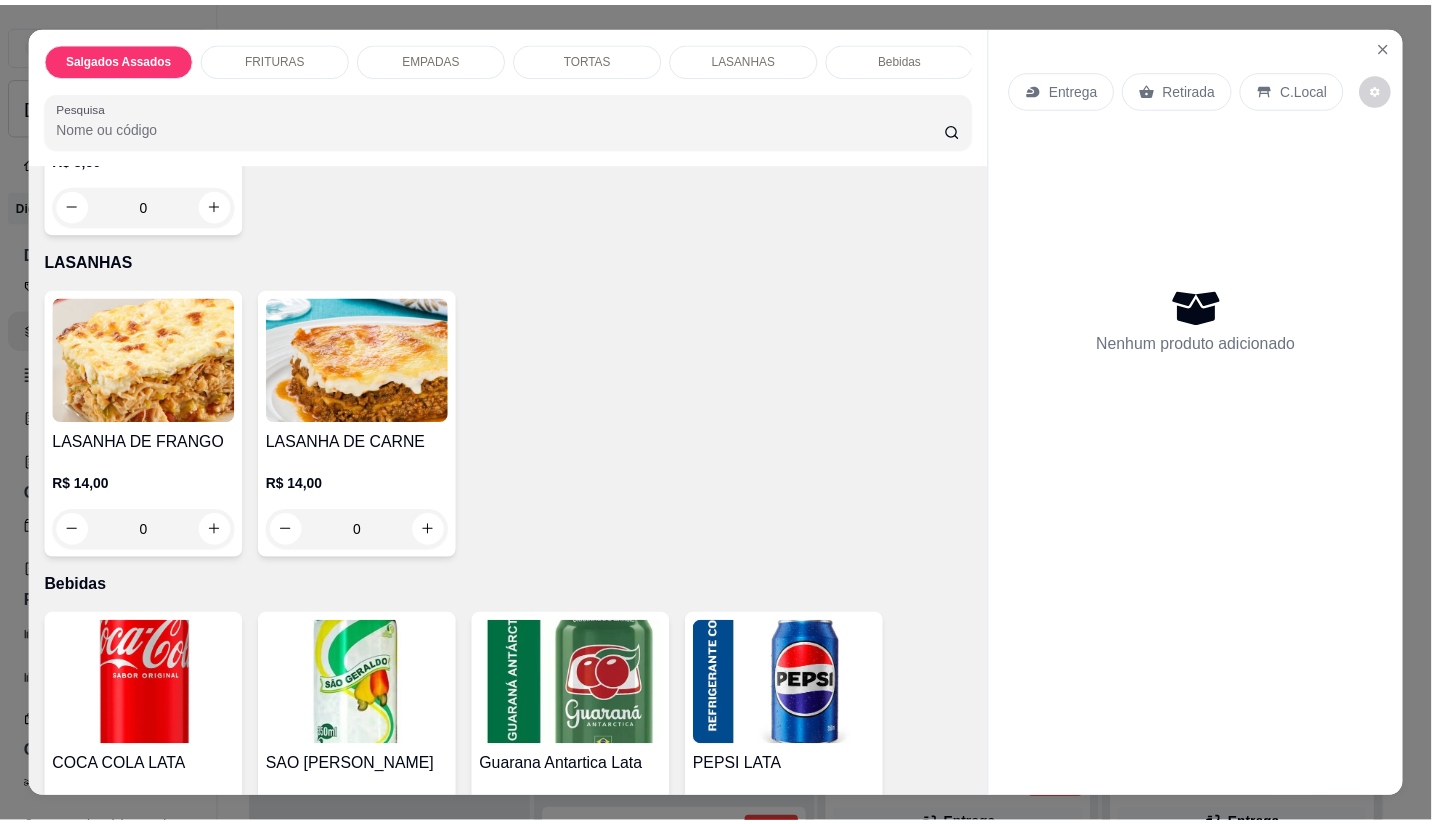 scroll, scrollTop: 2216, scrollLeft: 0, axis: vertical 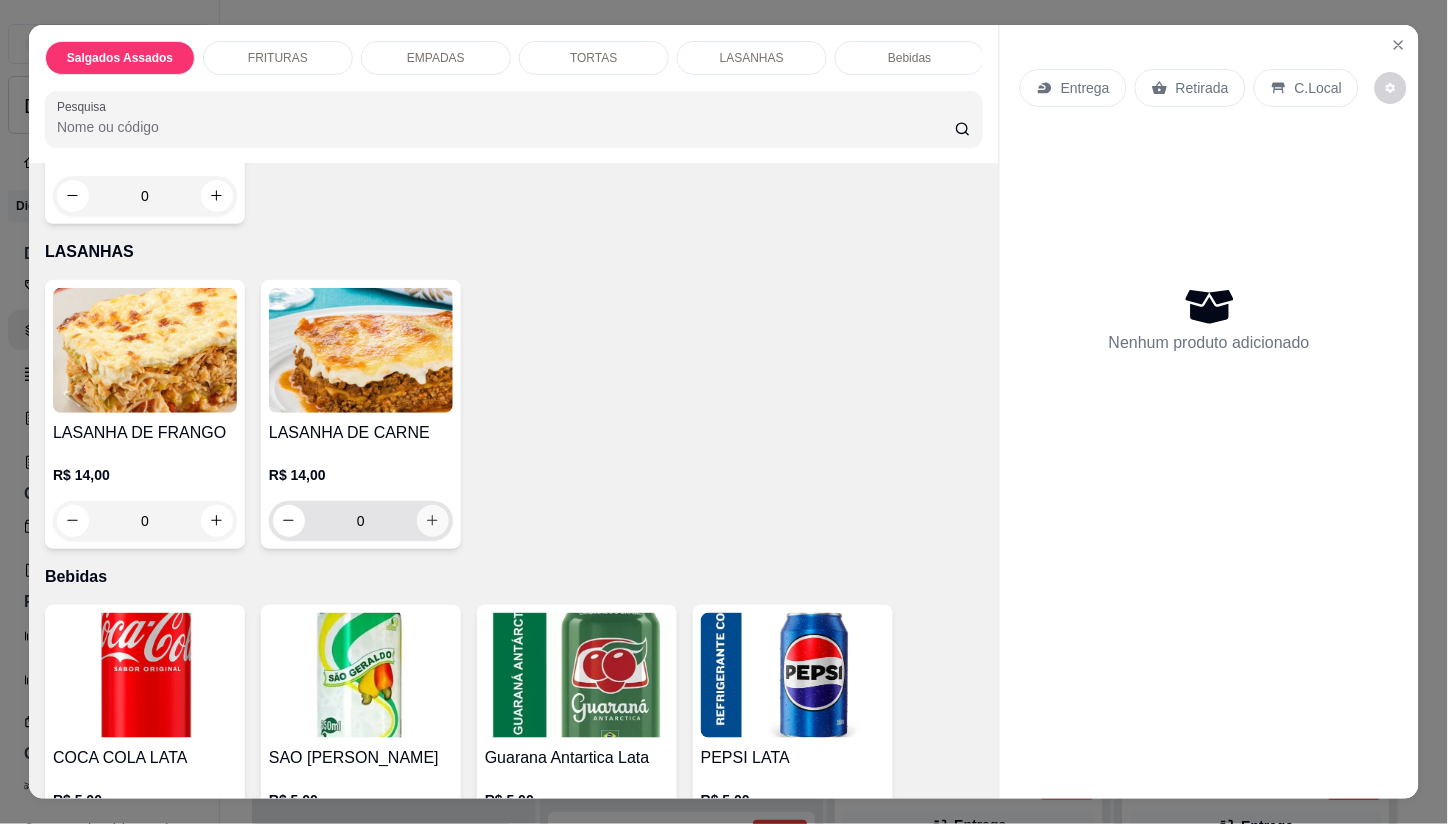 click 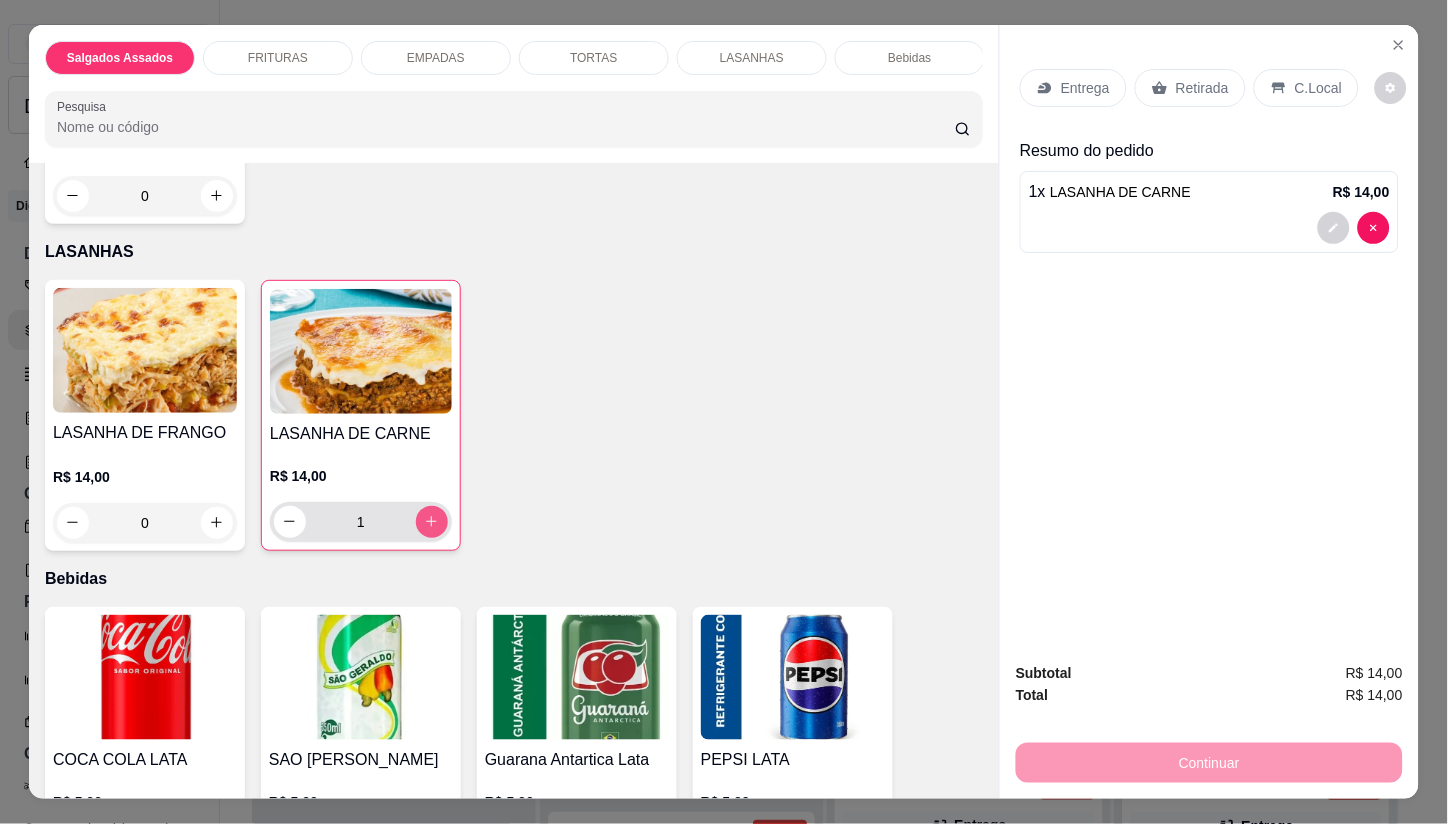 type on "1" 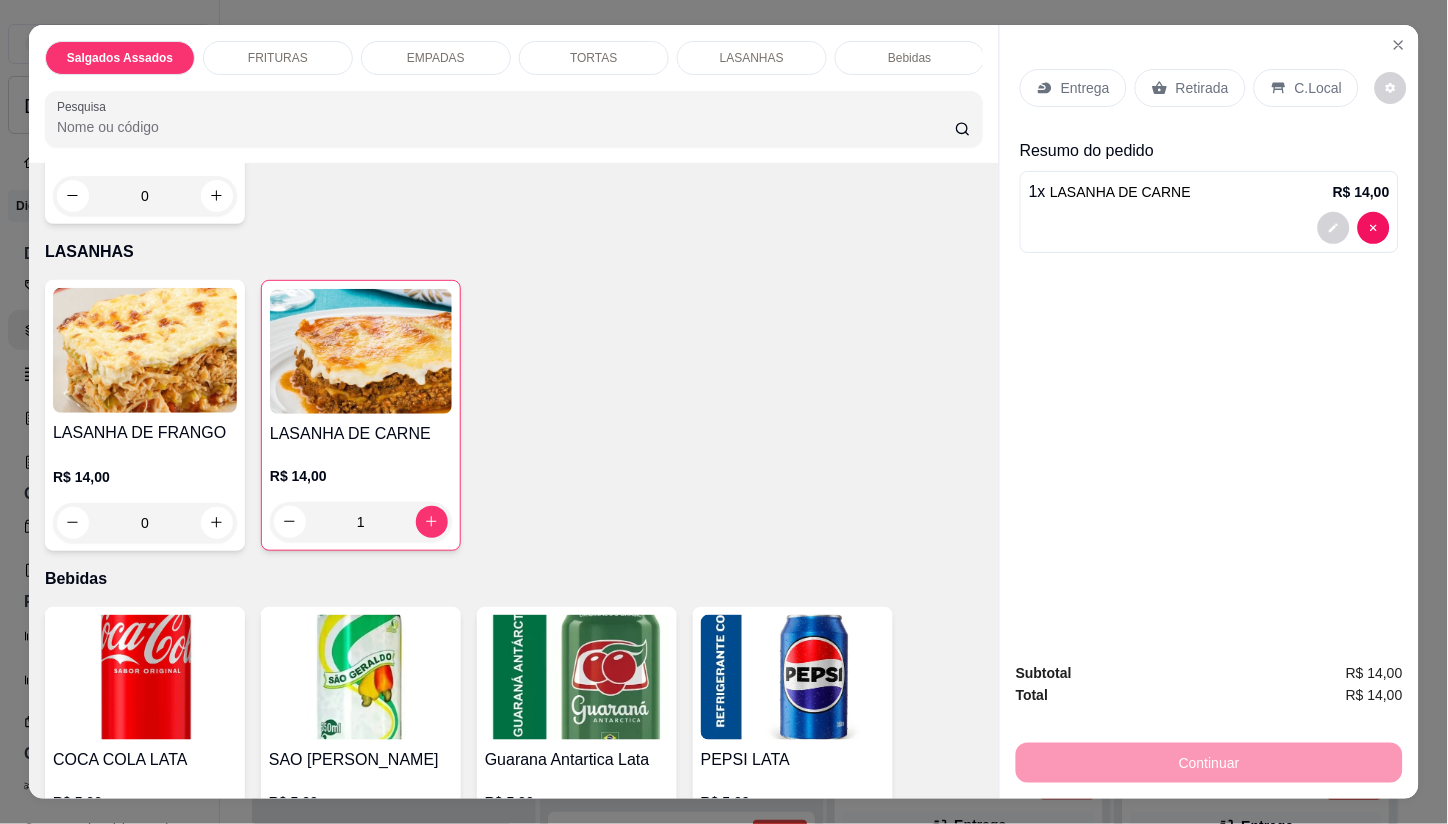 click on "Entrega" at bounding box center [1085, 88] 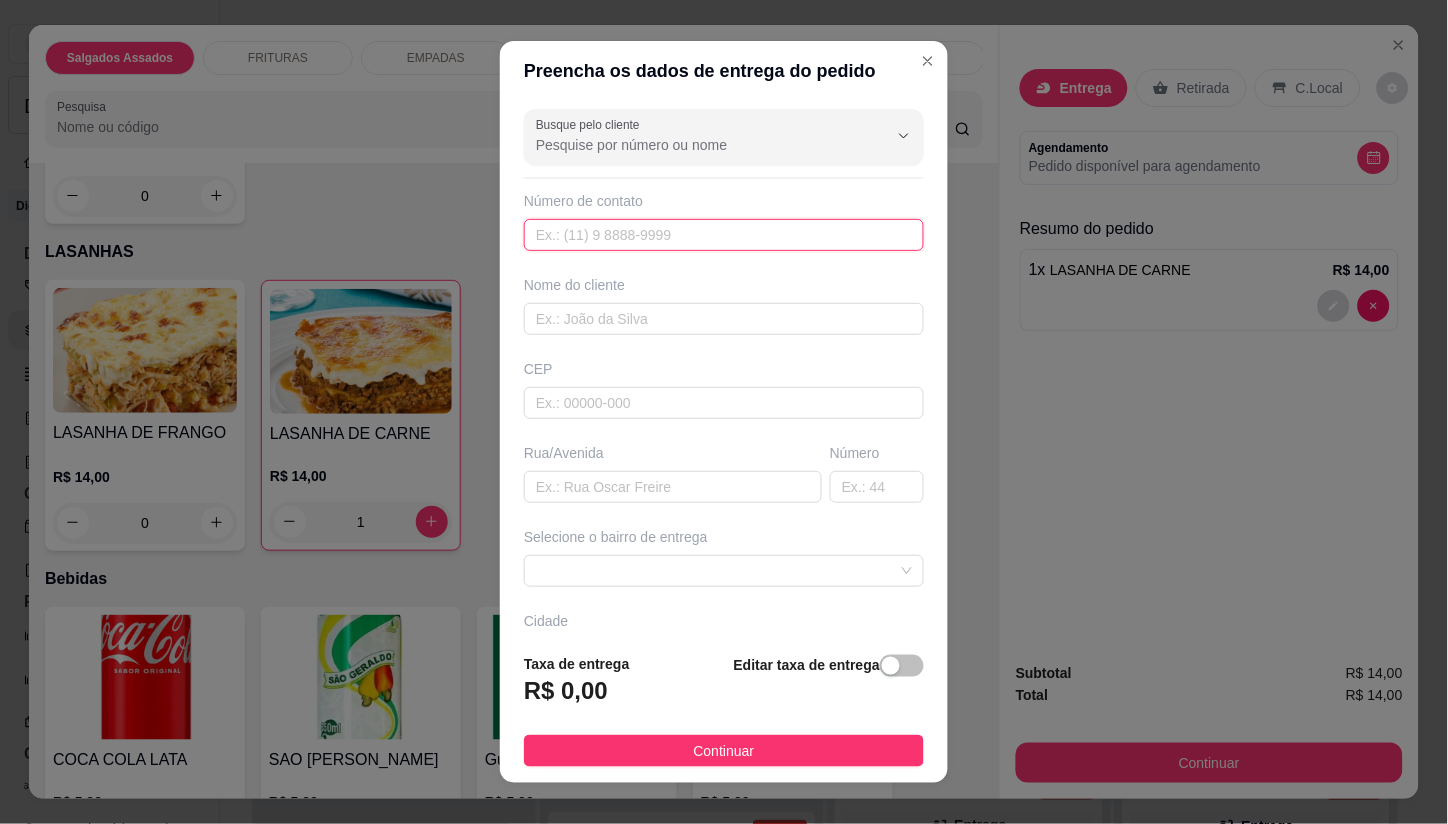 click at bounding box center (724, 235) 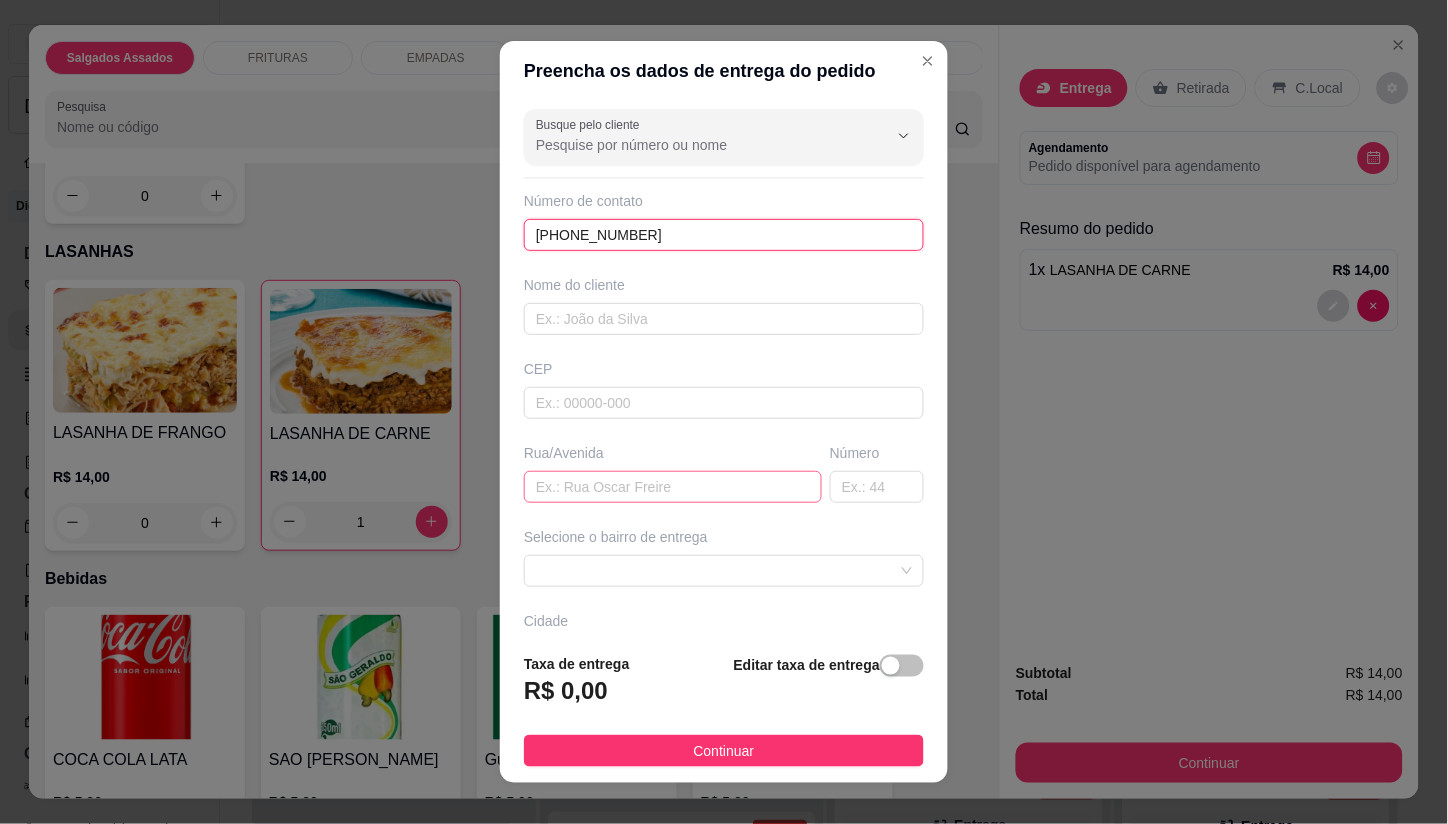 type on "(85) 92161-2457" 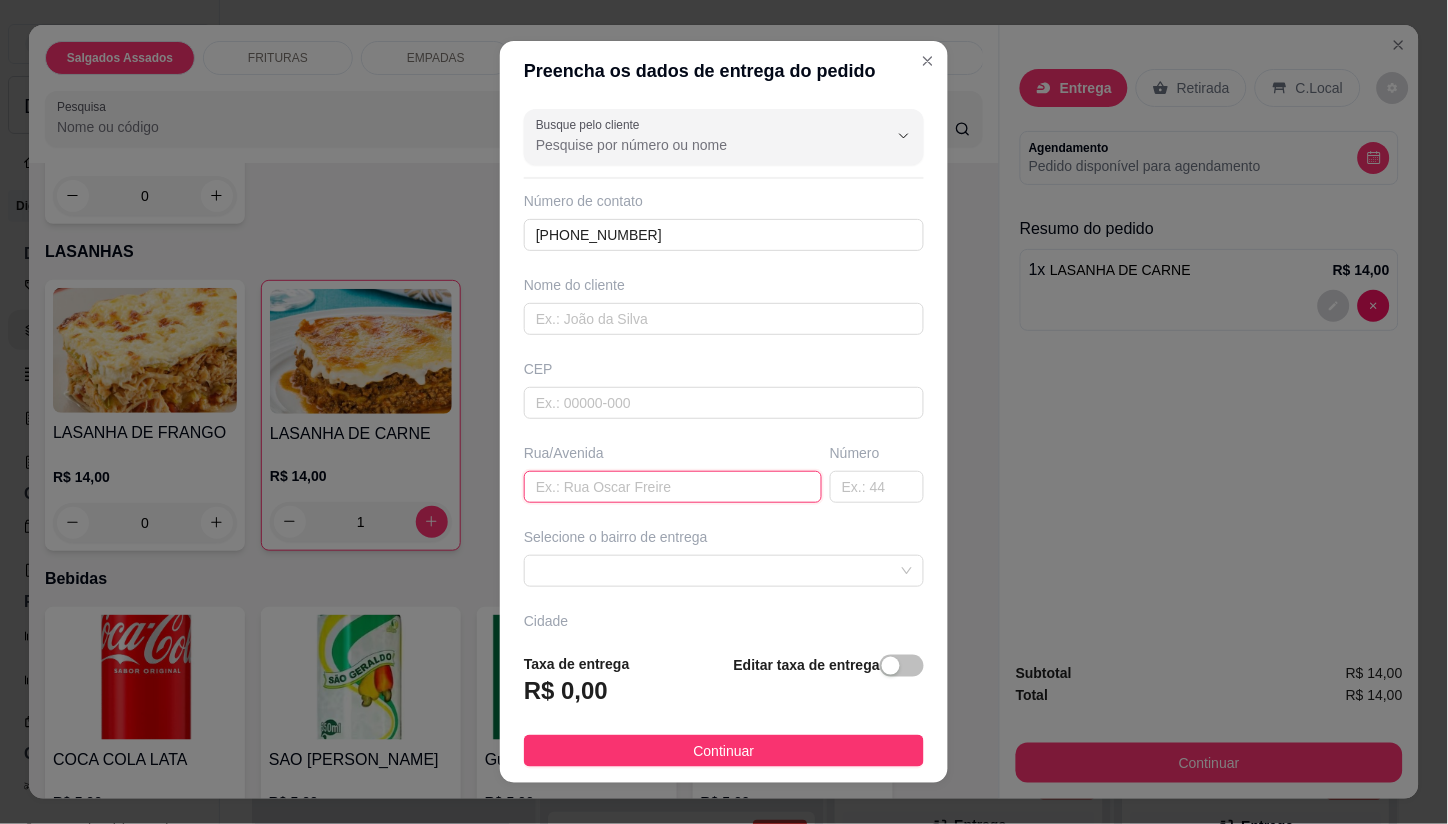 click at bounding box center [673, 487] 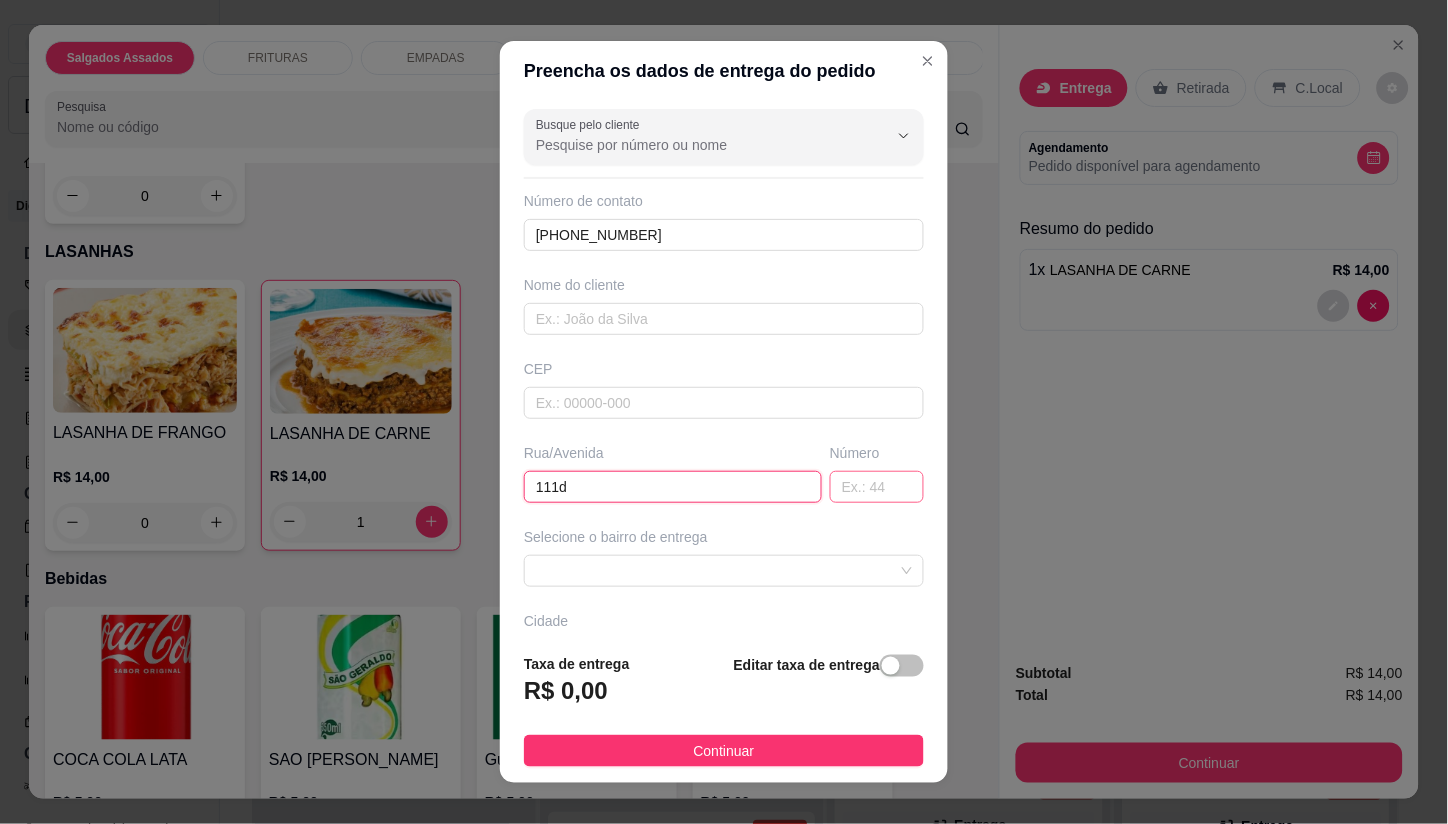 type on "111d" 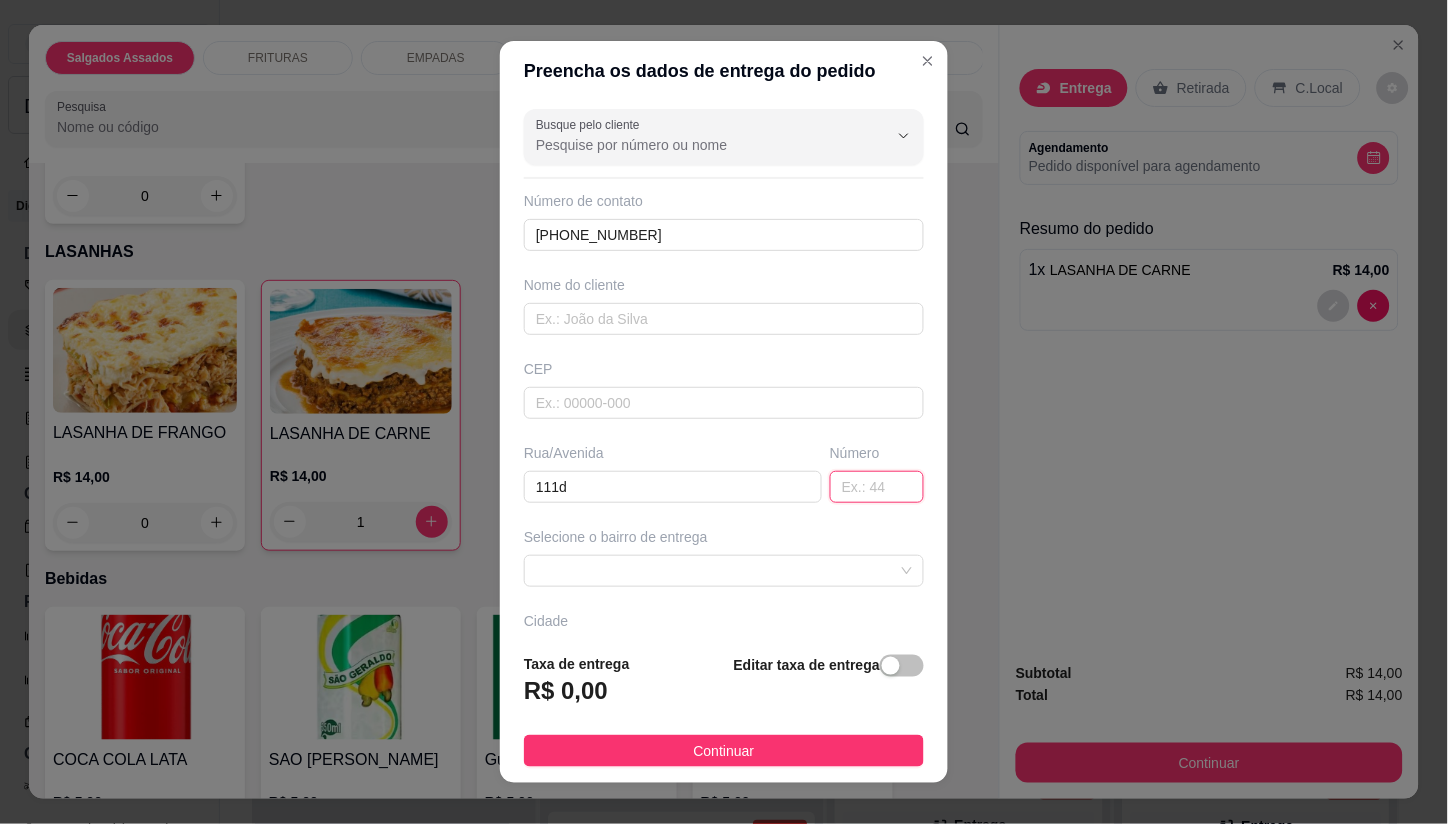 click at bounding box center [877, 487] 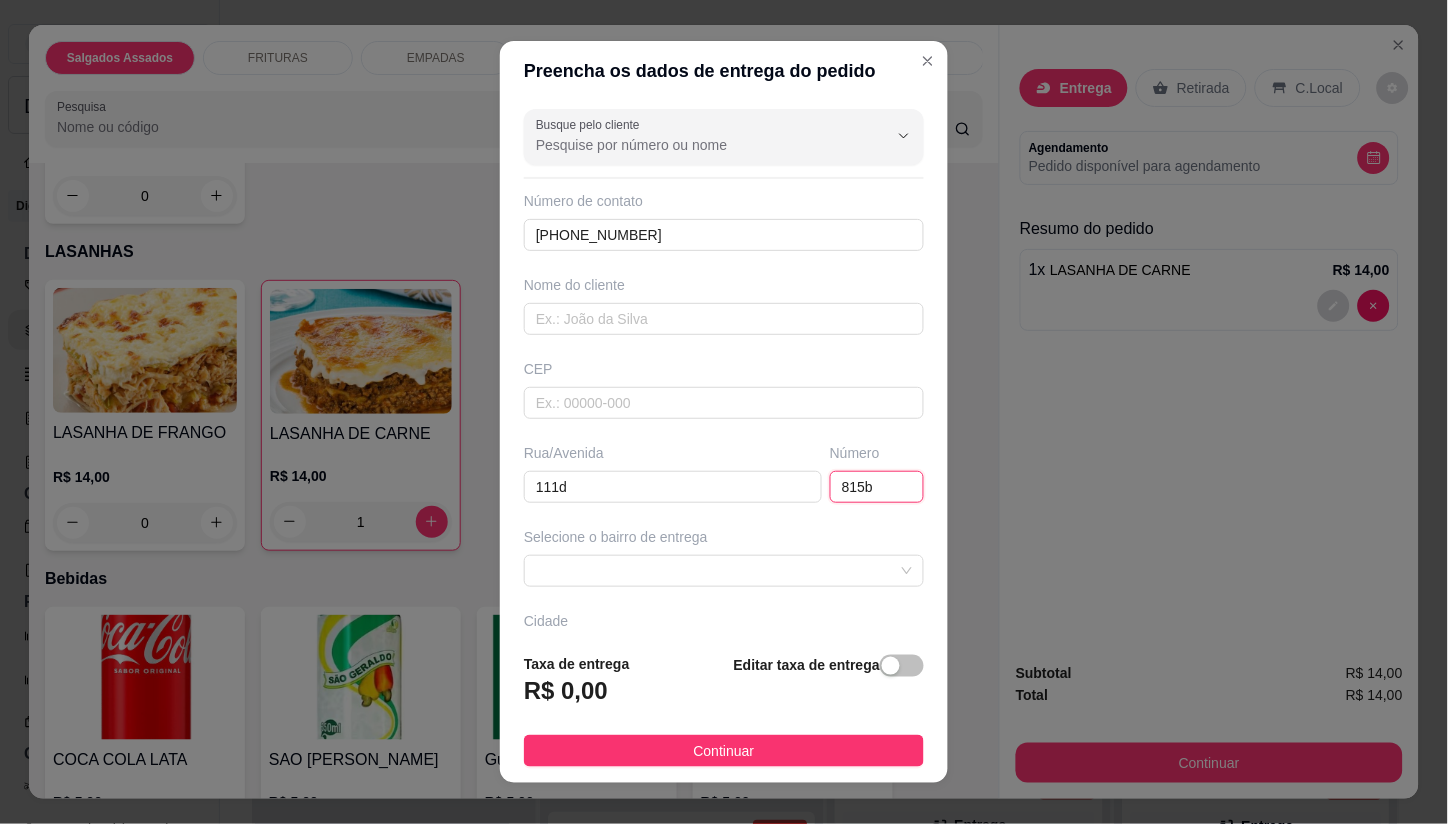 type on "815b" 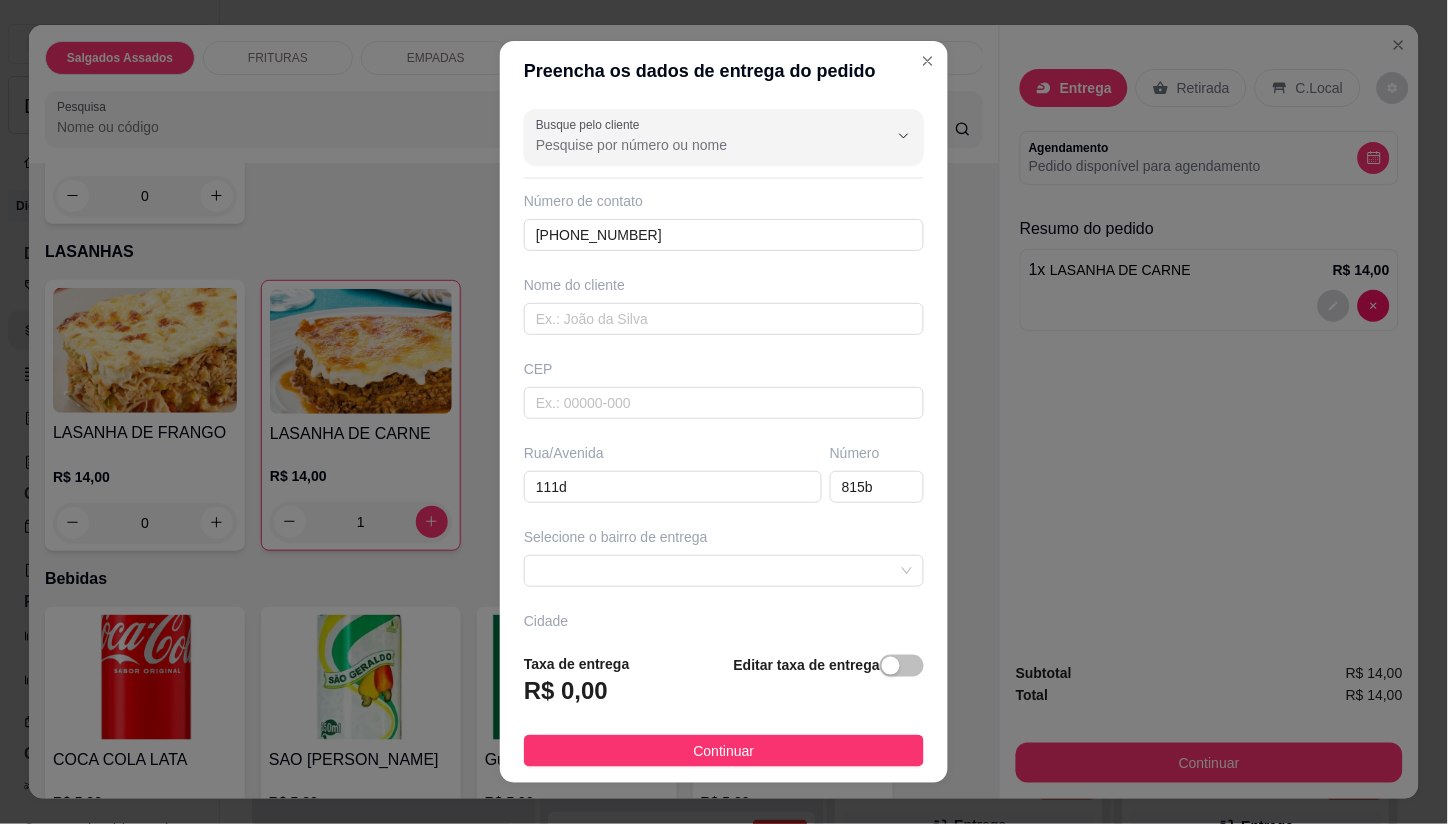 click on "Busque pelo cliente Número de contato (85) 92161-2457 Nome do cliente CEP Rua/Avenida 111d Número 815b Selecione o bairro de entrega Cidade Complemento" at bounding box center [724, 369] 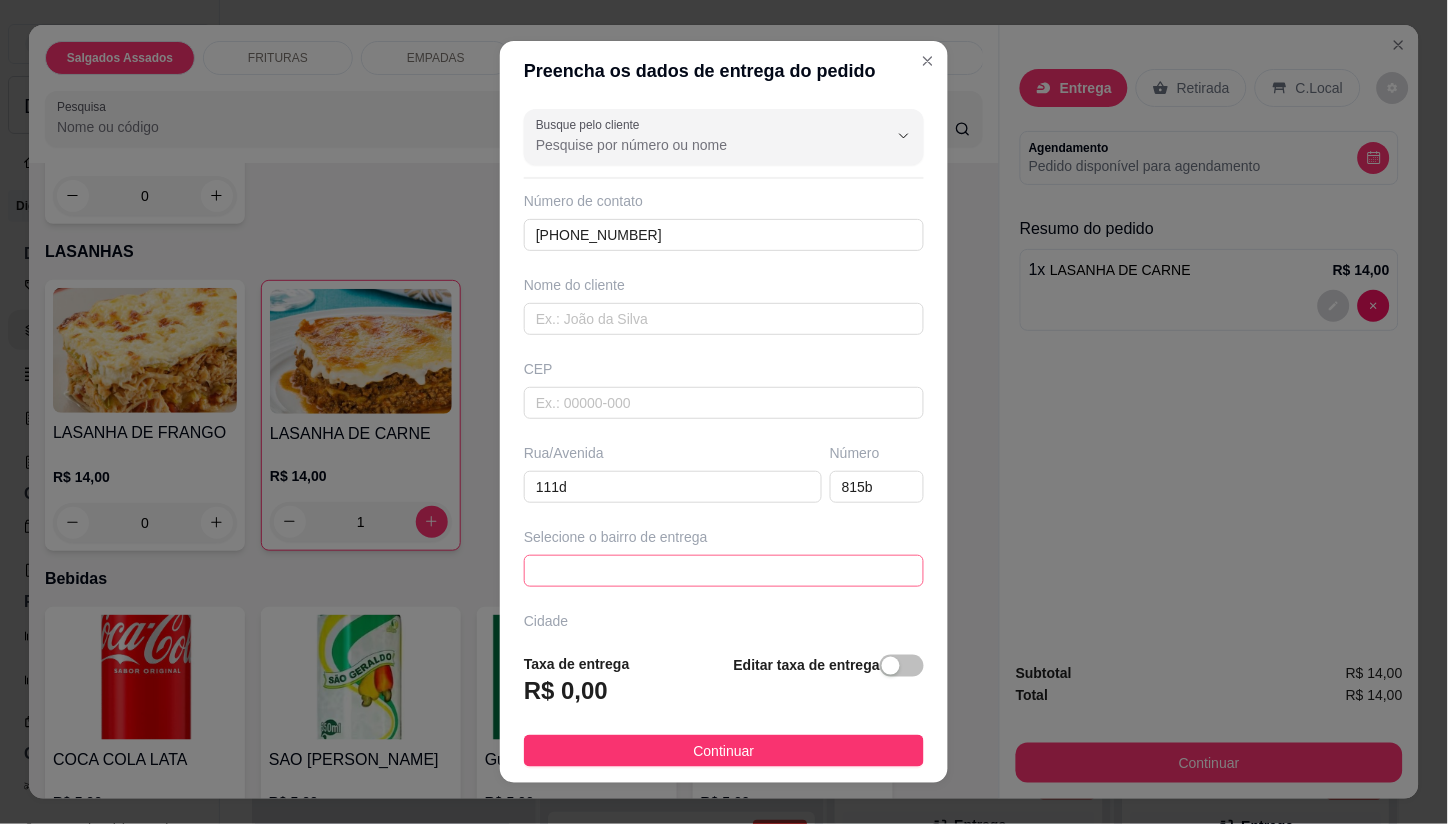 click at bounding box center (724, 571) 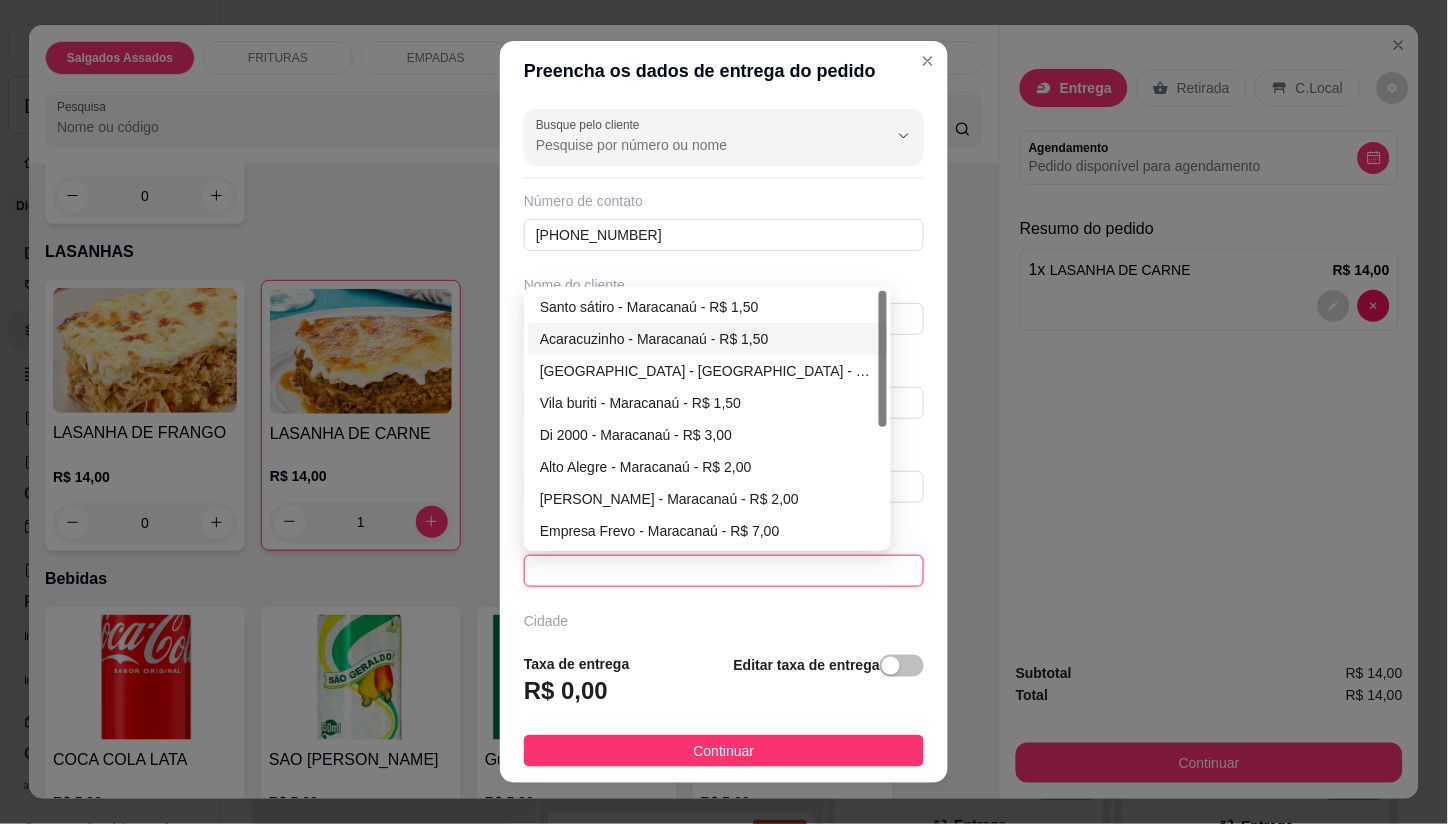 click on "Acaracuzinho  - Maracanaú  -  R$ 1,50" at bounding box center [707, 339] 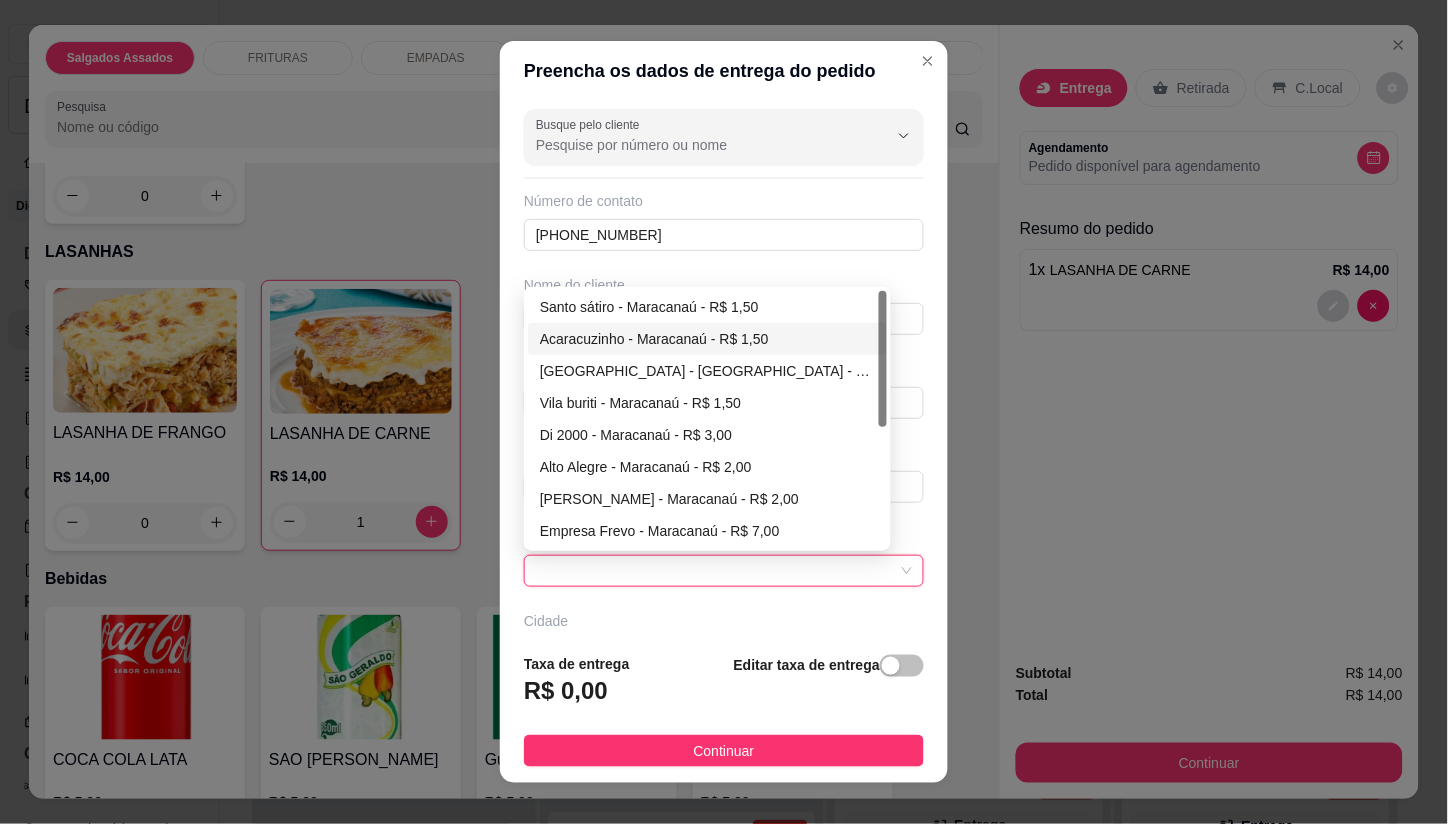 type on "Maracanaú" 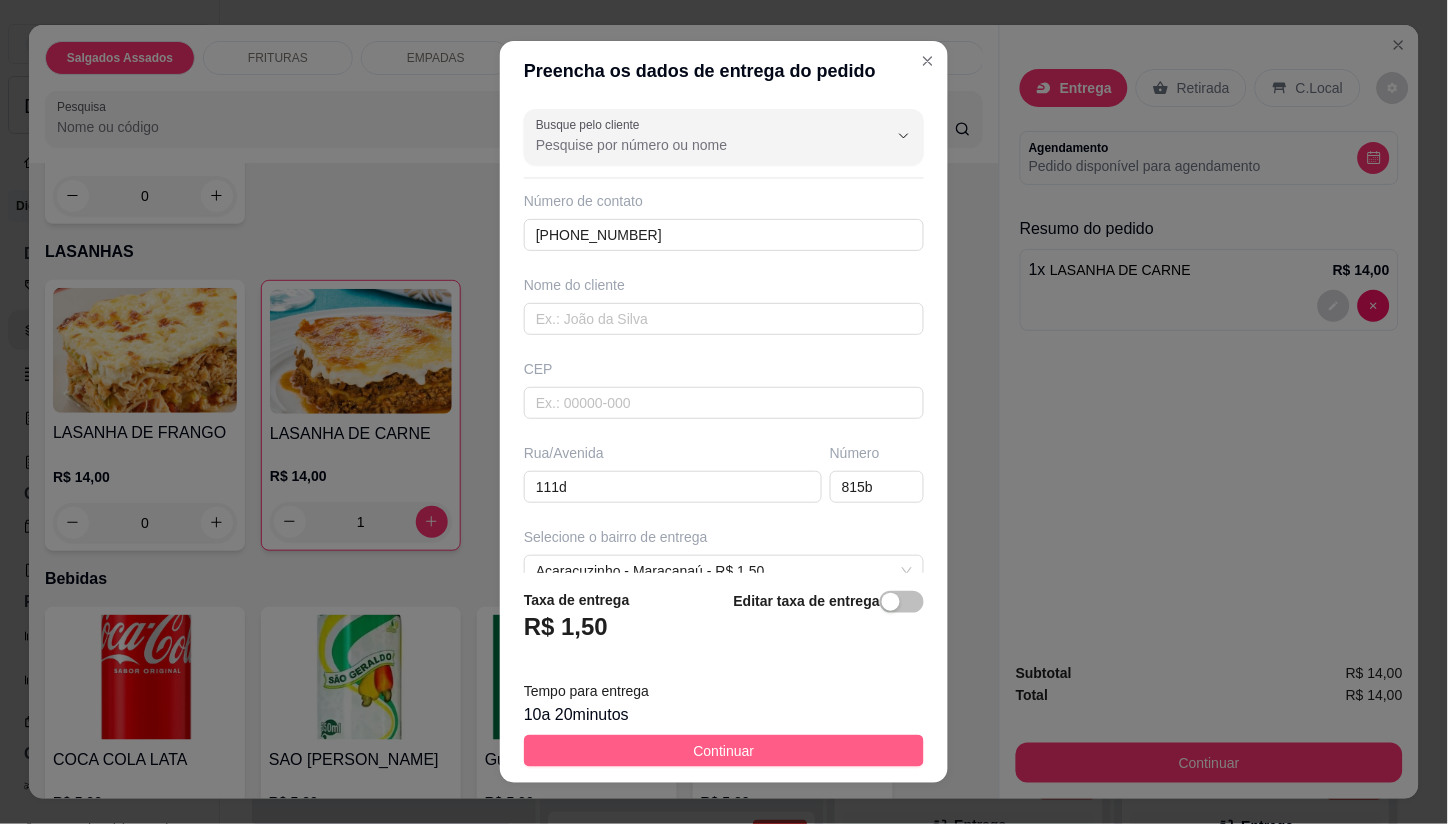 click on "Continuar" at bounding box center [724, 751] 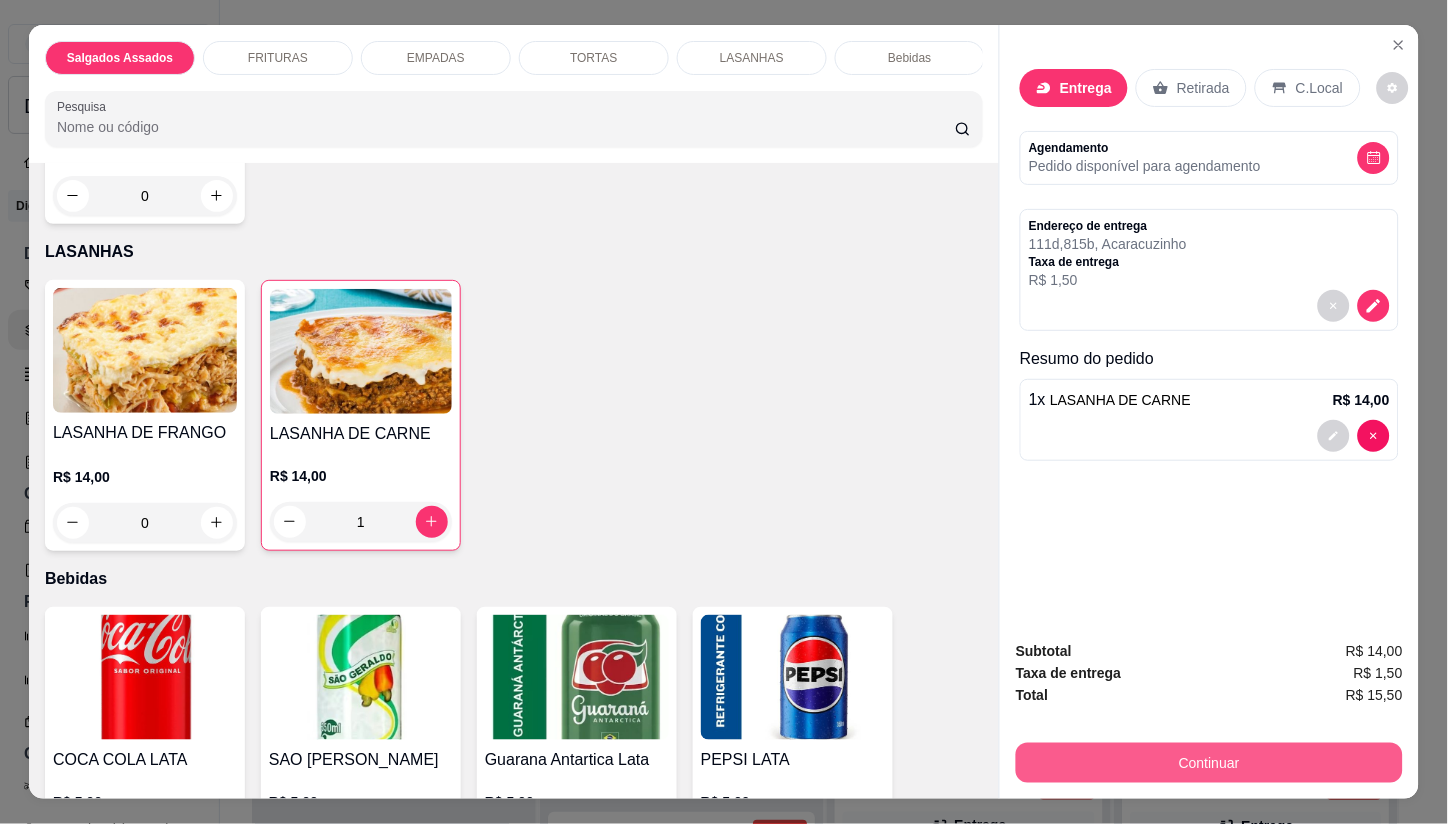 click on "Continuar" at bounding box center [1209, 763] 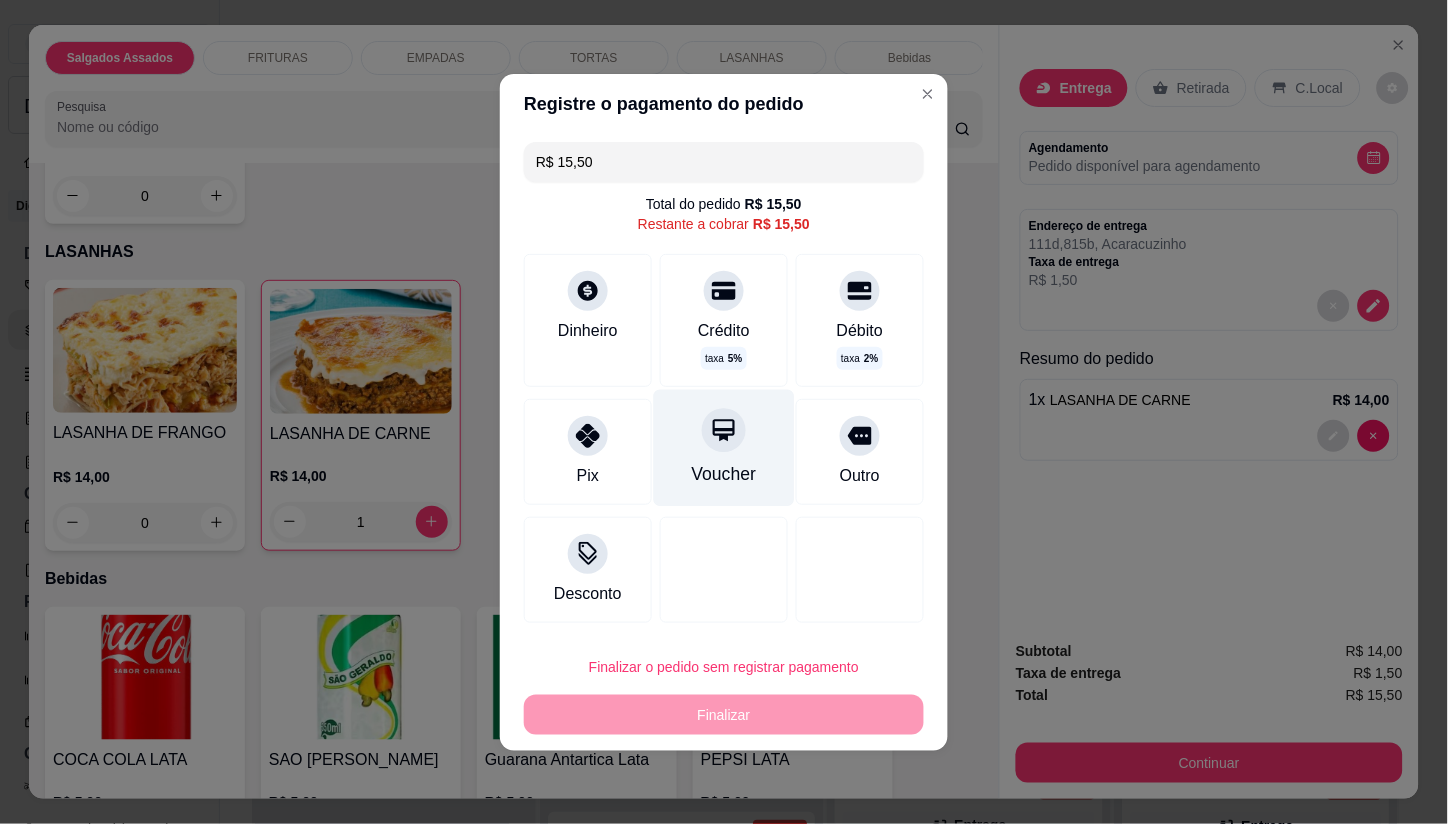 click on "Crédito taxa   5 %" at bounding box center [724, 320] 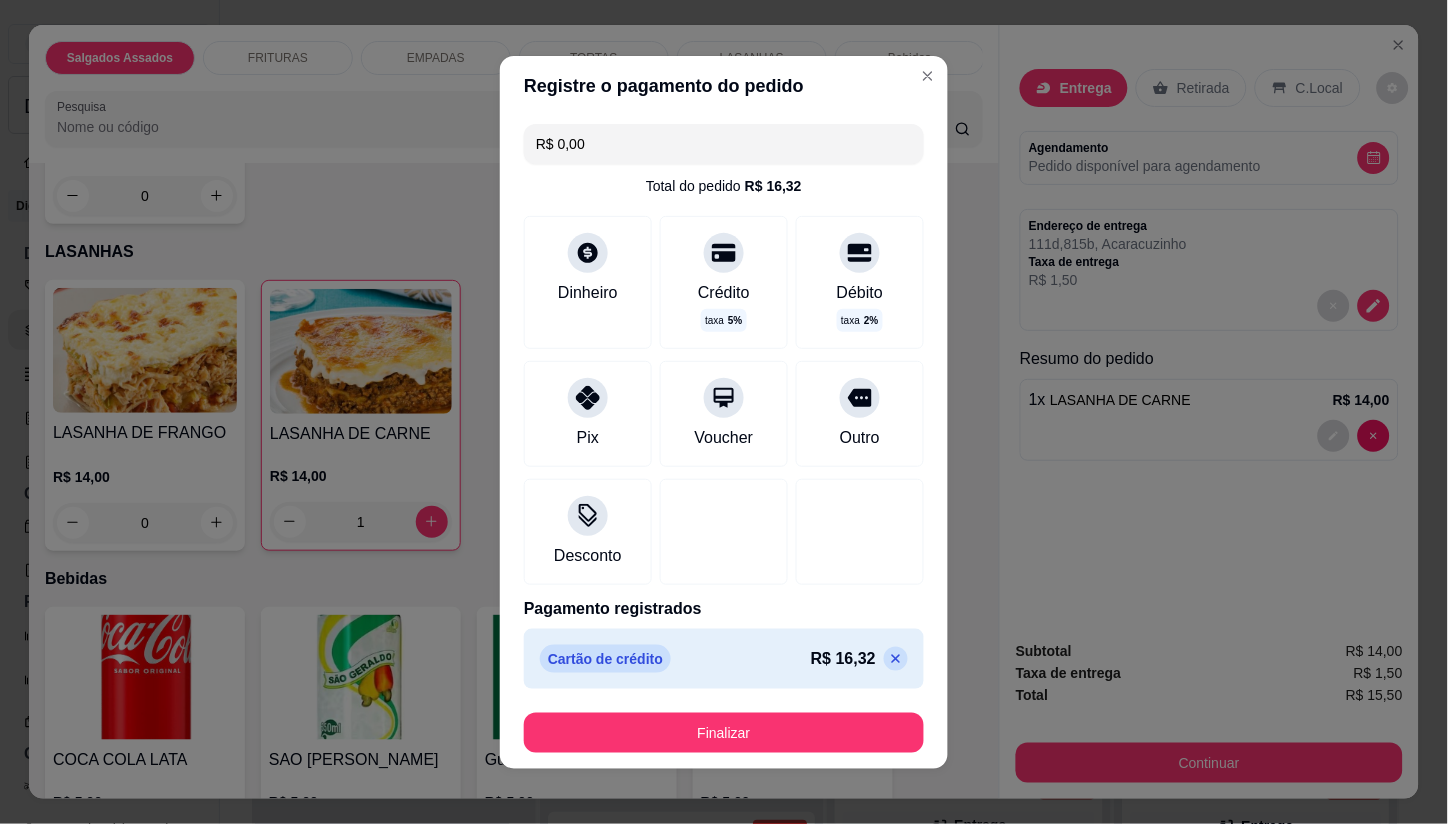 click on "Finalizar" at bounding box center (724, 733) 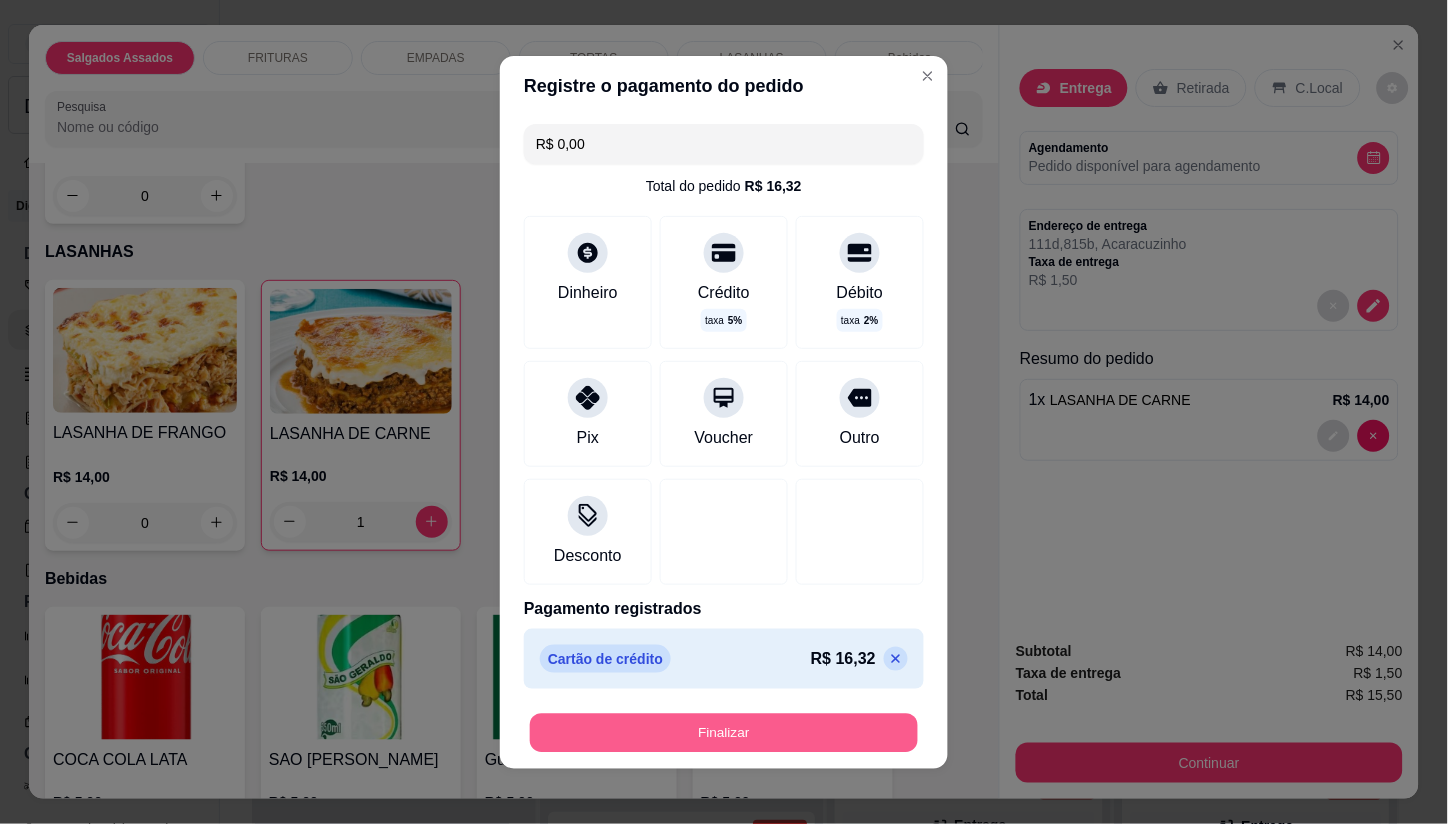 click on "Finalizar" at bounding box center [724, 732] 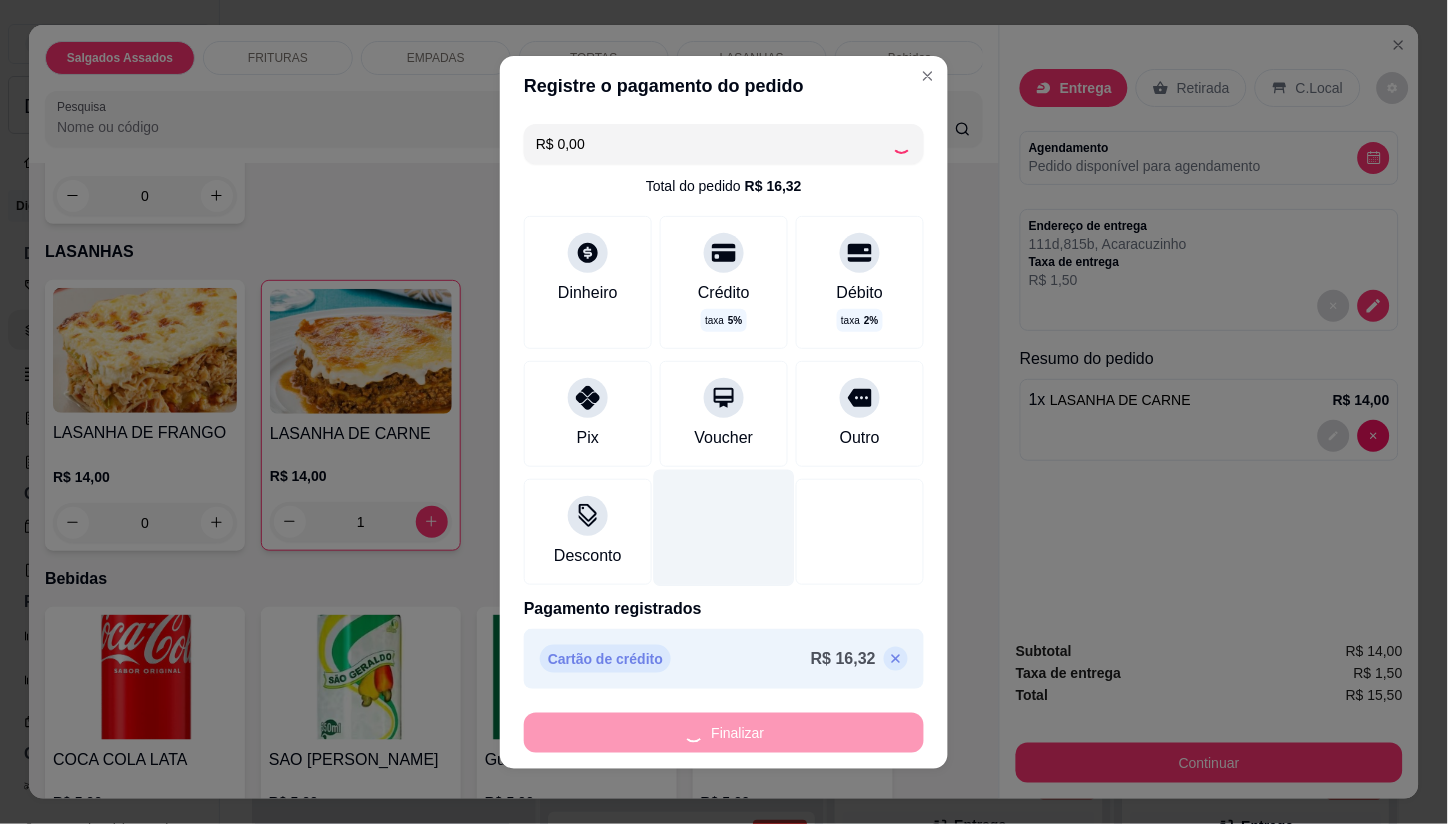 type on "0" 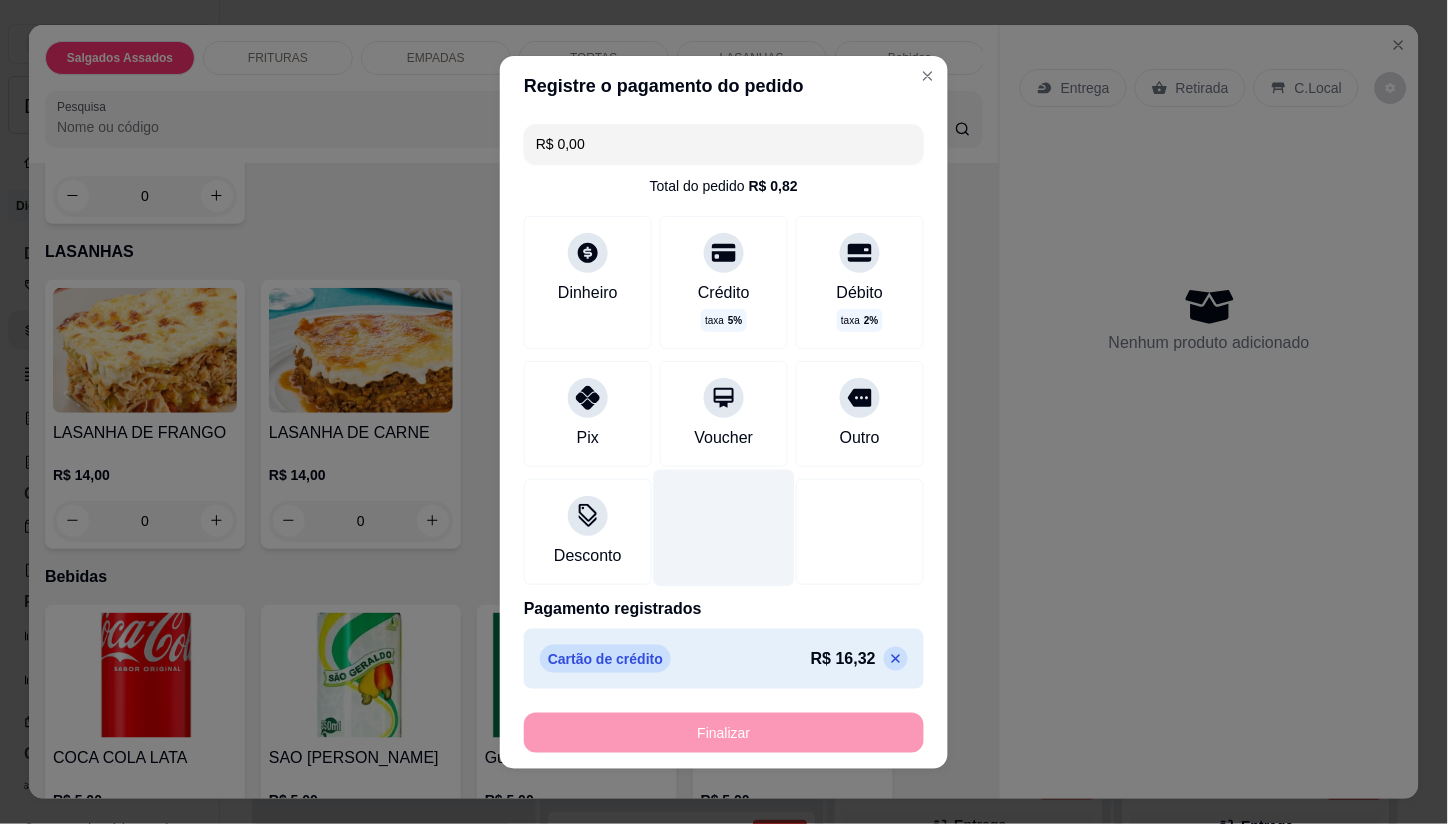 type on "-R$ 15,50" 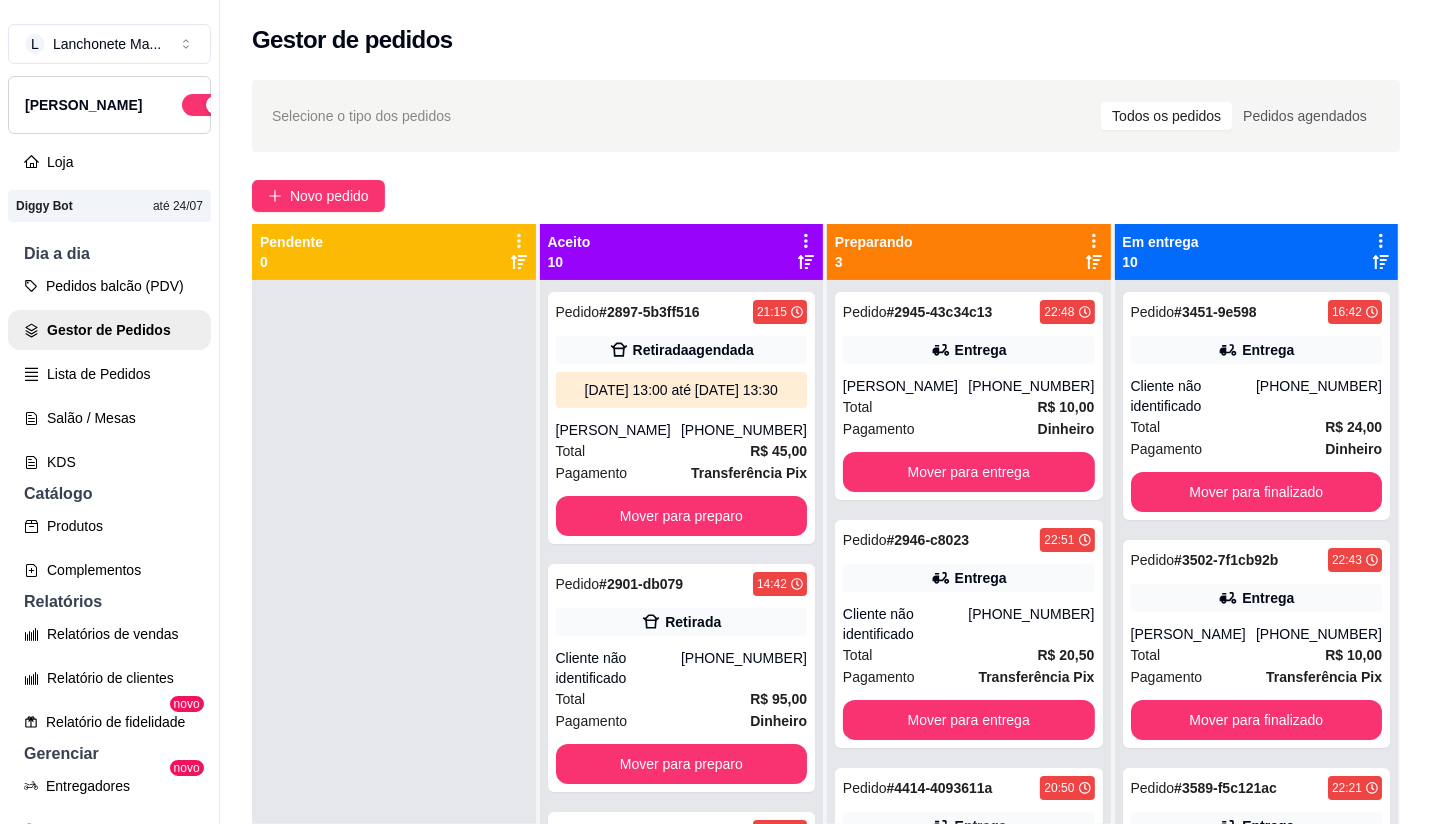 scroll, scrollTop: 32, scrollLeft: 0, axis: vertical 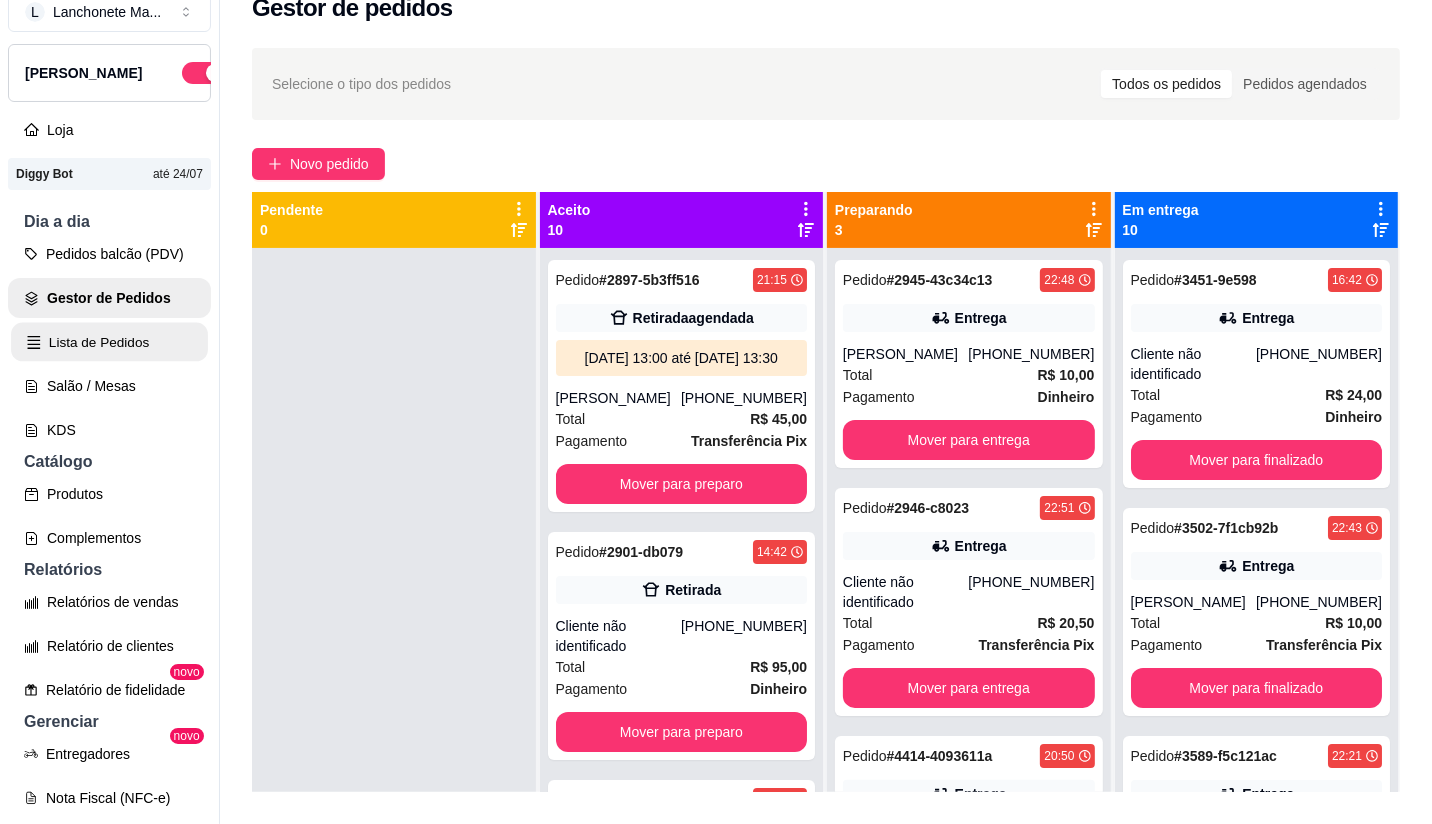click on "Lista de Pedidos" at bounding box center (109, 342) 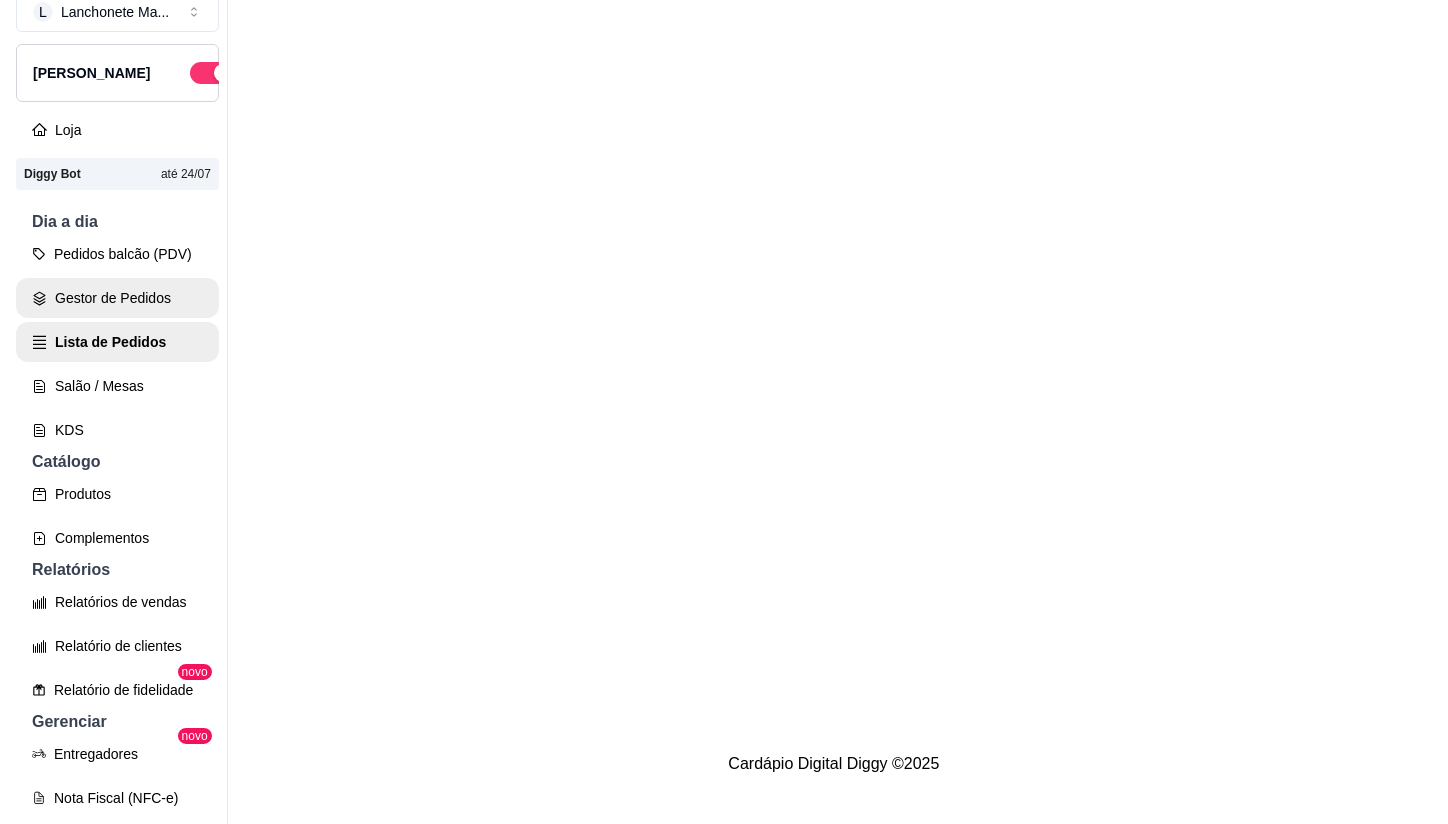 scroll, scrollTop: 0, scrollLeft: 0, axis: both 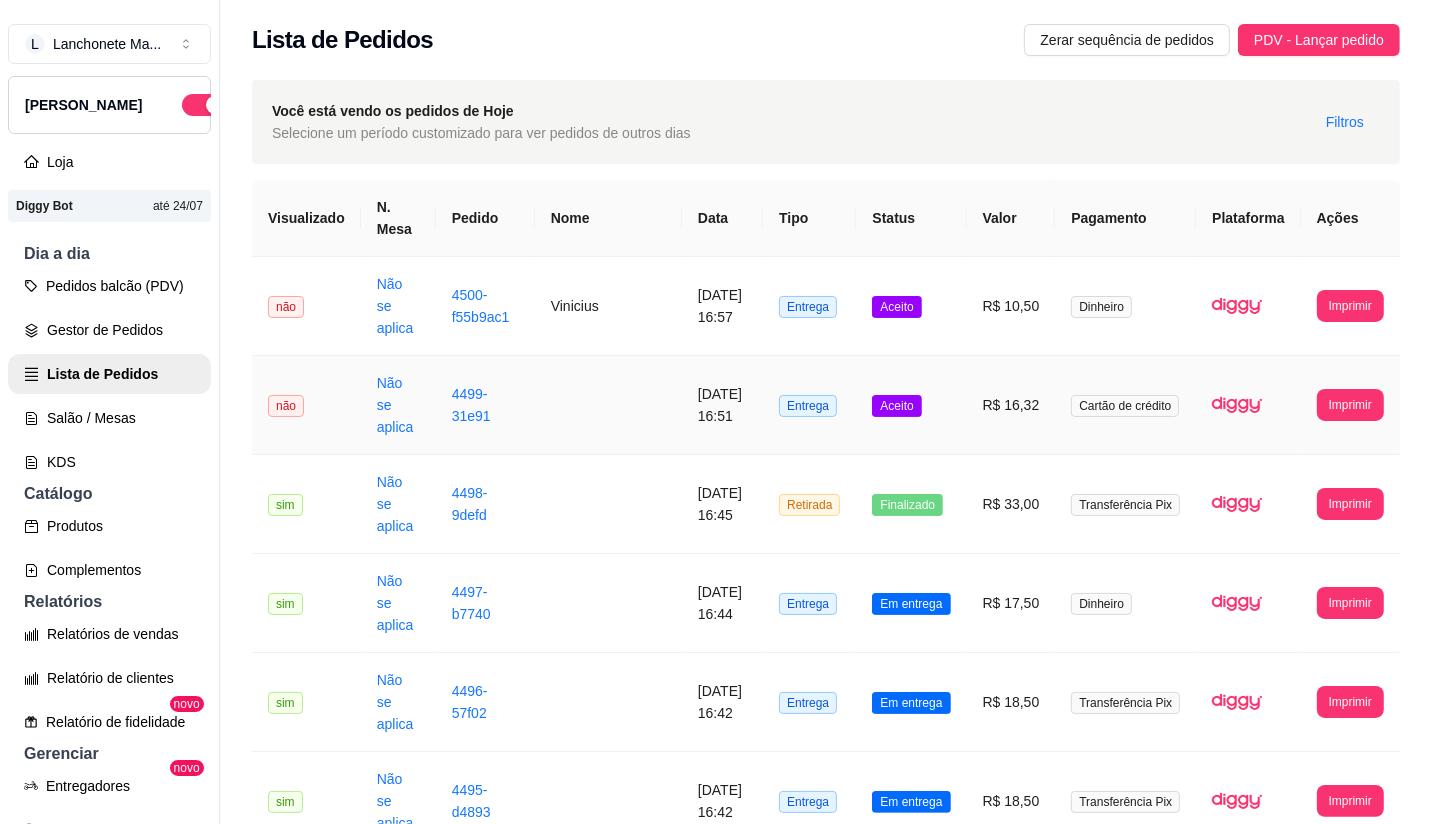 click on "Entrega" at bounding box center [809, 405] 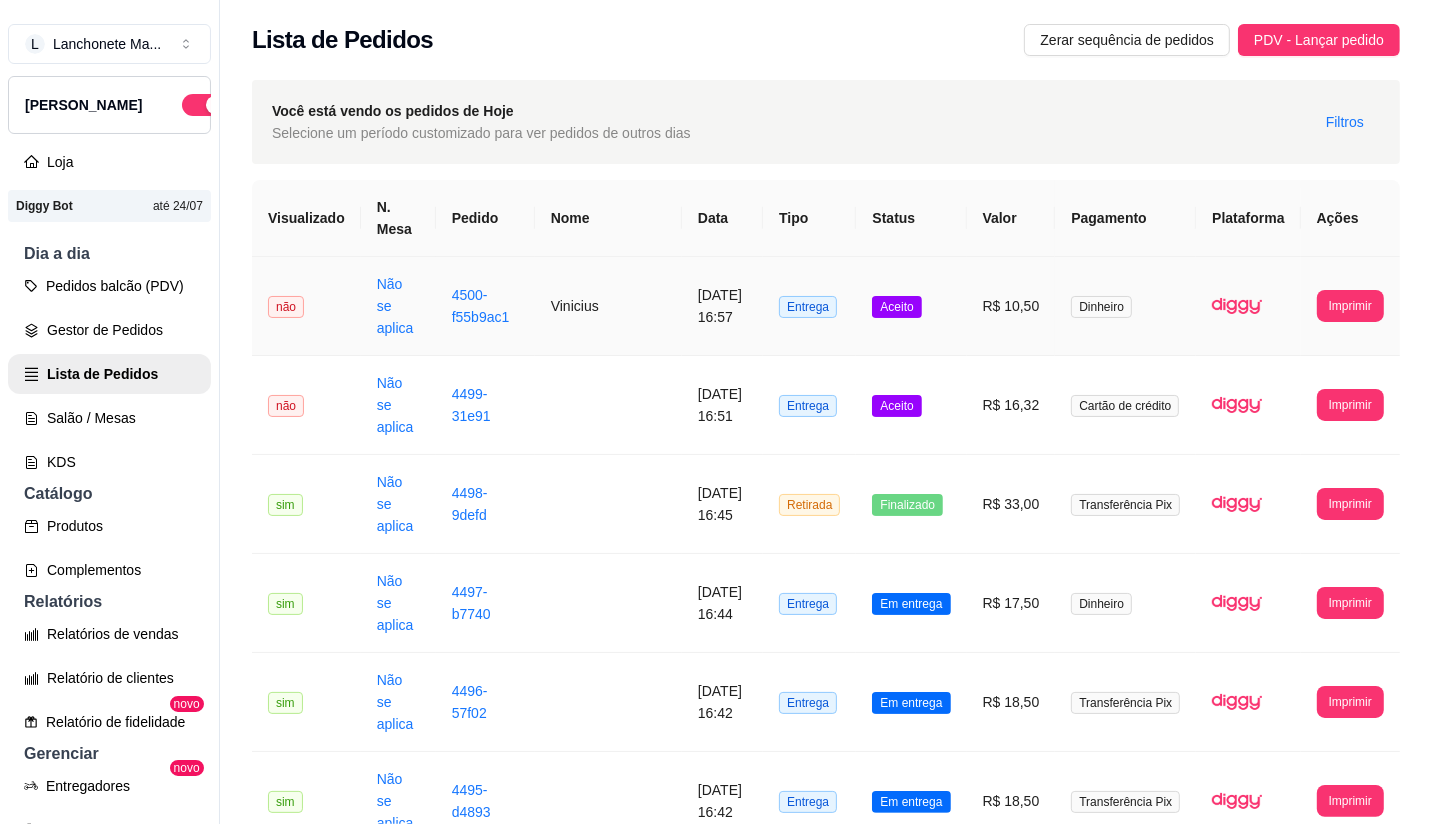 click on "Aceito" at bounding box center (896, 307) 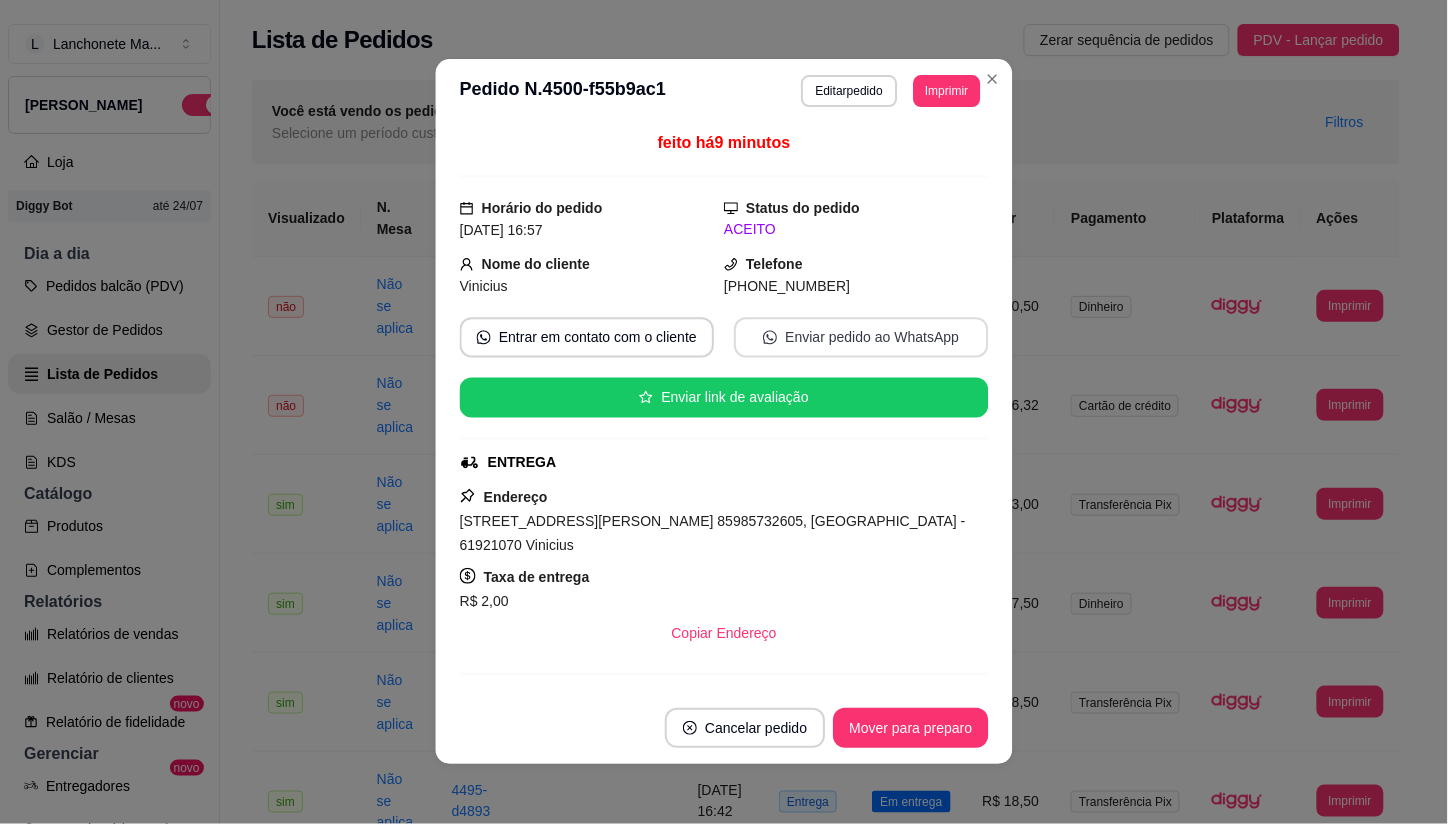scroll, scrollTop: 12, scrollLeft: 0, axis: vertical 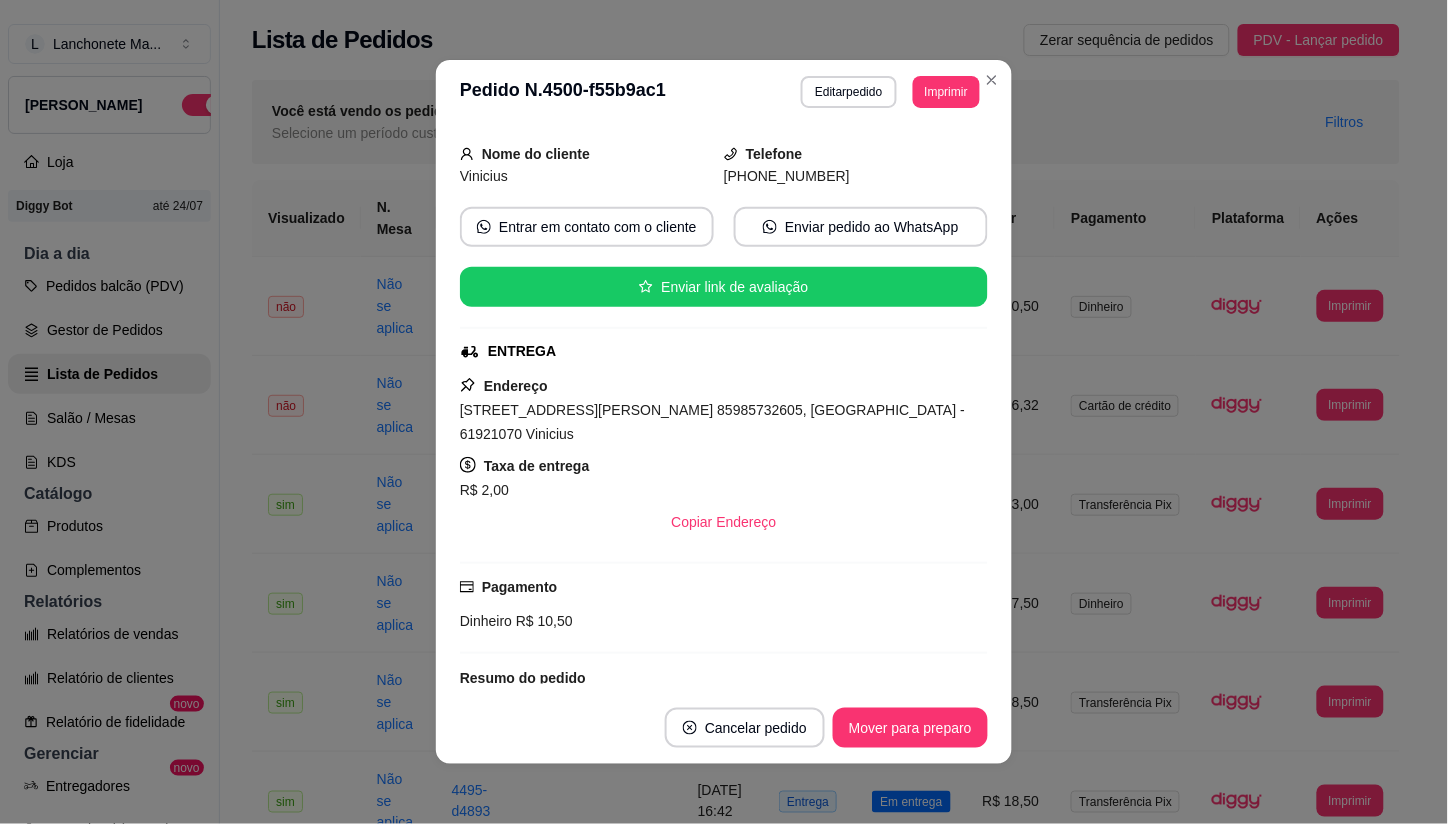 click on "Imprimir" at bounding box center (946, 92) 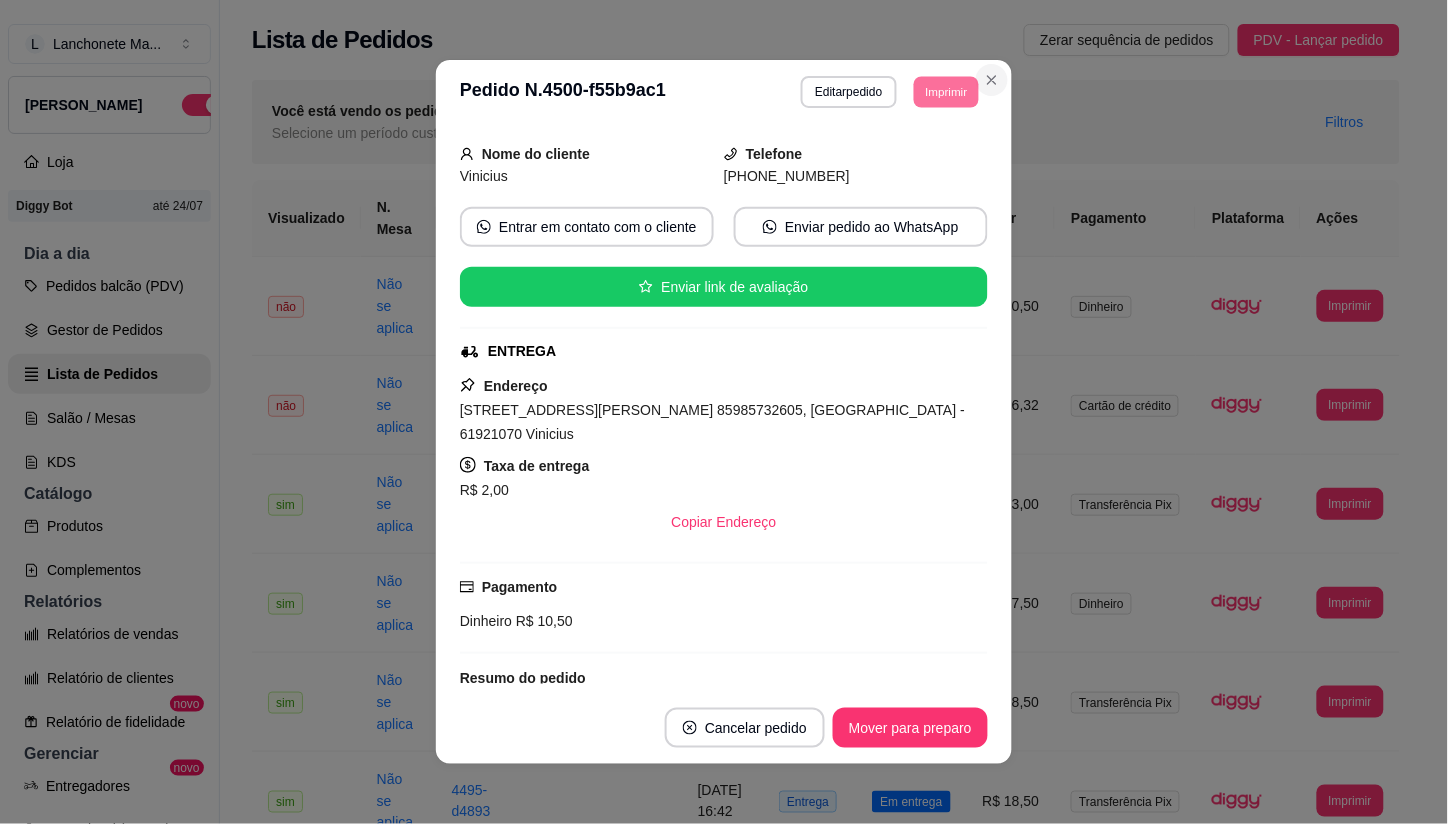 click 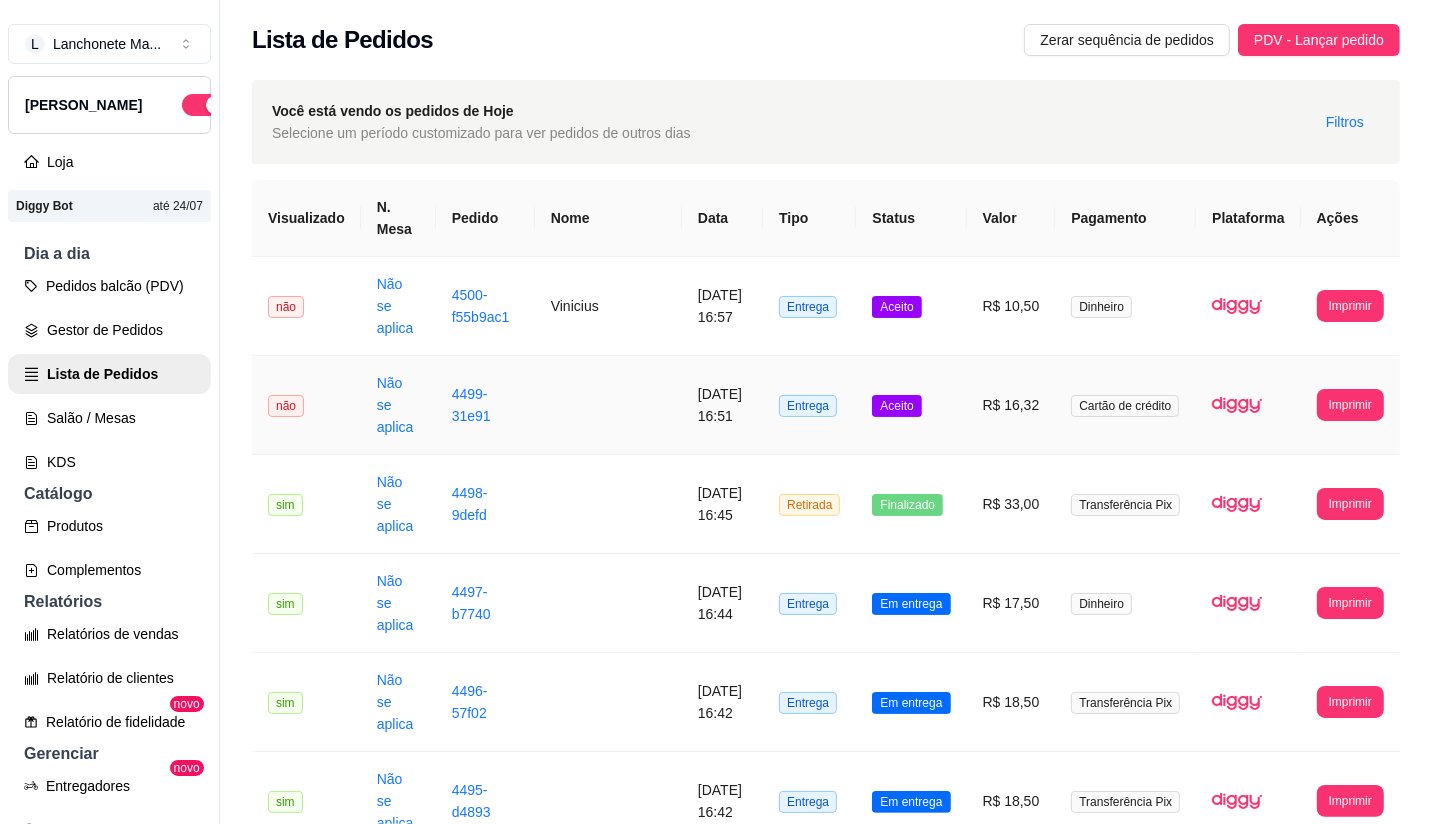 click on "Aceito" at bounding box center (911, 405) 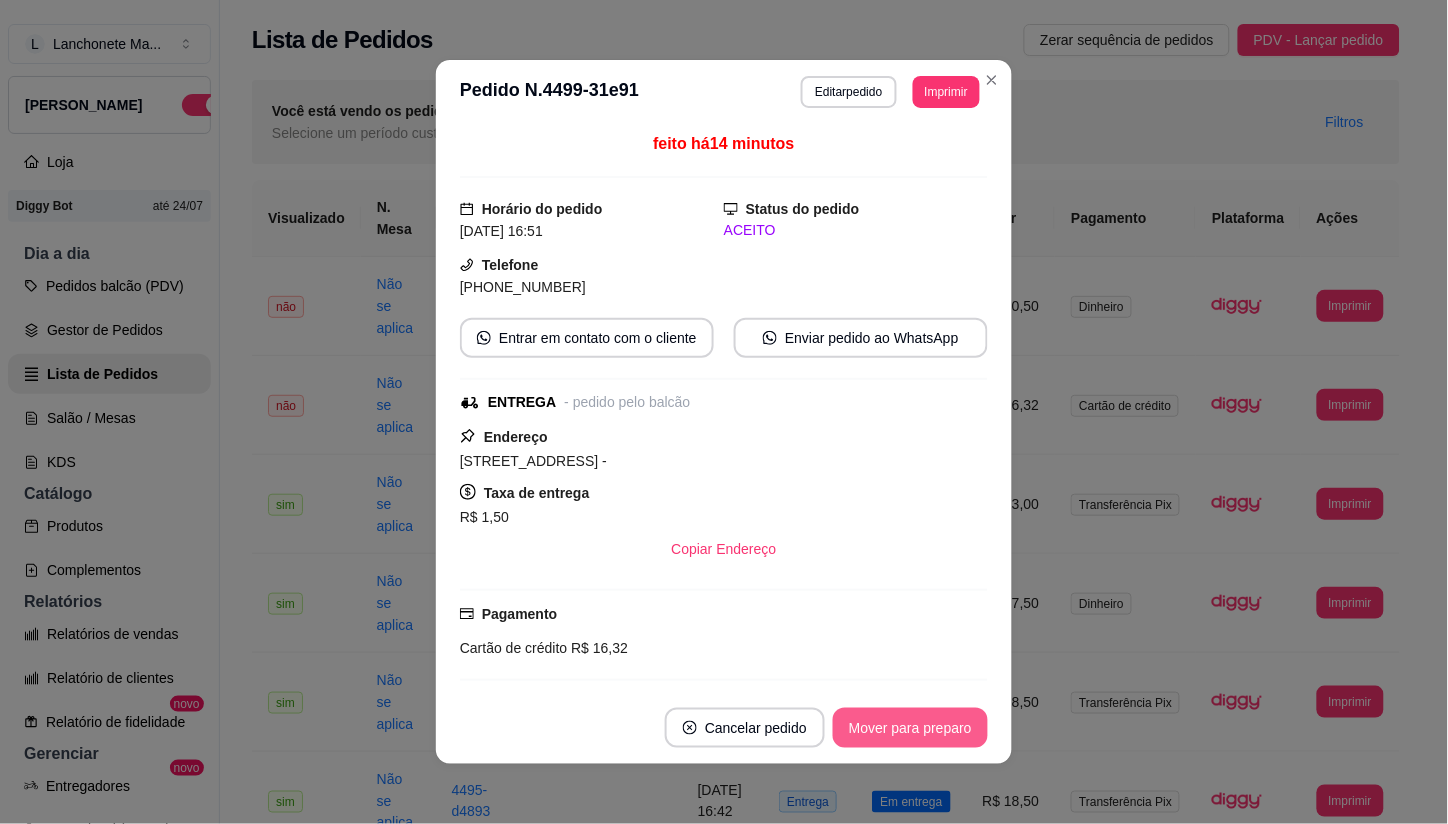 click on "Mover para preparo" at bounding box center (910, 728) 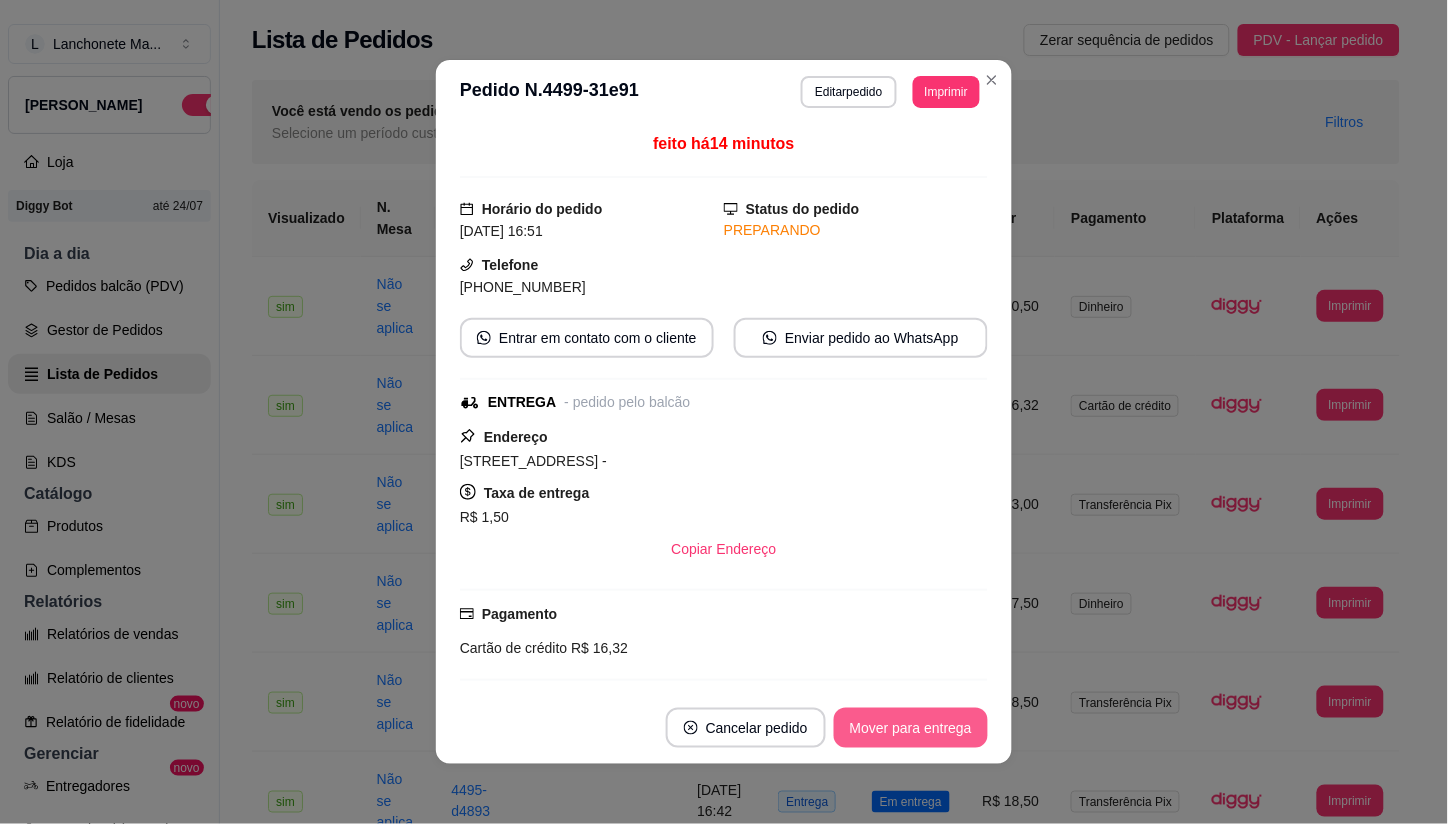 click on "Mover para entrega" at bounding box center [911, 728] 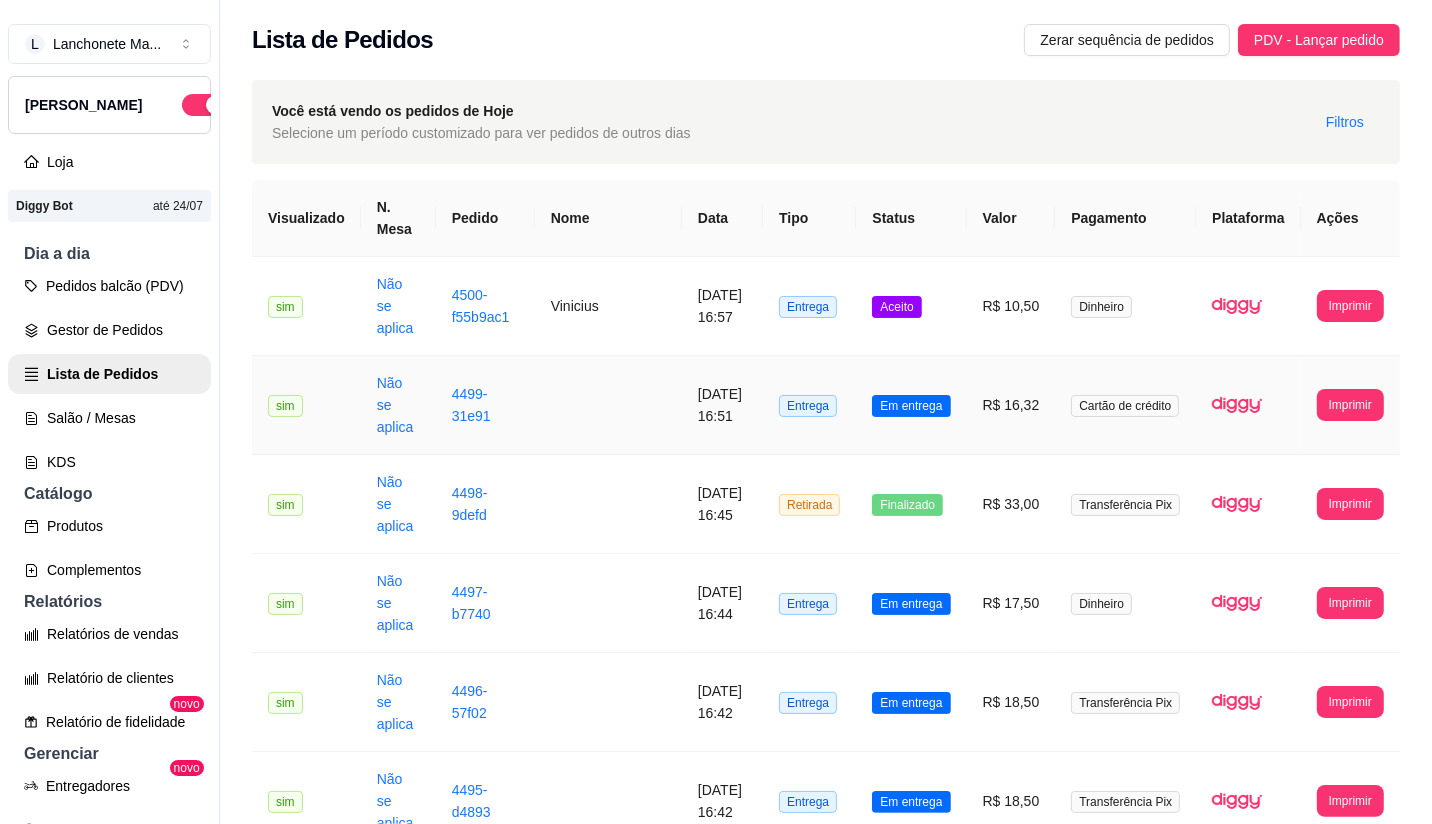 click on "Em entrega" at bounding box center [911, 406] 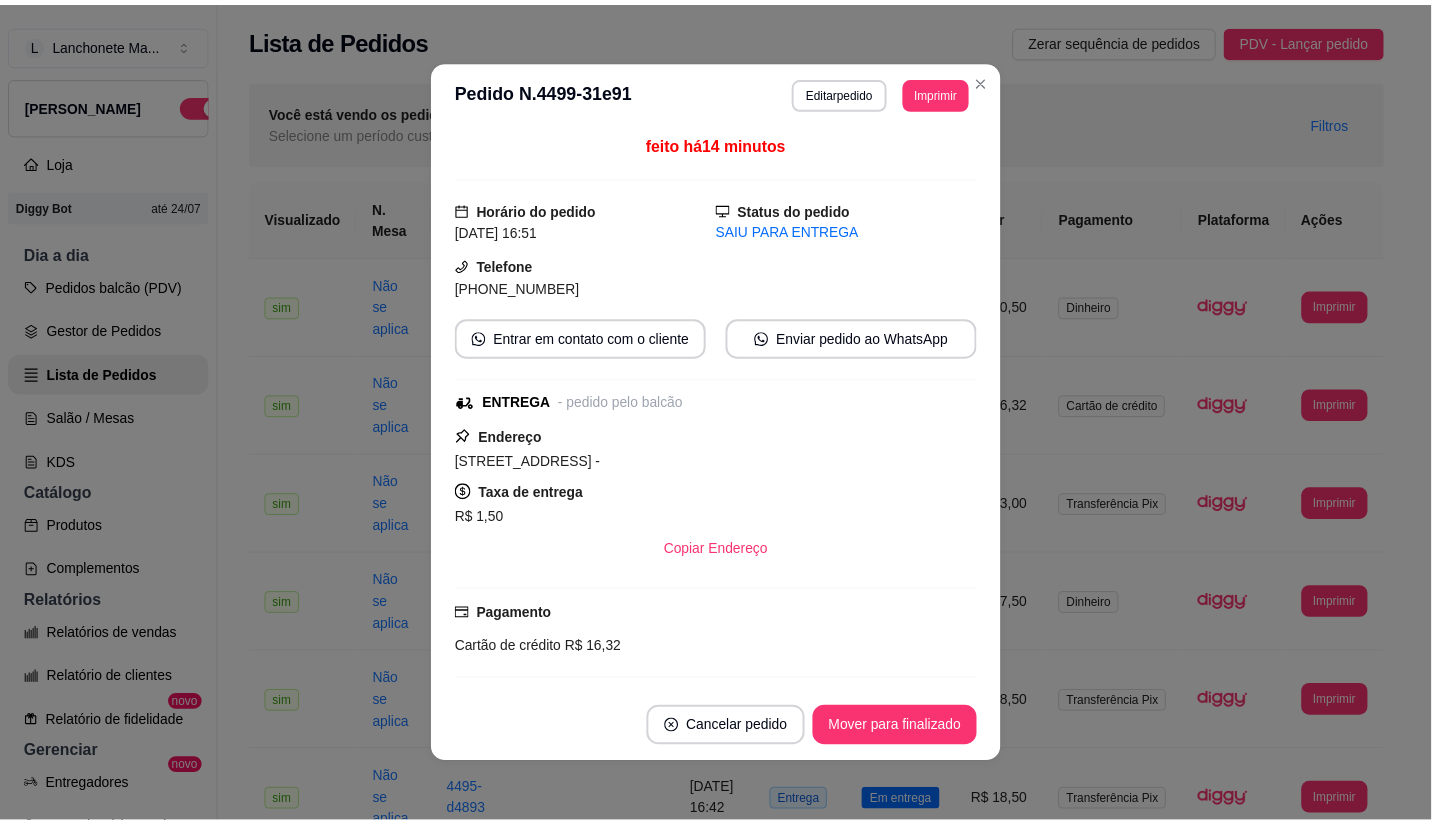 scroll, scrollTop: 111, scrollLeft: 0, axis: vertical 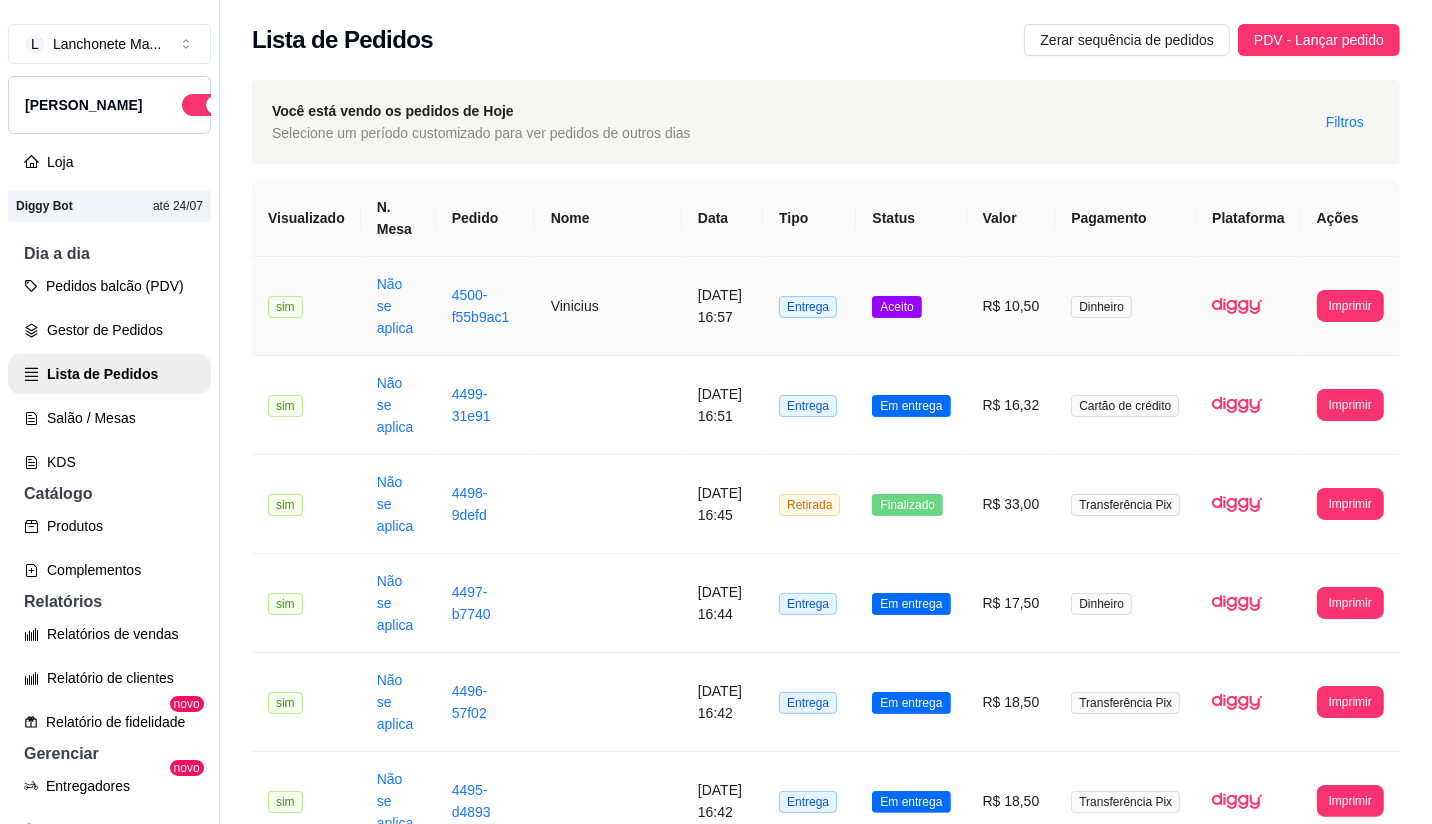 click on "Aceito" at bounding box center [911, 306] 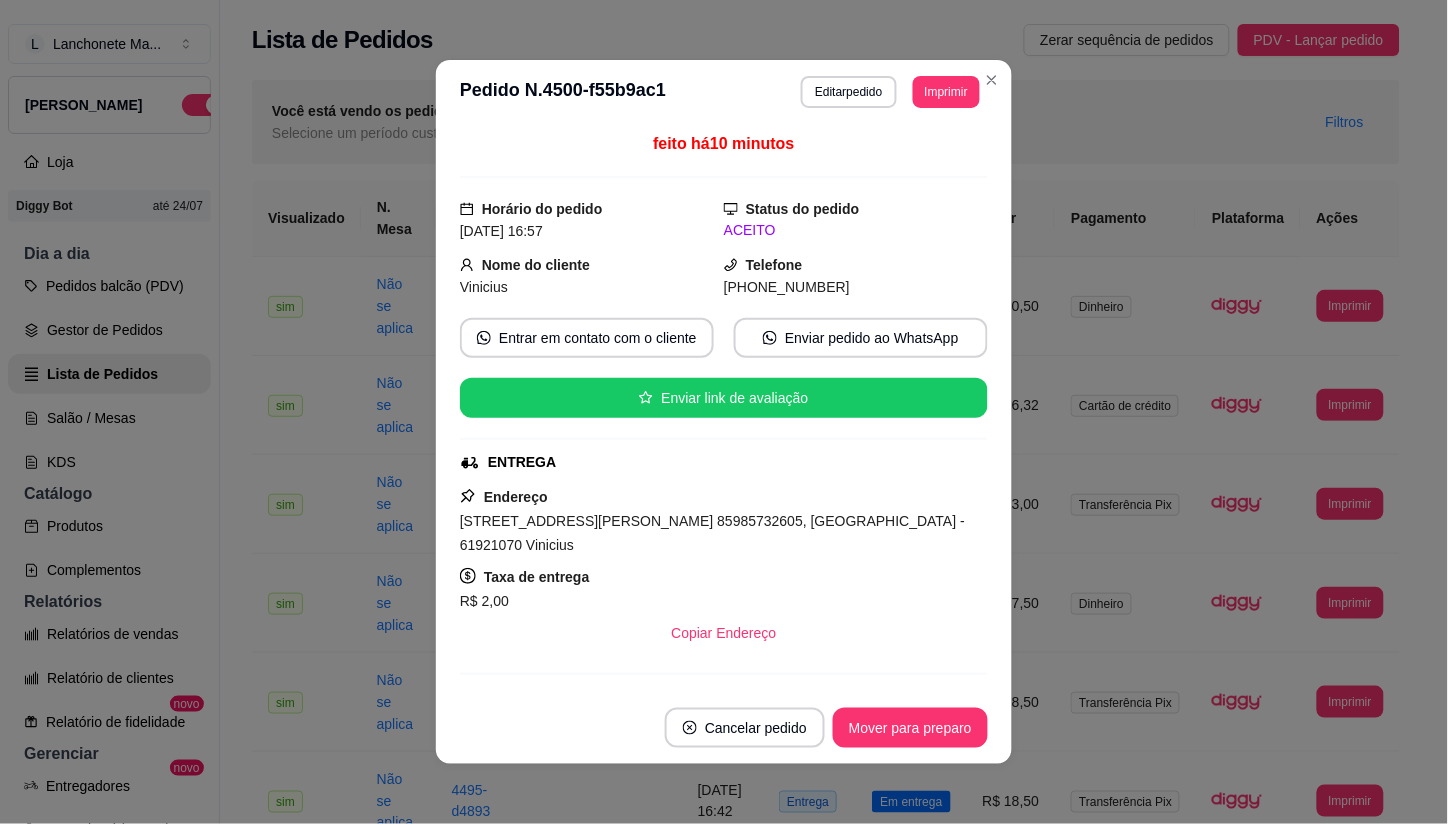 click on "Cancelar pedido Mover para preparo" at bounding box center [724, 728] 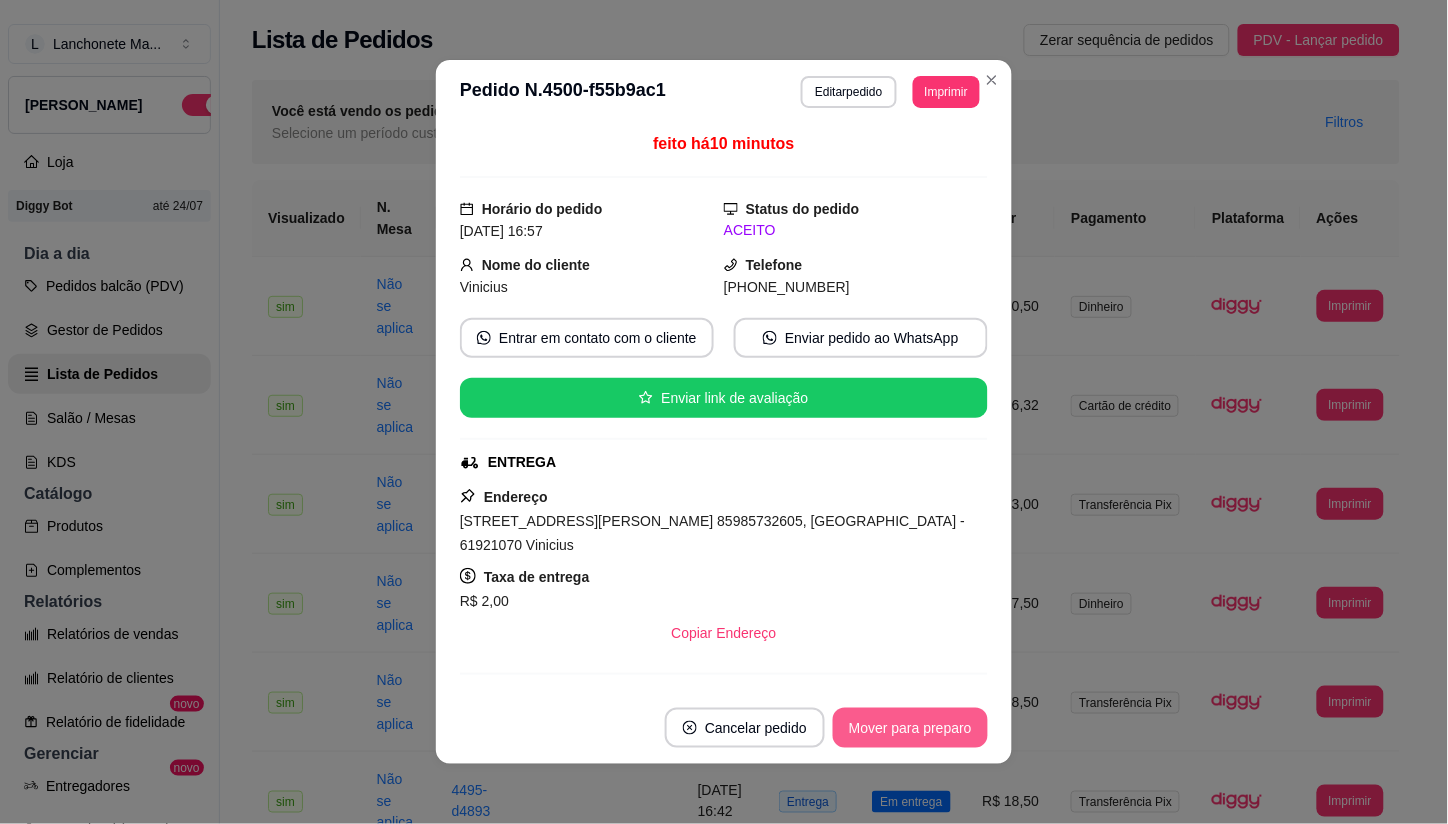 click on "Mover para preparo" at bounding box center (910, 728) 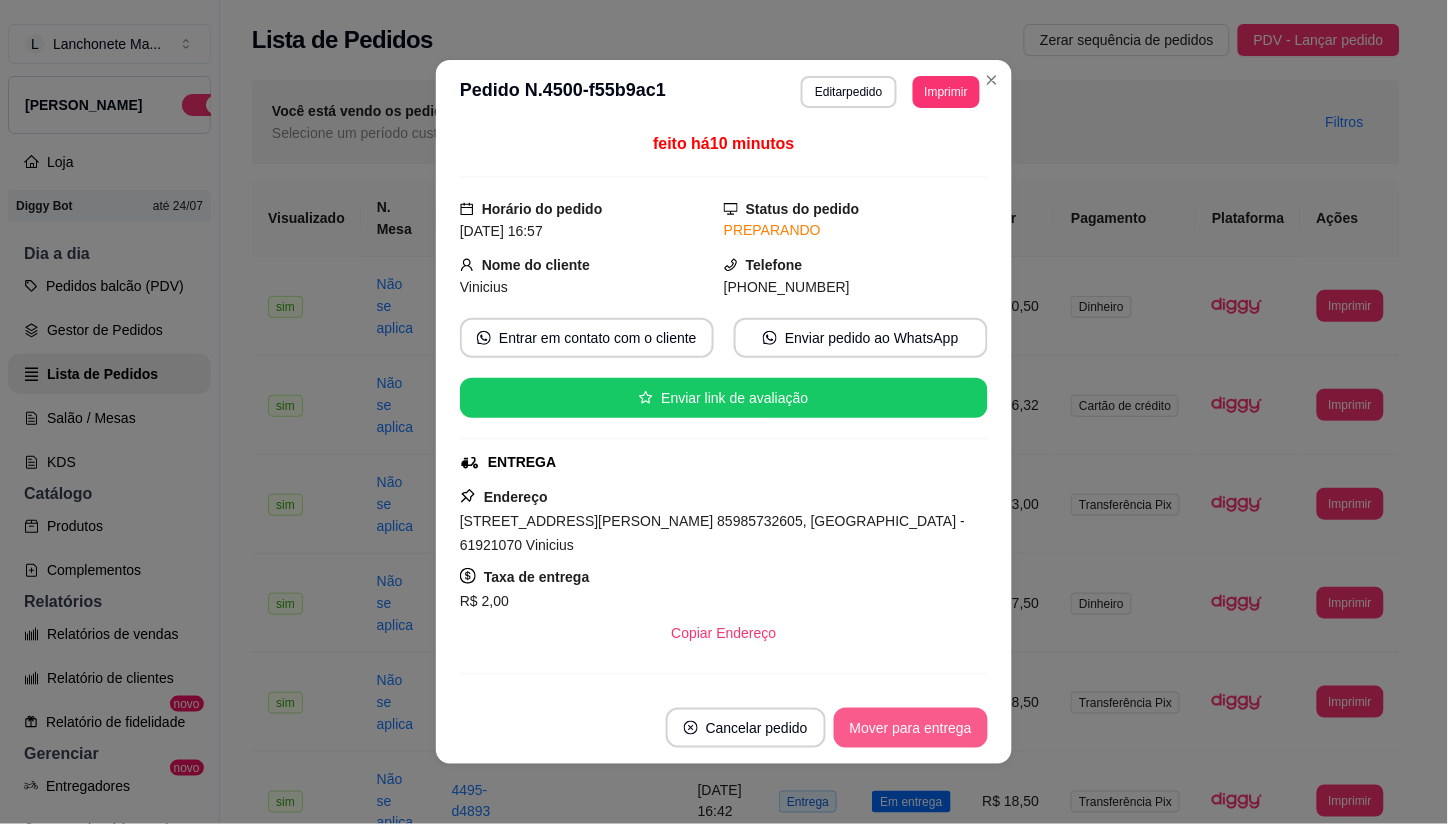 click on "Mover para entrega" at bounding box center (911, 728) 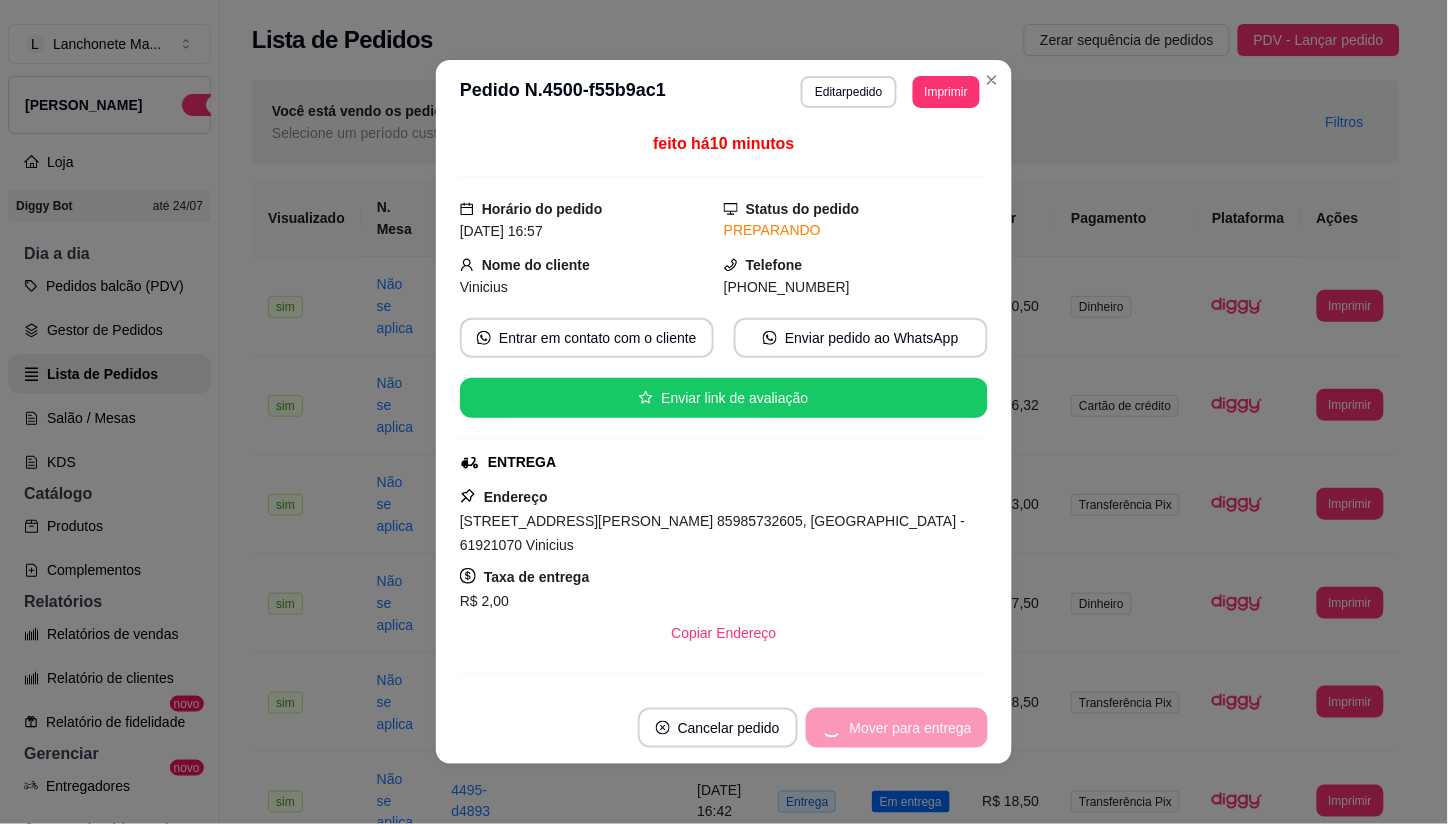 click on "Mover para entrega" at bounding box center [897, 728] 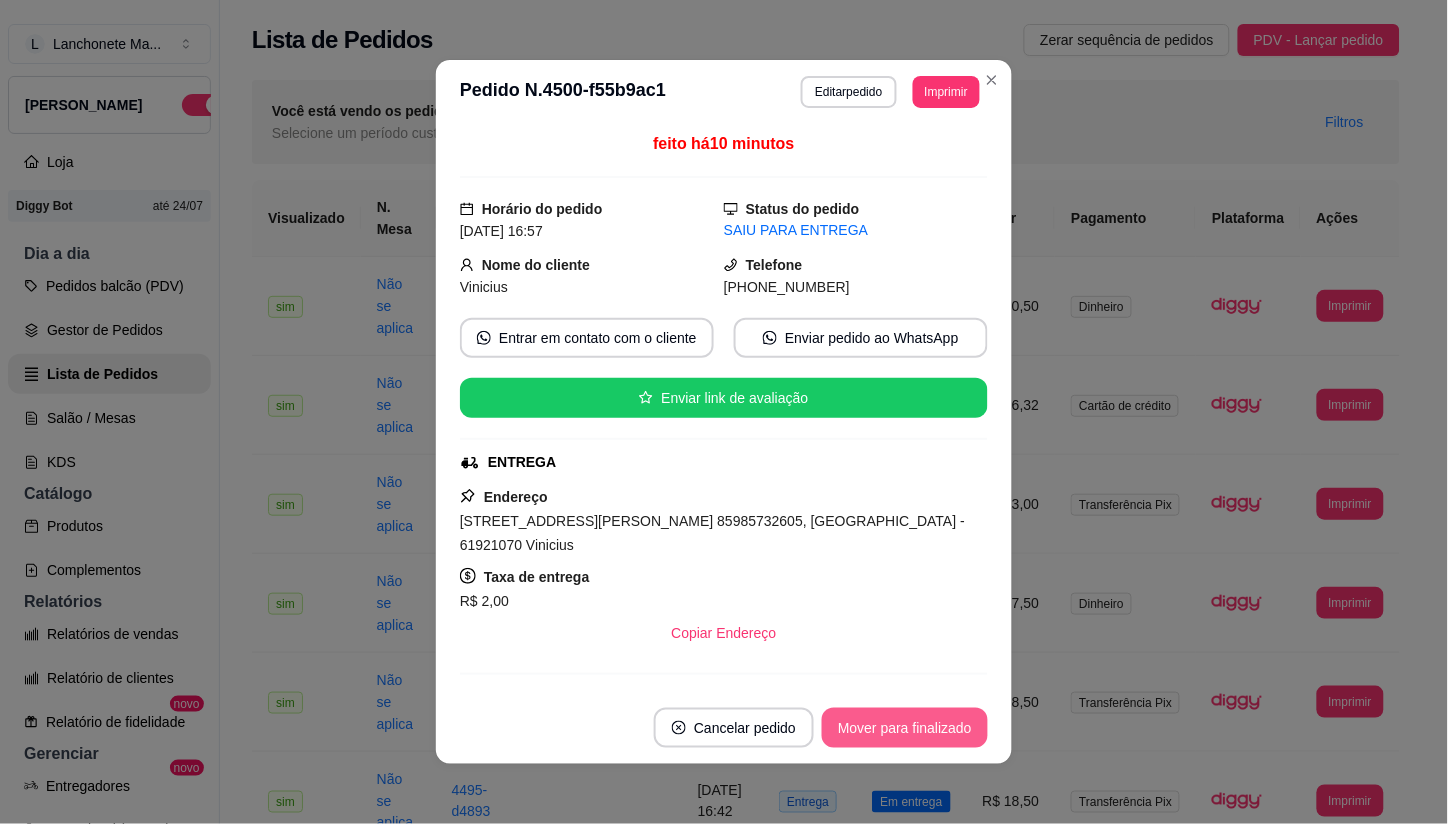 click on "Mover para finalizado" at bounding box center (905, 728) 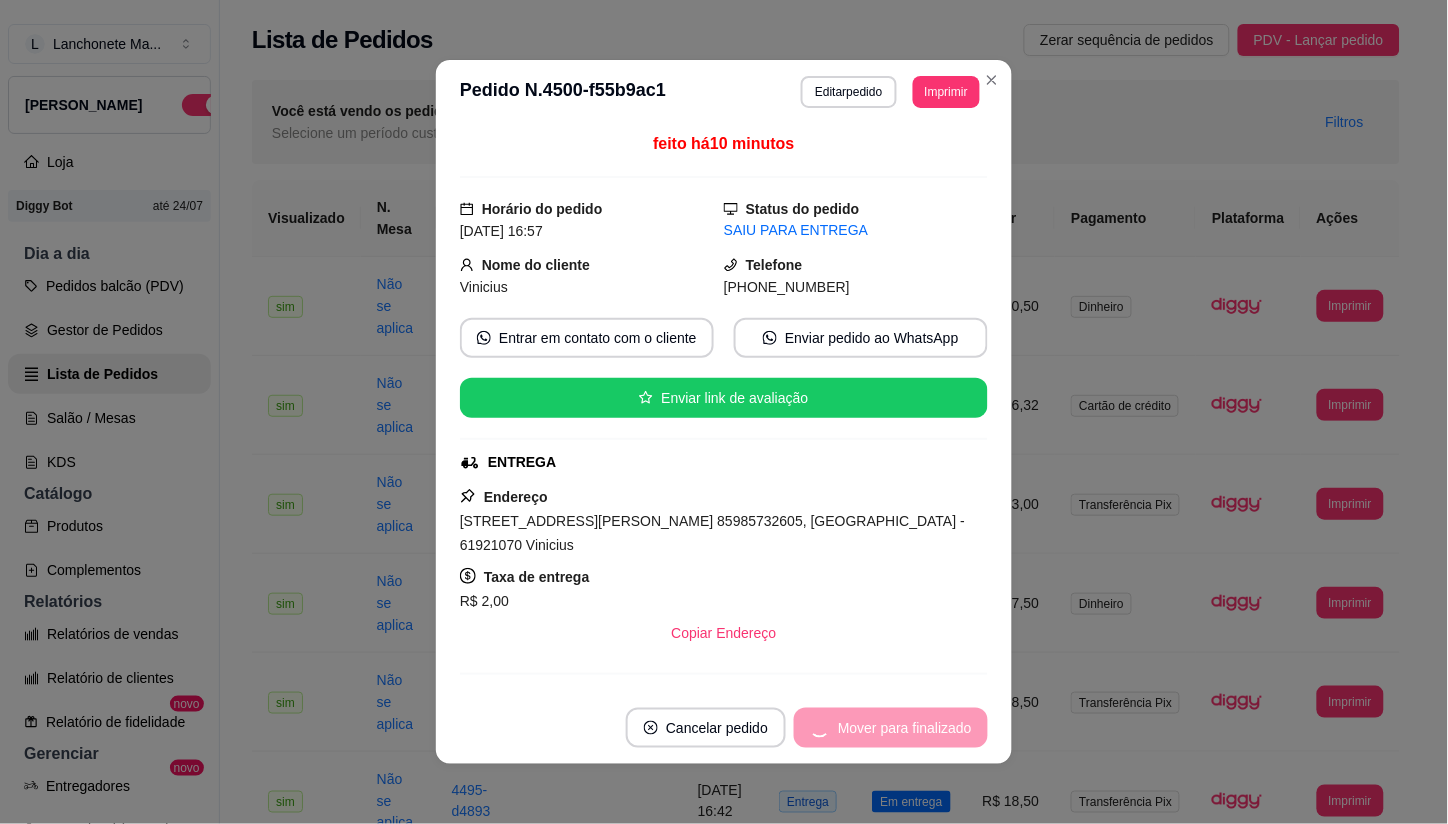 click on "Mover para finalizado" at bounding box center (891, 728) 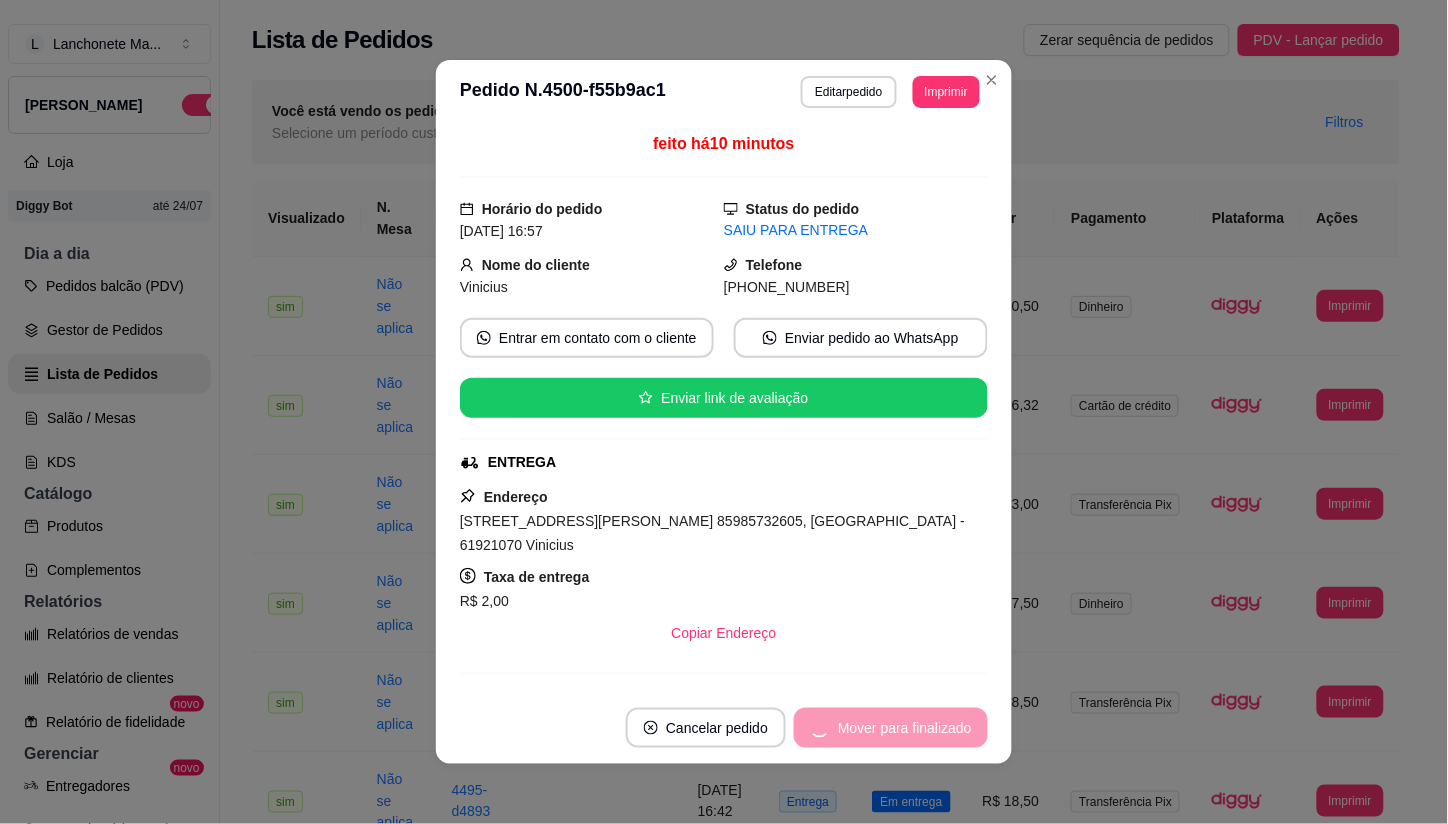 click on "Cancelar pedido" at bounding box center (706, 728) 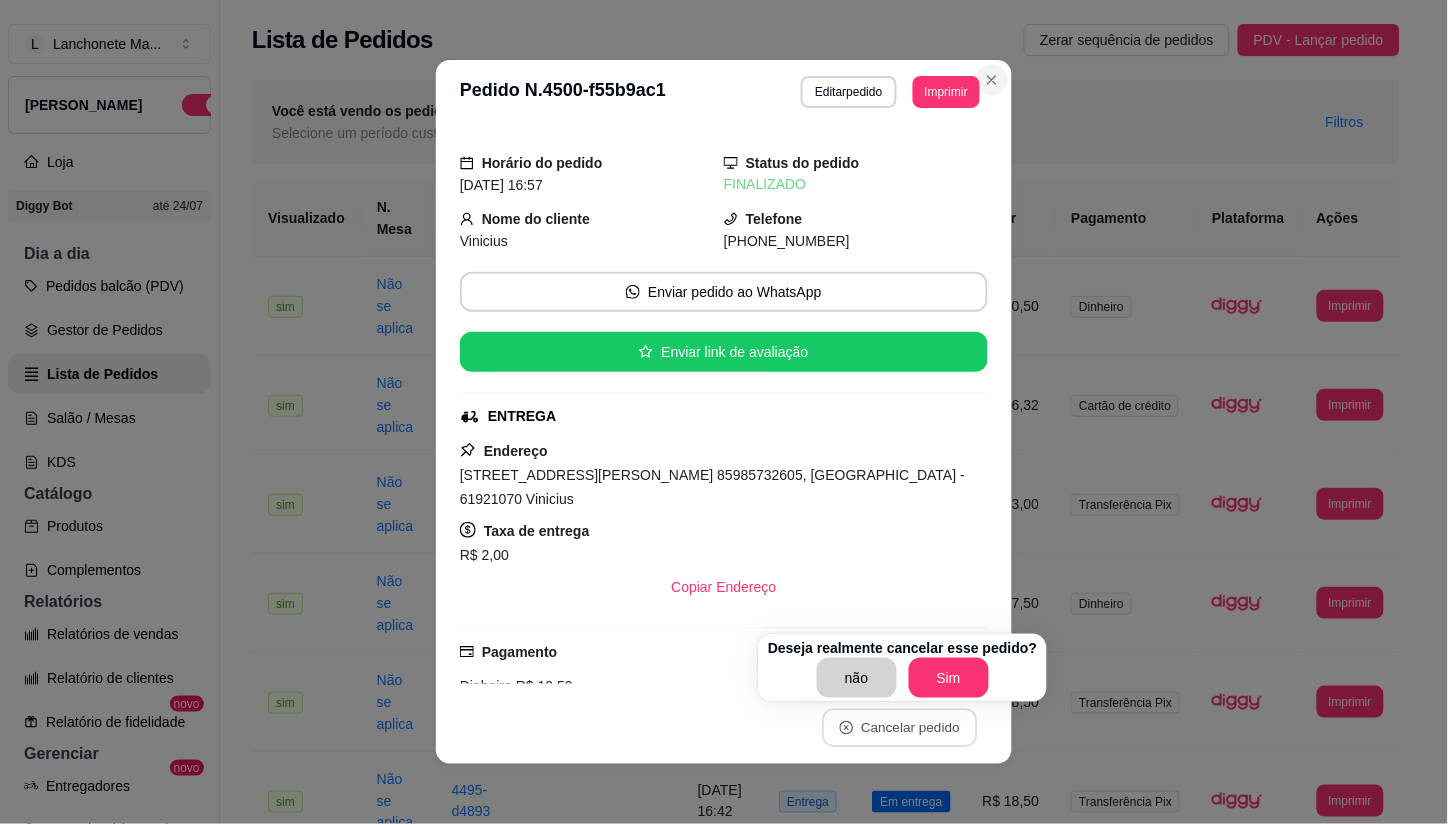 click 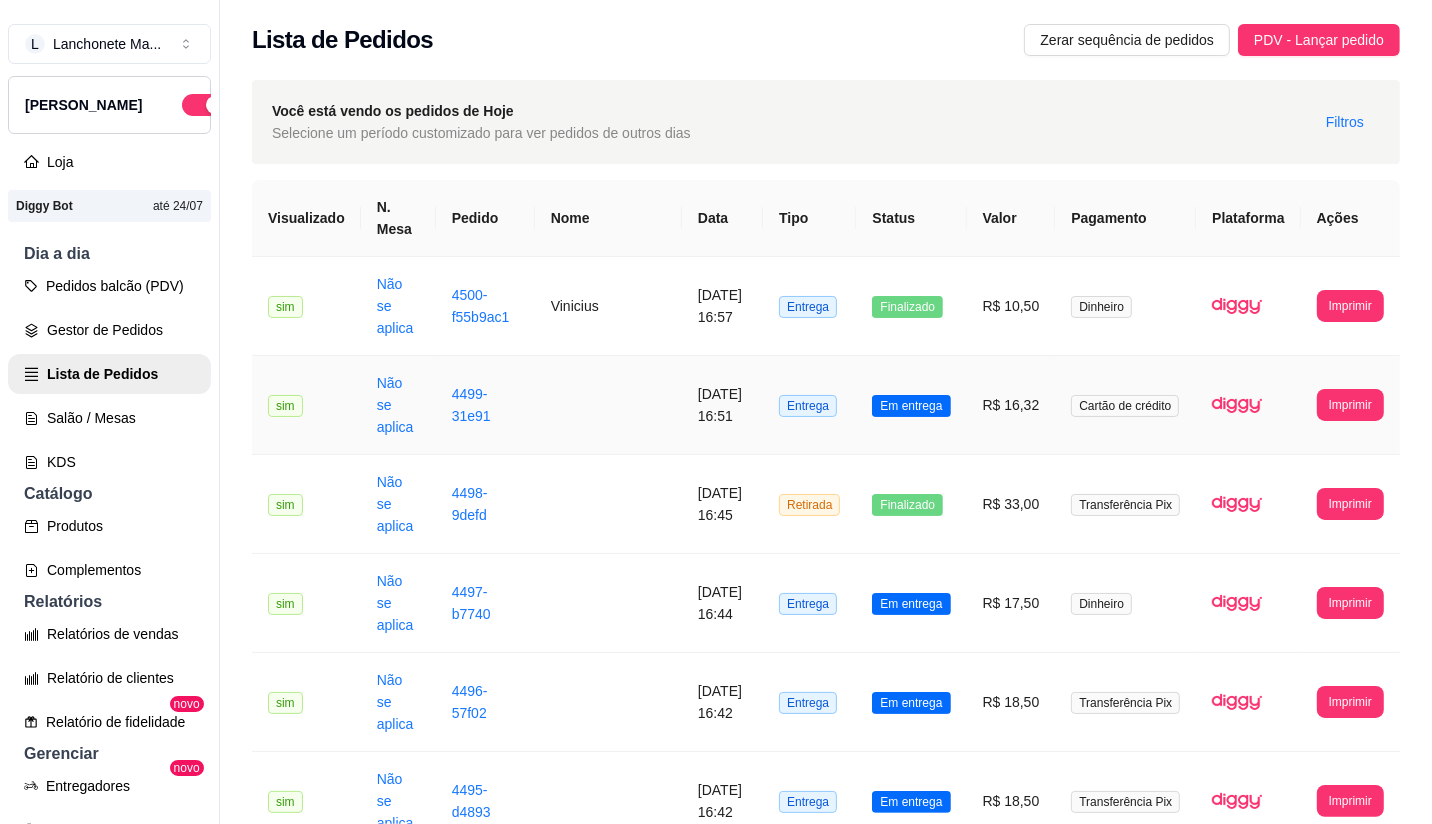 click on "Em entrega" at bounding box center [911, 405] 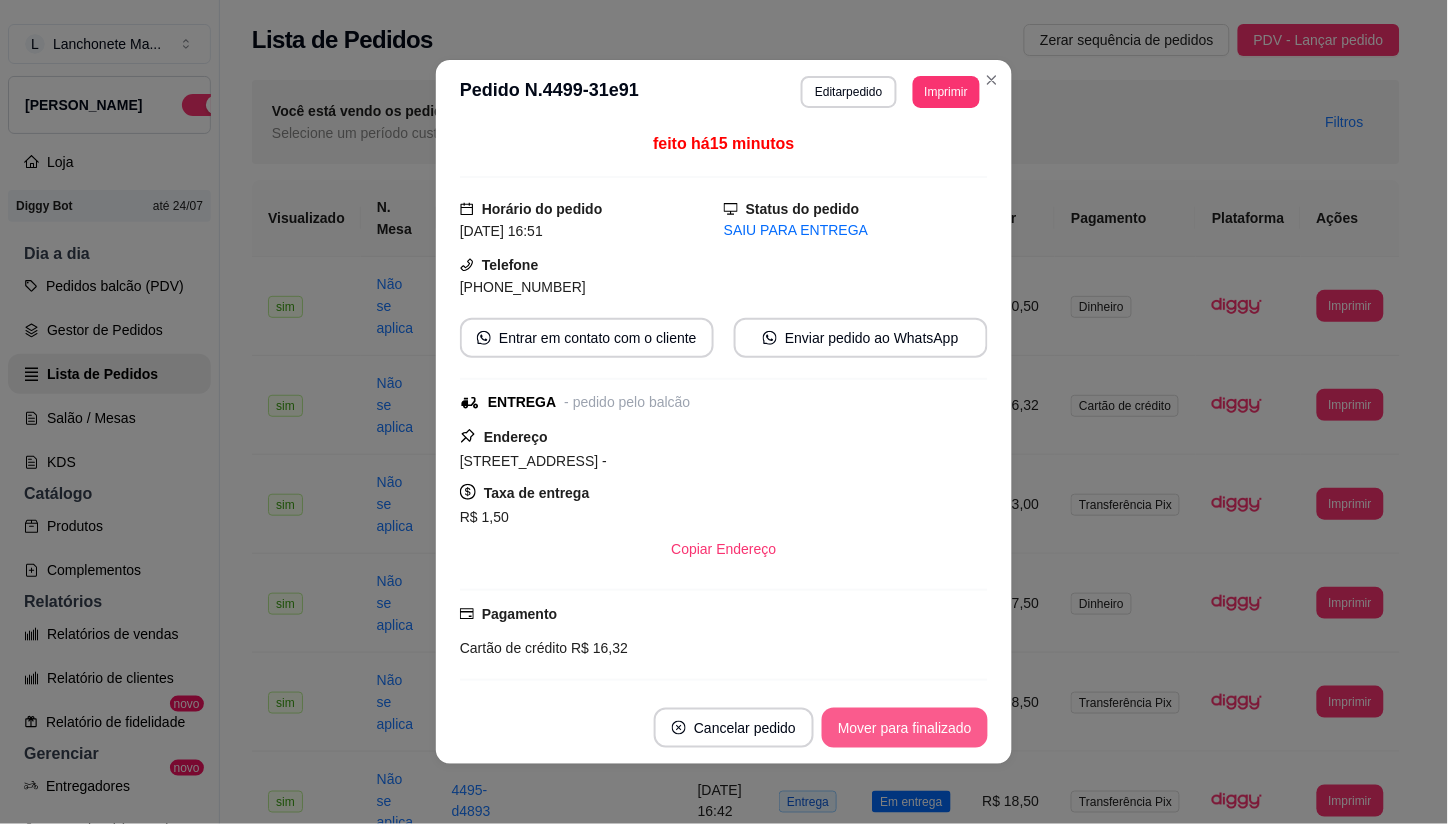 click on "Mover para finalizado" at bounding box center [905, 728] 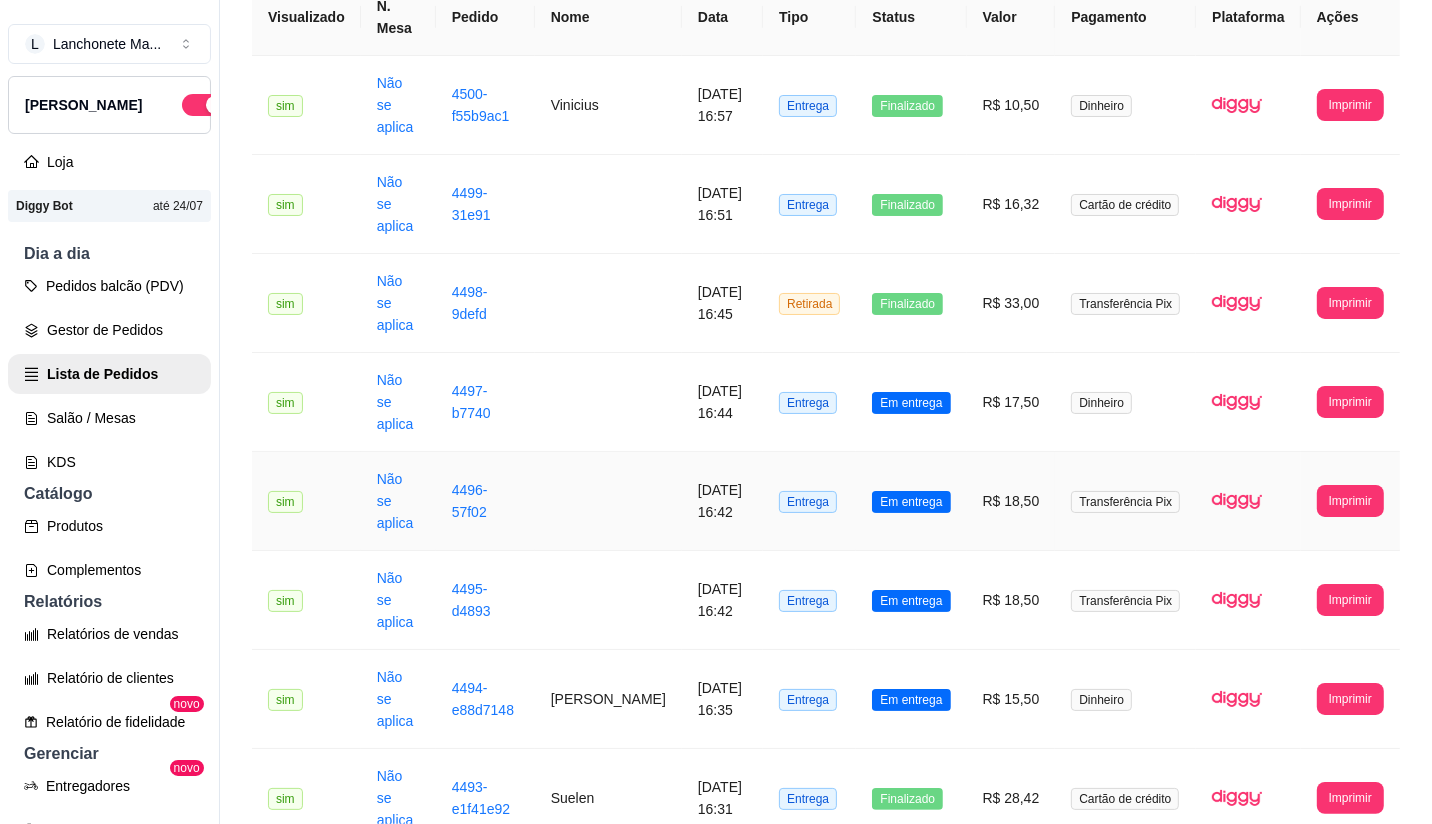 scroll, scrollTop: 333, scrollLeft: 0, axis: vertical 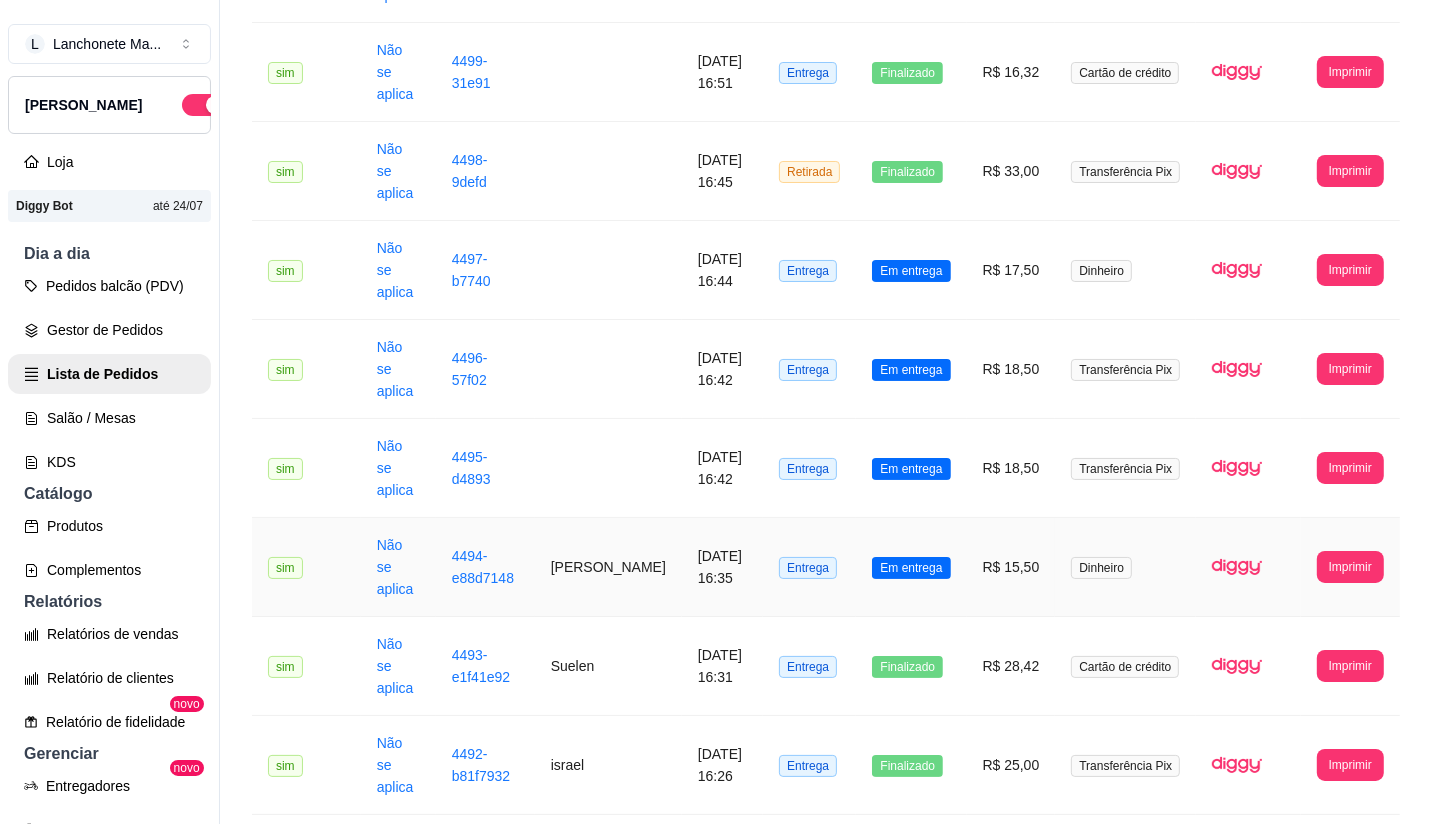 click on "Em entrega" at bounding box center [911, 567] 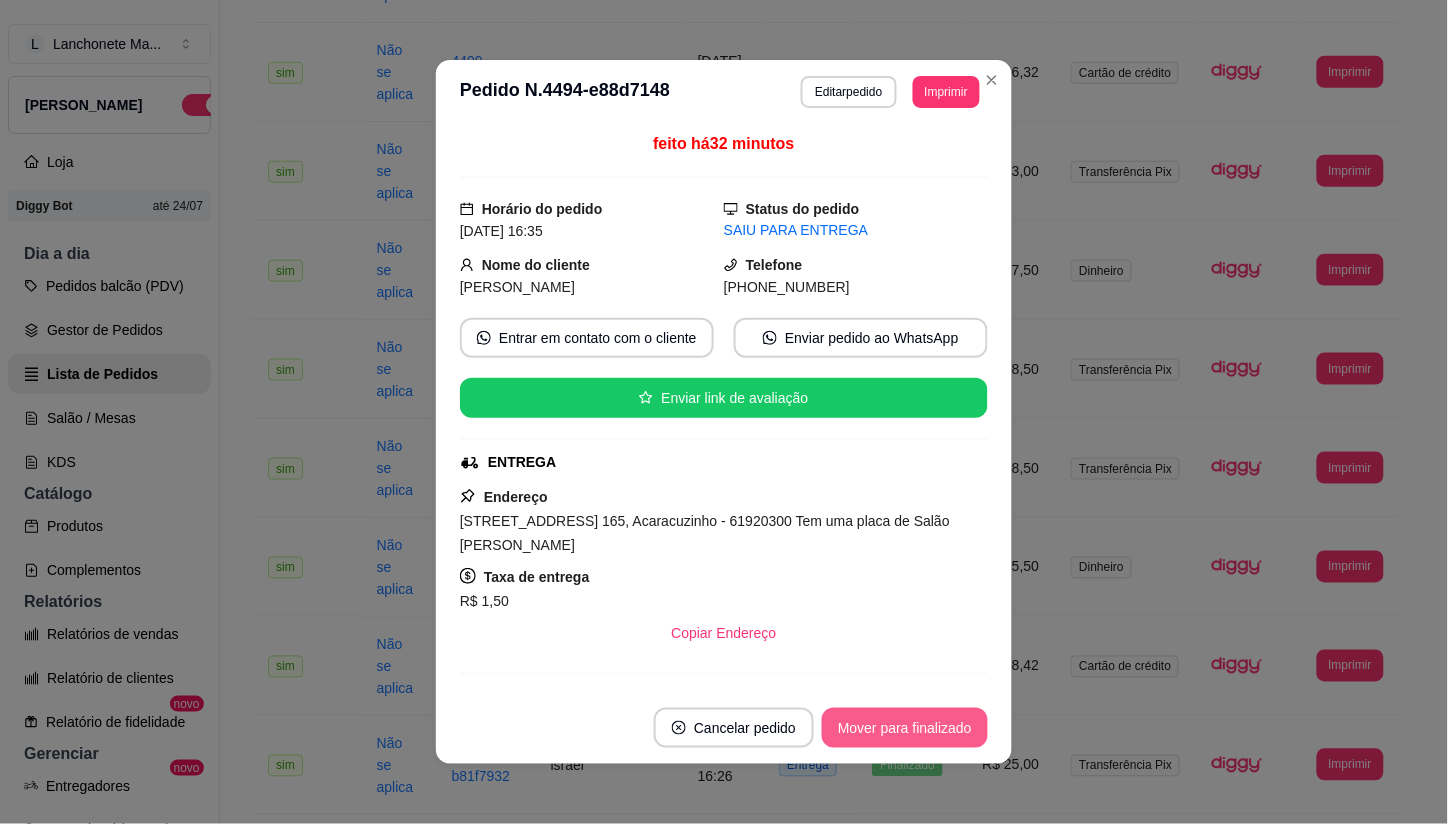 click on "Mover para finalizado" at bounding box center (905, 728) 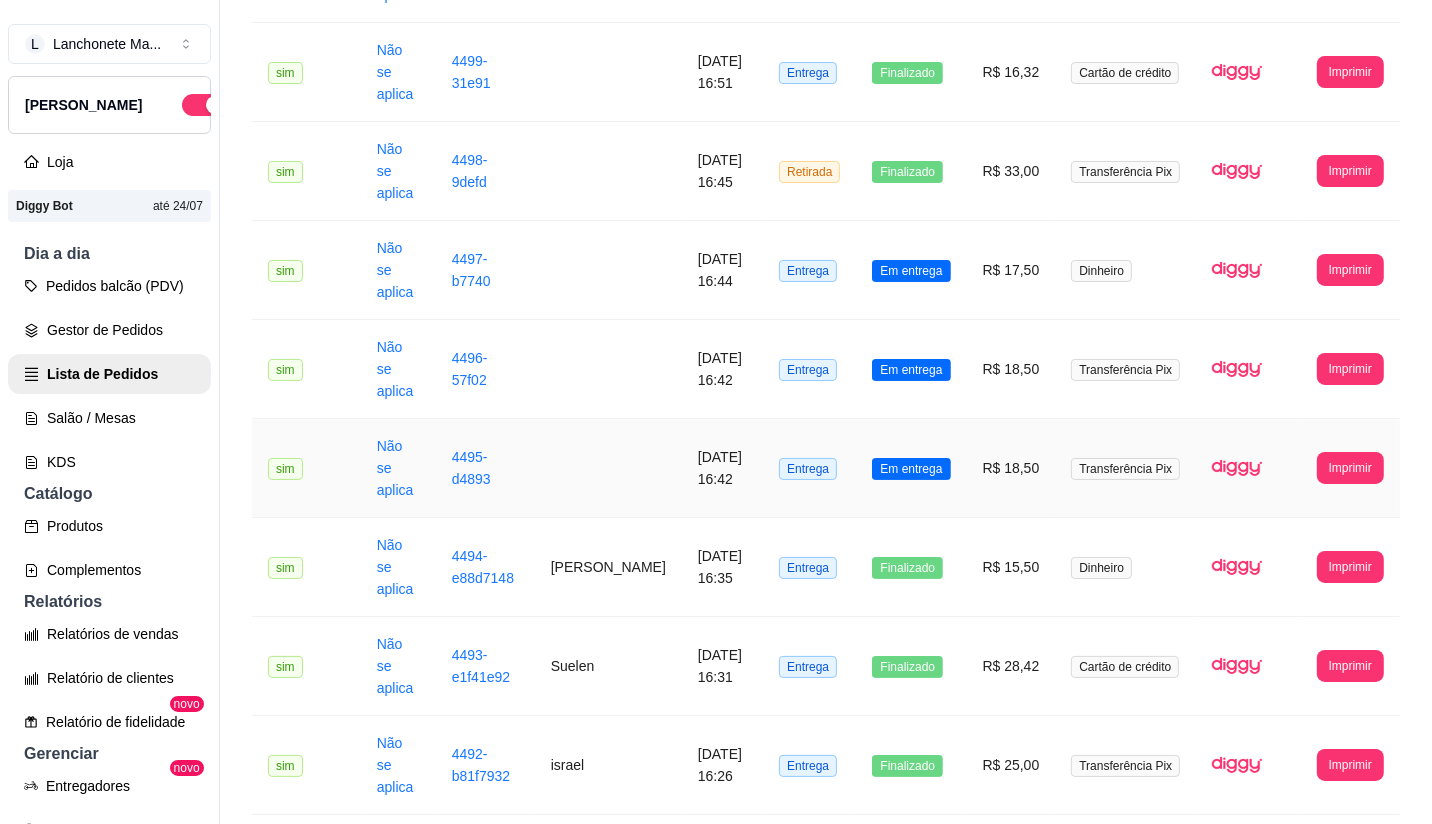 click on "Em entrega" at bounding box center (911, 468) 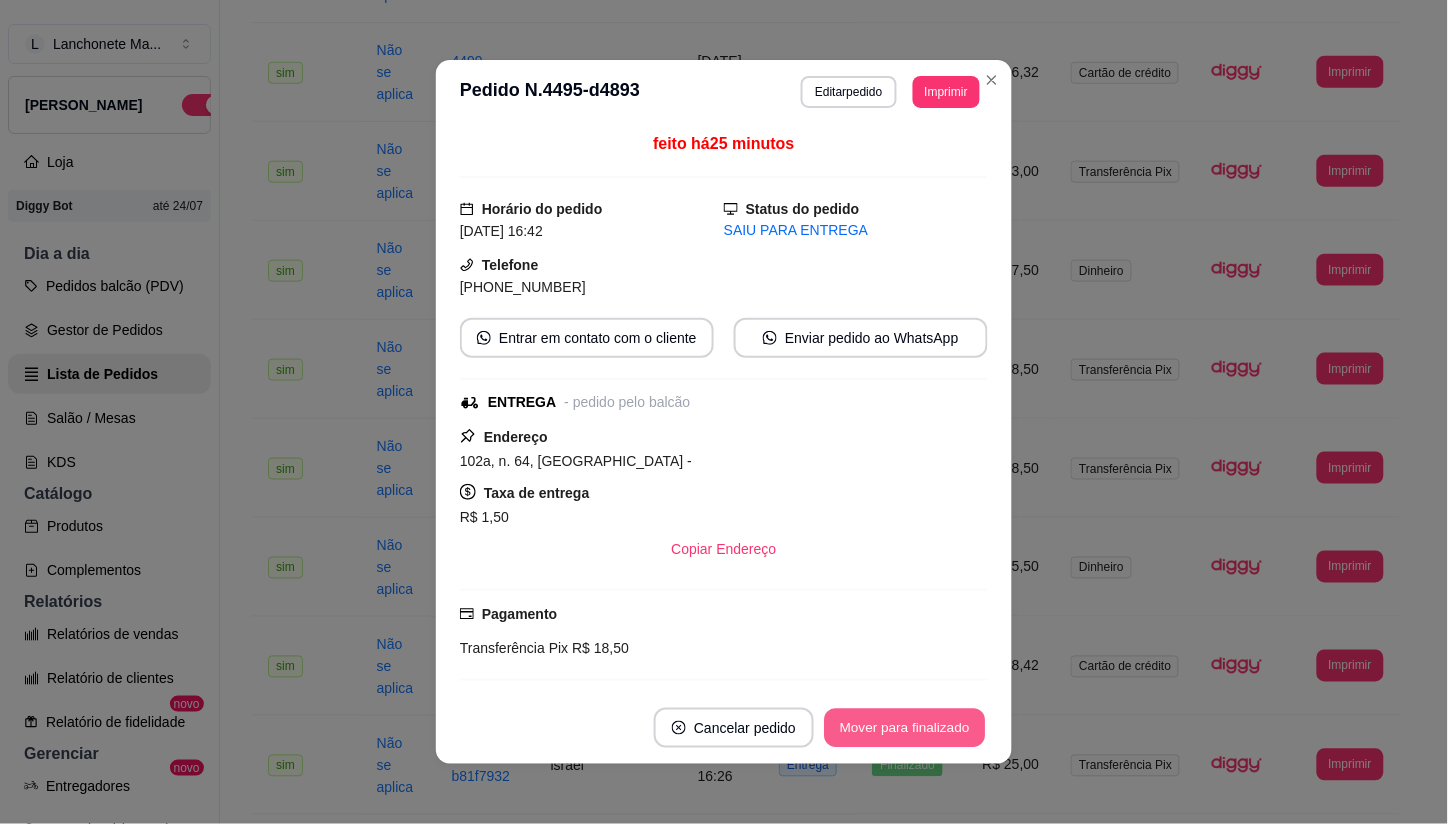 click on "Mover para finalizado" at bounding box center (905, 728) 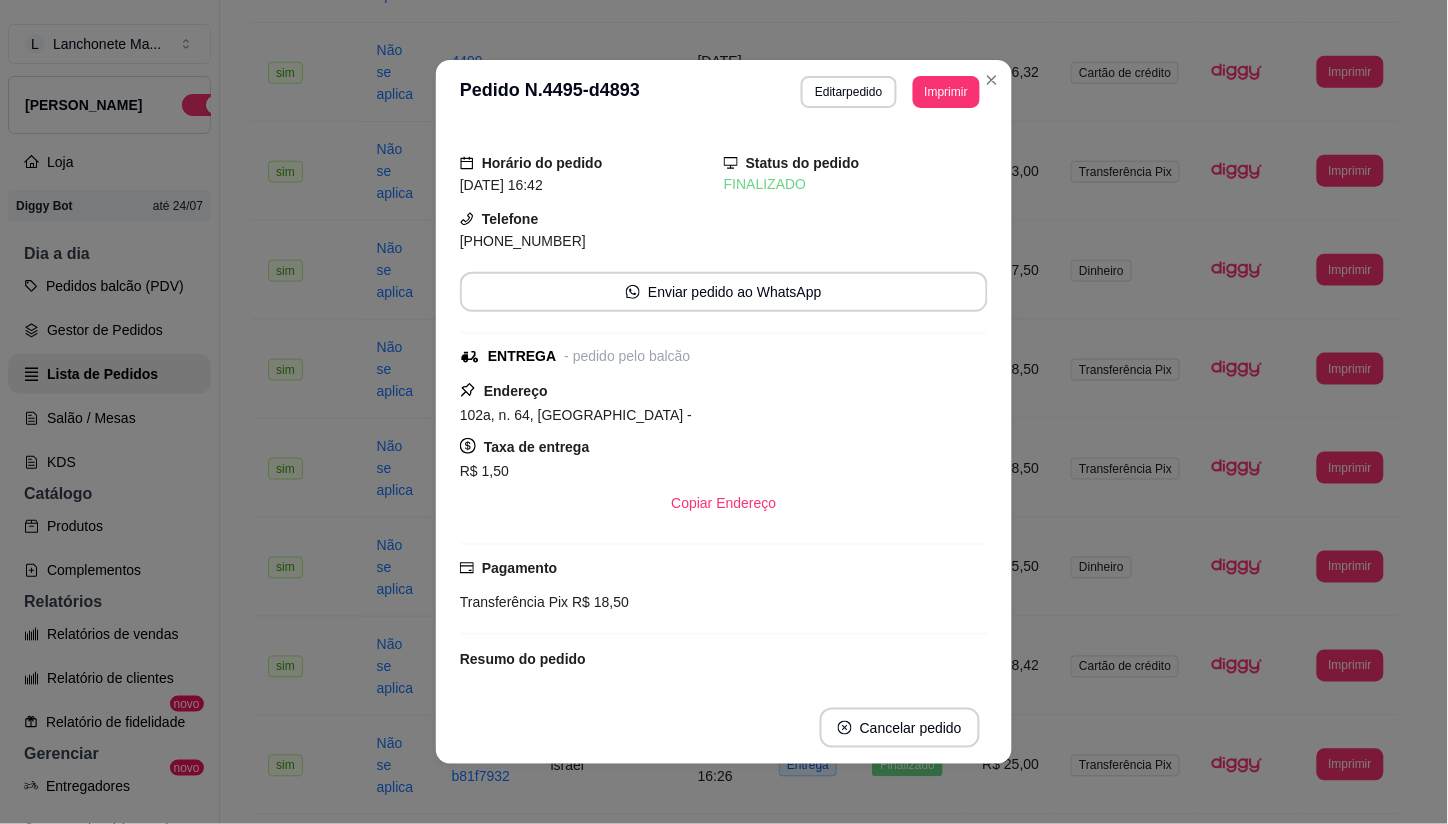 click on "**********" at bounding box center [724, 92] 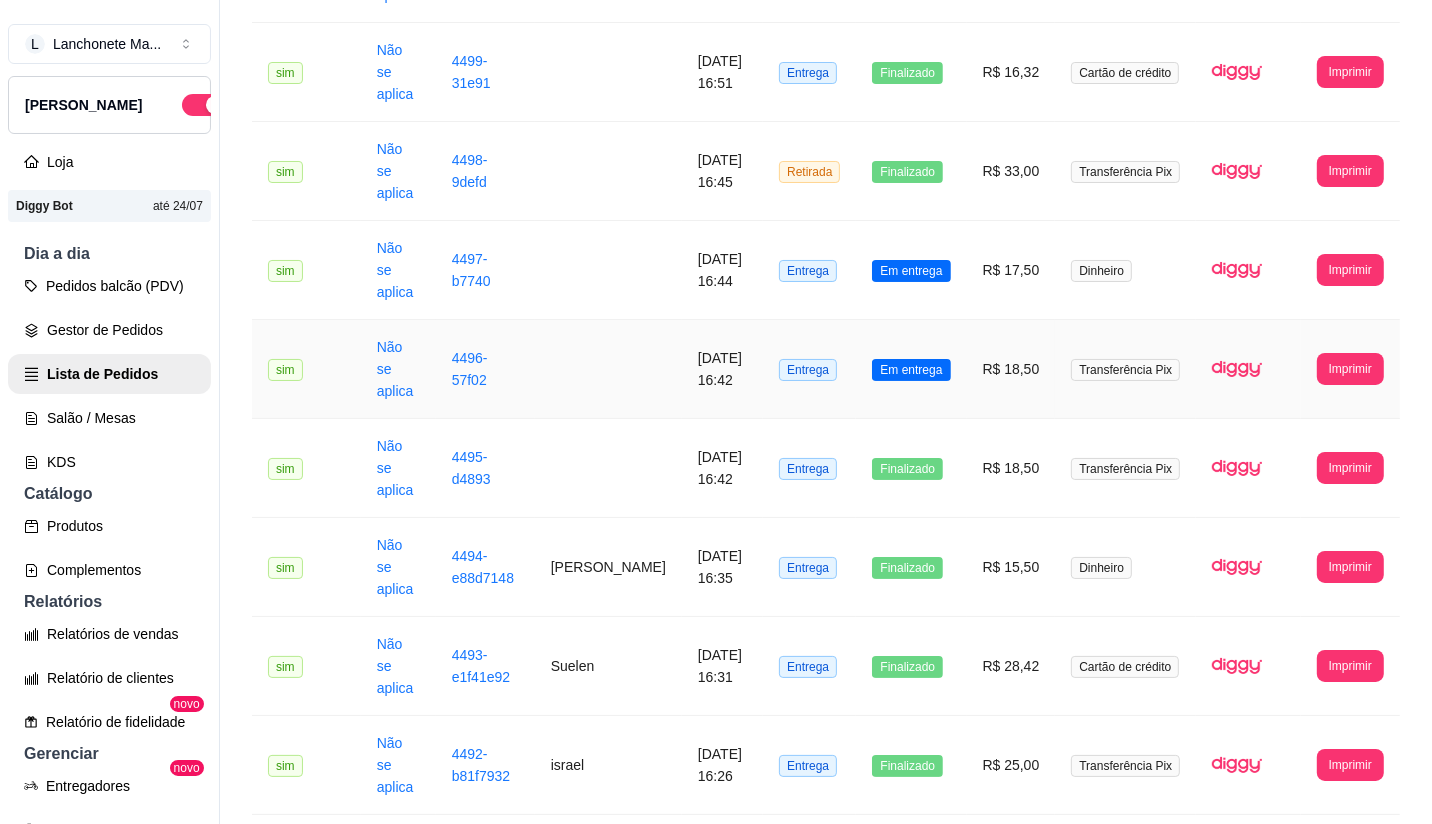 click on "Em entrega" at bounding box center (911, 369) 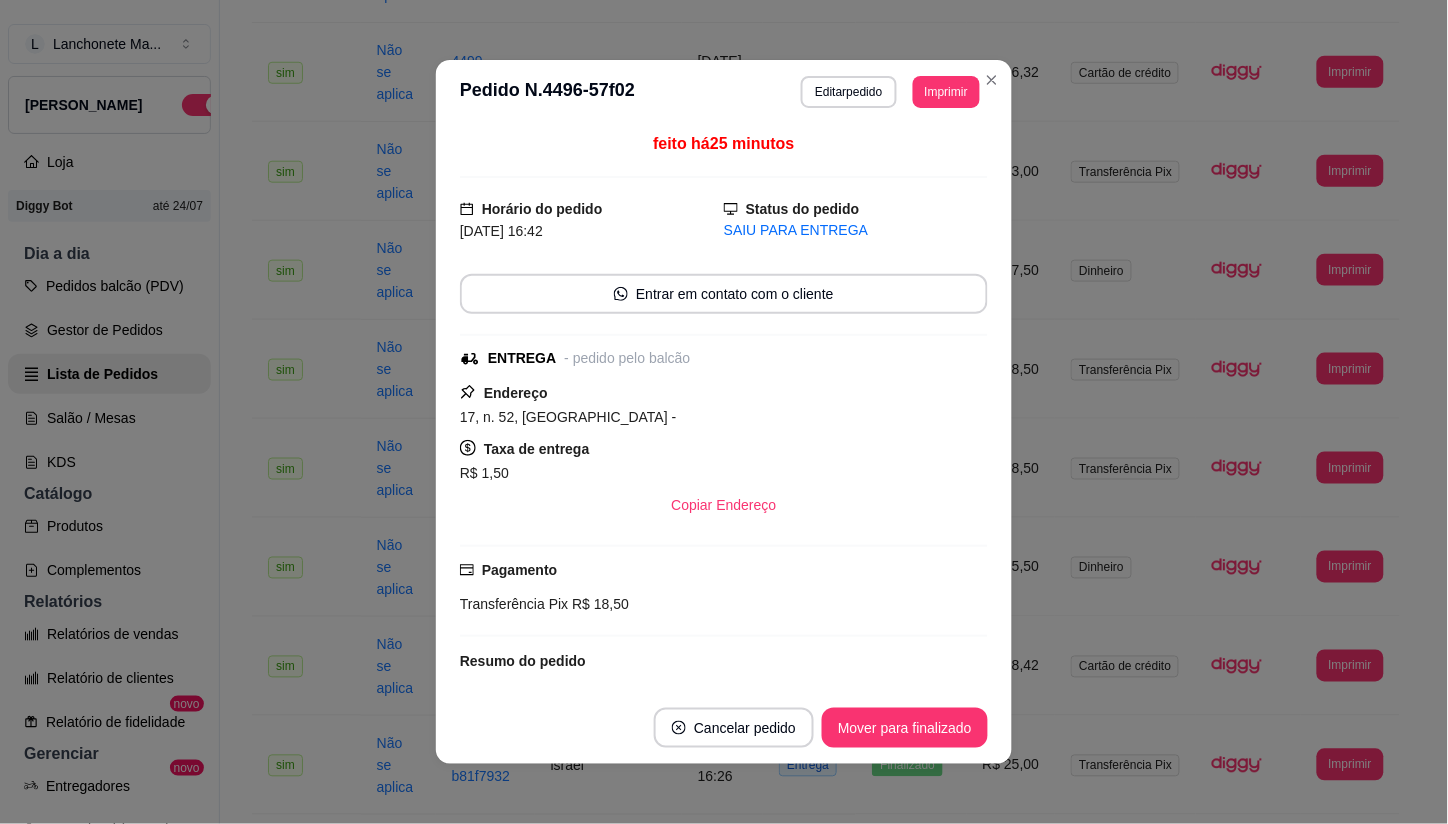 click on "Cancelar pedido Mover para finalizado" at bounding box center (724, 728) 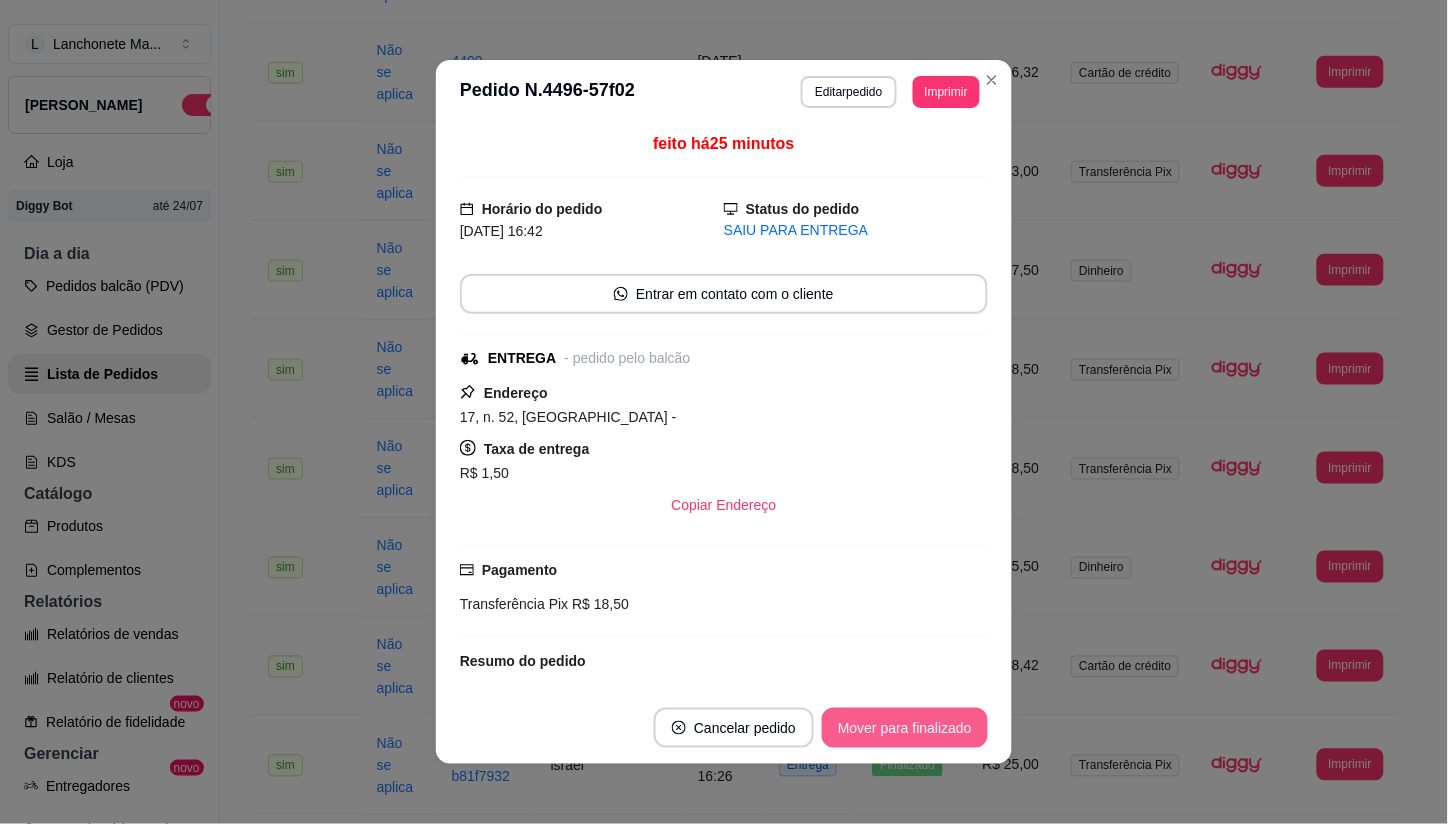 click on "Mover para finalizado" at bounding box center (905, 728) 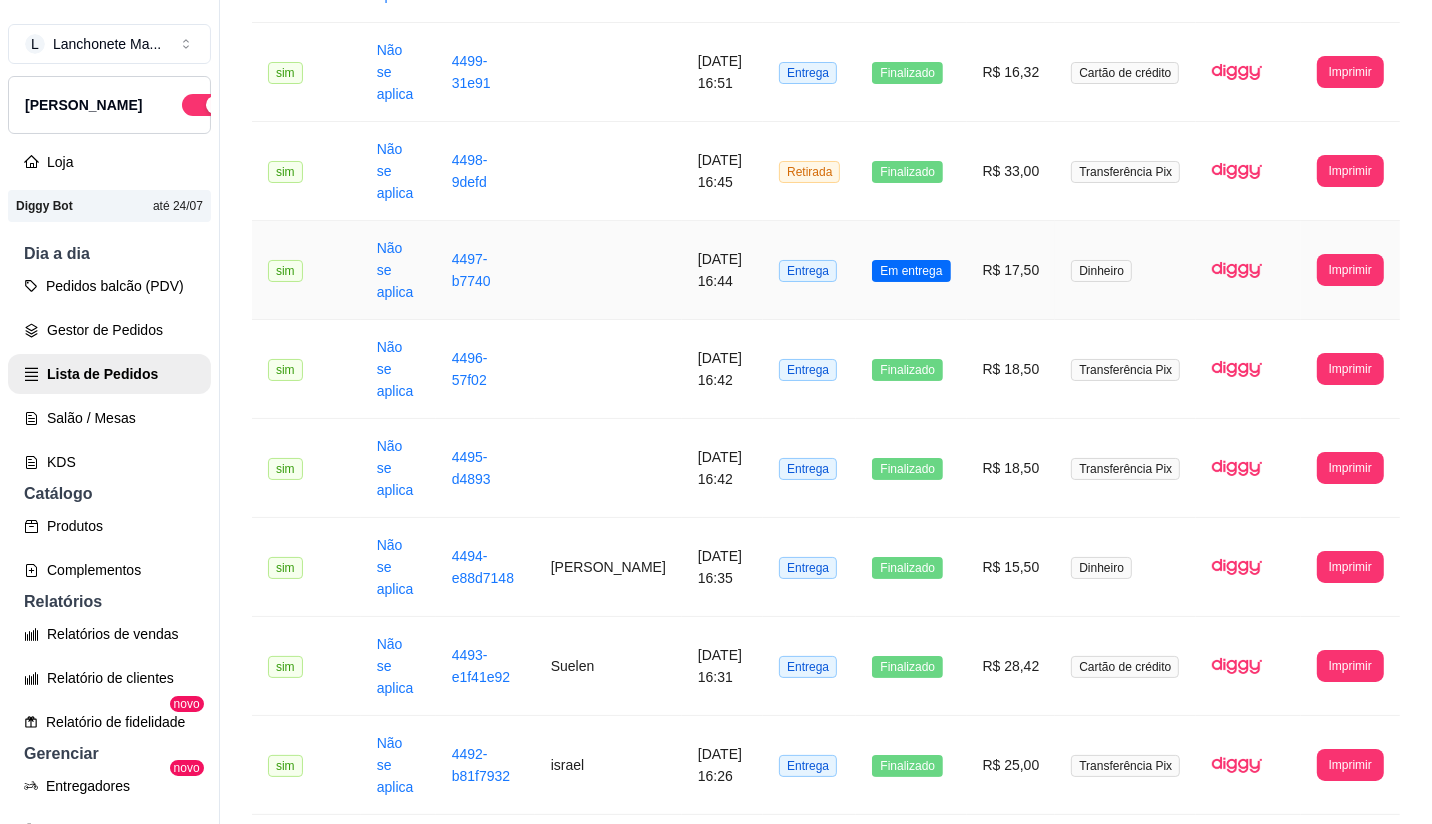 click on "Em entrega" at bounding box center [911, 271] 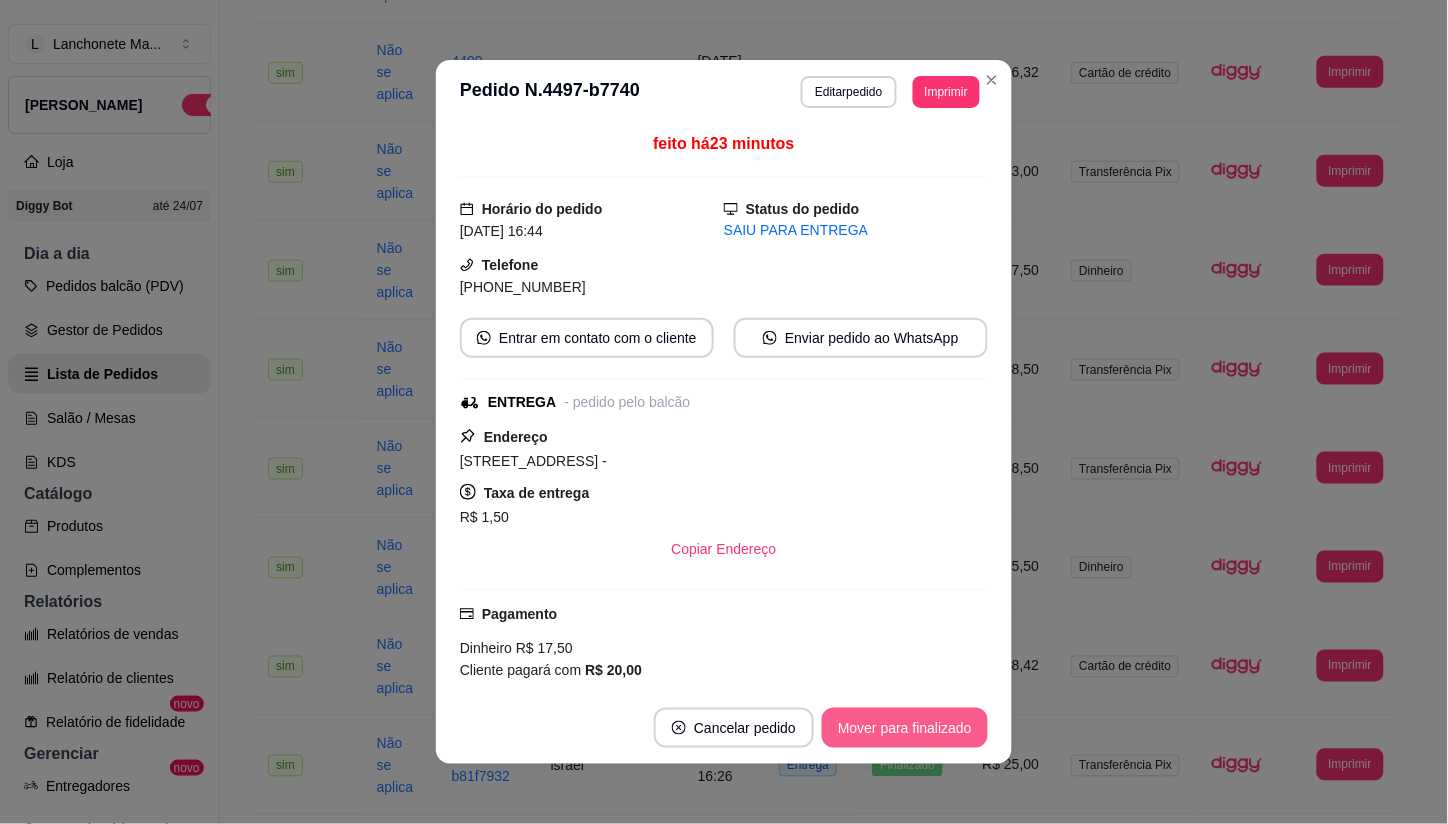 click on "Mover para finalizado" at bounding box center (905, 728) 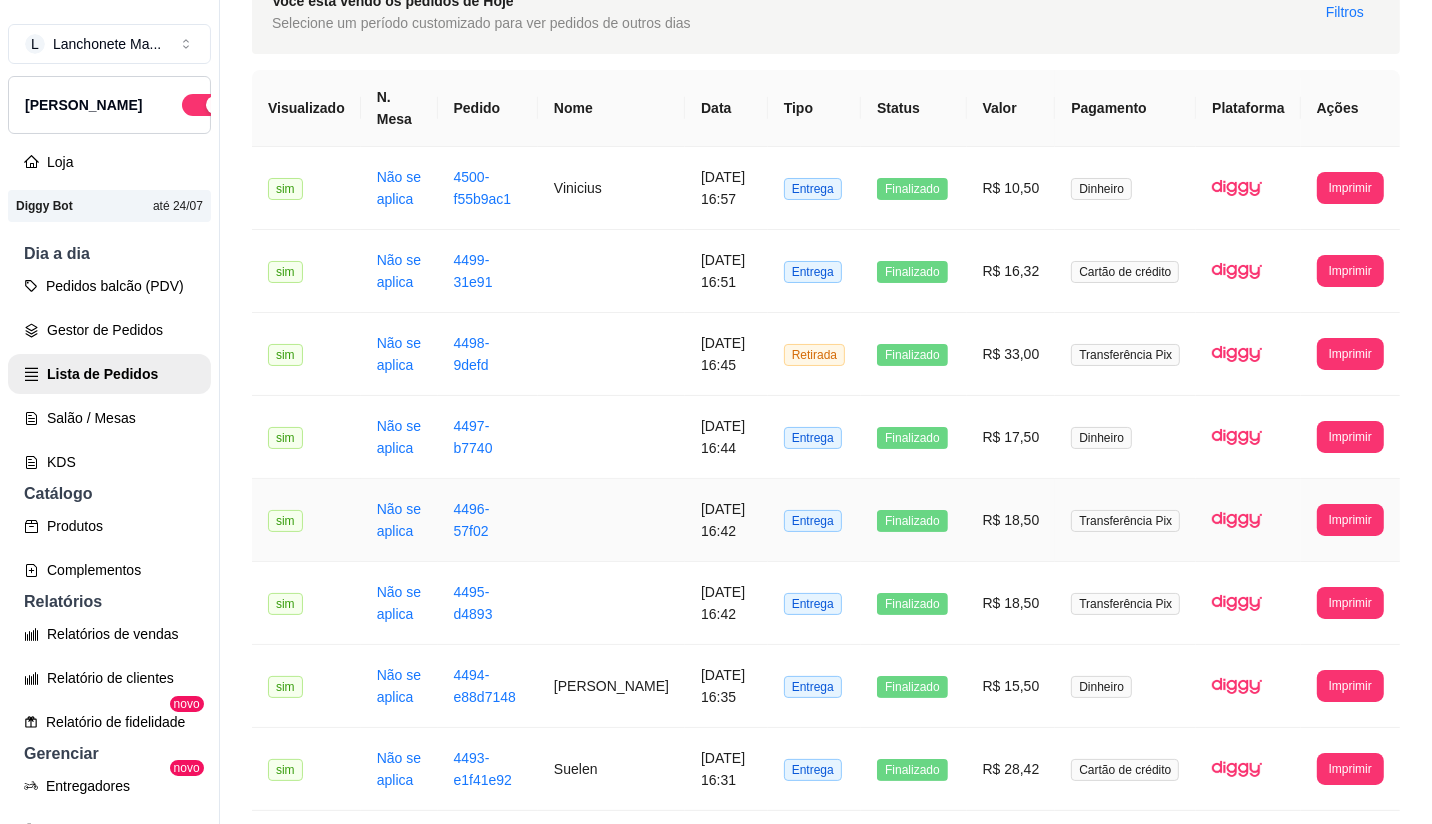 scroll, scrollTop: 111, scrollLeft: 0, axis: vertical 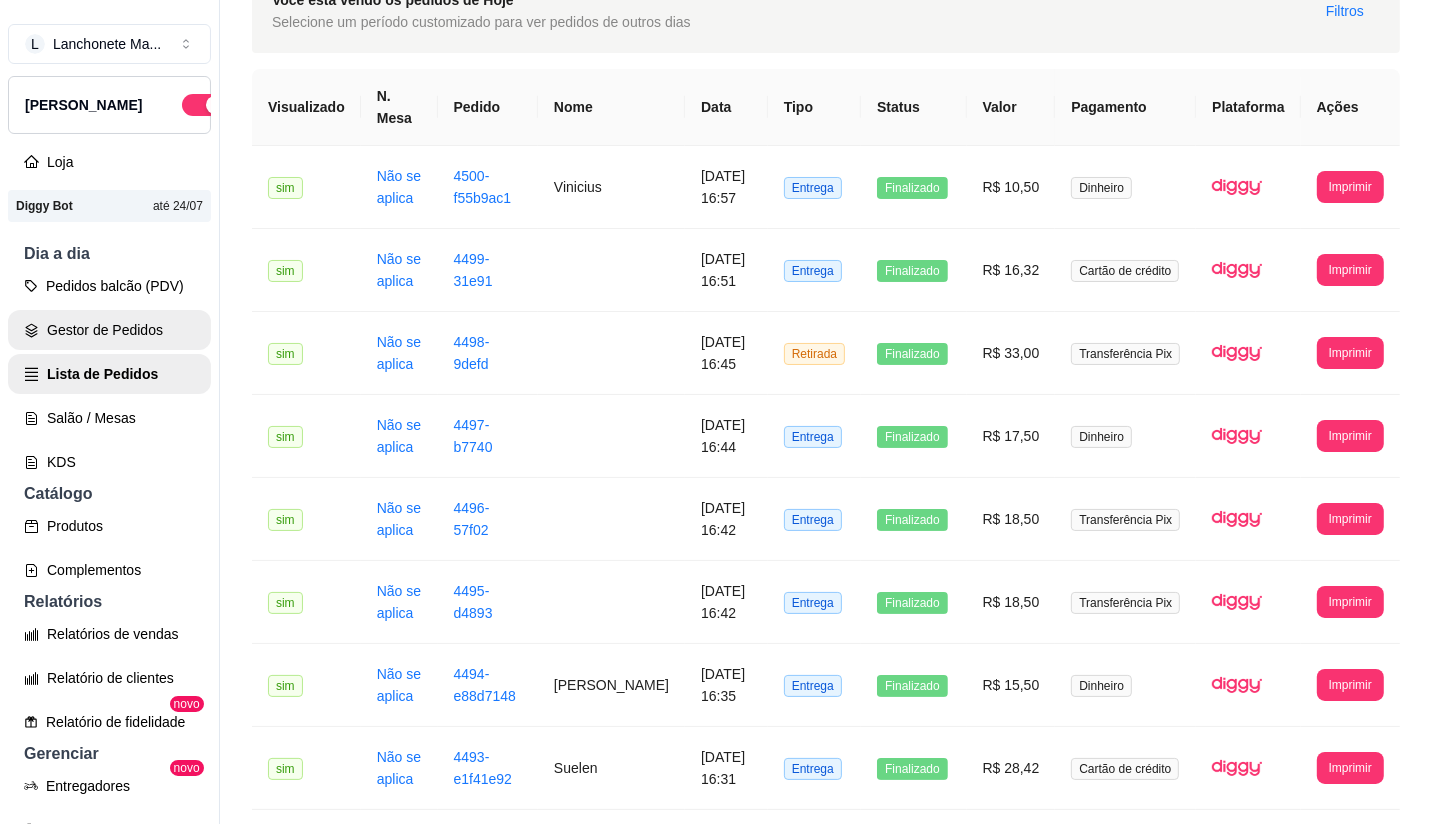 click on "Gestor de Pedidos" at bounding box center [109, 330] 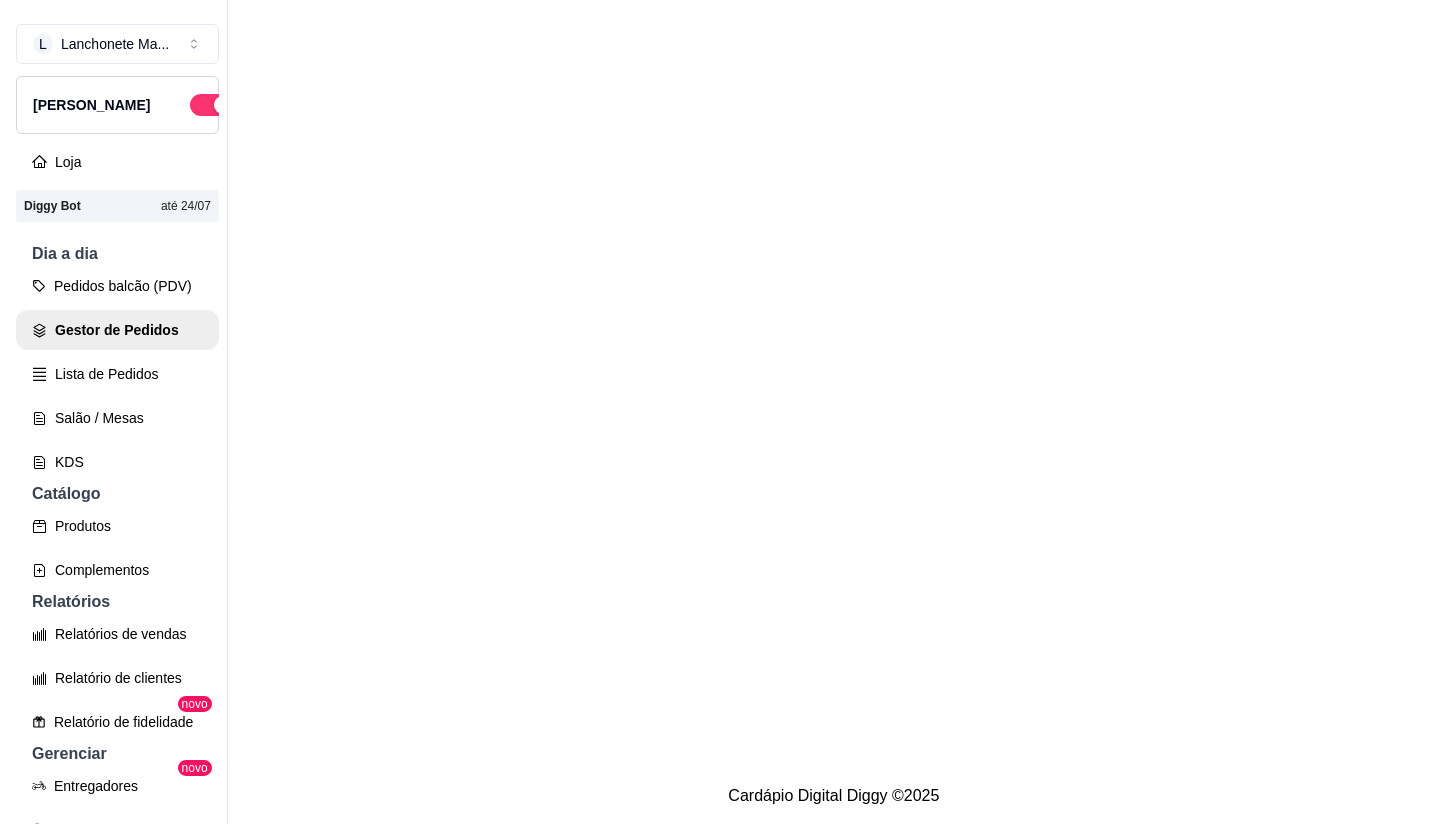 scroll, scrollTop: 0, scrollLeft: 0, axis: both 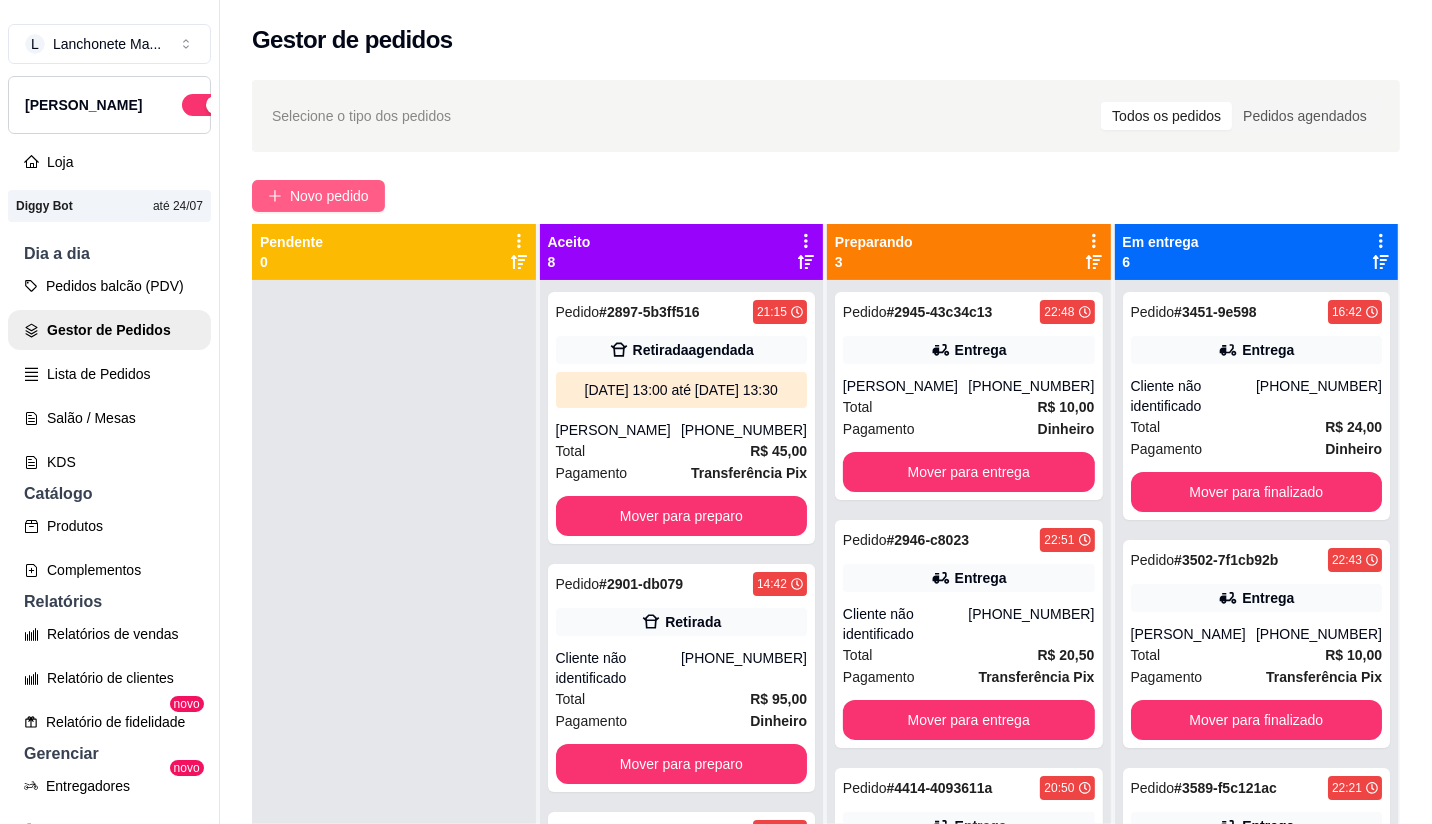 click on "Novo pedido" at bounding box center [329, 196] 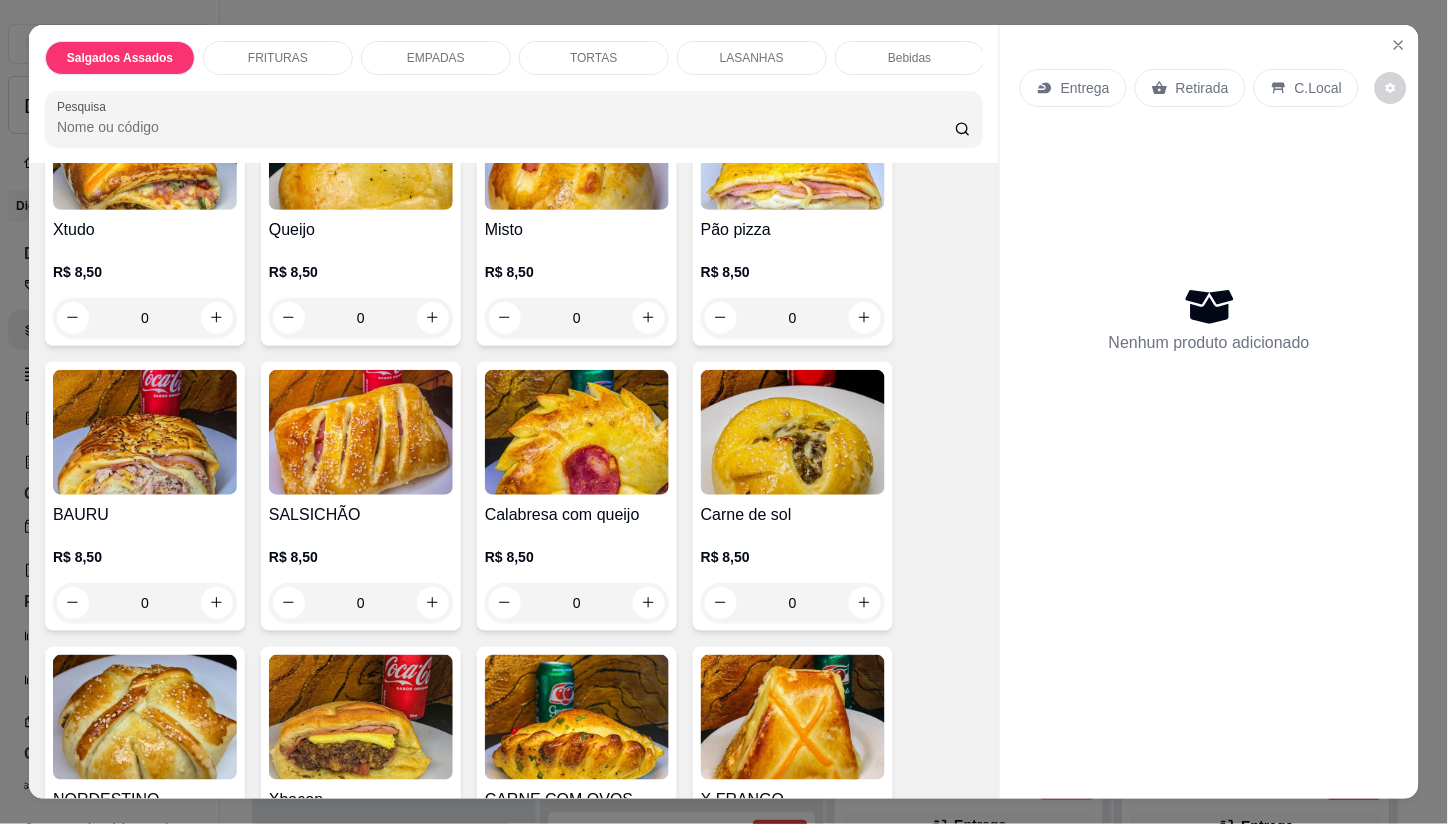 scroll, scrollTop: 222, scrollLeft: 0, axis: vertical 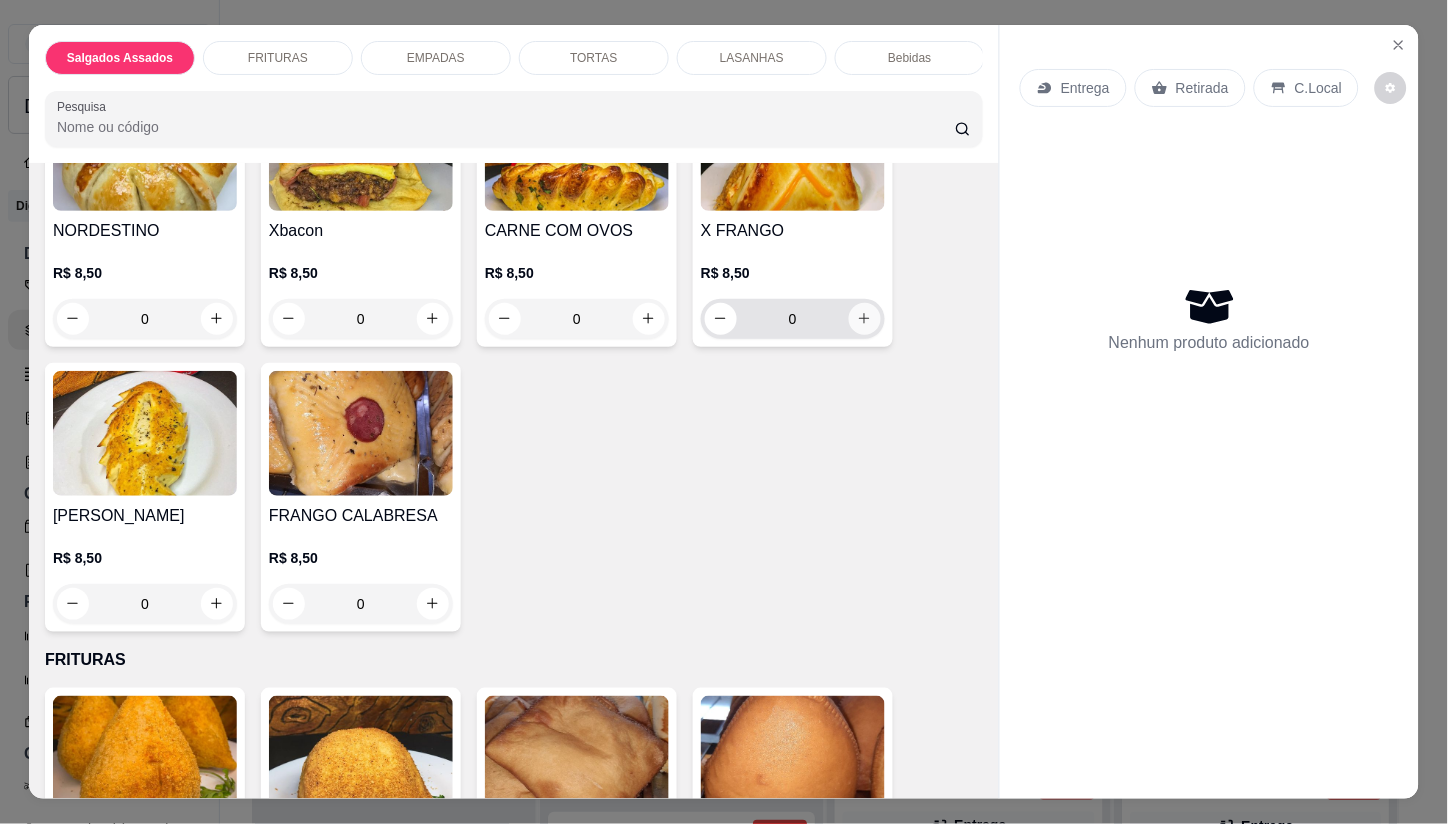 click 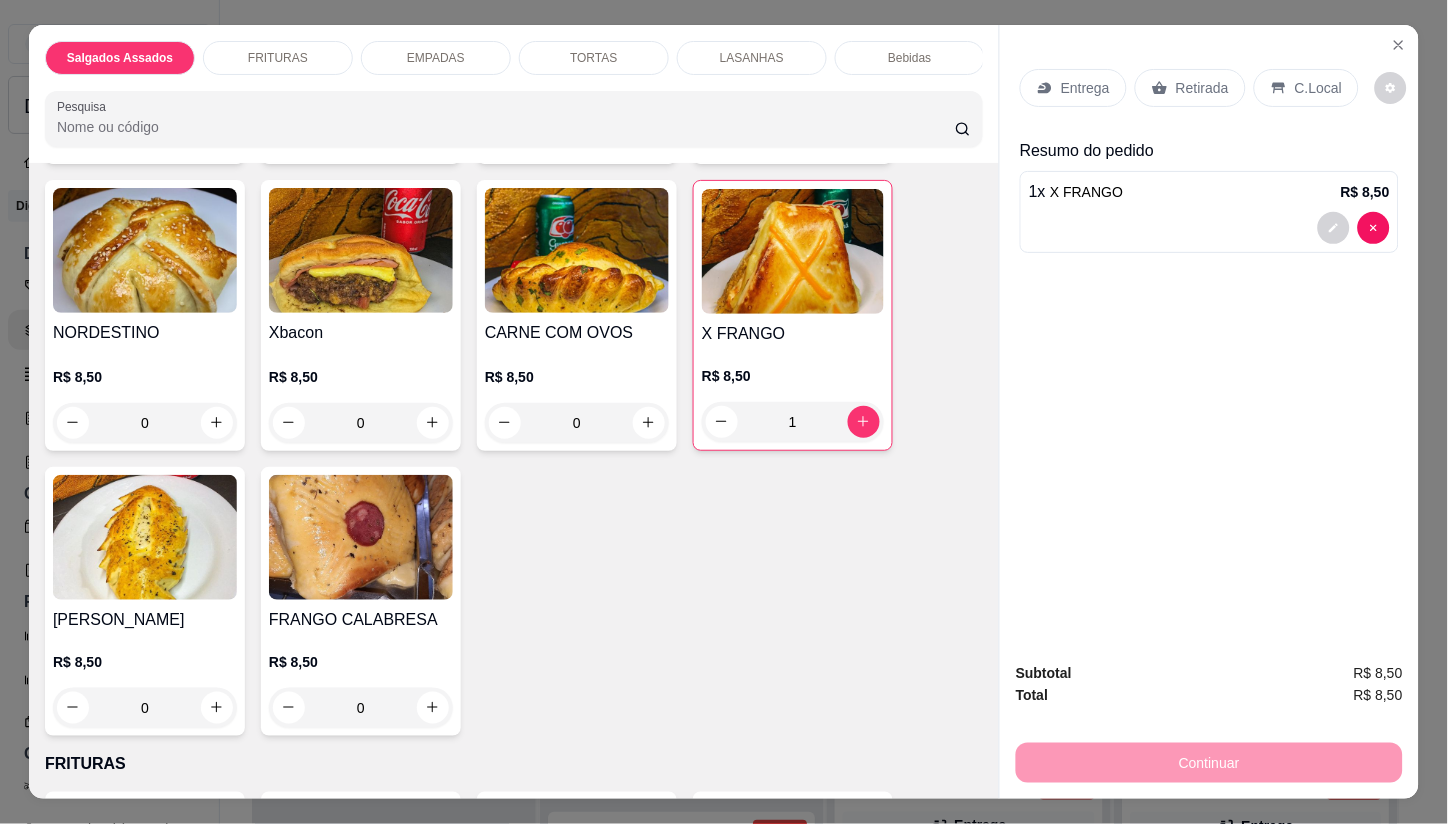 scroll, scrollTop: 667, scrollLeft: 0, axis: vertical 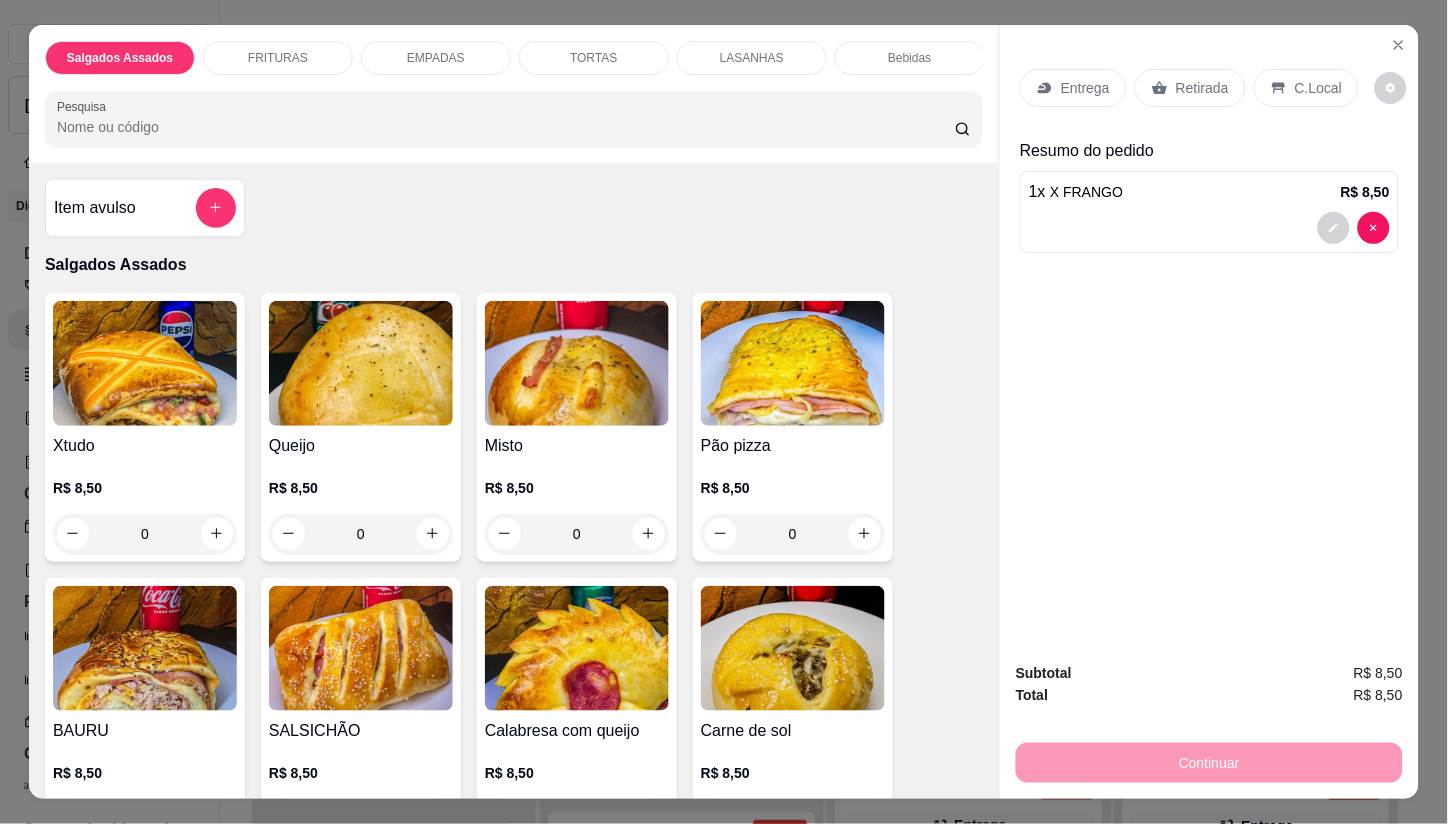 click on "Entrega" at bounding box center [1085, 88] 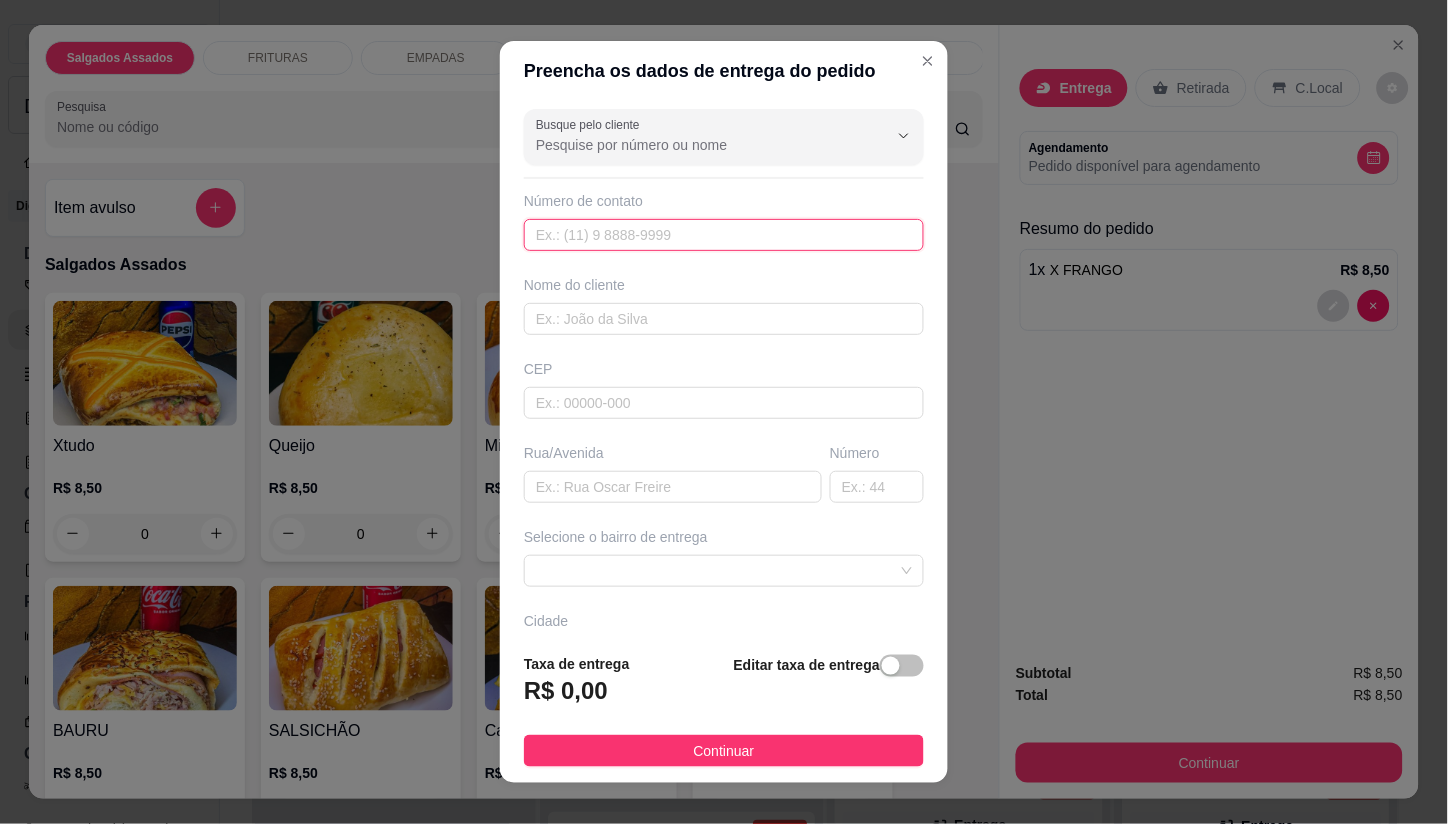 click at bounding box center (724, 235) 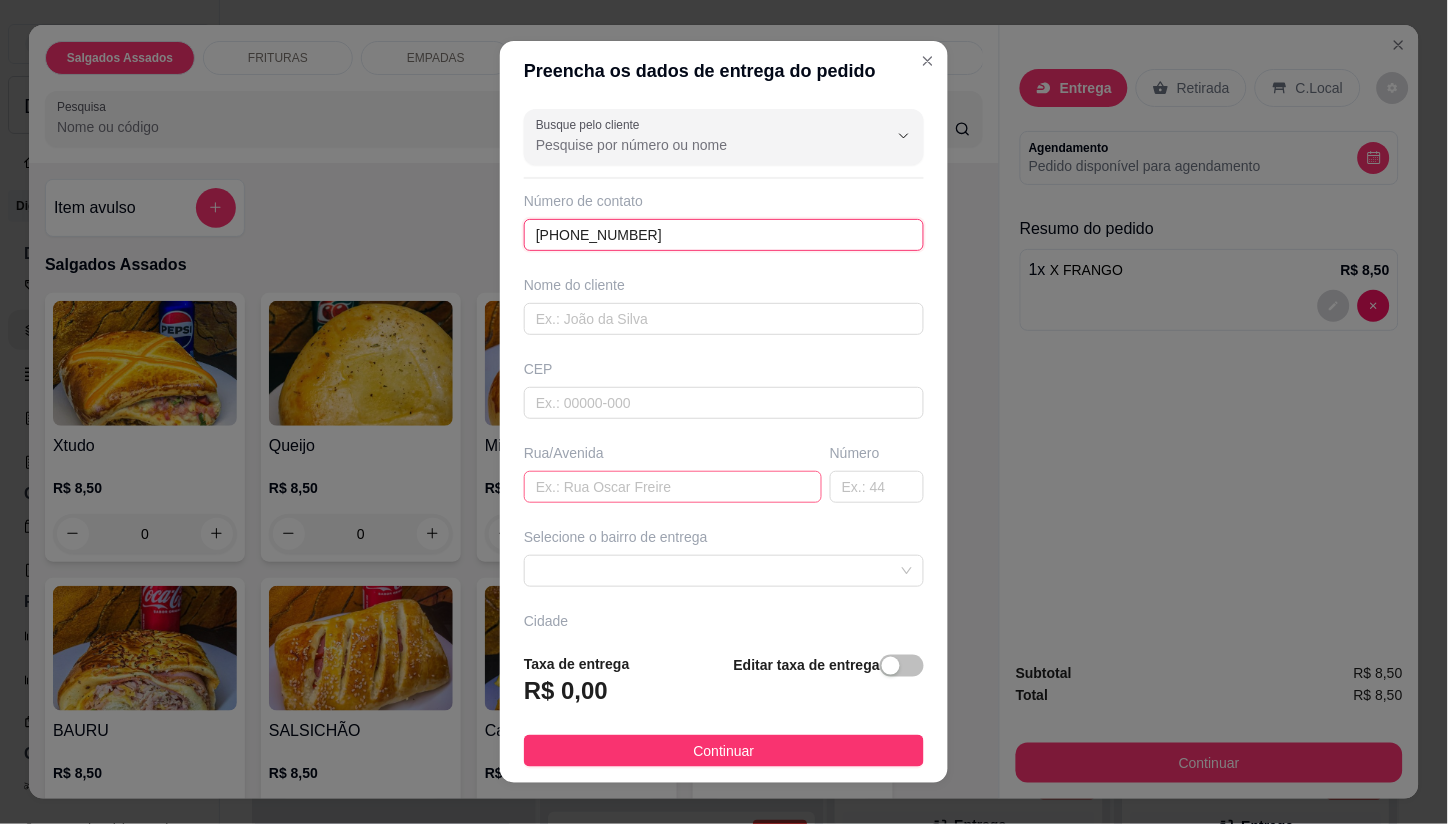 type on "(85) 98622-3942" 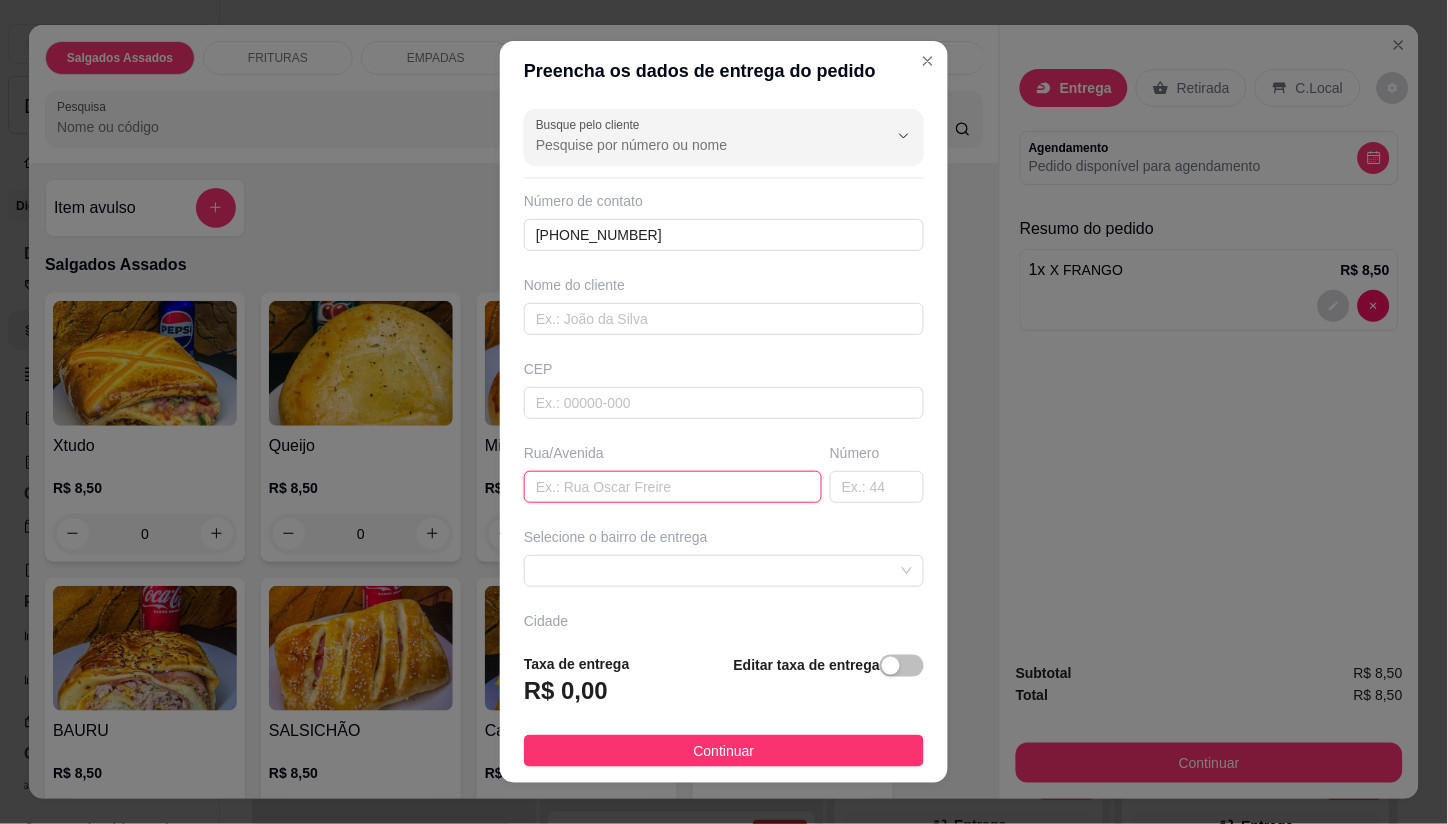 click at bounding box center (673, 487) 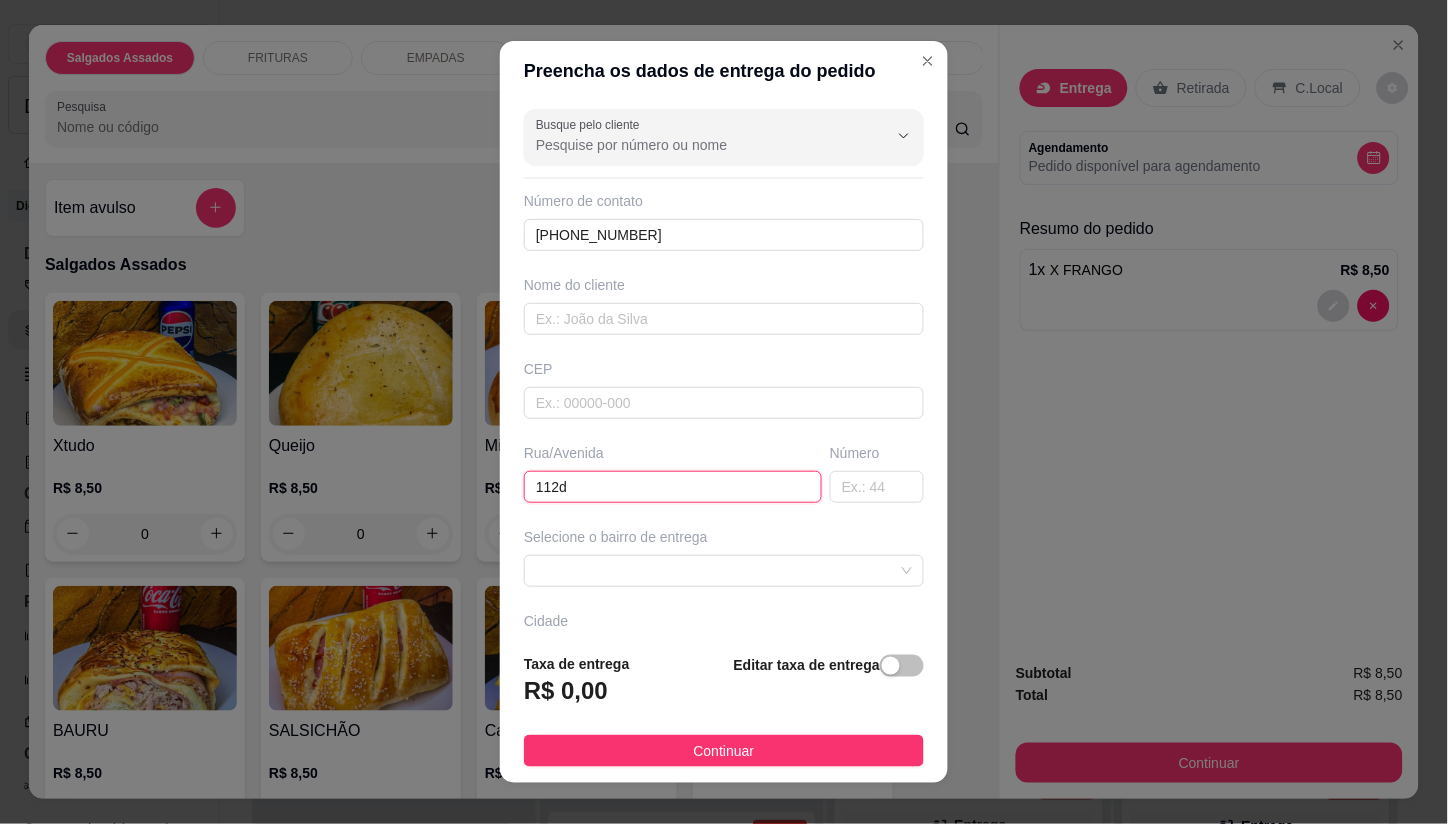 type on "112d" 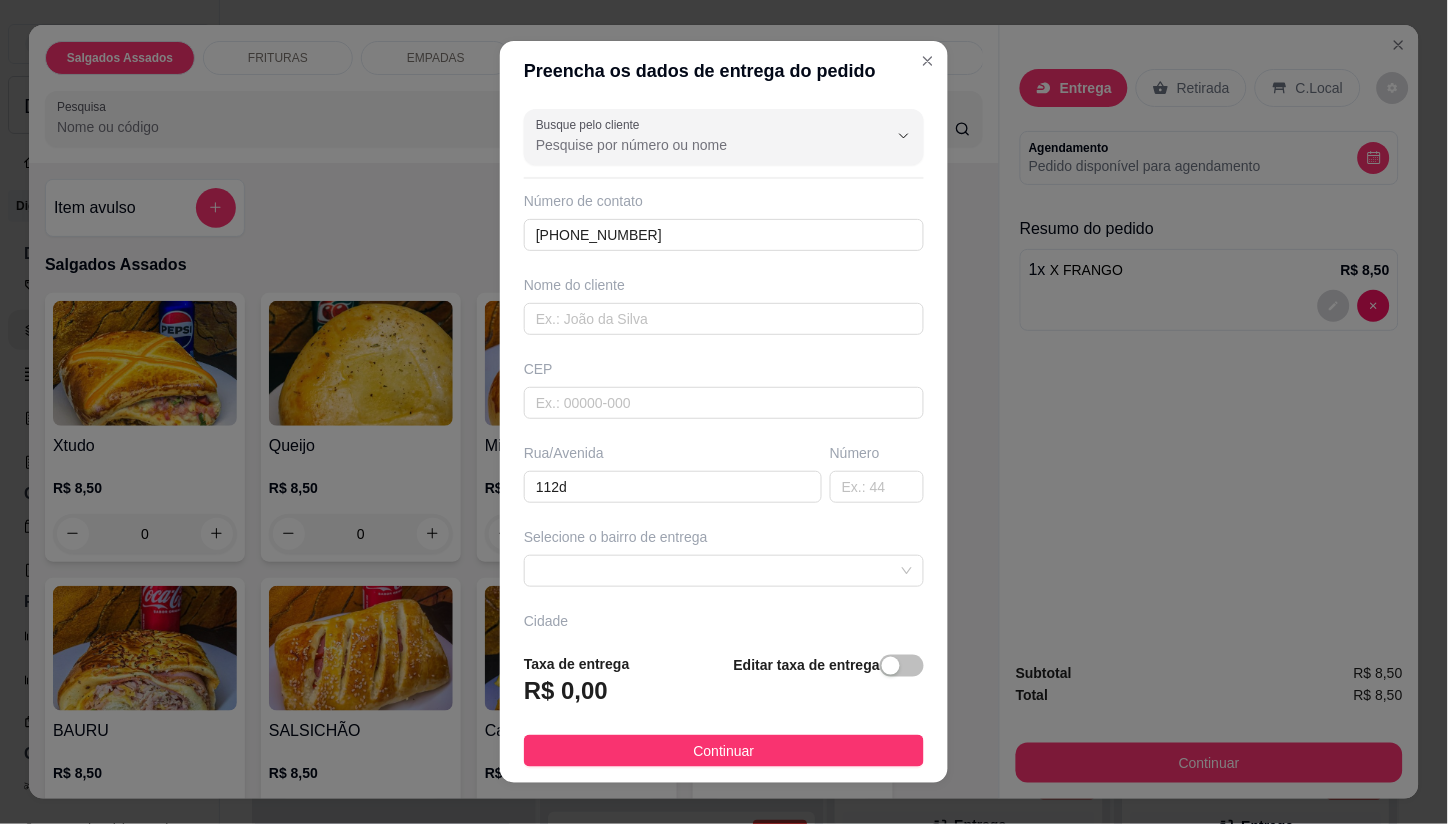 click on "Número" at bounding box center (877, 473) 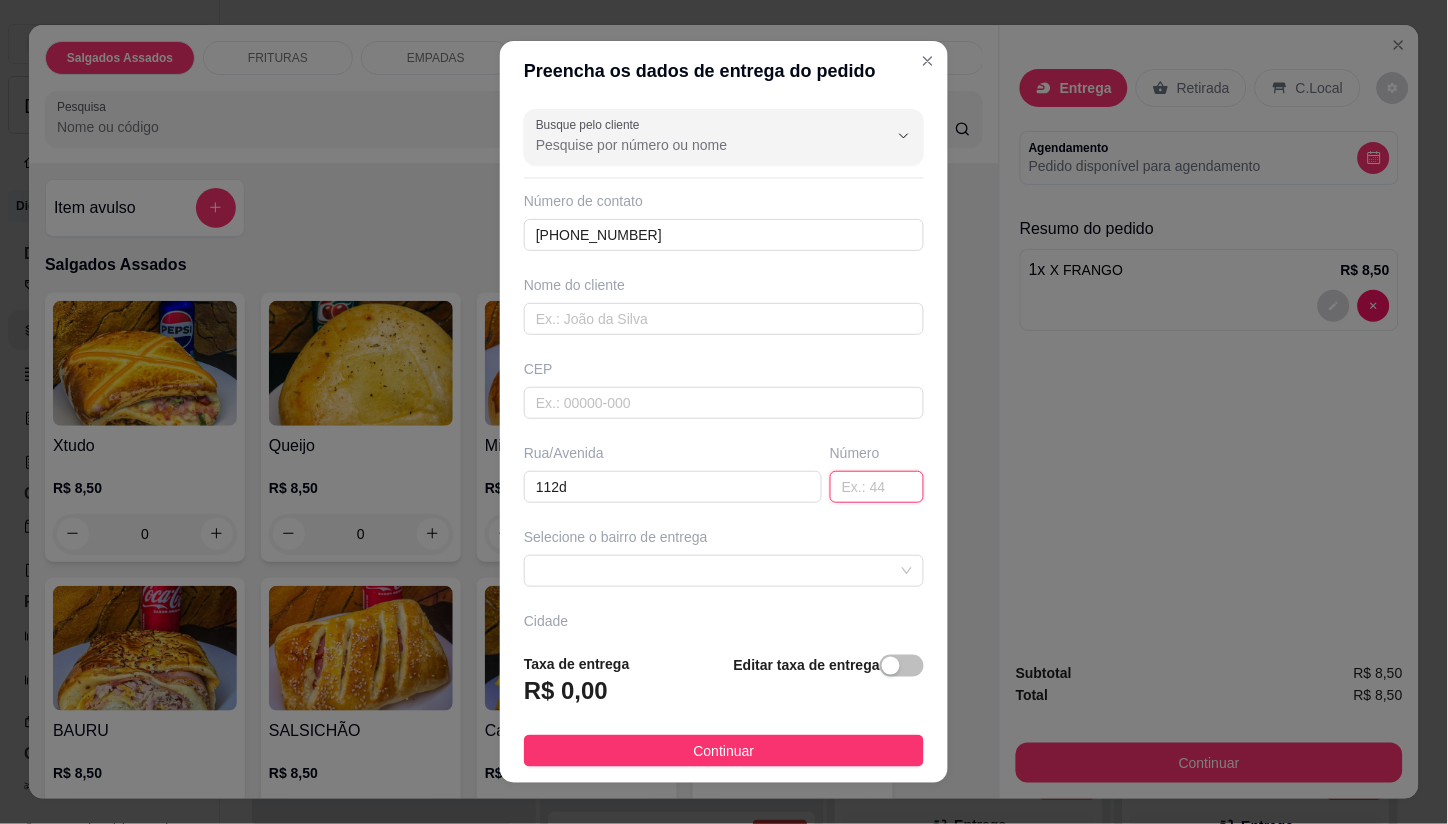 click at bounding box center [877, 487] 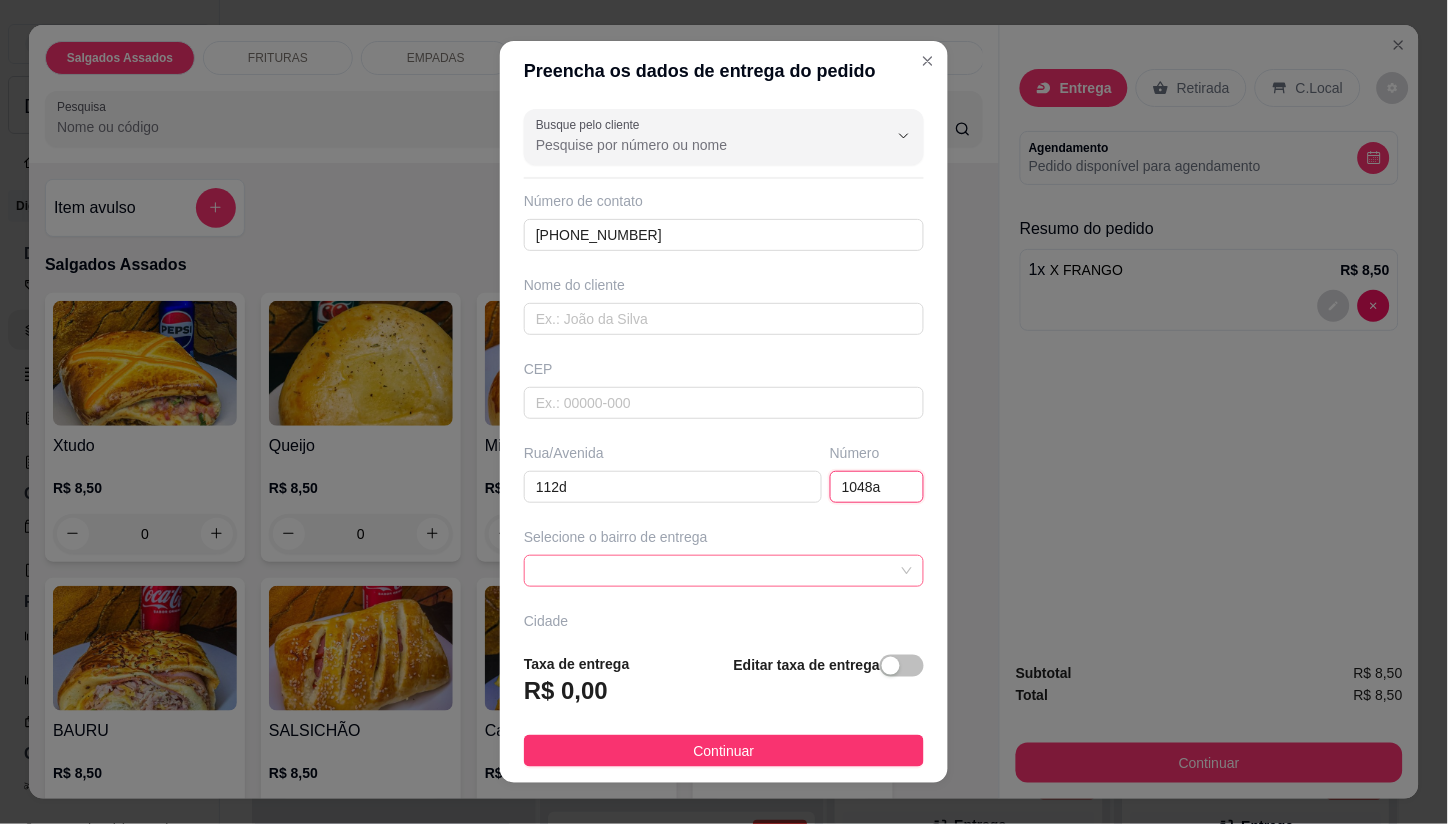 click at bounding box center (724, 571) 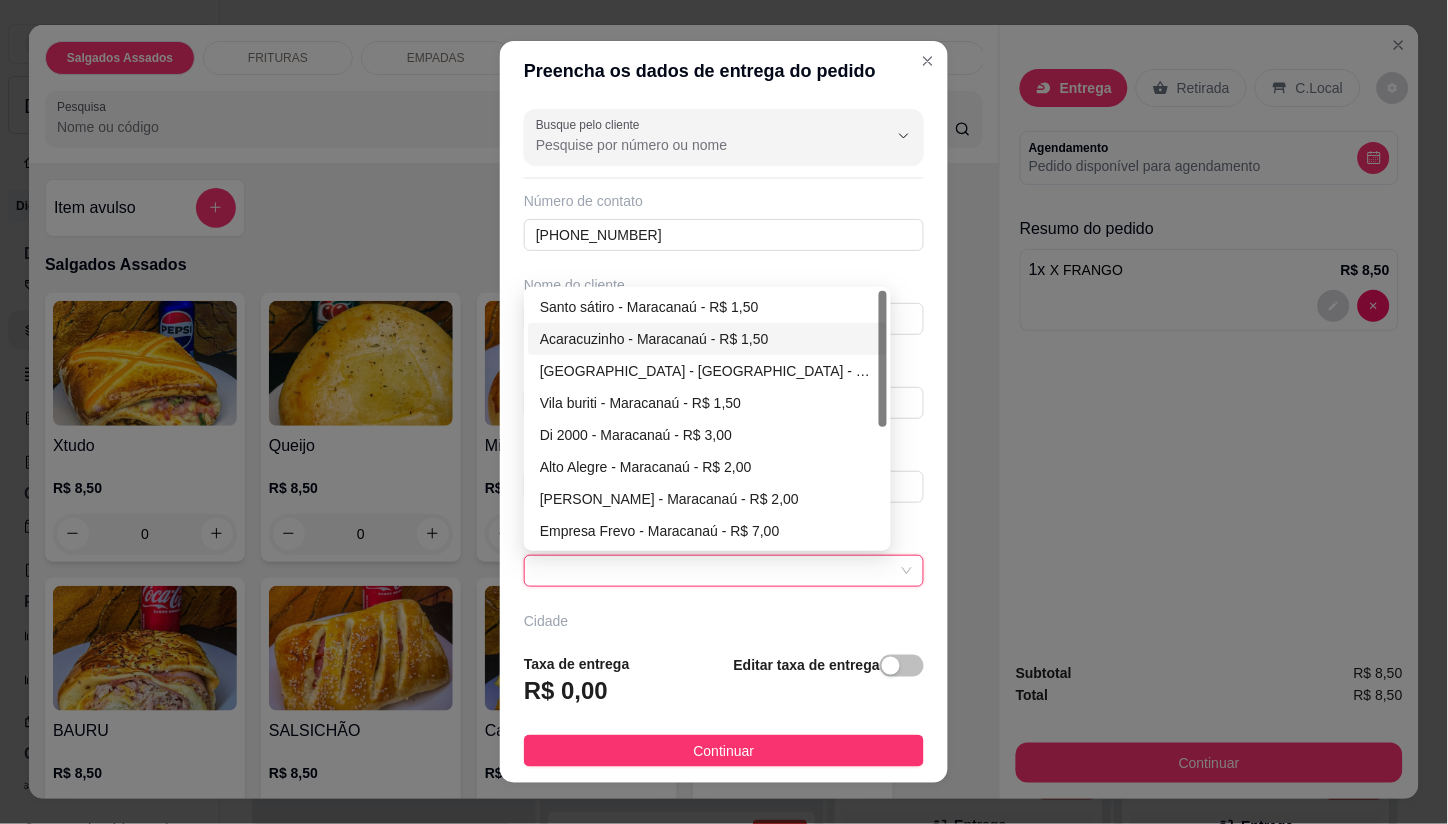 drag, startPoint x: 600, startPoint y: 334, endPoint x: 606, endPoint y: 362, distance: 28.635643 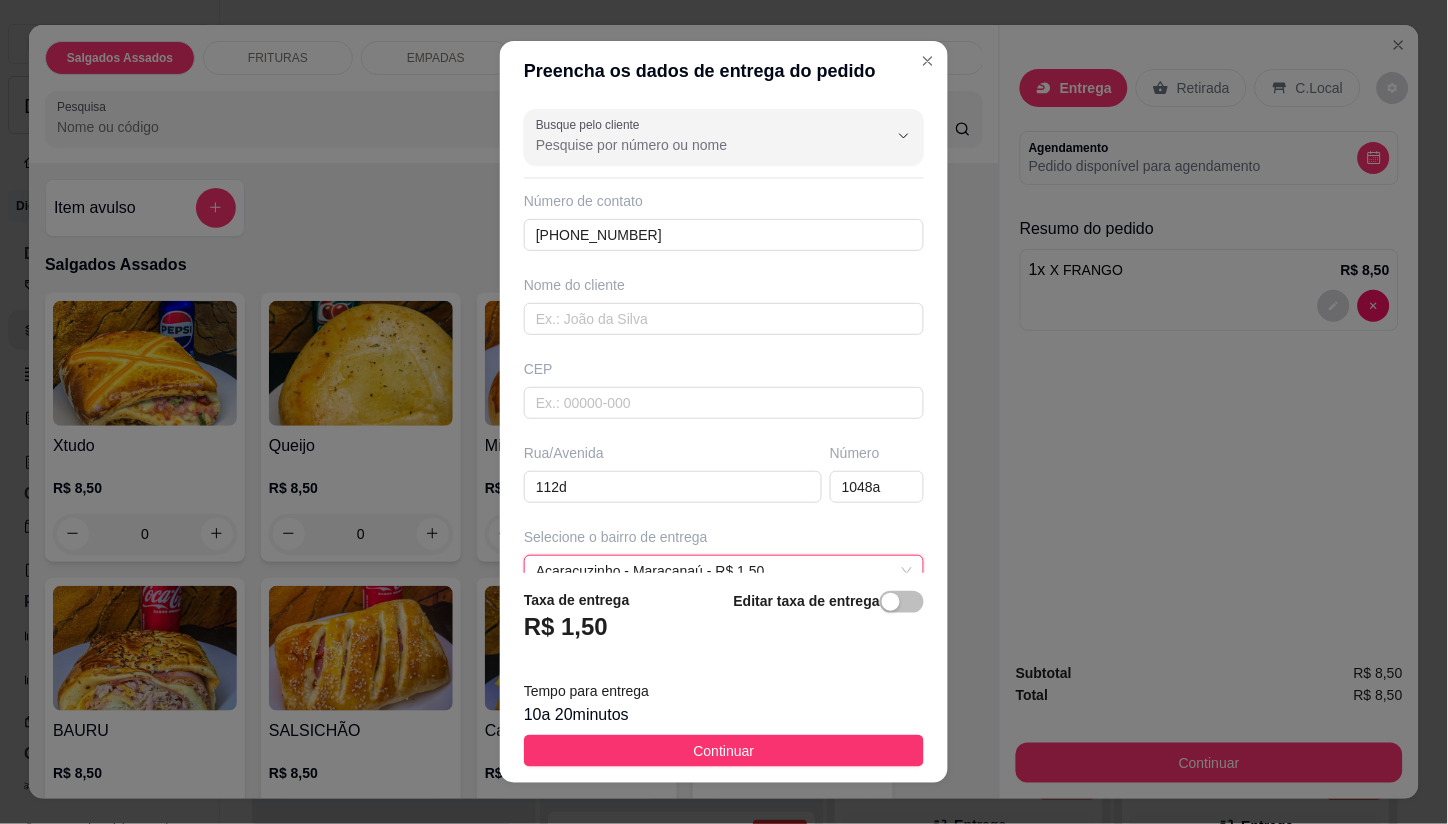 drag, startPoint x: 748, startPoint y: 751, endPoint x: 812, endPoint y: 726, distance: 68.70953 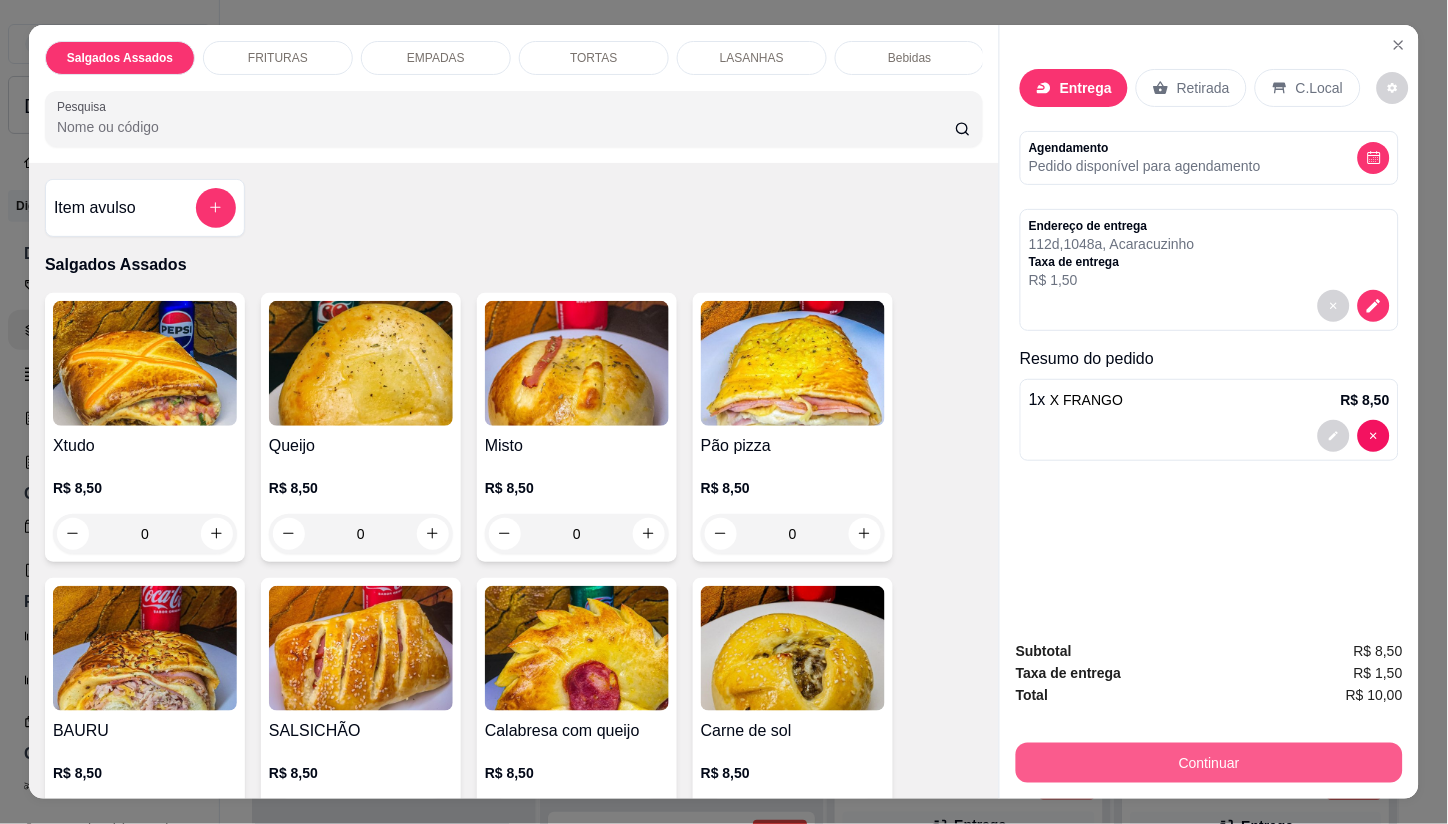 click on "Continuar" at bounding box center [1209, 763] 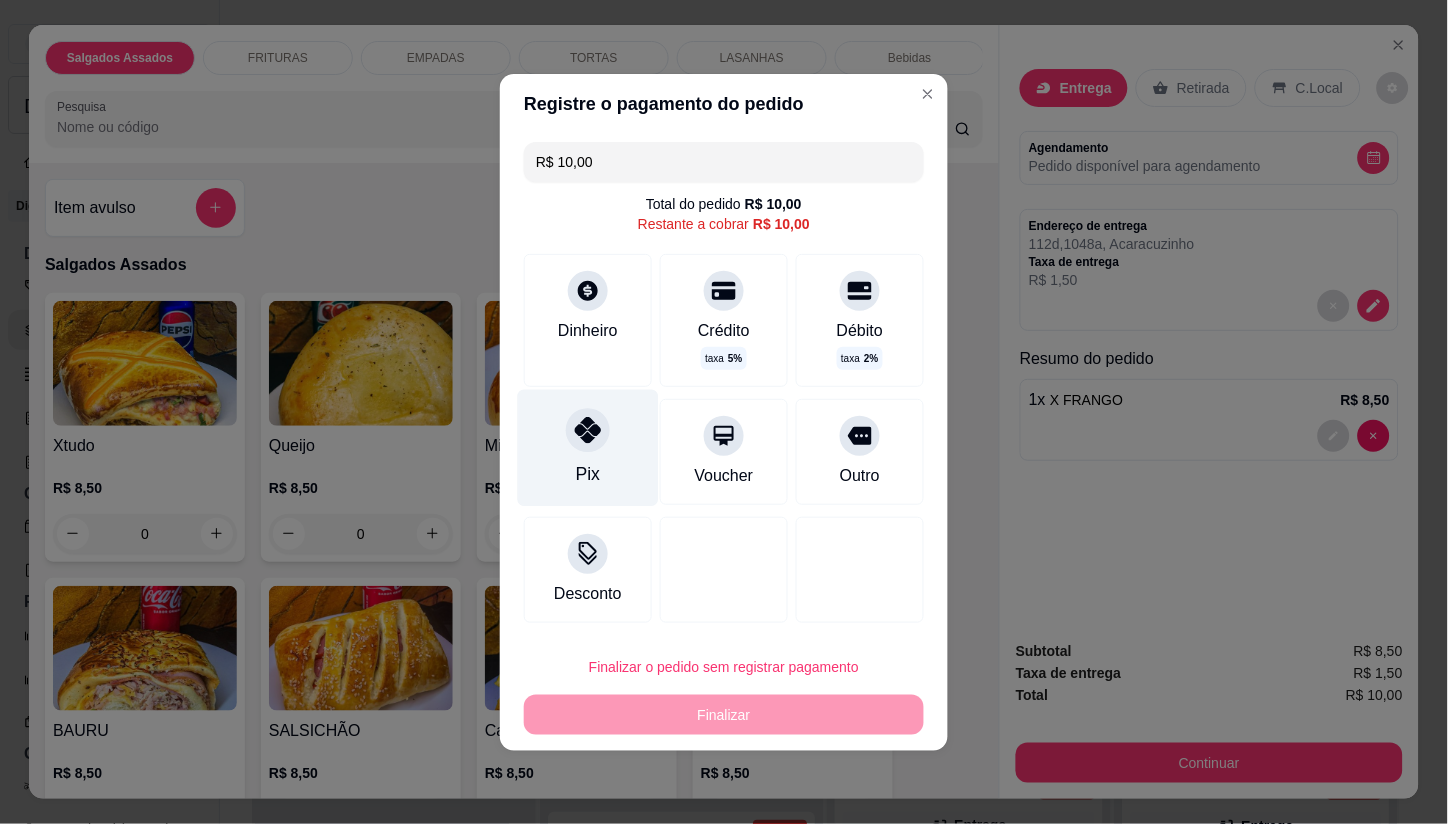click 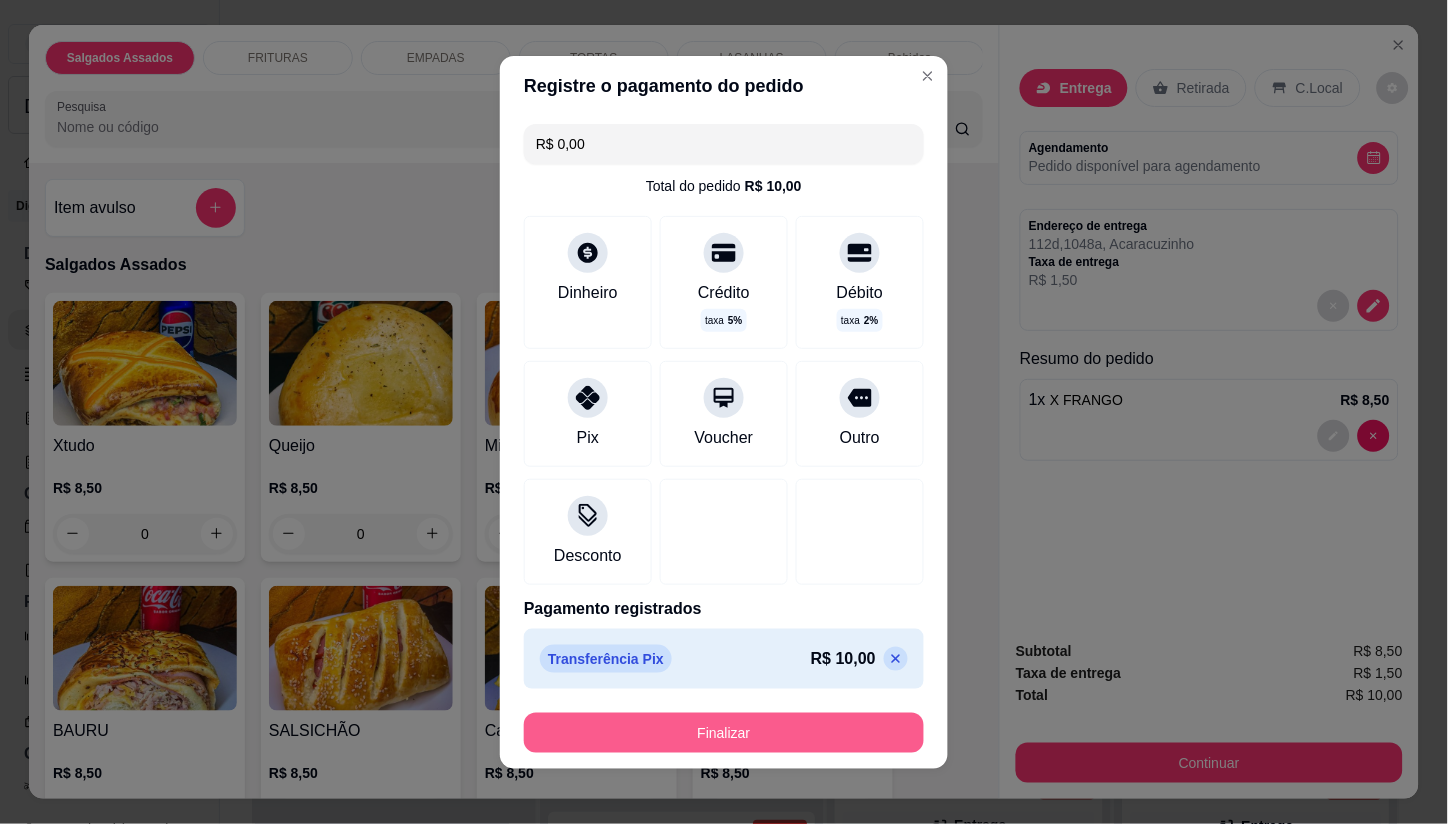 click on "Finalizar" at bounding box center [724, 733] 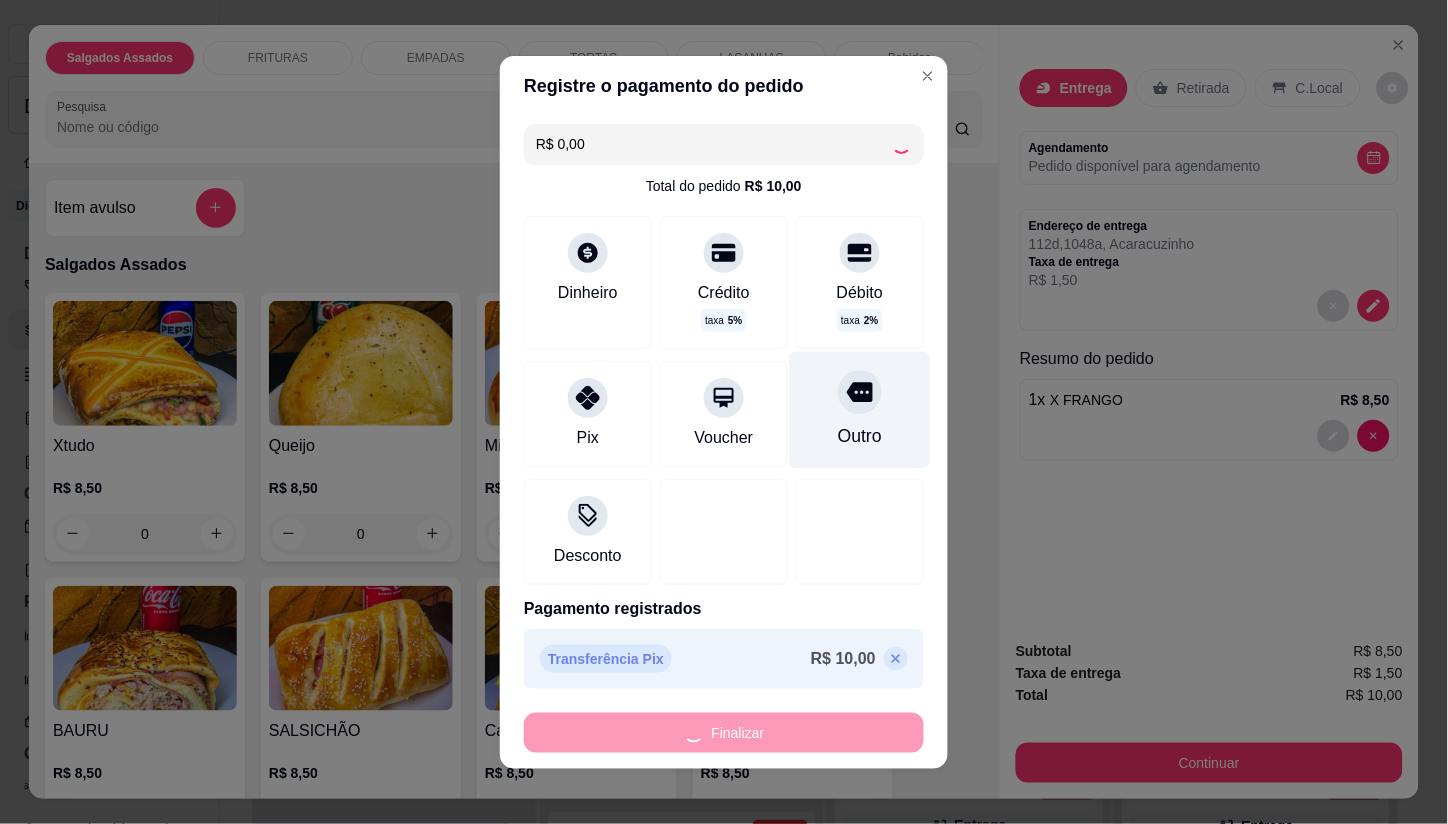 type on "0" 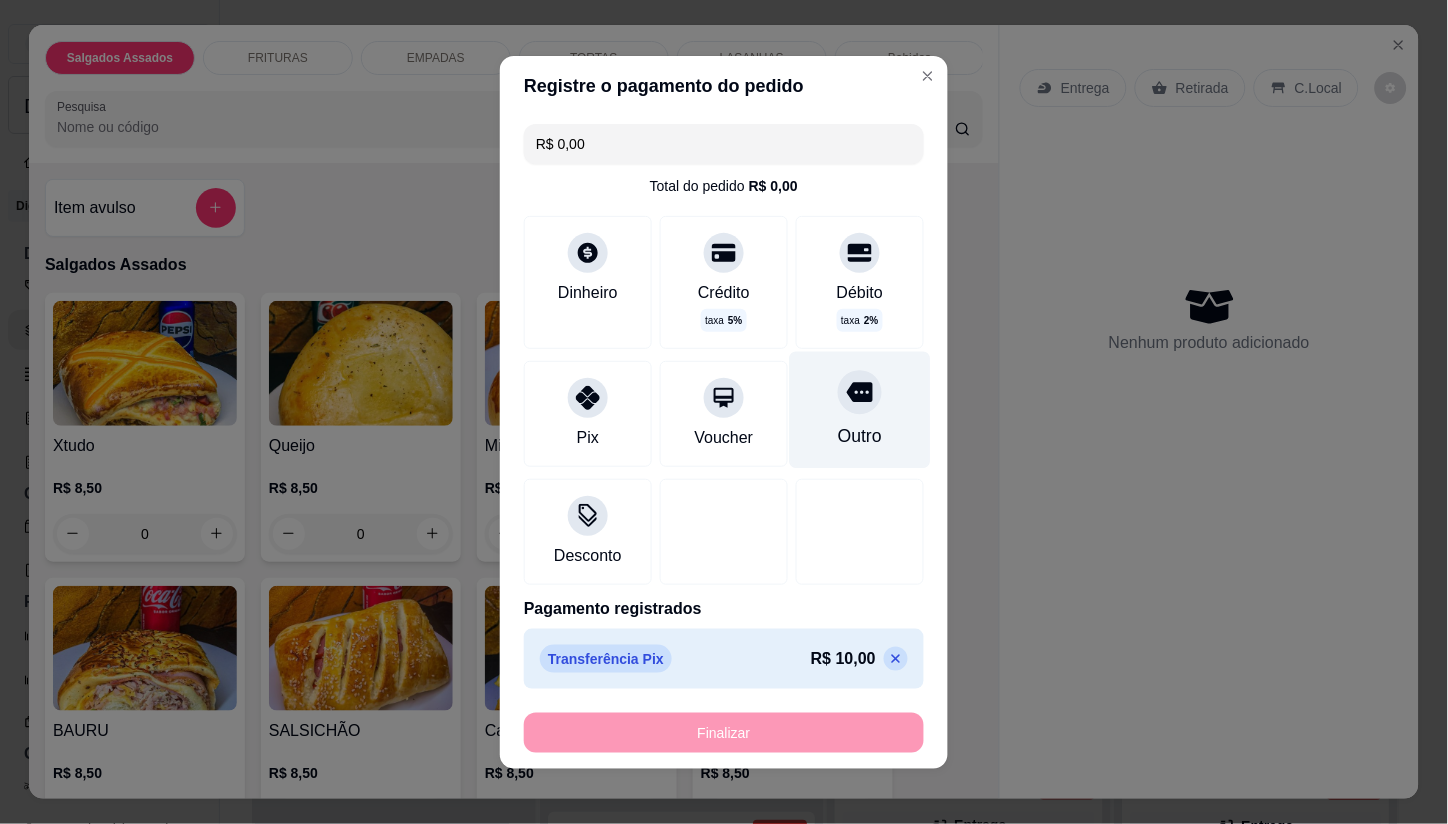 type on "-R$ 10,00" 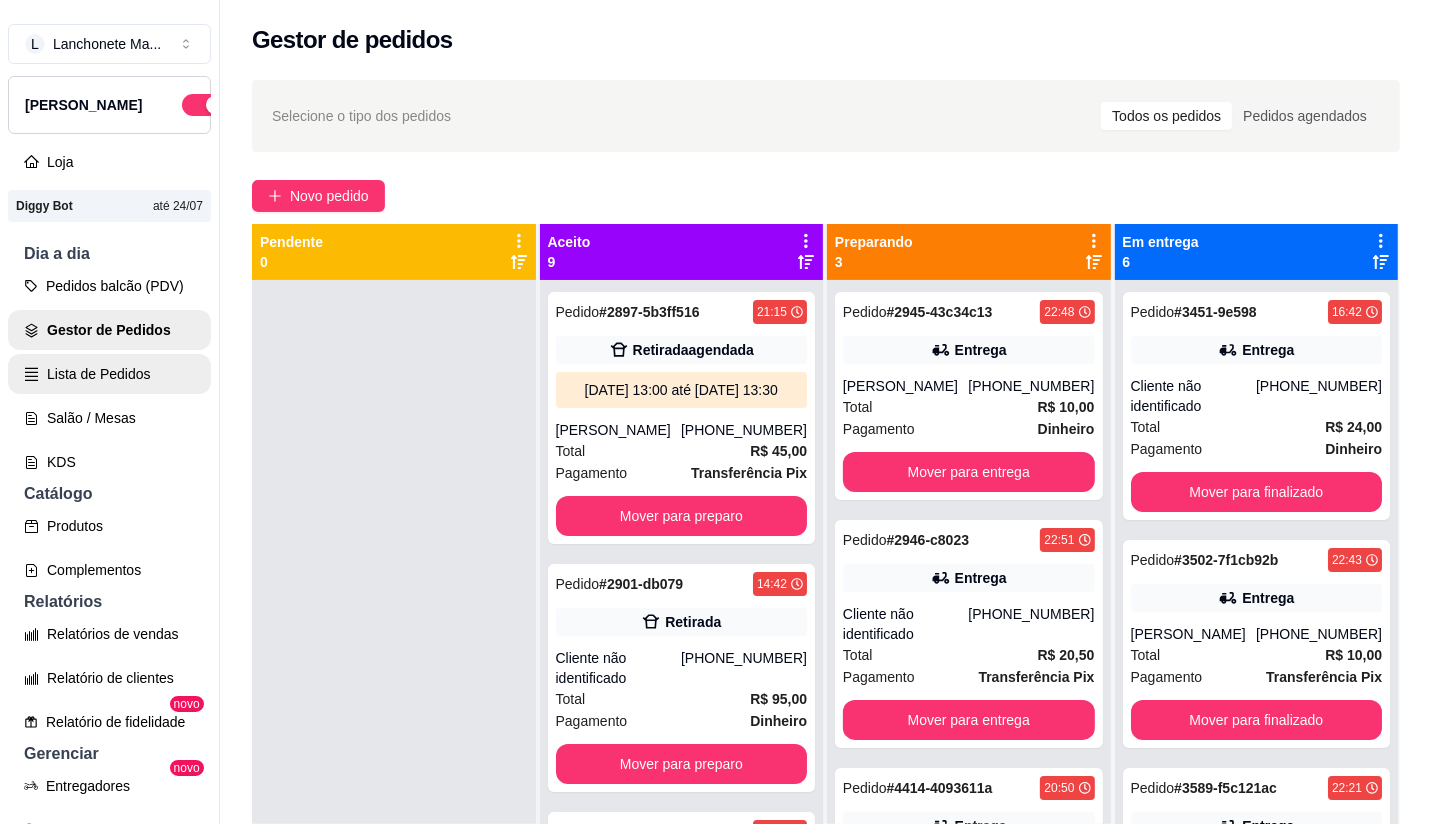 click on "Lista de Pedidos" at bounding box center [109, 374] 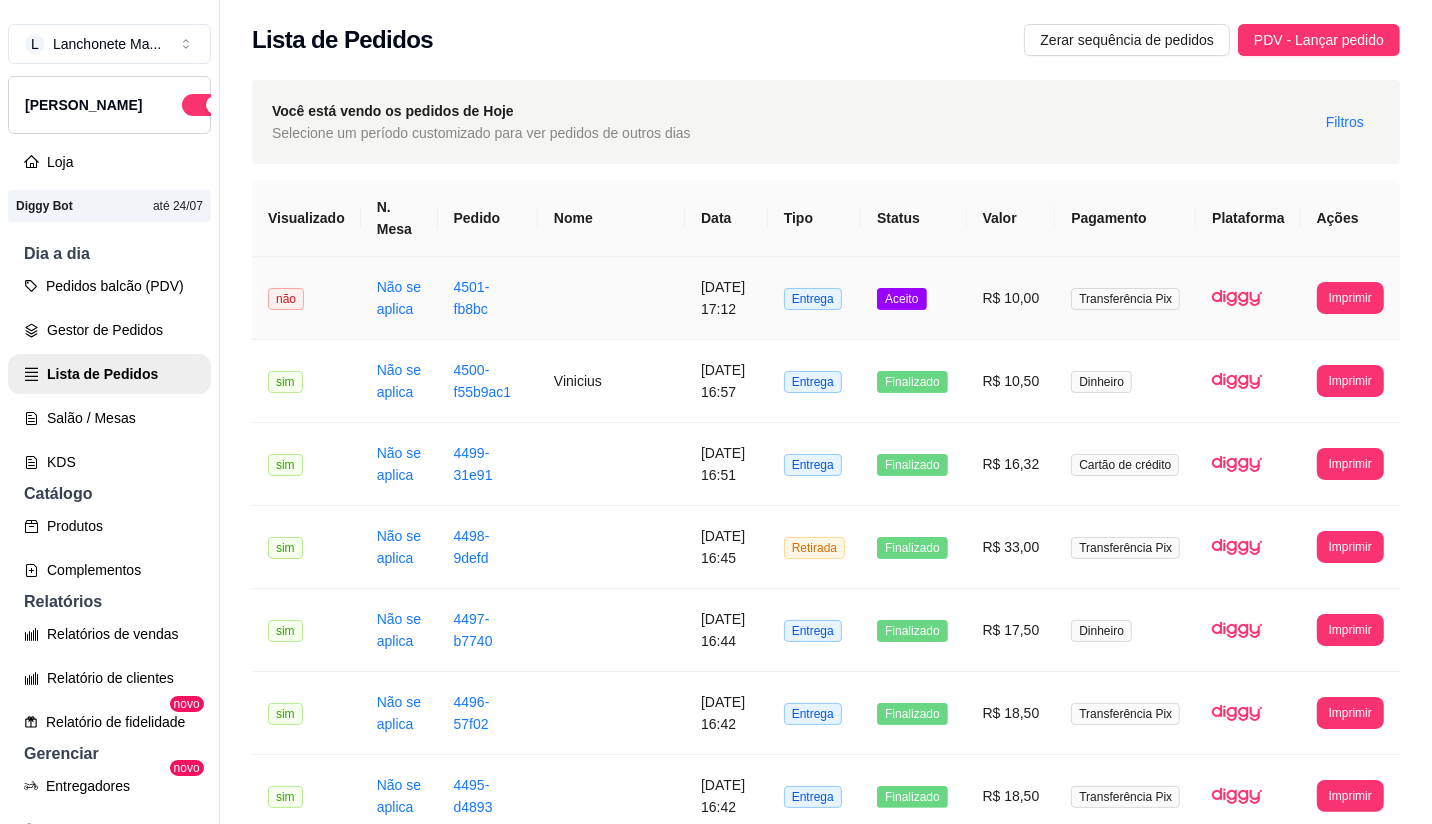 click on "Aceito" at bounding box center [913, 298] 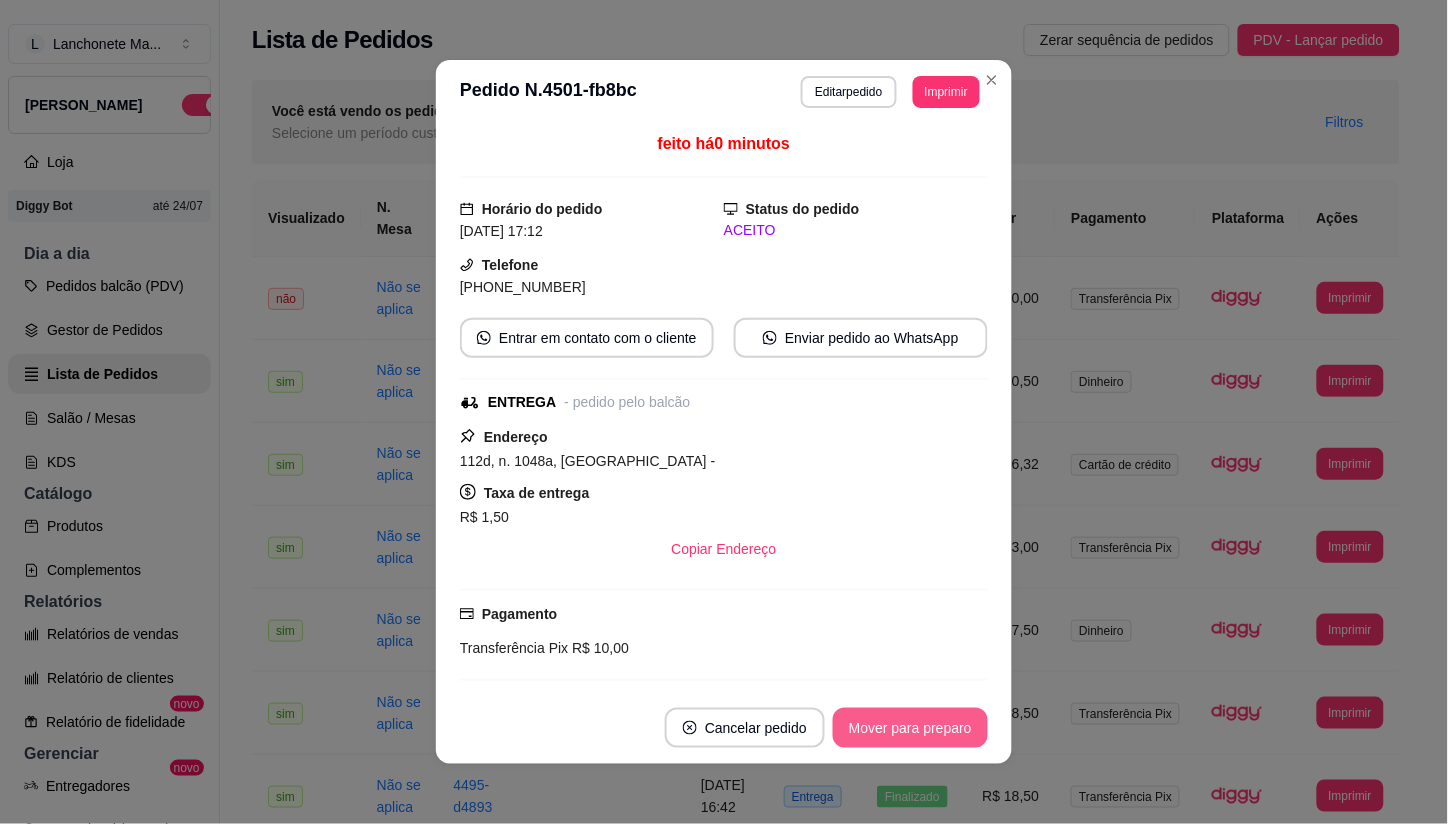 click on "Mover para preparo" at bounding box center (910, 728) 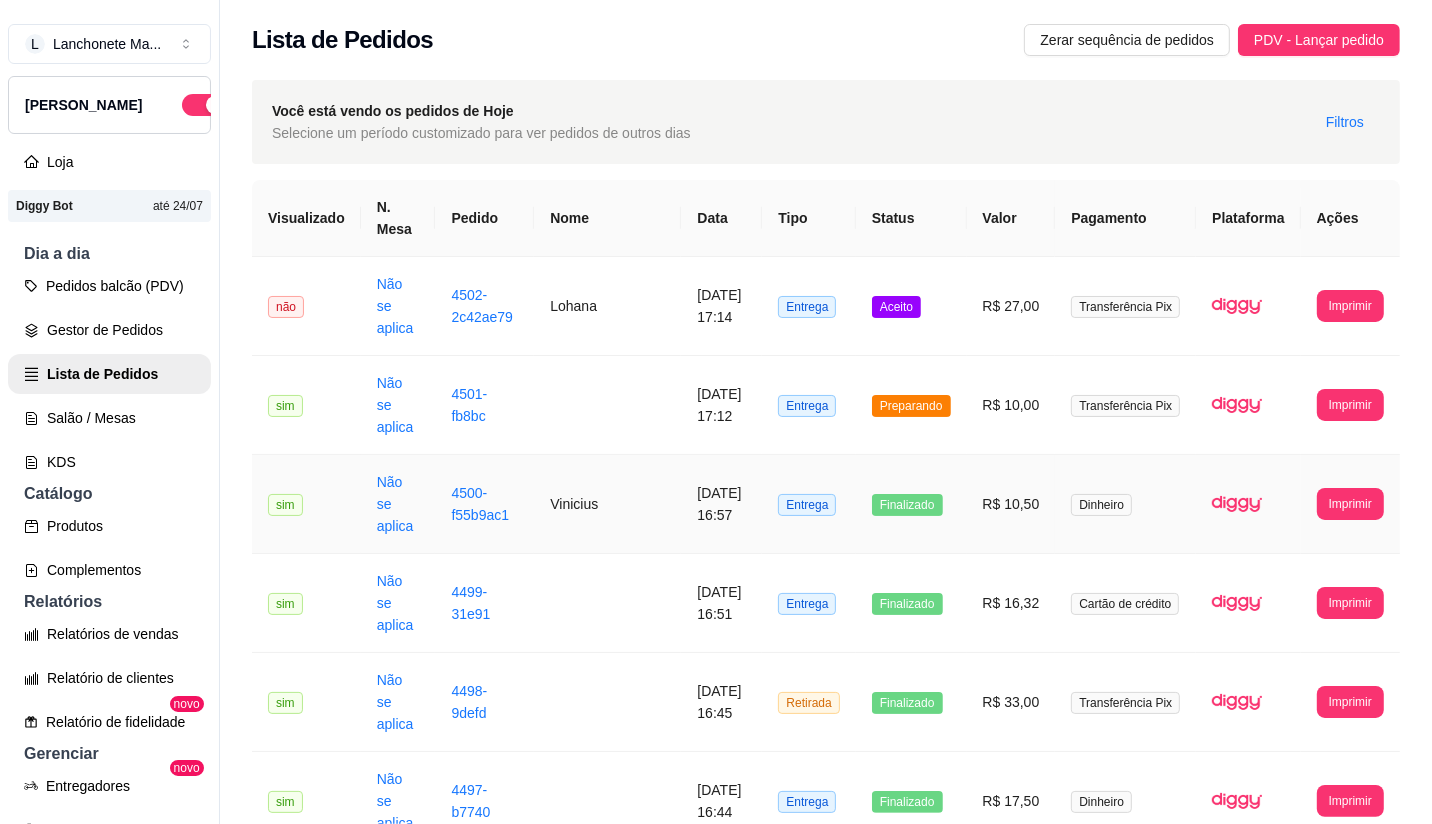 click on "Finalizado" at bounding box center [911, 504] 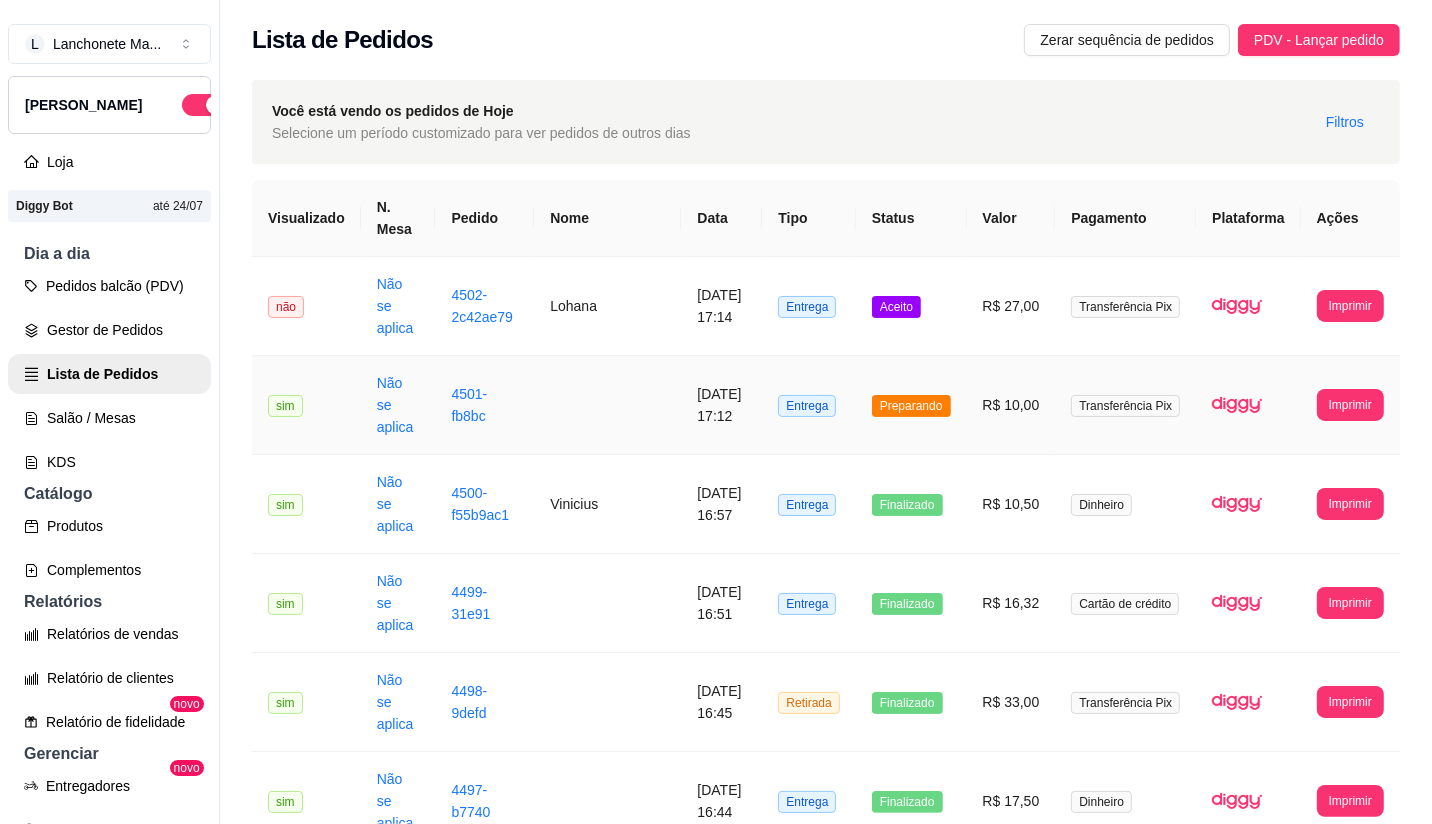 click on "Preparando" at bounding box center [911, 405] 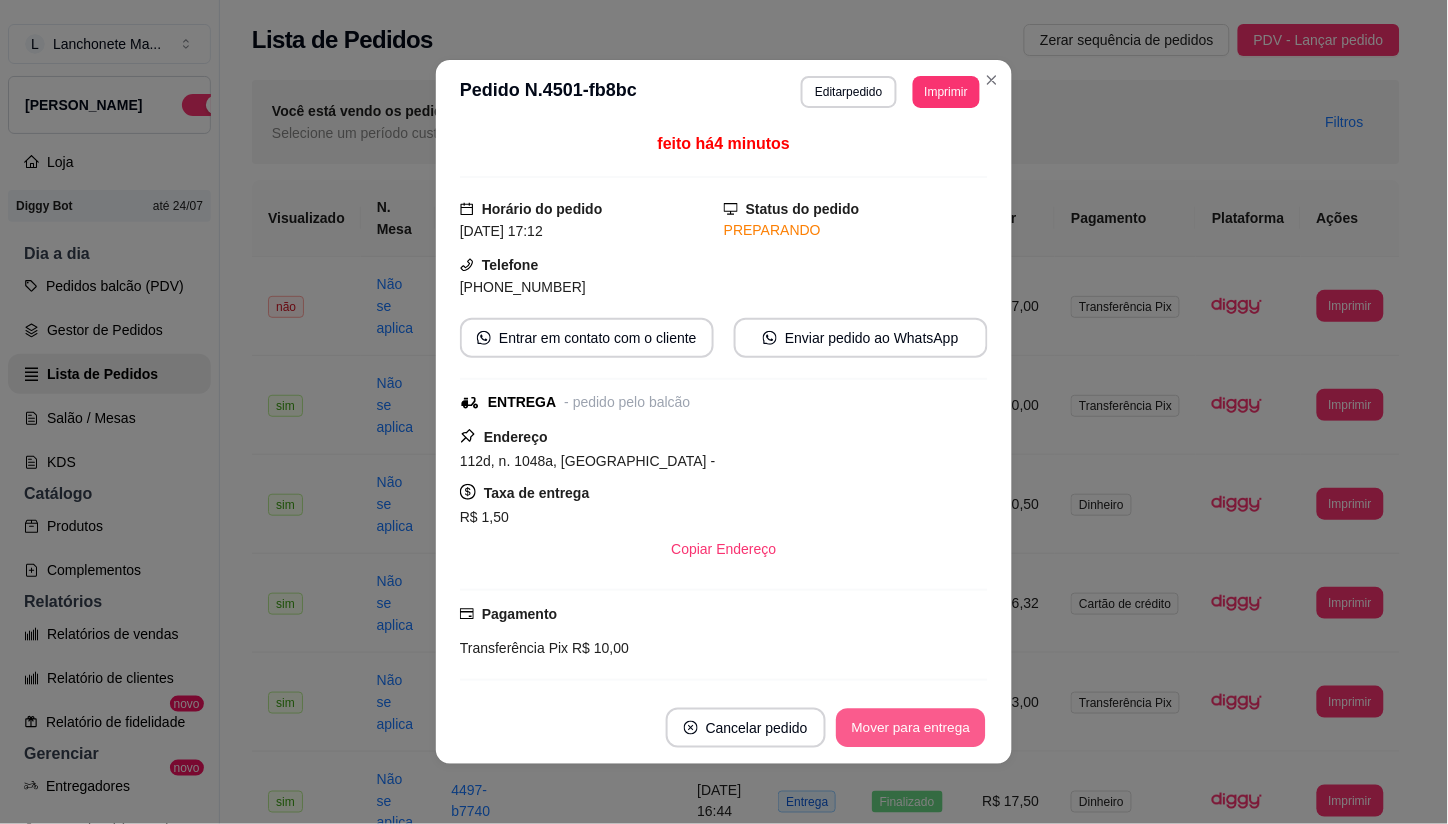 click on "Mover para entrega" at bounding box center (911, 728) 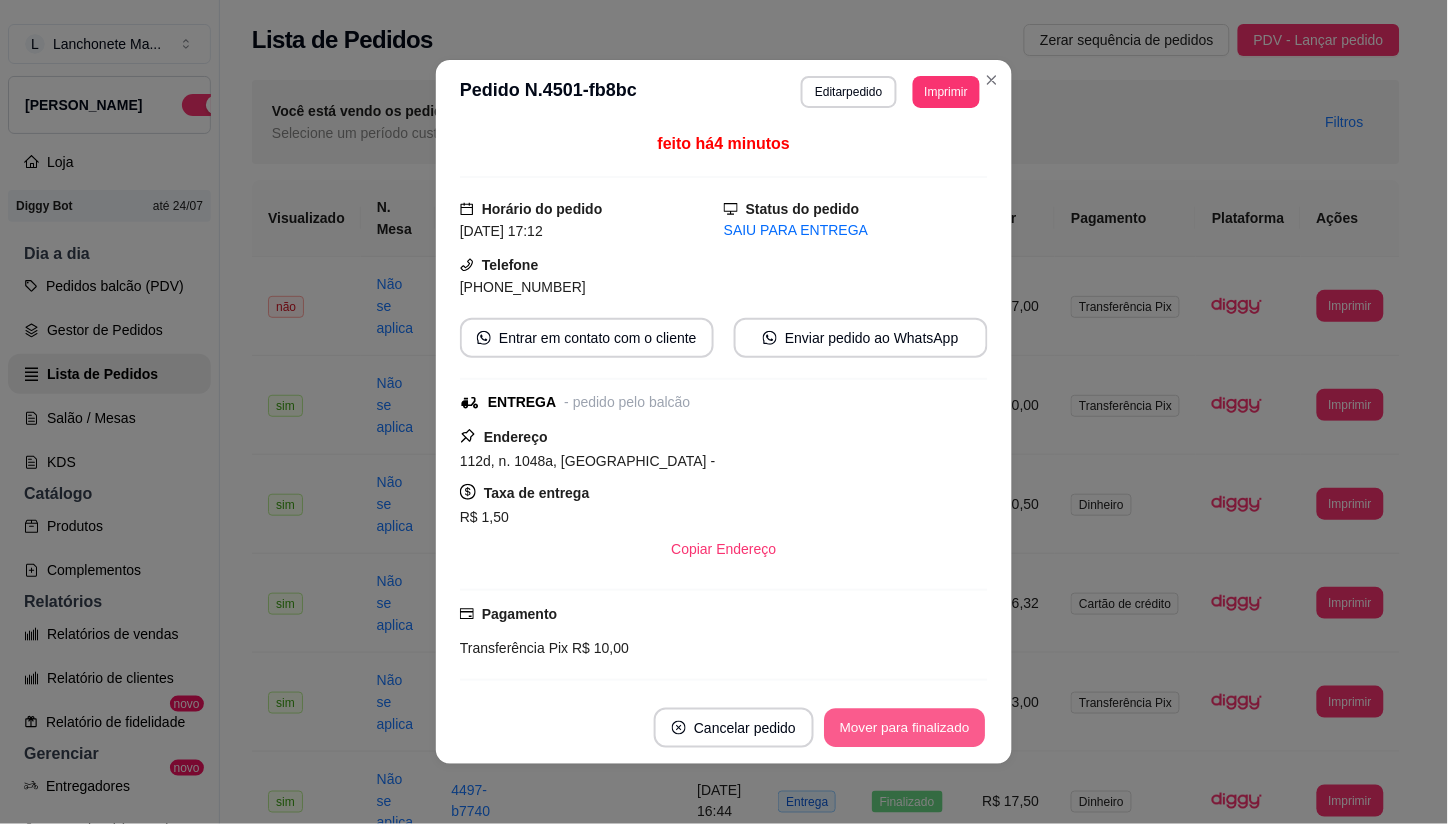 click on "Mover para finalizado" at bounding box center [905, 728] 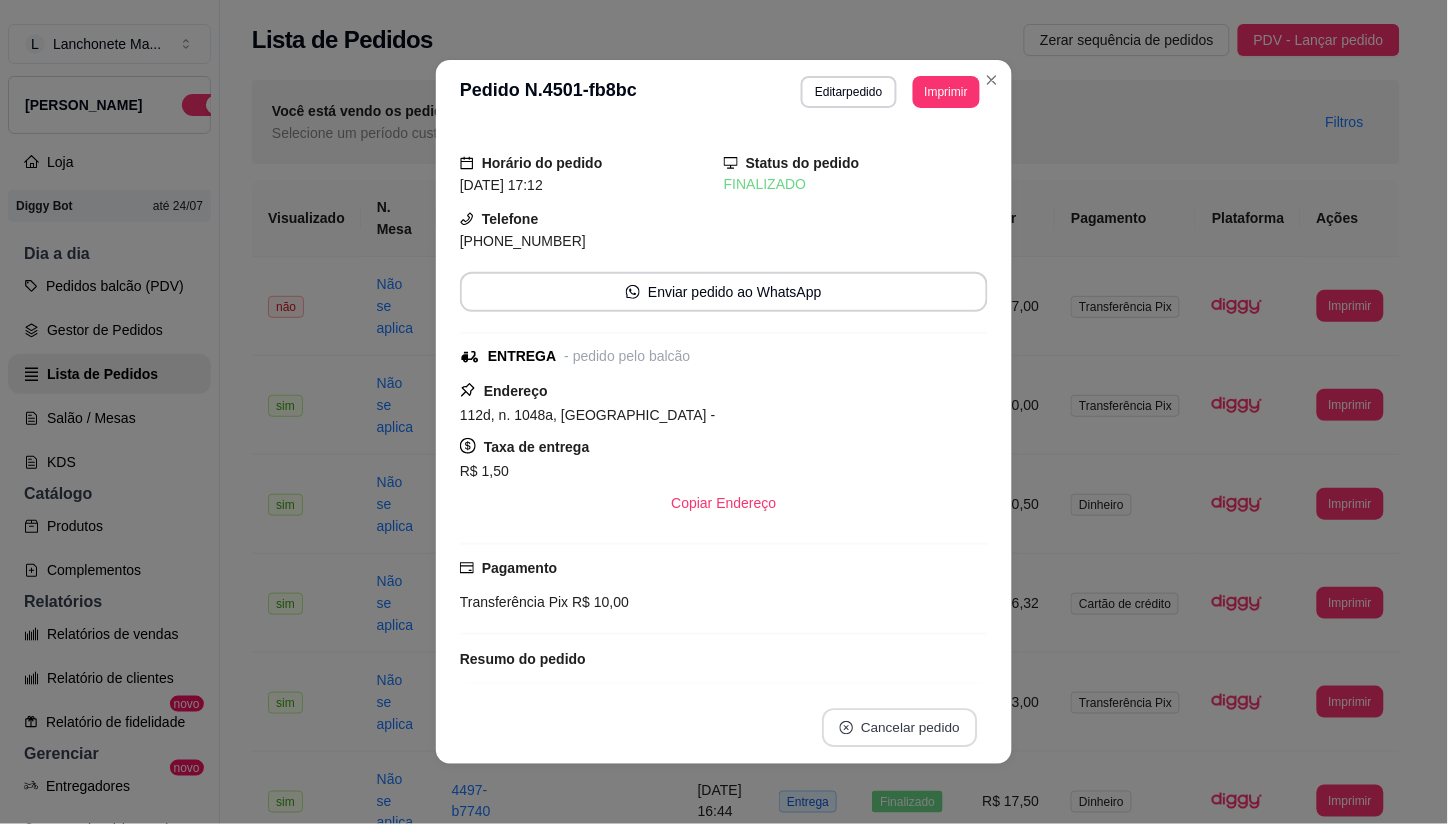 click on "Cancelar pedido" at bounding box center (899, 728) 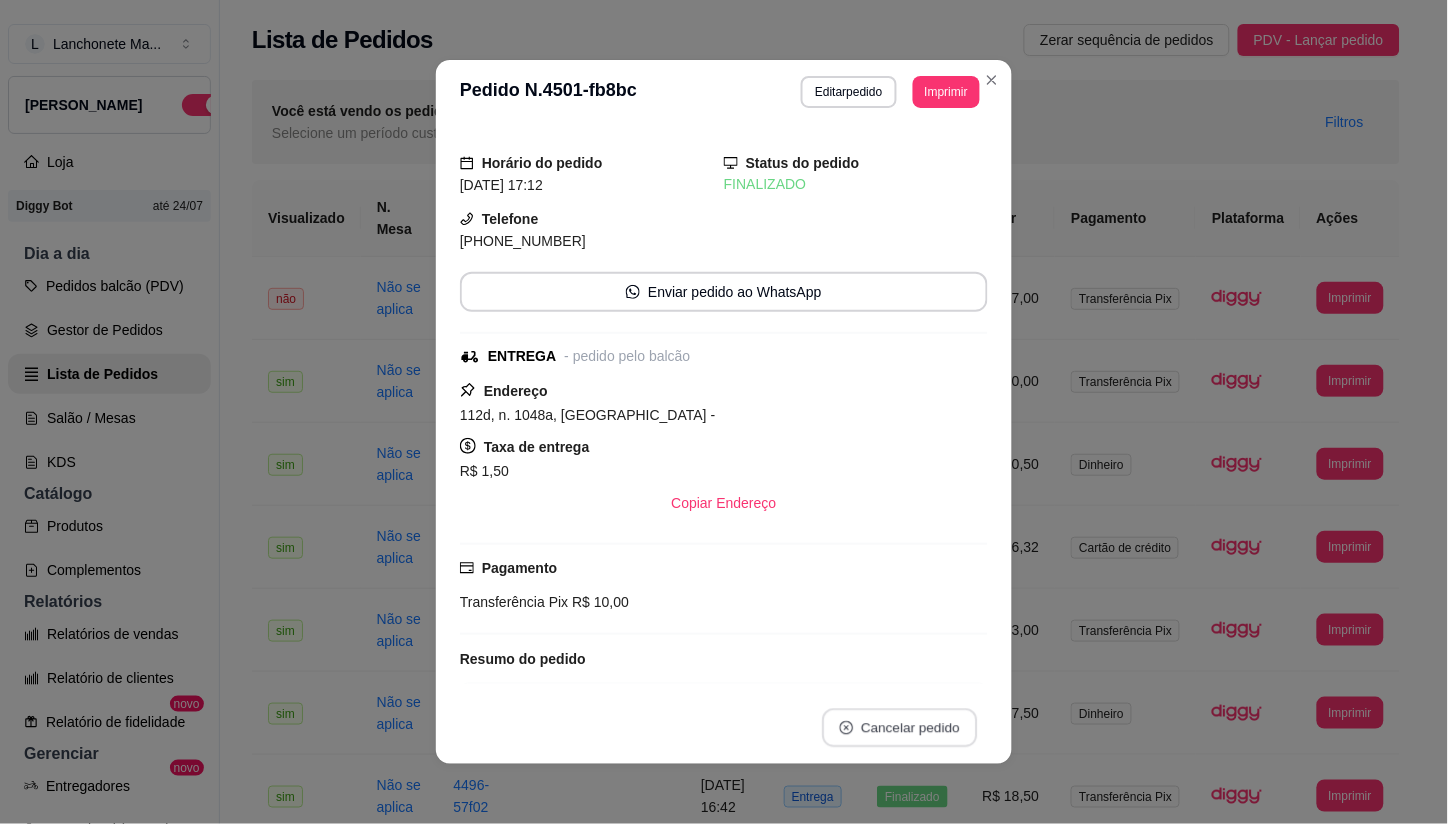 click on "Cancelar pedido" at bounding box center (899, 728) 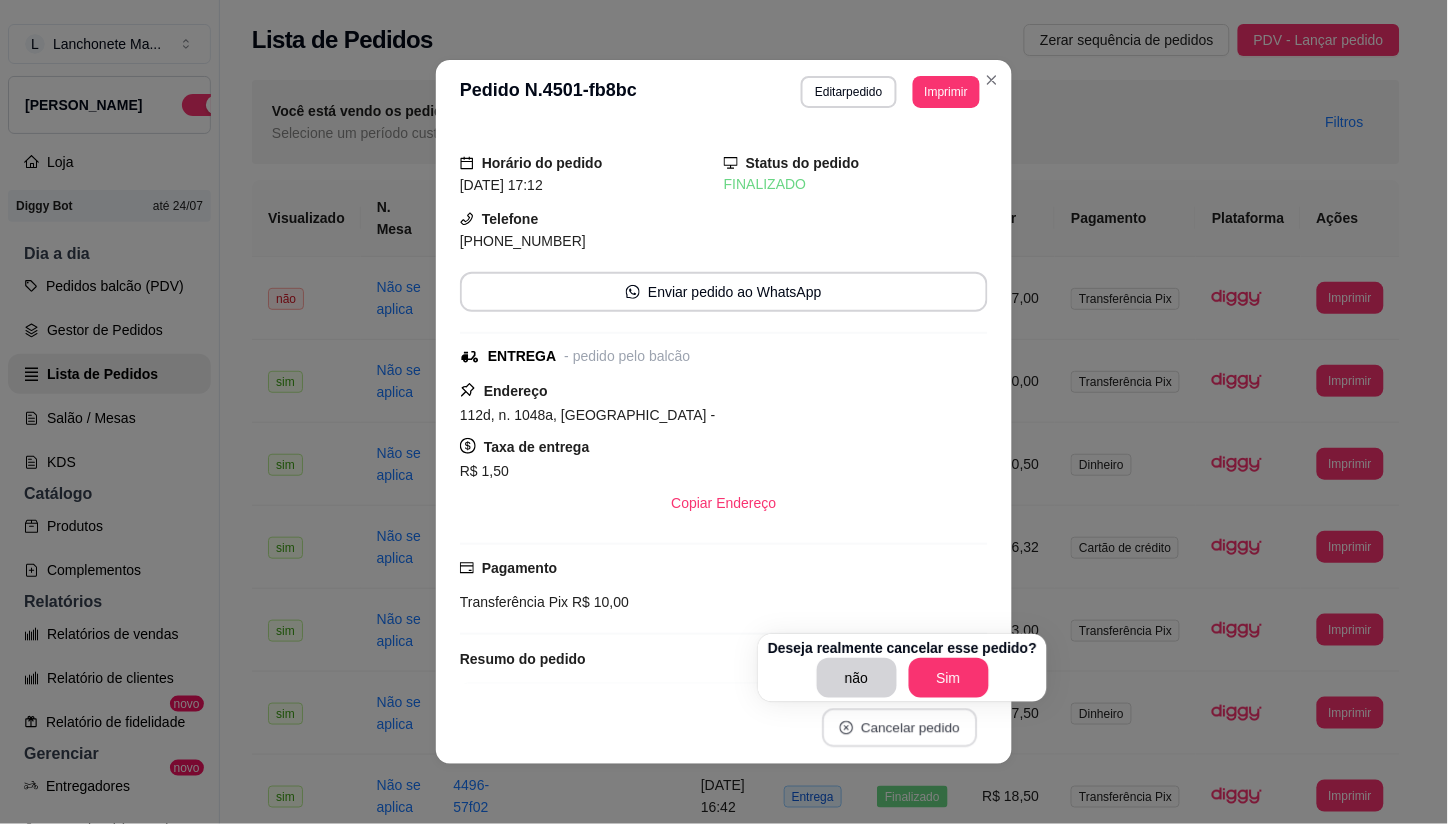click on "Cancelar pedido" at bounding box center [899, 728] 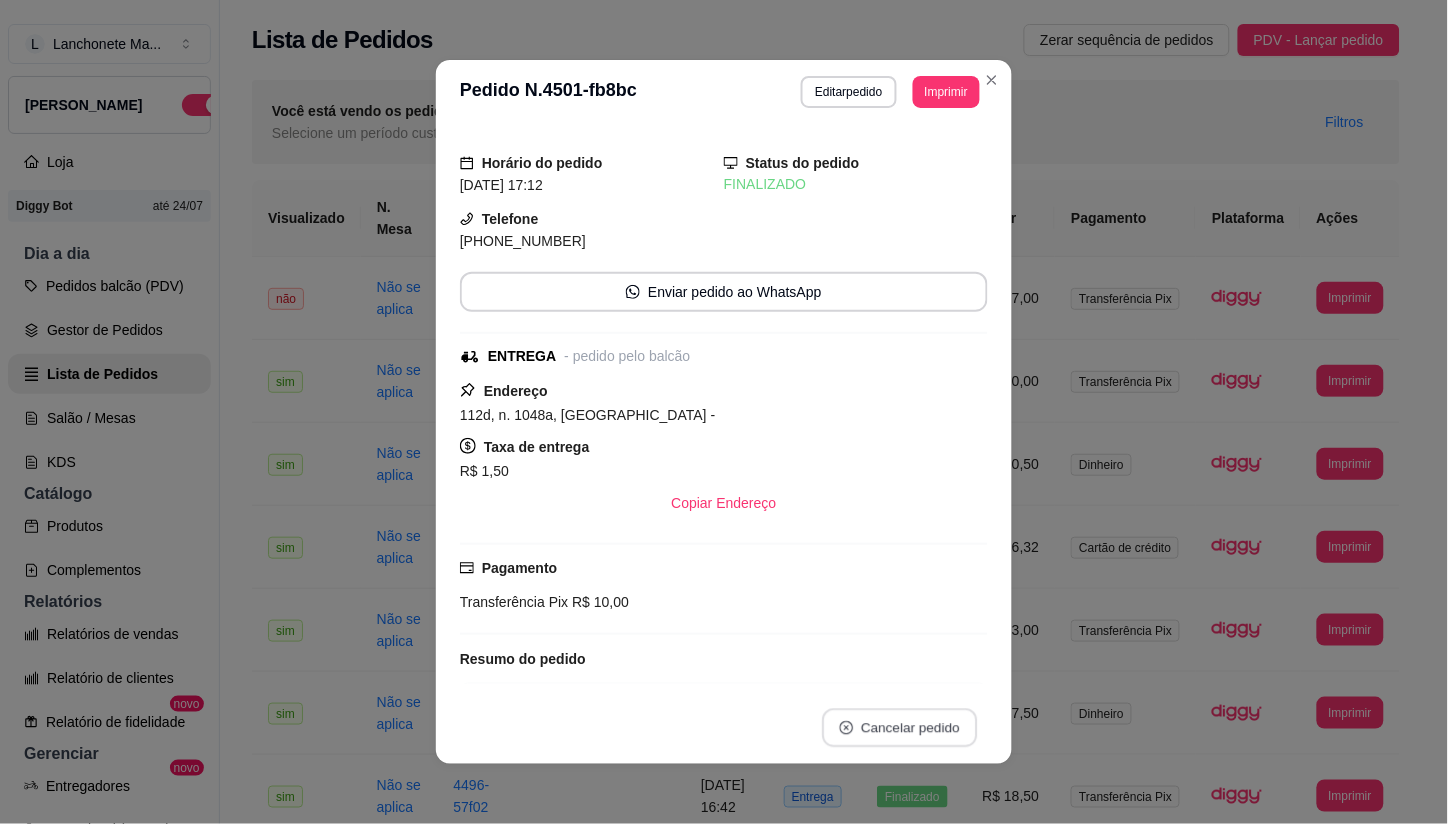click on "Cancelar pedido" at bounding box center [899, 728] 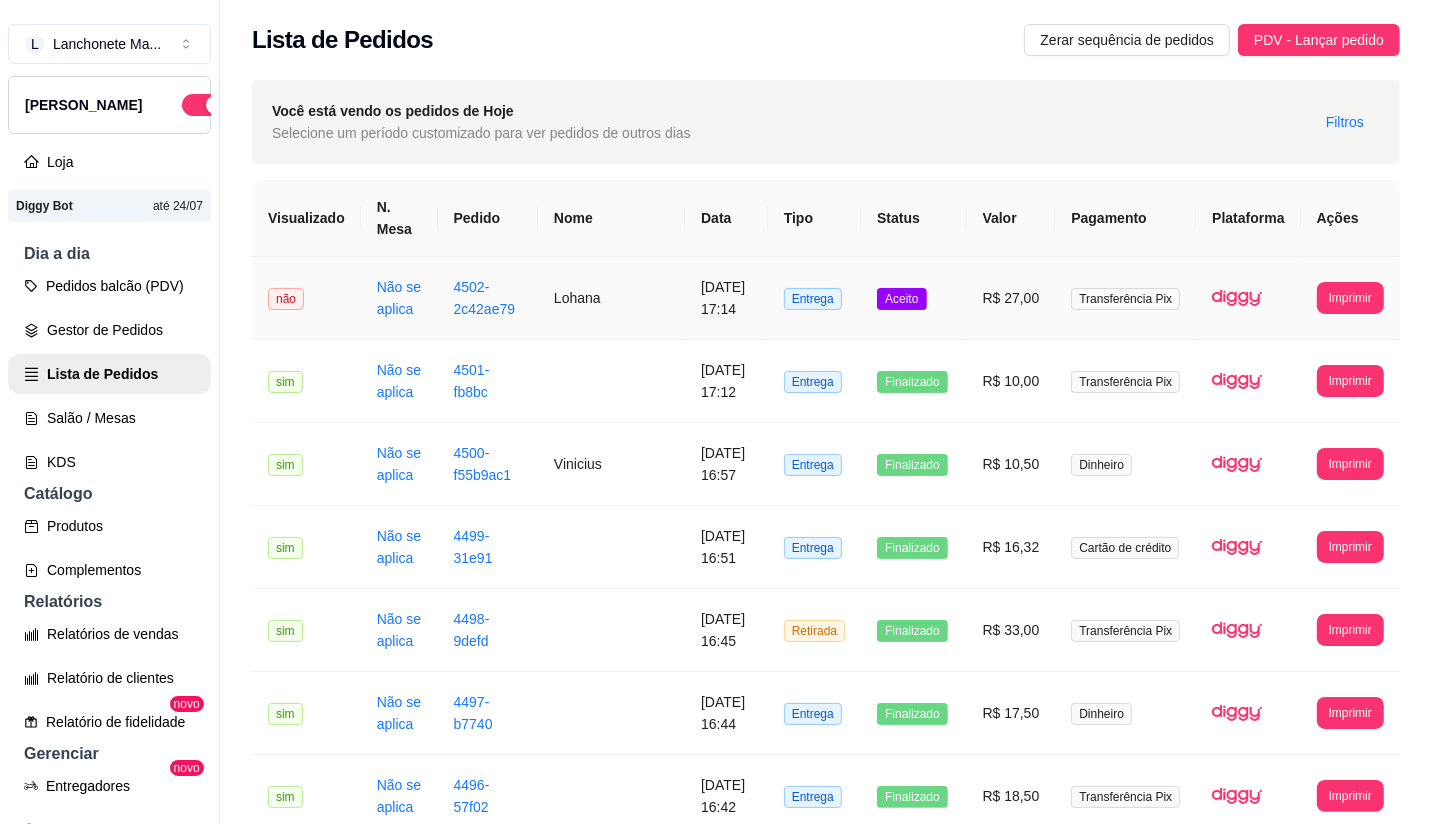 click on "Aceito" at bounding box center (913, 298) 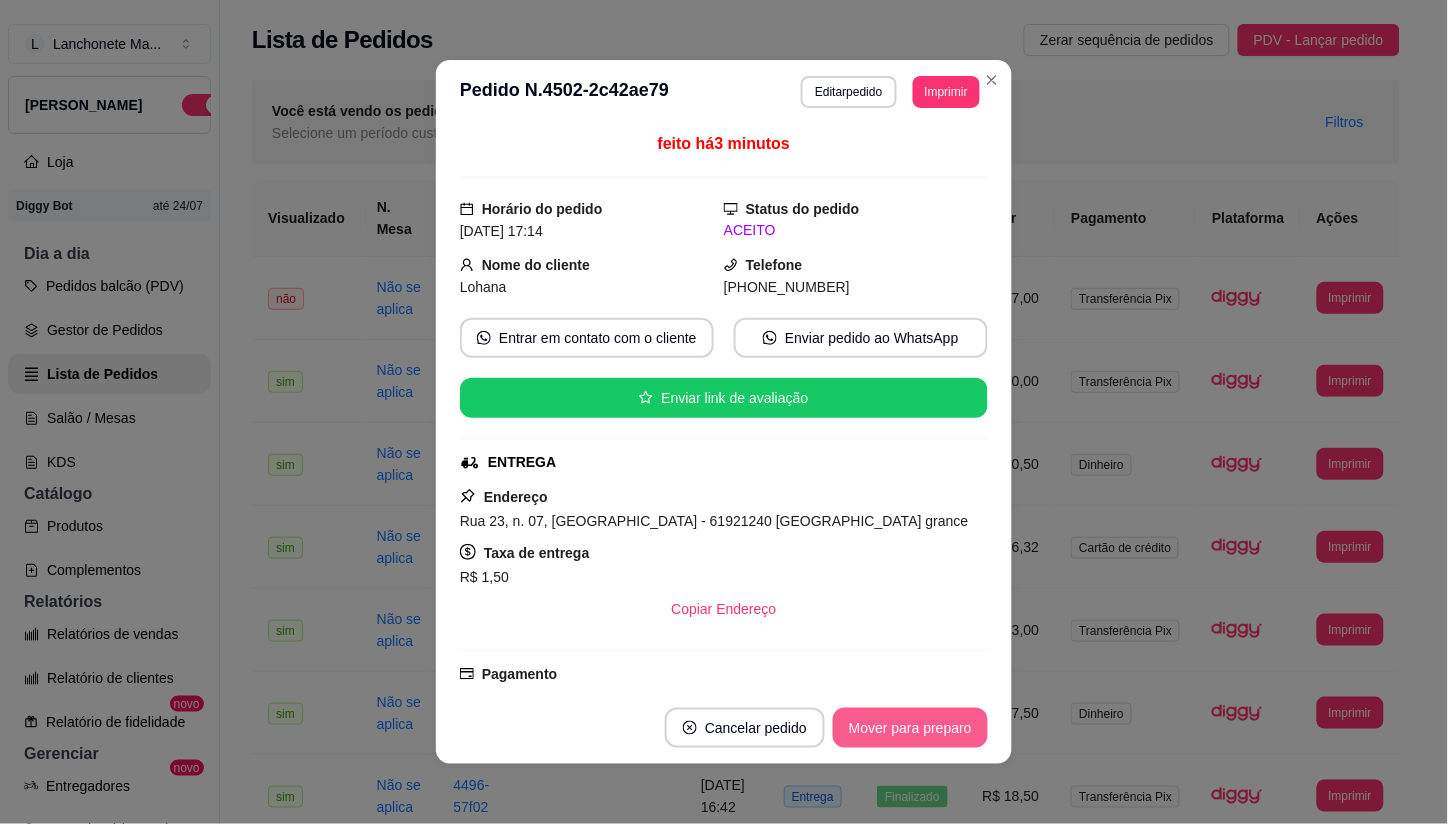 click on "Mover para preparo" at bounding box center [910, 728] 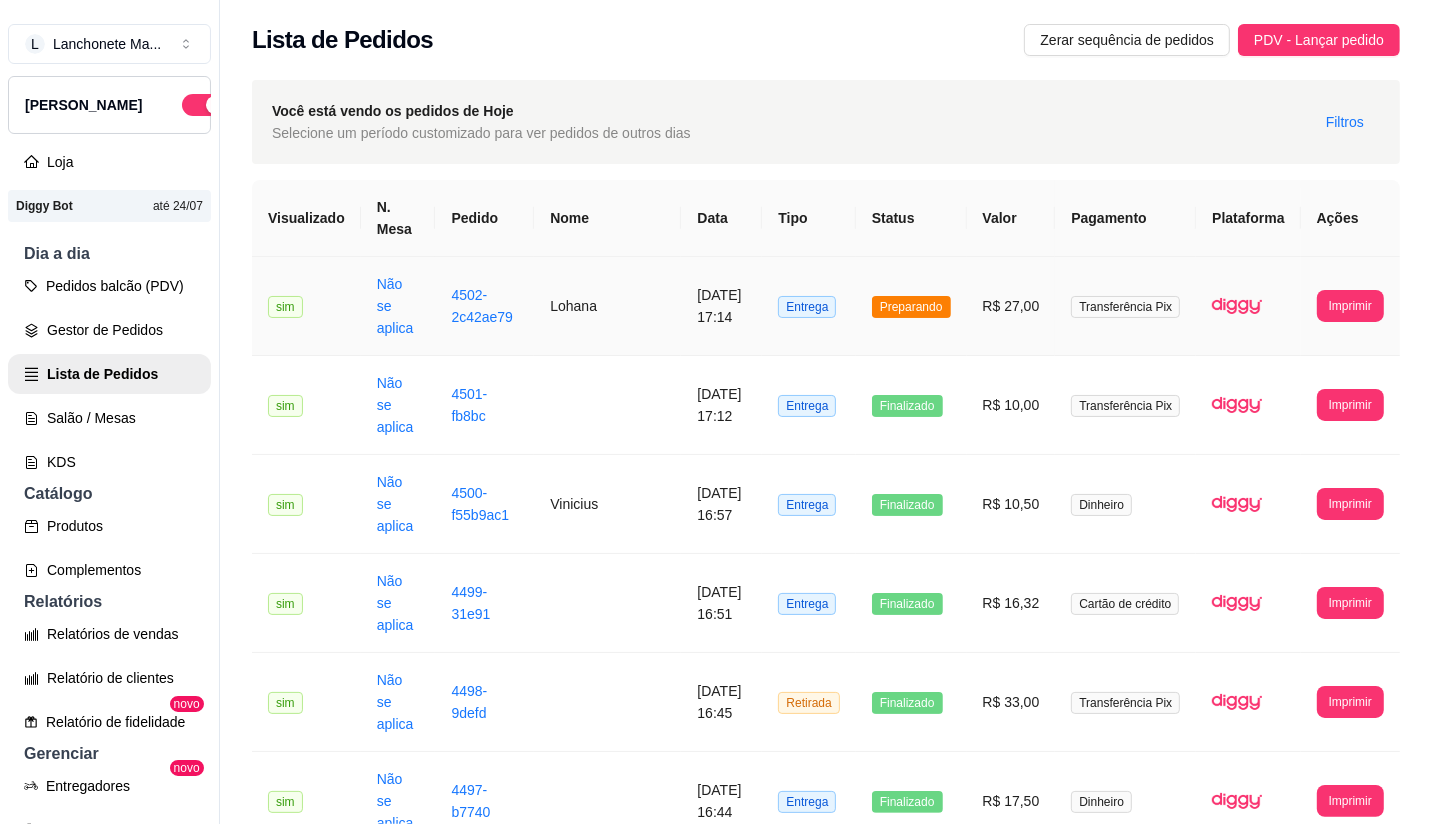 click on "Preparando" at bounding box center [911, 307] 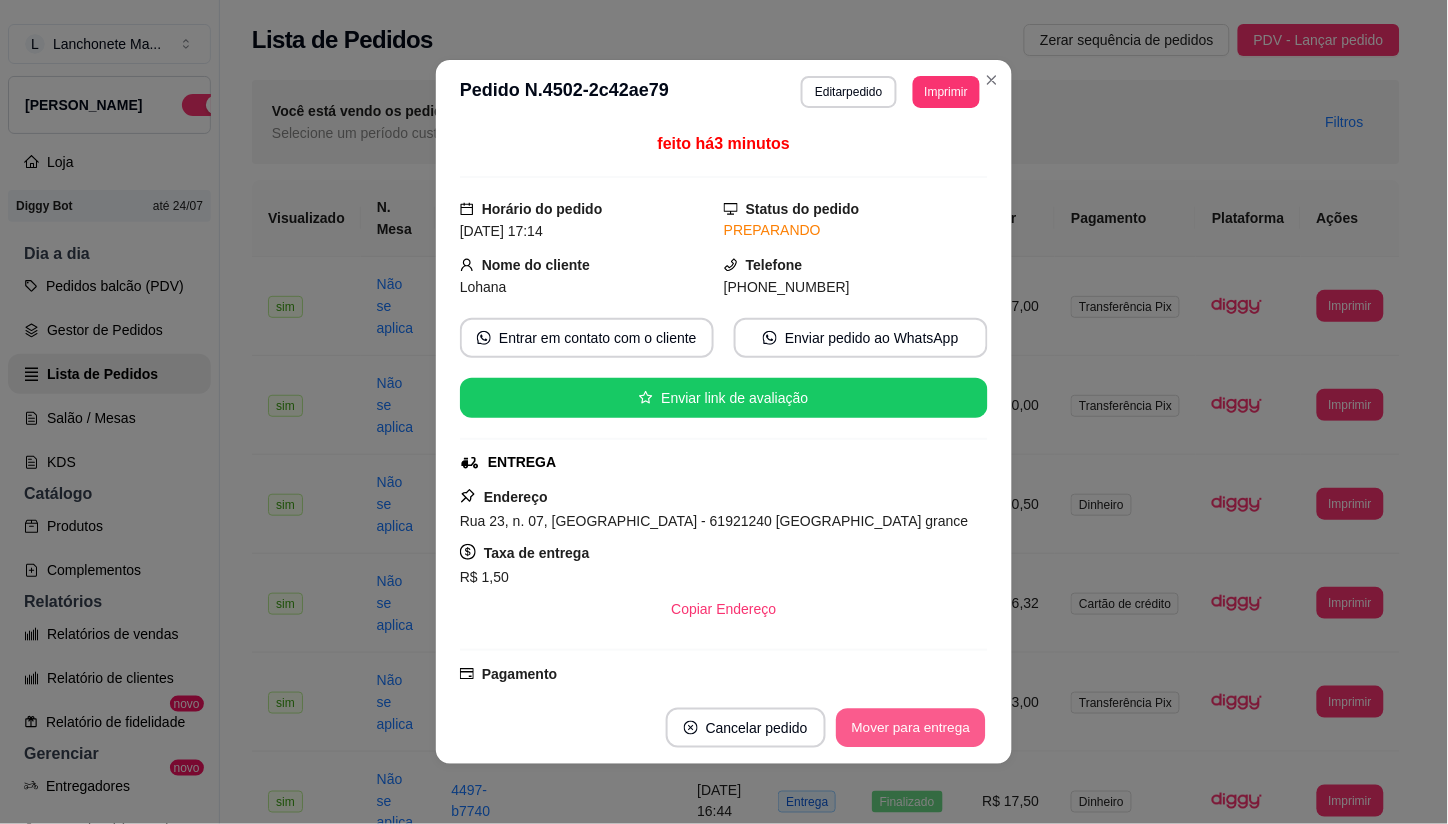 click on "Mover para entrega" at bounding box center [911, 728] 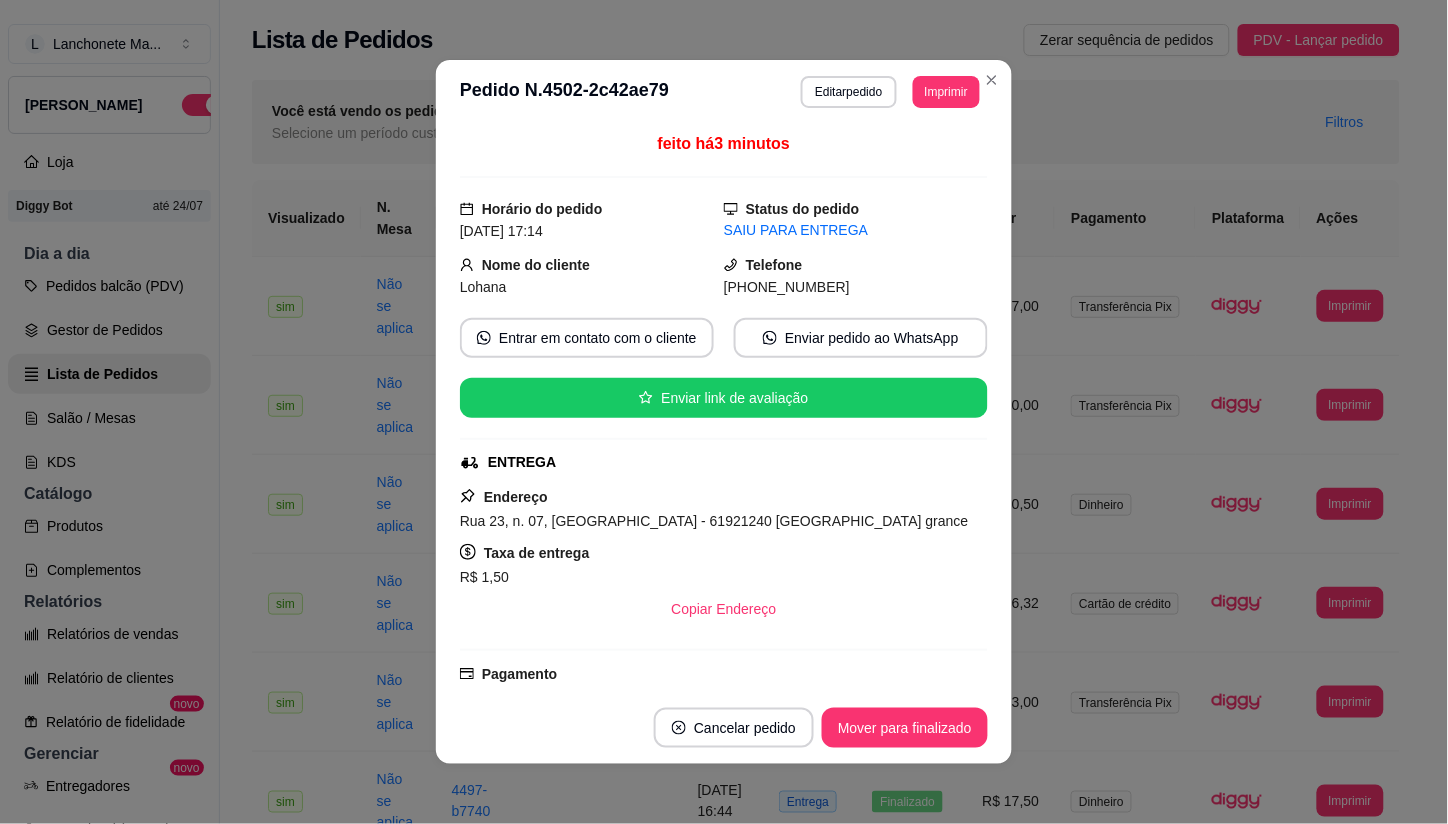 click on "**********" at bounding box center (724, 92) 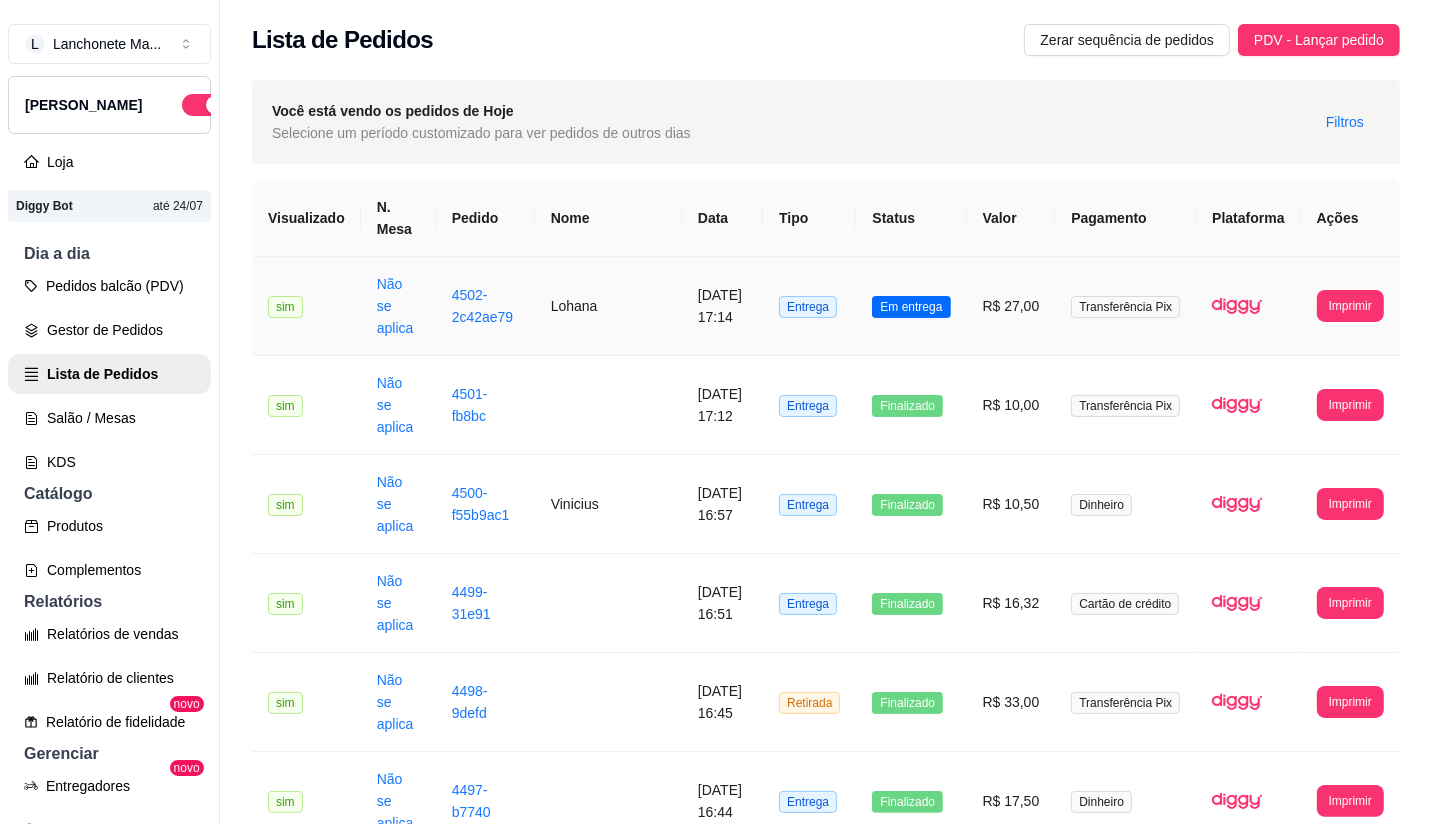 click on "Em entrega" at bounding box center [911, 307] 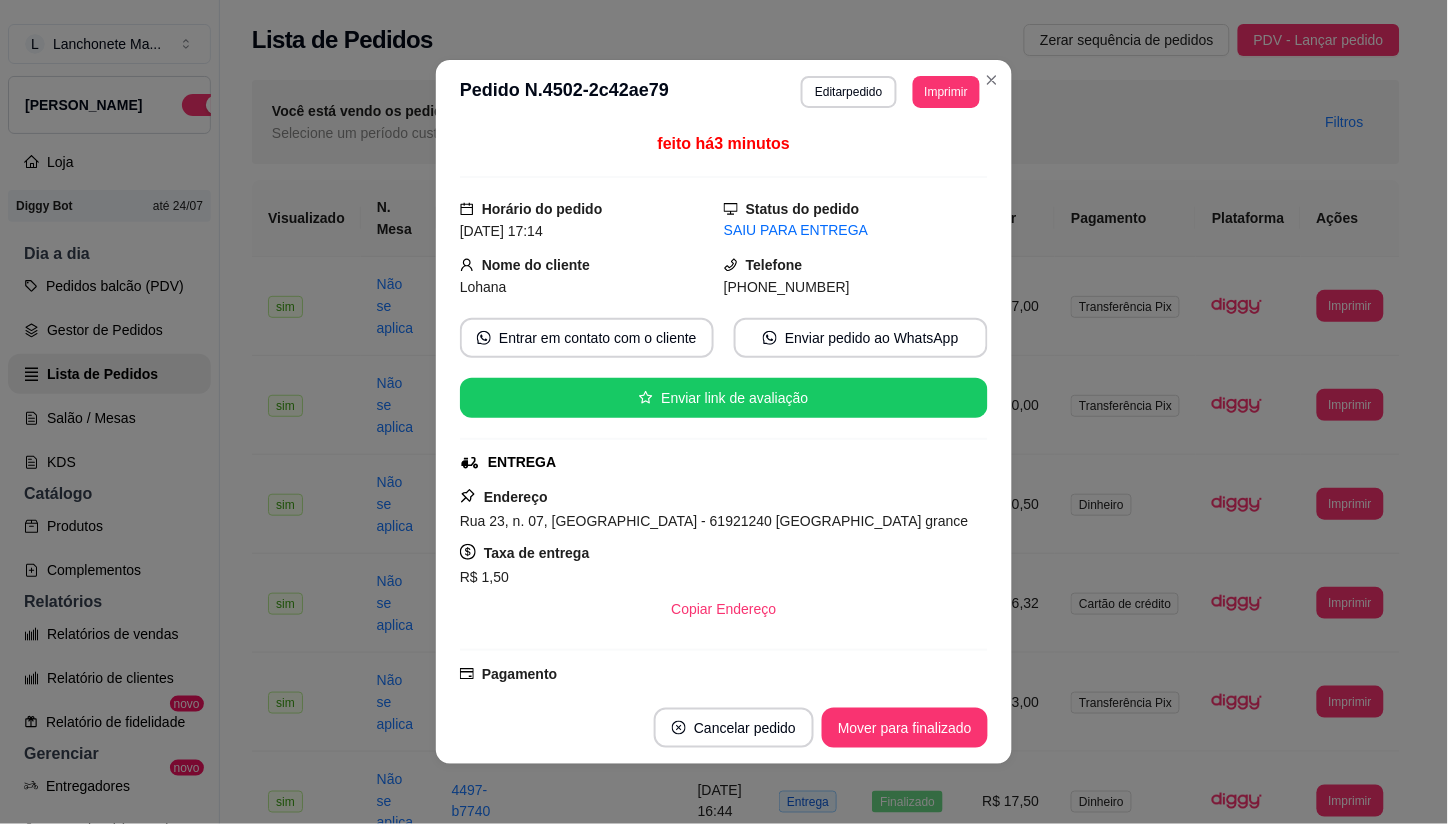 click on "Mover para finalizado" at bounding box center [905, 728] 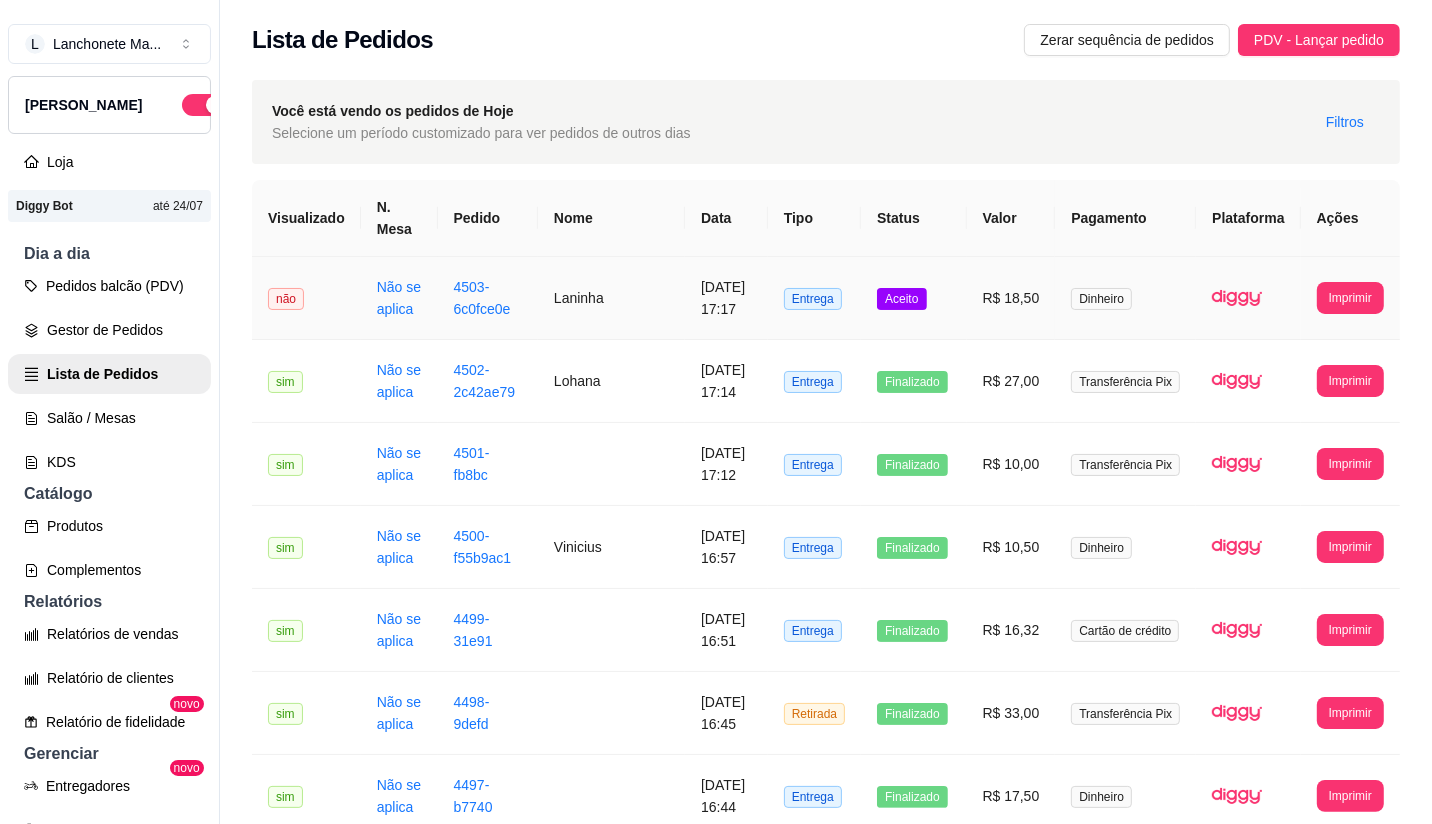 click on "Aceito" at bounding box center (913, 298) 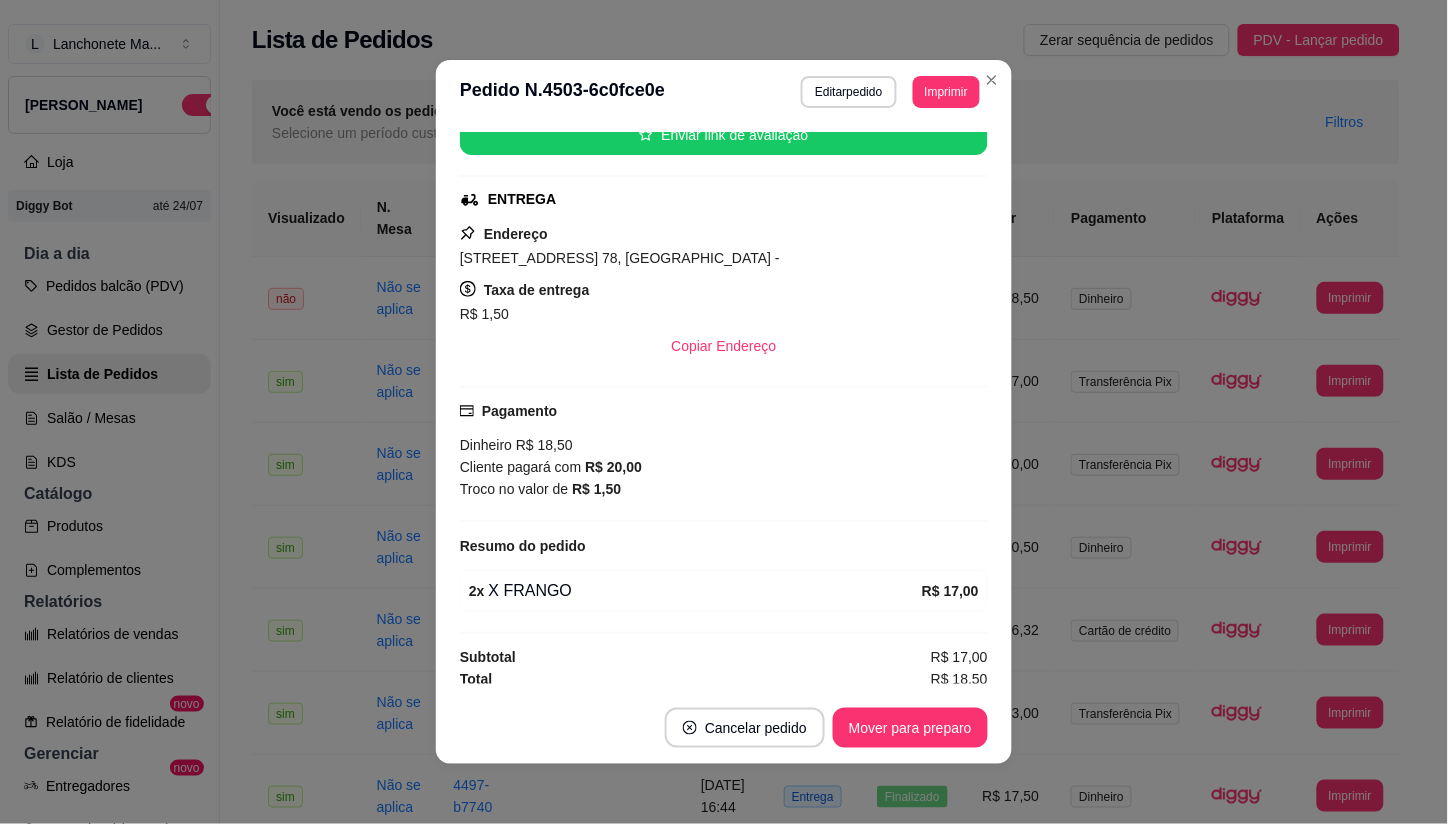 scroll, scrollTop: 271, scrollLeft: 0, axis: vertical 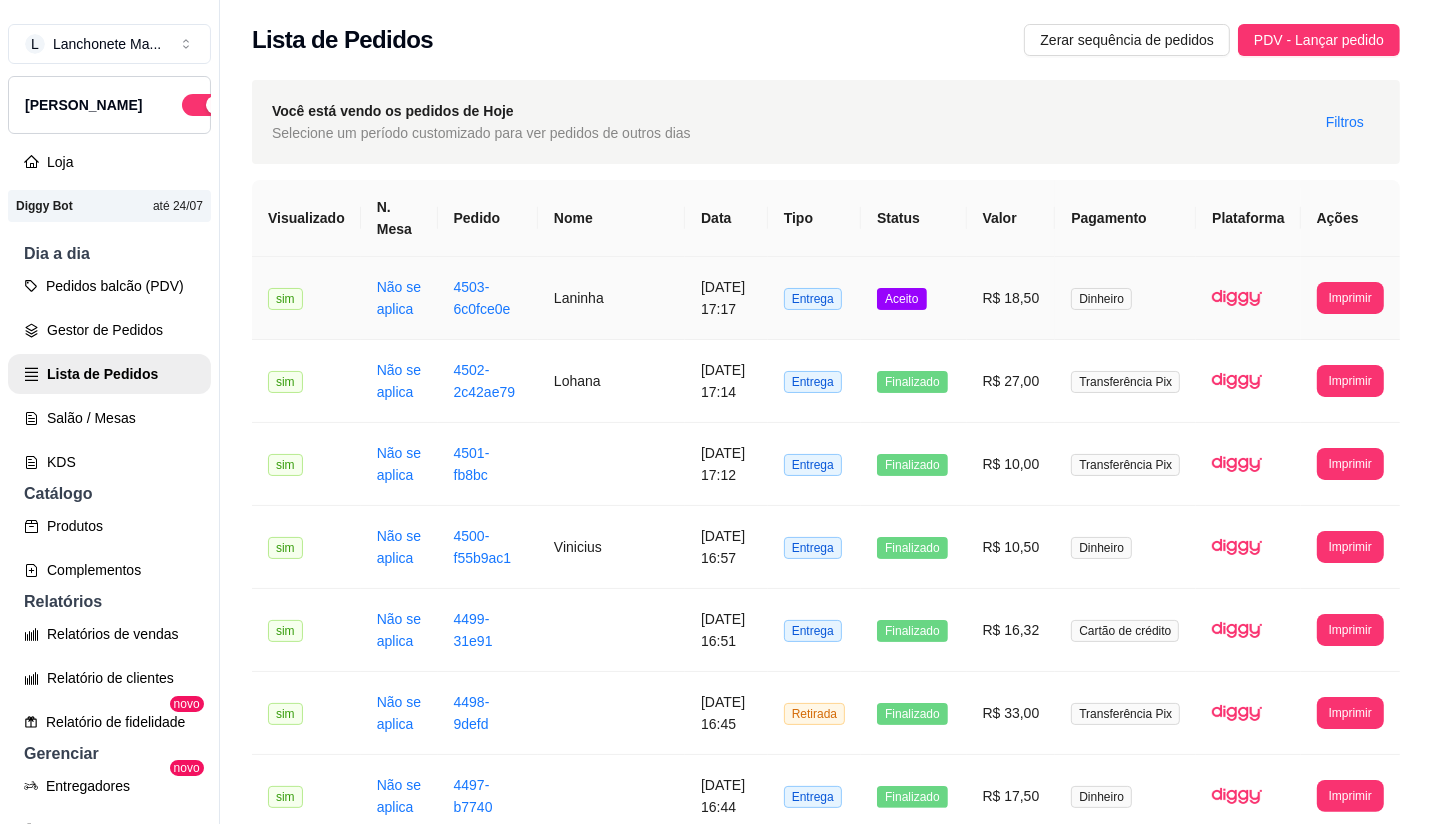 click on "R$ 18,50" at bounding box center [1011, 298] 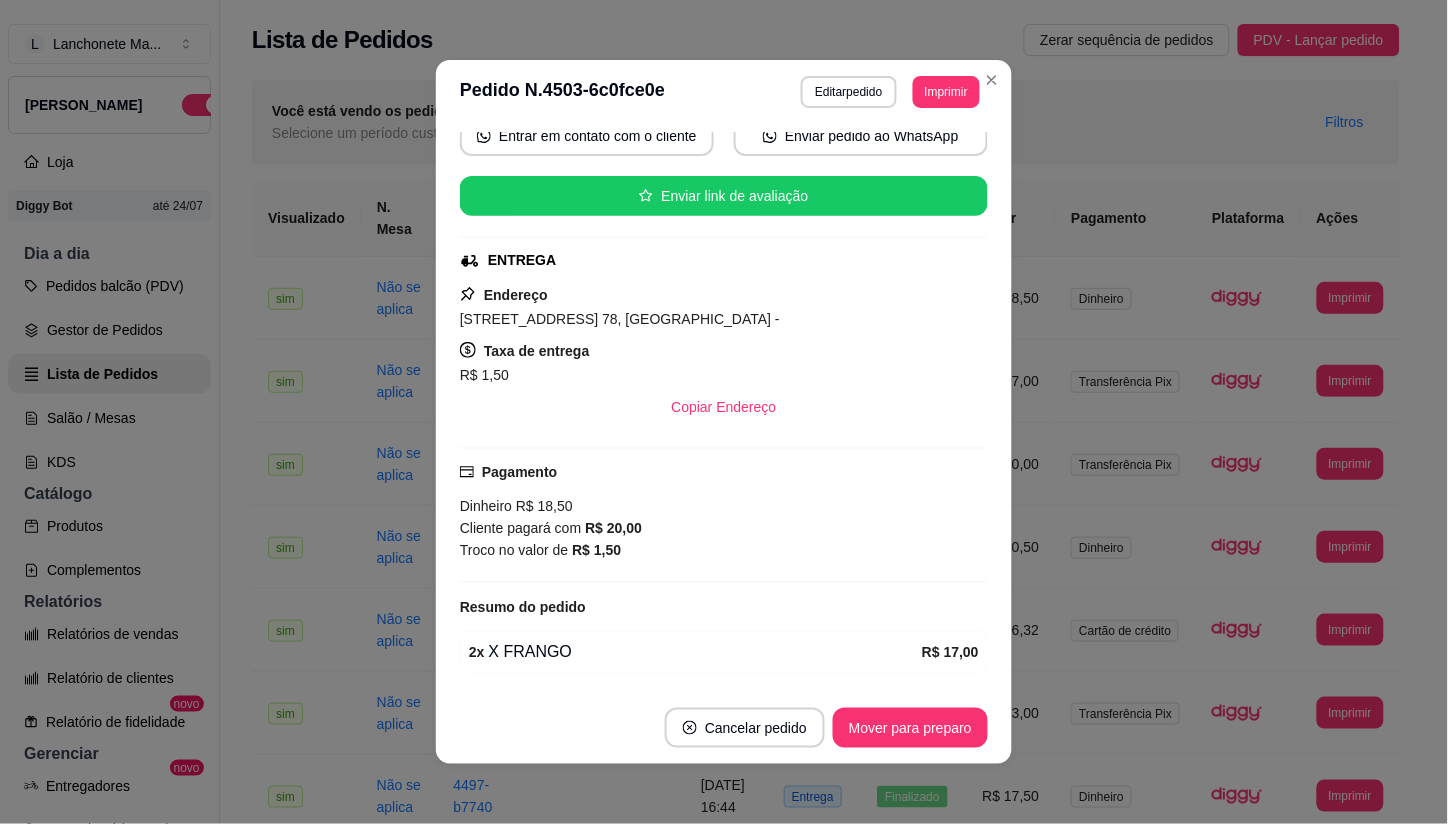 scroll, scrollTop: 271, scrollLeft: 0, axis: vertical 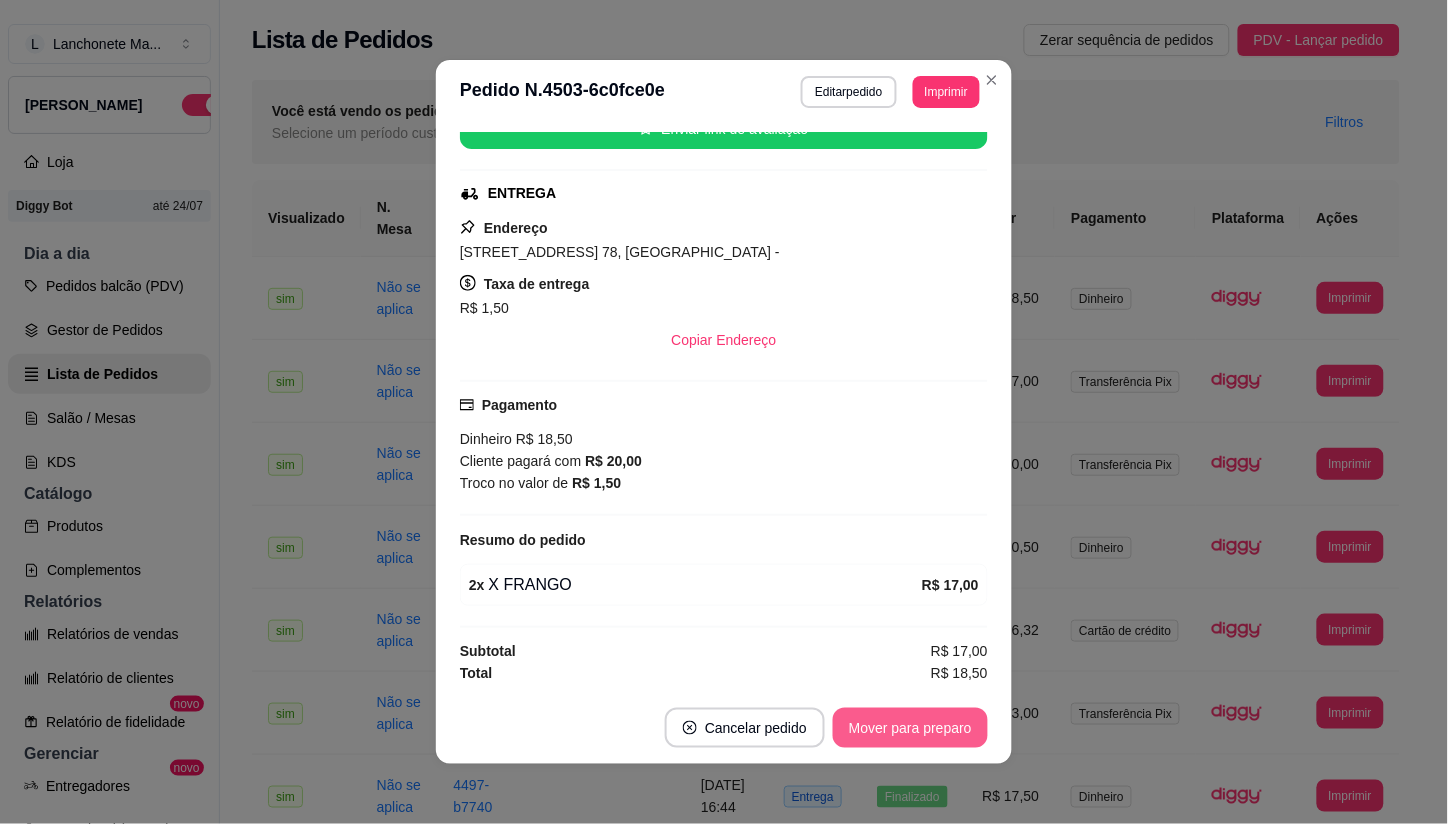 click on "Mover para preparo" at bounding box center (910, 728) 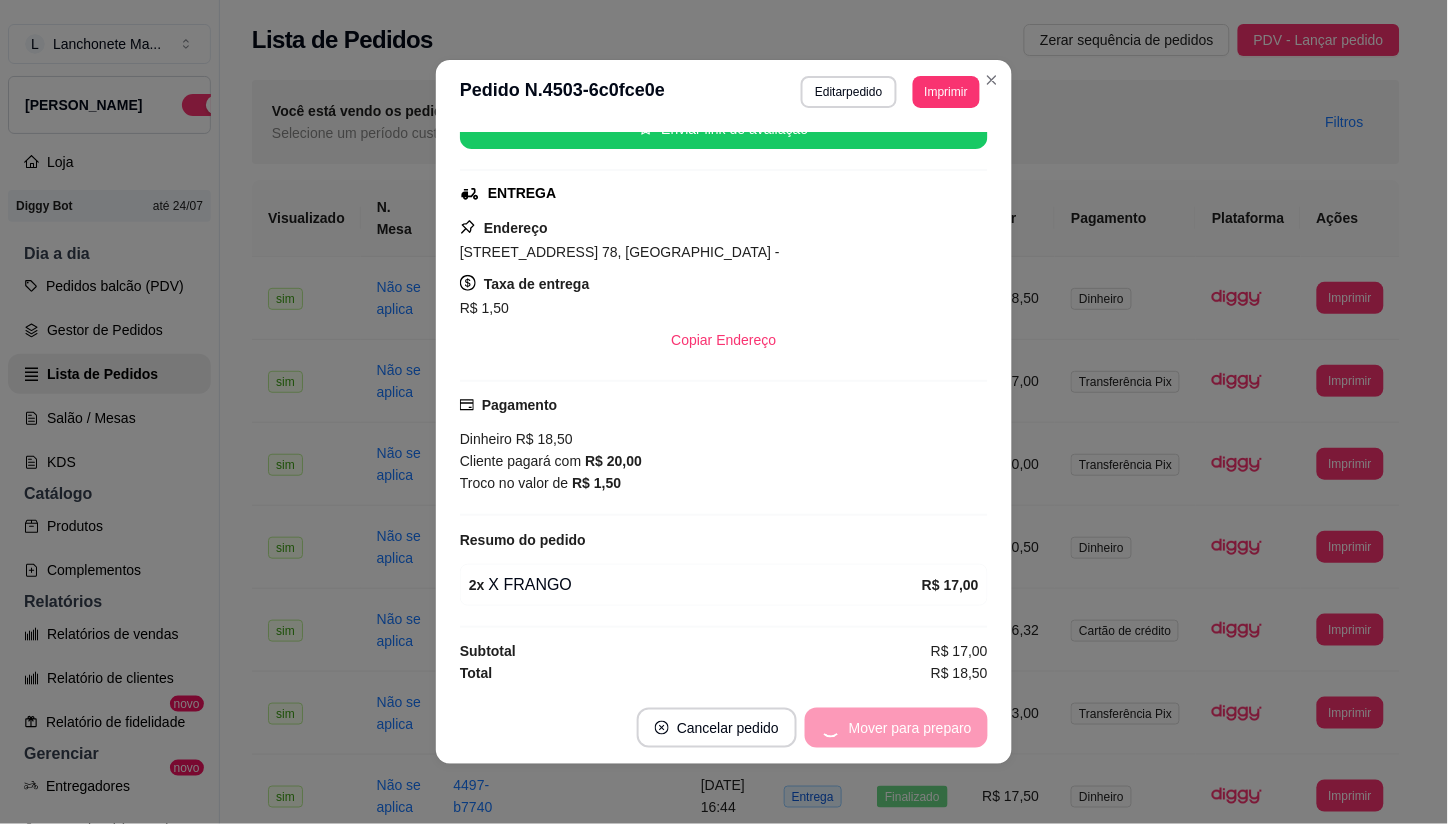 click on "Mover para preparo" at bounding box center (896, 728) 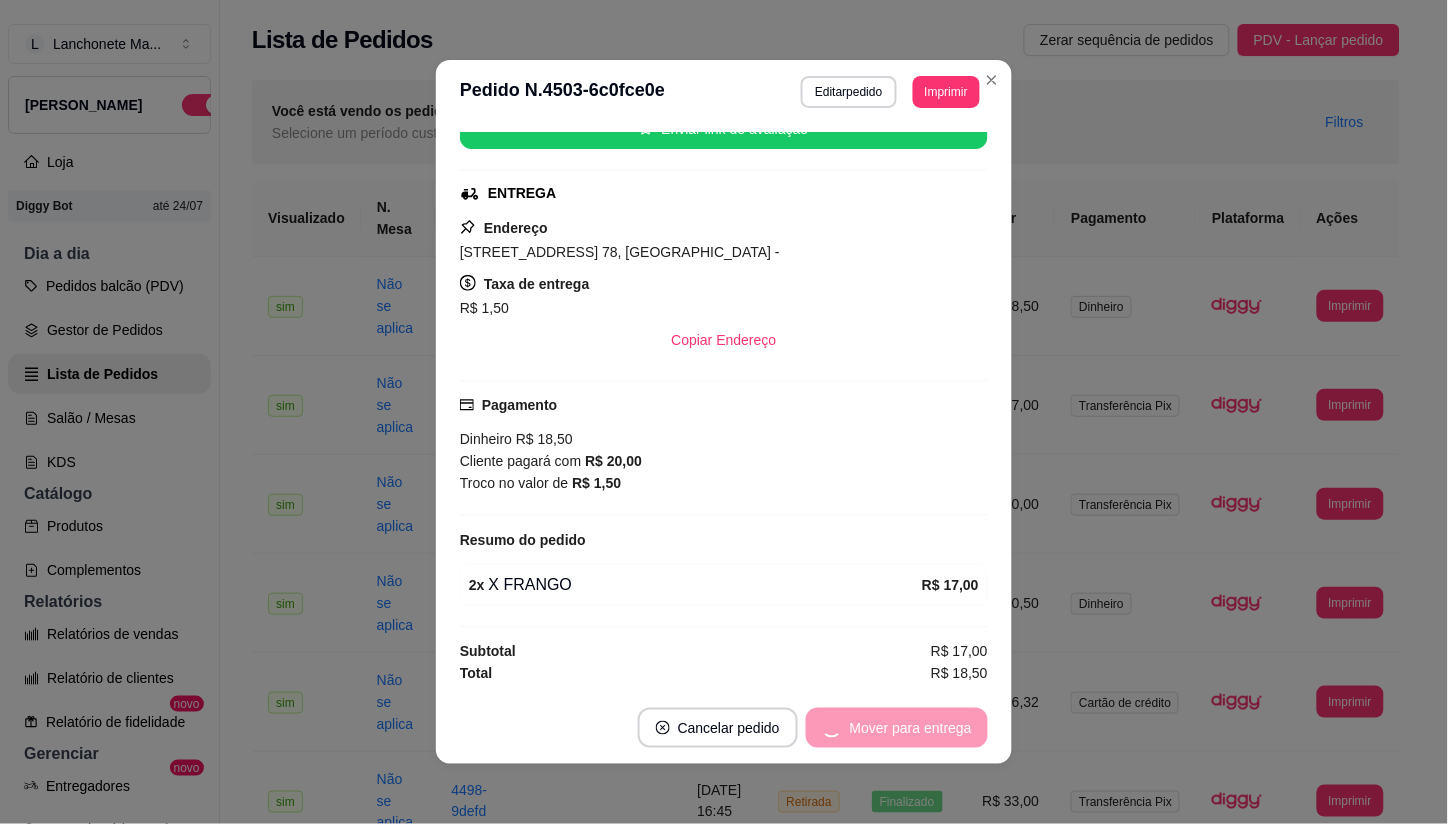 click on "Mover para entrega" at bounding box center (897, 728) 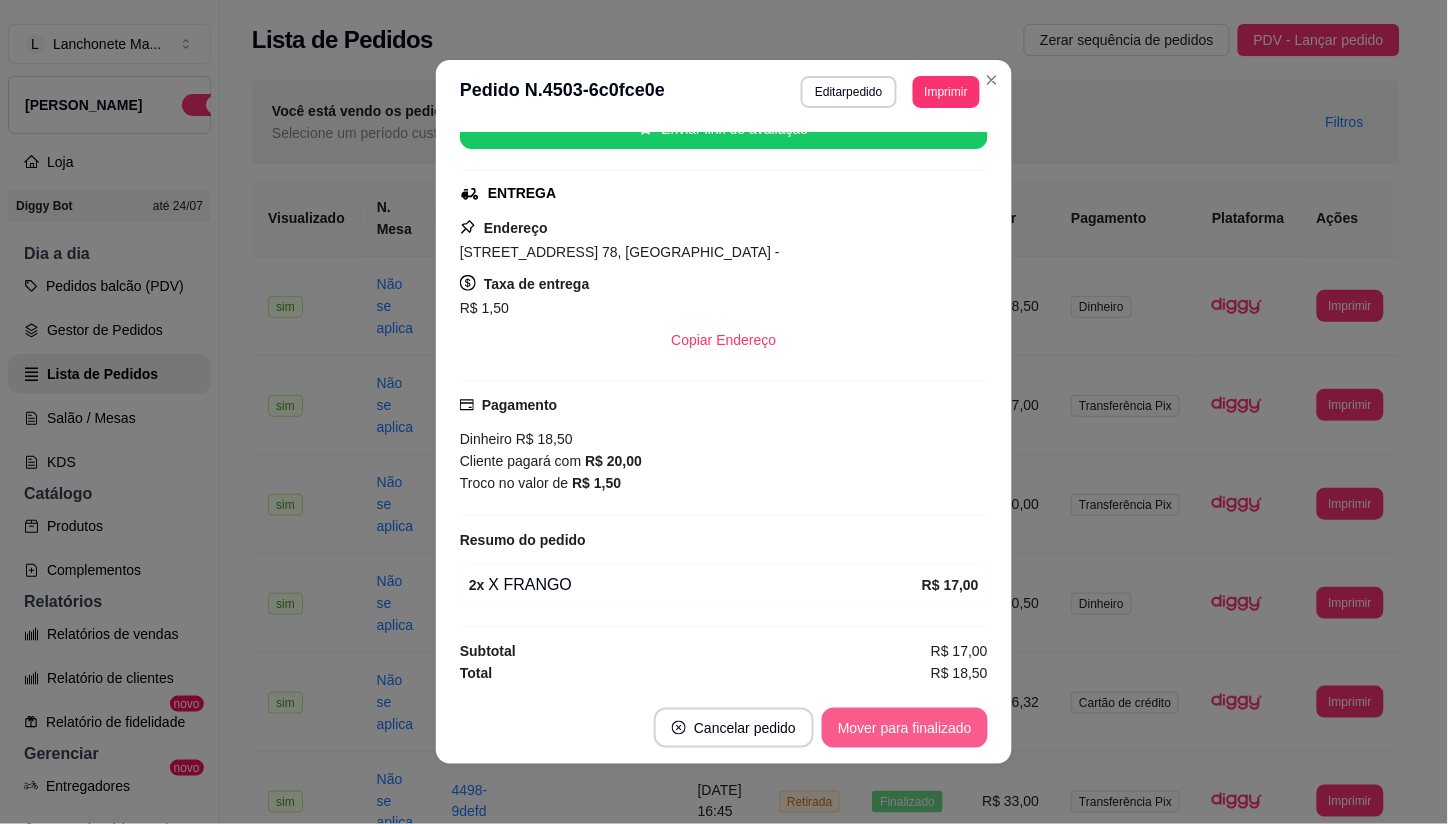 click on "Mover para finalizado" at bounding box center [905, 728] 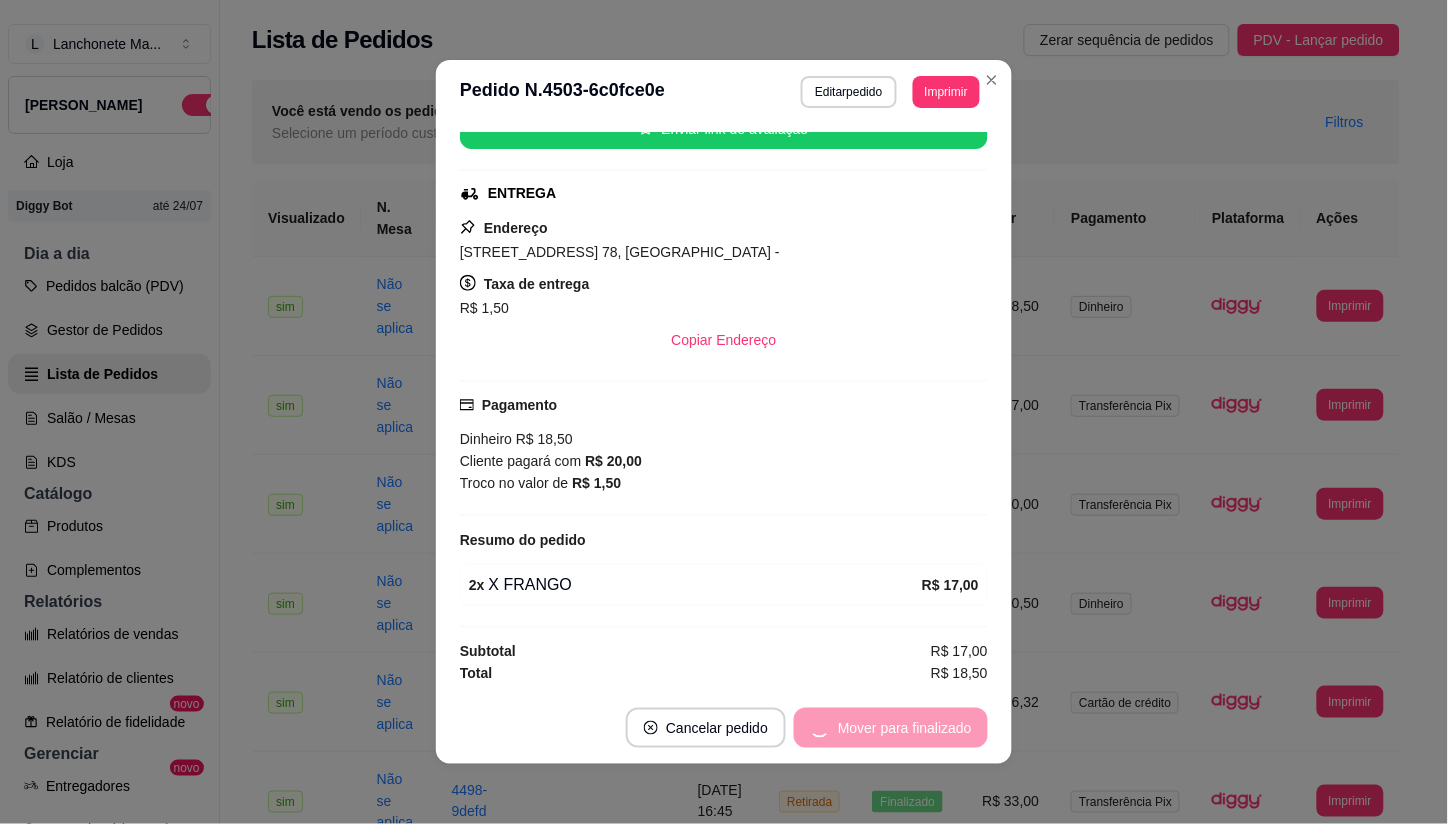 click on "Mover para finalizado" at bounding box center (891, 728) 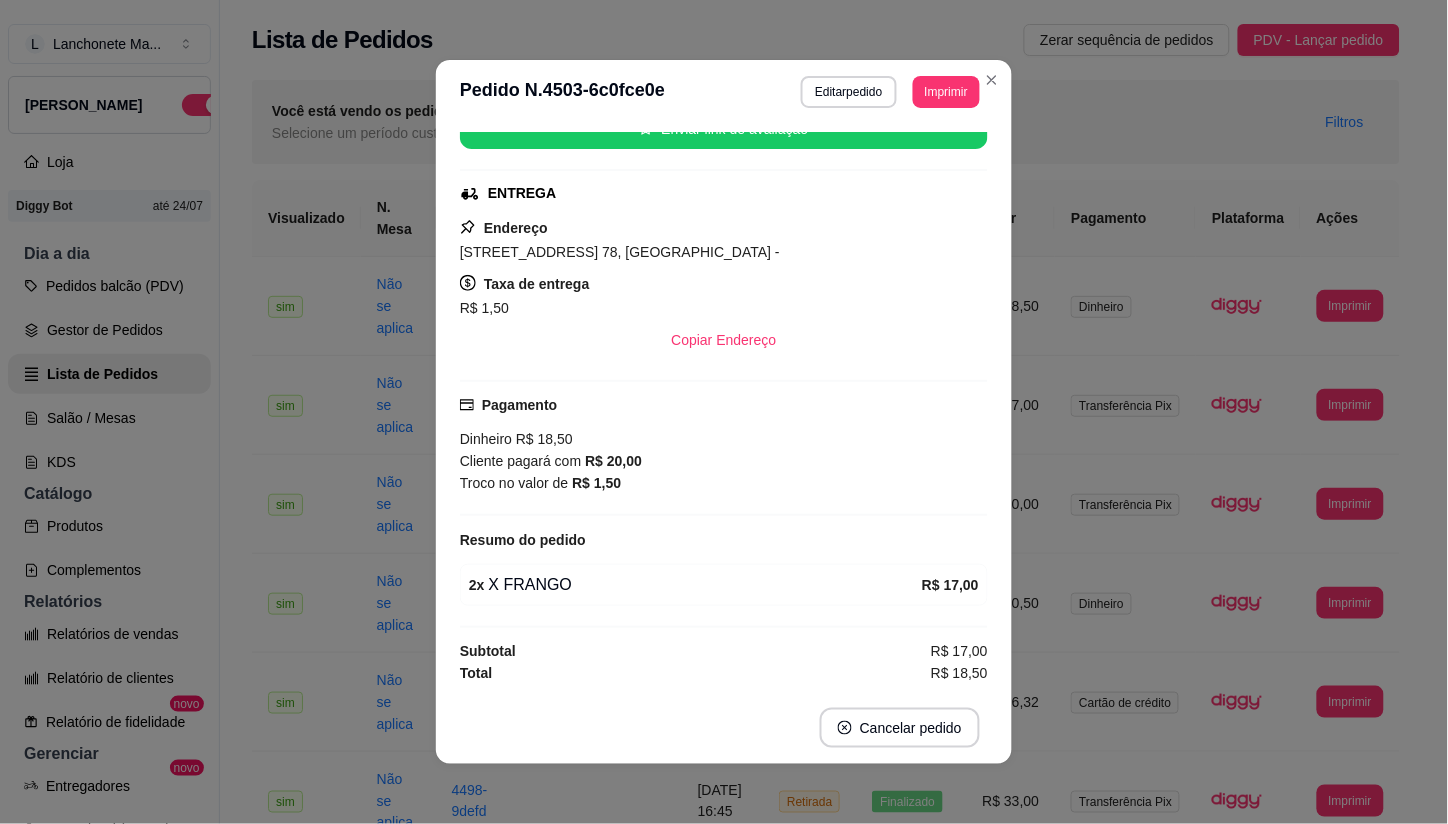 scroll, scrollTop: 224, scrollLeft: 0, axis: vertical 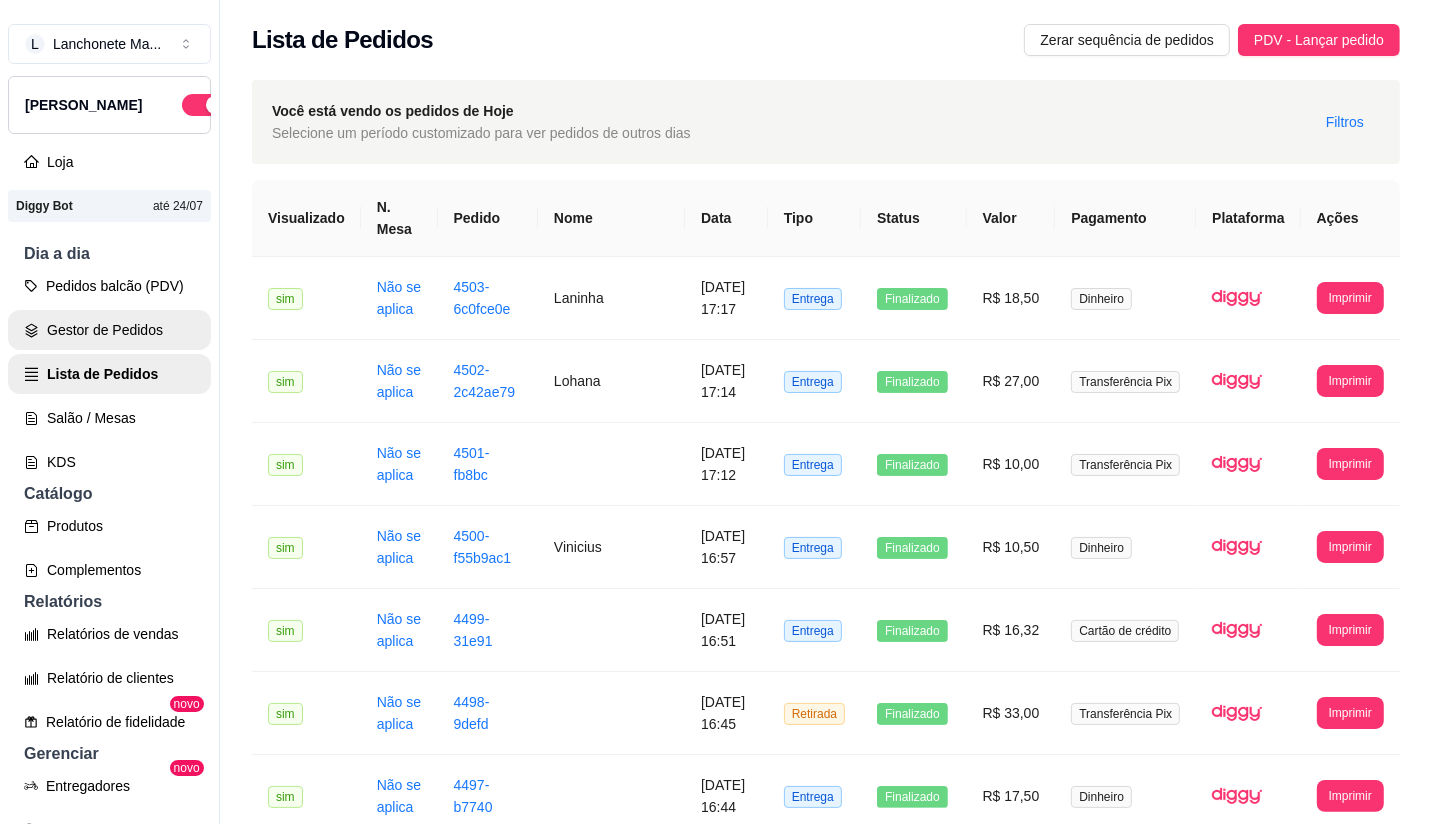 click on "Gestor de Pedidos" at bounding box center (109, 330) 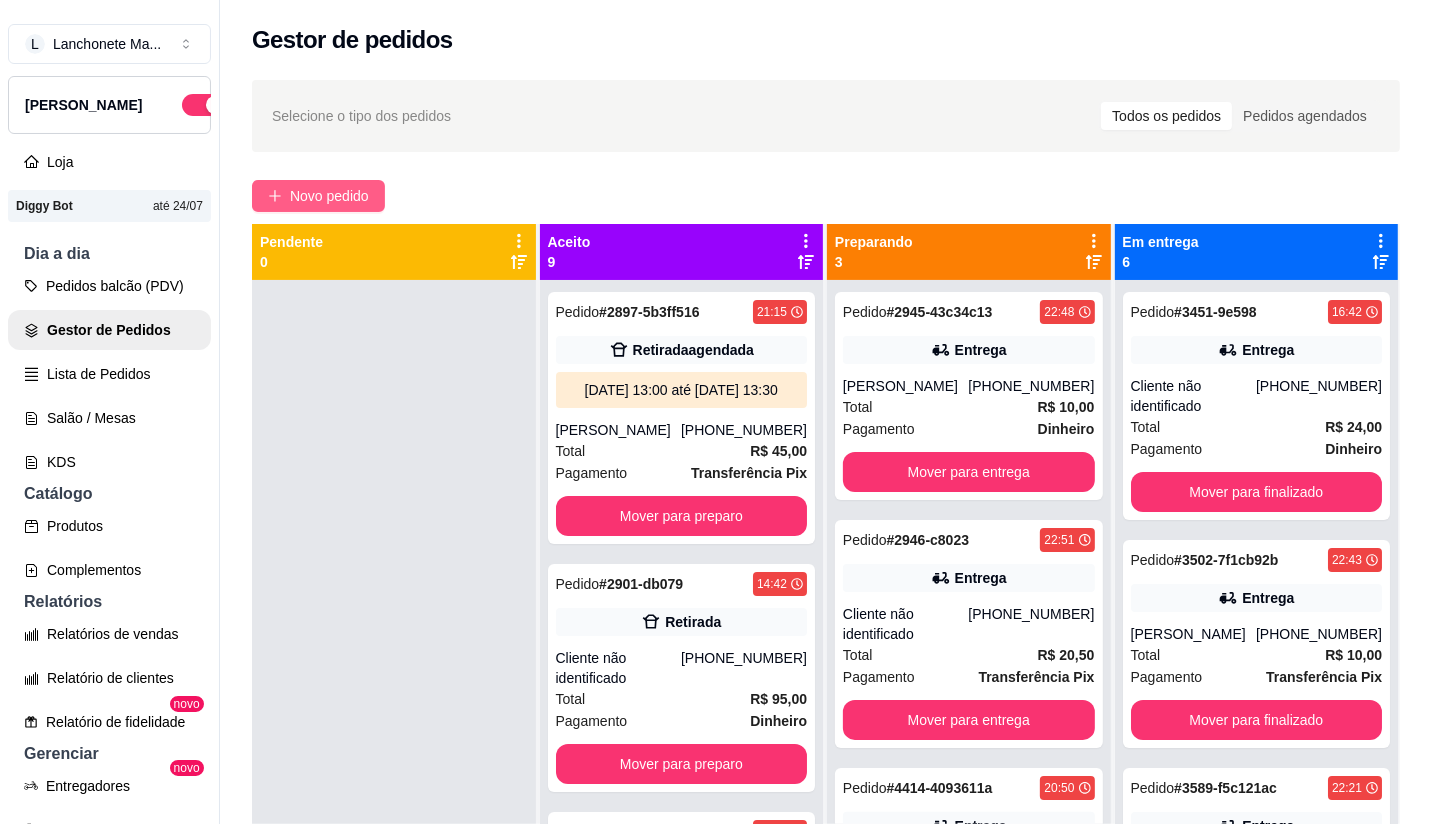 click on "Novo pedido" at bounding box center (329, 196) 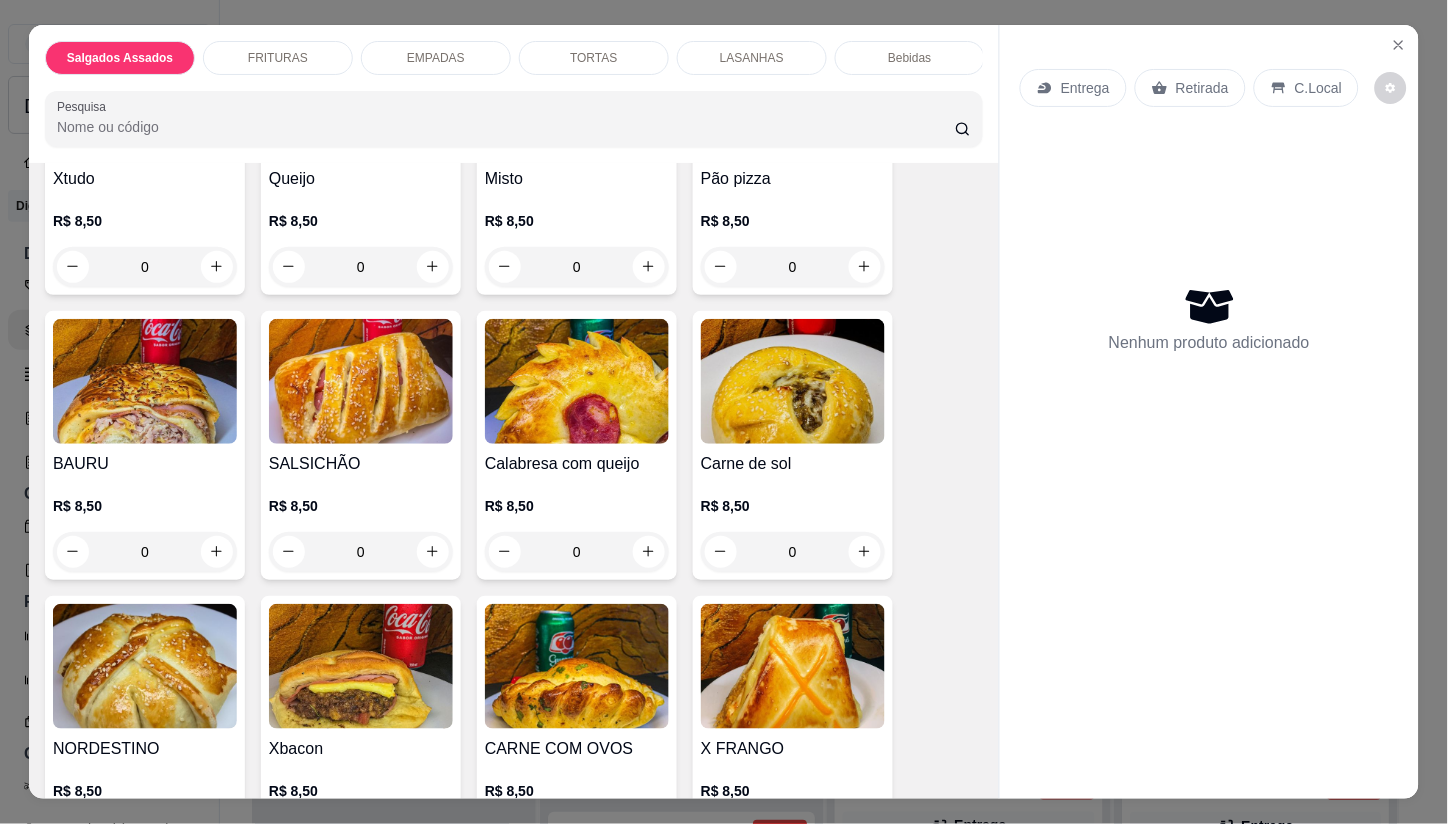 scroll, scrollTop: 333, scrollLeft: 0, axis: vertical 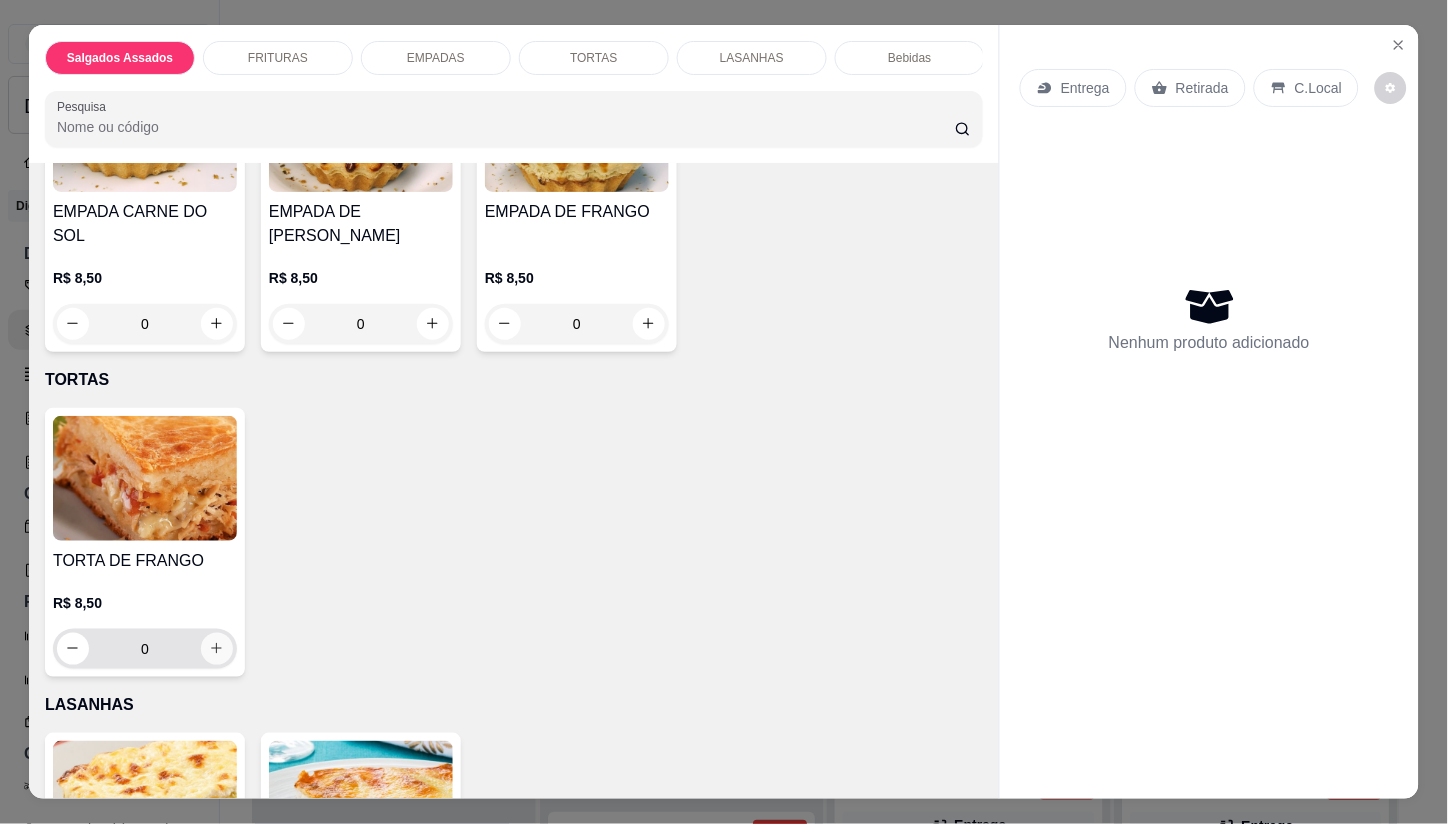 click 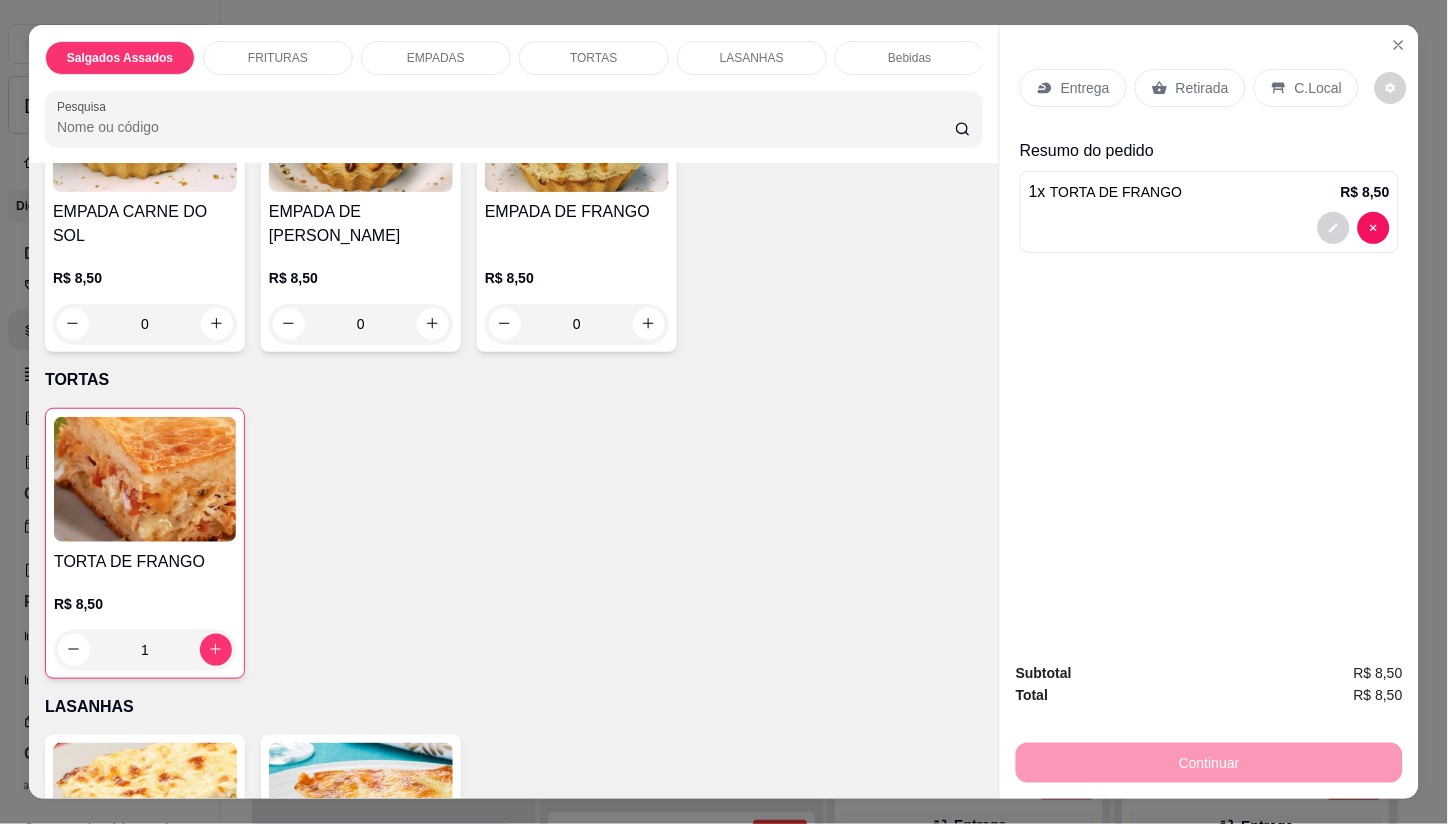 click on "Entrega" at bounding box center (1085, 88) 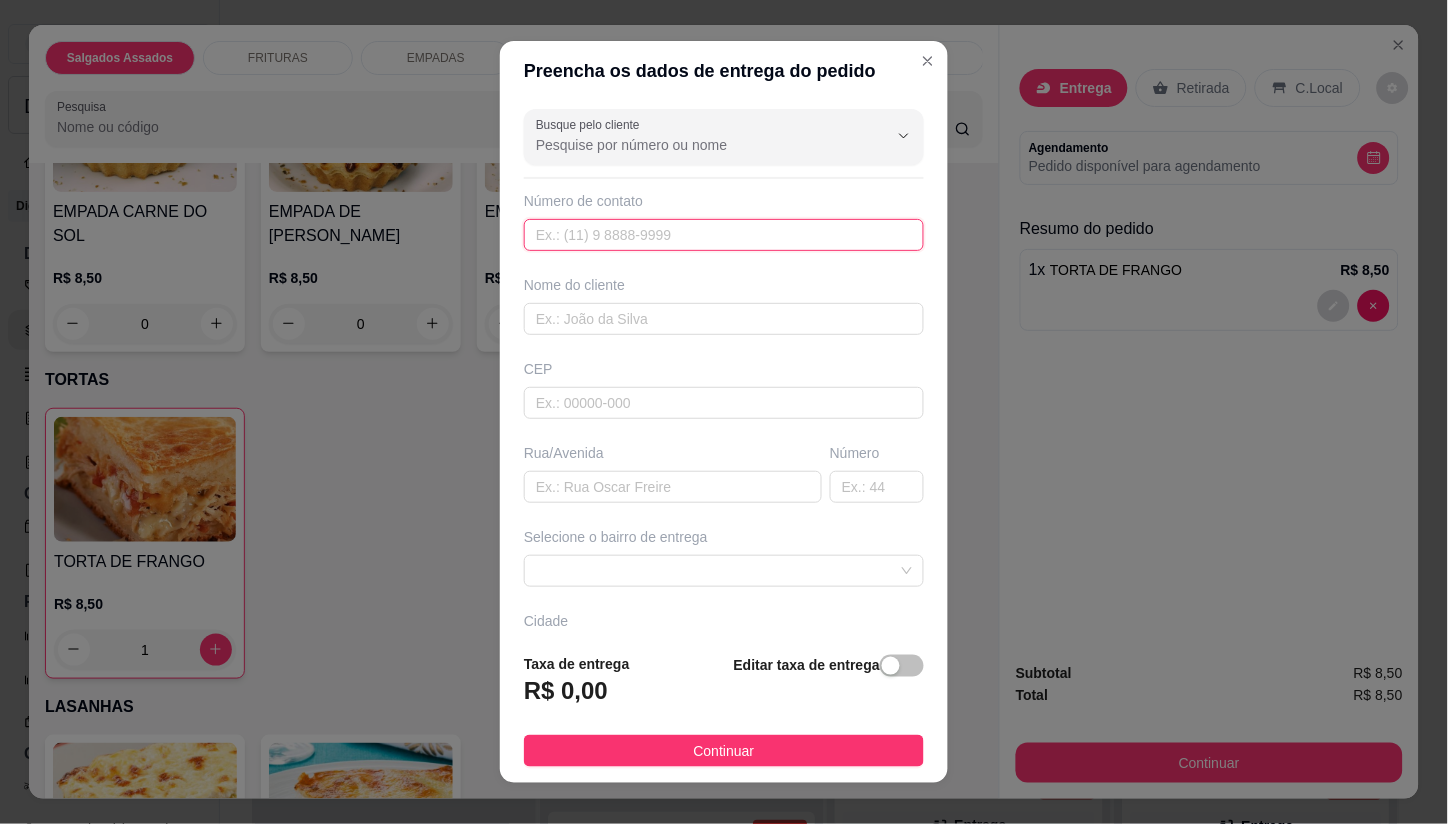 click at bounding box center (724, 235) 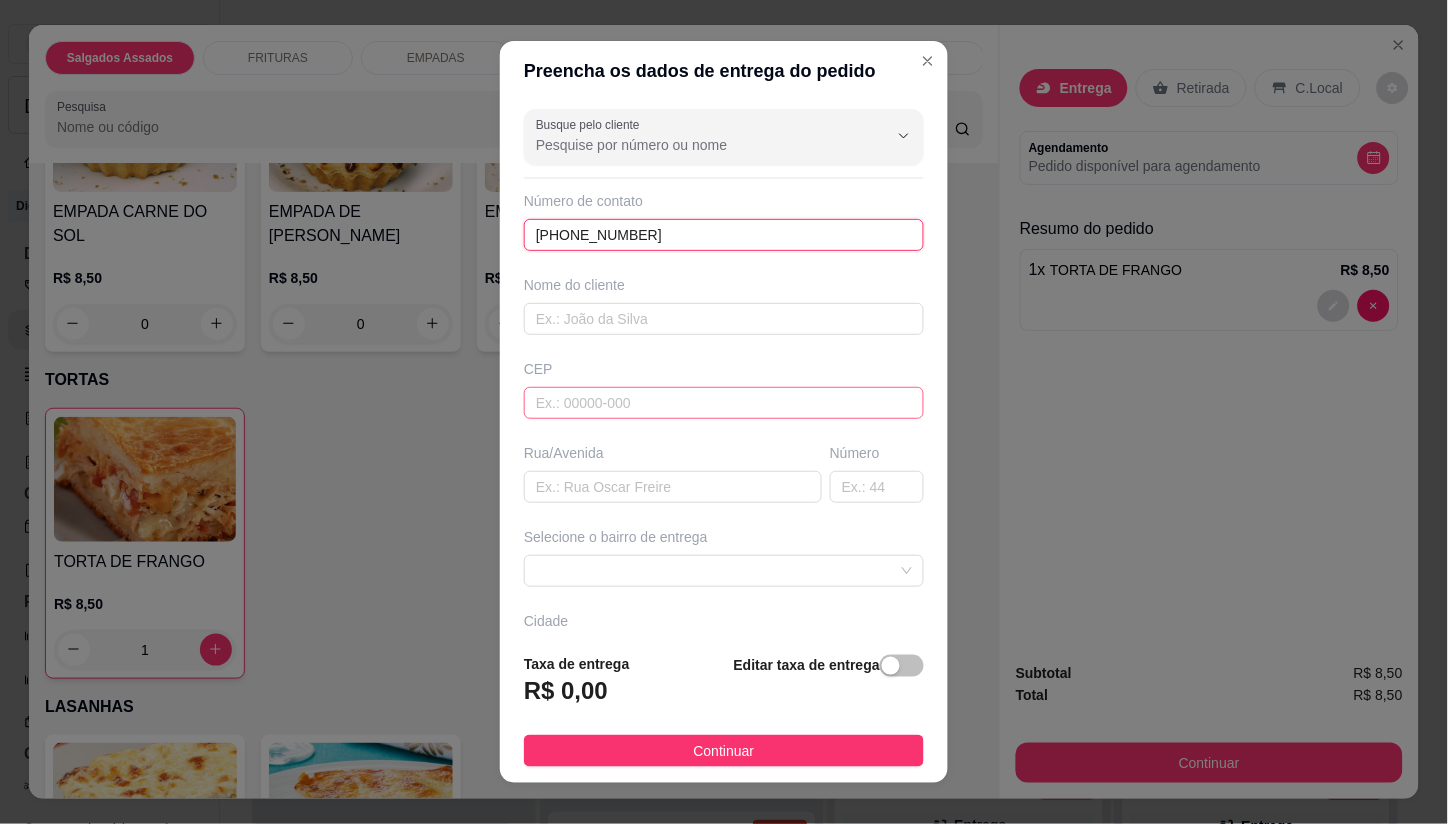 type on "(85) 98528-8319" 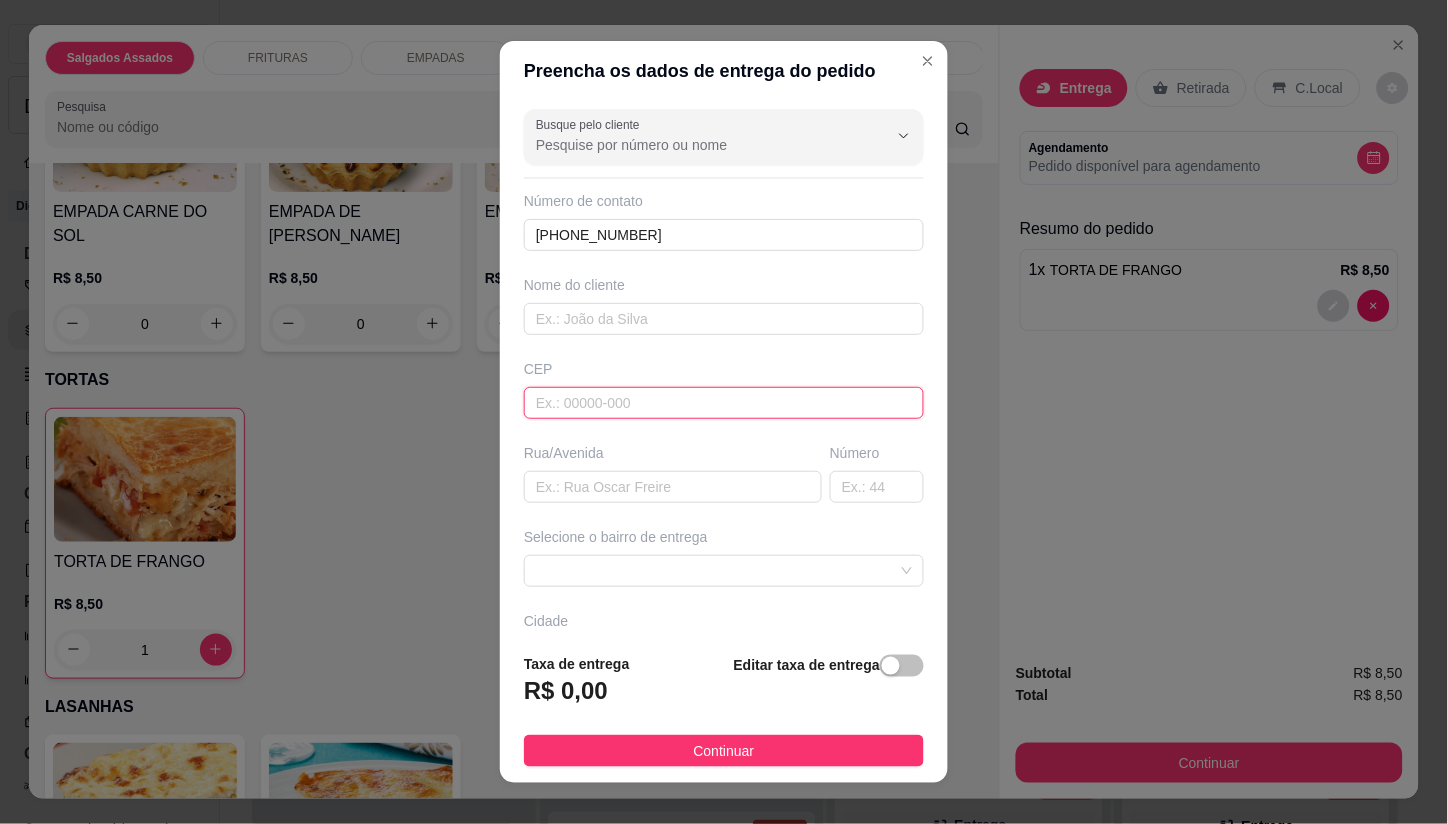 click at bounding box center (724, 403) 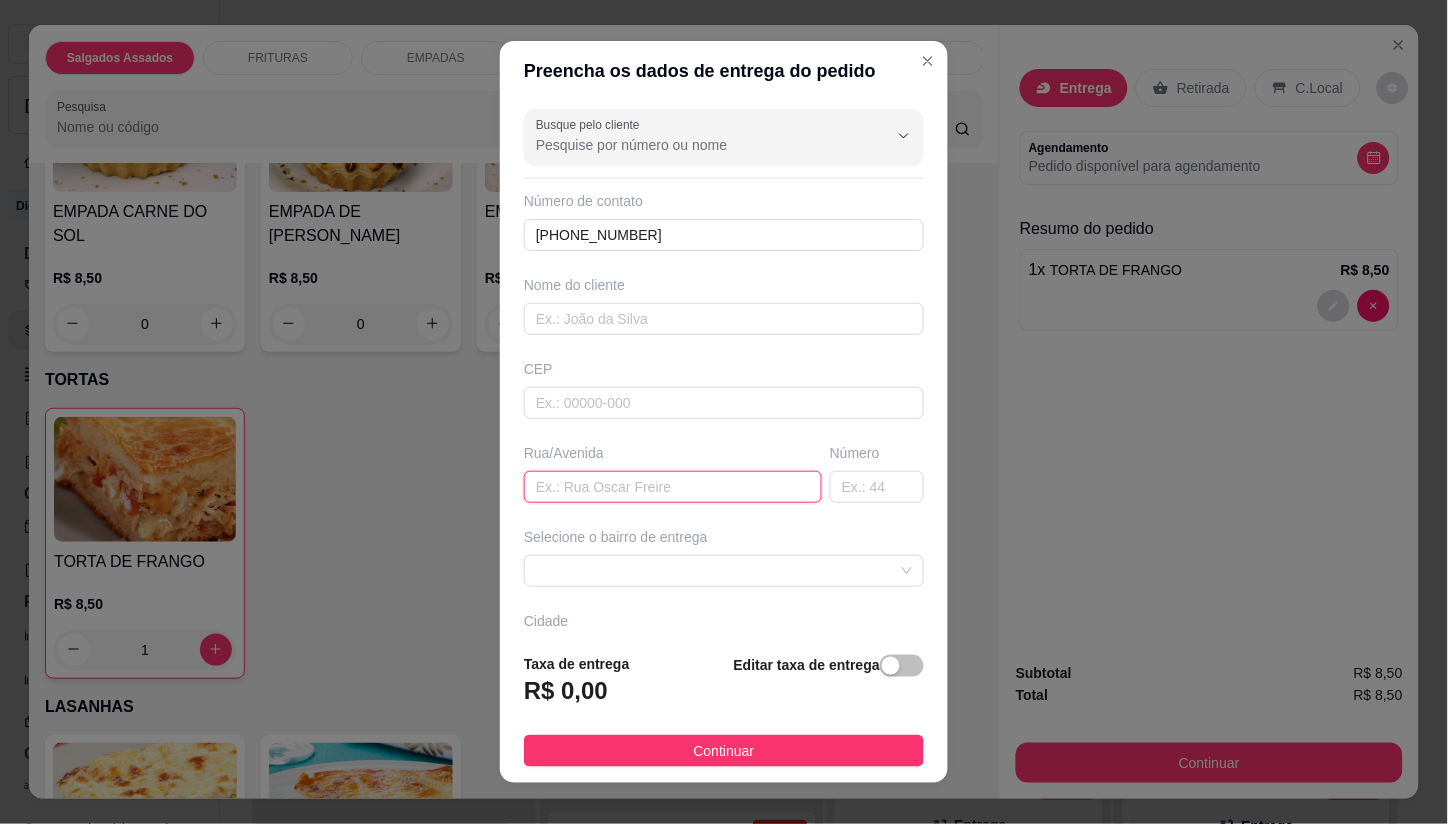 click at bounding box center [673, 487] 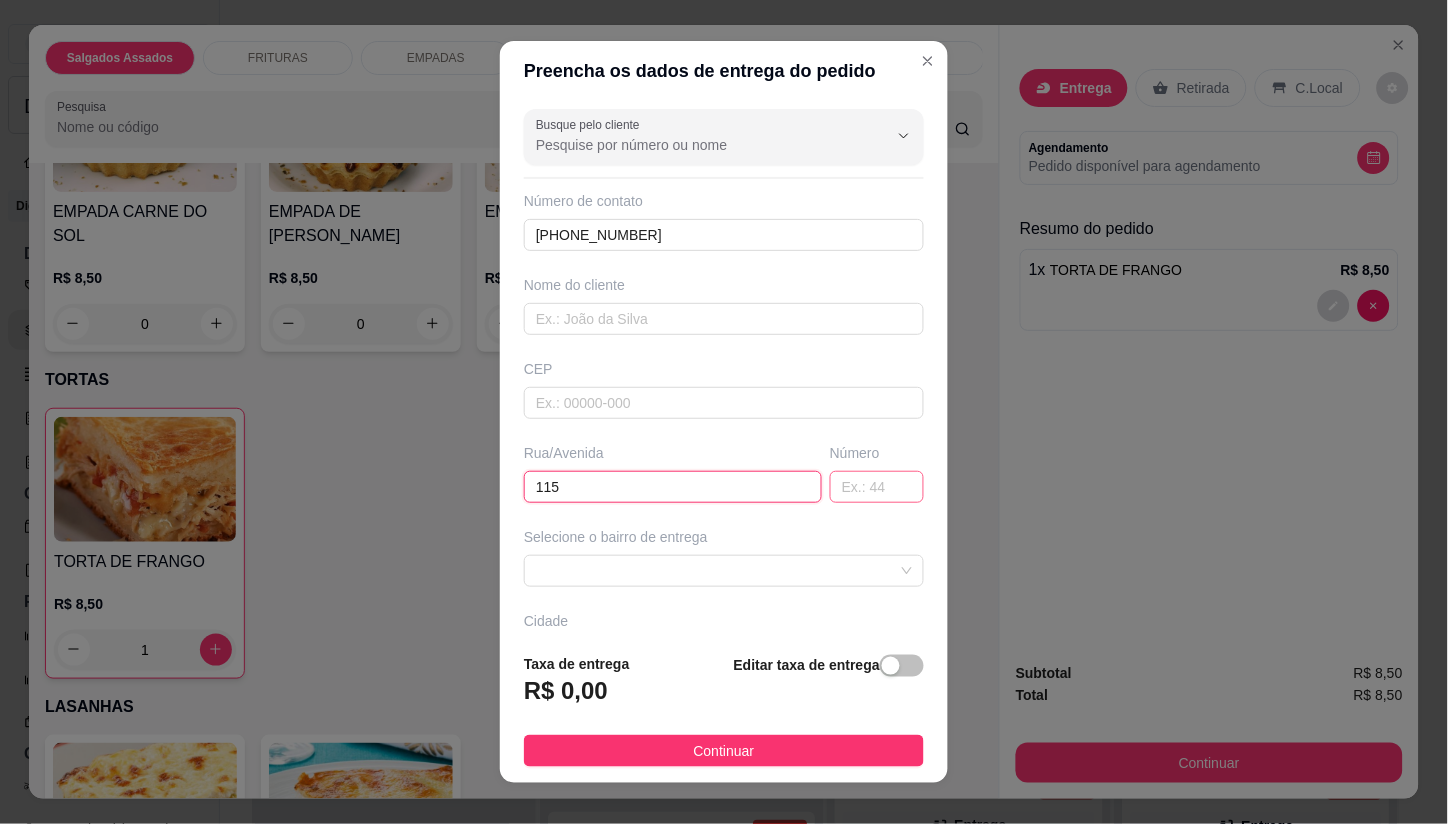 type on "115" 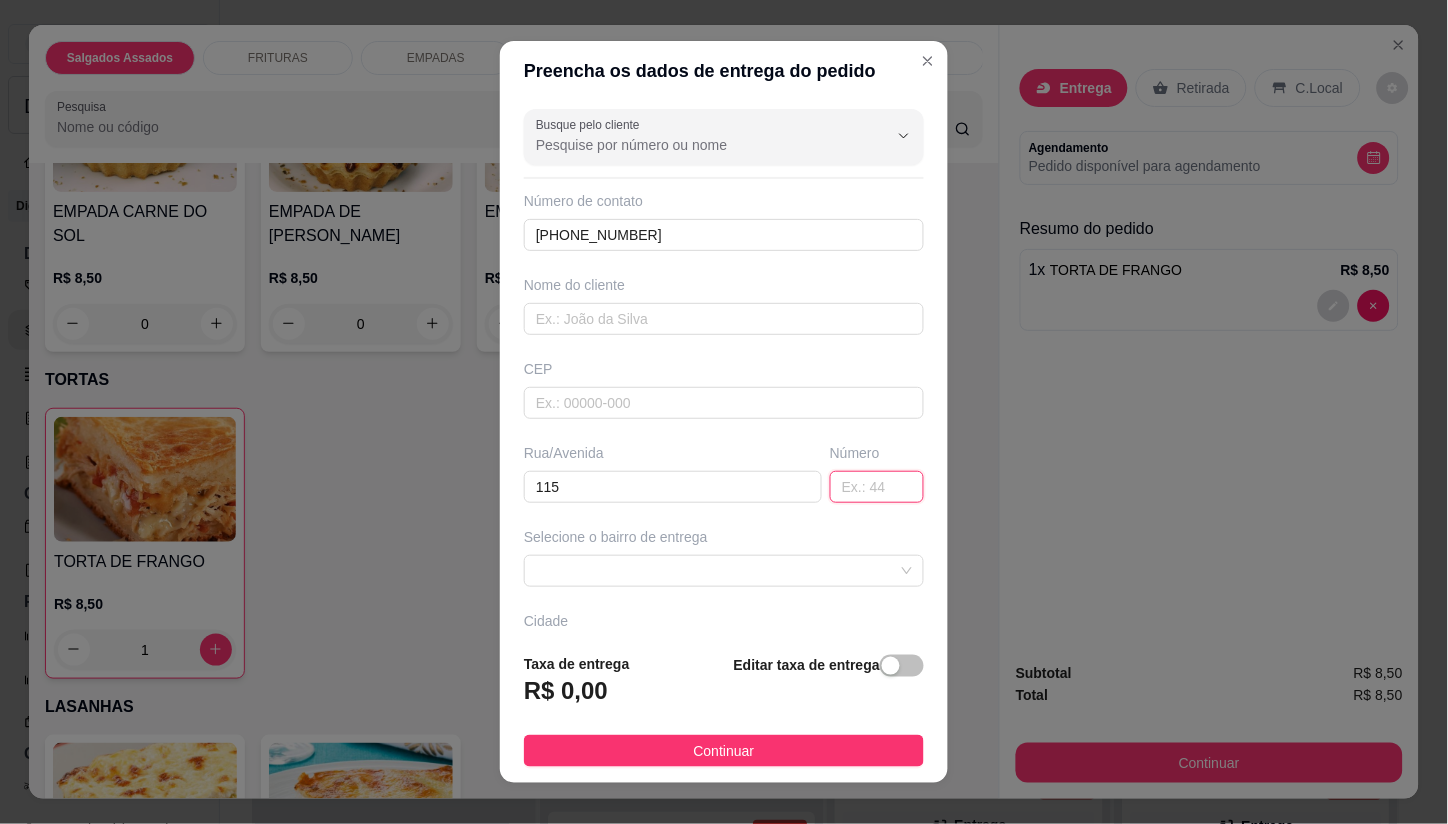 click at bounding box center (877, 487) 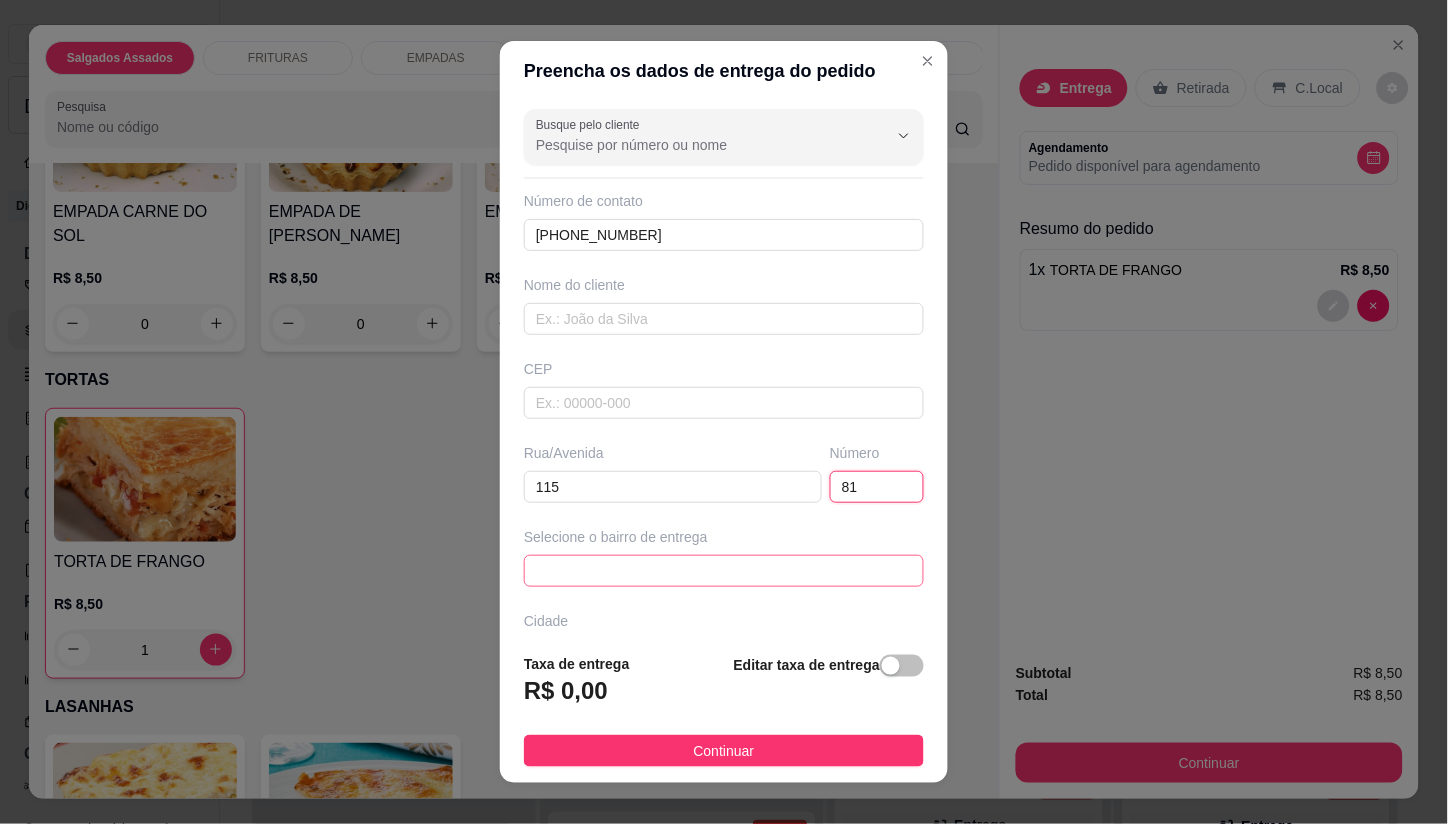 click at bounding box center [724, 571] 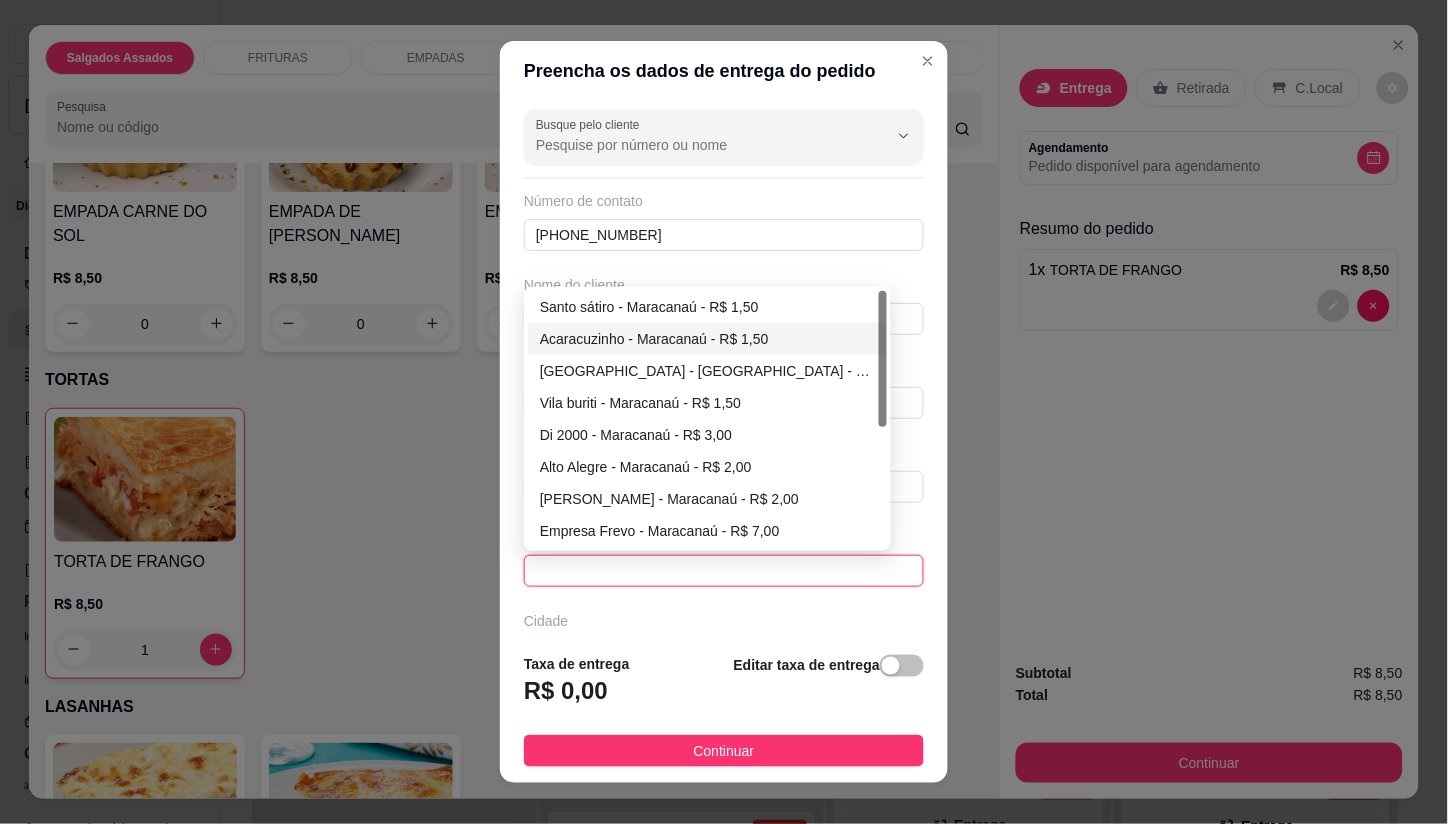 click on "Acaracuzinho  - Maracanaú  -  R$ 1,50" at bounding box center [707, 339] 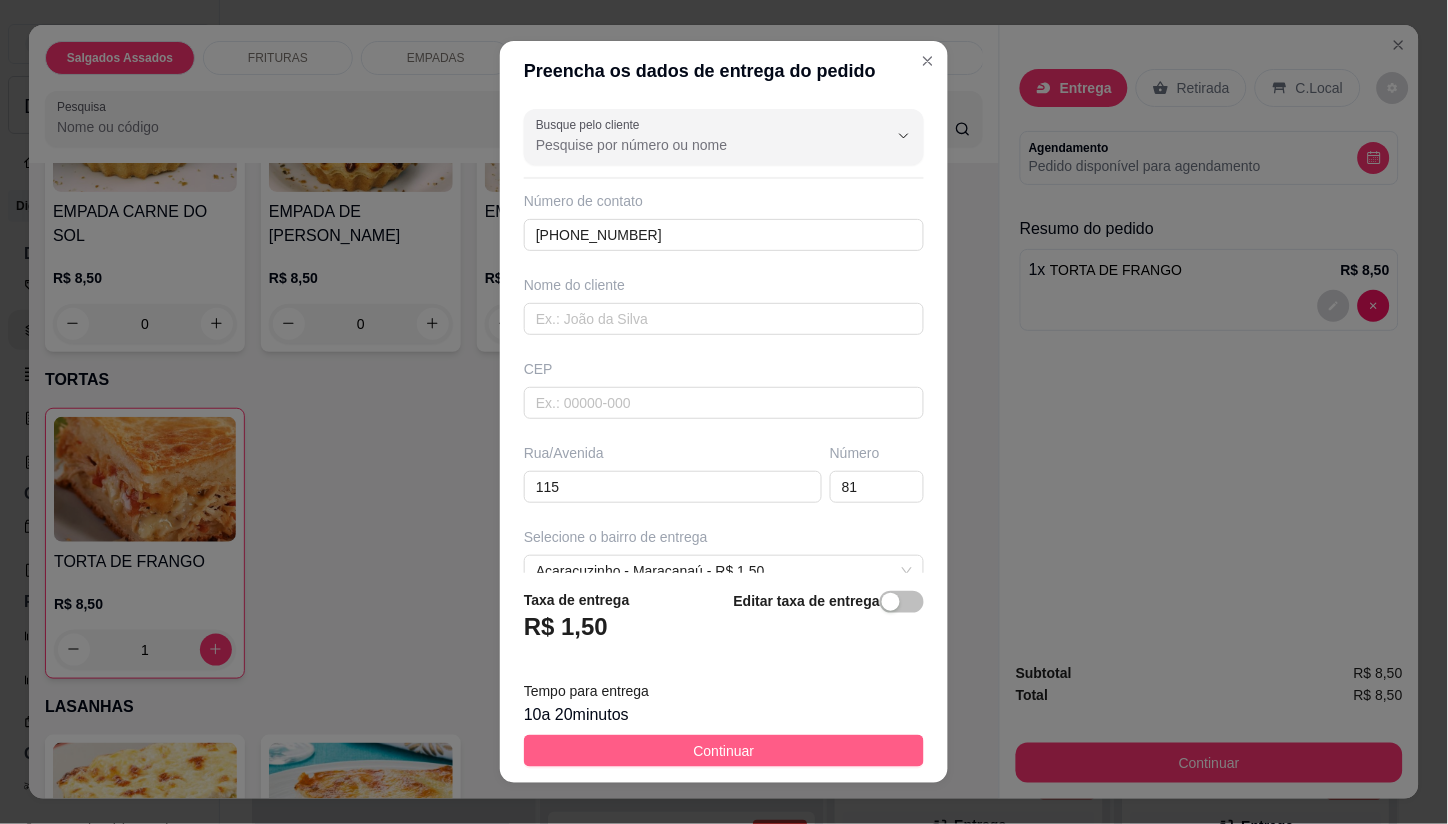 click on "Continuar" at bounding box center (724, 751) 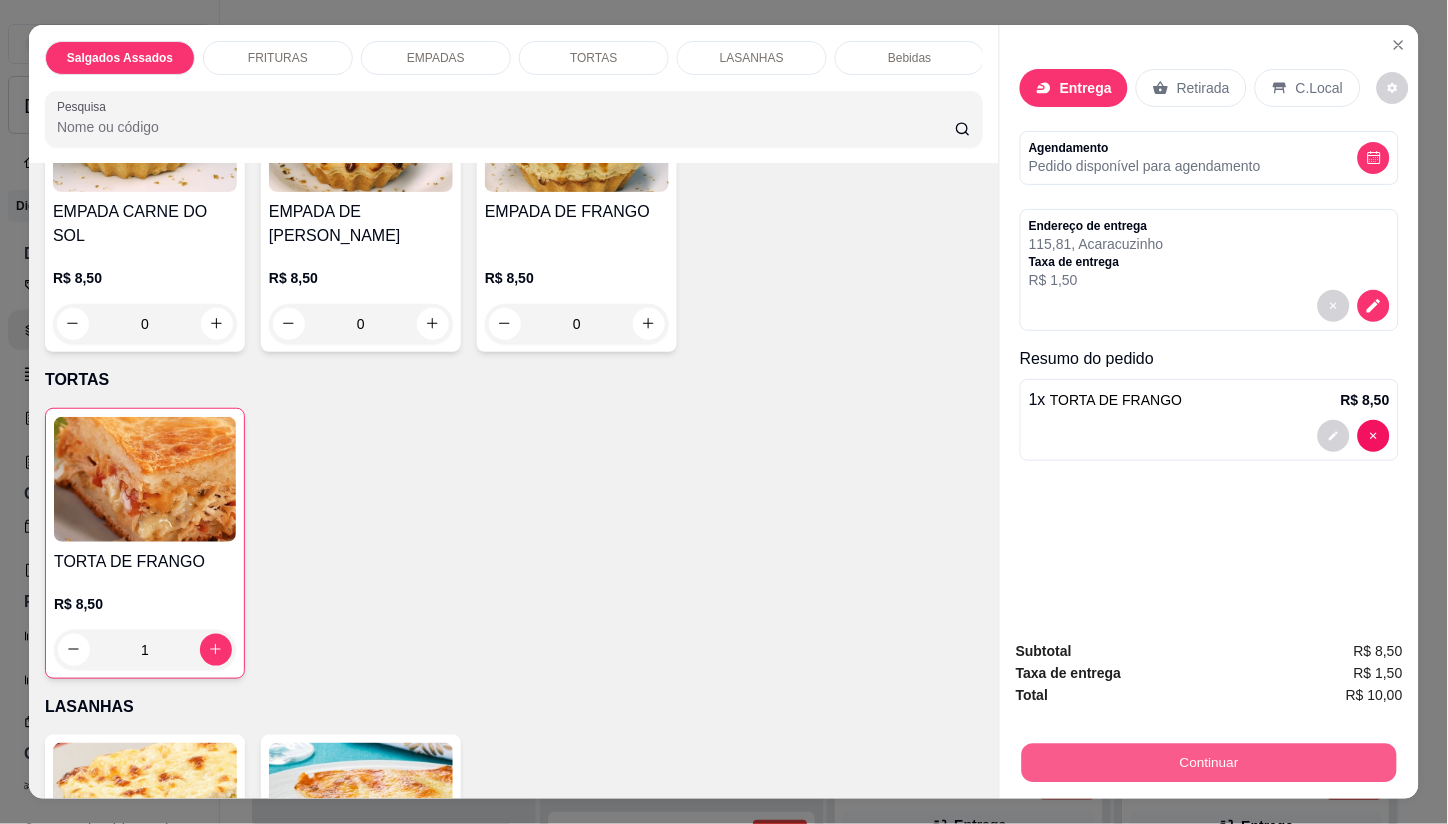 click on "Continuar" at bounding box center (1209, 763) 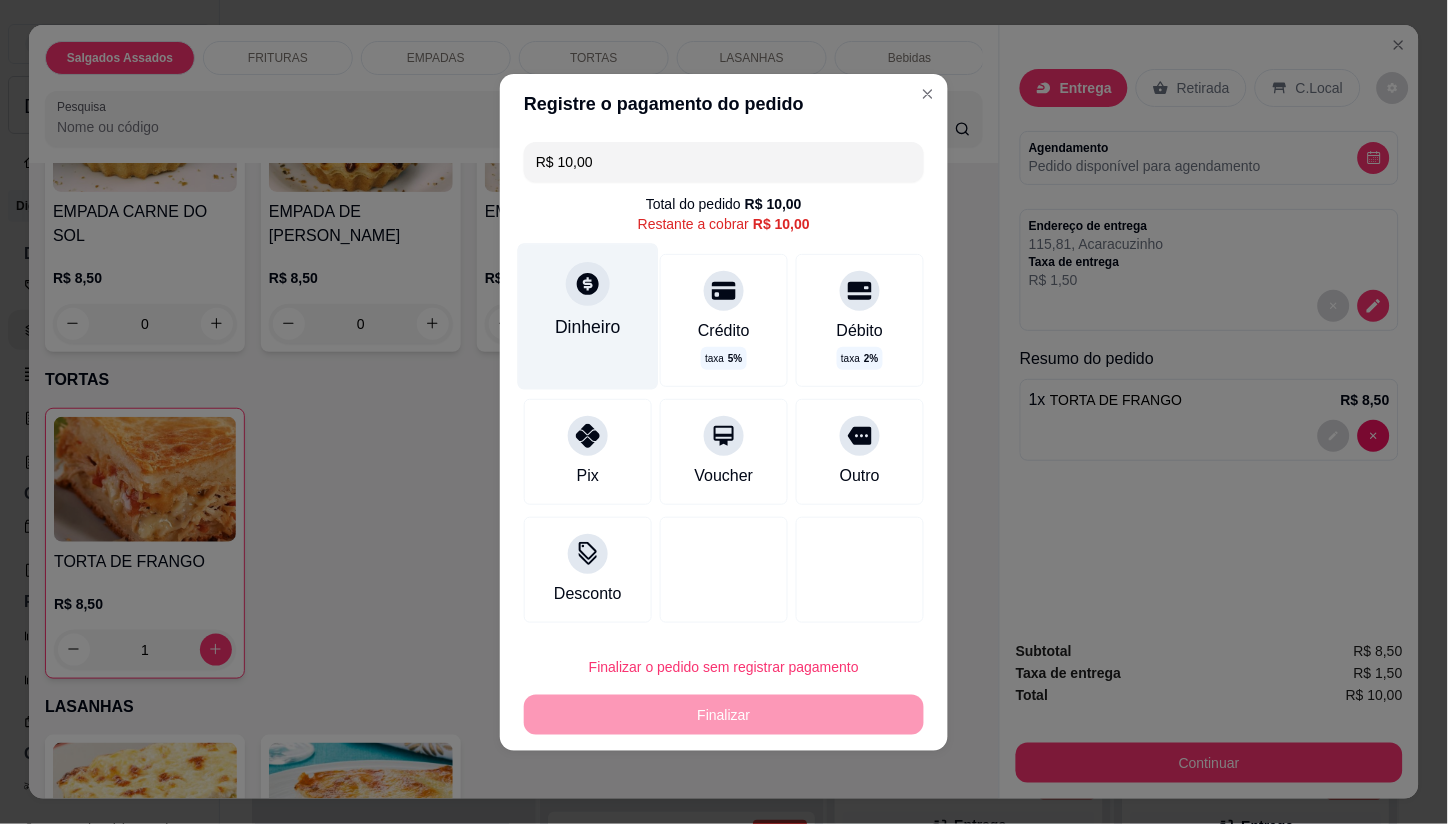 click on "Dinheiro" at bounding box center (588, 327) 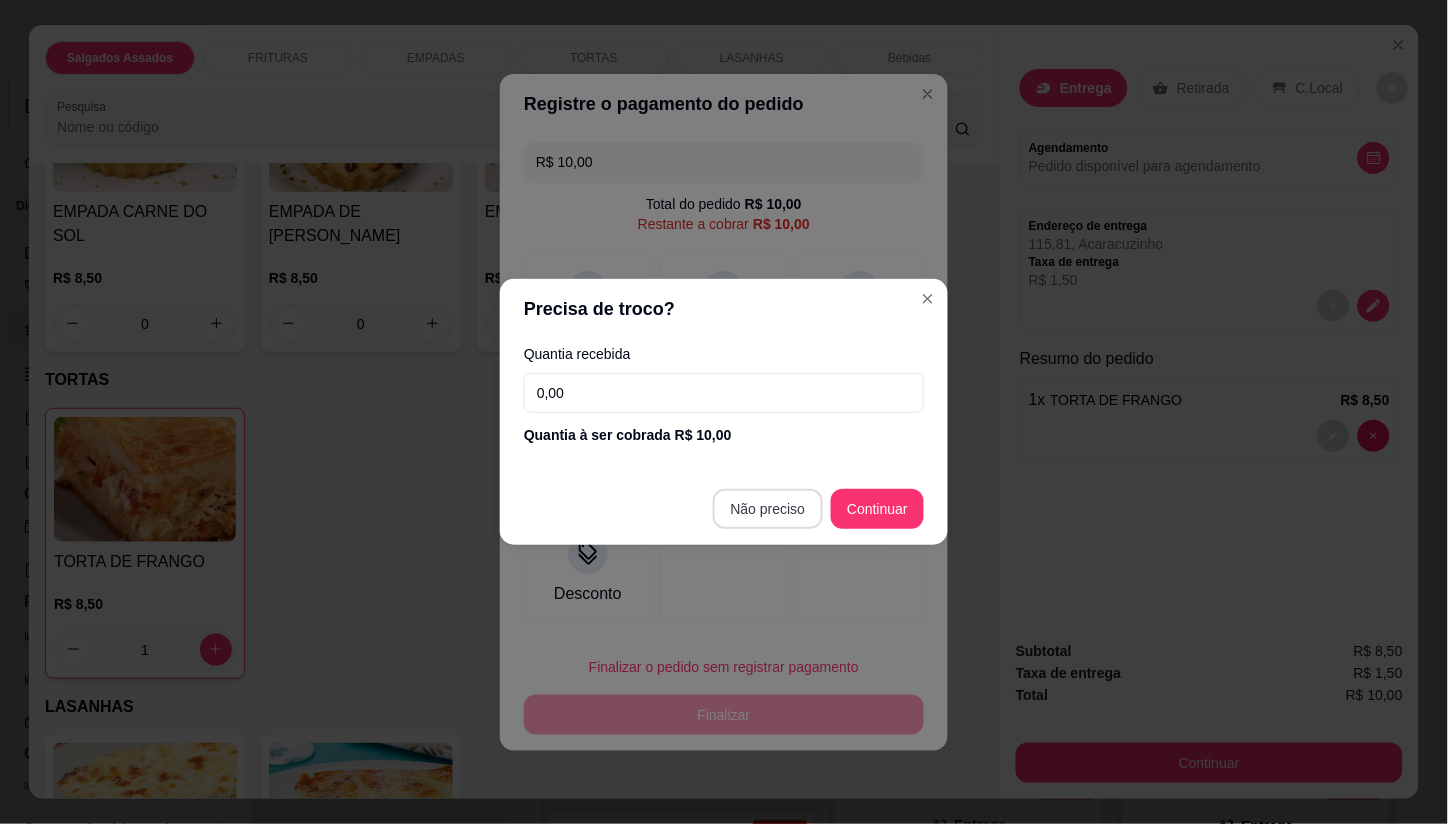 type on "R$ 0,00" 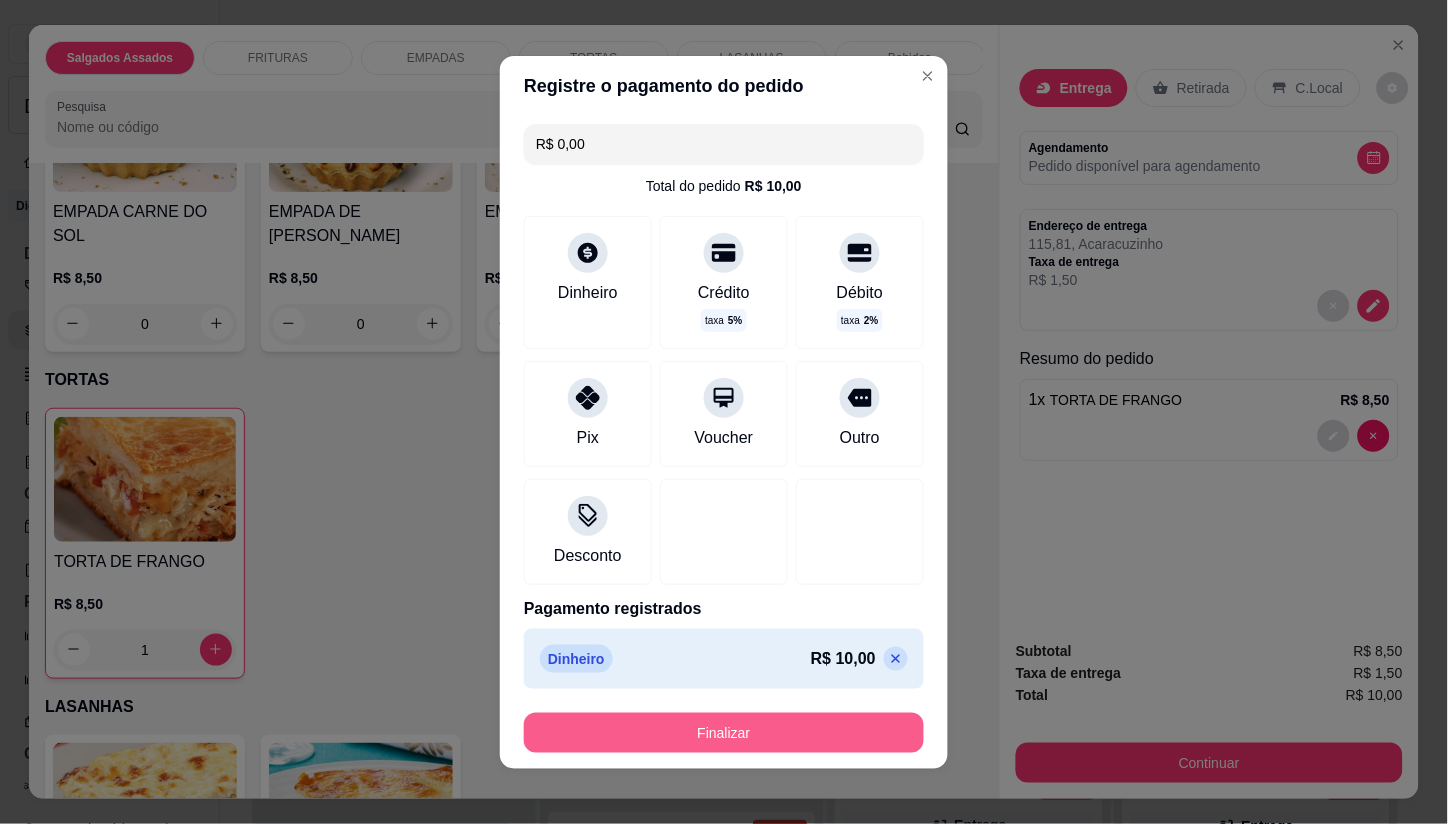 click on "Finalizar" at bounding box center [724, 733] 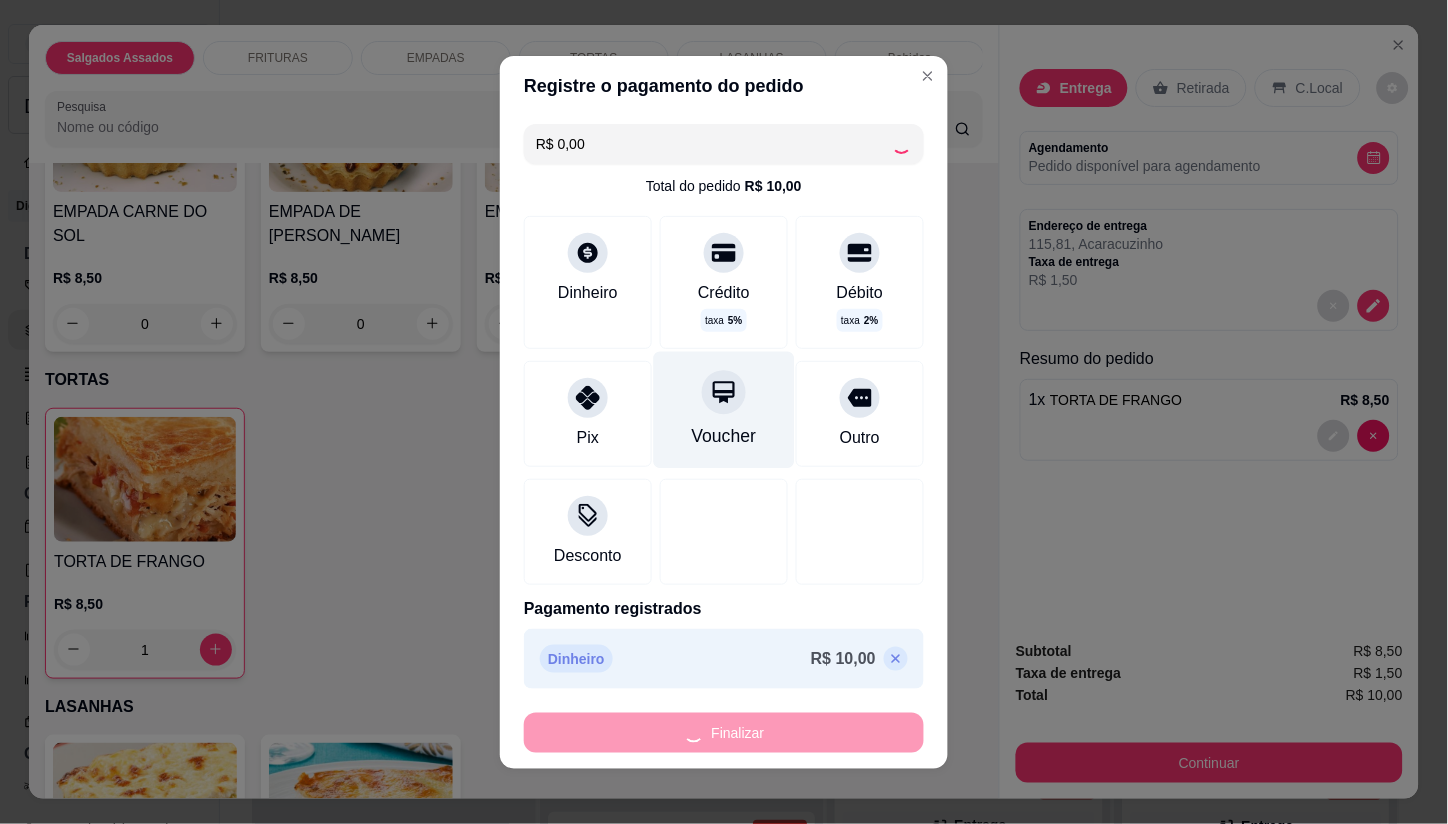 type on "0" 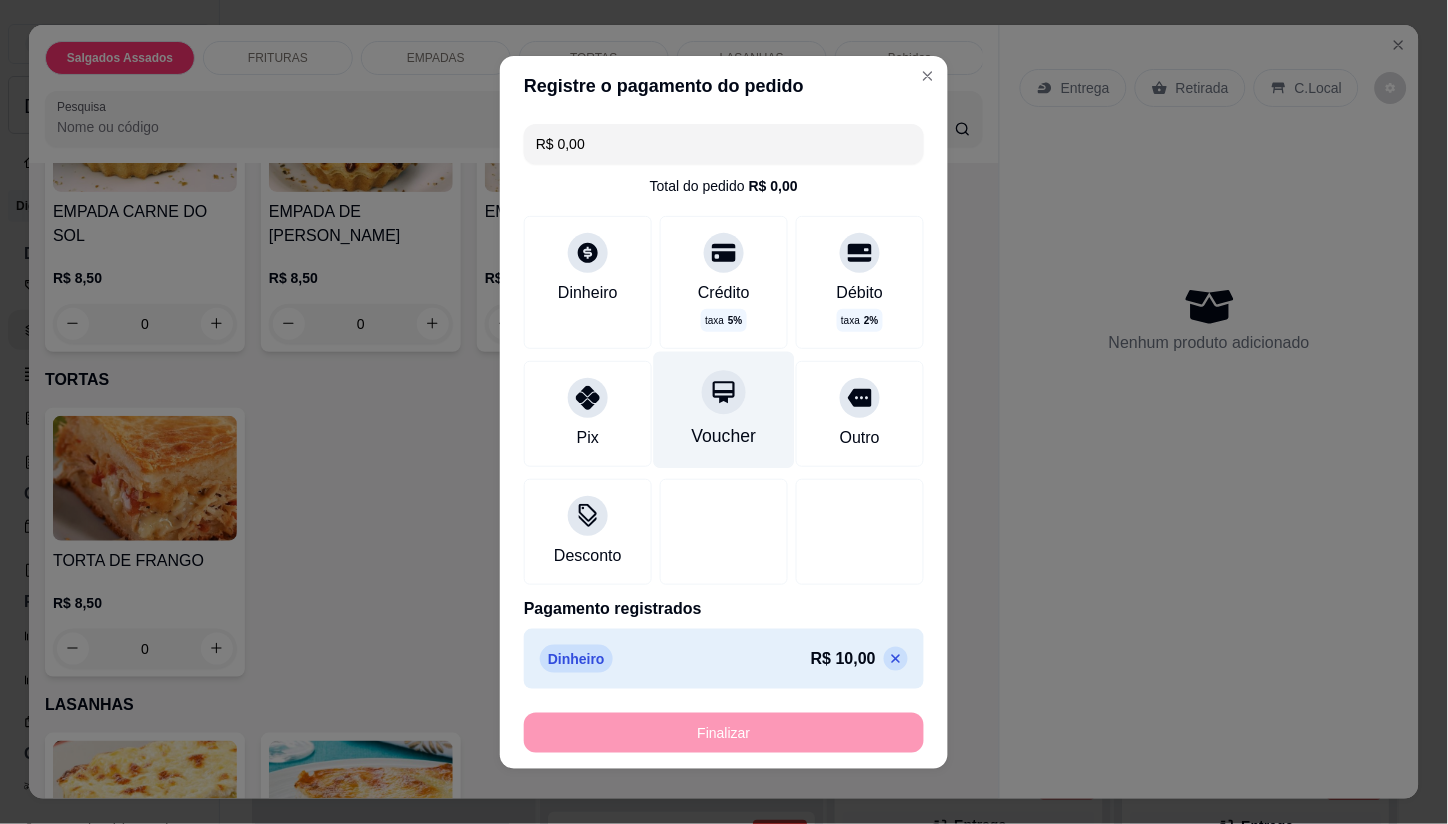 type on "-R$ 10,00" 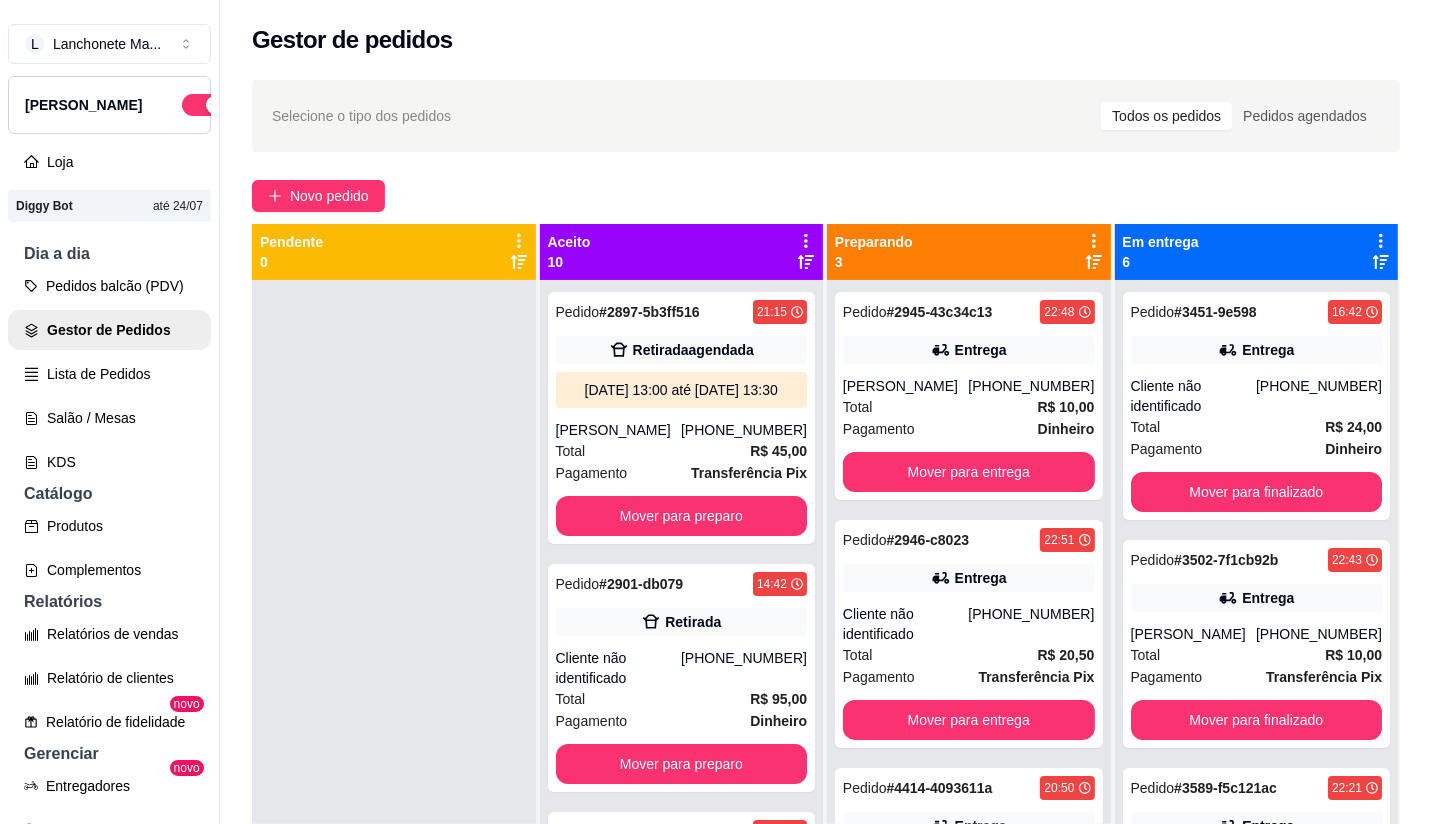 click on "Lista de Pedidos" at bounding box center [109, 374] 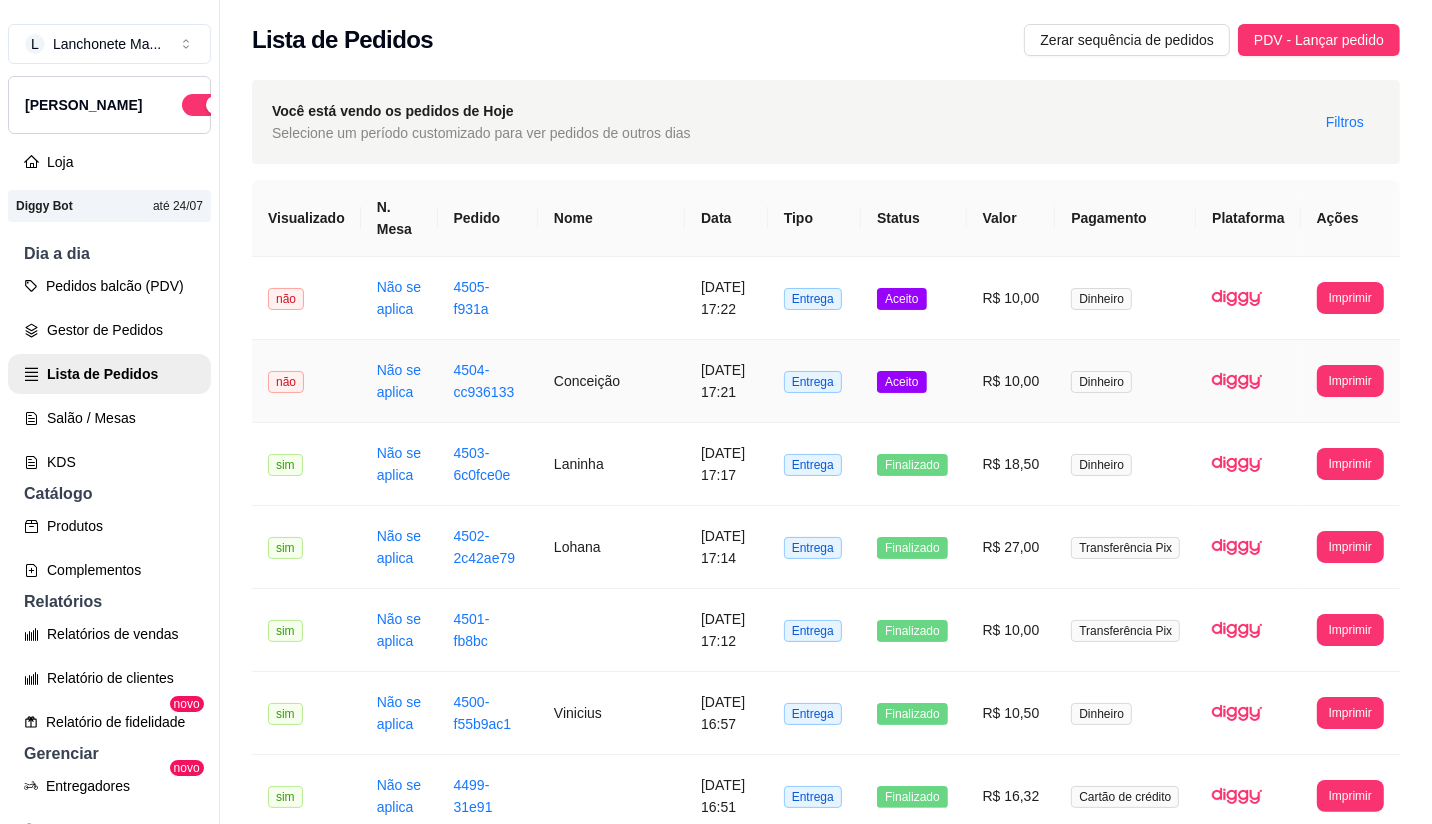 click on "Aceito" at bounding box center [913, 381] 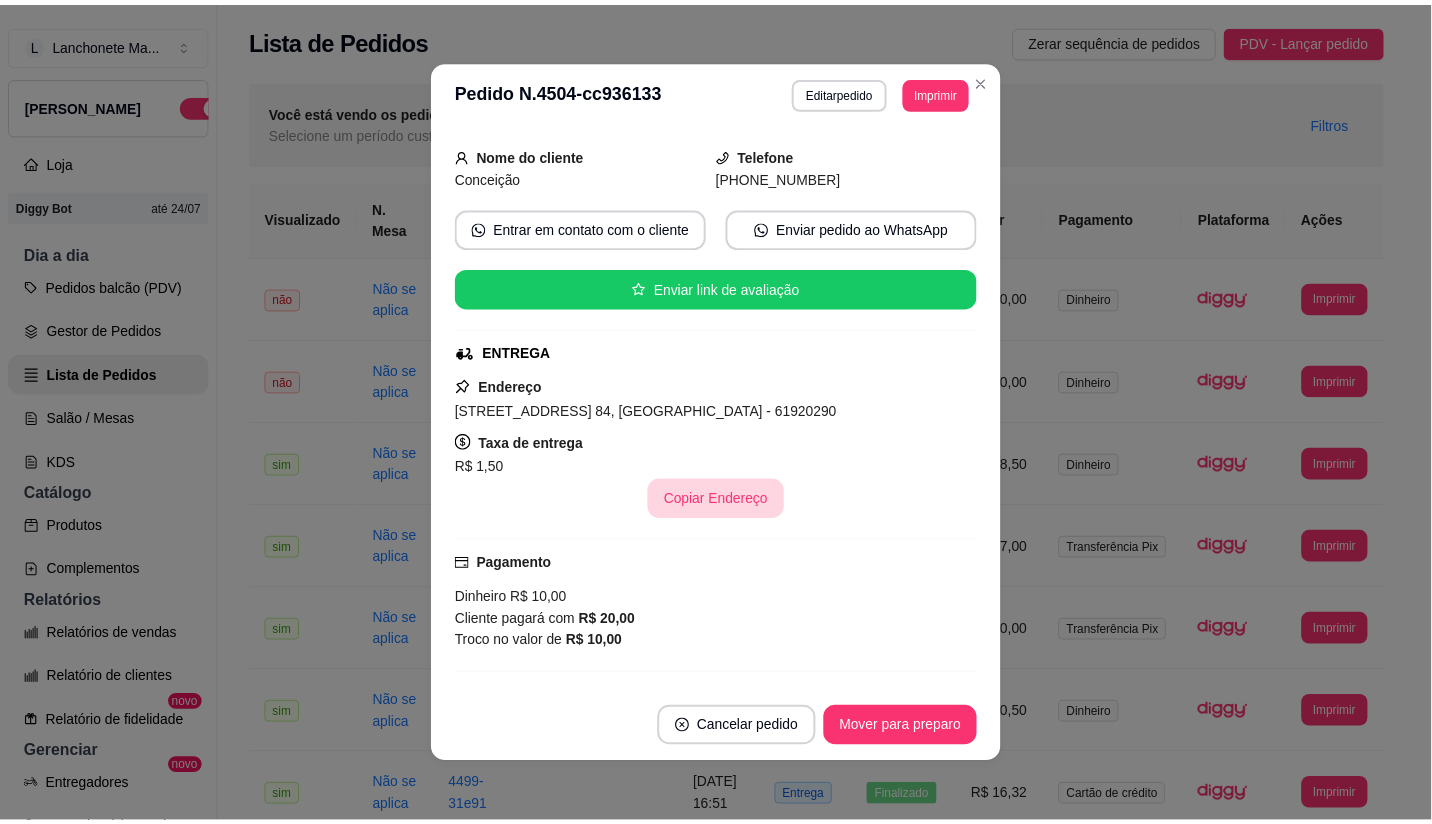 scroll, scrollTop: 111, scrollLeft: 0, axis: vertical 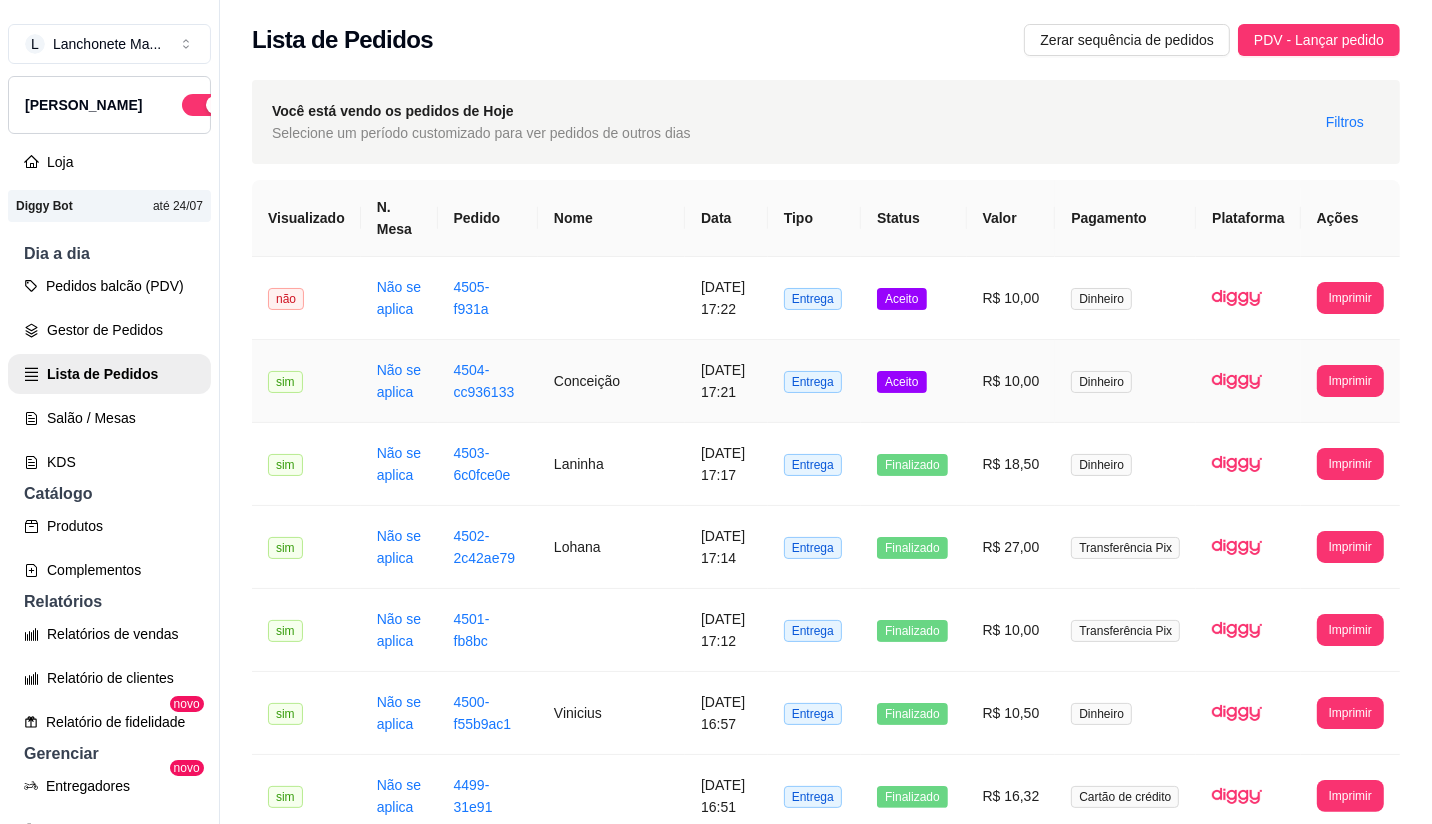 click on "Aceito" at bounding box center (901, 382) 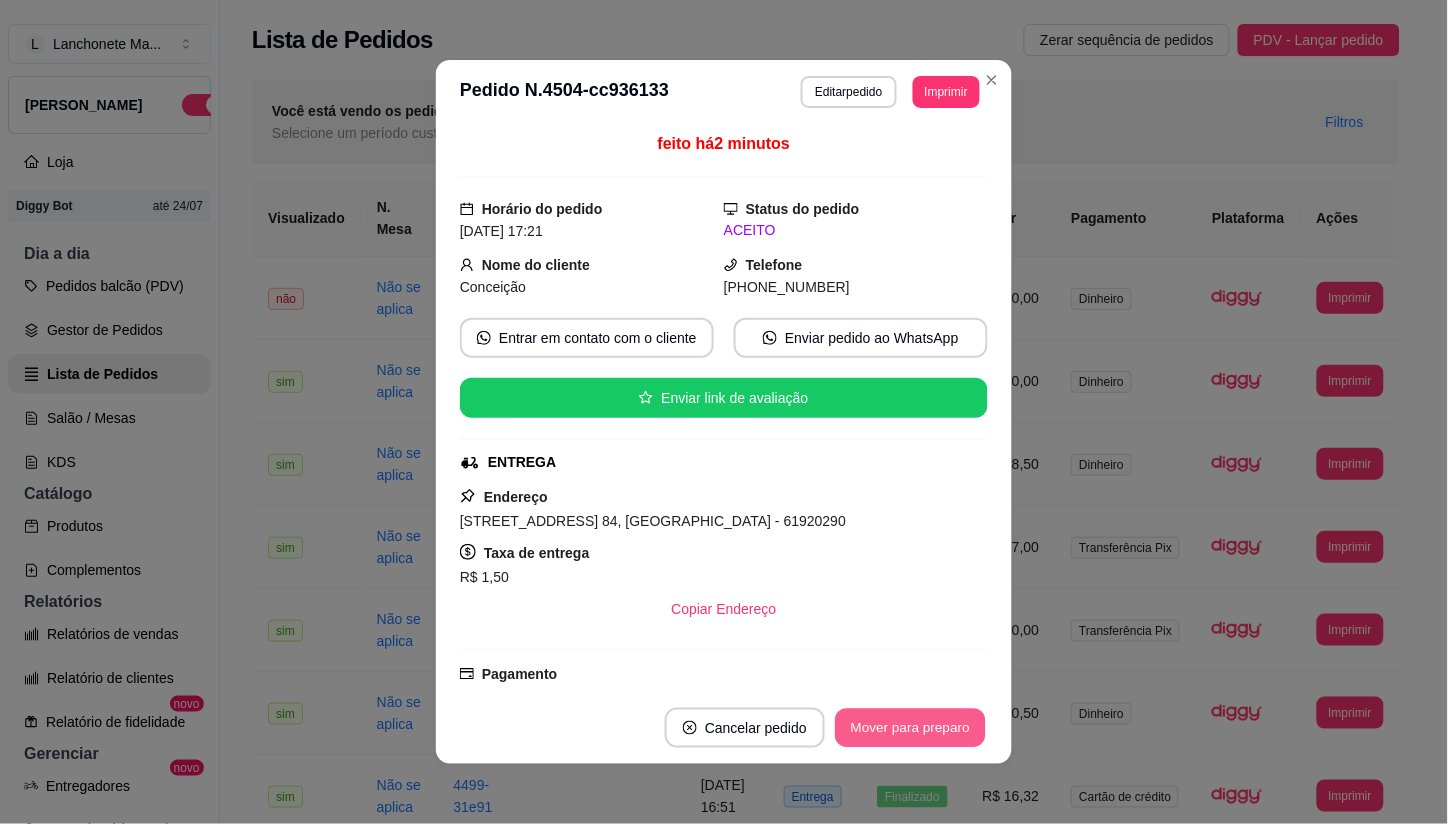 click on "Mover para preparo" at bounding box center (910, 728) 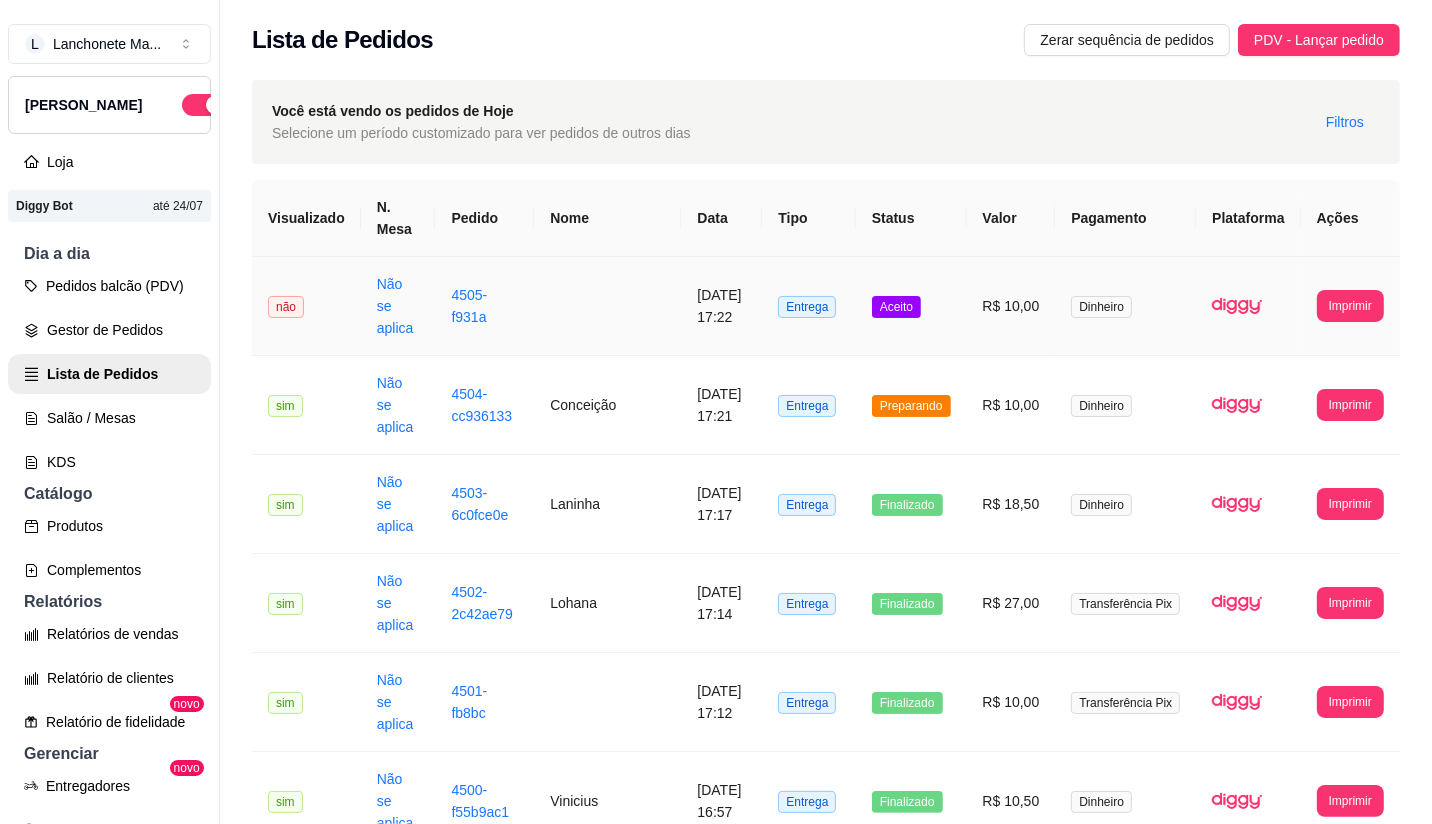 click on "Aceito" at bounding box center (911, 306) 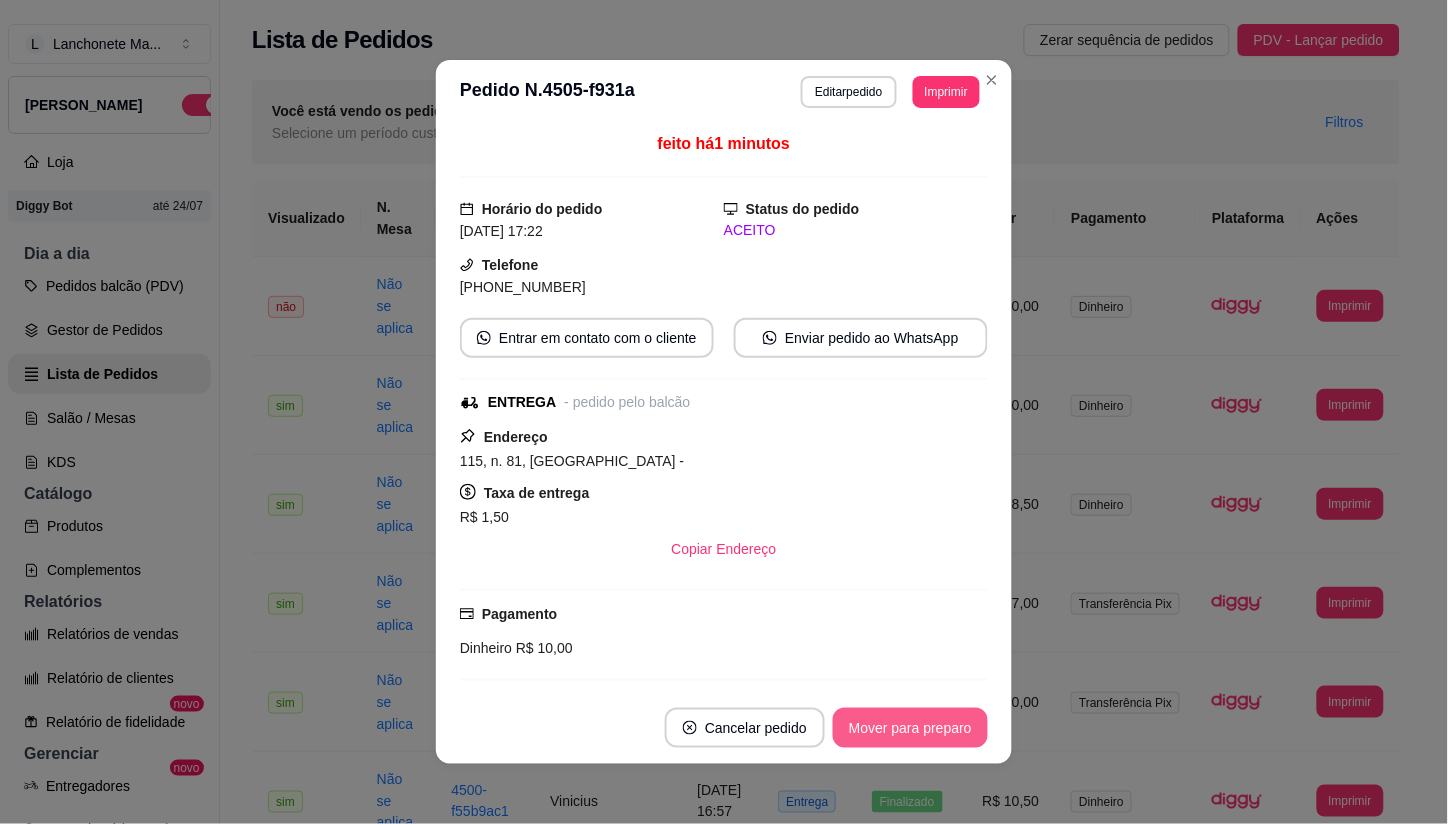 click on "Mover para preparo" at bounding box center (910, 728) 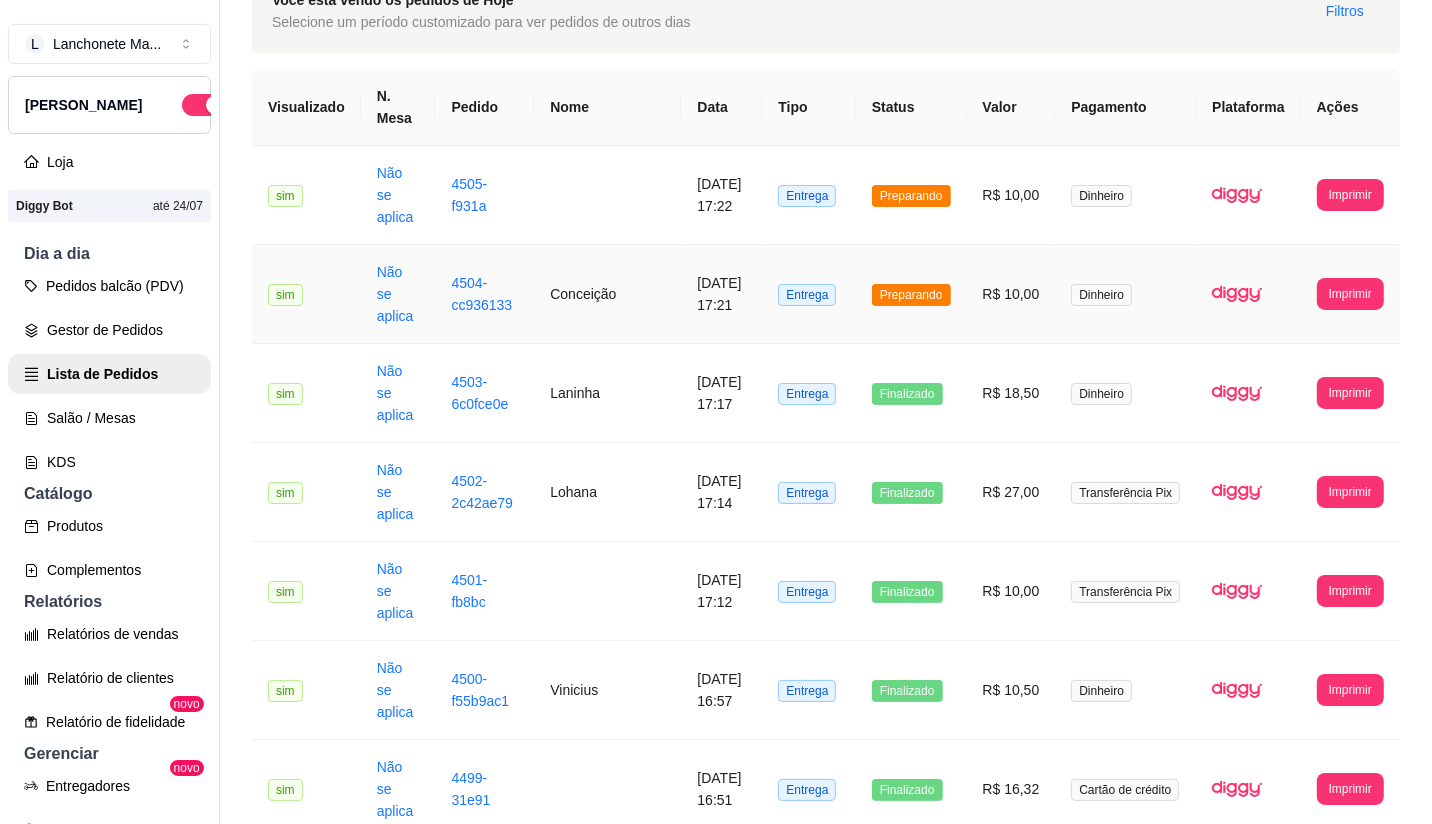 scroll, scrollTop: 0, scrollLeft: 0, axis: both 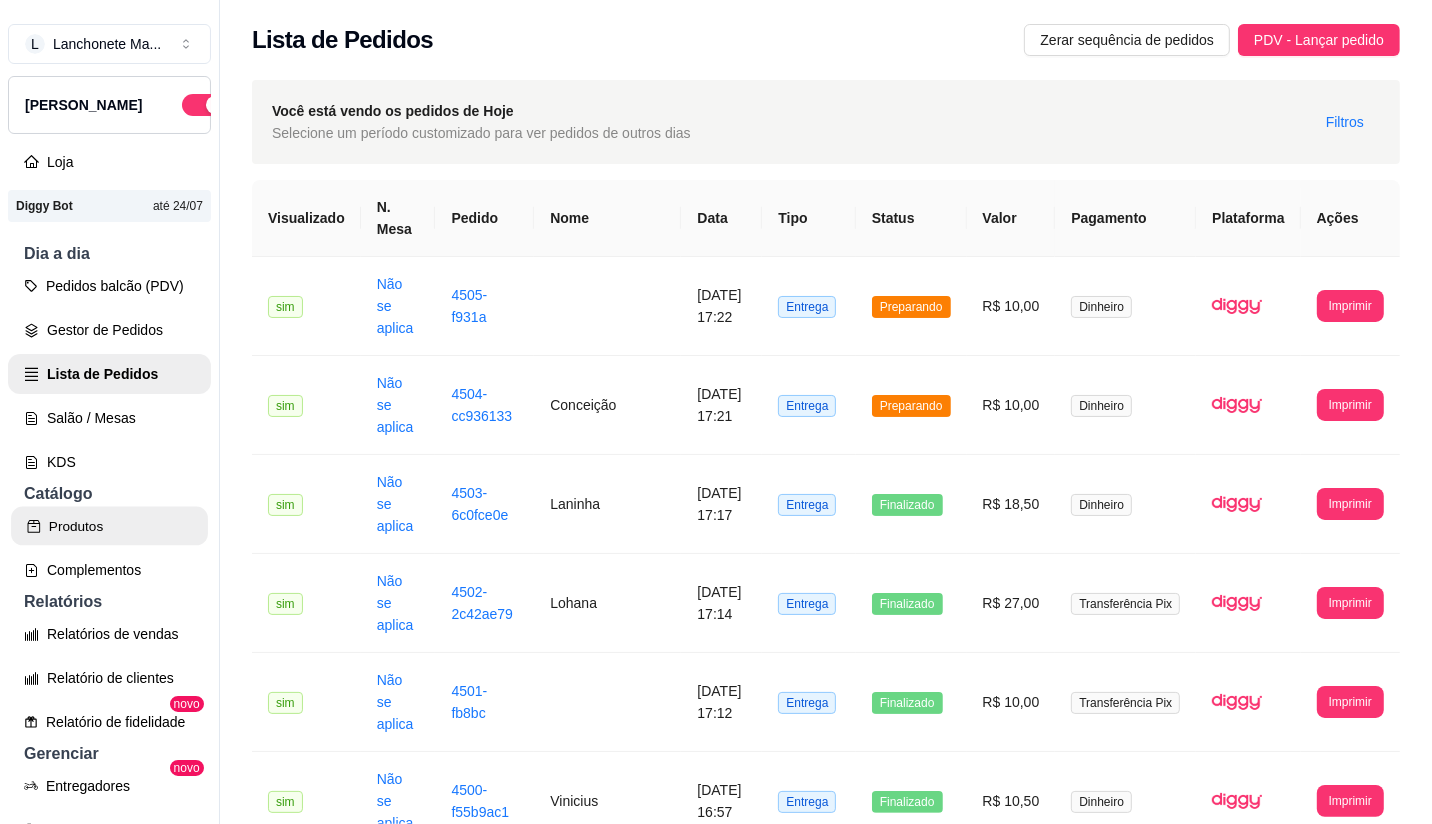 click on "Produtos" at bounding box center (109, 526) 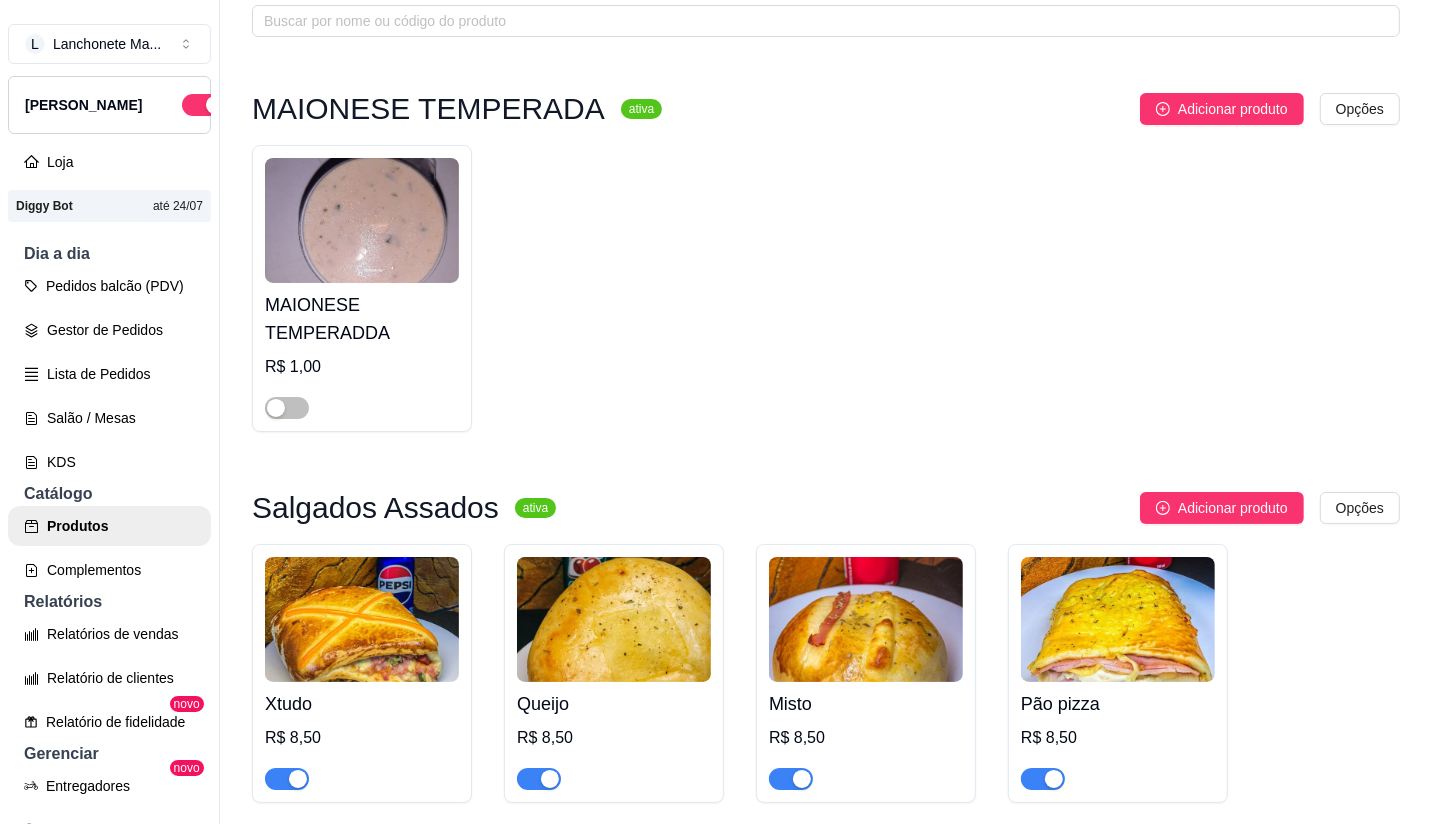 scroll, scrollTop: 111, scrollLeft: 0, axis: vertical 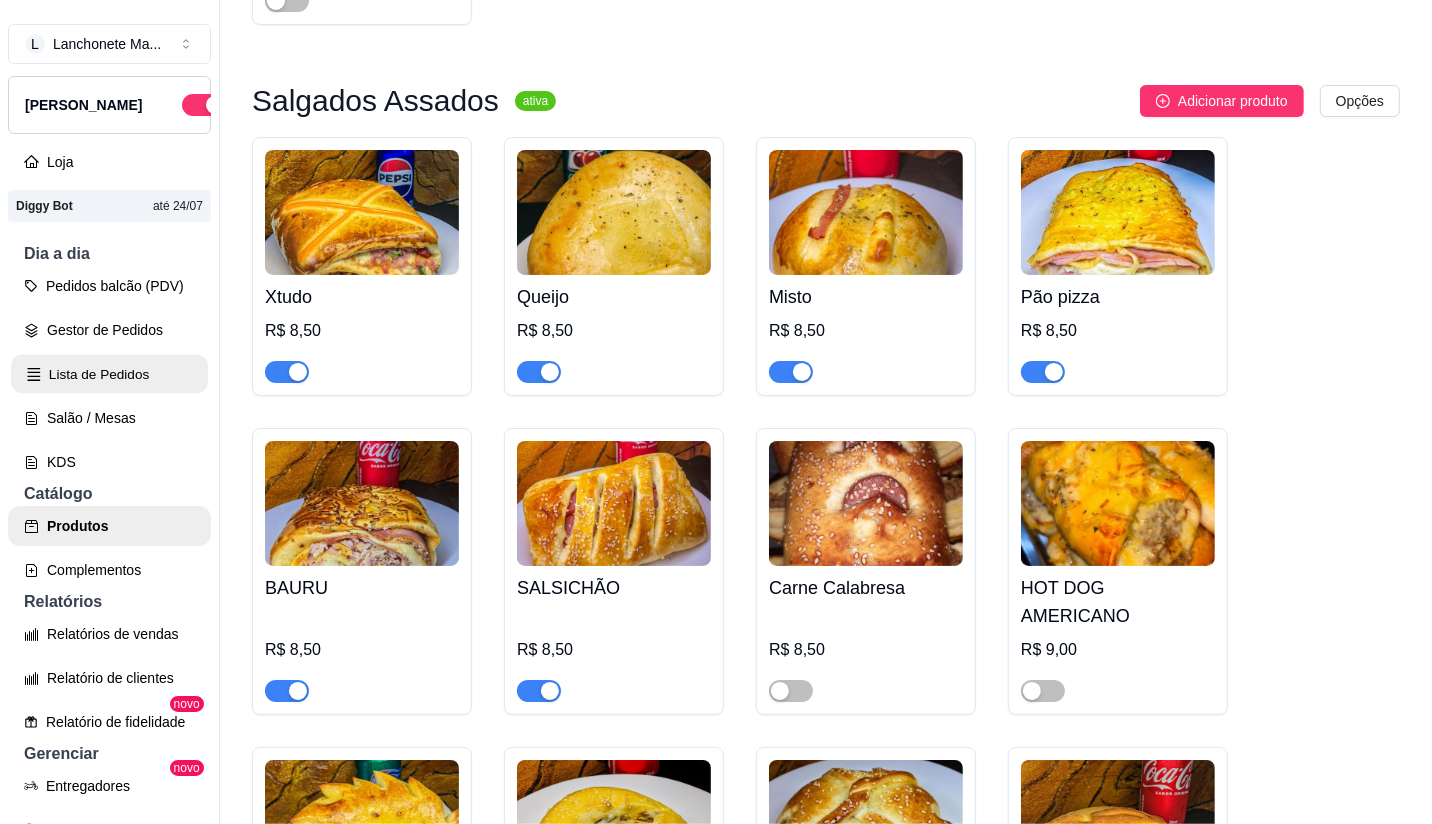 click on "Lista de Pedidos" at bounding box center (109, 374) 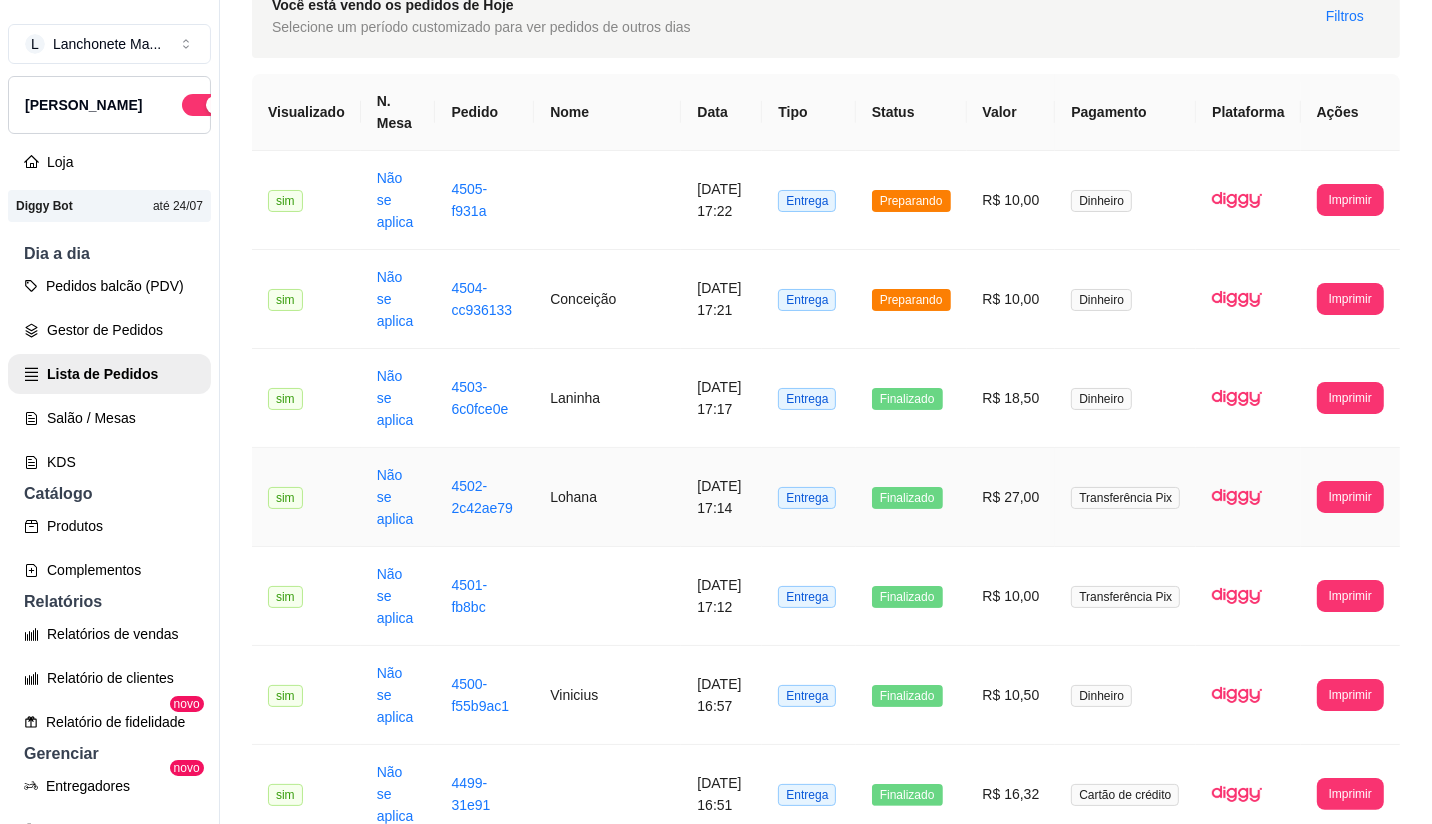 scroll, scrollTop: 111, scrollLeft: 0, axis: vertical 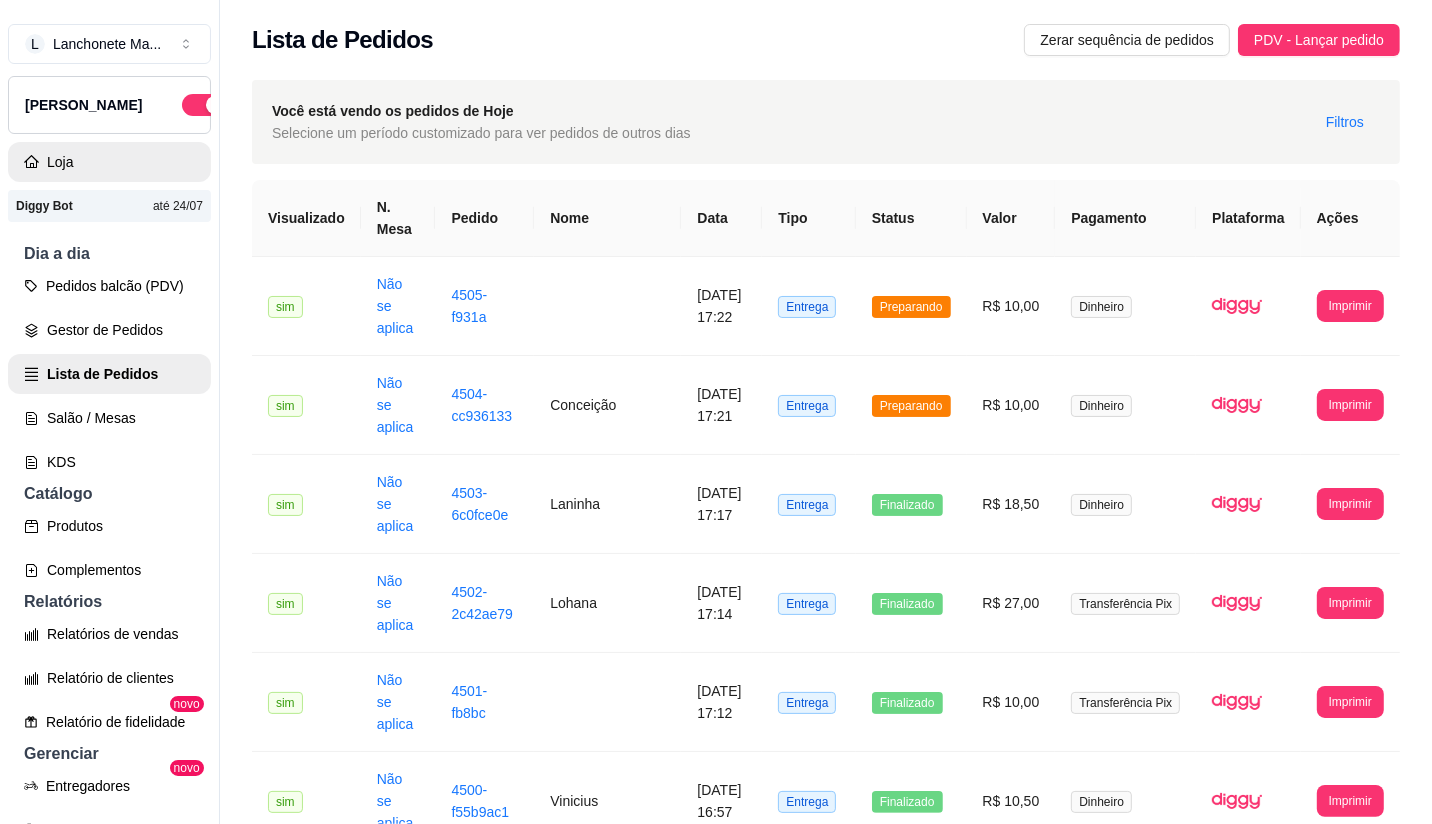 click on "[PERSON_NAME]" at bounding box center (109, 105) 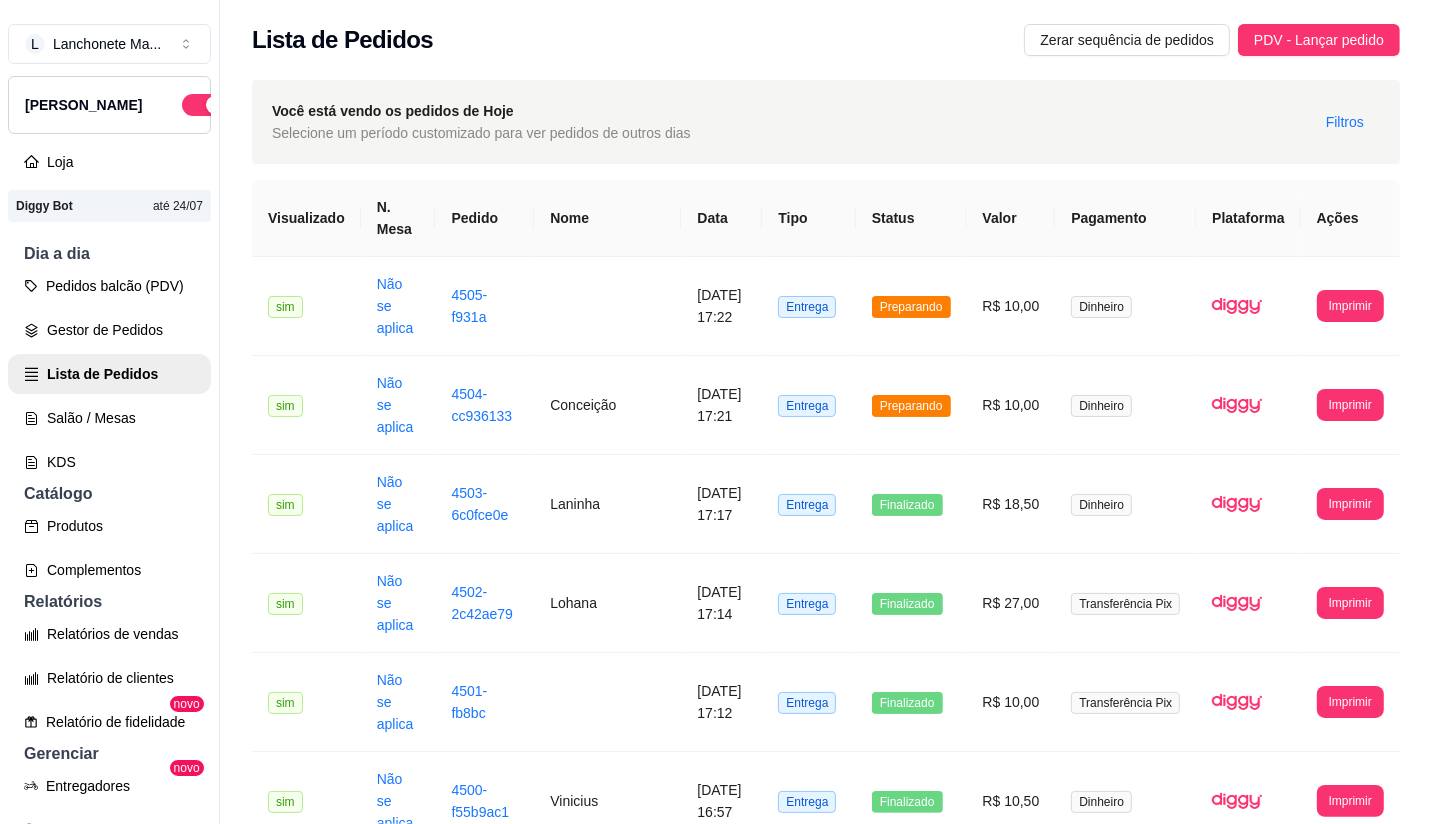 click on "Loja" at bounding box center (109, 162) 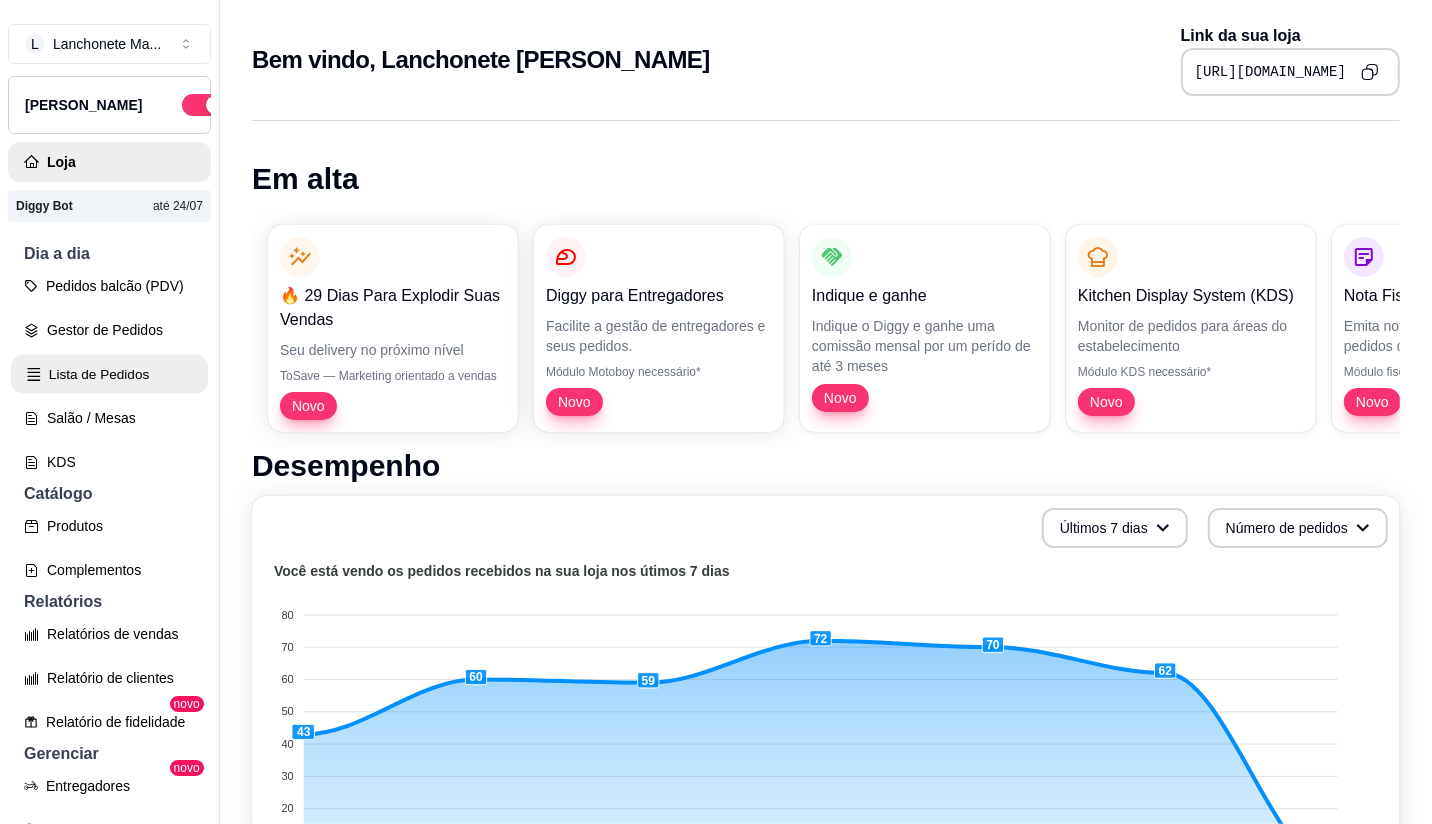 click on "Lista de Pedidos" at bounding box center (109, 374) 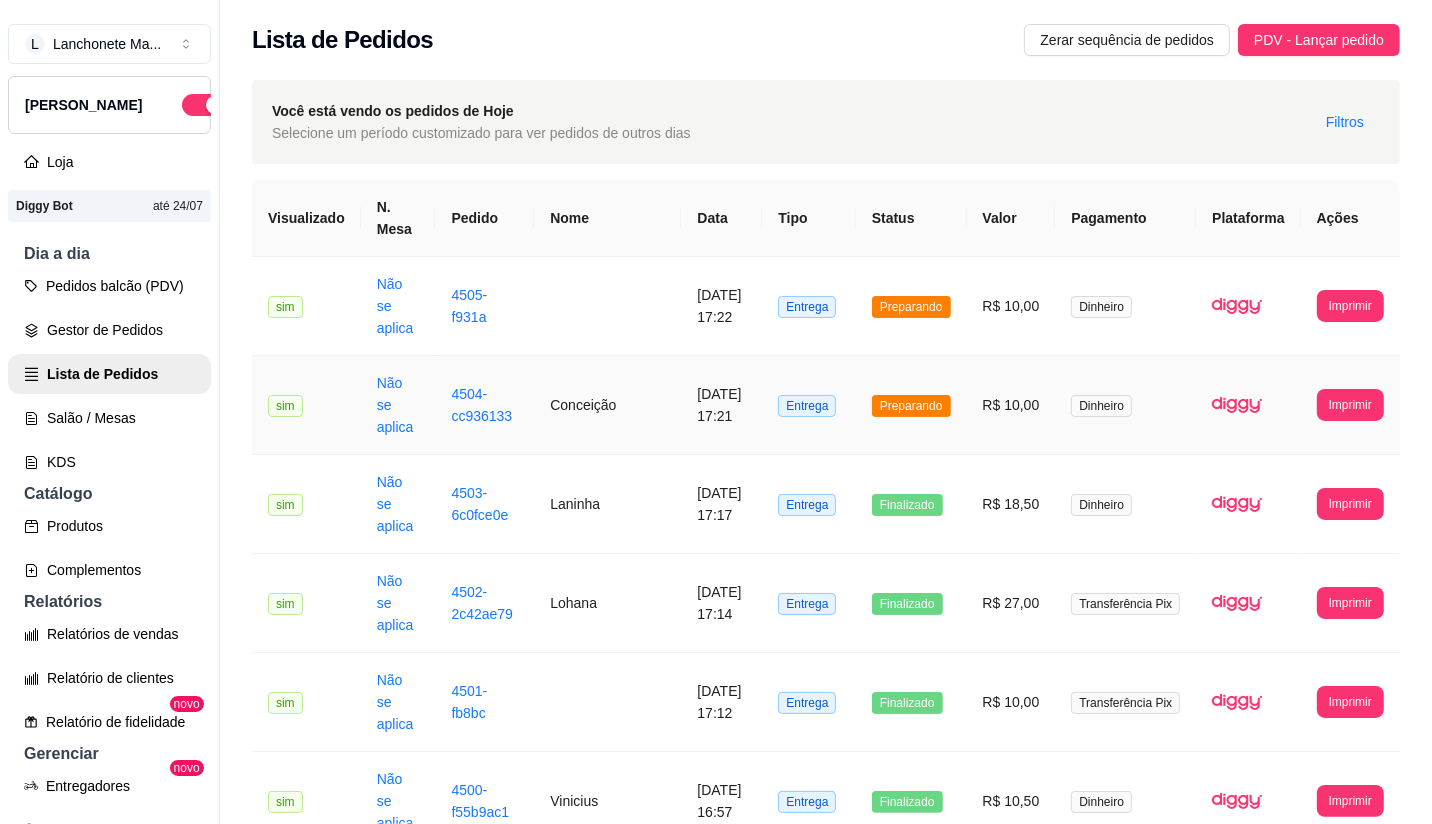 click on "Preparando" at bounding box center (911, 405) 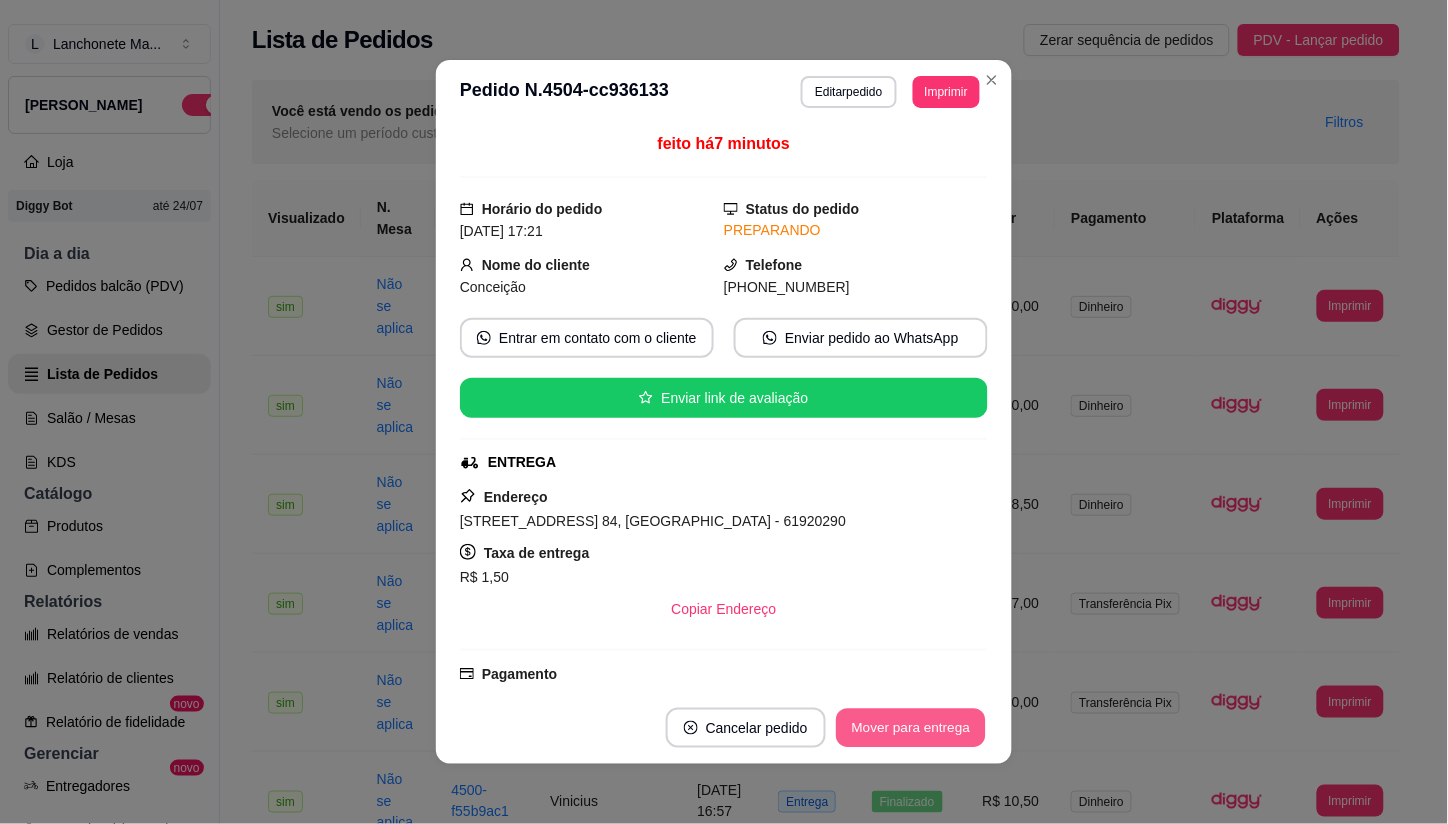 click on "Mover para entrega" at bounding box center (911, 728) 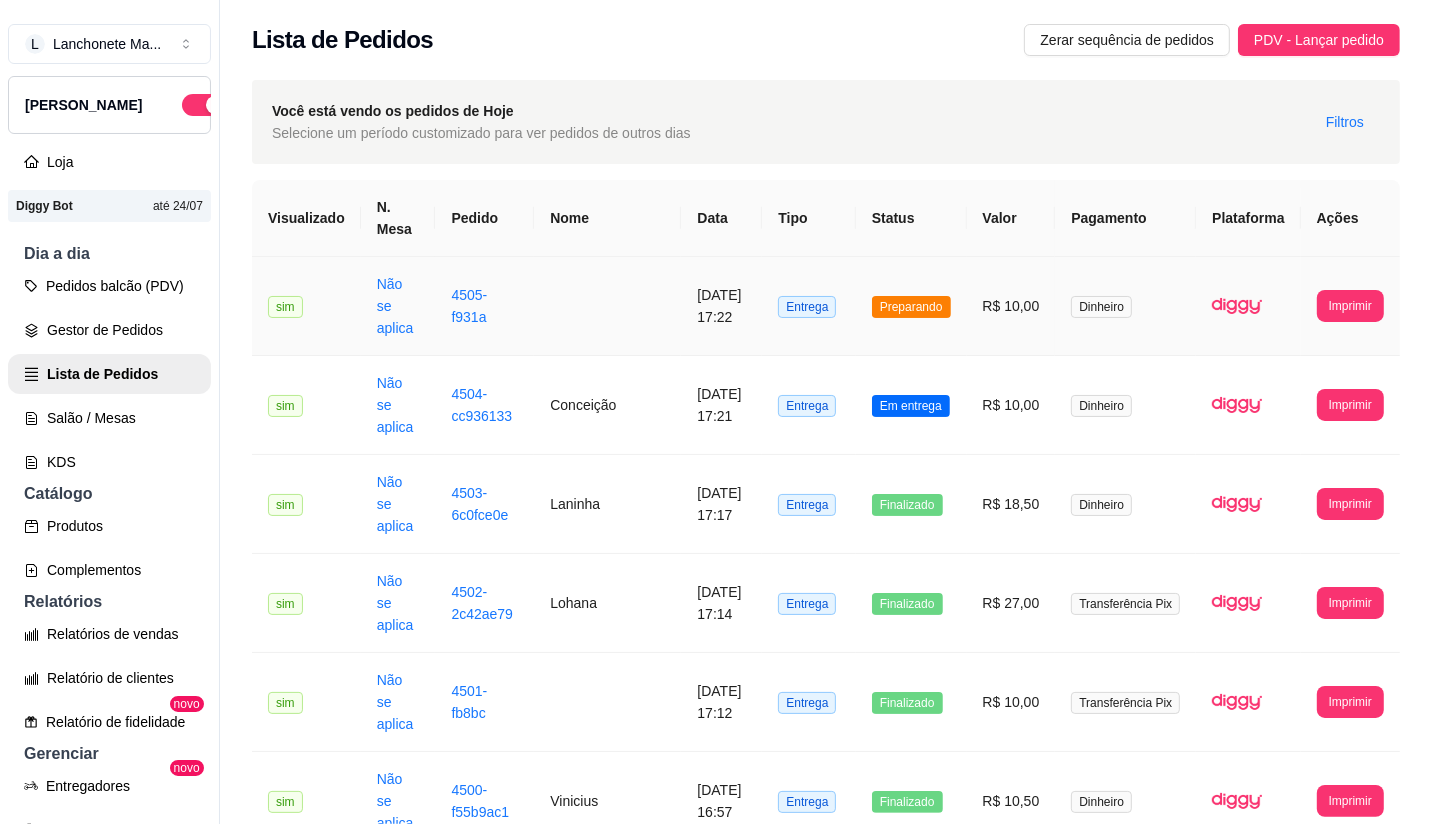 click on "Preparando" at bounding box center (911, 306) 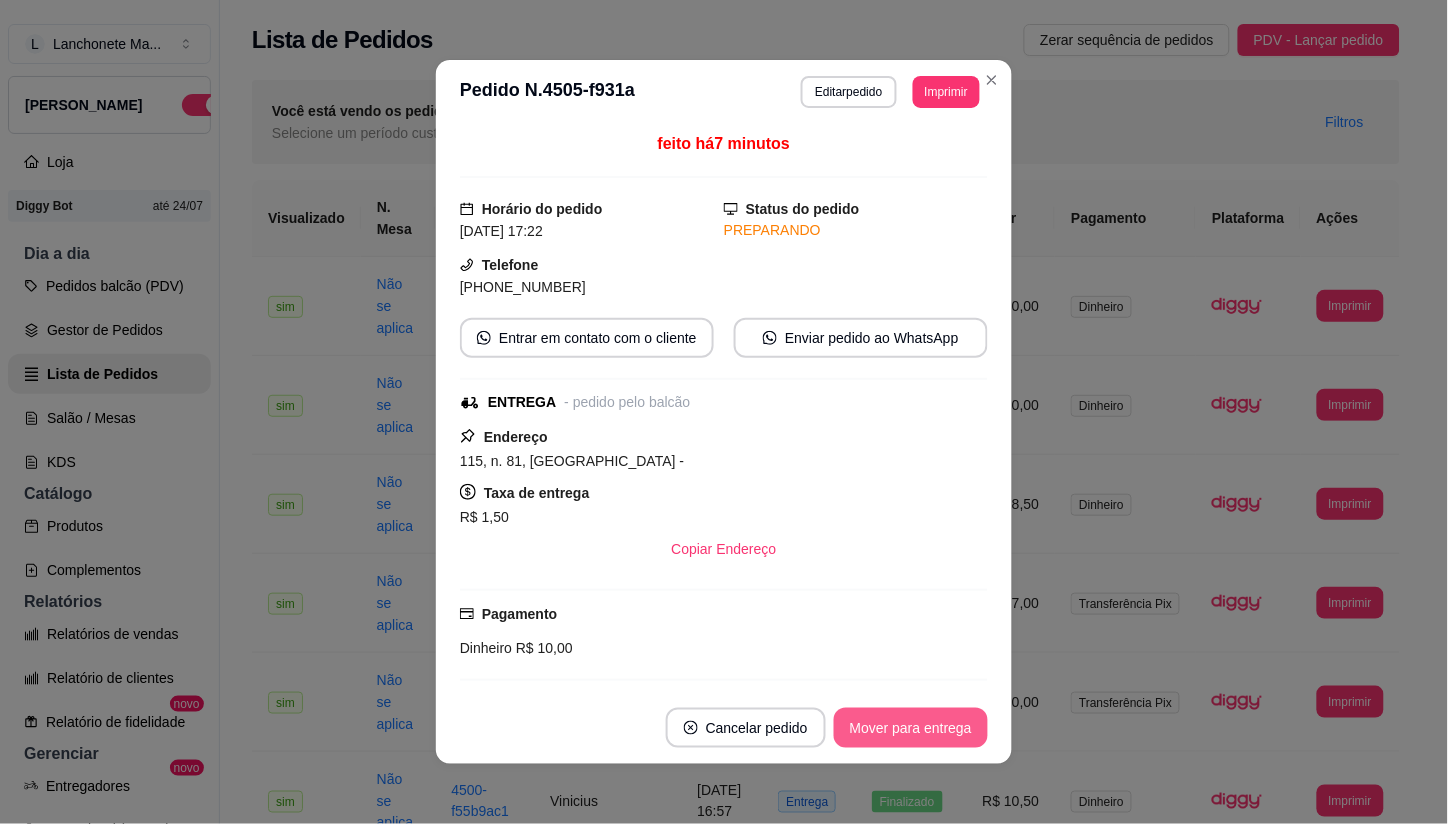 click on "Mover para entrega" at bounding box center [911, 728] 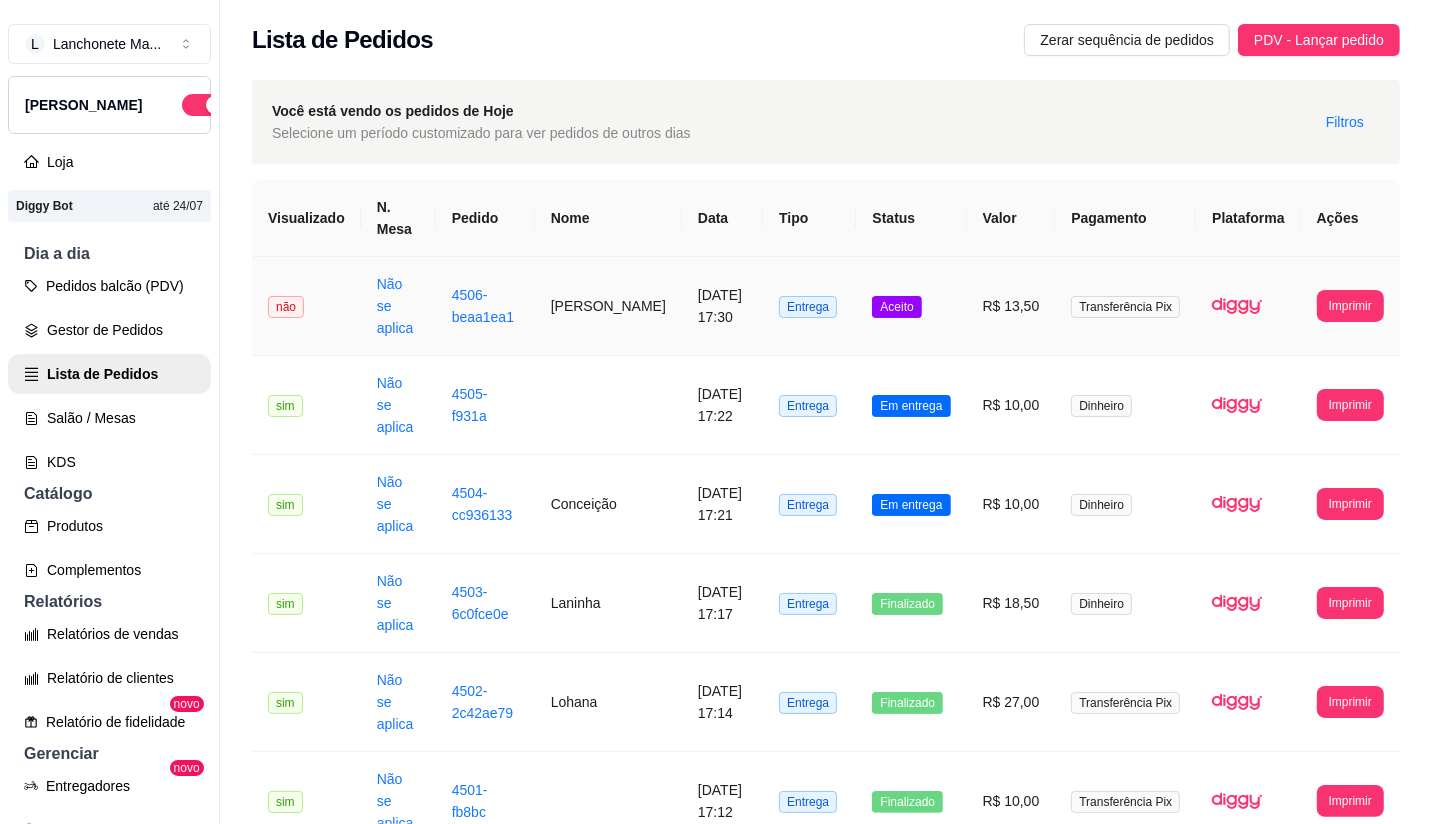 click on "Aceito" at bounding box center [911, 306] 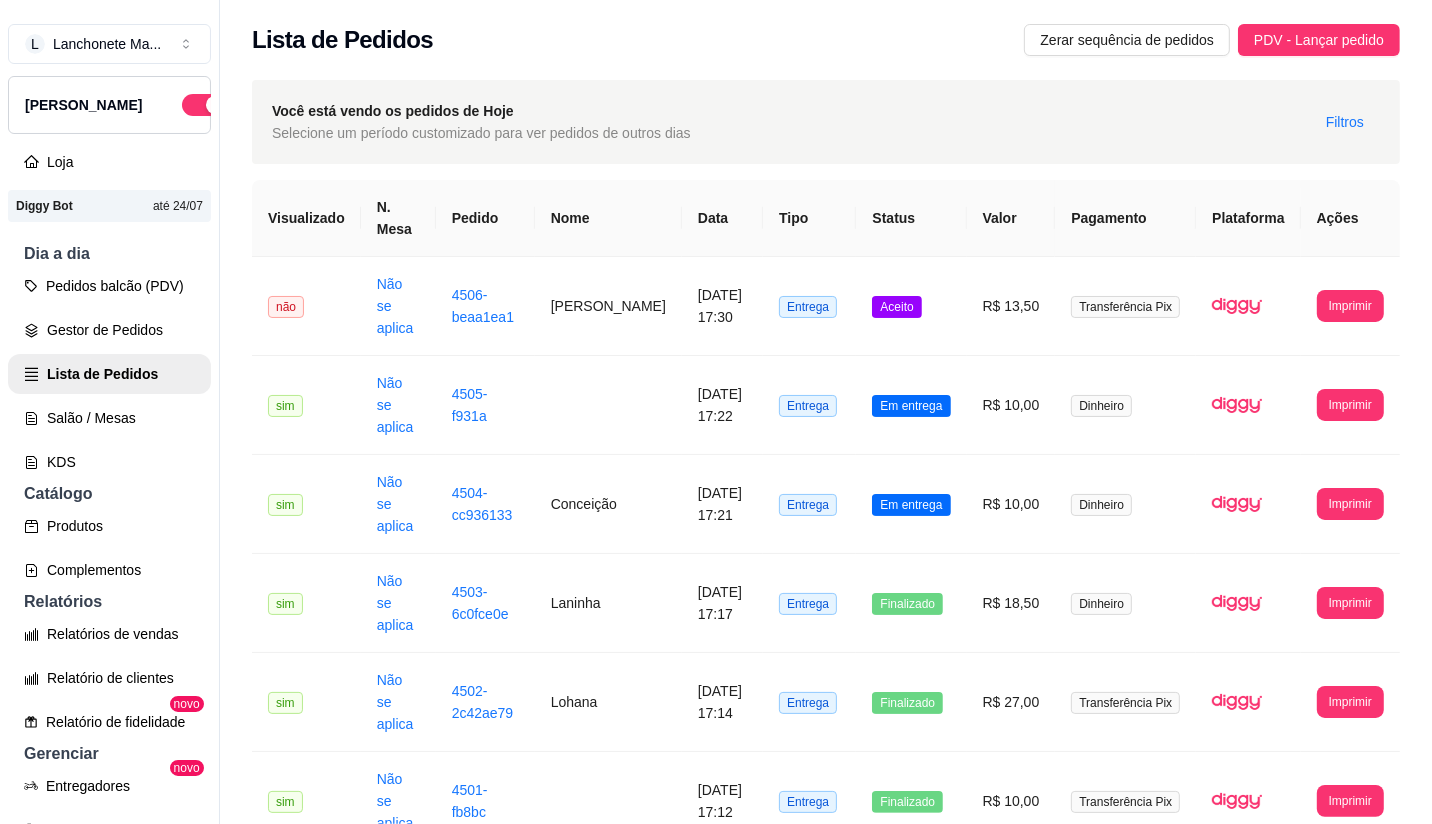 click on "L Lanchonete Ma ... Loja Aberta Loja Diggy Bot até 24/07   Dia a dia Pedidos balcão (PDV) Gestor de Pedidos Lista de Pedidos Salão / Mesas KDS Catálogo Produtos Complementos Relatórios Relatórios de vendas Relatório de clientes Relatório de fidelidade novo Gerenciar Entregadores novo Nota Fiscal (NFC-e) Controle de caixa Controle de fiado Cupons Clientes Estoque Configurações Diggy Planos Precisa de ajuda? Sair" at bounding box center [110, 428] 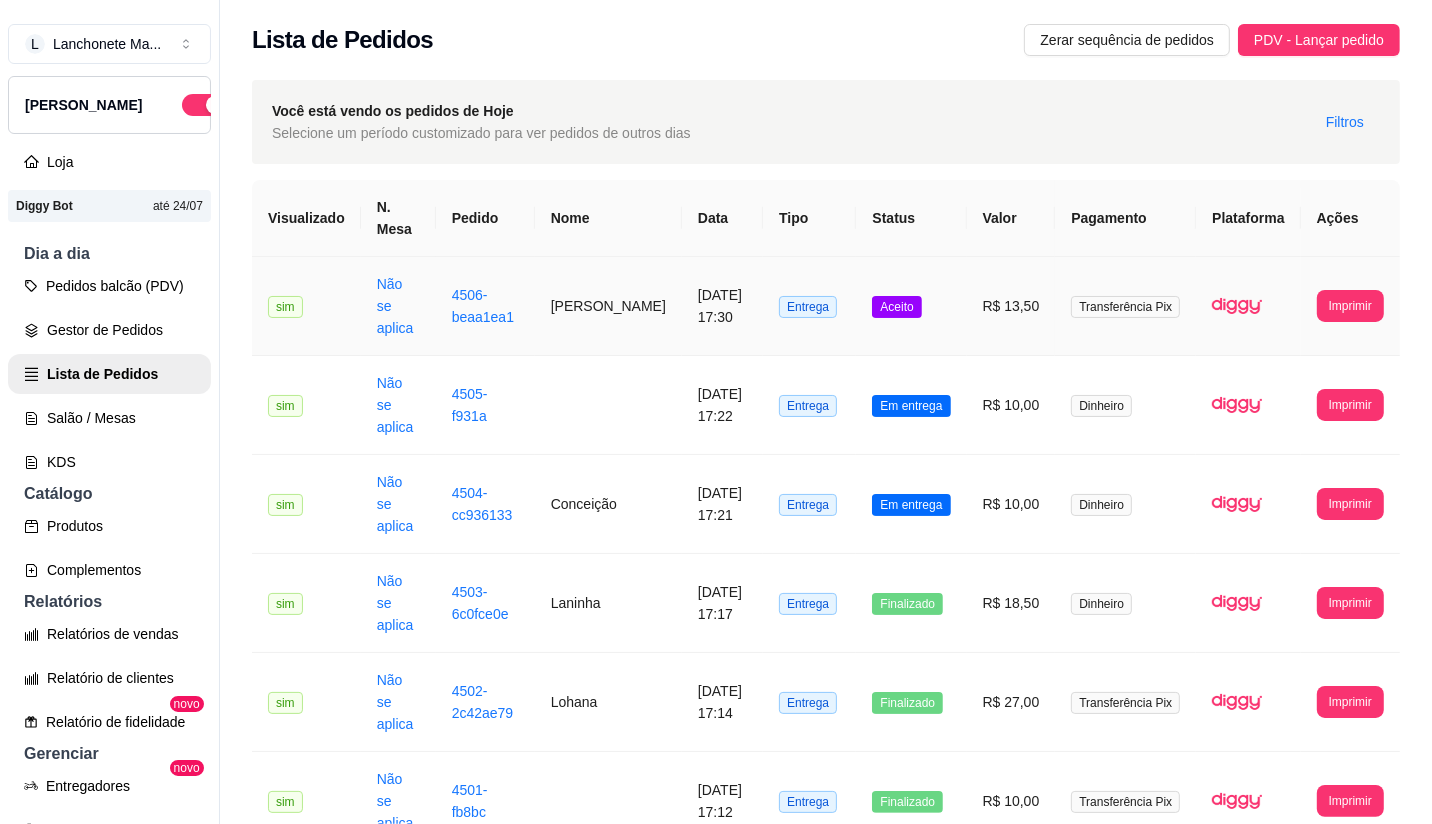 click on "Aceito" at bounding box center (911, 306) 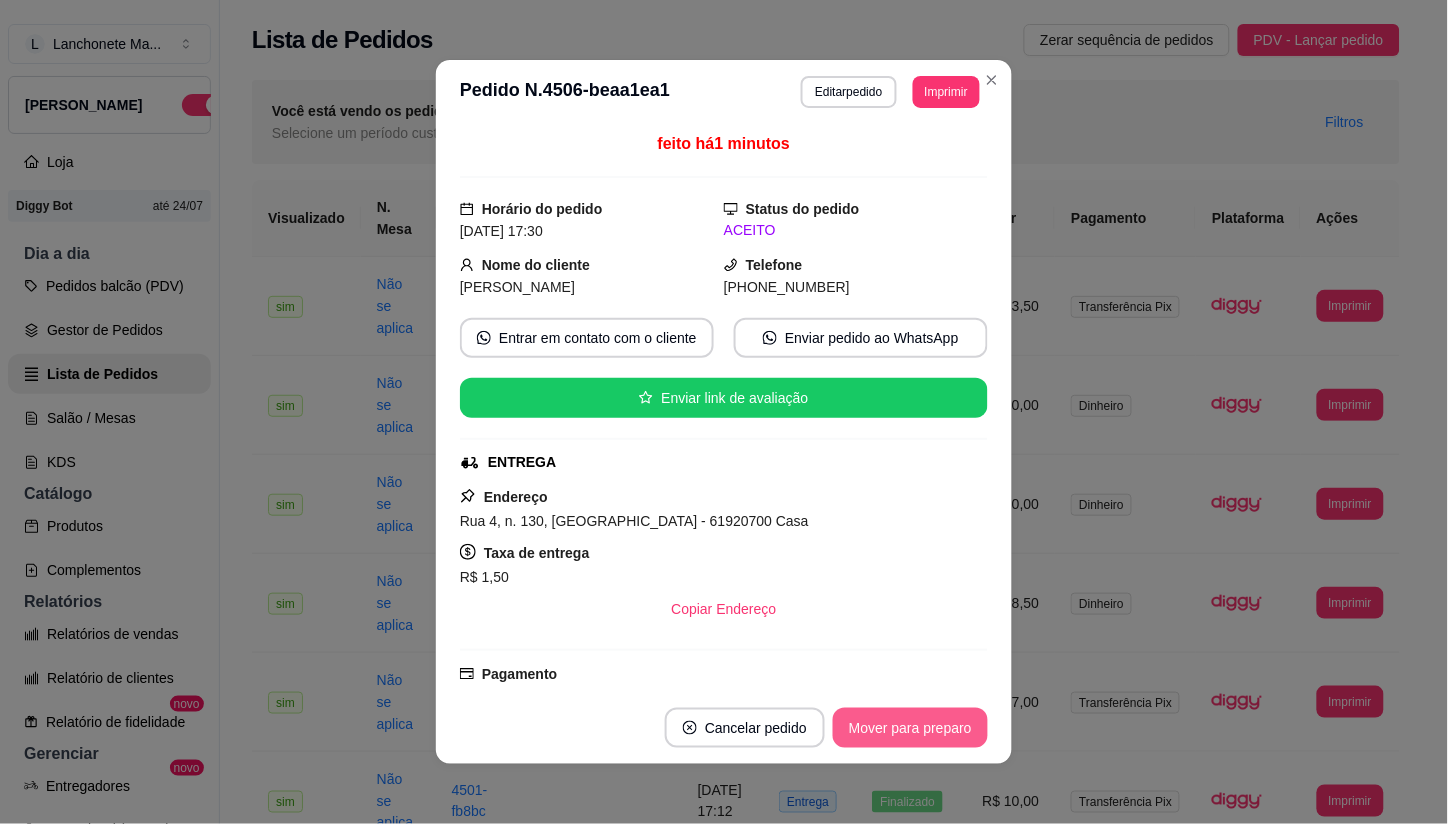 click on "Mover para preparo" at bounding box center (910, 728) 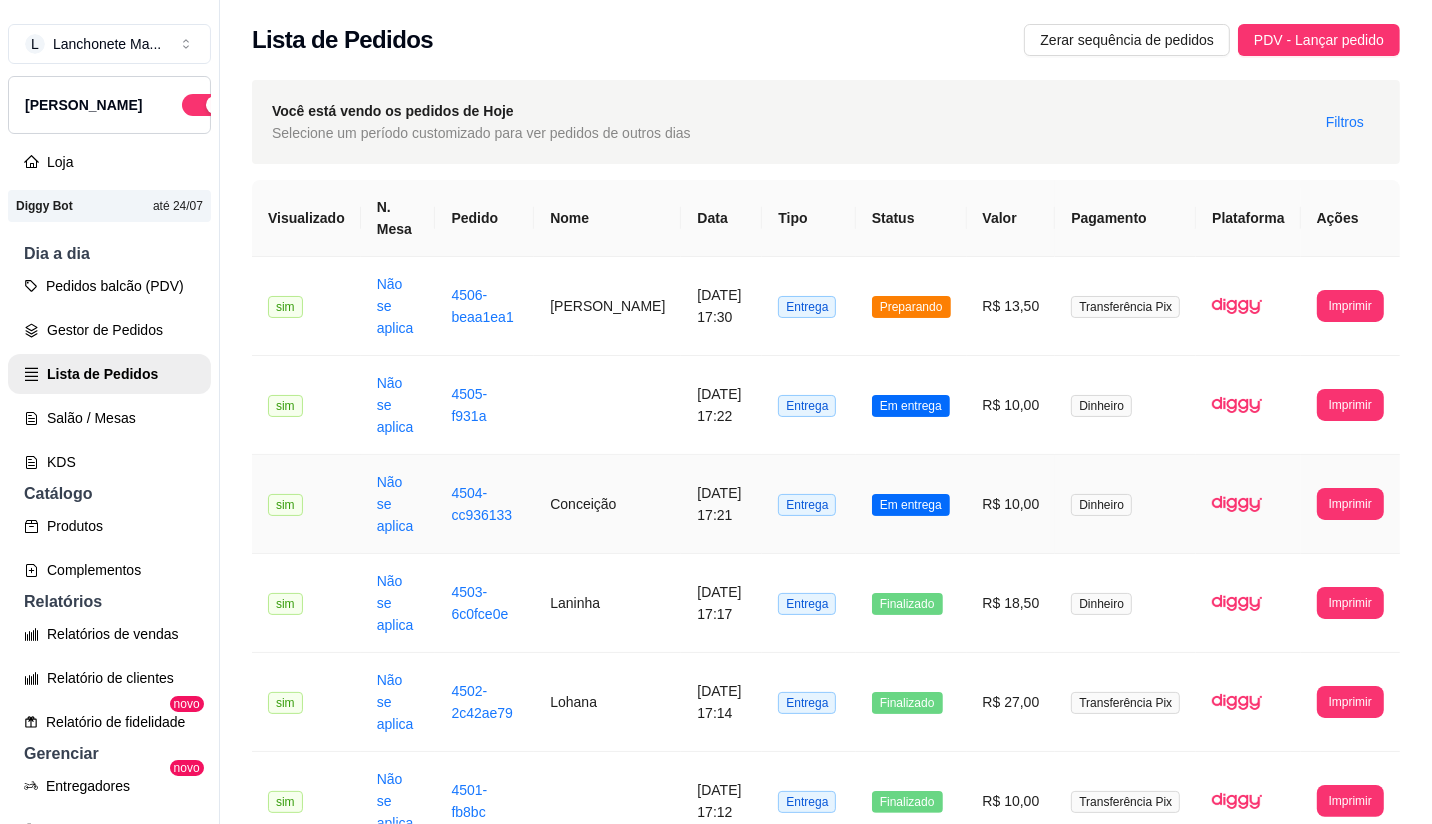 click on "Em entrega" at bounding box center [911, 504] 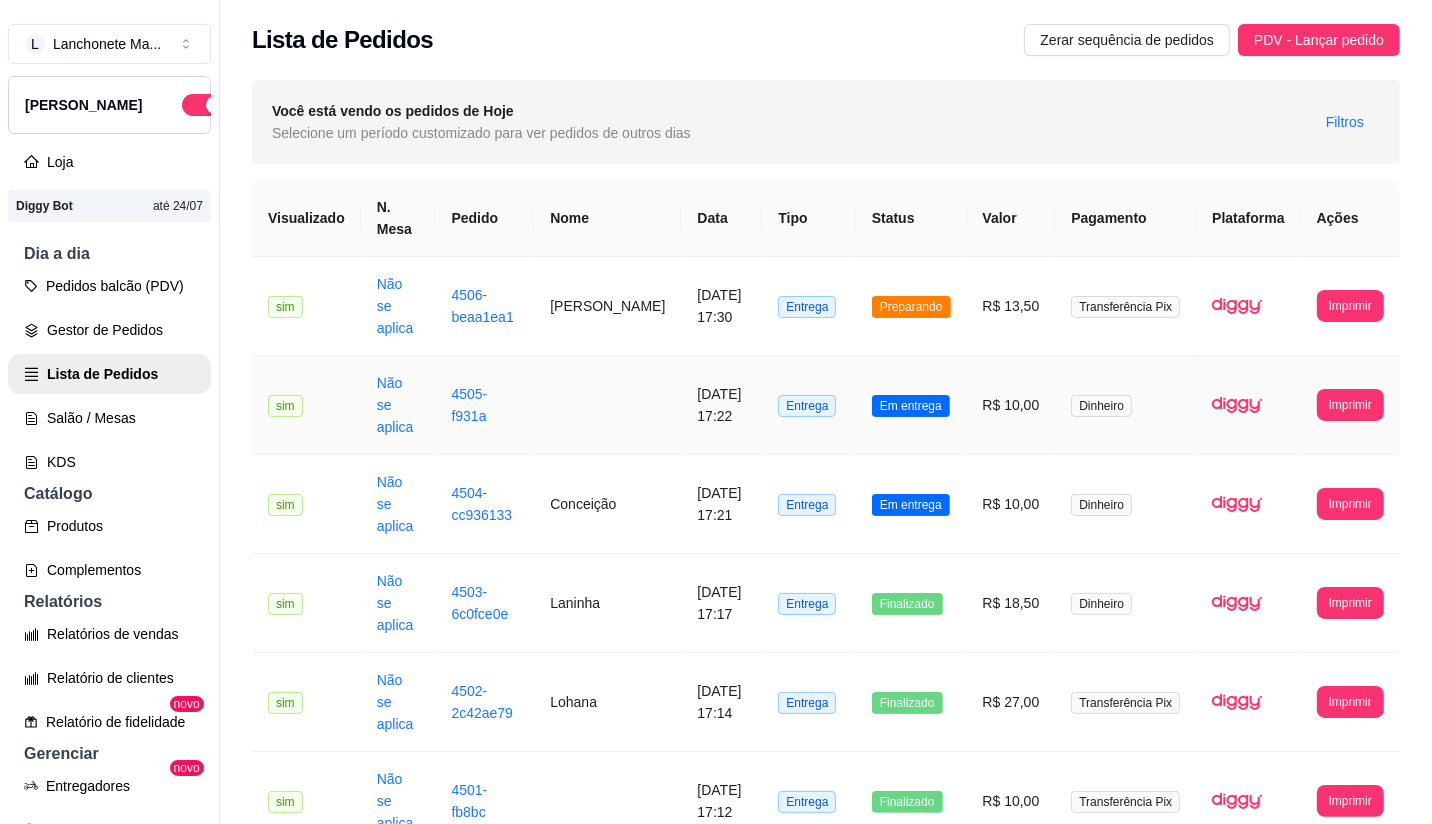 click on "Em entrega" at bounding box center (911, 405) 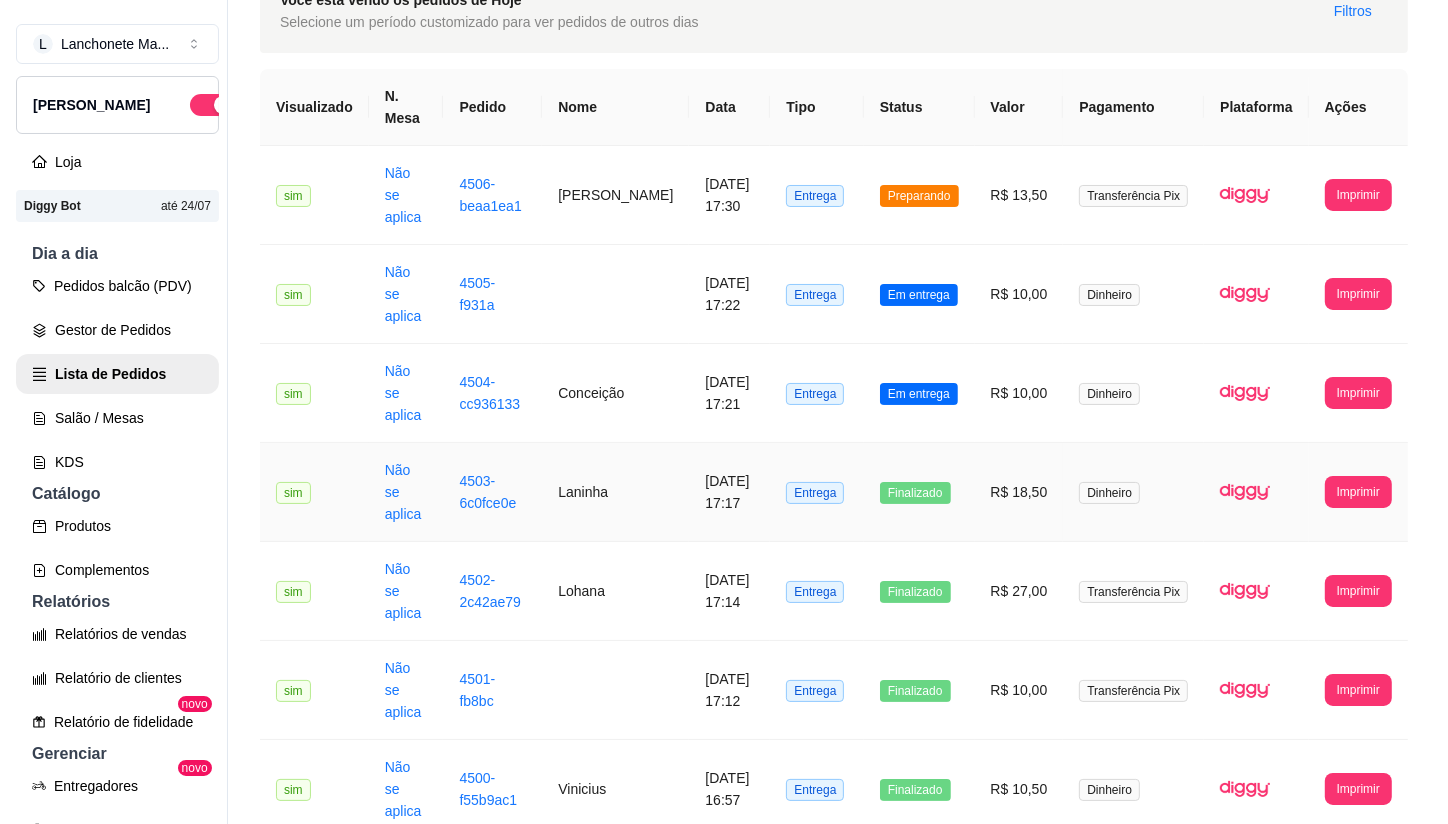 scroll, scrollTop: 0, scrollLeft: 0, axis: both 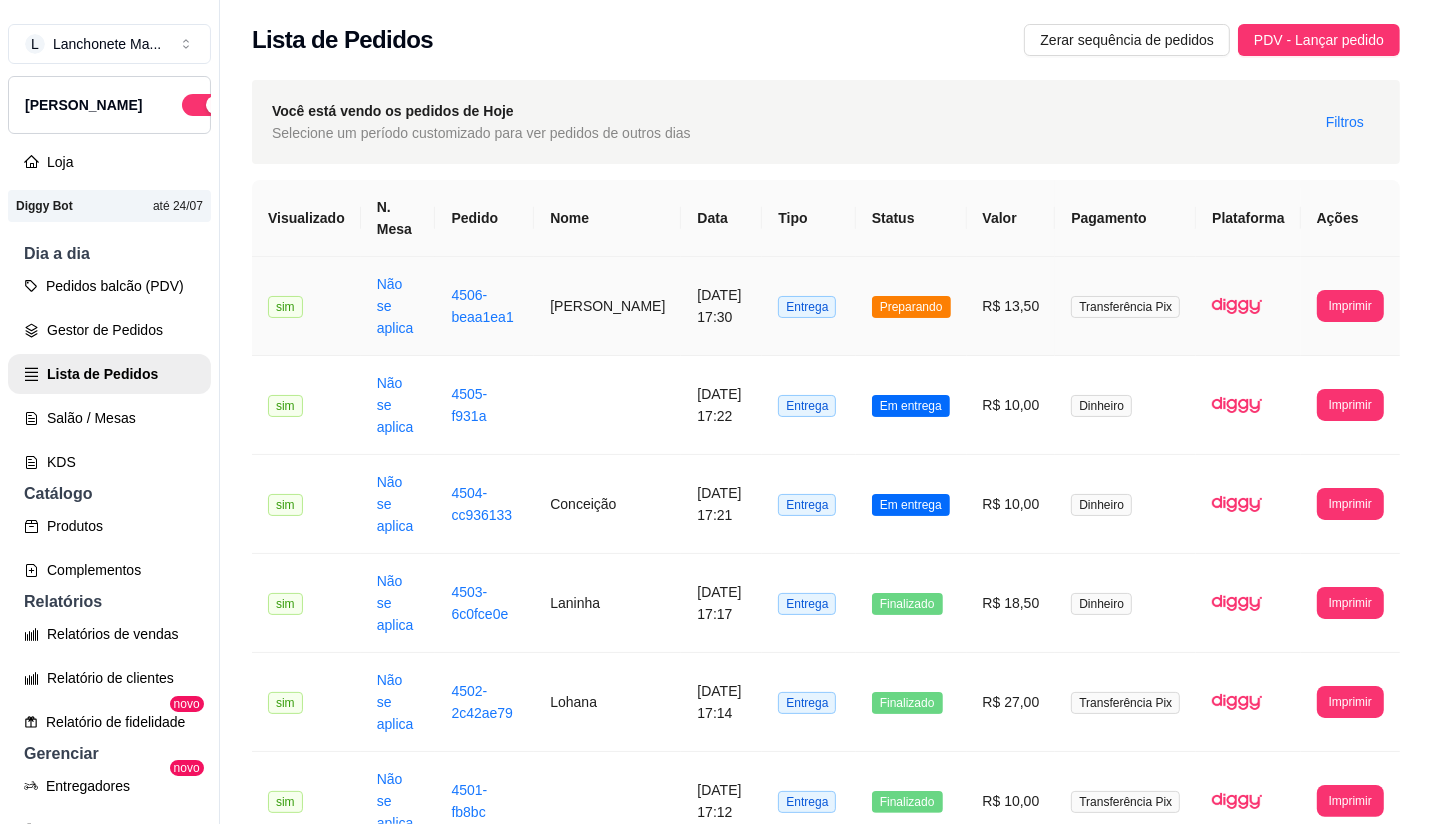 click on "Preparando" at bounding box center [911, 307] 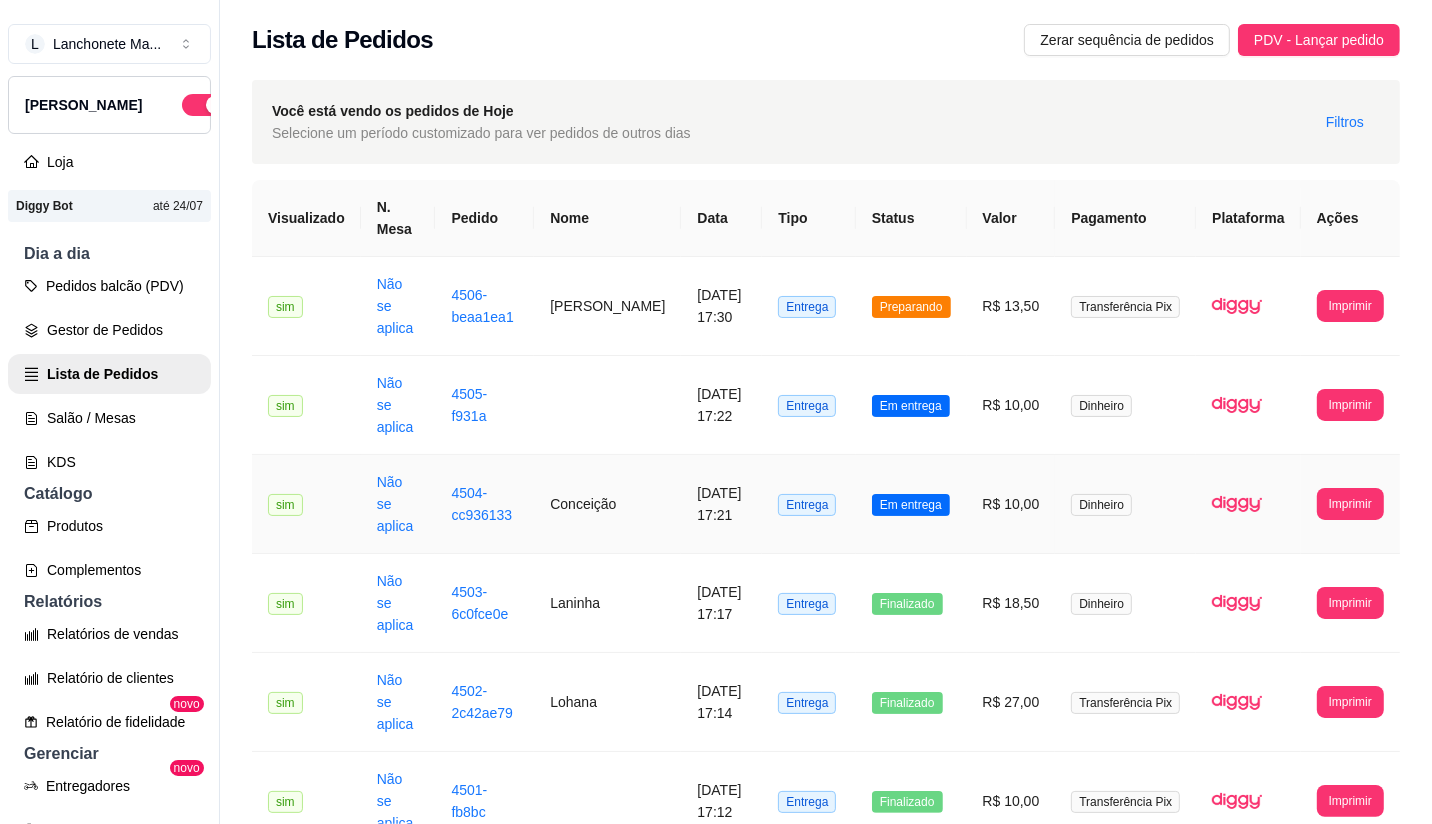 click on "R$ 10,00" at bounding box center (1011, 504) 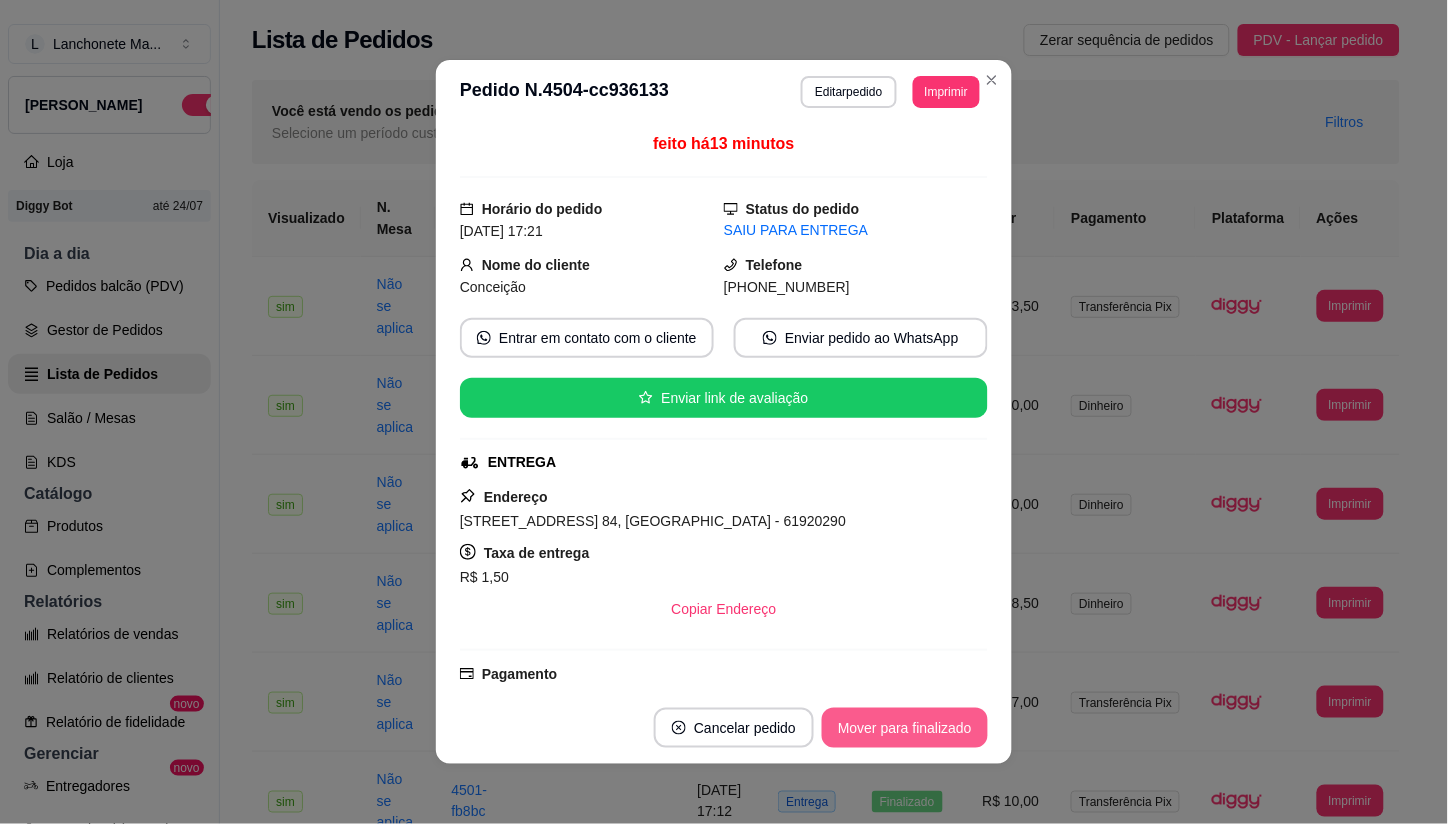 click on "Mover para finalizado" at bounding box center (905, 728) 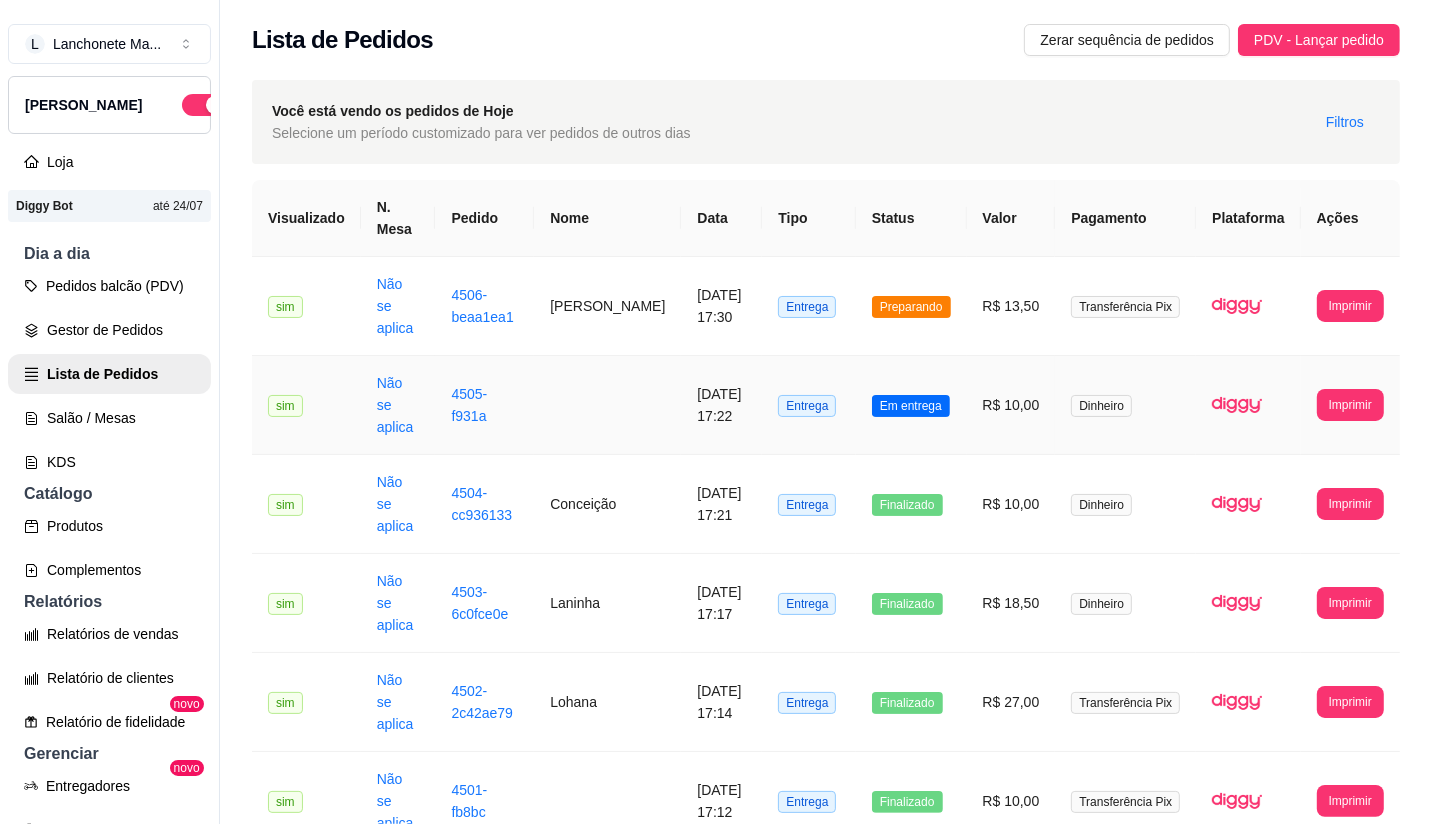 click on "Em entrega" at bounding box center [911, 405] 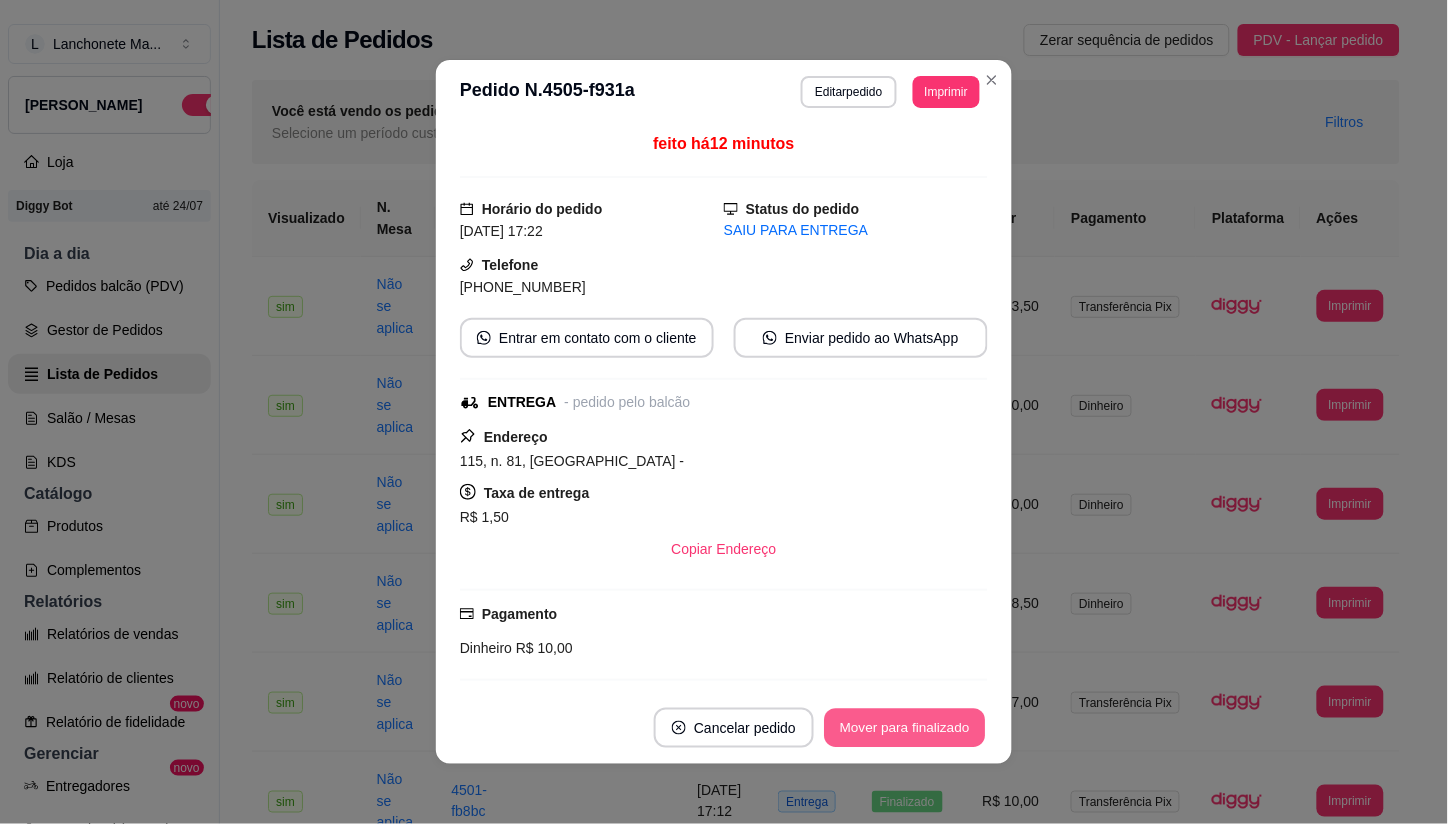 click on "Mover para finalizado" at bounding box center (905, 728) 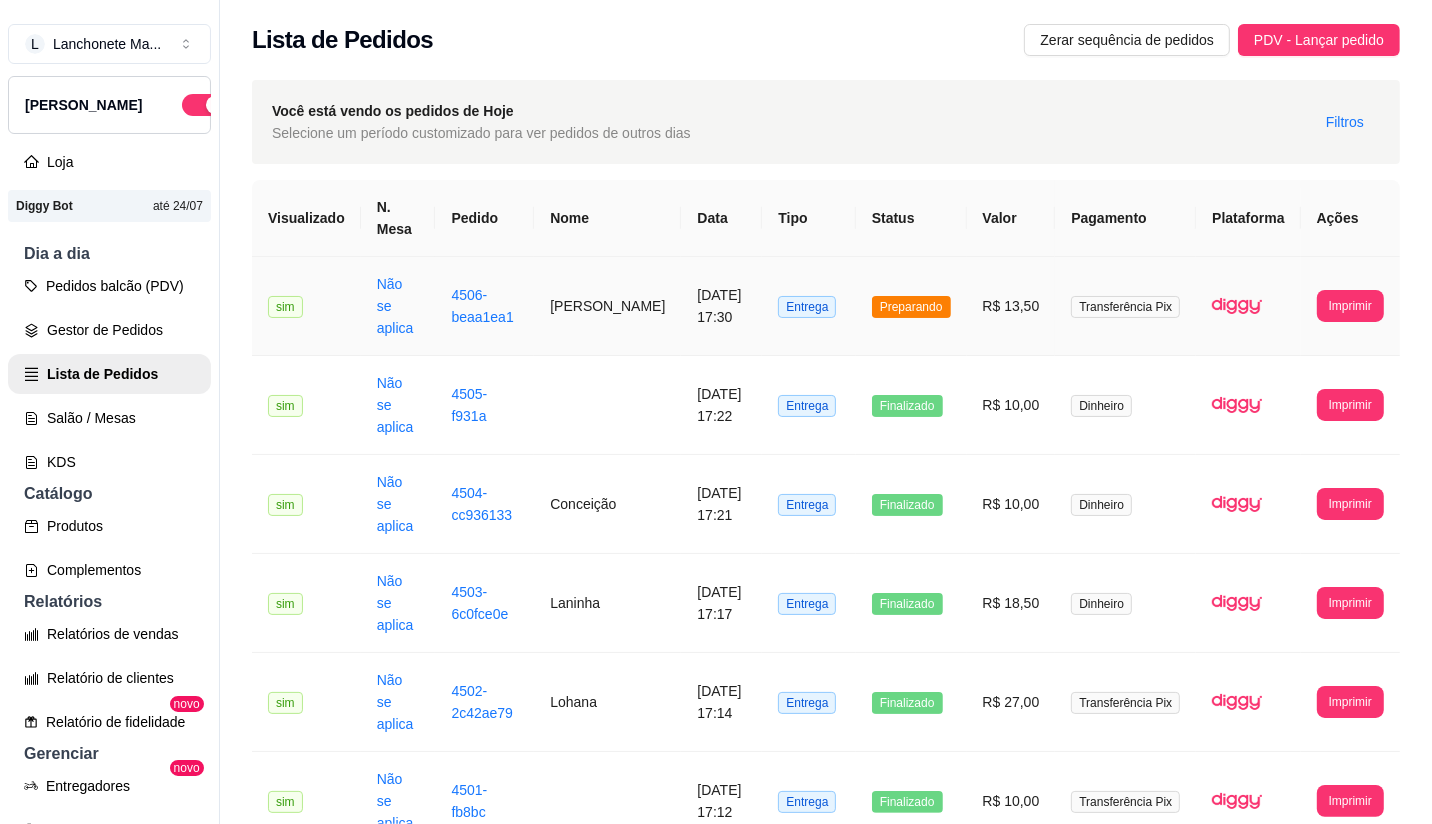 click on "Preparando" at bounding box center (911, 307) 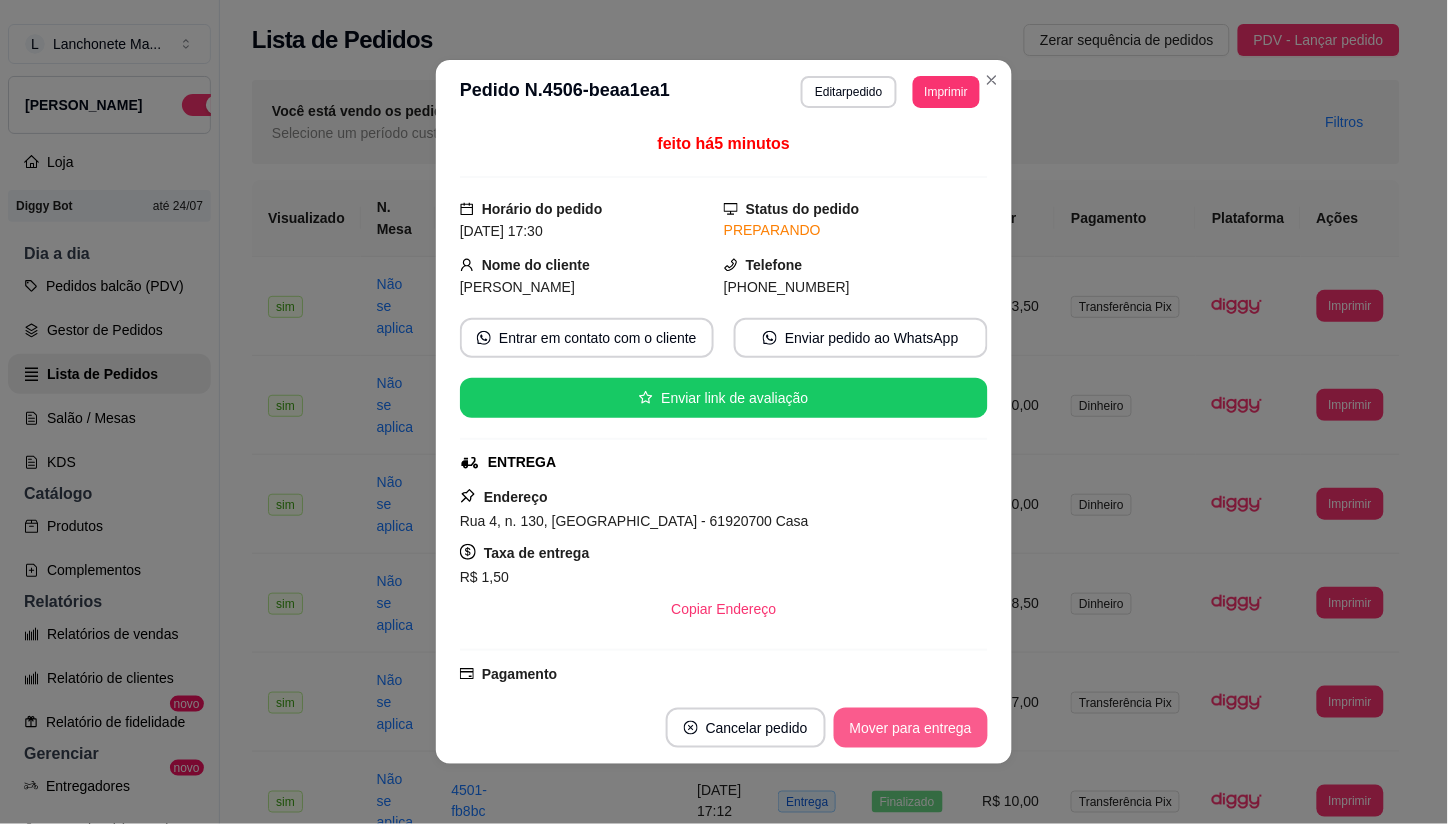 click on "Mover para entrega" at bounding box center (911, 728) 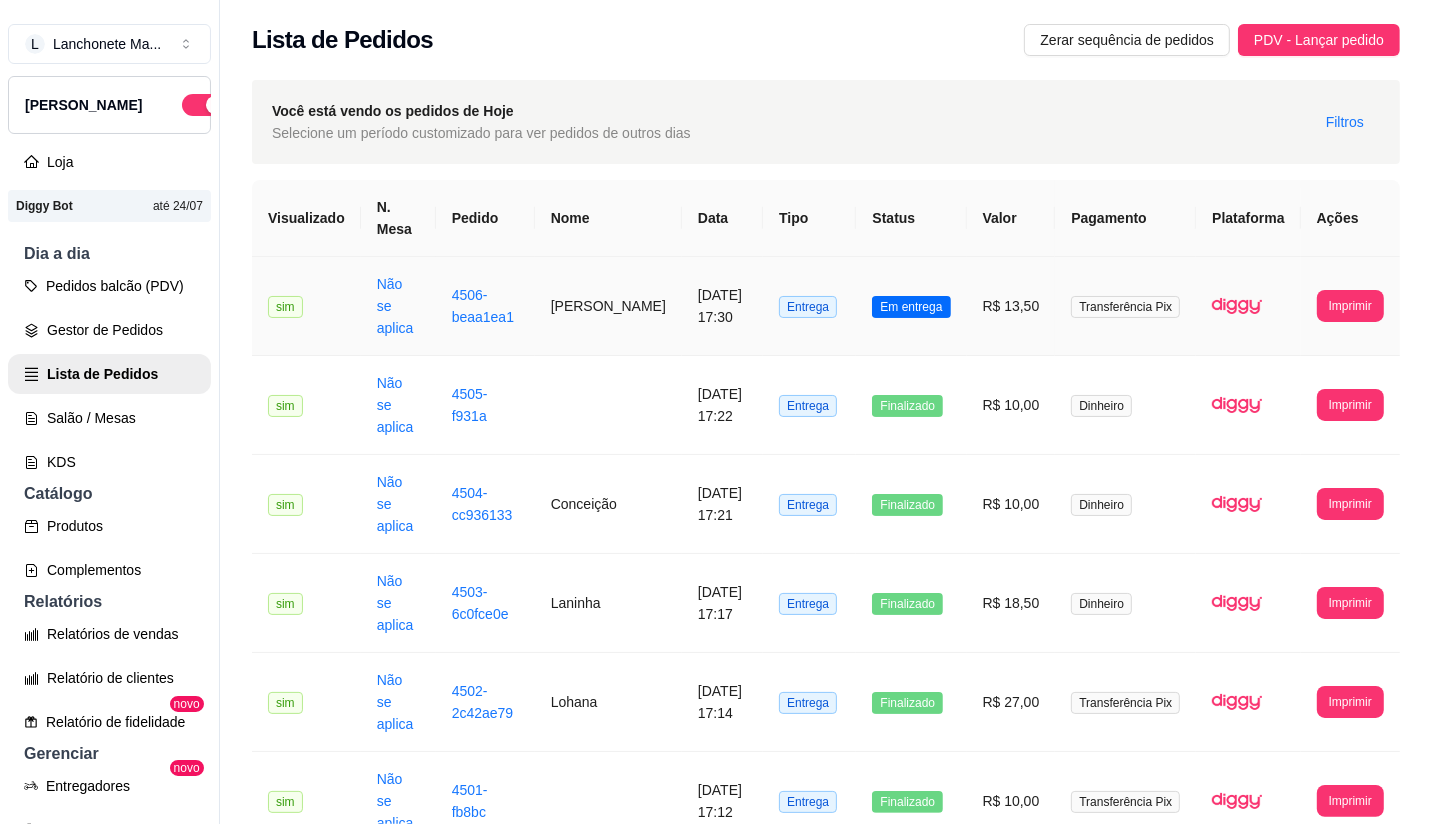 click on "Em entrega" at bounding box center (911, 306) 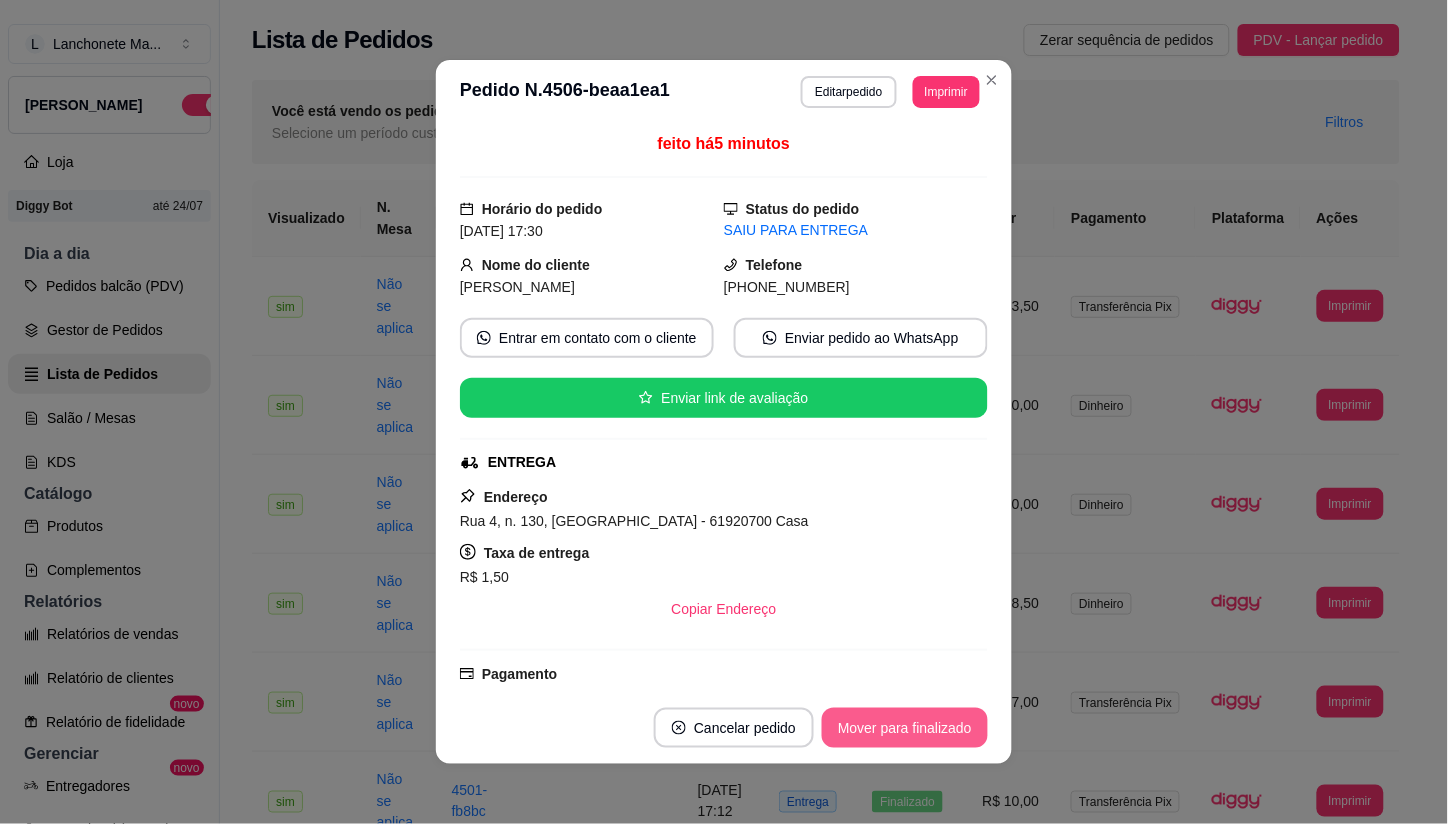 click on "Mover para finalizado" at bounding box center [905, 728] 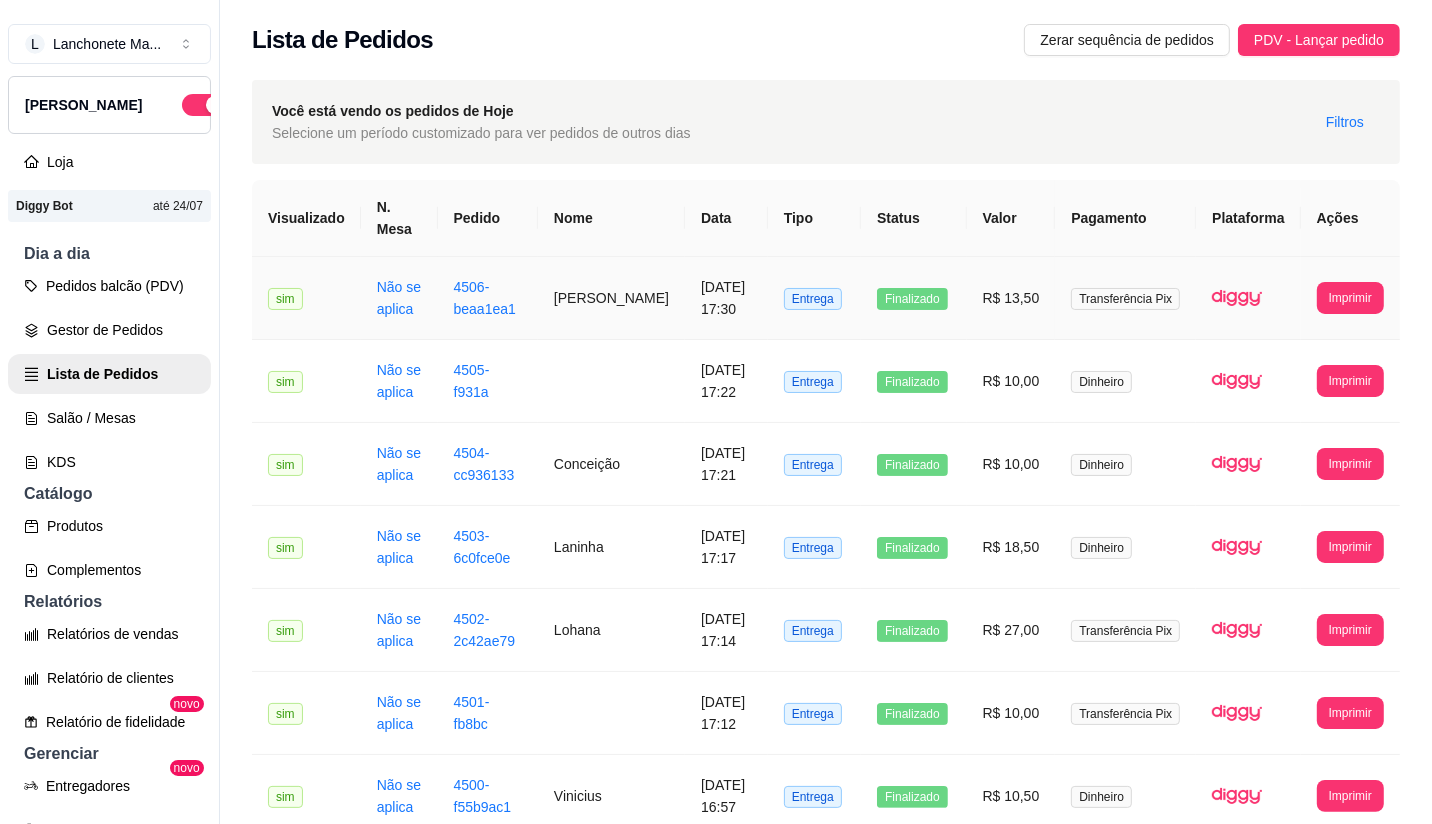 click on "Finalizado" at bounding box center [913, 298] 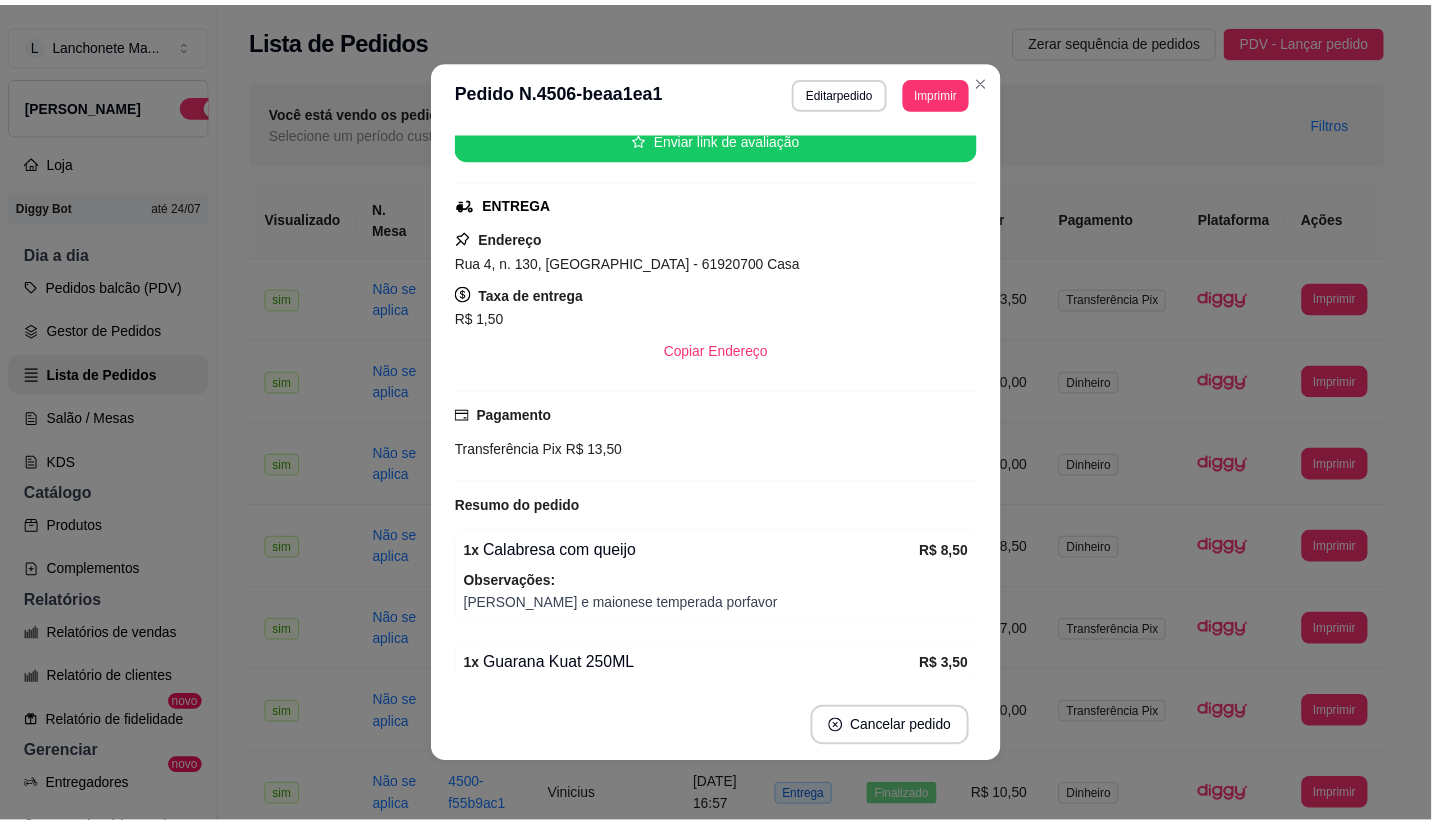 scroll, scrollTop: 295, scrollLeft: 0, axis: vertical 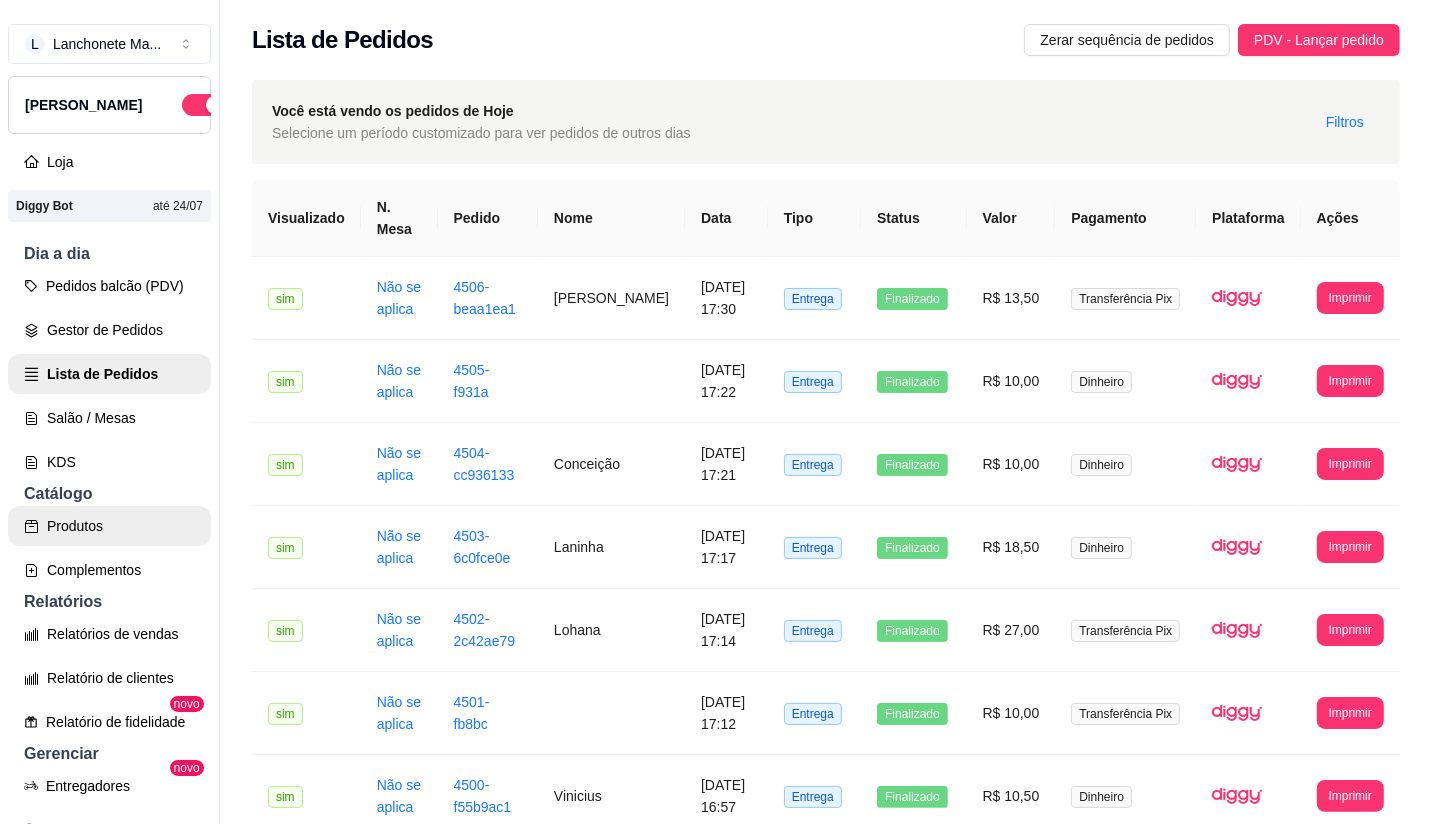 click on "Produtos" at bounding box center (109, 526) 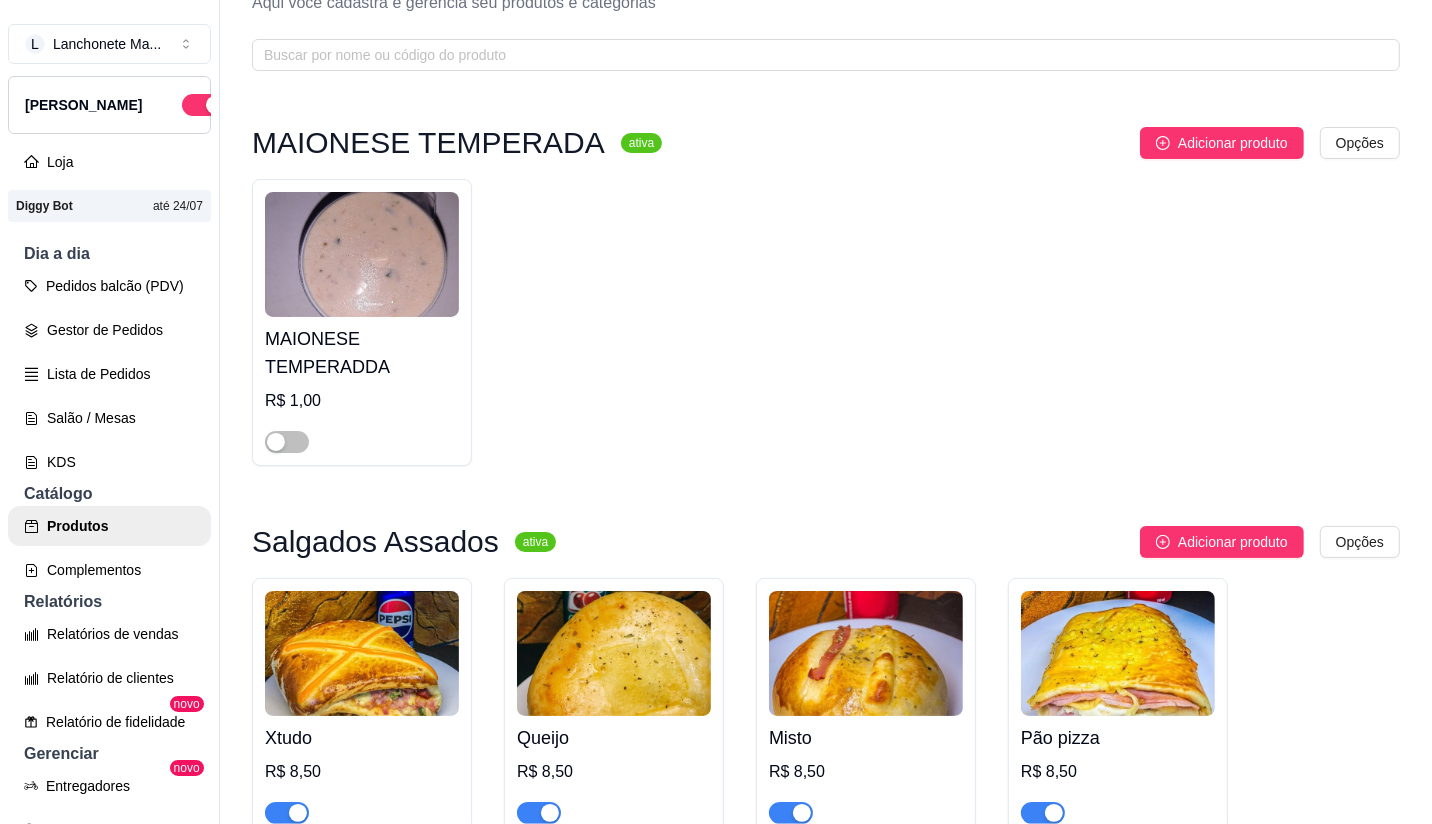 scroll, scrollTop: 111, scrollLeft: 0, axis: vertical 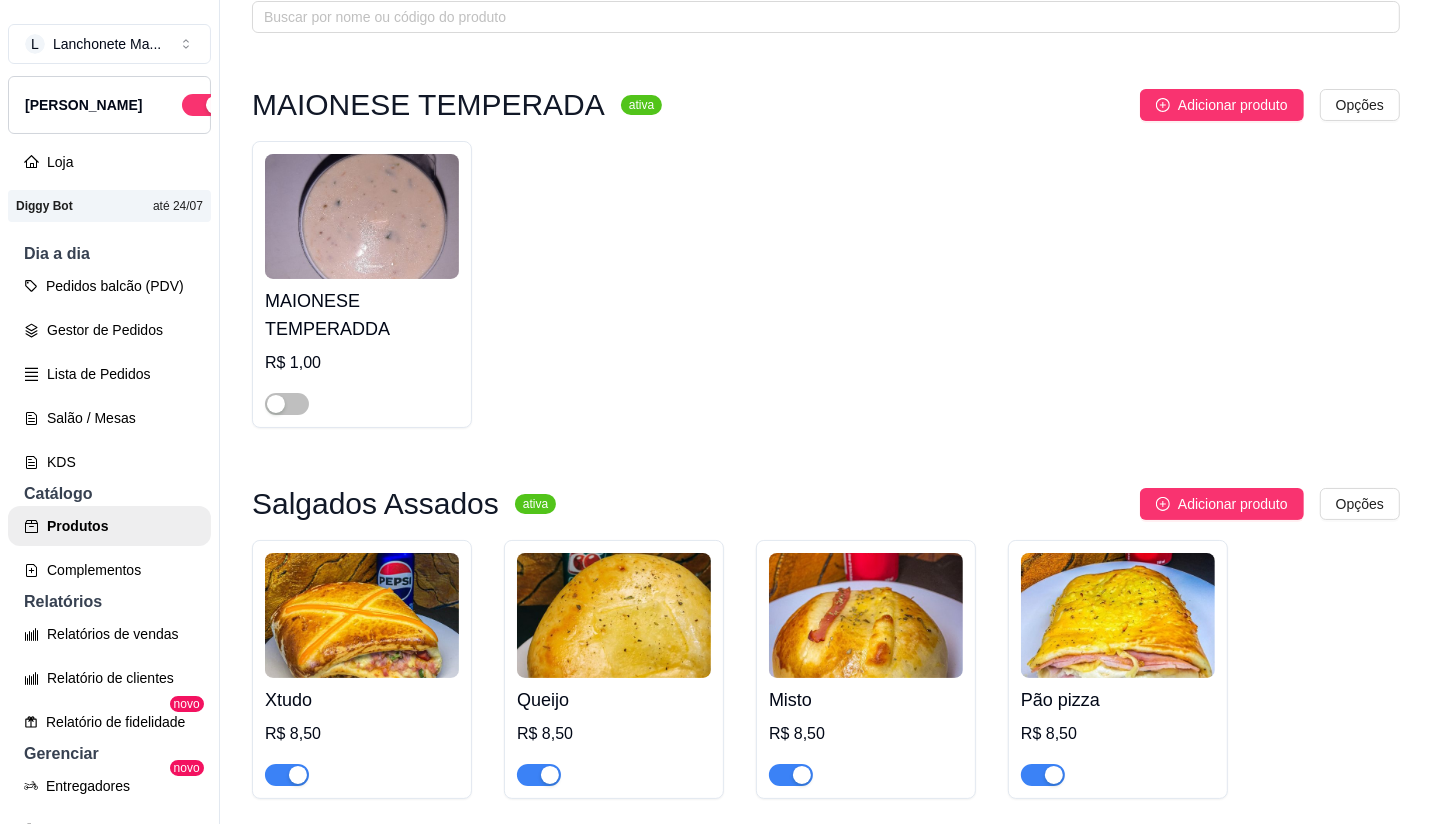 click at bounding box center [539, 775] 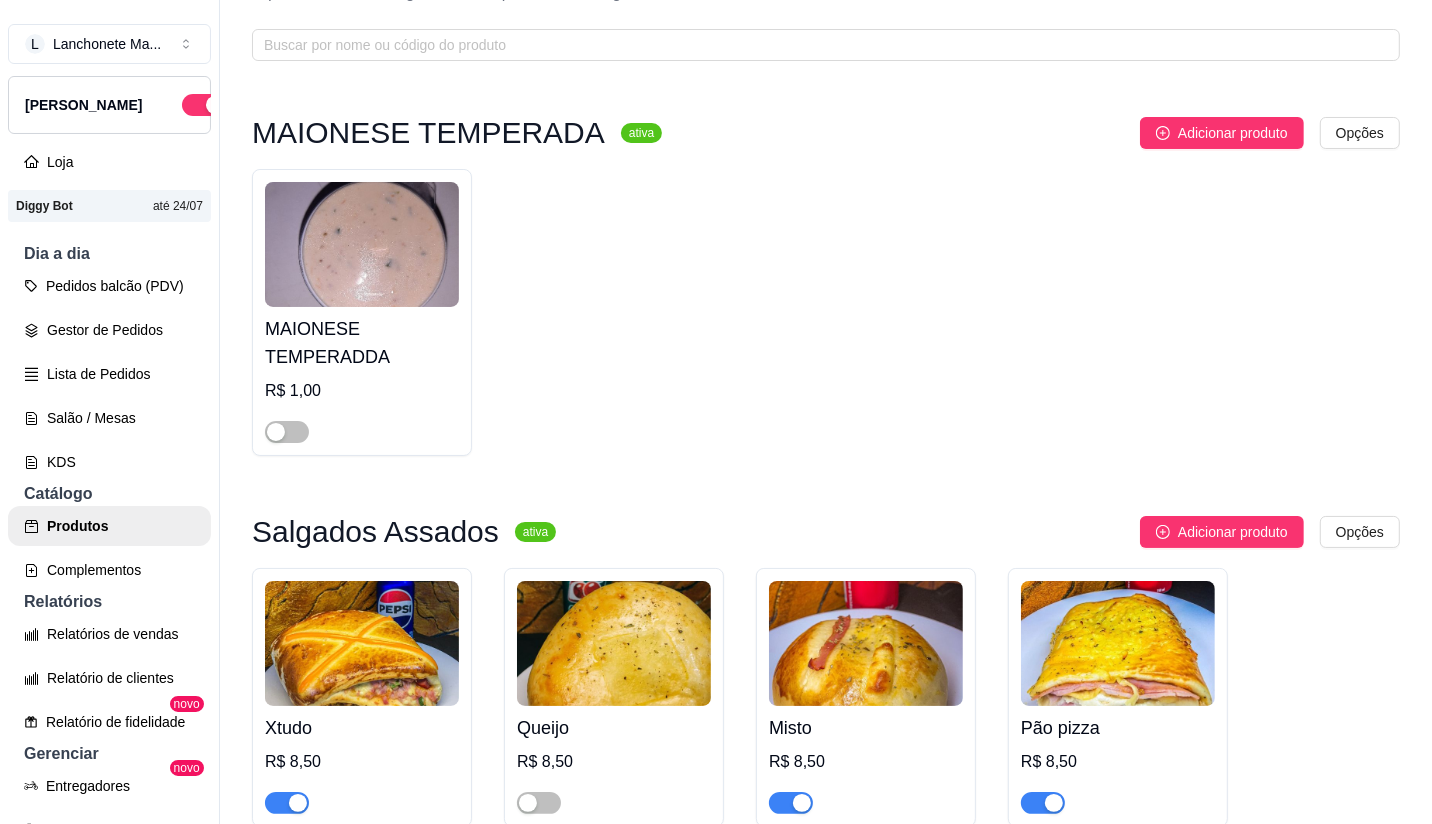 scroll, scrollTop: 0, scrollLeft: 0, axis: both 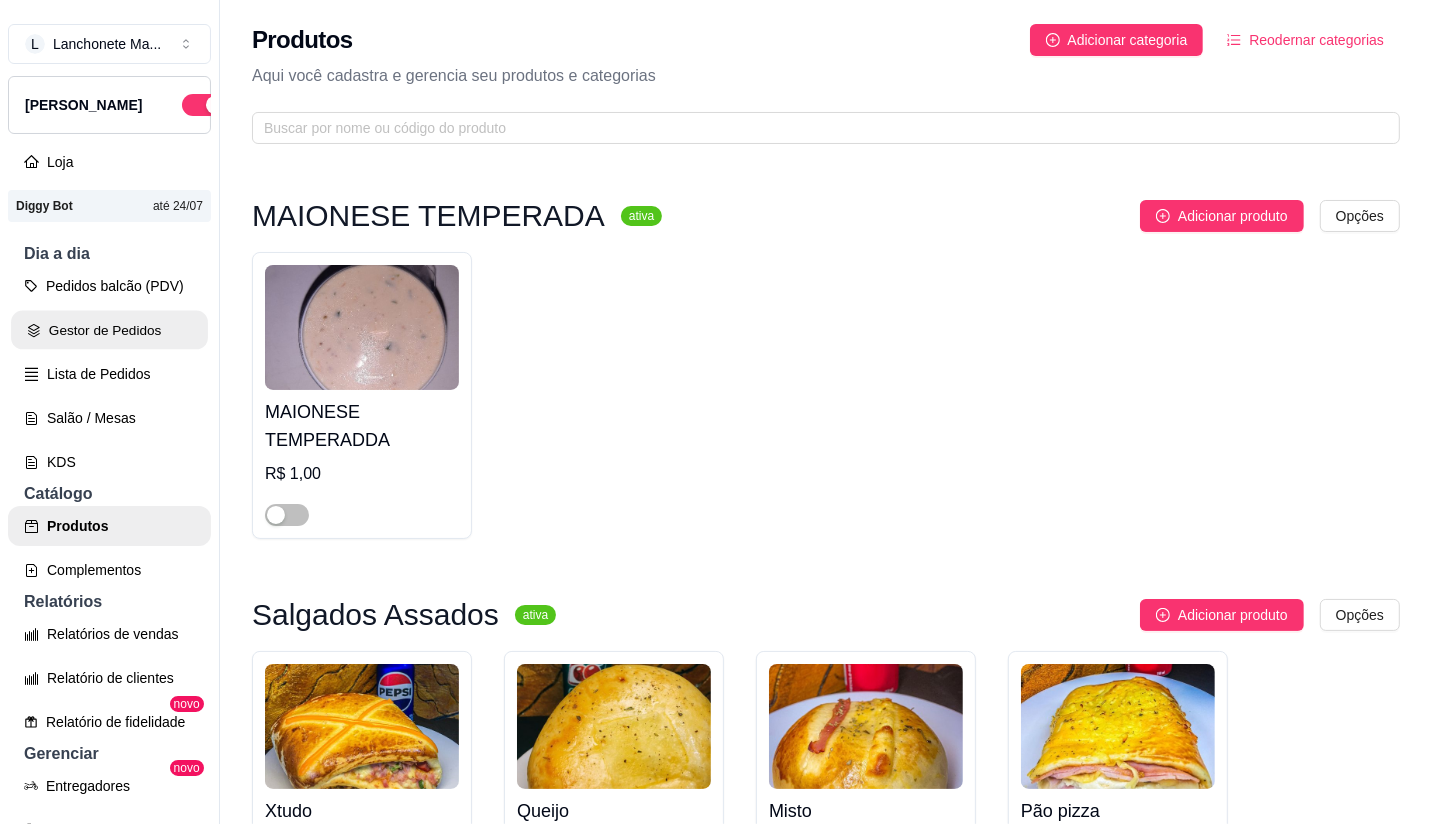 click on "Gestor de Pedidos" at bounding box center (109, 330) 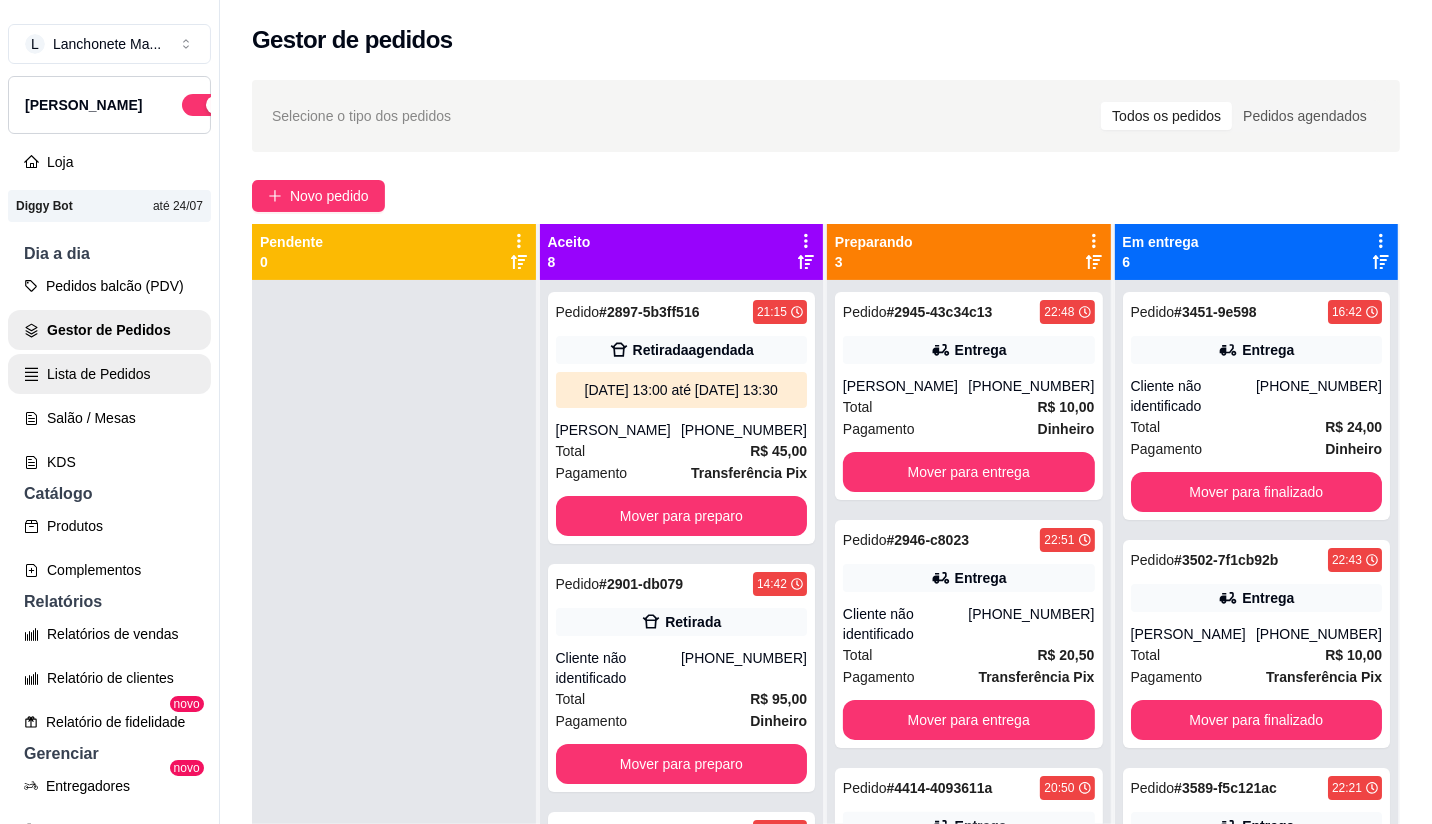 click on "Lista de Pedidos" at bounding box center [109, 374] 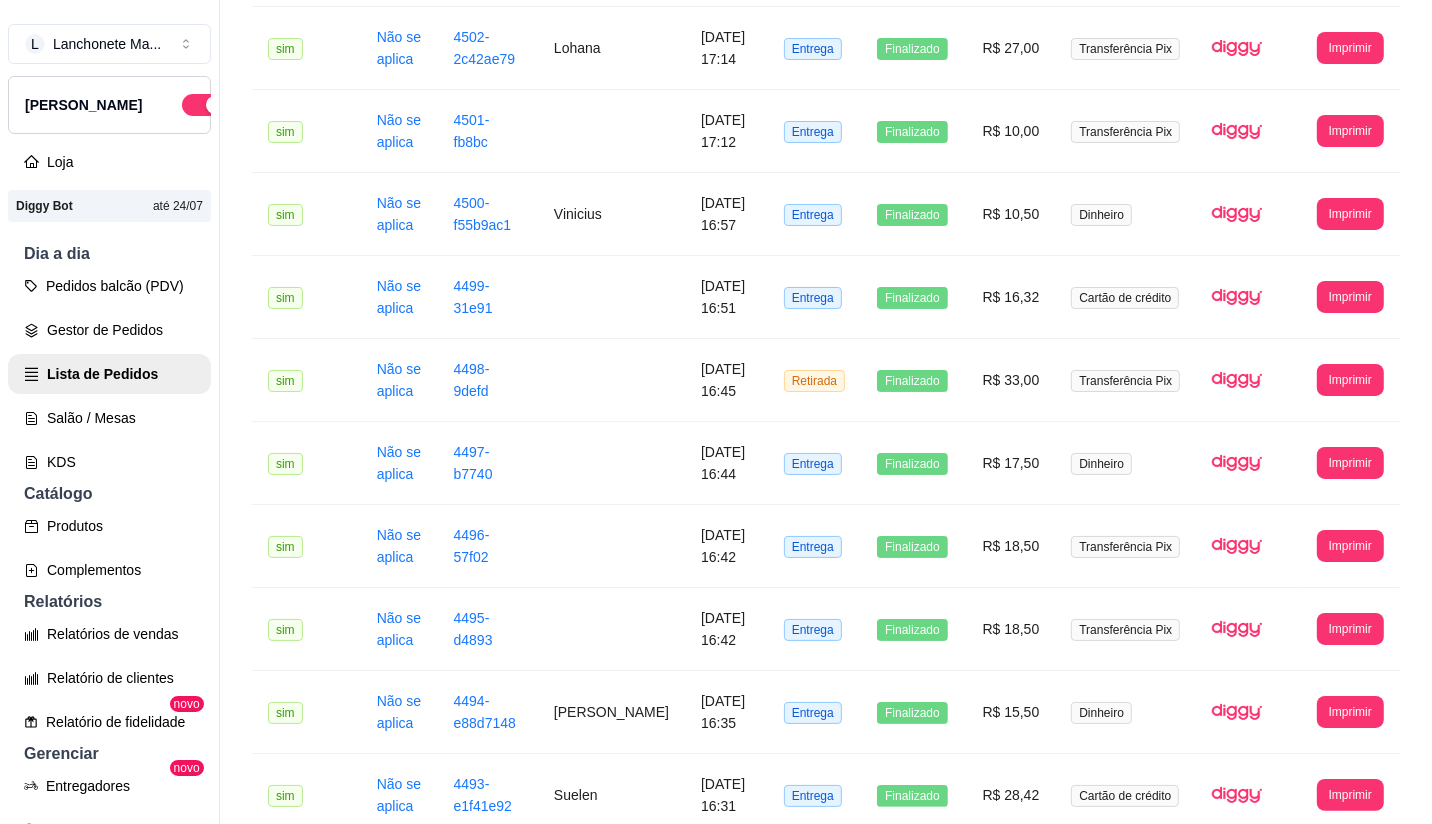 scroll, scrollTop: 0, scrollLeft: 0, axis: both 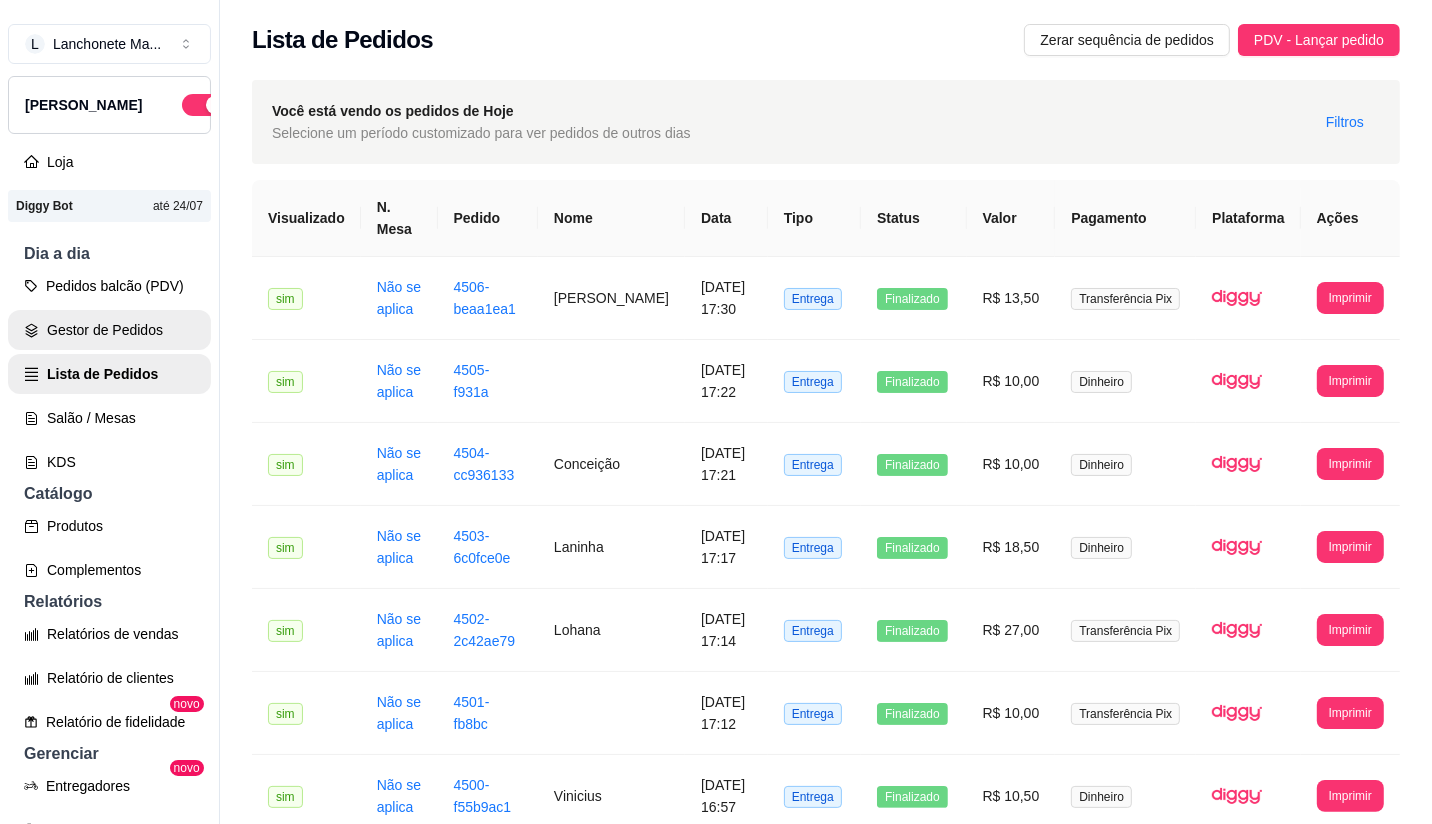 click on "Gestor de Pedidos" at bounding box center (109, 330) 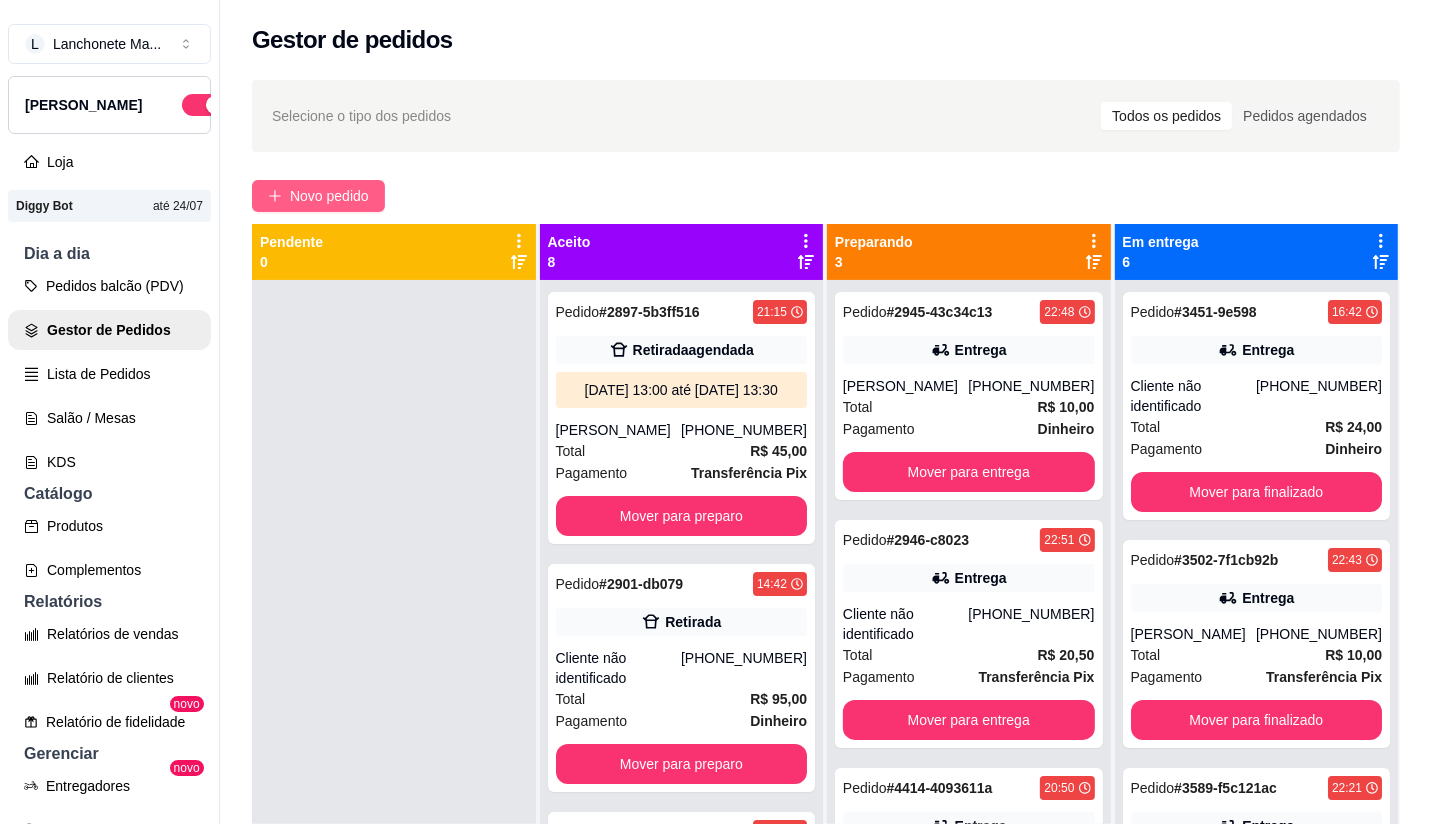 click on "Novo pedido" at bounding box center [329, 196] 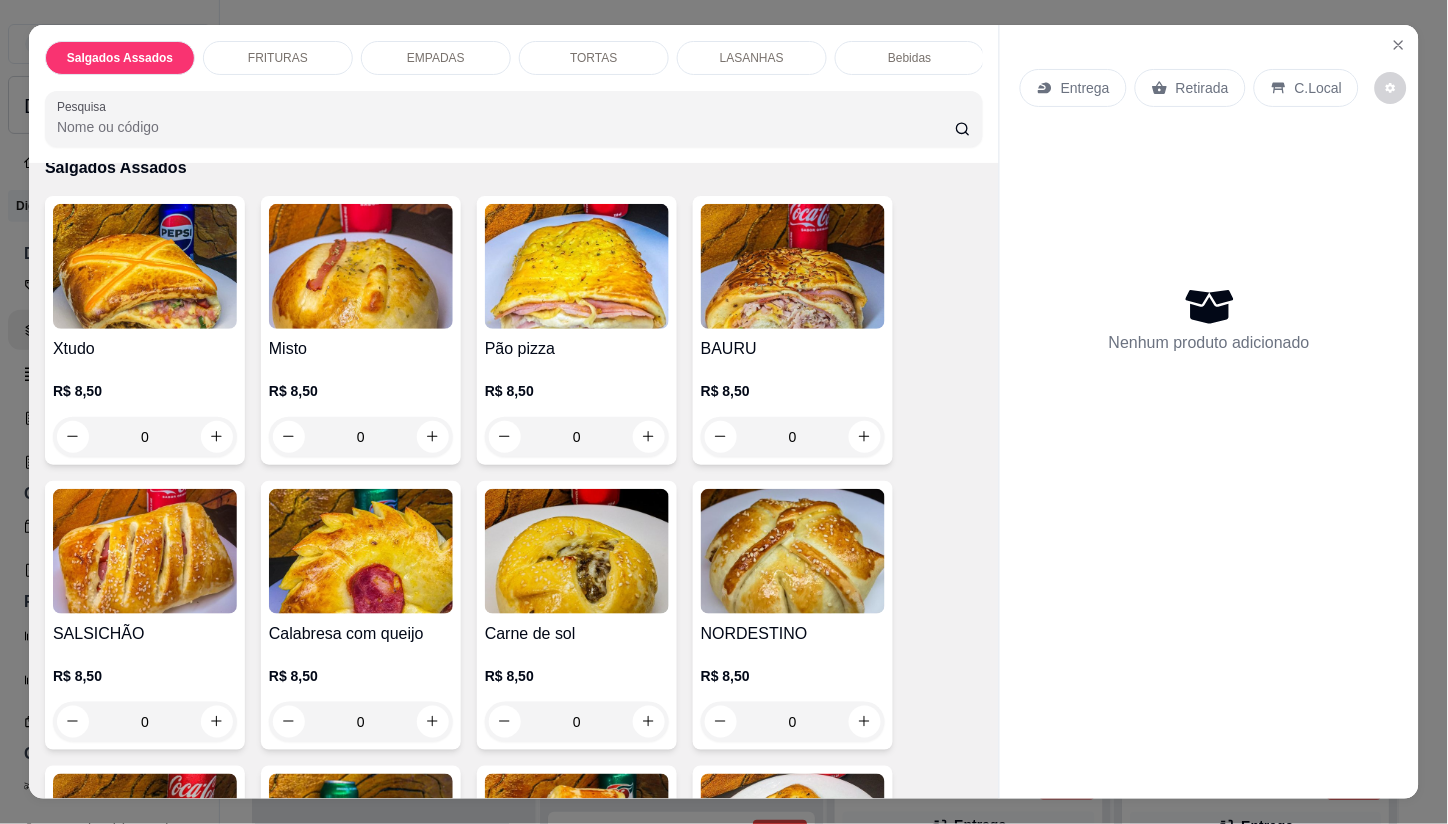 scroll, scrollTop: 111, scrollLeft: 0, axis: vertical 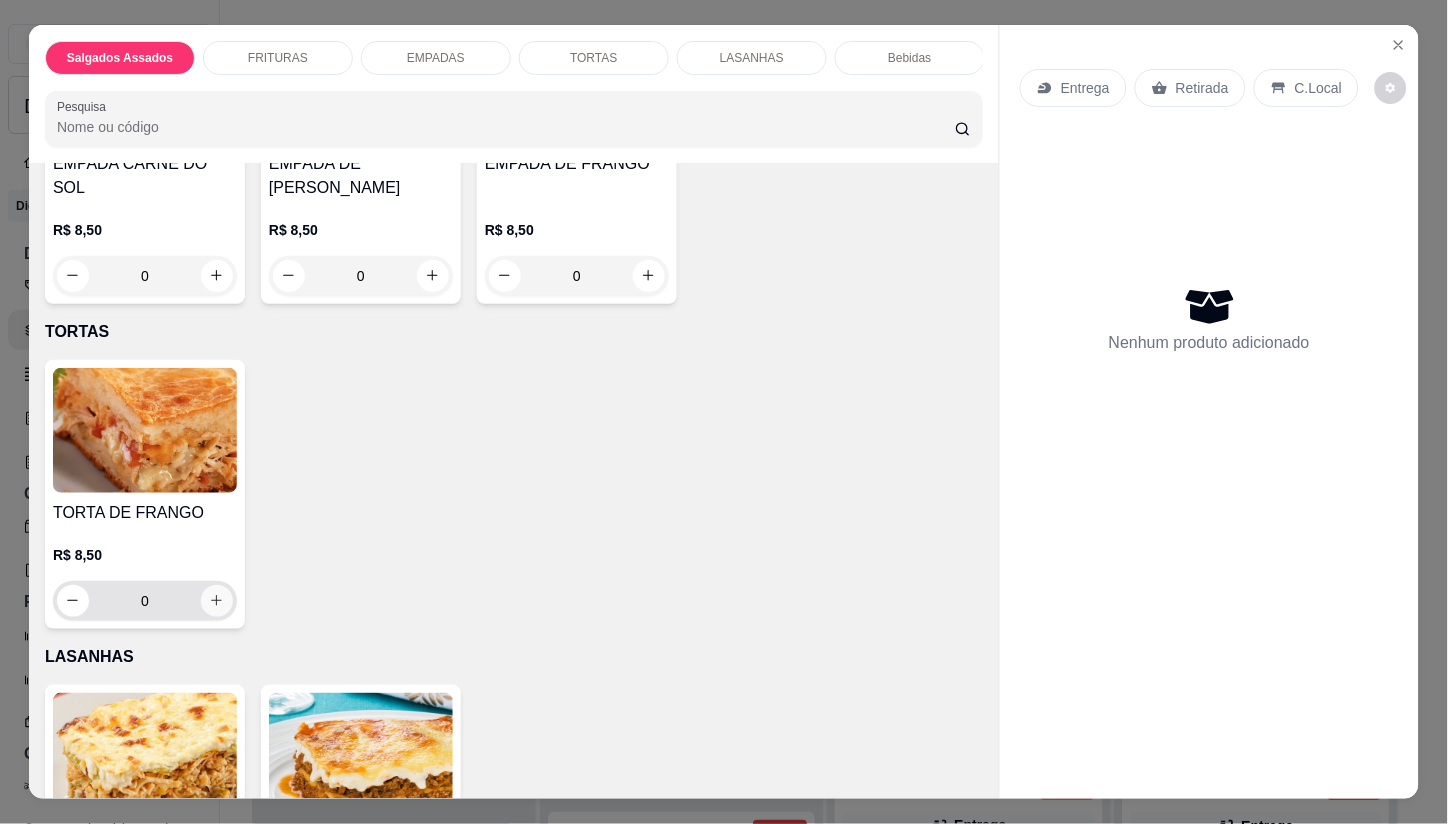 click 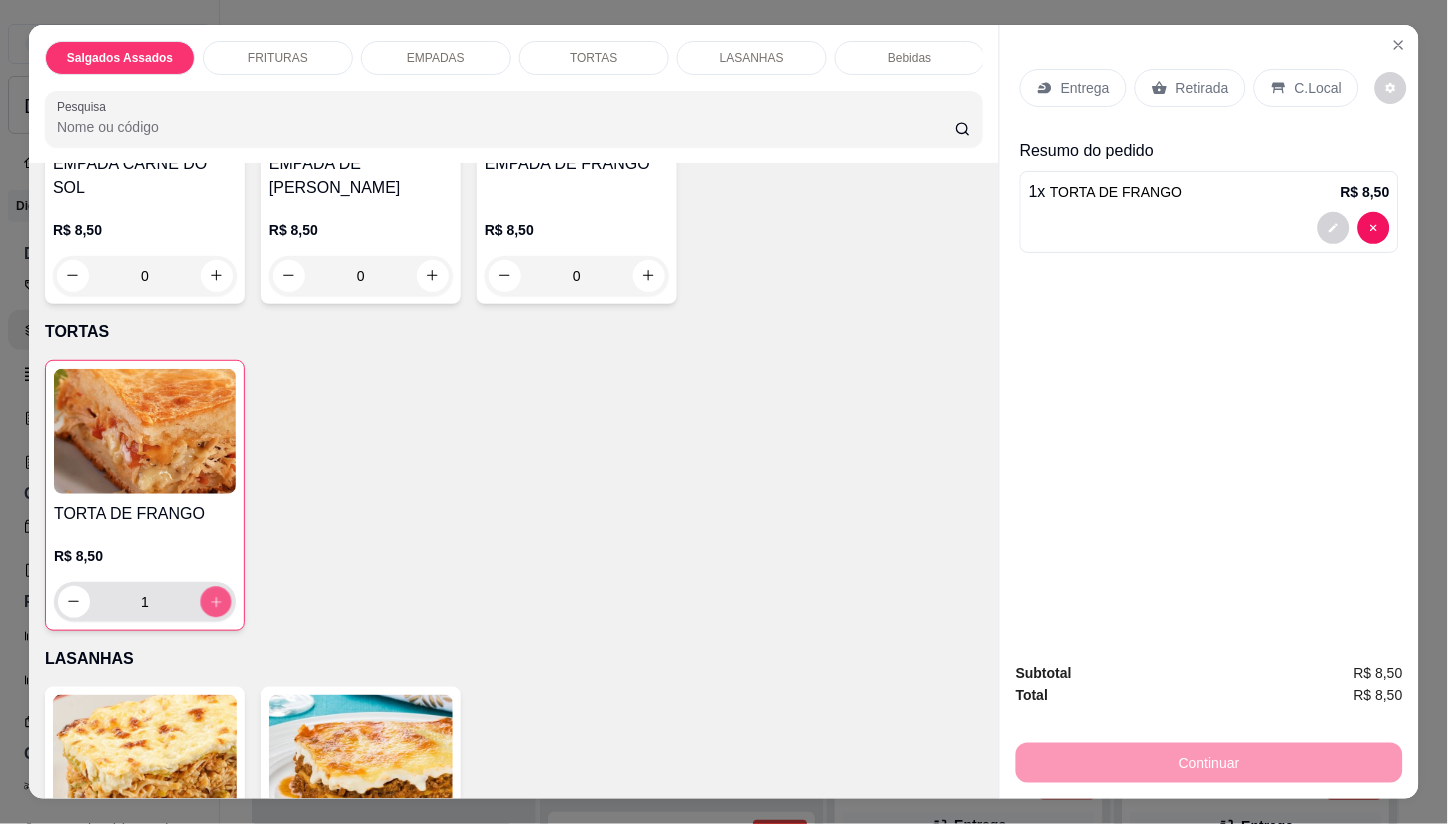 click 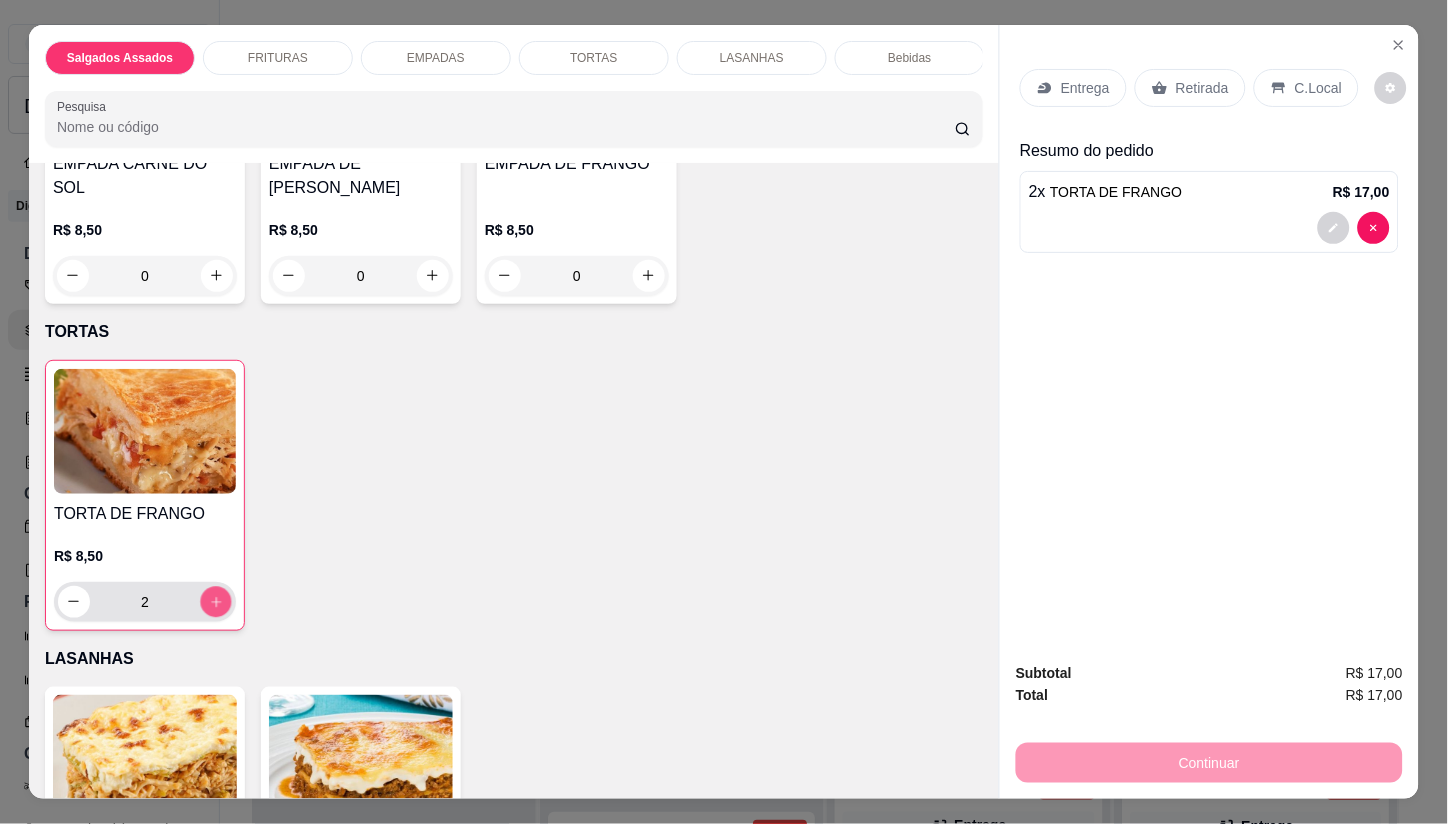 click 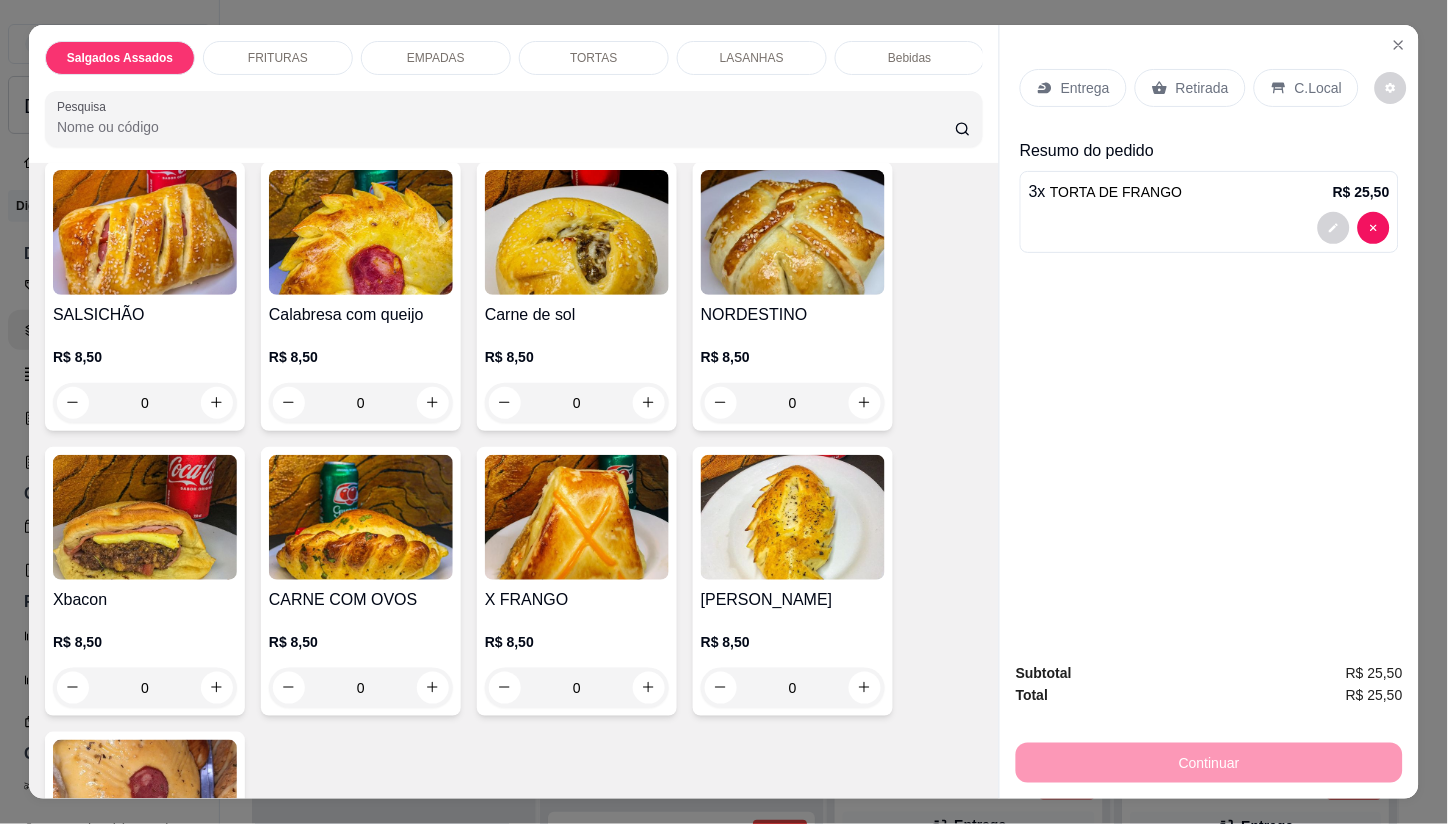 scroll, scrollTop: 368, scrollLeft: 0, axis: vertical 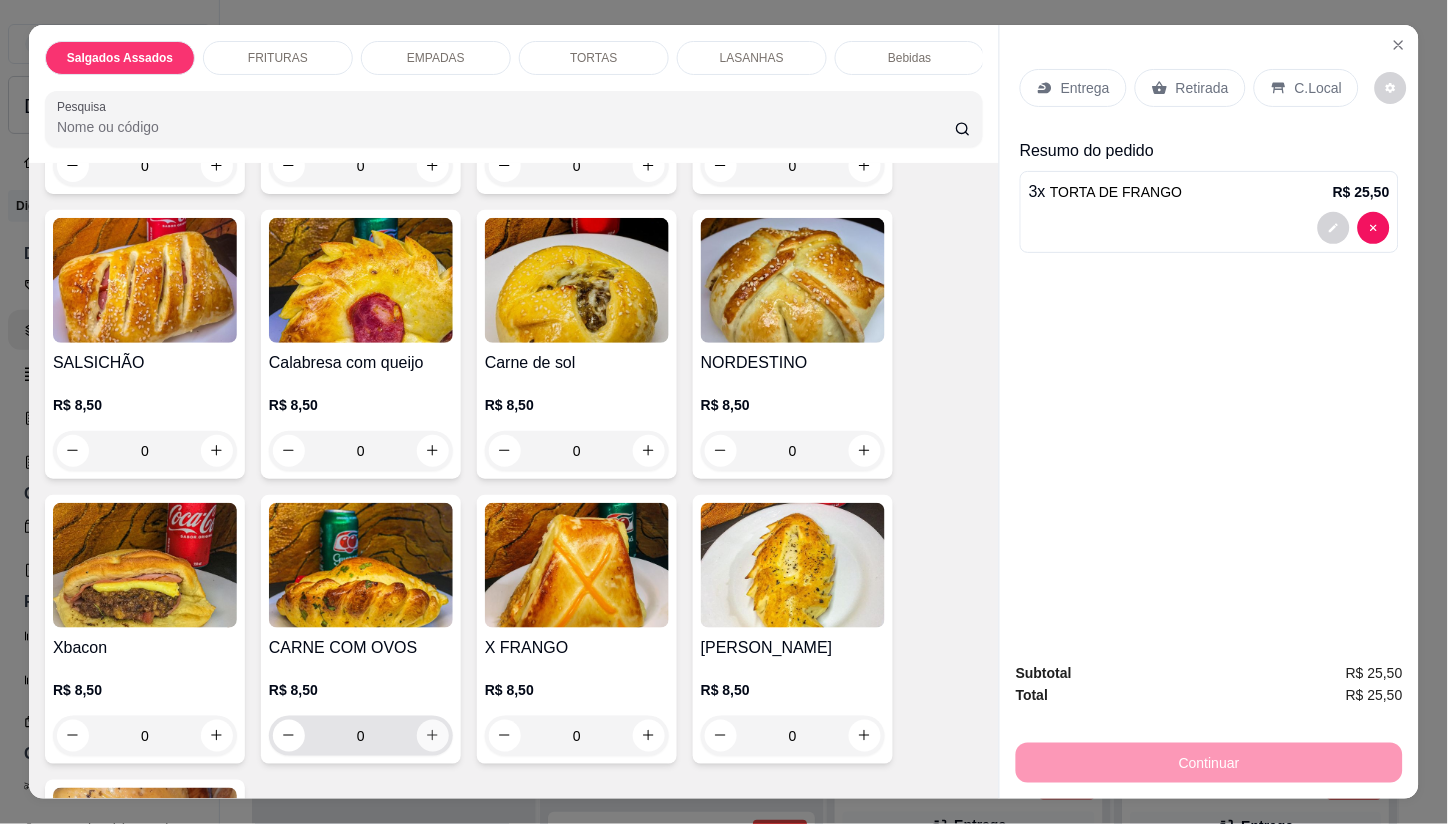 click 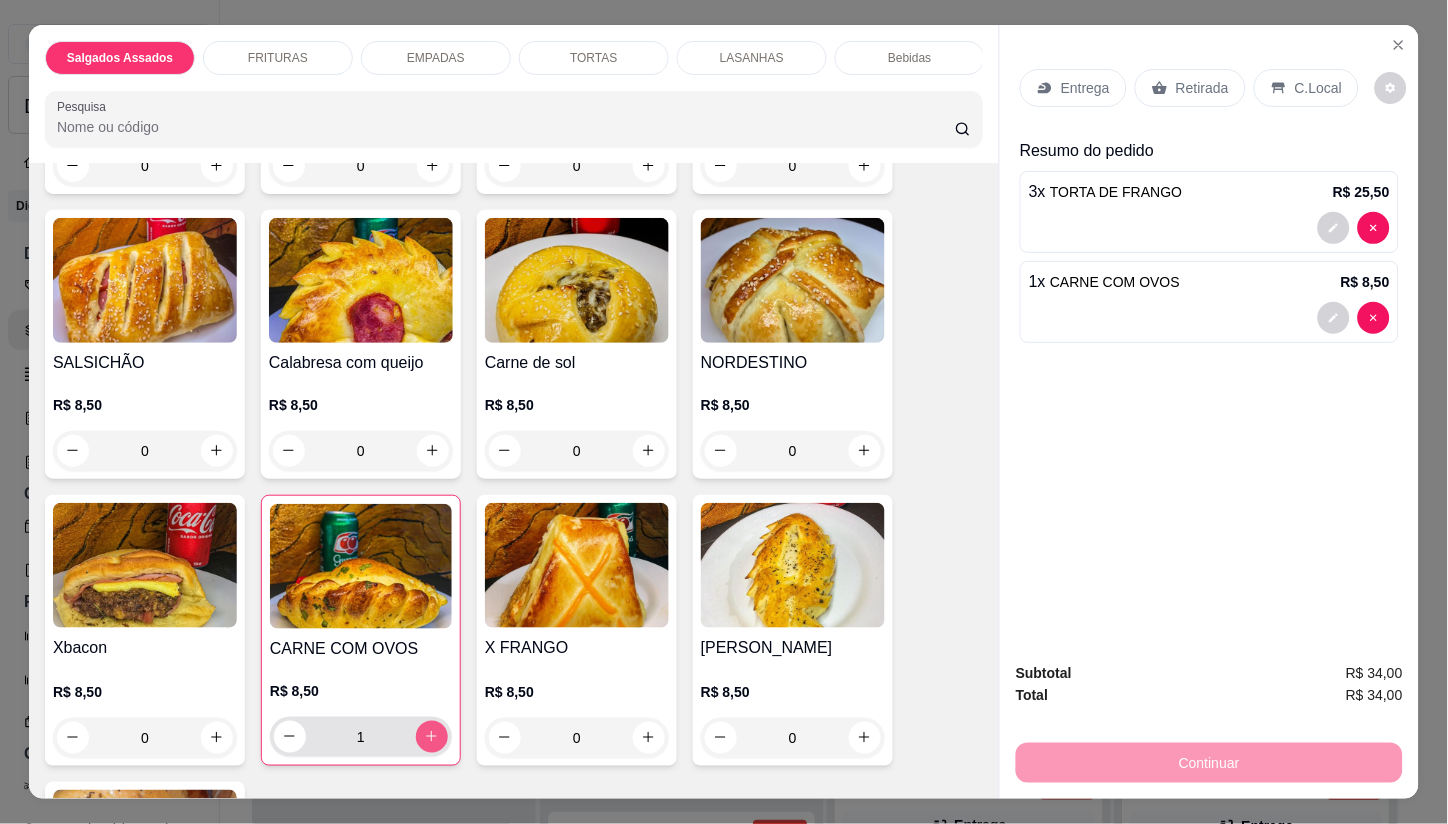 type on "1" 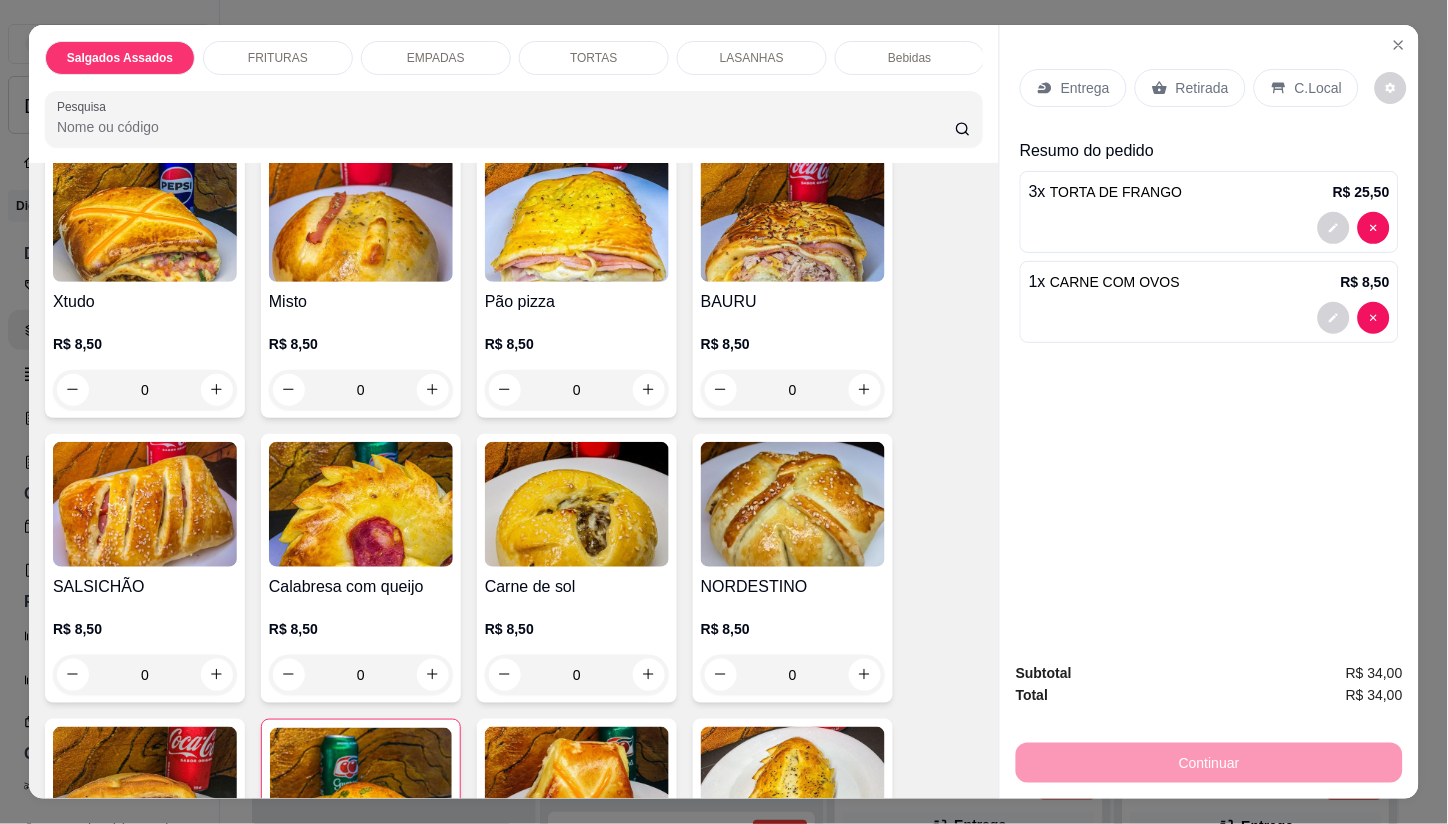 scroll, scrollTop: 146, scrollLeft: 0, axis: vertical 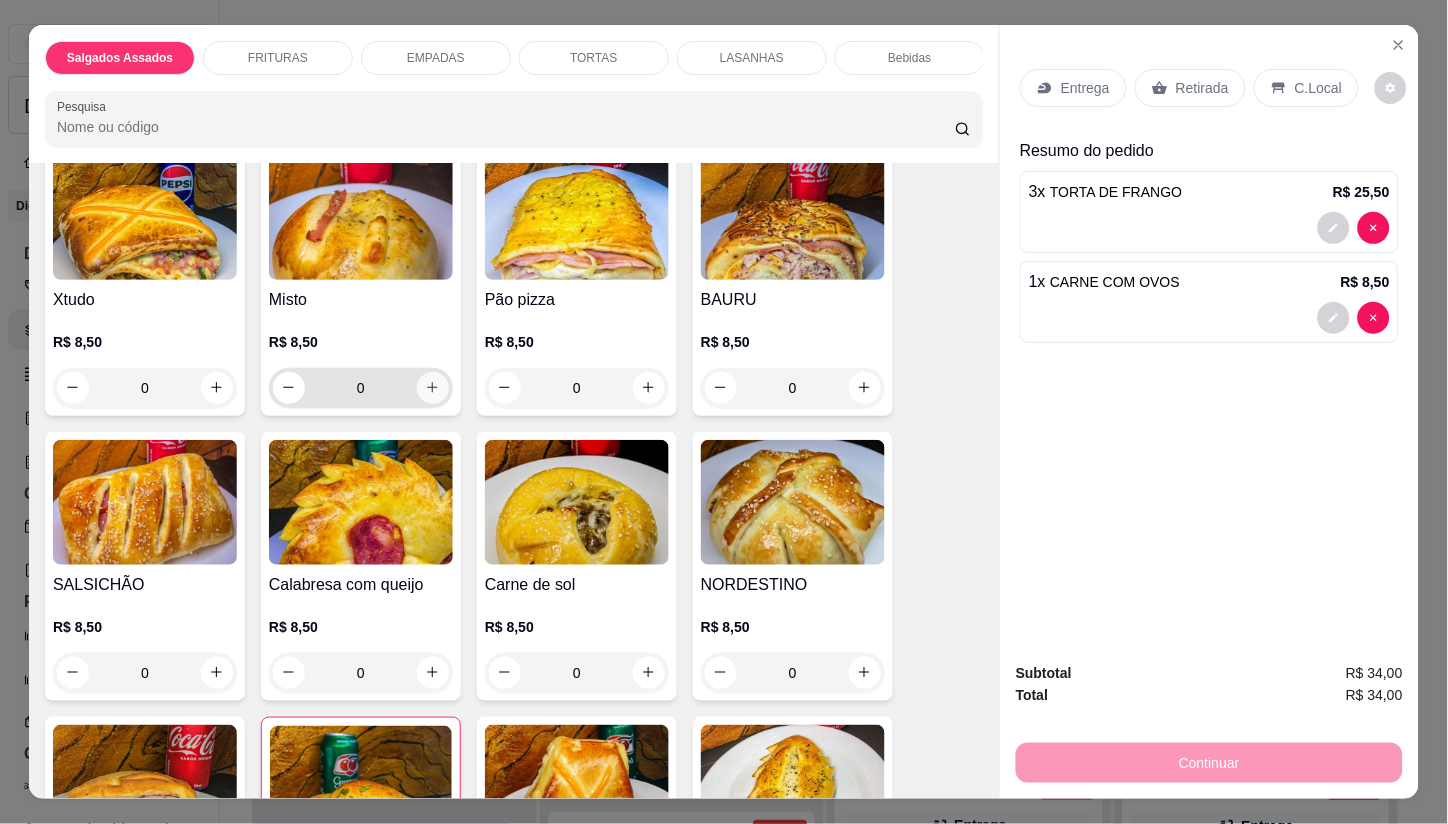 click 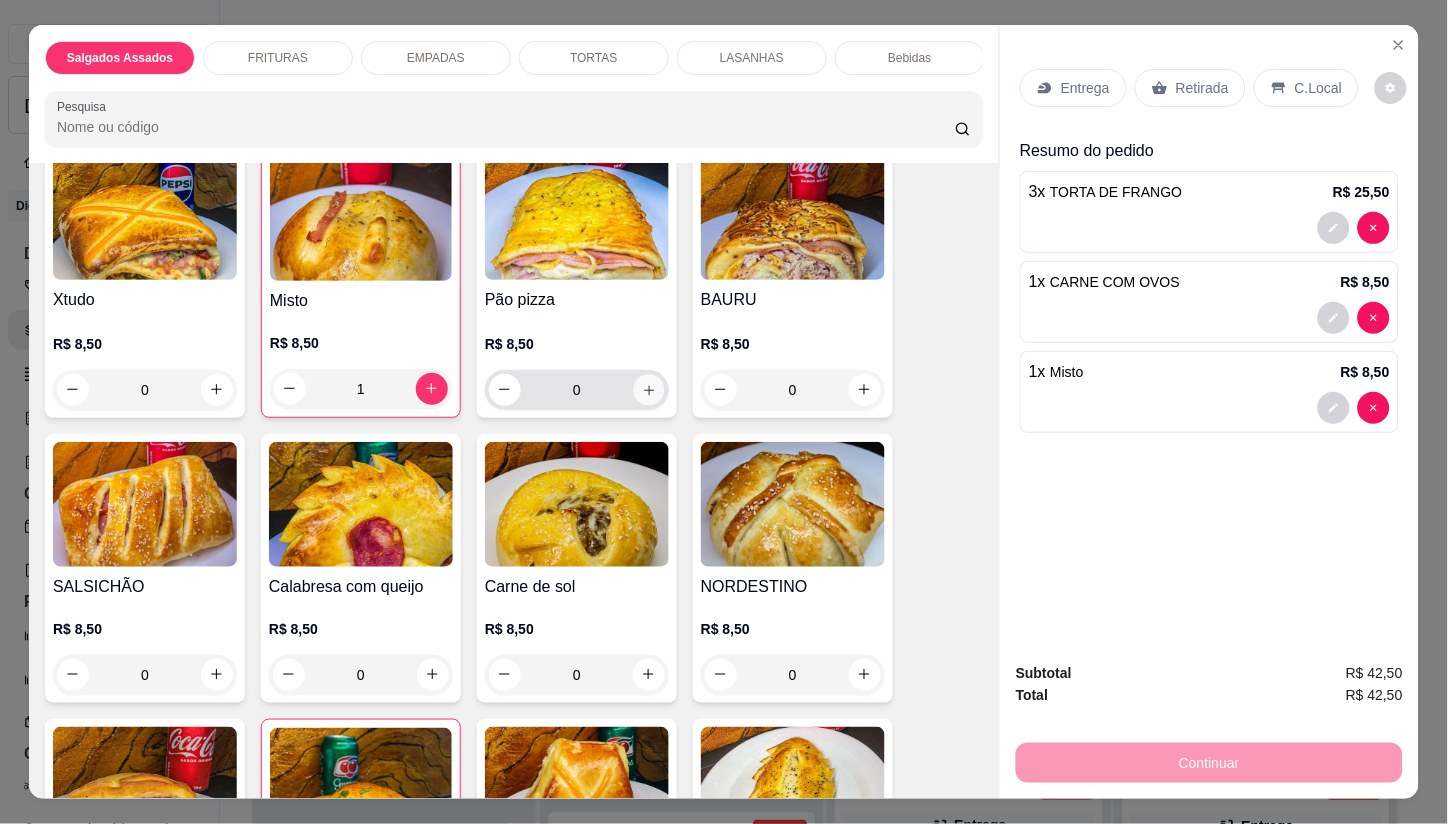click 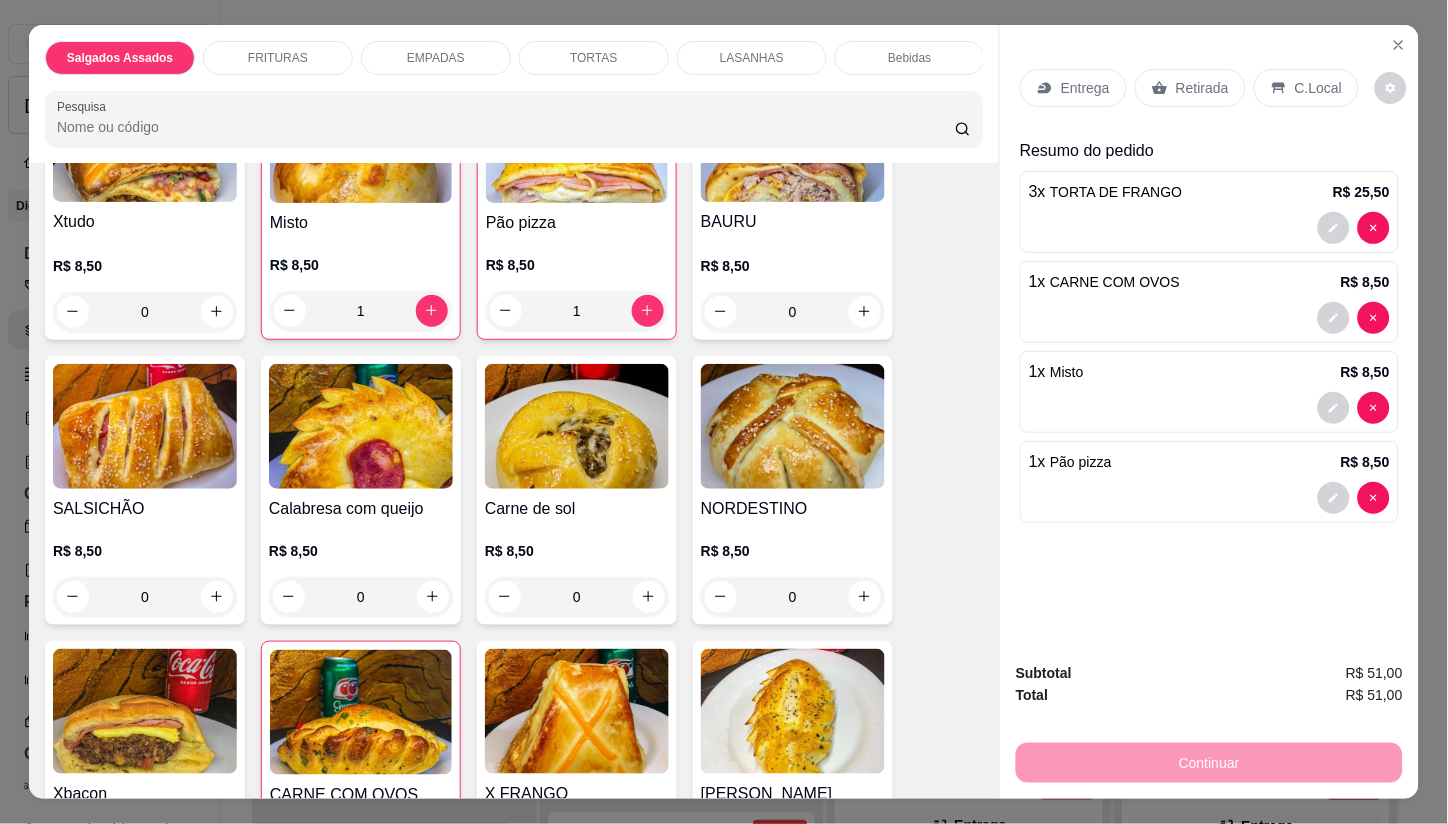 scroll, scrollTop: 257, scrollLeft: 0, axis: vertical 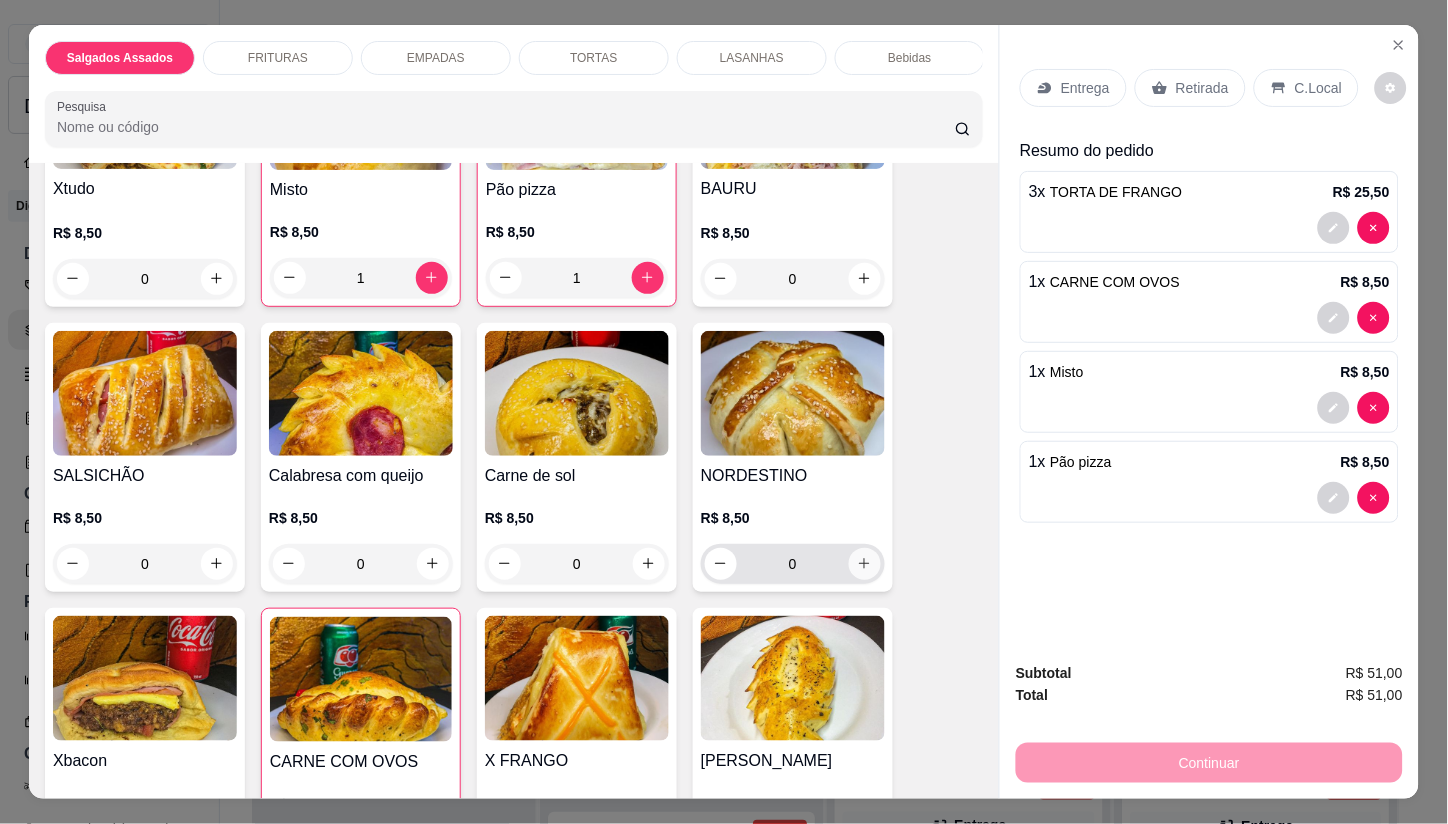 click 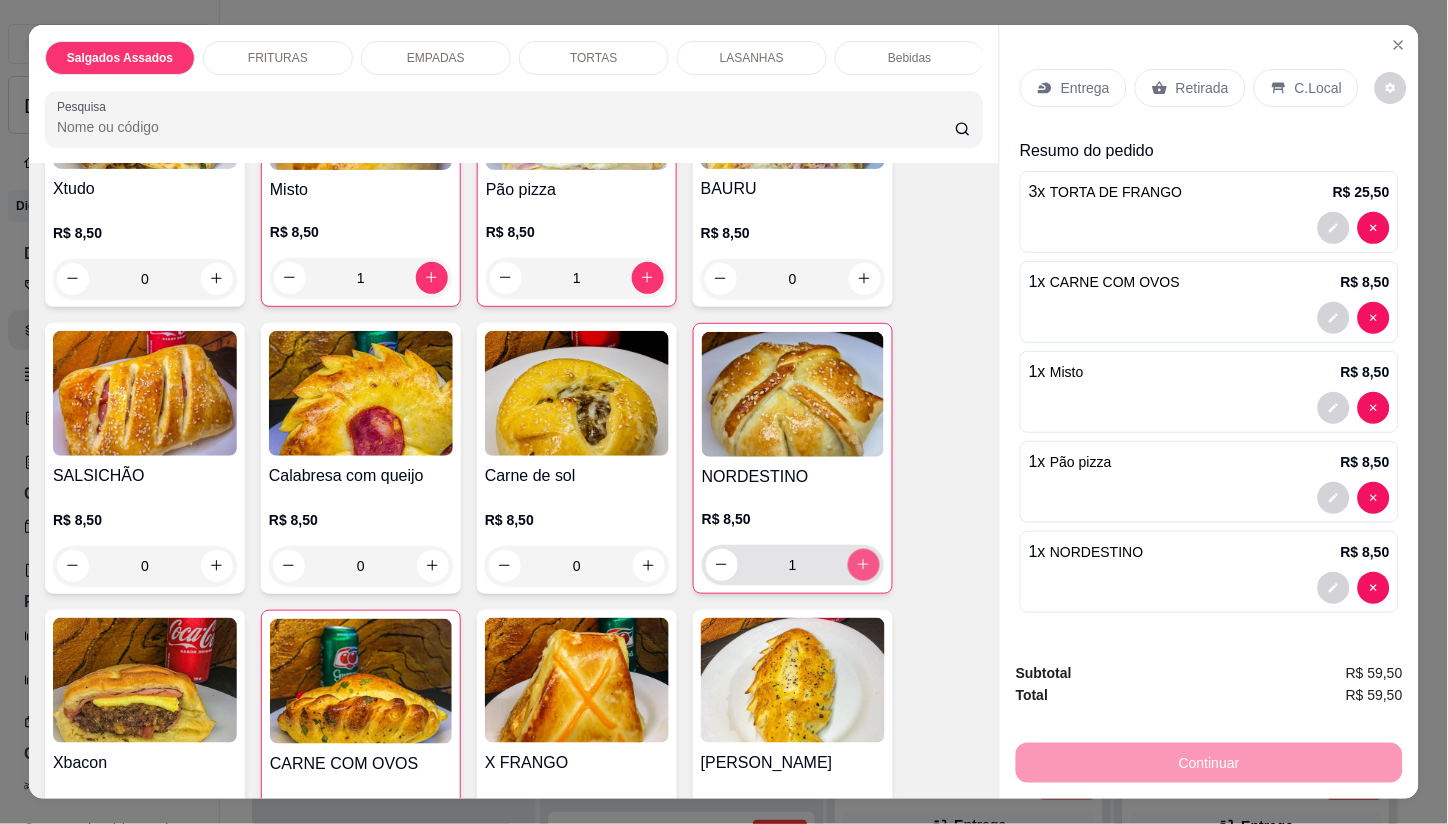 click 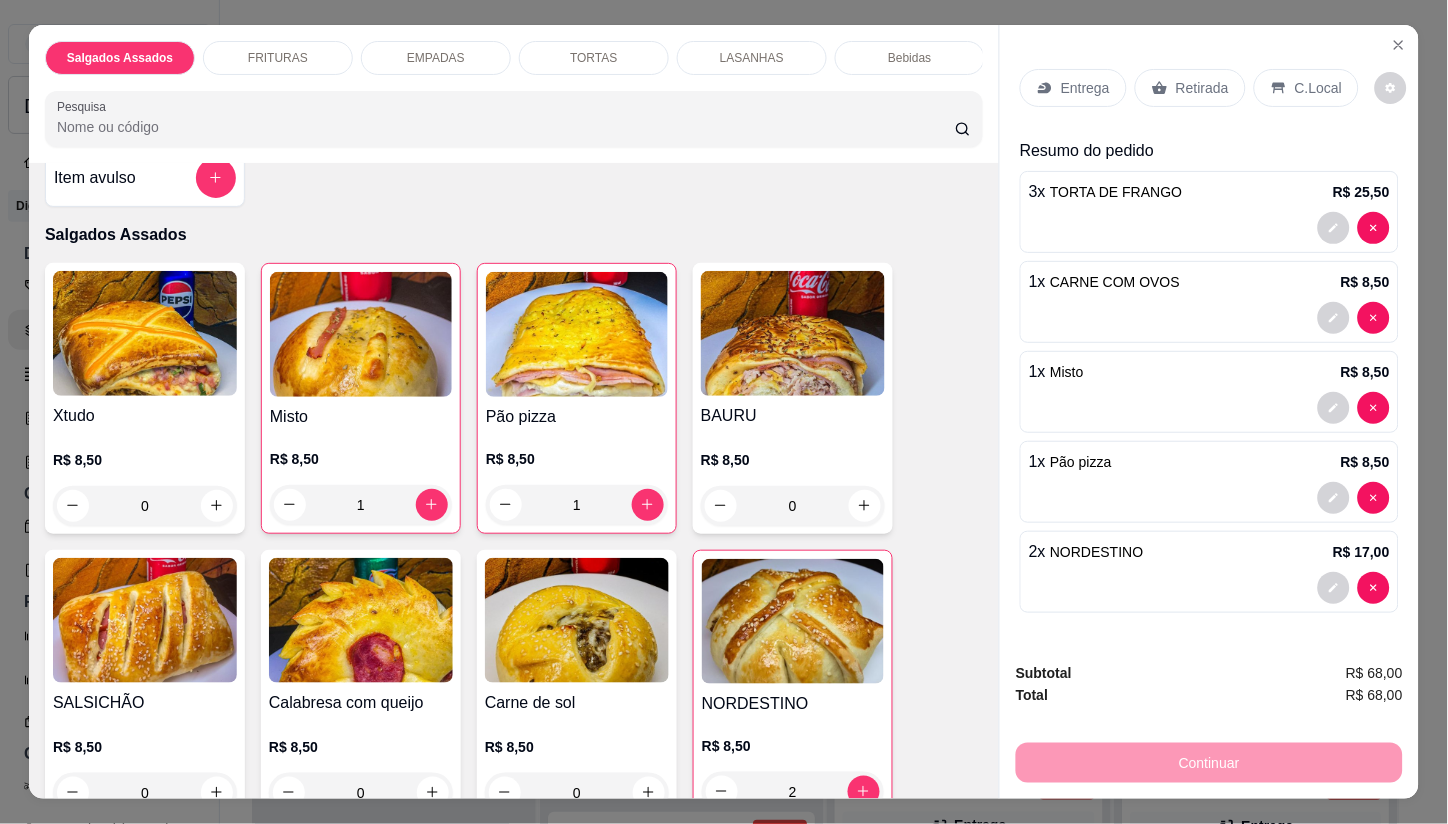 scroll, scrollTop: 111, scrollLeft: 0, axis: vertical 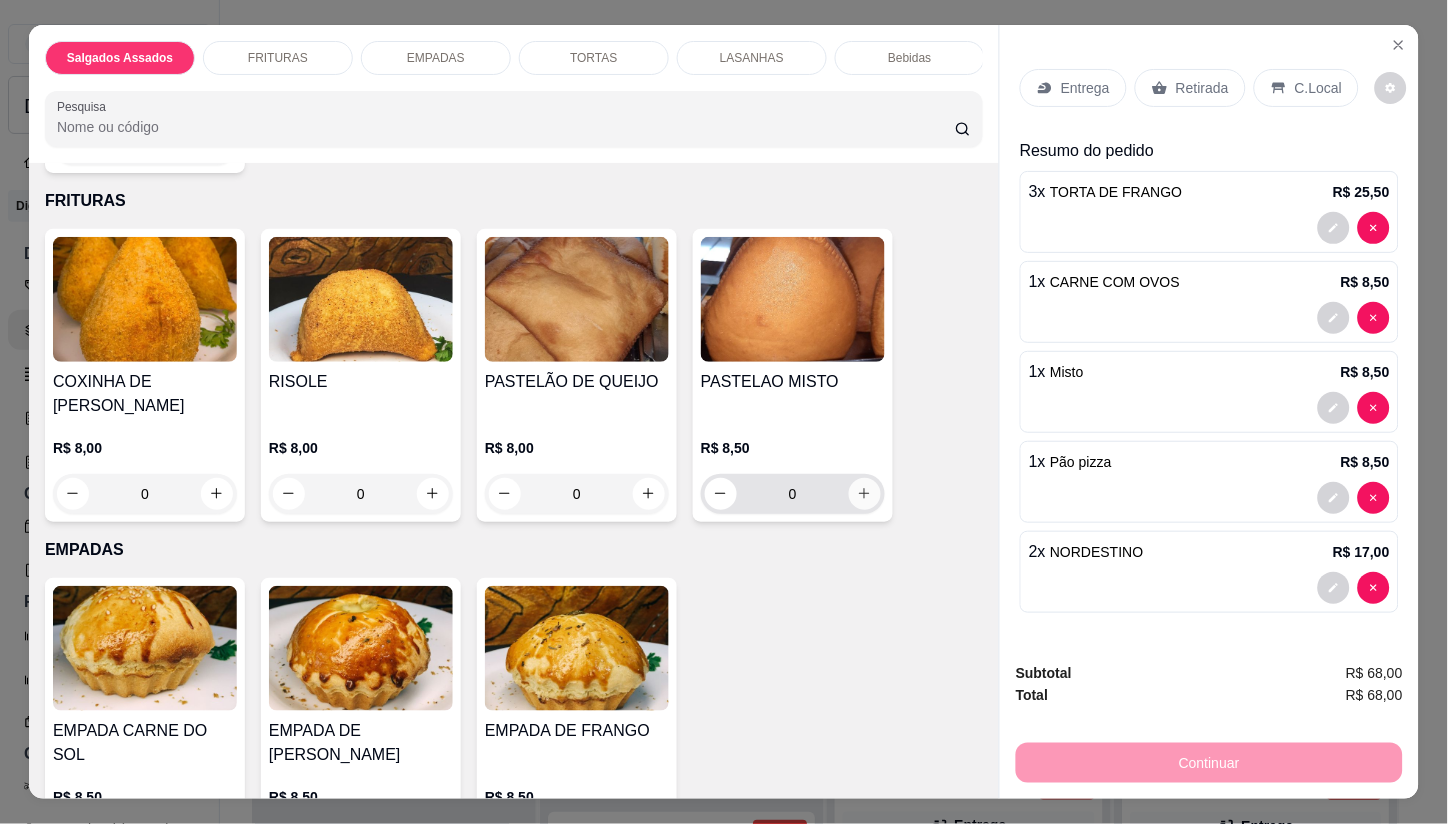 click 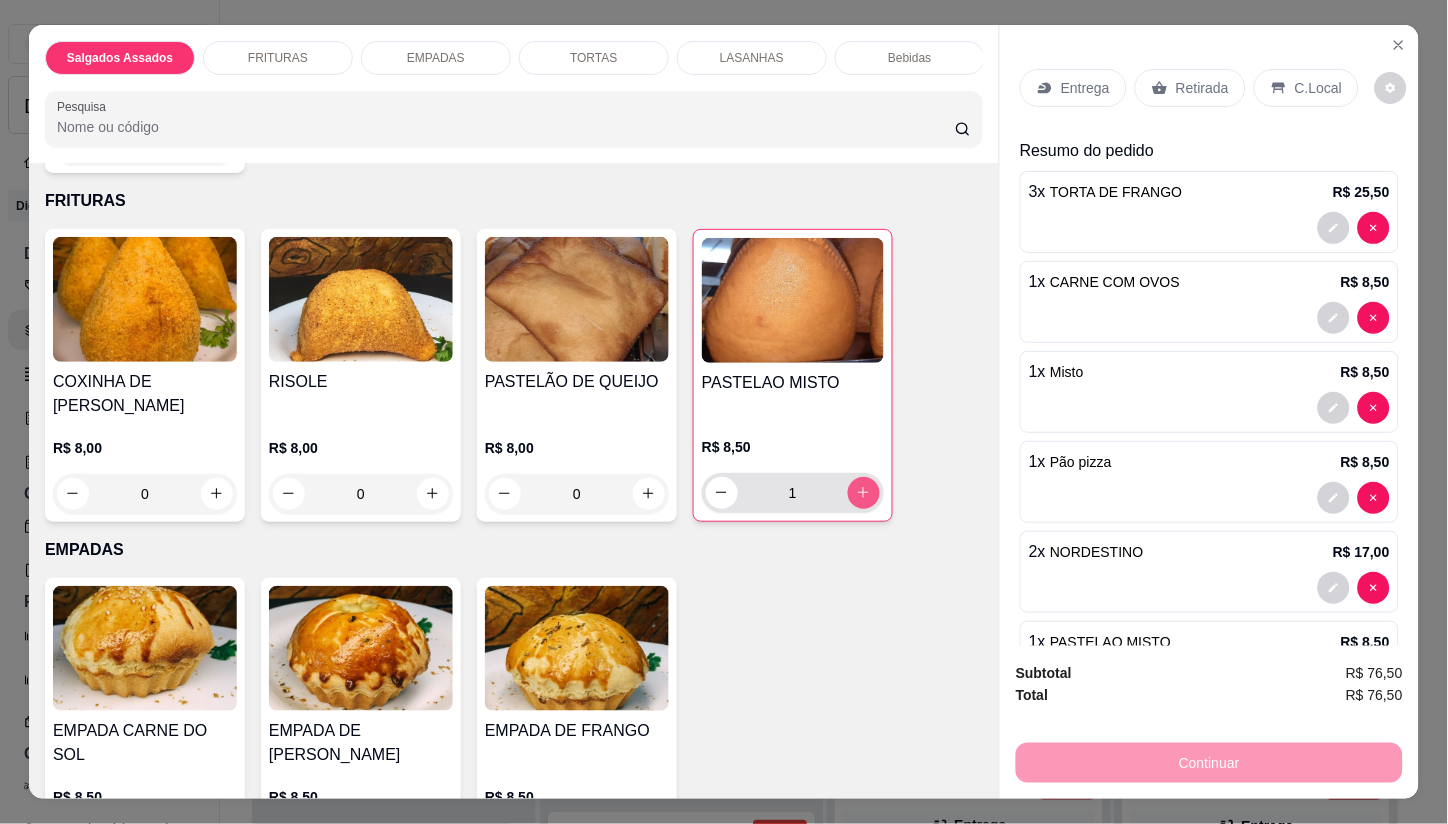 click 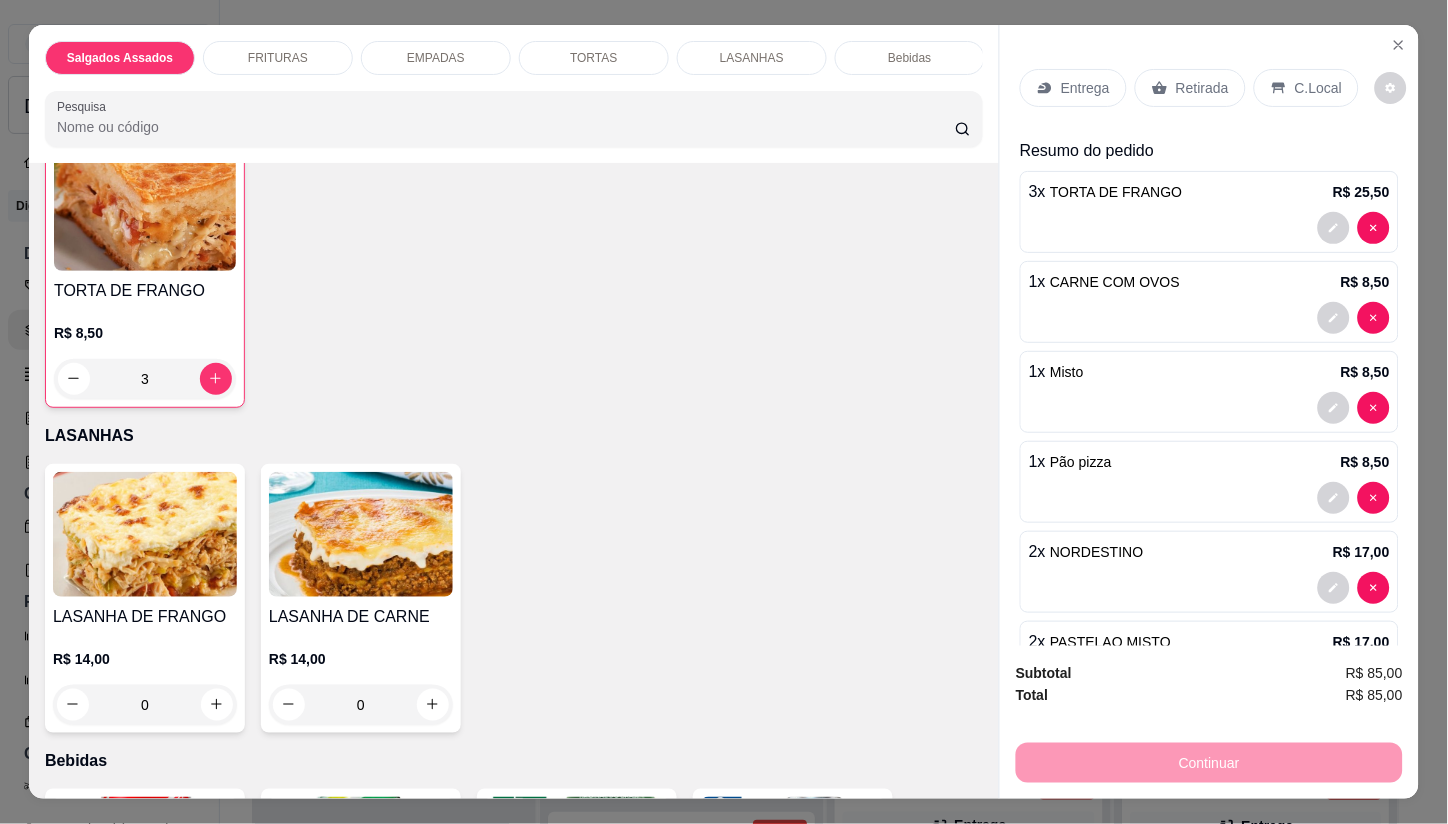 scroll, scrollTop: 2120, scrollLeft: 0, axis: vertical 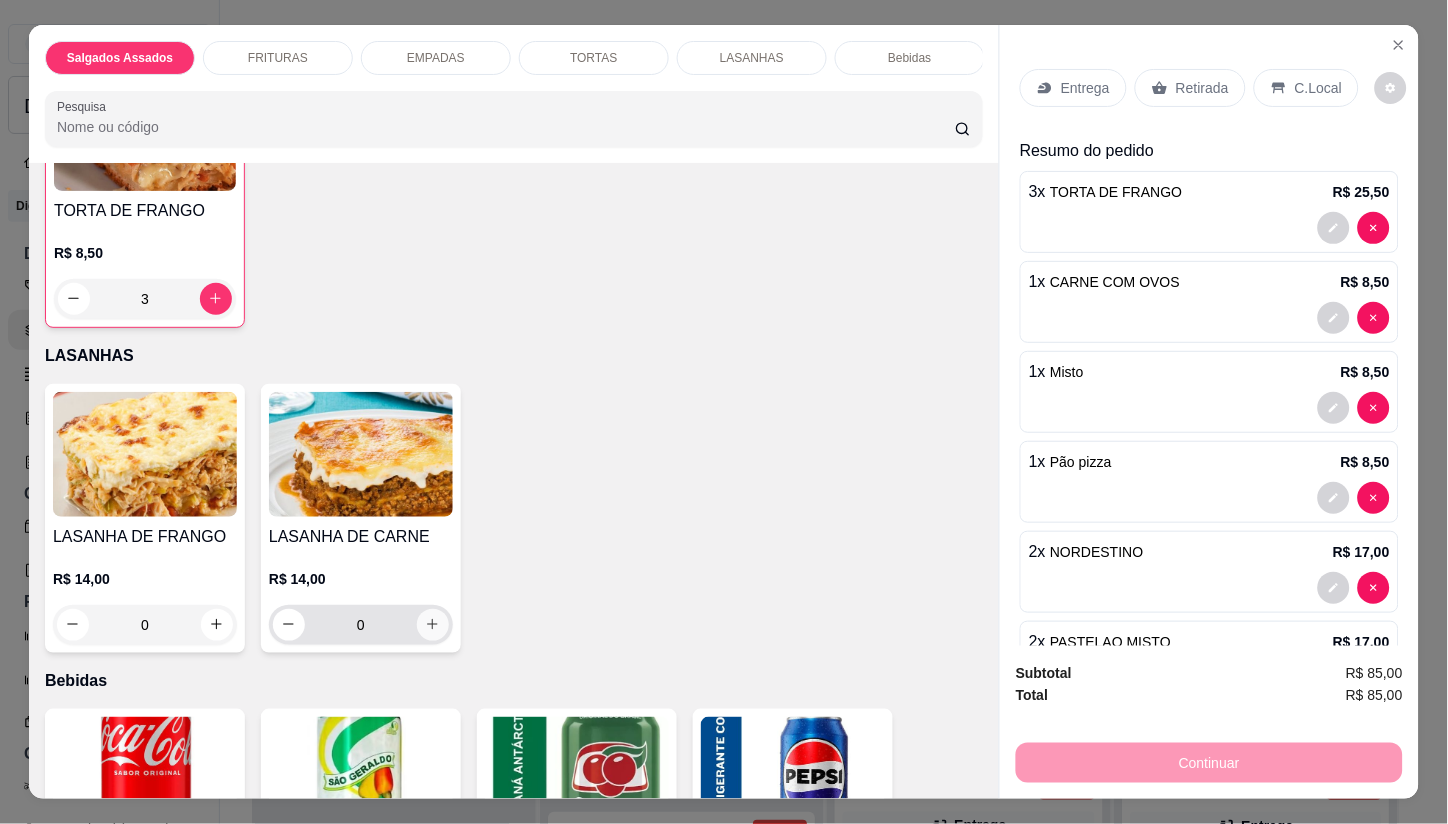 click 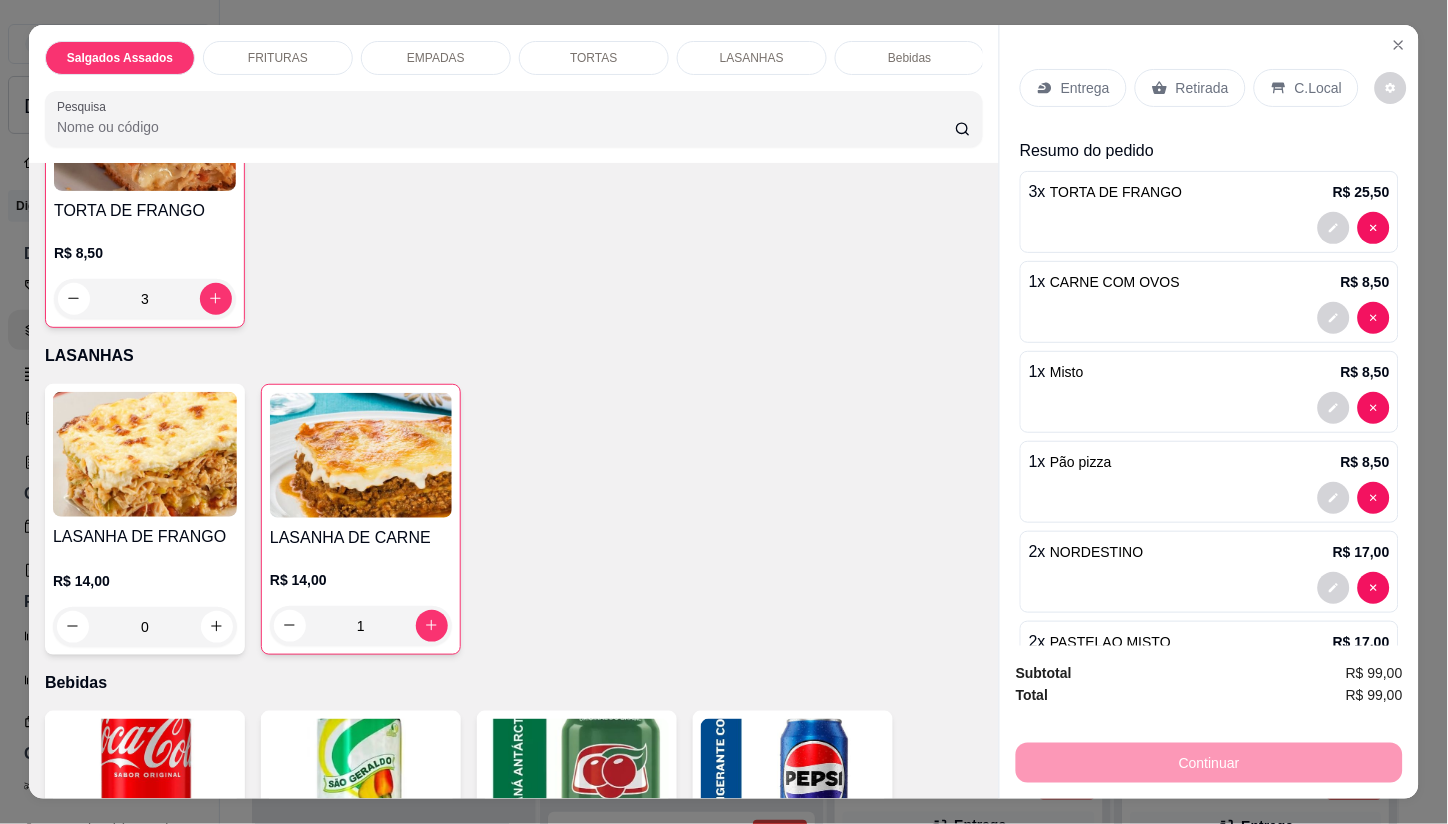 click on "Retirada" at bounding box center [1202, 88] 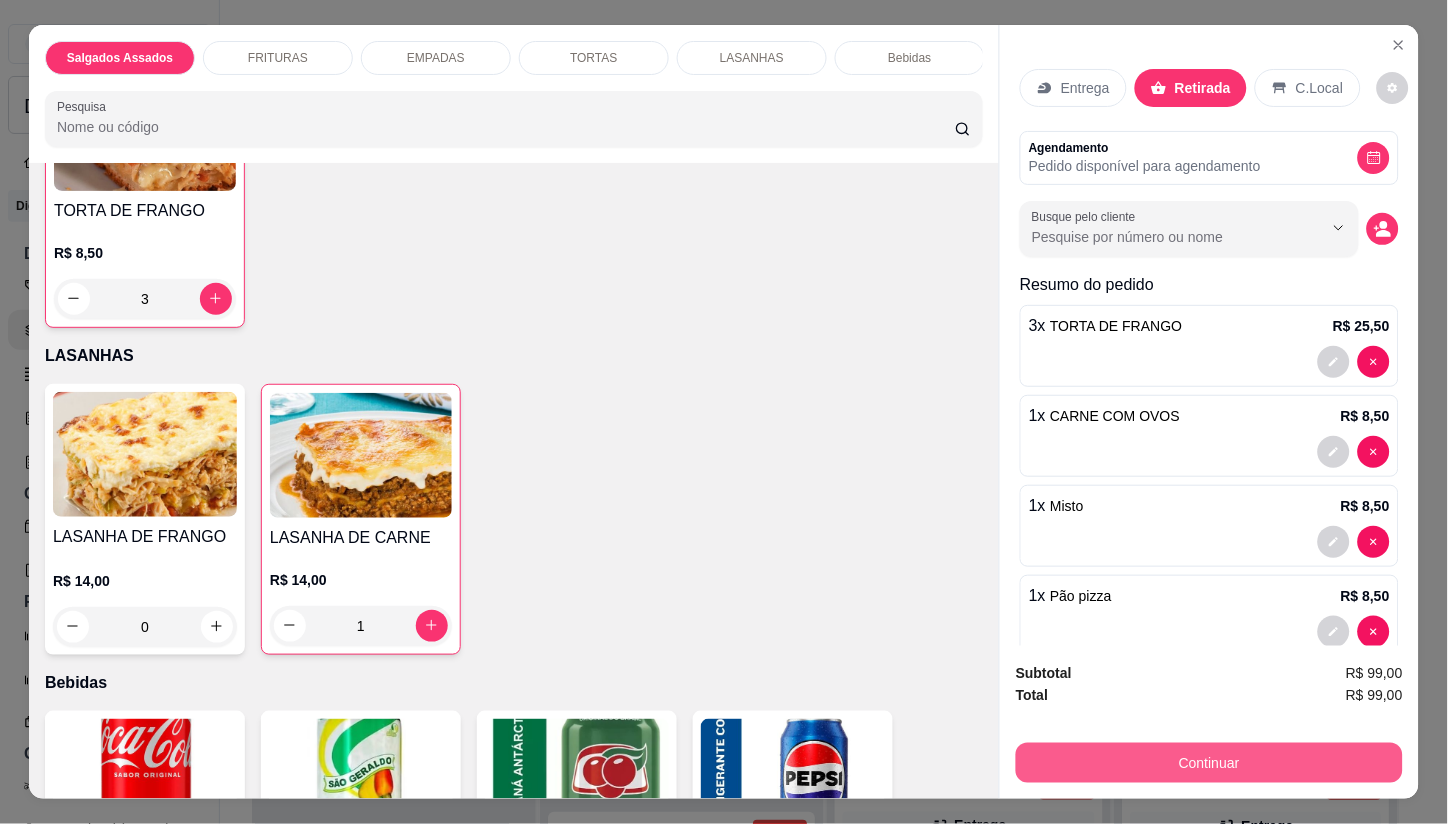 click on "Continuar" at bounding box center (1209, 763) 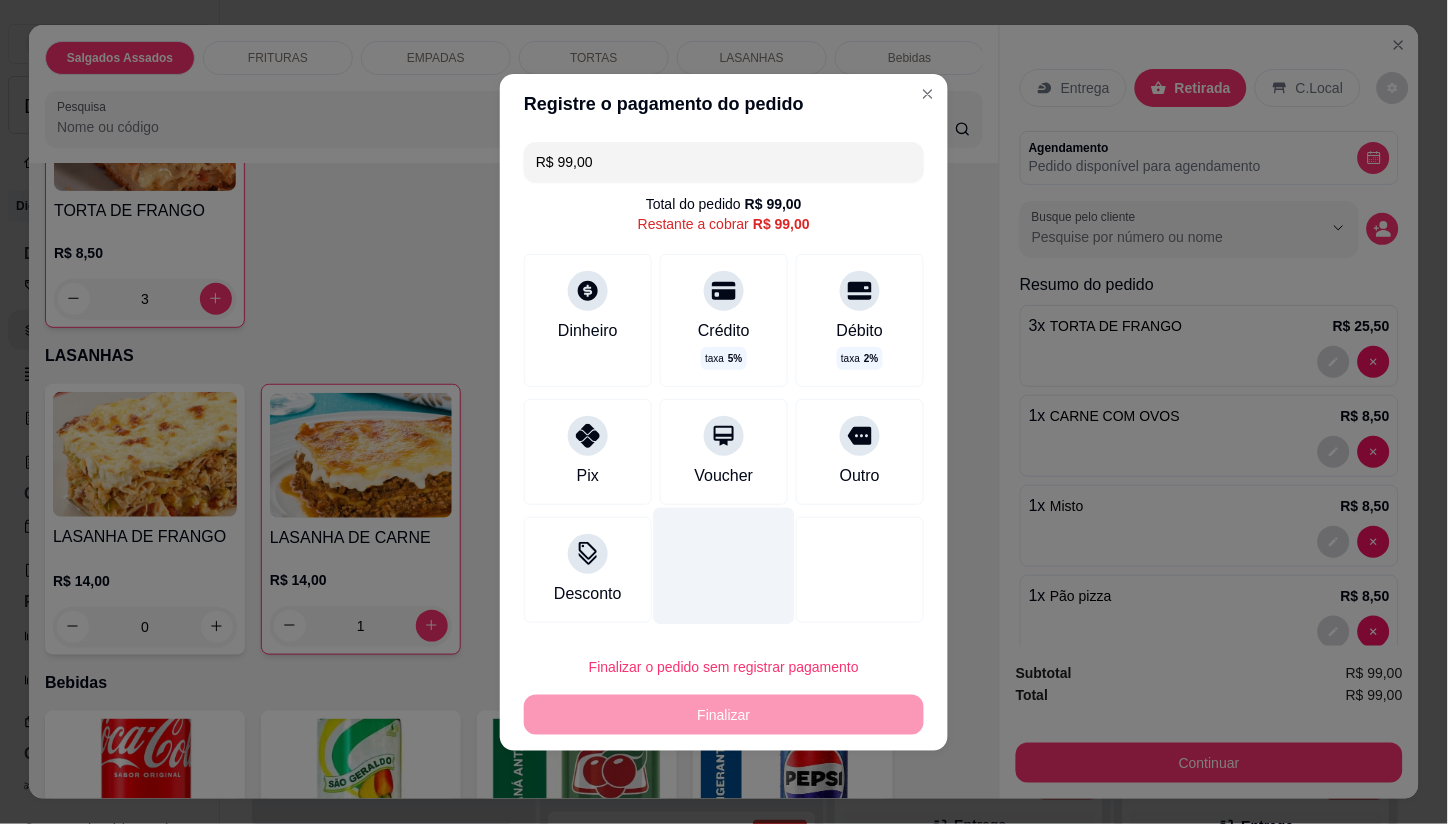 click on "Pix" at bounding box center [588, 452] 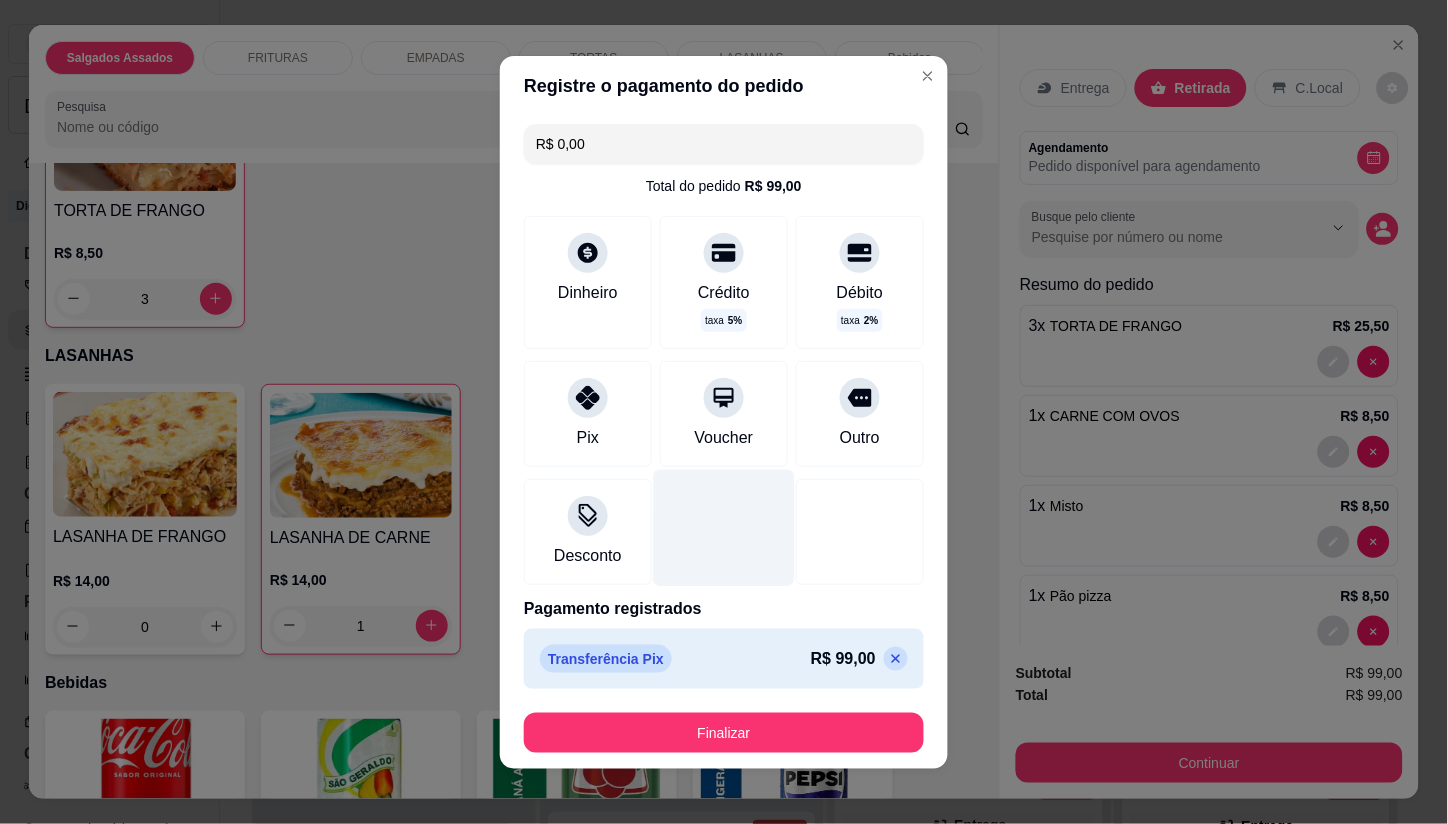 type on "R$ 0,00" 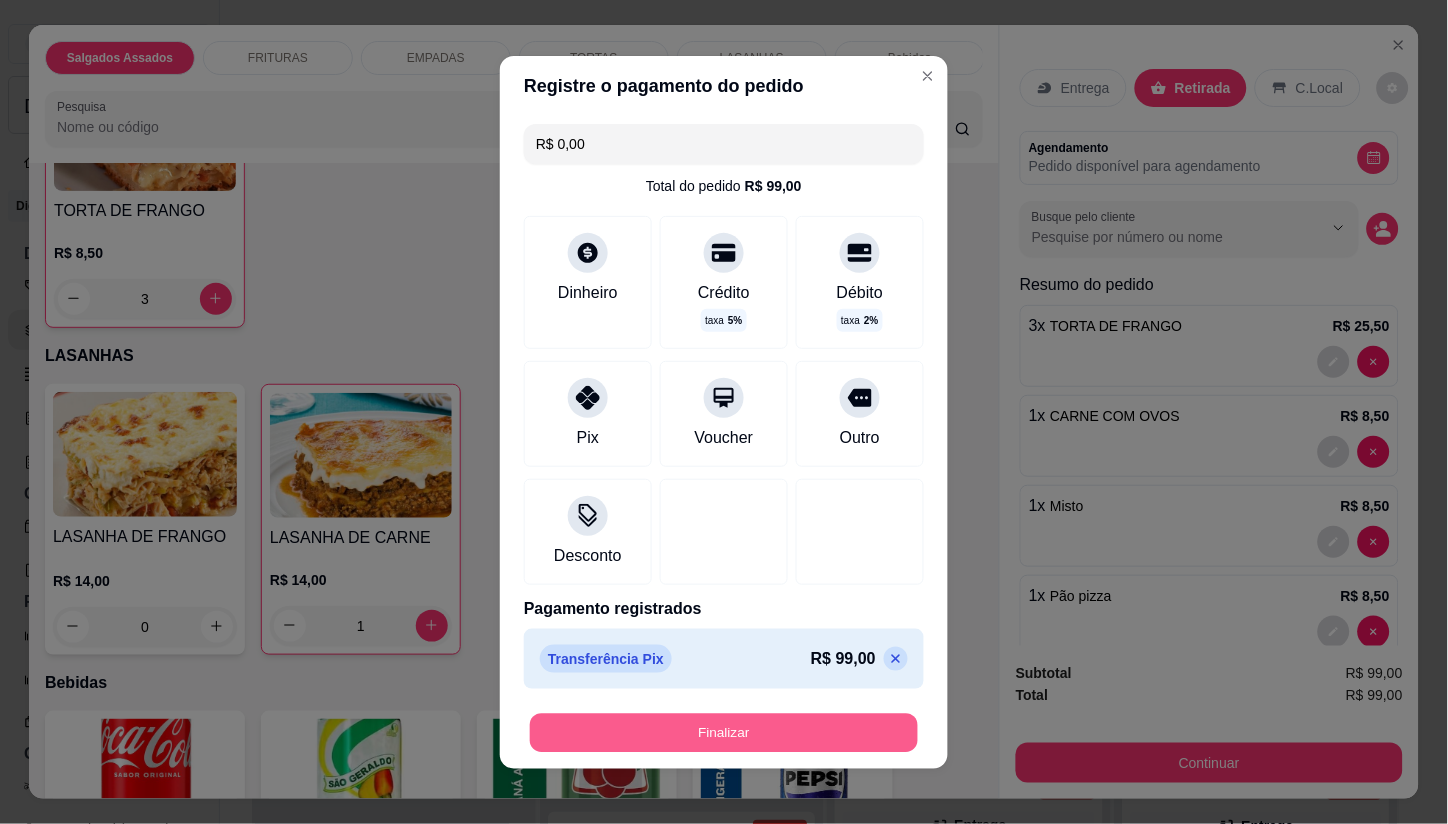 click on "Finalizar" at bounding box center [724, 732] 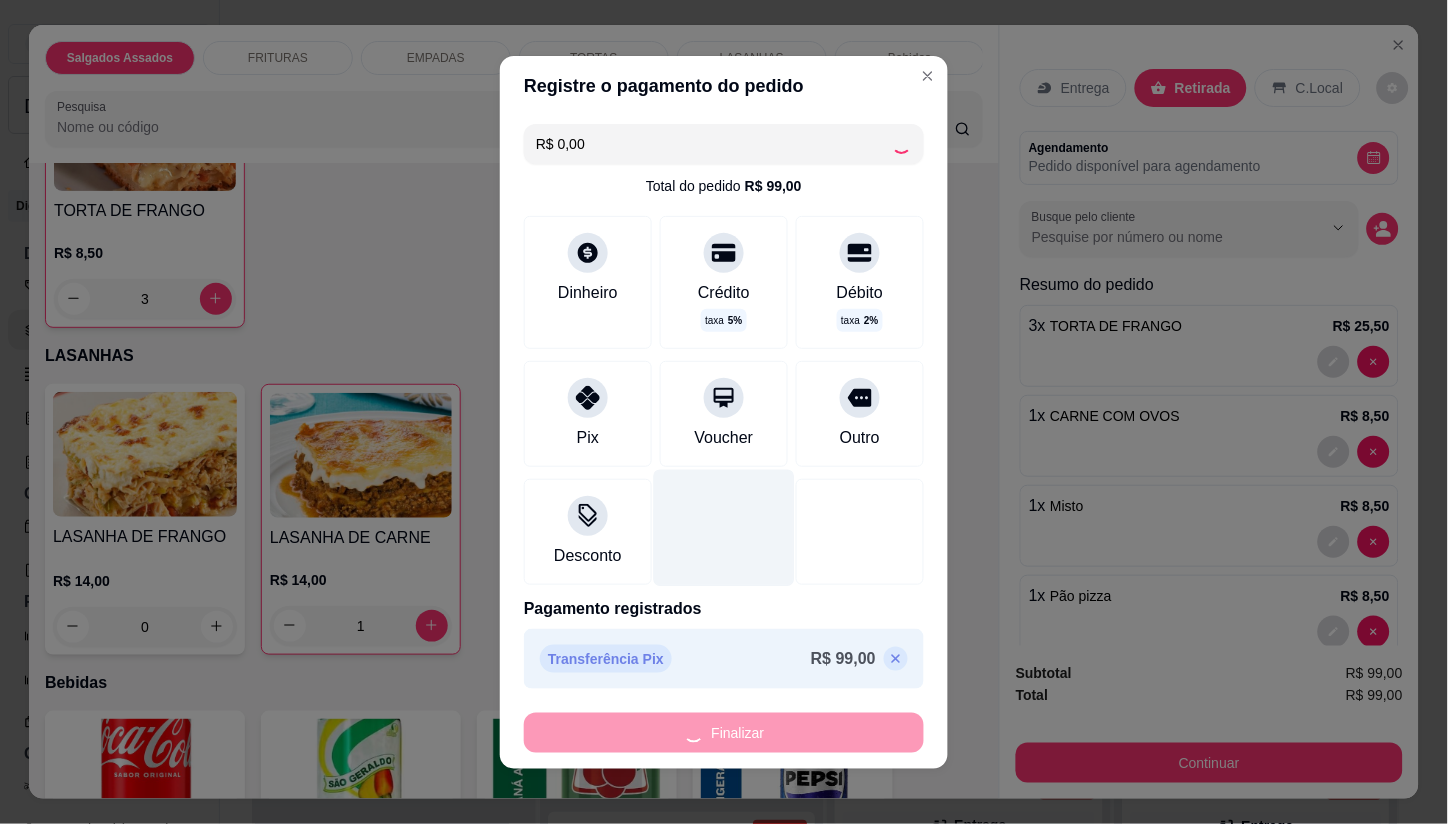 type on "0" 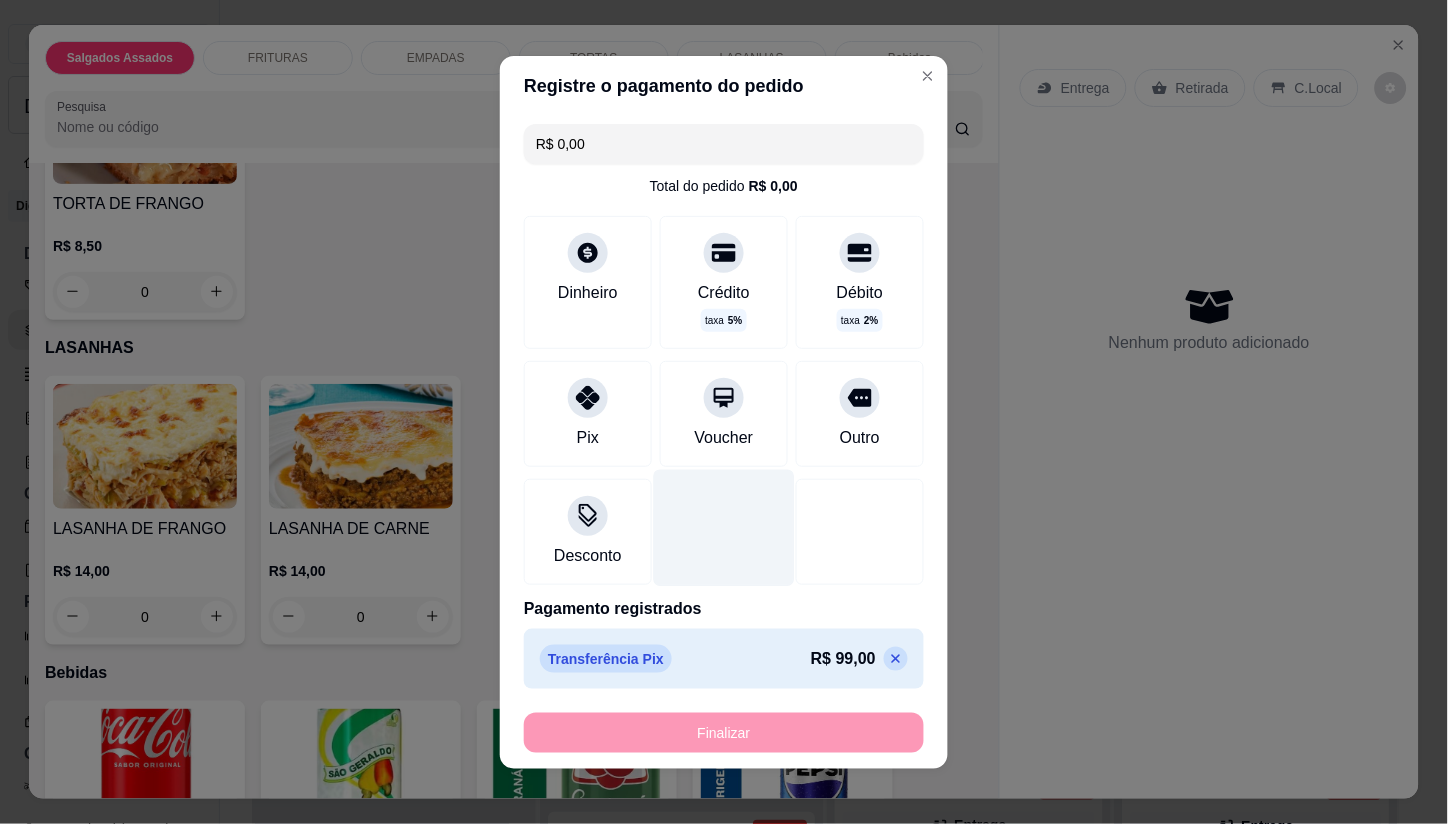 type on "-R$ 99,00" 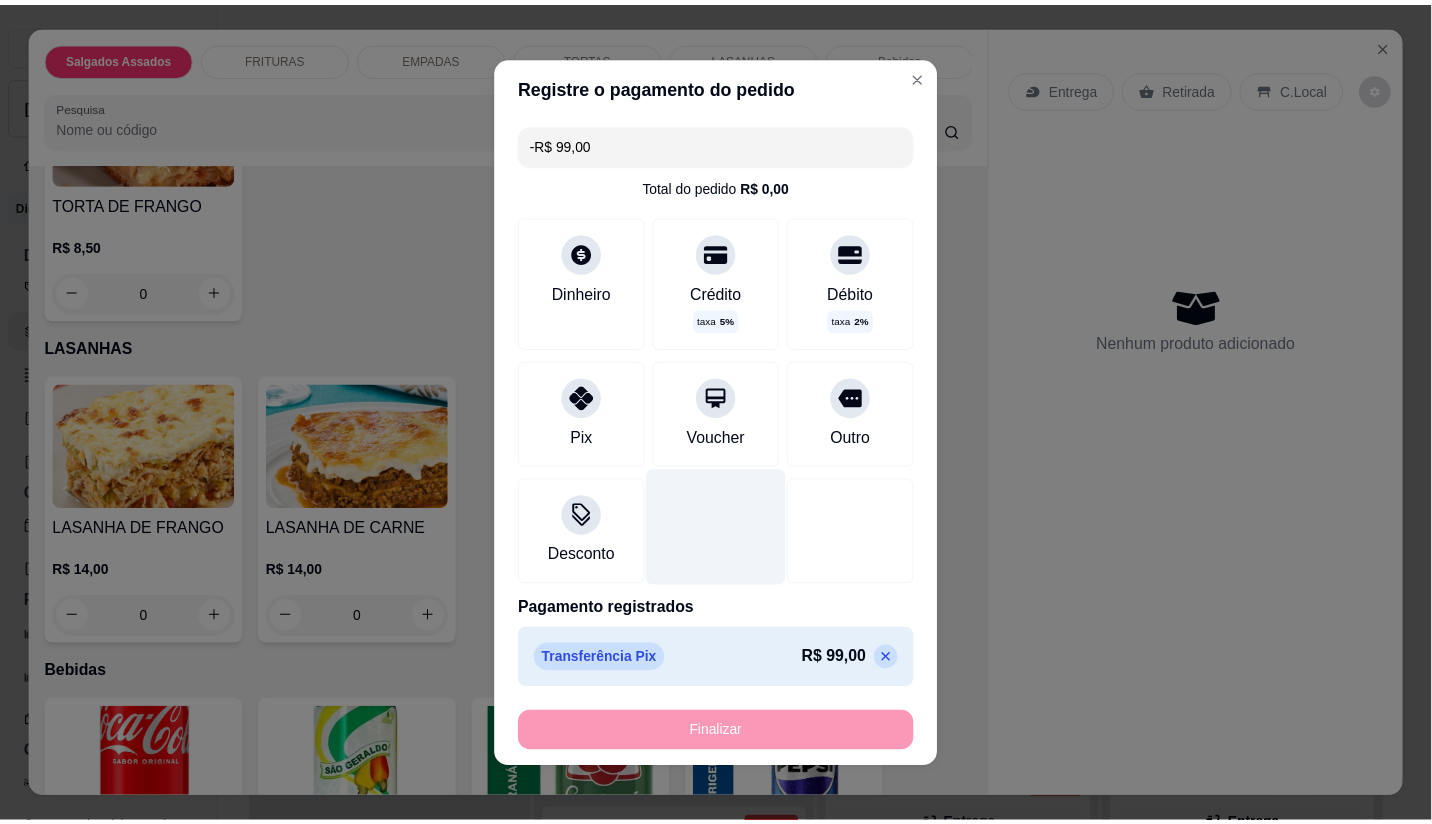 scroll, scrollTop: 2110, scrollLeft: 0, axis: vertical 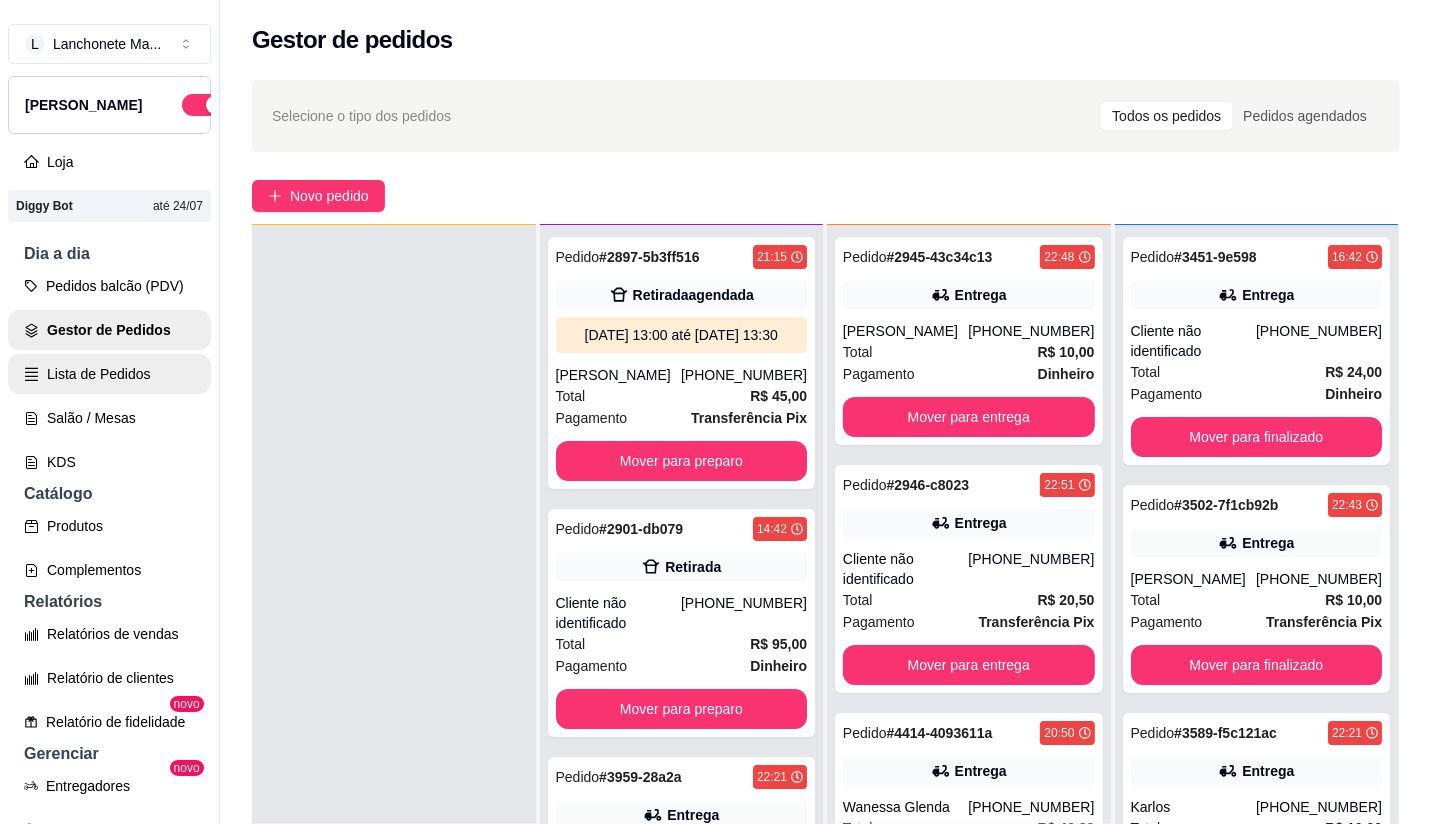 click on "Lista de Pedidos" at bounding box center (109, 374) 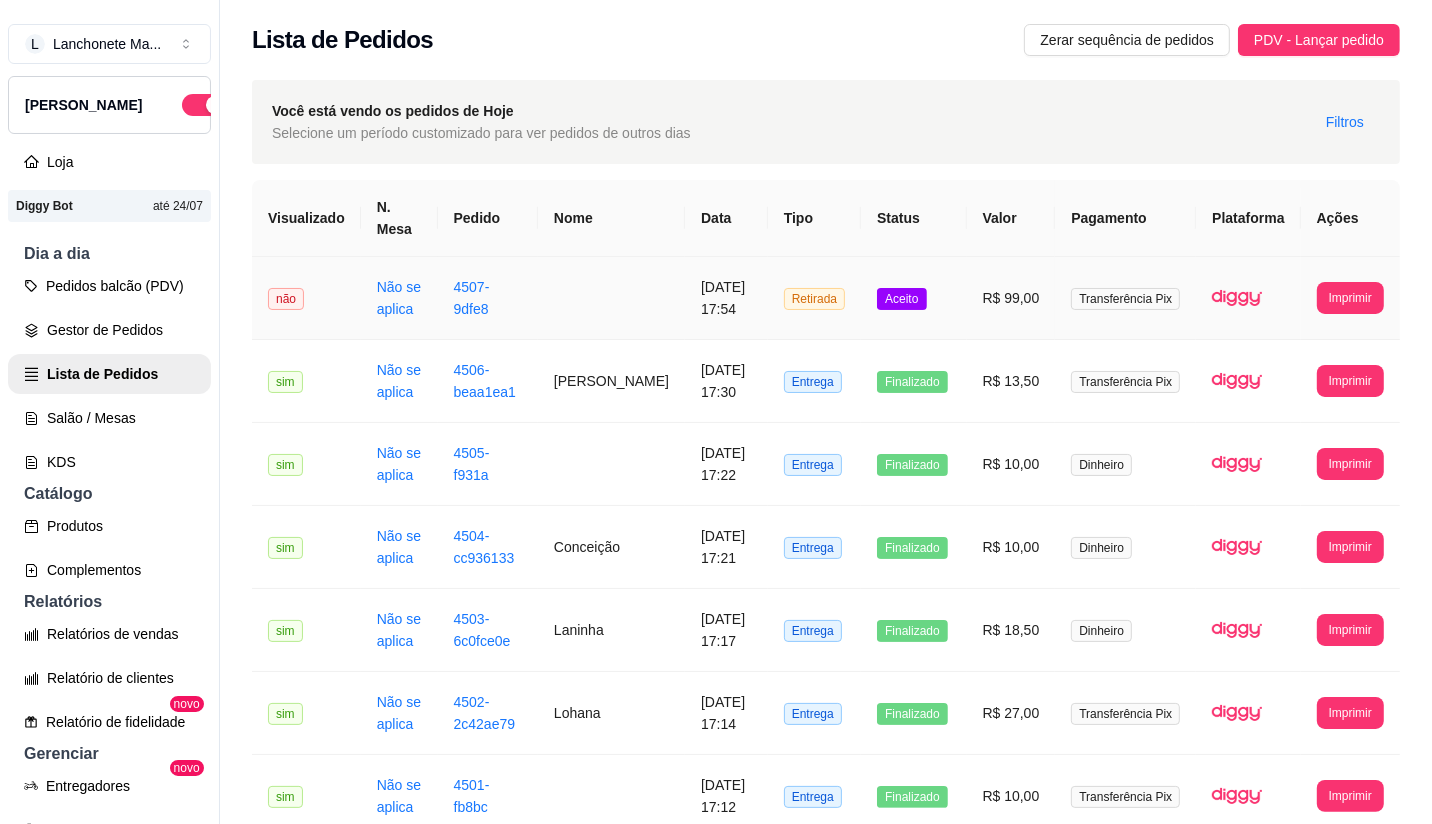 click on "Aceito" at bounding box center [901, 299] 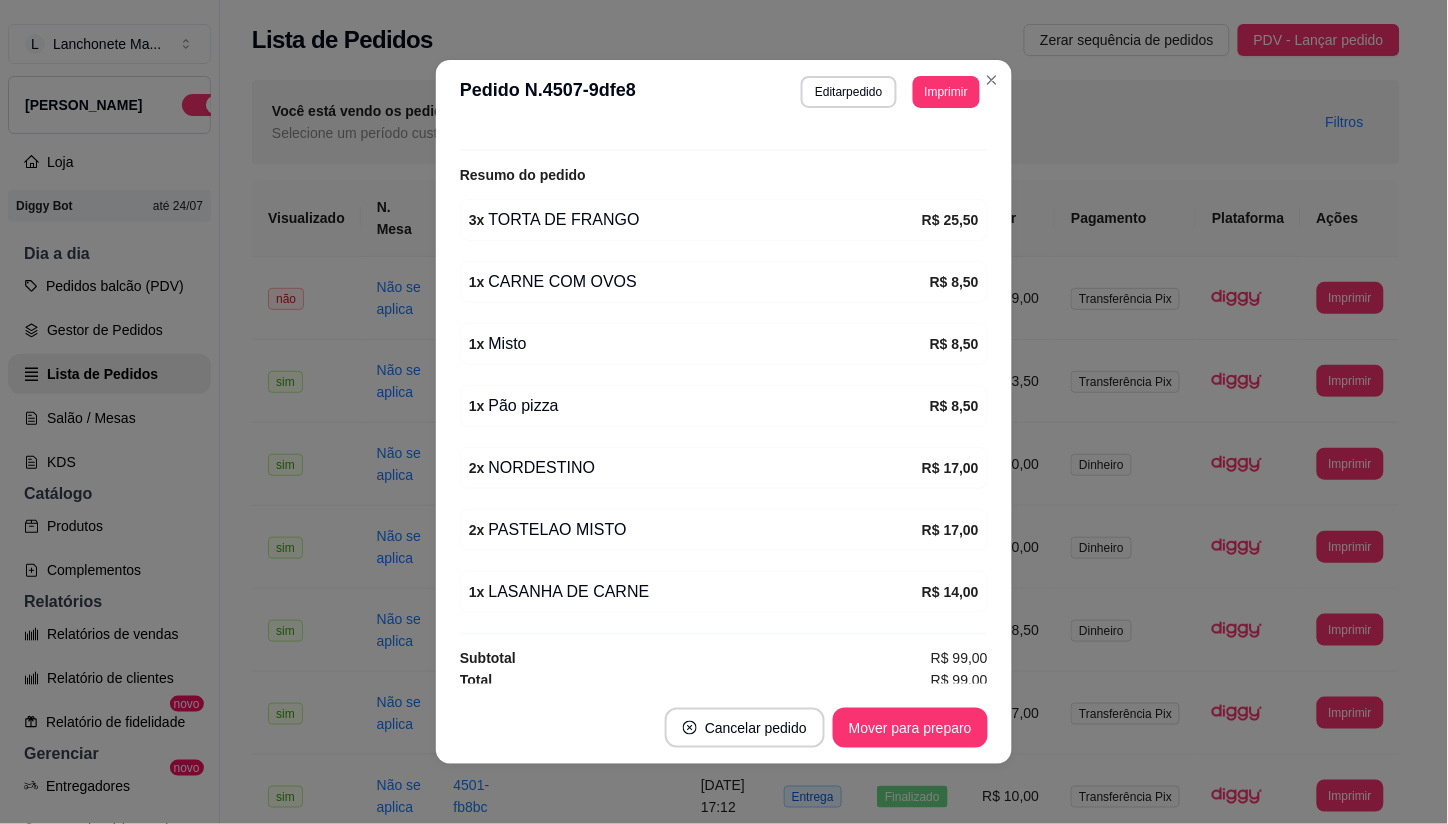 scroll, scrollTop: 333, scrollLeft: 0, axis: vertical 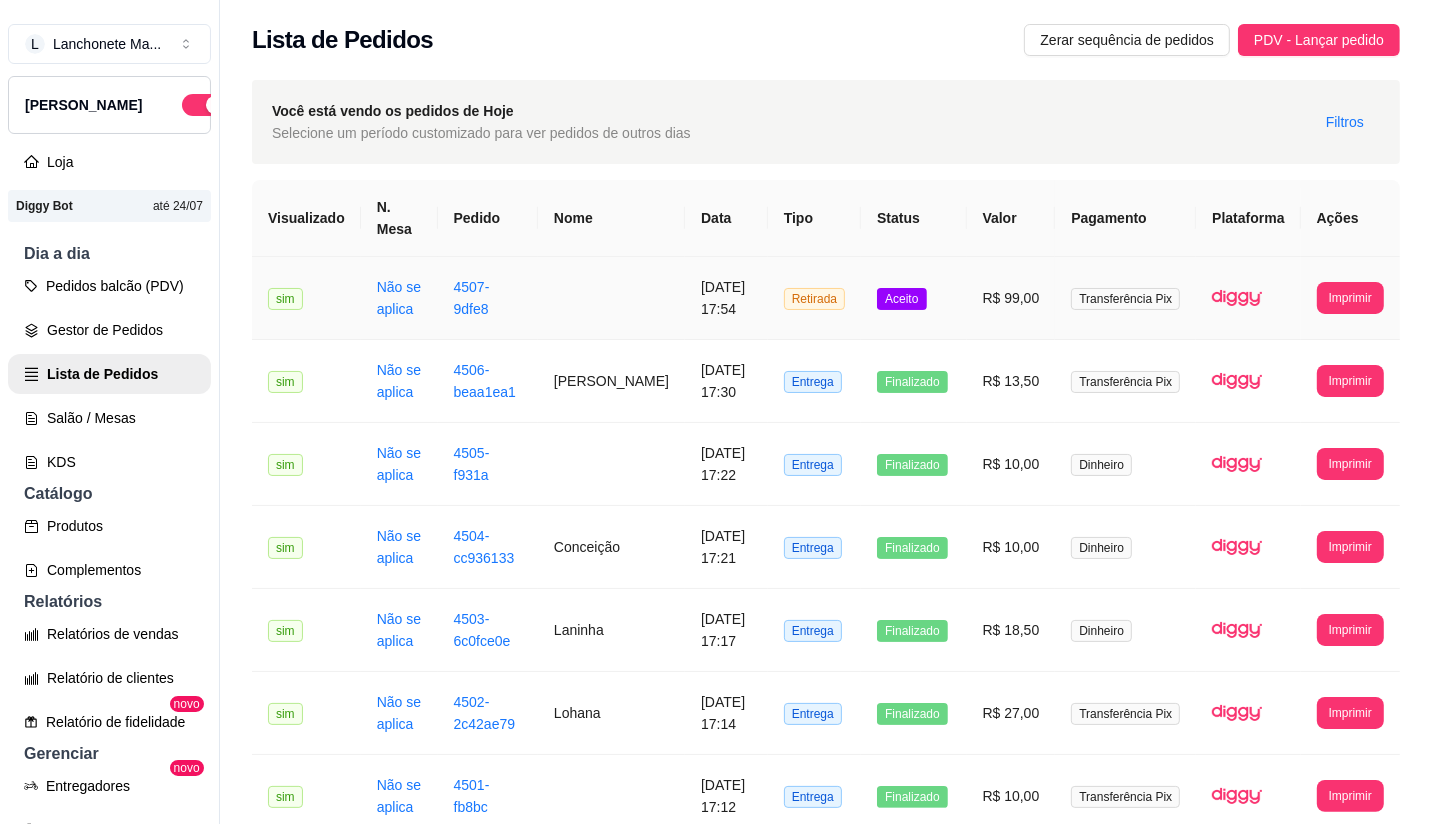 click on "Aceito" at bounding box center [901, 299] 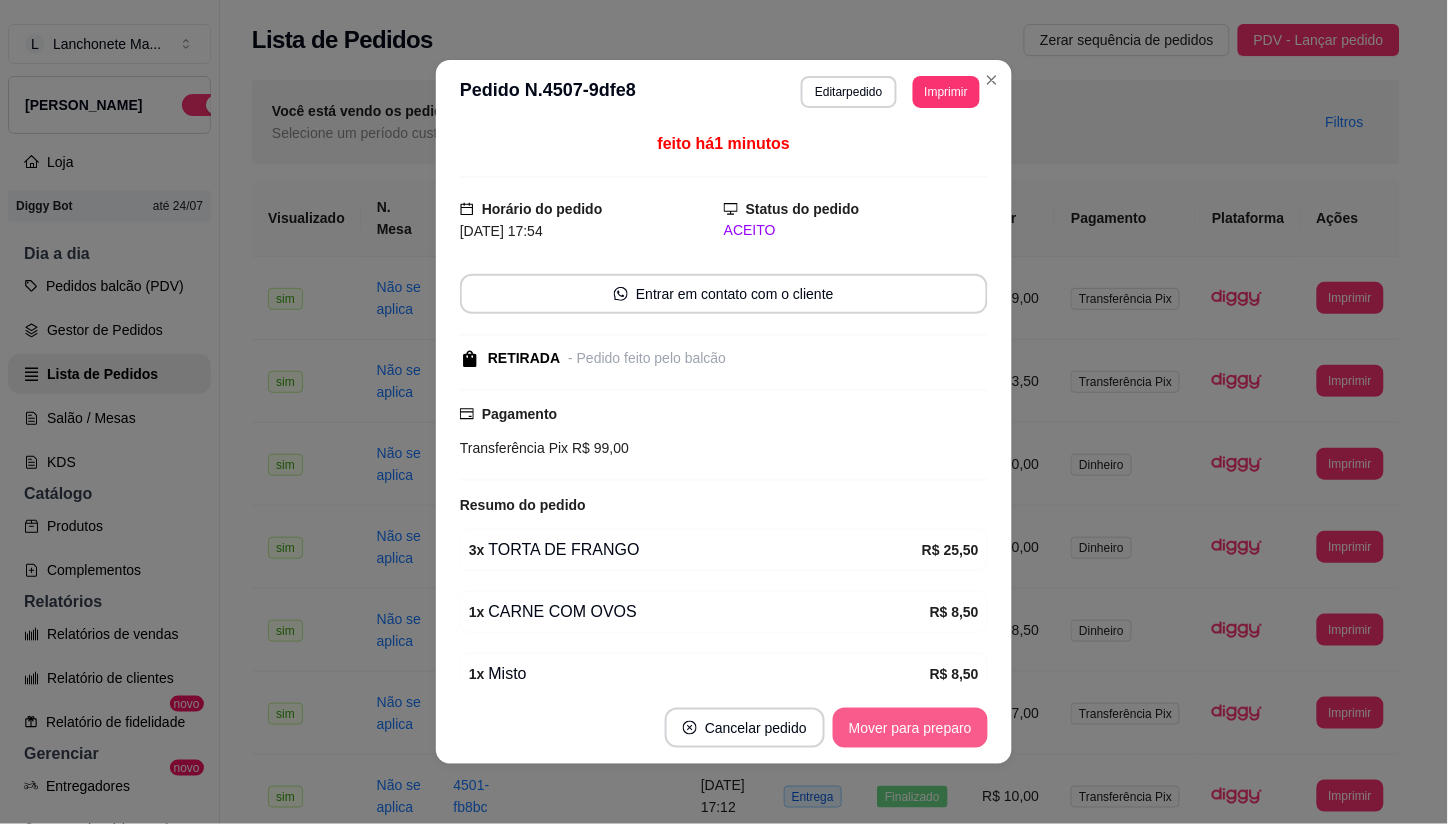 click on "Mover para preparo" at bounding box center [910, 728] 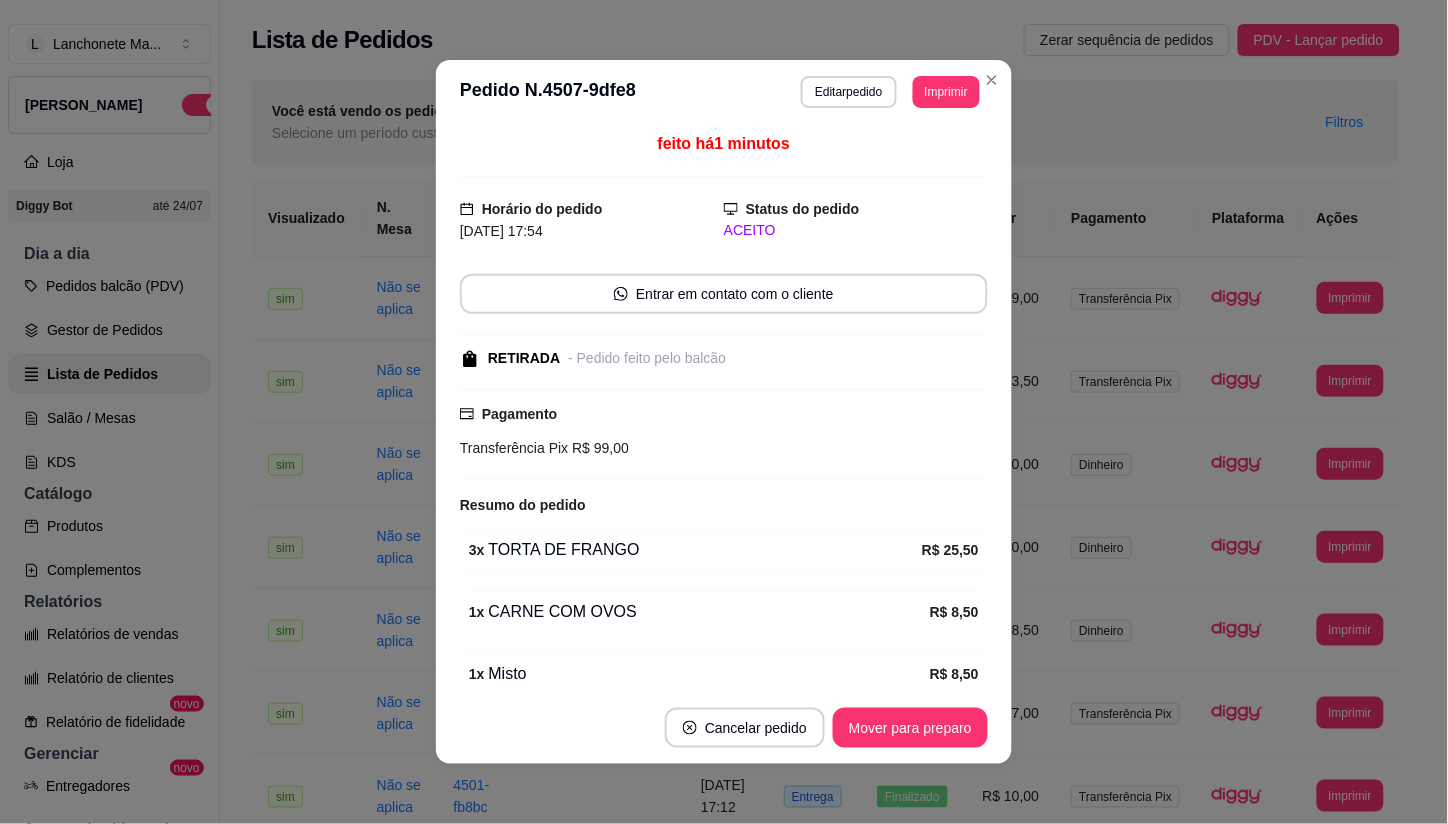 click on "Mover para preparo" at bounding box center [910, 728] 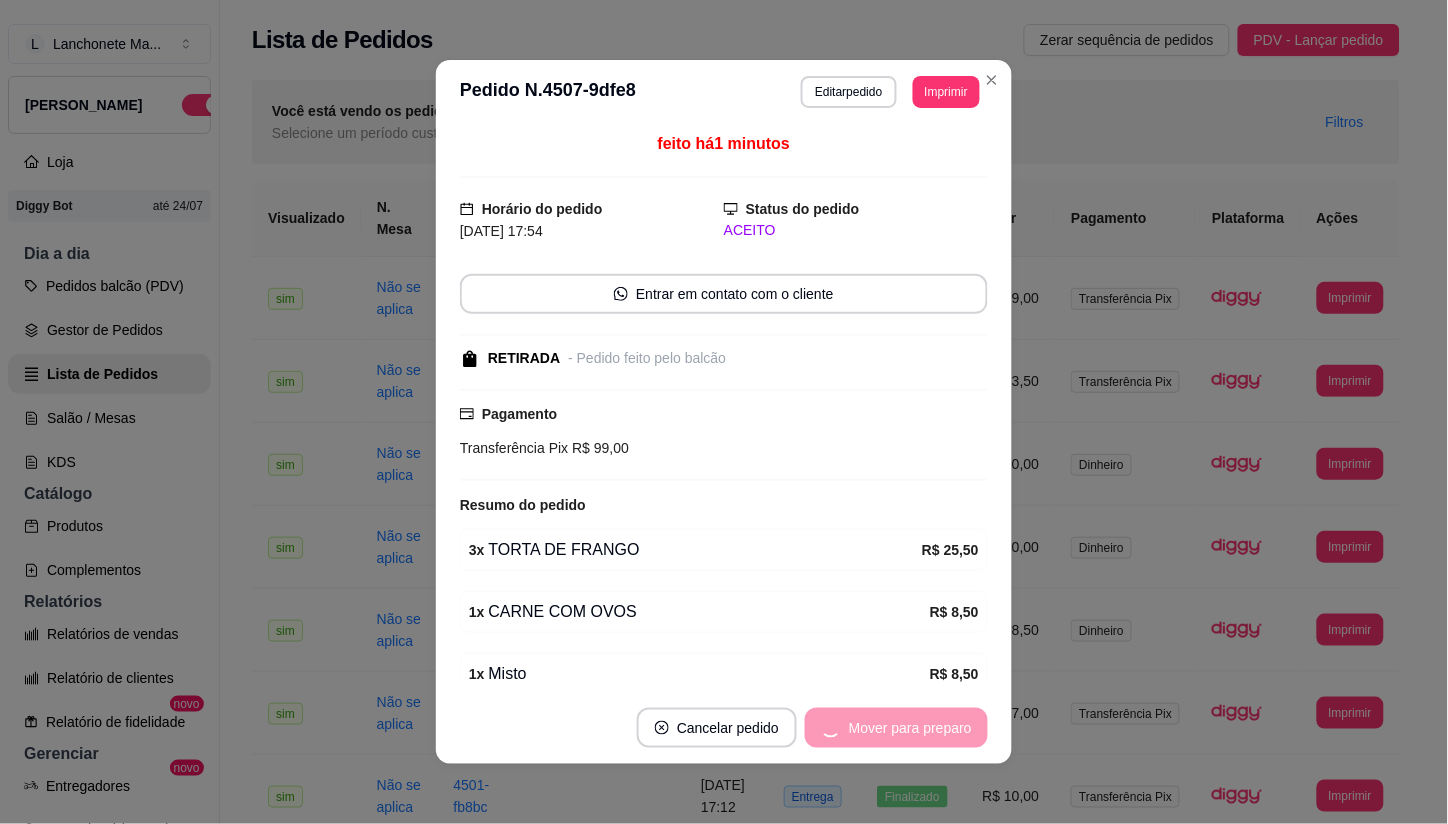 drag, startPoint x: 904, startPoint y: 731, endPoint x: 945, endPoint y: 681, distance: 64.66065 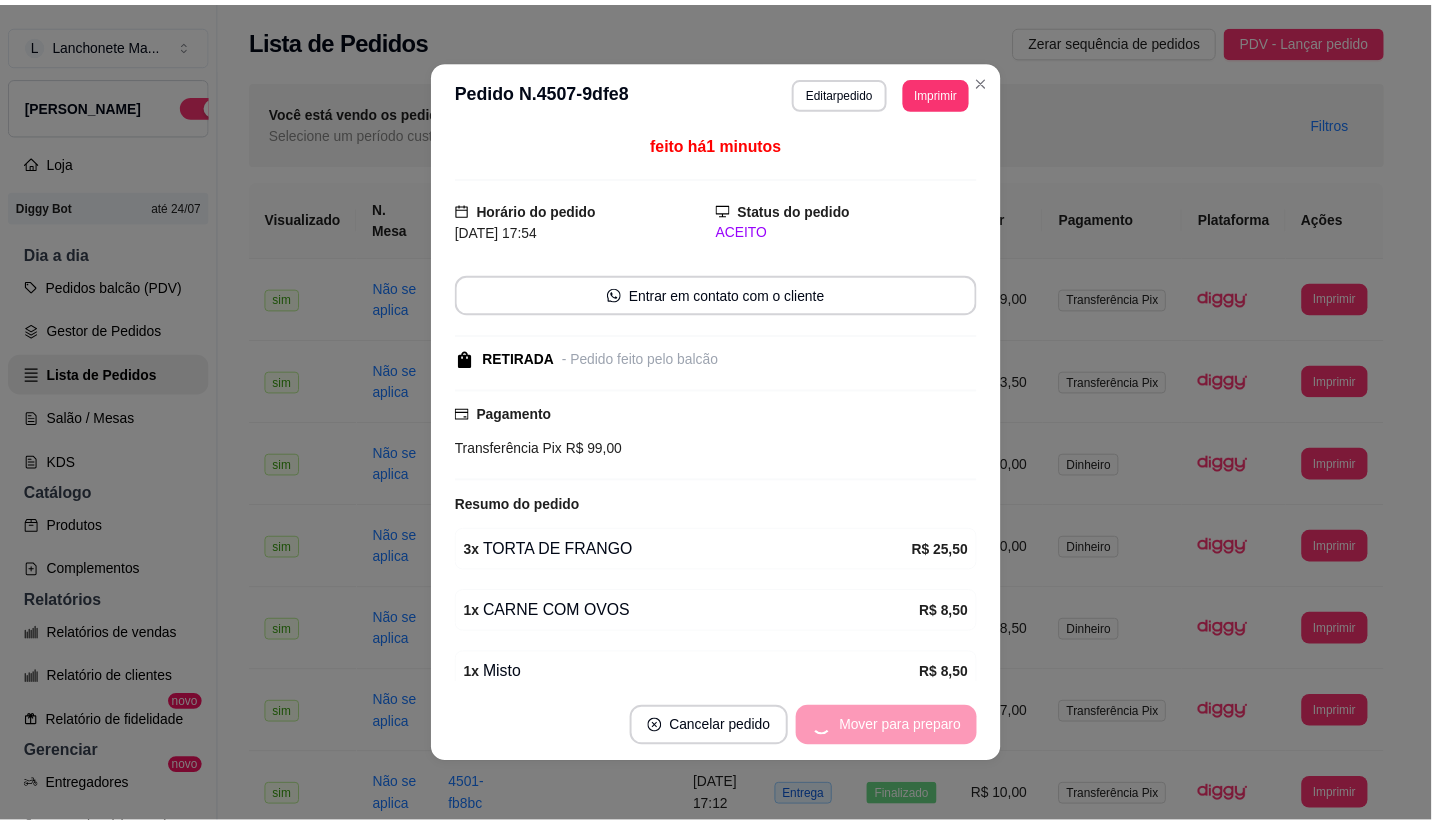 scroll, scrollTop: 44, scrollLeft: 0, axis: vertical 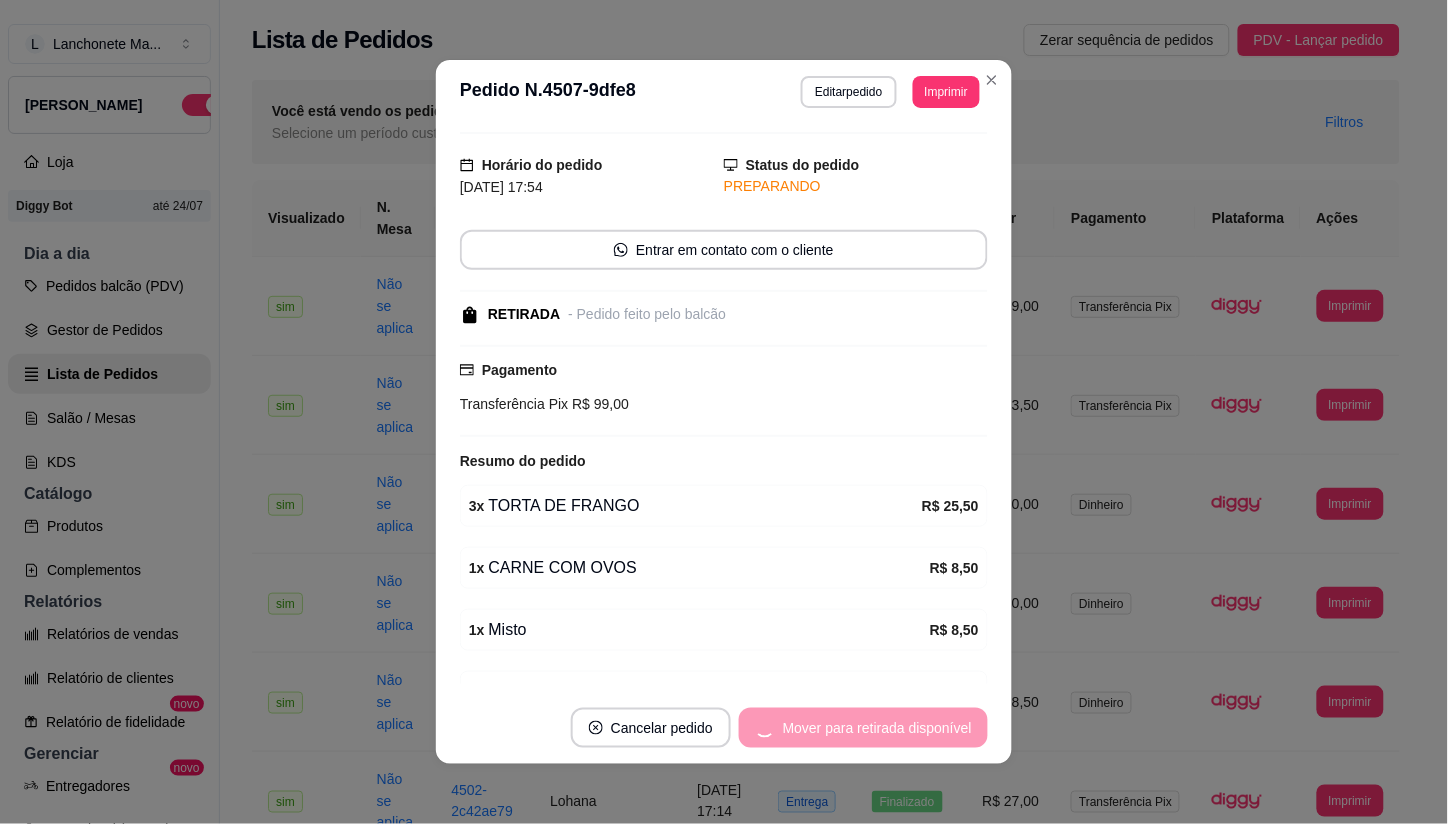 click on "Mover para retirada disponível" at bounding box center [863, 728] 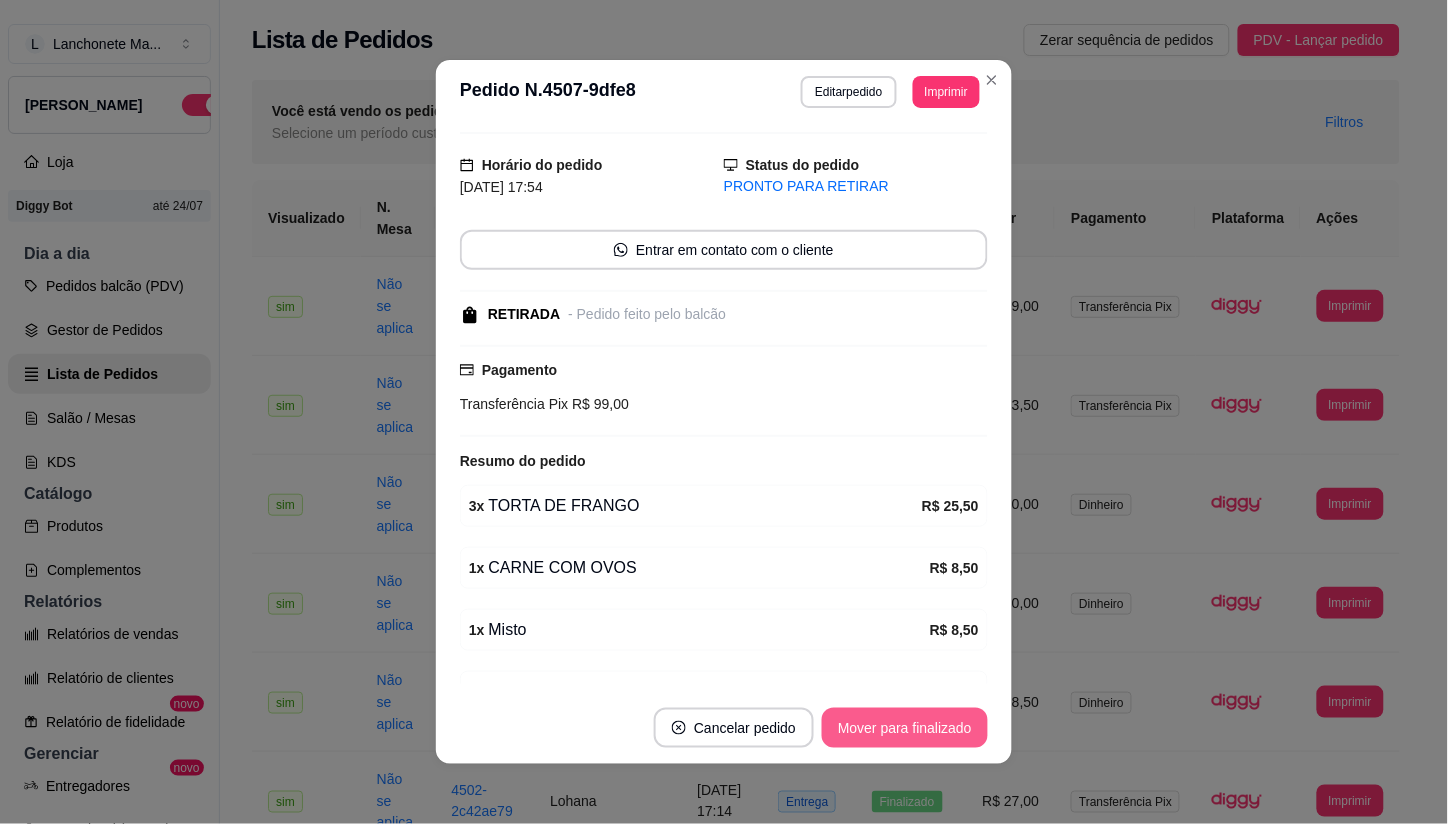 click on "Mover para finalizado" at bounding box center [905, 728] 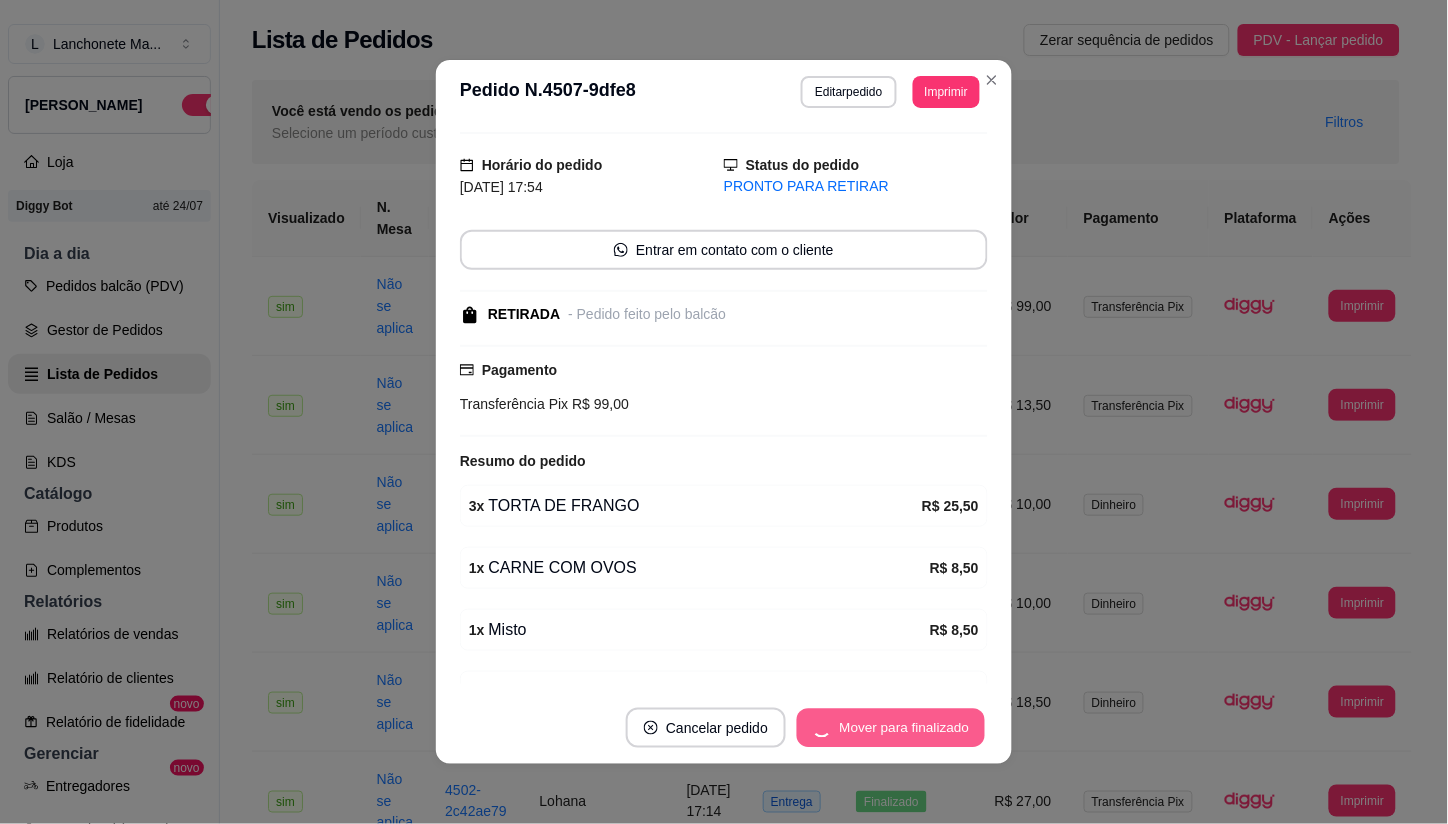 click on "Mover para finalizado" at bounding box center [891, 728] 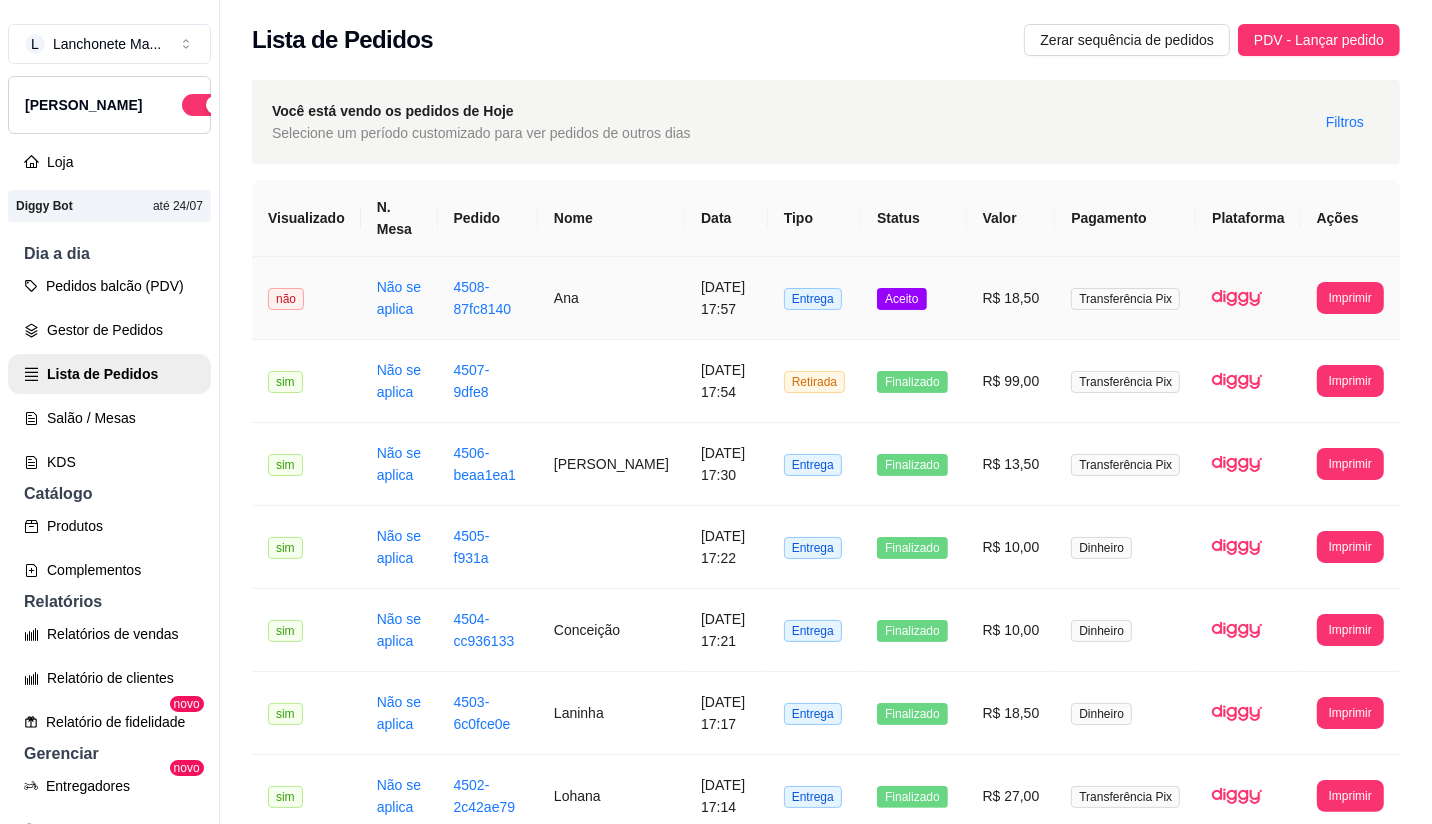 click on "R$ 18,50" at bounding box center (1011, 298) 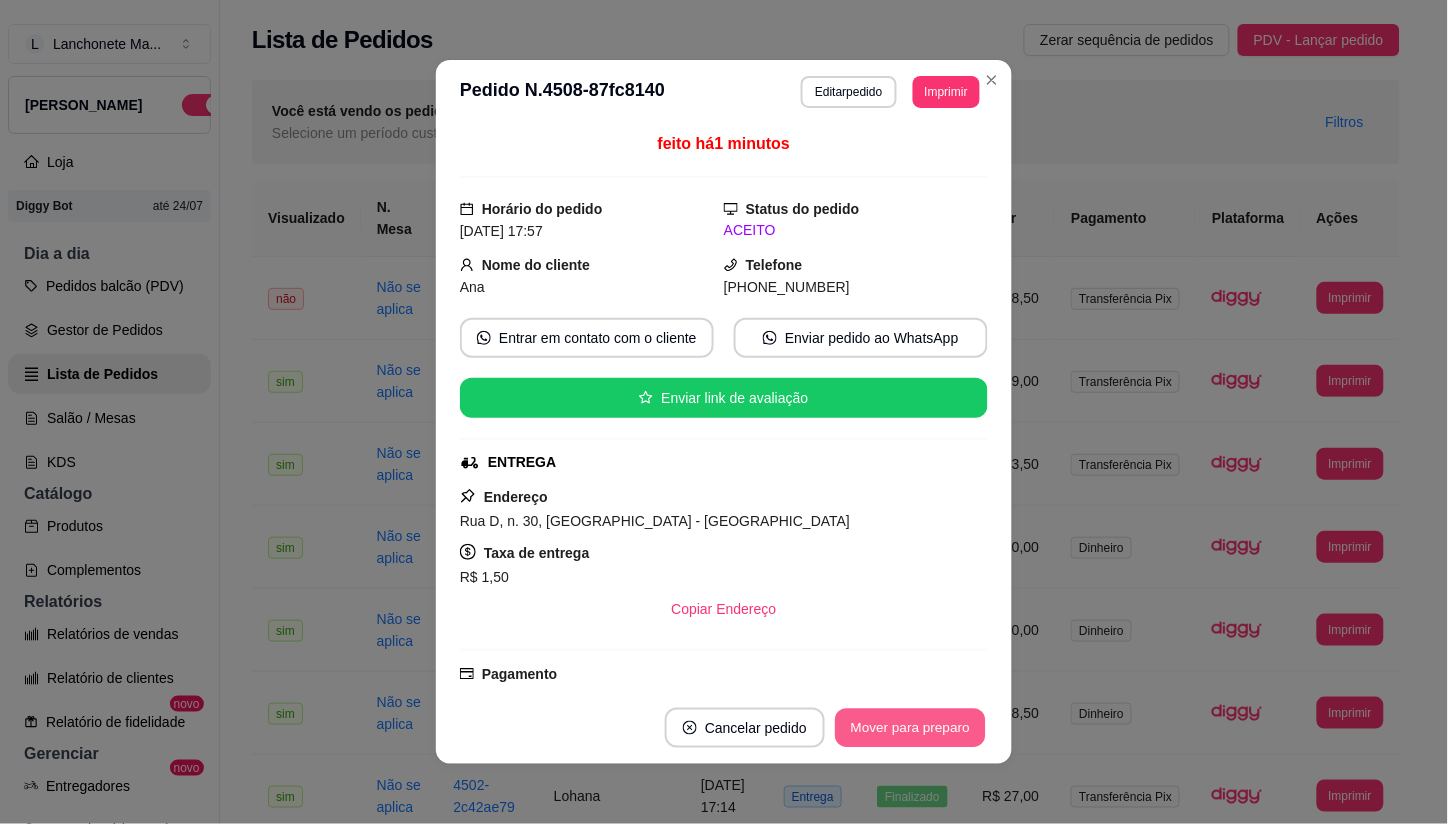 click on "Mover para preparo" at bounding box center (910, 728) 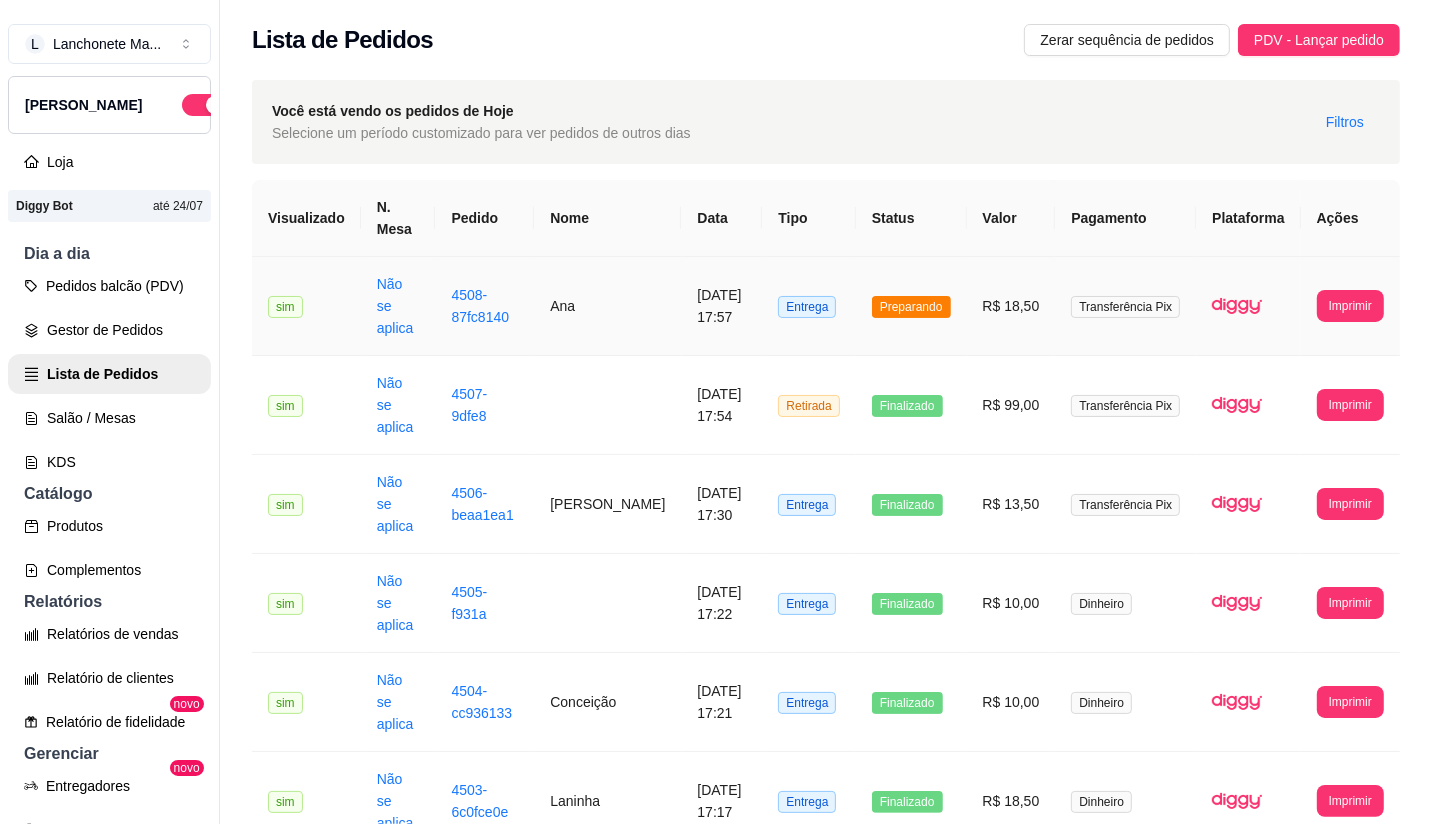 click on "Preparando" at bounding box center (911, 306) 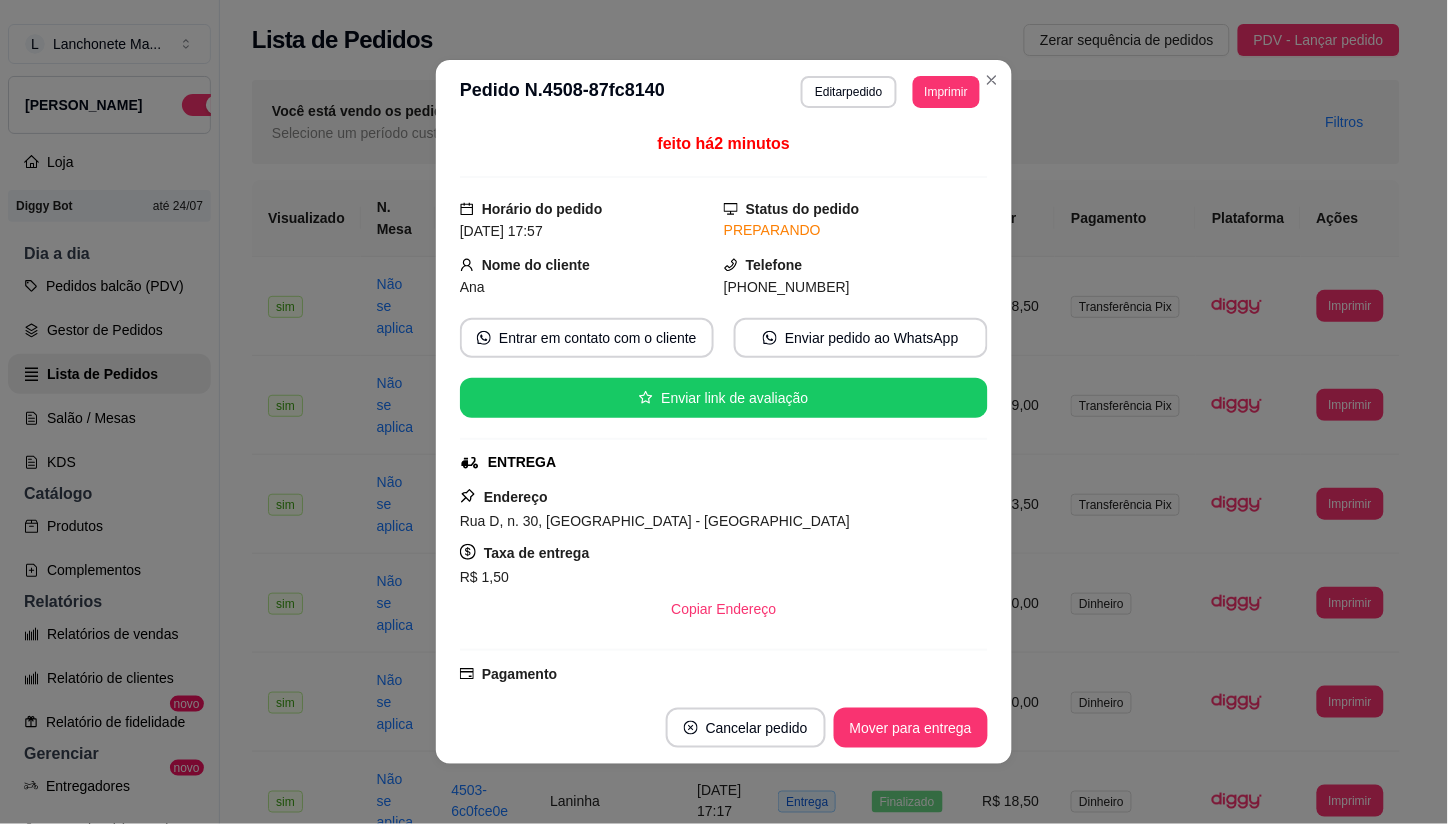 click on "Cancelar pedido Mover para entrega" at bounding box center [724, 728] 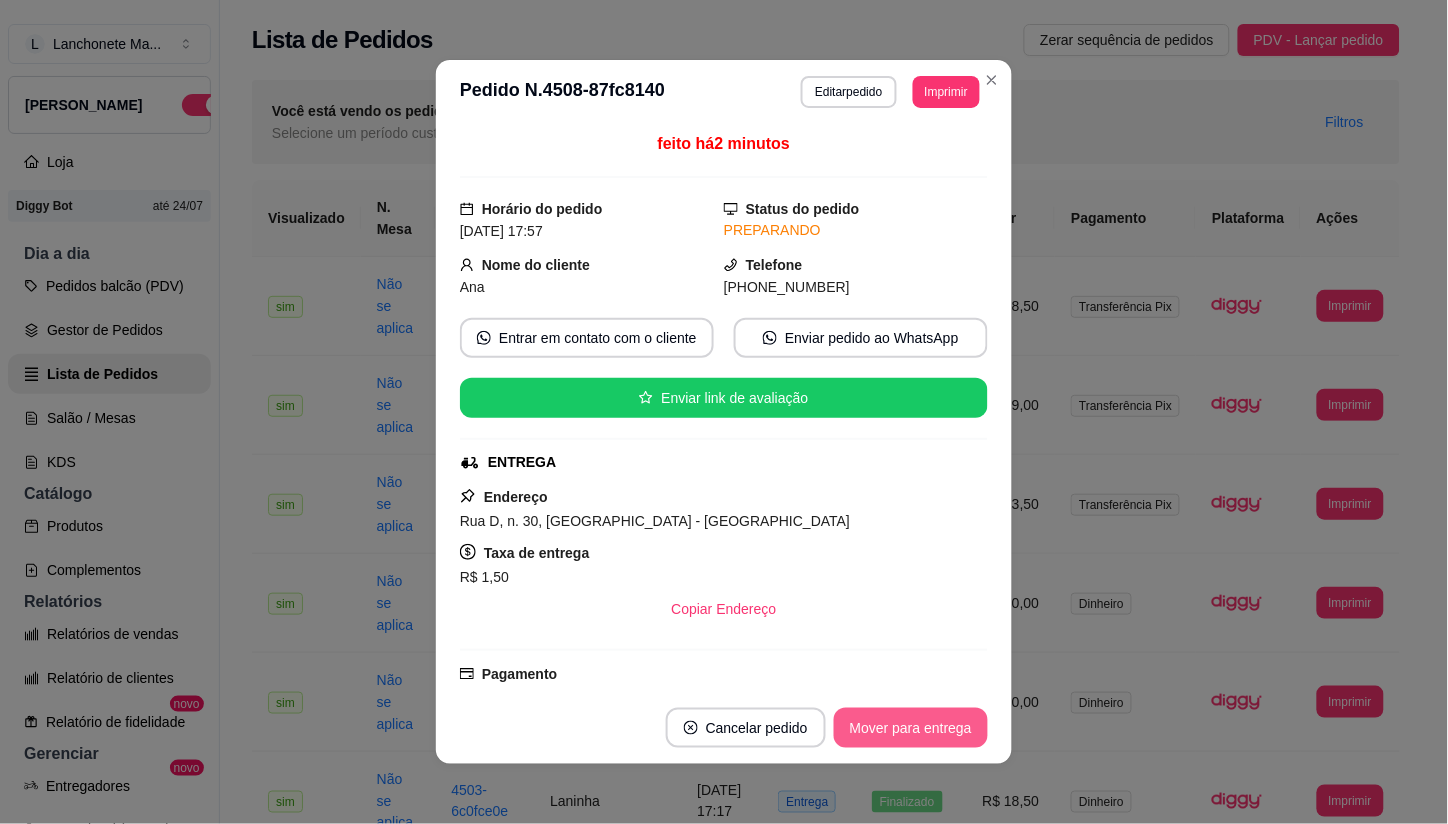 click on "Mover para entrega" at bounding box center [911, 728] 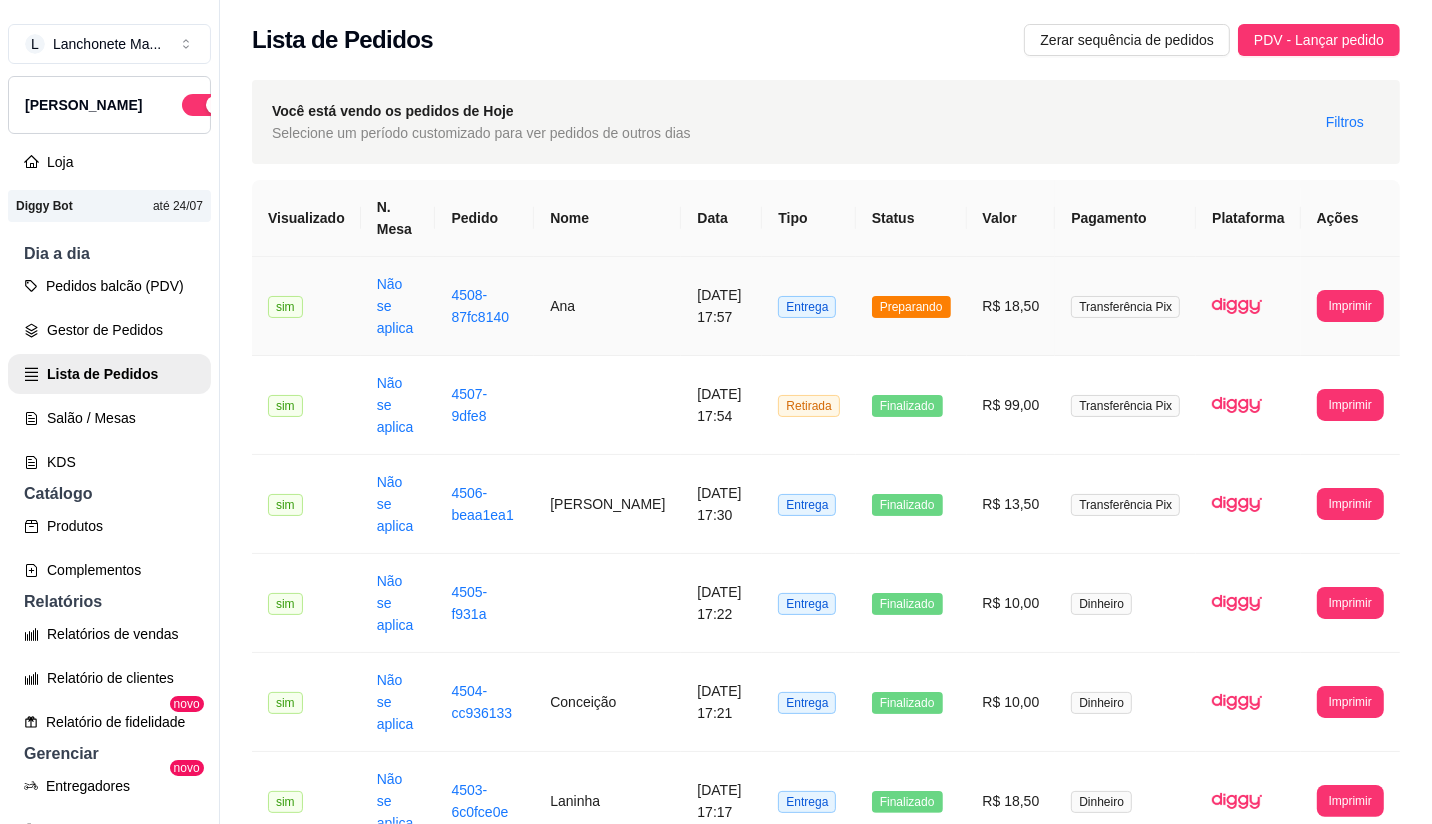 click on "Preparando" at bounding box center (911, 306) 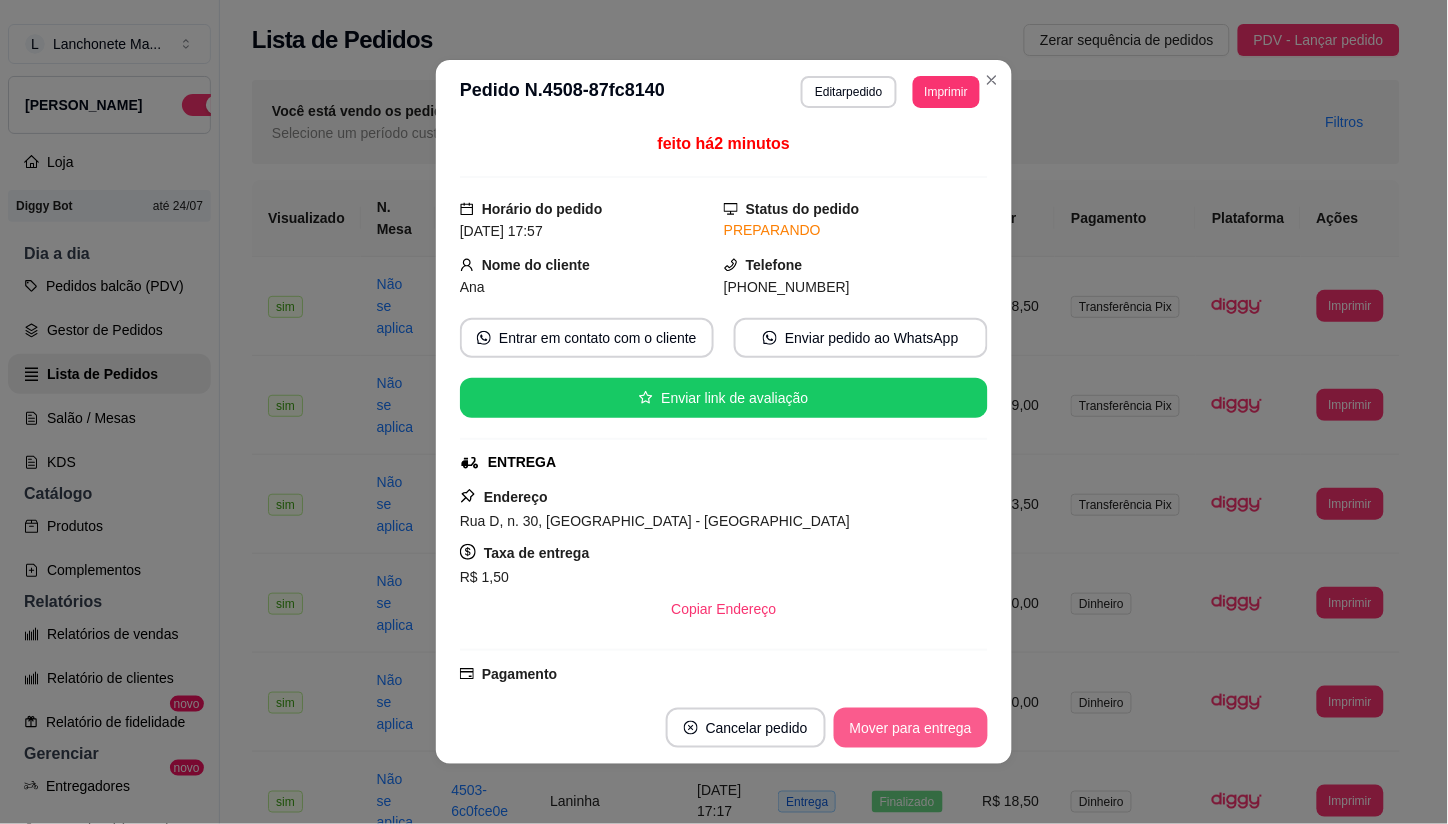 click on "Mover para entrega" at bounding box center (911, 728) 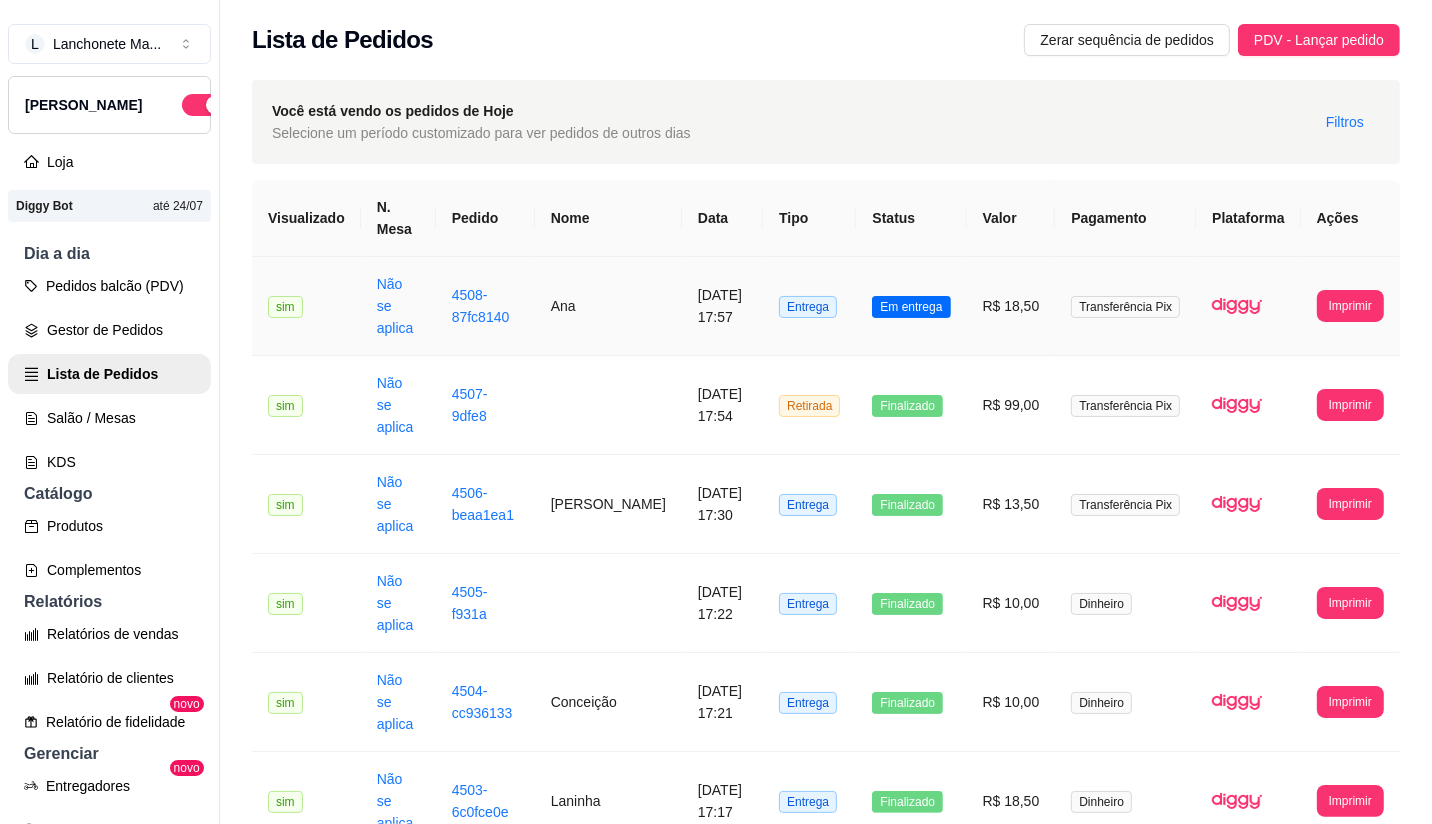 click on "Em entrega" at bounding box center [911, 307] 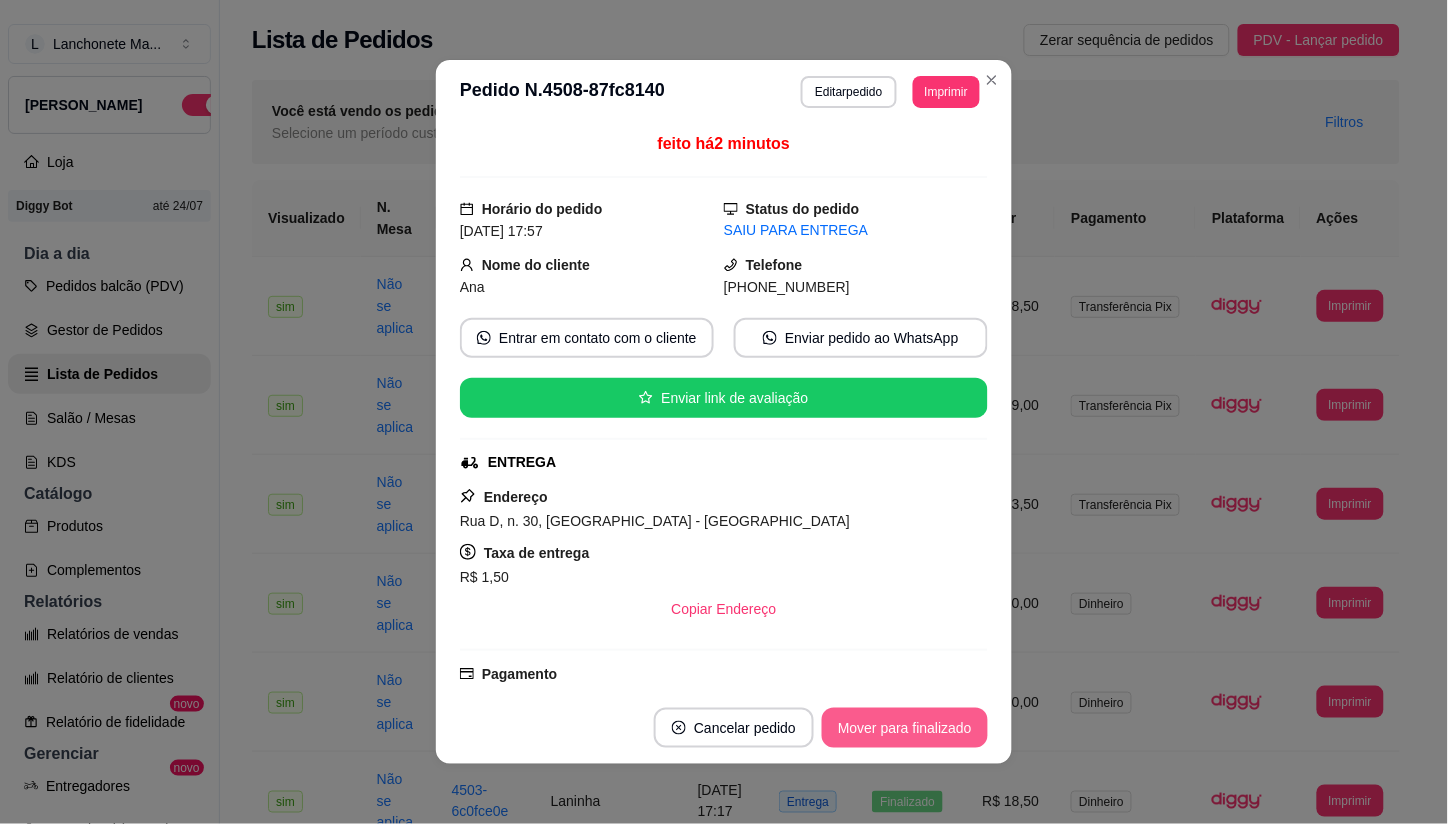 click on "Mover para finalizado" at bounding box center (905, 728) 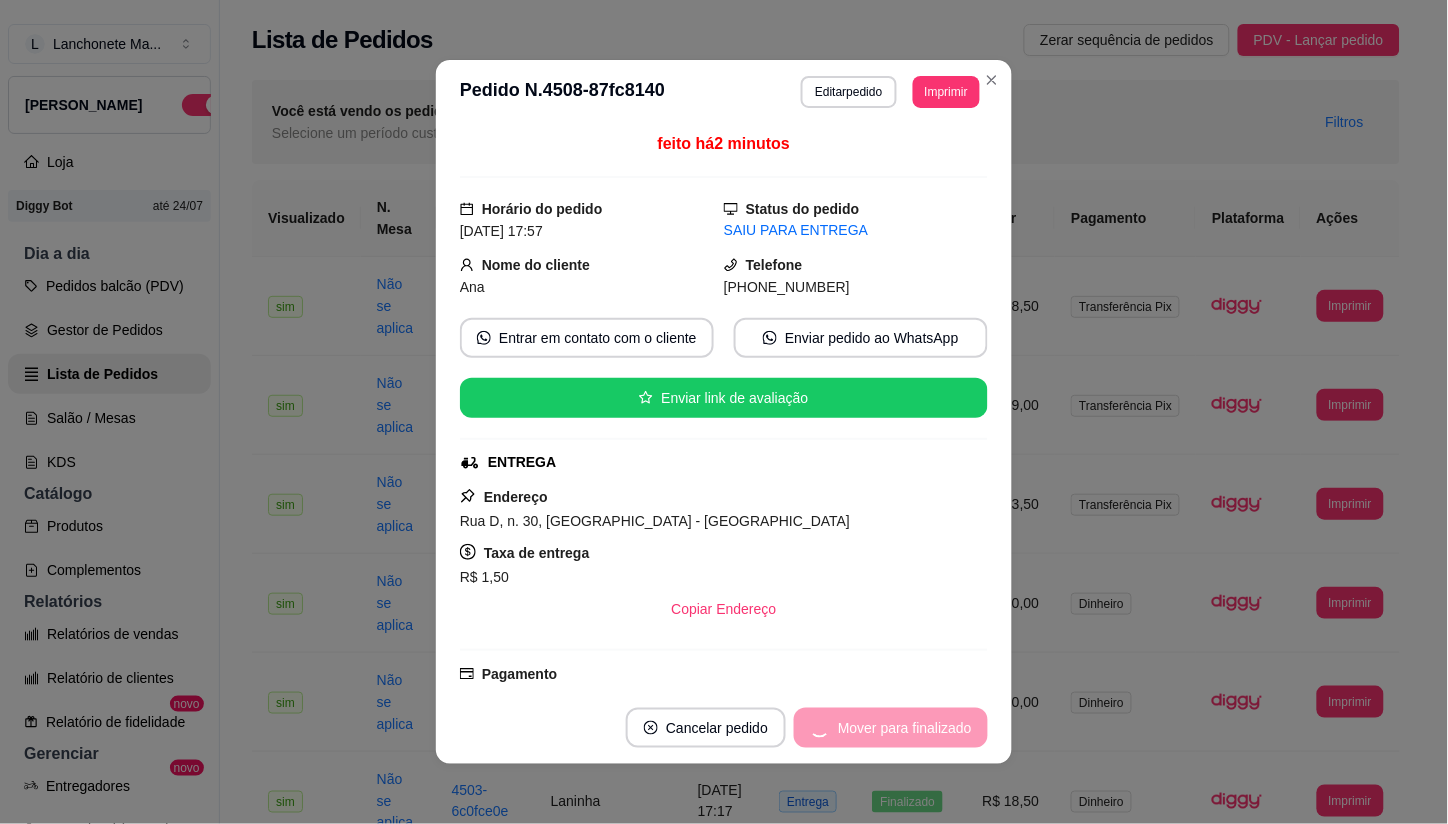 drag, startPoint x: 895, startPoint y: 722, endPoint x: 896, endPoint y: 684, distance: 38.013157 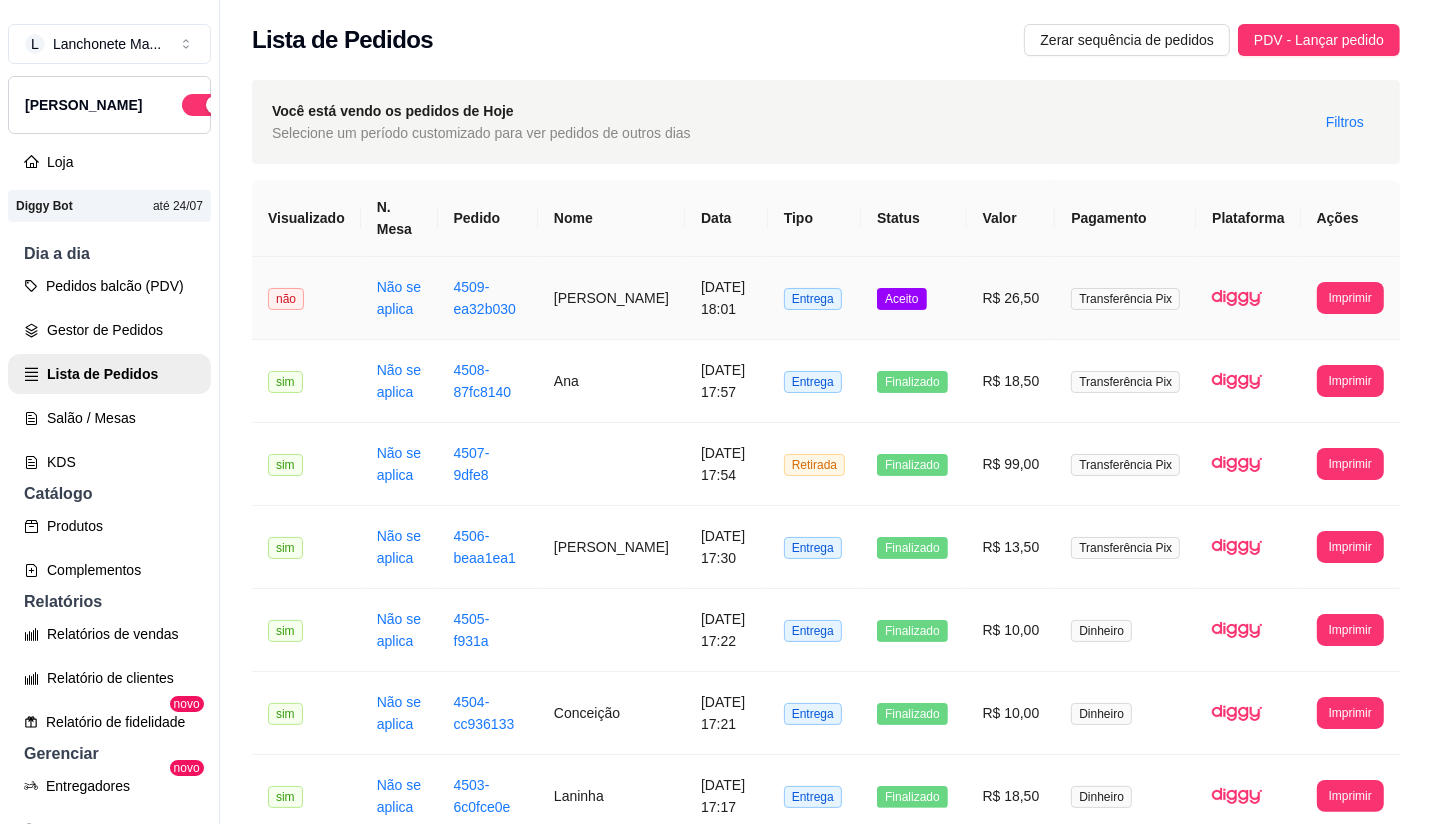 click on "Aceito" at bounding box center (901, 299) 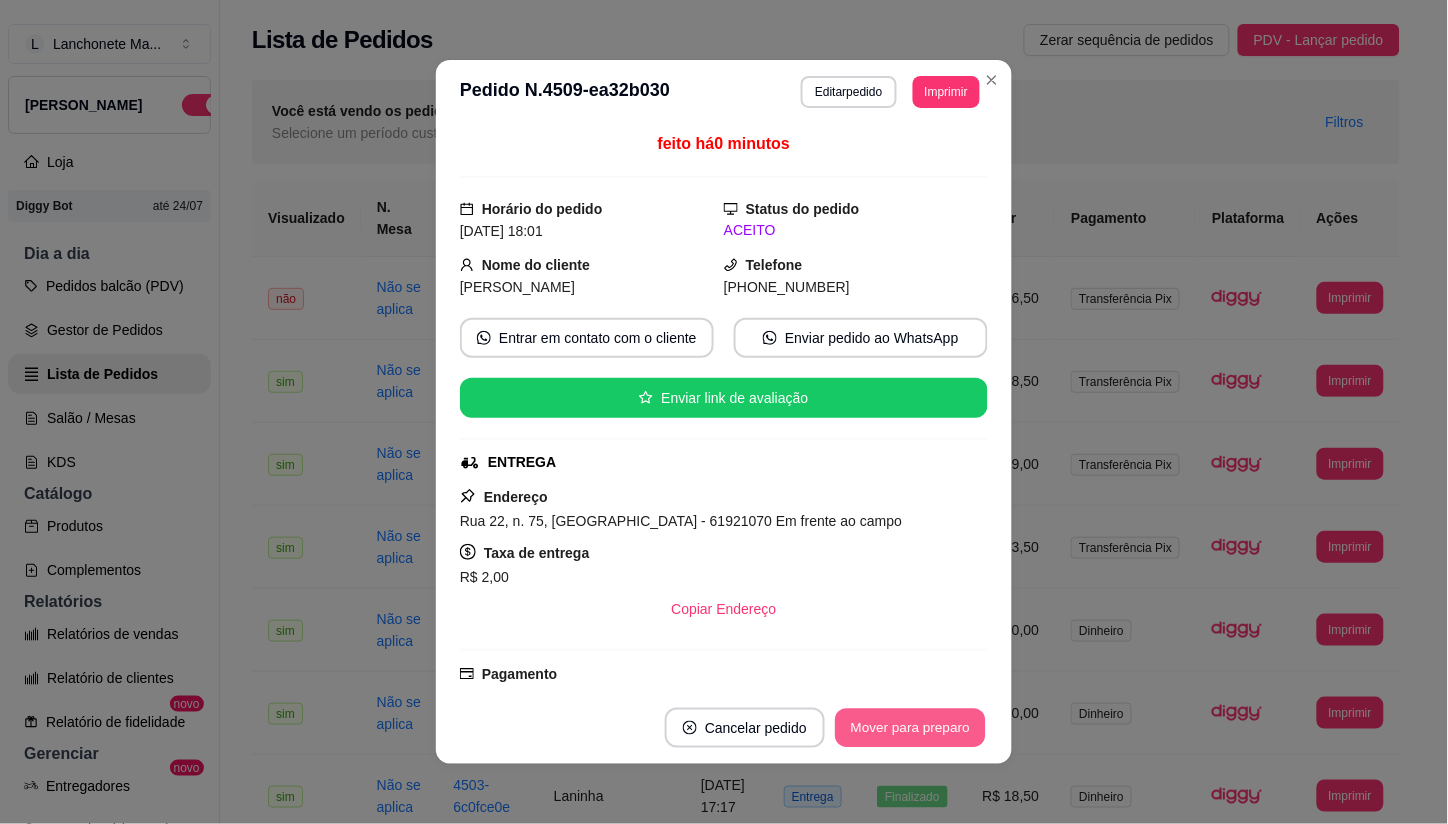 click on "Mover para preparo" at bounding box center (910, 728) 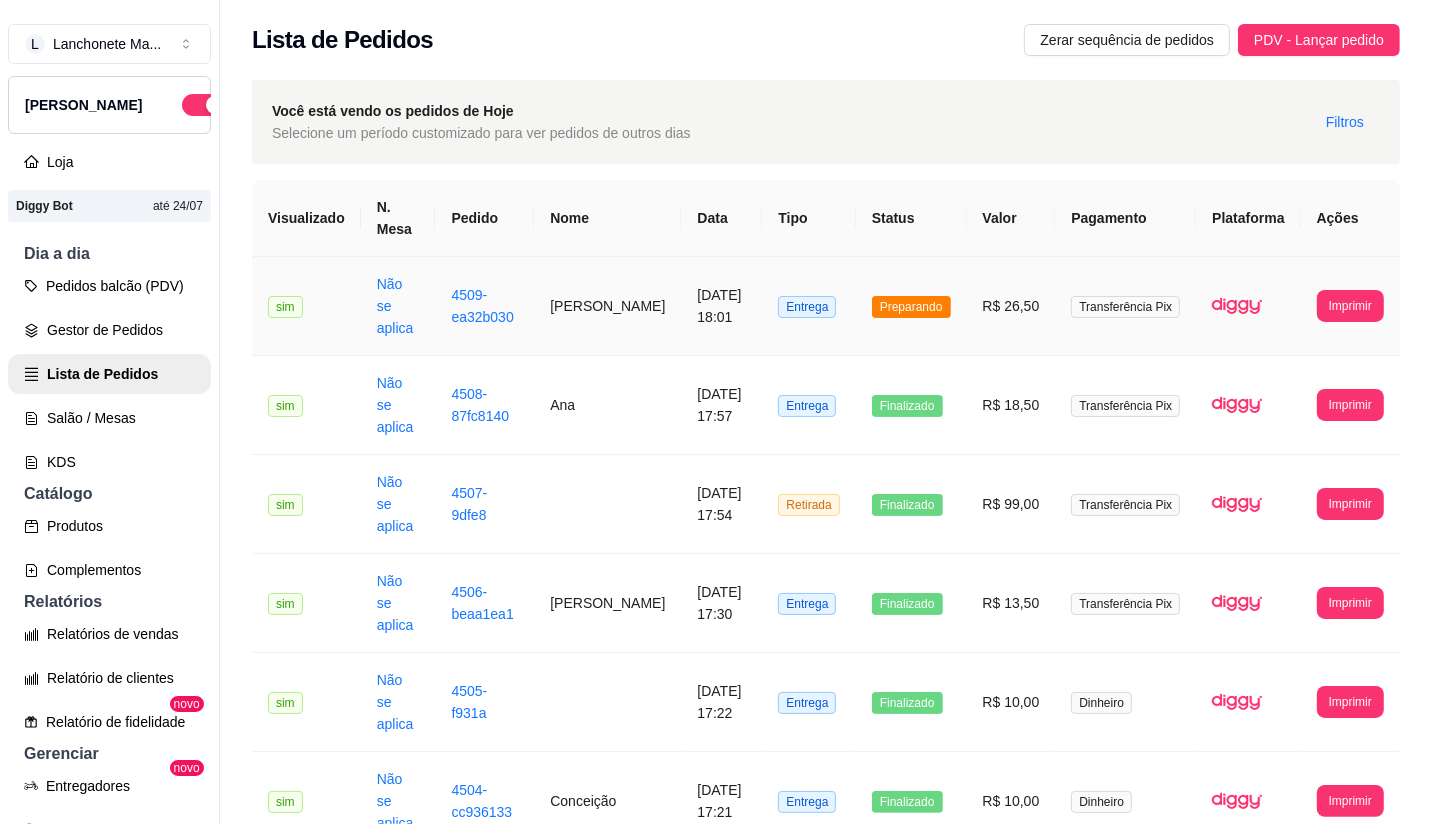 click on "Preparando" at bounding box center [911, 307] 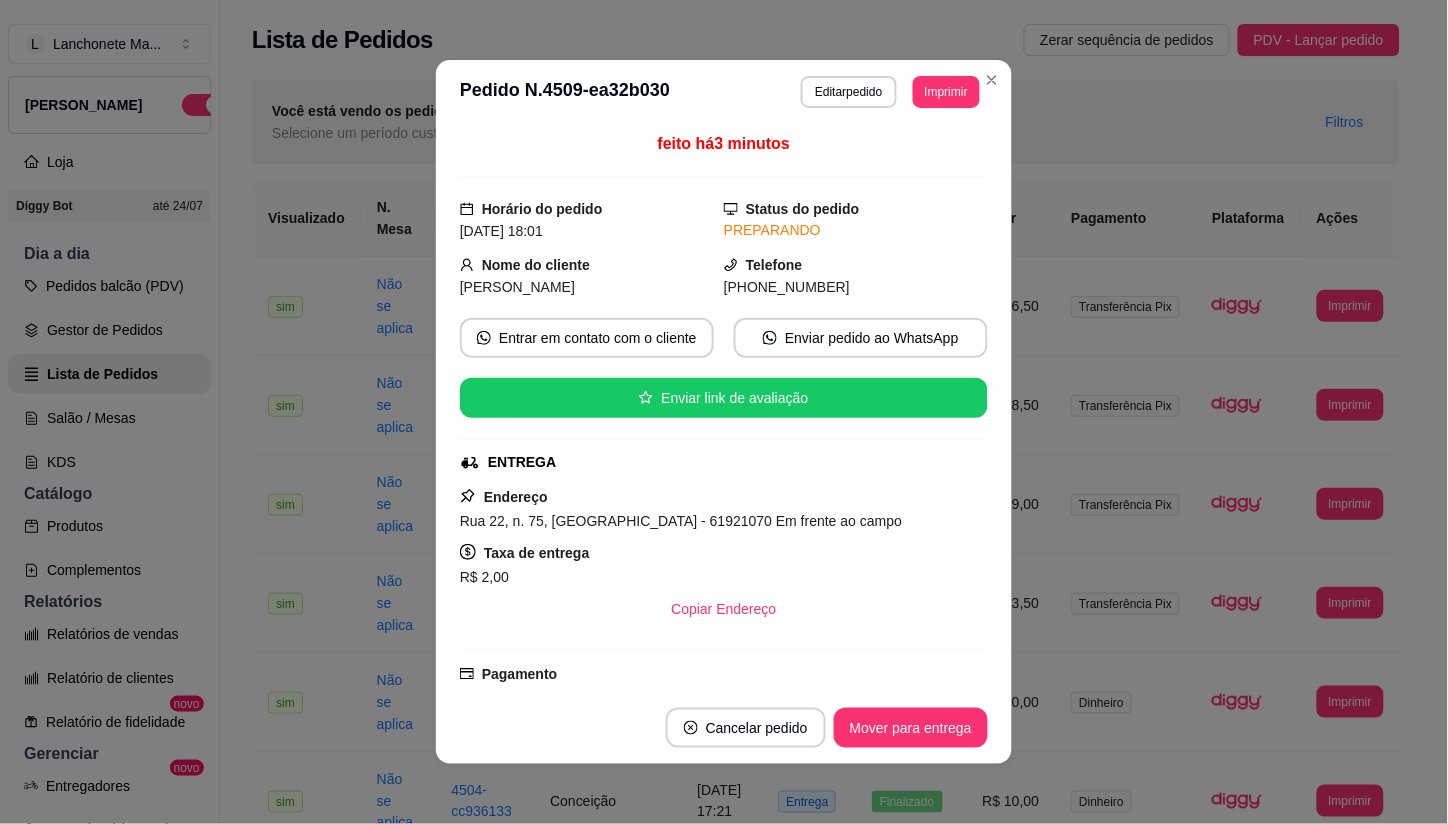 click on "Mover para entrega" at bounding box center [911, 728] 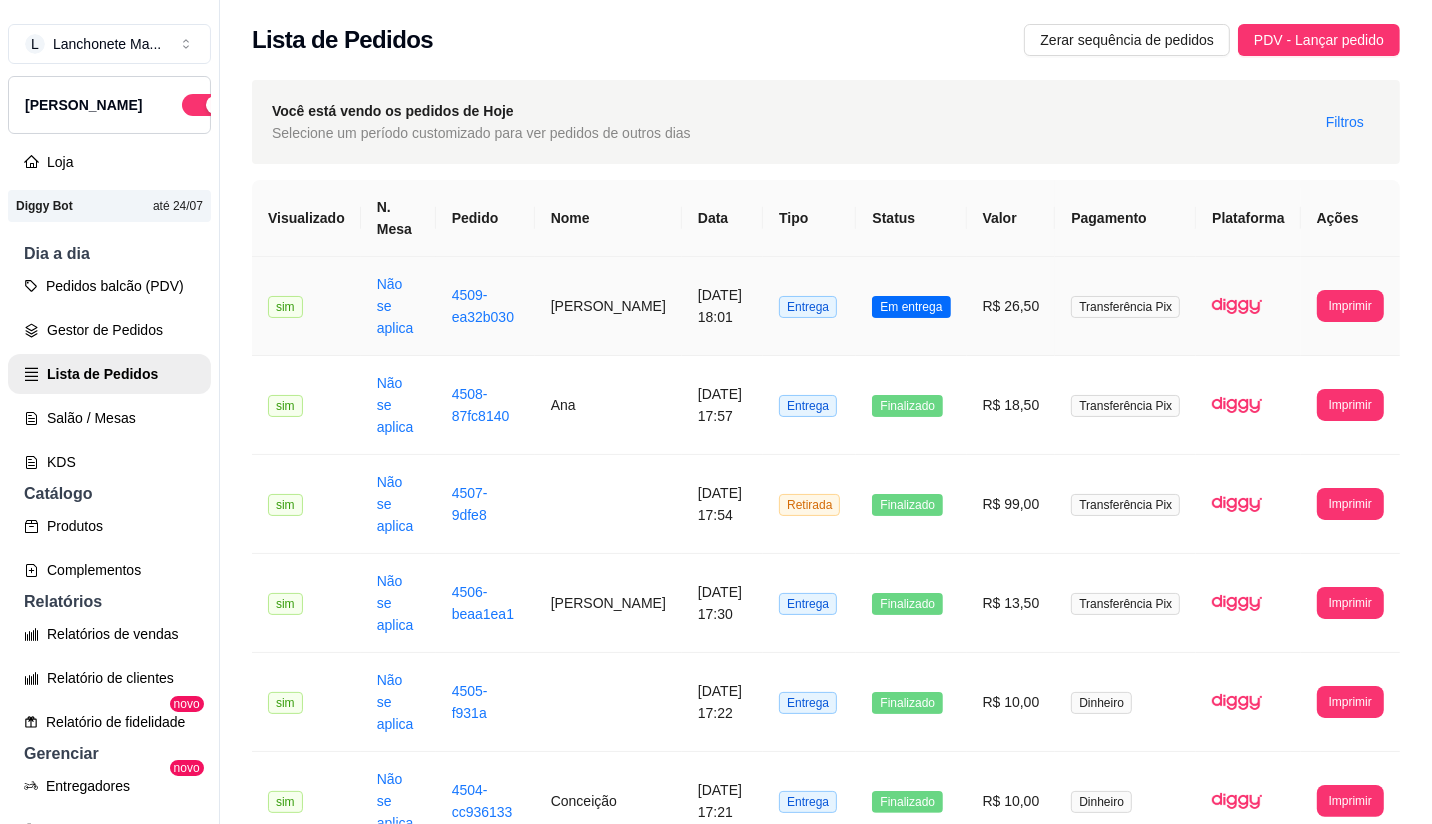 click on "Em entrega" at bounding box center (911, 307) 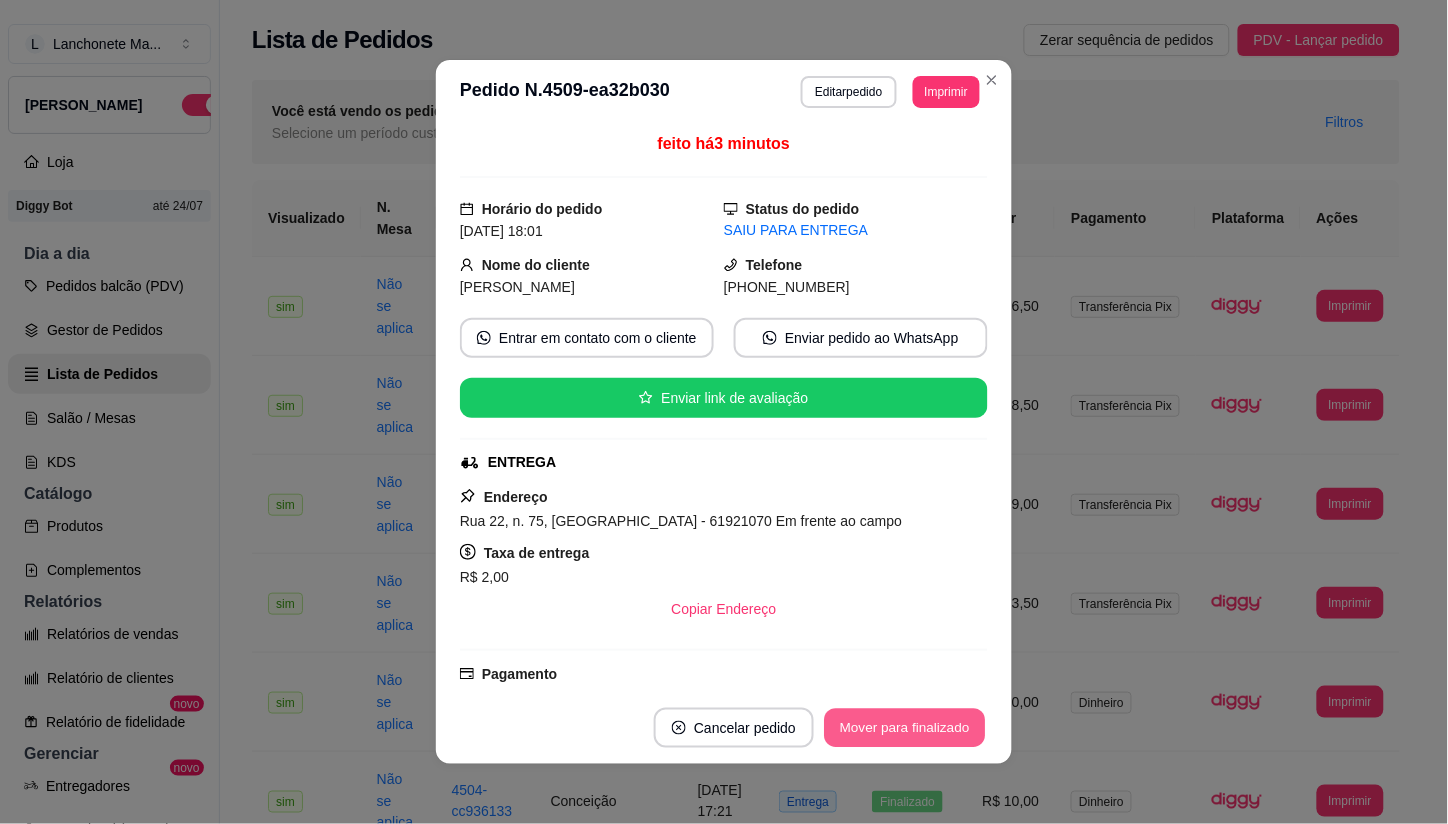click on "Mover para finalizado" at bounding box center (905, 728) 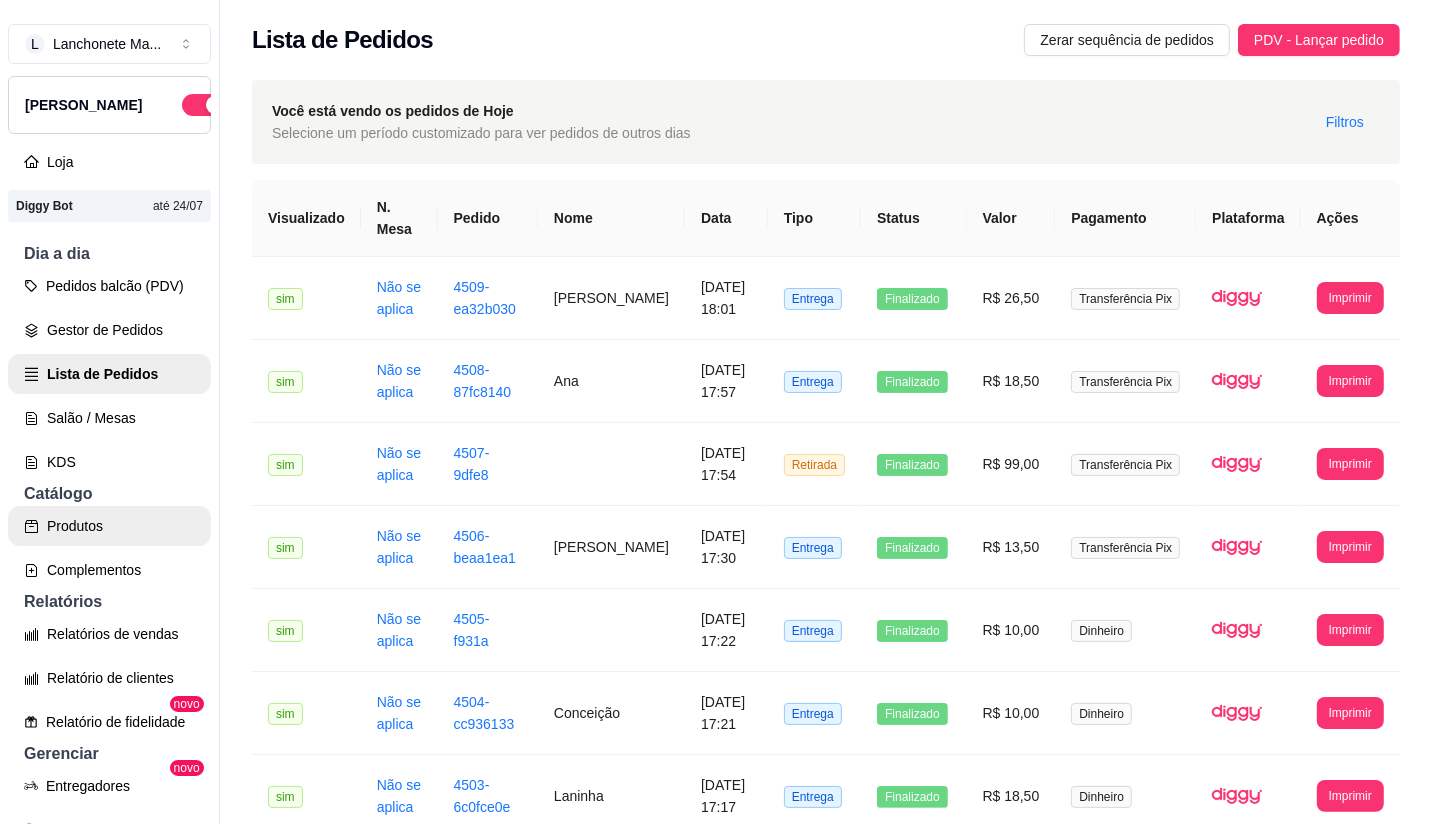 click on "Produtos" at bounding box center [109, 526] 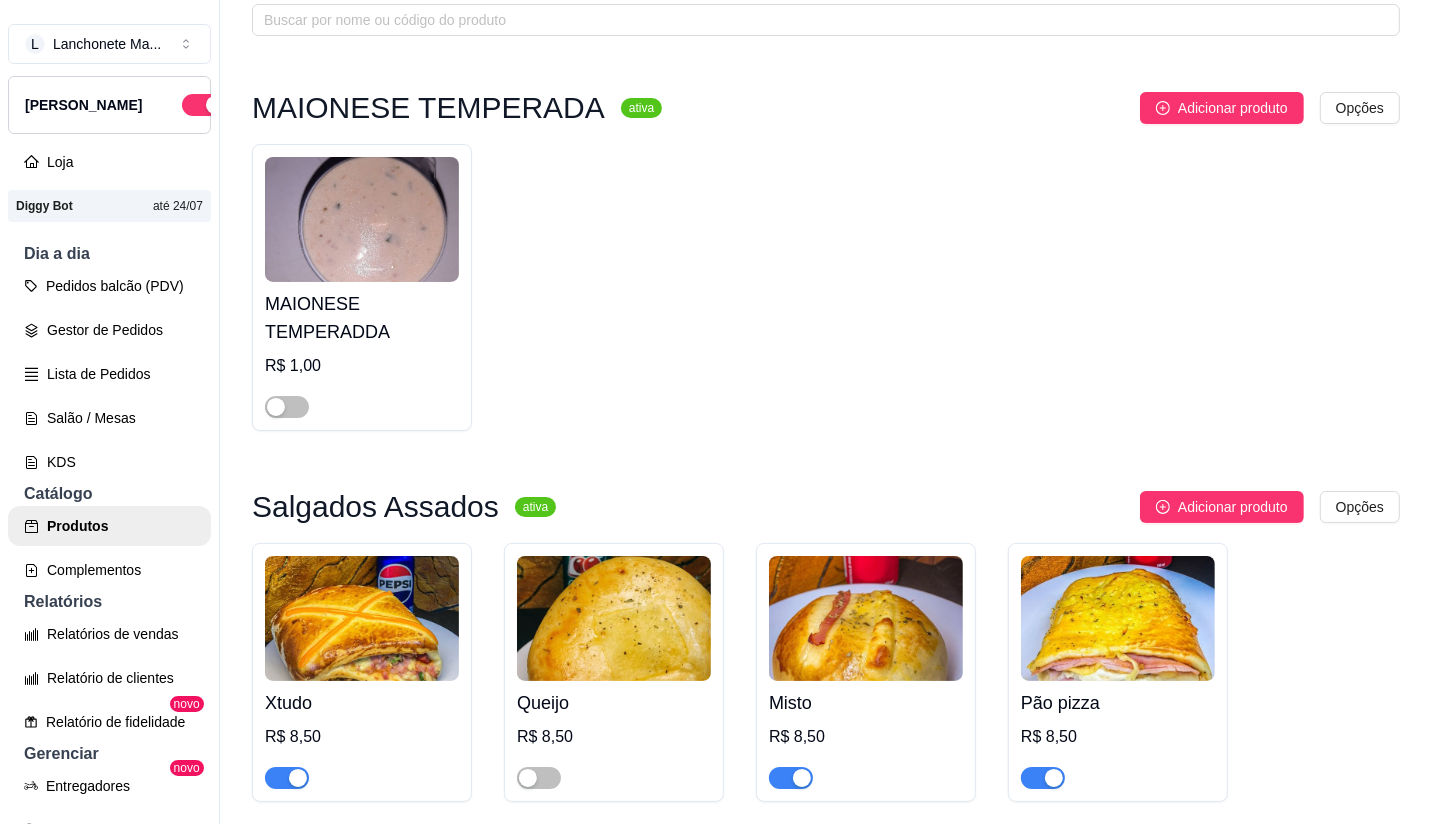 scroll, scrollTop: 111, scrollLeft: 0, axis: vertical 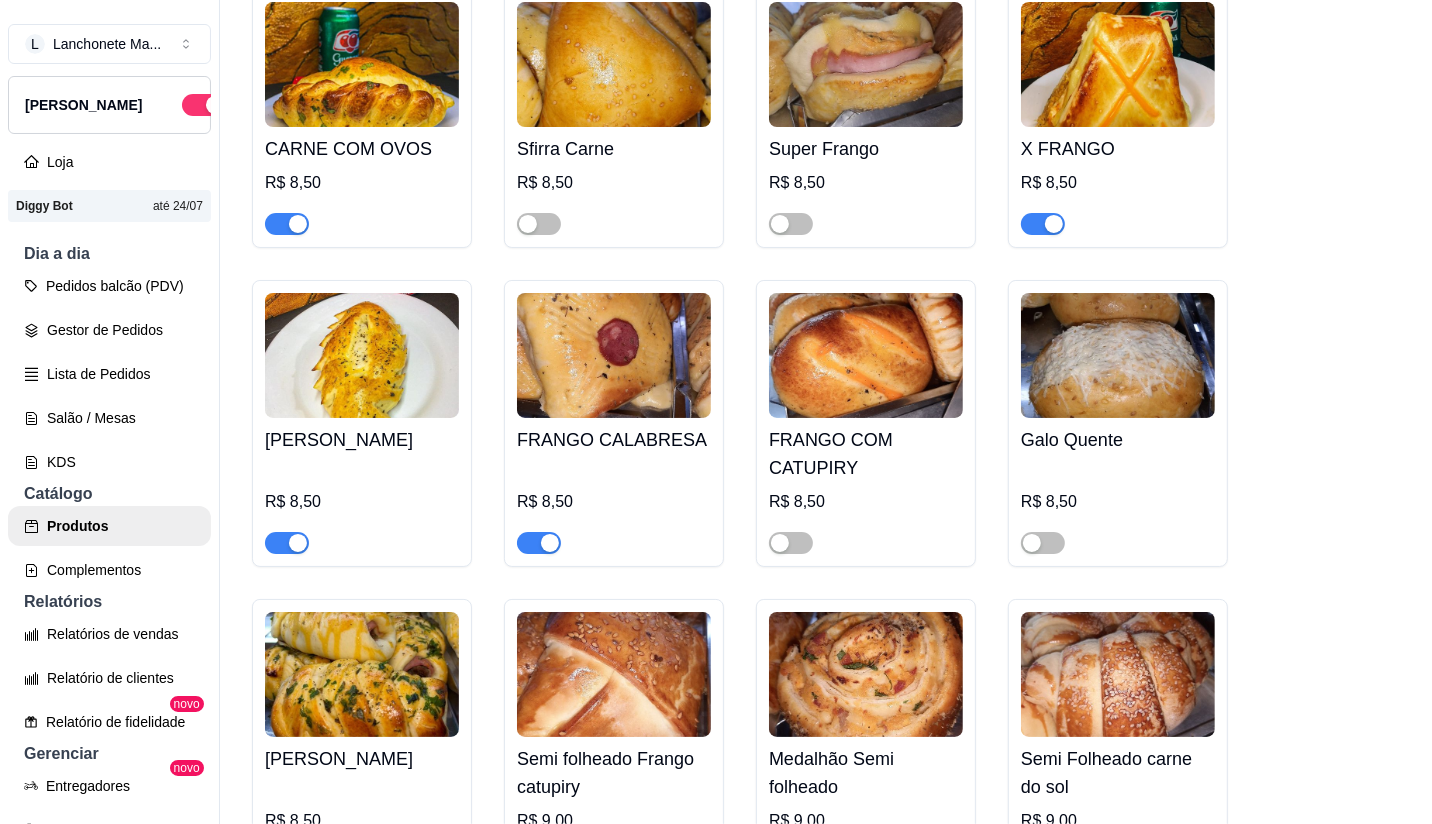 click at bounding box center (1054, 224) 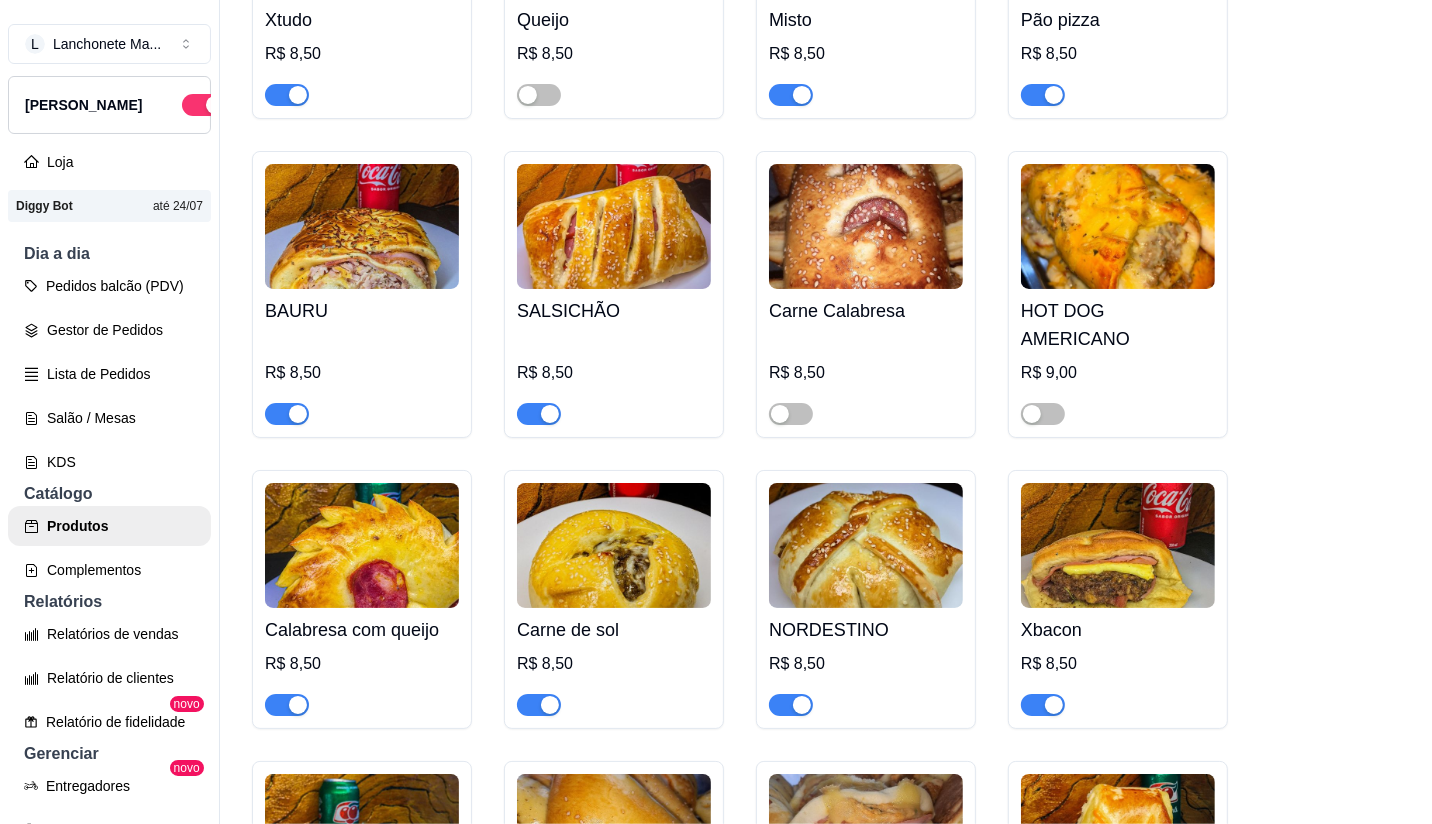 scroll, scrollTop: 785, scrollLeft: 0, axis: vertical 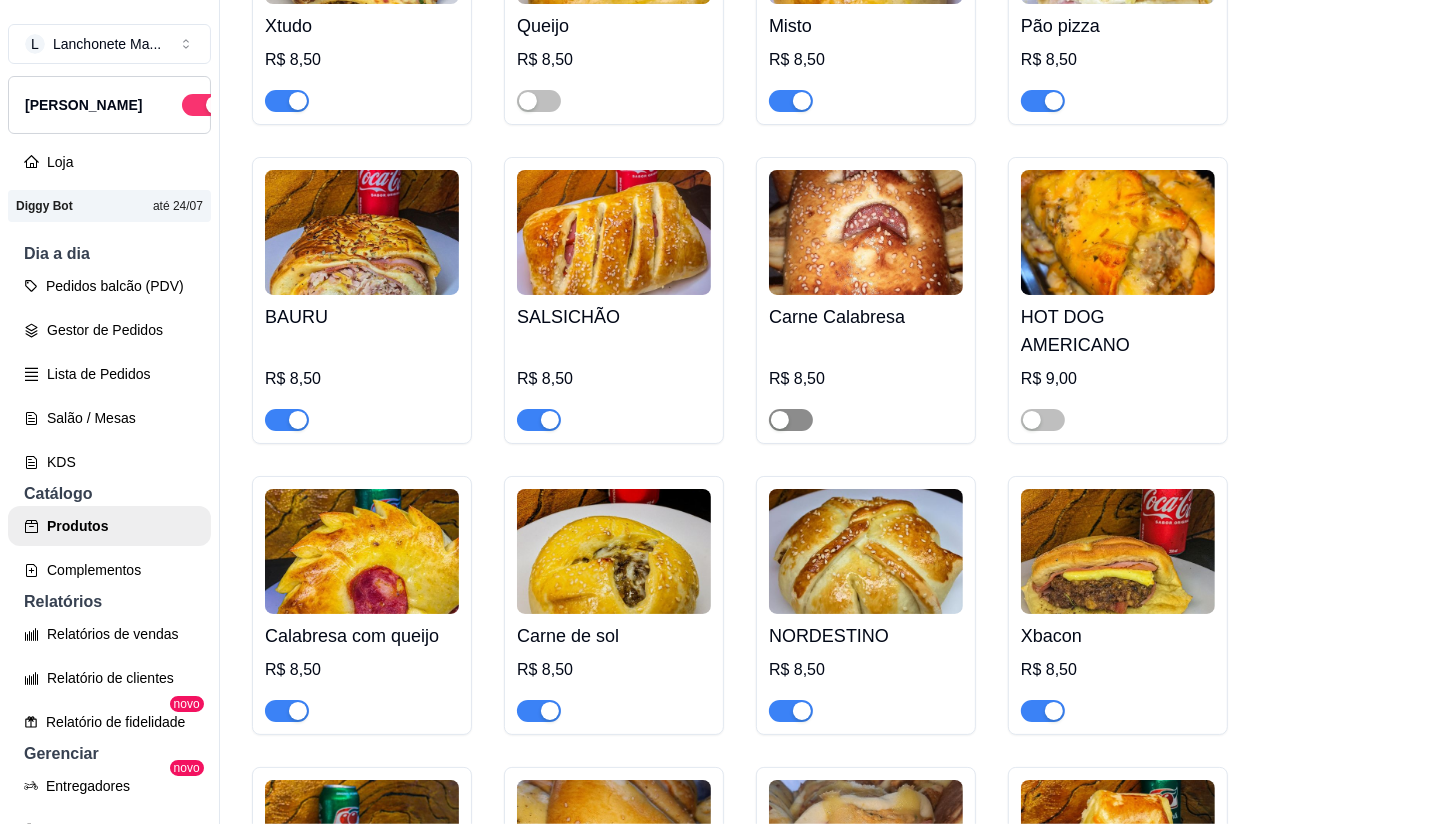 click at bounding box center (791, 420) 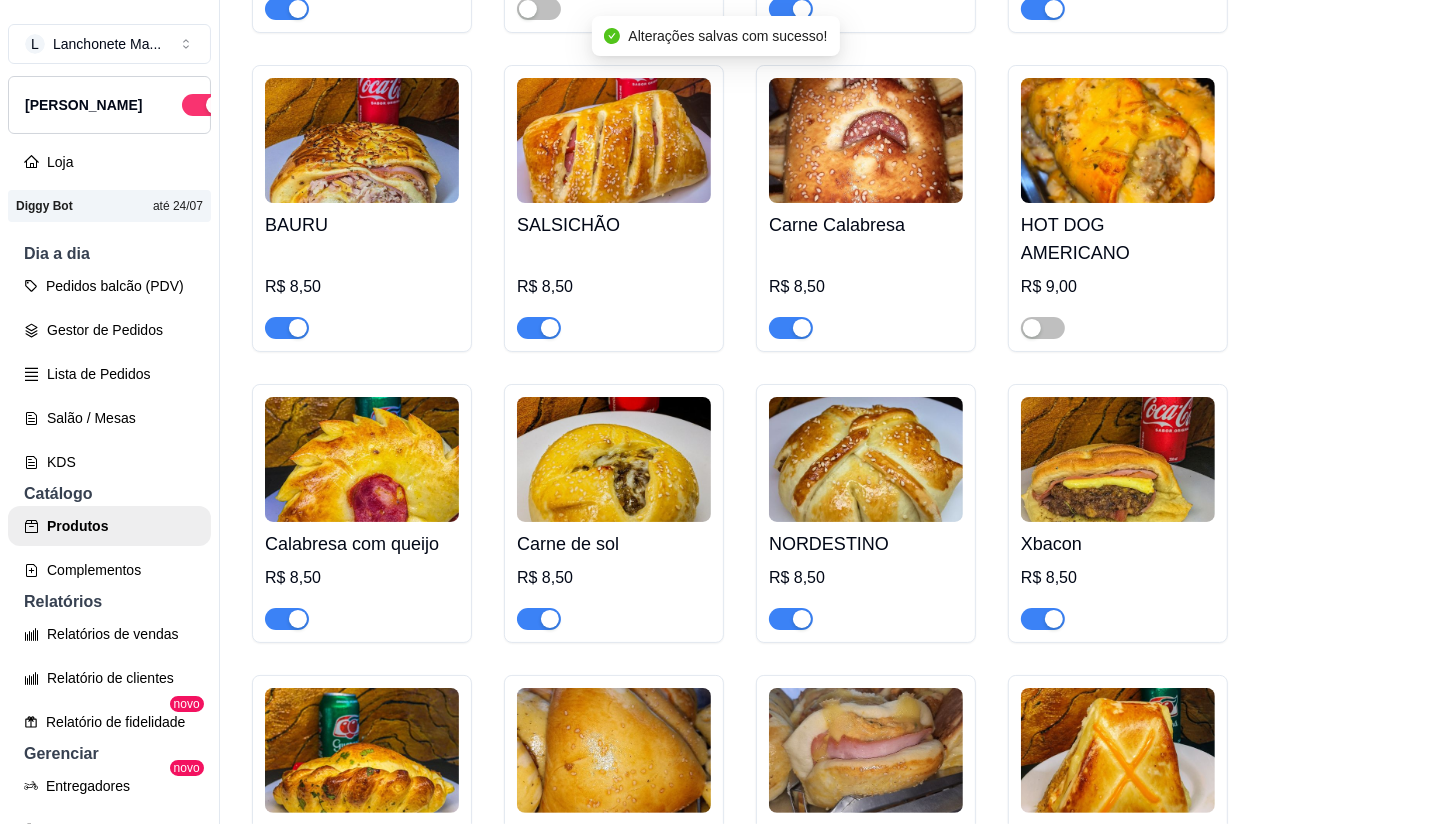 scroll, scrollTop: 785, scrollLeft: 0, axis: vertical 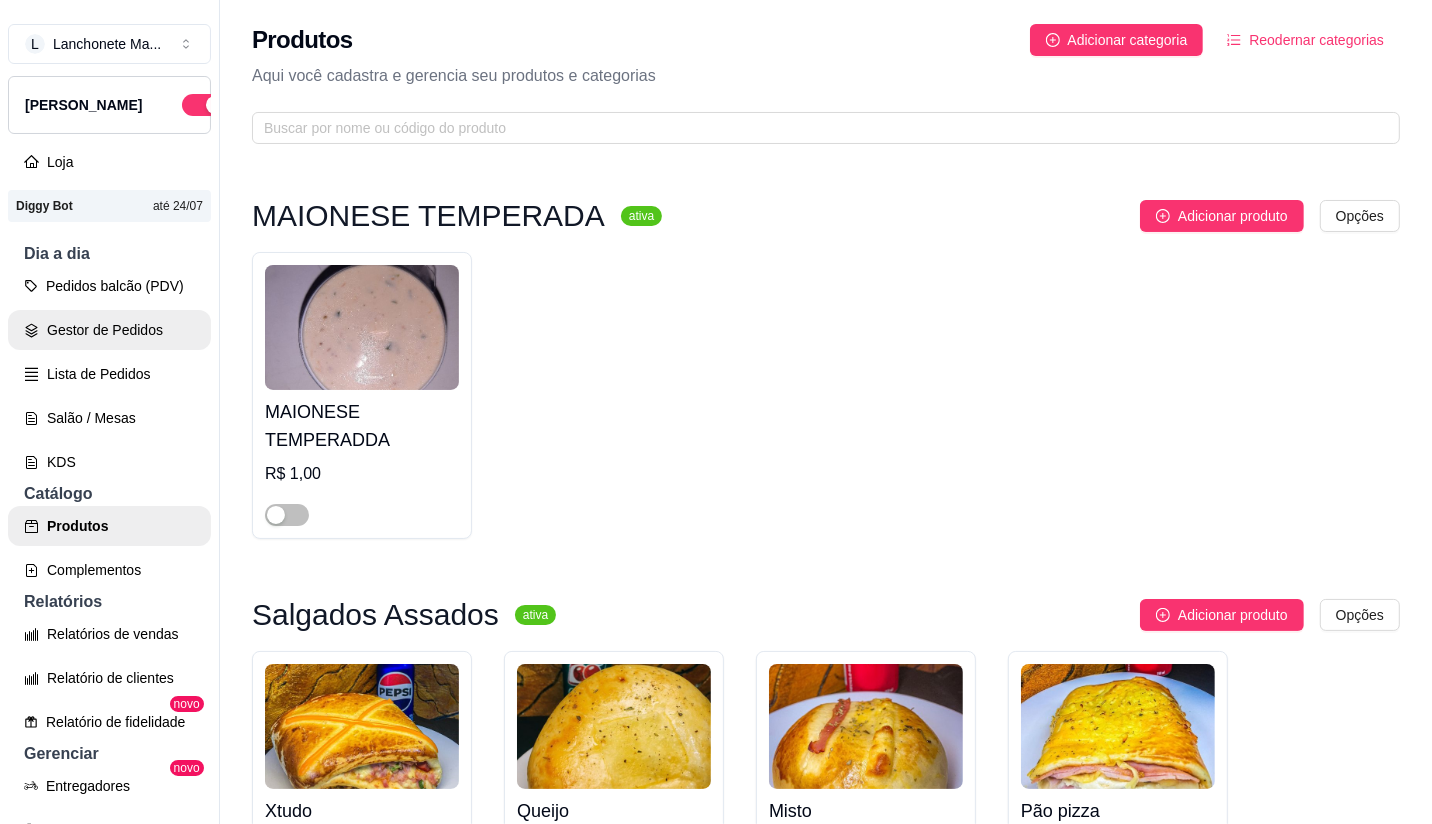 click on "Gestor de Pedidos" at bounding box center [109, 330] 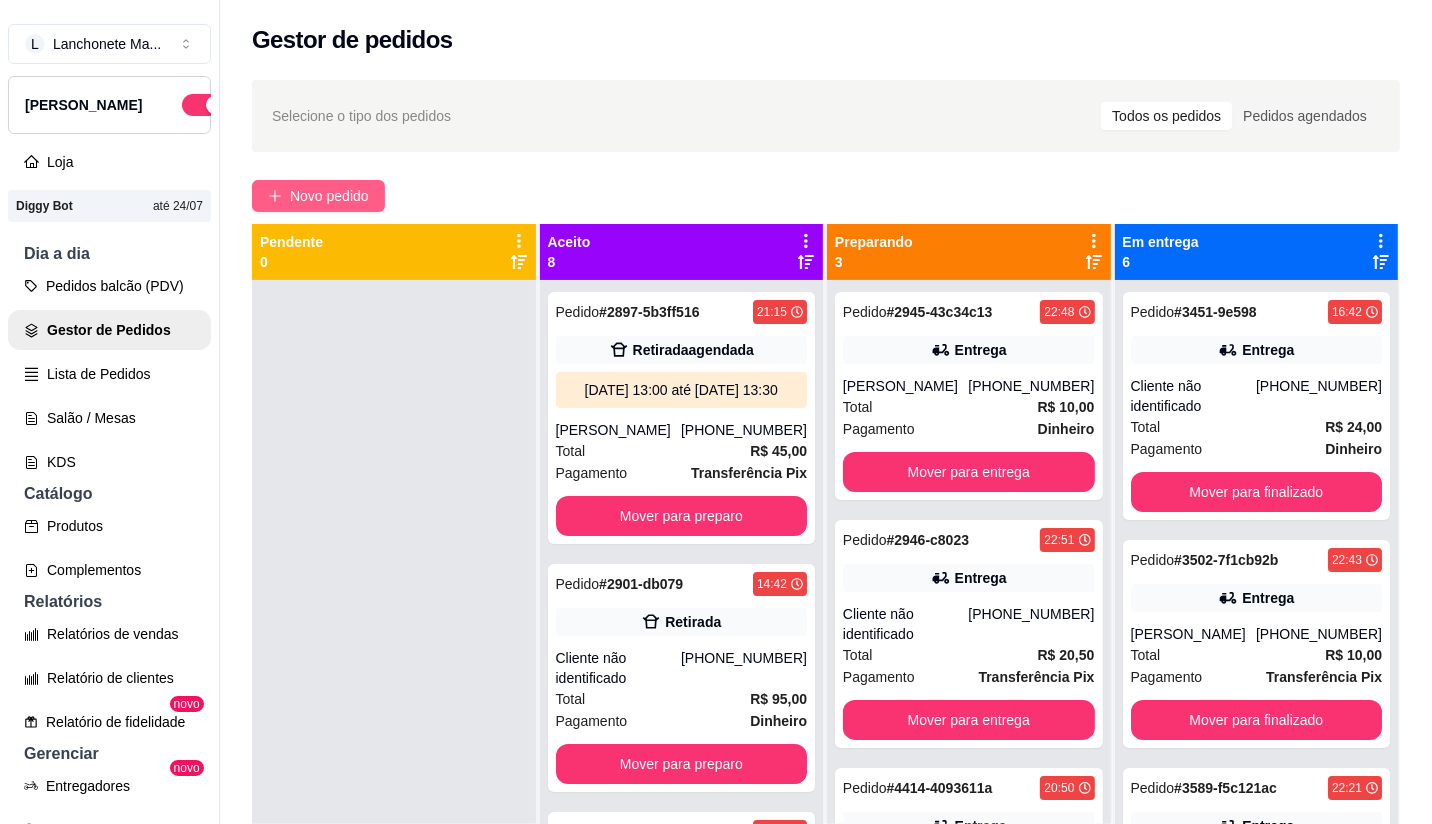 click on "Novo pedido" at bounding box center (318, 196) 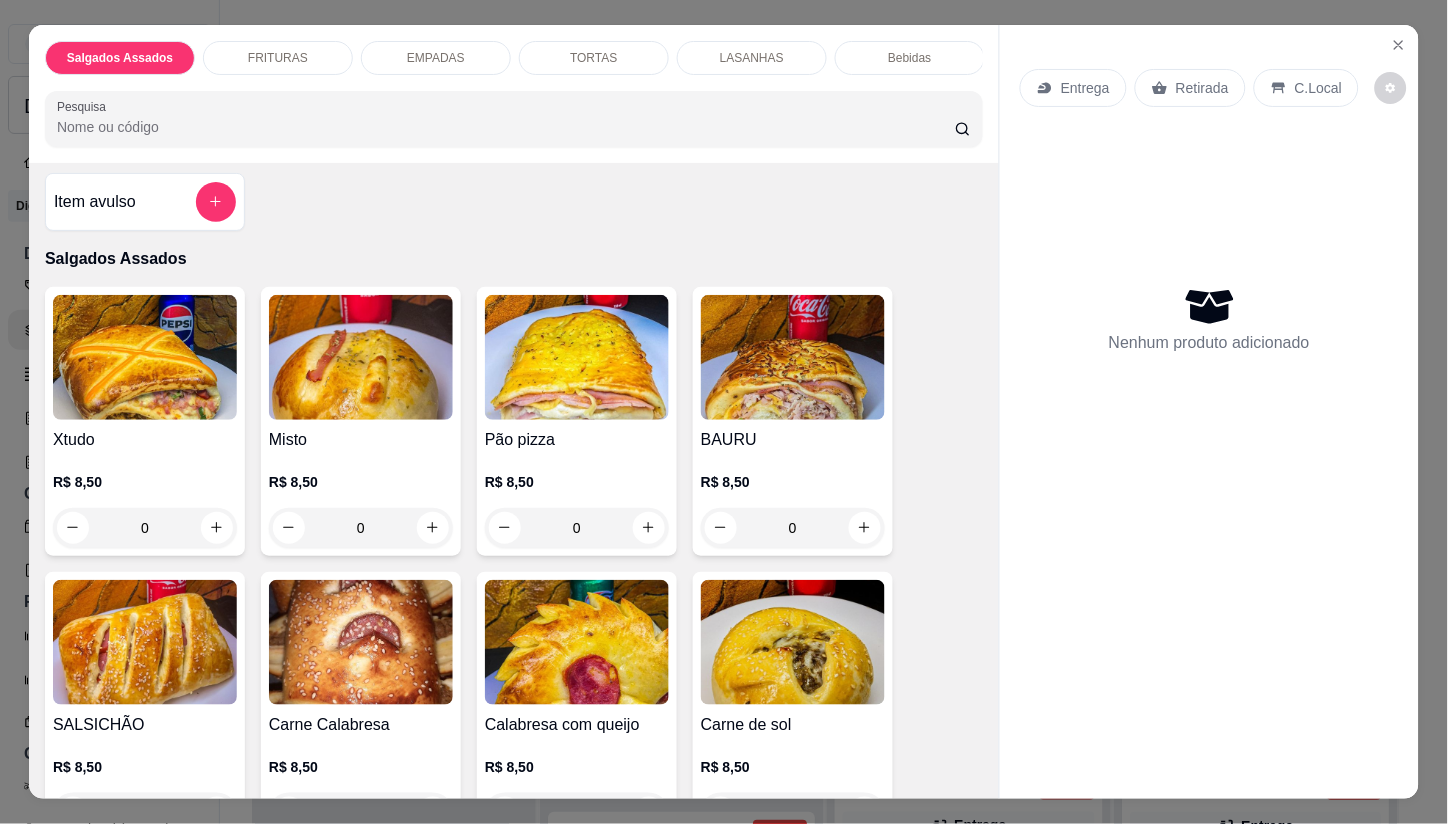 scroll, scrollTop: 0, scrollLeft: 0, axis: both 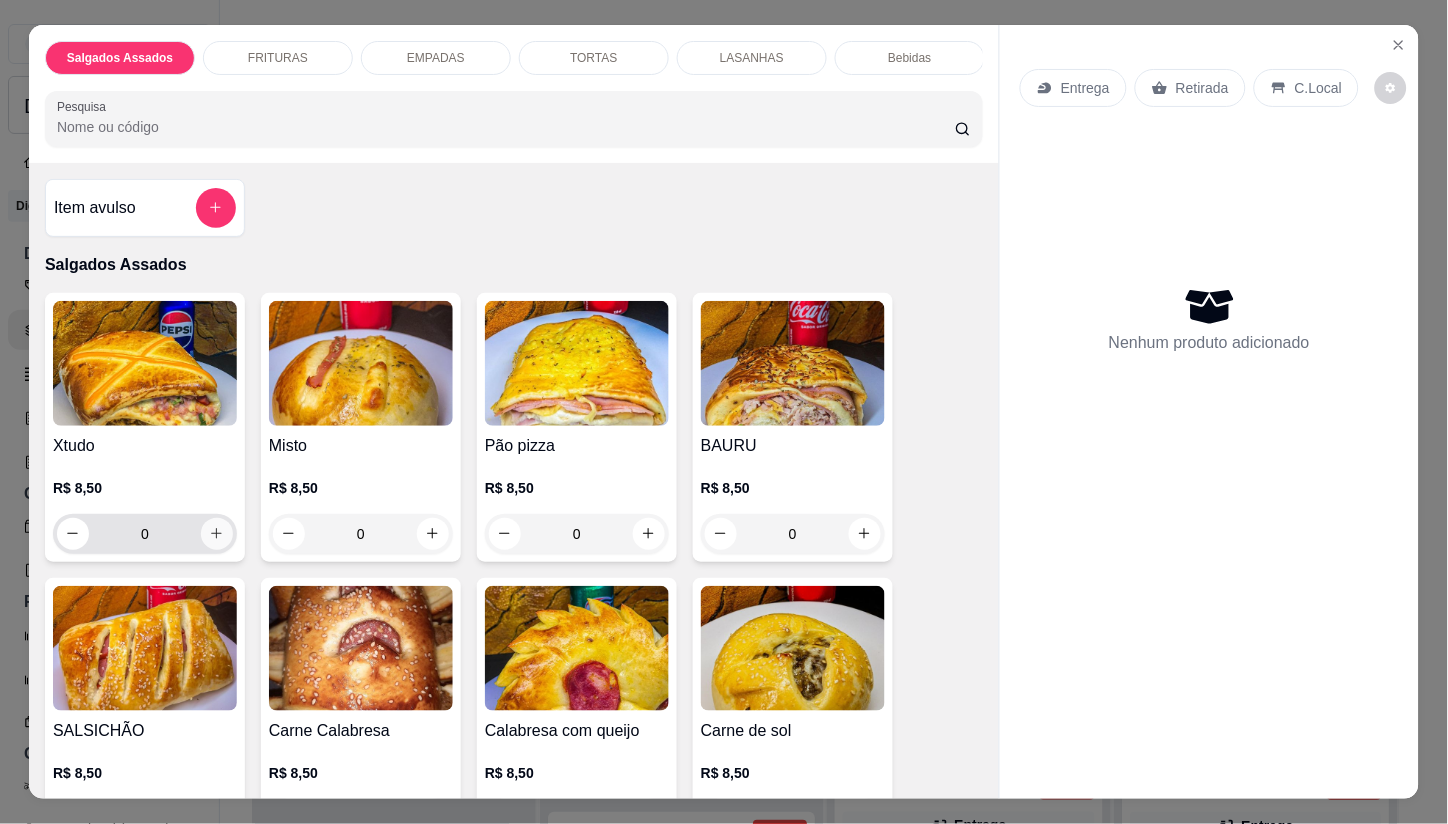 click at bounding box center [217, 534] 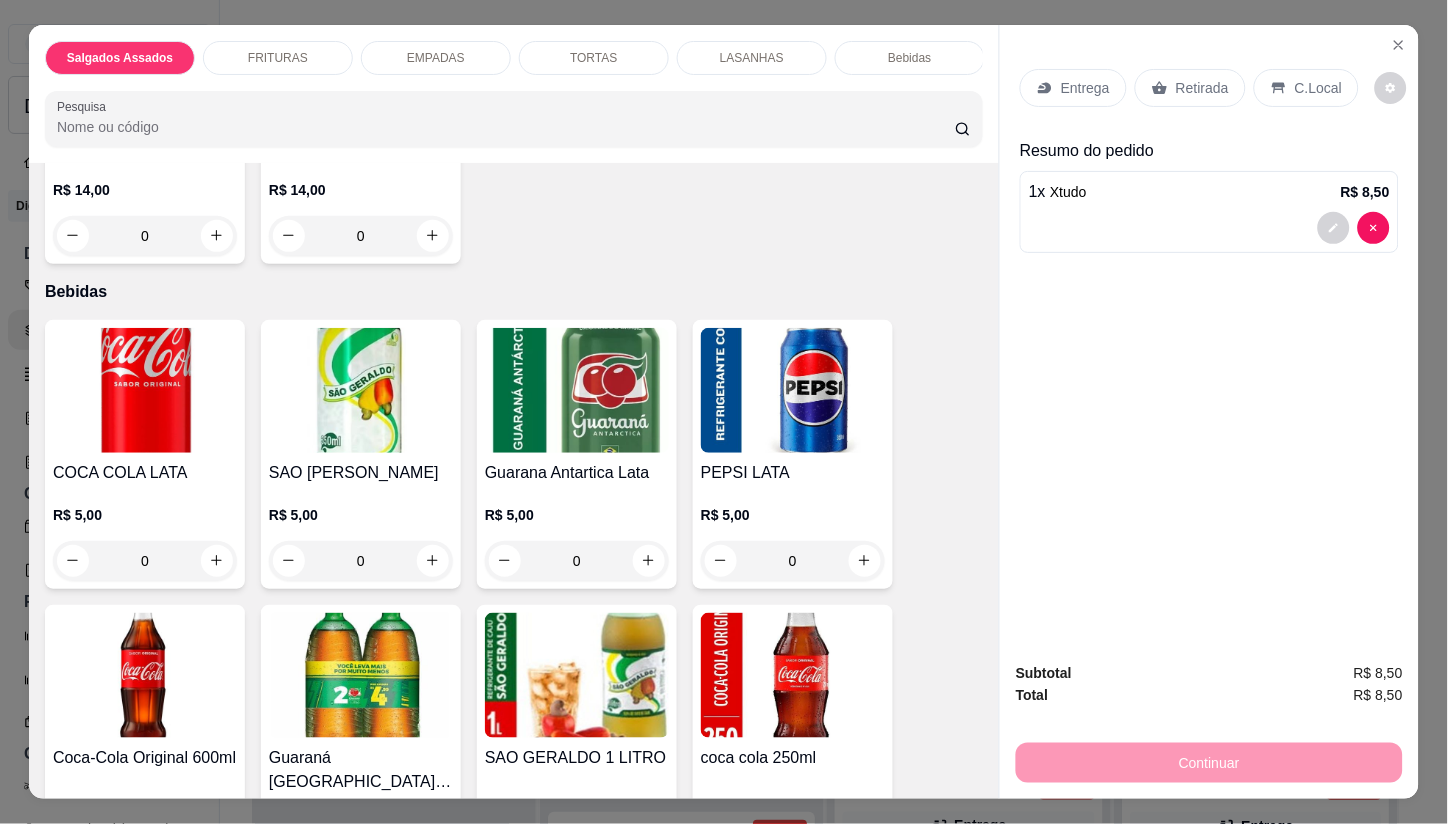 scroll, scrollTop: 2520, scrollLeft: 0, axis: vertical 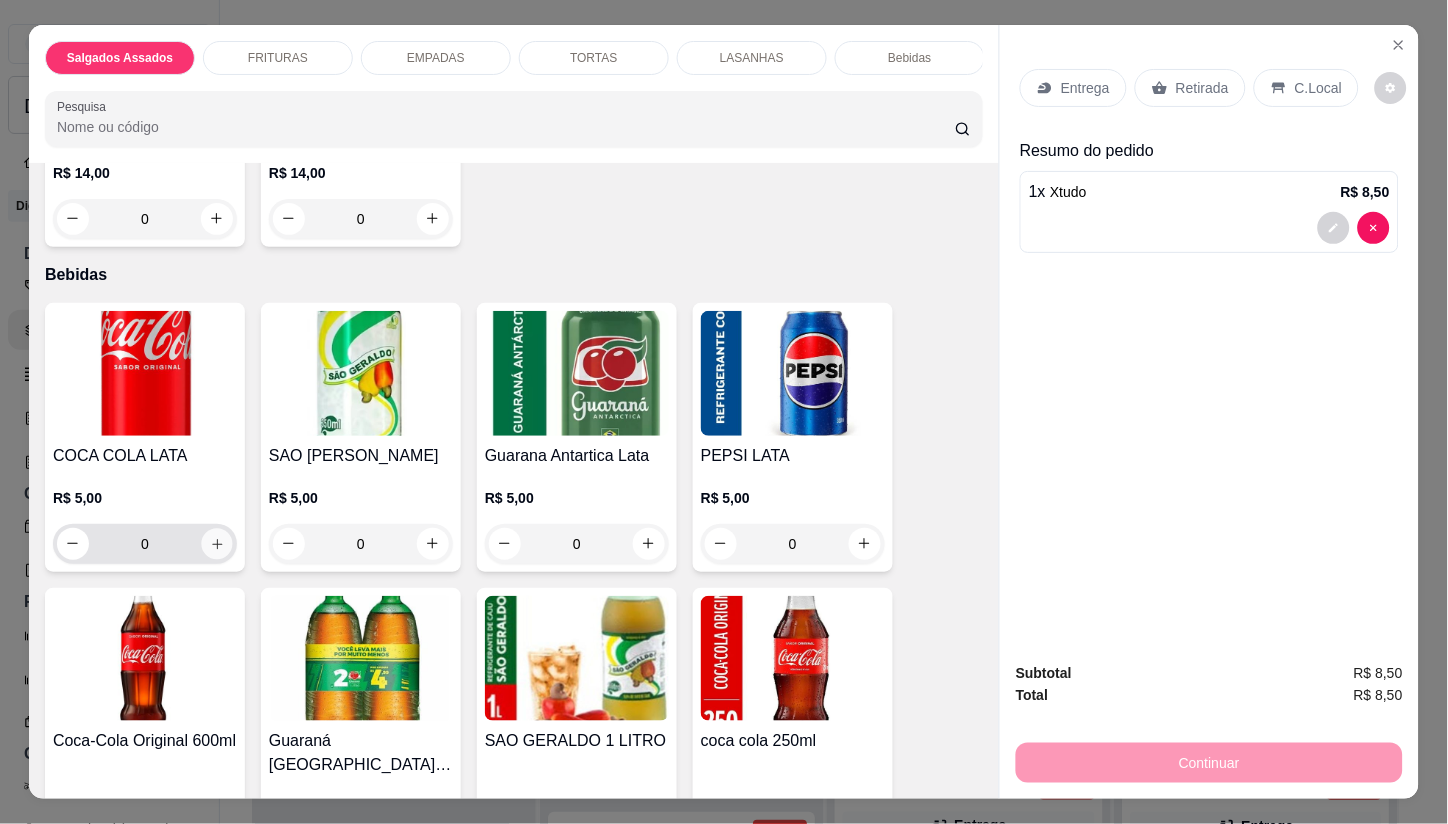 click 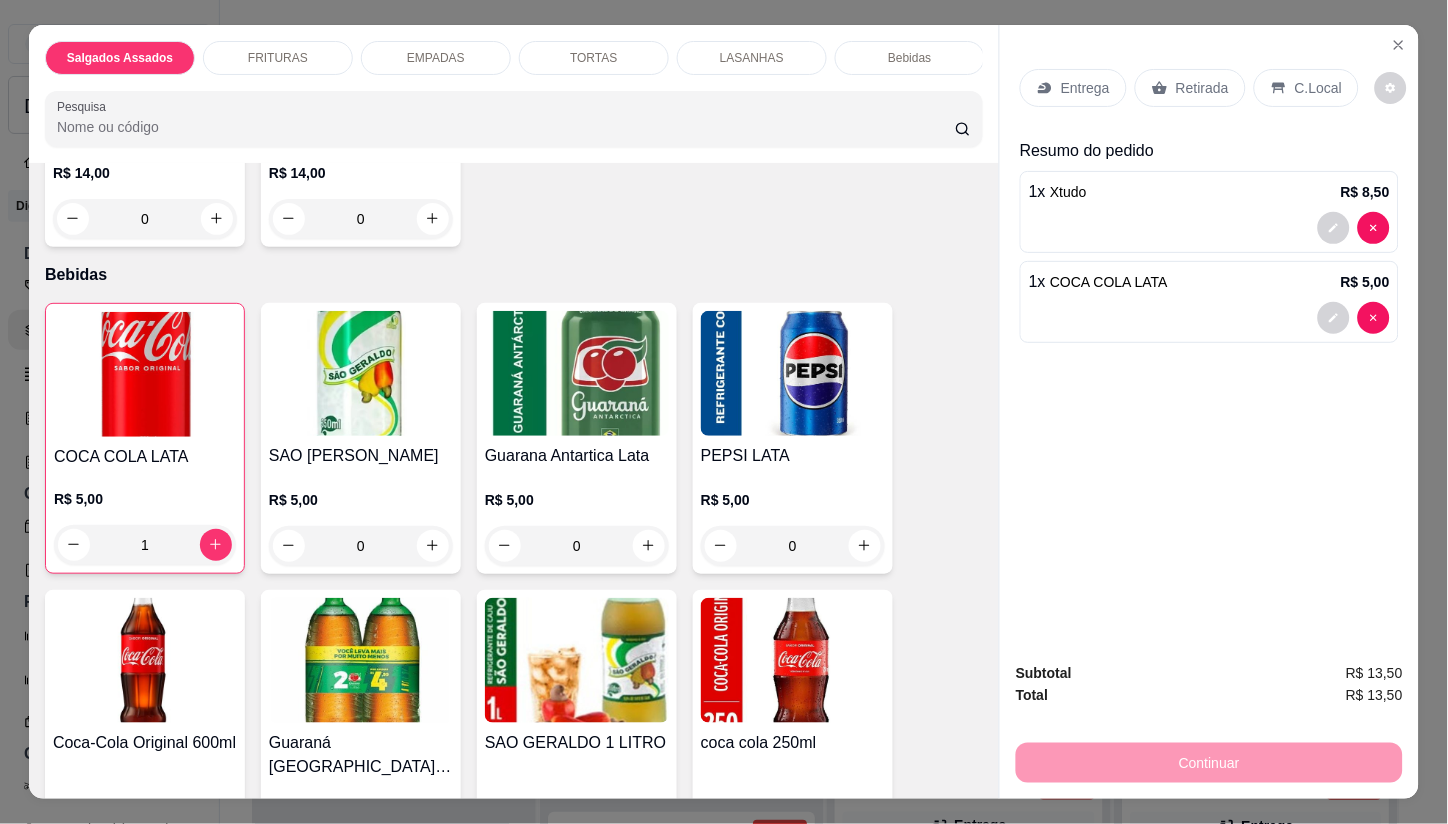 click on "Entrega" at bounding box center [1085, 88] 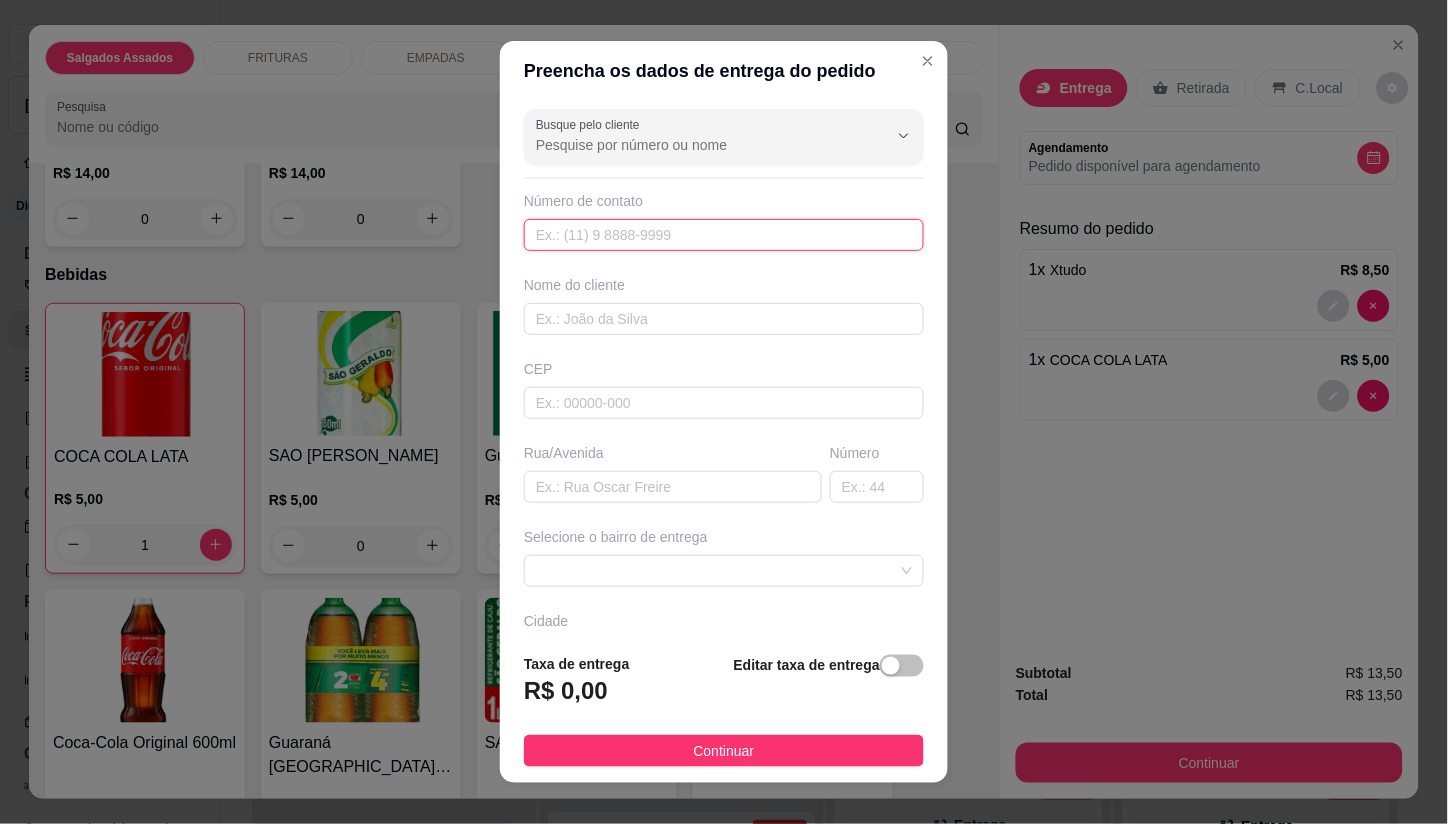click at bounding box center (724, 235) 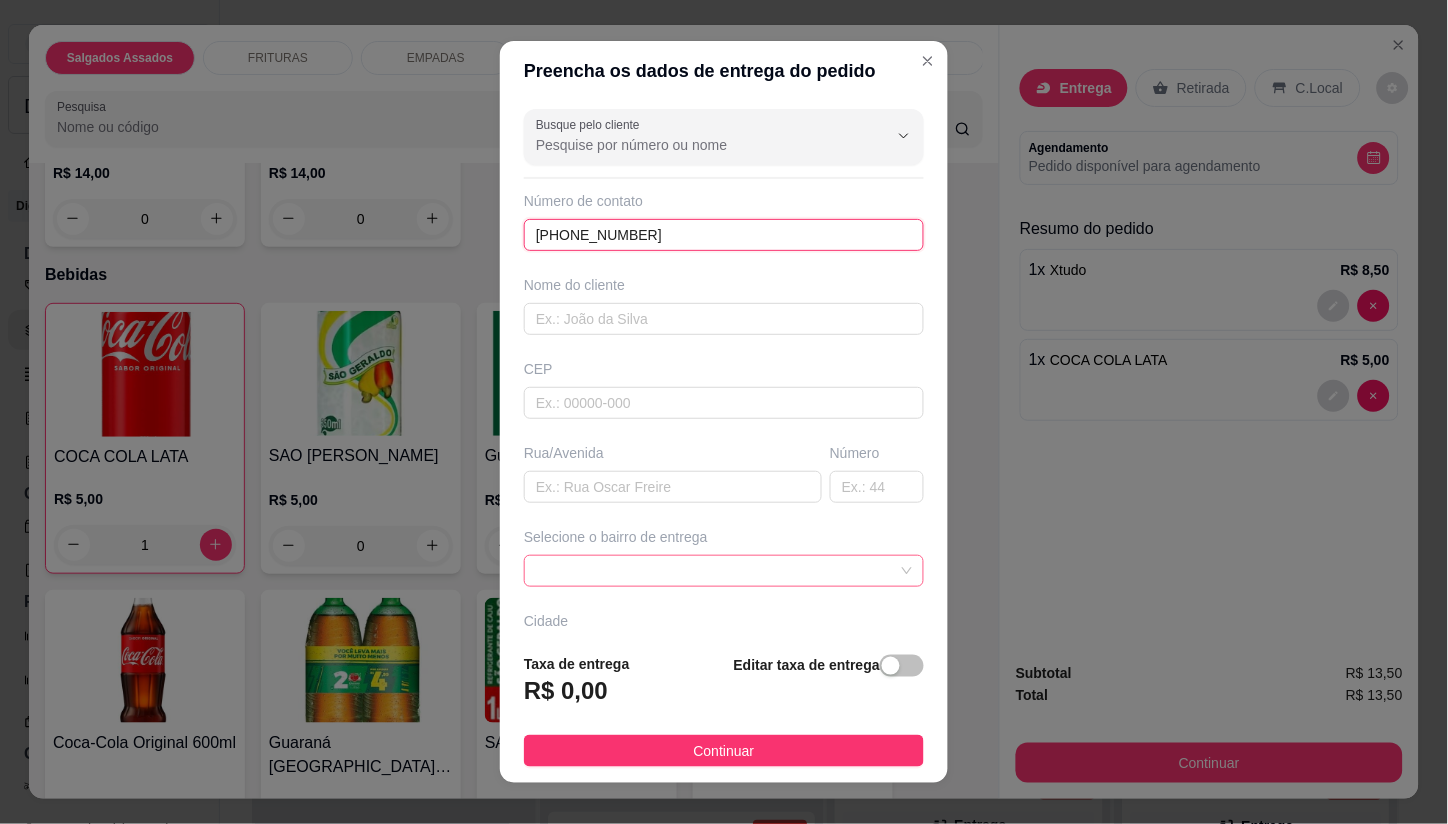 click at bounding box center (724, 571) 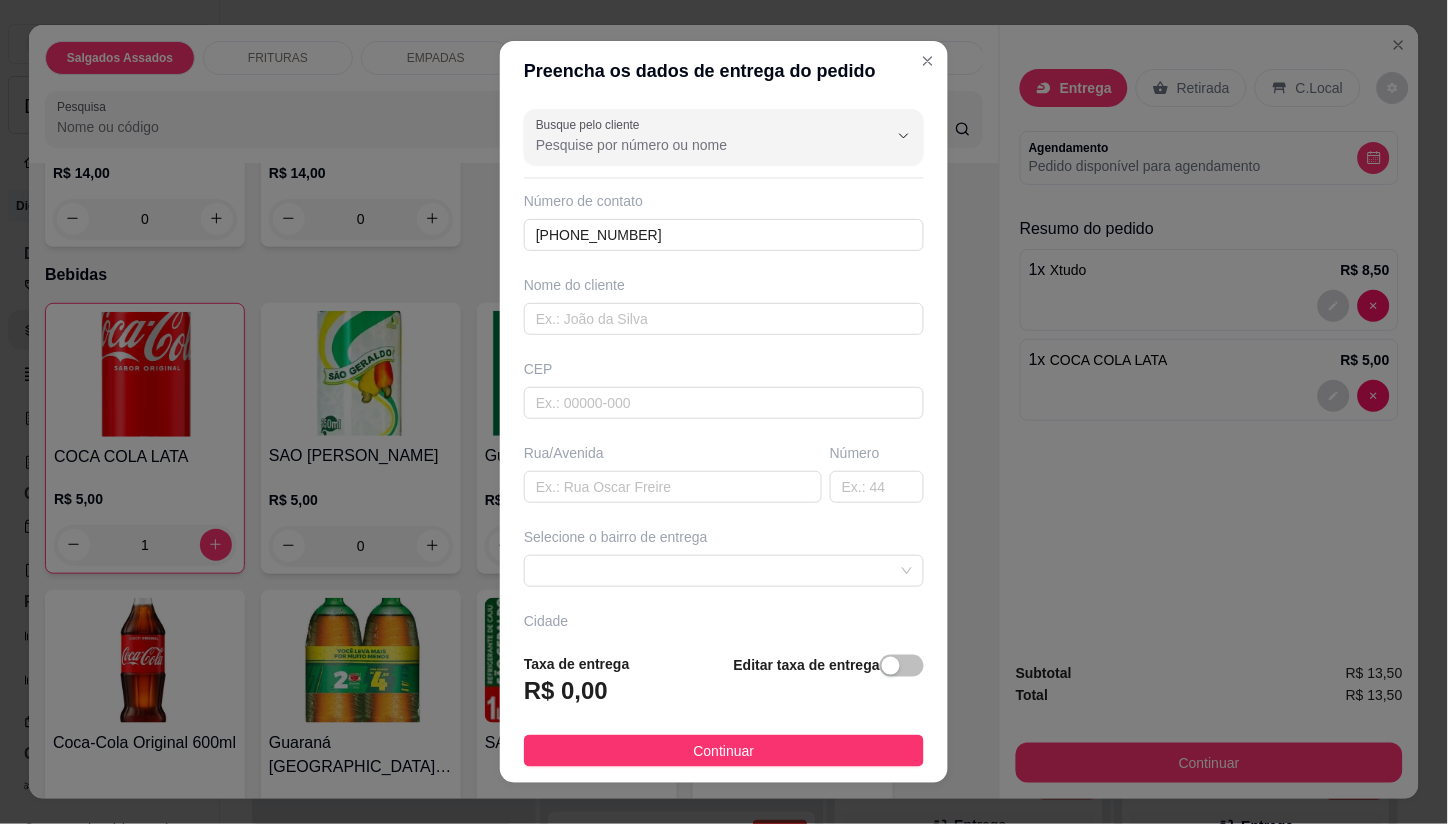 click on "Busque pelo cliente Número de contato (85) 99141-7859 Nome do cliente CEP Rua/Avenida Número Selecione o bairro de entrega 652a129523e83f8385bea55b 652a12c223e83f8385bea55e 652a12df23e83f8385bea561 Santo sátiro  - Maracanaú  -  R$ 1,50 Acaracuzinho  - Maracanaú  -  R$ 1,50 Novo oriente  - Maracanaú  -  R$ 1,50 Vila buriti  - Maracanaú  -  R$ 1,50 Di 2000 - Maracanaú  -  R$ 3,00 Alto Alegre  - Maracanaú  -  R$ 2,00 Benigno Pereira  - Maracanaú  -  R$ 2,00 Empresa Frevo  - Maracanaú  -  R$ 7,00 Empresa Esmaltec  - Maracanaú  -  R$ 7,00 SENAI  - Maracanaú  -  R$ 5,00 Cidade Complemento" at bounding box center [724, 369] 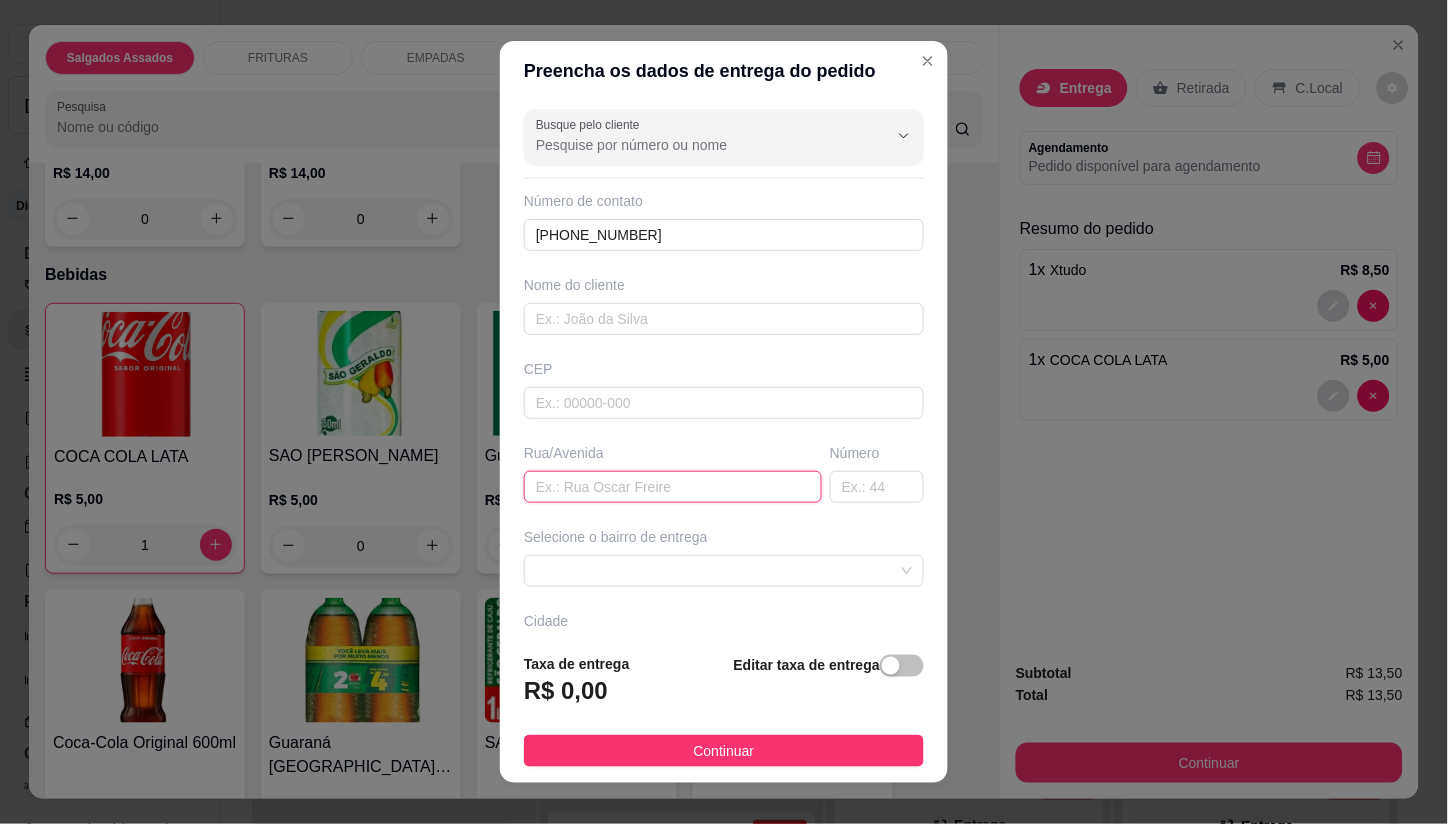 click at bounding box center (673, 487) 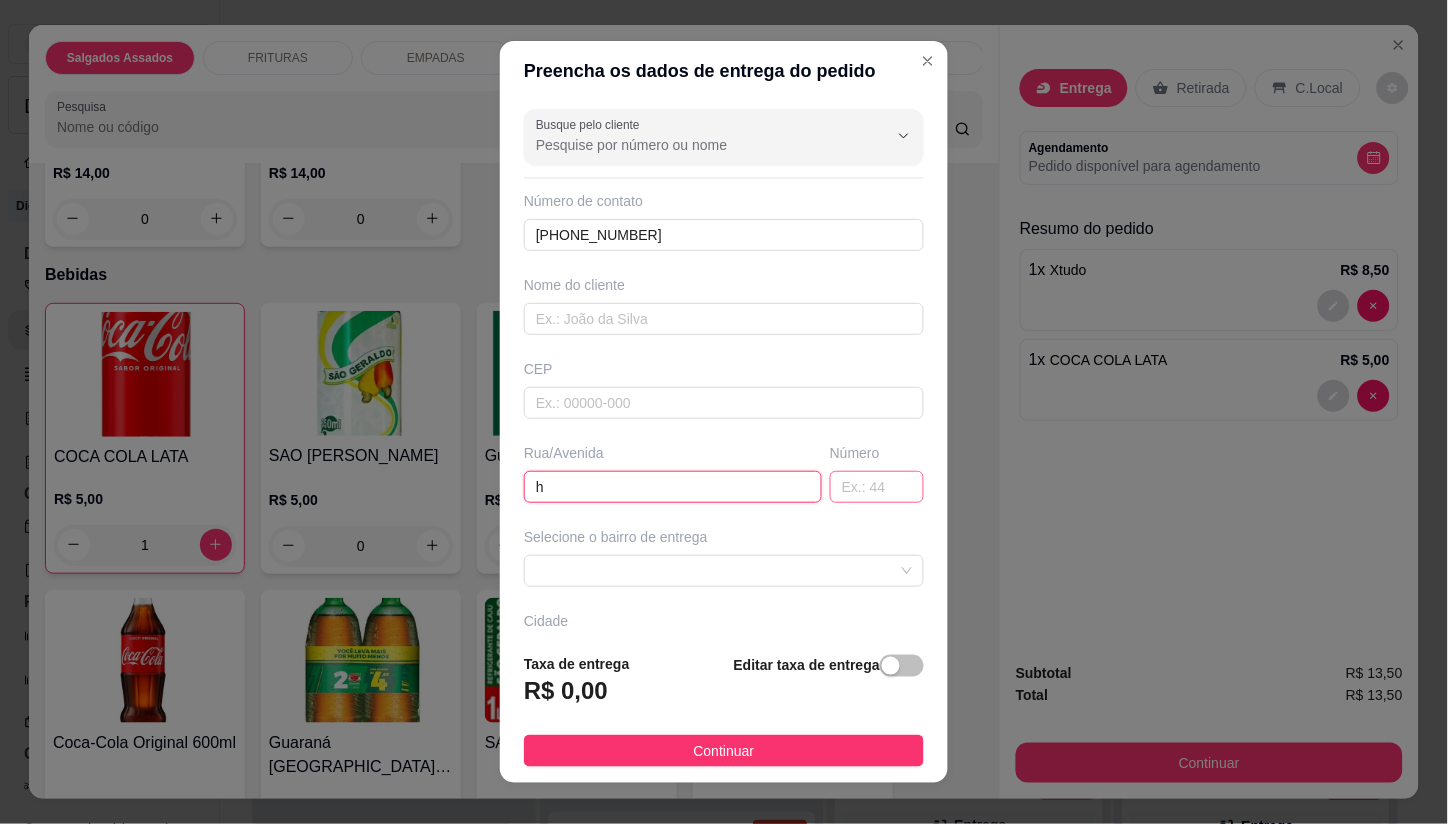 type on "h" 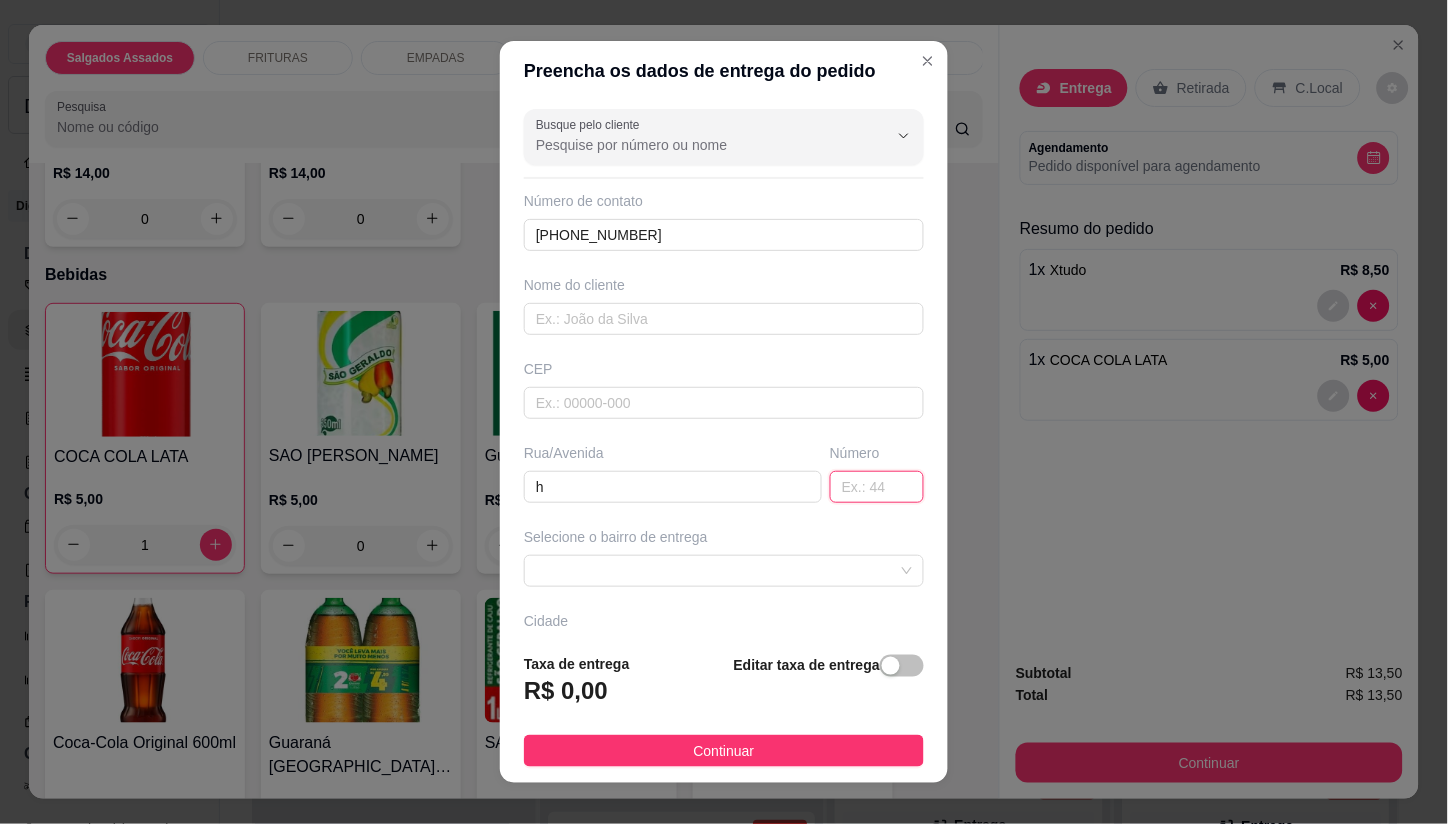 click at bounding box center [877, 487] 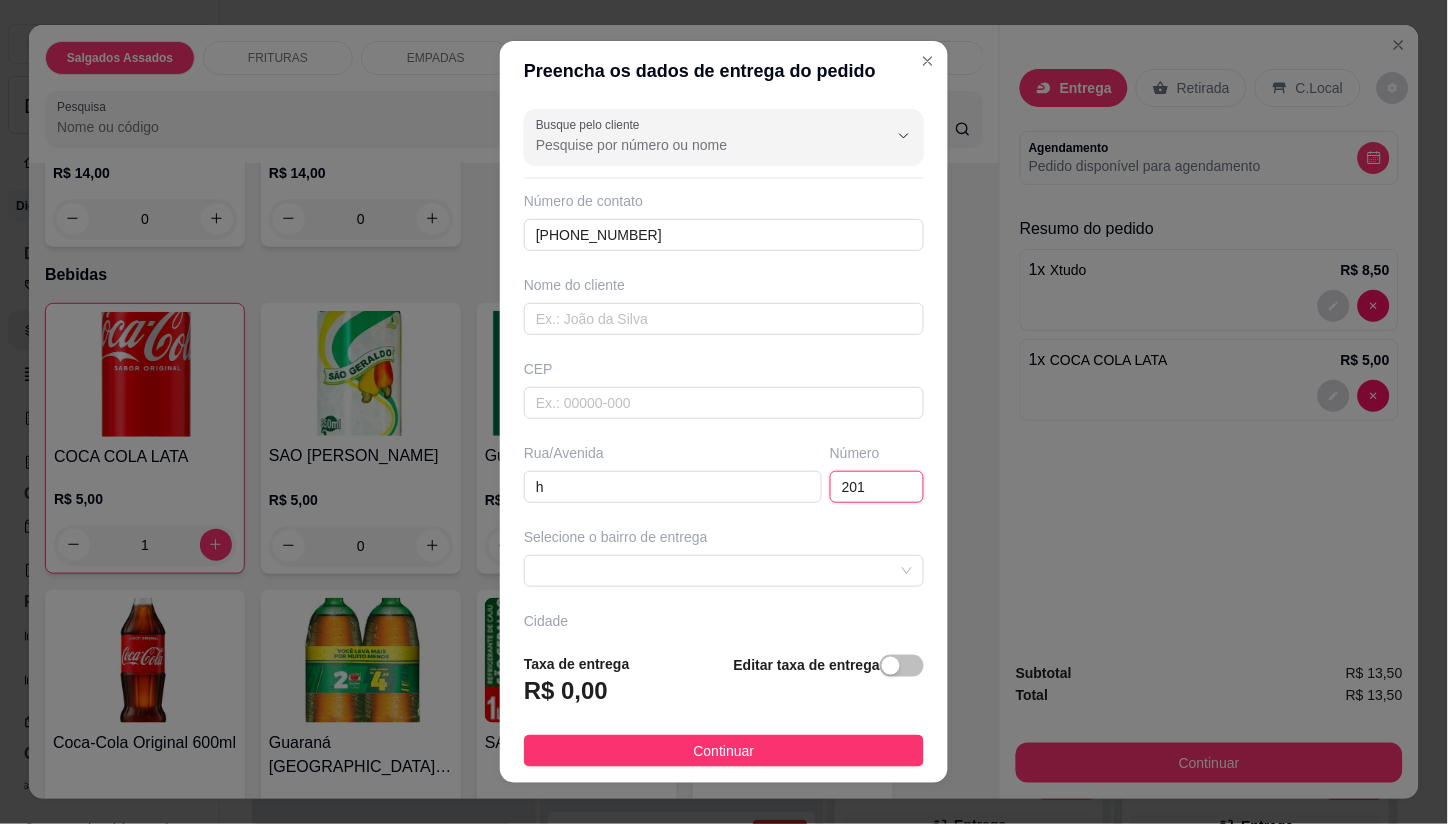 type on "201" 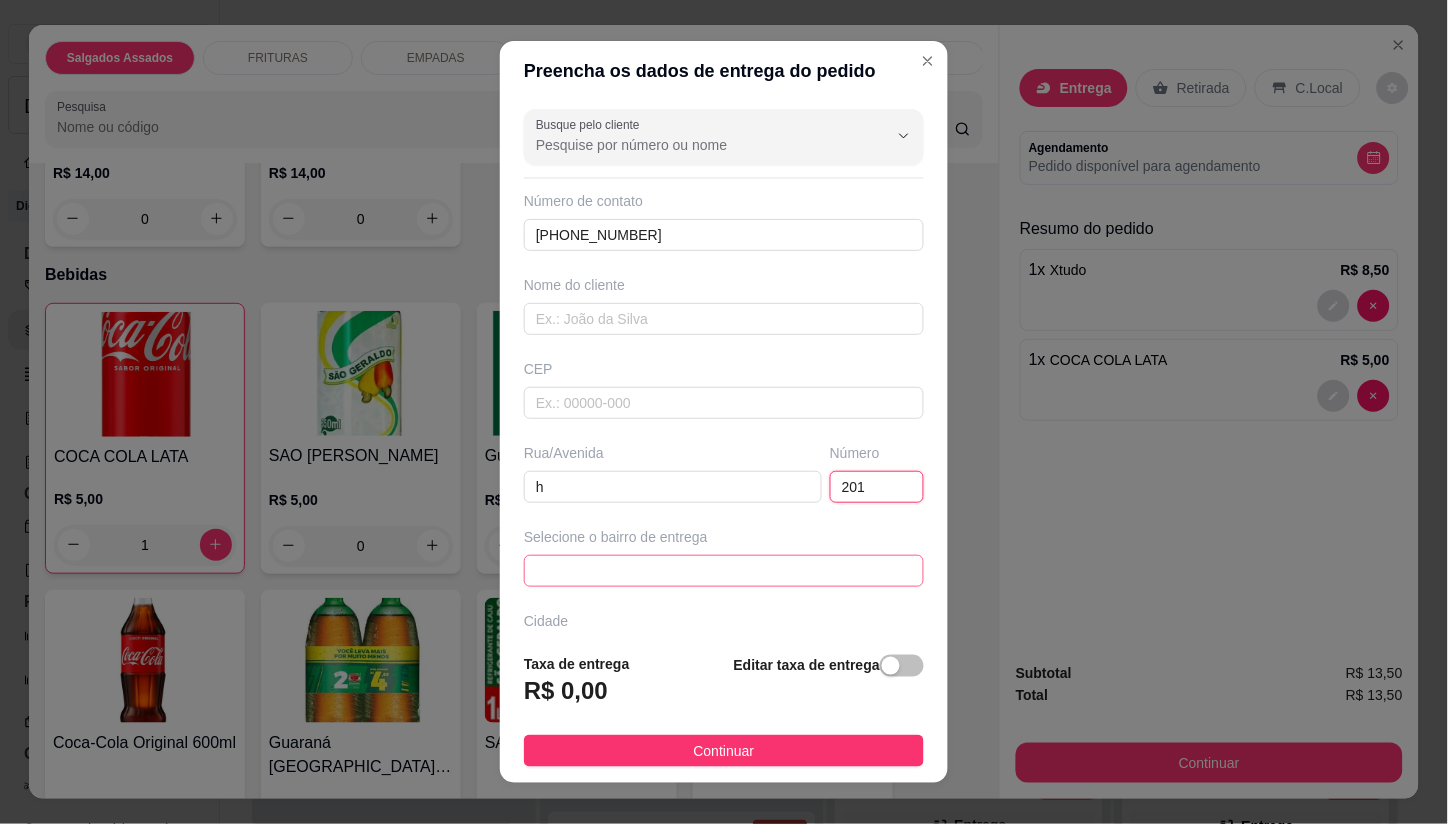 click at bounding box center (724, 571) 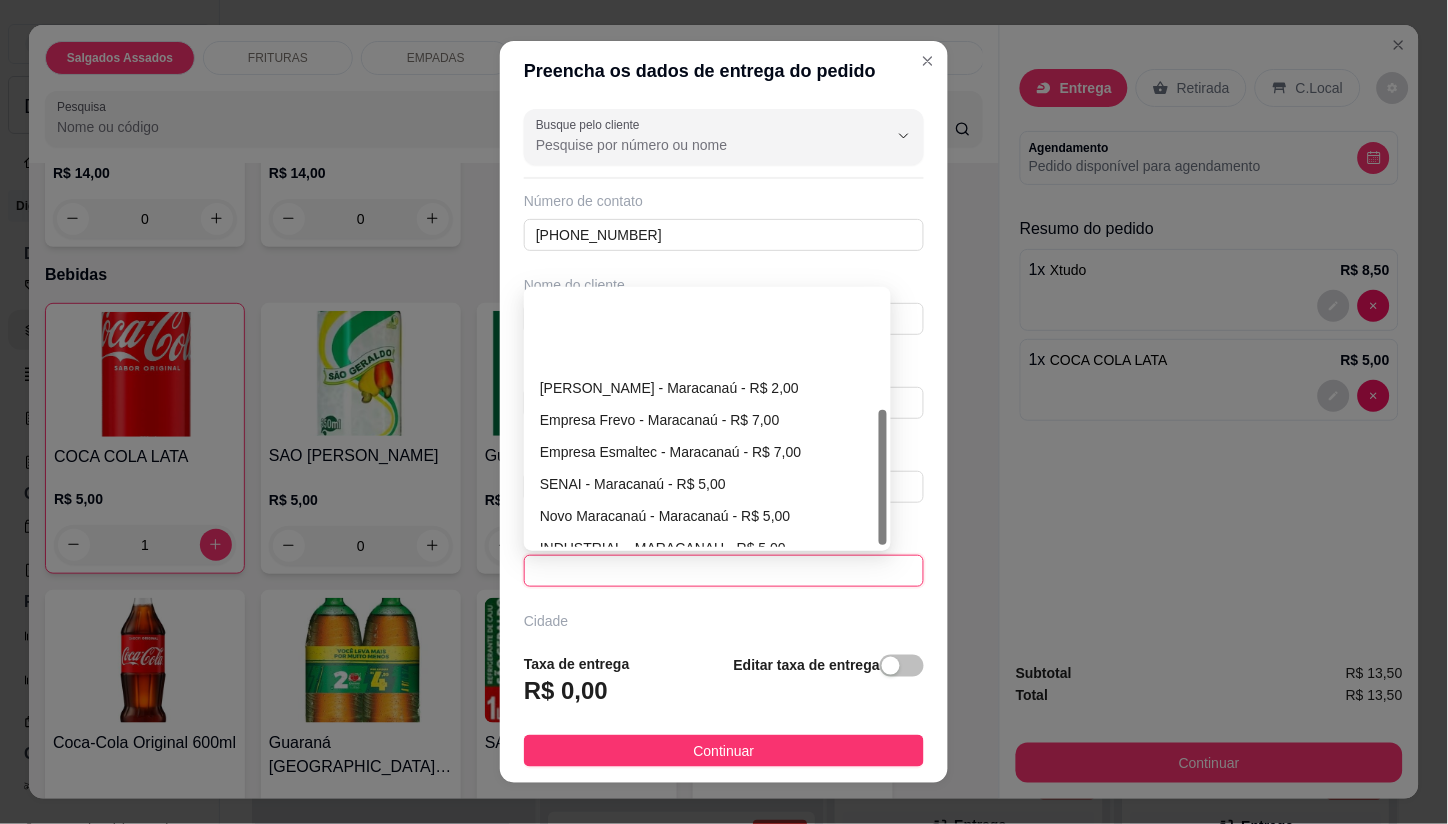 scroll, scrollTop: 222, scrollLeft: 0, axis: vertical 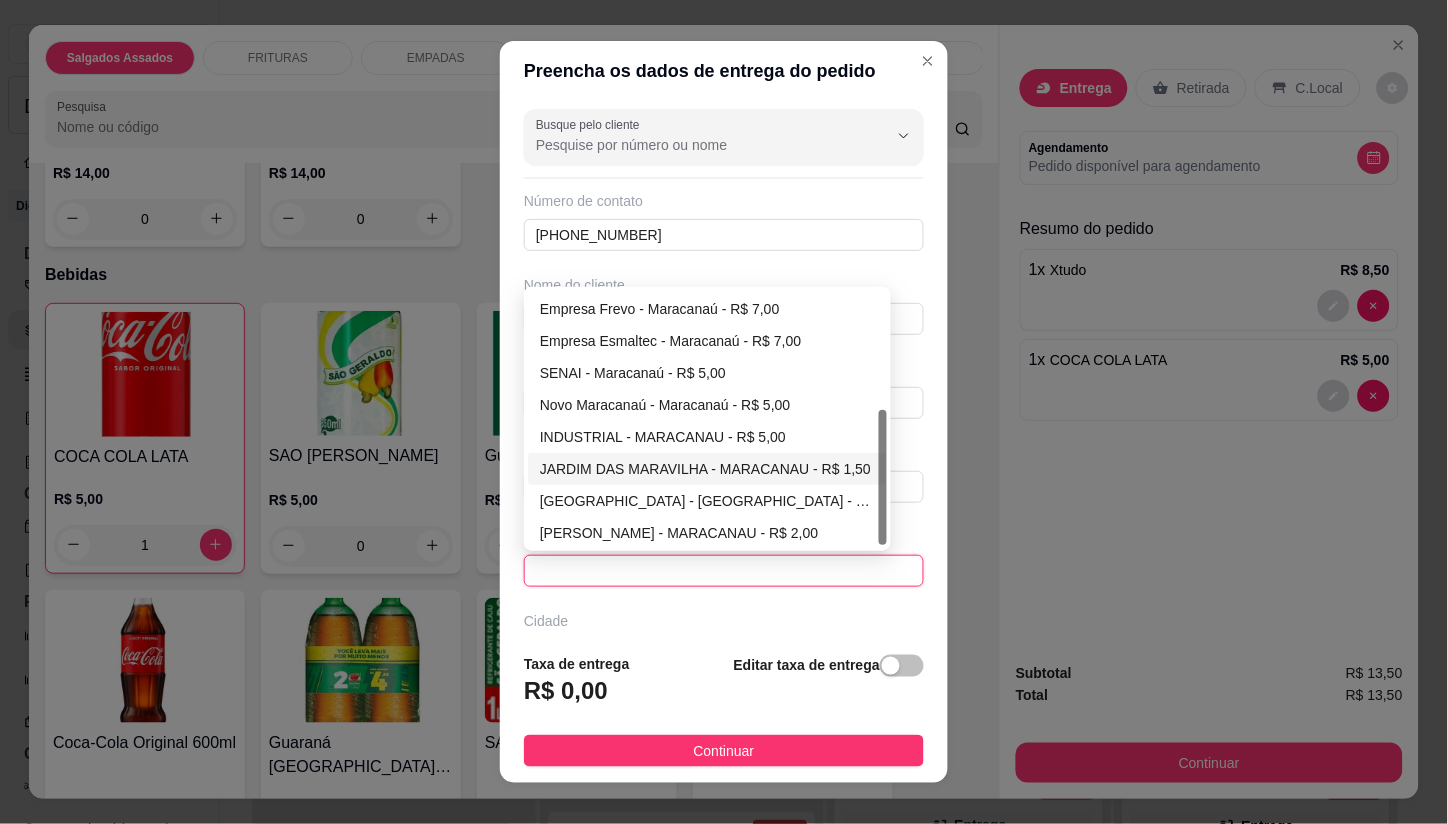 click on "JARDIM DAS MARAVILHA  - MARACANAU -  R$ 1,50" at bounding box center (707, 469) 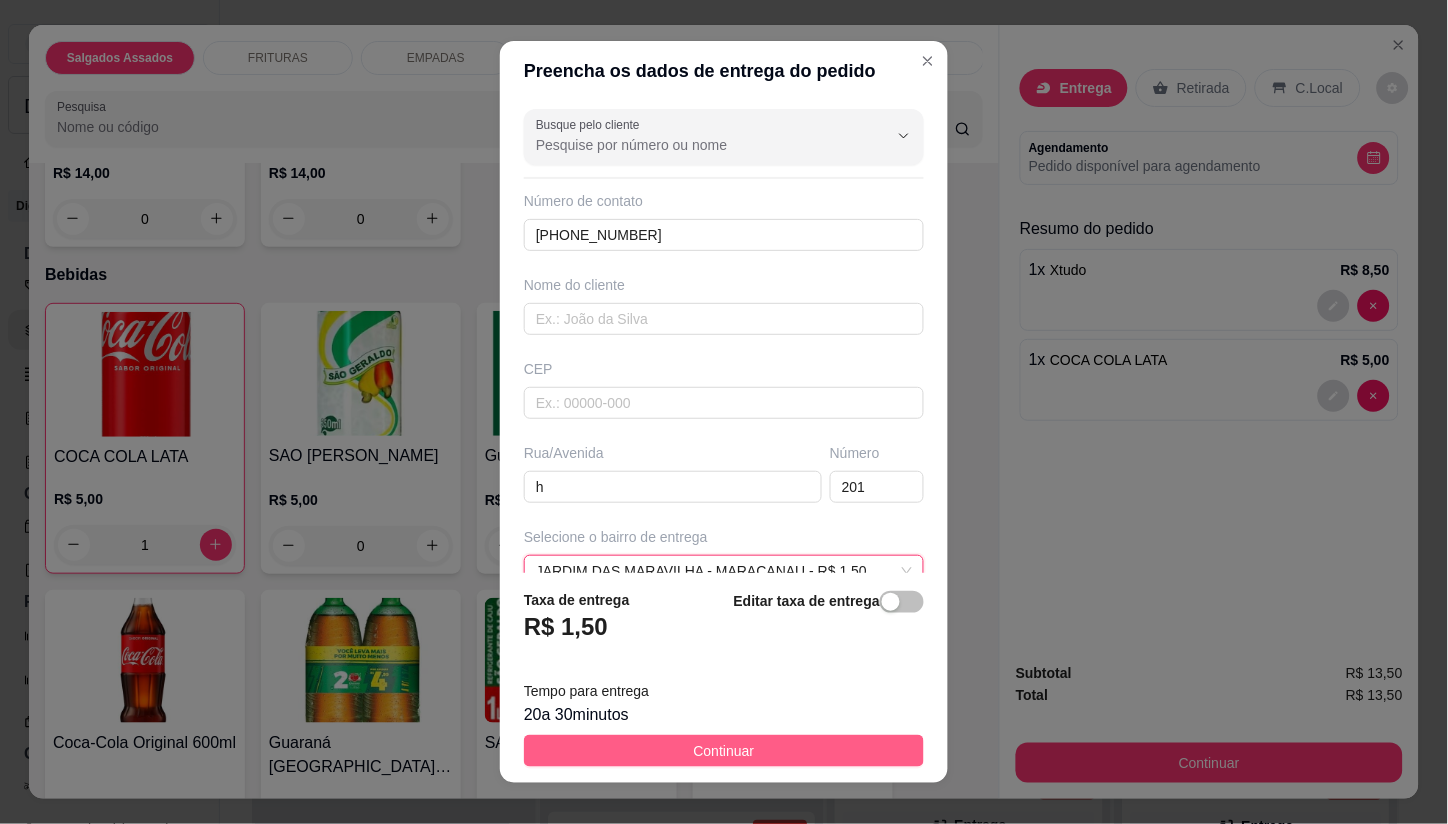 click on "Continuar" at bounding box center [724, 751] 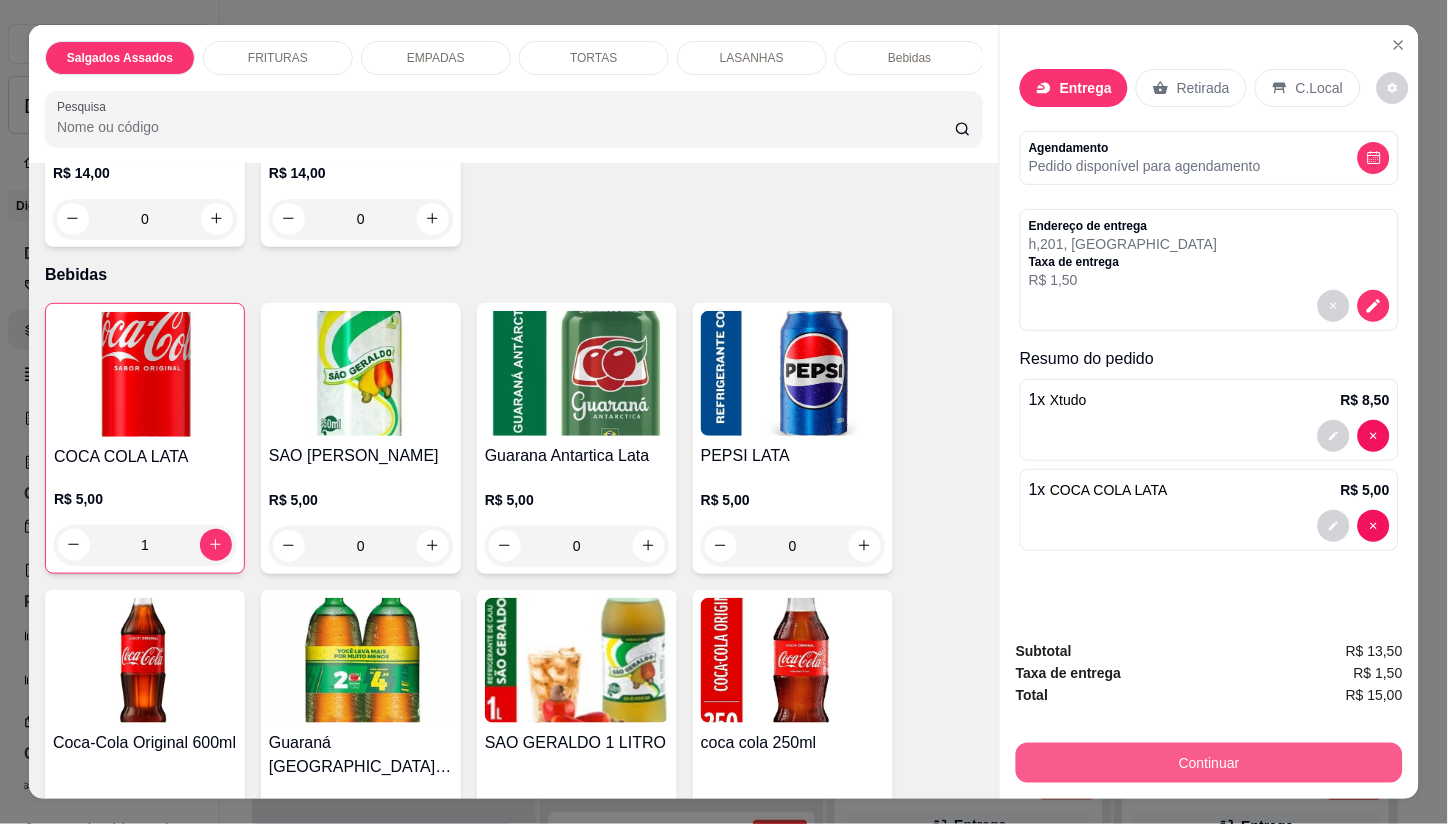 click on "Continuar" at bounding box center (1209, 763) 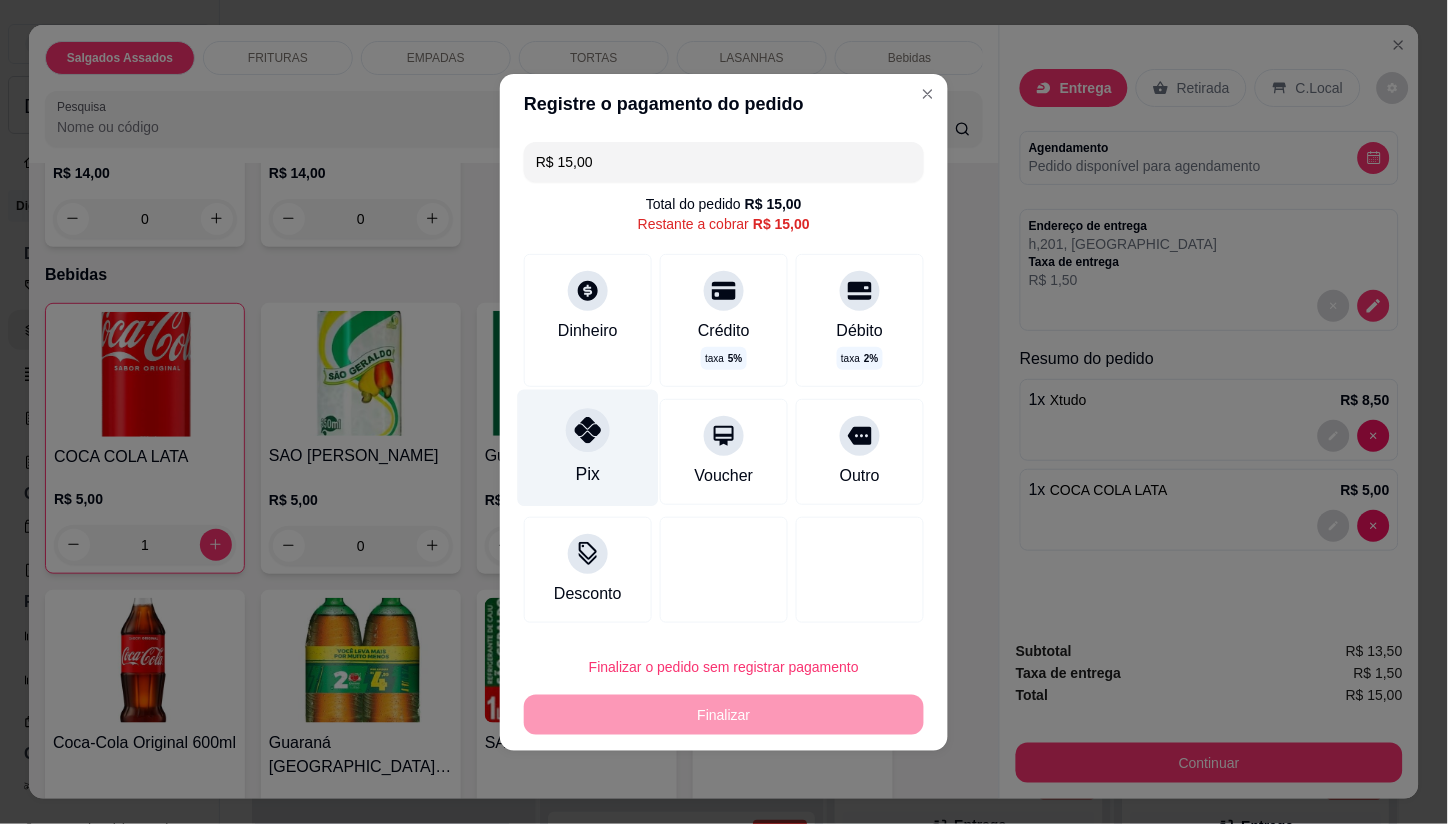 click on "Pix" at bounding box center [588, 447] 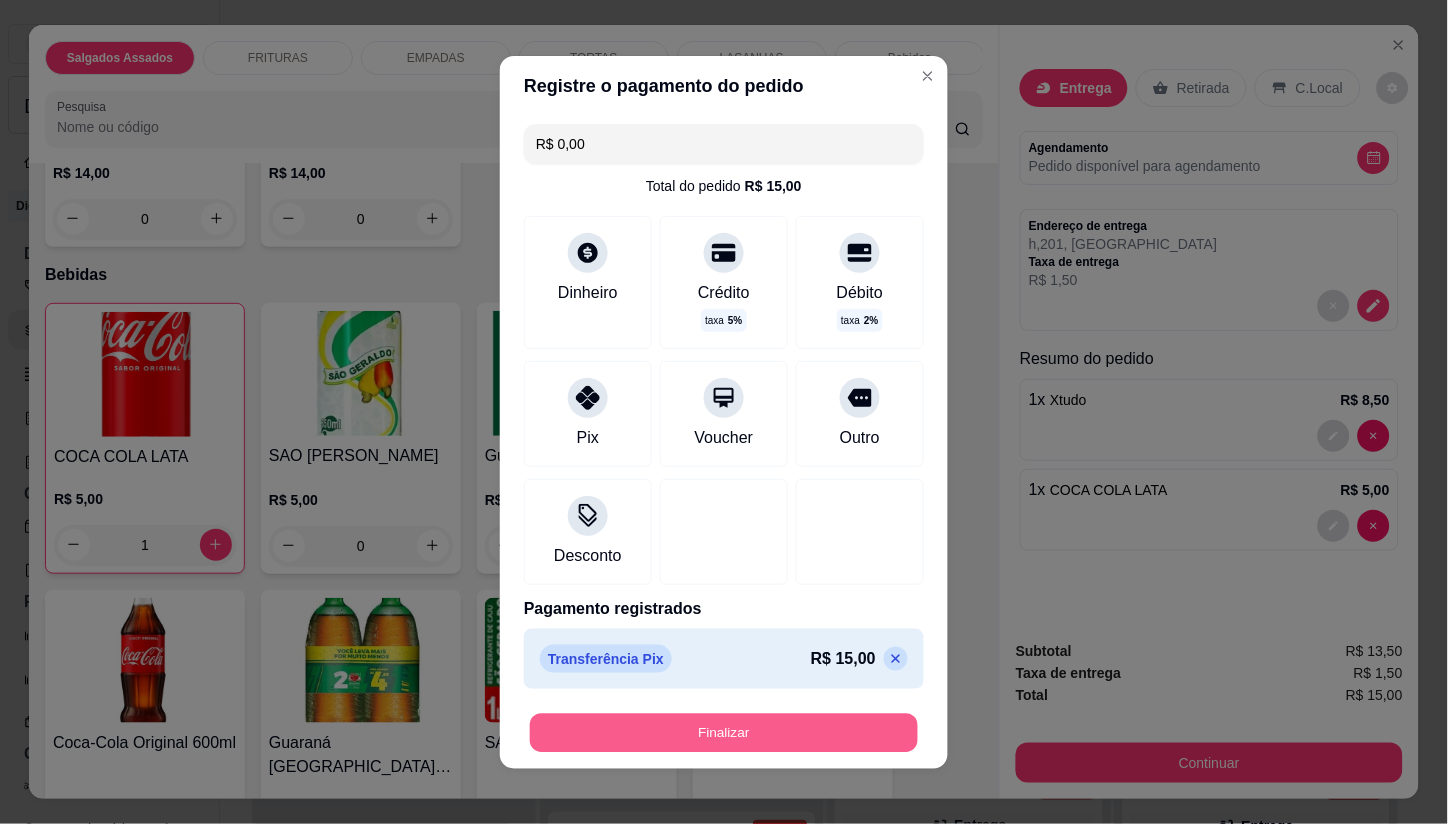 click on "Finalizar" at bounding box center [724, 732] 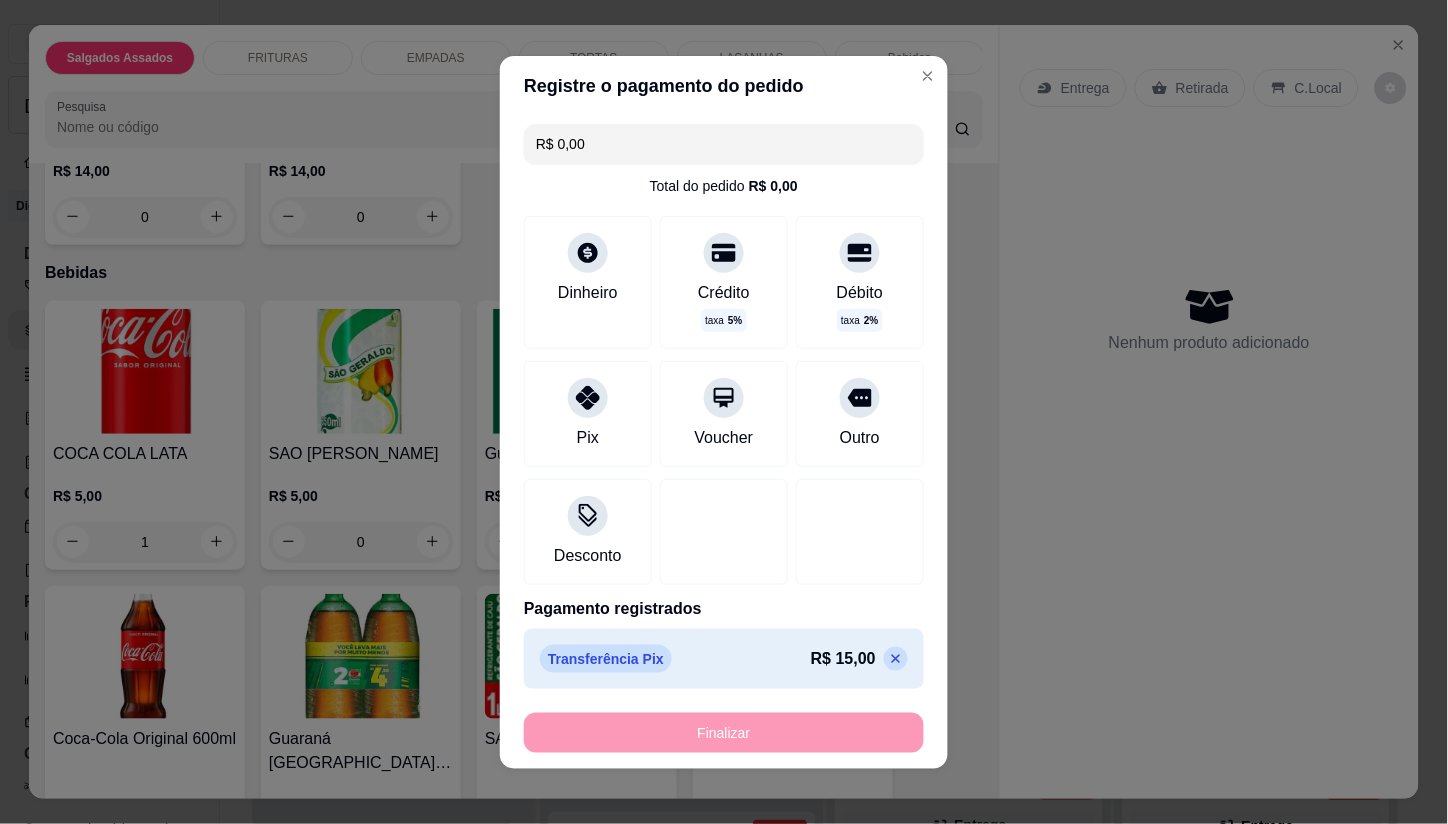 type on "0" 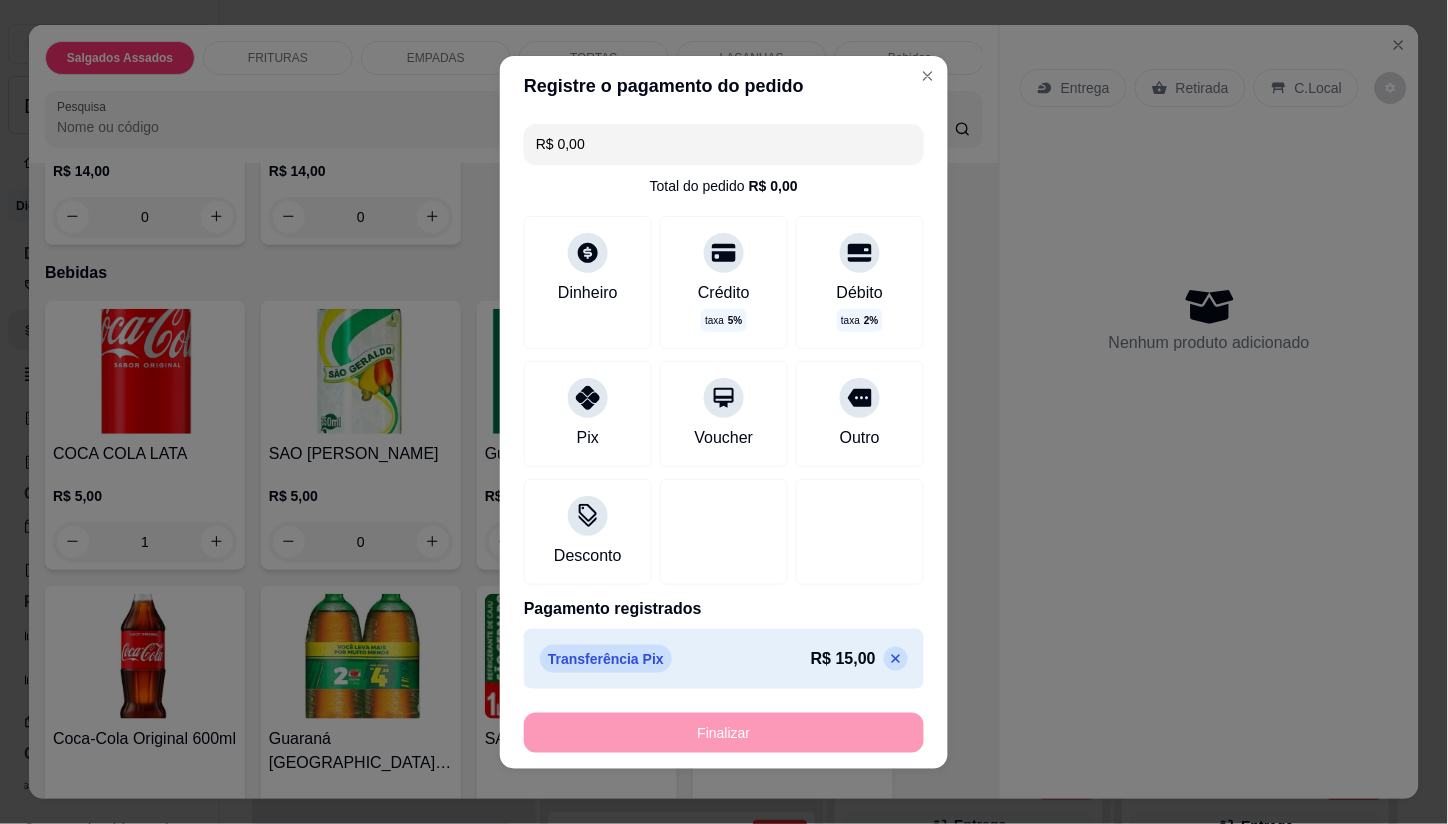 type on "0" 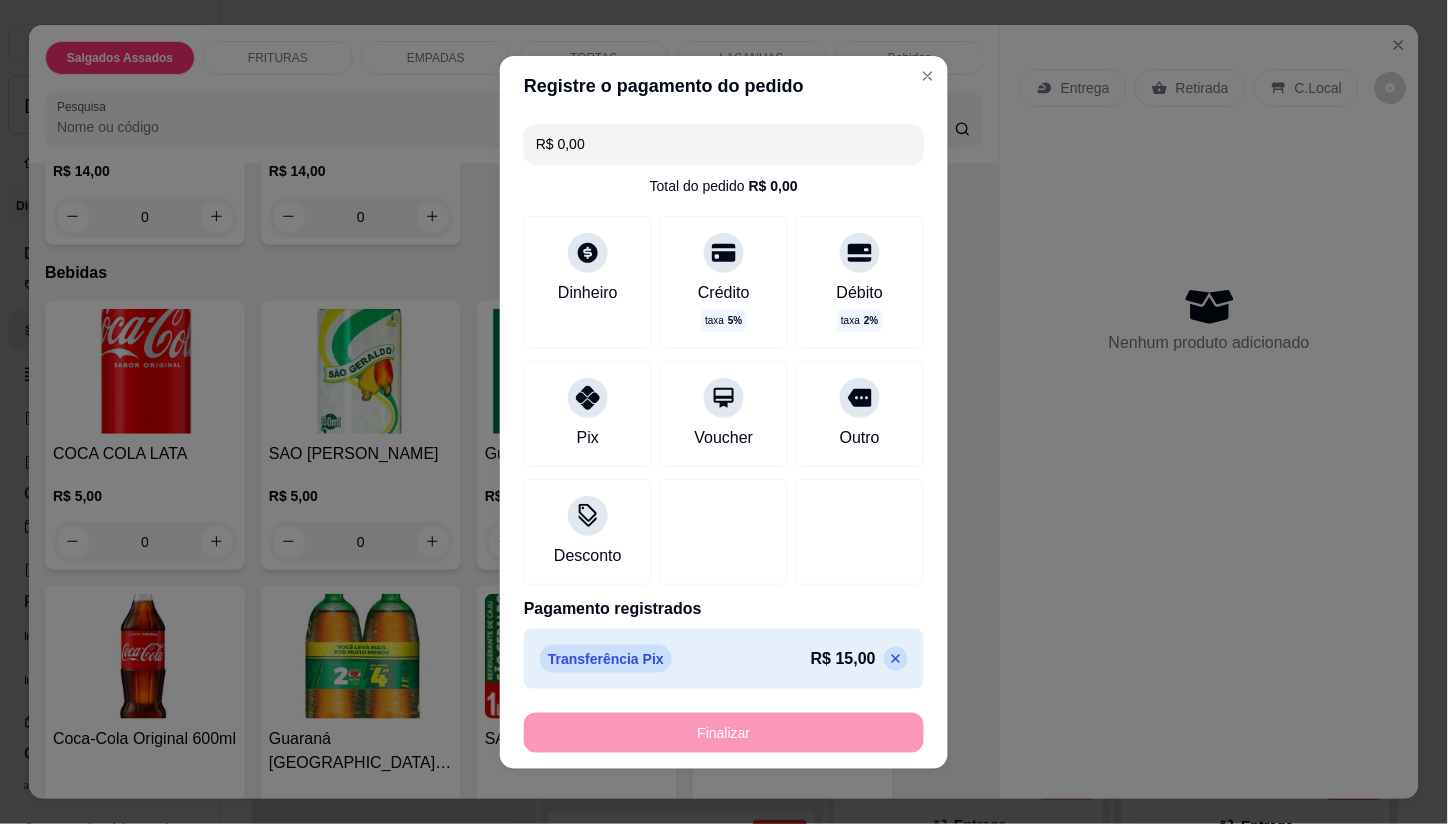 type on "-R$ 15,00" 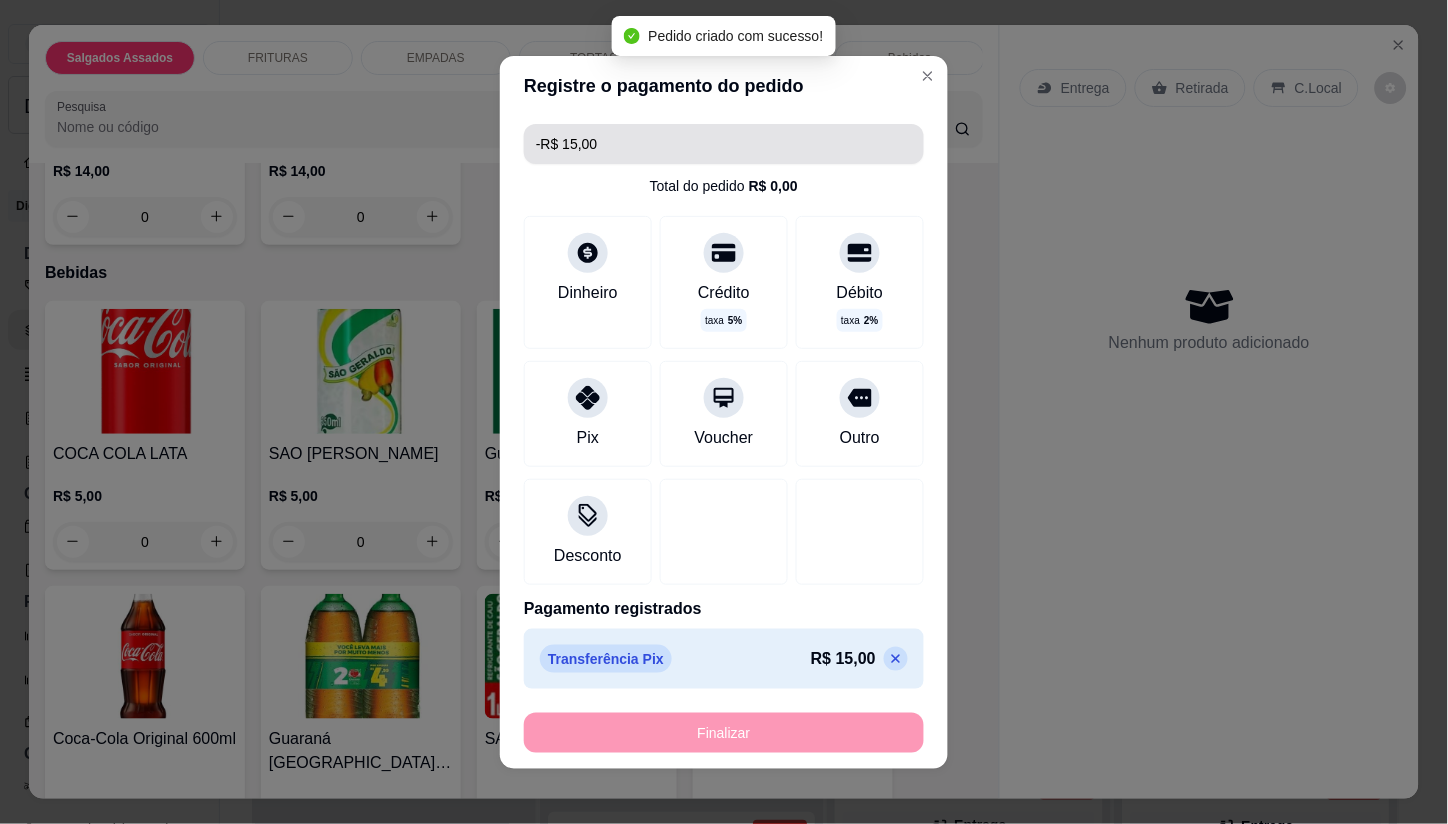 scroll, scrollTop: 2517, scrollLeft: 0, axis: vertical 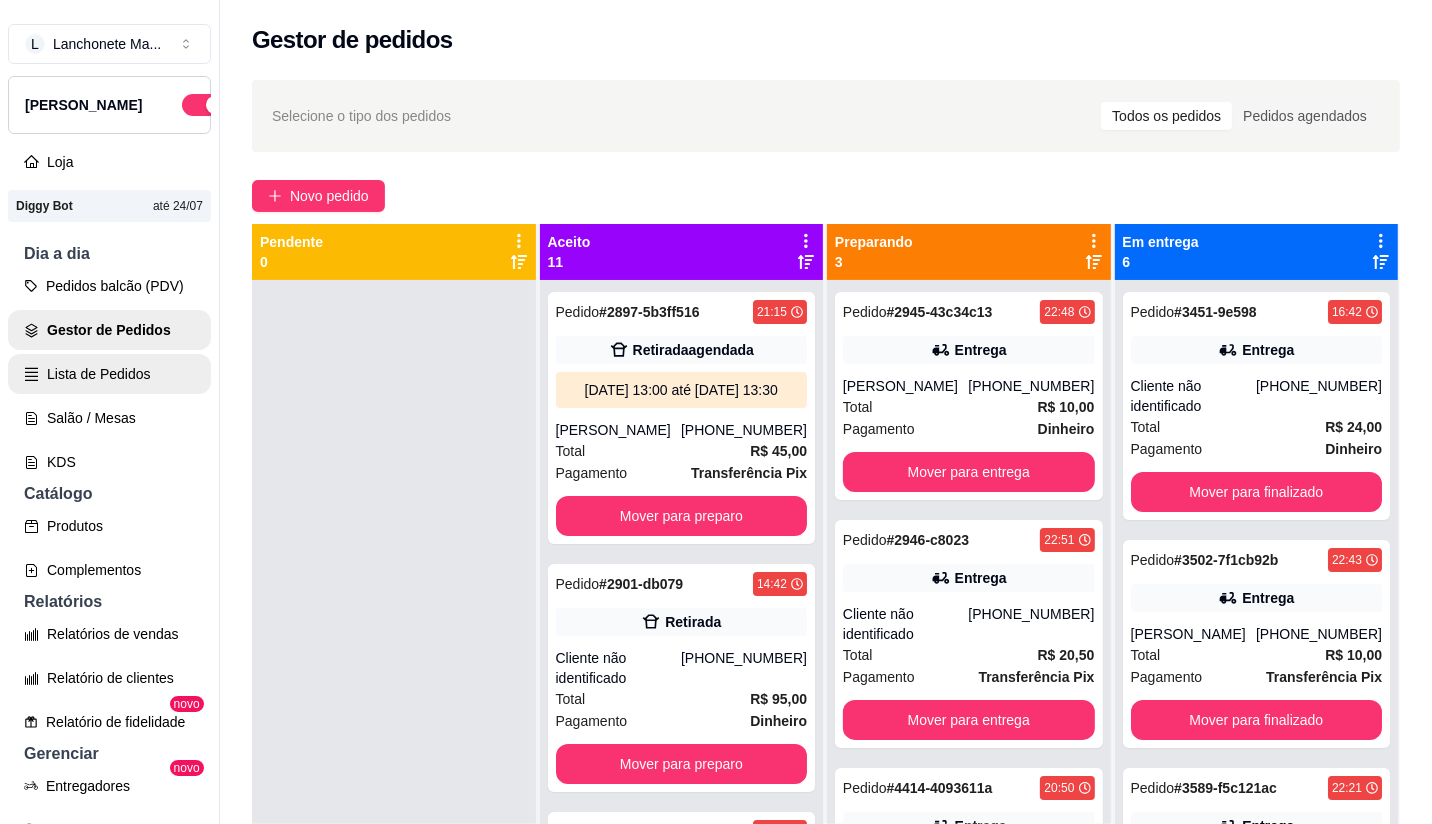 click on "Lista de Pedidos" at bounding box center [109, 374] 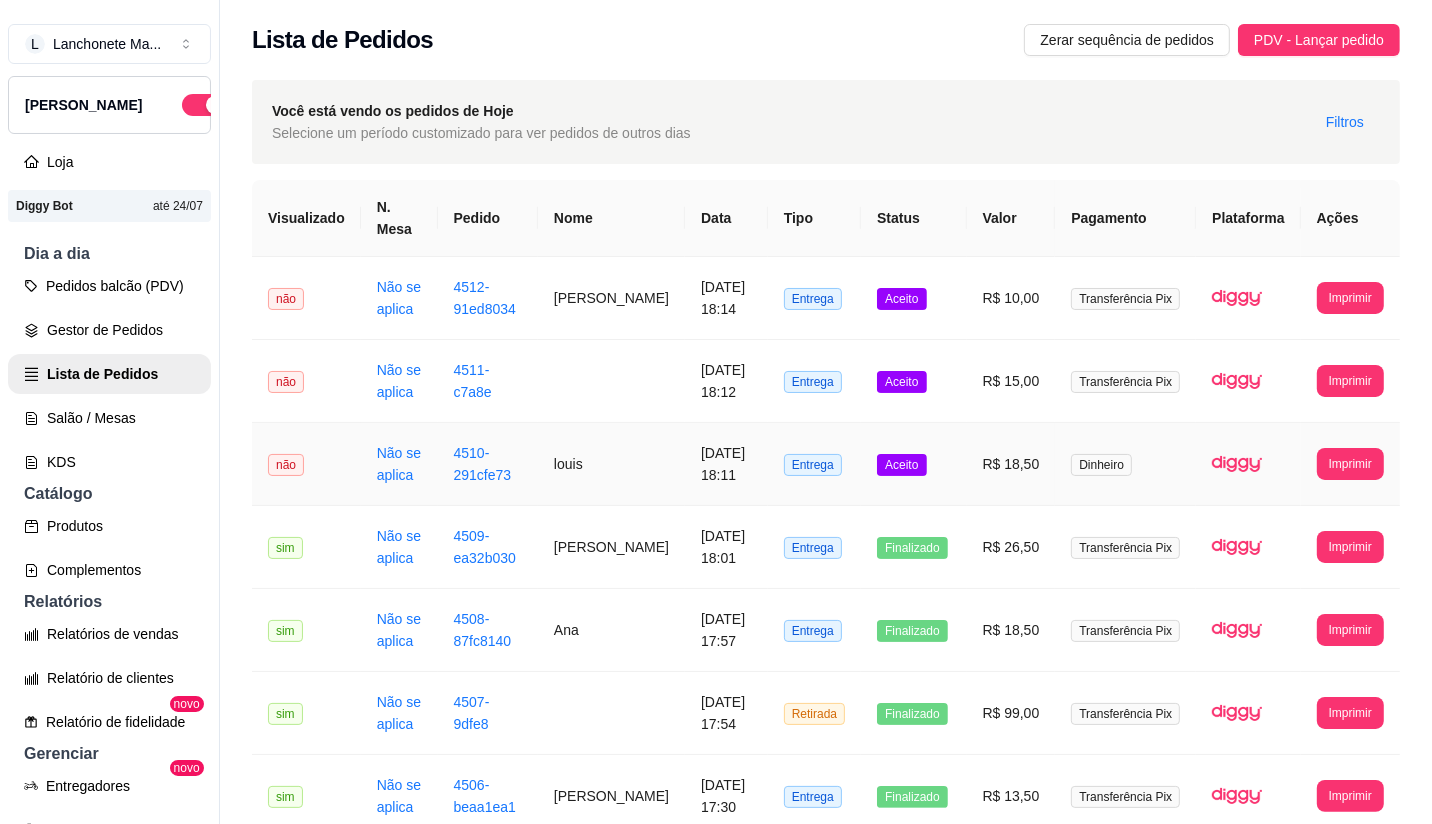 click on "Aceito" at bounding box center [913, 464] 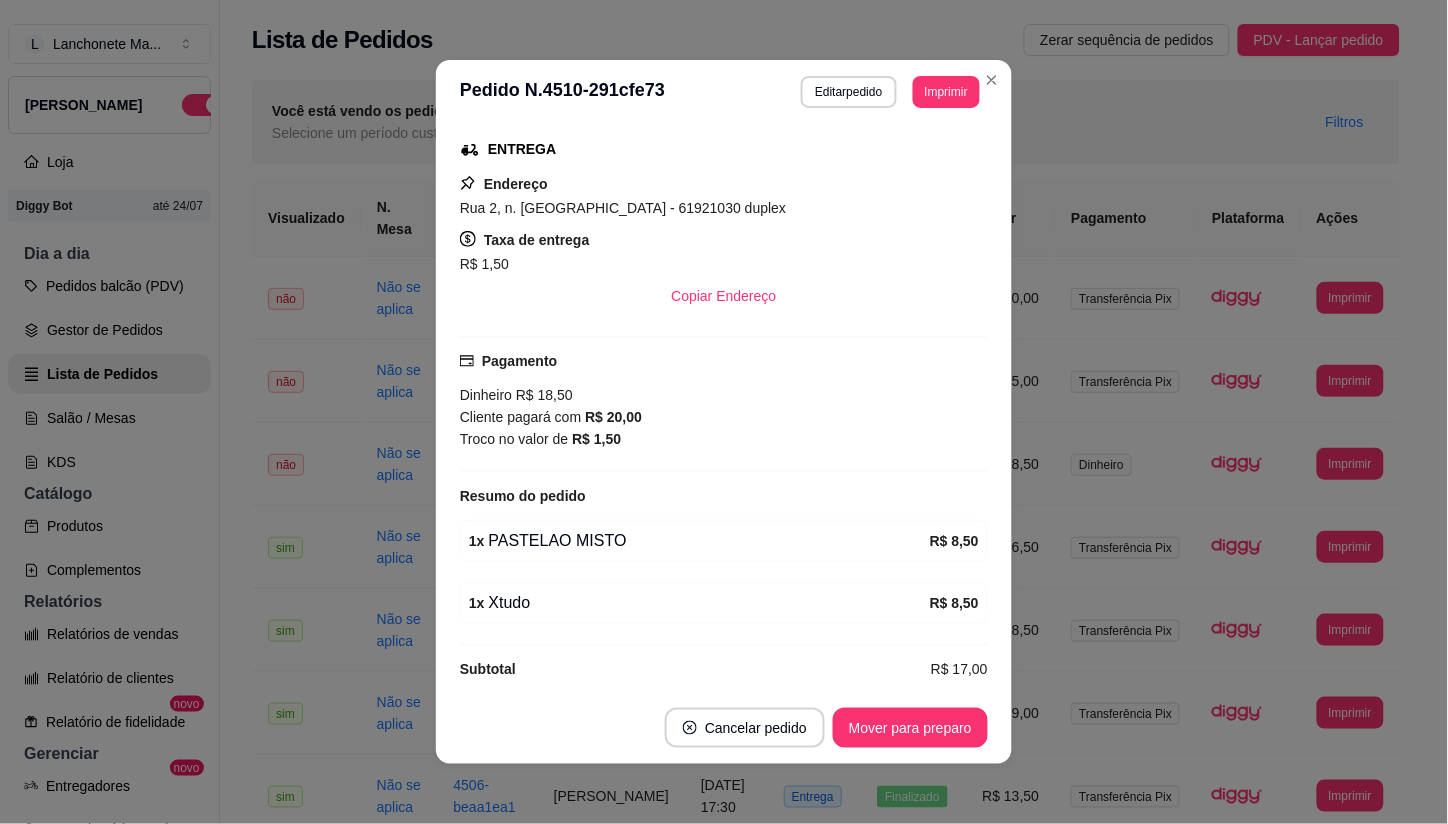 scroll, scrollTop: 333, scrollLeft: 0, axis: vertical 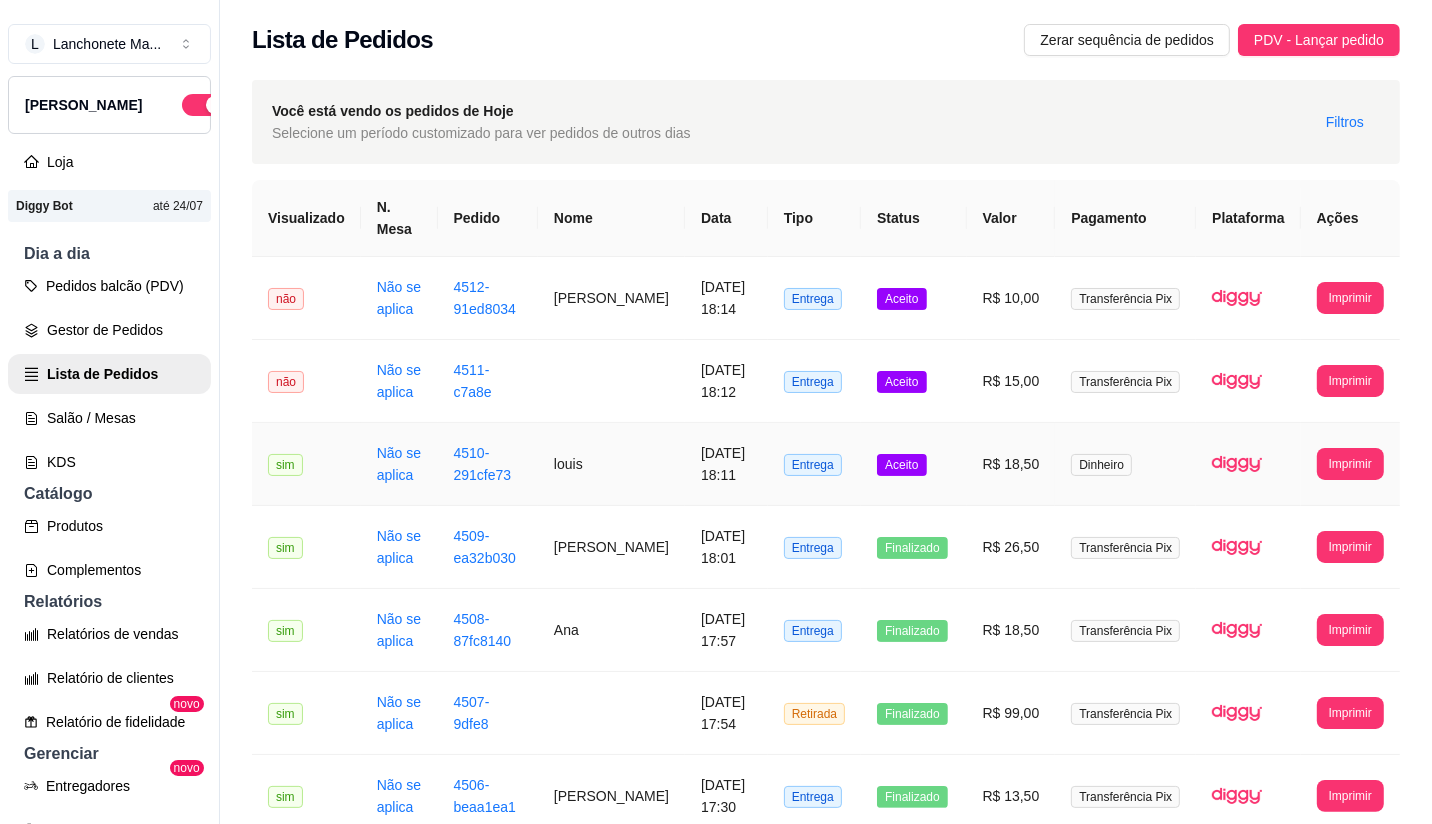 click on "Aceito" at bounding box center [913, 464] 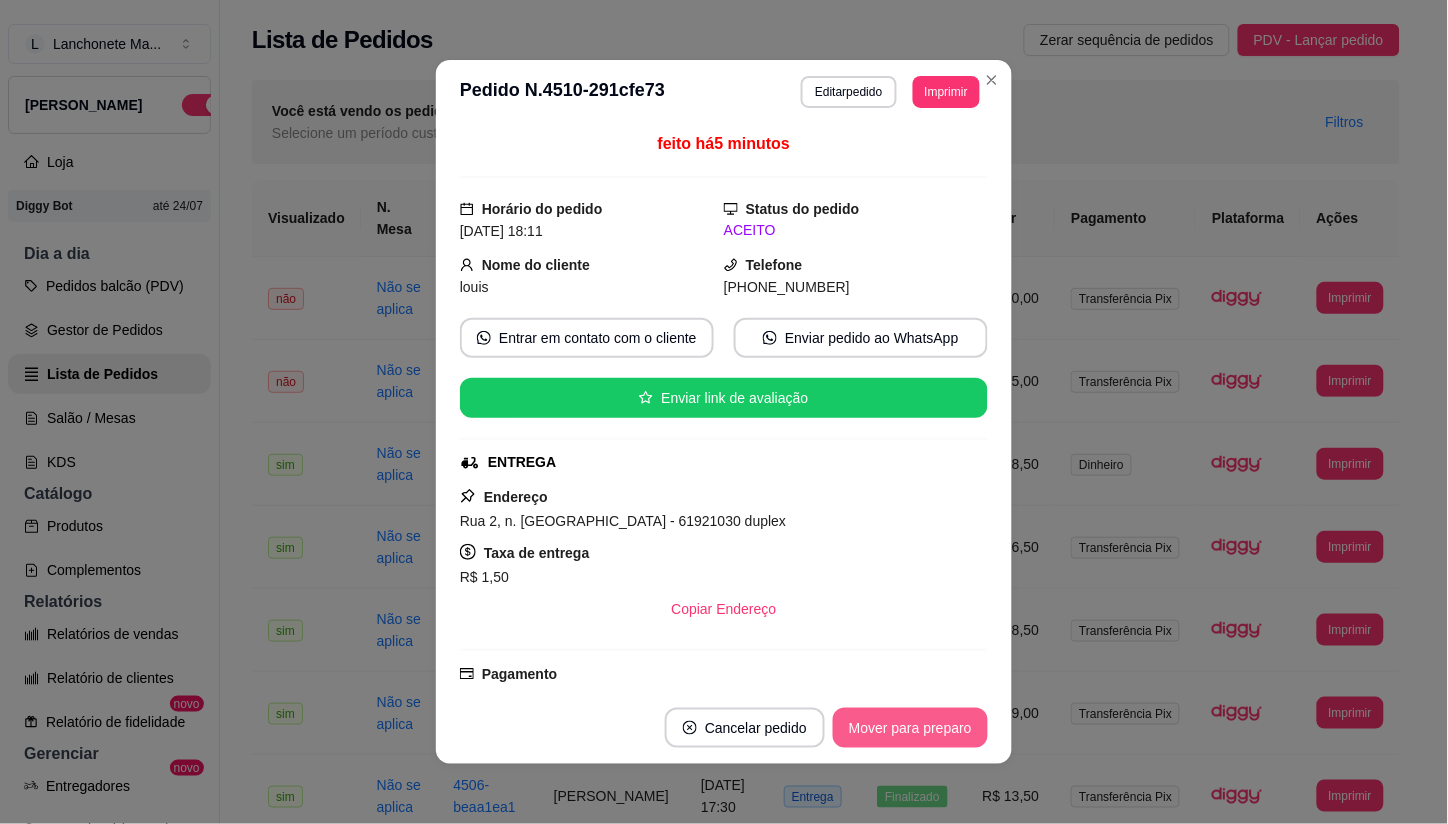 click on "Mover para preparo" at bounding box center (910, 728) 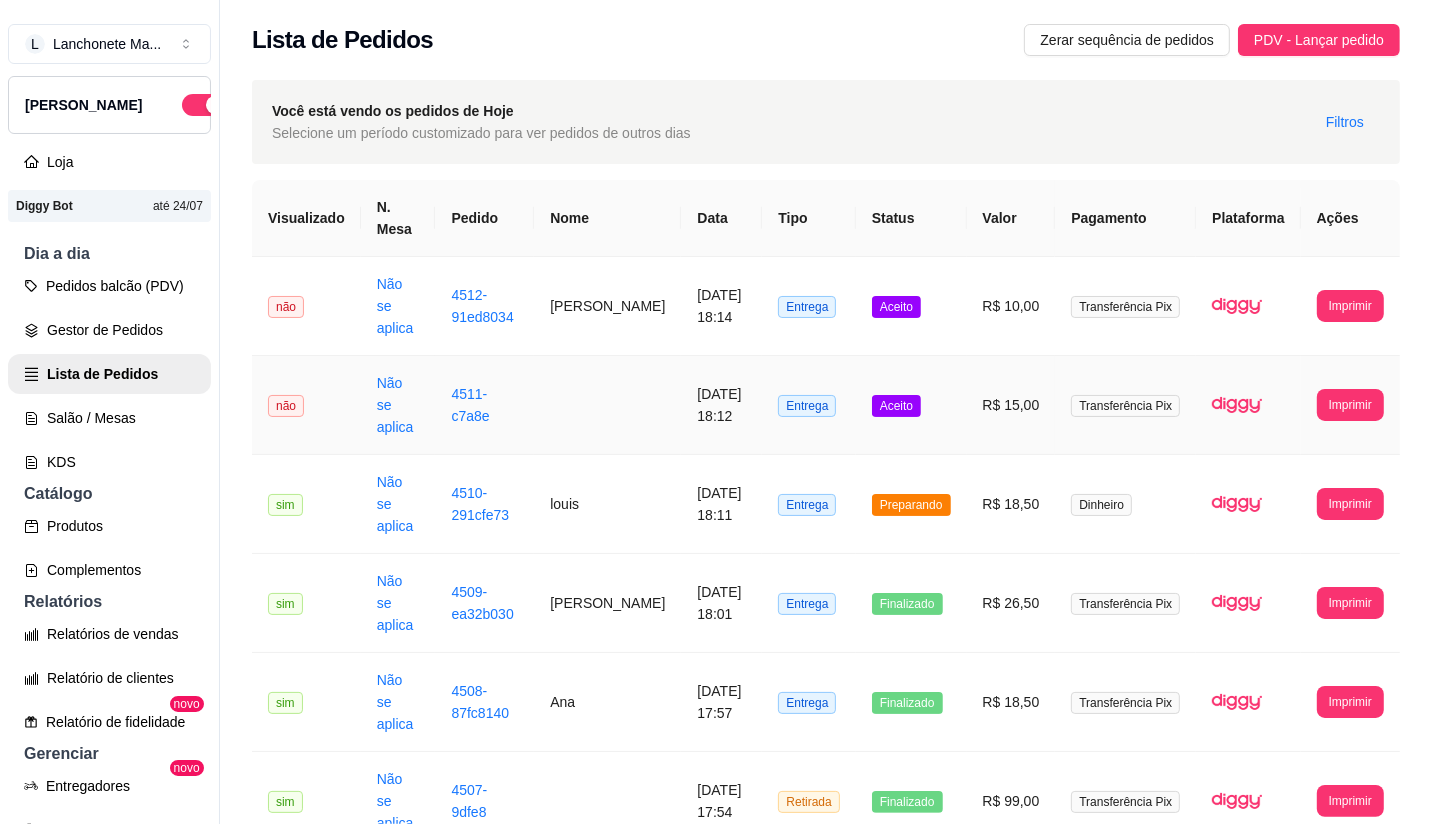 click on "Aceito" at bounding box center [911, 405] 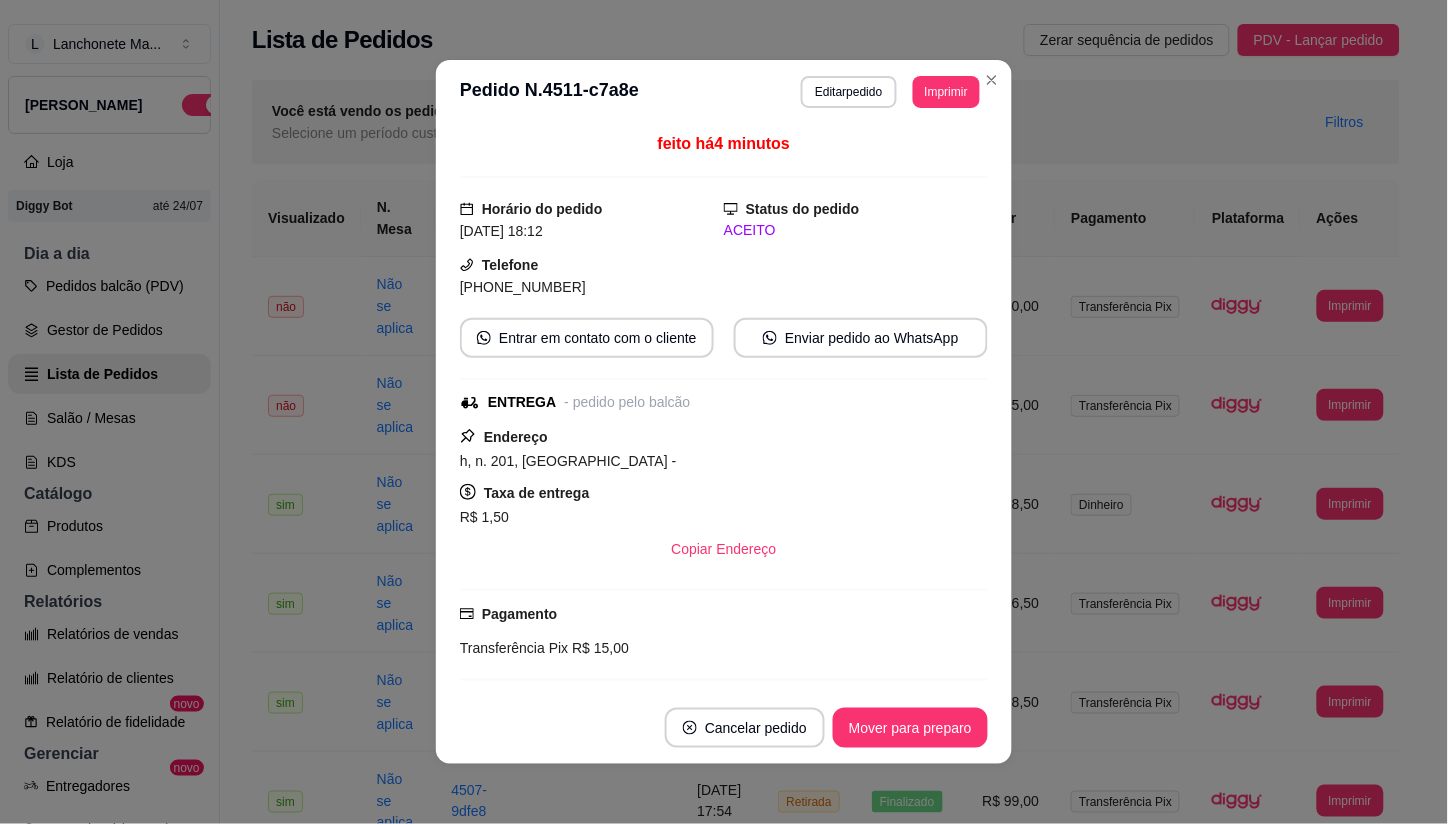 click on "Mover para preparo" at bounding box center (910, 728) 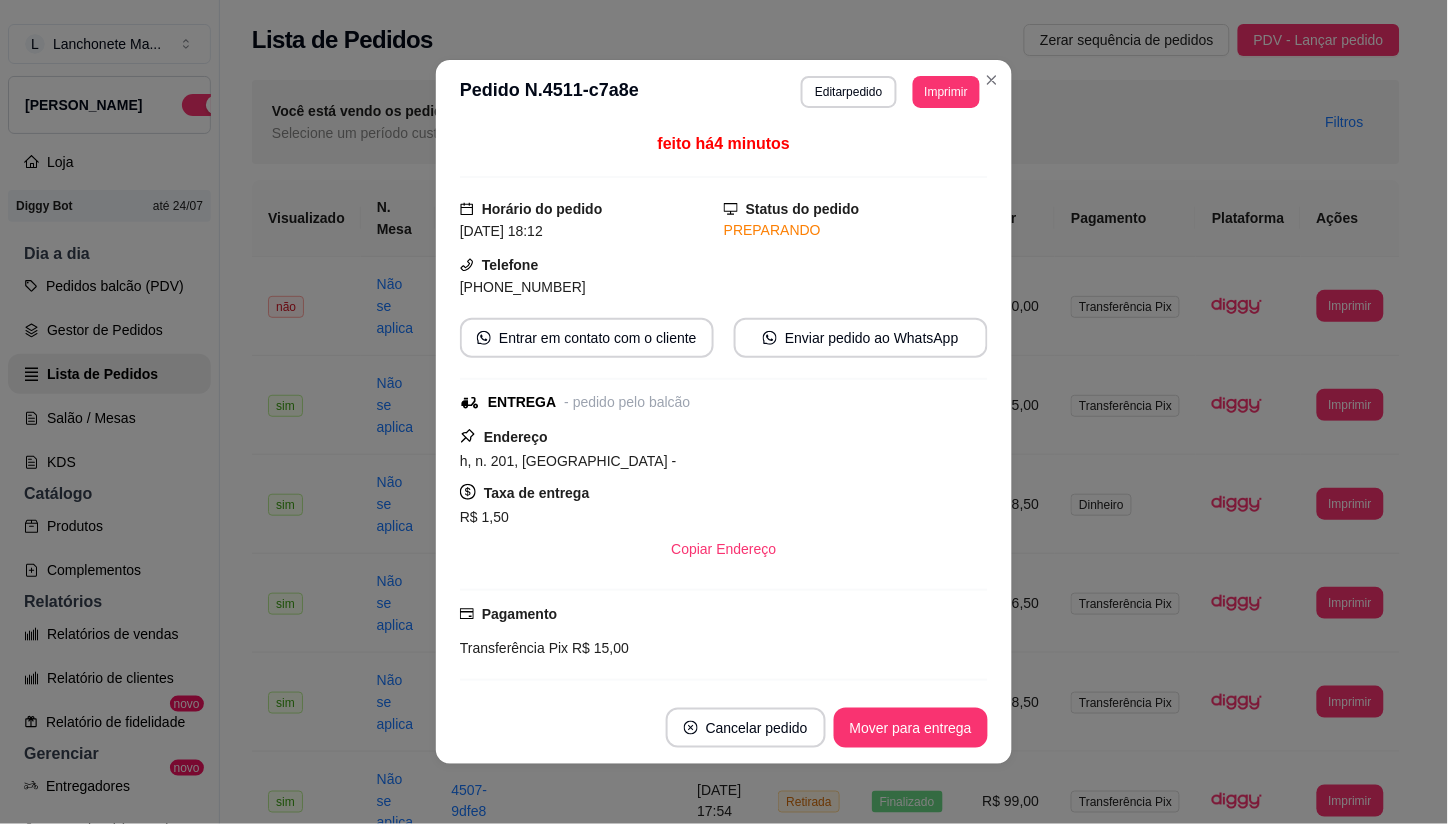 click on "**********" at bounding box center (724, 92) 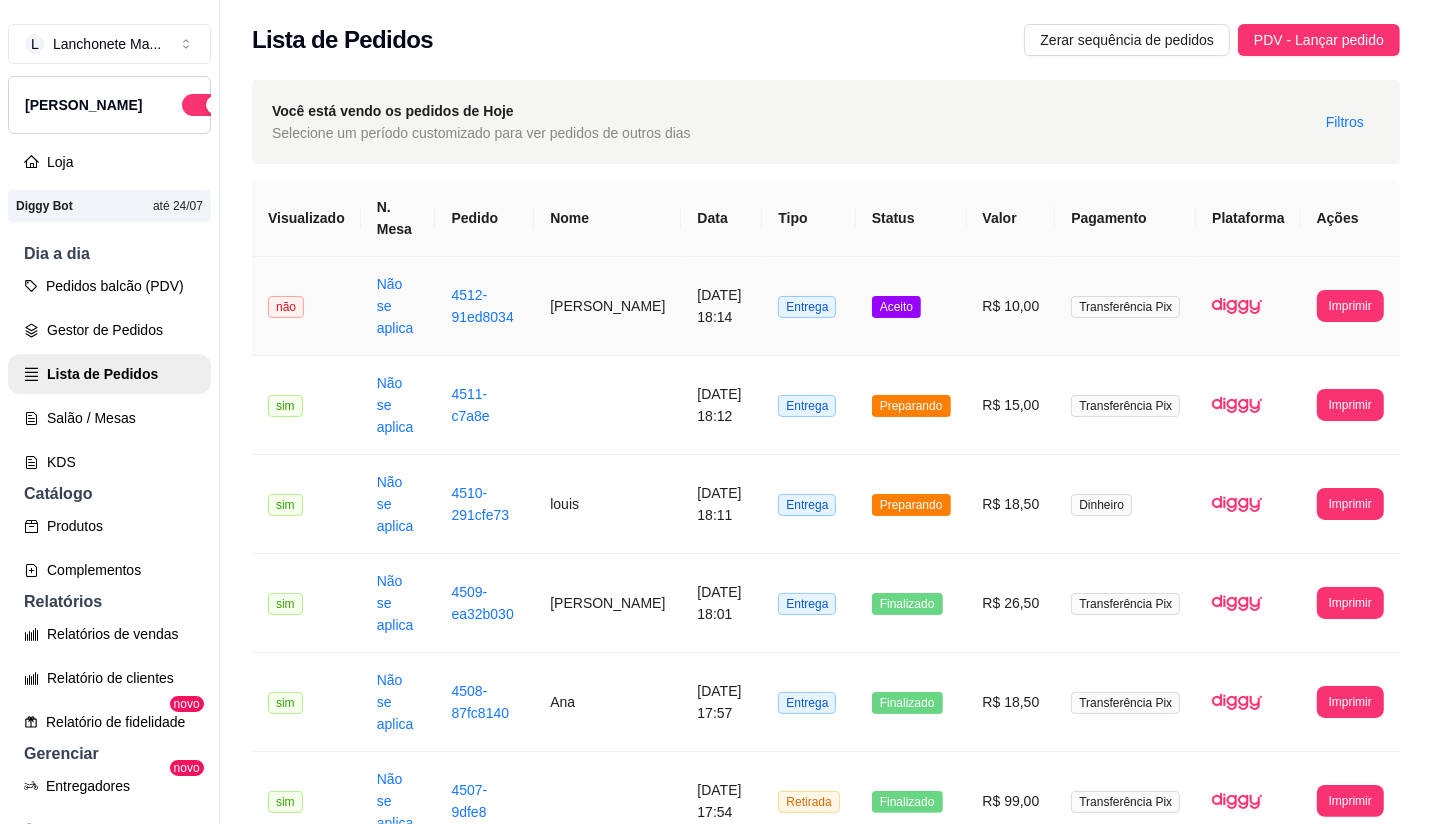 click on "Aceito" at bounding box center [911, 306] 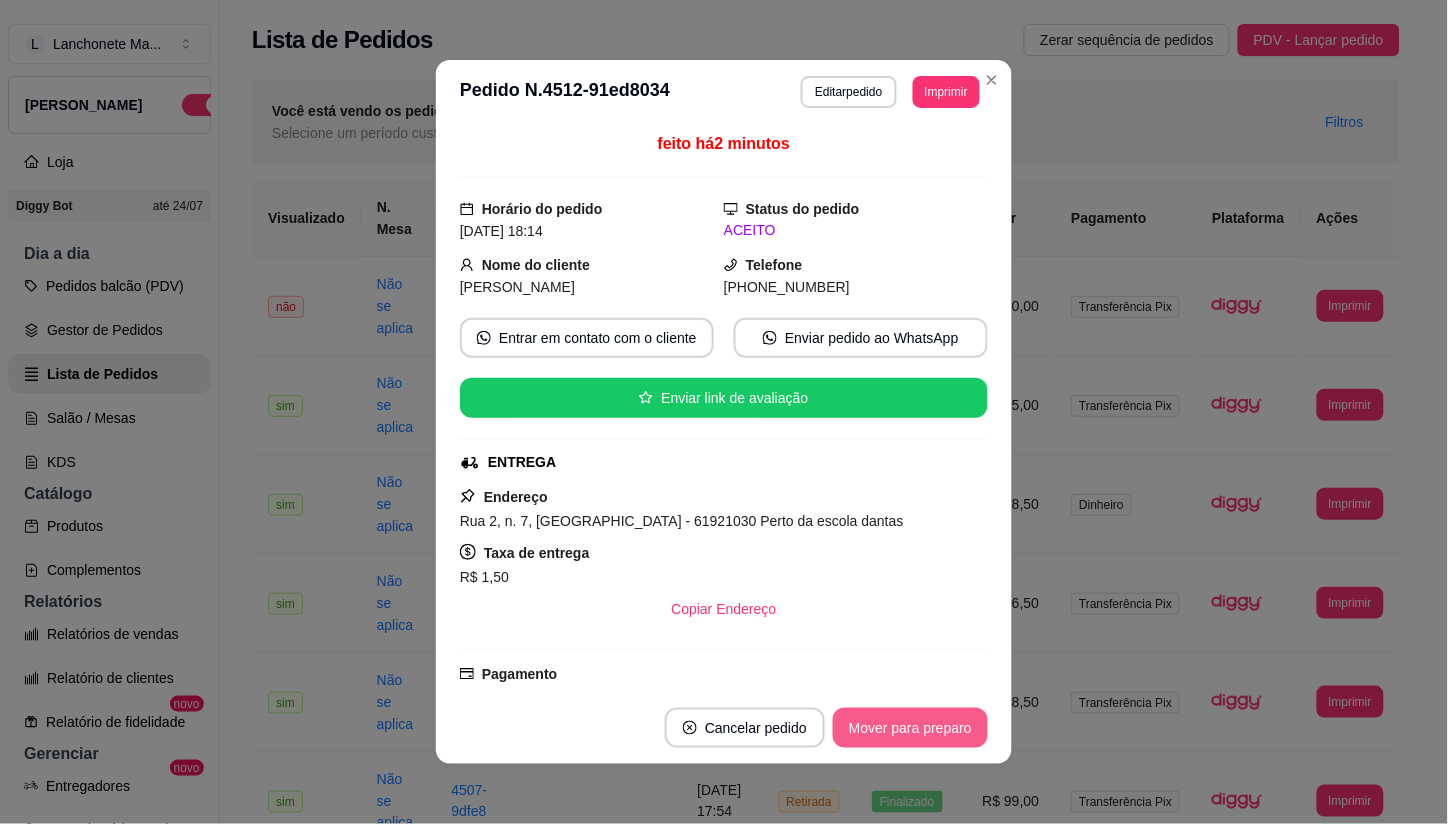 click on "Mover para preparo" at bounding box center (910, 728) 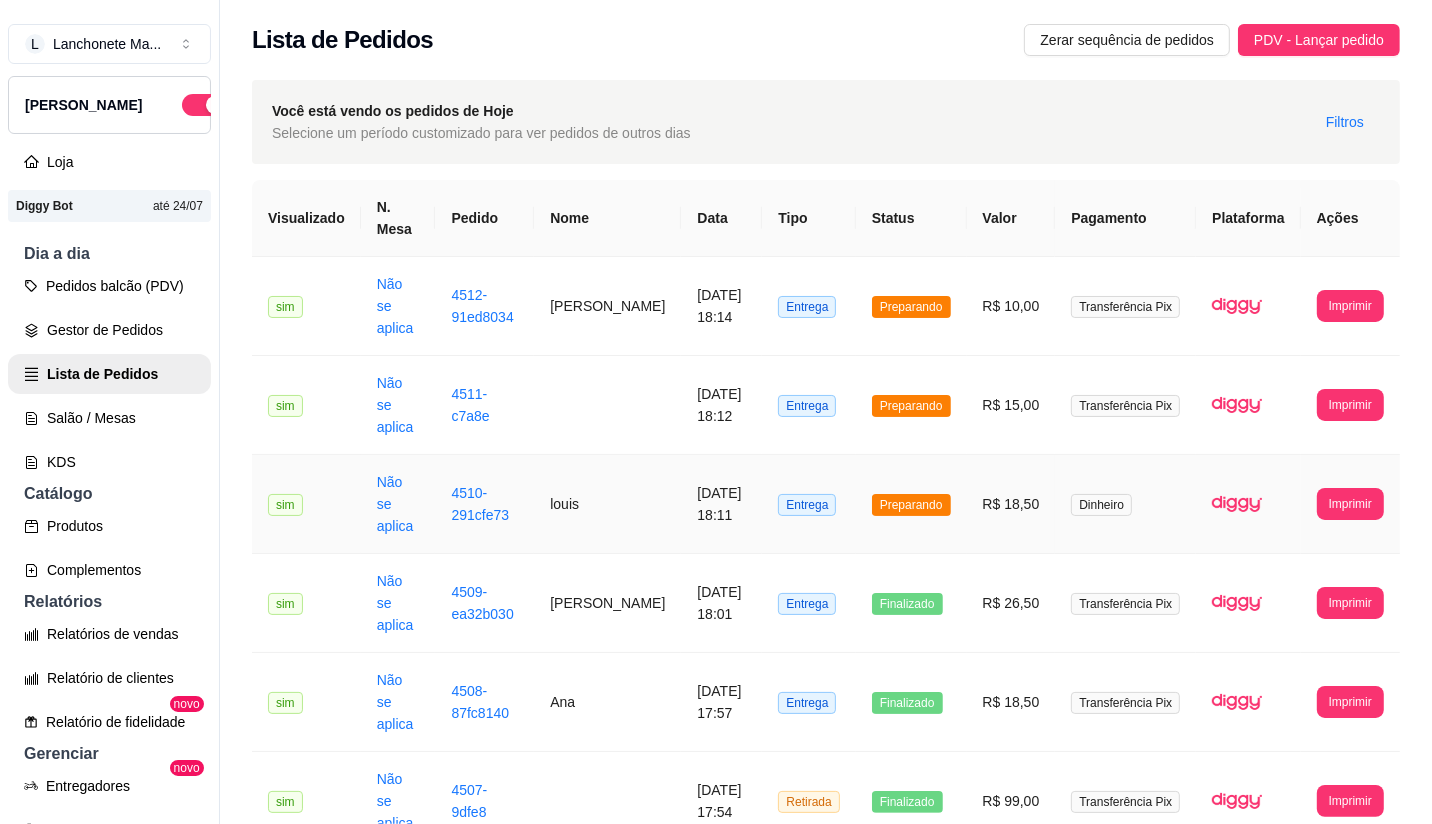 click on "Preparando" at bounding box center [911, 505] 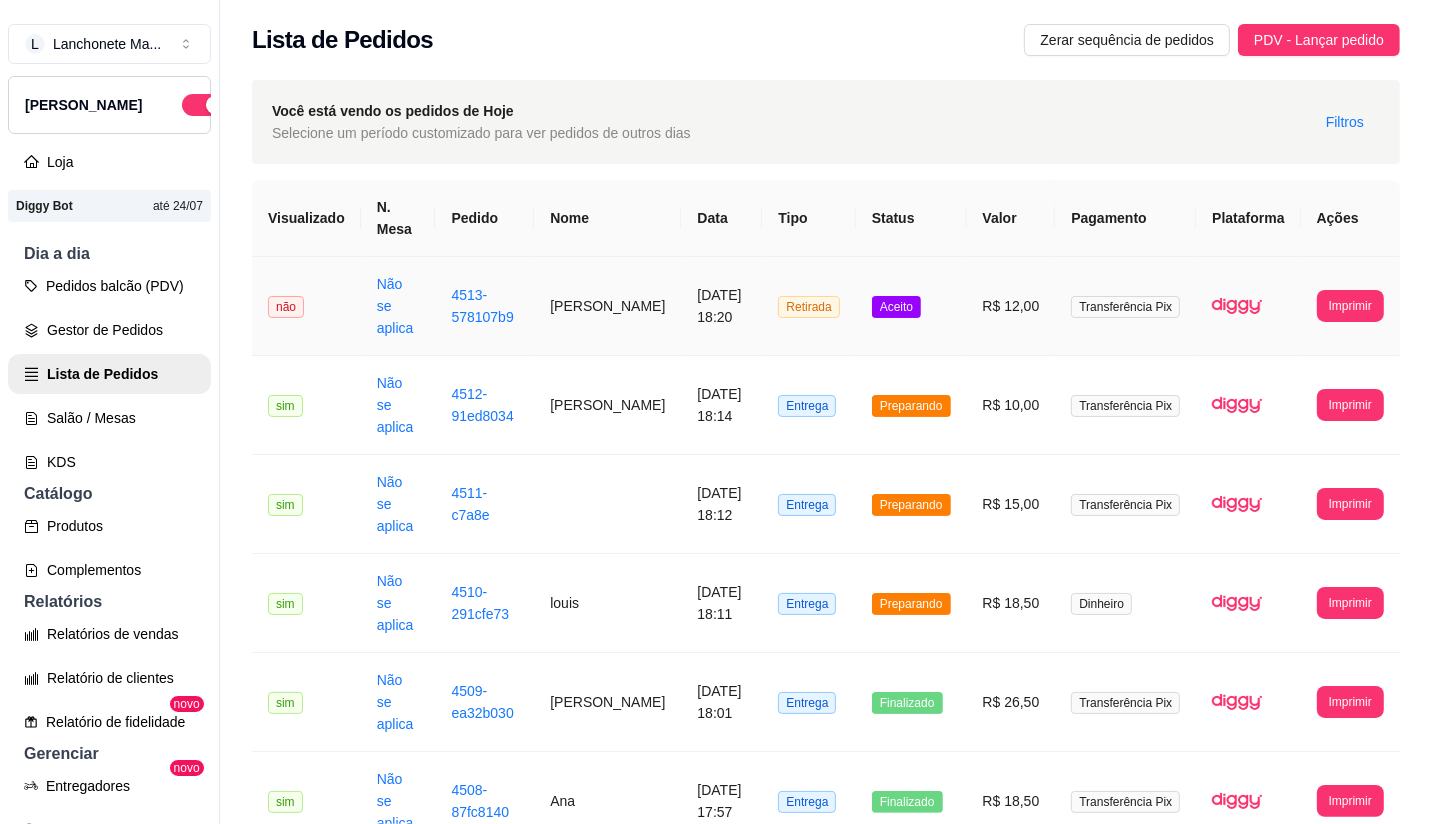 click on "Aceito" at bounding box center (896, 307) 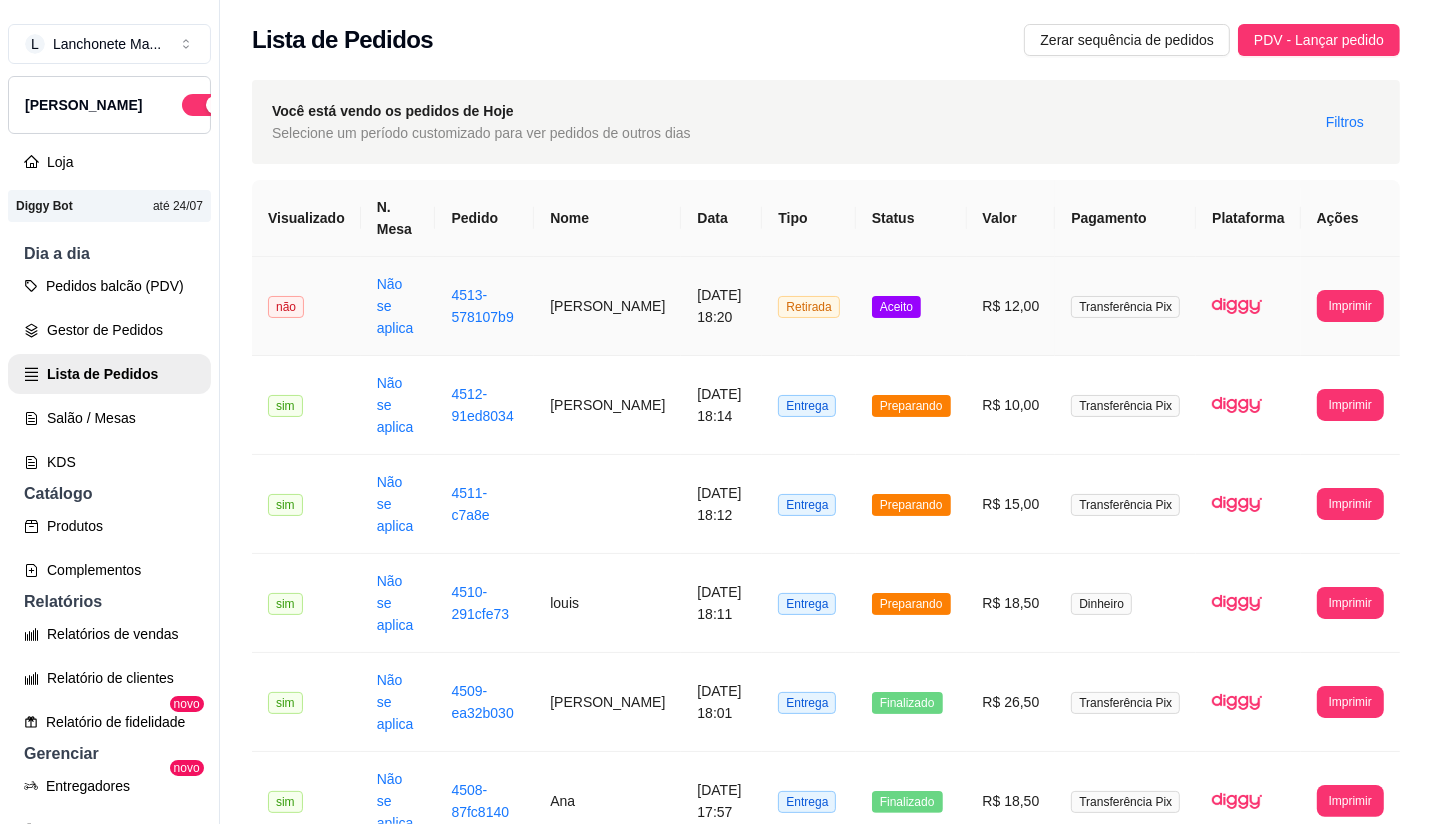 click on "Aceito" at bounding box center (911, 306) 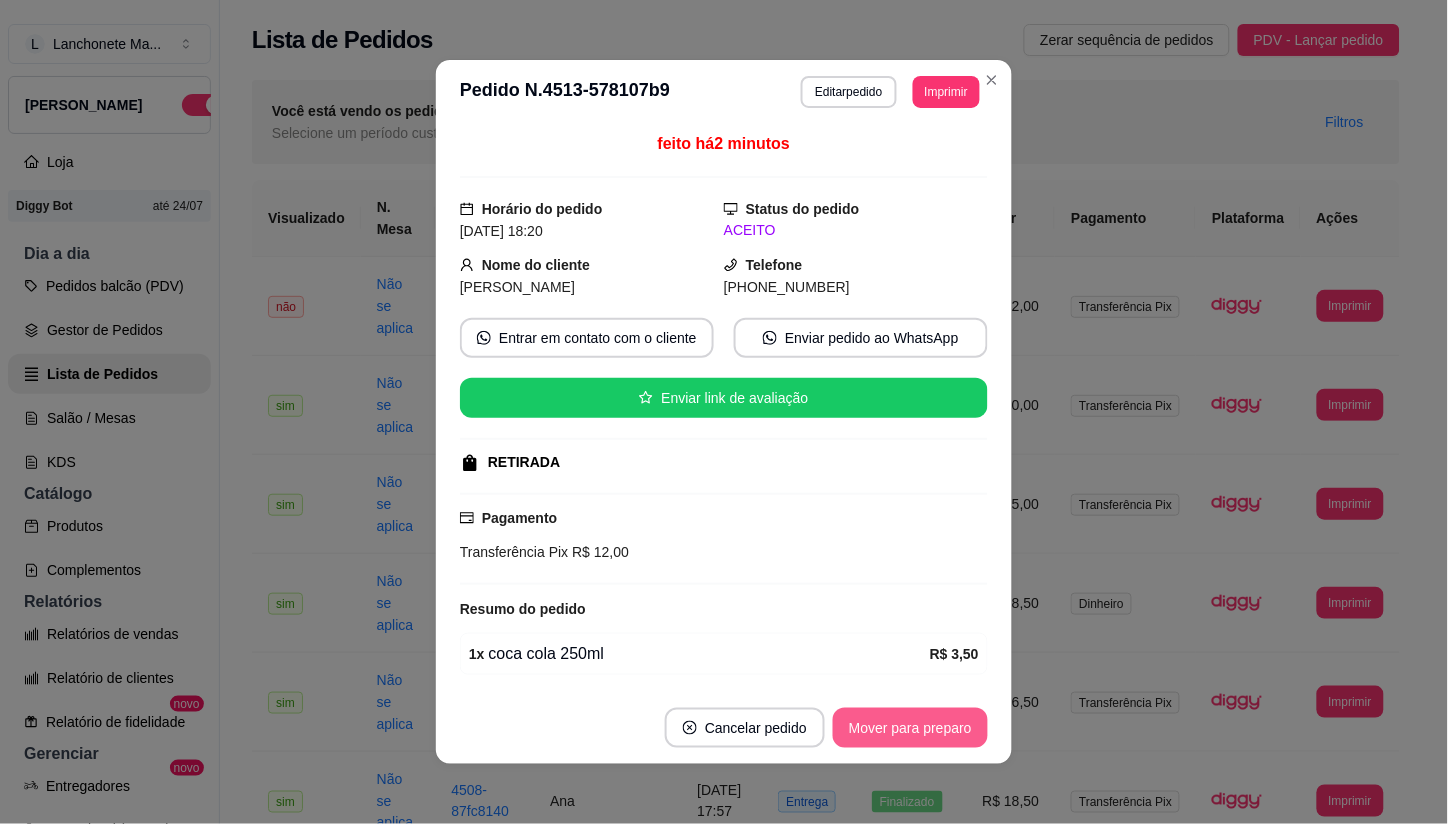 click on "Mover para preparo" at bounding box center [910, 728] 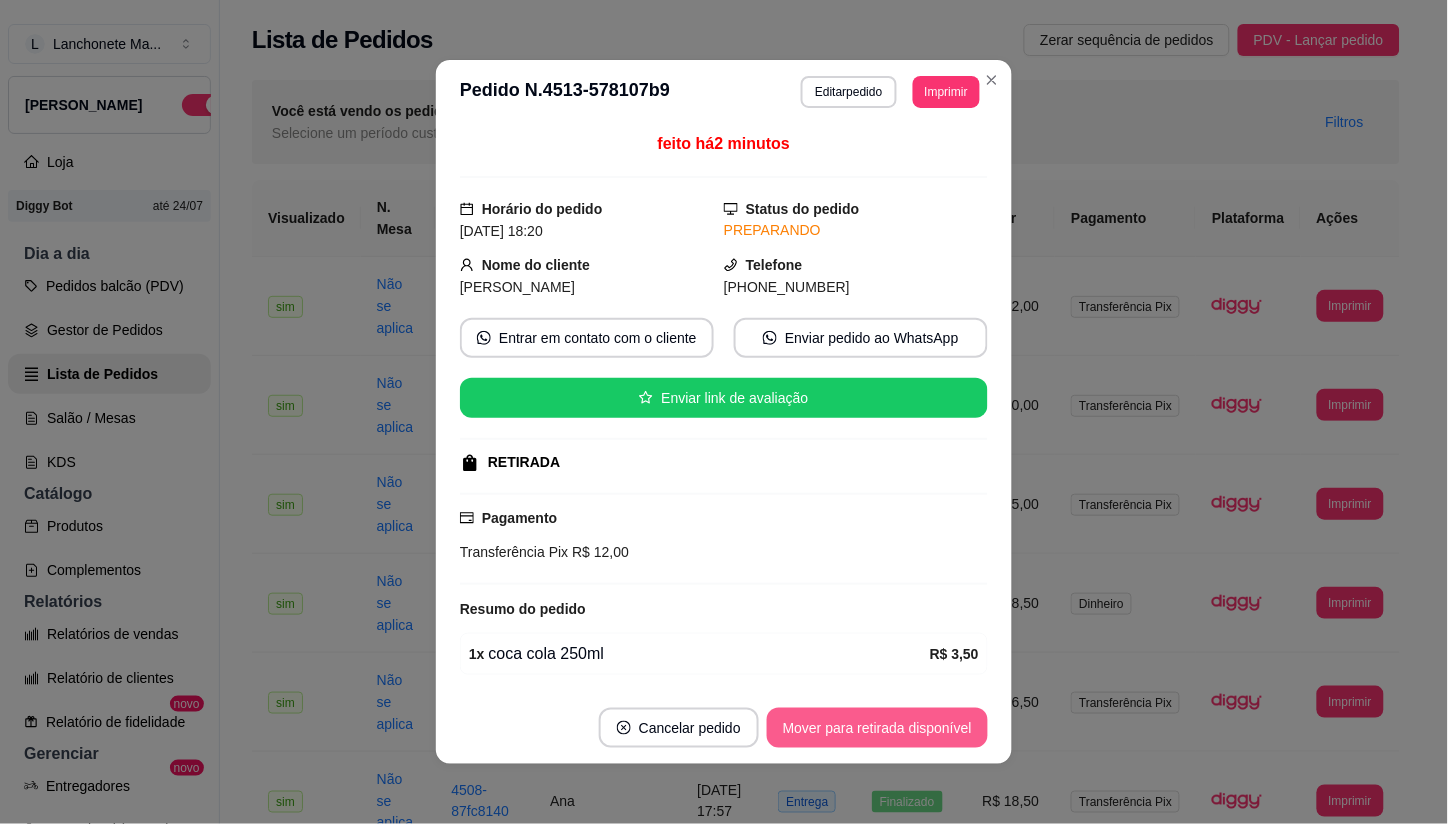 click on "Mover para retirada disponível" at bounding box center [877, 728] 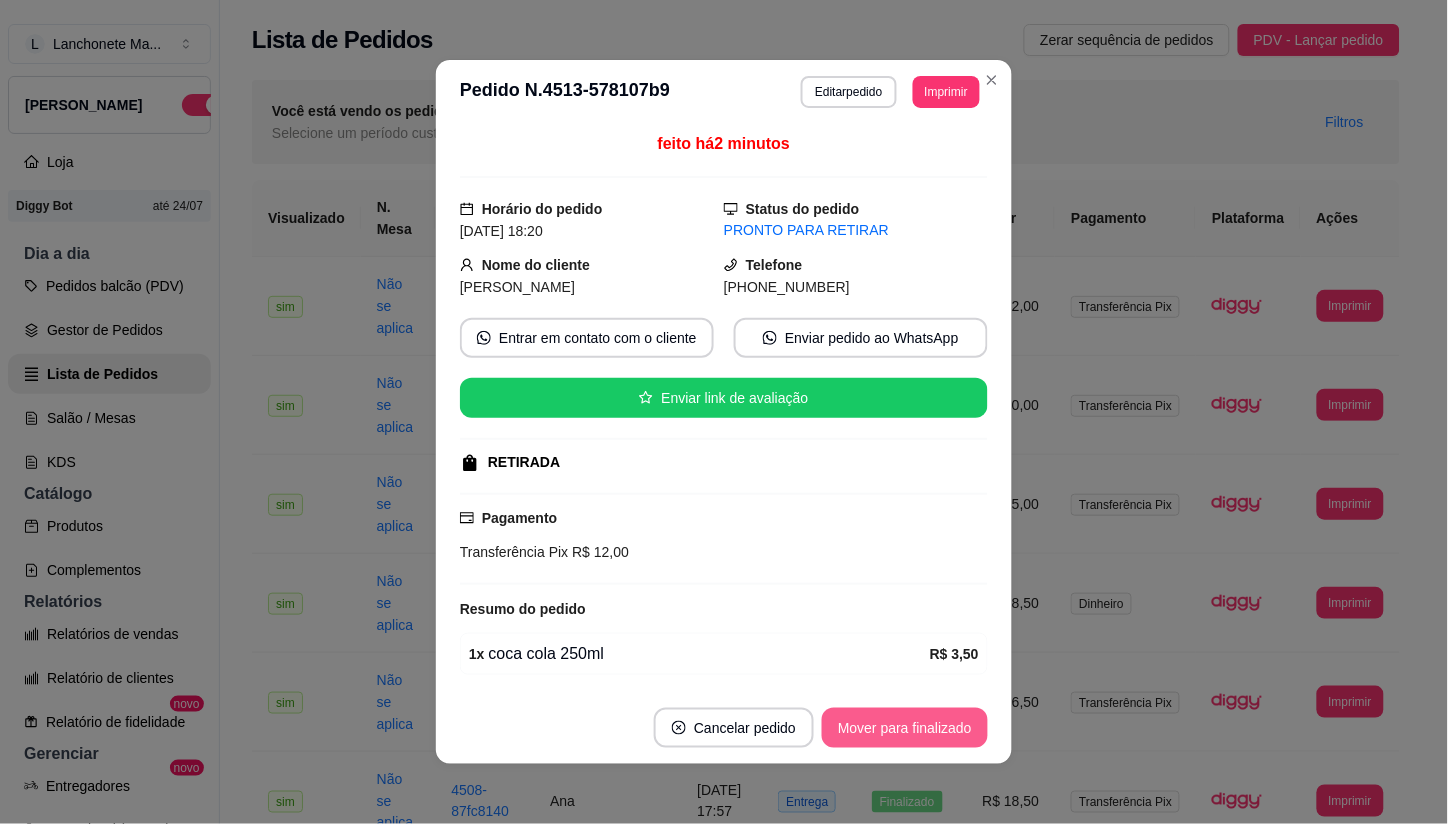 click on "Mover para finalizado" at bounding box center [905, 728] 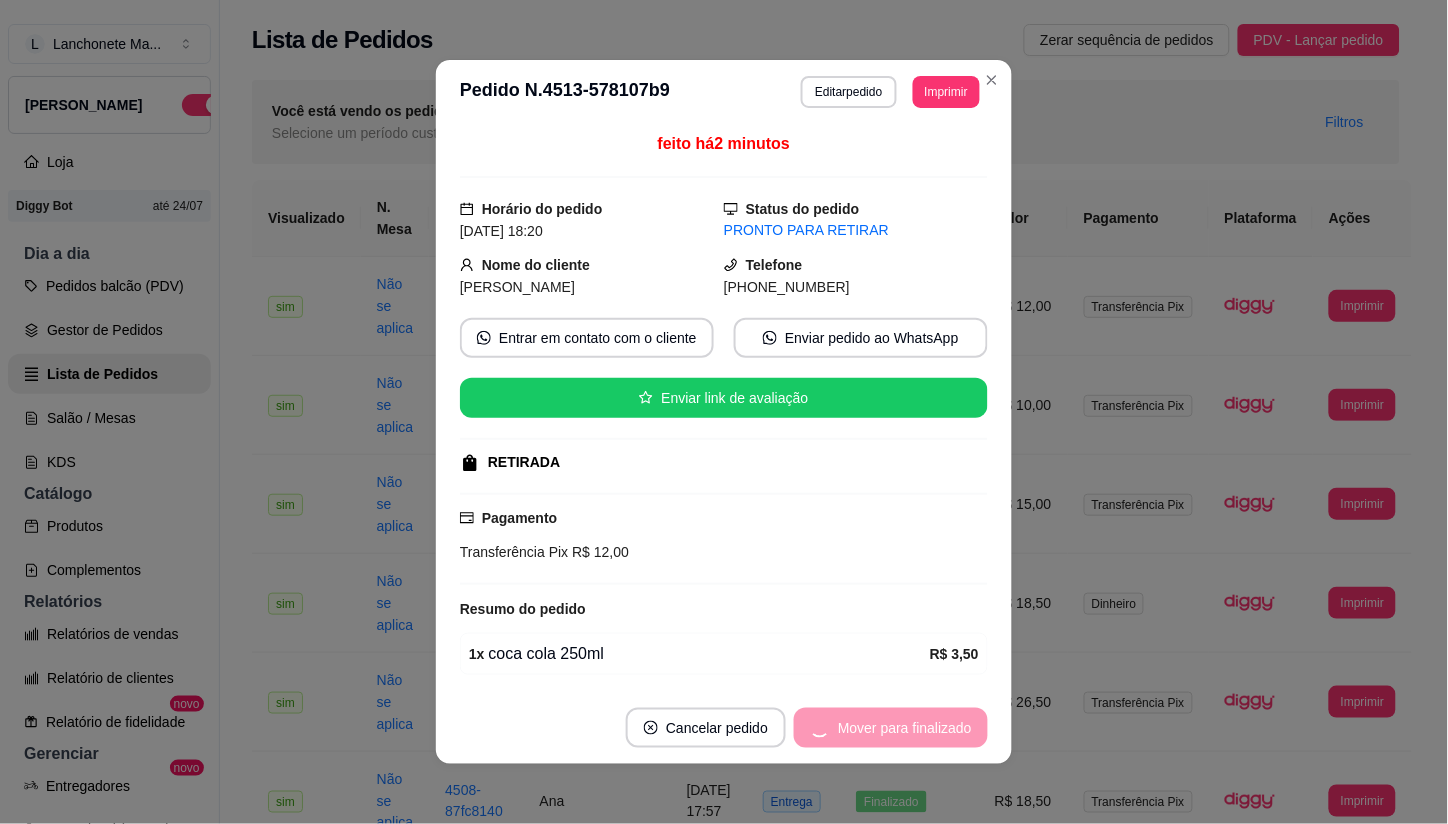 click on "Mover para finalizado" at bounding box center (891, 728) 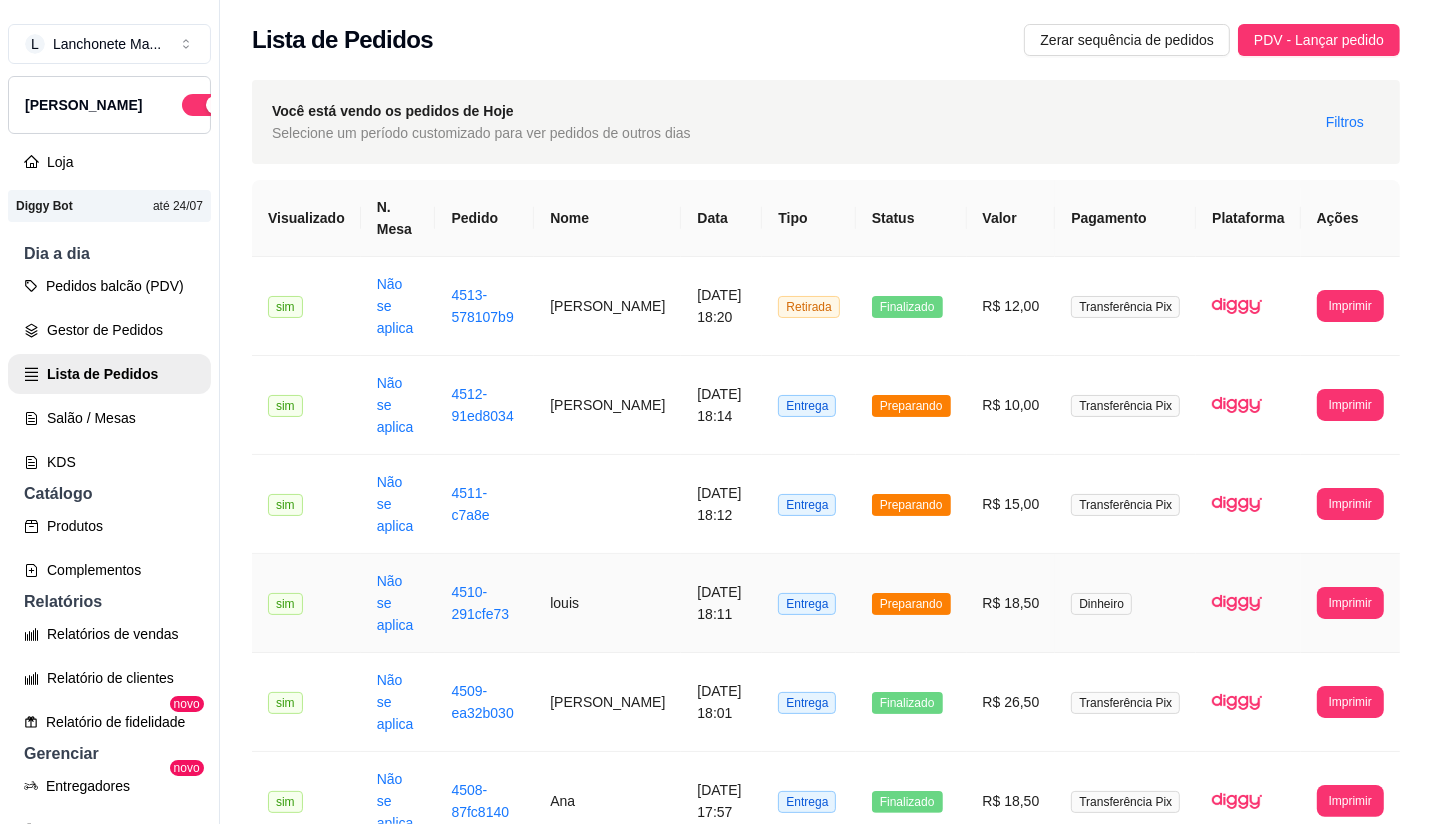 click on "Preparando" at bounding box center (911, 604) 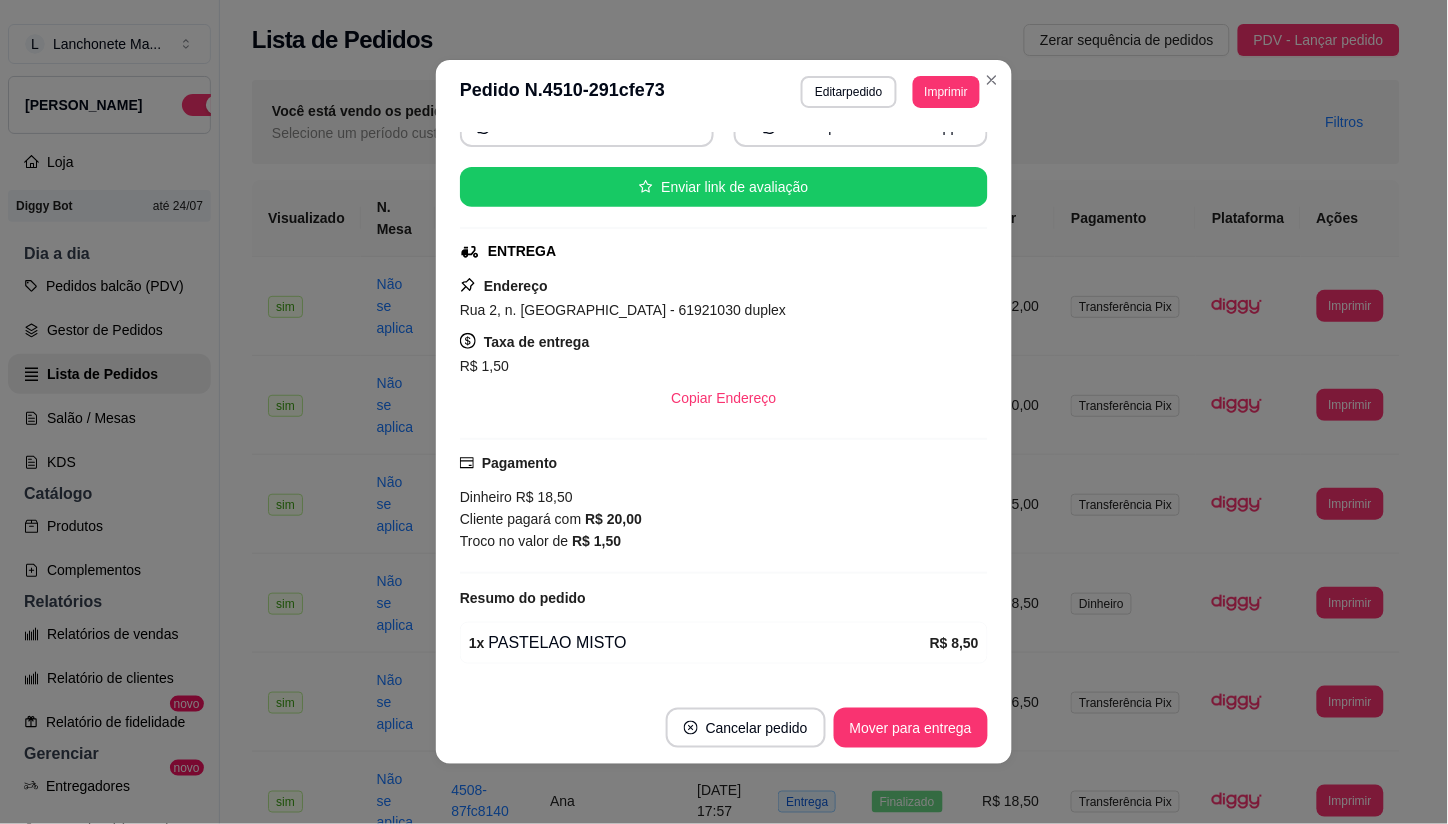 scroll, scrollTop: 222, scrollLeft: 0, axis: vertical 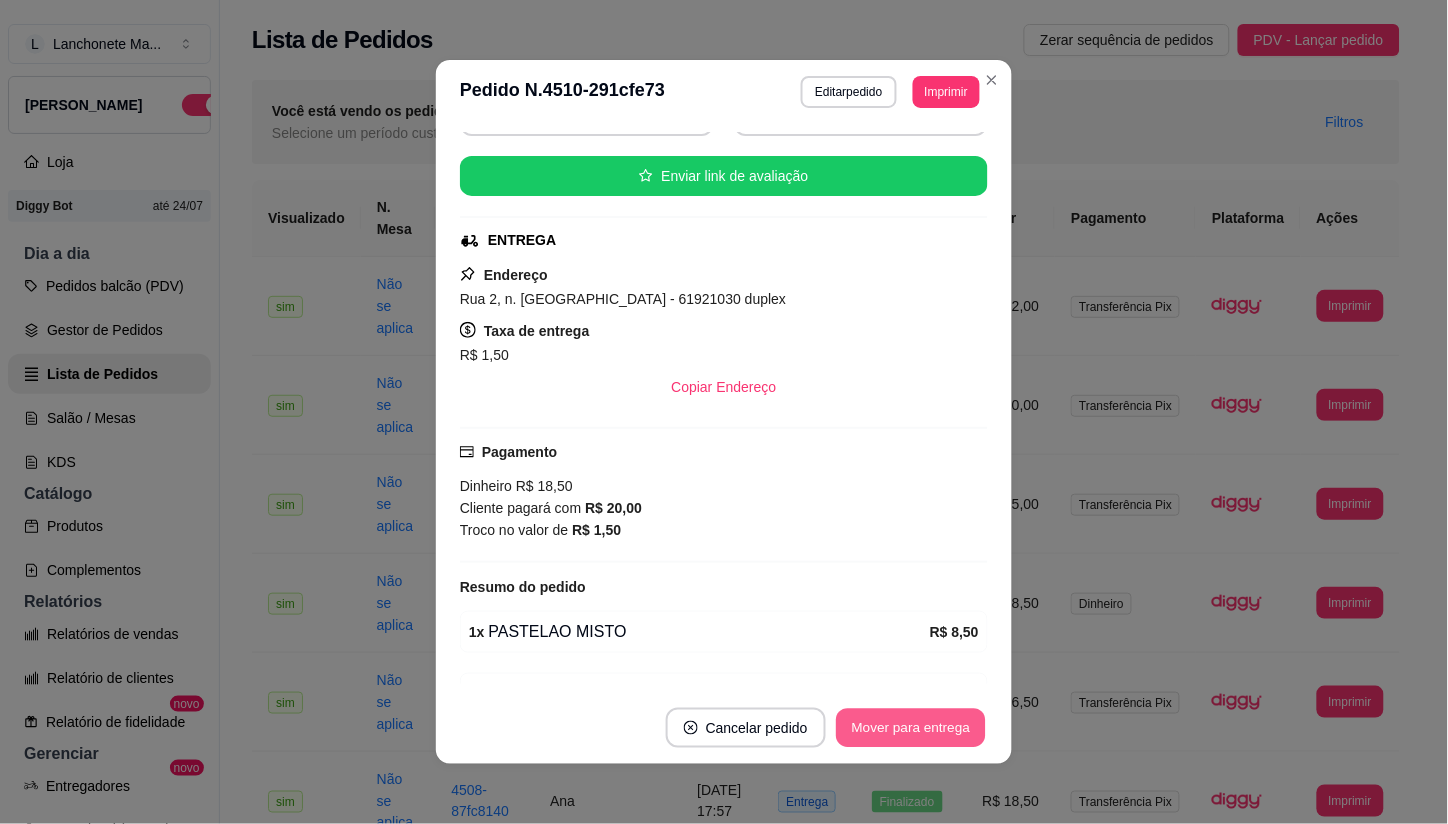 click on "Mover para entrega" at bounding box center [911, 728] 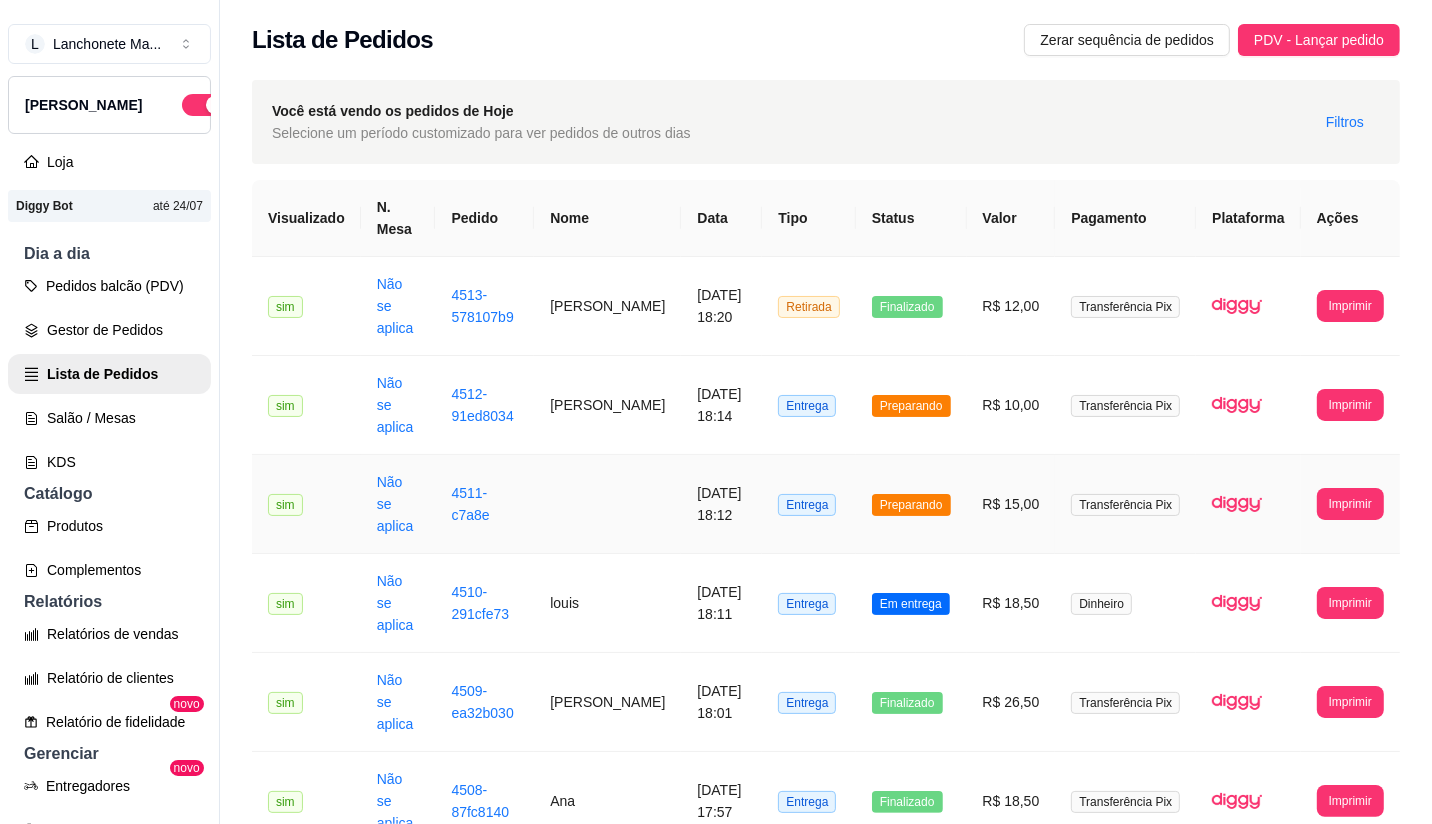 click on "Preparando" at bounding box center (911, 505) 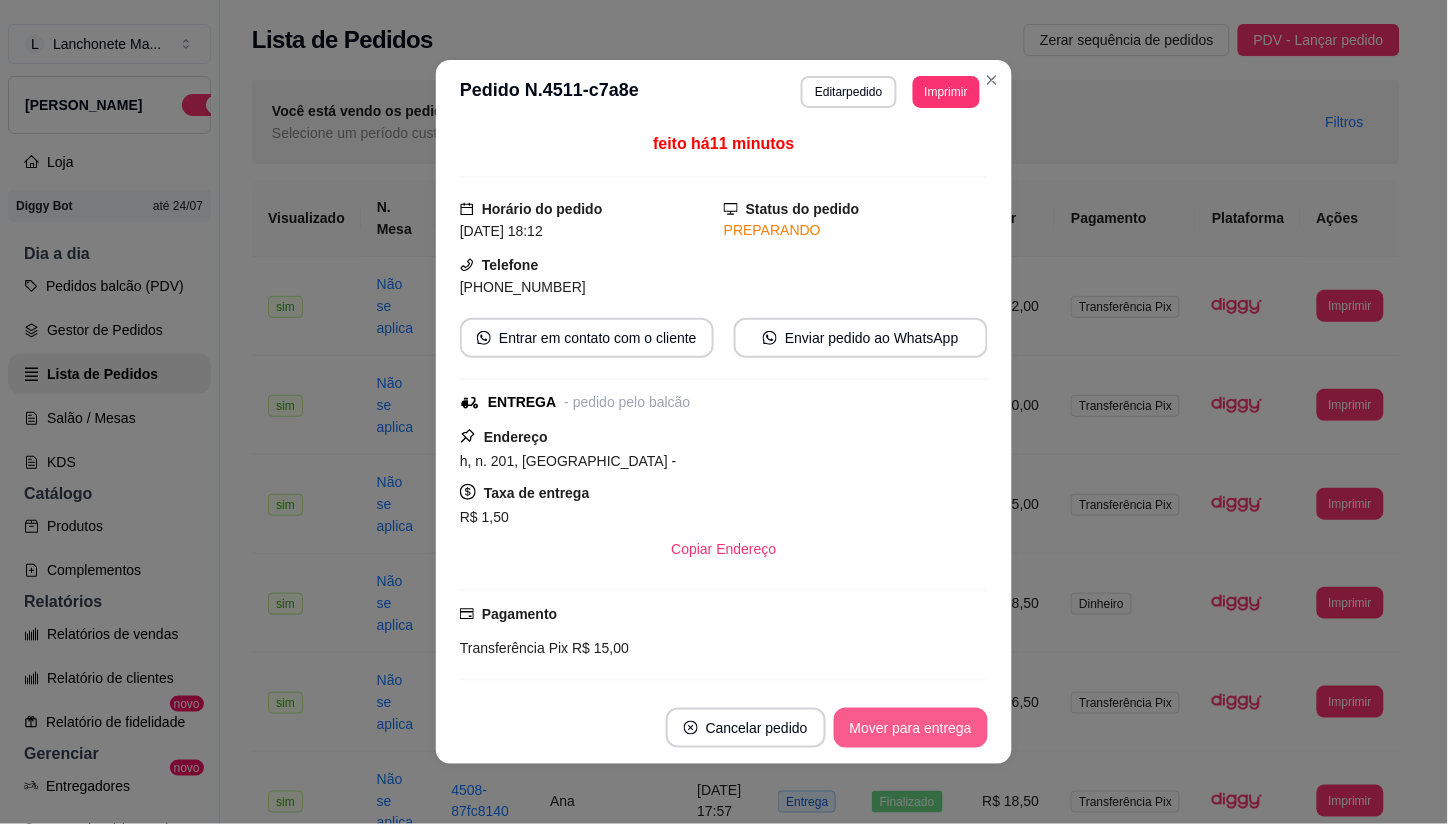 click on "Mover para entrega" at bounding box center (911, 728) 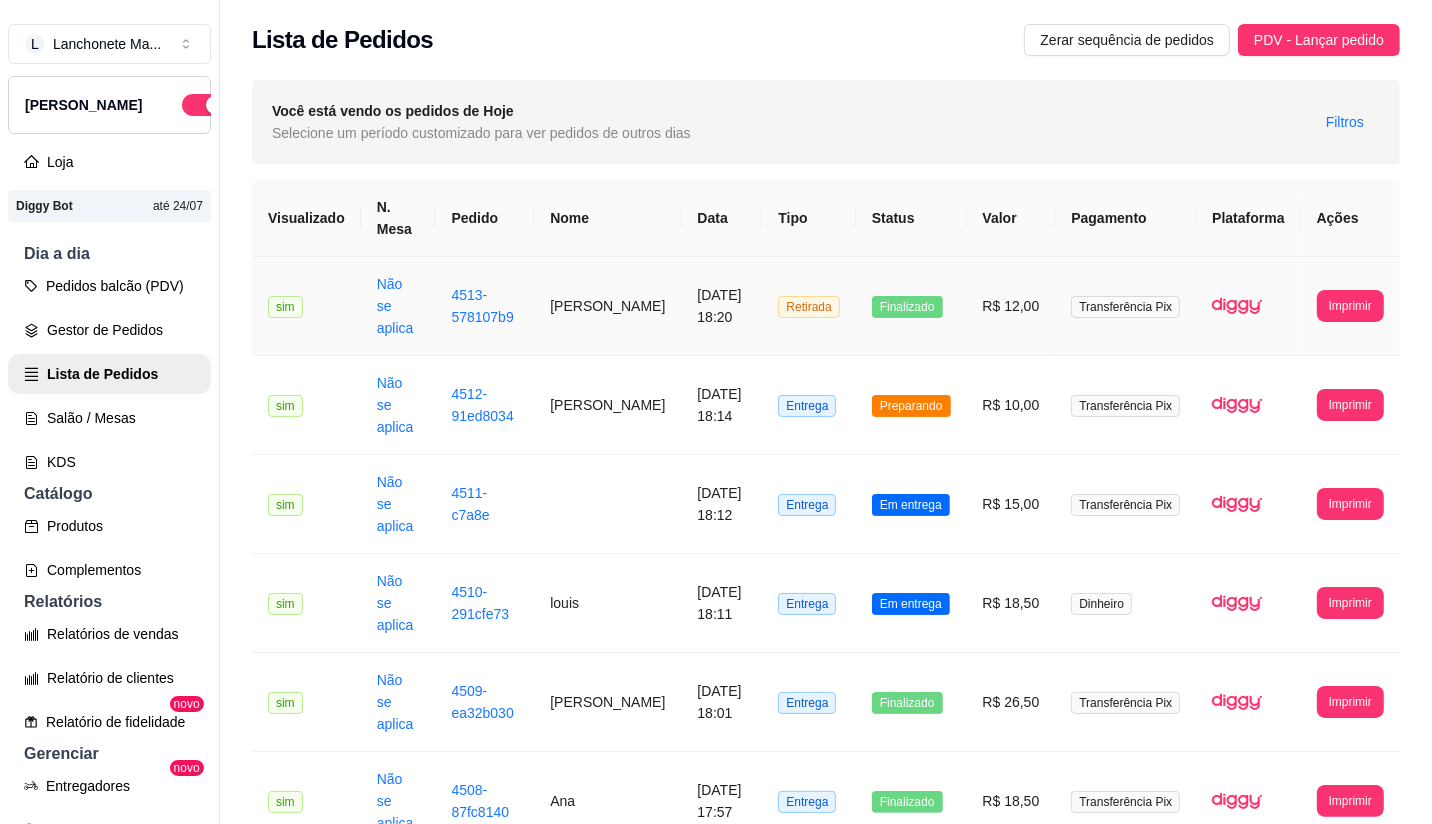 click on "Finalizado" at bounding box center (911, 306) 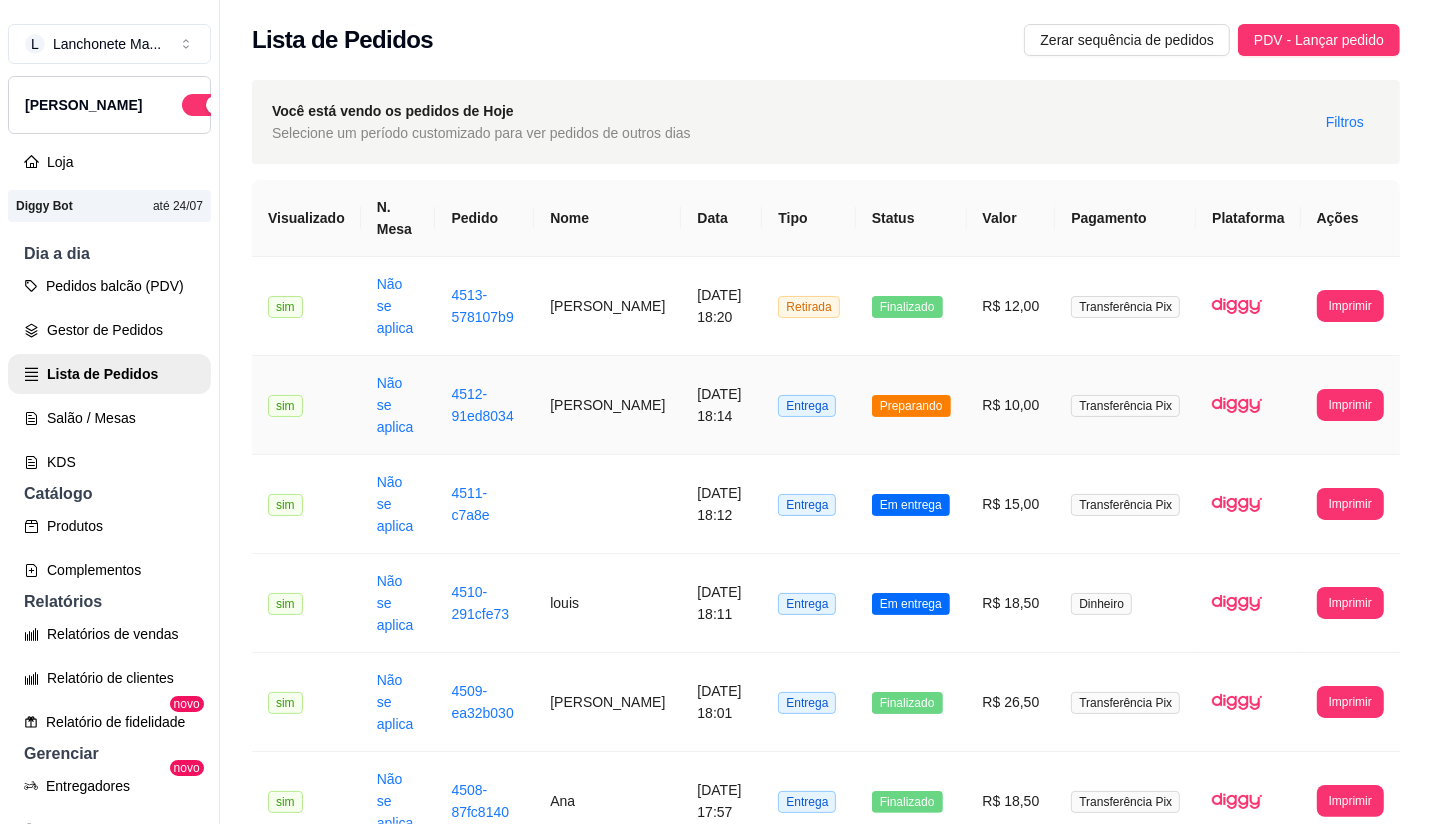 click on "Preparando" at bounding box center (911, 406) 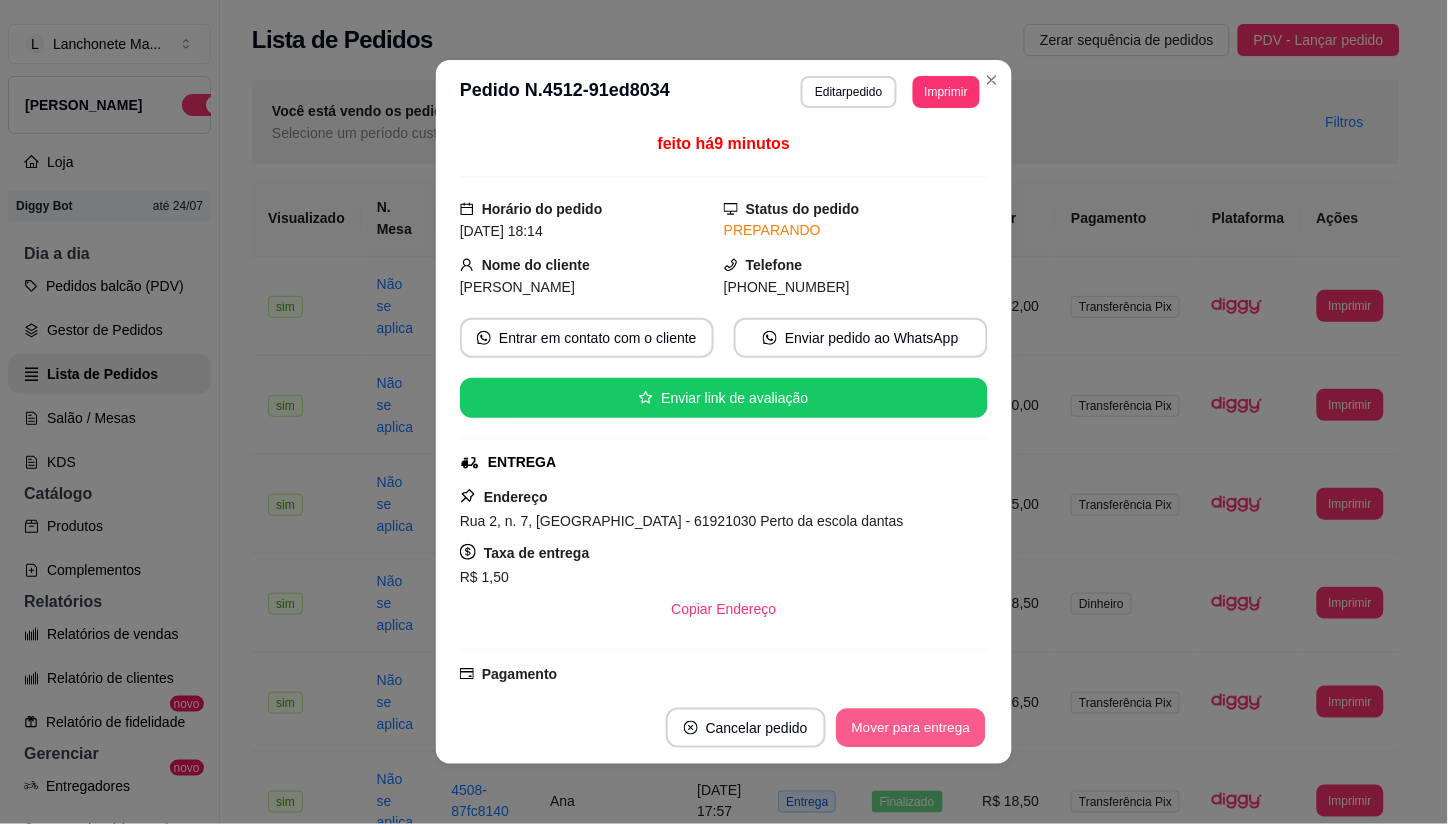 click on "Mover para entrega" at bounding box center [911, 728] 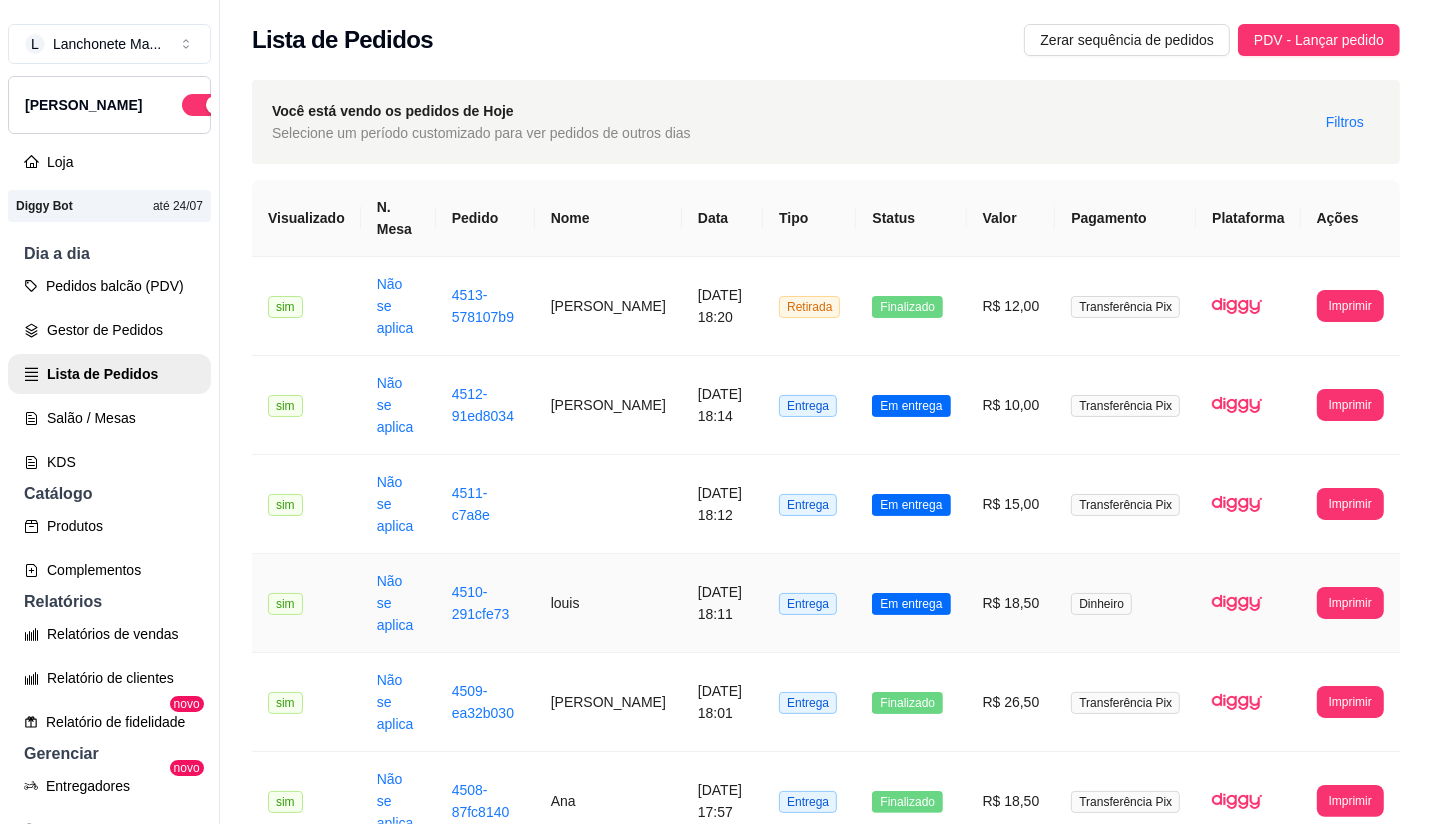 click on "Em entrega" at bounding box center [911, 604] 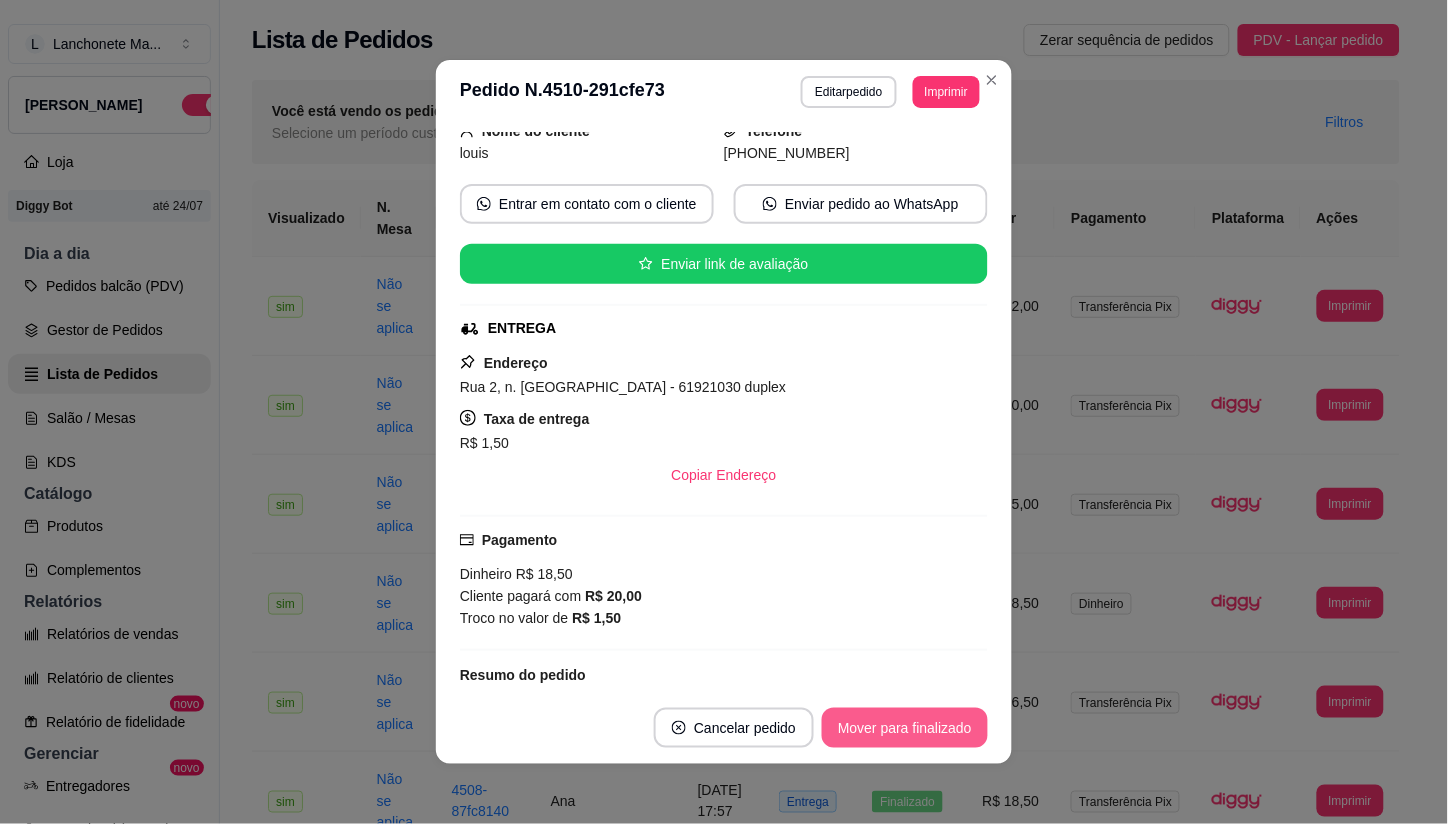 scroll, scrollTop: 222, scrollLeft: 0, axis: vertical 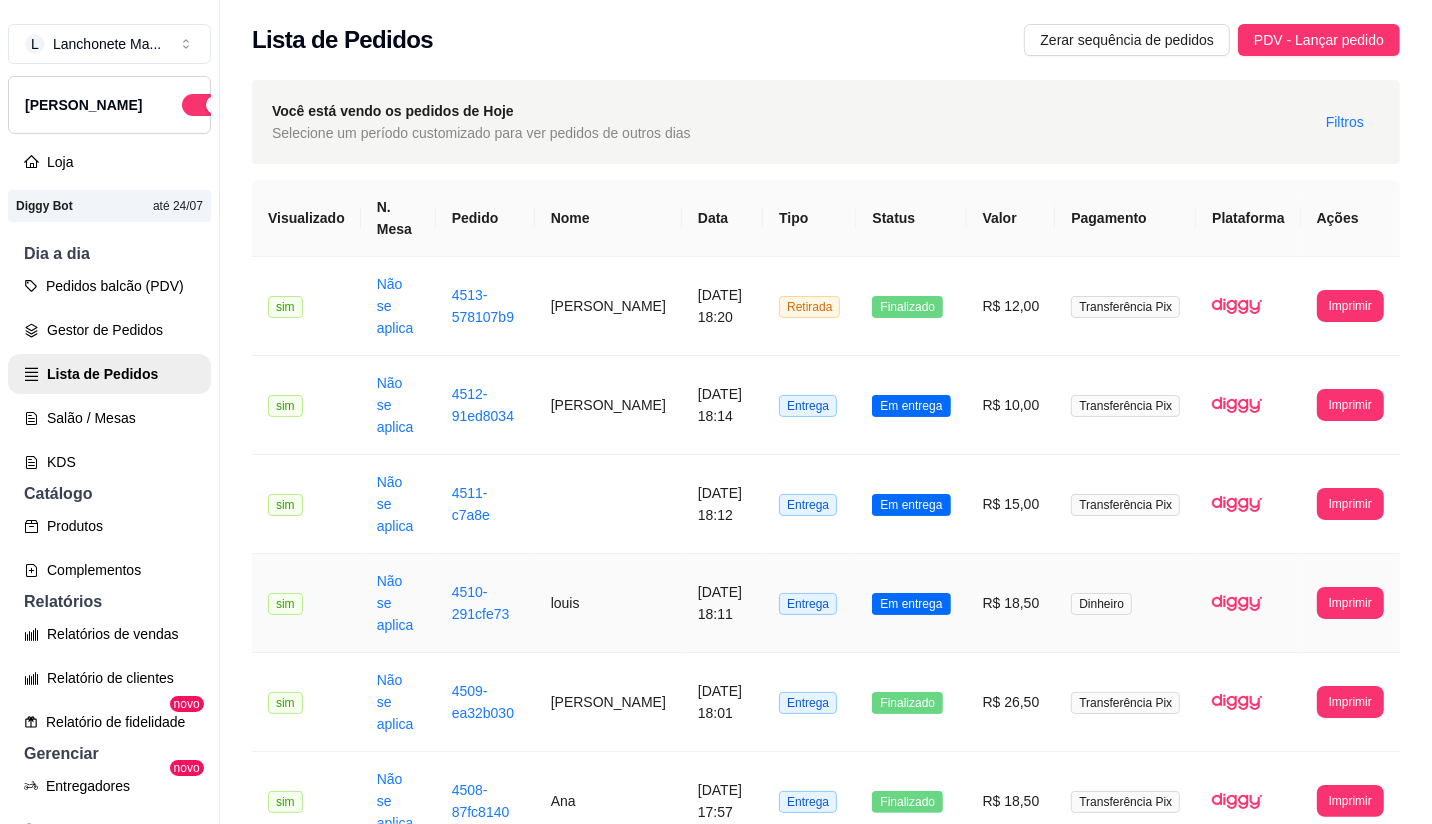 click on "Em entrega" at bounding box center [911, 604] 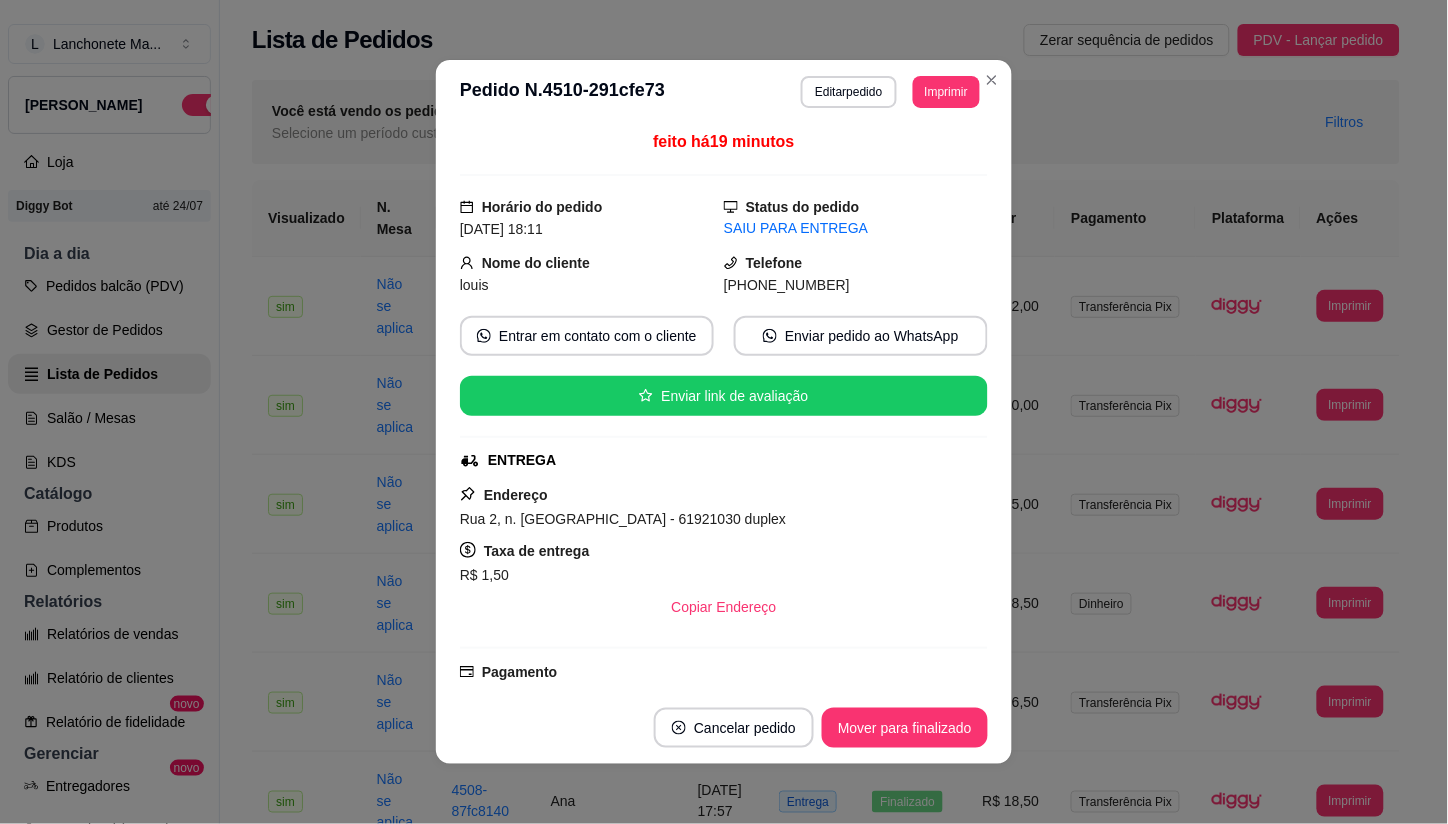 scroll, scrollTop: 0, scrollLeft: 0, axis: both 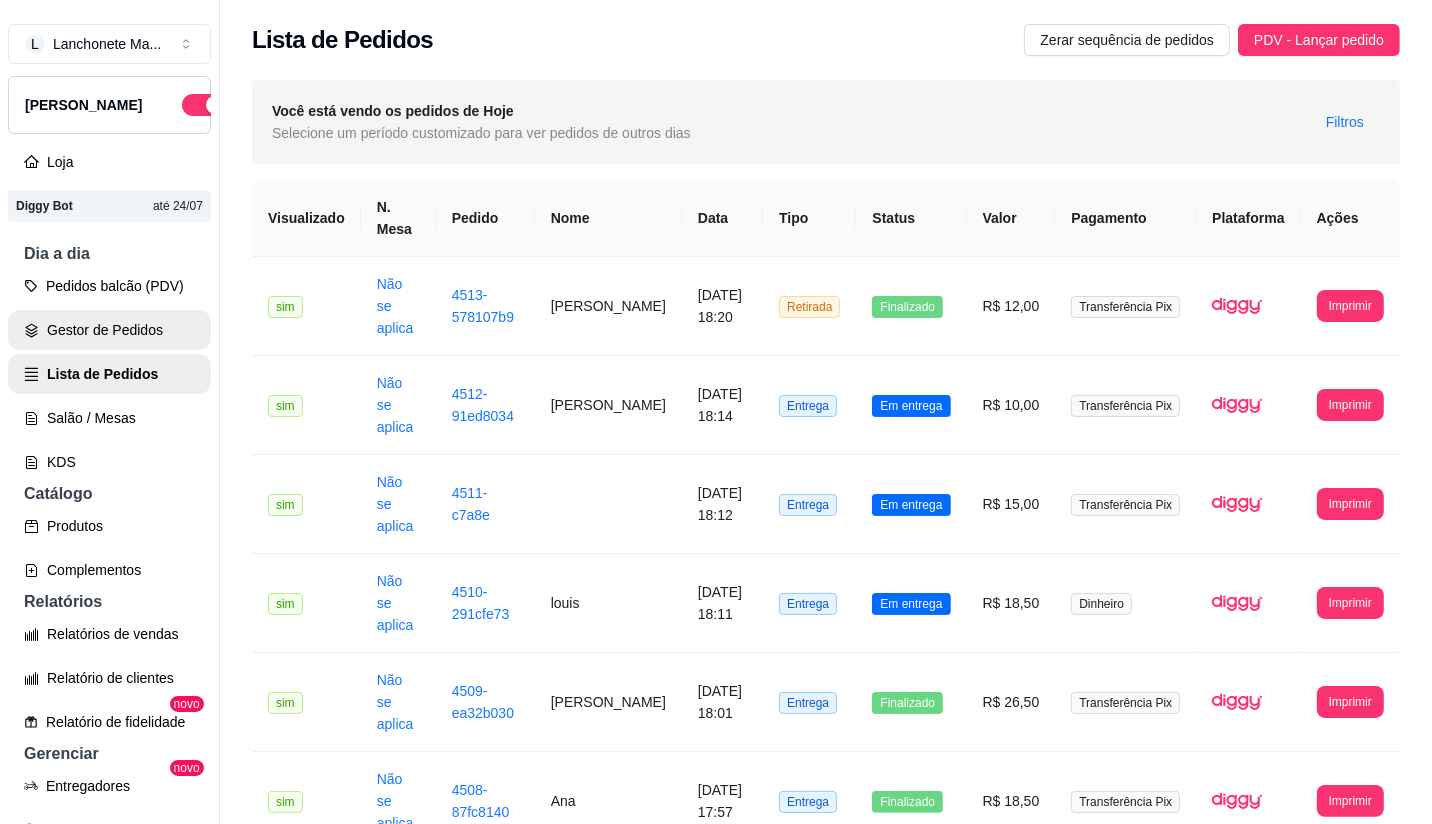 click on "Gestor de Pedidos" at bounding box center [109, 330] 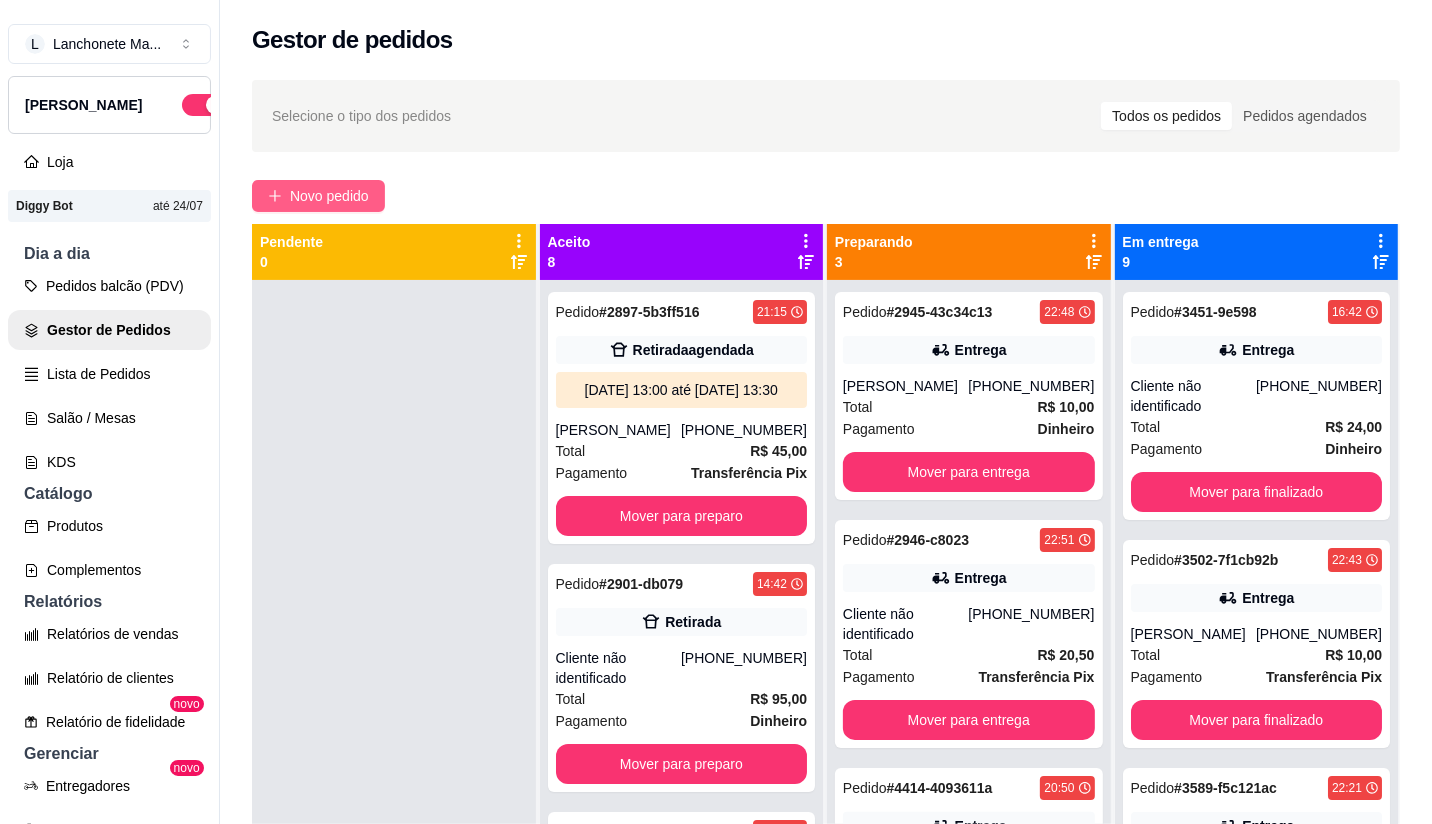 click on "Novo pedido" at bounding box center [329, 196] 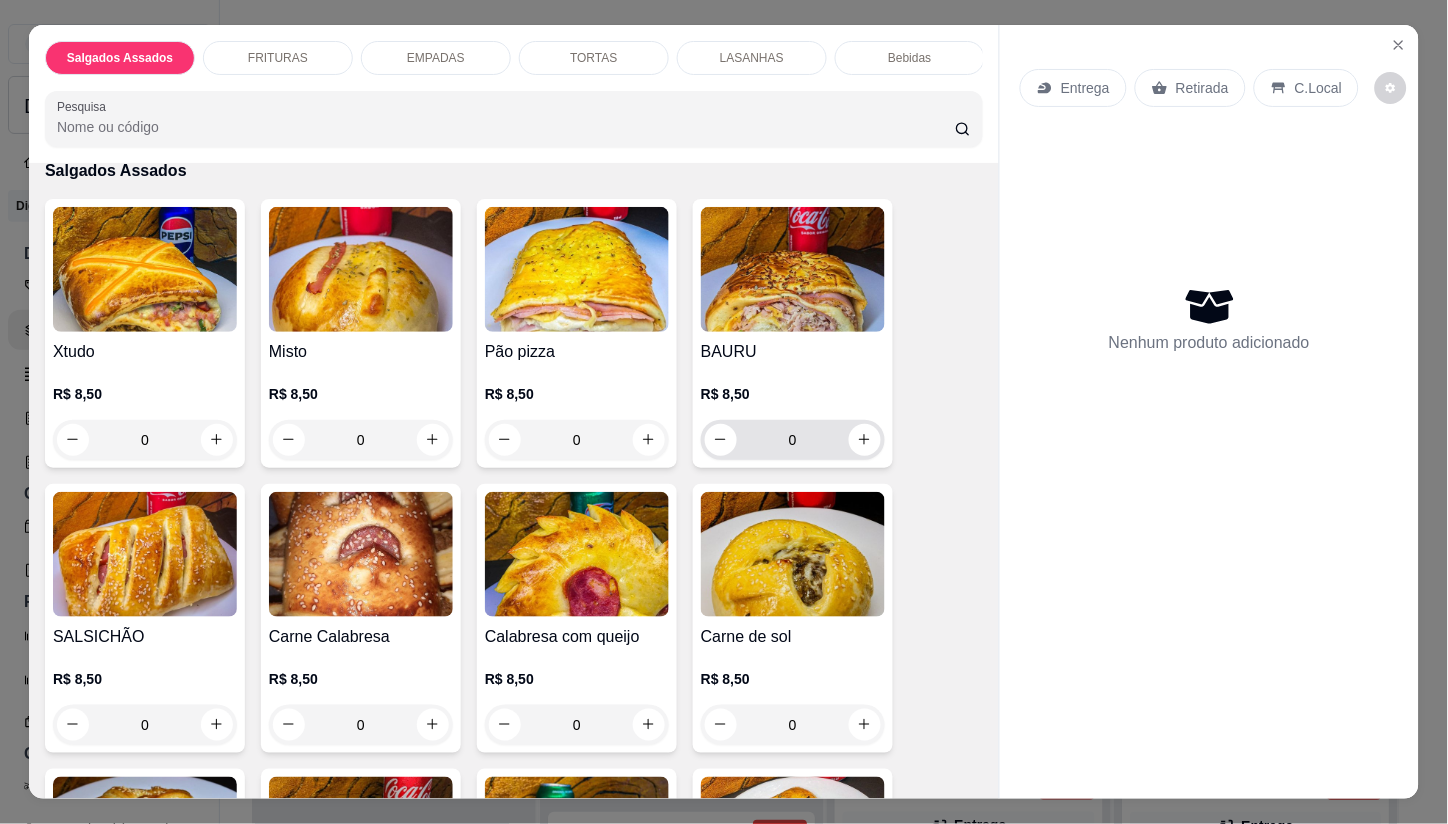 scroll, scrollTop: 111, scrollLeft: 0, axis: vertical 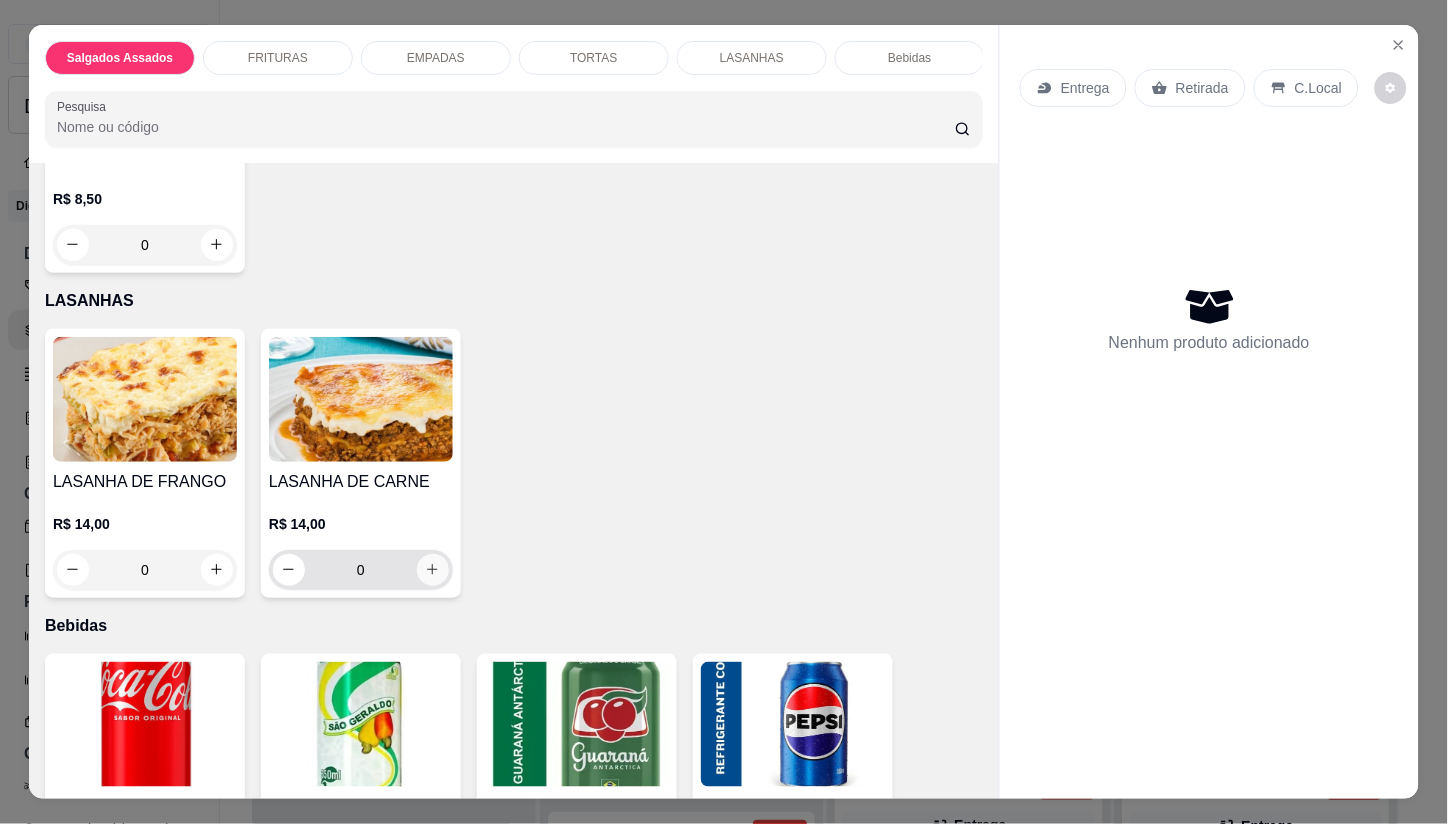click at bounding box center (433, 570) 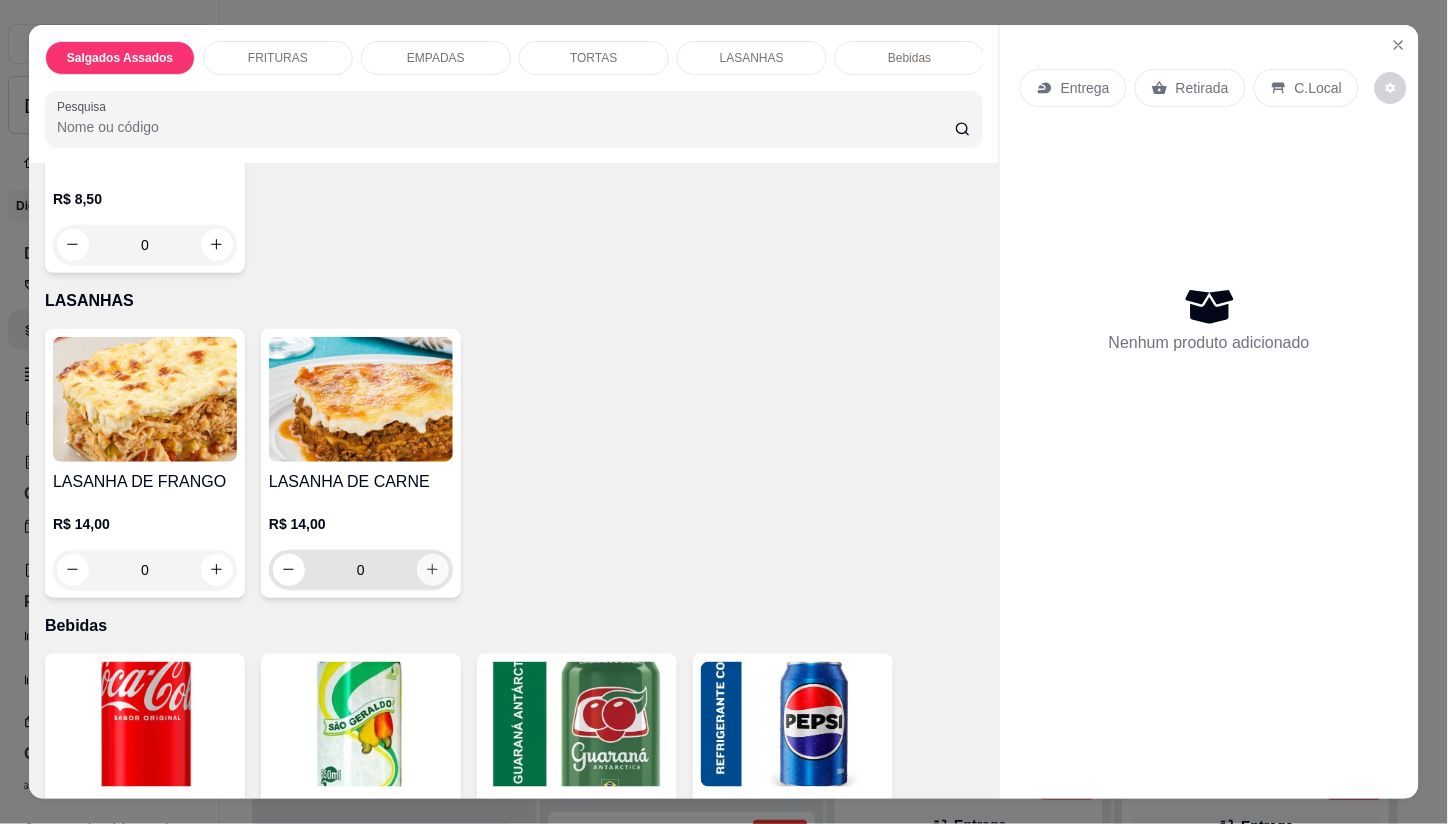 type on "1" 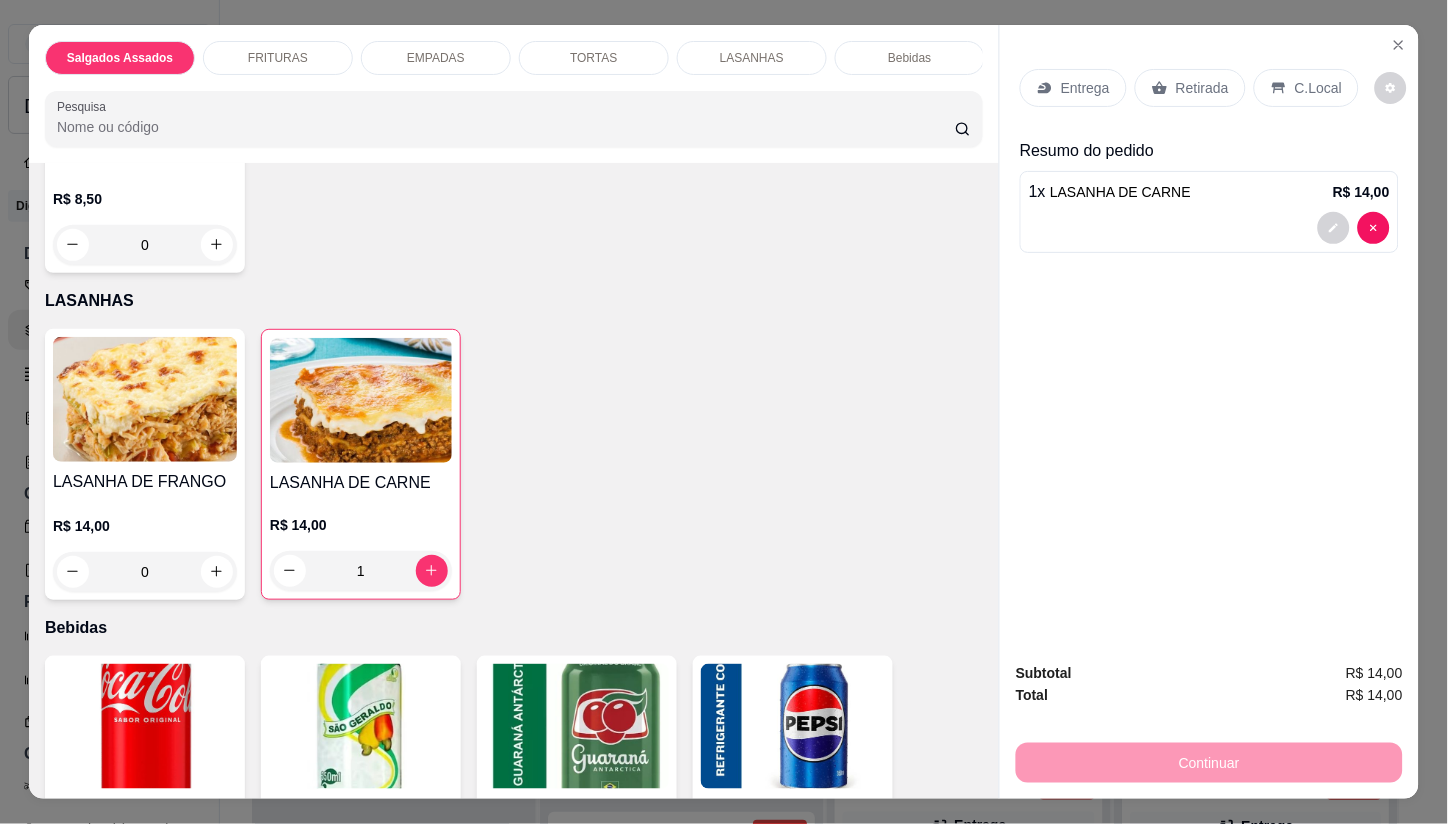 click on "Entrega" at bounding box center (1073, 88) 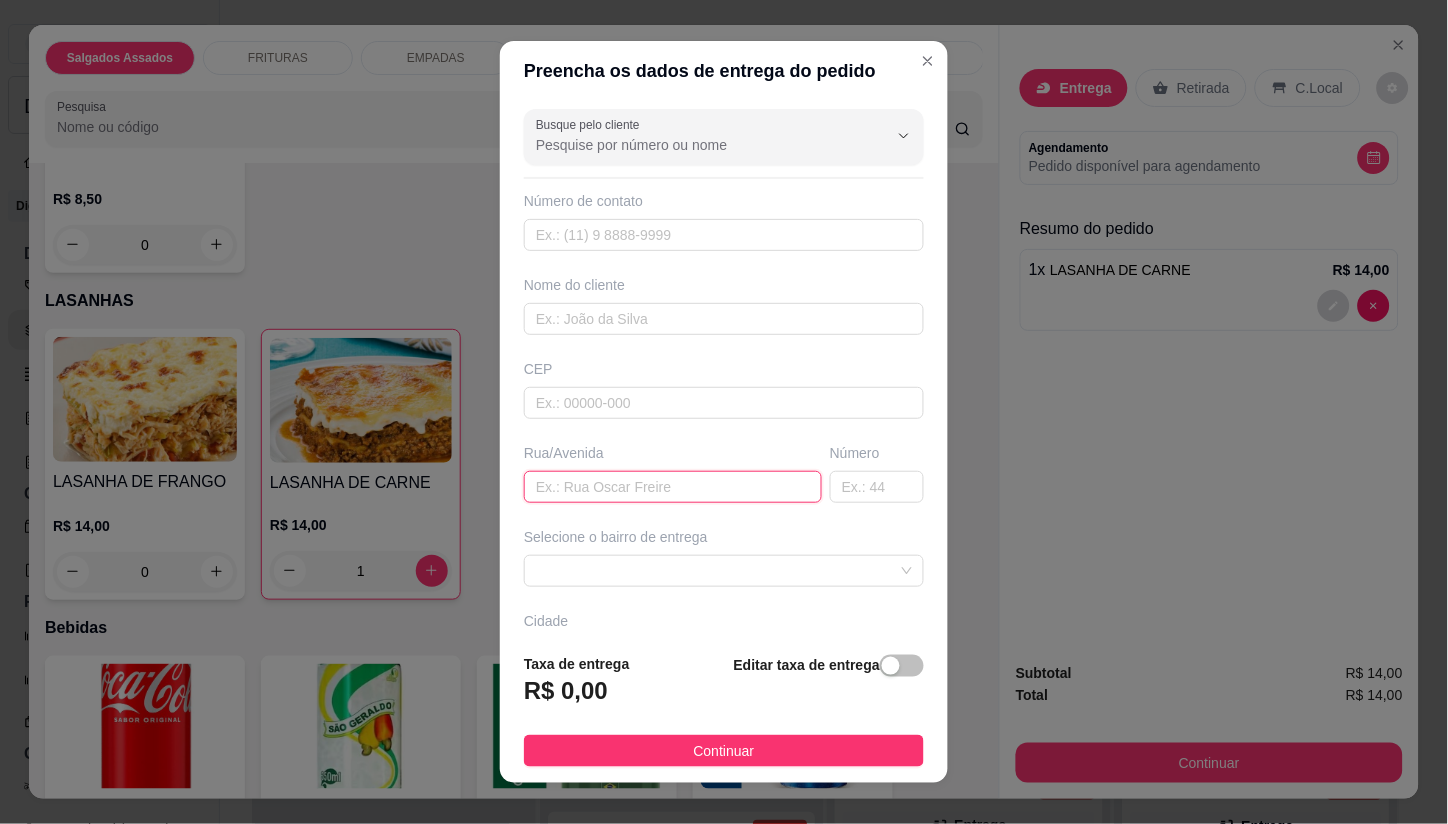 click at bounding box center (673, 487) 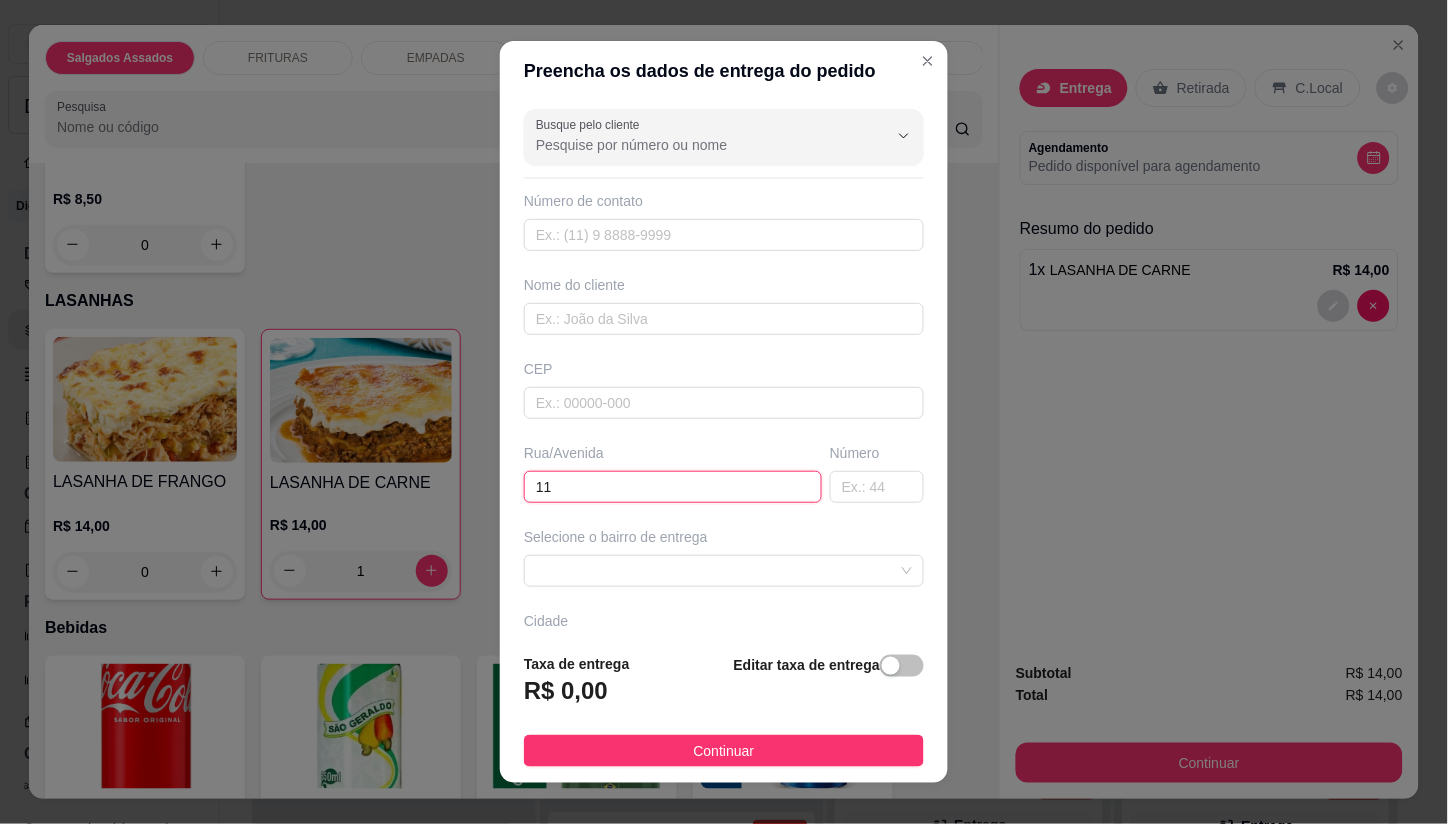 scroll, scrollTop: 138, scrollLeft: 0, axis: vertical 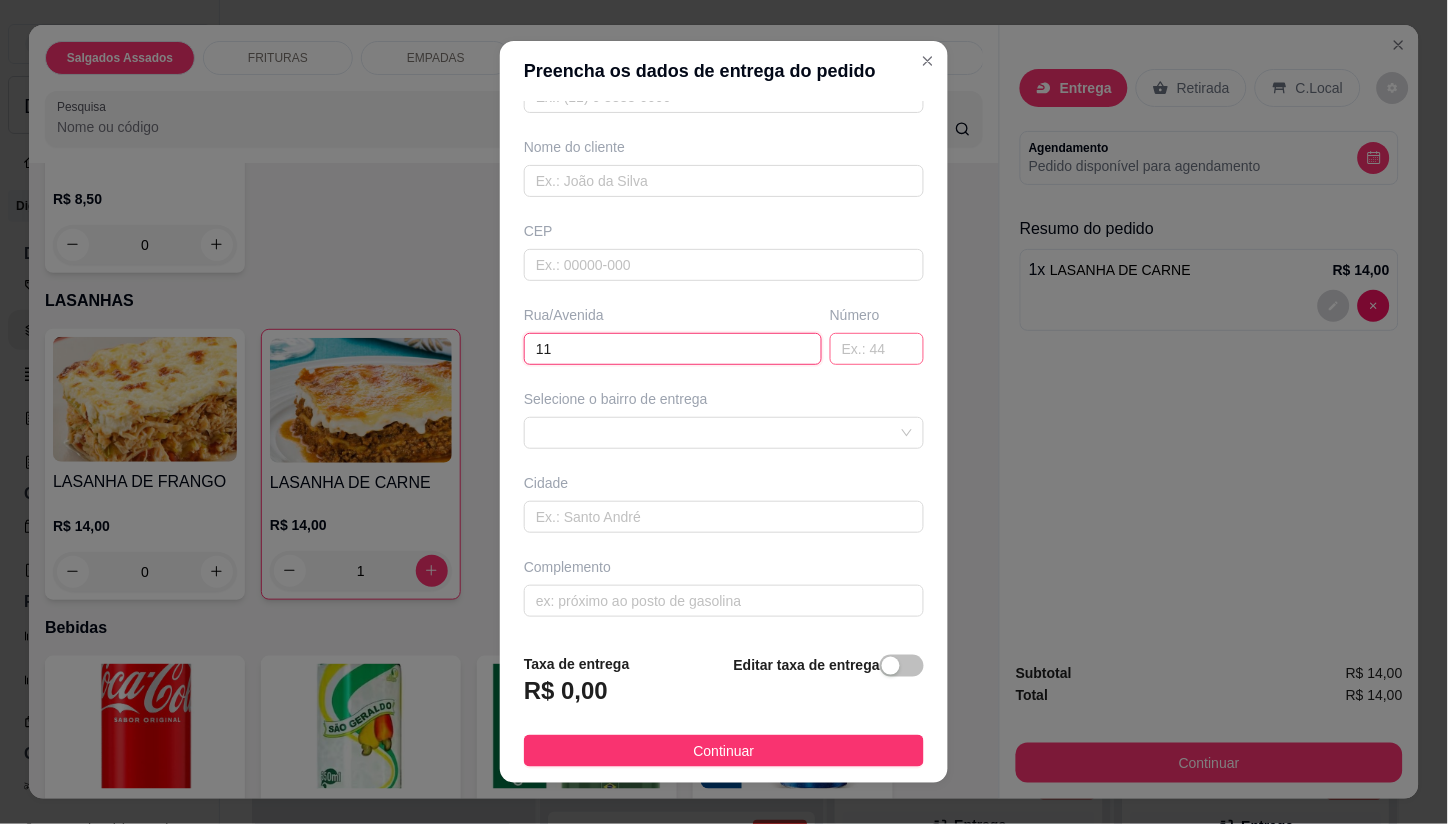 type on "11" 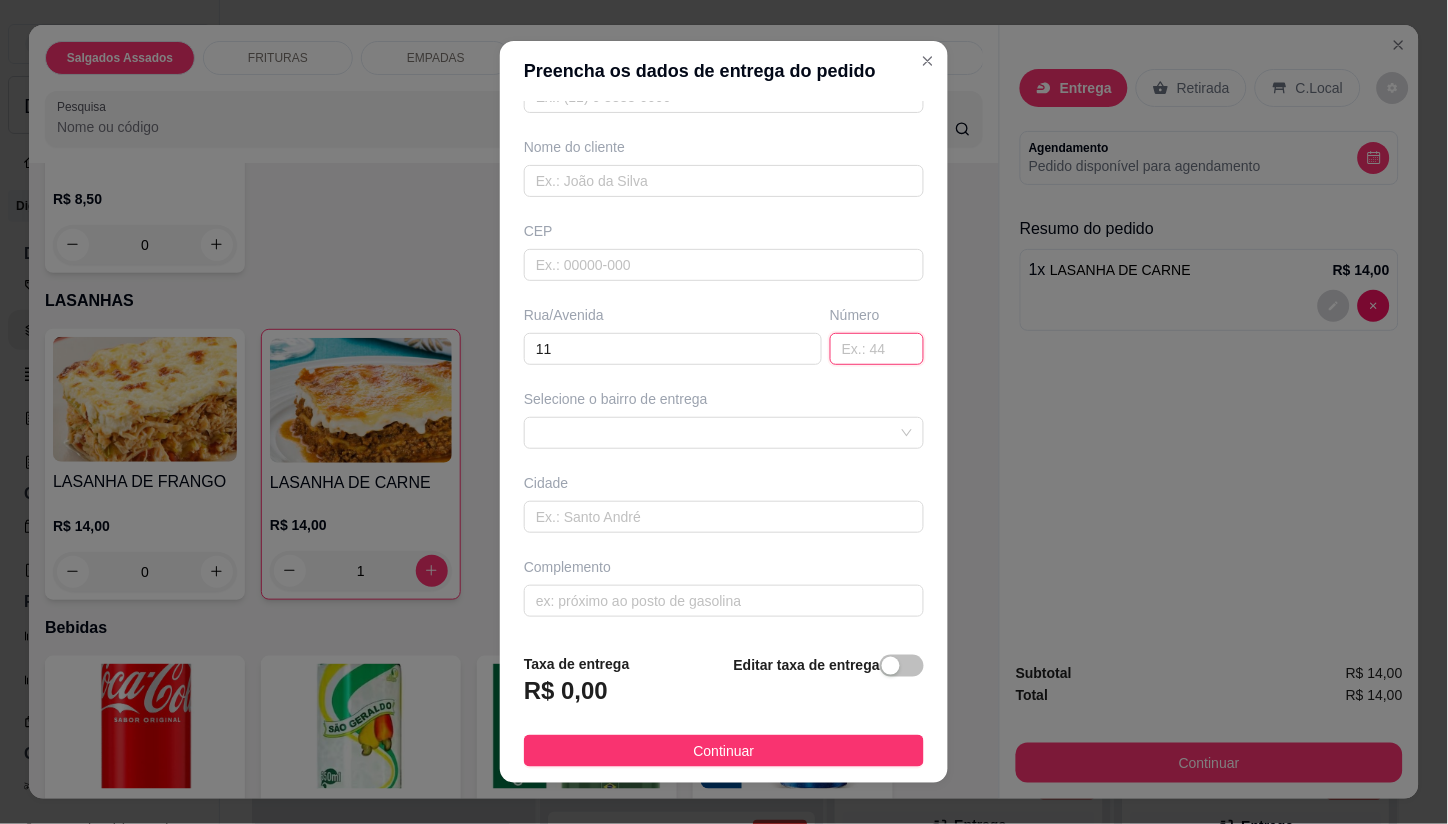 click at bounding box center (877, 349) 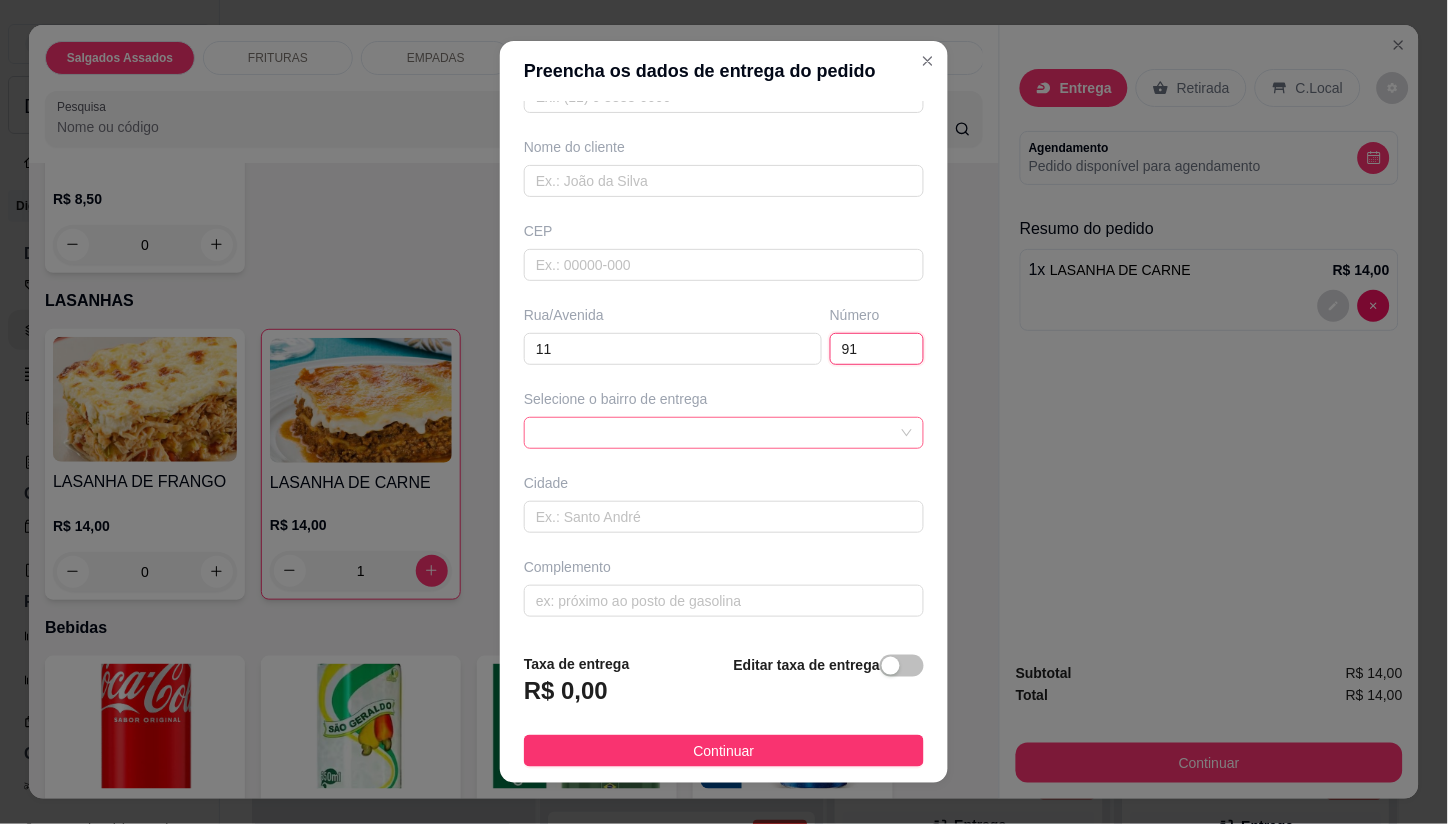 click at bounding box center (724, 433) 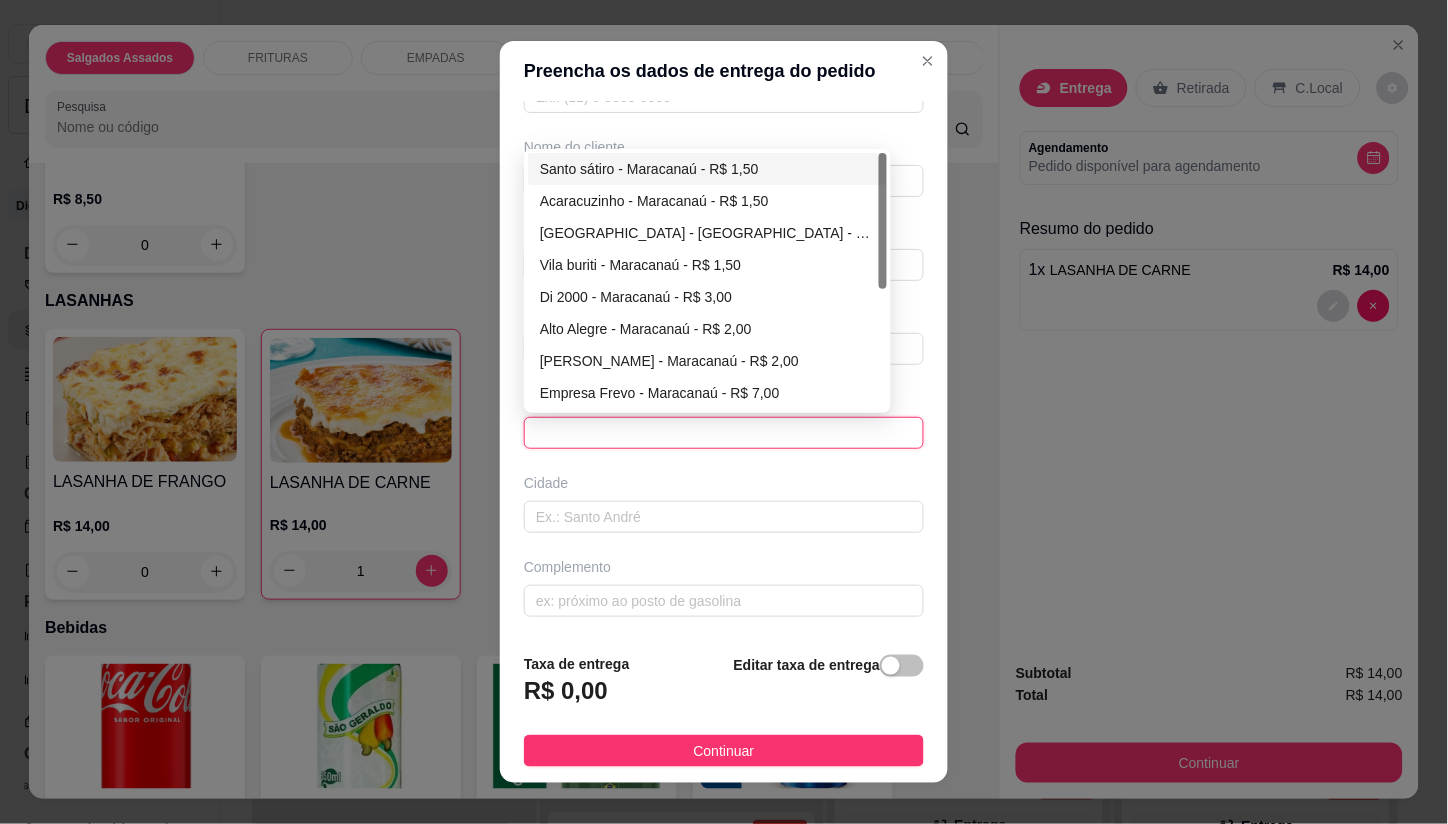 click on "Santo sátiro  - Maracanaú  -  R$ 1,50" at bounding box center [707, 169] 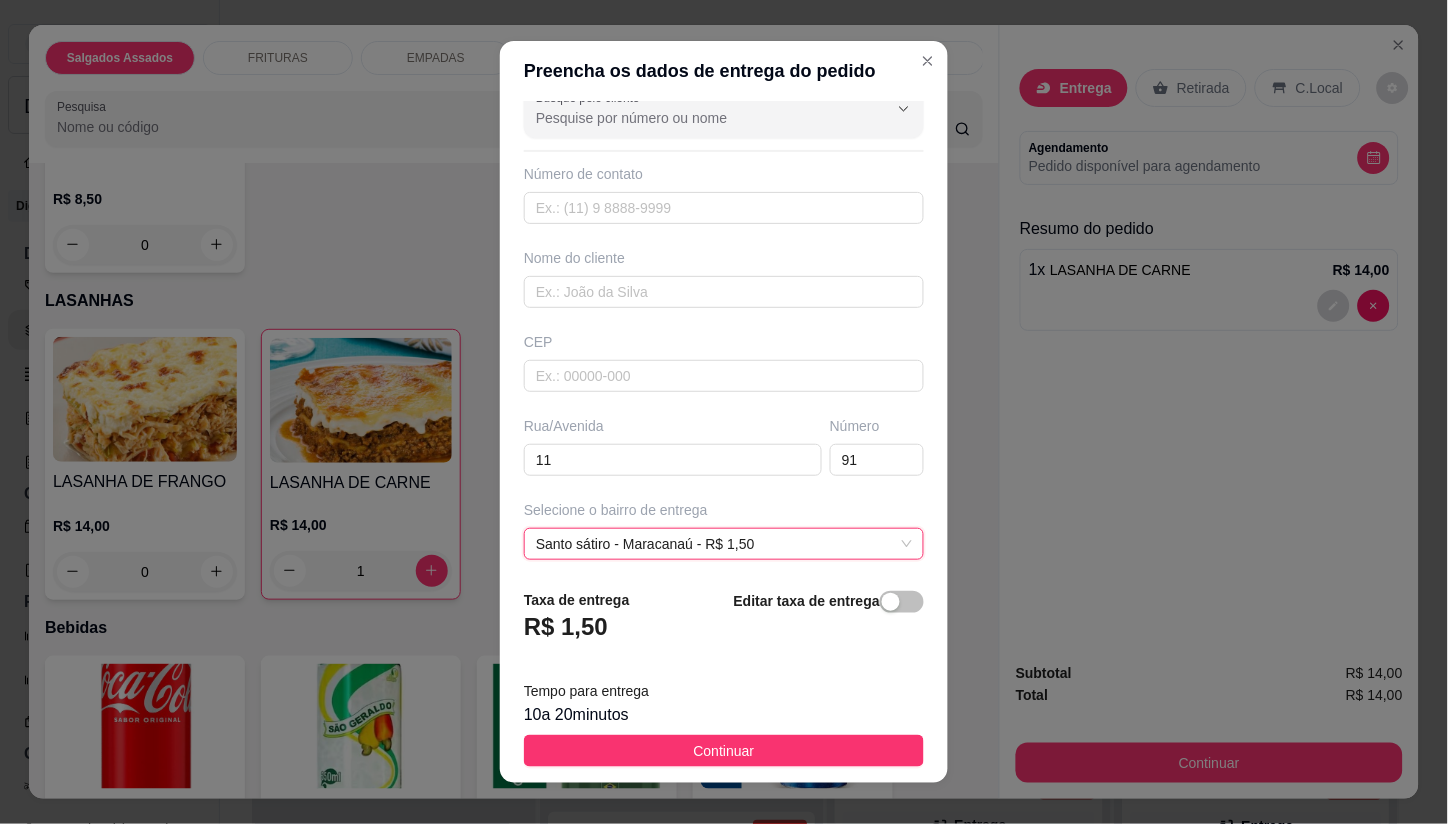 scroll, scrollTop: 0, scrollLeft: 0, axis: both 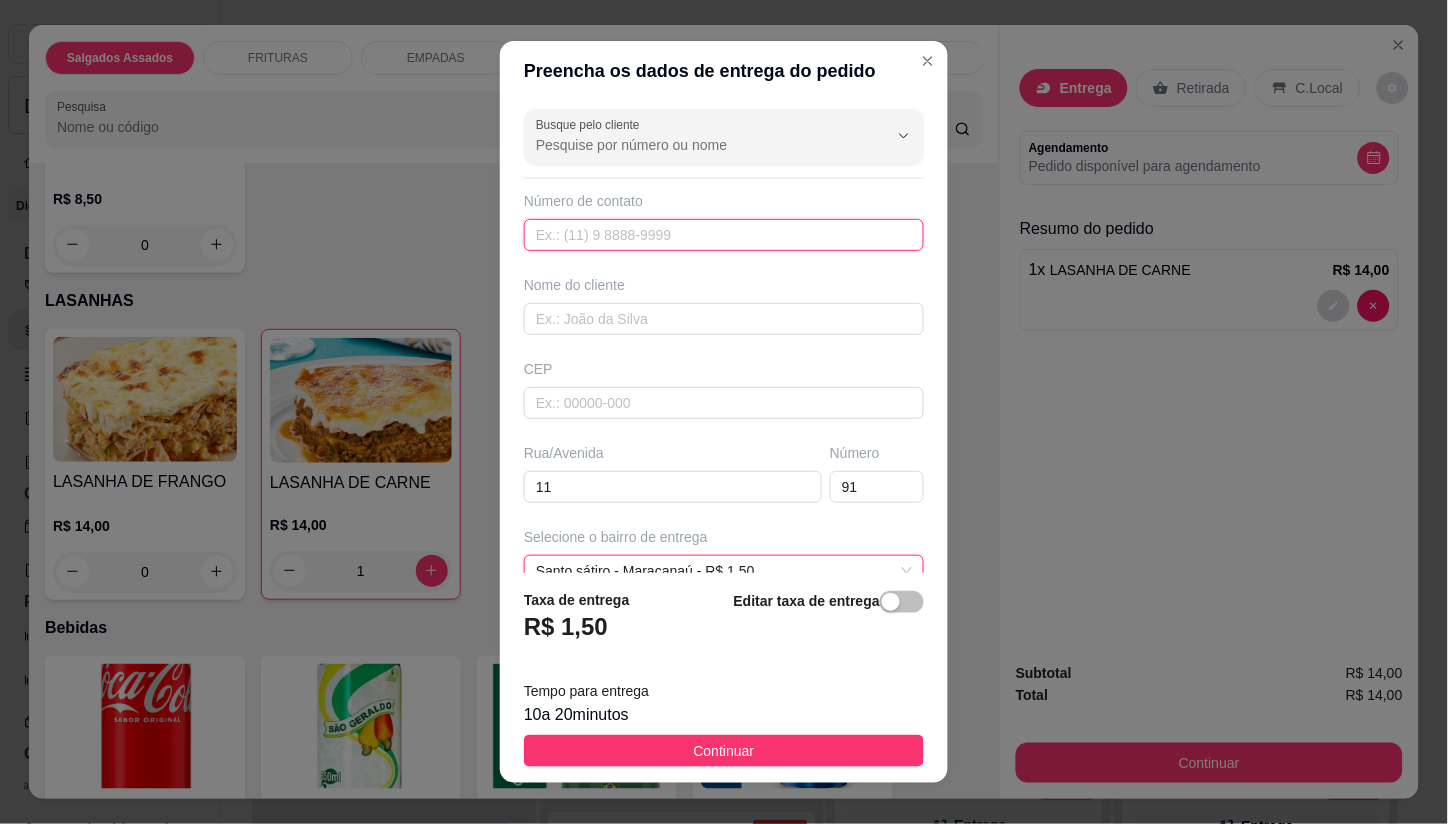 click at bounding box center [724, 235] 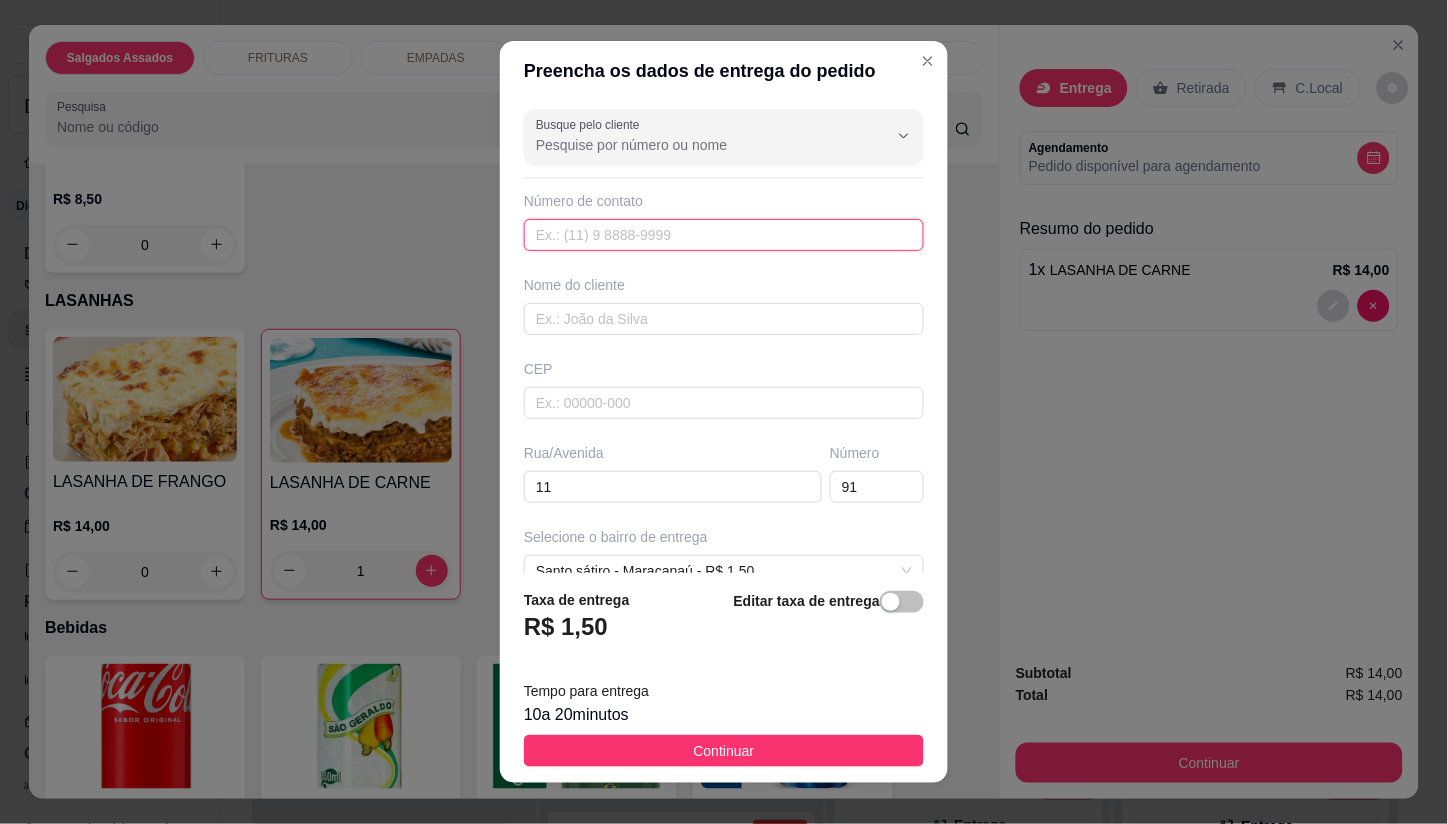 type 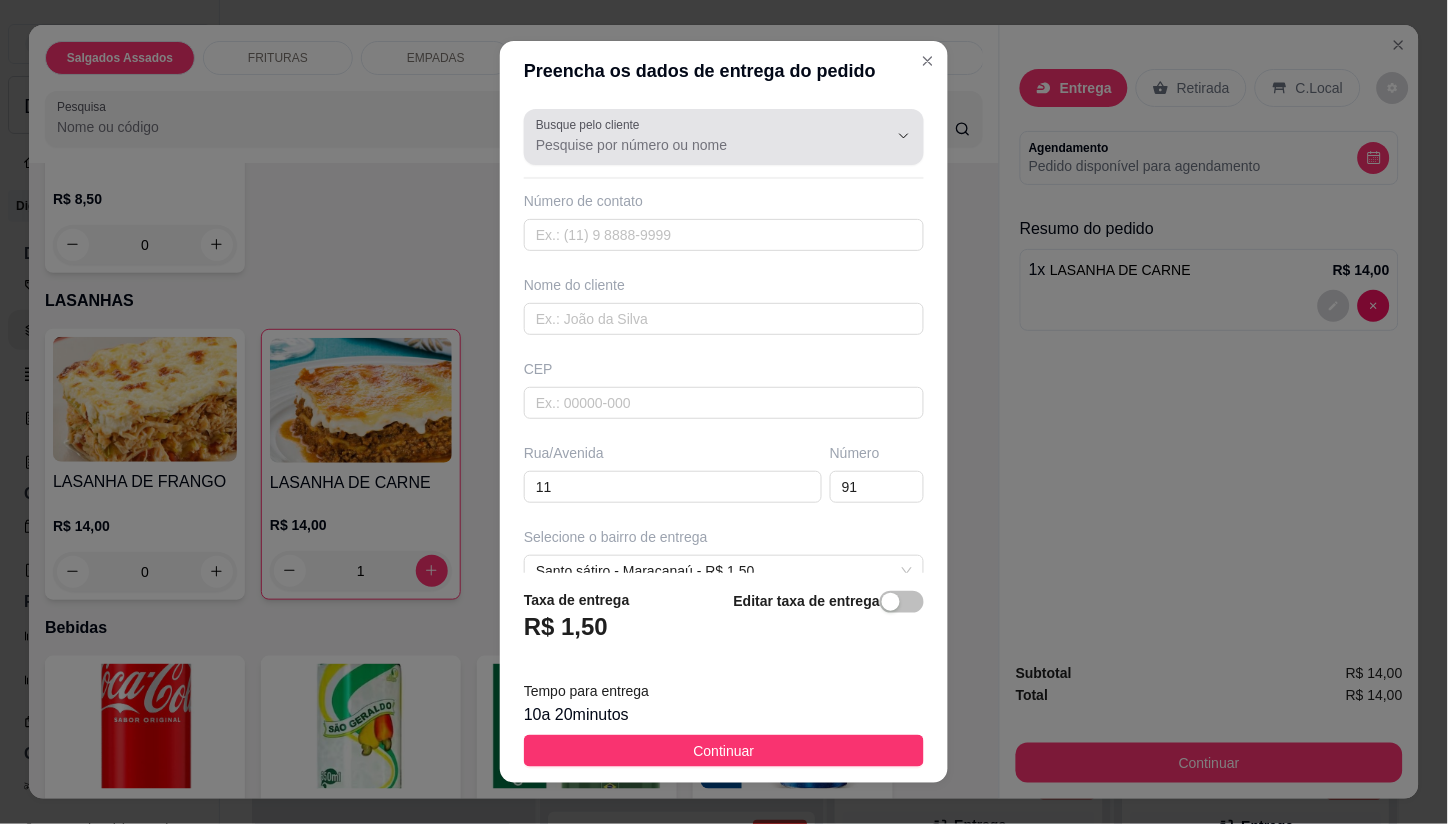 click on "Busque pelo cliente" at bounding box center [591, 124] 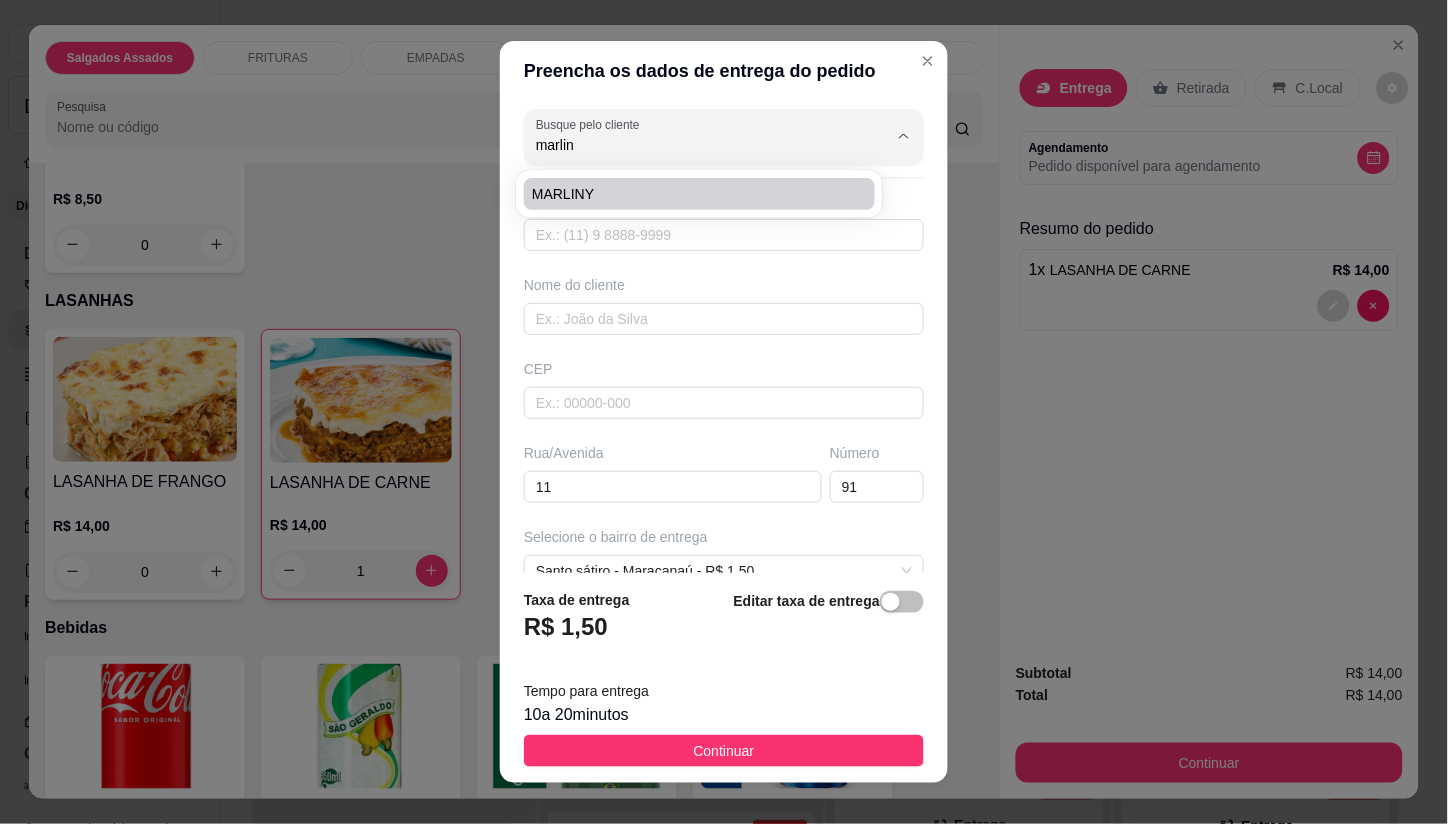 click on "MARLINY" at bounding box center [689, 194] 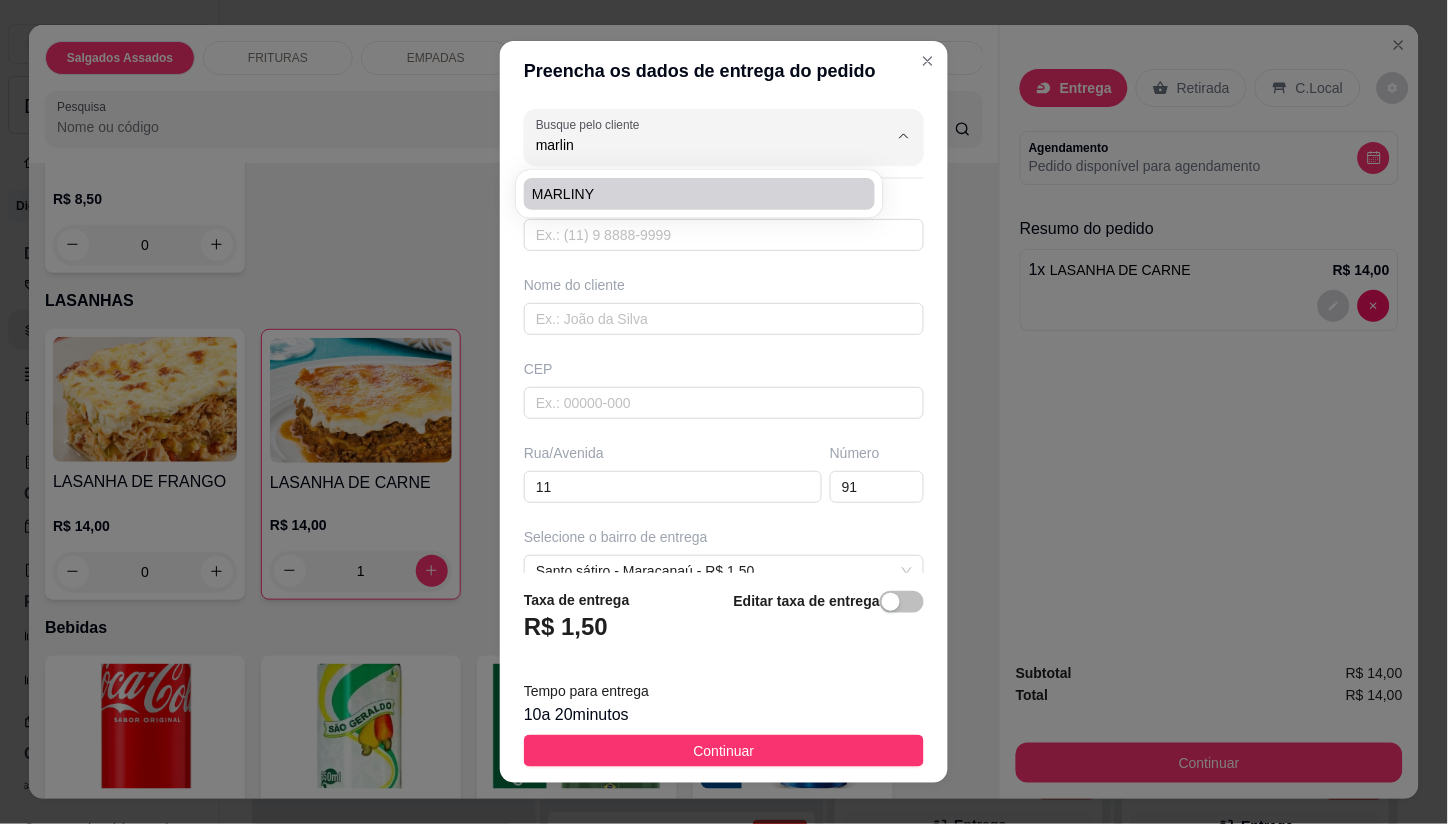 type on "MARLINY" 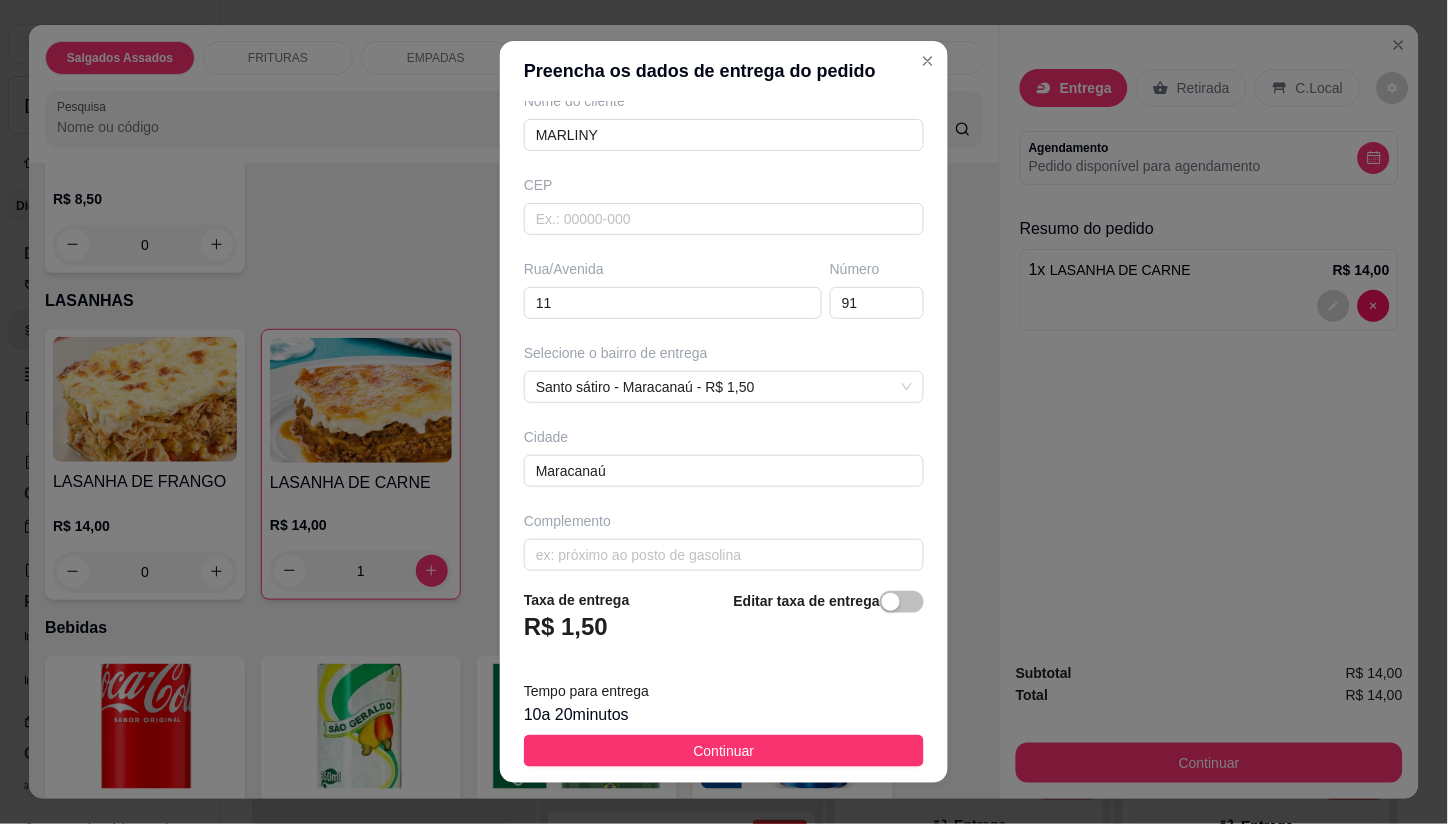 scroll, scrollTop: 203, scrollLeft: 0, axis: vertical 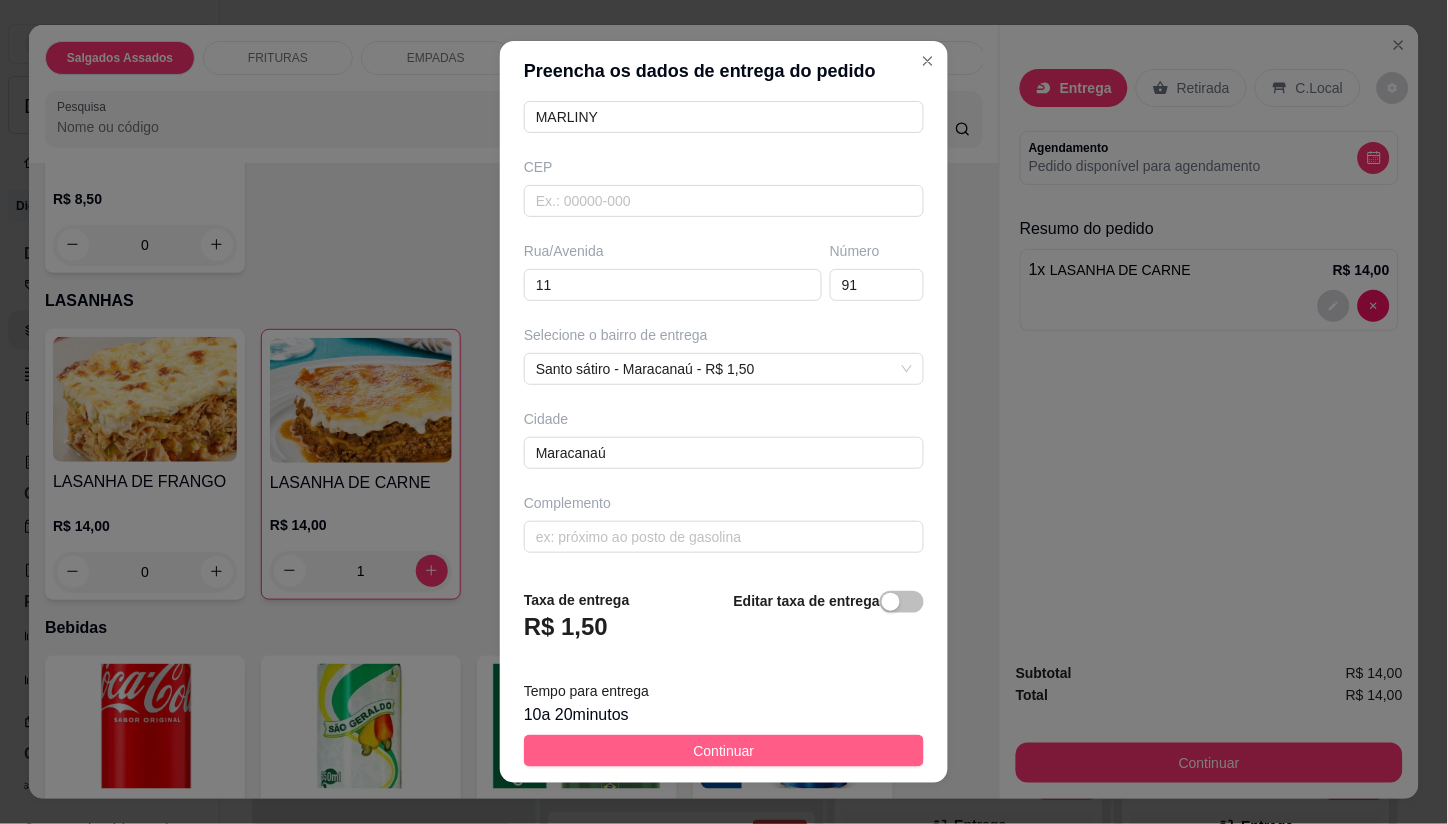 type on "MARLINY" 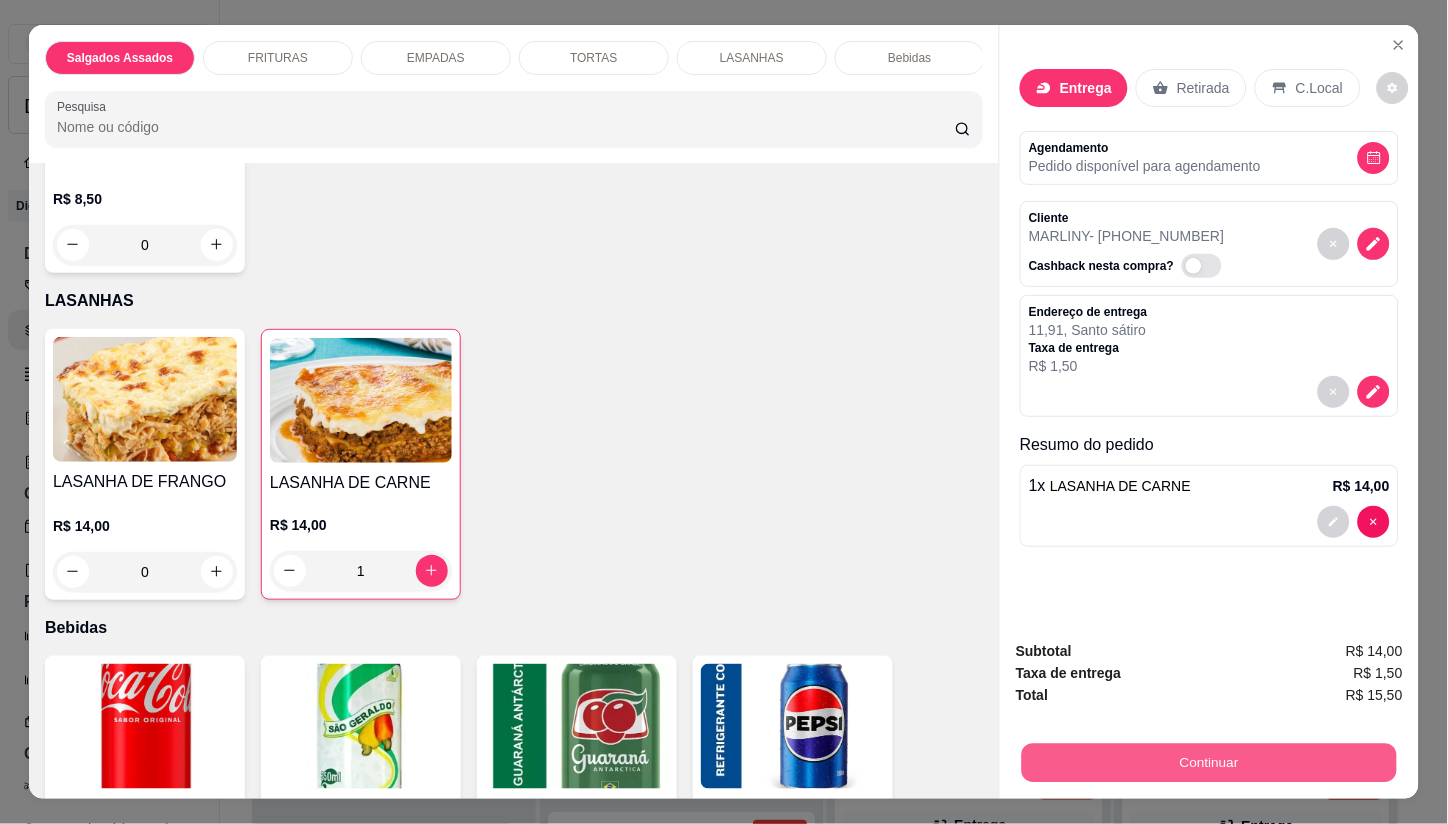 click on "Continuar" at bounding box center (1209, 763) 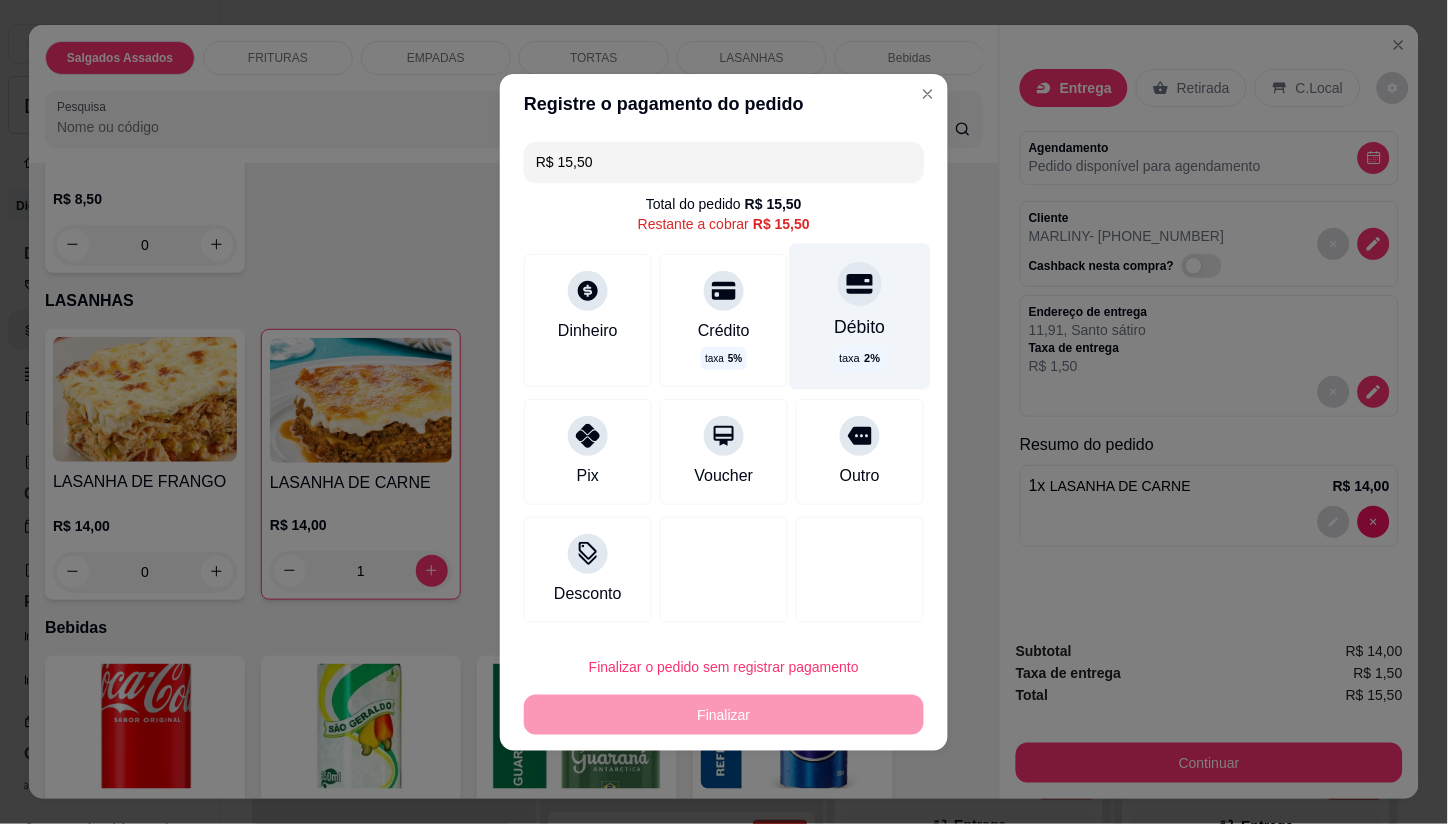 drag, startPoint x: 822, startPoint y: 310, endPoint x: 826, endPoint y: 341, distance: 31.257 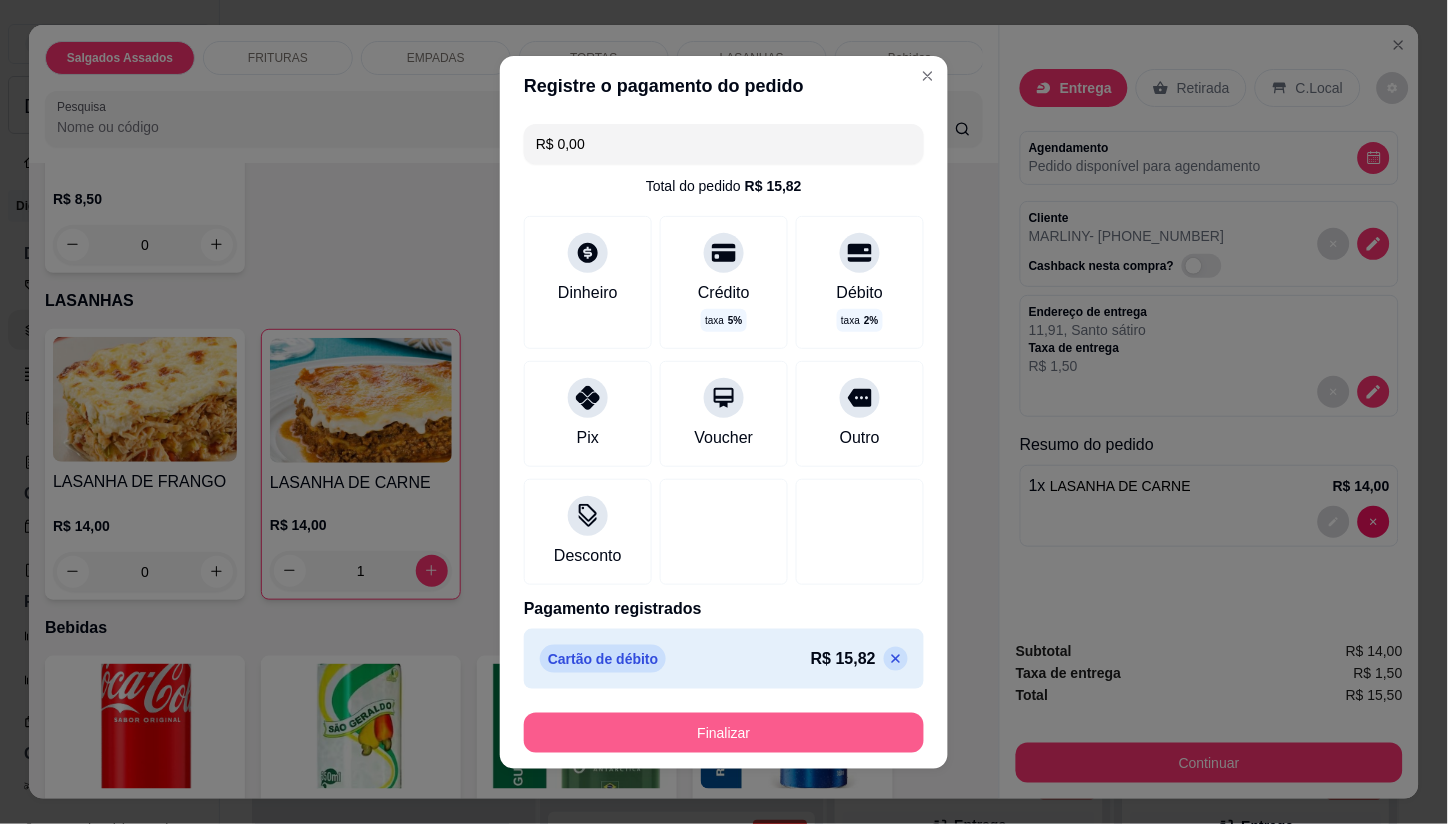 click on "Finalizar" at bounding box center [724, 733] 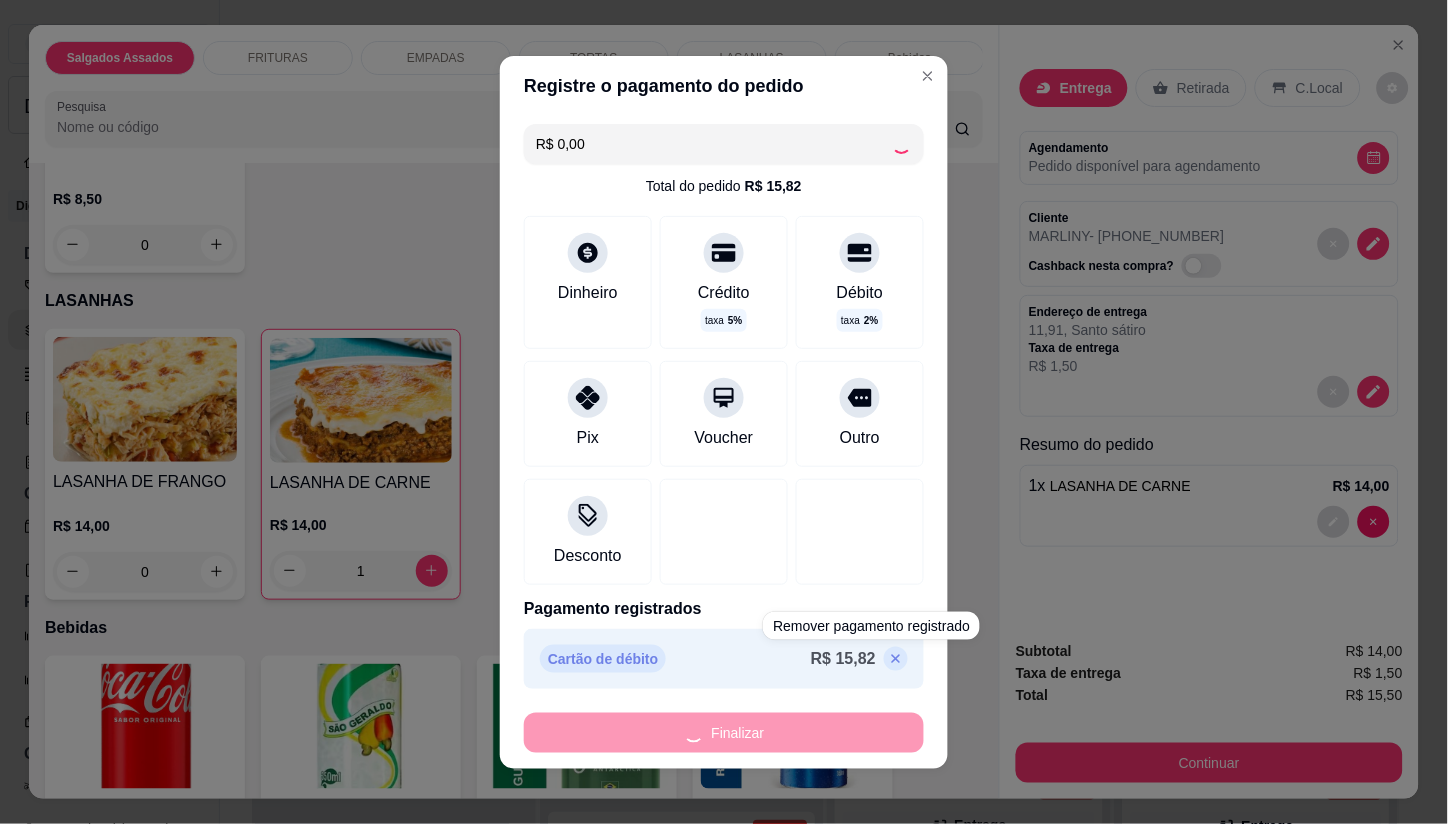 type on "0" 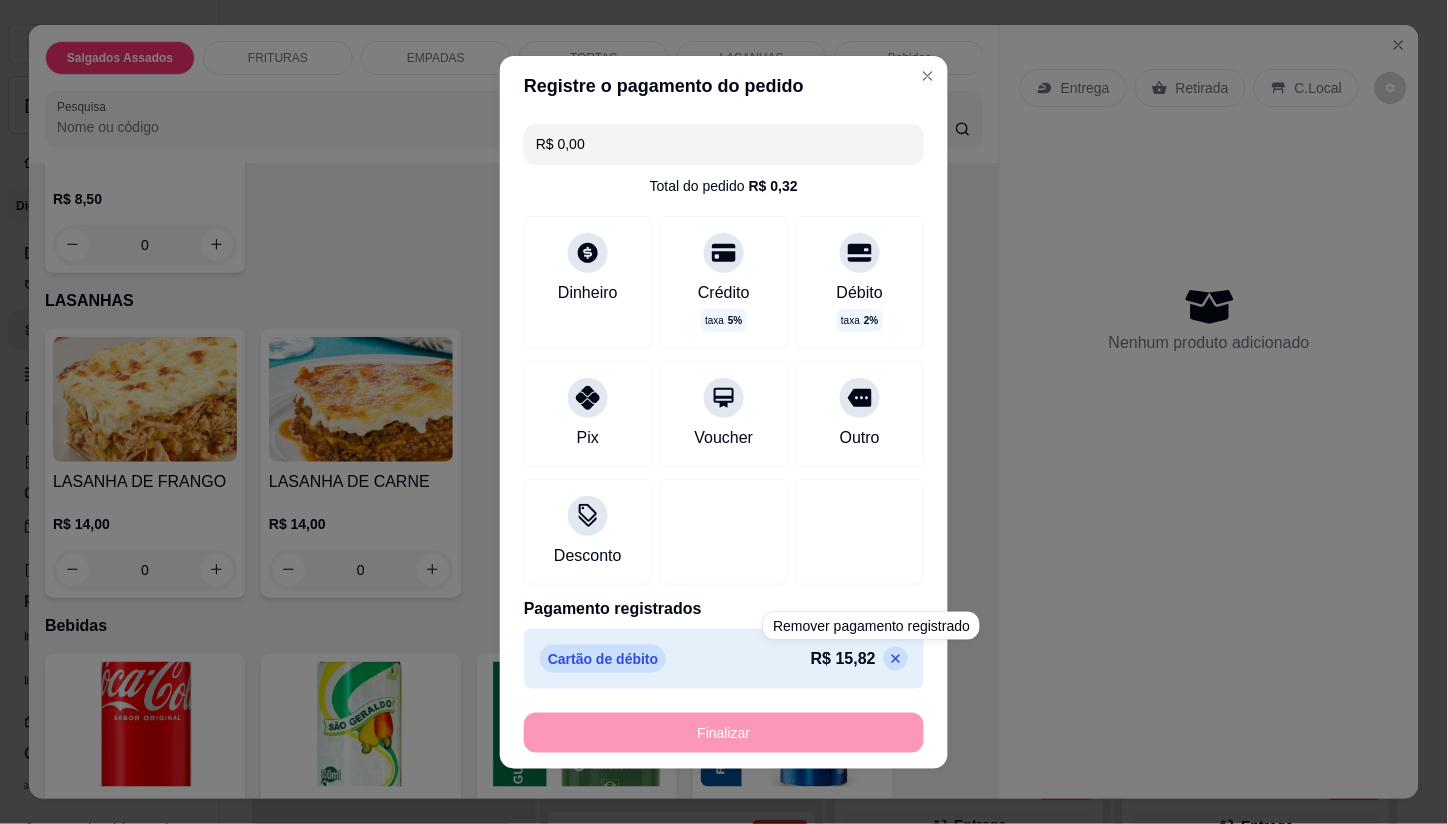 type on "-R$ 15,50" 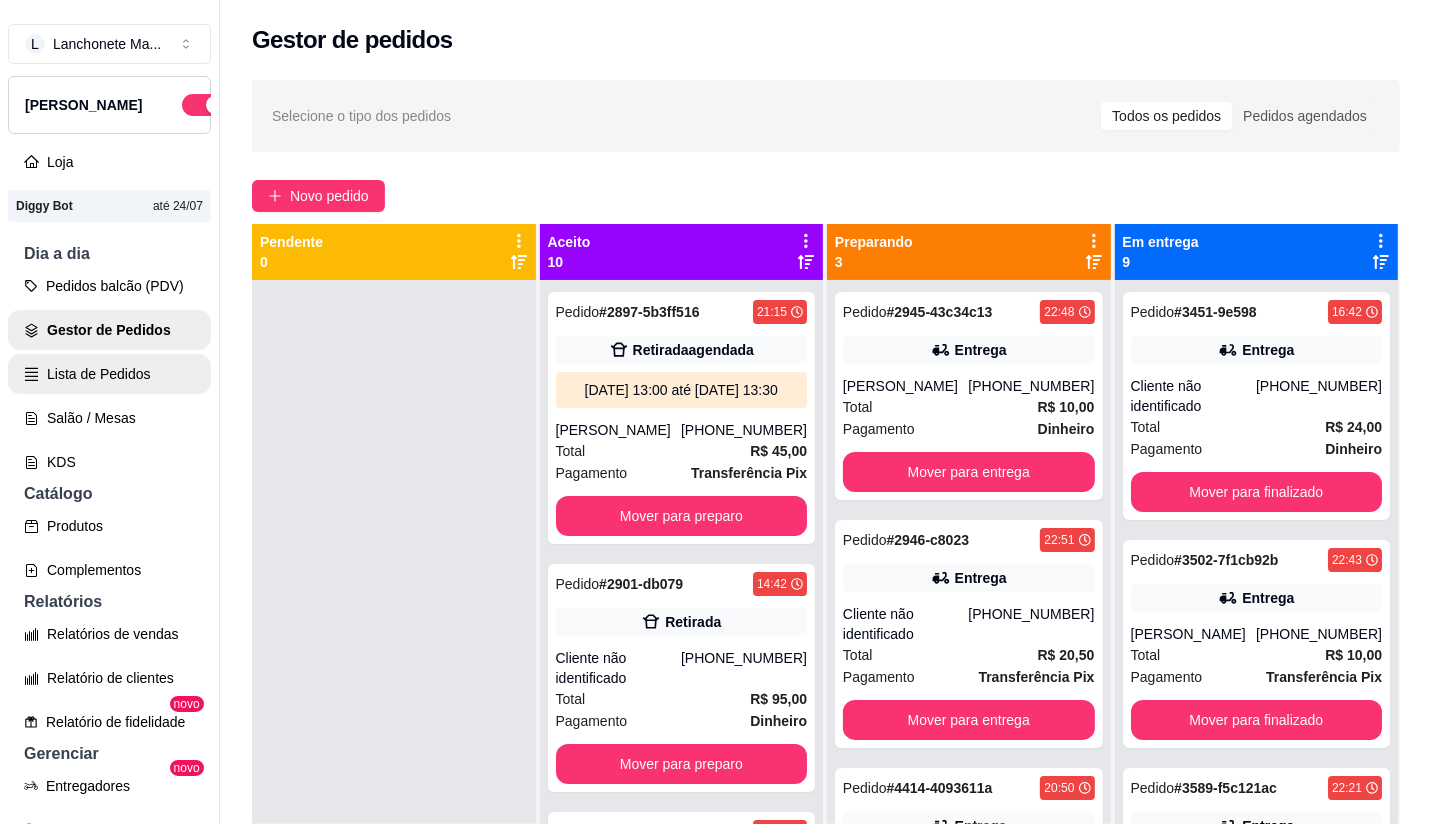 click on "Lista de Pedidos" at bounding box center (109, 374) 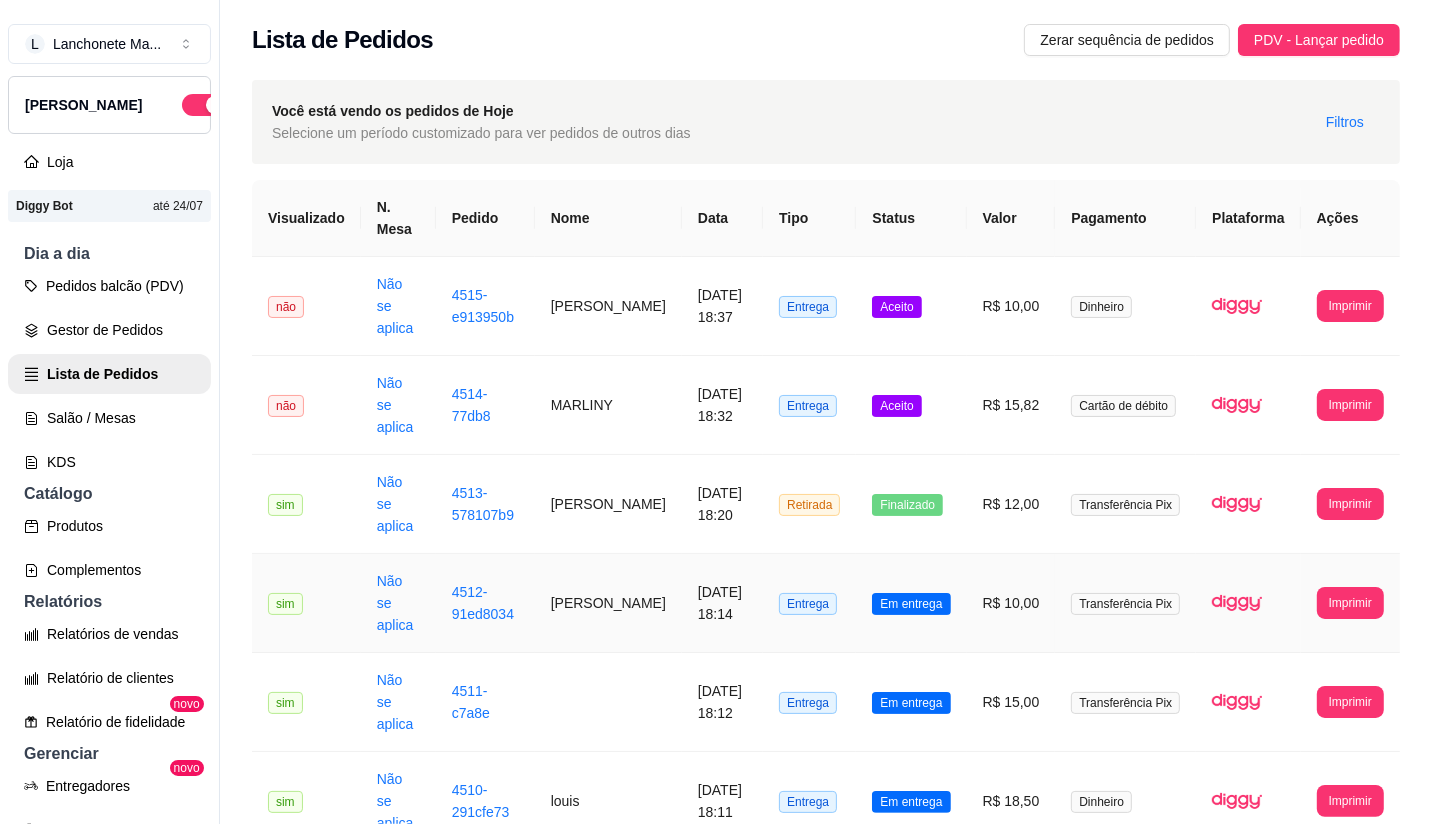 click on "Em entrega" at bounding box center (911, 603) 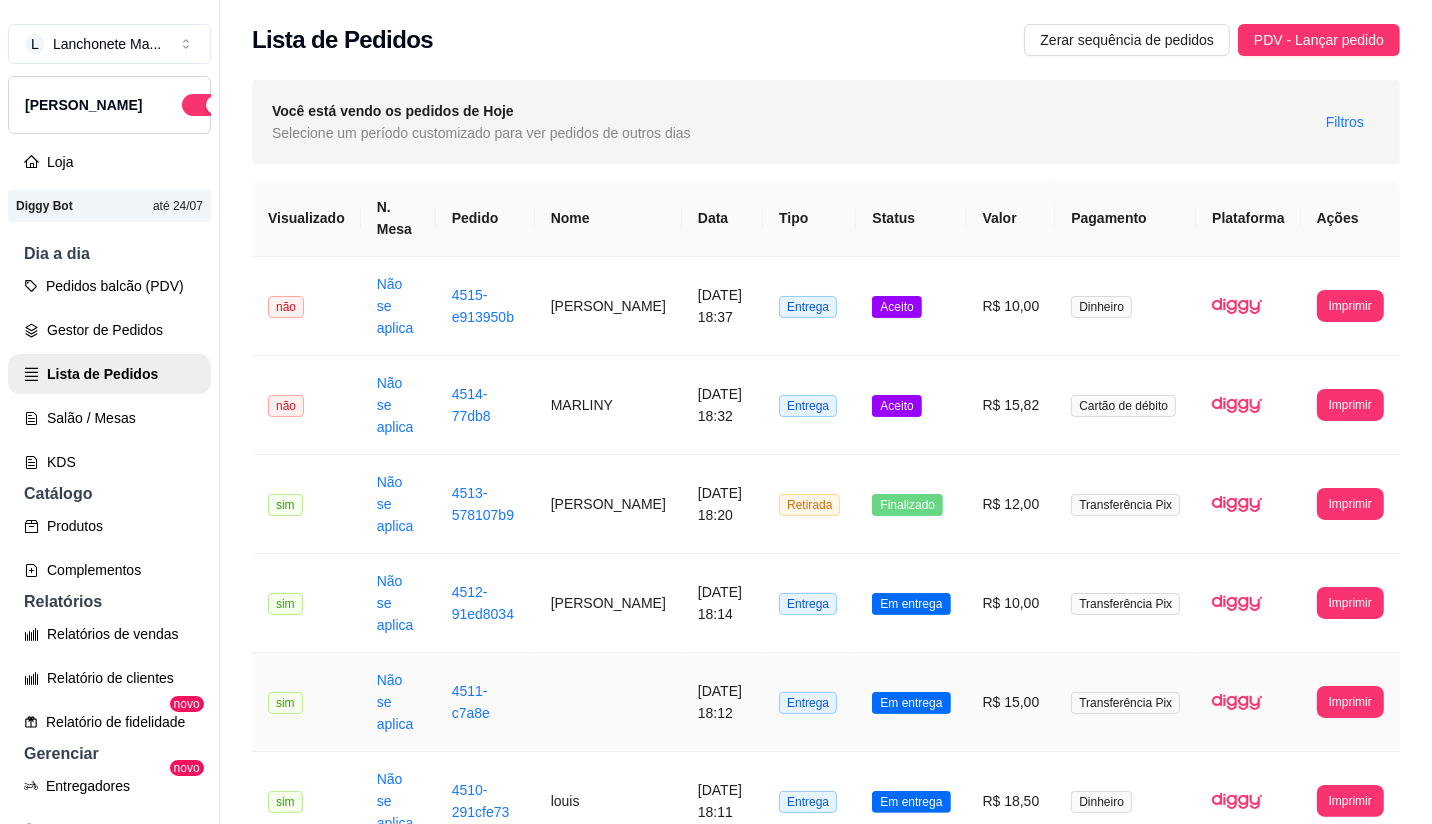 click on "Em entrega" at bounding box center (911, 703) 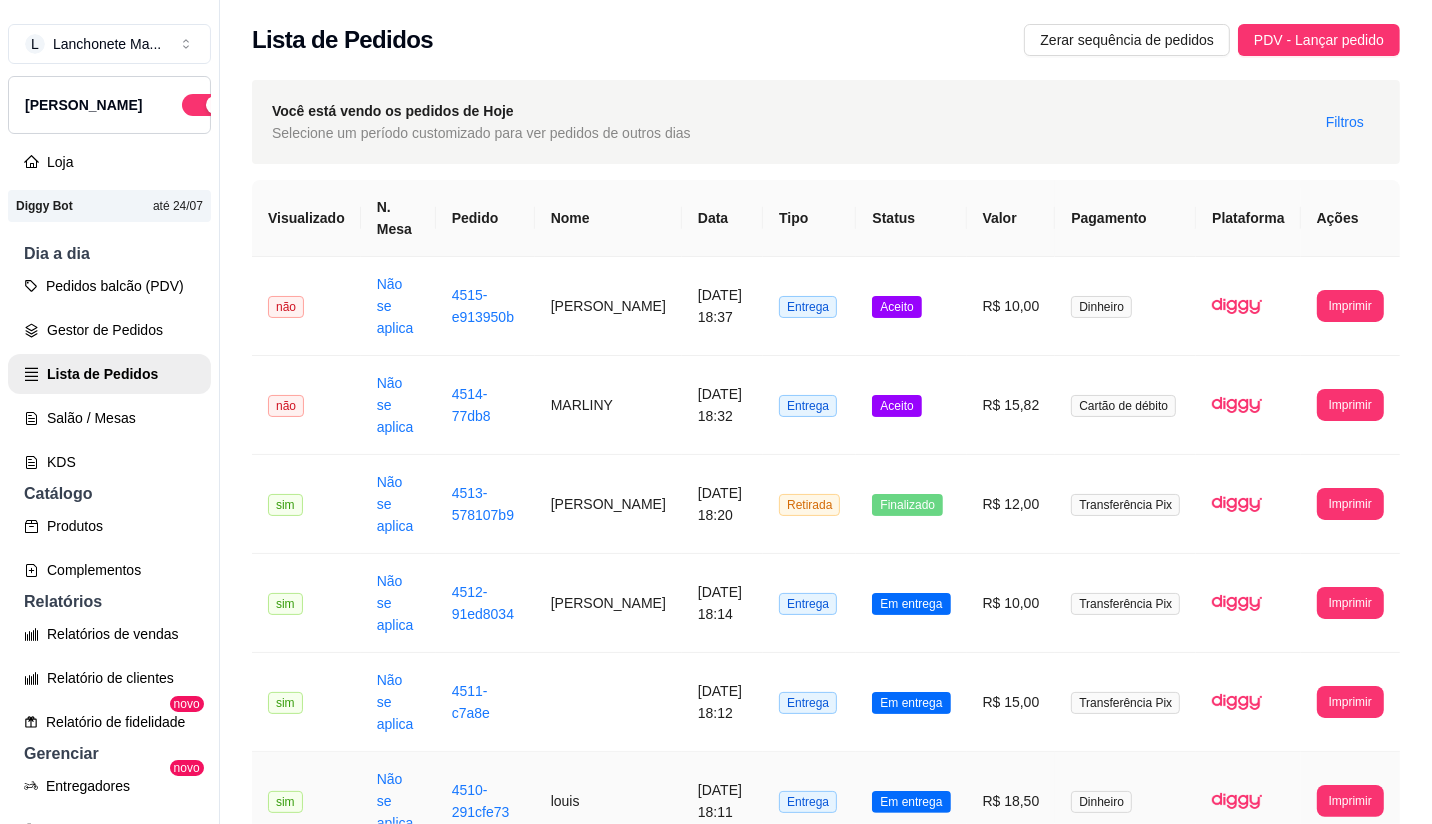 click on "Em entrega" at bounding box center (911, 802) 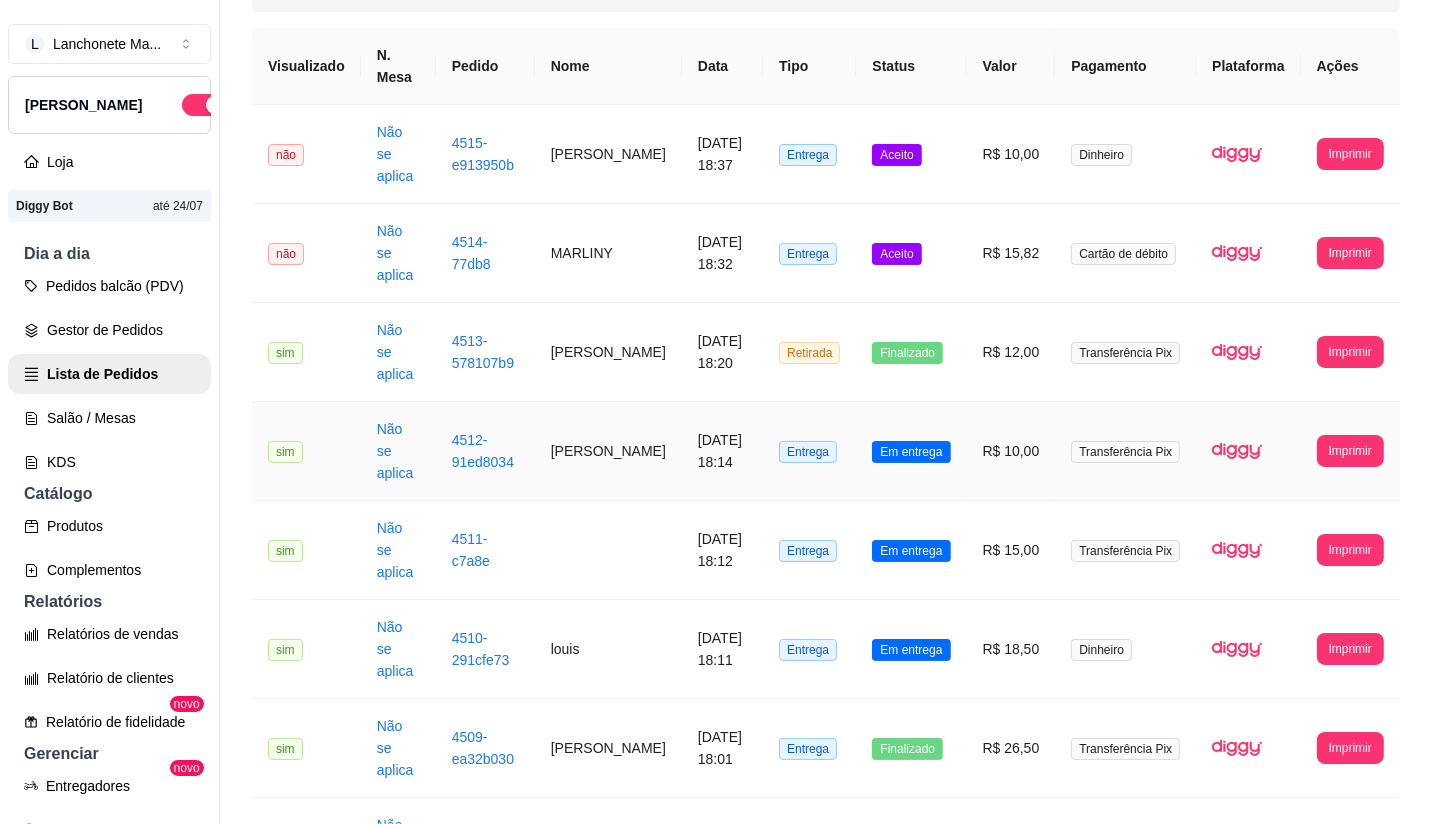 scroll, scrollTop: 222, scrollLeft: 0, axis: vertical 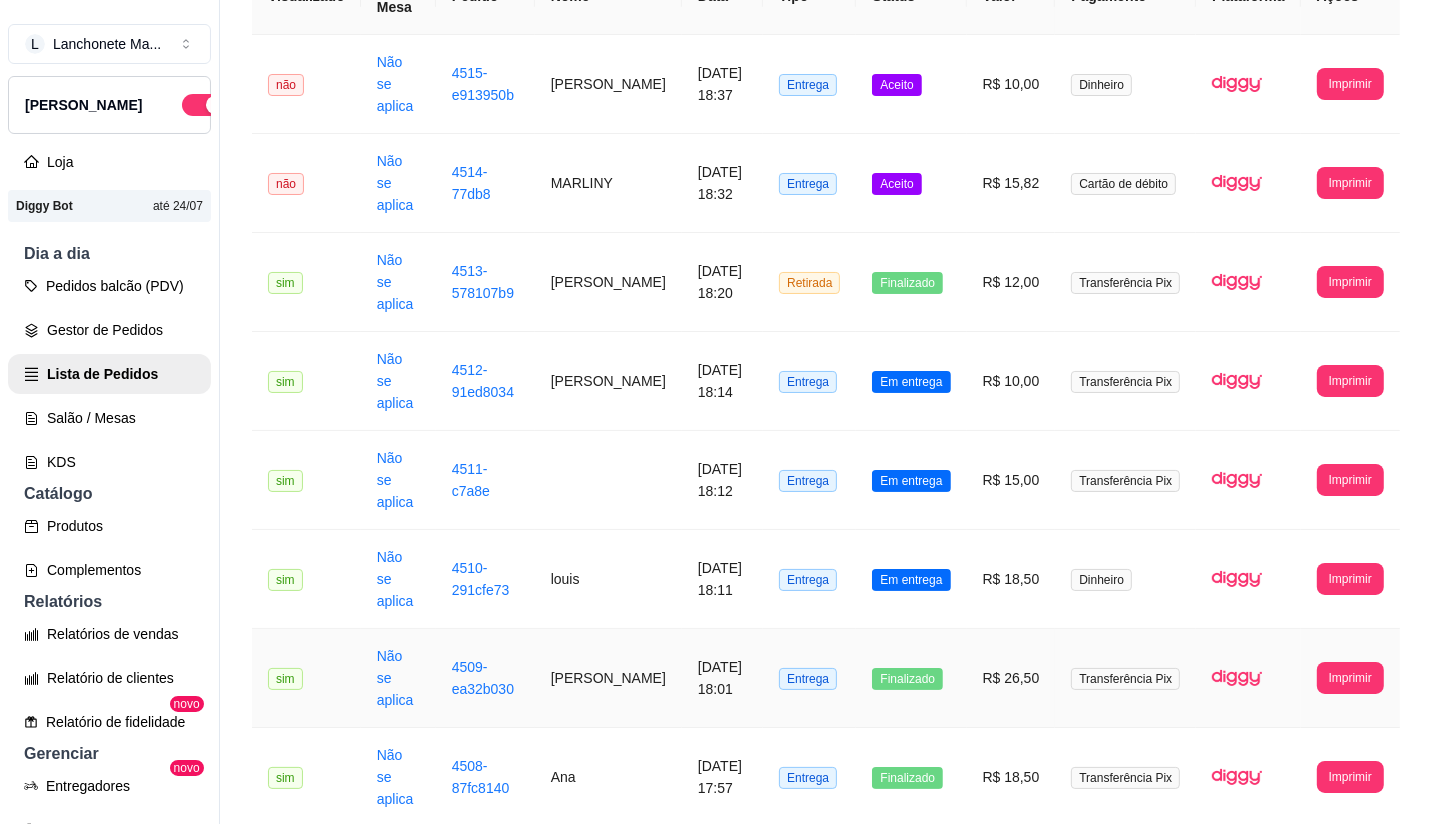 click on "Finalizado" at bounding box center [911, 678] 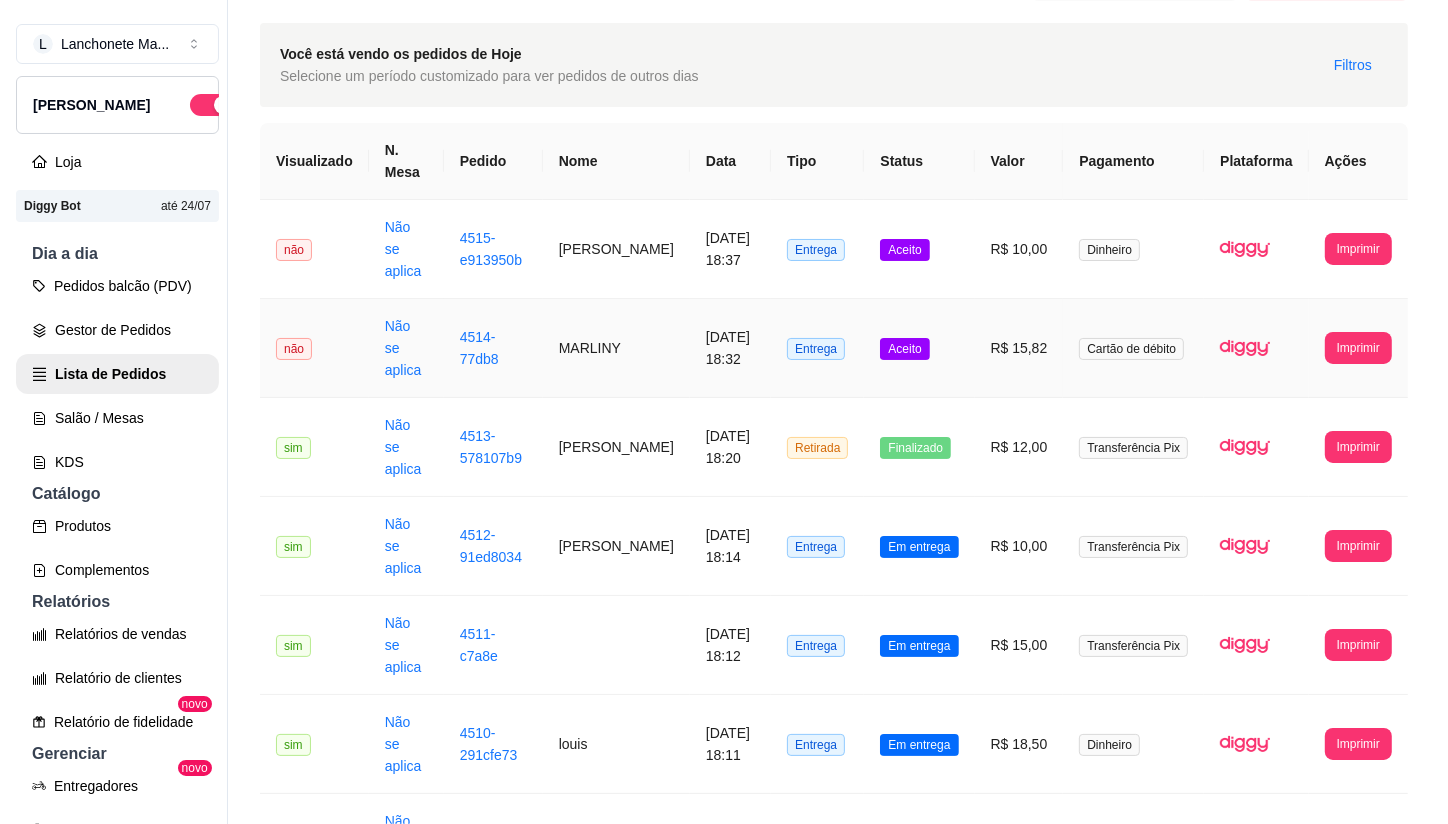 scroll, scrollTop: 0, scrollLeft: 0, axis: both 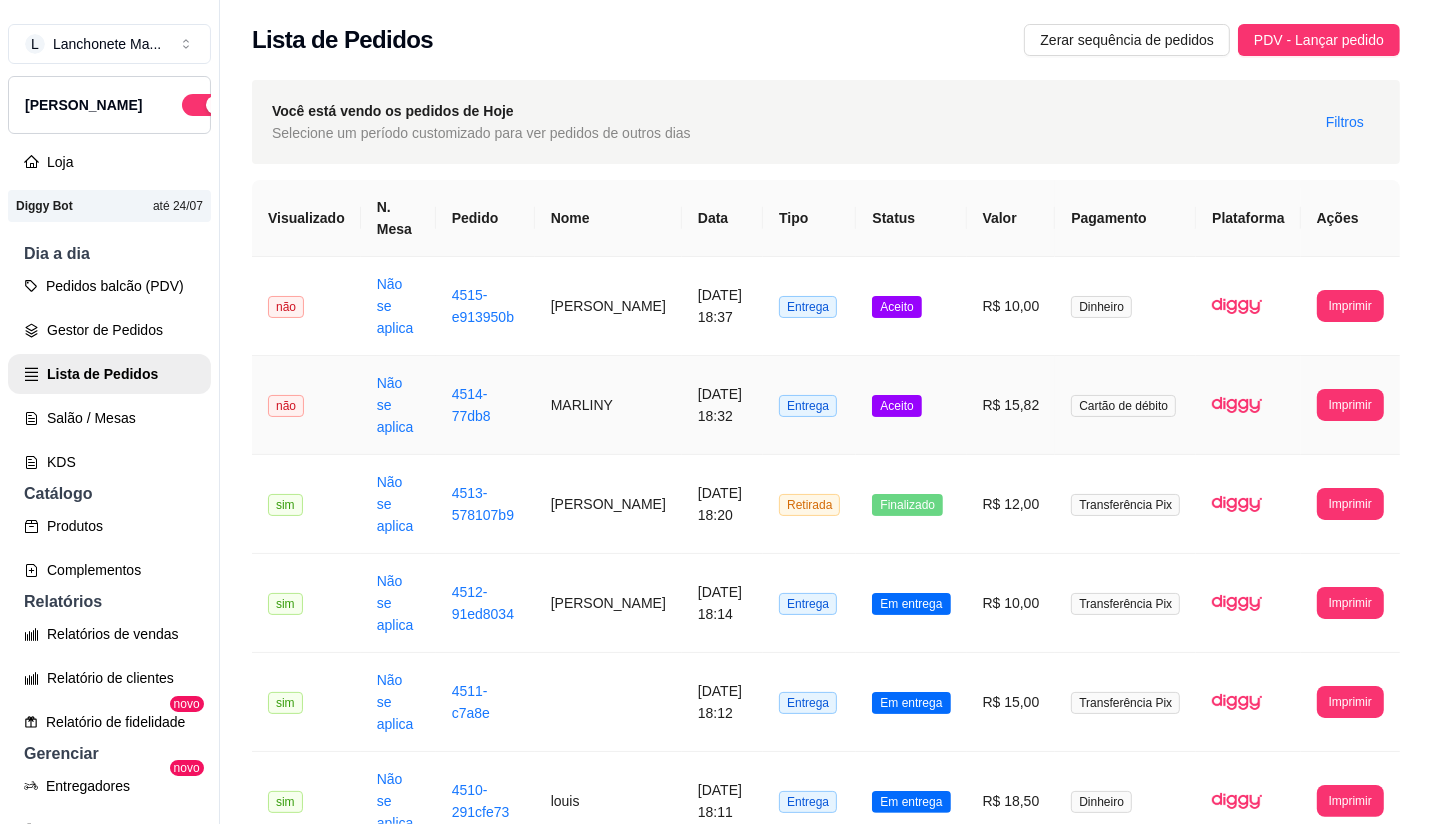 click on "Aceito" at bounding box center (911, 405) 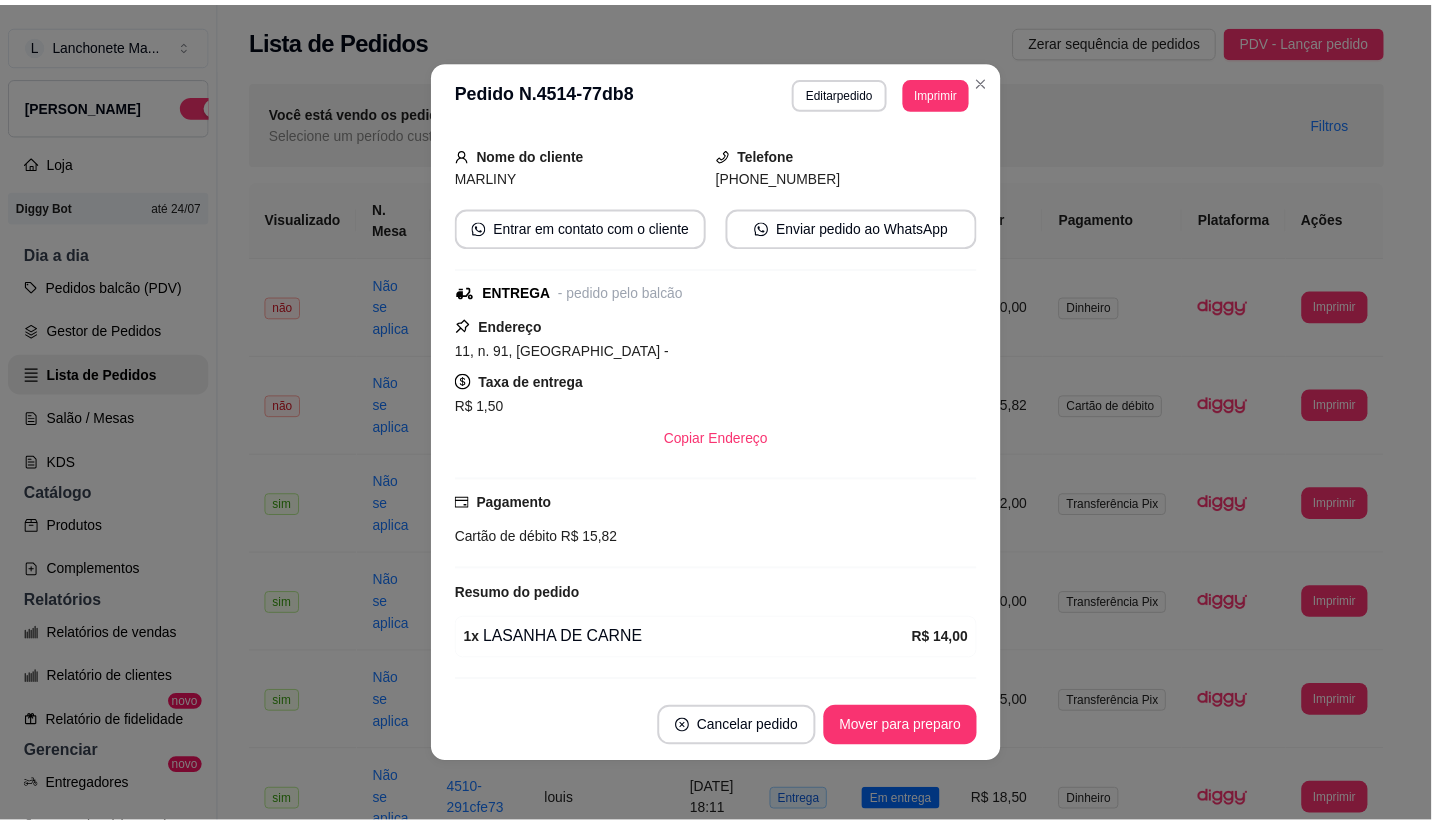 scroll, scrollTop: 0, scrollLeft: 0, axis: both 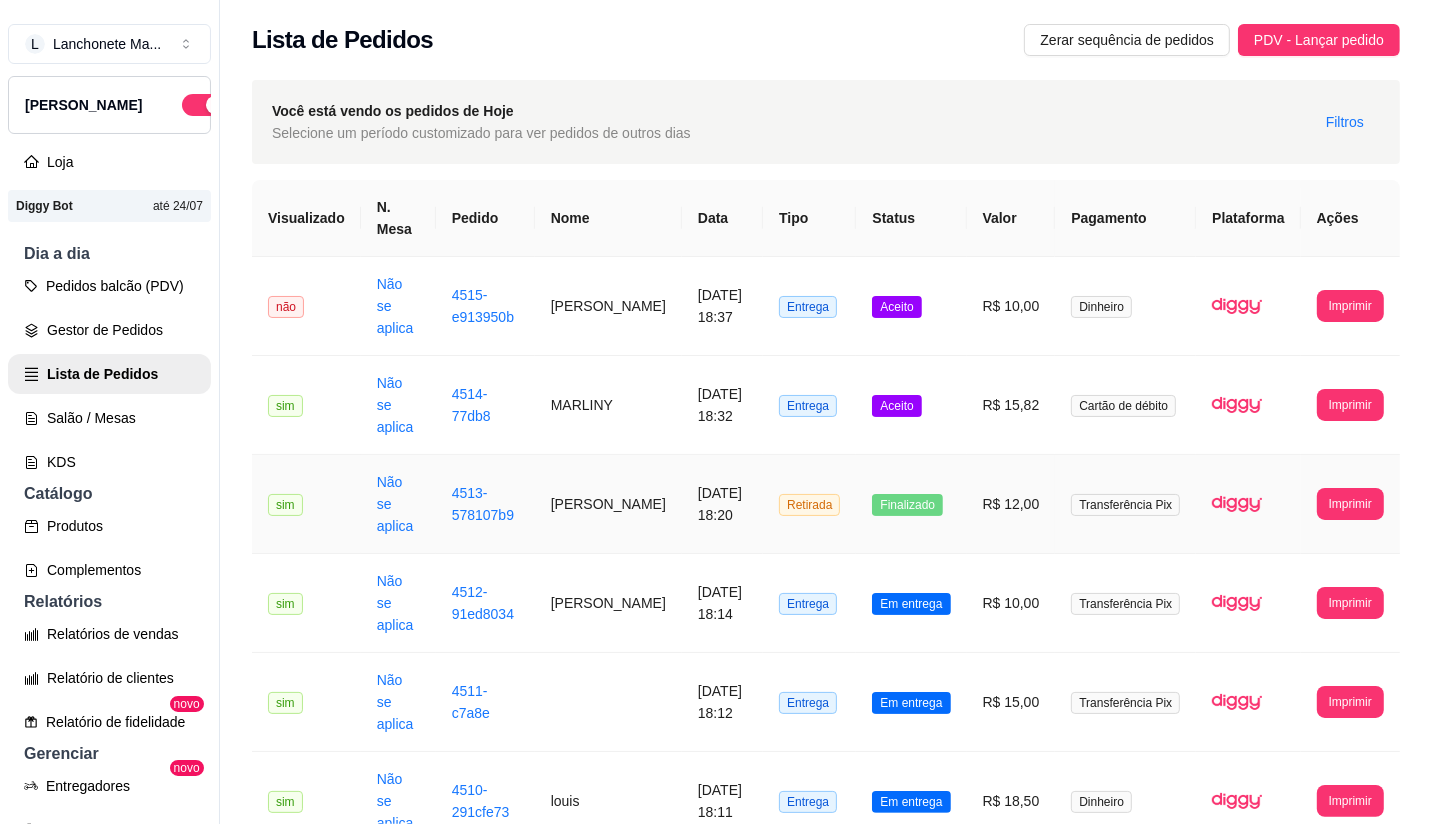 click on "Retirada" at bounding box center [809, 504] 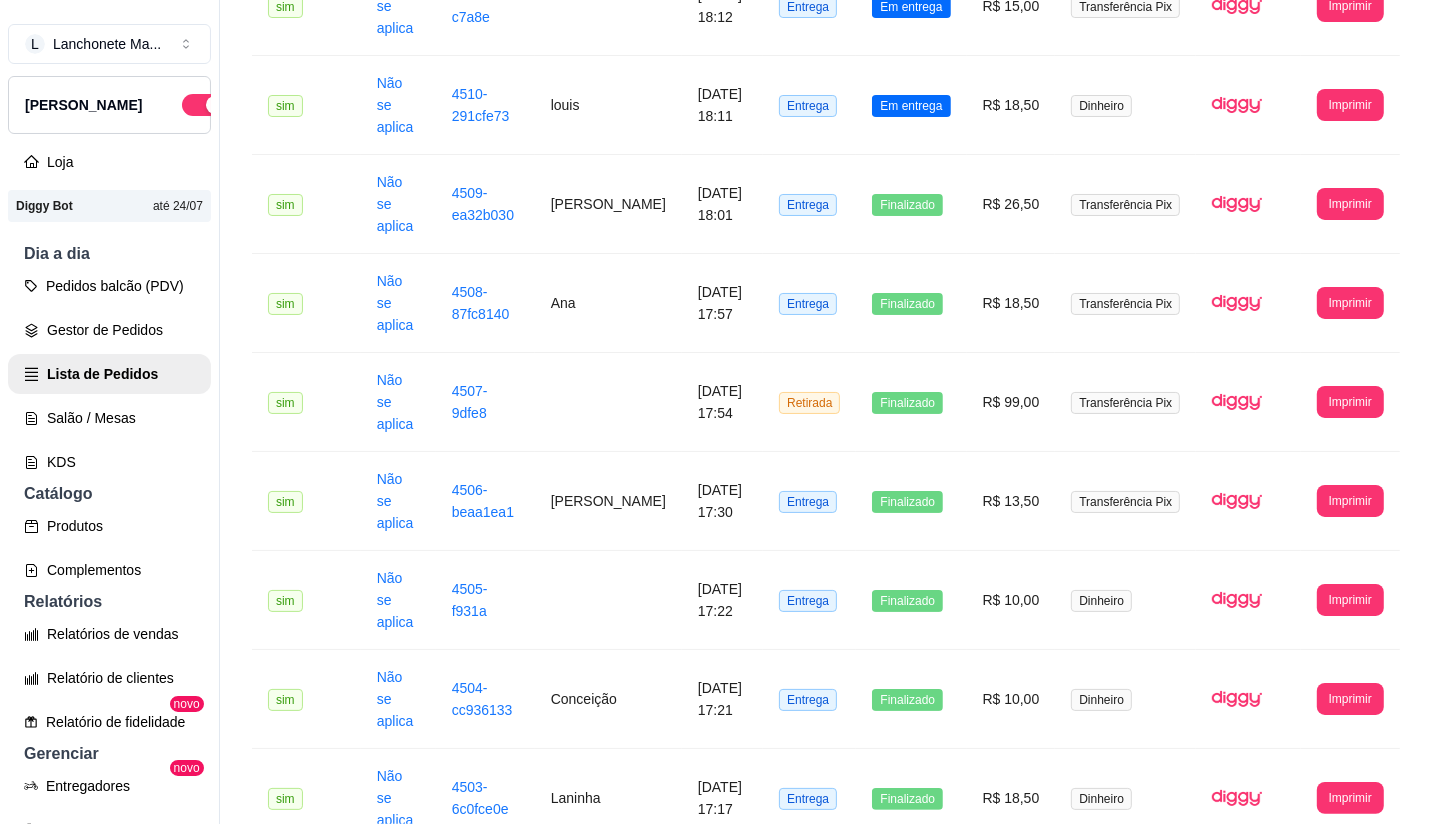 scroll, scrollTop: 777, scrollLeft: 0, axis: vertical 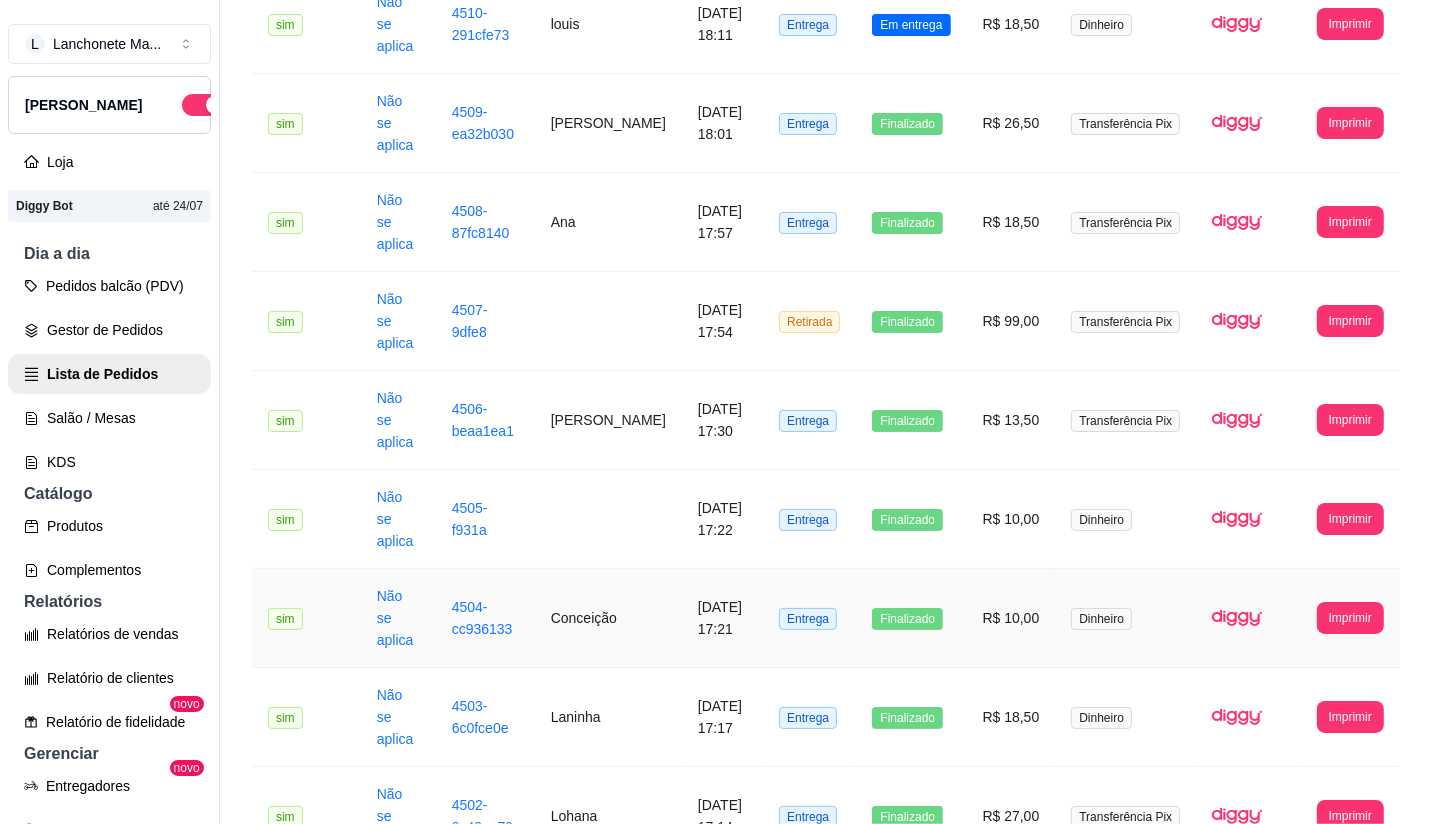 click on "[DATE] 17:21" at bounding box center (722, 618) 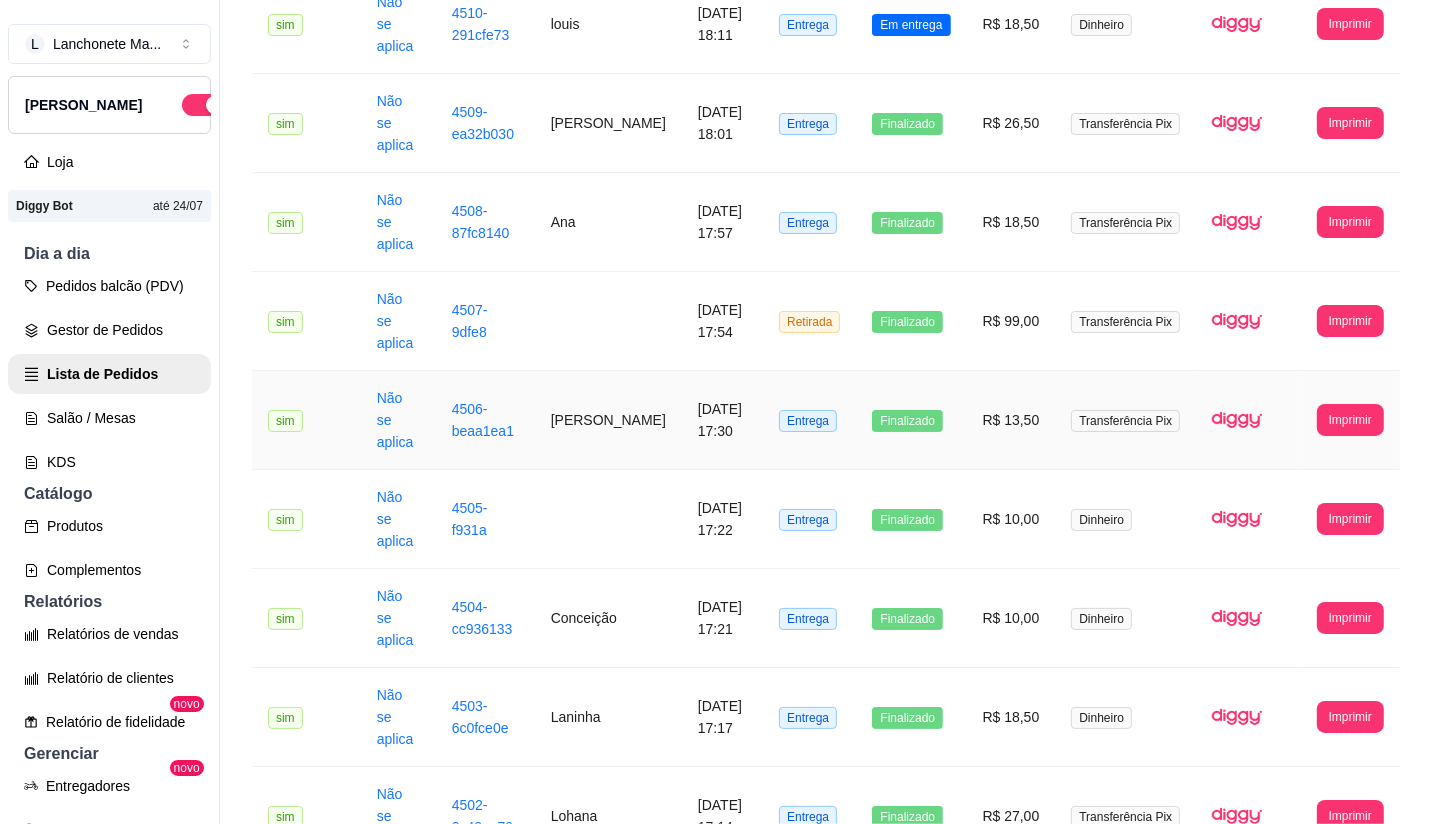 click on "Finalizado" at bounding box center [911, 420] 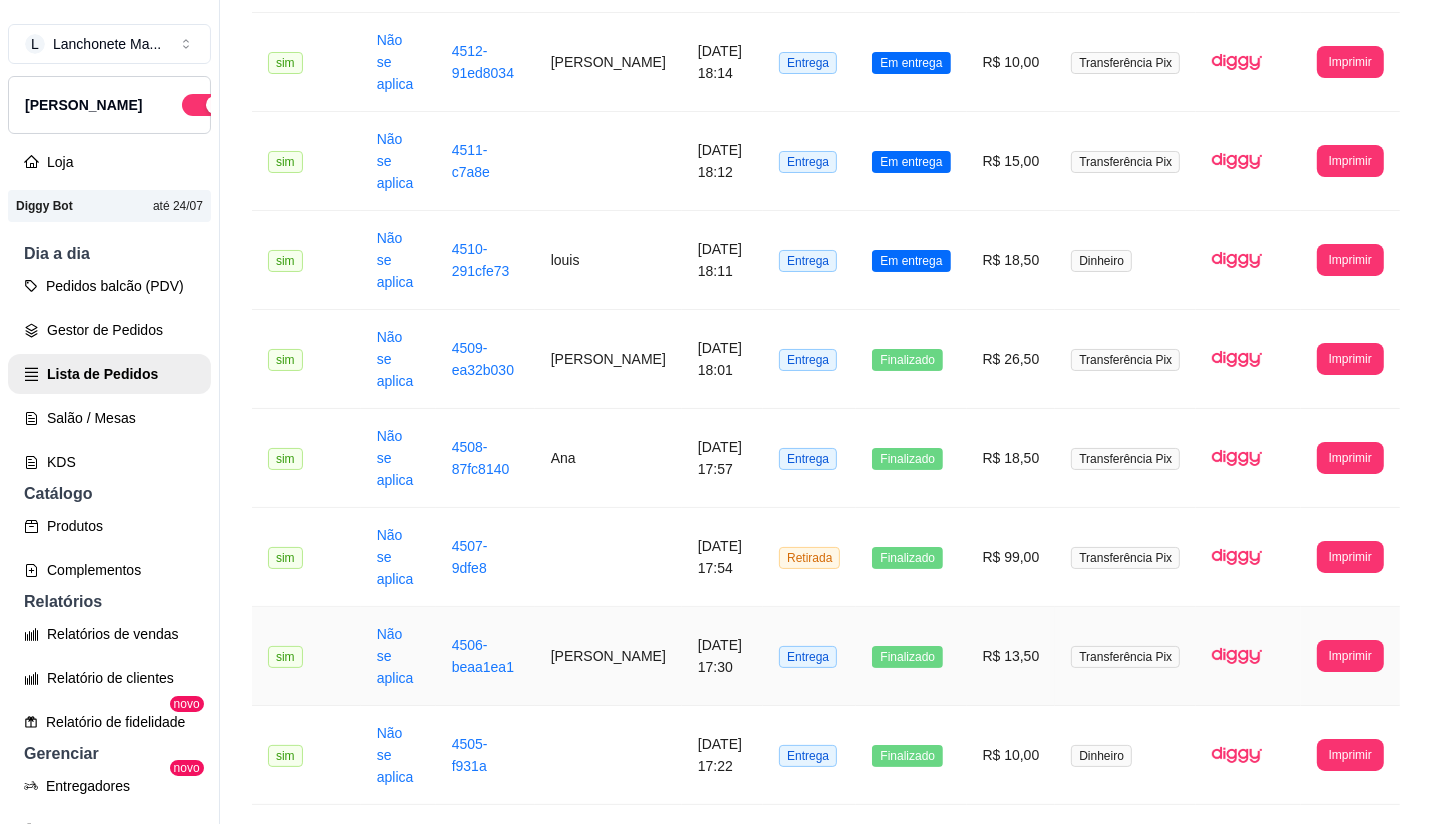 scroll, scrollTop: 555, scrollLeft: 0, axis: vertical 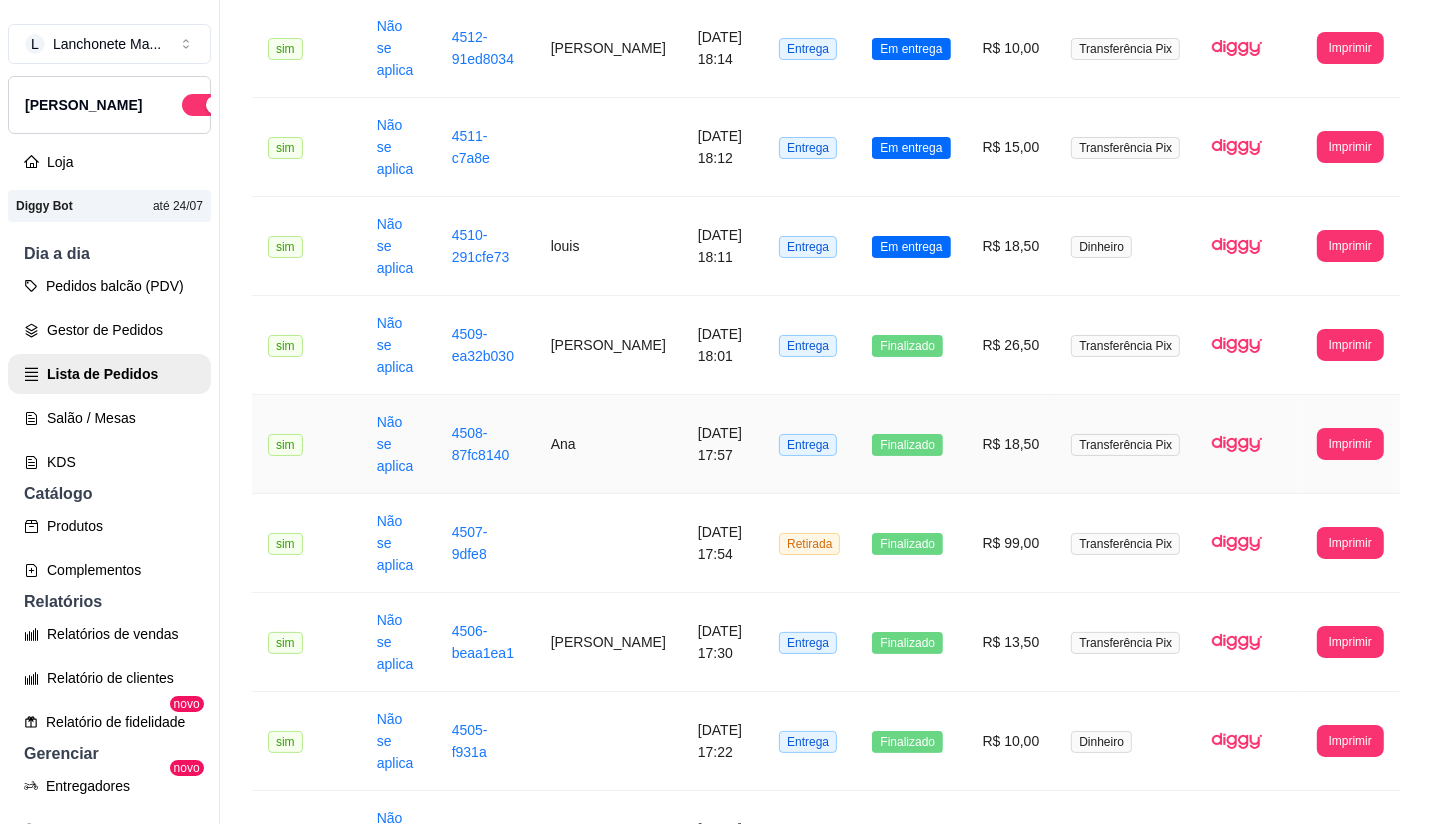 click on "Finalizado" at bounding box center (907, 445) 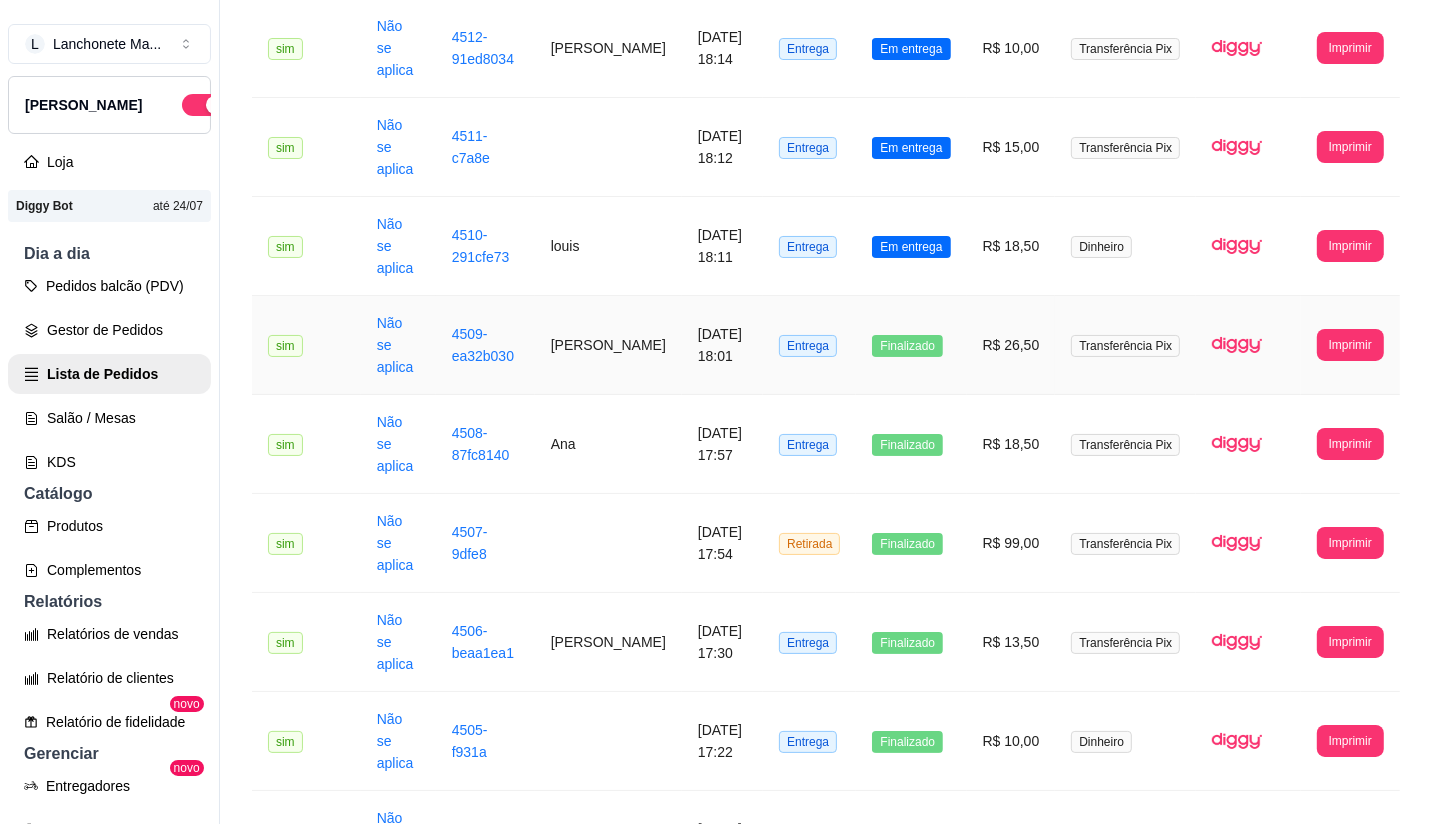 click on "Finalizado" at bounding box center (907, 346) 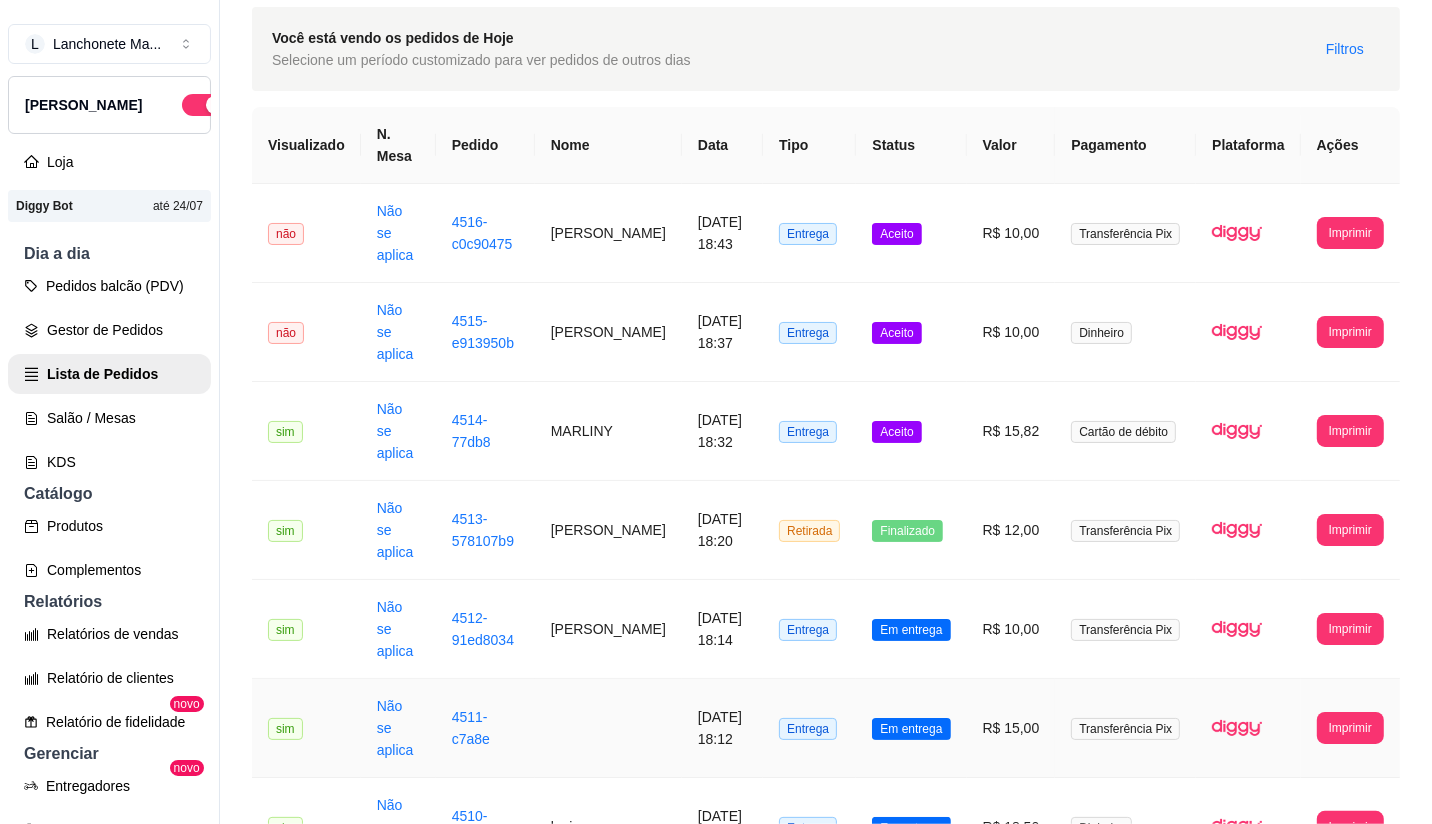 scroll, scrollTop: 111, scrollLeft: 0, axis: vertical 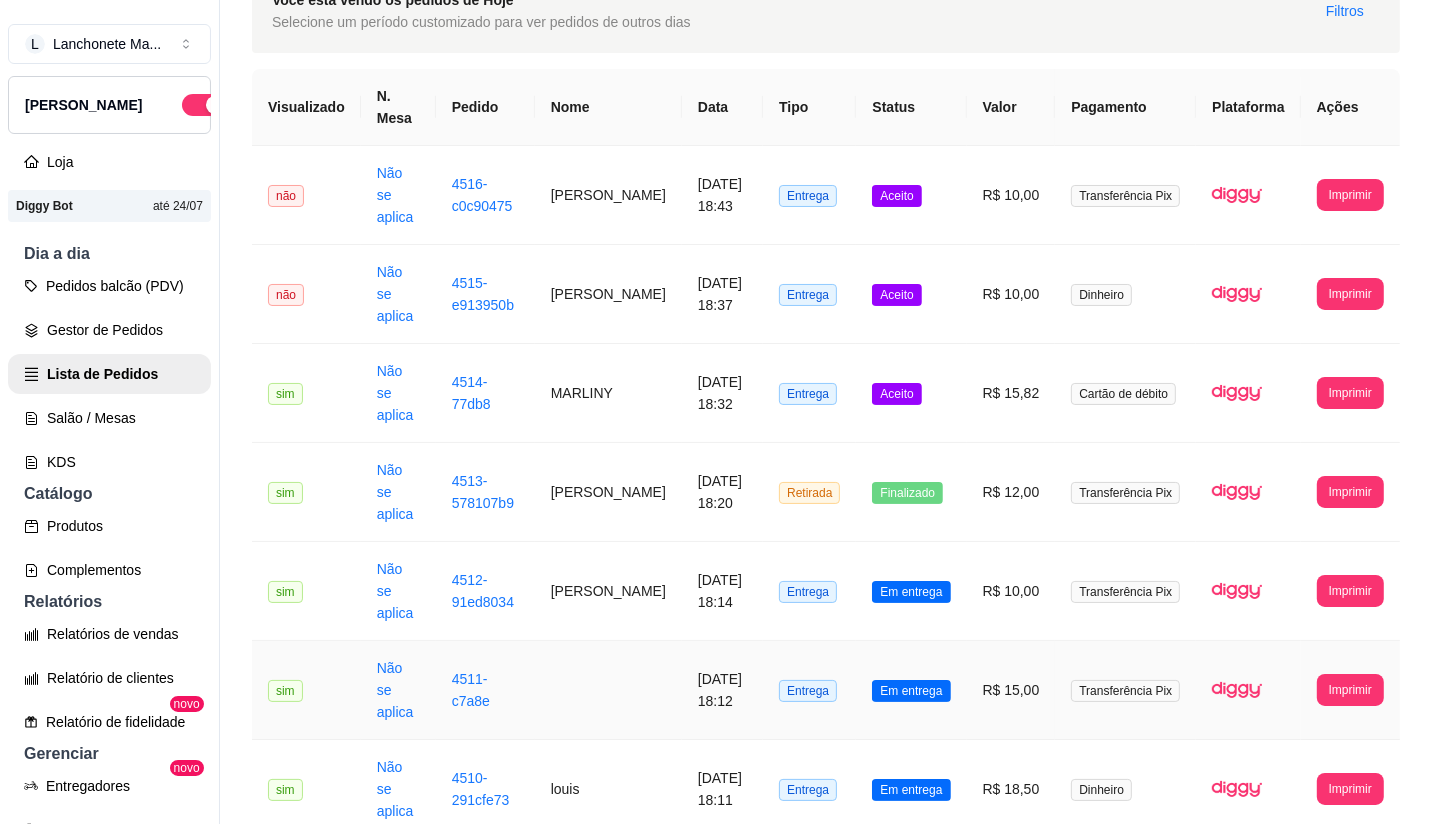 click on "Entrega" at bounding box center [809, 690] 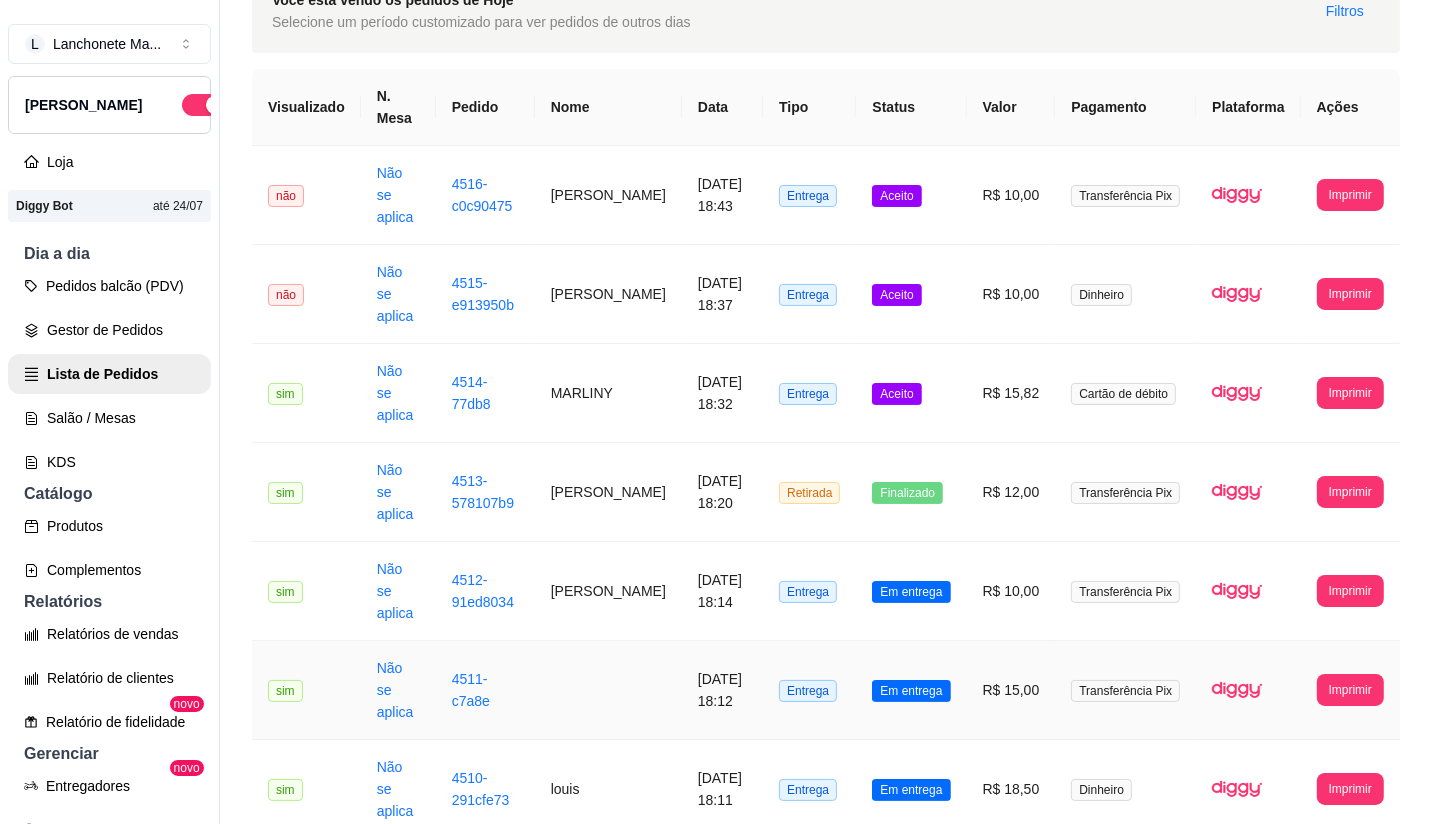 click on "[DATE] 18:12" at bounding box center [722, 690] 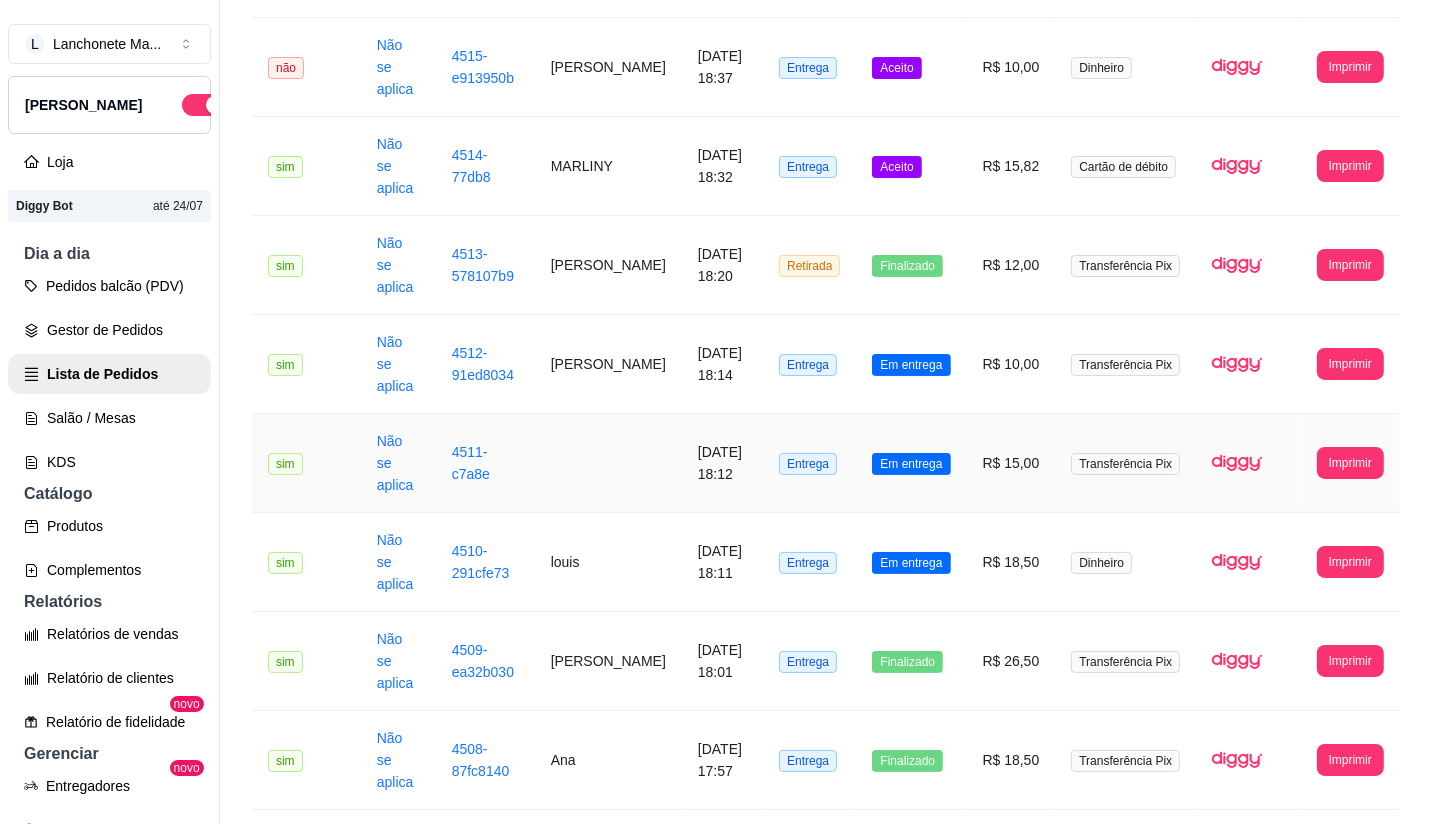 scroll, scrollTop: 444, scrollLeft: 0, axis: vertical 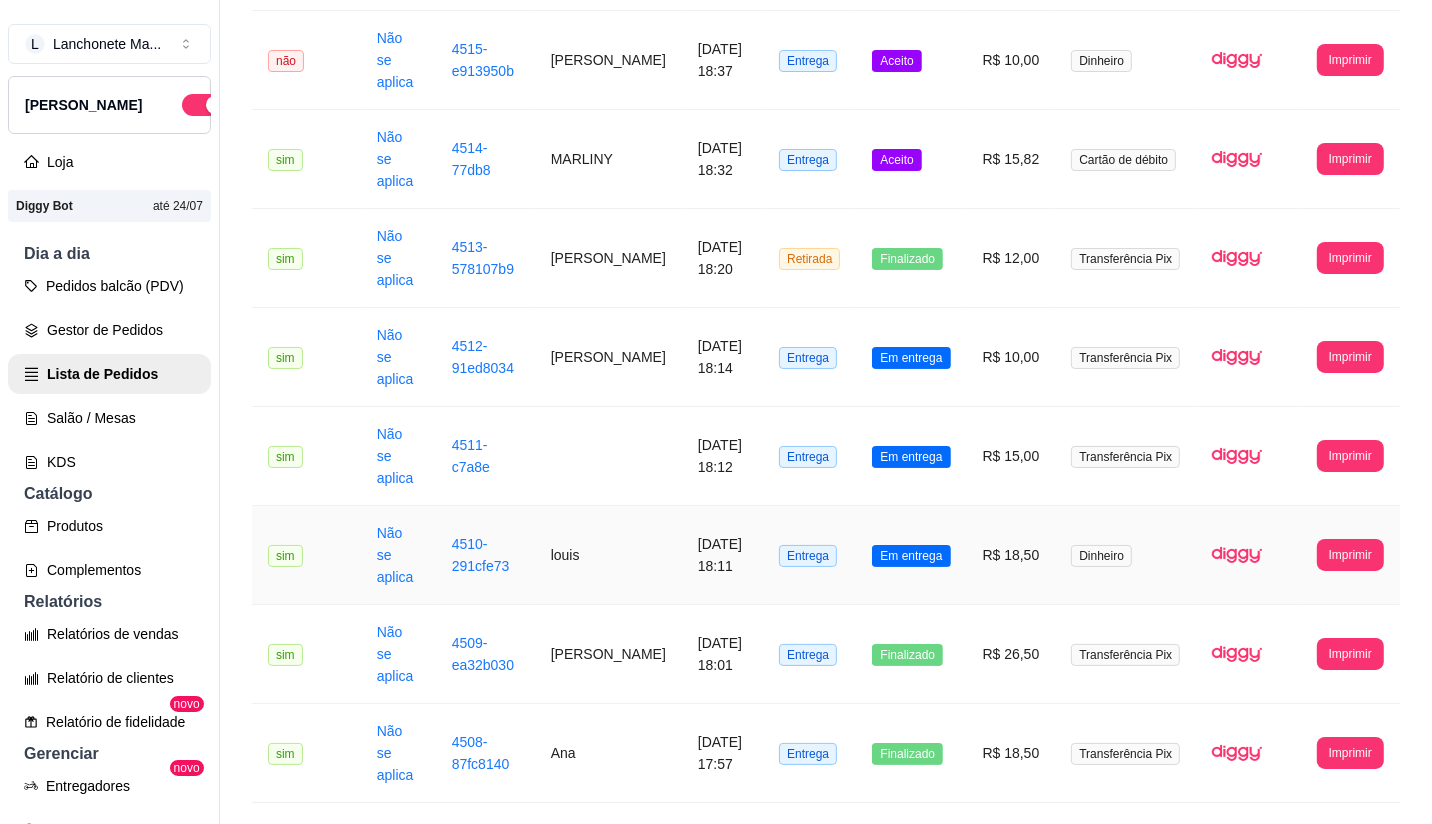 click on "Em entrega" at bounding box center [911, 556] 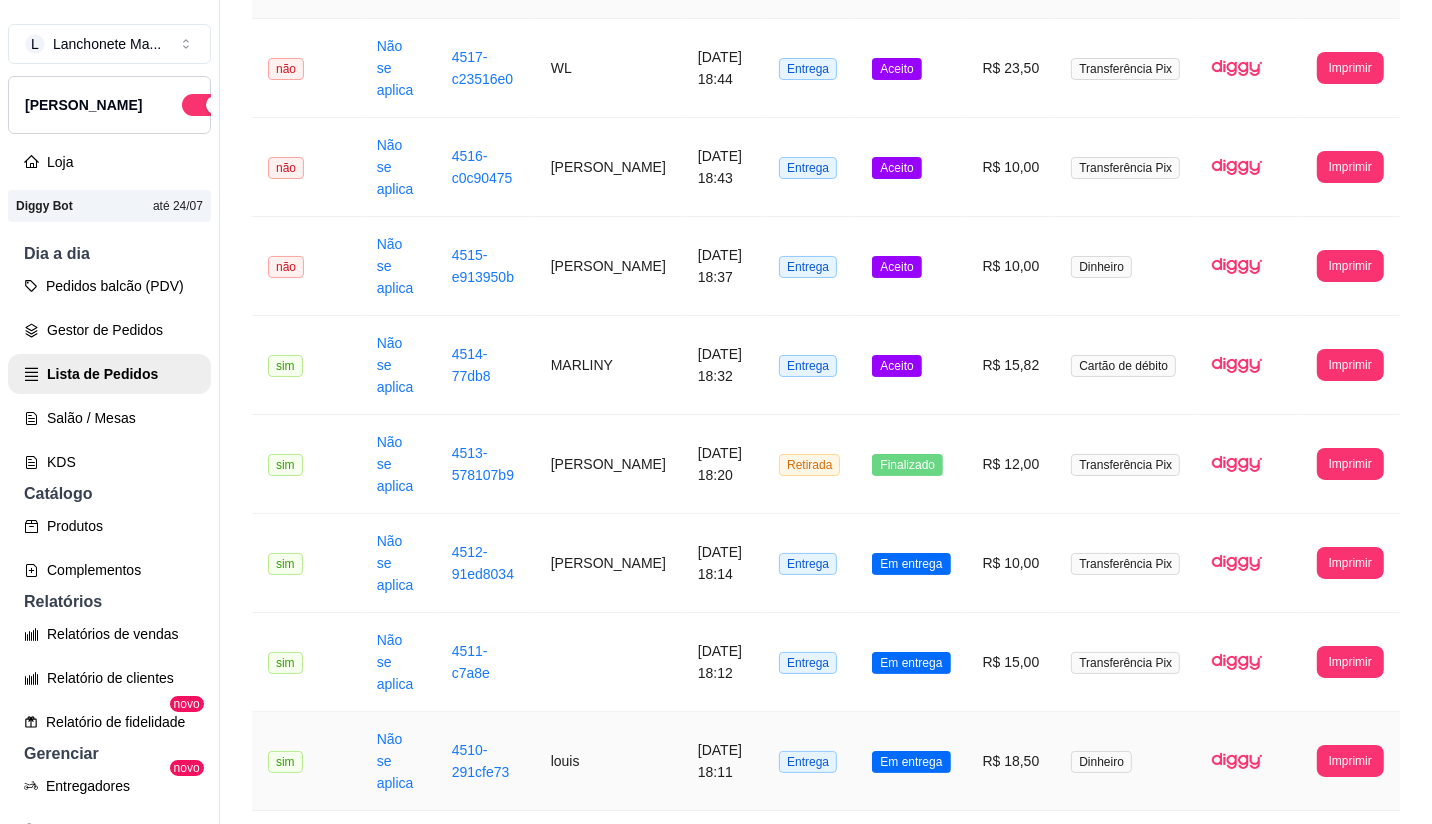scroll, scrollTop: 111, scrollLeft: 0, axis: vertical 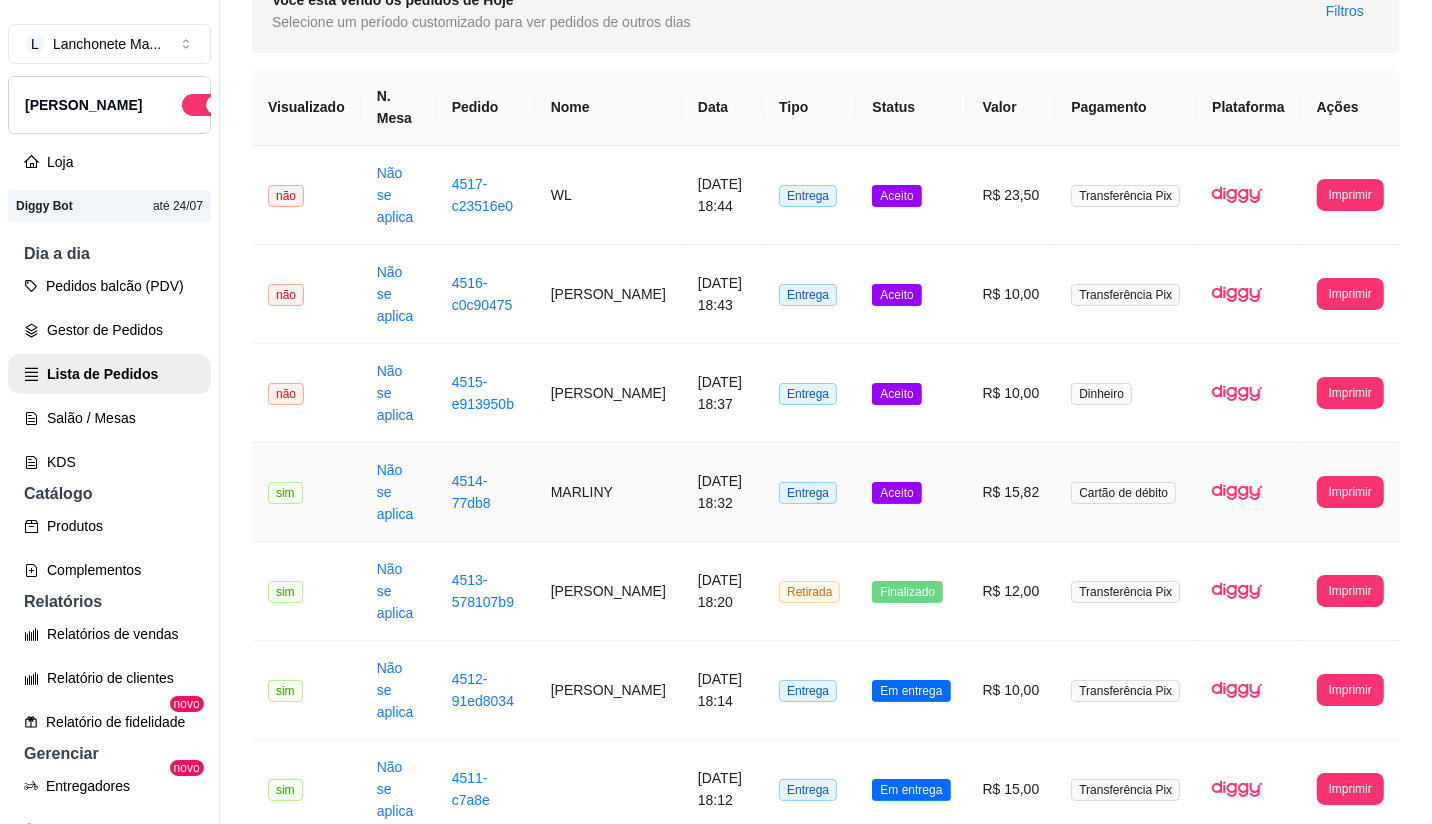 click on "Aceito" at bounding box center [896, 493] 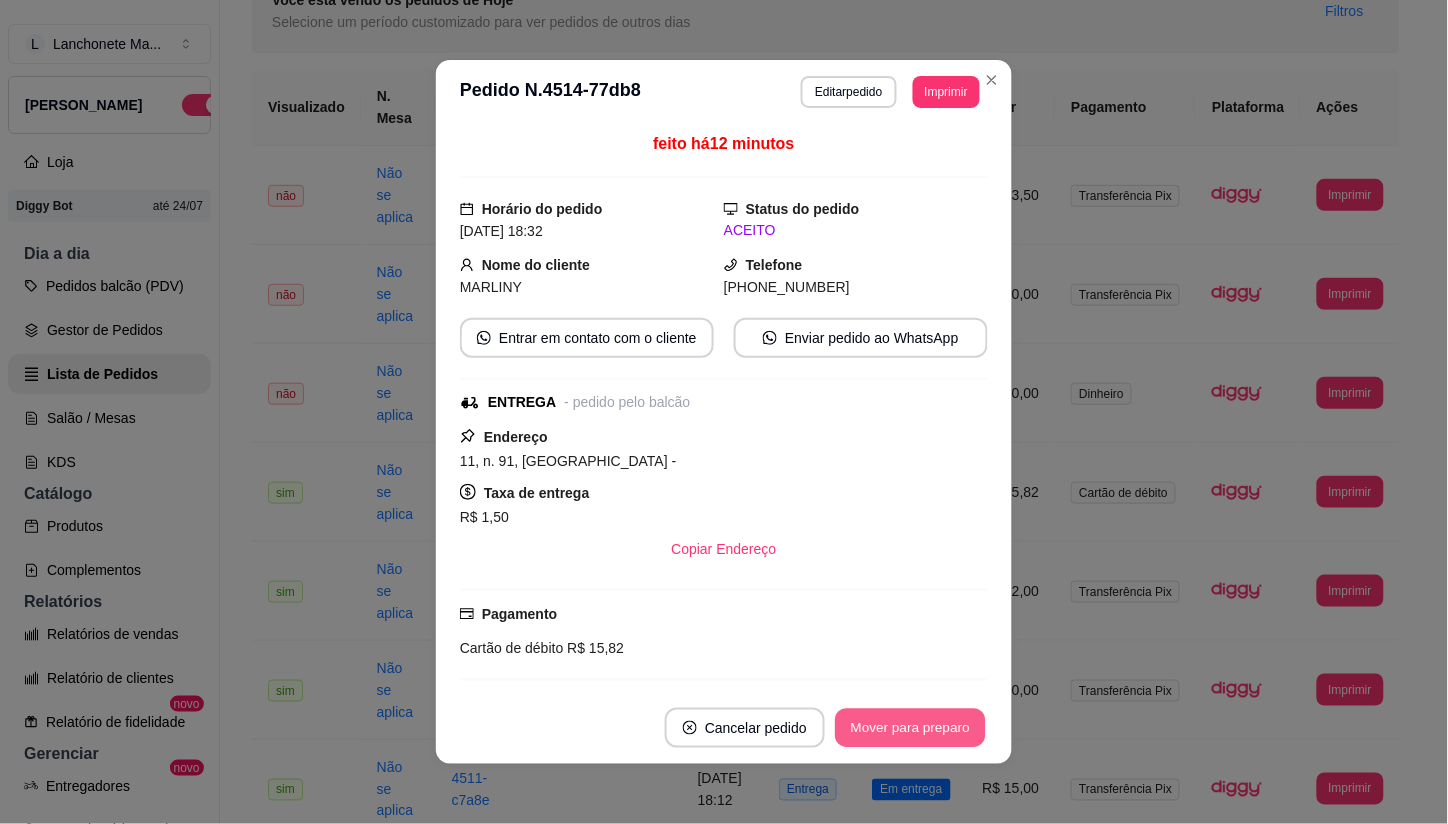 click on "Mover para preparo" at bounding box center [910, 728] 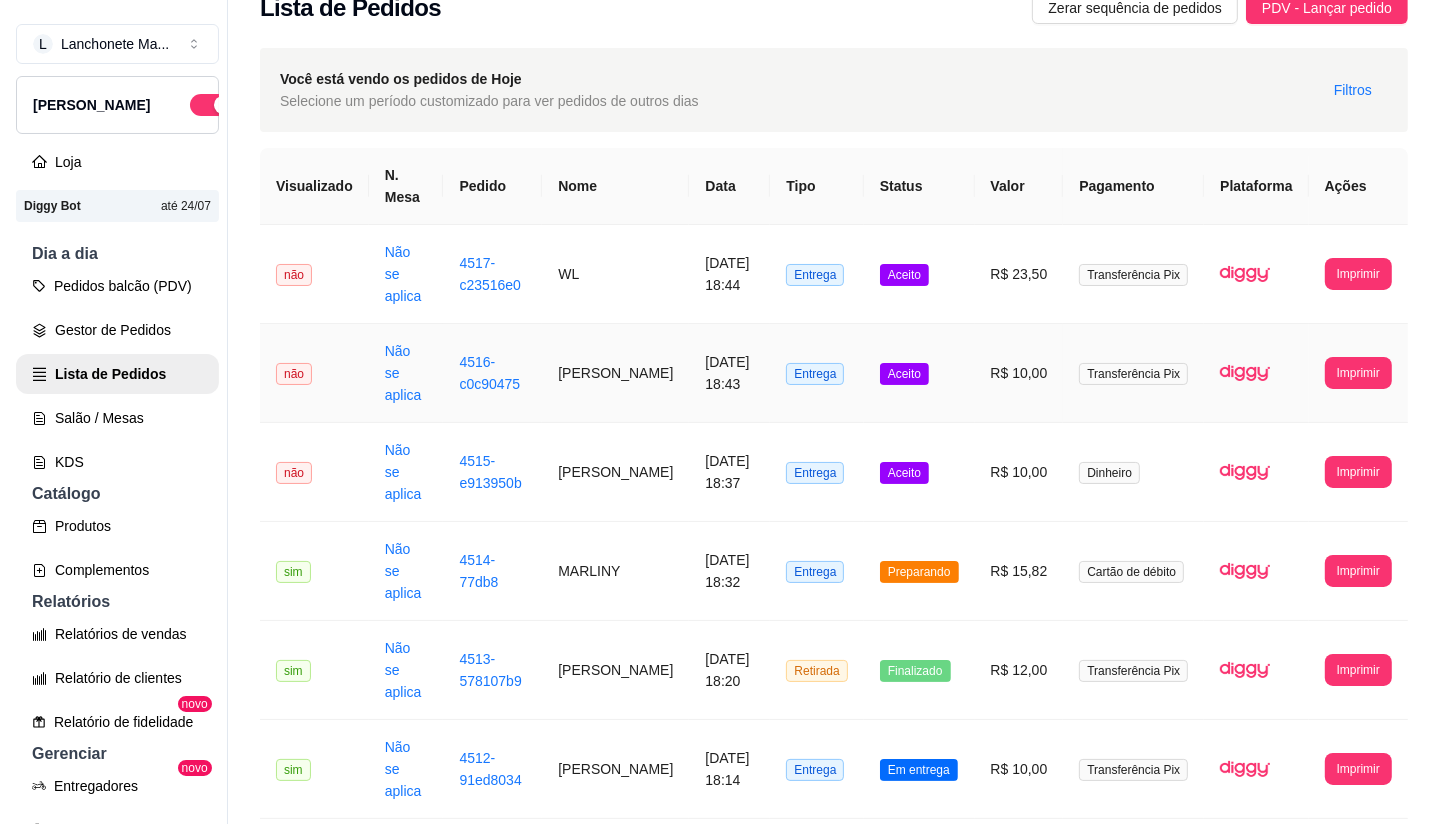 scroll, scrollTop: 0, scrollLeft: 0, axis: both 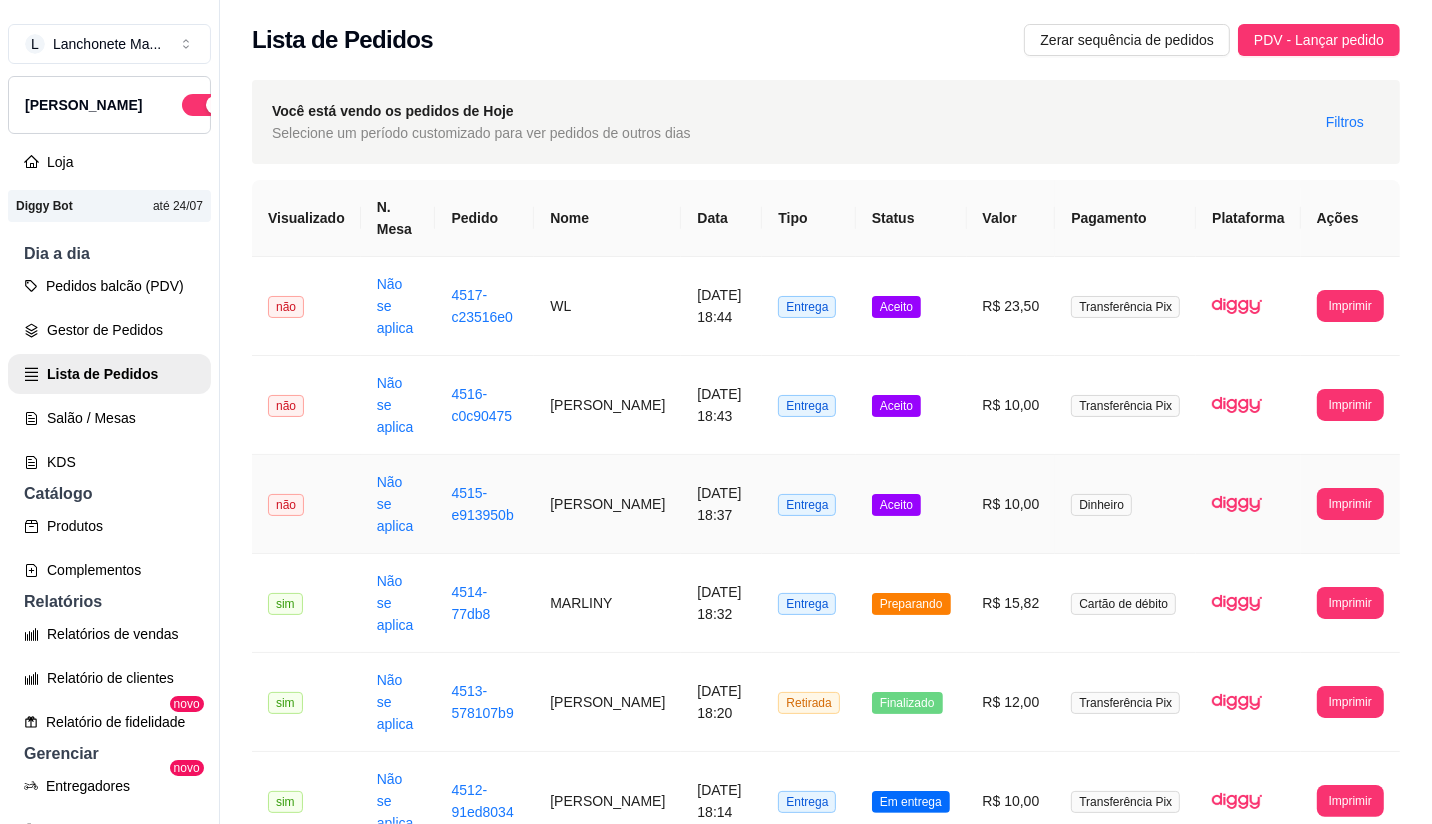 click on "Aceito" at bounding box center [911, 504] 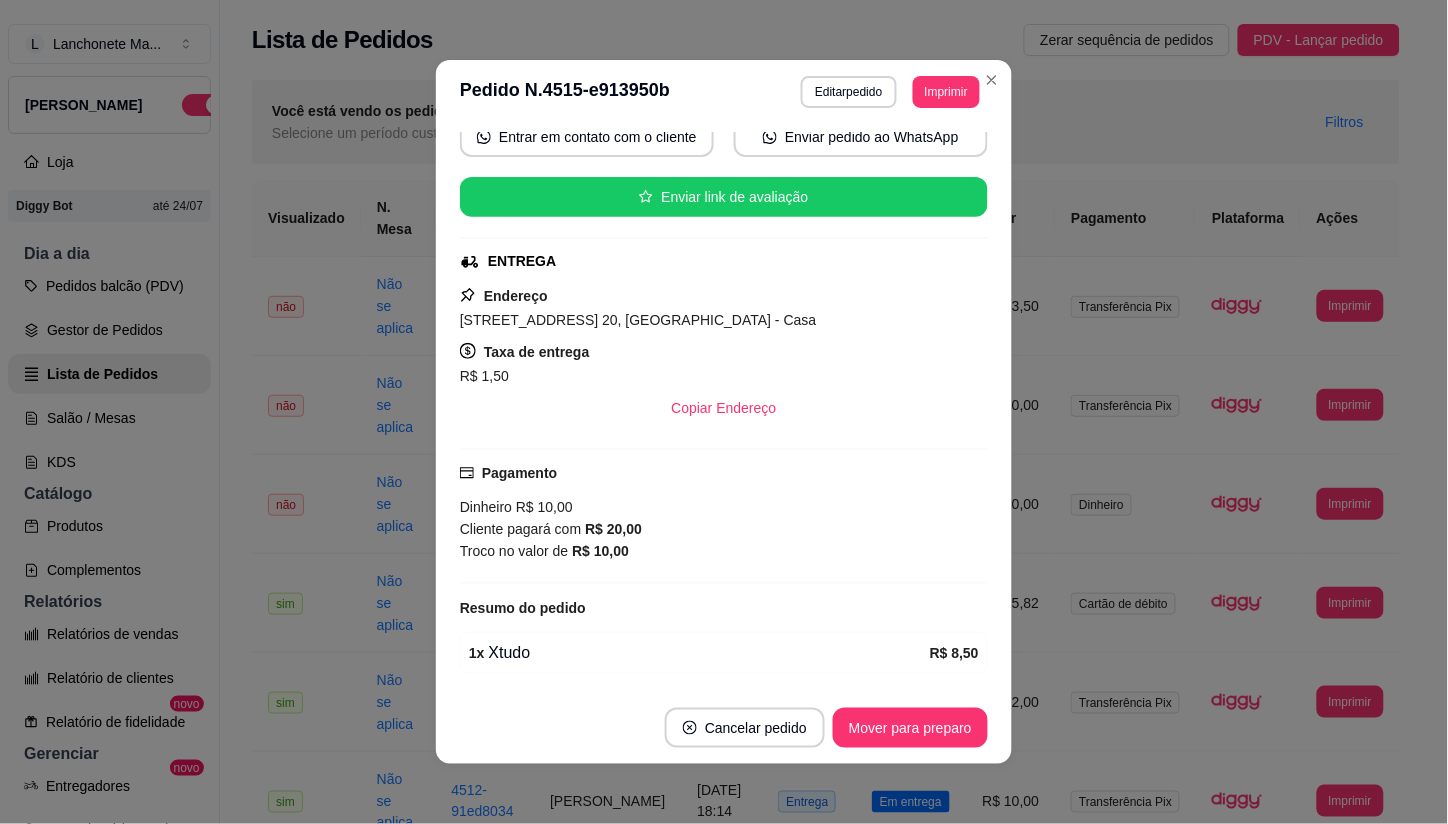 scroll, scrollTop: 222, scrollLeft: 0, axis: vertical 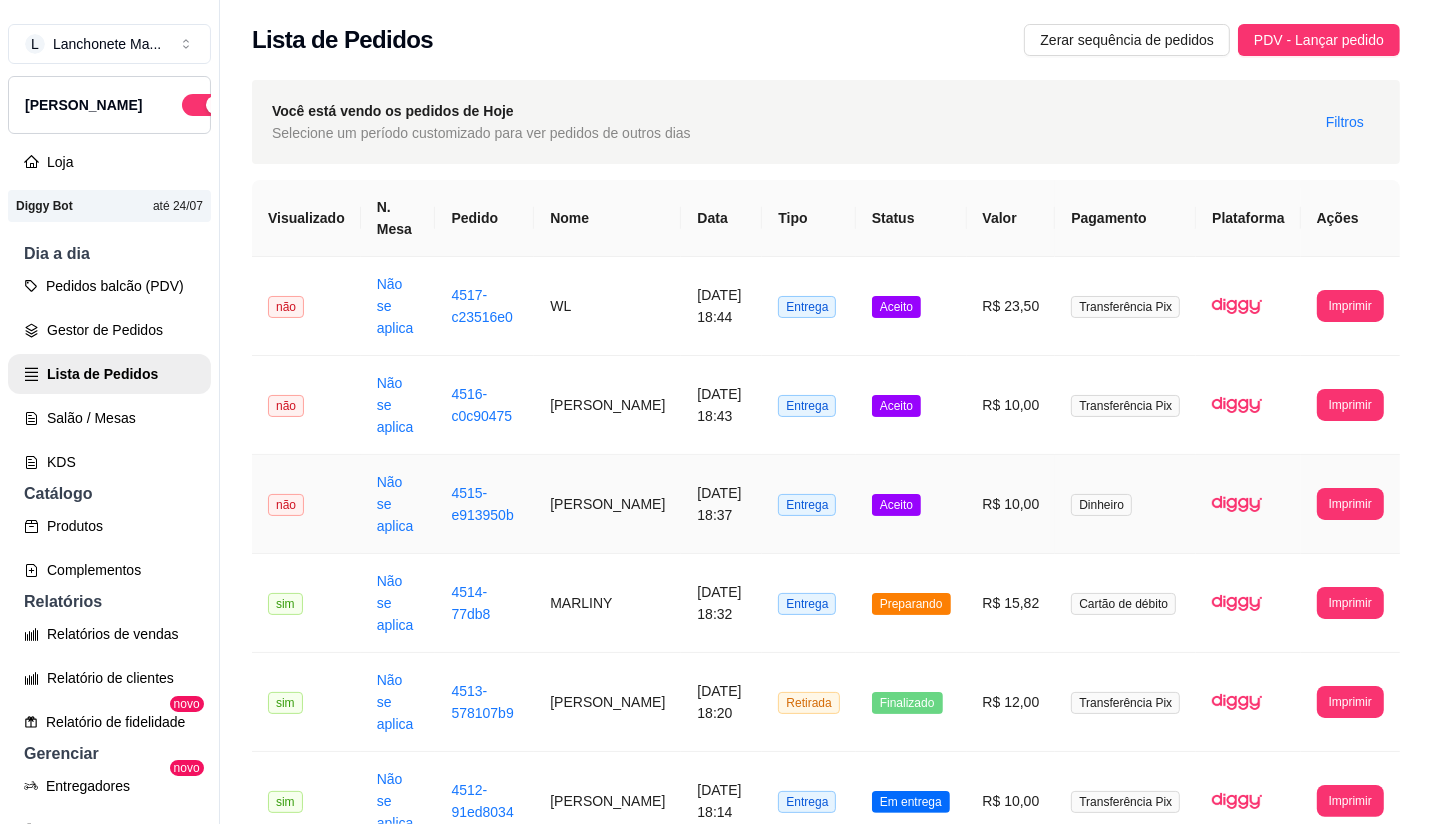 click on "Aceito" at bounding box center (911, 504) 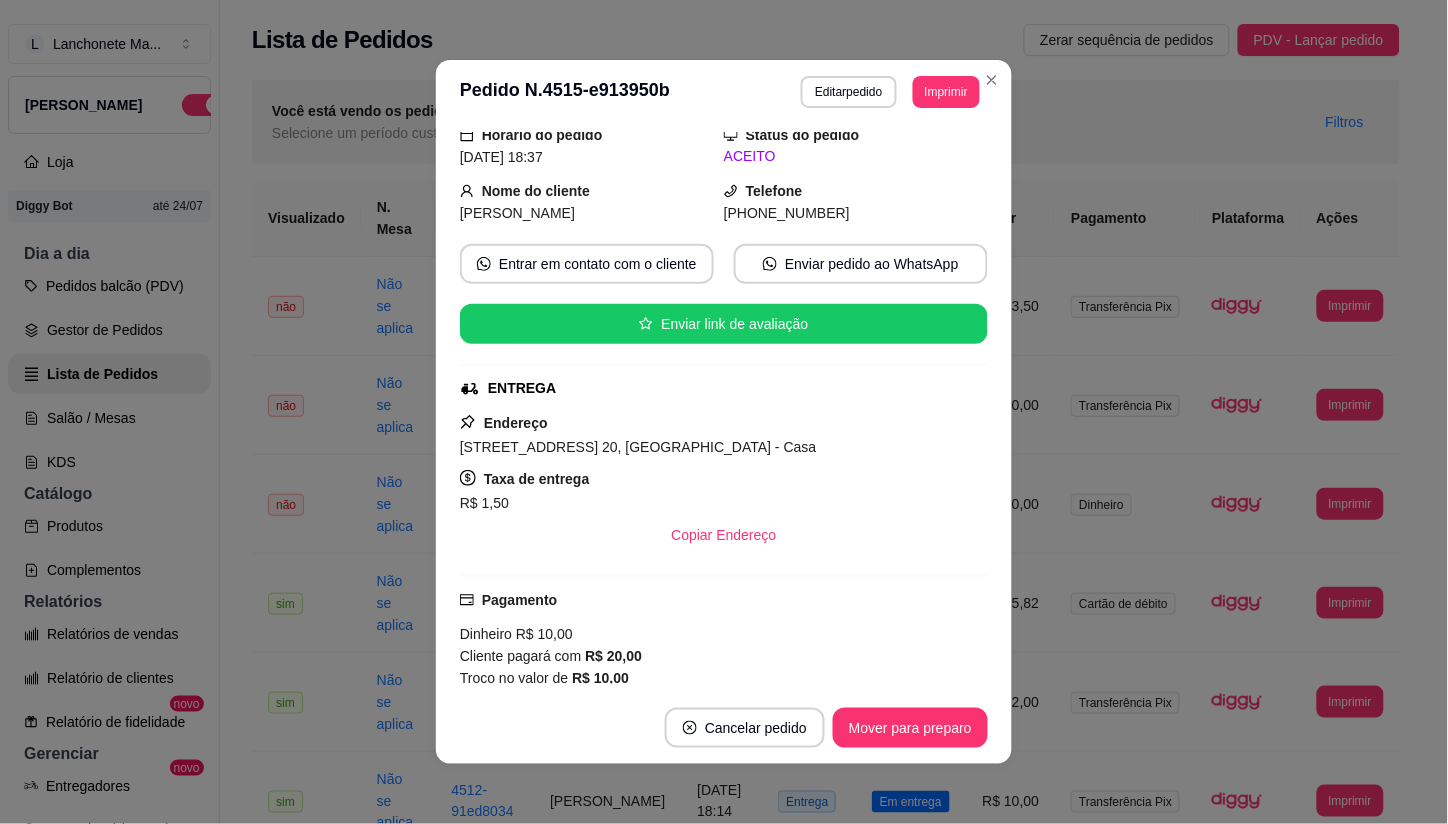 scroll, scrollTop: 222, scrollLeft: 0, axis: vertical 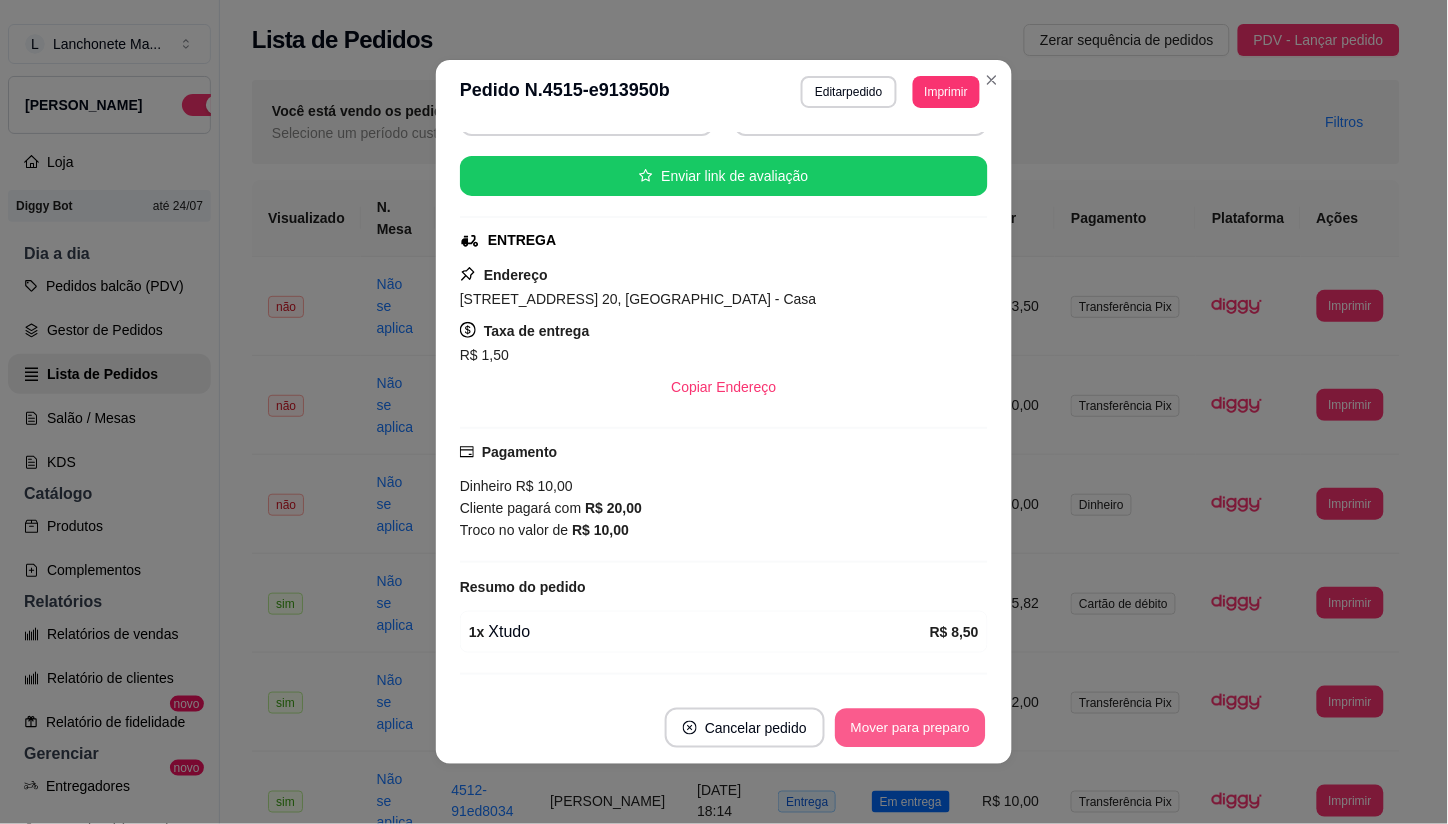 click on "Mover para preparo" at bounding box center (910, 728) 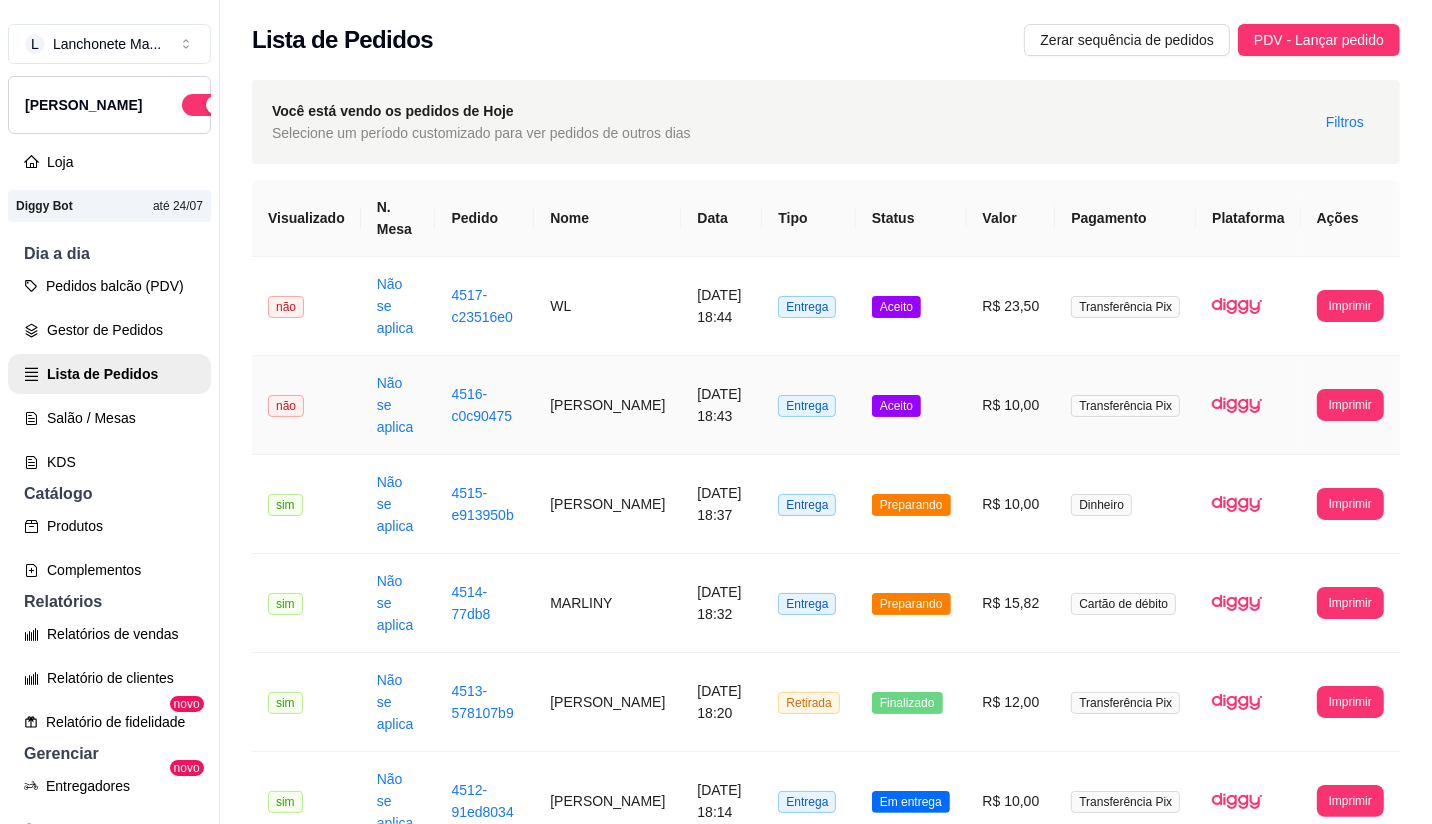 click on "Aceito" at bounding box center (896, 406) 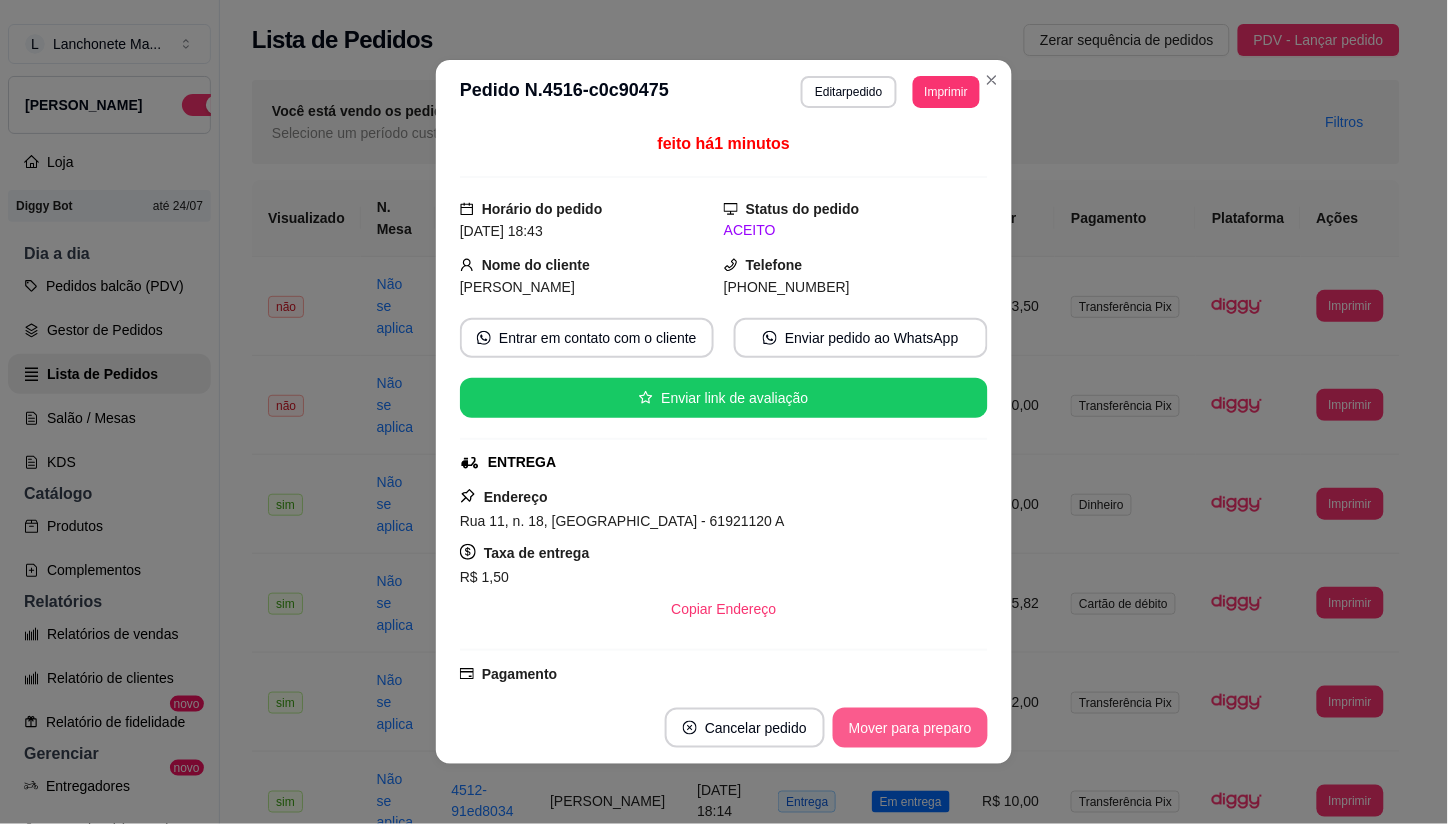 click on "Mover para preparo" at bounding box center [910, 728] 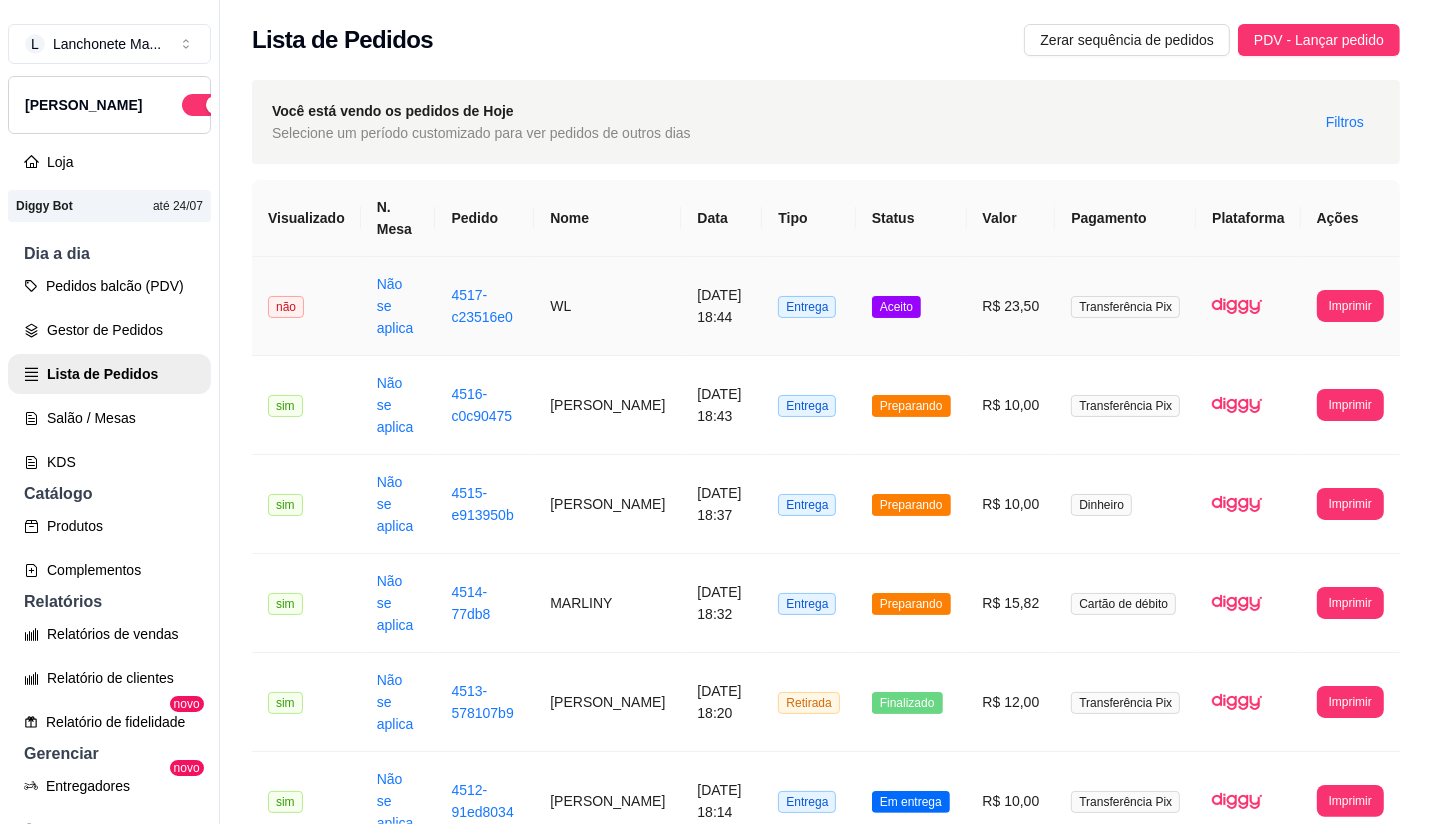 click on "Aceito" at bounding box center (896, 307) 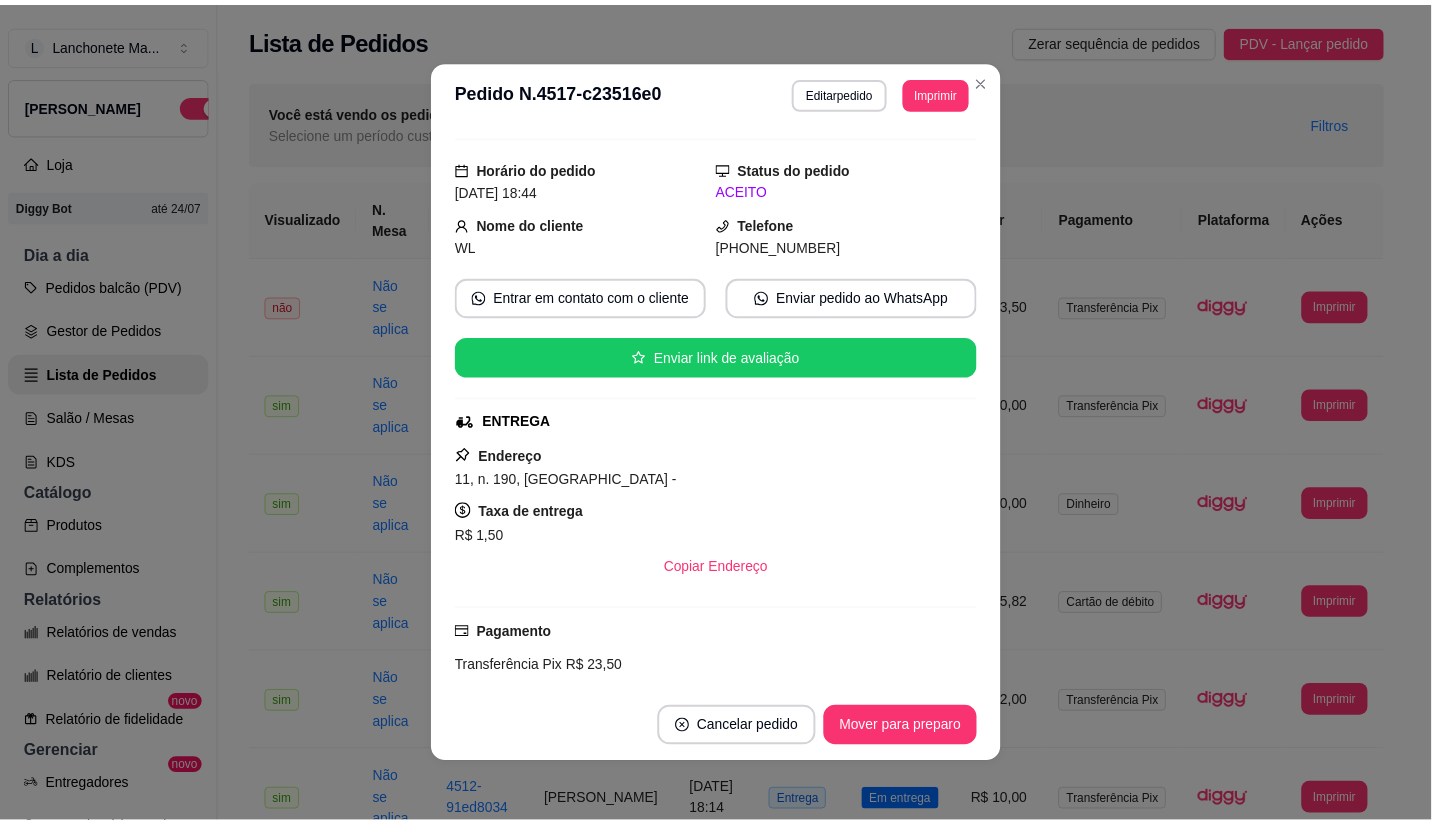 scroll, scrollTop: 111, scrollLeft: 0, axis: vertical 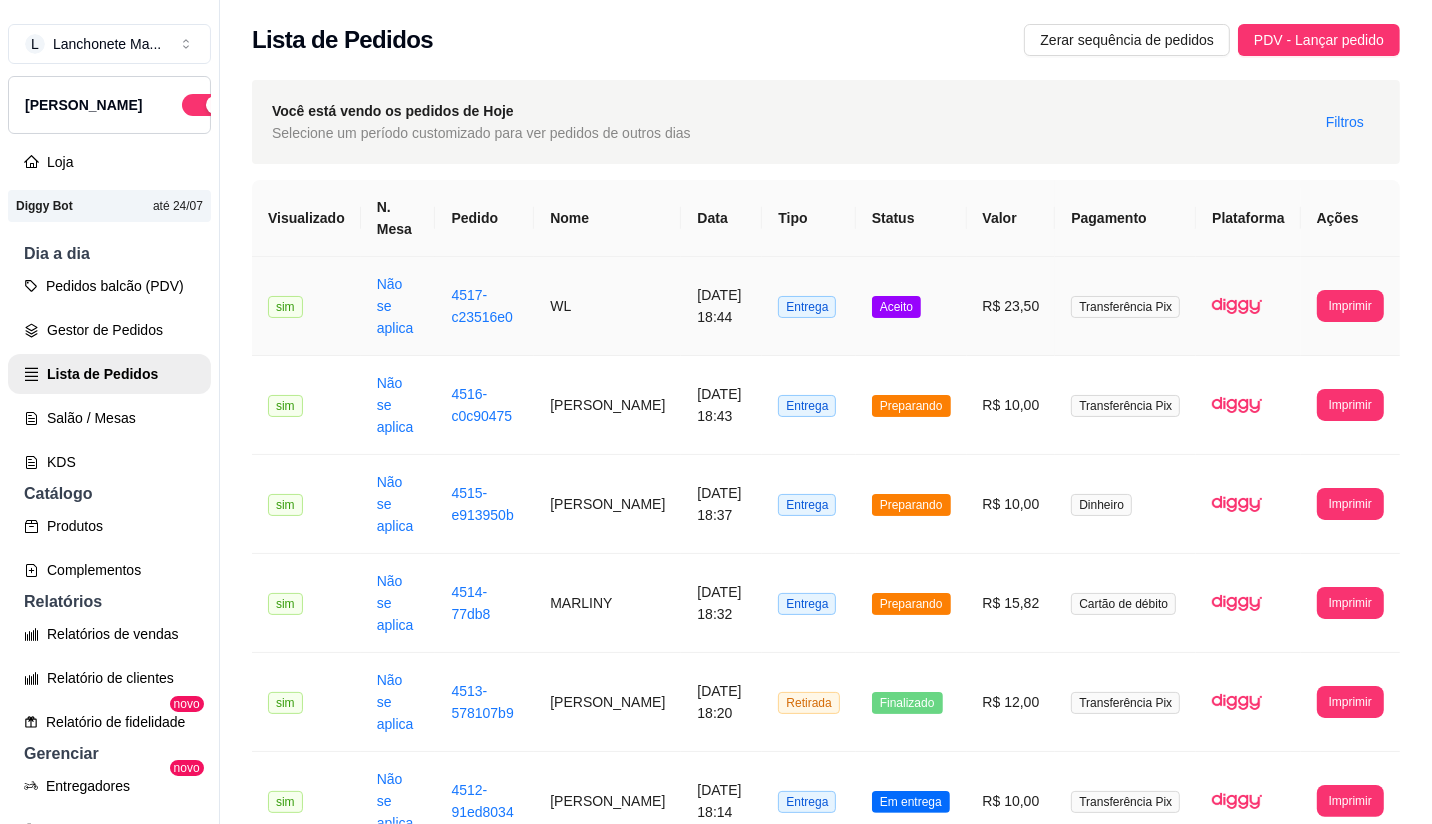 click on "Aceito" at bounding box center (896, 307) 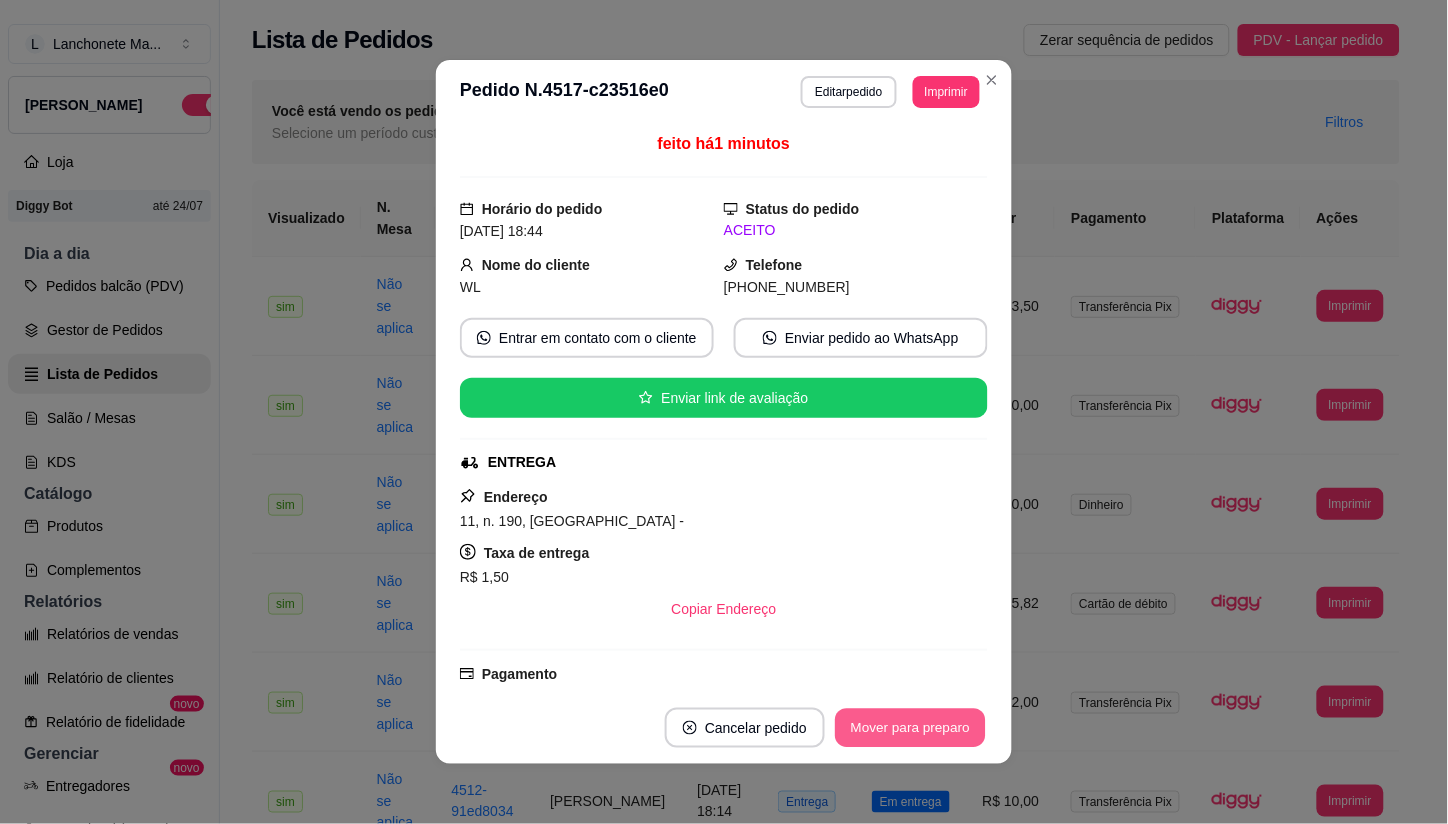 click on "Mover para preparo" at bounding box center (910, 728) 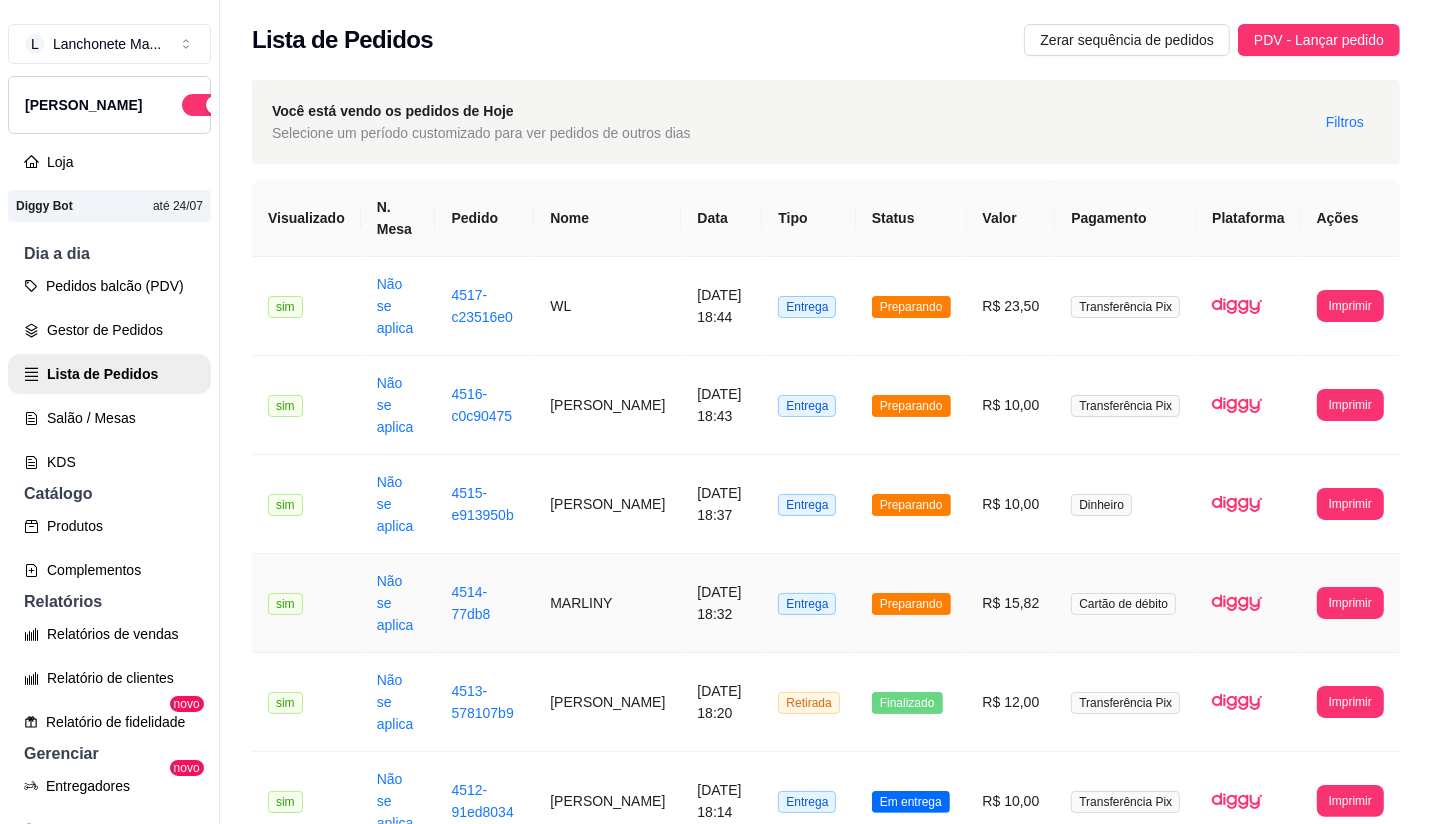 click on "Preparando" at bounding box center [911, 603] 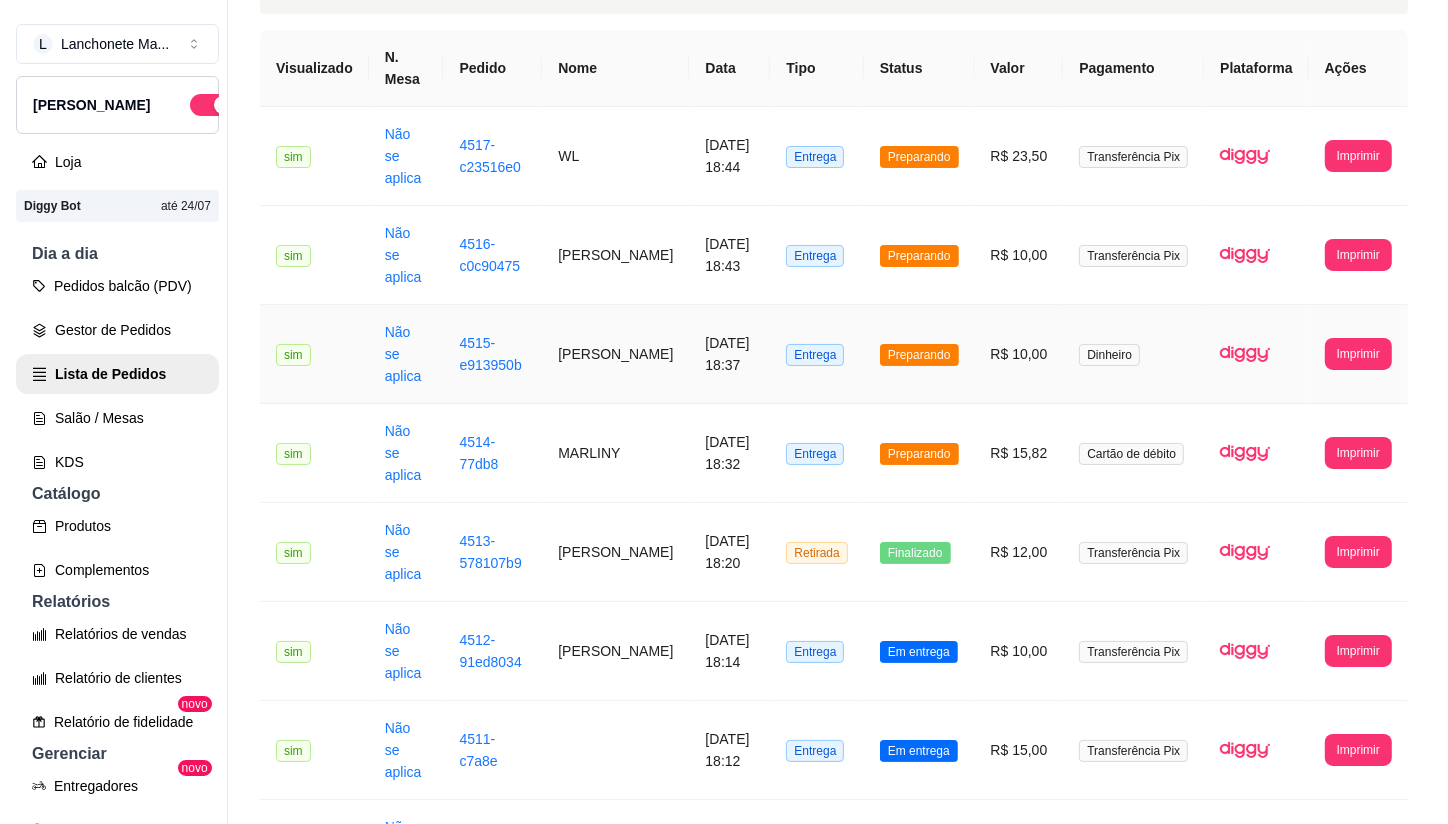 scroll, scrollTop: 111, scrollLeft: 0, axis: vertical 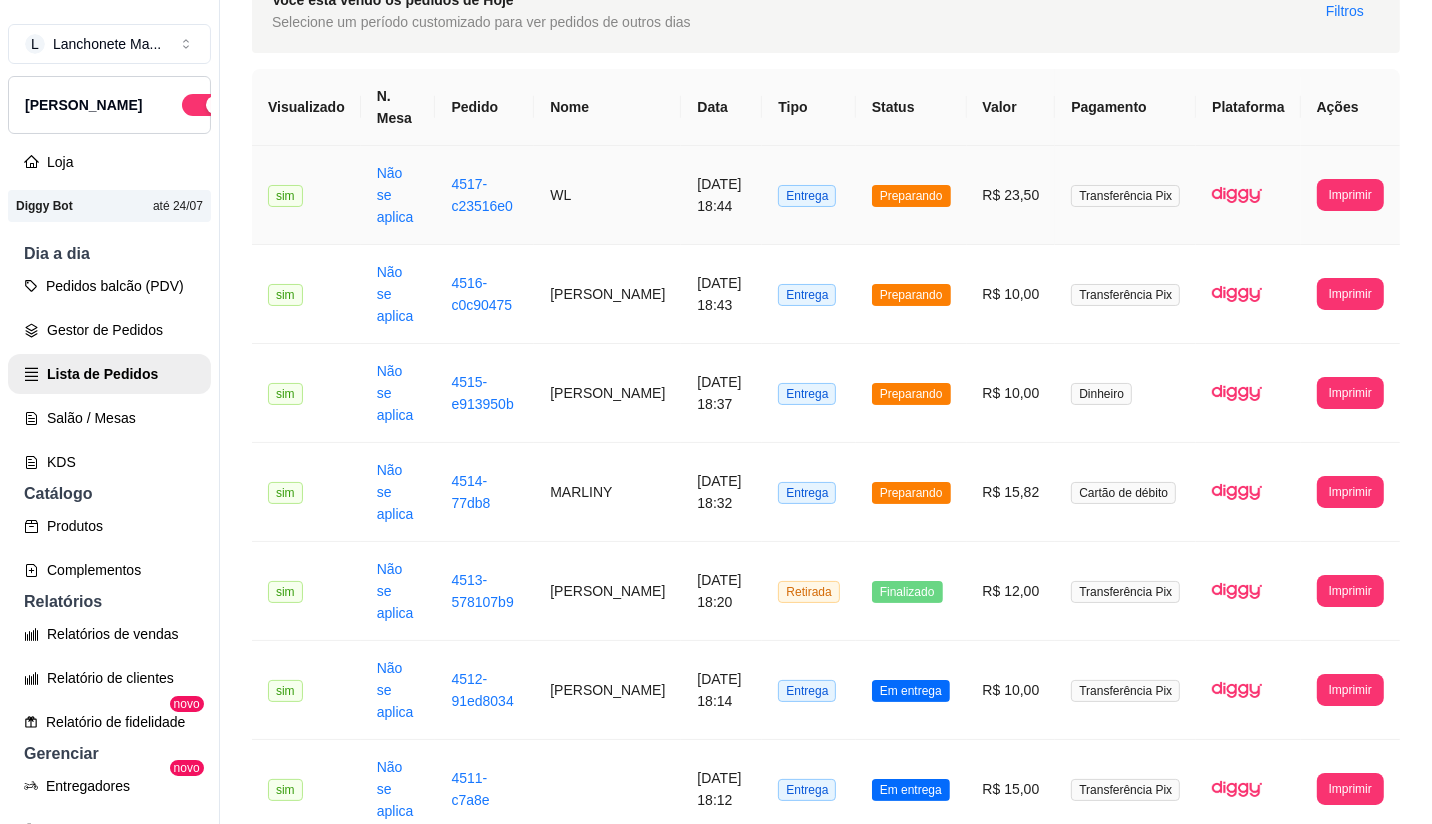 click on "WL" at bounding box center (607, 195) 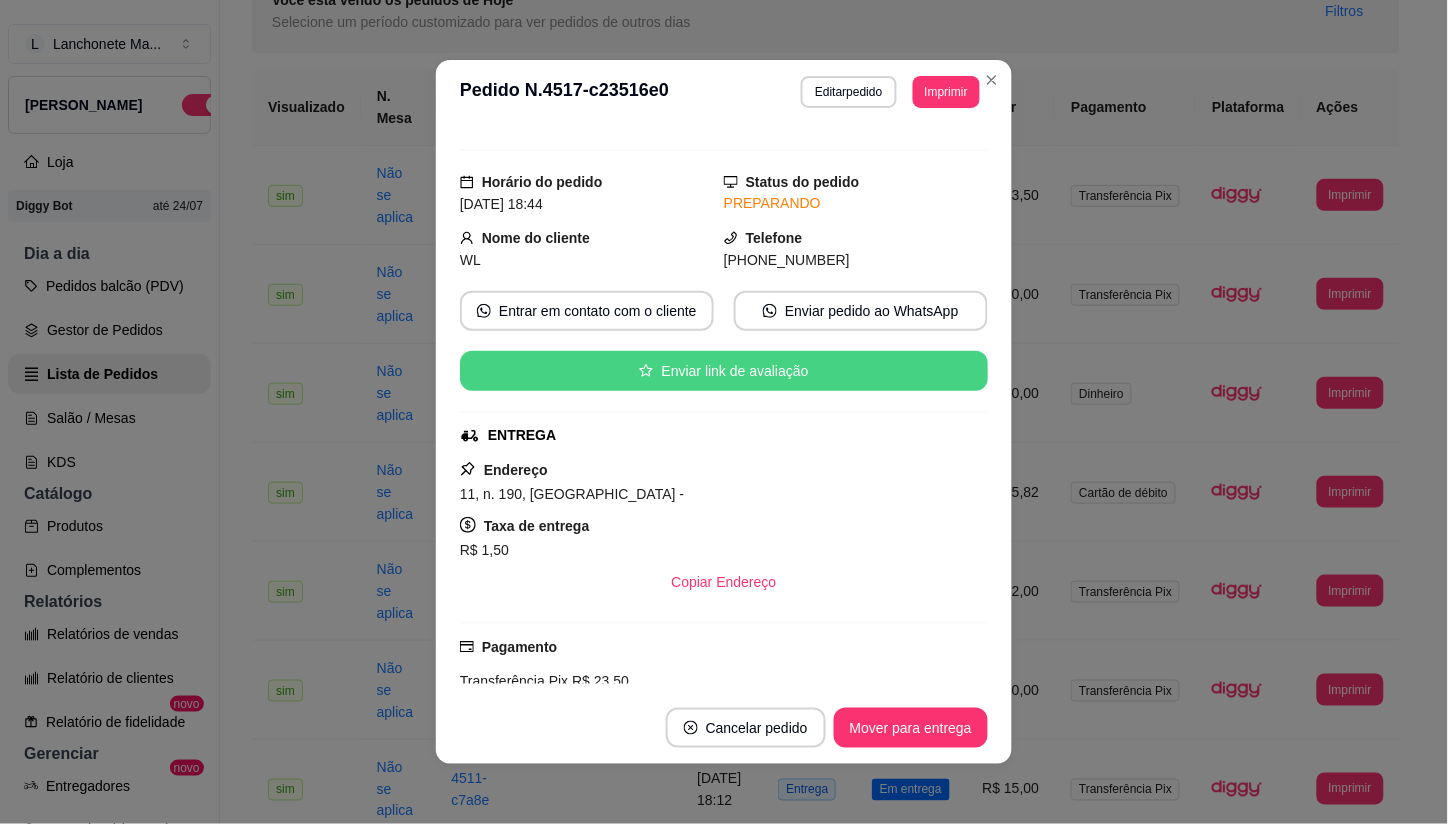 scroll, scrollTop: 0, scrollLeft: 0, axis: both 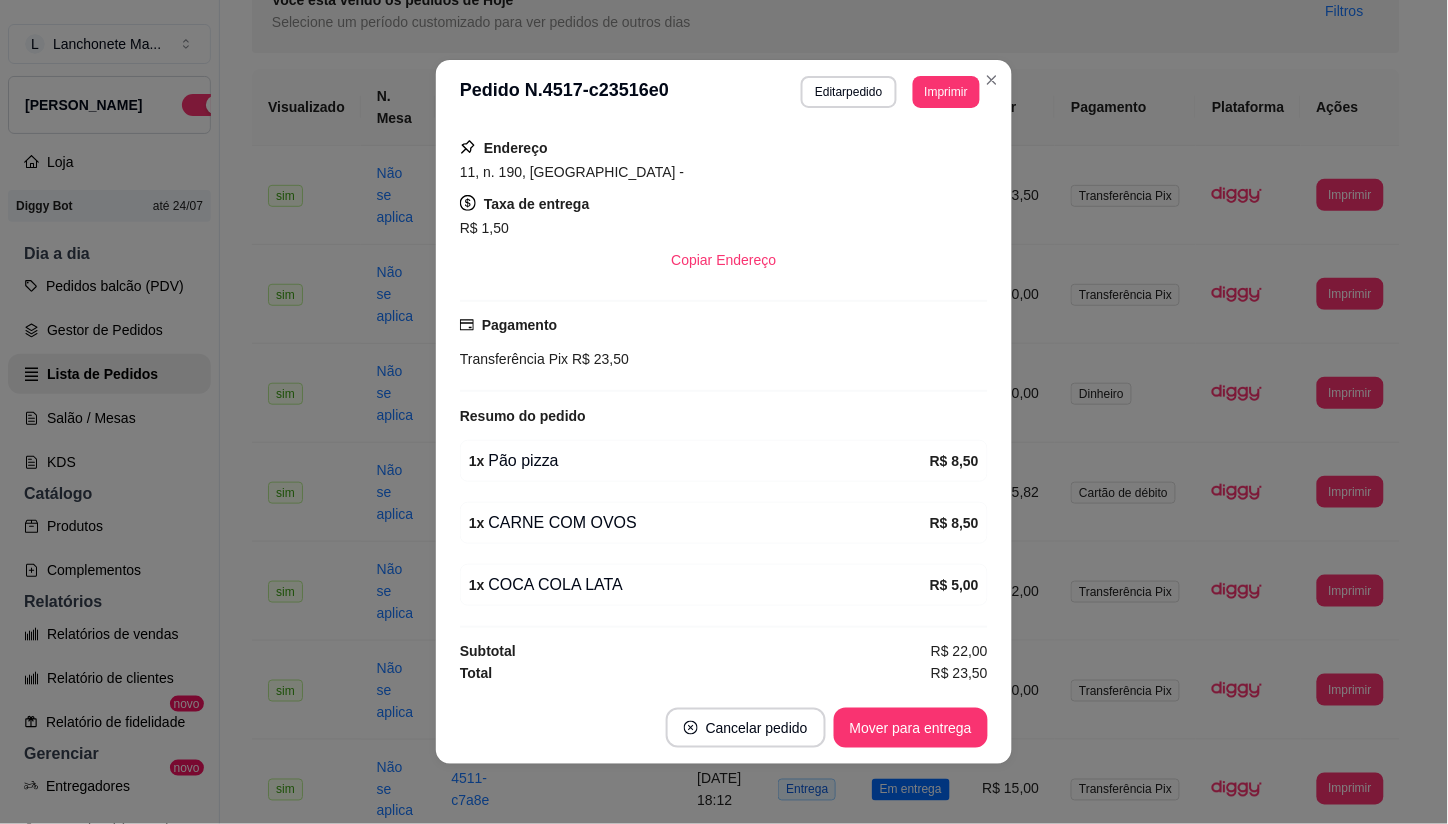 click on "**********" at bounding box center [724, 92] 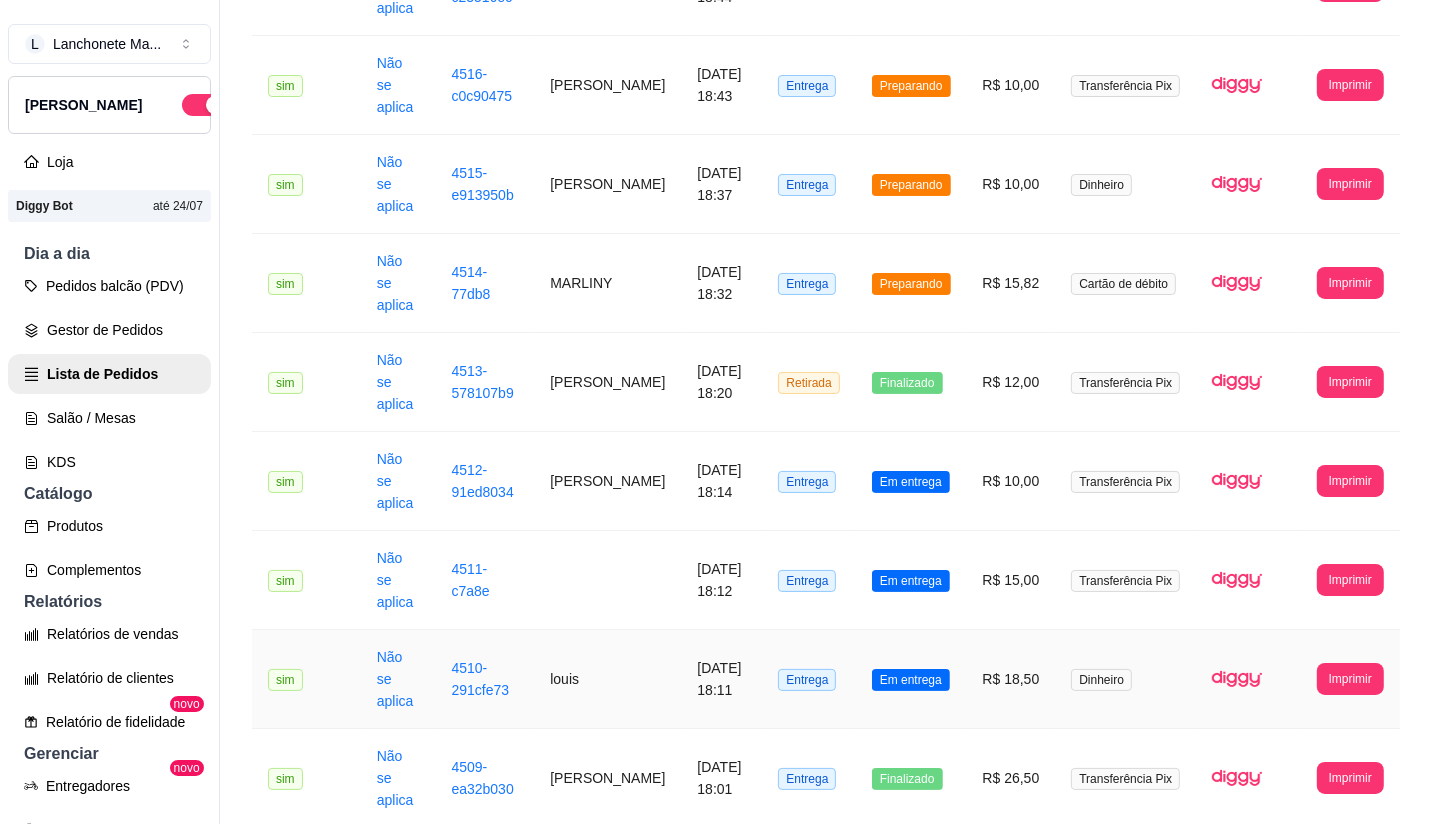 scroll, scrollTop: 333, scrollLeft: 0, axis: vertical 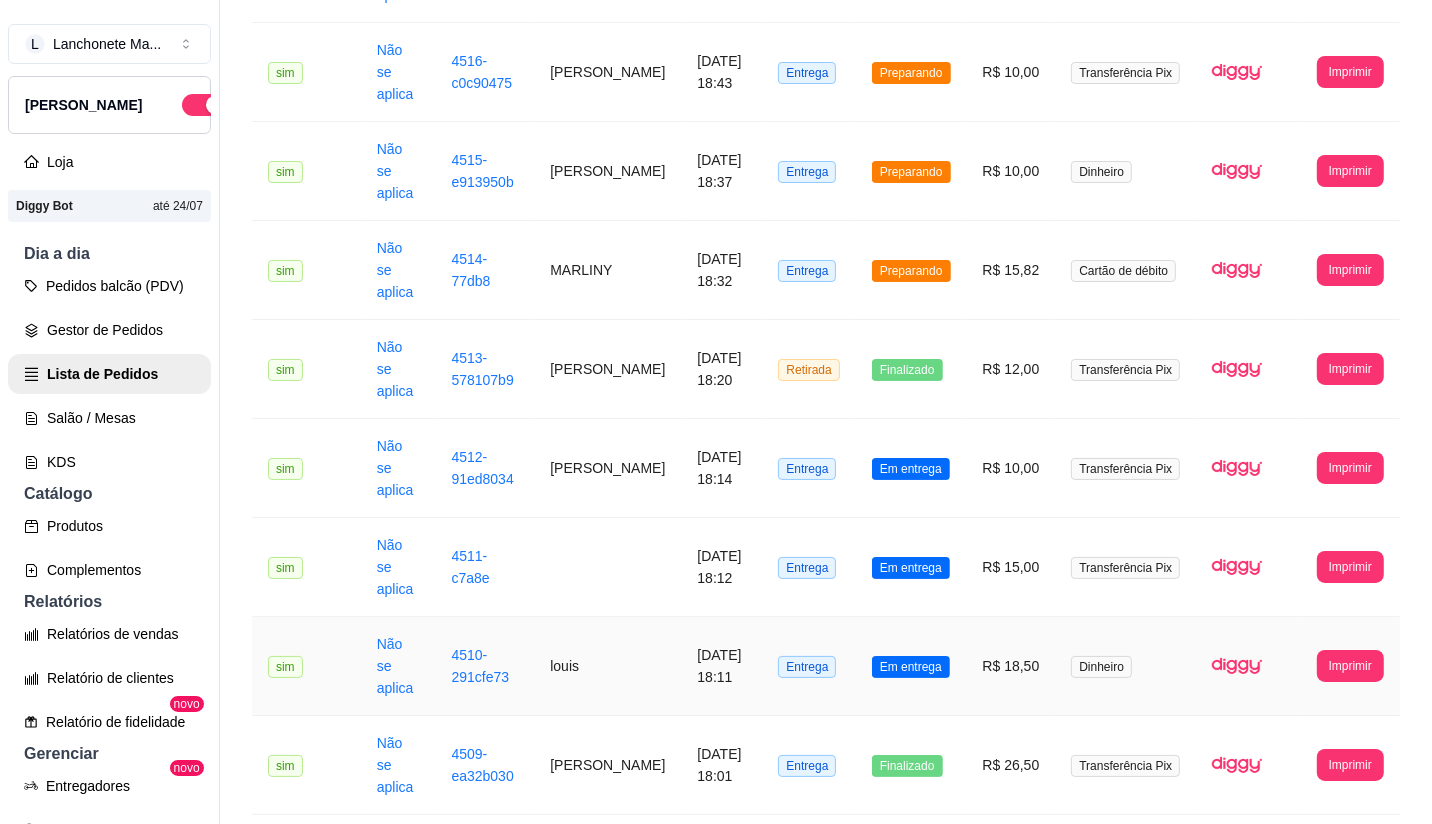 click on "Em entrega" at bounding box center (911, 666) 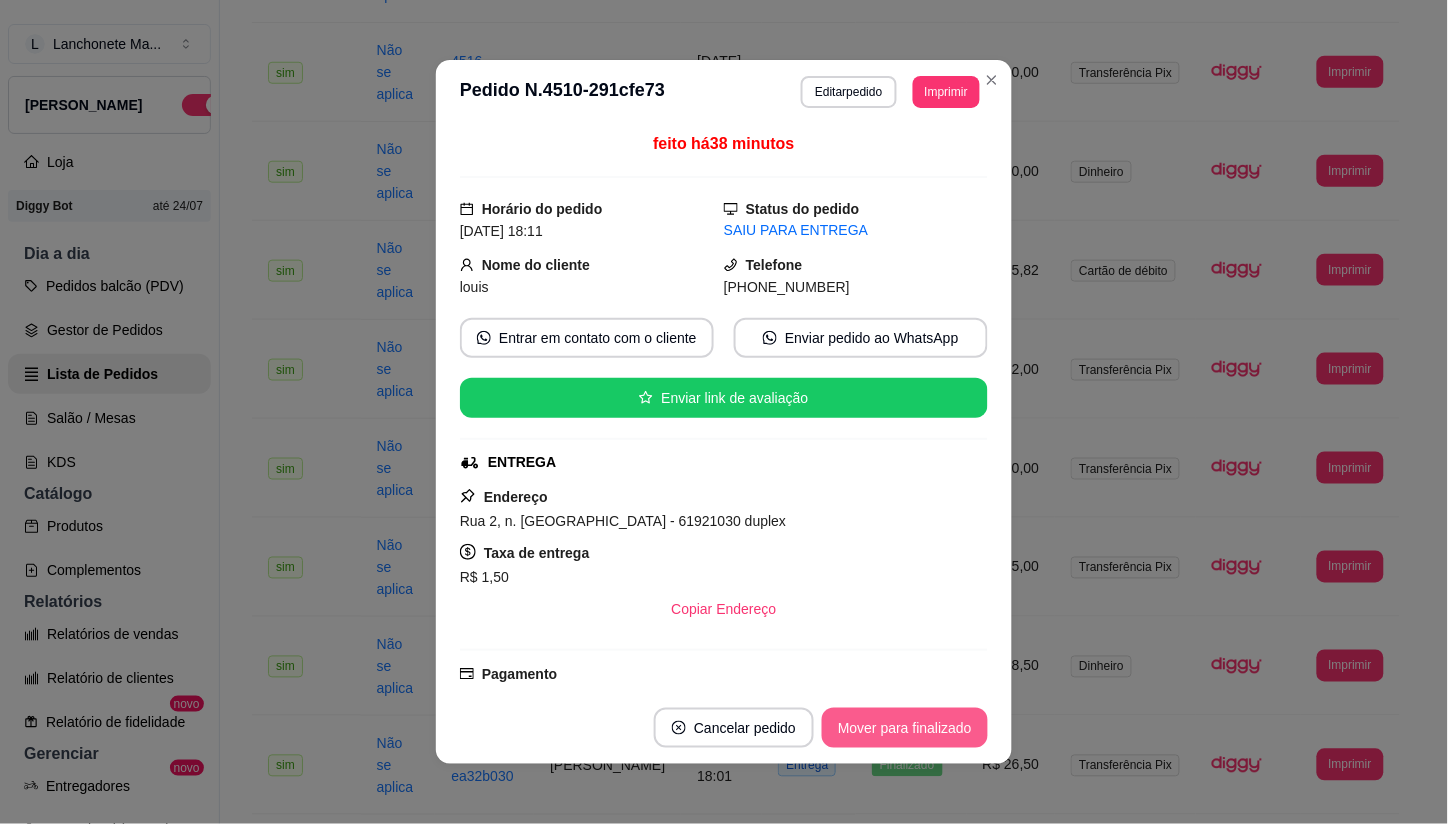 click on "Mover para finalizado" at bounding box center [905, 728] 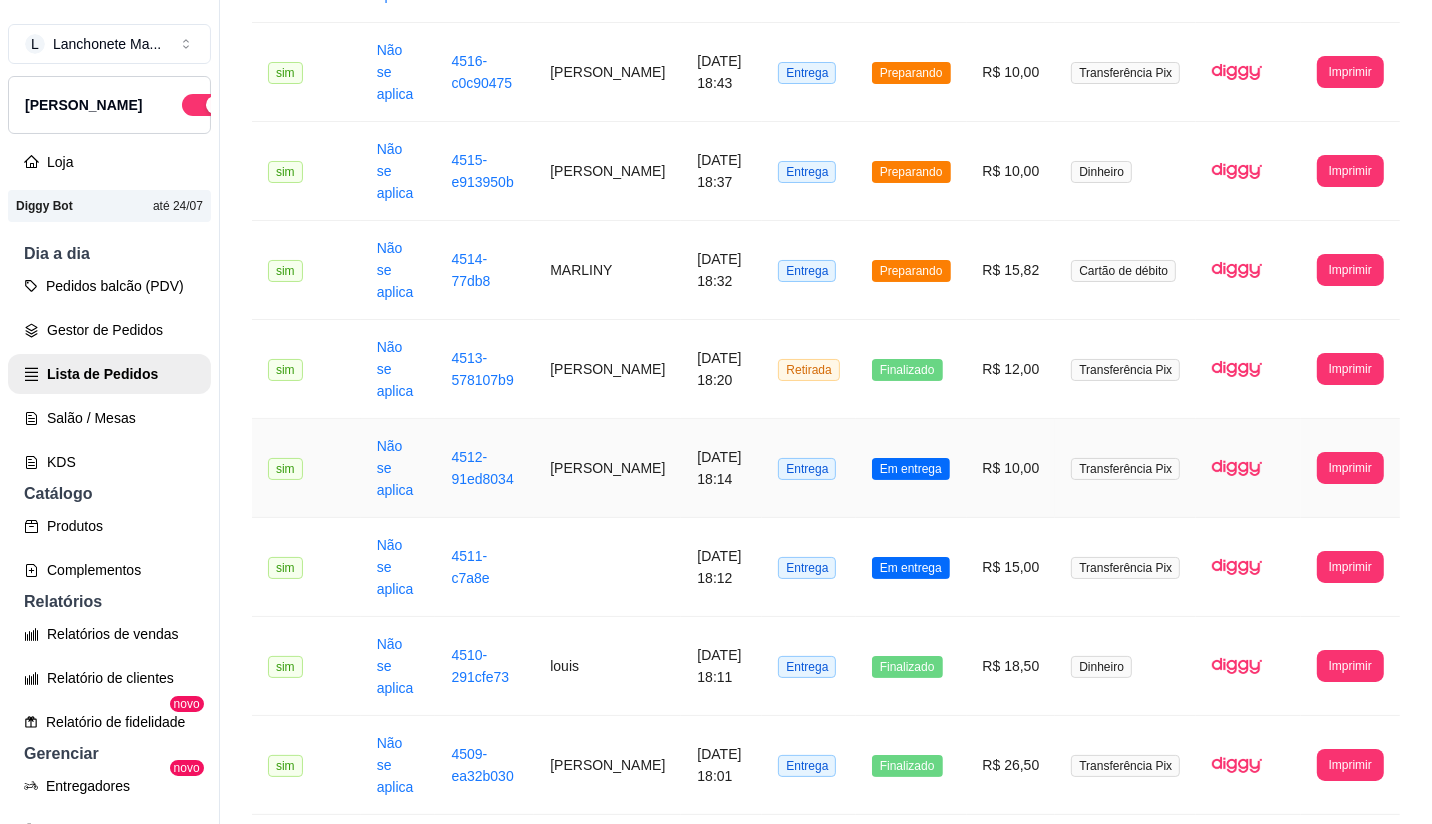 click on "Em entrega" at bounding box center [911, 469] 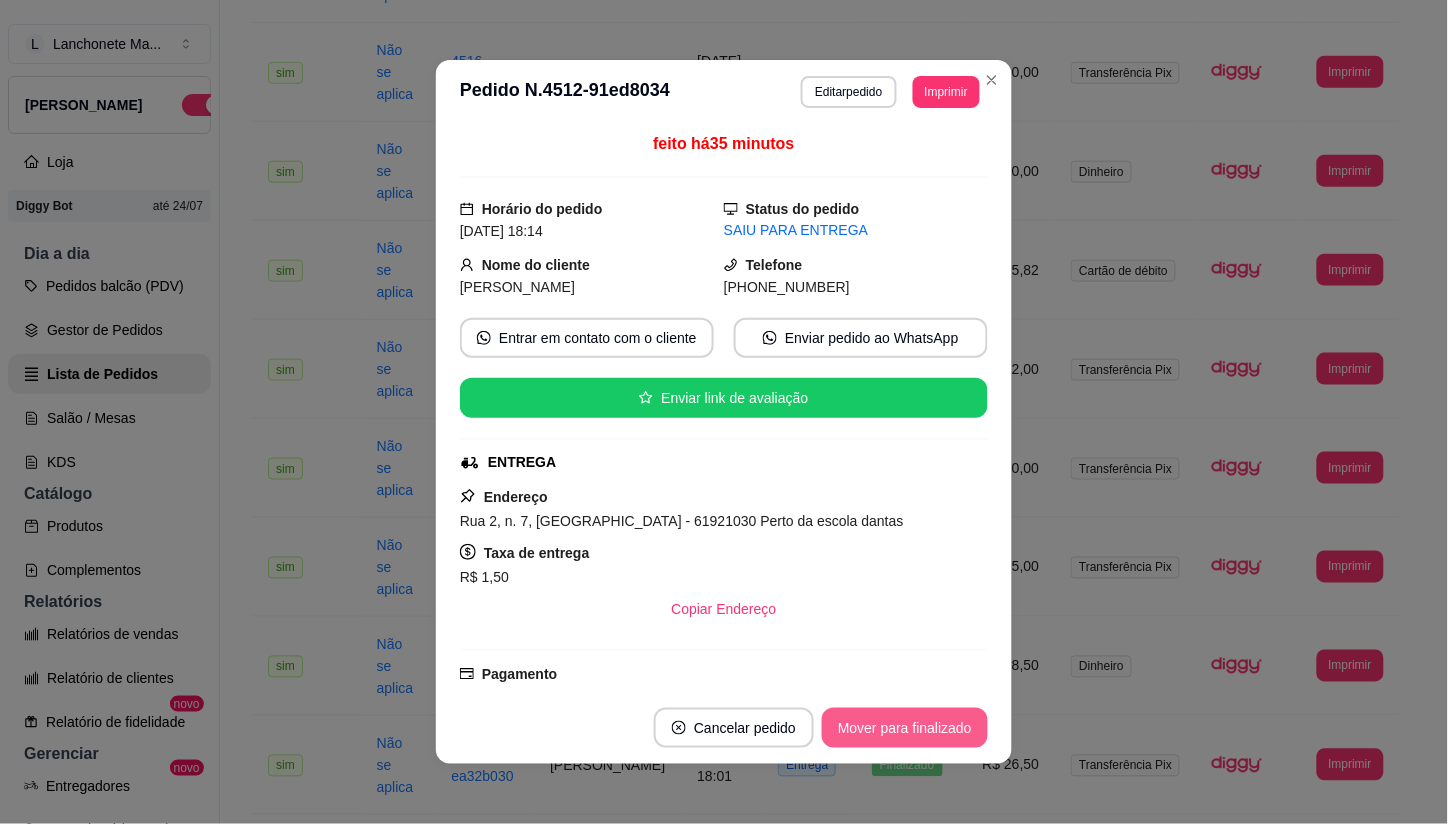 click on "Mover para finalizado" at bounding box center (905, 728) 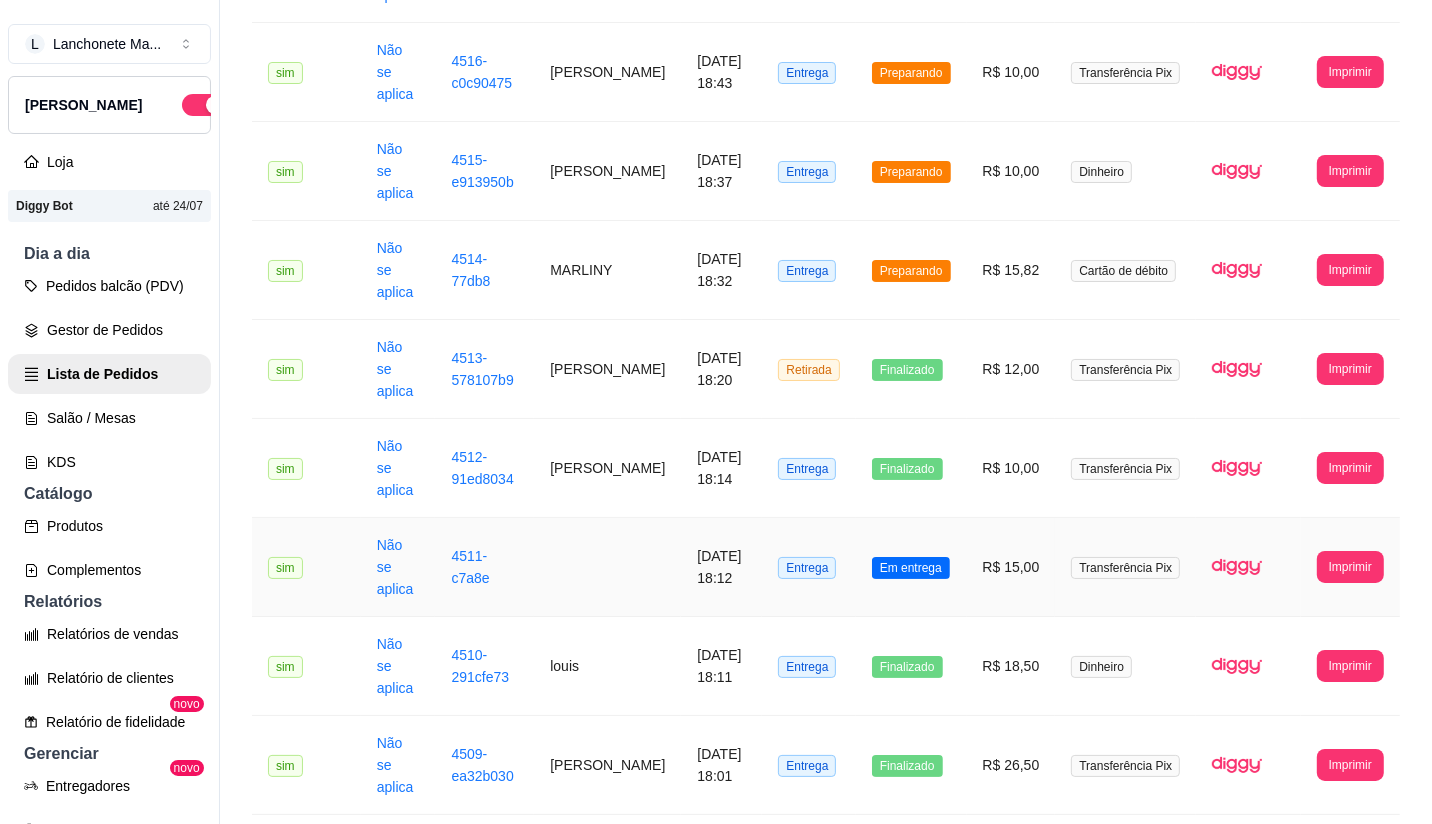 click on "Em entrega" at bounding box center [911, 567] 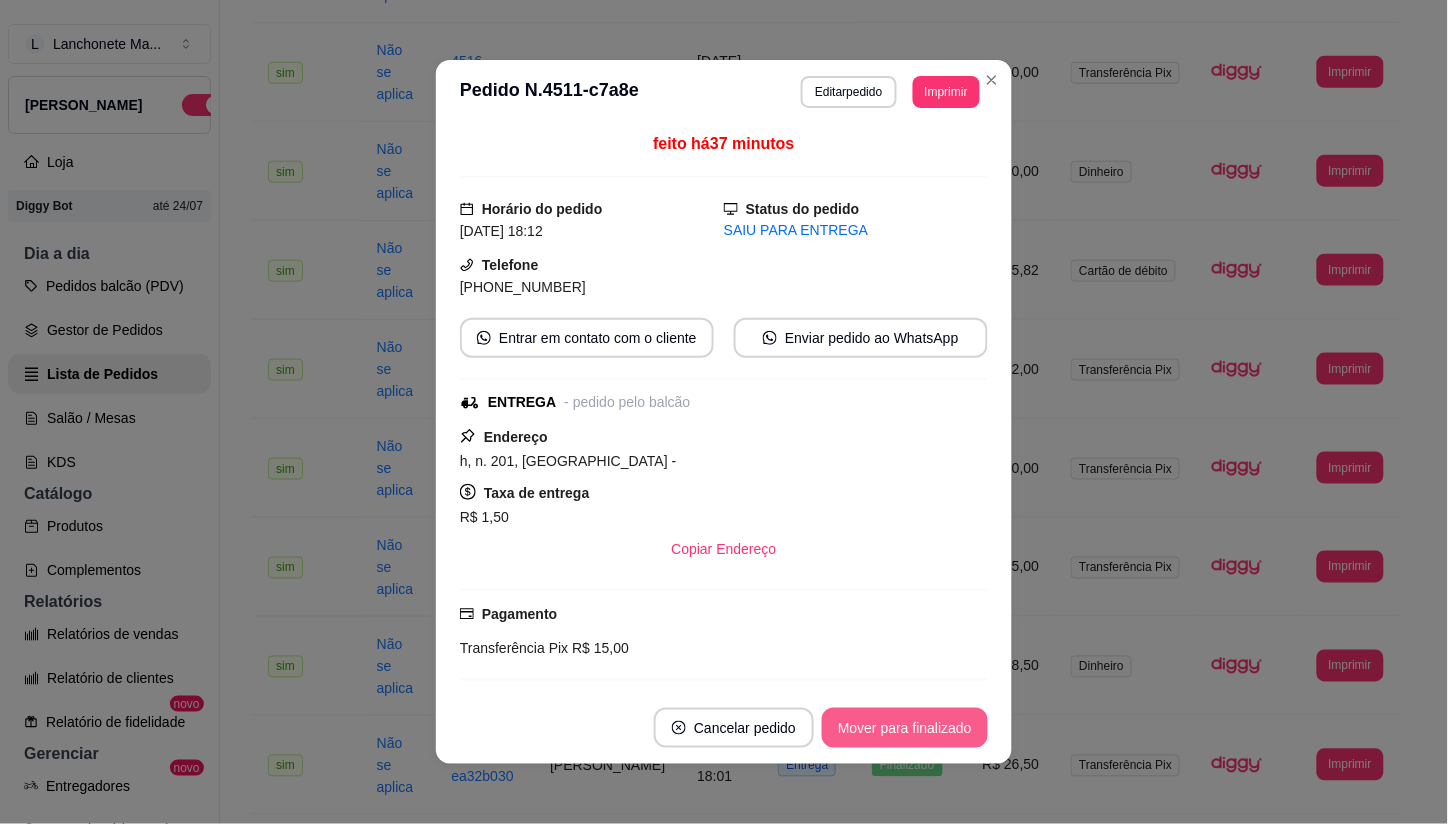 click on "Mover para finalizado" at bounding box center (905, 728) 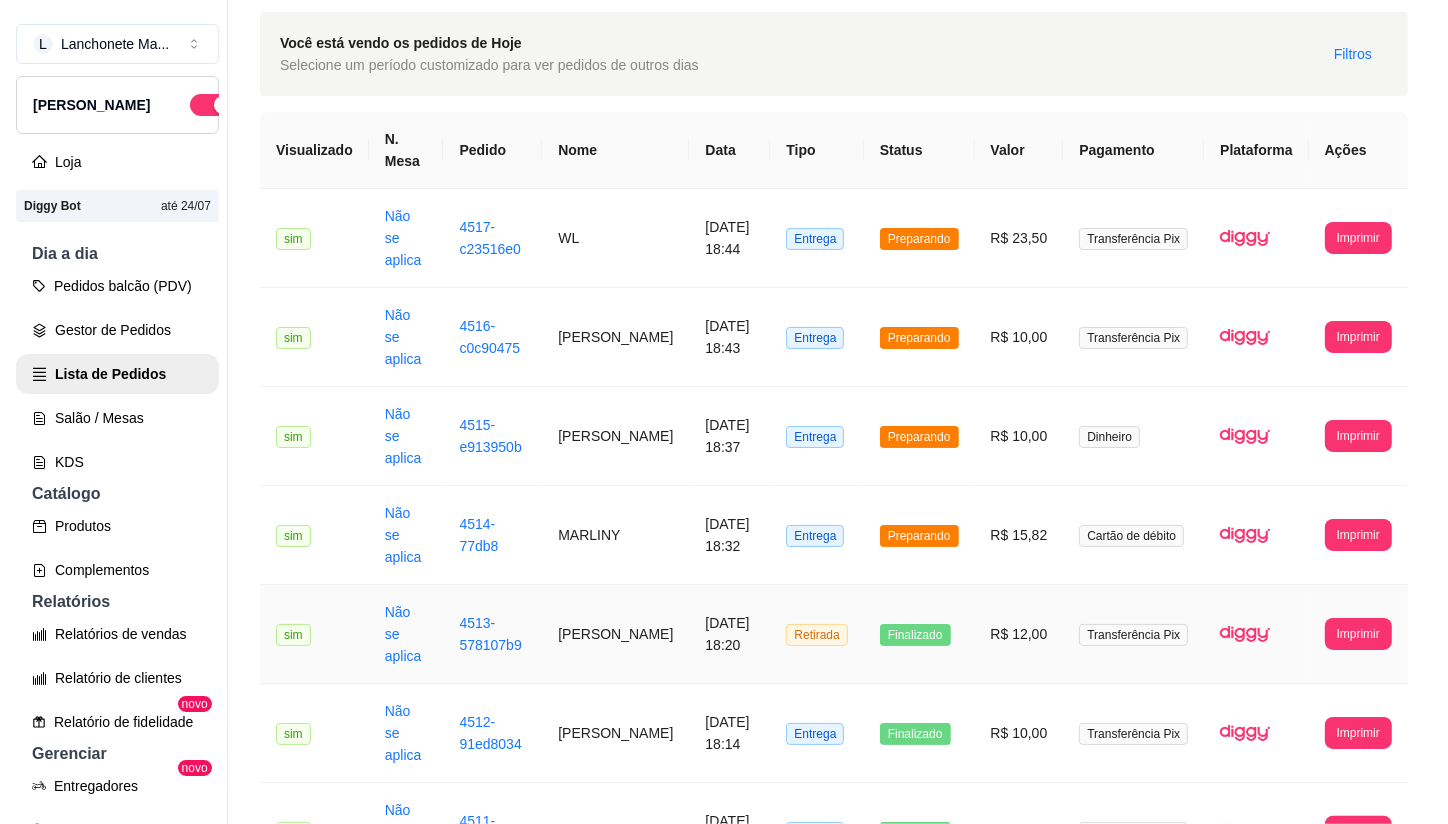 scroll, scrollTop: 0, scrollLeft: 0, axis: both 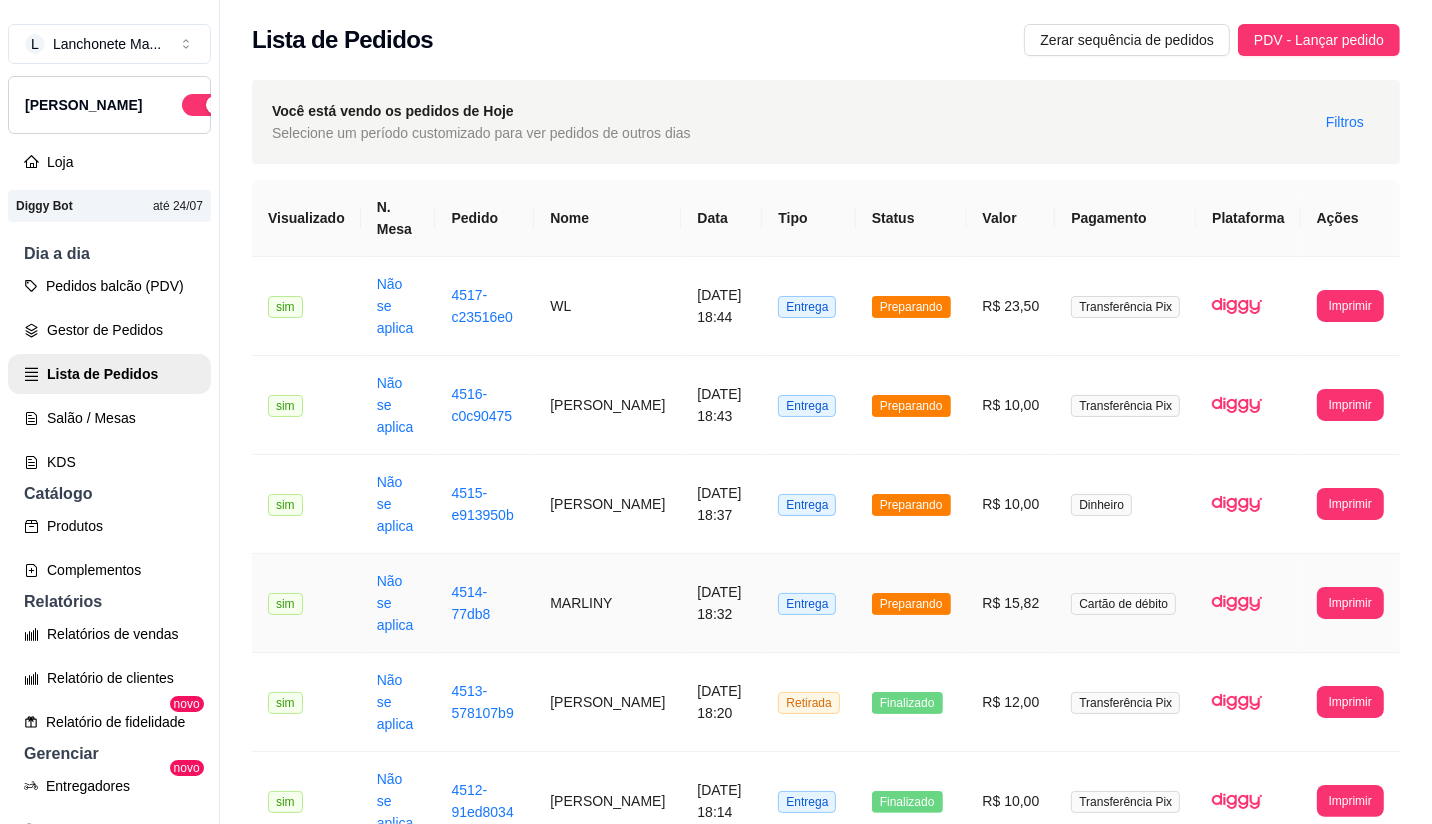 click on "Preparando" at bounding box center [911, 604] 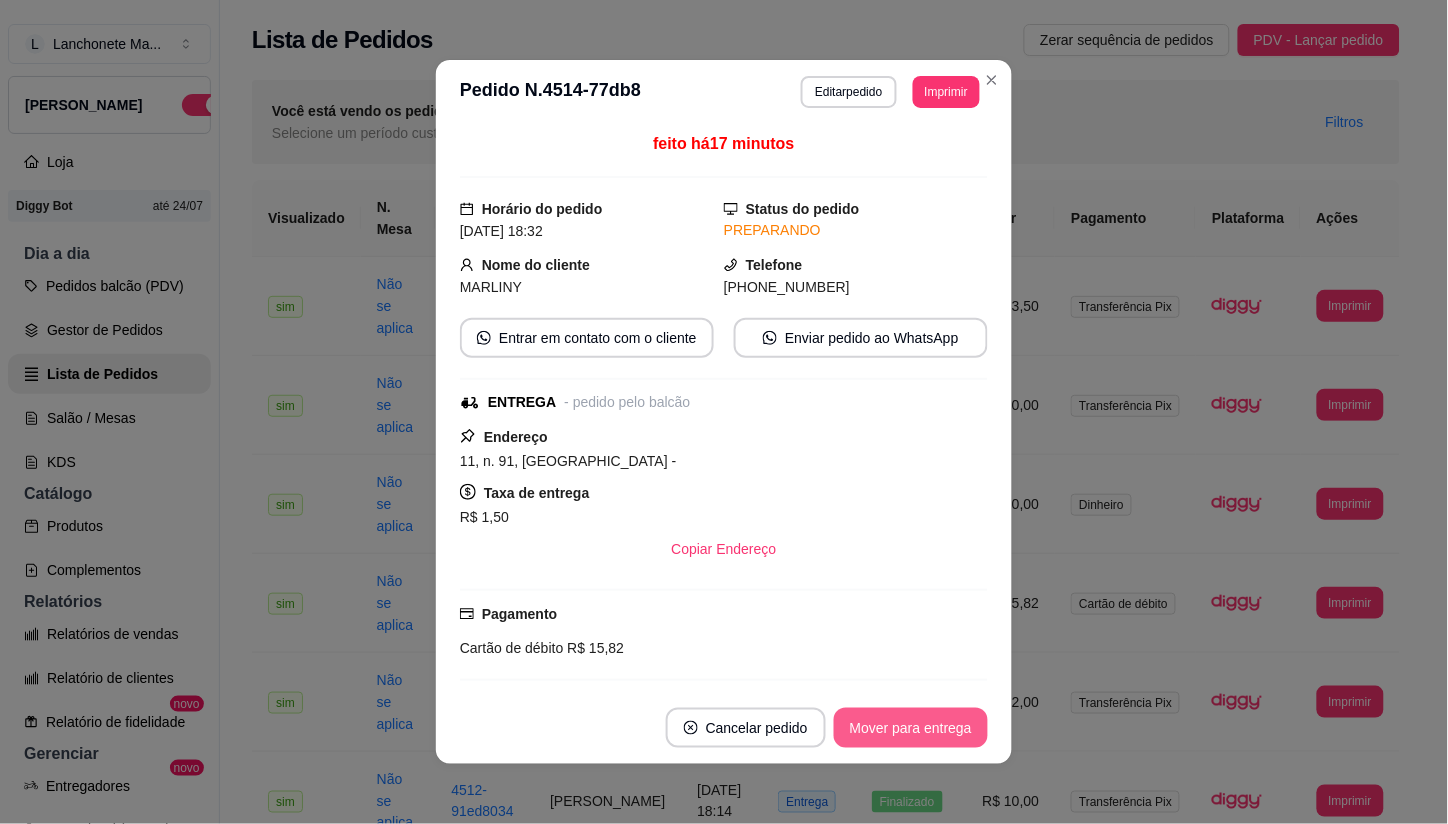 click on "Mover para entrega" at bounding box center [911, 728] 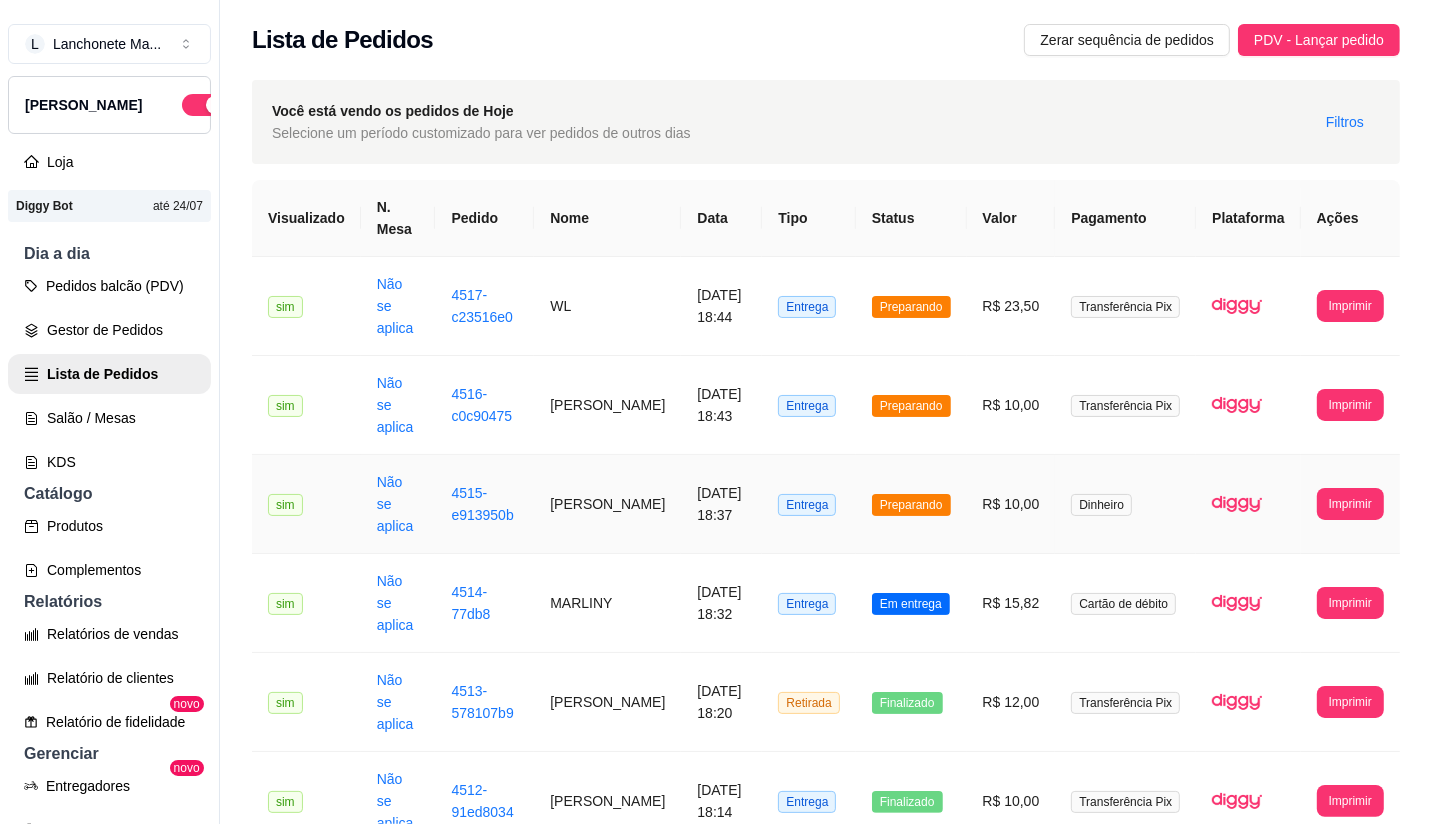 click on "Preparando" at bounding box center (911, 505) 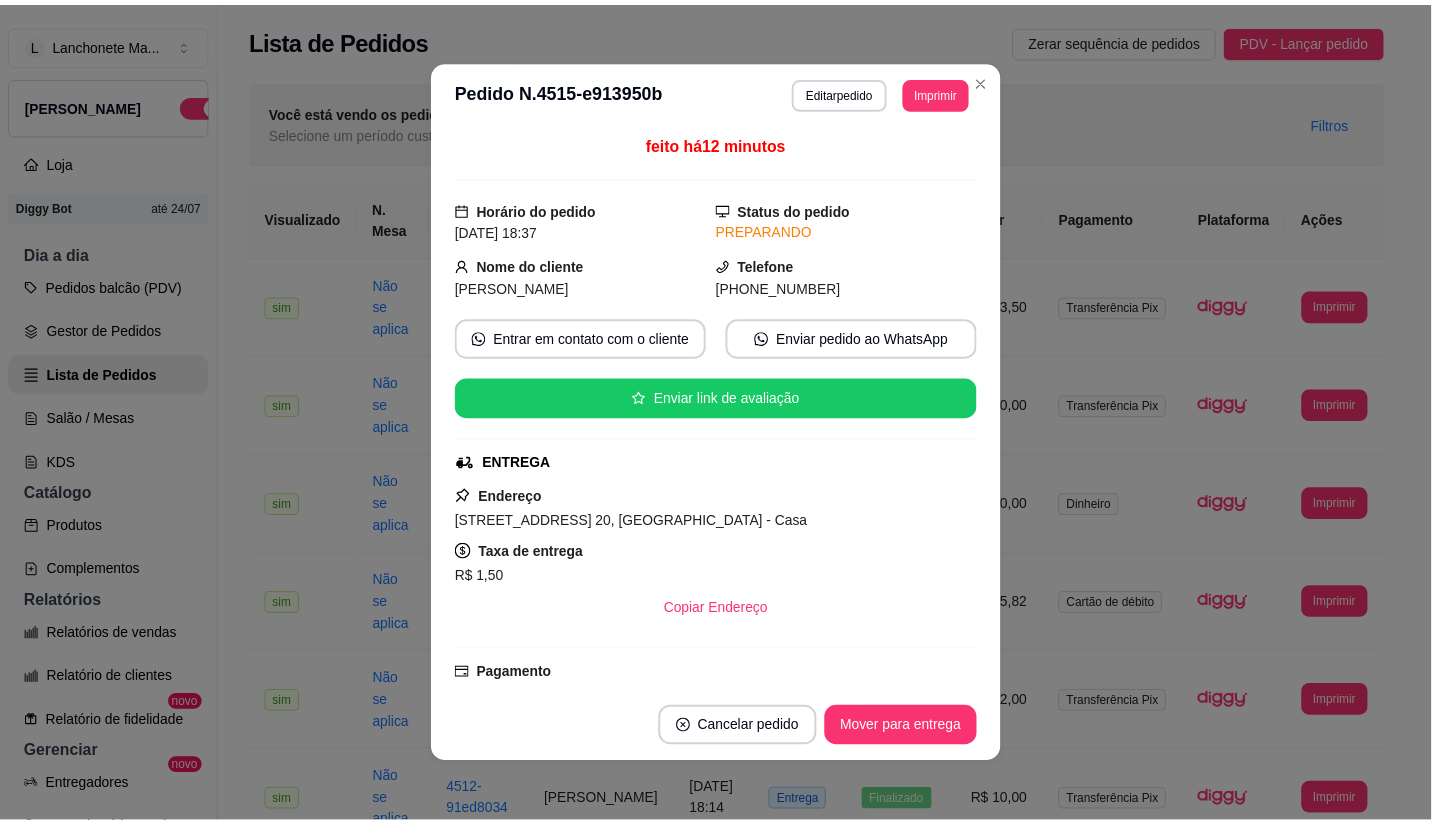 scroll, scrollTop: 111, scrollLeft: 0, axis: vertical 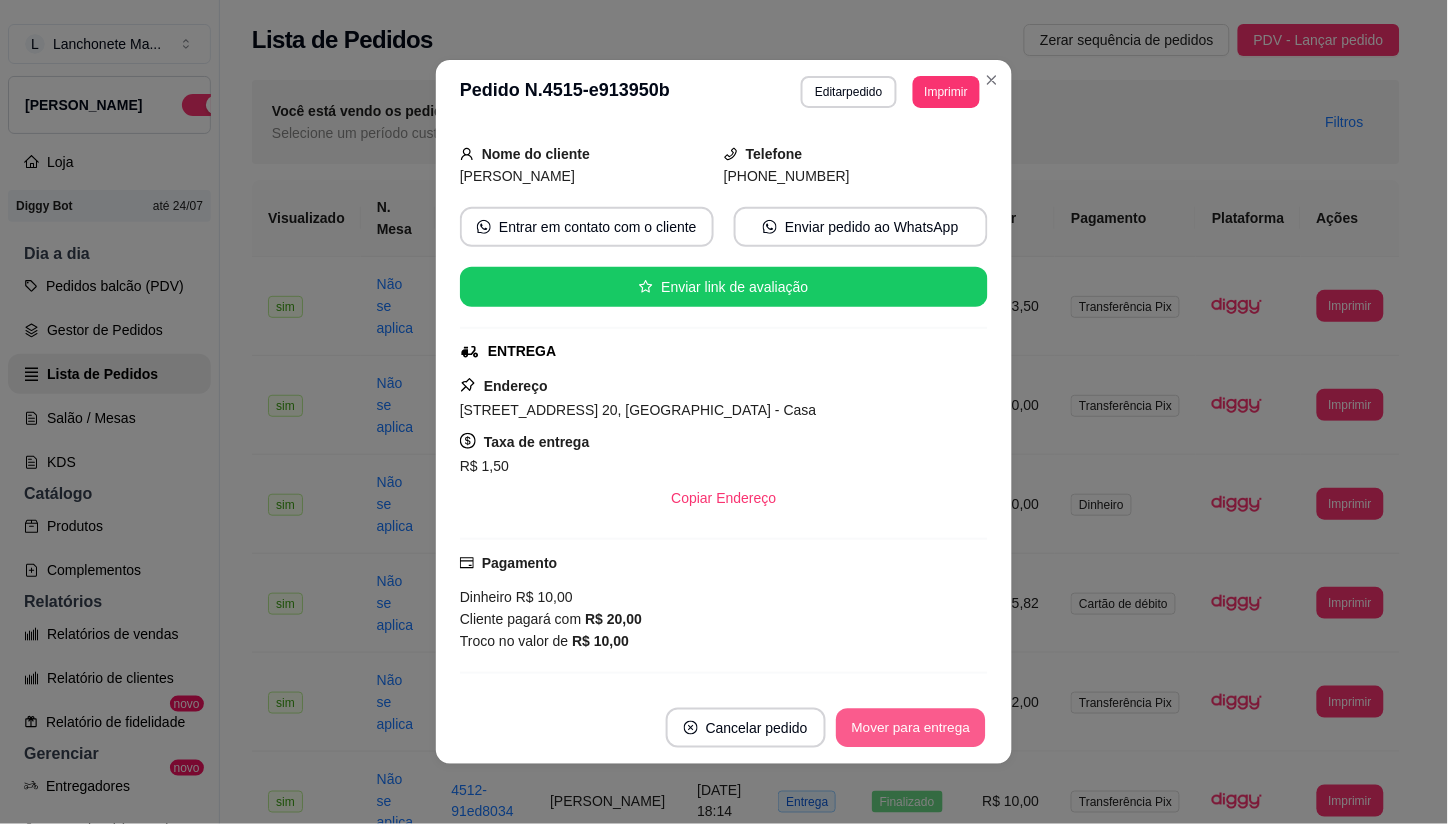 click on "Mover para entrega" at bounding box center (911, 728) 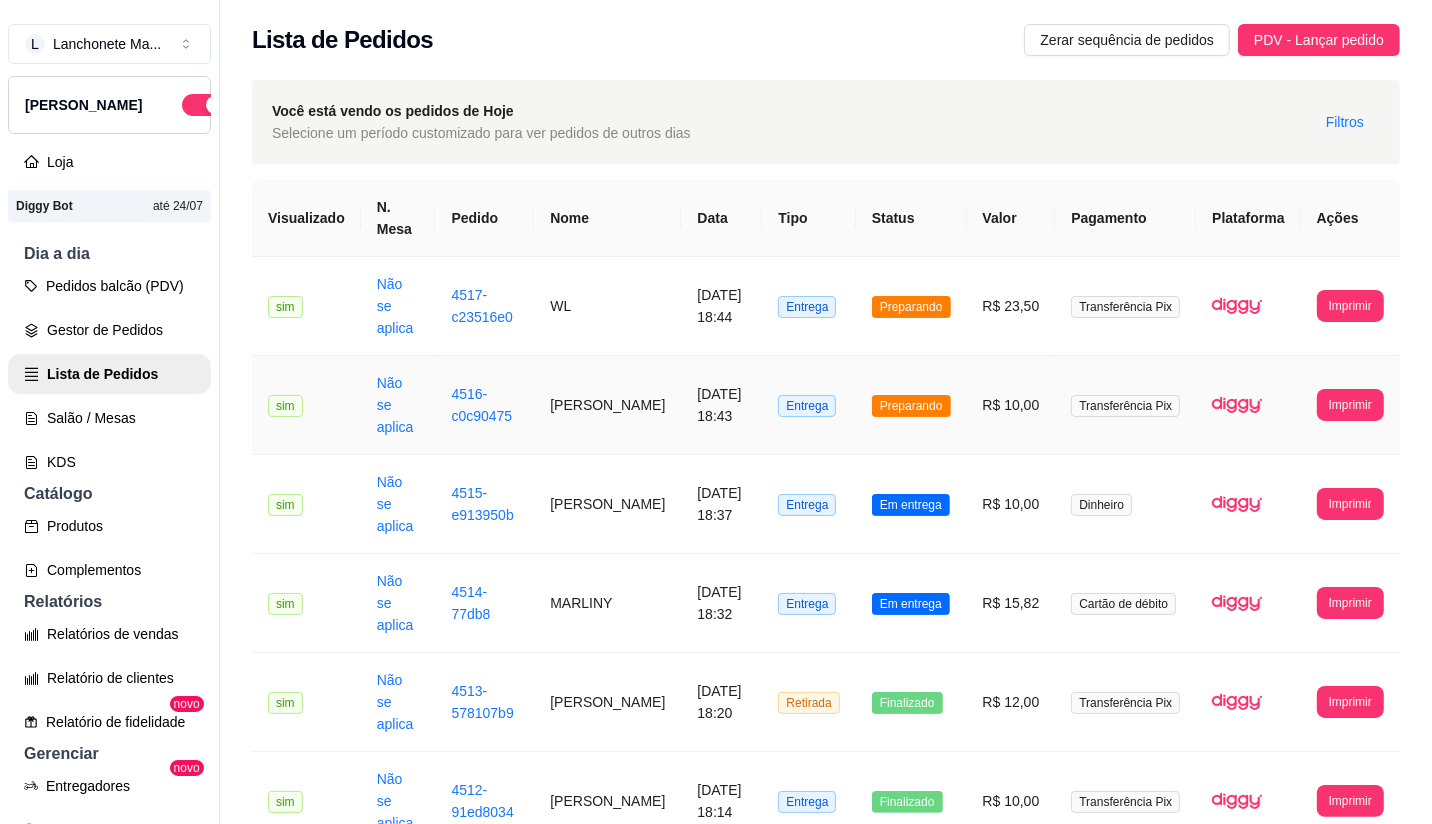 click on "Preparando" at bounding box center (911, 405) 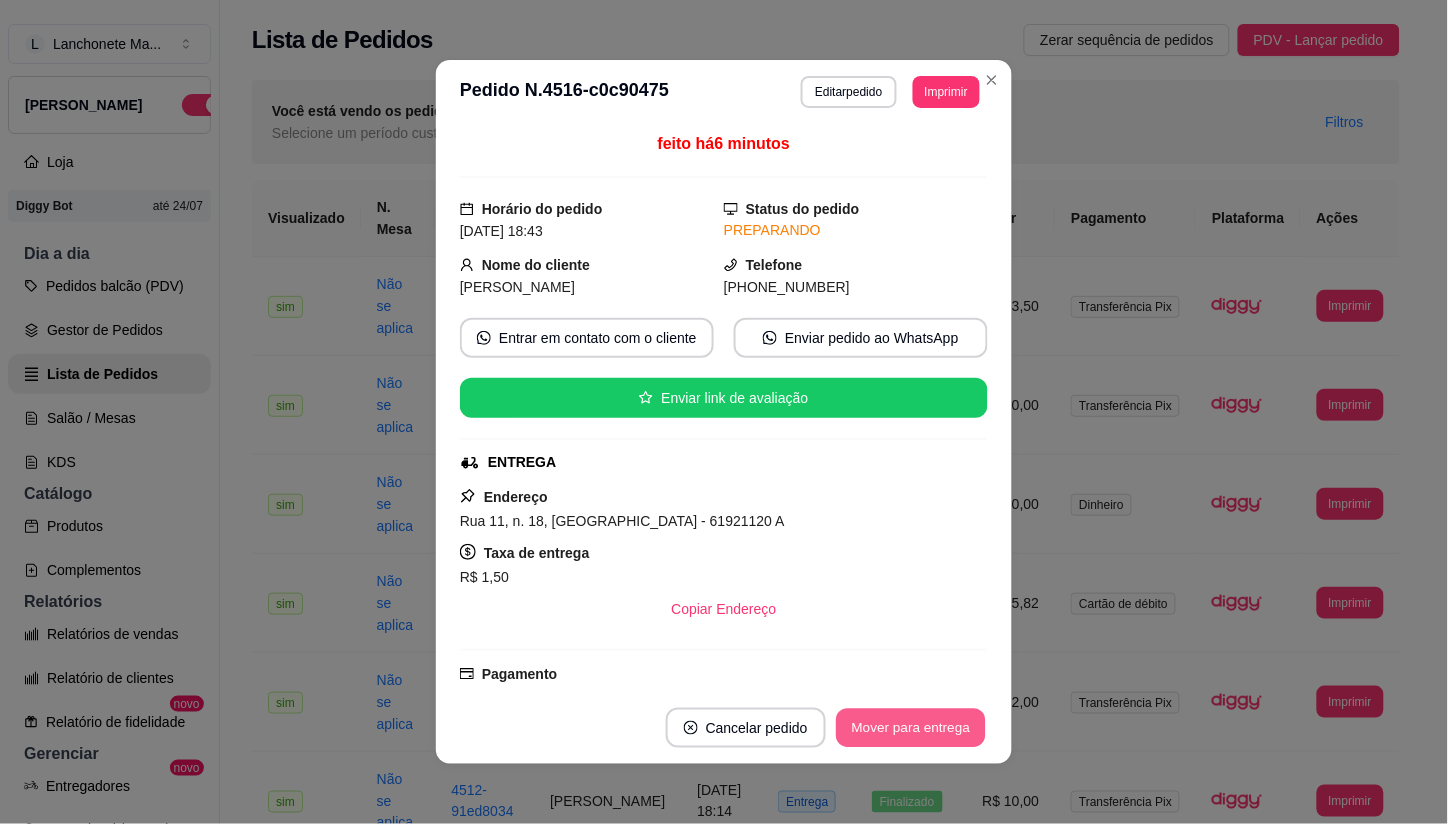 click on "Mover para entrega" at bounding box center [911, 728] 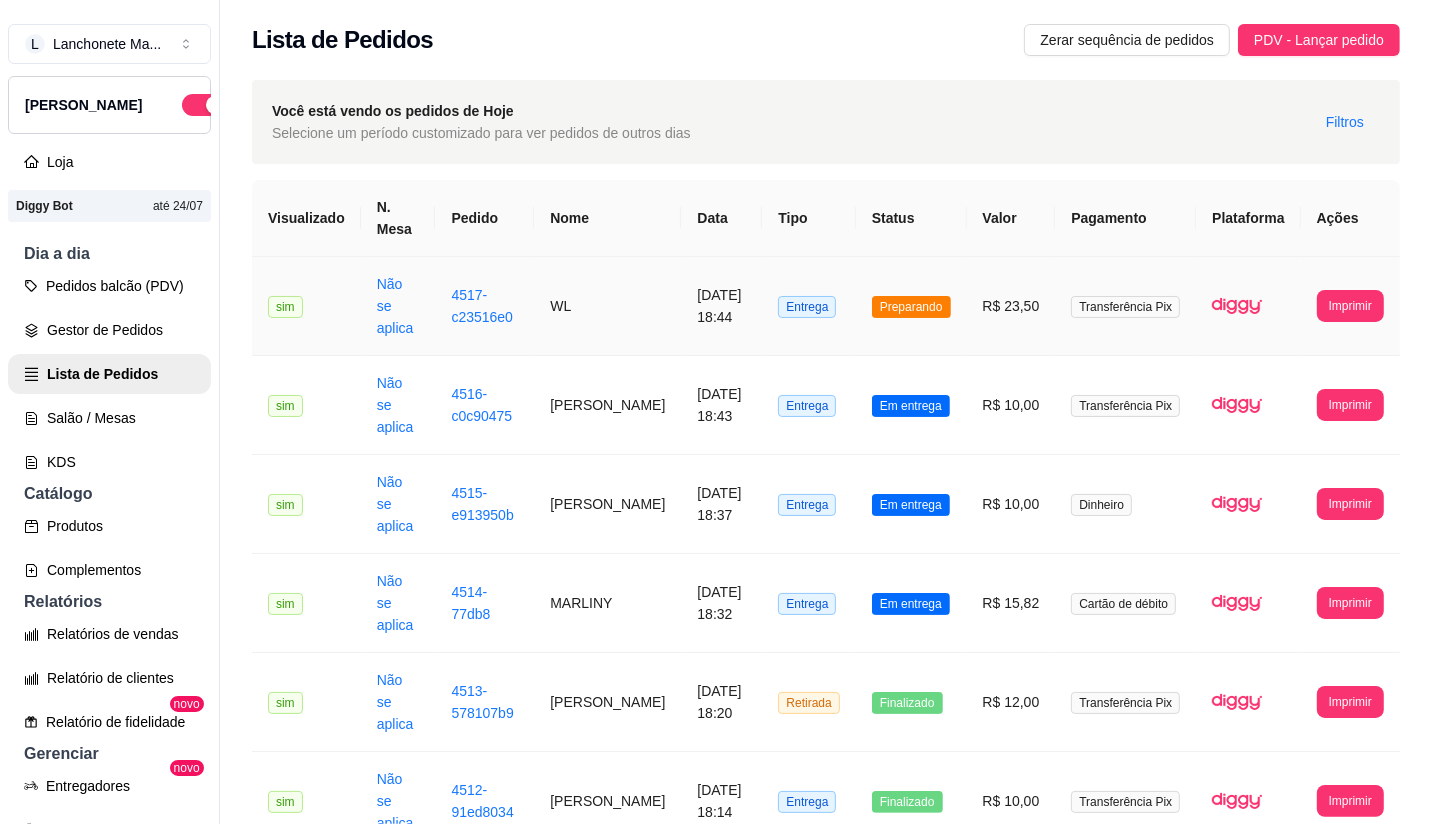 click on "Preparando" at bounding box center (911, 306) 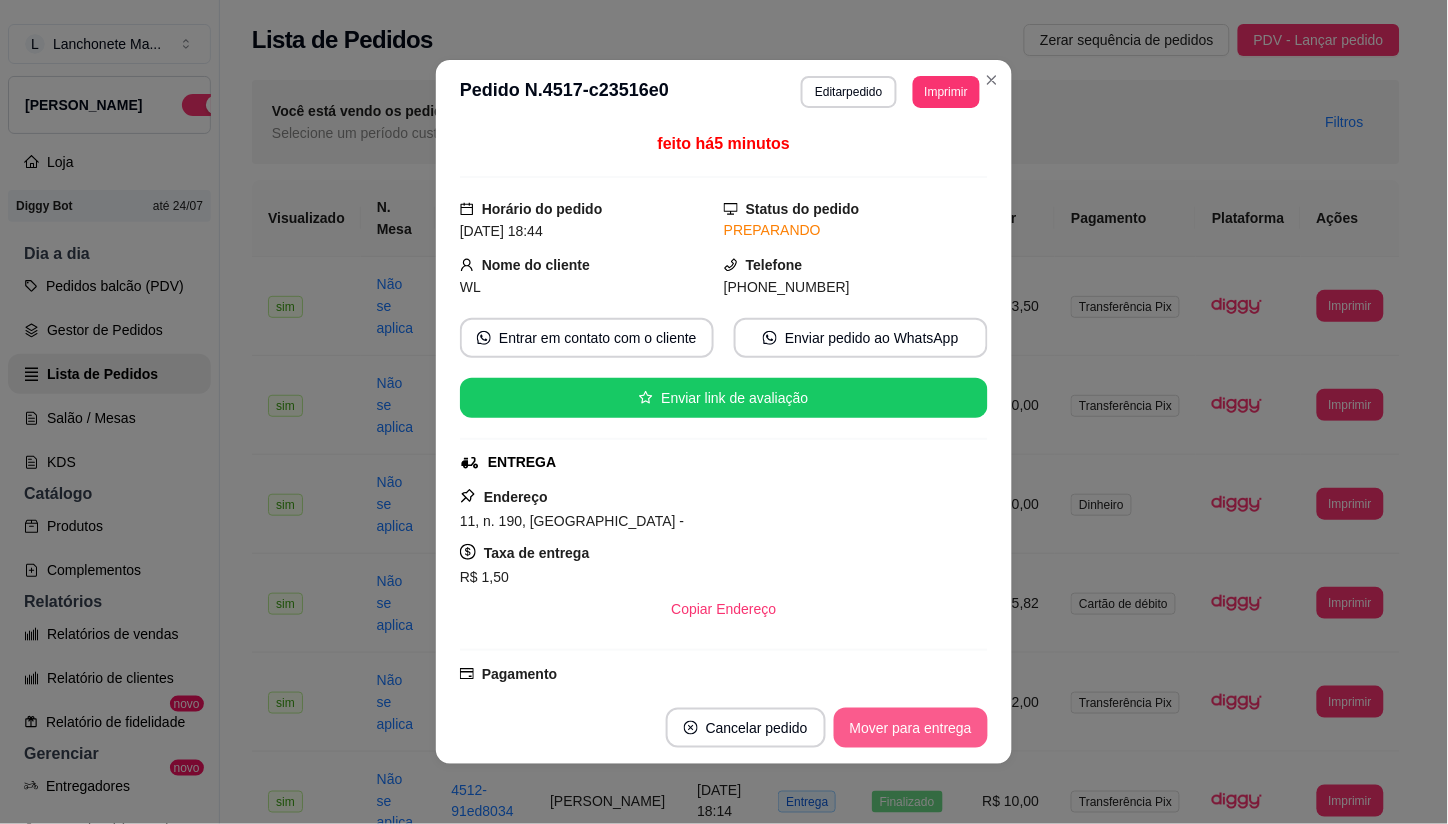 click on "Mover para entrega" at bounding box center [911, 728] 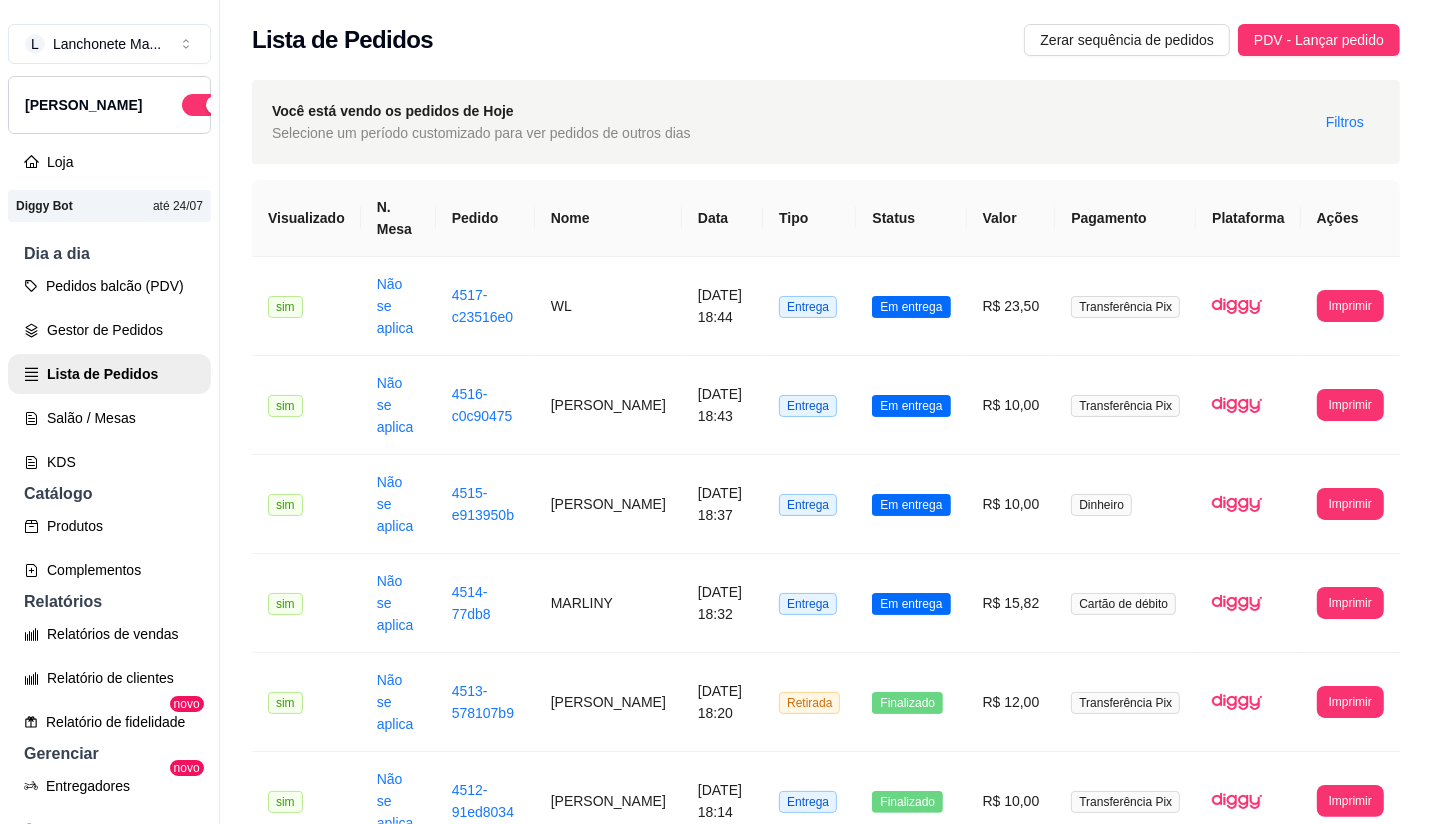 click on "L Lanchonete Ma ... Loja Aberta Loja Diggy Bot até 24/07   Dia a dia Pedidos balcão (PDV) Gestor de Pedidos Lista de Pedidos Salão / Mesas KDS Catálogo Produtos Complementos Relatórios Relatórios de vendas Relatório de clientes Relatório de fidelidade novo Gerenciar Entregadores novo Nota Fiscal (NFC-e) Controle de caixa Controle de fiado Cupons Clientes Estoque Configurações Diggy Planos Precisa de ajuda? Sair" at bounding box center (110, 428) 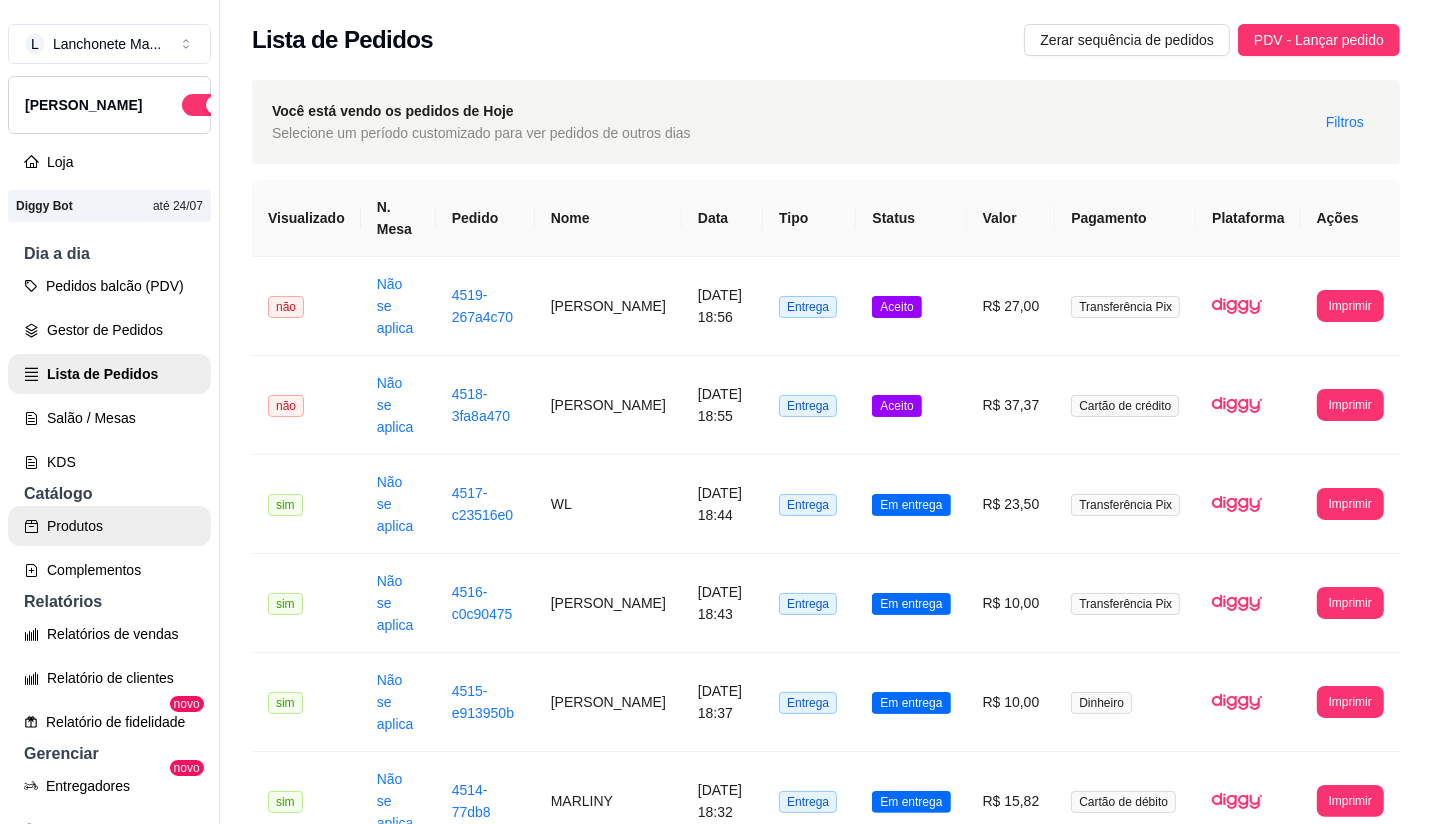 click on "Produtos" at bounding box center [109, 526] 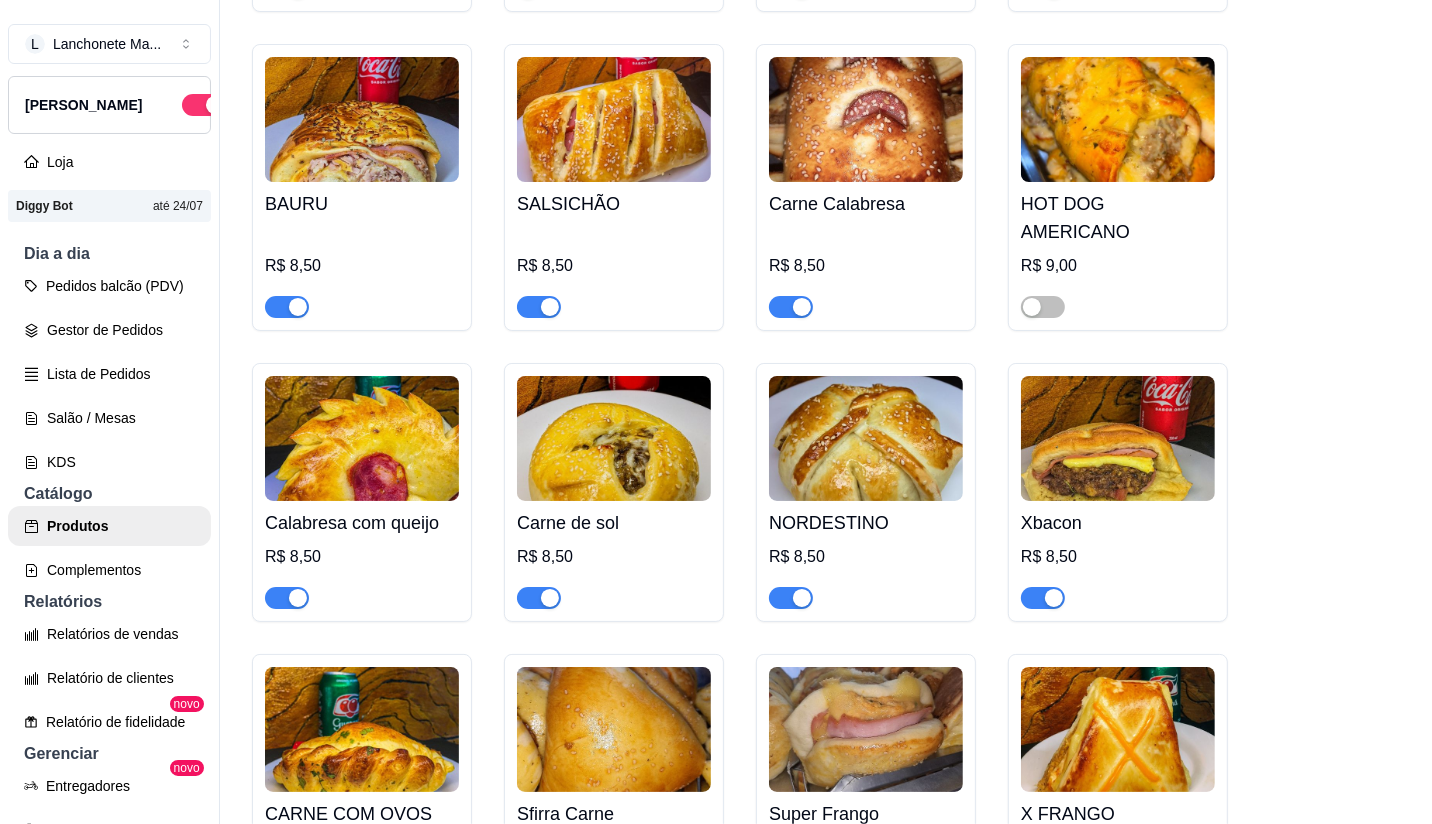 scroll, scrollTop: 994, scrollLeft: 0, axis: vertical 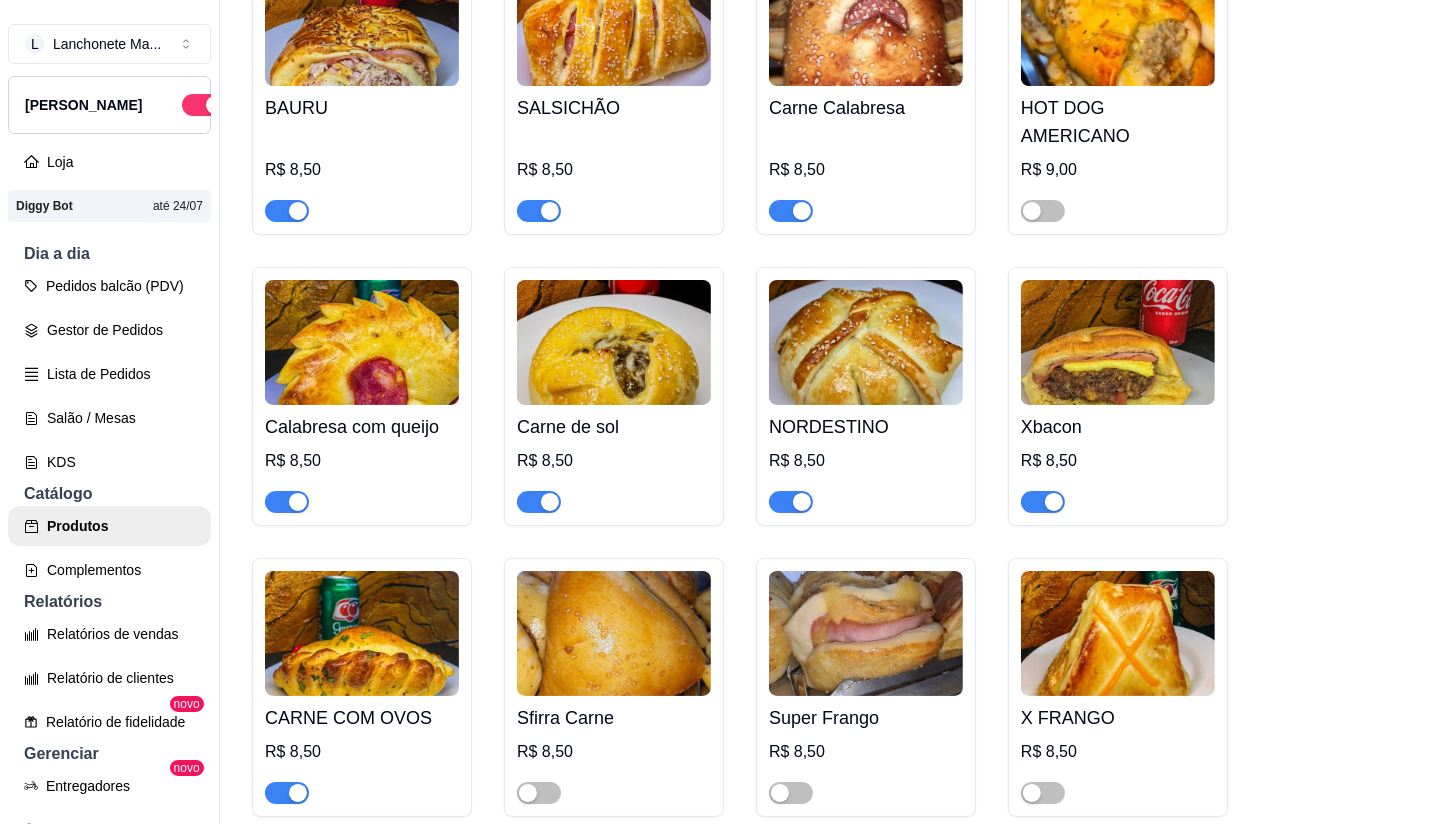 click at bounding box center (287, 502) 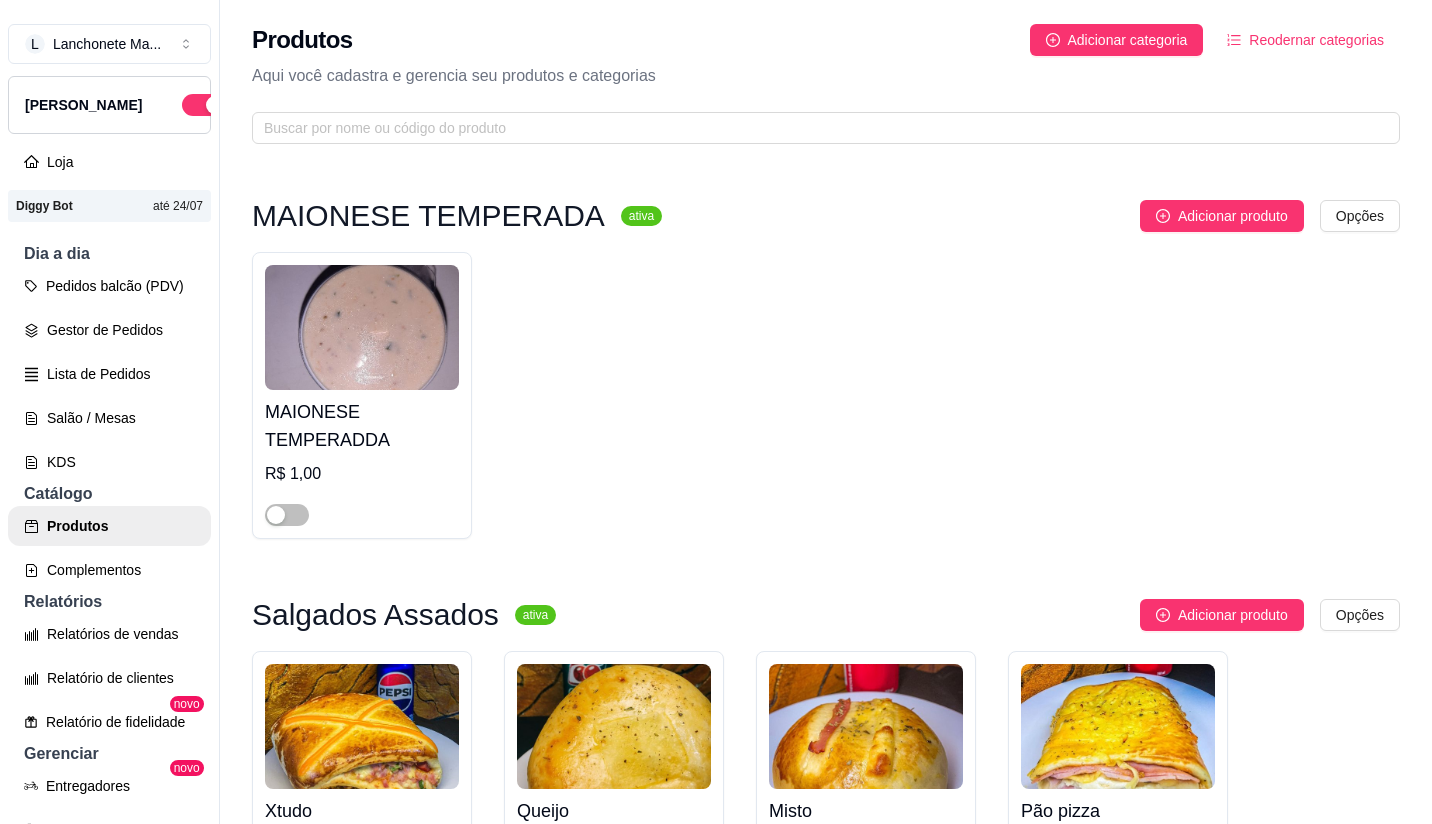 scroll, scrollTop: 0, scrollLeft: 0, axis: both 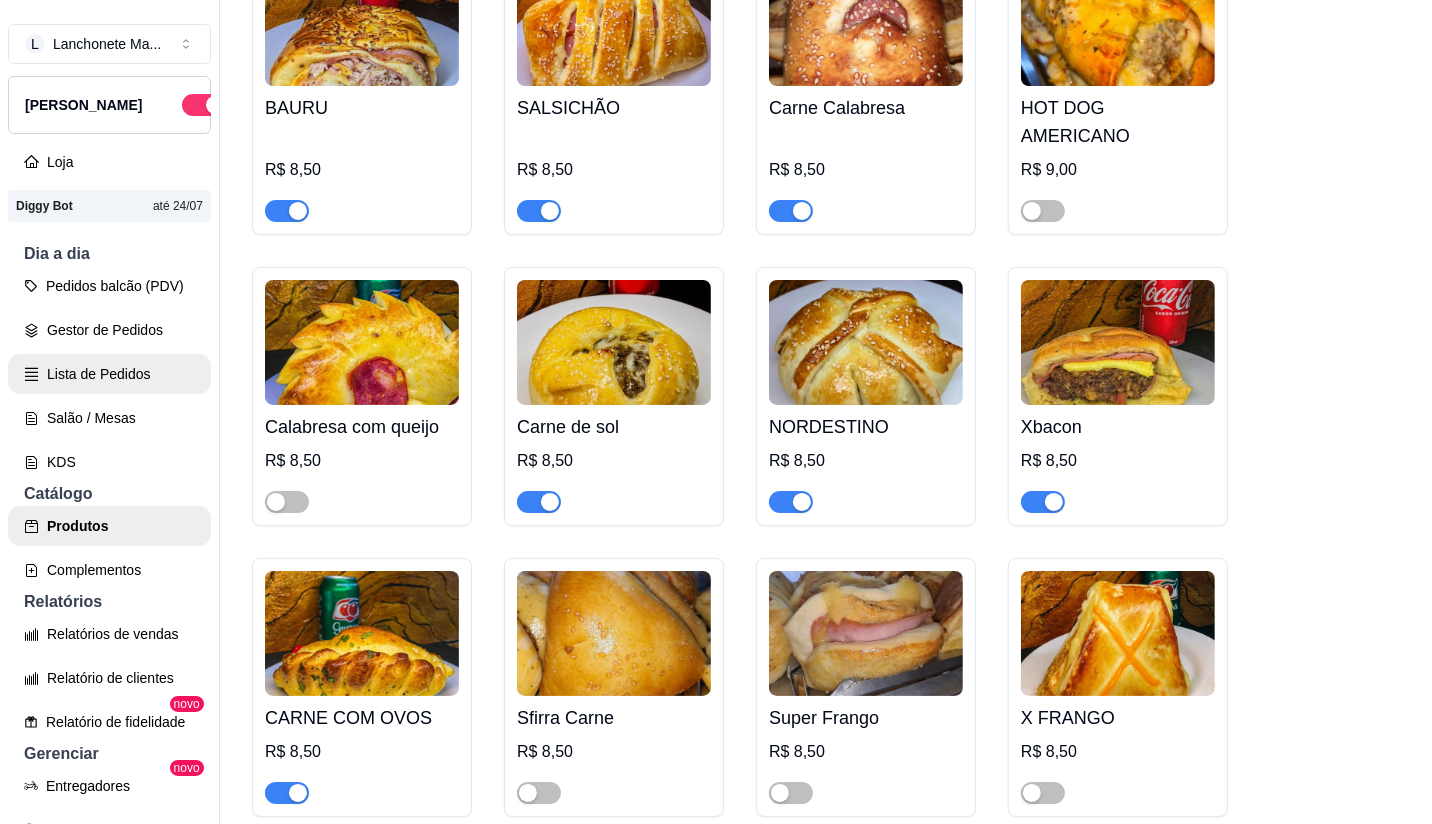 click on "Lista de Pedidos" at bounding box center [109, 374] 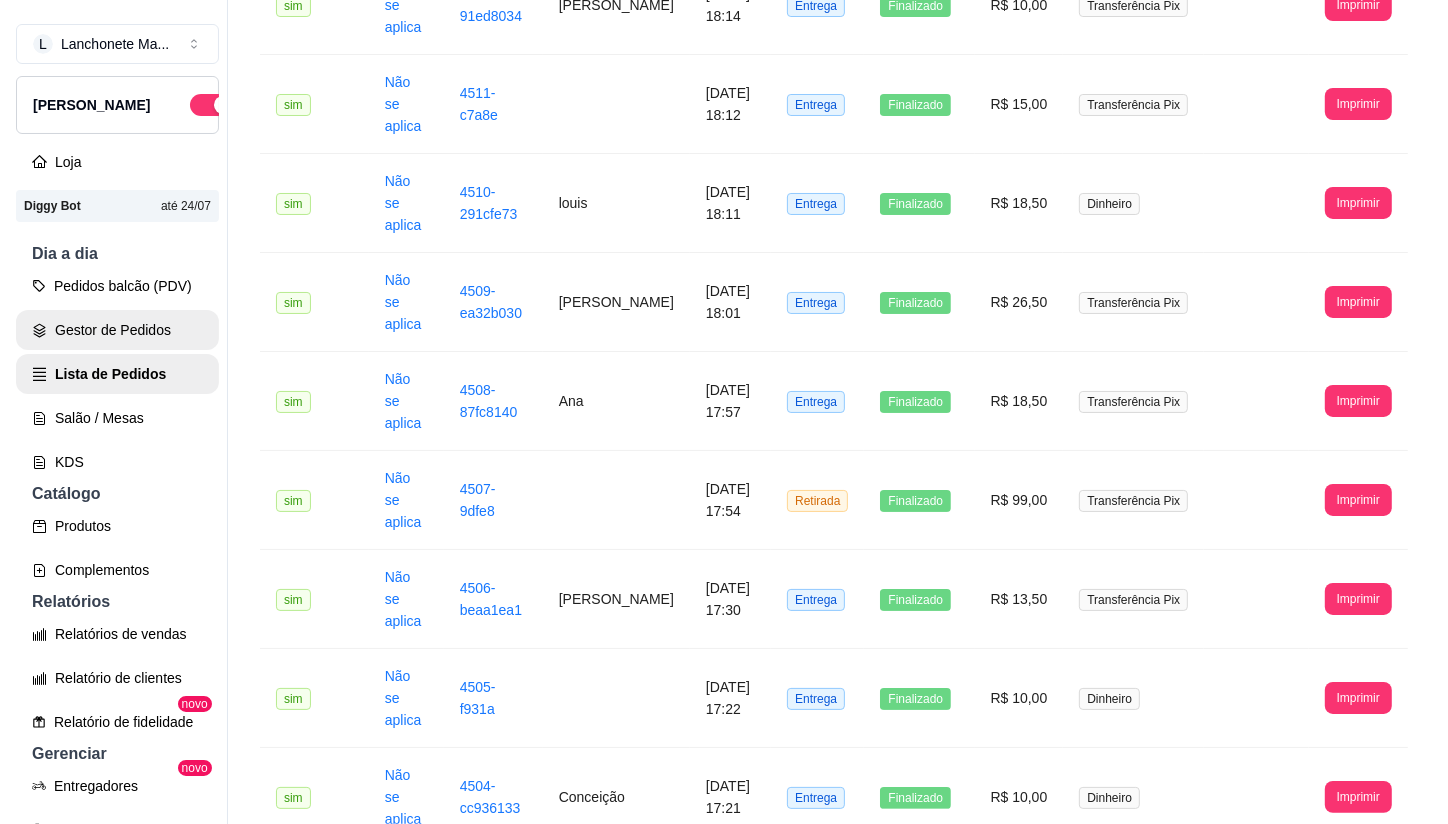 scroll, scrollTop: 0, scrollLeft: 0, axis: both 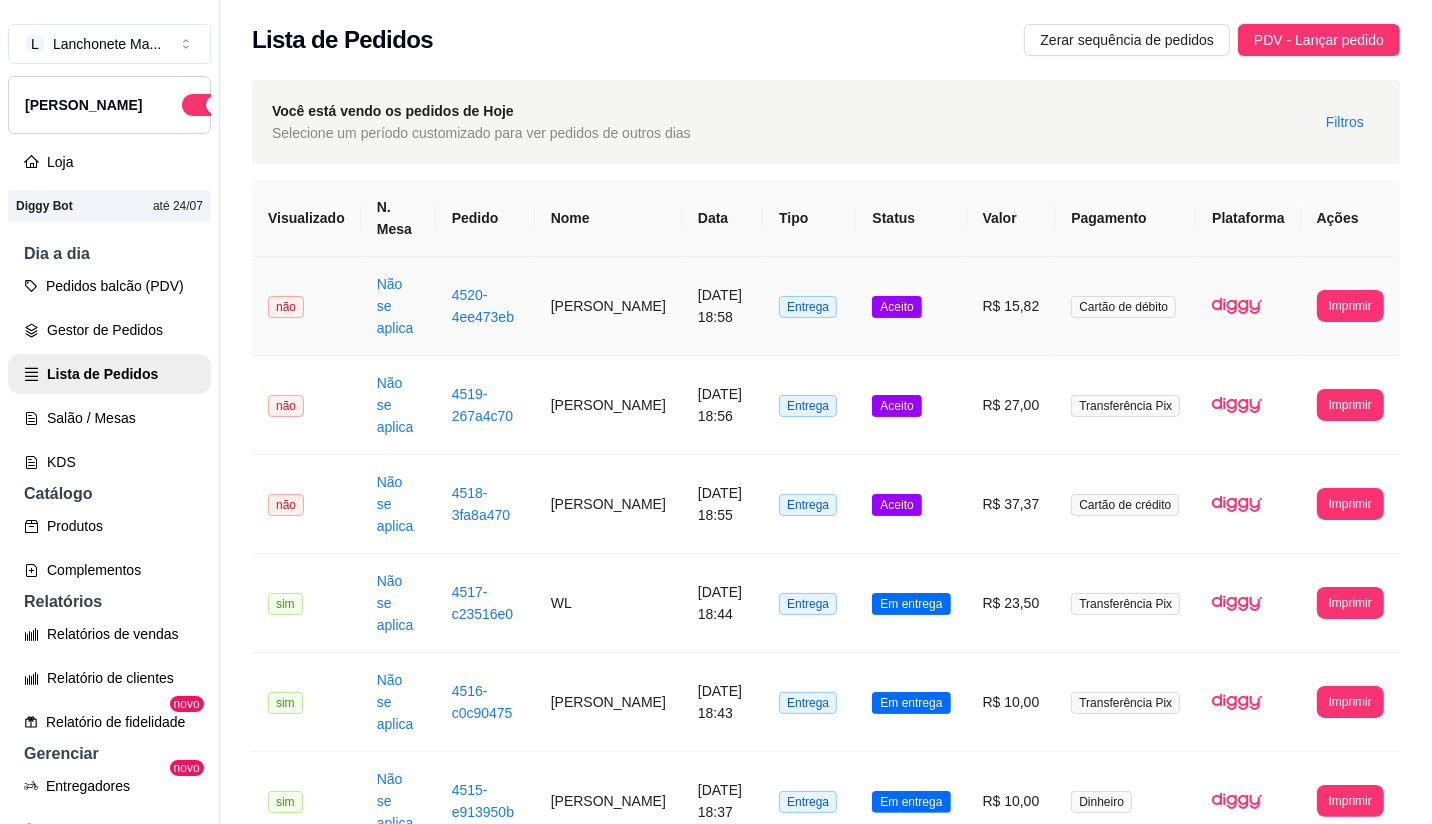 click on "Aceito" at bounding box center (911, 306) 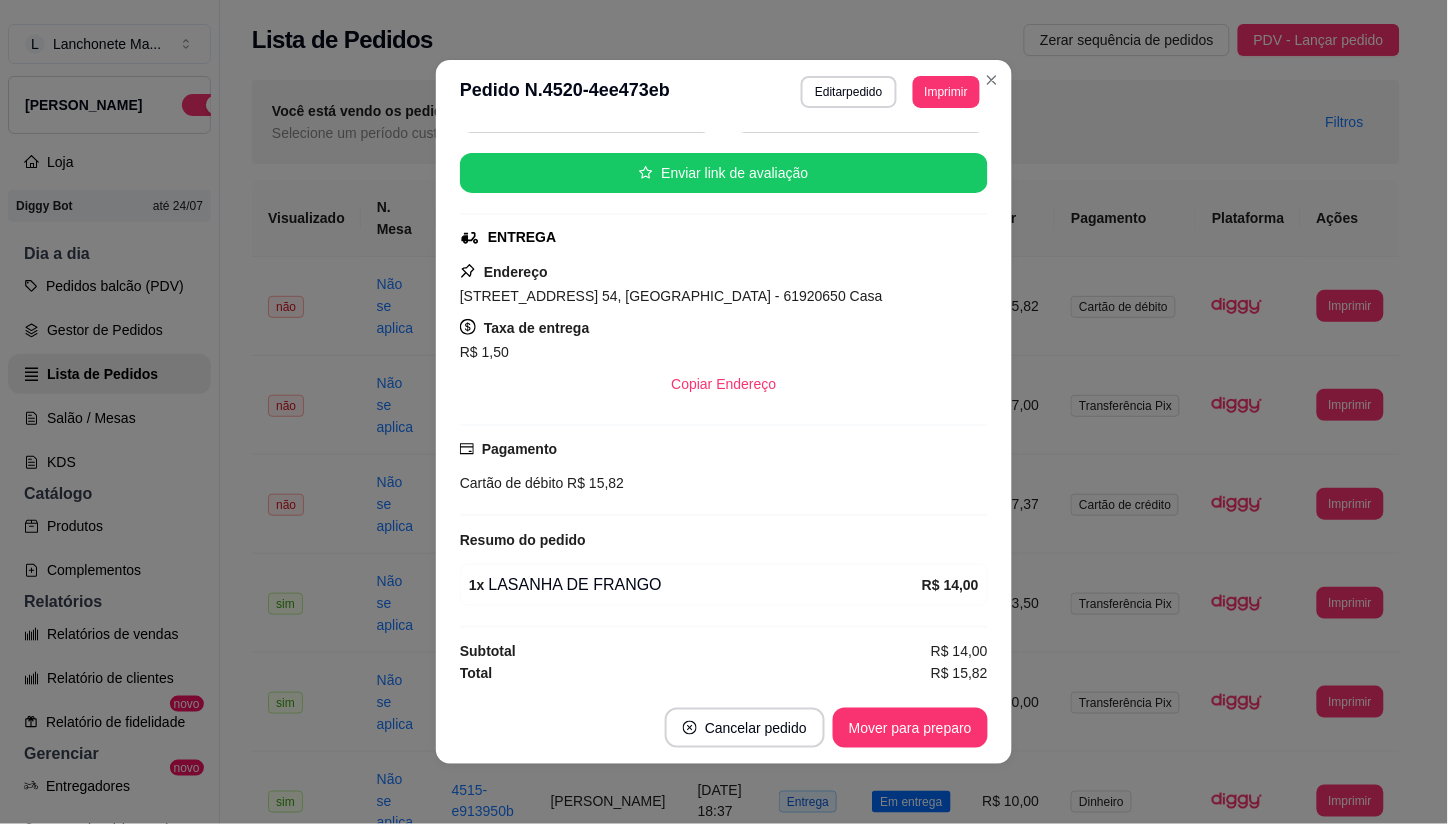 scroll, scrollTop: 227, scrollLeft: 0, axis: vertical 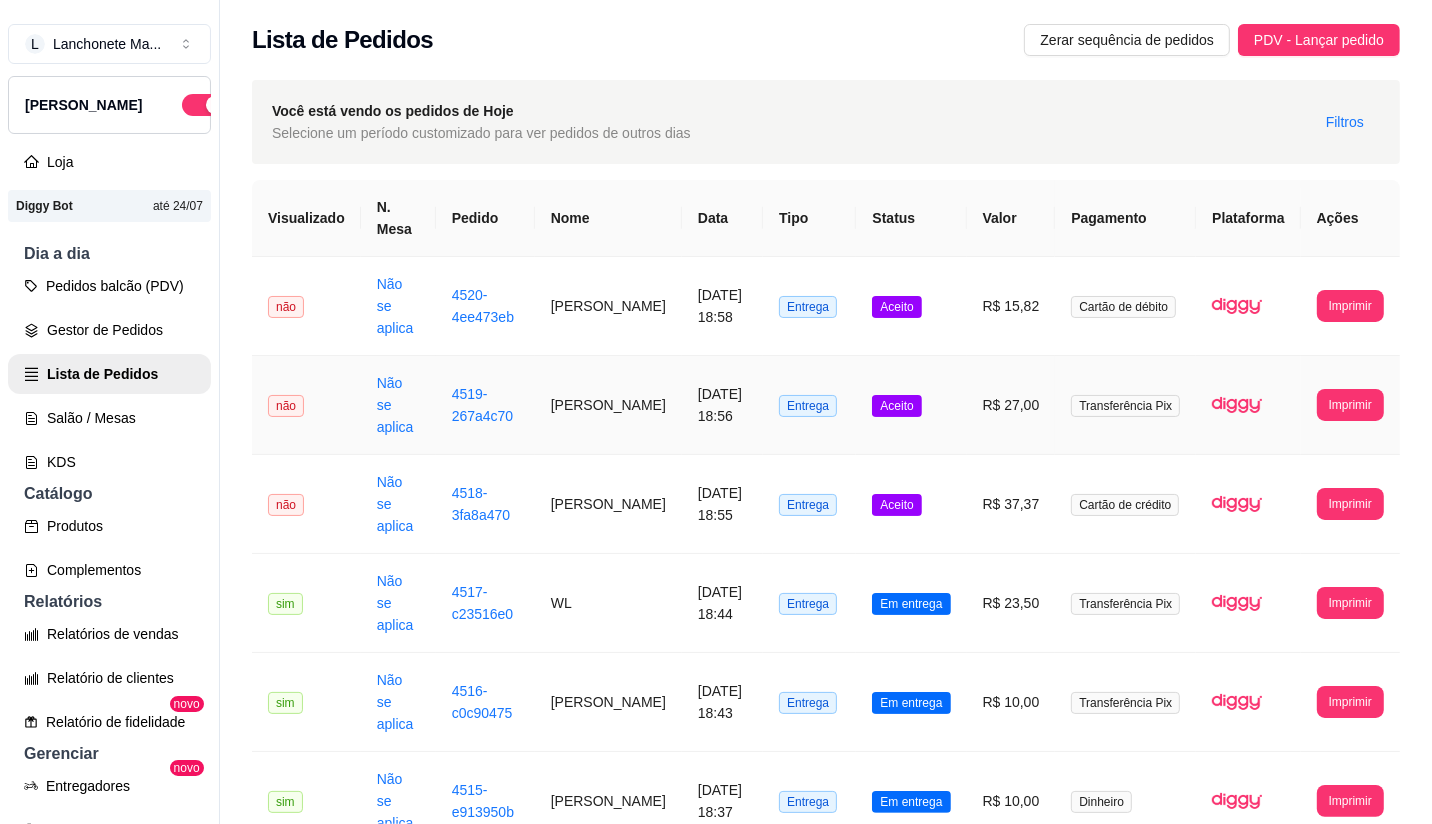 click on "Aceito" at bounding box center (911, 405) 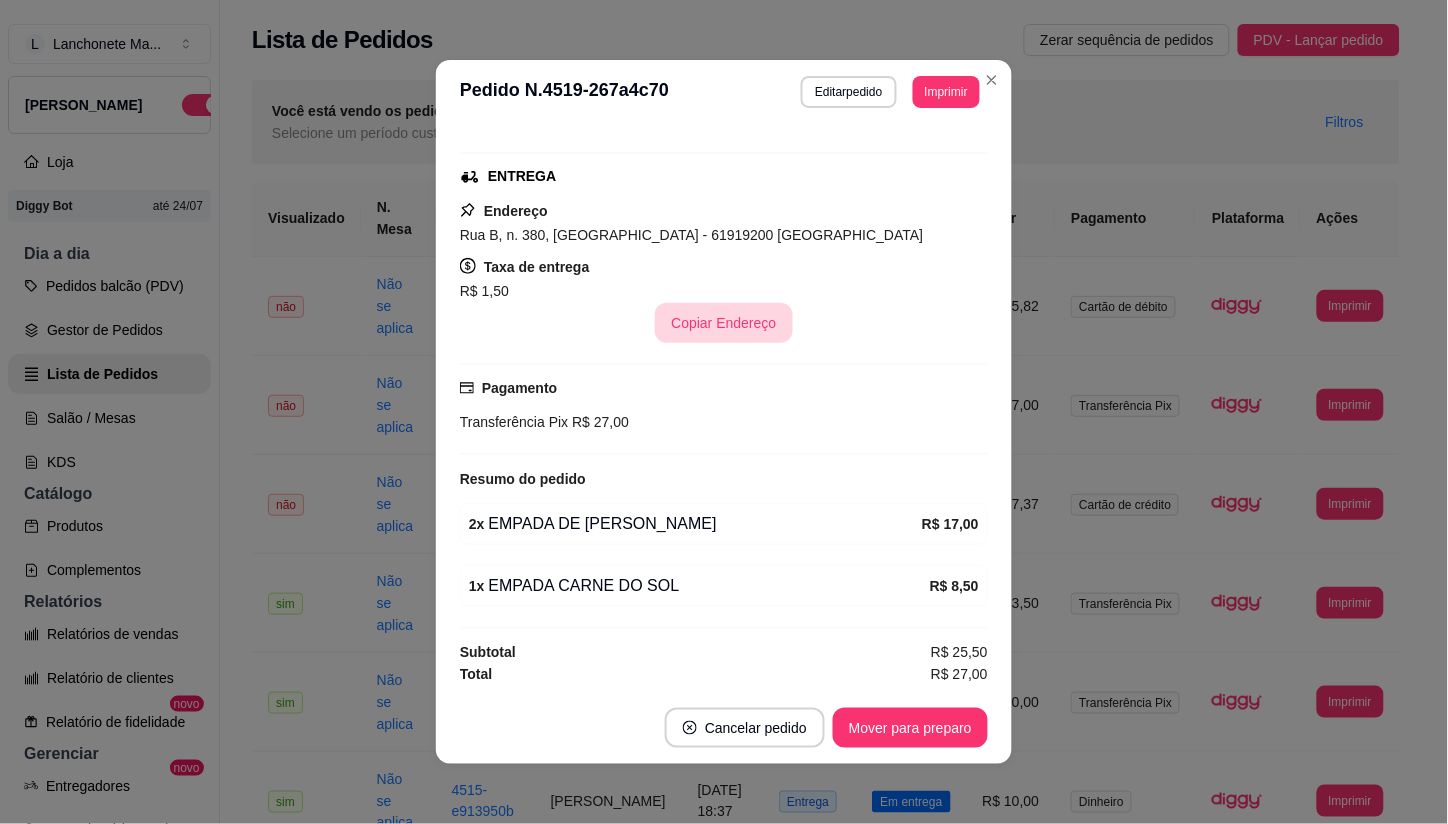 scroll, scrollTop: 290, scrollLeft: 0, axis: vertical 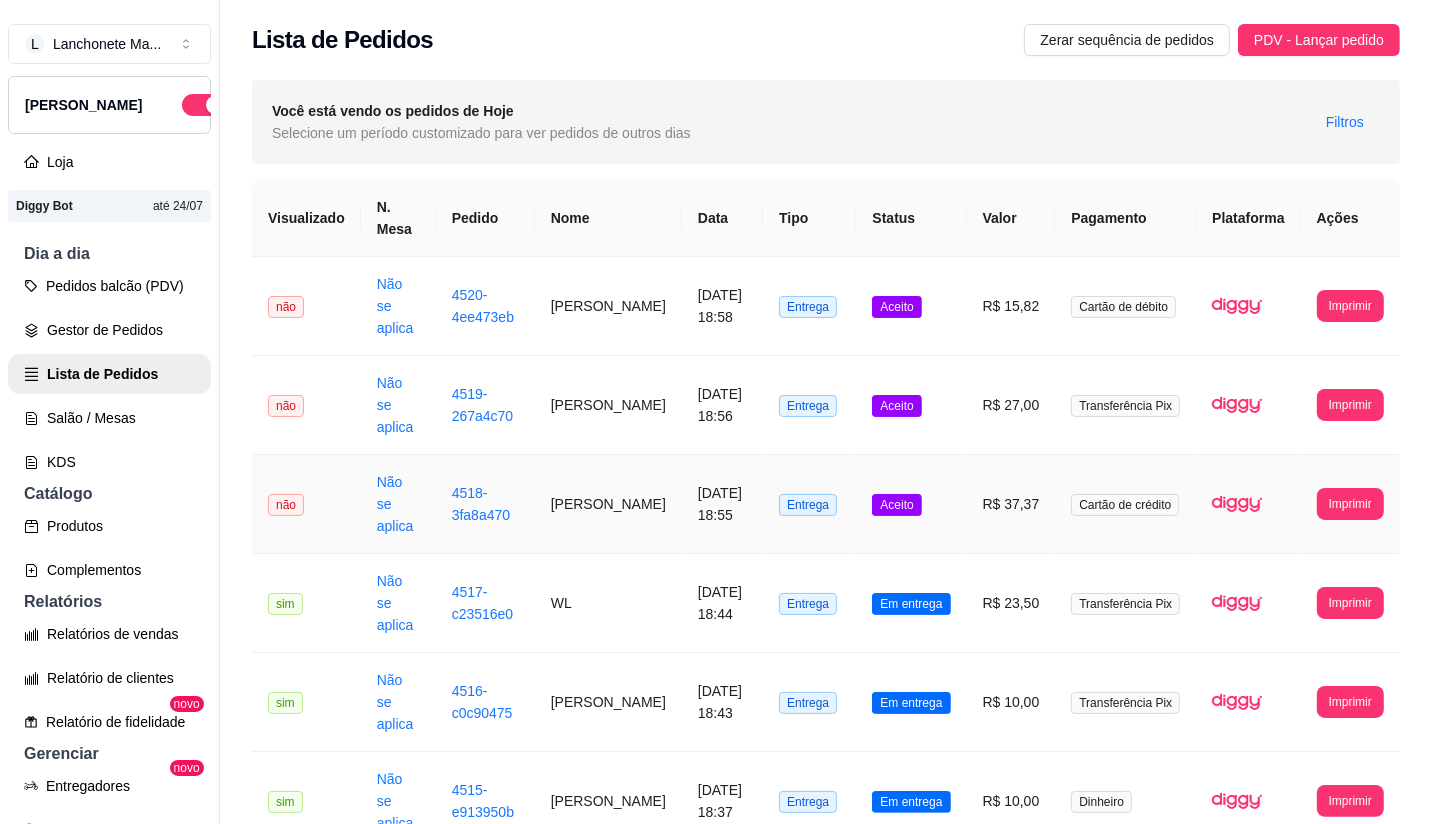 click on "Aceito" at bounding box center [911, 504] 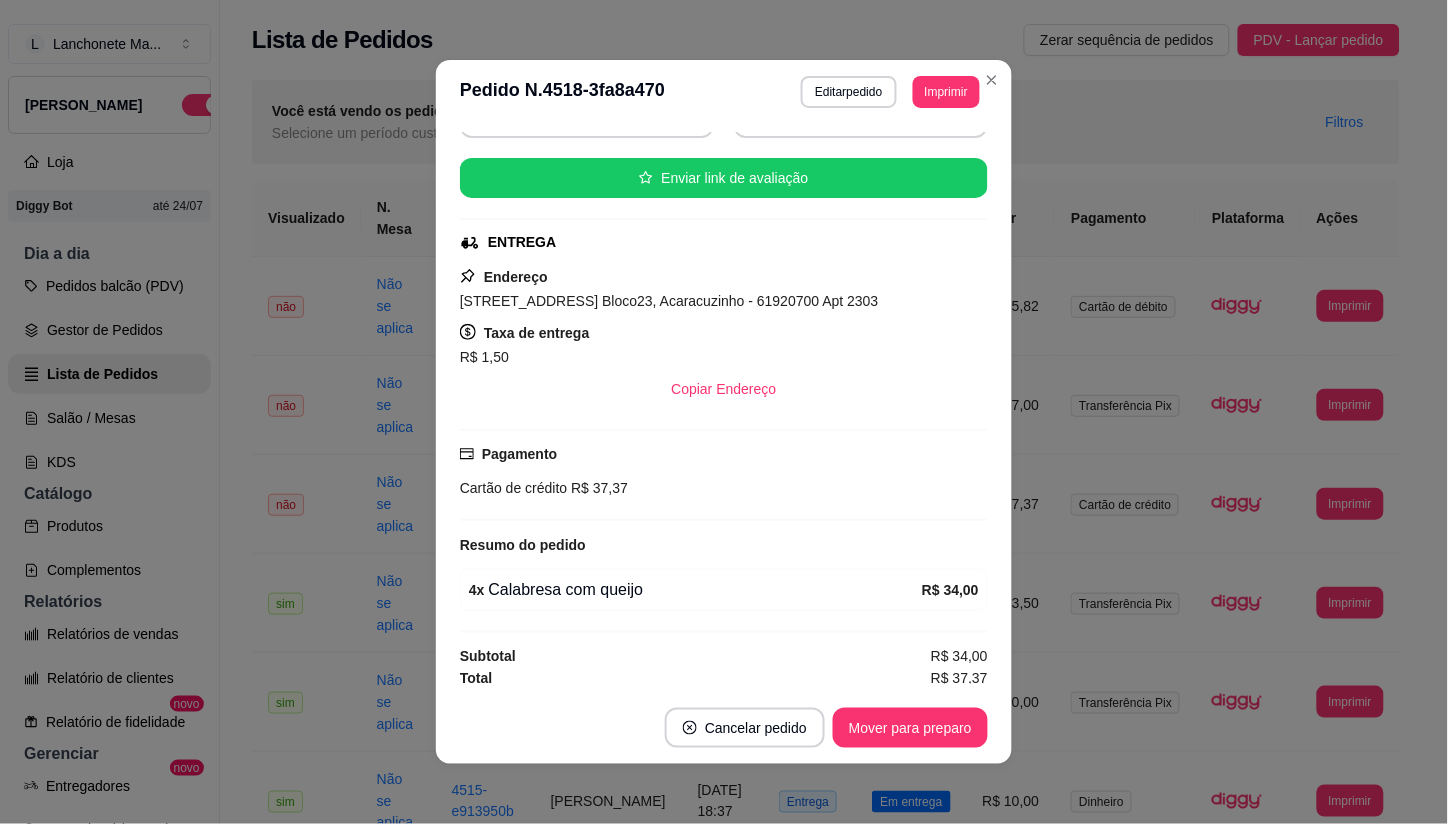 scroll, scrollTop: 227, scrollLeft: 0, axis: vertical 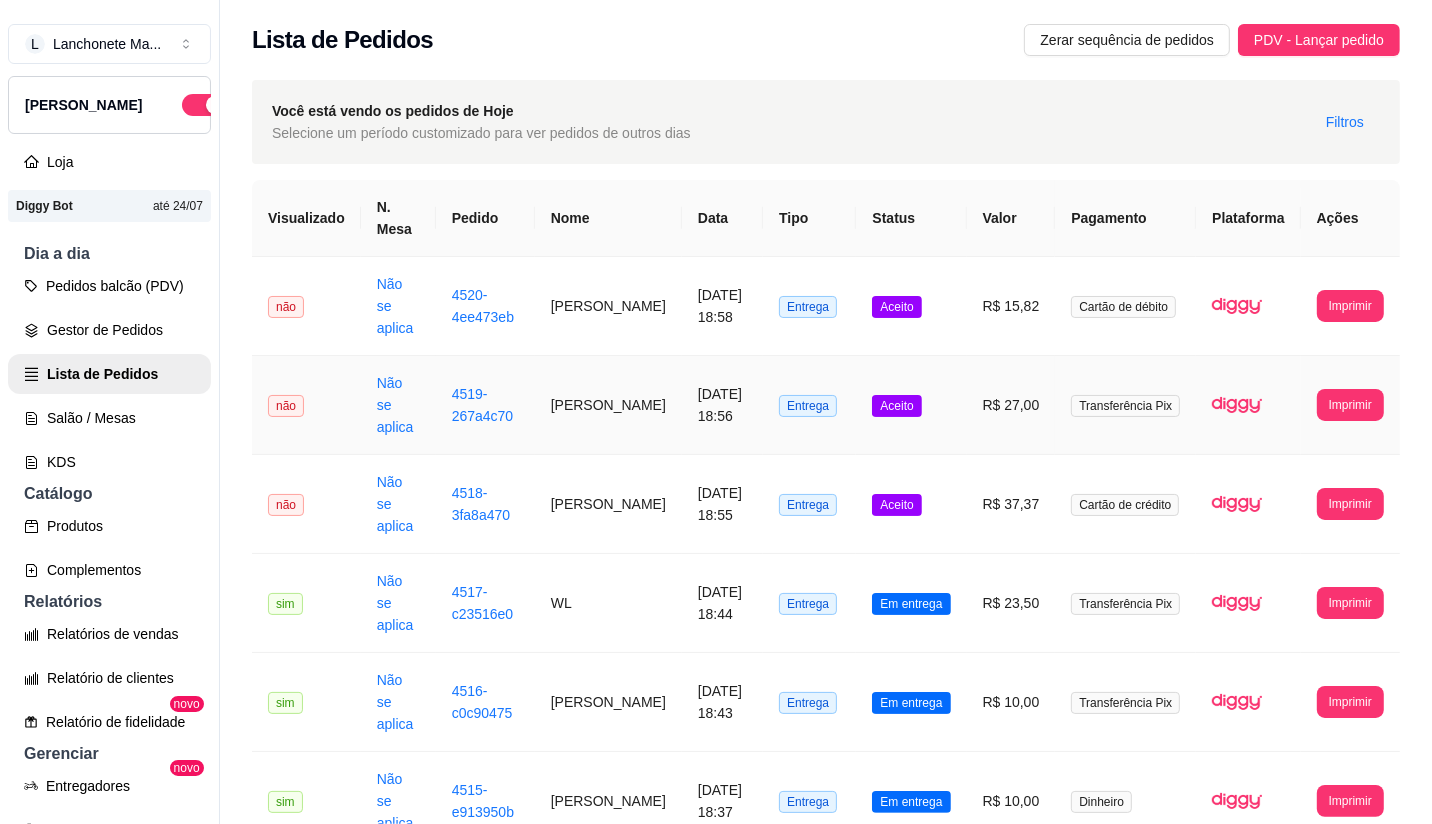 click on "Aceito" at bounding box center (911, 405) 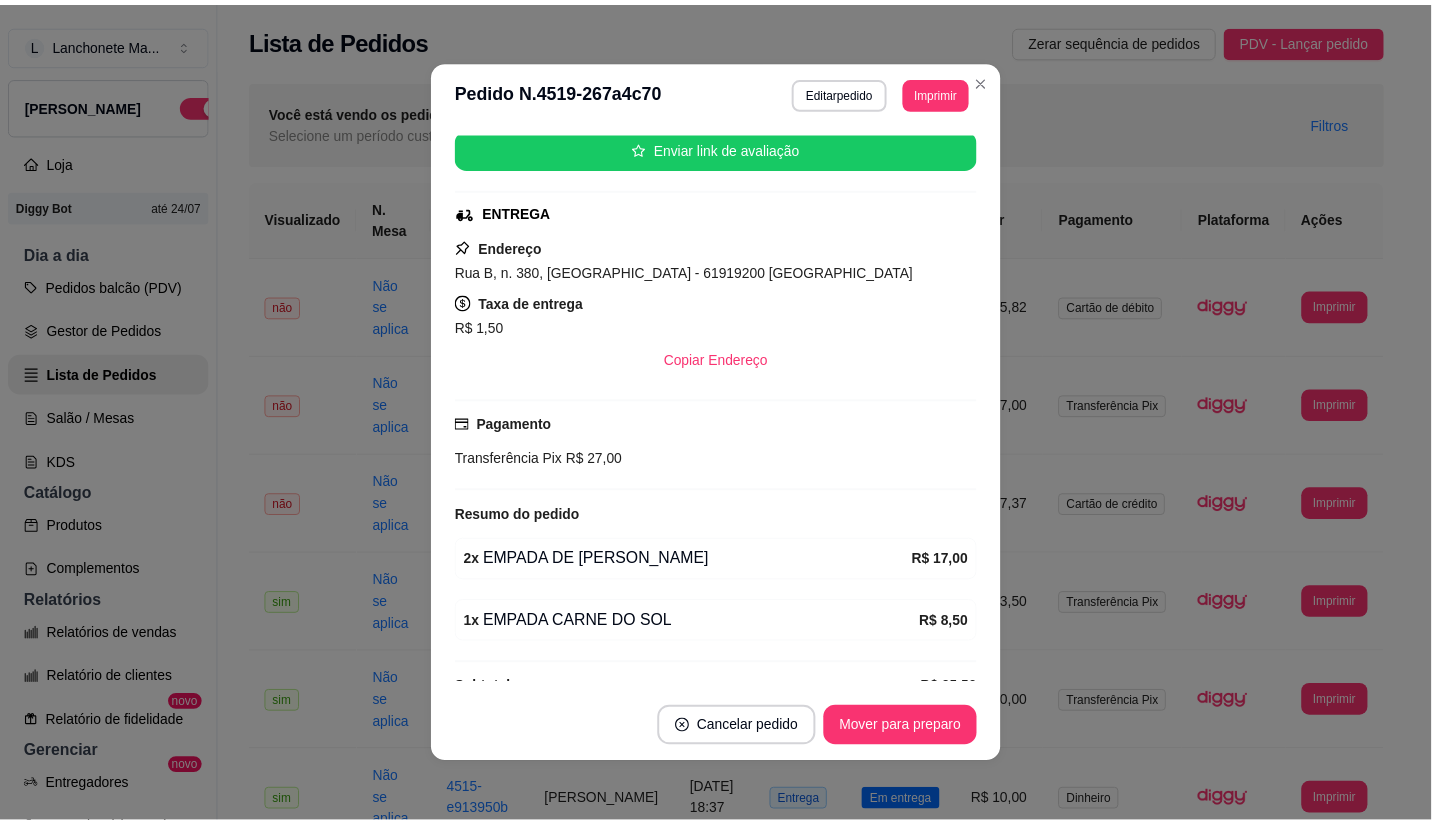scroll, scrollTop: 290, scrollLeft: 0, axis: vertical 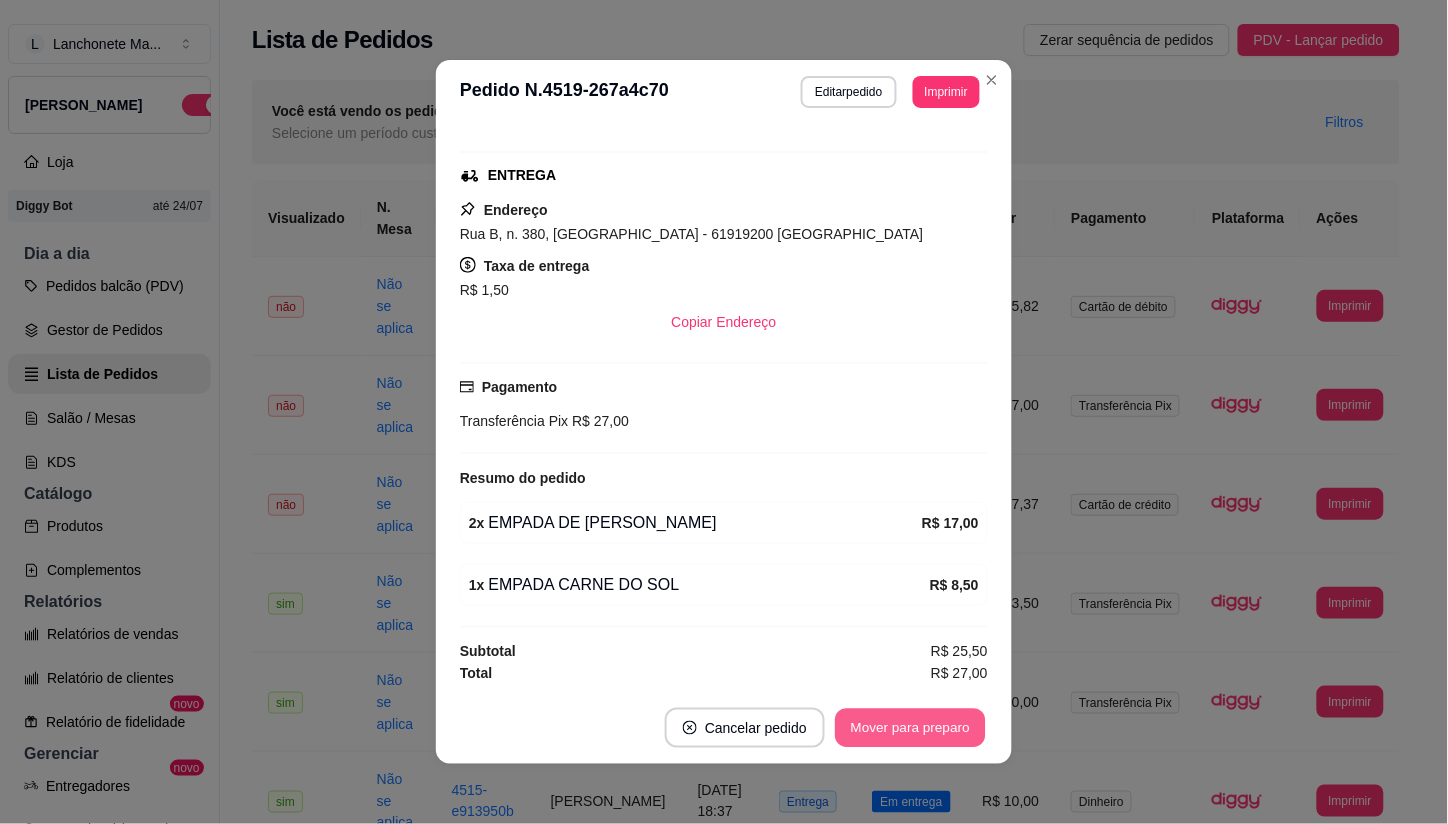 click on "Mover para preparo" at bounding box center (910, 728) 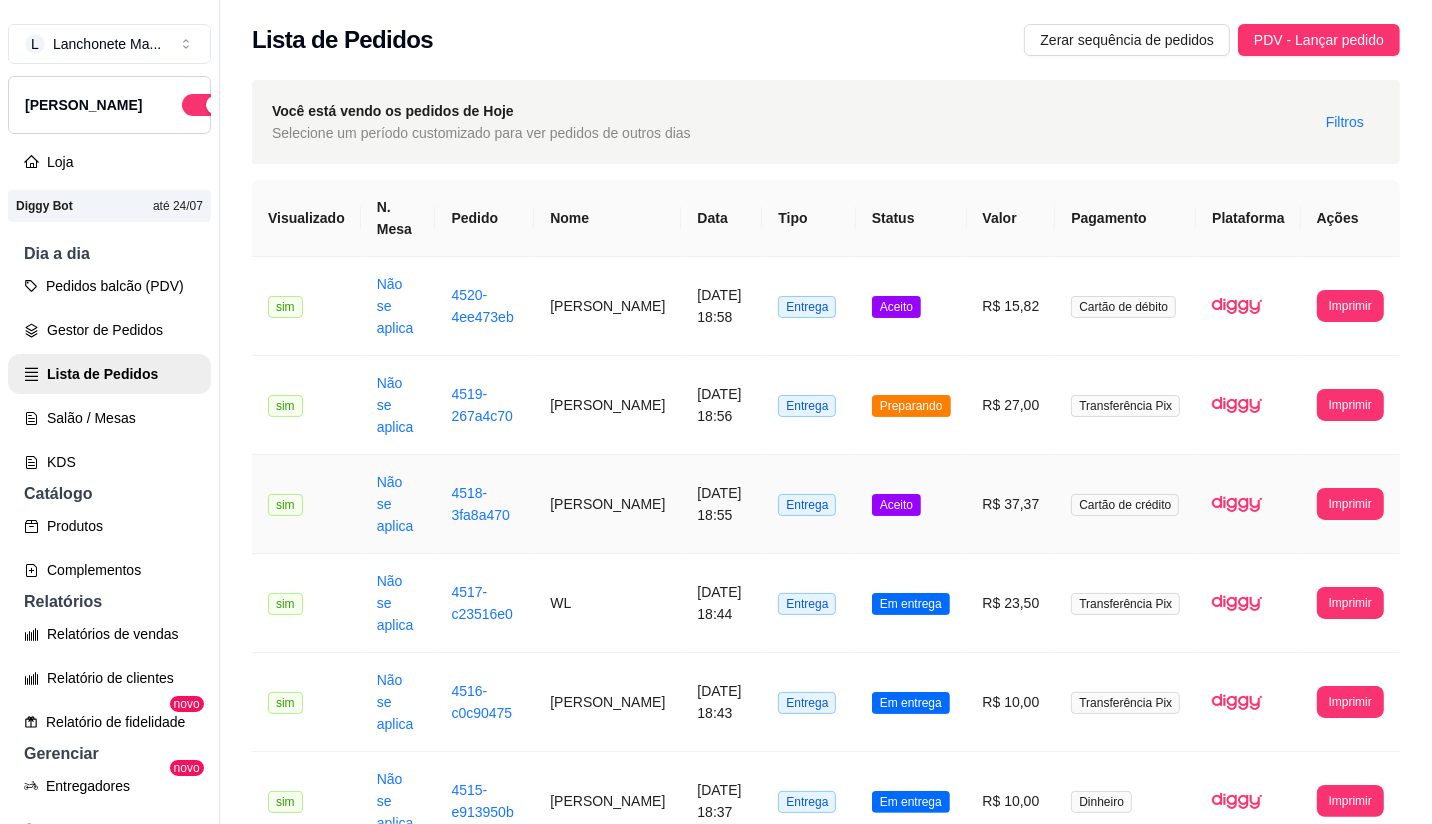 click on "Aceito" at bounding box center [896, 505] 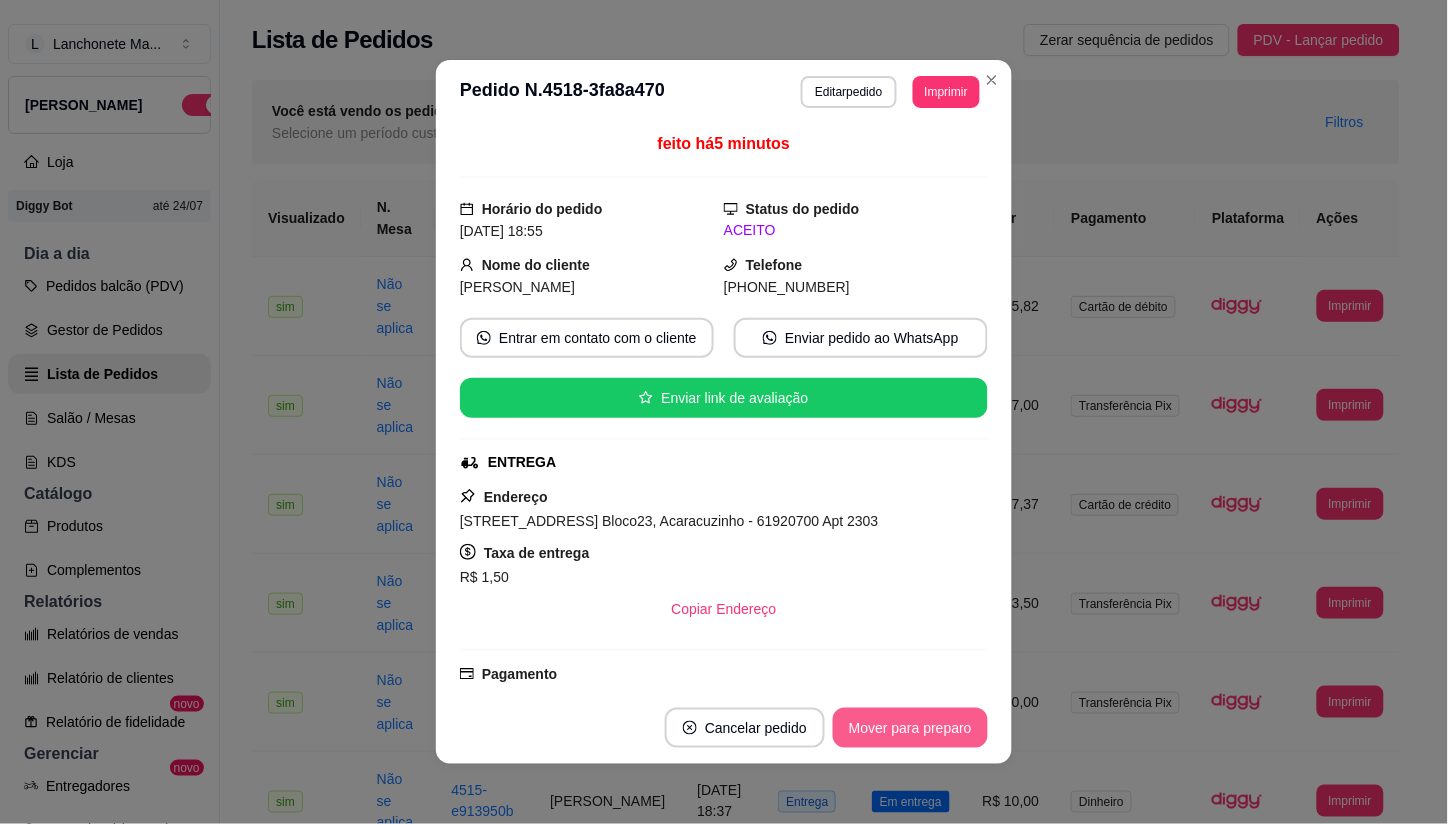 click on "Mover para preparo" at bounding box center (910, 728) 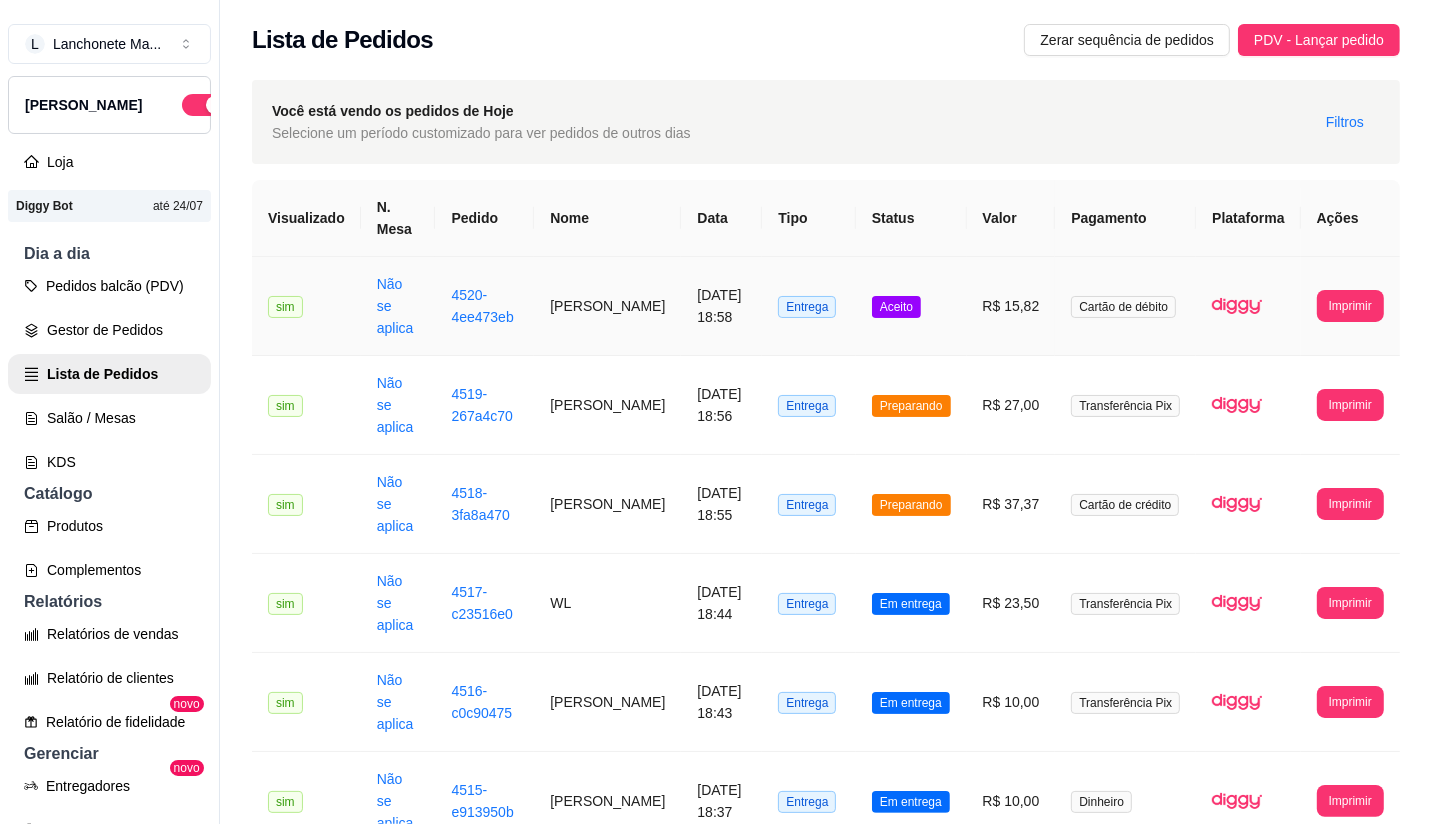 click on "Aceito" at bounding box center (911, 306) 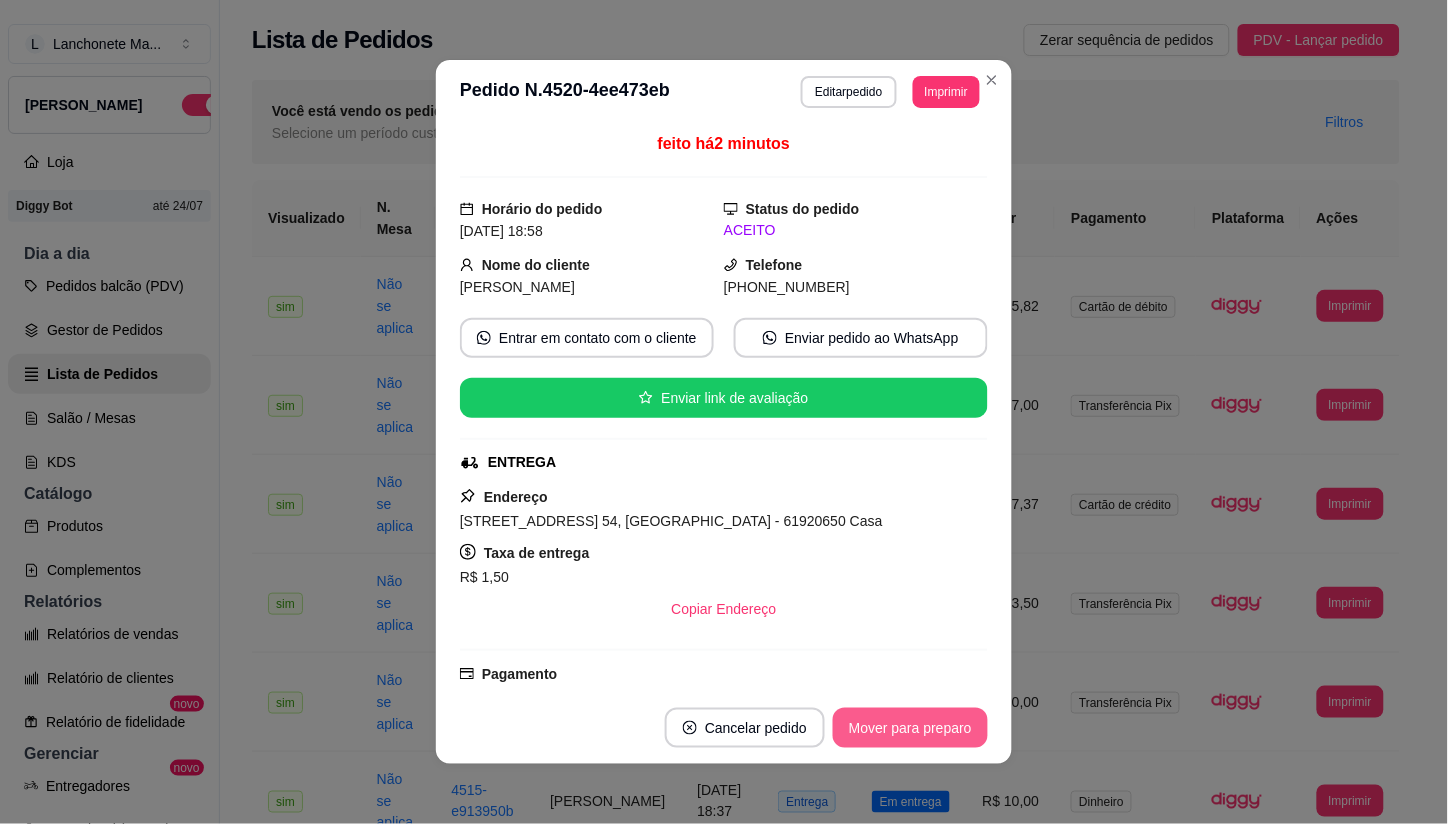 click on "Mover para preparo" at bounding box center [910, 728] 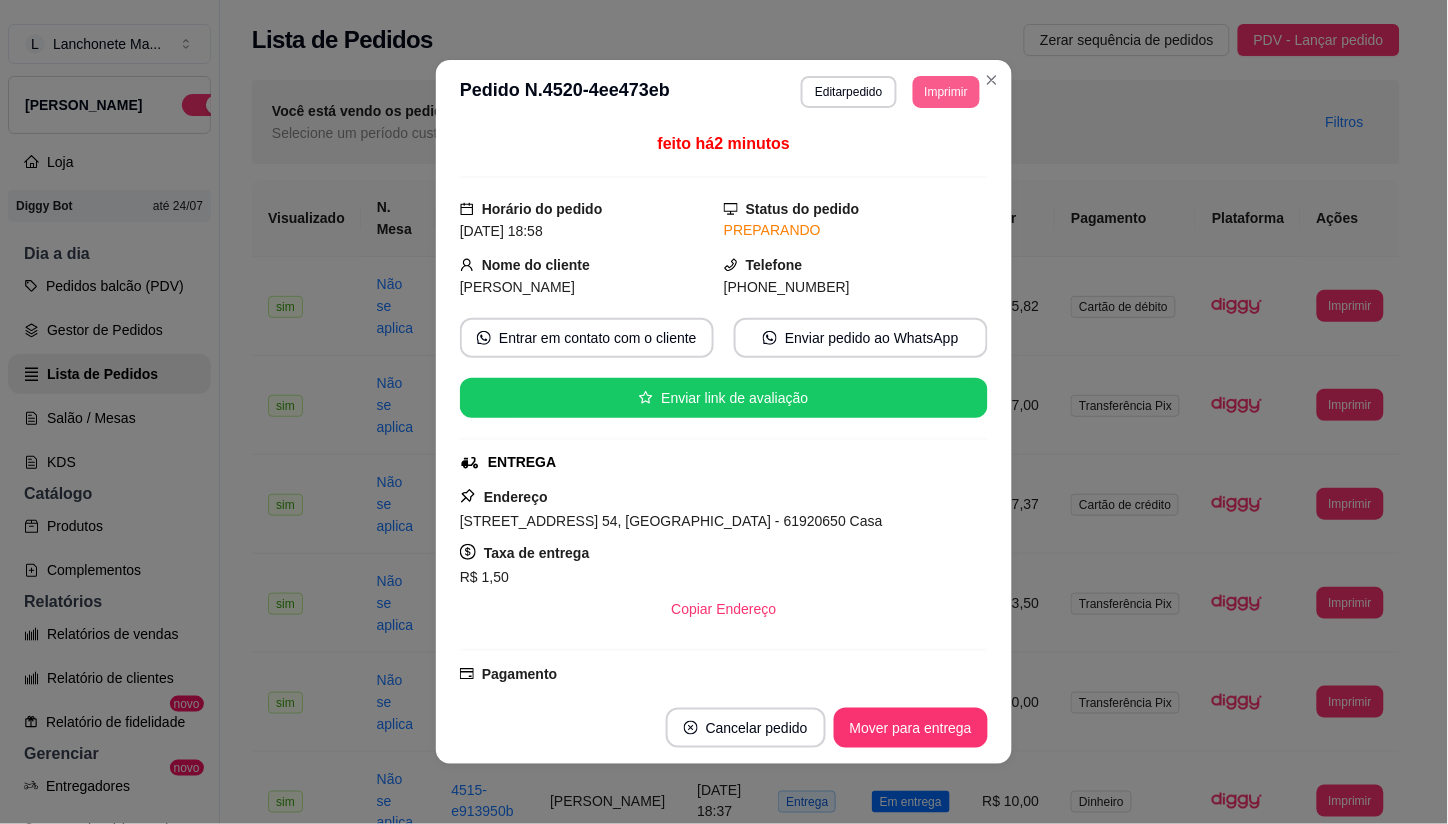 click on "Imprimir" at bounding box center [946, 92] 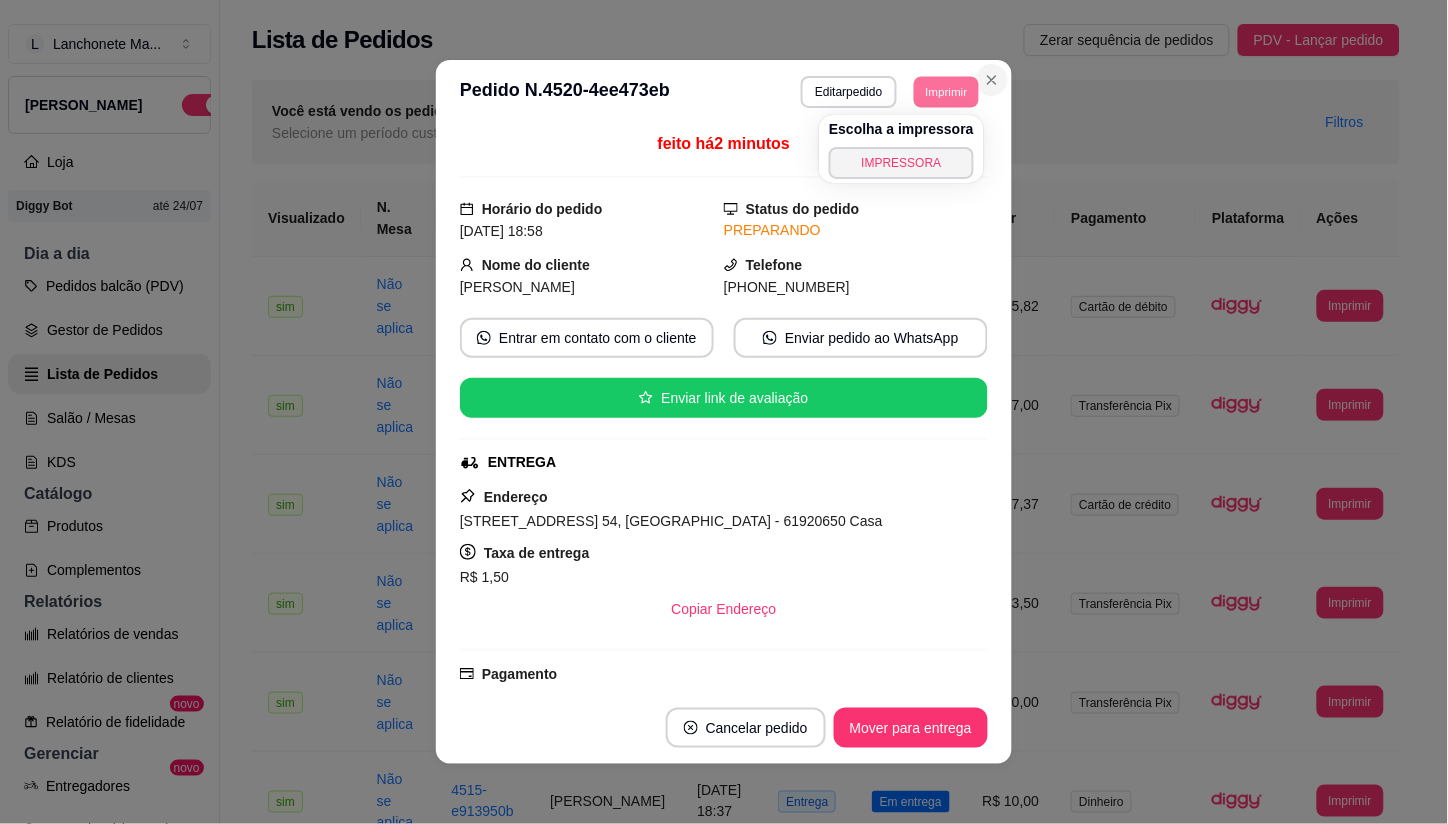 click at bounding box center [992, 80] 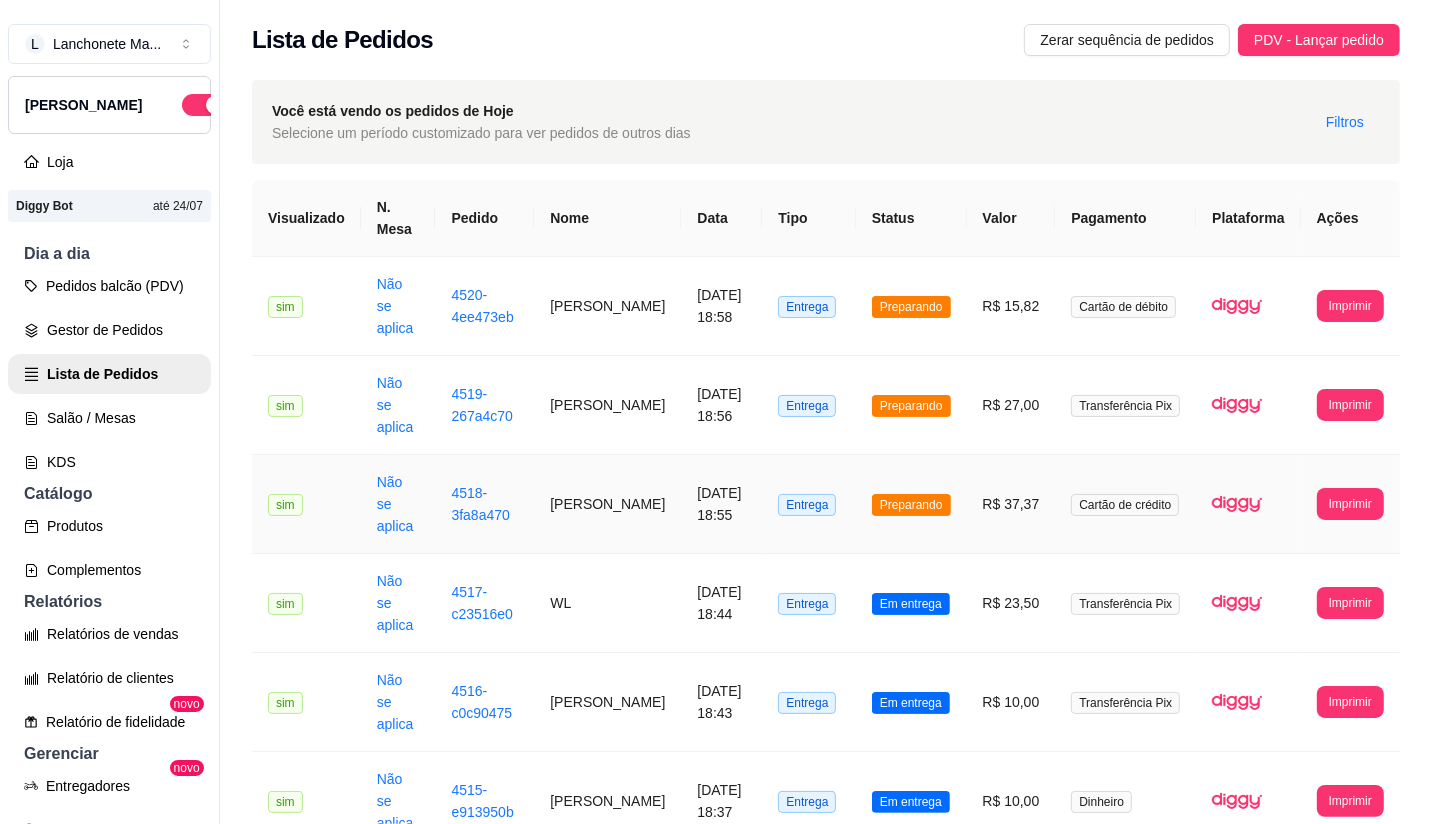 click on "Preparando" at bounding box center (911, 505) 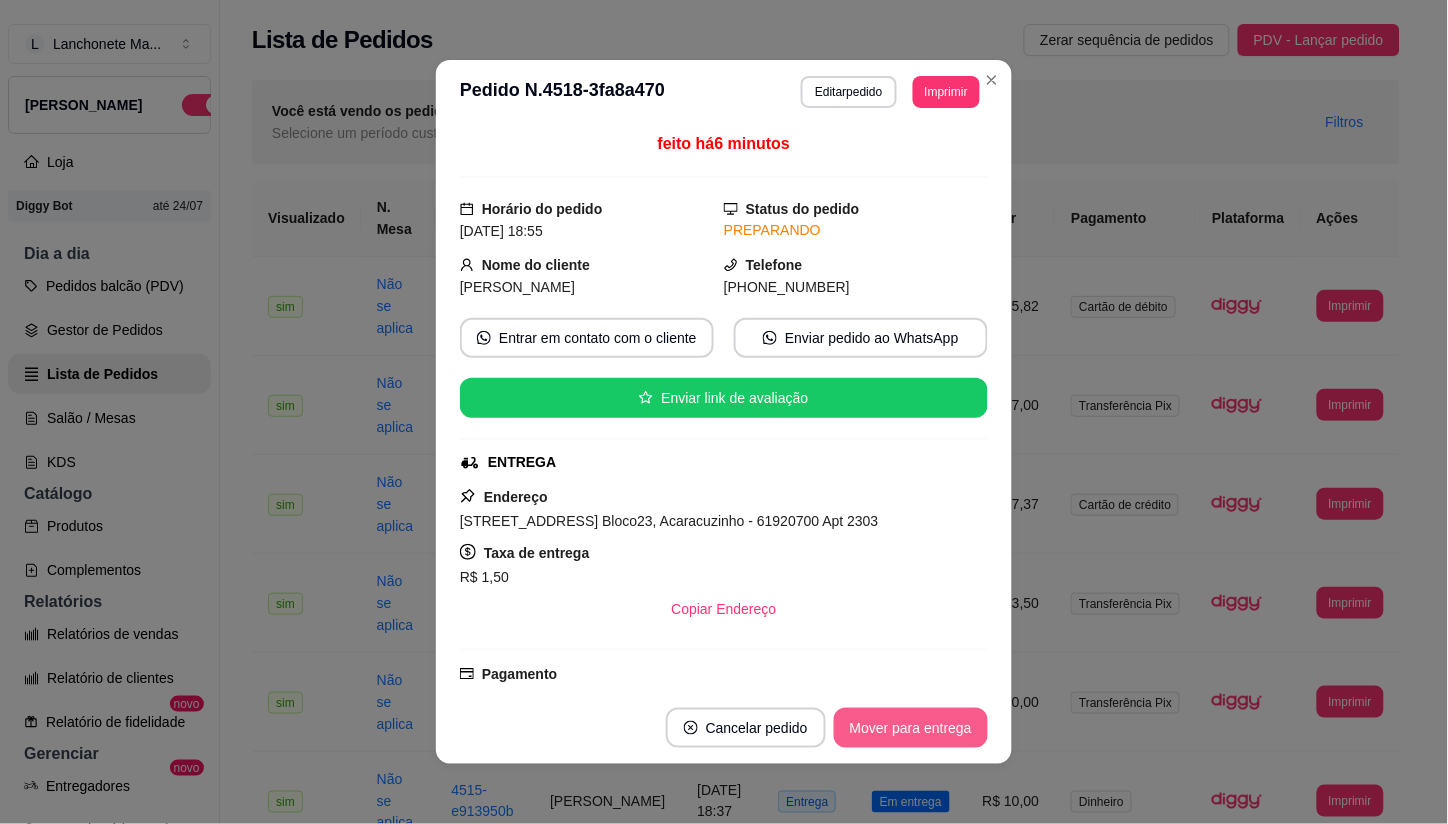 click on "Mover para entrega" at bounding box center (911, 728) 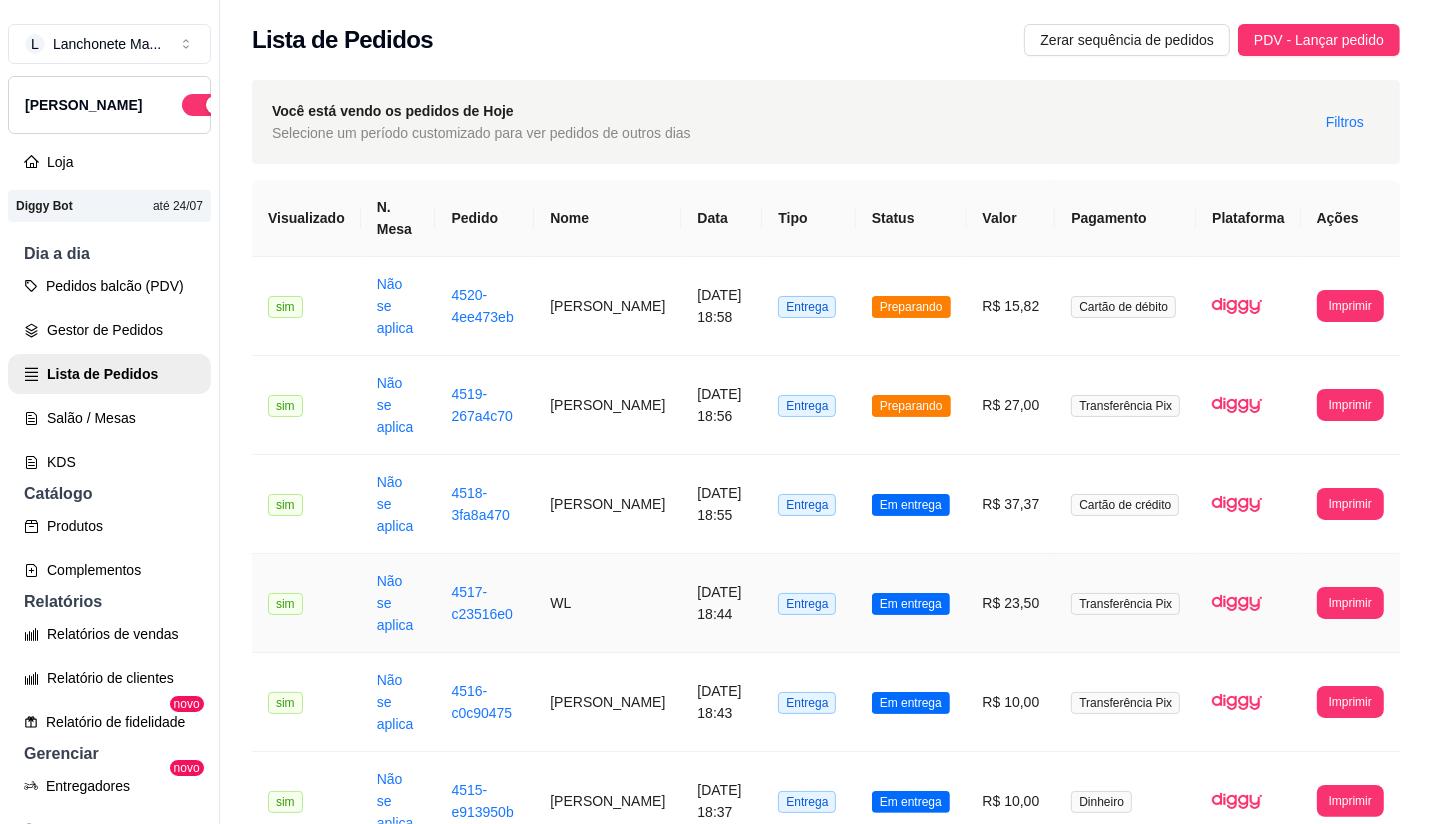 click on "Em entrega" at bounding box center [911, 603] 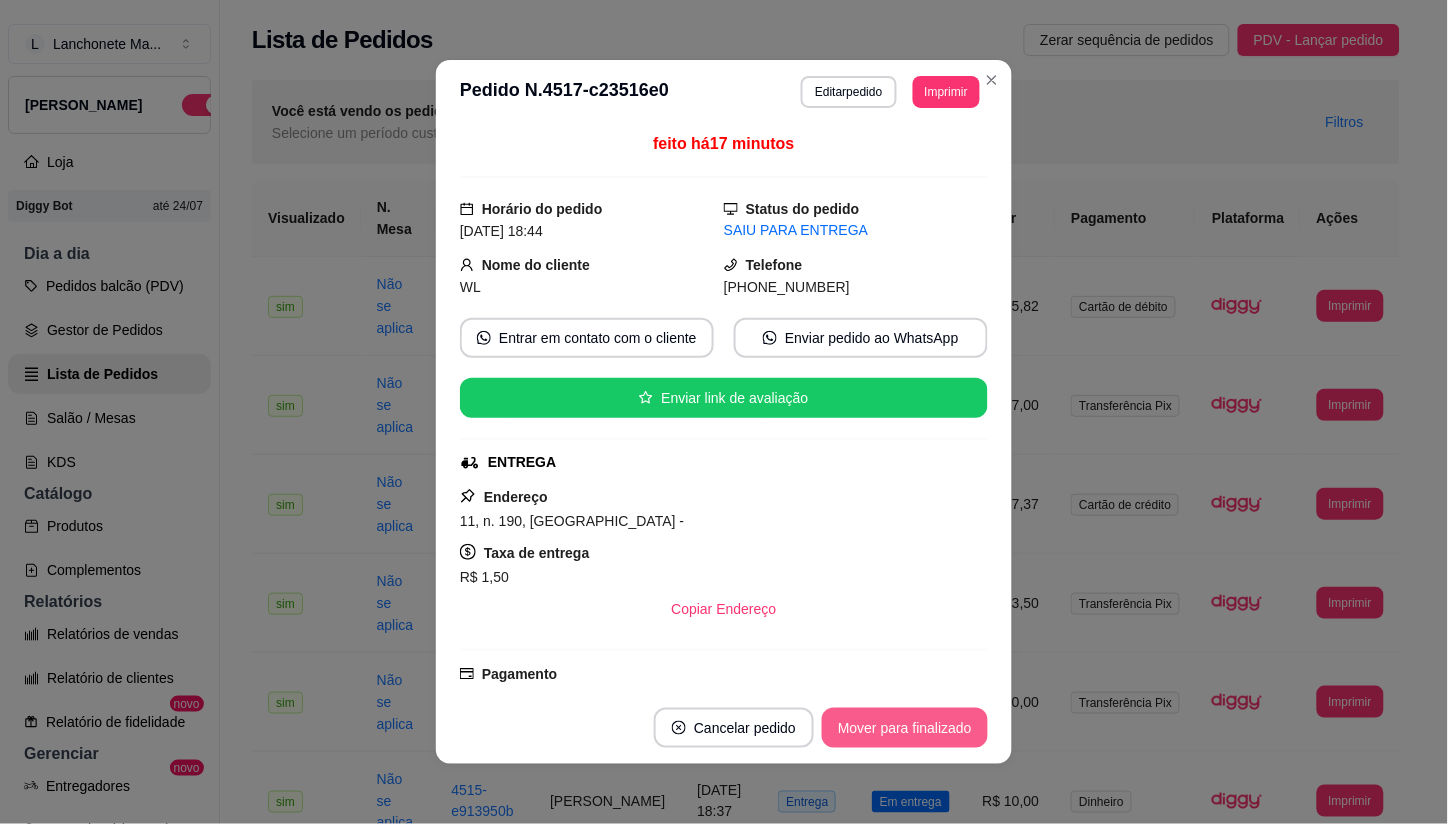 click on "Mover para finalizado" at bounding box center (905, 728) 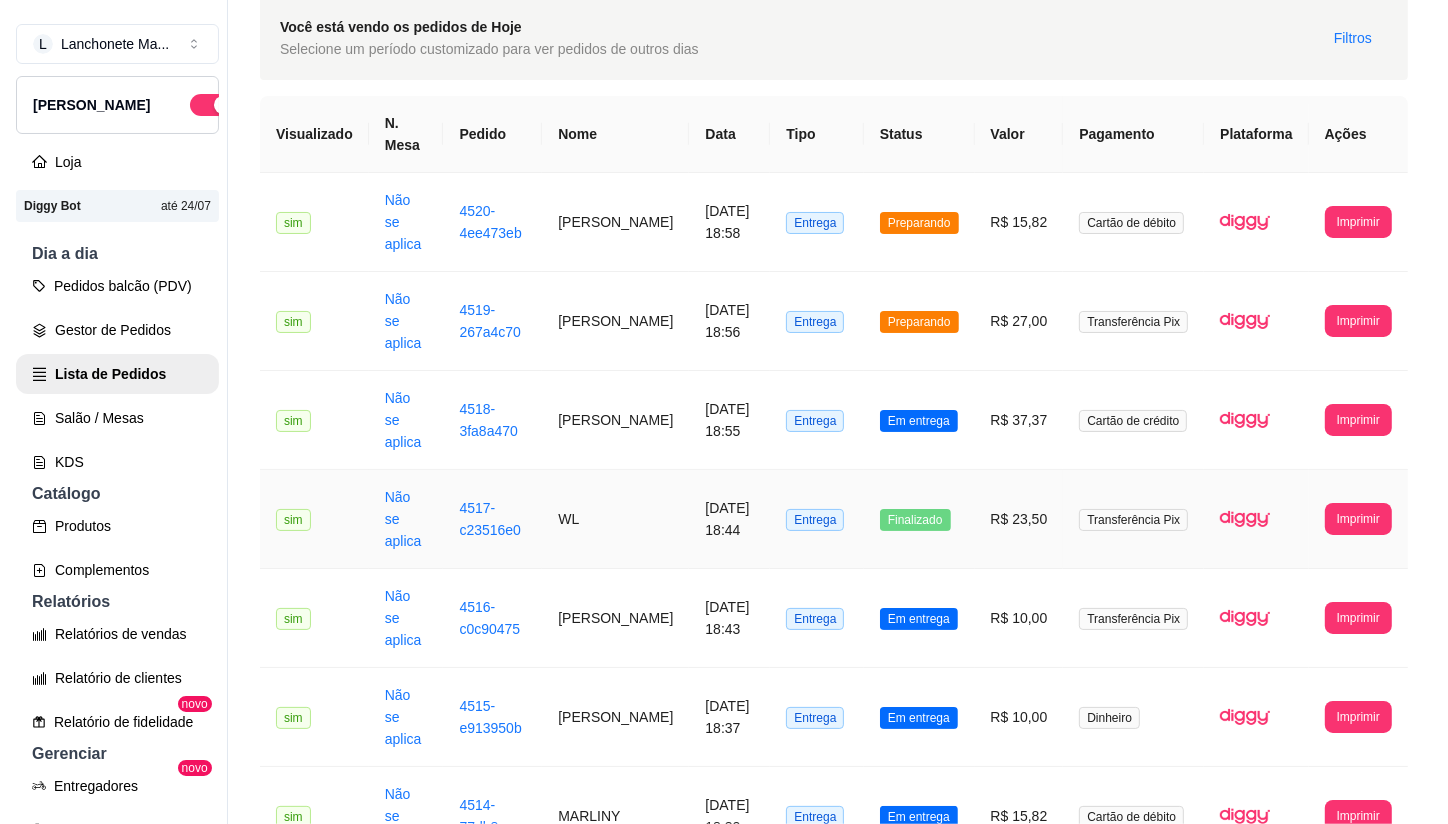 scroll, scrollTop: 222, scrollLeft: 0, axis: vertical 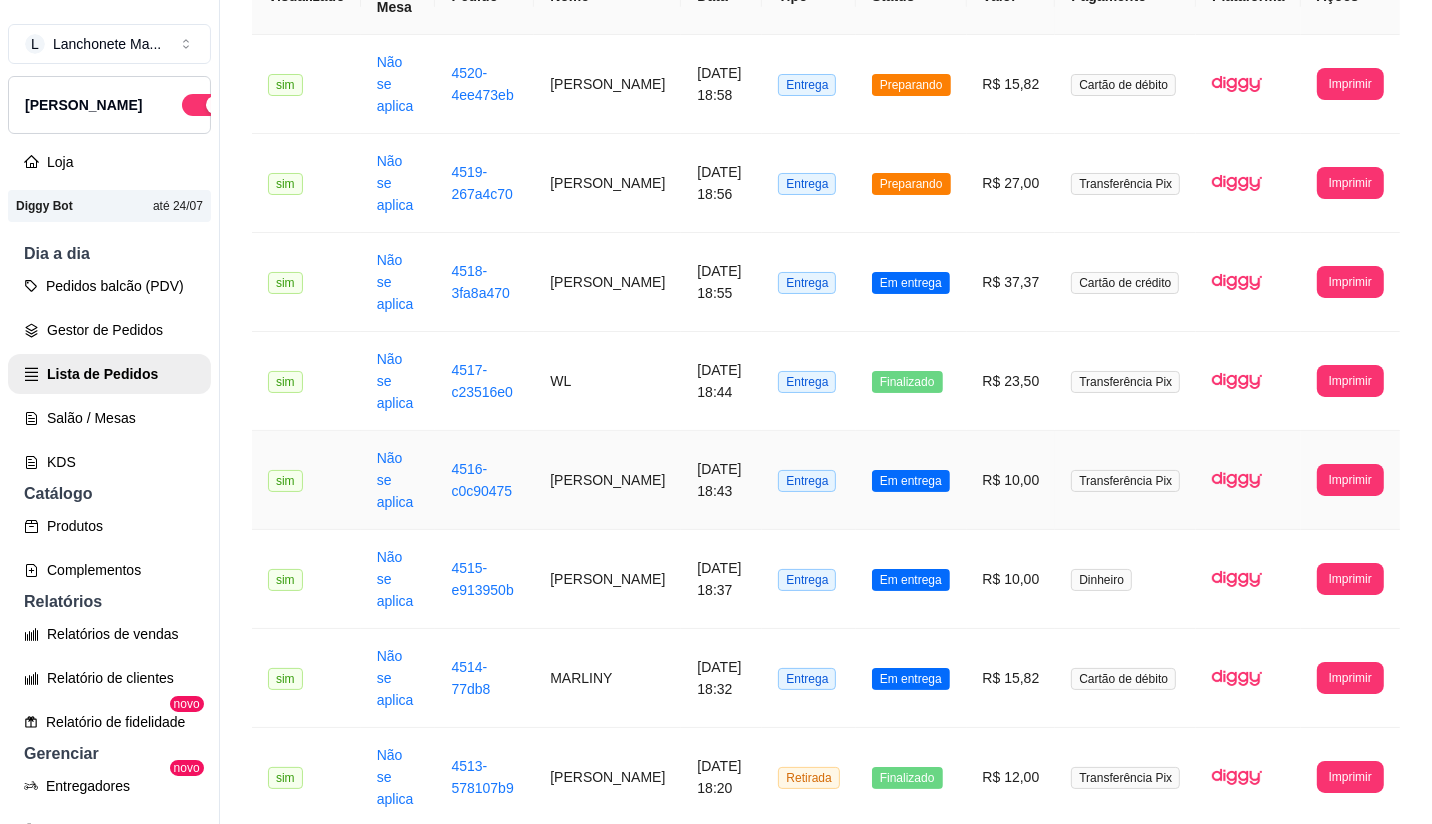 click on "Em entrega" at bounding box center [911, 480] 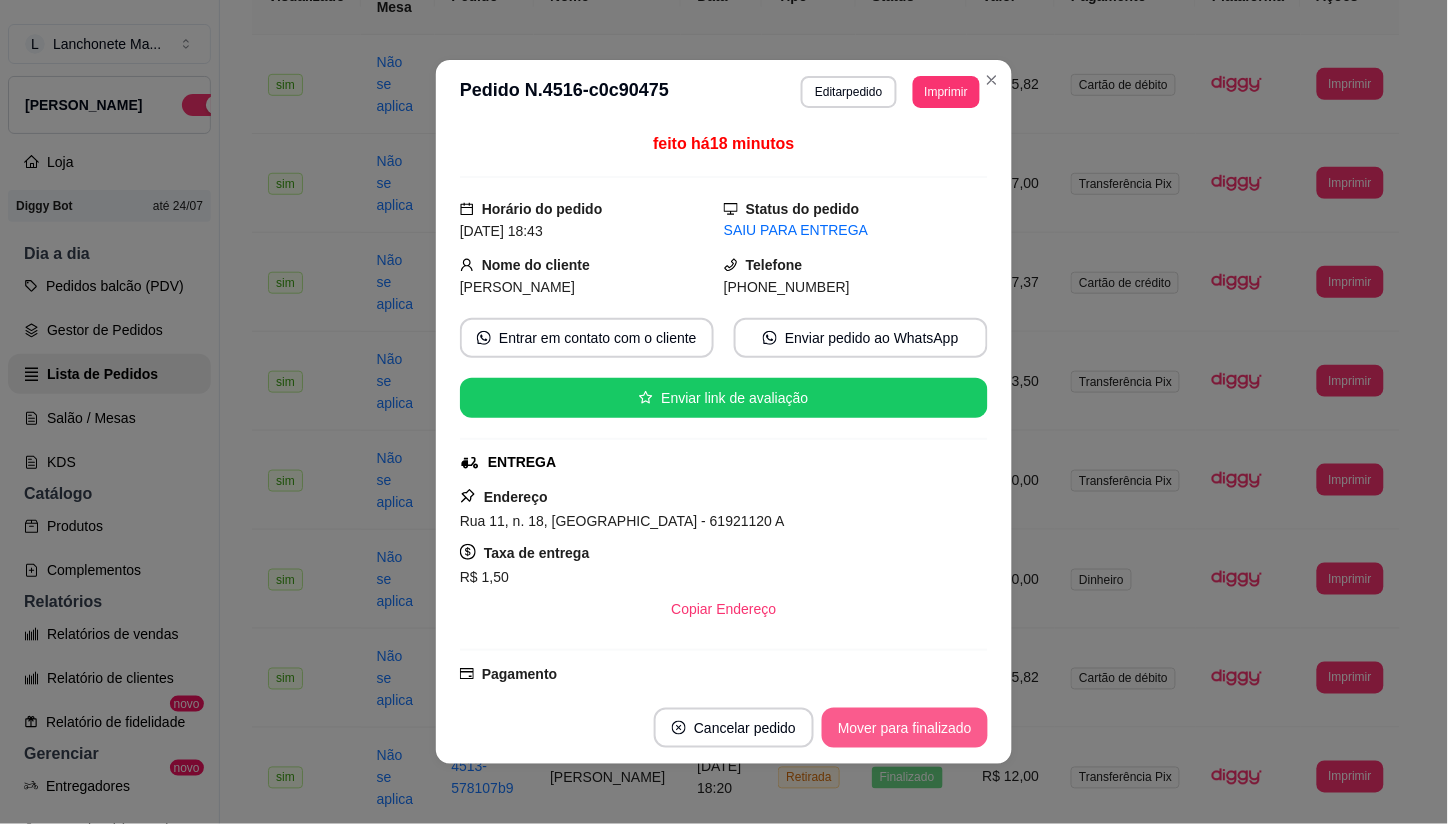 click on "Mover para finalizado" at bounding box center (905, 728) 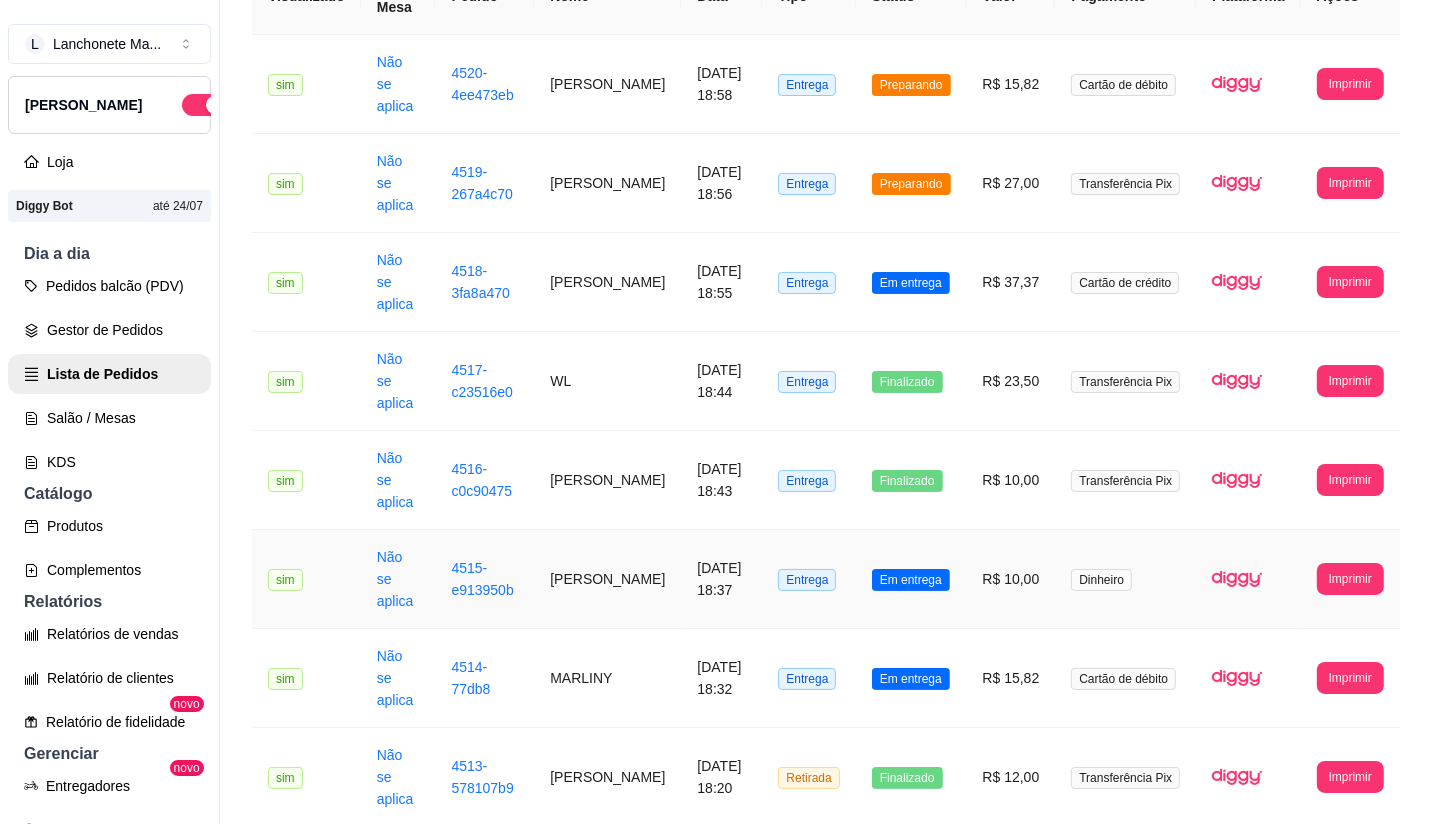 click on "Em entrega" at bounding box center [911, 580] 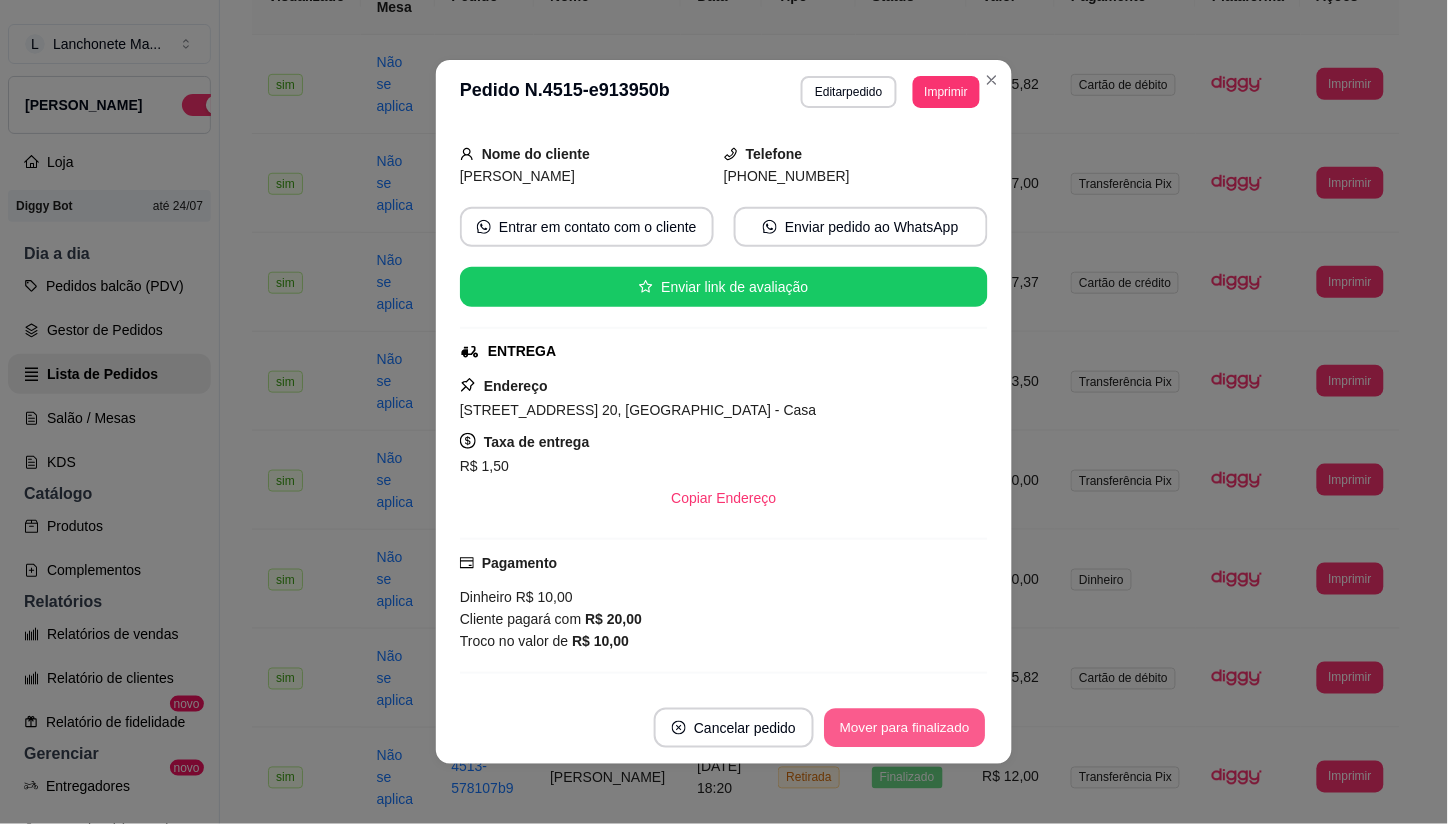 click on "Mover para finalizado" at bounding box center [905, 728] 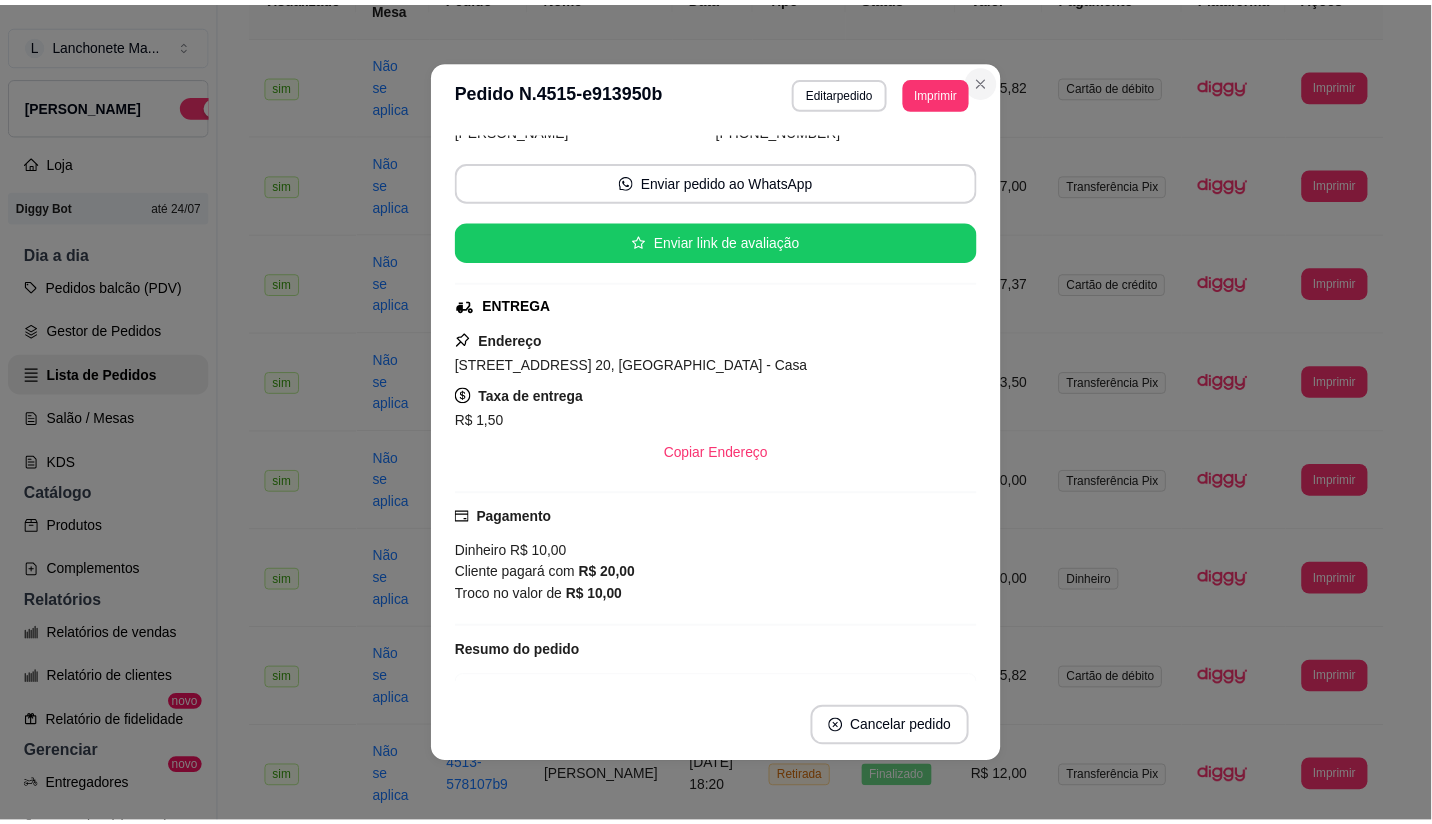 scroll, scrollTop: 65, scrollLeft: 0, axis: vertical 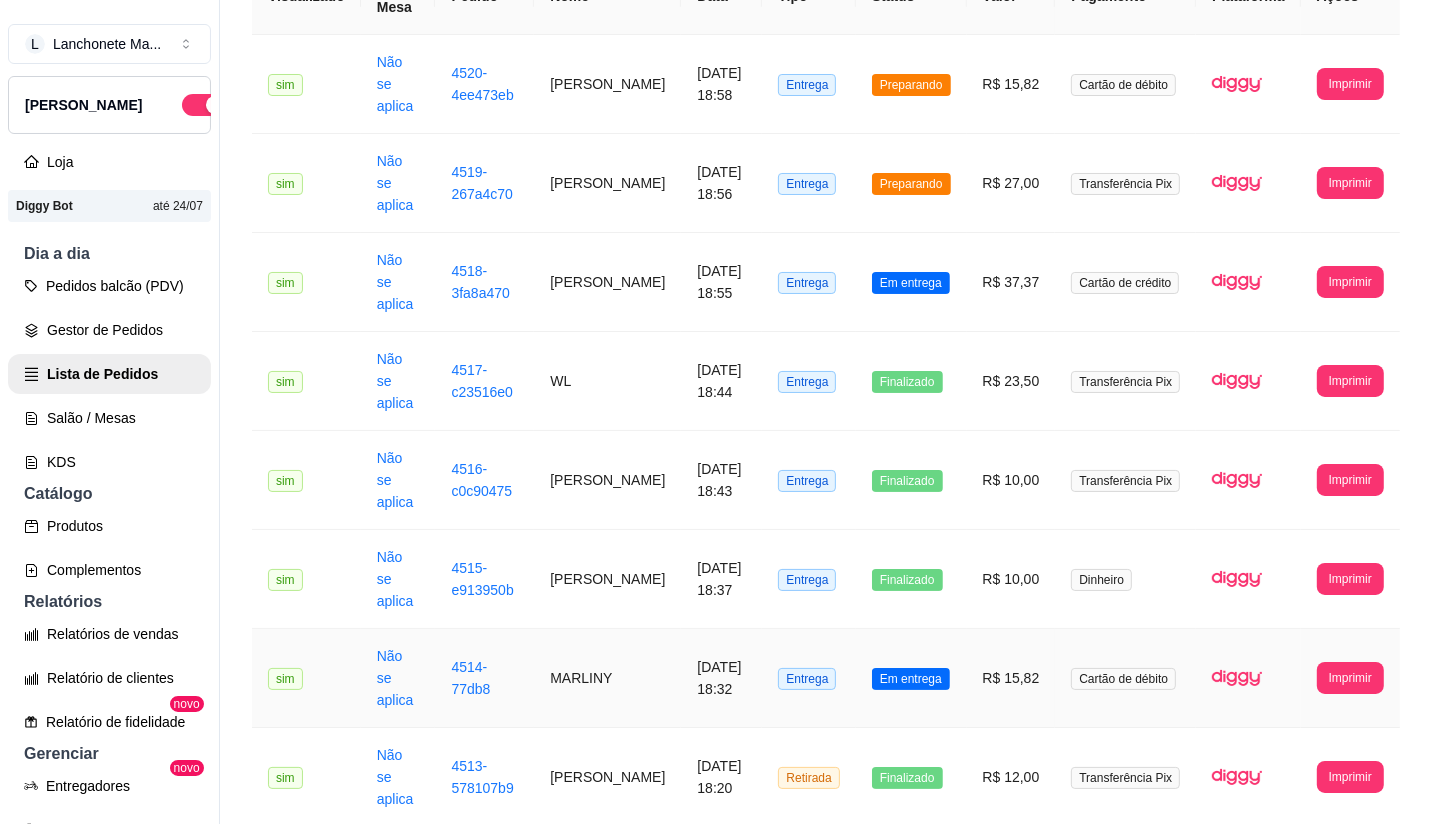 click on "Em entrega" at bounding box center (911, 678) 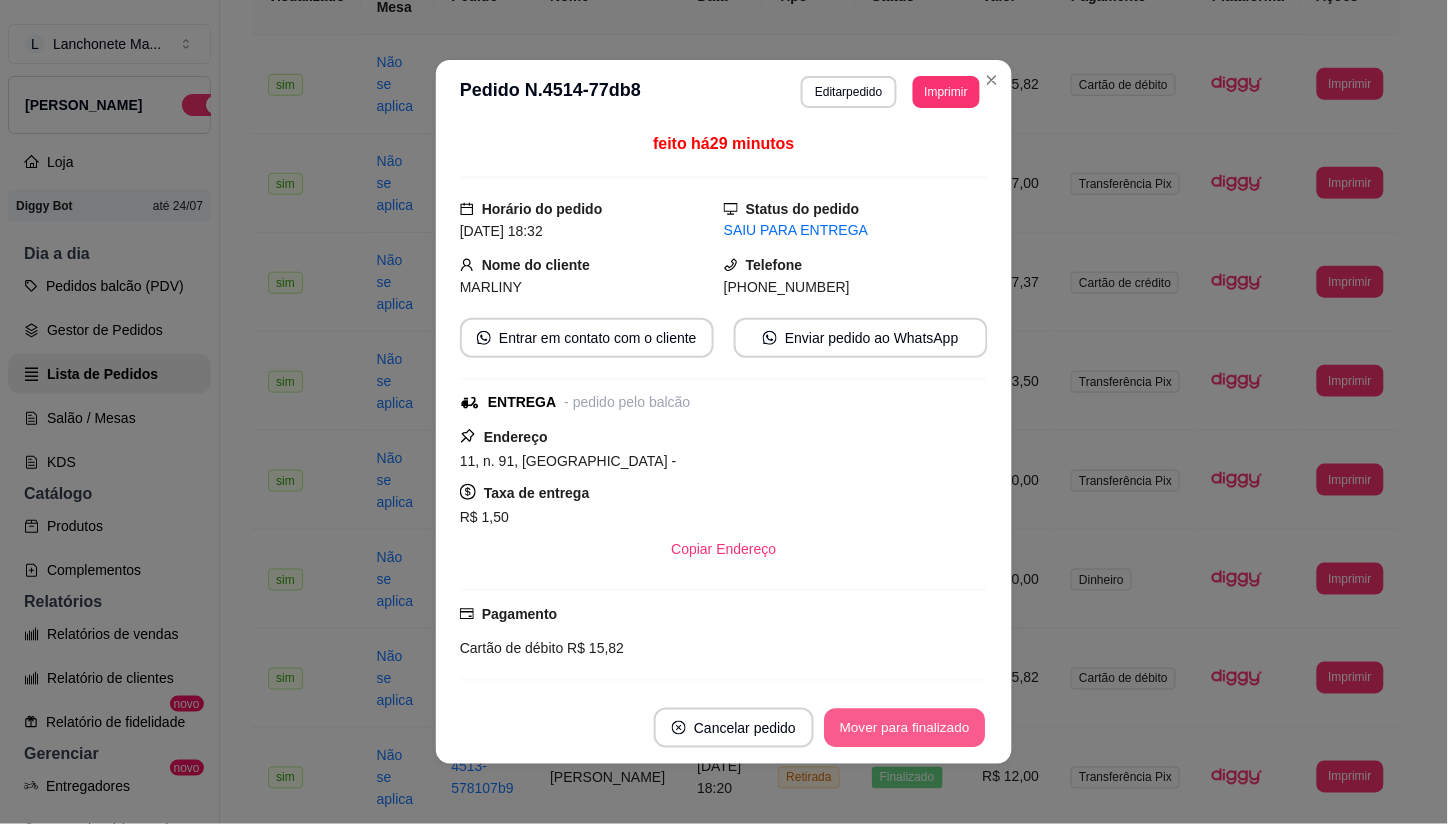 click on "Mover para finalizado" at bounding box center [905, 728] 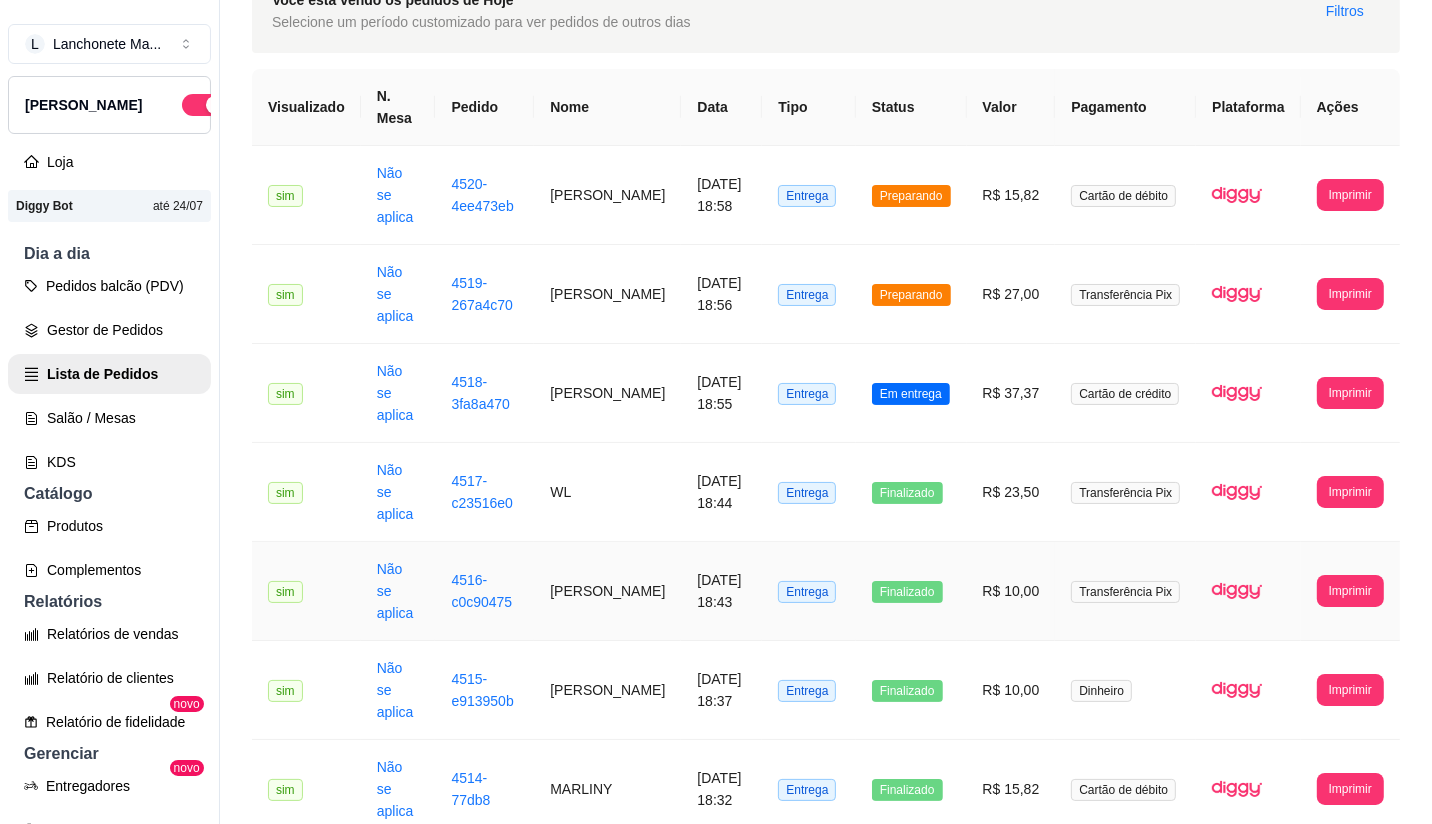 scroll, scrollTop: 0, scrollLeft: 0, axis: both 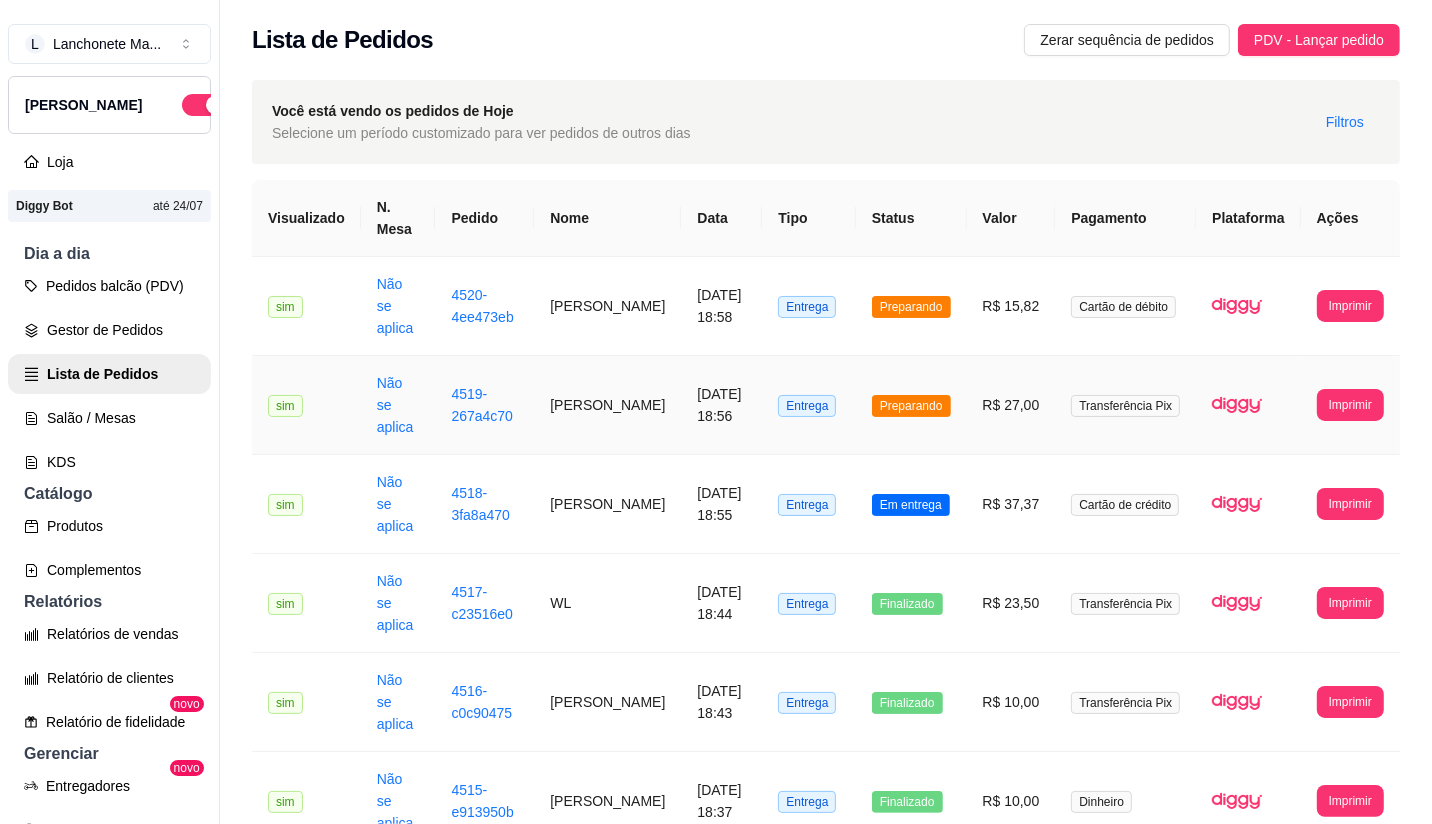 click on "Preparando" at bounding box center [911, 406] 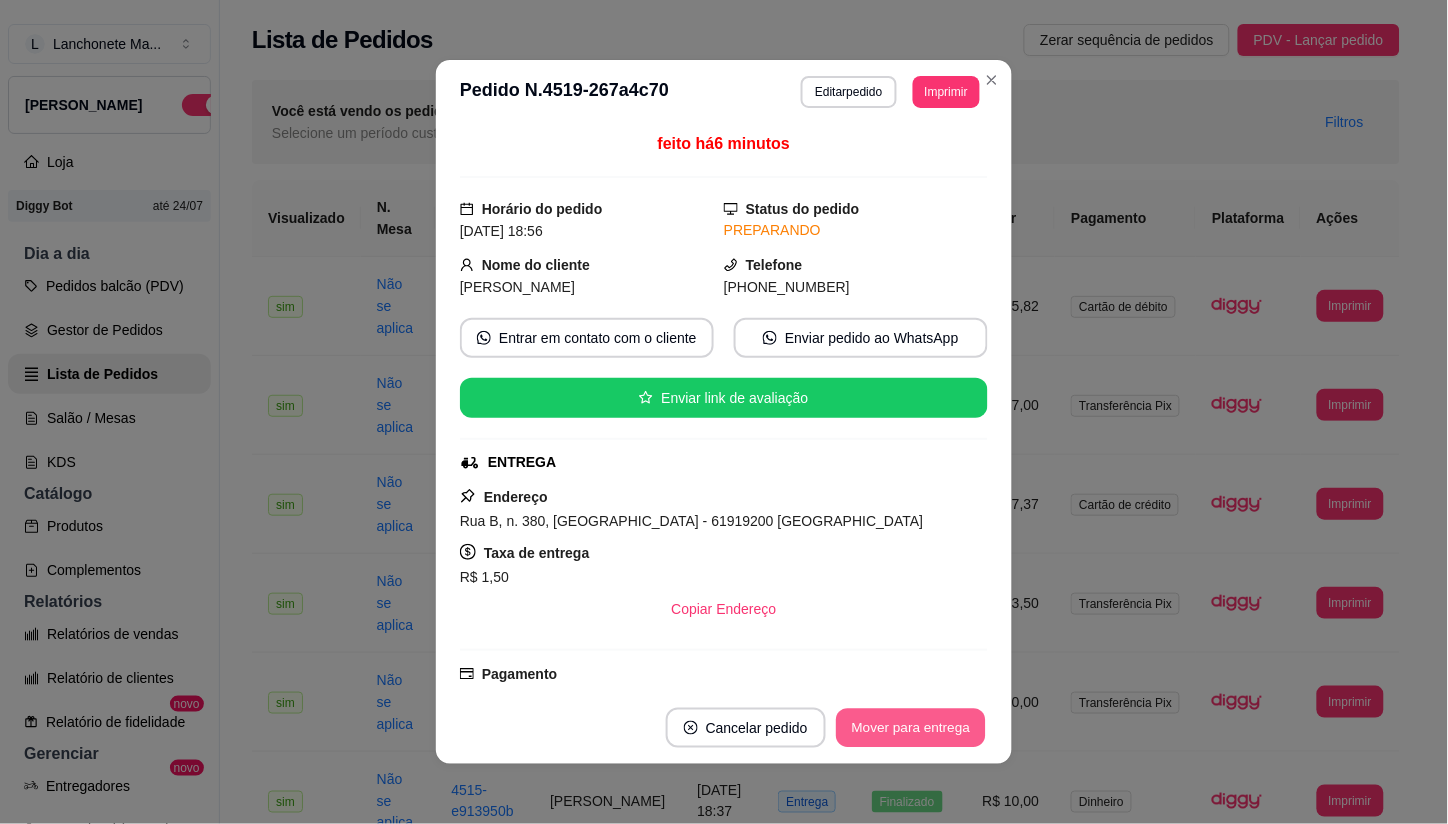 click on "Mover para entrega" at bounding box center (911, 728) 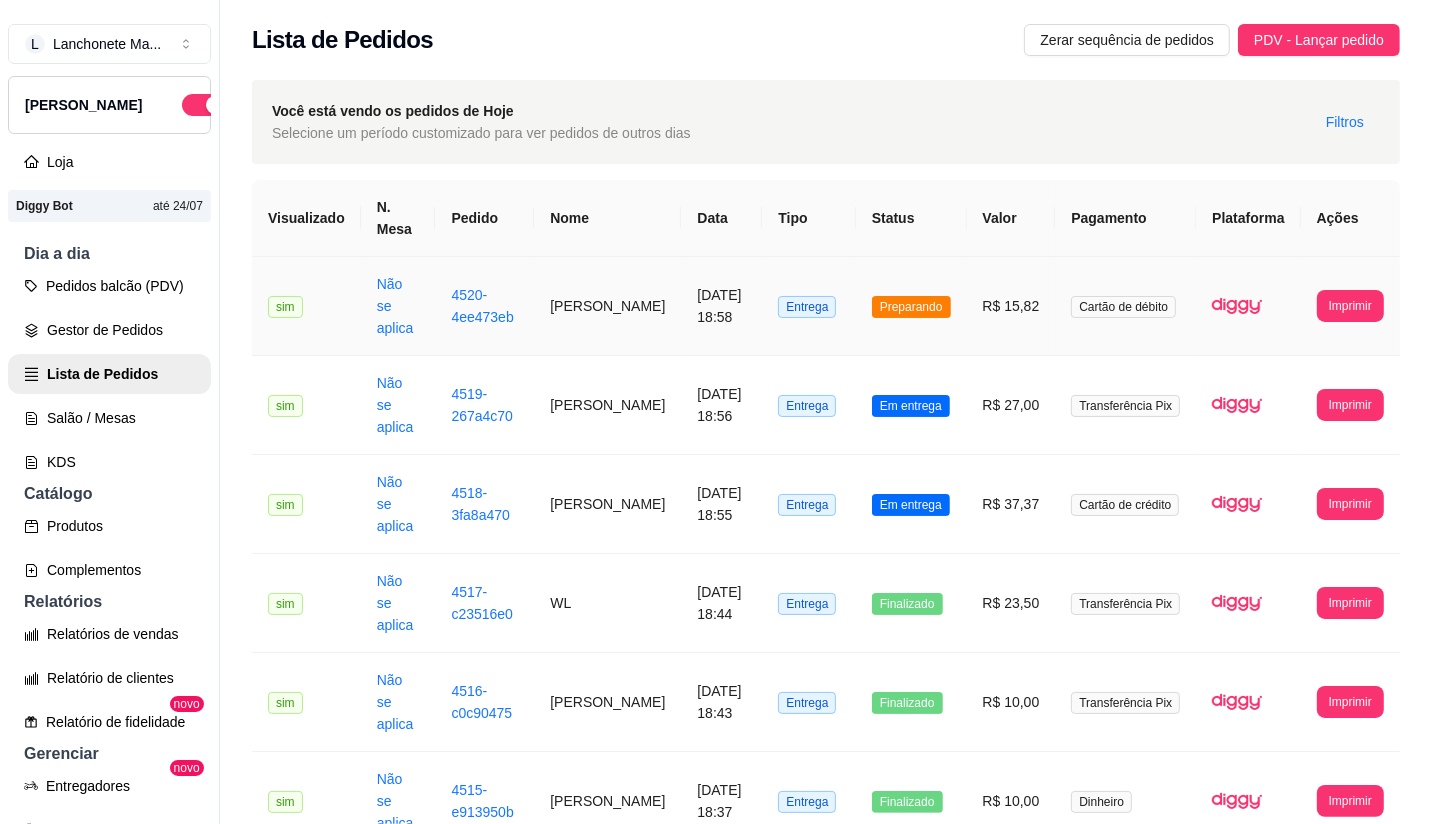 click on "Preparando" at bounding box center [911, 307] 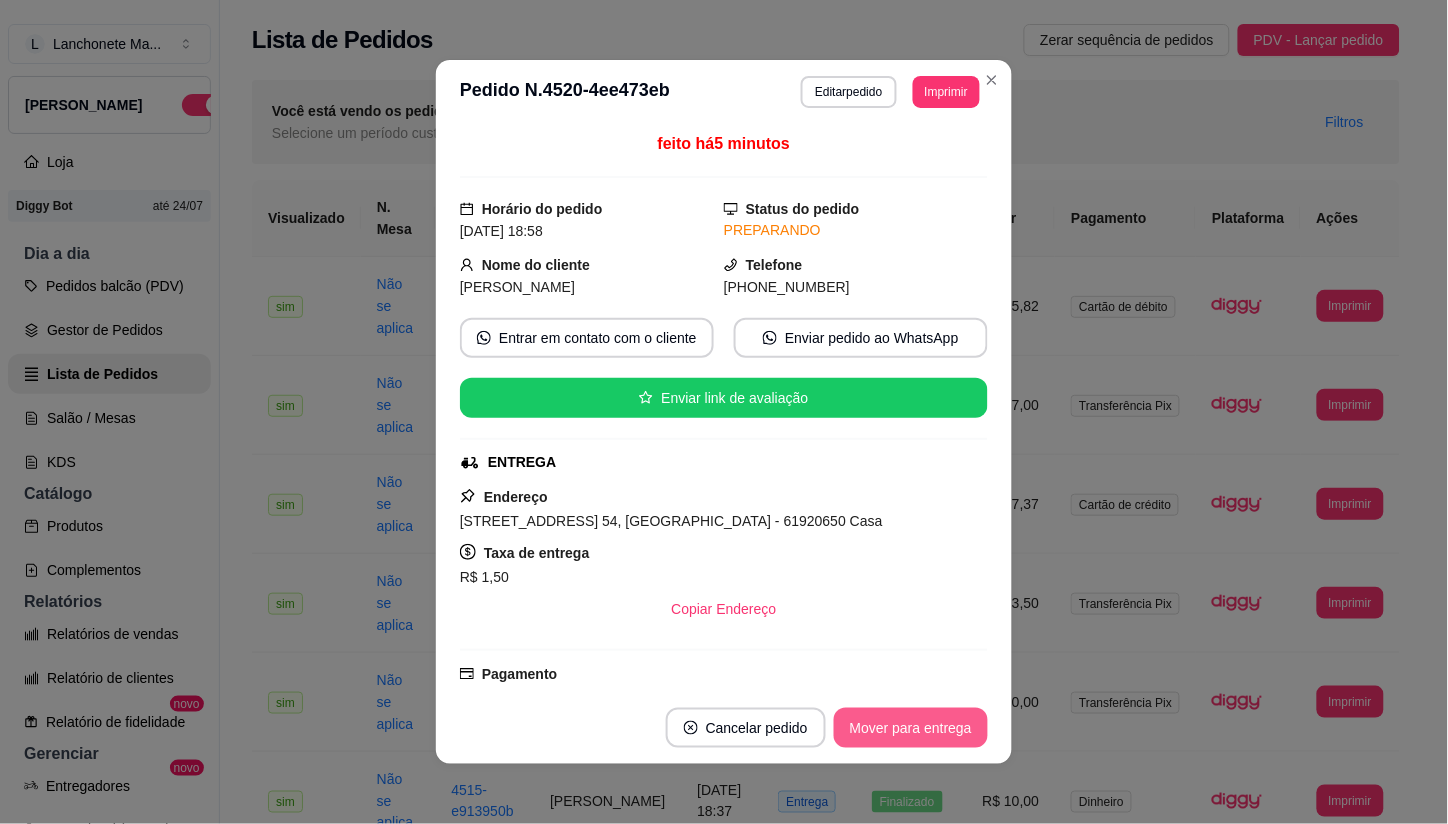 click on "Mover para entrega" at bounding box center [911, 728] 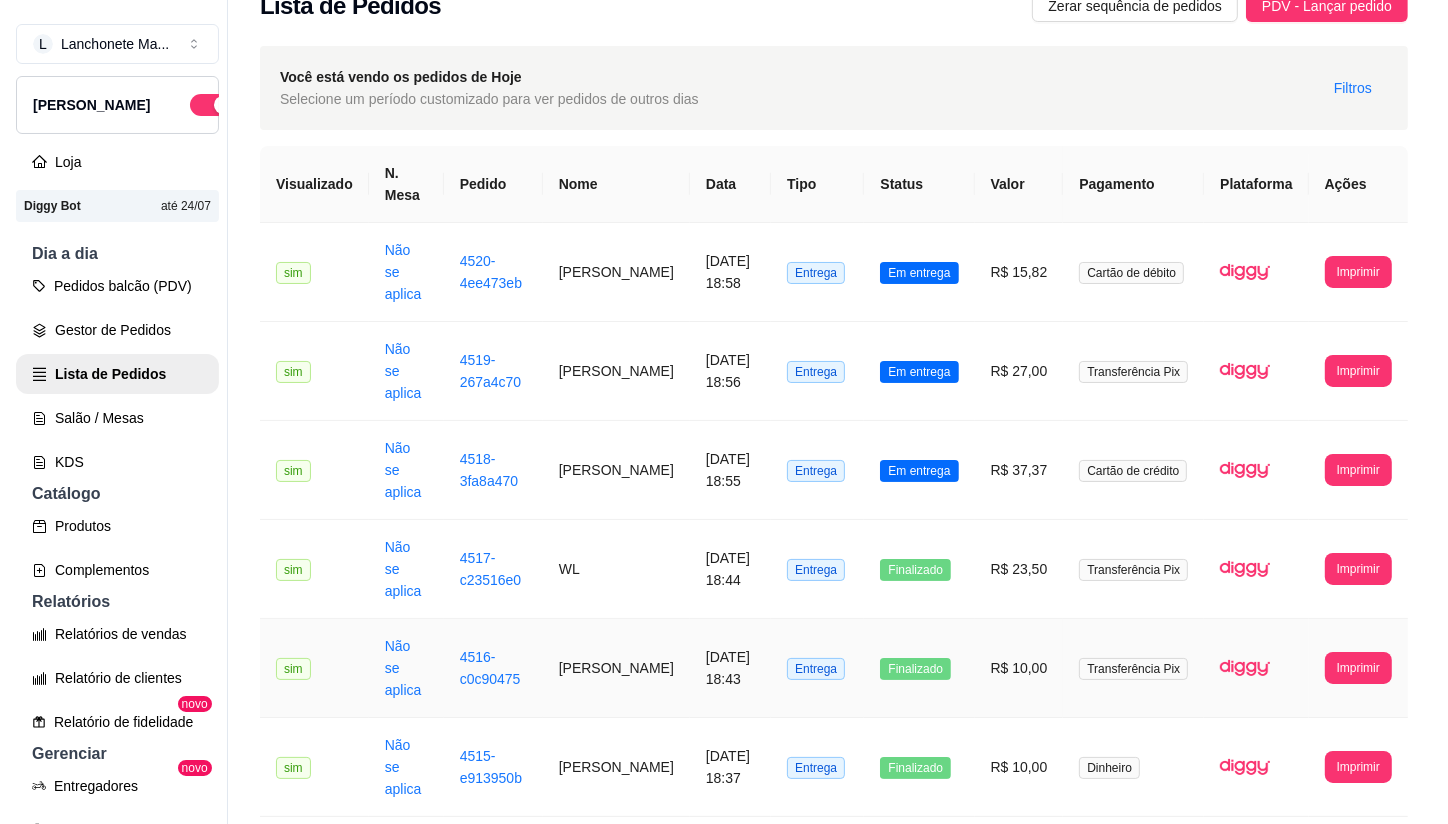 scroll, scrollTop: 0, scrollLeft: 0, axis: both 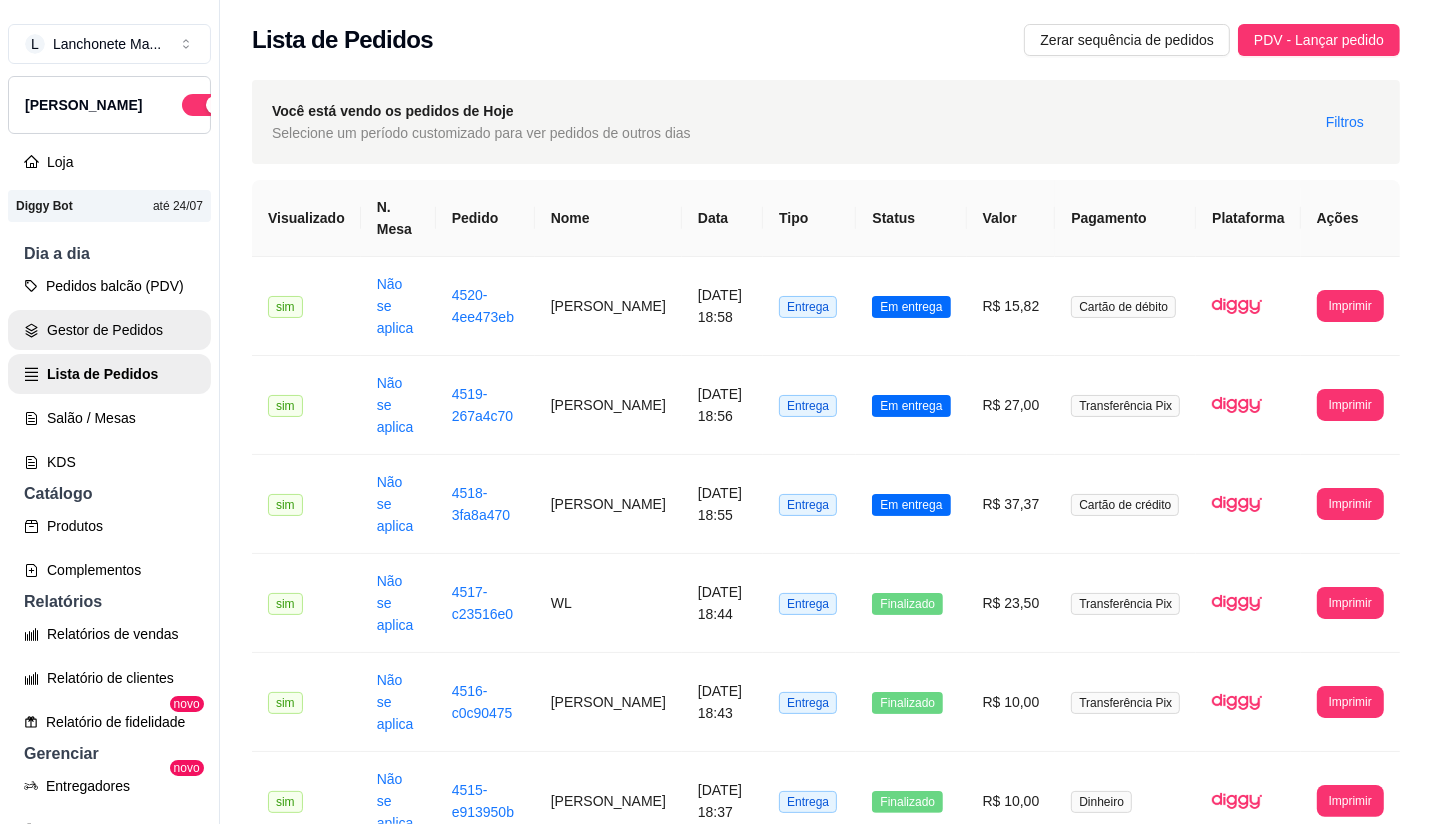 click on "Gestor de Pedidos" at bounding box center [109, 330] 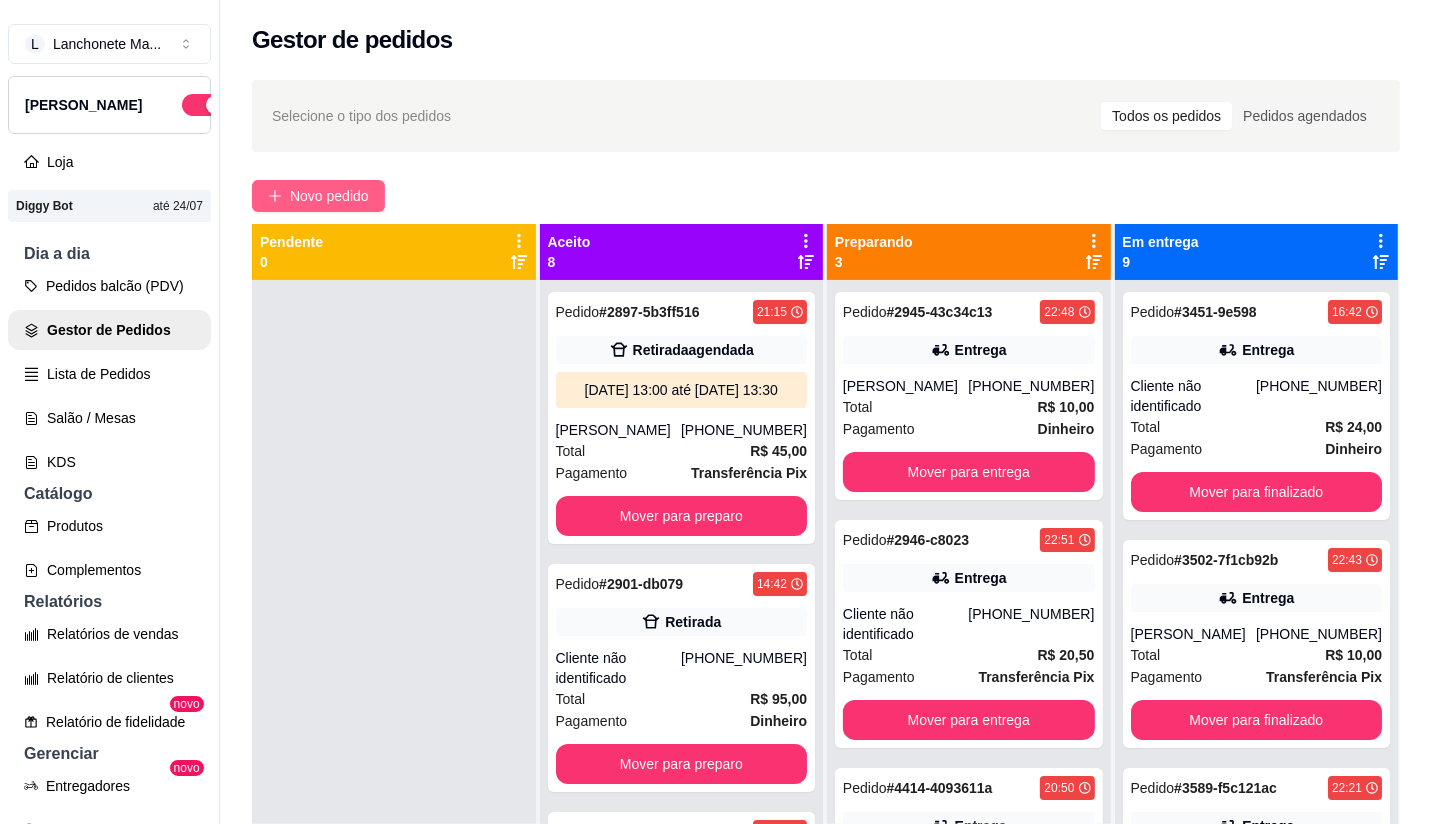 click on "Novo pedido" at bounding box center (329, 196) 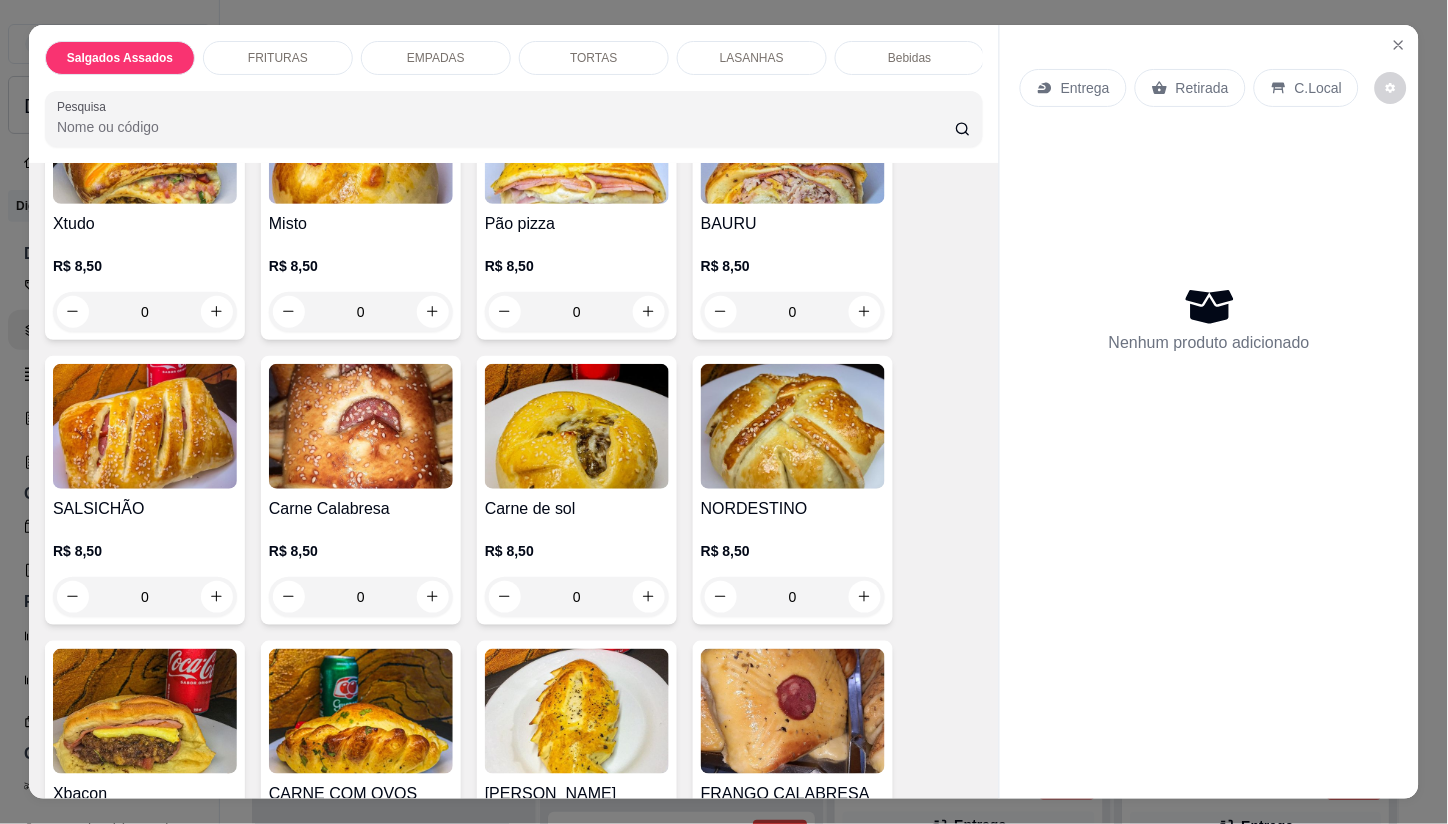 scroll, scrollTop: 222, scrollLeft: 0, axis: vertical 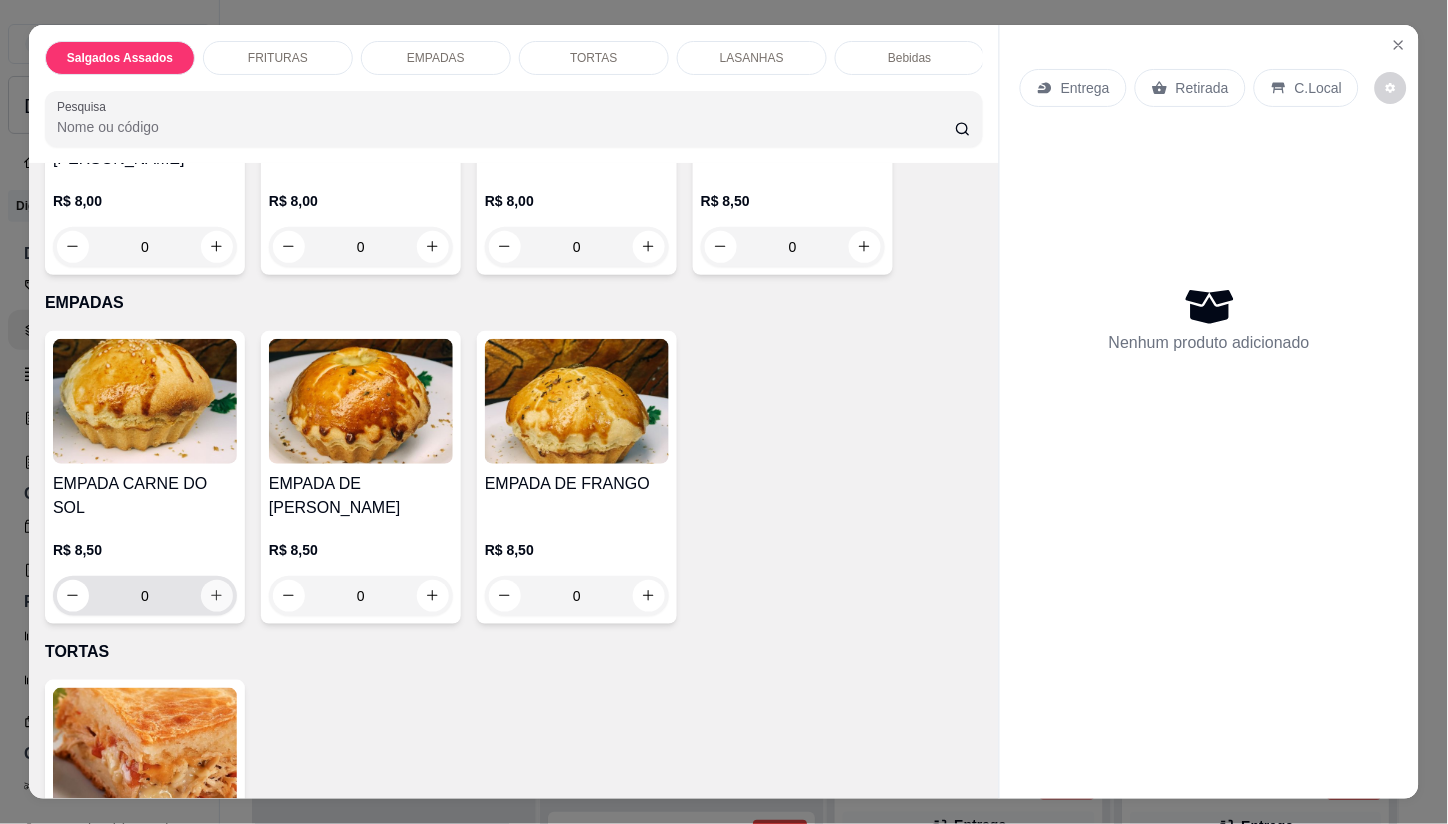 click 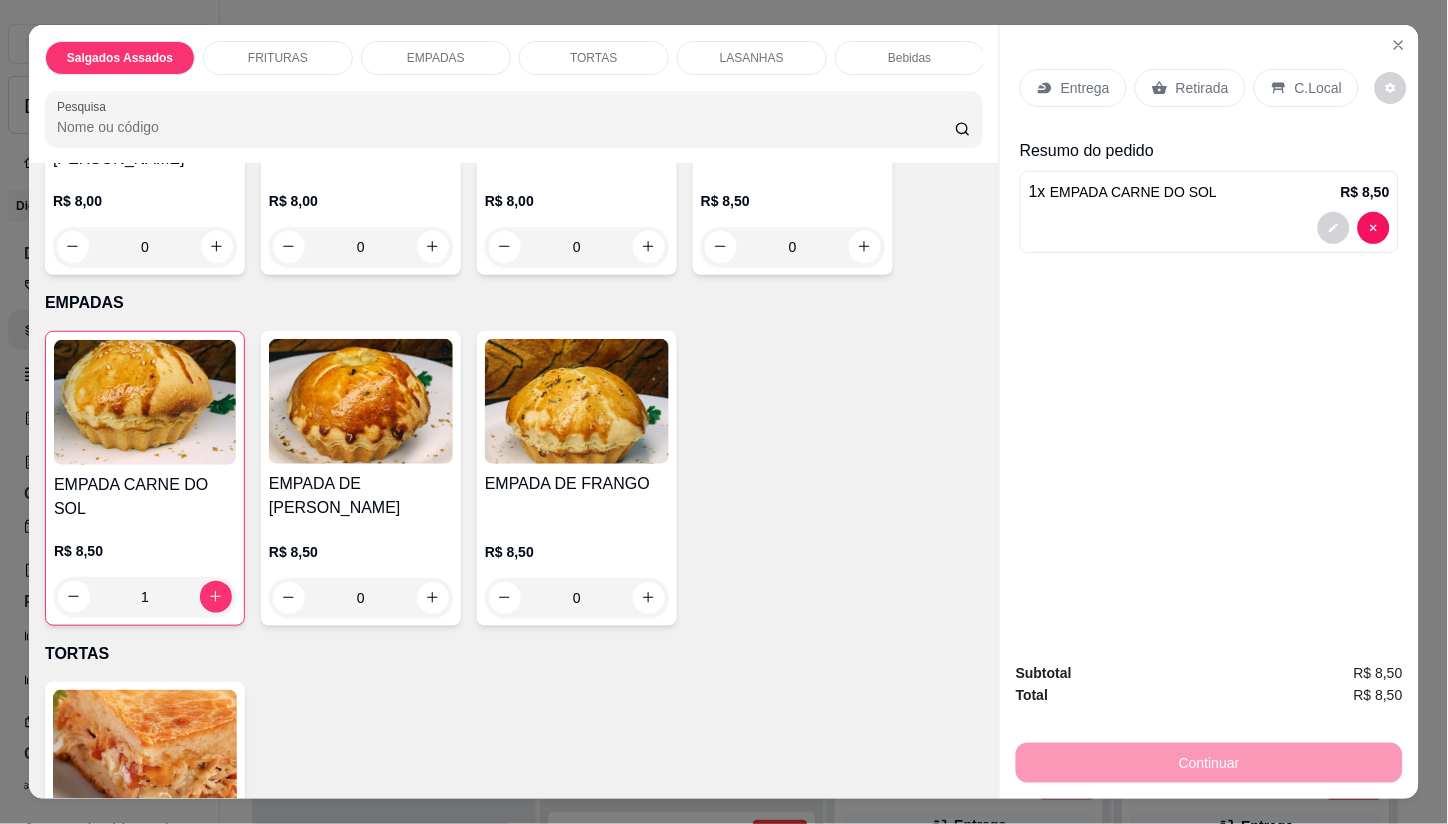 click on "Entrega" at bounding box center (1085, 88) 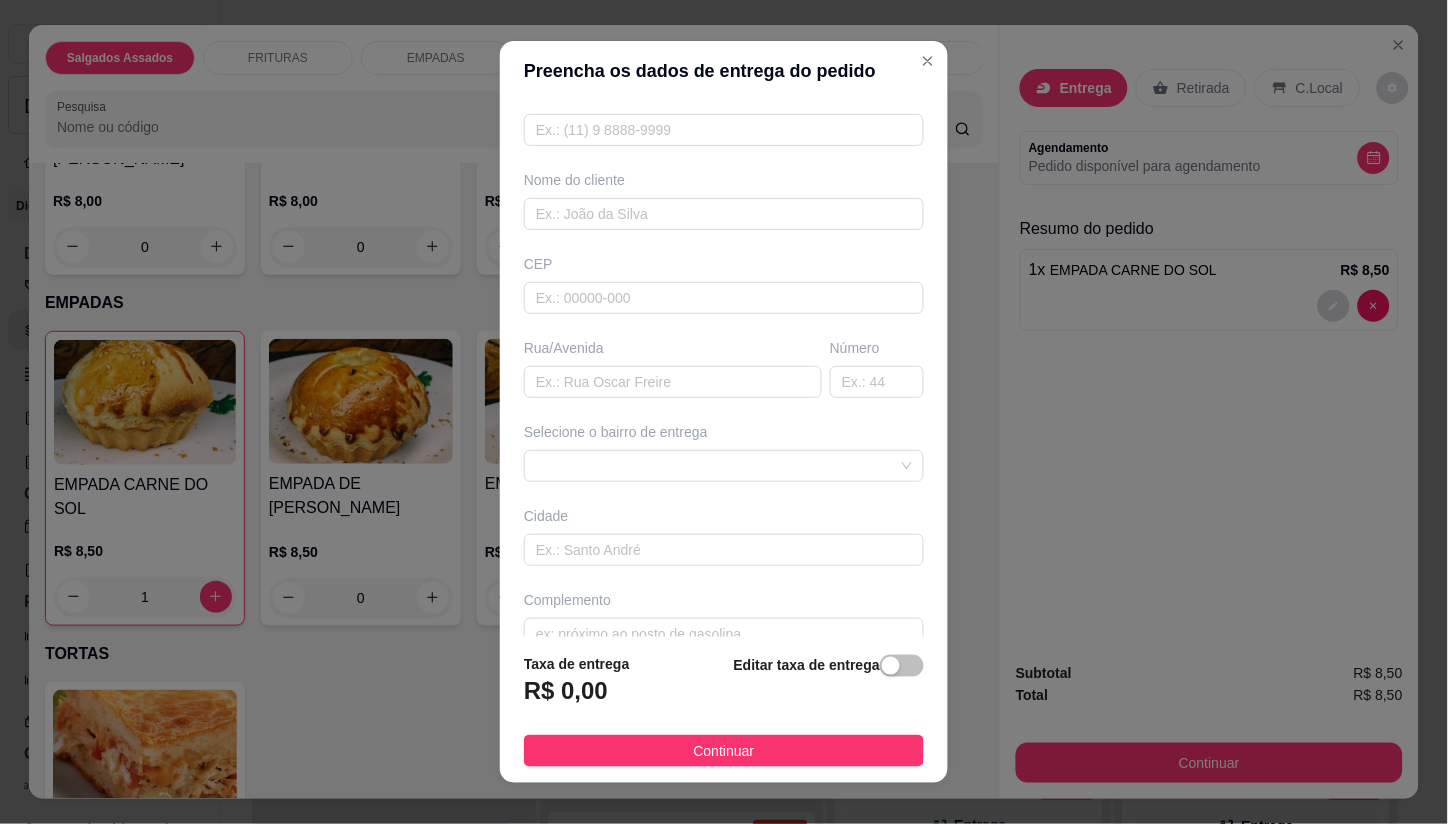 scroll, scrollTop: 111, scrollLeft: 0, axis: vertical 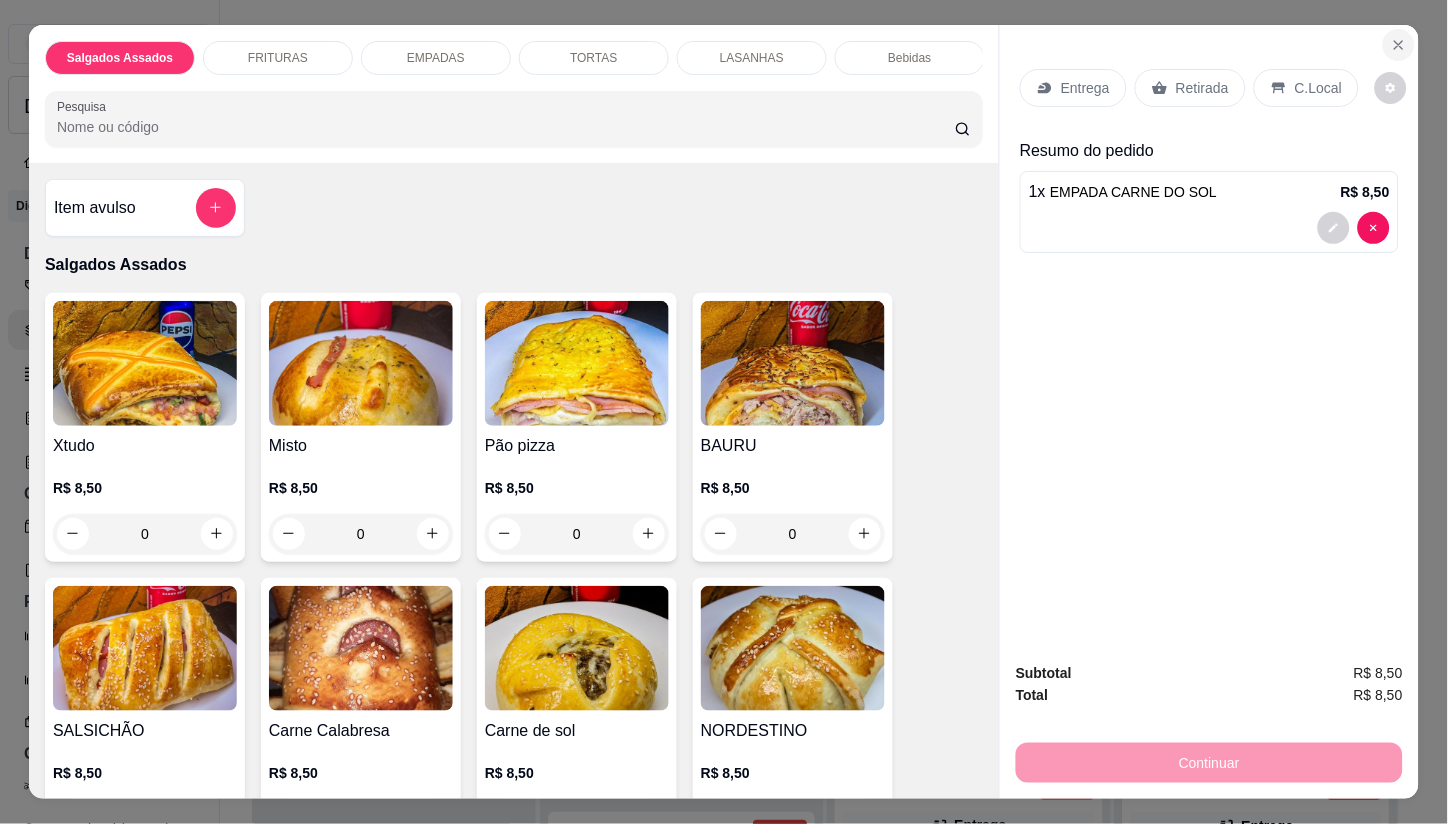 click at bounding box center [1399, 45] 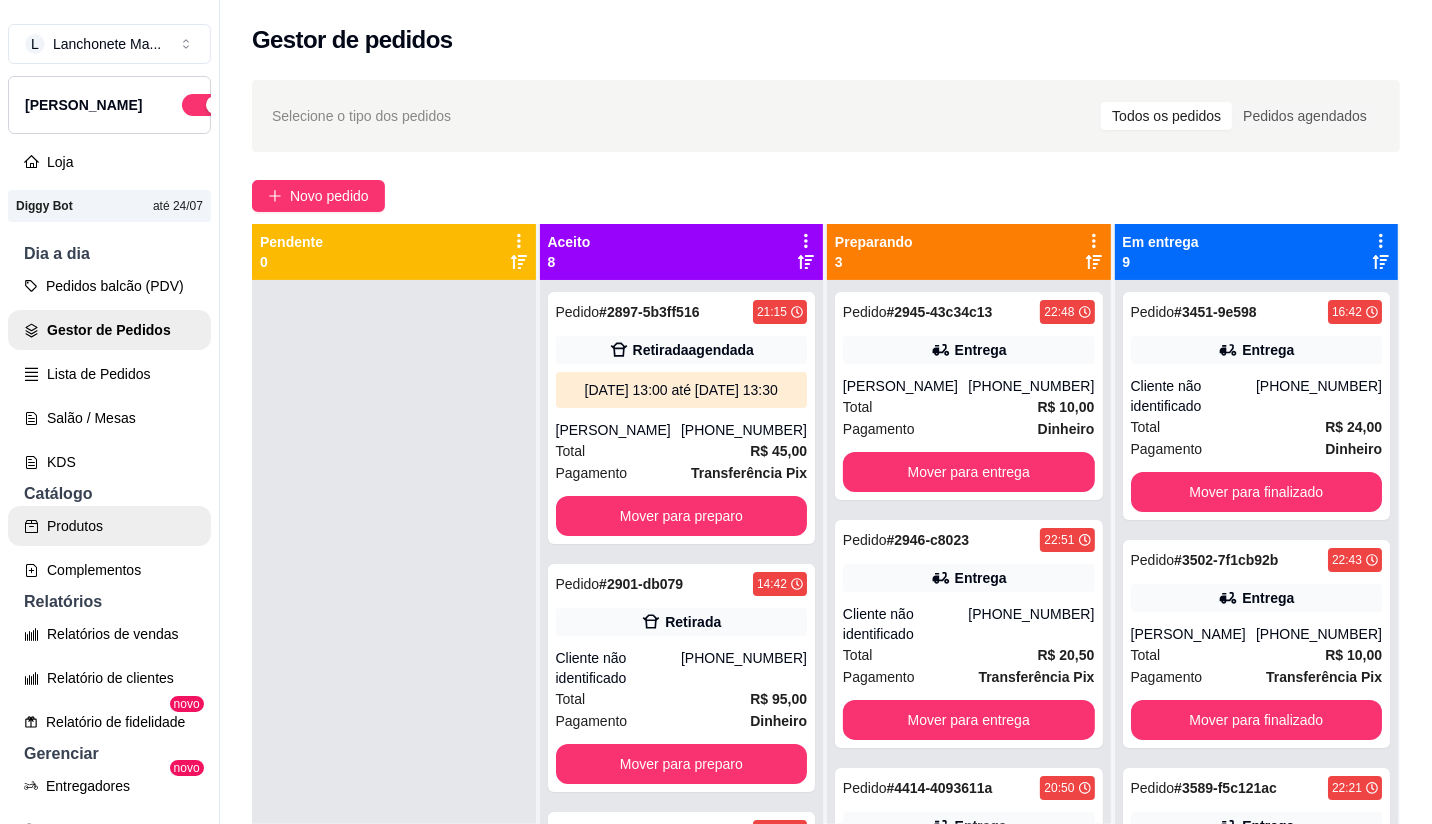 click on "Produtos" at bounding box center [109, 526] 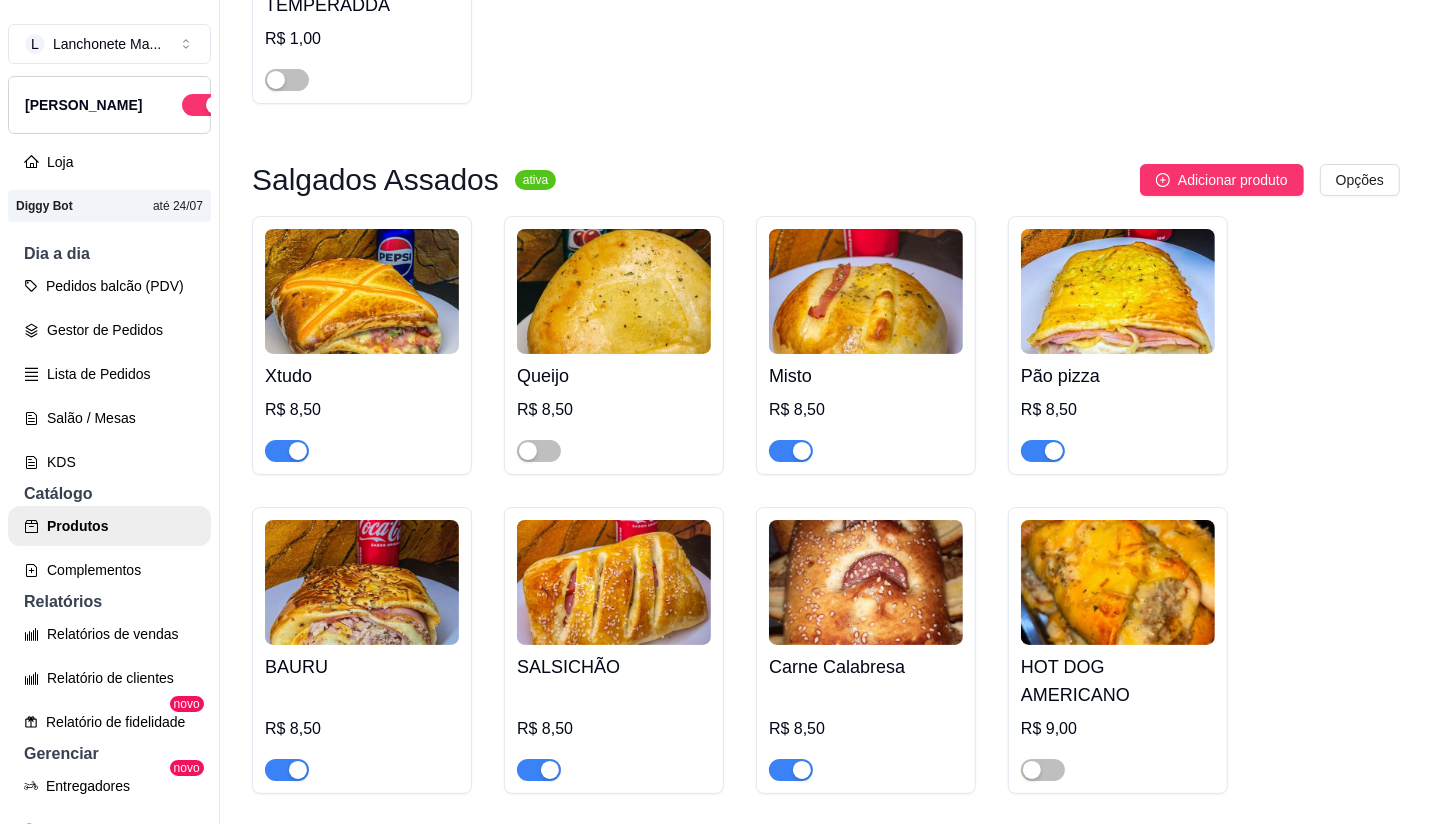 scroll, scrollTop: 444, scrollLeft: 0, axis: vertical 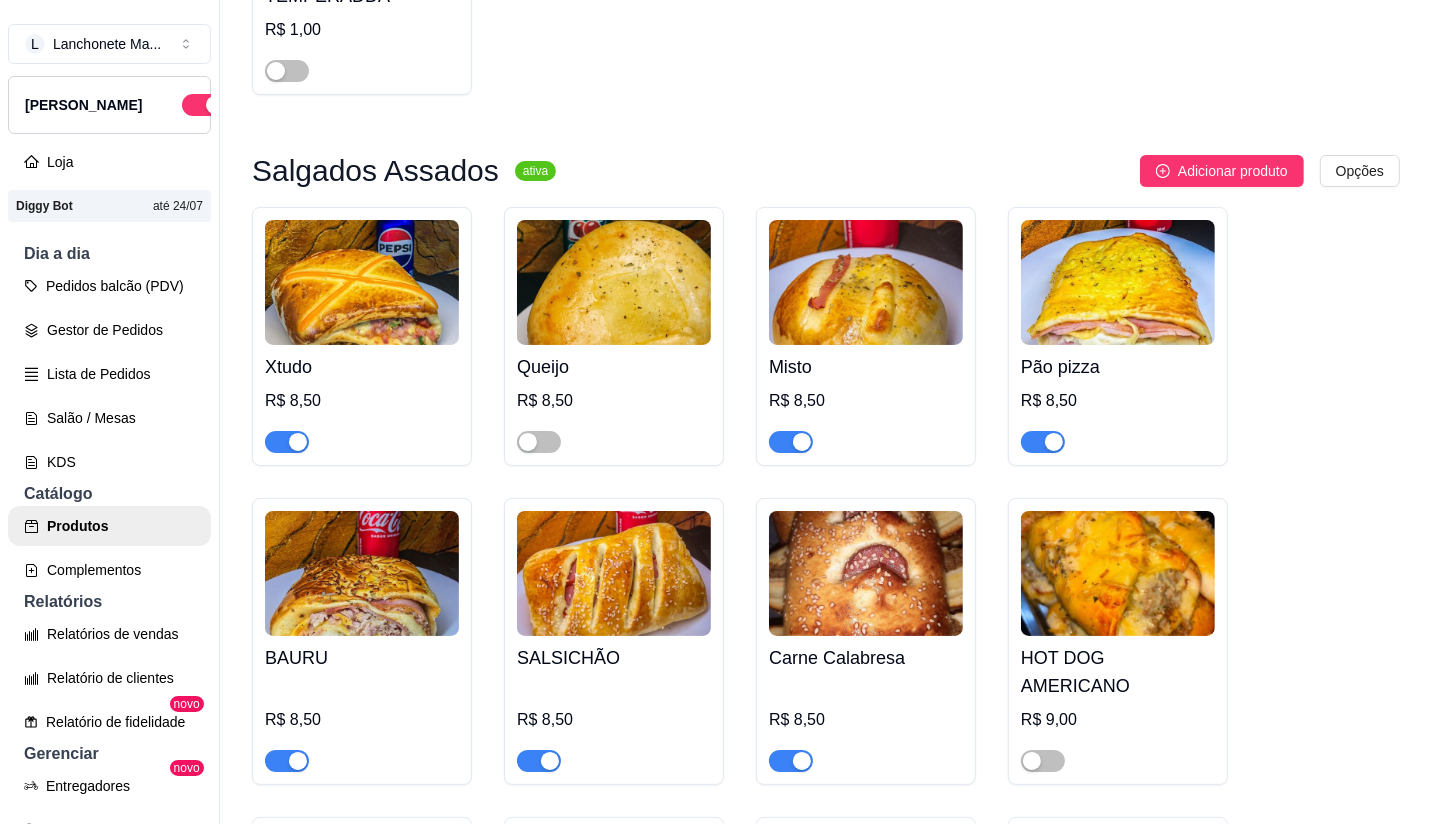 click at bounding box center [287, 442] 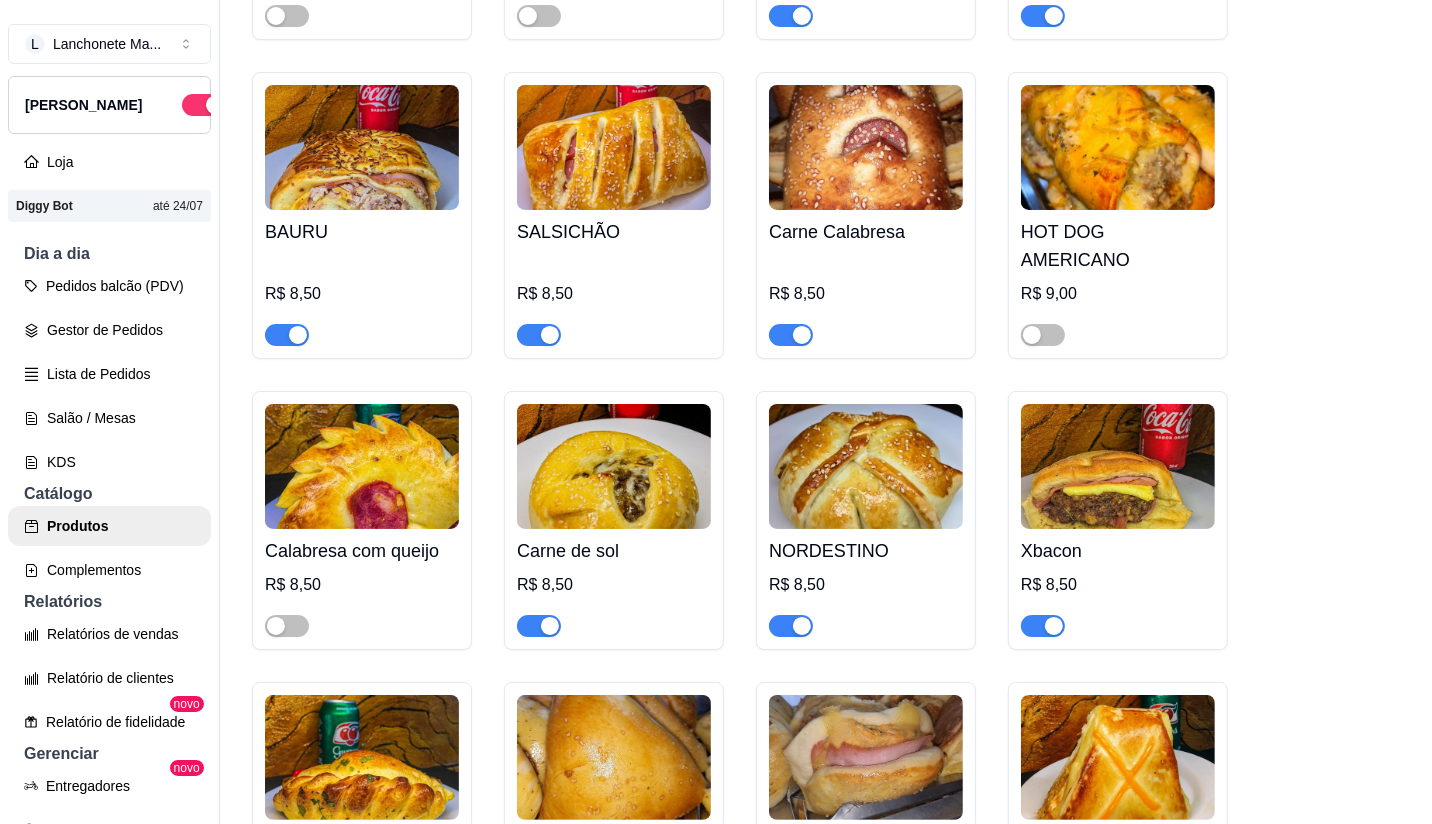 scroll, scrollTop: 888, scrollLeft: 0, axis: vertical 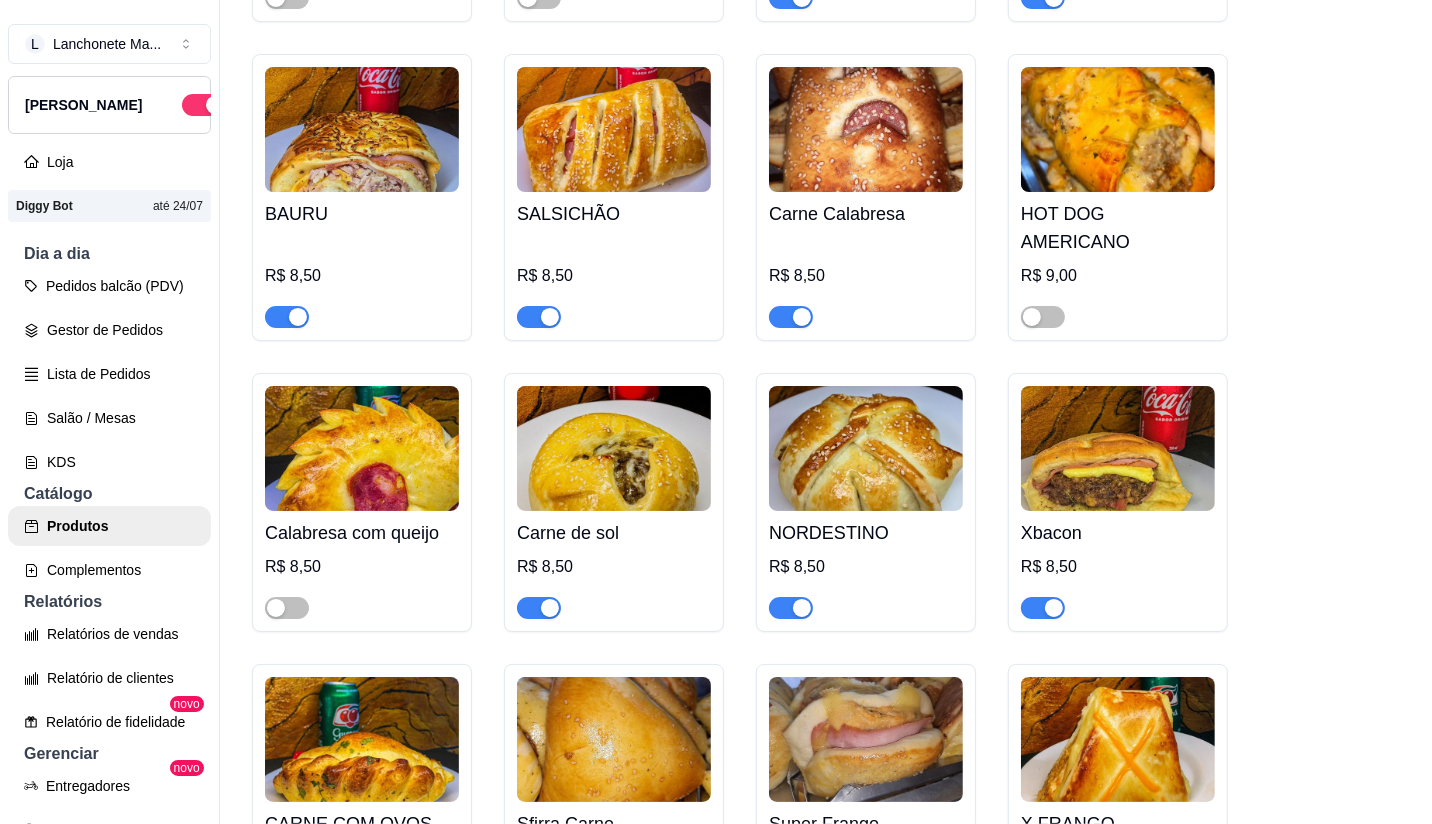 drag, startPoint x: 783, startPoint y: 288, endPoint x: 772, endPoint y: 325, distance: 38.600517 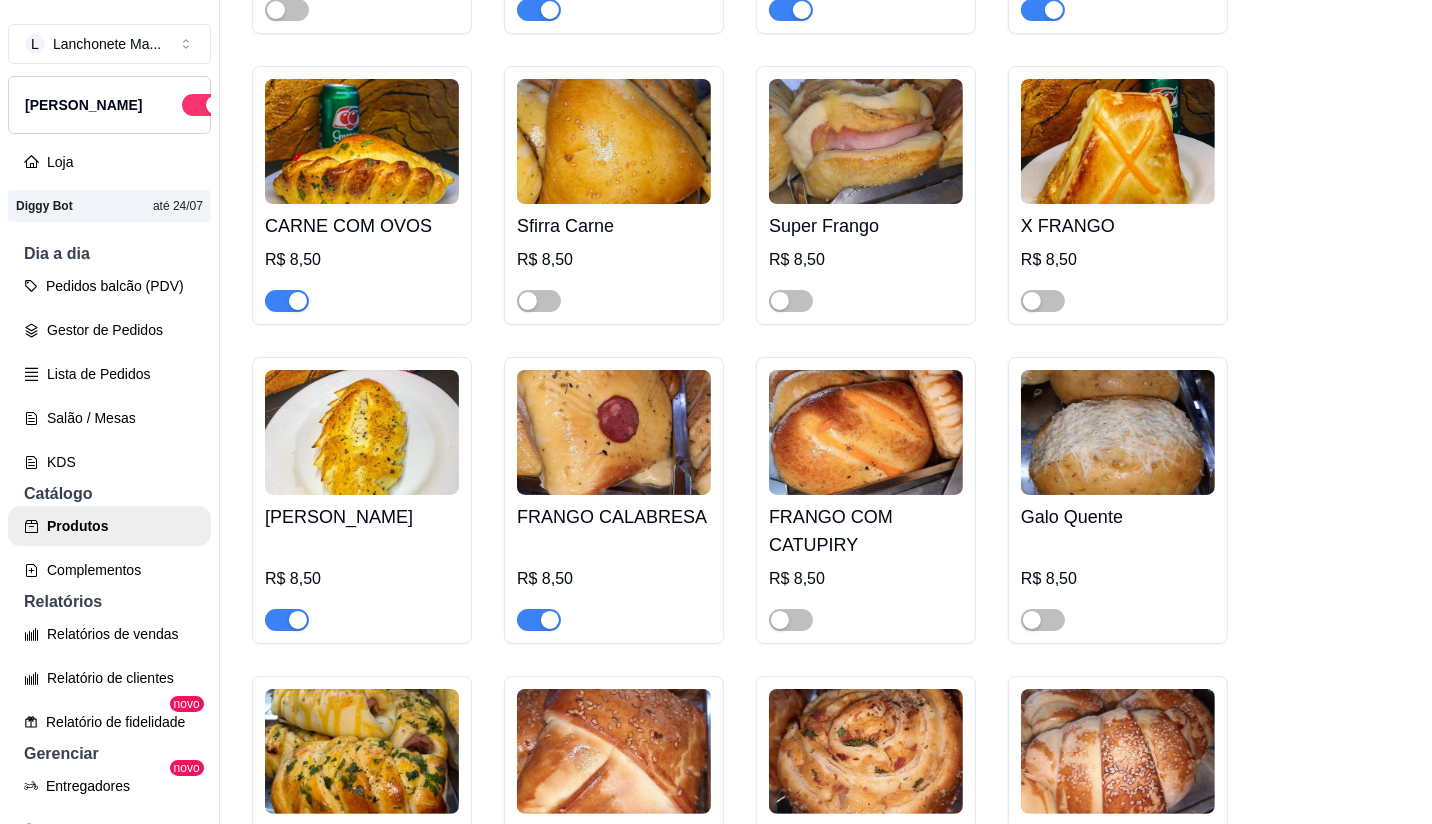 scroll, scrollTop: 1500, scrollLeft: 0, axis: vertical 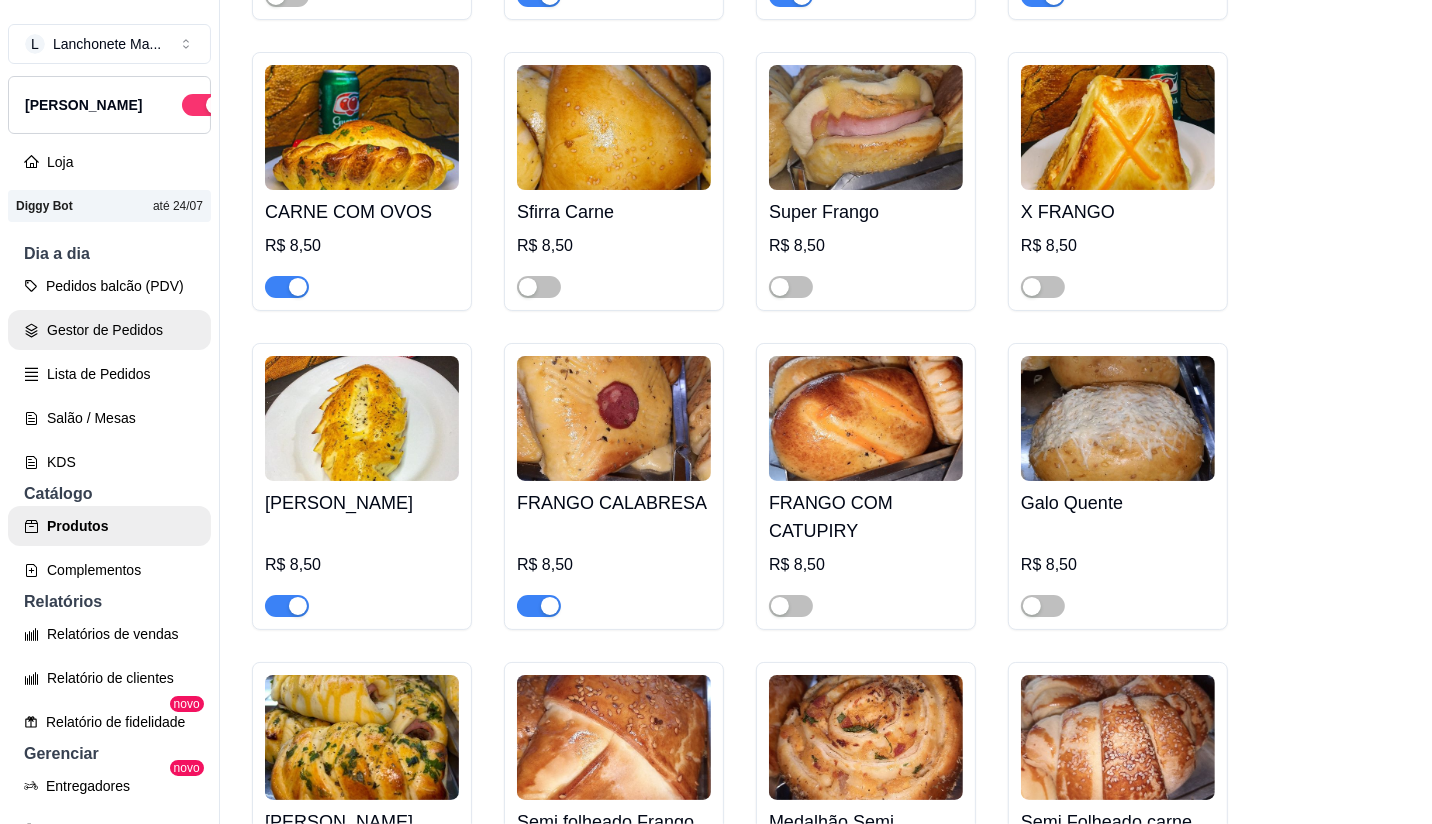 click on "Gestor de Pedidos" at bounding box center (109, 330) 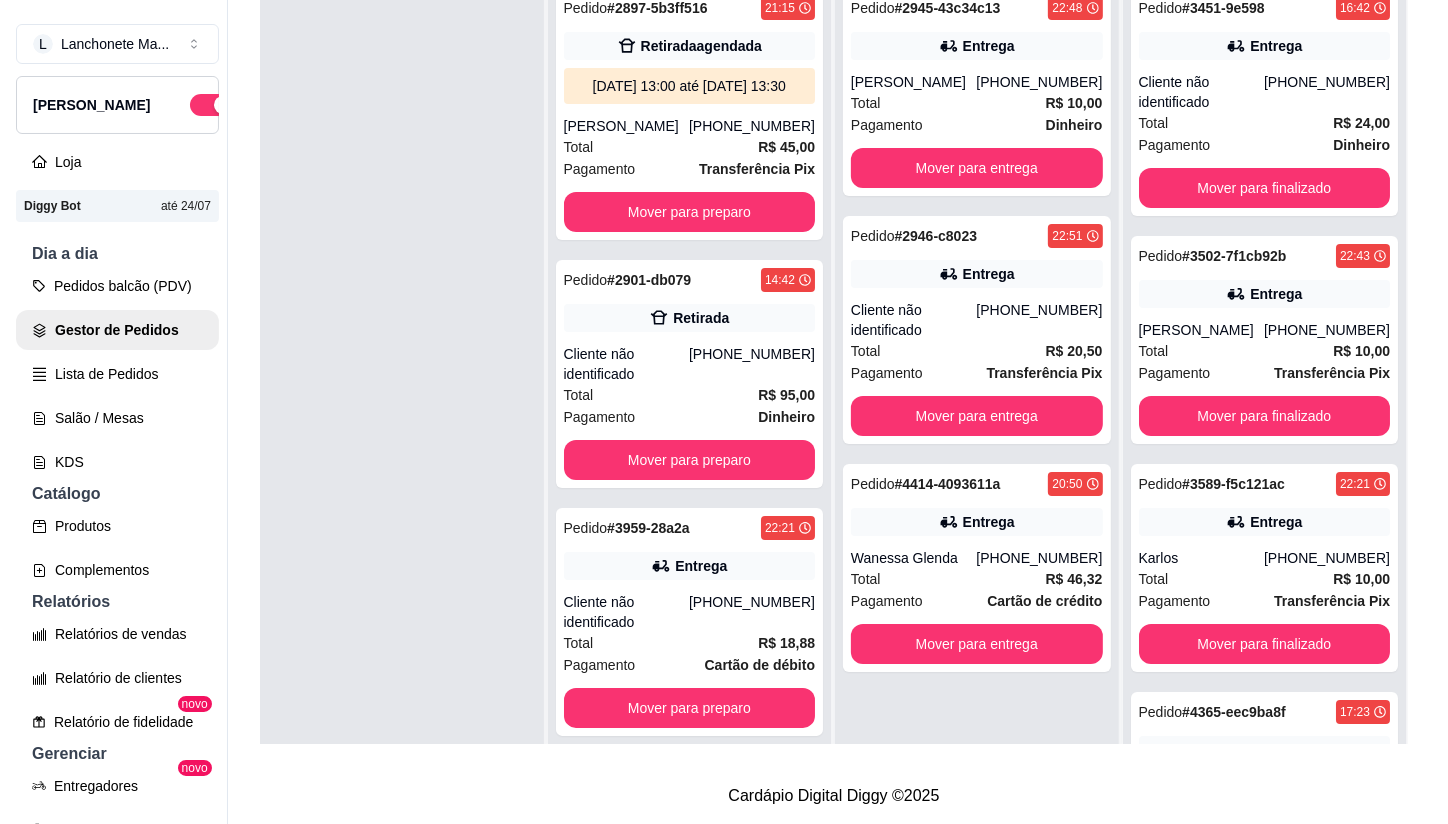 scroll, scrollTop: 0, scrollLeft: 0, axis: both 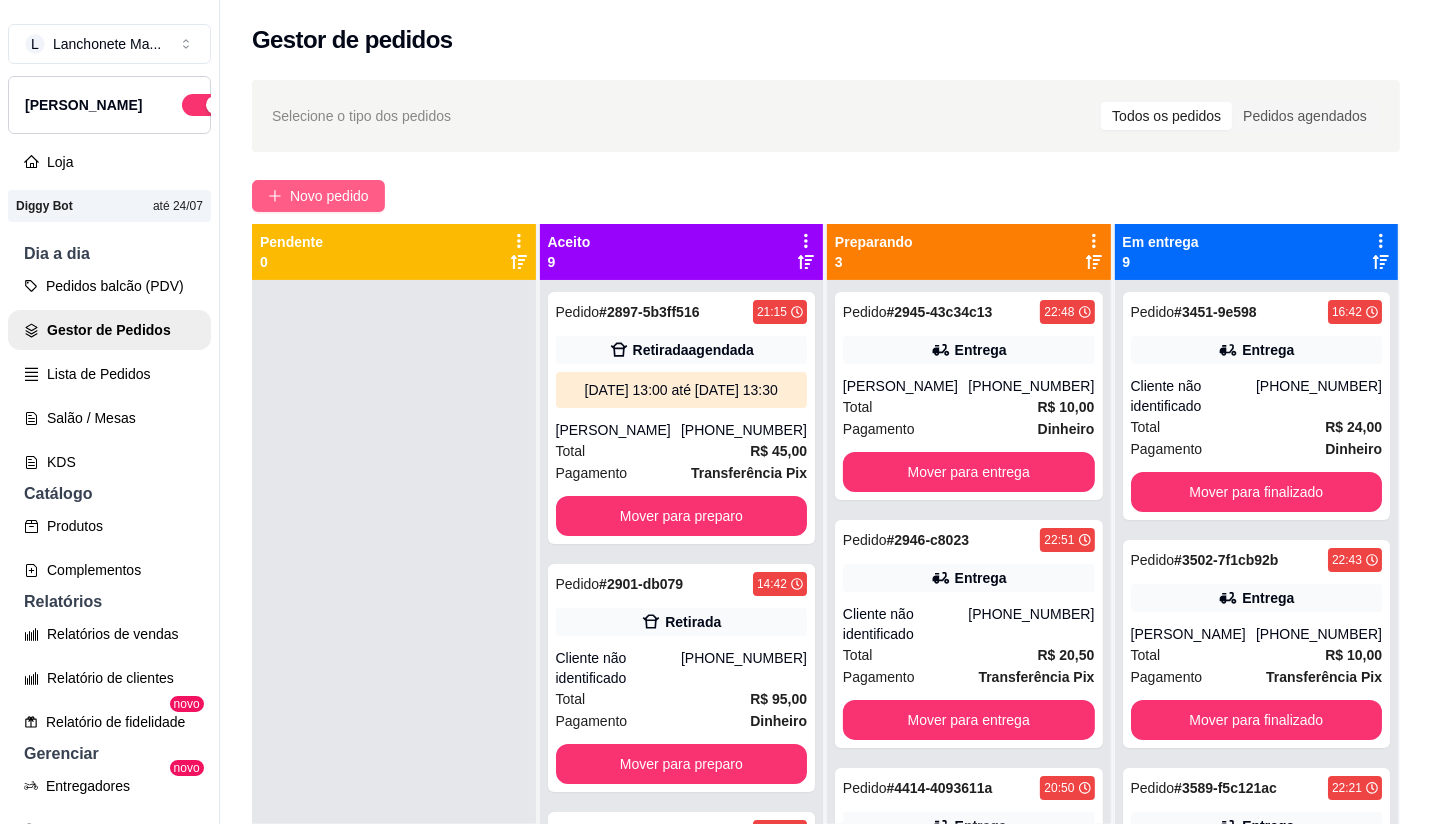 drag, startPoint x: 357, startPoint y: 200, endPoint x: 368, endPoint y: 201, distance: 11.045361 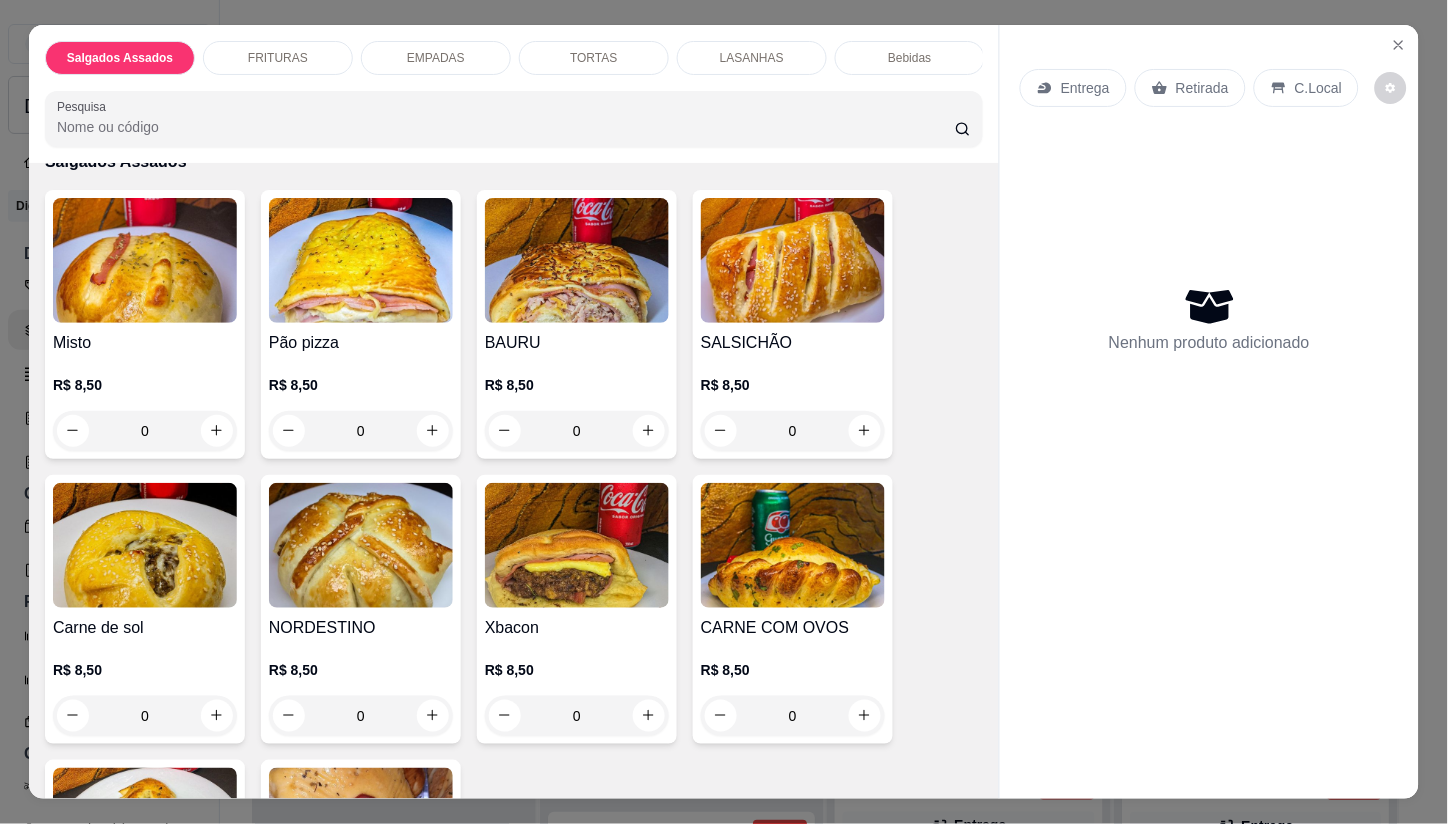 scroll, scrollTop: 222, scrollLeft: 0, axis: vertical 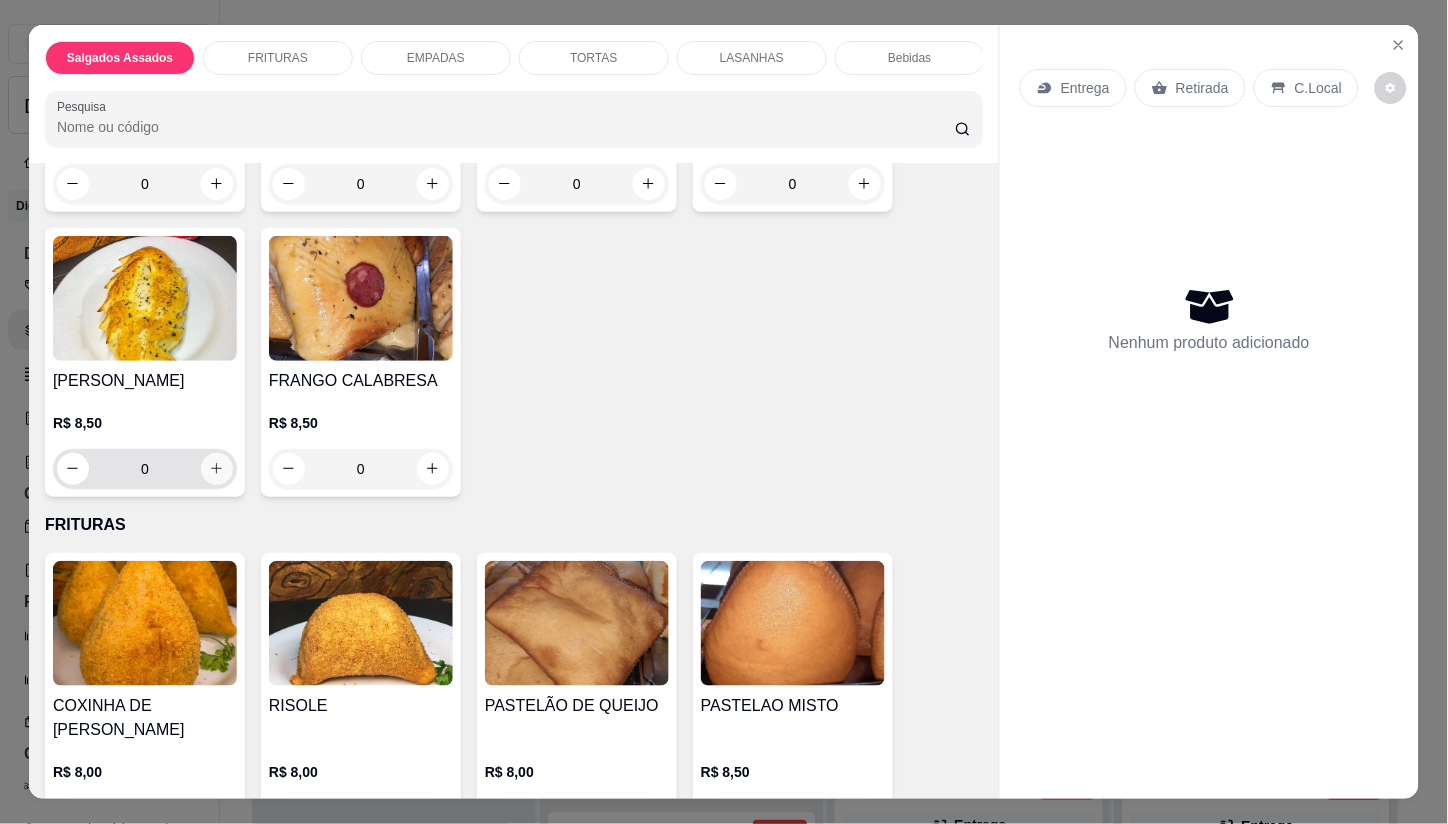 click 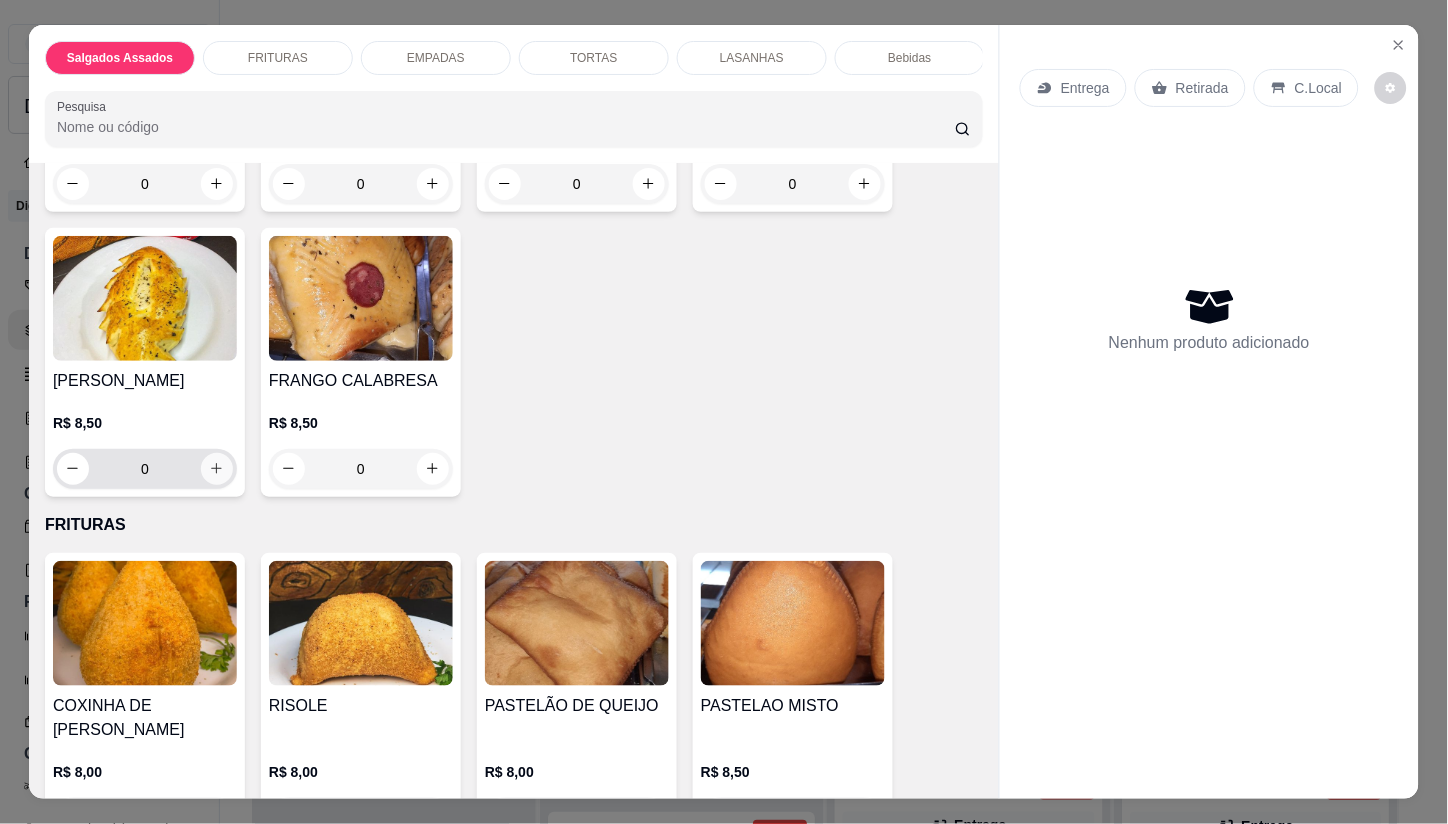 type on "1" 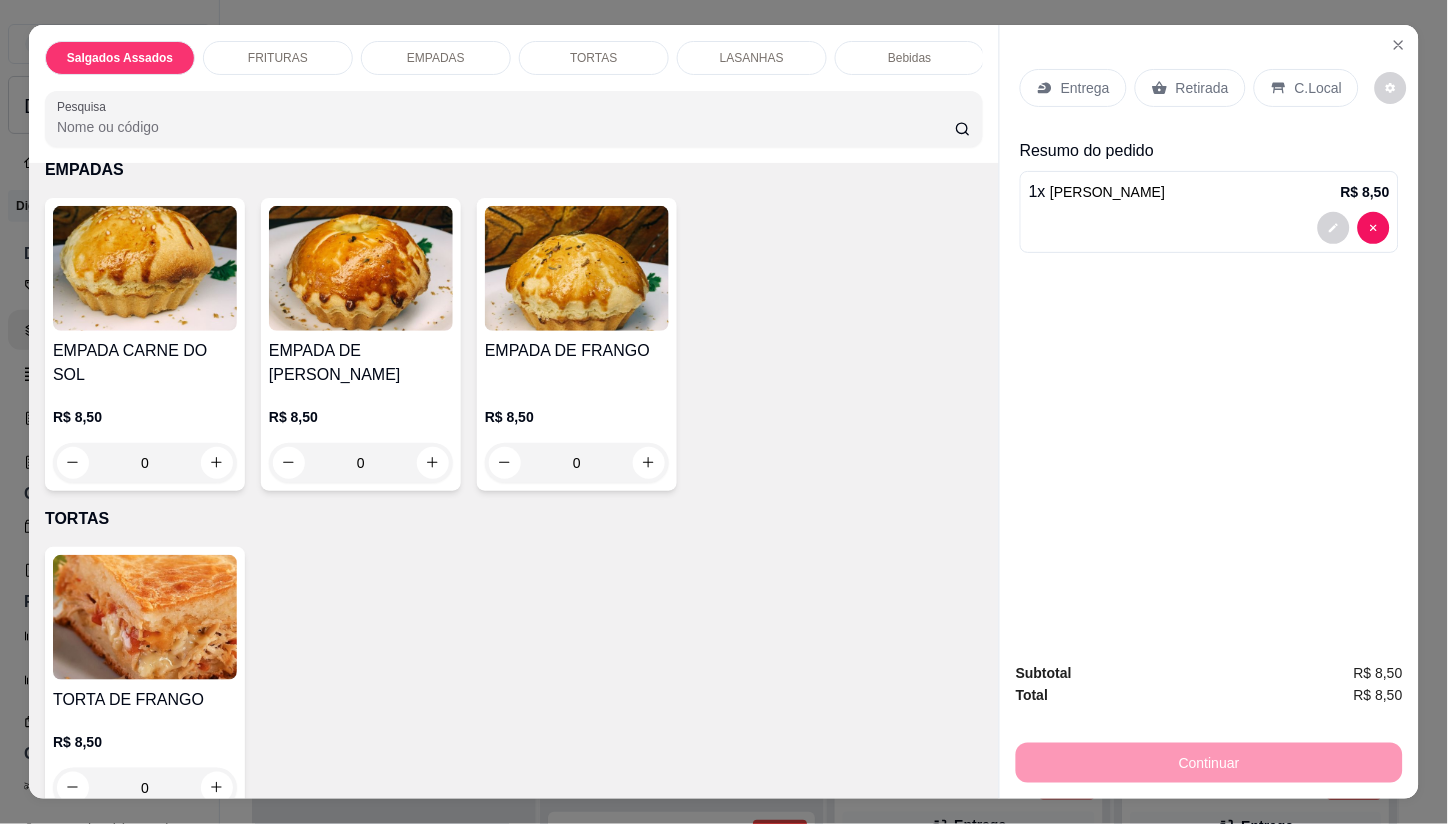 scroll, scrollTop: 1303, scrollLeft: 0, axis: vertical 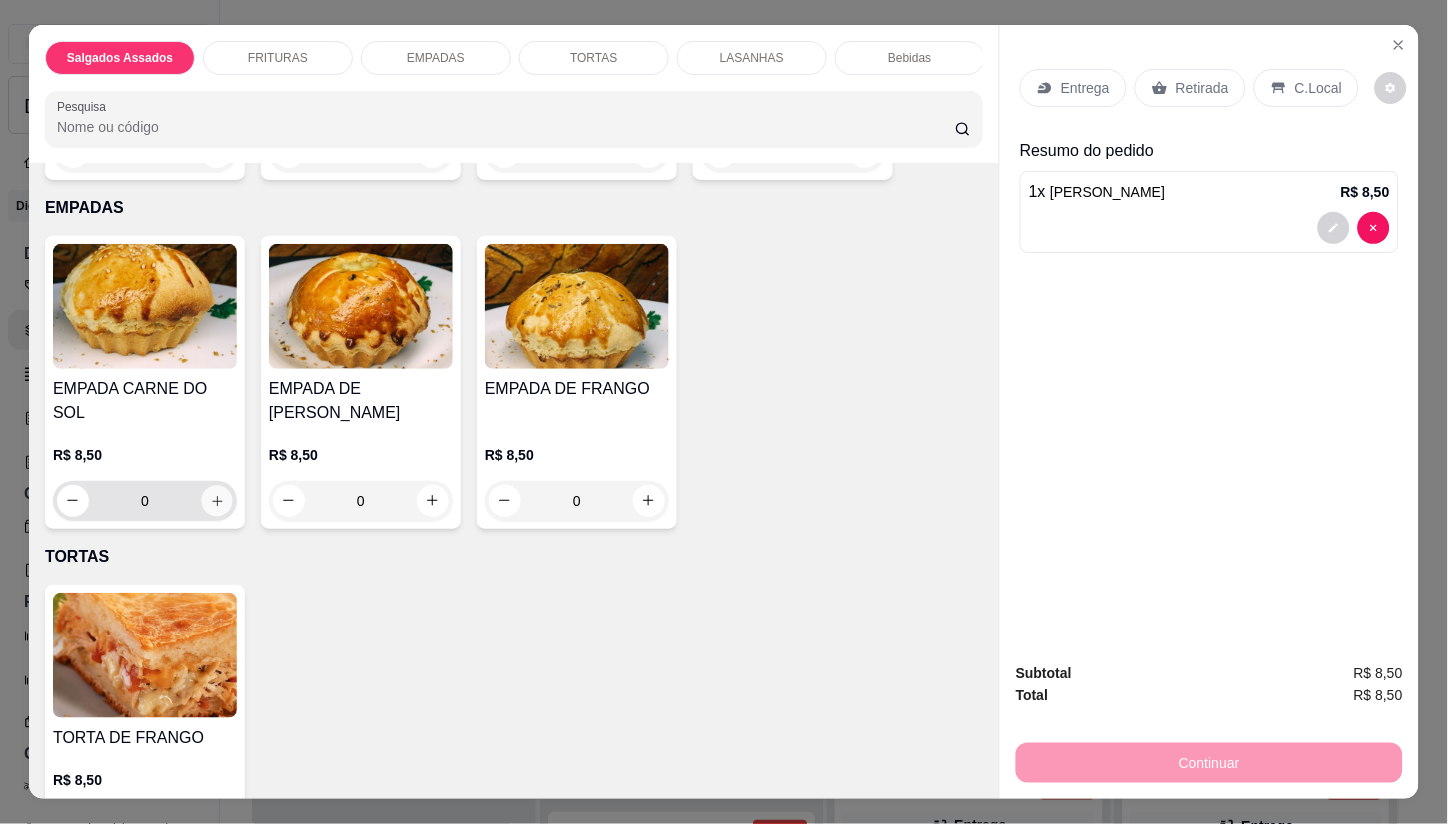 click at bounding box center [216, 500] 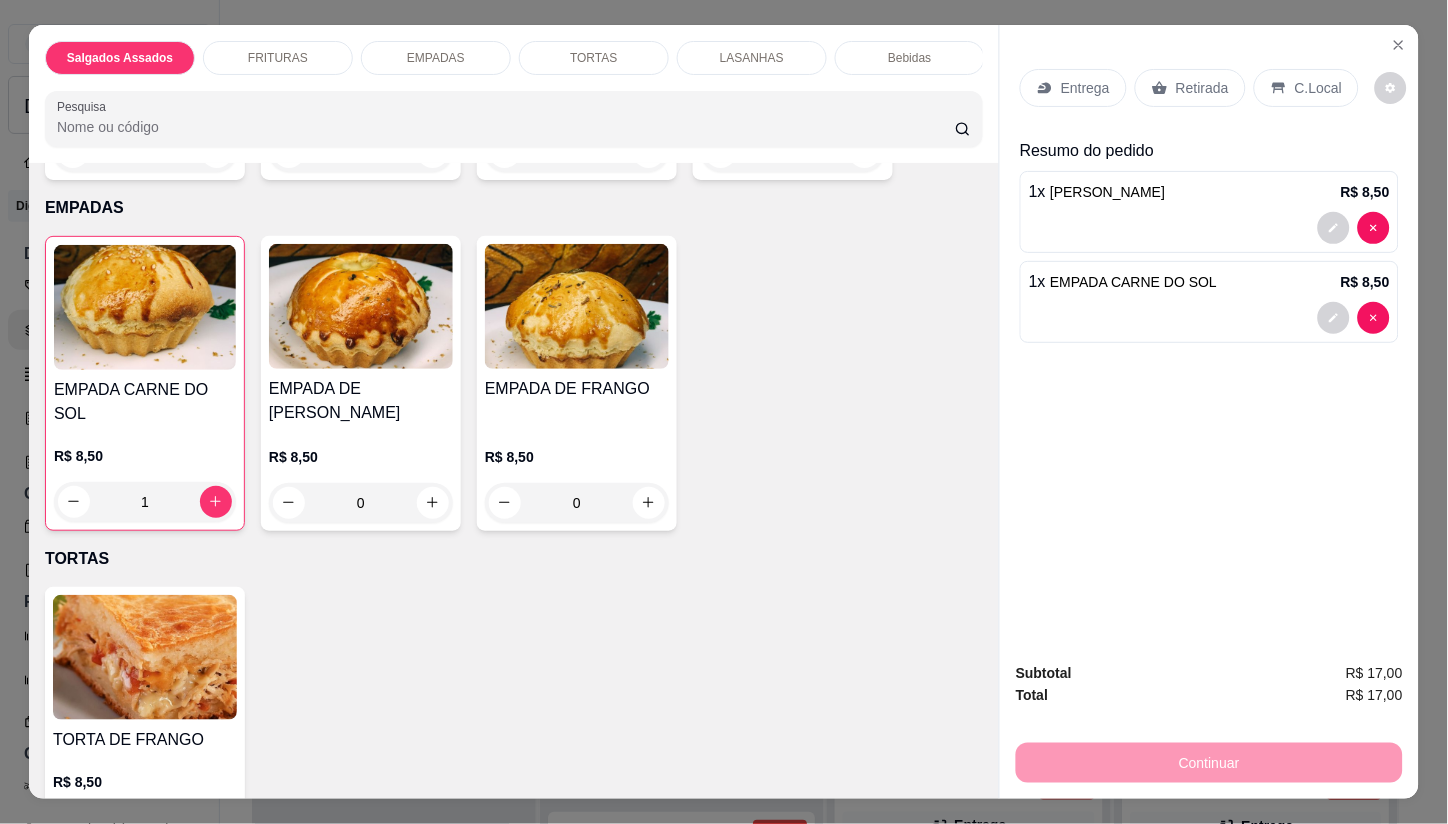 click on "Entrega" at bounding box center [1085, 88] 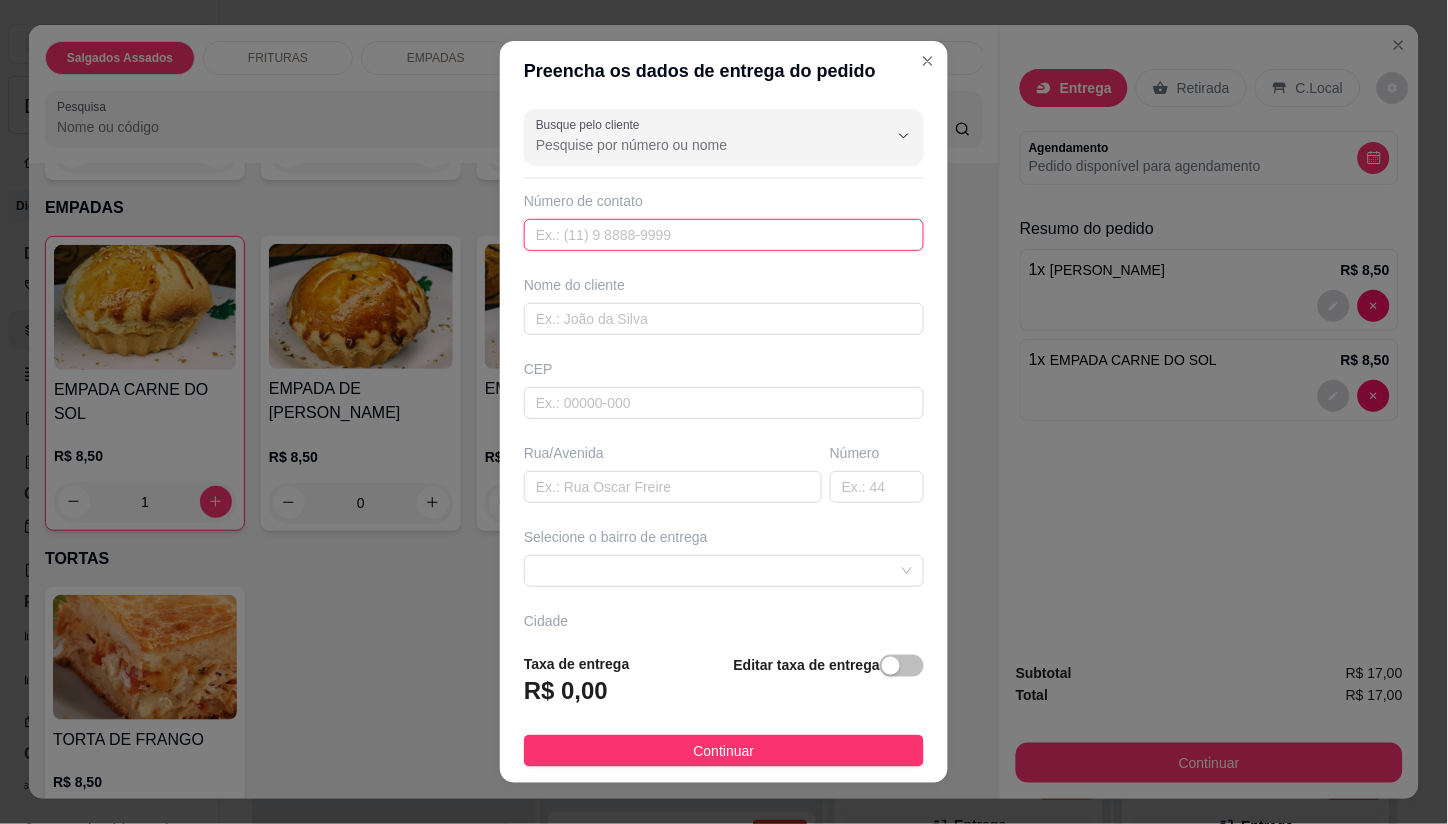 click at bounding box center (724, 235) 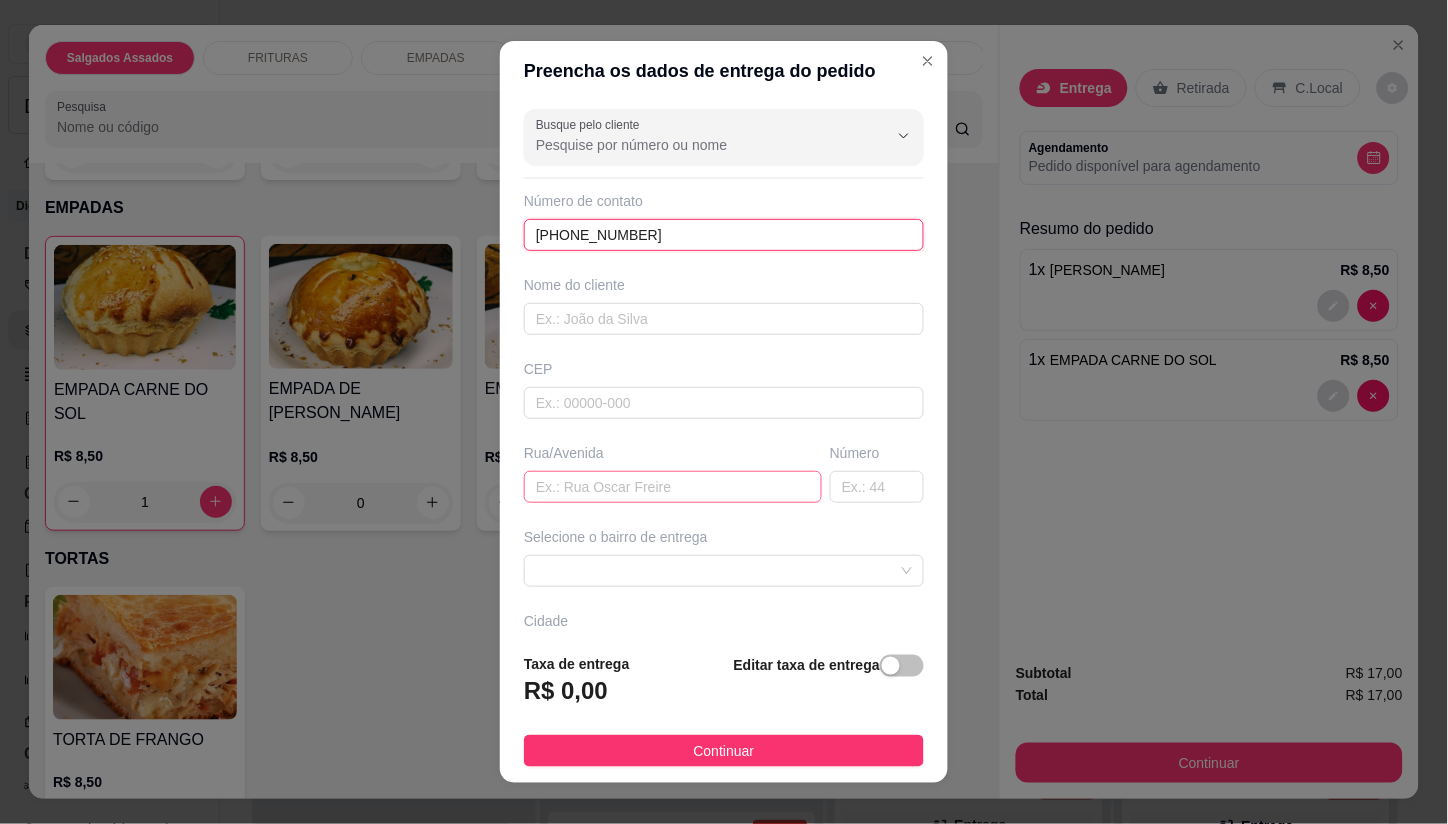 type on "[PHONE_NUMBER]" 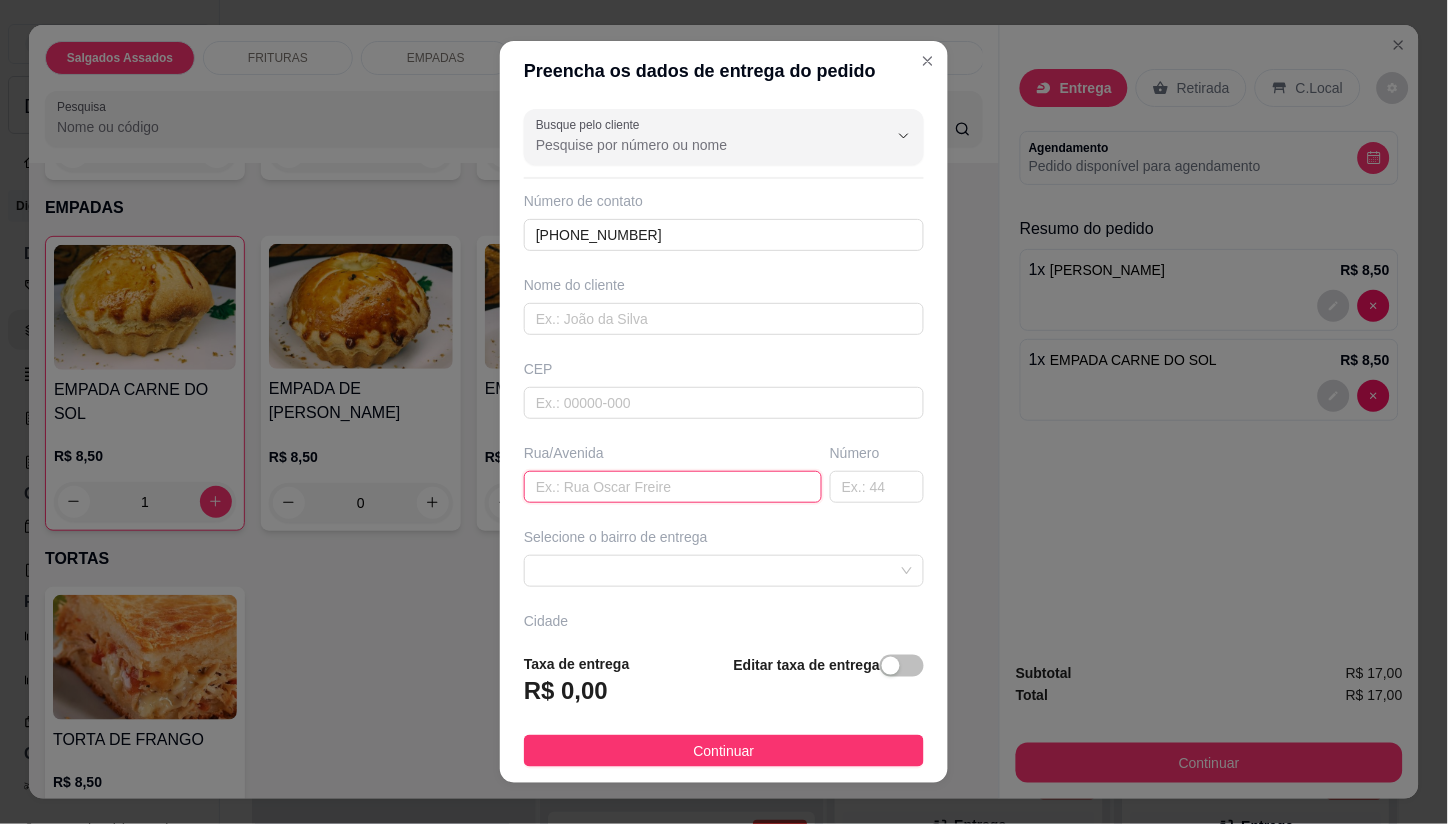click at bounding box center (673, 487) 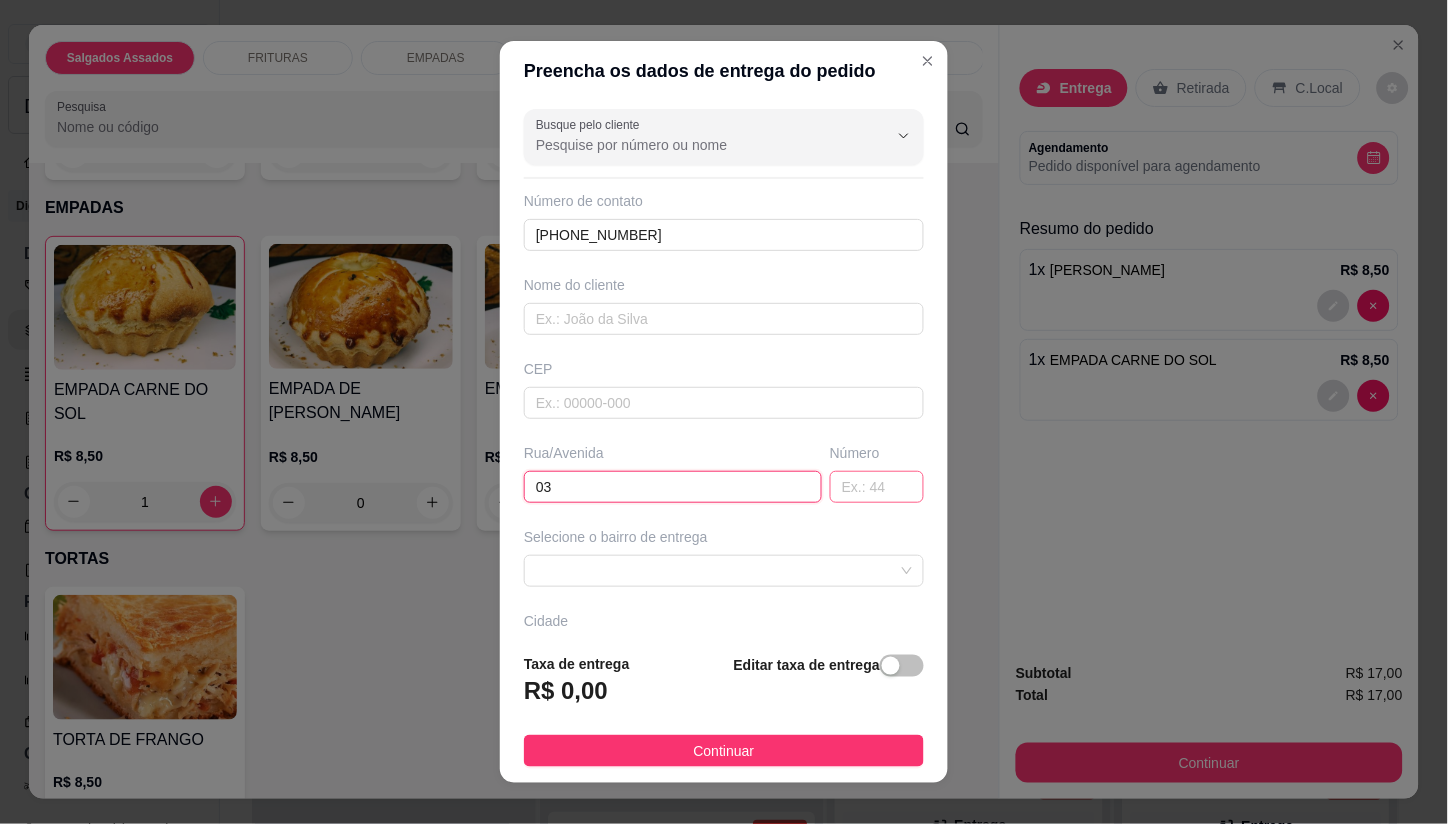 type on "03" 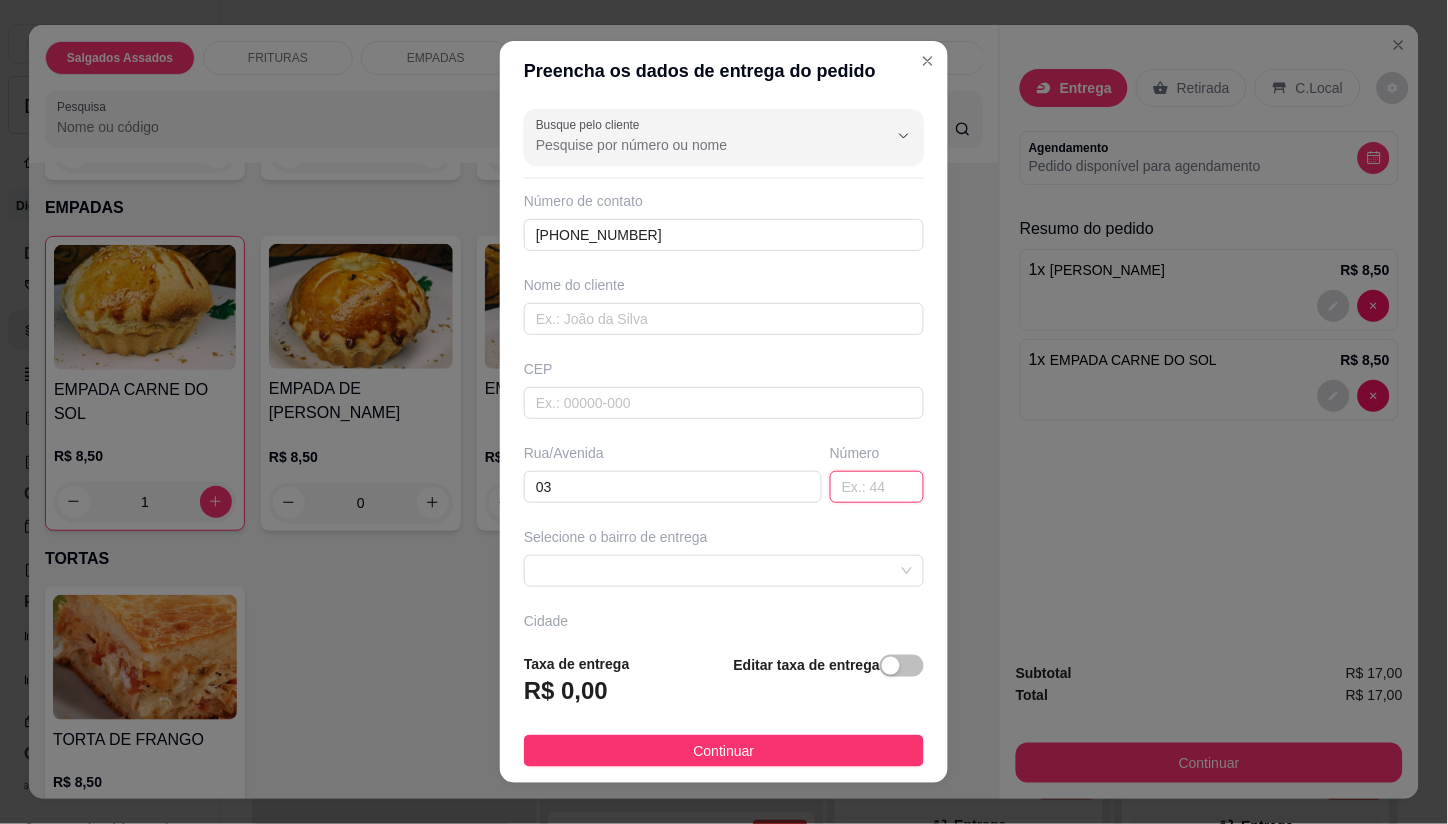 click at bounding box center (877, 487) 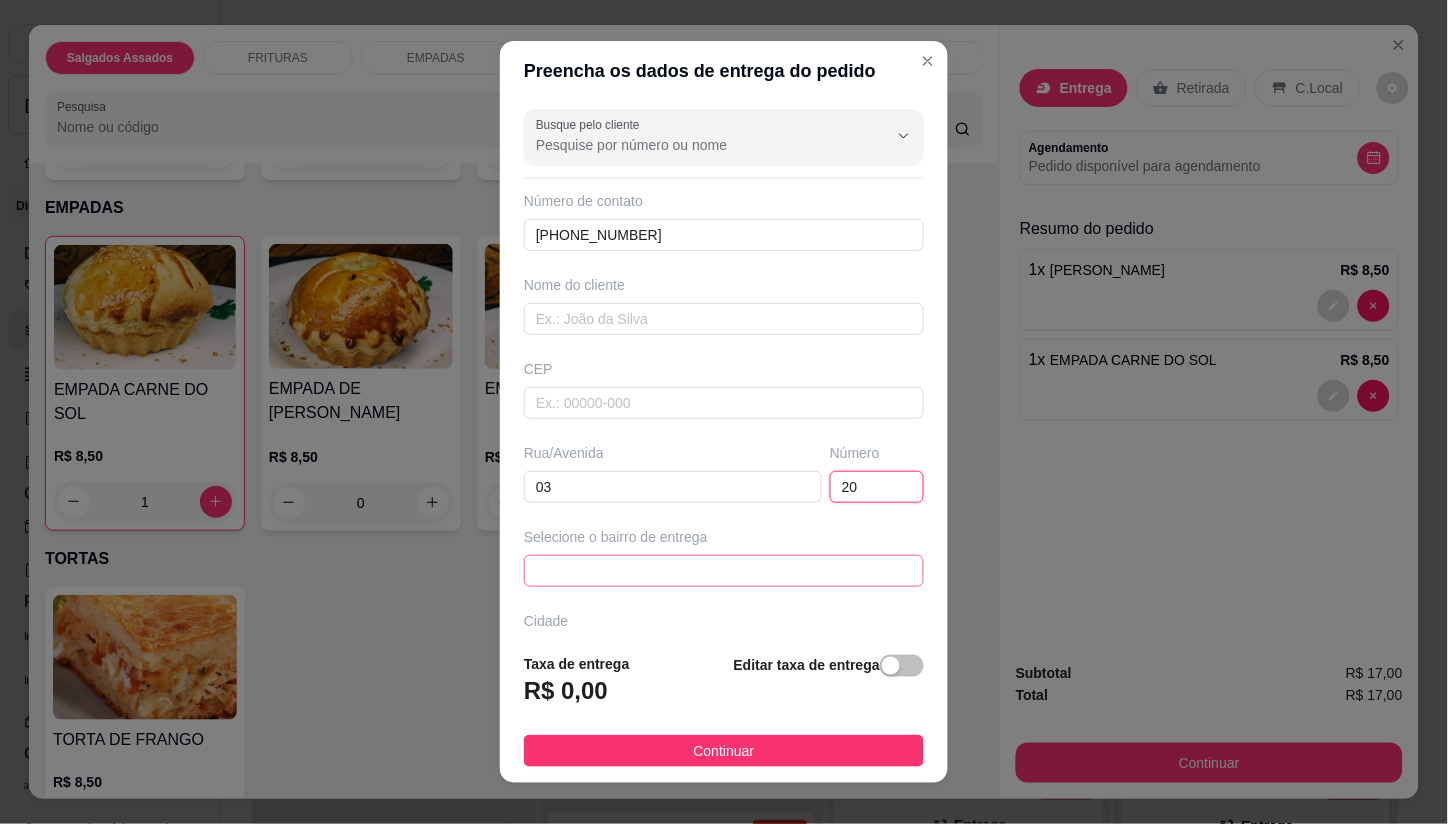click at bounding box center [724, 571] 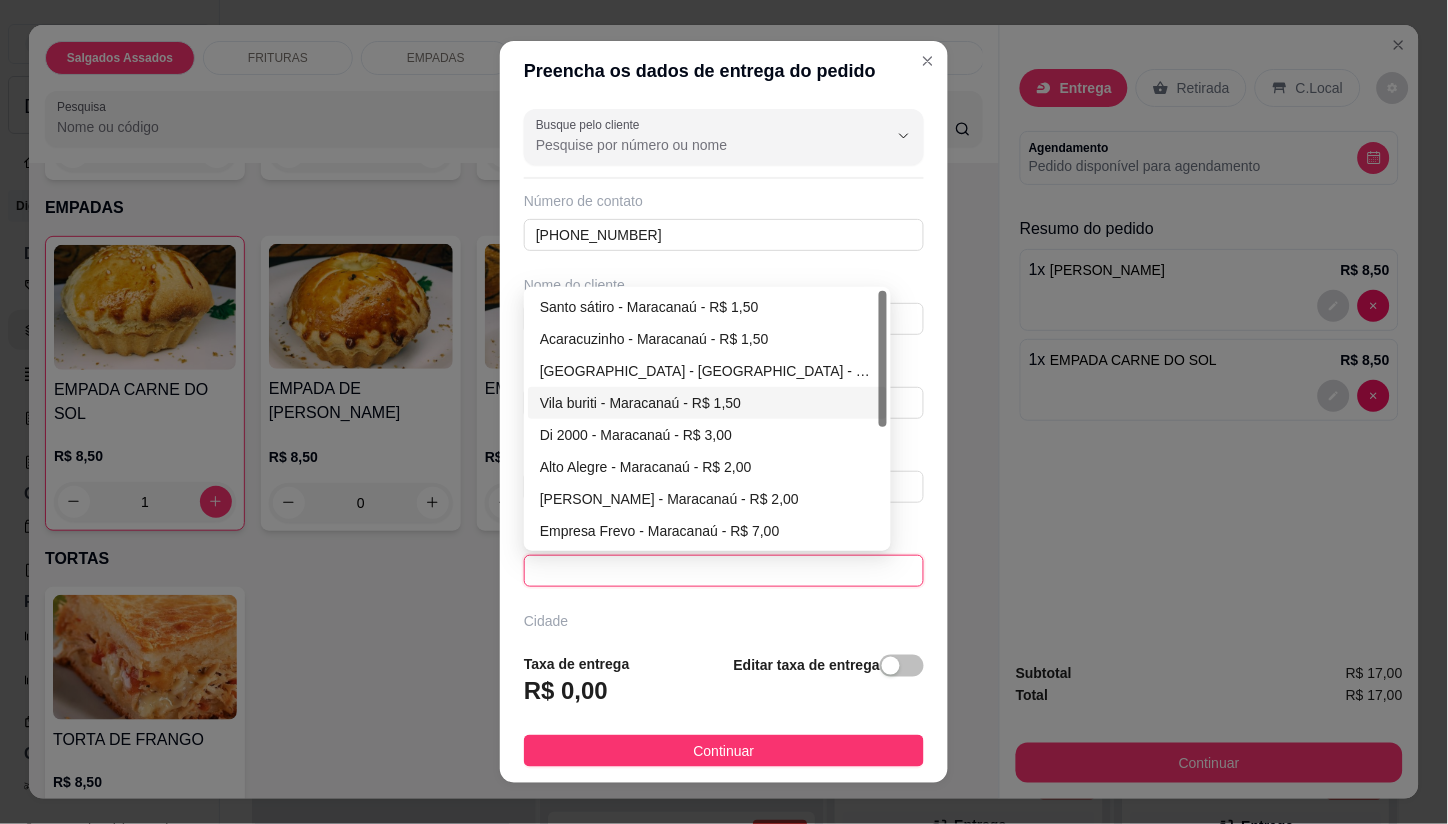 scroll, scrollTop: 0, scrollLeft: 0, axis: both 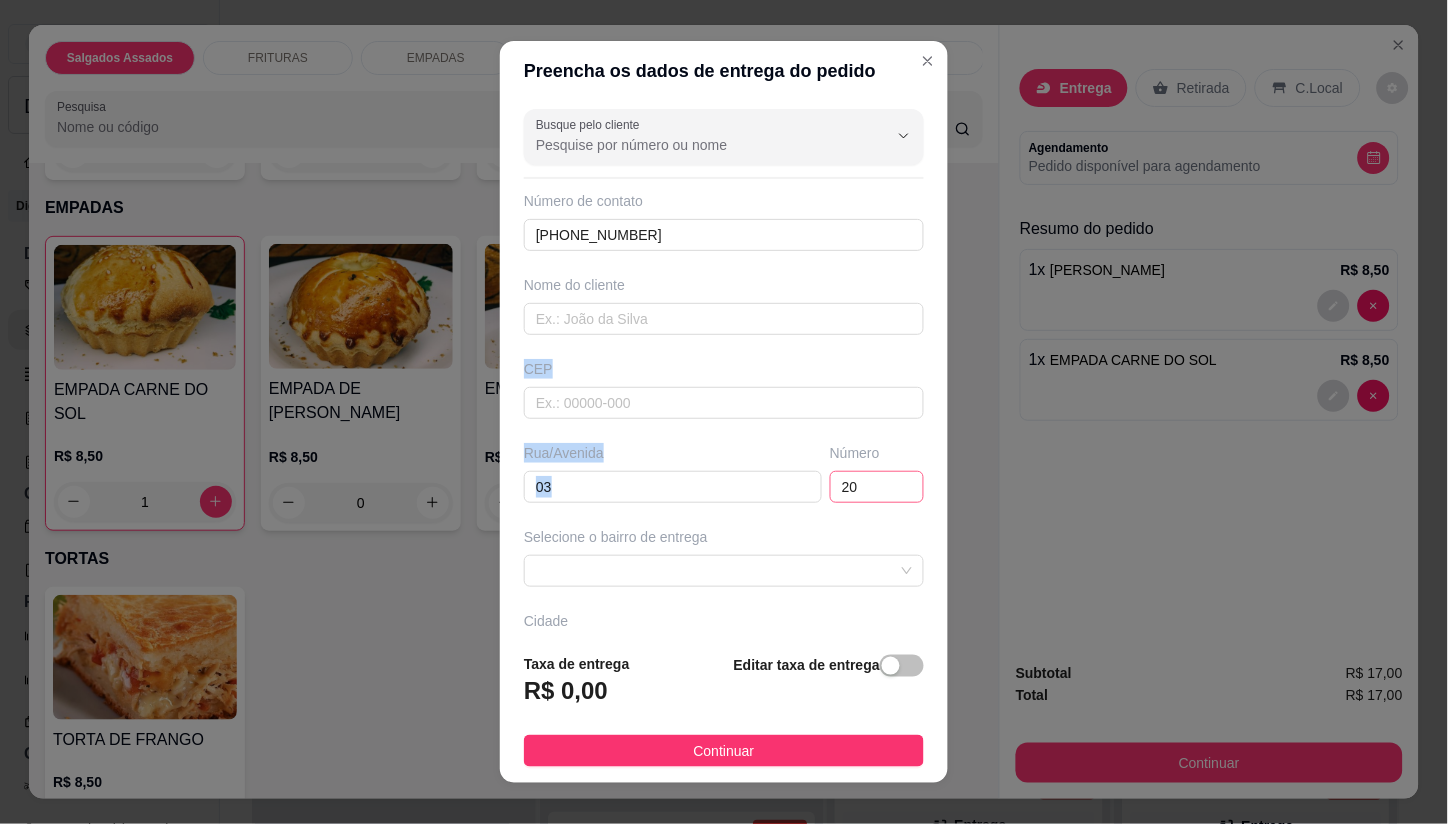 drag, startPoint x: 880, startPoint y: 382, endPoint x: 863, endPoint y: 485, distance: 104.393486 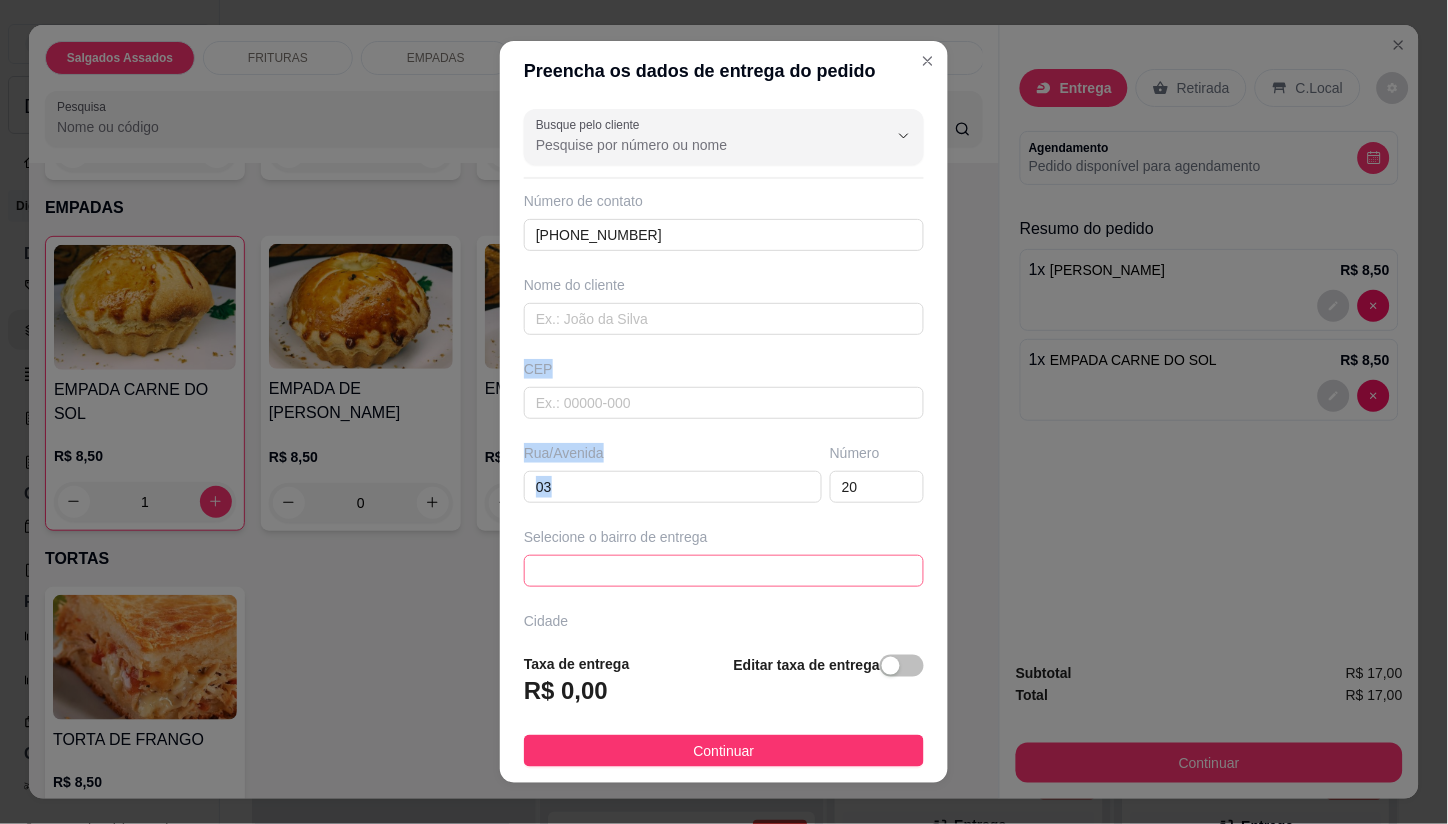 click at bounding box center (724, 571) 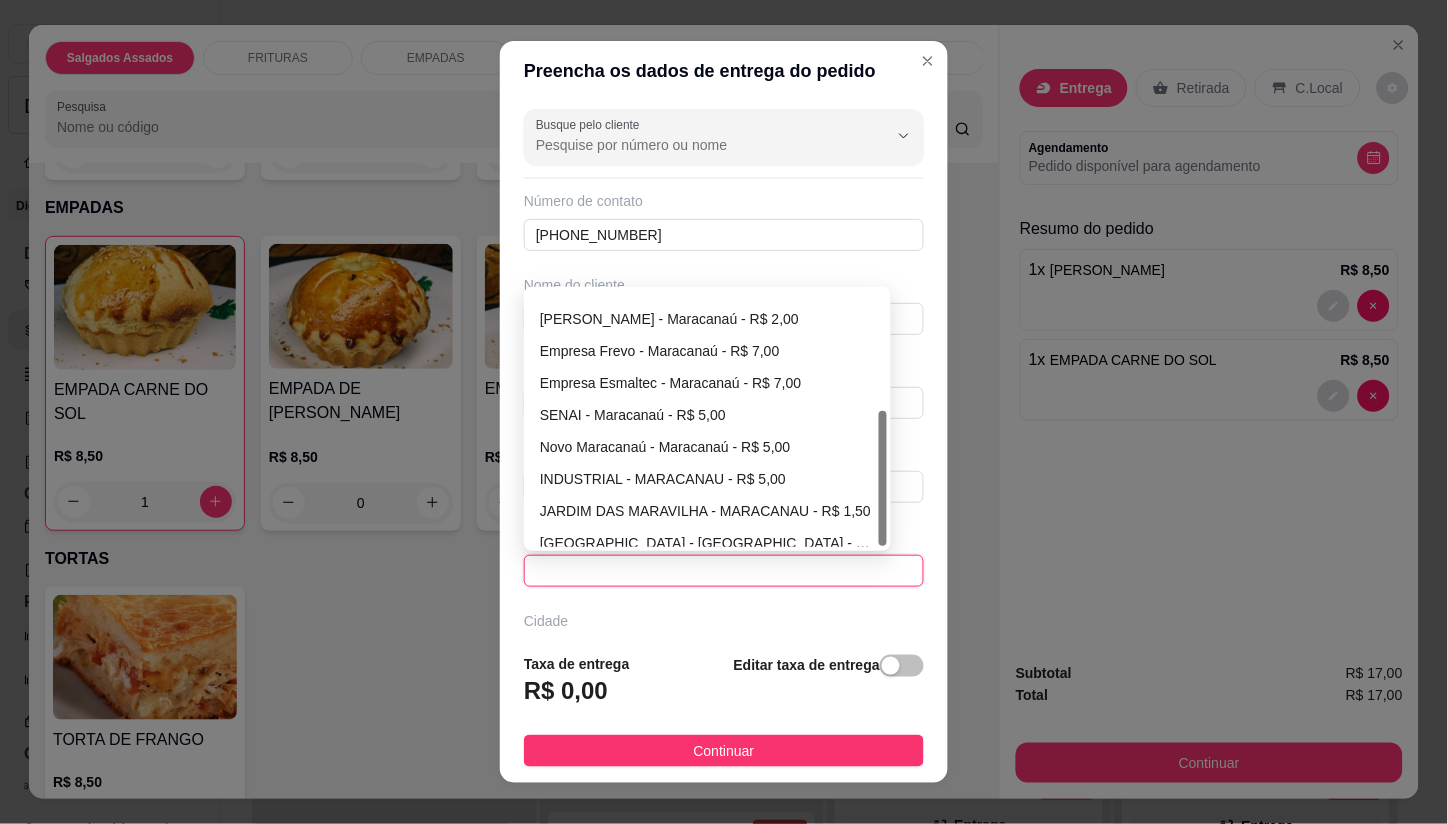 scroll, scrollTop: 224, scrollLeft: 0, axis: vertical 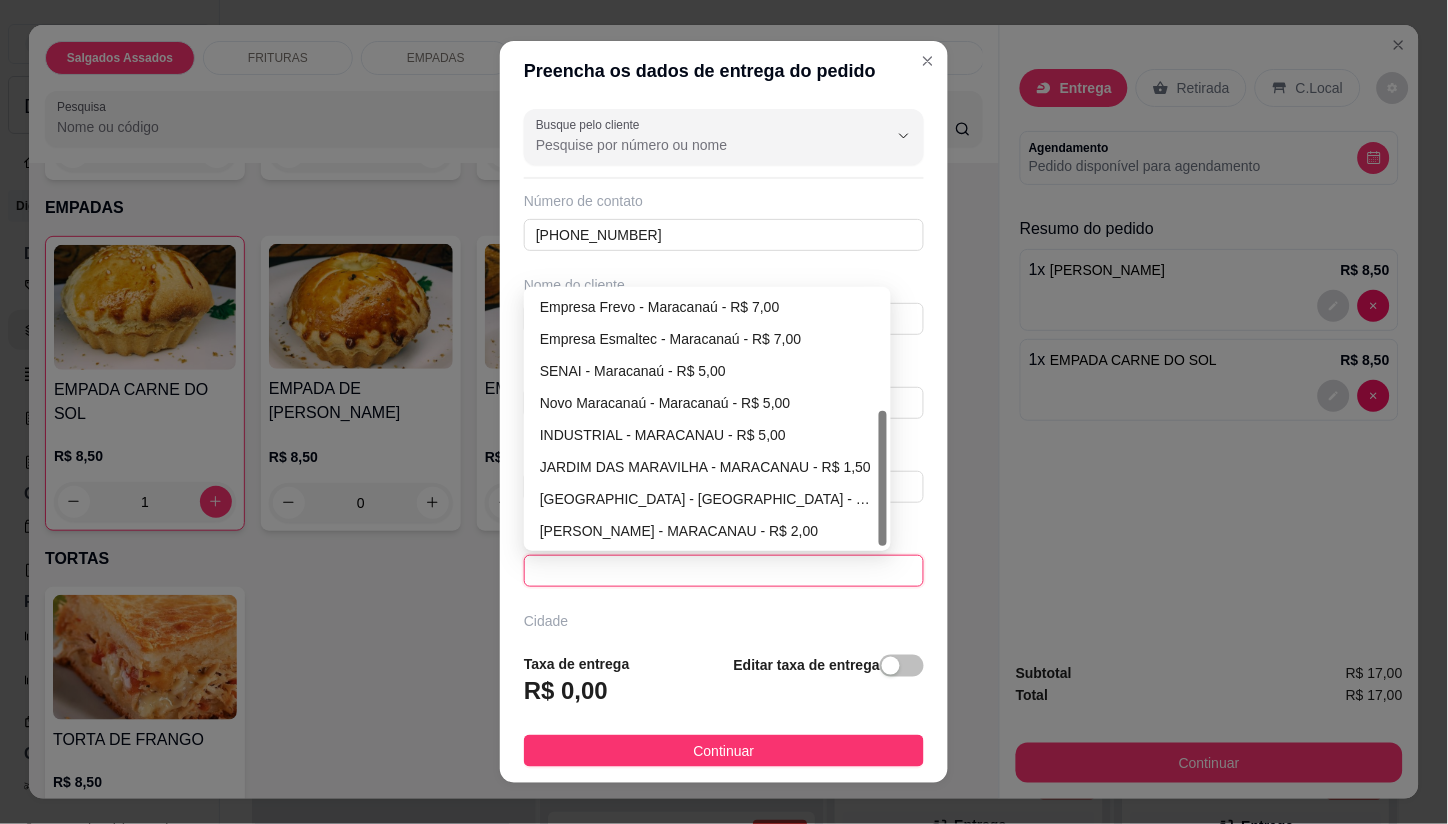 drag, startPoint x: 872, startPoint y: 366, endPoint x: 846, endPoint y: 525, distance: 161.11176 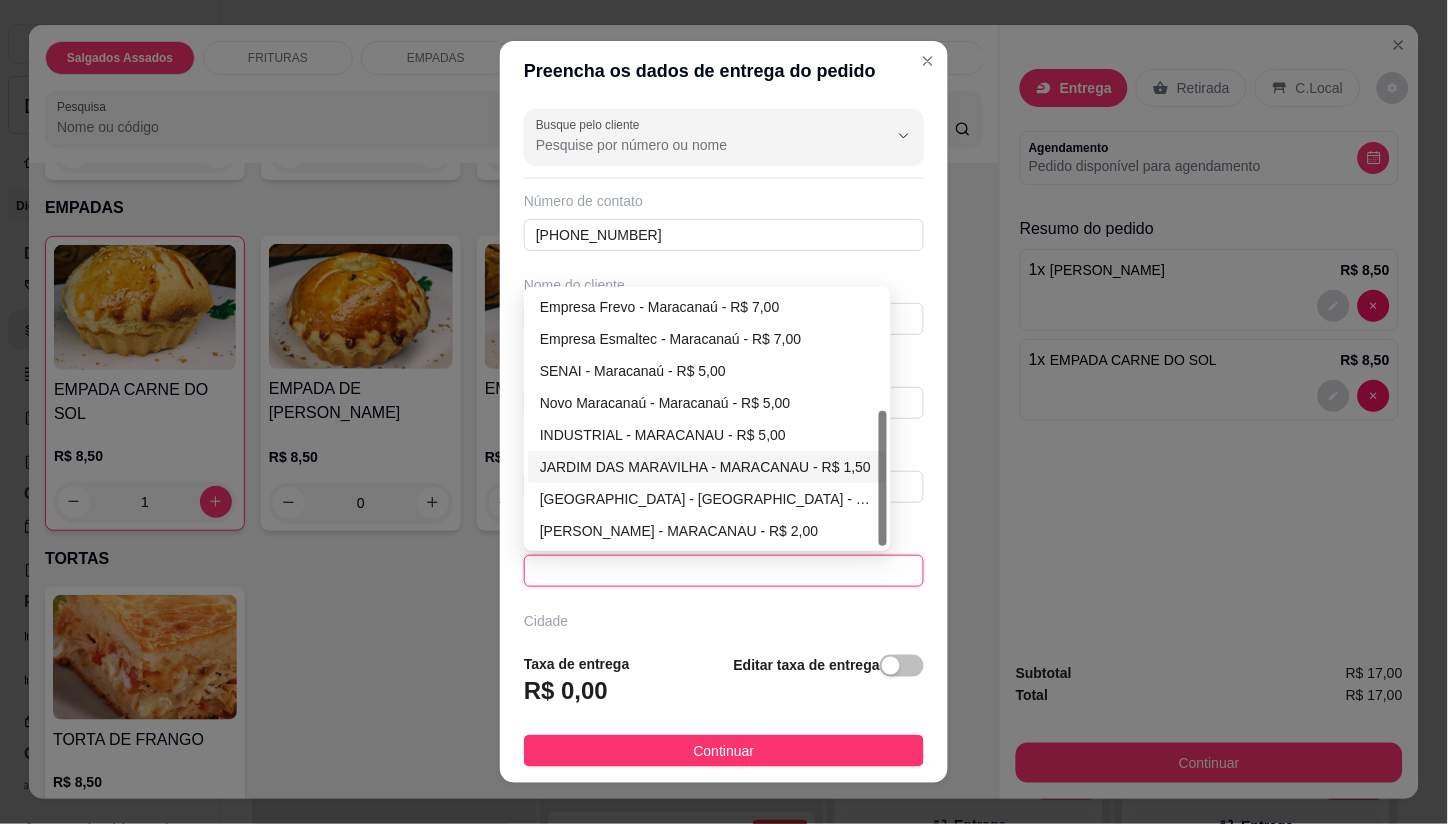 scroll, scrollTop: 224, scrollLeft: 0, axis: vertical 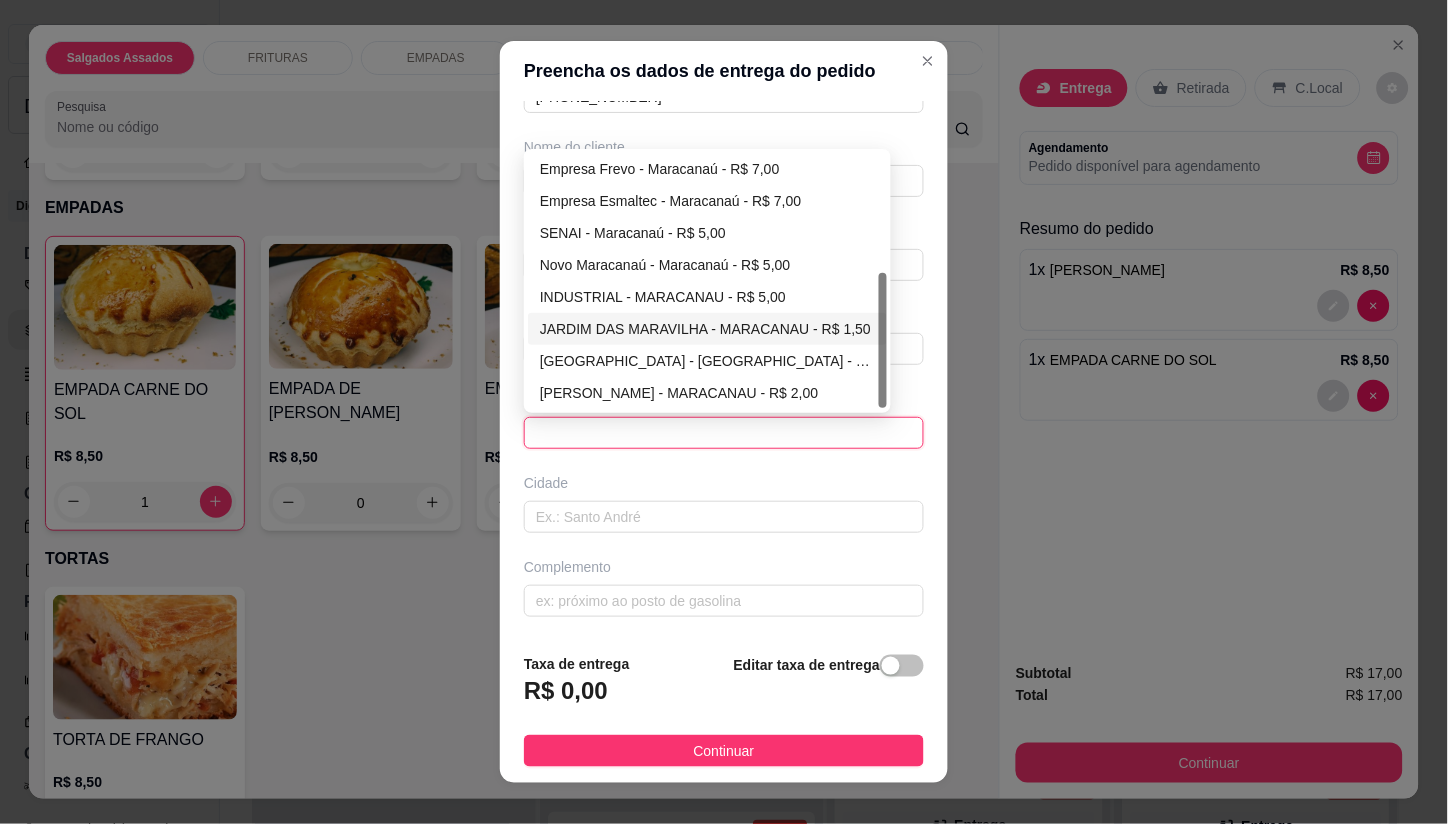 click on "JARDIM DAS MARAVILHA  - MARACANAU -  R$ 1,50" at bounding box center (707, 329) 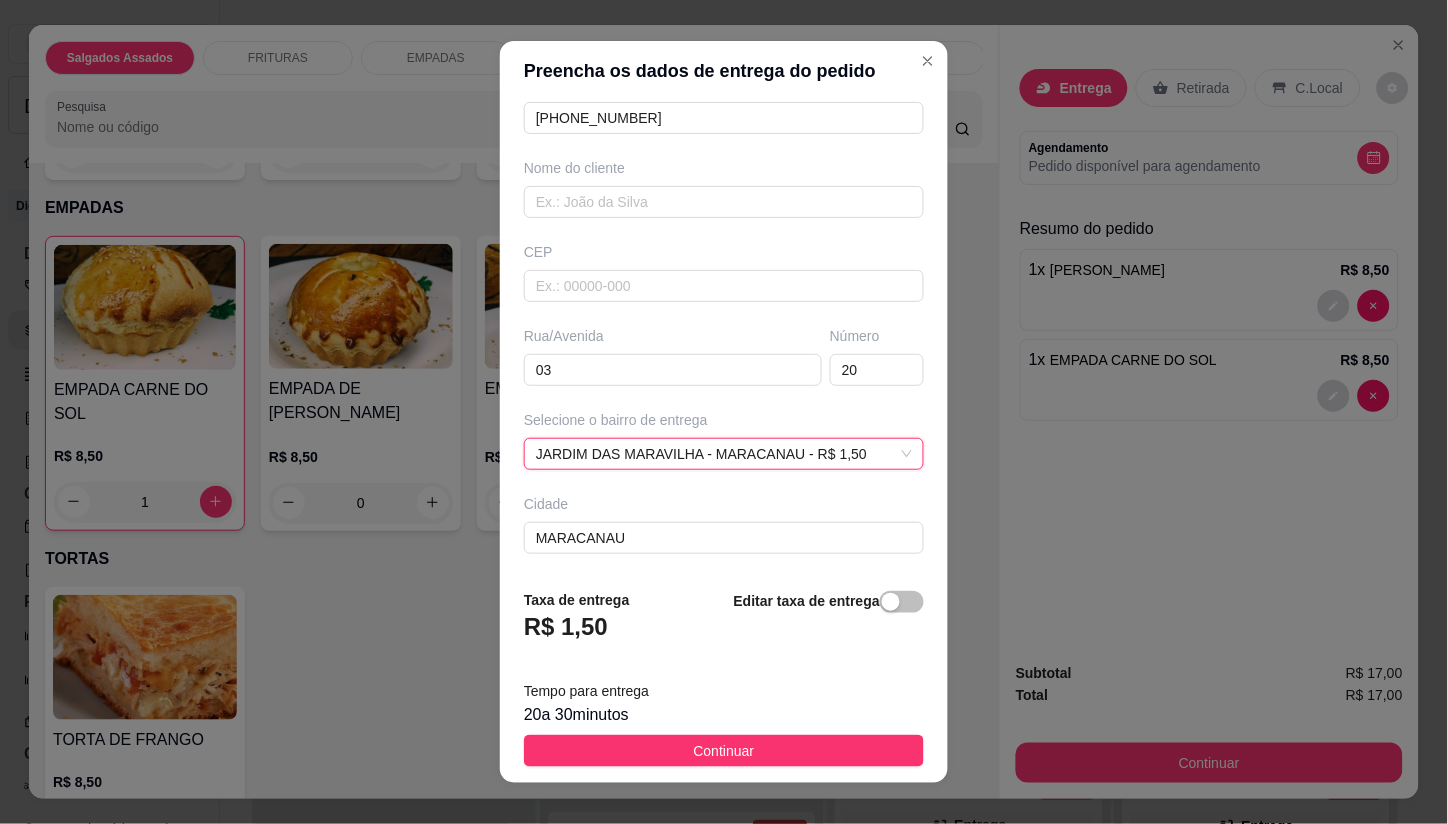 scroll, scrollTop: 138, scrollLeft: 0, axis: vertical 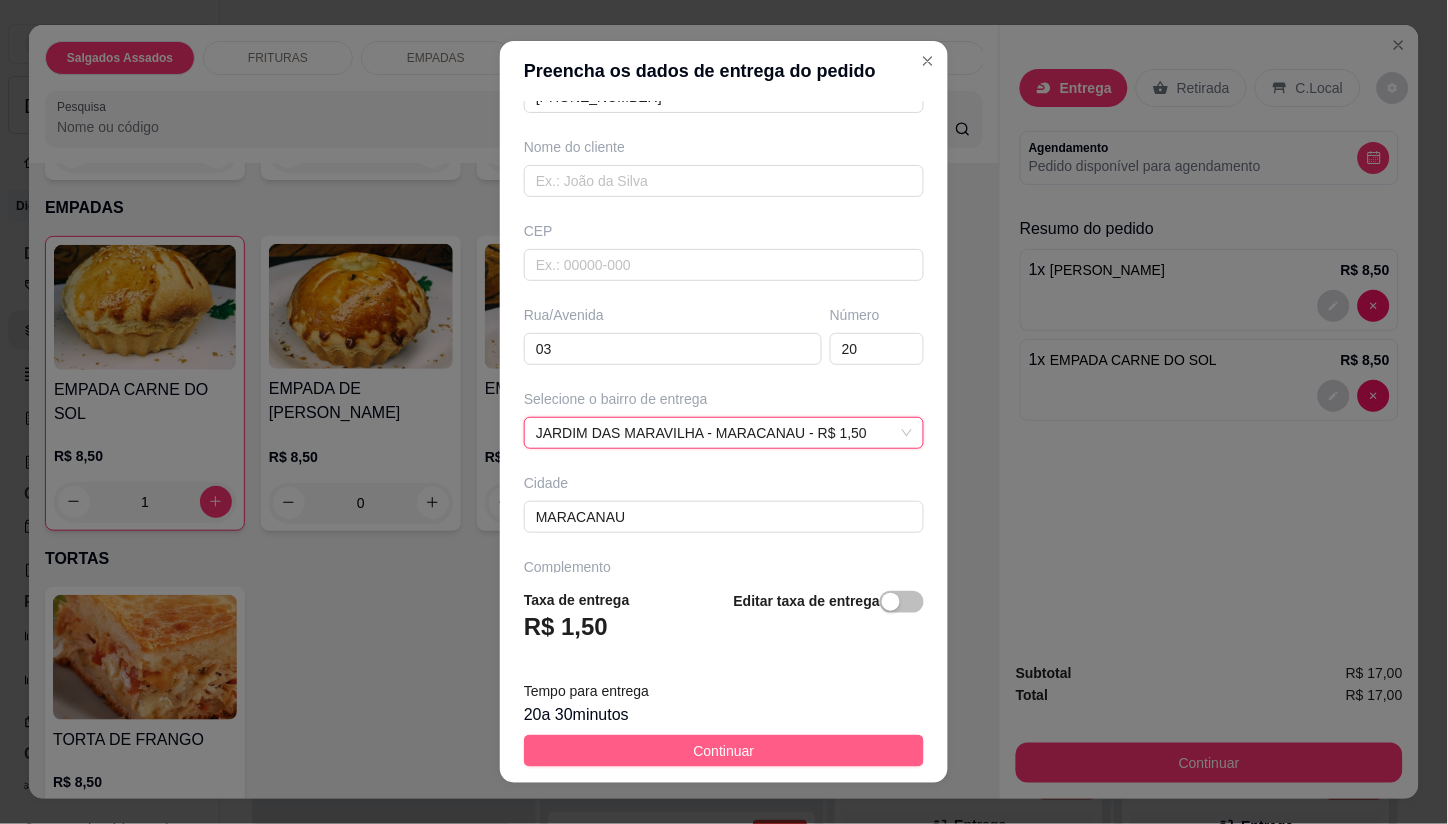 click on "Continuar" at bounding box center (724, 751) 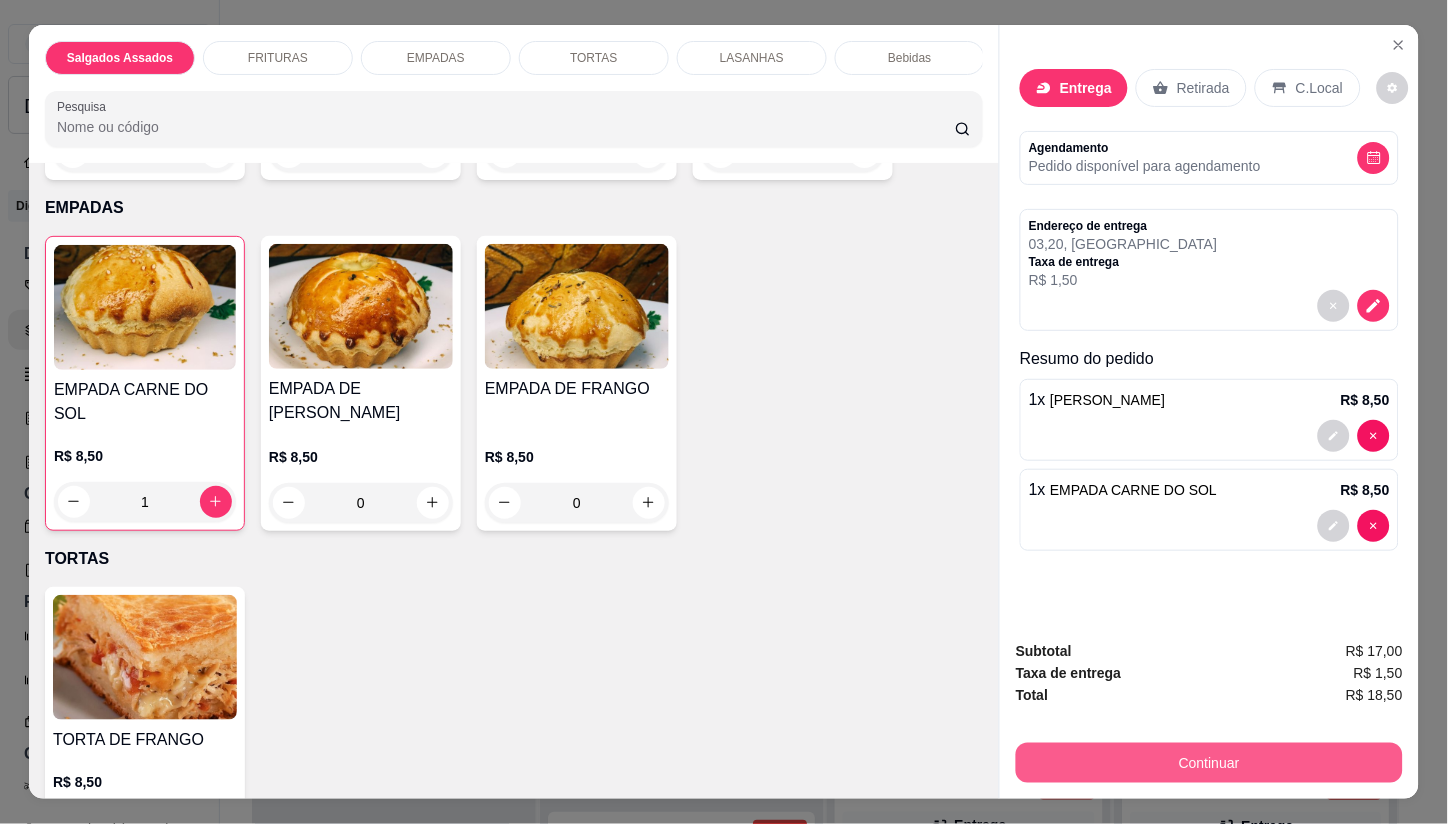 click on "Continuar" at bounding box center [1209, 763] 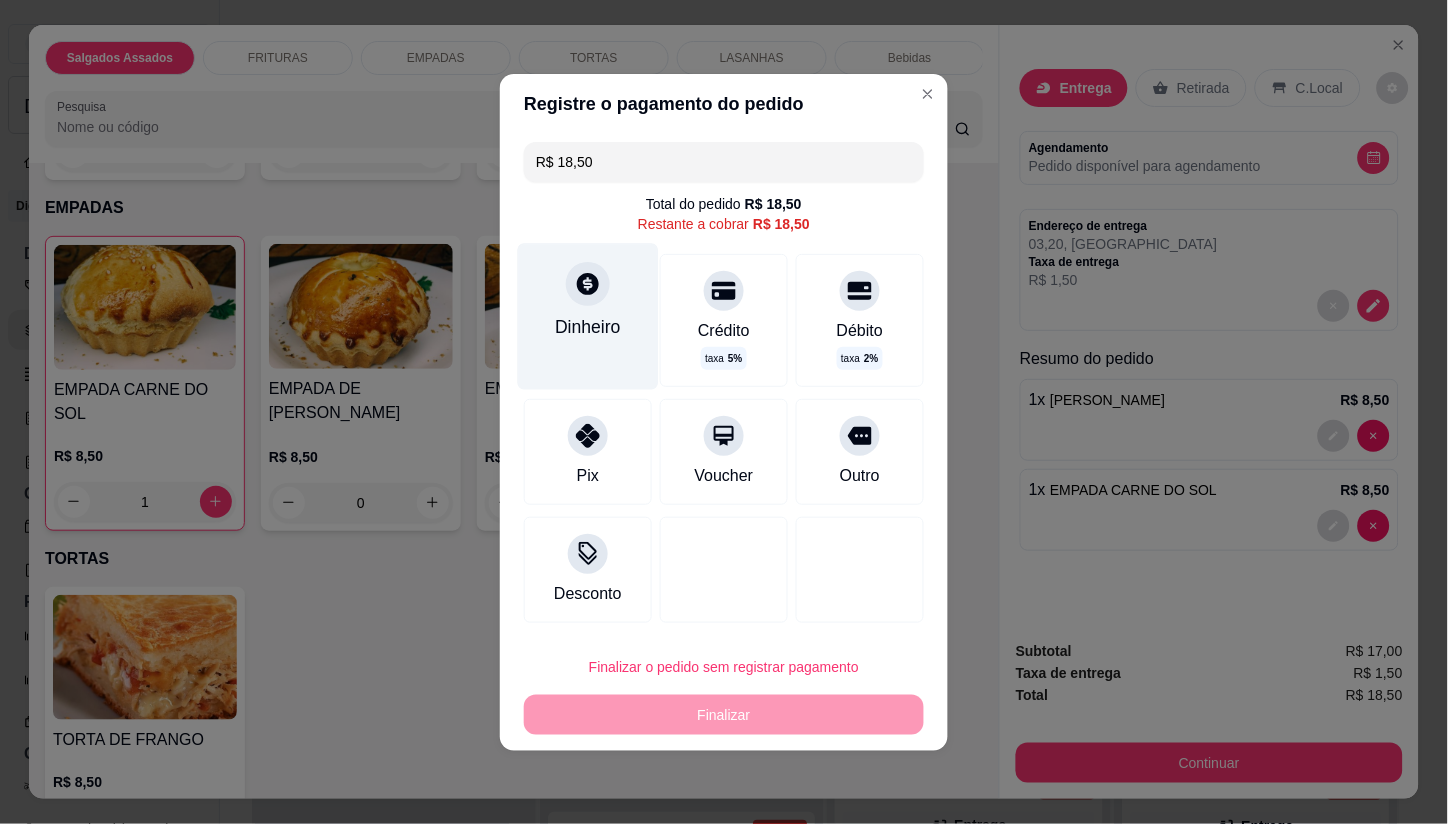 click on "Dinheiro" at bounding box center [588, 316] 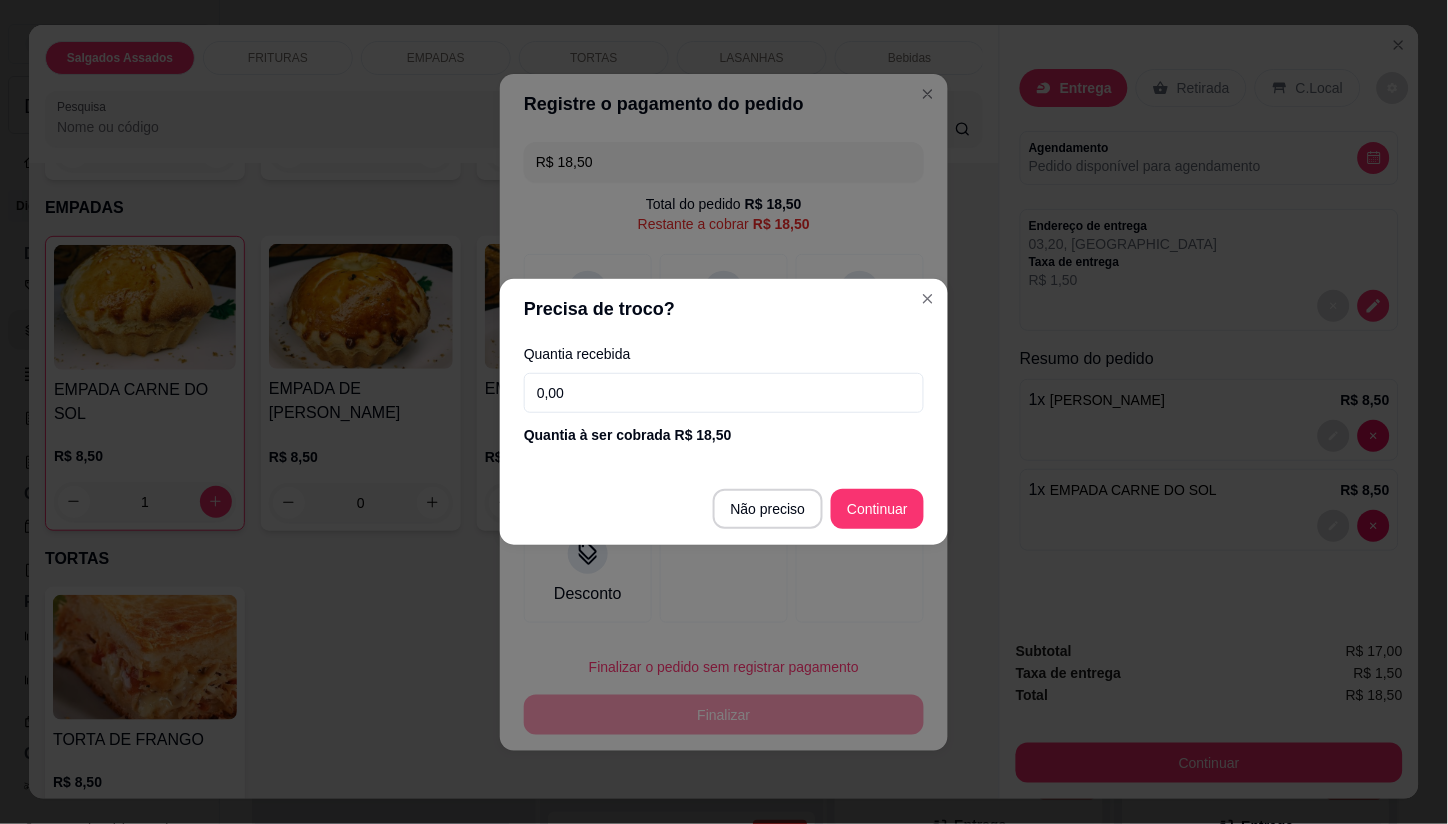 click on "0,00" at bounding box center [724, 393] 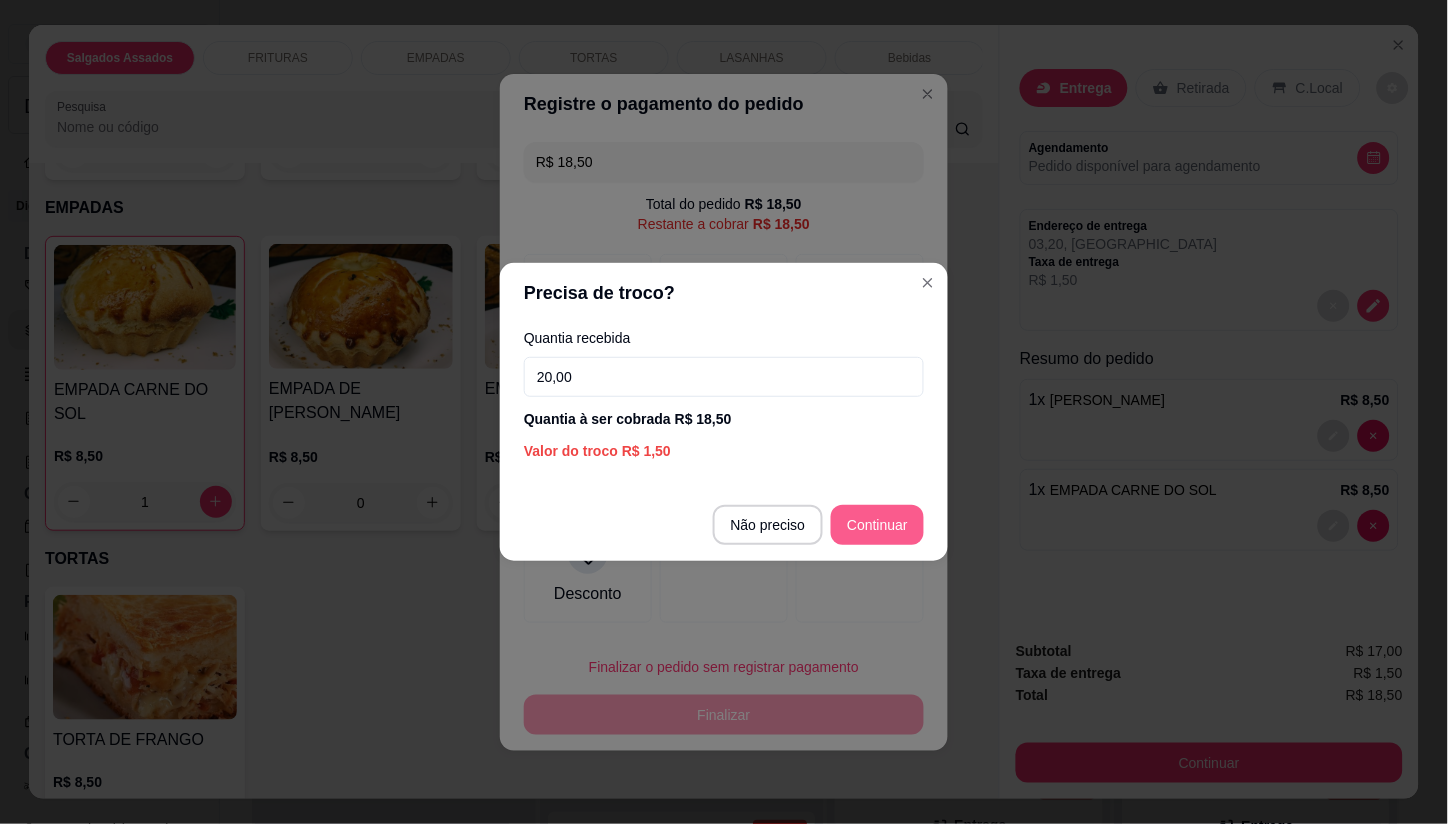 type on "20,00" 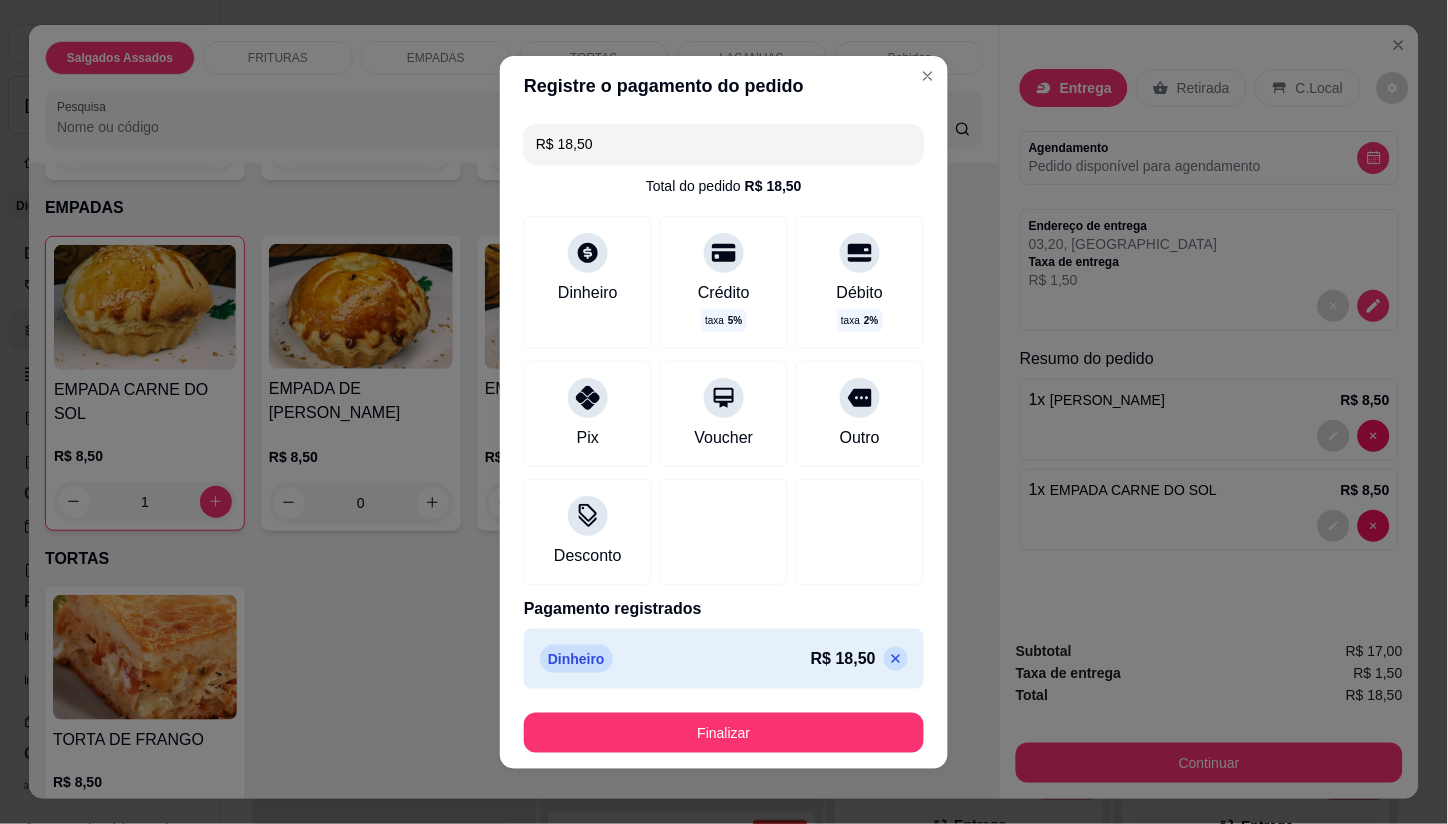 type on "R$ 0,00" 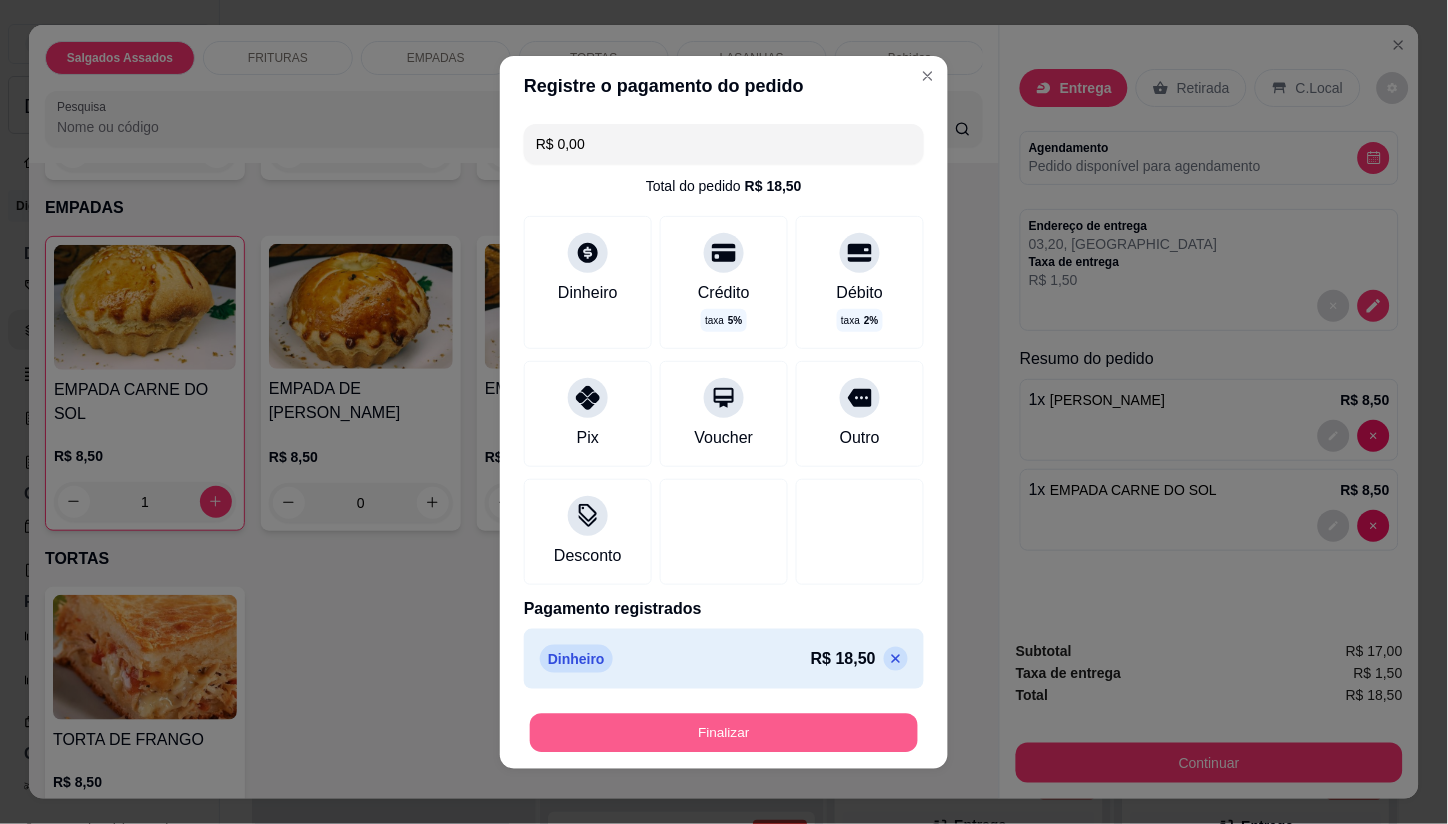 click on "Finalizar" at bounding box center [724, 732] 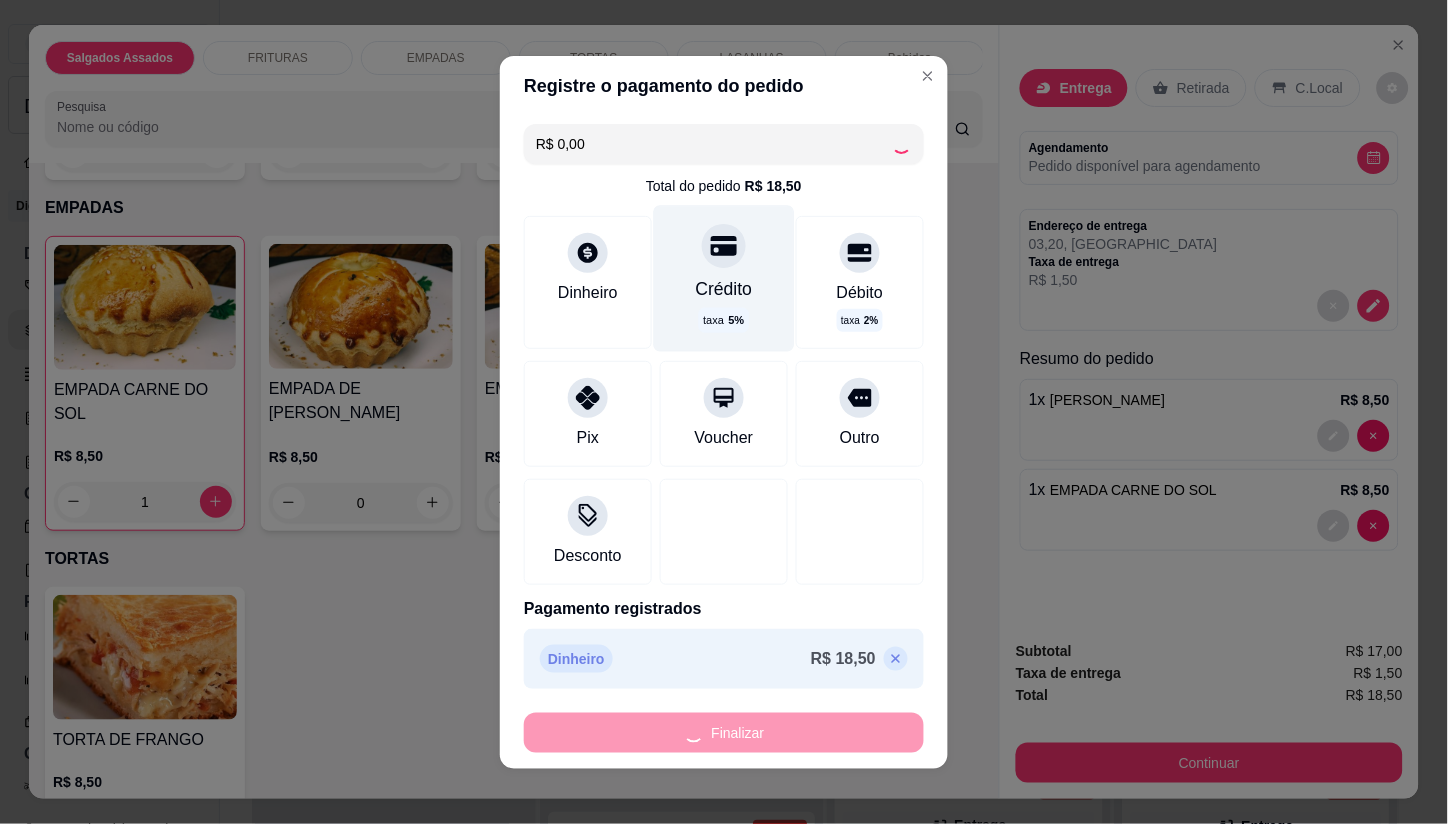 type on "0" 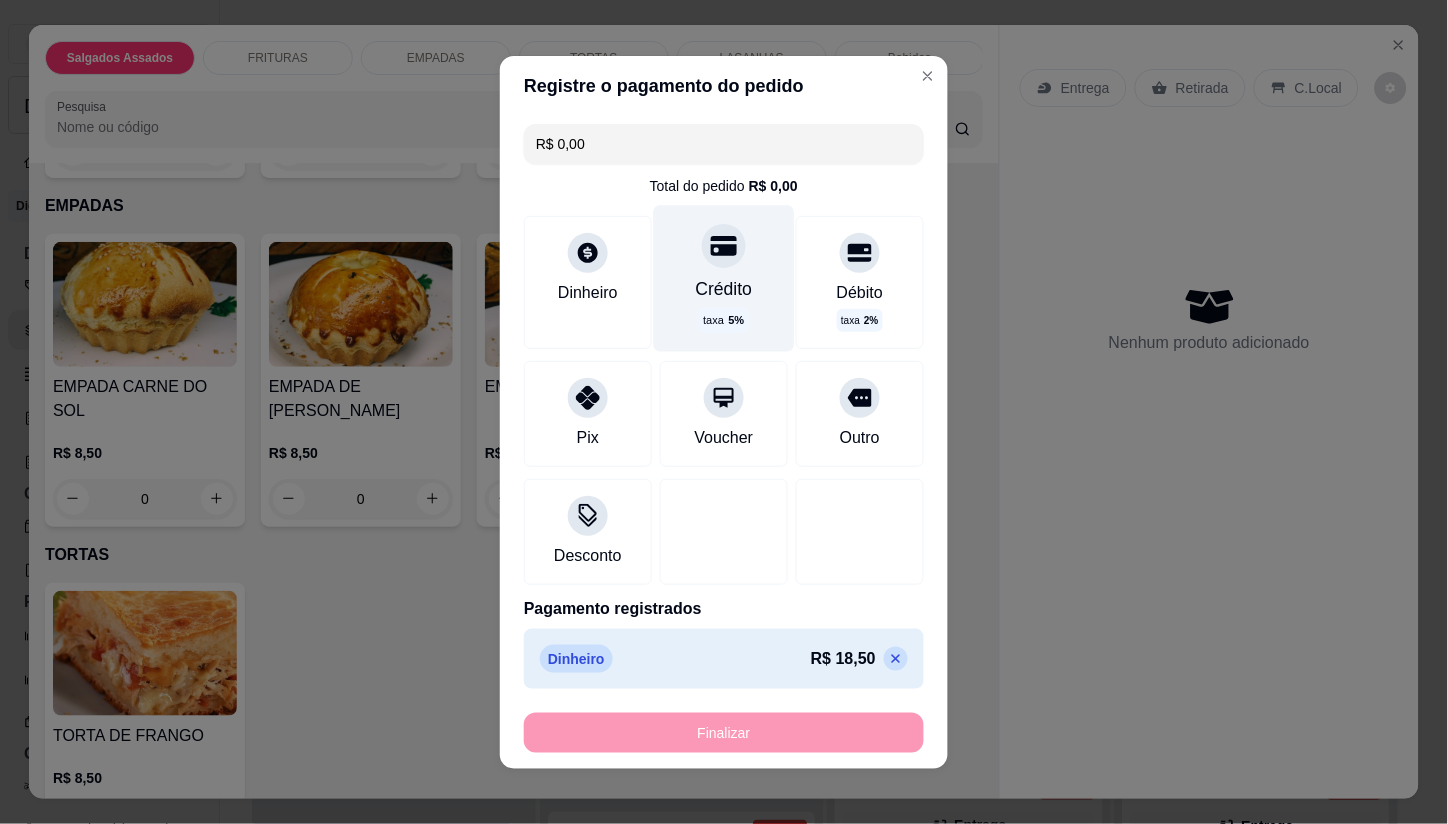 type on "-R$ 18,50" 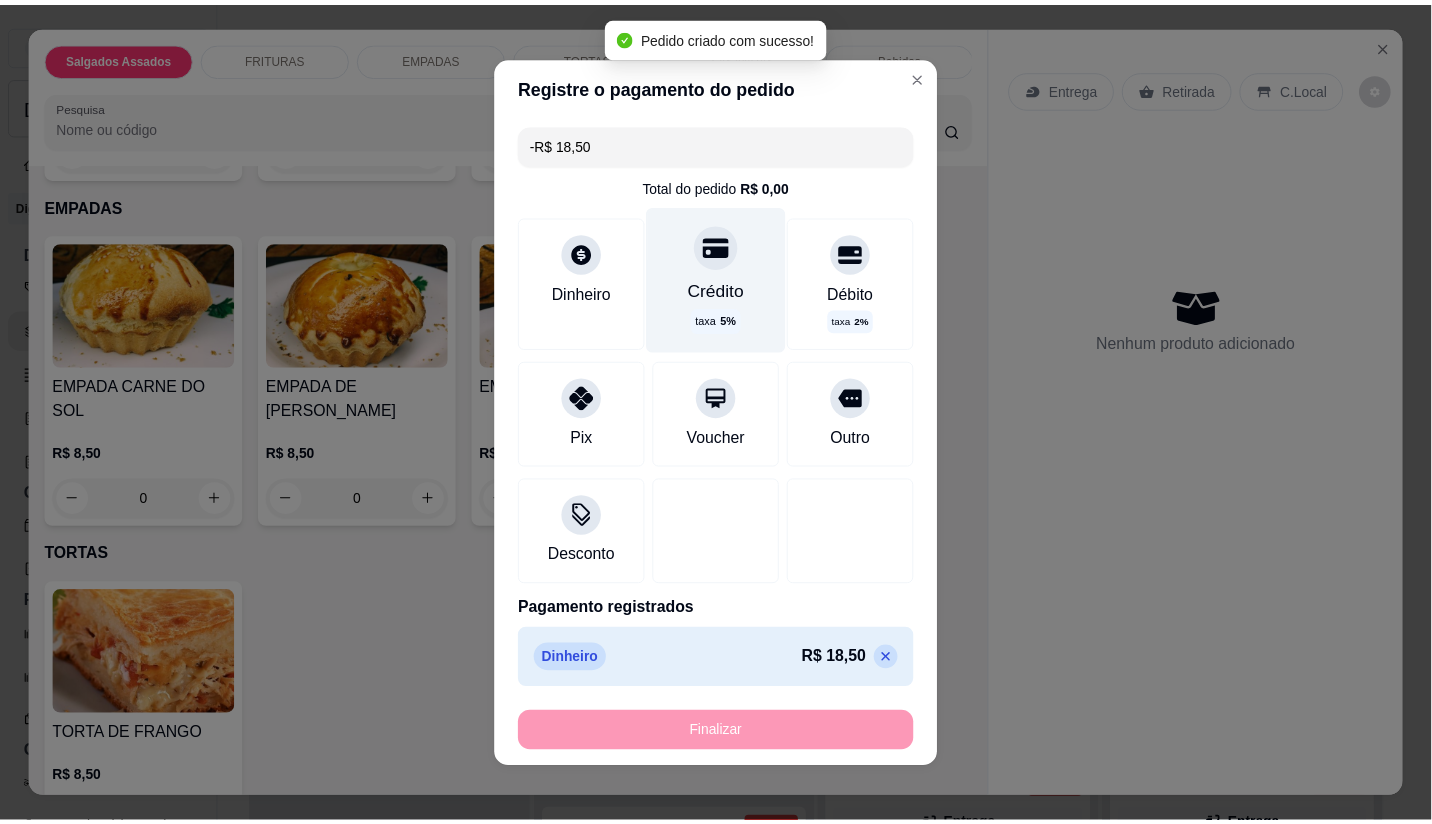 scroll, scrollTop: 1301, scrollLeft: 0, axis: vertical 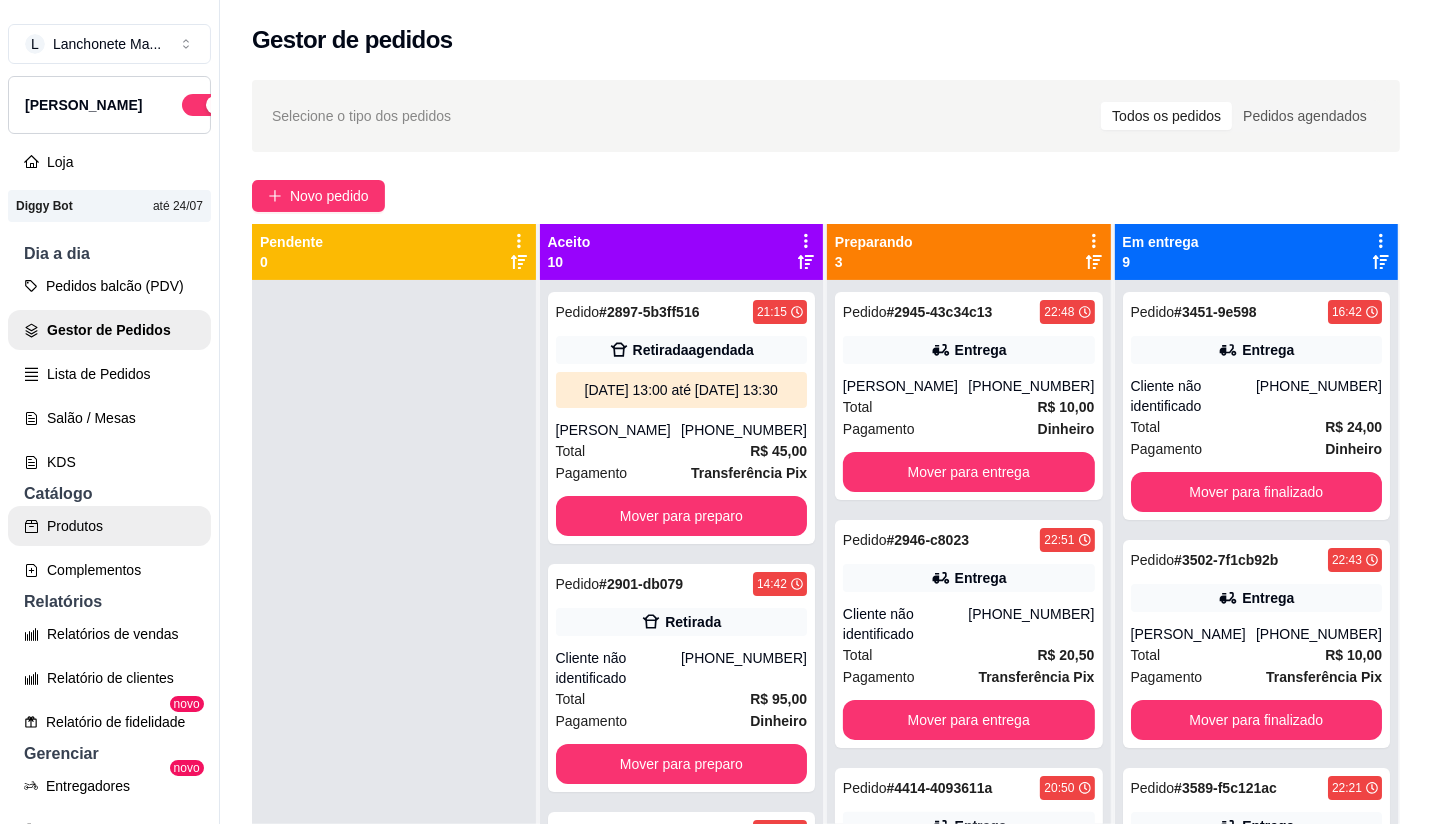 click on "Produtos" at bounding box center [109, 526] 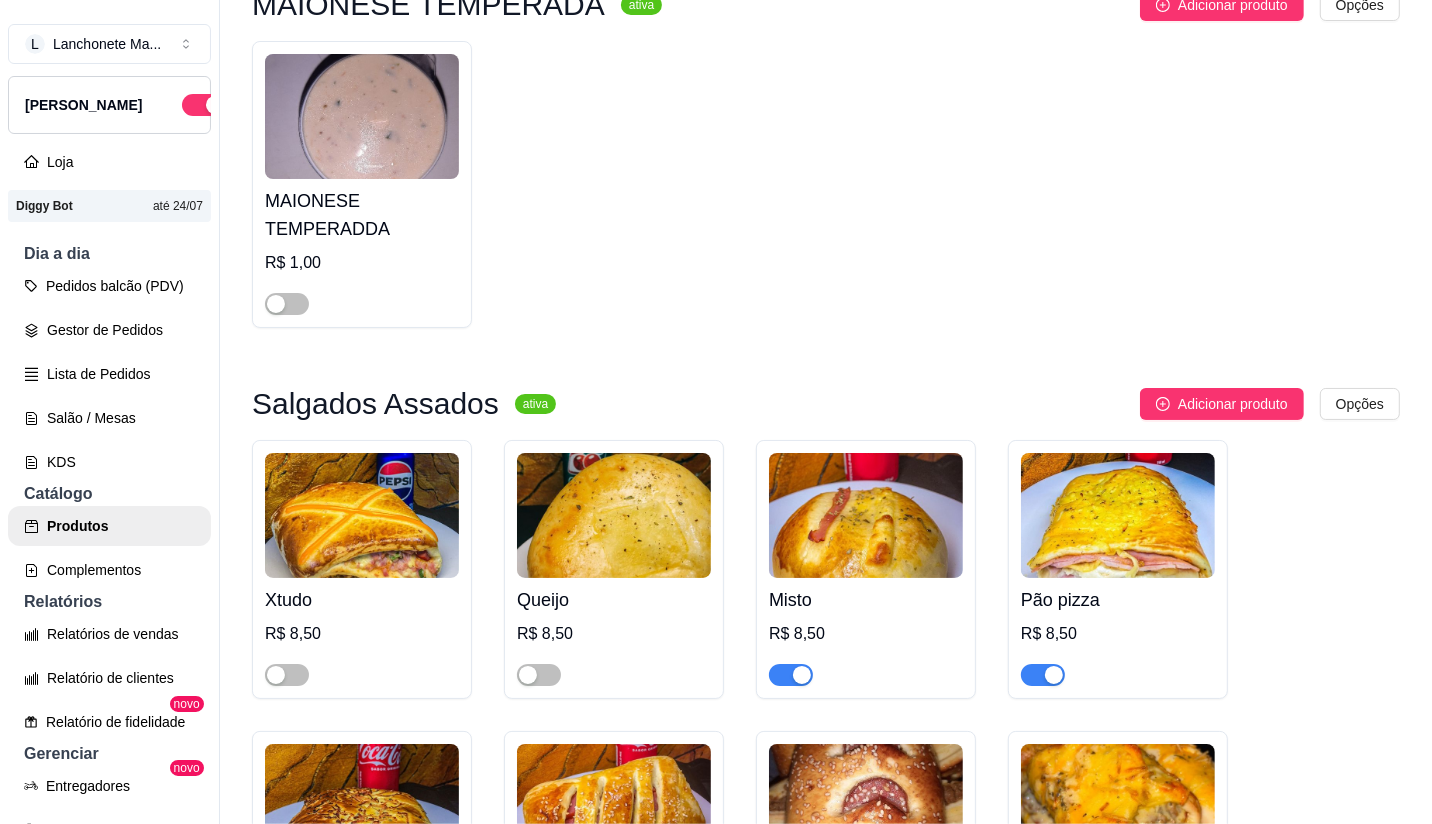 scroll, scrollTop: 333, scrollLeft: 0, axis: vertical 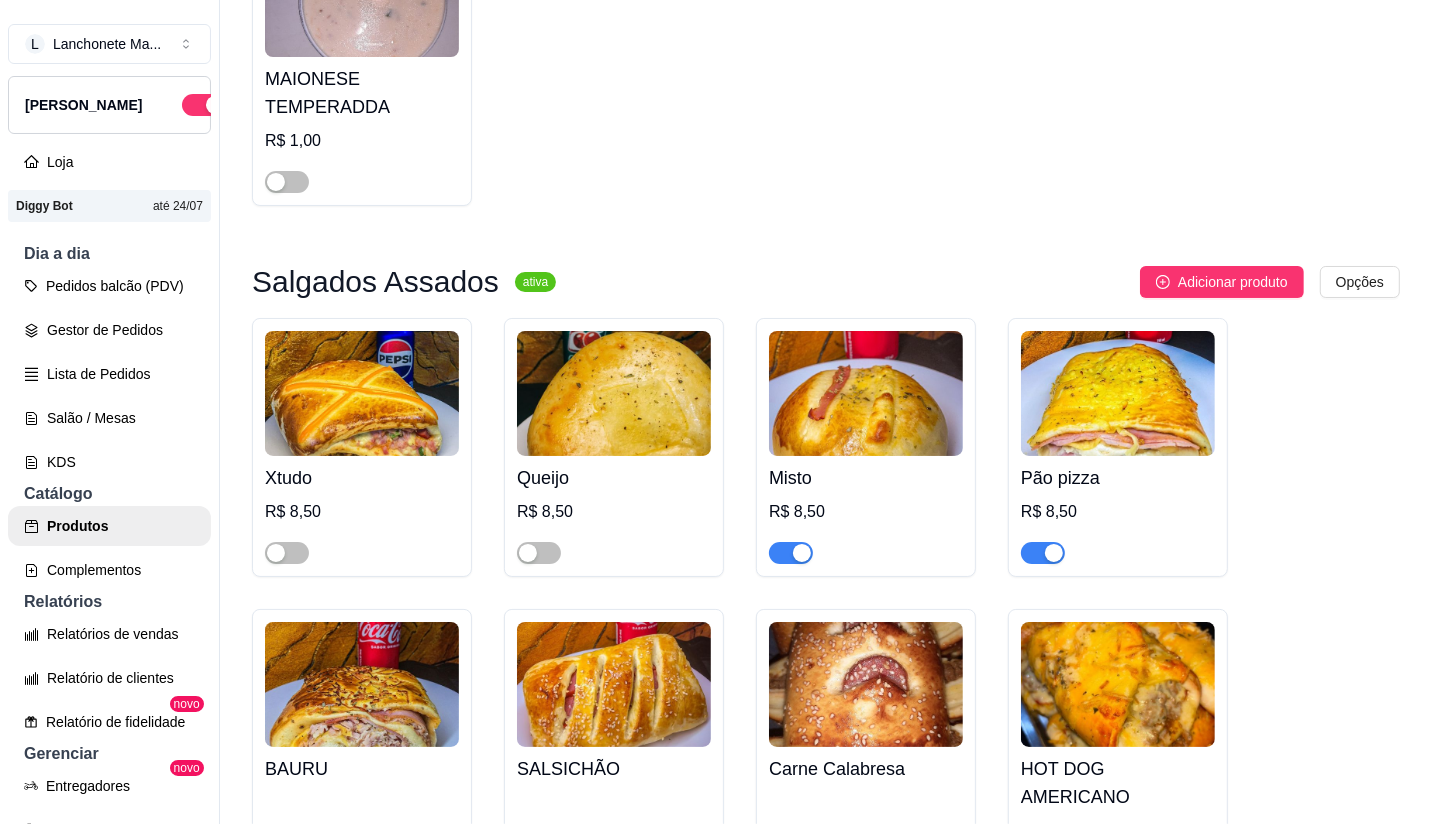 click at bounding box center (802, 553) 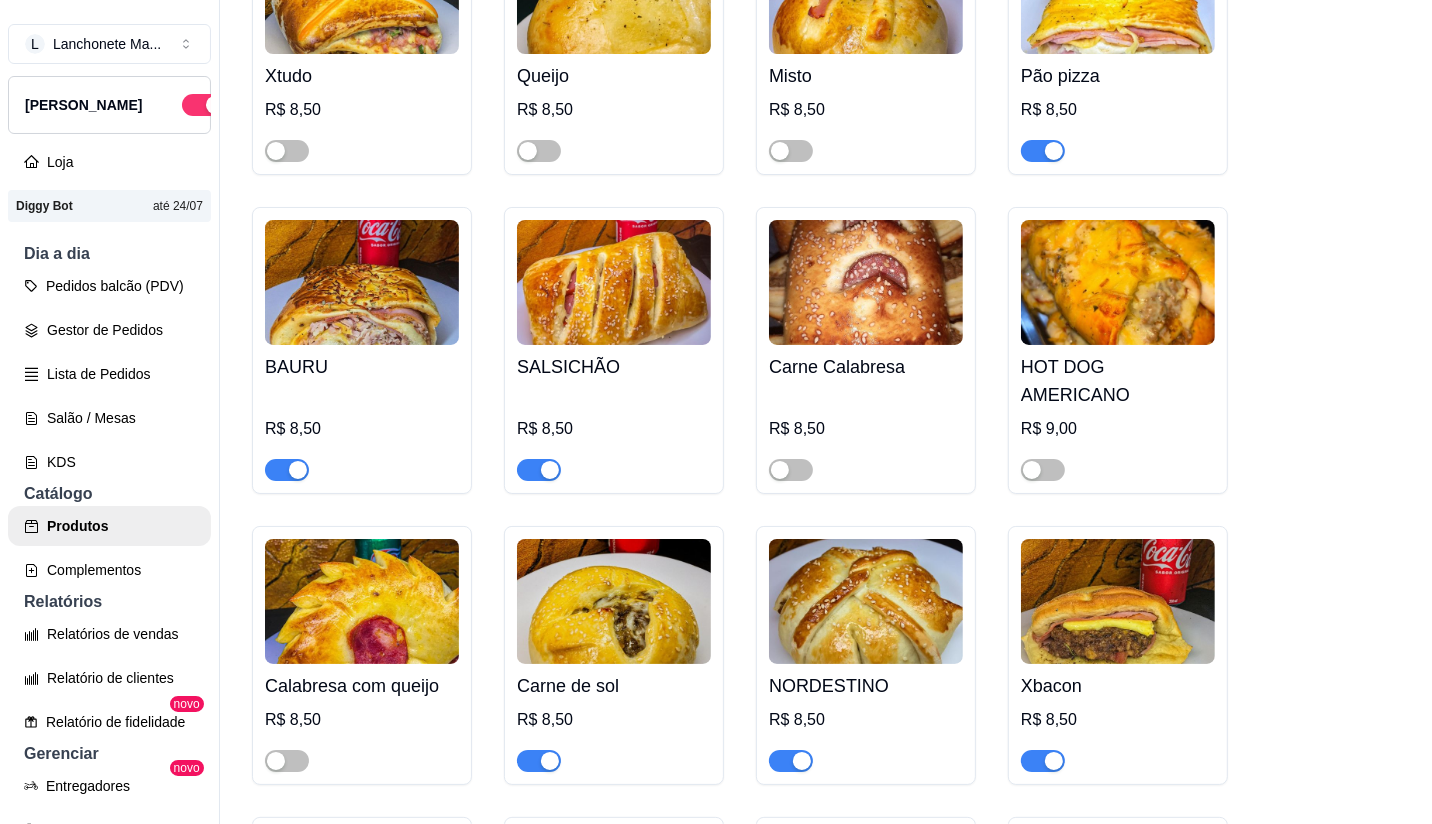 scroll, scrollTop: 777, scrollLeft: 0, axis: vertical 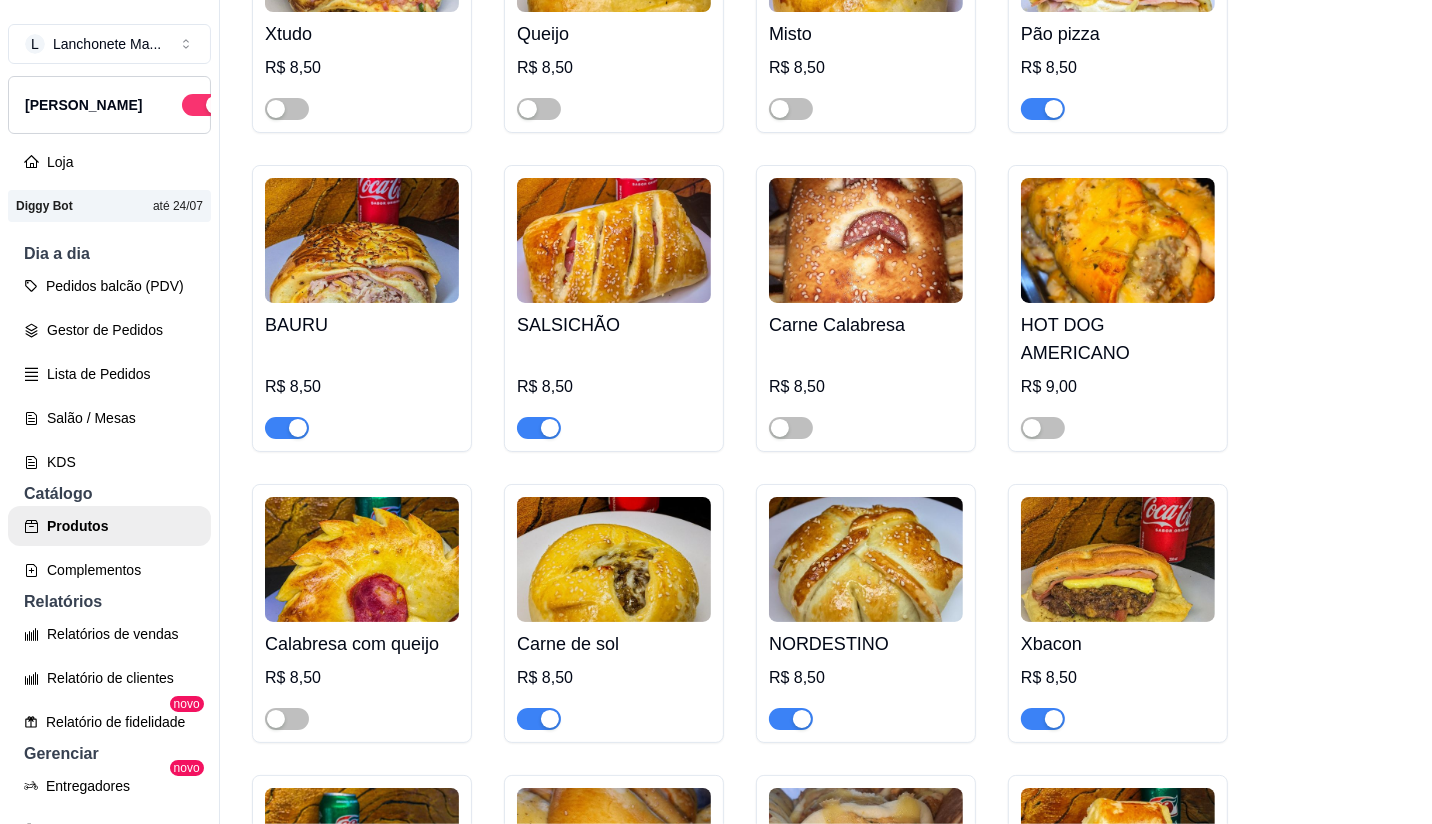 click at bounding box center [550, 428] 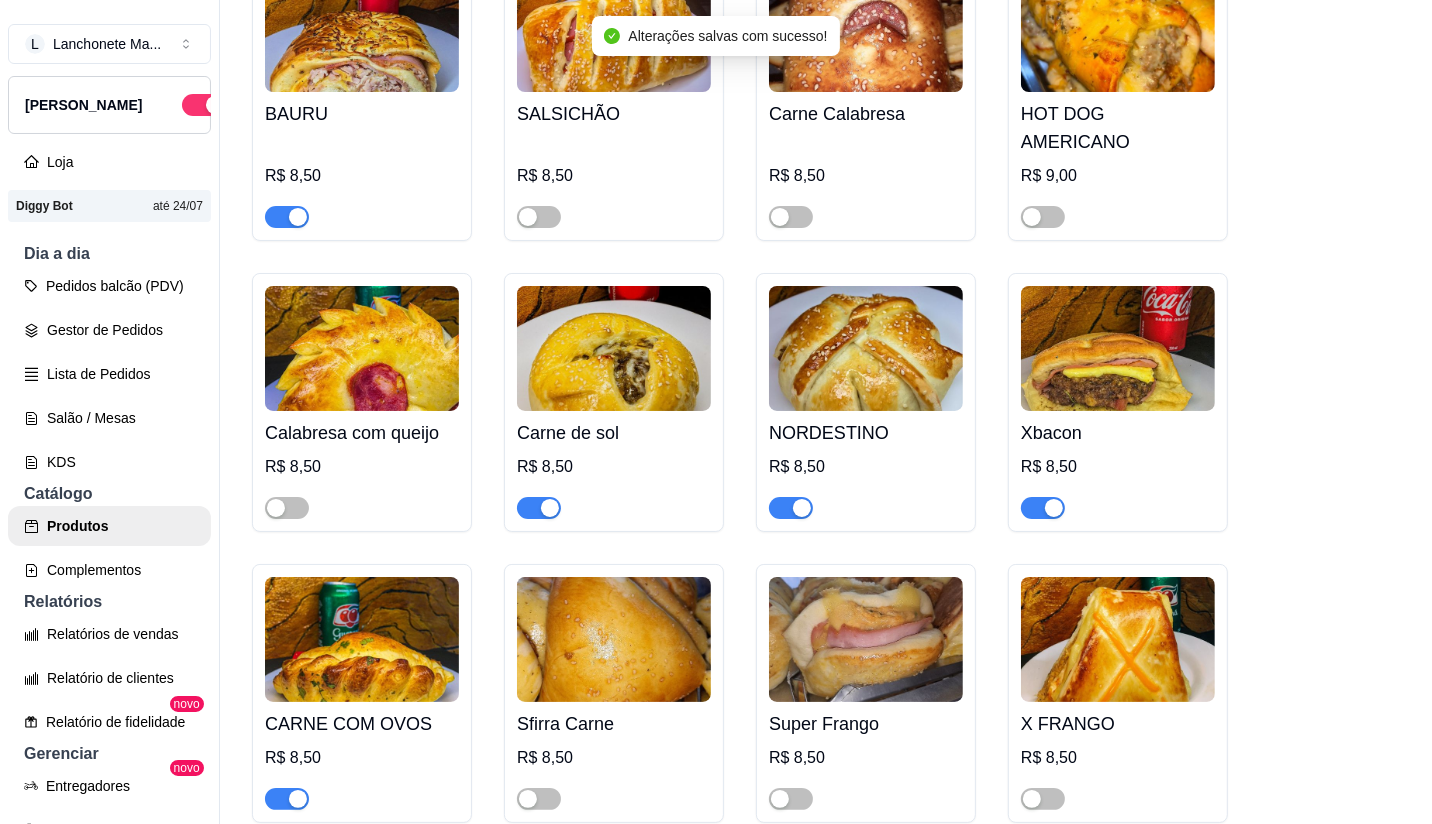 scroll, scrollTop: 1000, scrollLeft: 0, axis: vertical 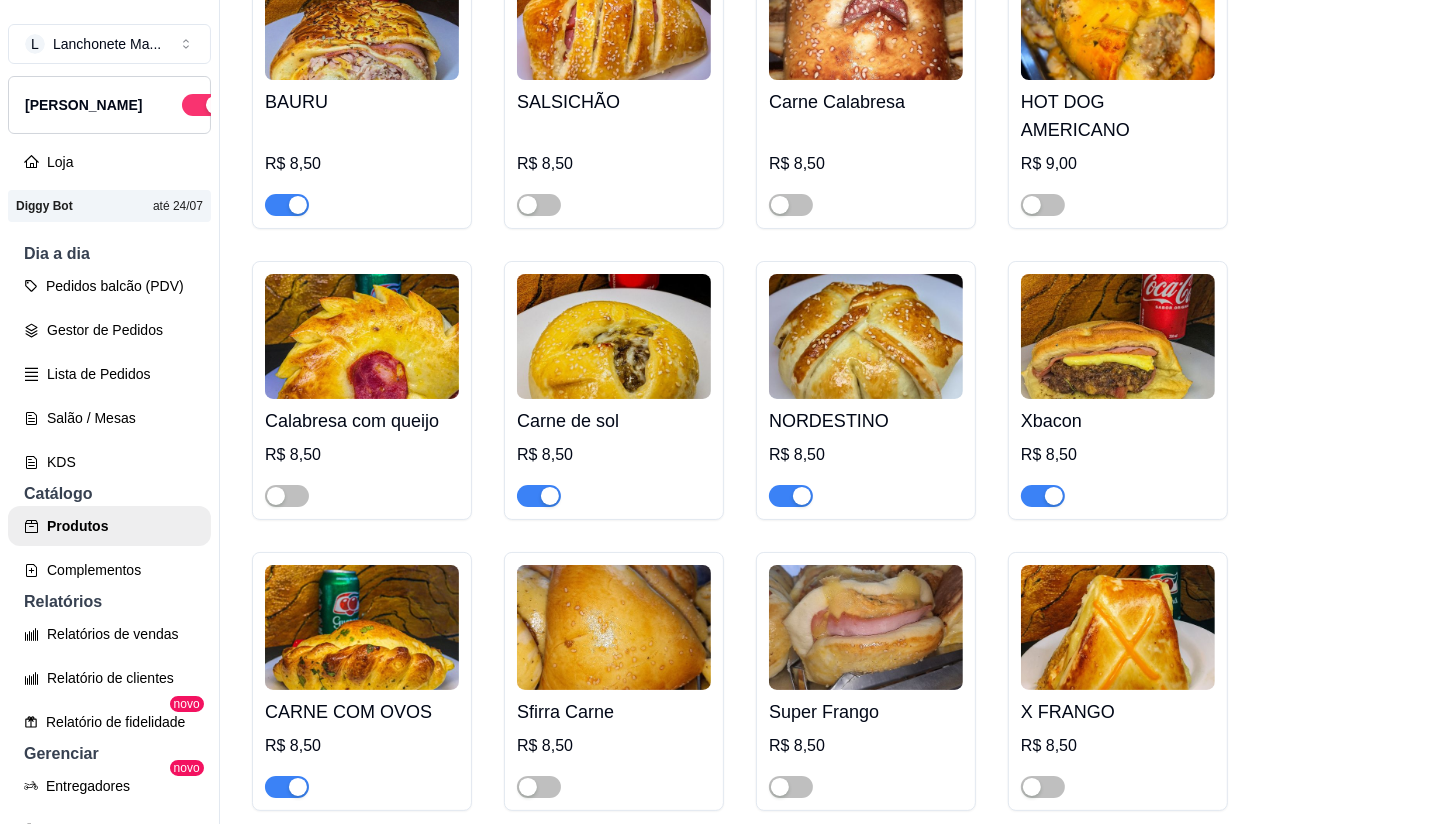 click at bounding box center [802, 496] 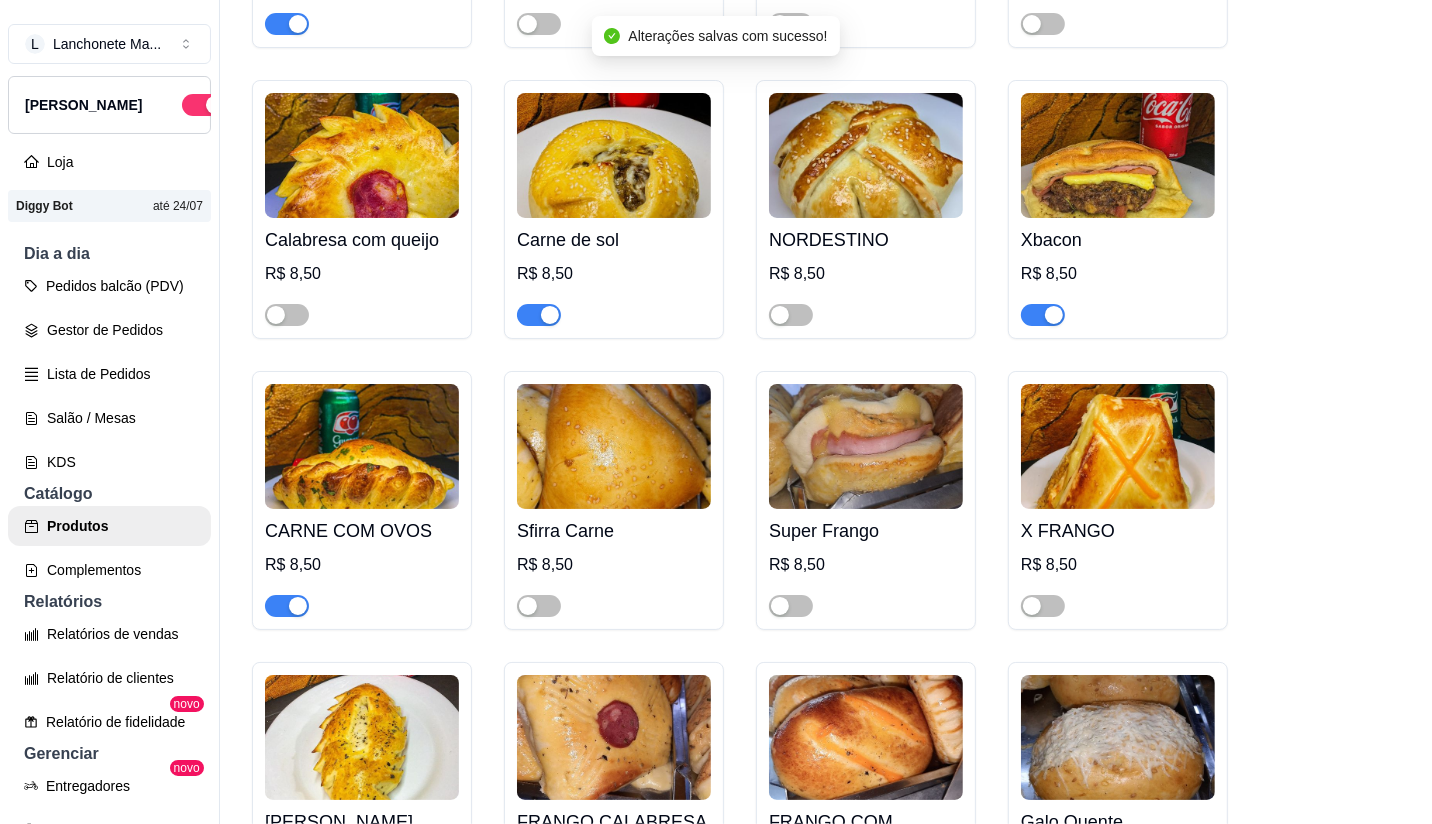 scroll, scrollTop: 1333, scrollLeft: 0, axis: vertical 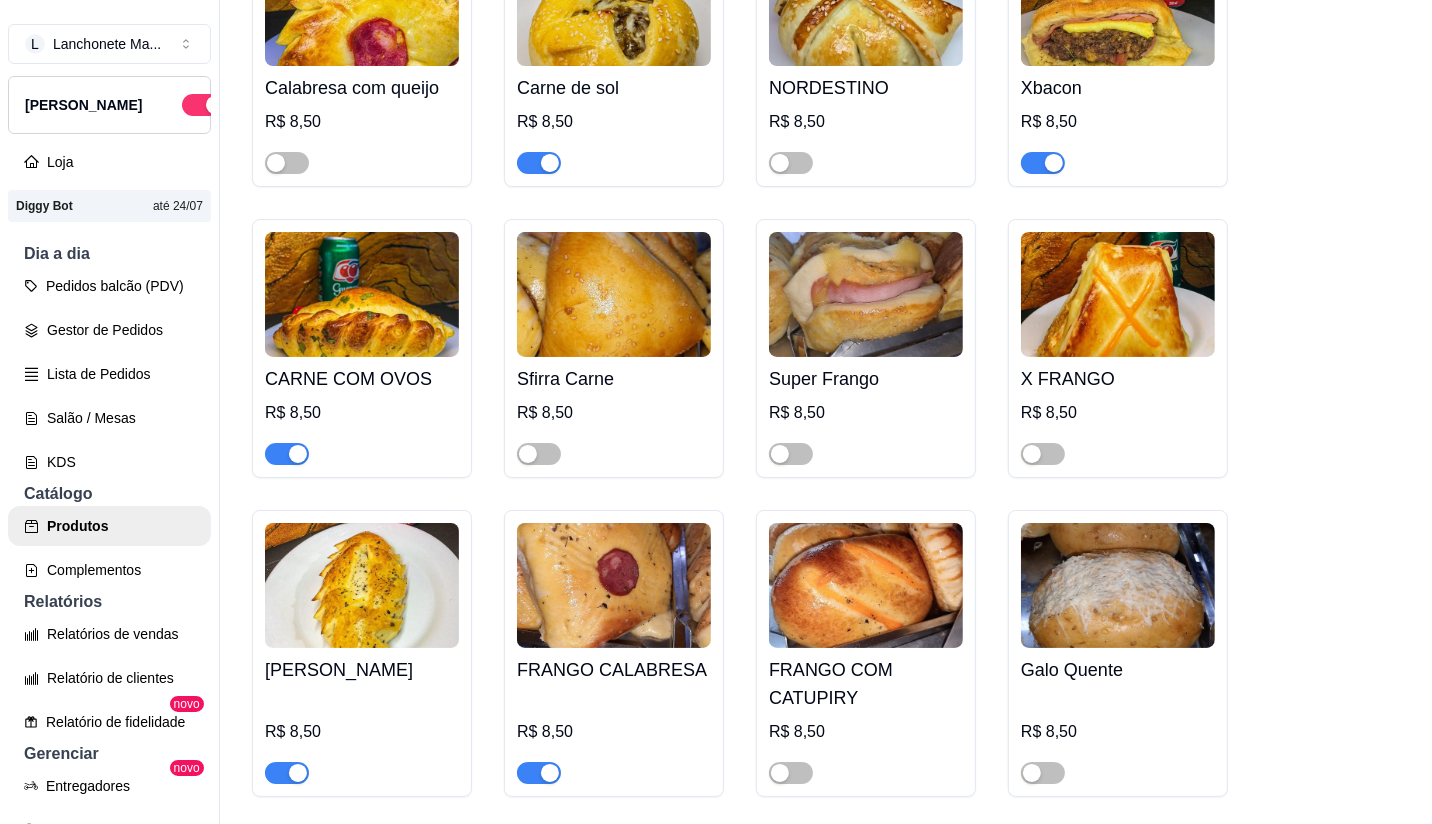 click at bounding box center (287, 454) 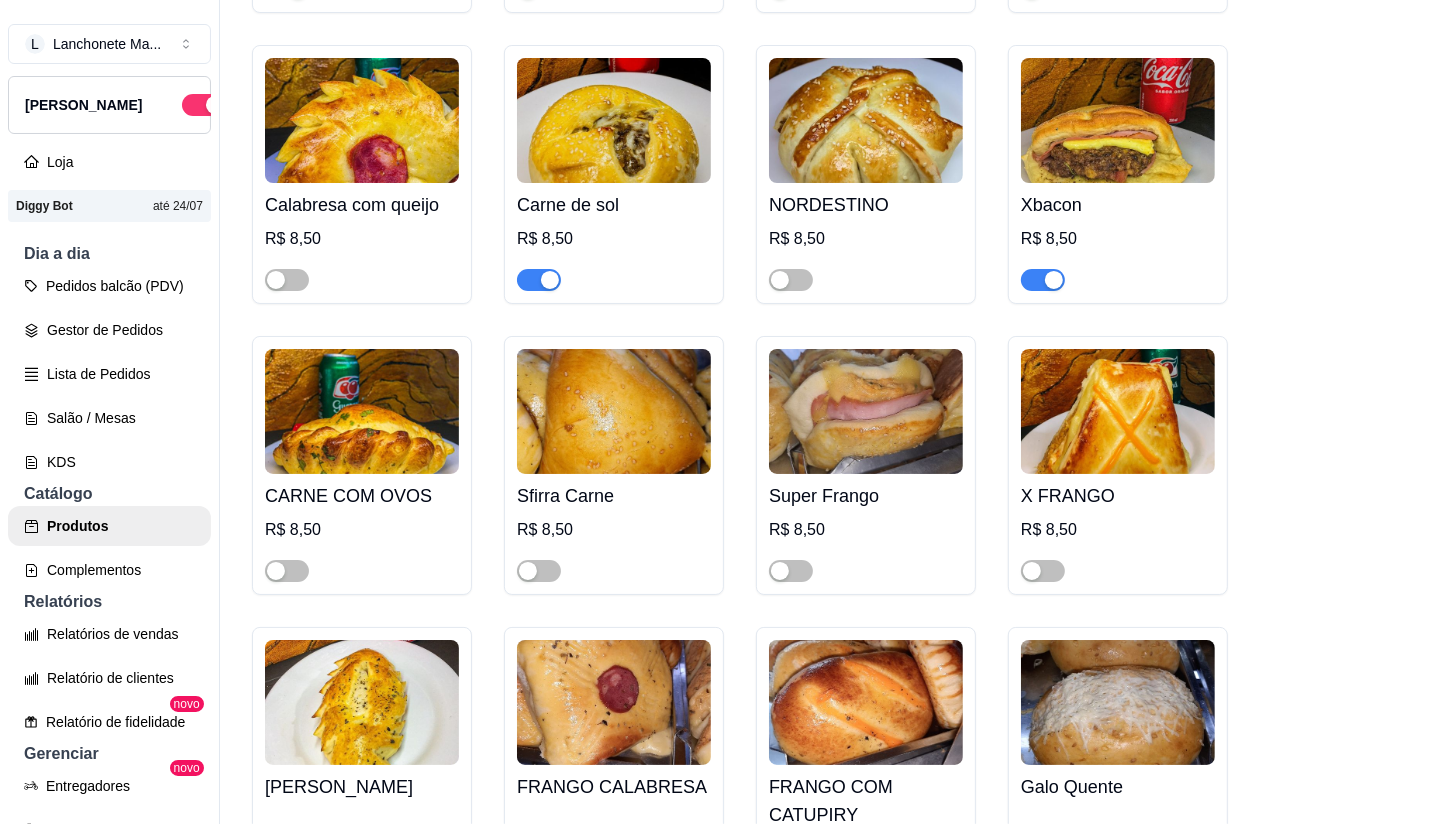scroll, scrollTop: 1222, scrollLeft: 0, axis: vertical 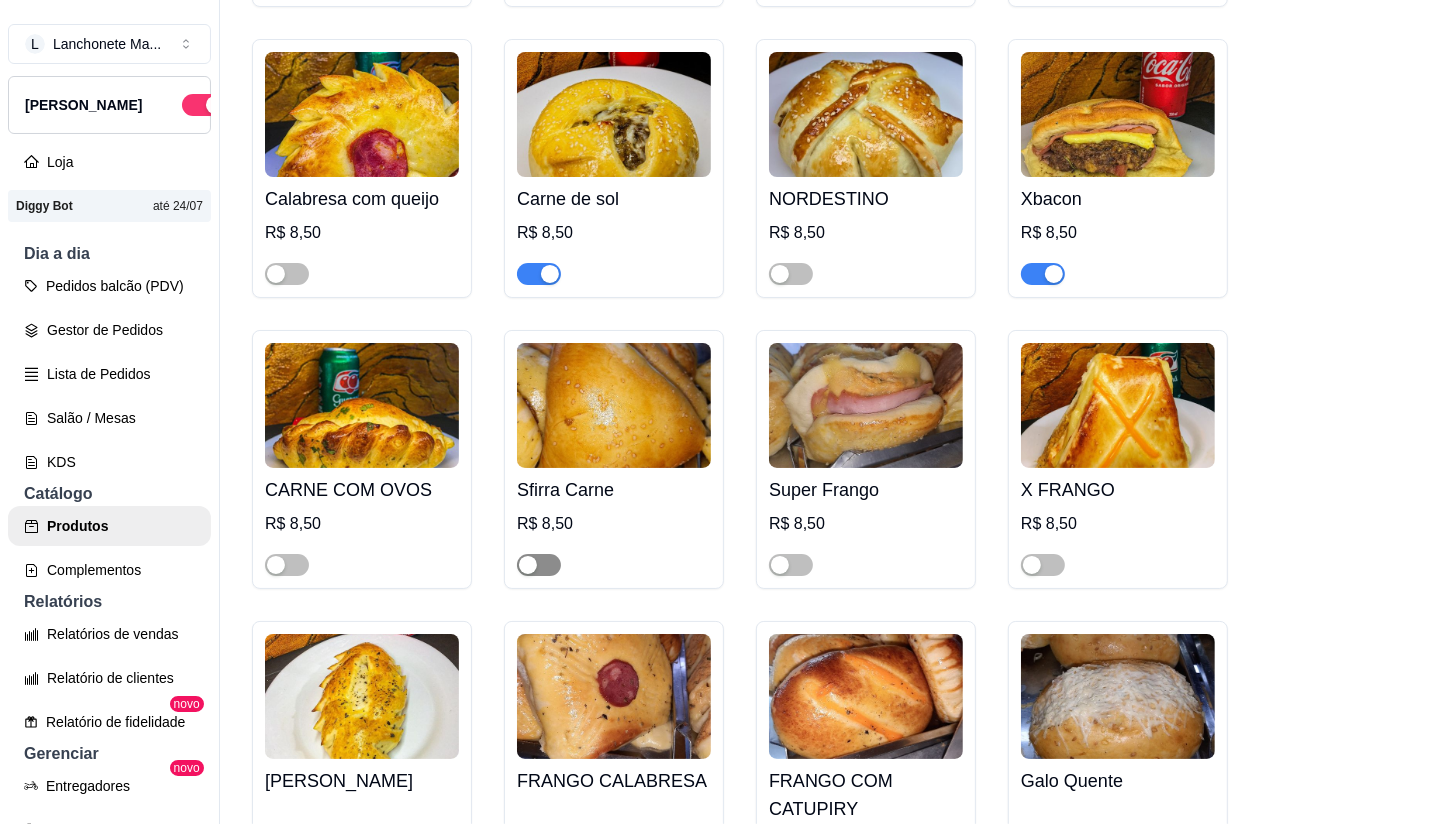 click at bounding box center [528, 565] 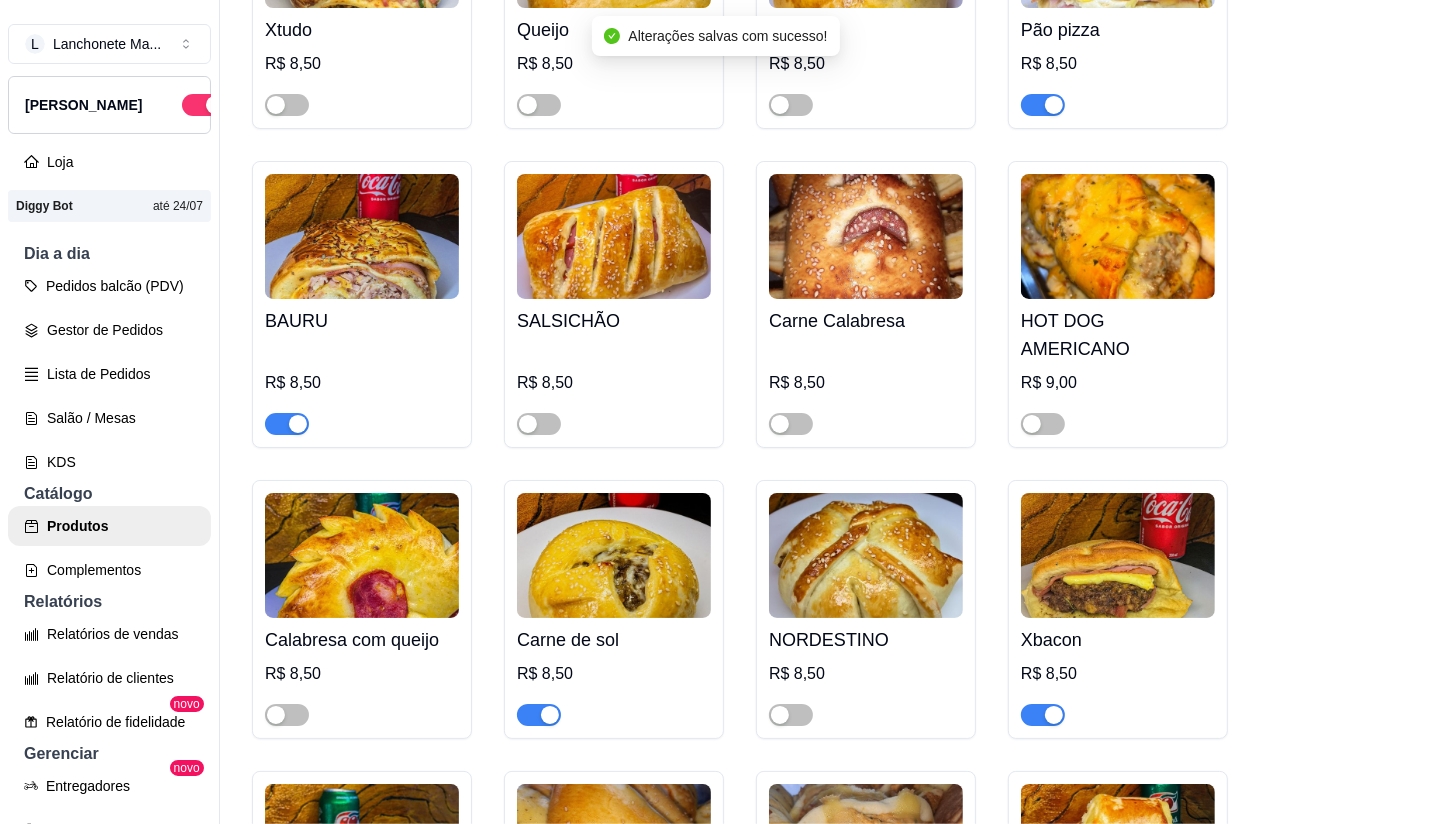 scroll, scrollTop: 777, scrollLeft: 0, axis: vertical 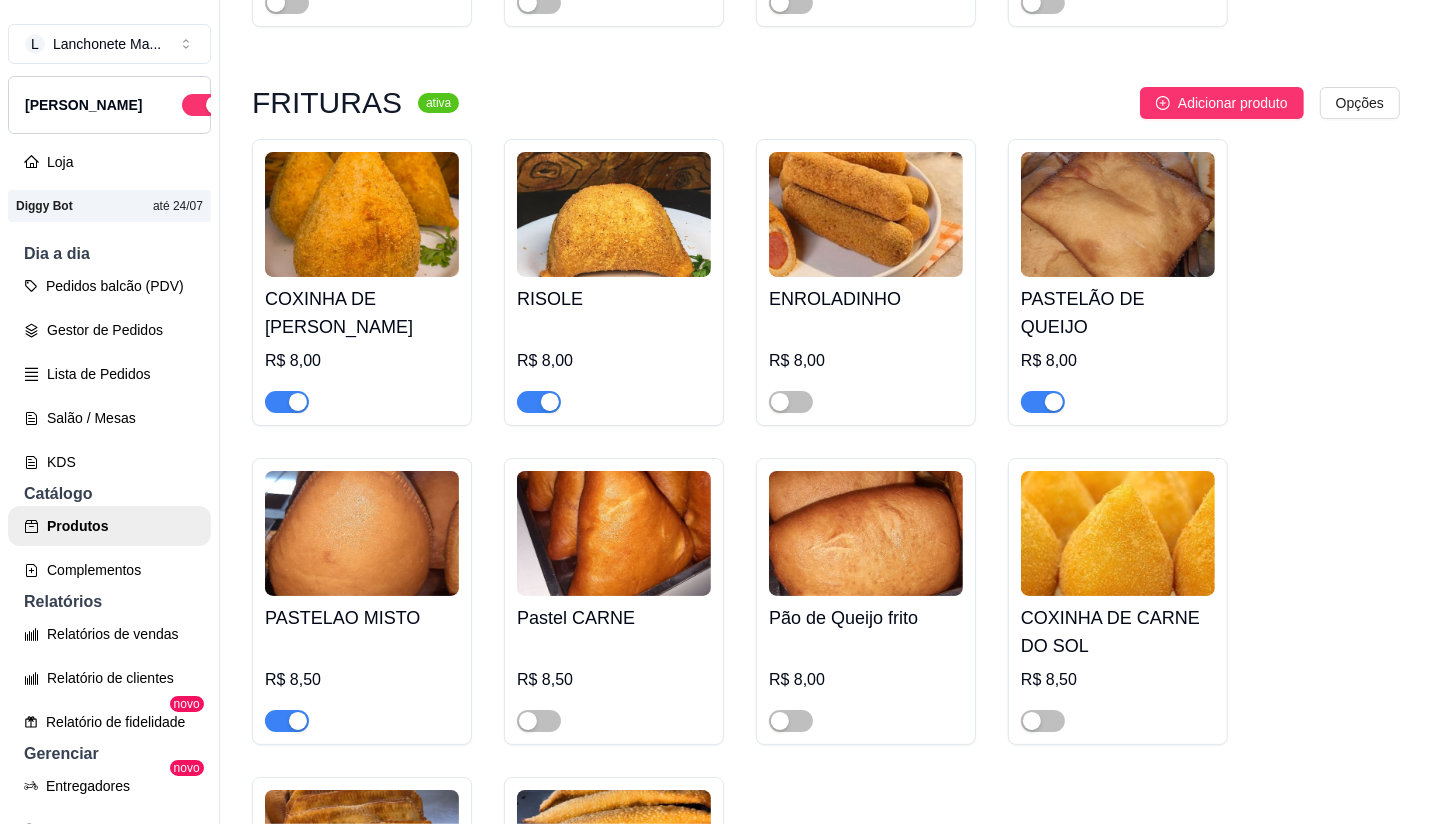 click at bounding box center [298, 402] 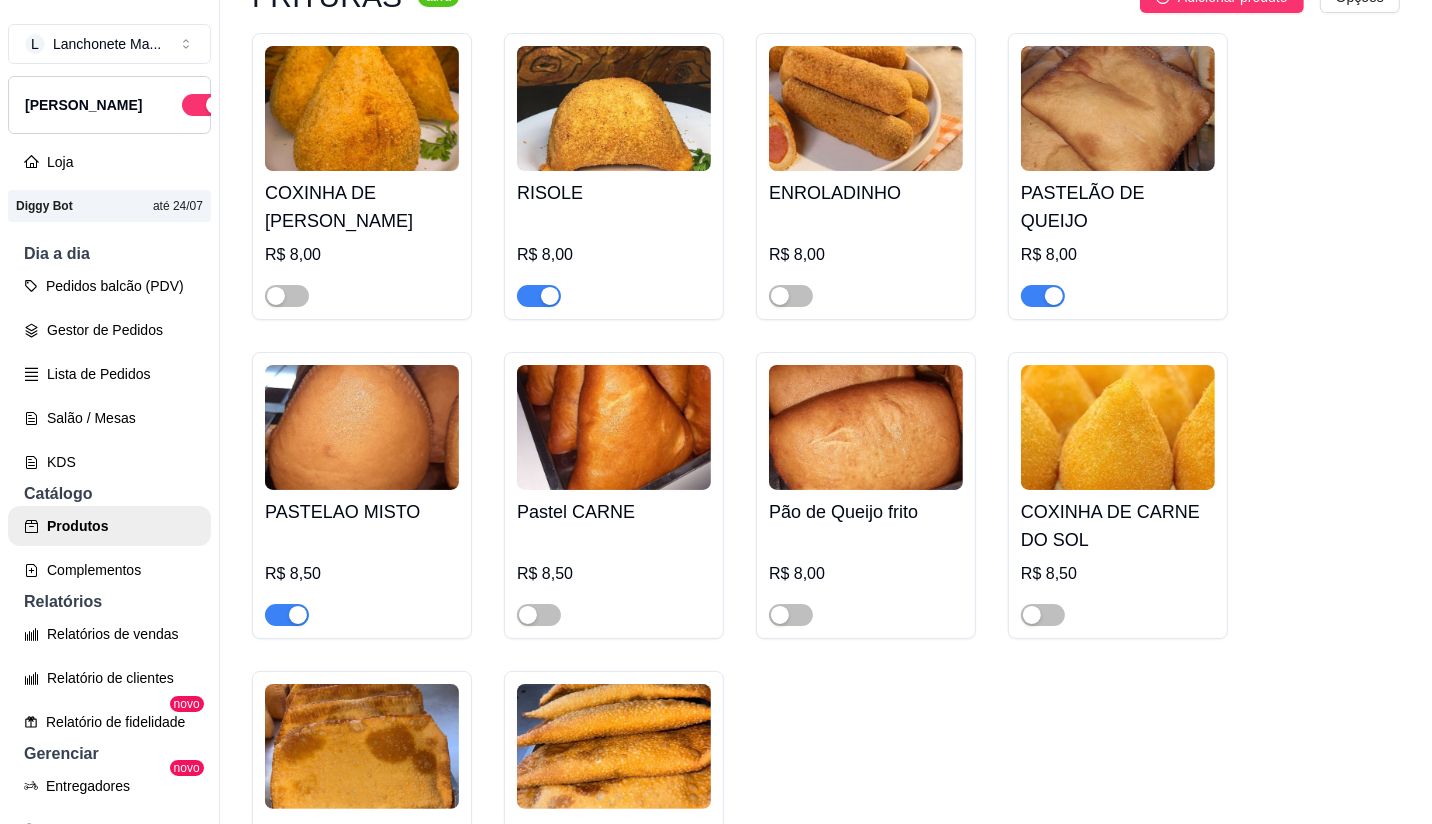 scroll, scrollTop: 2963, scrollLeft: 0, axis: vertical 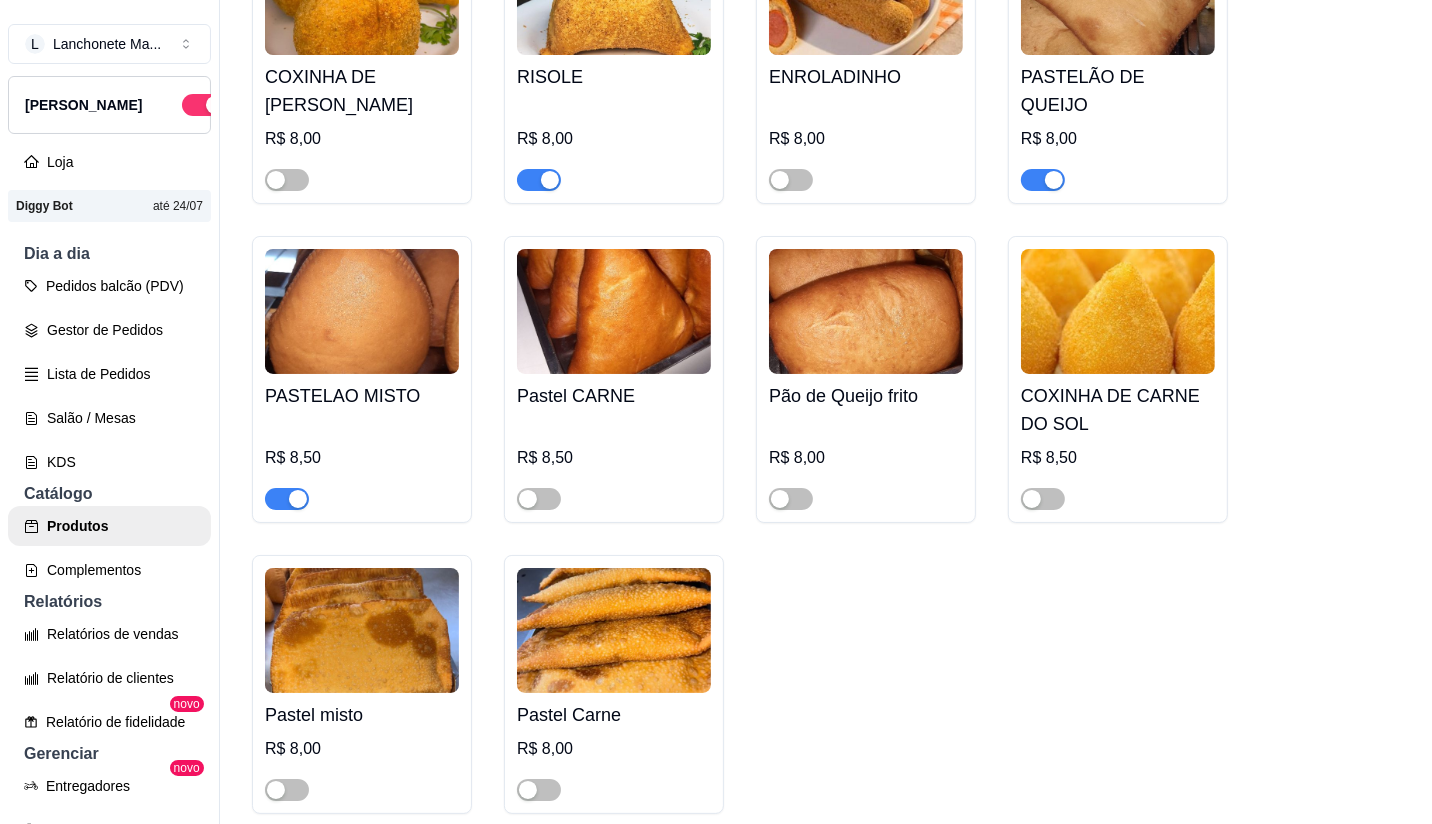 click at bounding box center (287, 499) 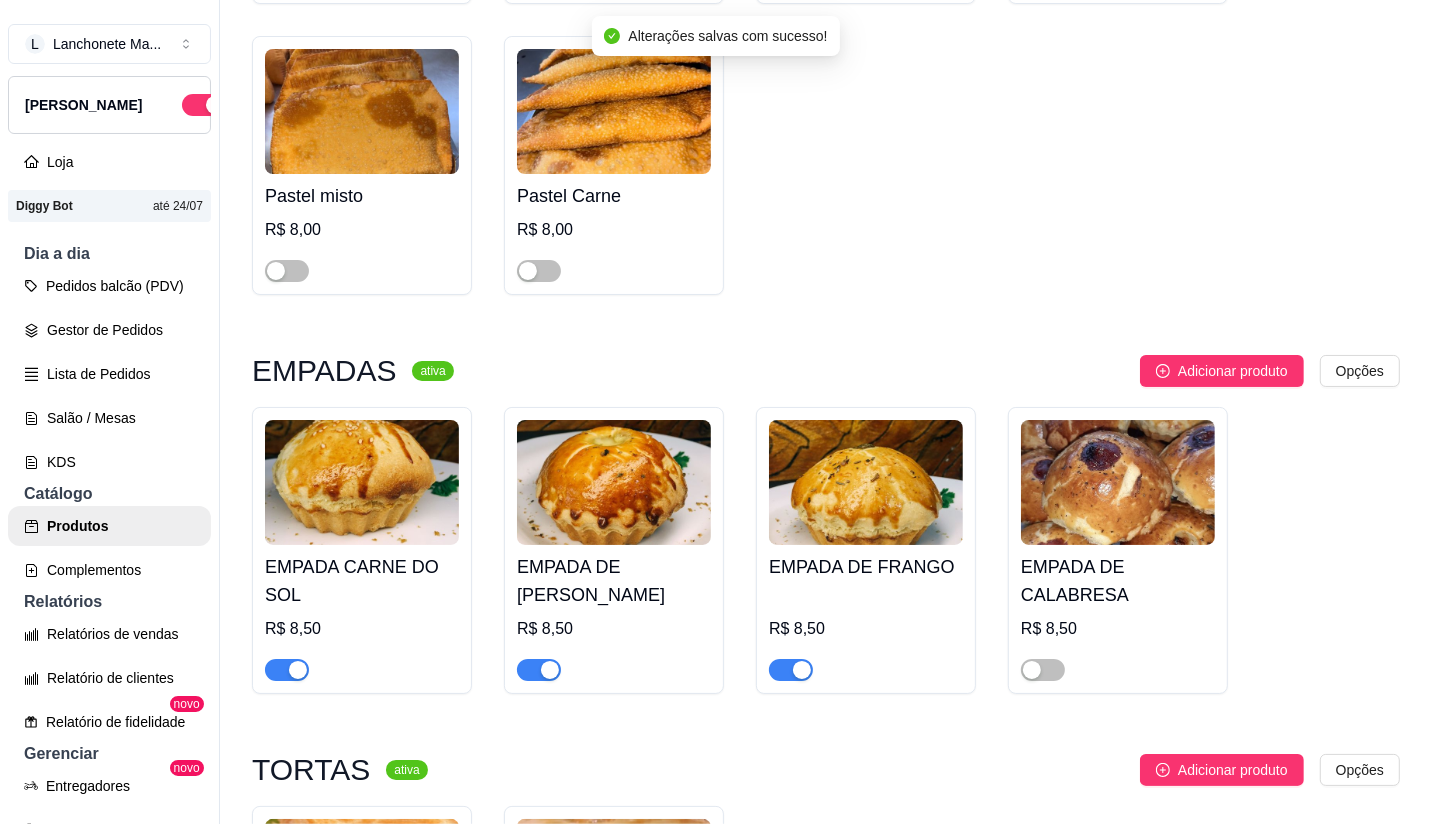 scroll, scrollTop: 3518, scrollLeft: 0, axis: vertical 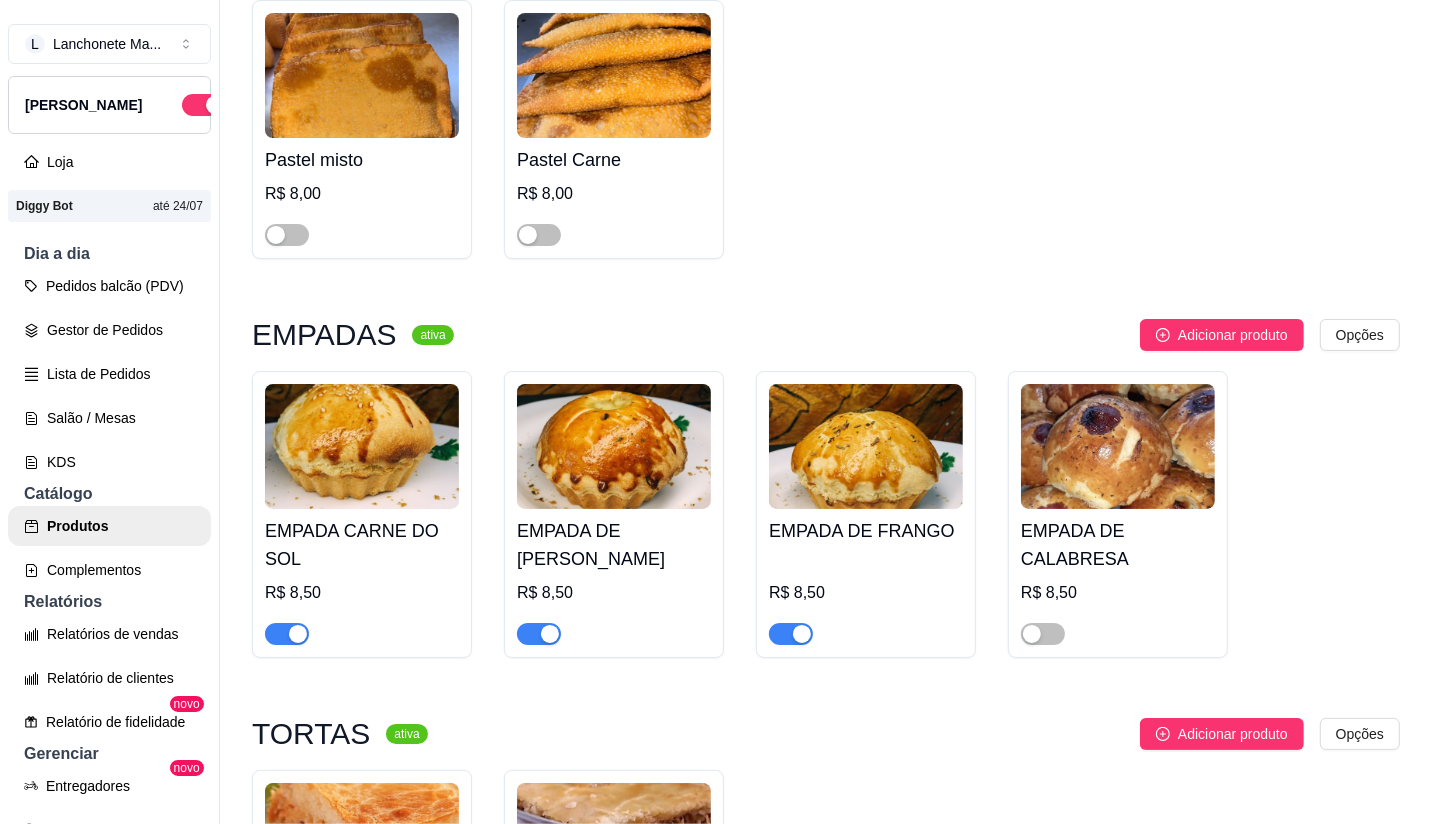 click at bounding box center (550, 634) 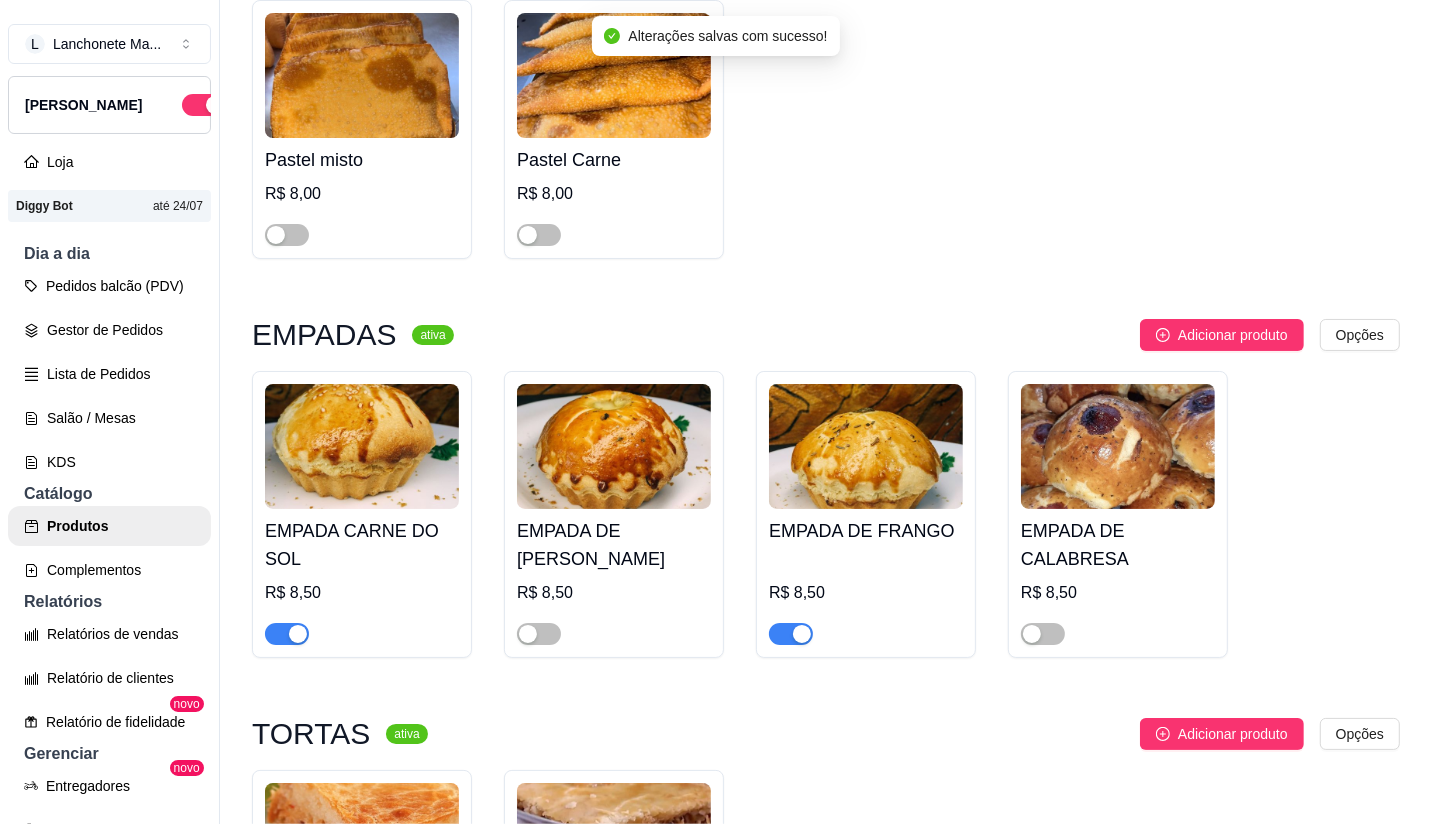 click at bounding box center [802, 634] 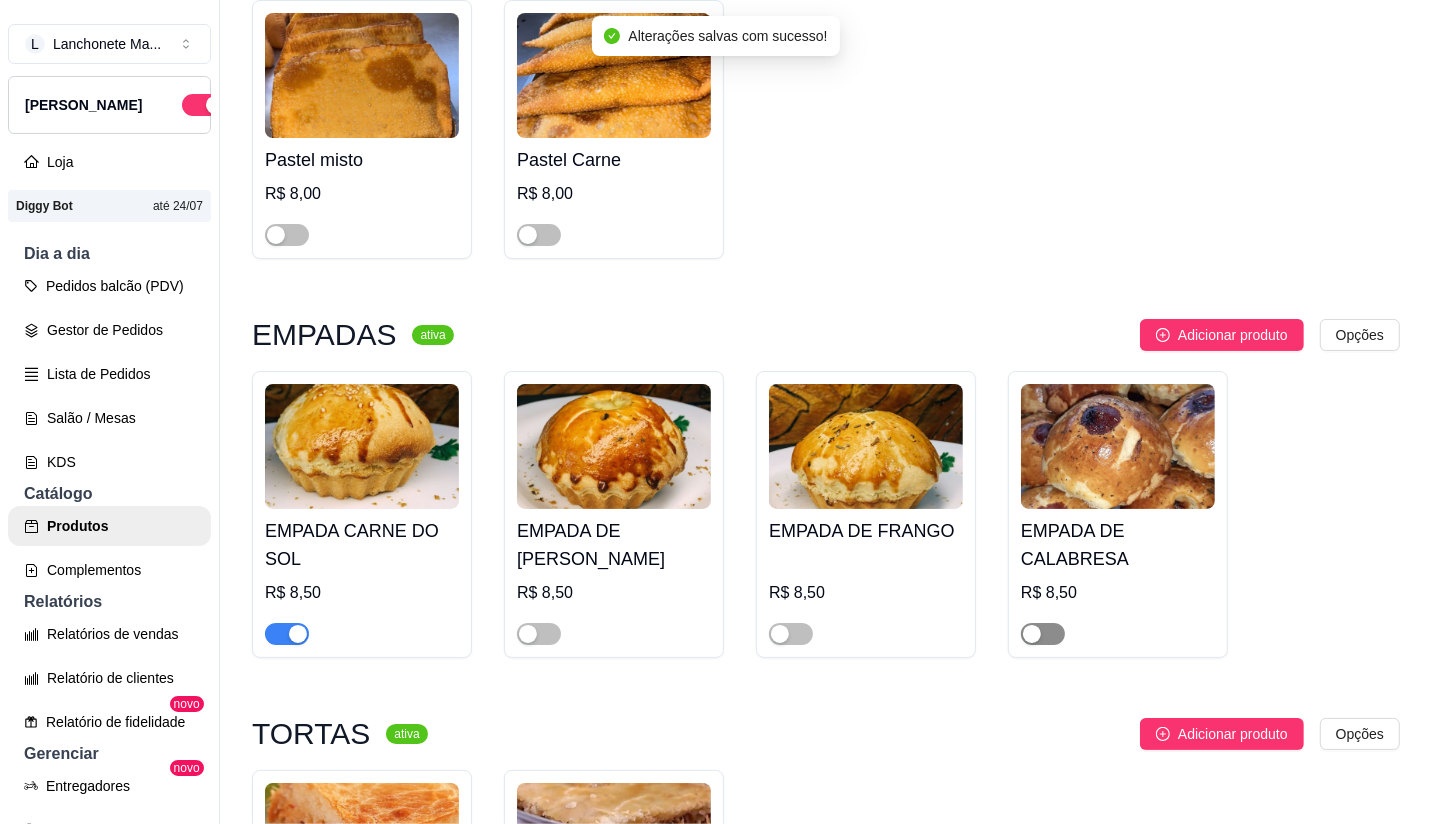 click at bounding box center (1032, 634) 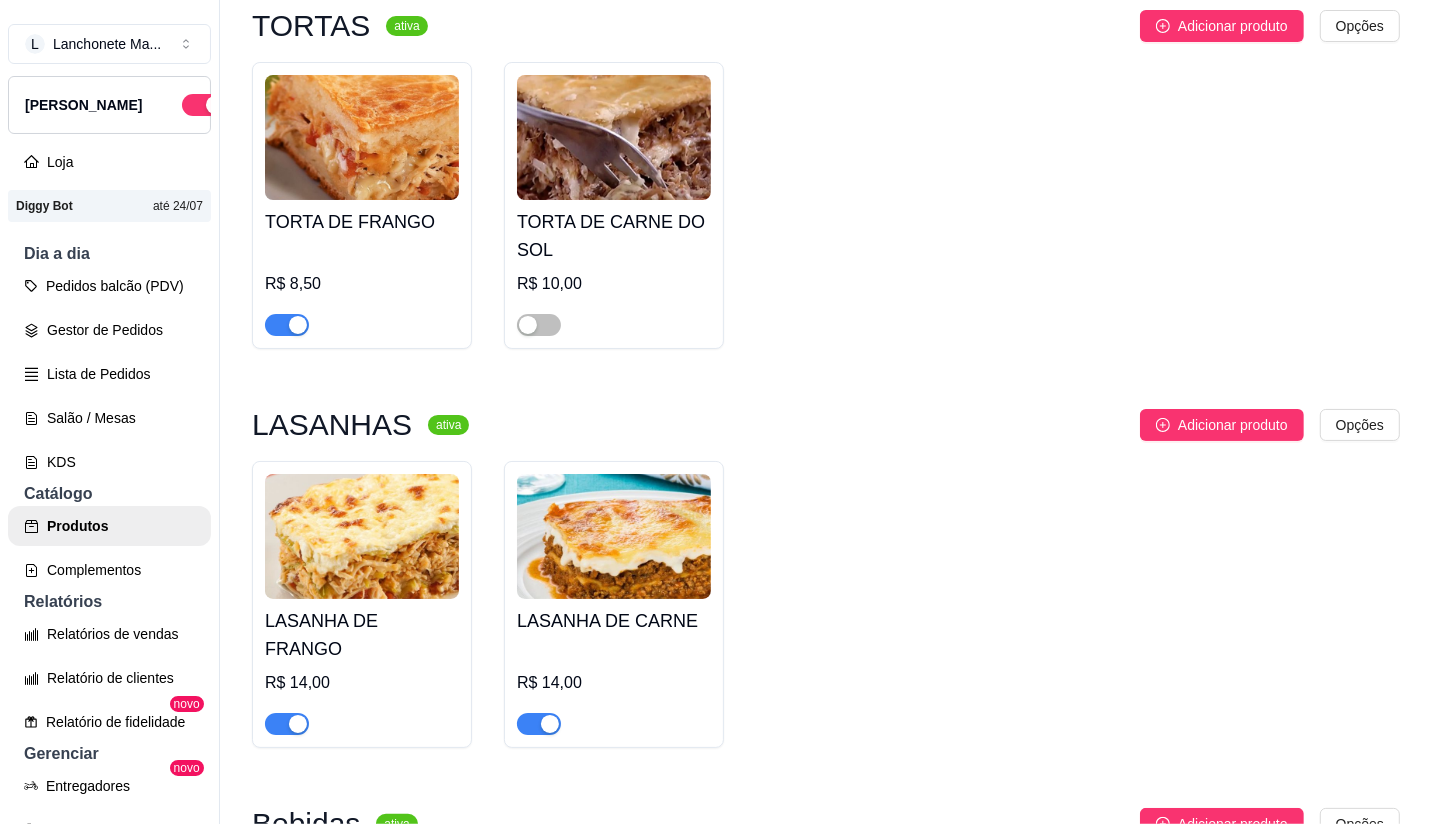 scroll, scrollTop: 4227, scrollLeft: 0, axis: vertical 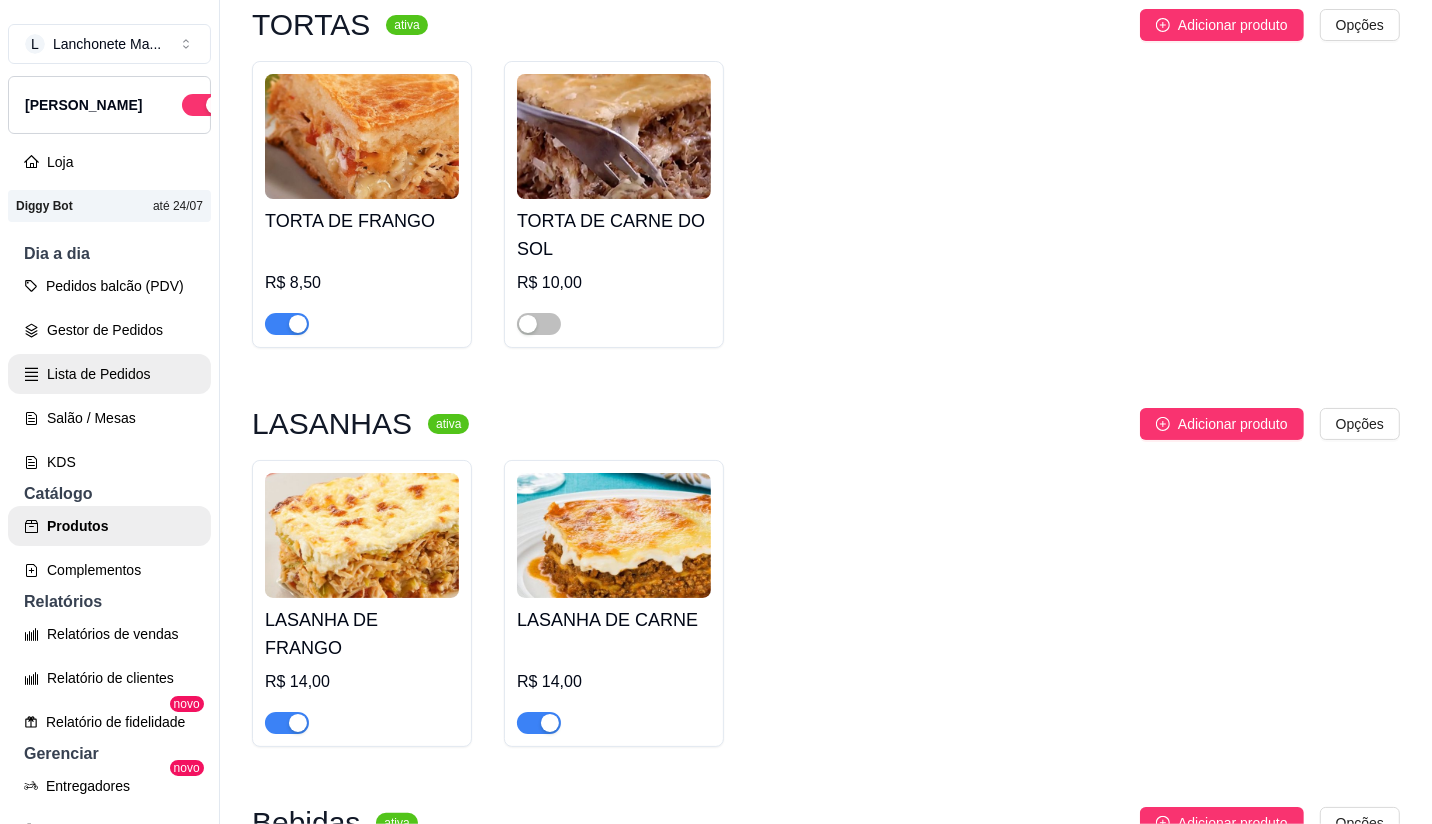 click on "Lista de Pedidos" at bounding box center [109, 374] 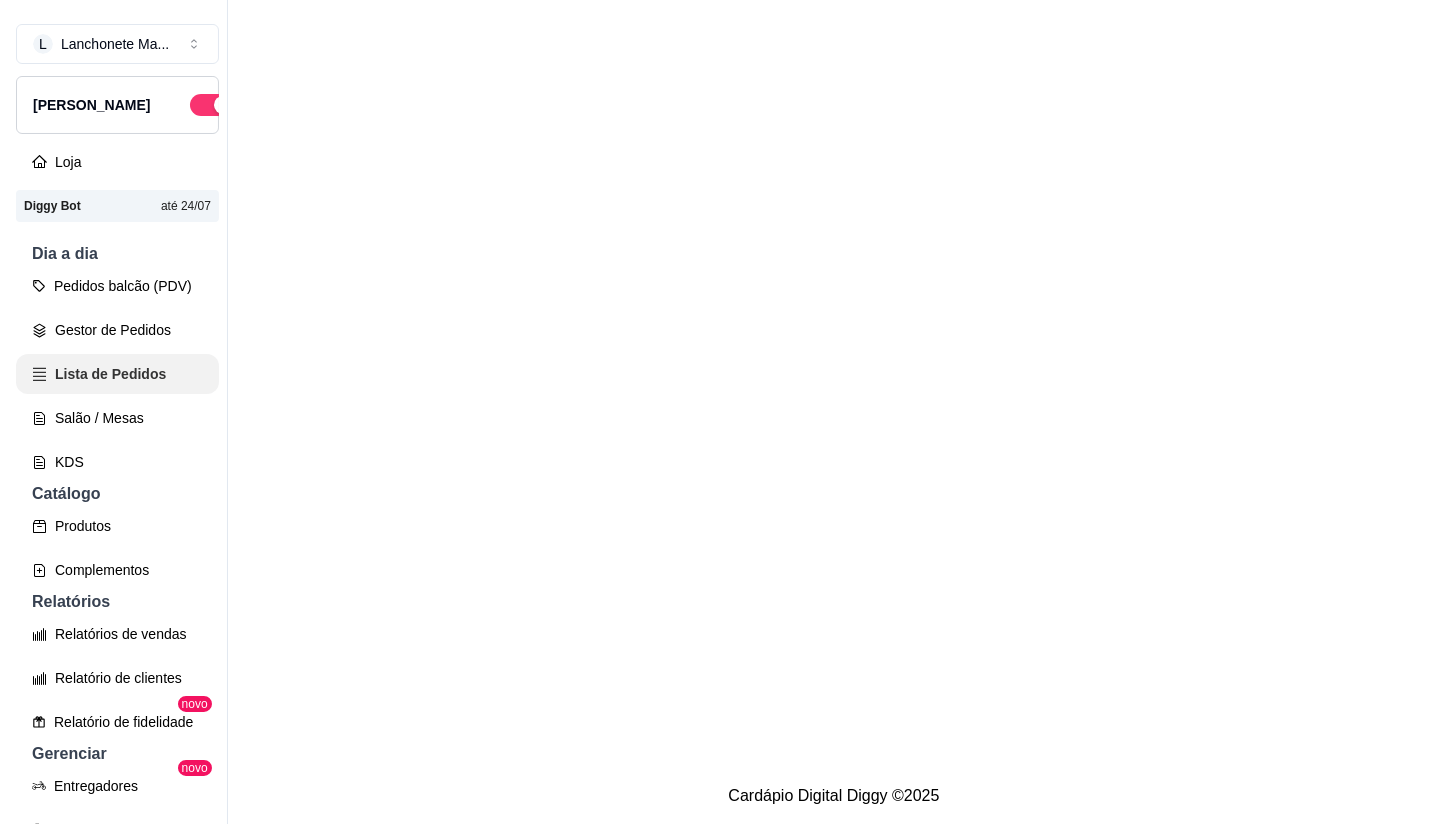 scroll, scrollTop: 0, scrollLeft: 0, axis: both 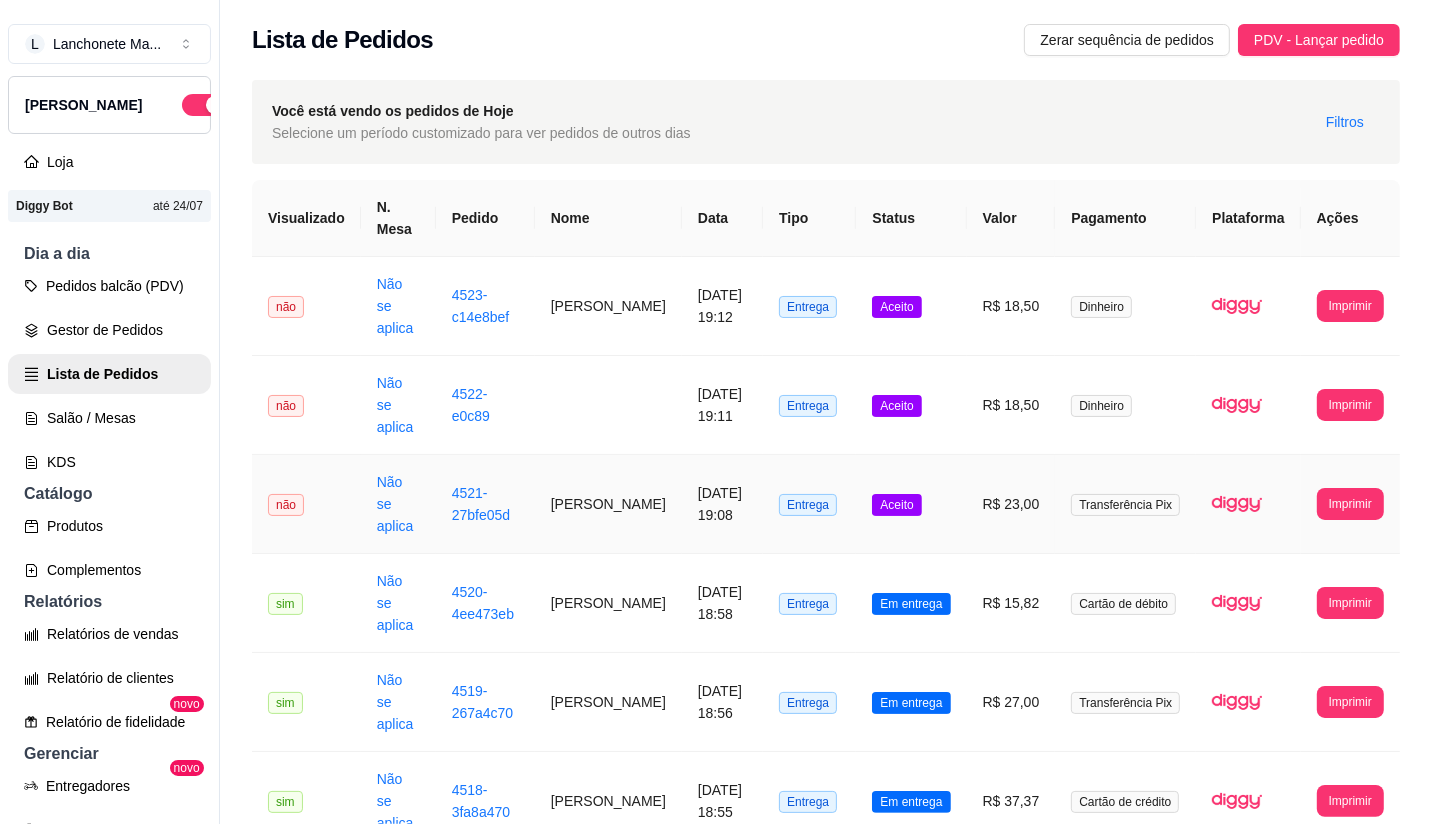 click on "Aceito" at bounding box center (911, 504) 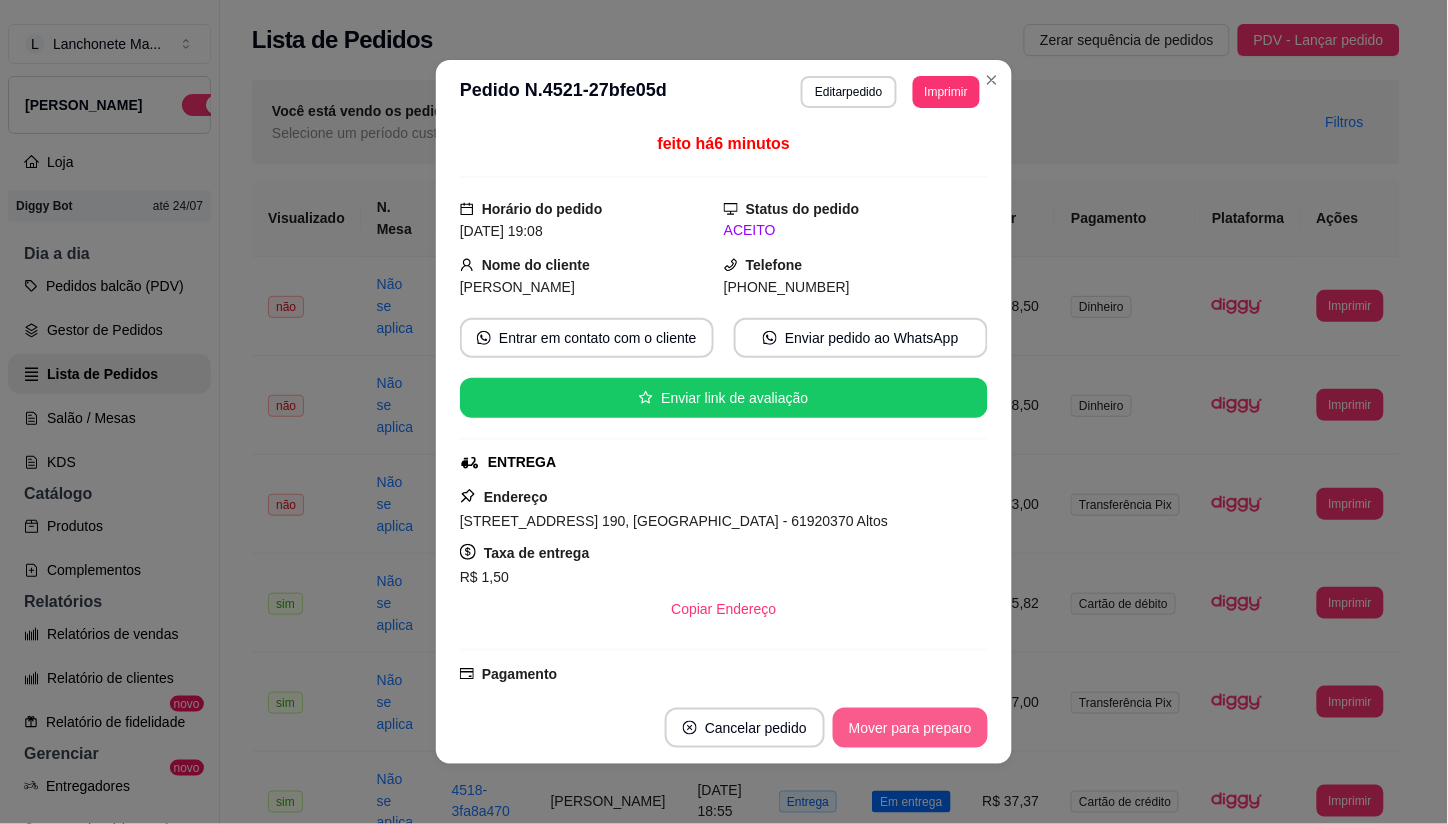 click on "Mover para preparo" at bounding box center (910, 728) 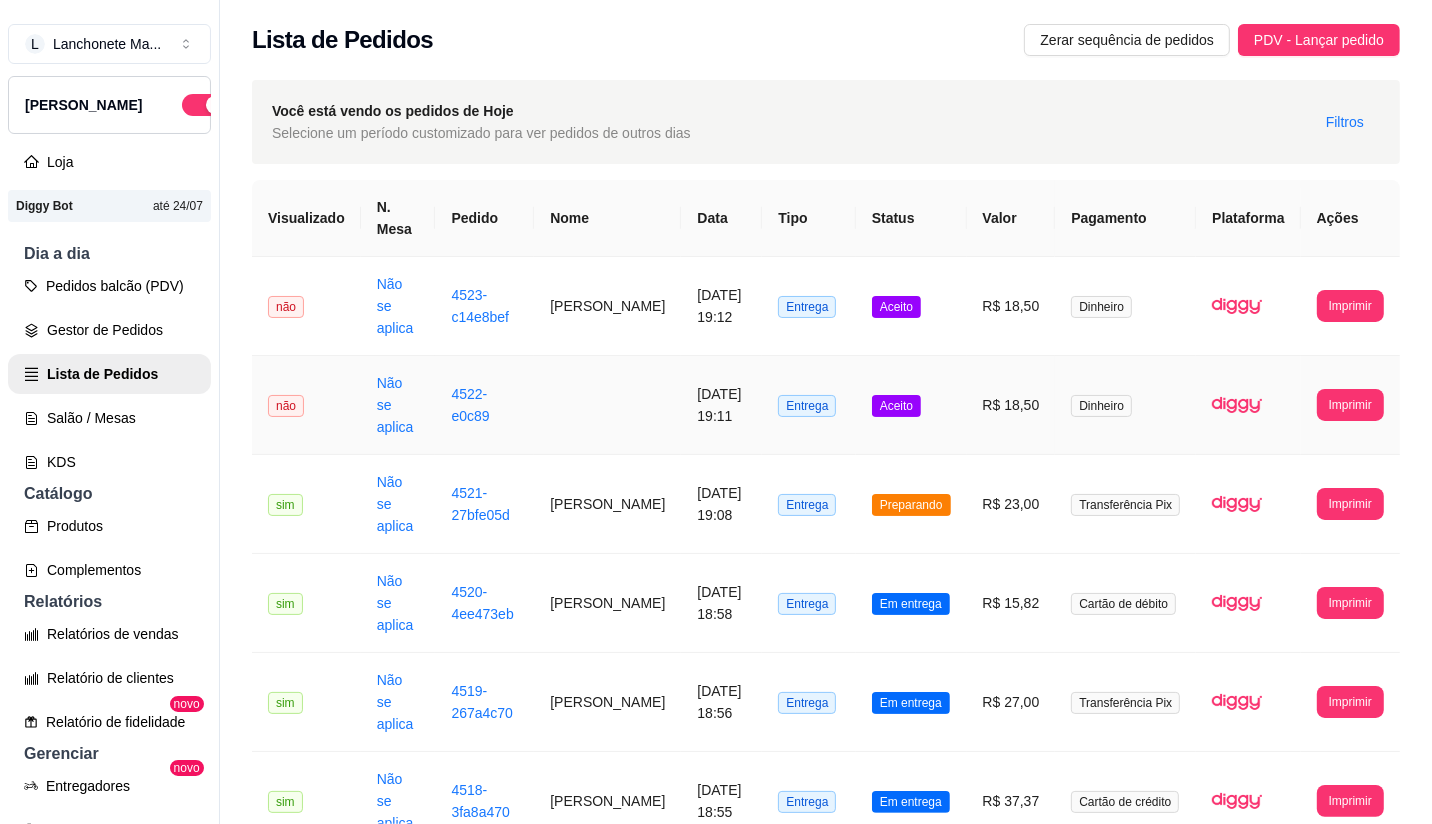click on "Aceito" at bounding box center [911, 405] 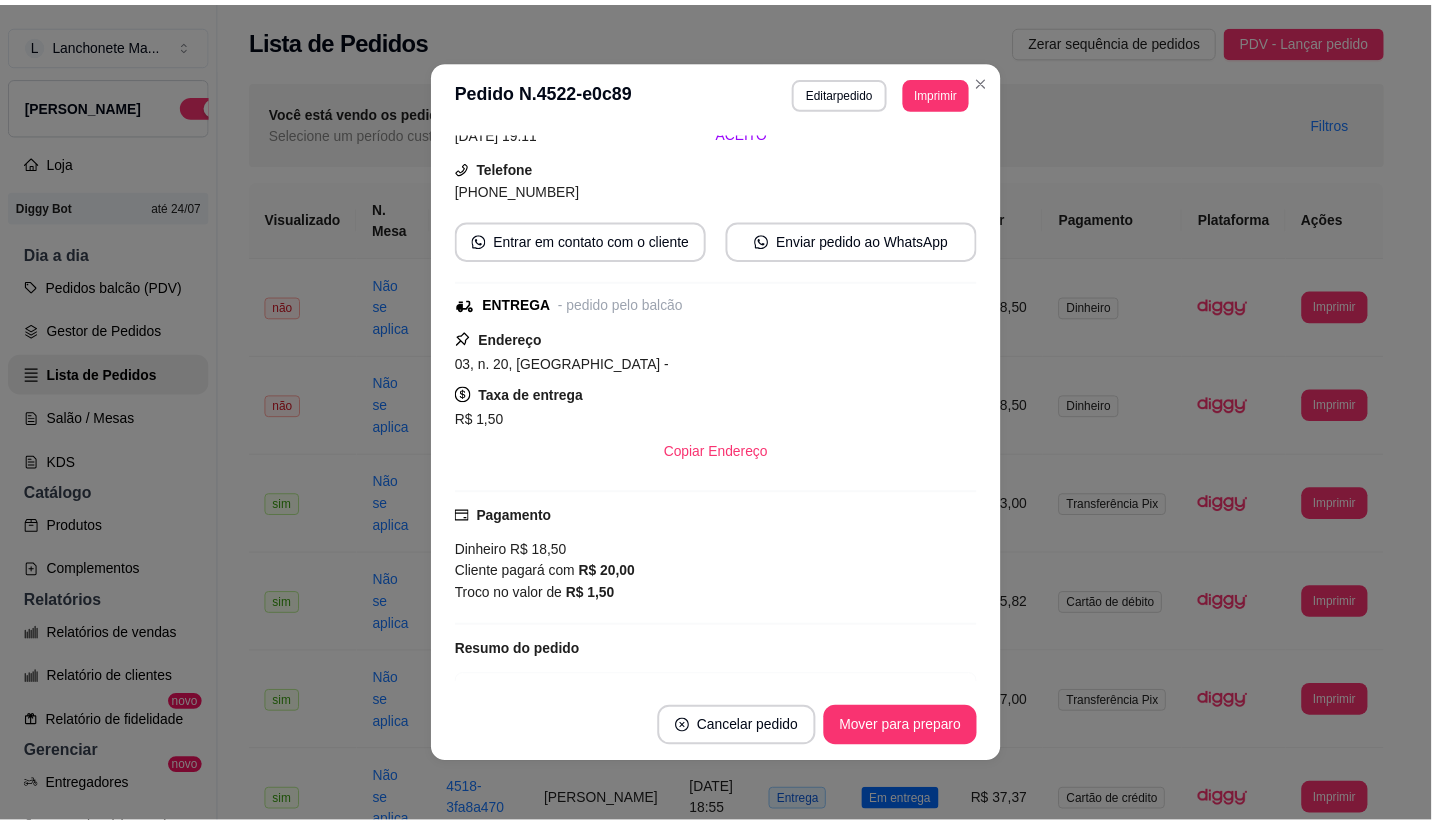 scroll, scrollTop: 111, scrollLeft: 0, axis: vertical 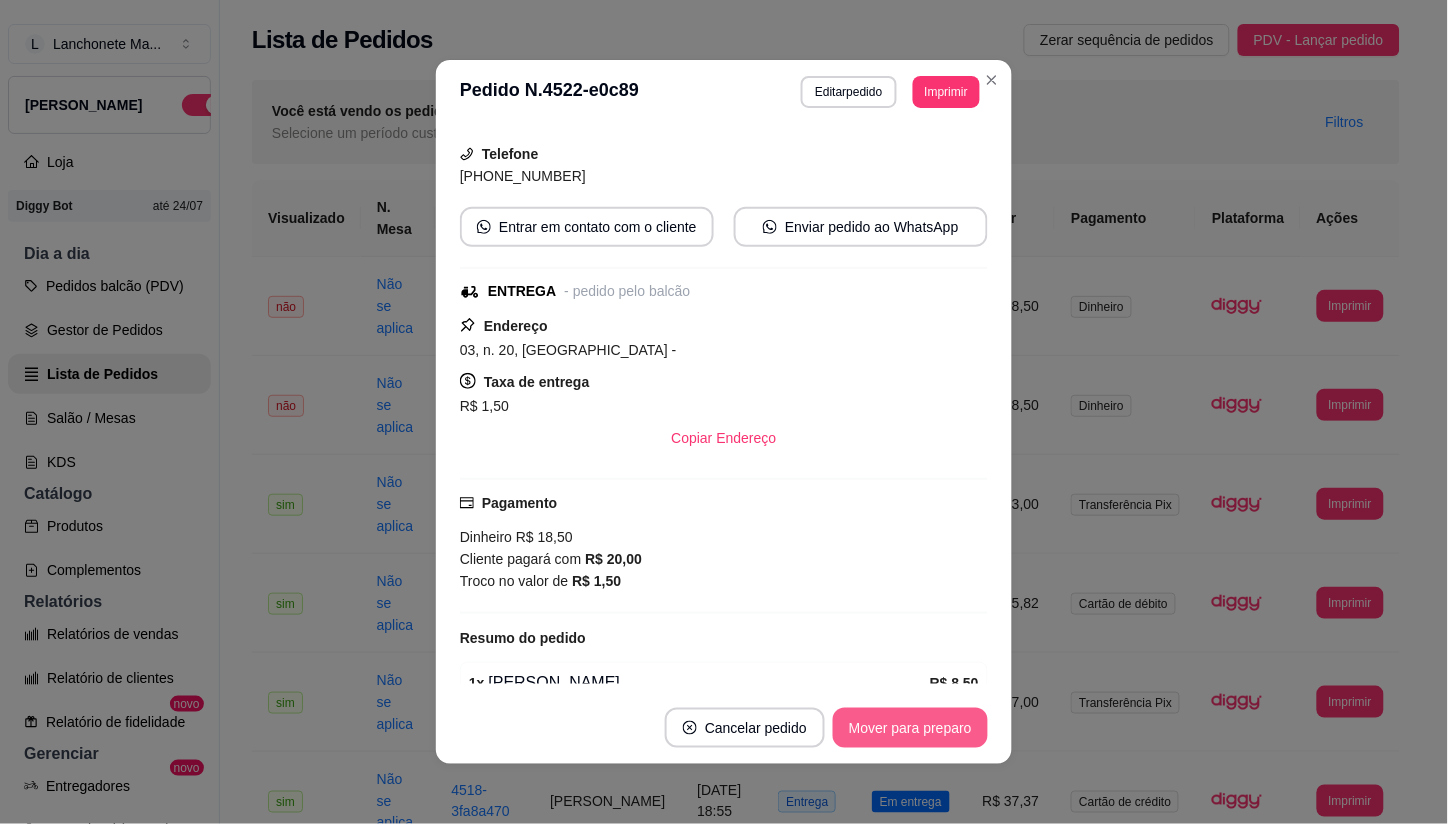 click on "Mover para preparo" at bounding box center [910, 728] 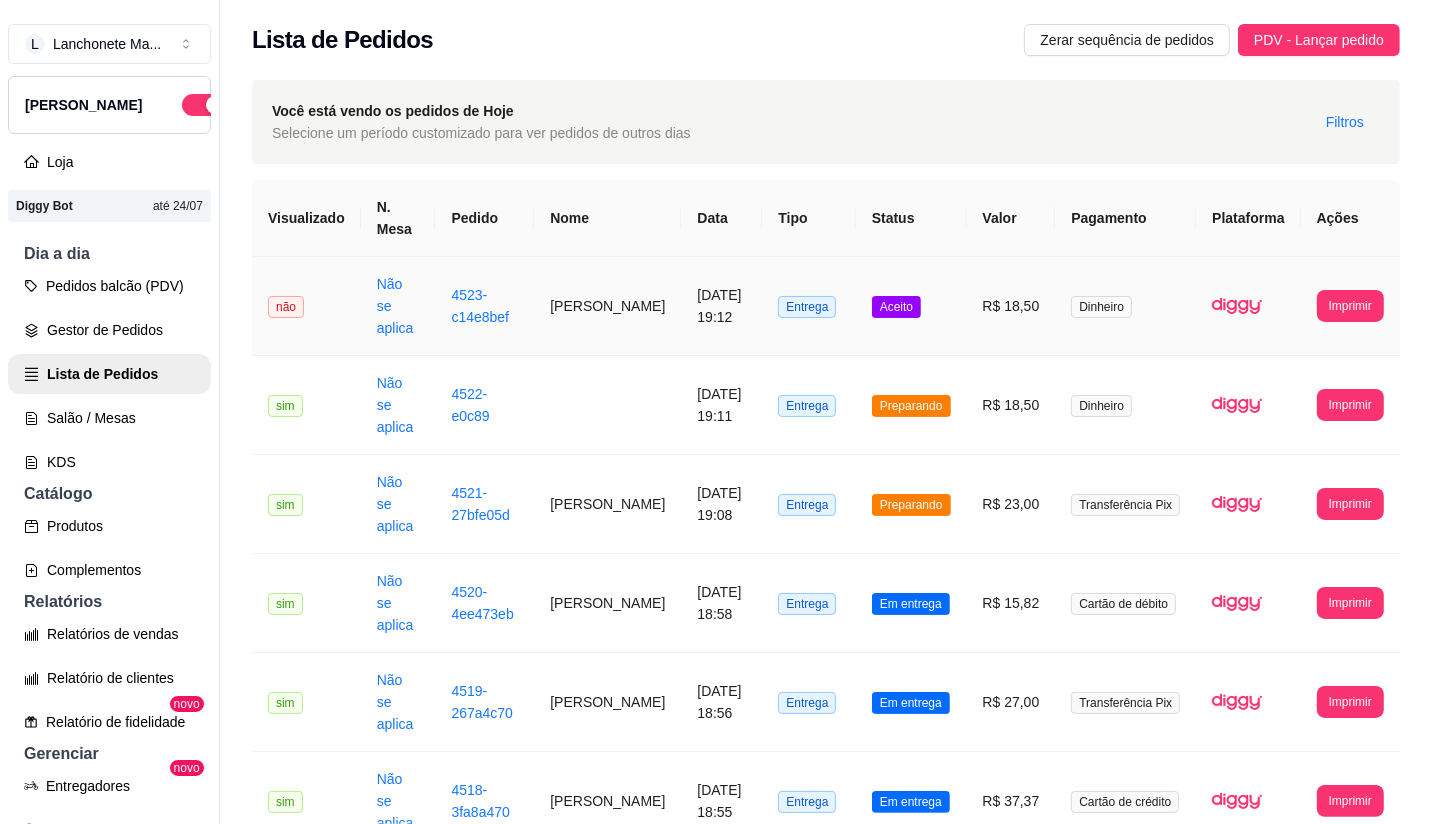 click on "Aceito" at bounding box center (911, 306) 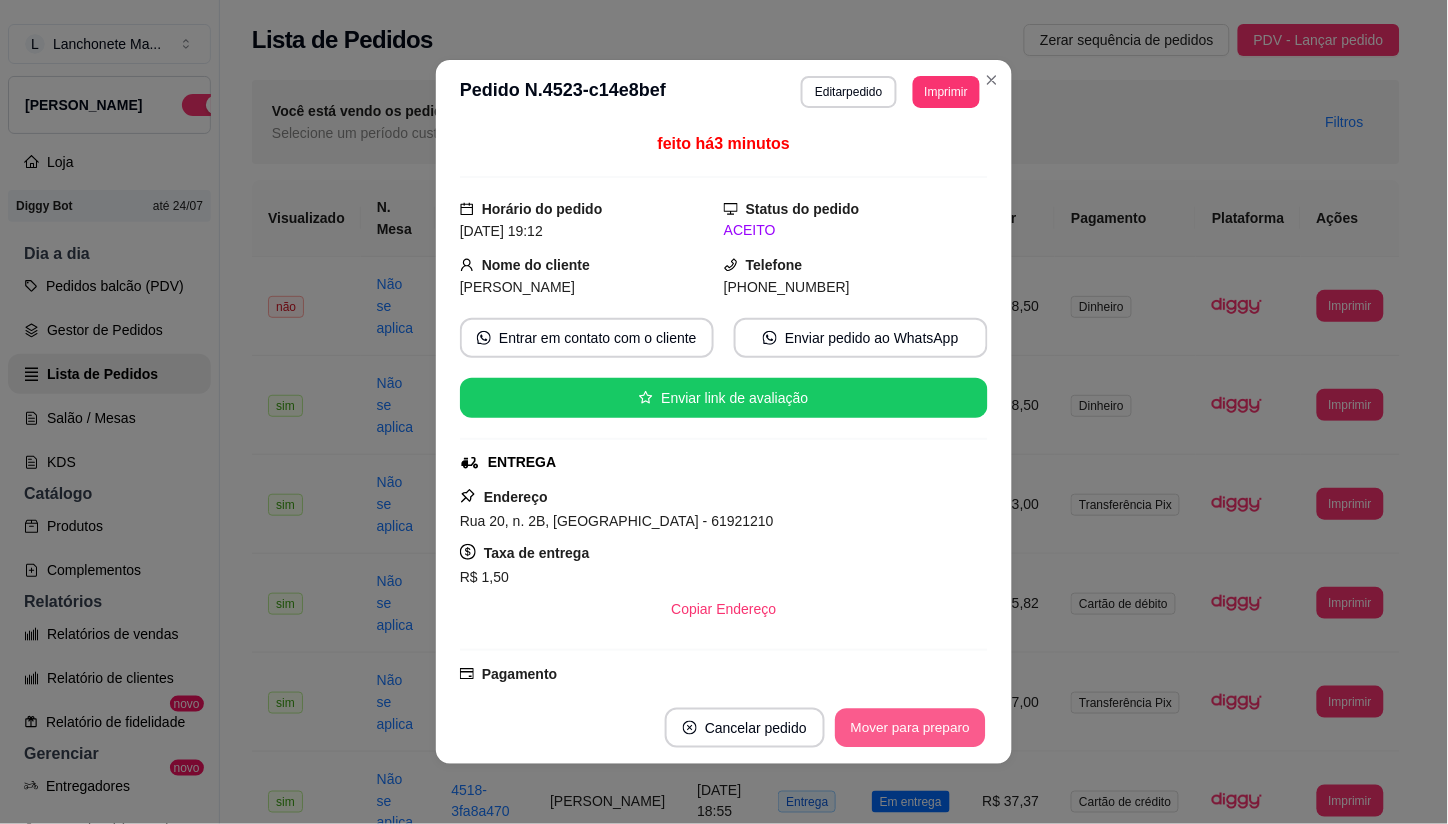click on "Mover para preparo" at bounding box center (910, 728) 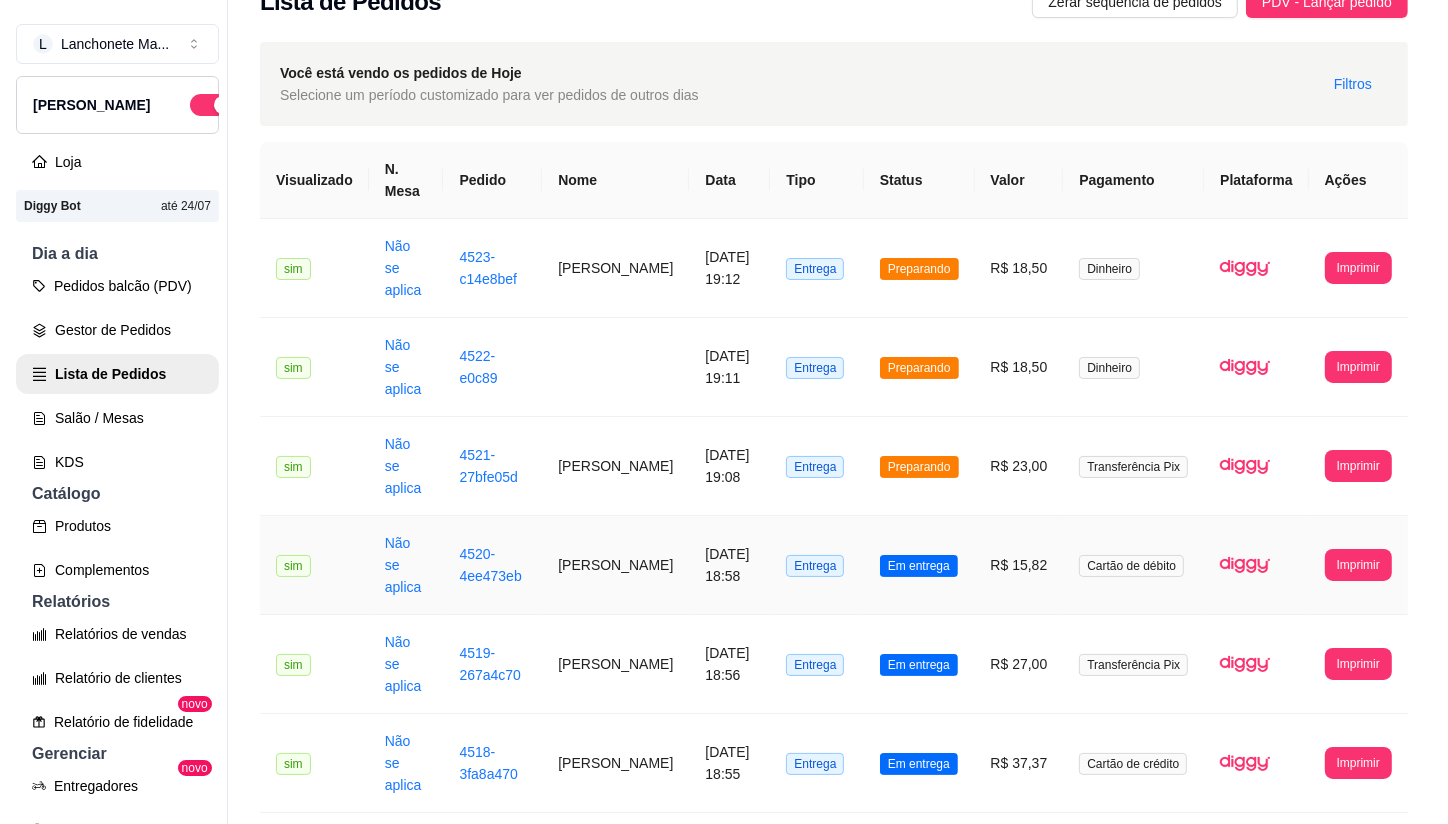 scroll, scrollTop: 0, scrollLeft: 0, axis: both 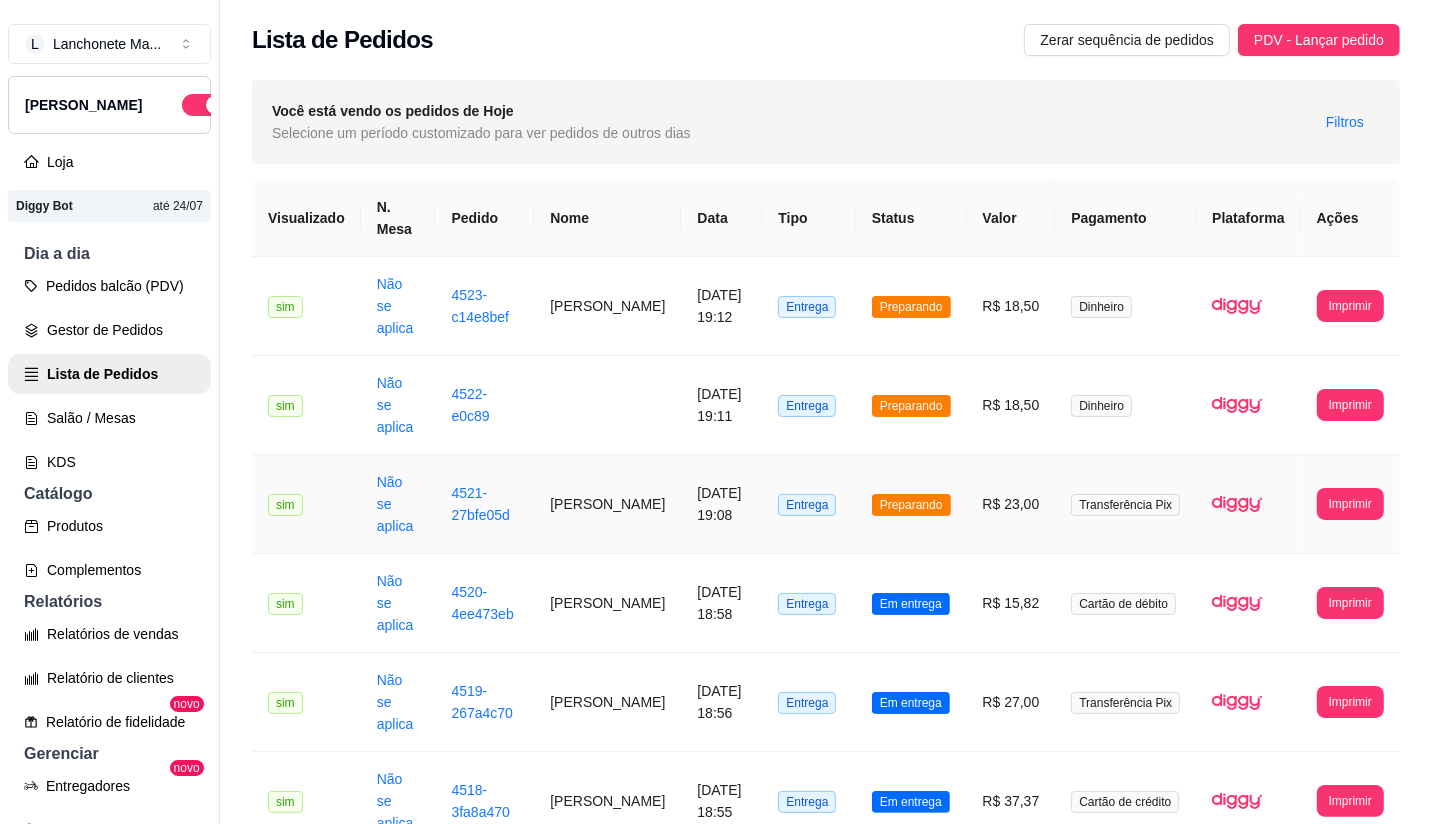 click on "Preparando" at bounding box center [911, 504] 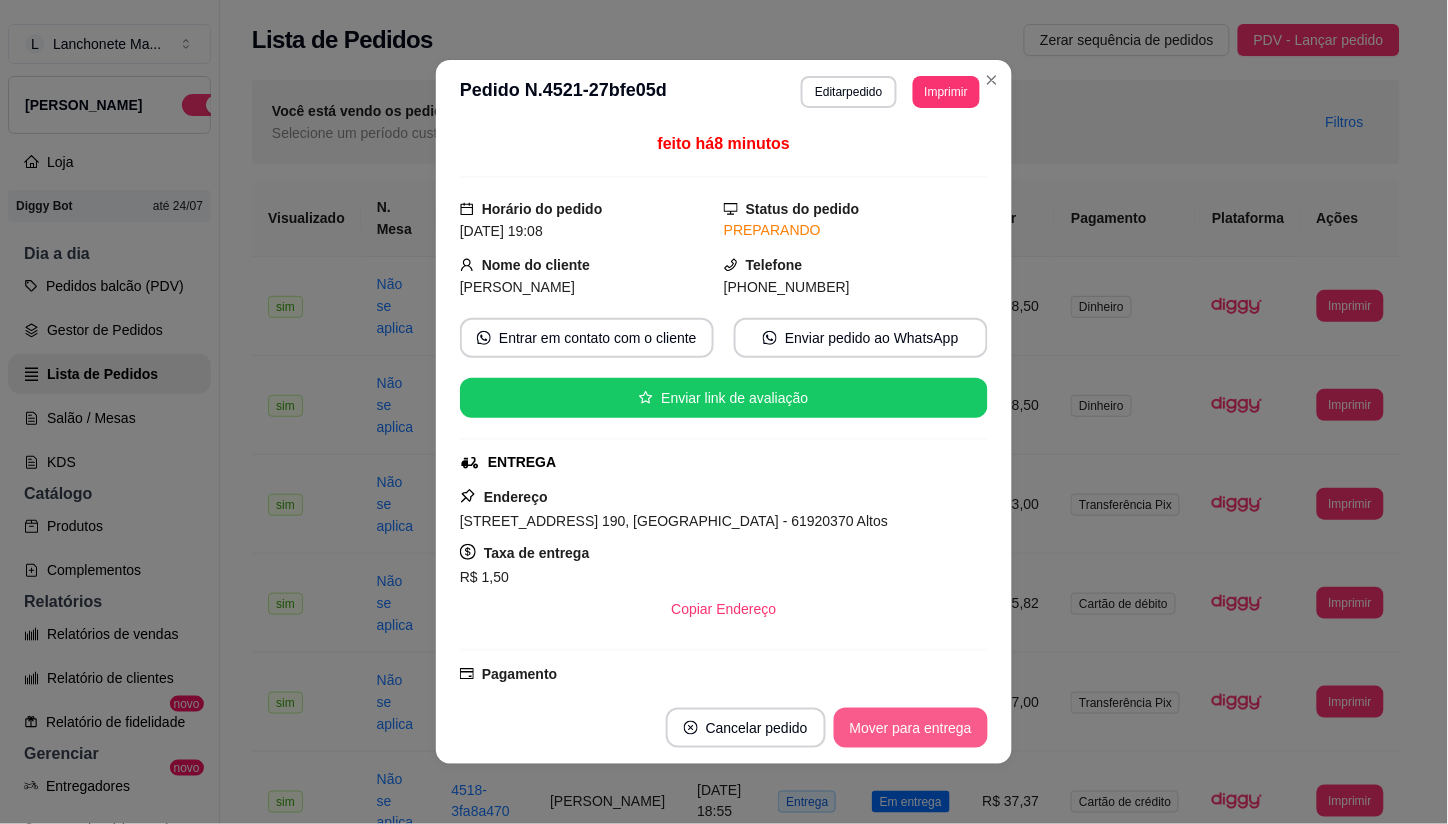click on "Mover para entrega" at bounding box center (911, 728) 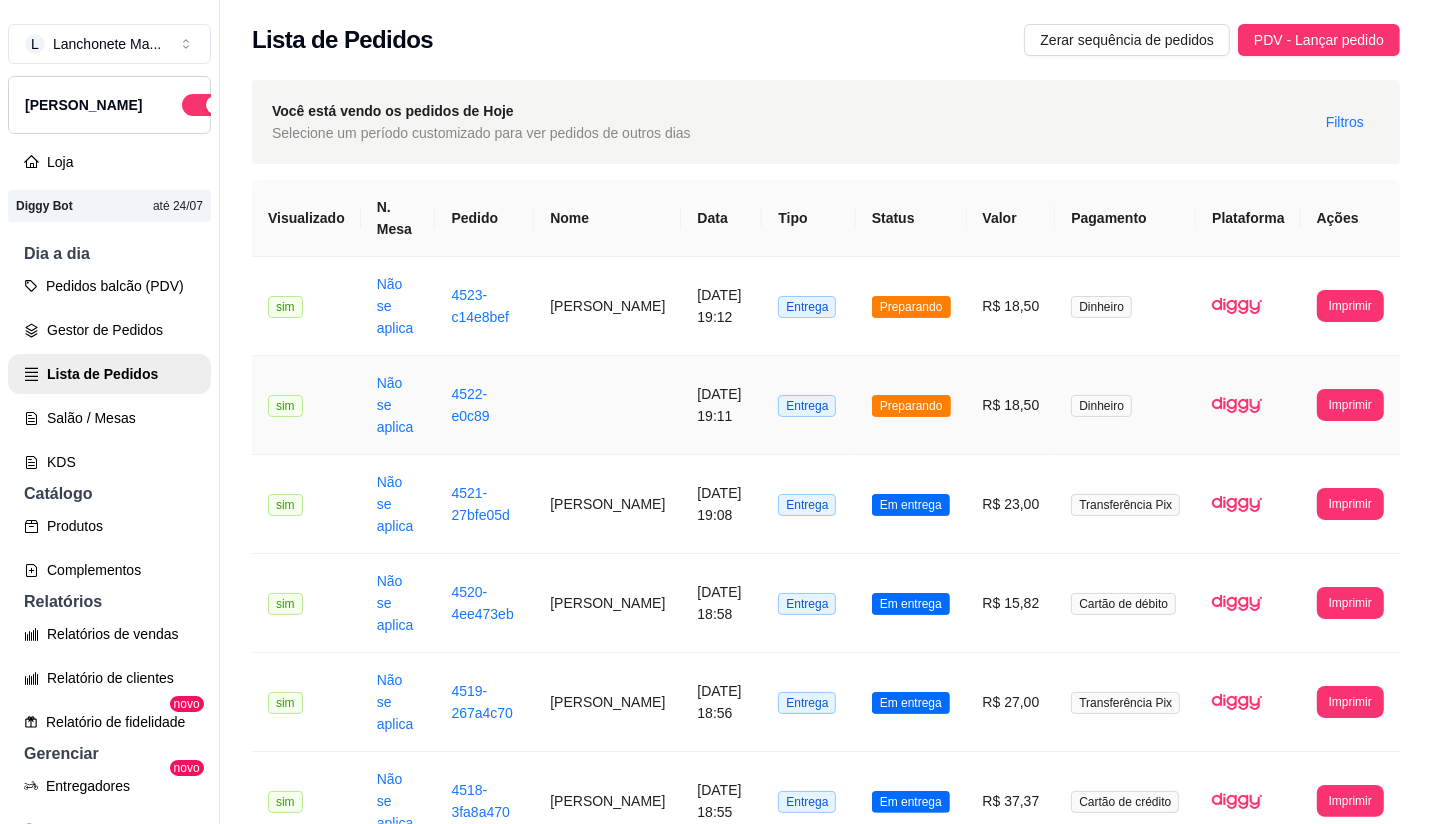 click on "Preparando" at bounding box center (911, 406) 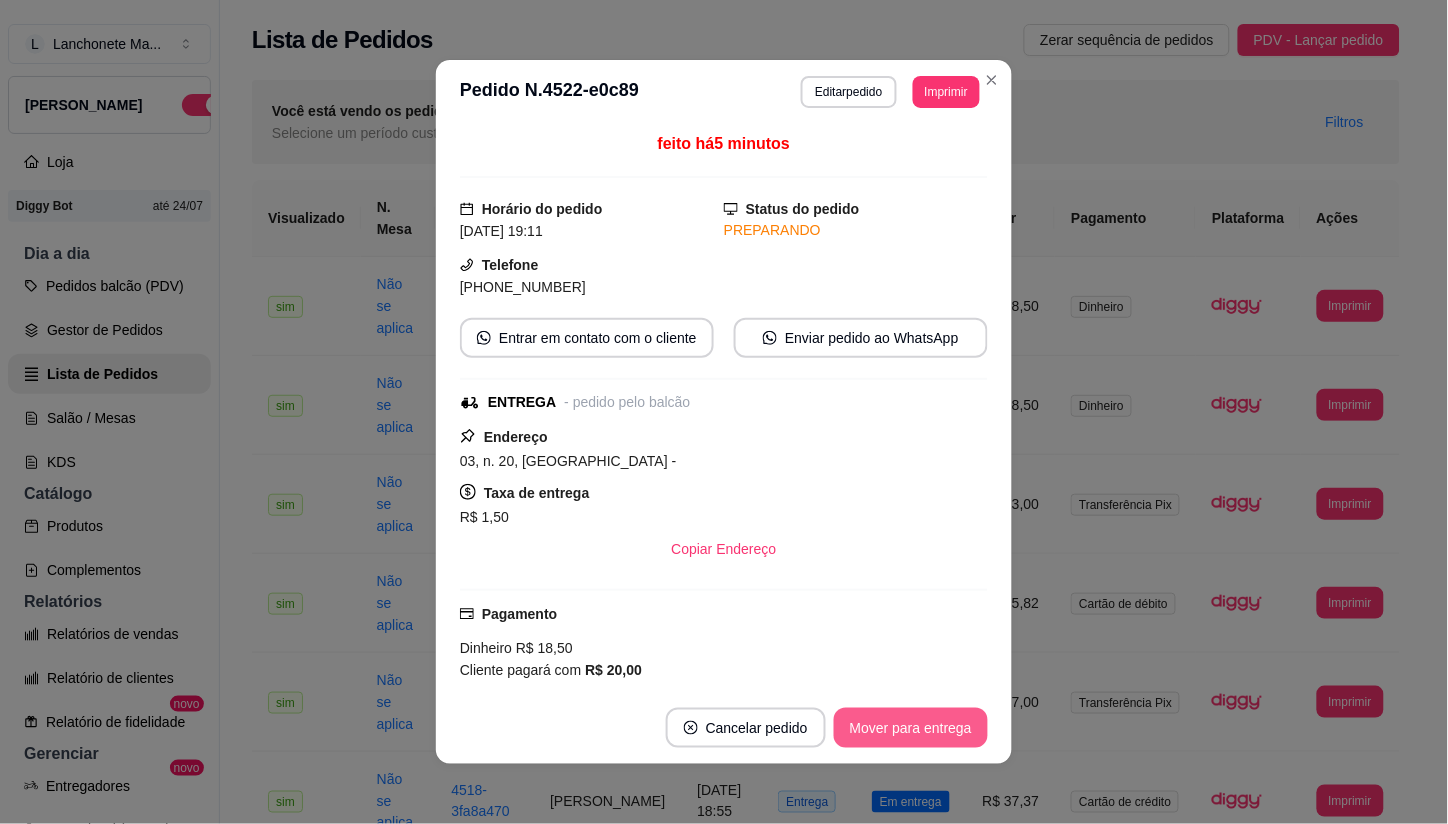 click on "Mover para entrega" at bounding box center (911, 728) 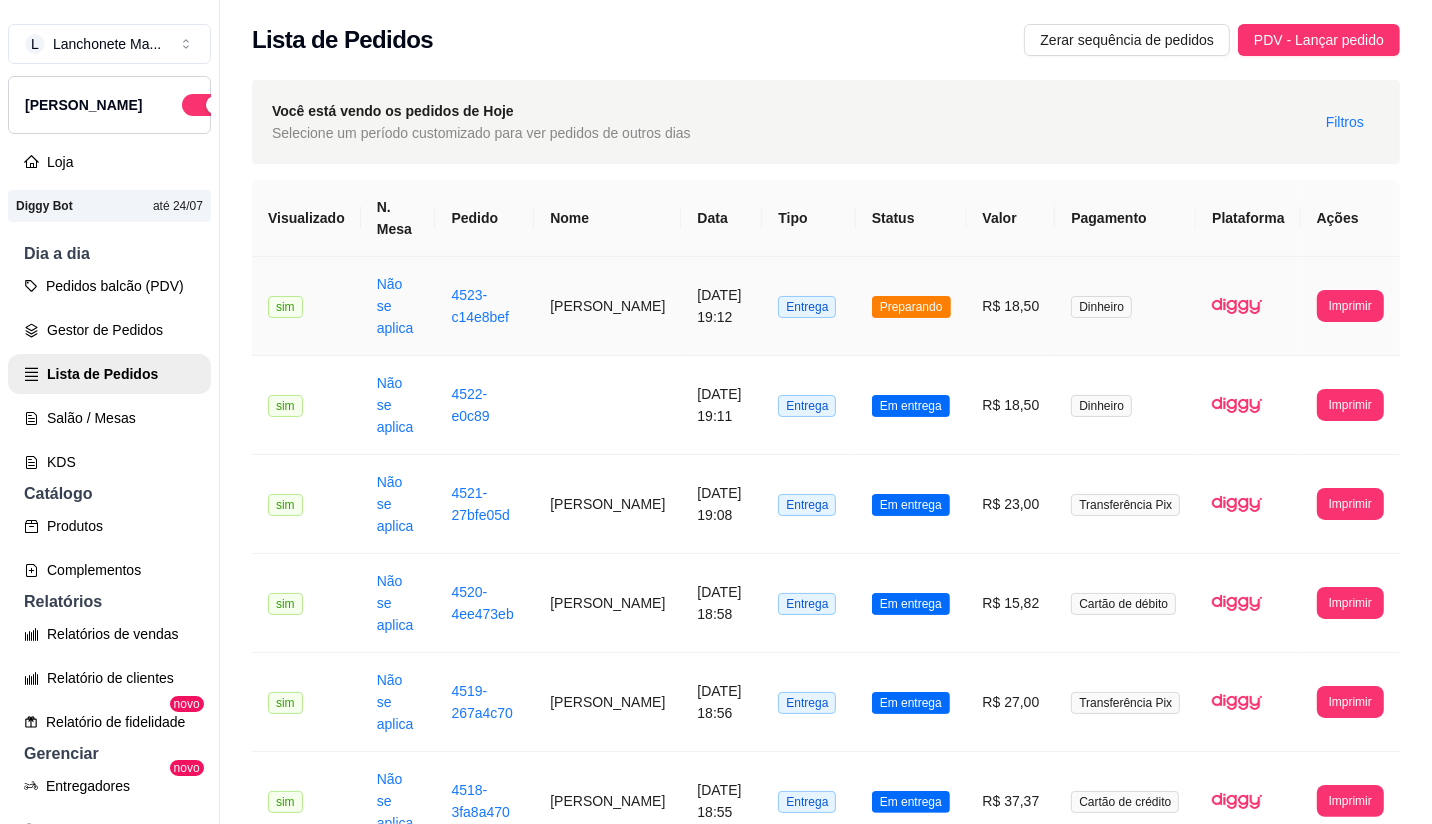 click on "Preparando" at bounding box center [911, 306] 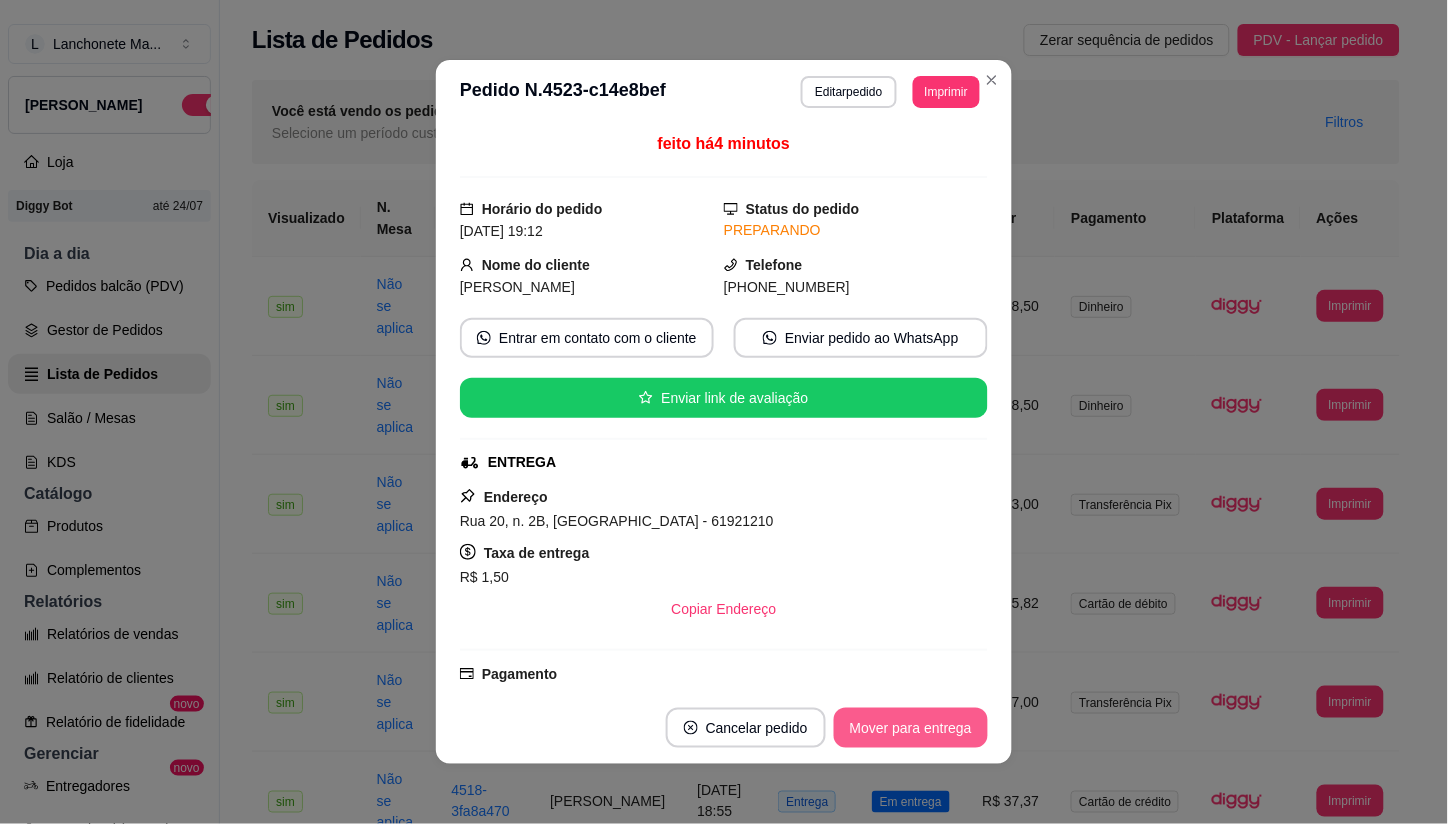 click on "Mover para entrega" at bounding box center [911, 728] 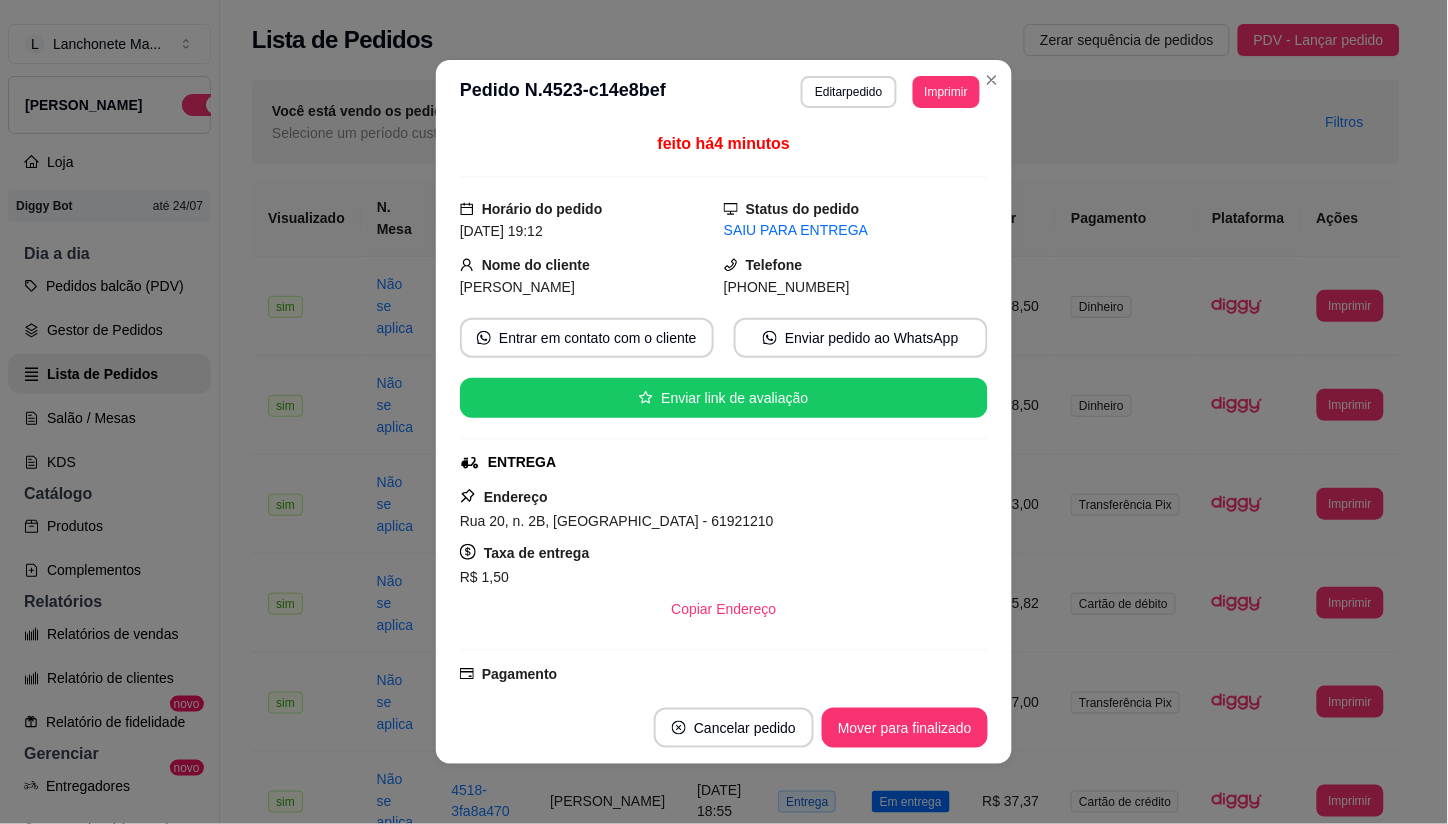 click on "**********" at bounding box center (724, 412) 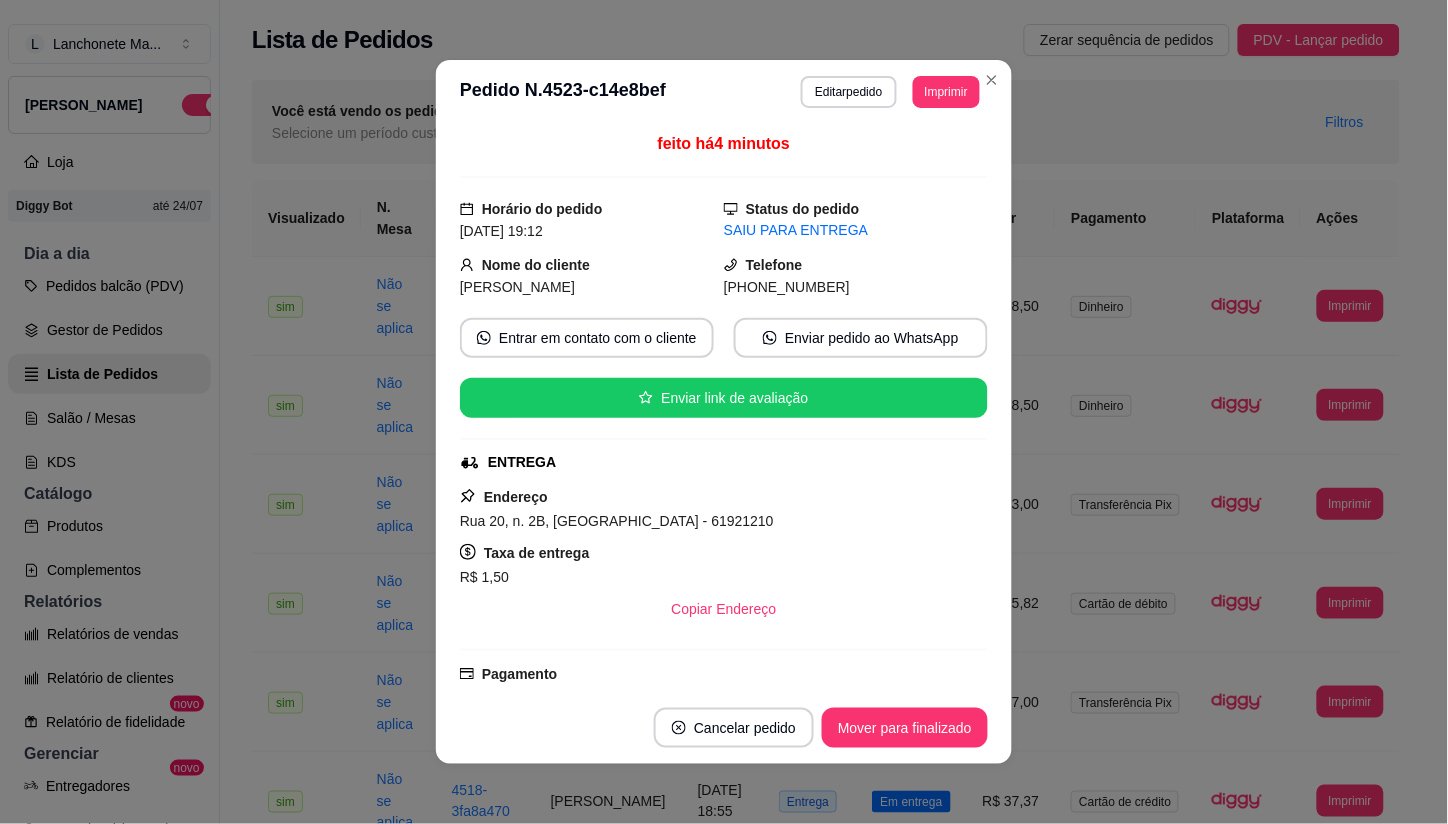 click on "**********" at bounding box center (724, 92) 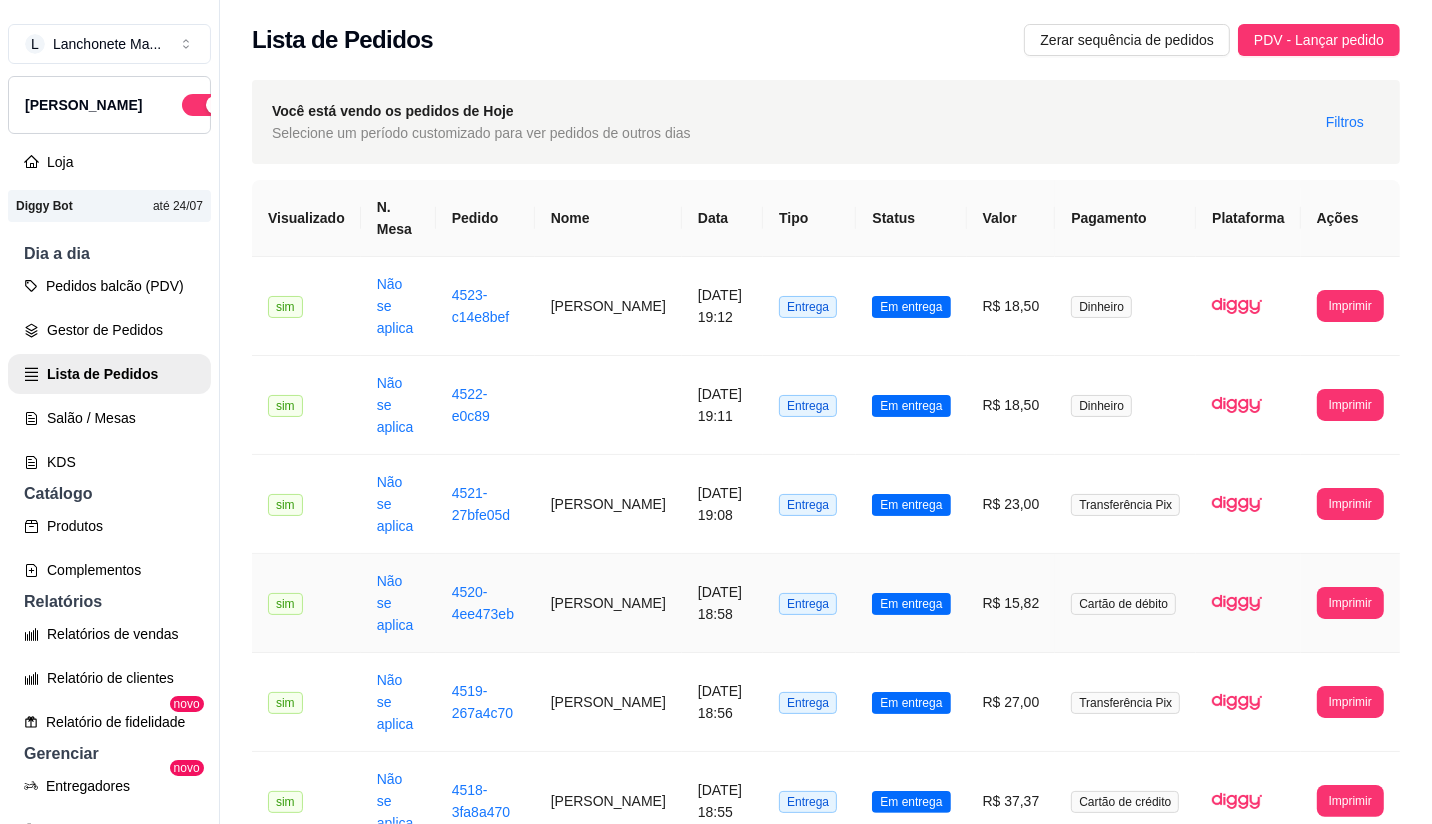 click on "Em entrega" at bounding box center (911, 604) 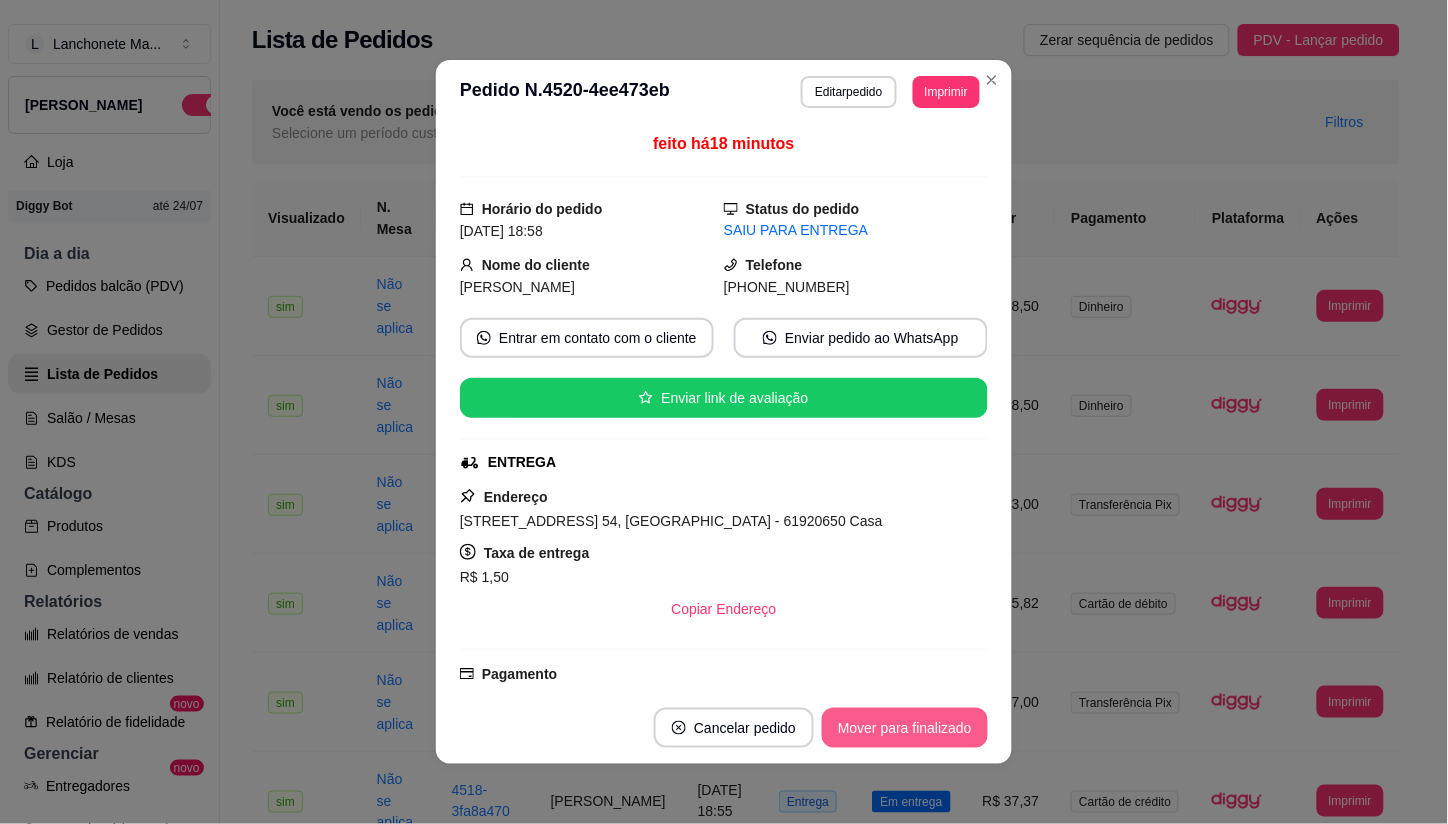 click on "Mover para finalizado" at bounding box center (905, 728) 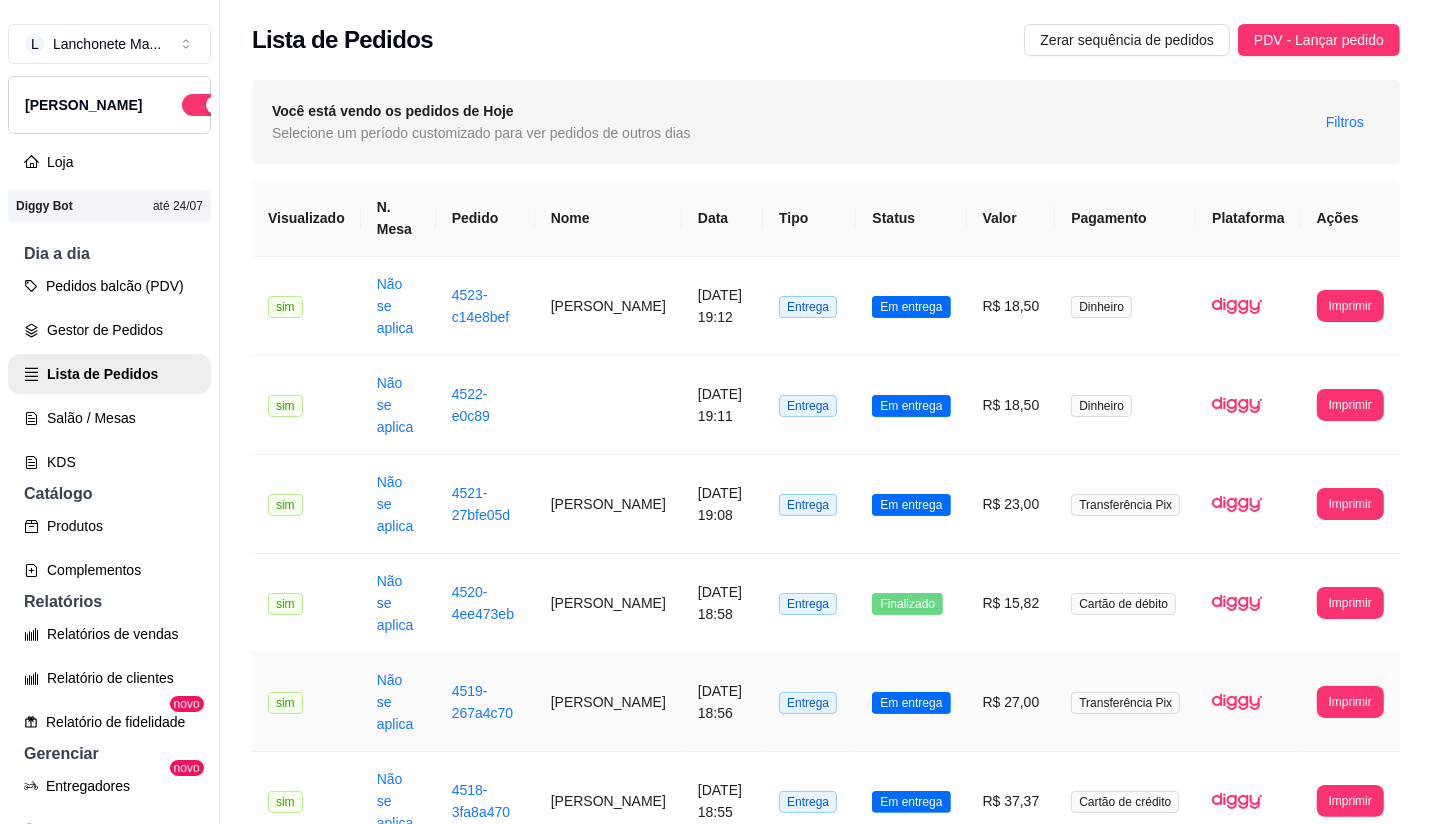 click on "Em entrega" at bounding box center [911, 703] 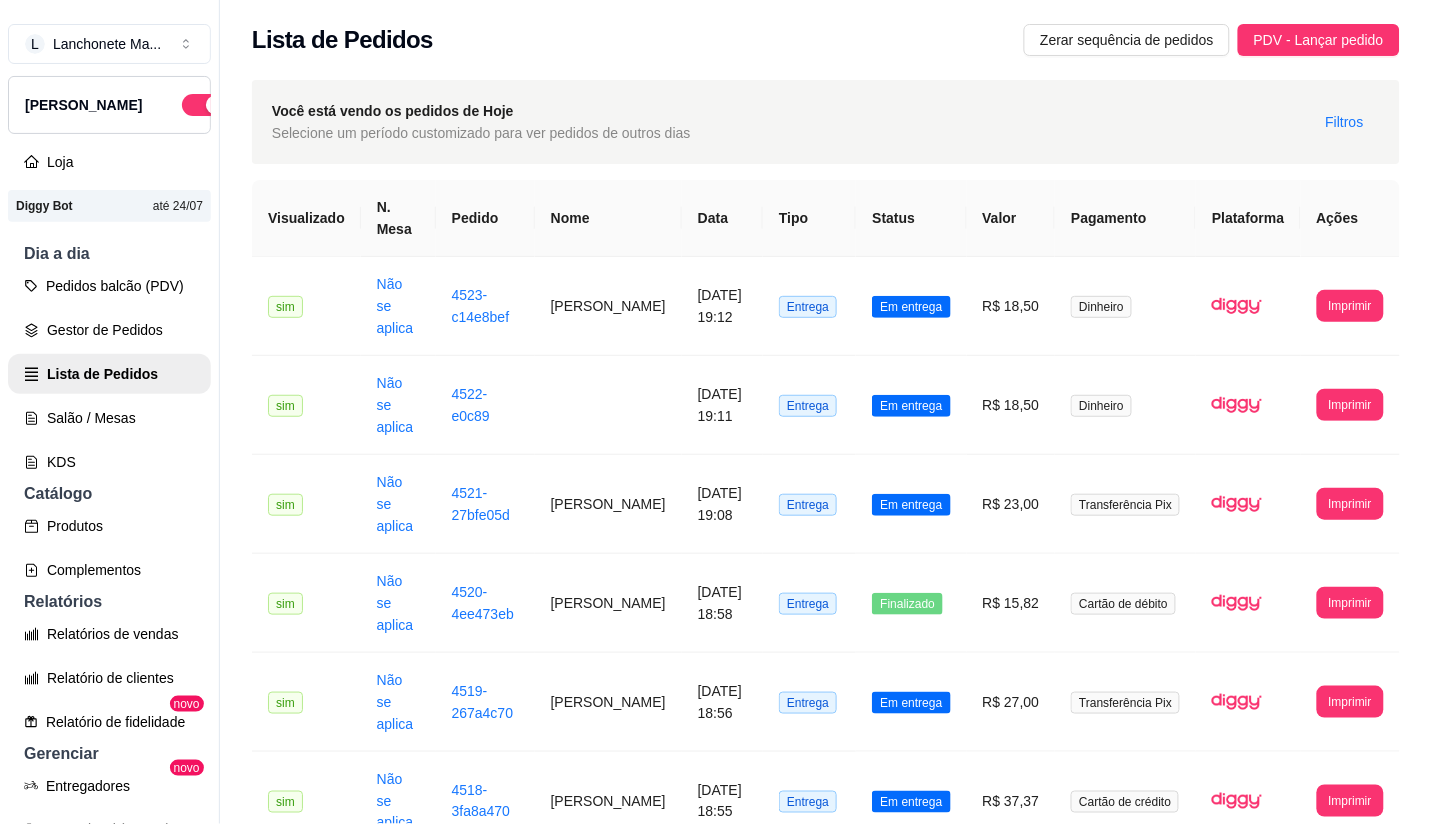 click on "Mover para finalizado" at bounding box center (905, 728) 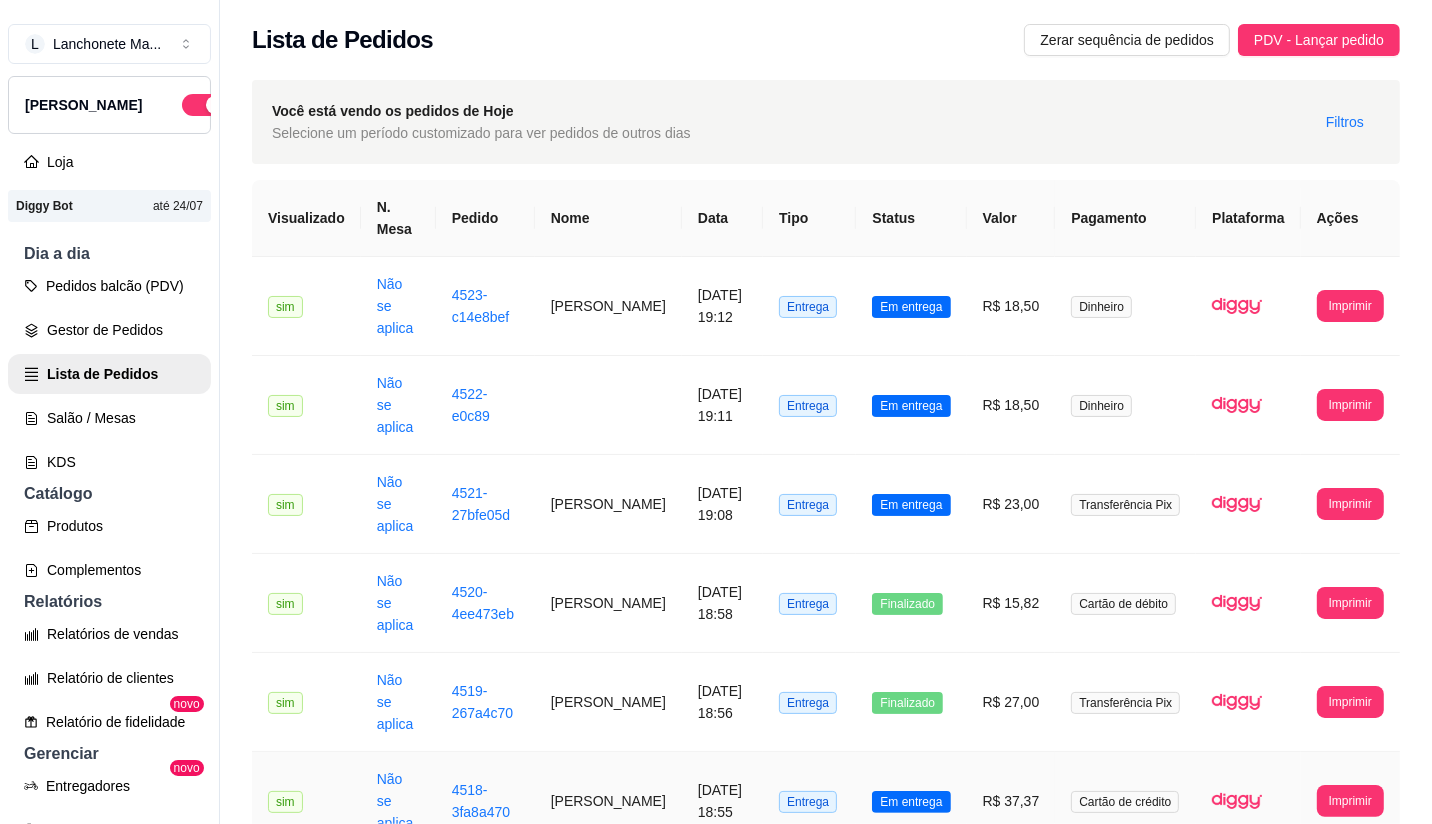 click on "Em entrega" at bounding box center (911, 802) 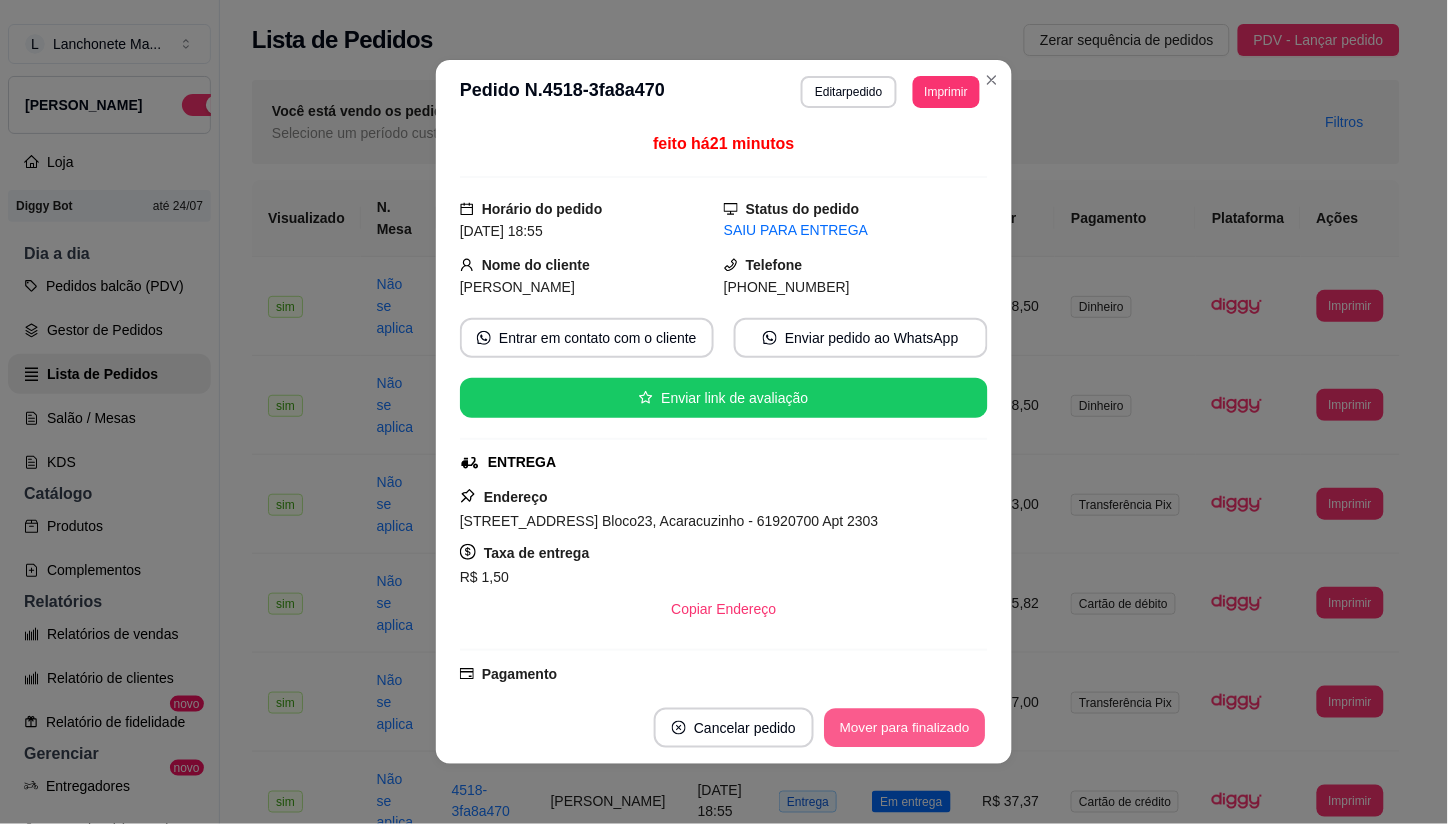 click on "Mover para finalizado" at bounding box center [905, 728] 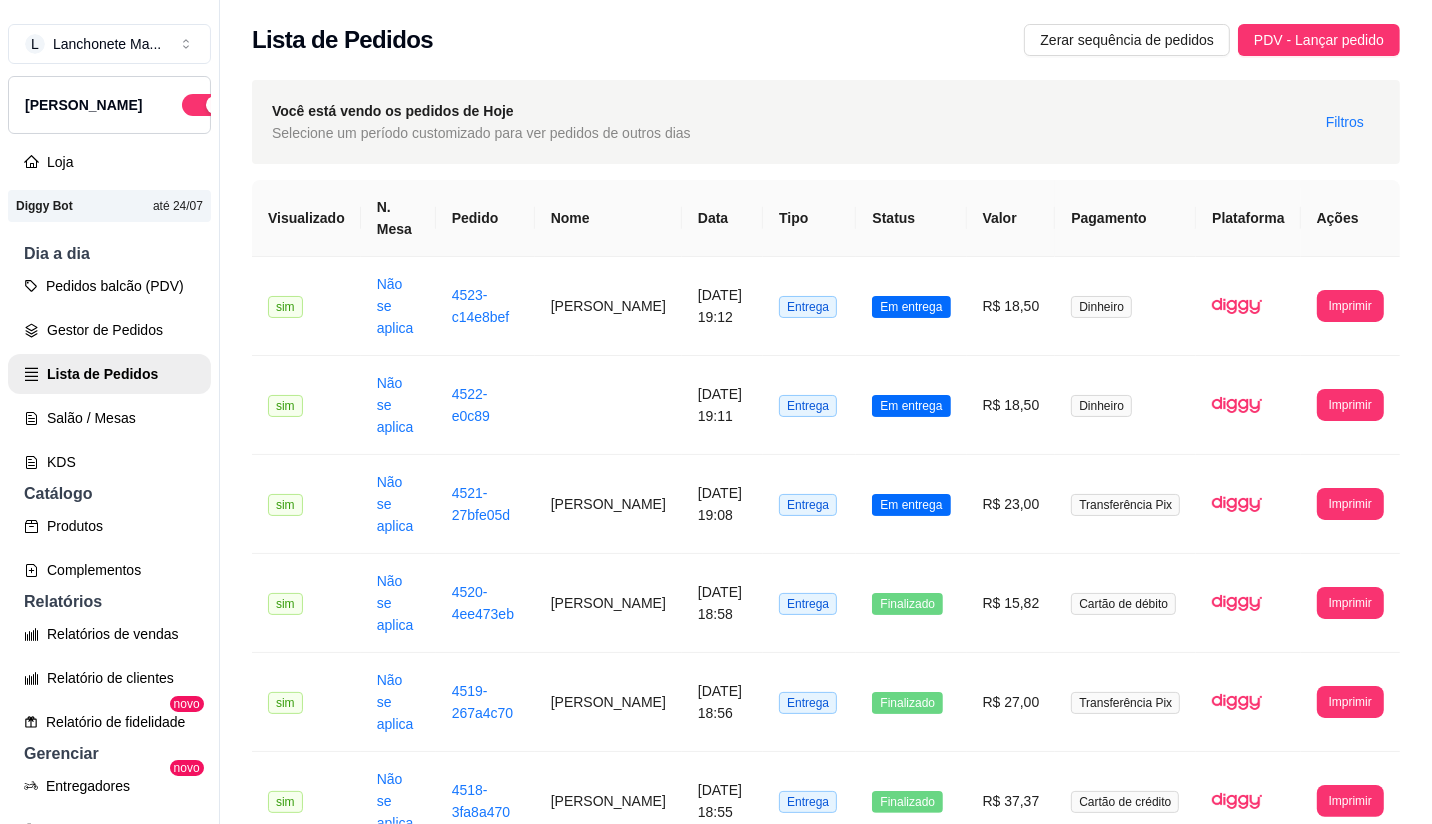 click on "Lista de Pedidos Zerar sequência de pedidos PDV - Lançar pedido" at bounding box center [826, 34] 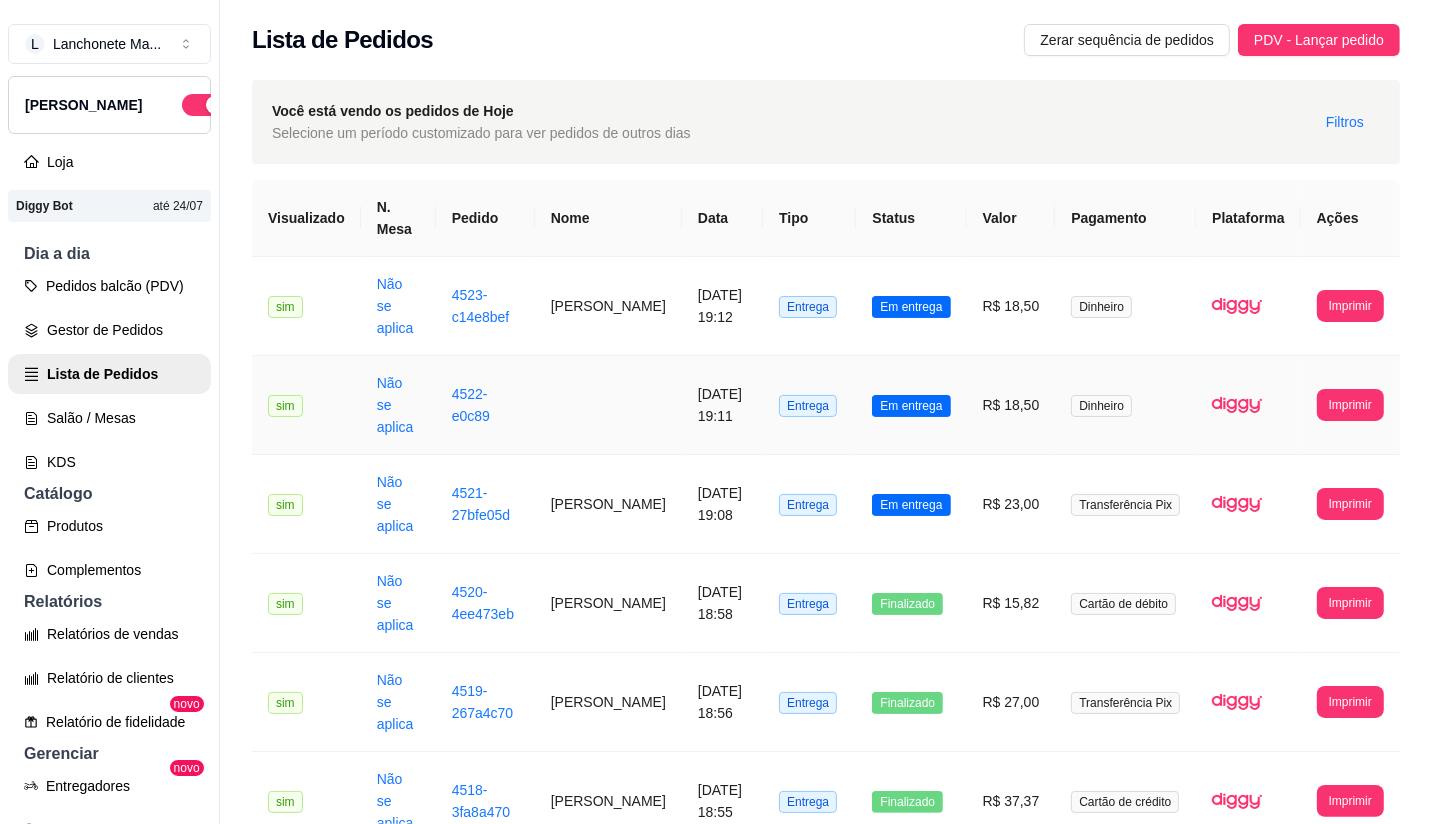 click on "Em entrega" at bounding box center (911, 406) 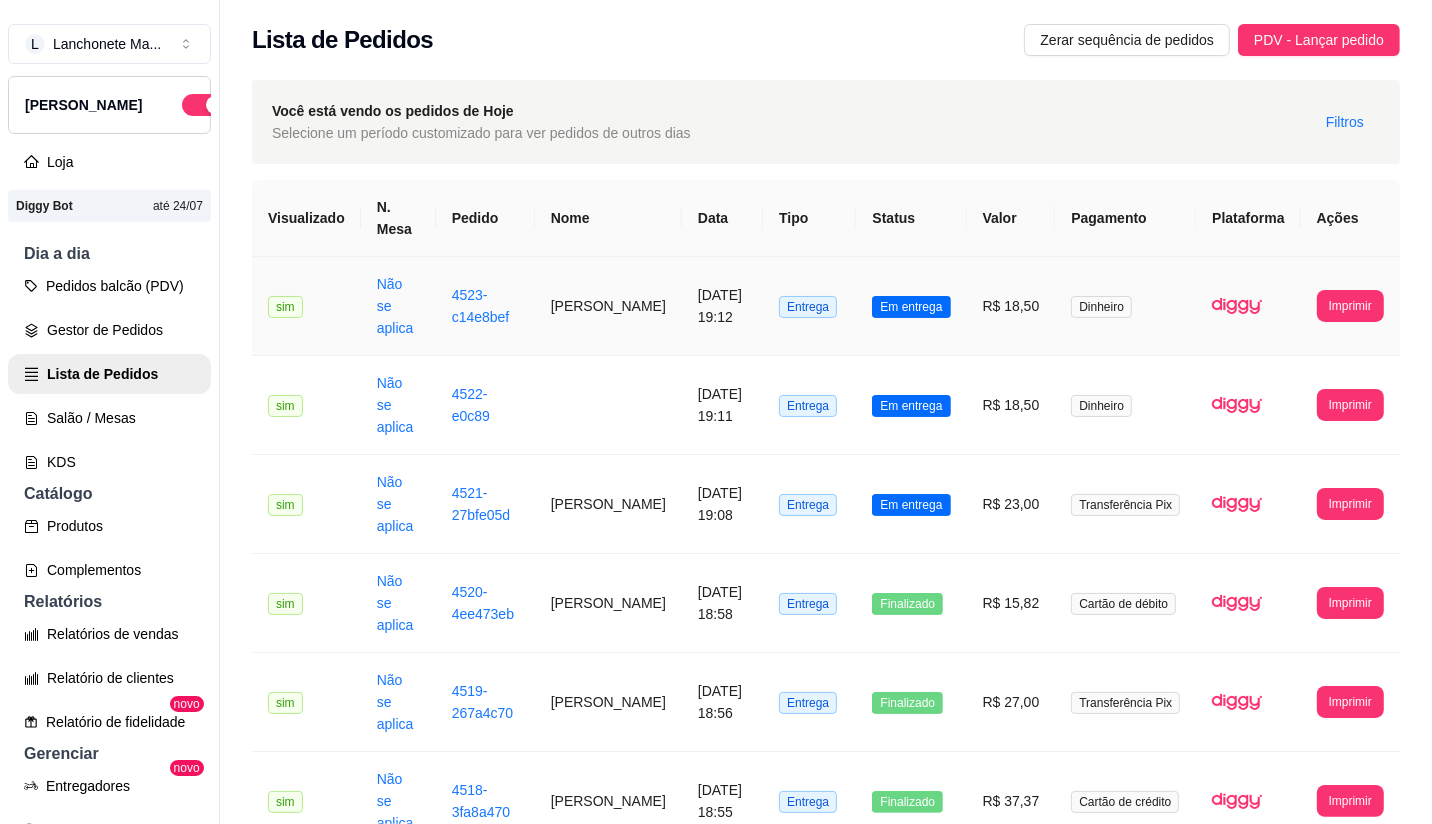 click on "R$ 18,50" at bounding box center (1011, 306) 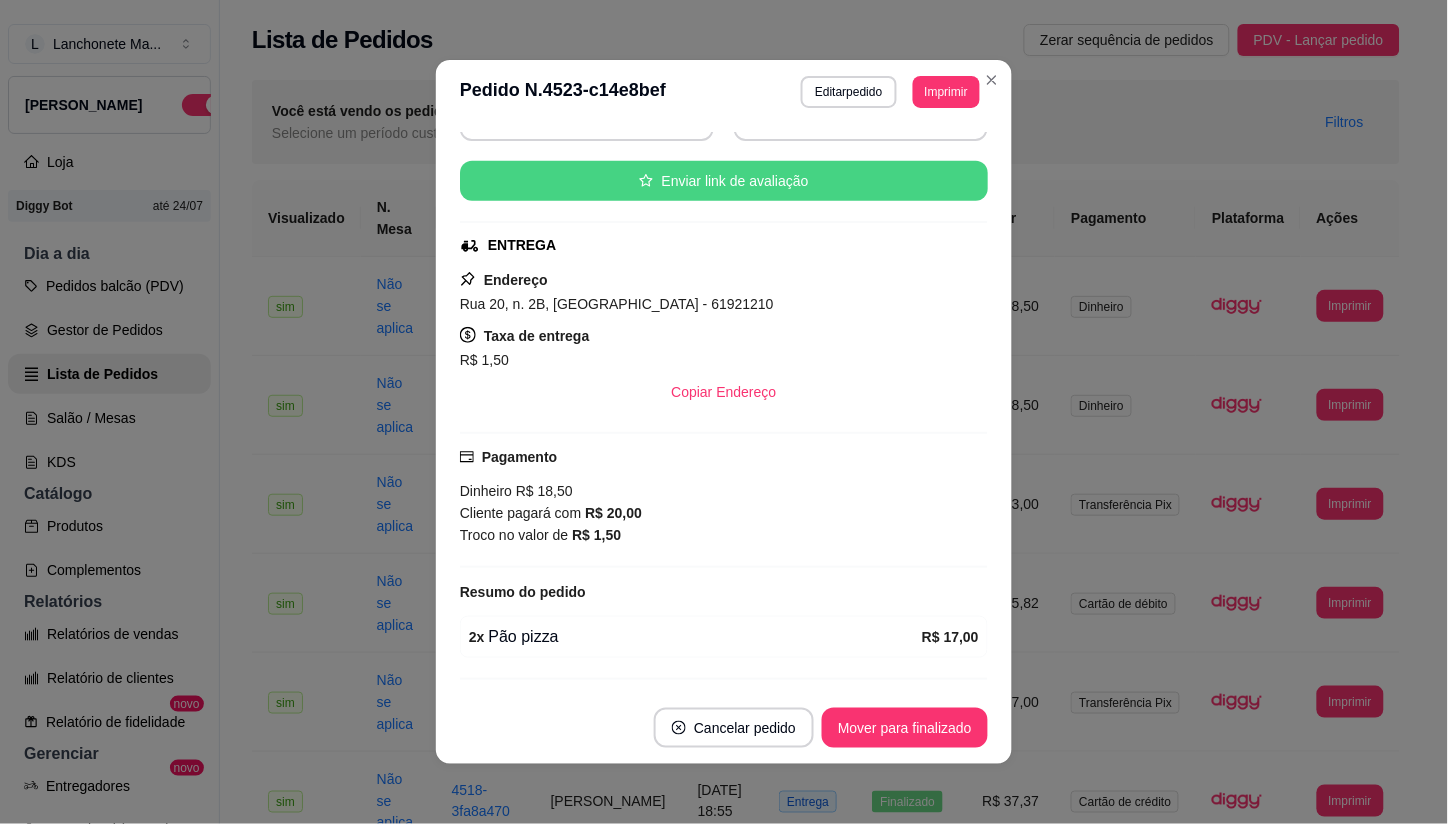 scroll, scrollTop: 271, scrollLeft: 0, axis: vertical 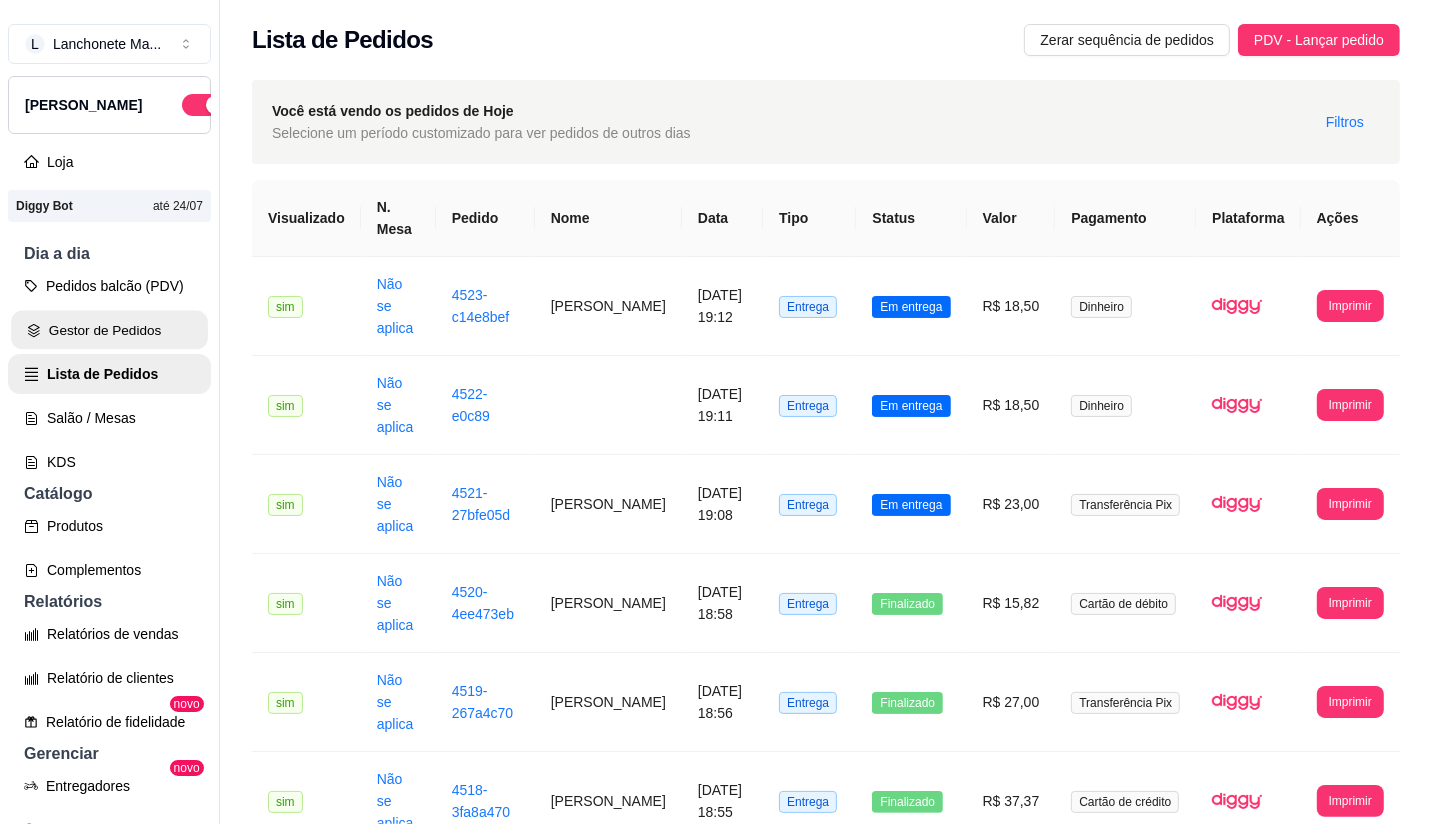 click on "Gestor de Pedidos" at bounding box center (109, 330) 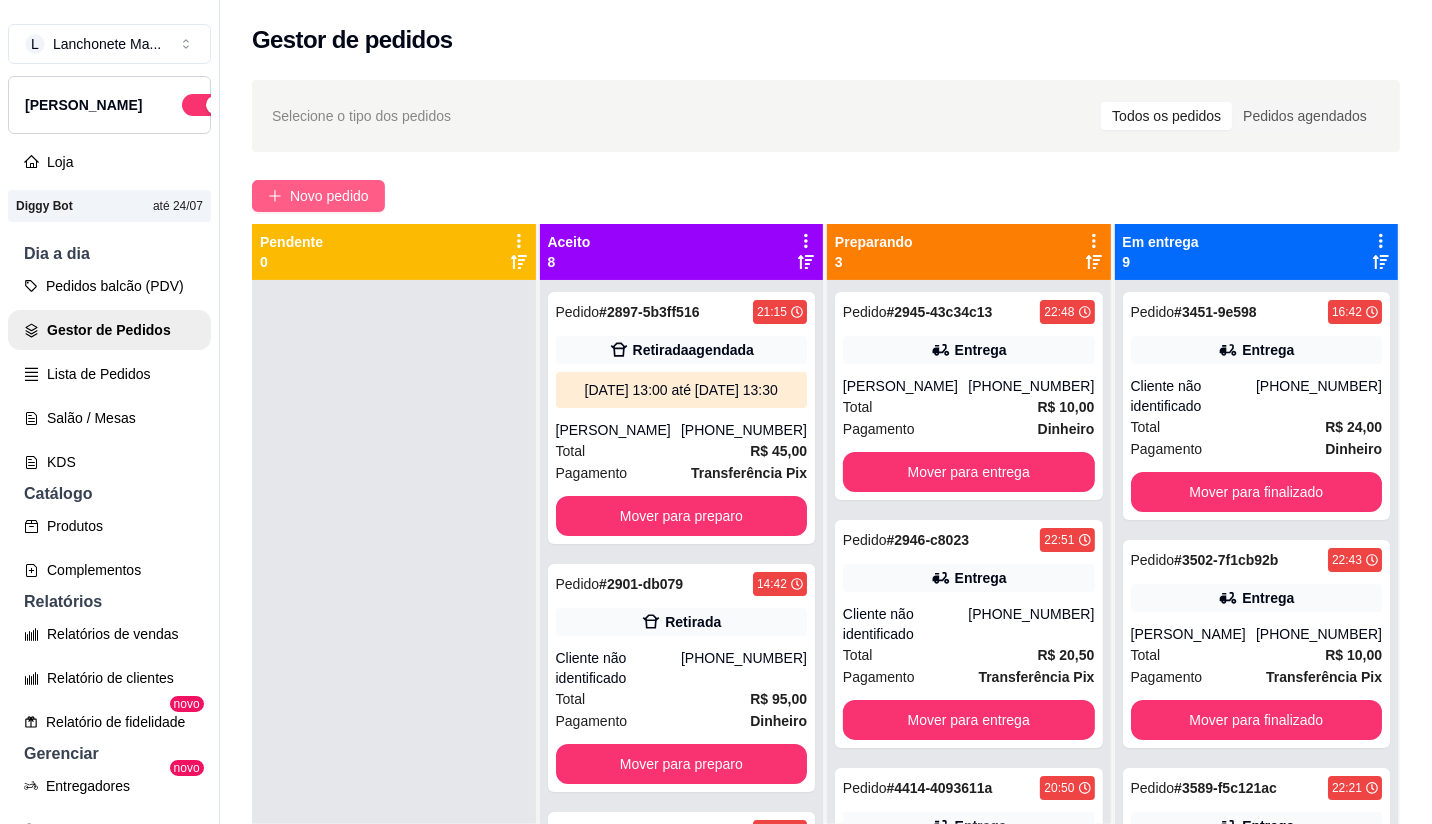 click on "Novo pedido" at bounding box center [329, 196] 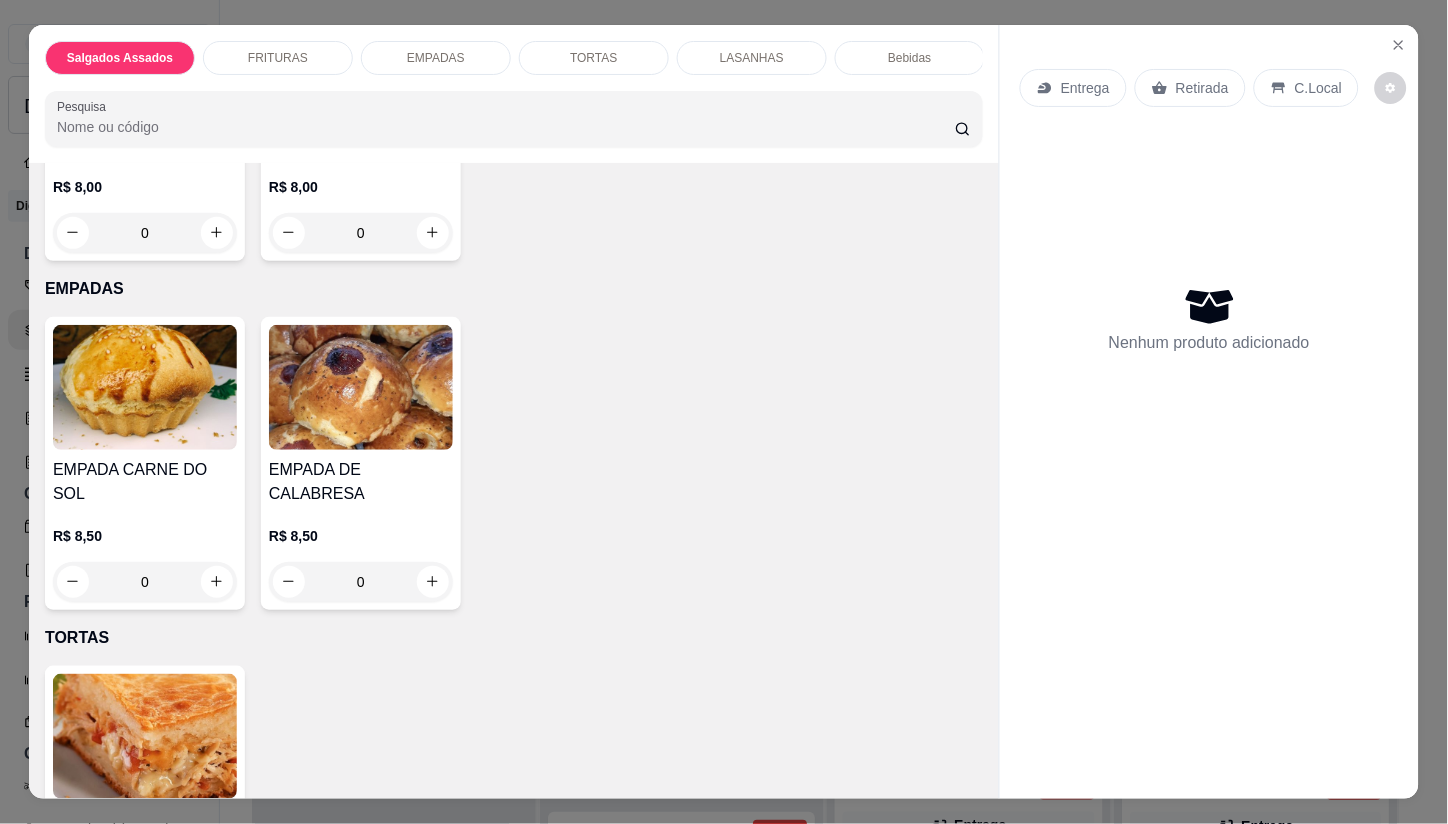 scroll, scrollTop: 924, scrollLeft: 0, axis: vertical 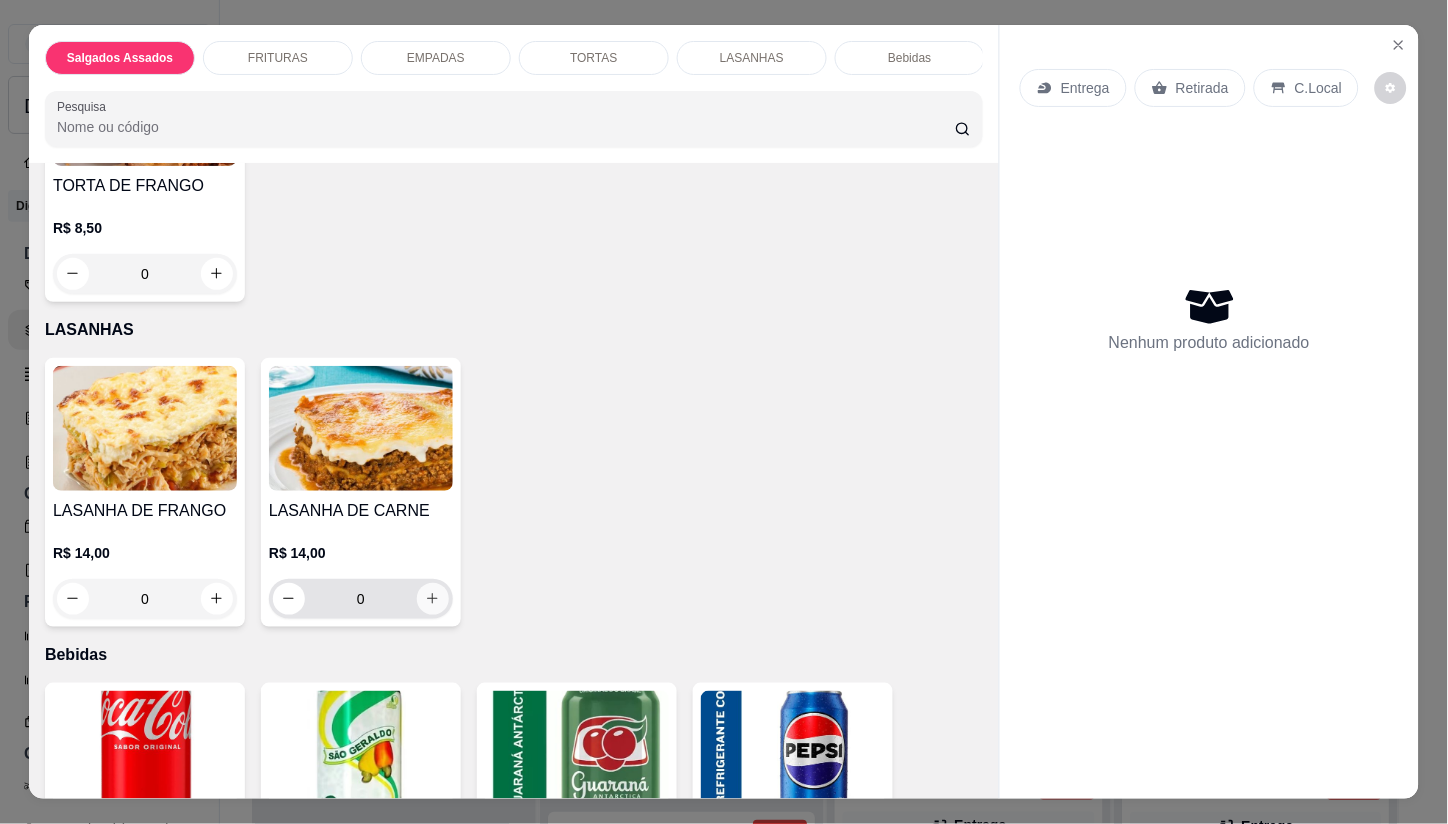 click 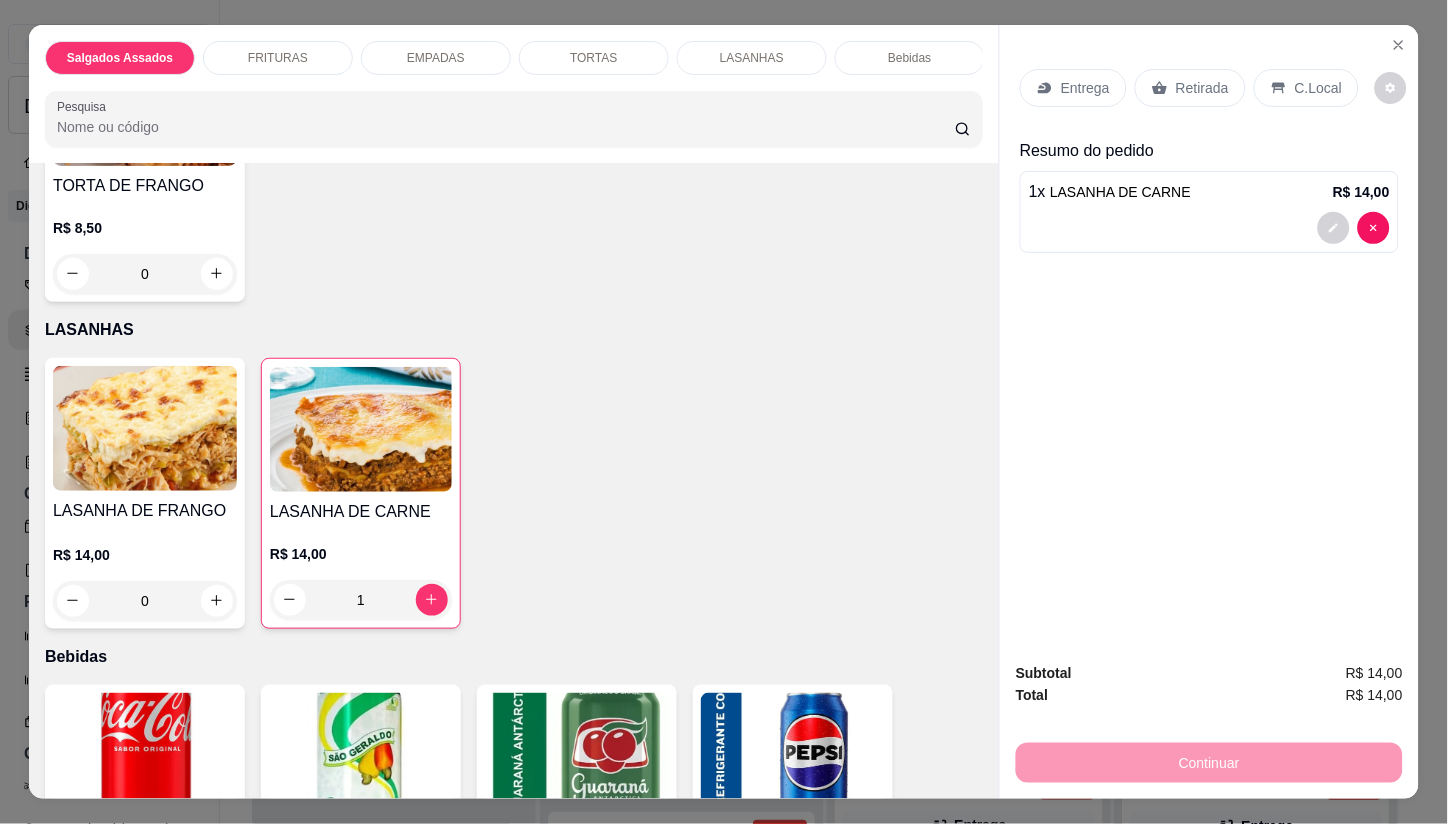click on "Entrega" at bounding box center [1085, 88] 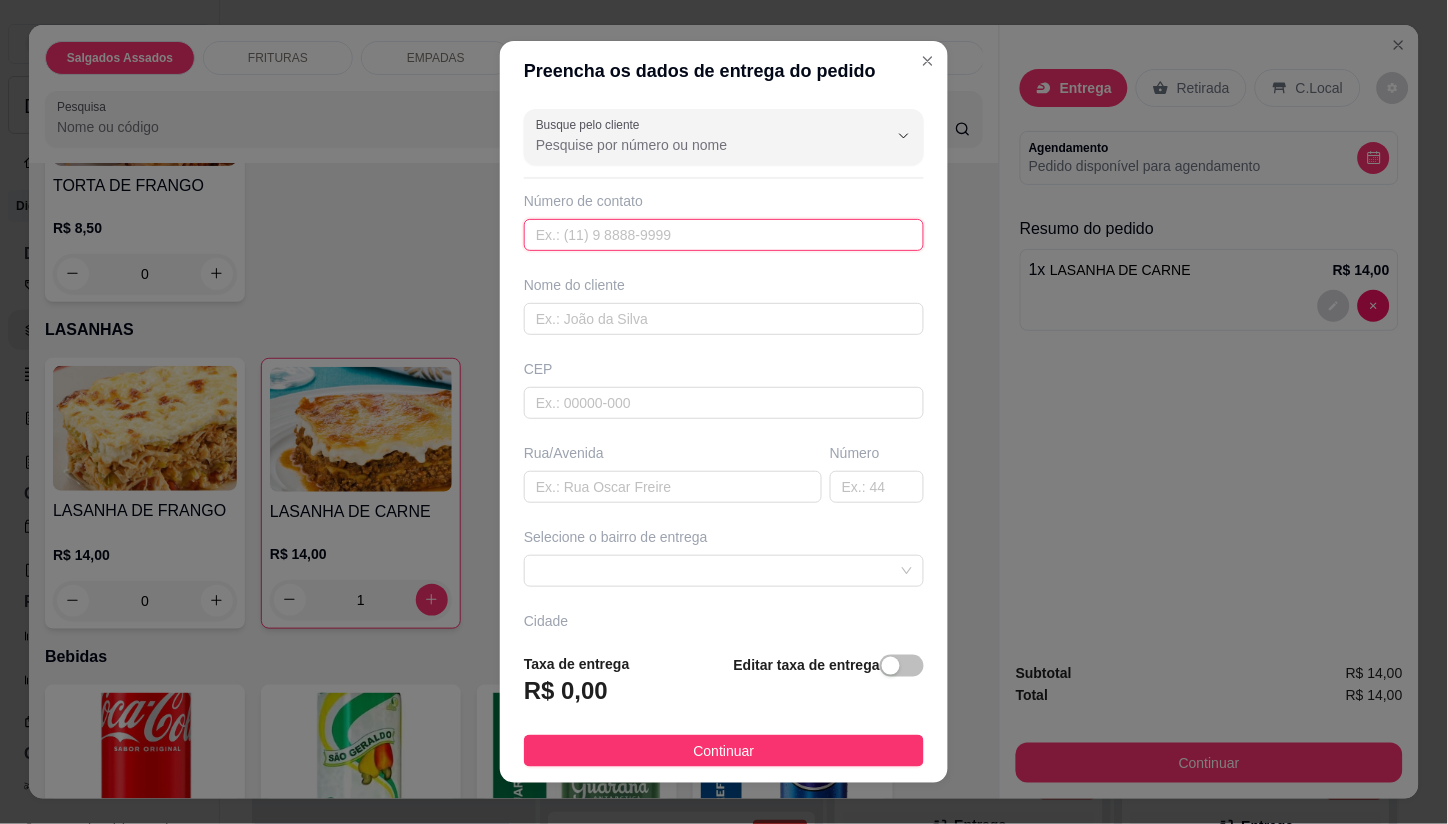 click at bounding box center [724, 235] 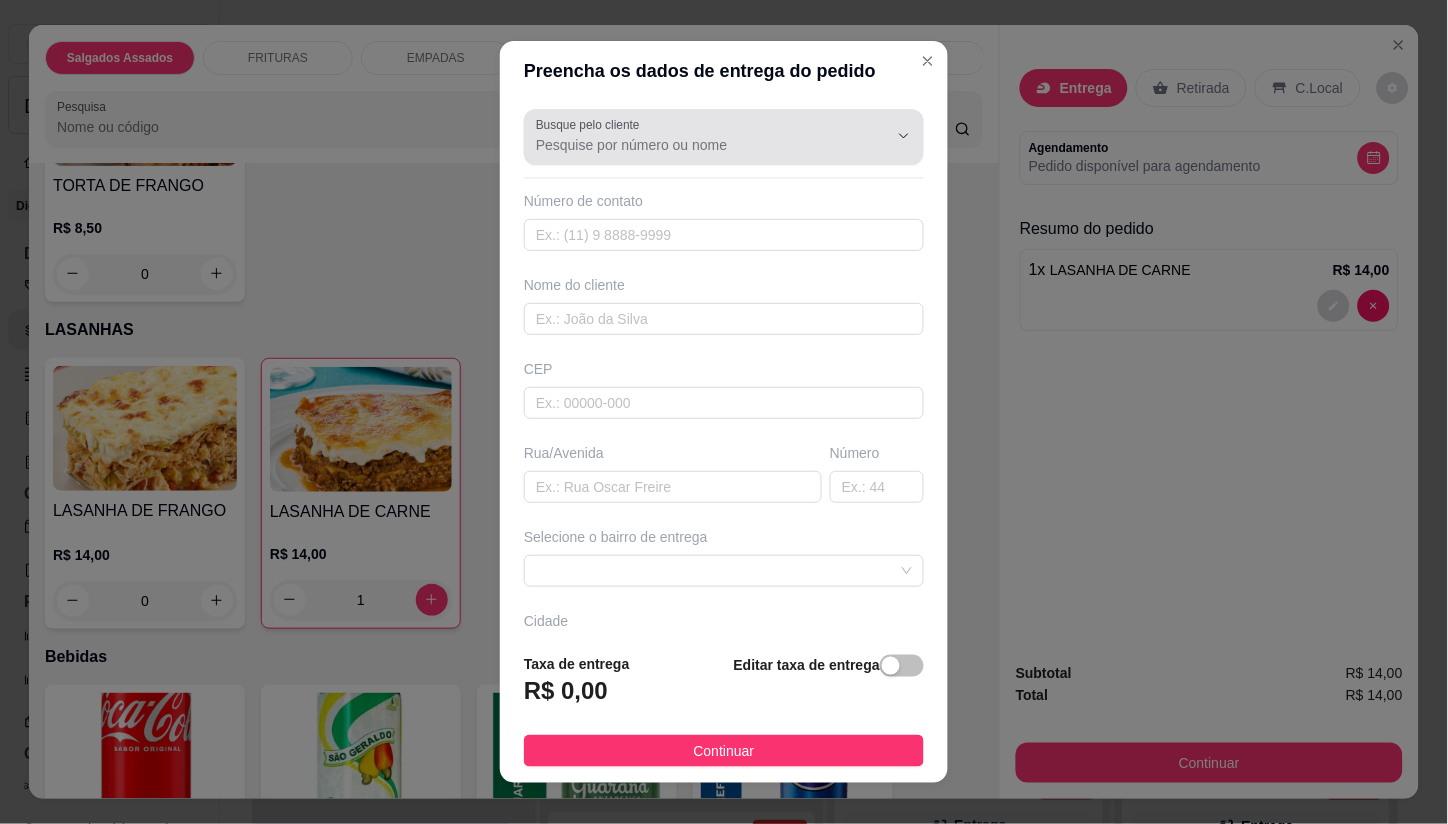 click on "Busque pelo cliente" at bounding box center (696, 145) 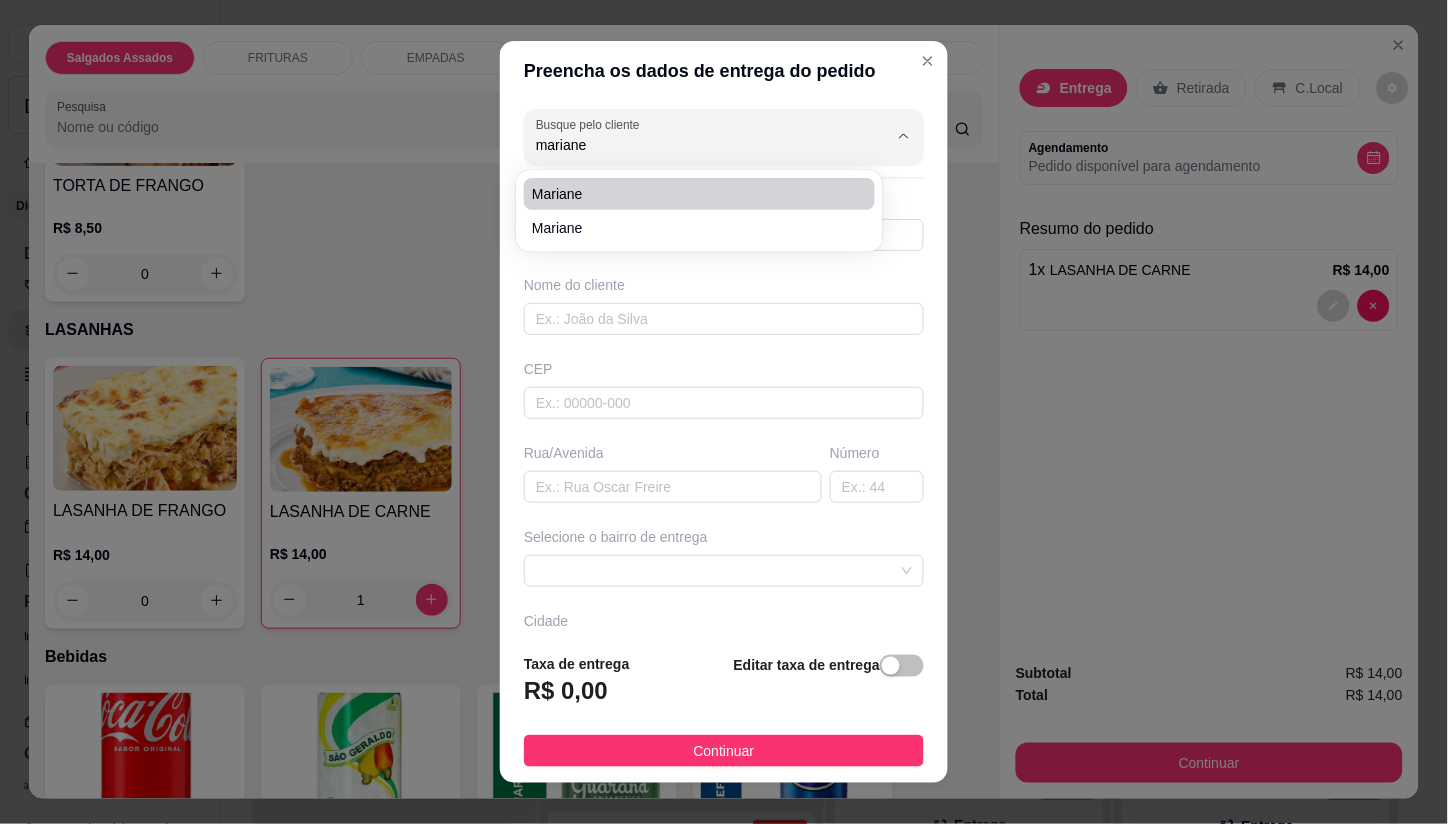 click on "Mariane" at bounding box center (689, 194) 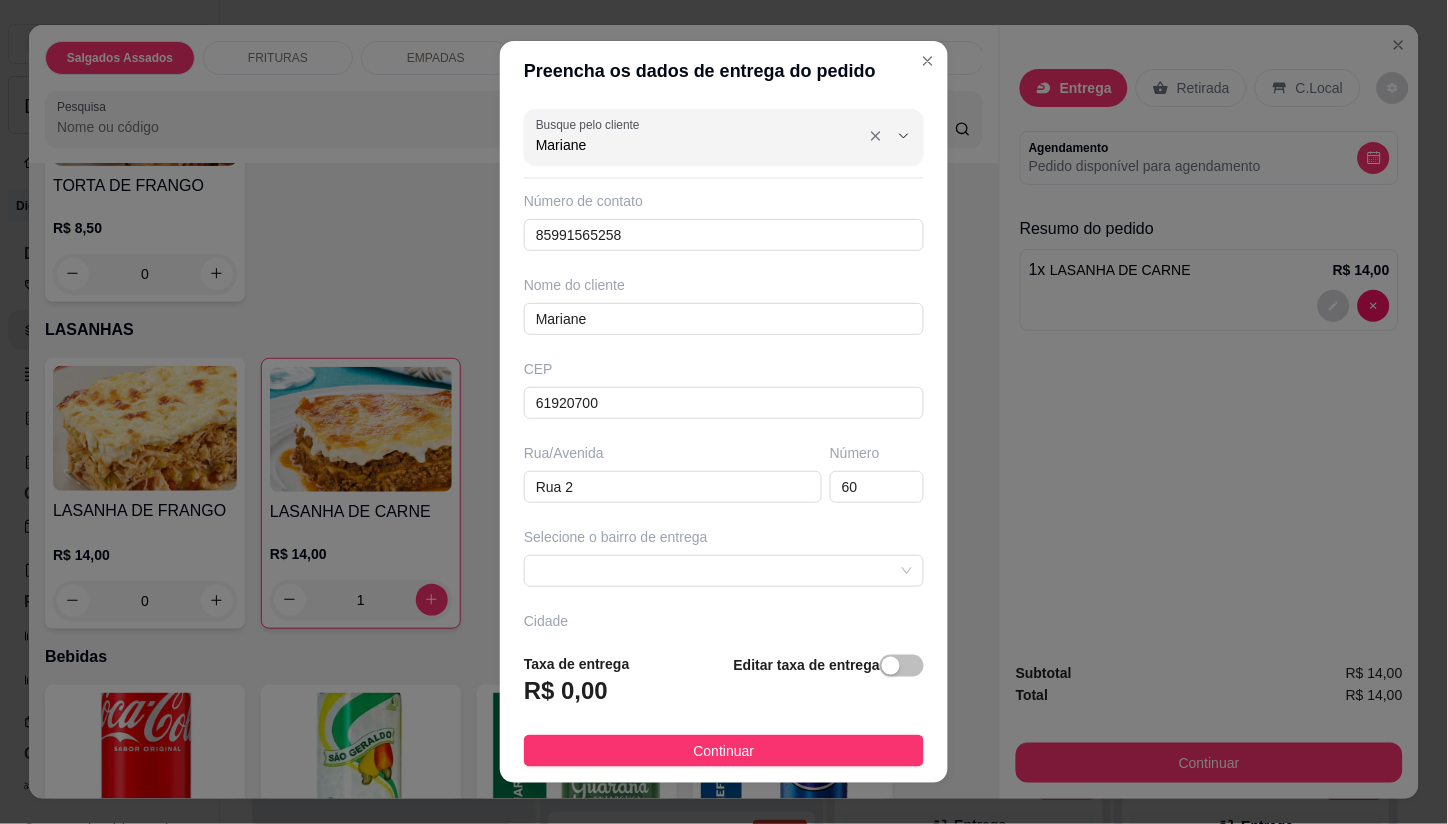 click on "Mariane" at bounding box center [696, 145] 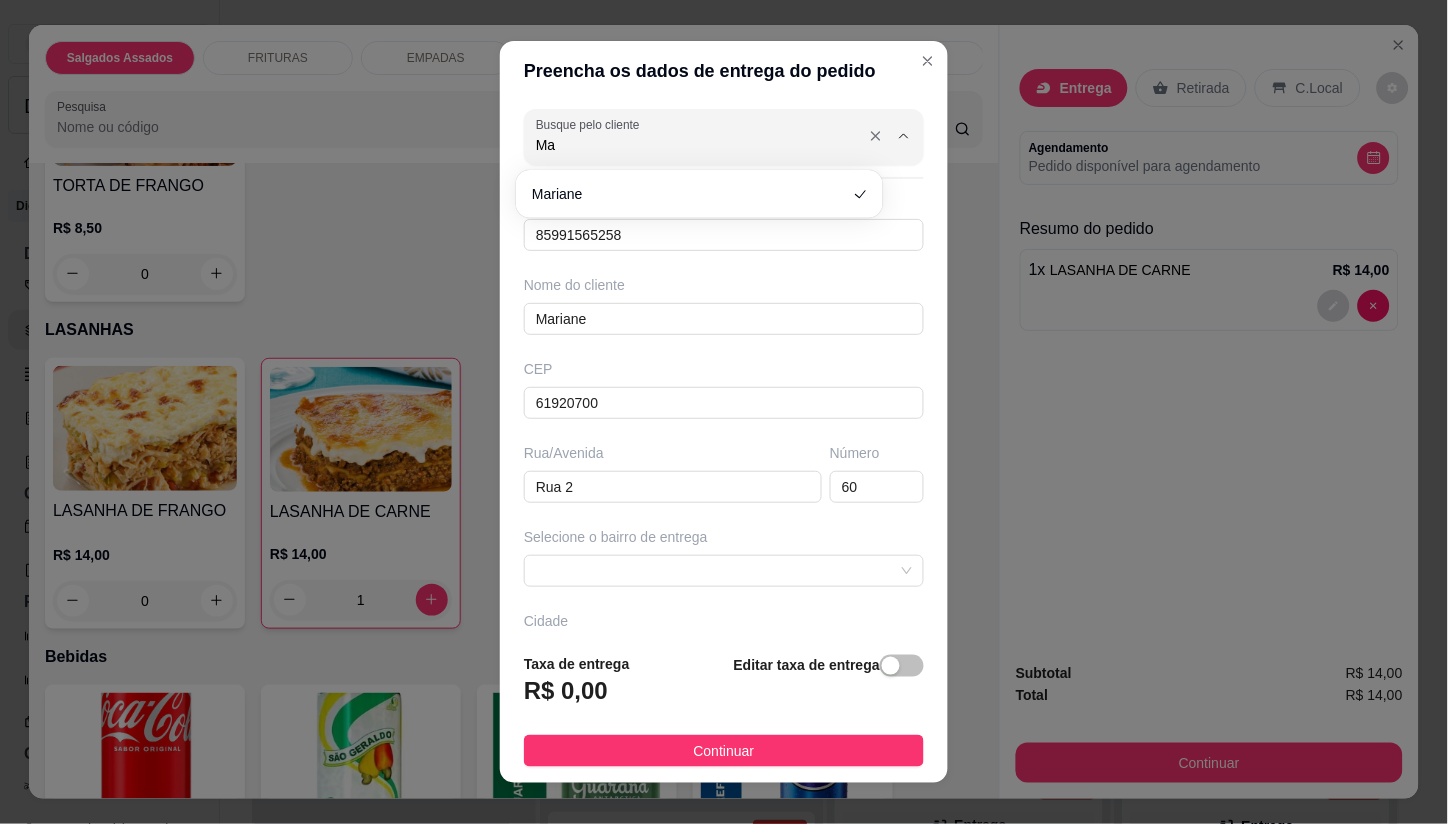 type on "M" 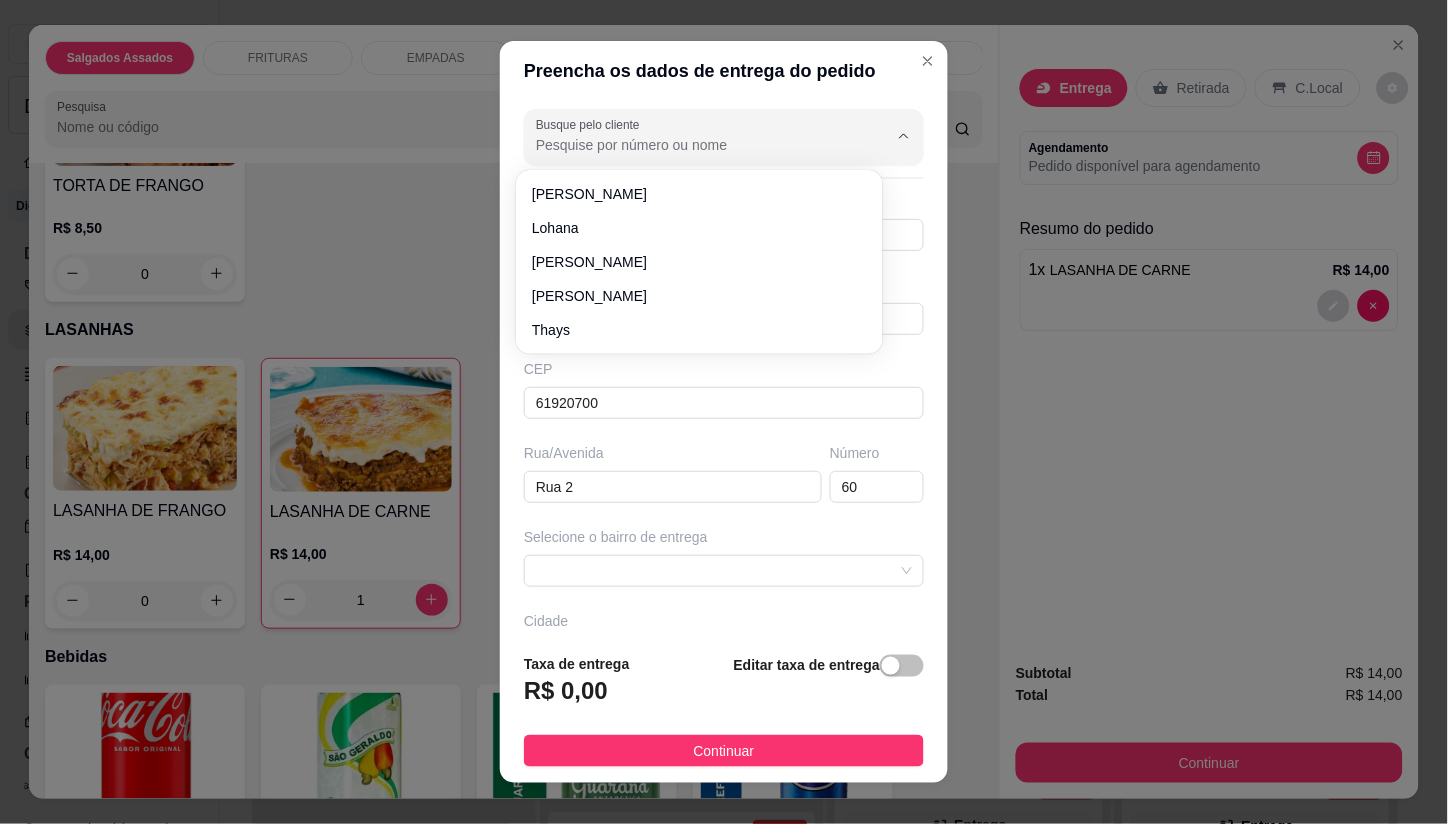 type on "m" 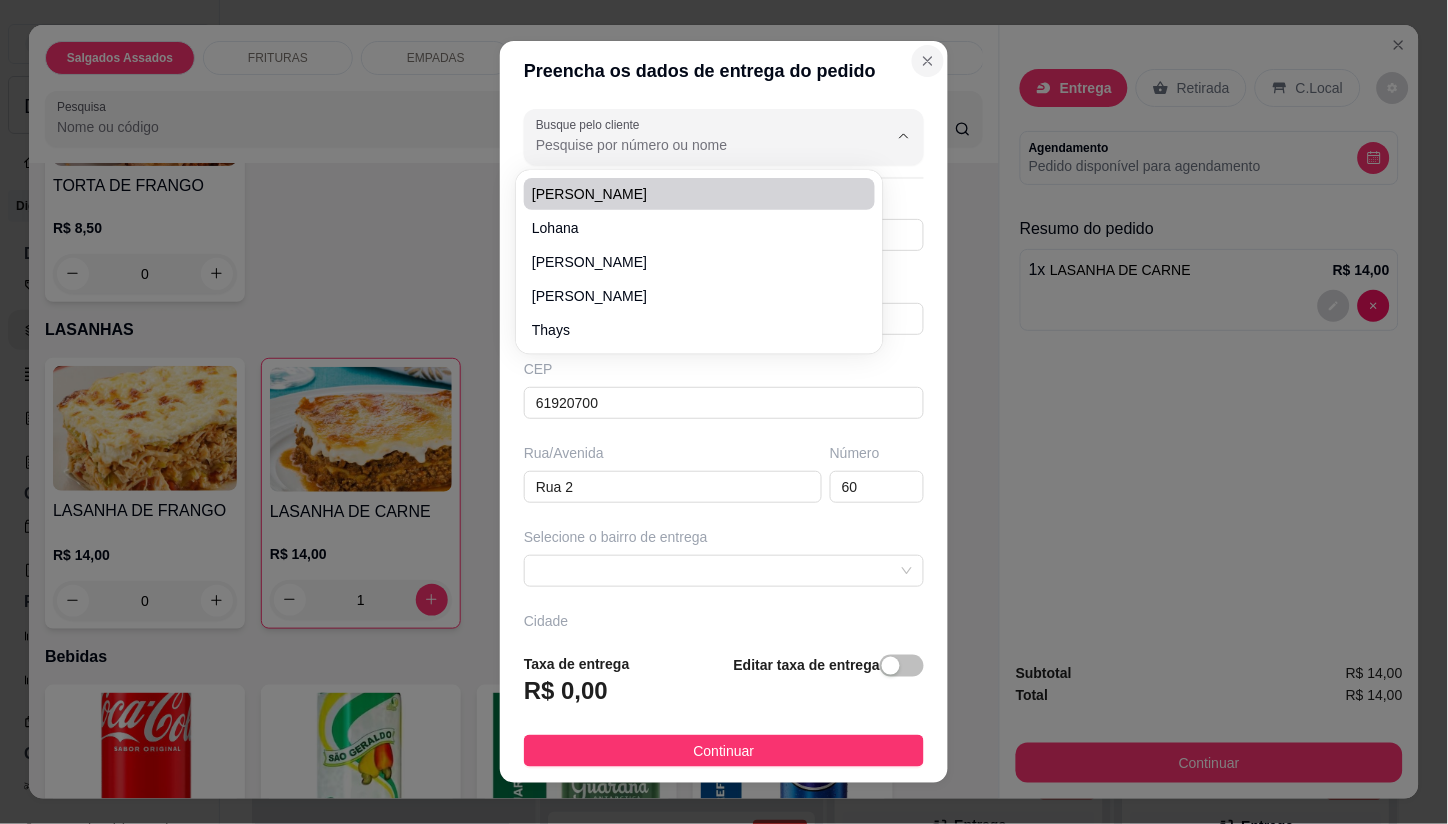 click 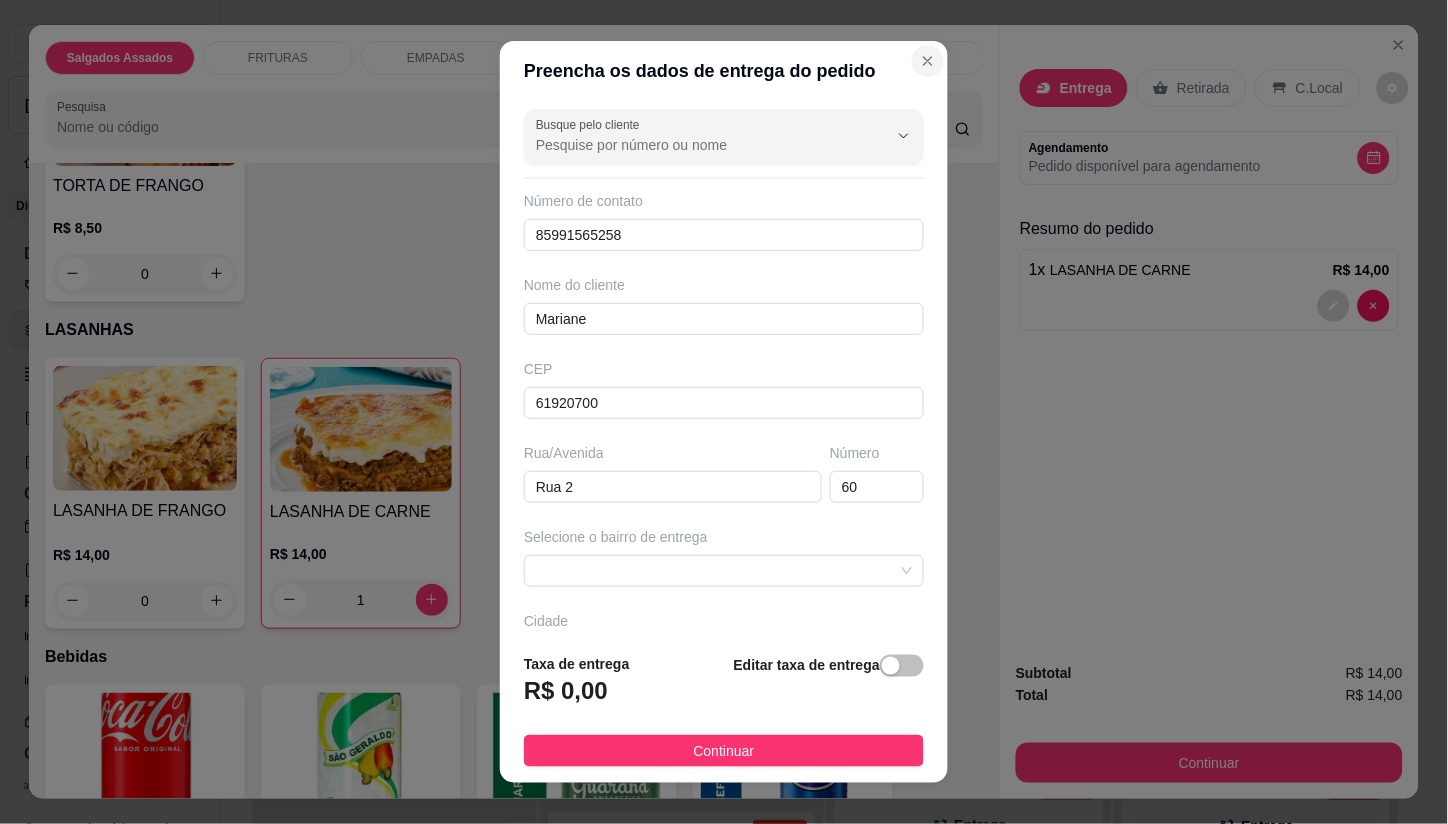 type 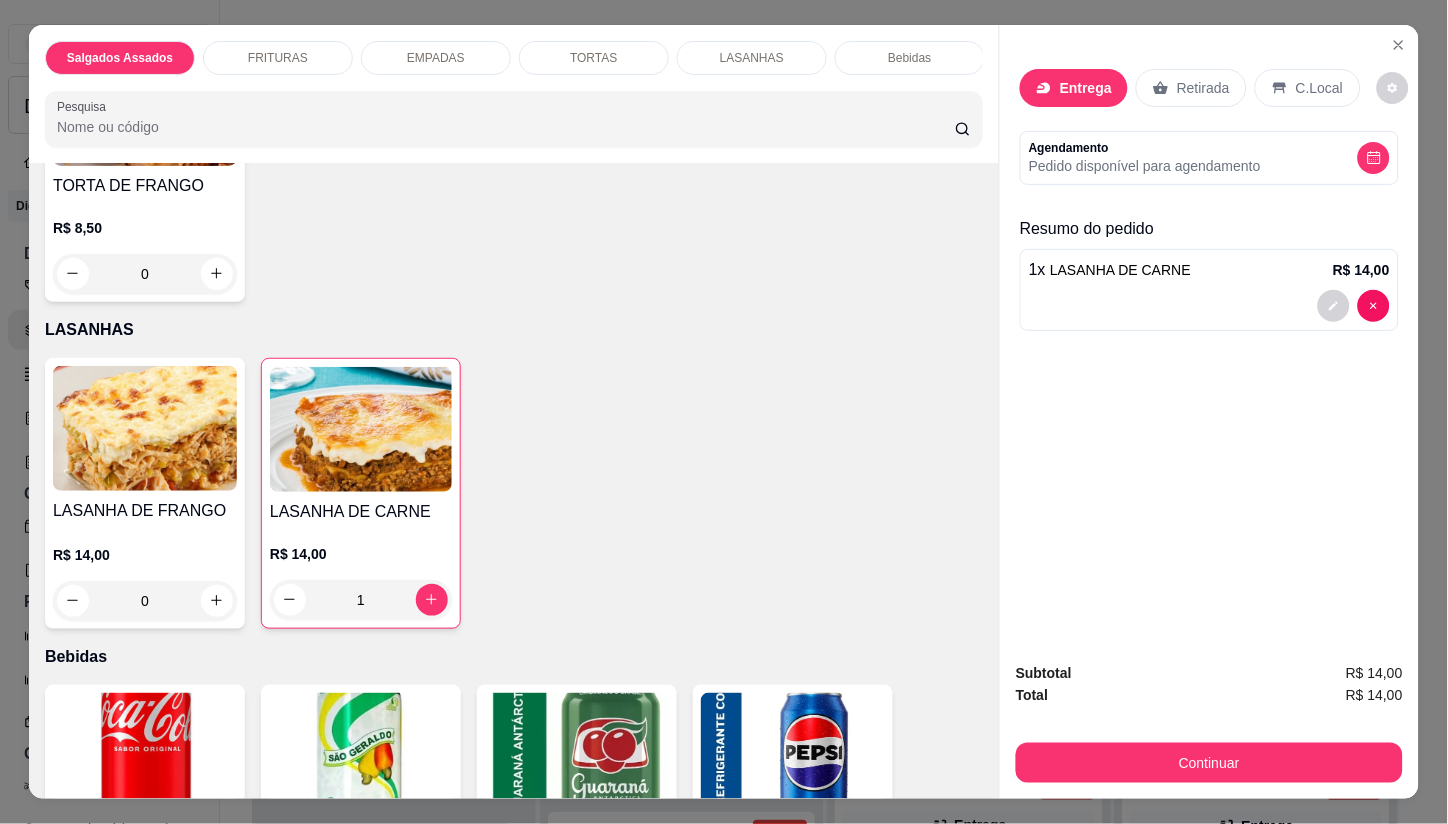 click on "Entrega" at bounding box center [1086, 88] 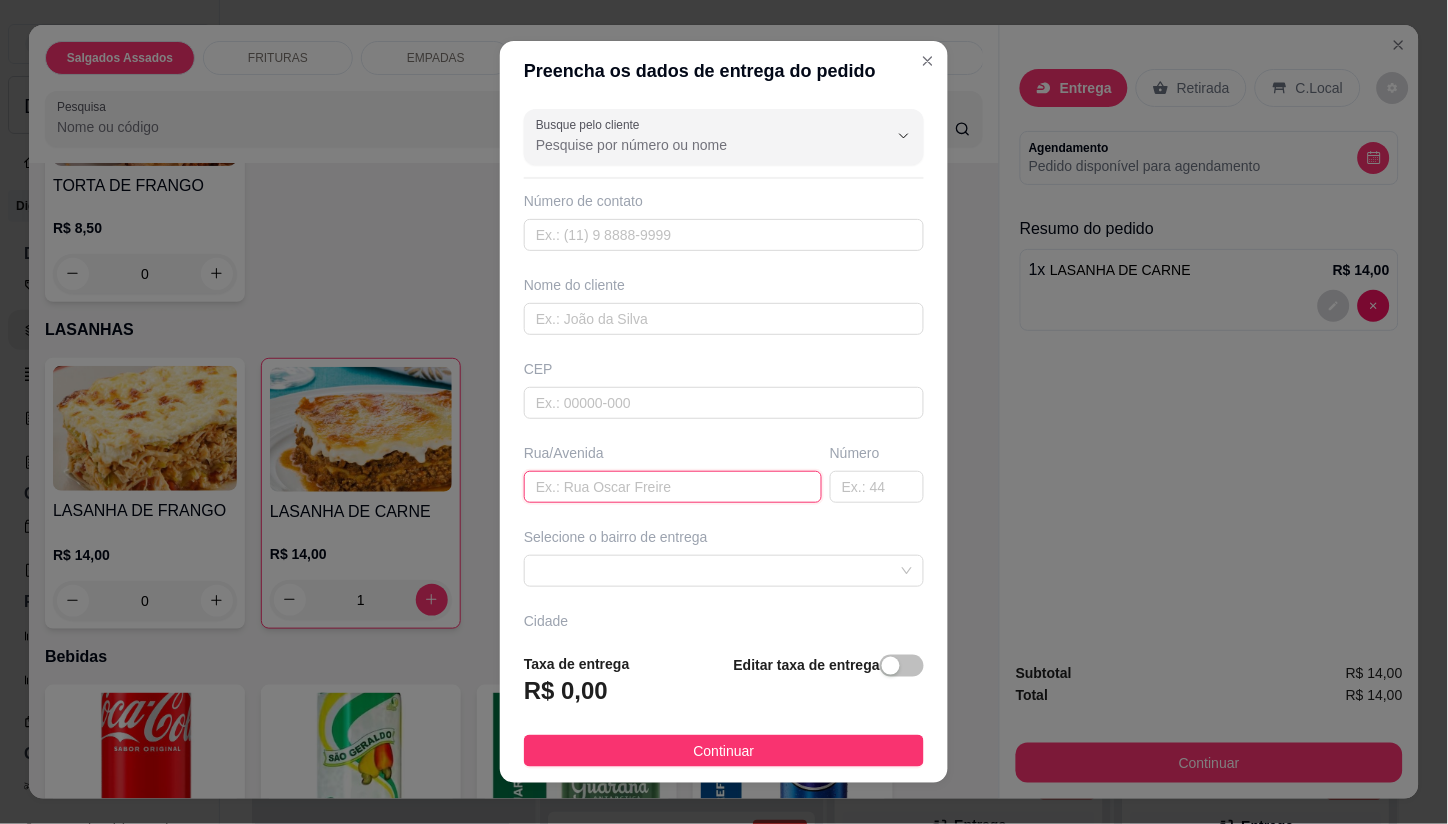 click at bounding box center [673, 487] 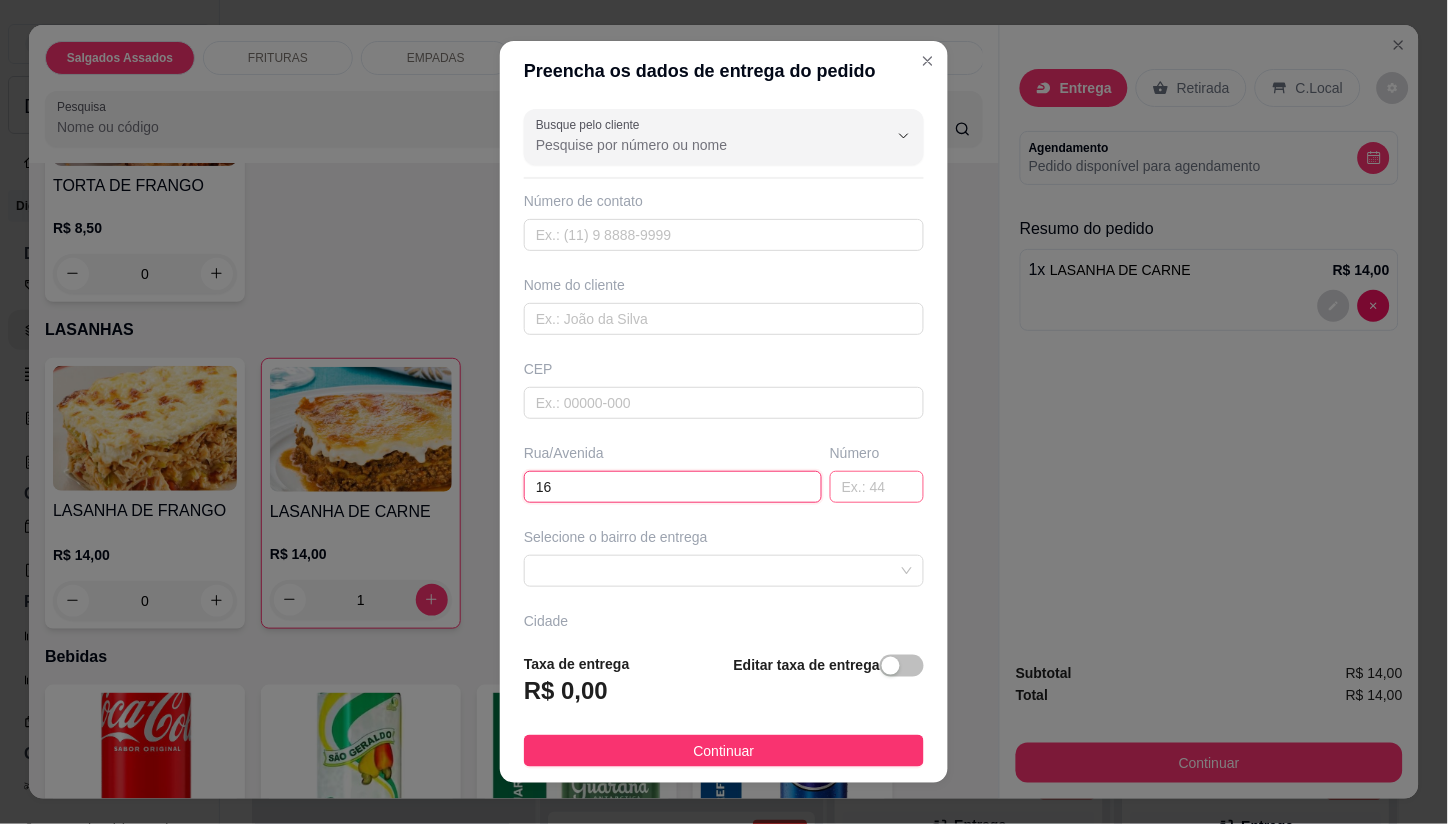 type on "16" 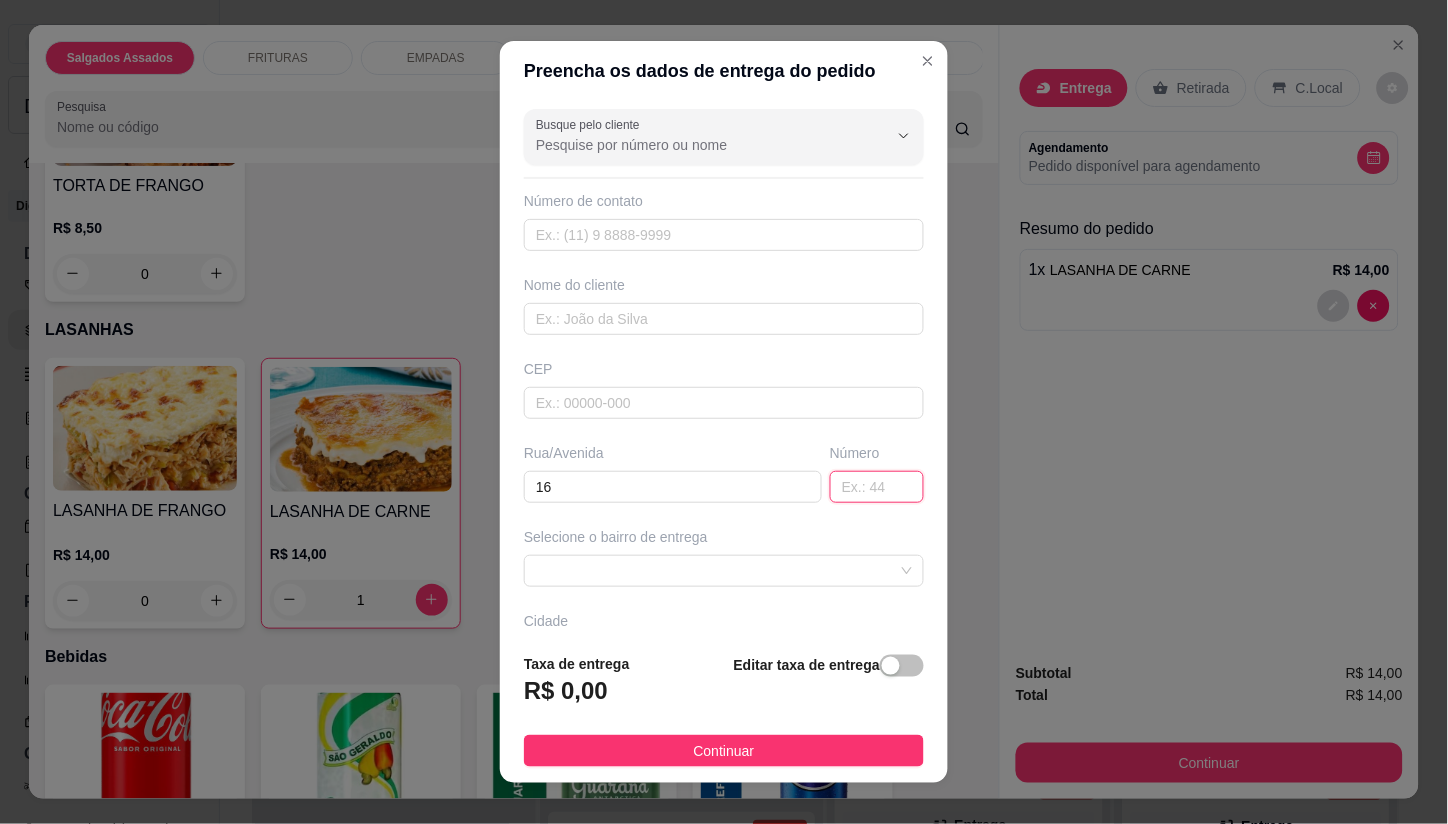 click at bounding box center [877, 487] 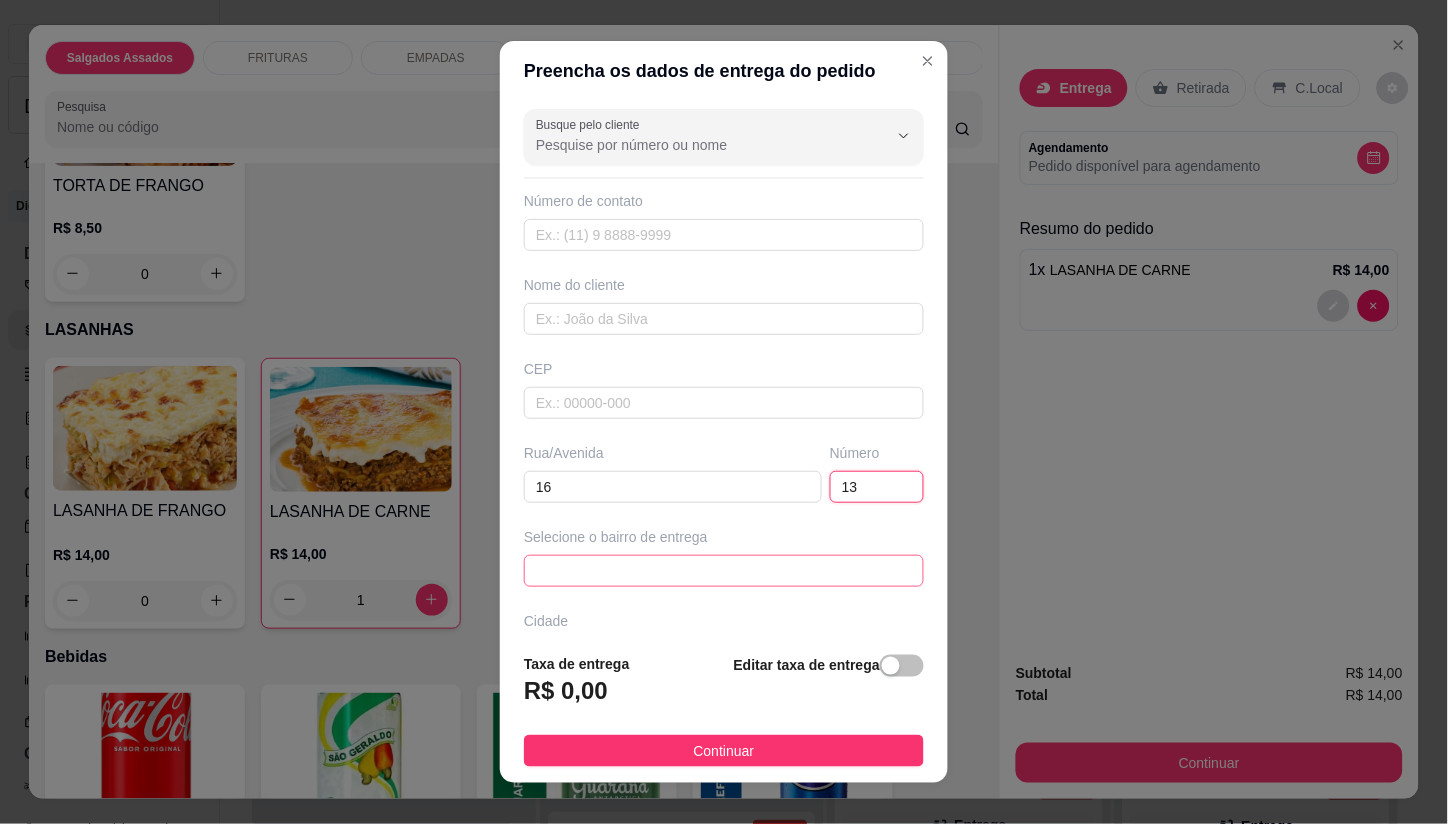 click at bounding box center [724, 571] 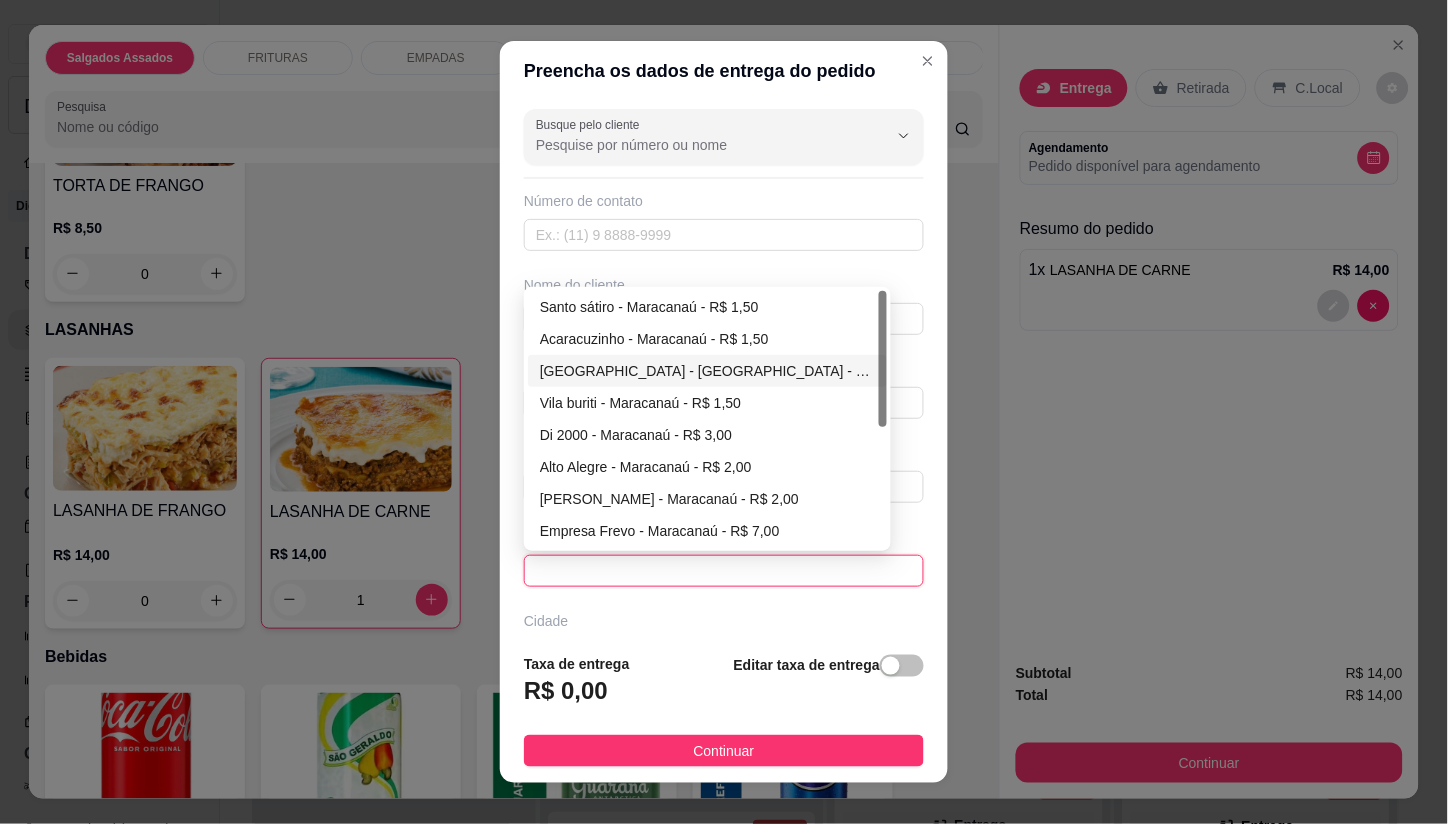click on "[GEOGRAPHIC_DATA]  - [GEOGRAPHIC_DATA]  -  R$ 1,50" at bounding box center [707, 371] 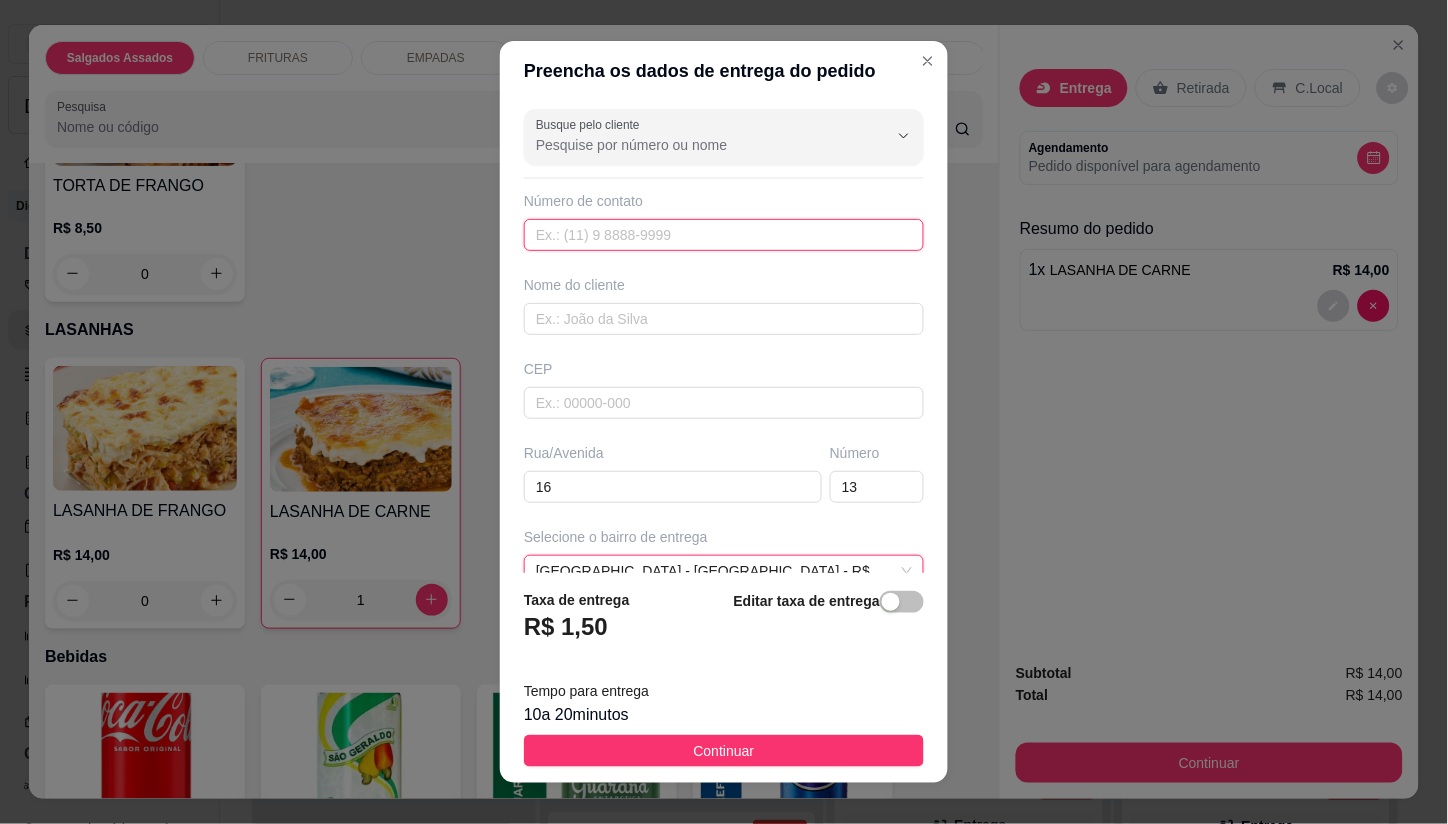 click at bounding box center [724, 235] 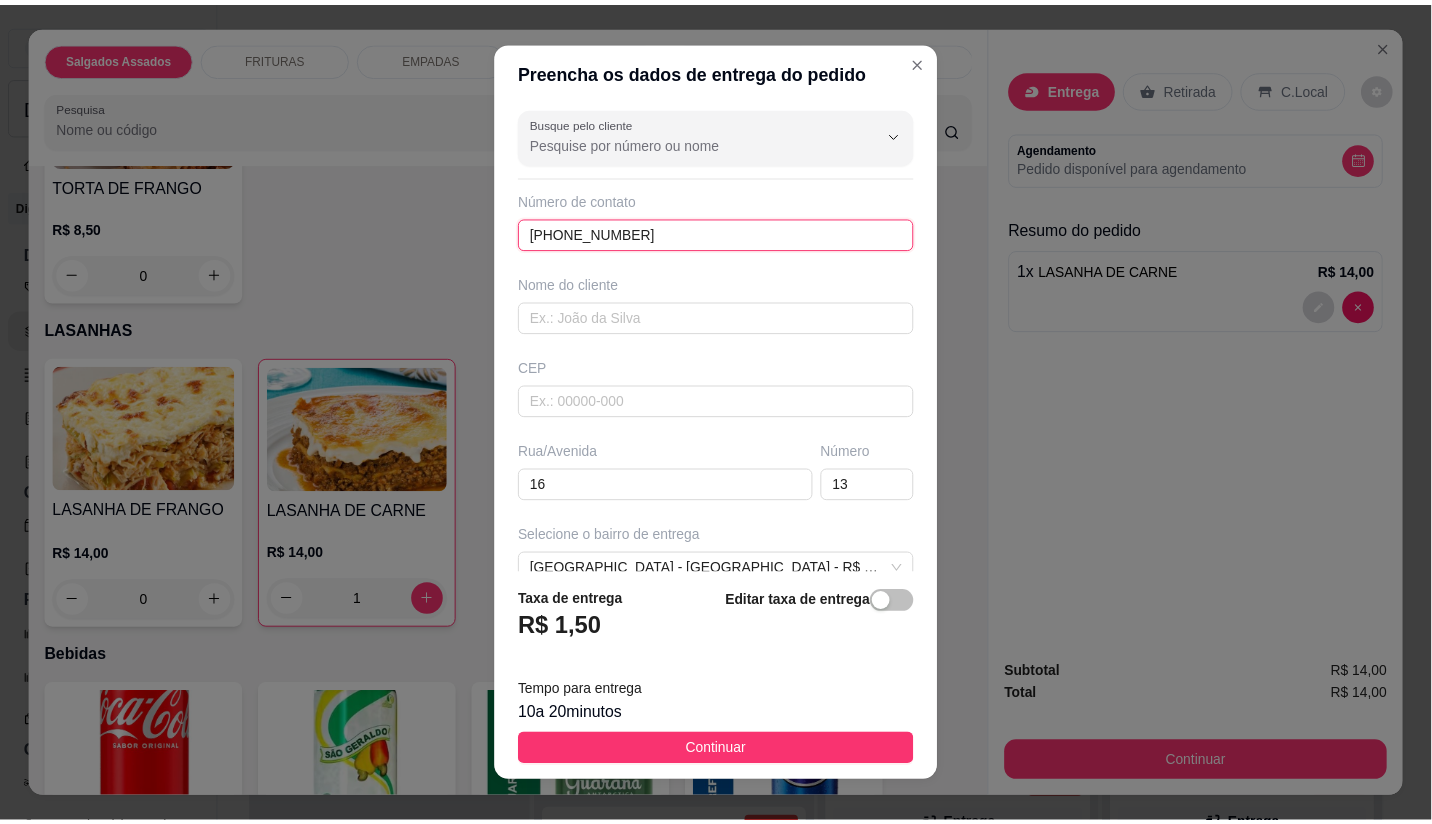 scroll, scrollTop: 0, scrollLeft: 0, axis: both 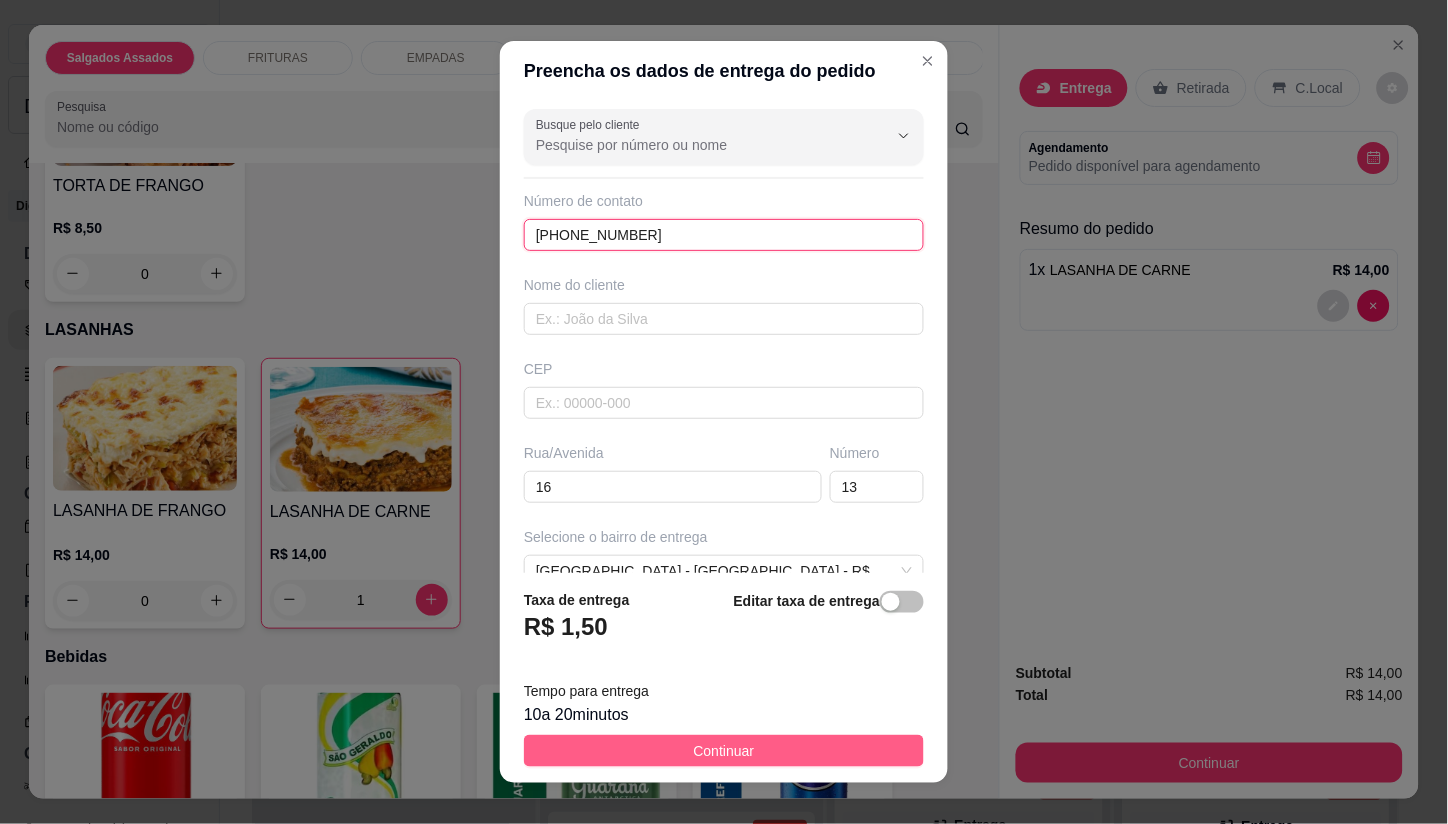 type on "[PHONE_NUMBER]" 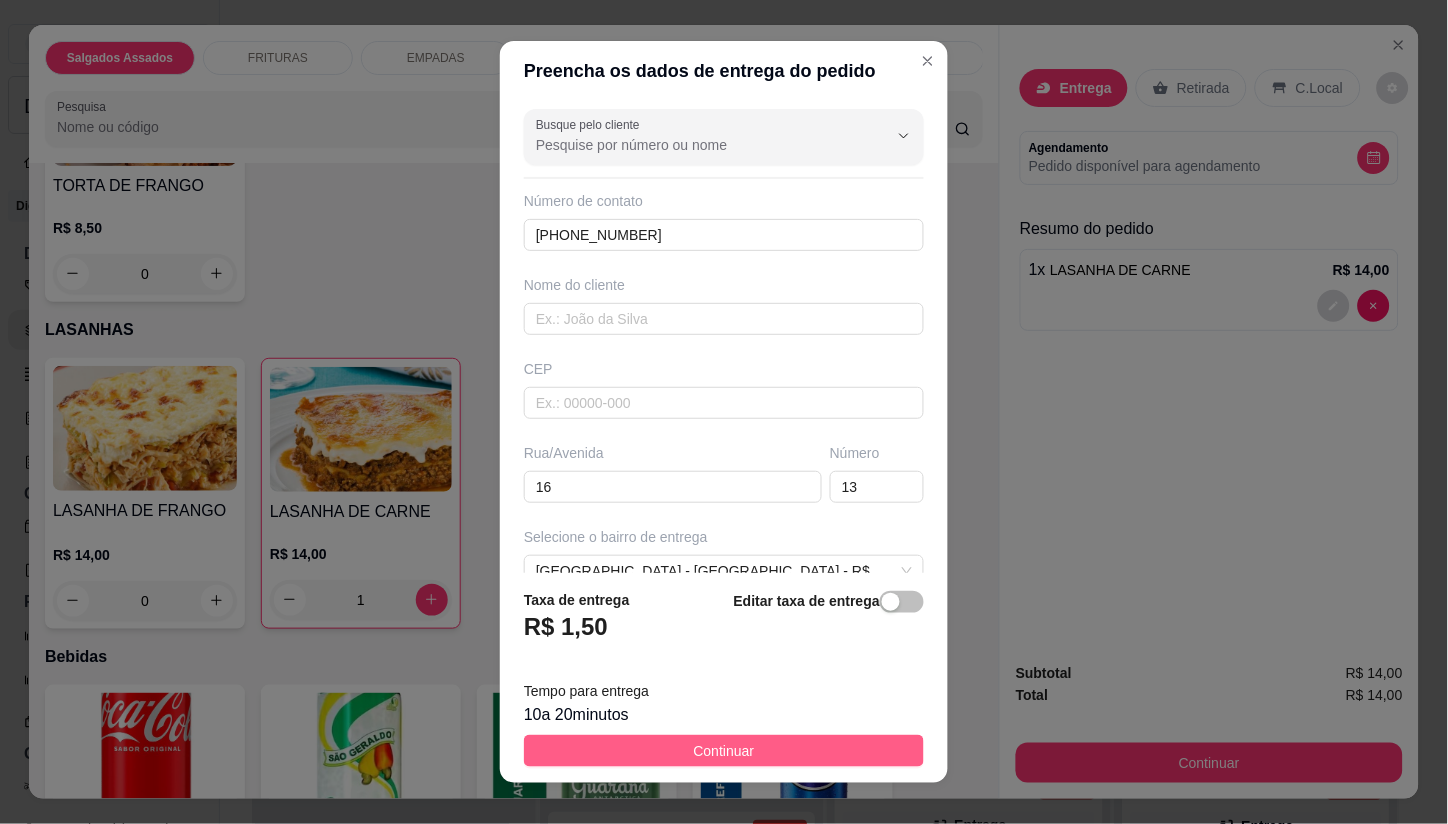 click on "Continuar" at bounding box center [724, 751] 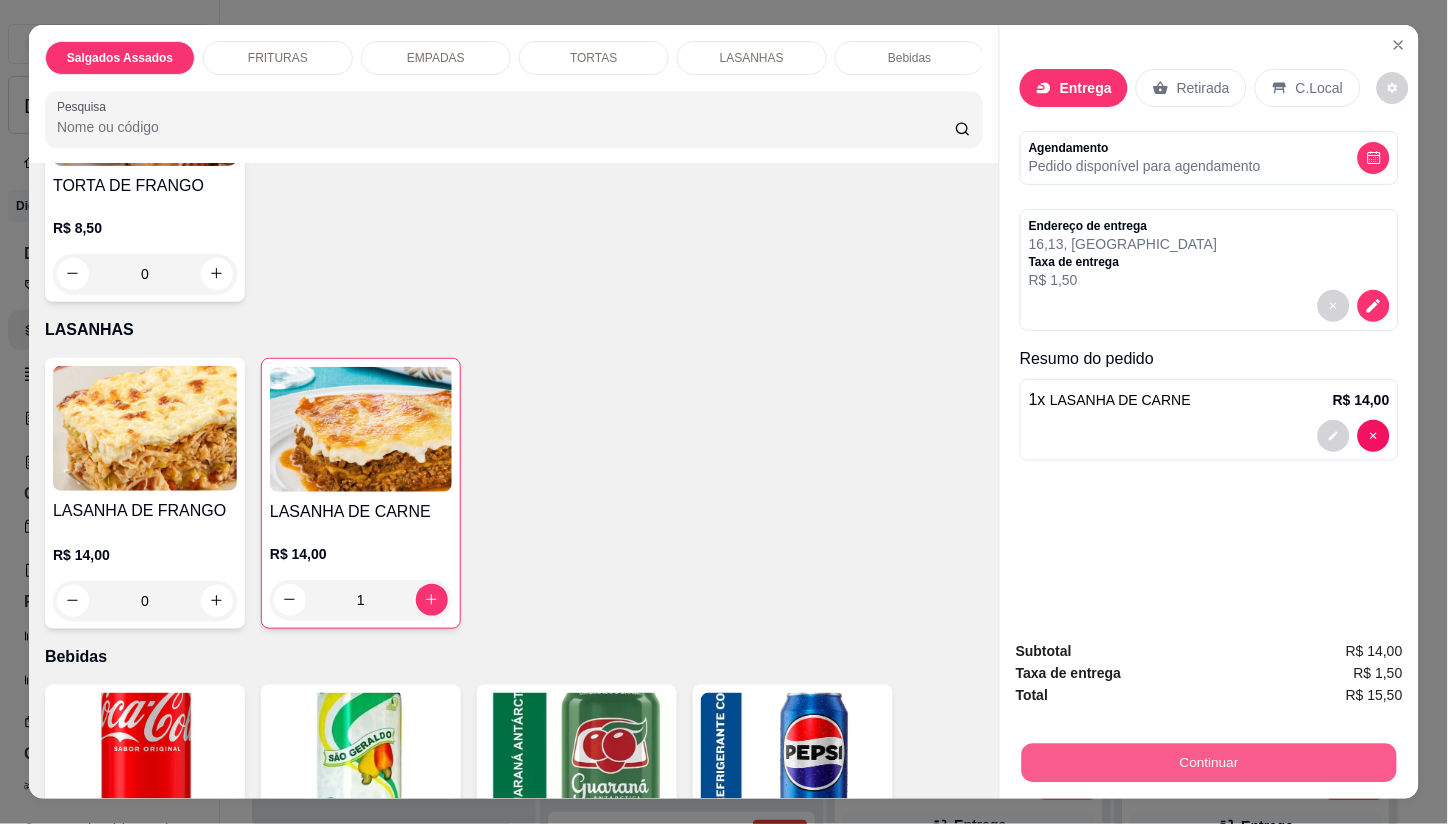 click on "Continuar" at bounding box center (1209, 763) 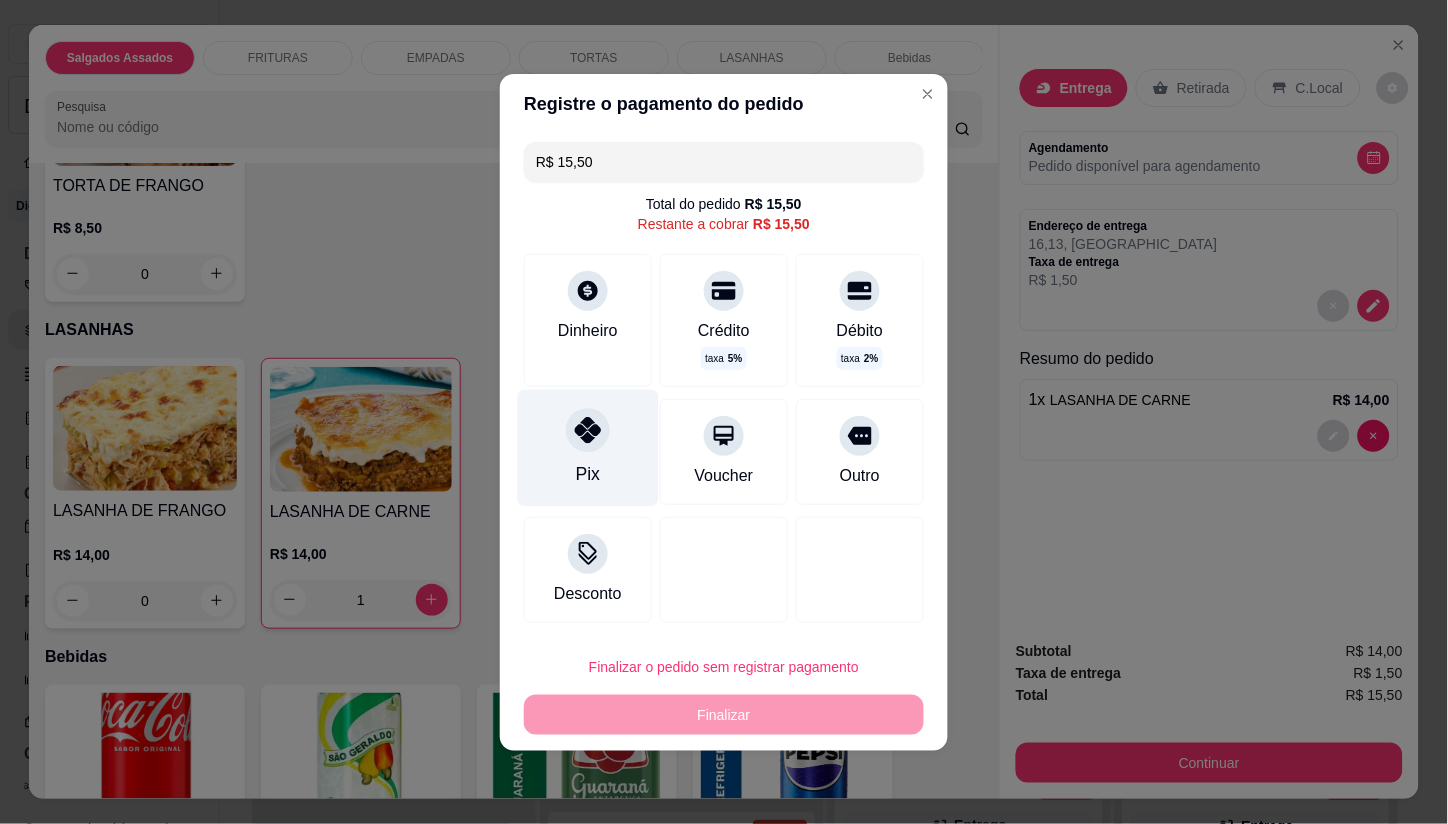 click 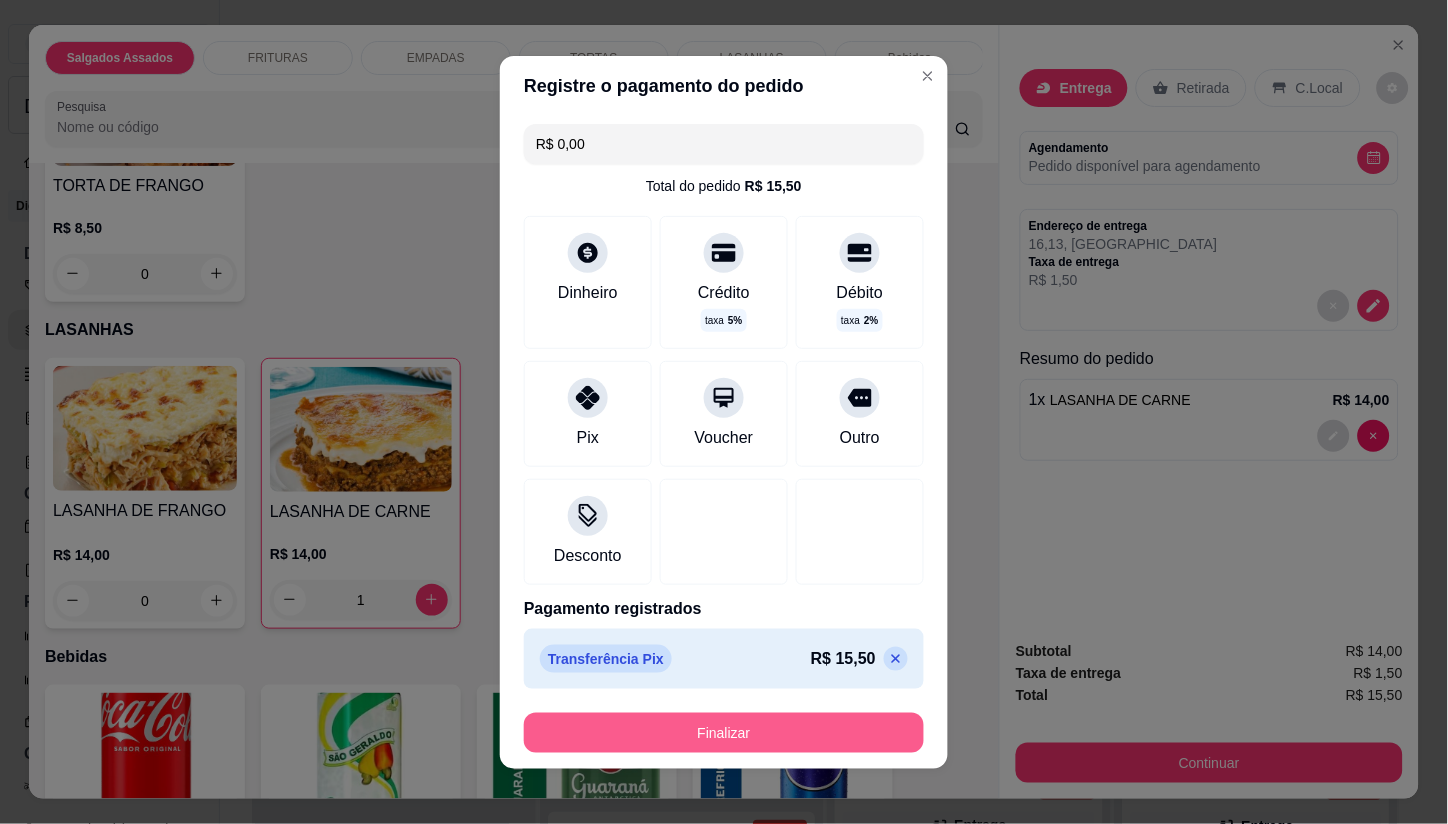click on "Finalizar" at bounding box center [724, 733] 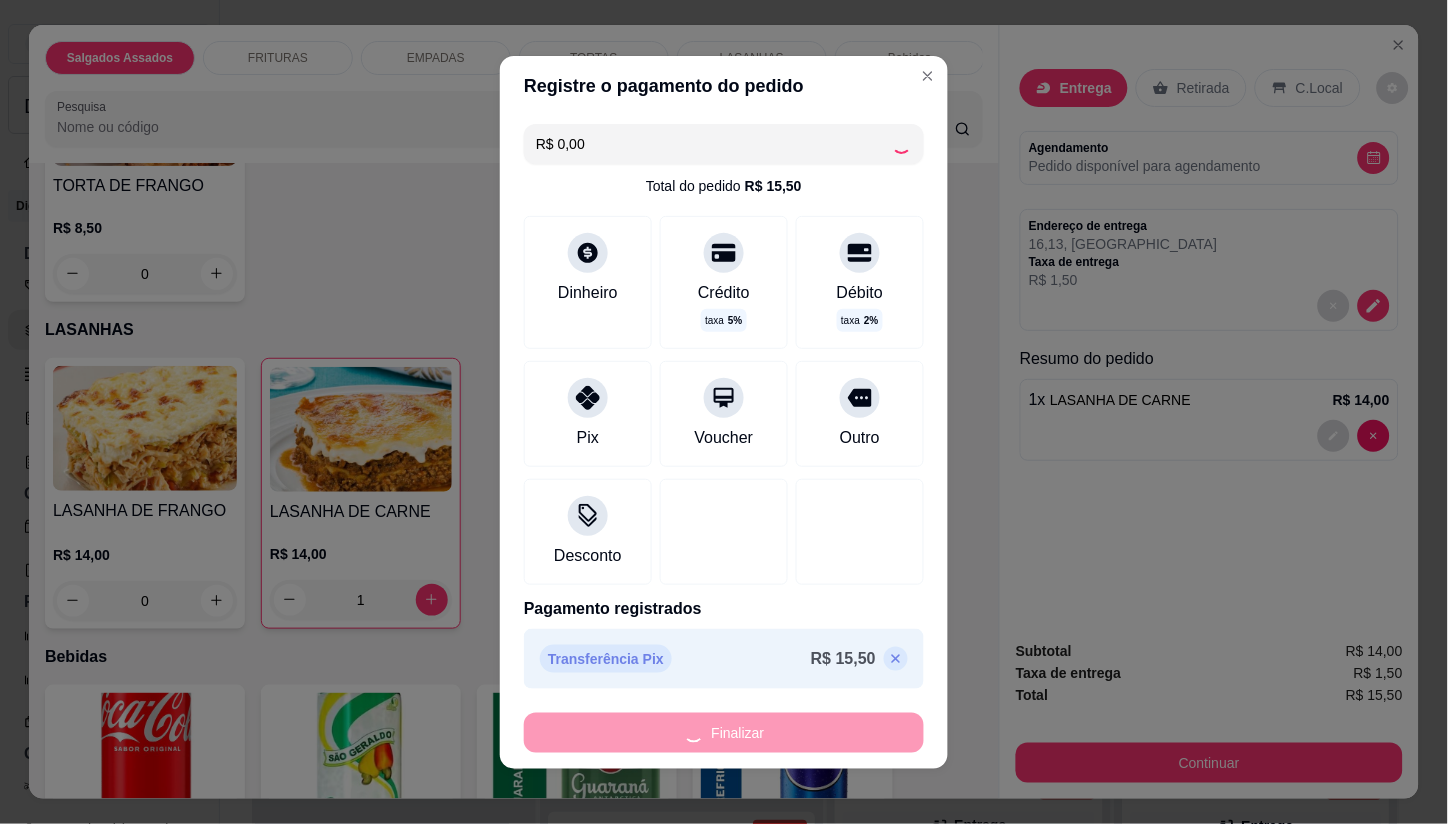 type on "0" 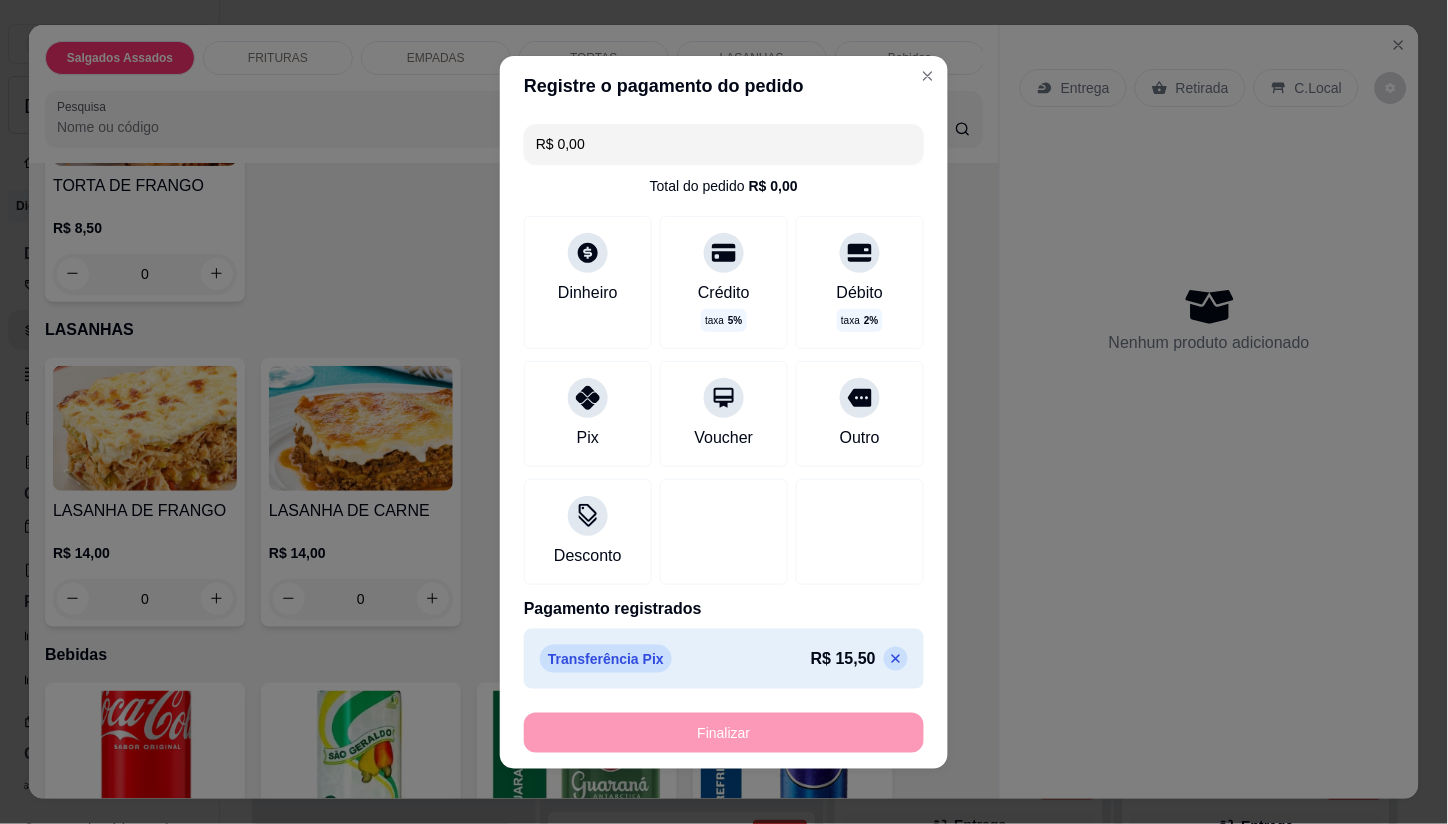 type on "-R$ 15,50" 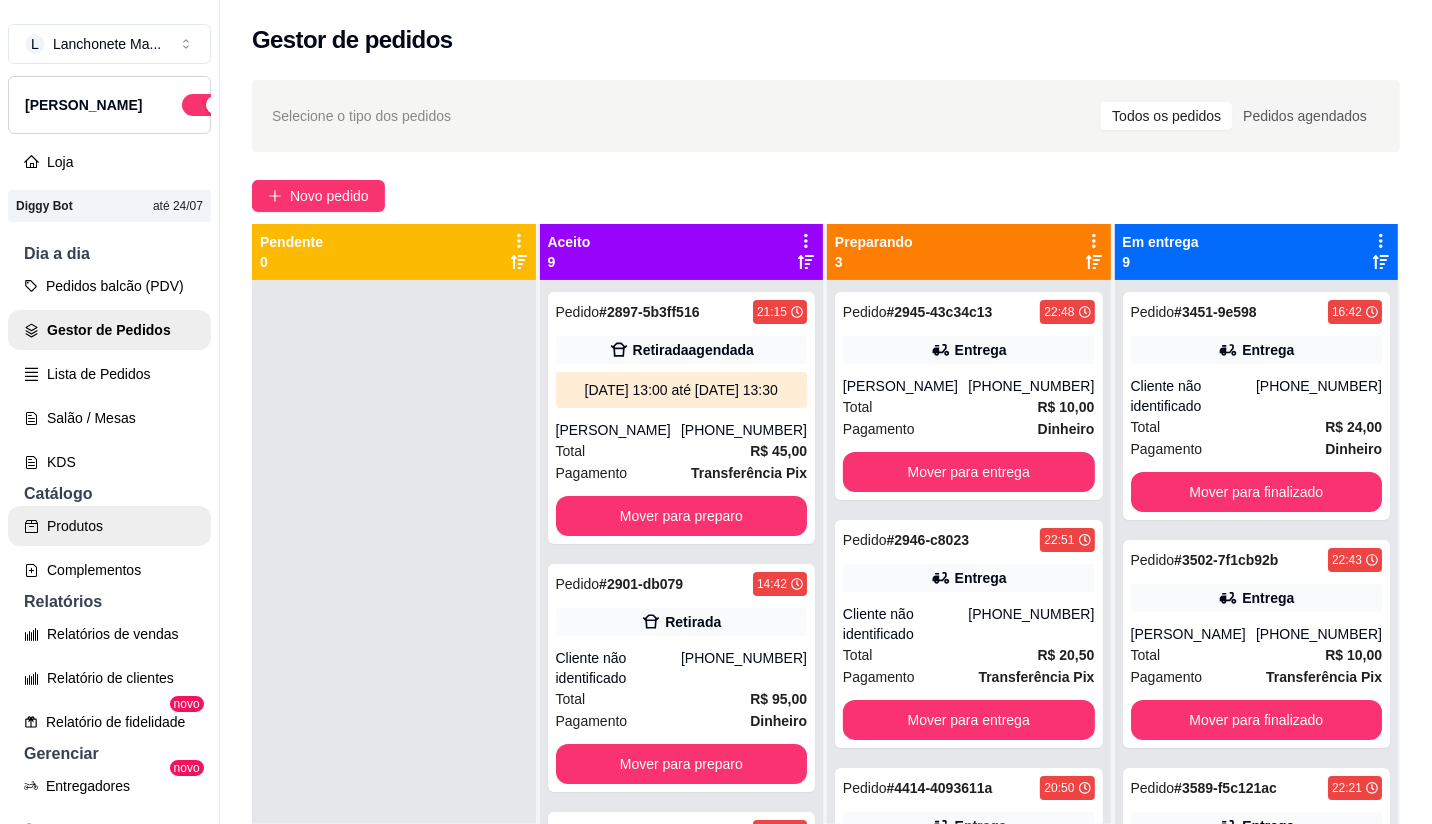 click on "Produtos" at bounding box center [109, 526] 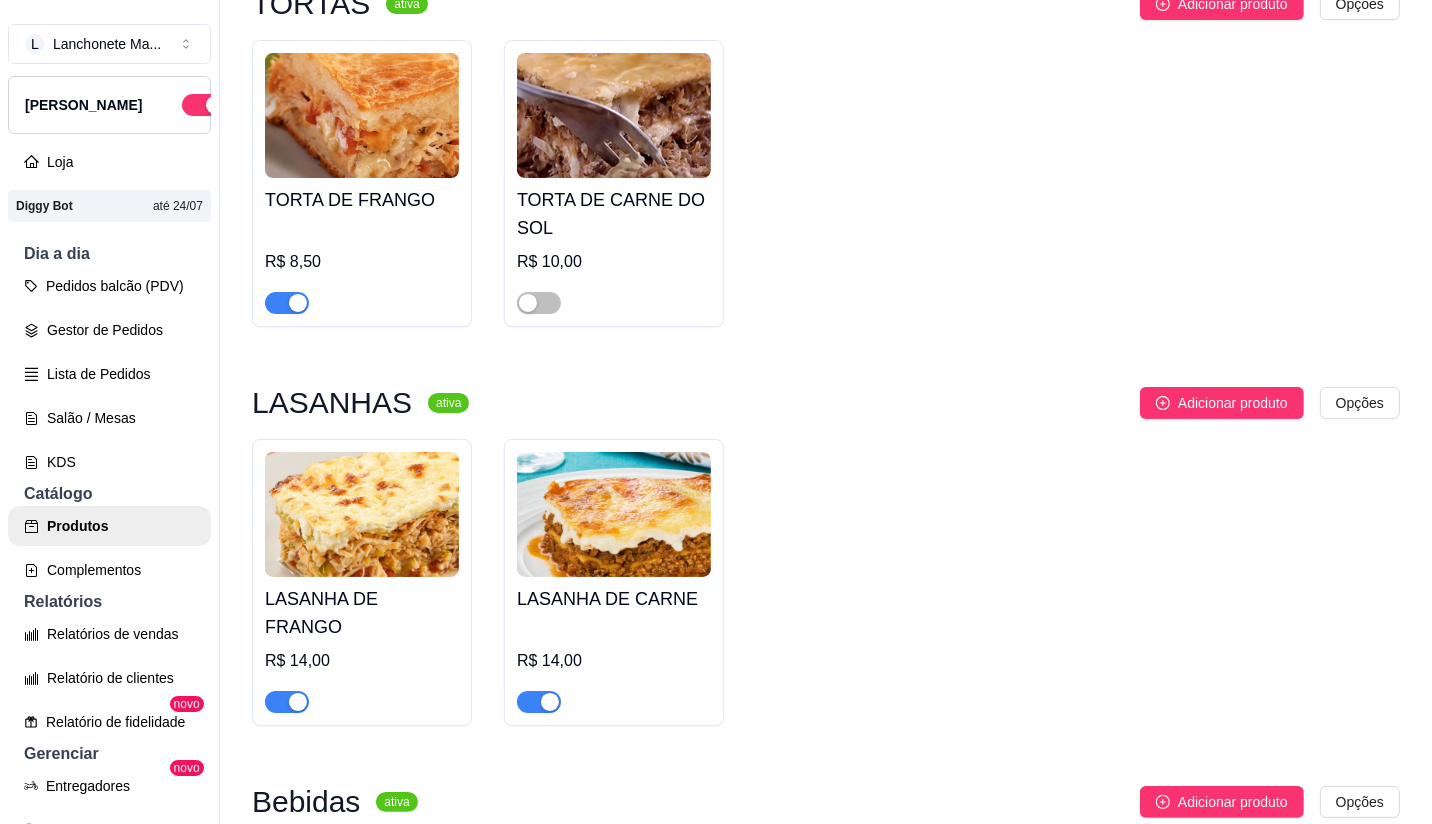 scroll, scrollTop: 4316, scrollLeft: 0, axis: vertical 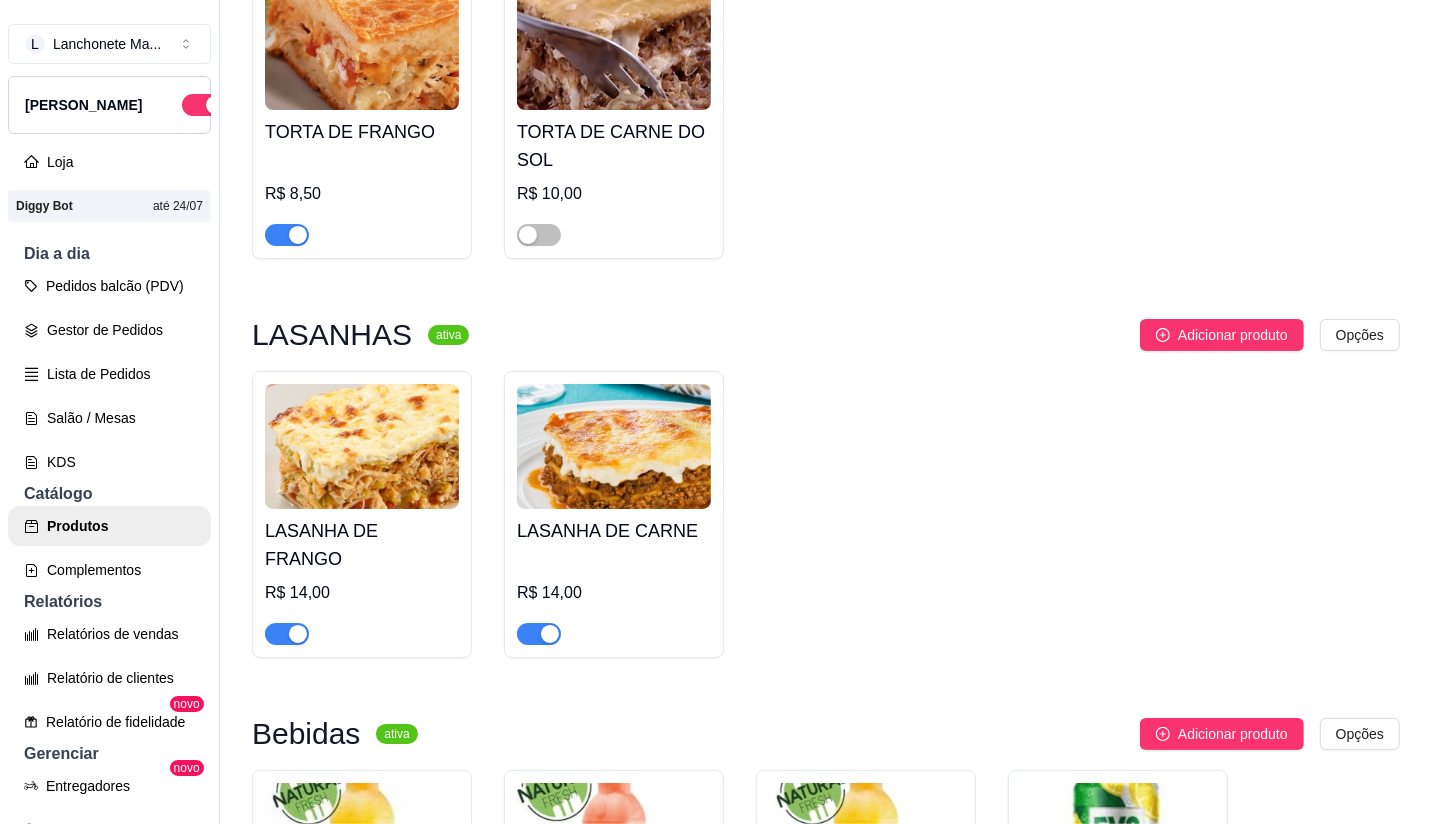 click at bounding box center (550, 634) 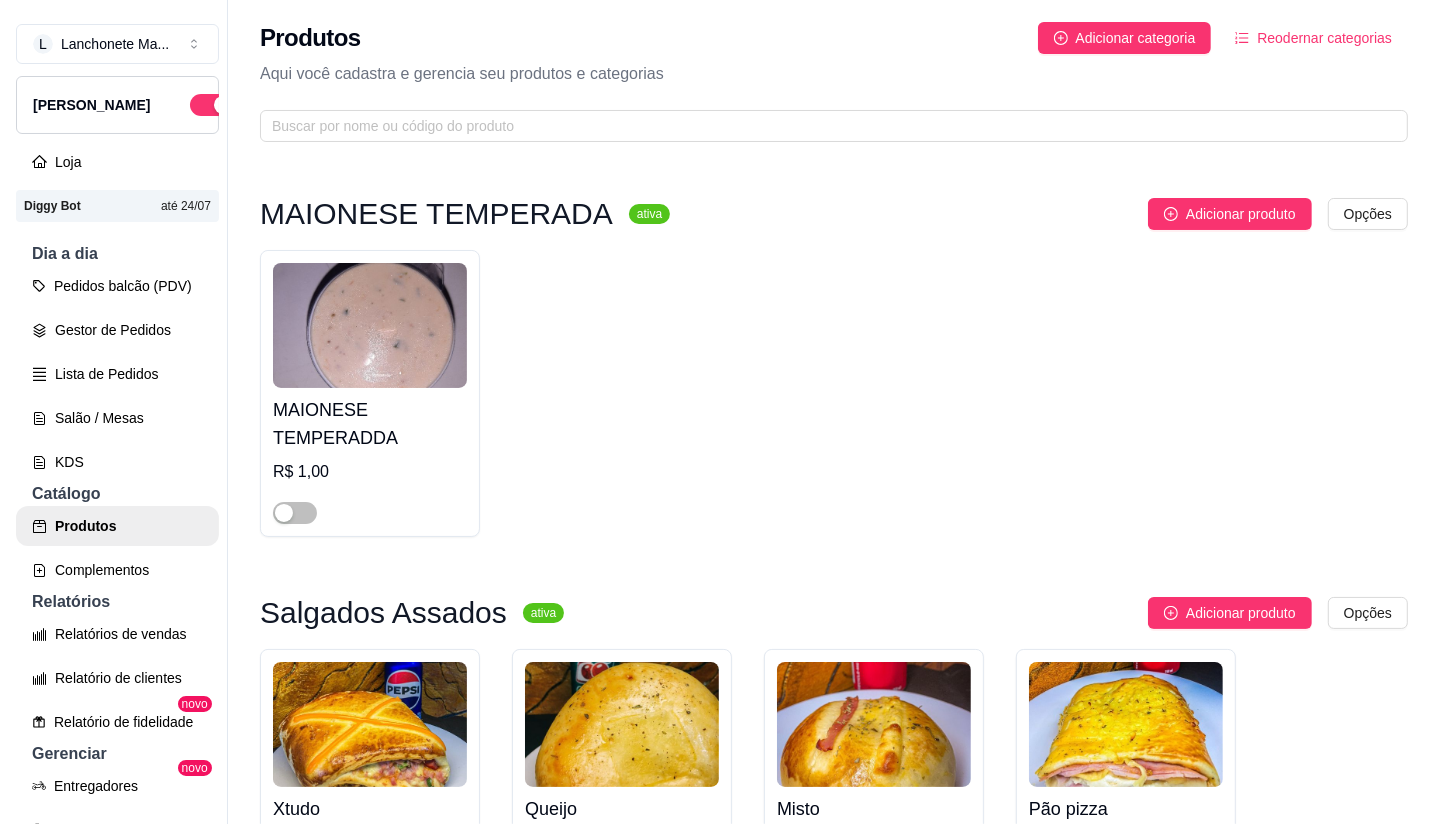scroll, scrollTop: 0, scrollLeft: 0, axis: both 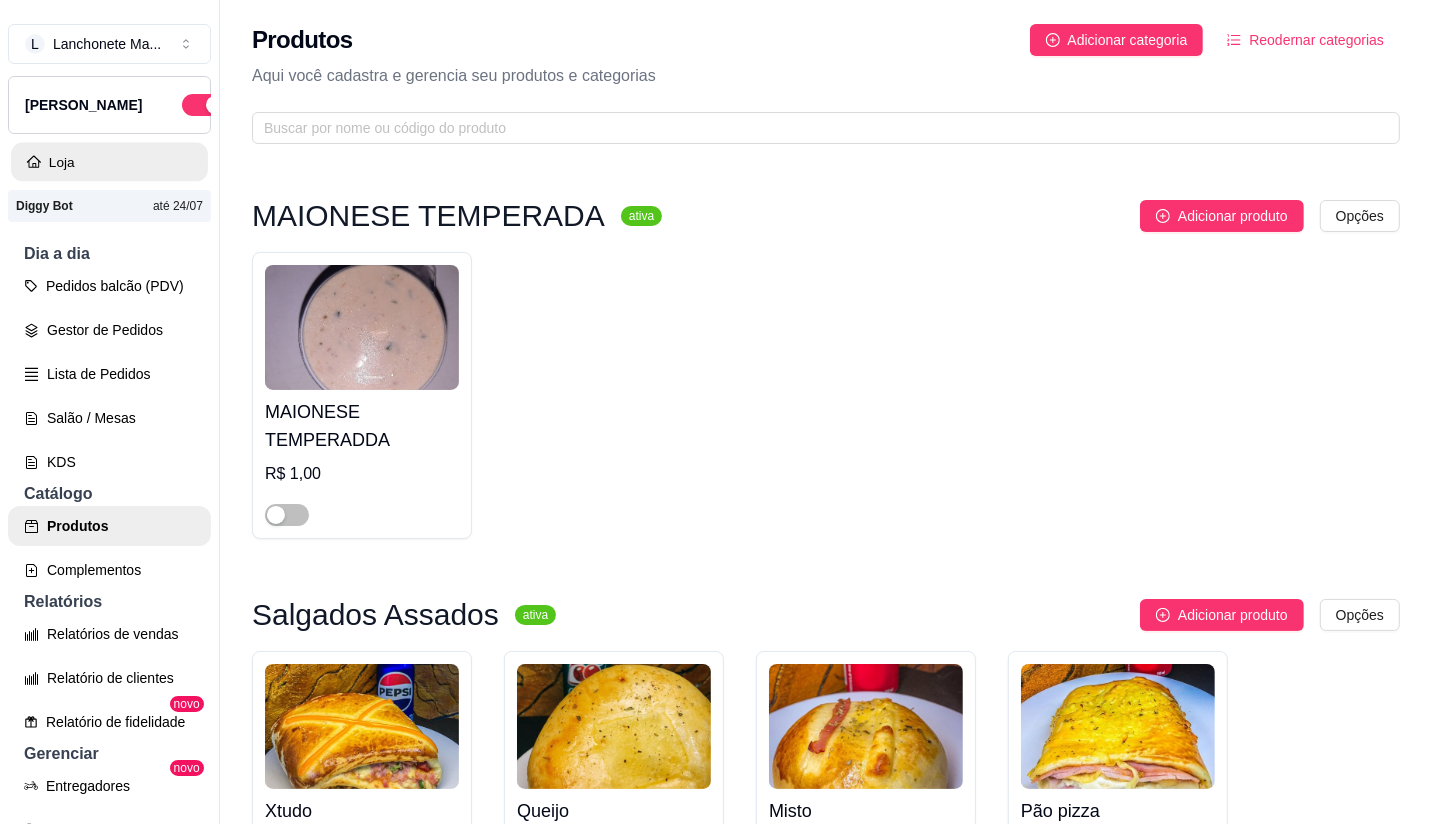 click on "Loja" at bounding box center [109, 162] 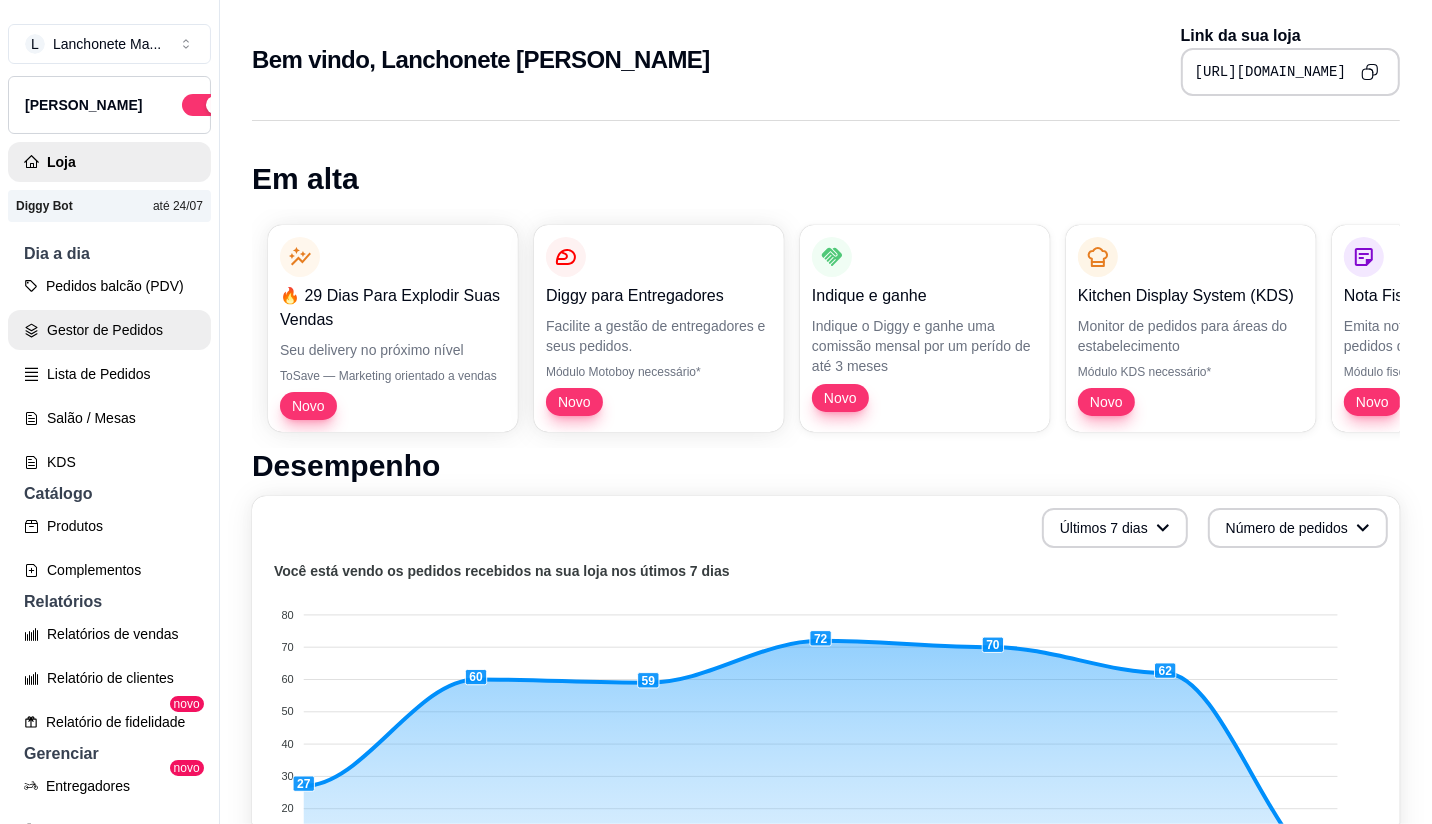 click on "Gestor de Pedidos" at bounding box center [109, 330] 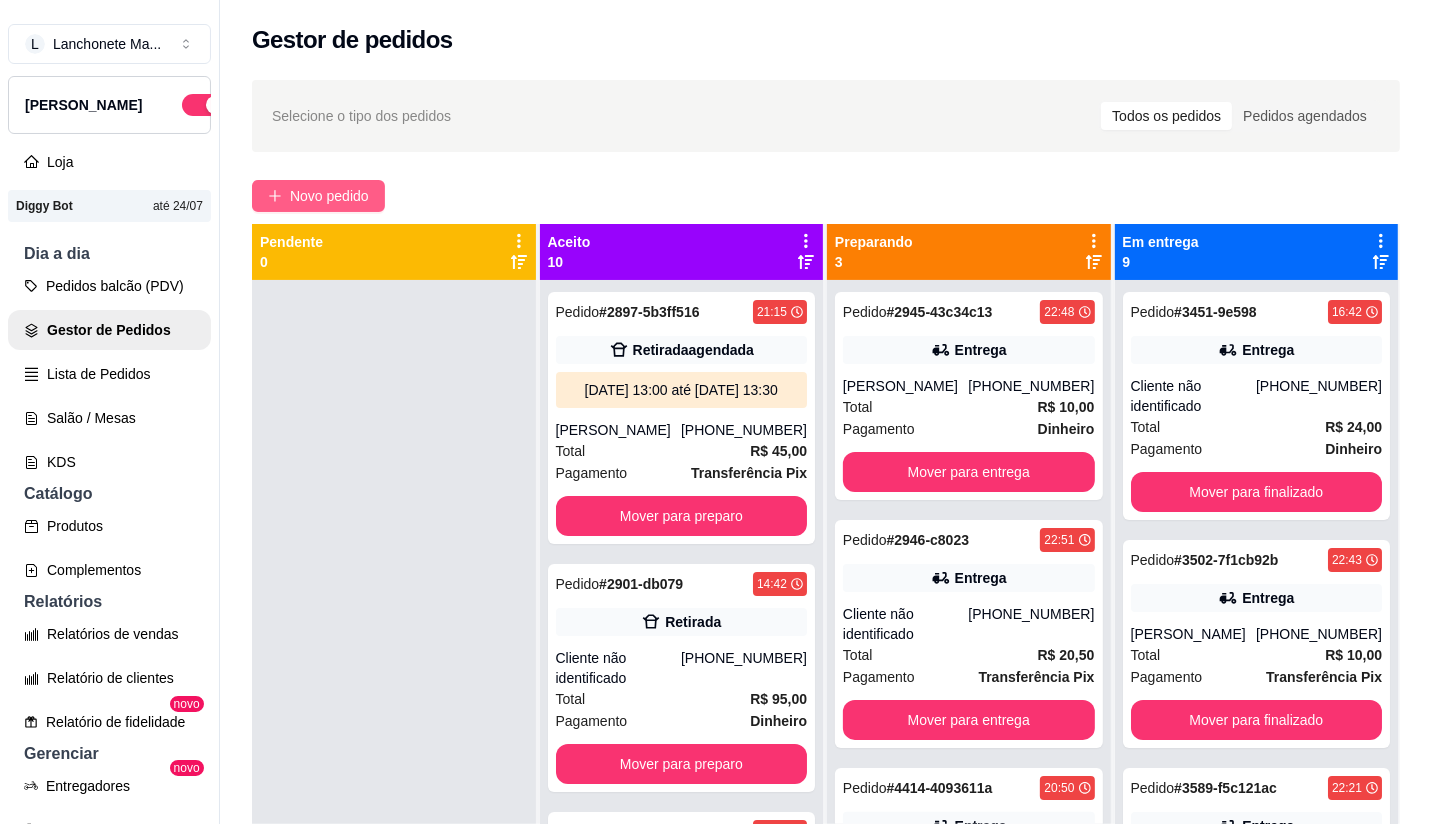 click on "Novo pedido" at bounding box center [329, 196] 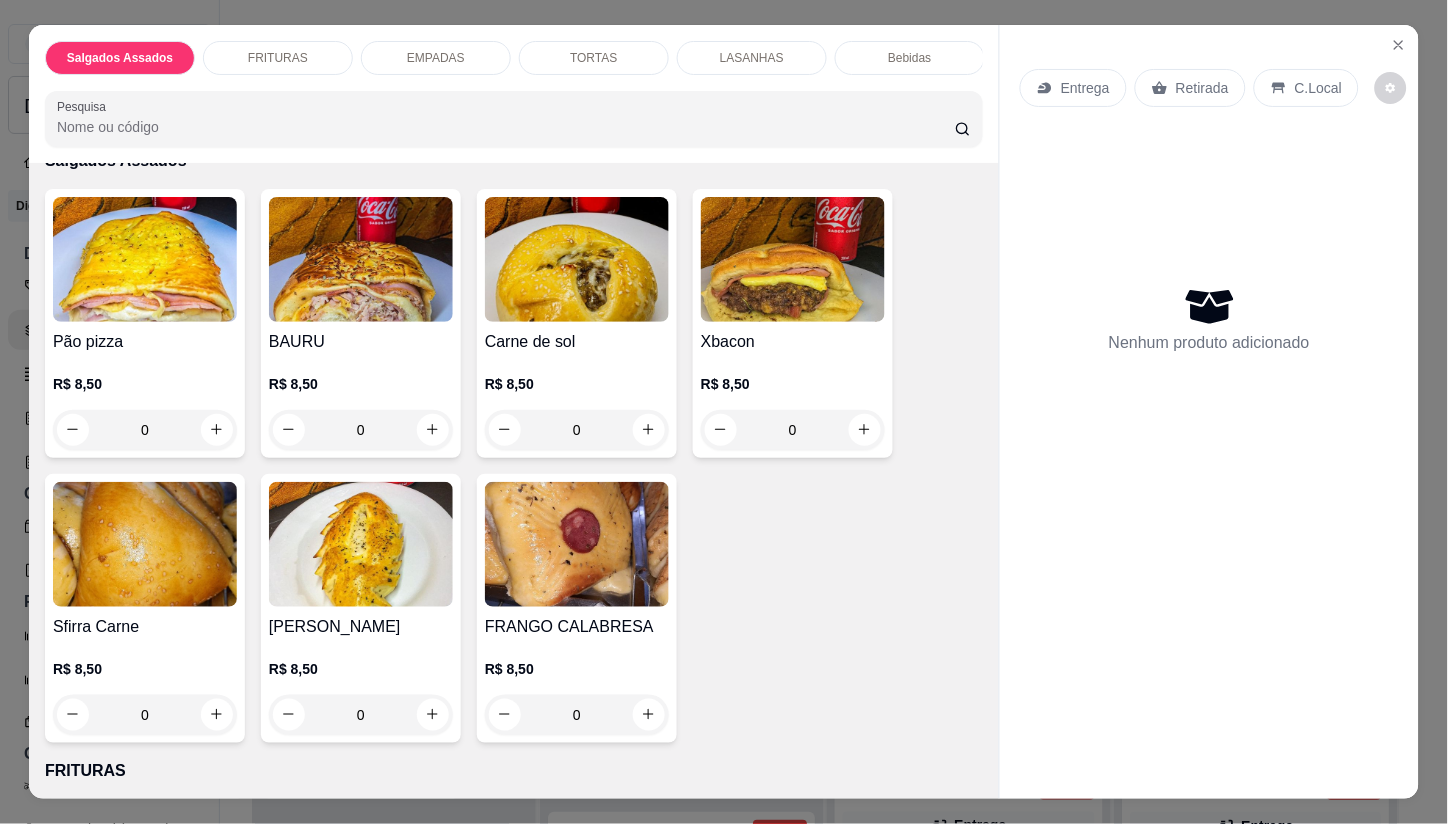 scroll, scrollTop: 111, scrollLeft: 0, axis: vertical 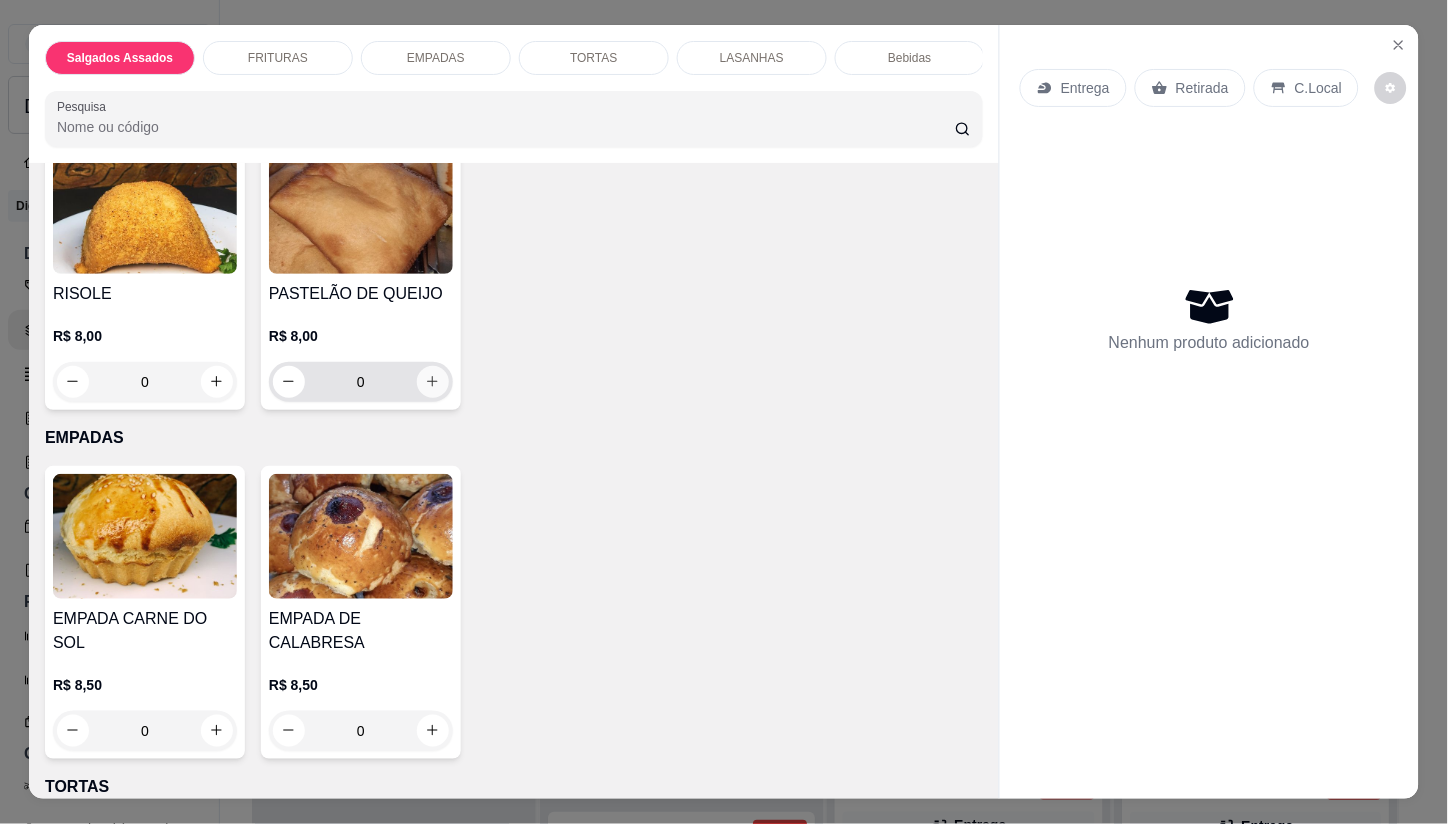 click 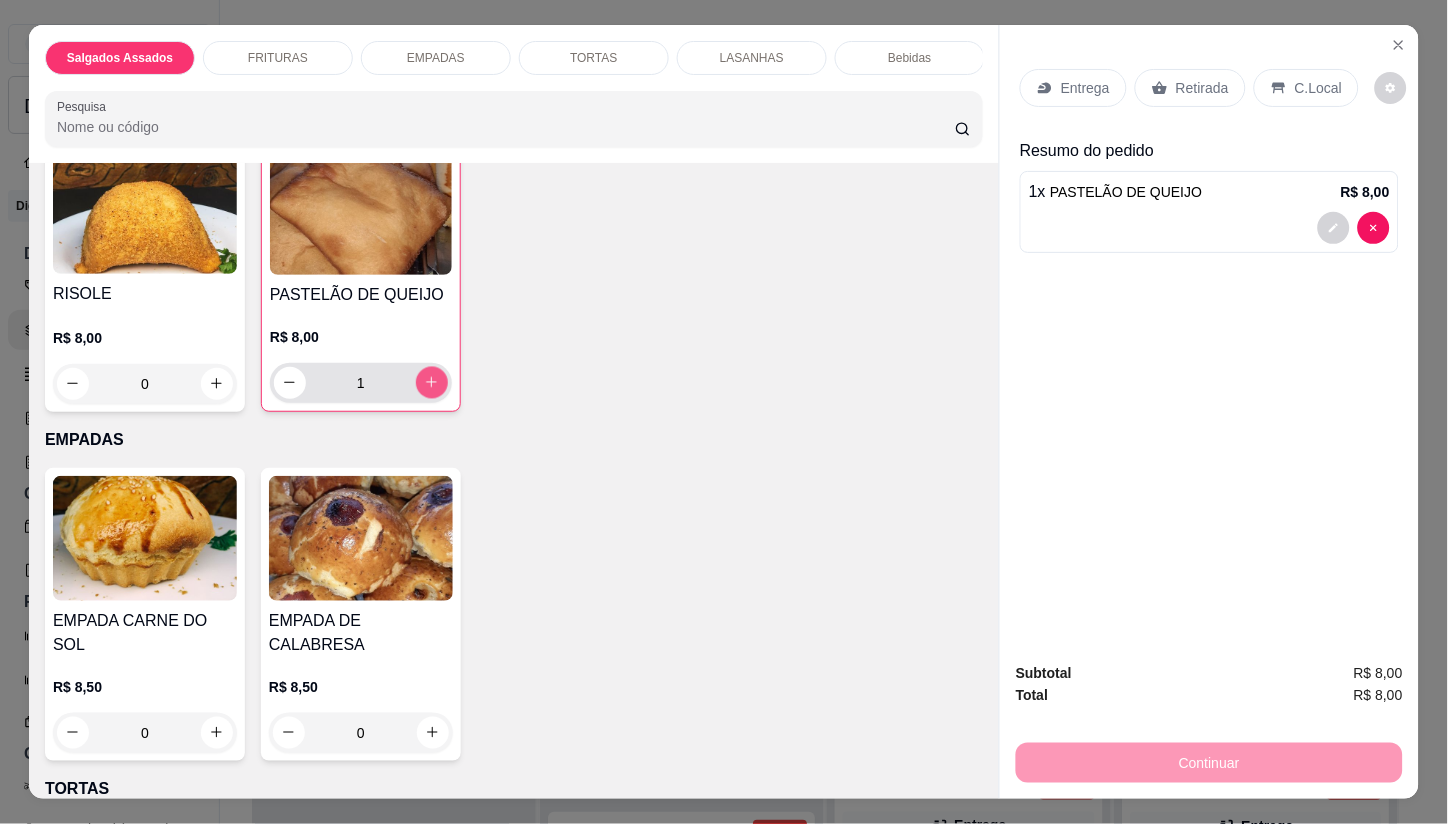 click 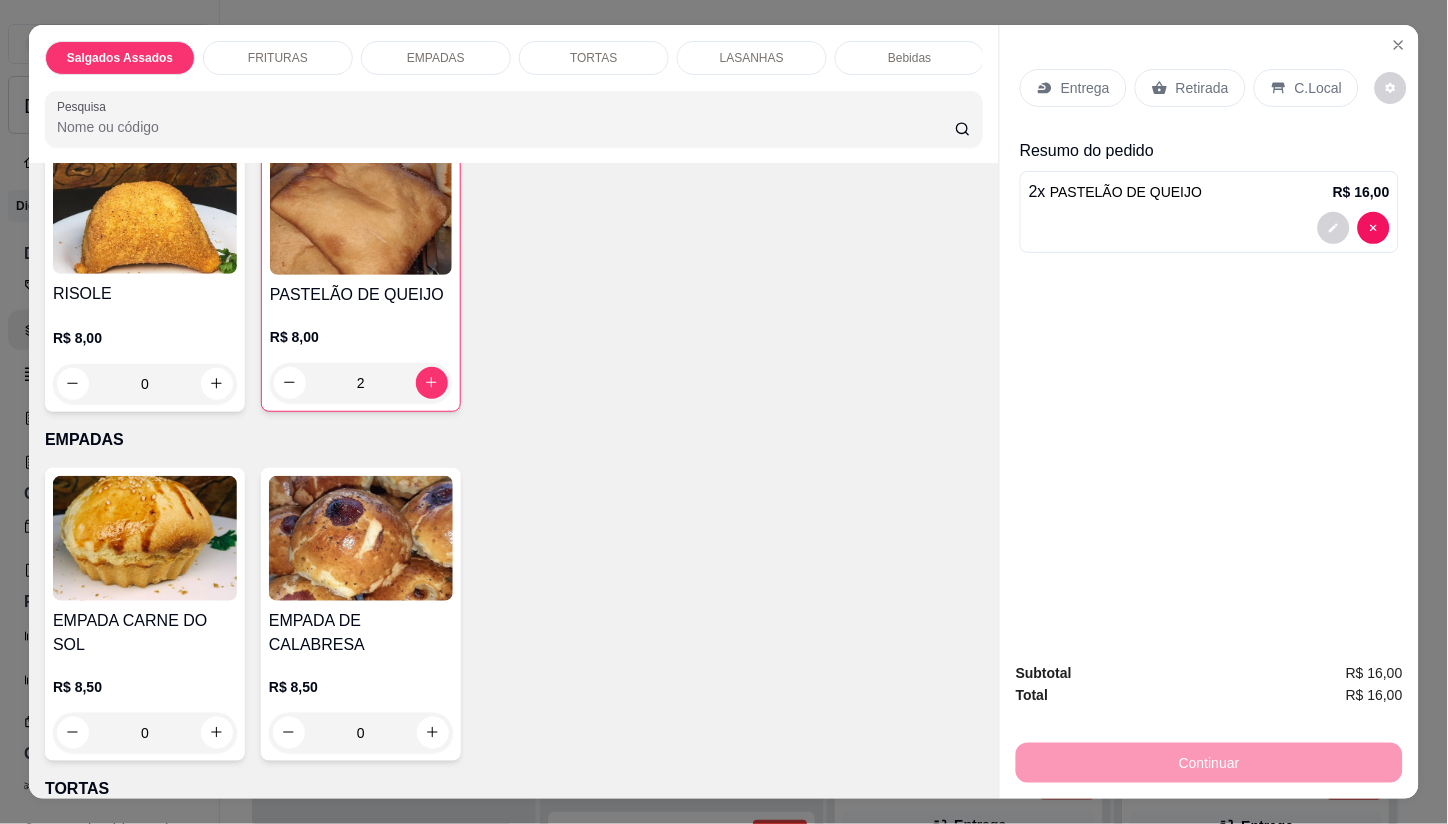 click on "Entrega" at bounding box center (1085, 88) 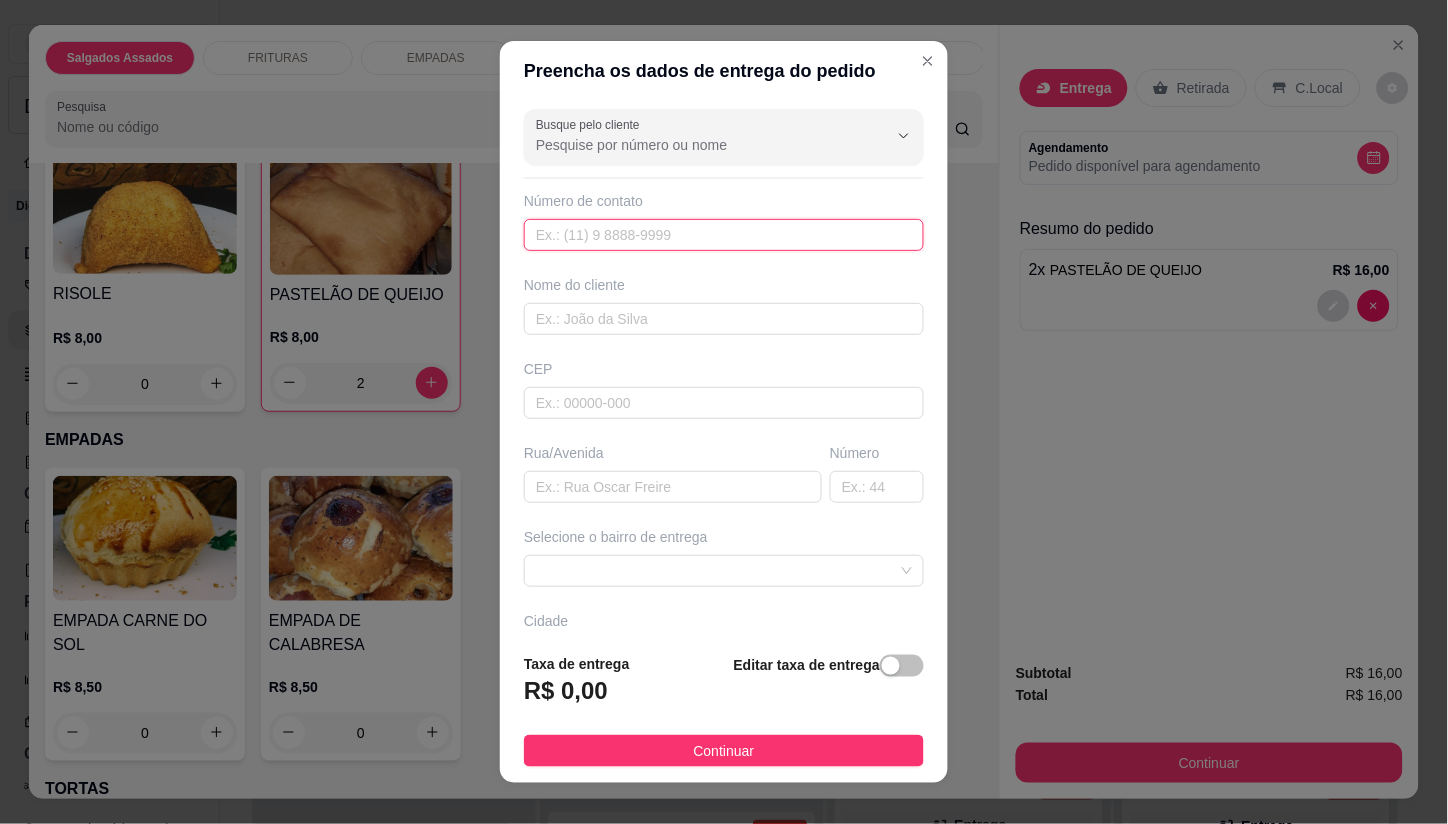 click at bounding box center (724, 235) 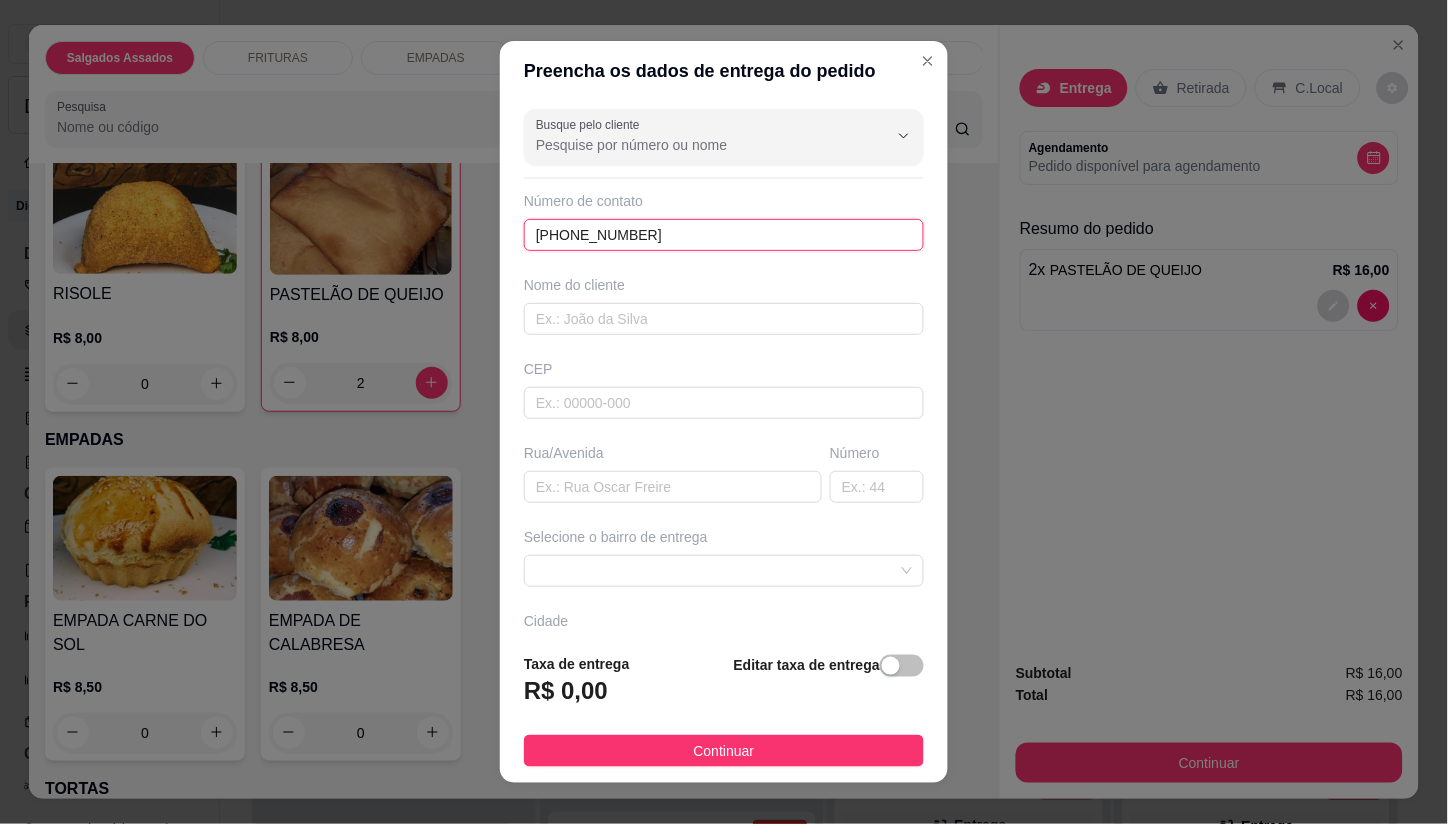 type on "[PHONE_NUMBER]" 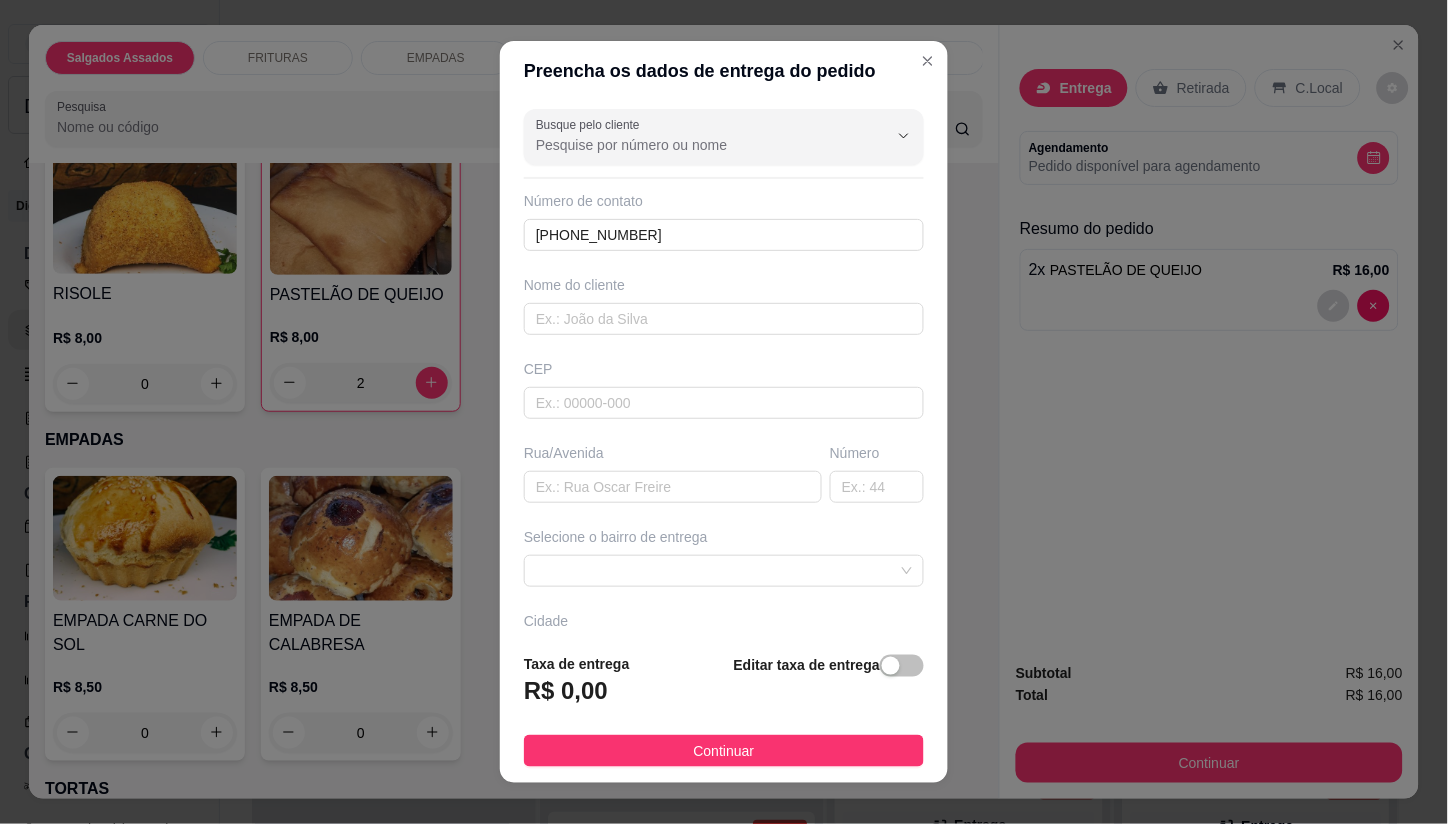 click on "Nome do cliente" at bounding box center [724, 285] 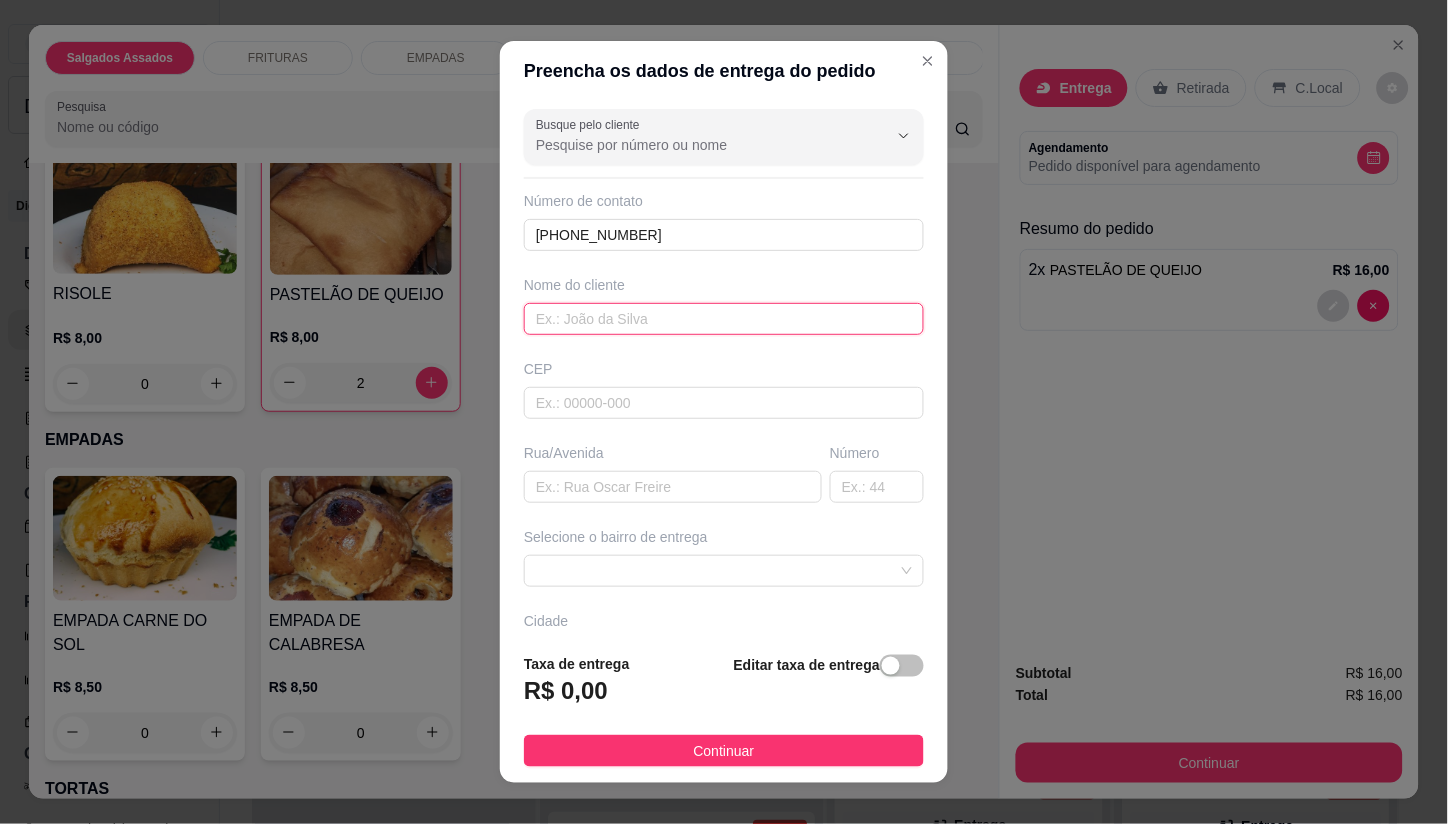 click at bounding box center (724, 319) 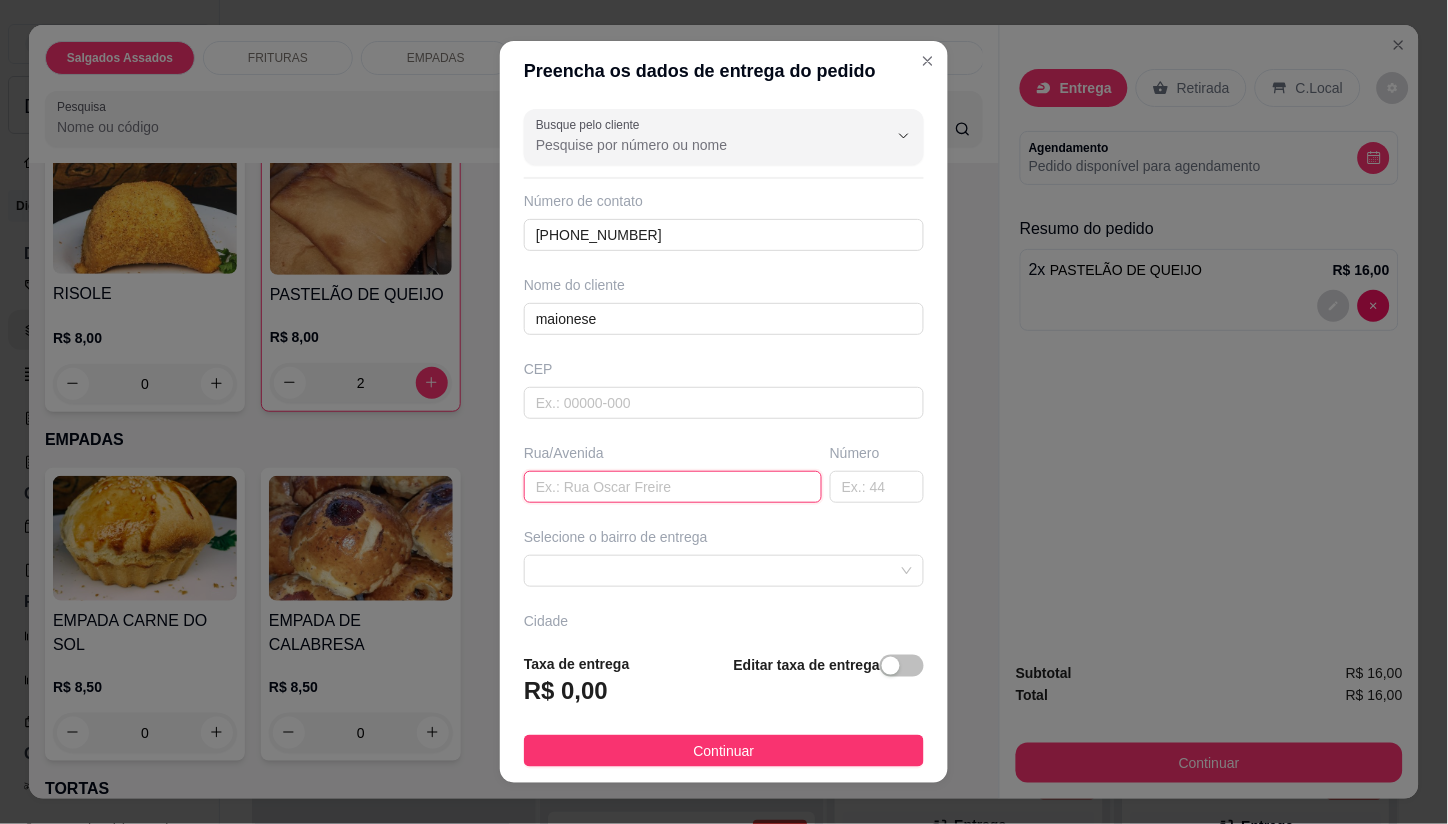 click at bounding box center (673, 487) 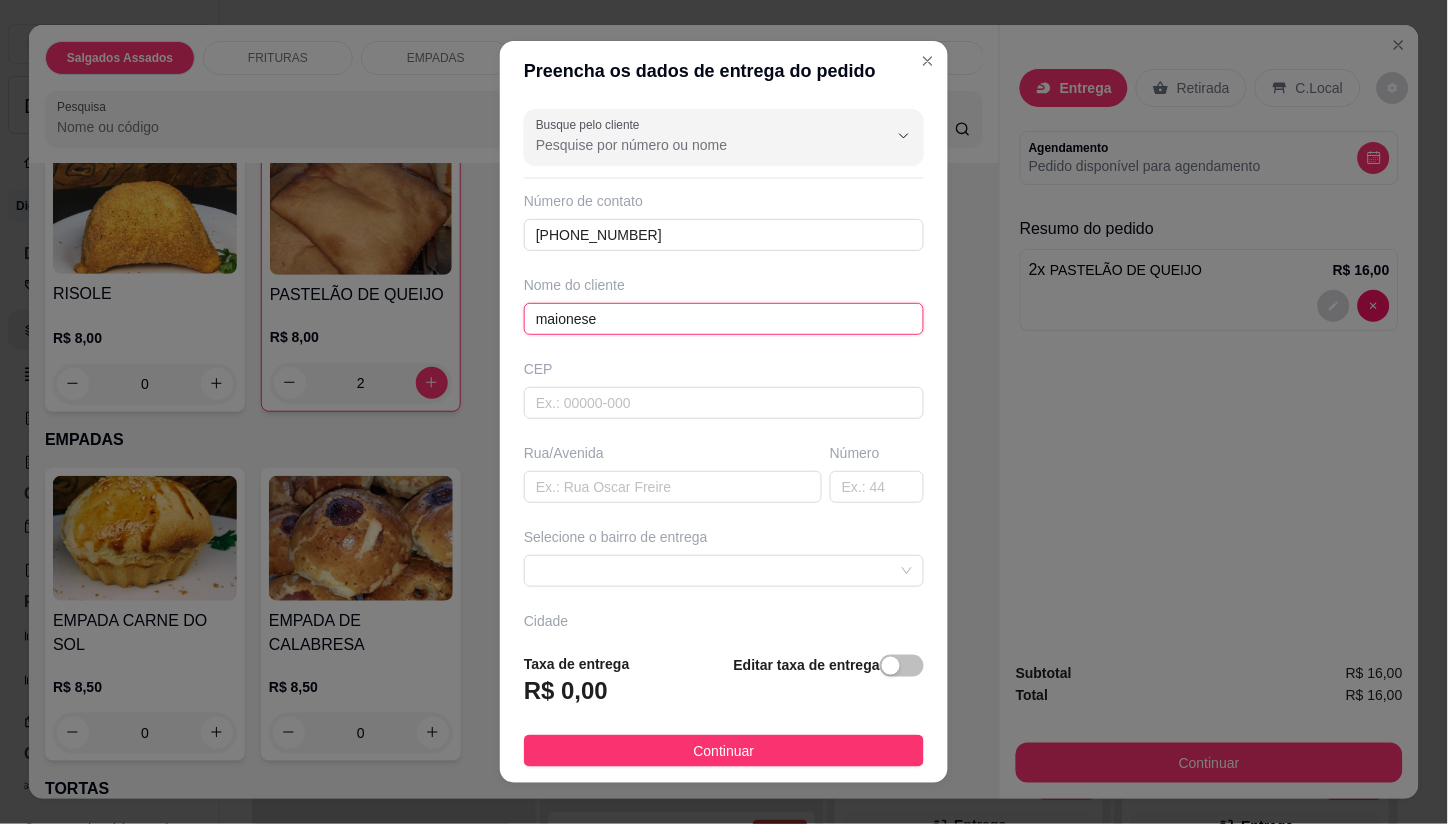 click on "maionese" at bounding box center [724, 319] 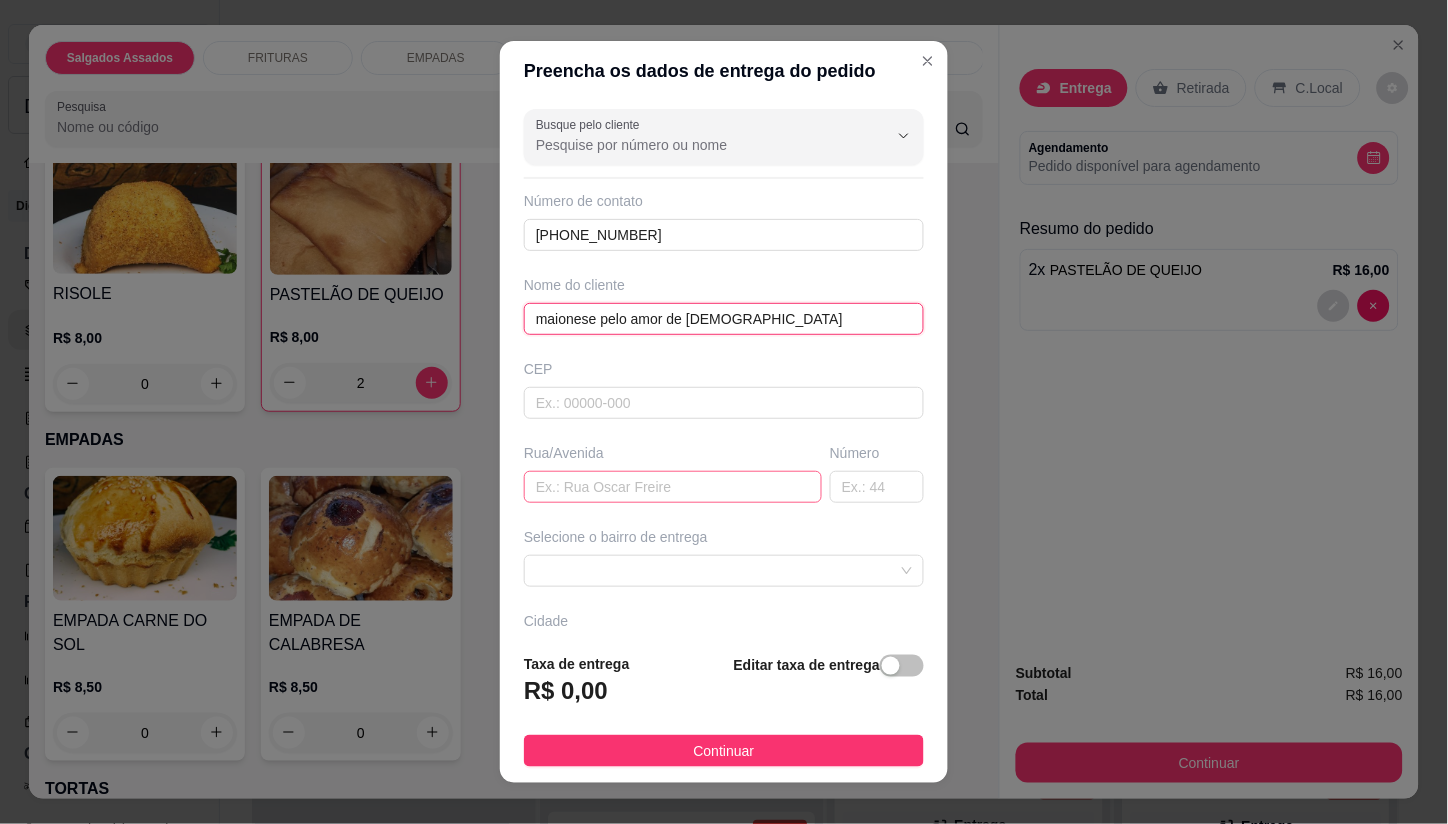 type on "maionese pelo amor de [DEMOGRAPHIC_DATA]" 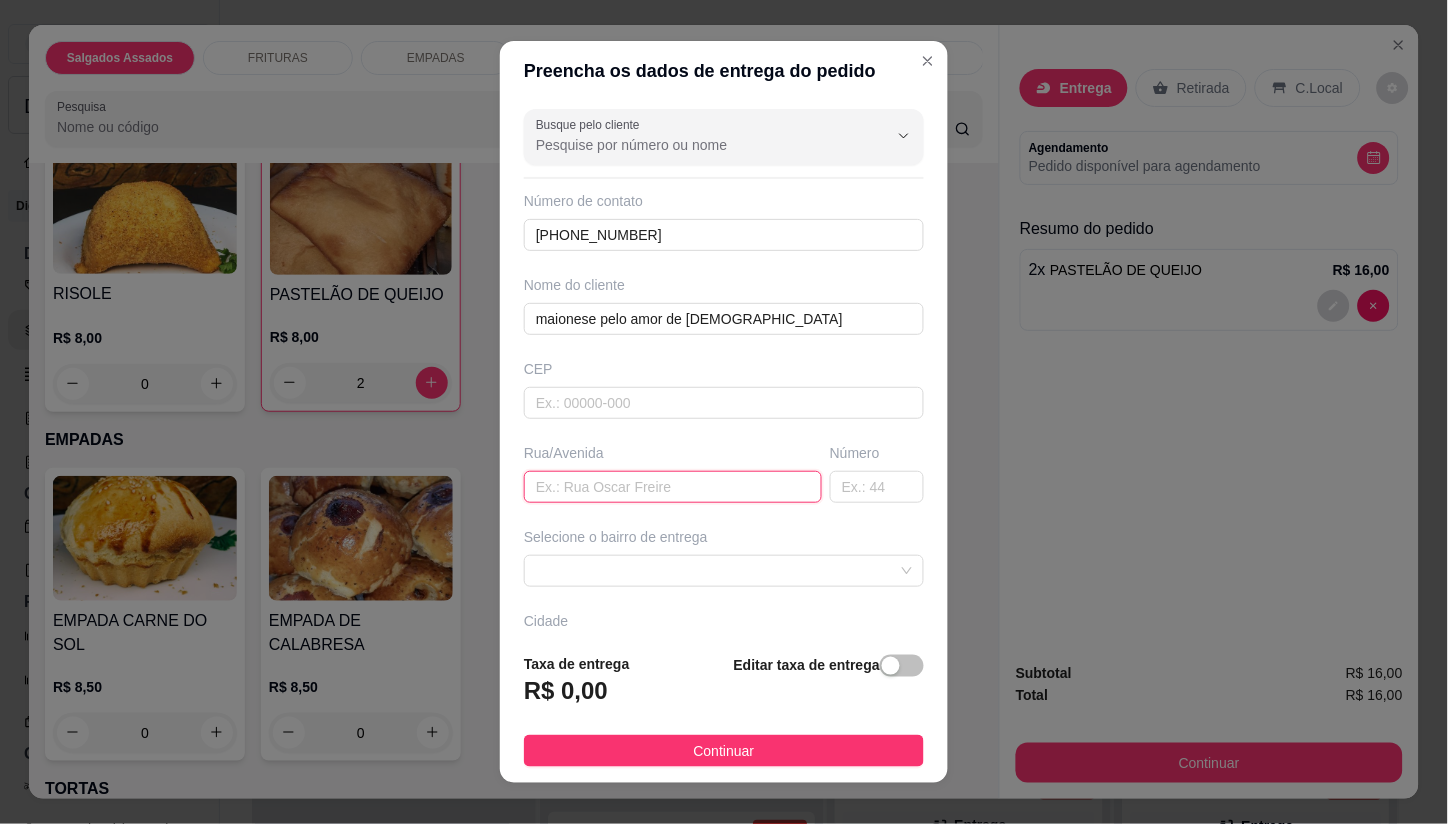 click at bounding box center [673, 487] 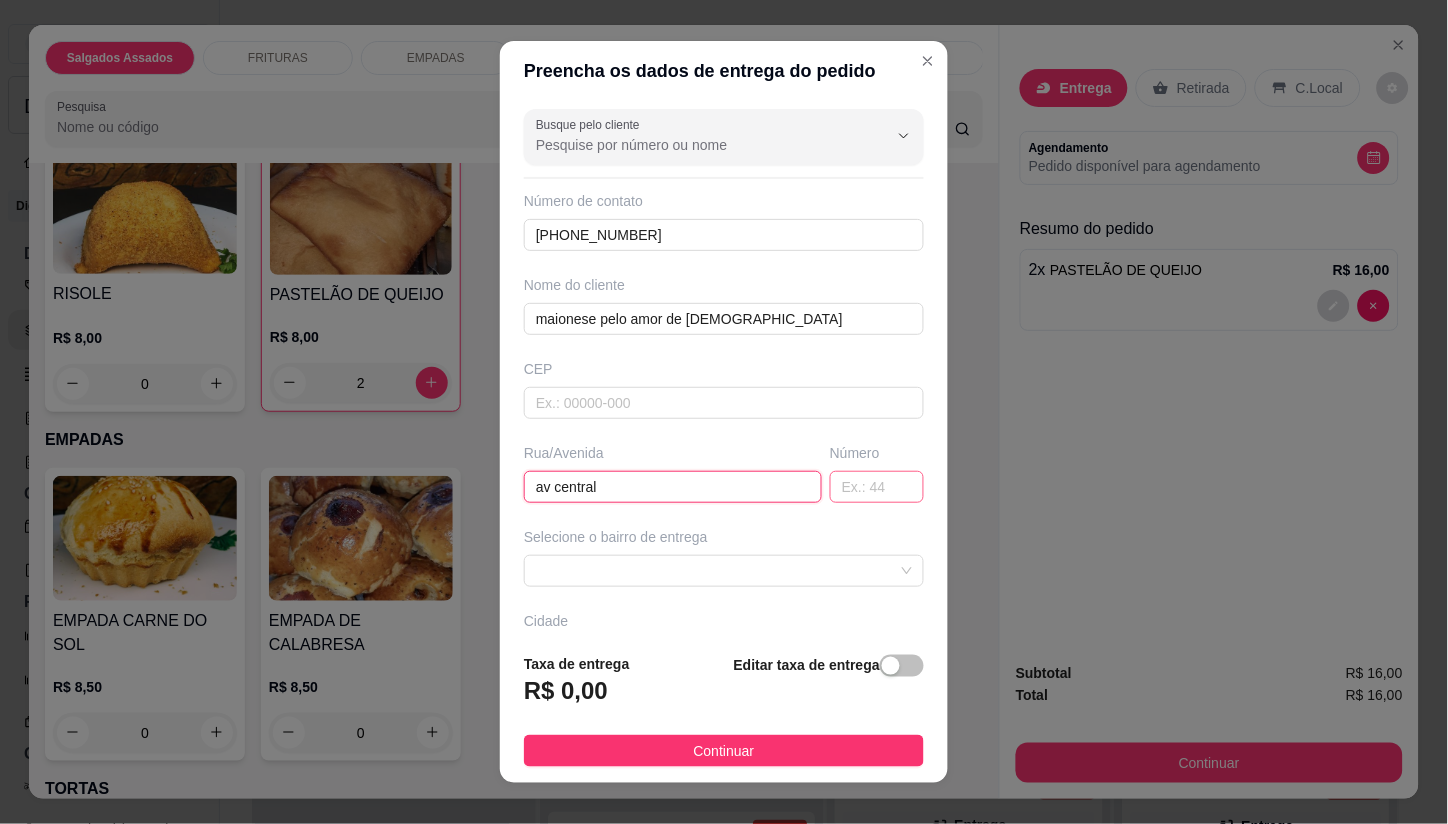type on "av central" 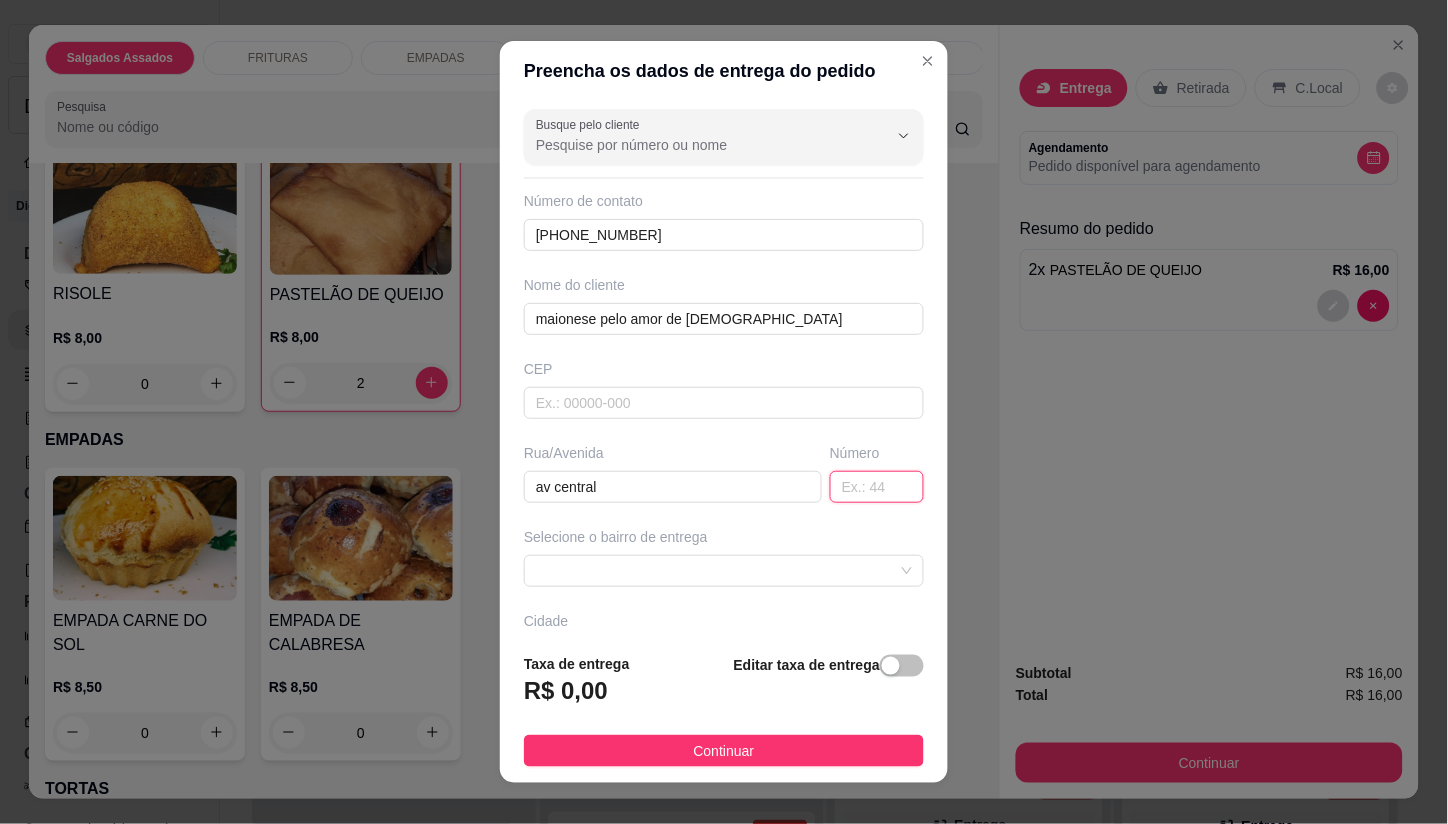 click at bounding box center [877, 487] 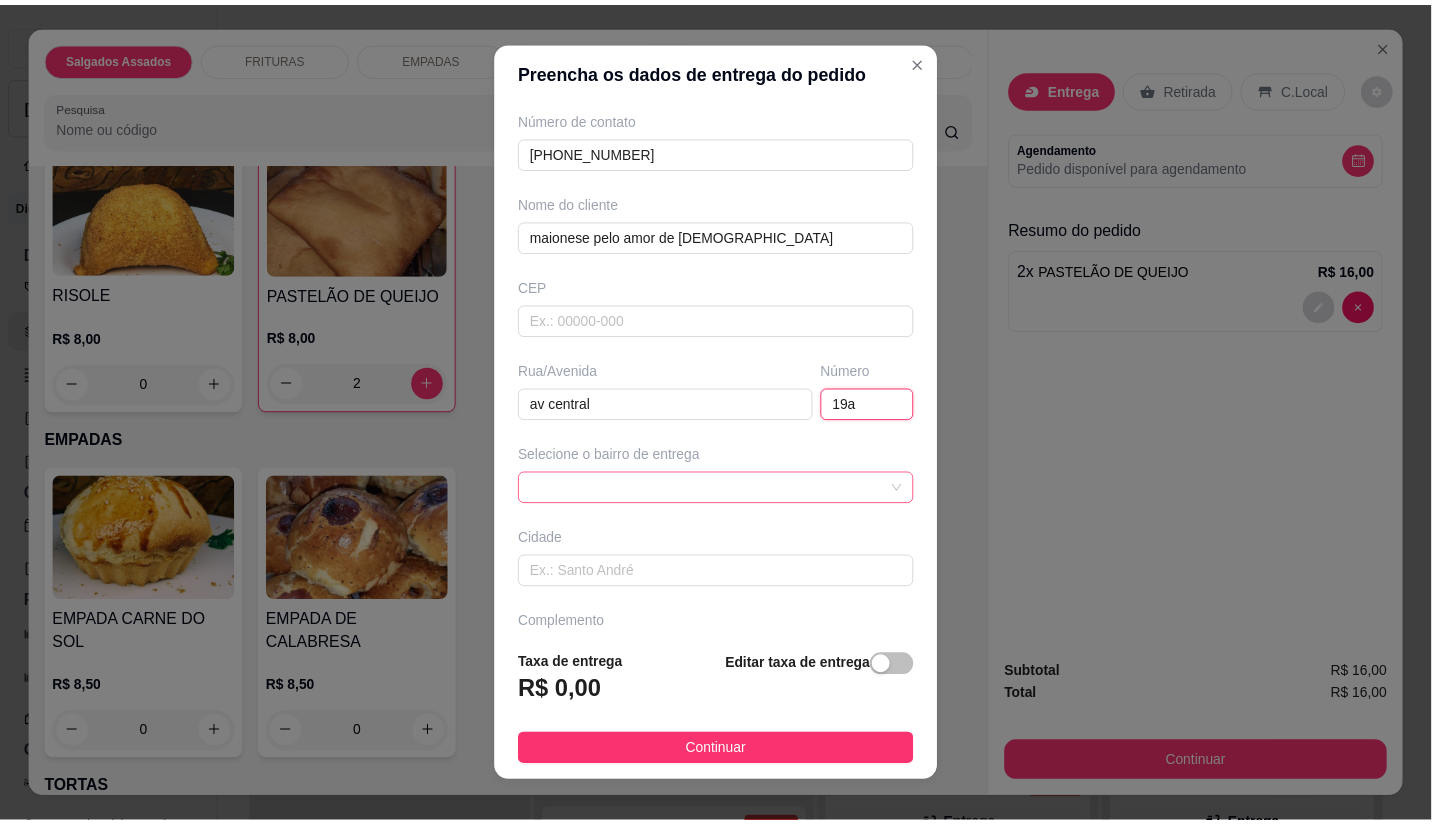 scroll, scrollTop: 27, scrollLeft: 0, axis: vertical 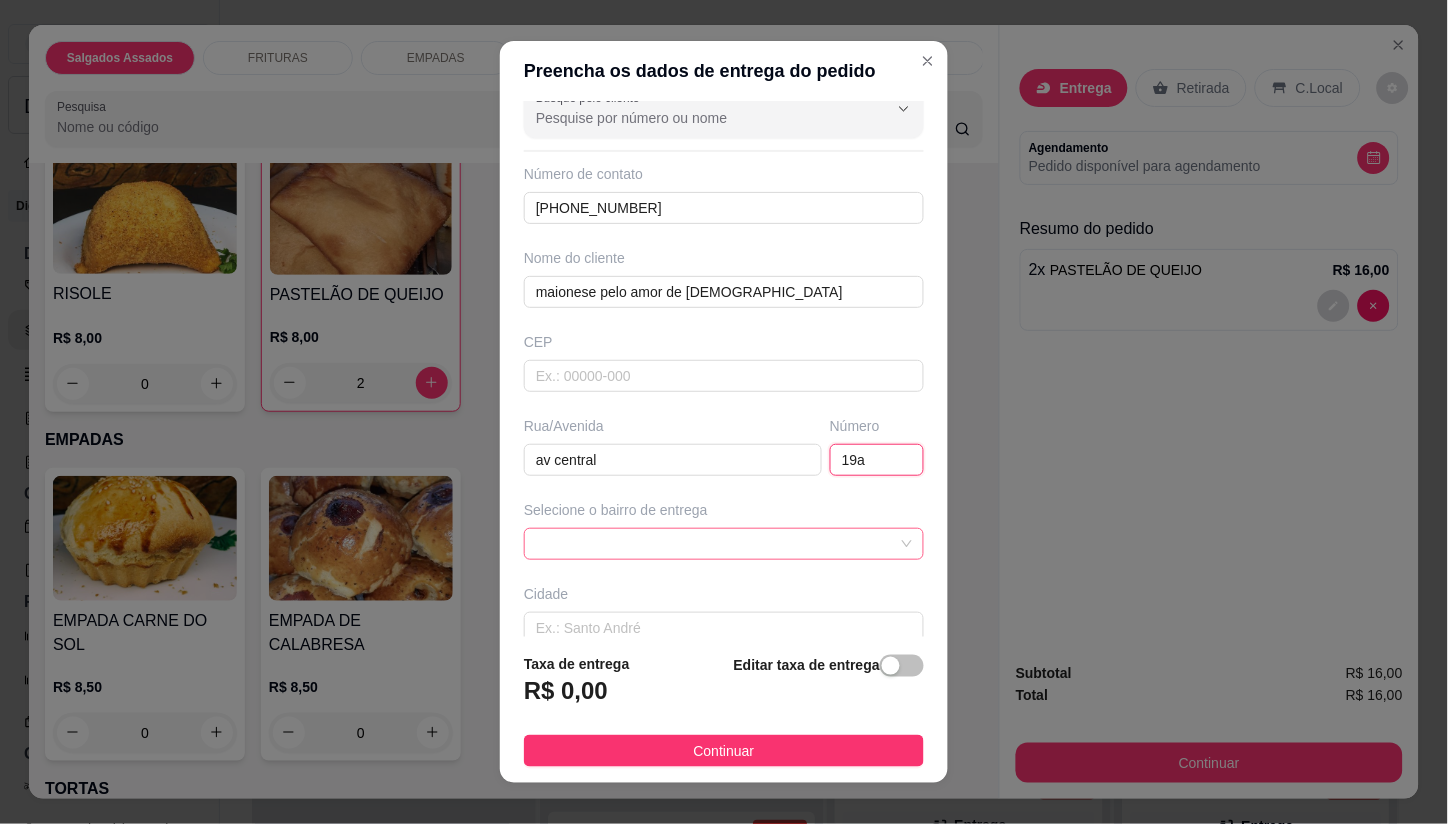 click at bounding box center (724, 544) 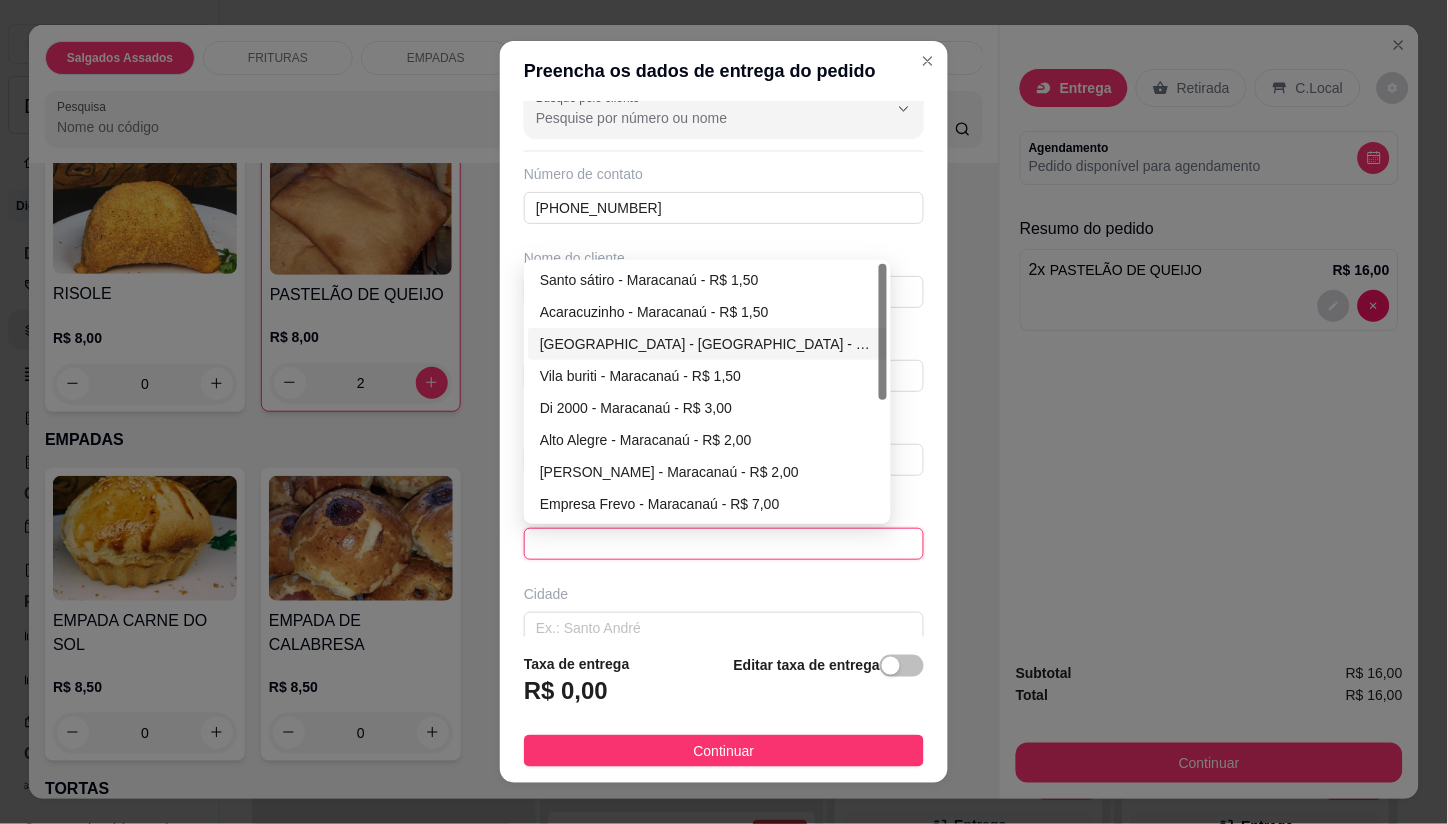 click on "[GEOGRAPHIC_DATA]  - [GEOGRAPHIC_DATA]  -  R$ 1,50" at bounding box center [707, 344] 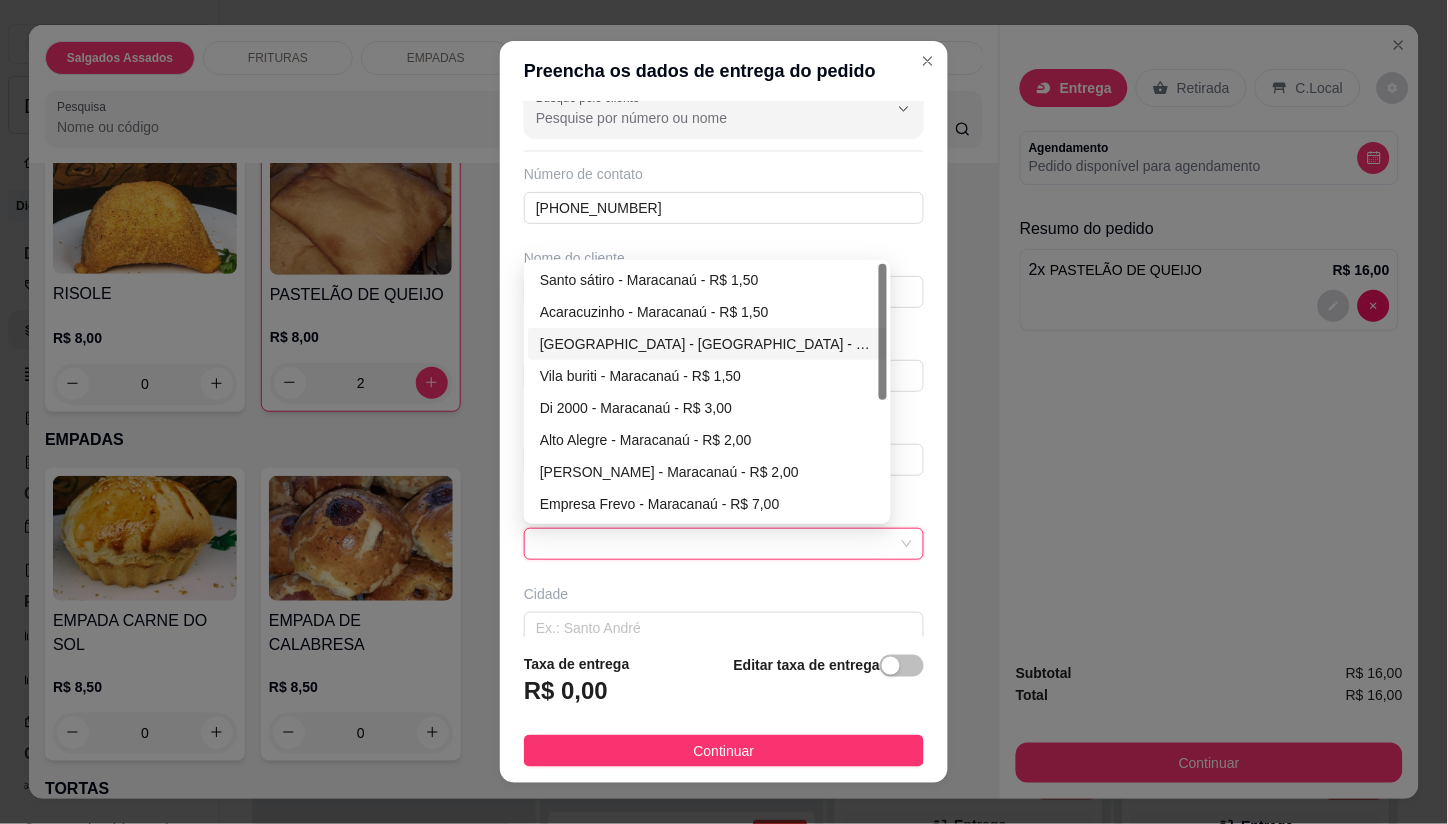 type on "Maracanaú" 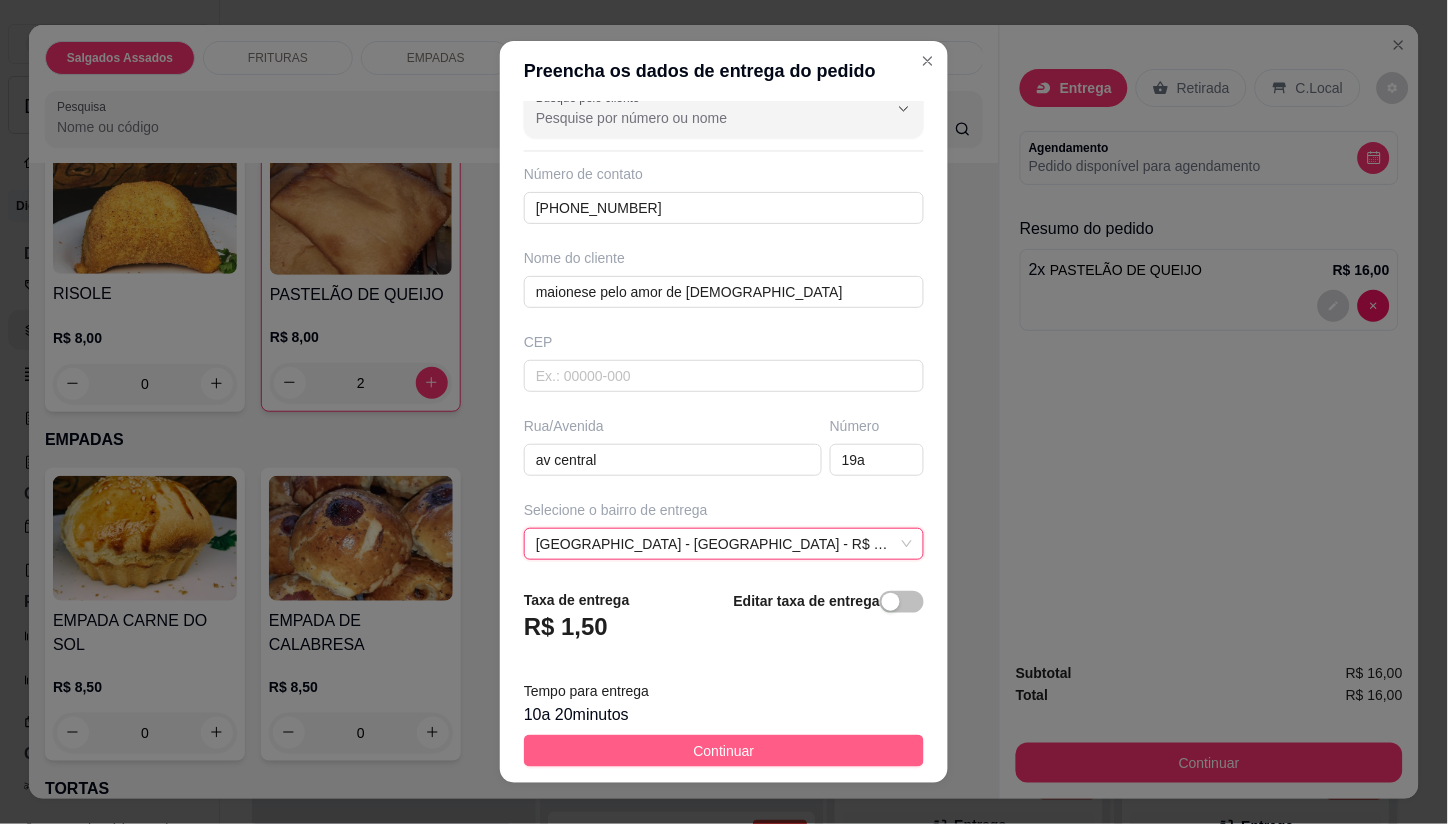 click on "Continuar" at bounding box center (724, 751) 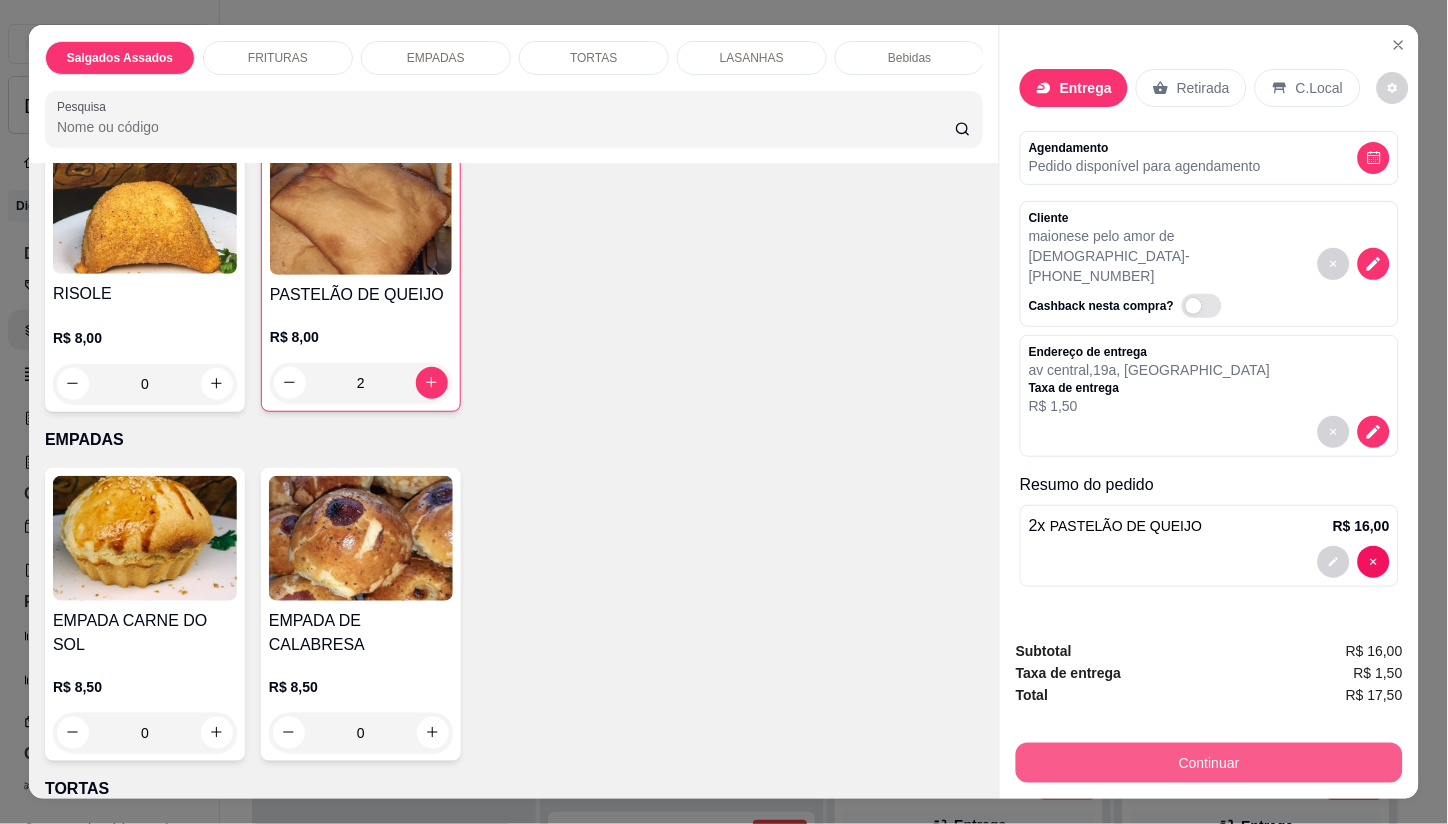click on "Continuar" at bounding box center [1209, 763] 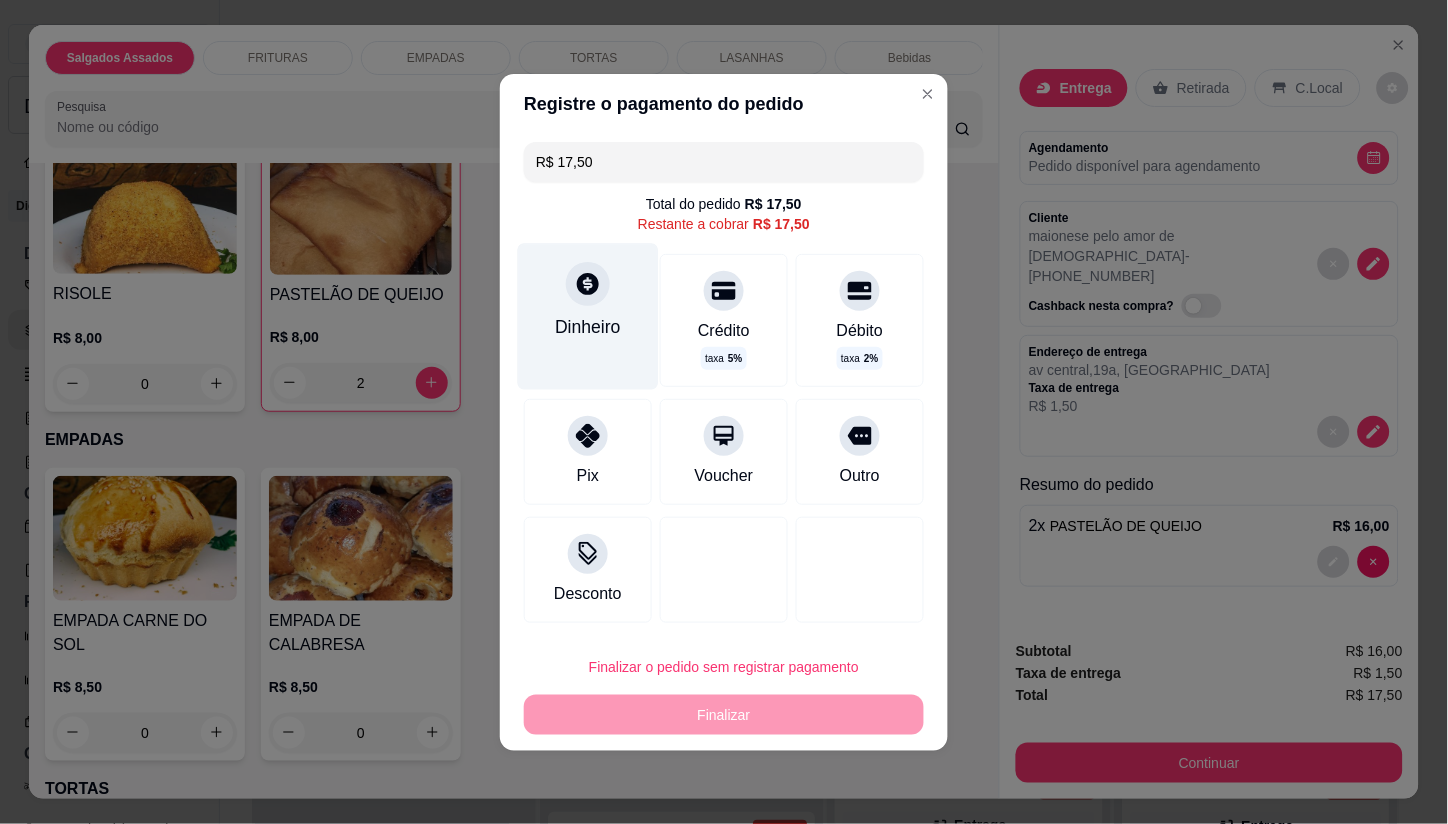 click on "Dinheiro" at bounding box center [588, 327] 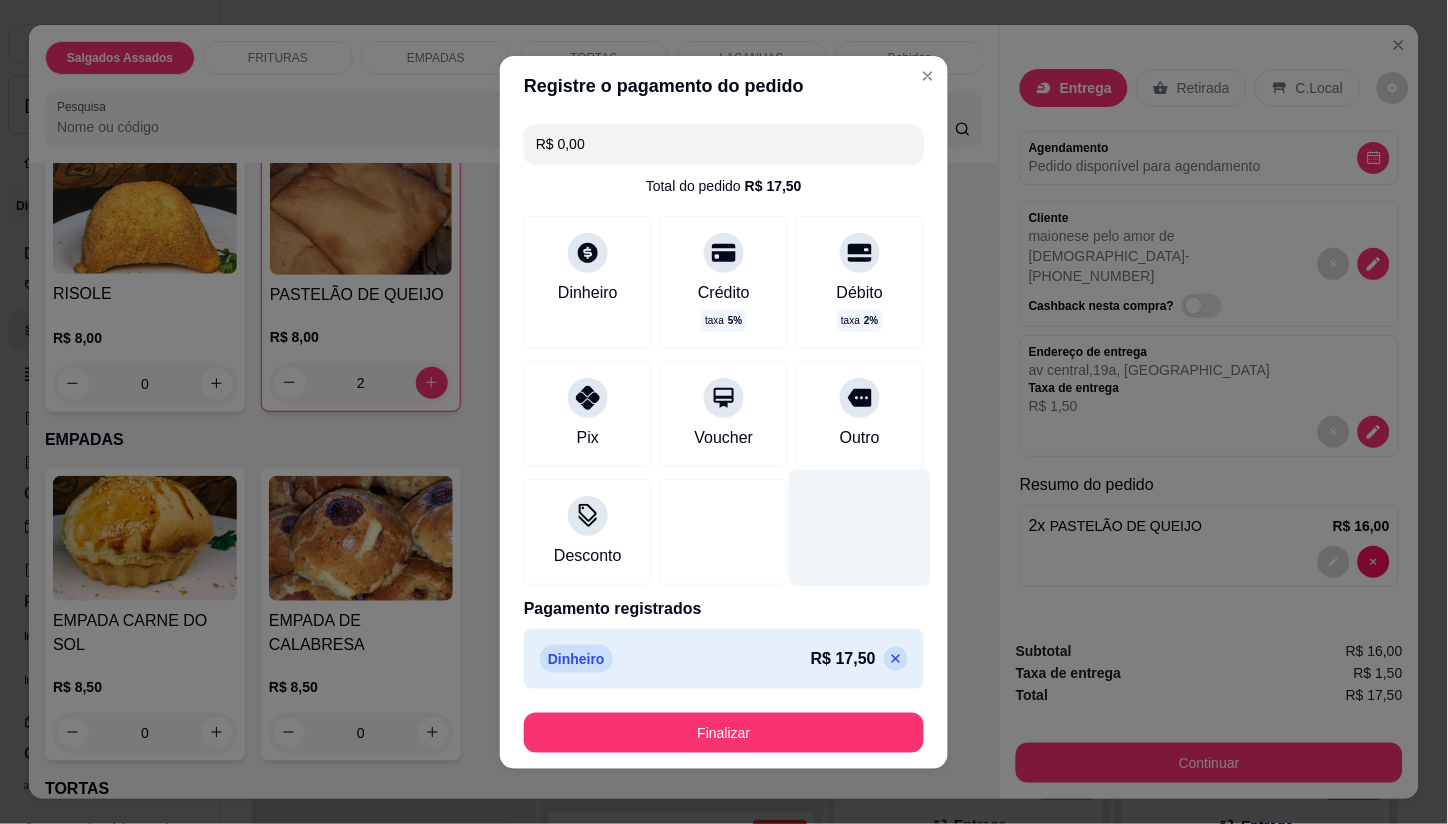 type on "R$ 0,00" 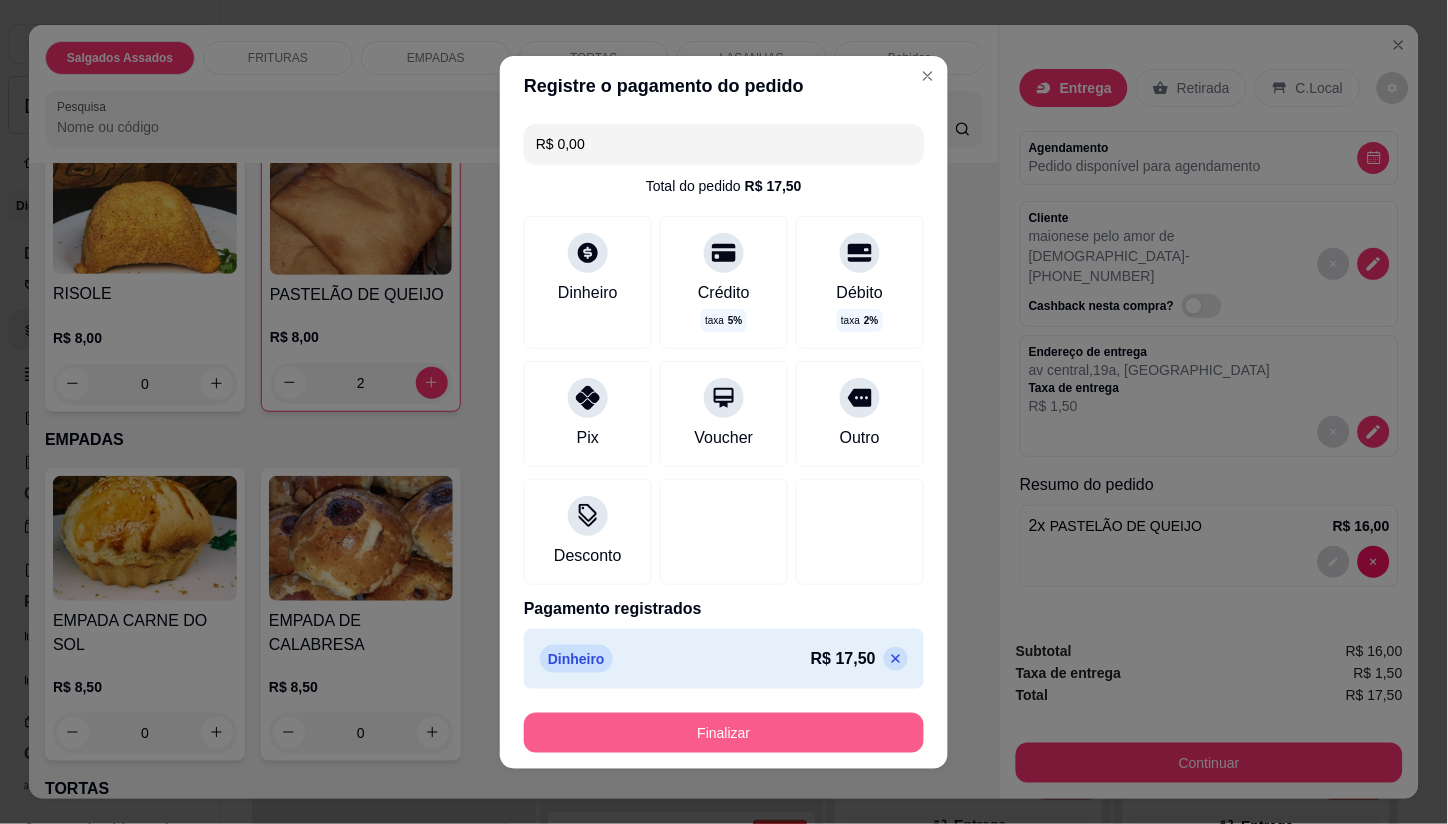 click on "Finalizar" at bounding box center (724, 733) 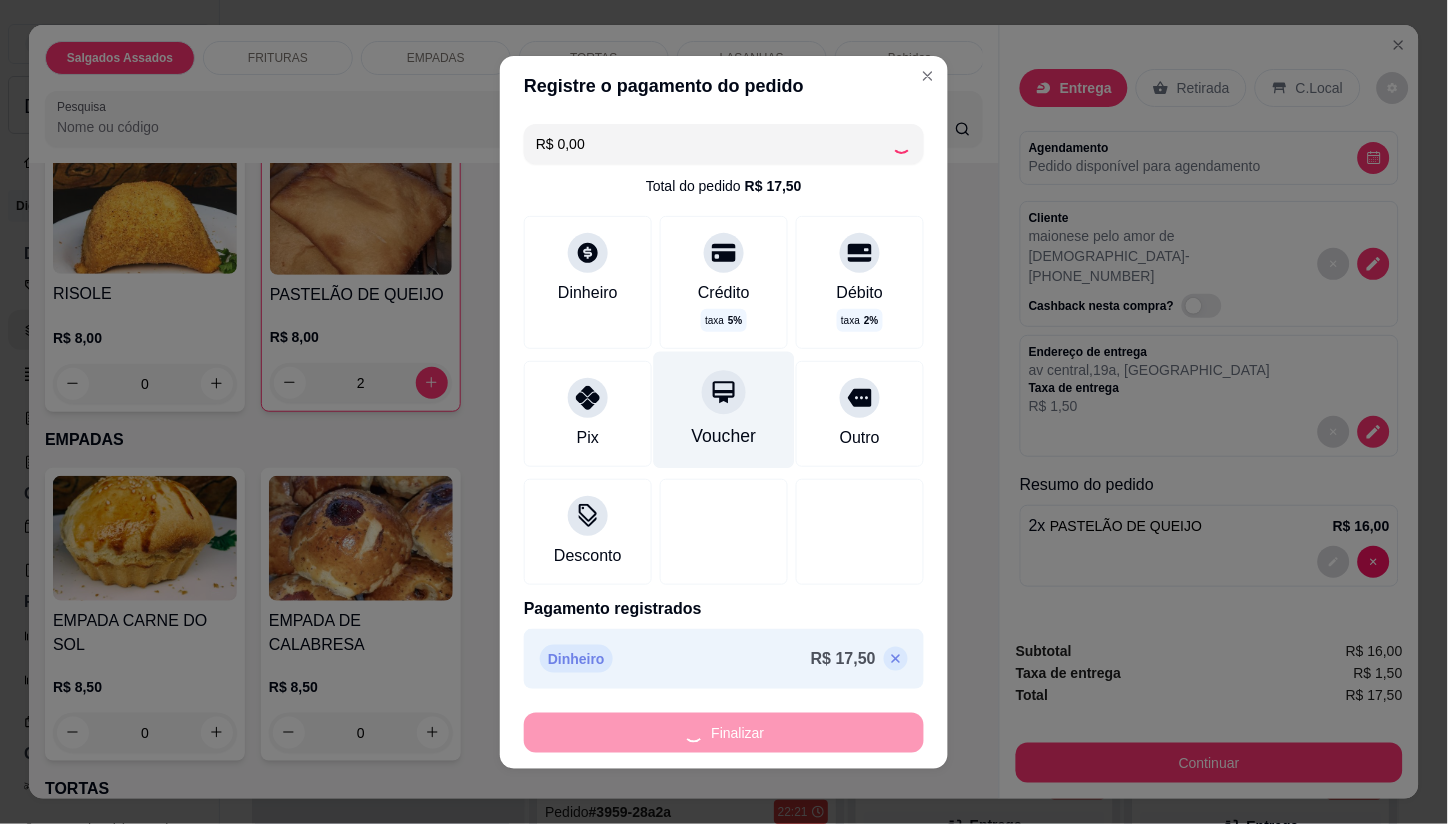 type on "0" 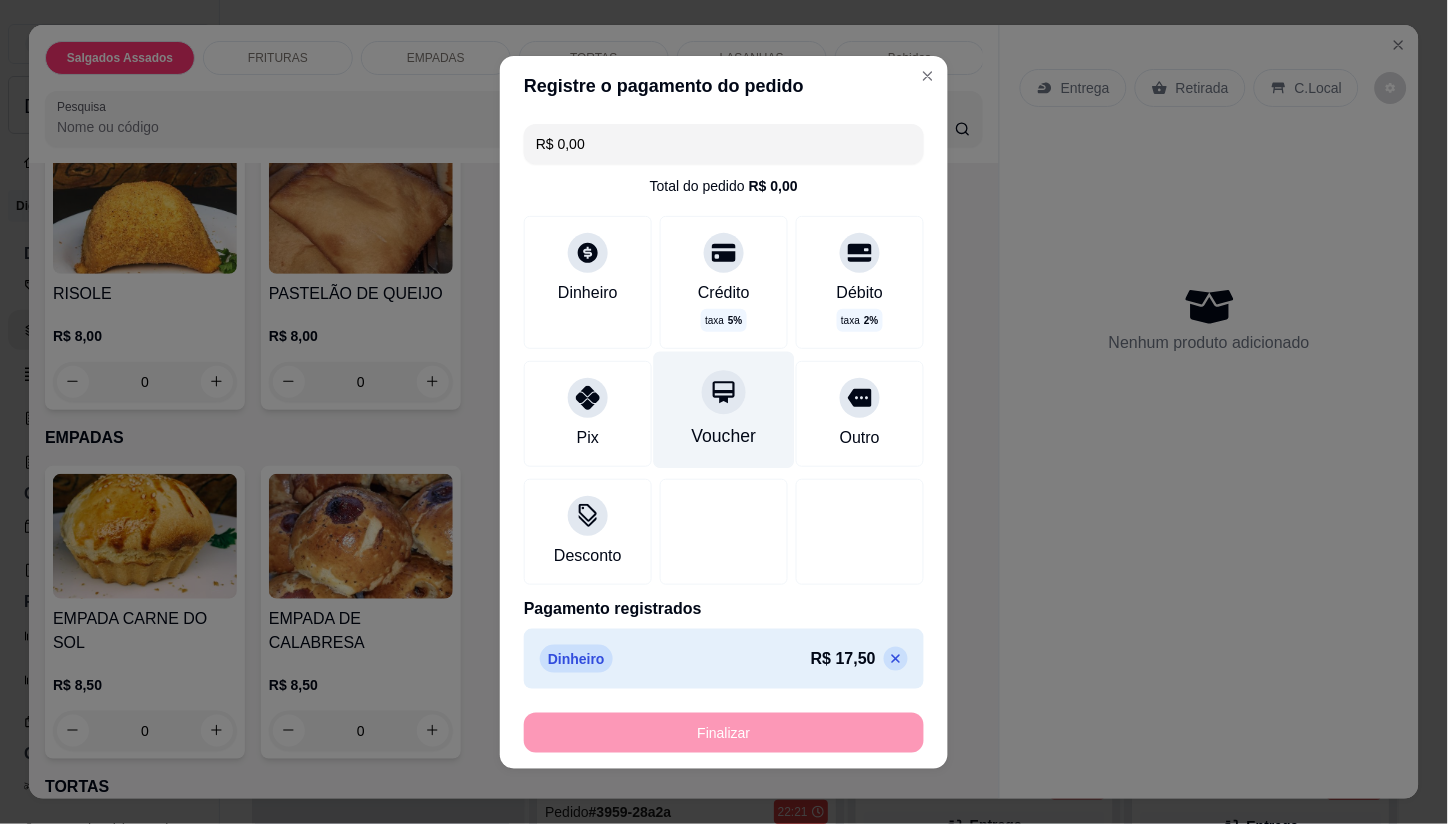 type on "-R$ 17,50" 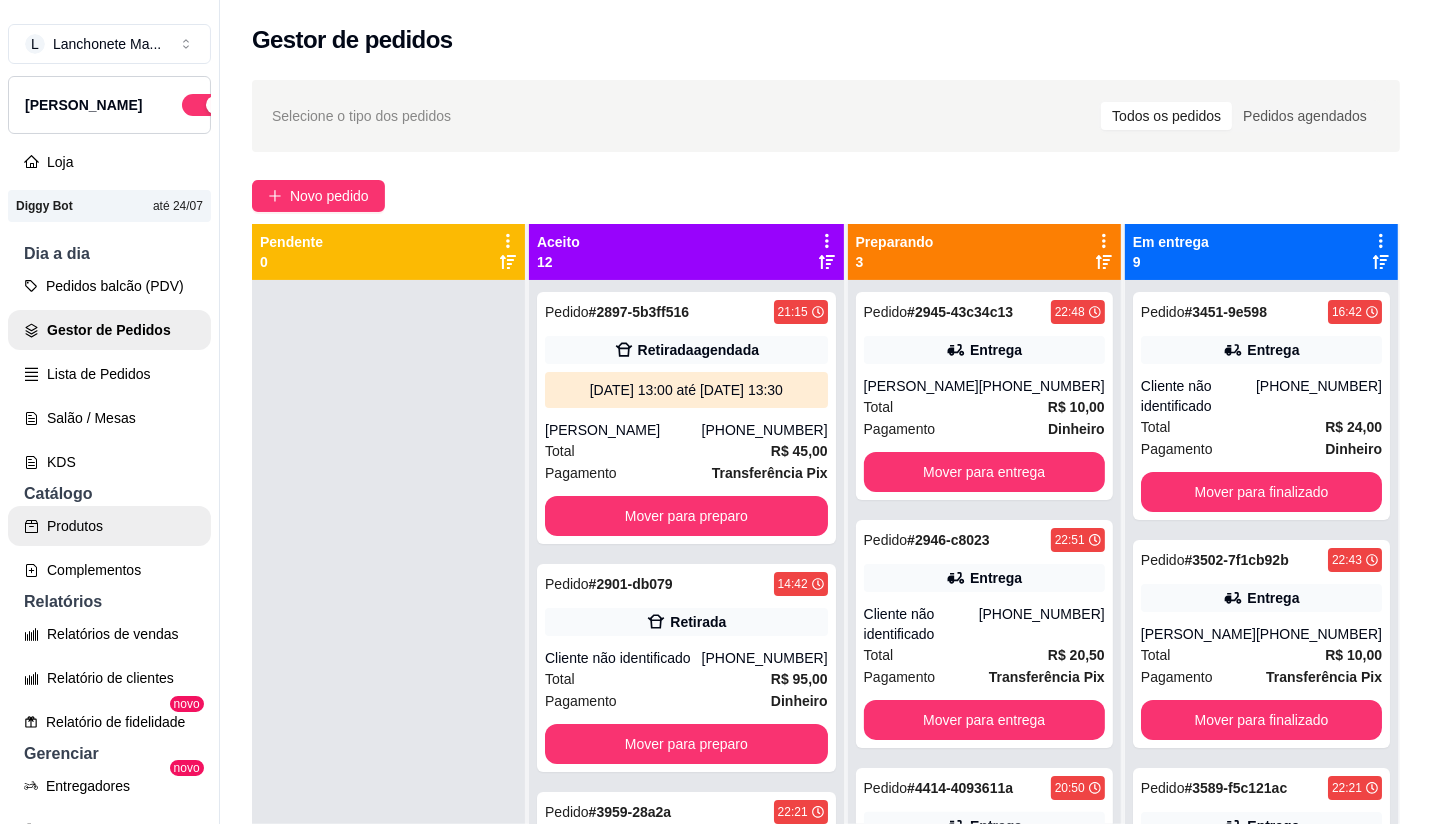 click on "Produtos" at bounding box center (109, 526) 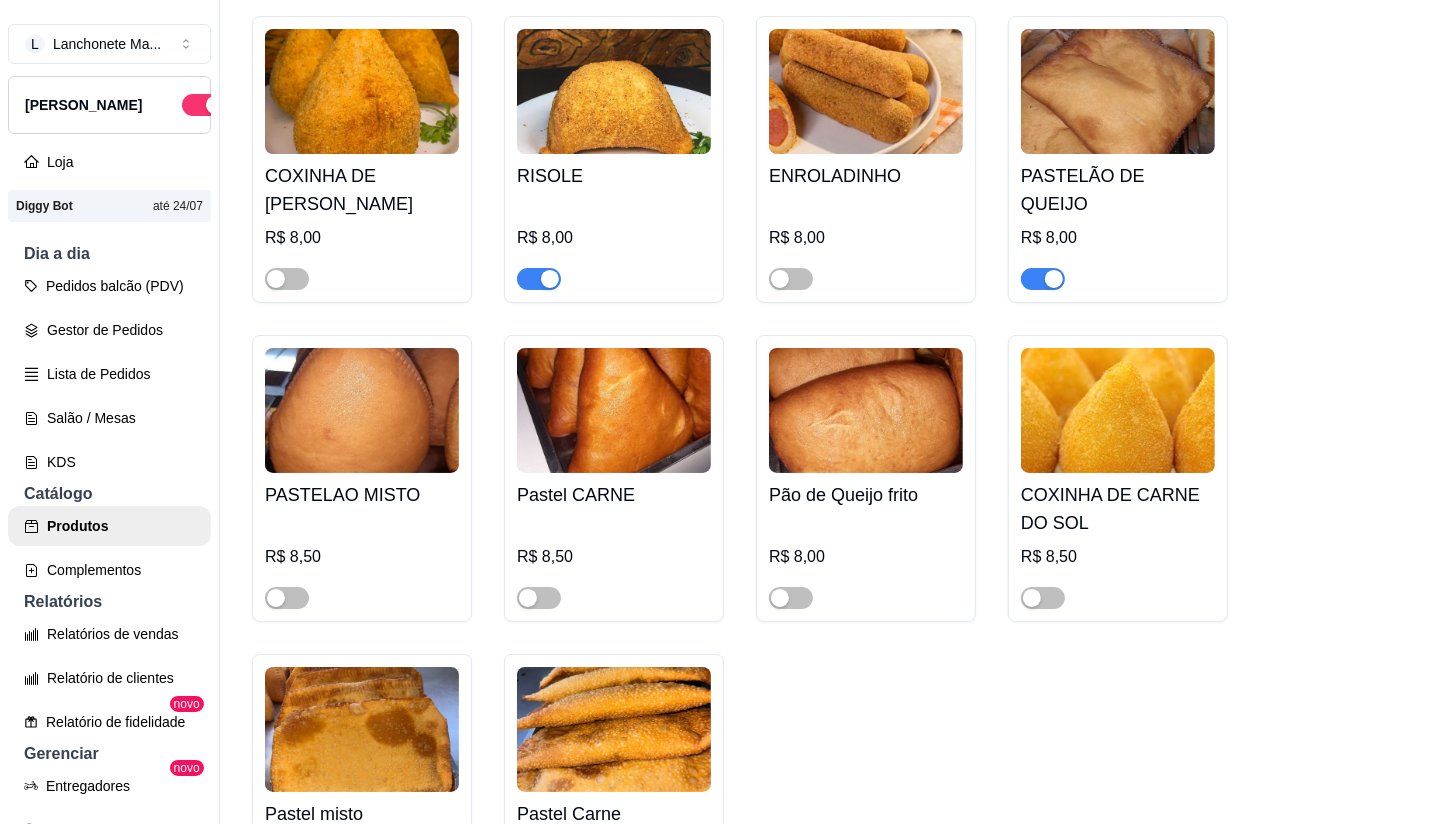scroll, scrollTop: 2932, scrollLeft: 0, axis: vertical 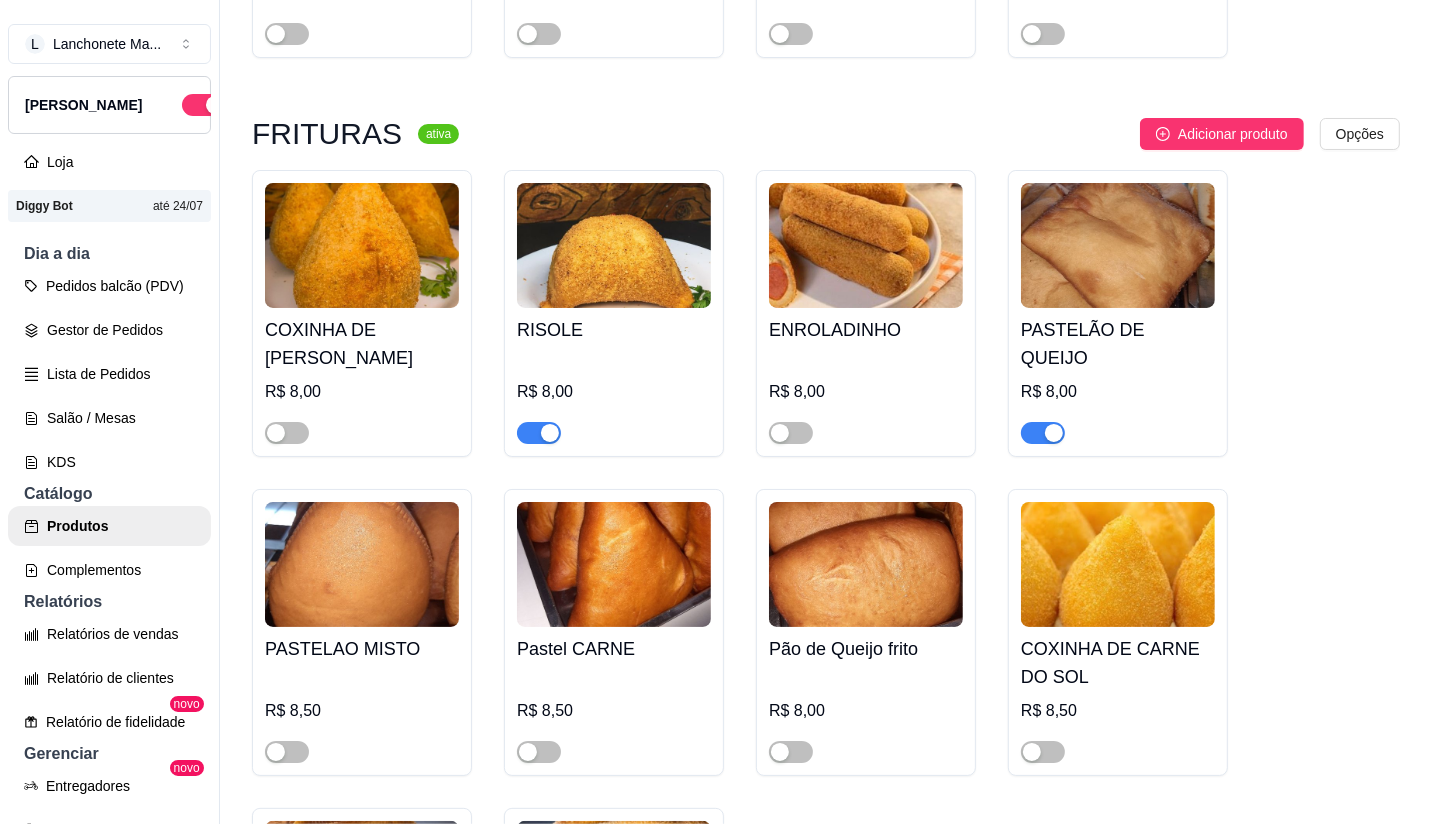 click at bounding box center [1054, 433] 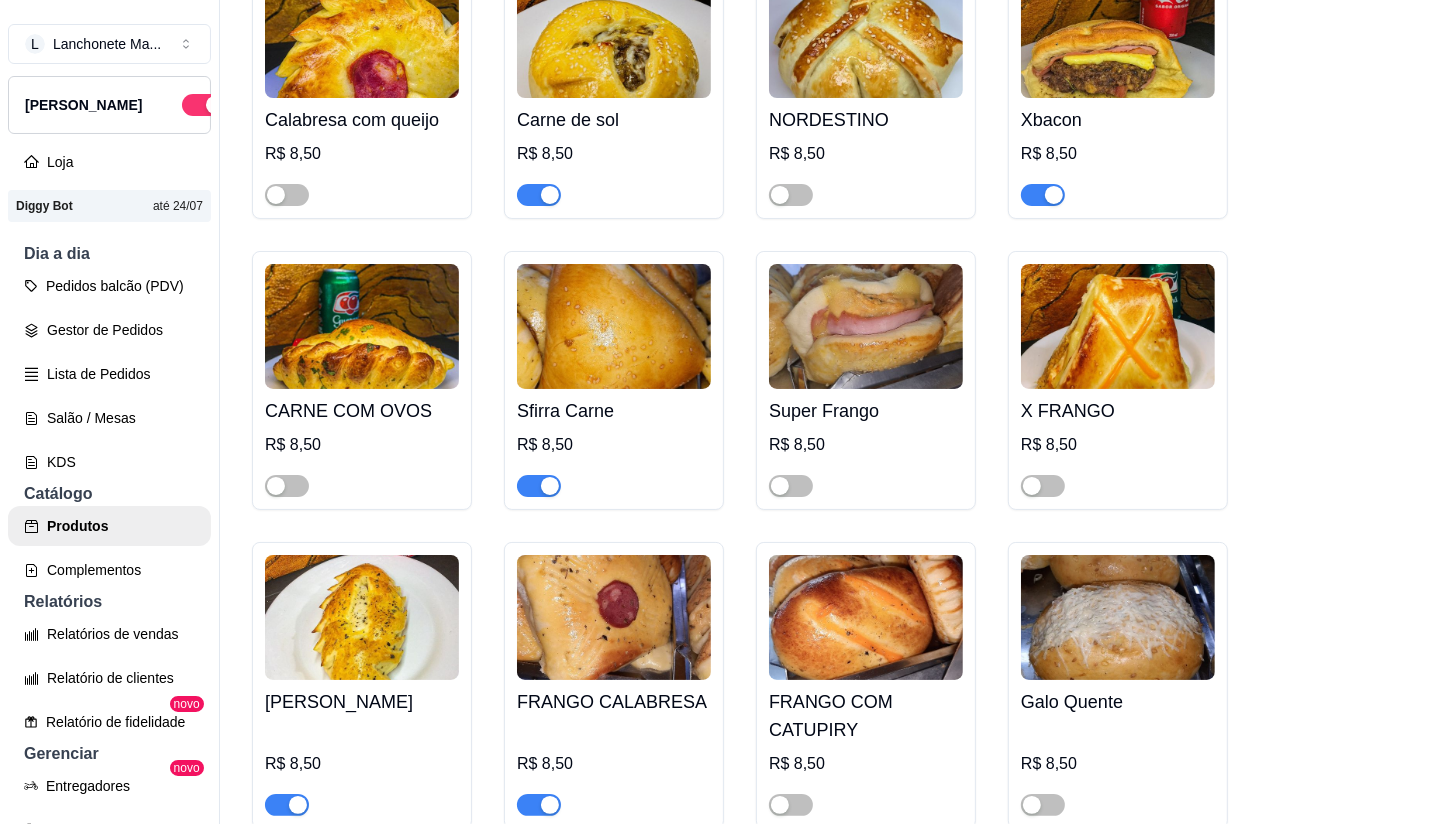 scroll, scrollTop: 1265, scrollLeft: 0, axis: vertical 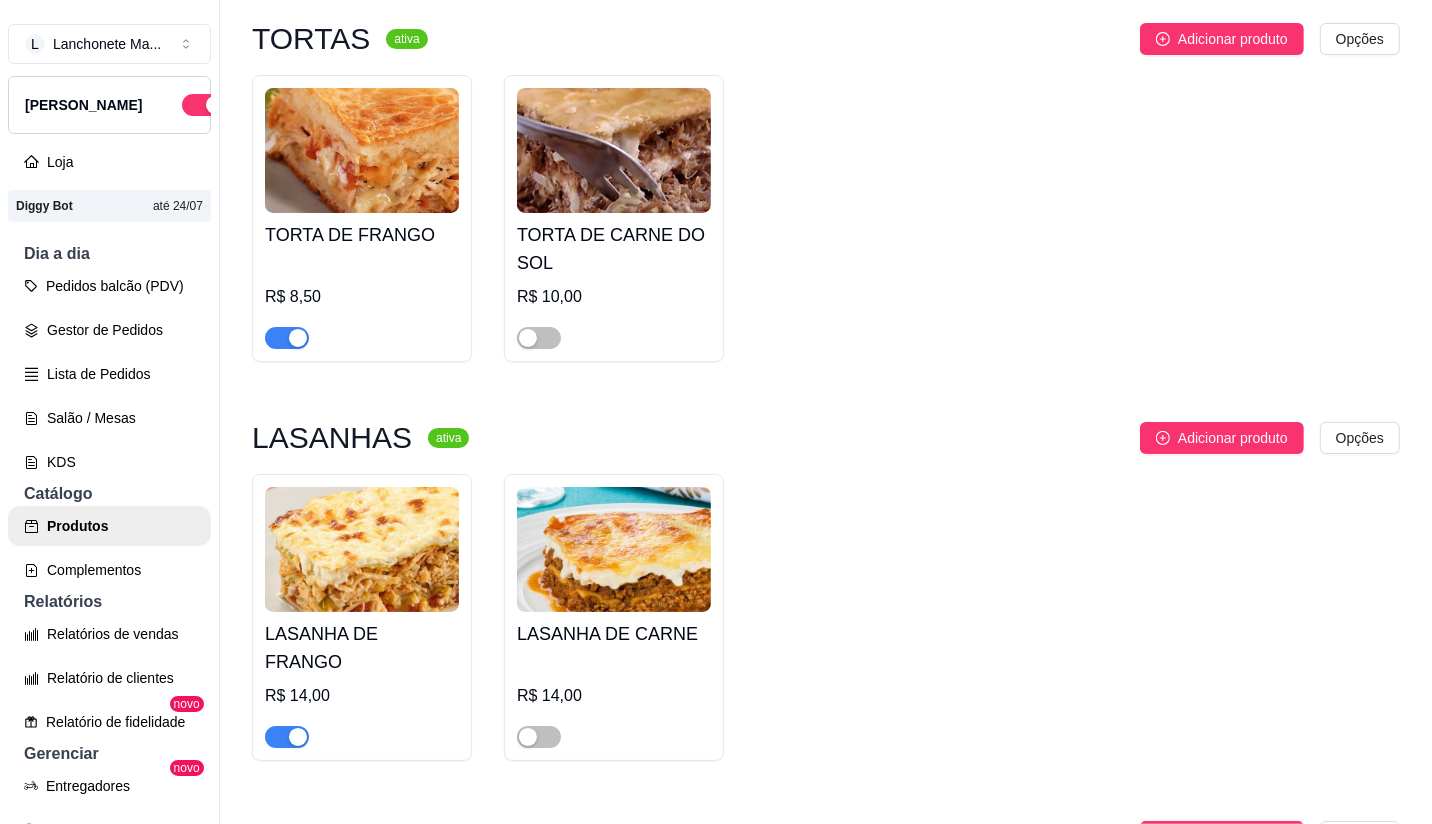 click at bounding box center [287, 737] 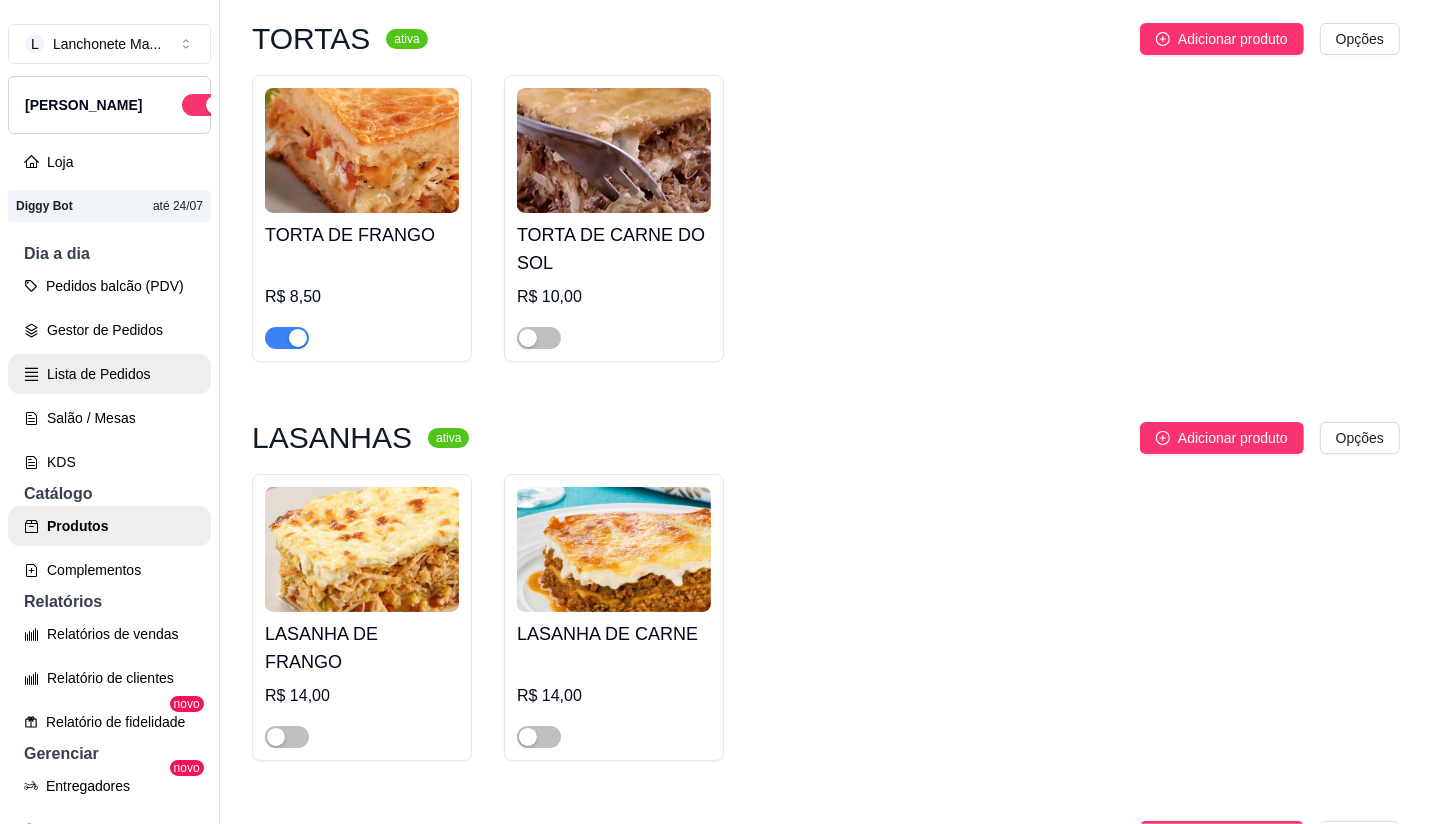 click on "Lista de Pedidos" at bounding box center [109, 374] 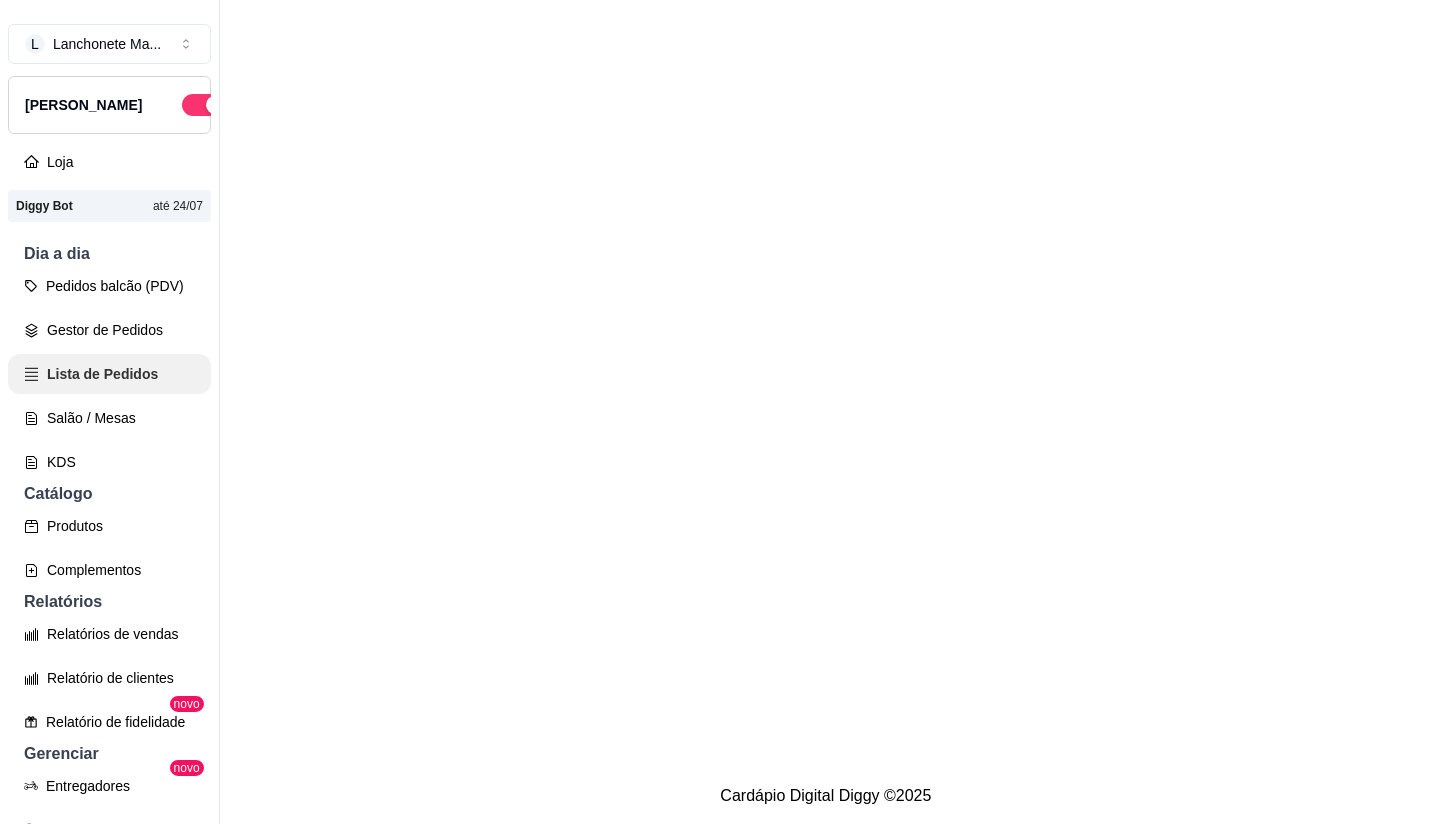 scroll, scrollTop: 0, scrollLeft: 0, axis: both 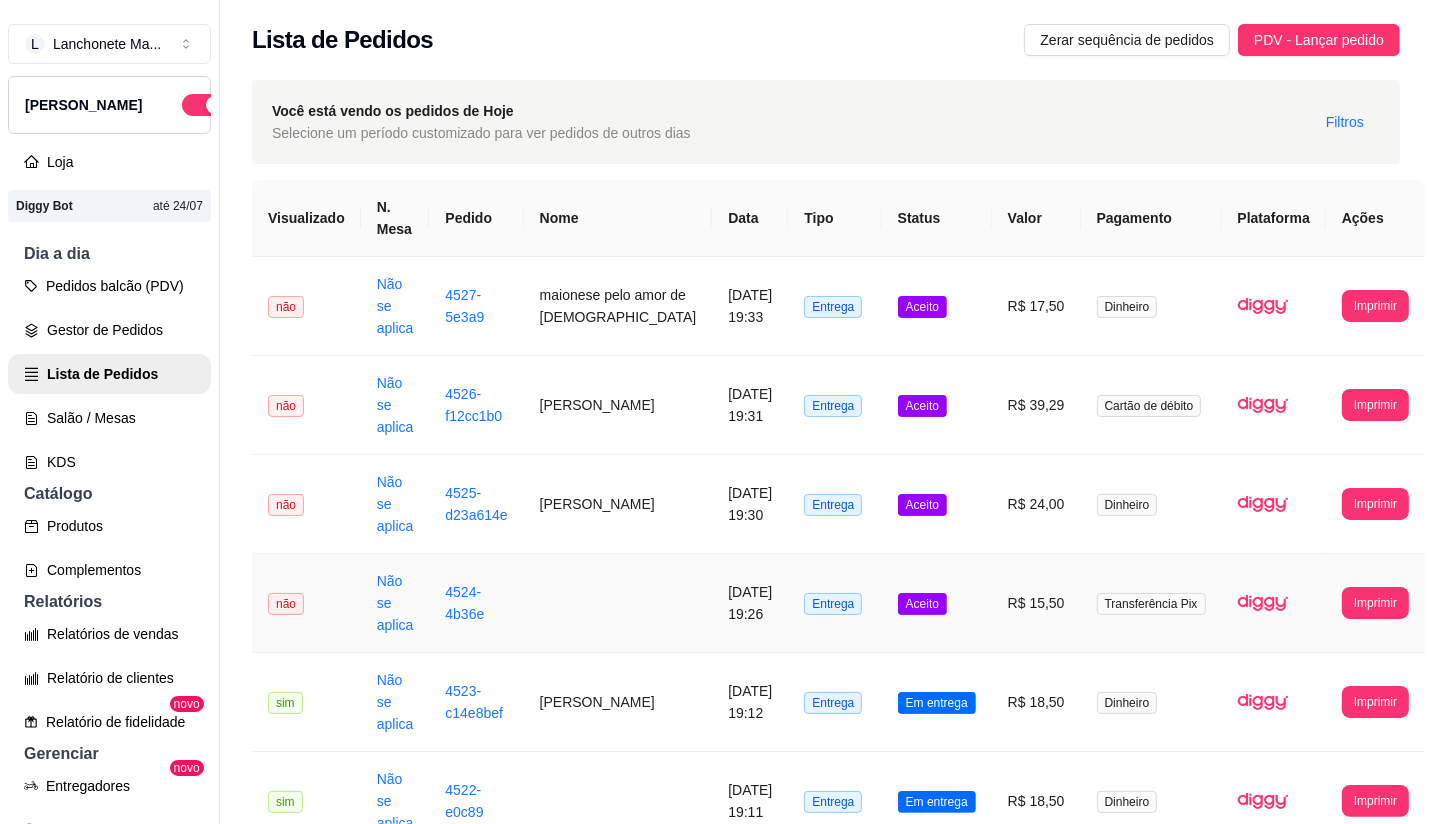 click on "Aceito" at bounding box center [937, 603] 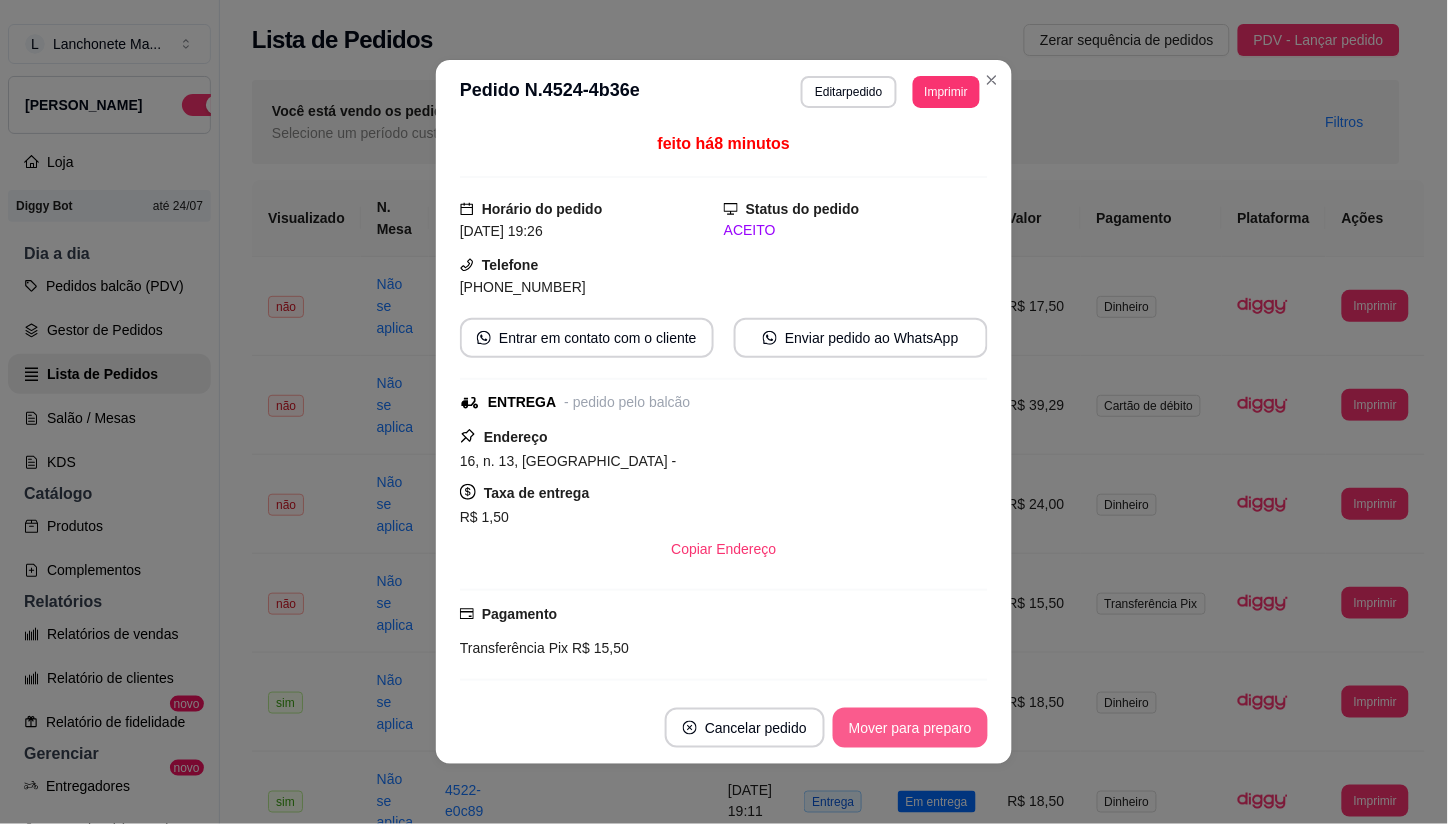 click on "Mover para preparo" at bounding box center (910, 728) 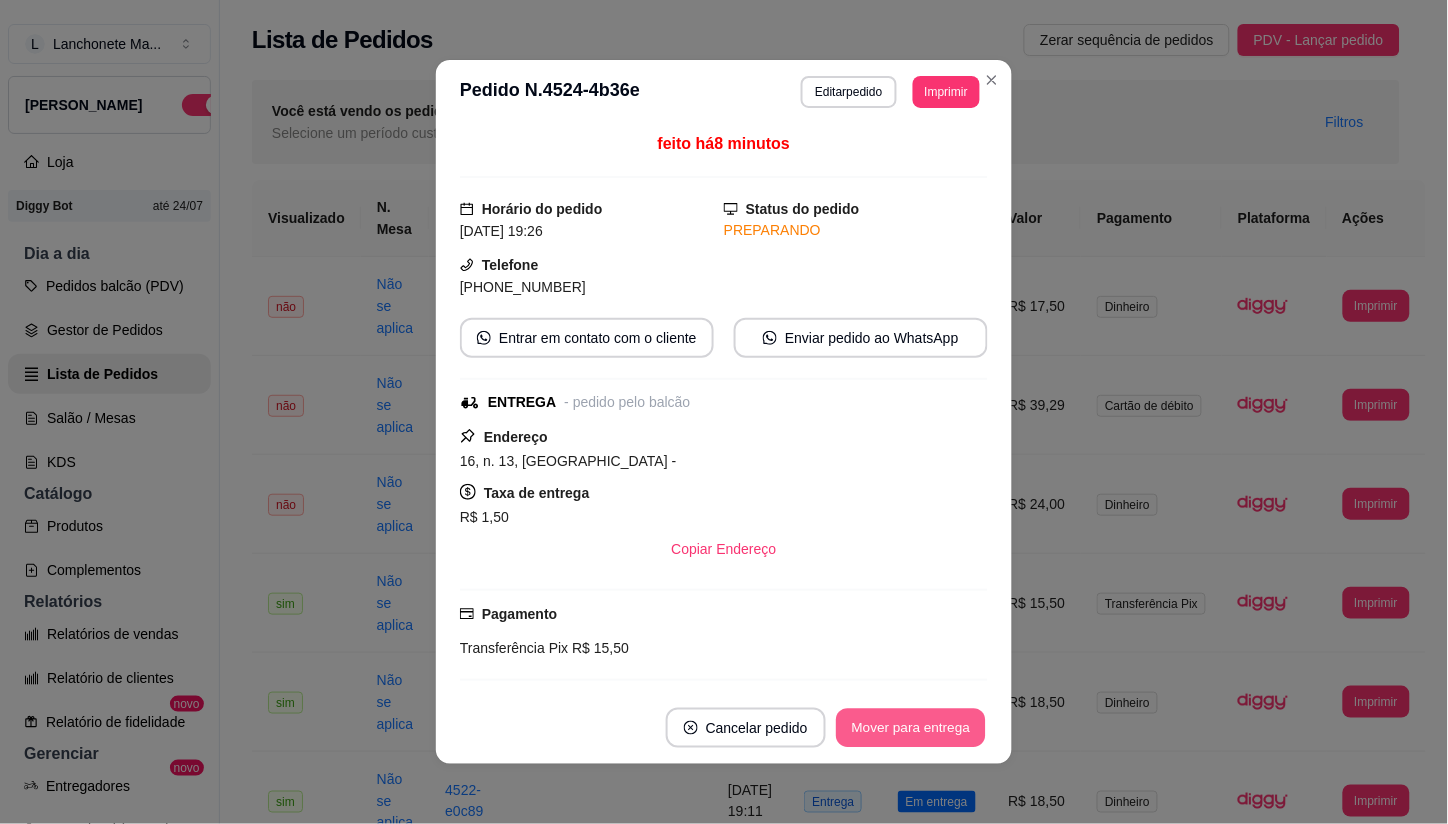 click on "Mover para entrega" at bounding box center [911, 728] 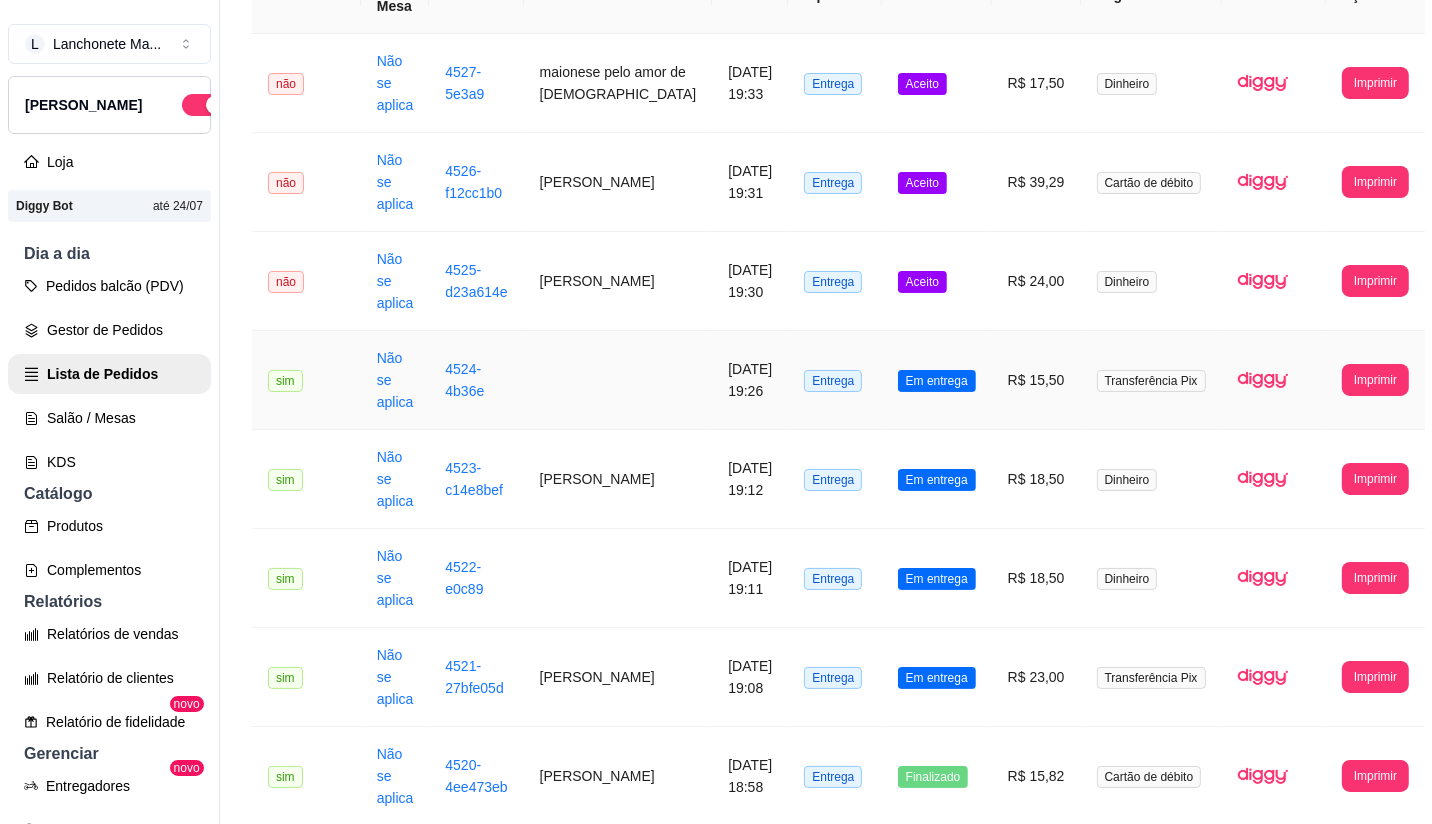 scroll, scrollTop: 222, scrollLeft: 0, axis: vertical 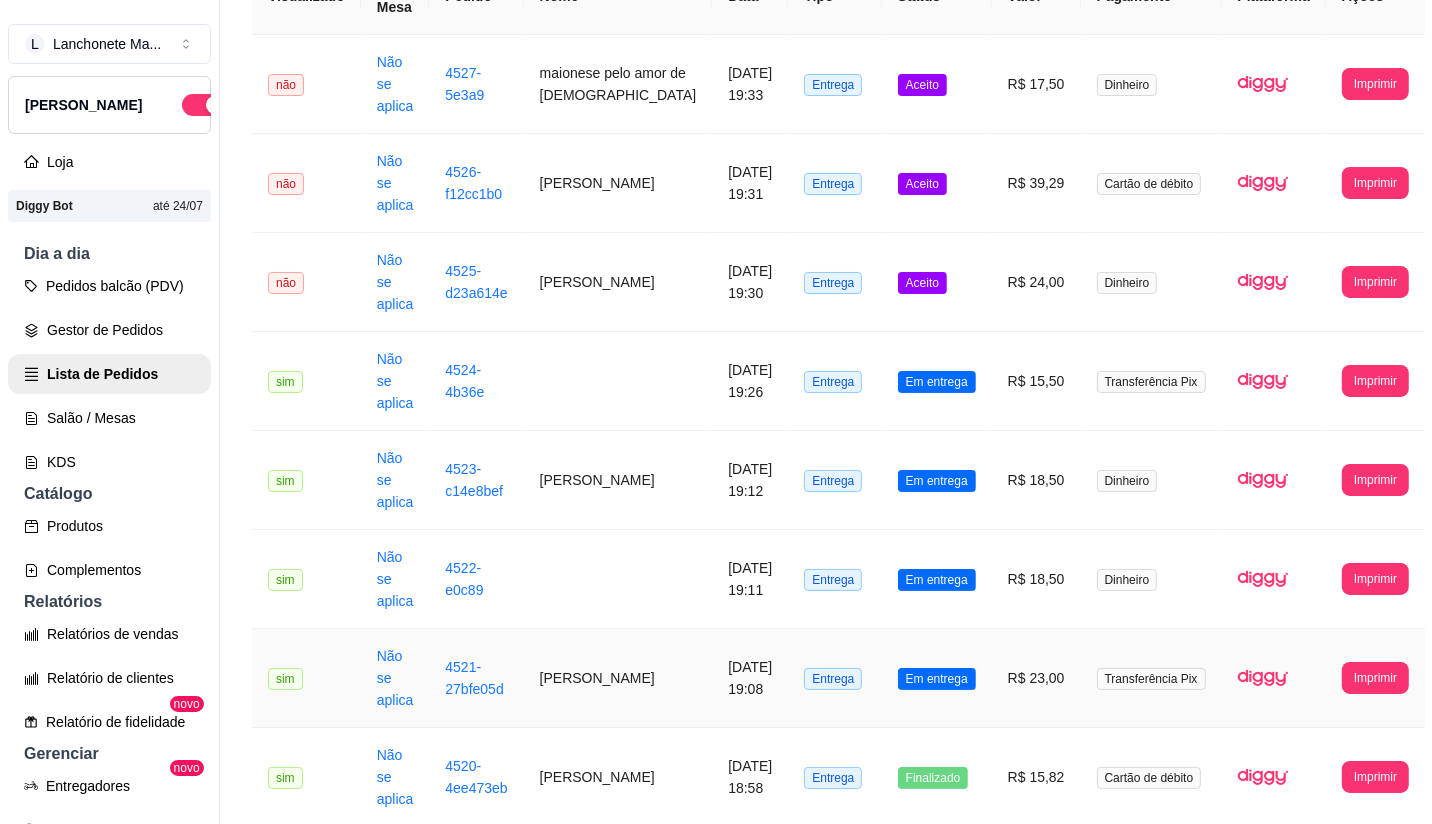 click on "Em entrega" at bounding box center (937, 679) 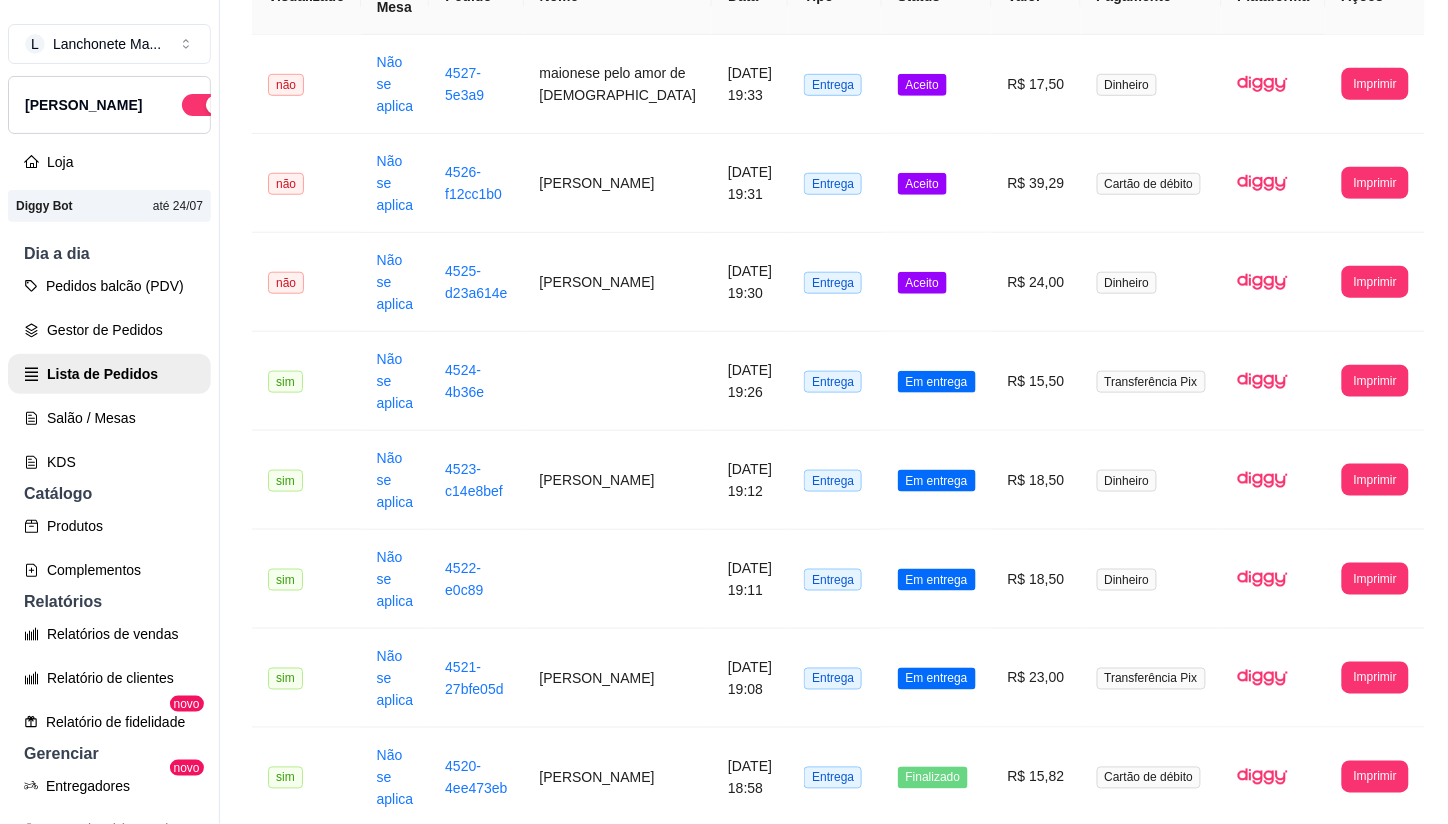 click on "Mover para finalizado" at bounding box center (905, 728) 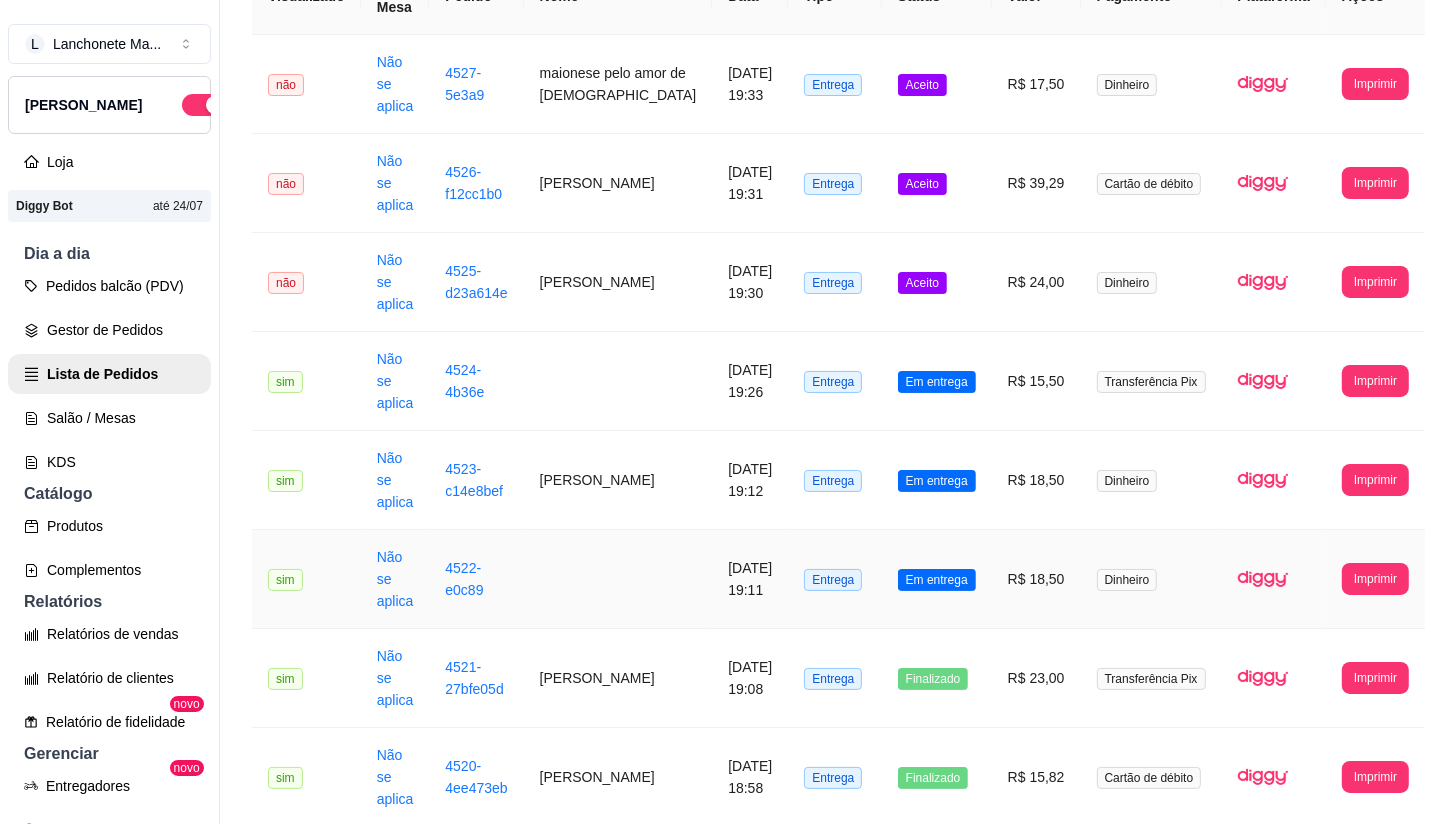 click on "Em entrega" at bounding box center (937, 579) 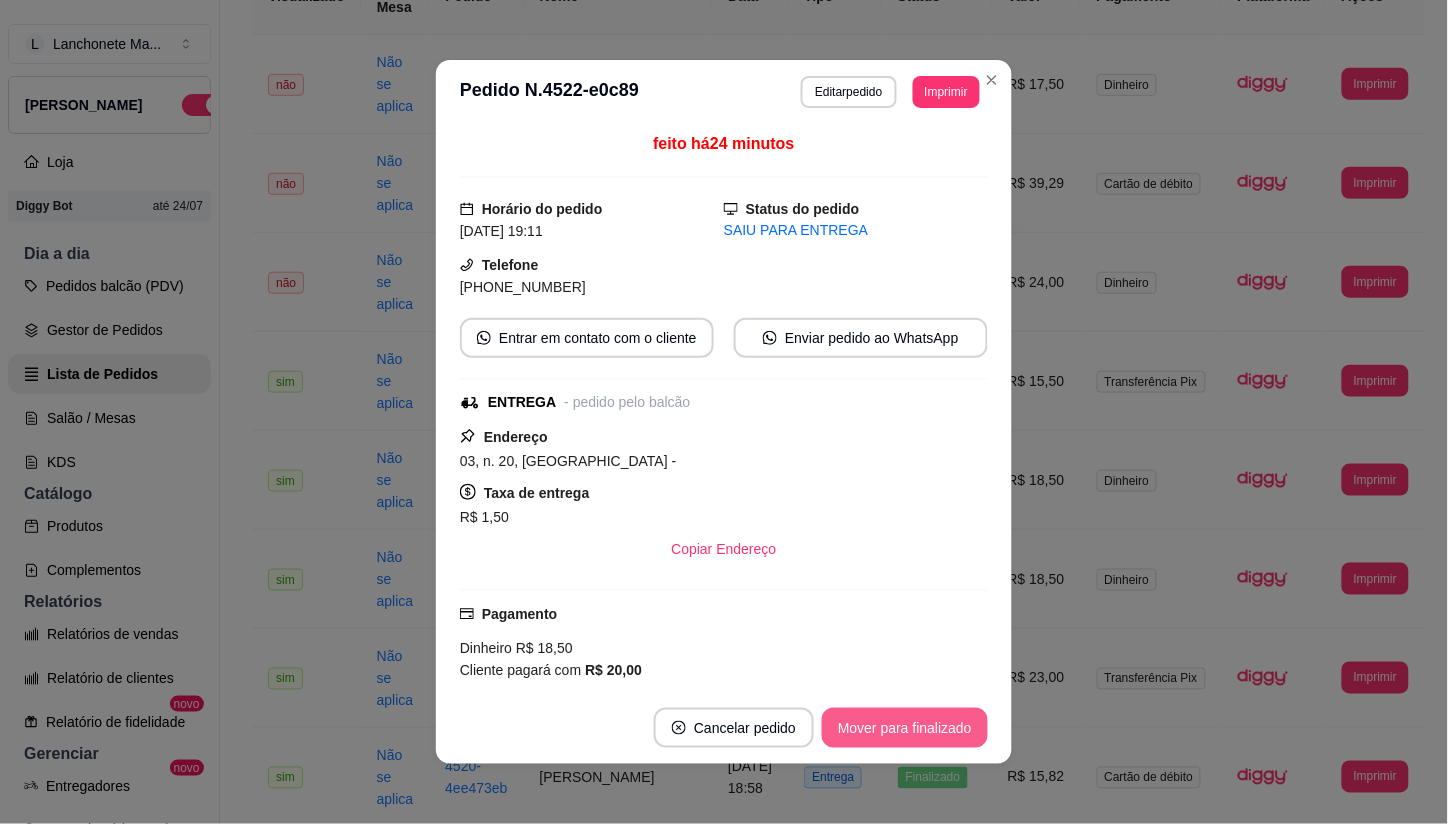 click on "Mover para finalizado" at bounding box center [905, 728] 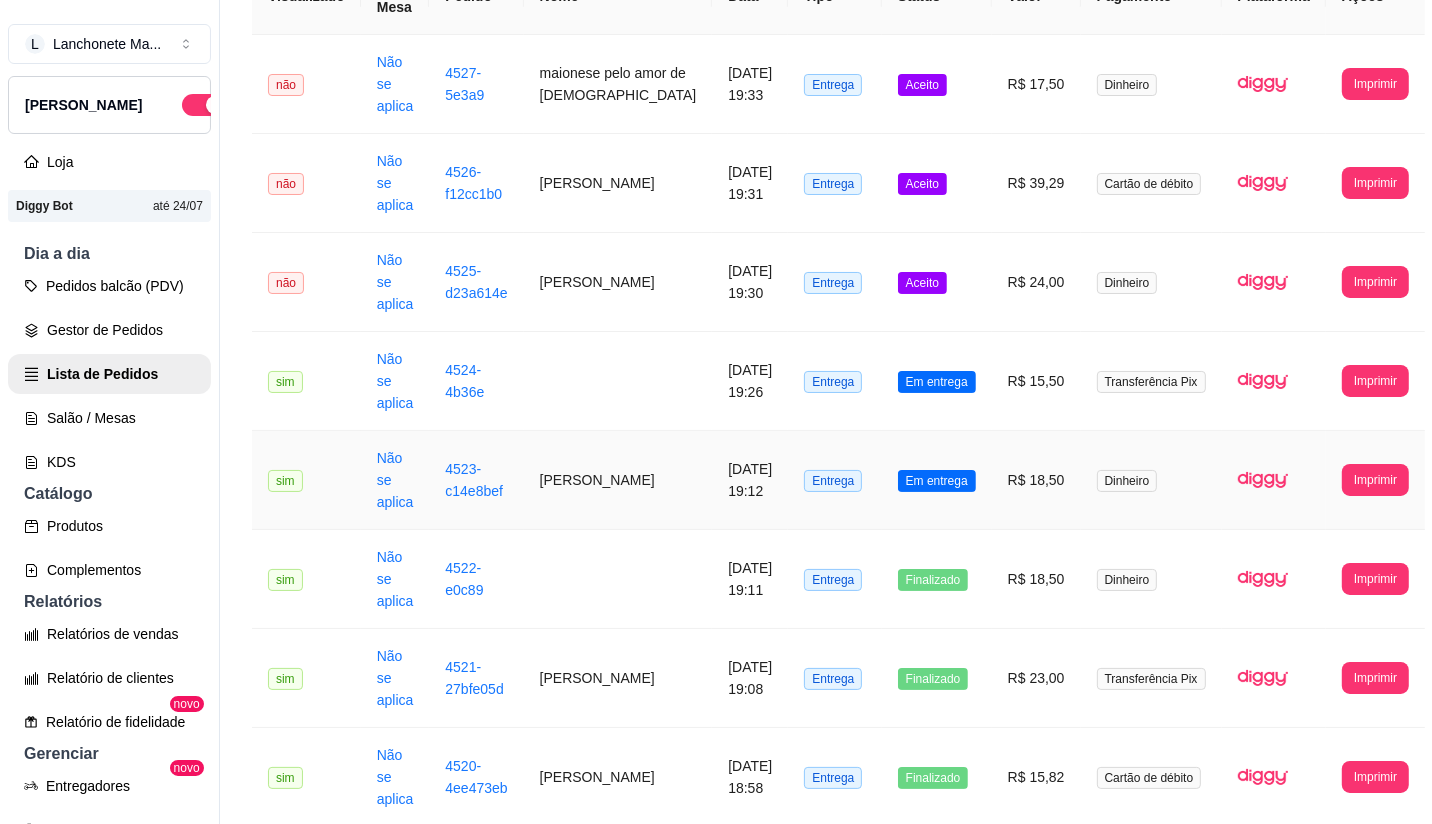 click on "Em entrega" at bounding box center [937, 480] 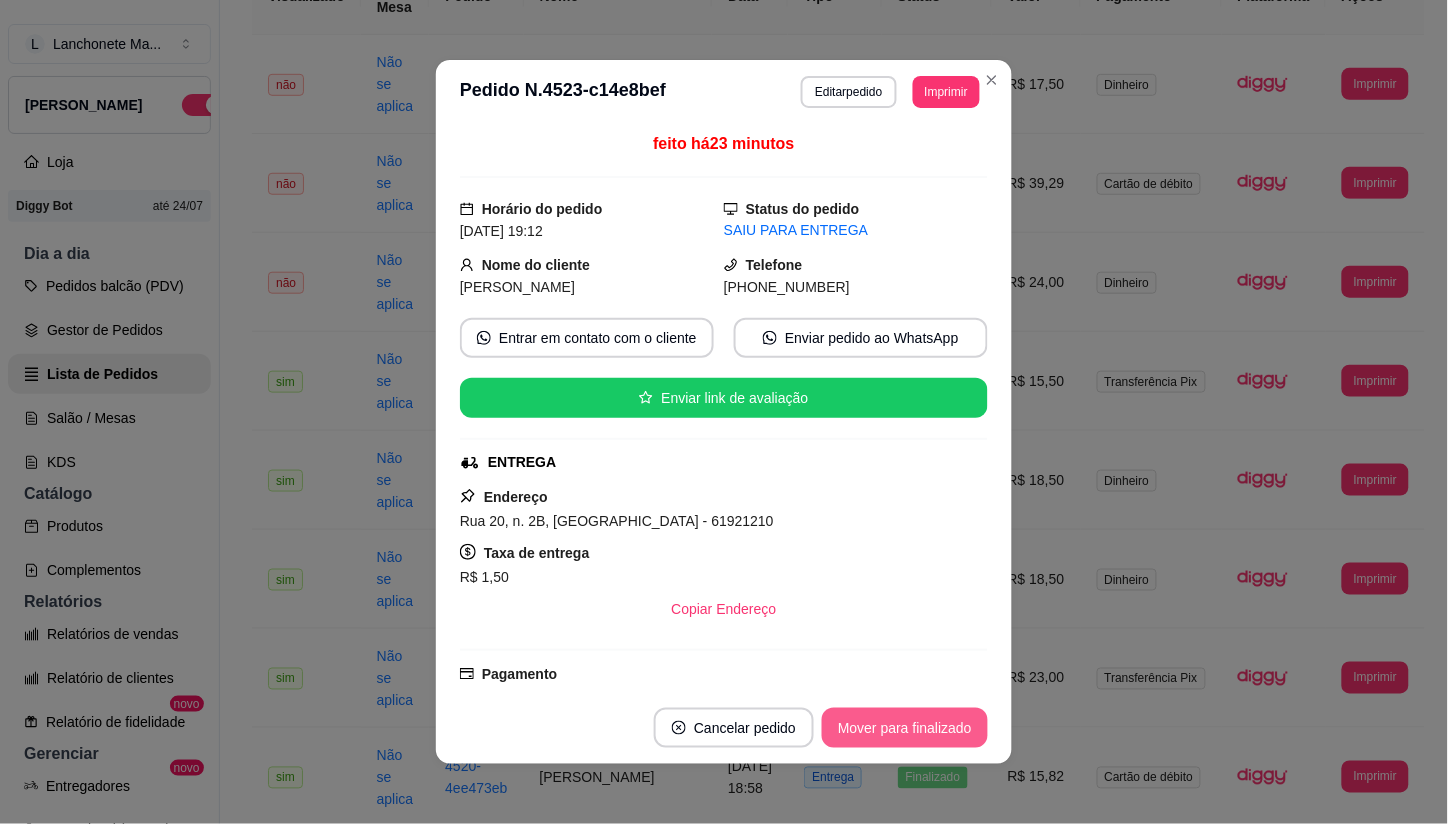 click on "Mover para finalizado" at bounding box center [905, 728] 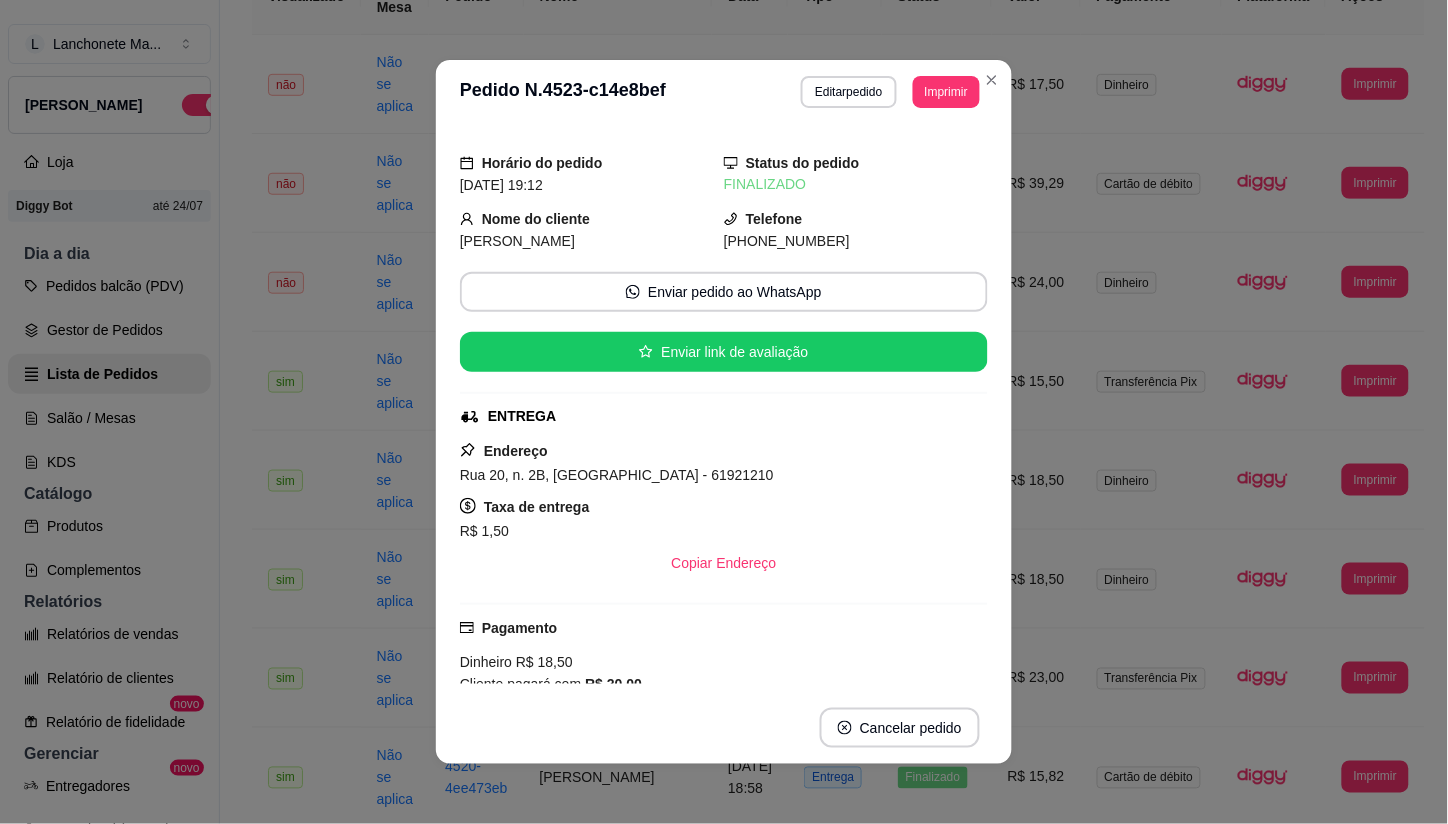 click on "**********" at bounding box center (724, 92) 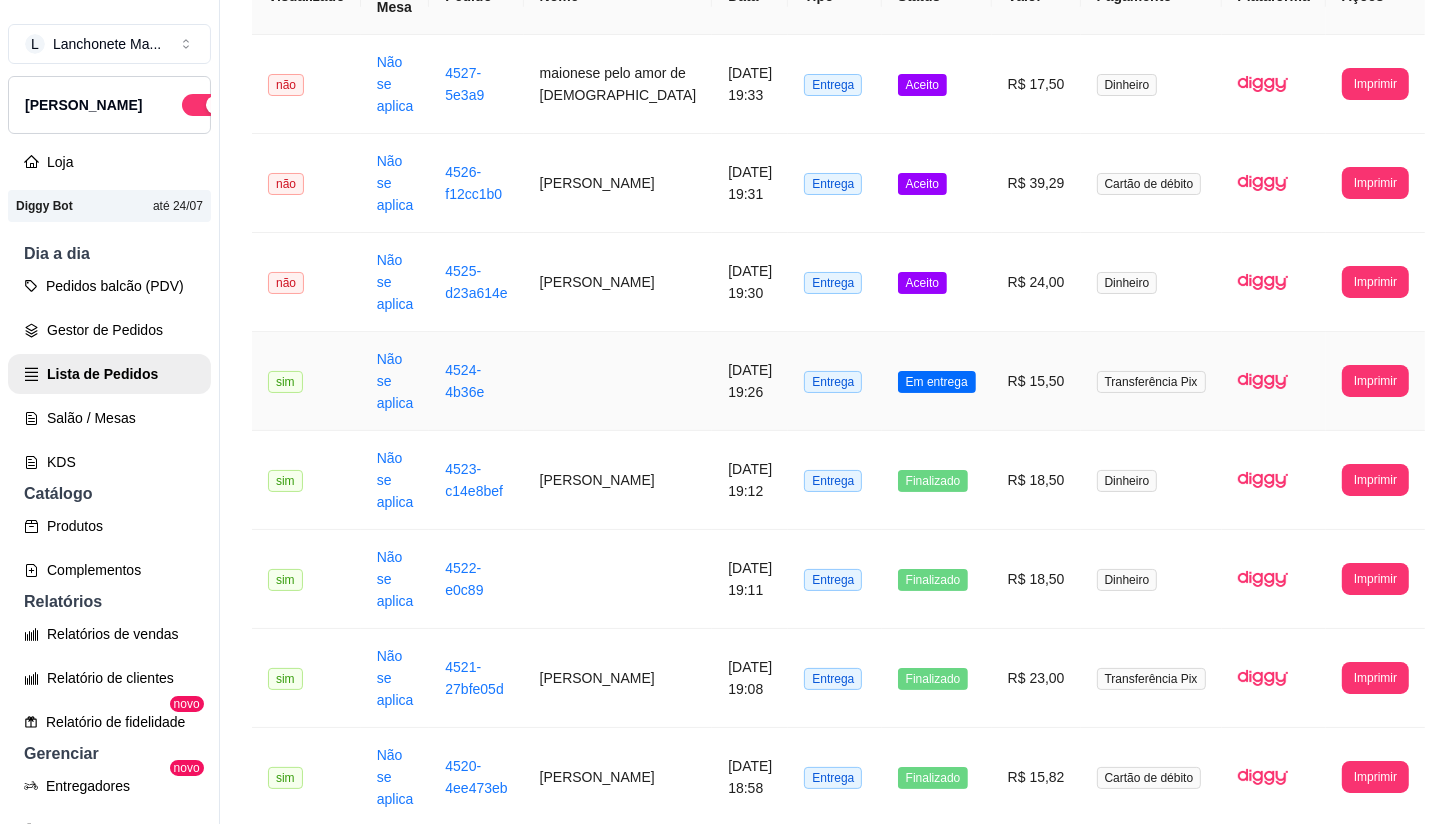 click on "Em entrega" at bounding box center (937, 382) 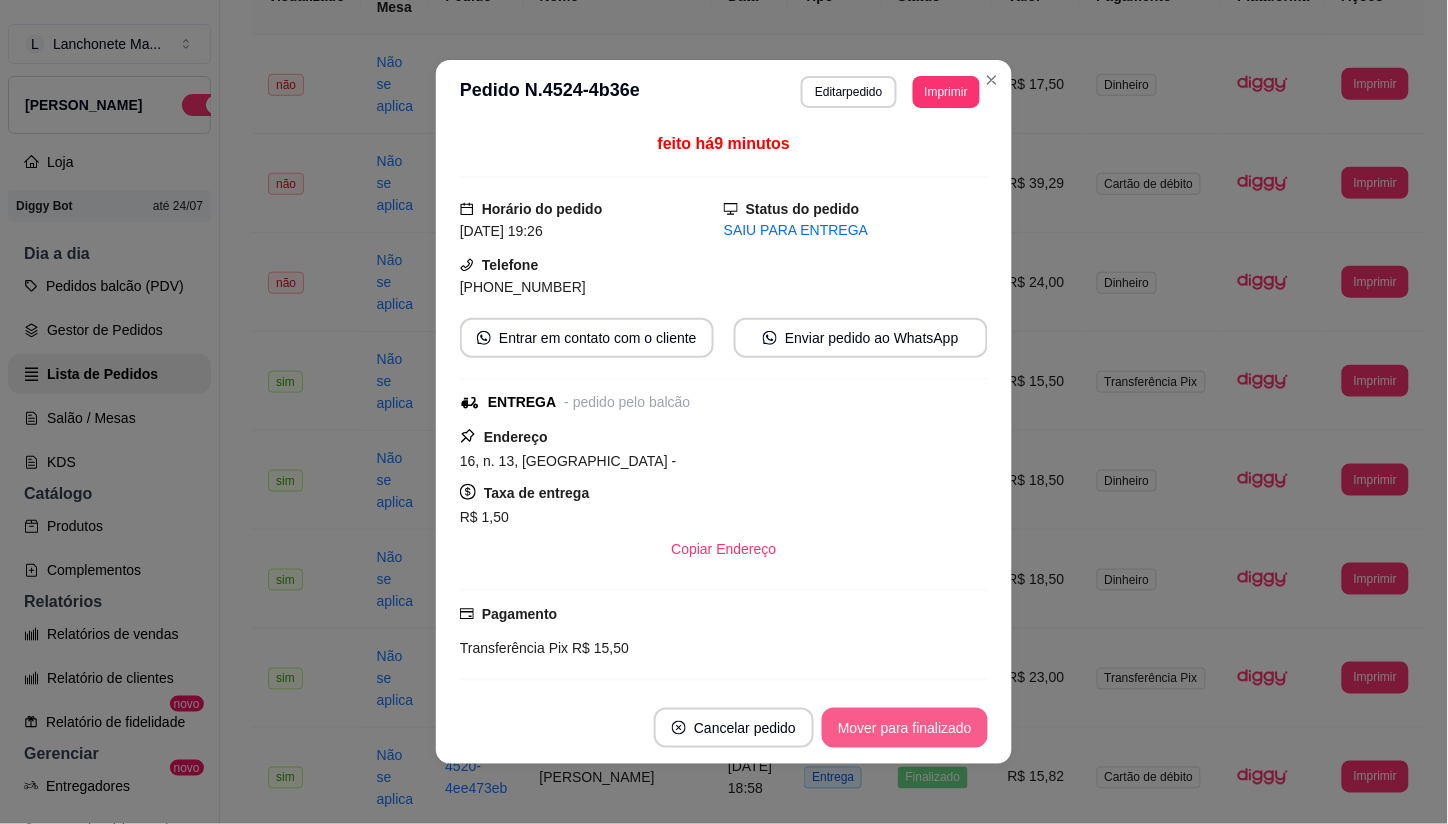 click on "Mover para finalizado" at bounding box center [905, 728] 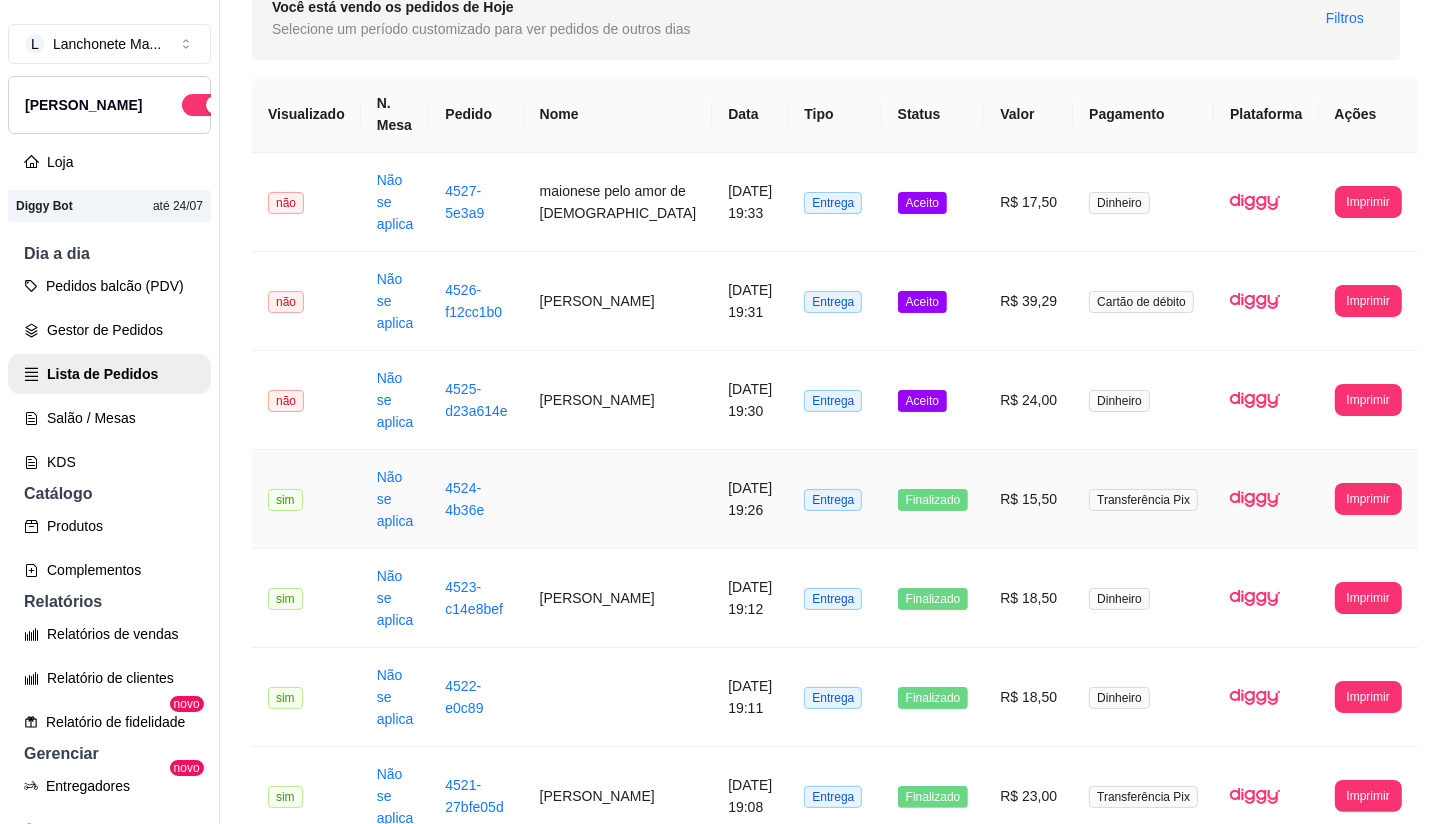 scroll, scrollTop: 111, scrollLeft: 0, axis: vertical 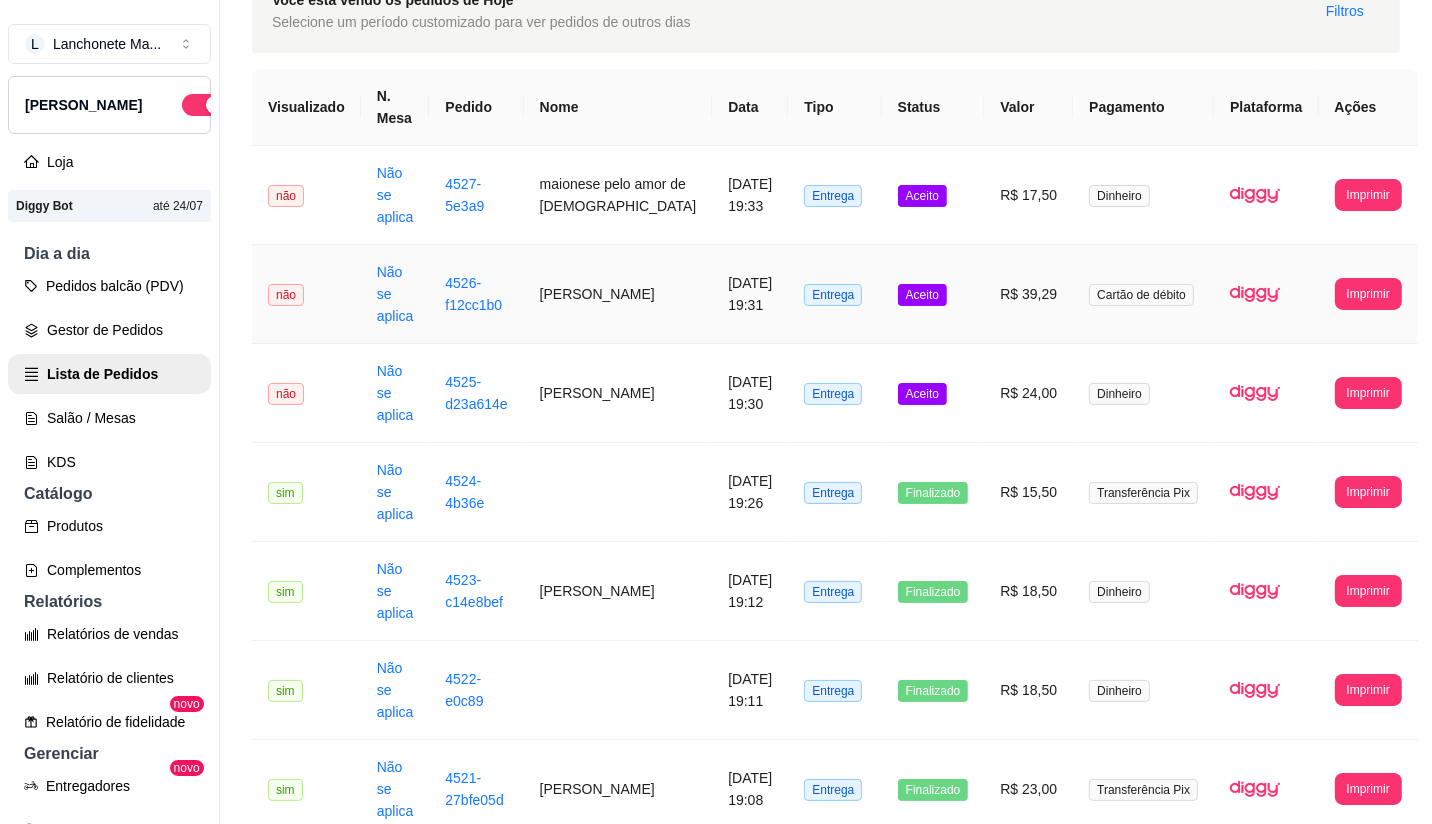 click on "Aceito" at bounding box center [933, 294] 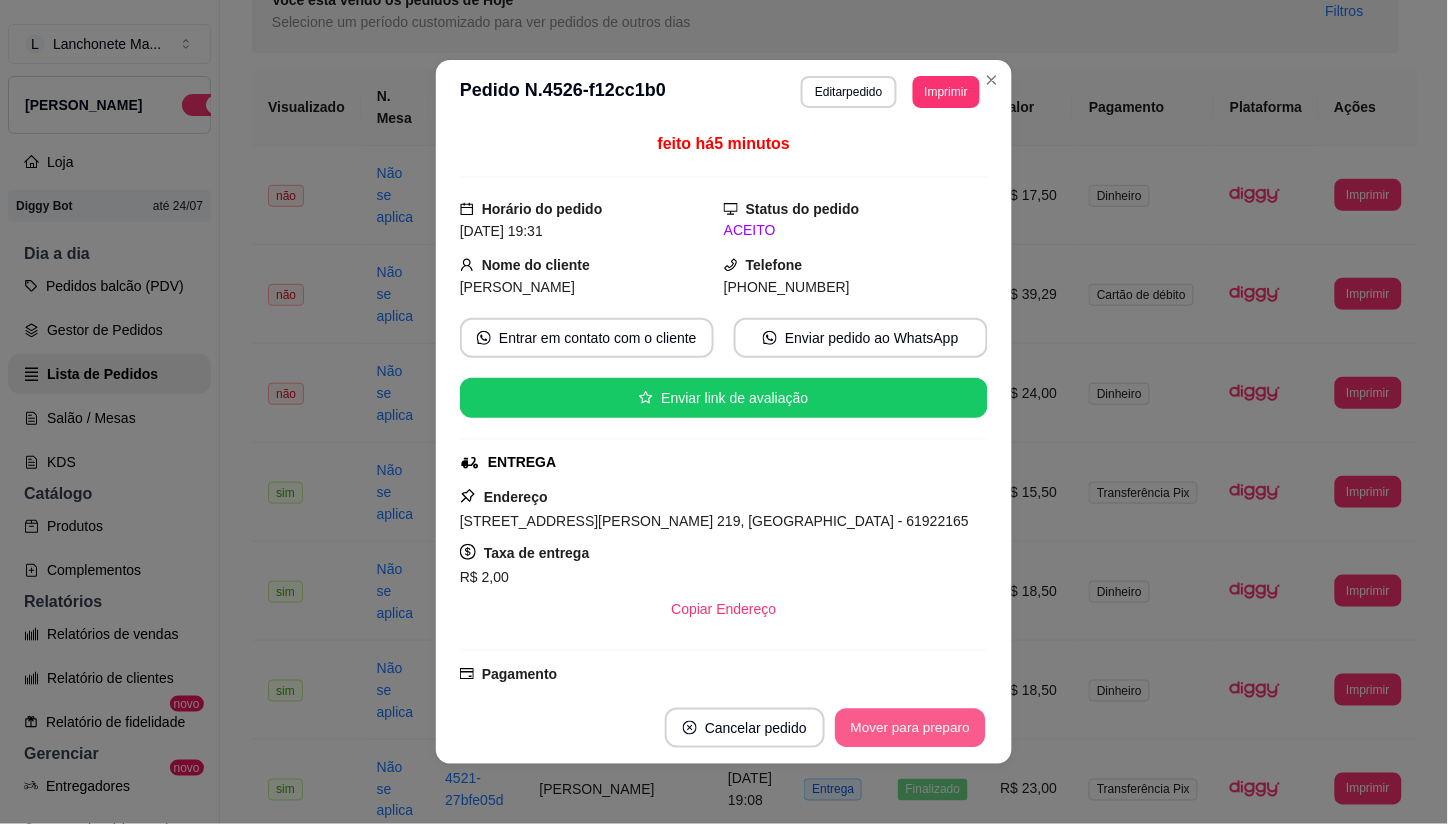 click on "Mover para preparo" at bounding box center (910, 728) 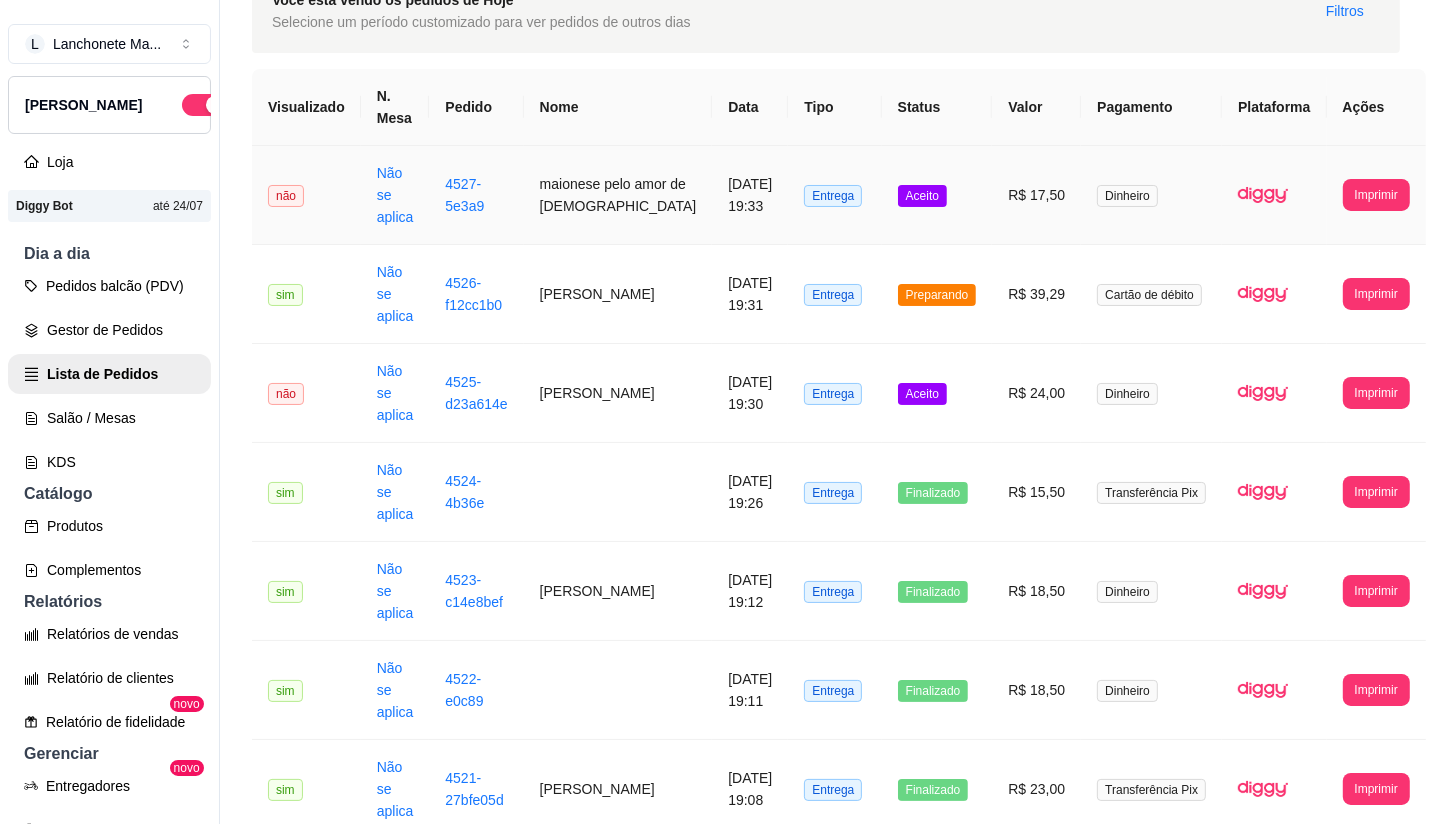 click on "Aceito" at bounding box center (937, 195) 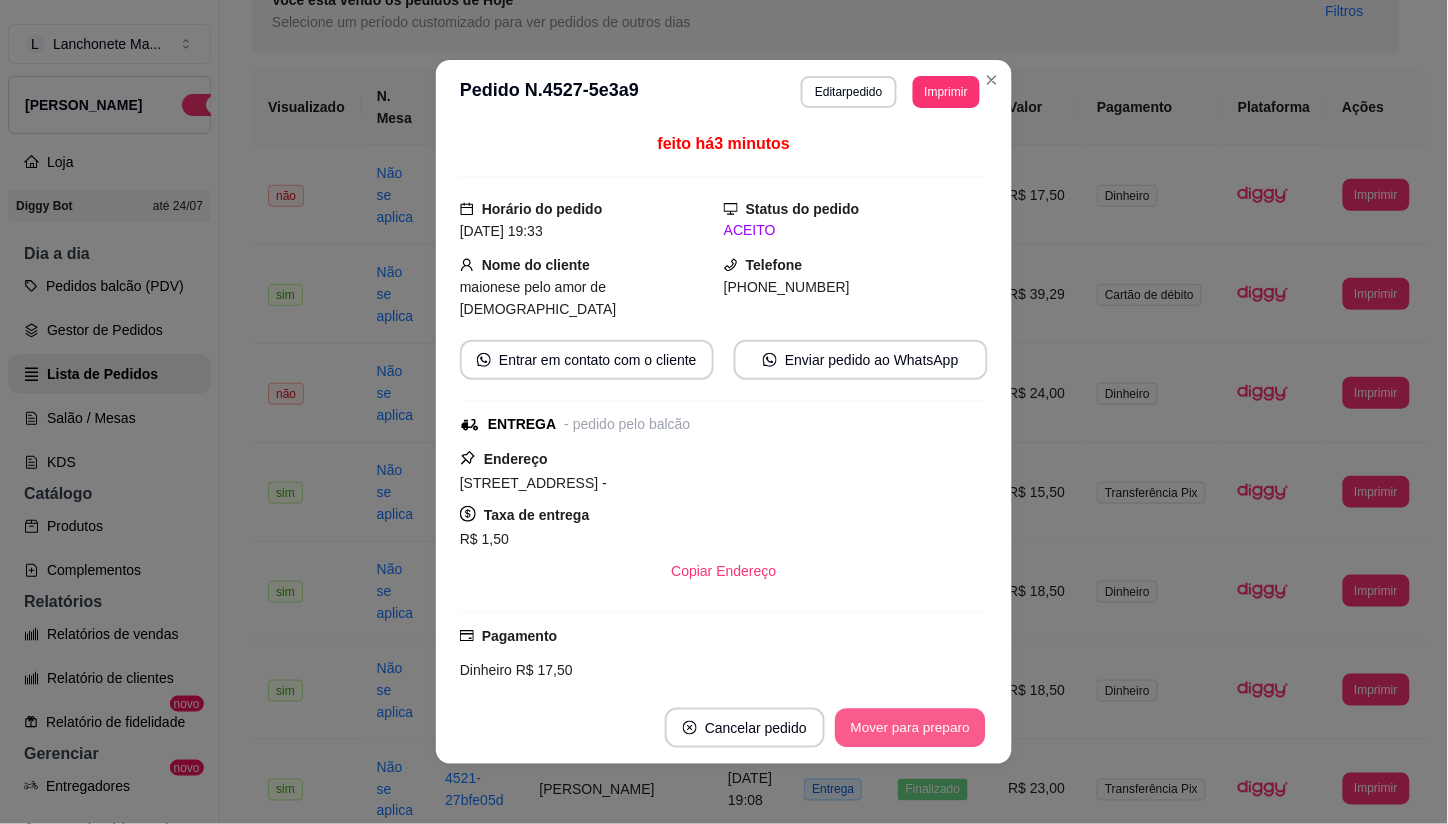 click on "Mover para preparo" at bounding box center (910, 728) 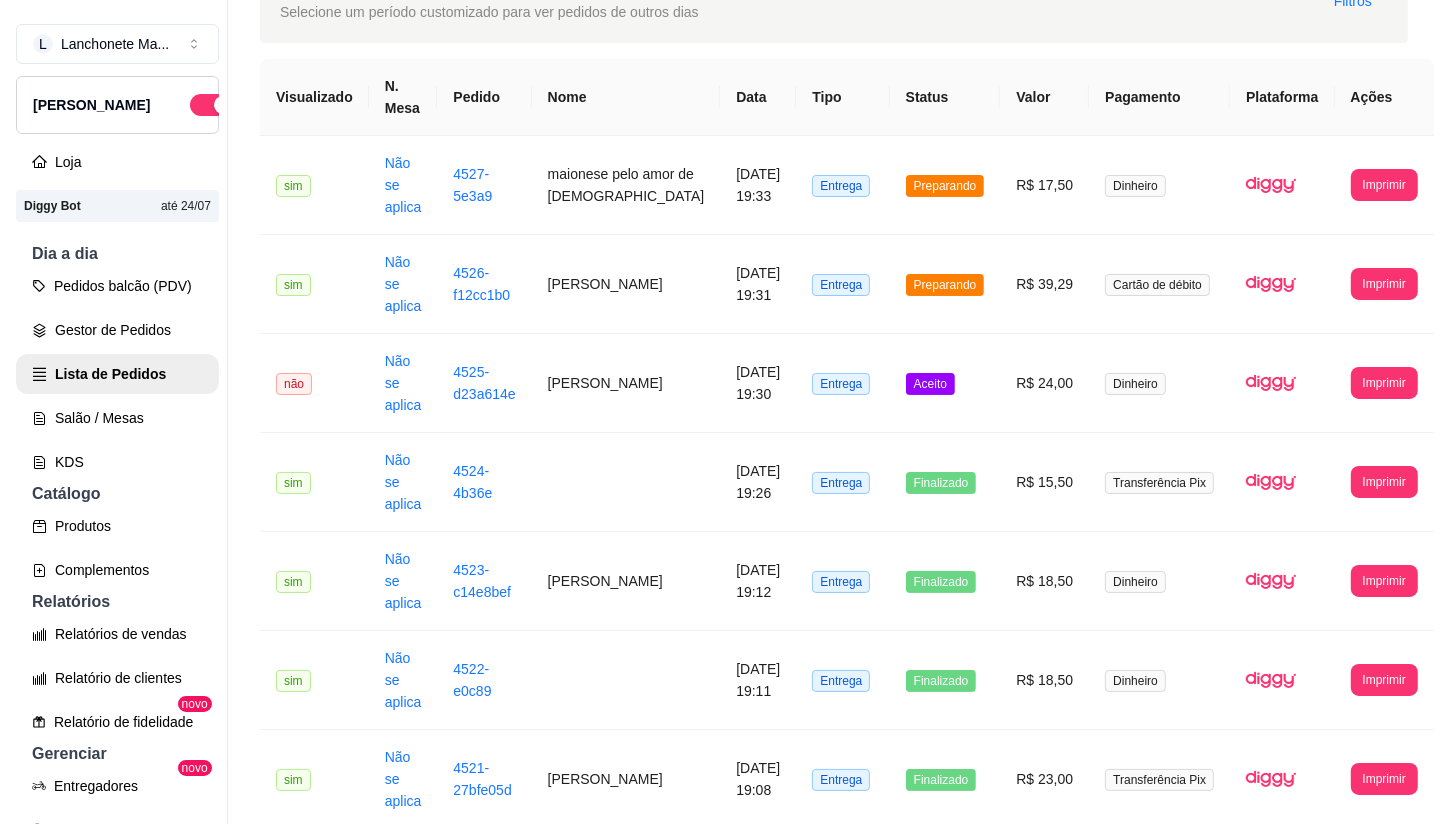 scroll, scrollTop: 0, scrollLeft: 0, axis: both 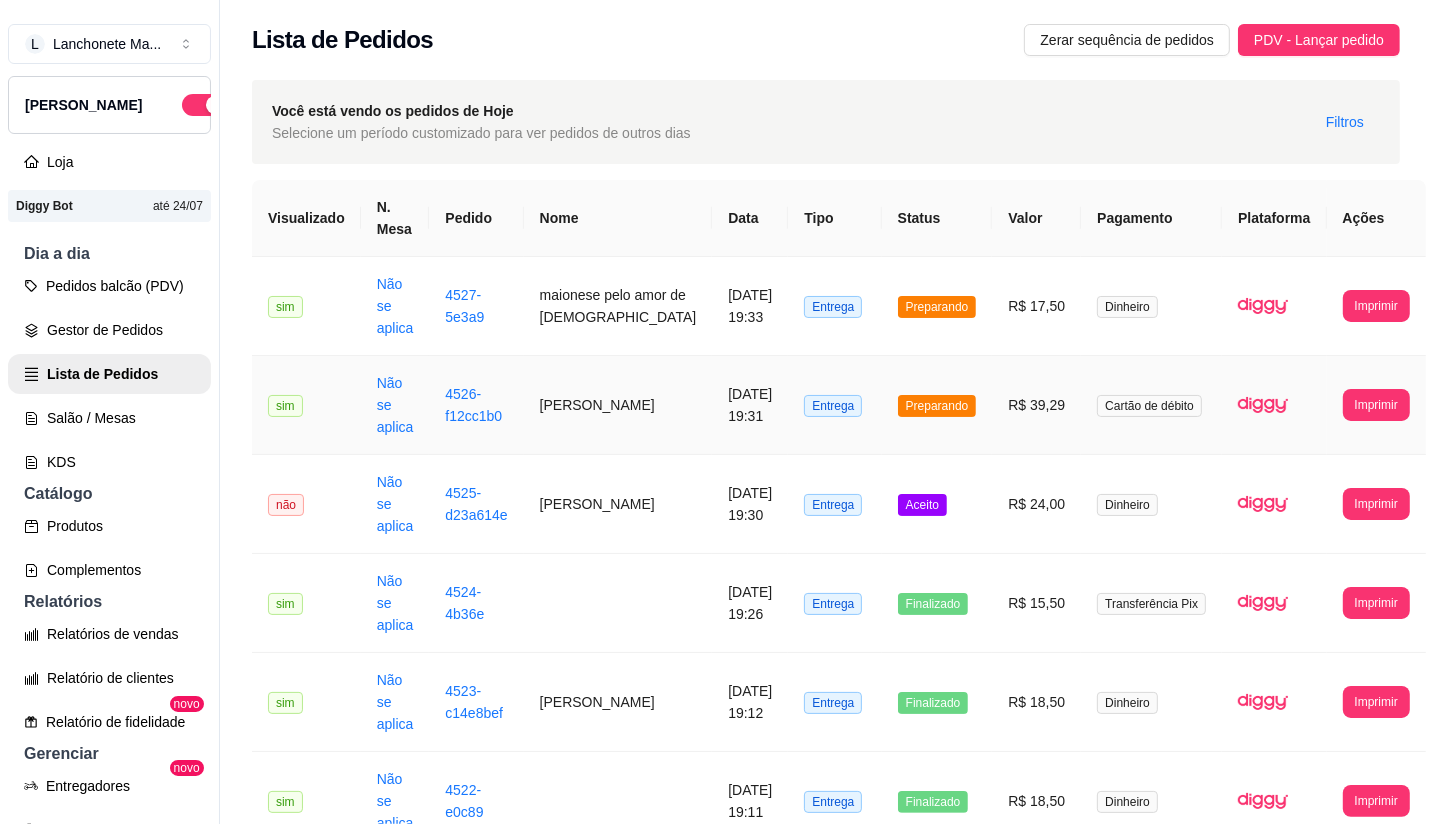 click on "Preparando" at bounding box center (937, 405) 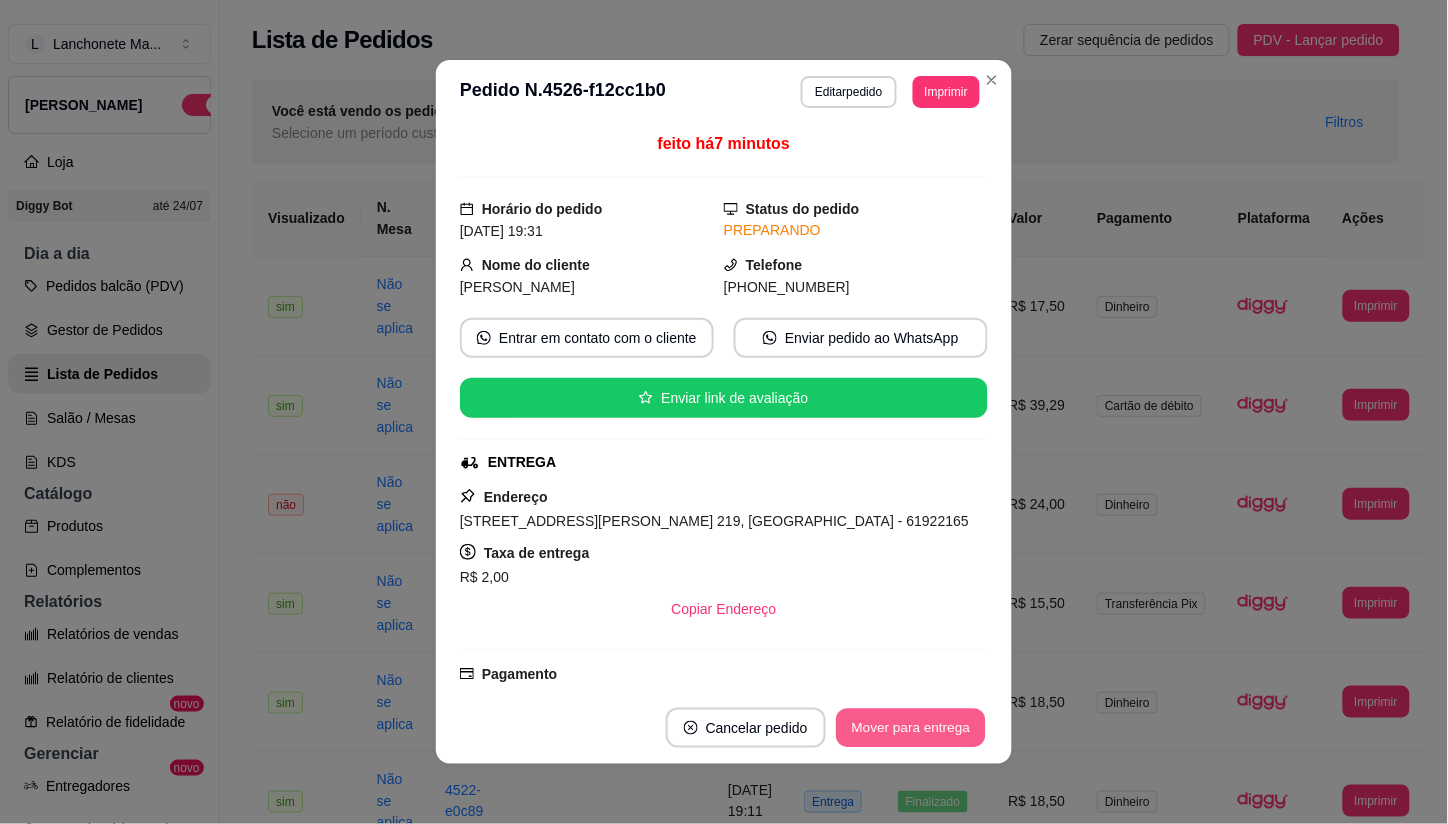 click on "Mover para entrega" at bounding box center [911, 728] 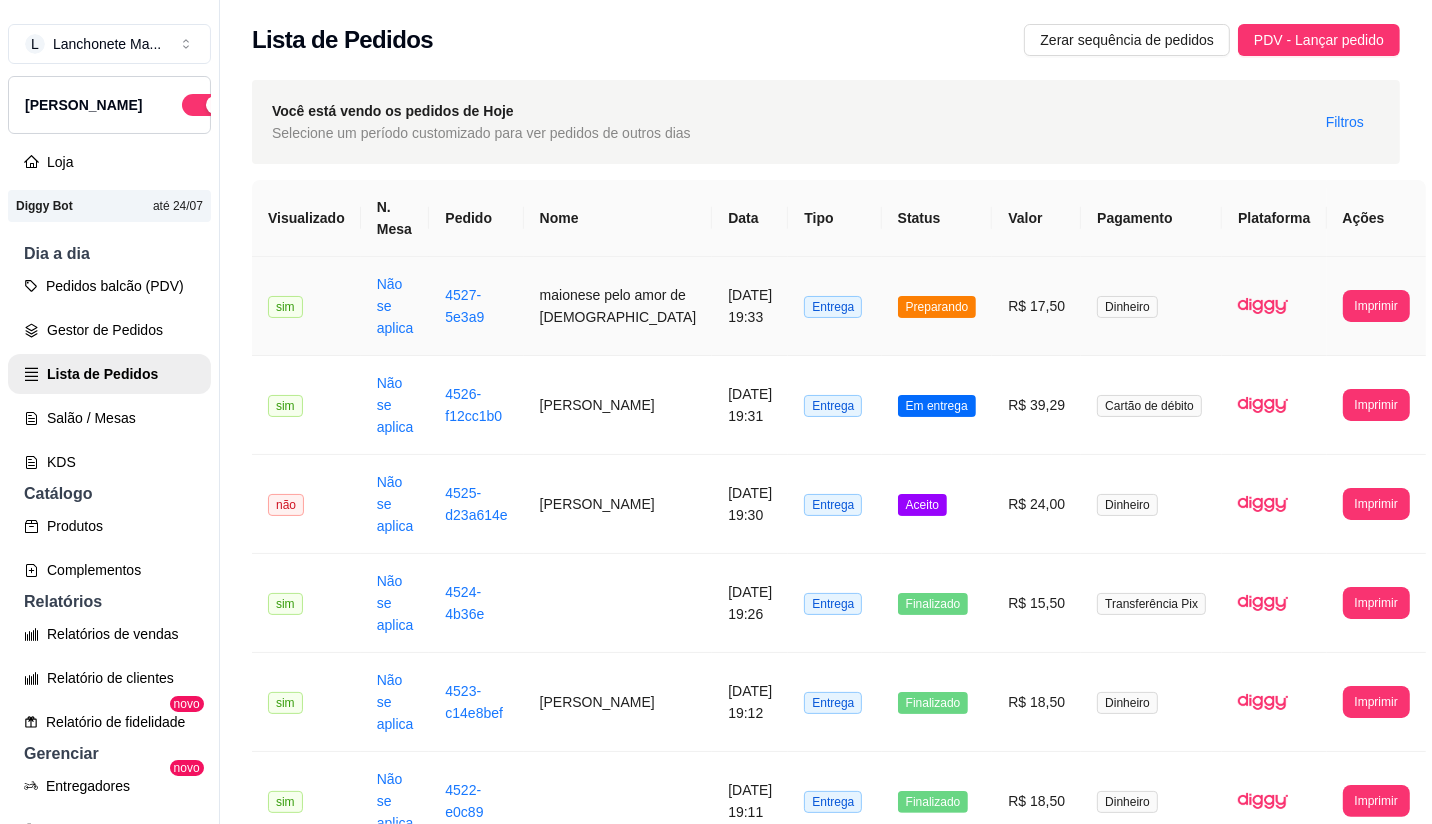click on "Preparando" at bounding box center [937, 307] 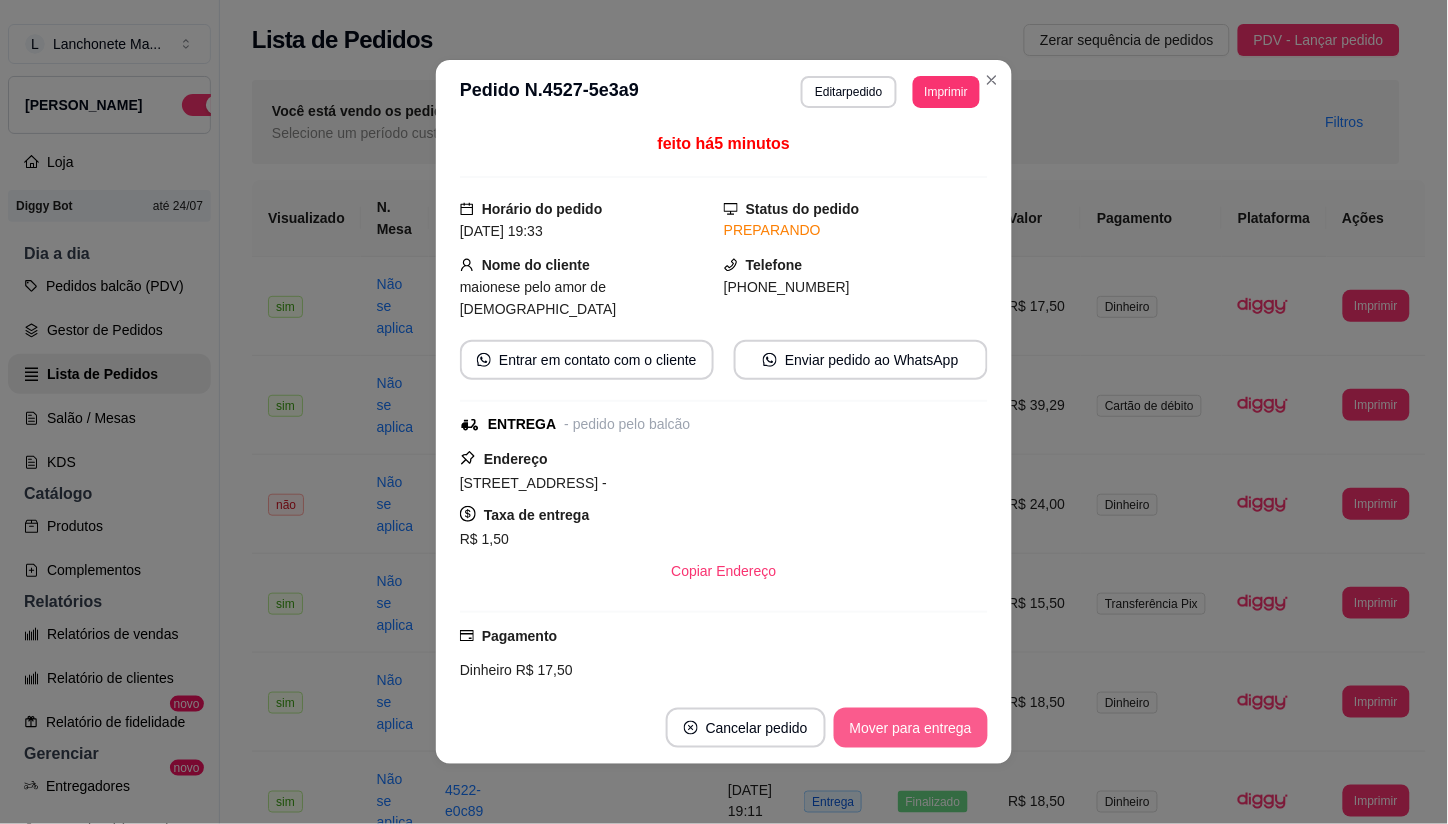 click on "Mover para entrega" at bounding box center [911, 728] 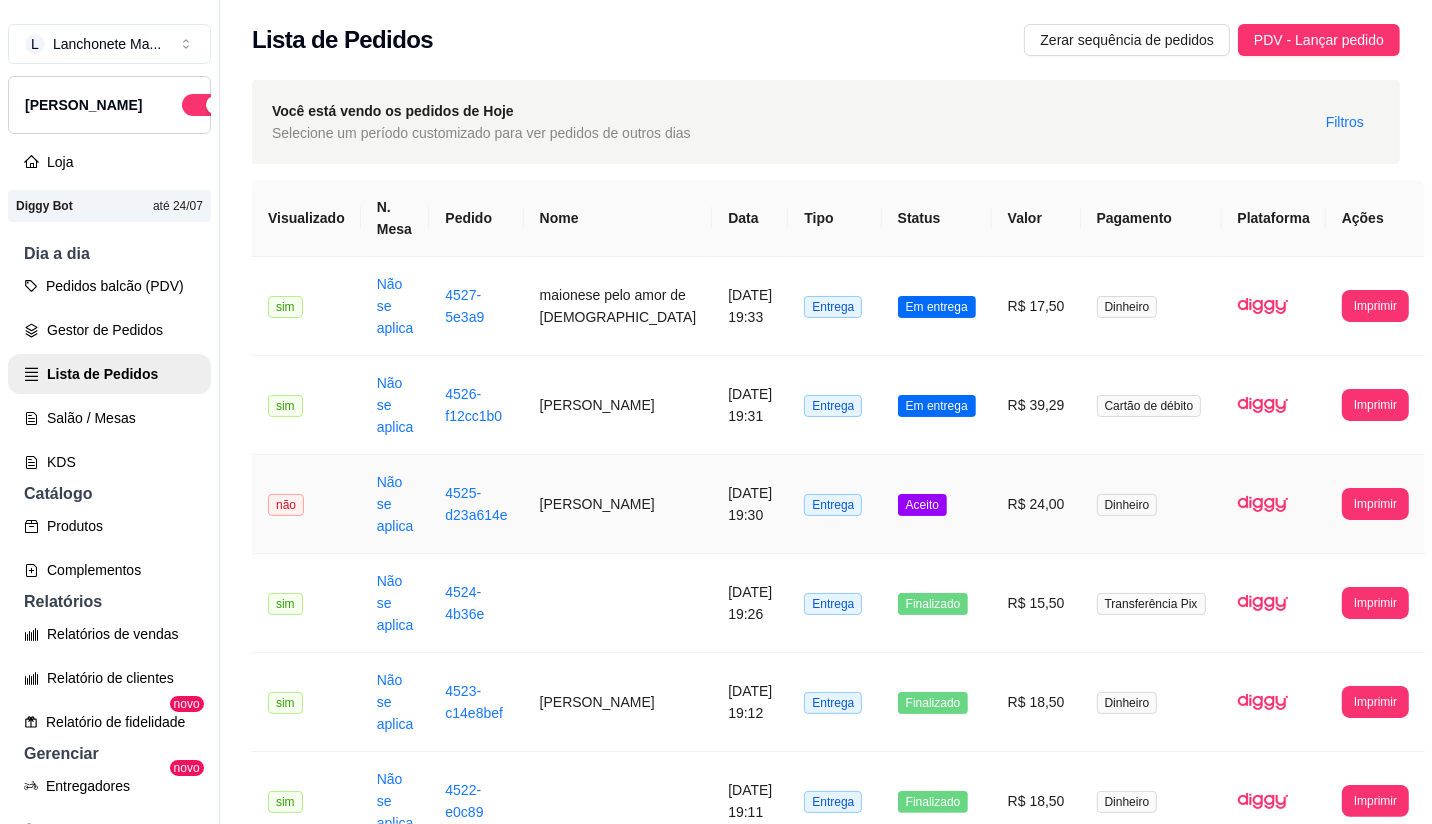 click on "Entrega" at bounding box center [834, 504] 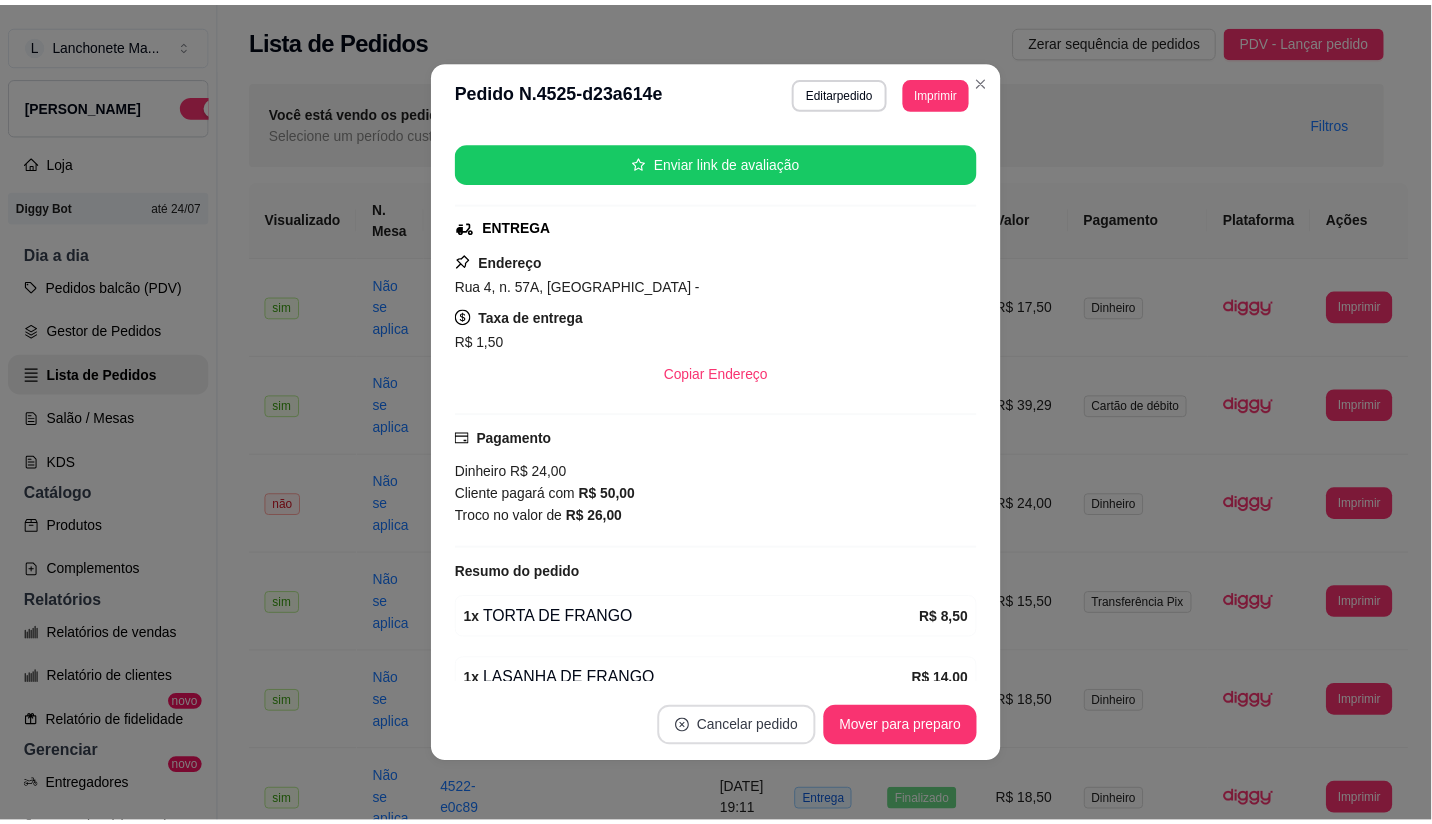 scroll, scrollTop: 222, scrollLeft: 0, axis: vertical 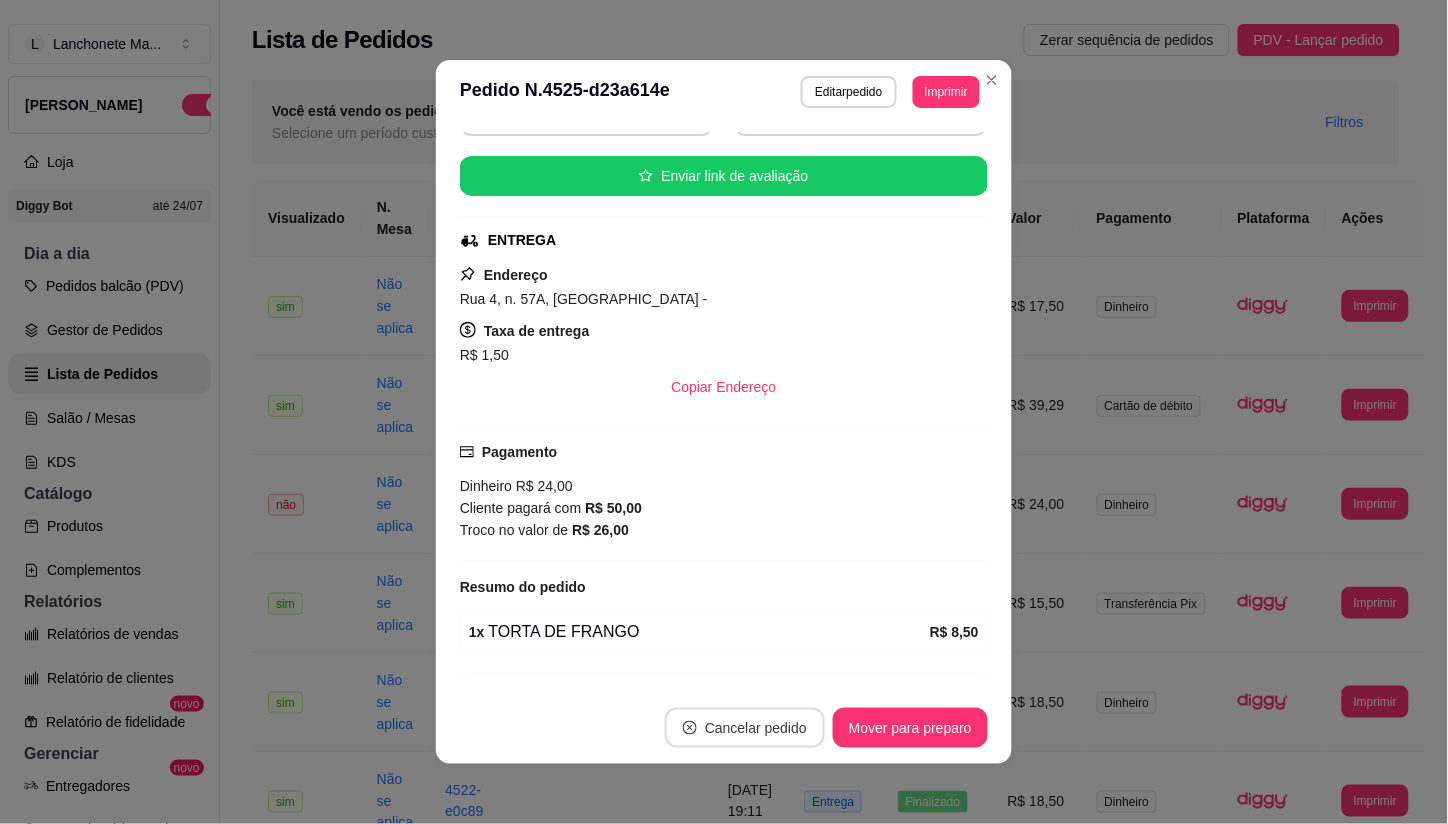 click on "Cancelar pedido" at bounding box center [745, 728] 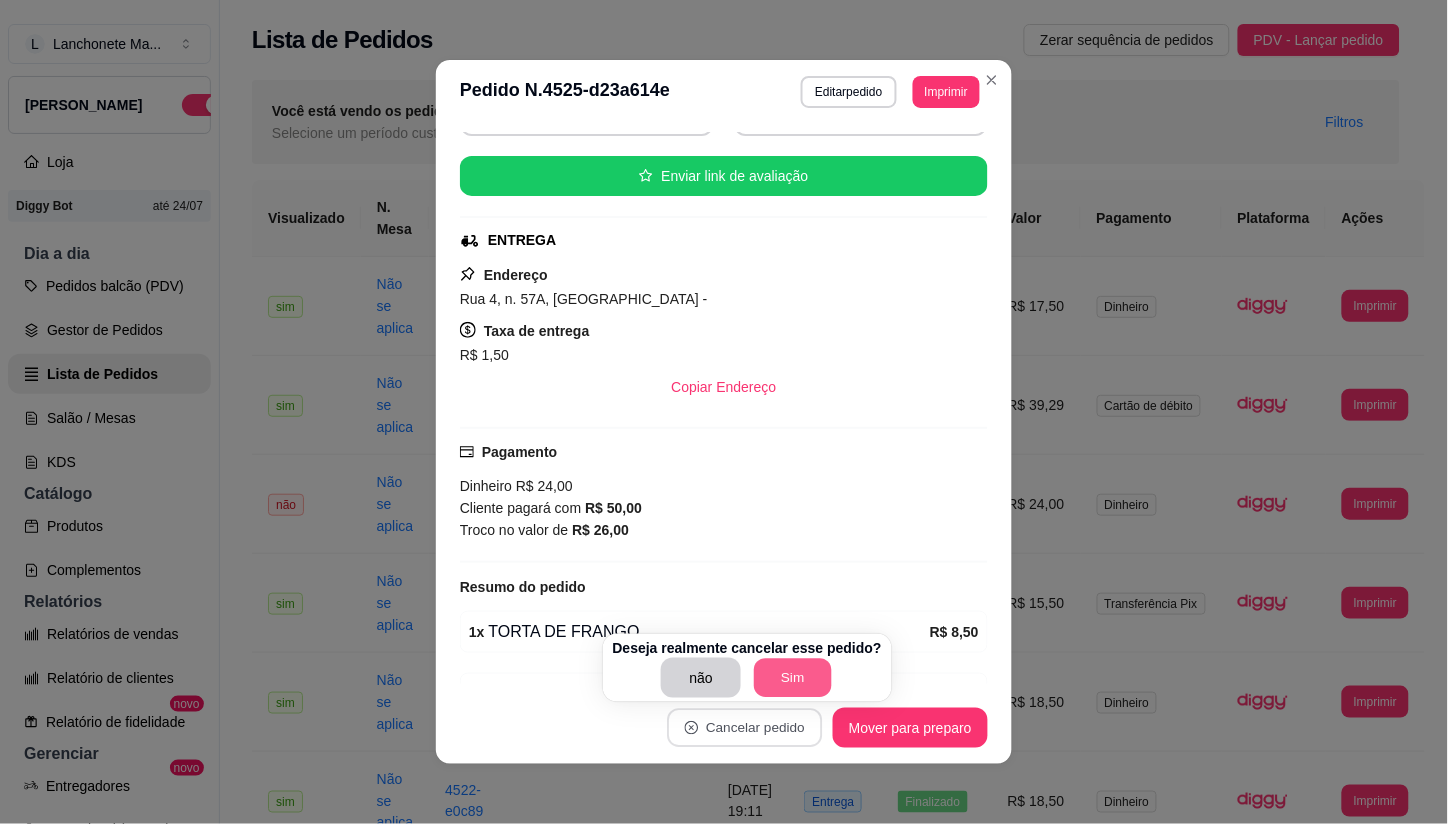 click on "Sim" at bounding box center [793, 678] 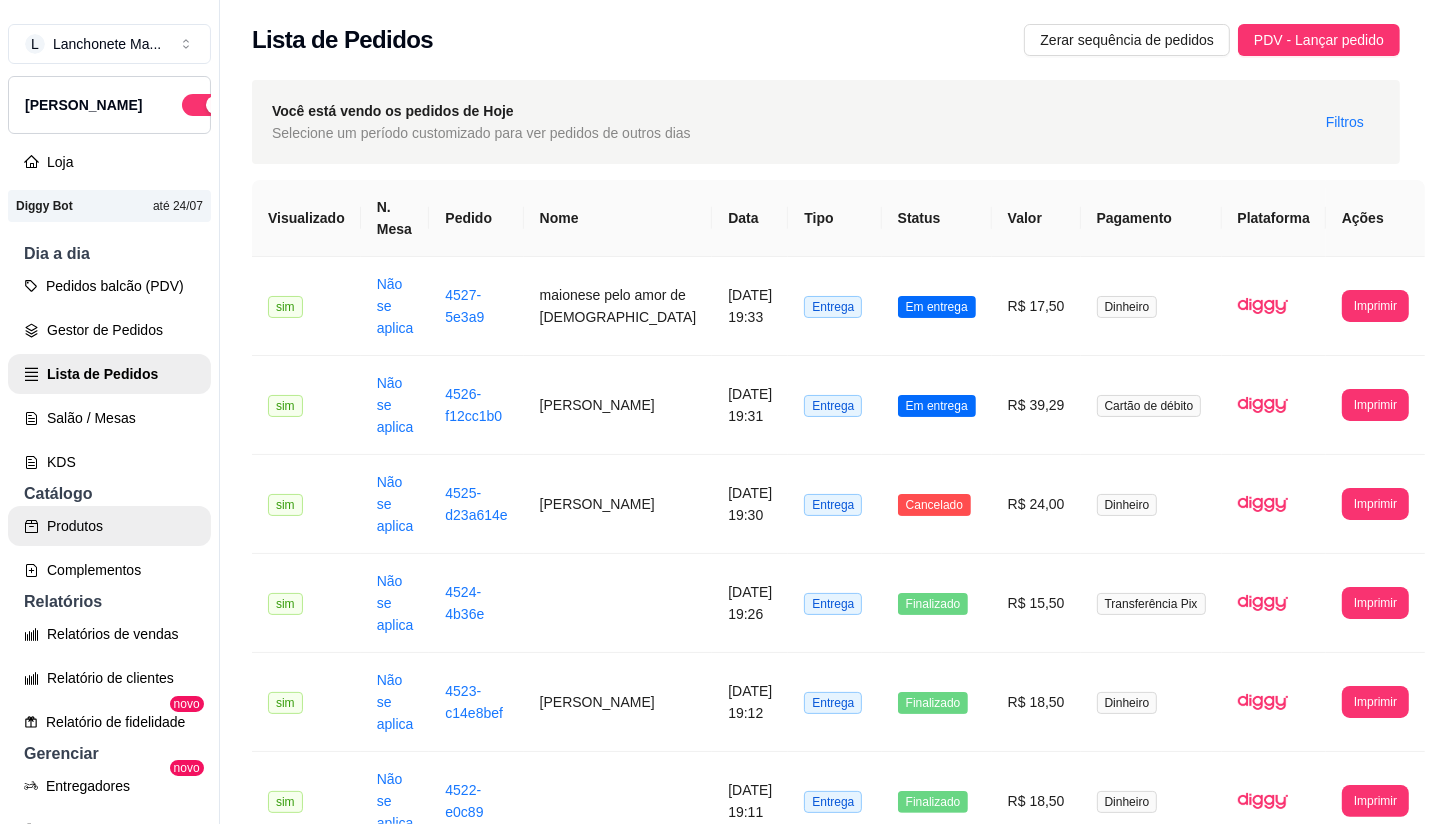 click on "Produtos" at bounding box center (109, 526) 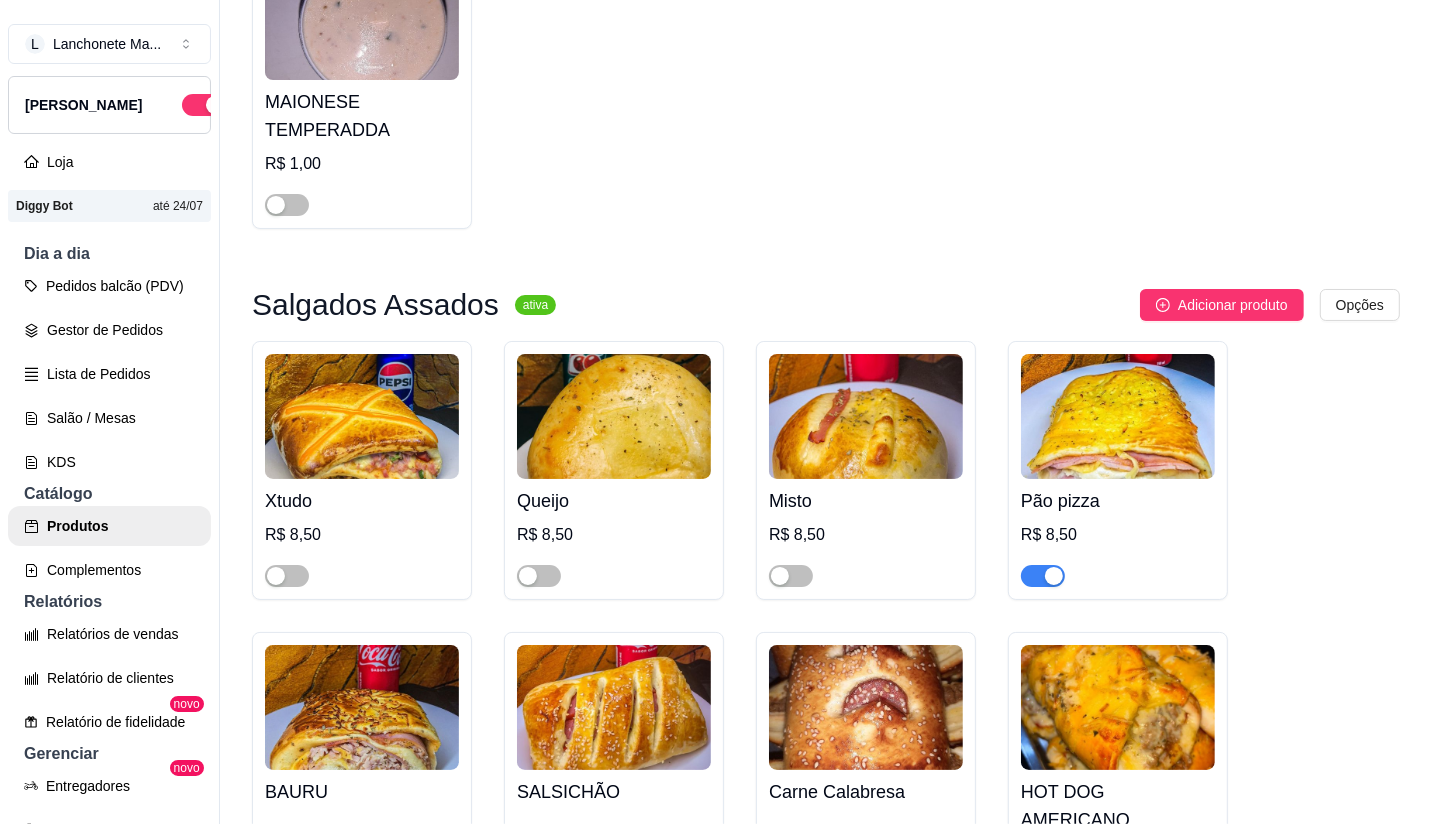 scroll, scrollTop: 333, scrollLeft: 0, axis: vertical 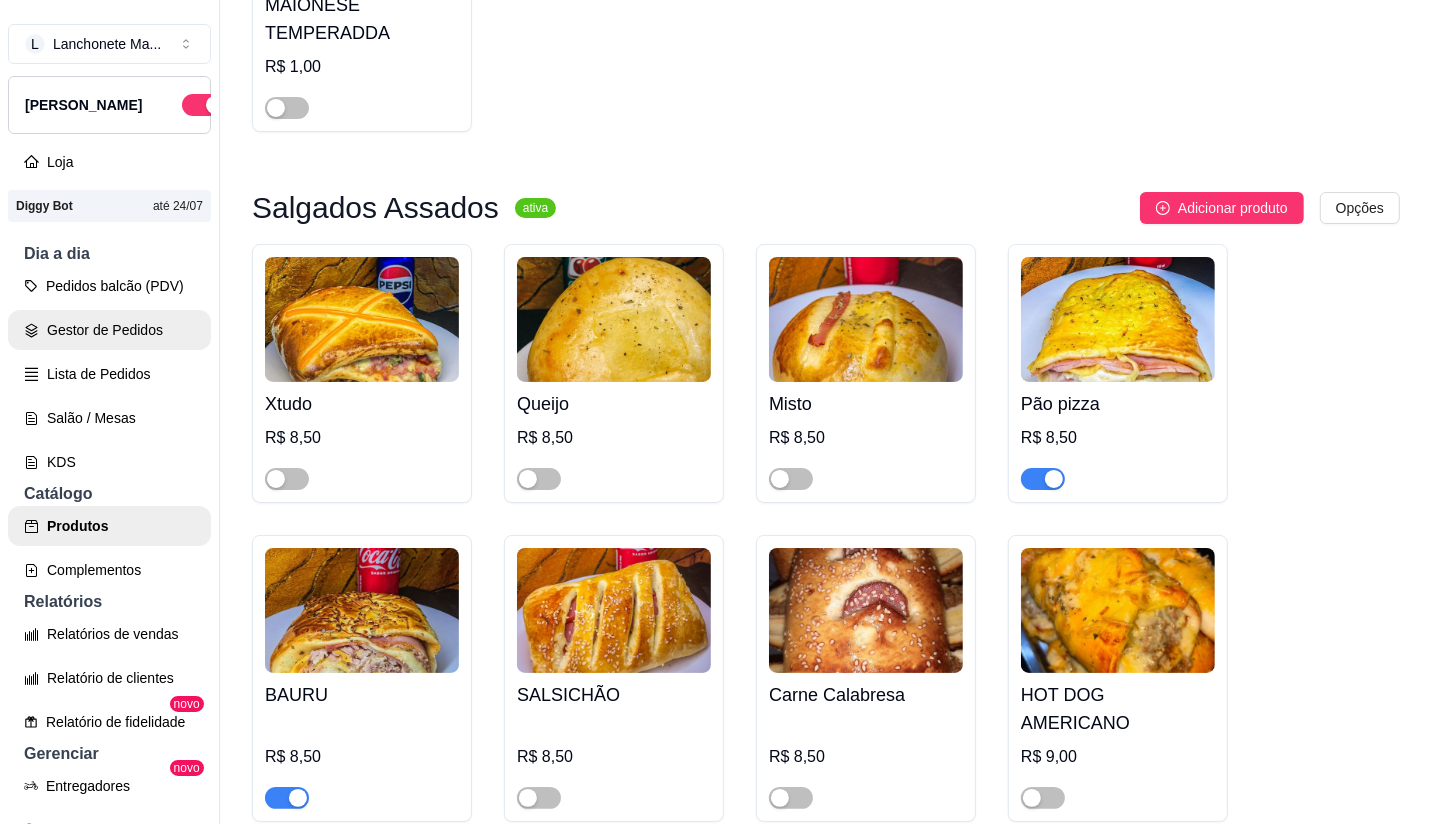 click on "Gestor de Pedidos" at bounding box center (109, 330) 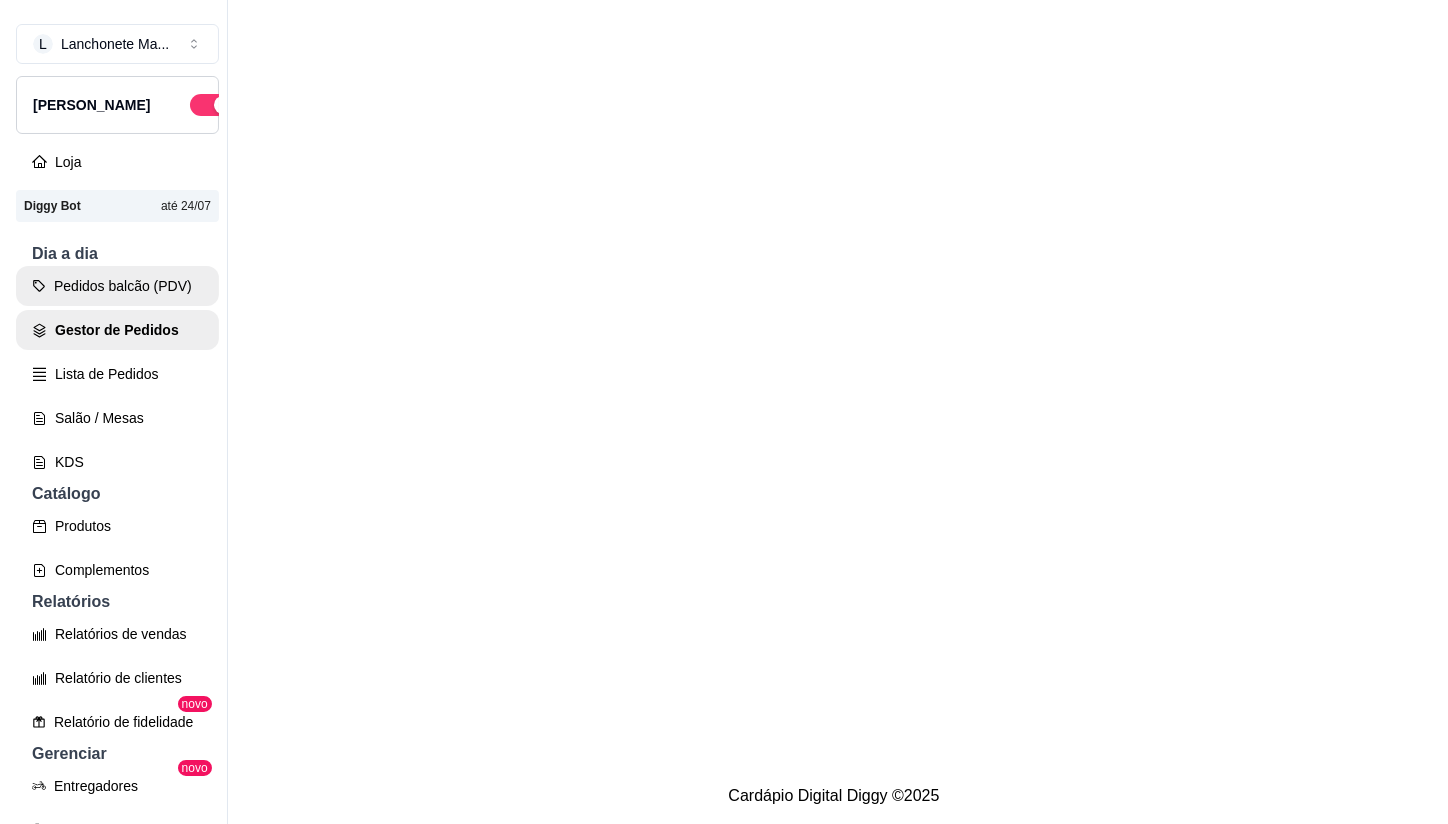 scroll, scrollTop: 0, scrollLeft: 0, axis: both 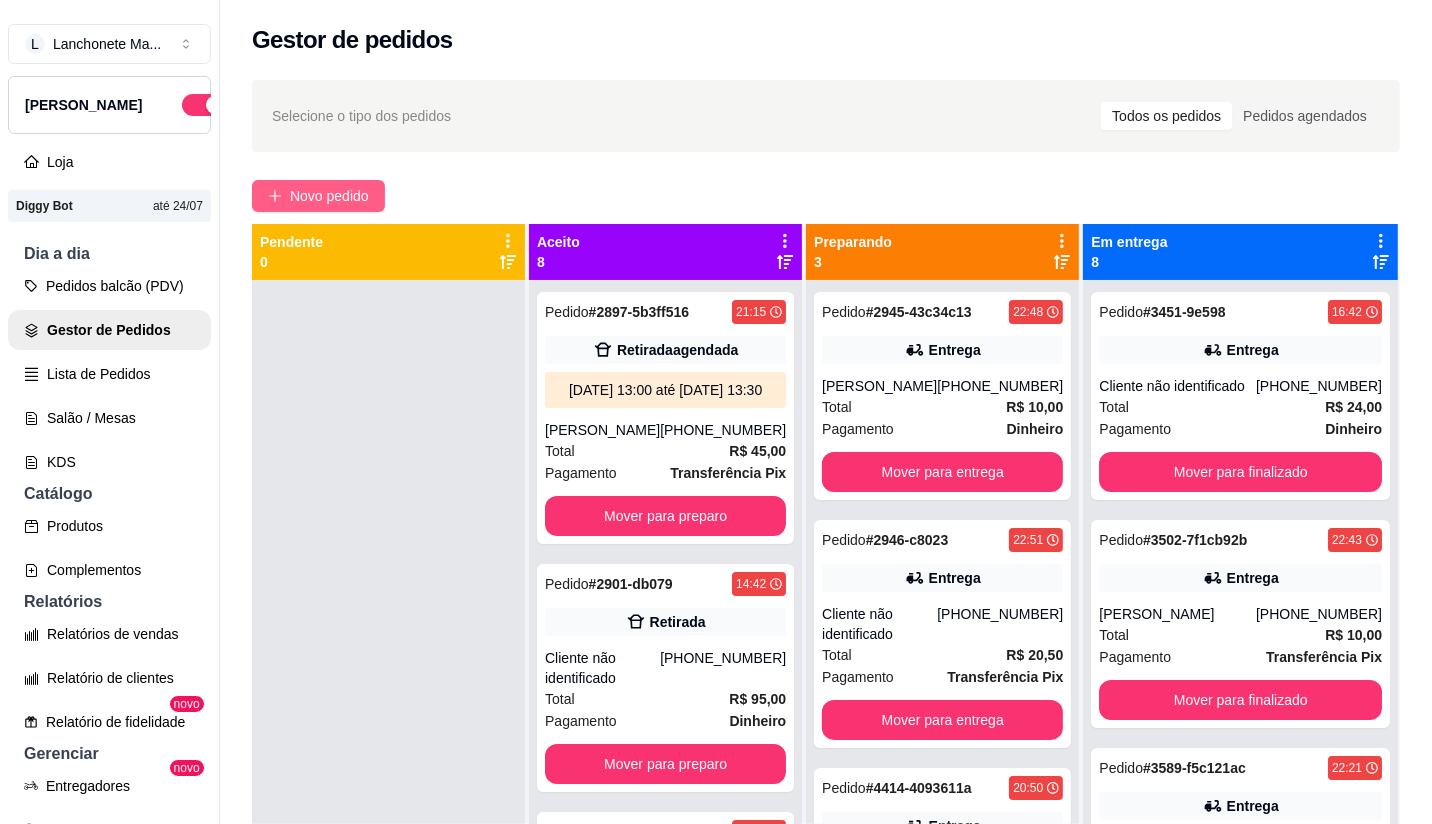 click on "Novo pedido" at bounding box center [329, 196] 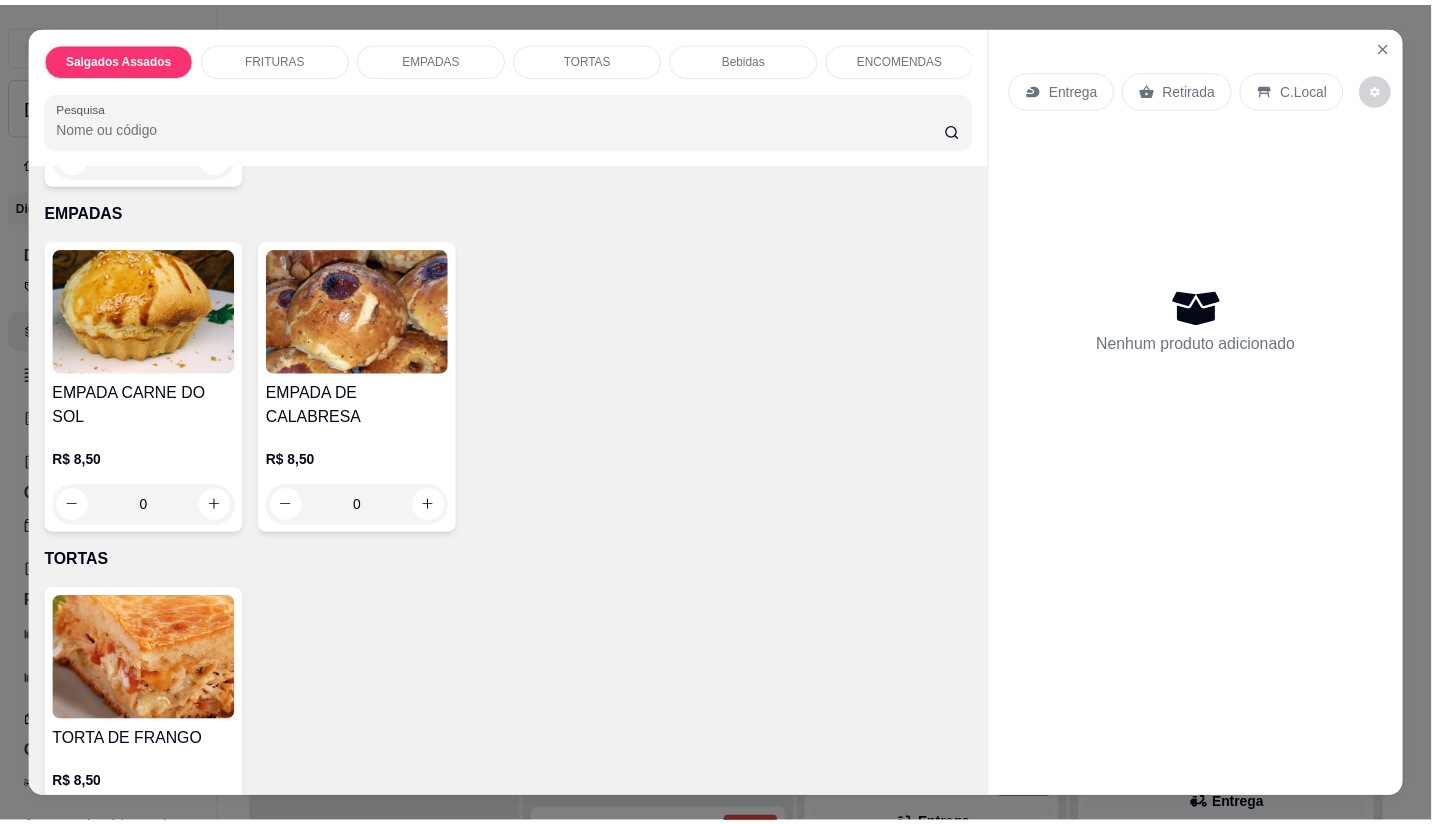 scroll, scrollTop: 1131, scrollLeft: 0, axis: vertical 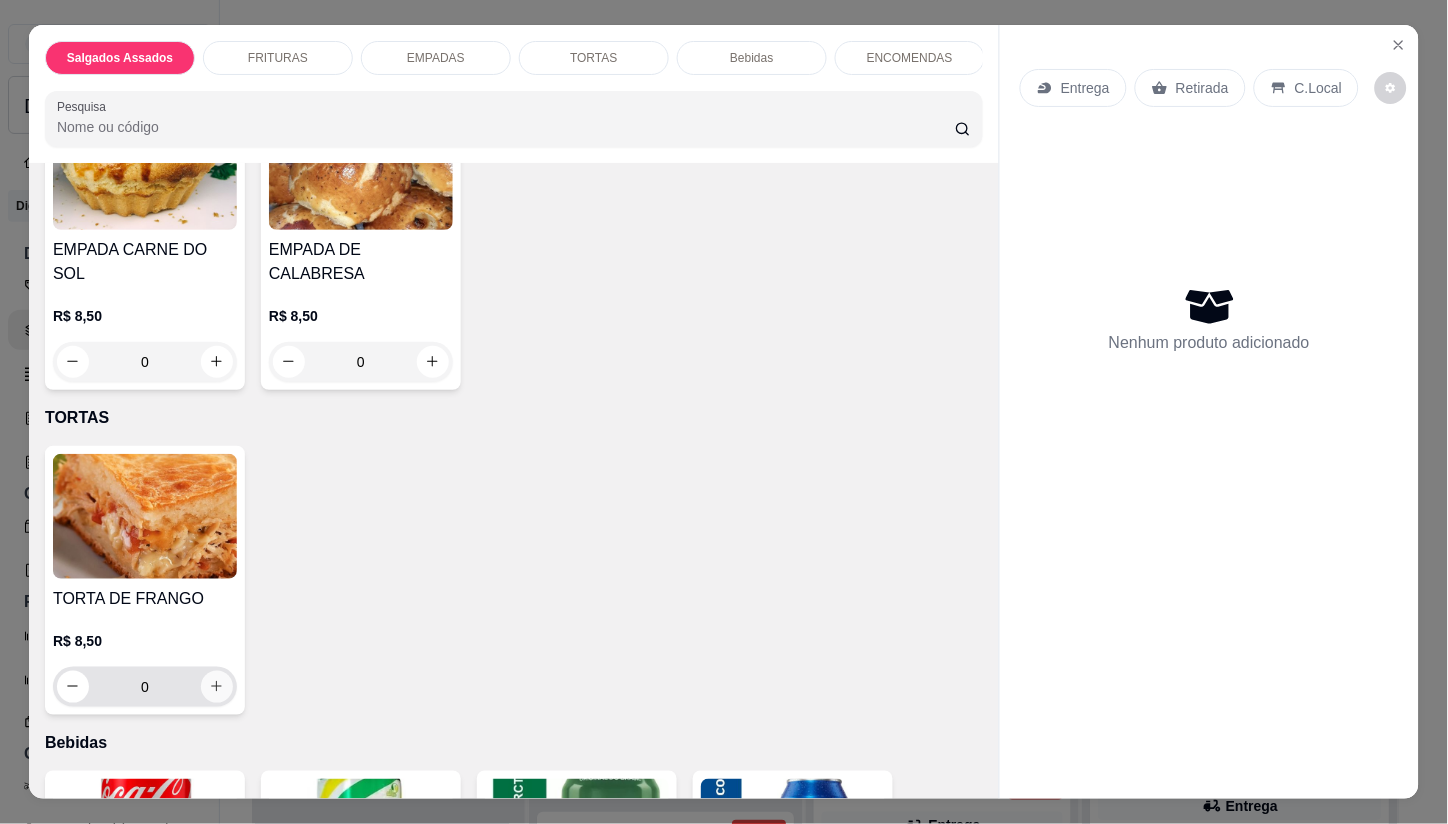 click at bounding box center [217, 687] 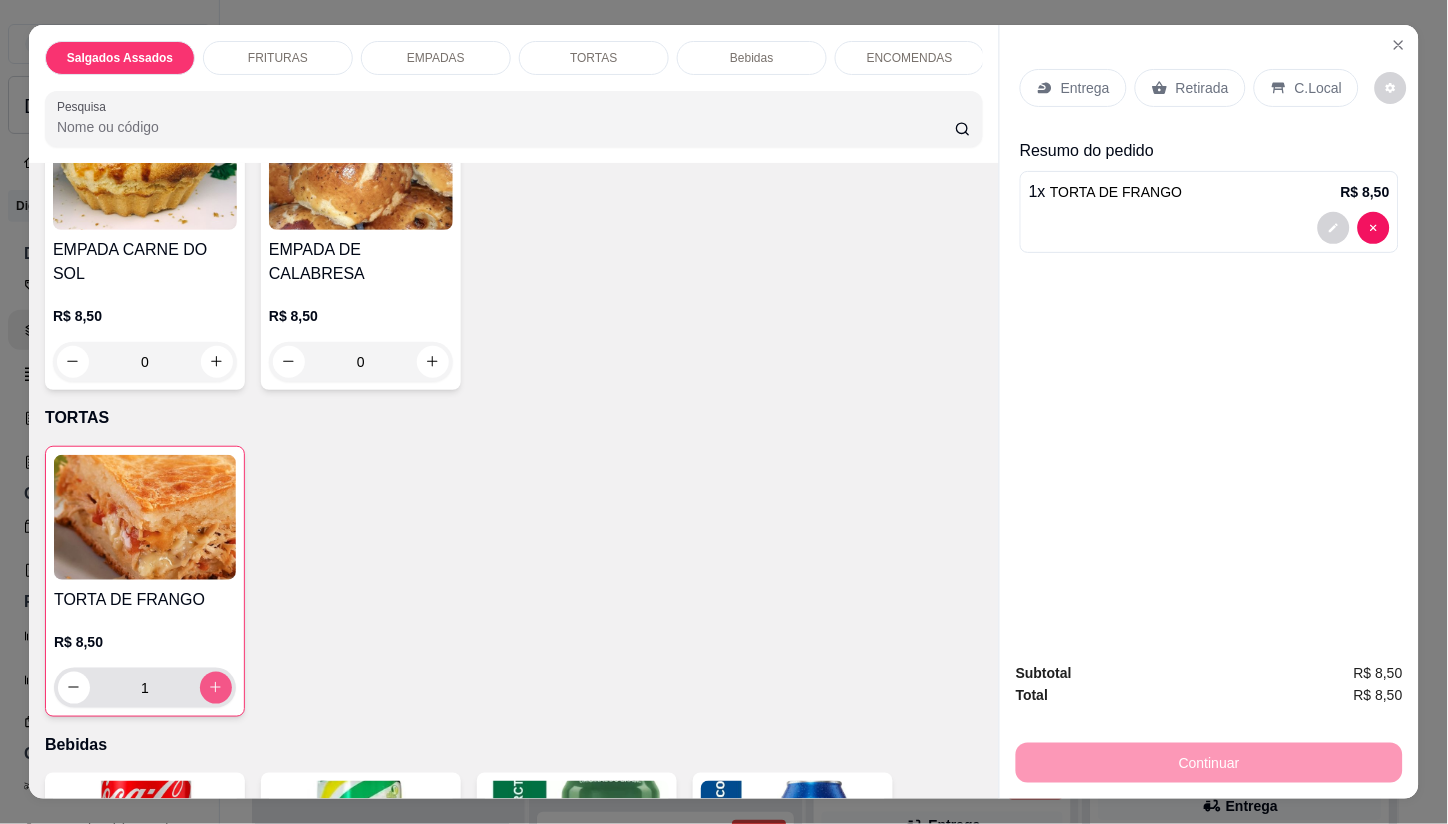 click at bounding box center [216, 688] 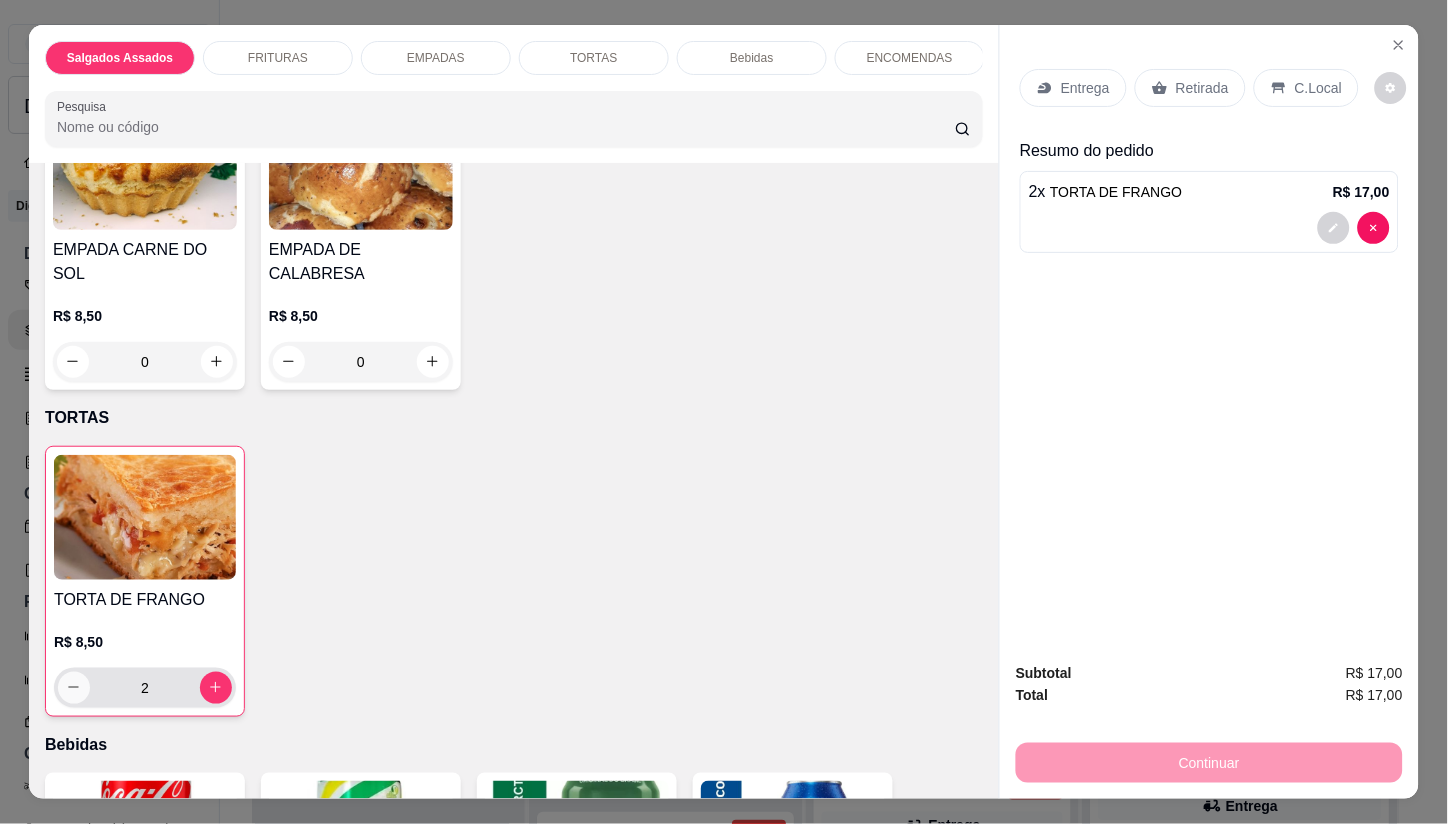 click at bounding box center (74, 688) 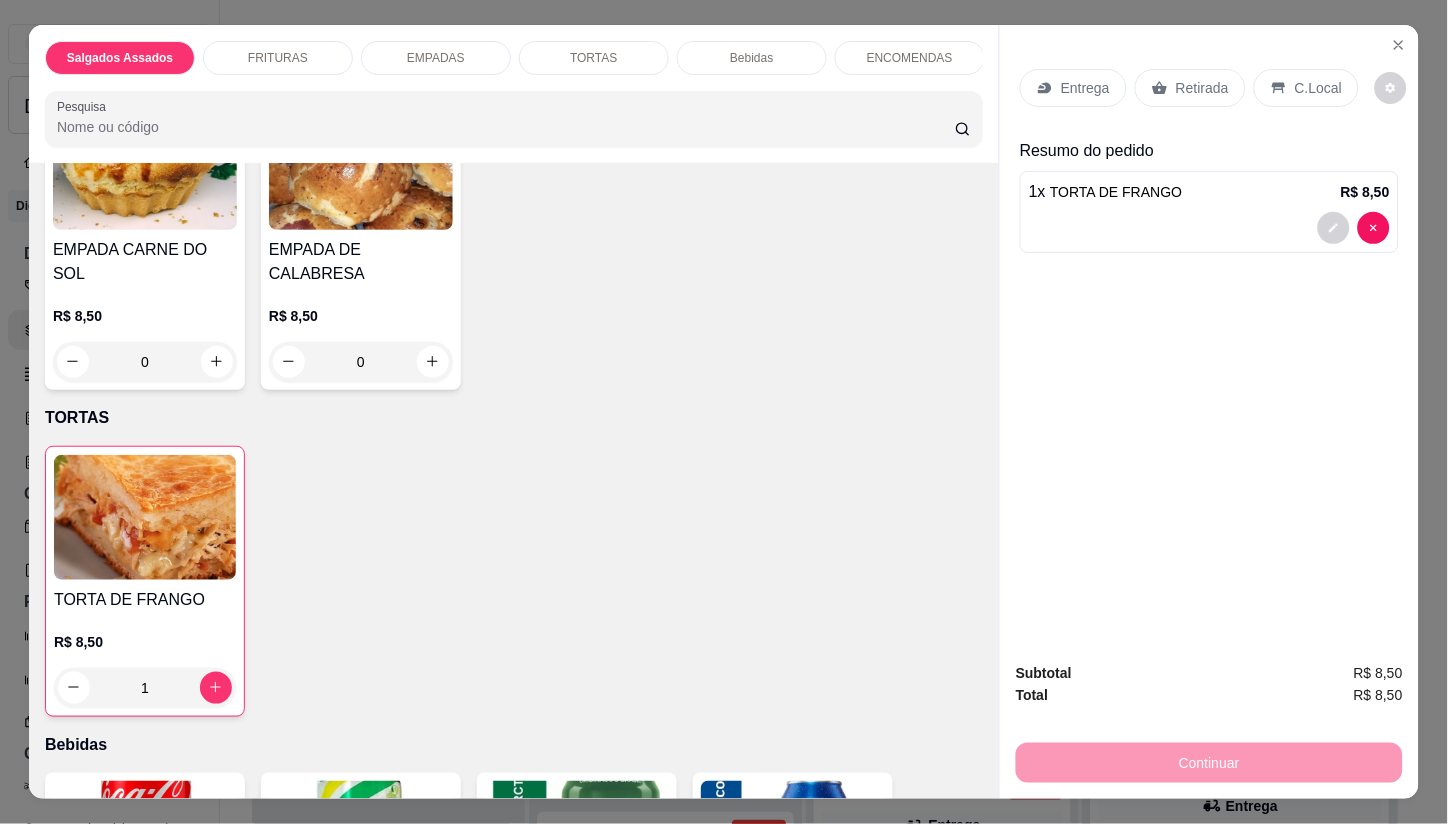 click on "Entrega" at bounding box center (1085, 88) 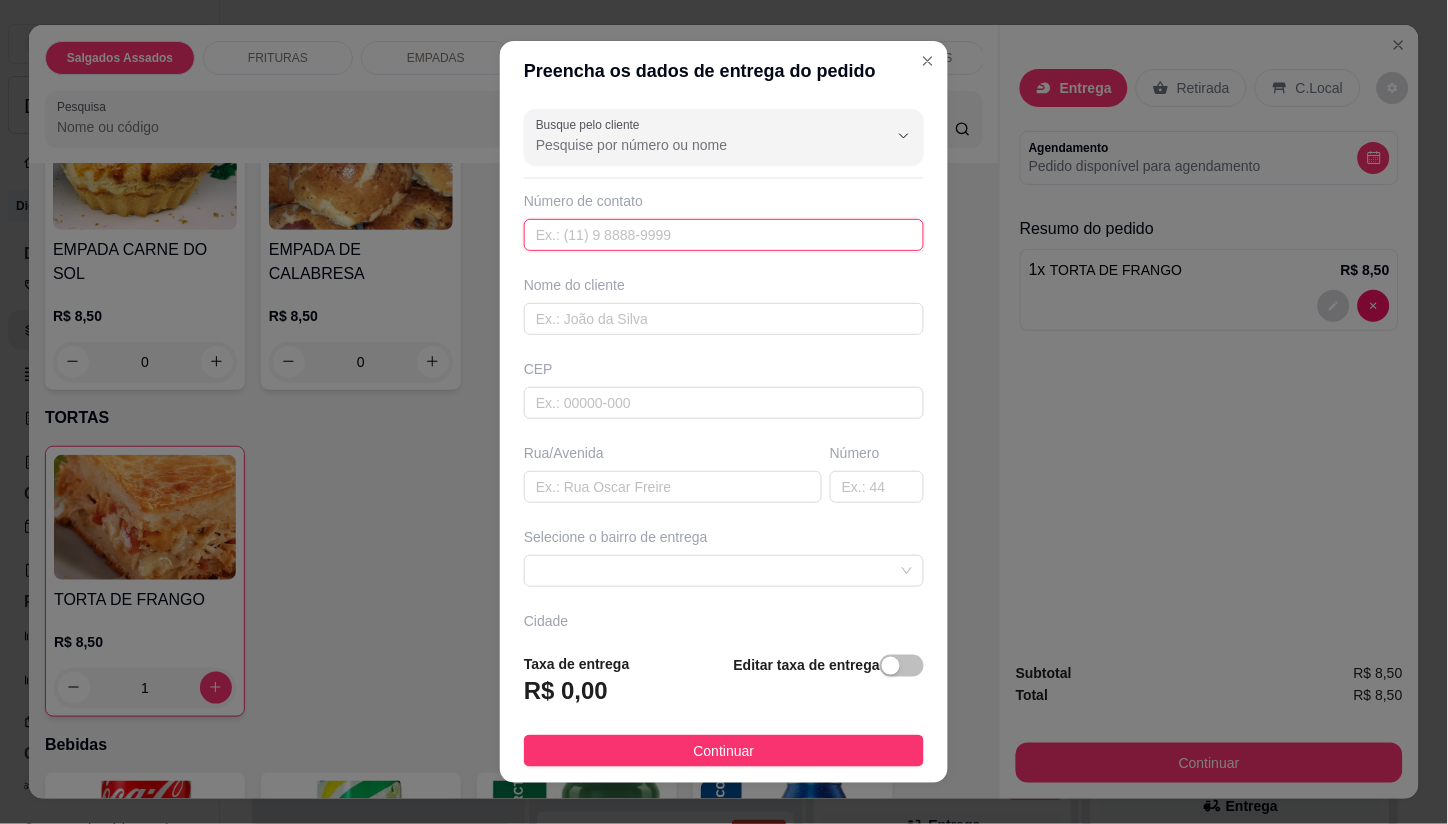 click at bounding box center (724, 235) 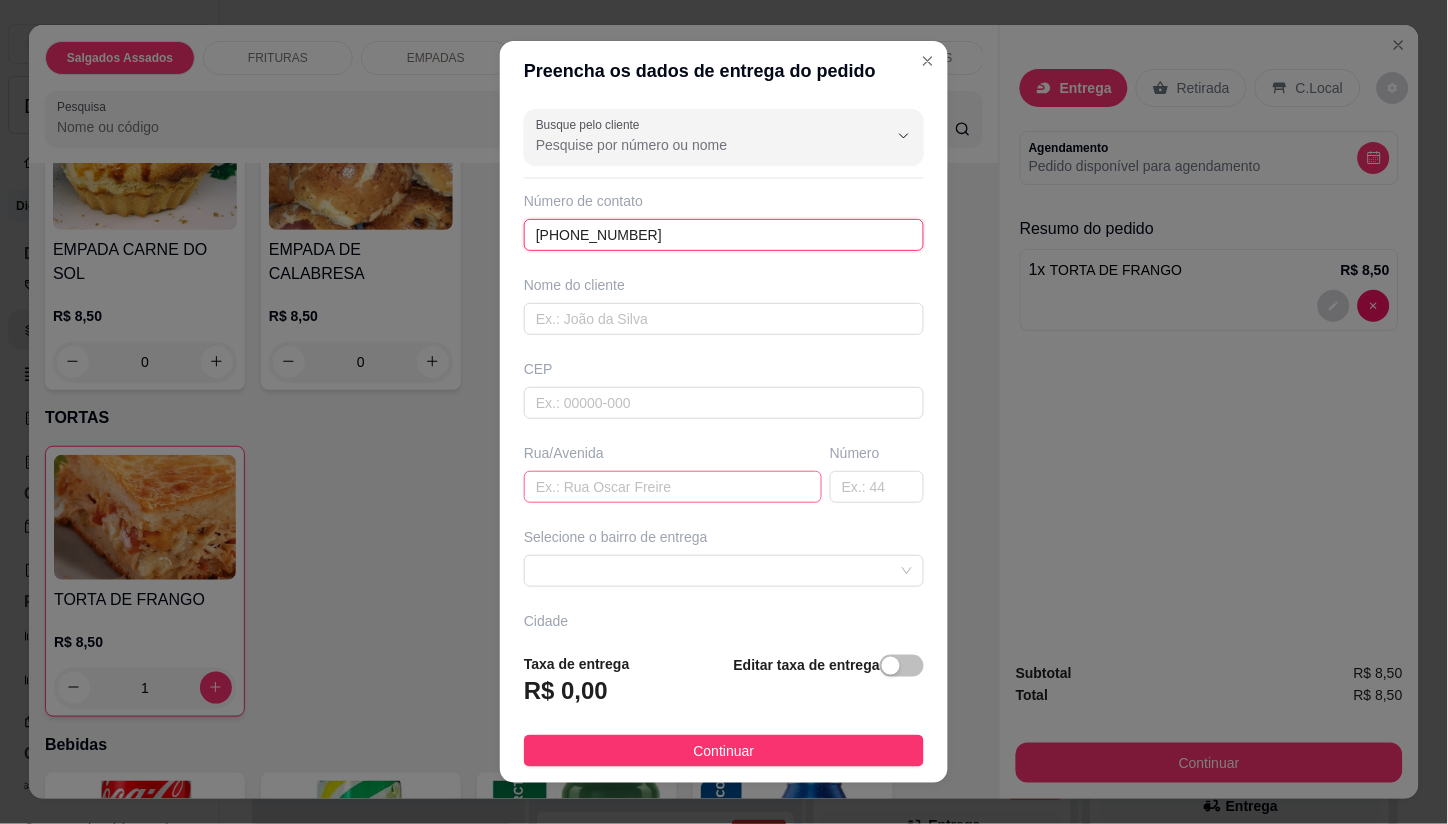 type on "[PHONE_NUMBER]" 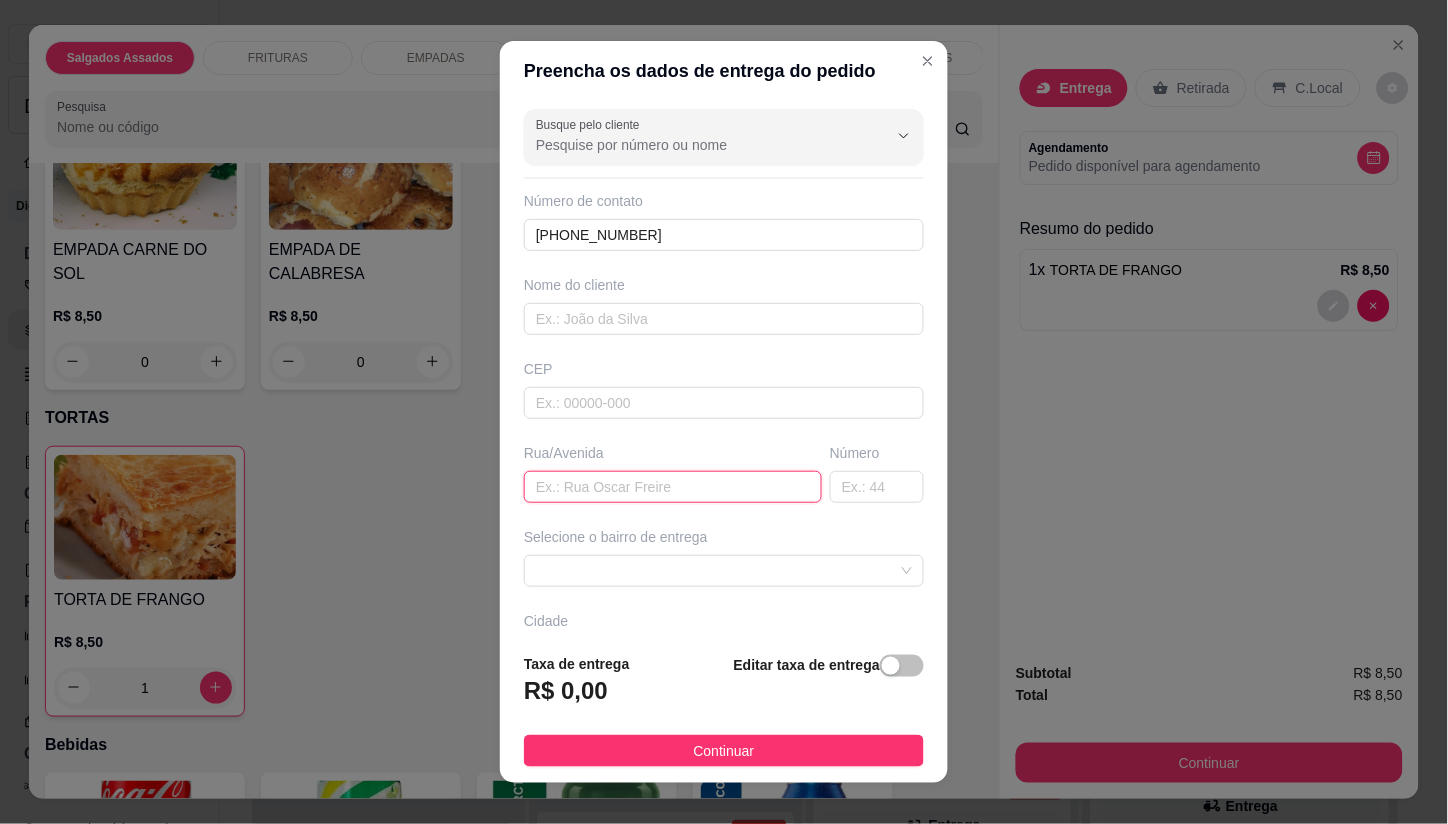 click at bounding box center (673, 487) 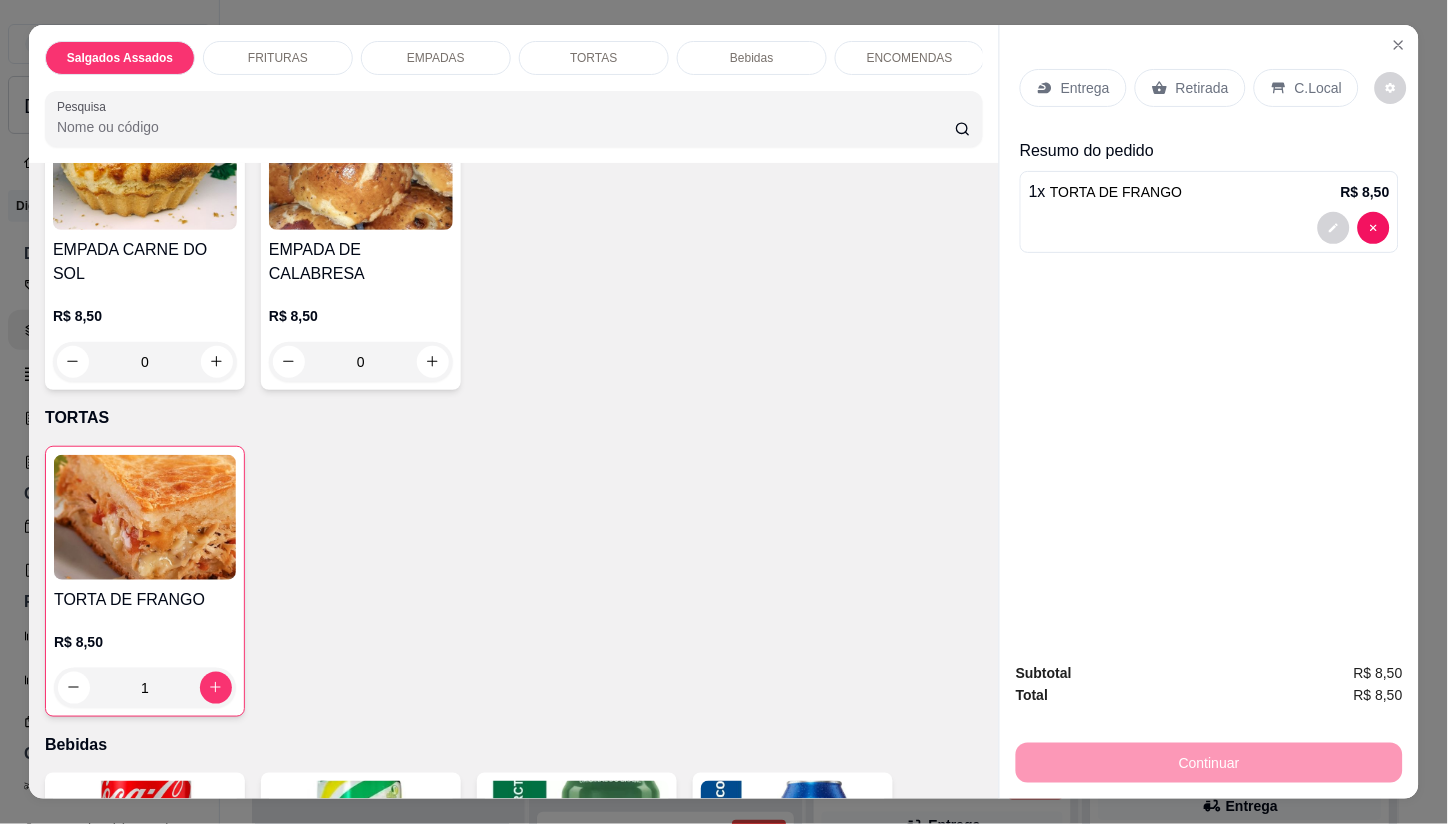 click at bounding box center (1399, 45) 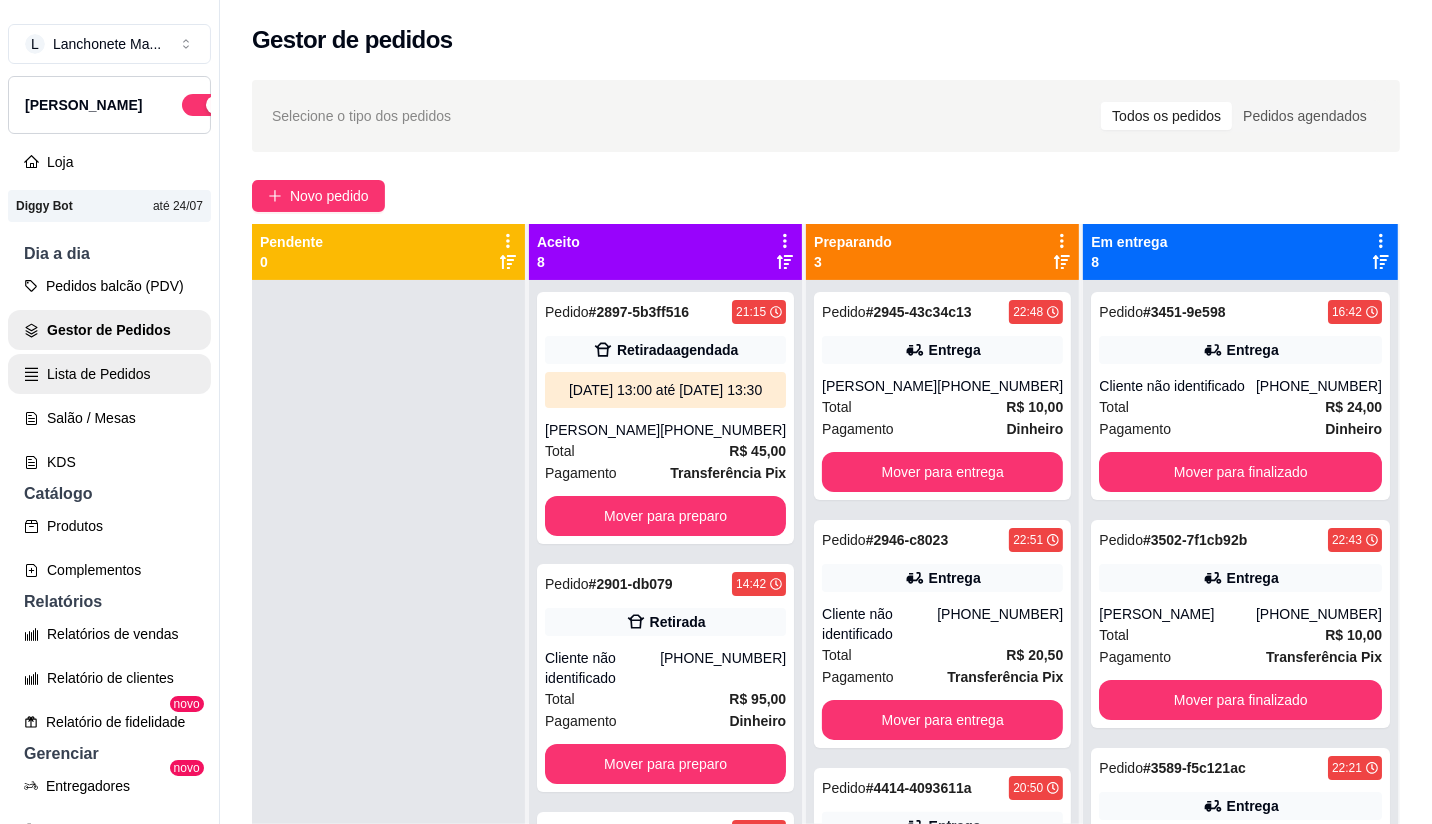 click on "Lista de Pedidos" at bounding box center (109, 374) 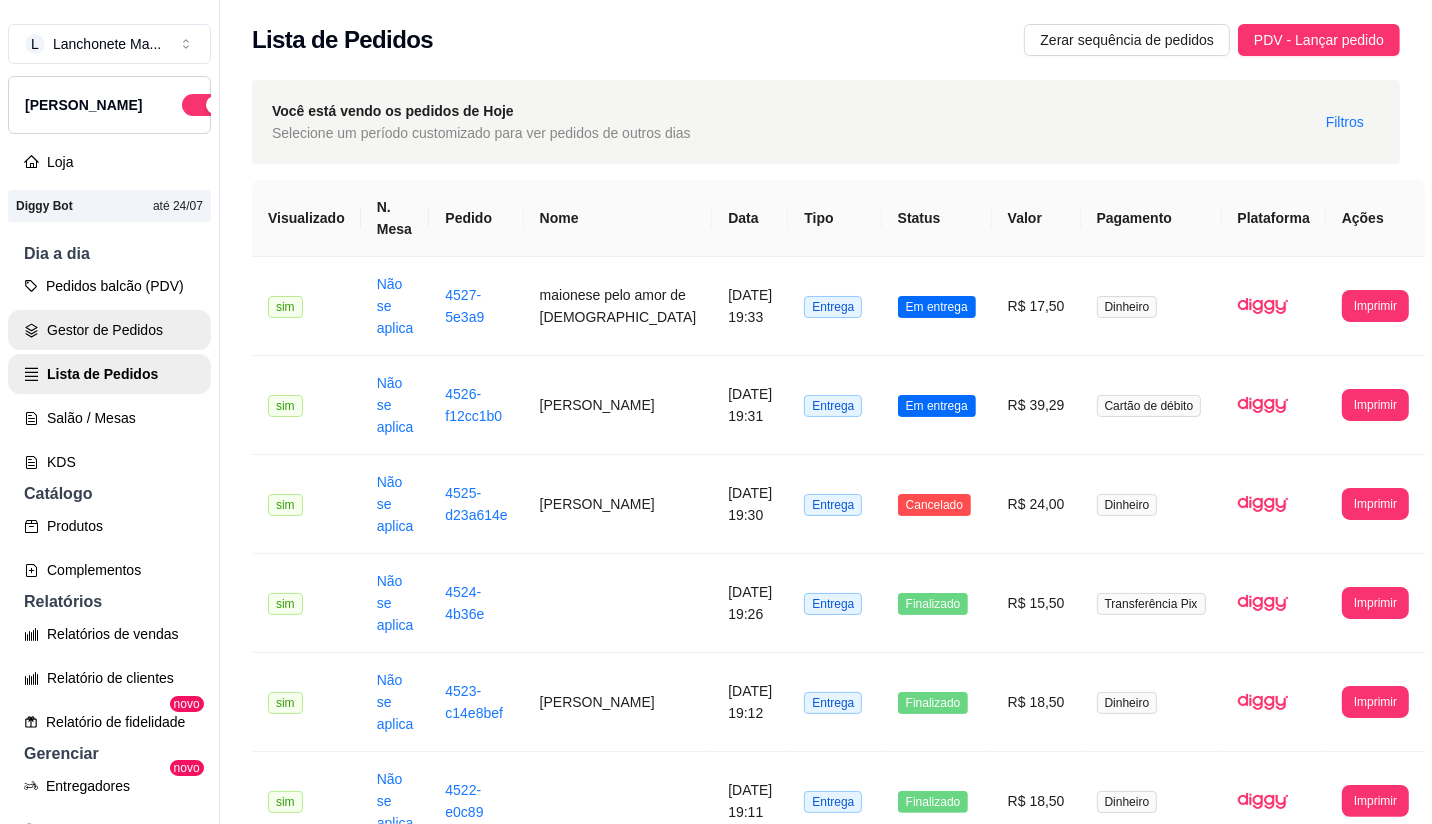 click on "Gestor de Pedidos" at bounding box center [109, 330] 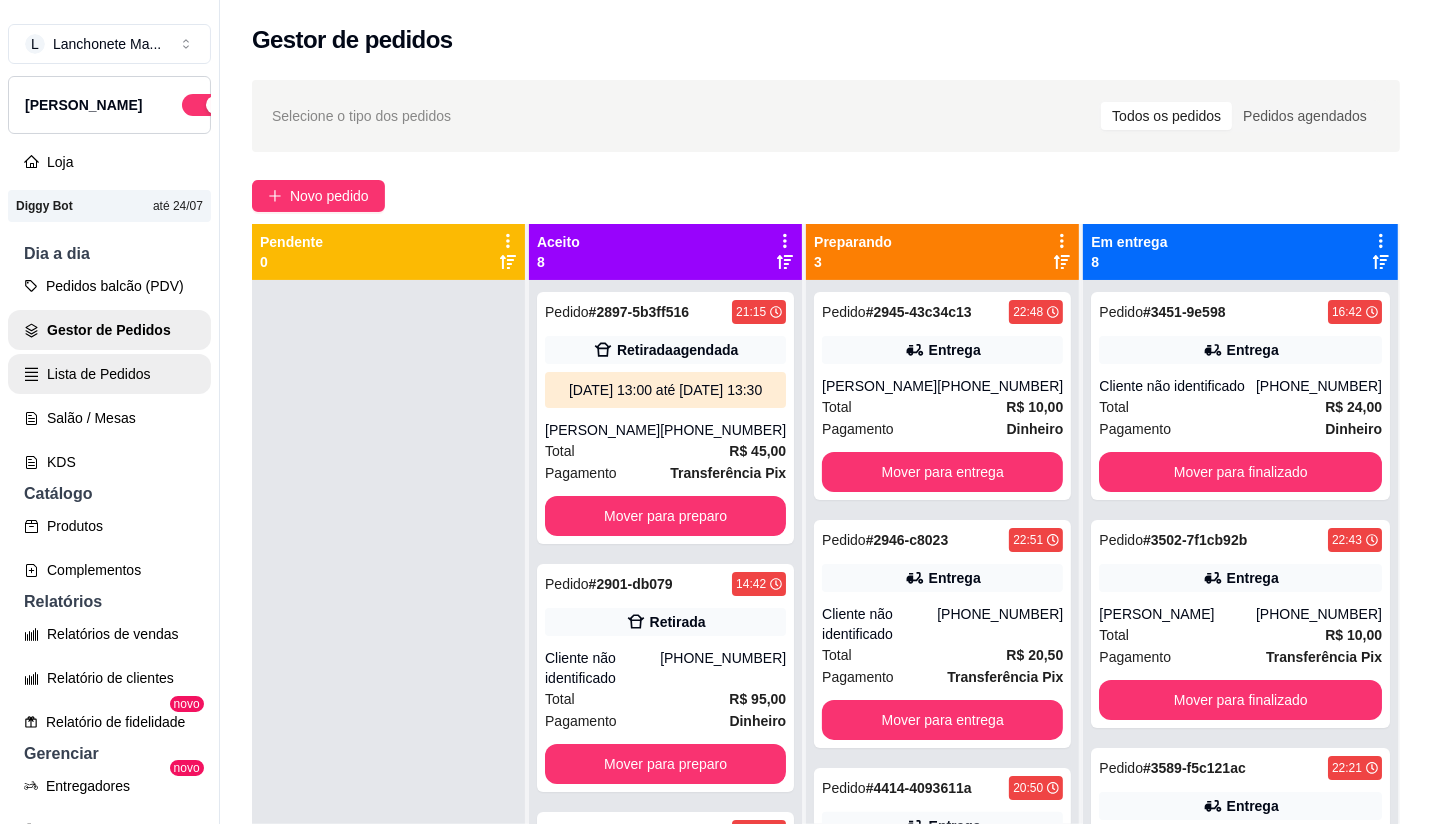click on "Lista de Pedidos" at bounding box center [109, 374] 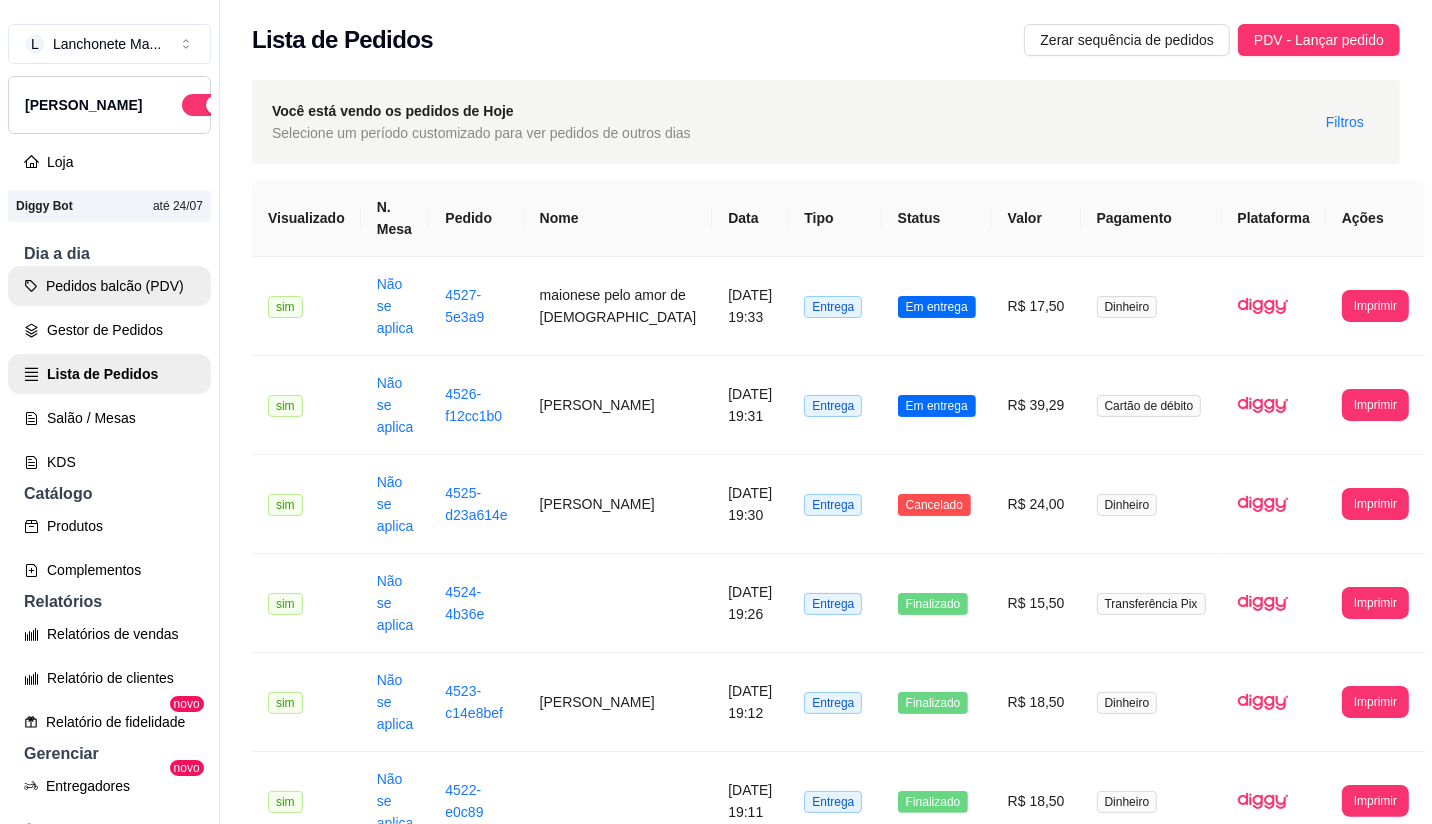 click on "Pedidos balcão (PDV)" at bounding box center (109, 286) 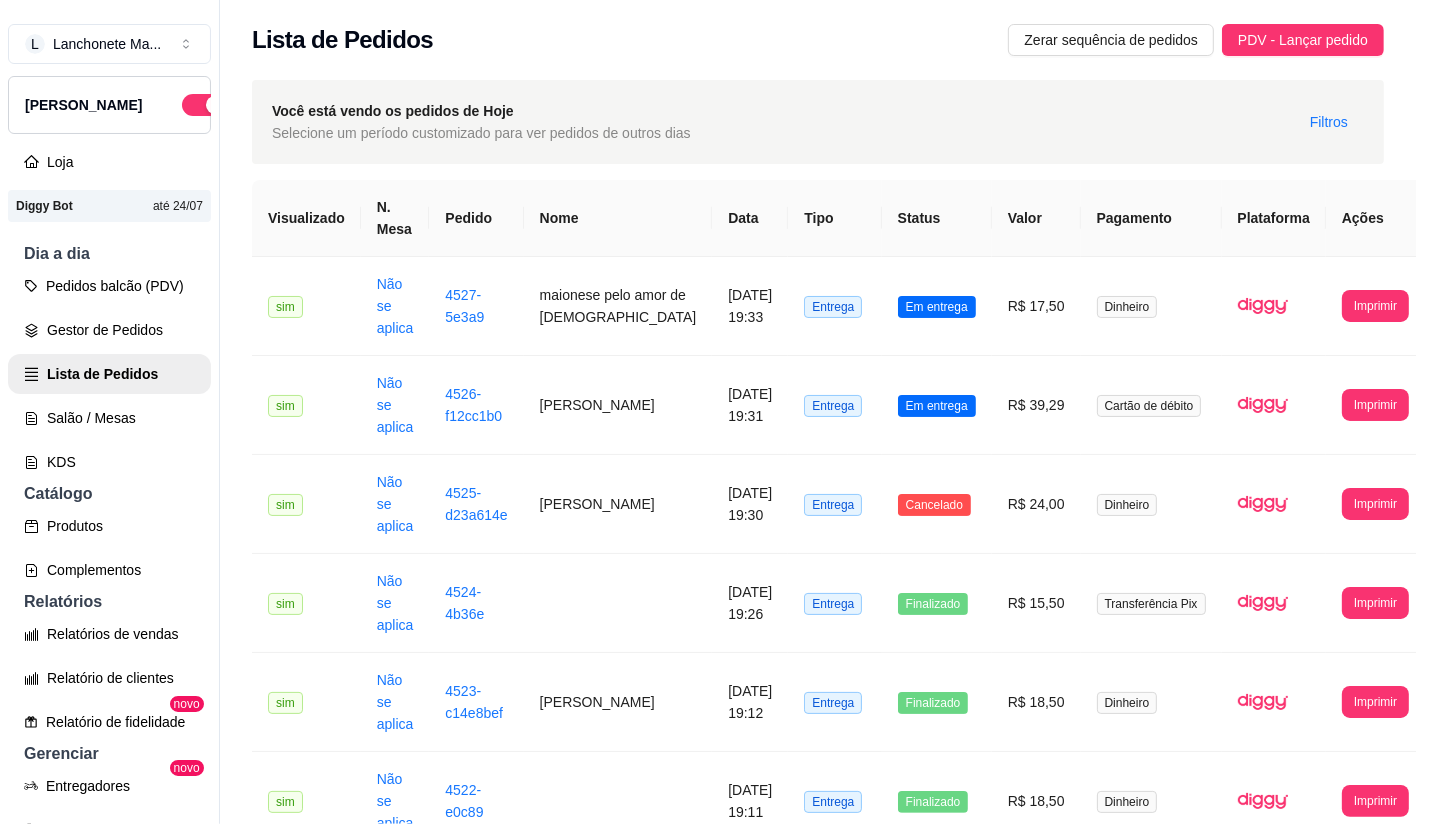 click at bounding box center [136, 362] 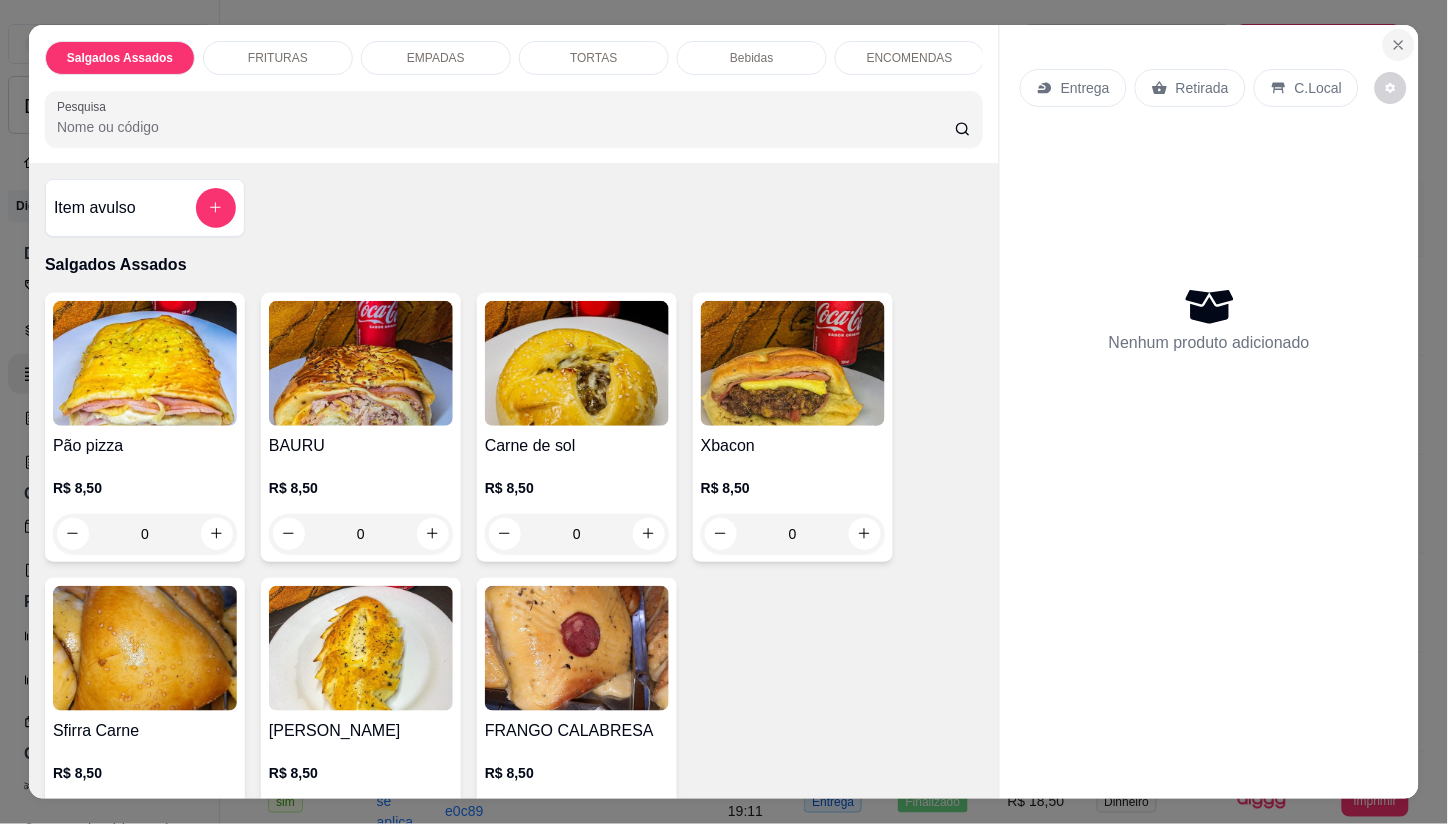 click 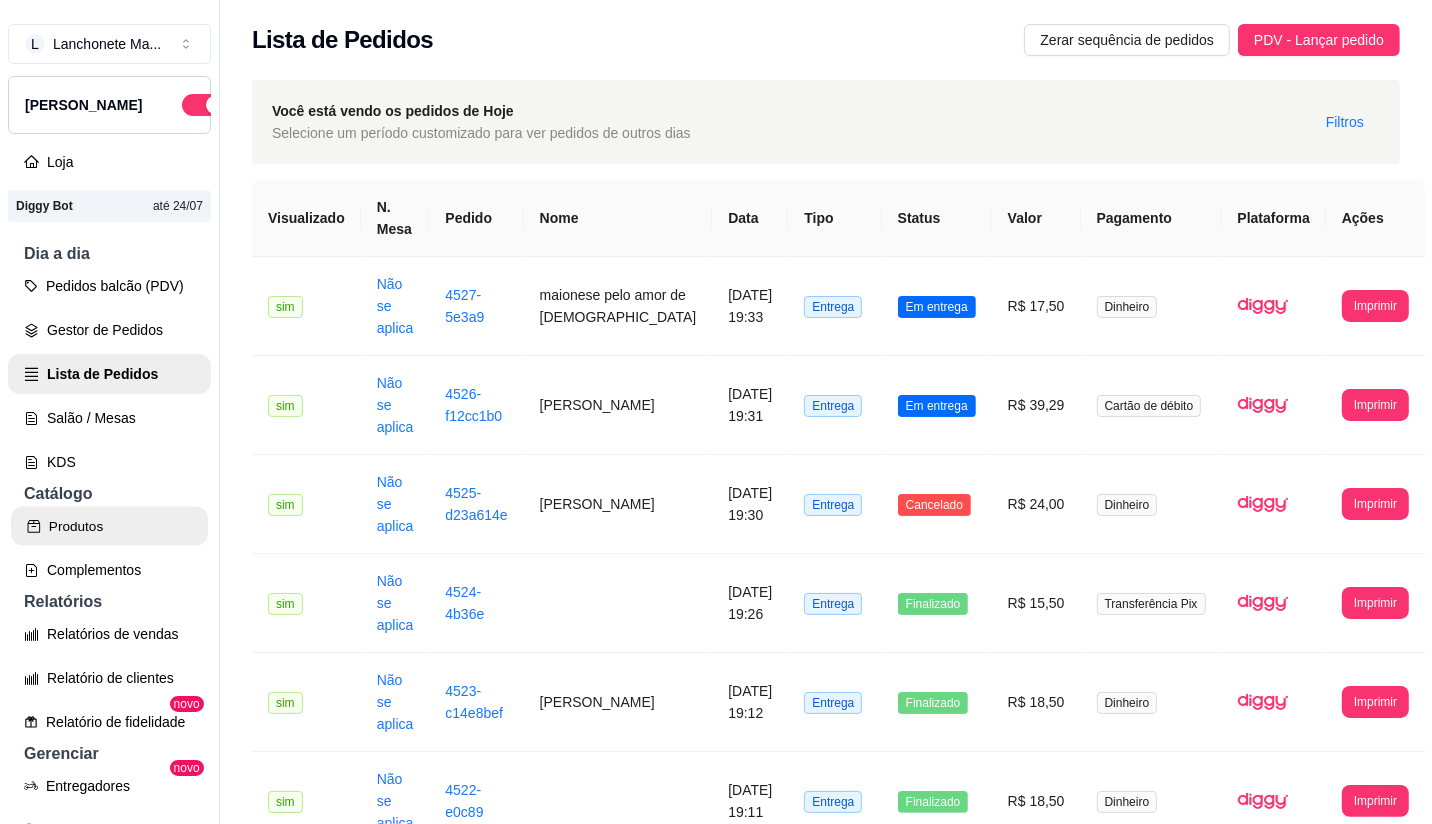 click on "Produtos" at bounding box center (109, 526) 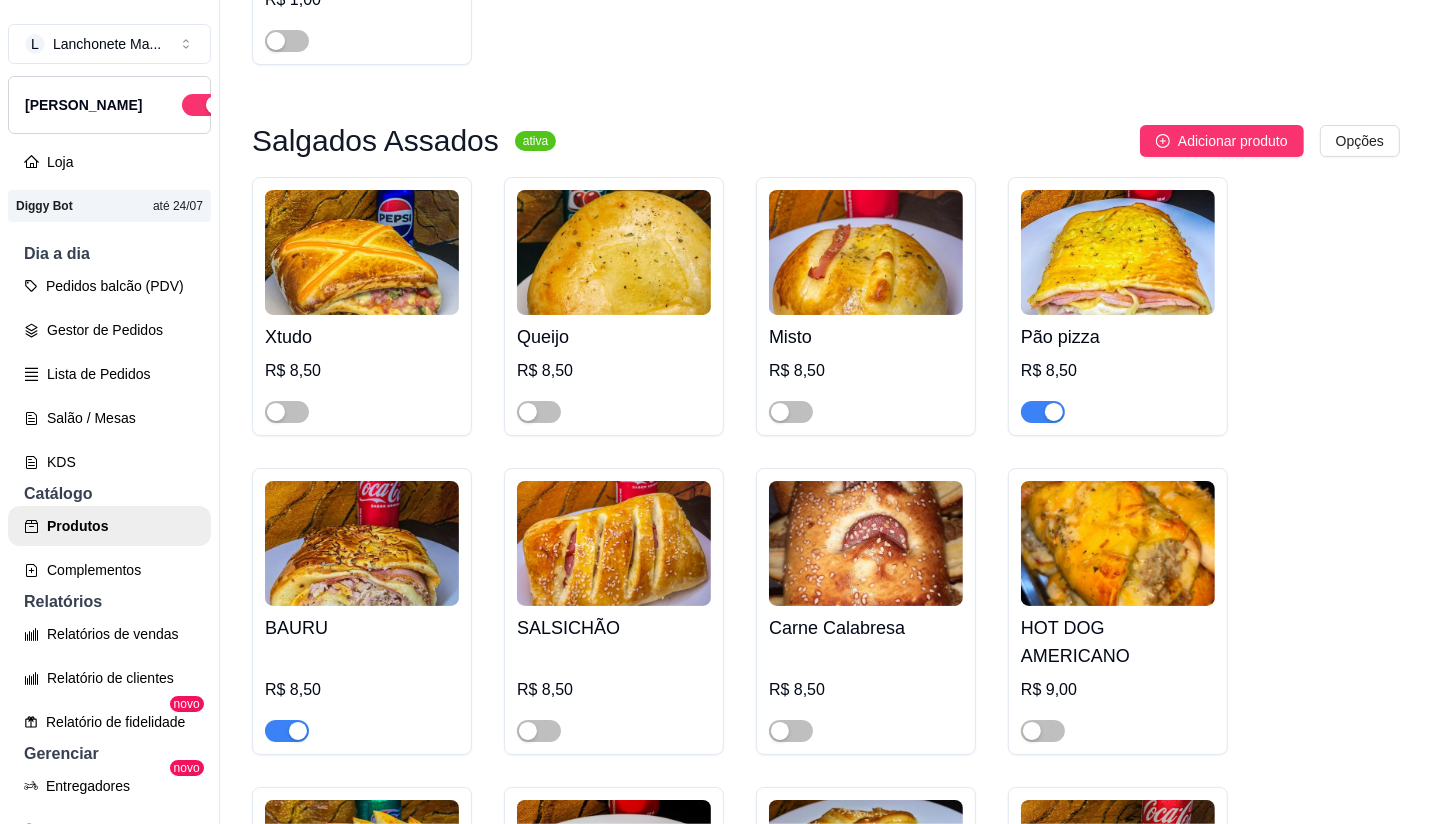 scroll, scrollTop: 222, scrollLeft: 0, axis: vertical 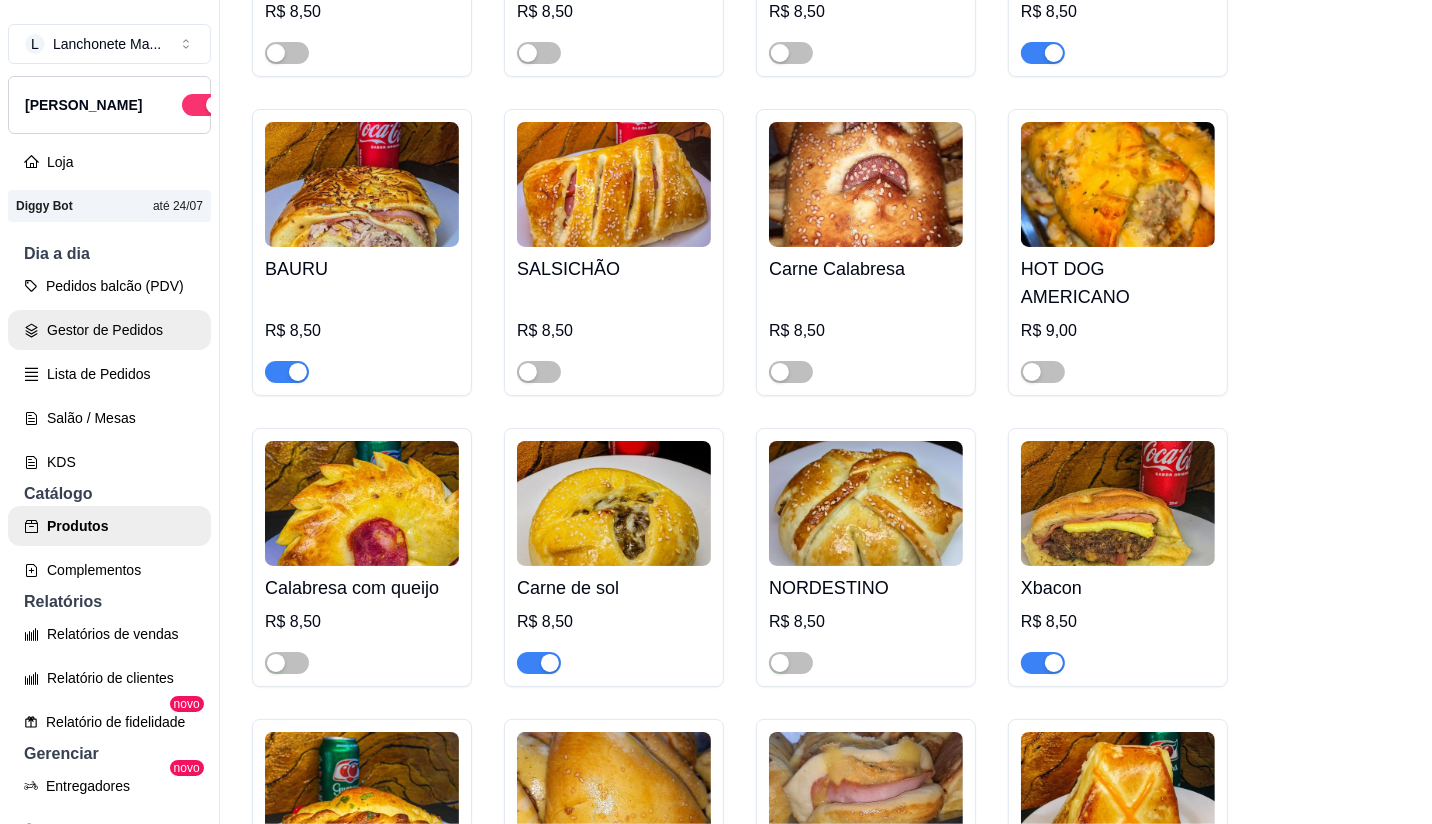 click on "Gestor de Pedidos" at bounding box center (109, 330) 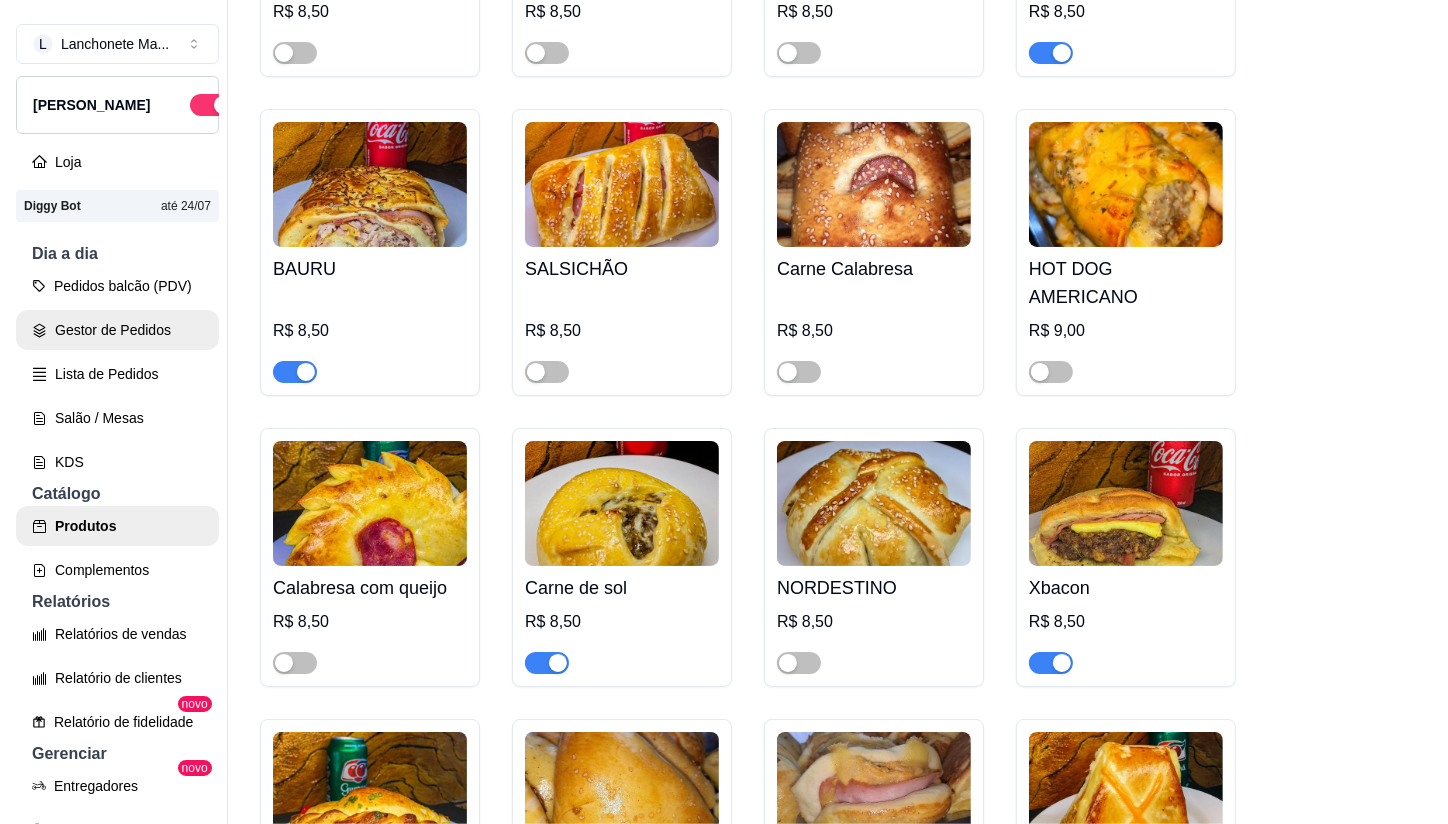 scroll, scrollTop: 0, scrollLeft: 0, axis: both 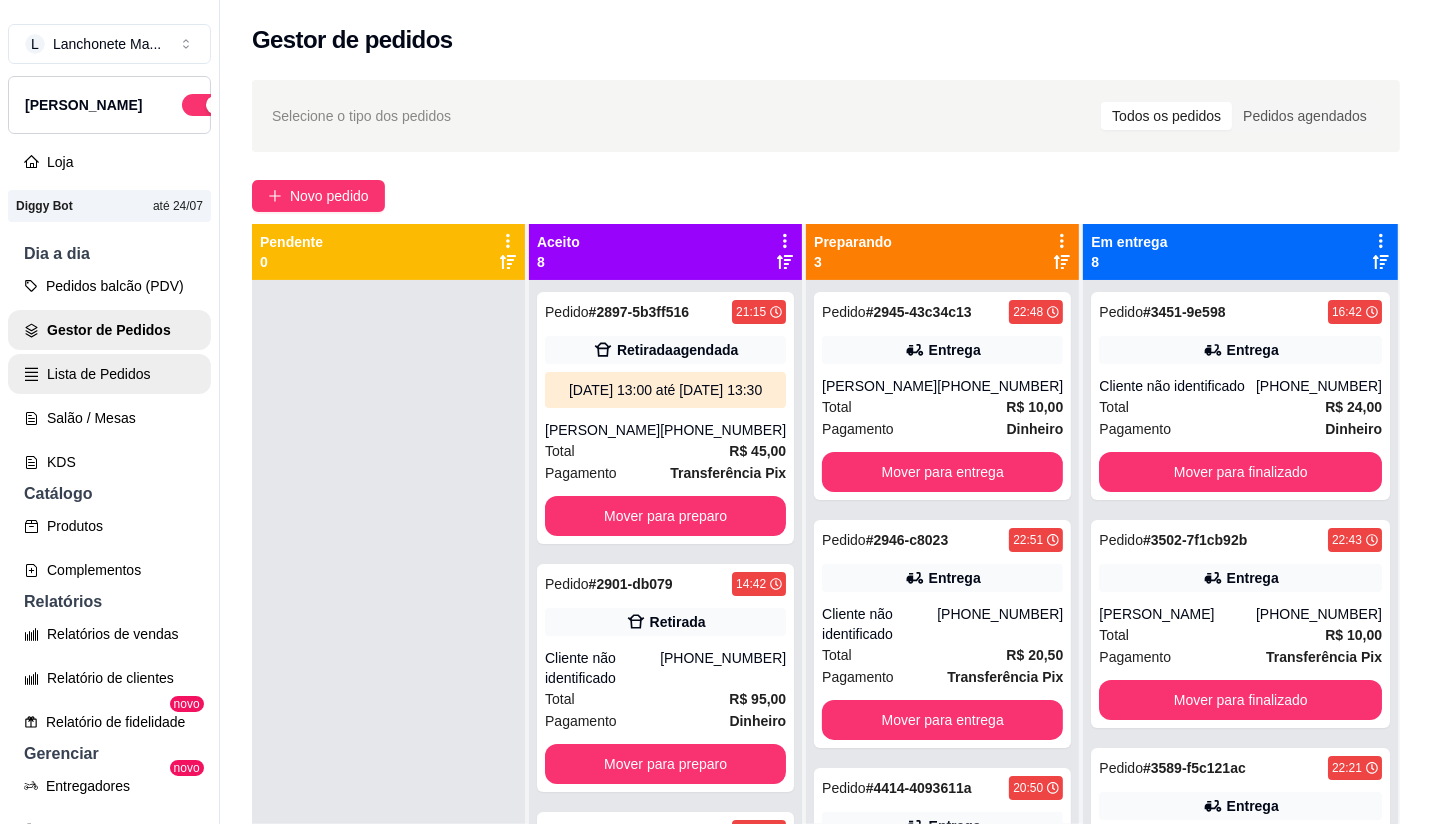 click on "Lista de Pedidos" at bounding box center [109, 374] 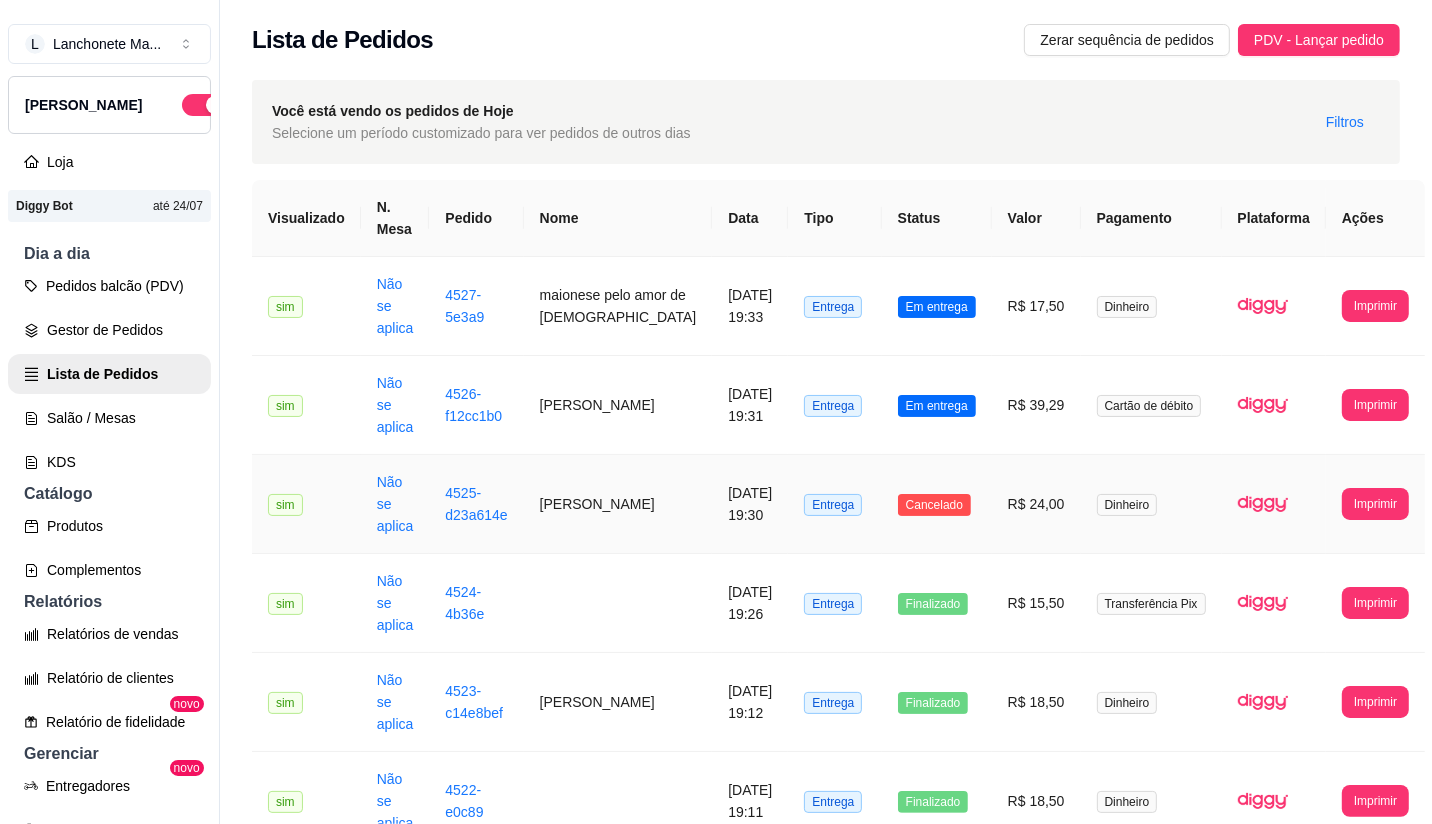 click on "Cancelado" at bounding box center [934, 505] 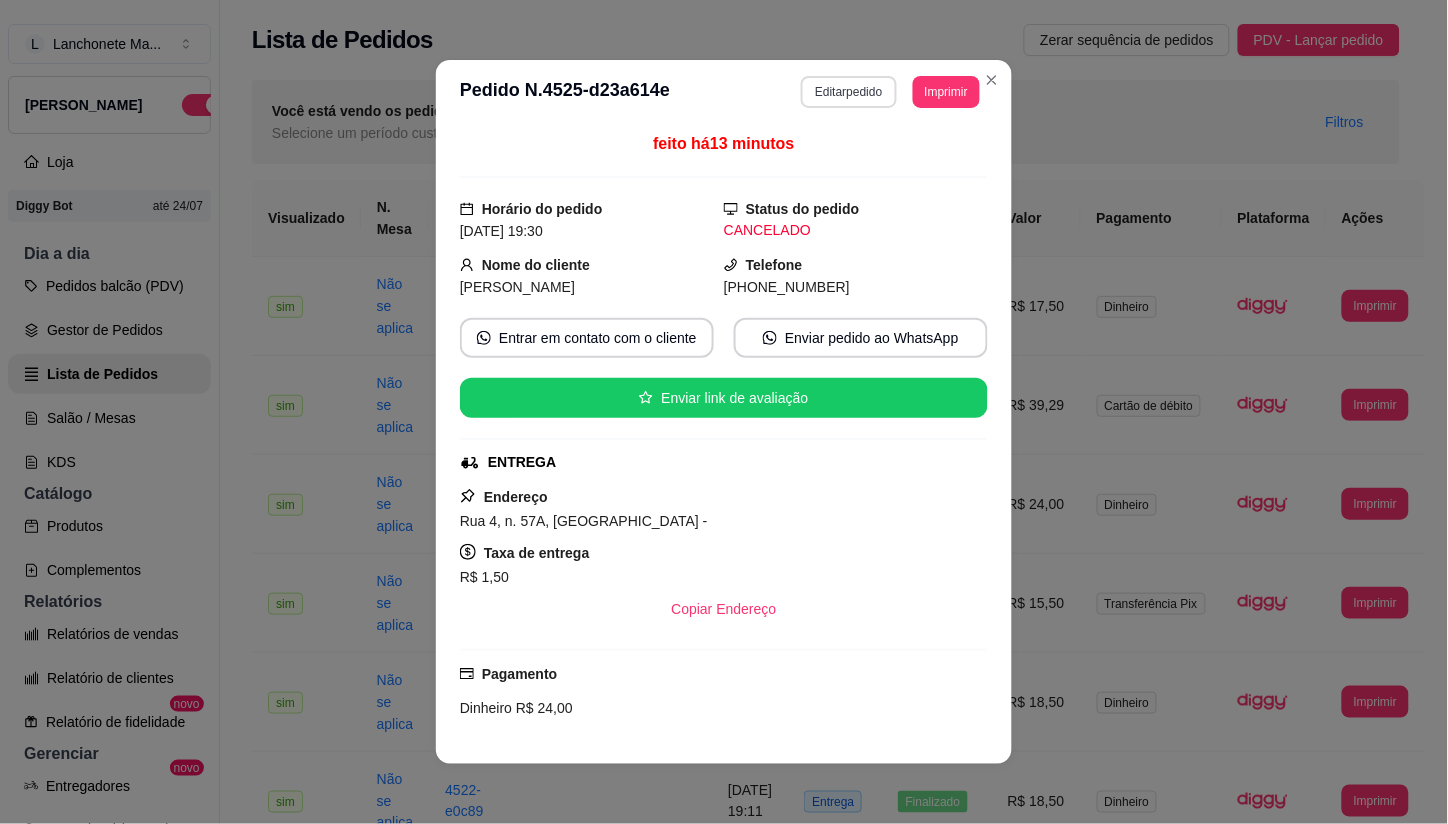 click on "Editar  pedido" at bounding box center (848, 92) 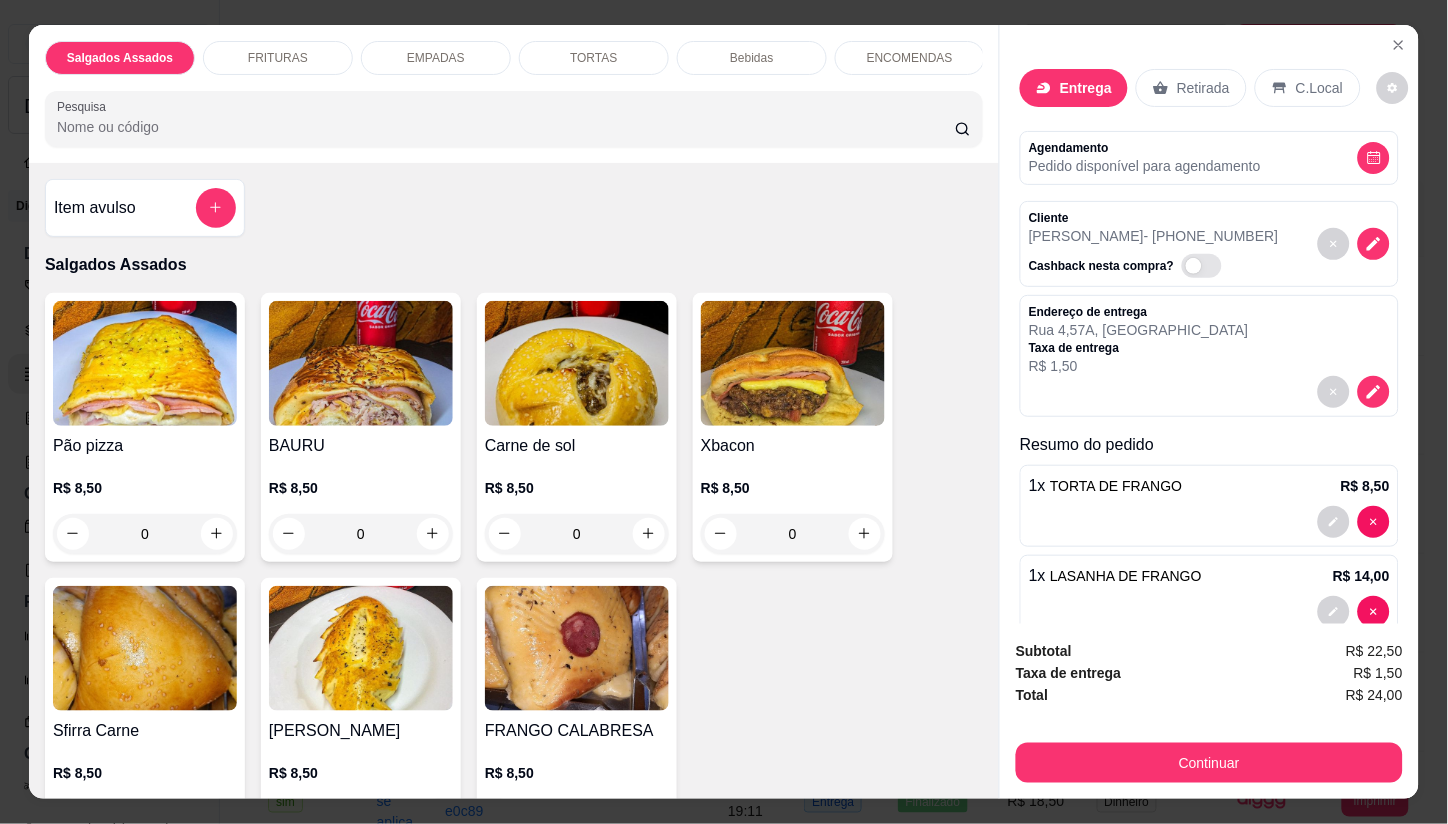 scroll, scrollTop: 41, scrollLeft: 0, axis: vertical 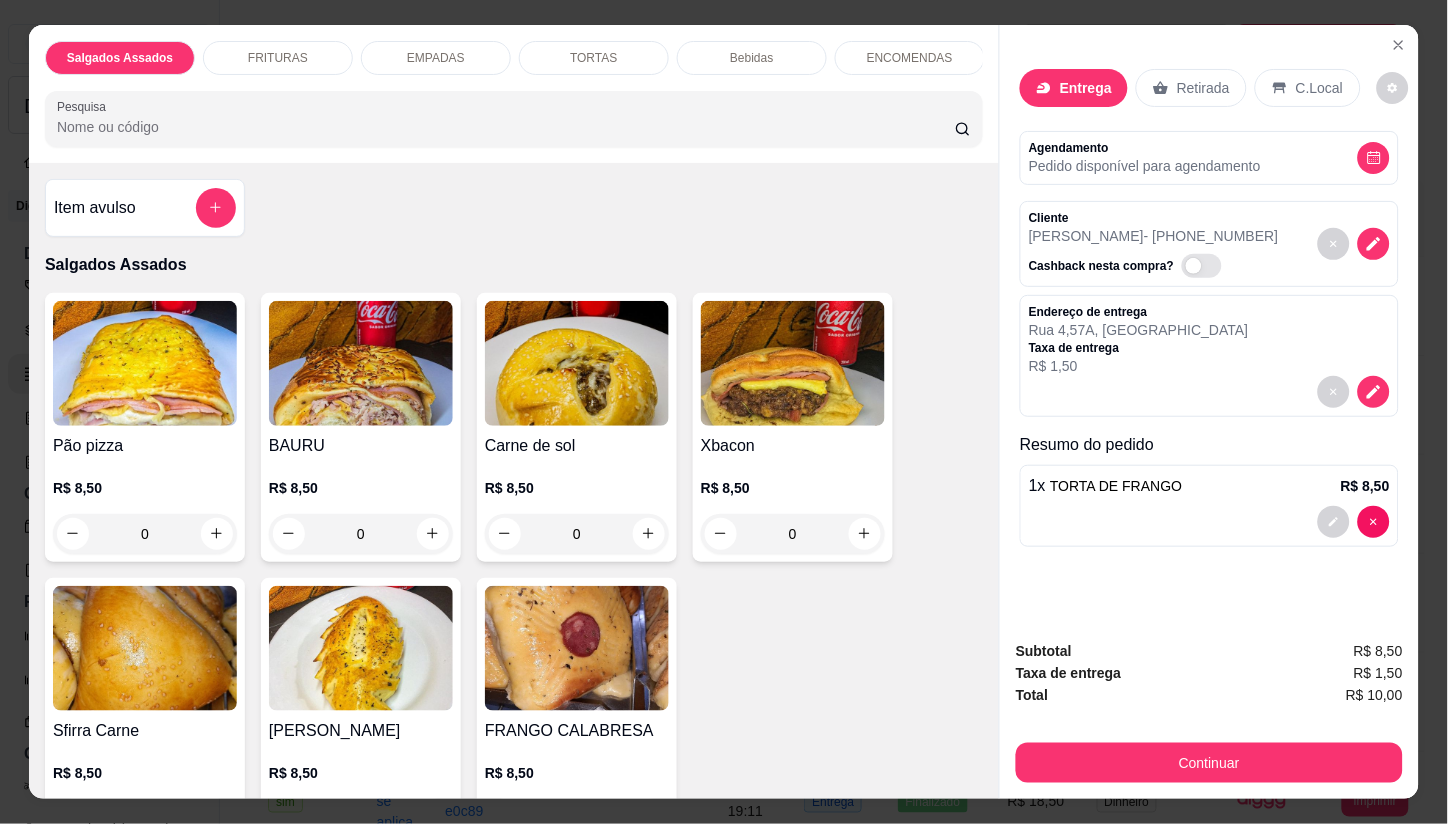 click on "1 x   TORTA DE FRANGO  R$ 8,50" at bounding box center (1209, 506) 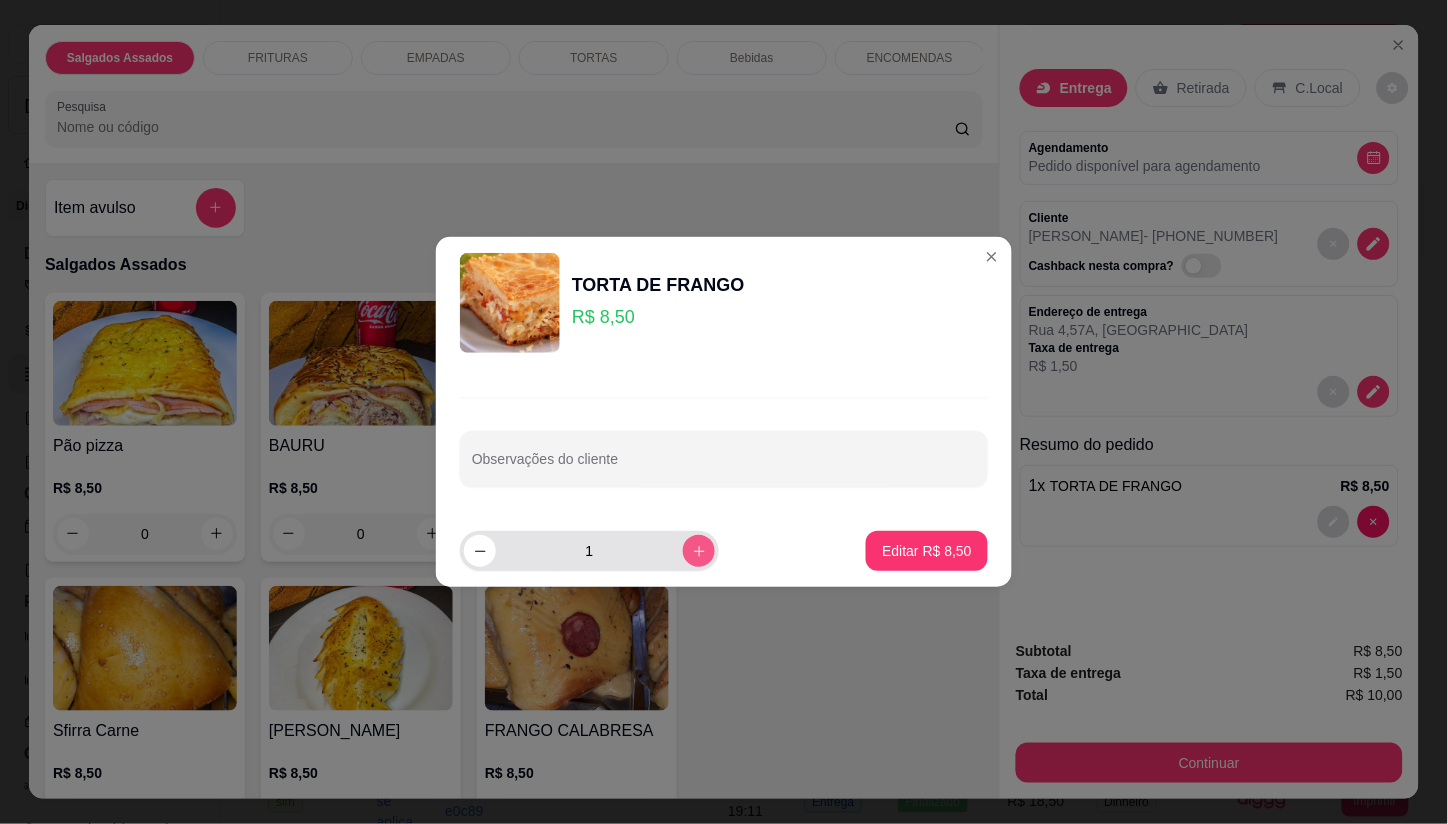 click 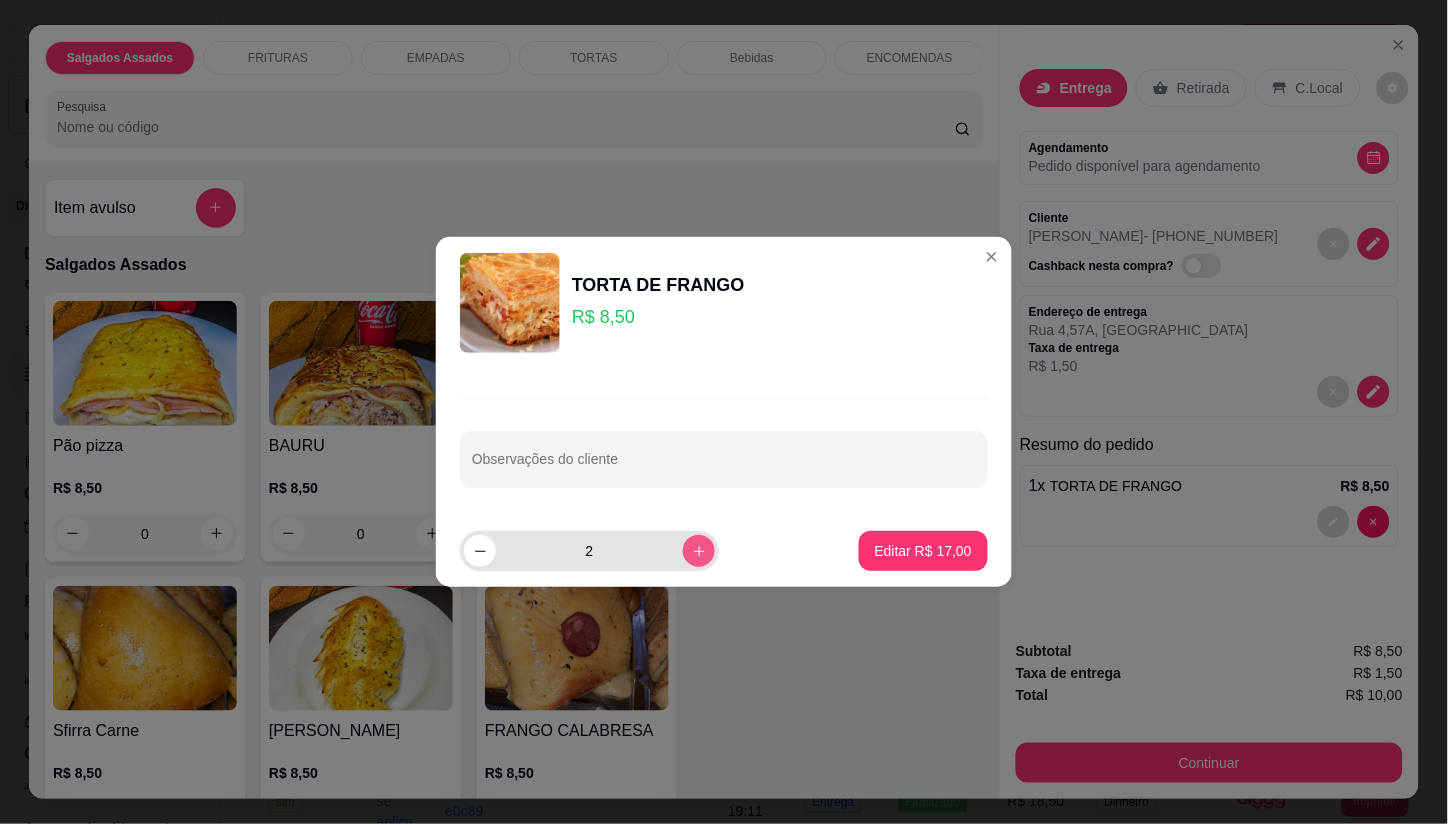 type on "2" 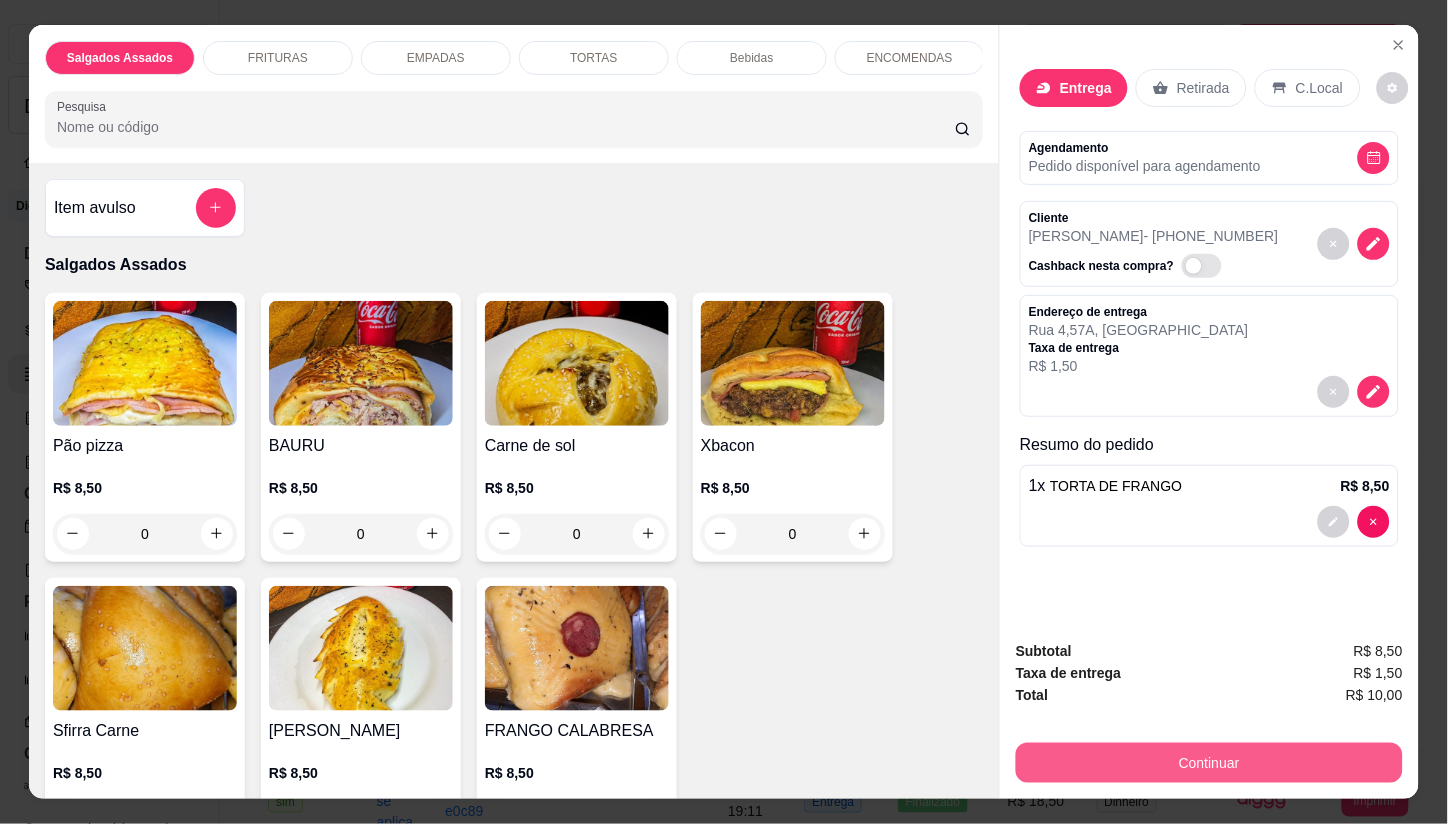 click on "Continuar" at bounding box center (1209, 763) 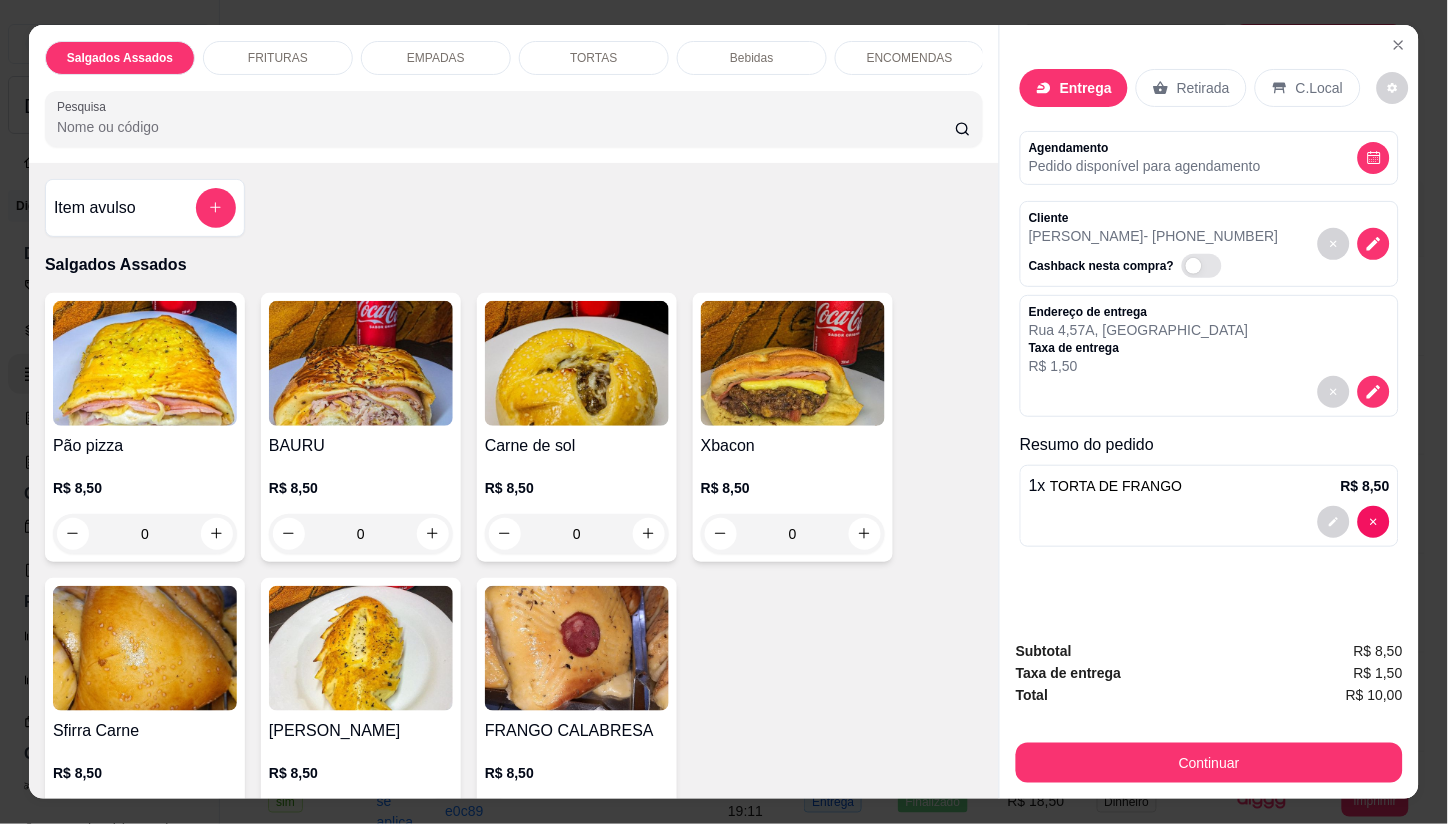 click on "TORTA DE FRANGO" at bounding box center (1116, 486) 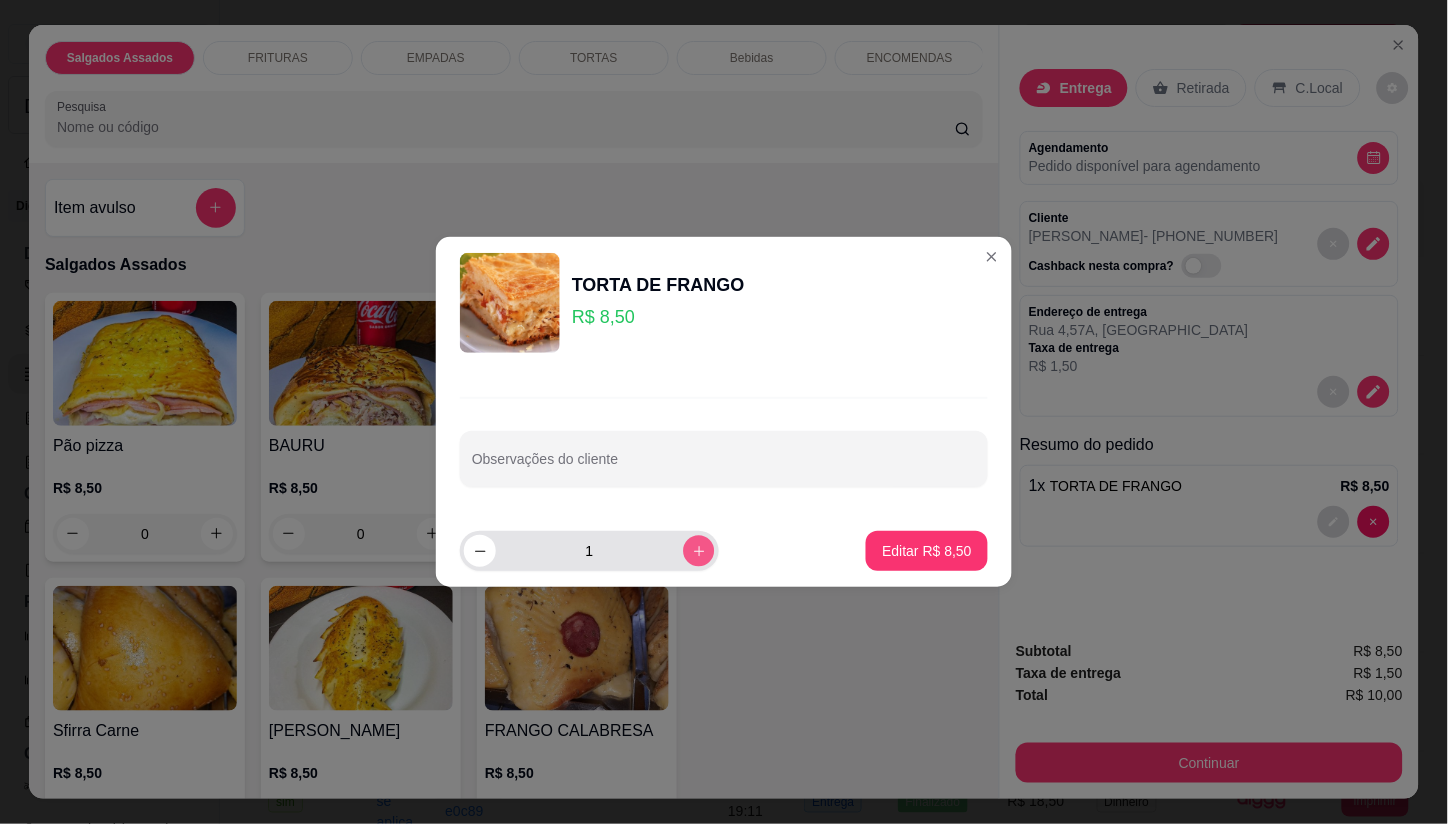 click 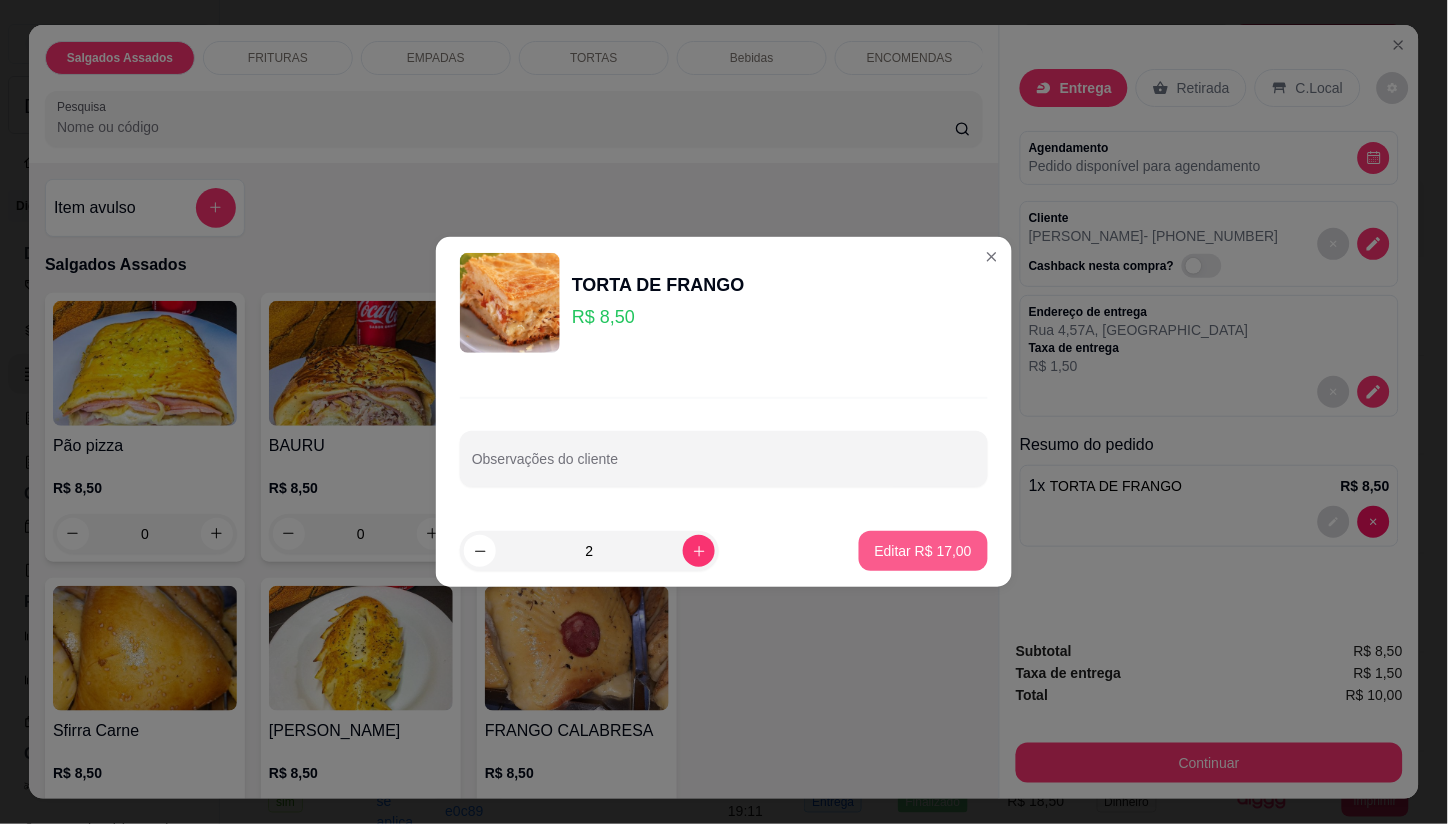 click on "Editar   R$ 17,00" at bounding box center [923, 551] 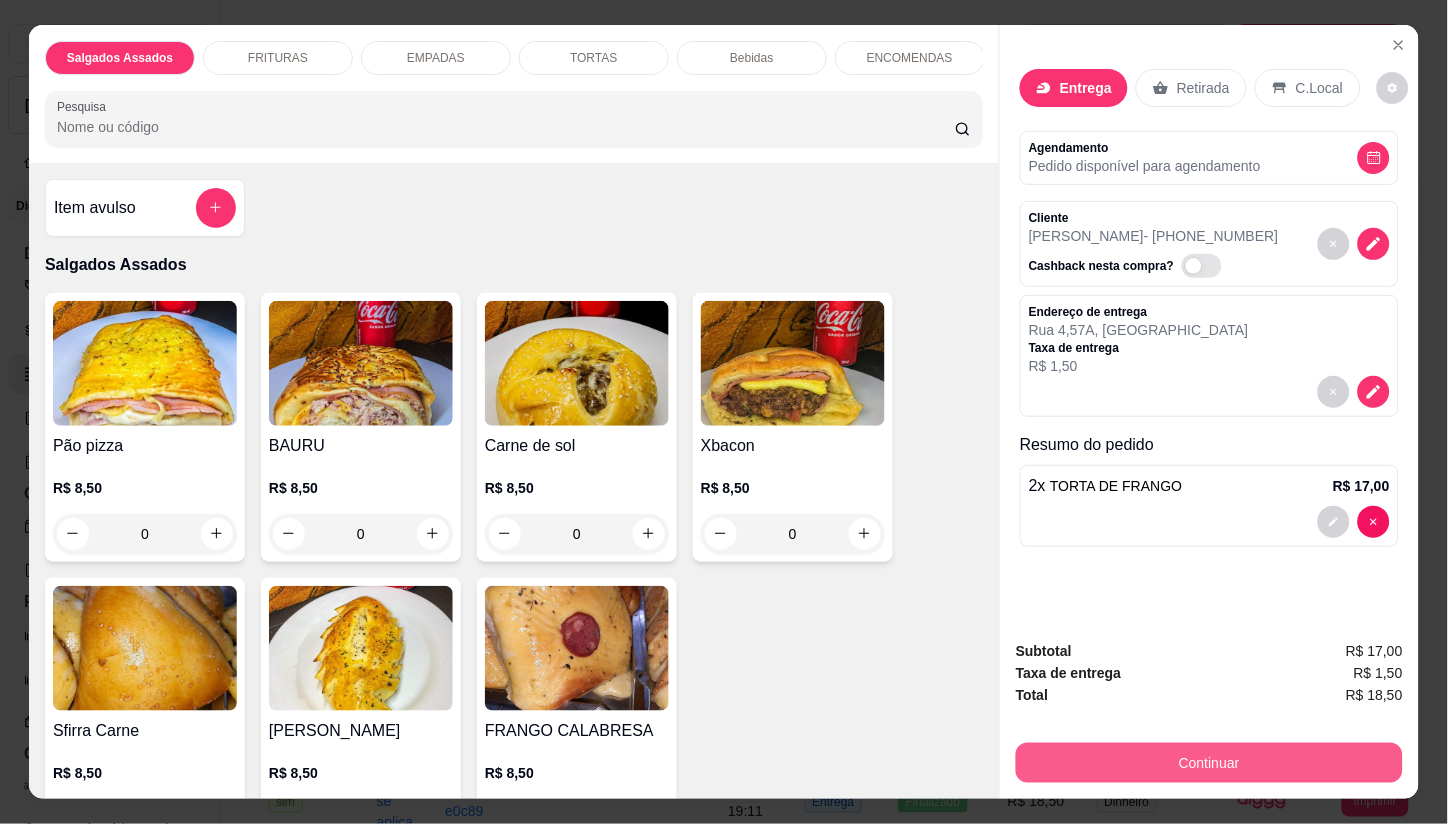 click on "Continuar" at bounding box center [1209, 763] 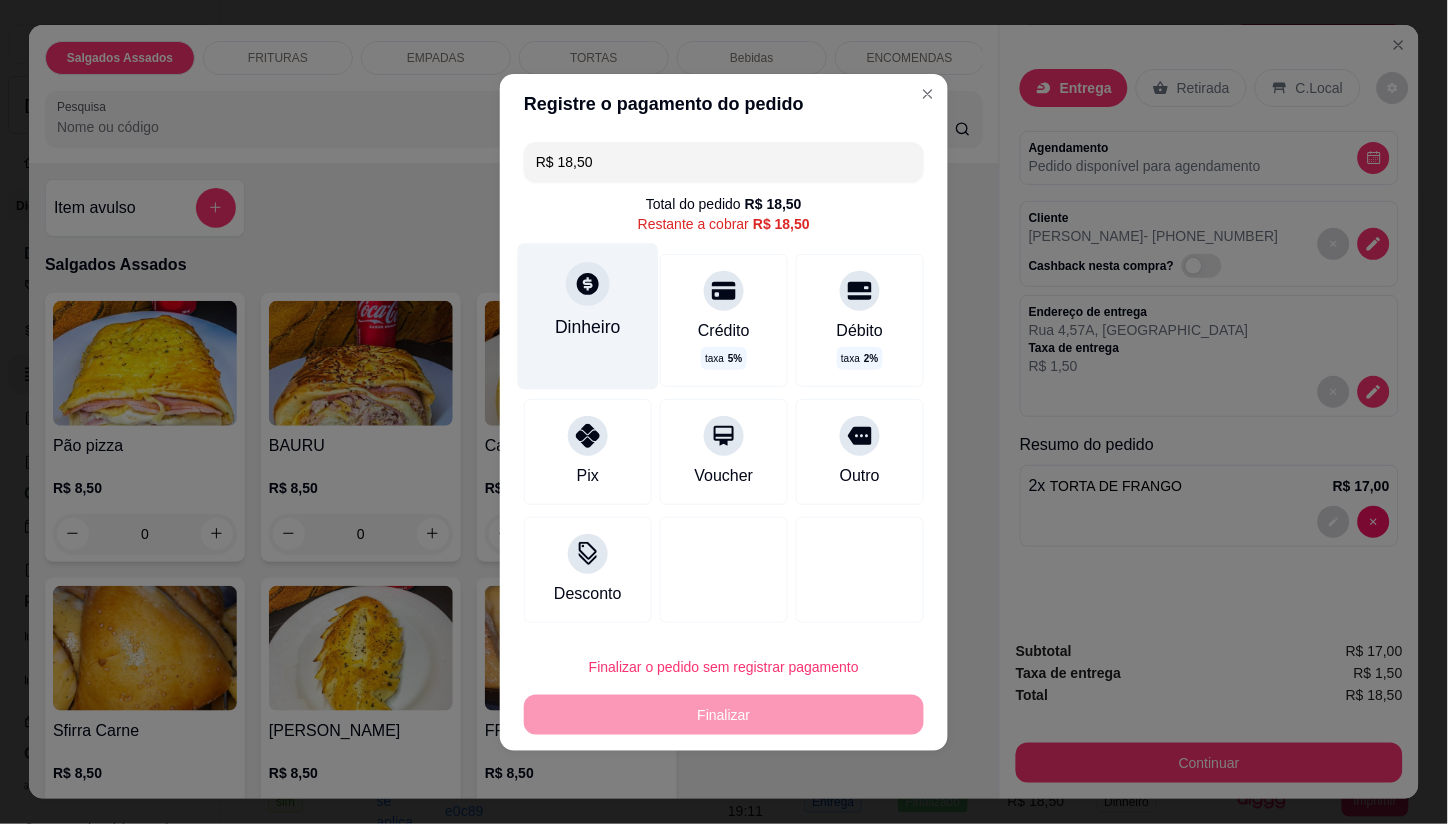 click on "Dinheiro" at bounding box center (588, 316) 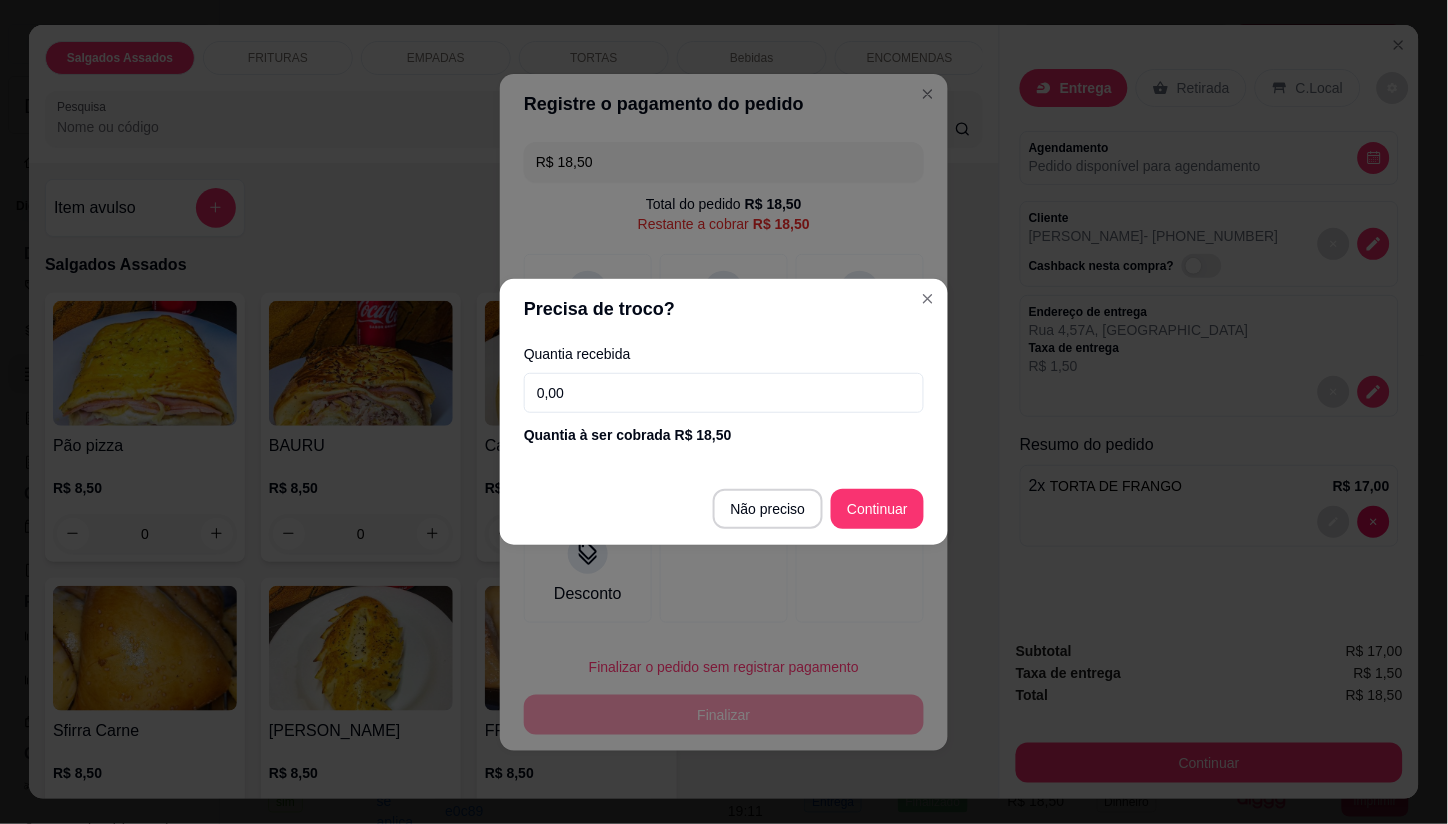 click on "0,00" at bounding box center [724, 393] 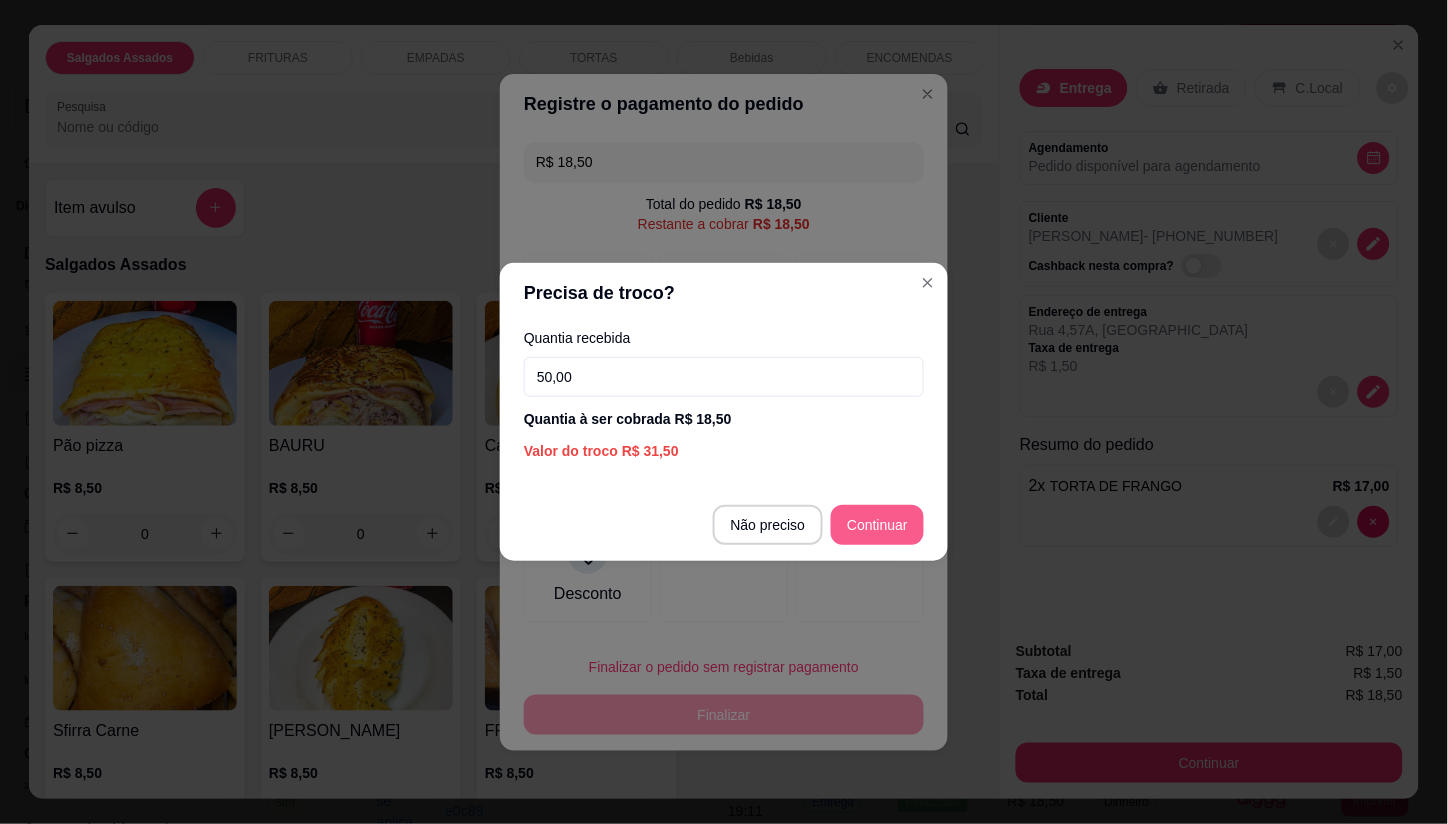 type on "50,00" 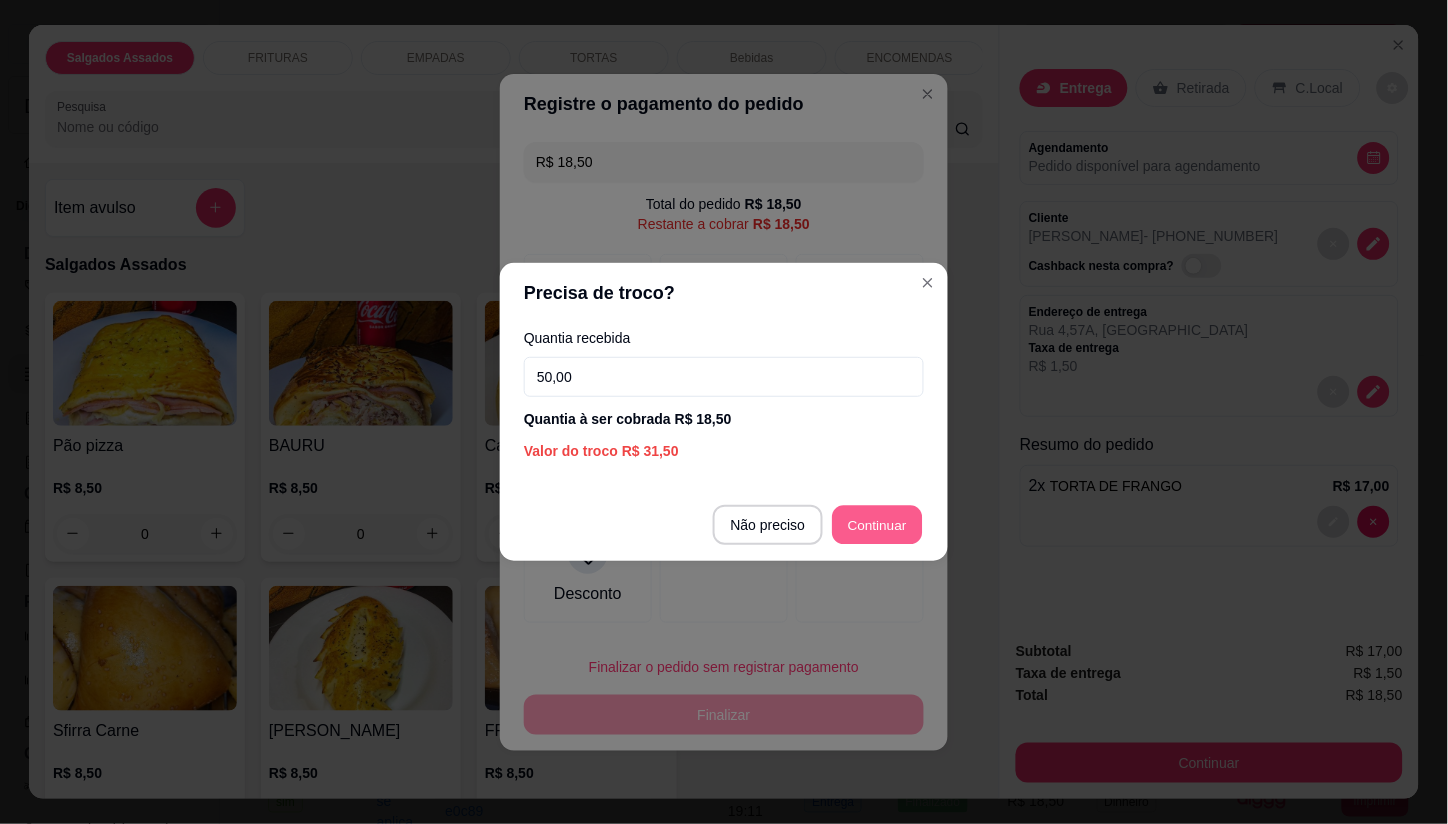 type on "R$ 0,00" 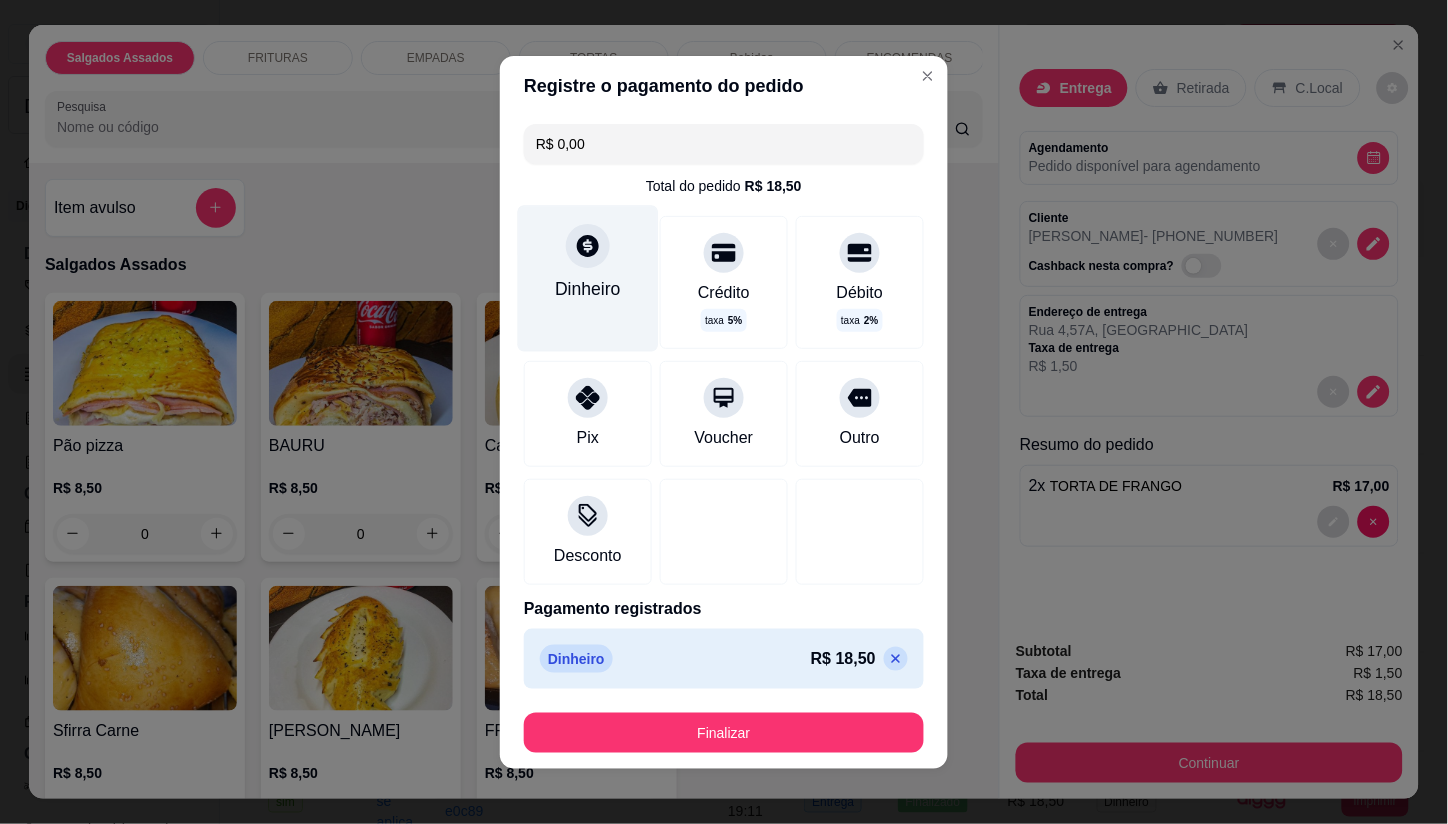 click on "Dinheiro" at bounding box center (588, 278) 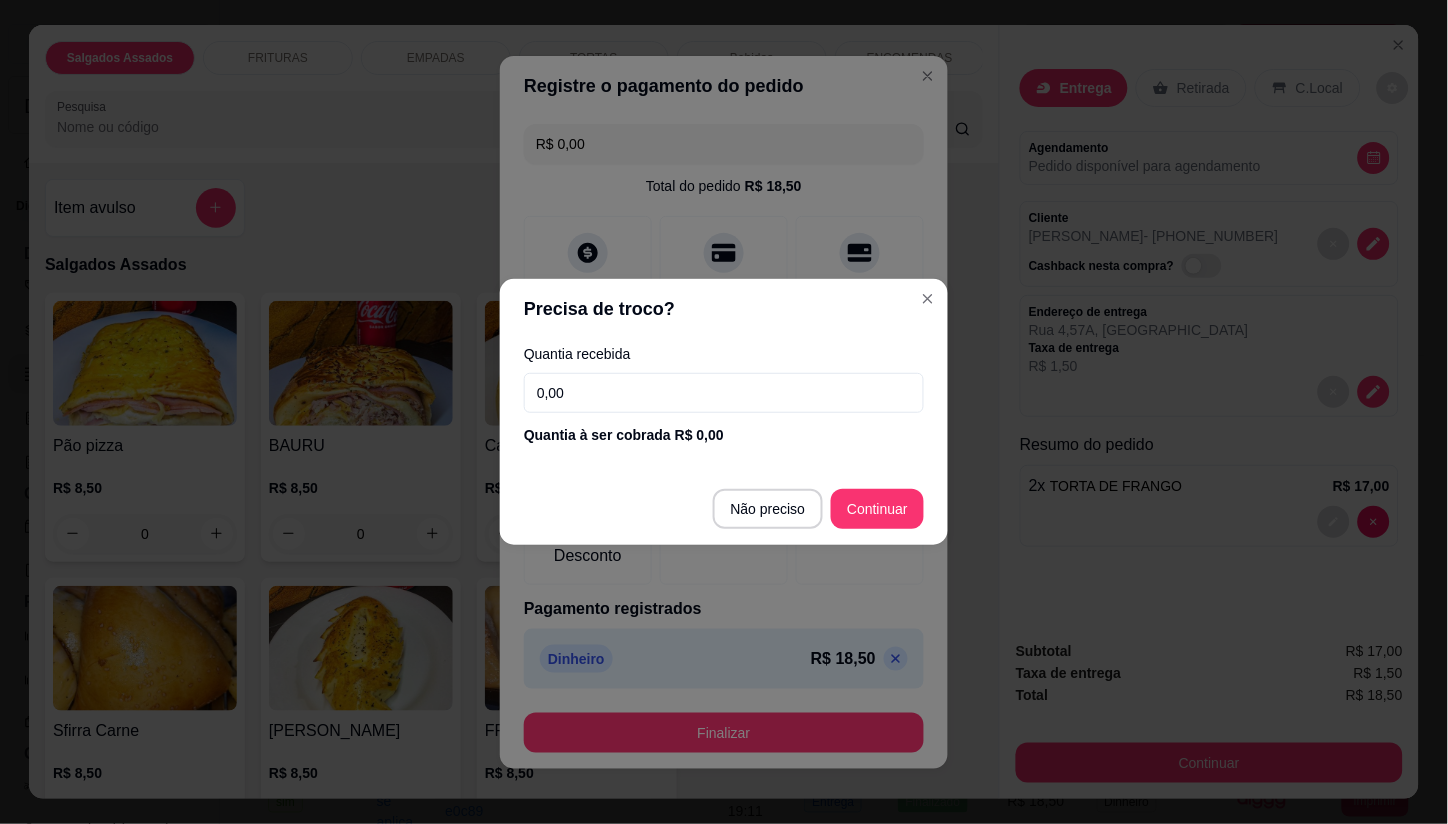 click on "0,00" at bounding box center [724, 393] 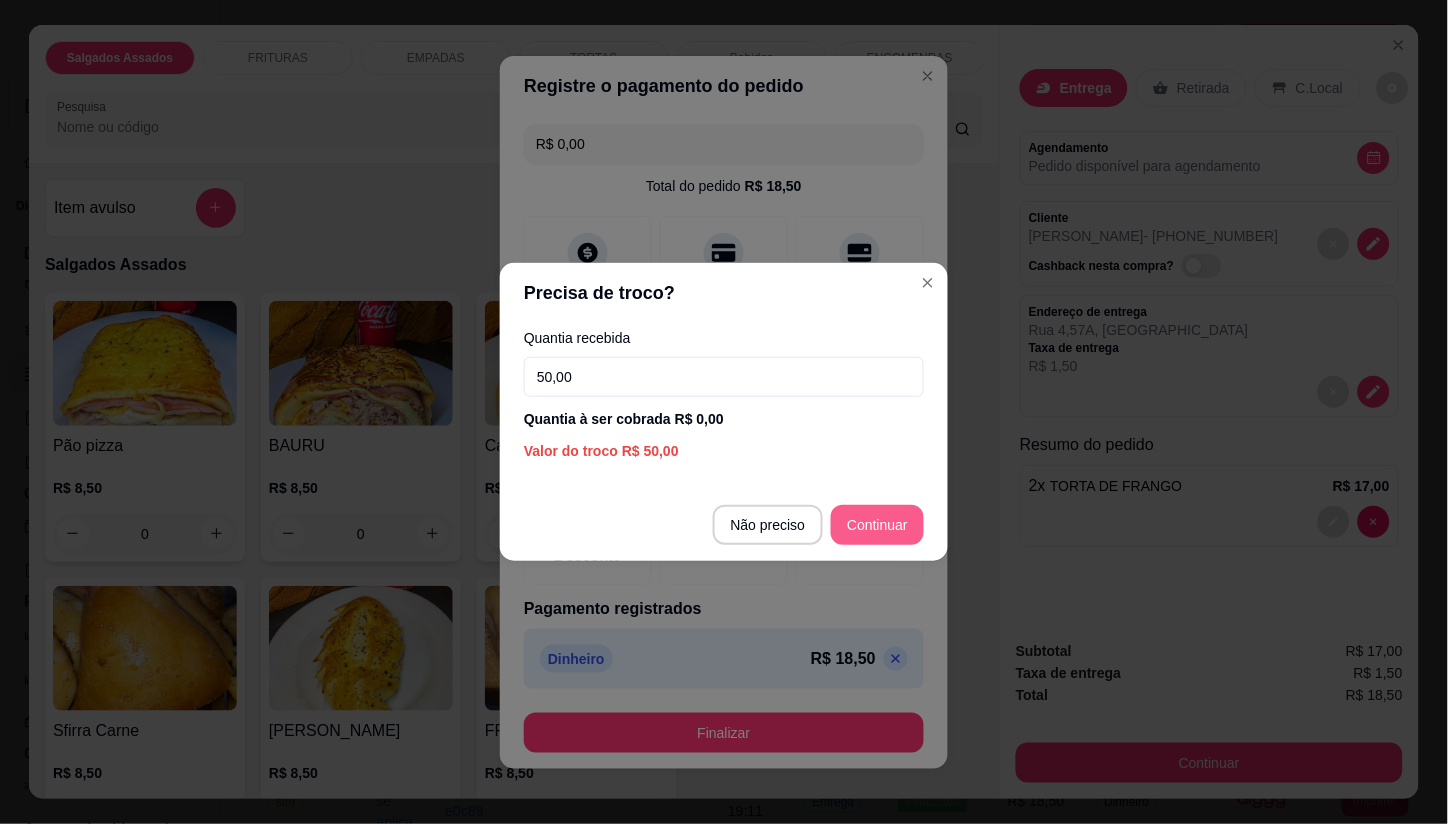 type on "50,00" 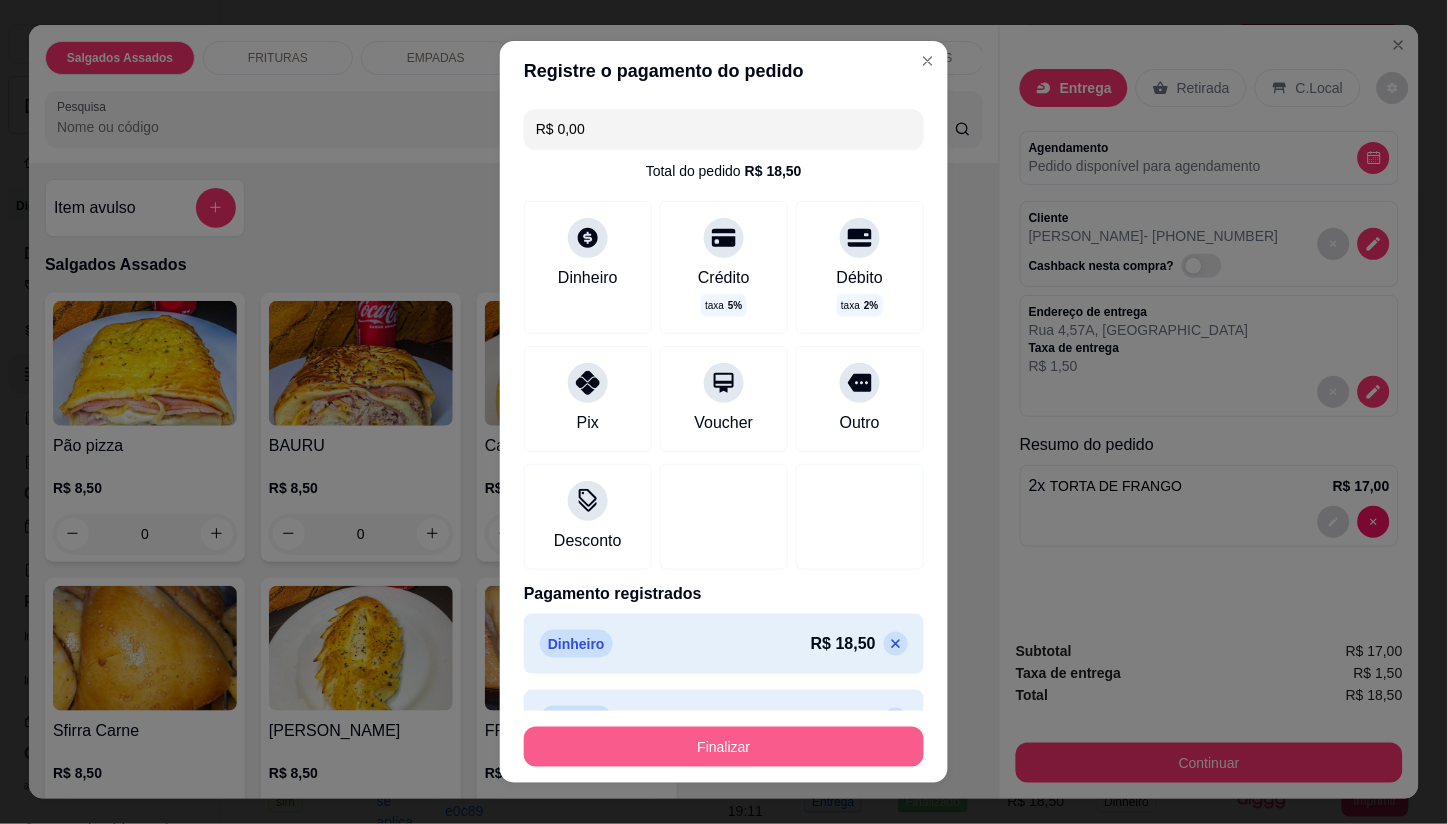 click on "Finalizar" at bounding box center [724, 747] 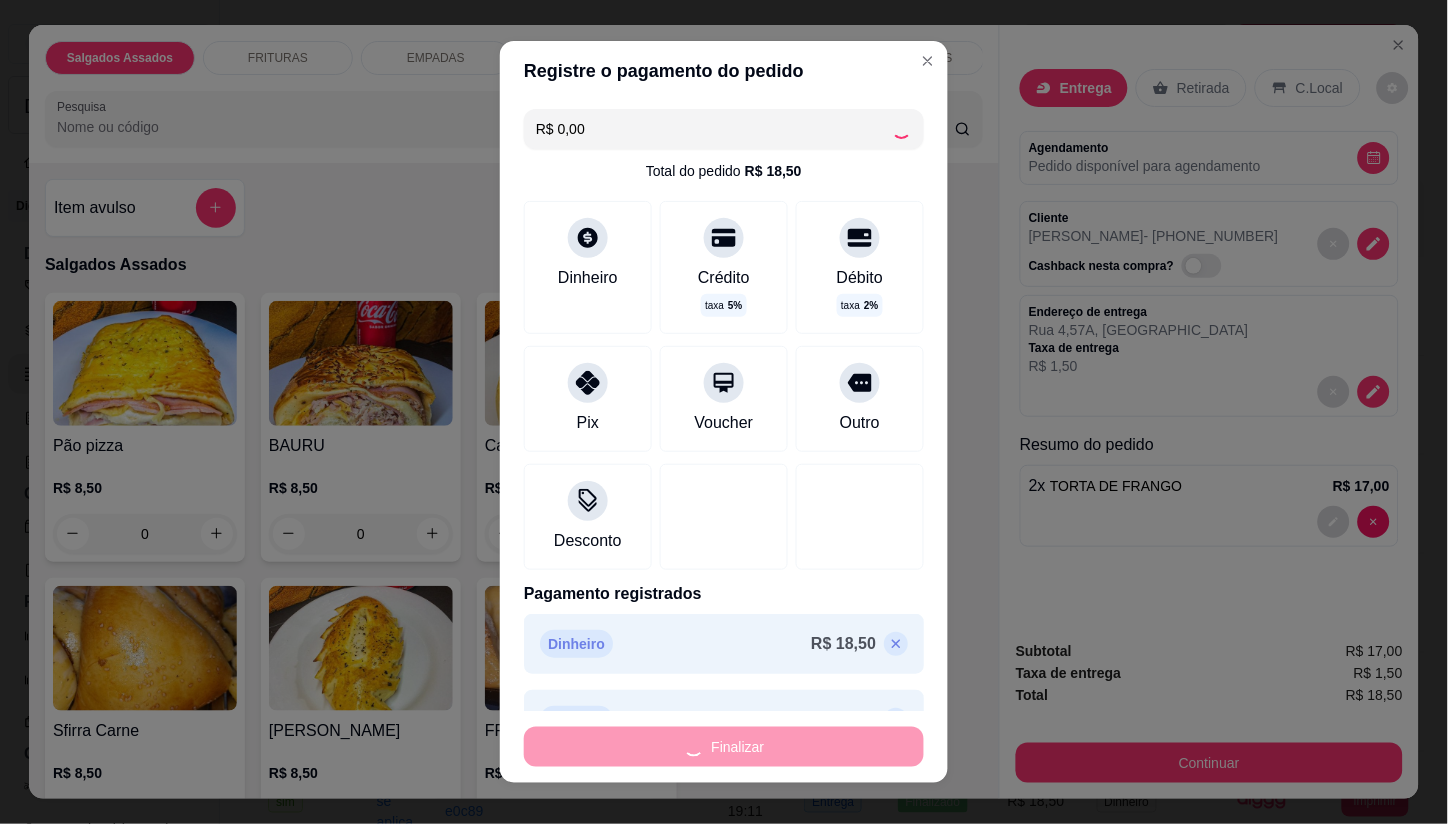 type on "0" 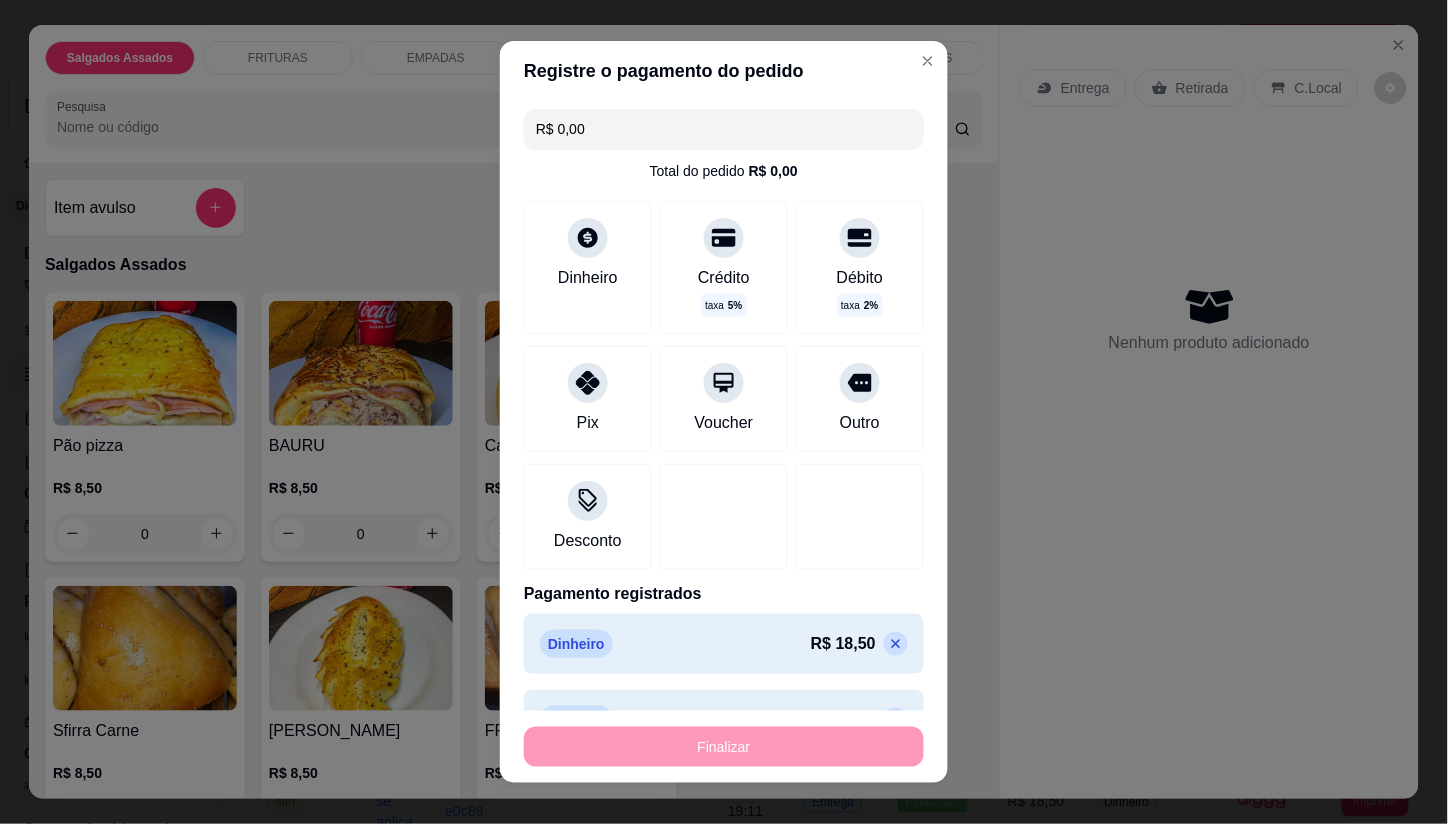 type on "-R$ 18,50" 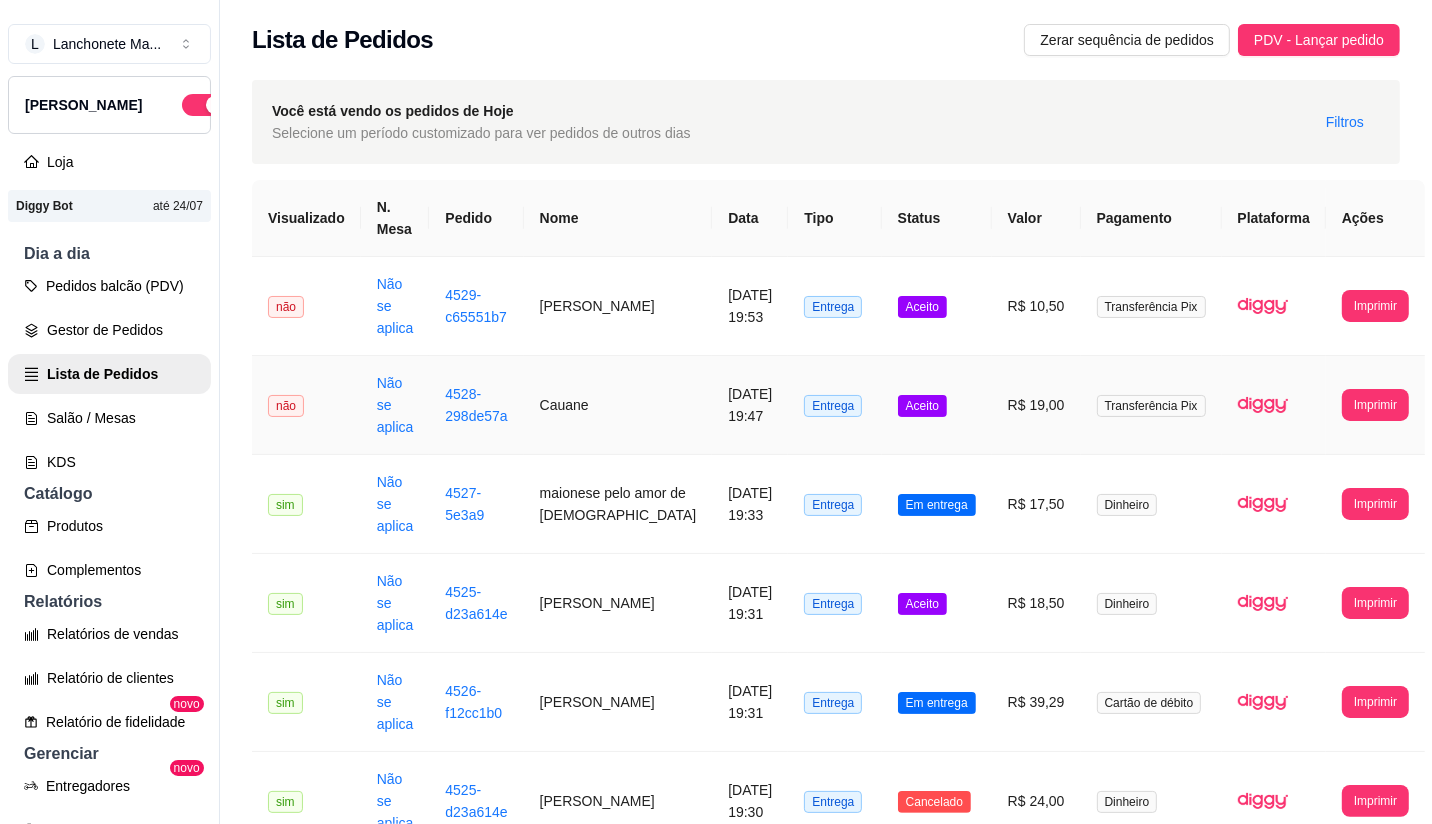click on "Aceito" at bounding box center [937, 405] 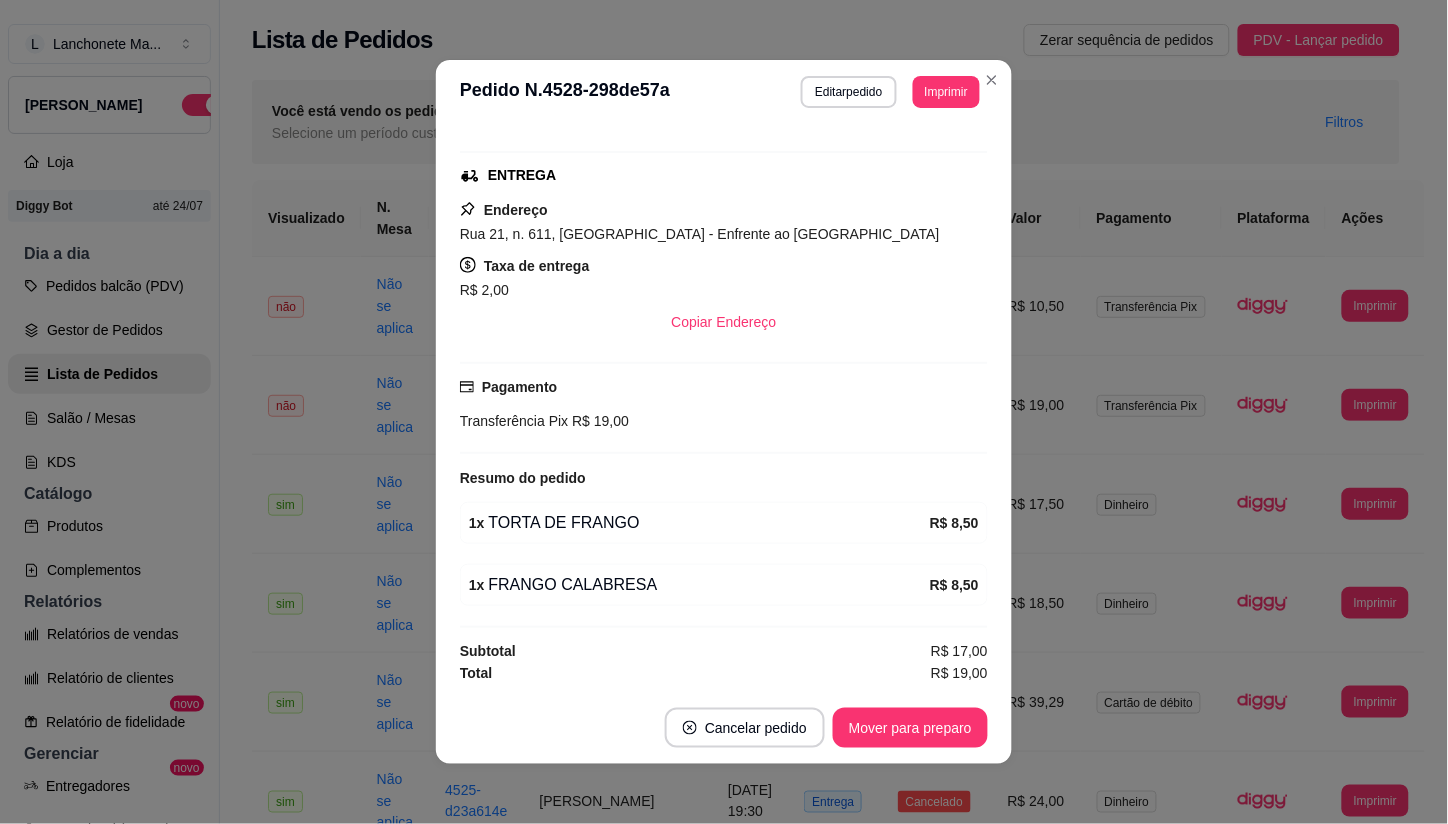scroll, scrollTop: 290, scrollLeft: 0, axis: vertical 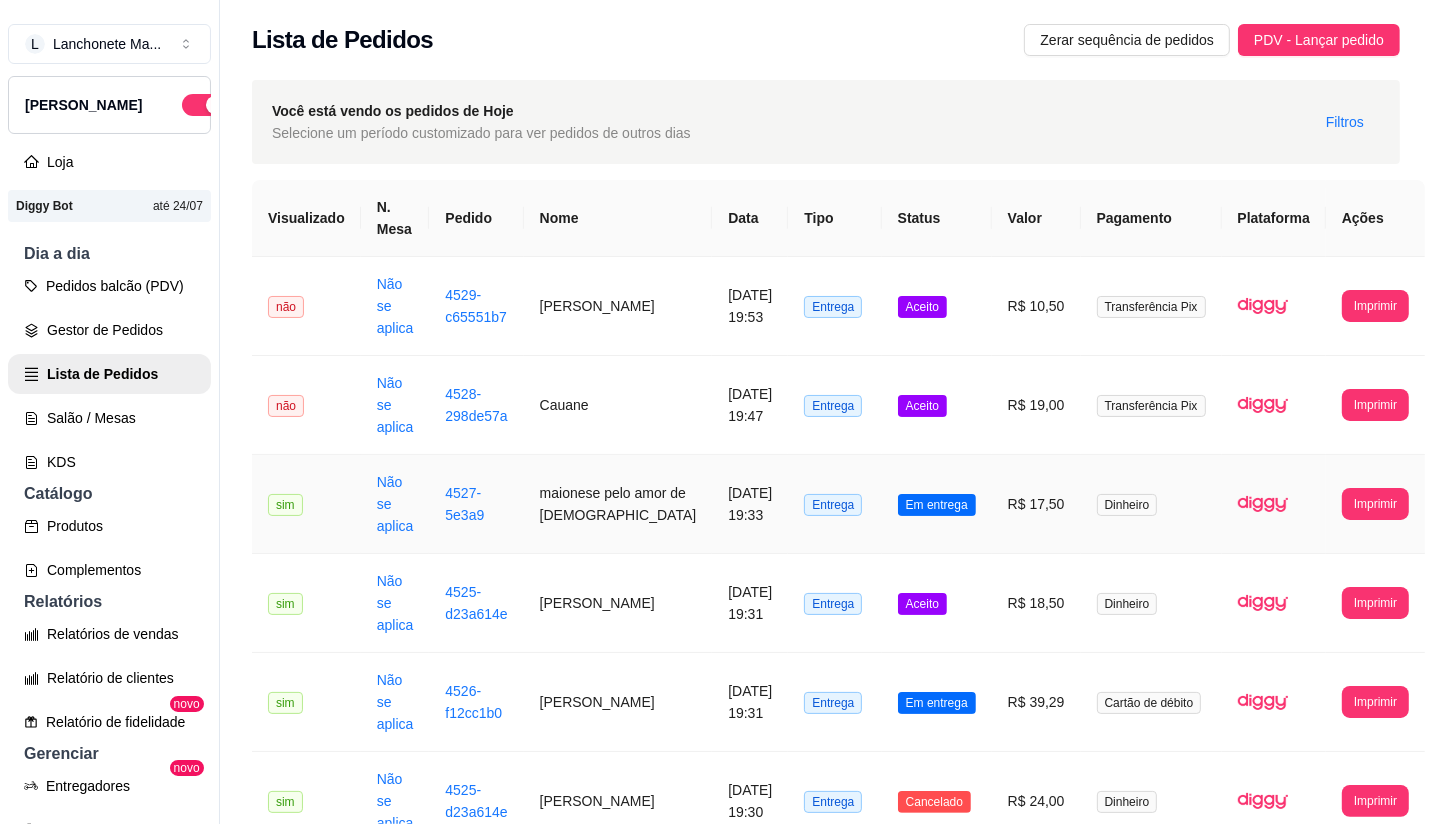 click on "Em entrega" at bounding box center [937, 504] 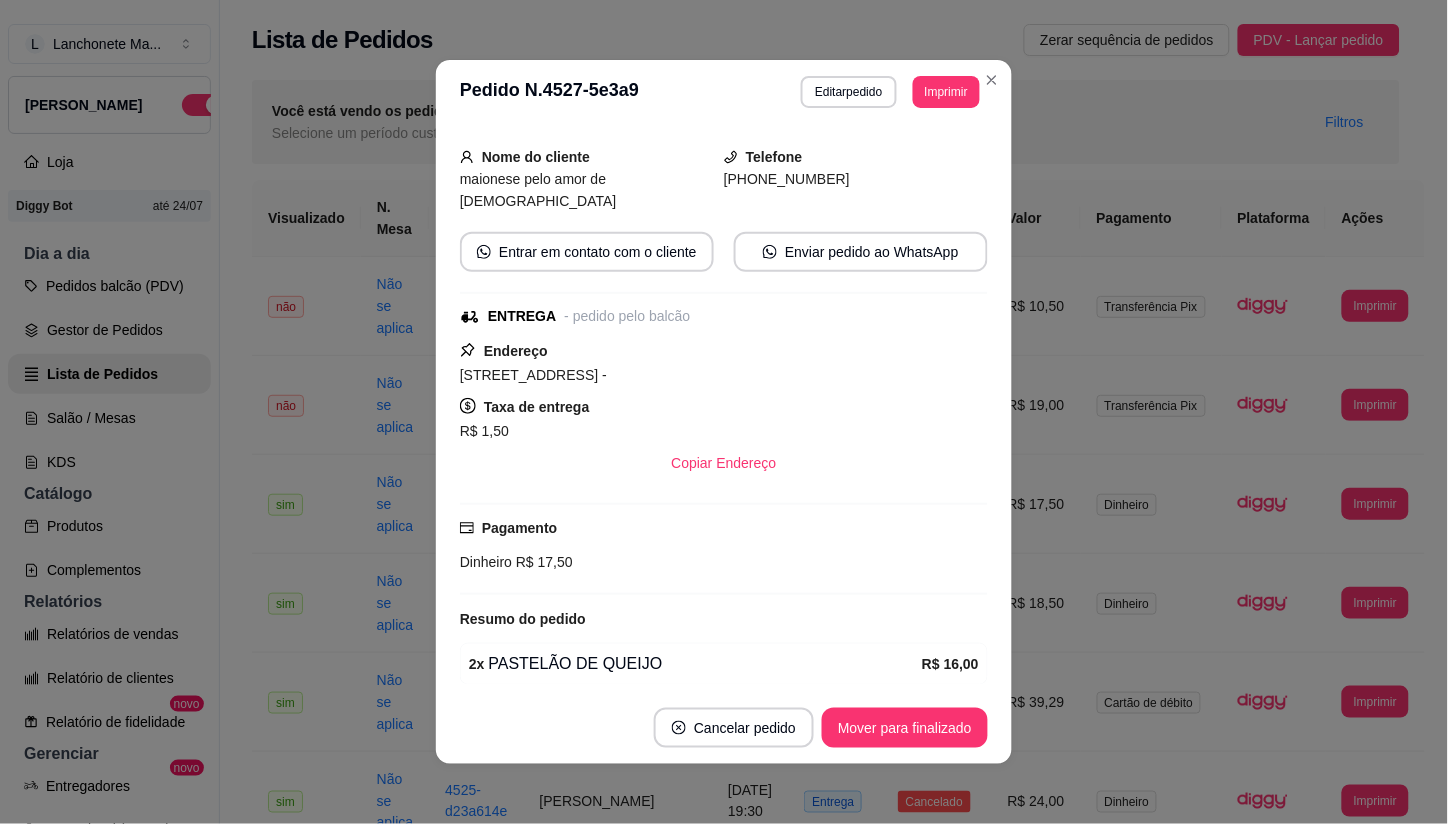 scroll, scrollTop: 111, scrollLeft: 0, axis: vertical 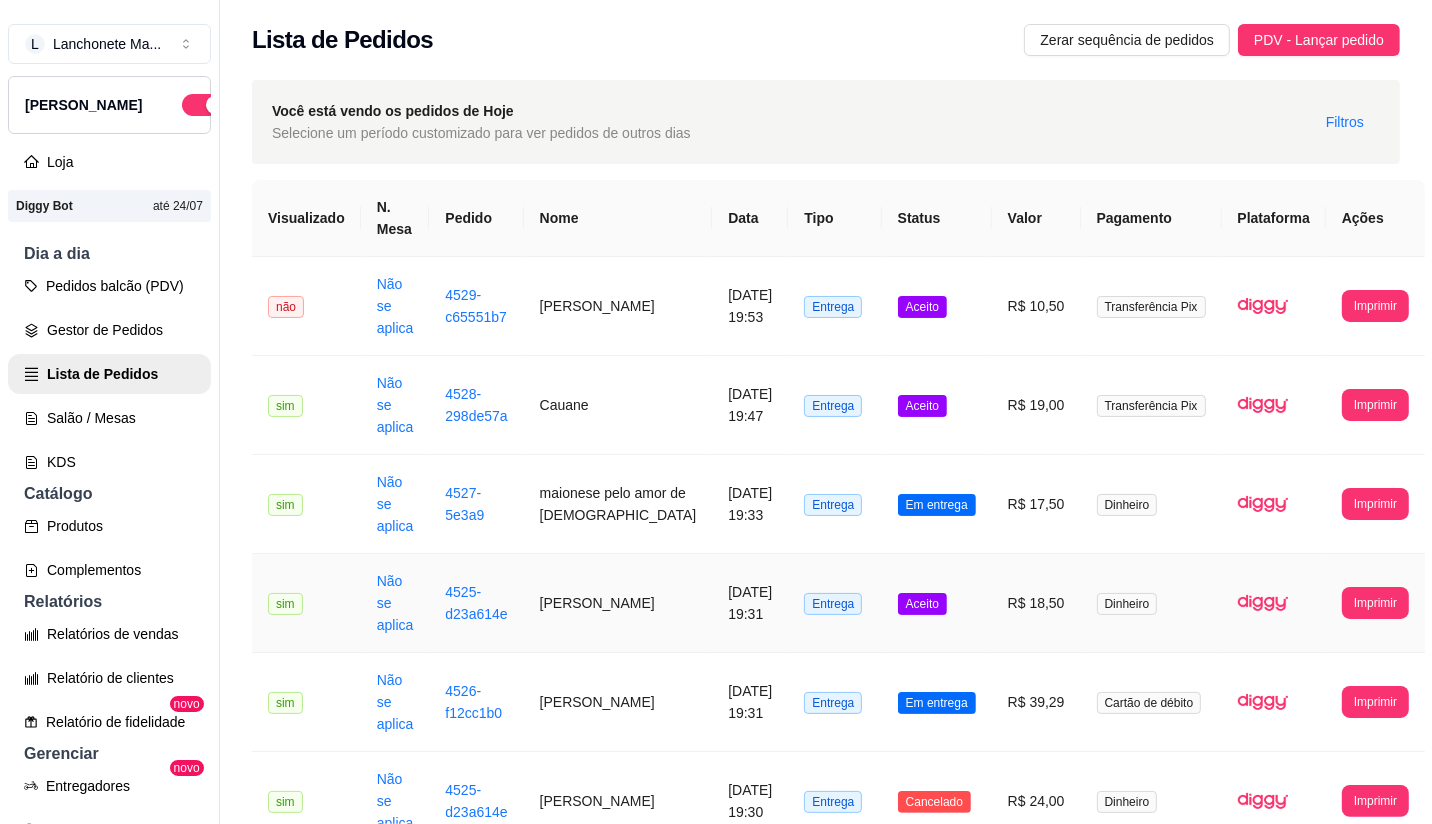 click on "Aceito" at bounding box center [922, 604] 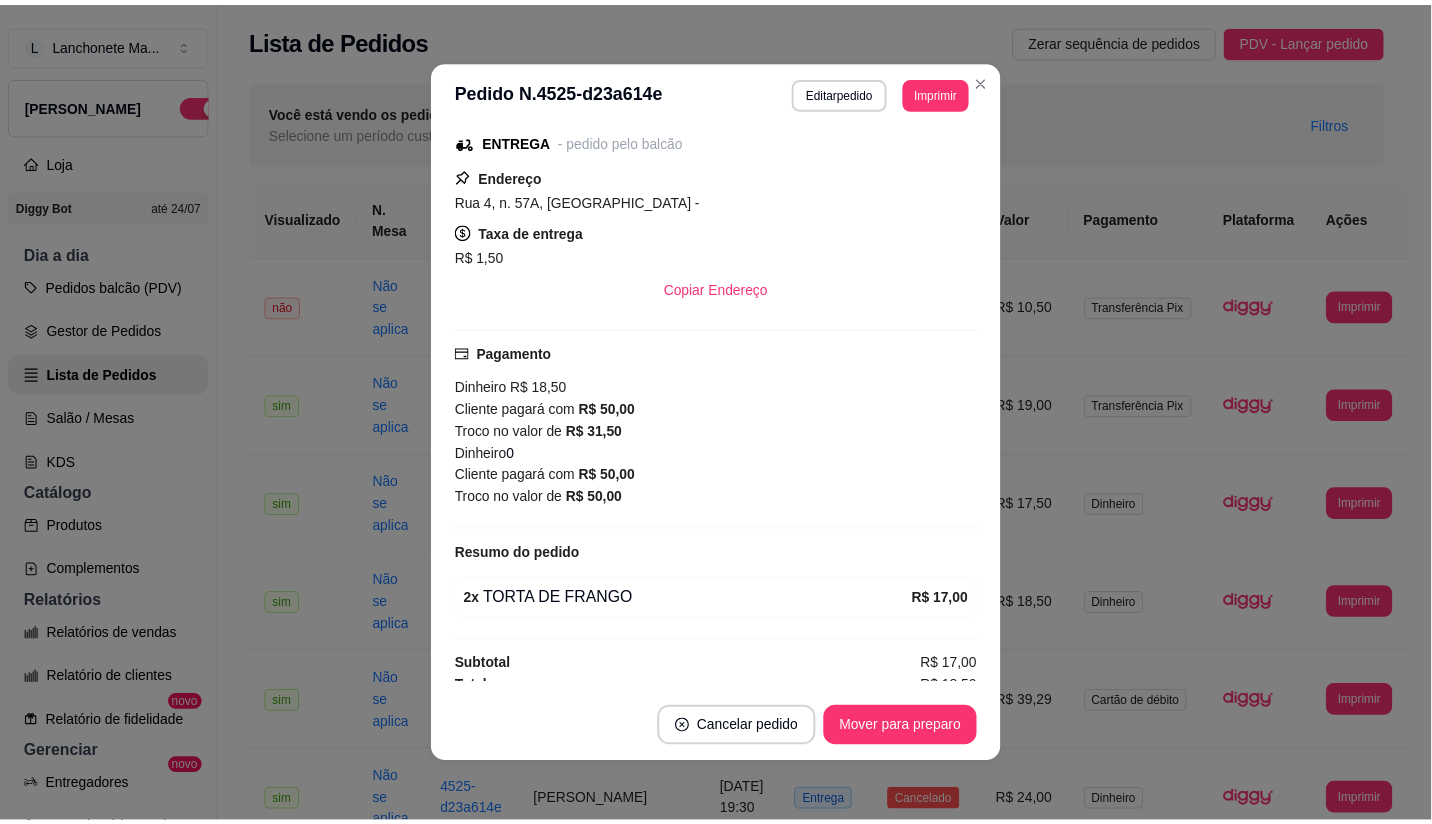 scroll, scrollTop: 322, scrollLeft: 0, axis: vertical 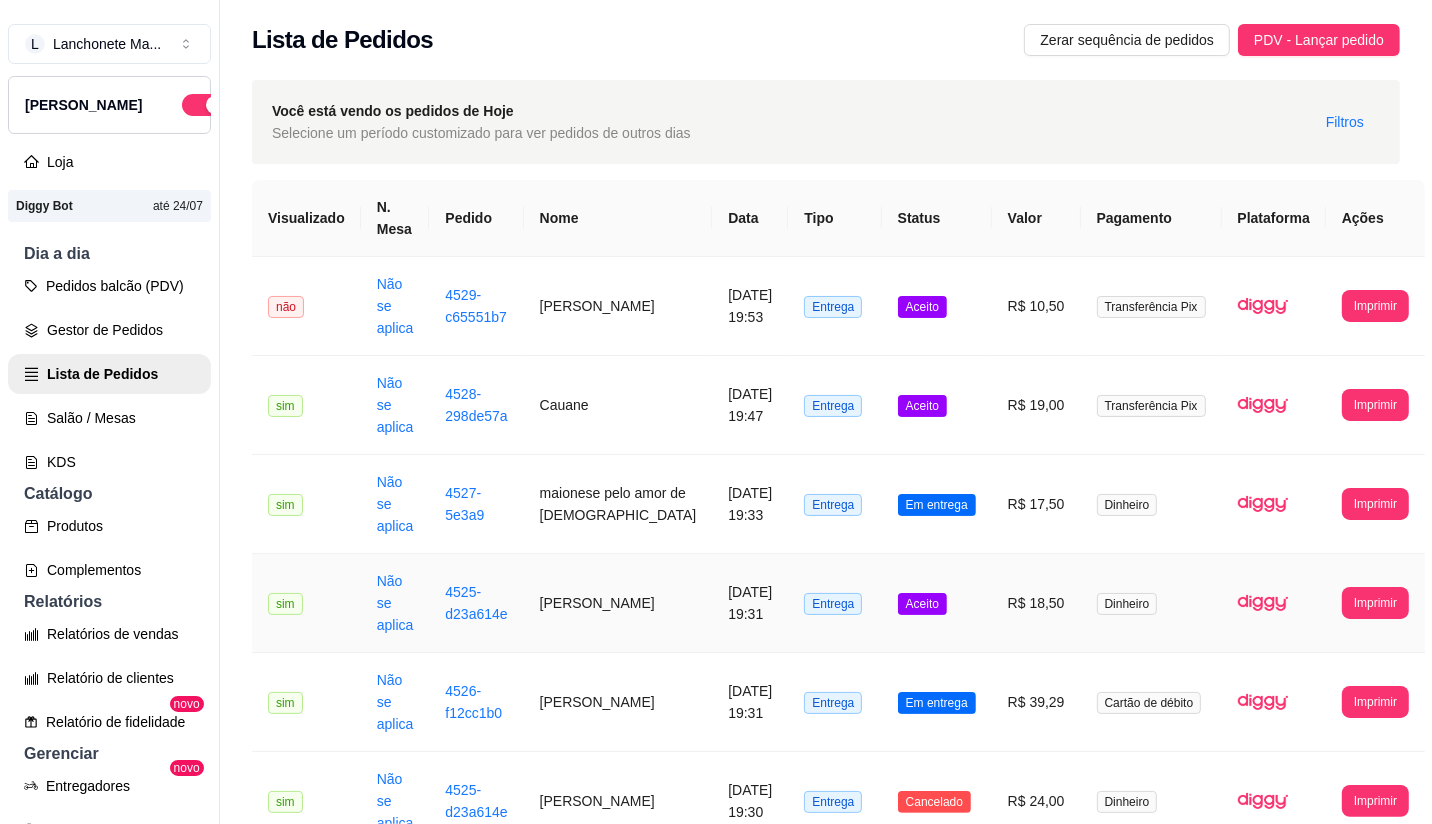 click on "Aceito" at bounding box center [937, 603] 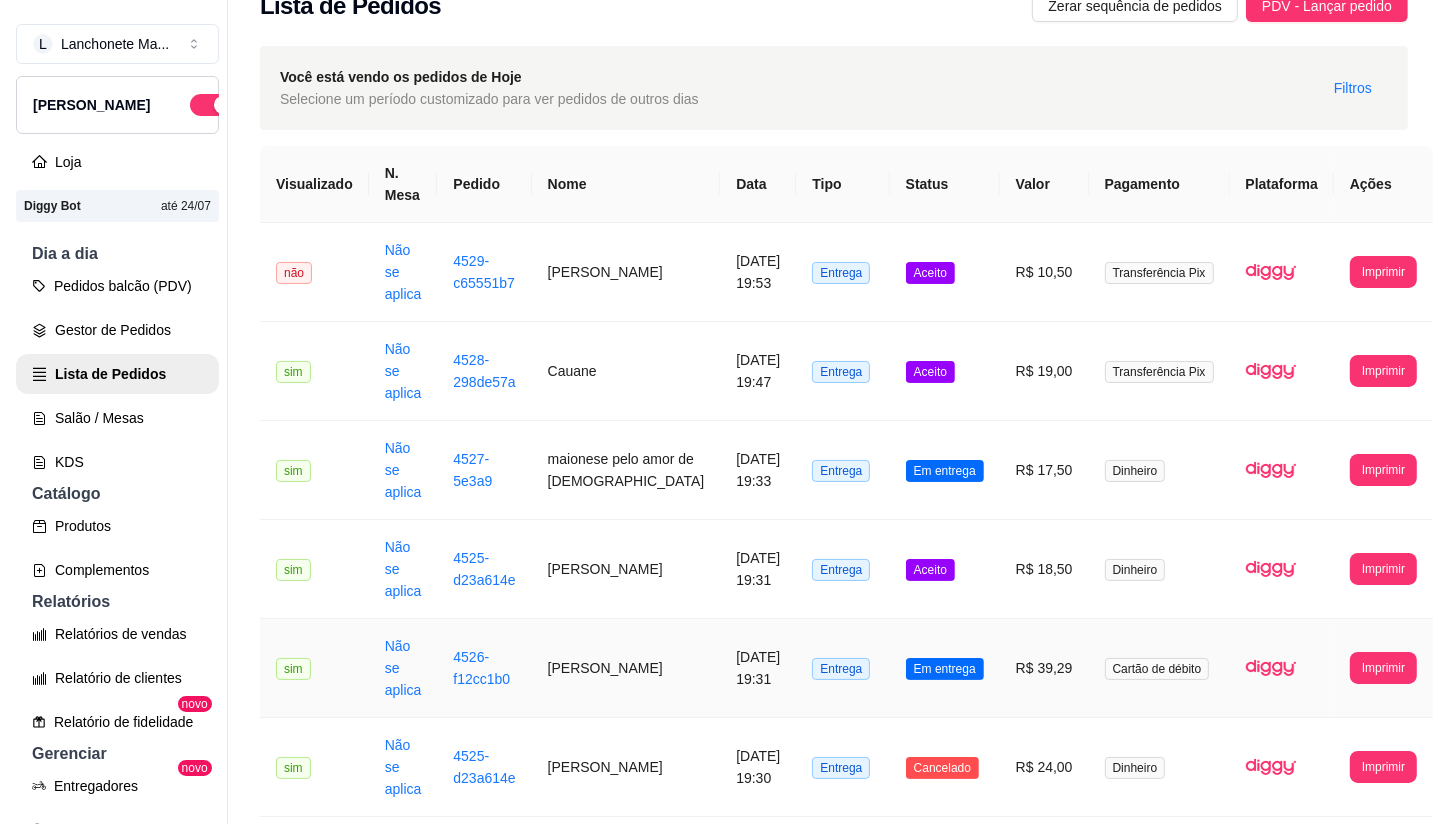 scroll, scrollTop: 0, scrollLeft: 0, axis: both 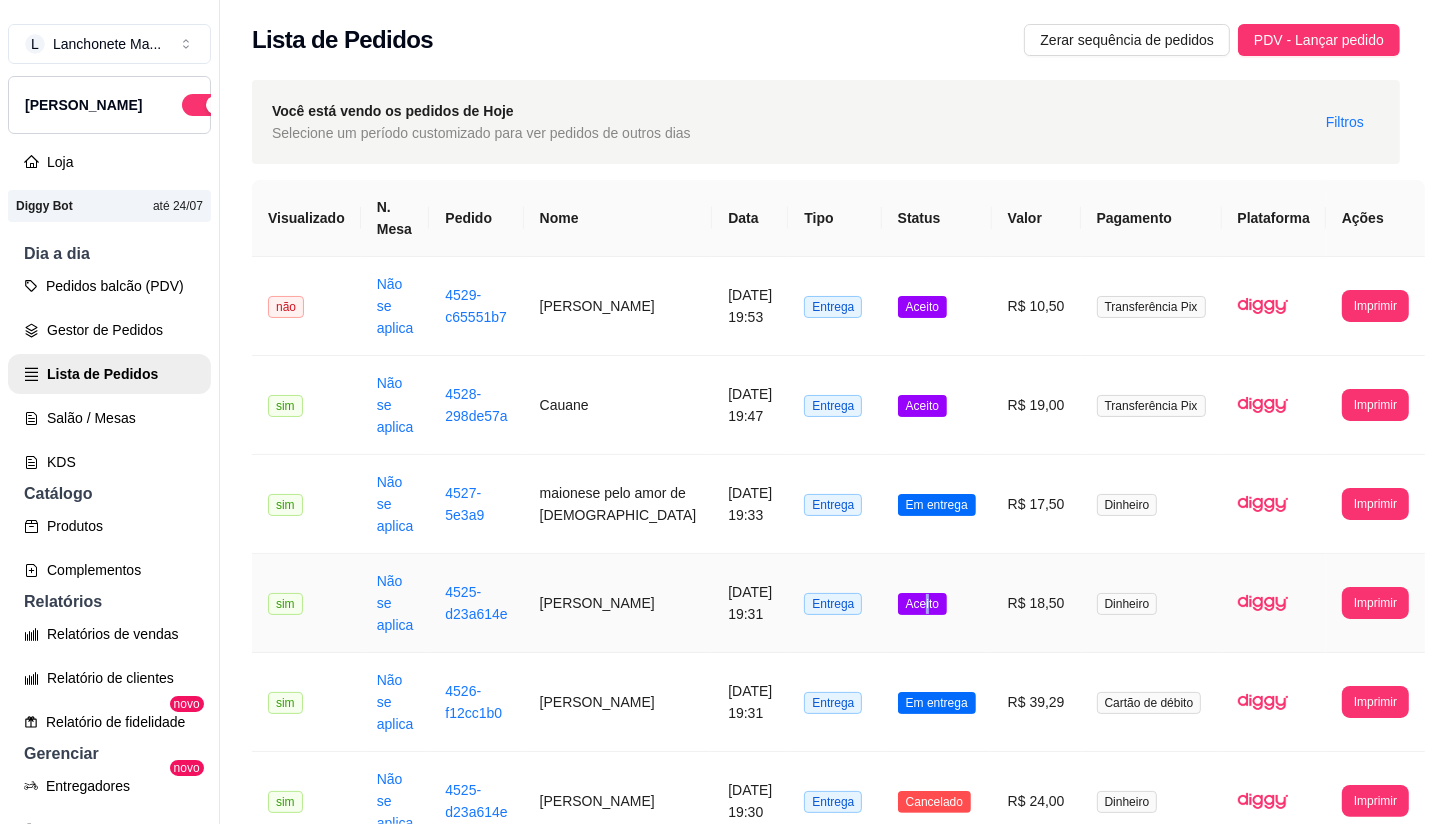 click on "Aceito" at bounding box center [922, 604] 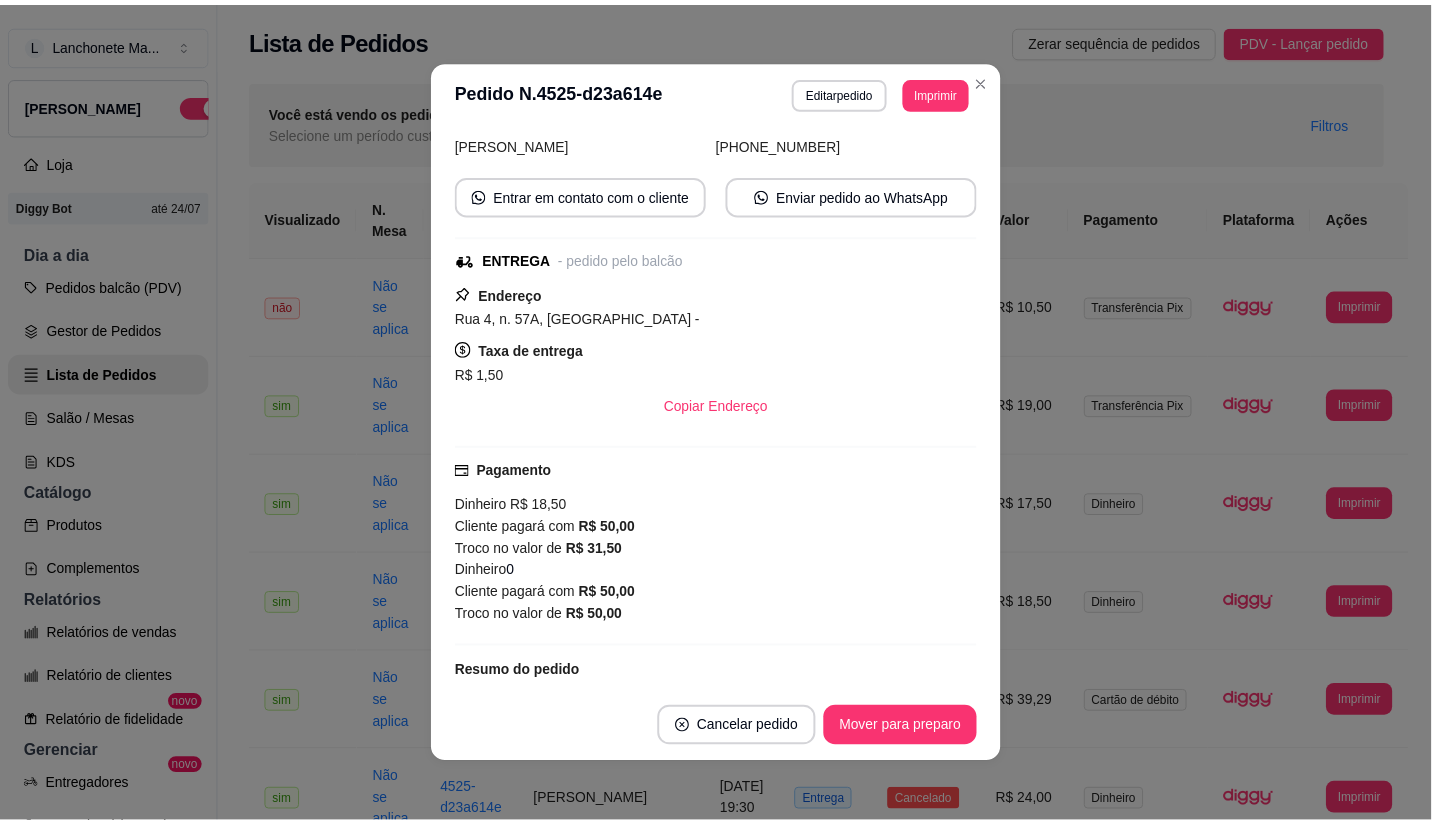 scroll, scrollTop: 222, scrollLeft: 0, axis: vertical 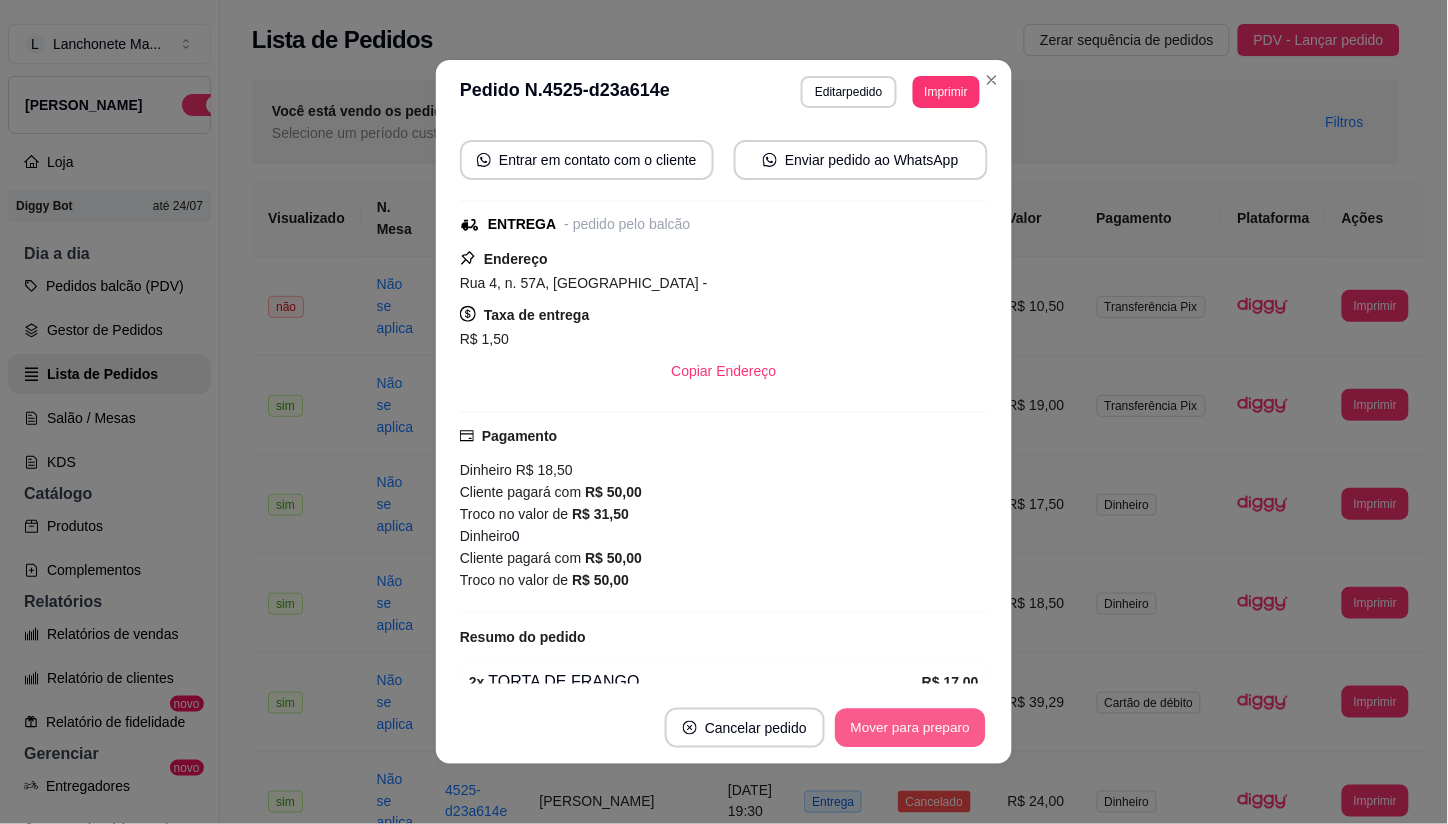 click on "Mover para preparo" at bounding box center [910, 728] 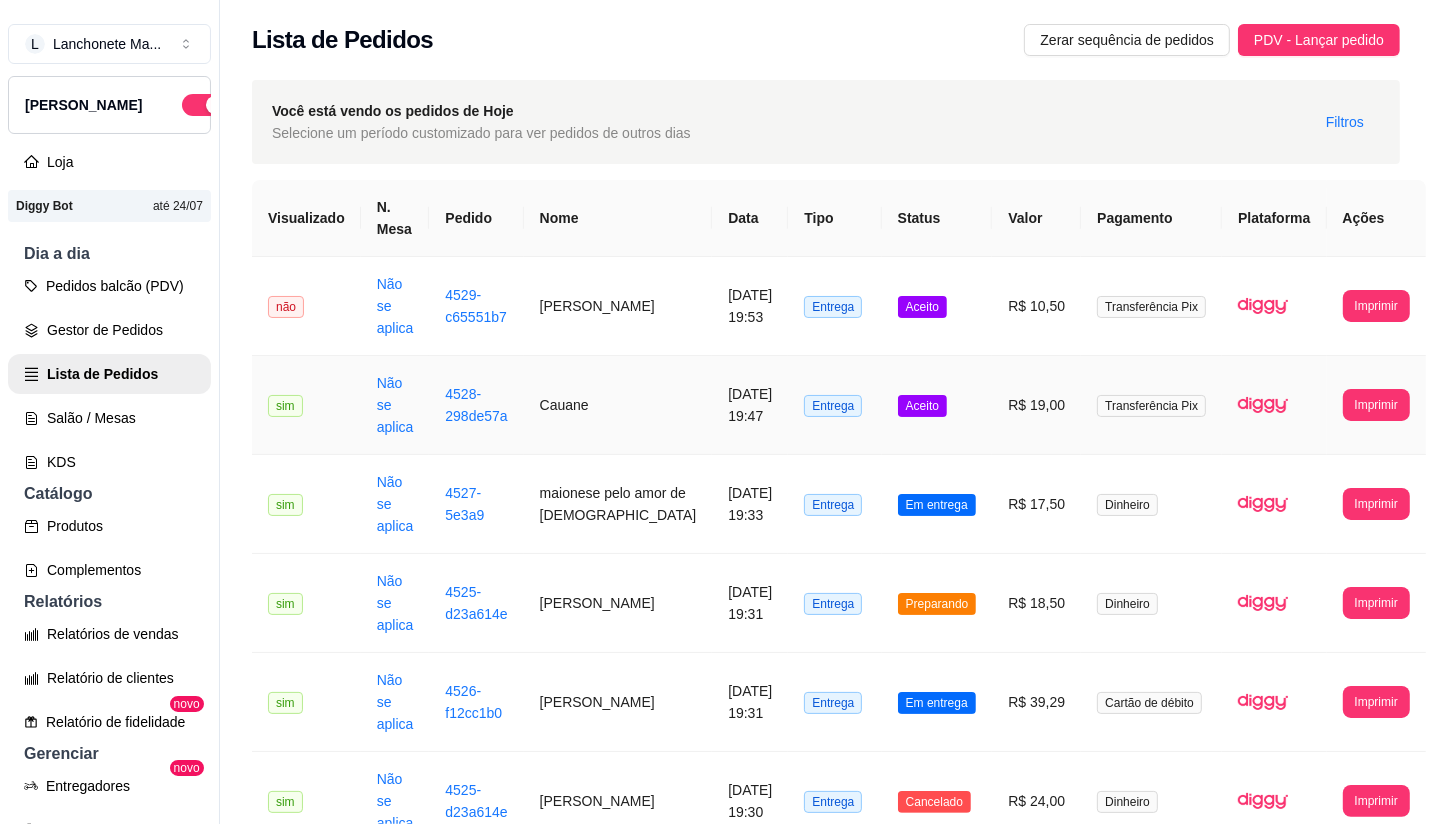 click on "Aceito" at bounding box center [937, 405] 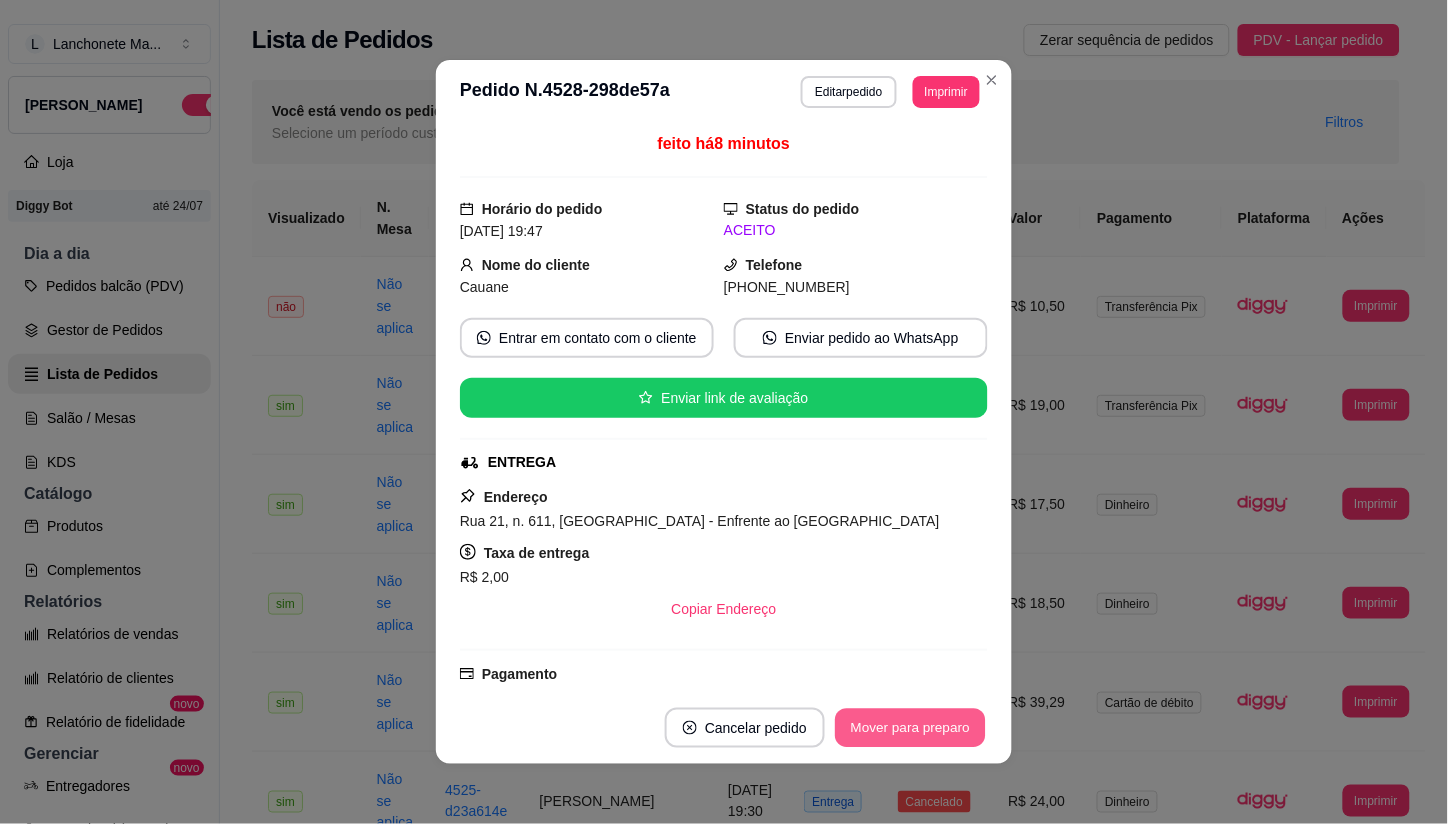 click on "Mover para preparo" at bounding box center (910, 728) 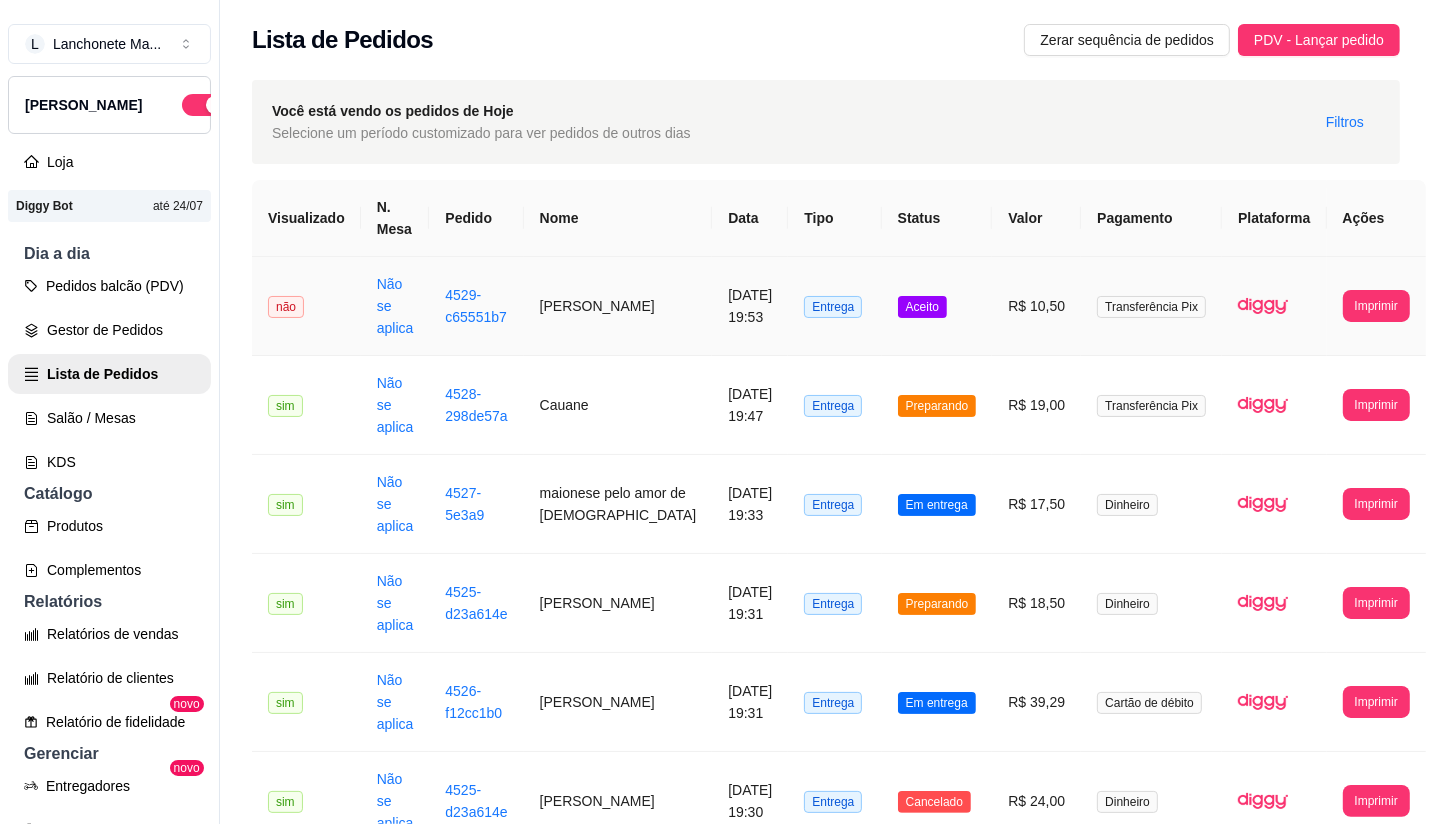 click on "Aceito" at bounding box center (937, 306) 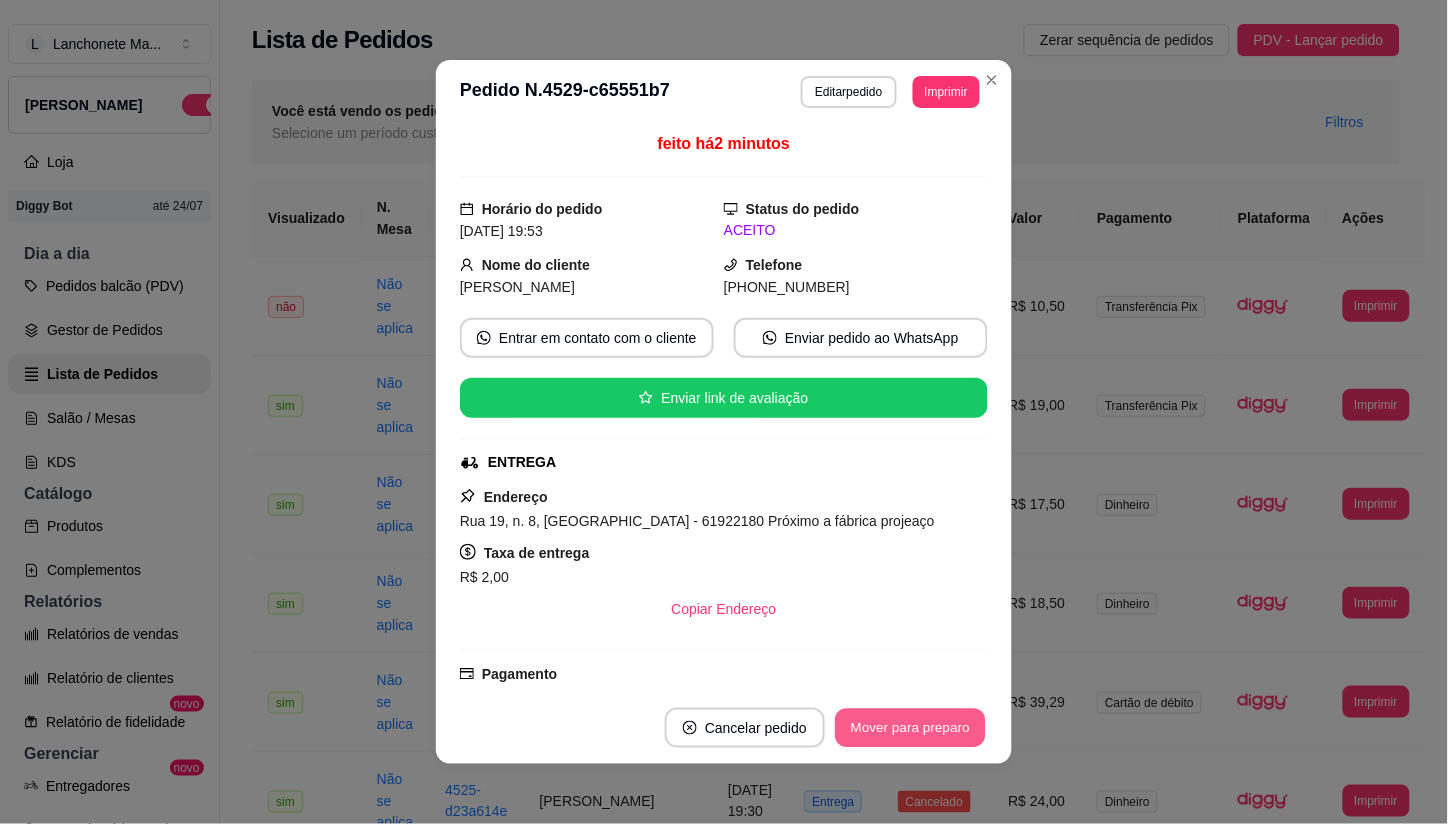 click on "Mover para preparo" at bounding box center [910, 728] 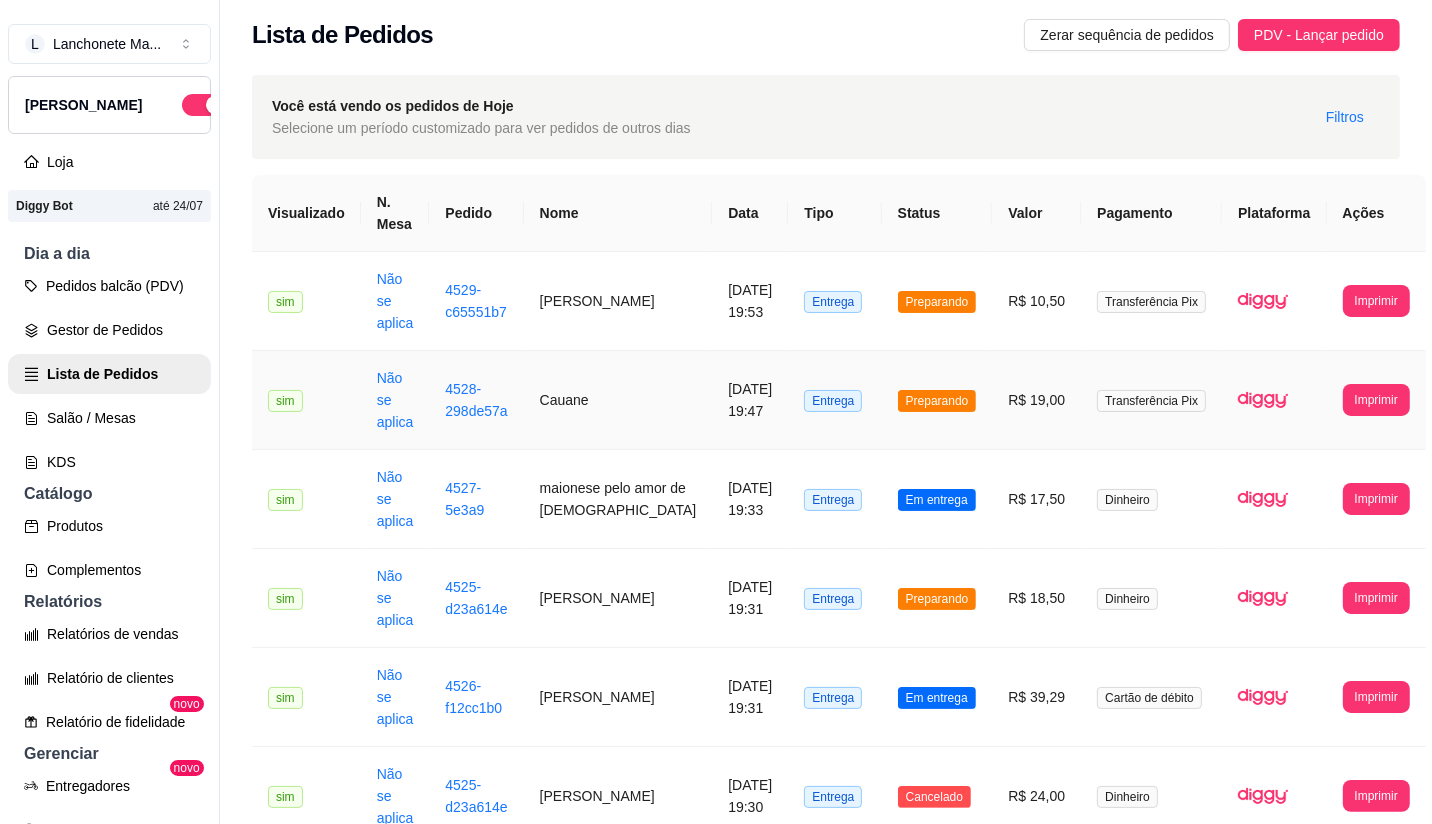 scroll, scrollTop: 0, scrollLeft: 0, axis: both 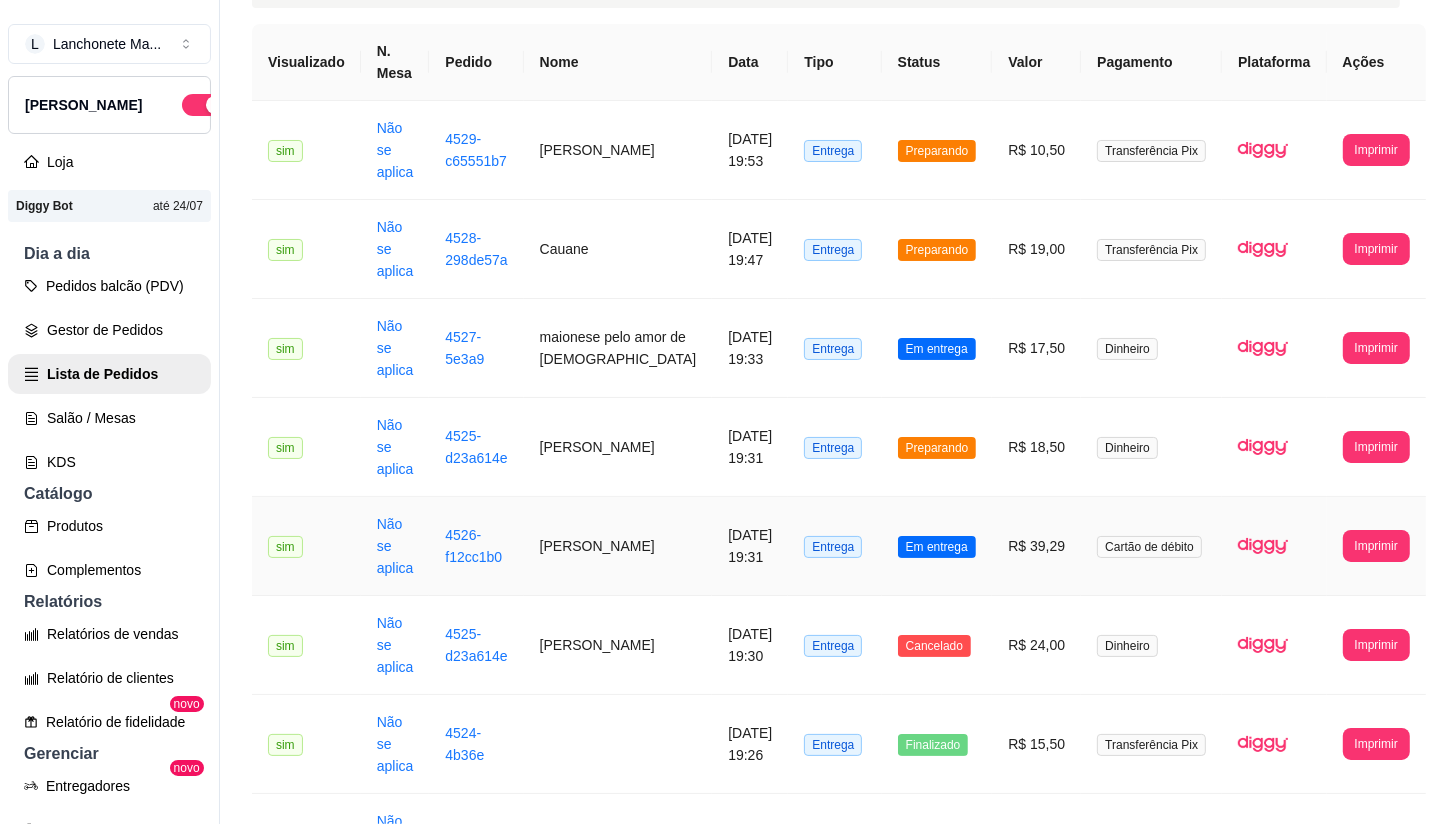 click on "Entrega" at bounding box center (834, 546) 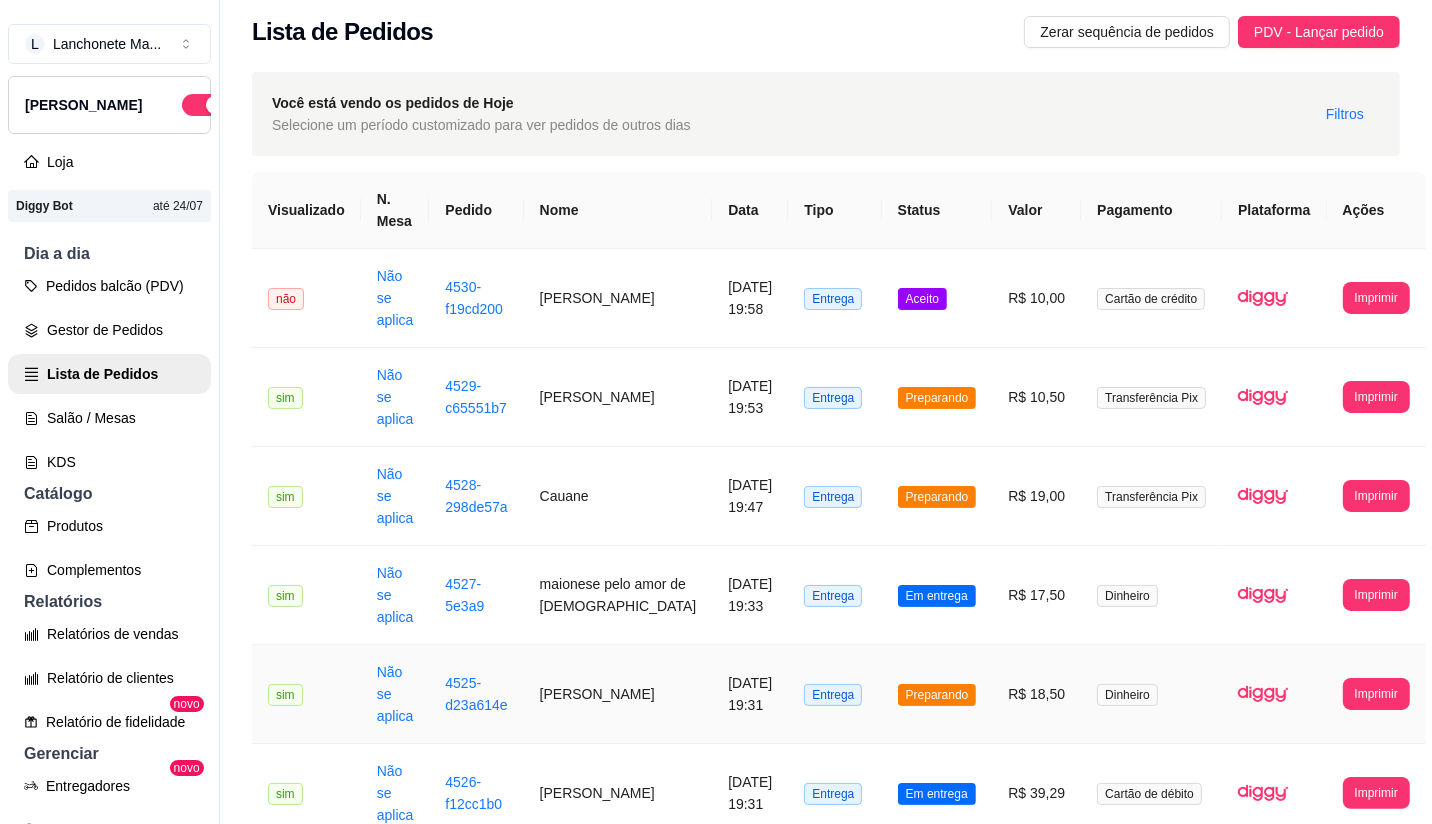 scroll, scrollTop: 0, scrollLeft: 0, axis: both 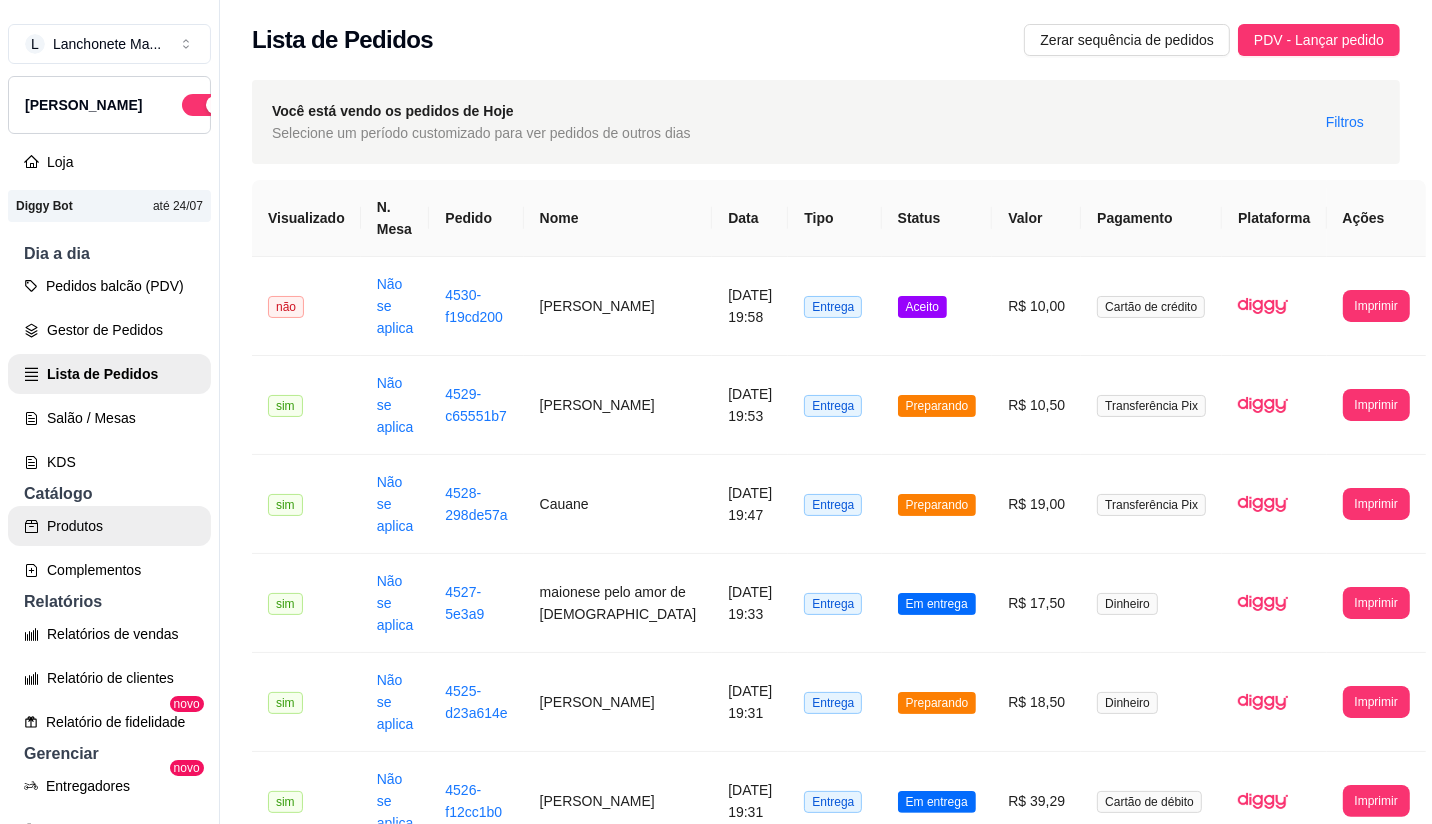 click on "Produtos" at bounding box center [109, 526] 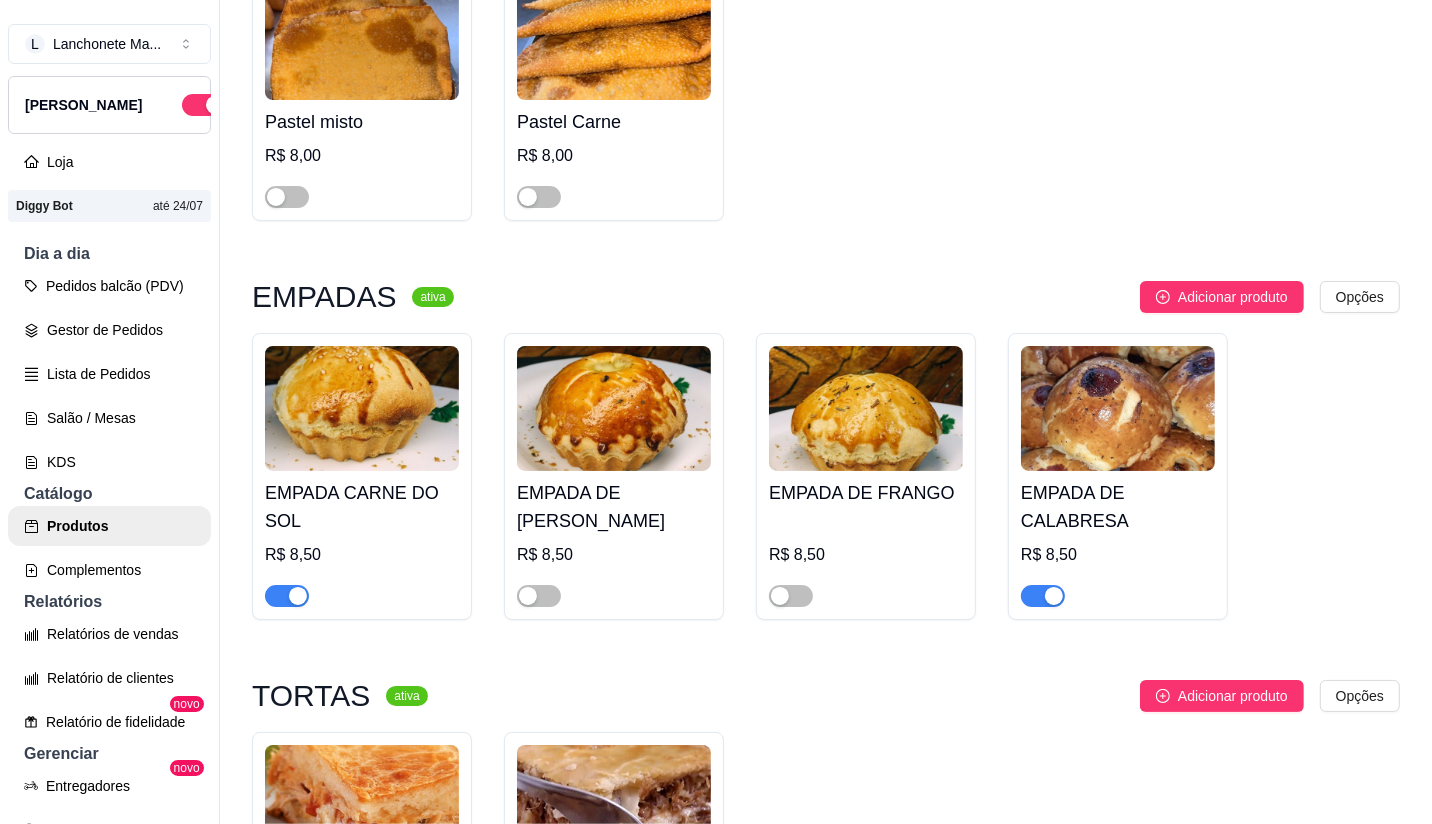 scroll, scrollTop: 3543, scrollLeft: 0, axis: vertical 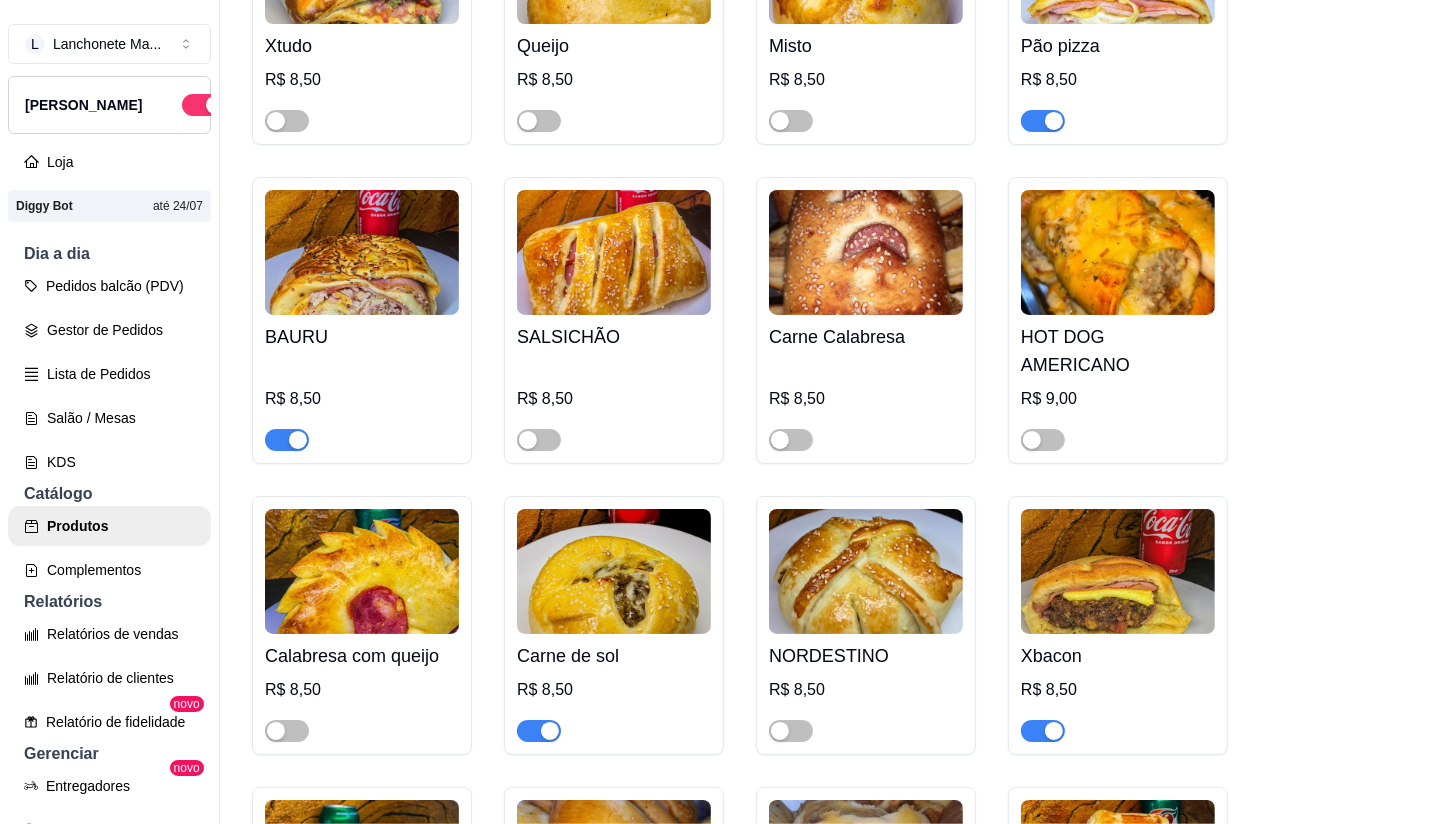 click at bounding box center (539, 731) 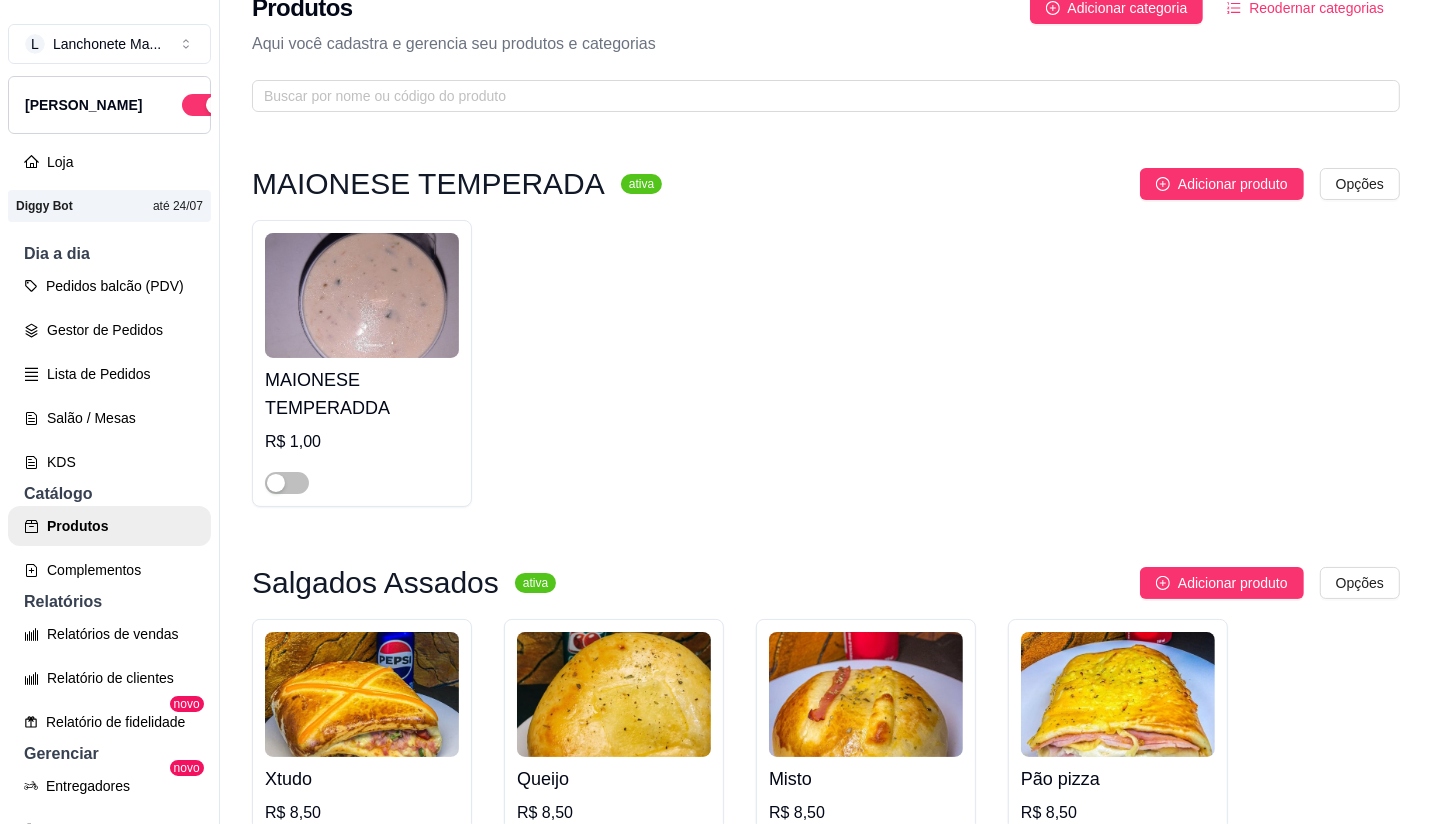 scroll, scrollTop: 0, scrollLeft: 0, axis: both 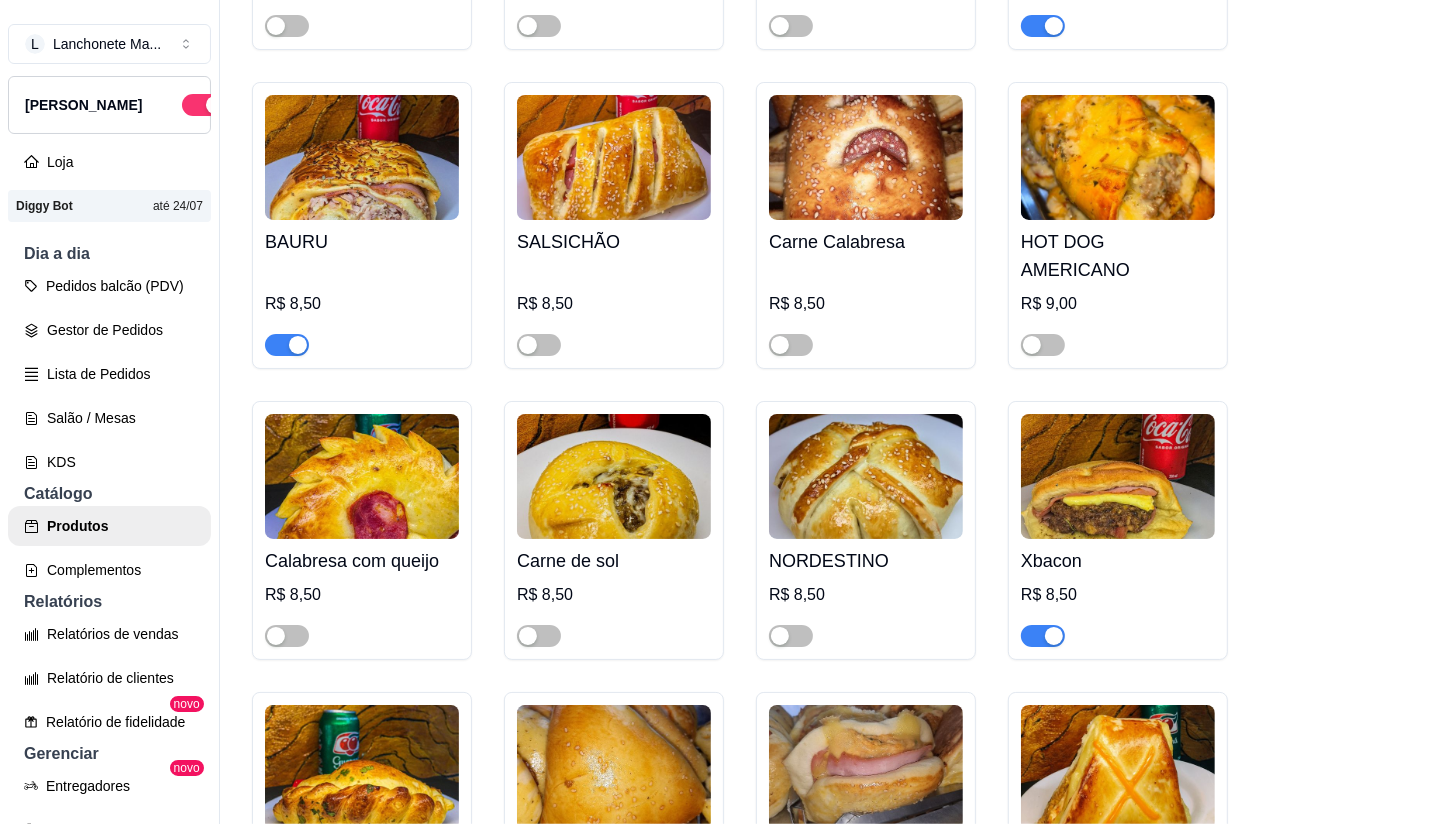 click at bounding box center [287, 345] 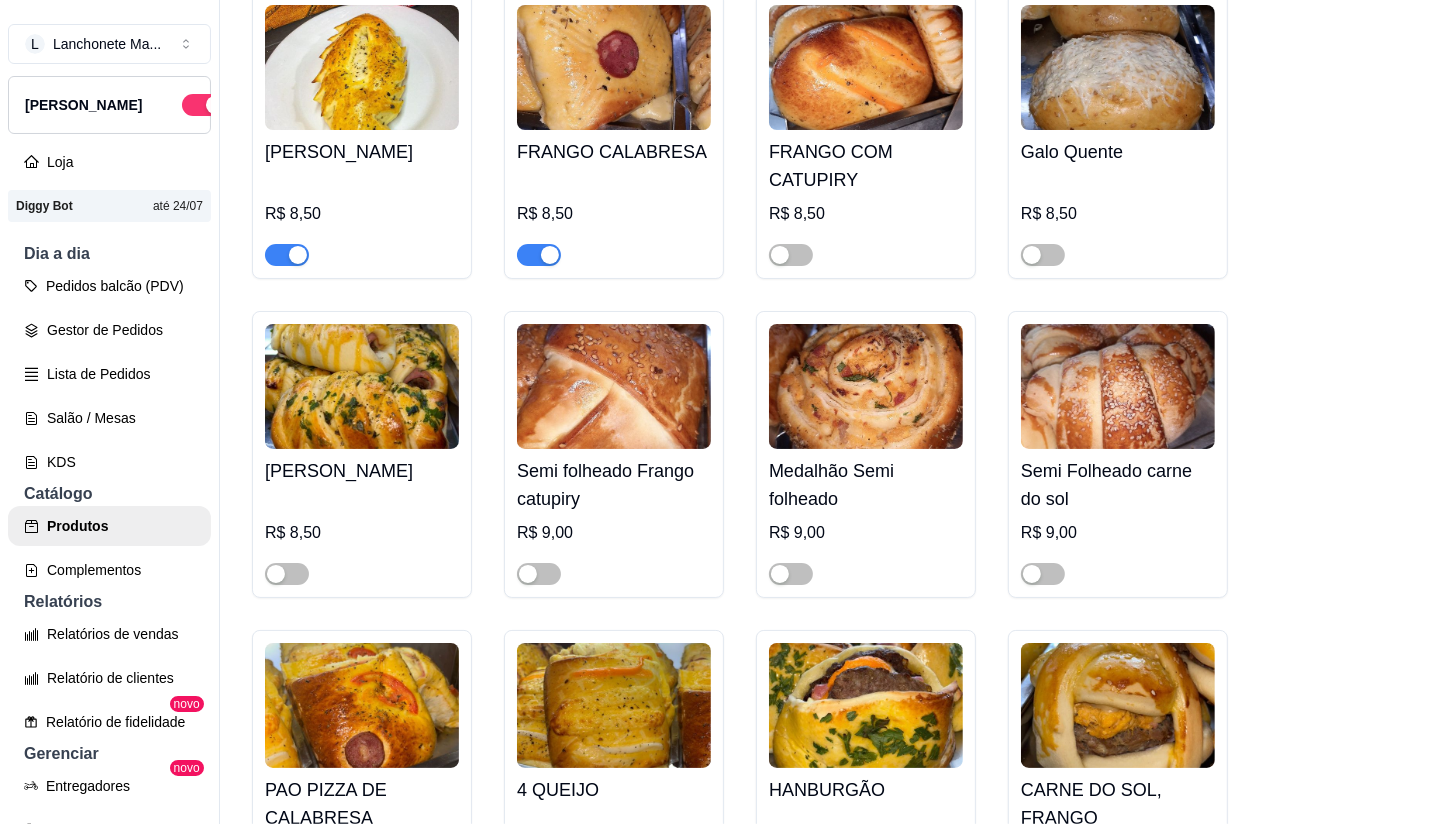 scroll, scrollTop: 1905, scrollLeft: 0, axis: vertical 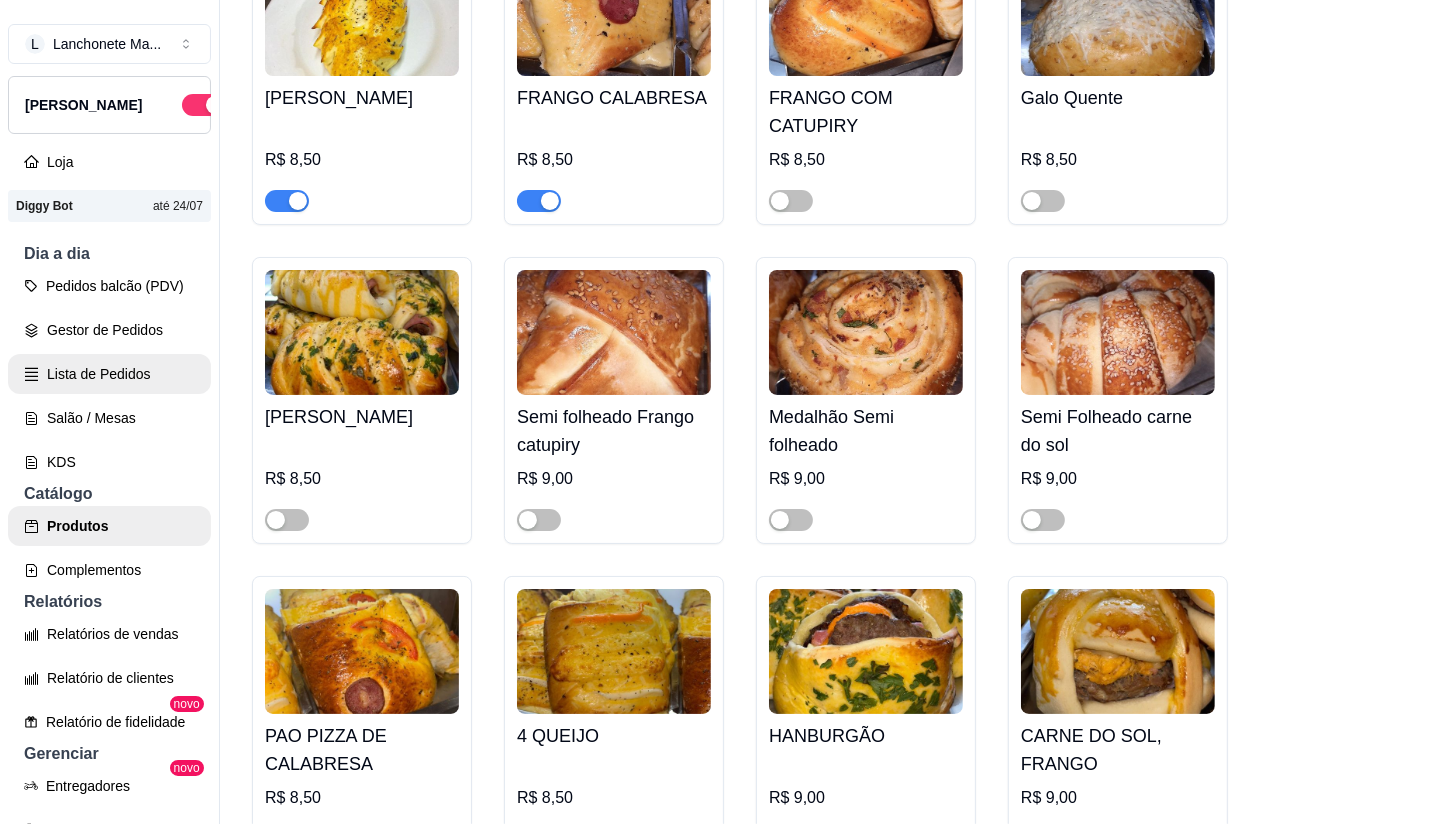 click on "Lista de Pedidos" at bounding box center [109, 374] 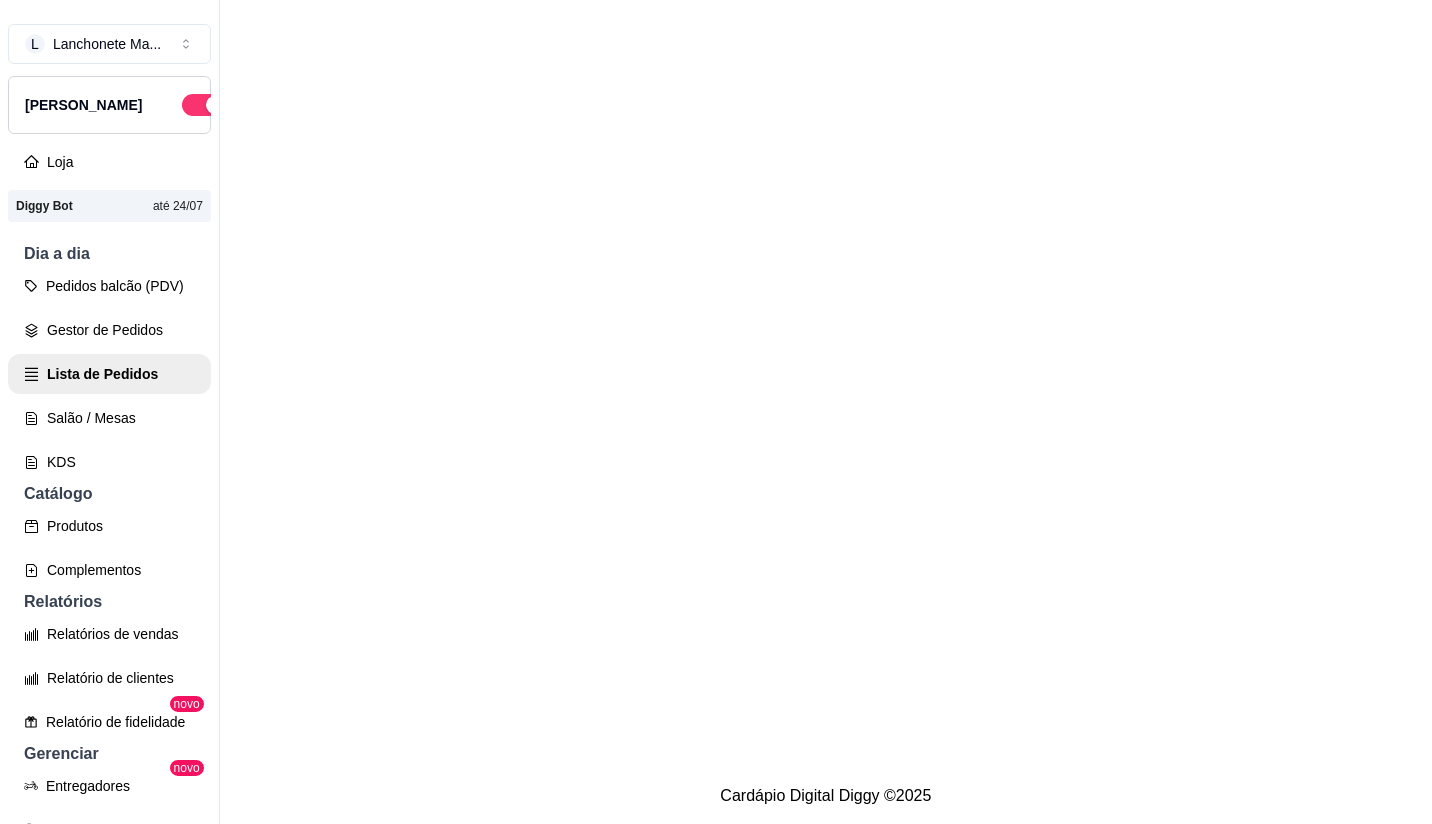 scroll, scrollTop: 0, scrollLeft: 0, axis: both 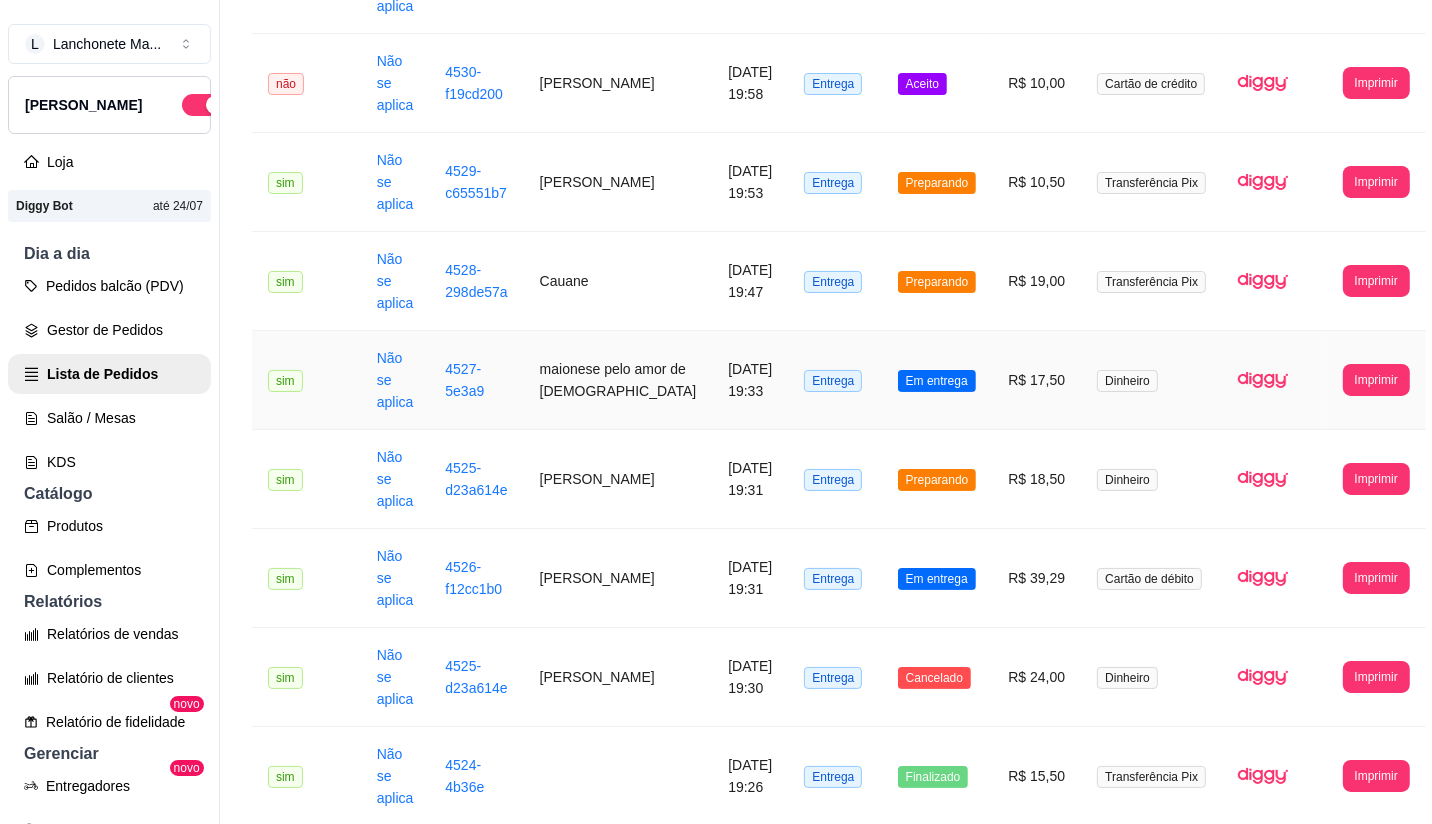 click on "Em entrega" at bounding box center (937, 381) 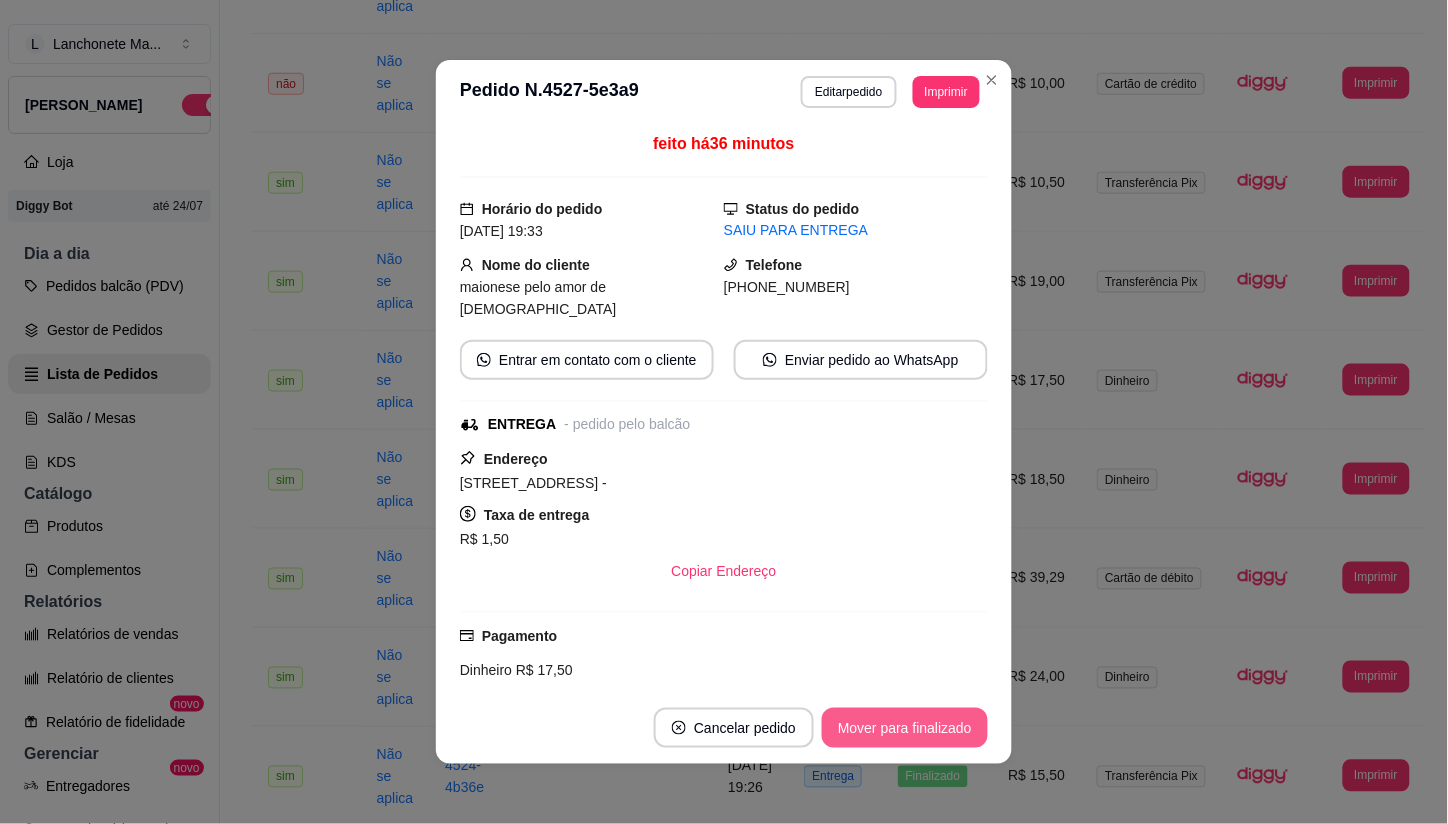 click on "Mover para finalizado" at bounding box center [905, 728] 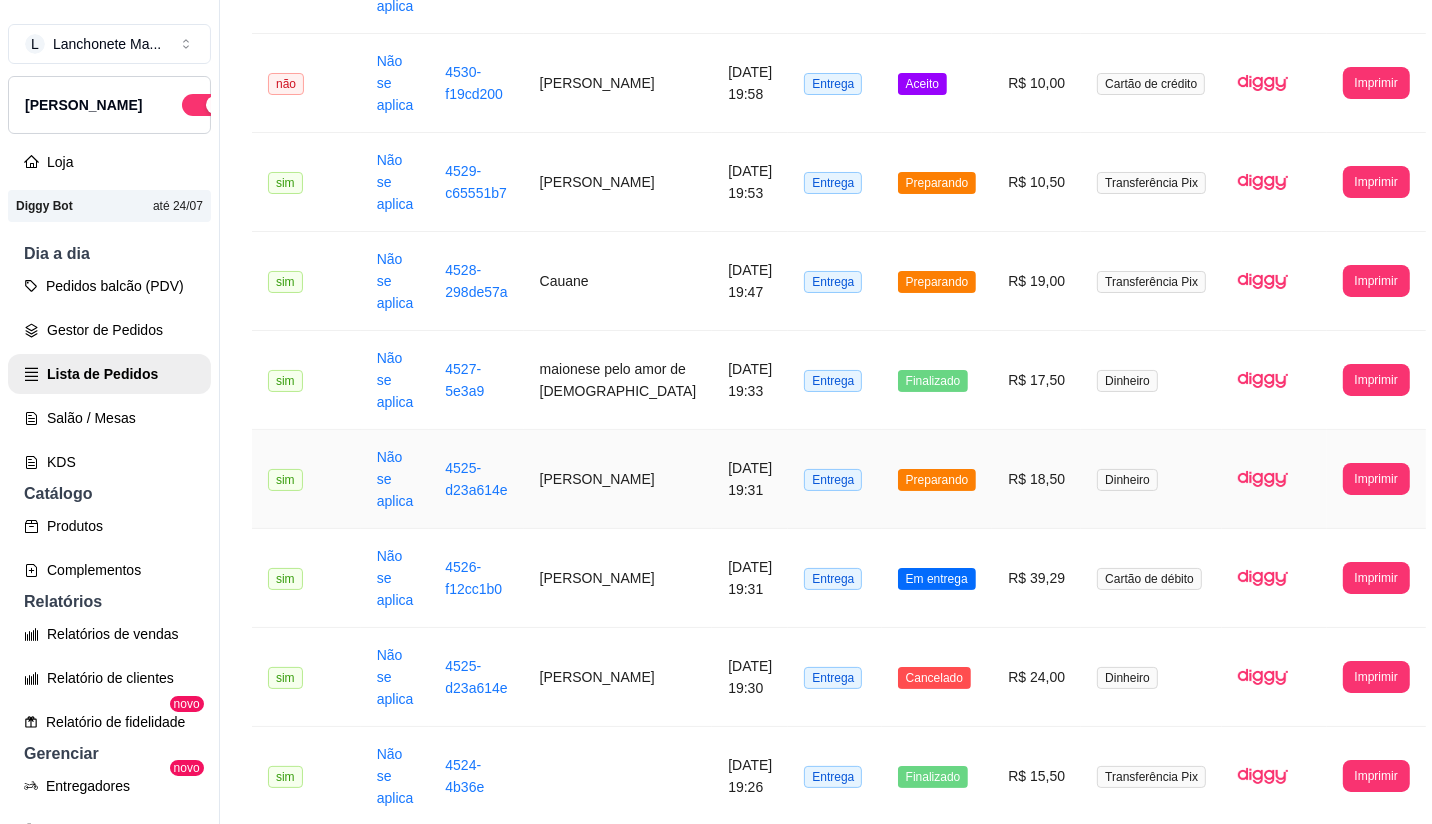 click on "Finalizado" at bounding box center (937, 380) 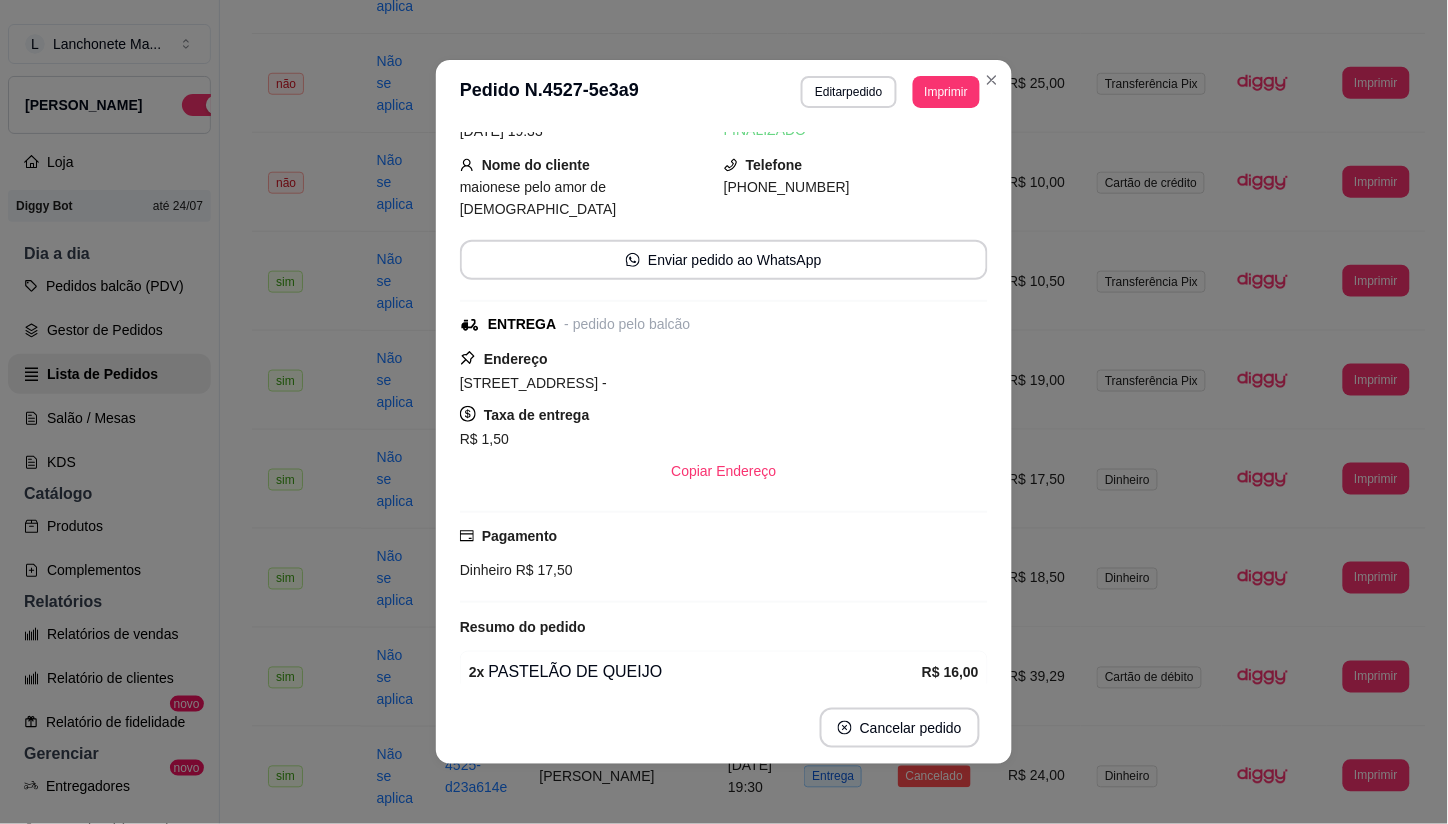 scroll, scrollTop: 0, scrollLeft: 0, axis: both 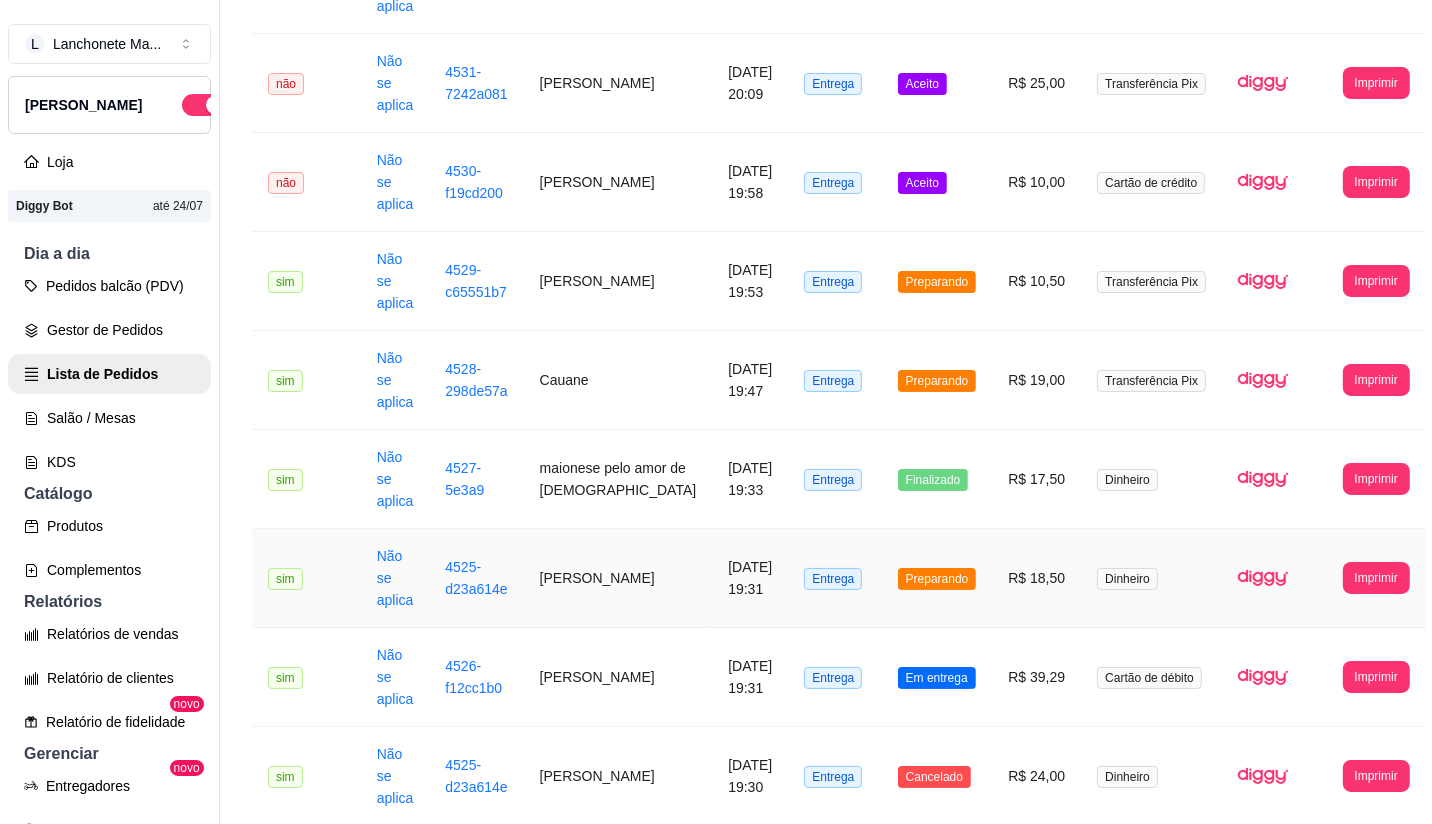 click on "Preparando" at bounding box center (937, 579) 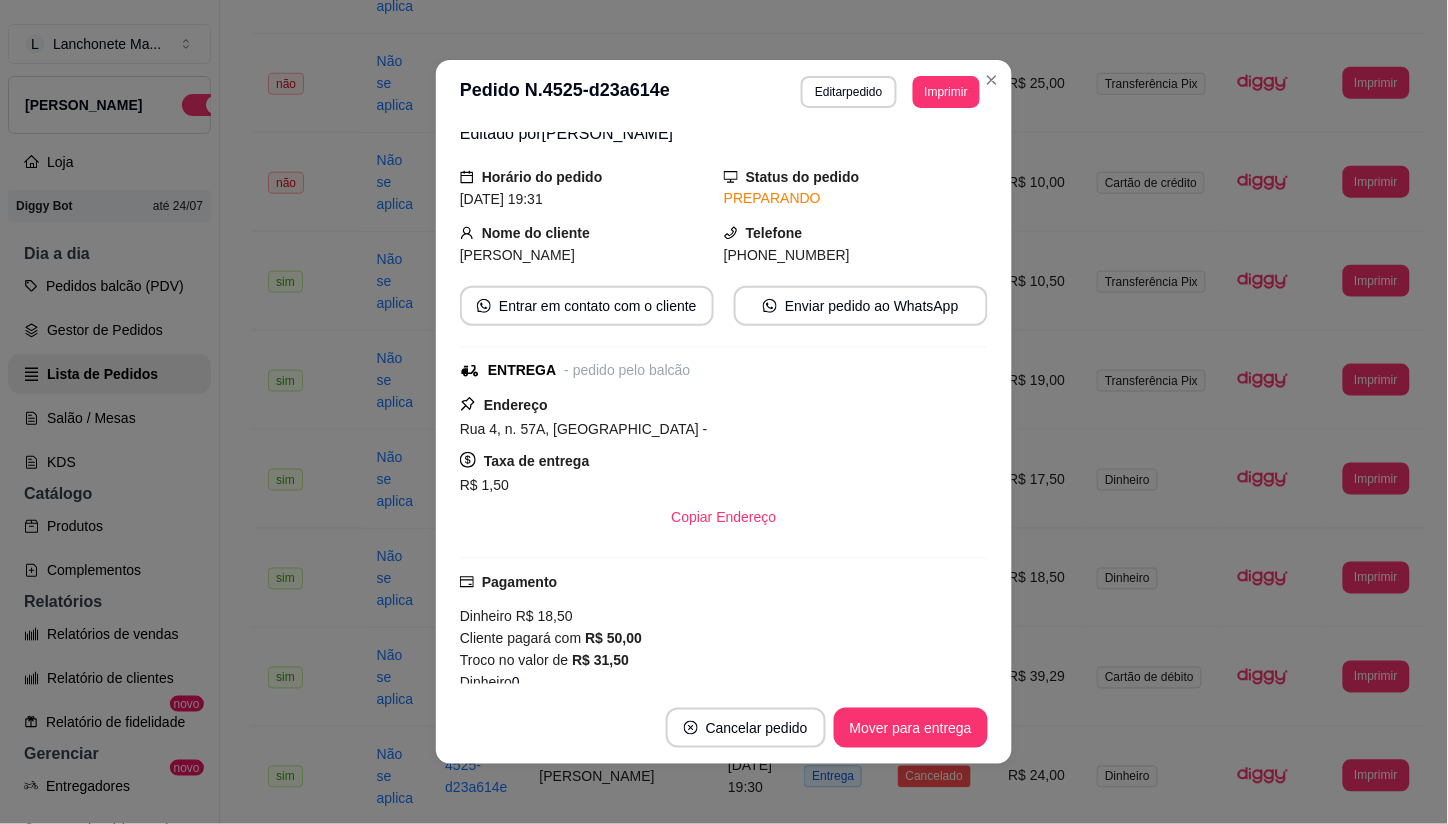 scroll, scrollTop: 0, scrollLeft: 0, axis: both 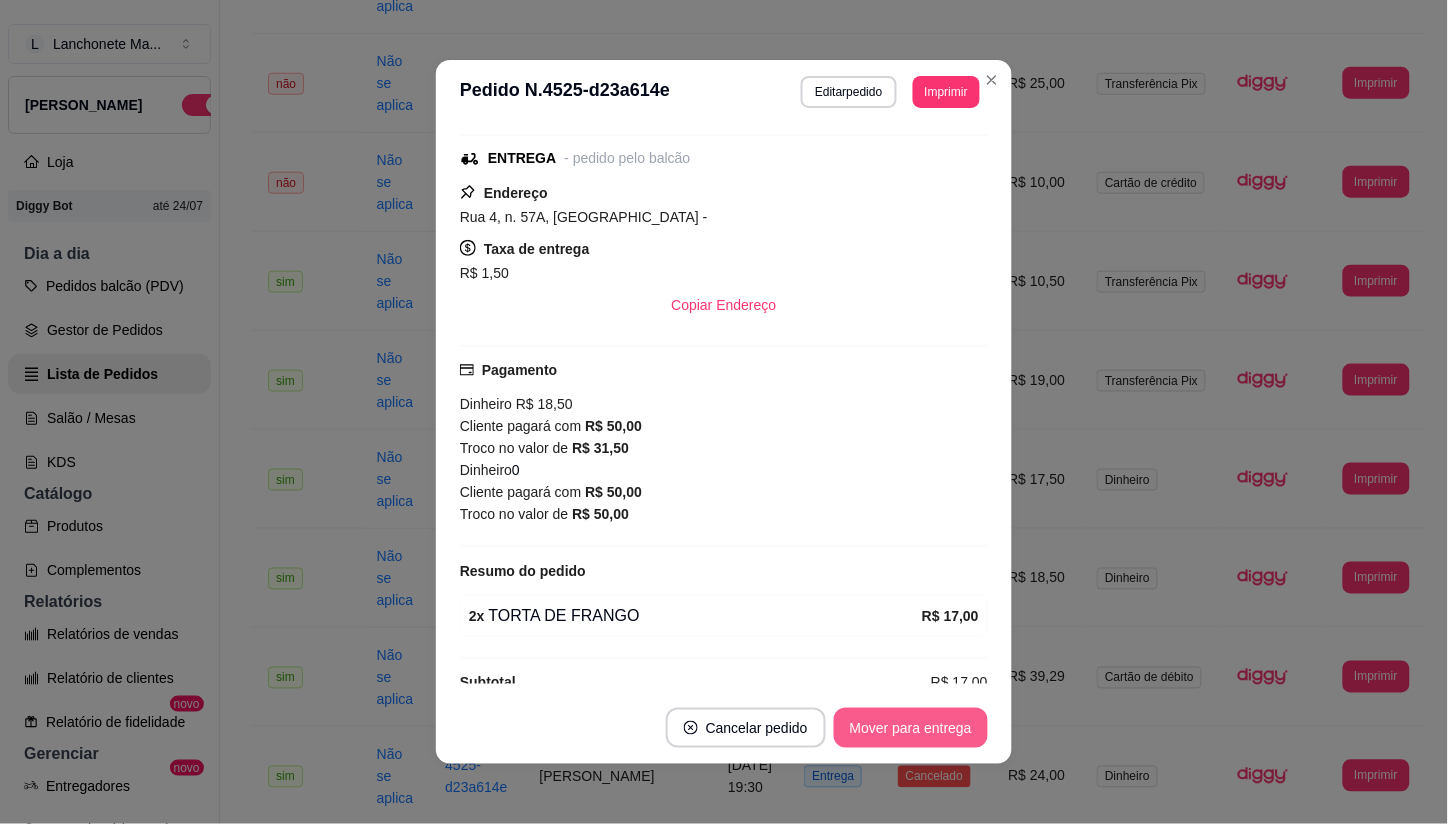click on "Mover para entrega" at bounding box center (911, 728) 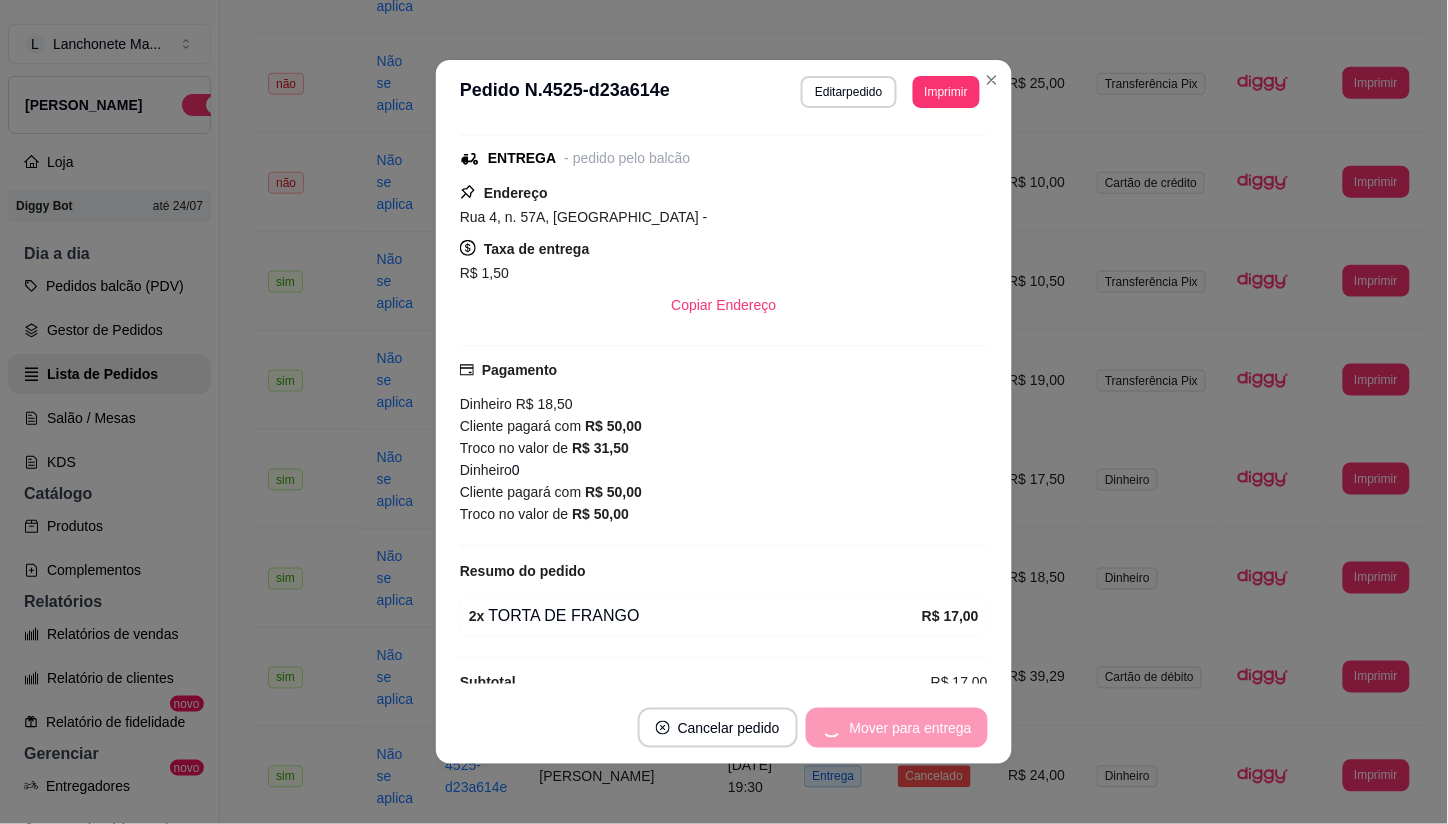 click on "Mover para entrega" at bounding box center (897, 728) 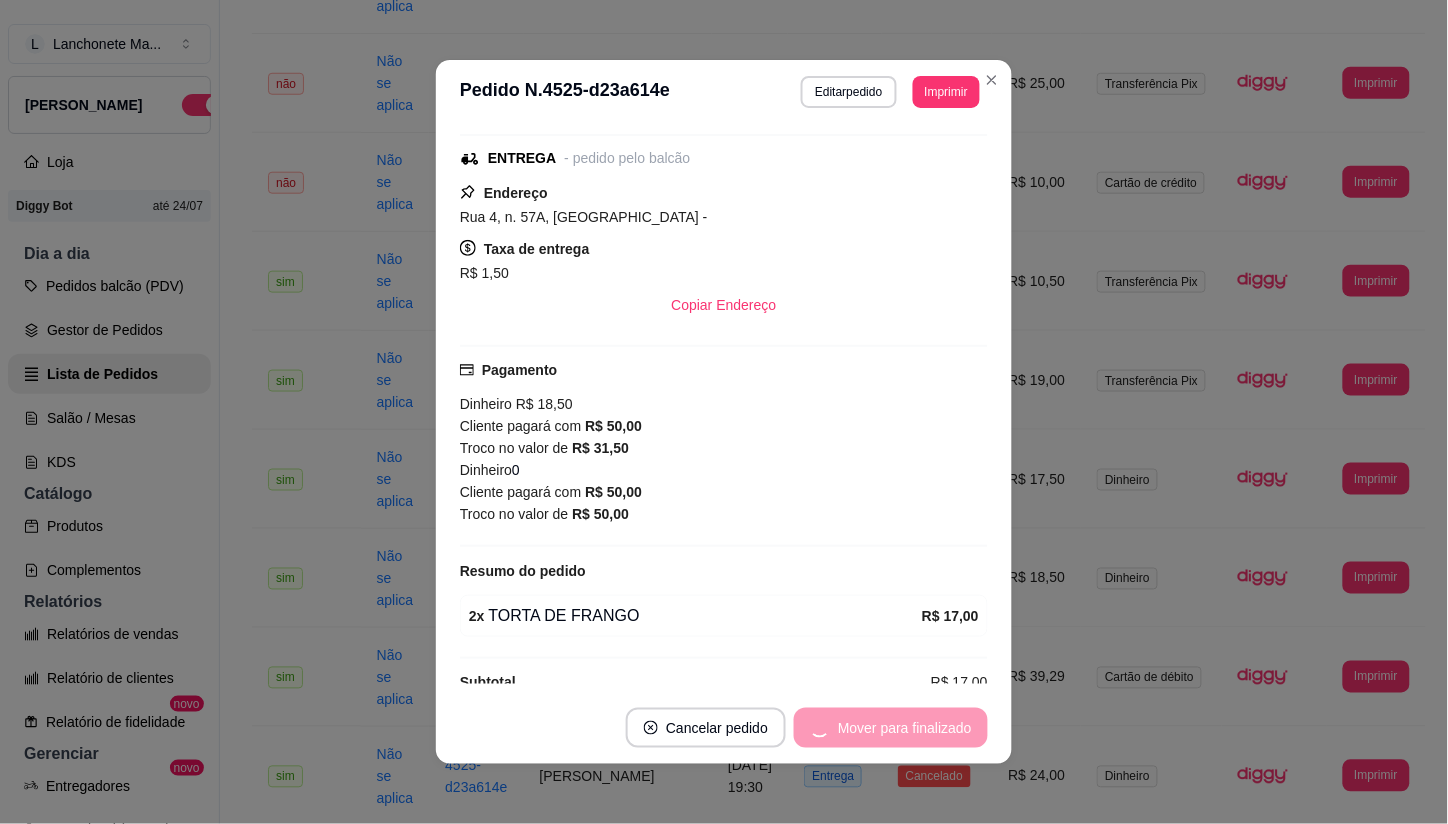 click on "Mover para finalizado" at bounding box center [891, 728] 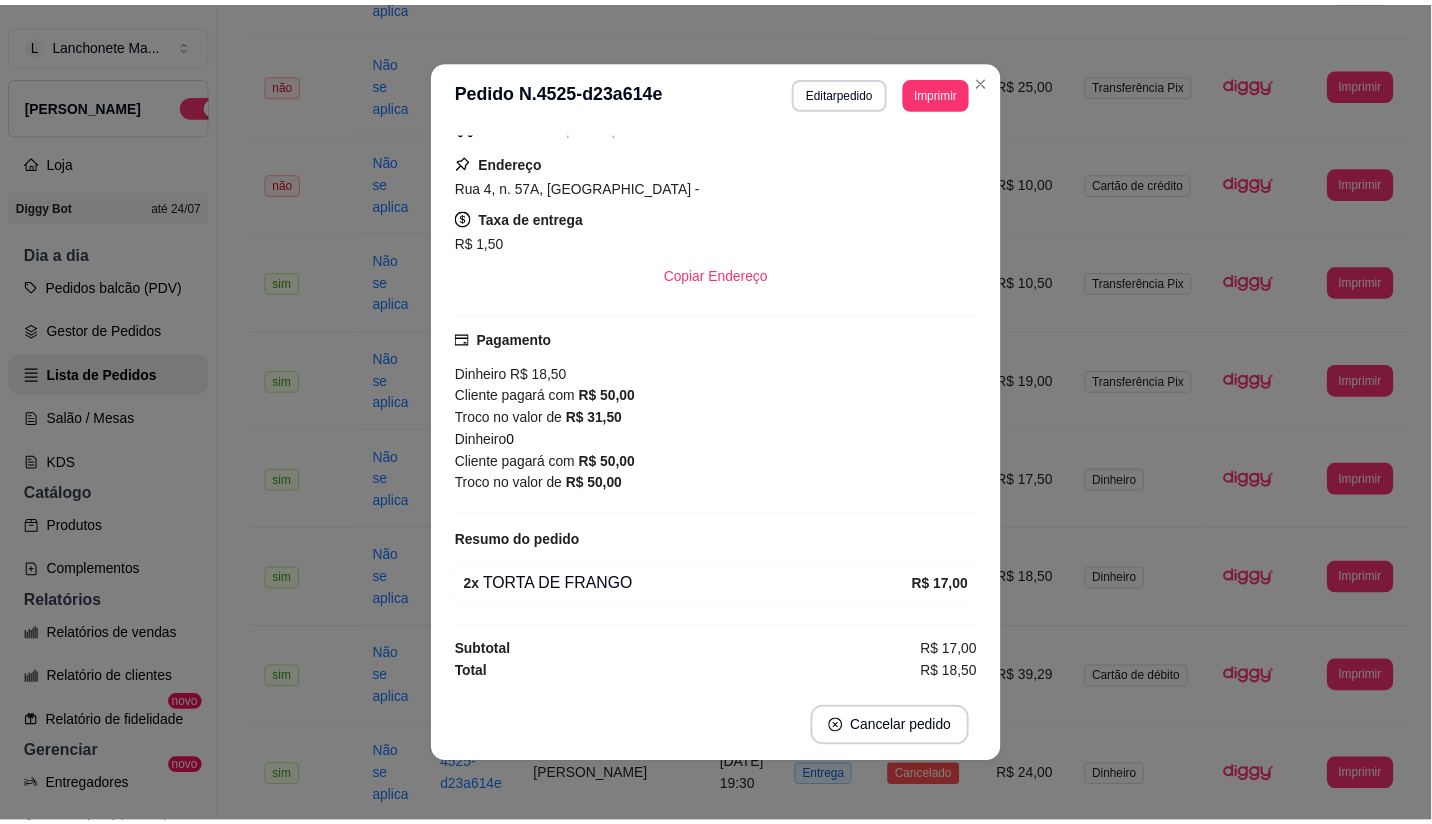 scroll, scrollTop: 222, scrollLeft: 0, axis: vertical 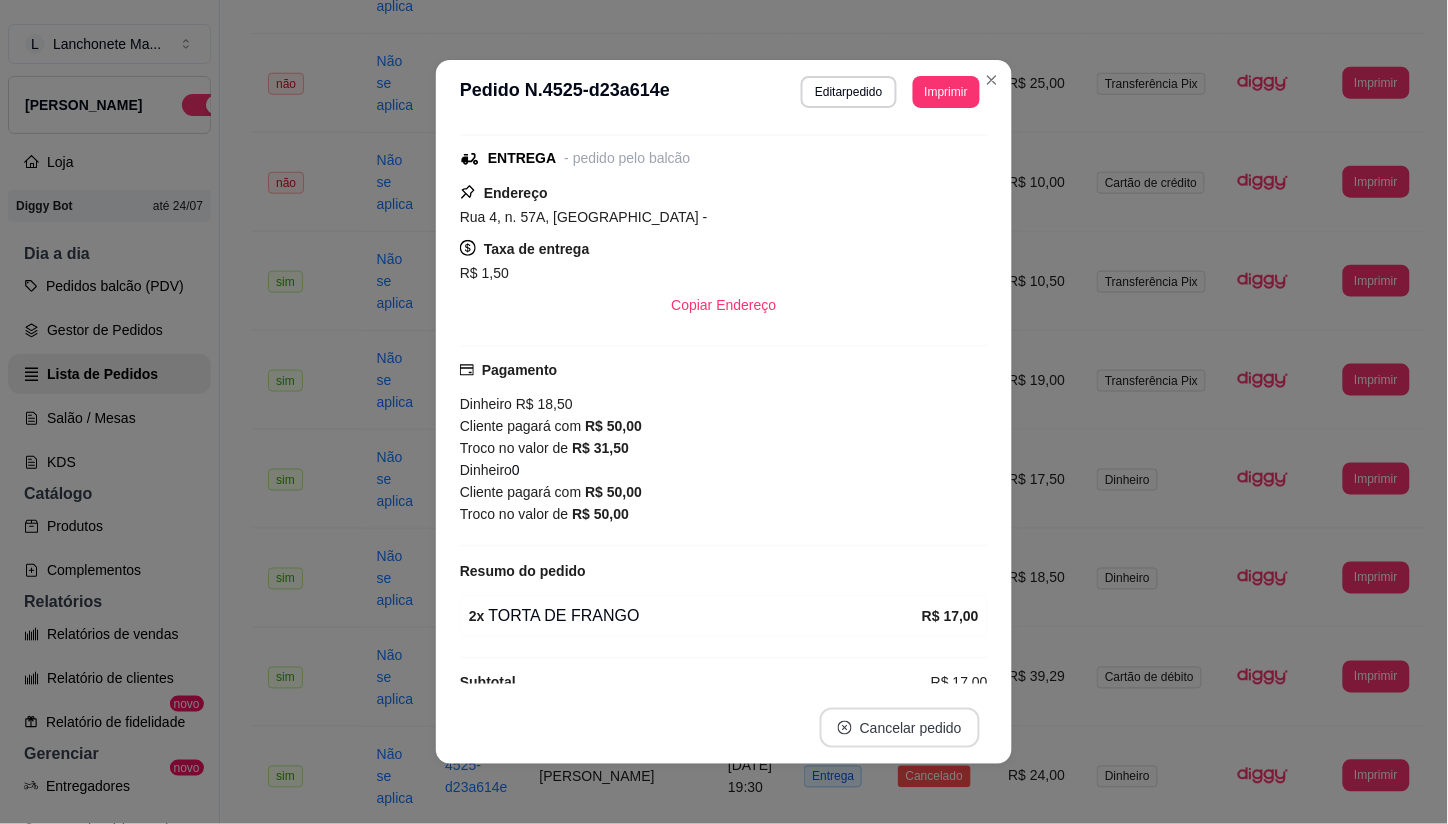 click on "Cancelar pedido" at bounding box center [900, 728] 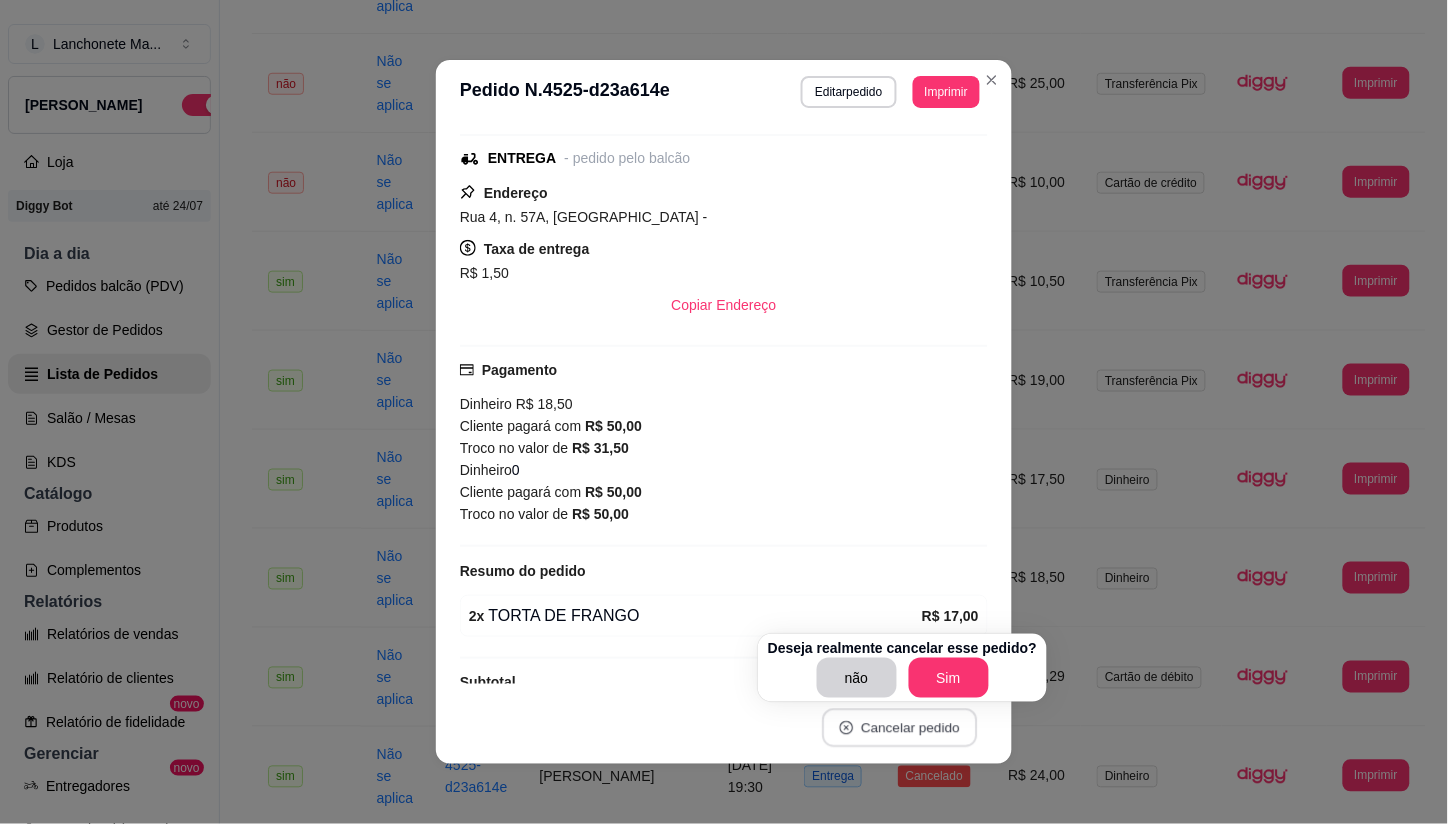 click on "Cancelar pedido" at bounding box center (899, 728) 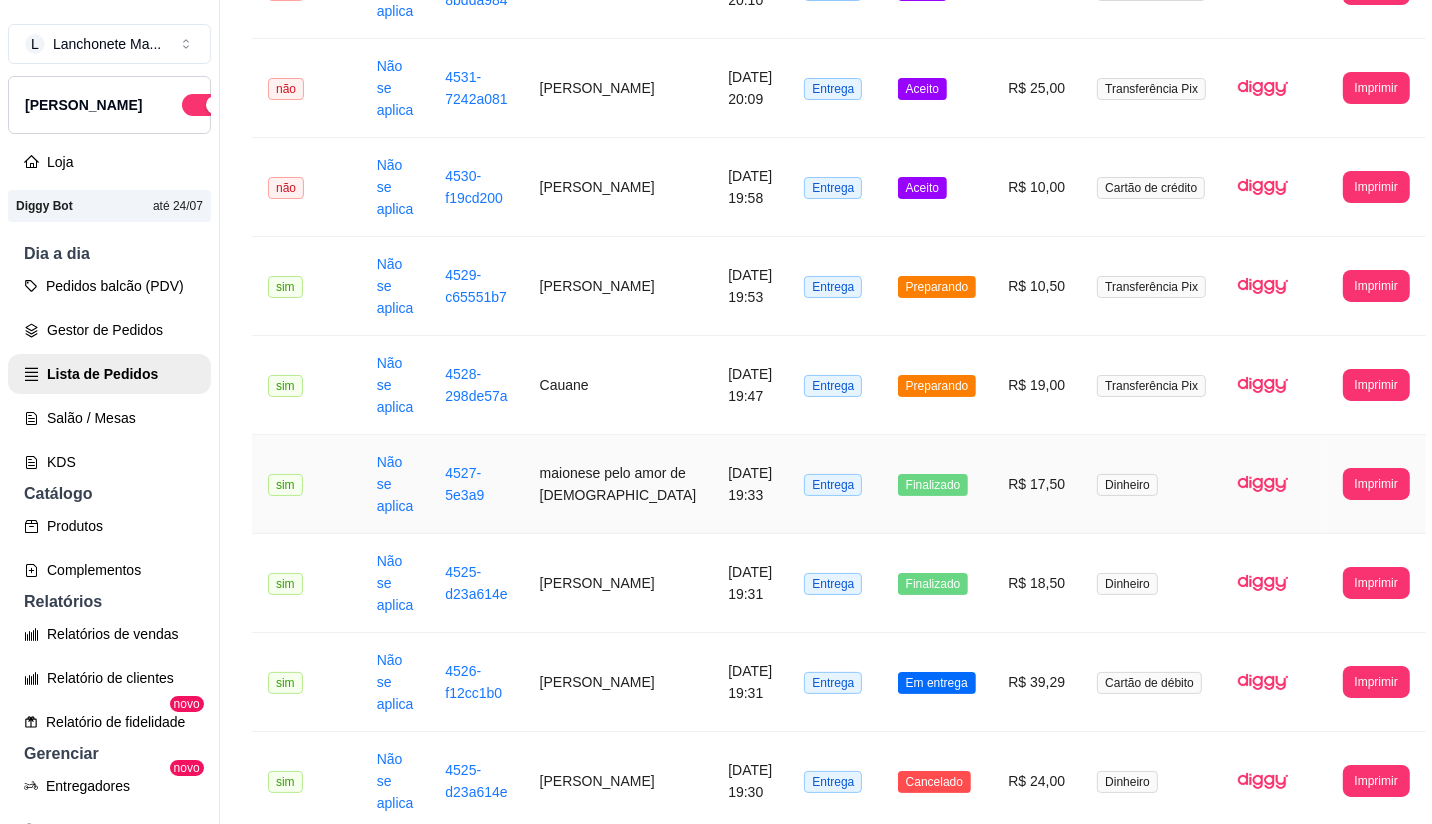 scroll, scrollTop: 322, scrollLeft: 0, axis: vertical 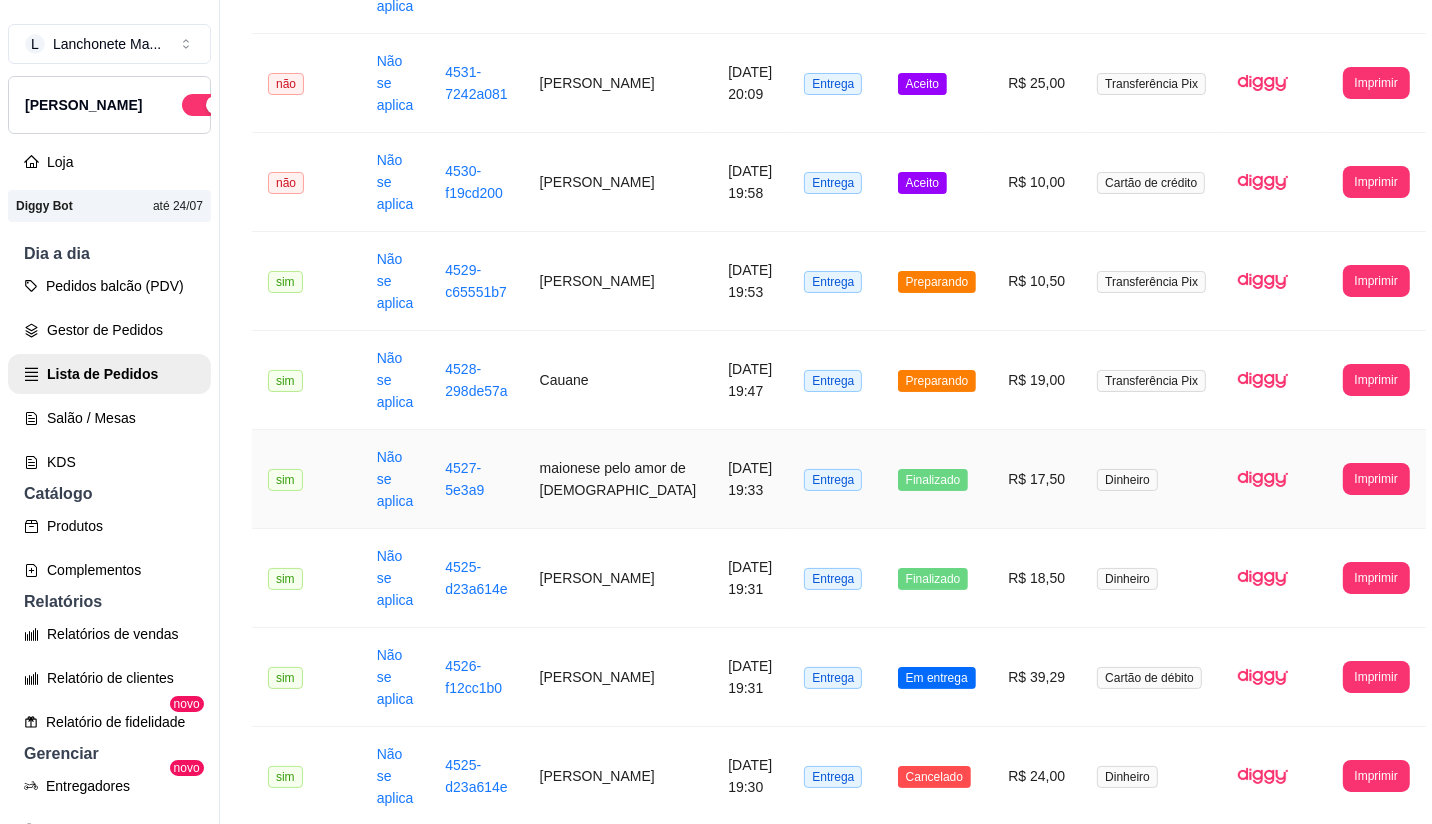 click on "Finalizado" at bounding box center (933, 480) 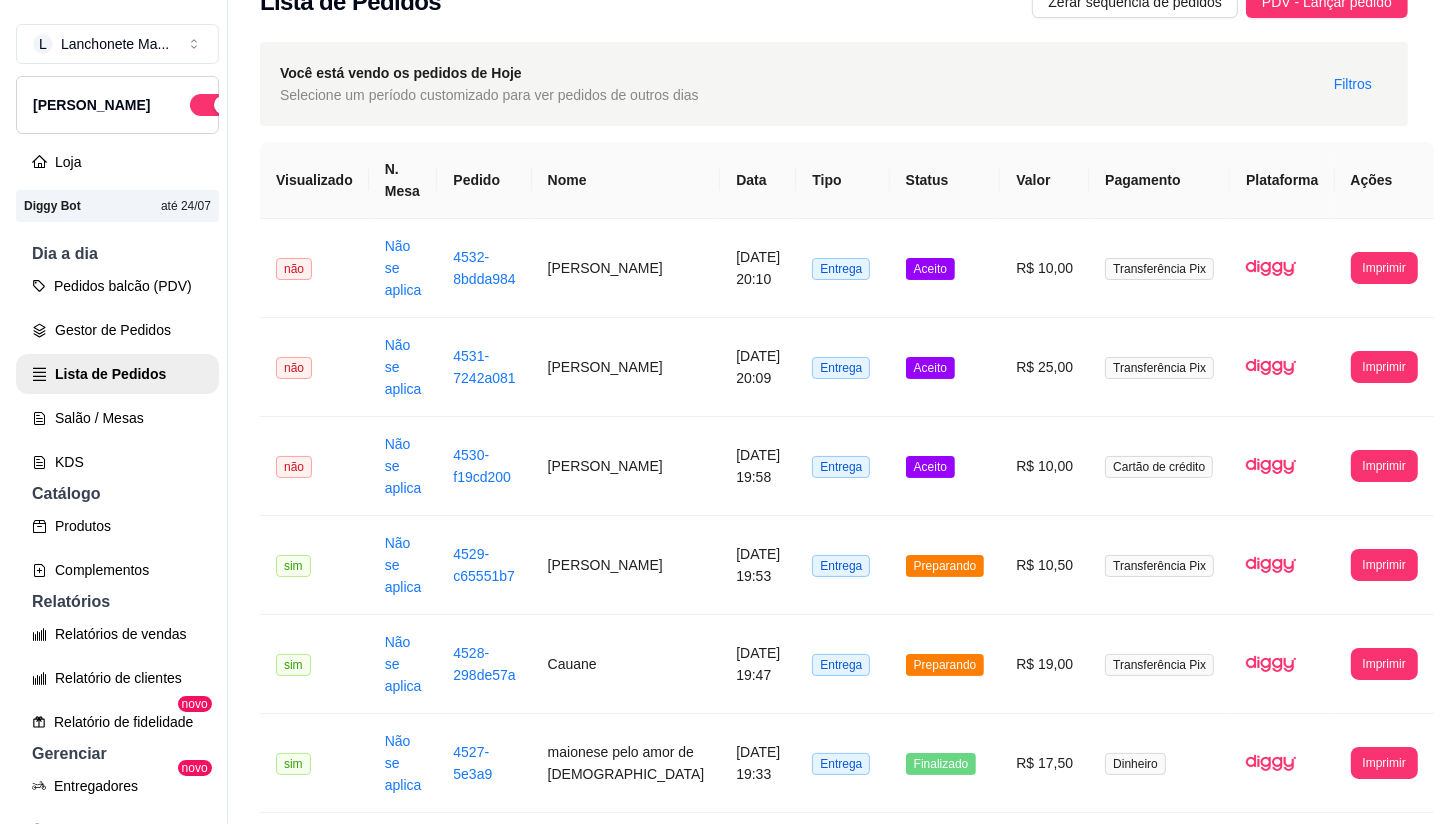 scroll, scrollTop: 34, scrollLeft: 0, axis: vertical 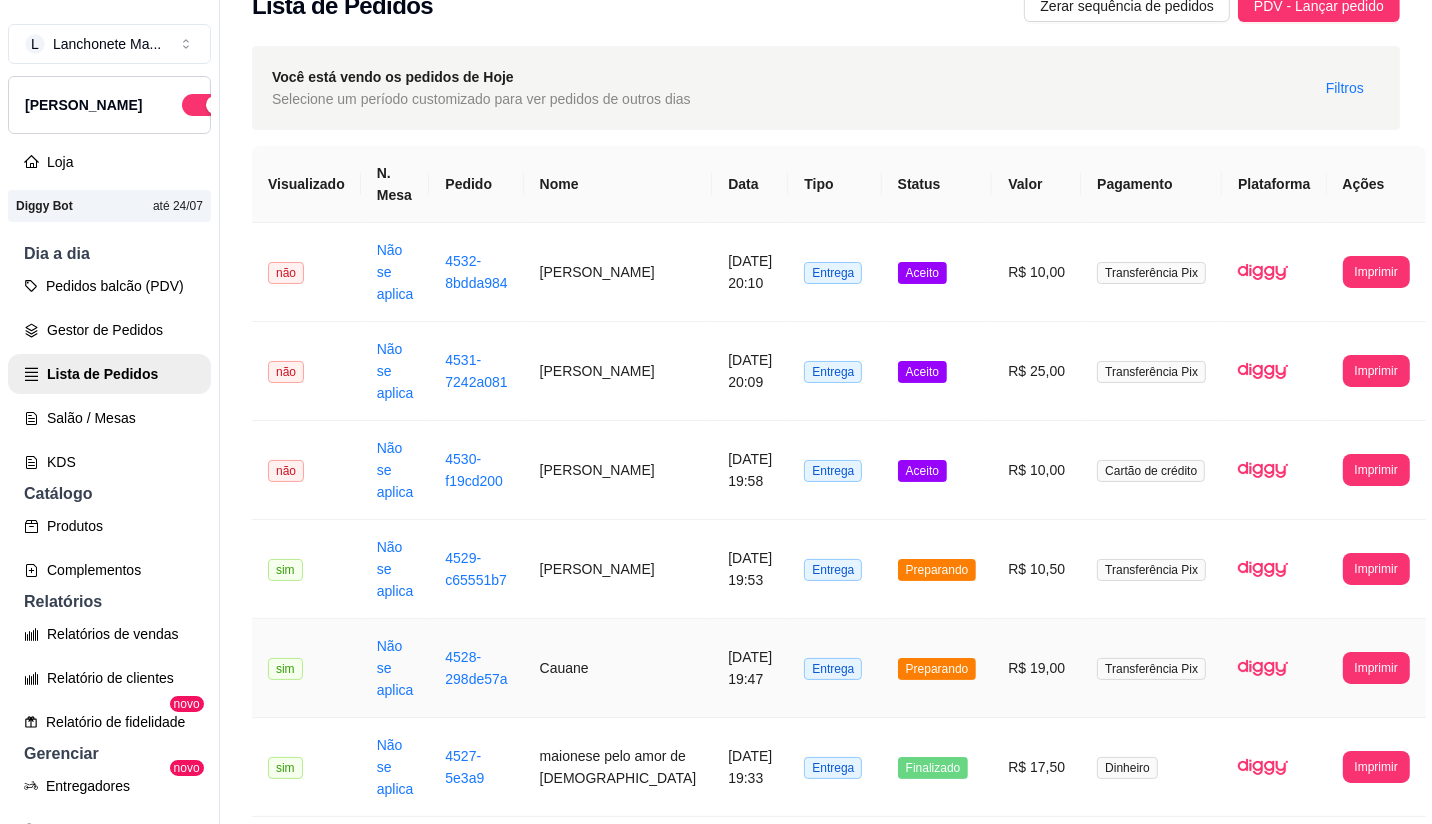 click on "Preparando" at bounding box center (937, 669) 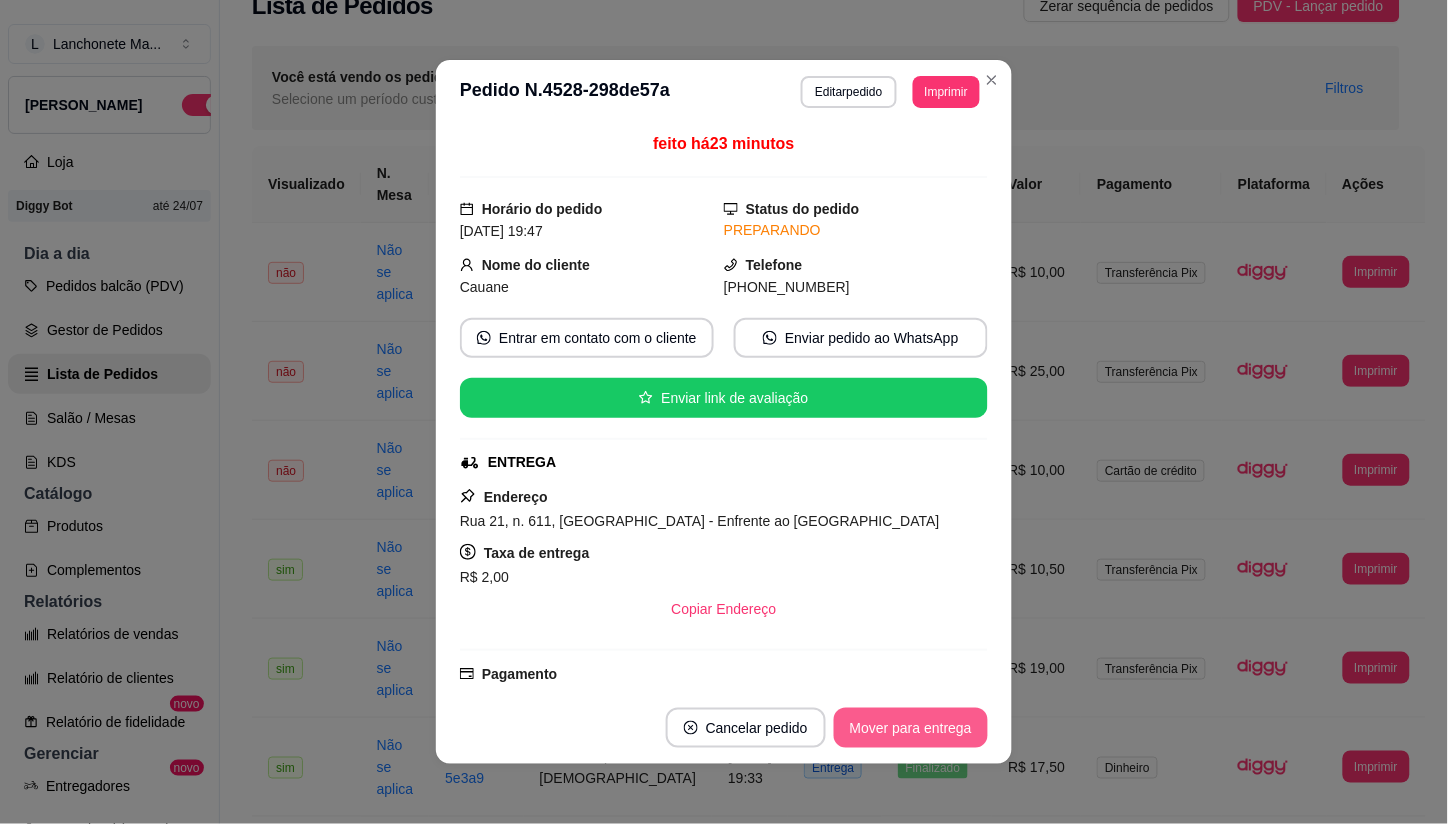 click on "Mover para entrega" at bounding box center [911, 728] 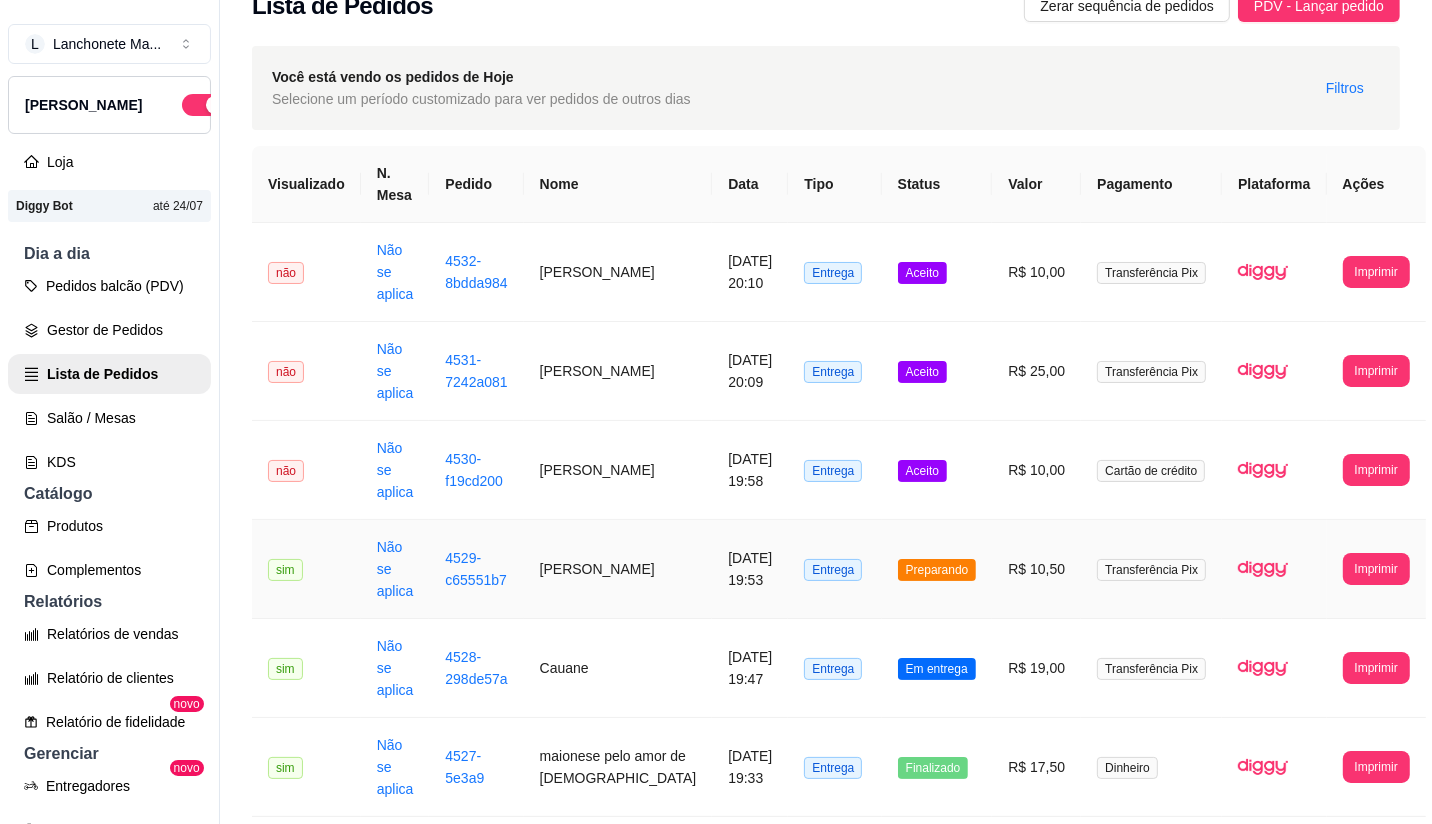 click on "Preparando" at bounding box center (937, 570) 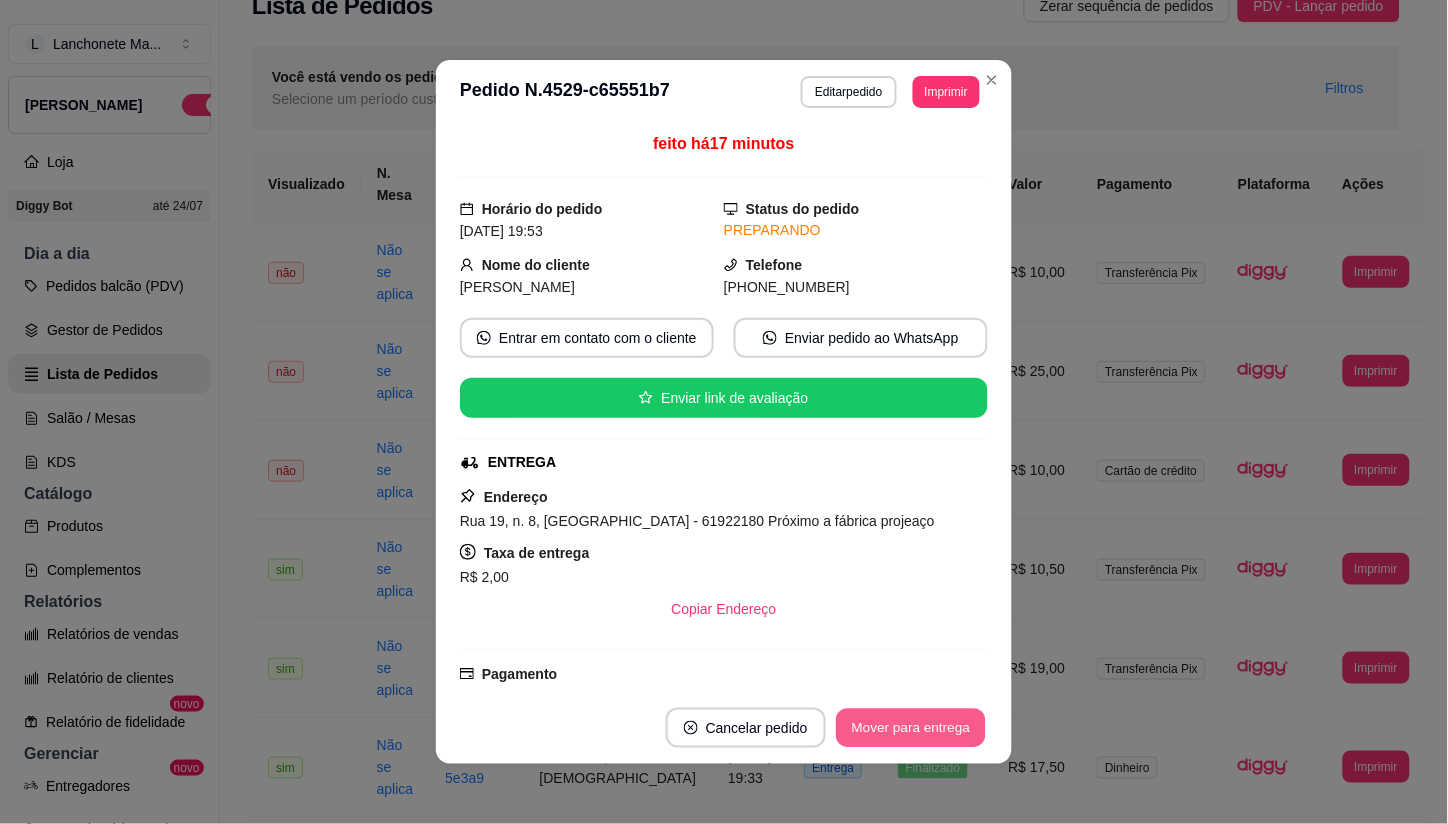 click on "Mover para entrega" at bounding box center (911, 728) 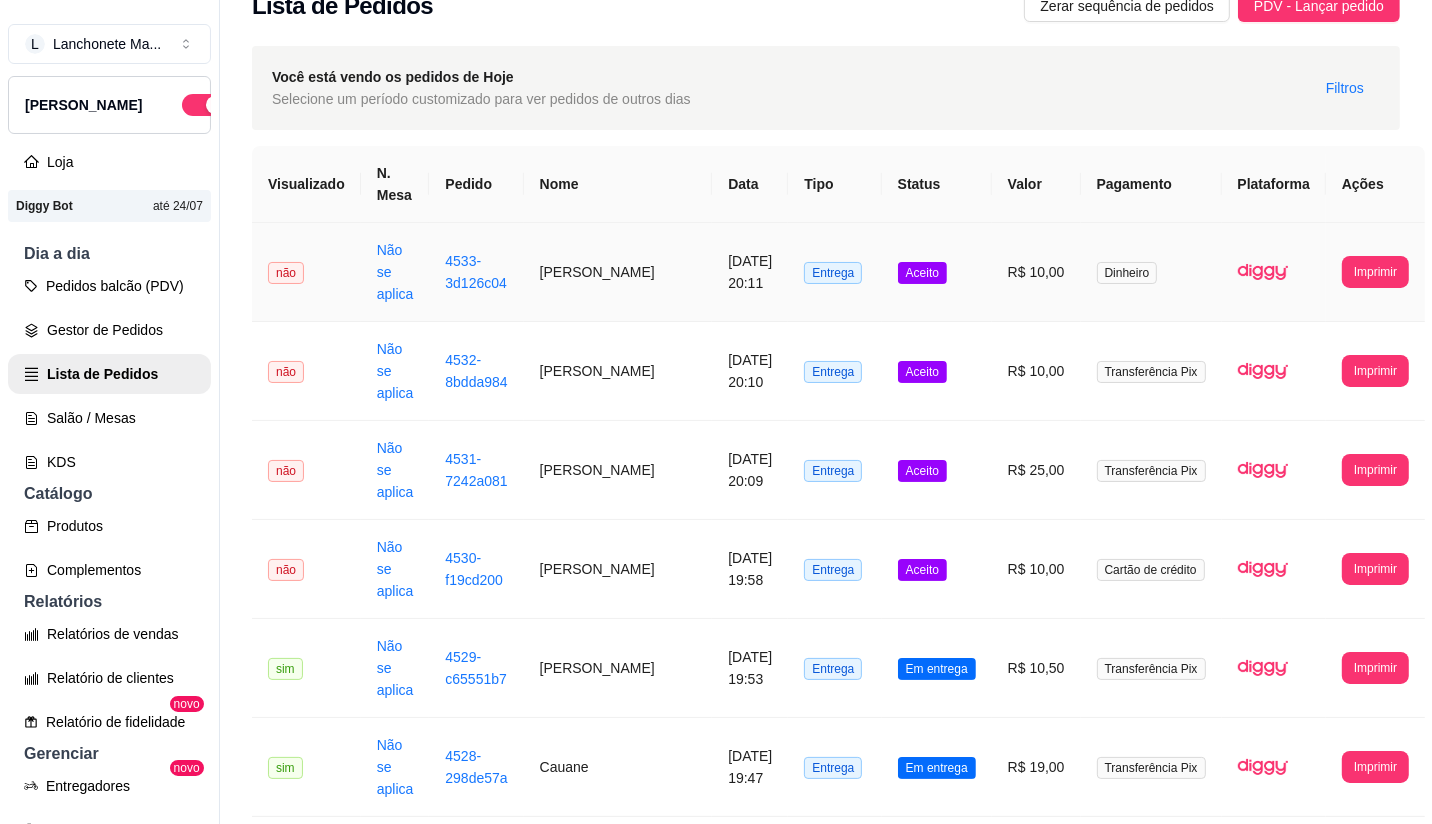 click on "R$ 10,00" at bounding box center [1036, 272] 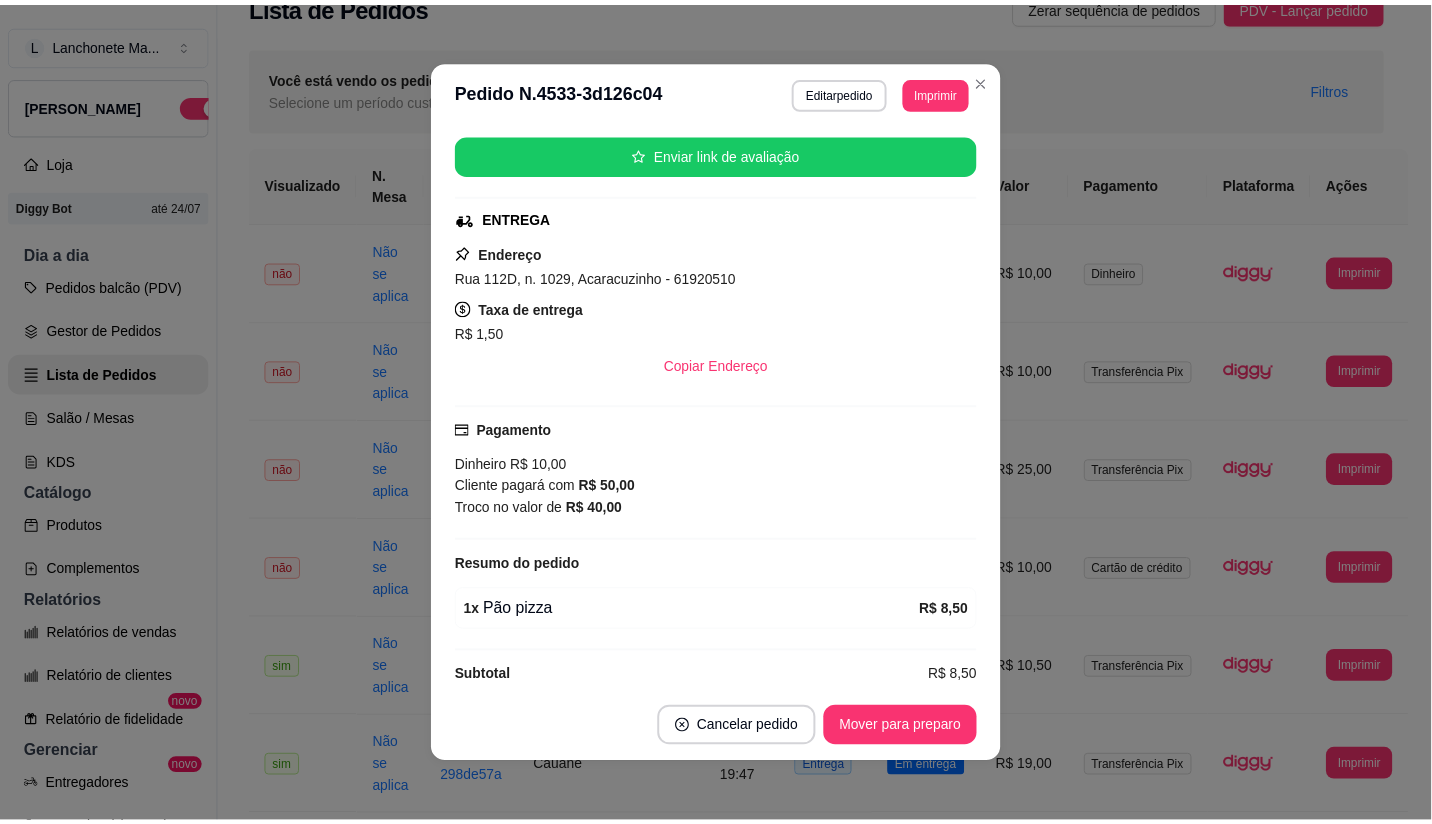 scroll, scrollTop: 271, scrollLeft: 0, axis: vertical 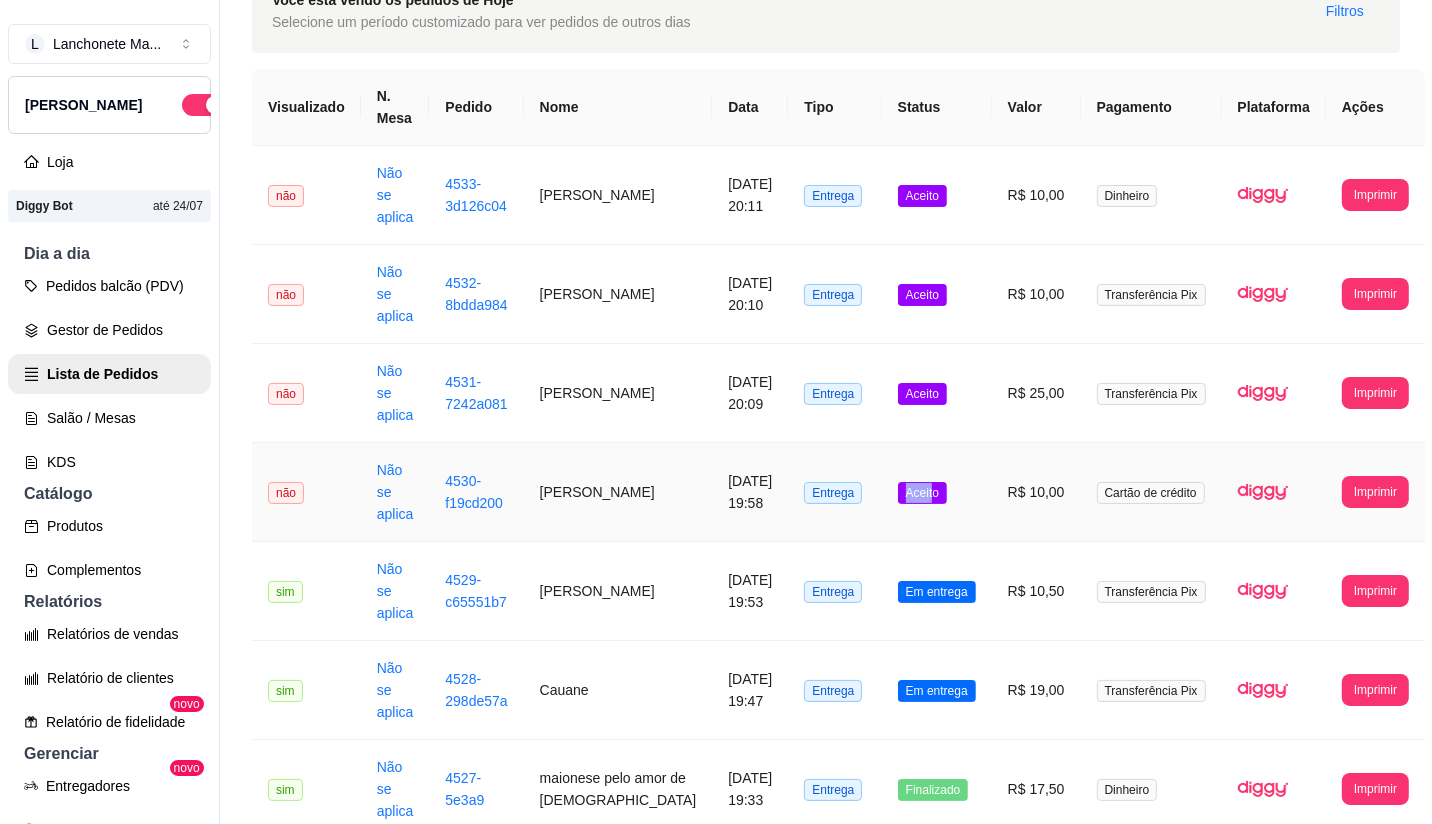click on "Aceito" at bounding box center (922, 493) 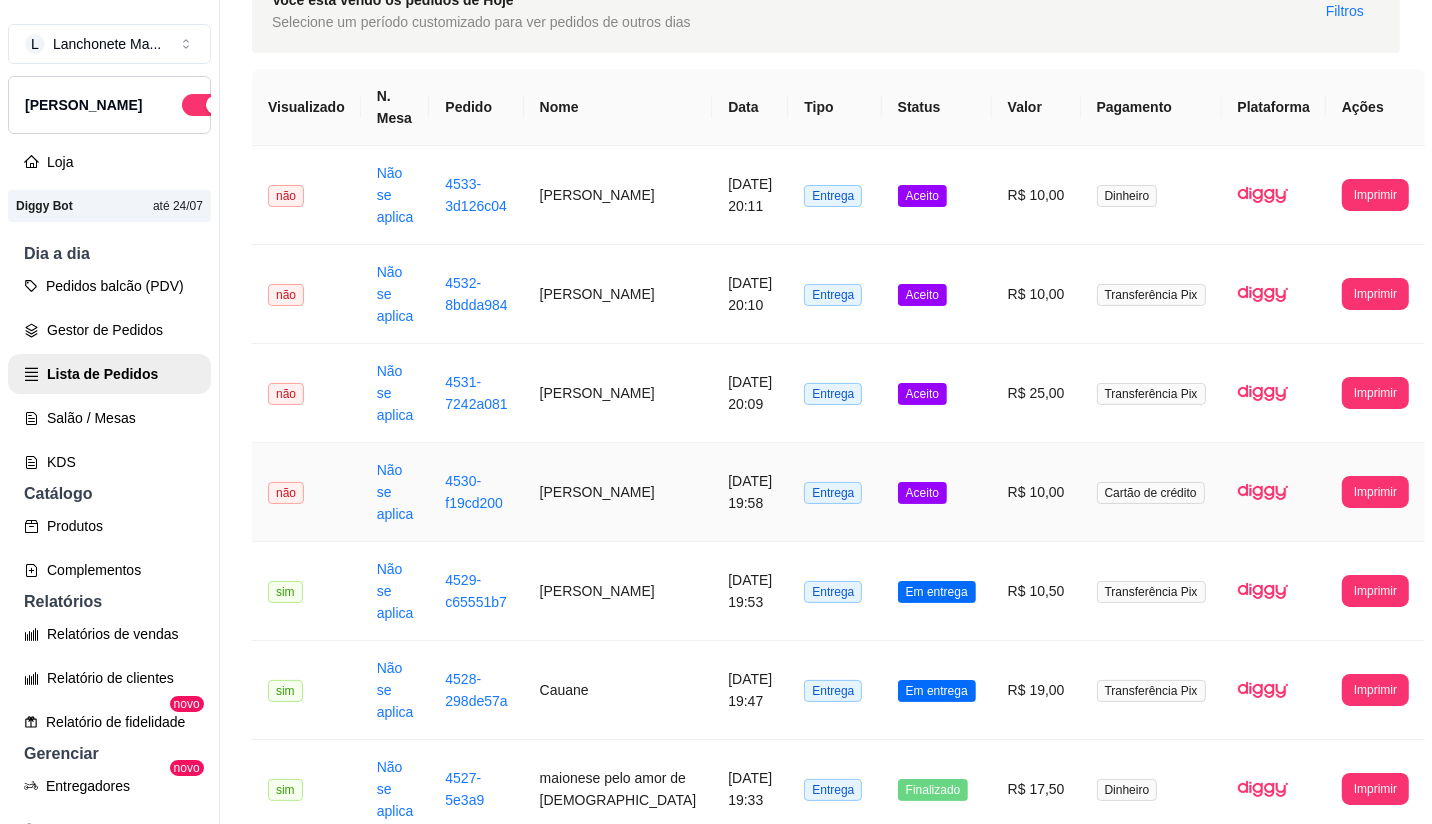 click on "Aceito" at bounding box center (937, 492) 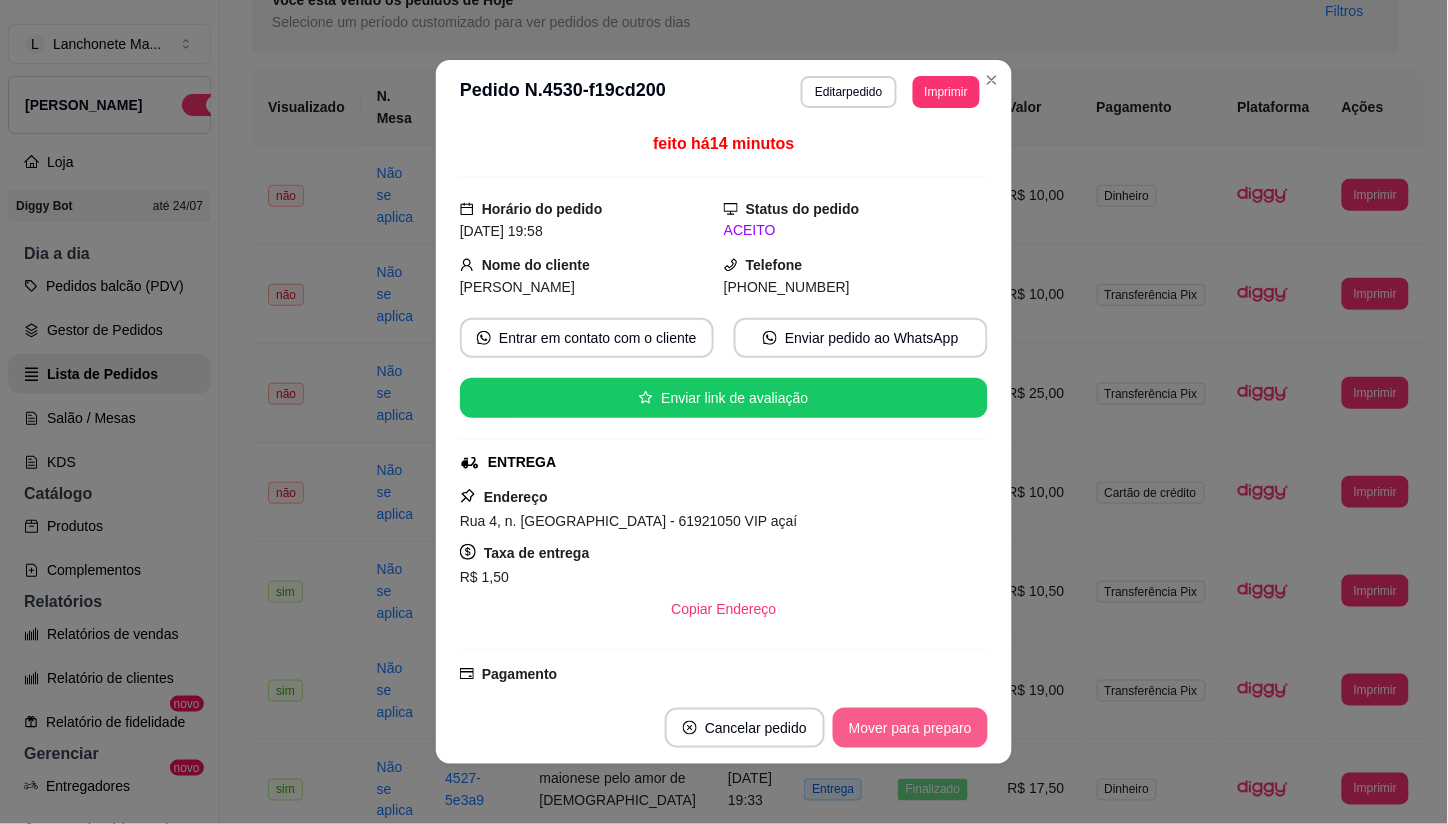 click on "Mover para preparo" at bounding box center [910, 728] 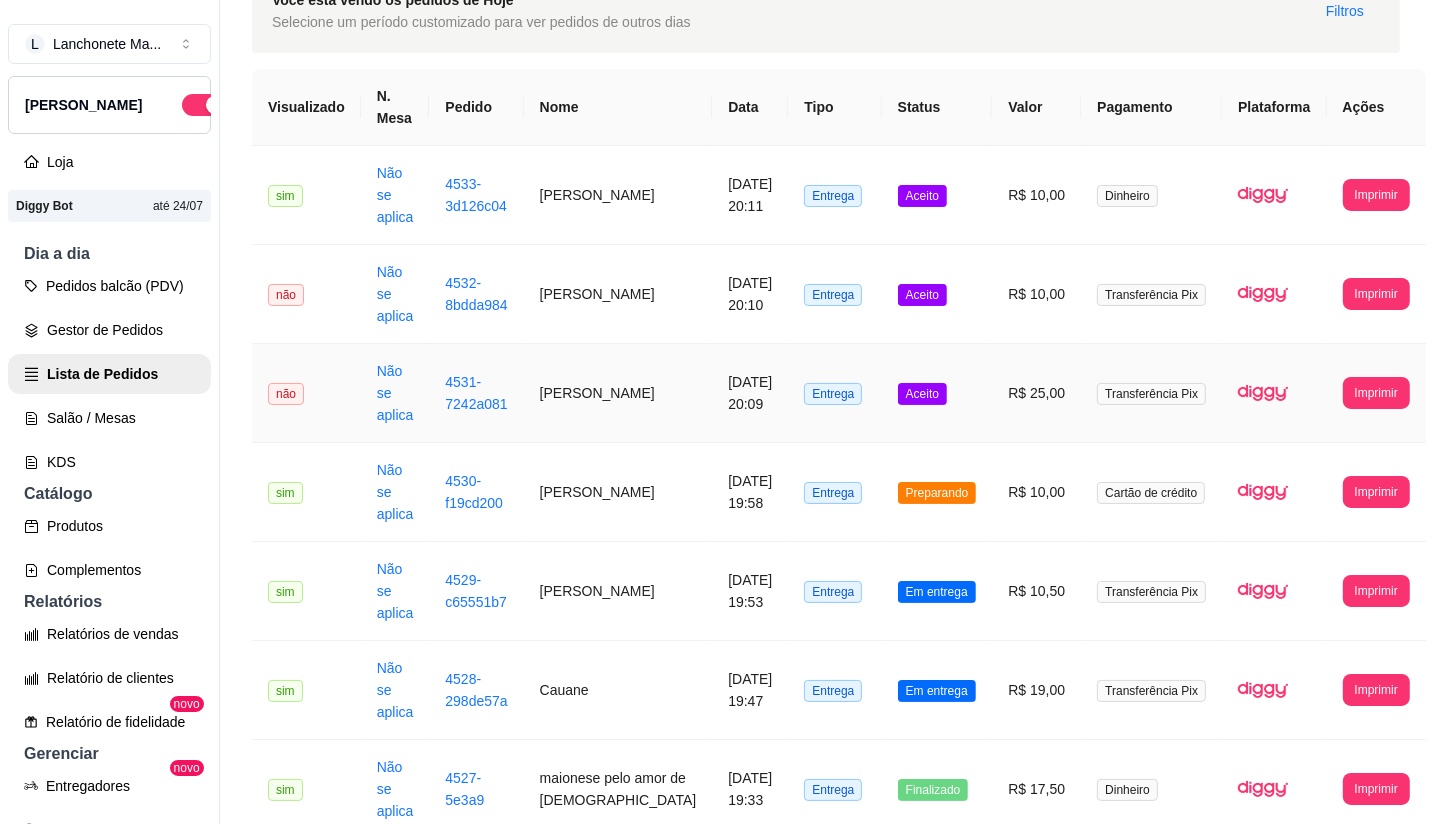 click on "Aceito" at bounding box center [922, 394] 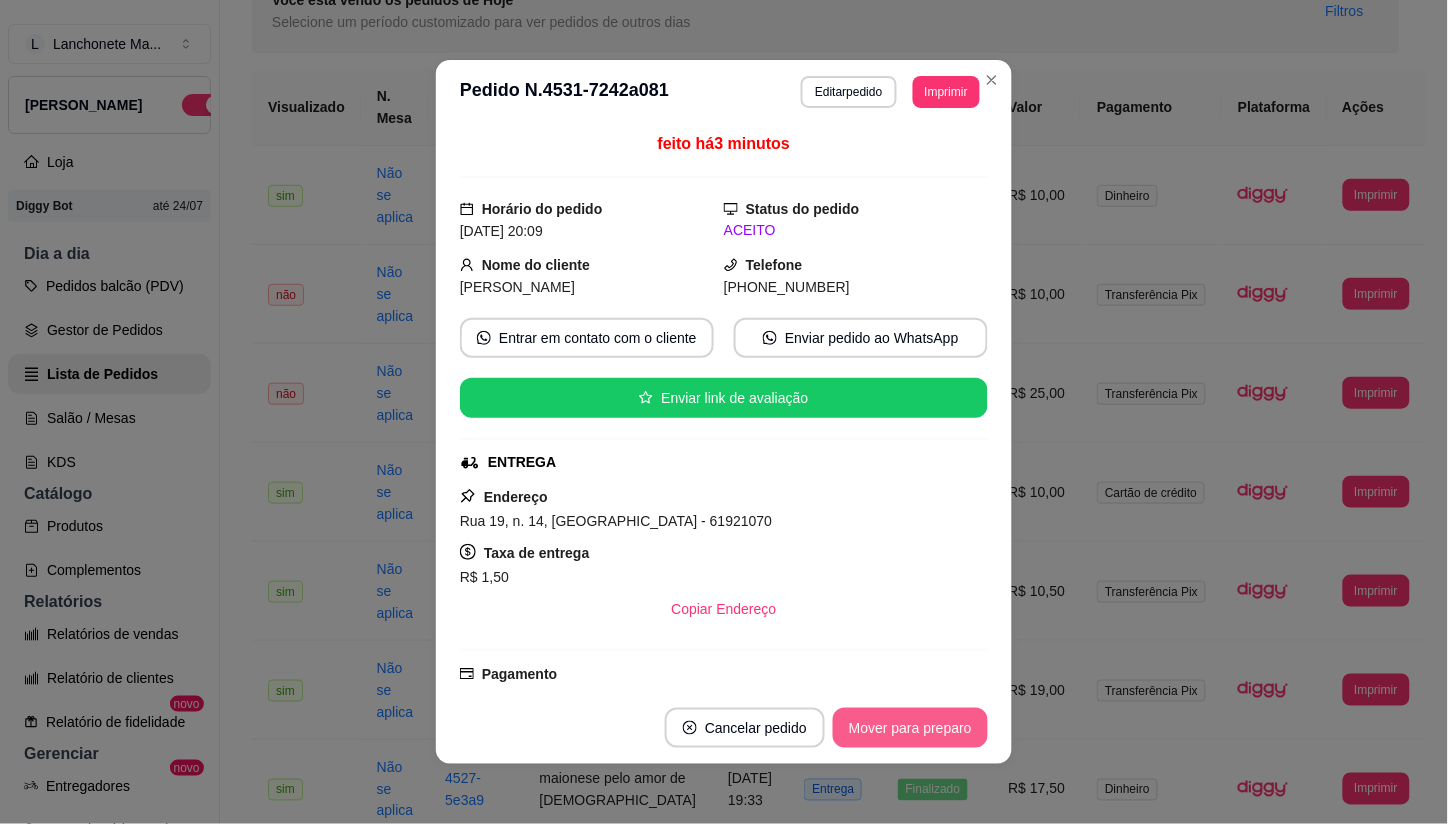click on "Mover para preparo" at bounding box center (910, 728) 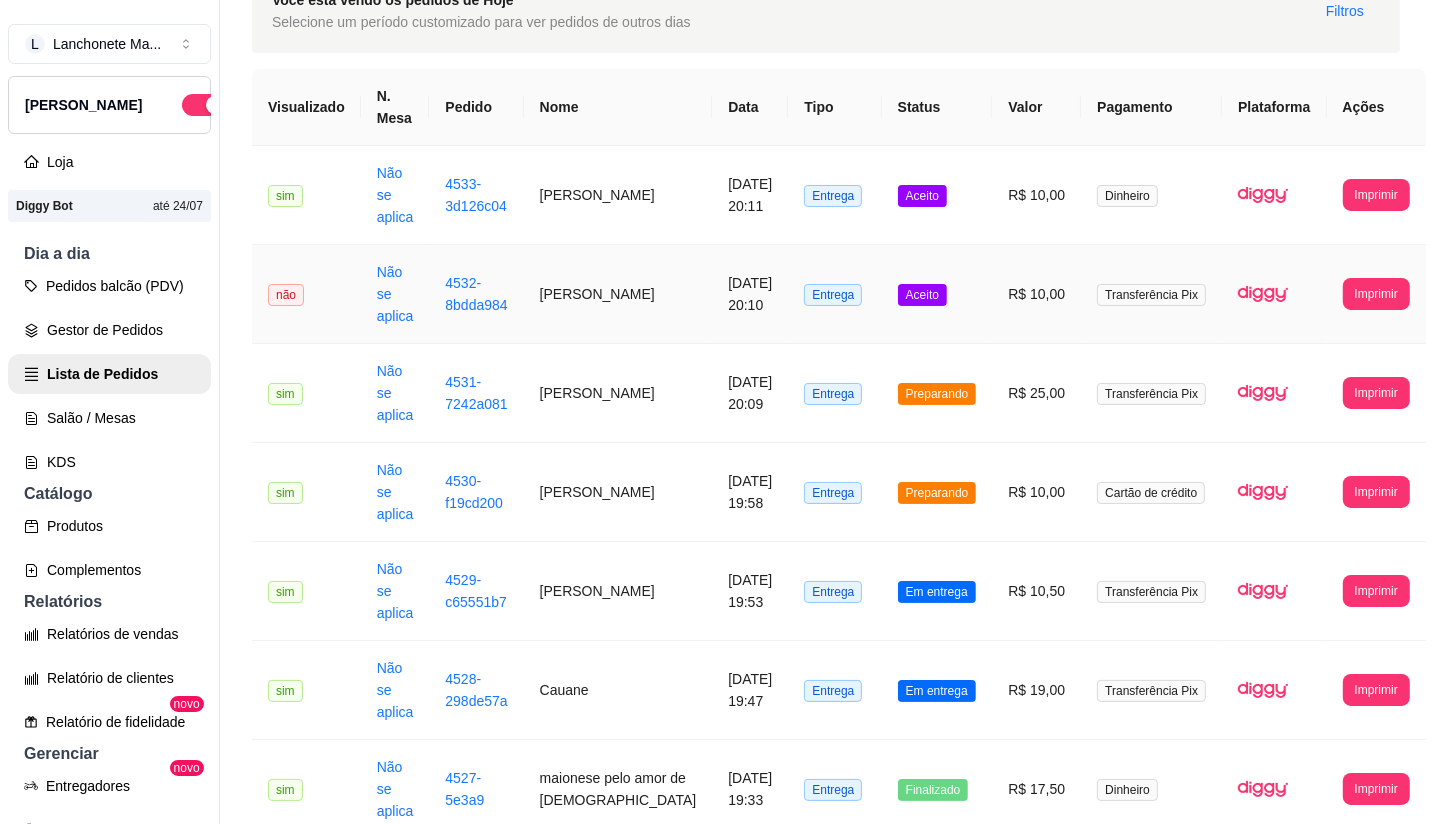 click on "Aceito" at bounding box center (937, 294) 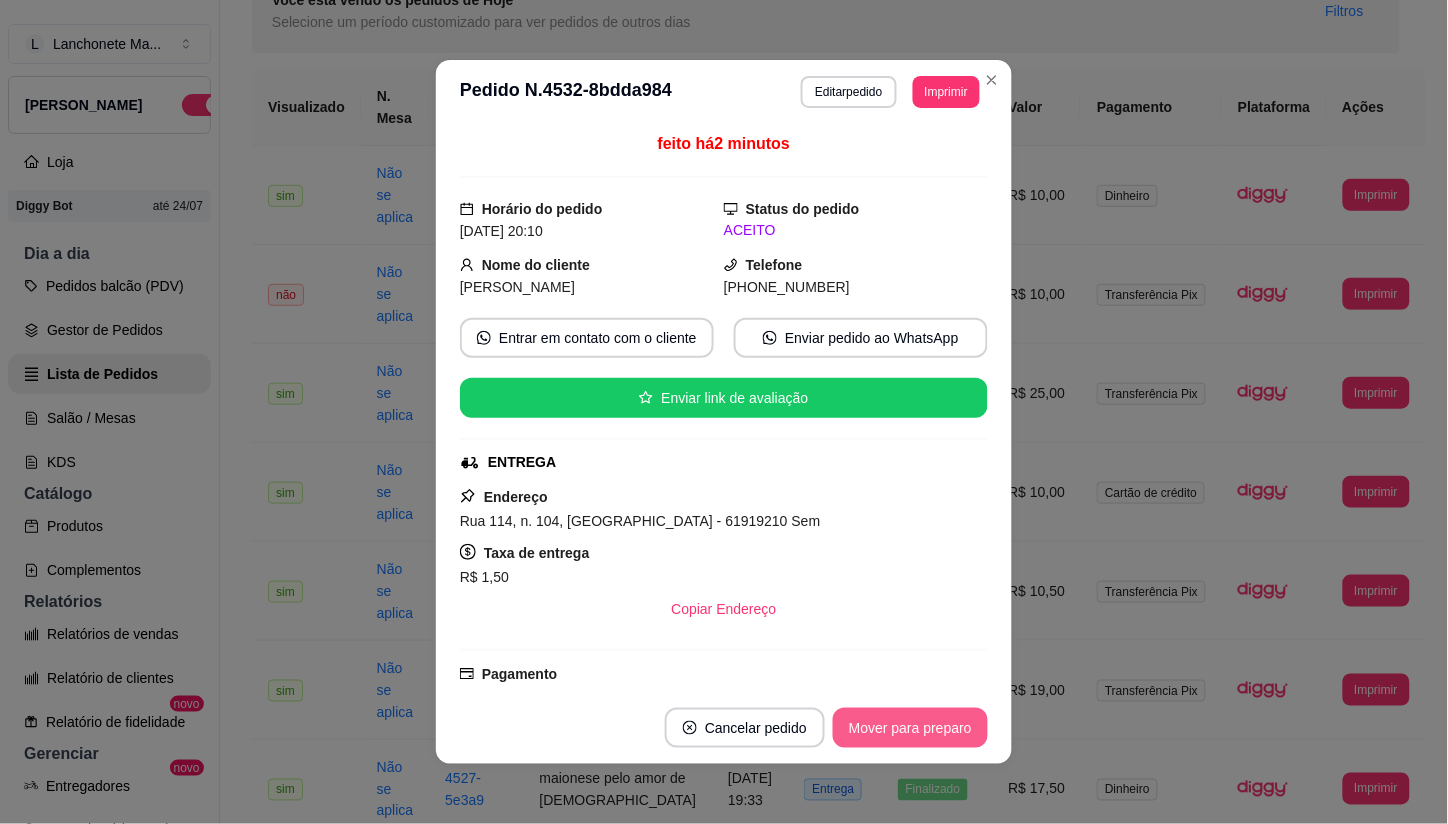 click on "Mover para preparo" at bounding box center (910, 728) 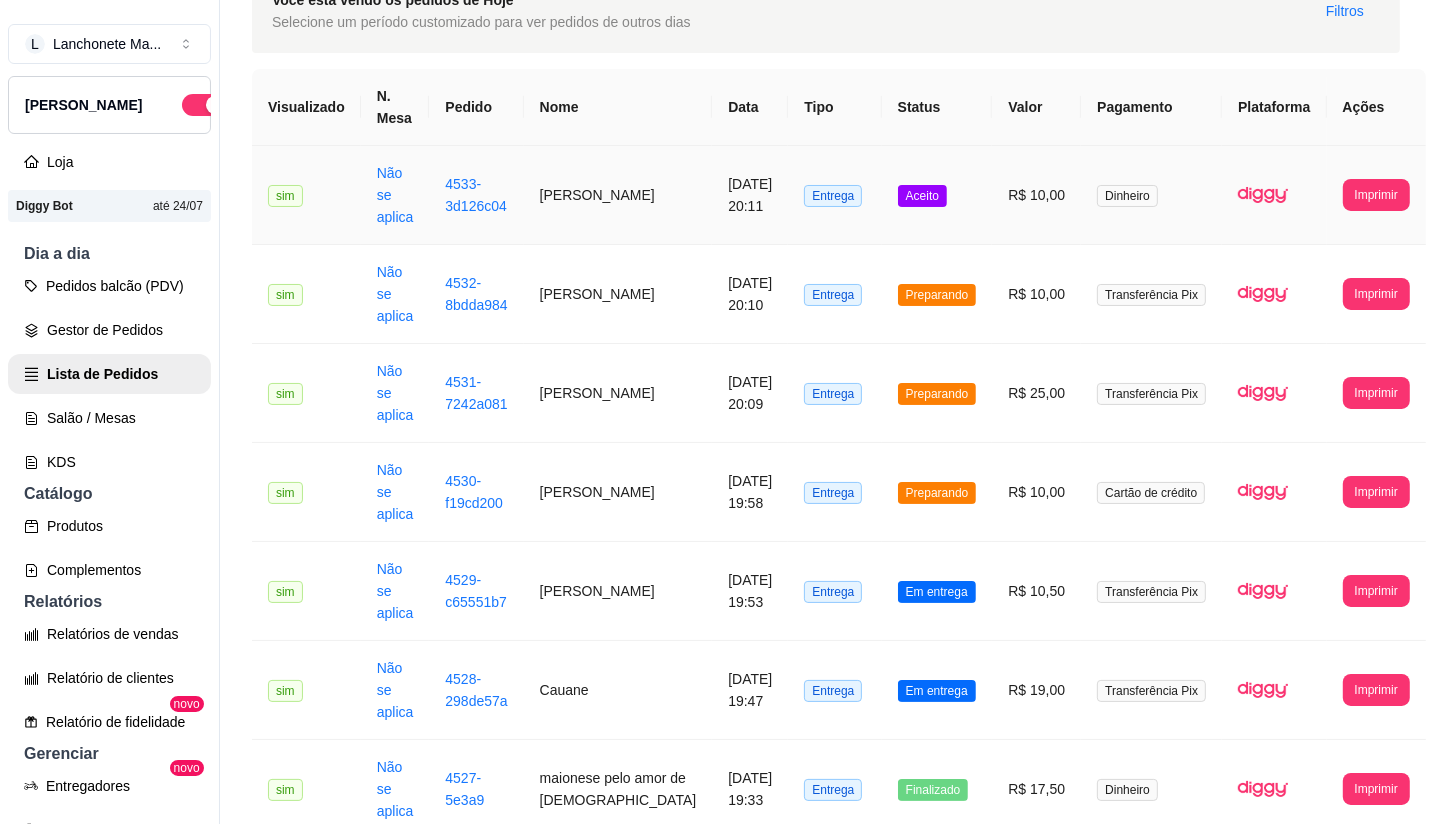click on "Aceito" at bounding box center (922, 196) 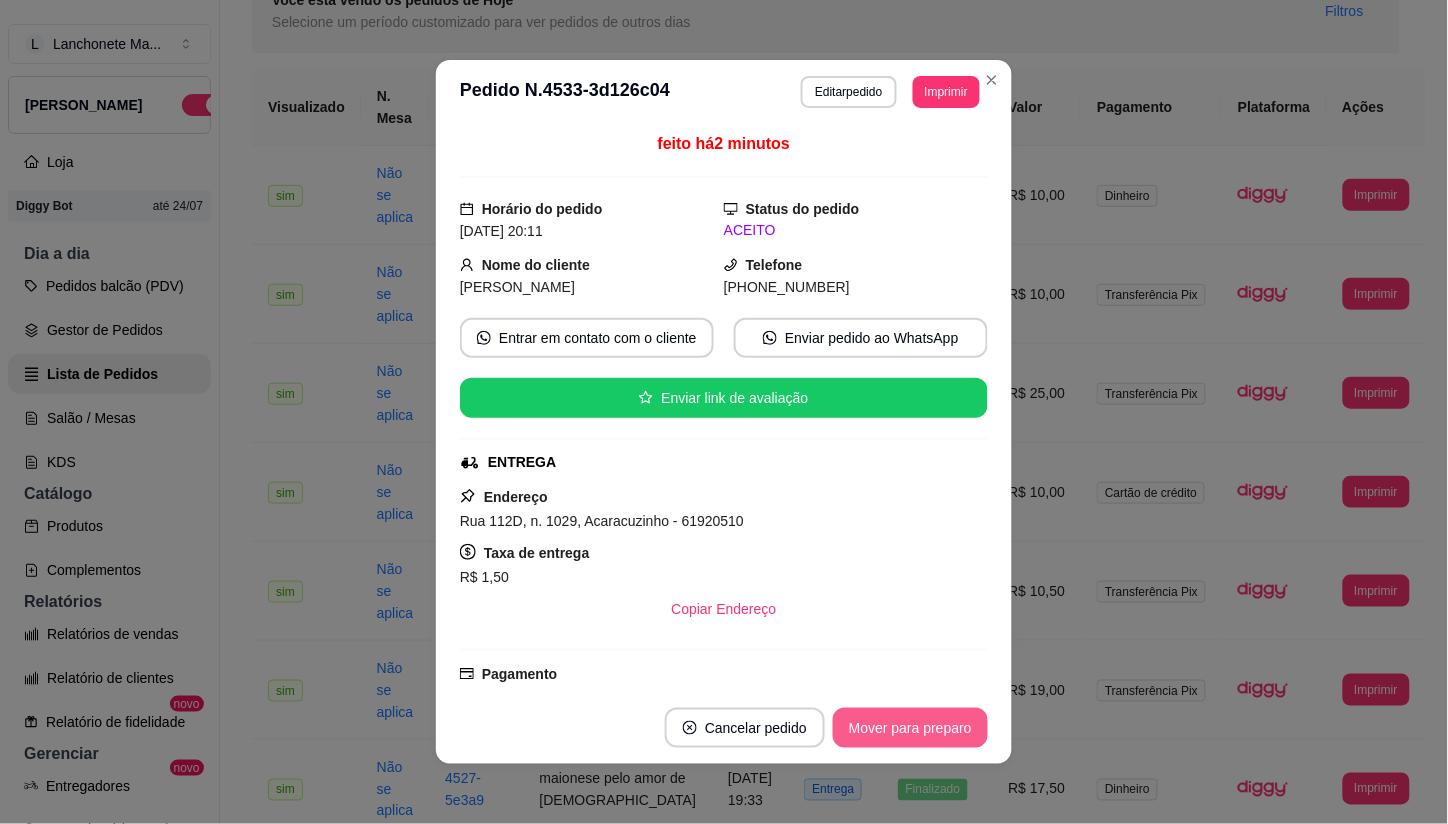 click on "Mover para preparo" at bounding box center [910, 728] 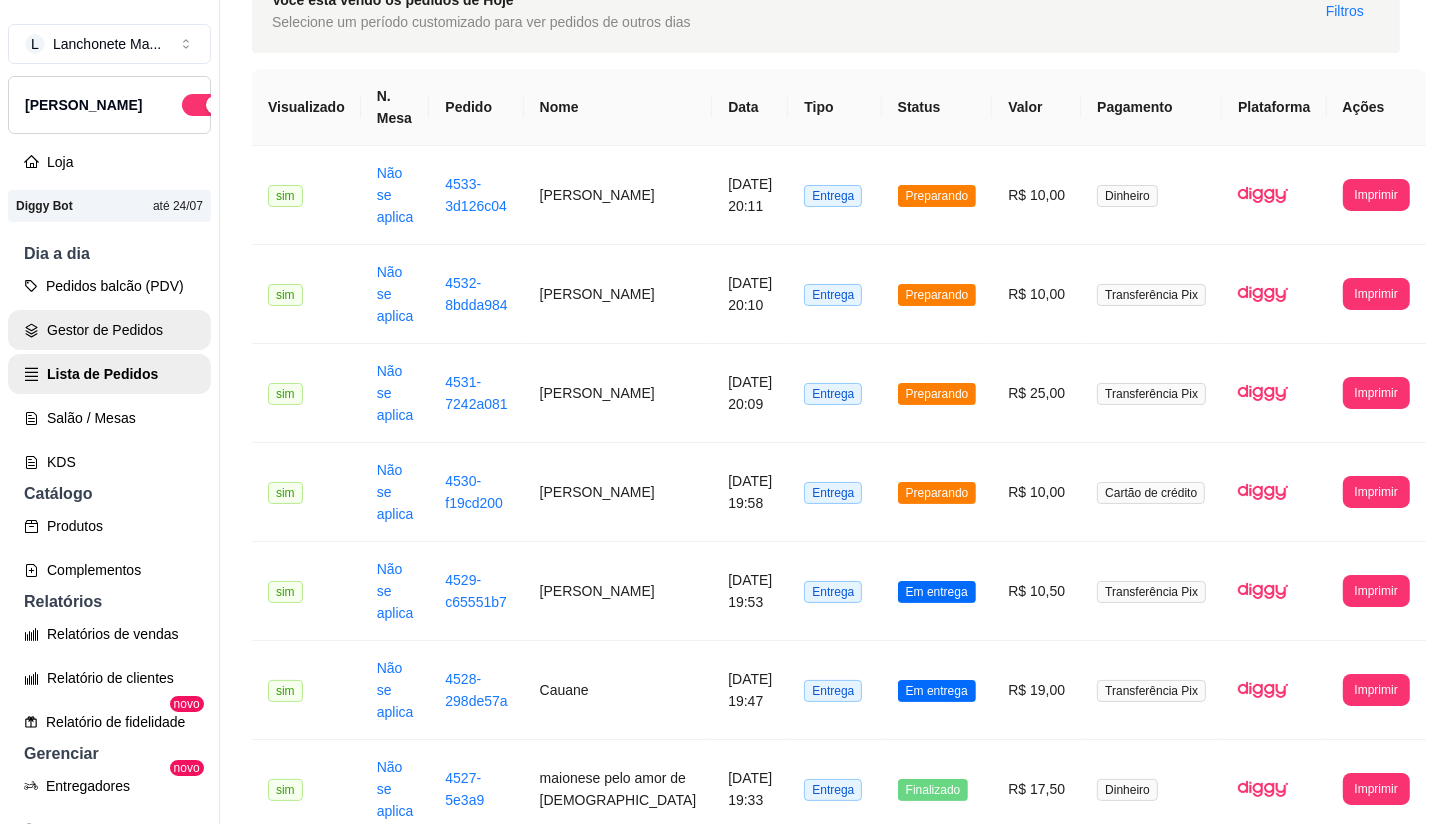click on "Gestor de Pedidos" at bounding box center (109, 330) 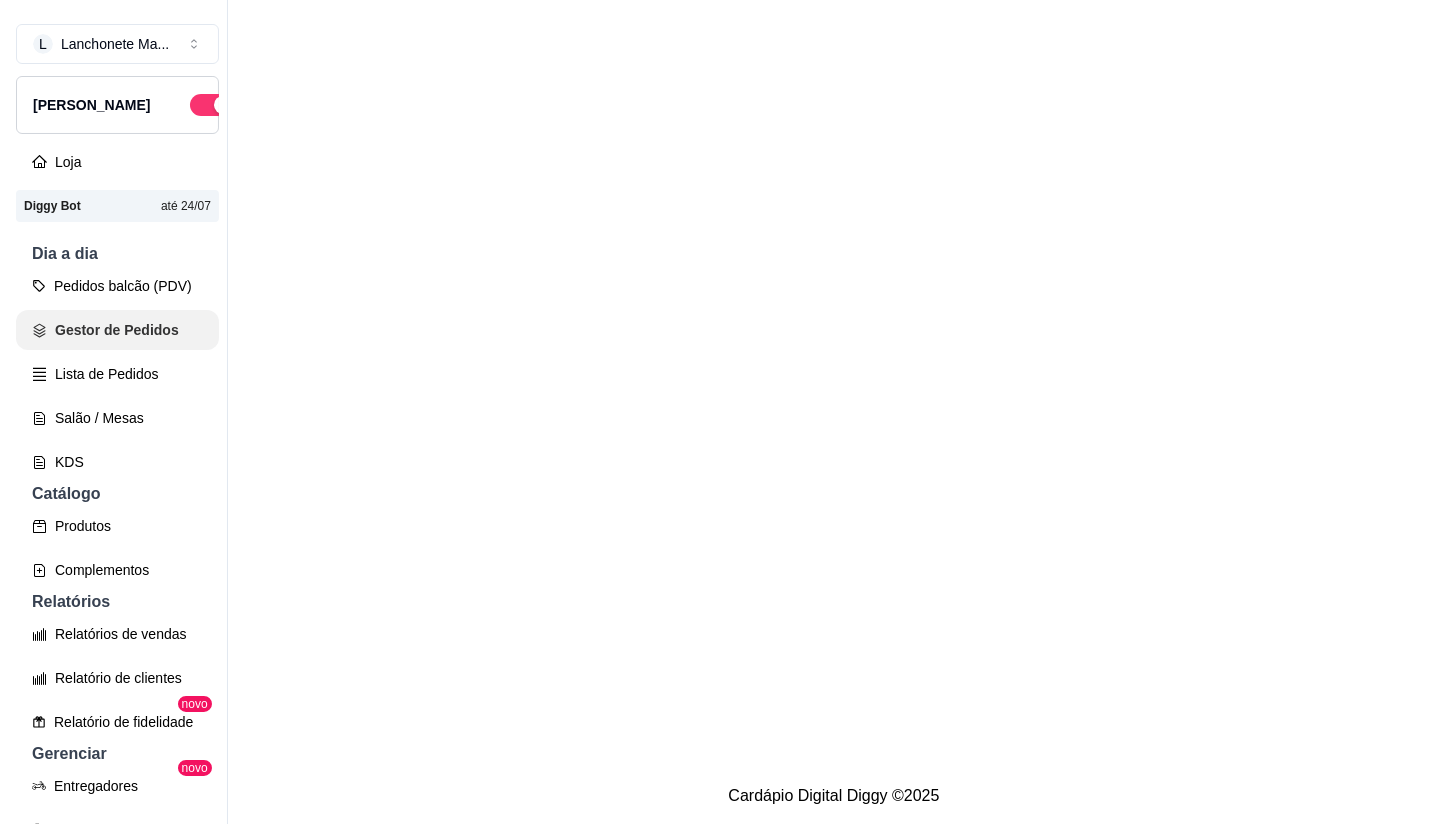 scroll, scrollTop: 0, scrollLeft: 0, axis: both 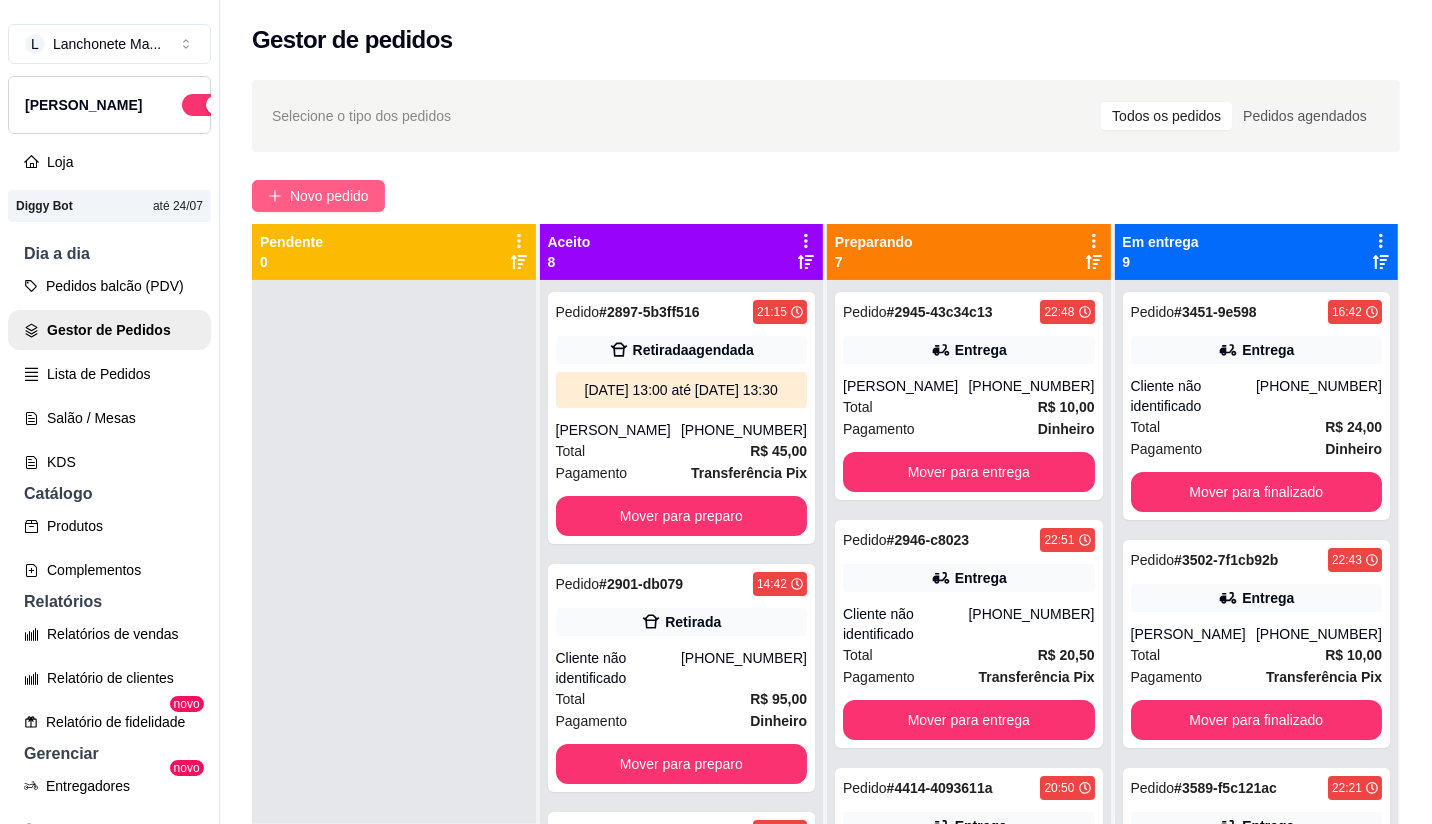 click on "Novo pedido" at bounding box center (329, 196) 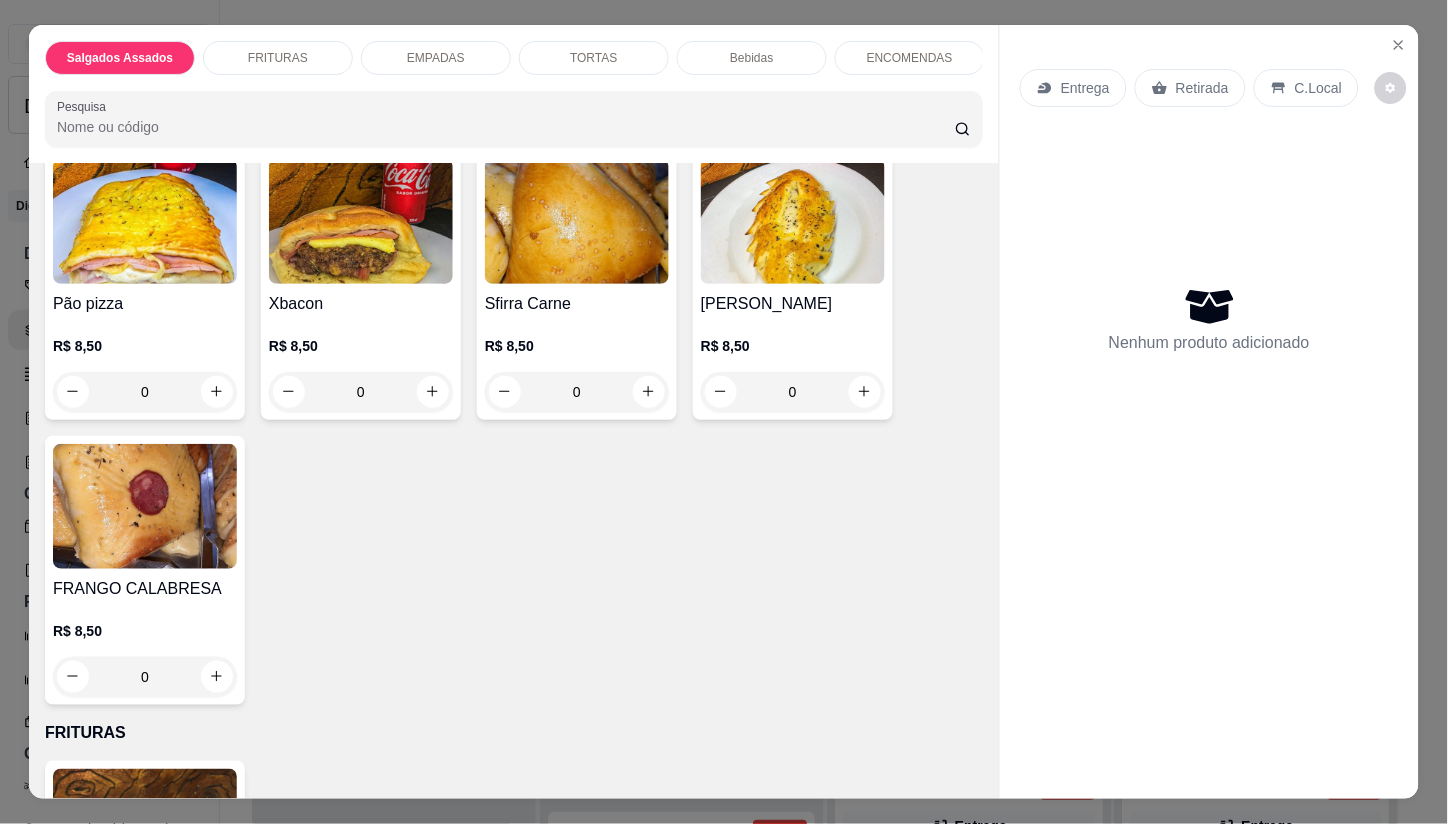 scroll, scrollTop: 111, scrollLeft: 0, axis: vertical 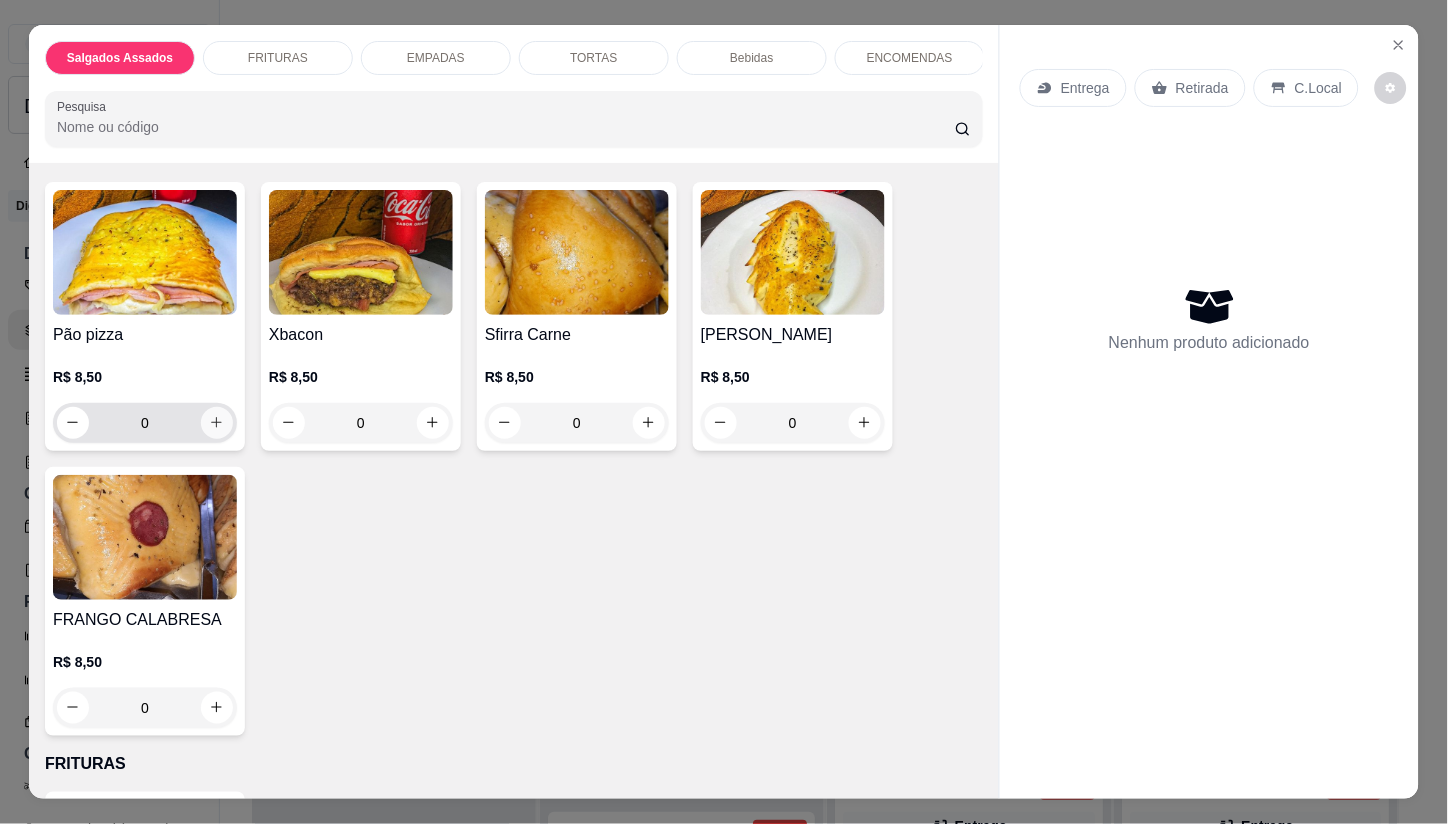 click at bounding box center (217, 423) 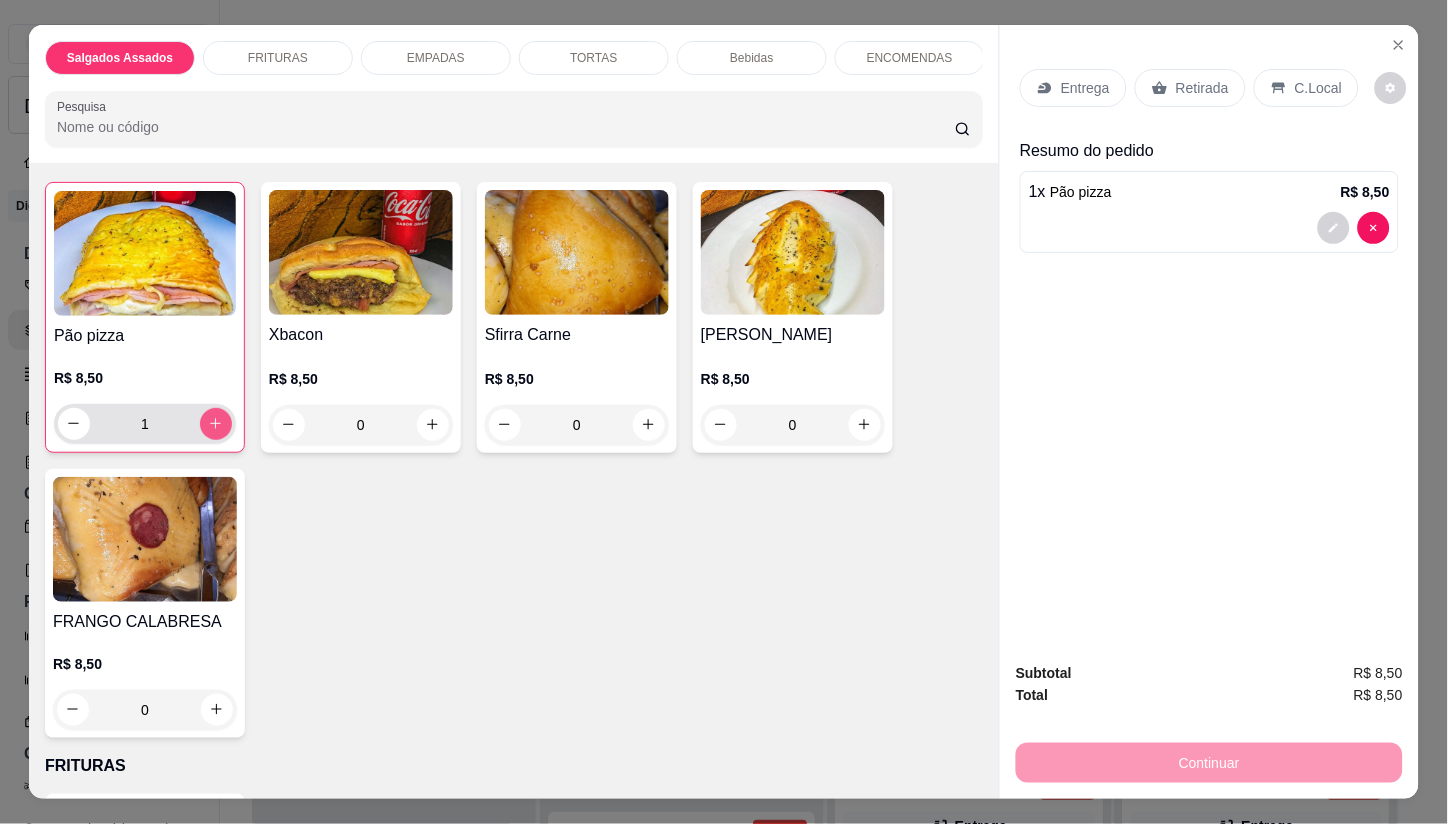 click at bounding box center (216, 424) 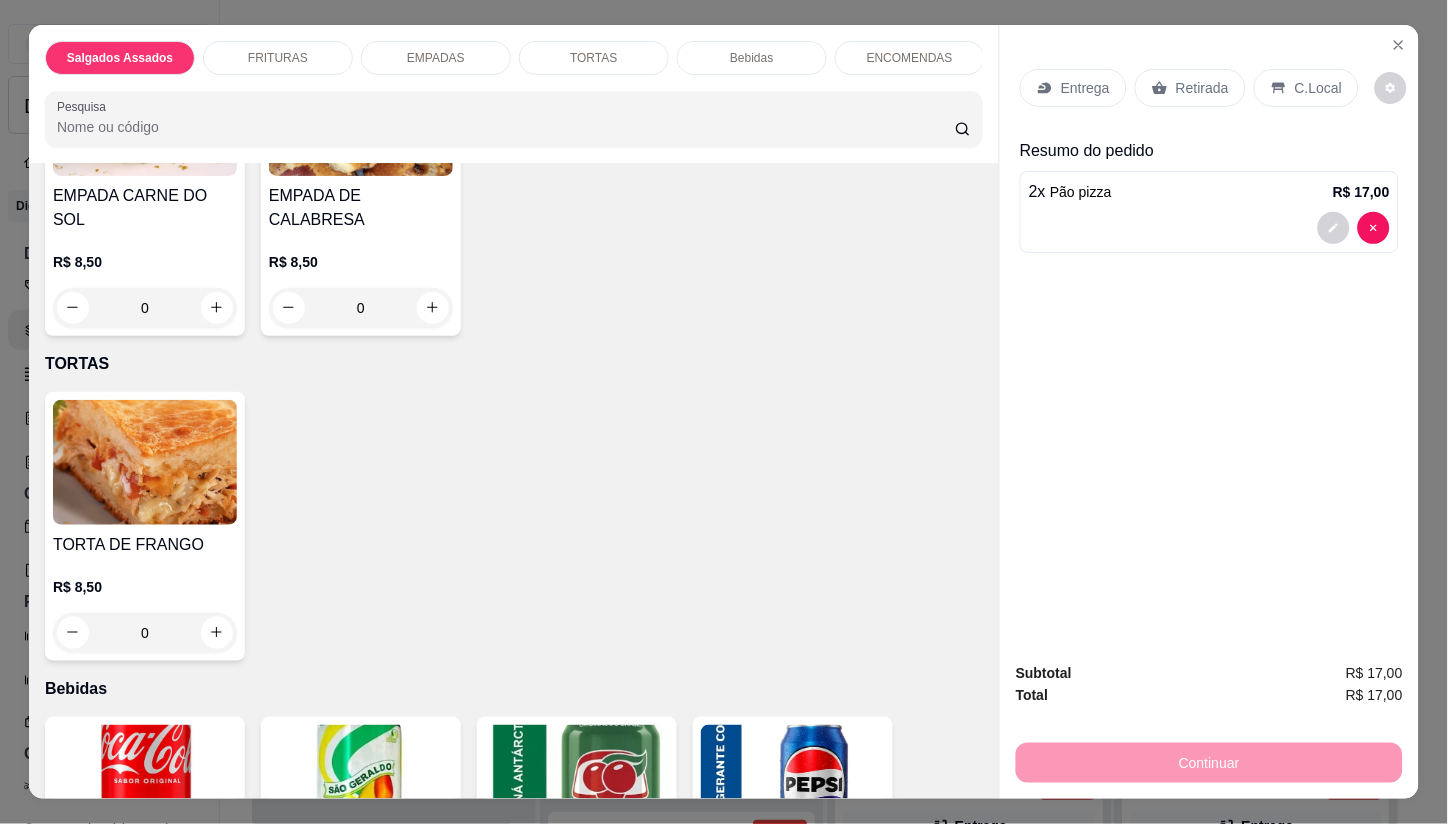 scroll, scrollTop: 1200, scrollLeft: 0, axis: vertical 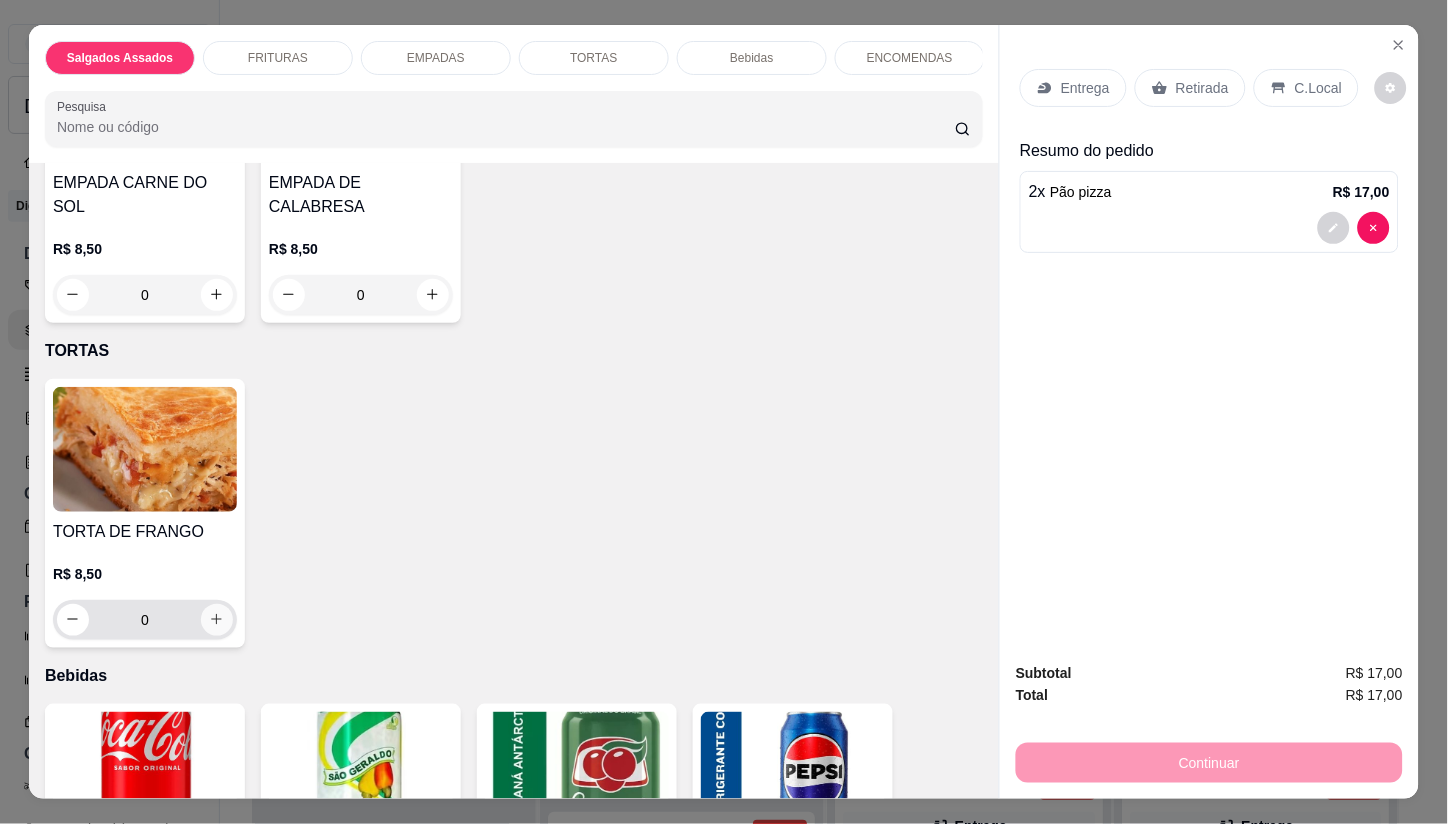 click at bounding box center [217, 620] 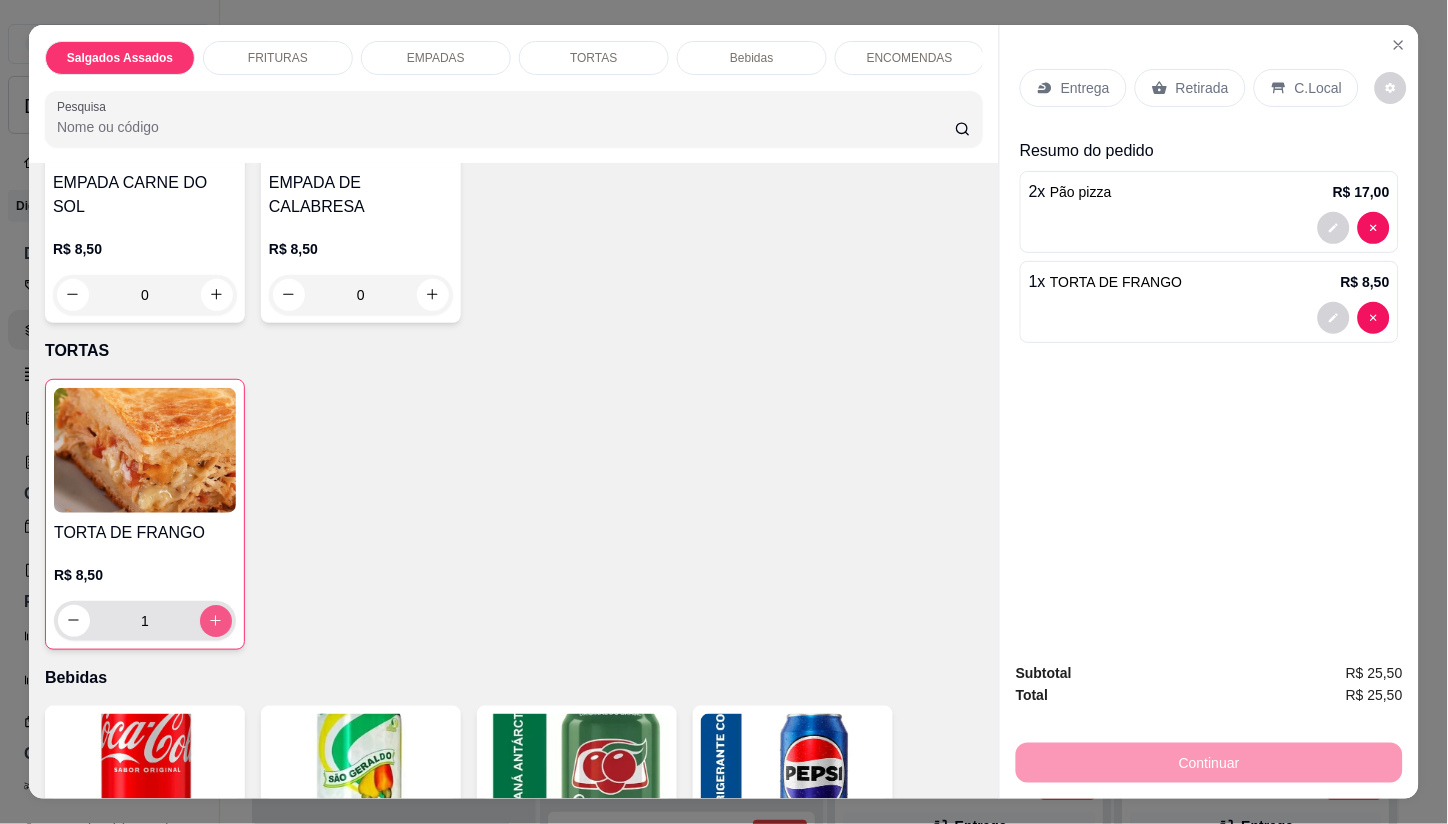 click at bounding box center (216, 621) 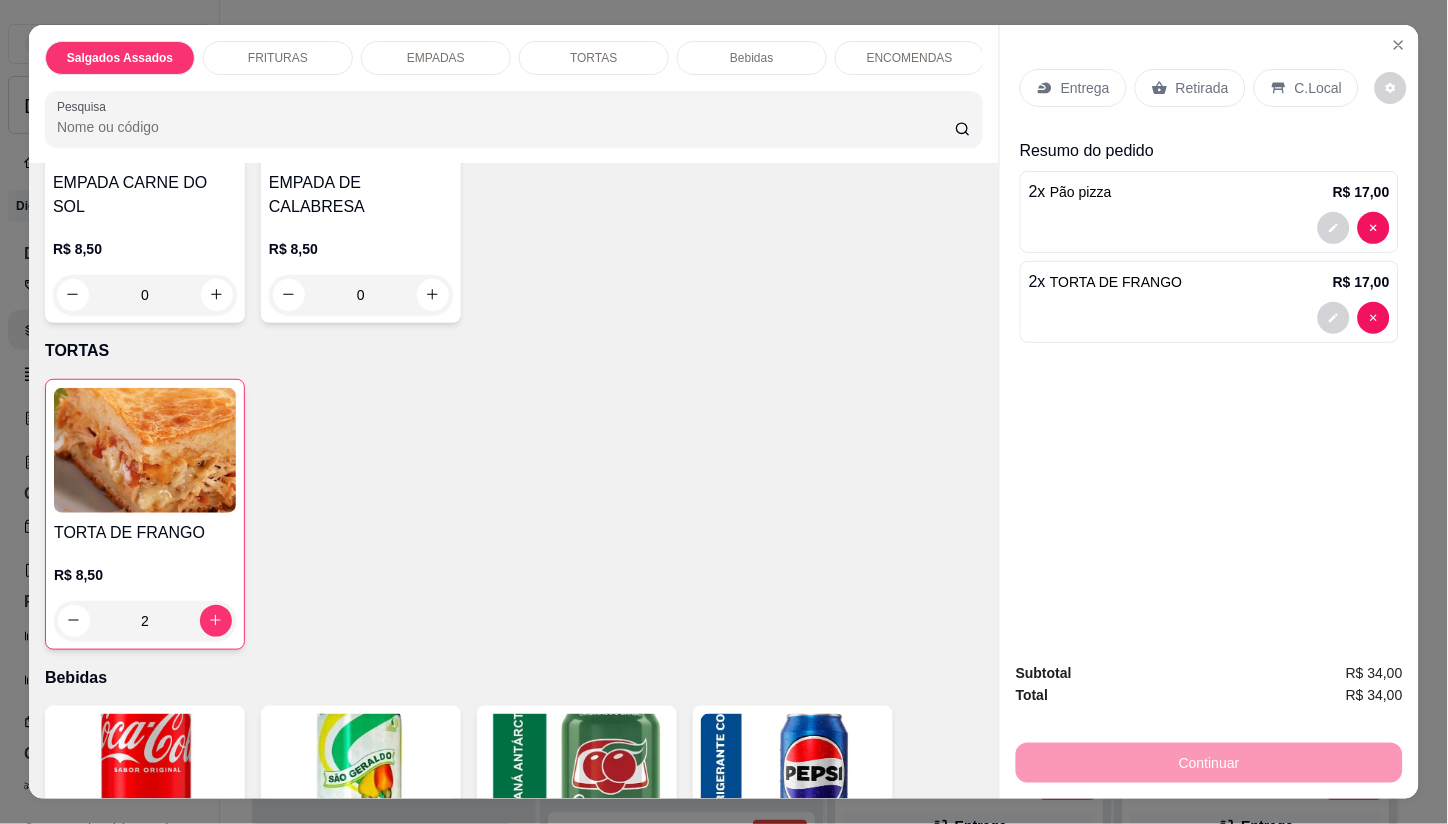 click on "Entrega" at bounding box center [1085, 88] 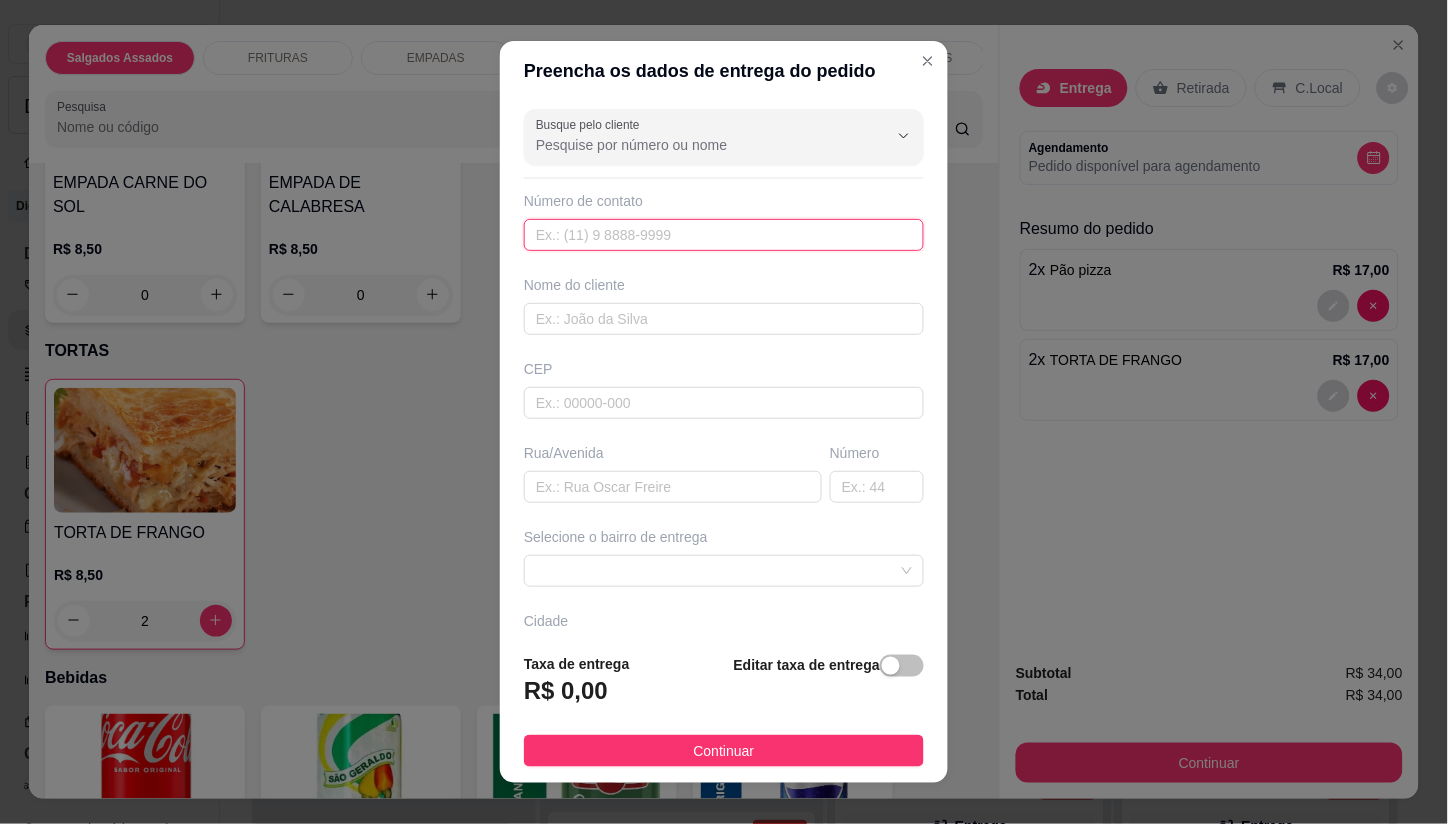 click at bounding box center (724, 235) 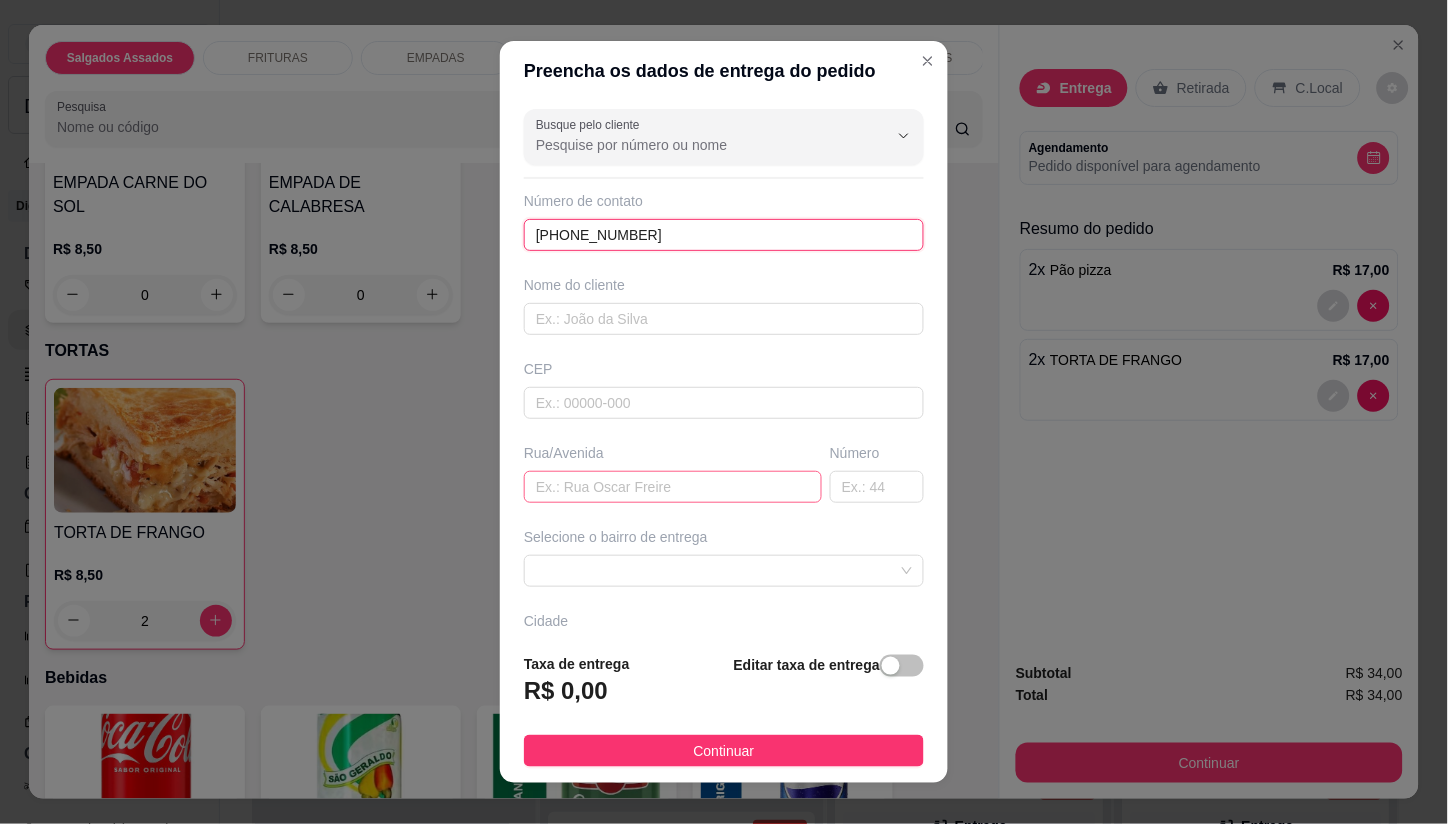 type on "[PHONE_NUMBER]" 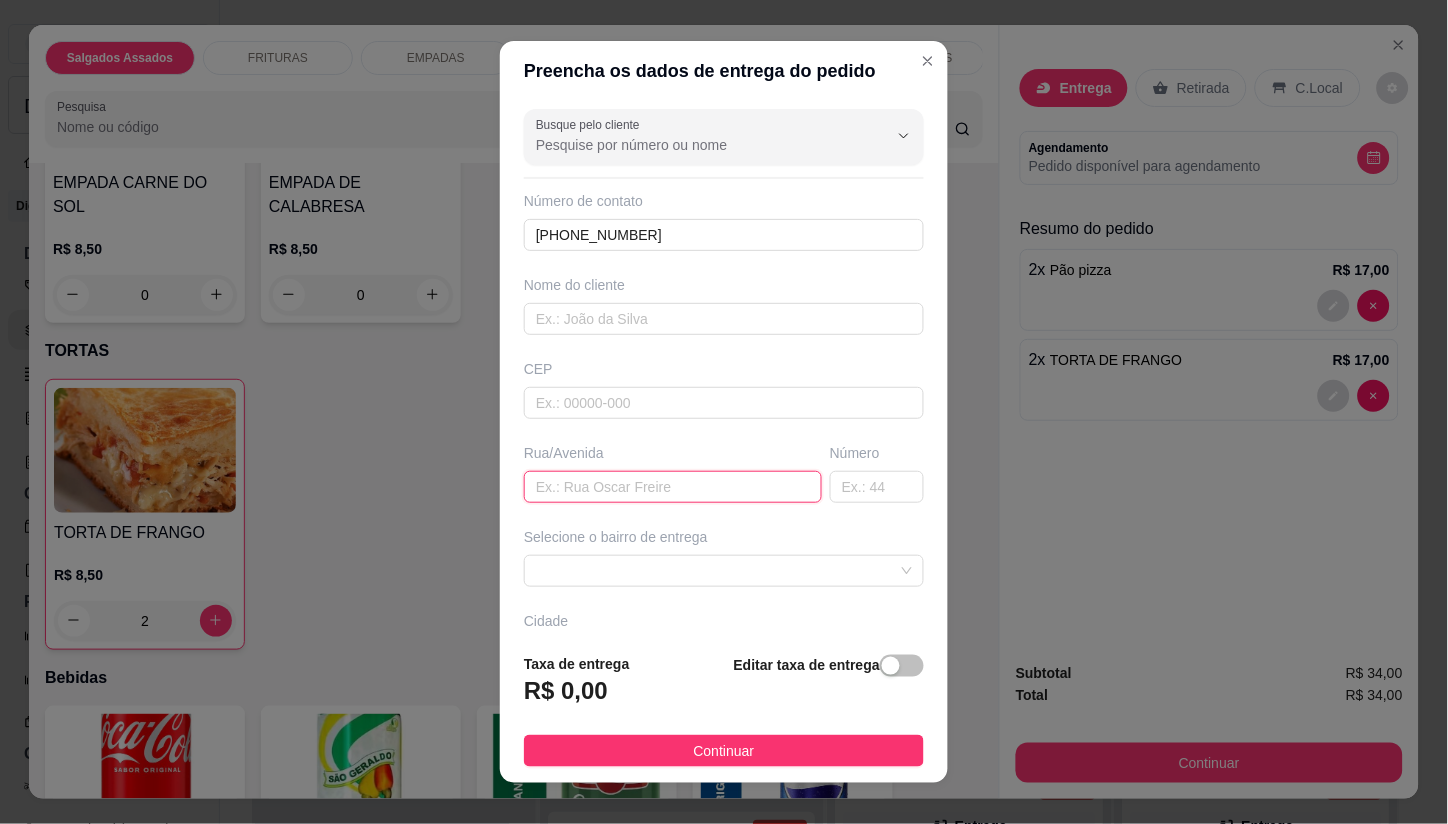click at bounding box center (673, 487) 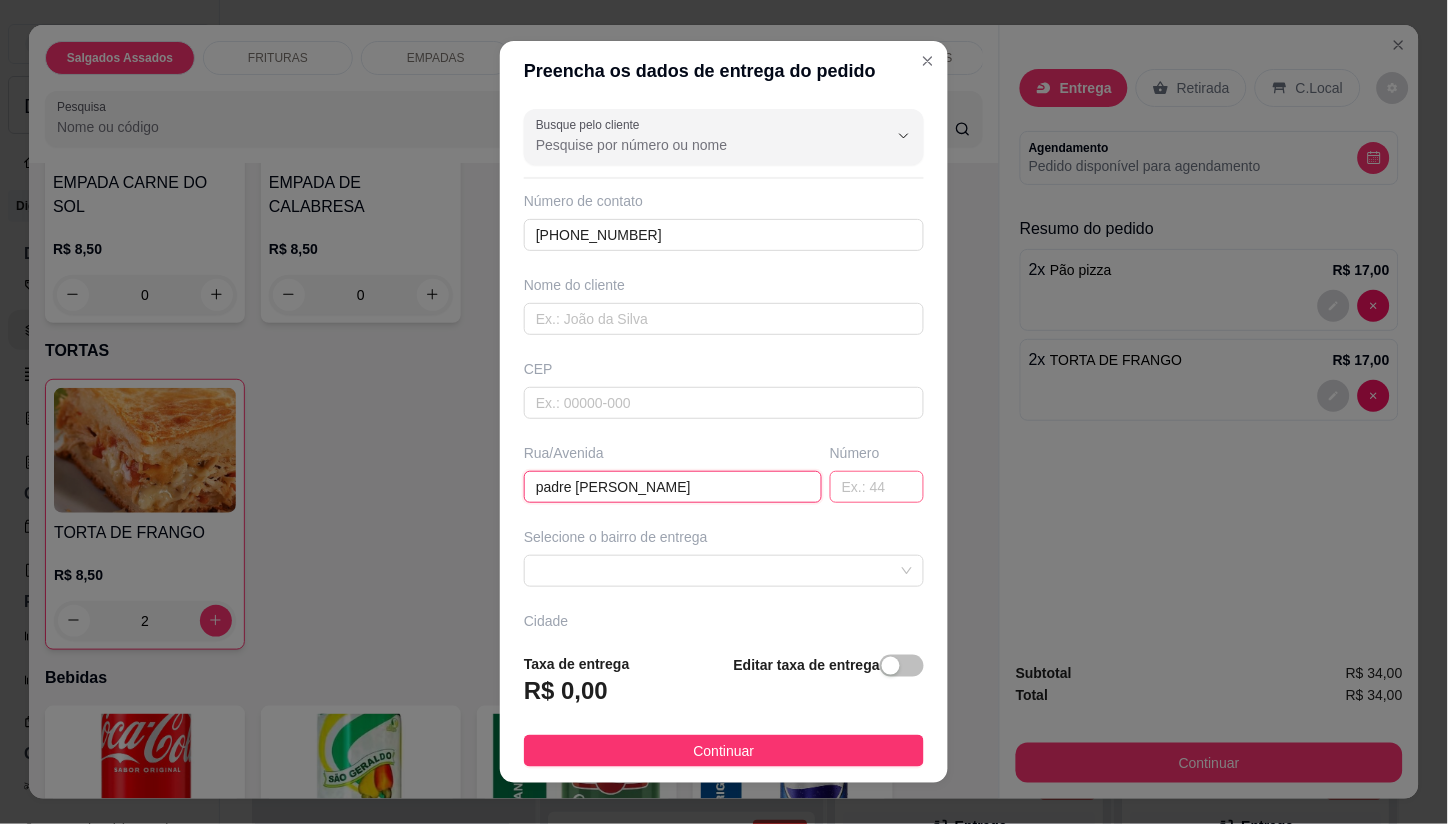 type on "padre [PERSON_NAME]" 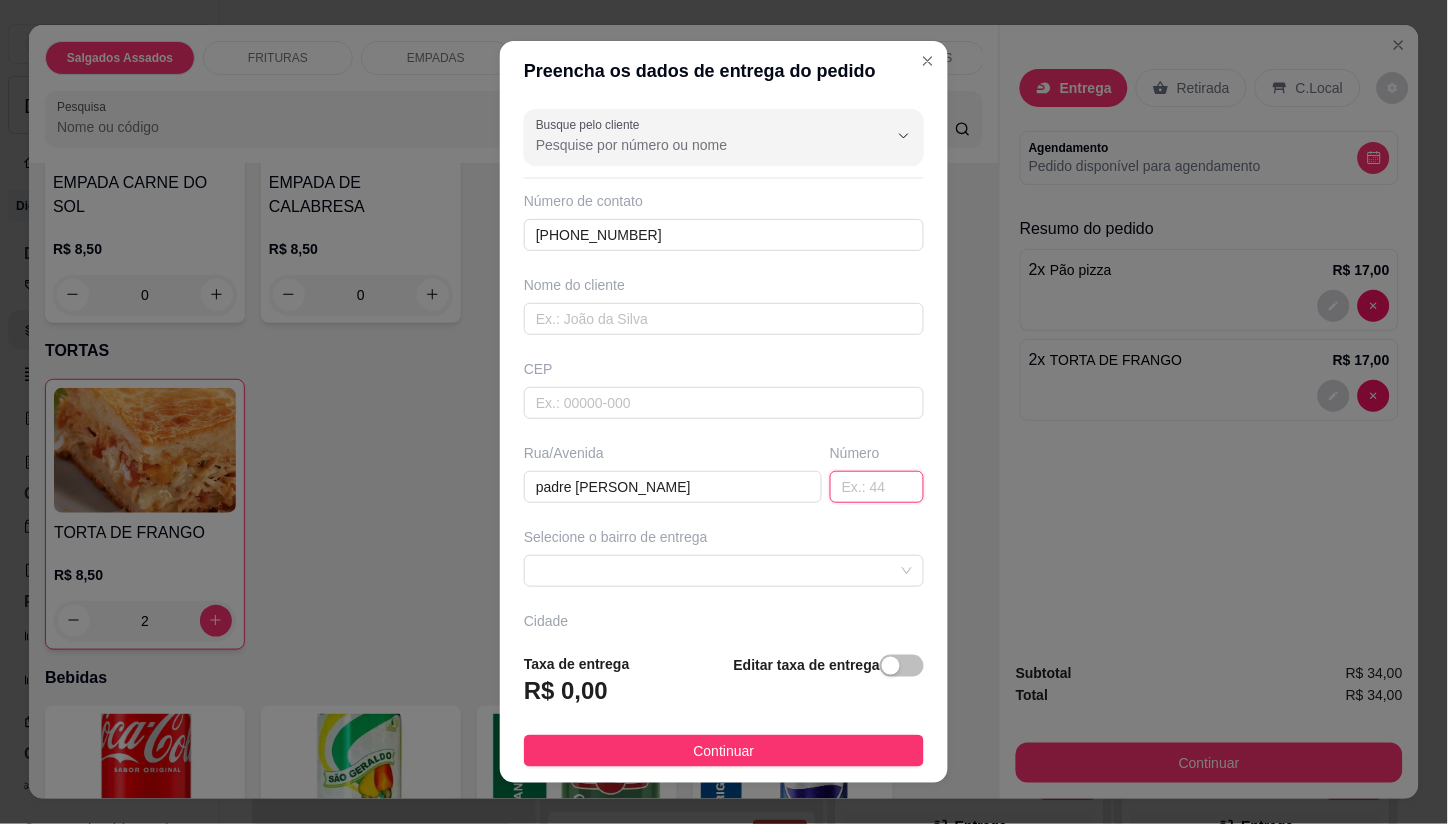 click at bounding box center (877, 487) 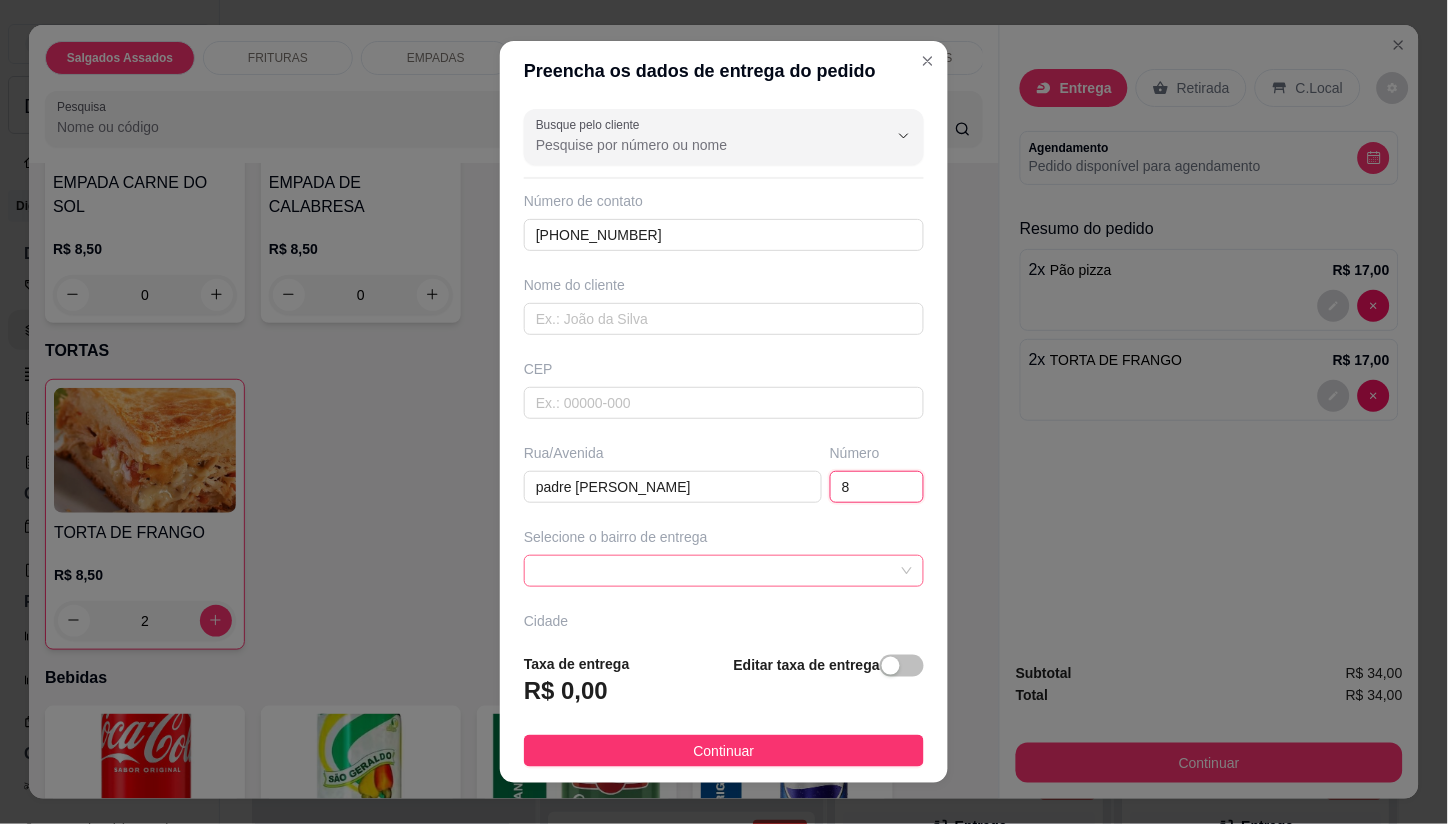 click at bounding box center [724, 571] 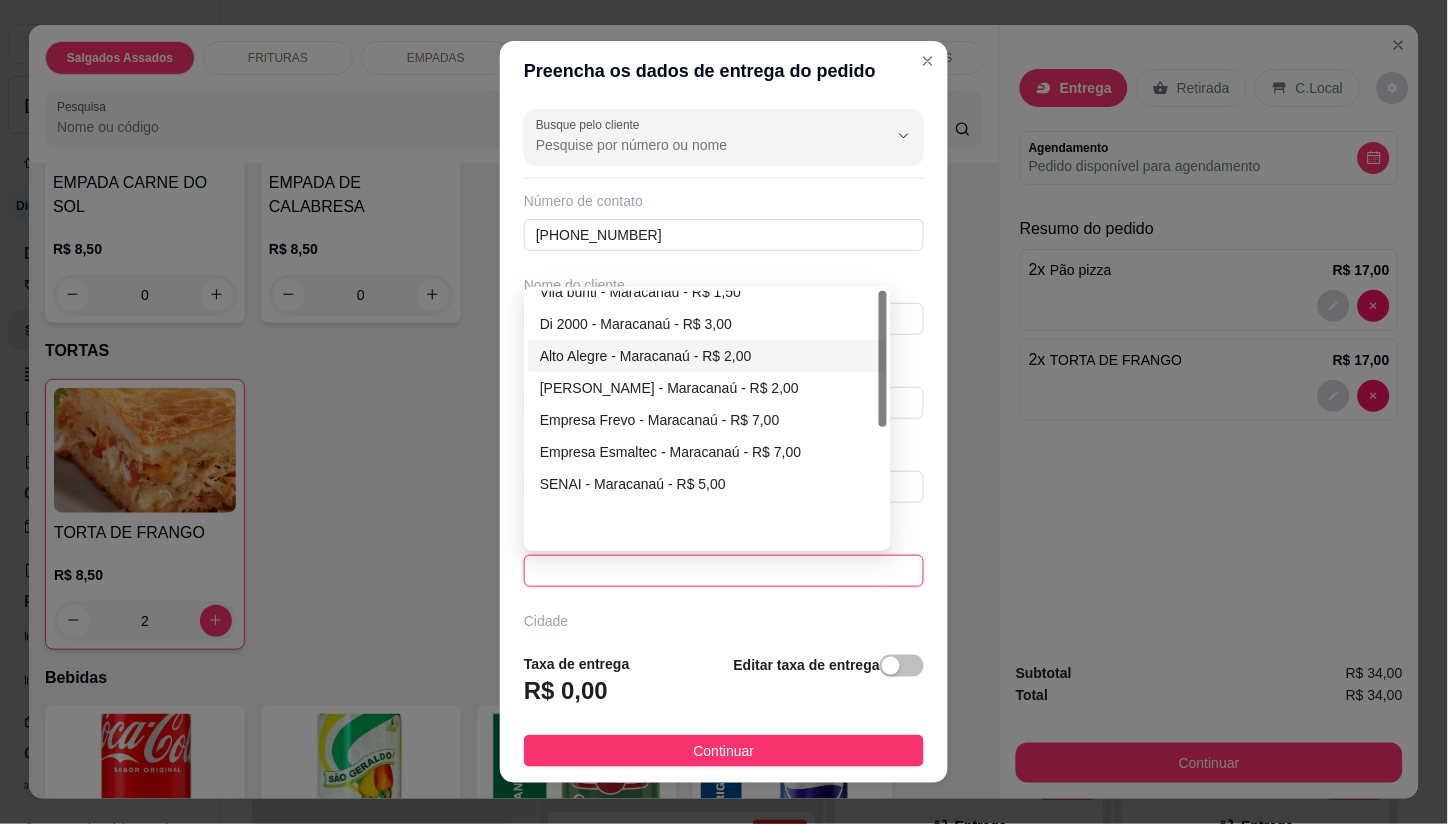 scroll, scrollTop: 0, scrollLeft: 0, axis: both 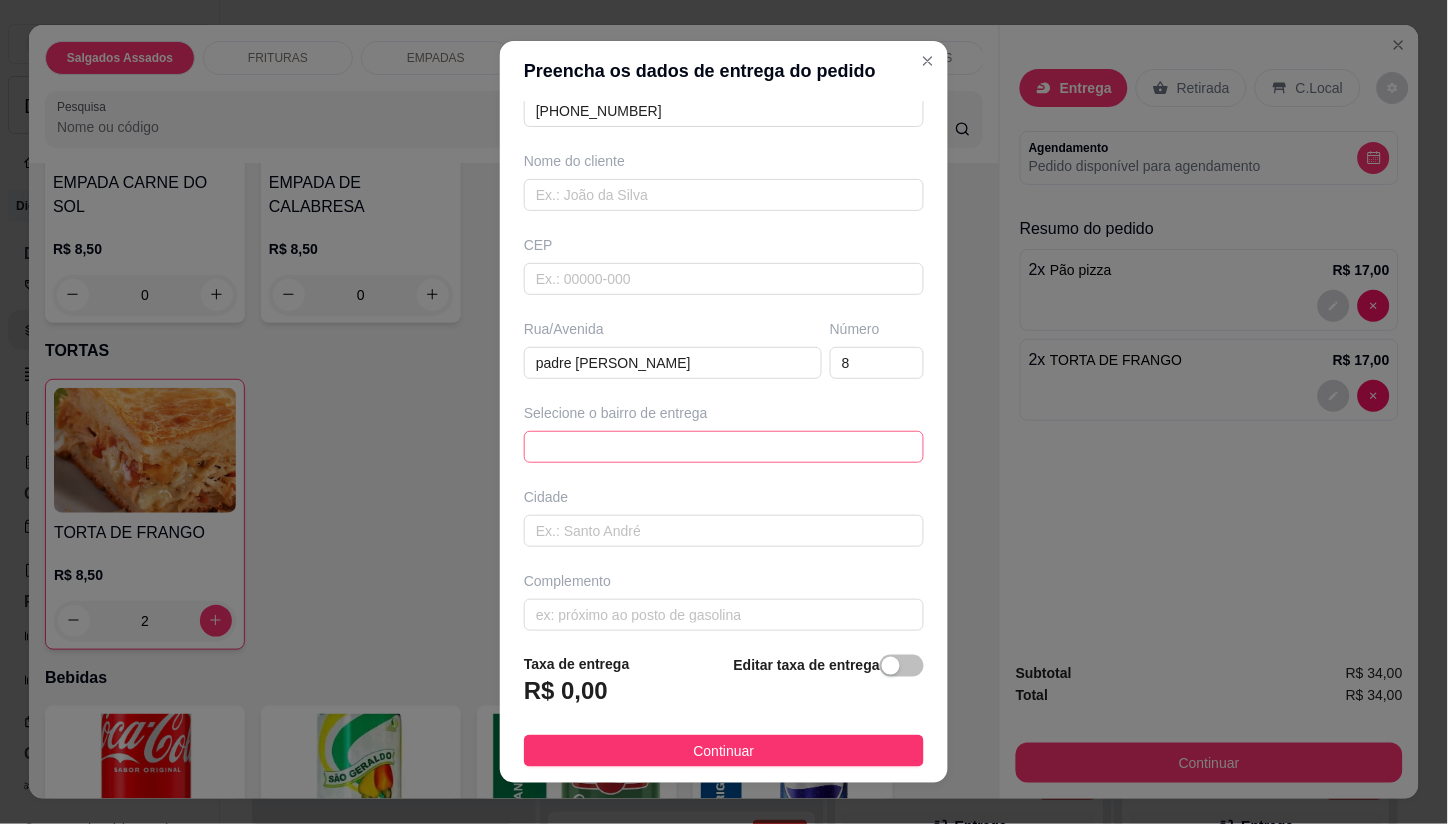 click at bounding box center (724, 447) 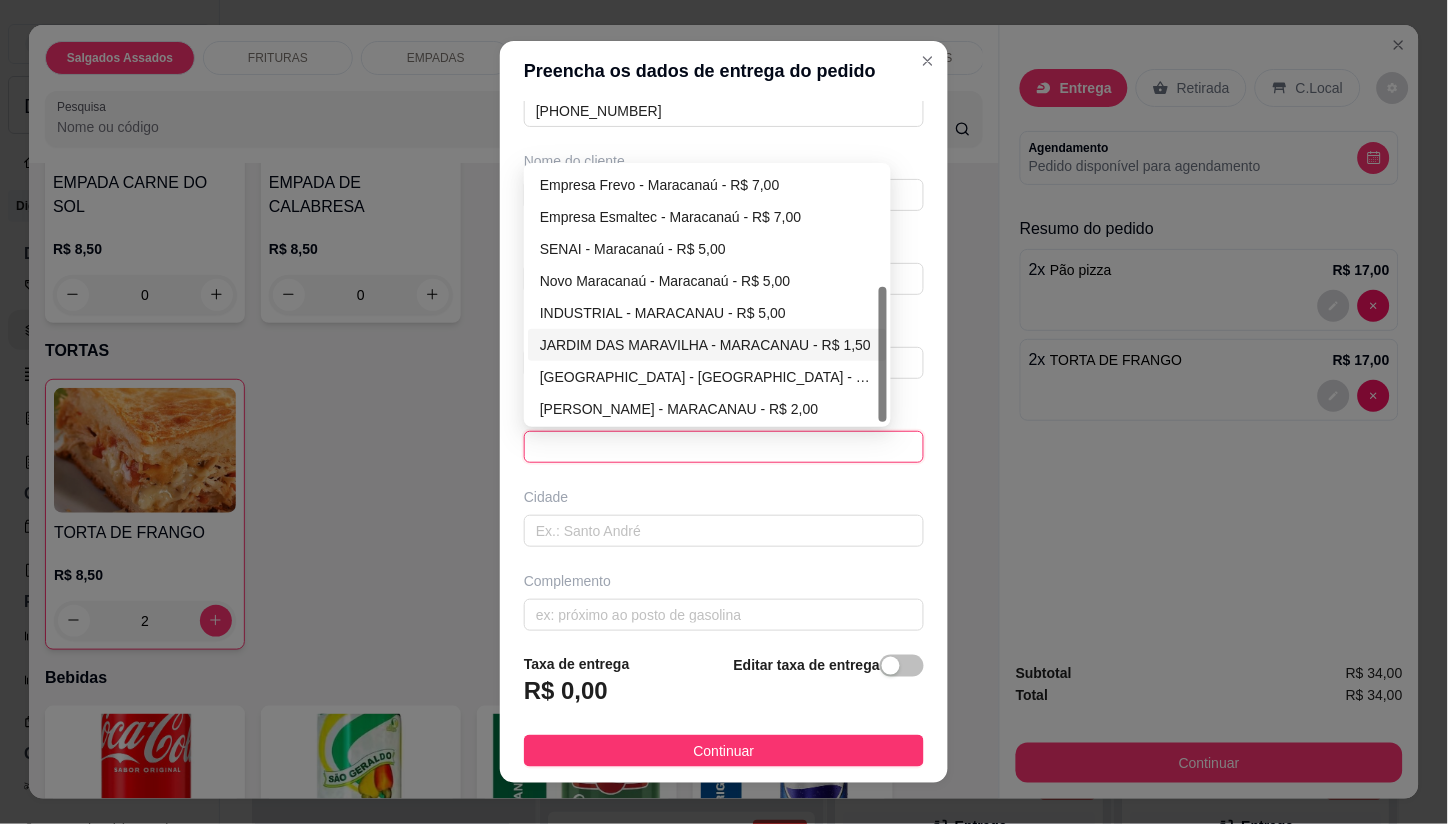 scroll, scrollTop: 224, scrollLeft: 0, axis: vertical 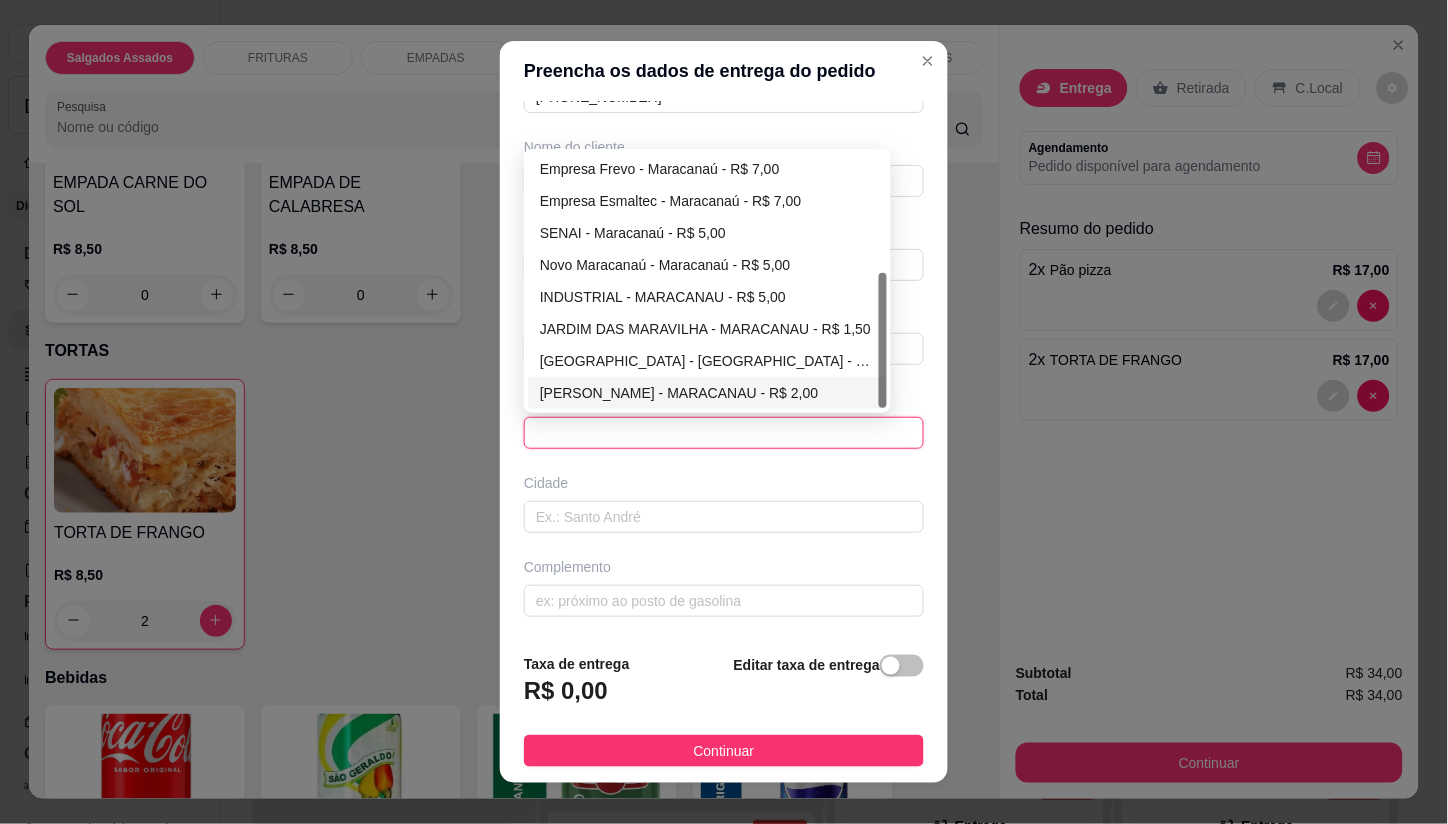 click on "[PERSON_NAME] - MARACANAU  -  R$ 2,00" at bounding box center [707, 393] 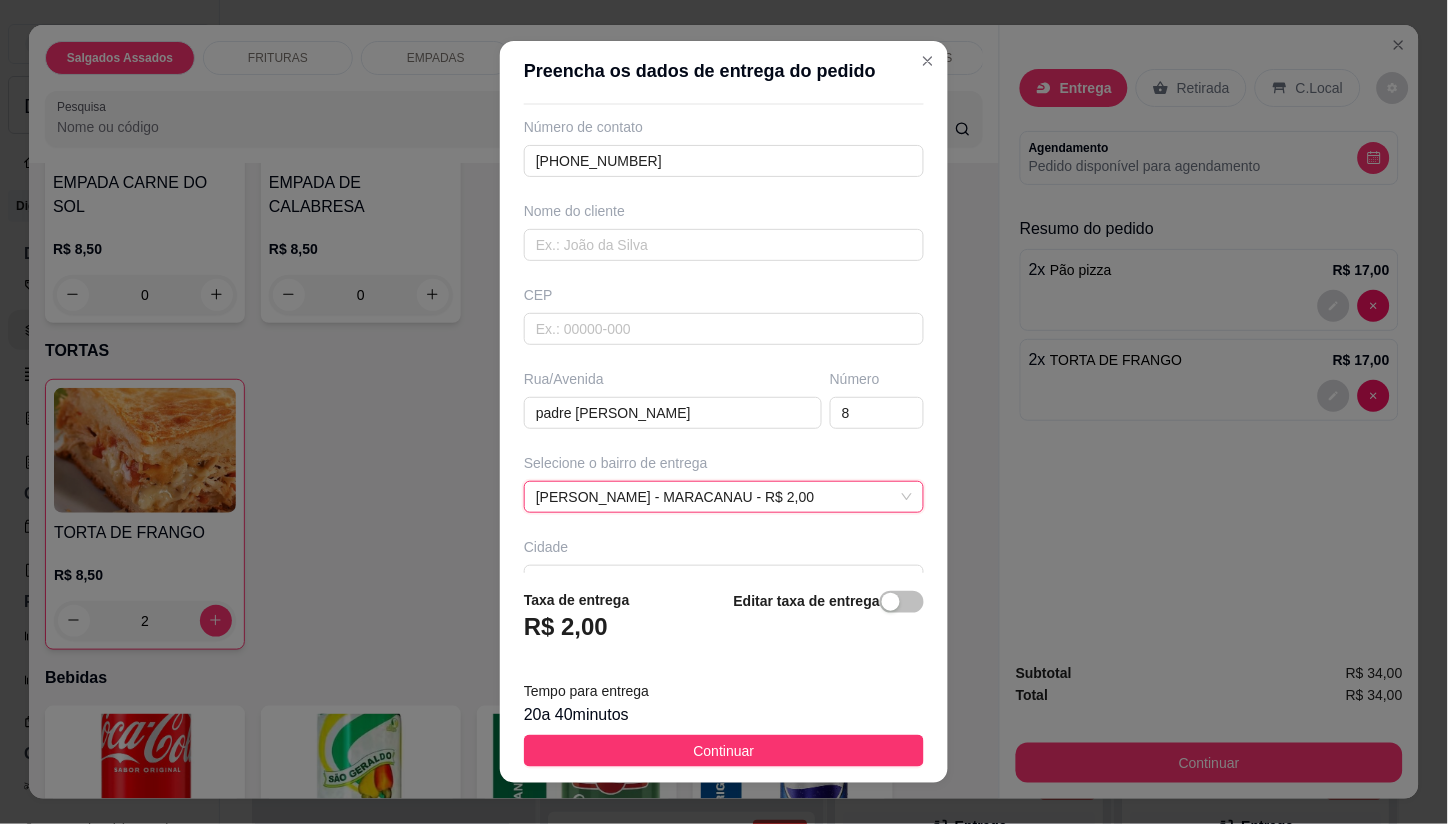 scroll, scrollTop: 27, scrollLeft: 0, axis: vertical 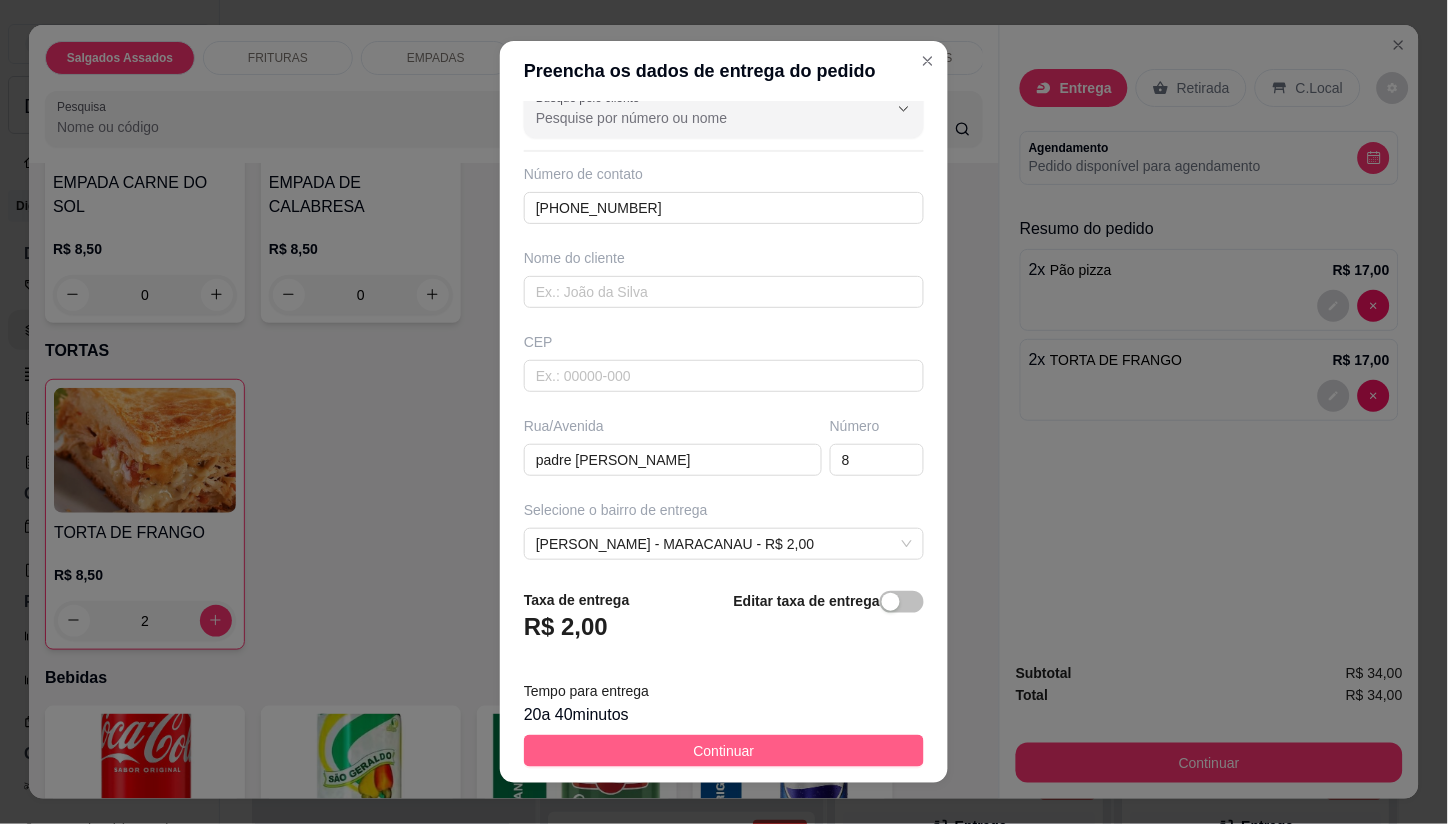 click on "Continuar" at bounding box center (724, 751) 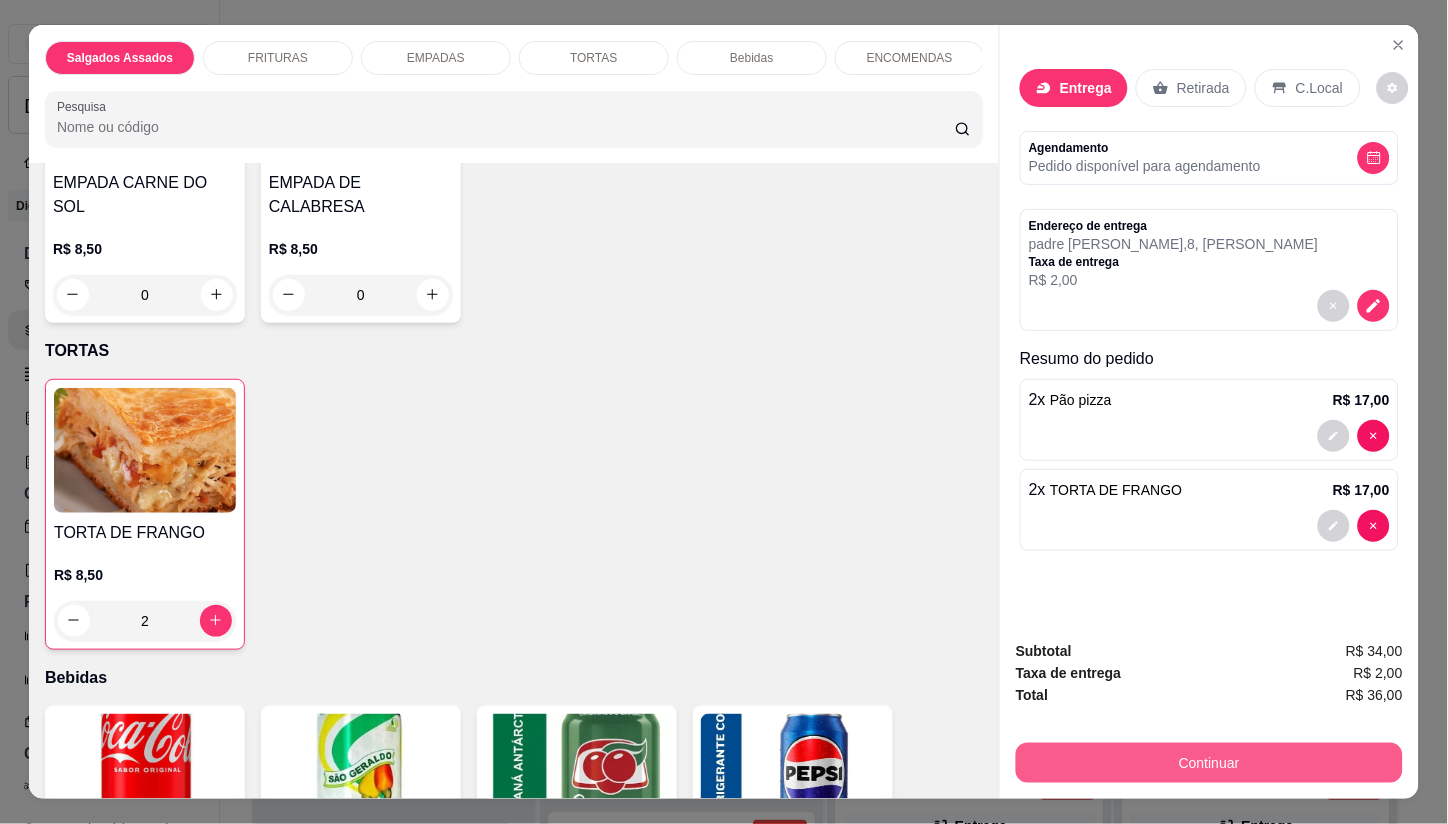 click on "Continuar" at bounding box center [1209, 763] 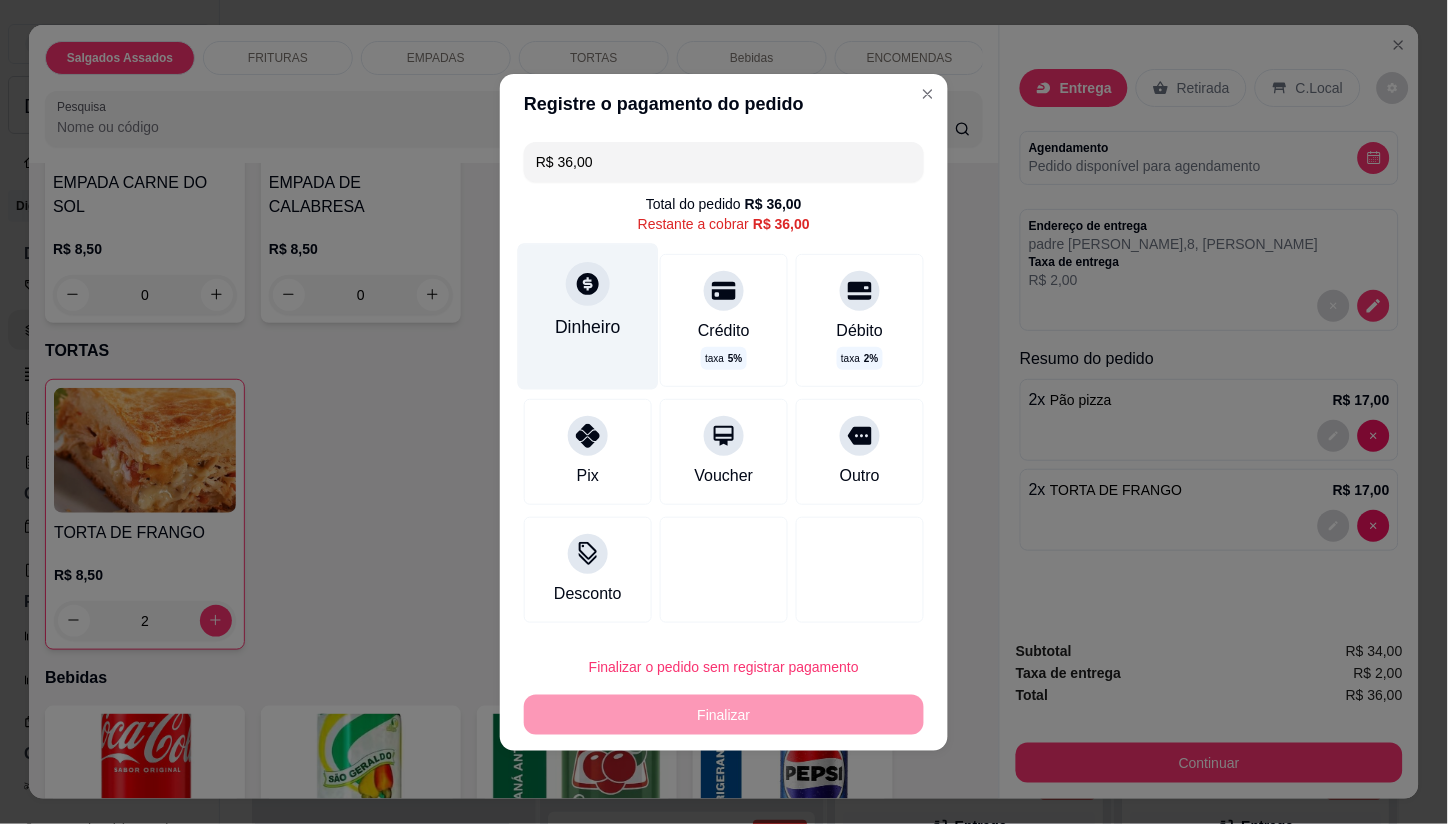 click on "Dinheiro" at bounding box center (588, 316) 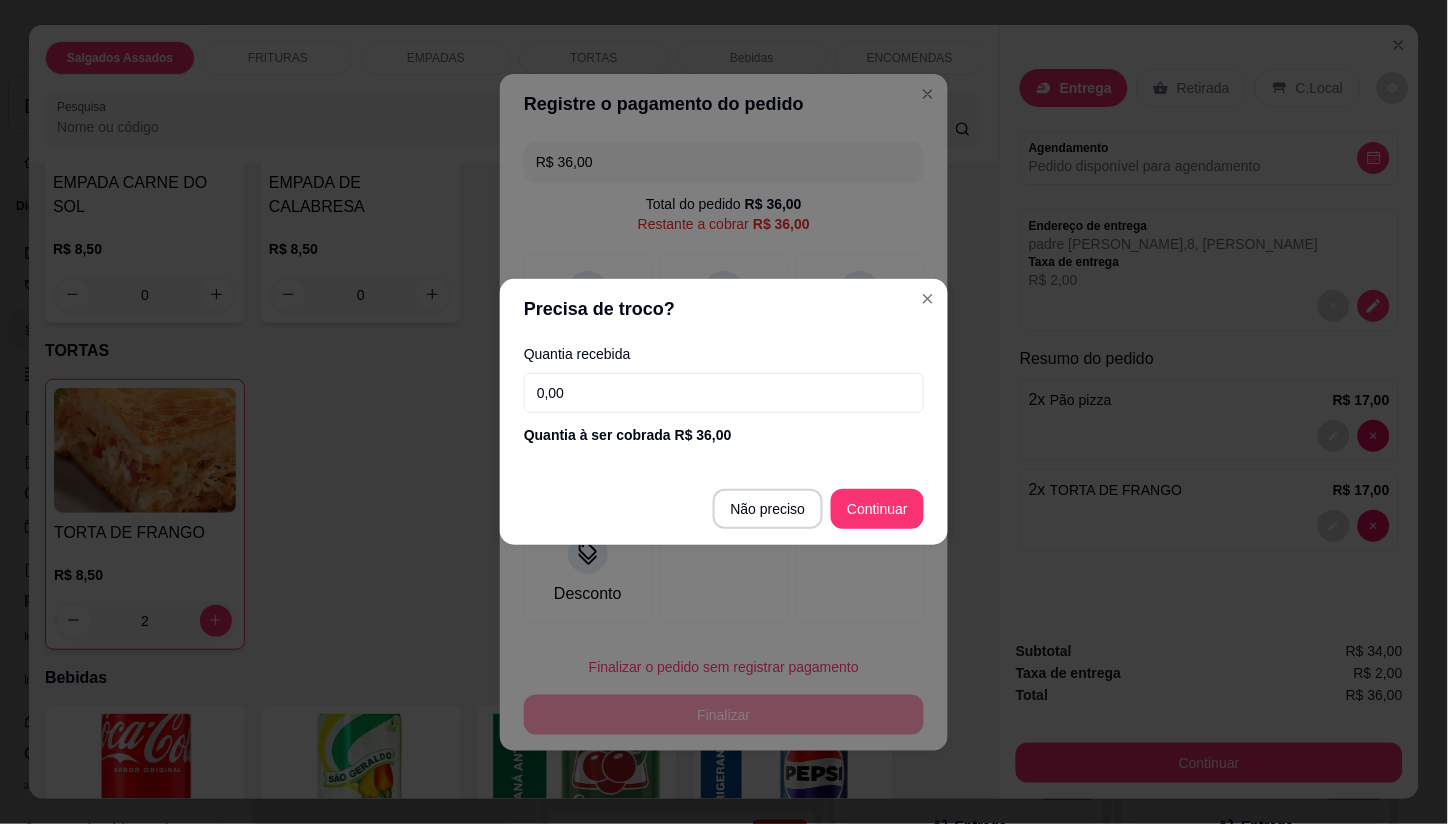 click on "0,00" at bounding box center [724, 393] 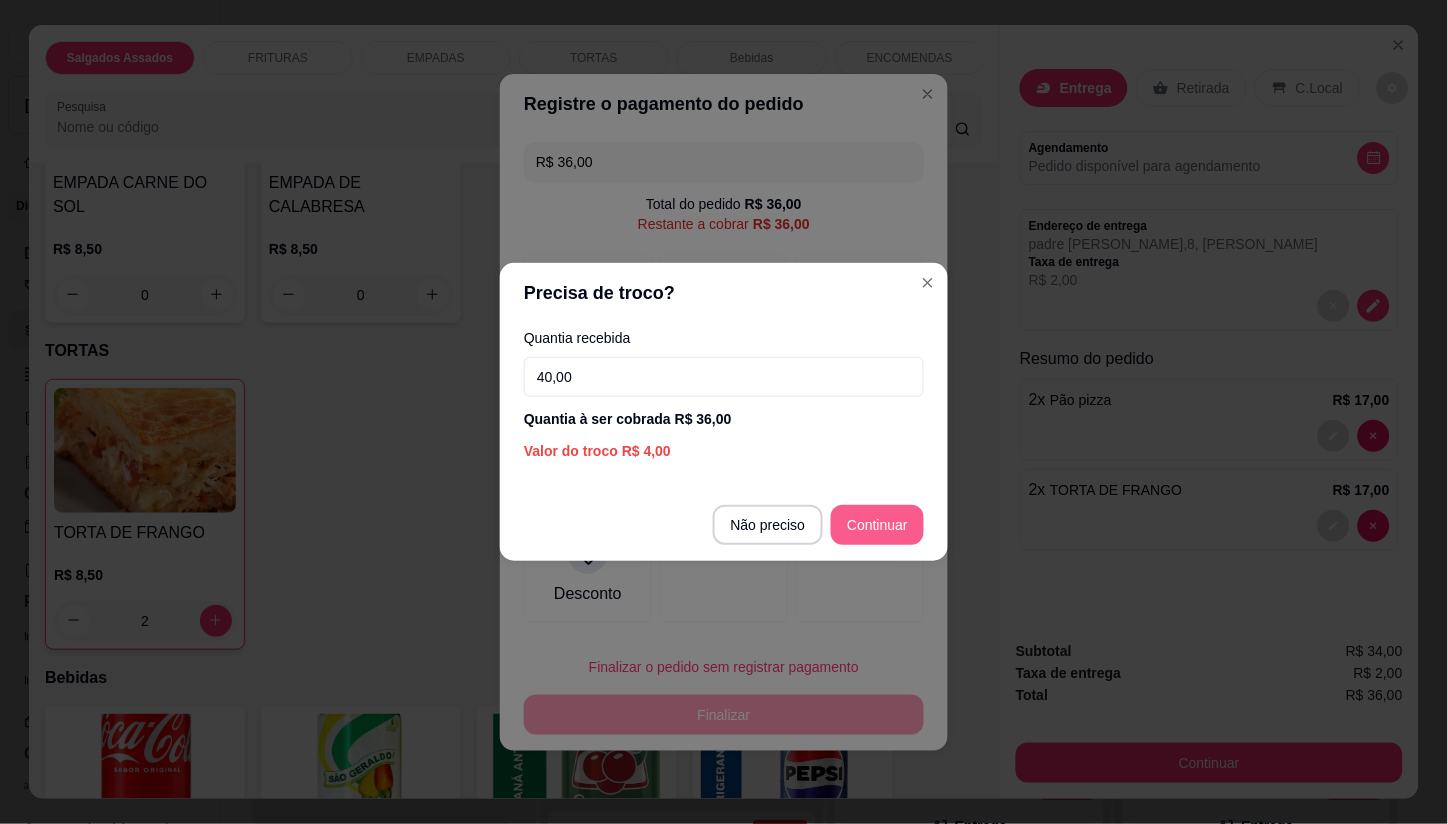 type on "40,00" 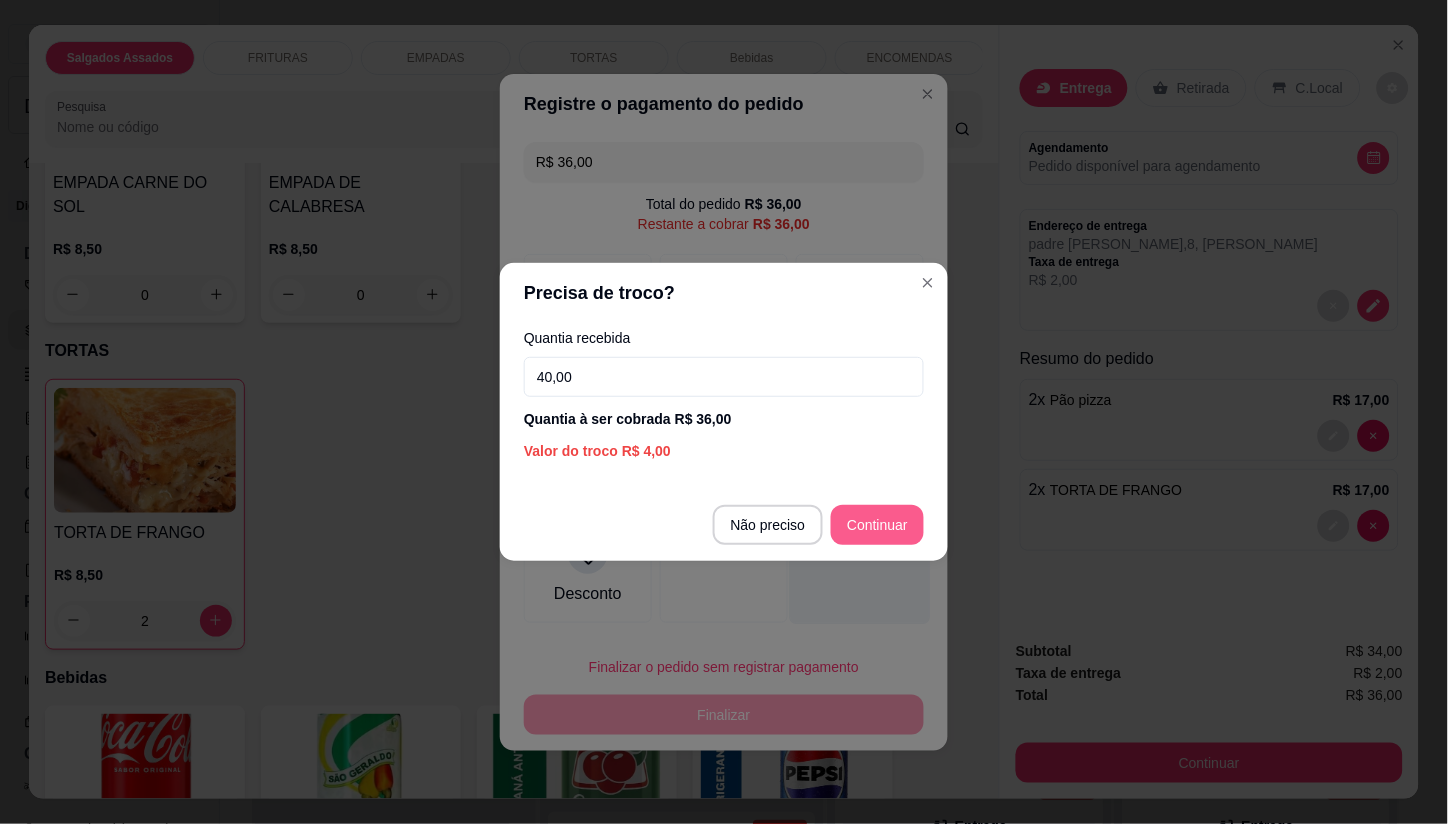 type on "R$ 0,00" 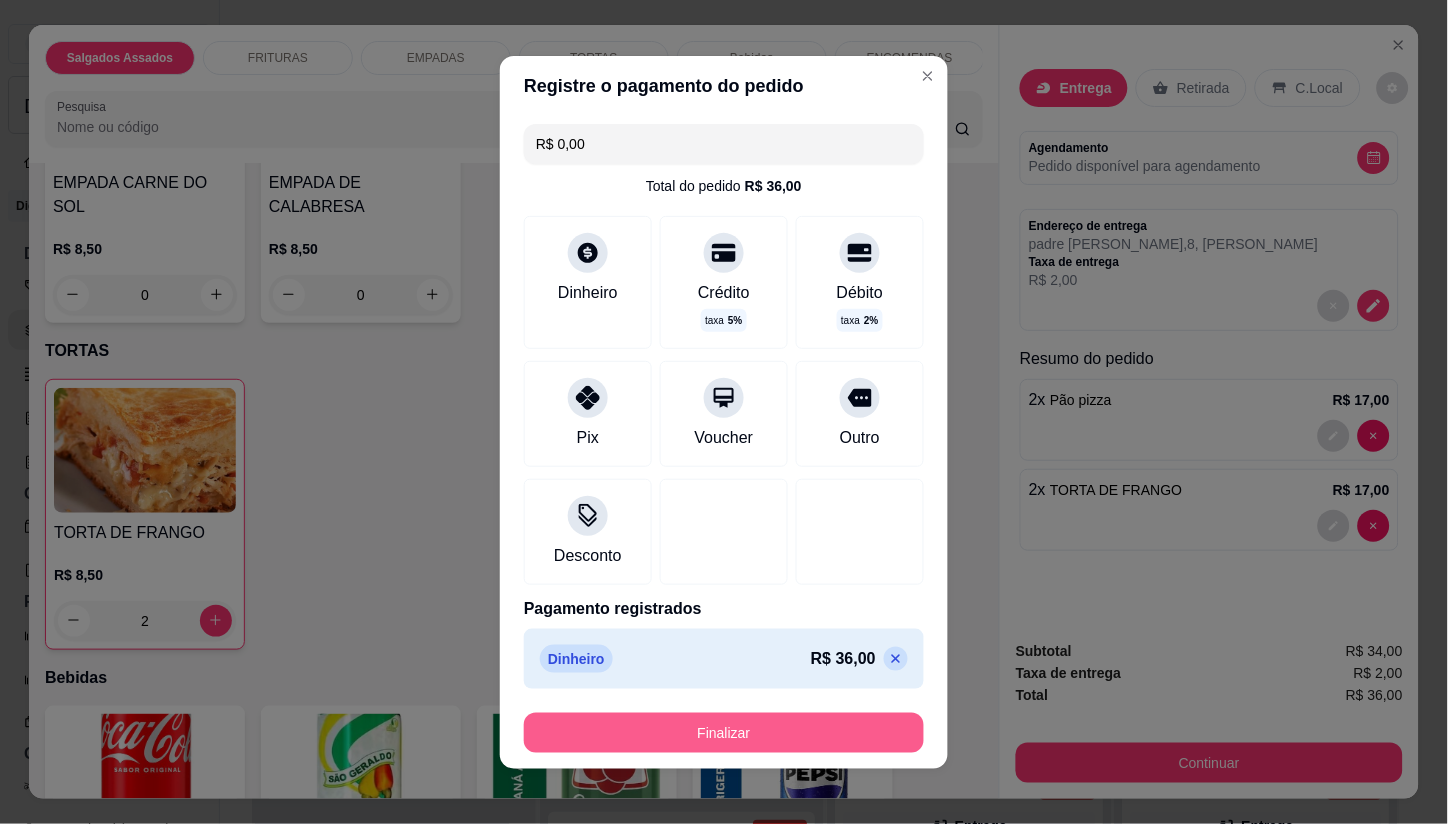 click on "Finalizar" at bounding box center [724, 733] 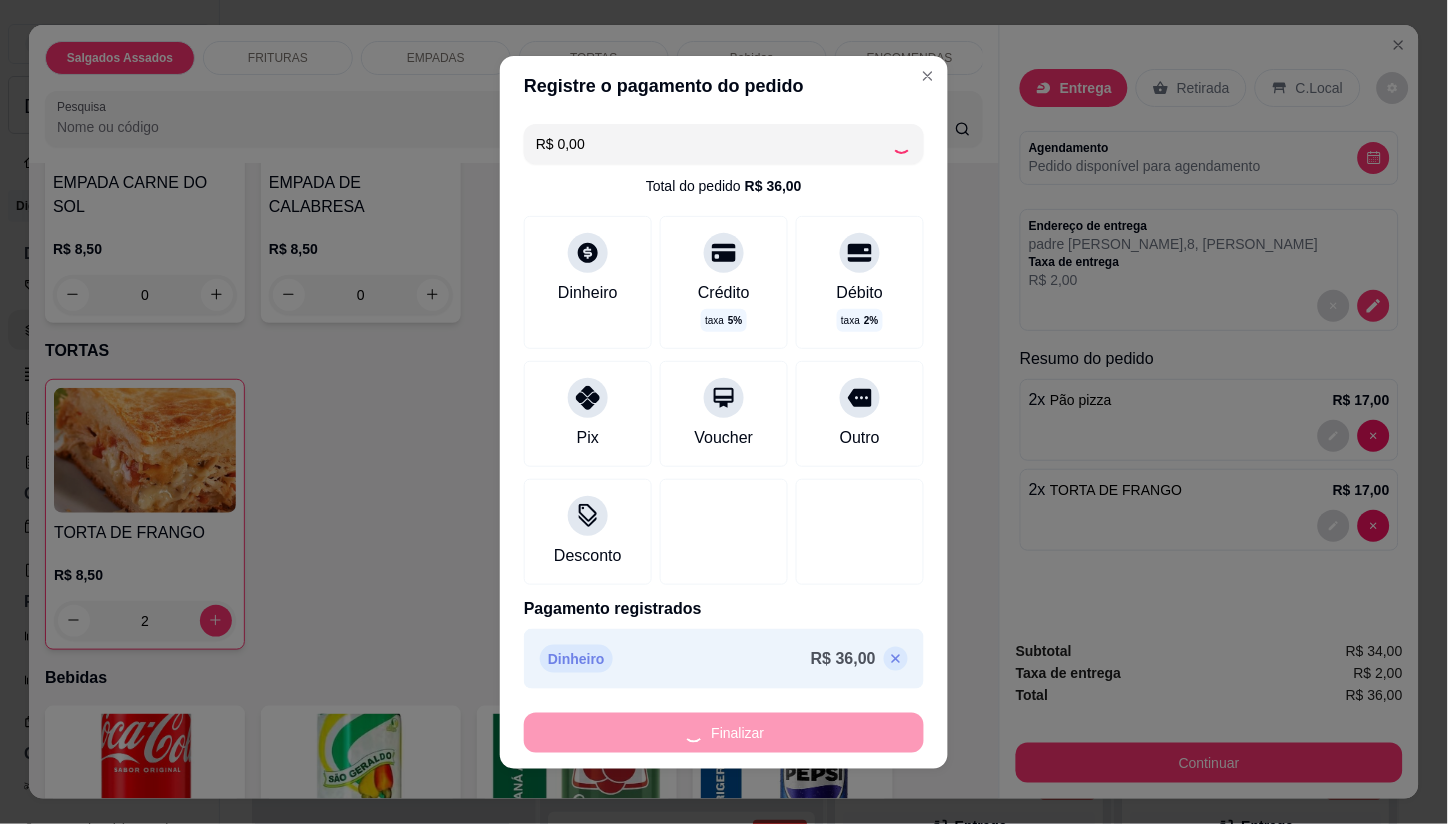 type on "0" 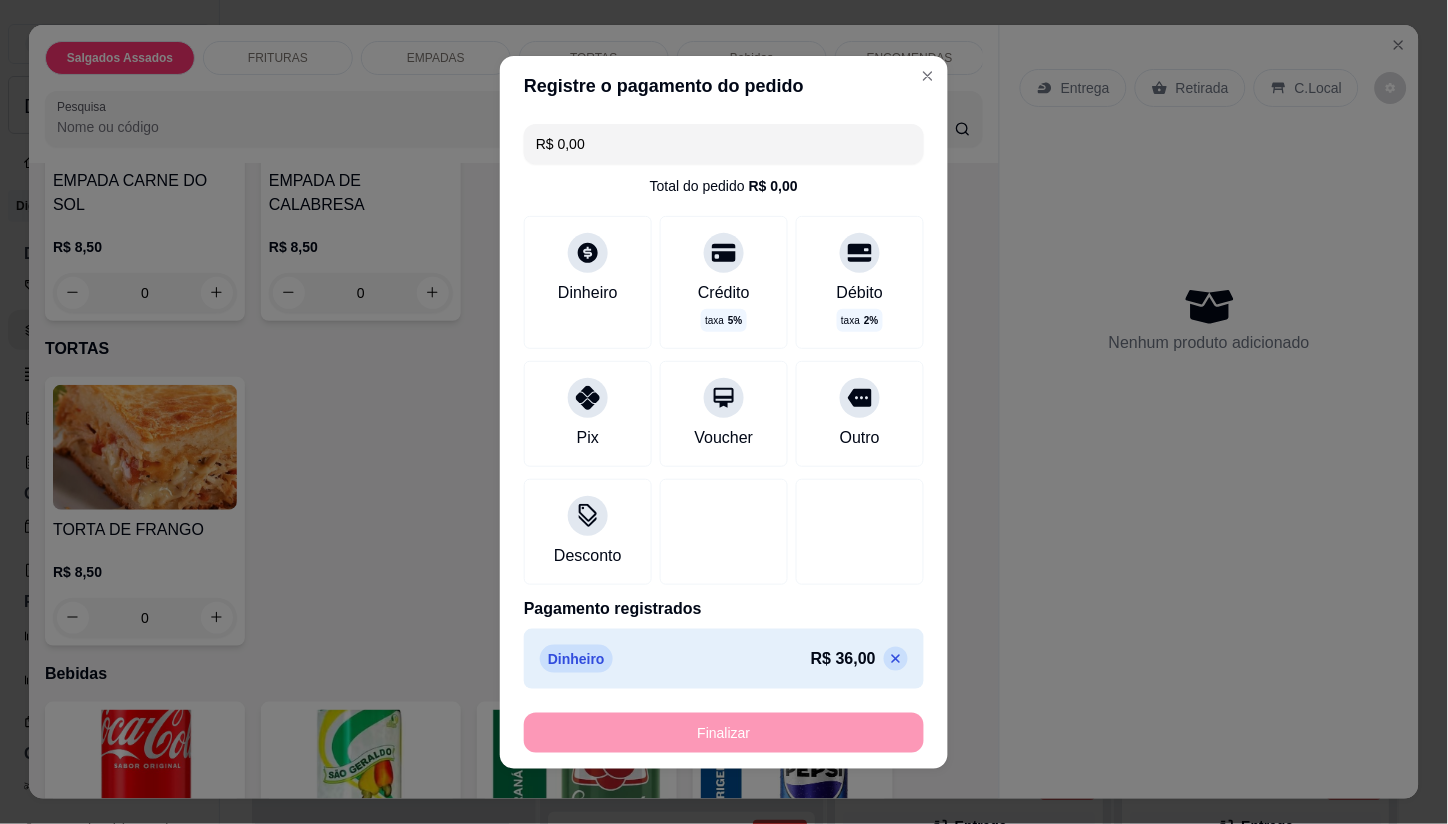 type on "-R$ 36,00" 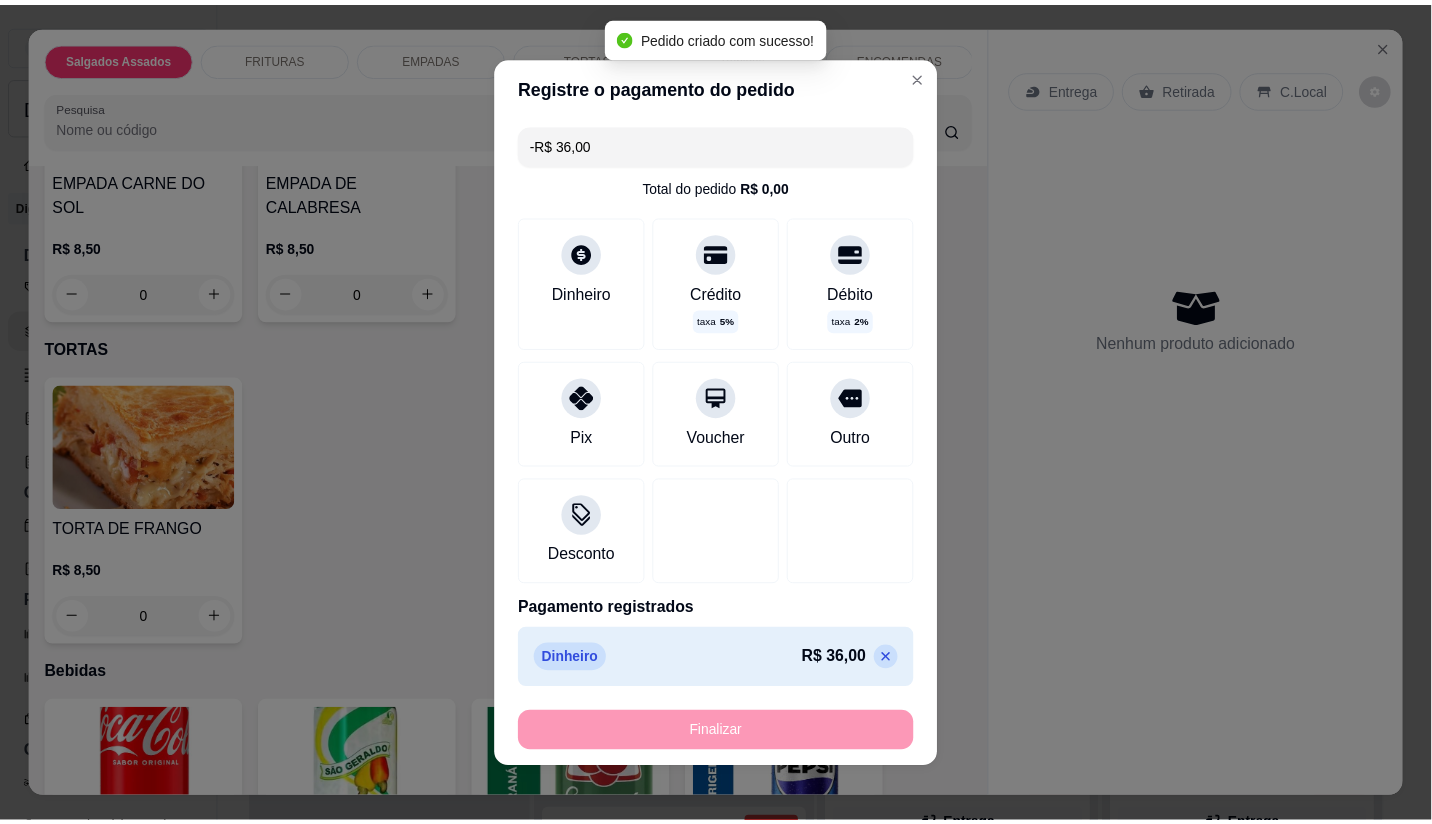 scroll, scrollTop: 1197, scrollLeft: 0, axis: vertical 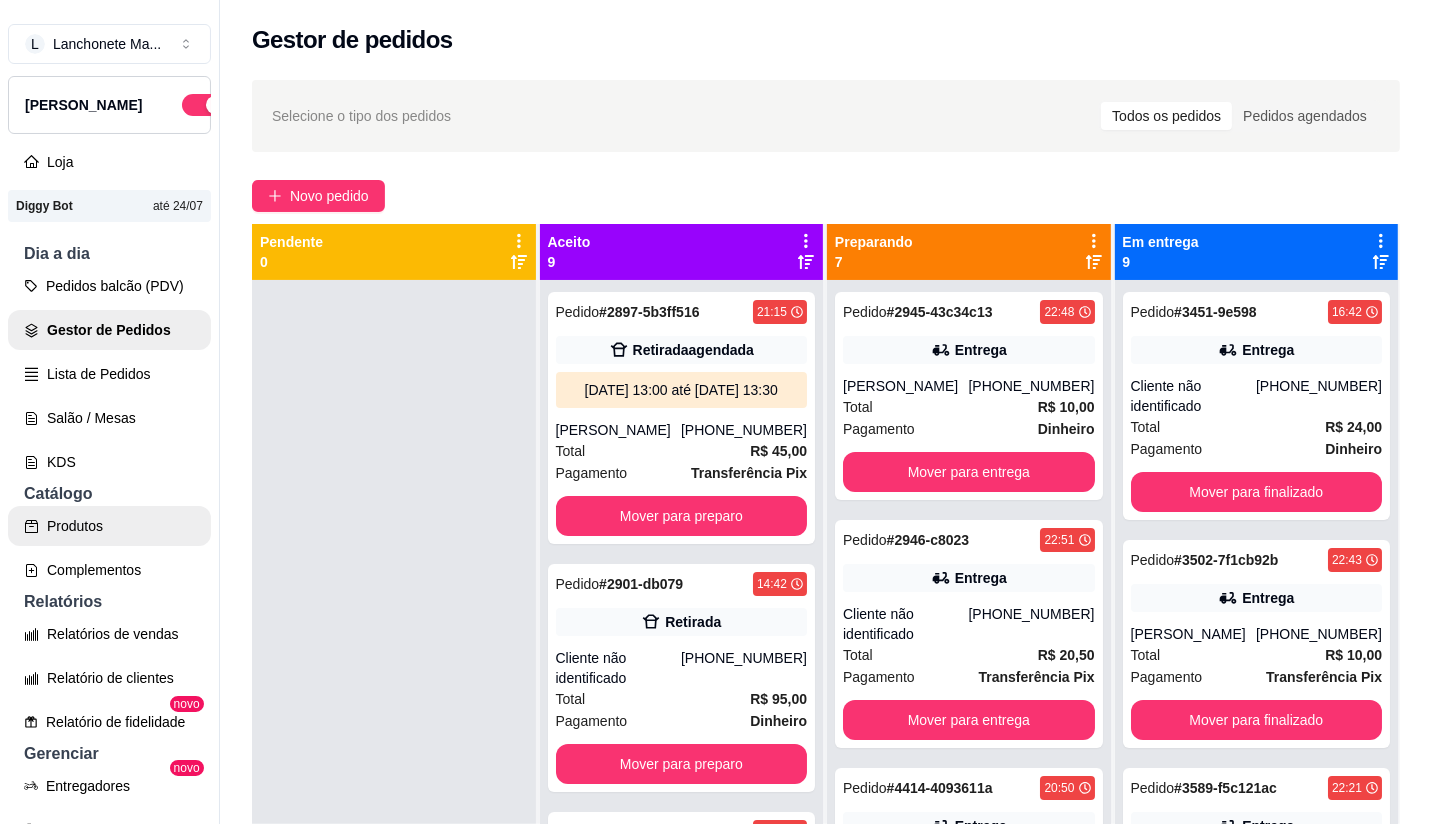 click on "Produtos" at bounding box center (109, 526) 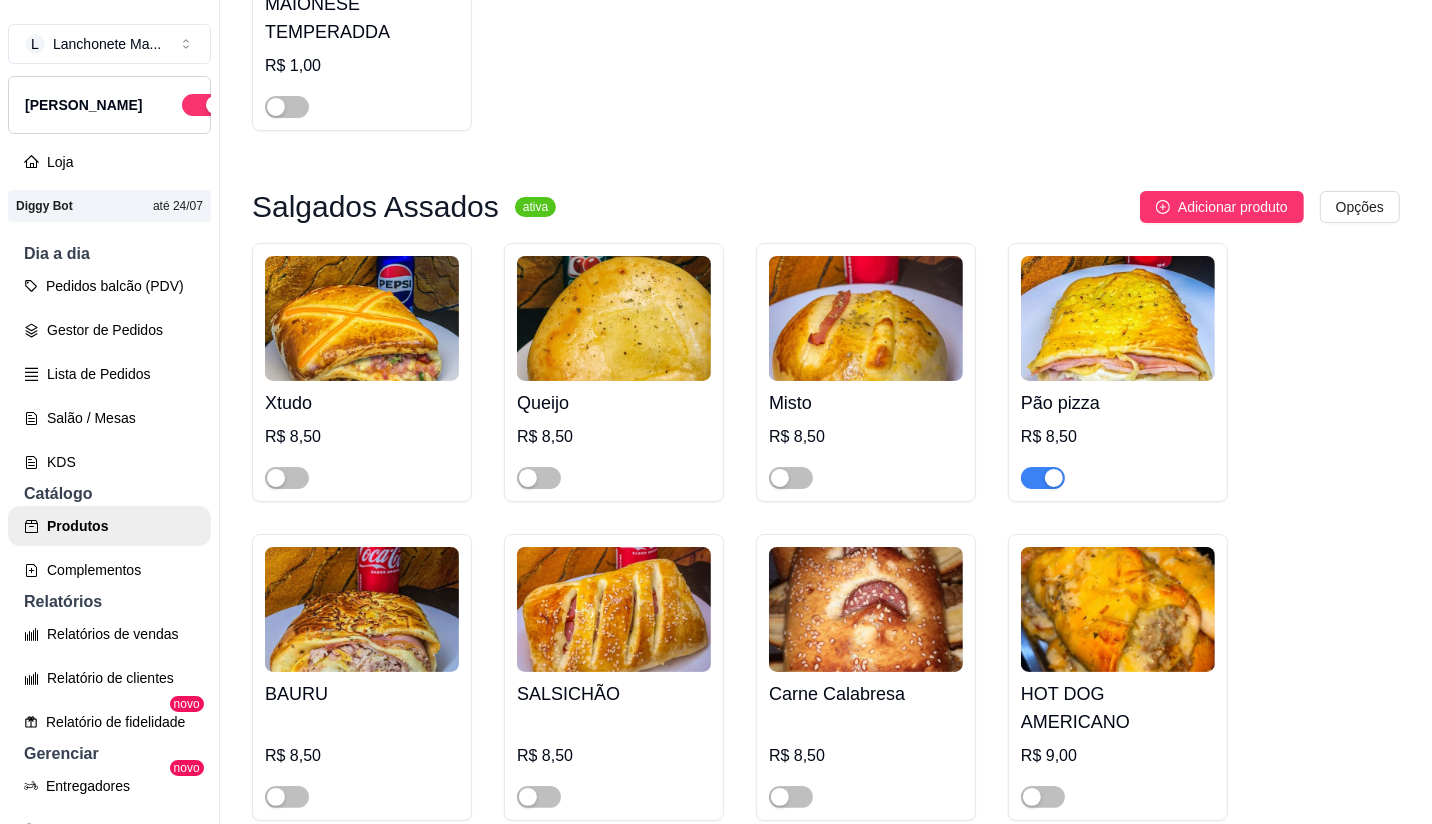 scroll, scrollTop: 555, scrollLeft: 0, axis: vertical 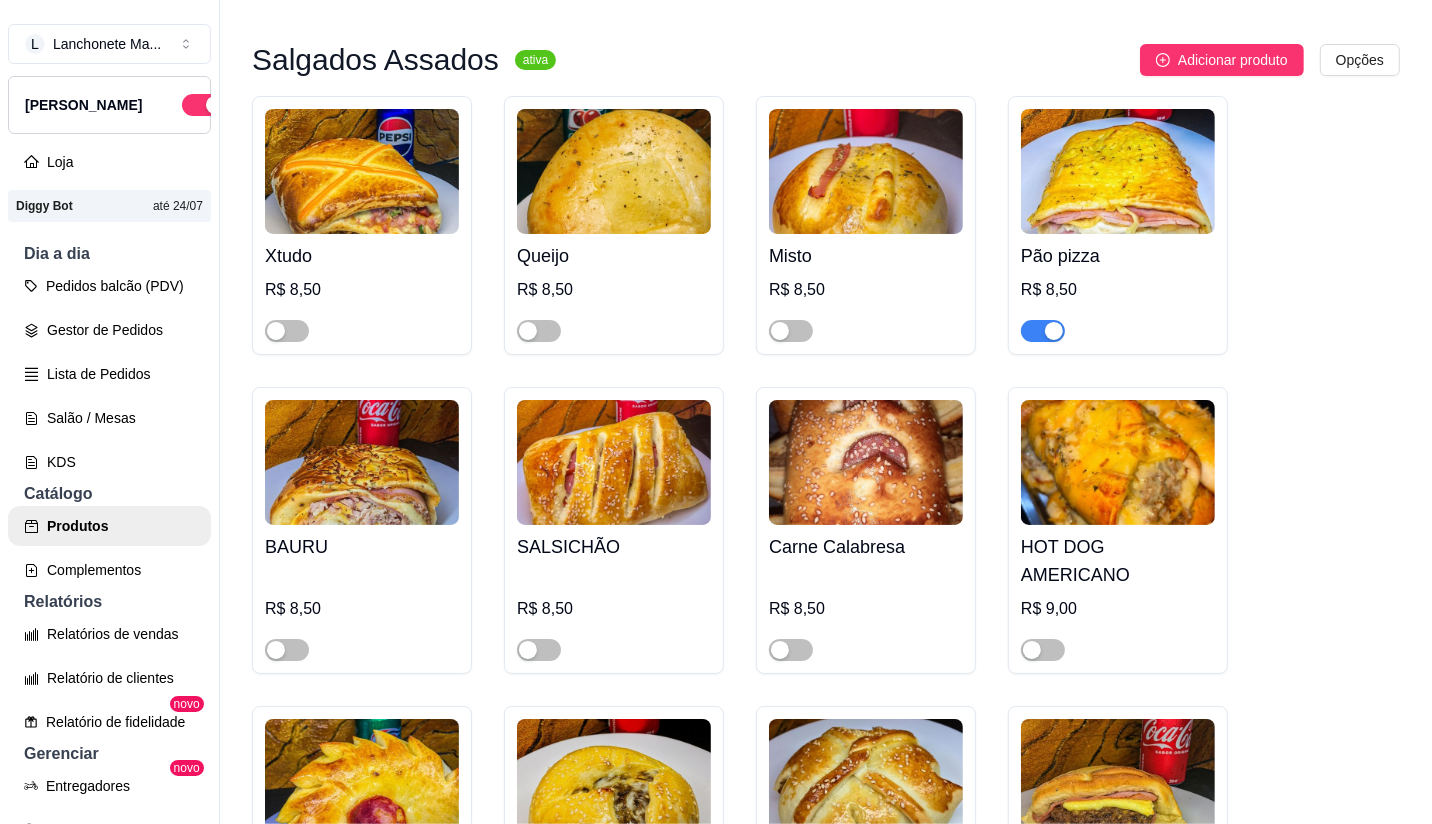 click at bounding box center [1043, 331] 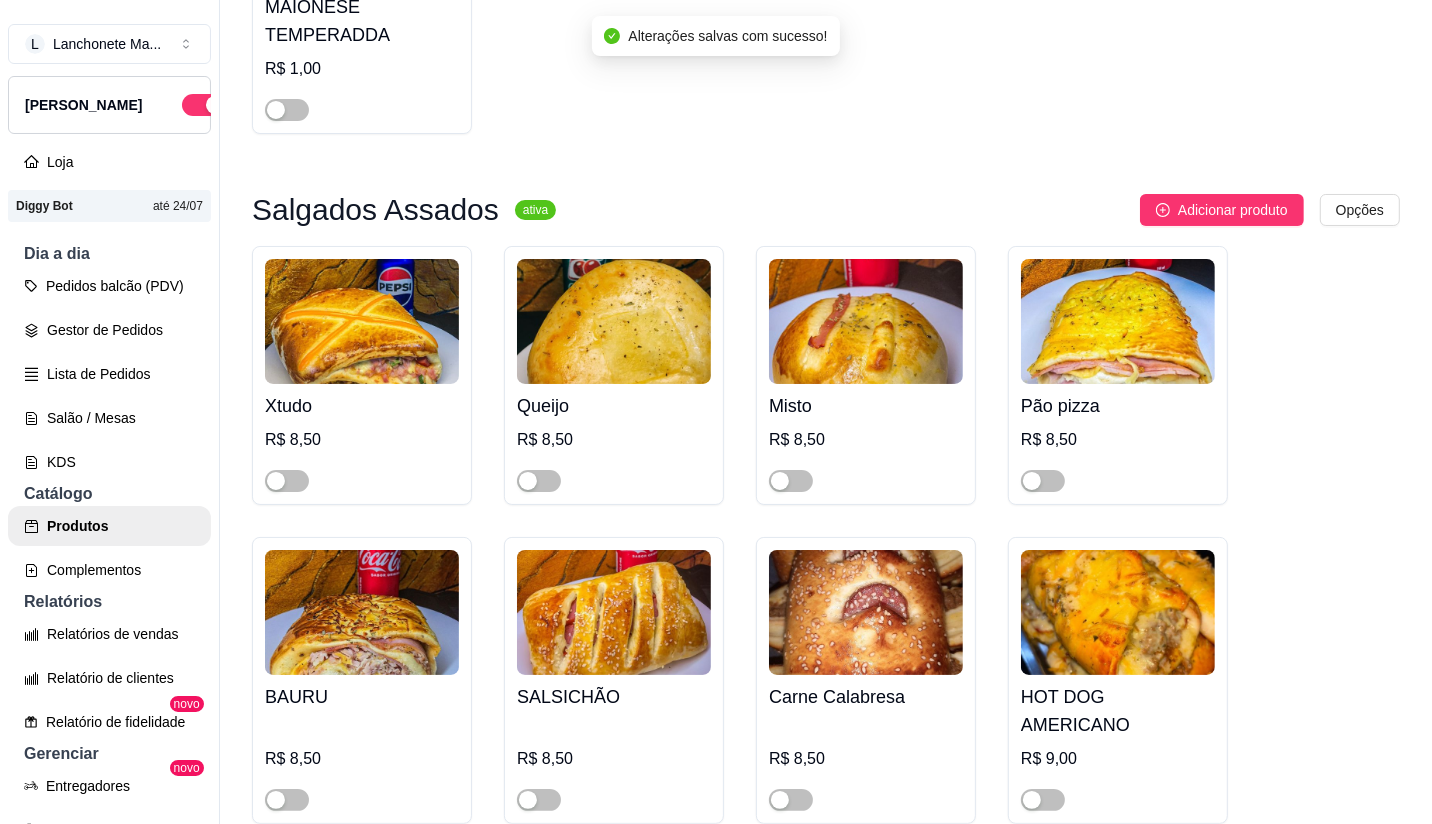 scroll, scrollTop: 444, scrollLeft: 0, axis: vertical 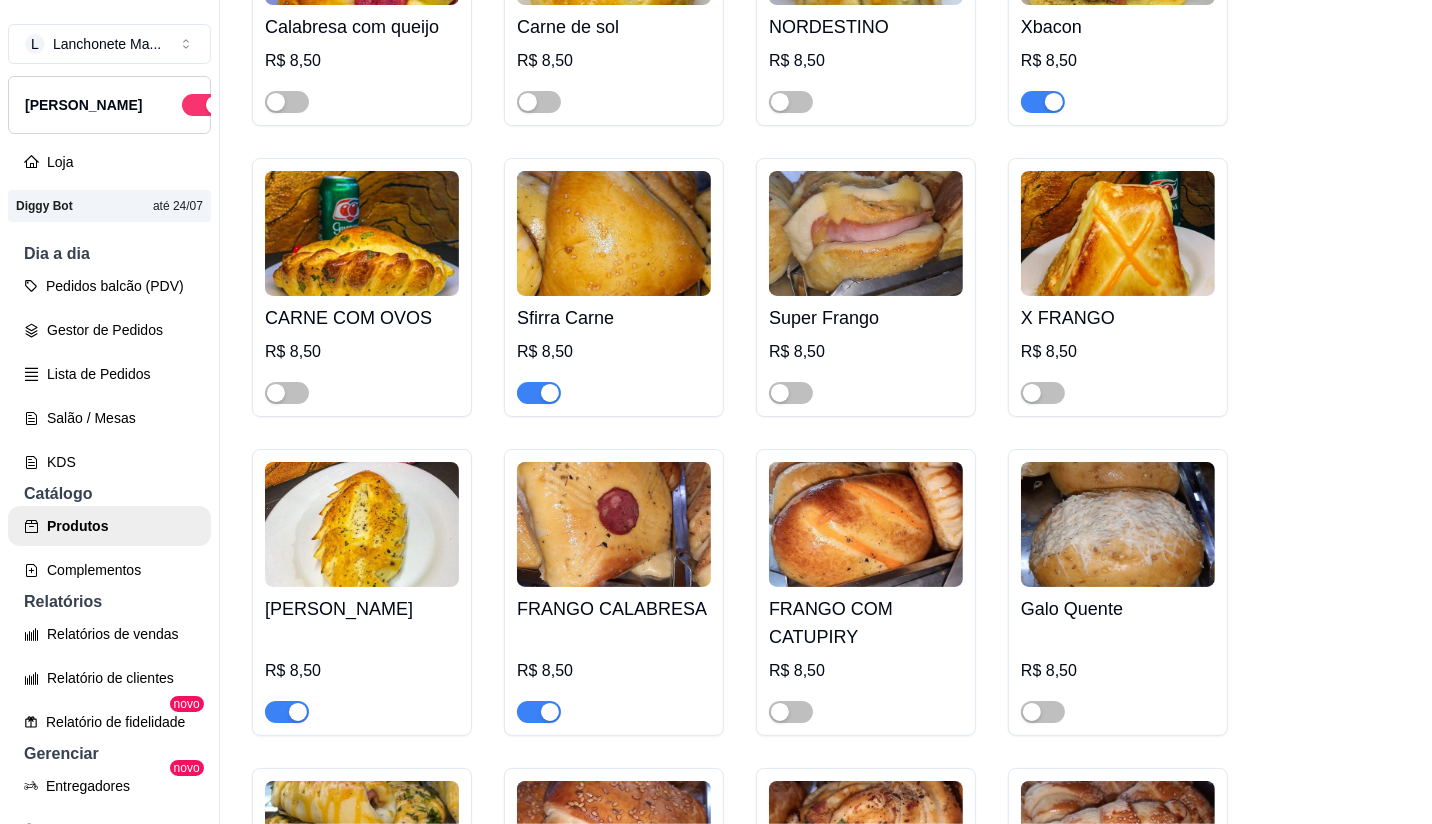 click at bounding box center [539, 712] 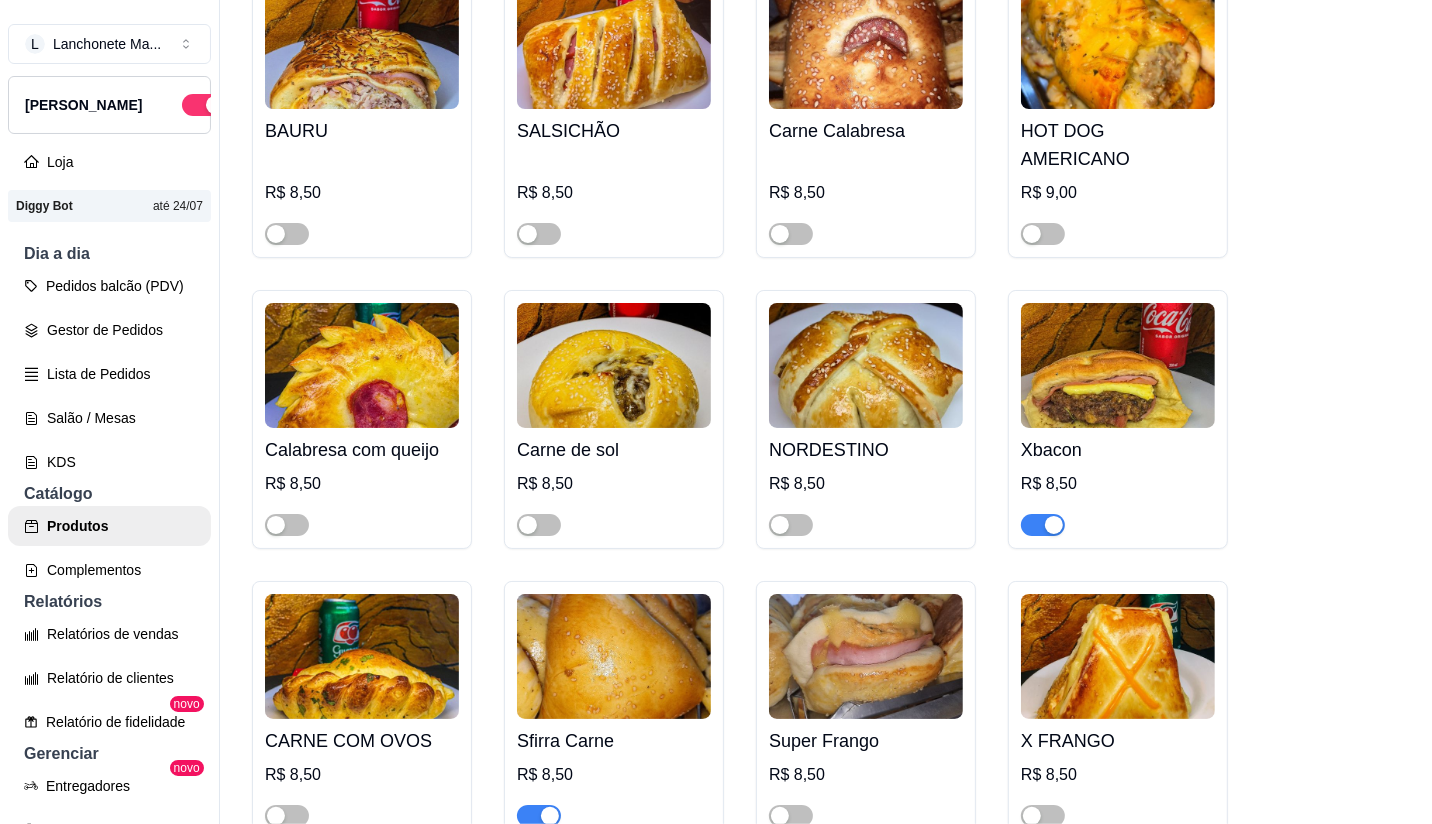 scroll, scrollTop: 950, scrollLeft: 0, axis: vertical 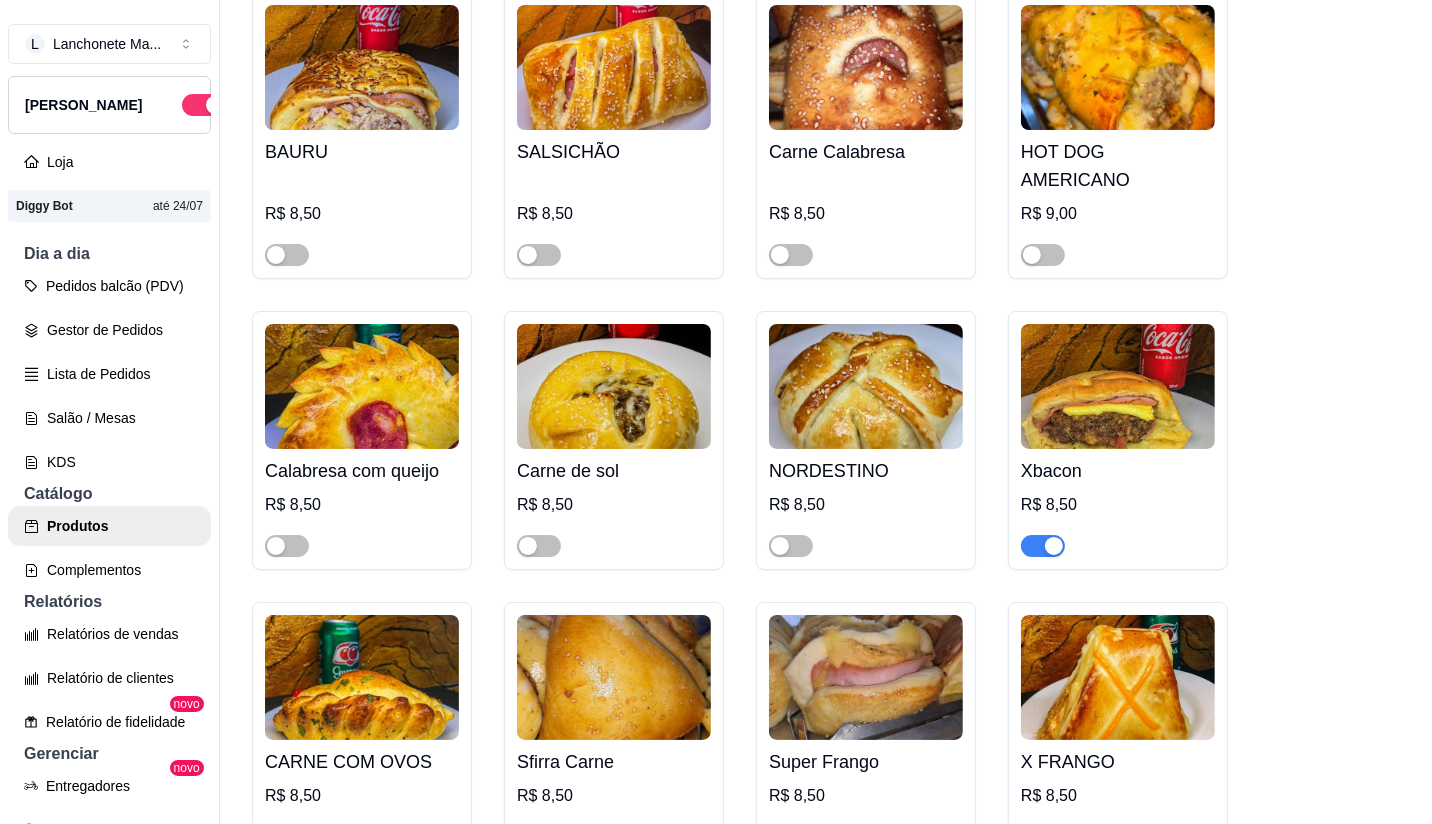 click at bounding box center (1043, 546) 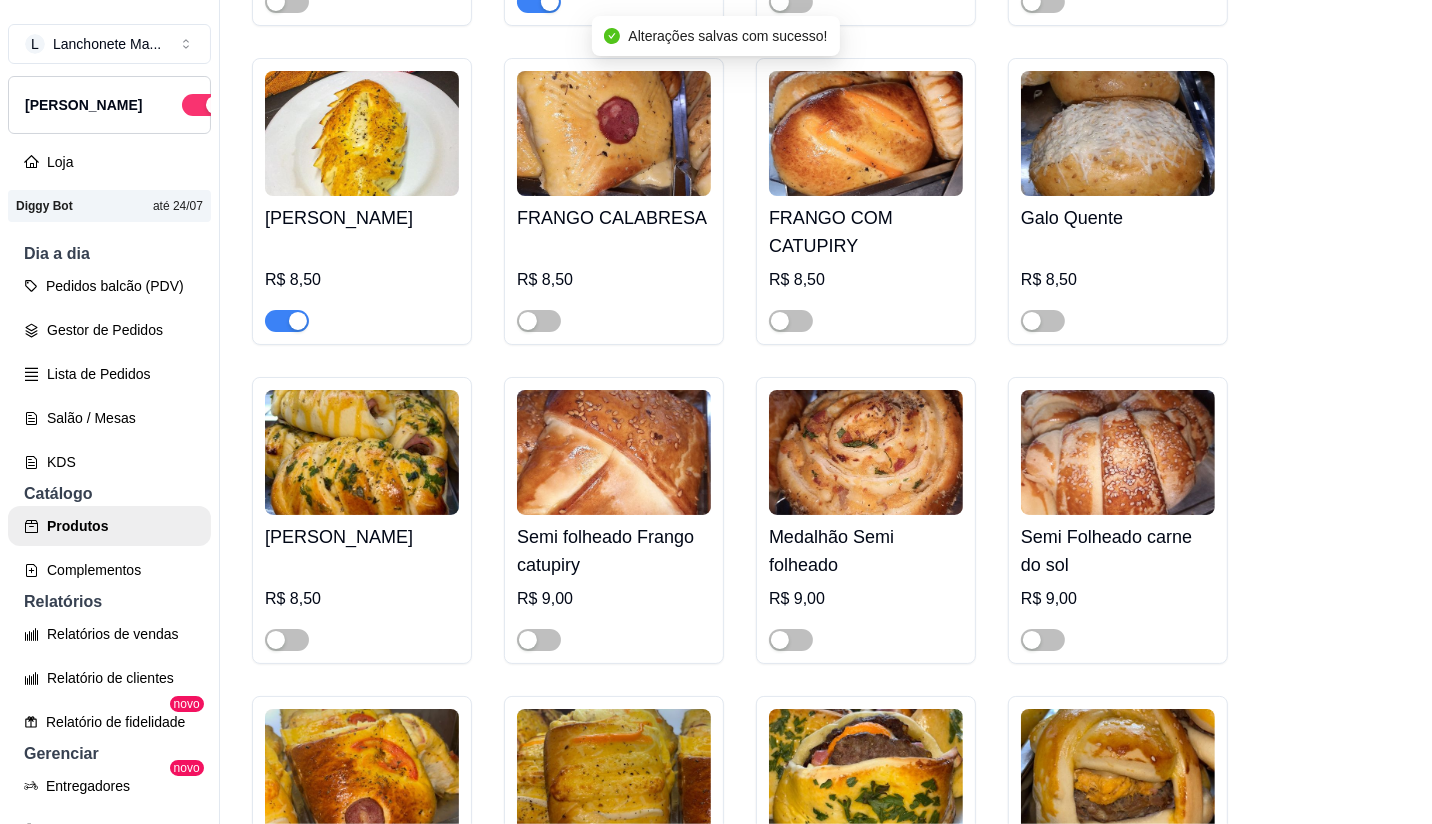 scroll, scrollTop: 1838, scrollLeft: 0, axis: vertical 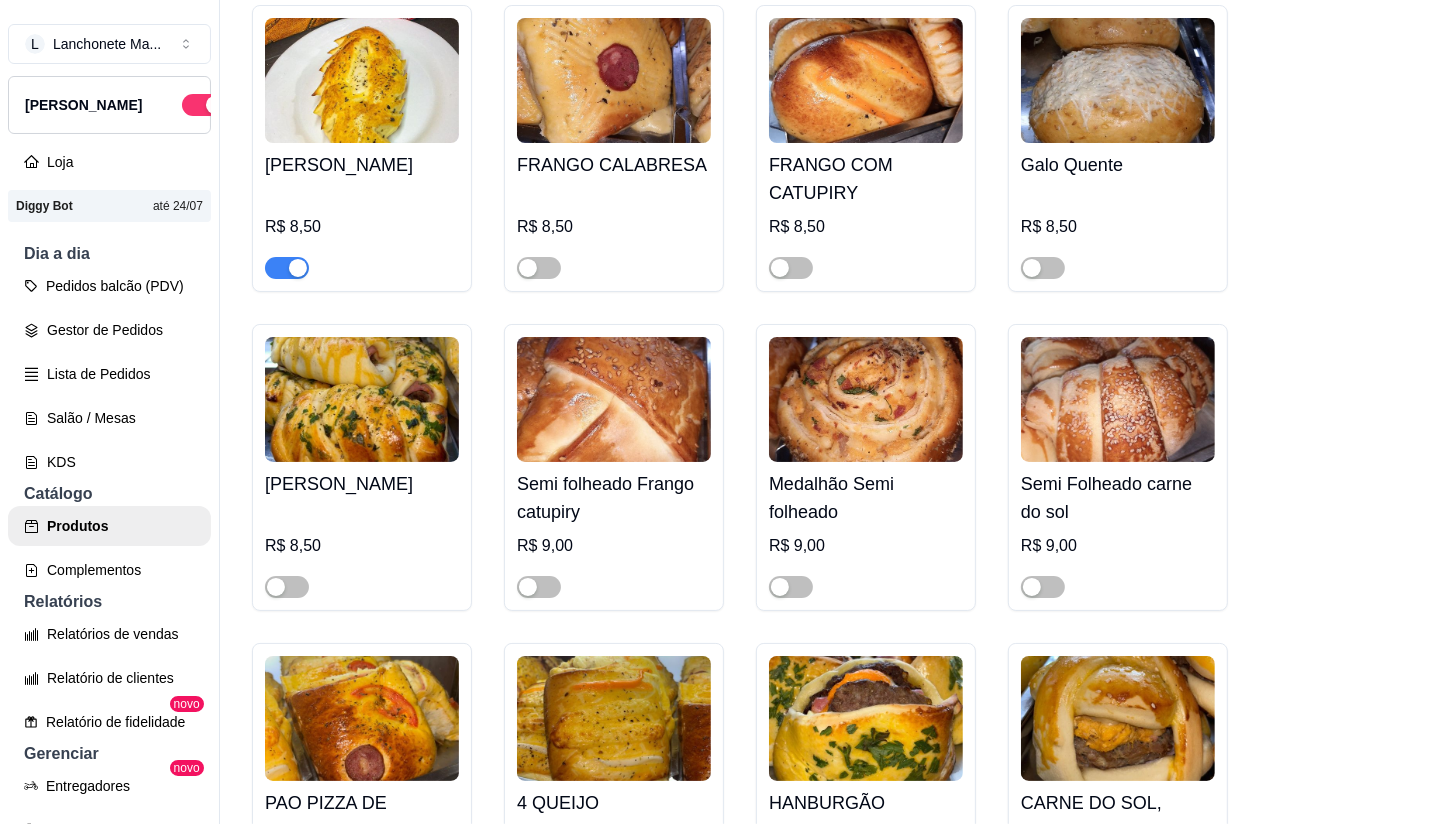 click at bounding box center (287, 268) 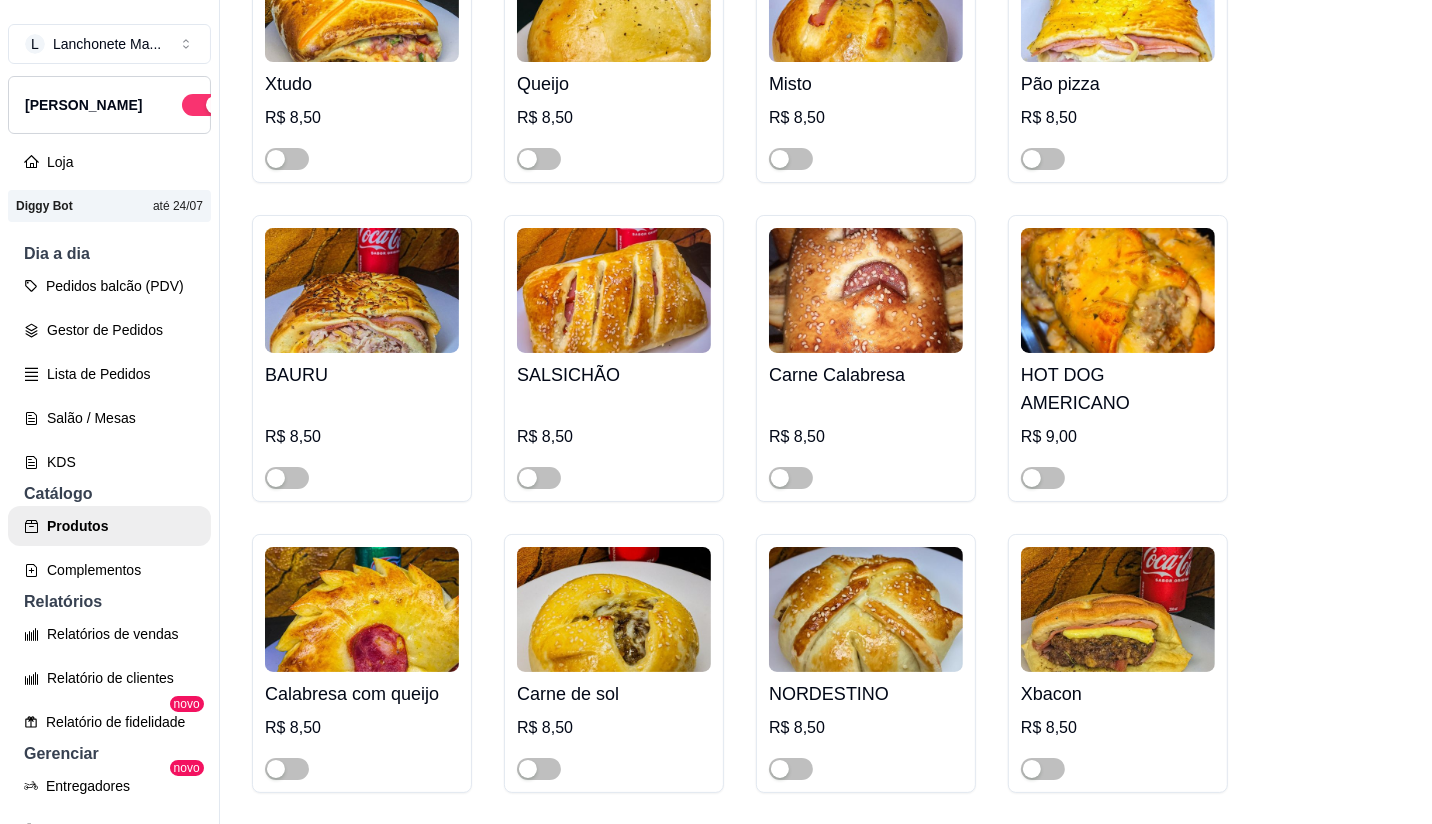 scroll, scrollTop: 838, scrollLeft: 0, axis: vertical 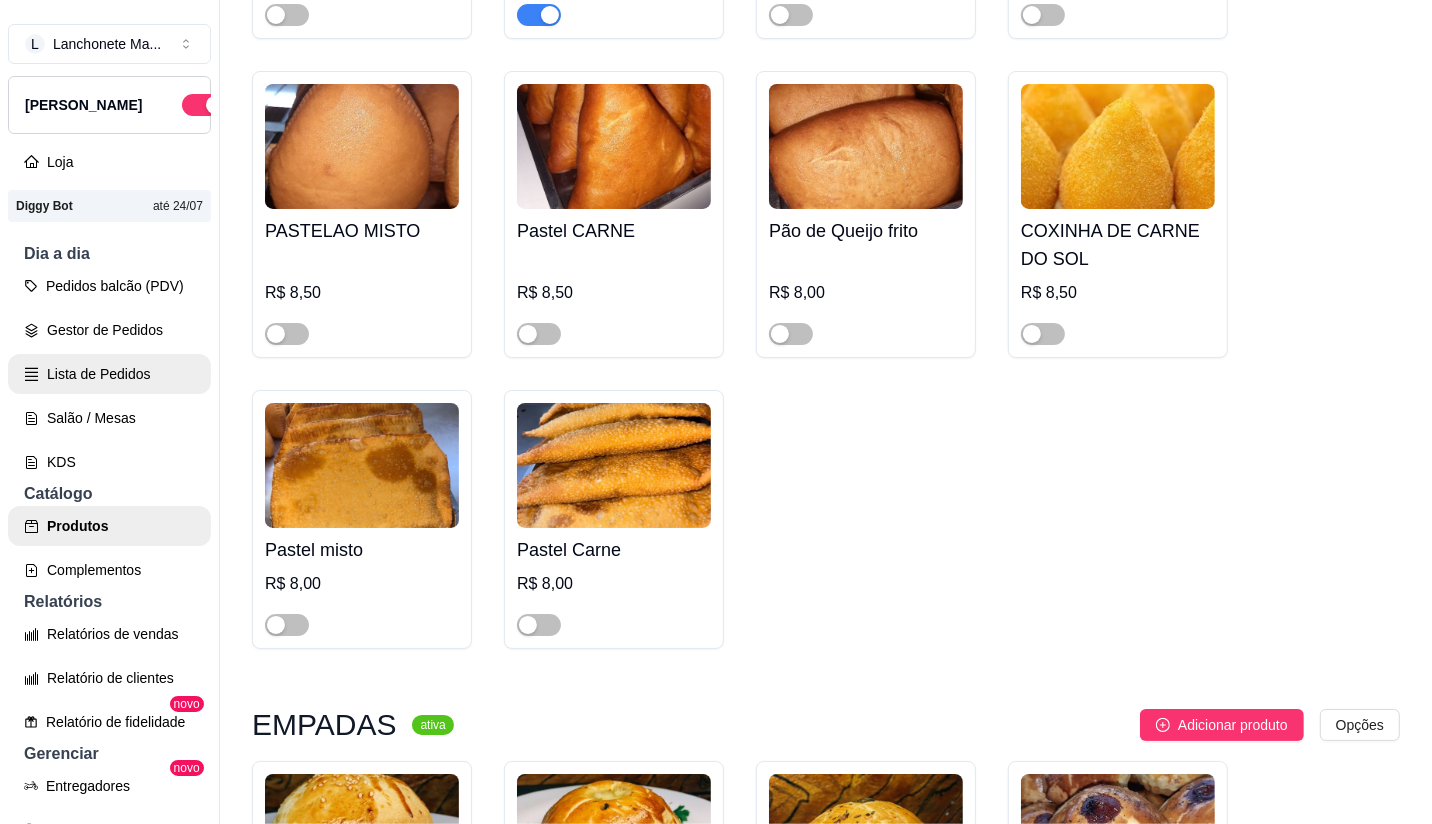 click on "Lista de Pedidos" at bounding box center (109, 374) 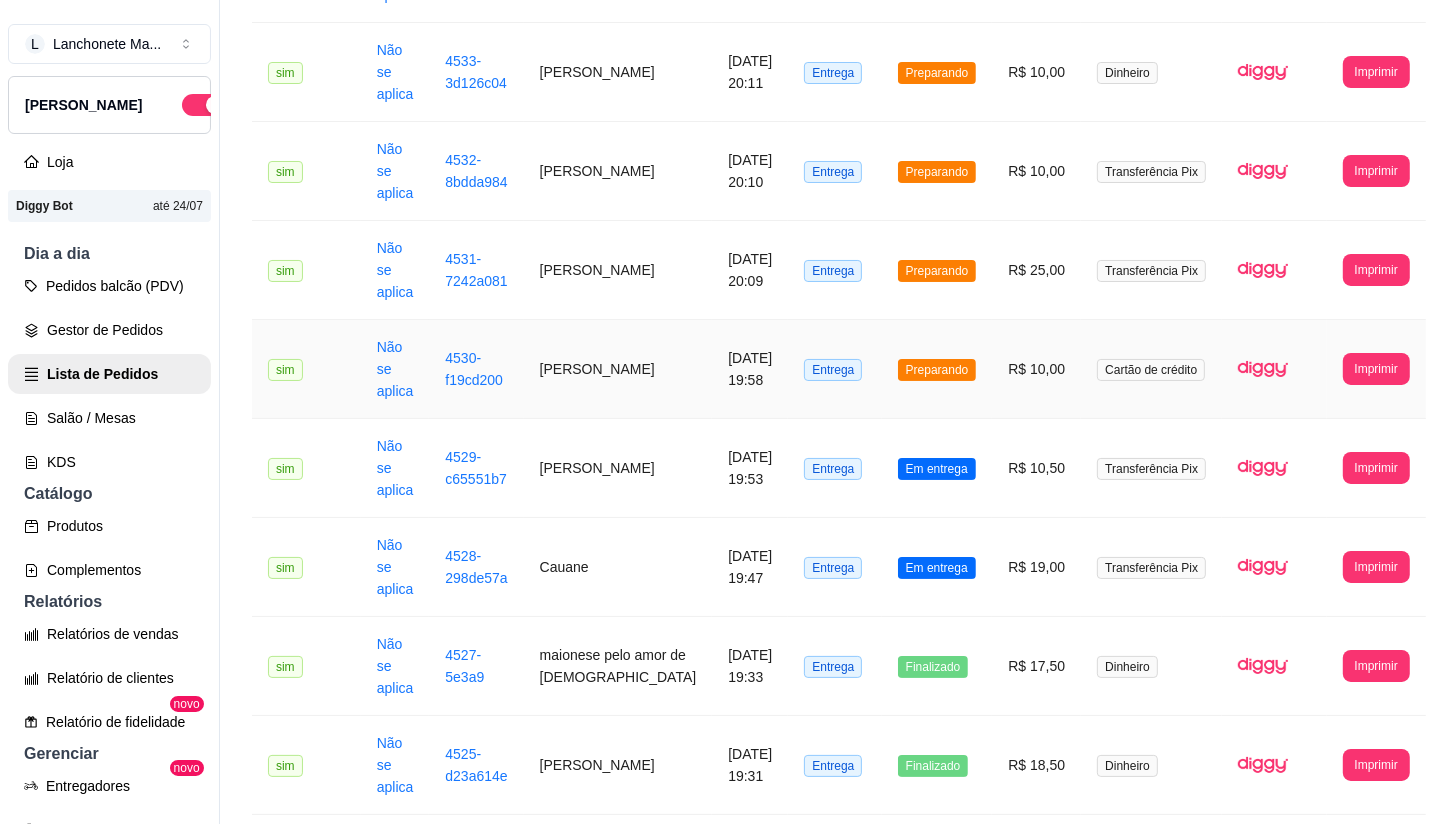 scroll, scrollTop: 222, scrollLeft: 0, axis: vertical 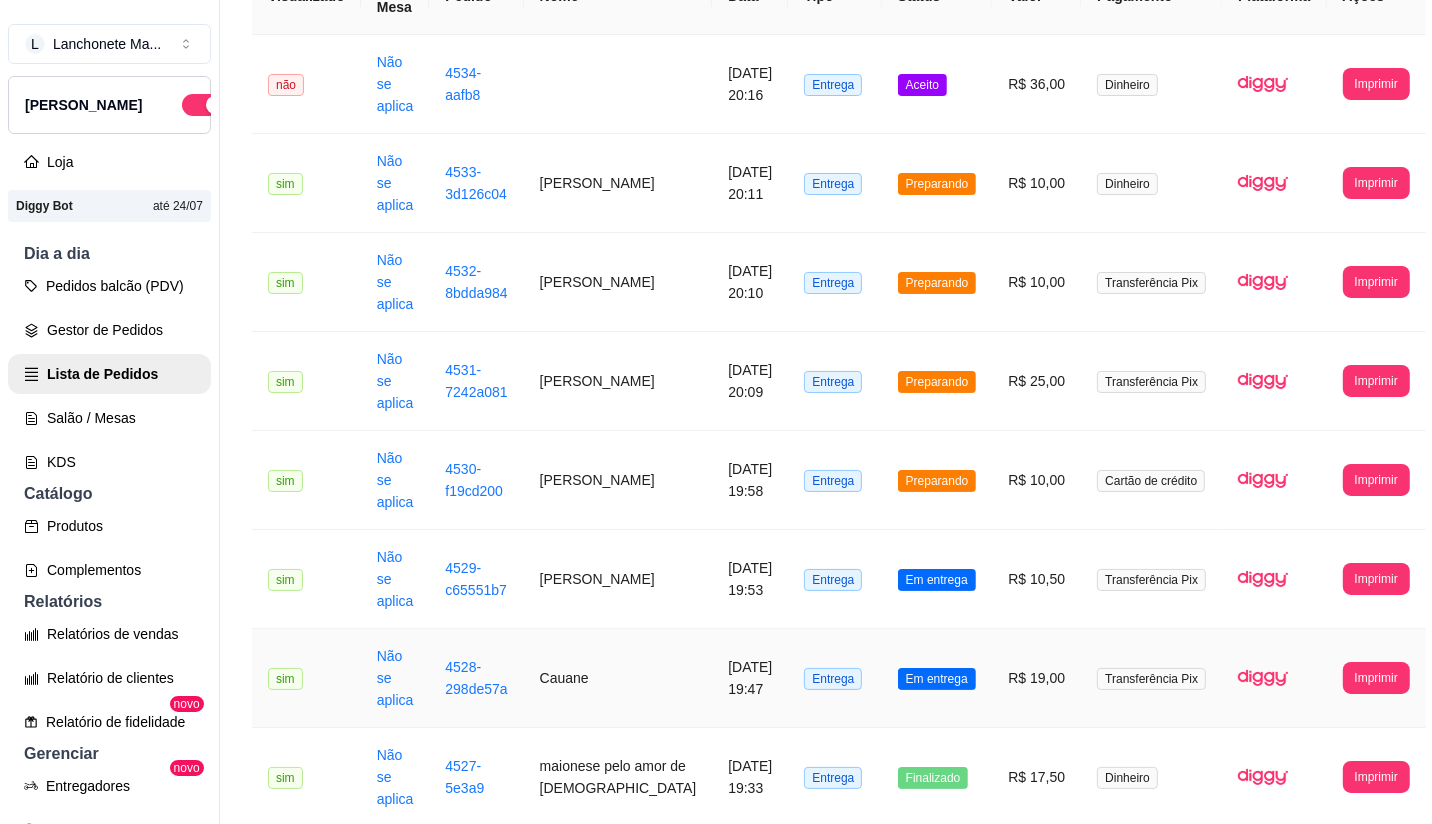 click on "Em entrega" at bounding box center (937, 679) 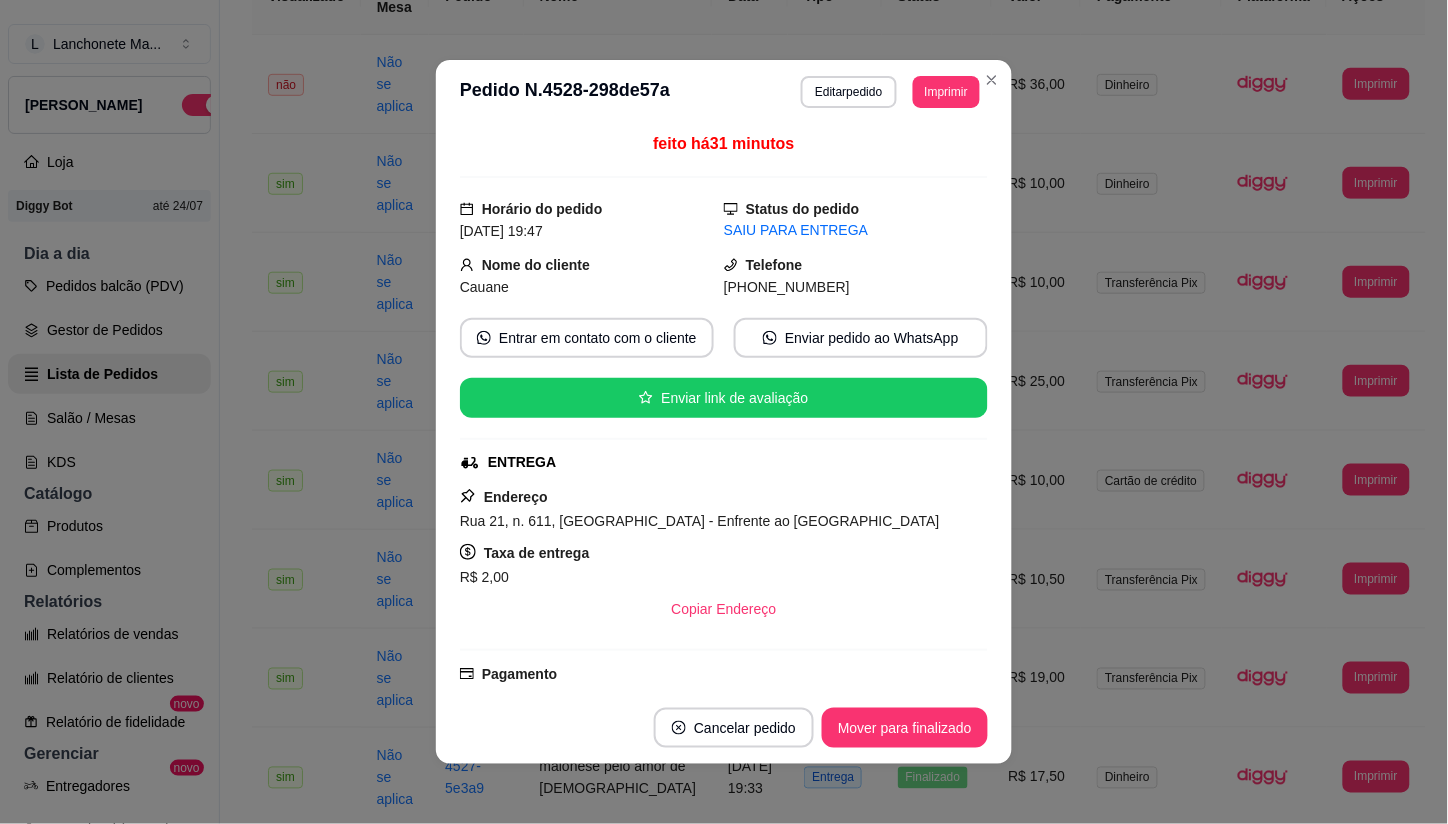 click on "Cancelar pedido Mover para finalizado" at bounding box center (724, 728) 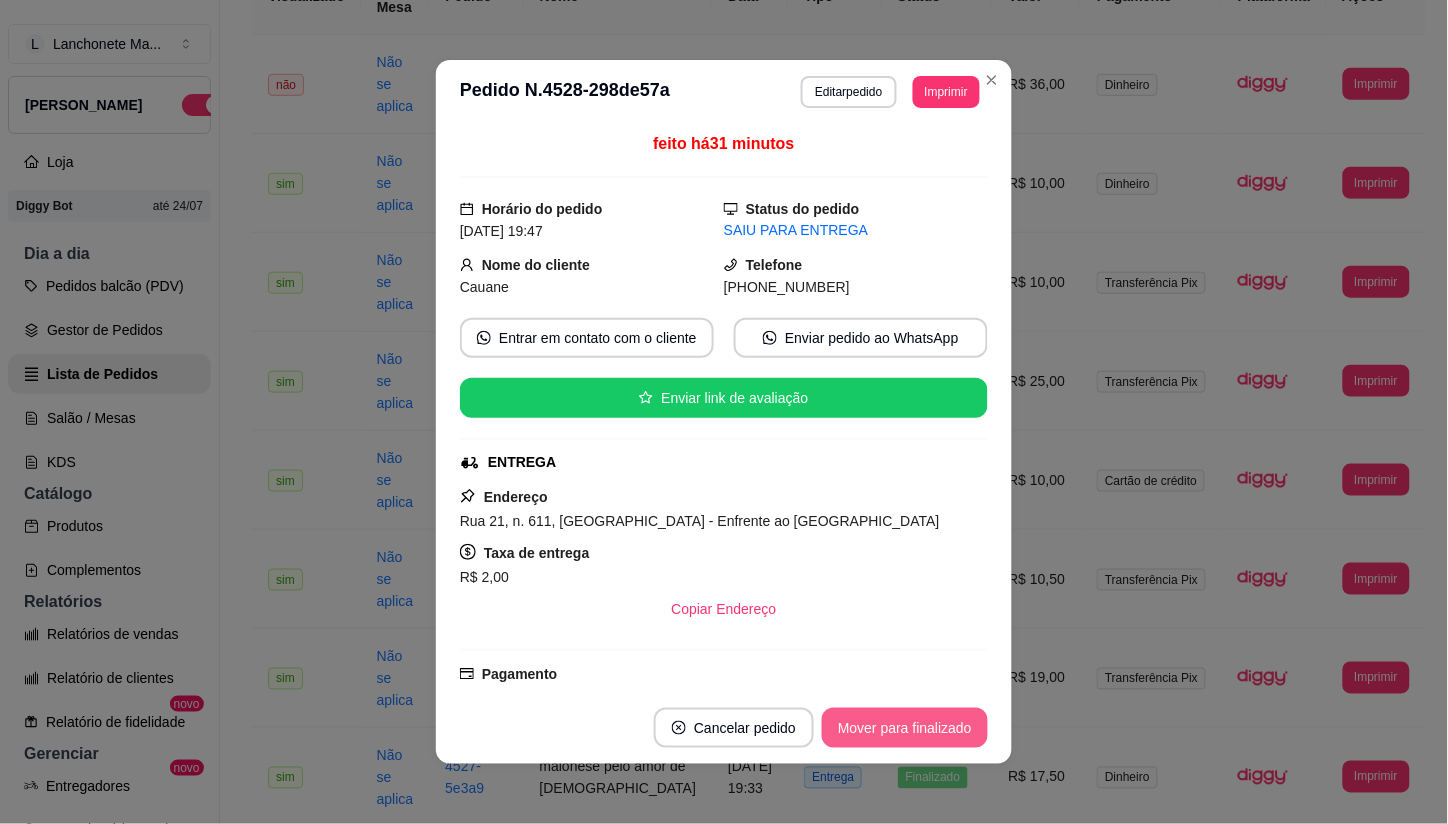click on "Mover para finalizado" at bounding box center [905, 728] 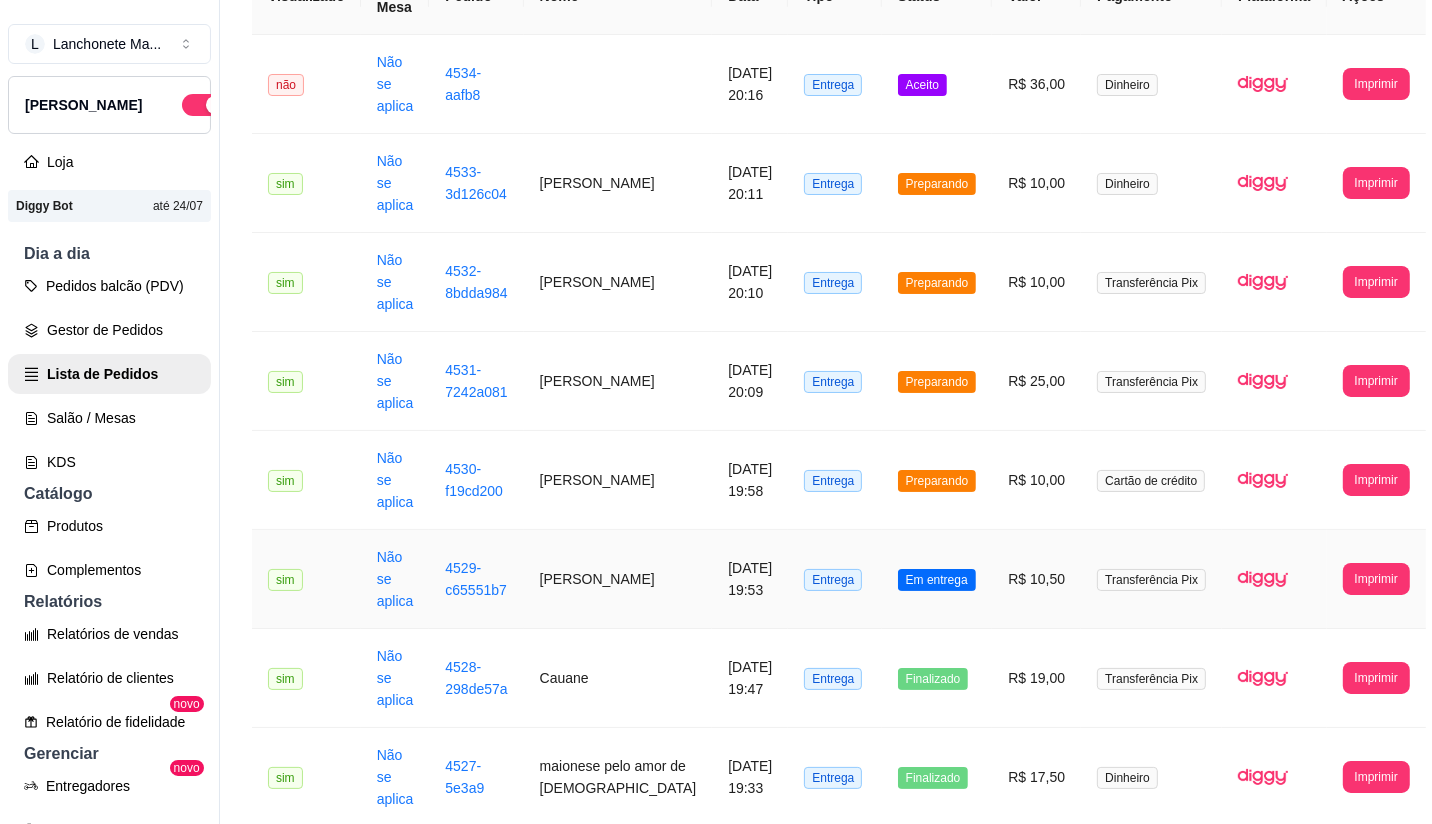 click on "Em entrega" at bounding box center (937, 579) 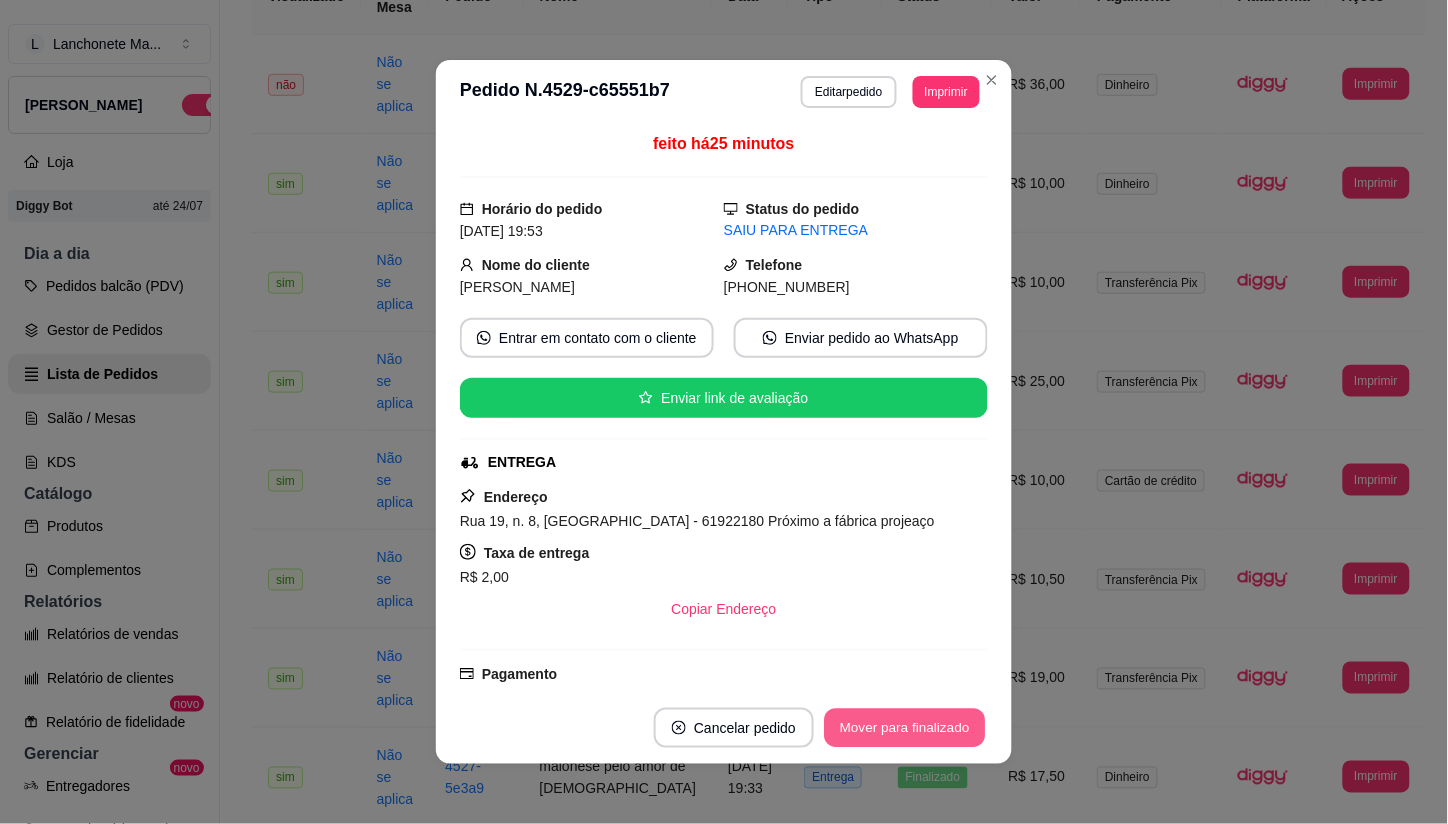 click on "Mover para finalizado" at bounding box center (905, 728) 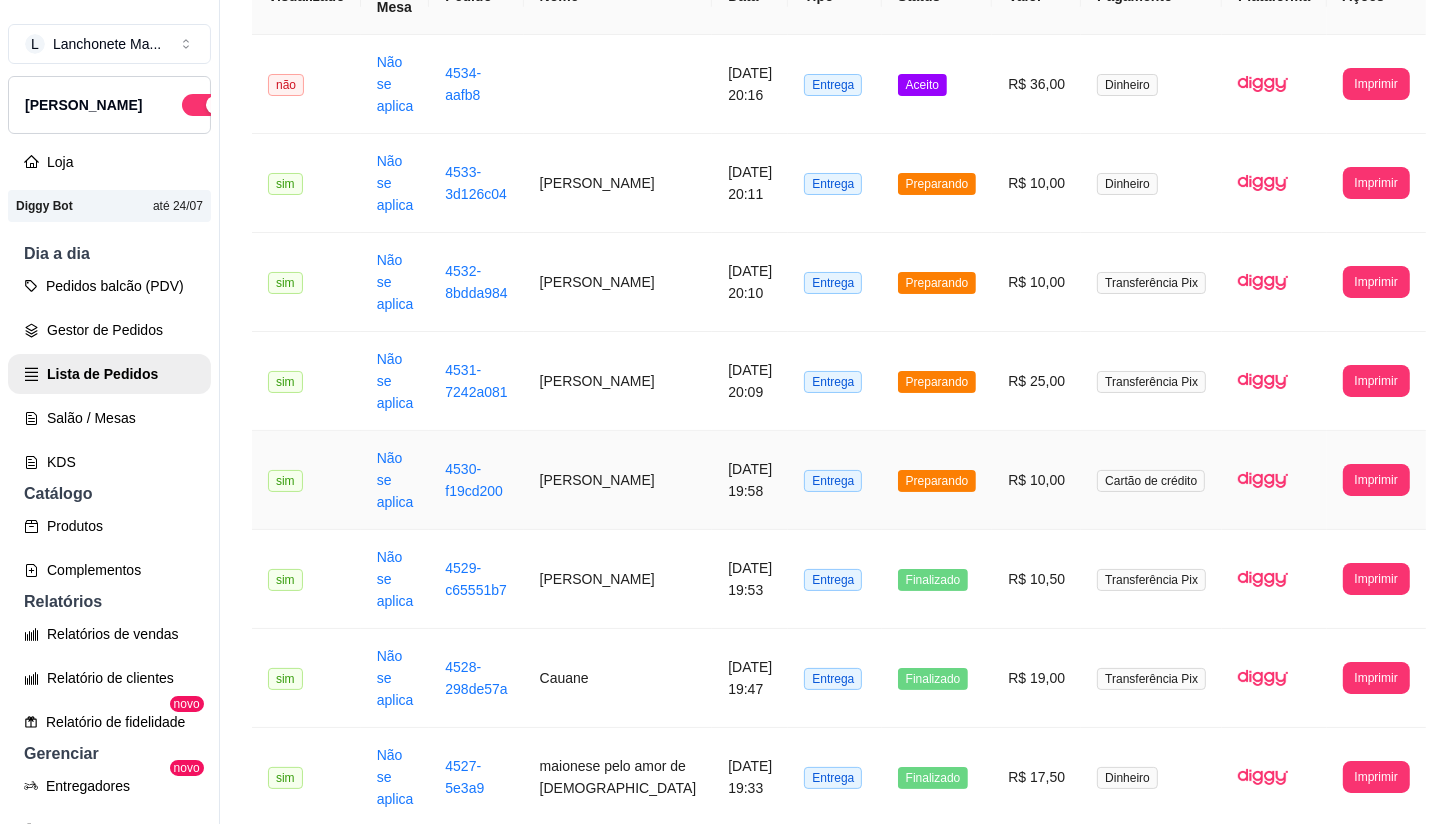 click on "Preparando" at bounding box center [937, 481] 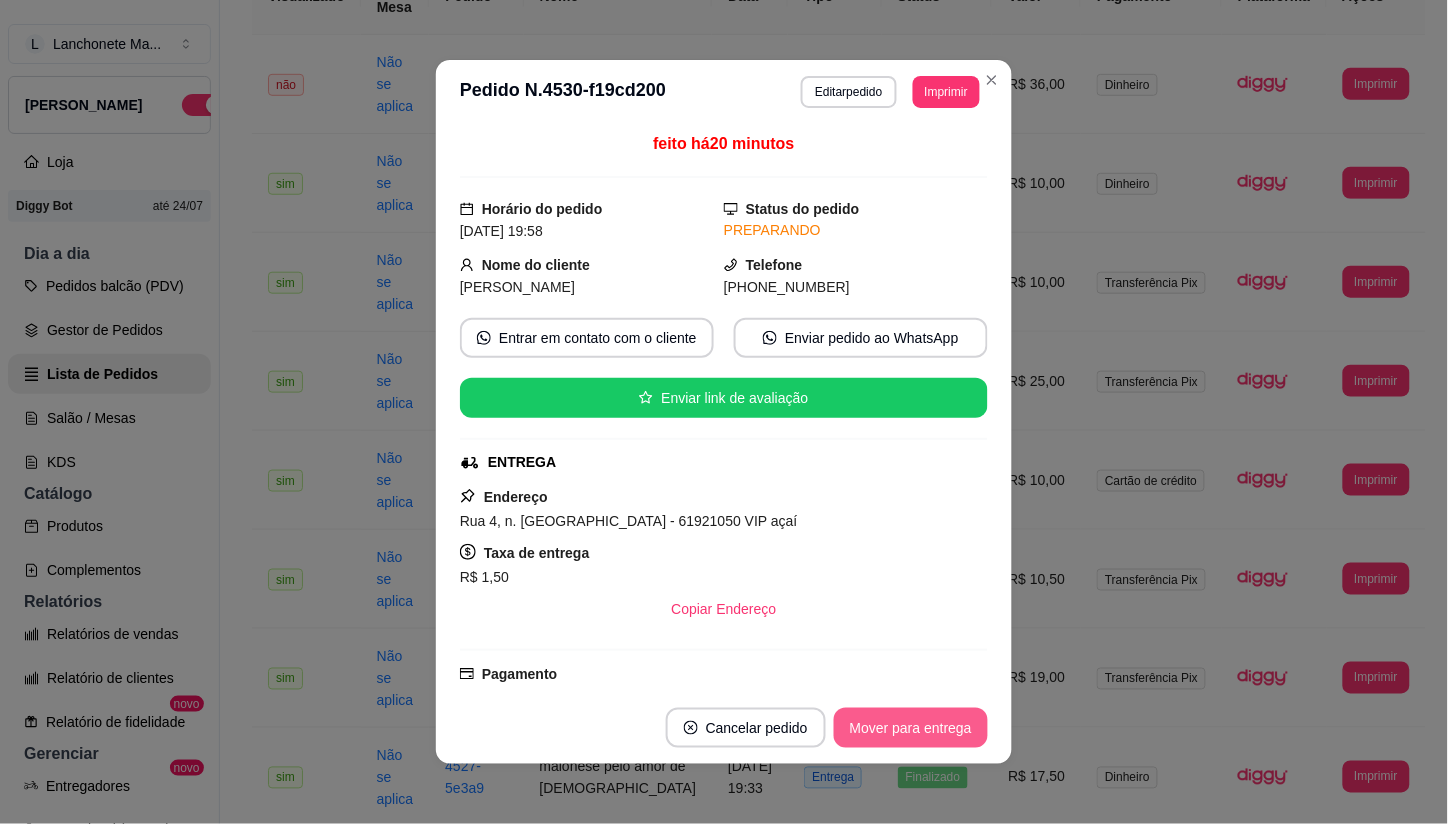 click on "Mover para entrega" at bounding box center (911, 728) 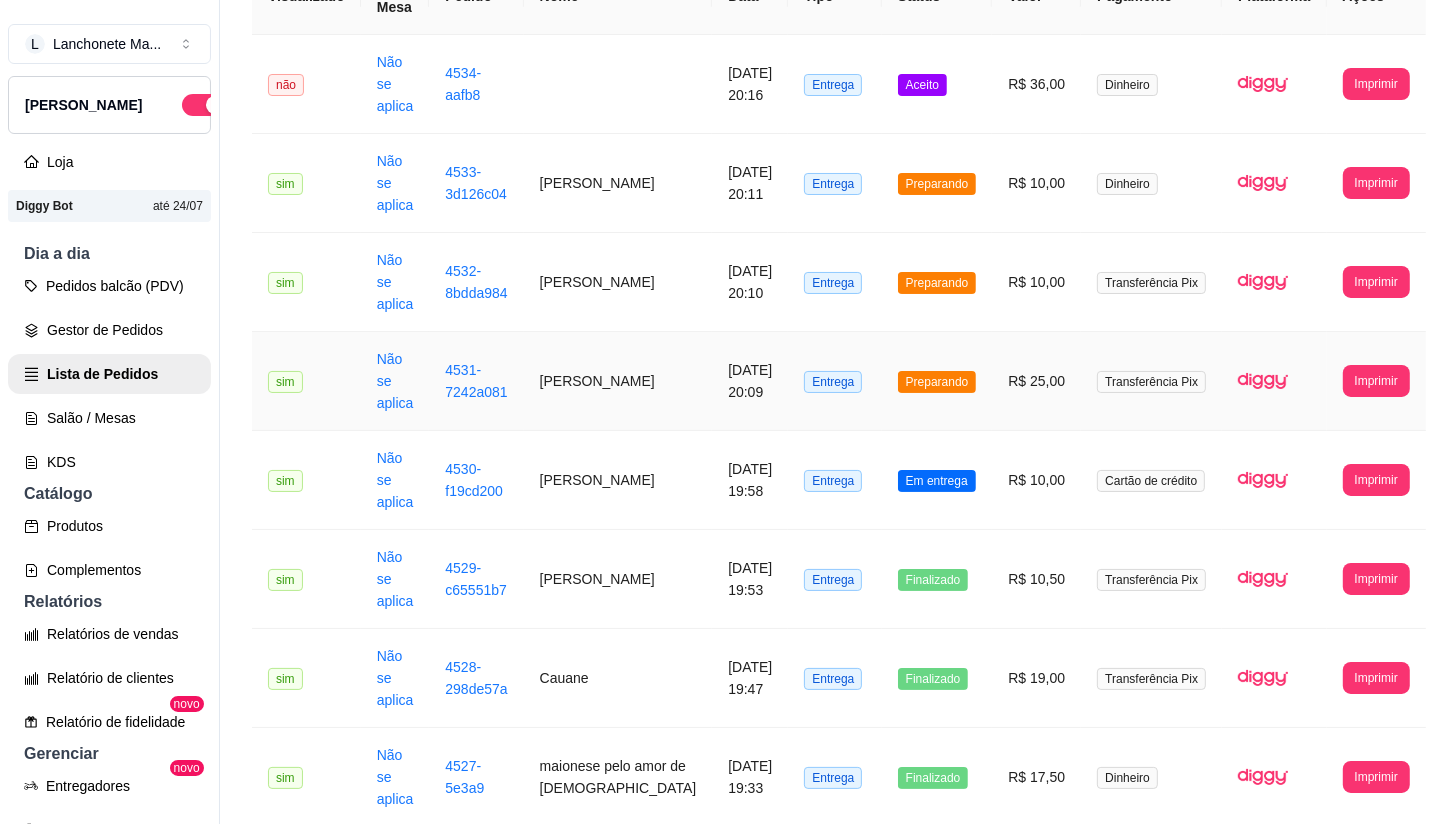 click on "Preparando" at bounding box center [937, 382] 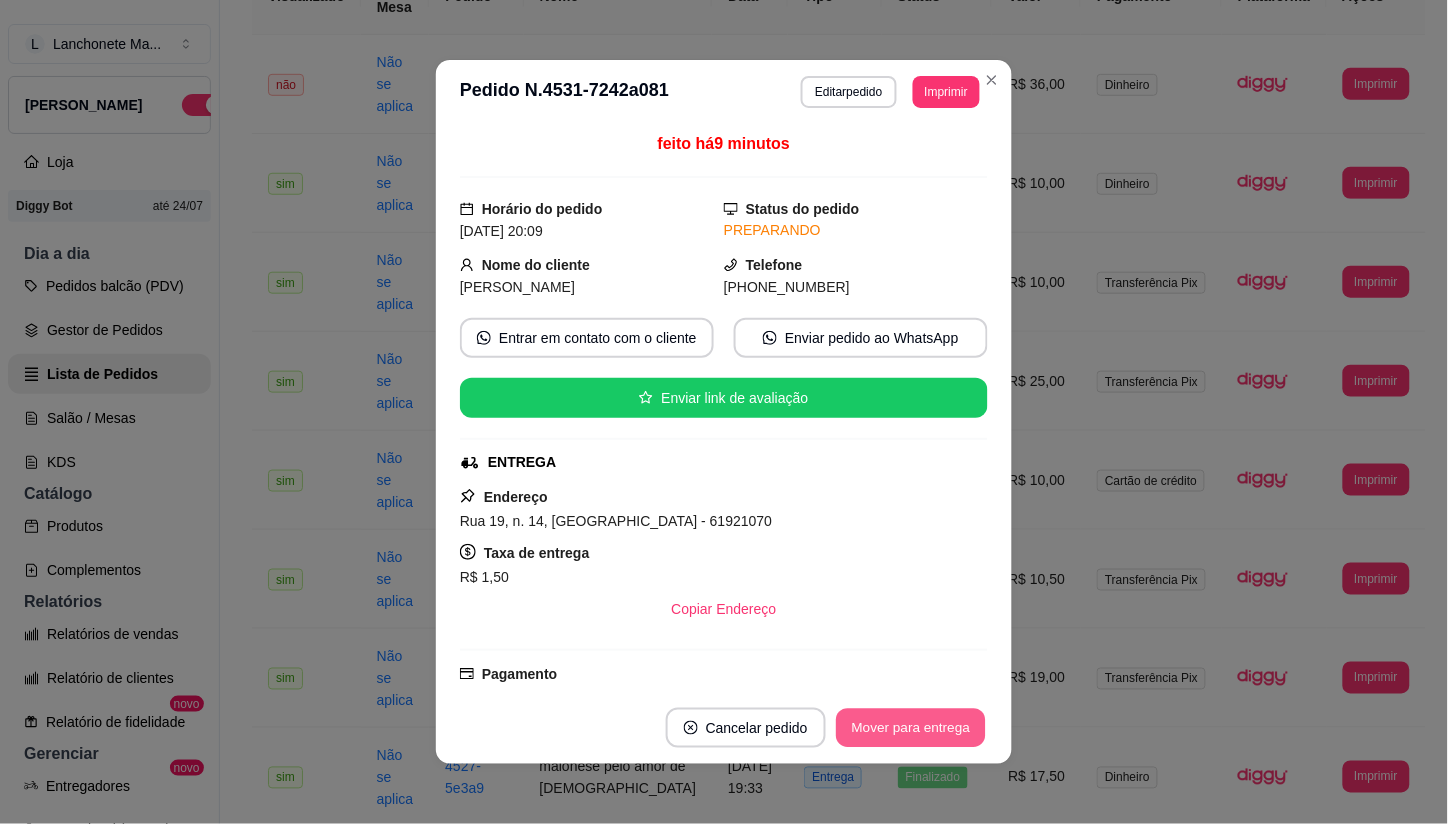 click on "Mover para entrega" at bounding box center [911, 728] 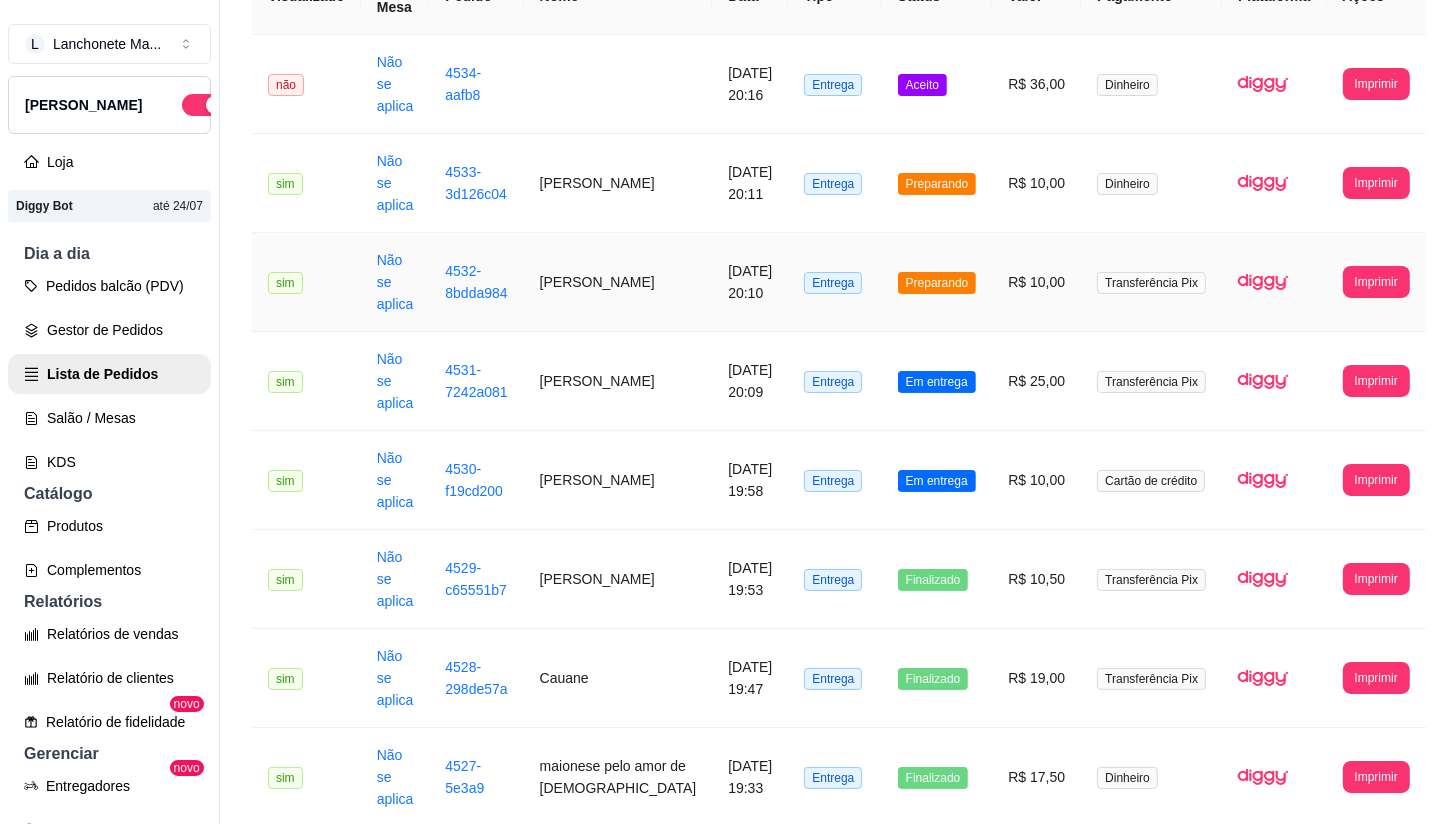 click on "Preparando" at bounding box center (937, 283) 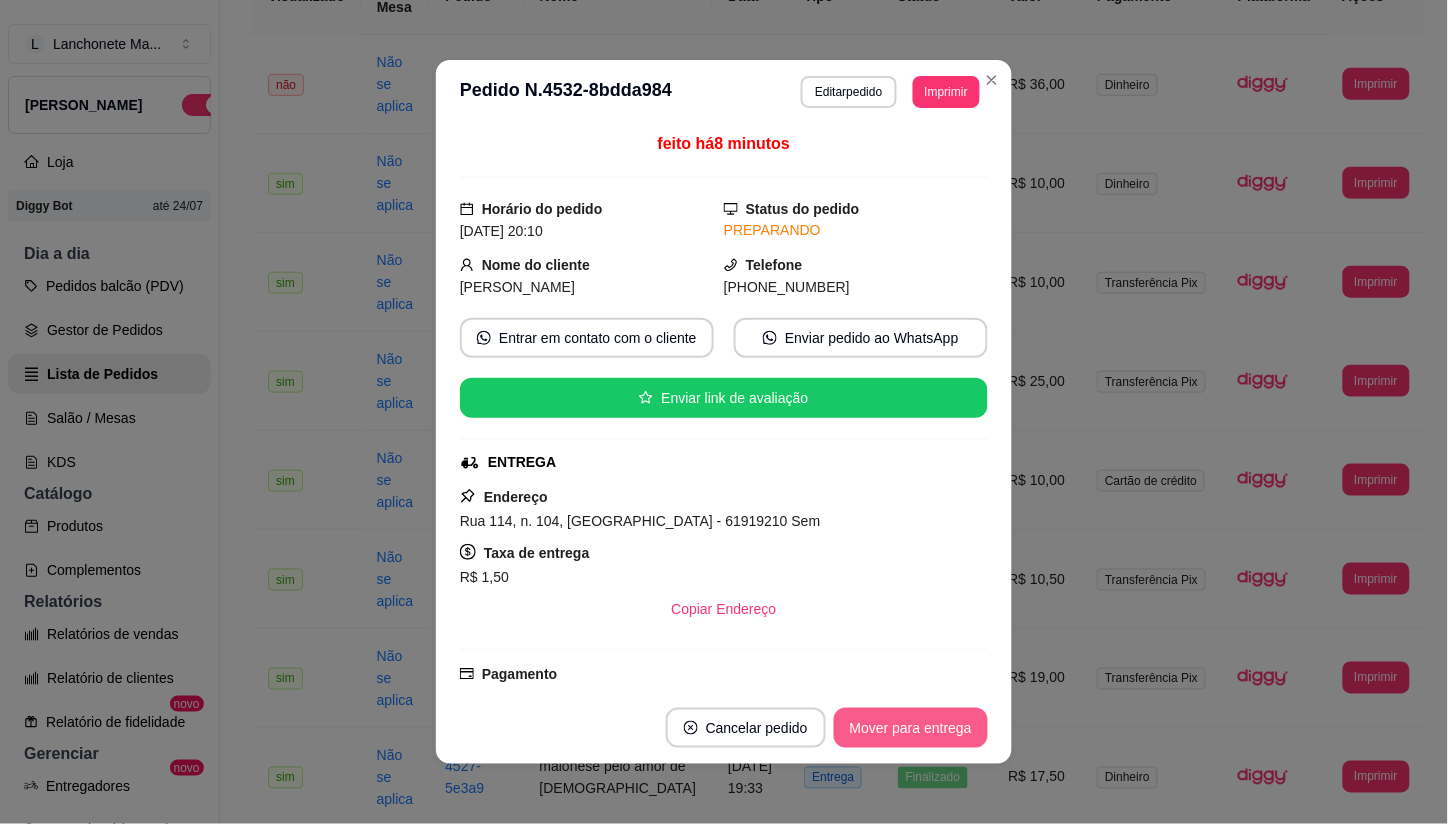 click on "Mover para entrega" at bounding box center [911, 728] 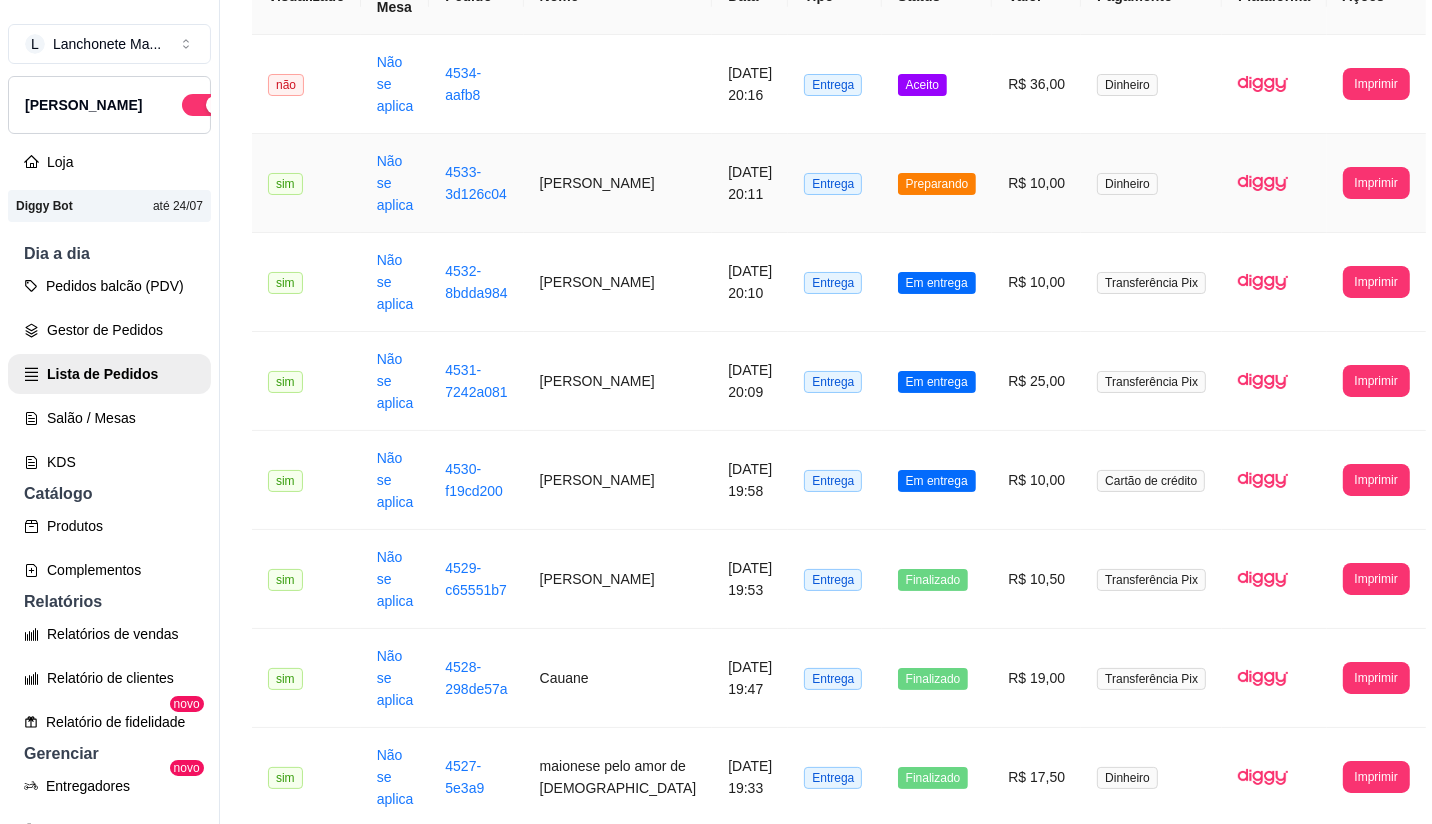 click on "Preparando" at bounding box center (937, 184) 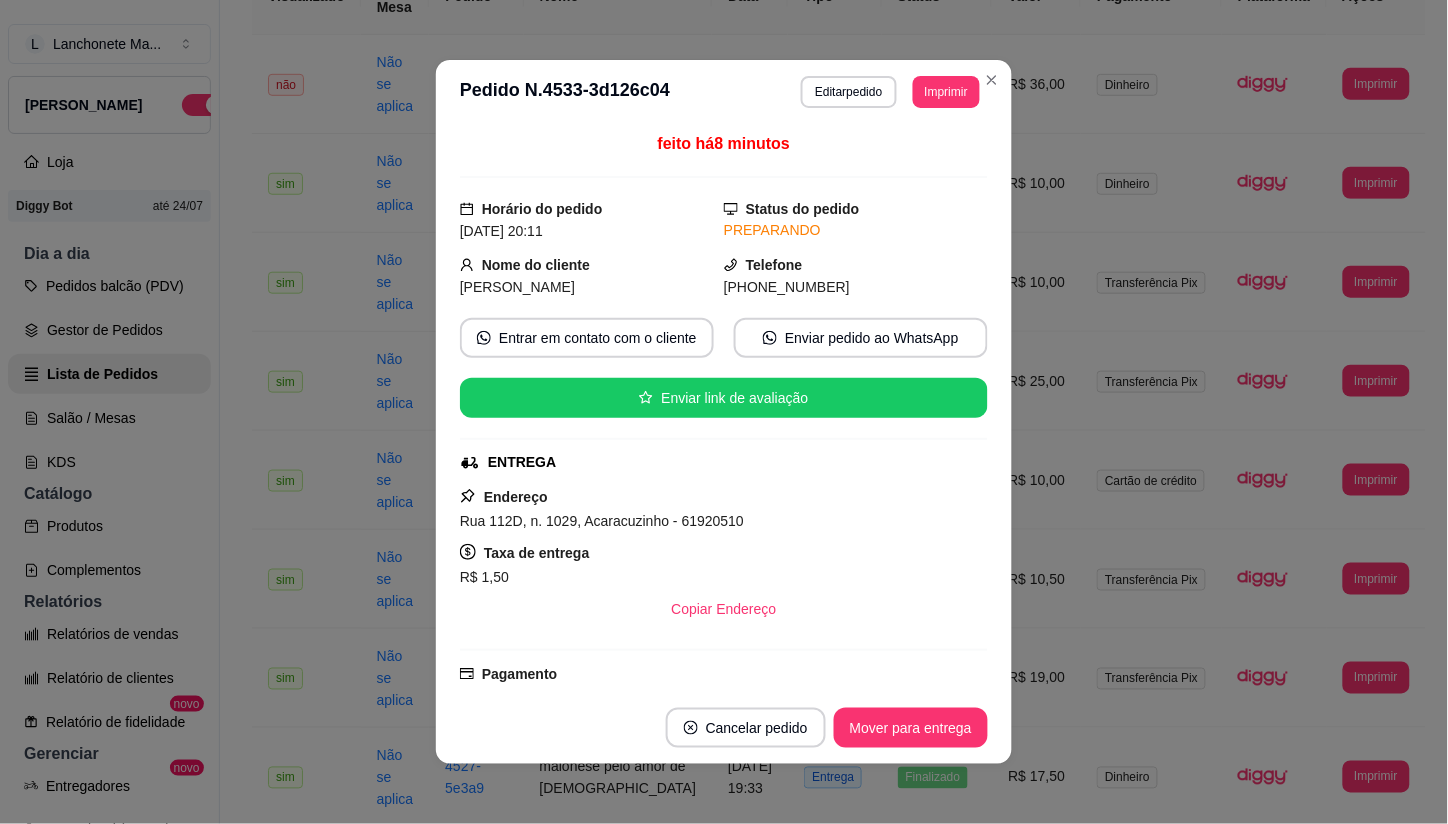 click on "Cancelar pedido Mover para entrega" at bounding box center (724, 728) 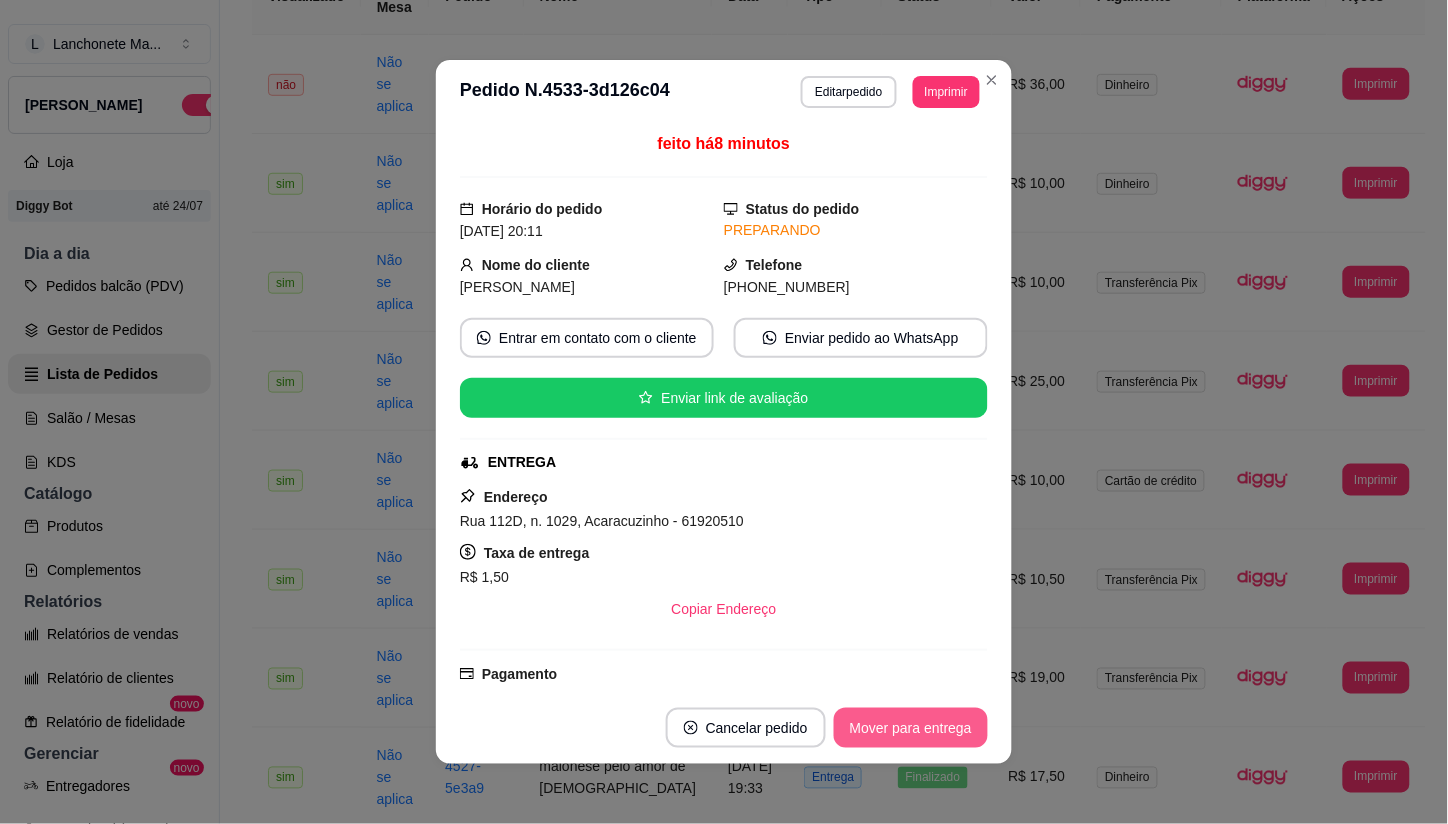 click on "Mover para entrega" at bounding box center [911, 728] 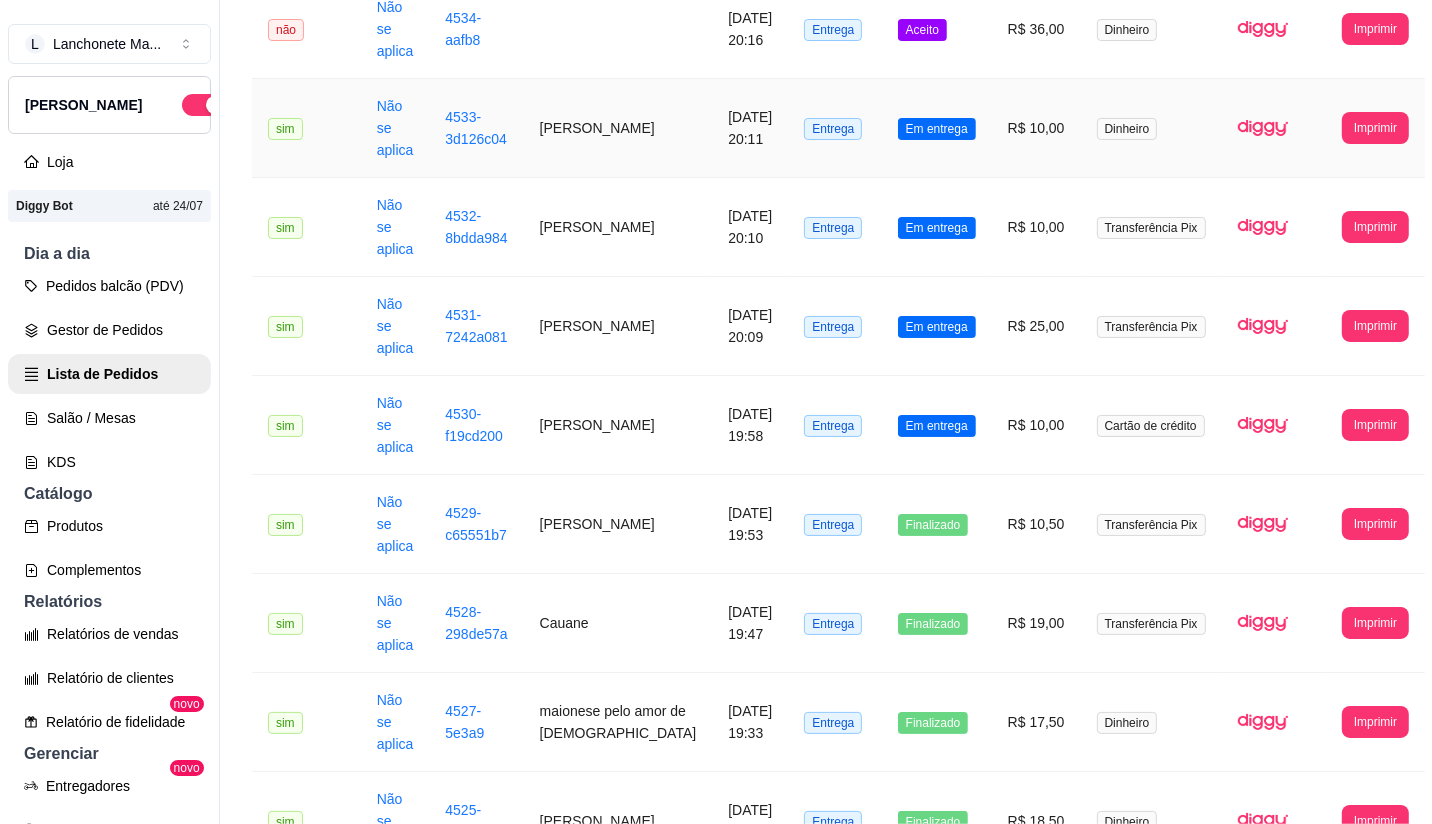 scroll, scrollTop: 222, scrollLeft: 0, axis: vertical 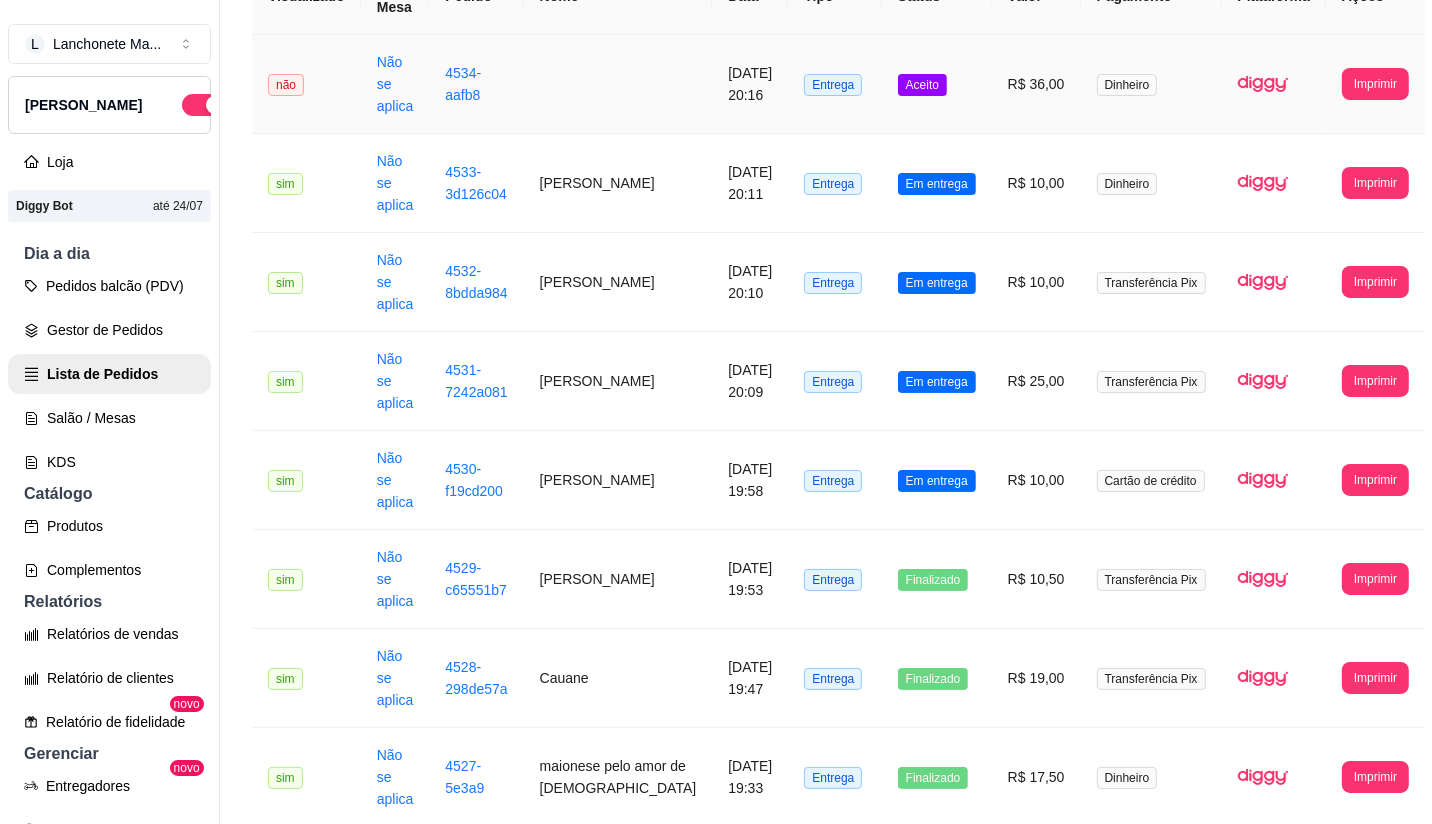 click on "Aceito" at bounding box center (937, 84) 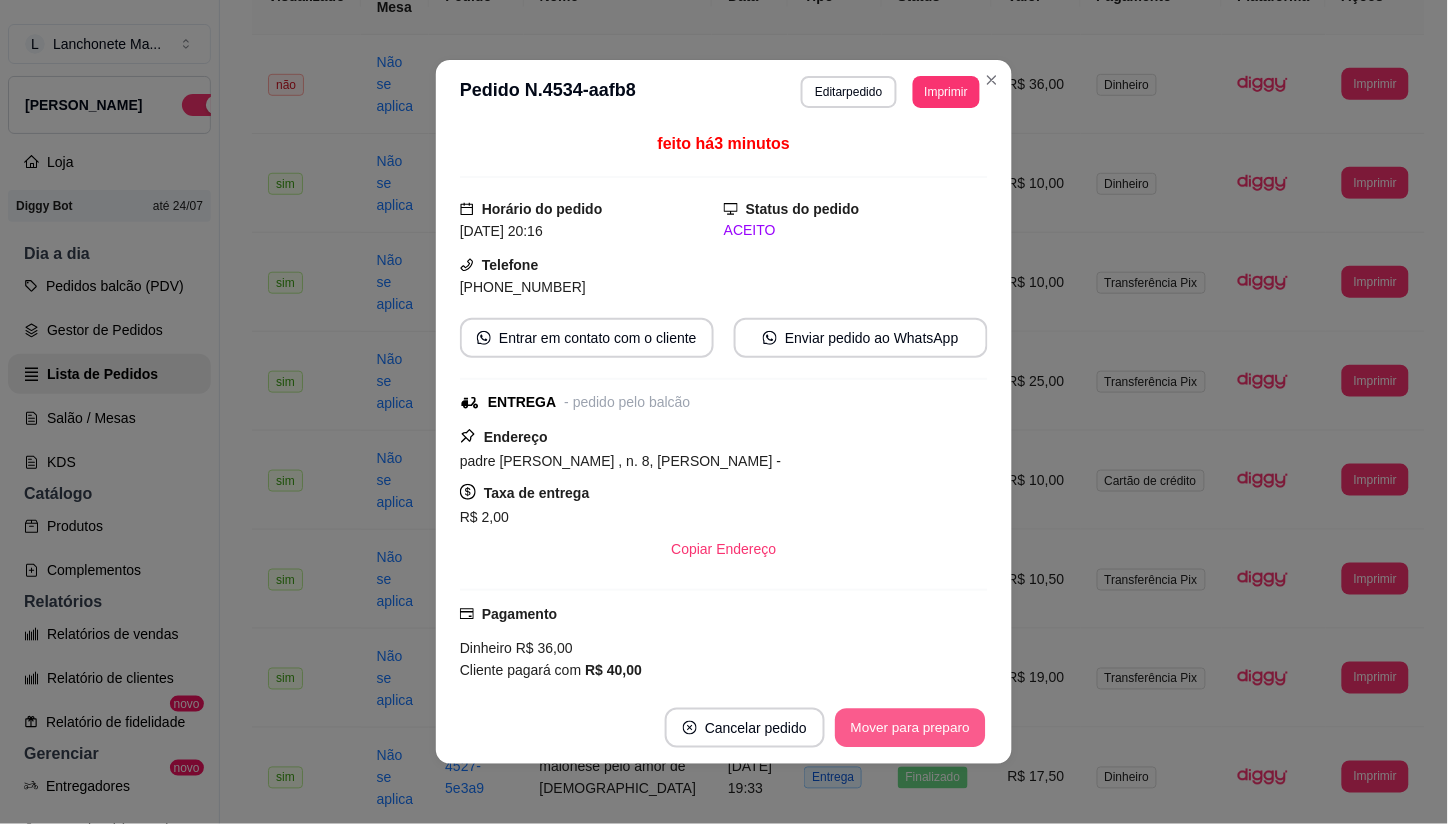 click on "Mover para preparo" at bounding box center (910, 728) 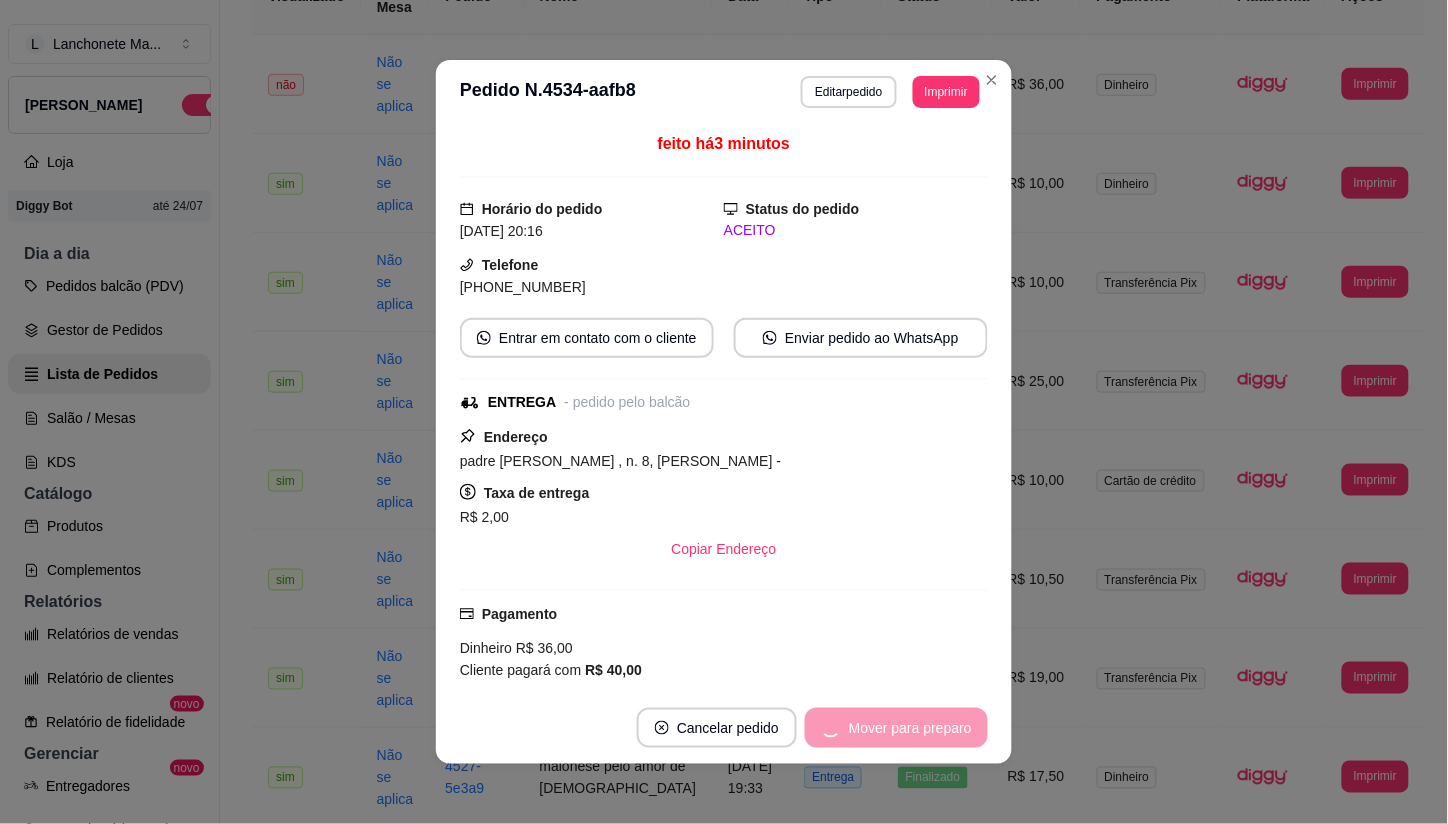 click on "Mover para preparo" at bounding box center [896, 728] 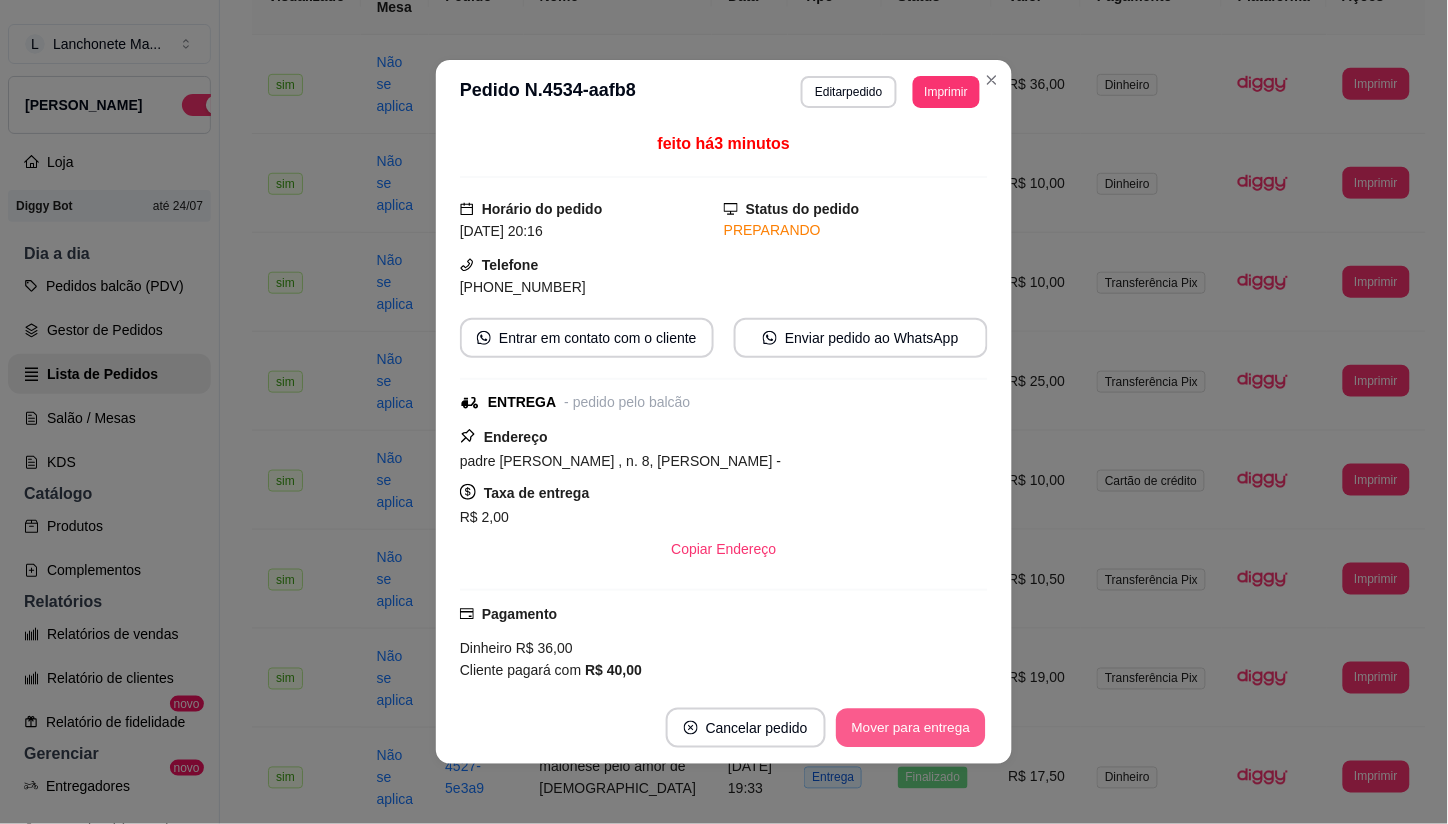 click on "Mover para entrega" at bounding box center (911, 728) 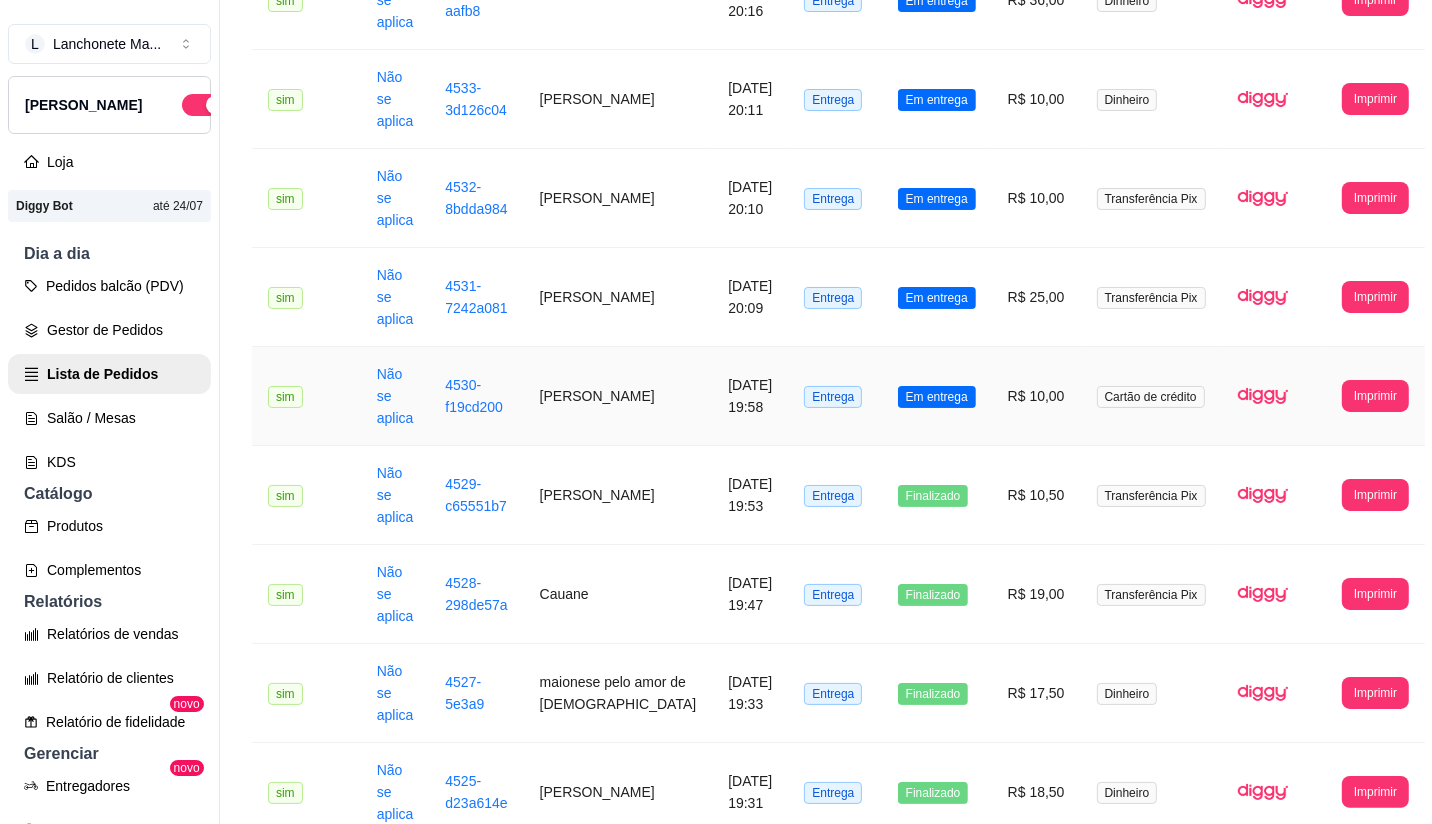 scroll, scrollTop: 0, scrollLeft: 0, axis: both 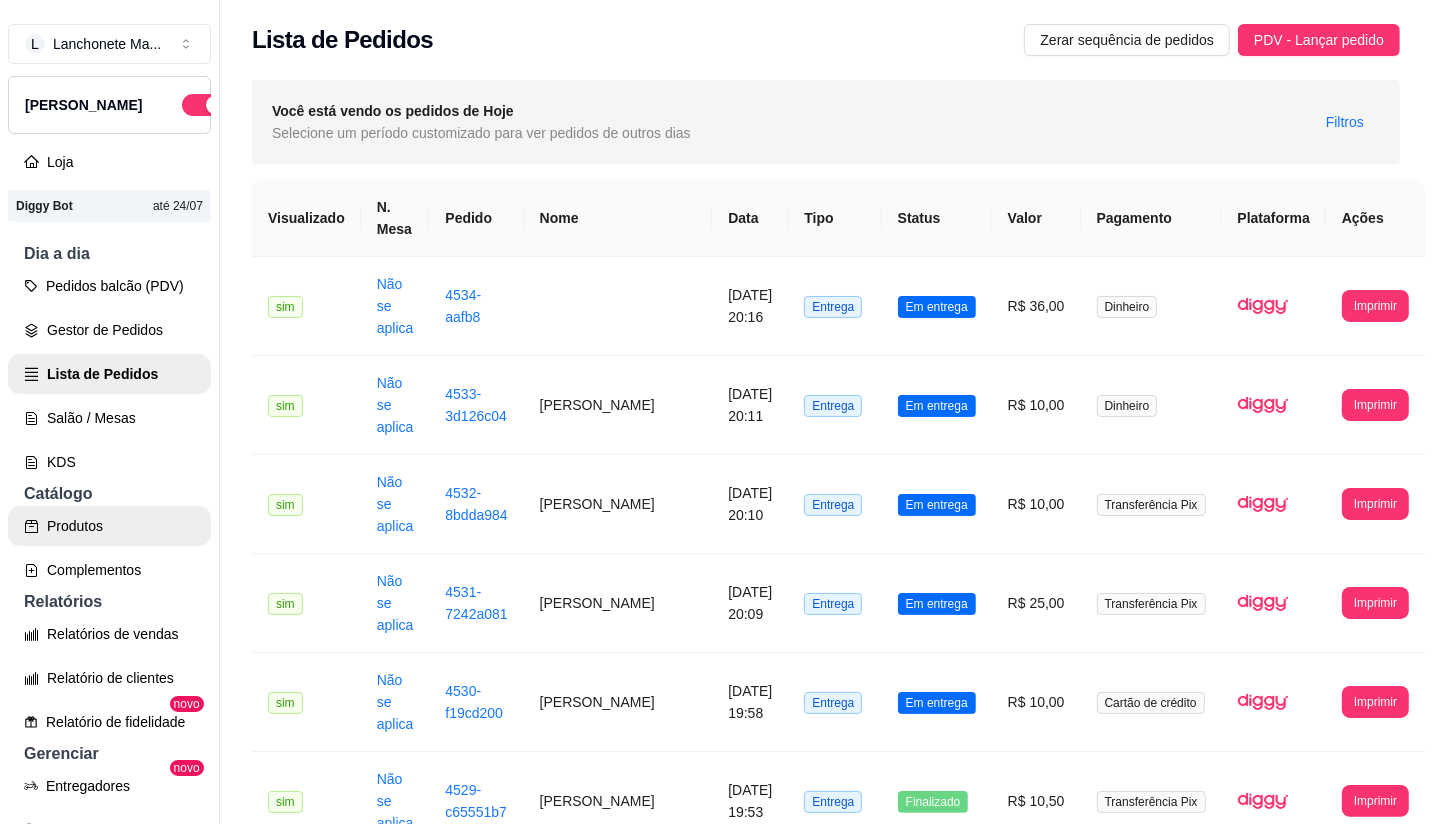 click on "Produtos" at bounding box center [109, 526] 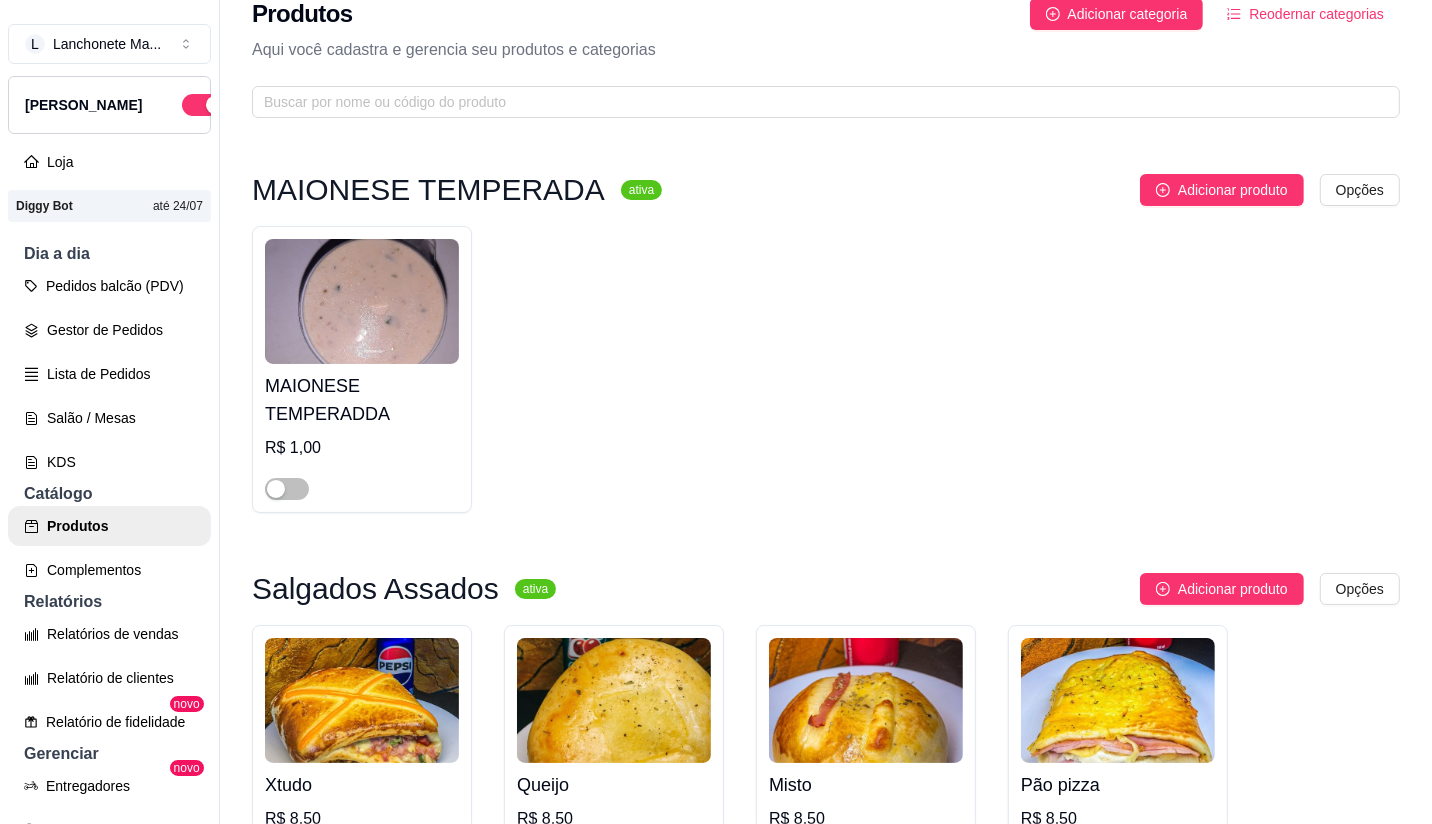 scroll, scrollTop: 81, scrollLeft: 0, axis: vertical 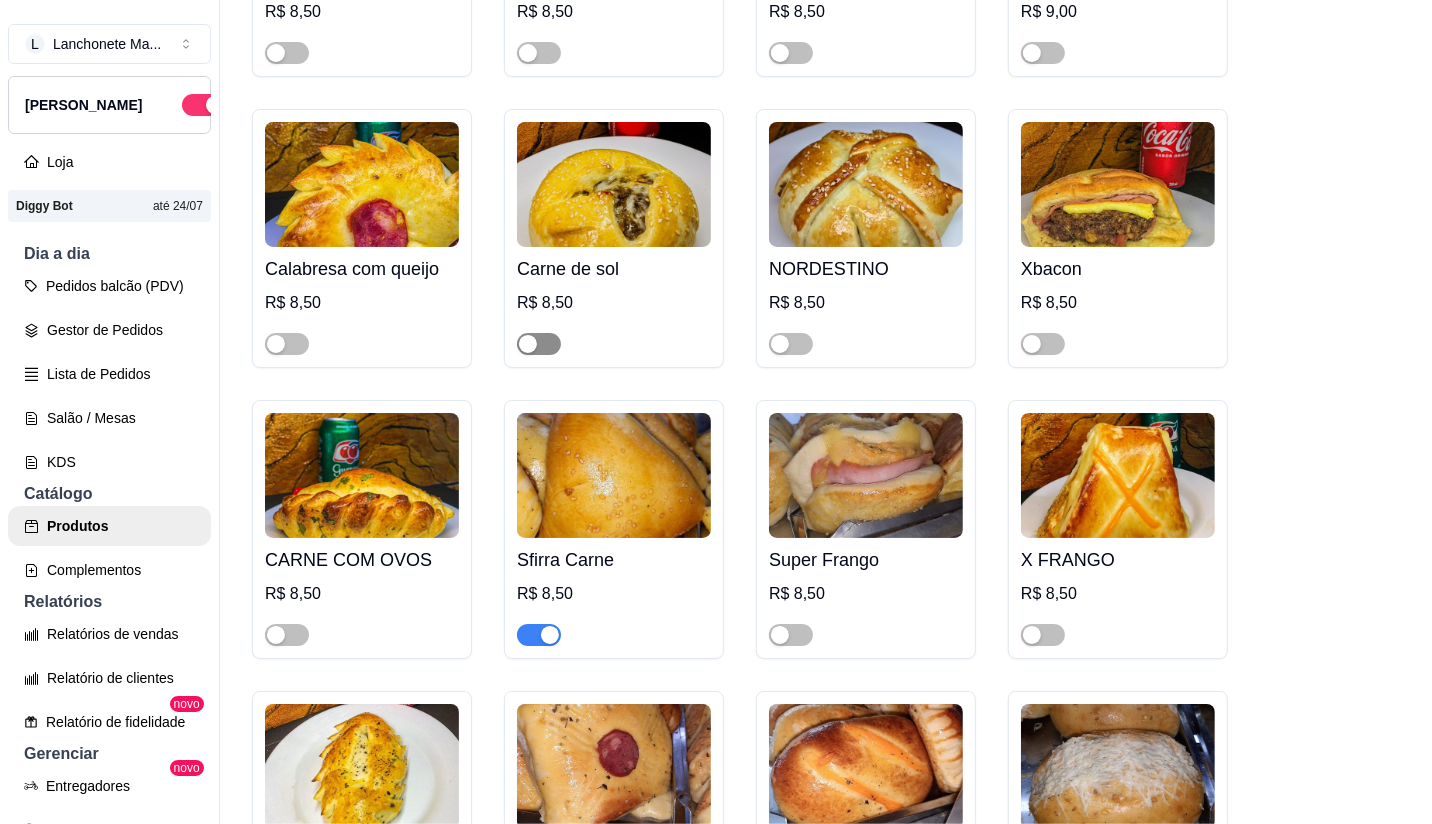 click at bounding box center [528, 344] 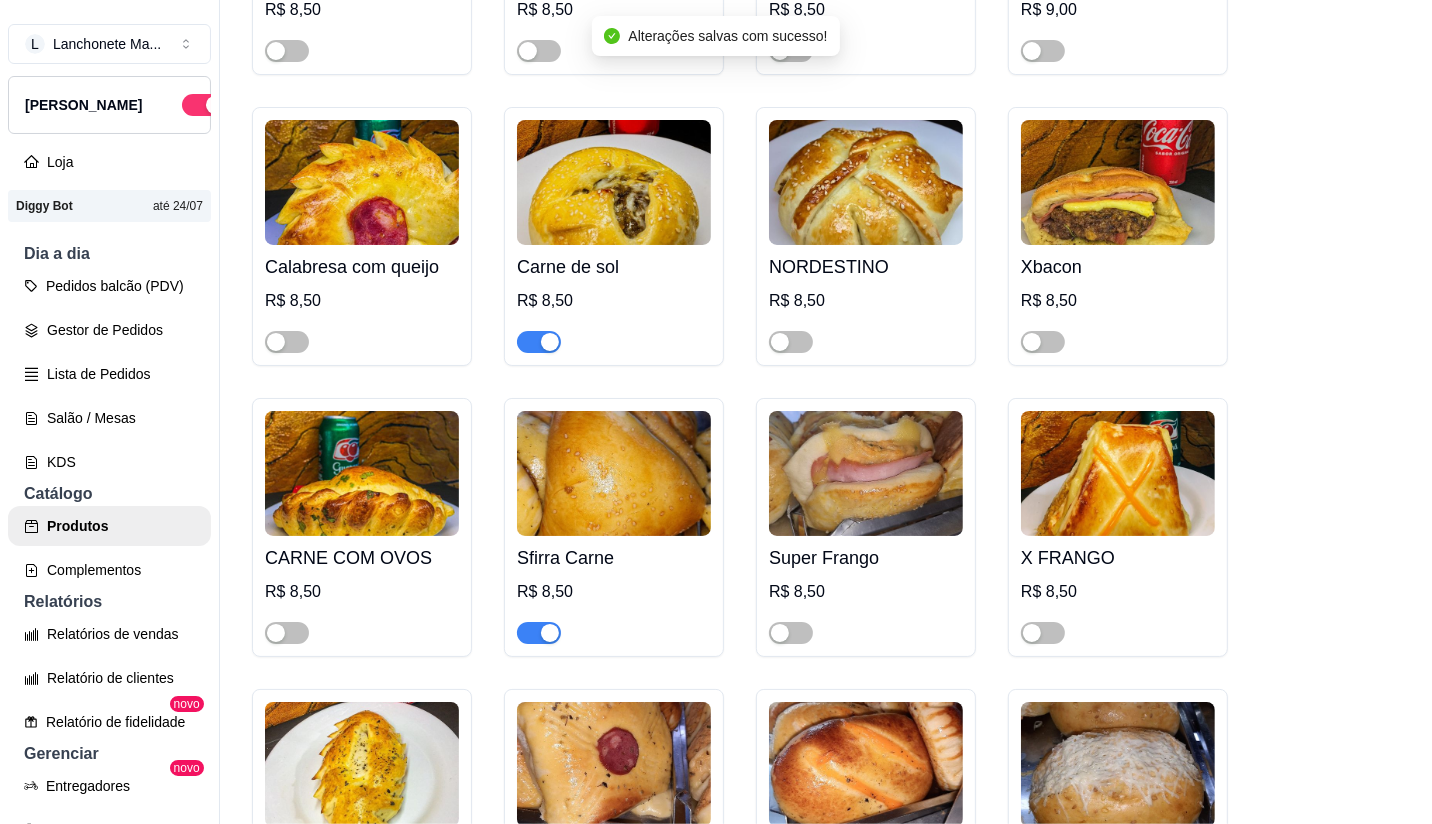 scroll, scrollTop: 1152, scrollLeft: 0, axis: vertical 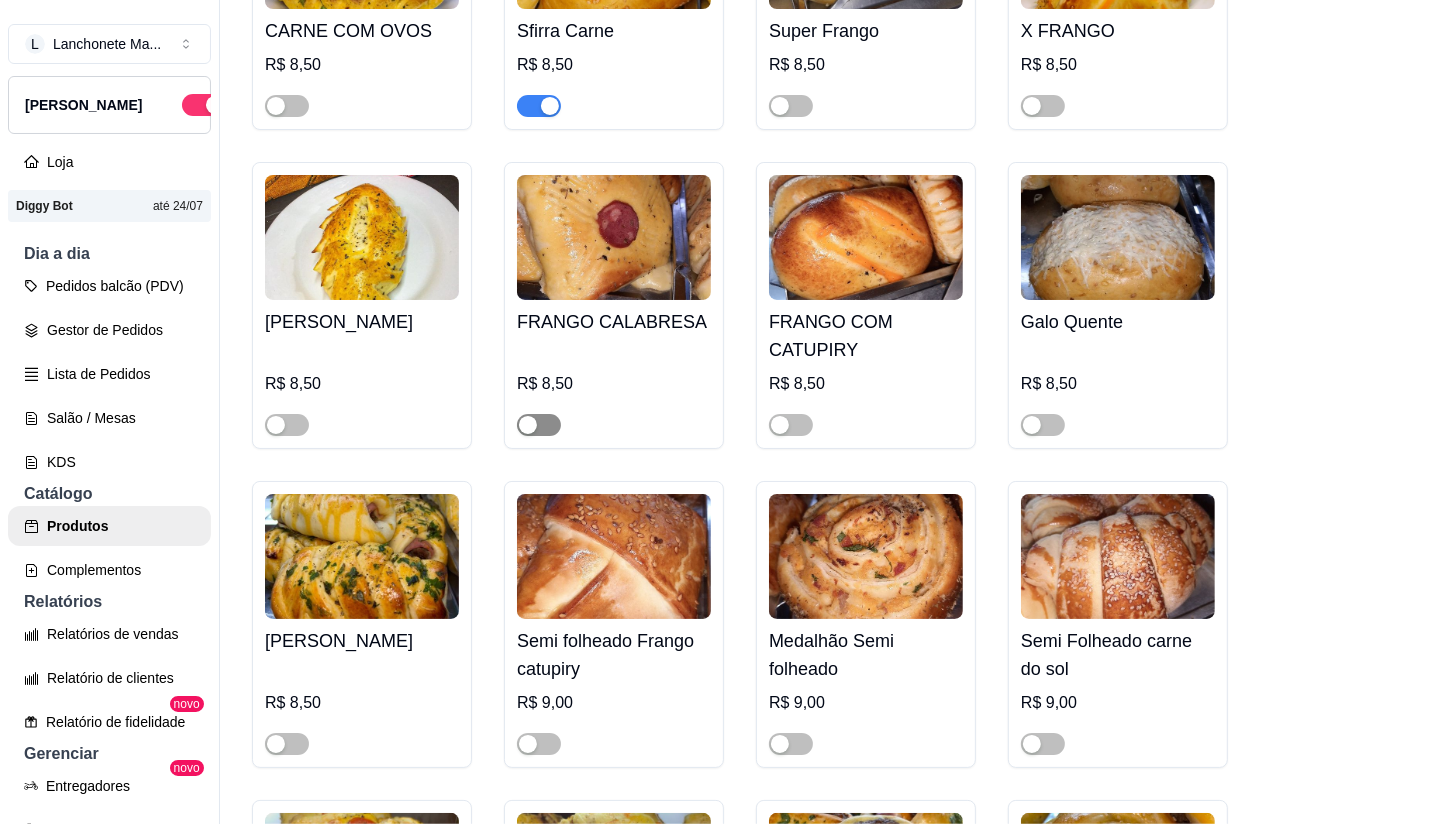 click at bounding box center [528, 425] 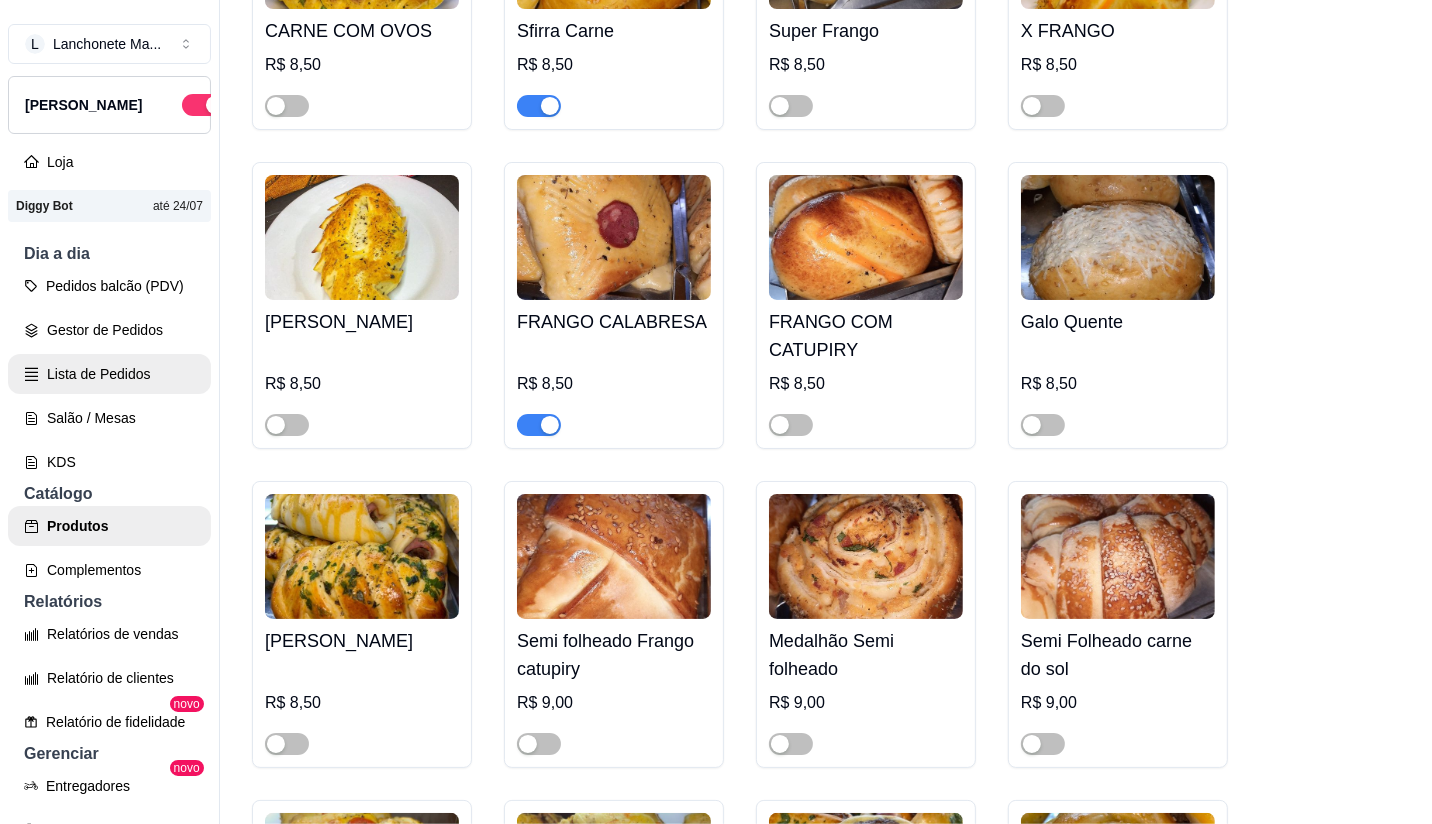click on "Lista de Pedidos" at bounding box center [109, 374] 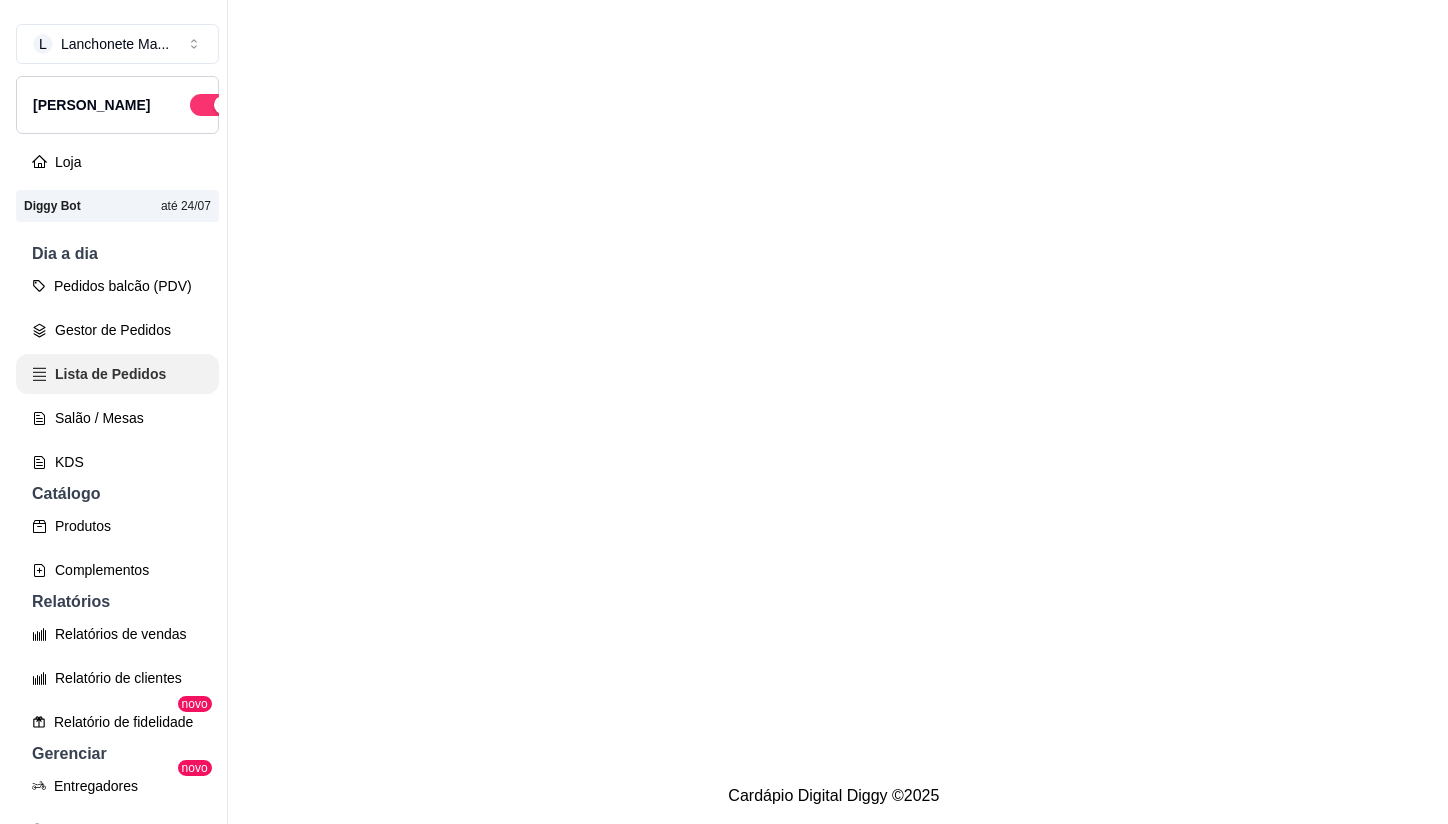 scroll, scrollTop: 0, scrollLeft: 0, axis: both 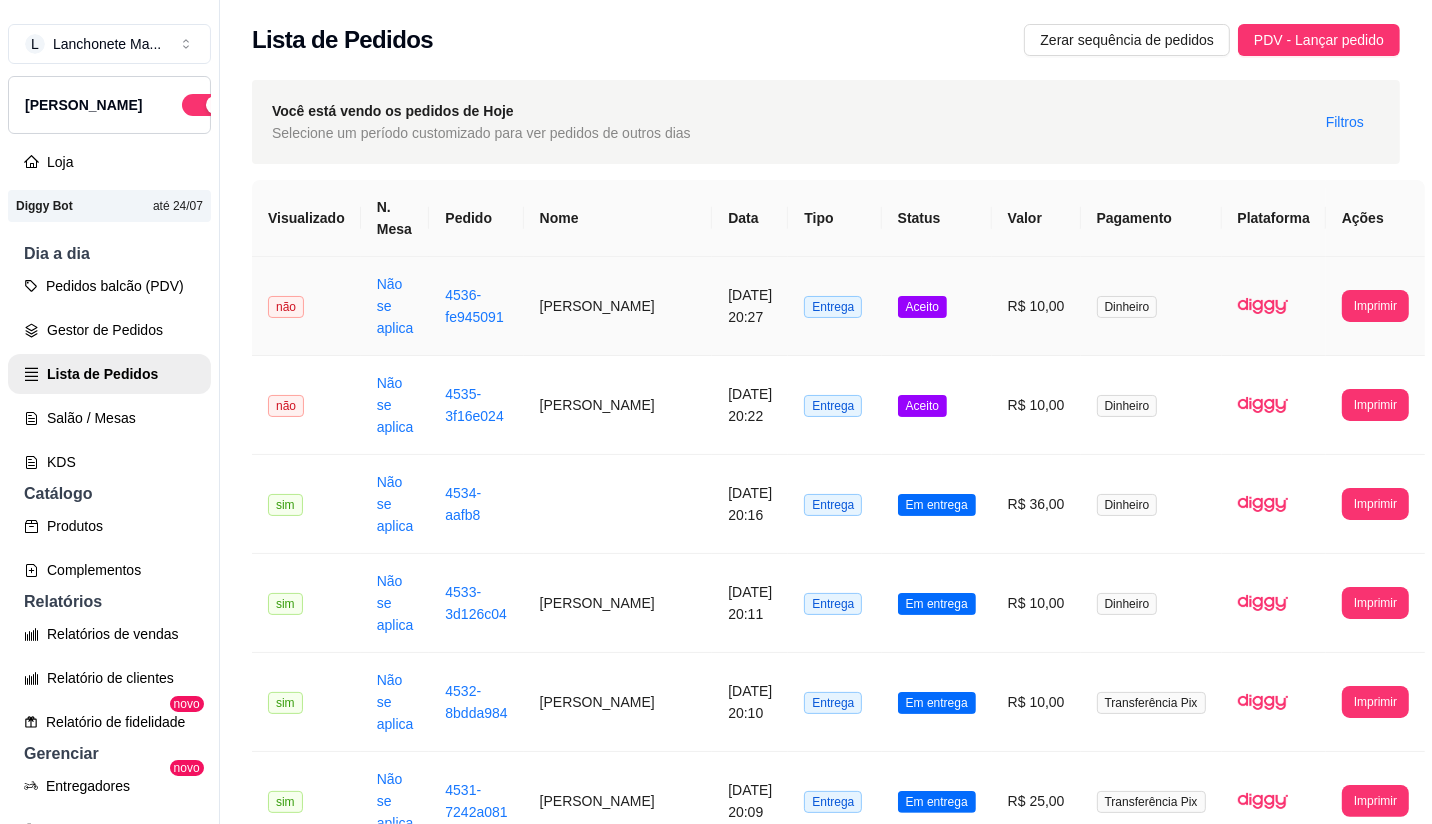 click on "Aceito" at bounding box center (937, 306) 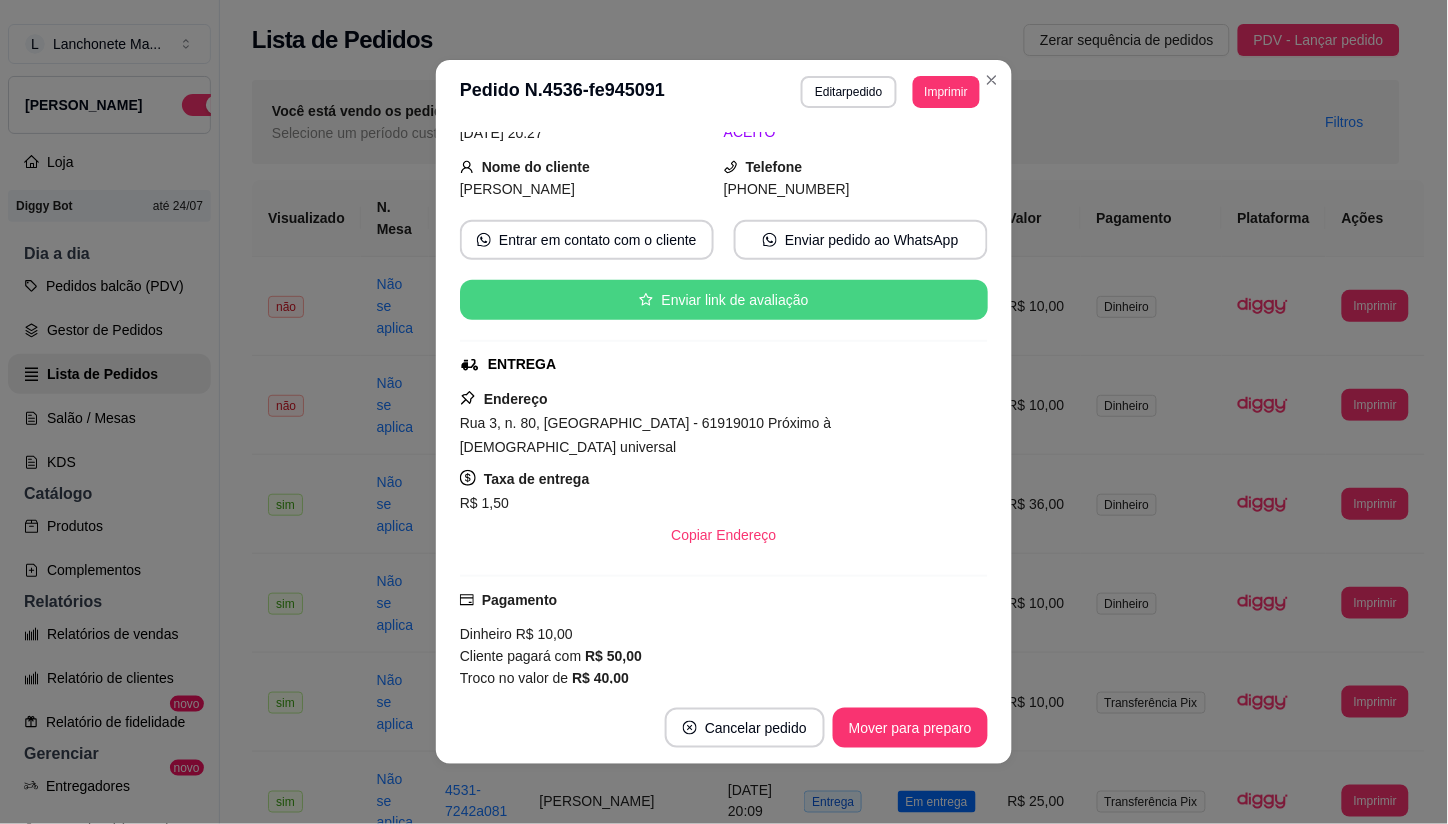 scroll, scrollTop: 111, scrollLeft: 0, axis: vertical 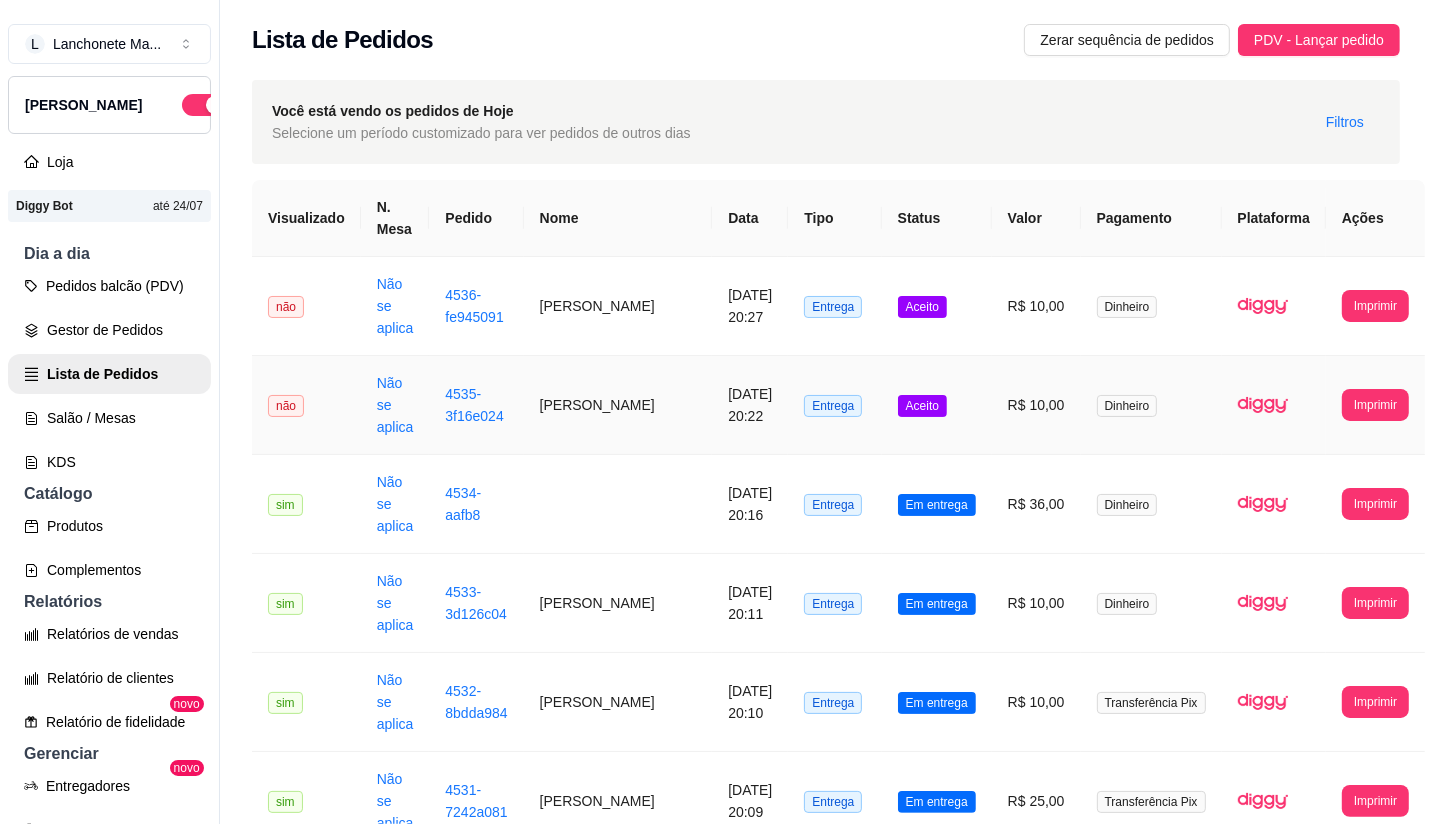 click on "Aceito" at bounding box center (937, 405) 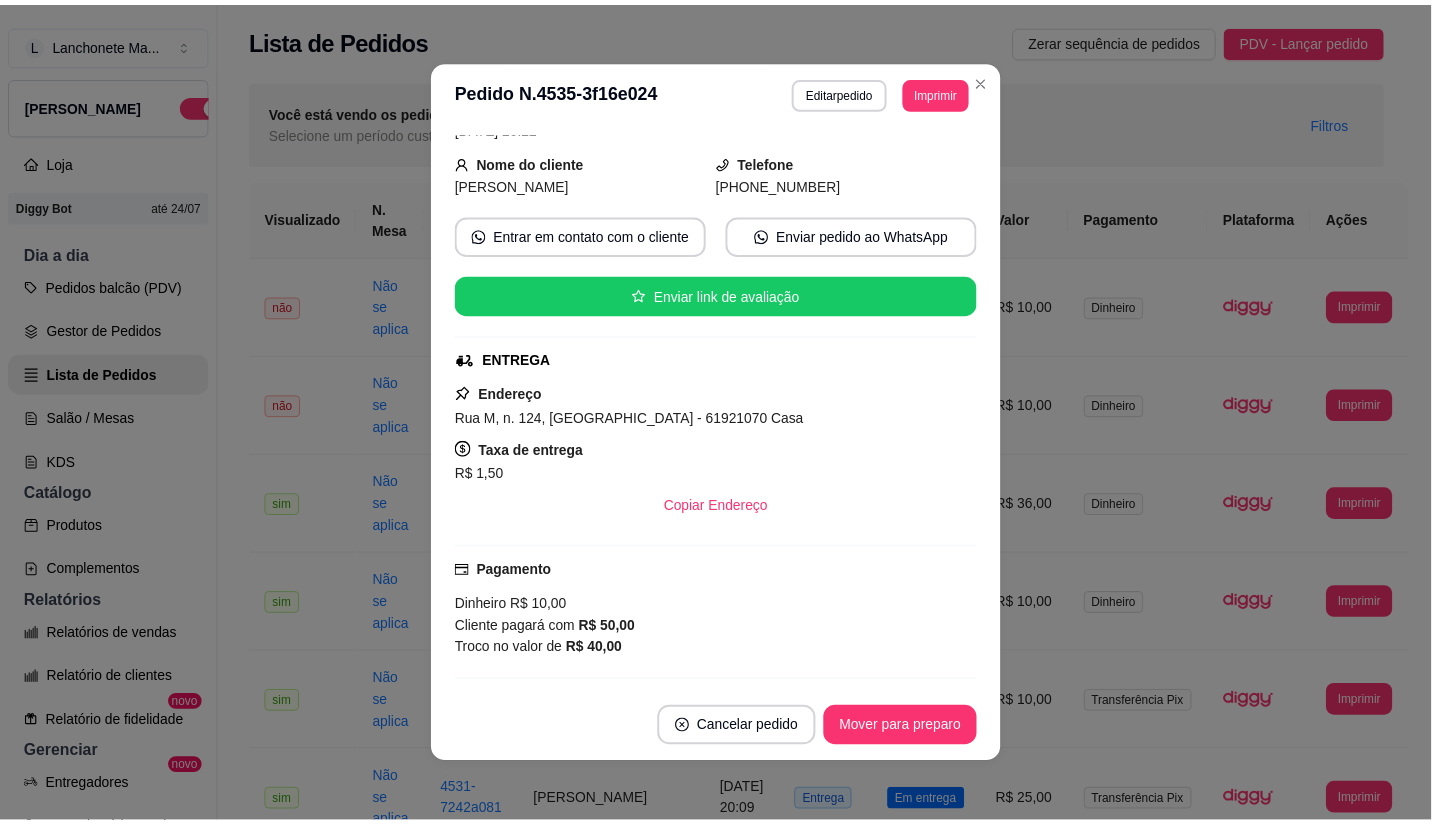 scroll, scrollTop: 111, scrollLeft: 0, axis: vertical 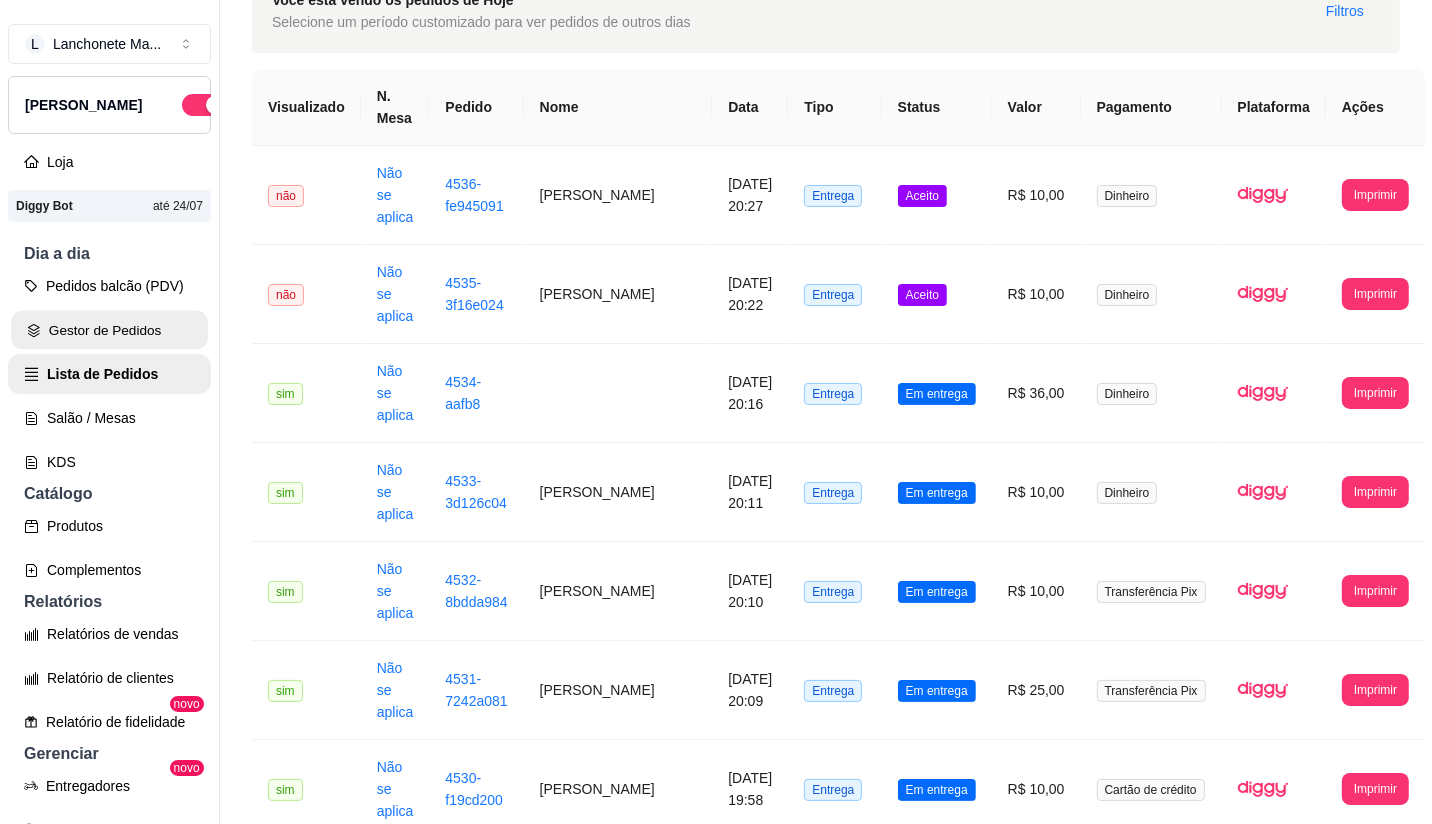 click on "Gestor de Pedidos" at bounding box center [109, 330] 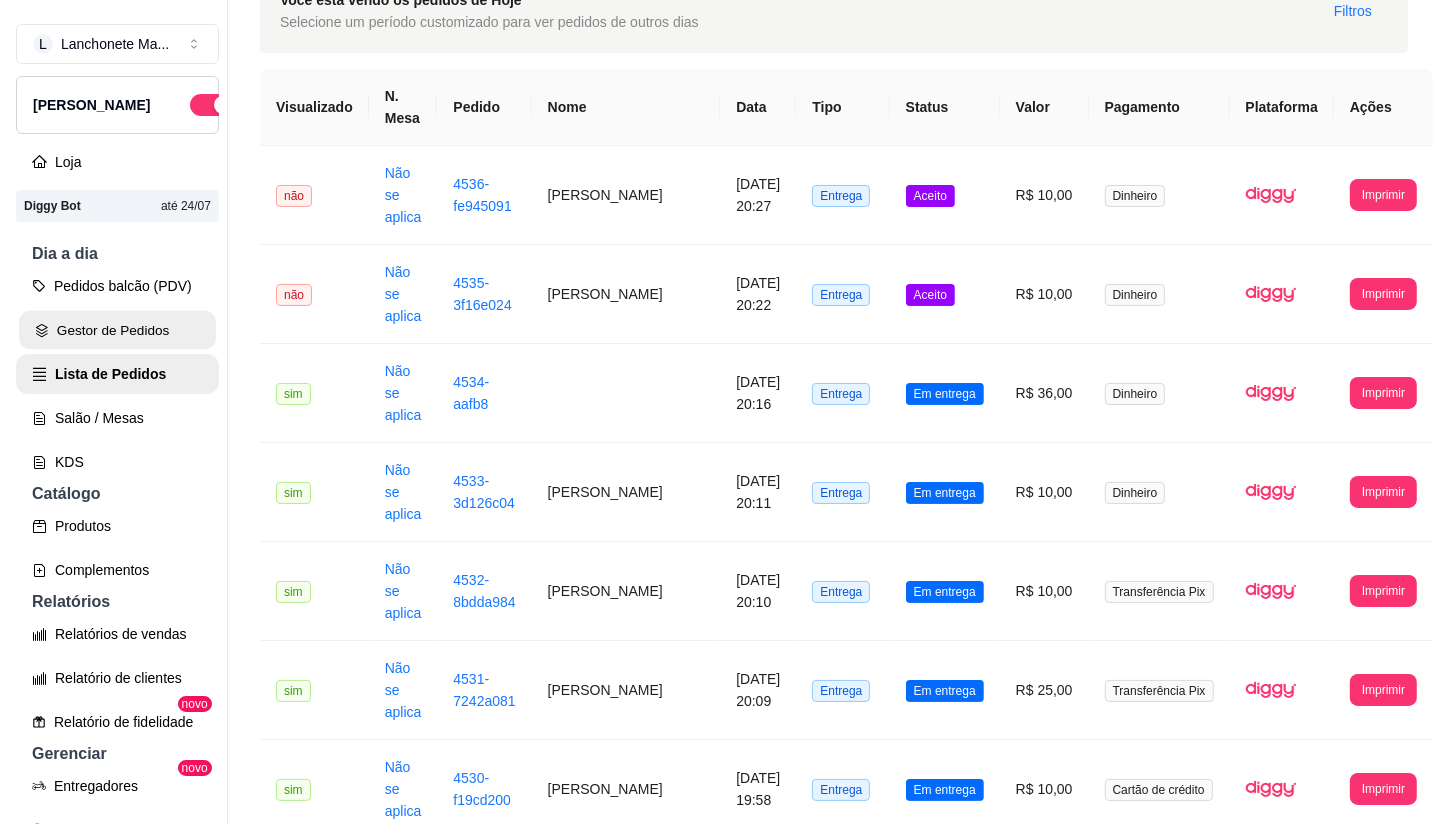 scroll, scrollTop: 0, scrollLeft: 0, axis: both 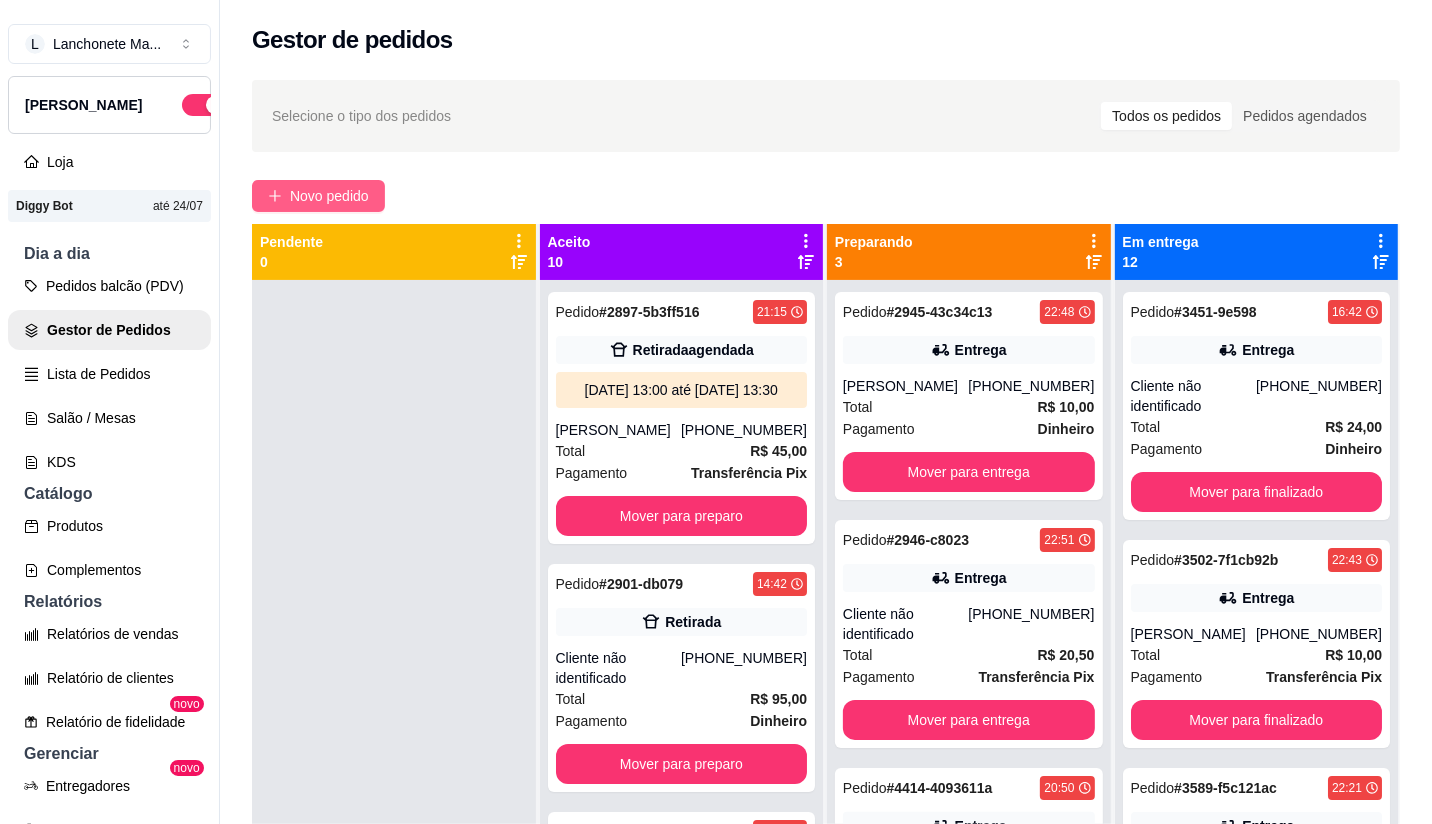 click on "Novo pedido" at bounding box center (329, 196) 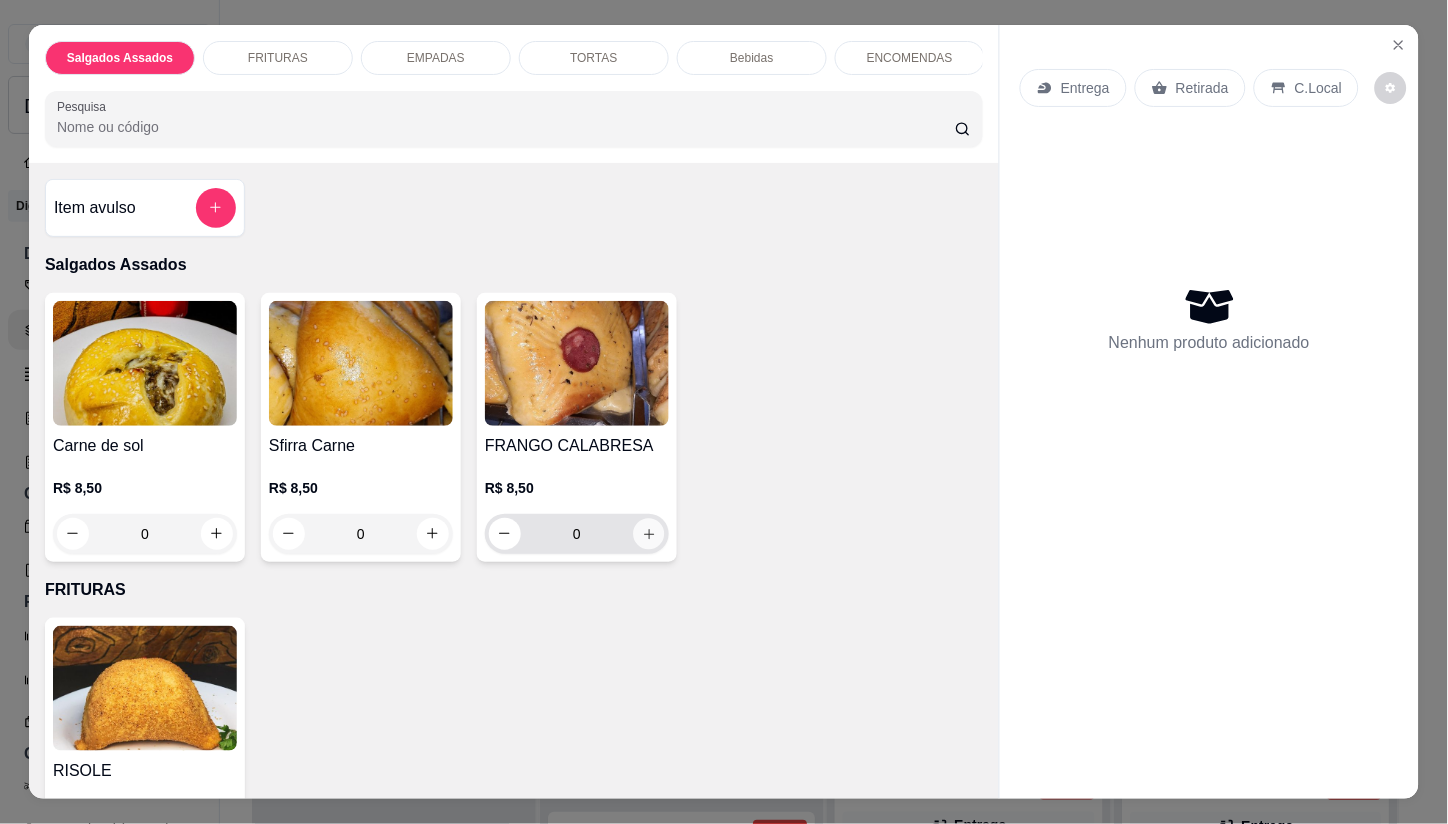 click 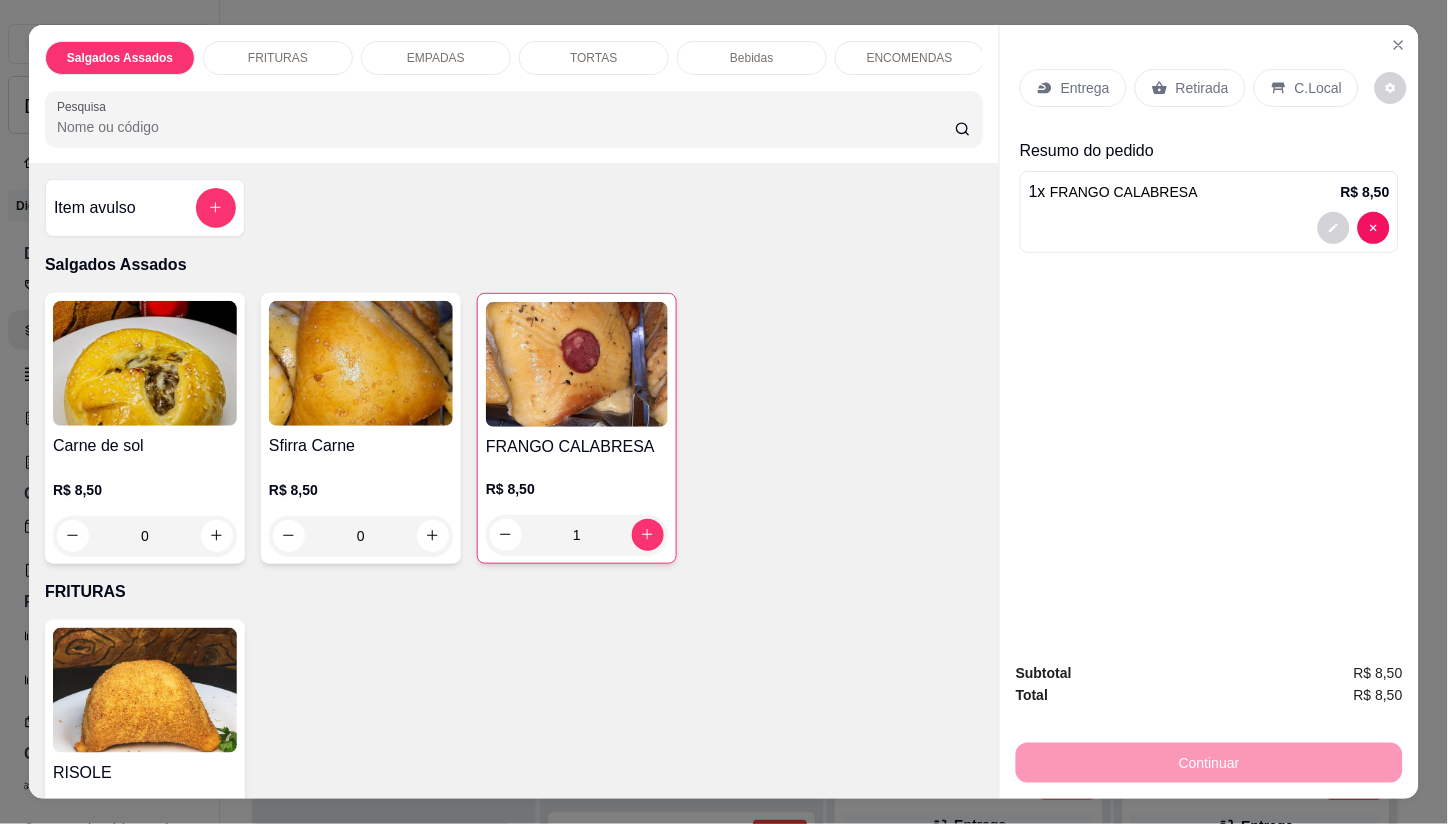click on "Entrega" at bounding box center (1073, 88) 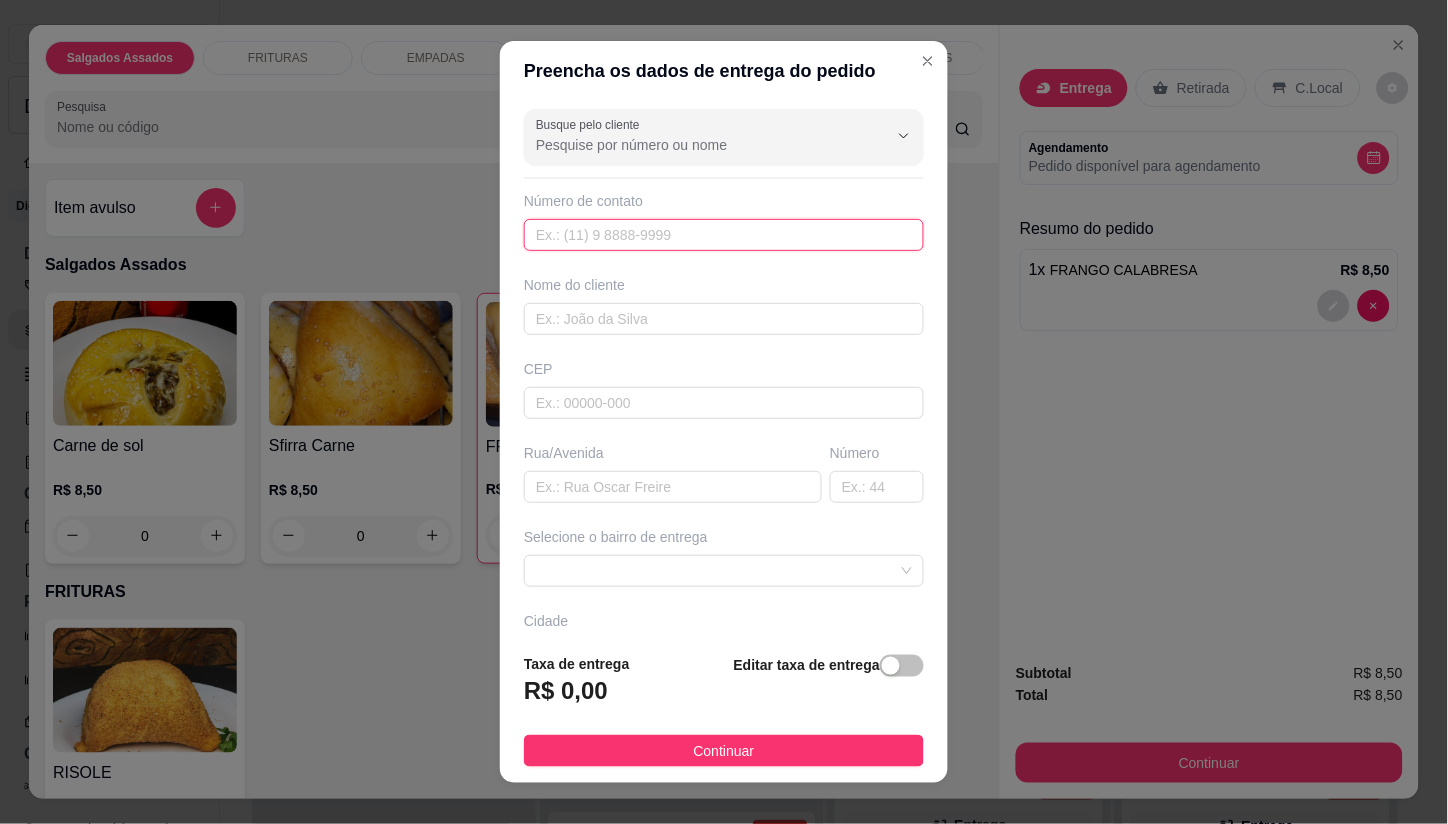 click at bounding box center [724, 235] 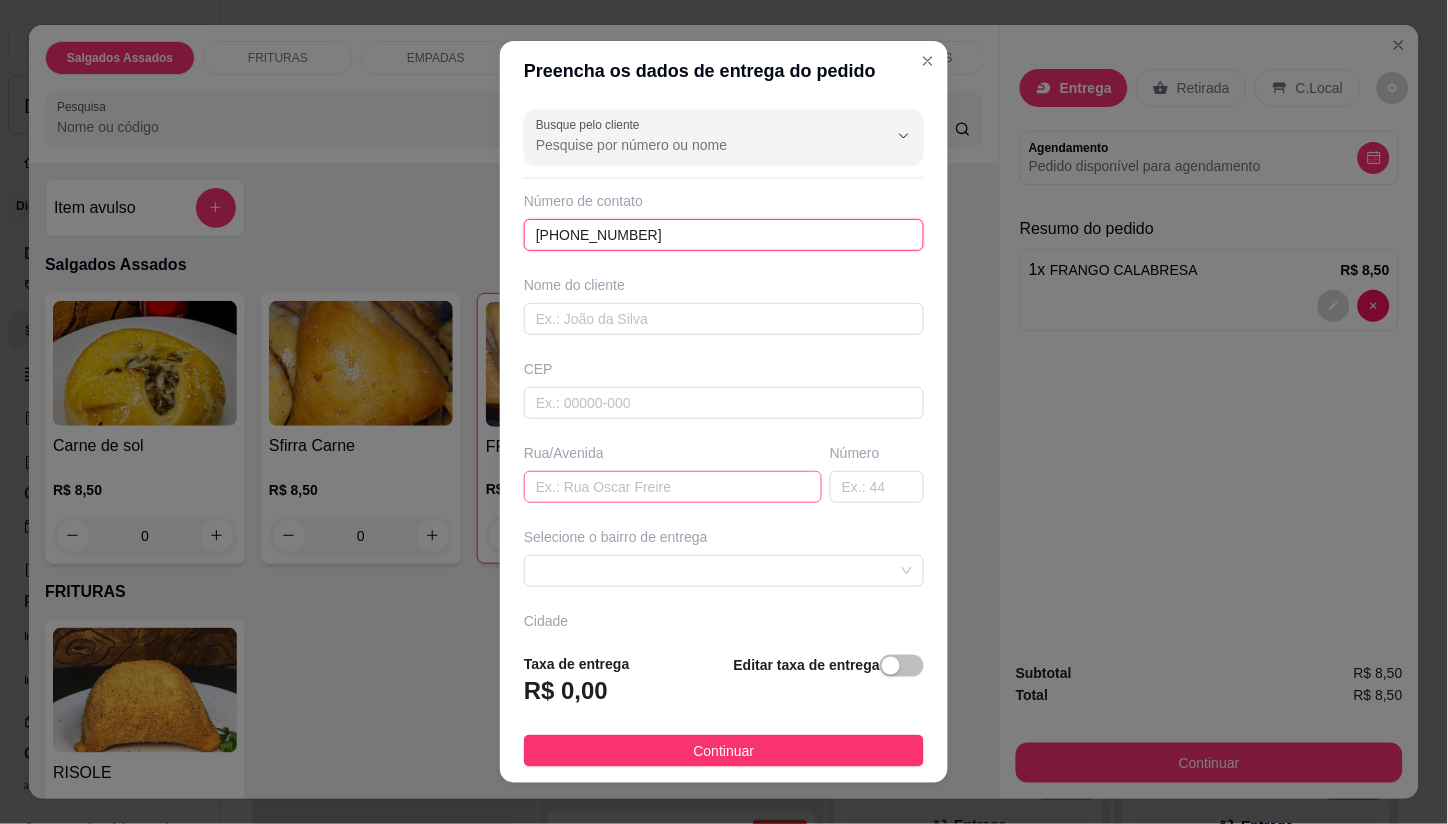type on "[PHONE_NUMBER]" 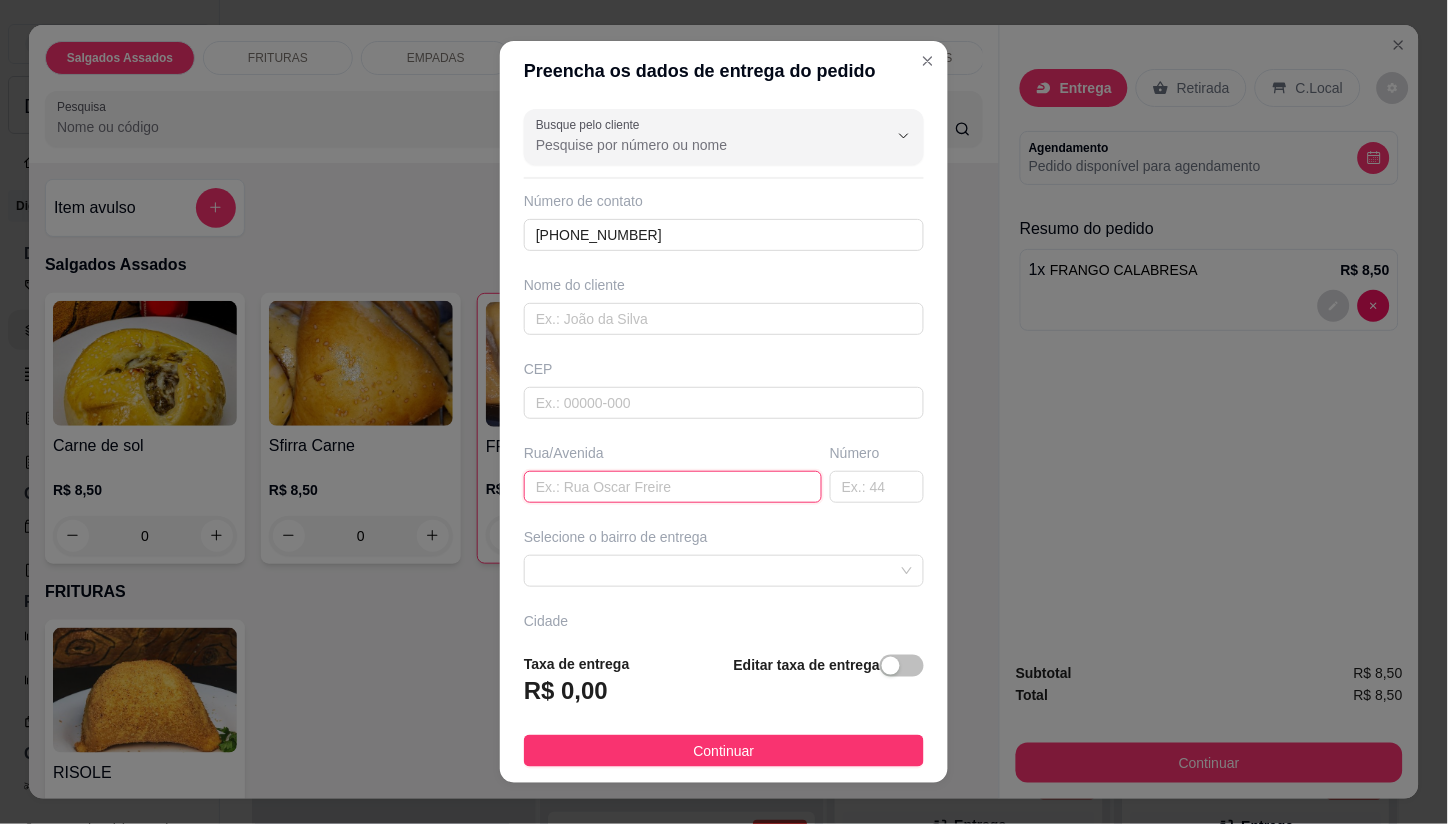 click at bounding box center [673, 487] 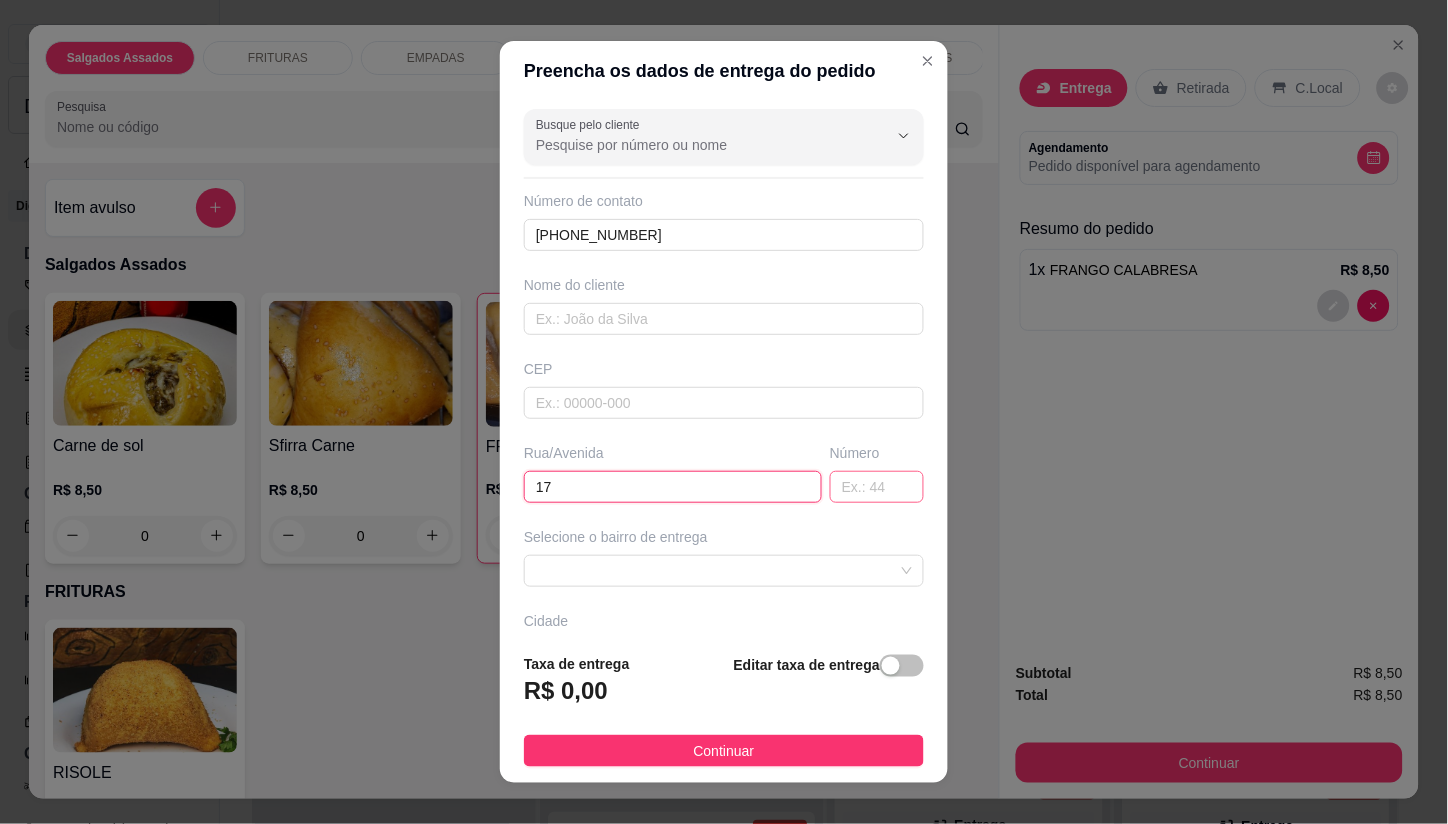 type on "17" 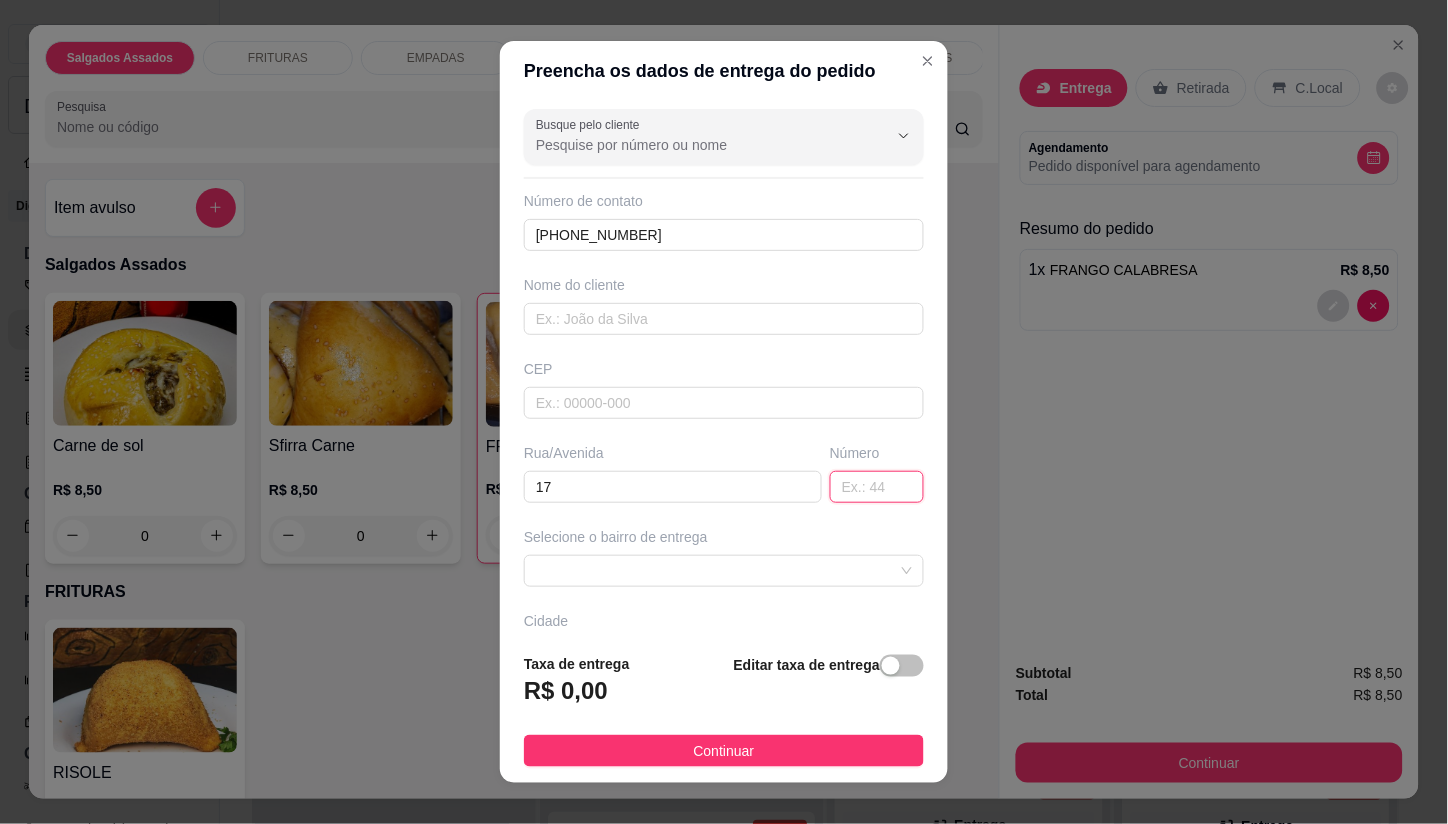 click at bounding box center (877, 487) 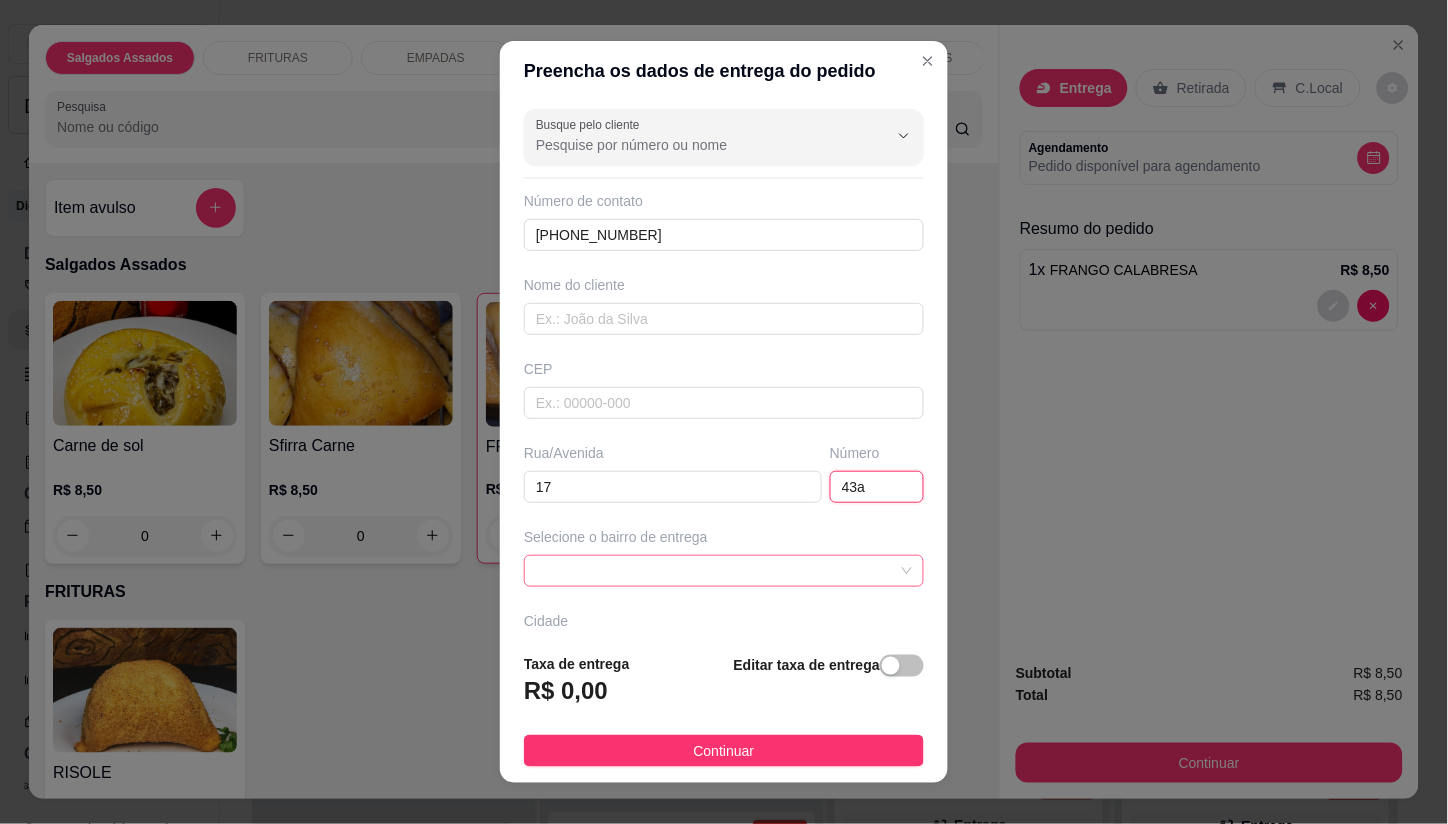 click at bounding box center (724, 571) 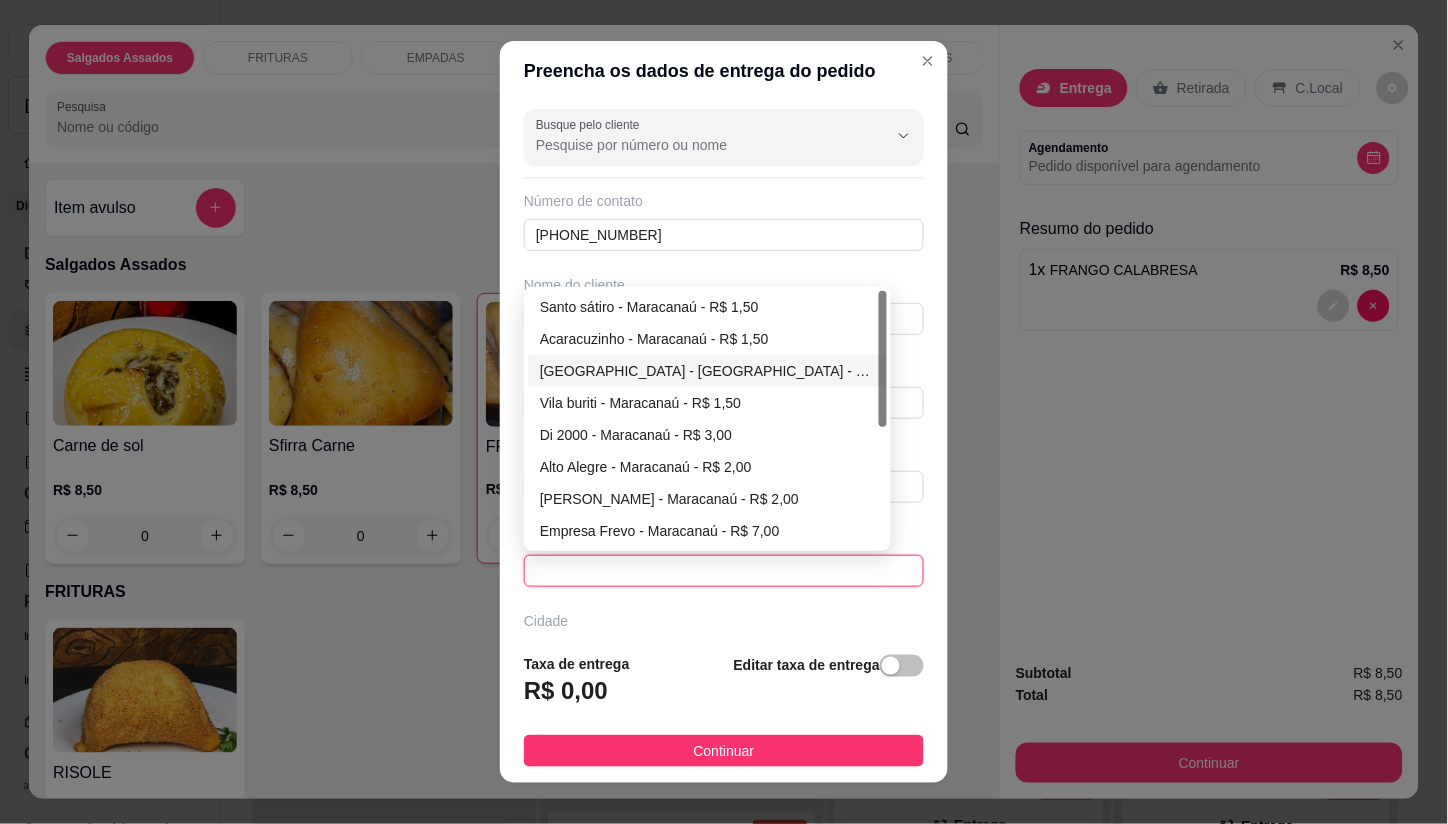 click on "[GEOGRAPHIC_DATA]  - [GEOGRAPHIC_DATA]  -  R$ 1,50" at bounding box center (707, 371) 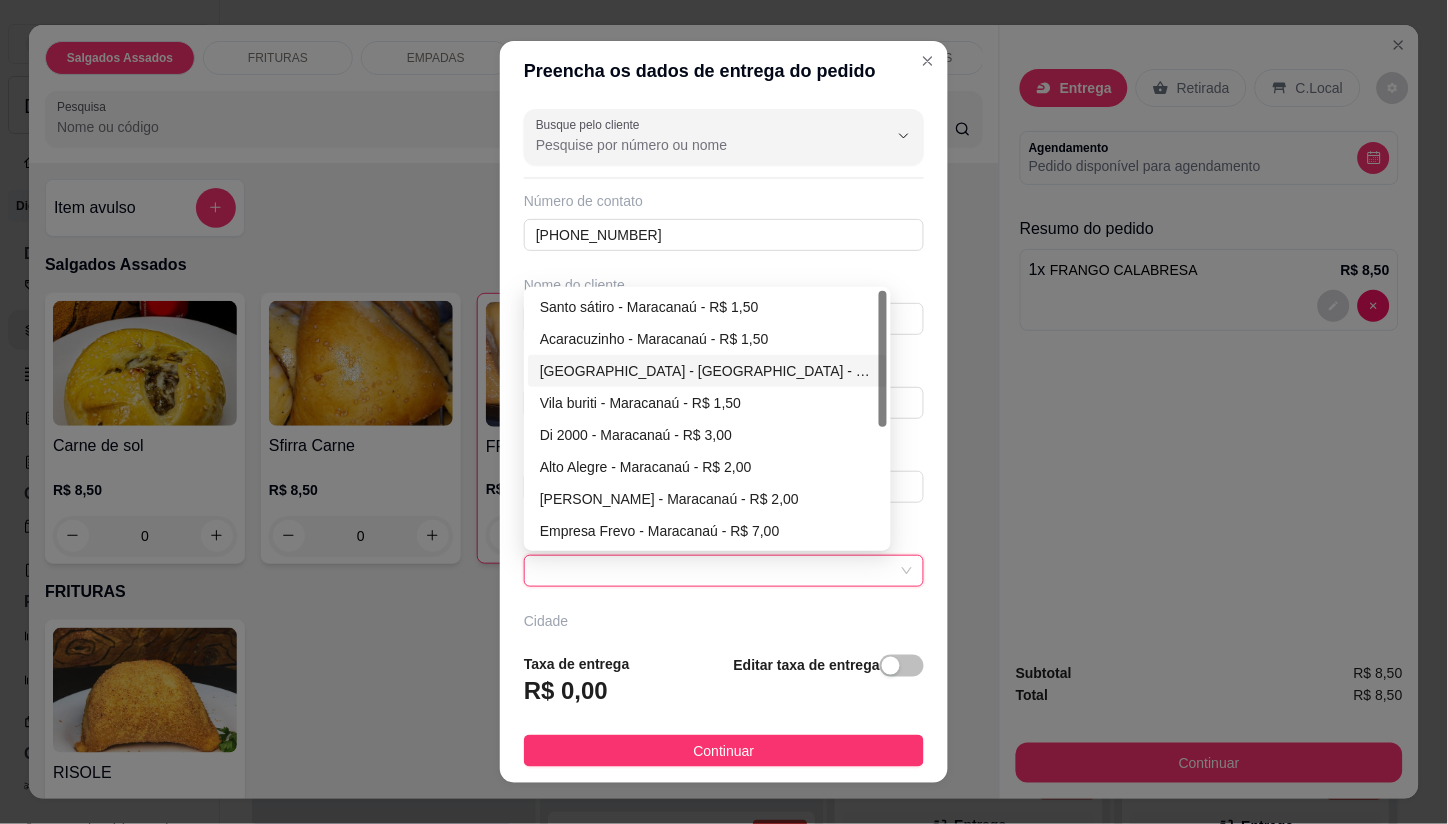 type on "Maracanaú" 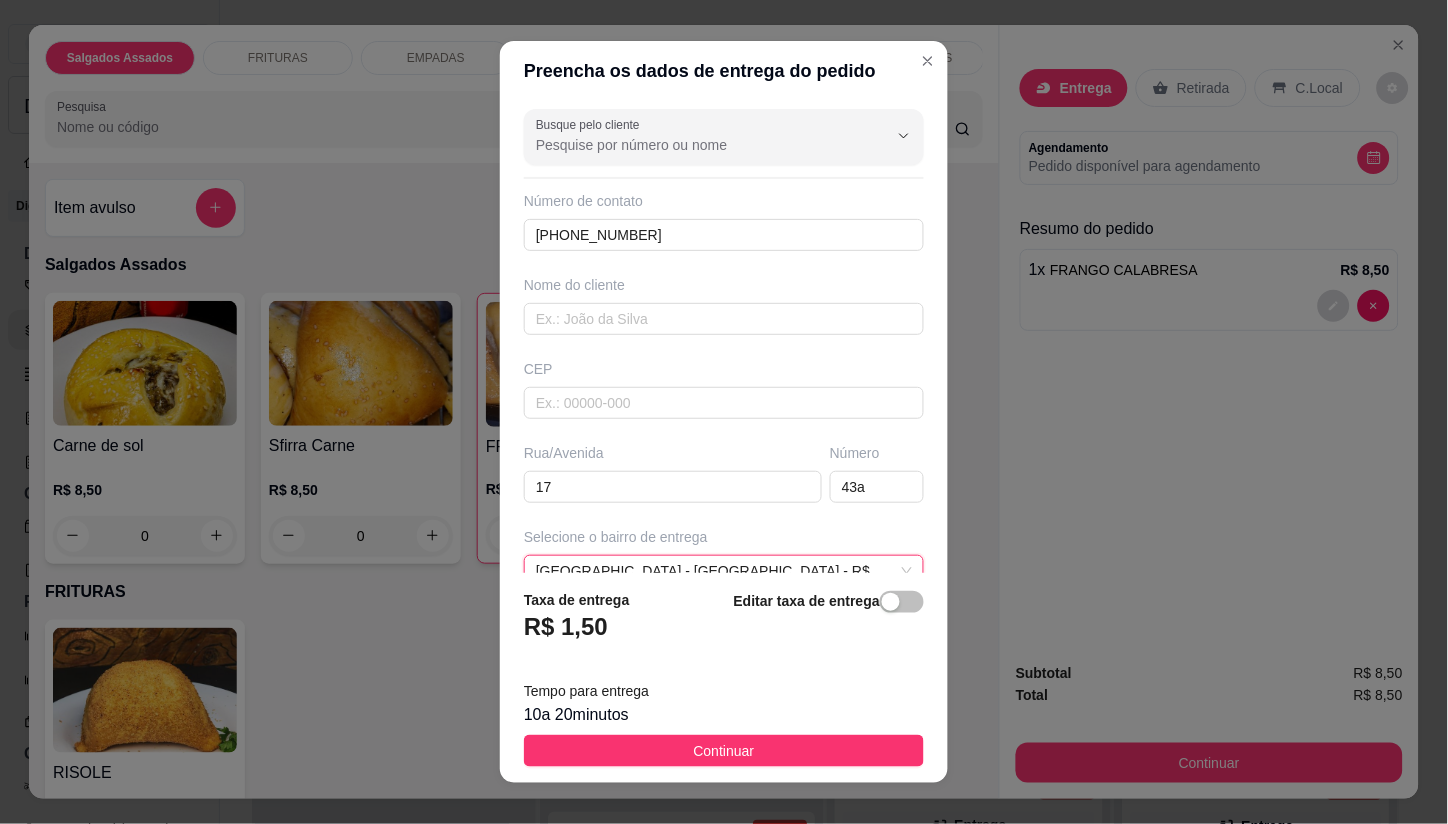 click on "Continuar" at bounding box center [724, 751] 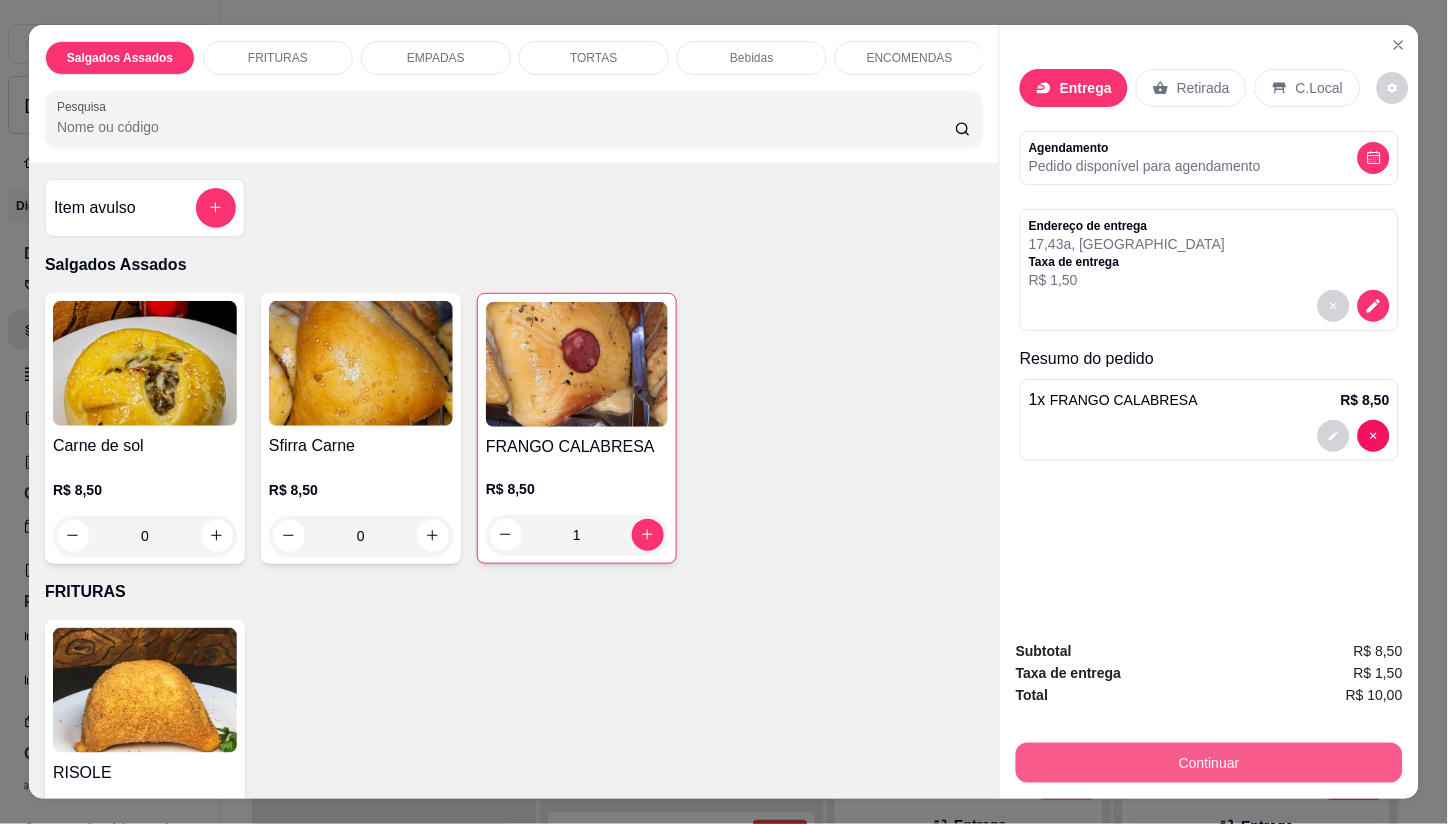 click on "Continuar" at bounding box center (1209, 763) 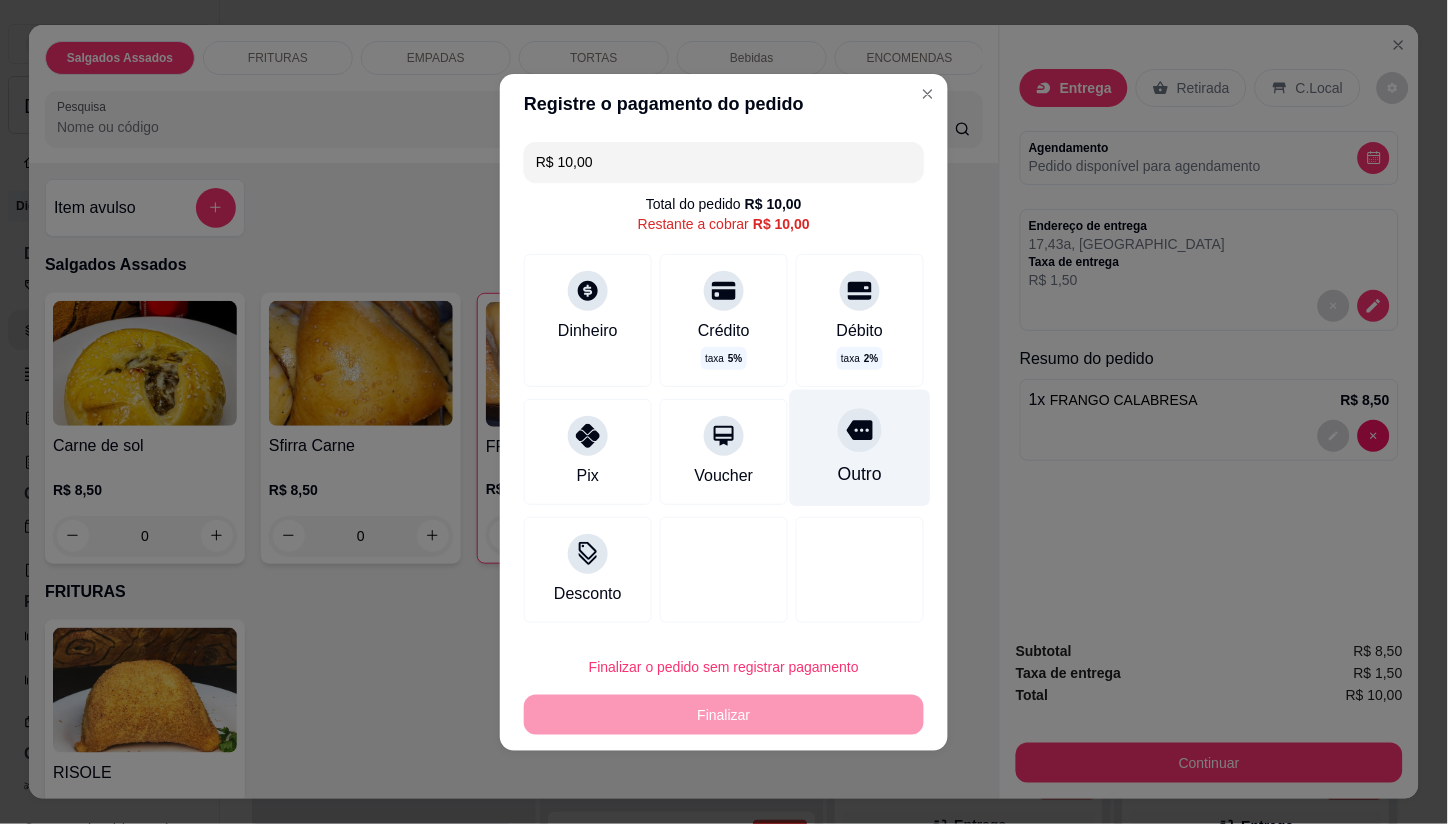 drag, startPoint x: 828, startPoint y: 291, endPoint x: 861, endPoint y: 367, distance: 82.85529 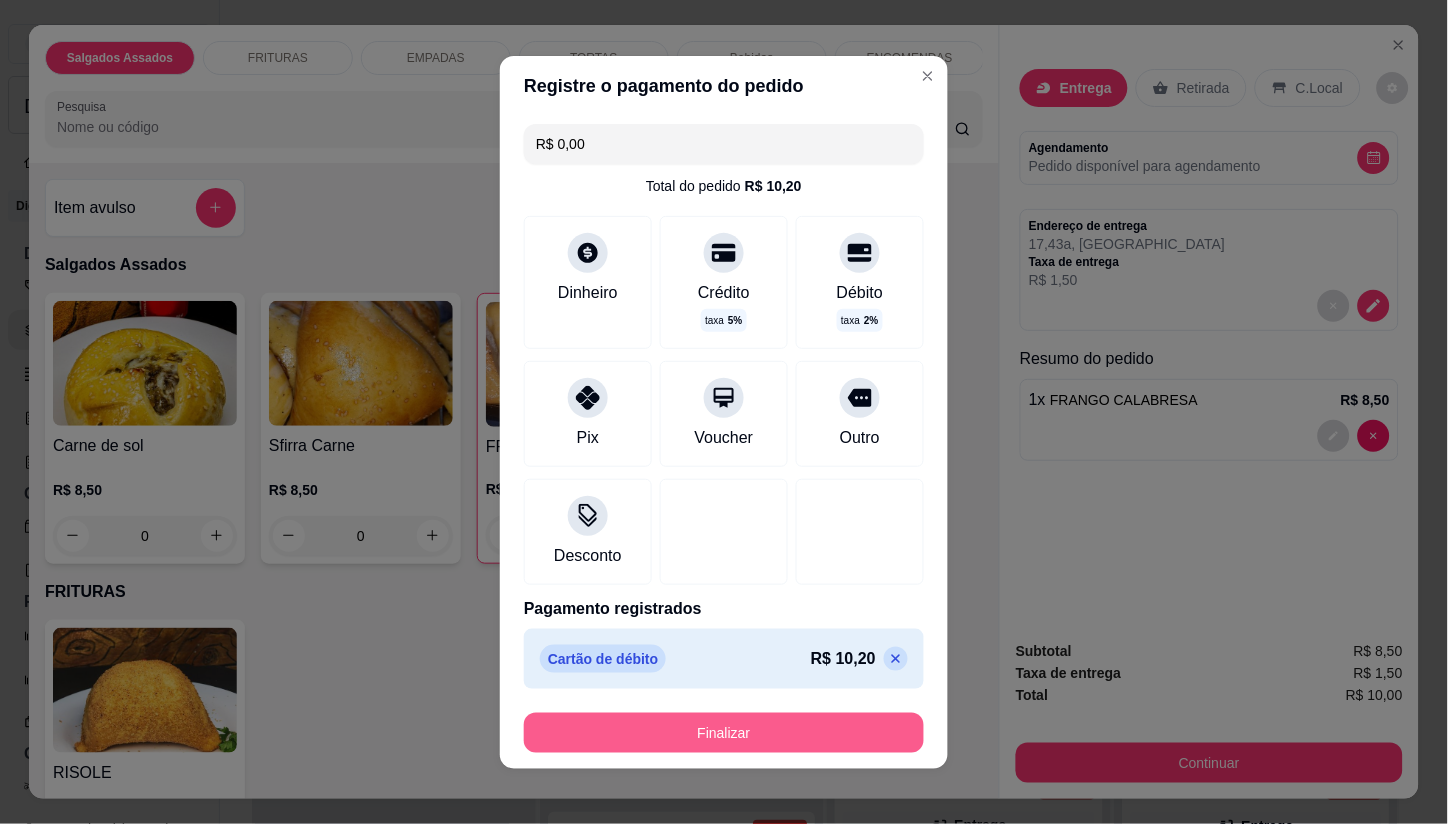 click on "Finalizar" at bounding box center [724, 733] 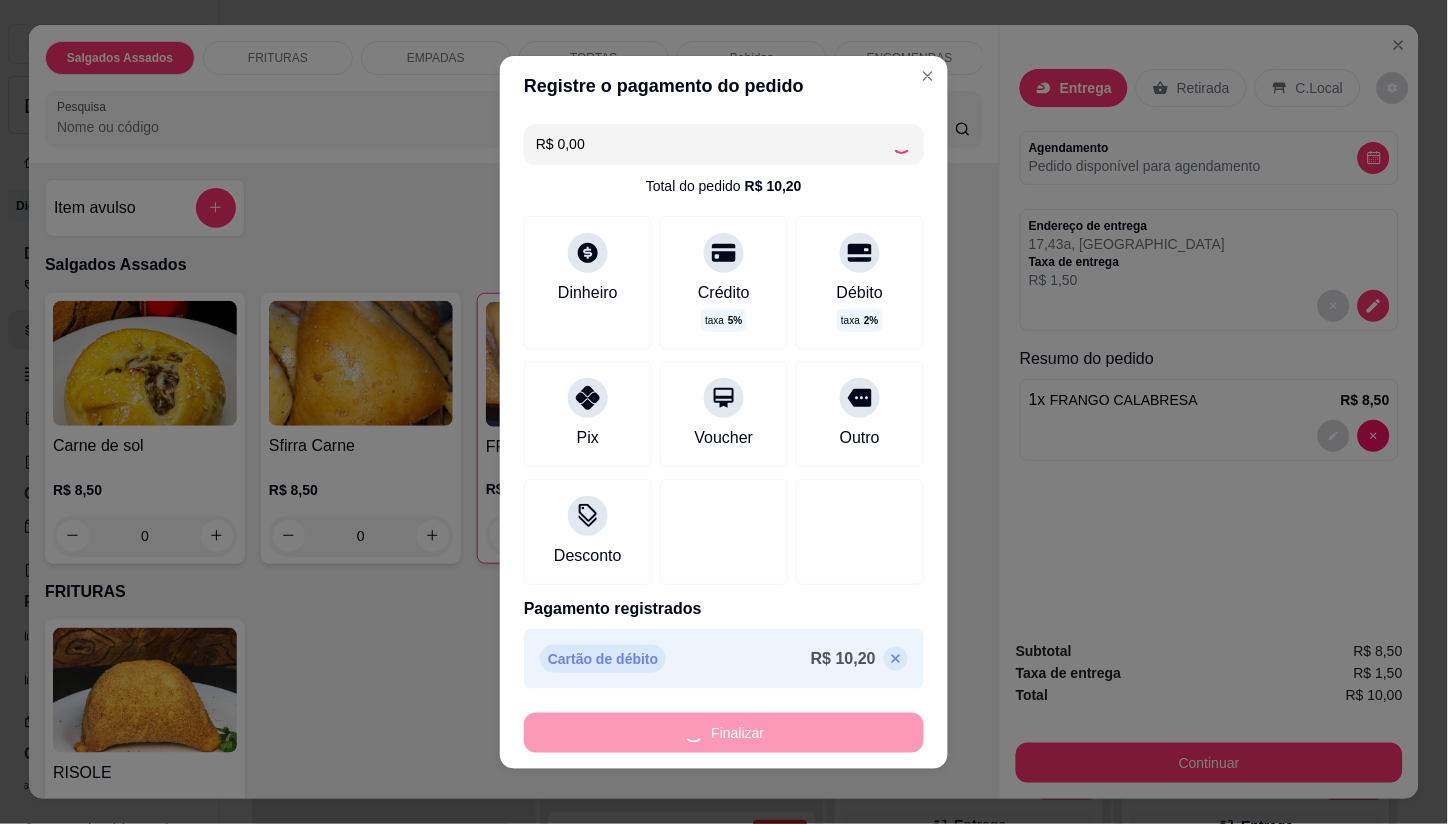 type on "0" 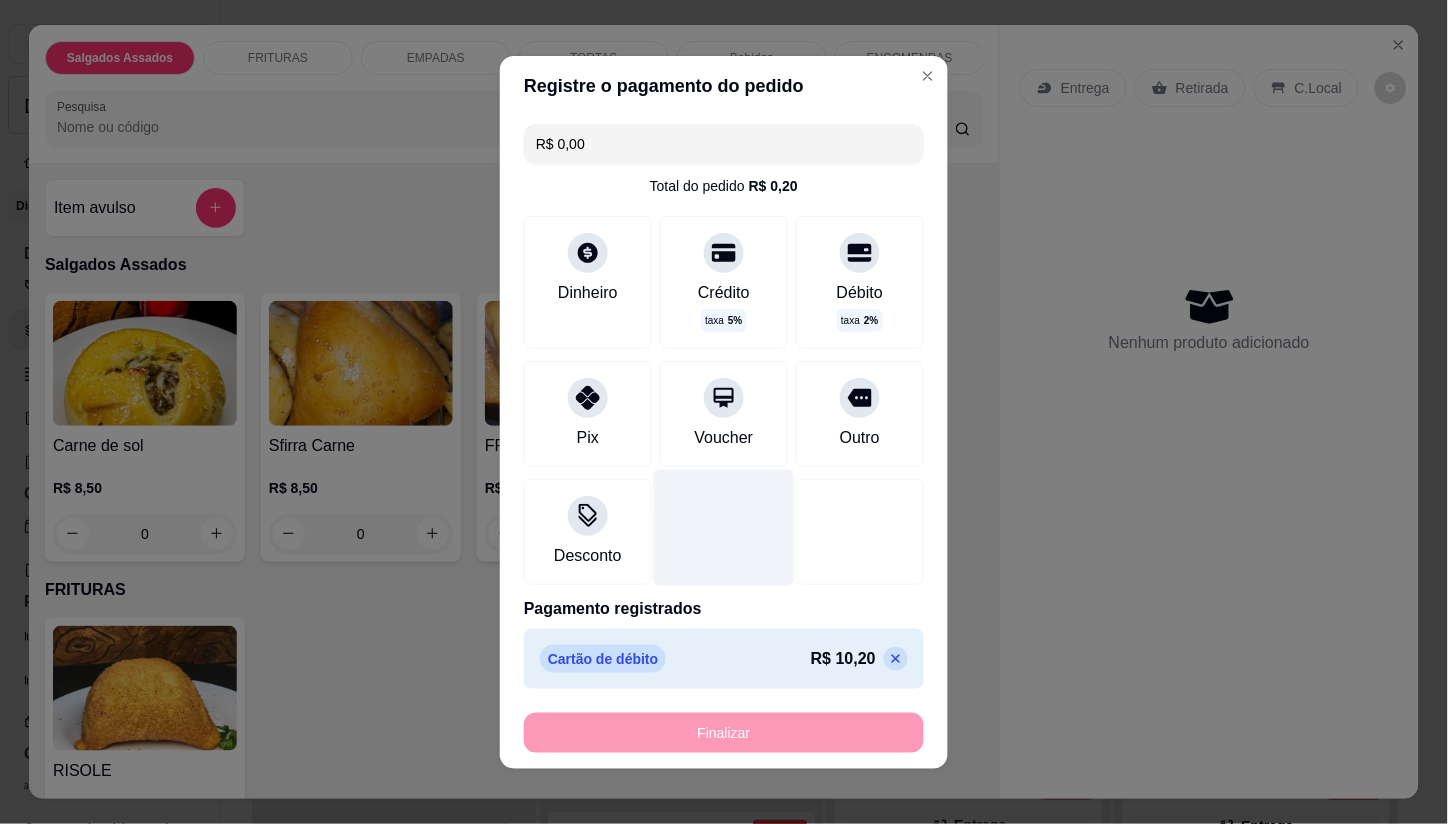 type on "-R$ 10,00" 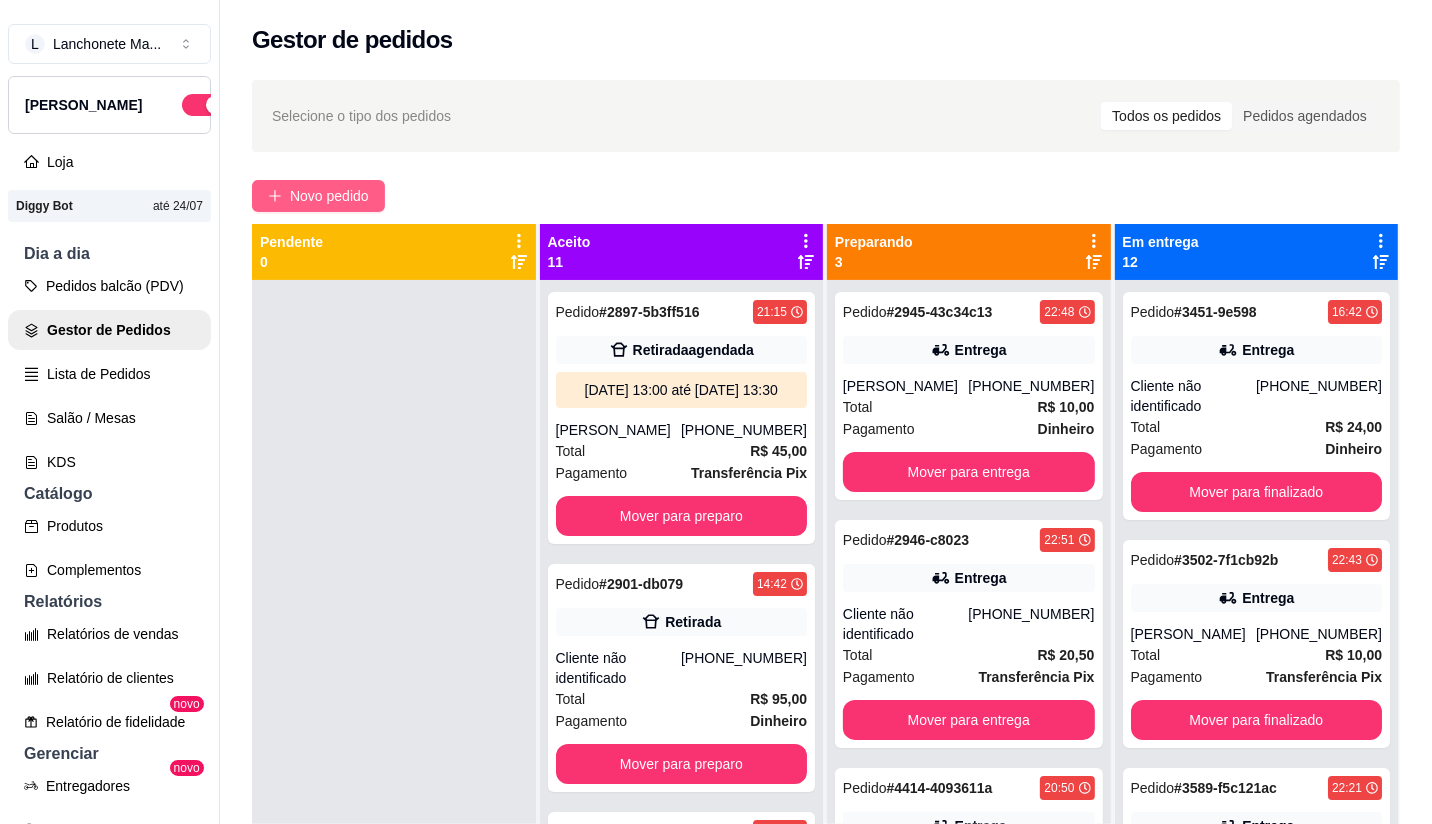 click on "Novo pedido" at bounding box center (329, 196) 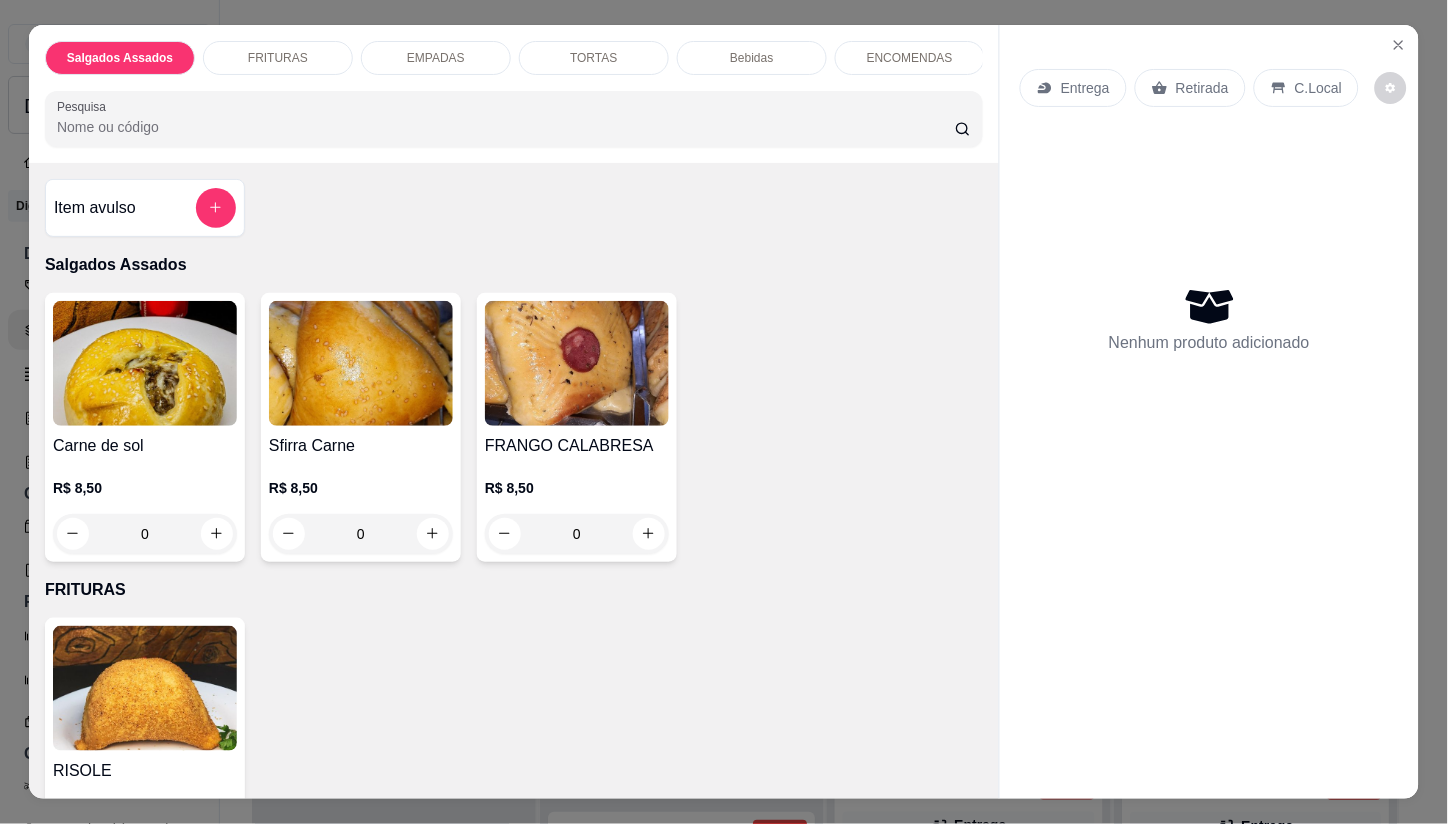 drag, startPoint x: 991, startPoint y: 216, endPoint x: 987, endPoint y: 230, distance: 14.56022 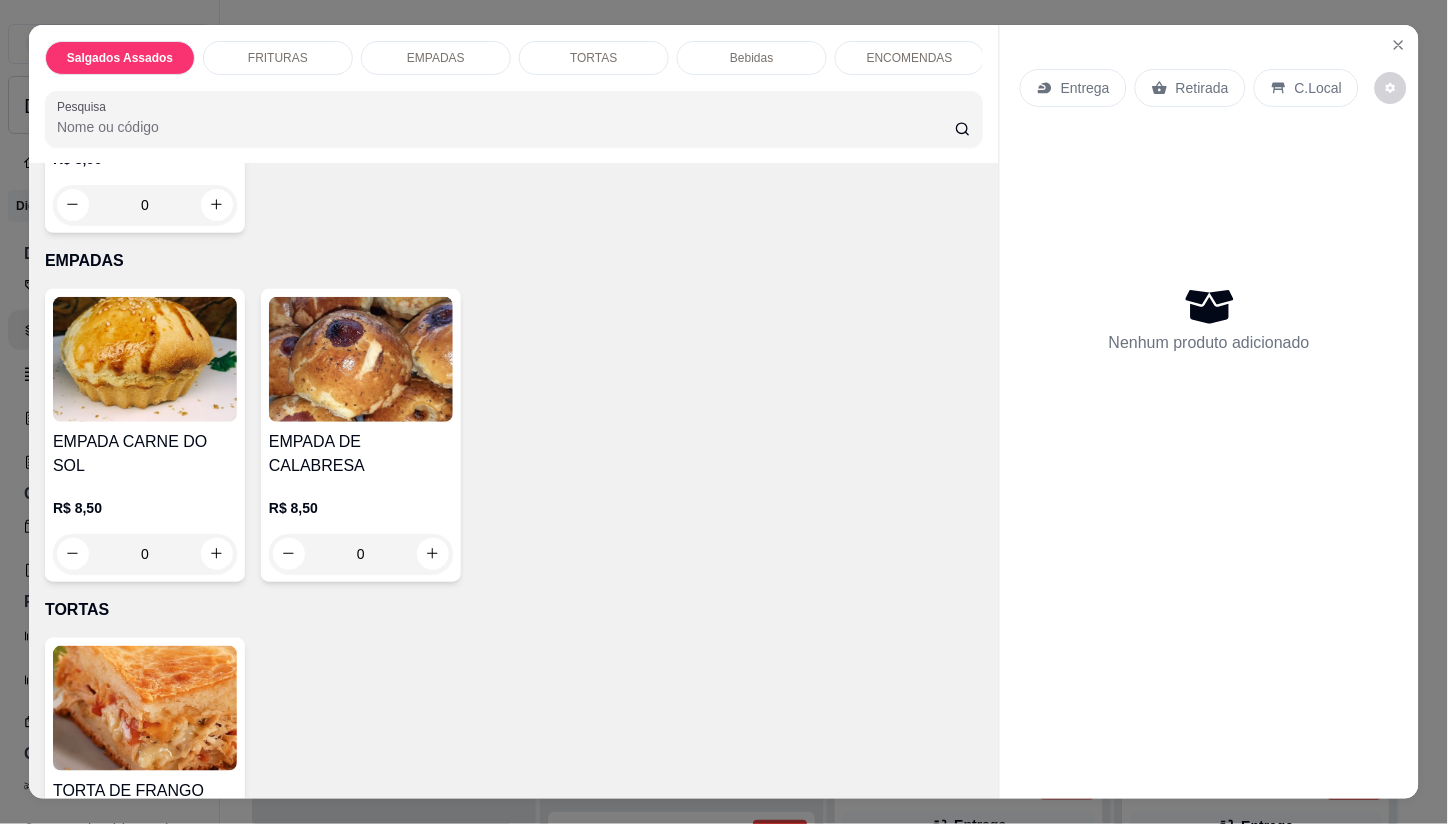 scroll, scrollTop: 698, scrollLeft: 0, axis: vertical 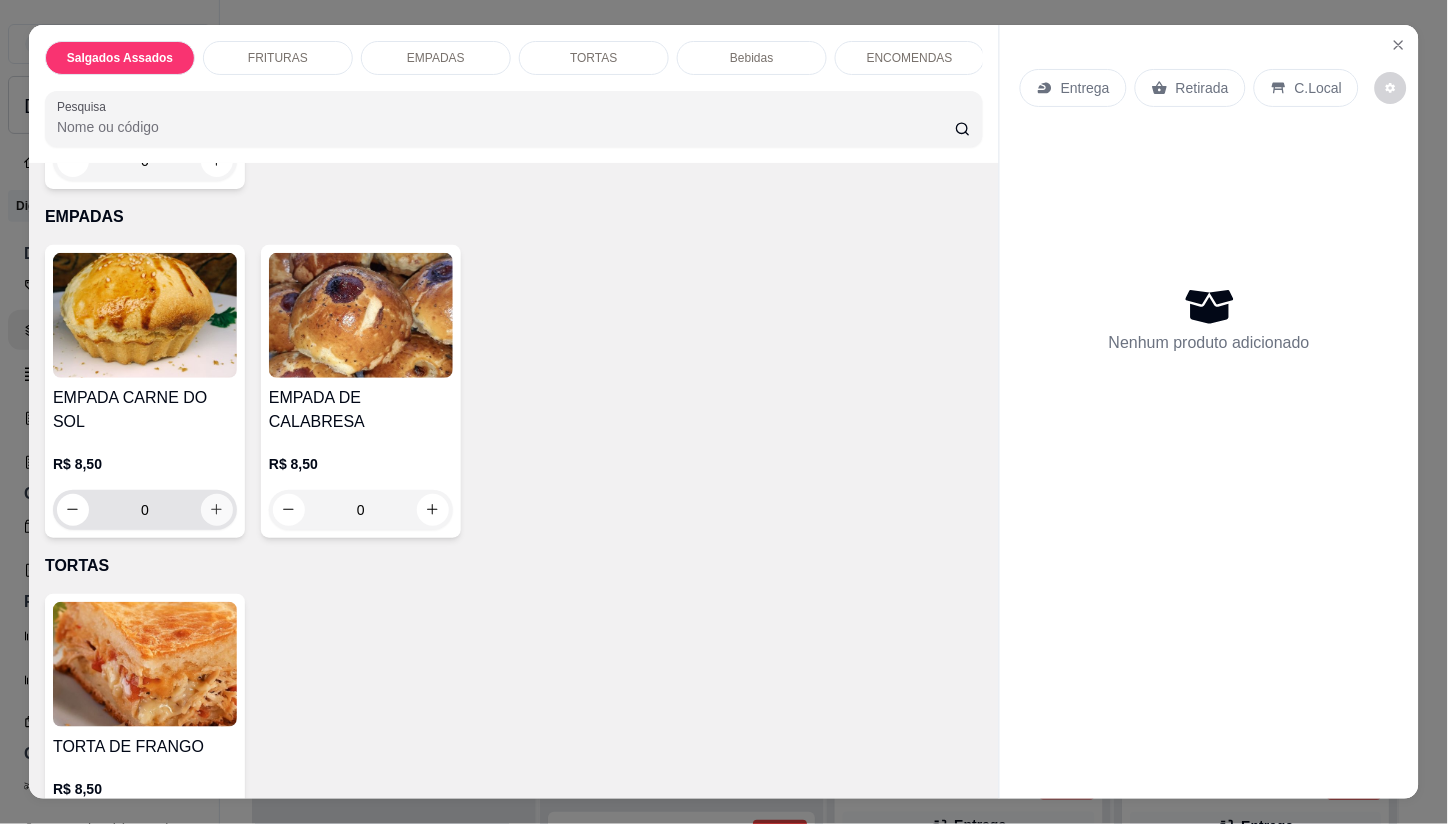 click 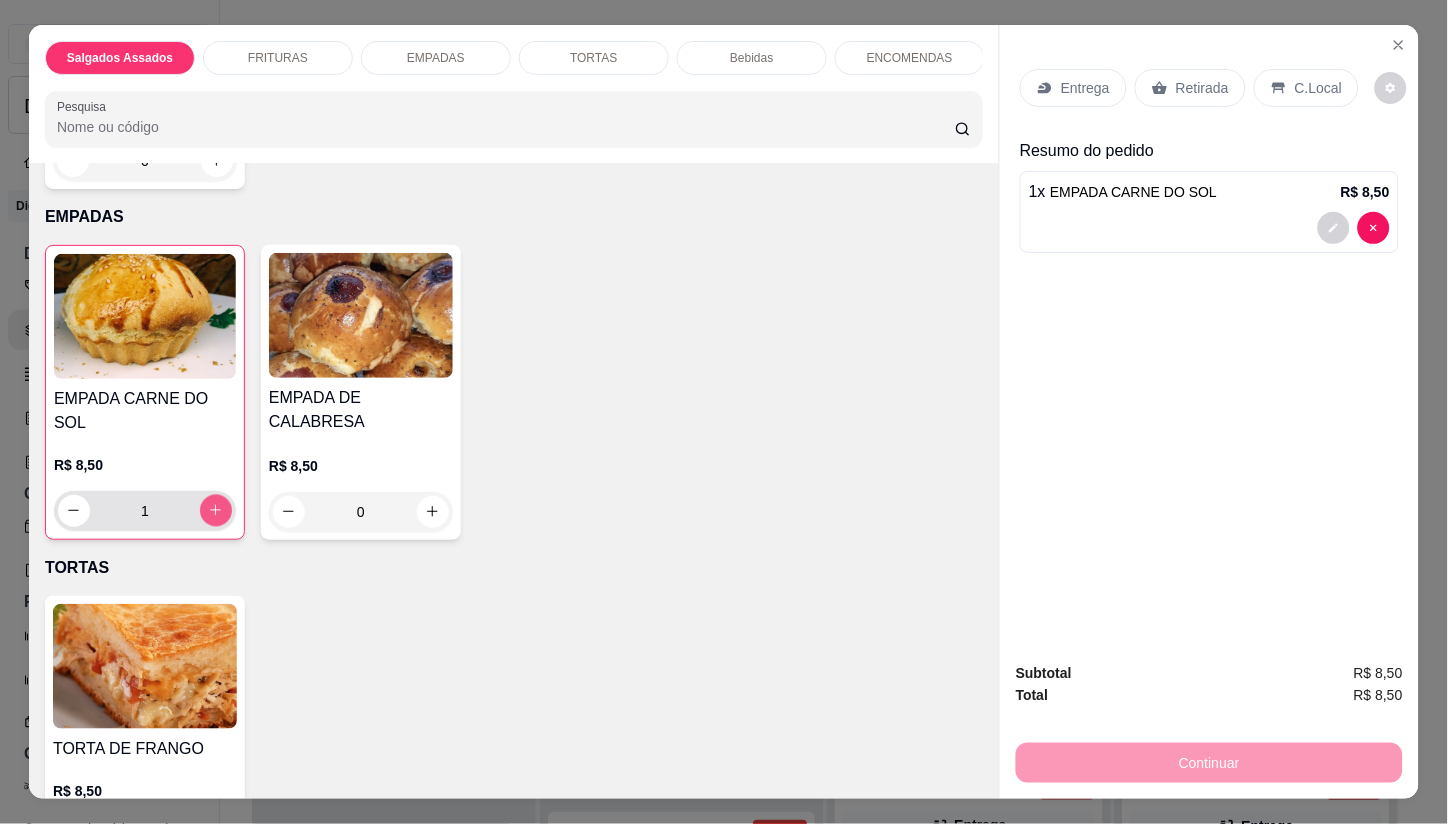 click 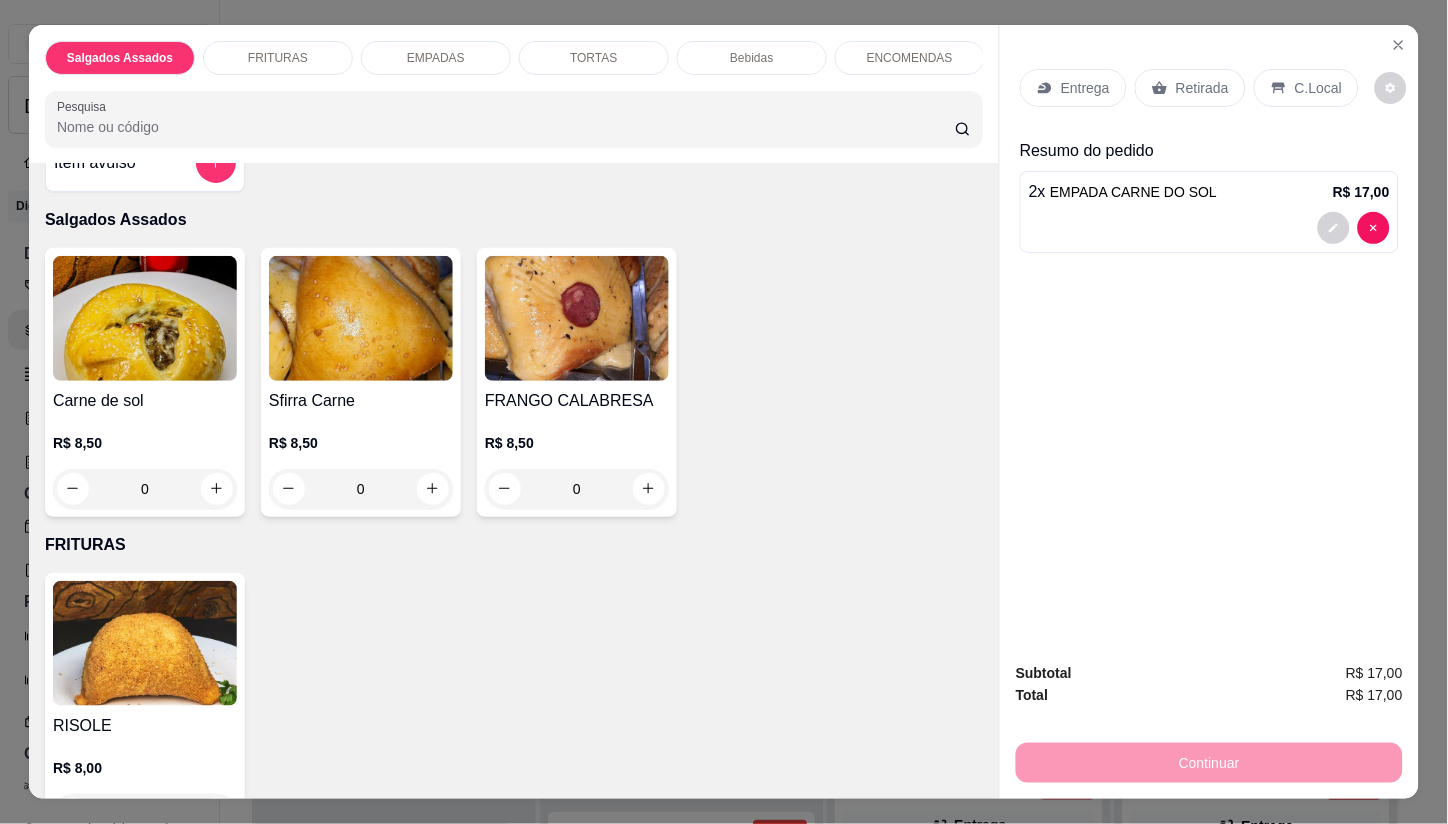 scroll, scrollTop: 23, scrollLeft: 0, axis: vertical 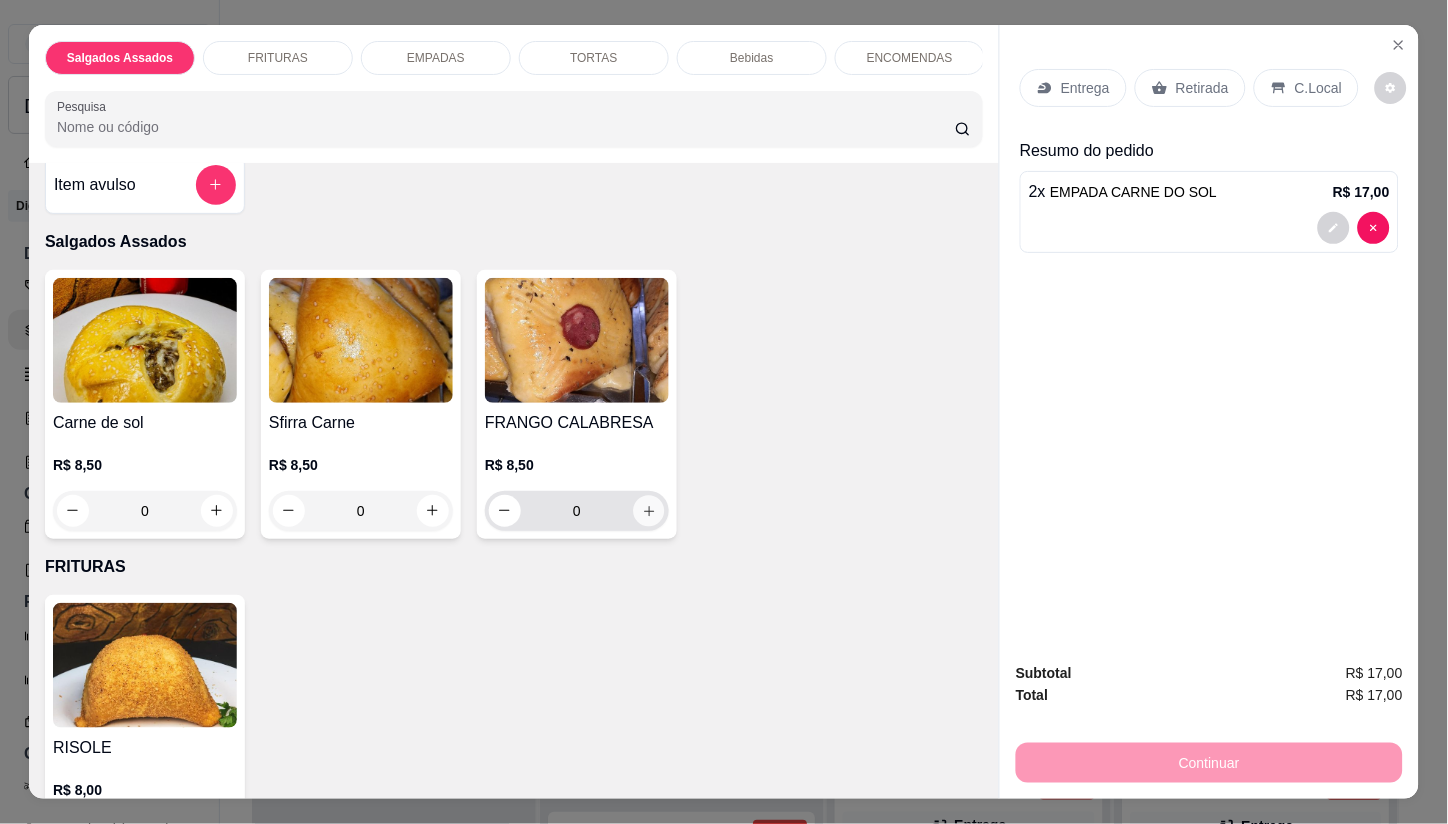 click 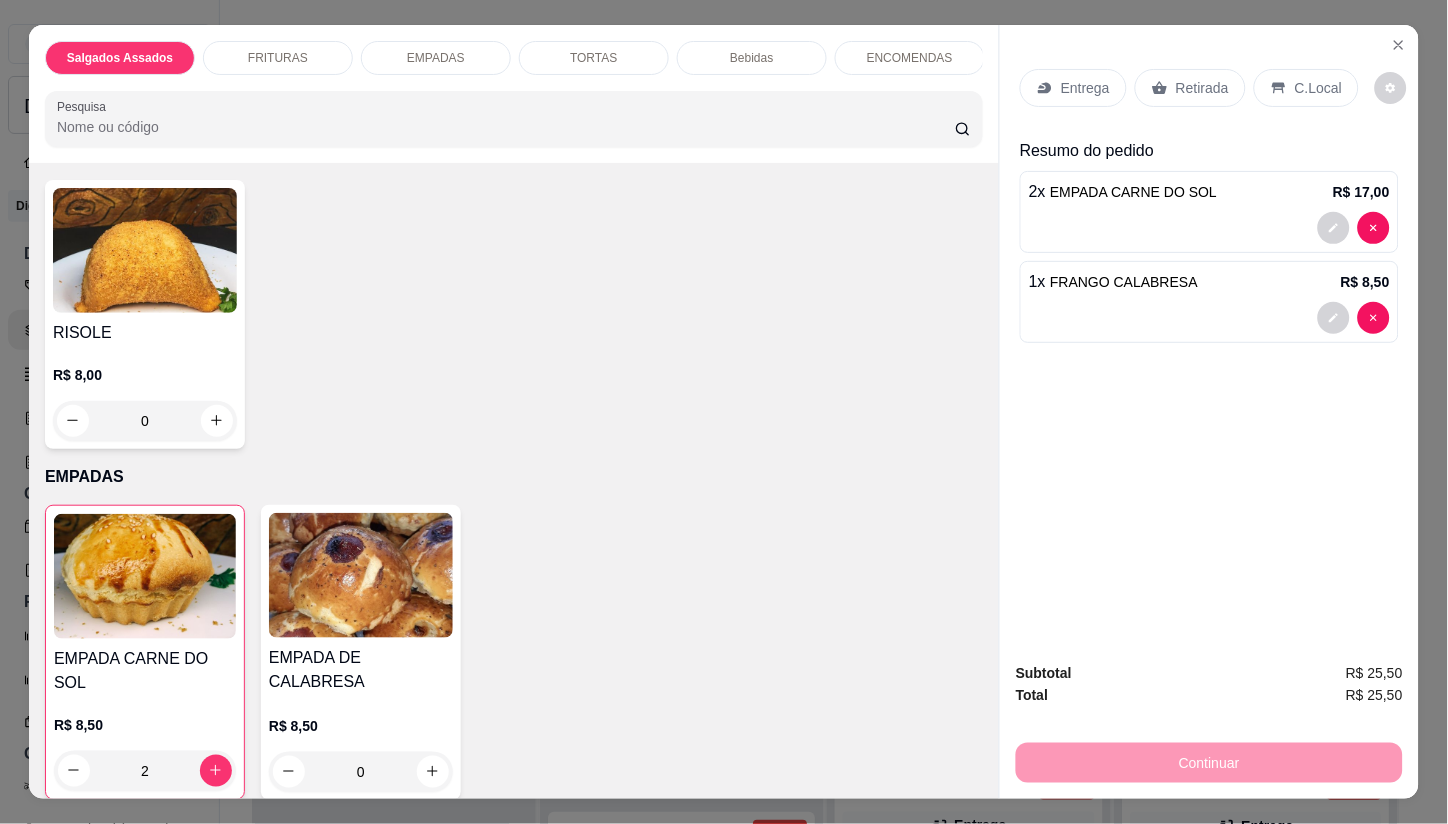 scroll, scrollTop: 452, scrollLeft: 0, axis: vertical 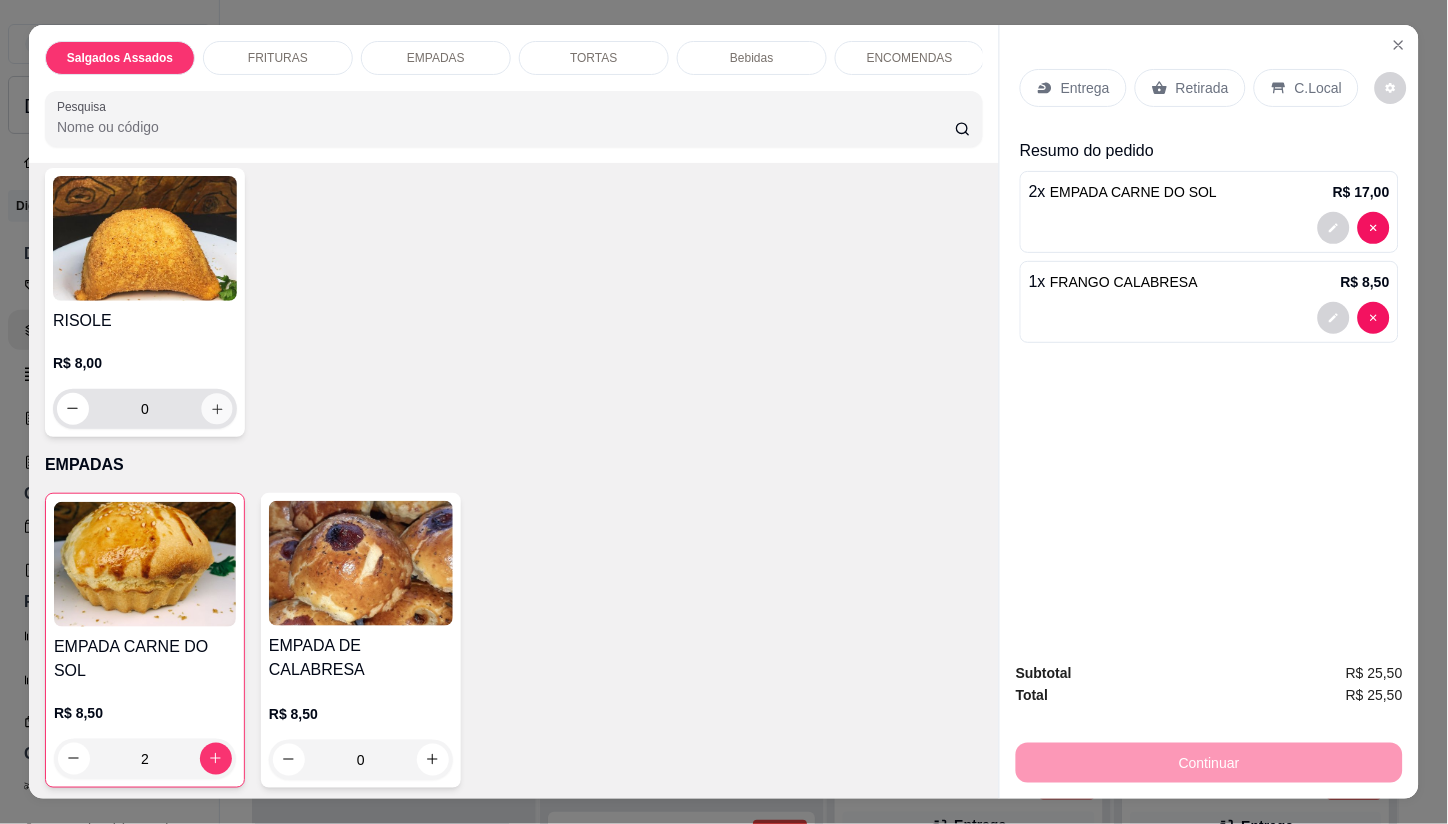 click 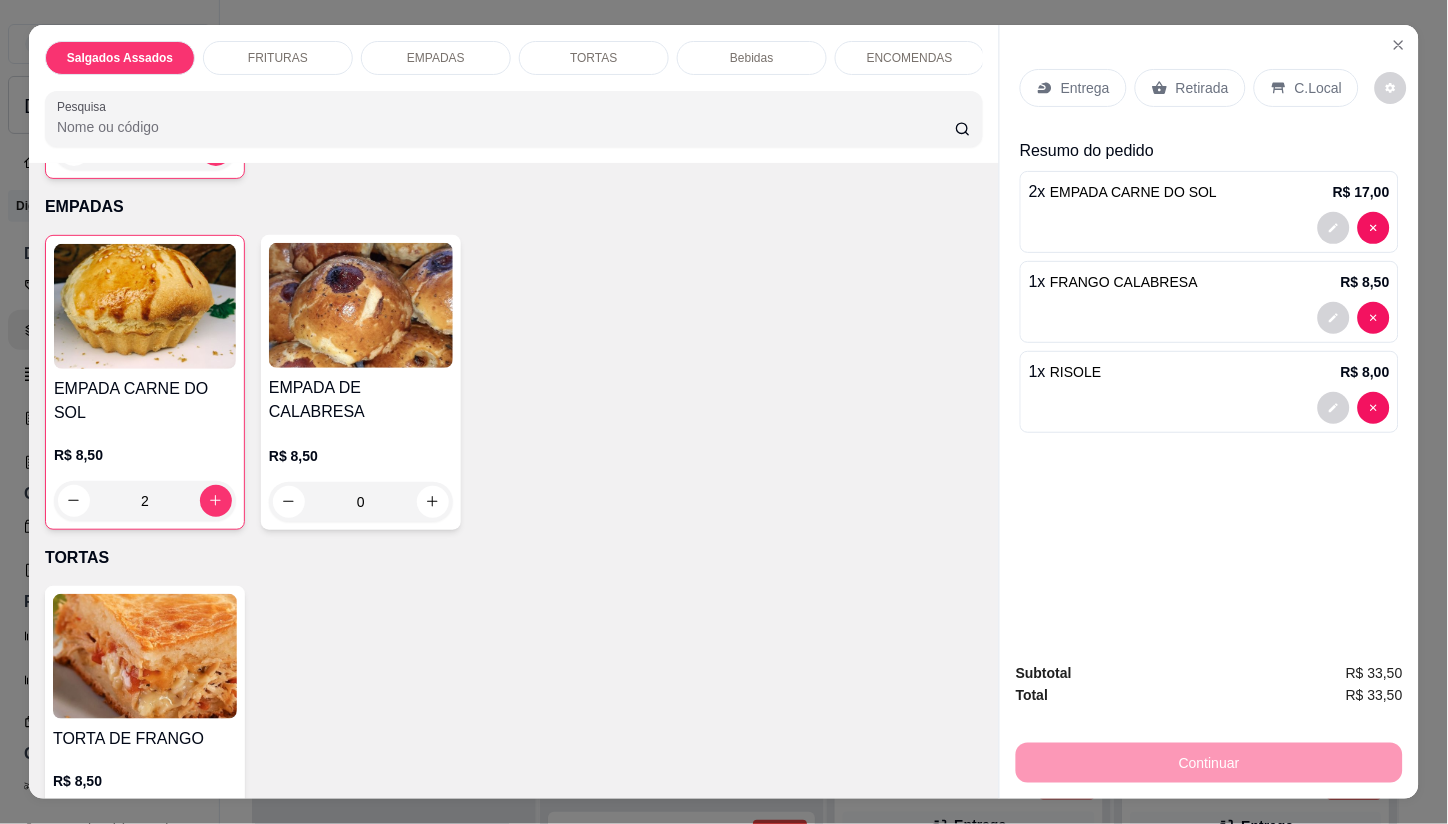 scroll, scrollTop: 741, scrollLeft: 0, axis: vertical 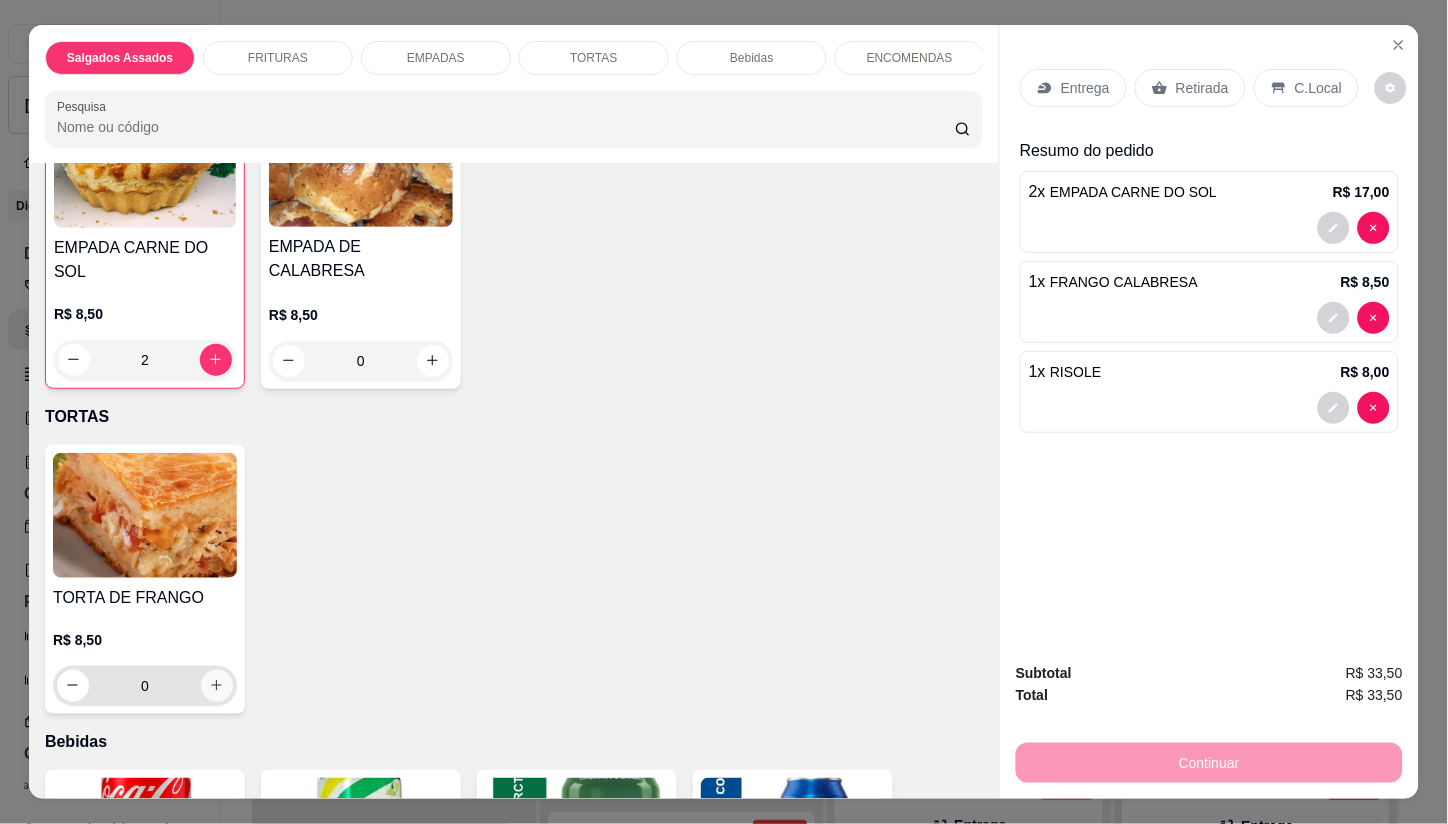 click 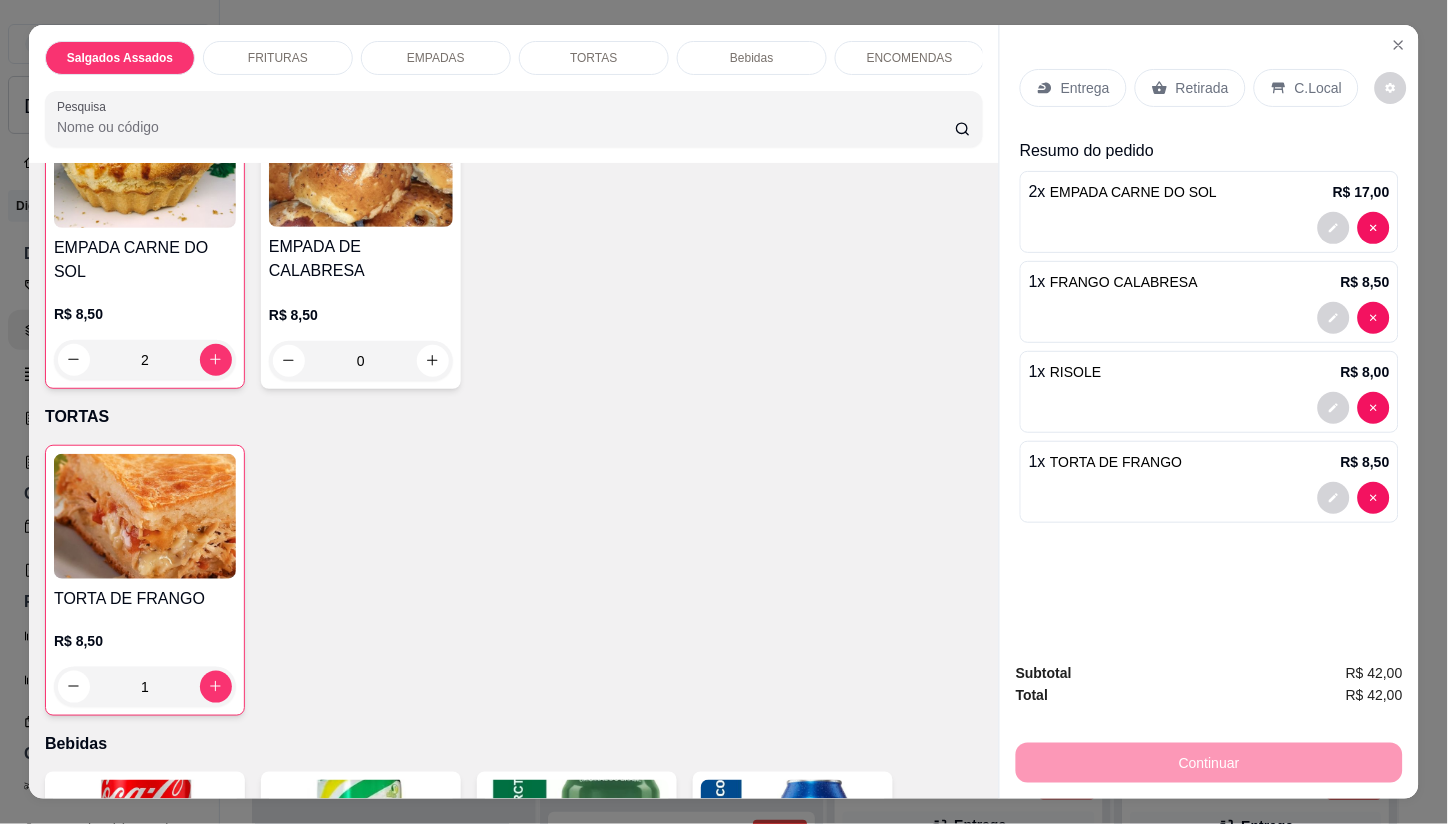 click on "Entrega" at bounding box center (1085, 88) 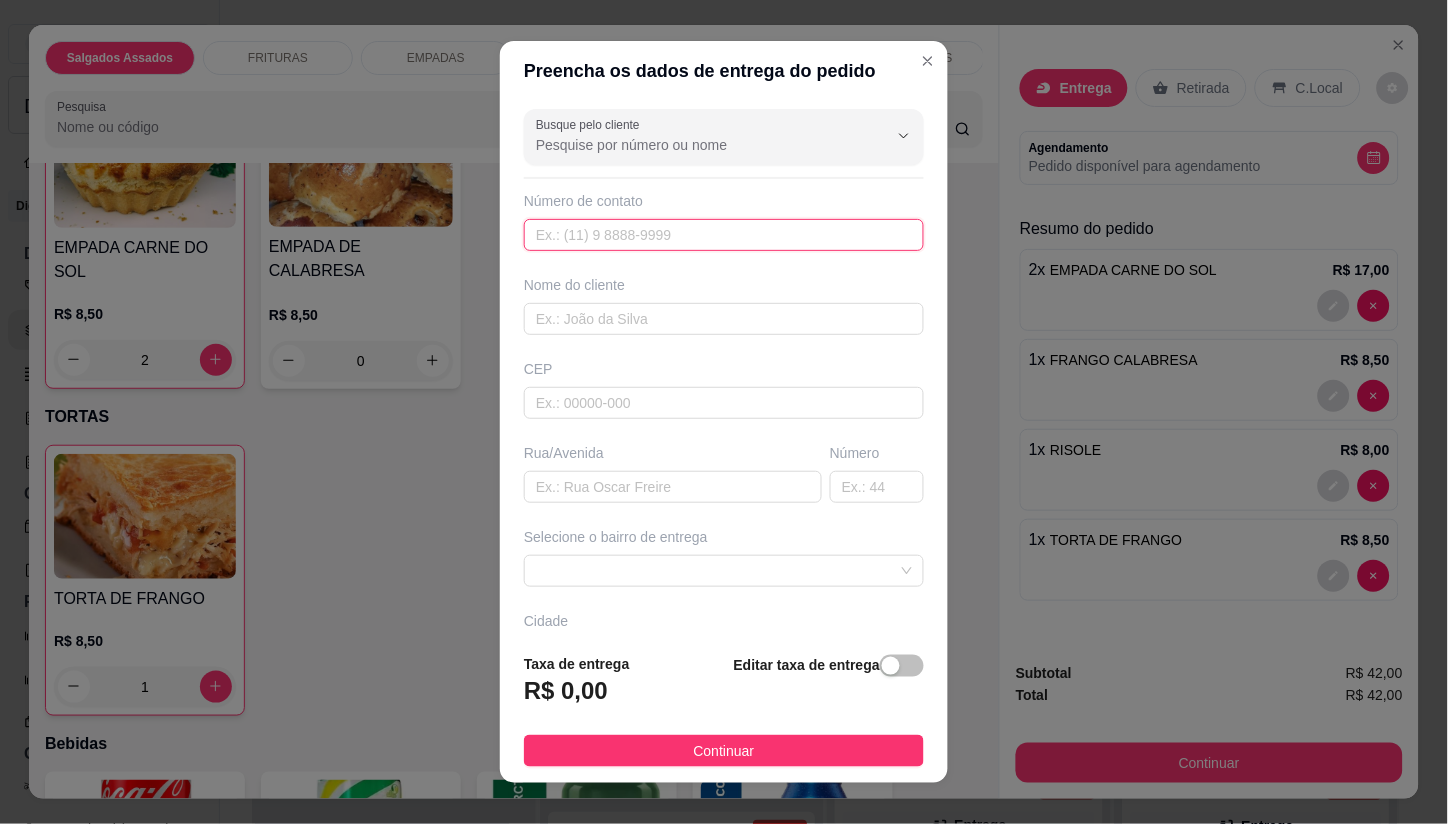 click at bounding box center (724, 235) 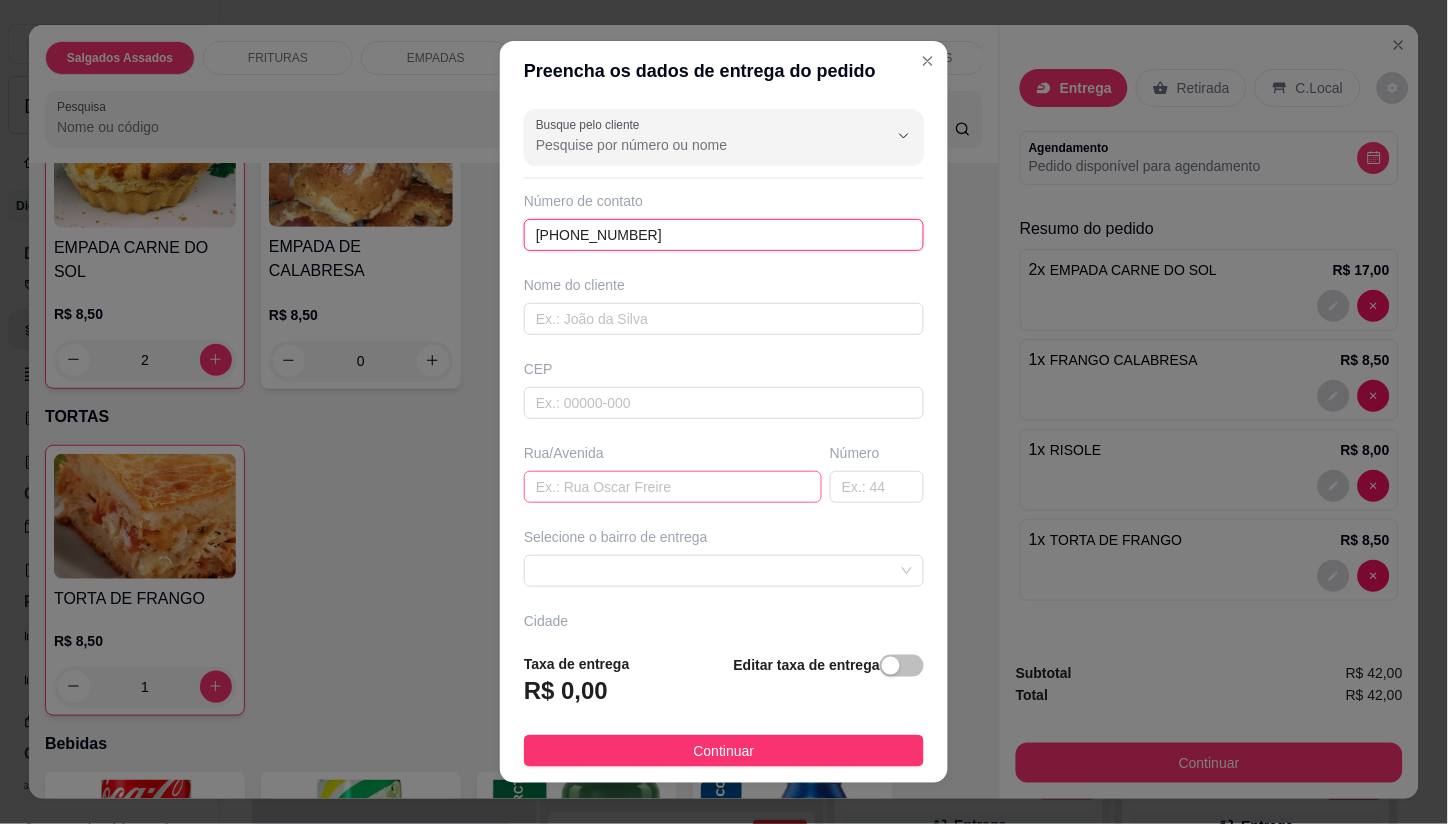 type on "[PHONE_NUMBER]" 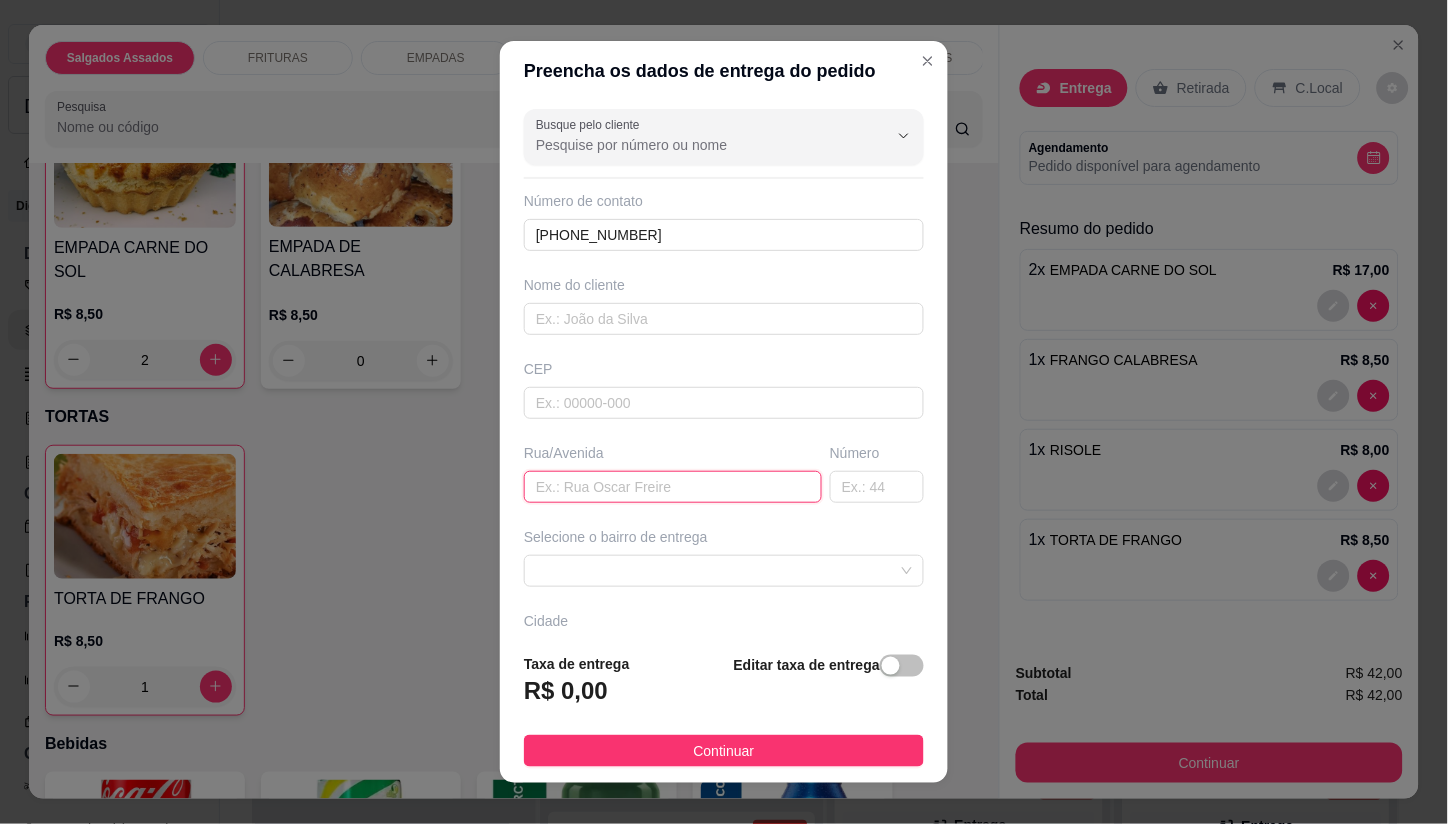 click at bounding box center [673, 487] 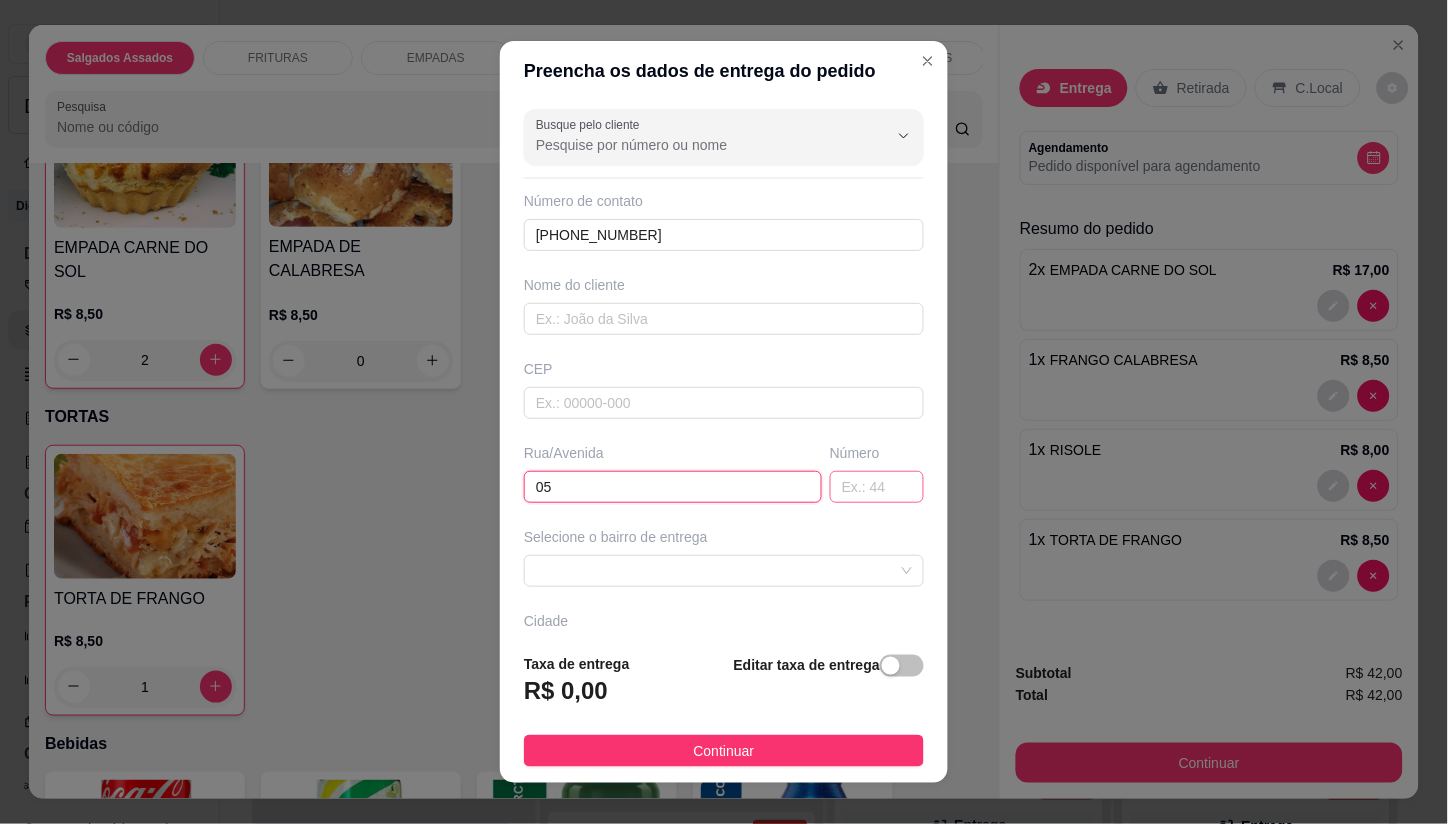 type on "05" 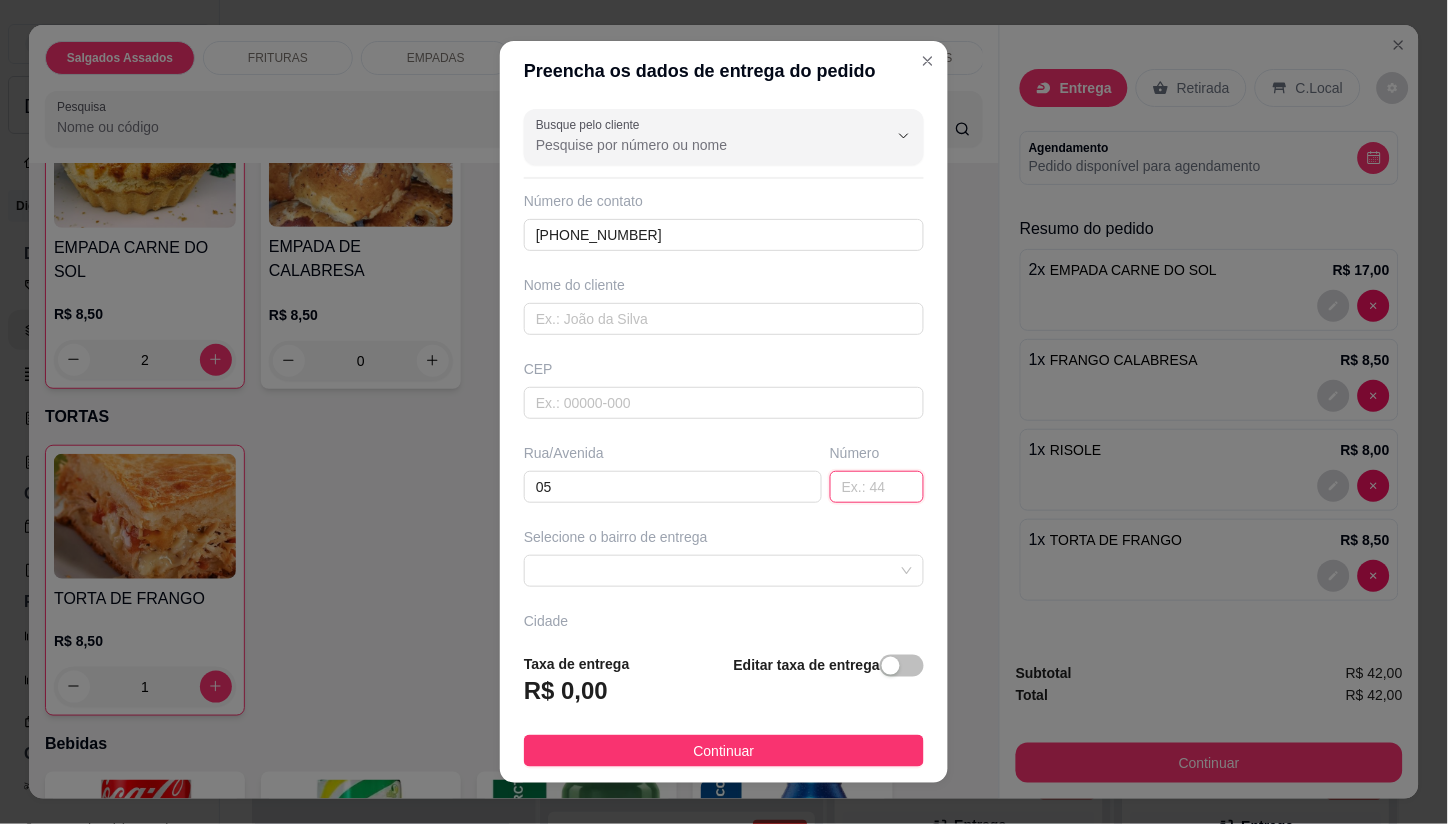 click at bounding box center (877, 487) 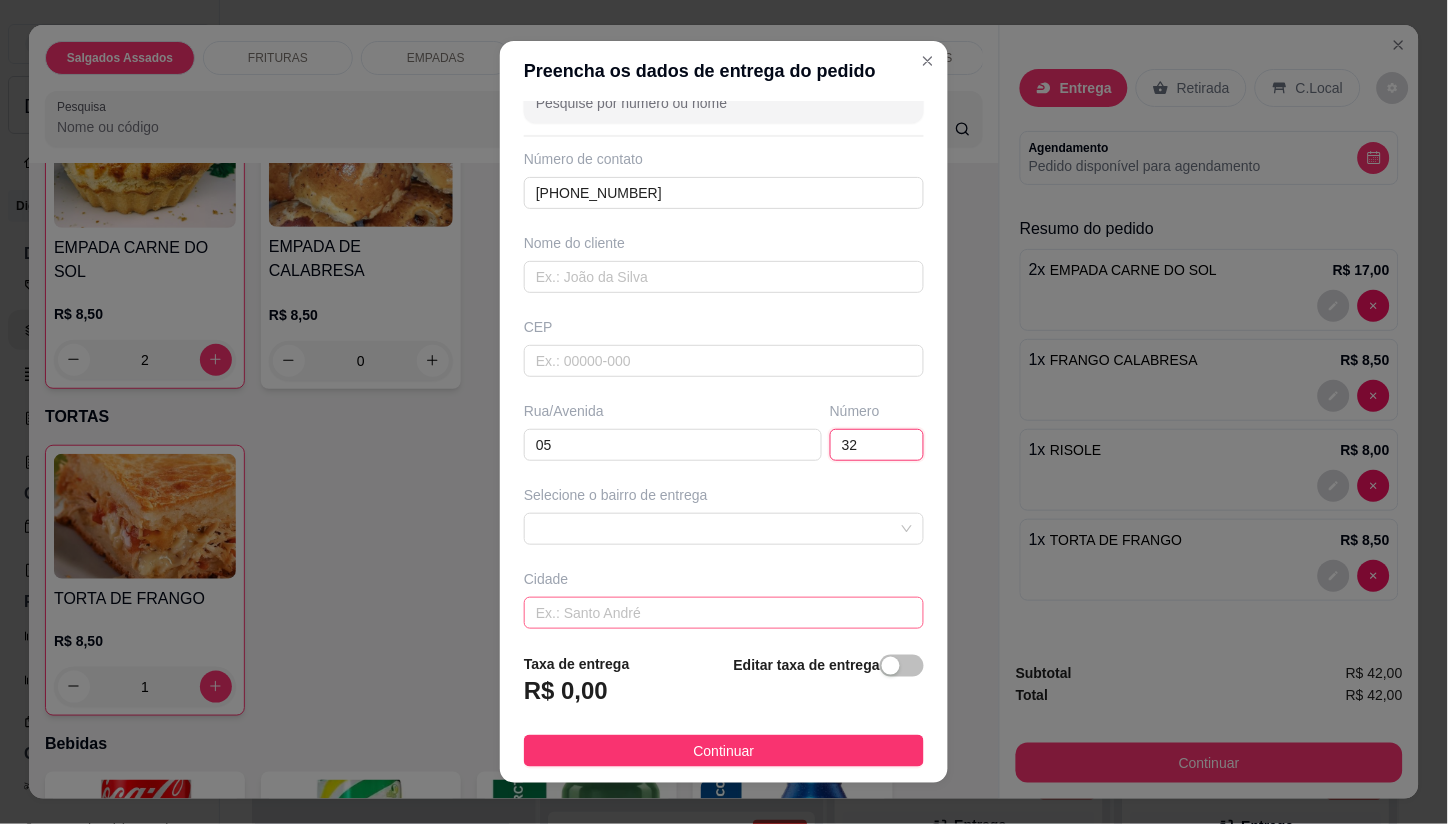 scroll, scrollTop: 111, scrollLeft: 0, axis: vertical 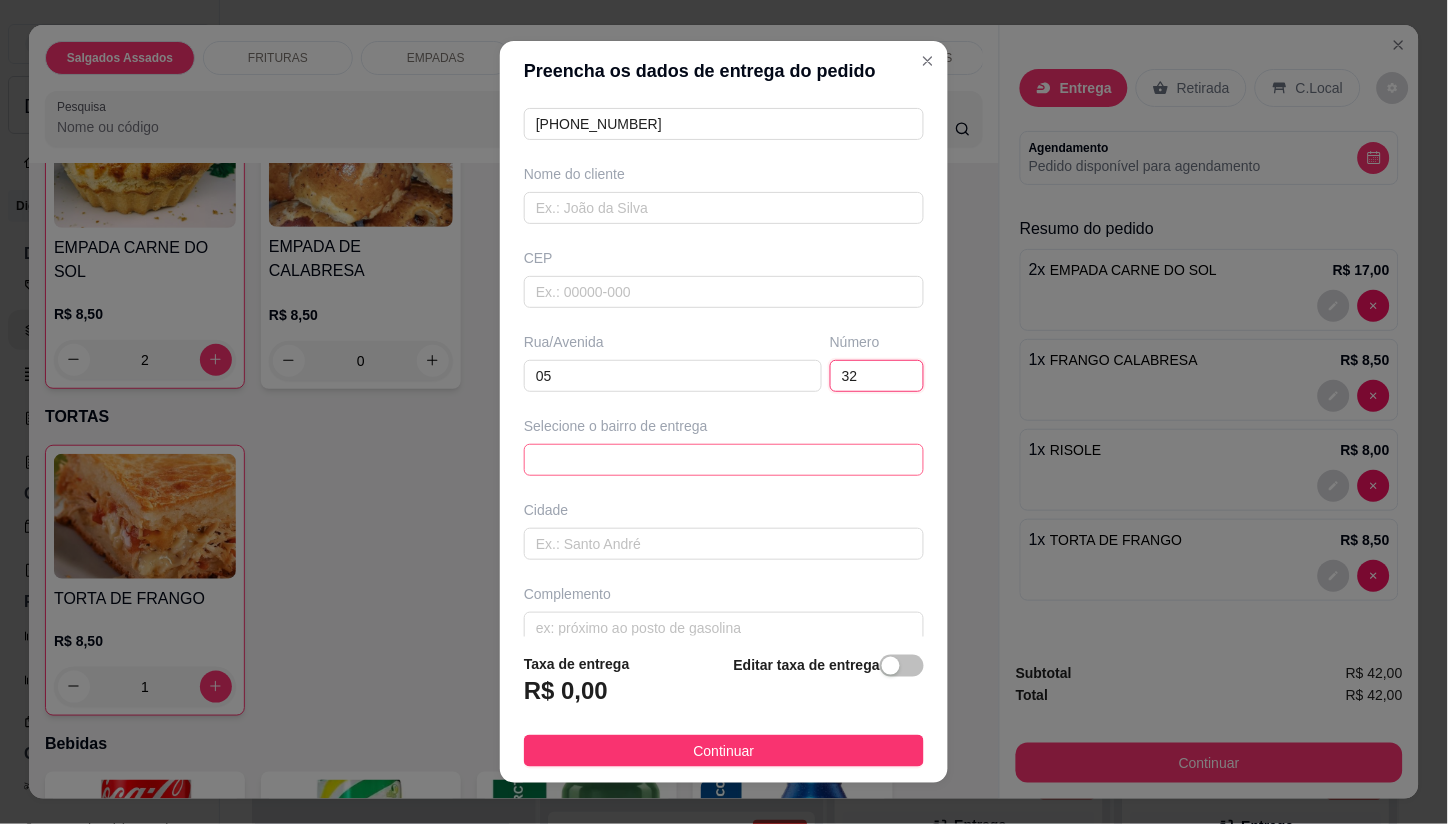 click at bounding box center (724, 460) 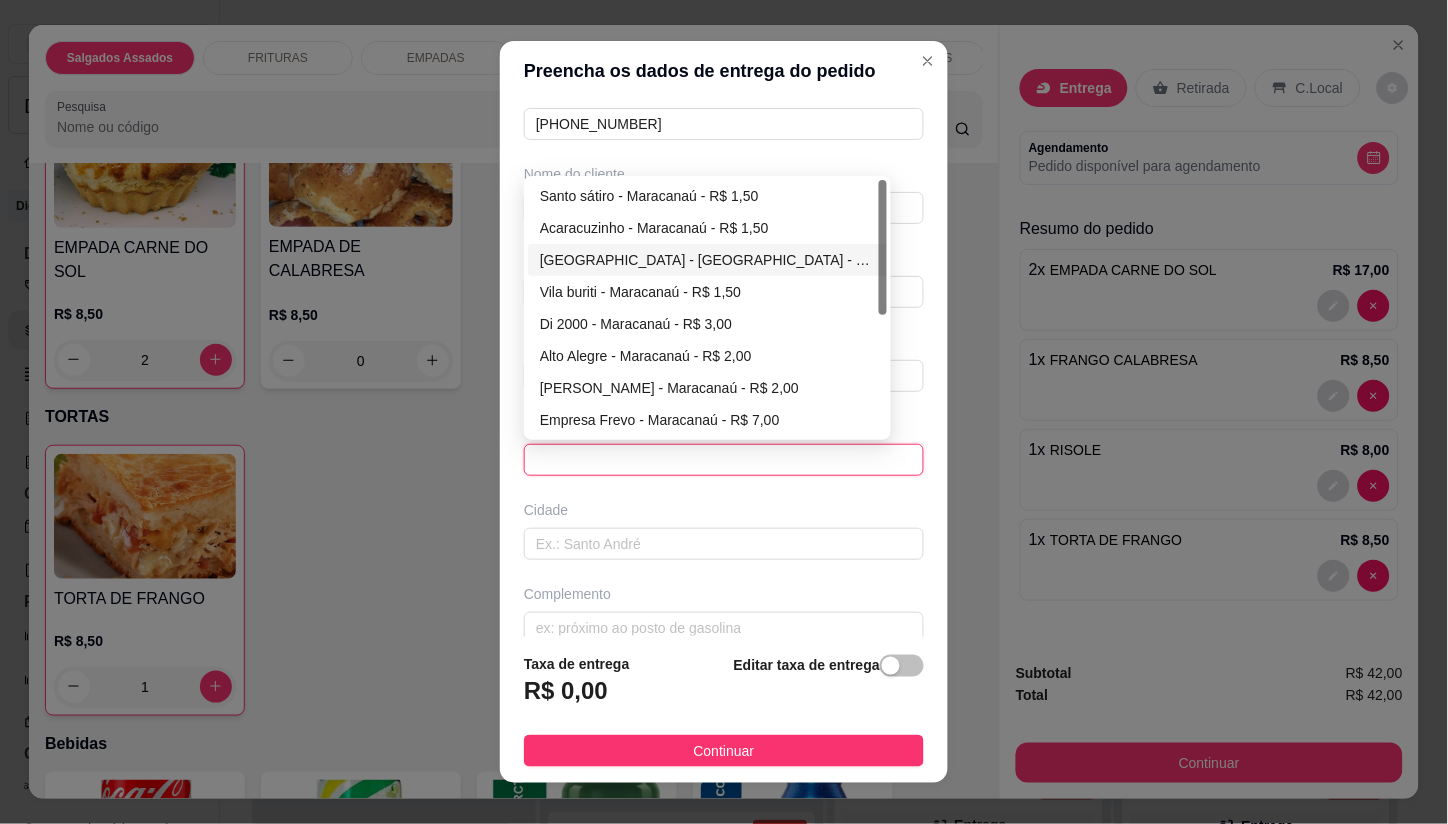 click on "[GEOGRAPHIC_DATA]  - [GEOGRAPHIC_DATA]  -  R$ 1,50" at bounding box center (707, 260) 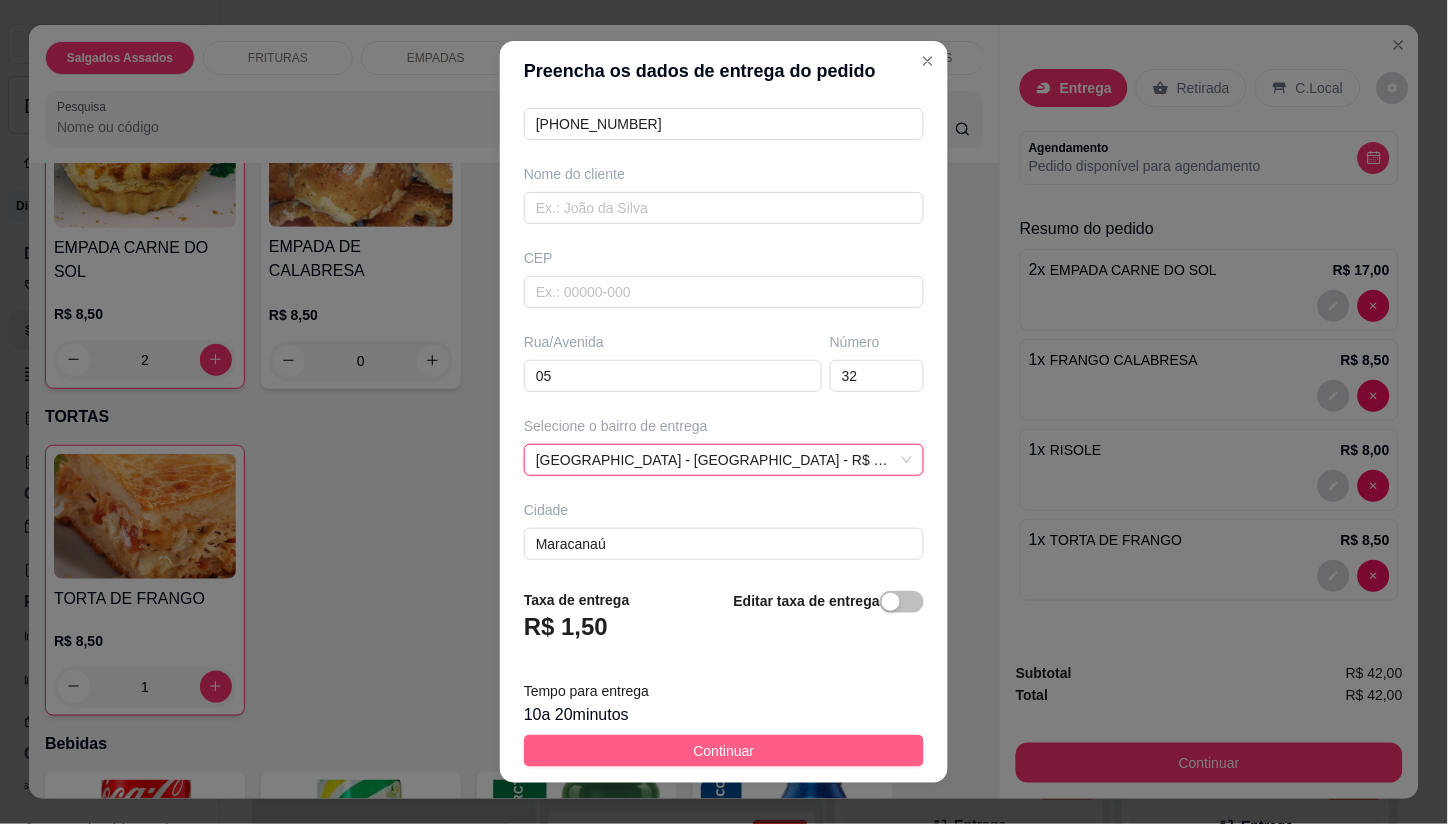 click on "Continuar" at bounding box center [724, 751] 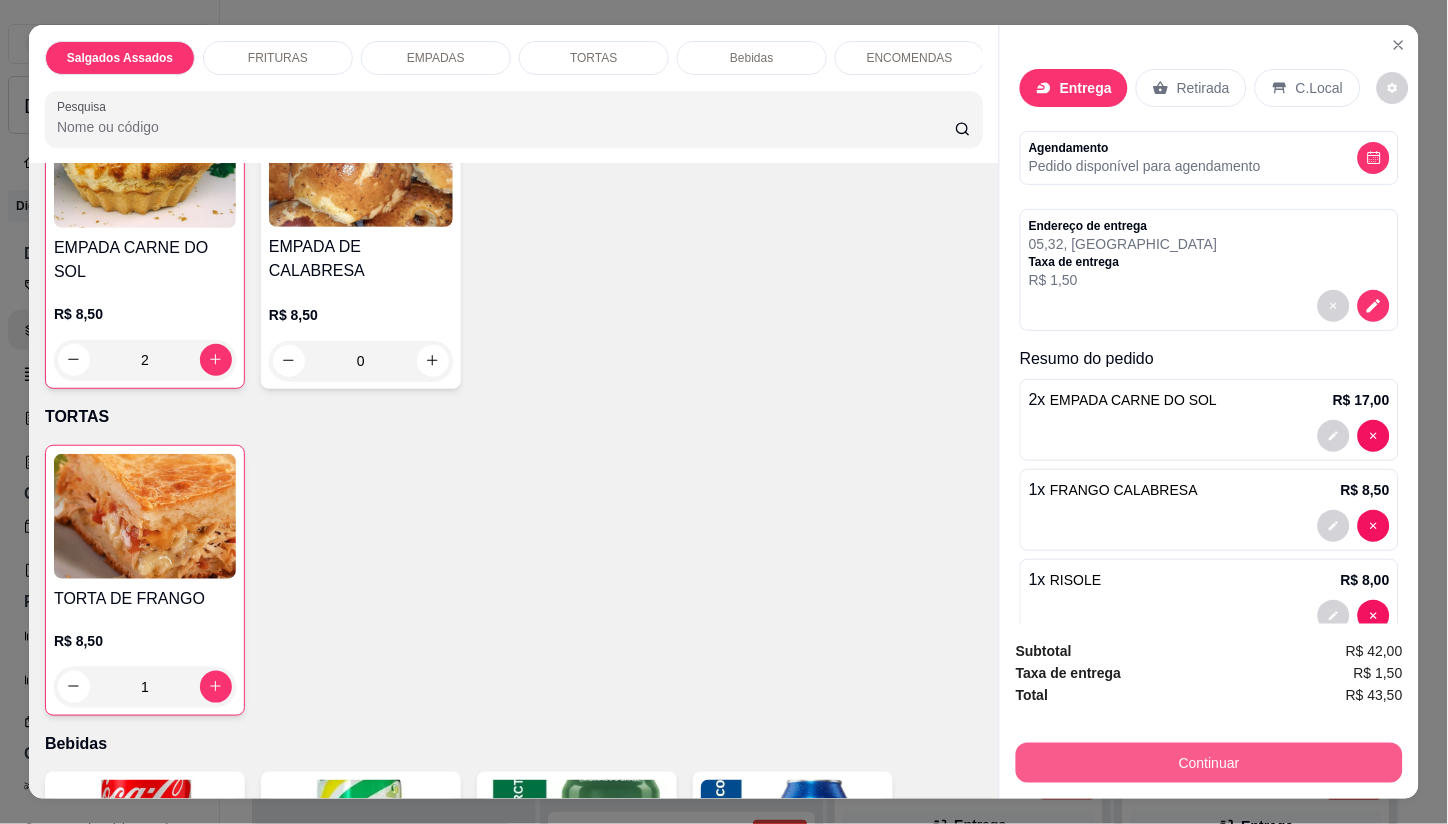 click on "Continuar" at bounding box center (1209, 763) 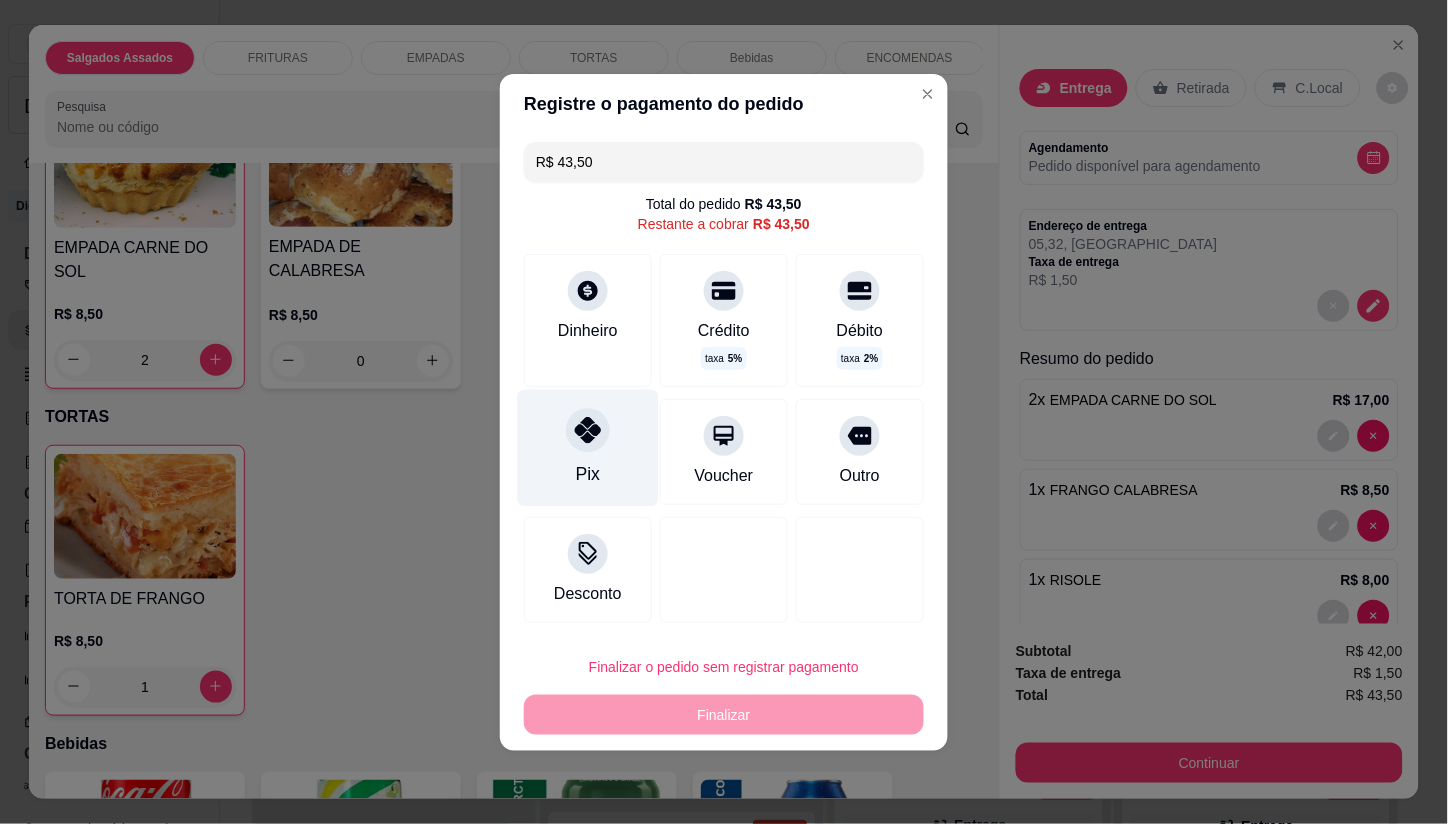 click on "Pix" at bounding box center [588, 447] 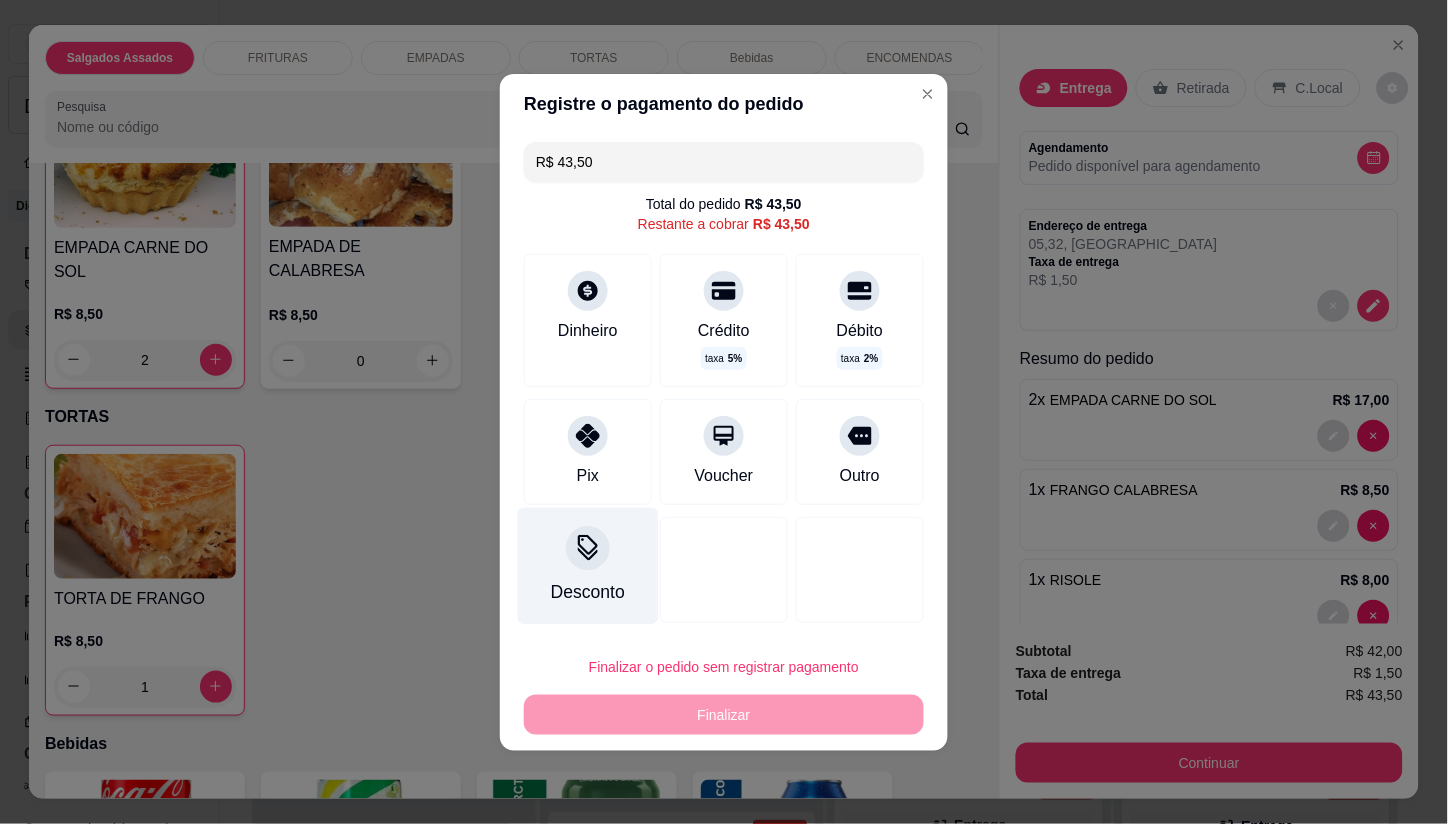 type on "R$ 0,00" 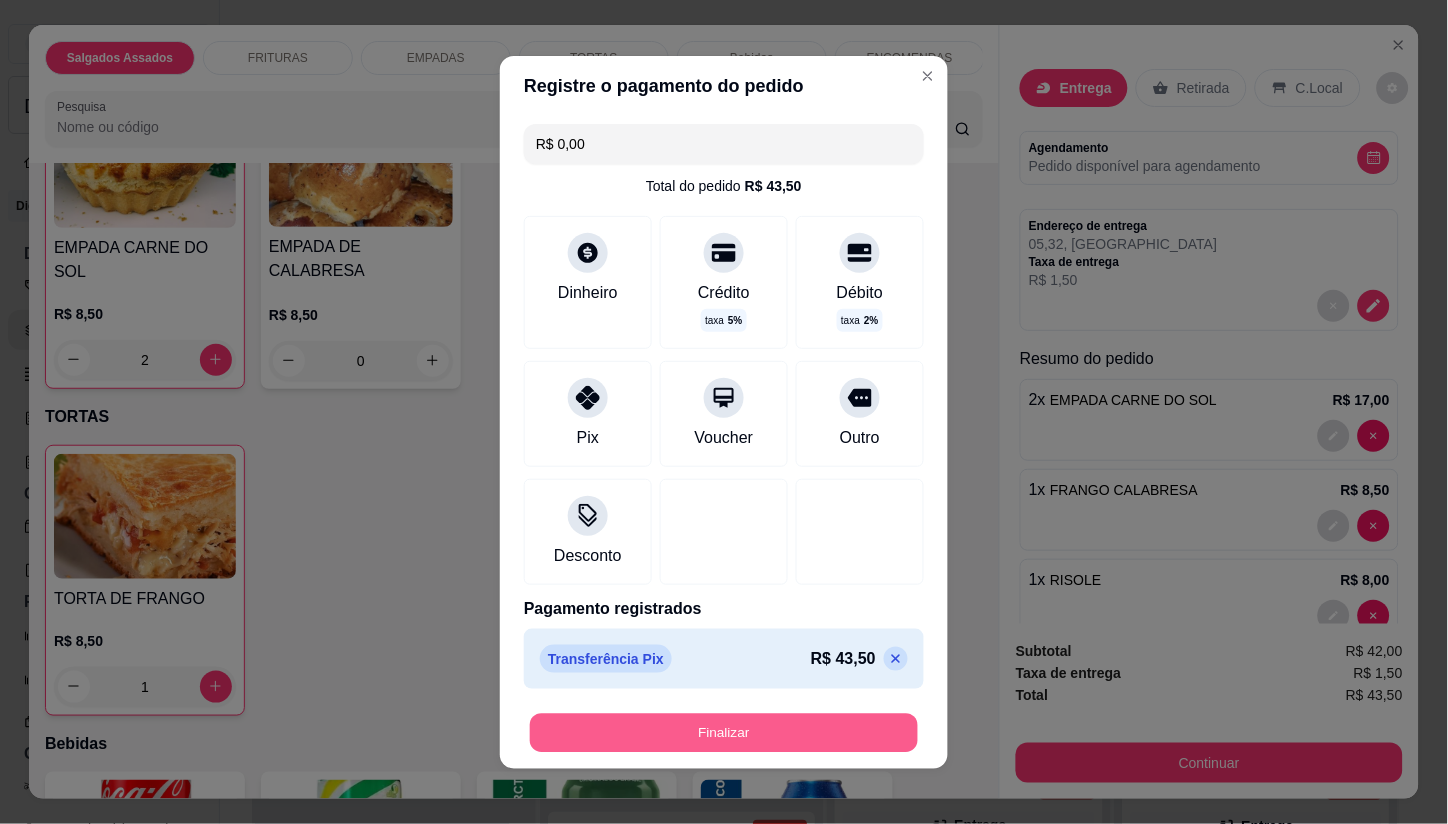 click on "Finalizar" at bounding box center (724, 732) 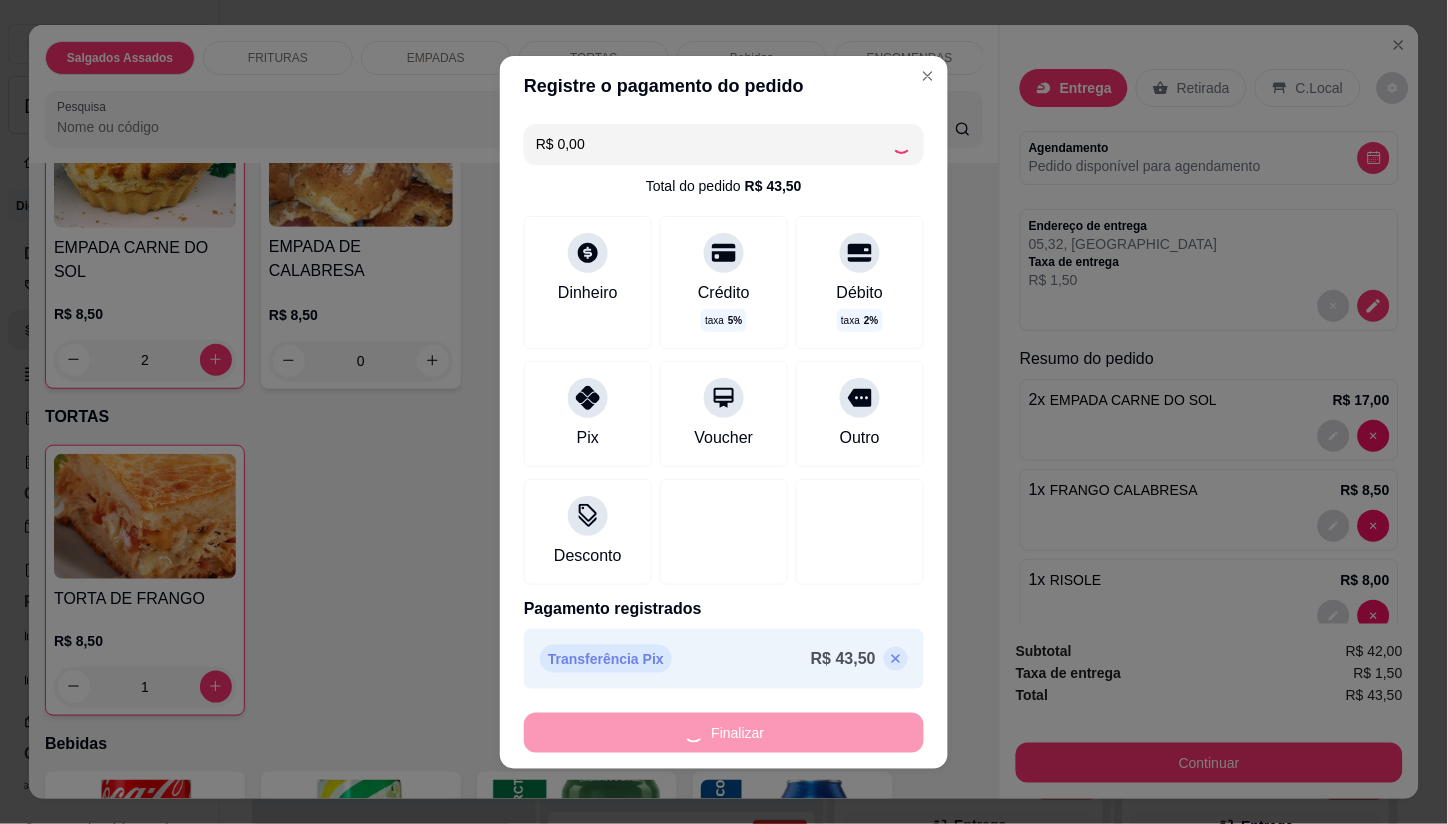 type on "0" 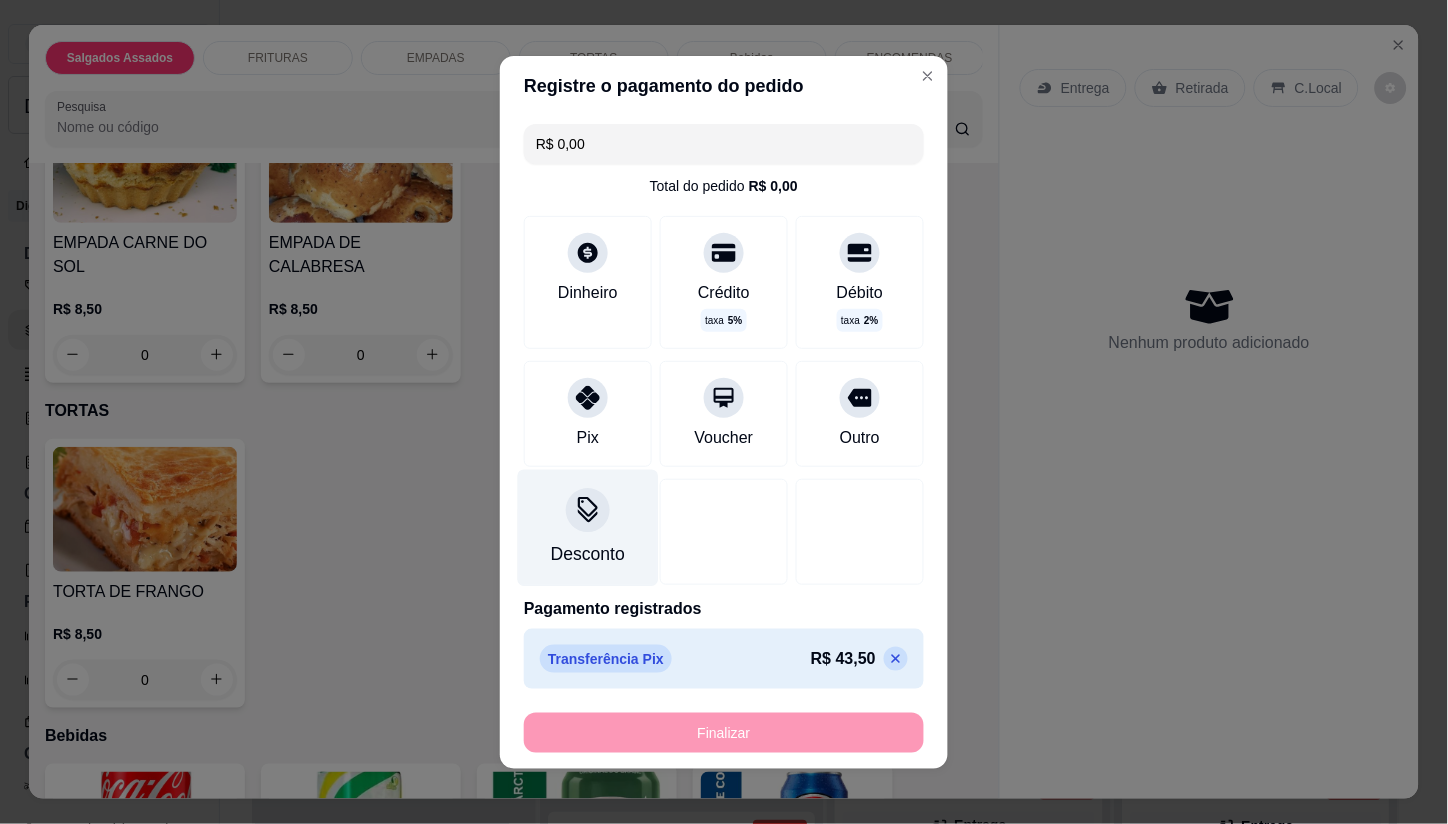 type on "-R$ 43,50" 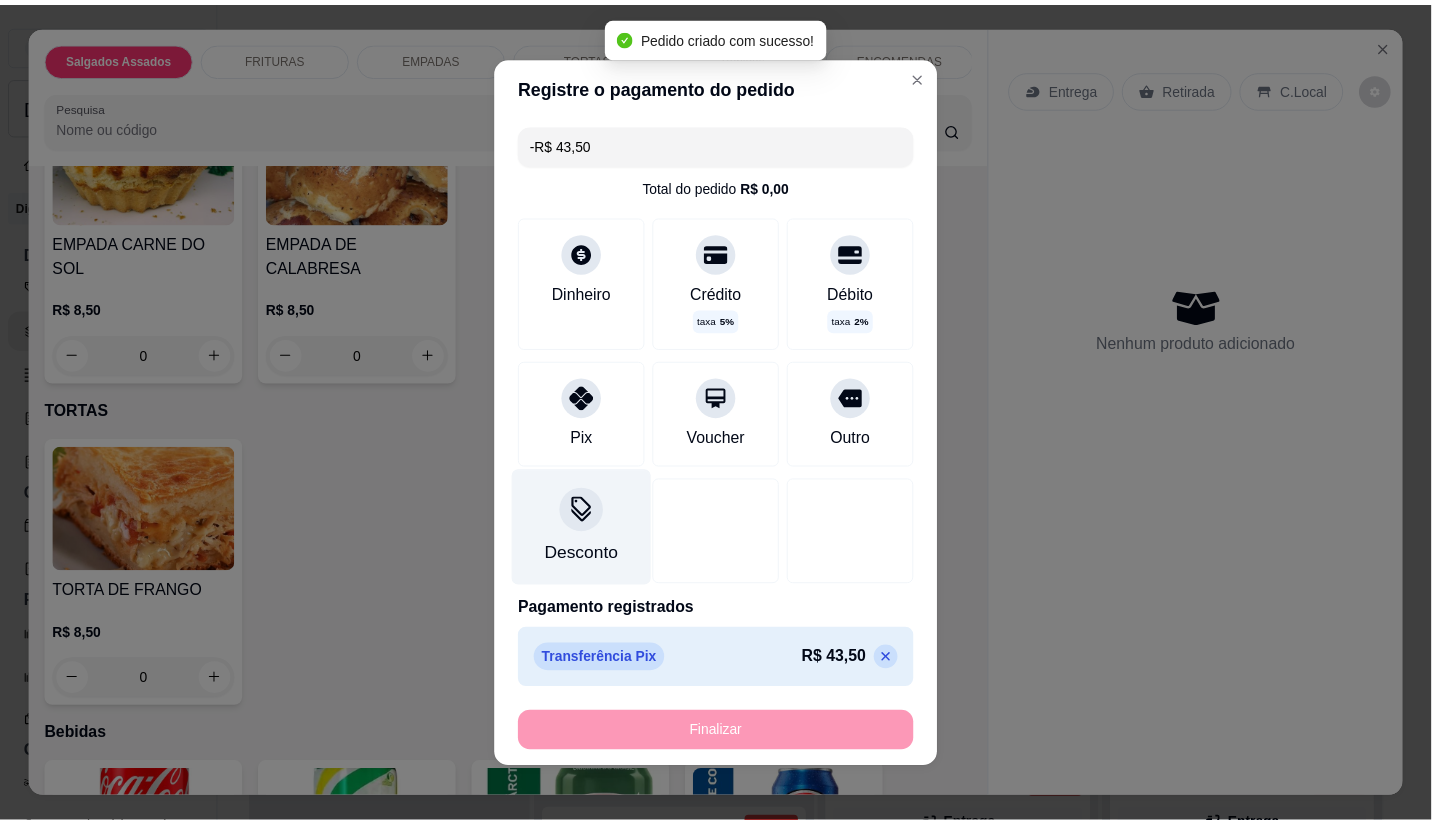 scroll, scrollTop: 847, scrollLeft: 0, axis: vertical 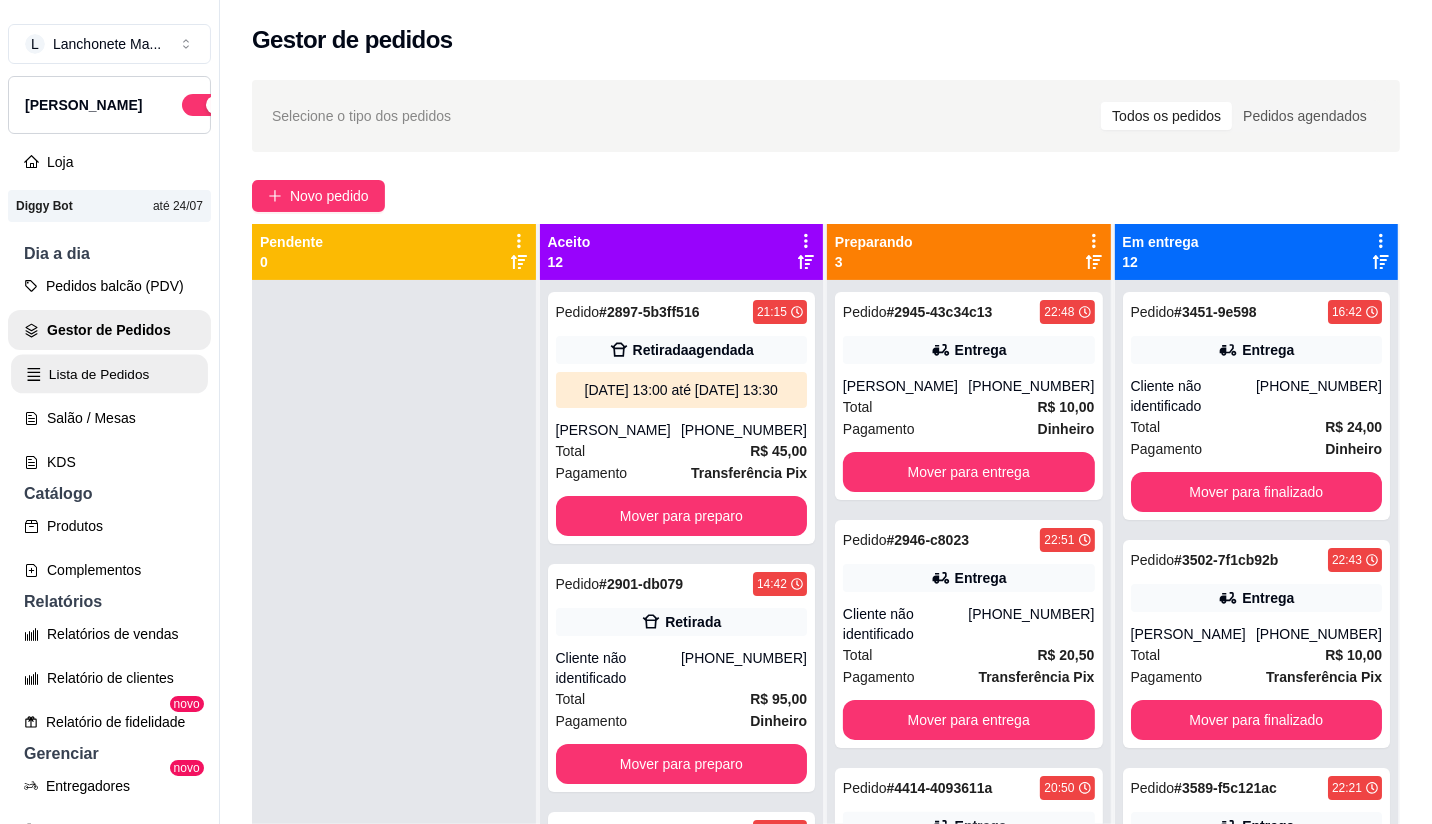 click on "Lista de Pedidos" at bounding box center [109, 374] 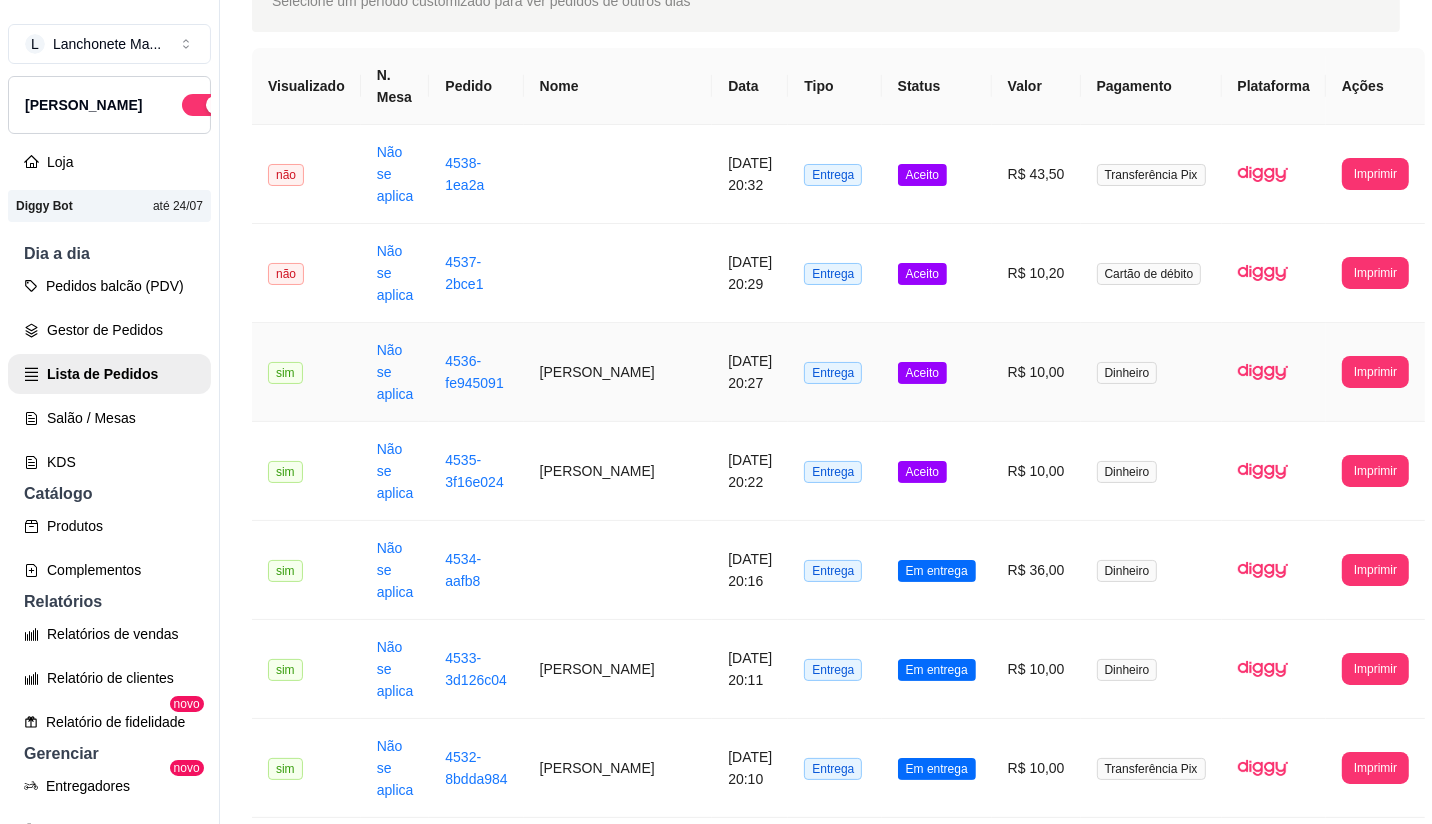scroll, scrollTop: 222, scrollLeft: 0, axis: vertical 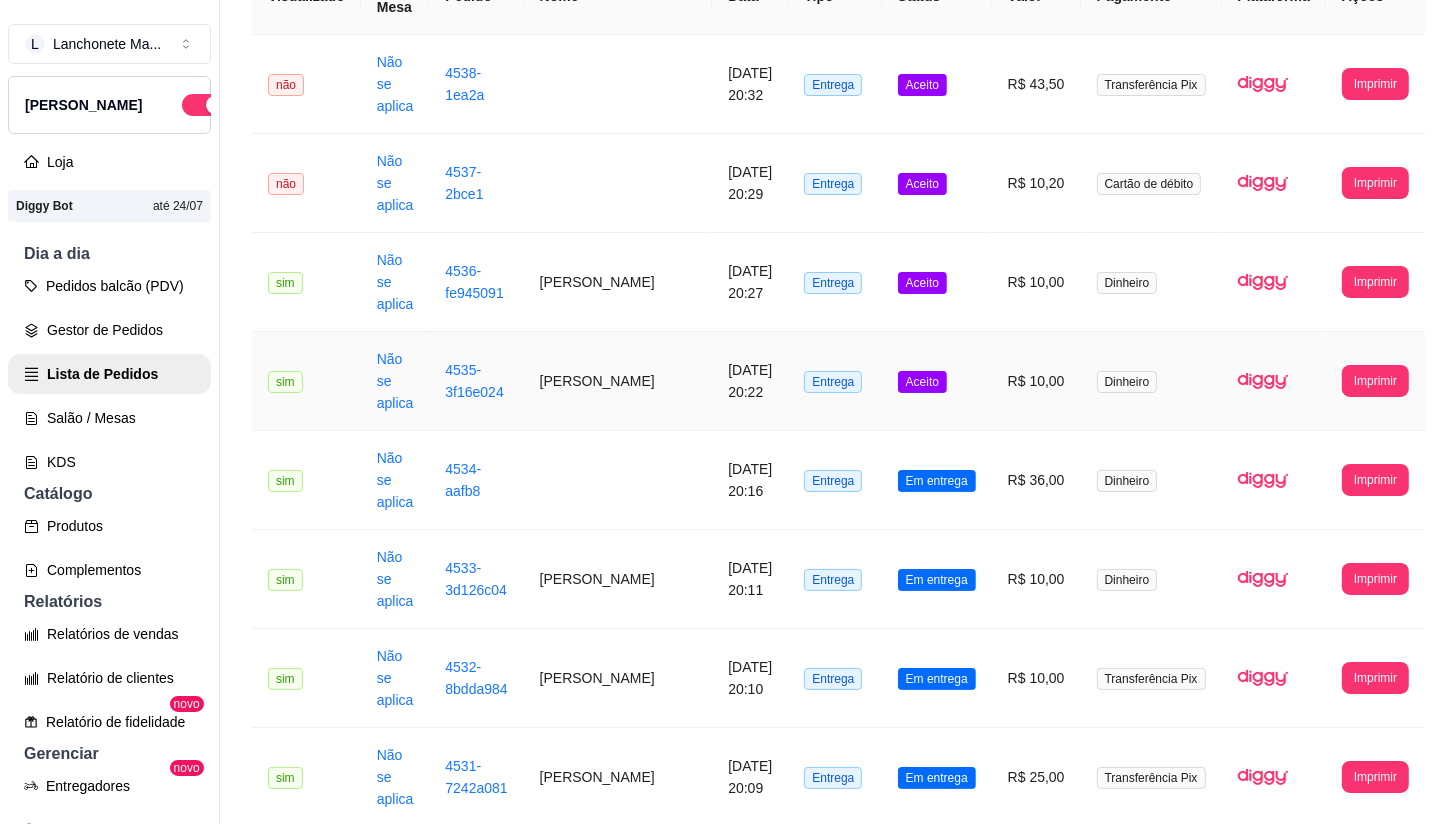click on "Aceito" at bounding box center (937, 381) 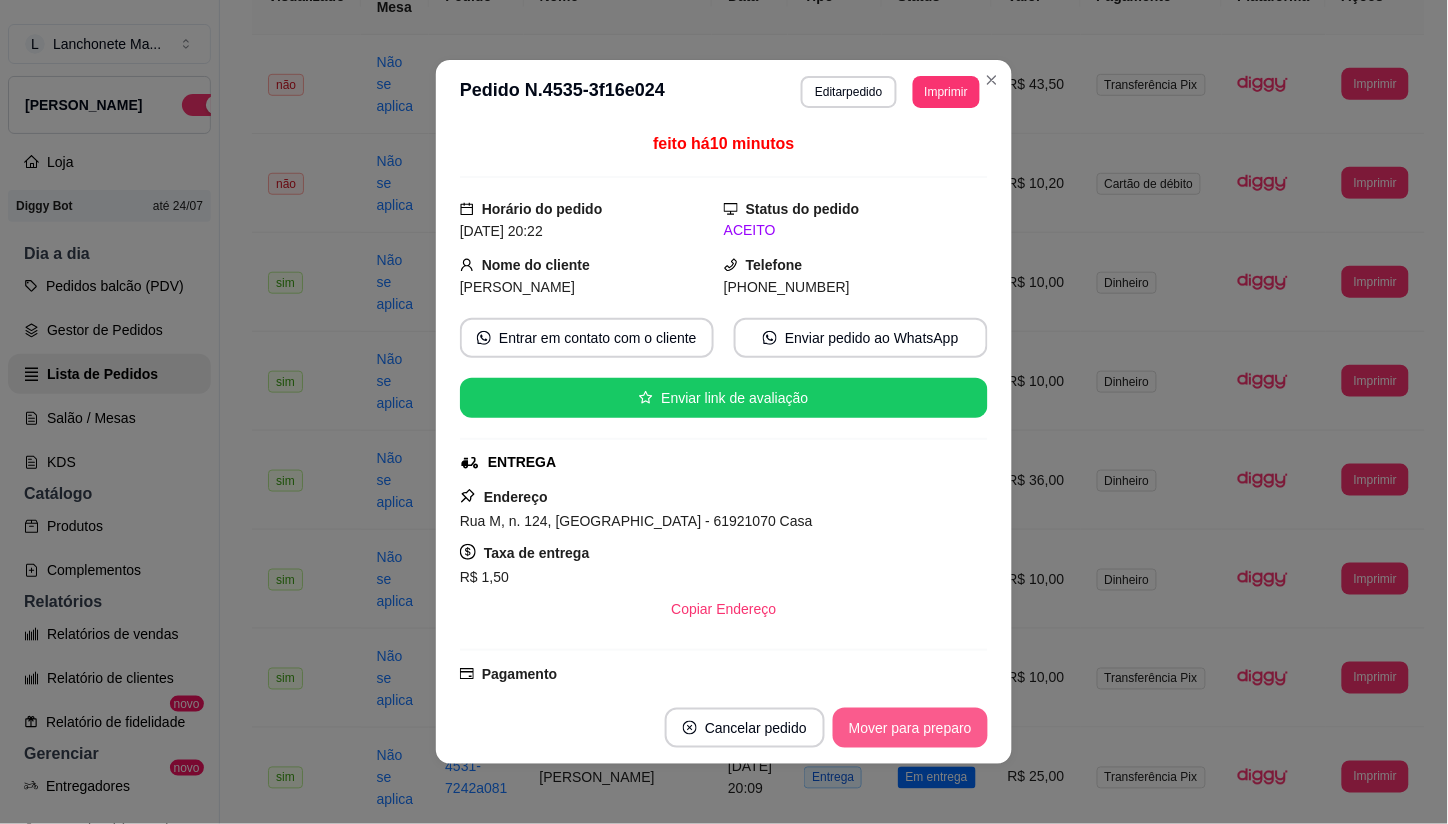 click on "Mover para preparo" at bounding box center (910, 728) 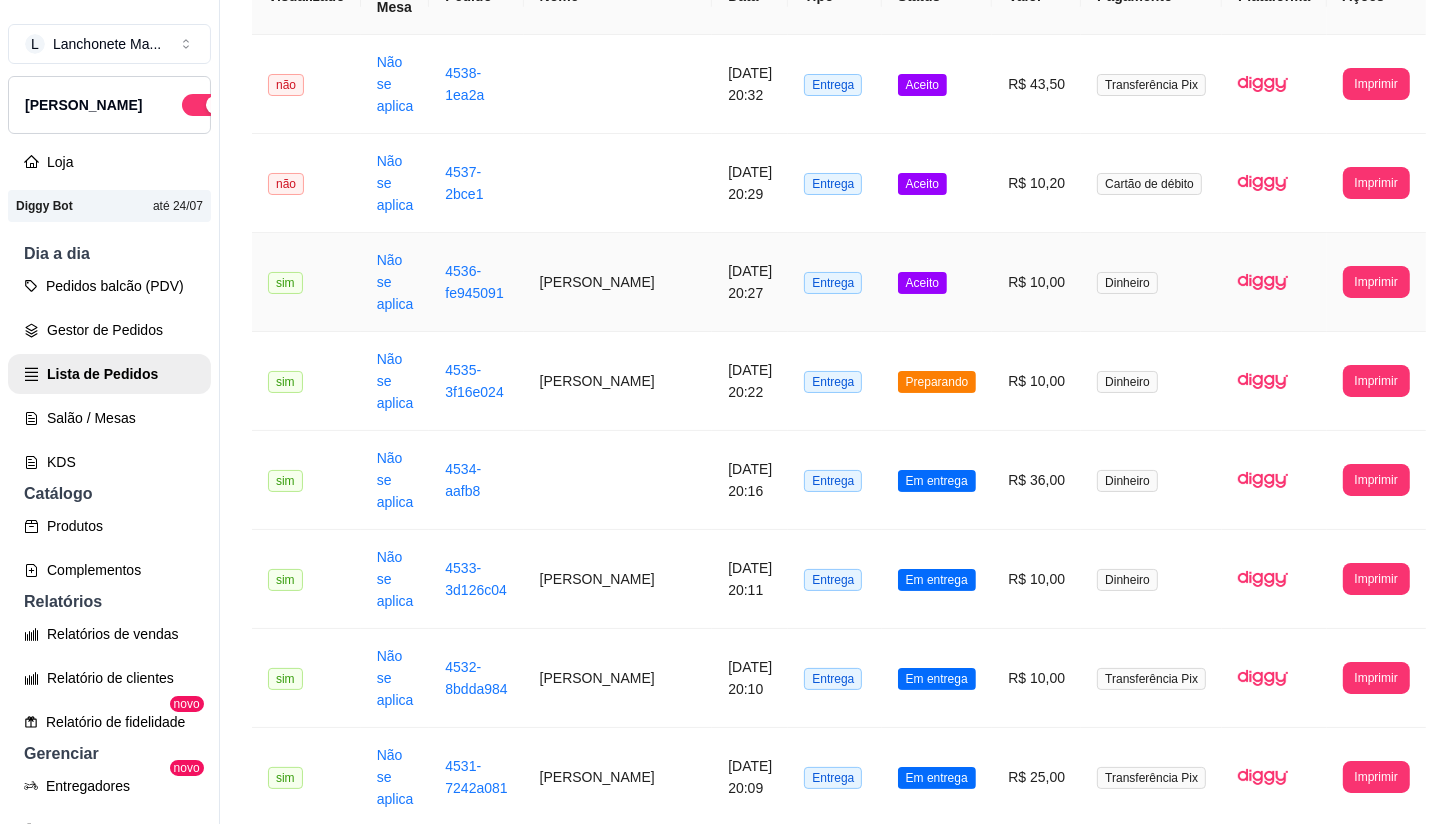 click on "Aceito" at bounding box center [922, 283] 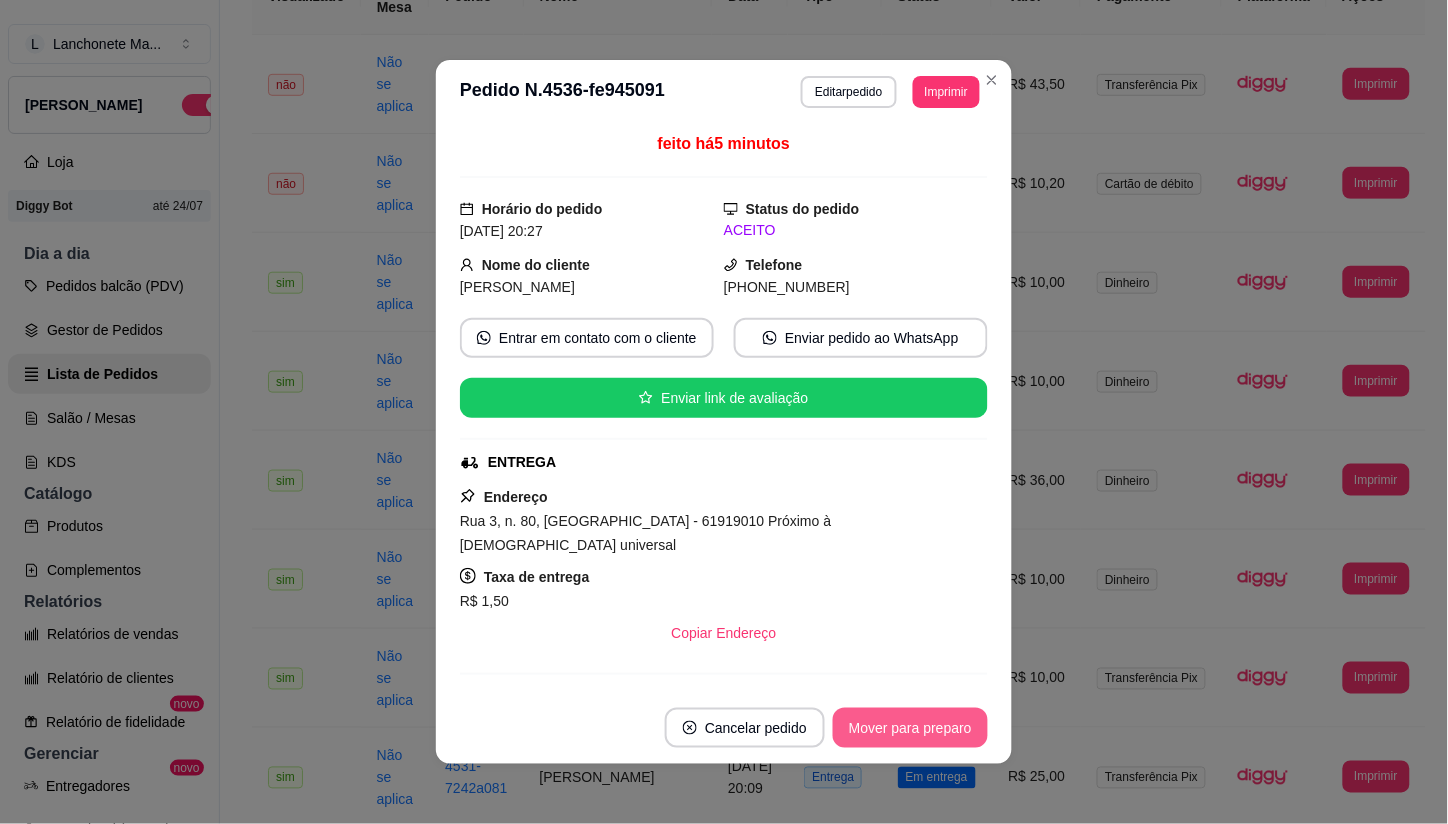 click on "Mover para preparo" at bounding box center [910, 728] 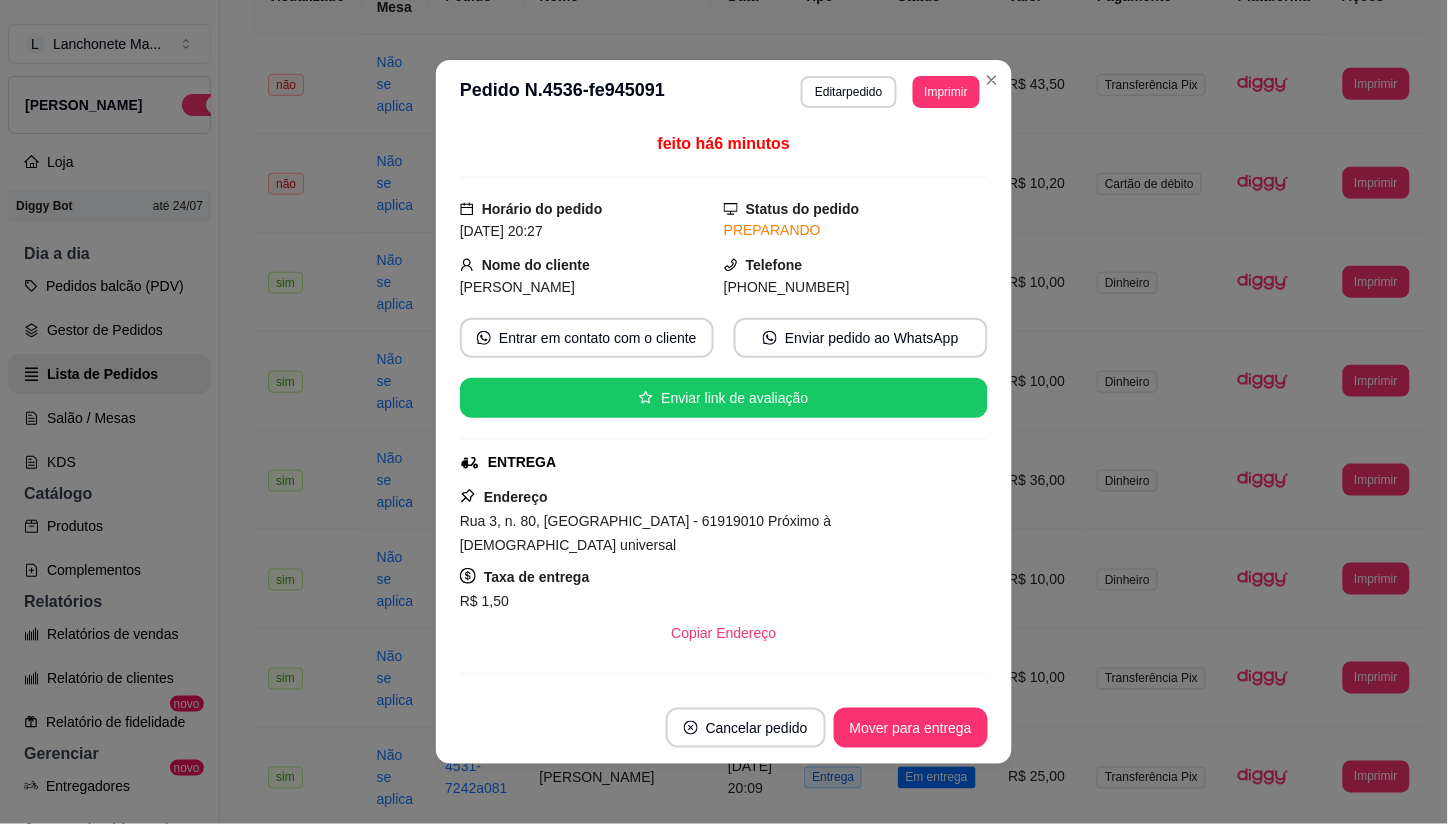 click on "**********" at bounding box center (724, 92) 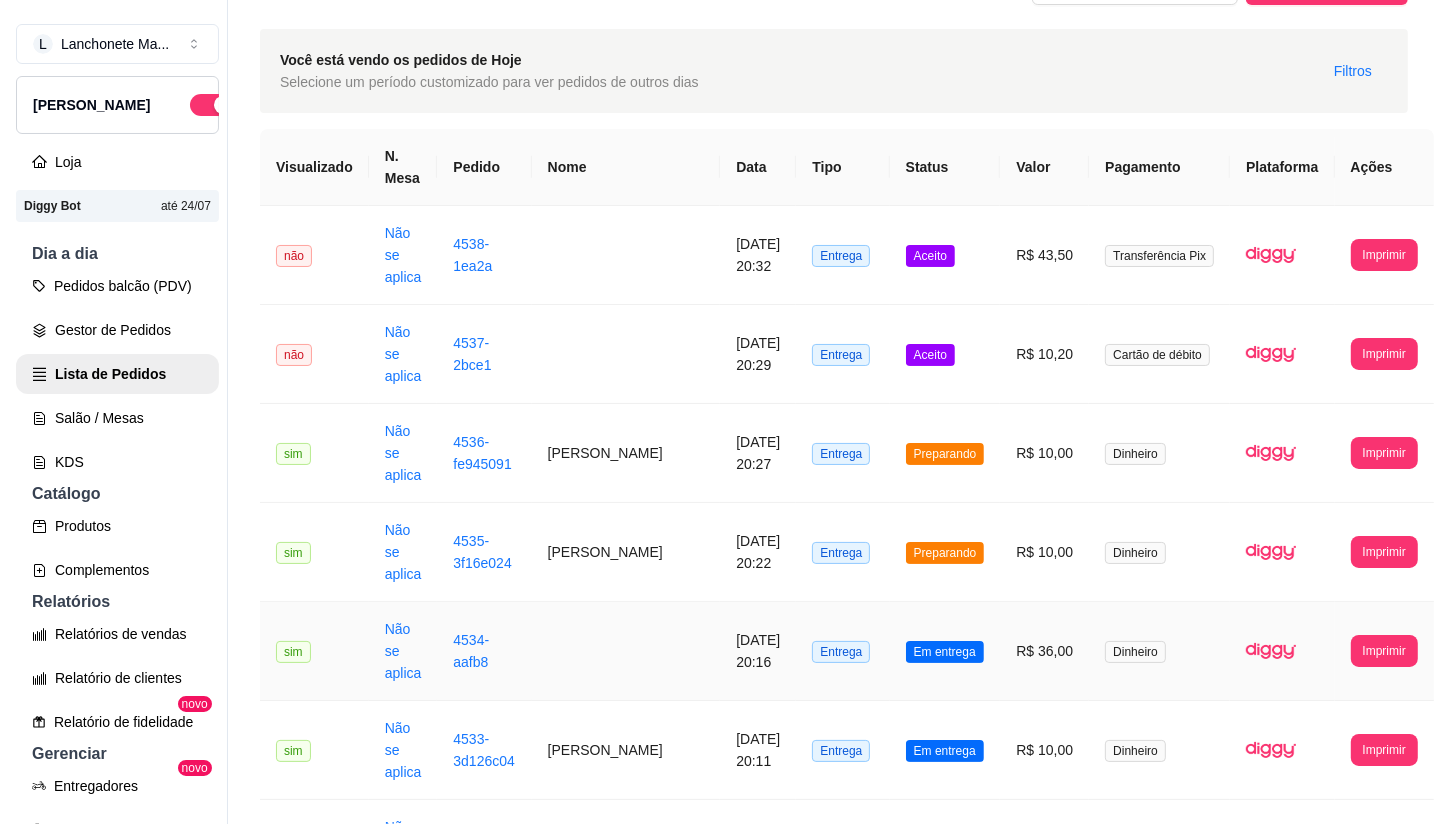 scroll, scrollTop: 0, scrollLeft: 0, axis: both 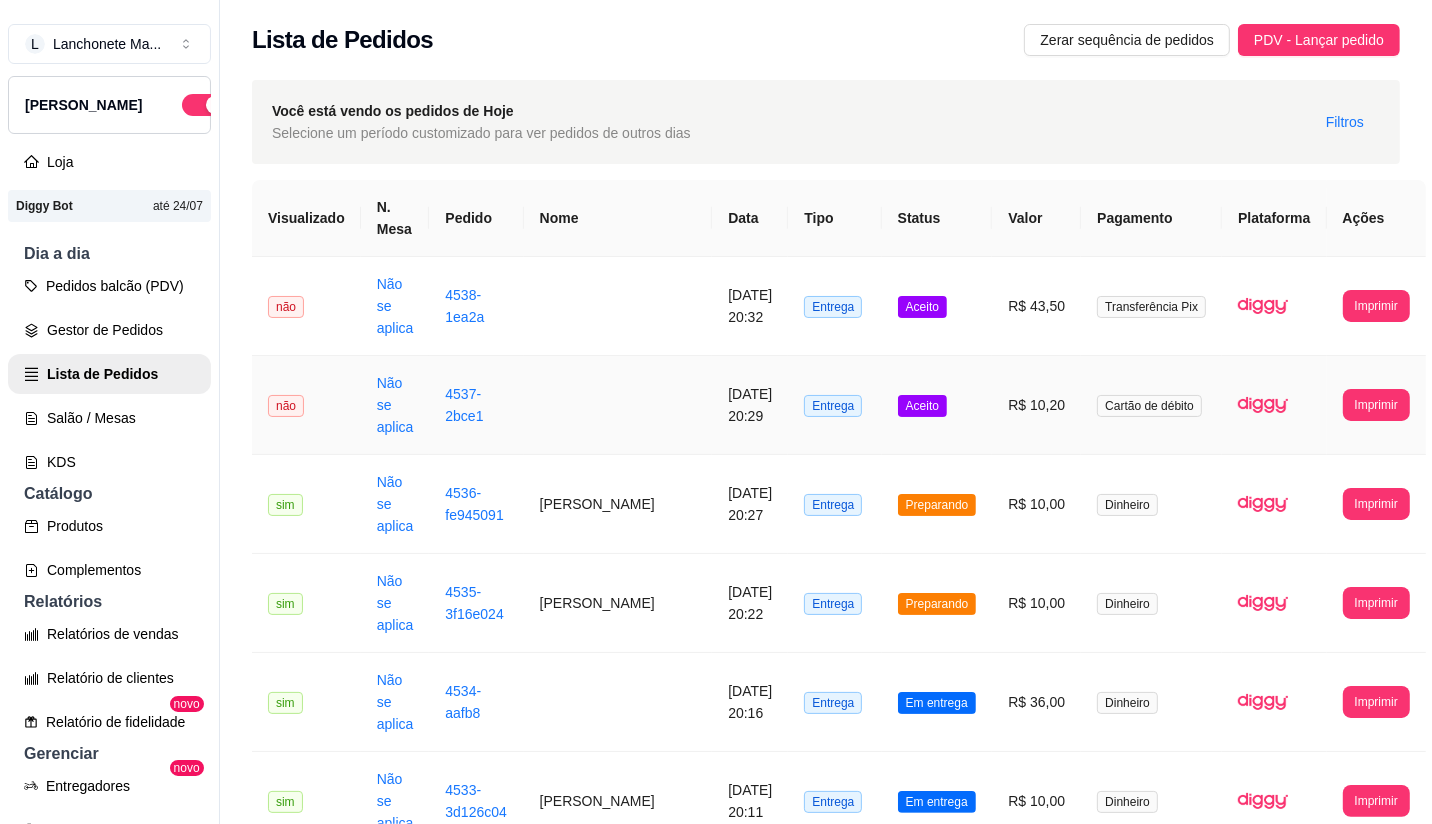 click on "Aceito" at bounding box center (937, 405) 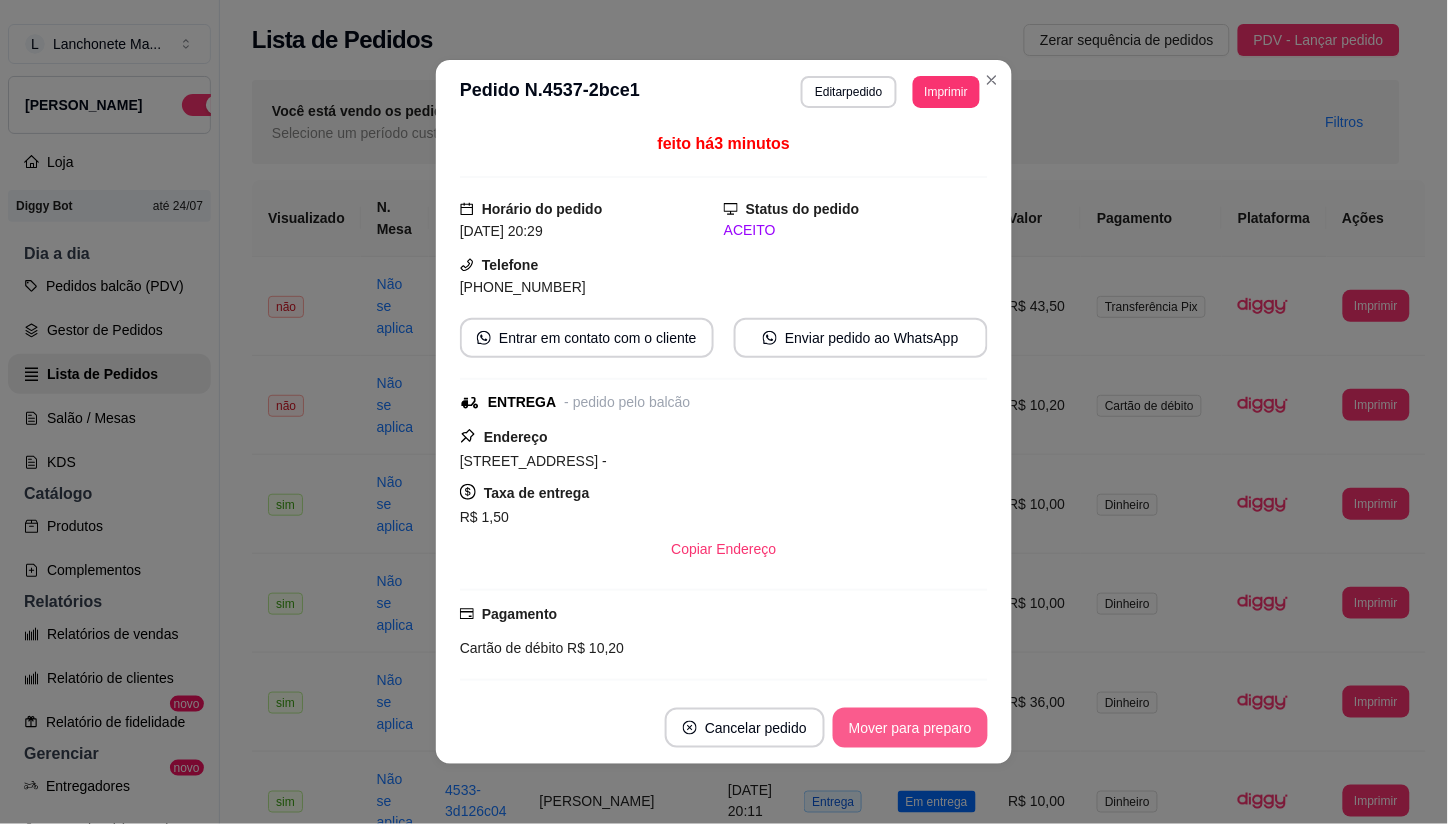 click on "Mover para preparo" at bounding box center (910, 728) 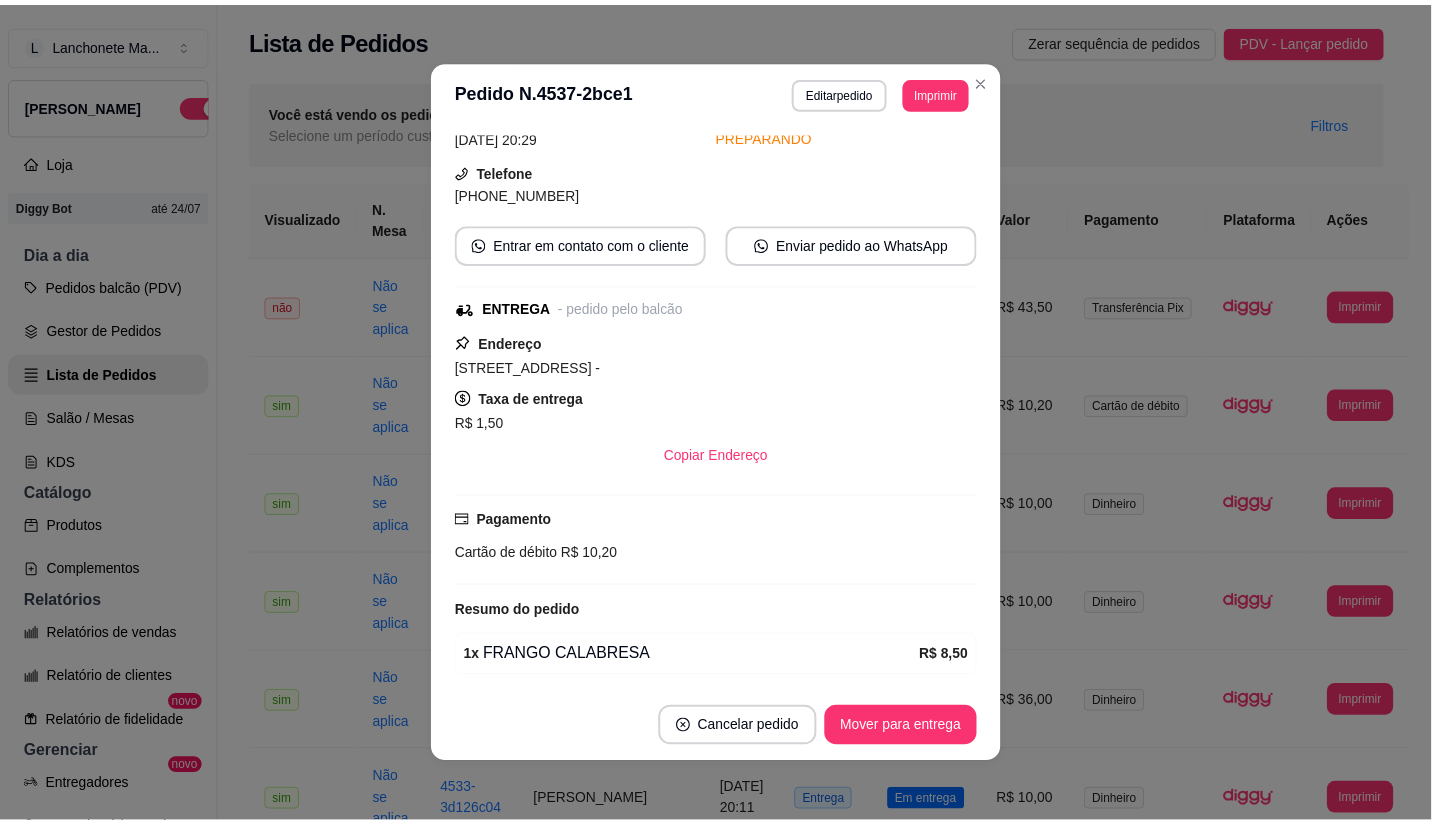 scroll, scrollTop: 167, scrollLeft: 0, axis: vertical 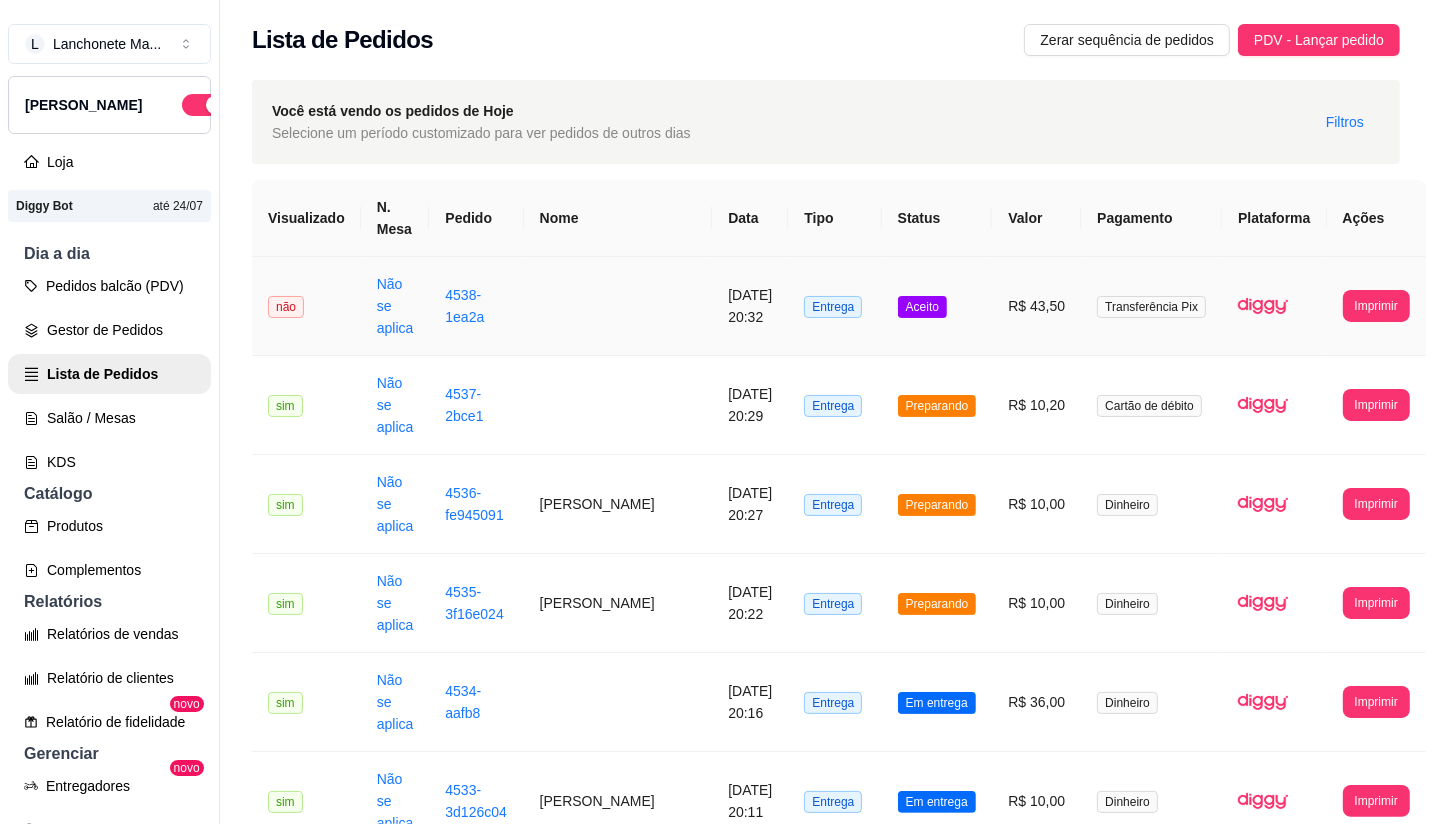 click on "Aceito" at bounding box center [922, 307] 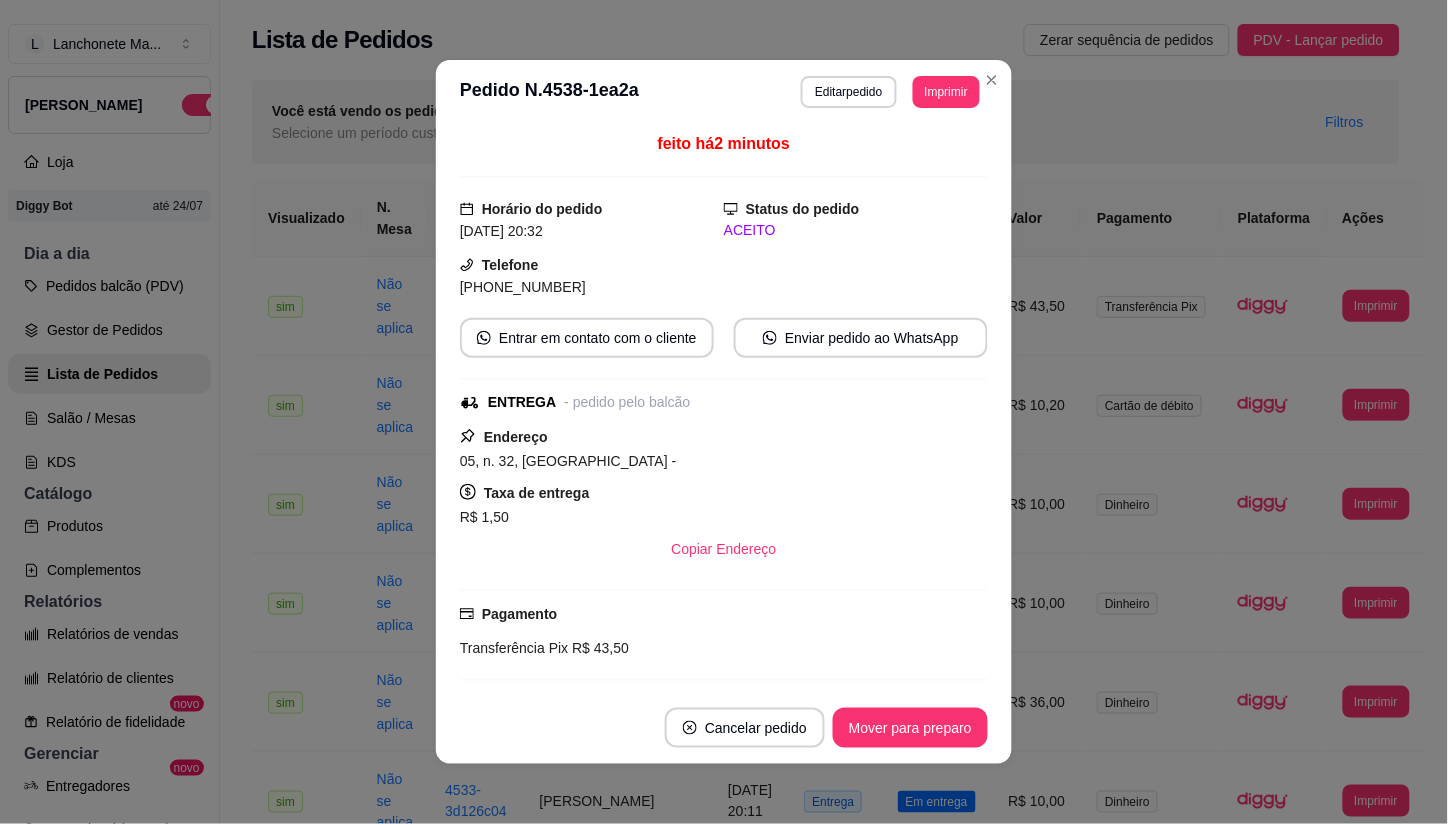 click on "**********" at bounding box center [724, 92] 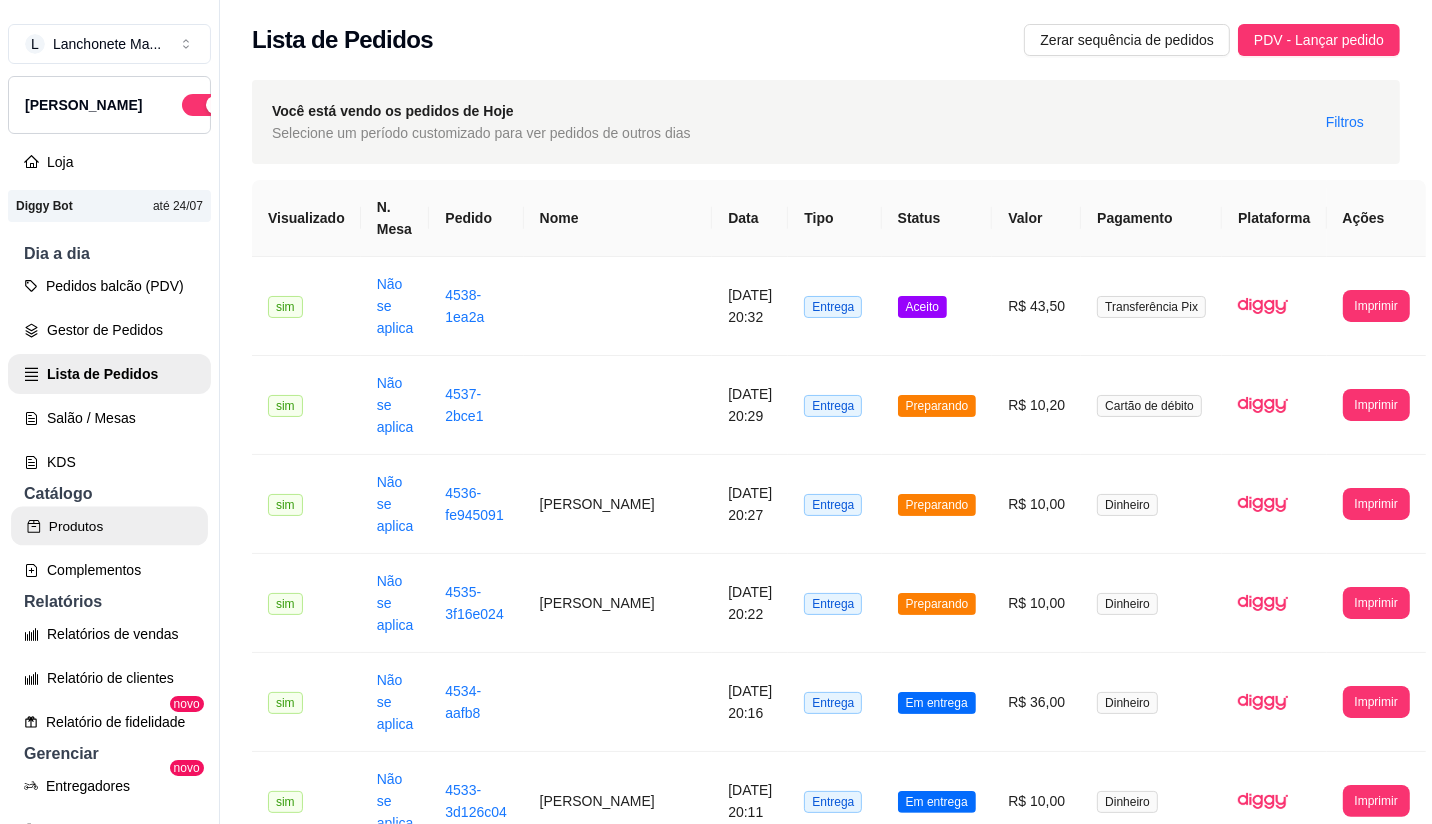 click on "Produtos" at bounding box center [109, 526] 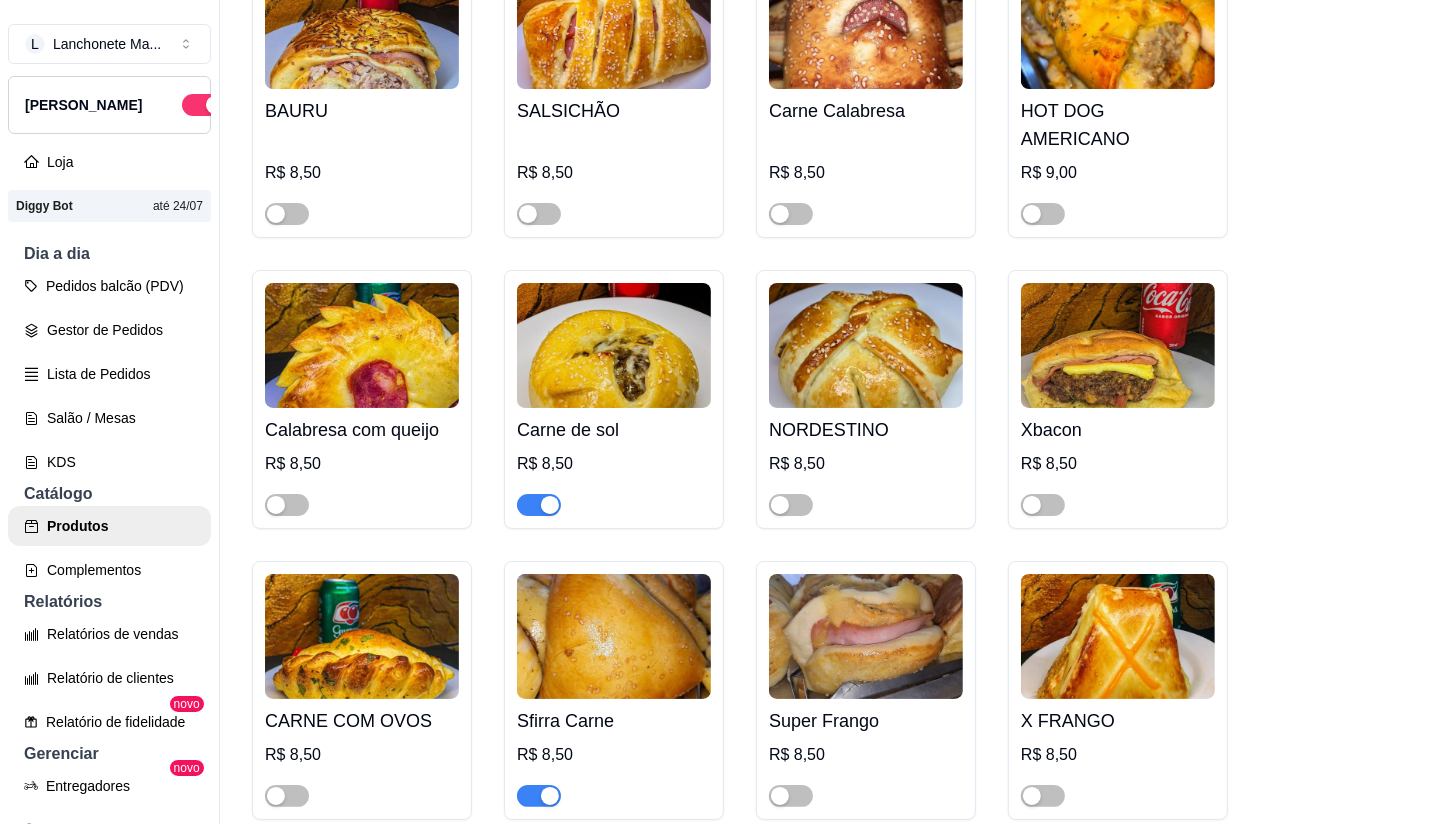 scroll, scrollTop: 1222, scrollLeft: 0, axis: vertical 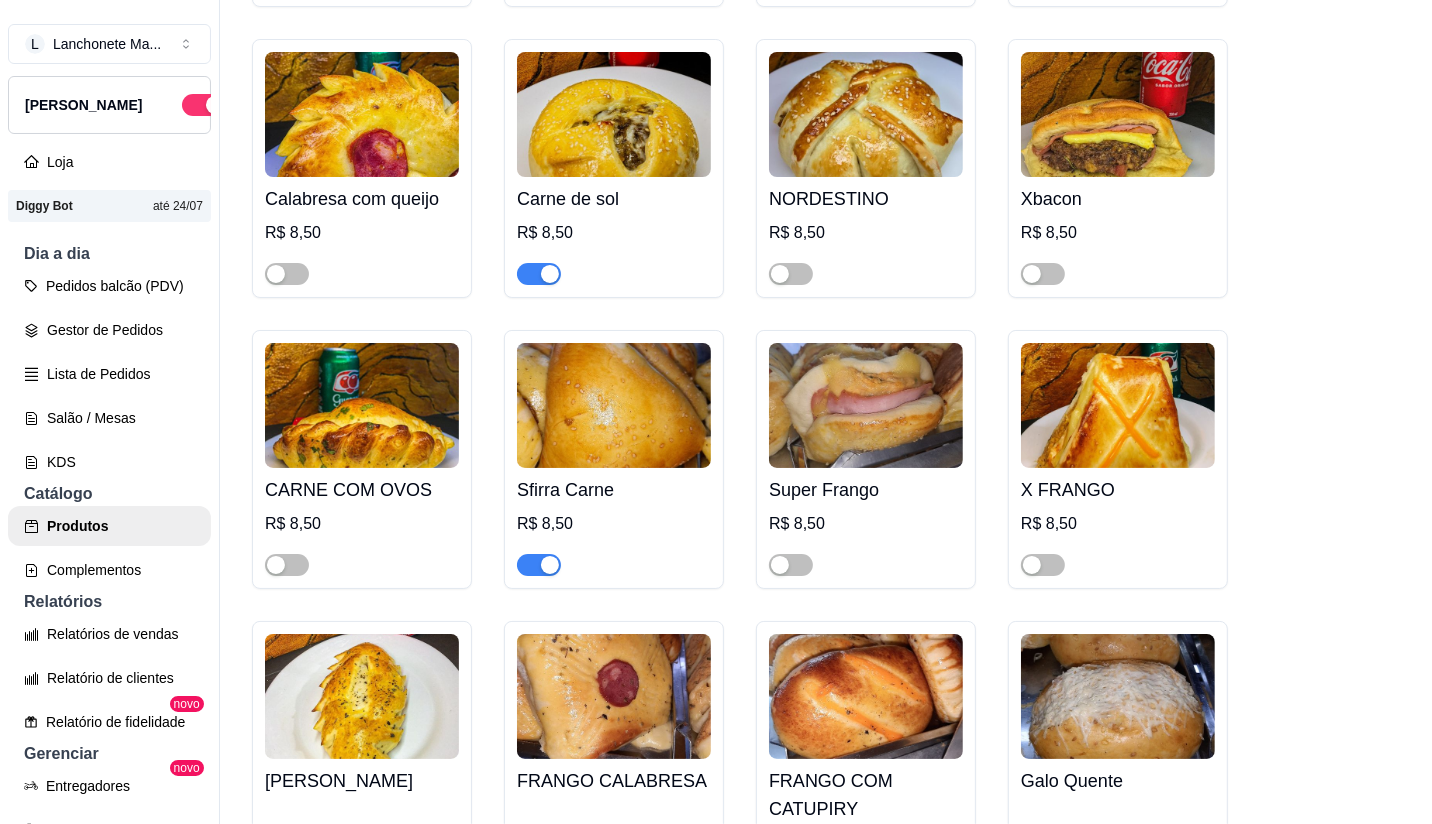 click at bounding box center [550, 274] 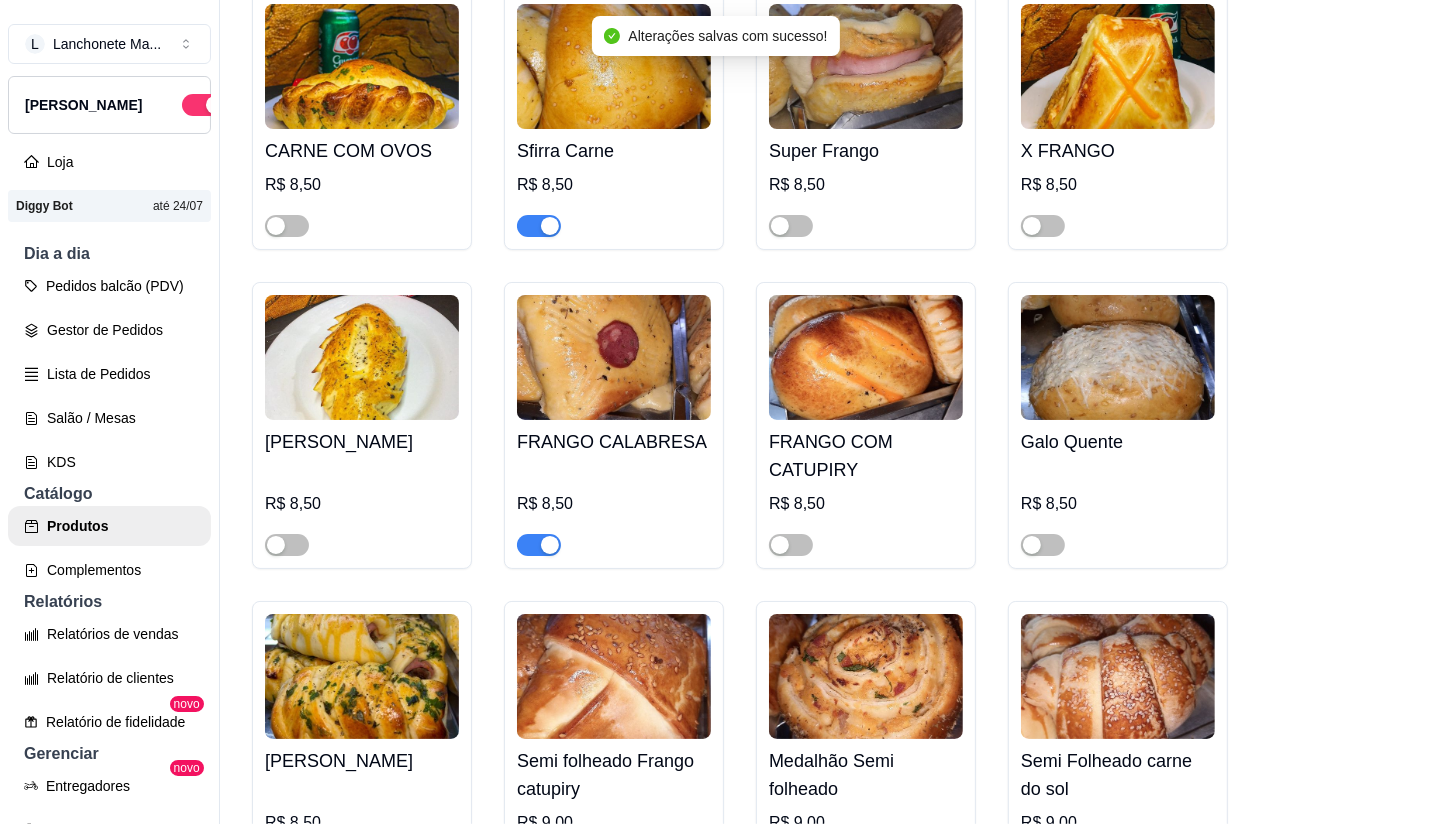 scroll, scrollTop: 1574, scrollLeft: 0, axis: vertical 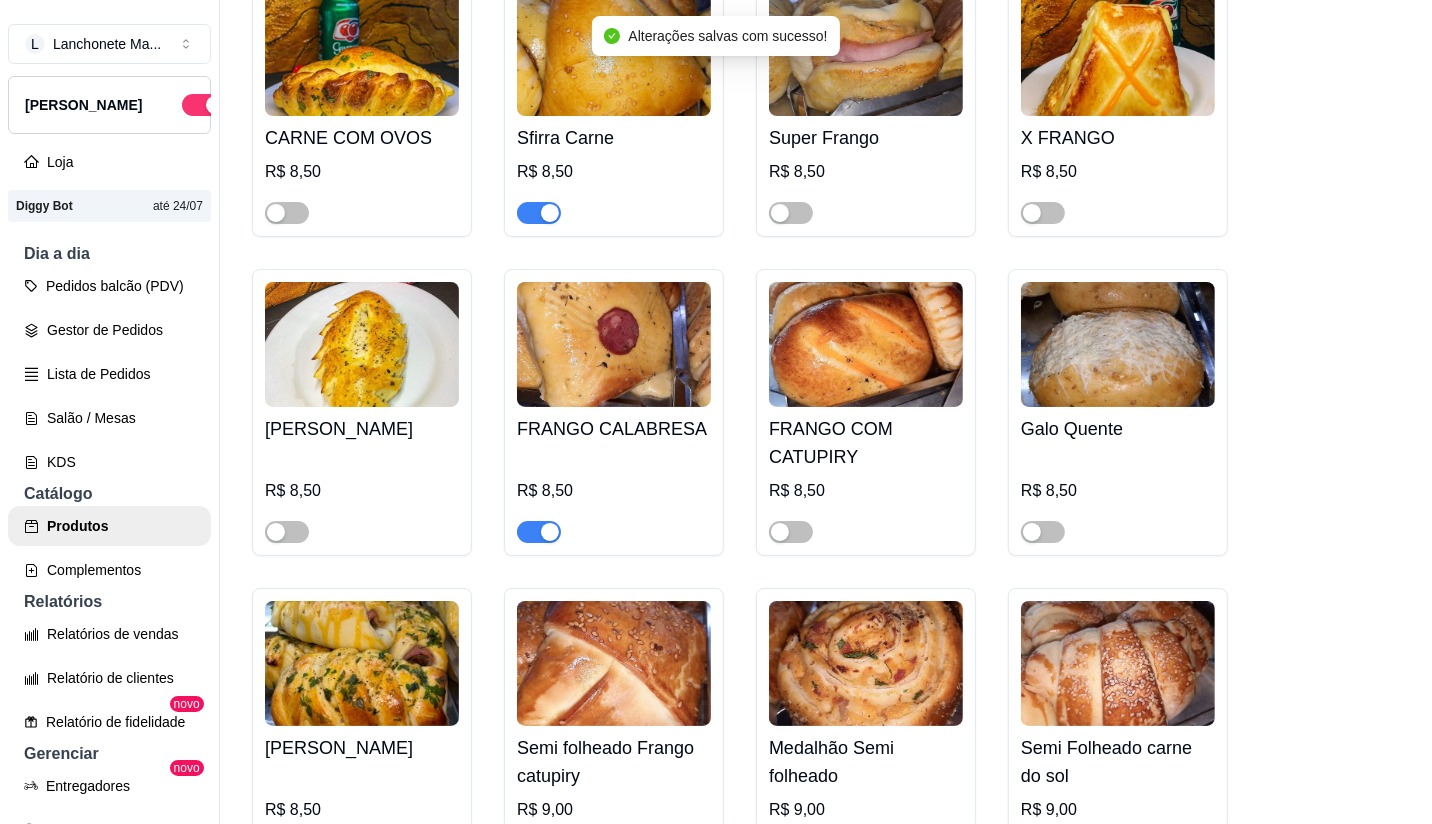 click at bounding box center (539, 532) 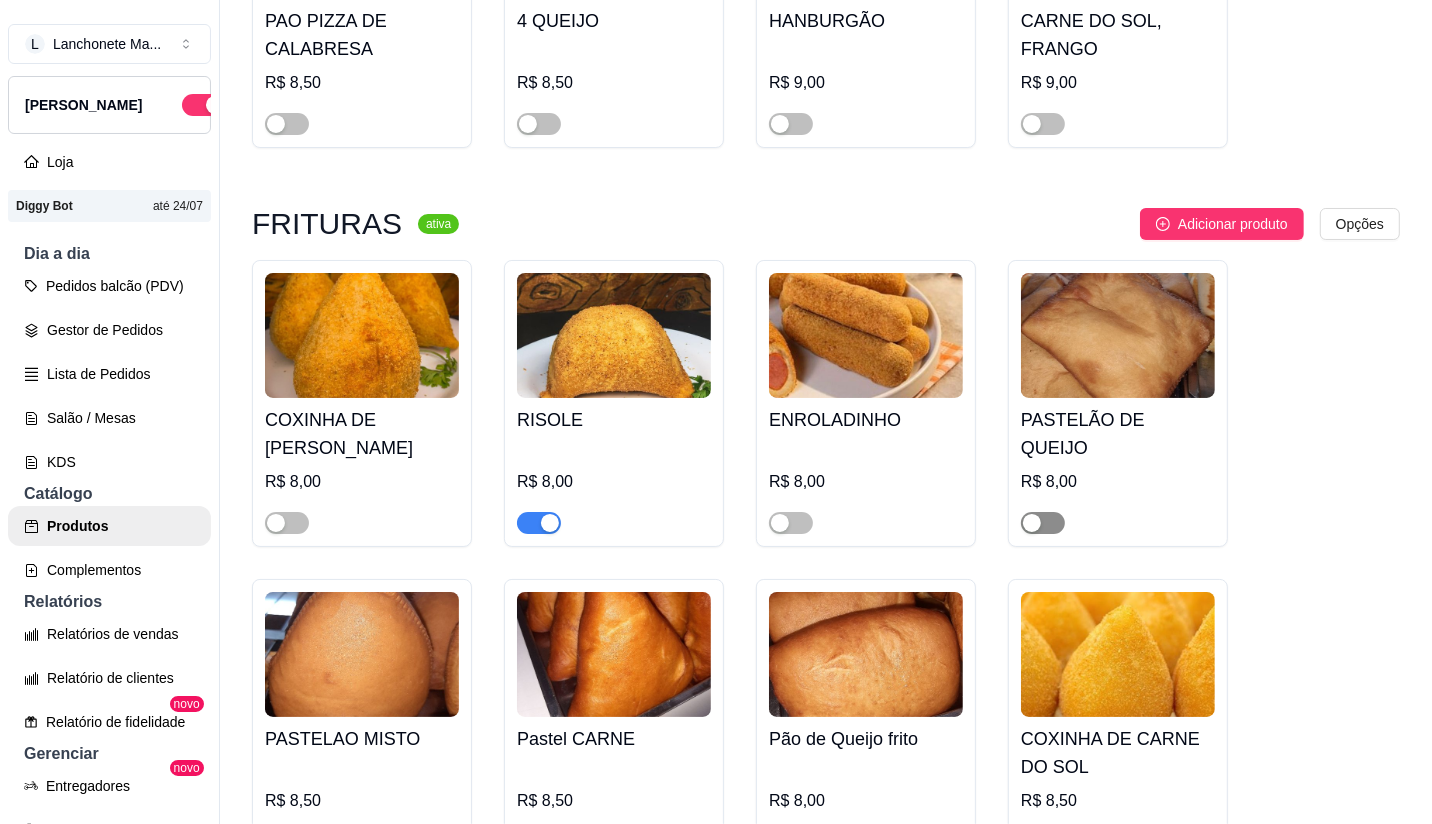 scroll, scrollTop: 2660, scrollLeft: 0, axis: vertical 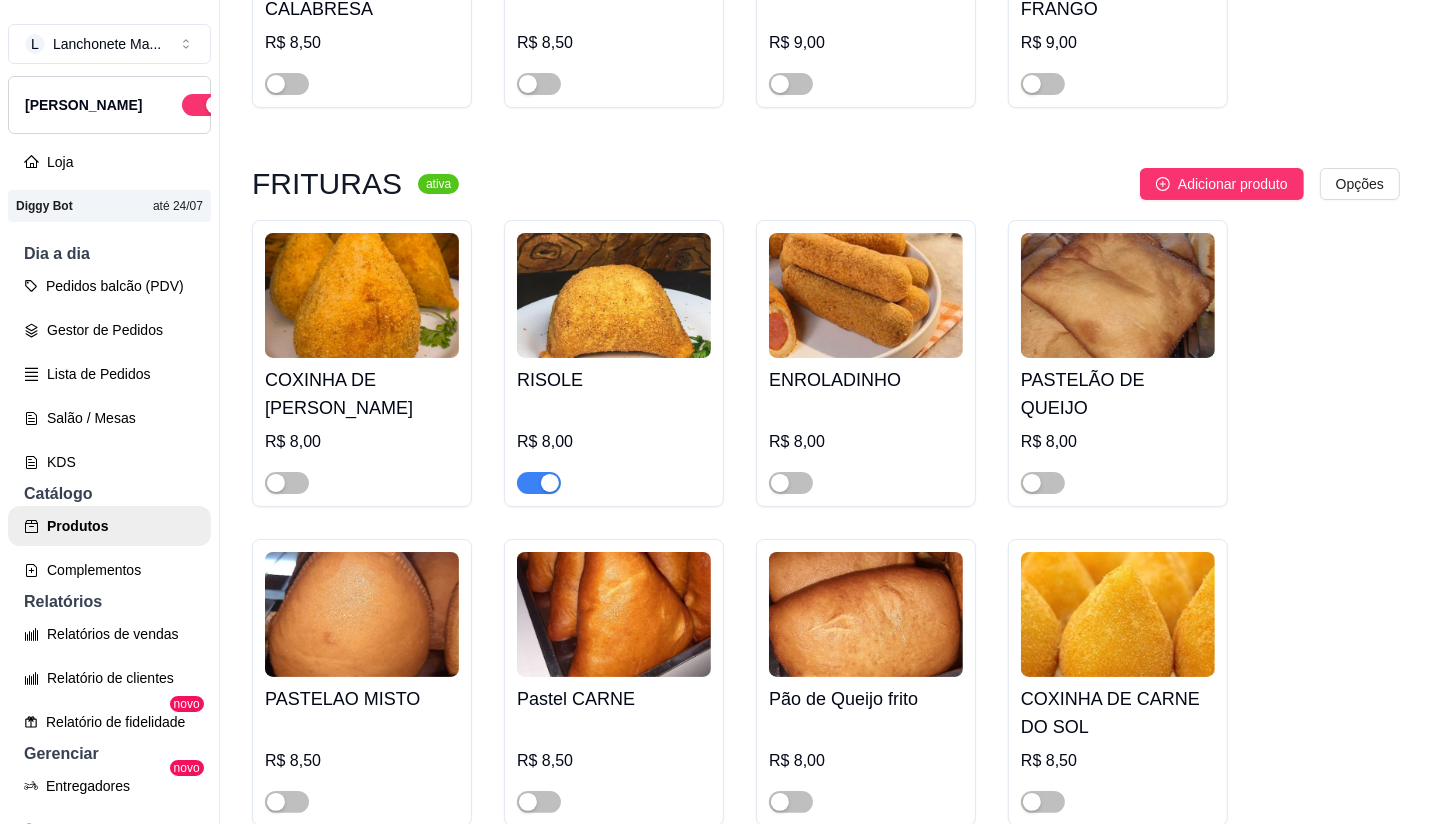 click at bounding box center (539, 483) 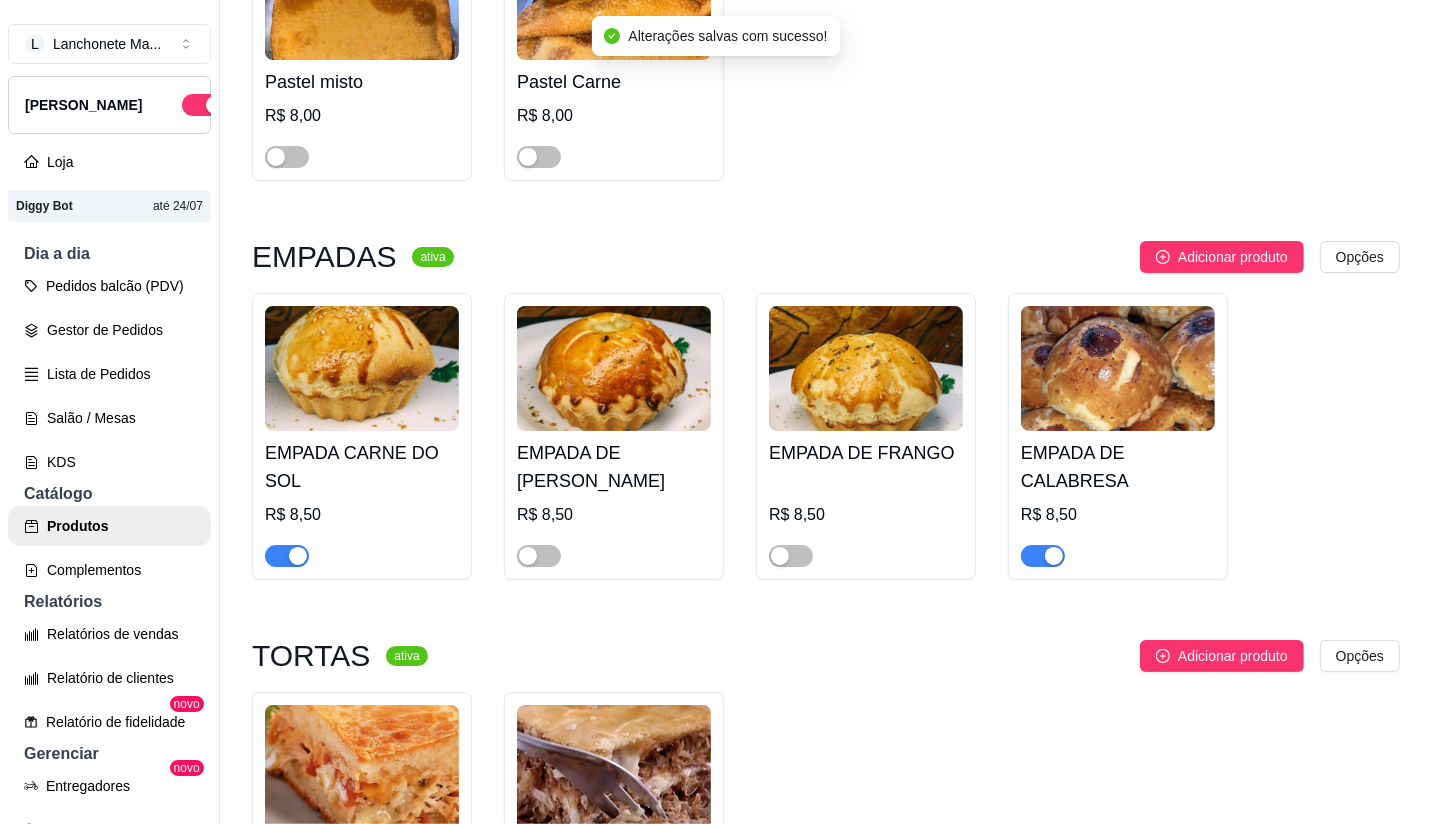 scroll, scrollTop: 3637, scrollLeft: 0, axis: vertical 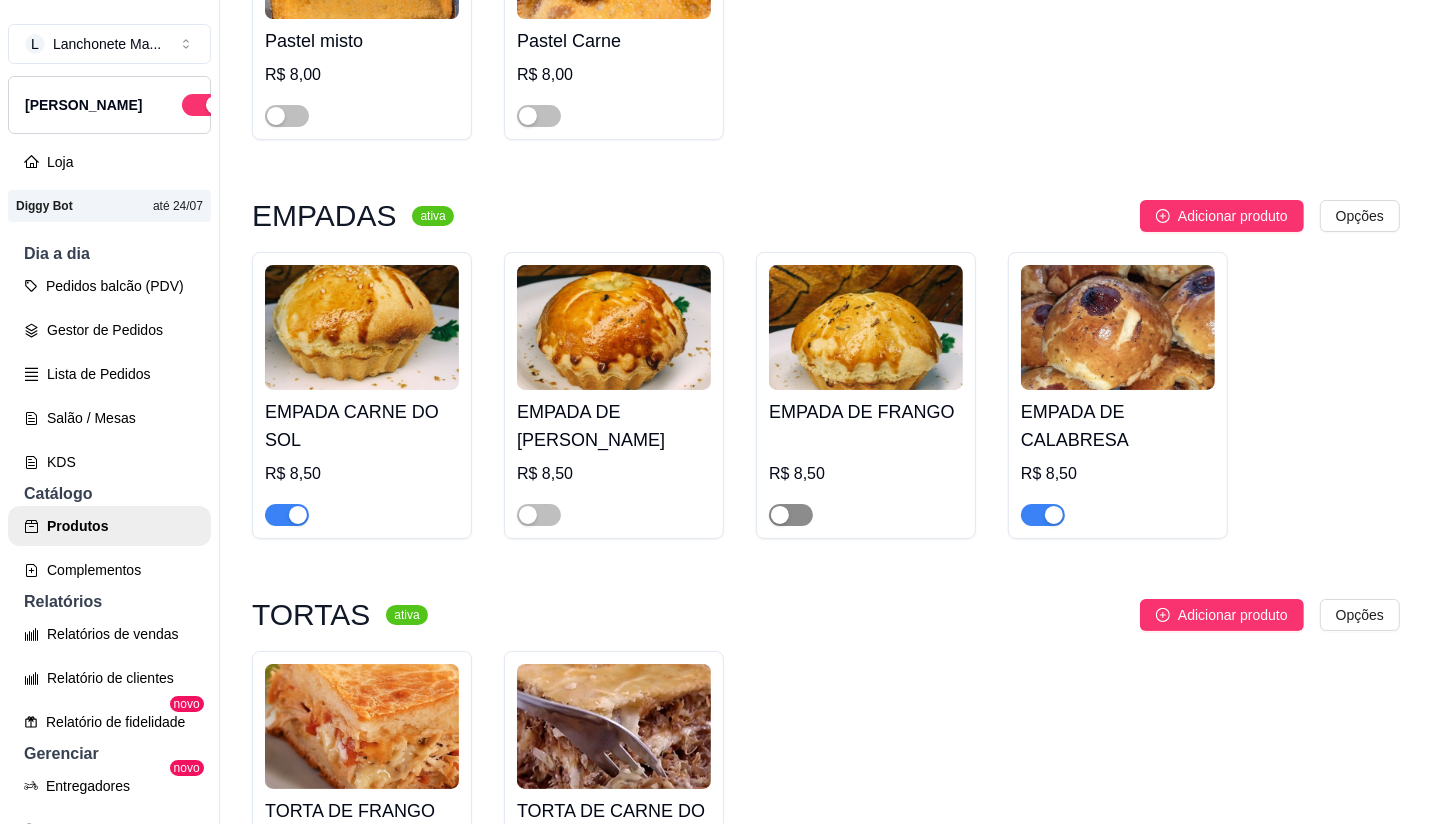 click at bounding box center [791, 515] 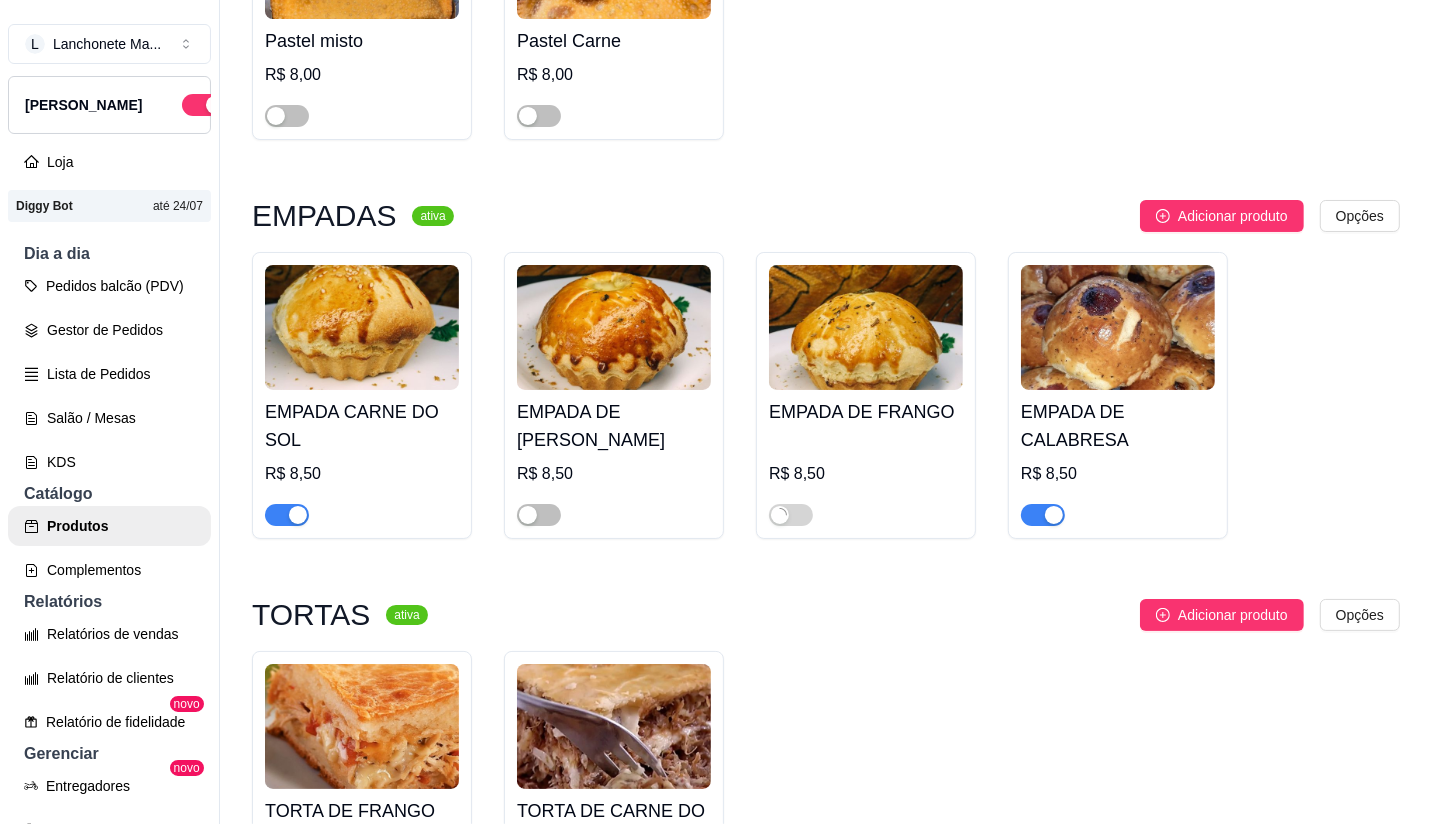click at bounding box center (287, 515) 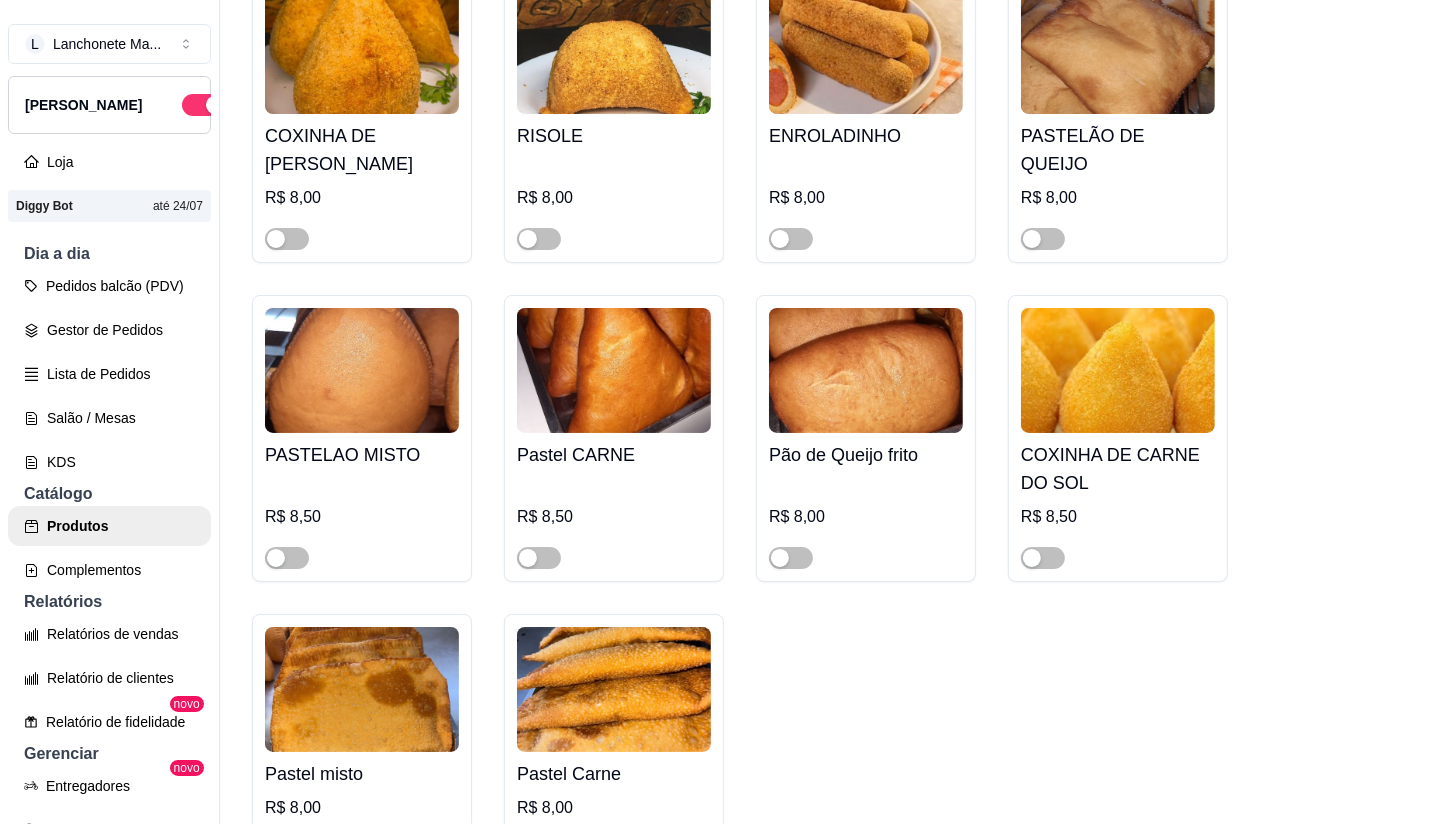 scroll, scrollTop: 2877, scrollLeft: 0, axis: vertical 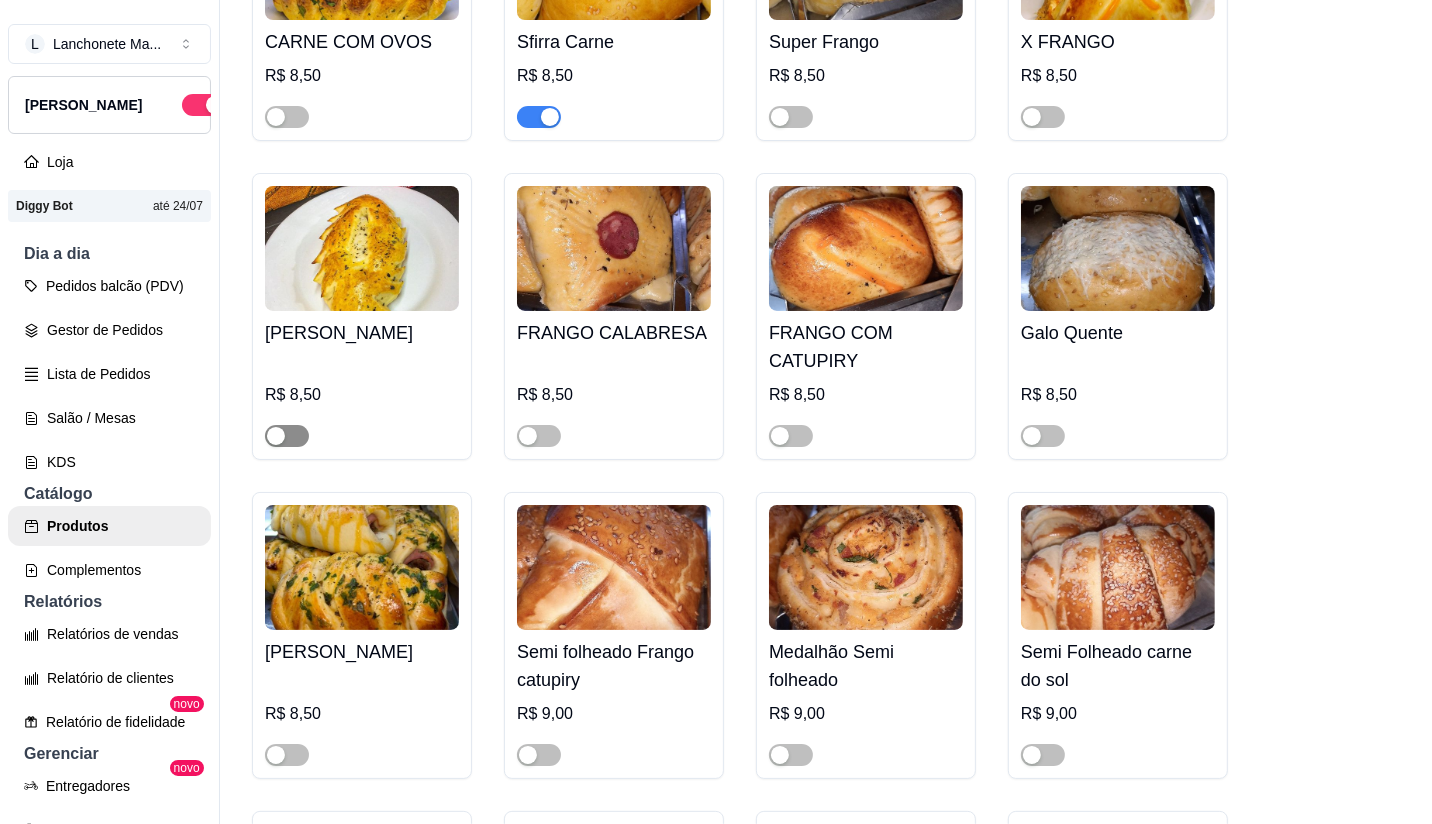 click at bounding box center [287, 436] 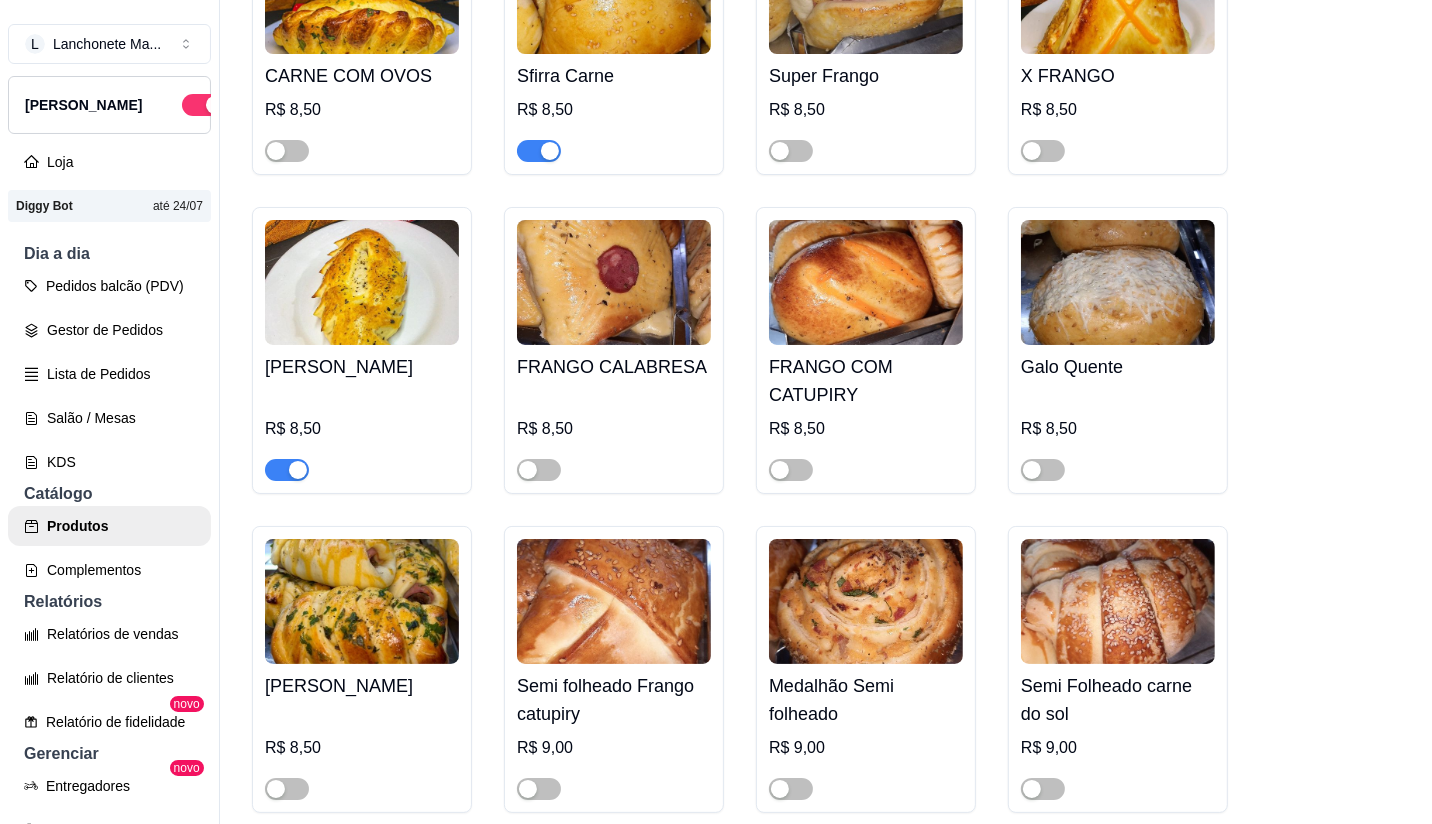 scroll, scrollTop: 1670, scrollLeft: 0, axis: vertical 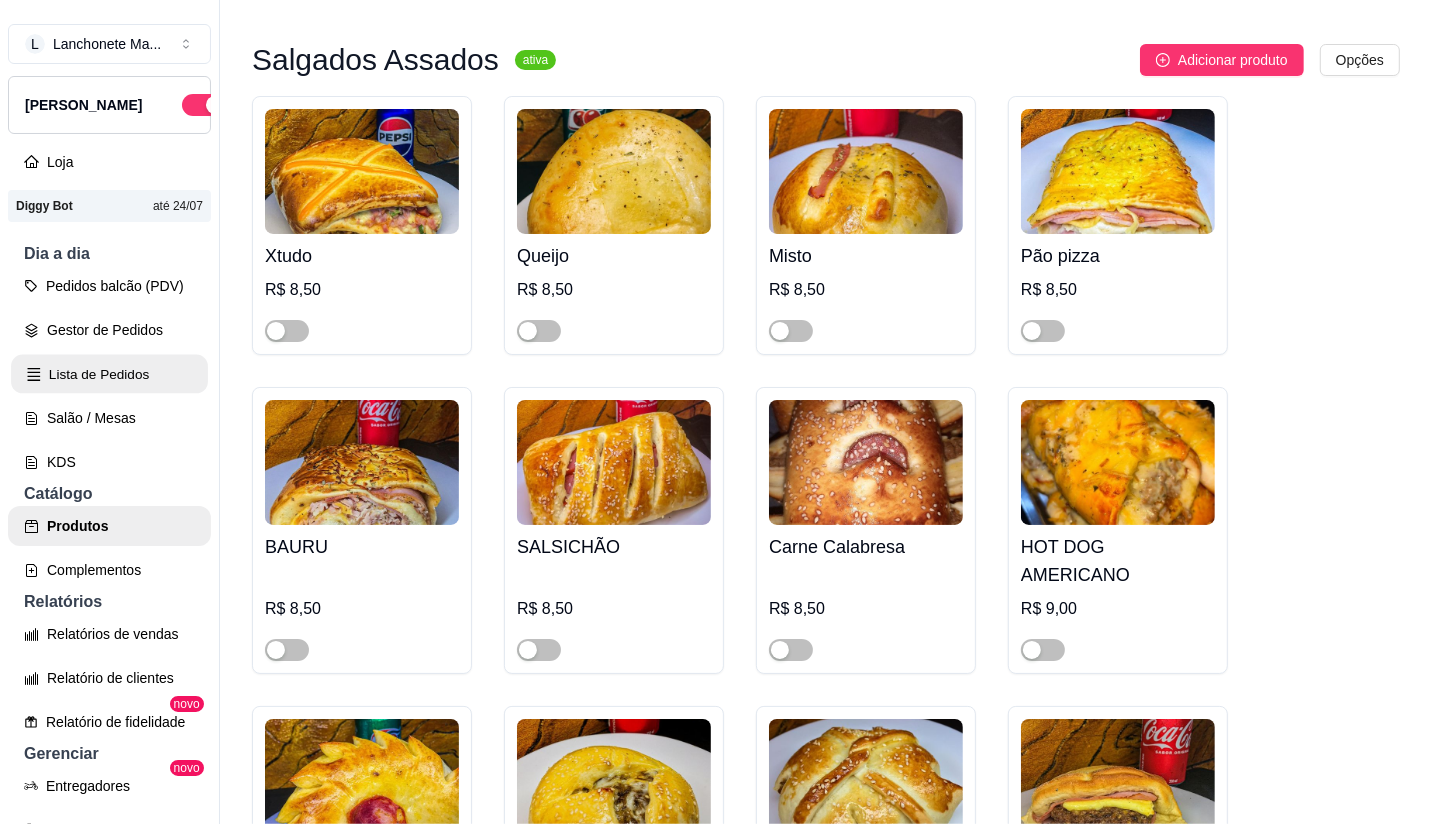 click on "Lista de Pedidos" at bounding box center [109, 374] 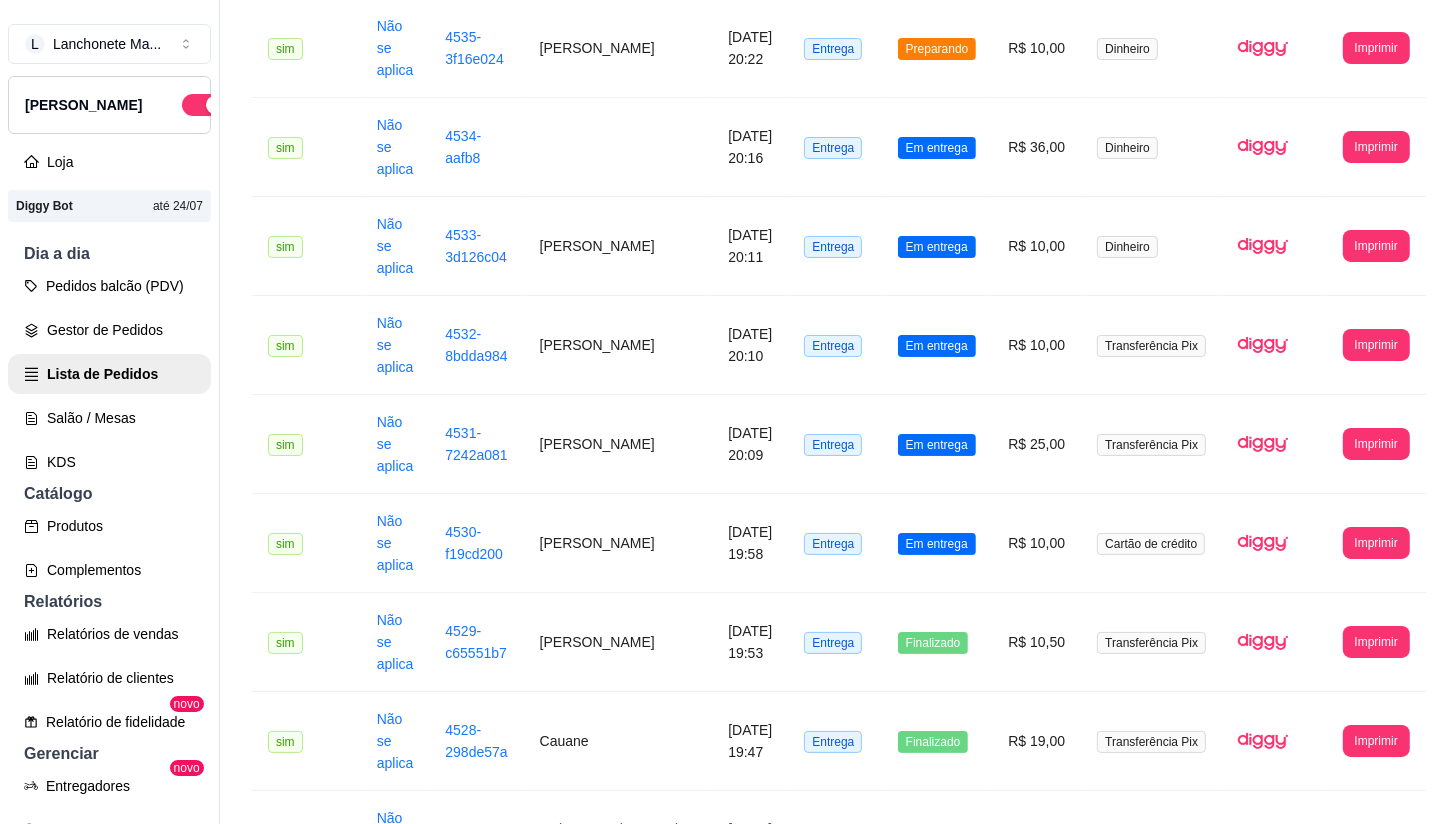 scroll, scrollTop: 0, scrollLeft: 0, axis: both 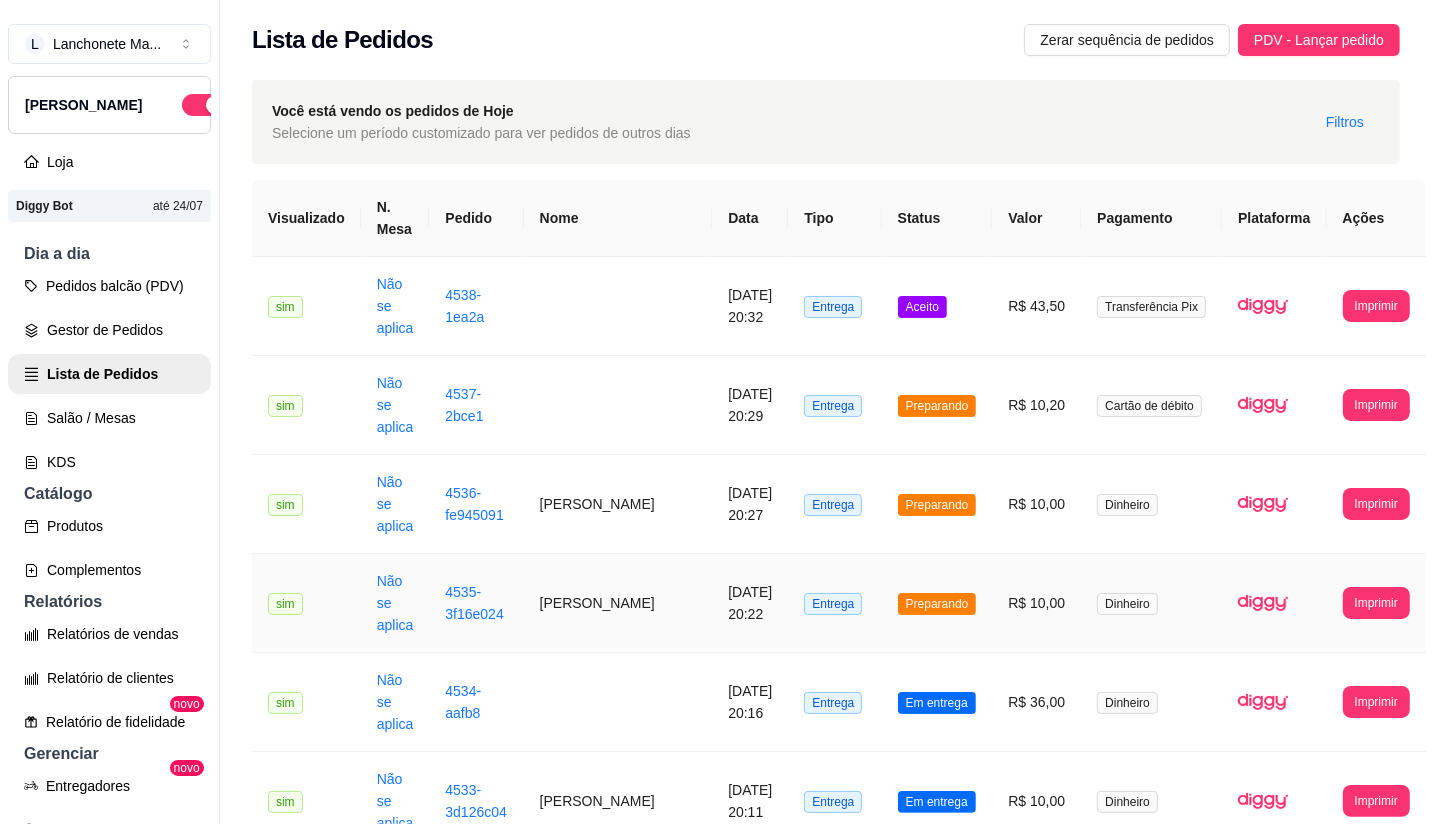 click on "Preparando" at bounding box center (937, 603) 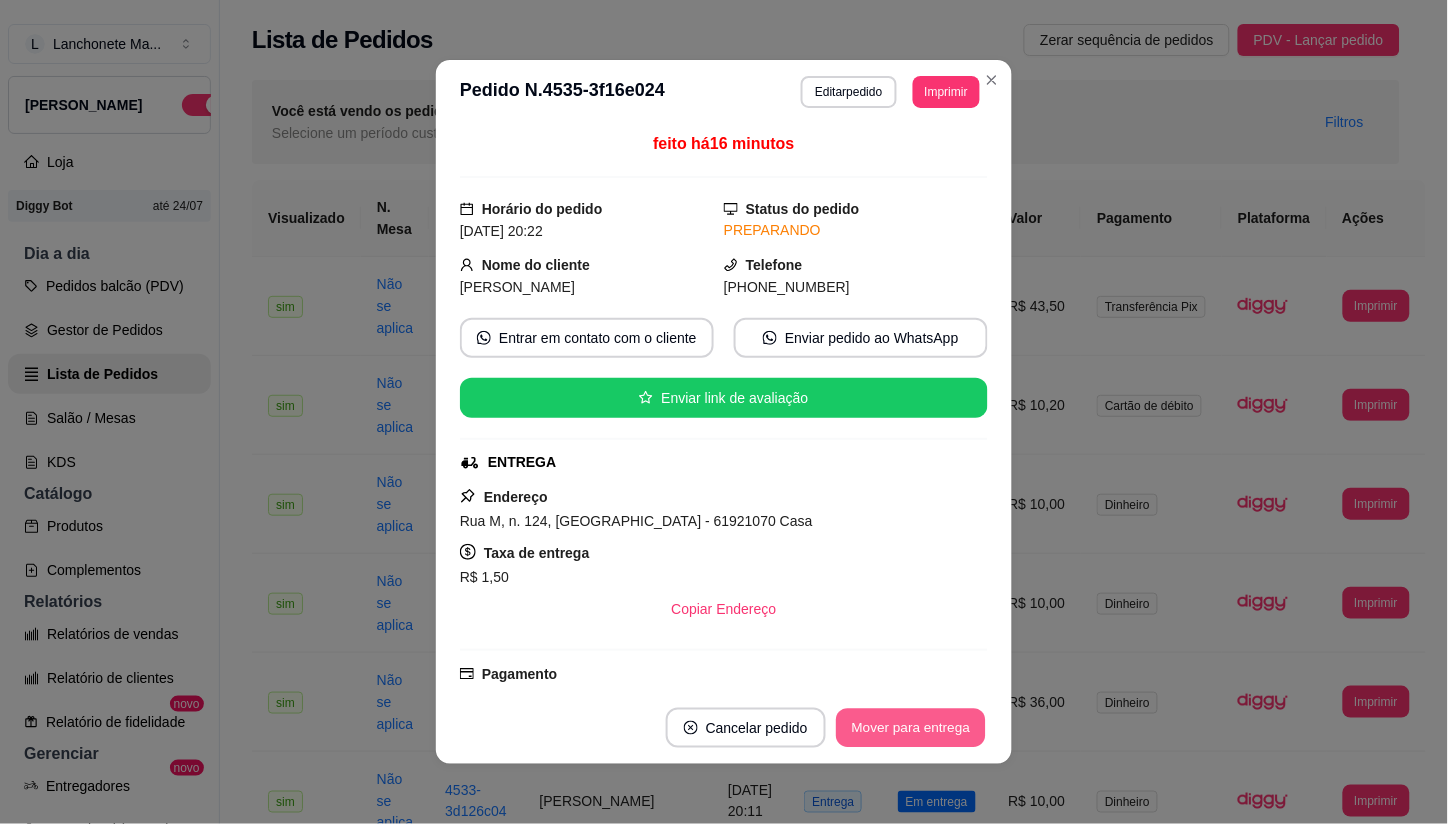 click on "Mover para entrega" at bounding box center [911, 728] 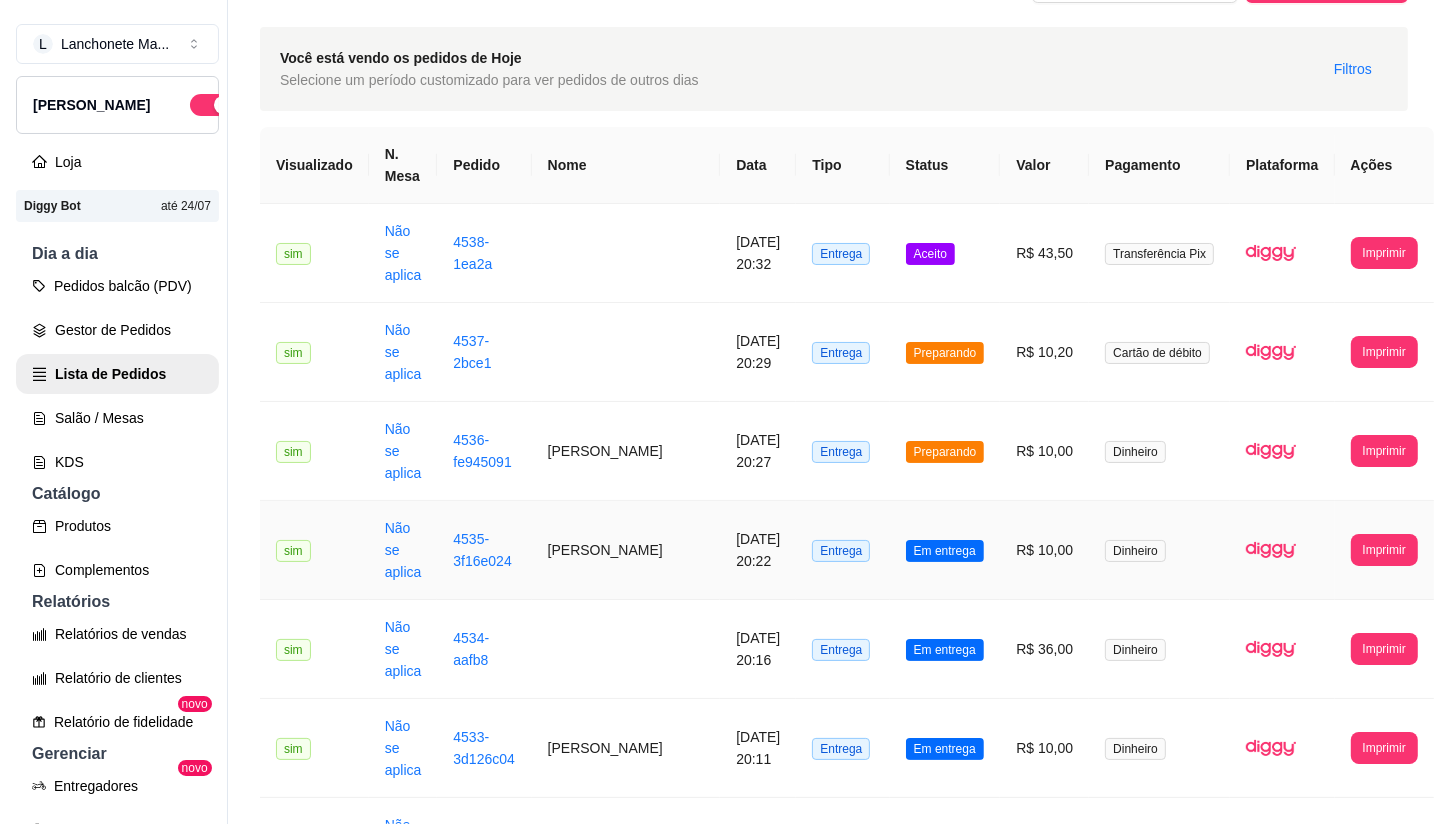 scroll, scrollTop: 0, scrollLeft: 0, axis: both 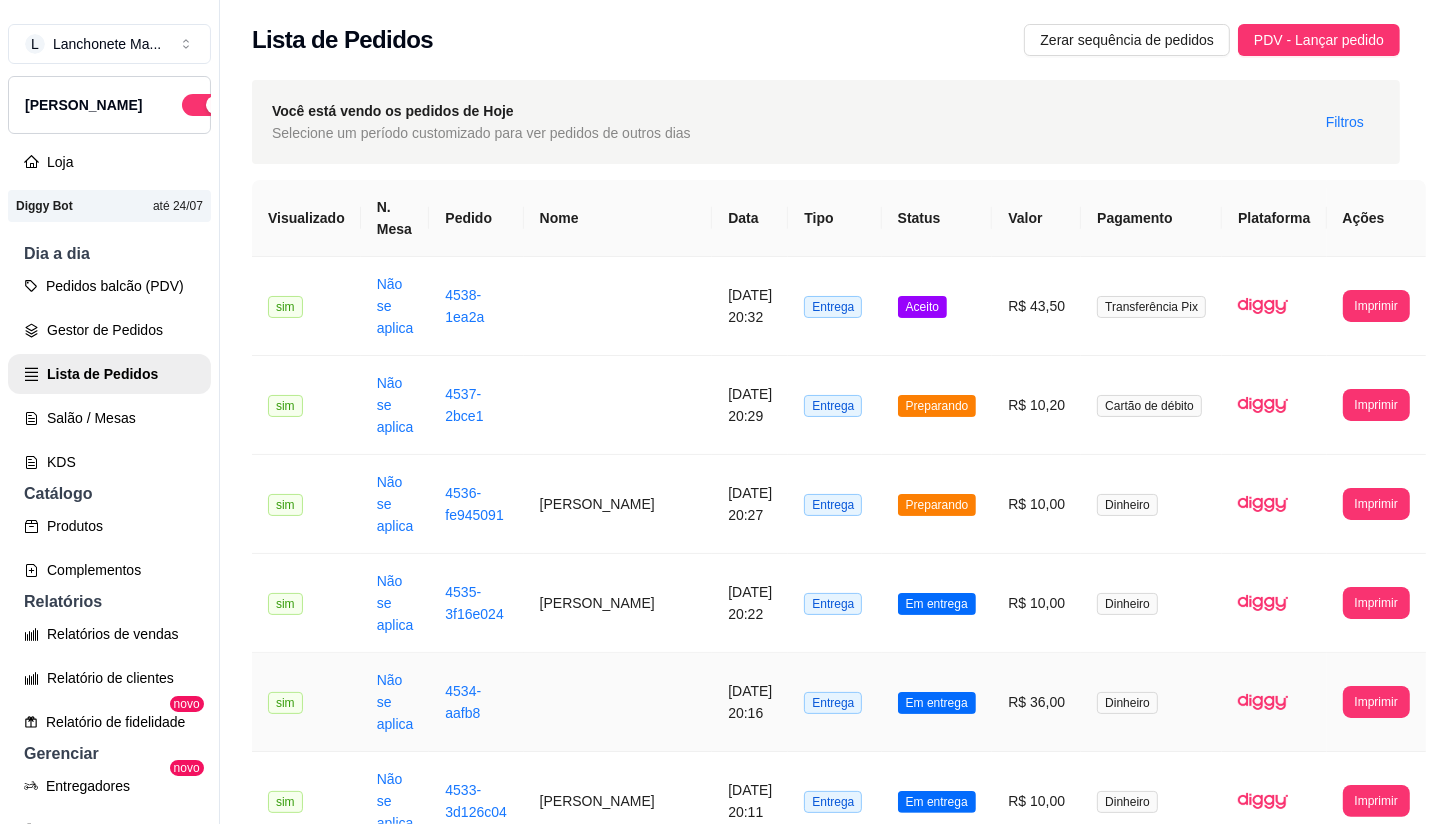 click on "Em entrega" at bounding box center [937, 702] 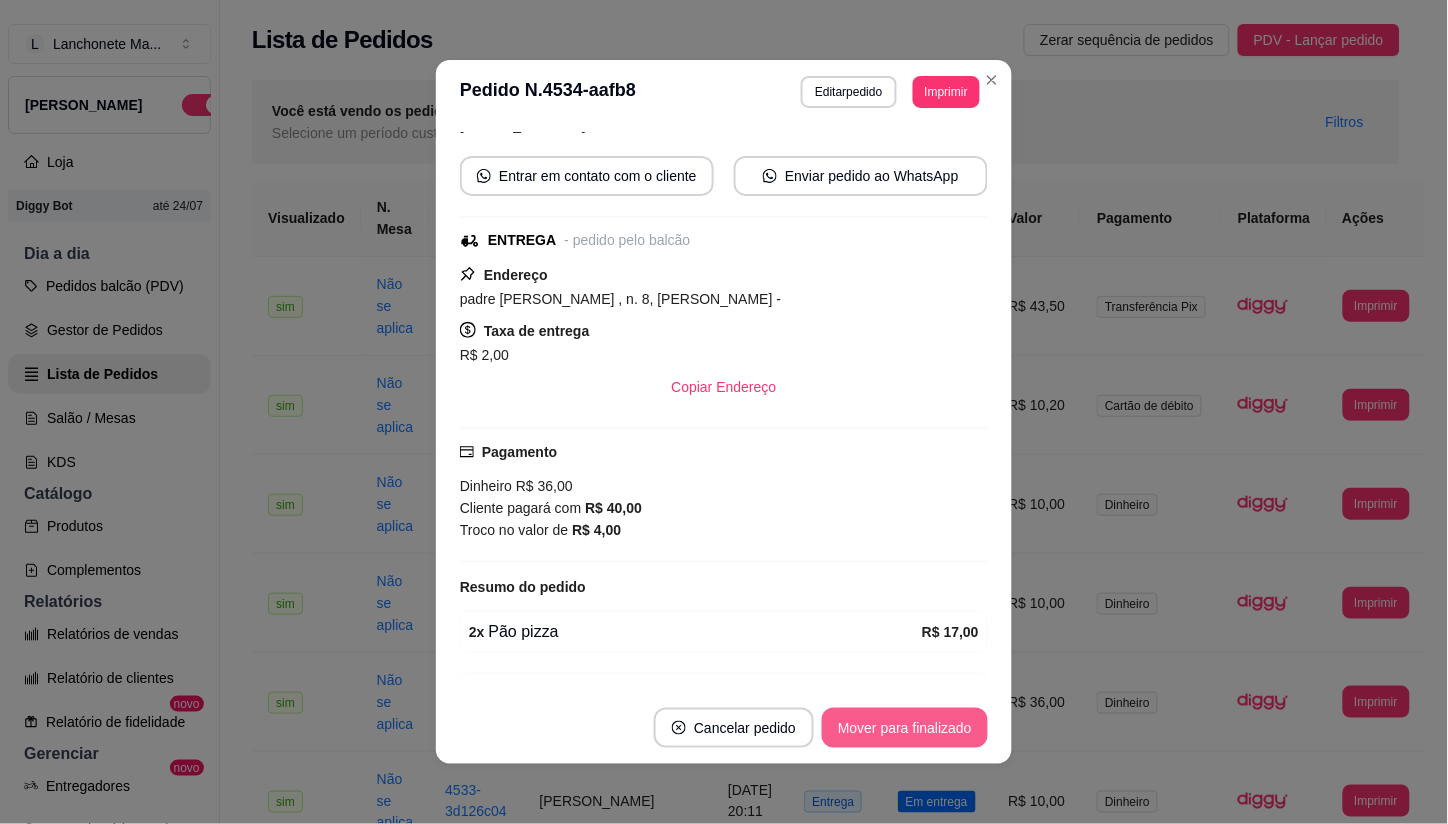 click on "Mover para finalizado" at bounding box center (905, 728) 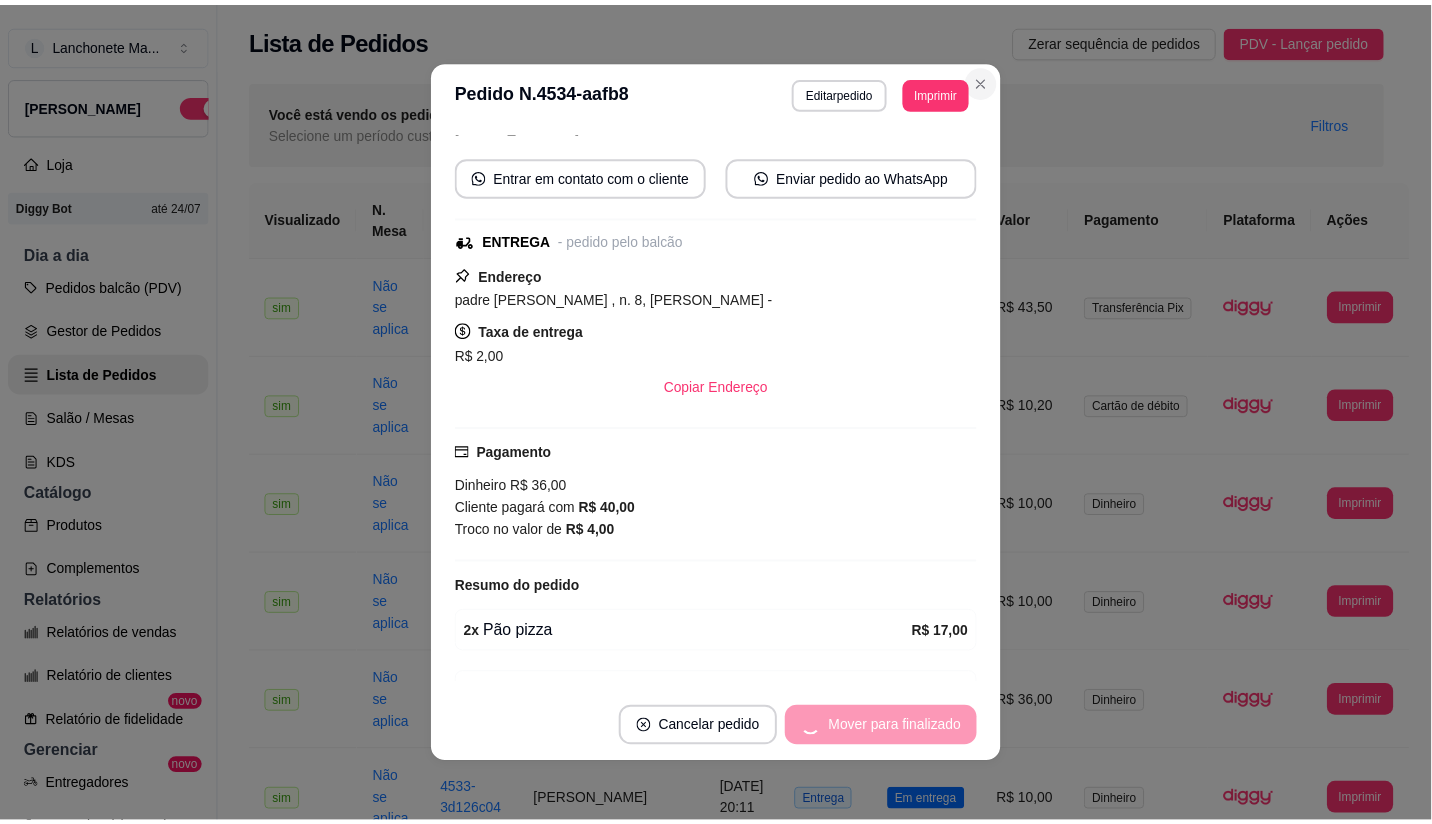scroll, scrollTop: 115, scrollLeft: 0, axis: vertical 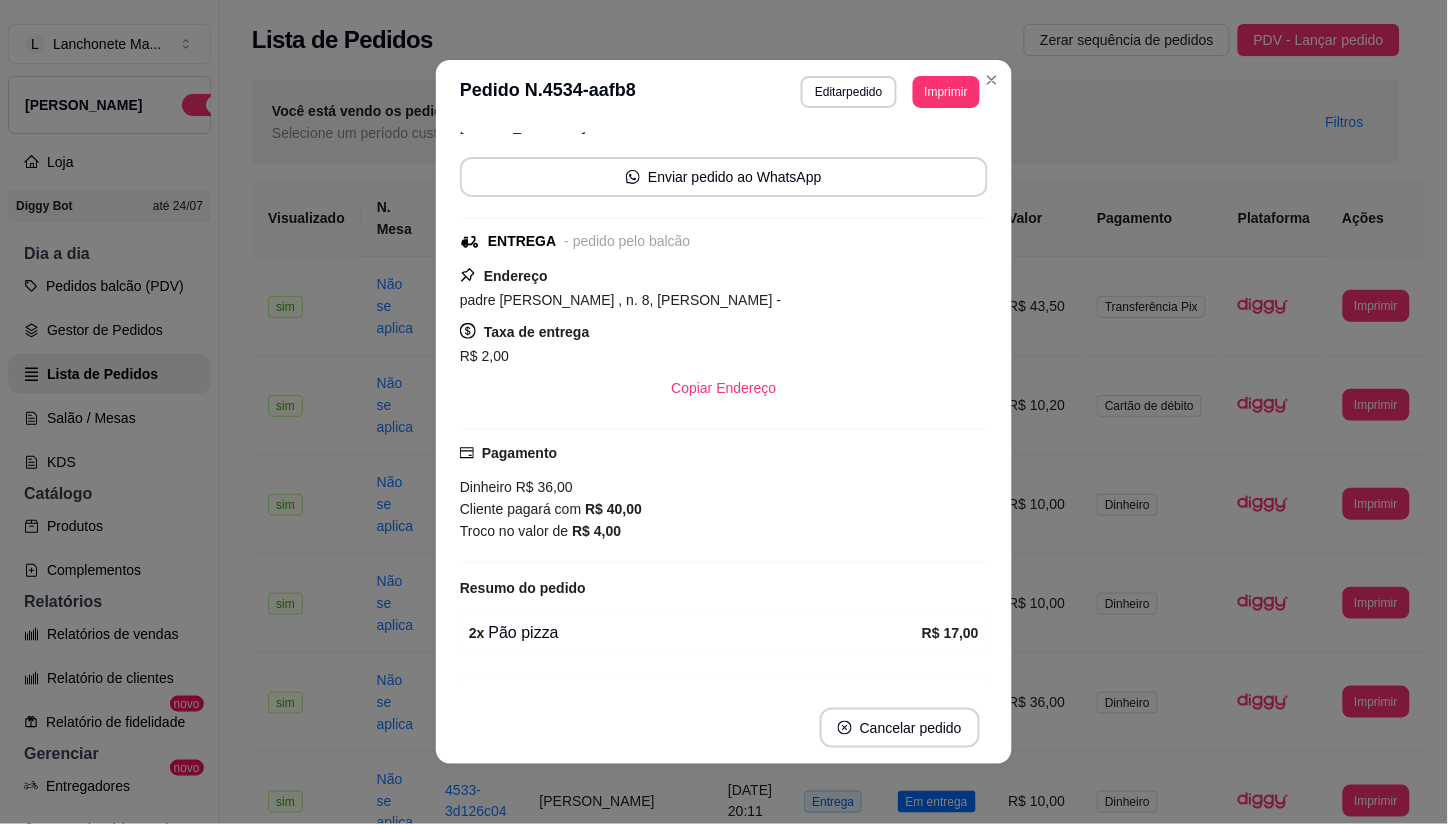click on "**********" at bounding box center (724, 92) 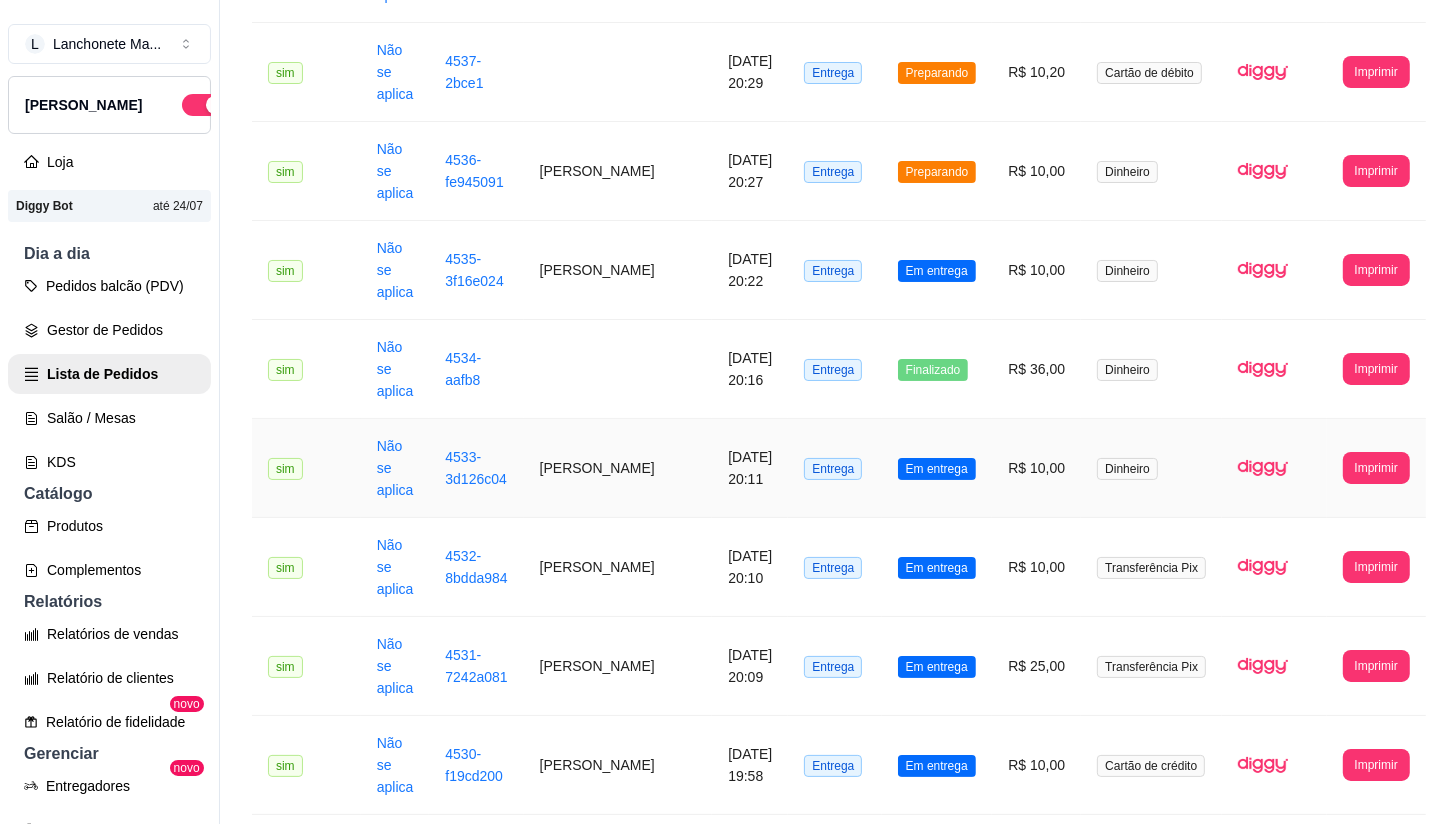 scroll, scrollTop: 444, scrollLeft: 0, axis: vertical 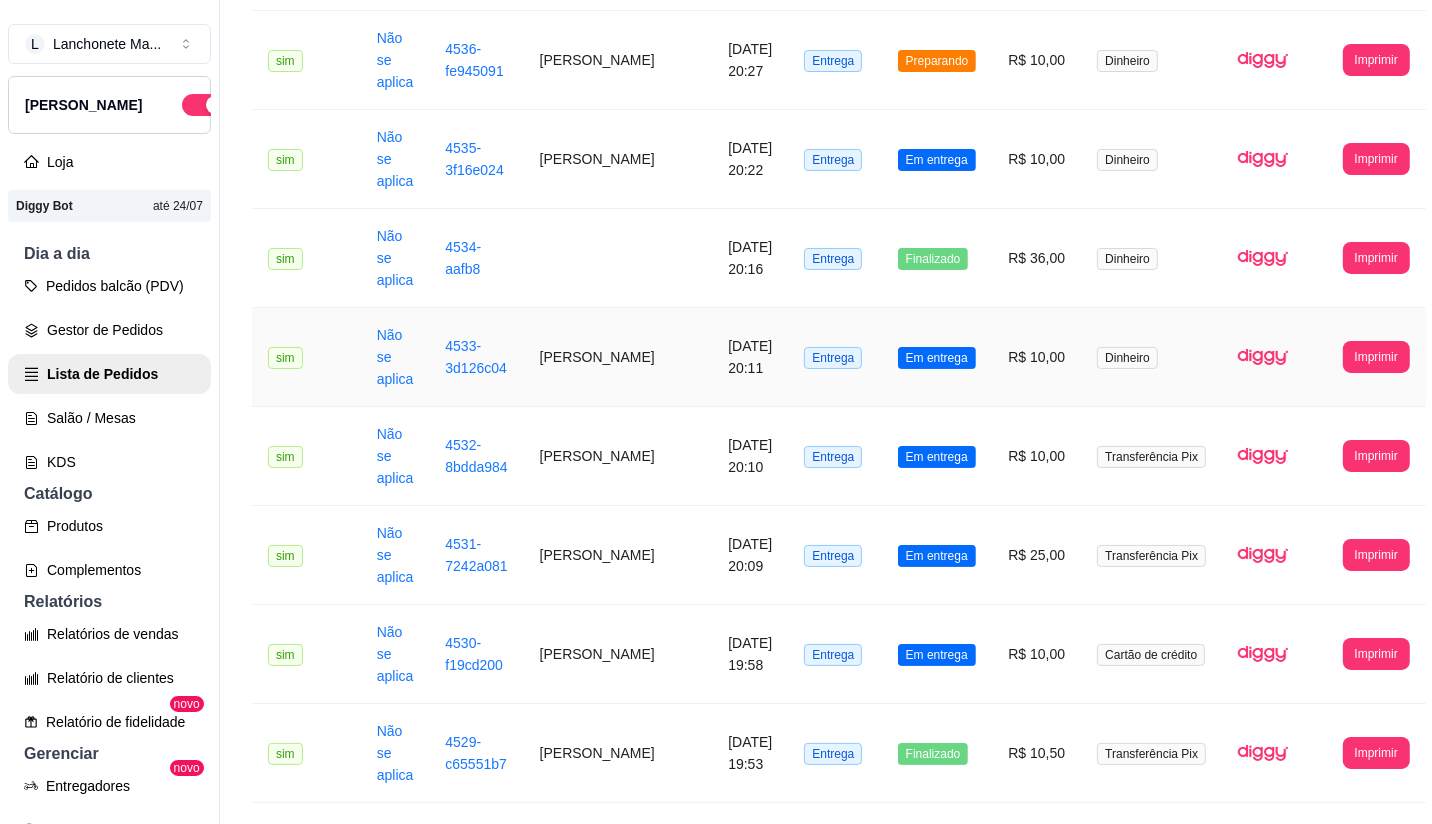 click on "Em entrega" at bounding box center (937, 357) 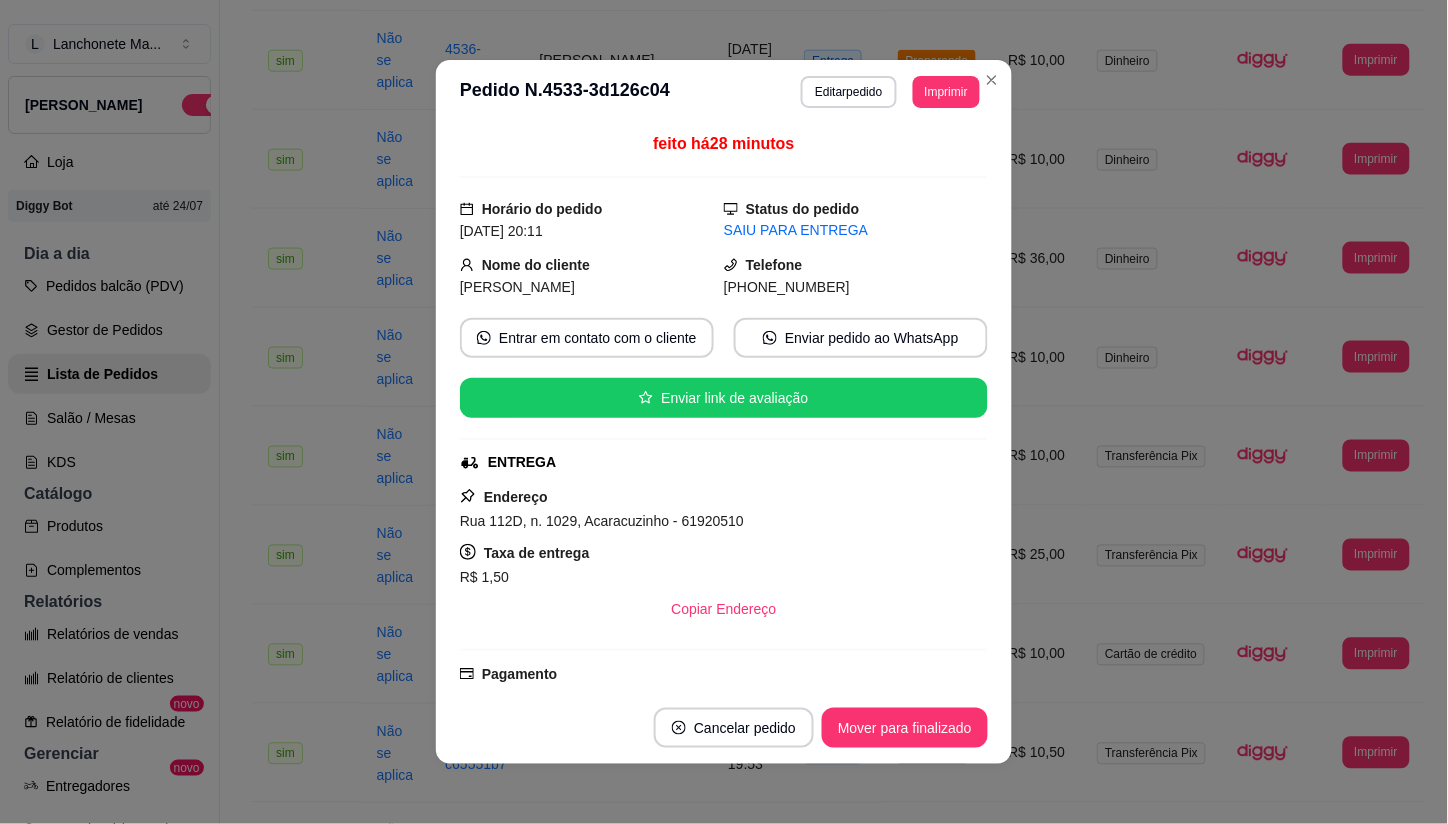 click on "Cancelar pedido Mover para finalizado" at bounding box center [724, 728] 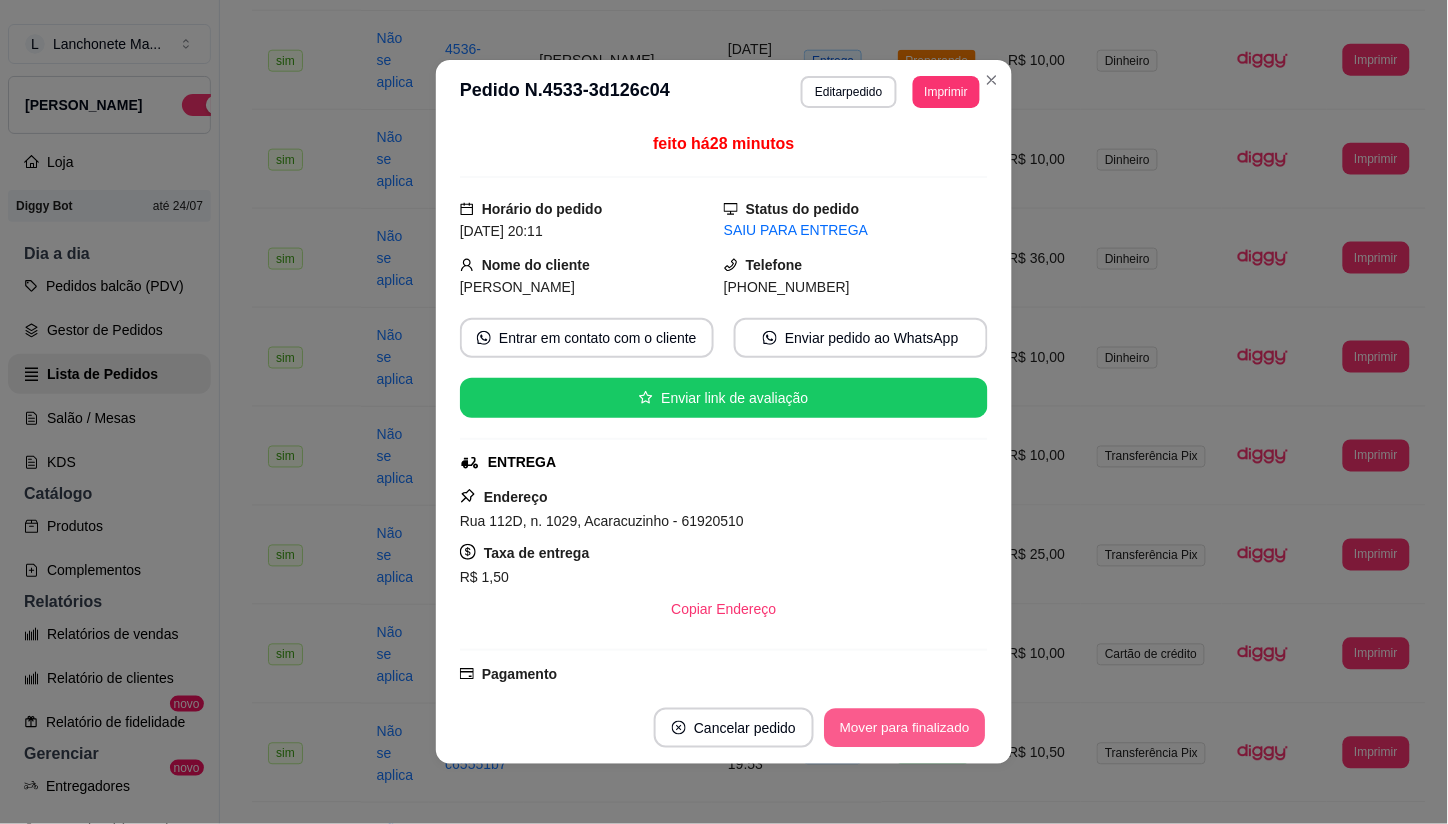 click on "Mover para finalizado" at bounding box center (905, 728) 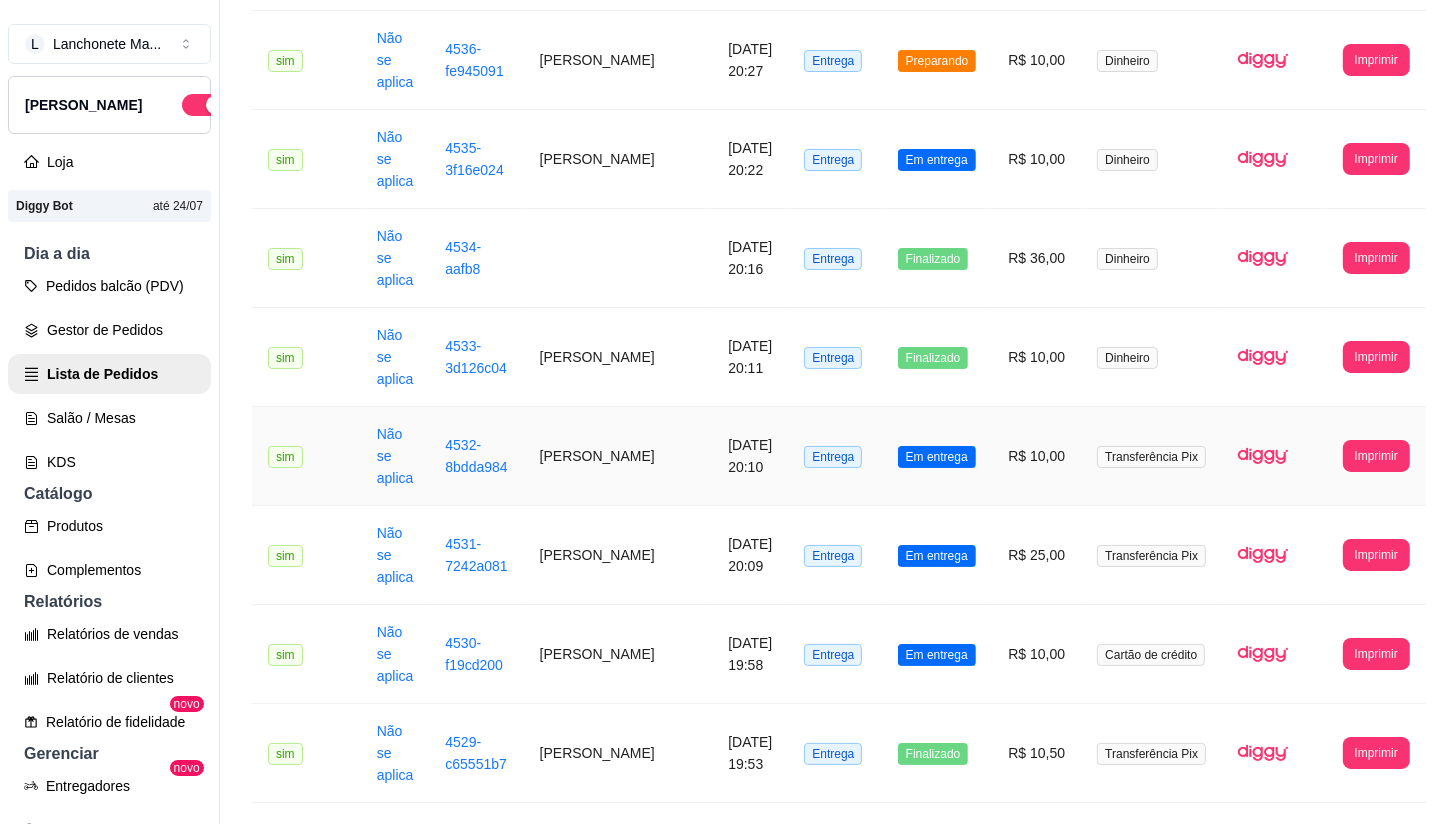 click on "Em entrega" at bounding box center [937, 457] 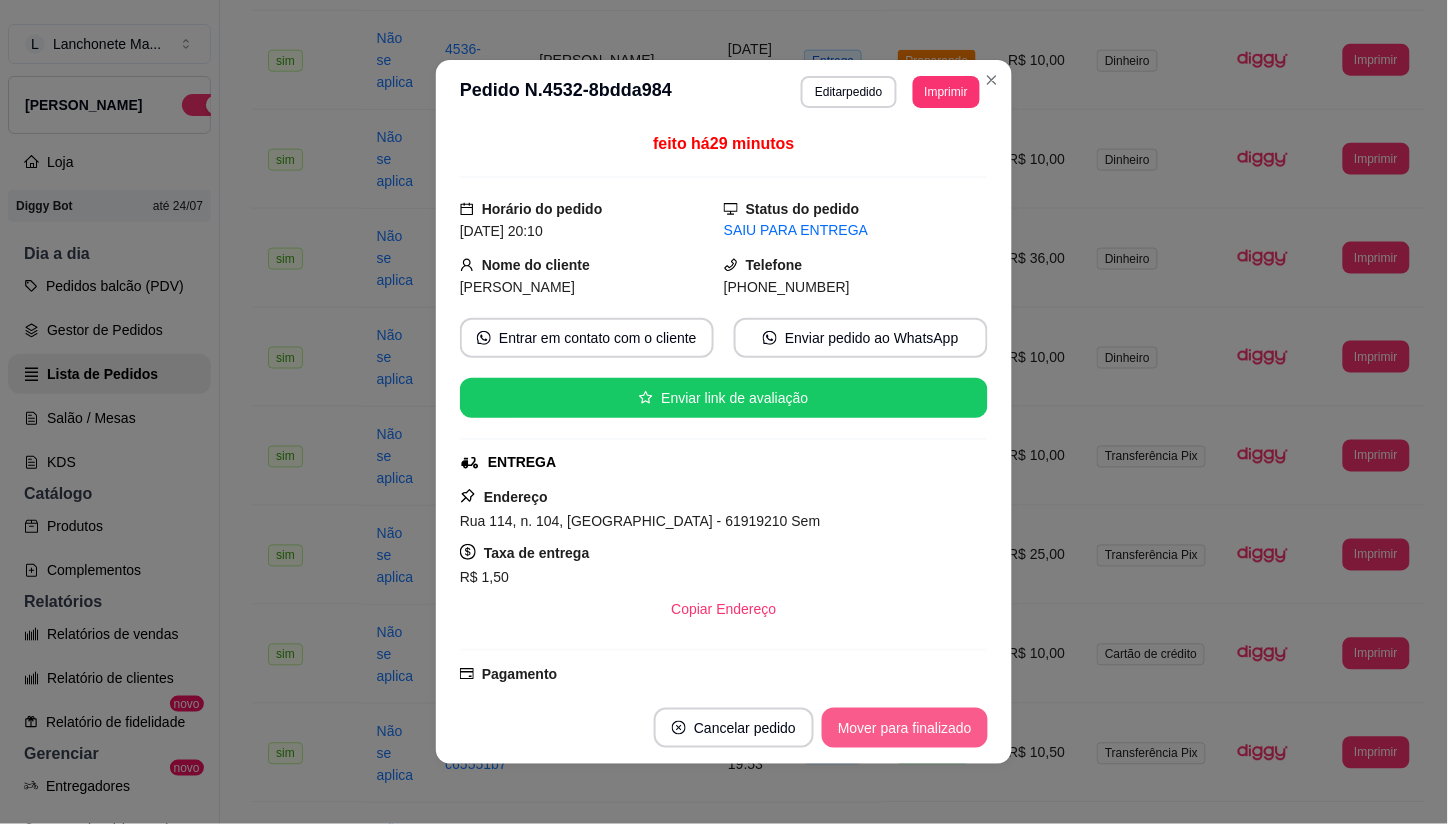 click on "Mover para finalizado" at bounding box center (905, 728) 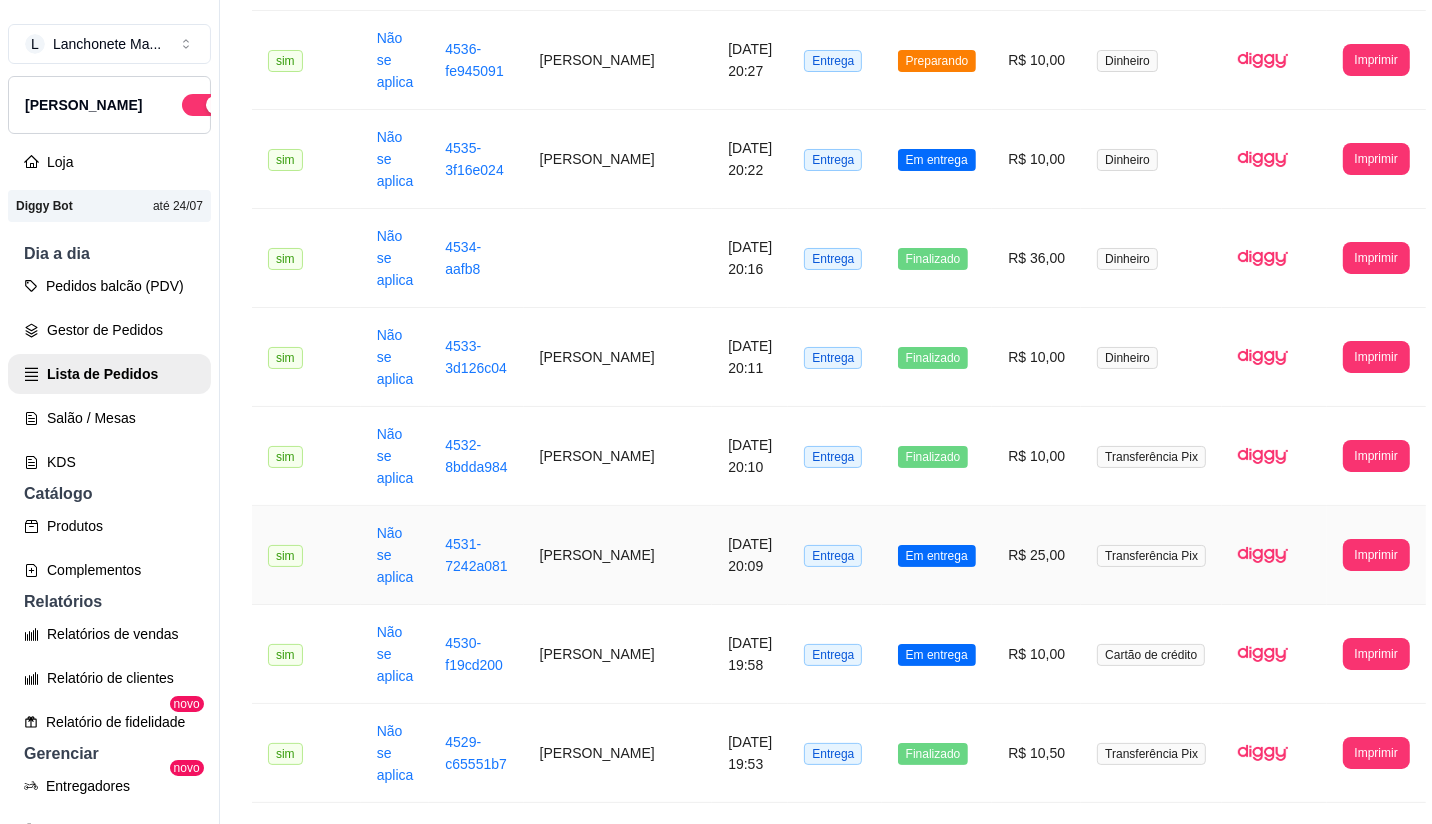 click on "R$ 25,00" at bounding box center (1036, 555) 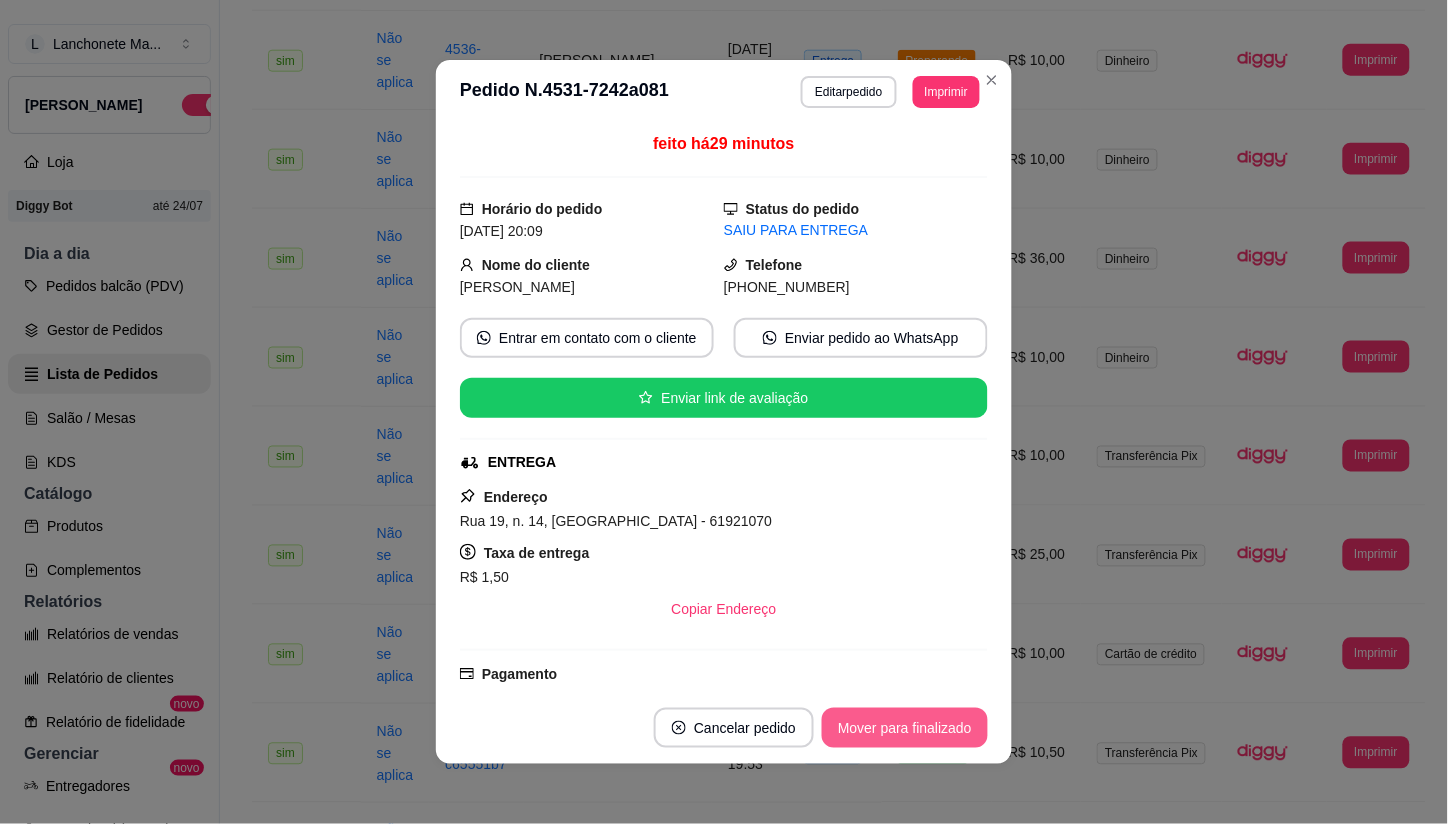 click on "Mover para finalizado" at bounding box center (905, 728) 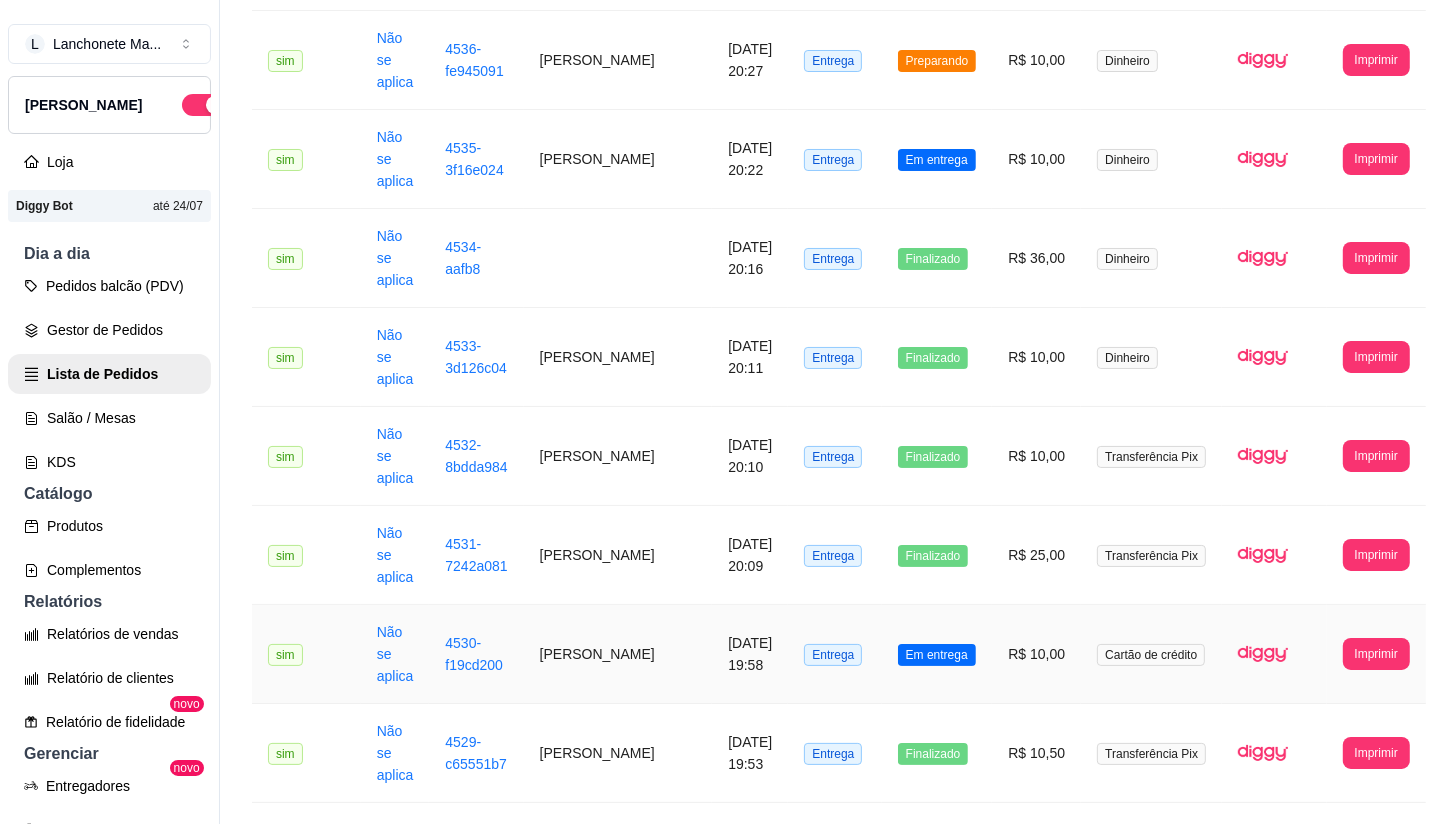 click on "Em entrega" at bounding box center [937, 654] 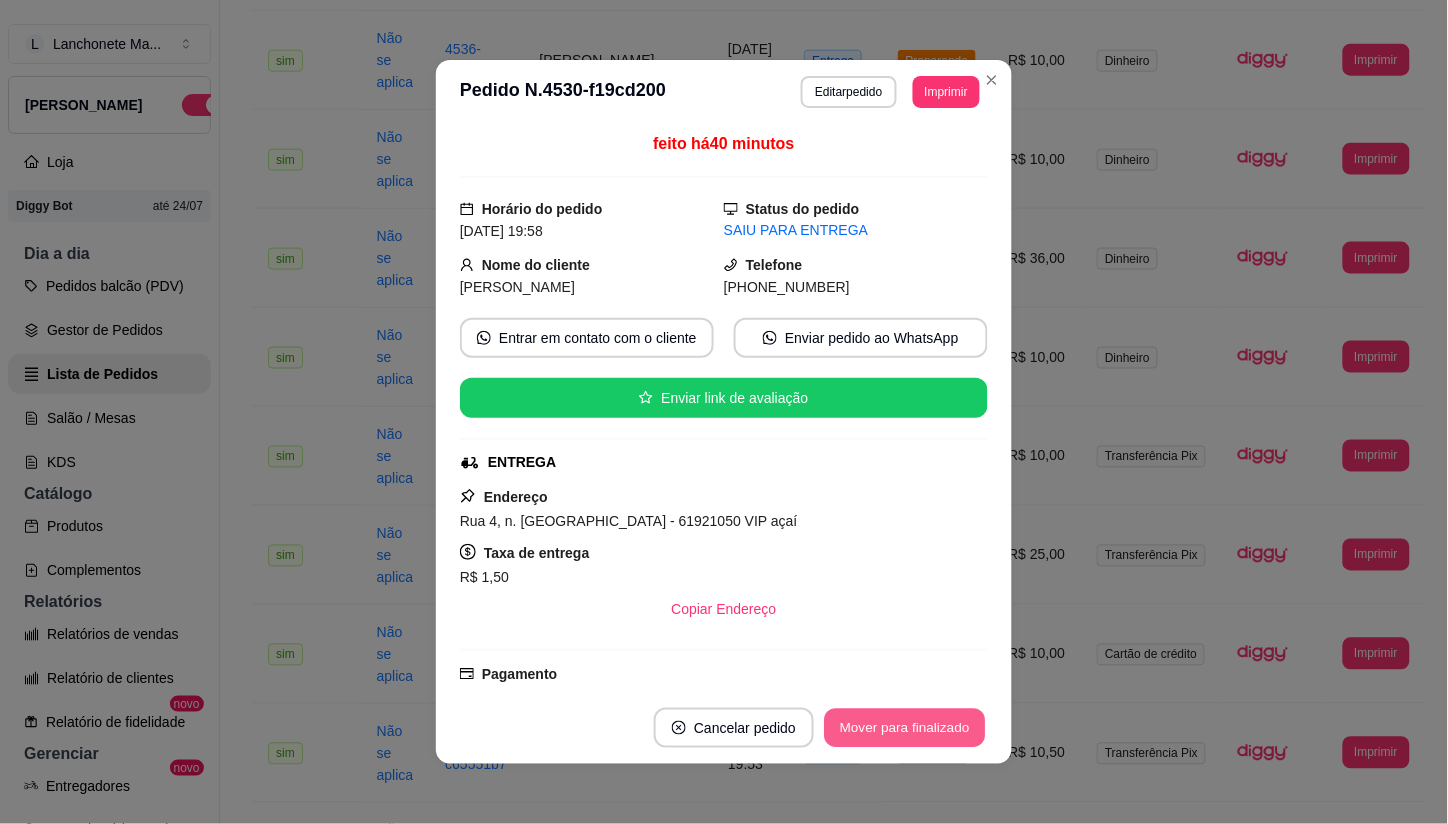 click on "Mover para finalizado" at bounding box center (905, 728) 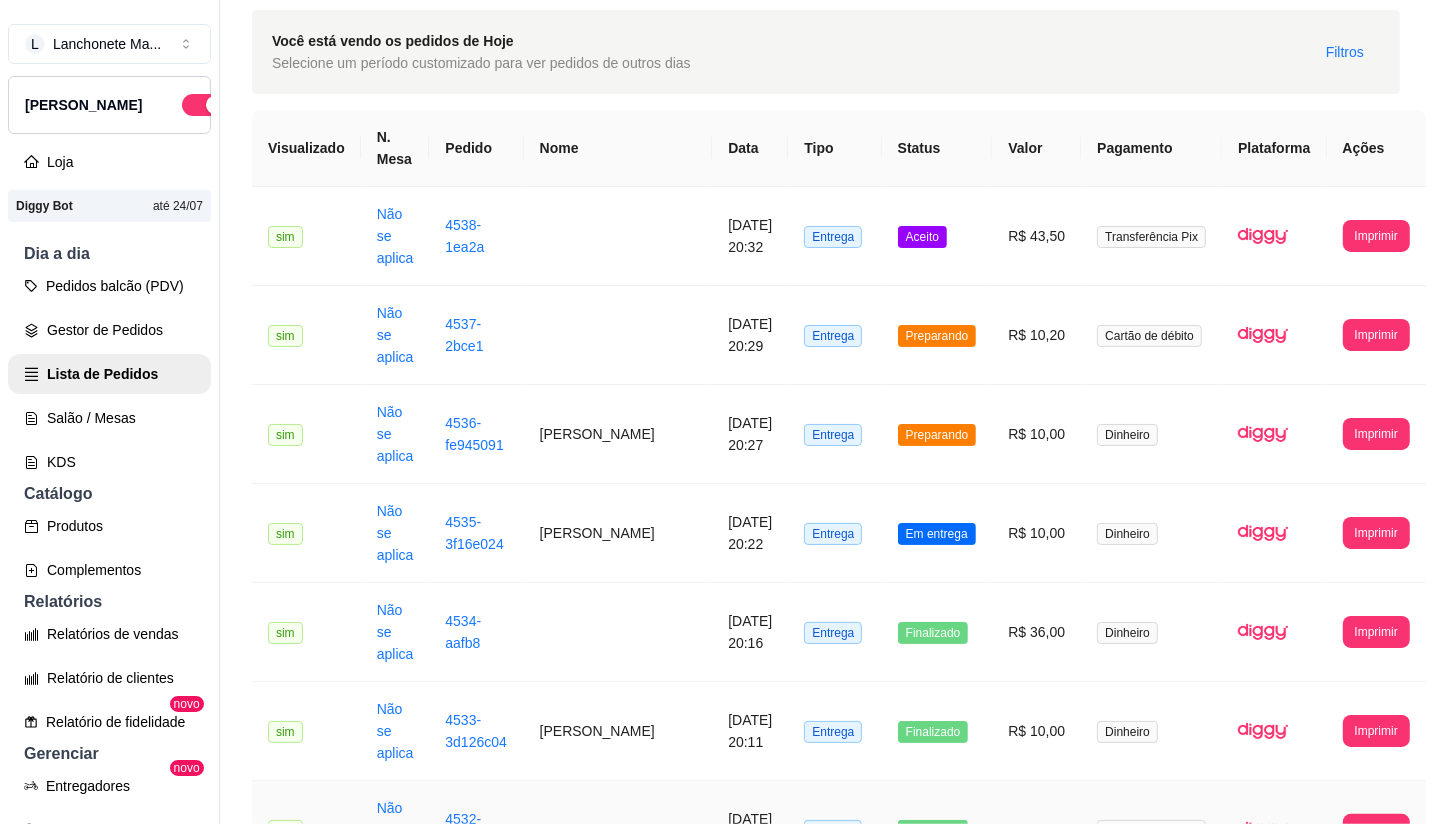 scroll, scrollTop: 0, scrollLeft: 0, axis: both 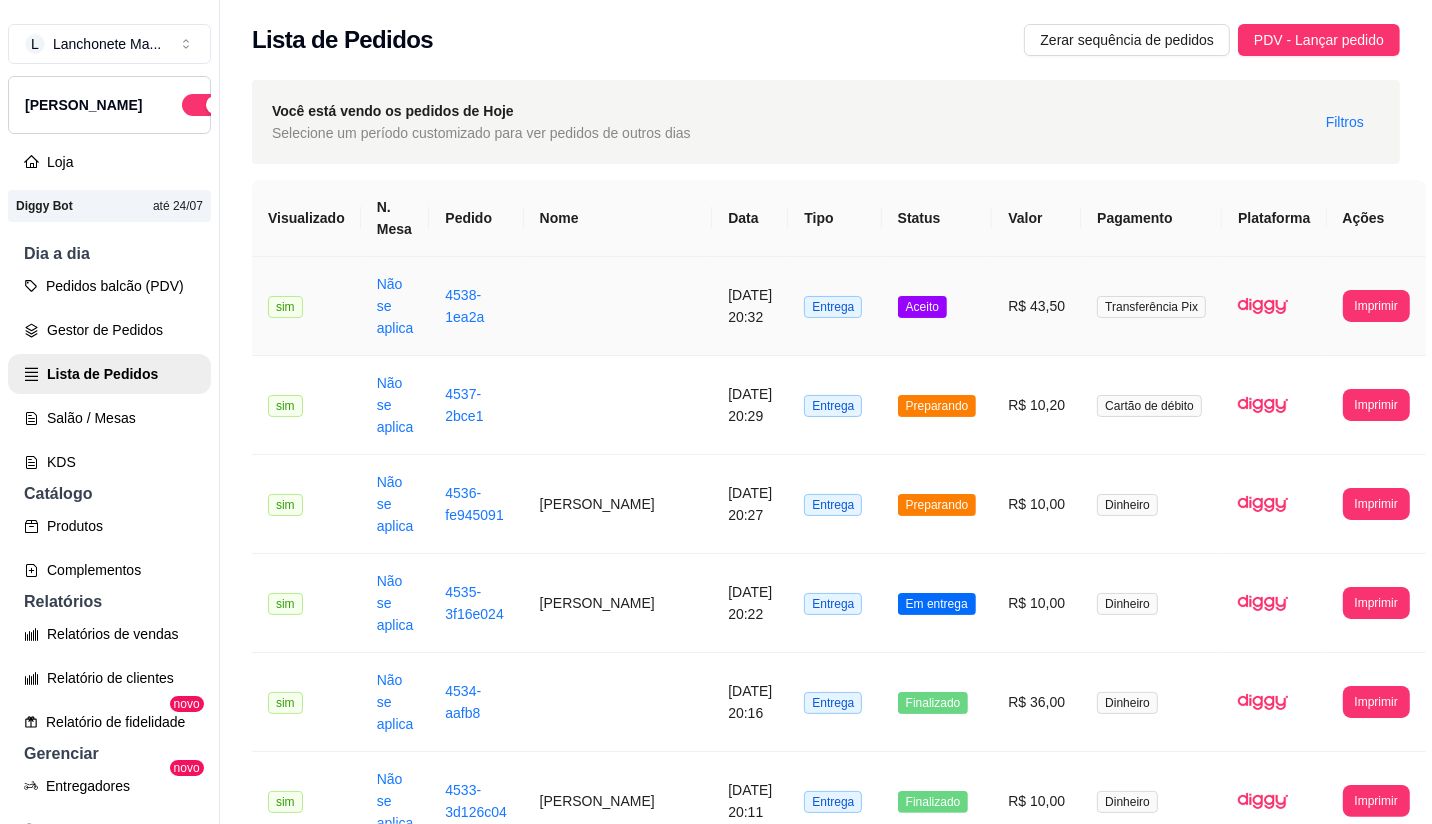 click on "Aceito" at bounding box center (937, 306) 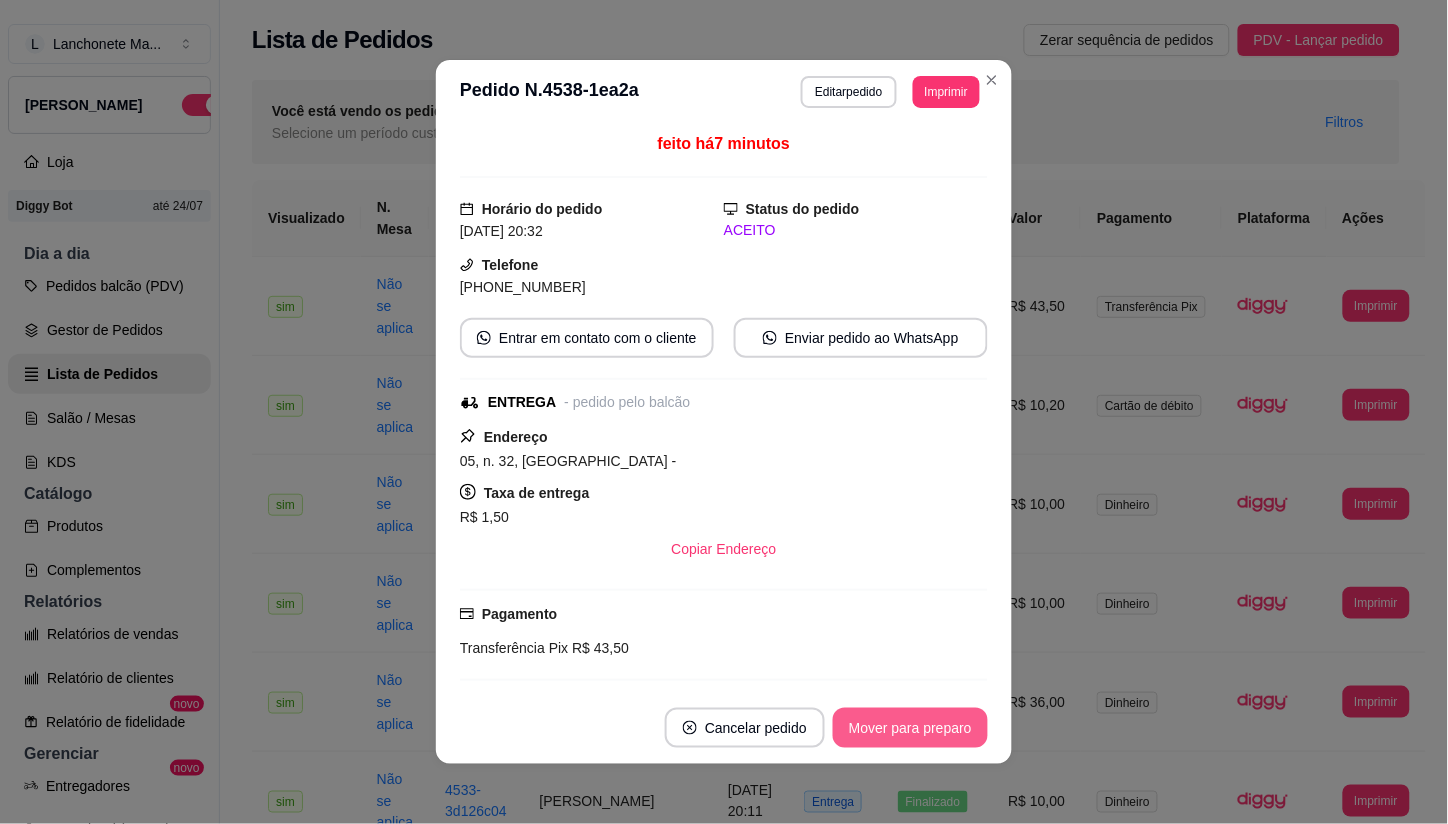 click on "Mover para preparo" at bounding box center (910, 728) 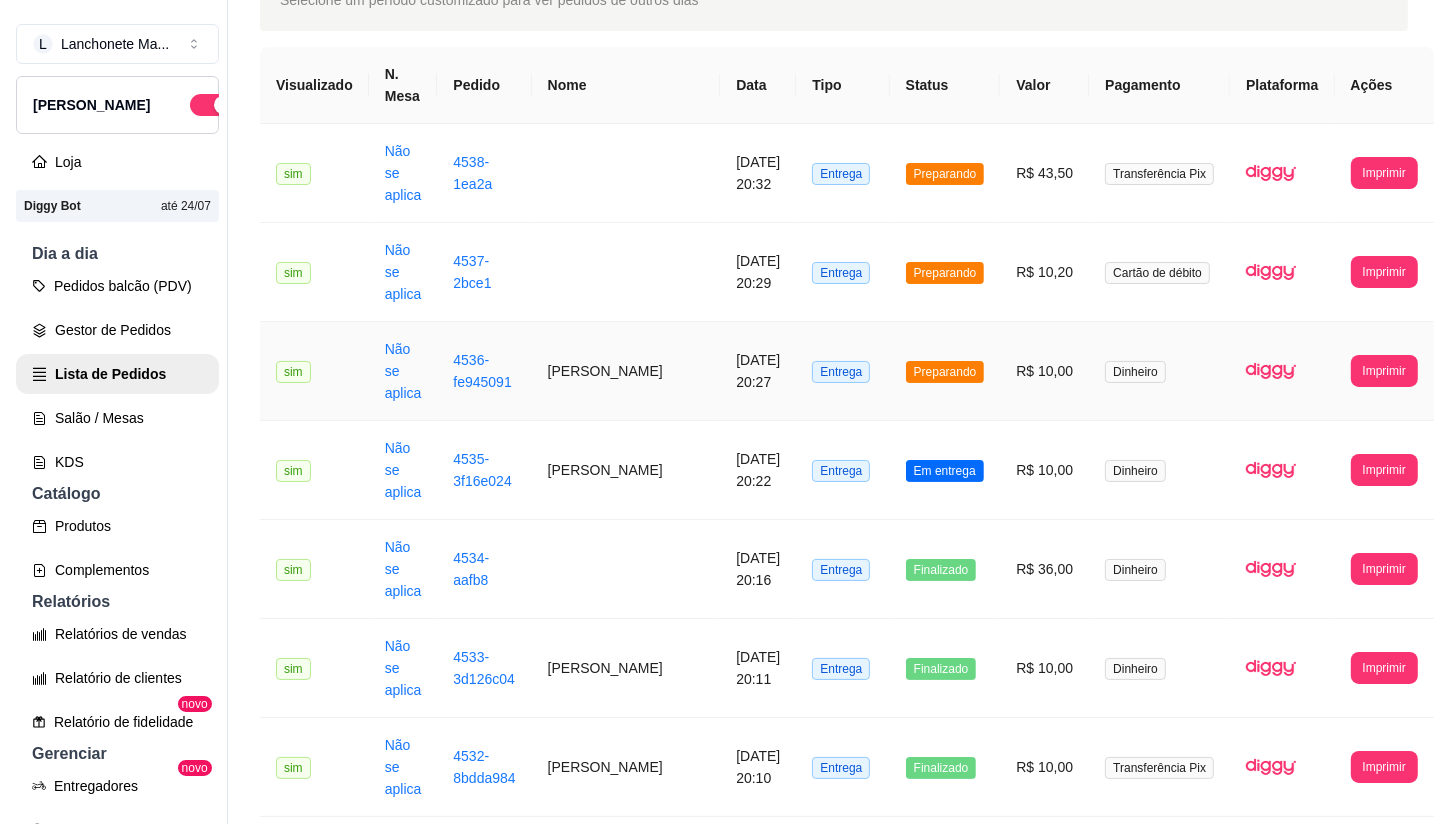 scroll, scrollTop: 0, scrollLeft: 0, axis: both 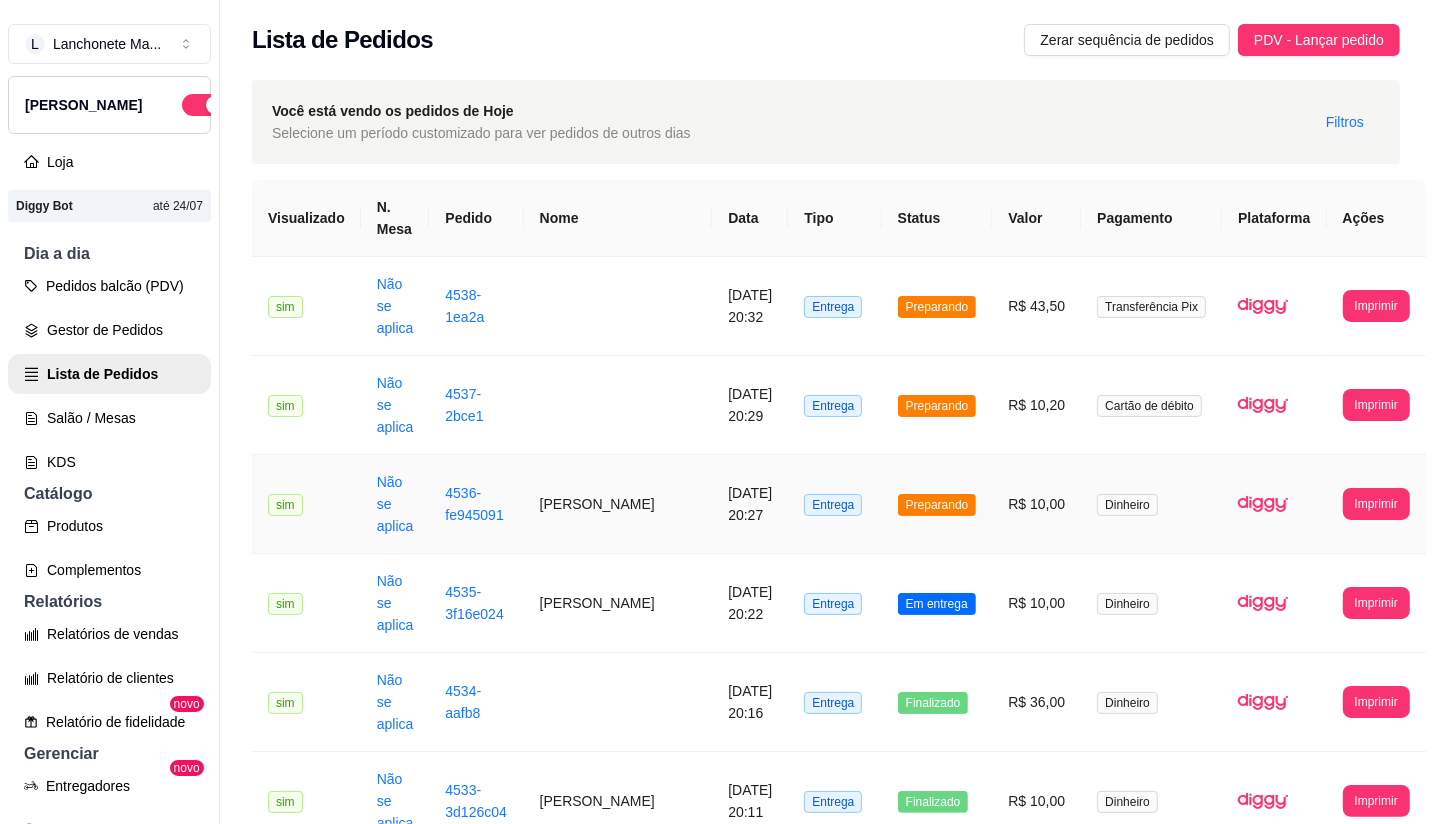 click on "Preparando" at bounding box center (937, 504) 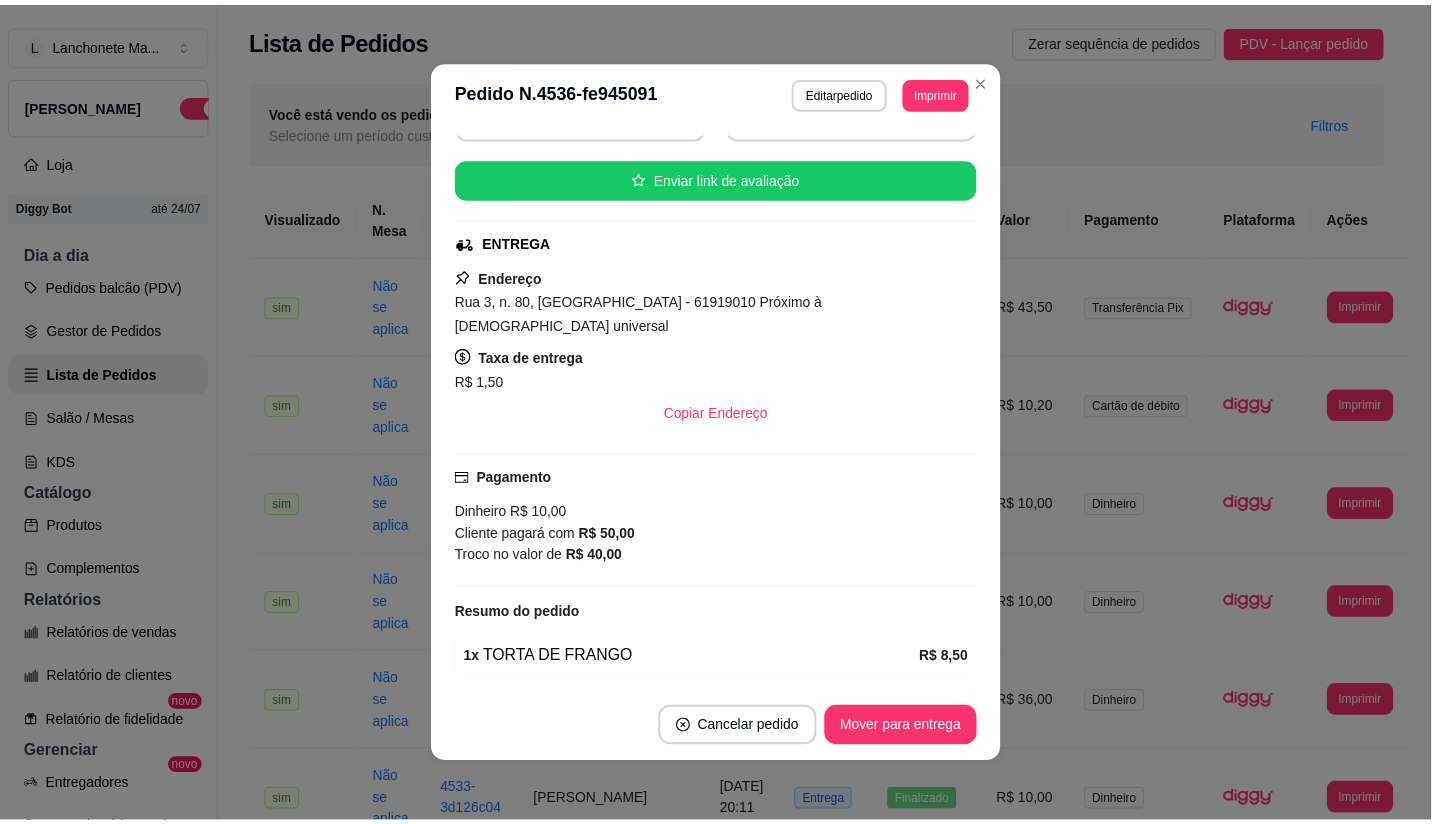 scroll, scrollTop: 222, scrollLeft: 0, axis: vertical 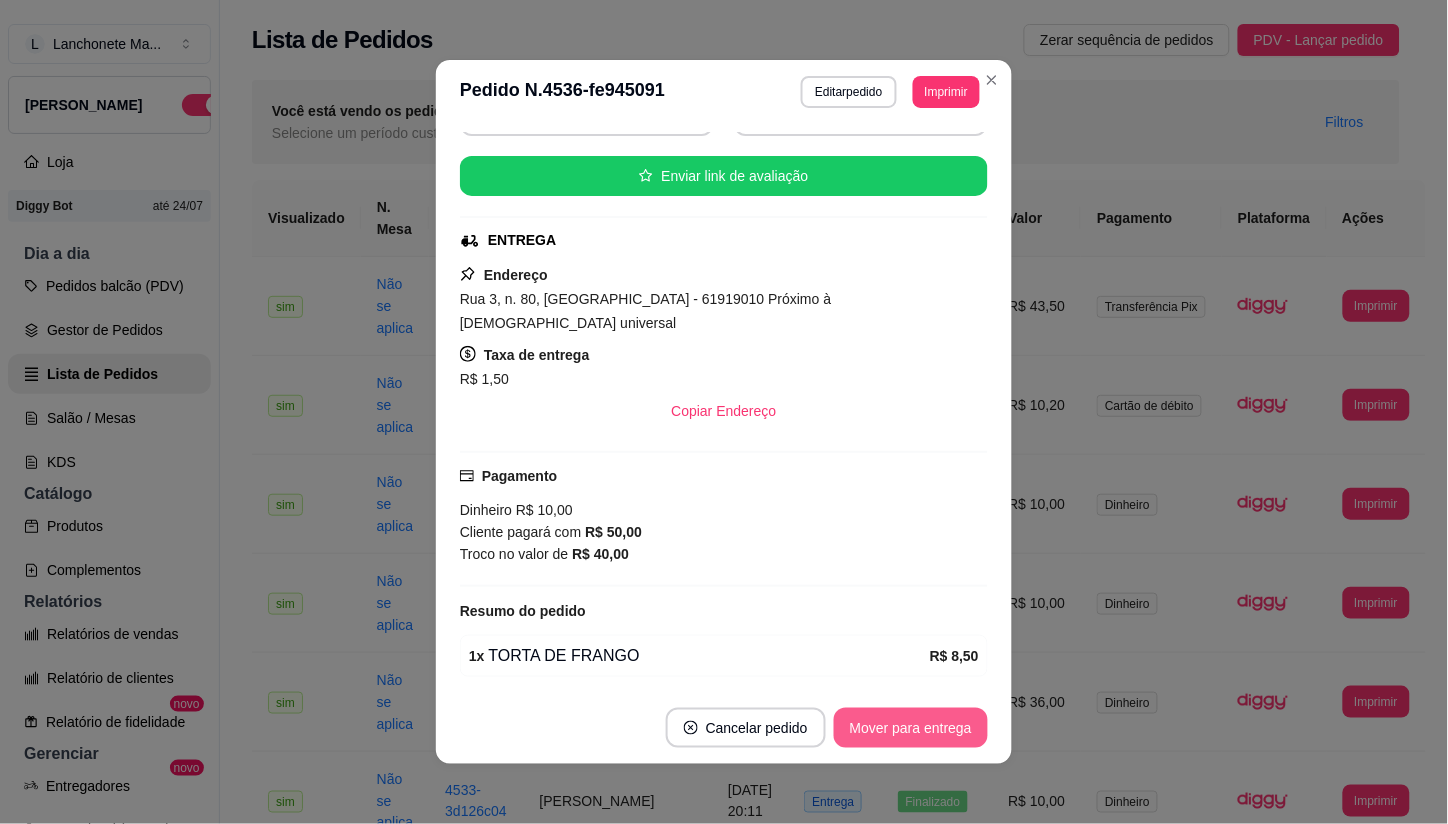 click on "Mover para entrega" at bounding box center [911, 728] 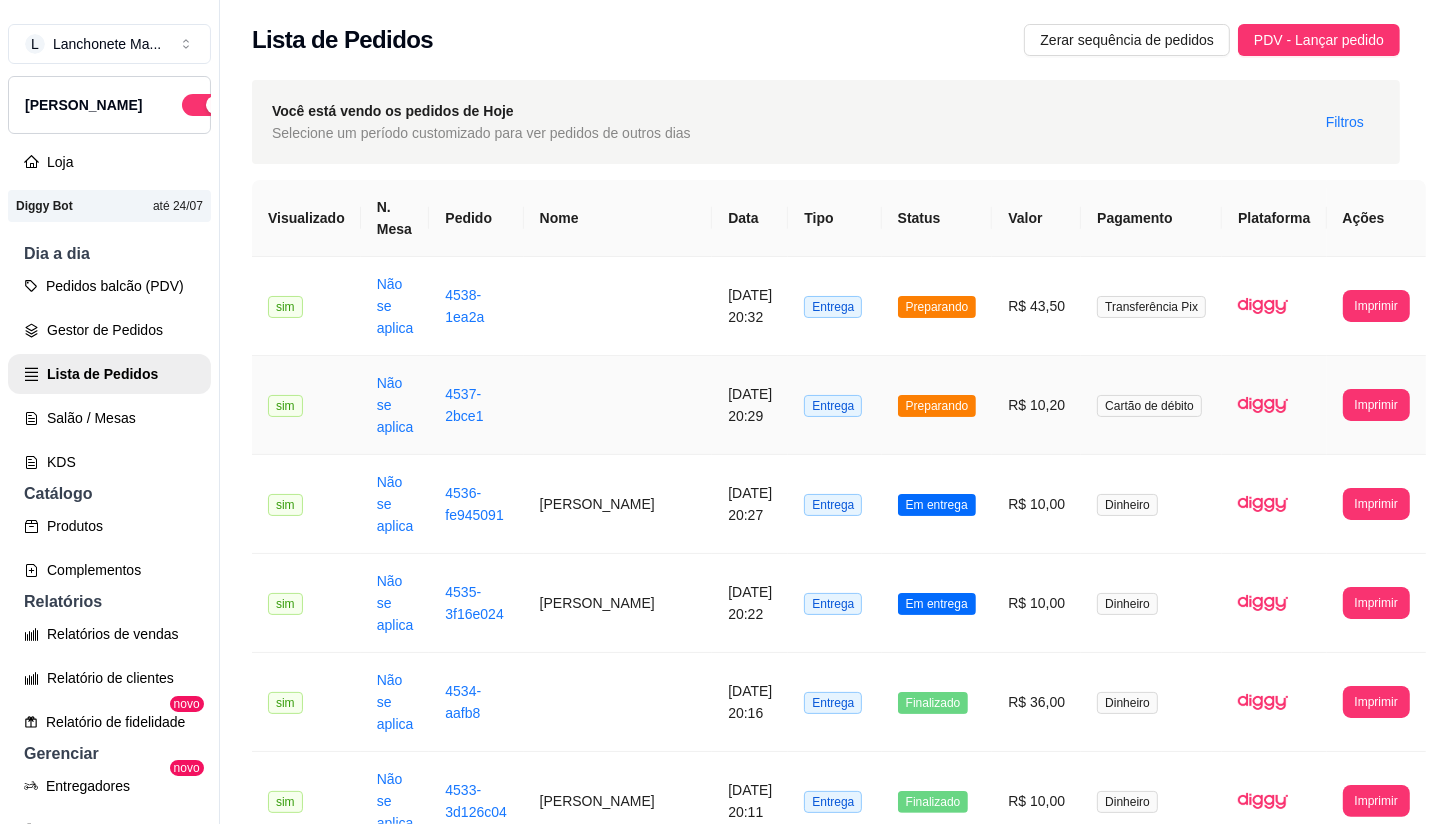 click on "Preparando" at bounding box center (937, 405) 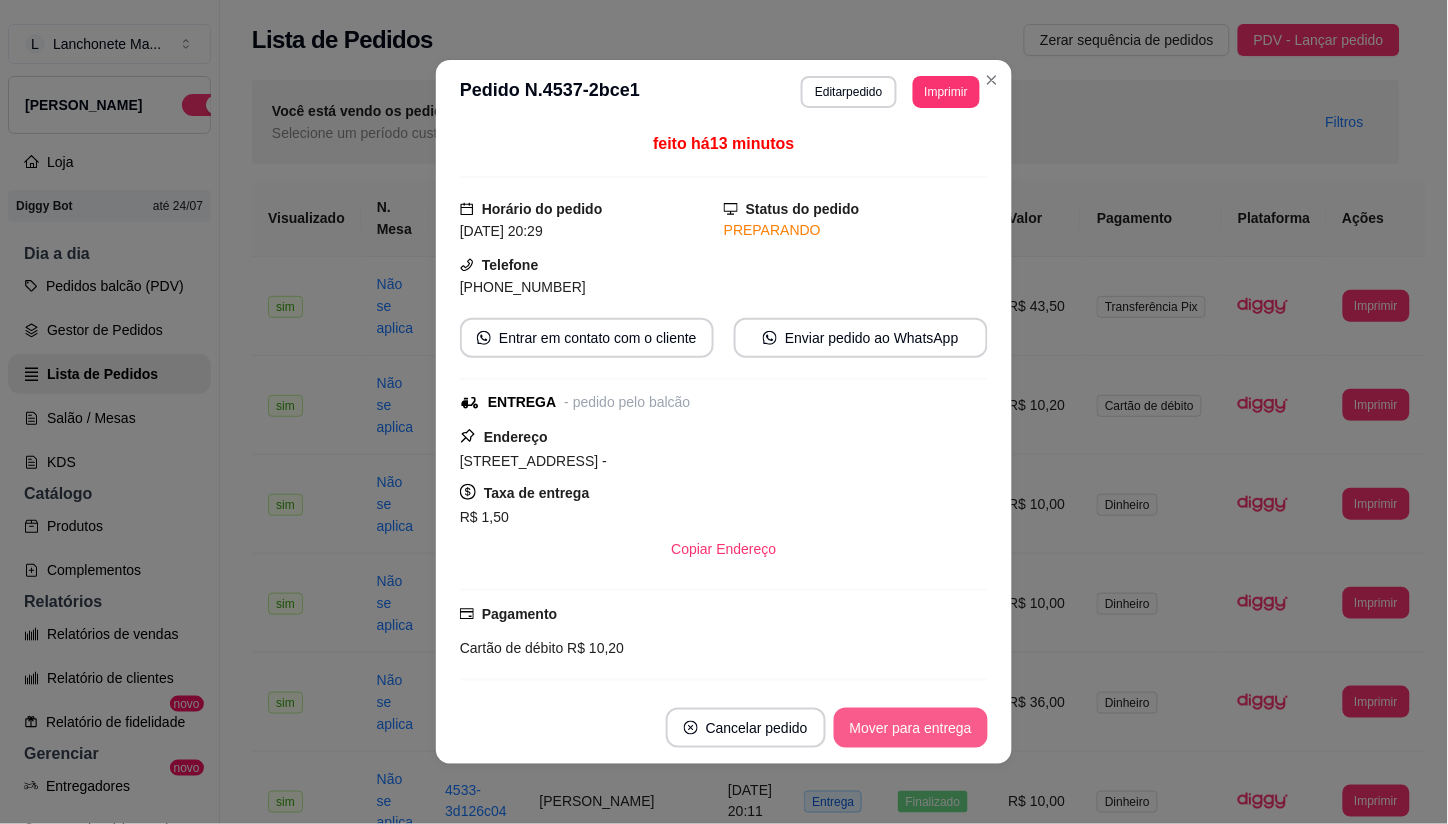 click on "Mover para entrega" at bounding box center [911, 728] 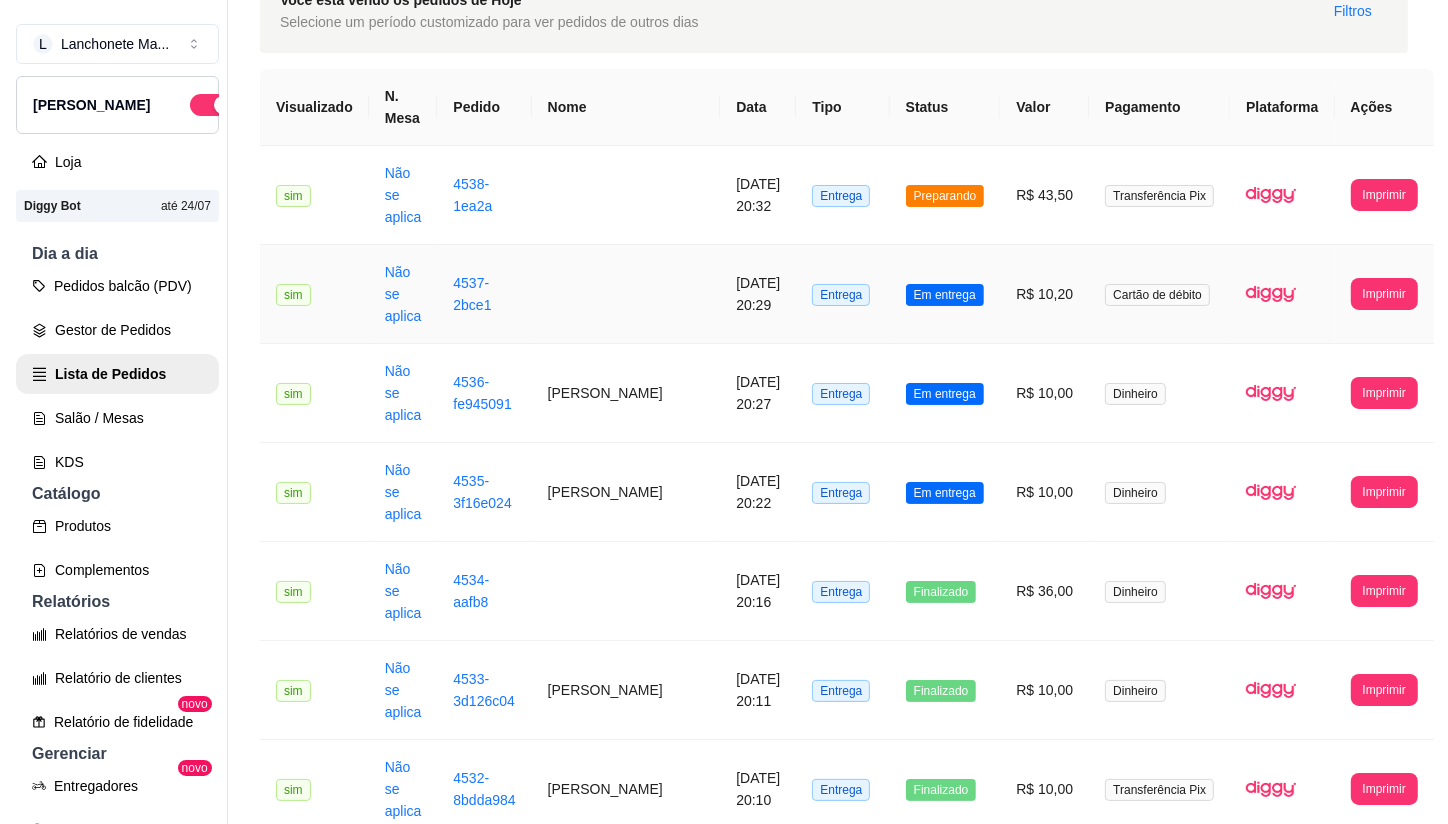 scroll, scrollTop: 0, scrollLeft: 0, axis: both 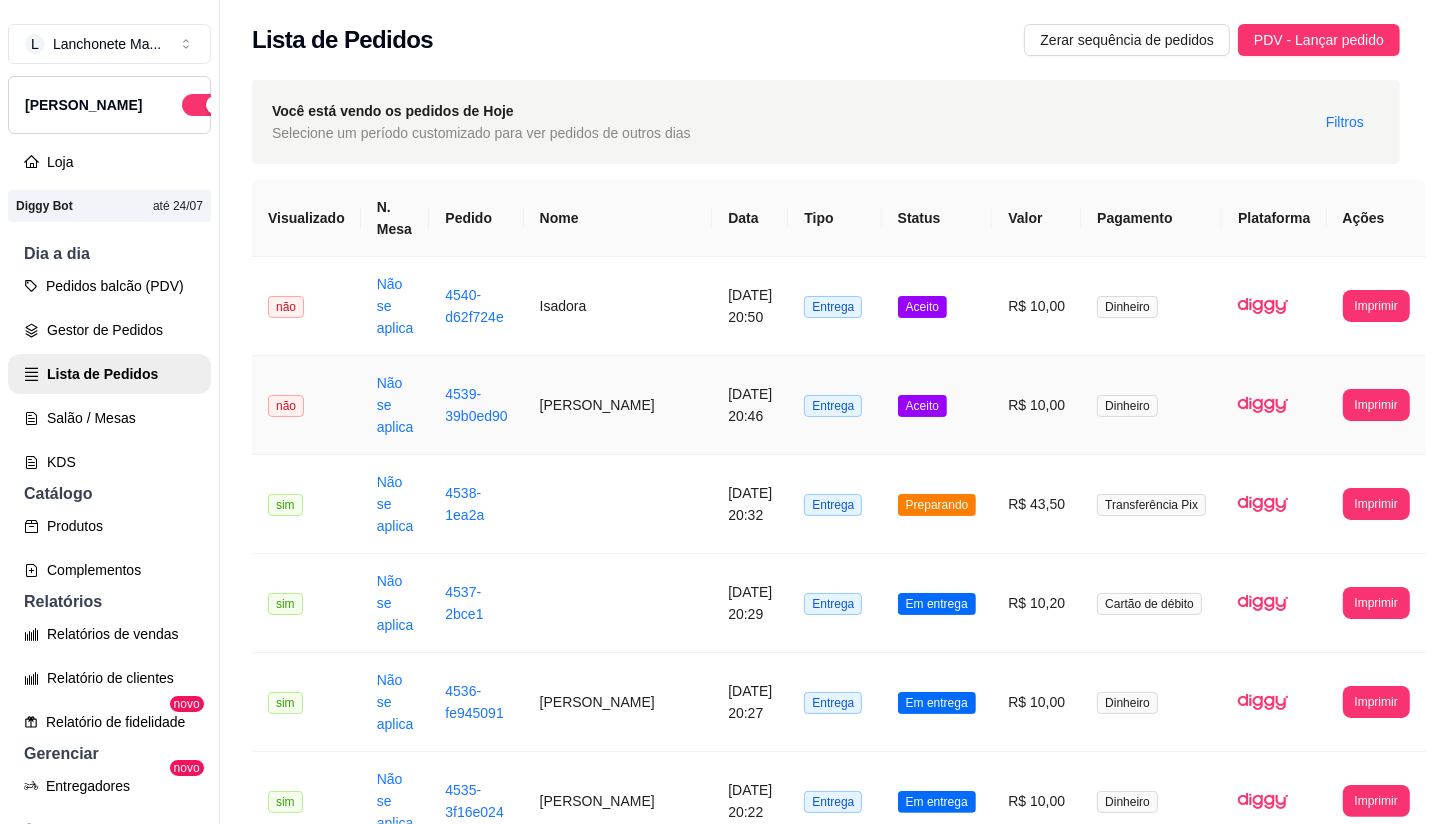click on "Aceito" at bounding box center [937, 405] 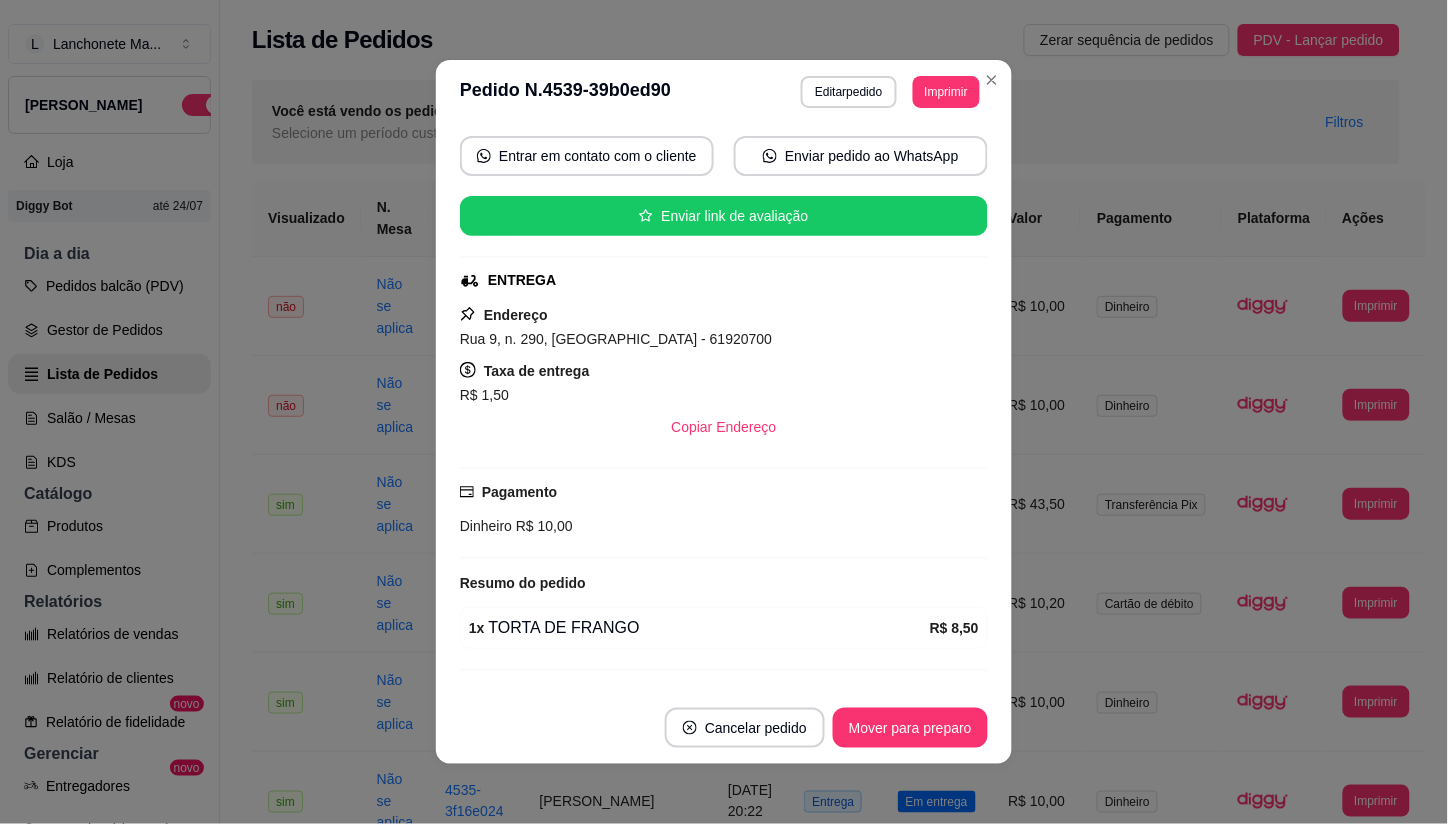 scroll, scrollTop: 111, scrollLeft: 0, axis: vertical 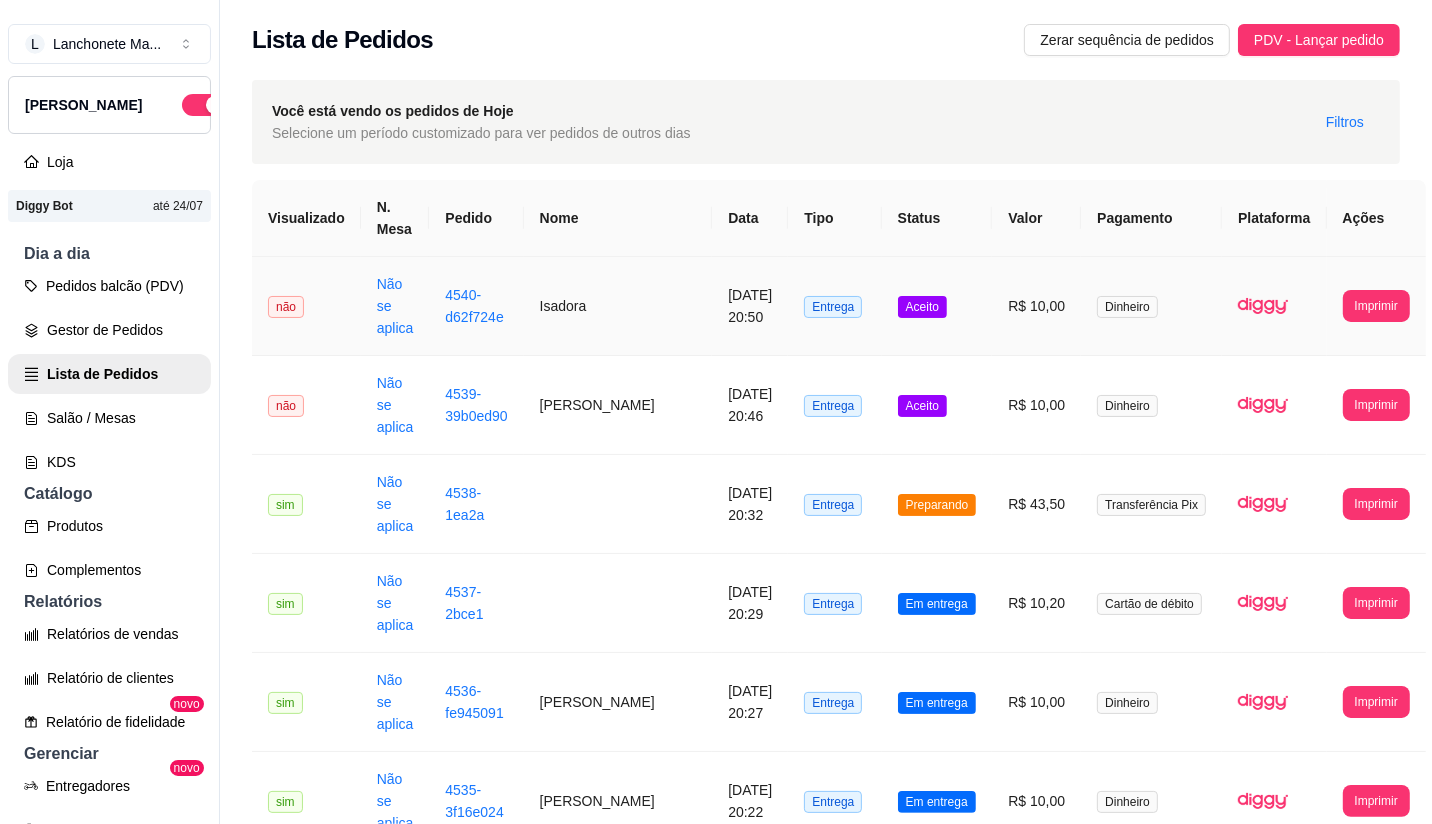 click on "Aceito" at bounding box center (937, 306) 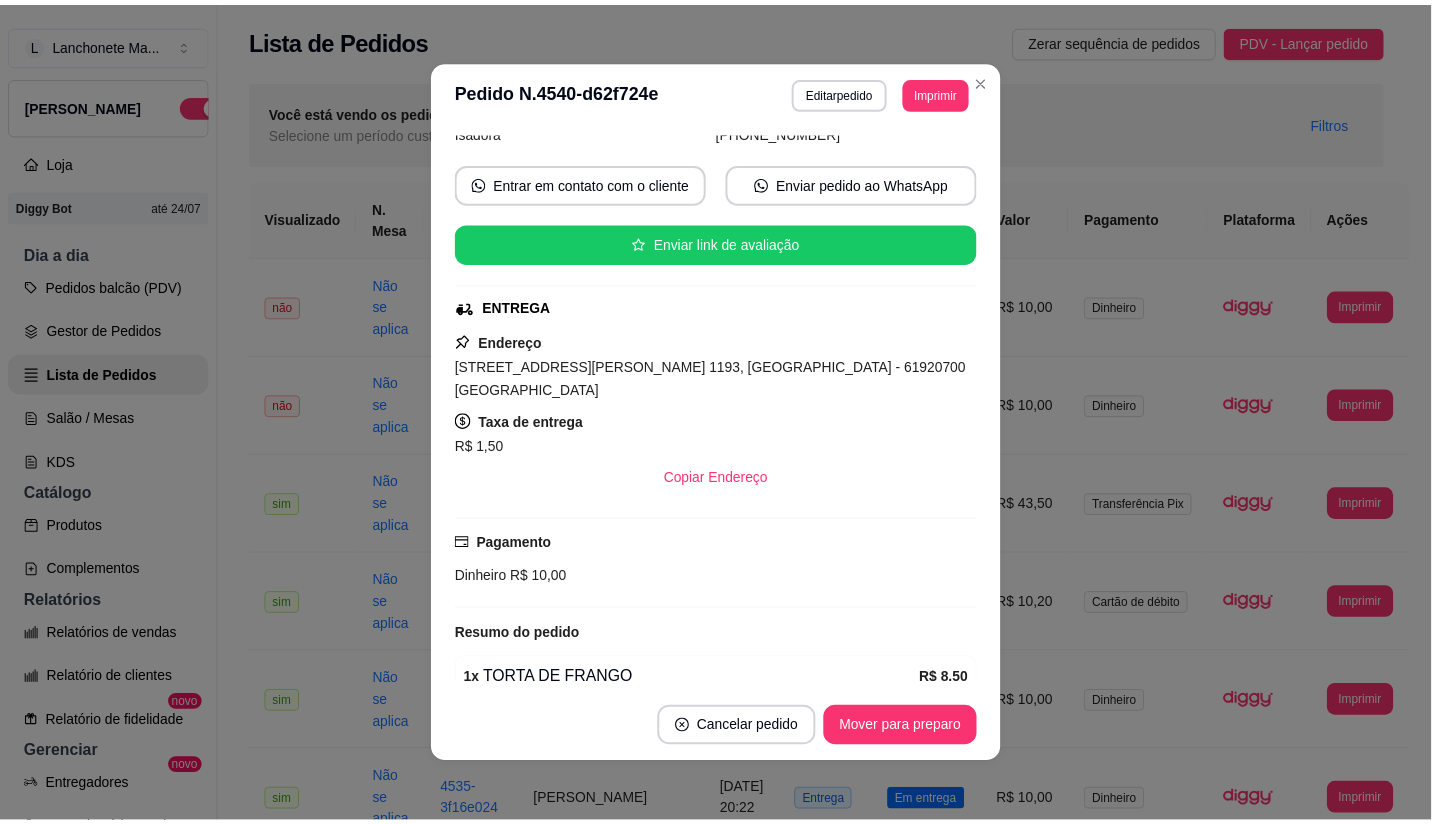 scroll, scrollTop: 227, scrollLeft: 0, axis: vertical 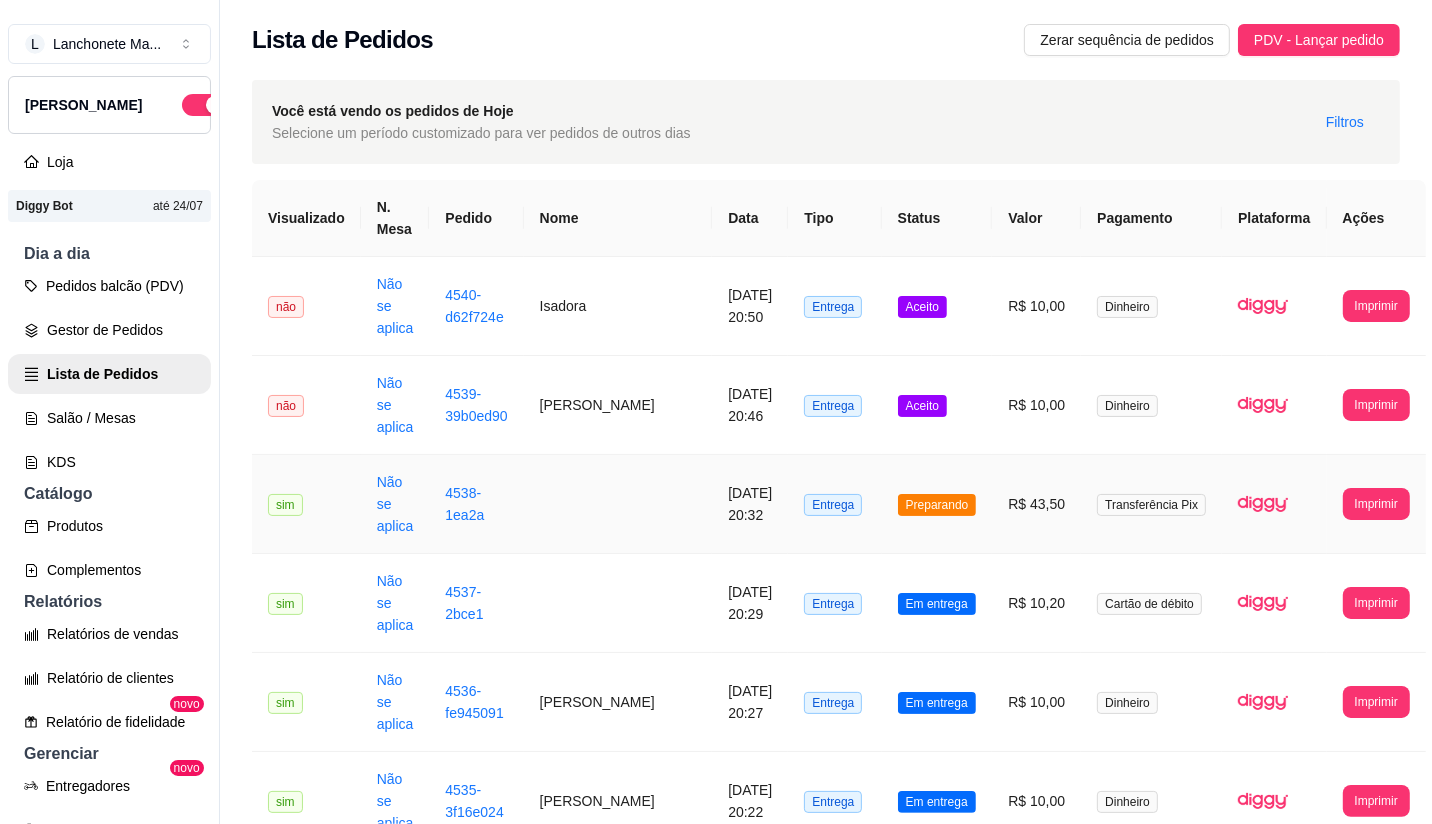 click on "Preparando" at bounding box center [937, 505] 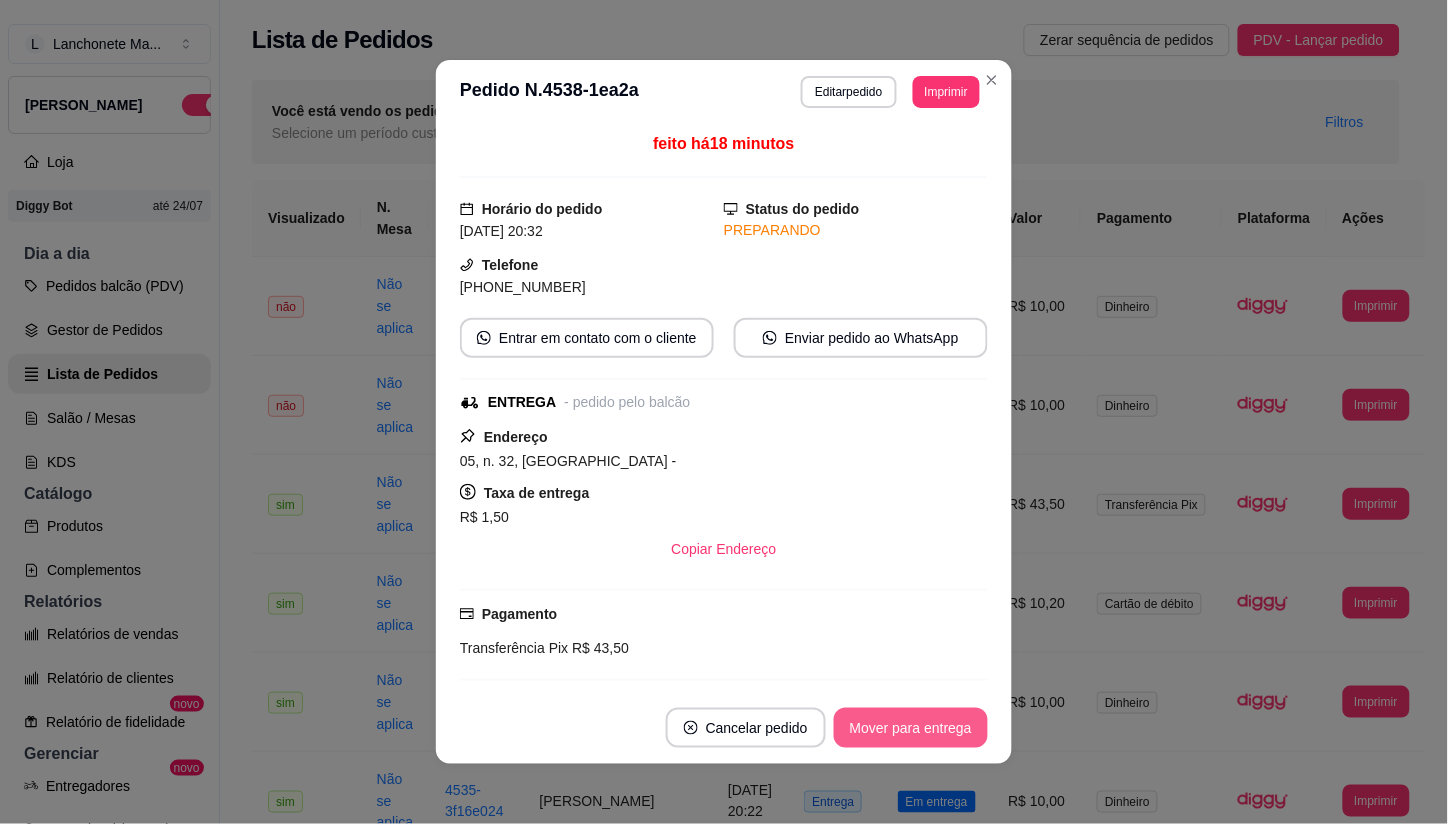 click on "Mover para entrega" at bounding box center (911, 728) 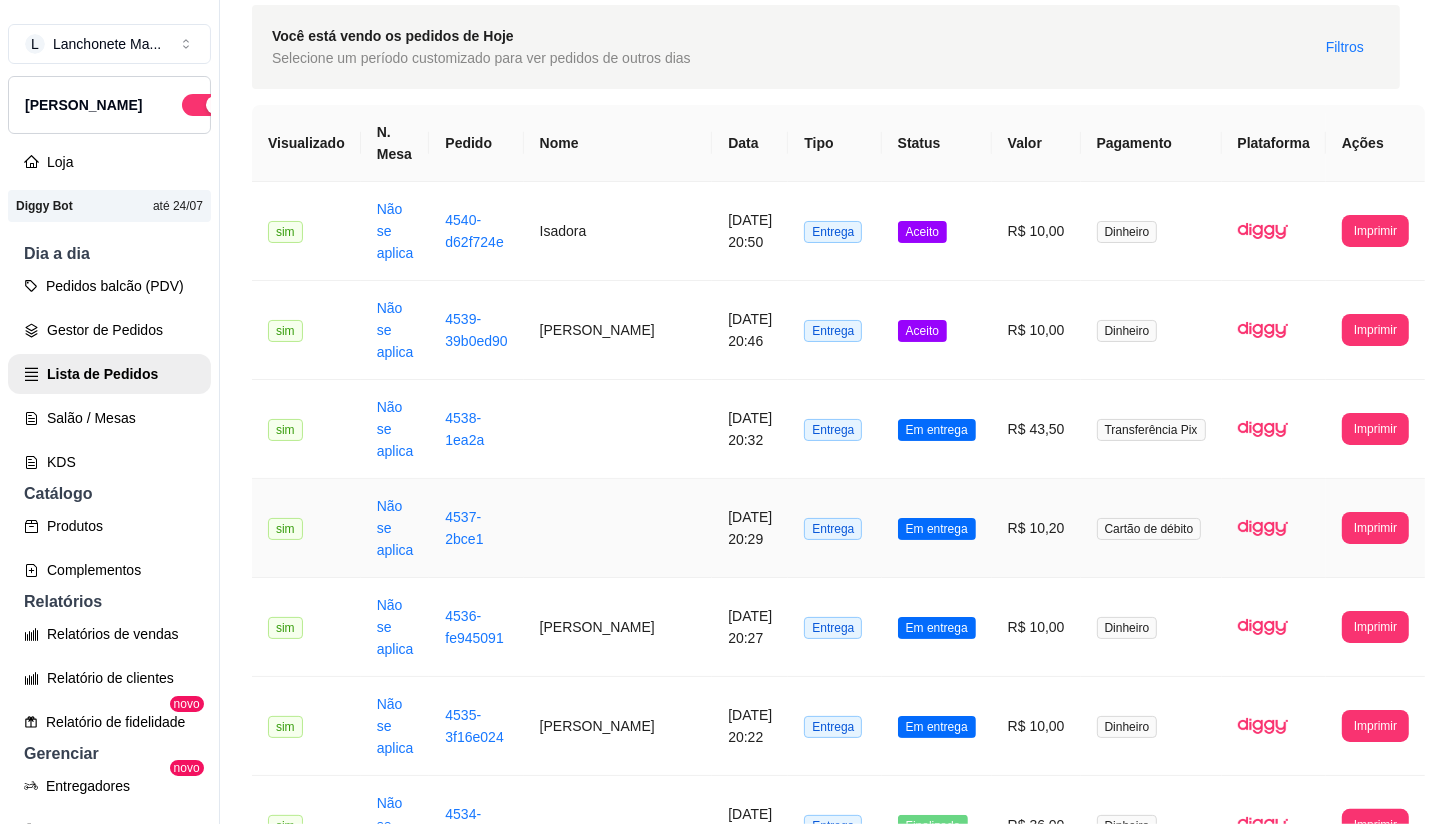 scroll, scrollTop: 111, scrollLeft: 0, axis: vertical 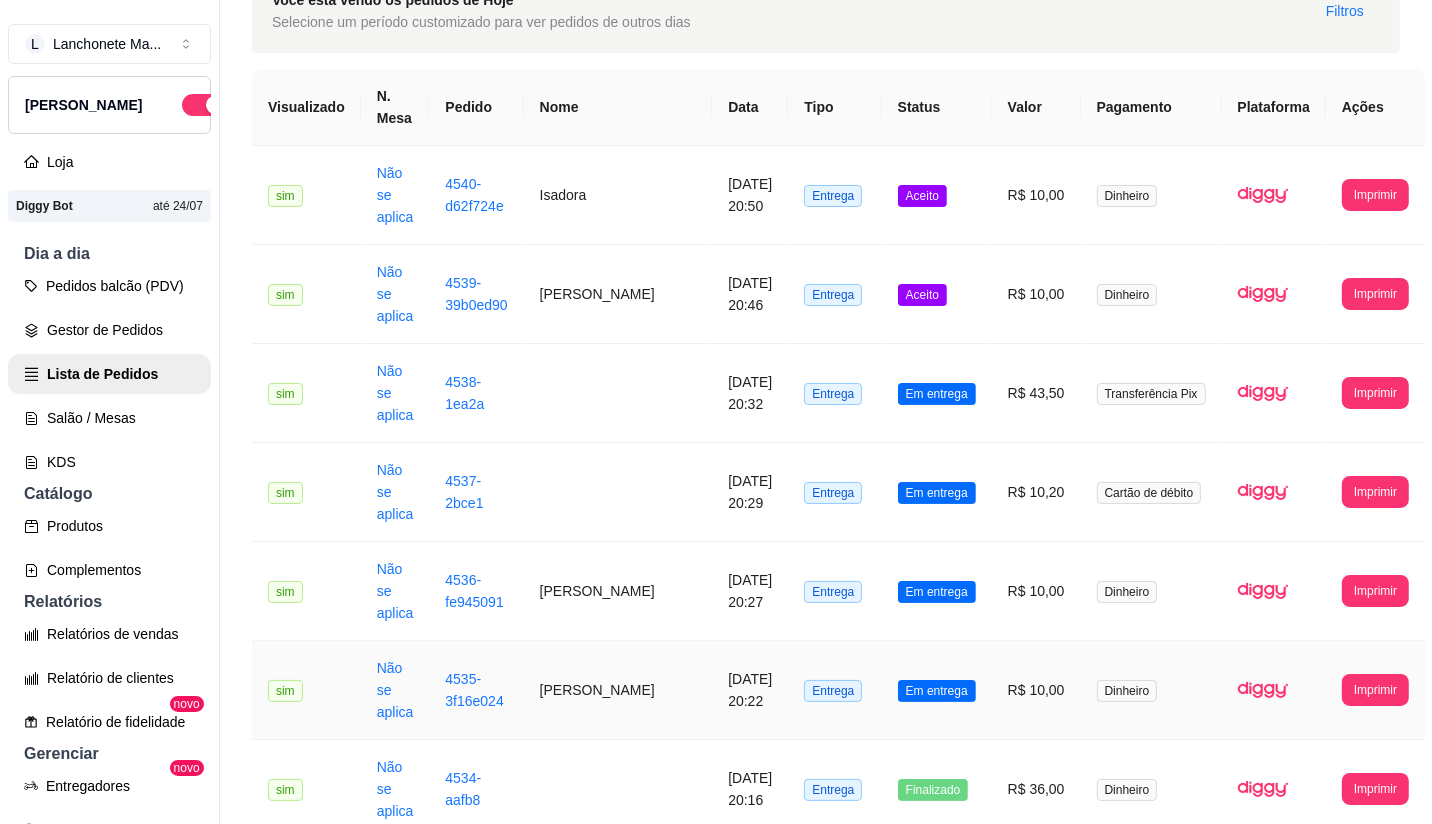 click on "Em entrega" at bounding box center [937, 691] 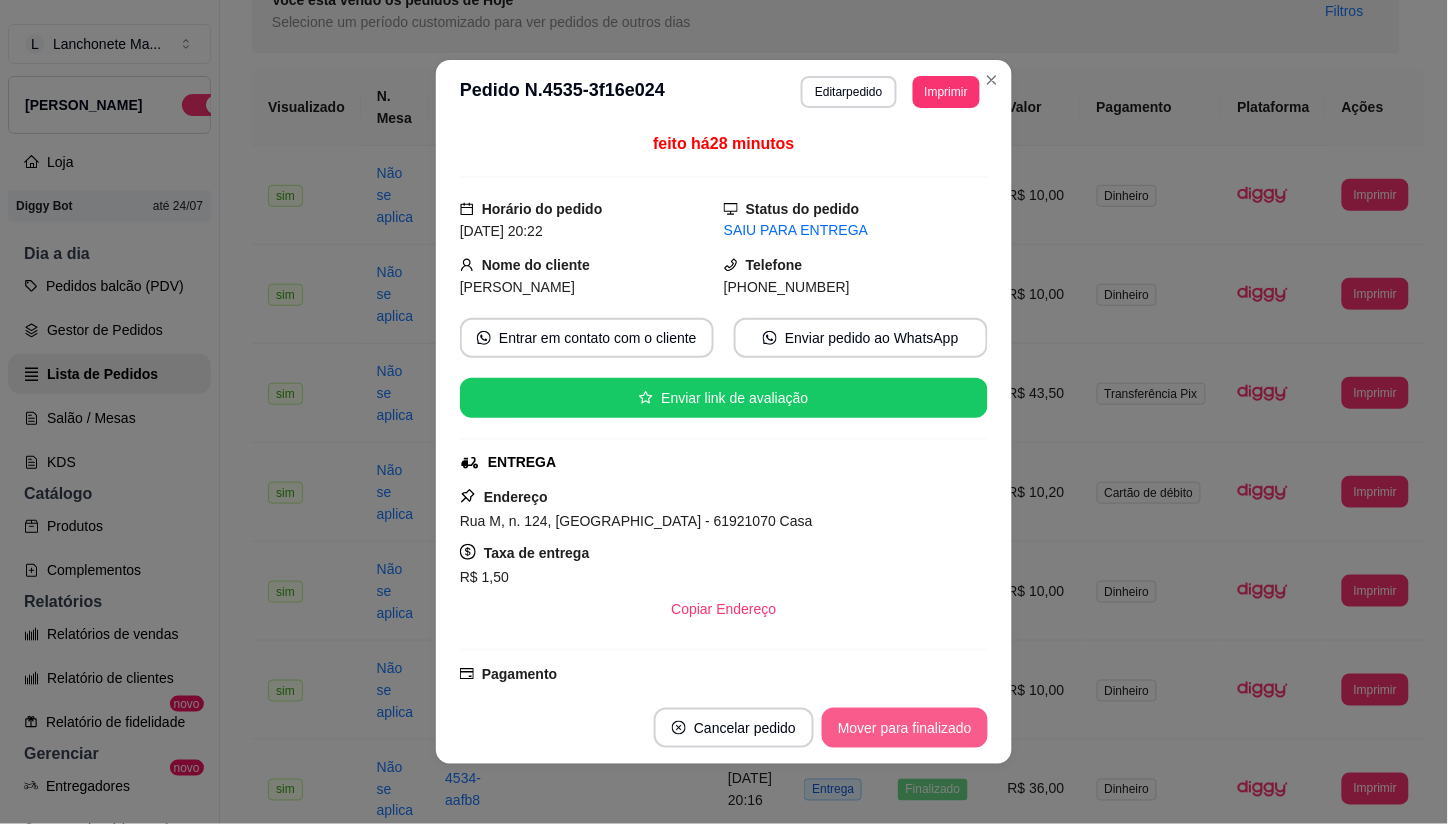 click on "Mover para finalizado" at bounding box center [905, 728] 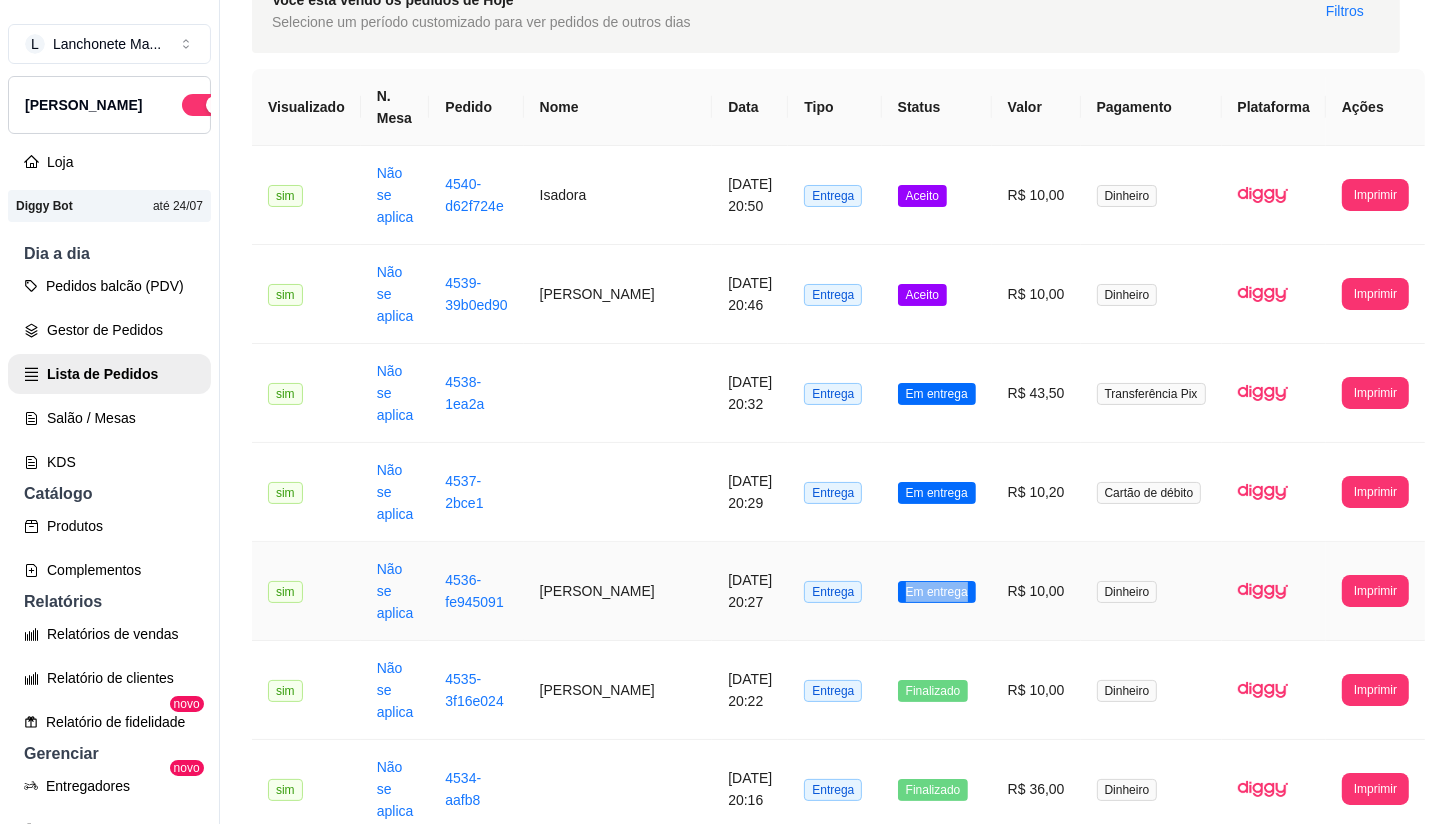 click on "Em entrega" at bounding box center (937, 591) 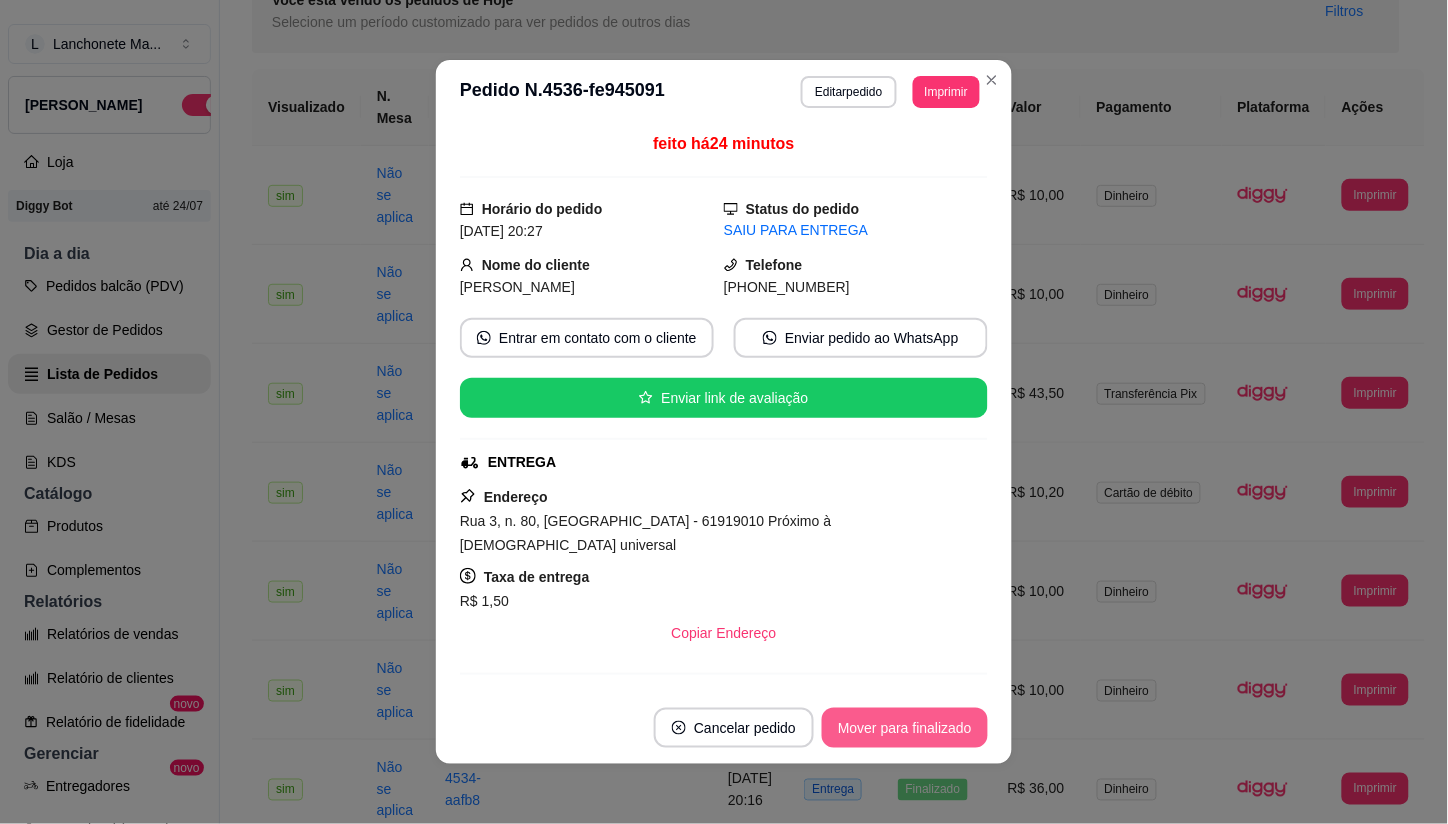click on "Mover para finalizado" at bounding box center (905, 728) 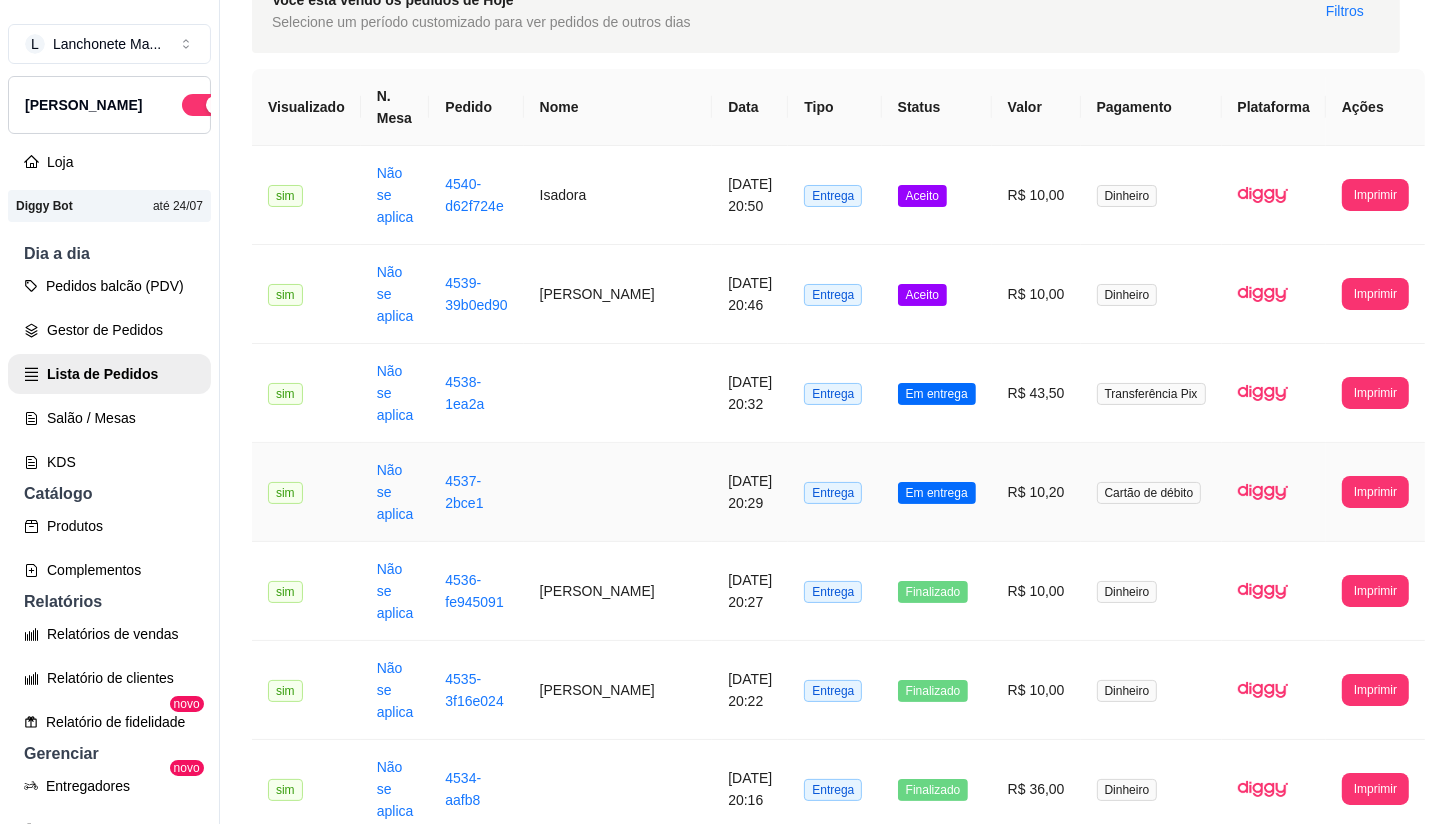 click on "Em entrega" at bounding box center [937, 493] 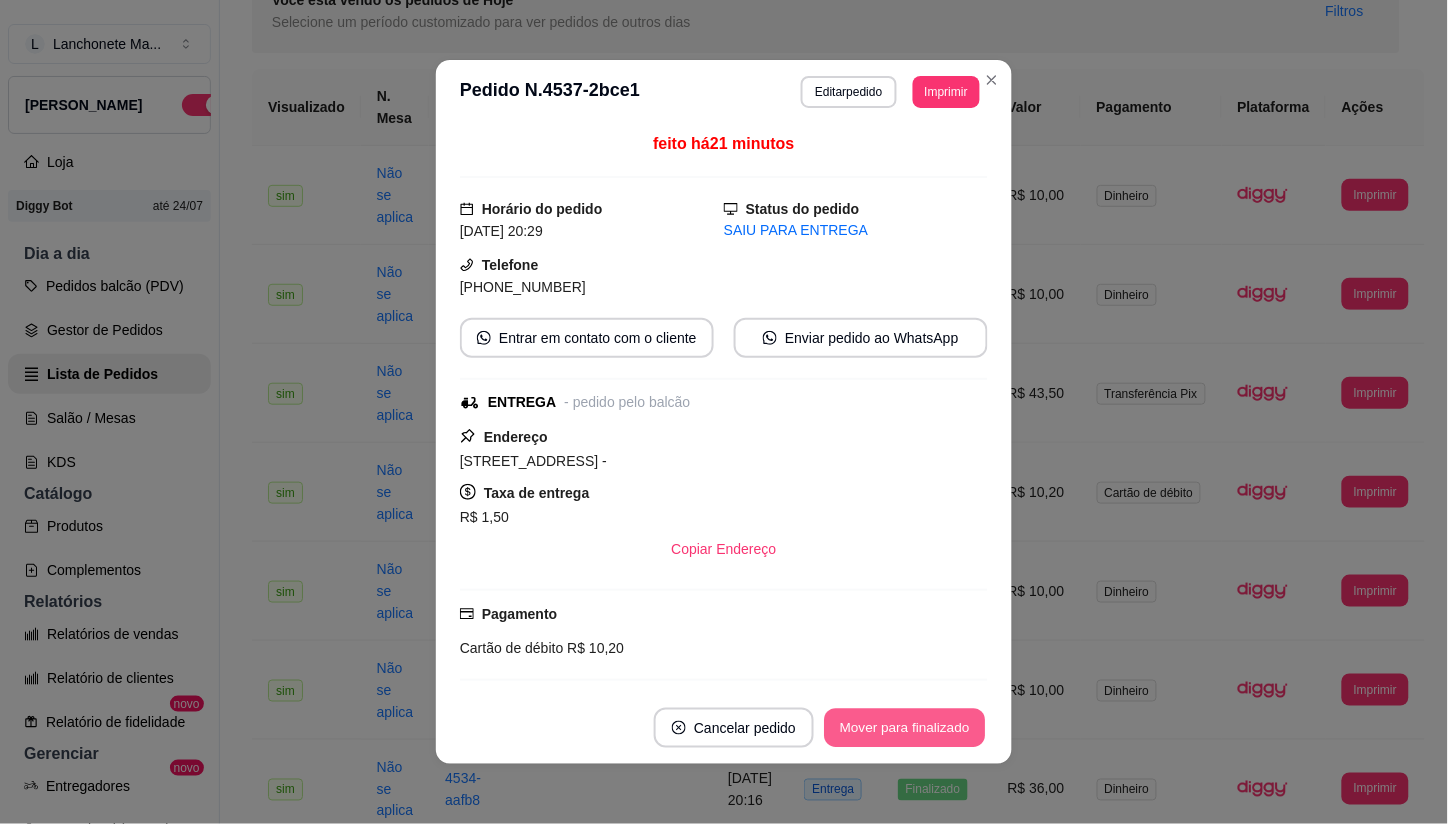 click on "Mover para finalizado" at bounding box center [905, 728] 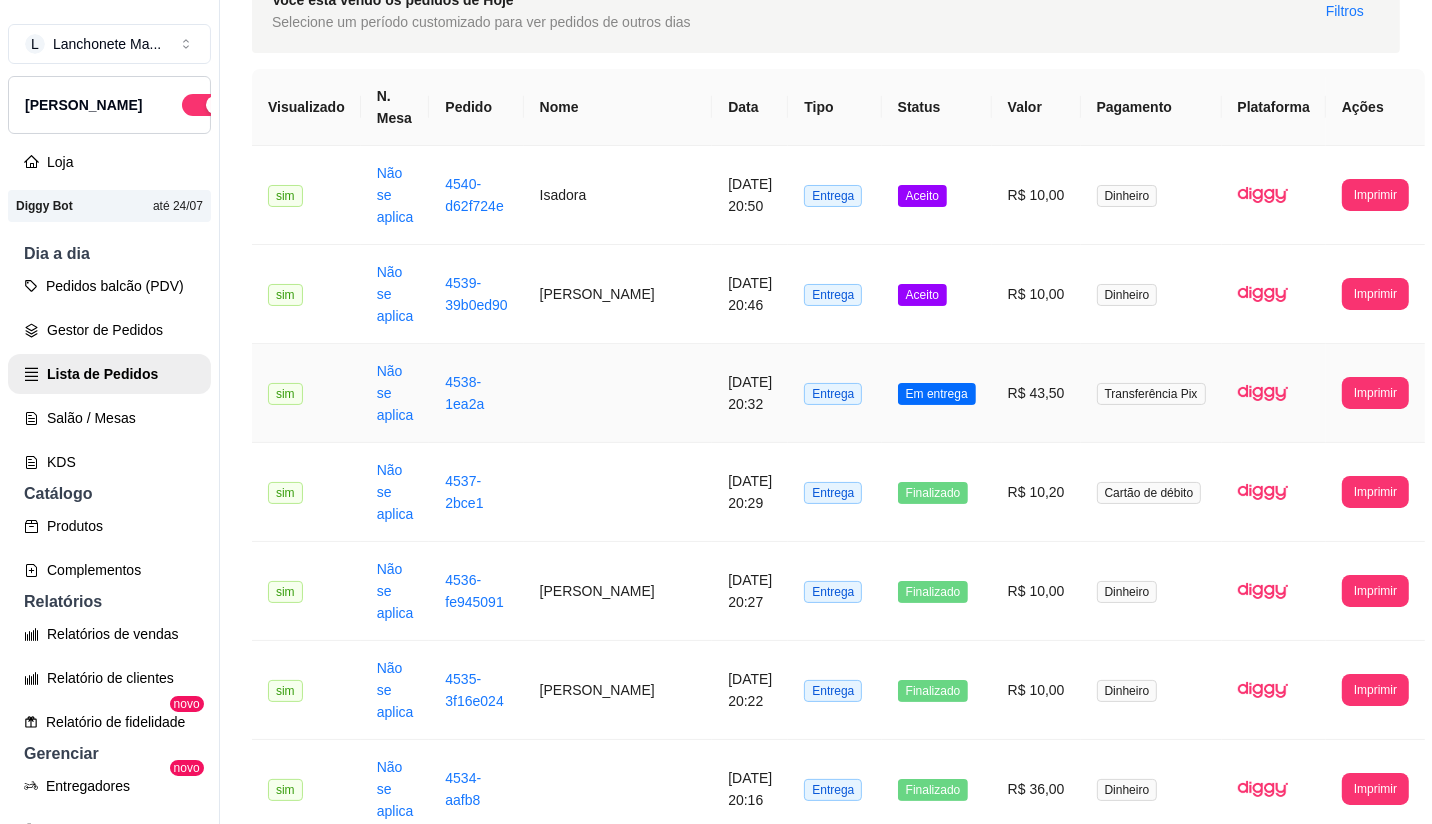 click on "Em entrega" at bounding box center [937, 394] 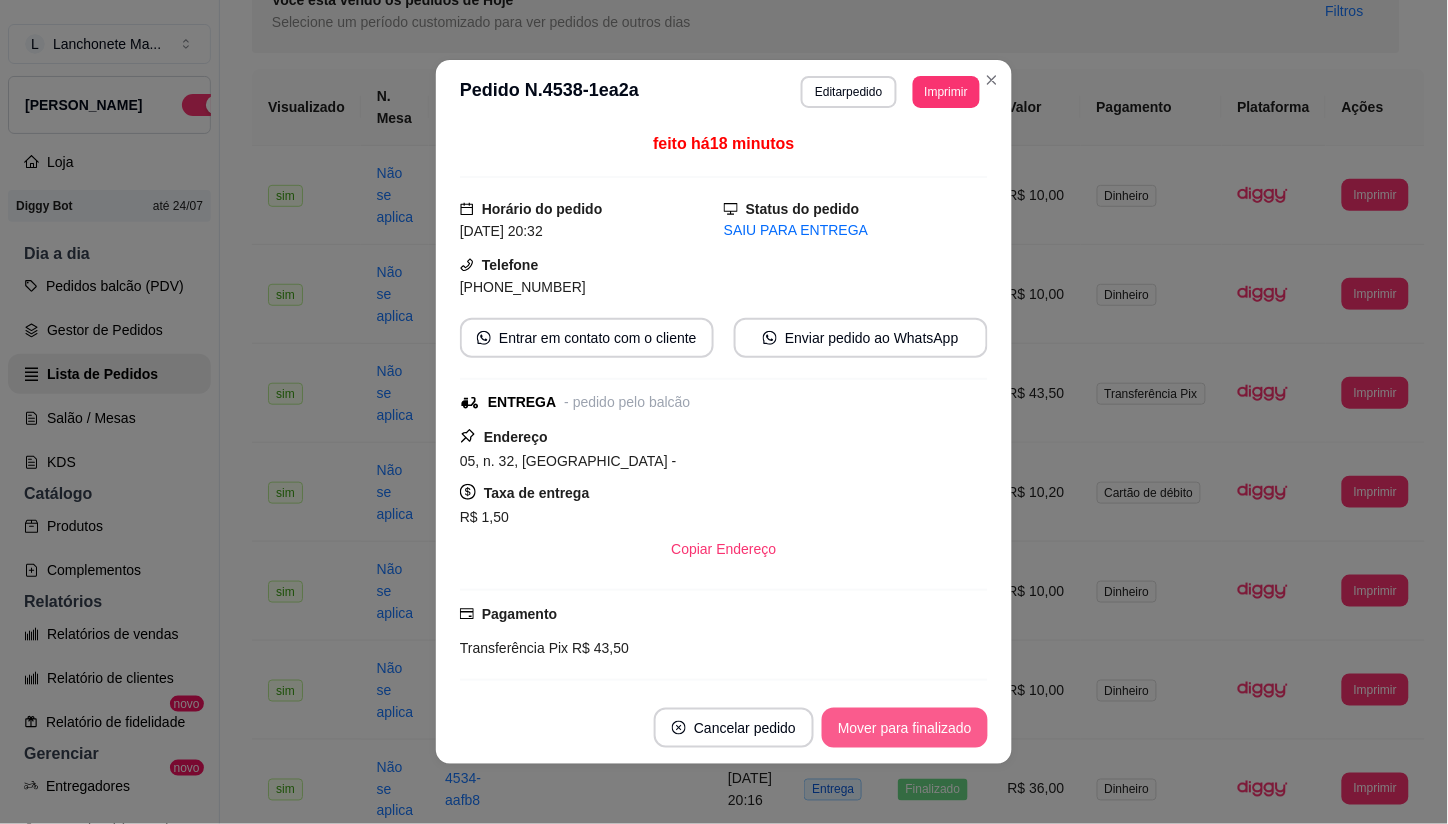 click on "Mover para finalizado" at bounding box center (905, 728) 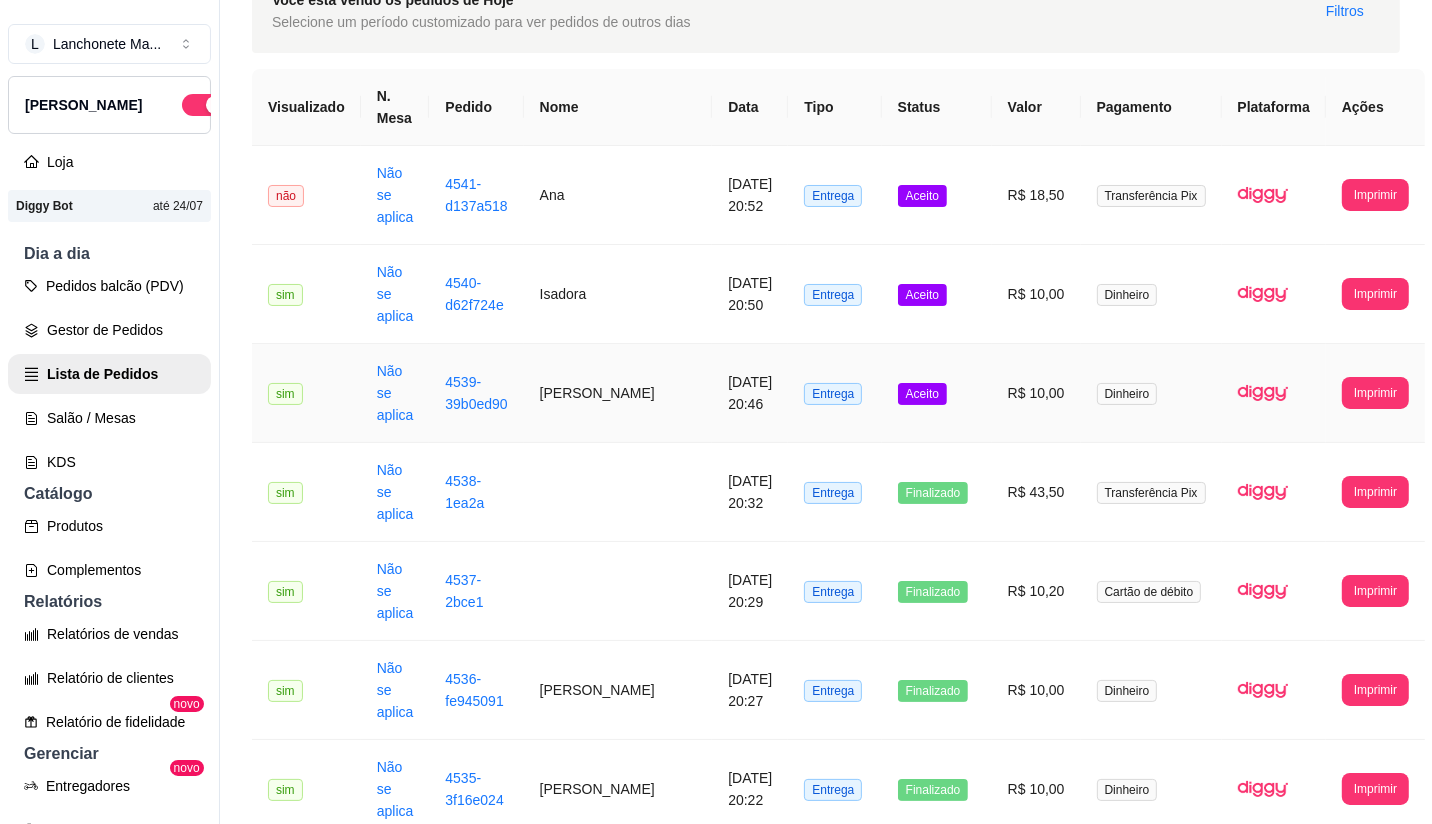 click on "Aceito" at bounding box center [937, 393] 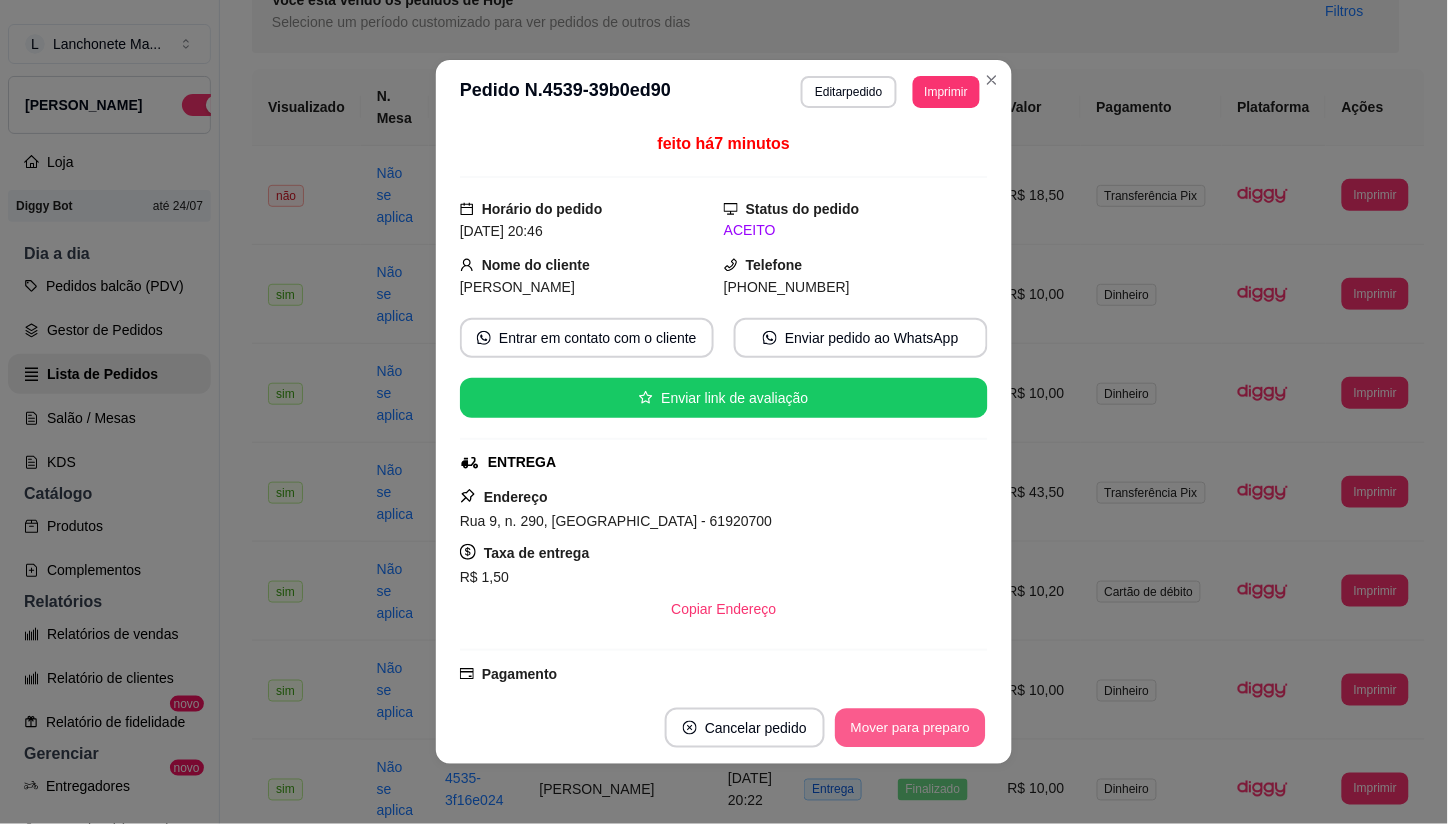 click on "Mover para preparo" at bounding box center (910, 728) 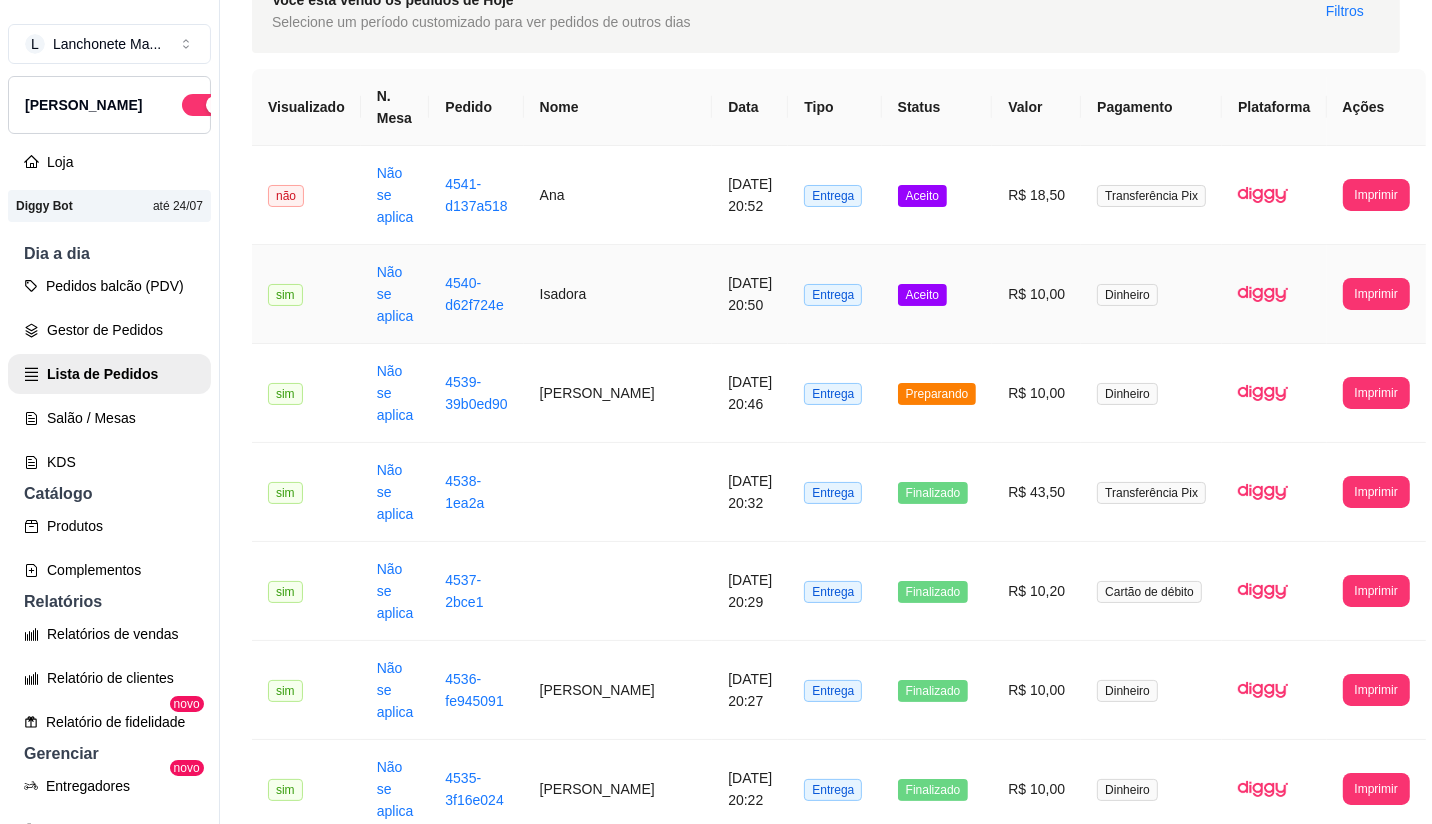 click on "Aceito" at bounding box center [937, 294] 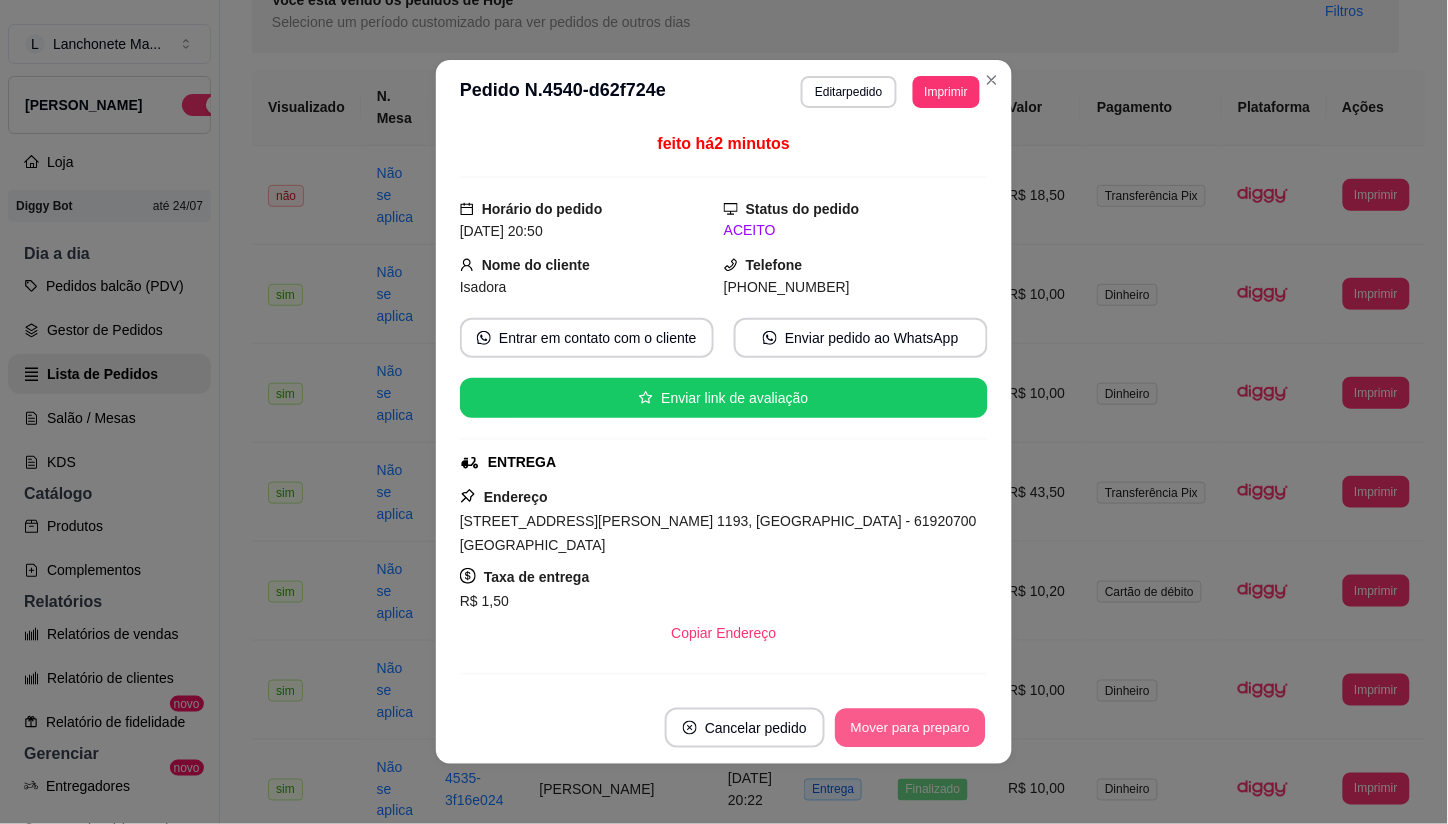 click on "Mover para preparo" at bounding box center (910, 728) 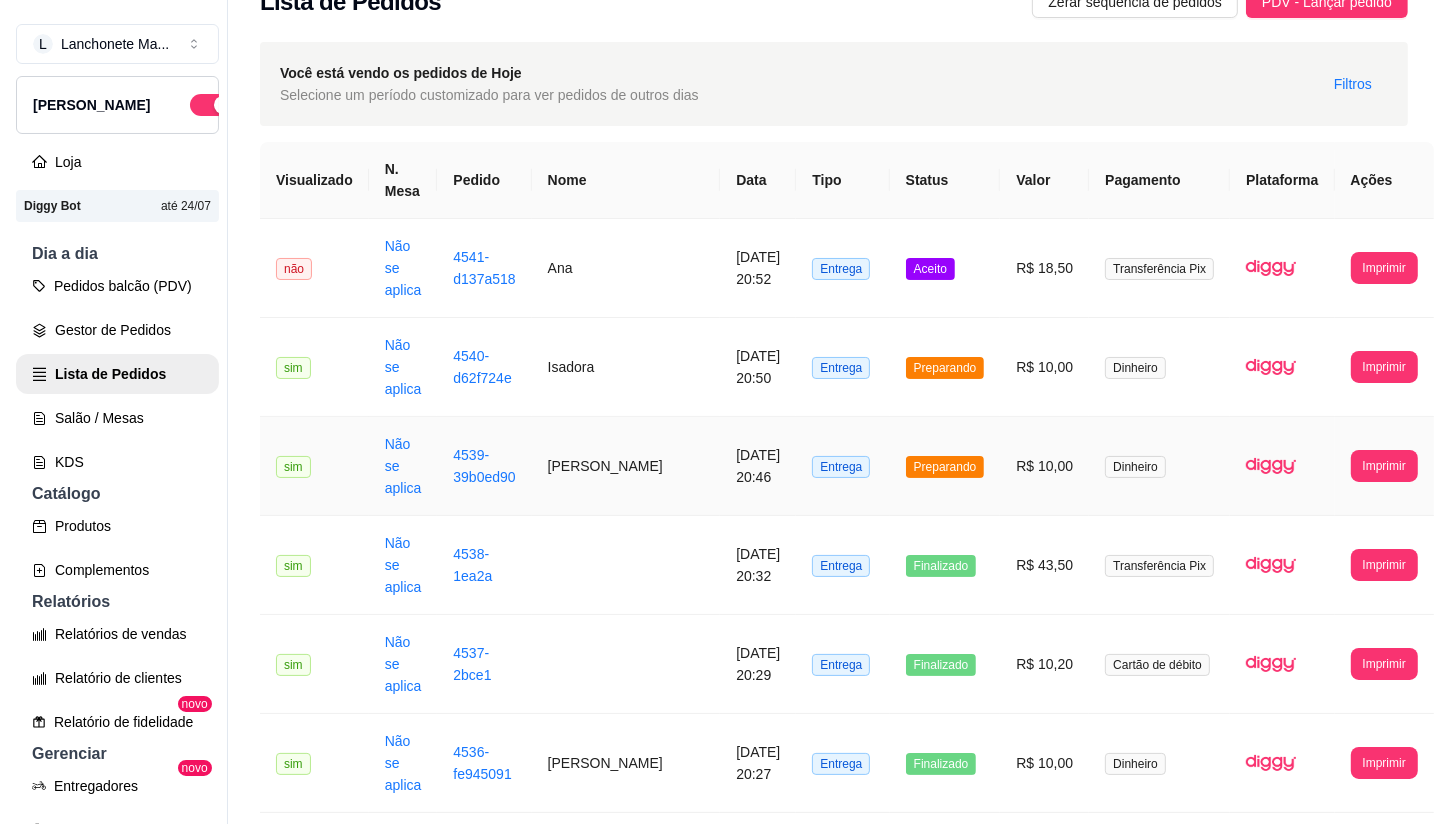 scroll, scrollTop: 0, scrollLeft: 0, axis: both 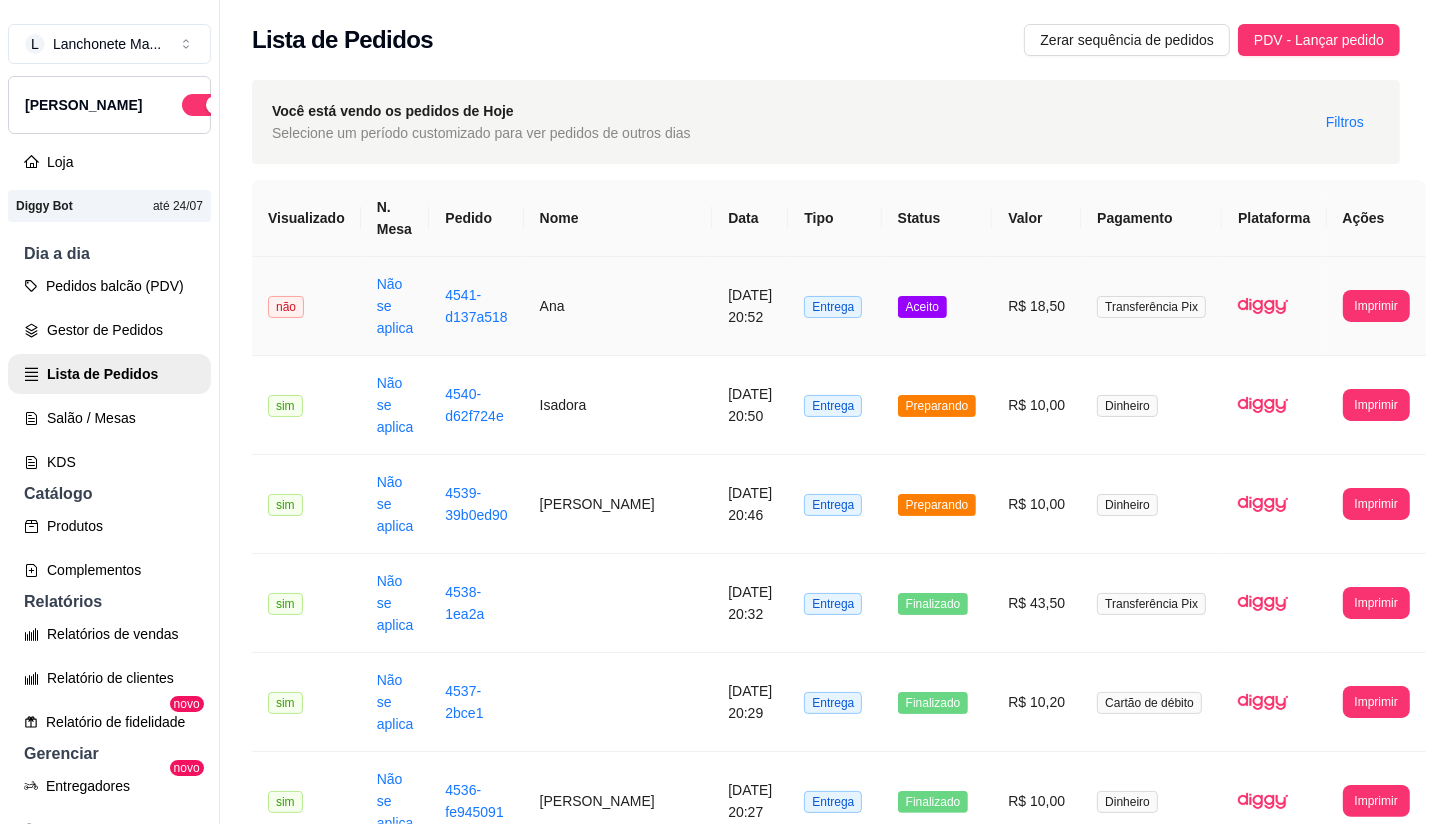 click on "Aceito" at bounding box center [937, 306] 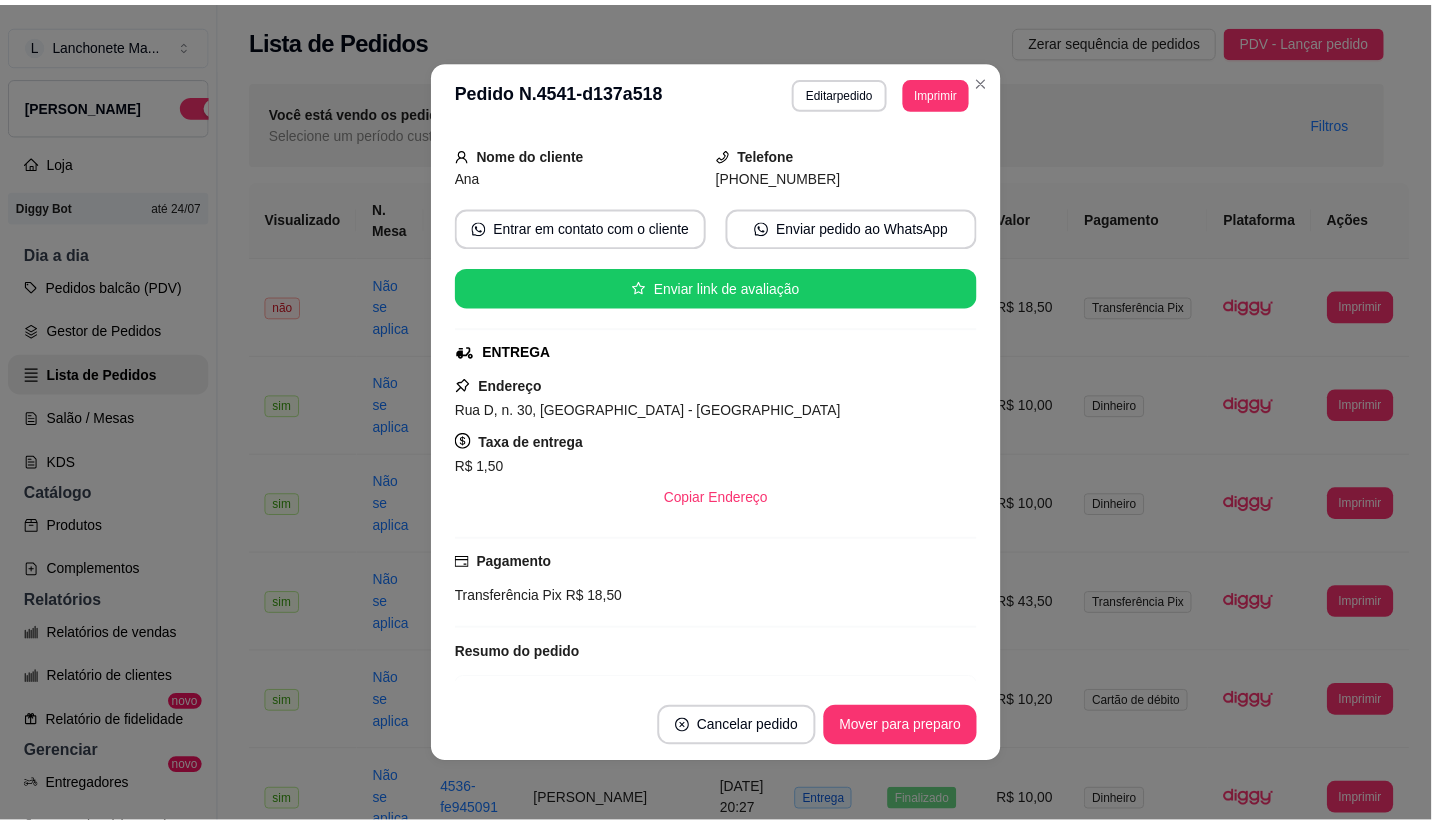 scroll, scrollTop: 0, scrollLeft: 0, axis: both 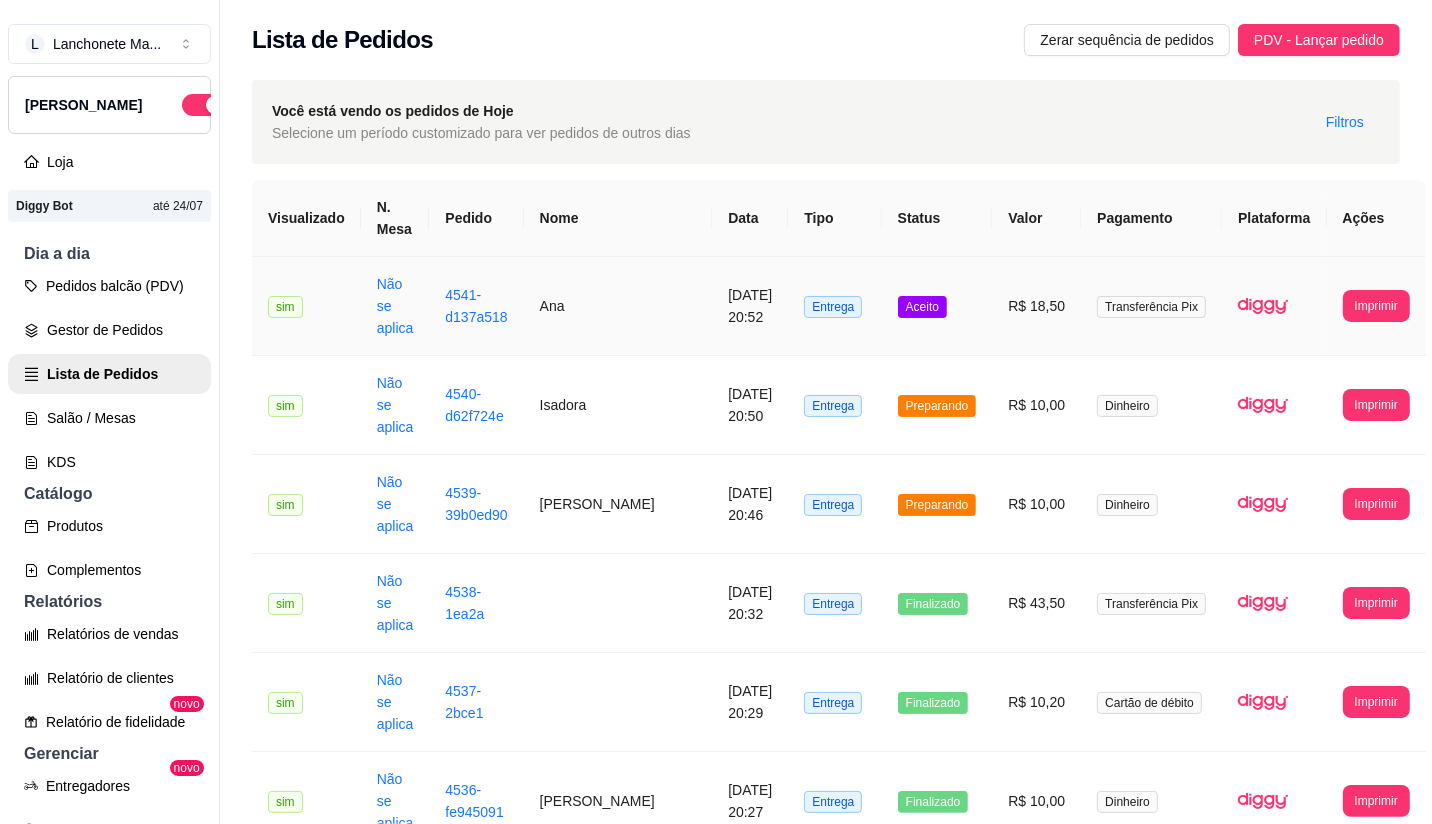 click on "Aceito" at bounding box center [922, 307] 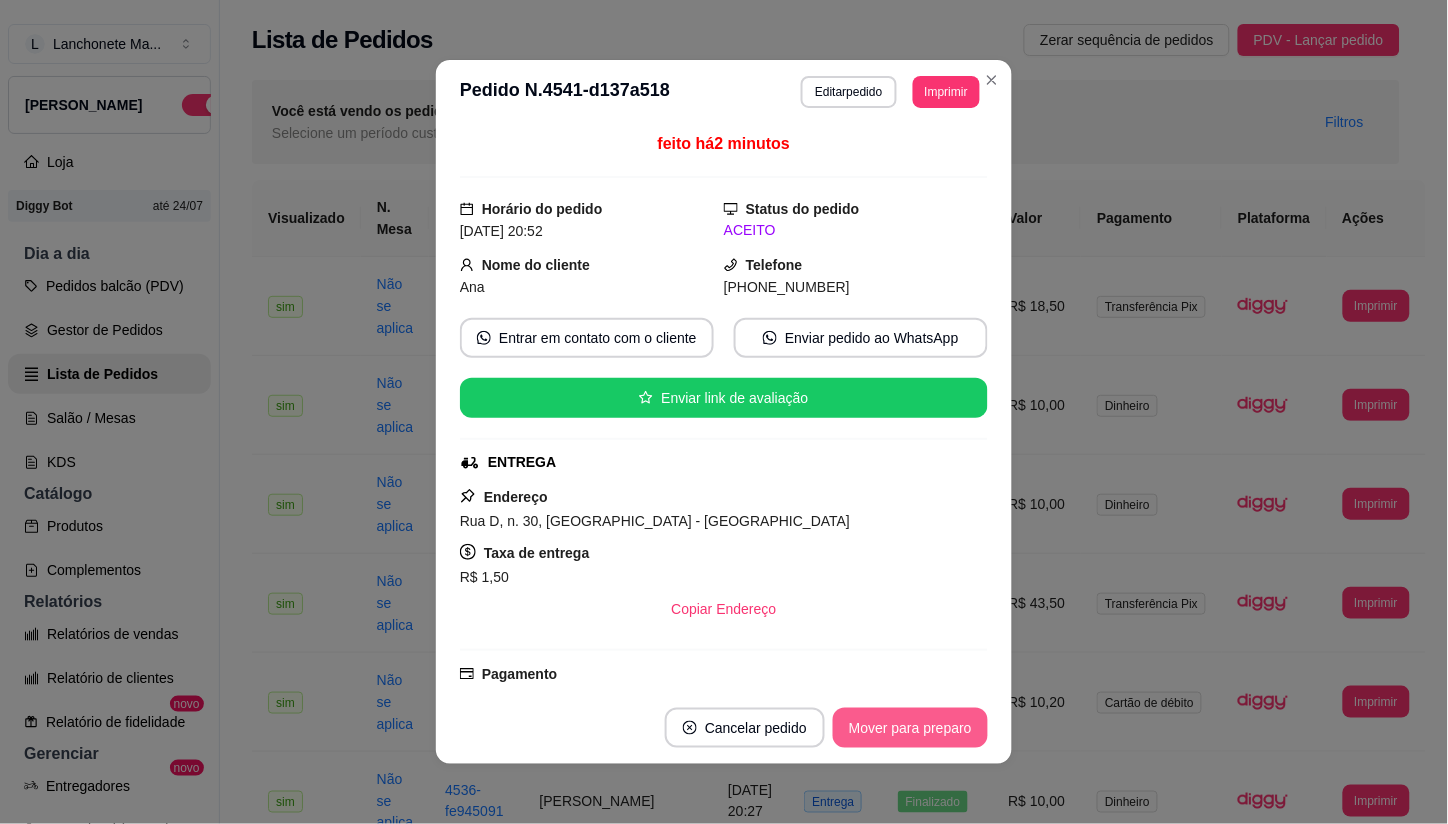 click on "Cancelar pedido Mover para preparo" at bounding box center (724, 728) 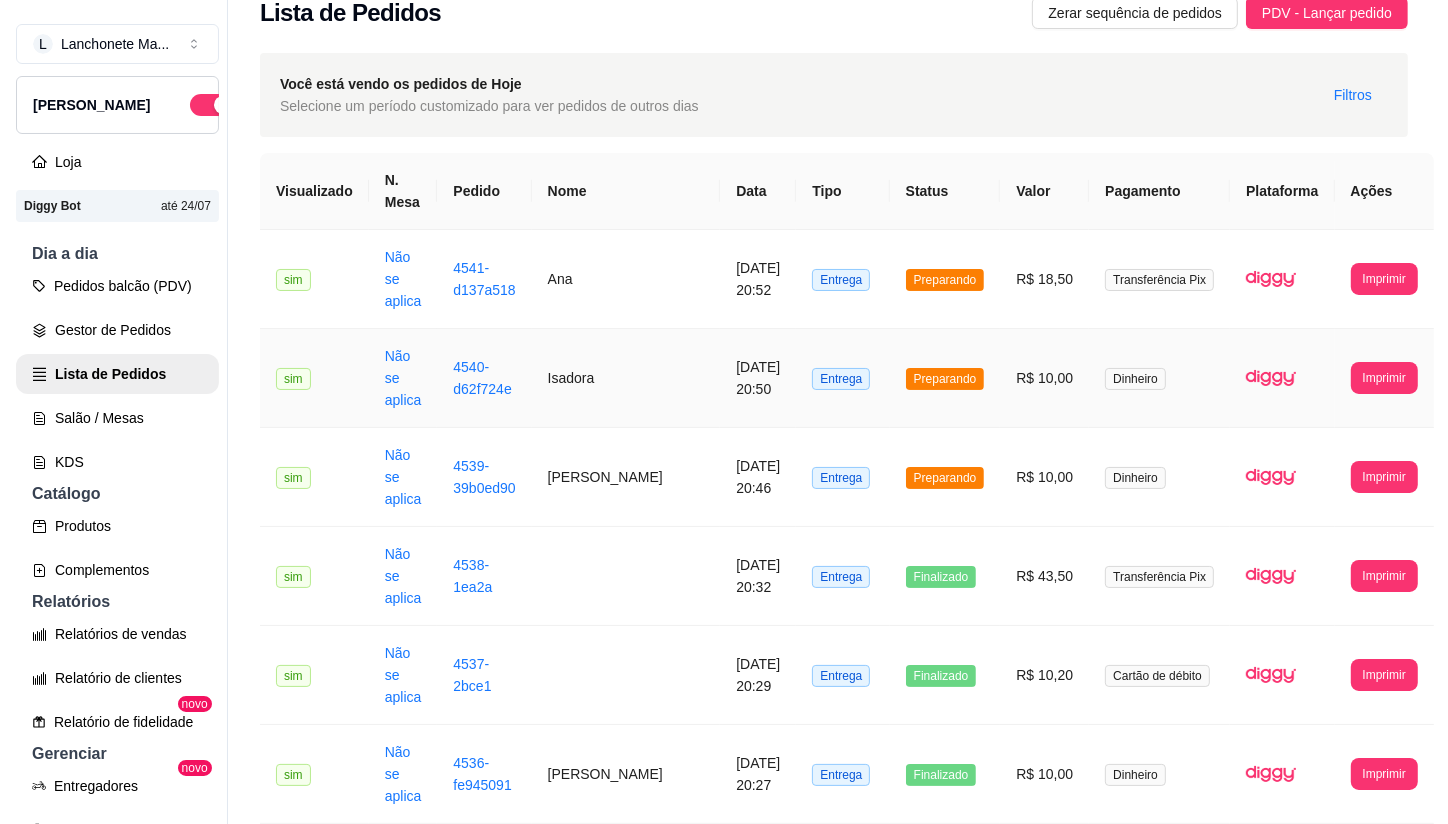 scroll, scrollTop: 0, scrollLeft: 0, axis: both 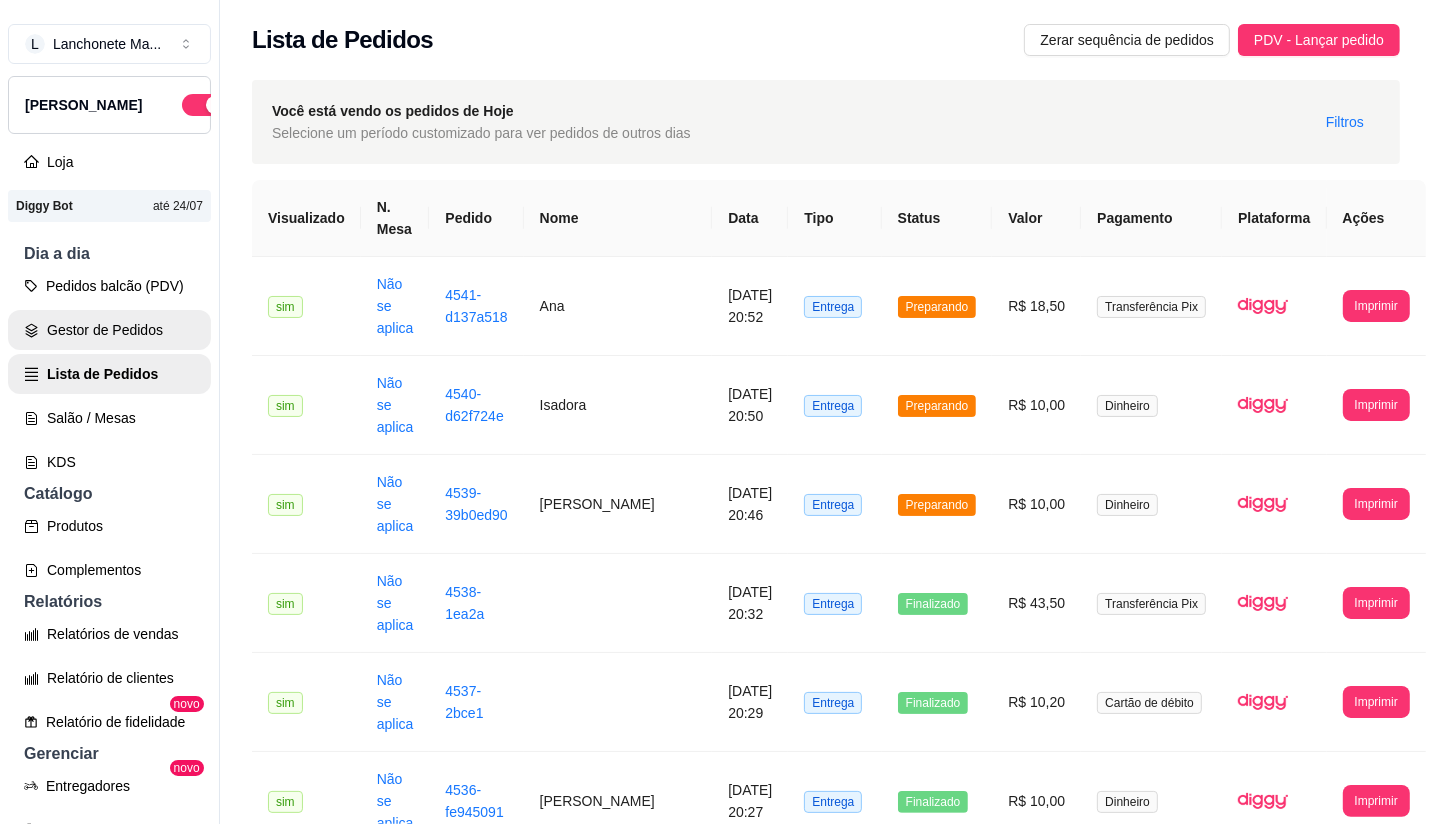 click on "Gestor de Pedidos" at bounding box center (109, 330) 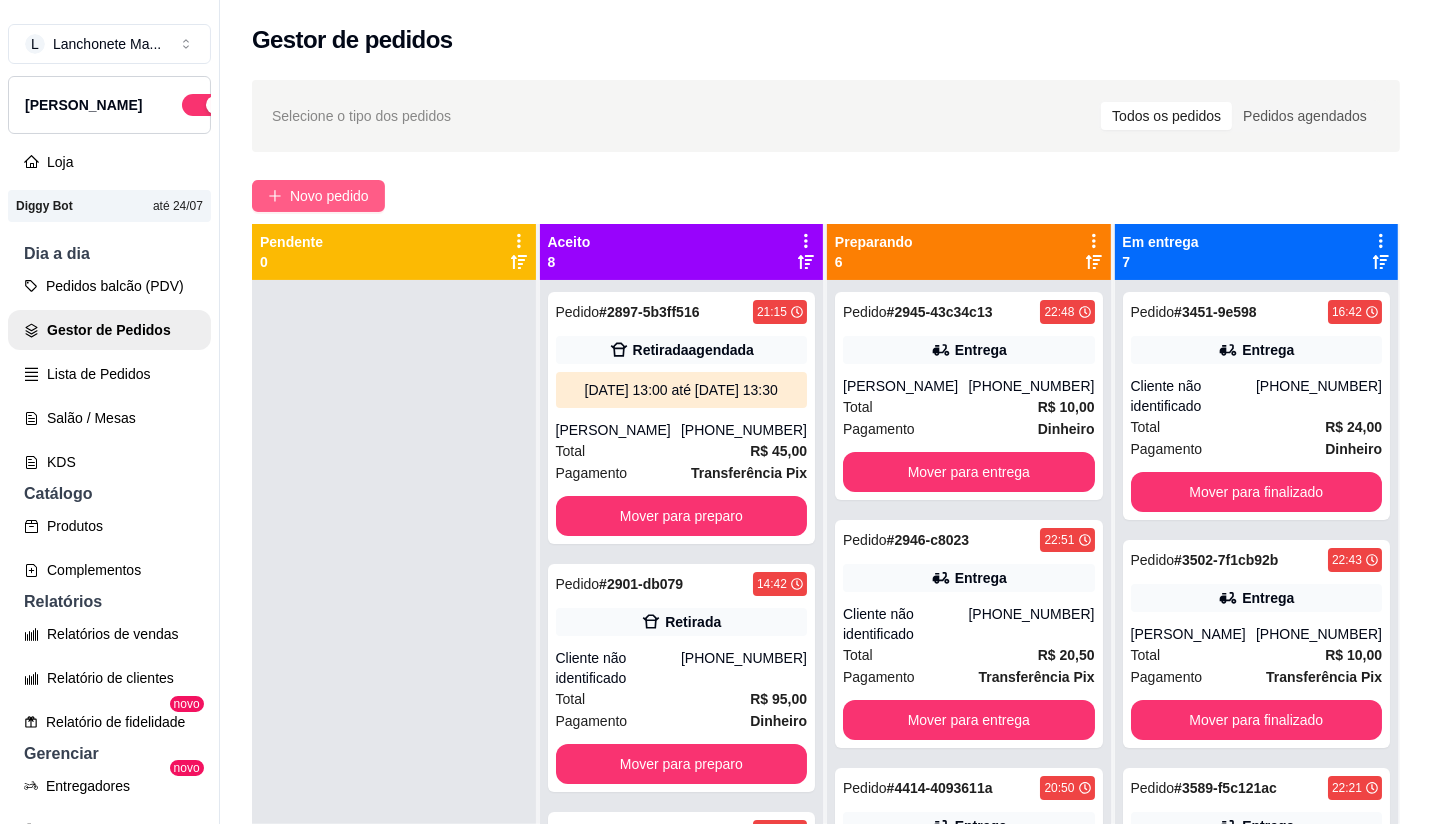 click on "Novo pedido" at bounding box center (318, 196) 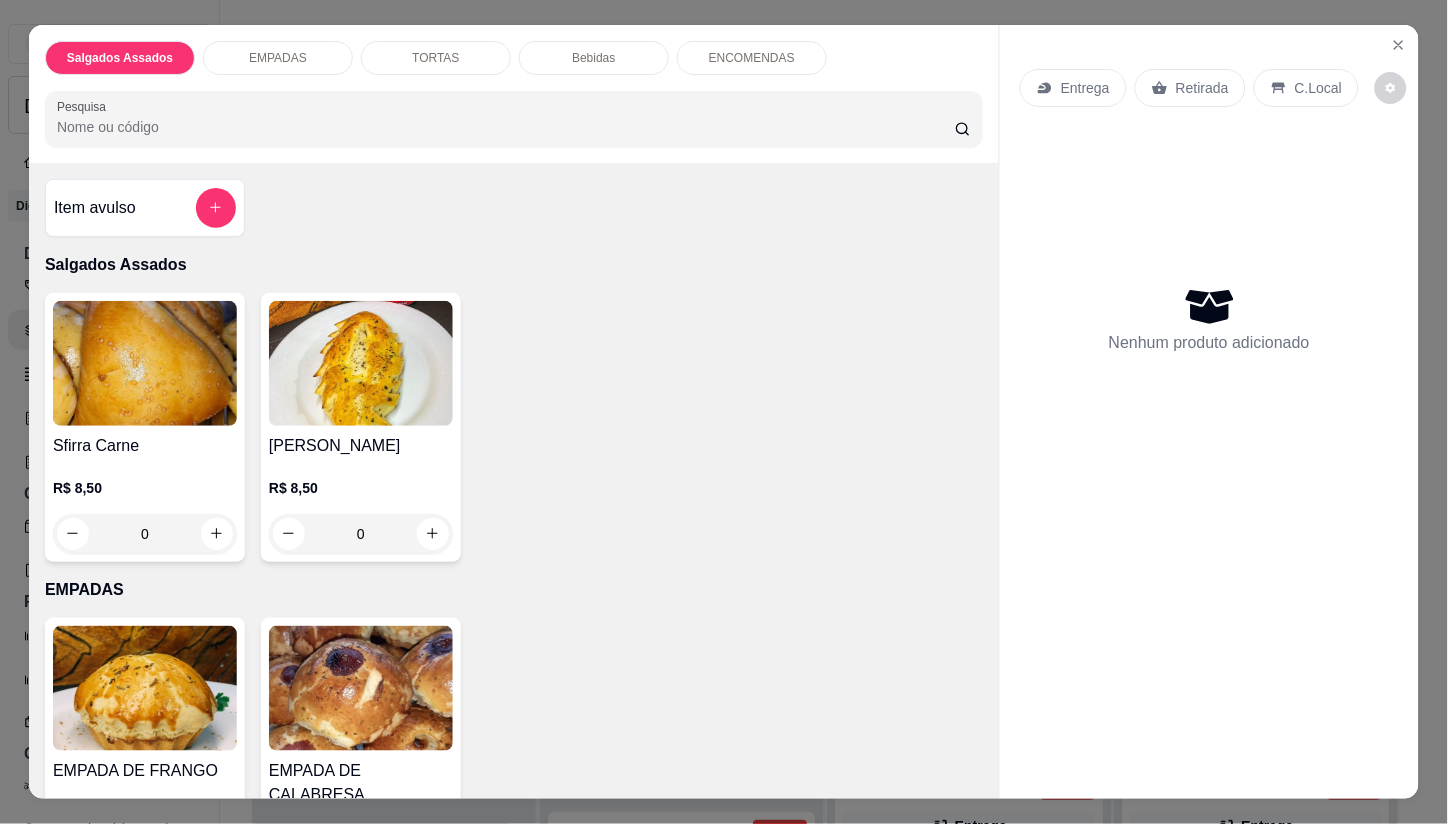 scroll, scrollTop: 111, scrollLeft: 0, axis: vertical 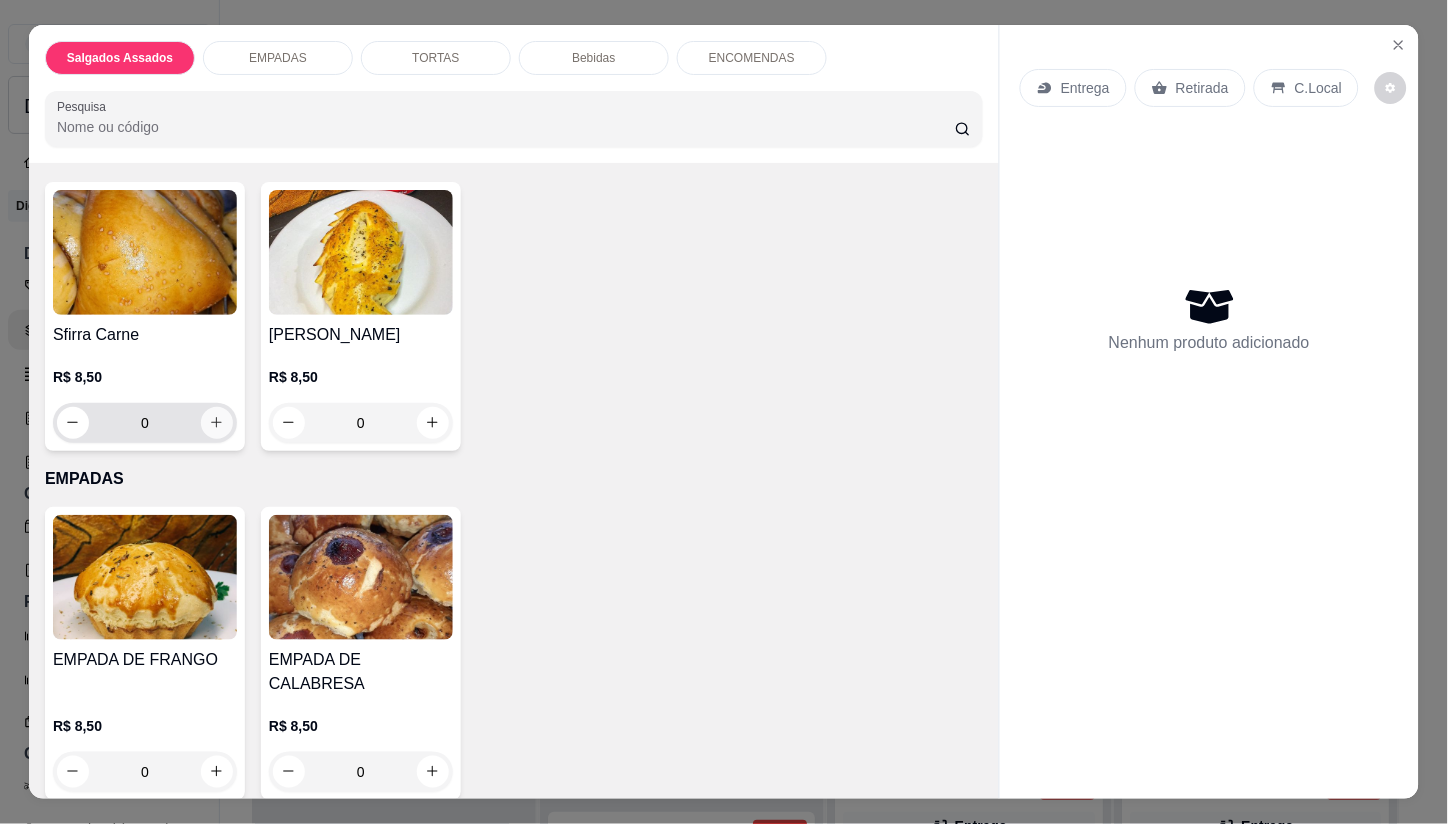 click 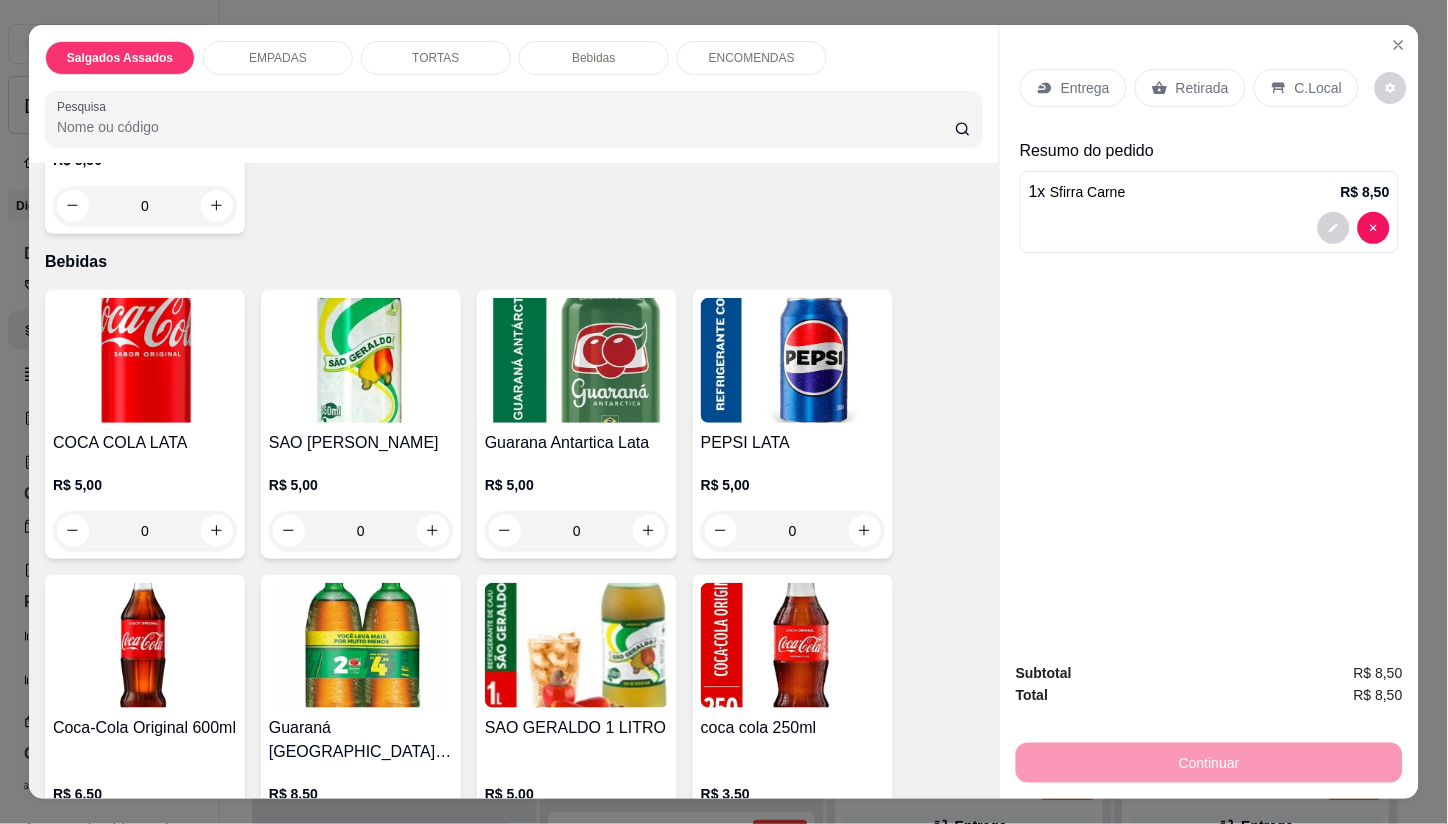 scroll, scrollTop: 993, scrollLeft: 0, axis: vertical 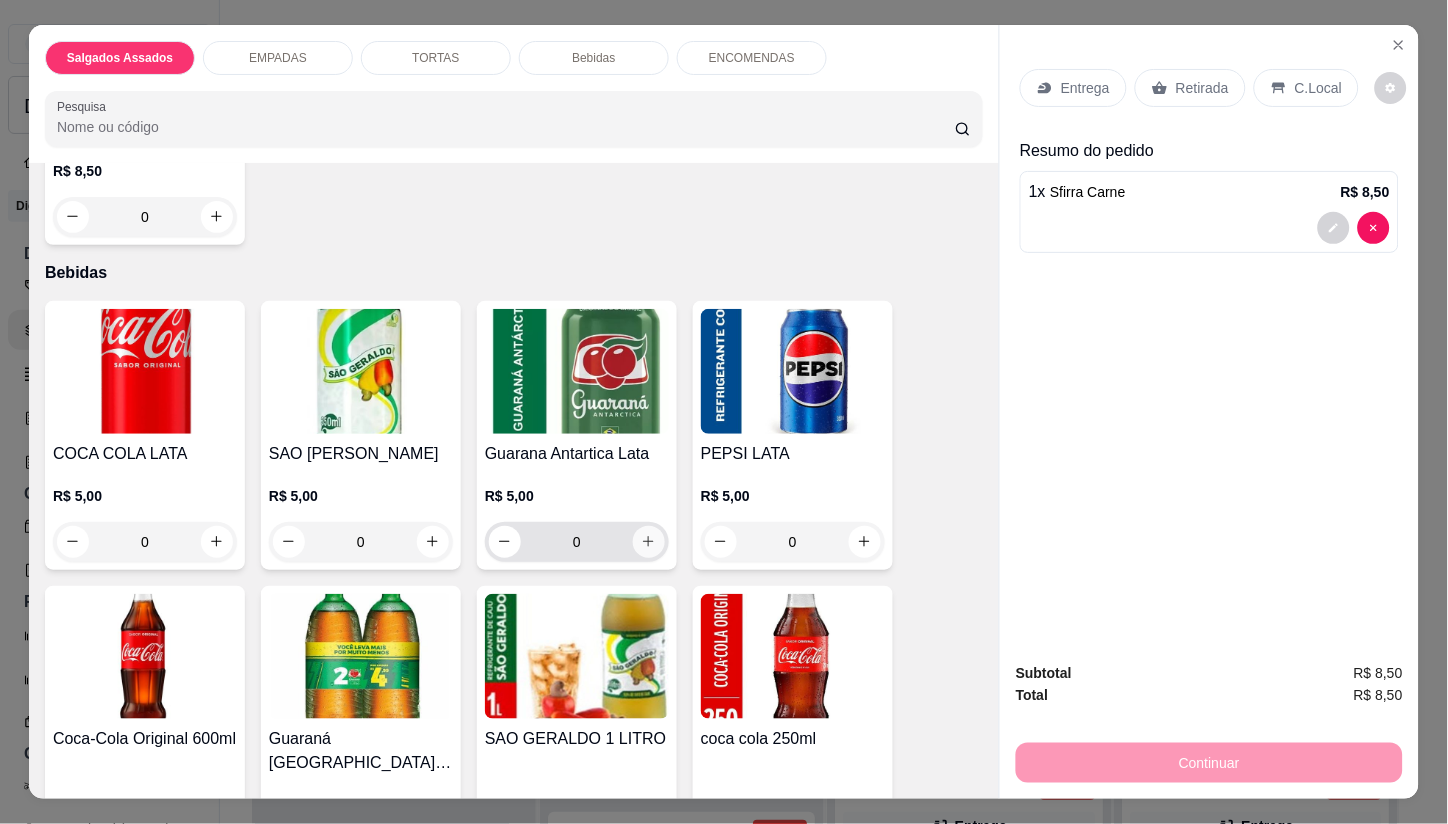 click 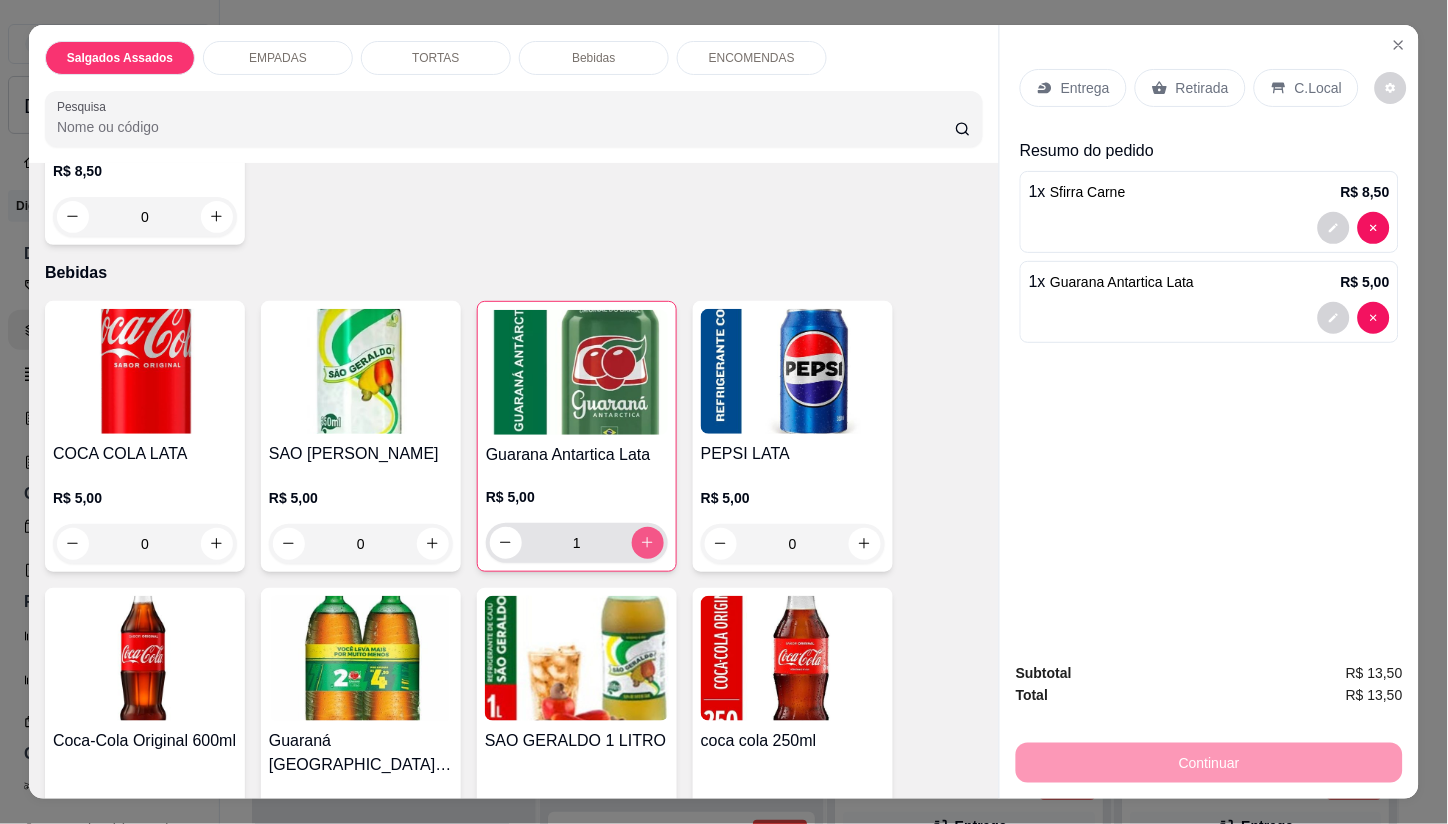 type on "1" 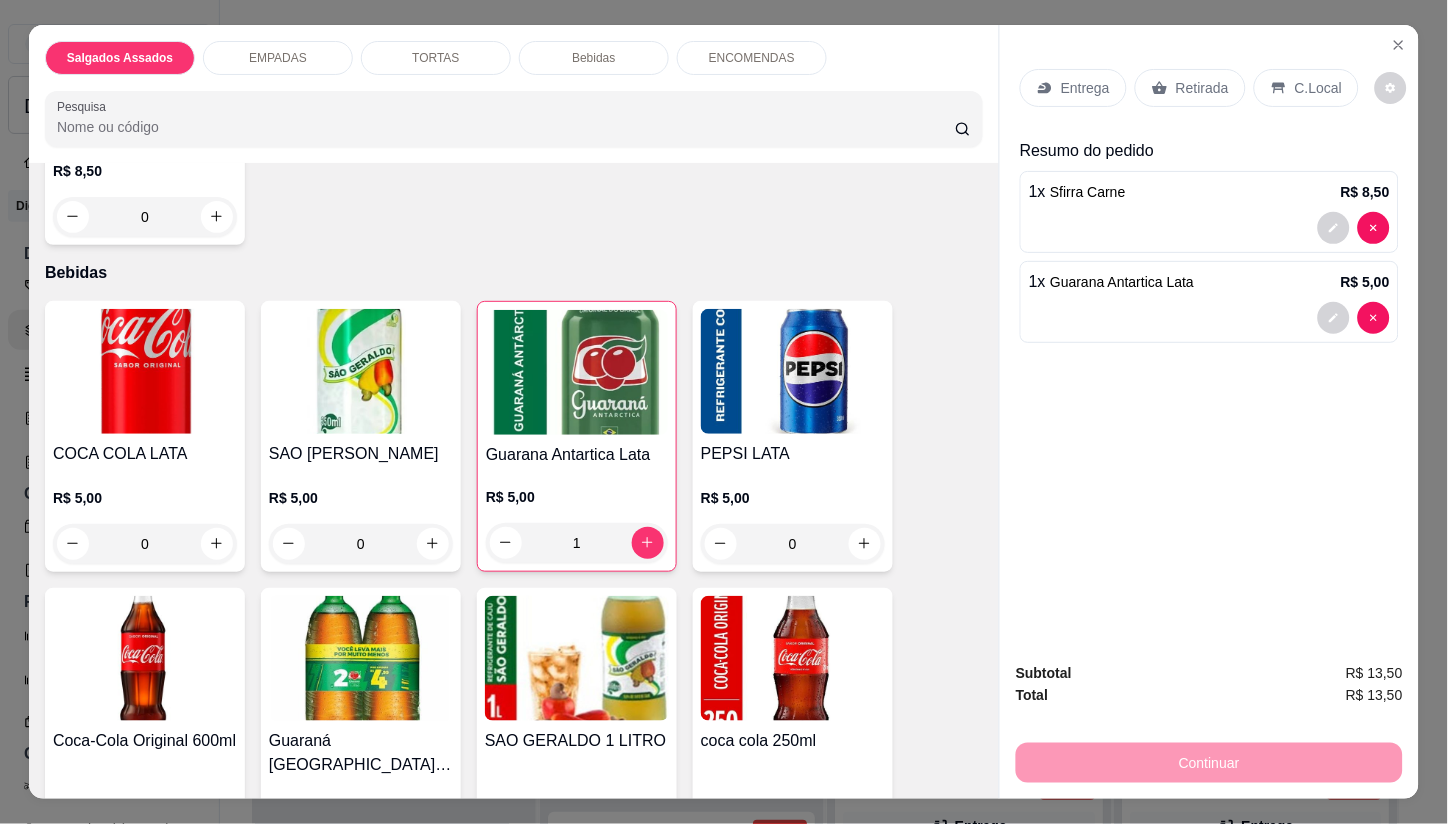 click on "Entrega" at bounding box center (1085, 88) 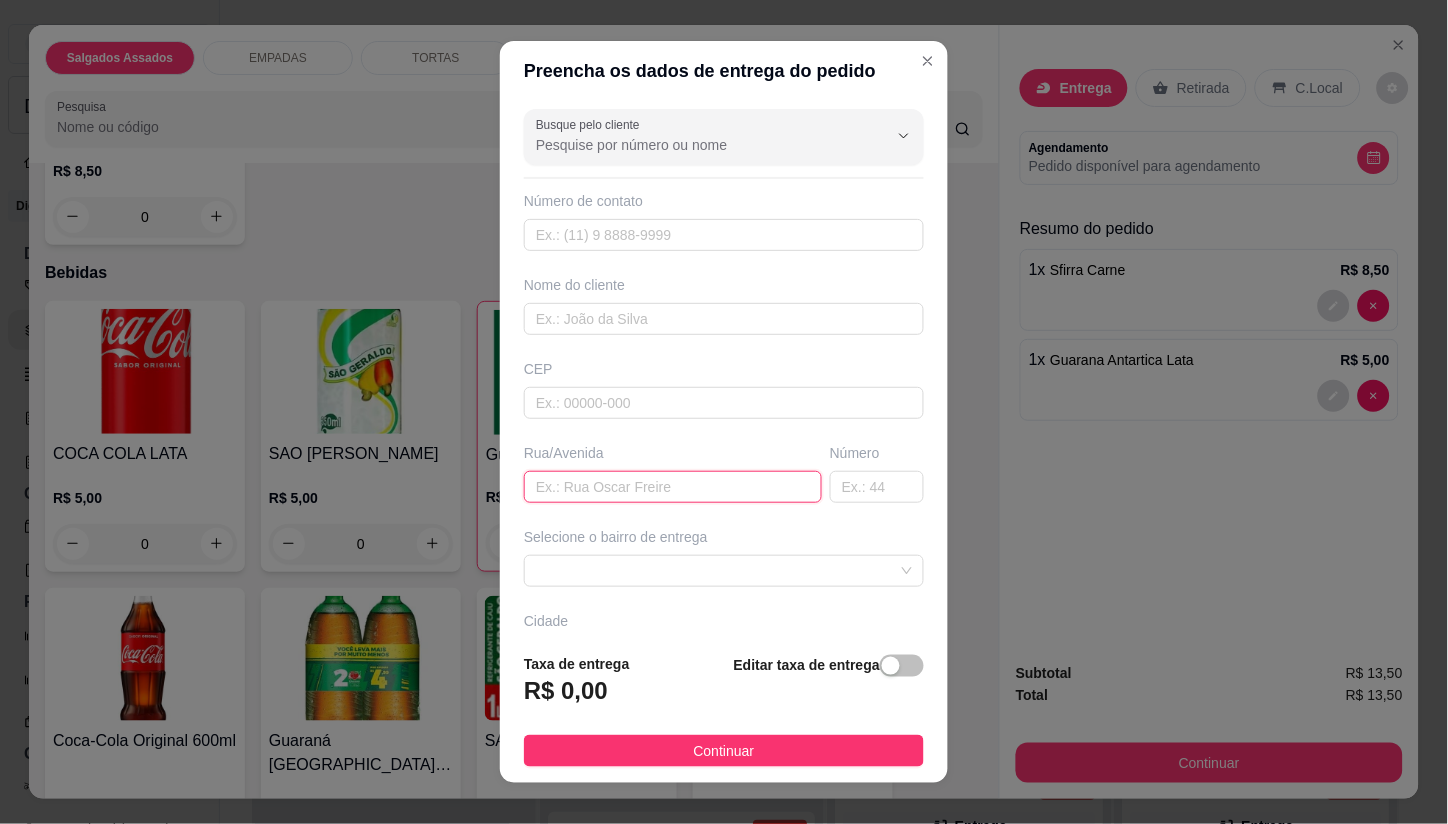 click at bounding box center (673, 487) 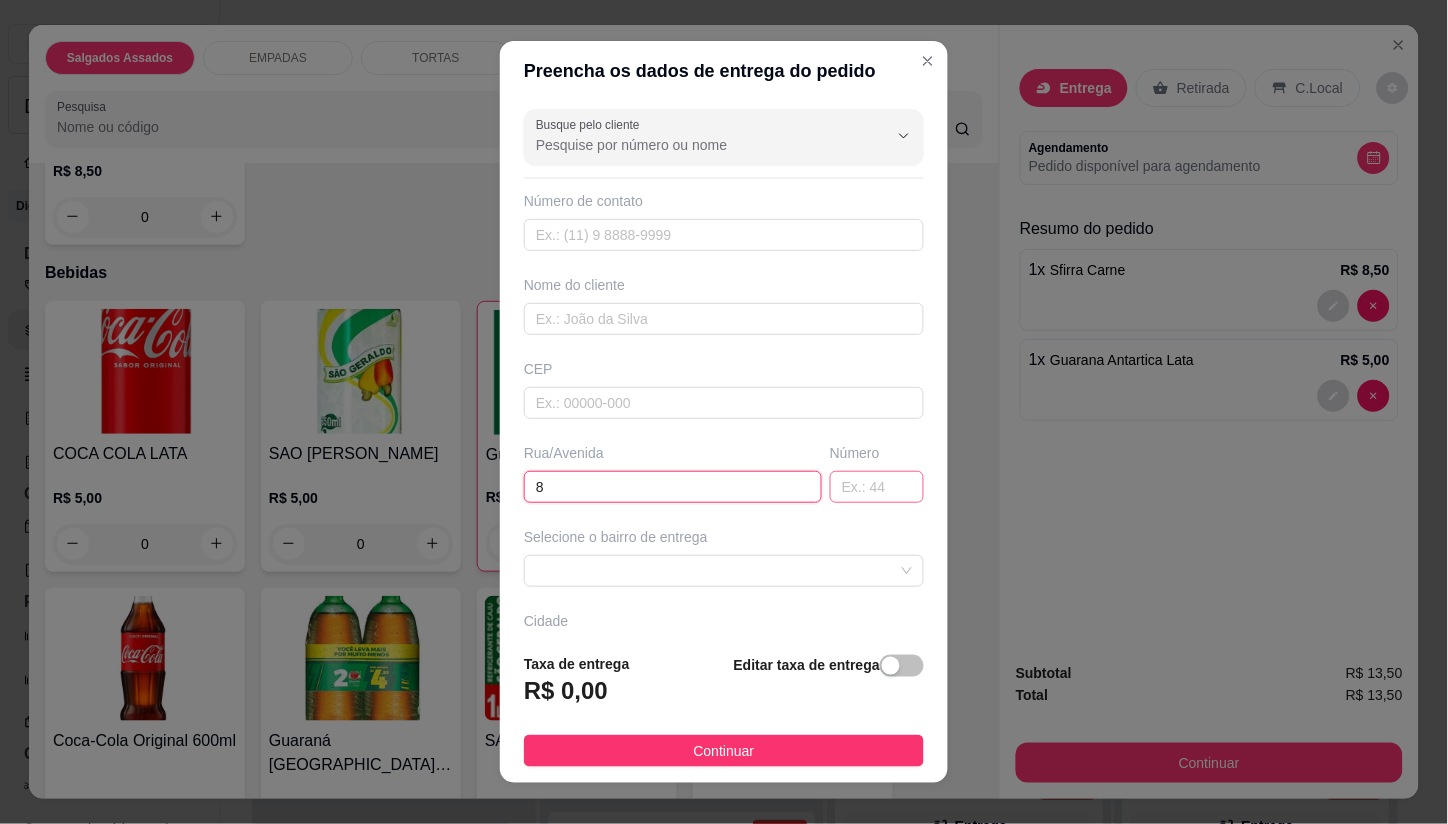 type on "8" 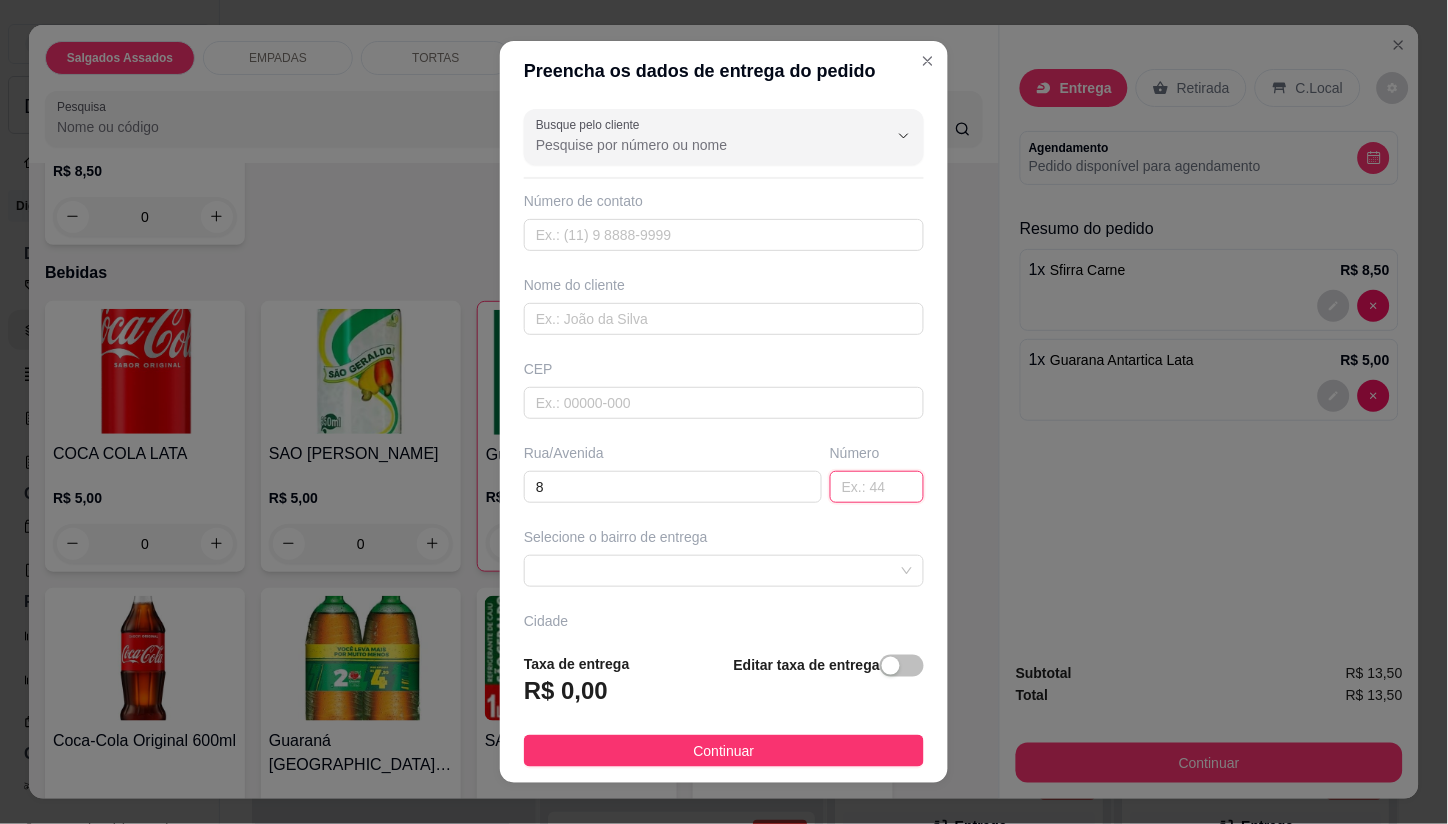 click at bounding box center [877, 487] 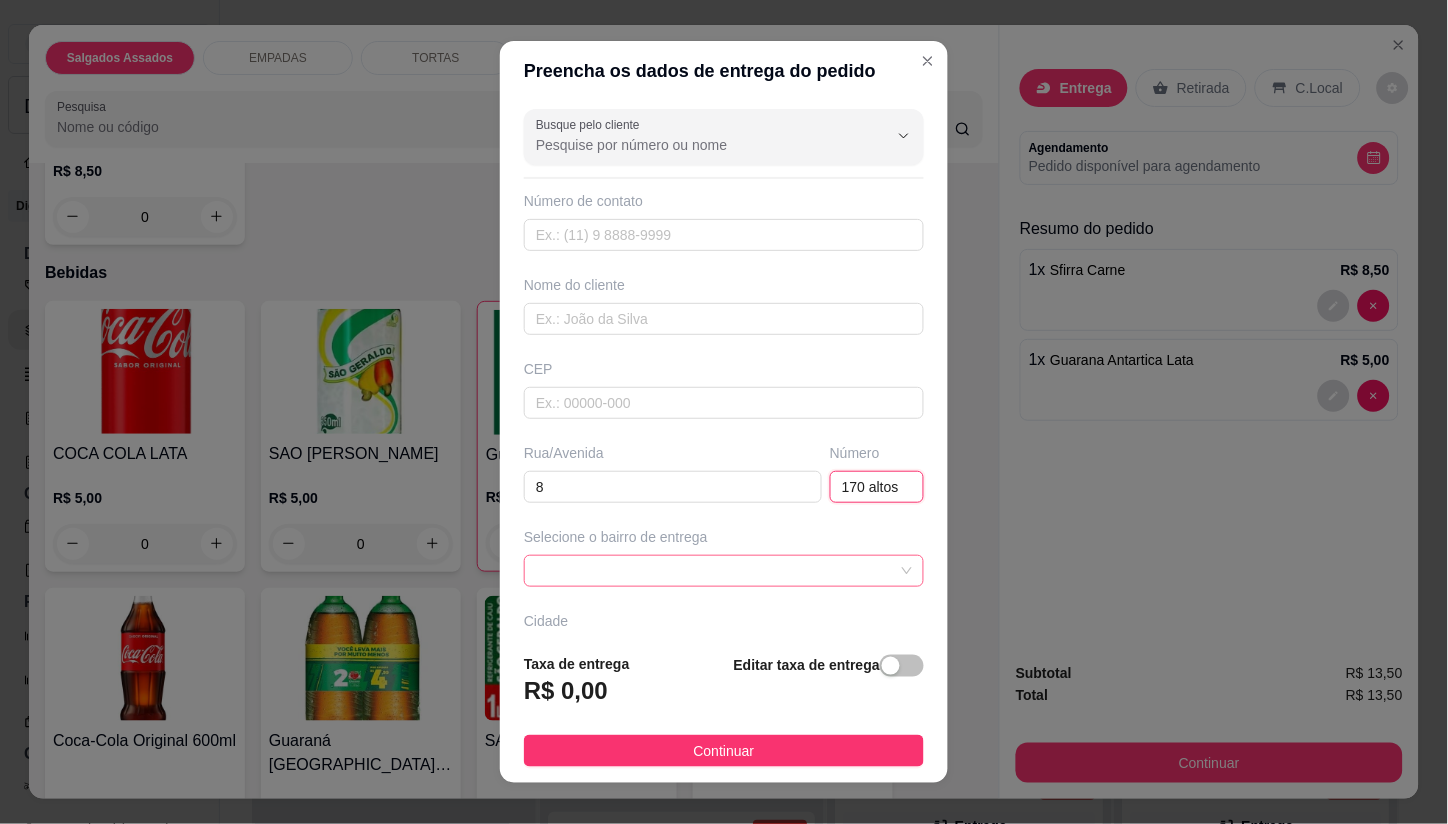 click at bounding box center [724, 571] 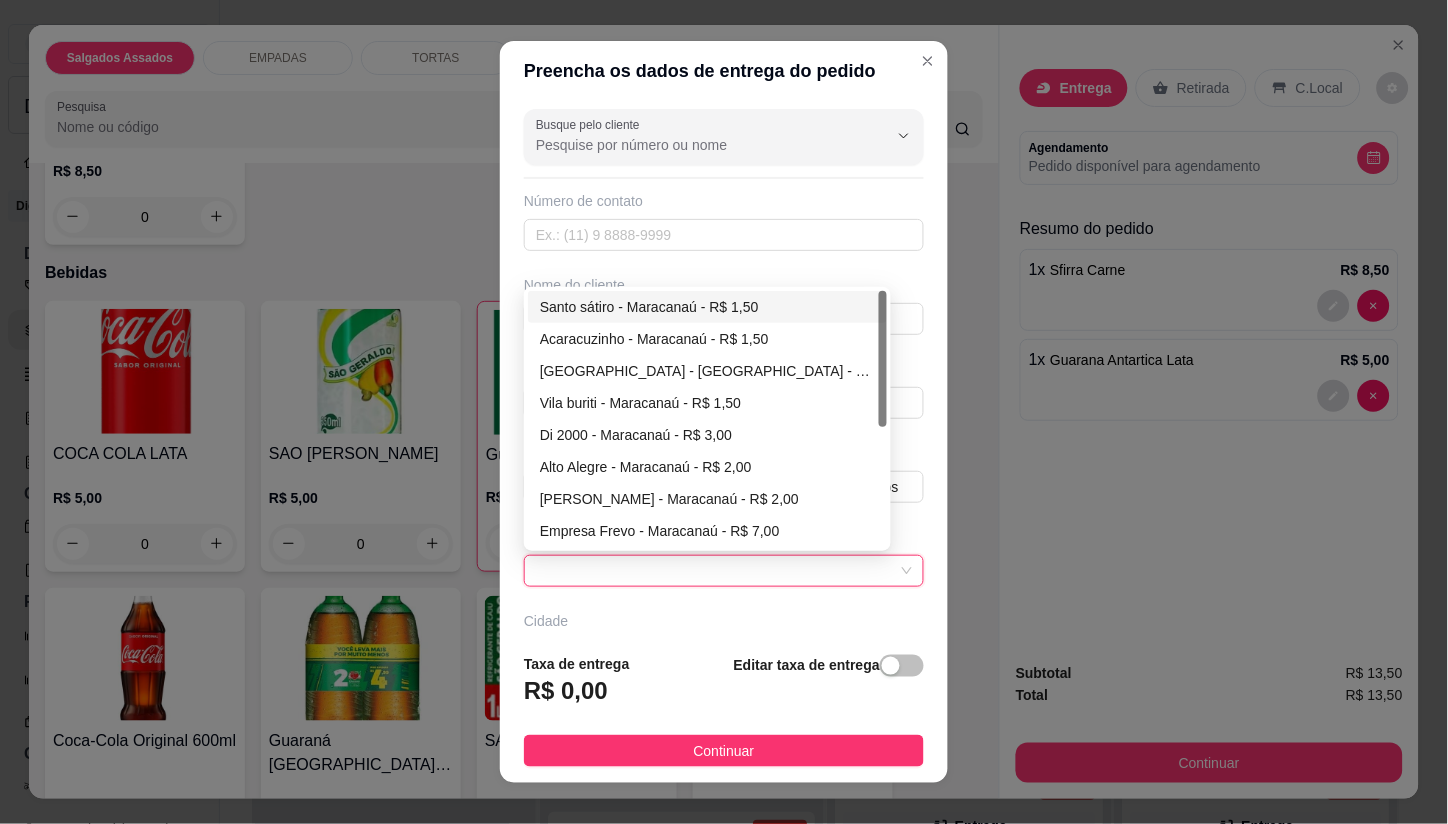 click on "Santo sátiro  - Maracanaú  -  R$ 1,50" at bounding box center [707, 307] 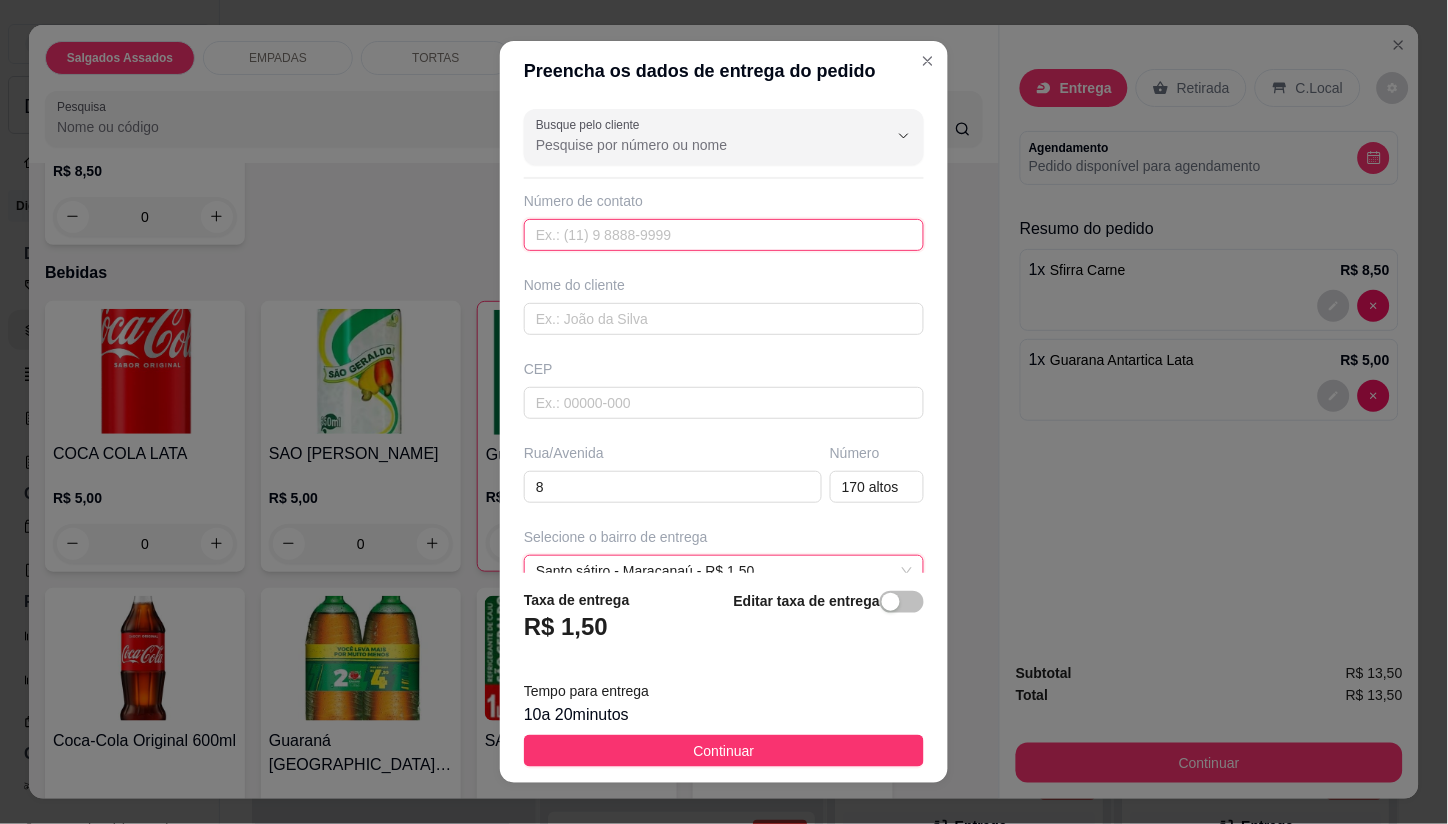 click at bounding box center (724, 235) 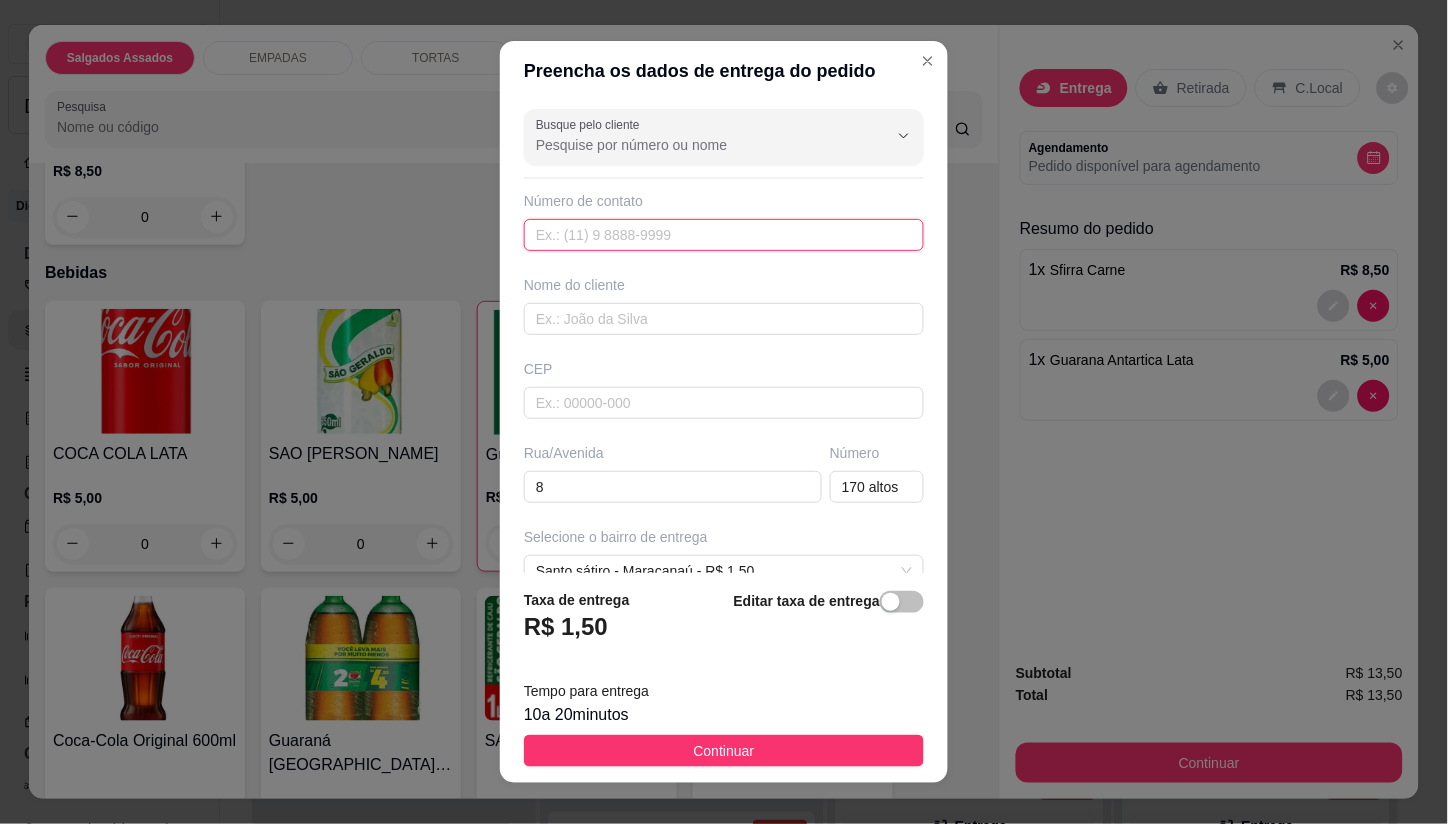click at bounding box center [724, 235] 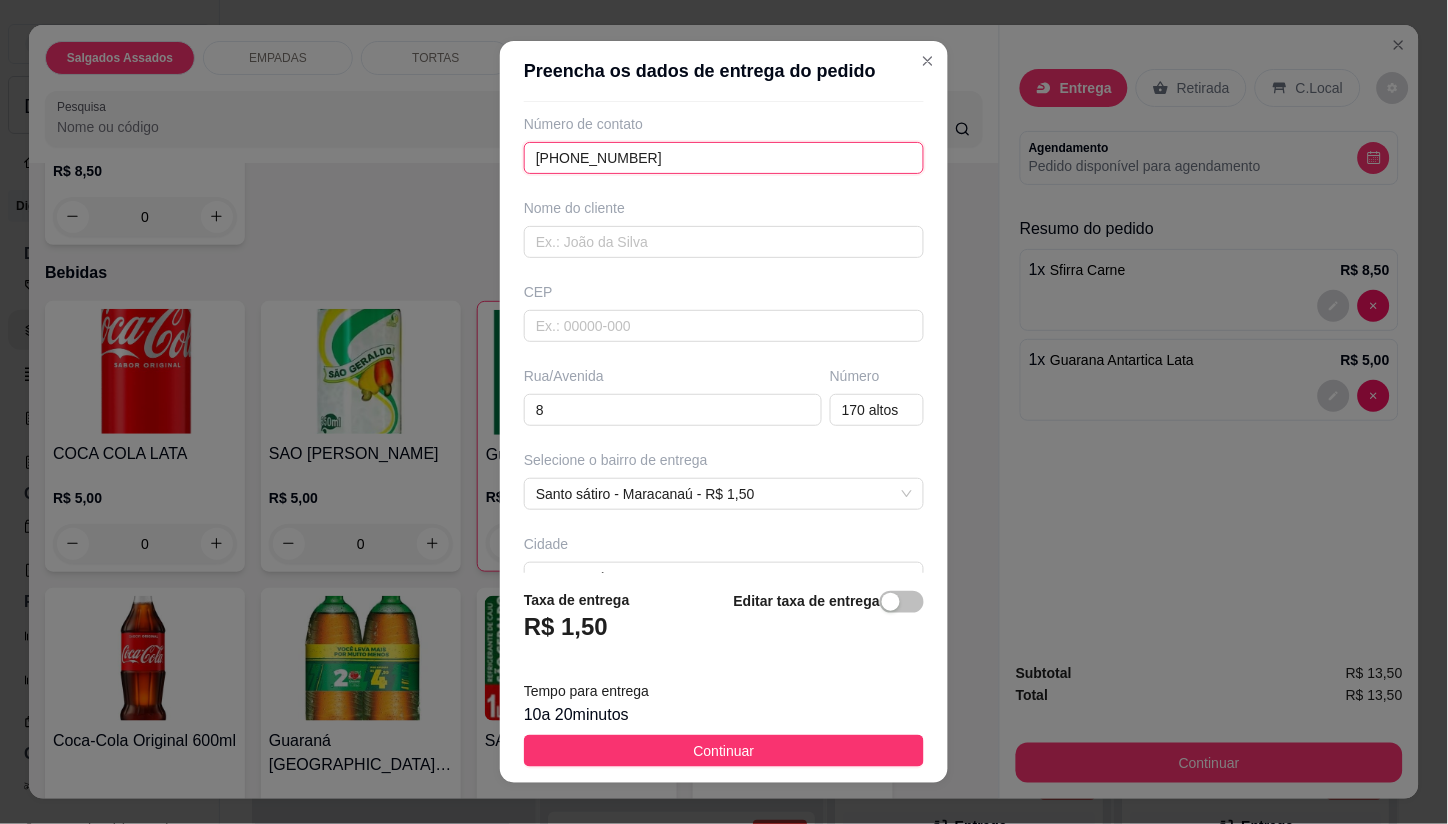 scroll, scrollTop: 111, scrollLeft: 0, axis: vertical 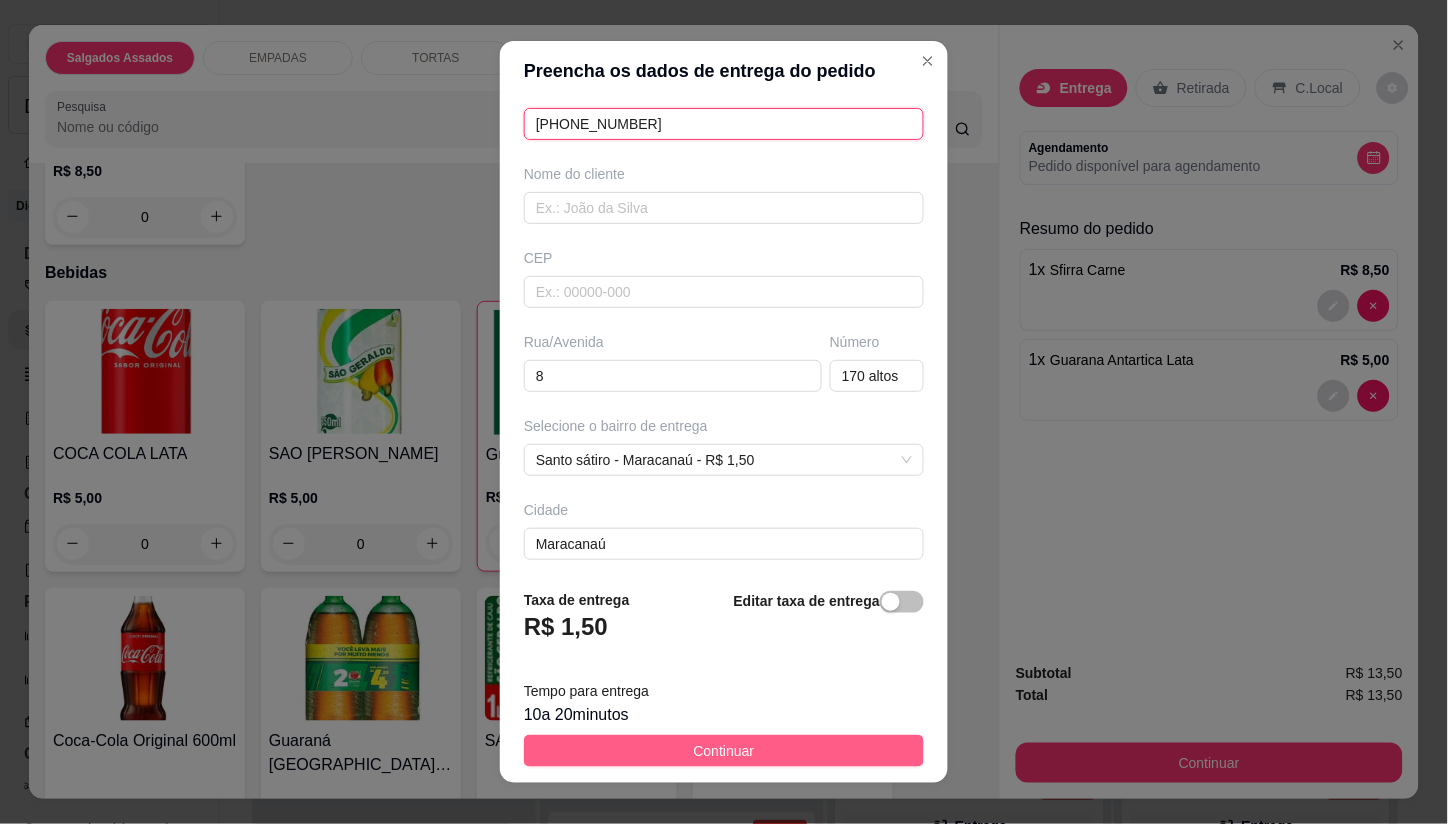 type on "[PHONE_NUMBER]" 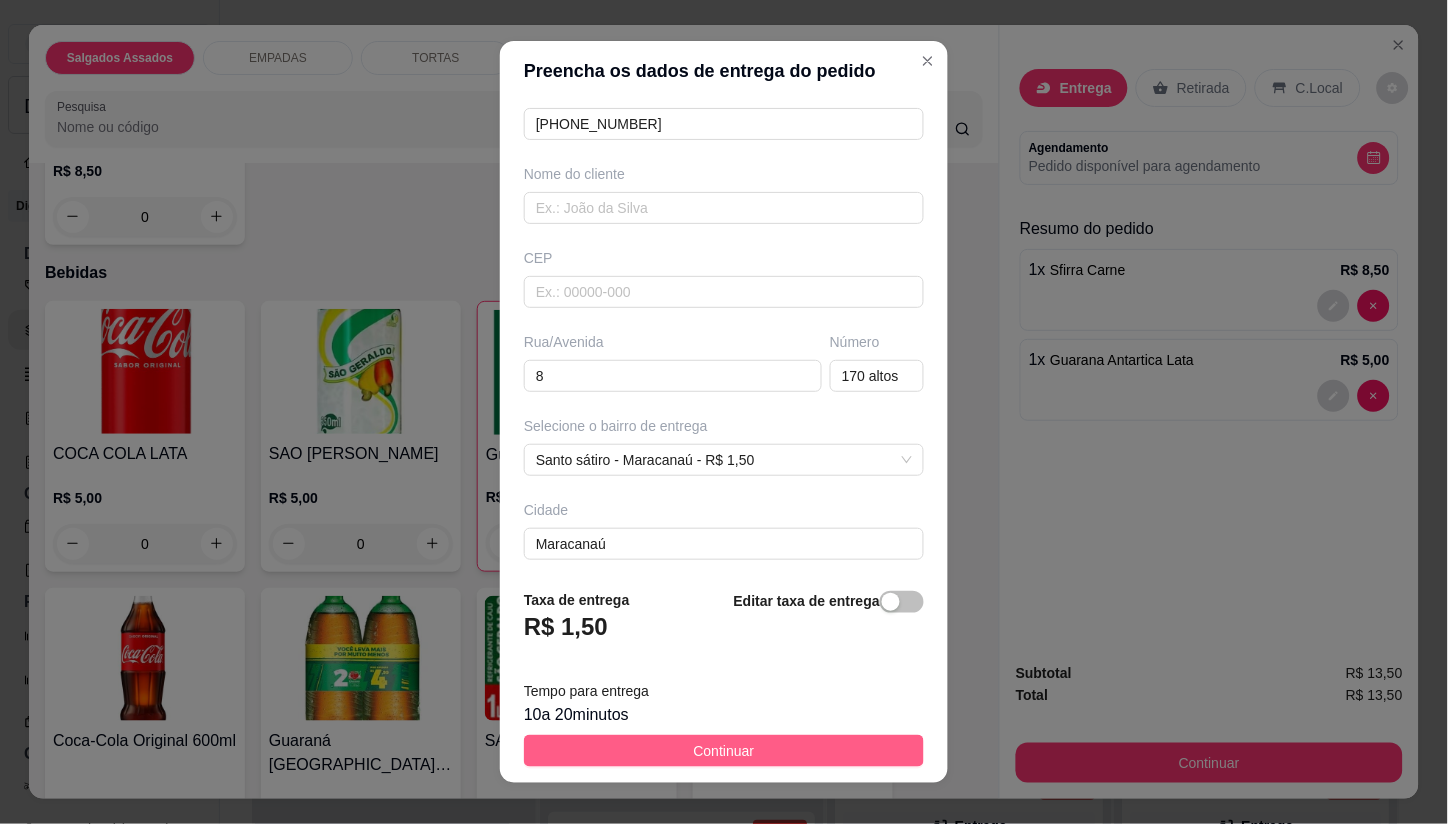 click on "Continuar" at bounding box center [724, 751] 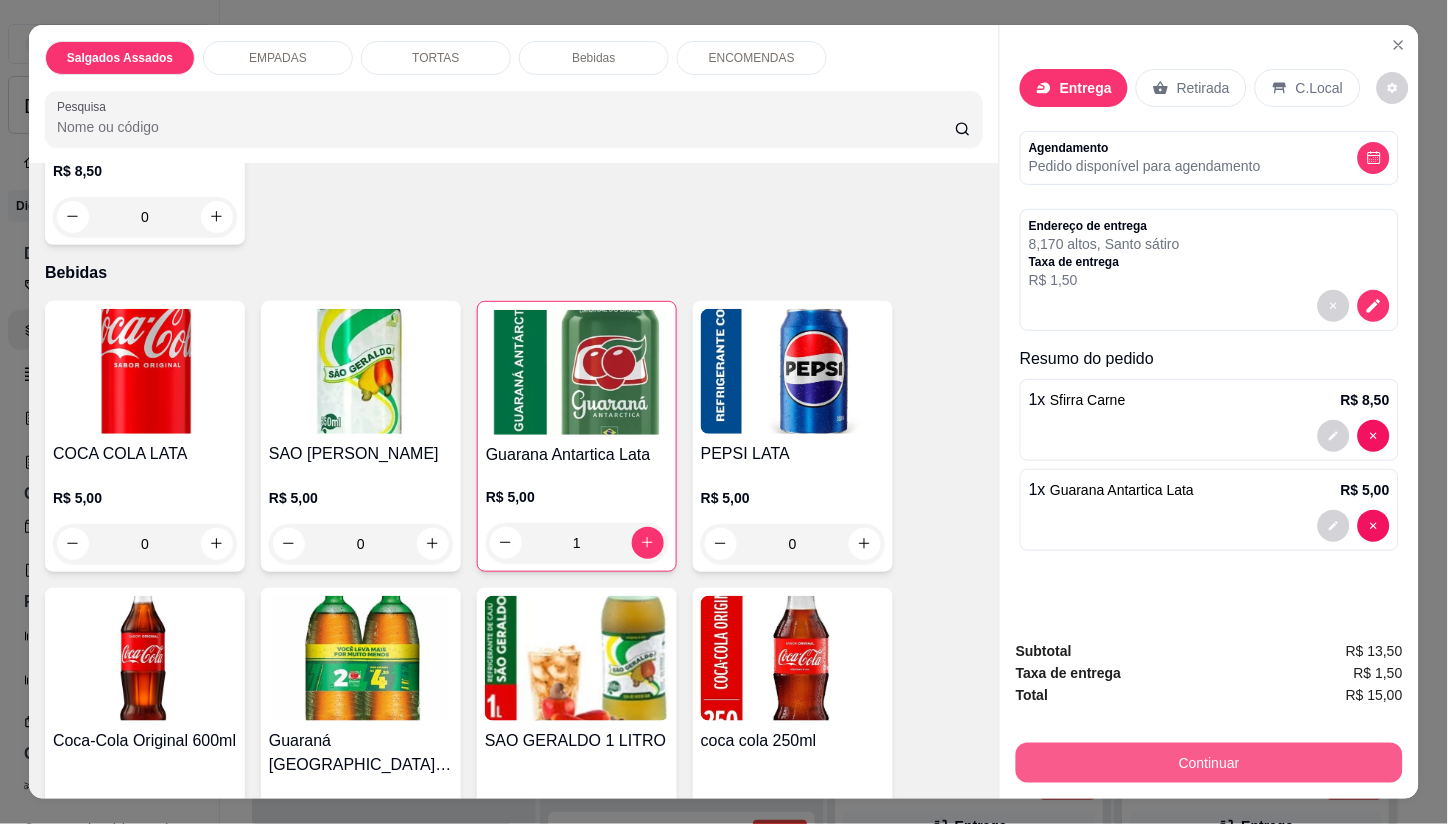 click on "Continuar" at bounding box center [1209, 763] 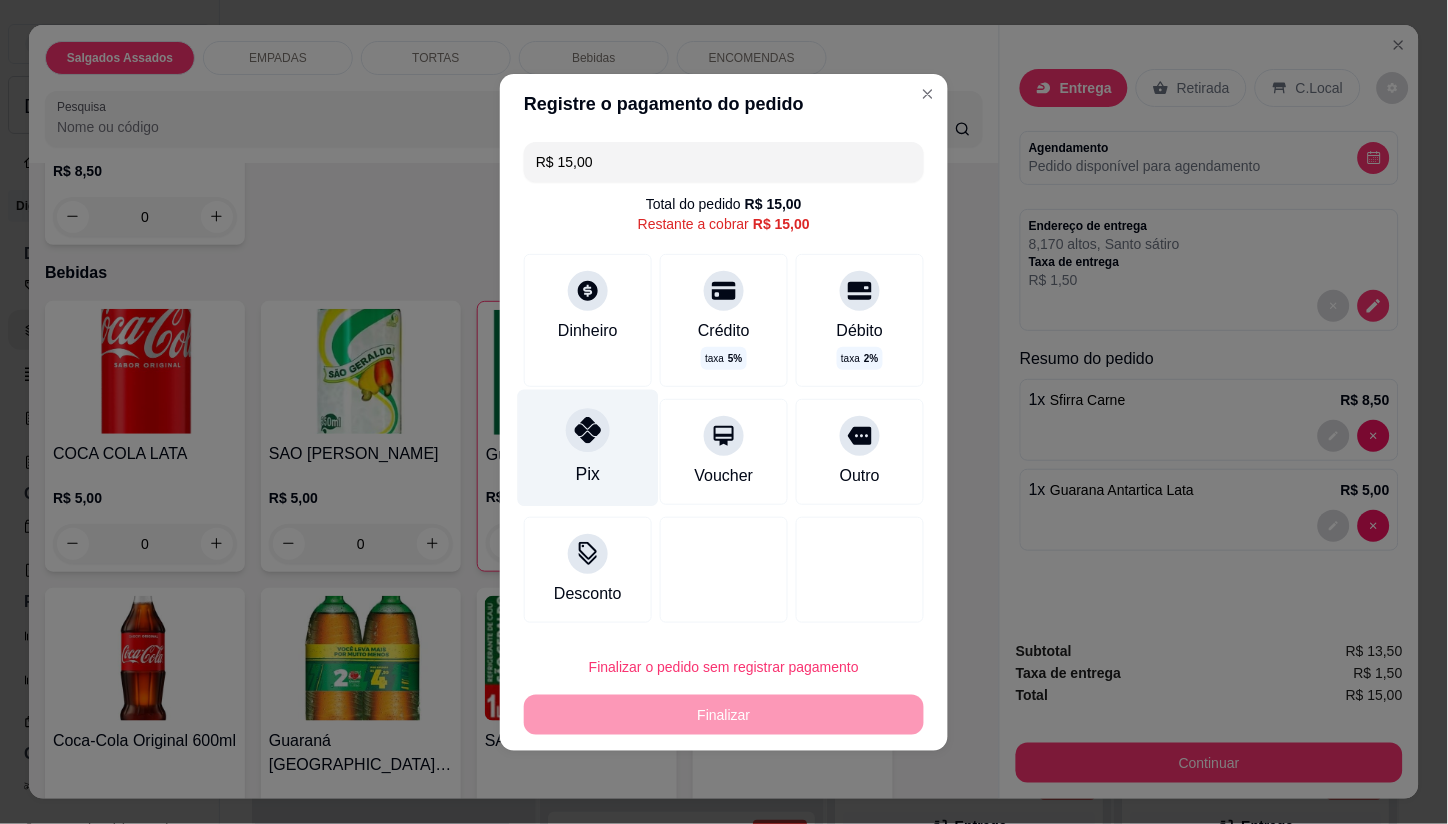click on "Pix" at bounding box center [588, 474] 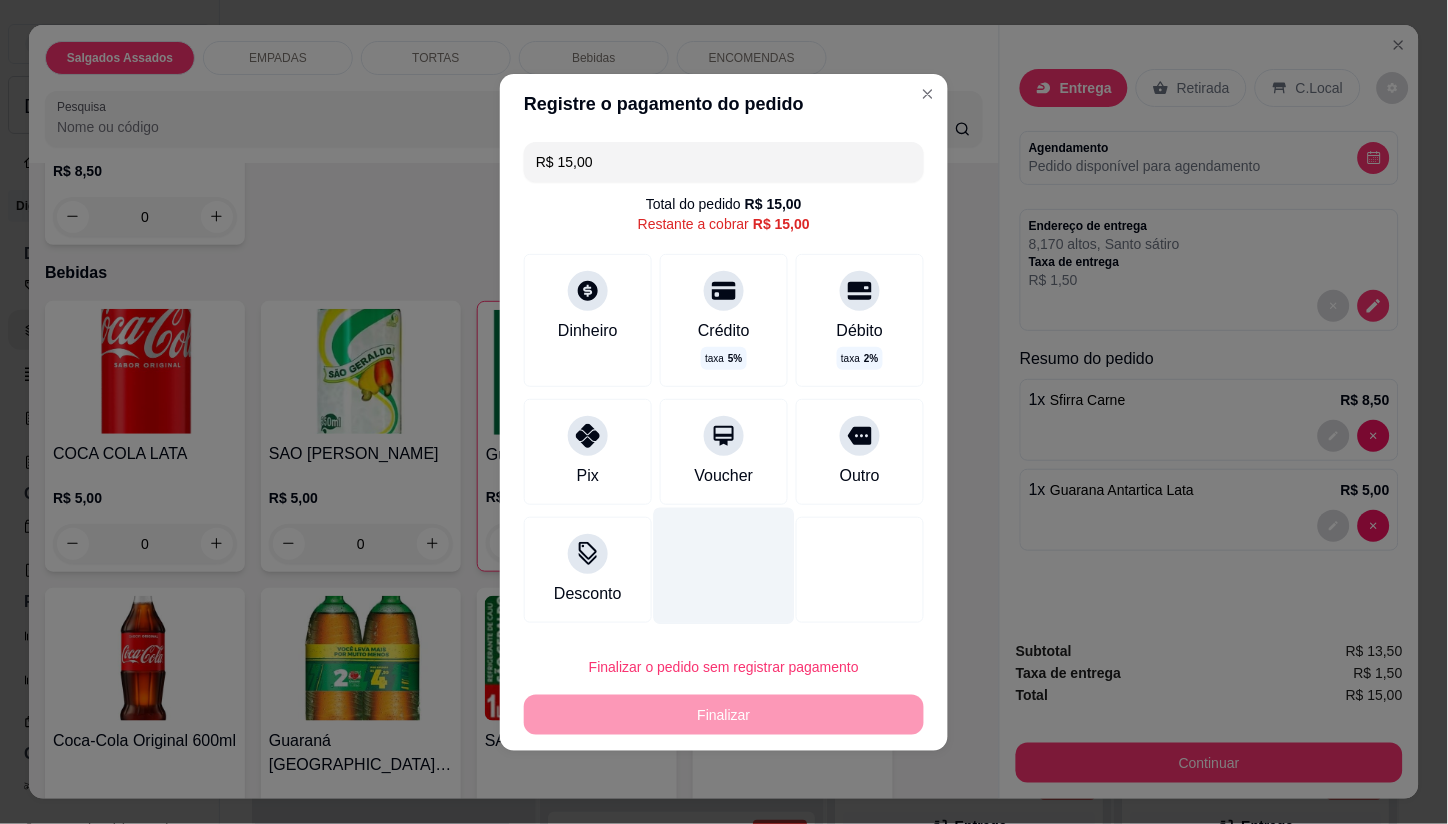 type on "R$ 0,00" 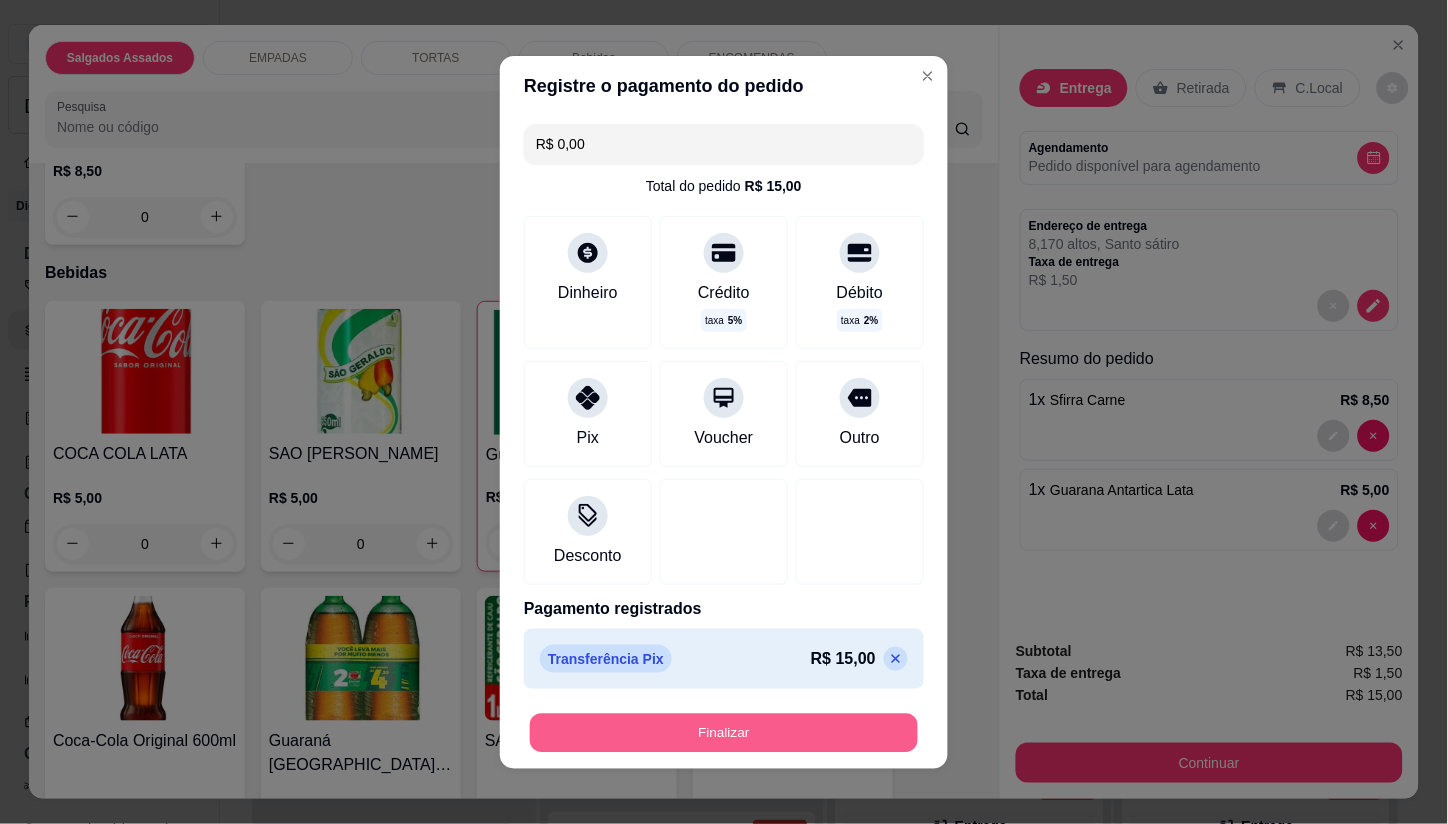 click on "Finalizar" at bounding box center (724, 732) 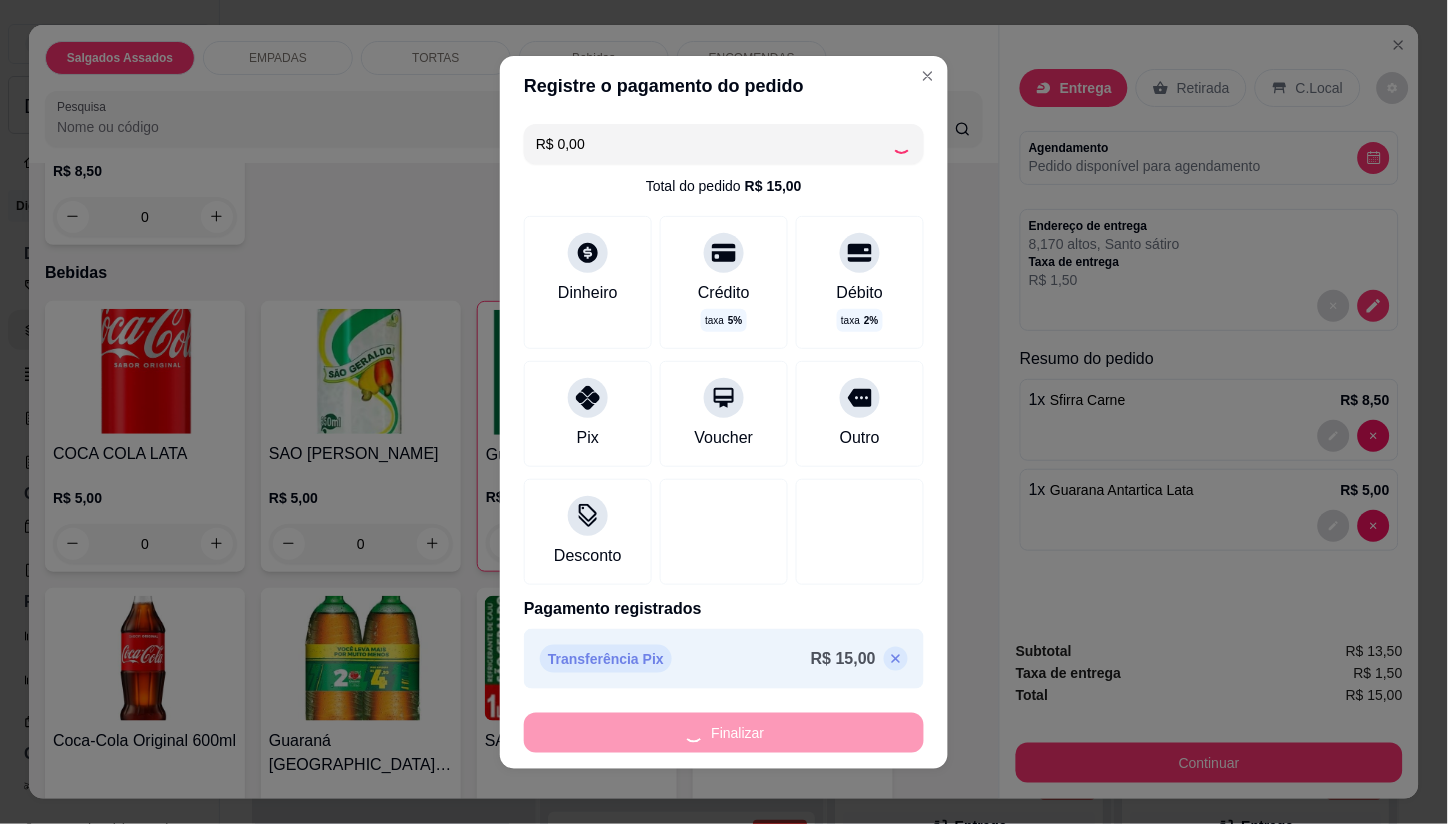 type on "0" 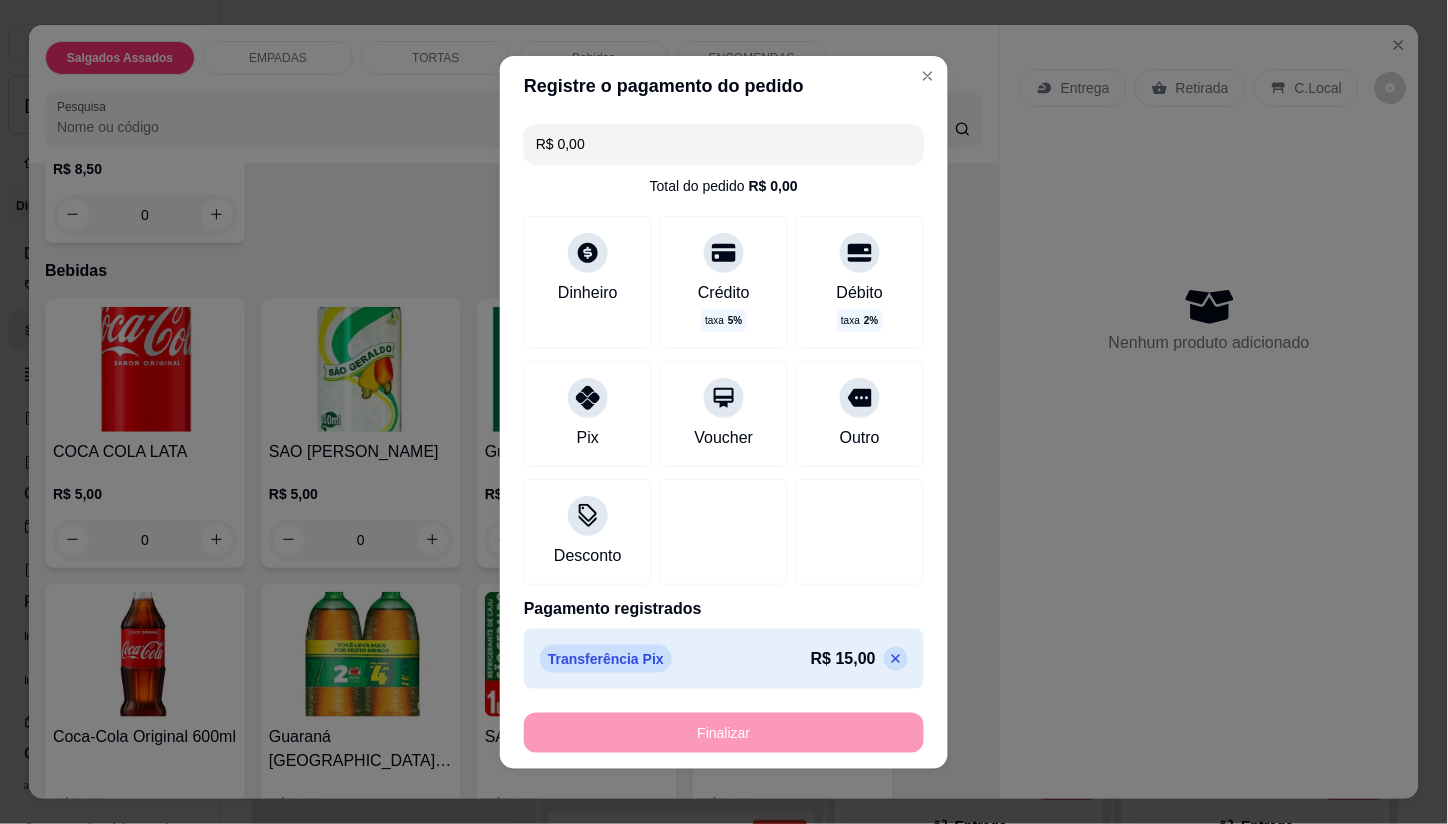 type on "-R$ 15,00" 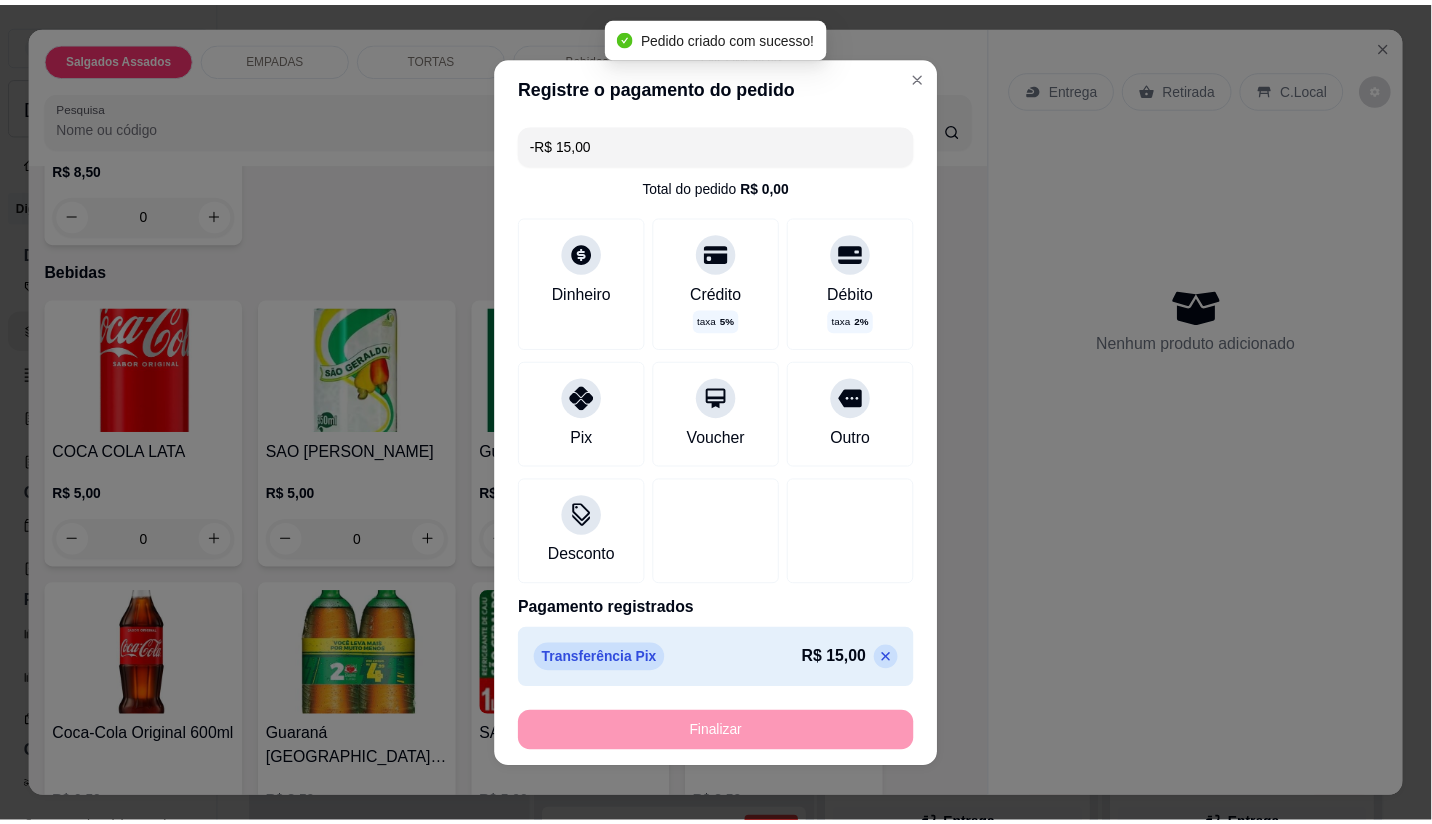 scroll, scrollTop: 991, scrollLeft: 0, axis: vertical 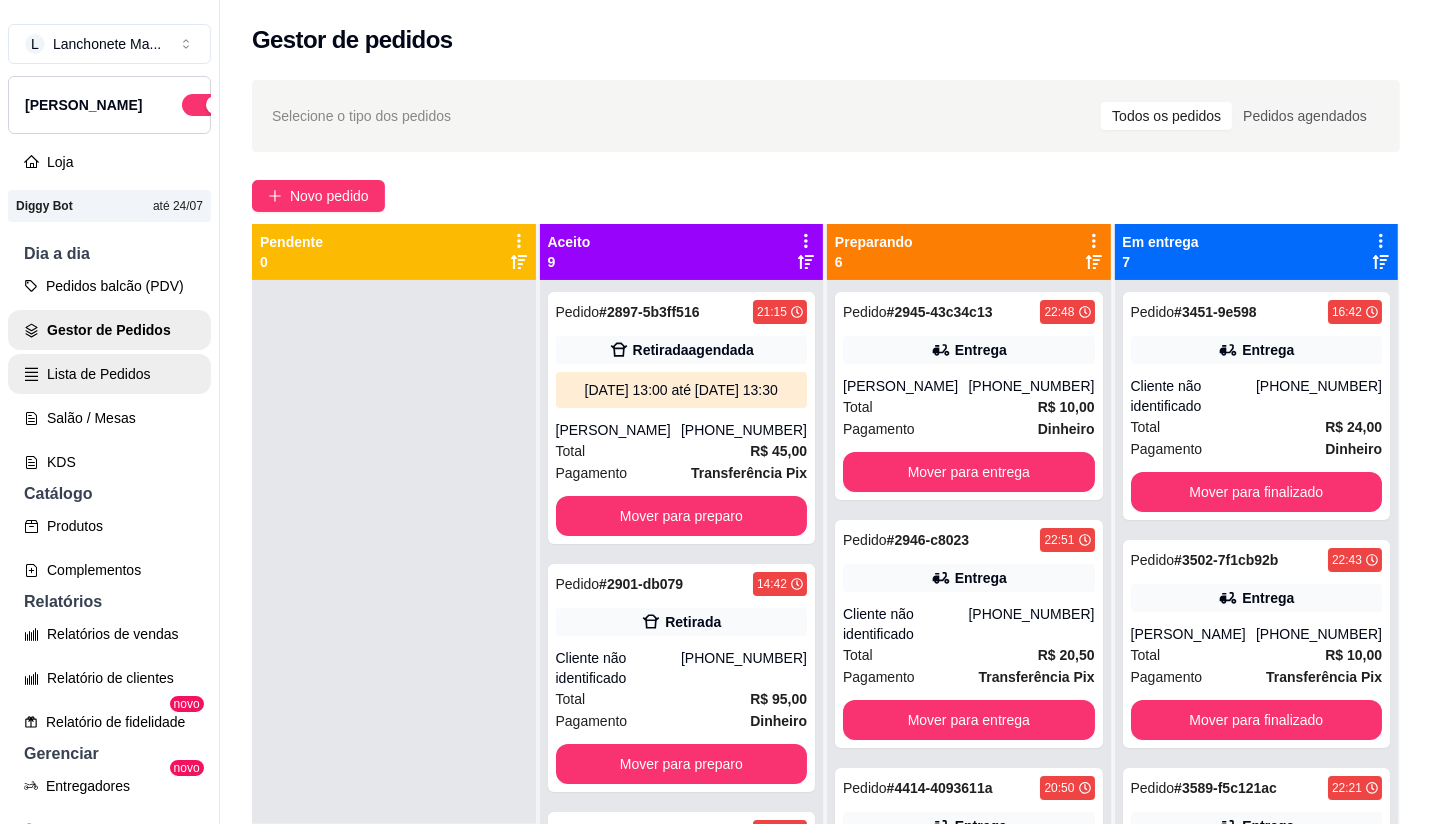 click on "Lista de Pedidos" at bounding box center (109, 374) 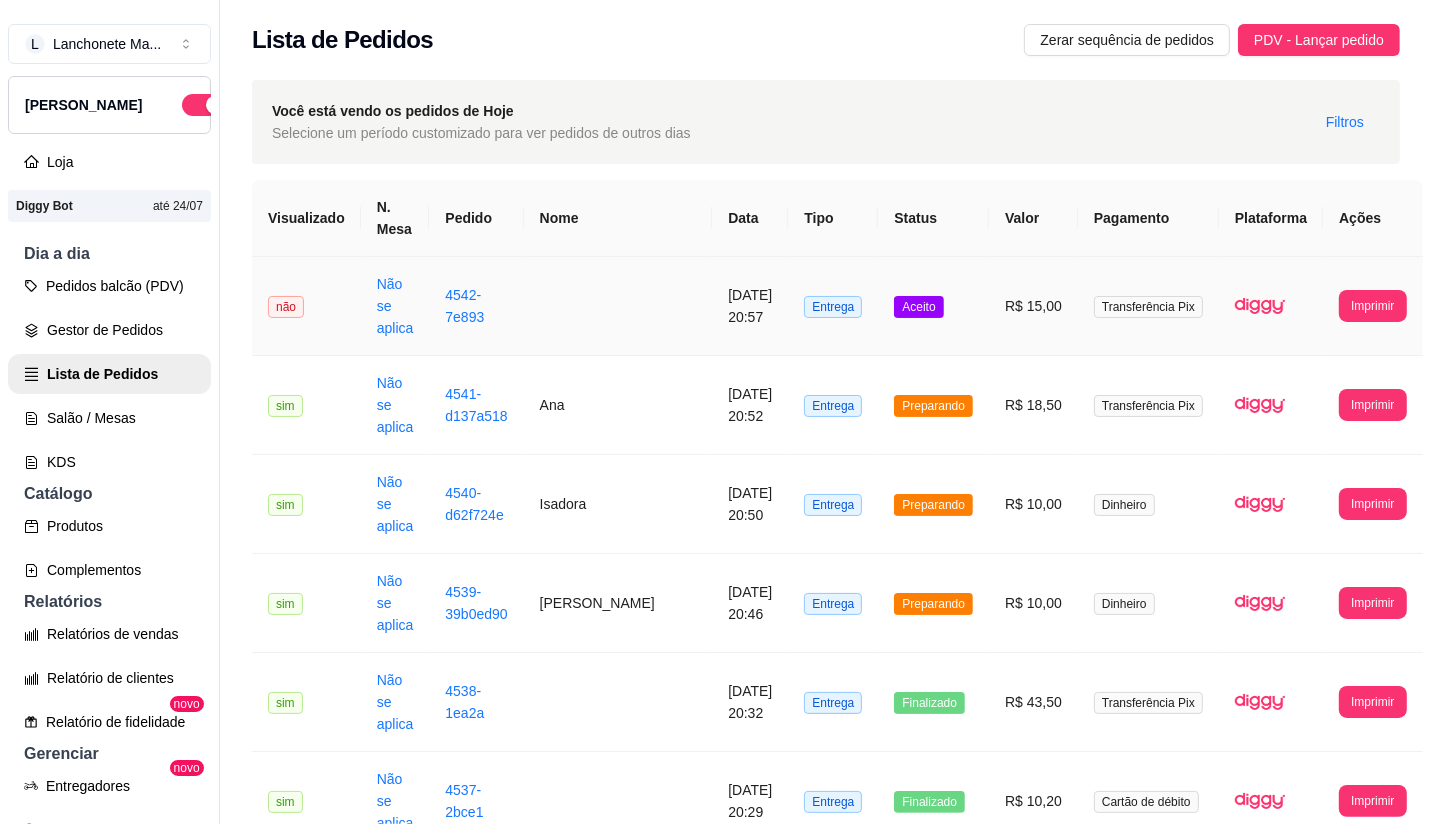 click on "Aceito" at bounding box center [933, 306] 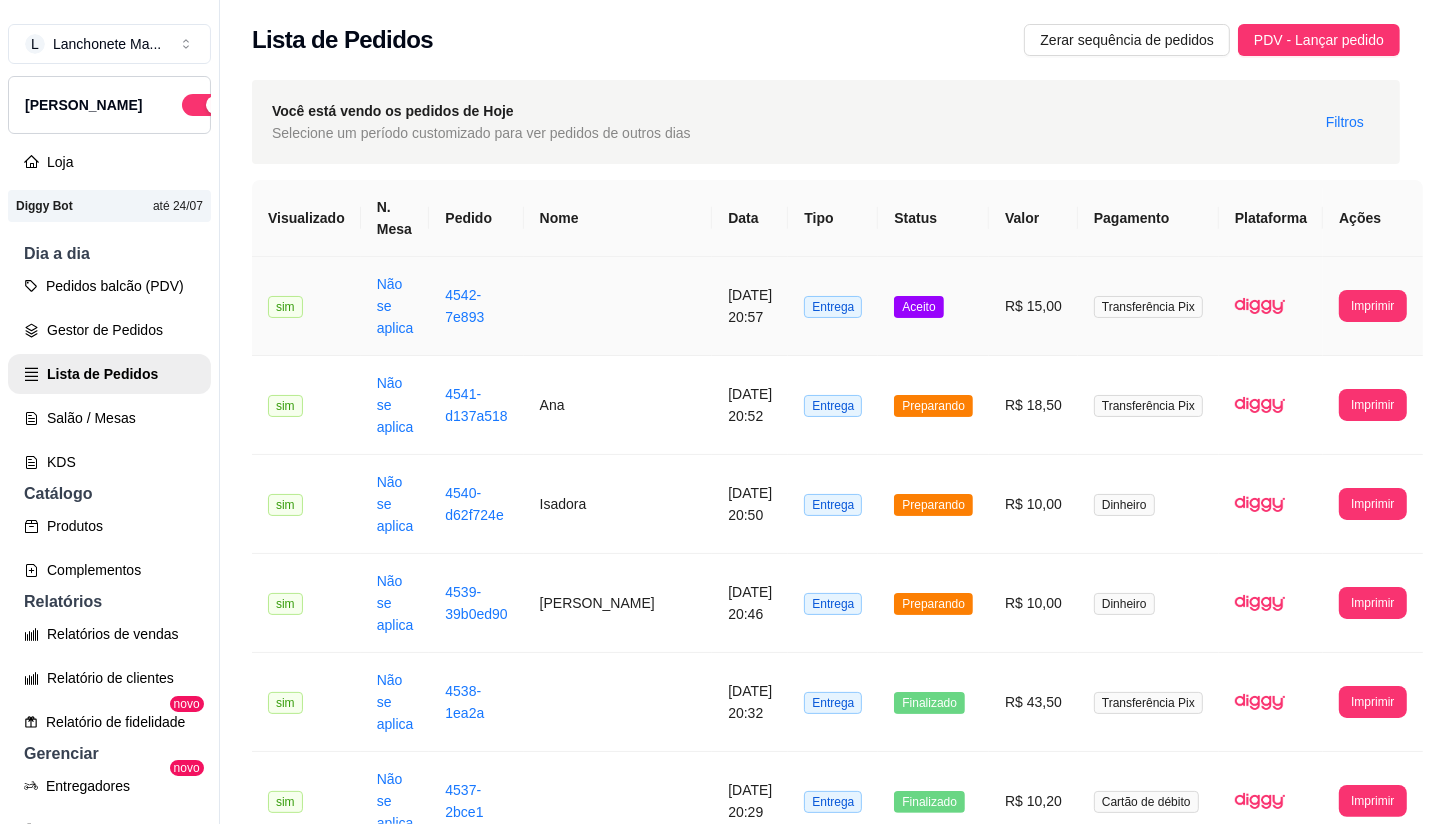 click on "Aceito" at bounding box center (918, 307) 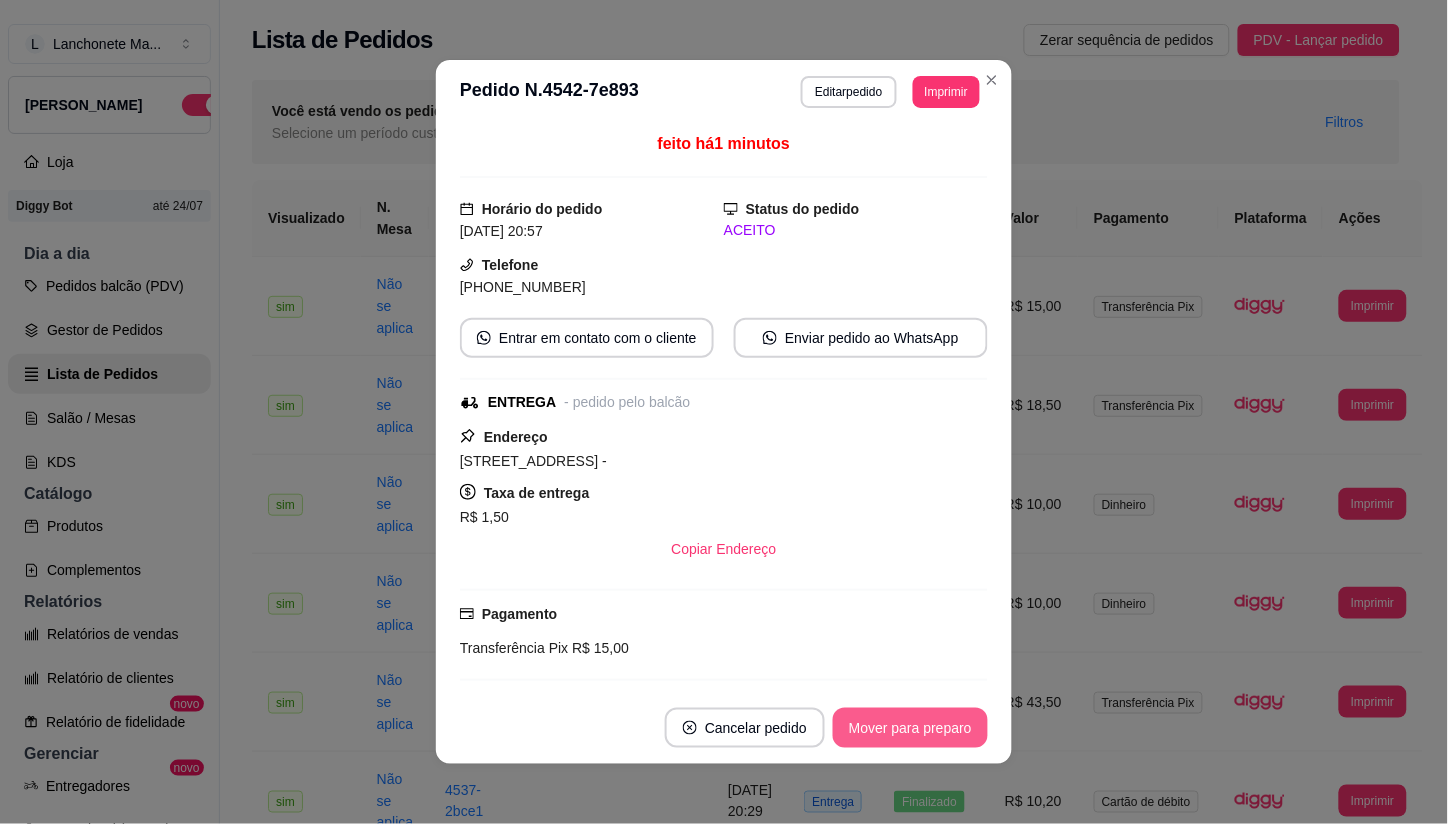 click on "Mover para preparo" at bounding box center (910, 728) 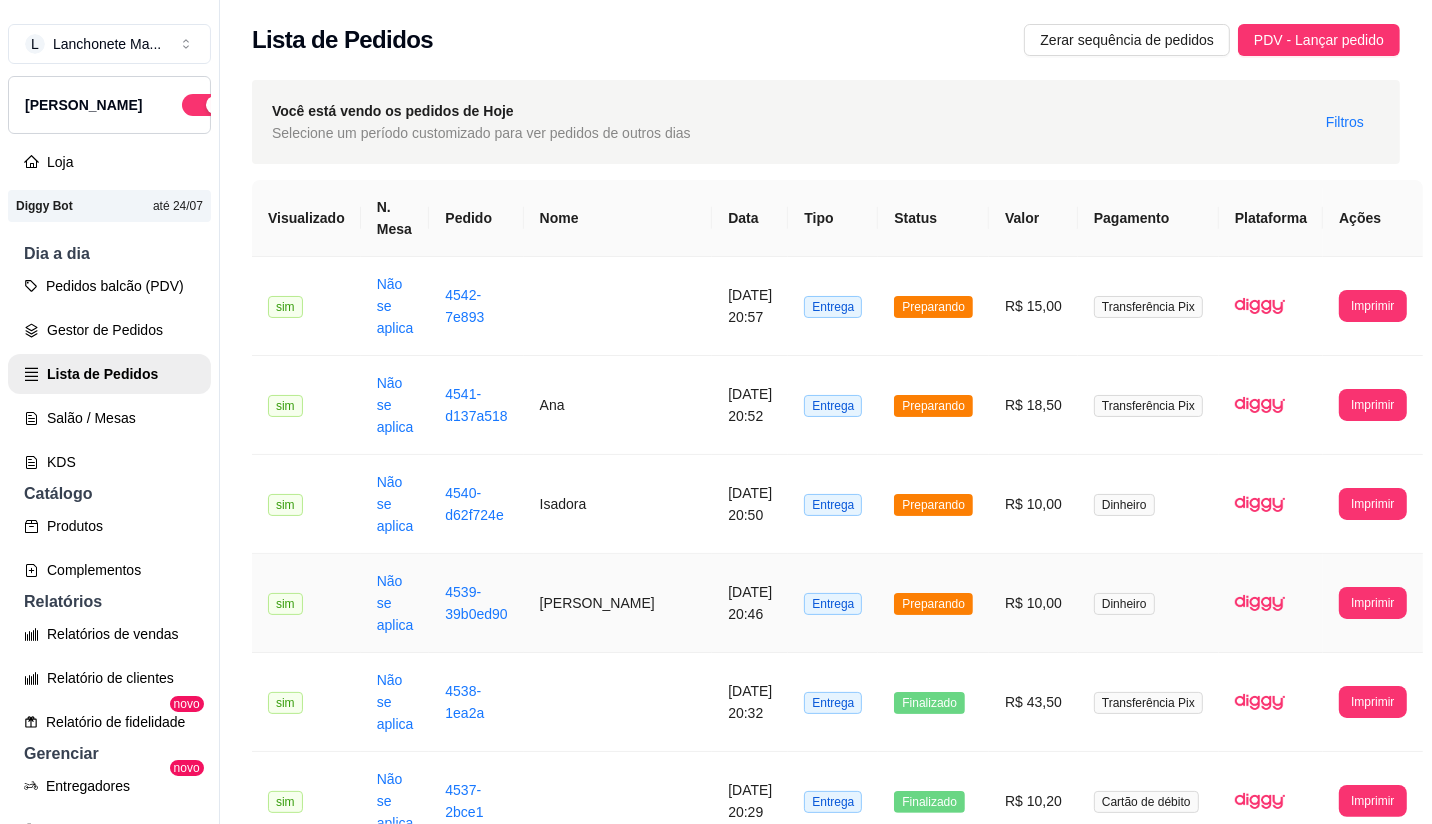 click on "Preparando" at bounding box center [933, 603] 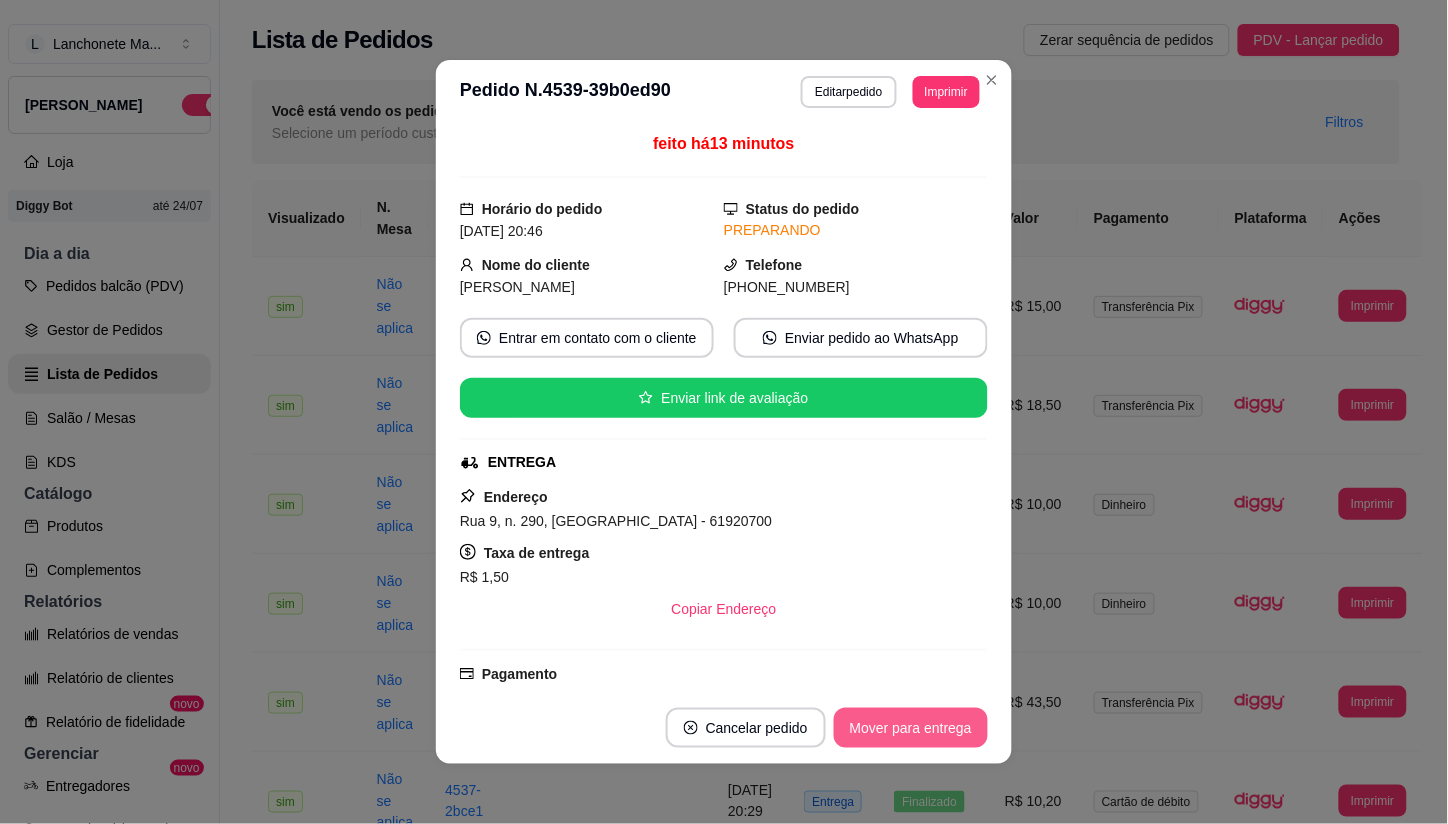 click on "Mover para entrega" at bounding box center [911, 728] 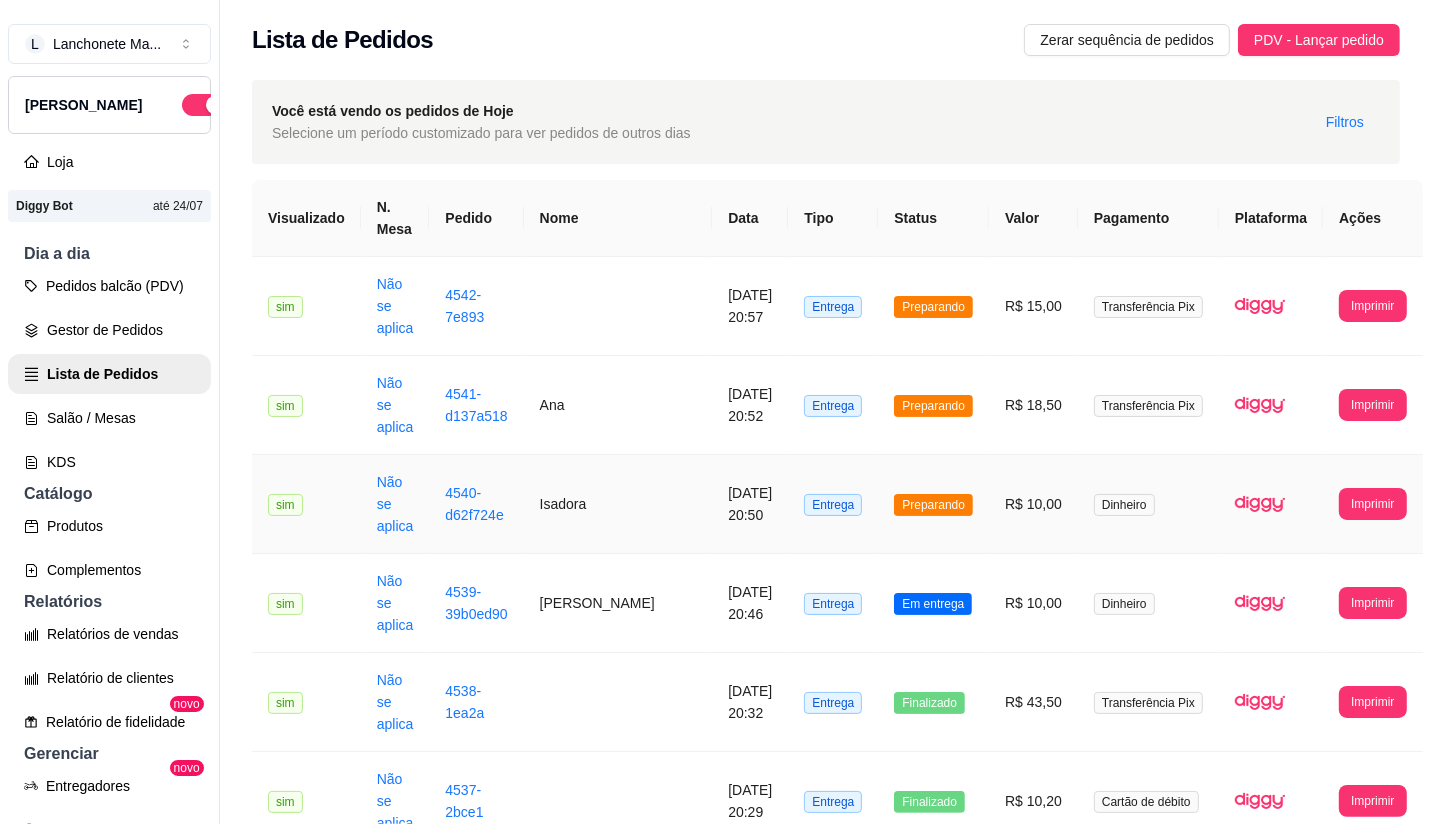 click on "Preparando" at bounding box center (933, 505) 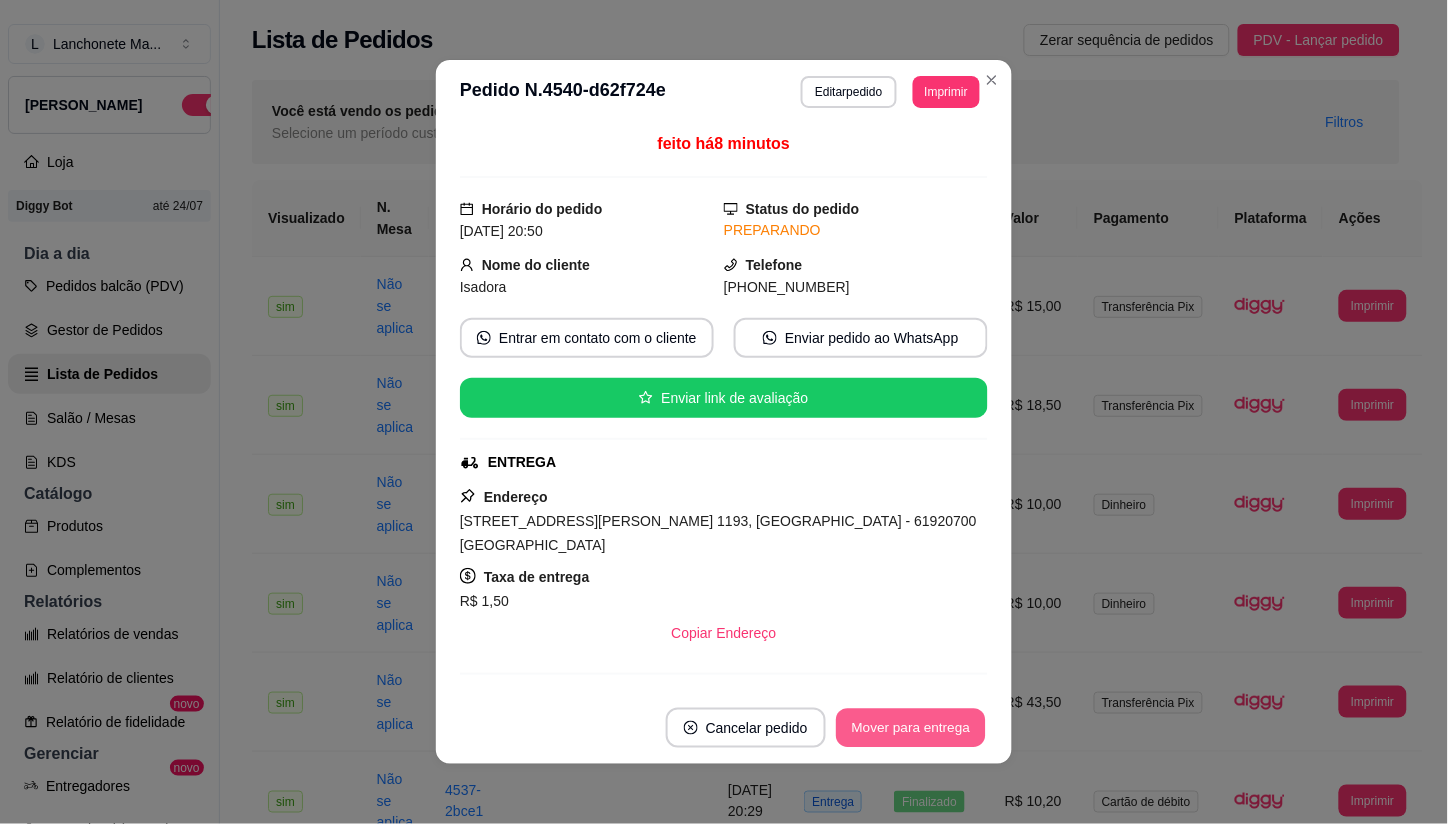 click on "Mover para entrega" at bounding box center [911, 728] 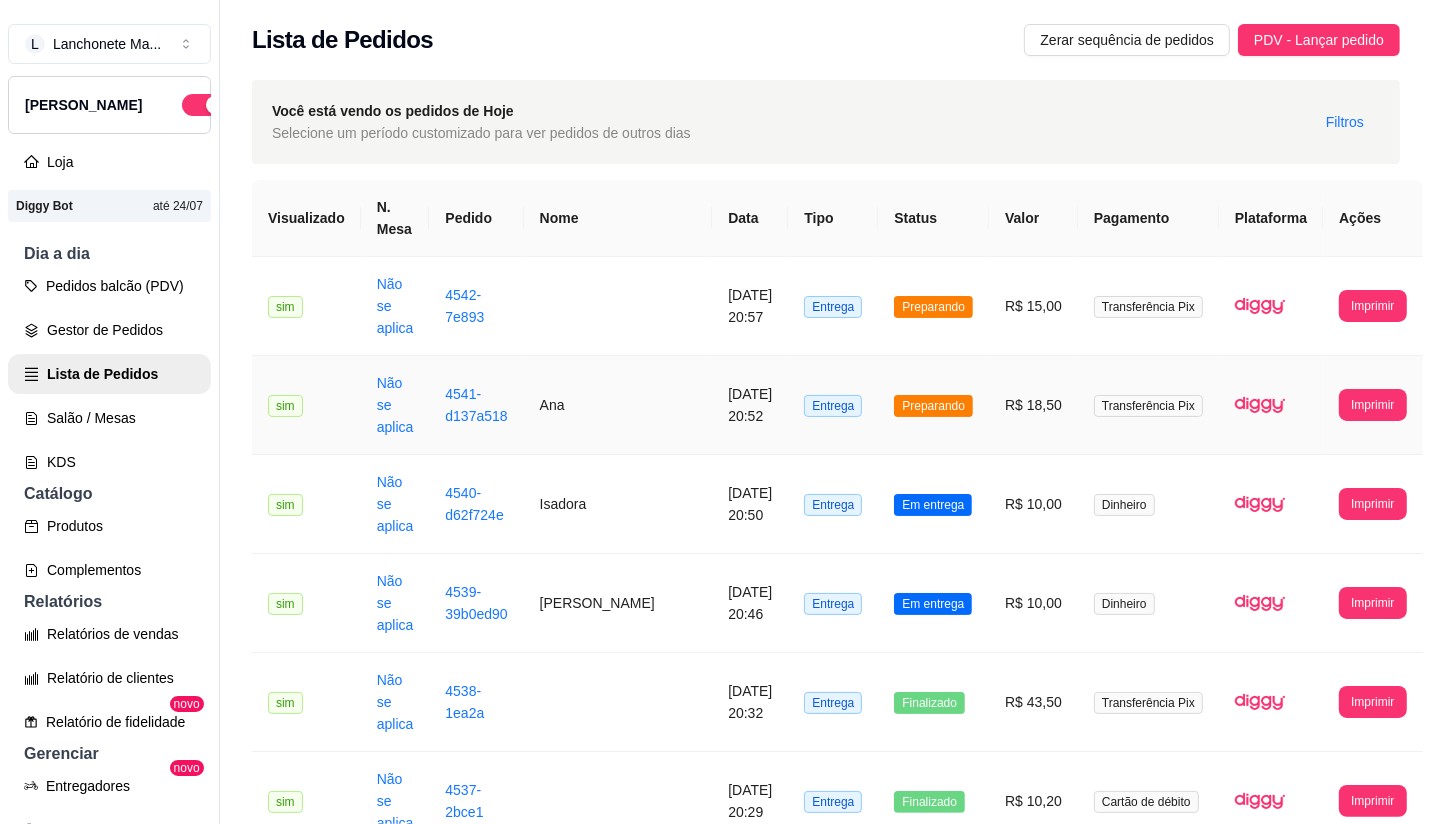 click on "Preparando" at bounding box center [933, 405] 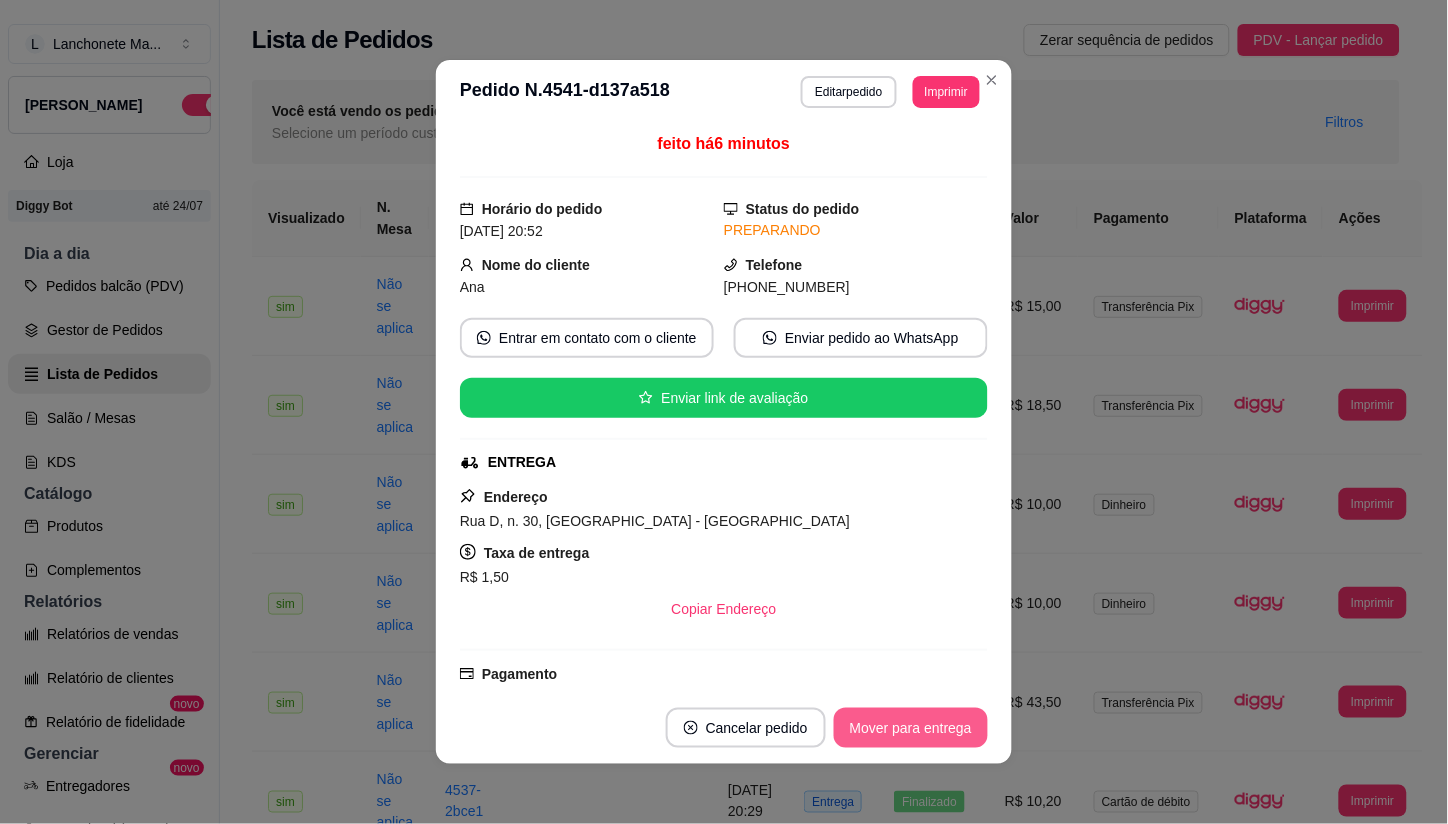 click on "Mover para entrega" at bounding box center (911, 728) 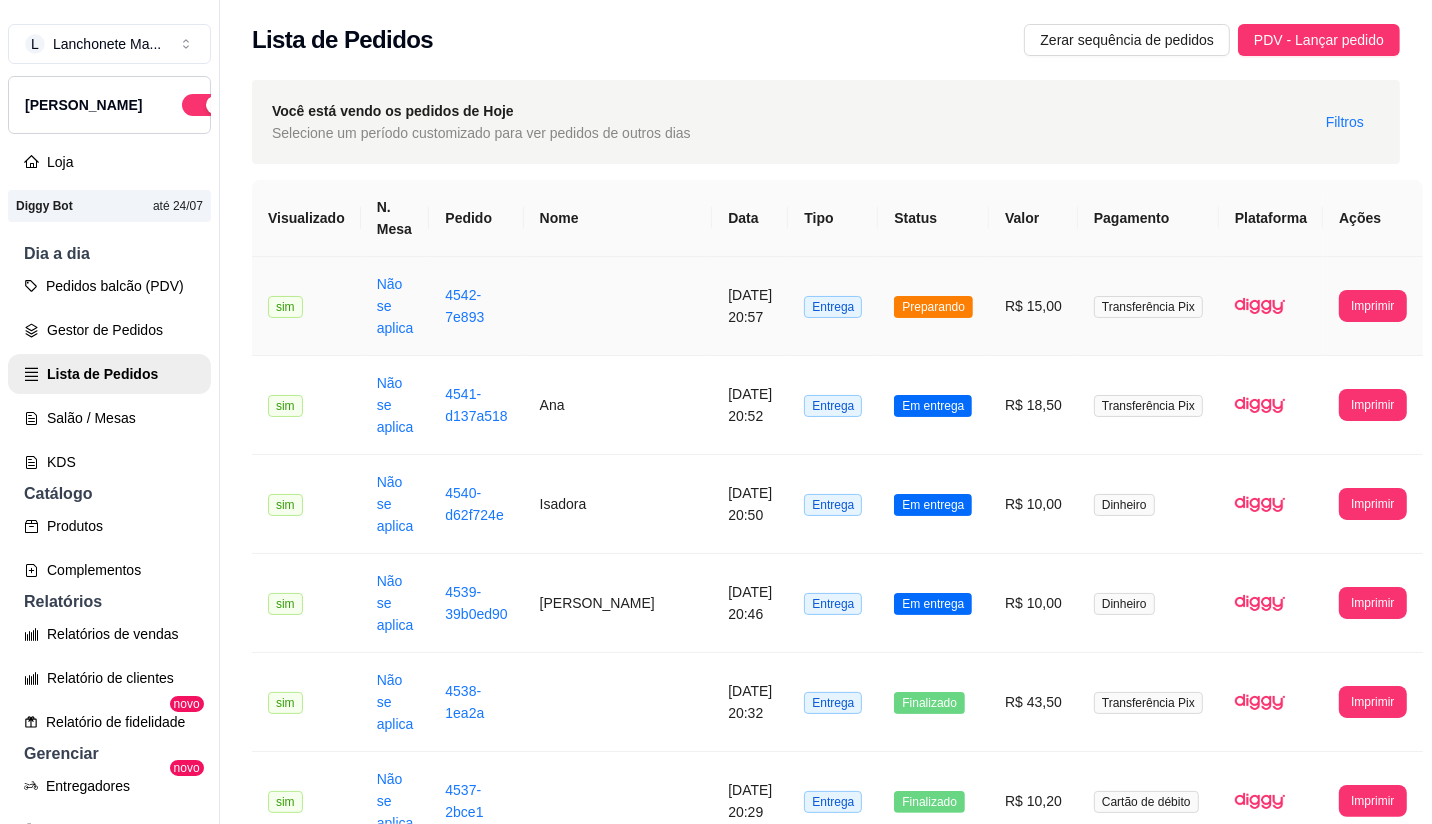 click on "Preparando" at bounding box center [933, 307] 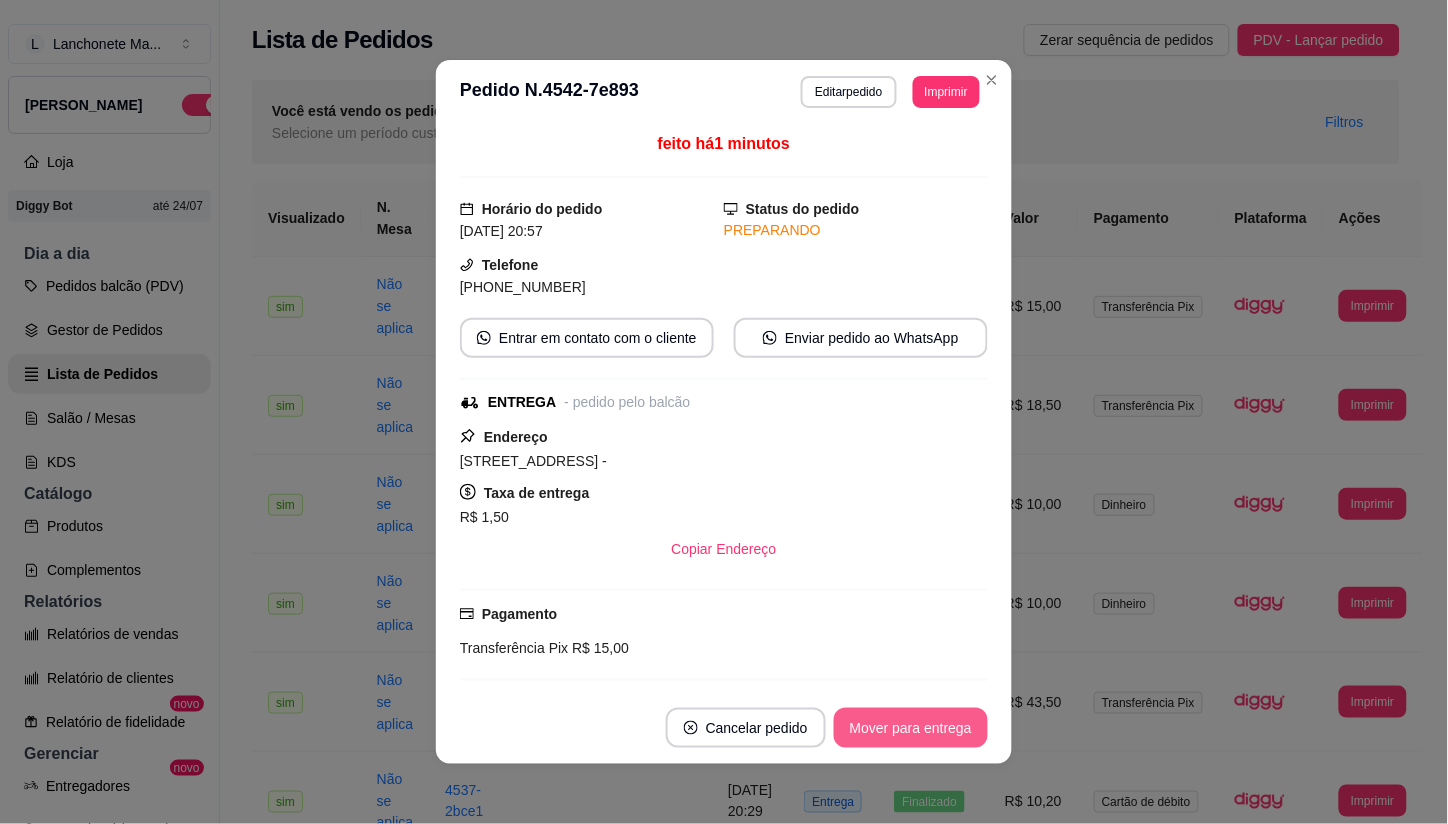 click on "Mover para entrega" at bounding box center (911, 728) 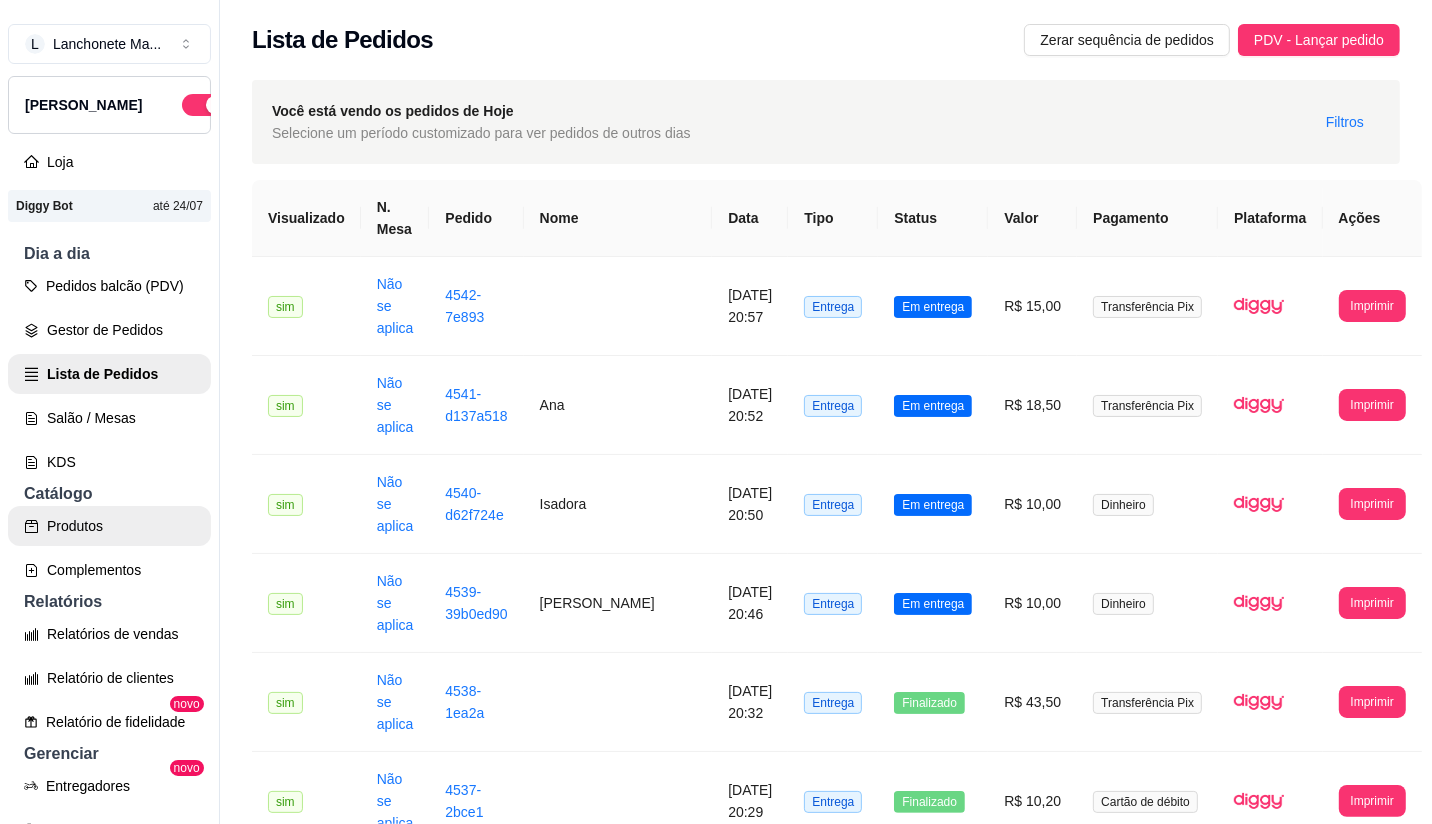 click on "Produtos" at bounding box center (109, 526) 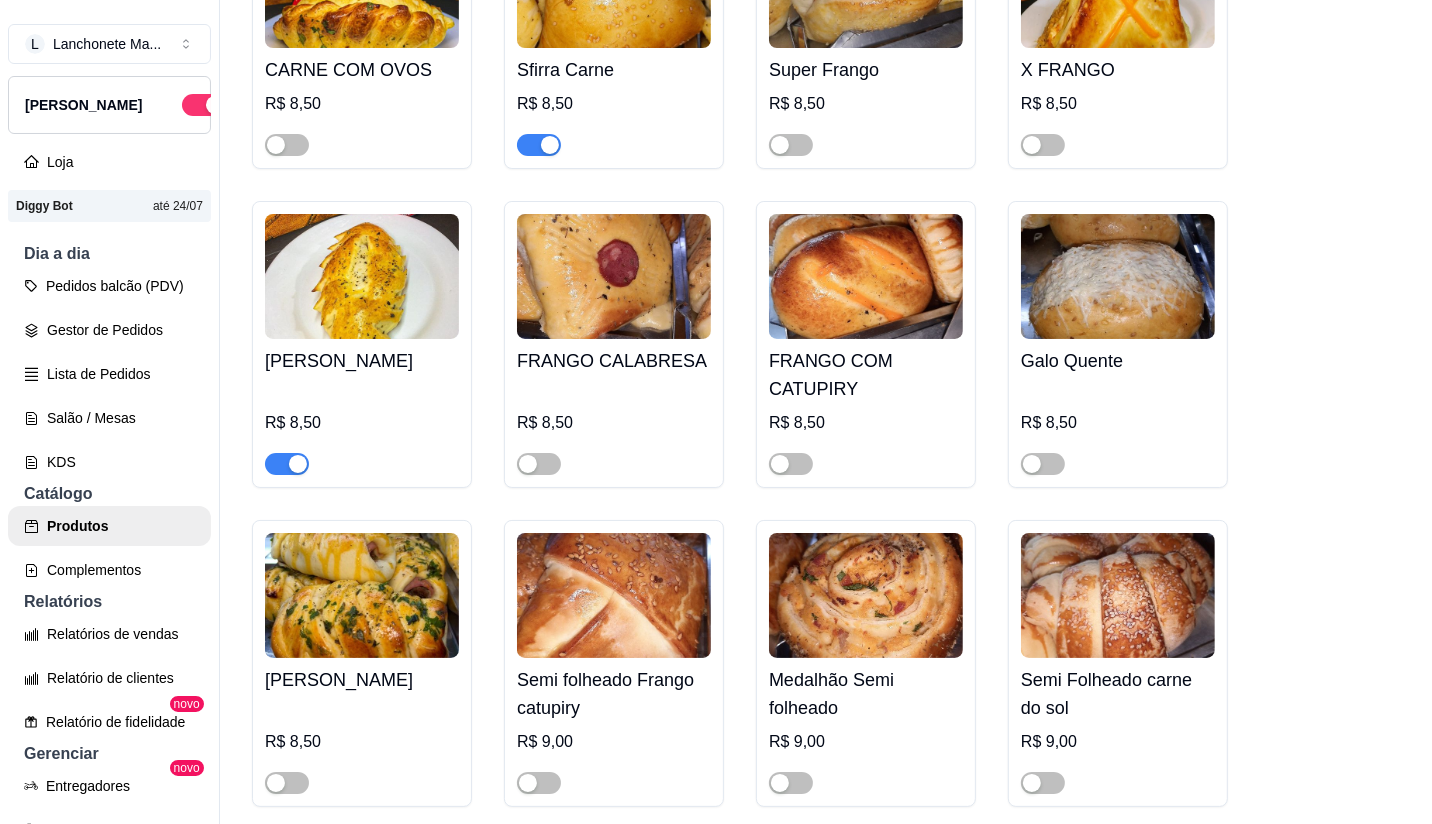 scroll, scrollTop: 1547, scrollLeft: 0, axis: vertical 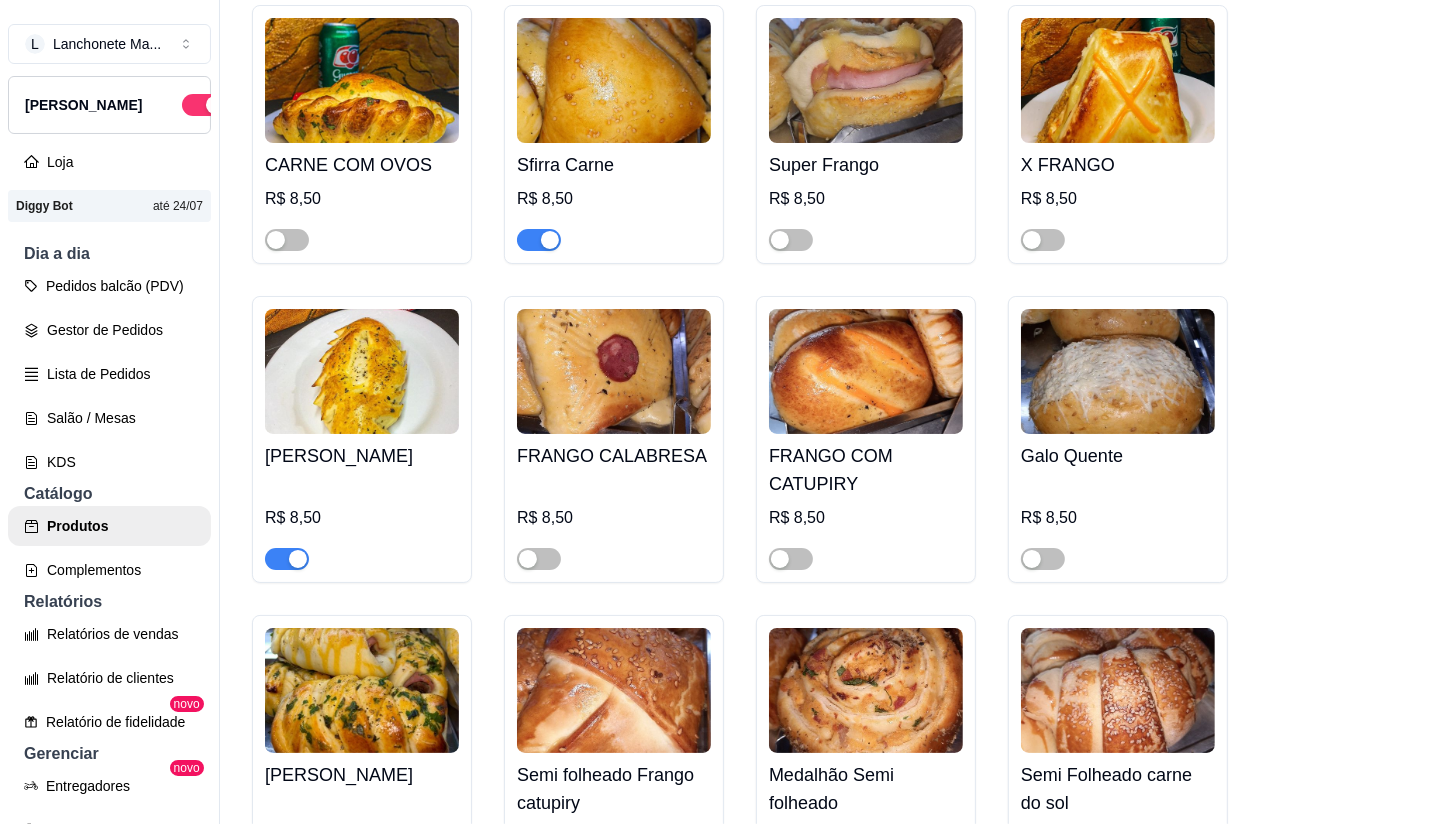 click at bounding box center (550, 240) 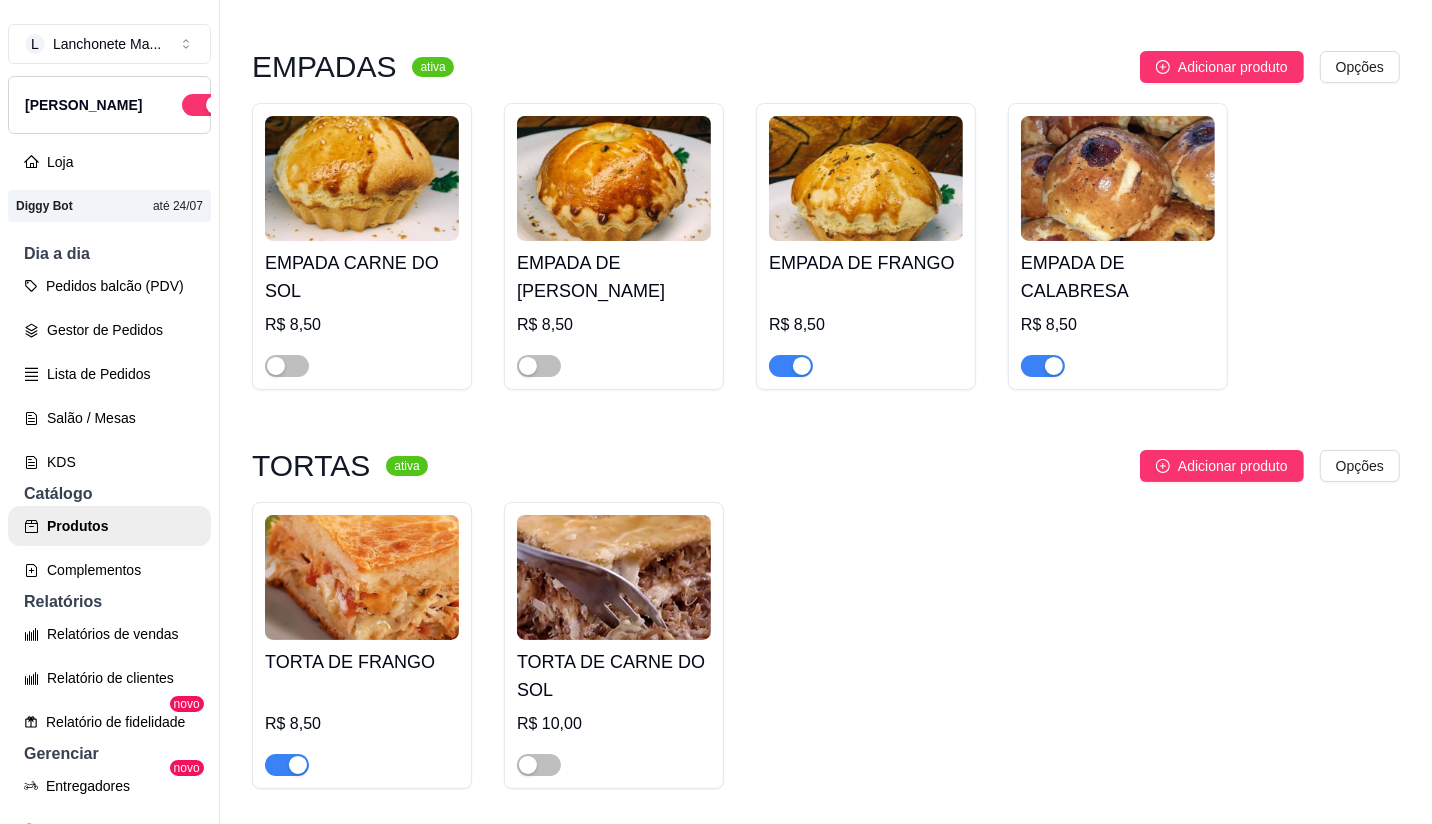scroll, scrollTop: 3814, scrollLeft: 0, axis: vertical 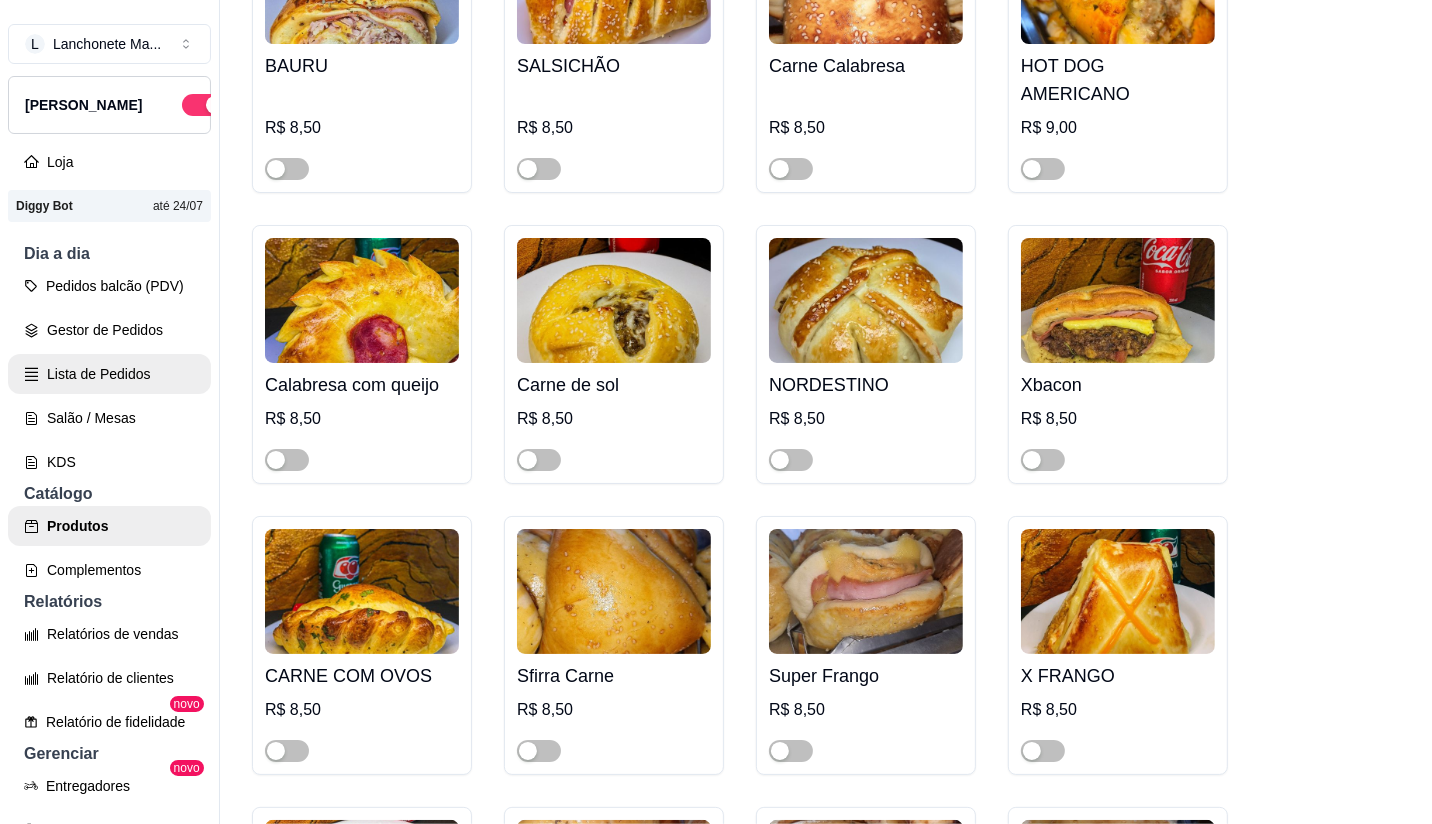click on "Lista de Pedidos" at bounding box center [109, 374] 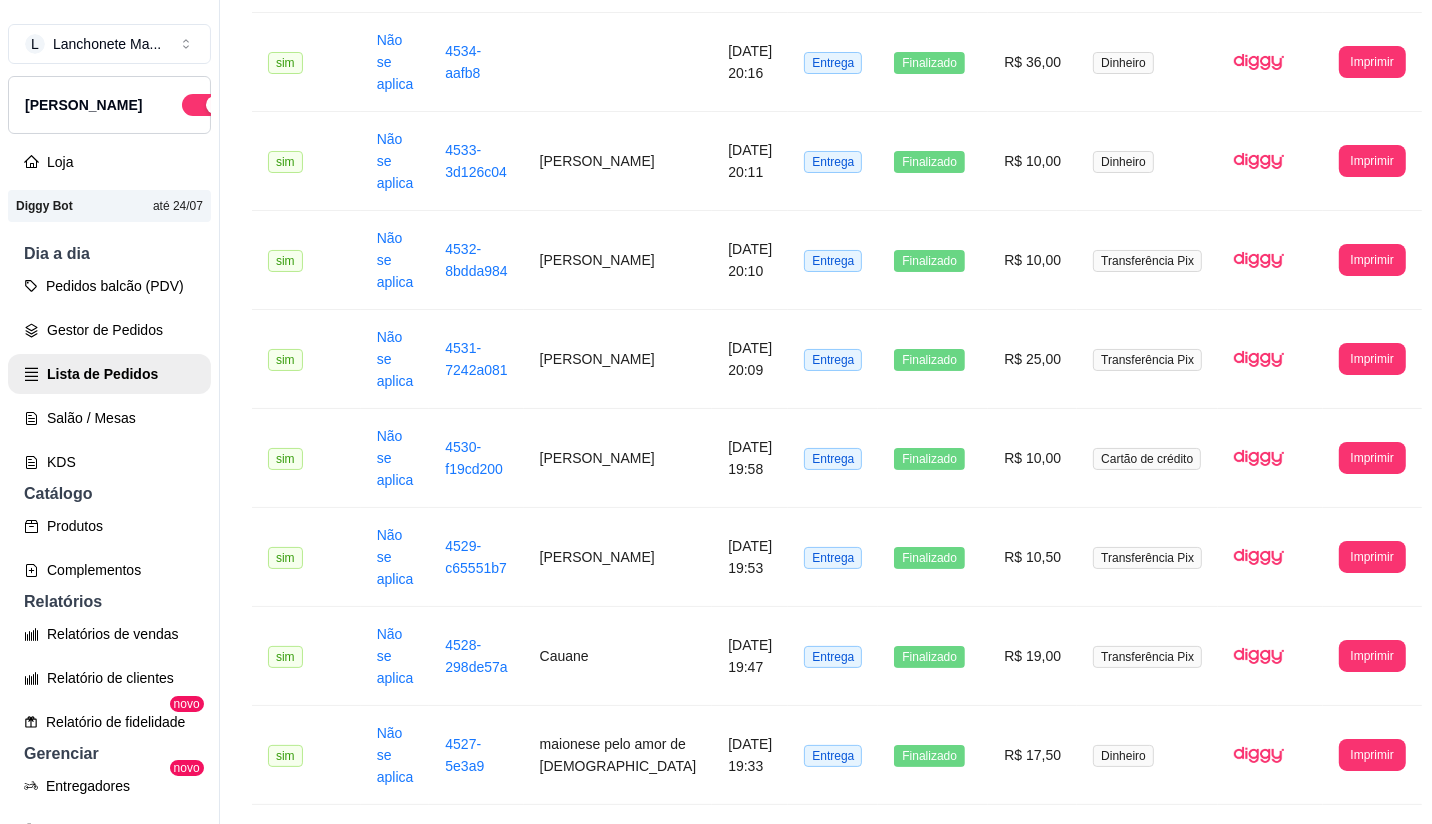 scroll, scrollTop: 0, scrollLeft: 0, axis: both 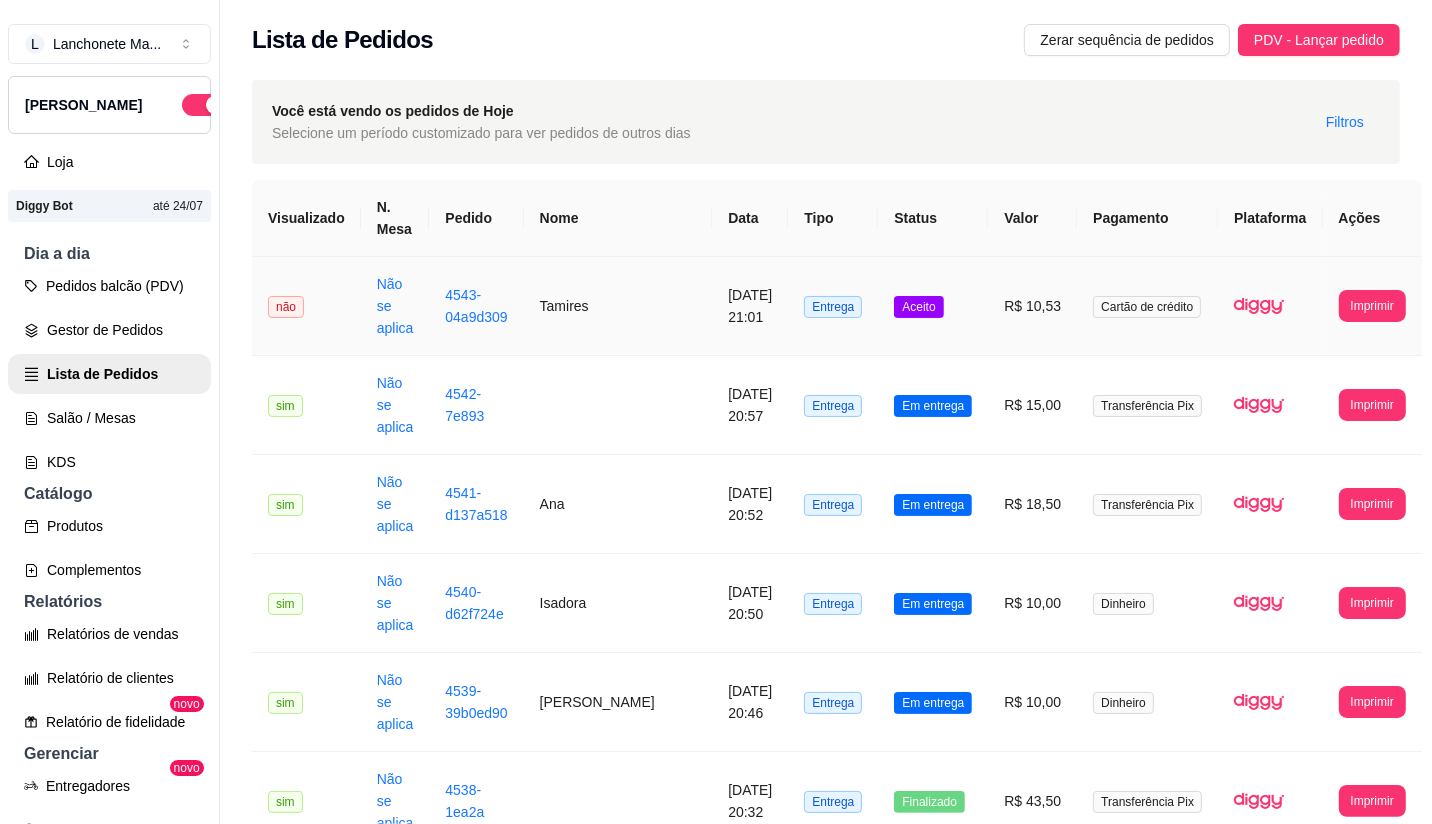 click on "Aceito" at bounding box center [918, 307] 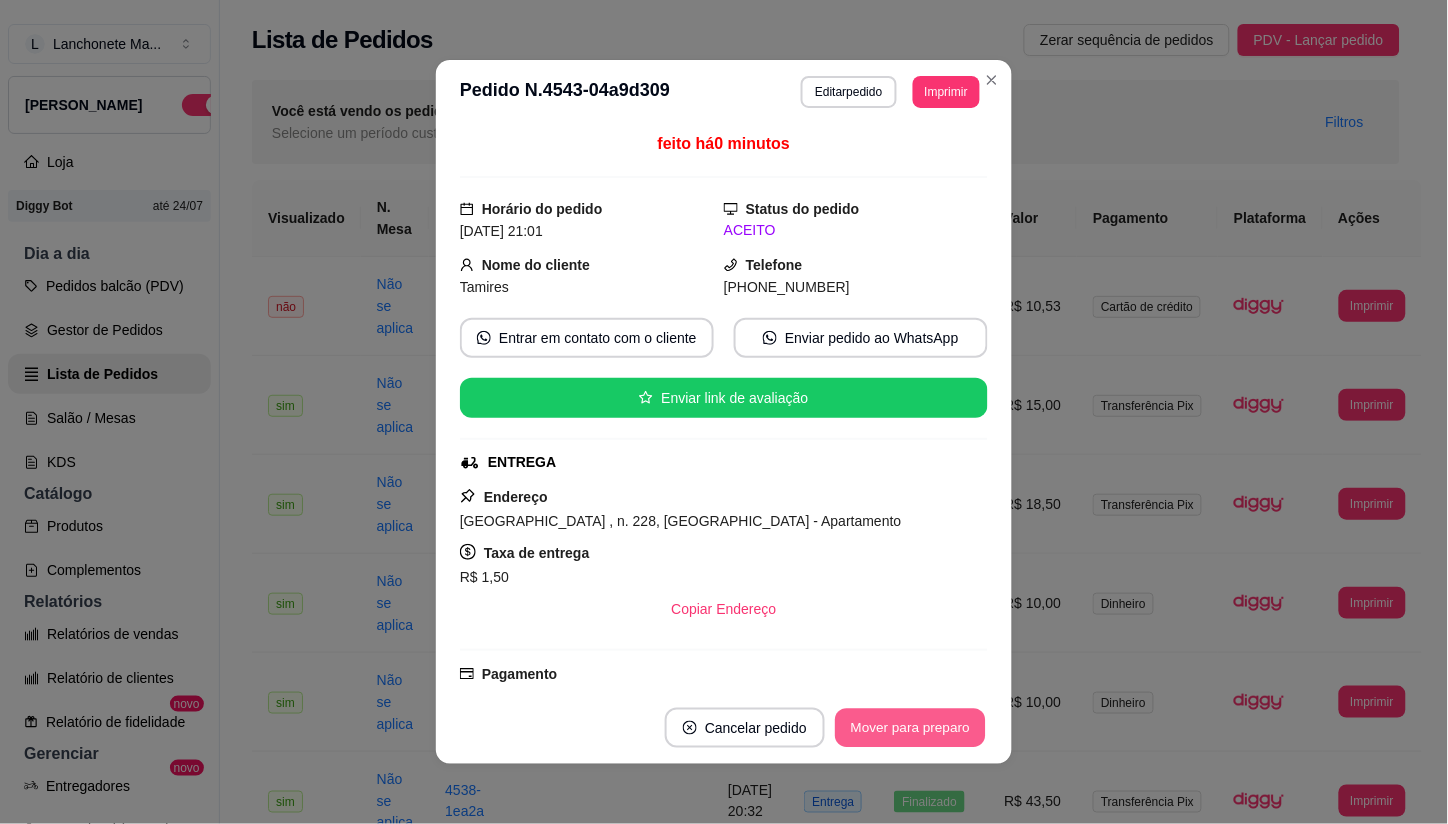 click on "Mover para preparo" at bounding box center [910, 728] 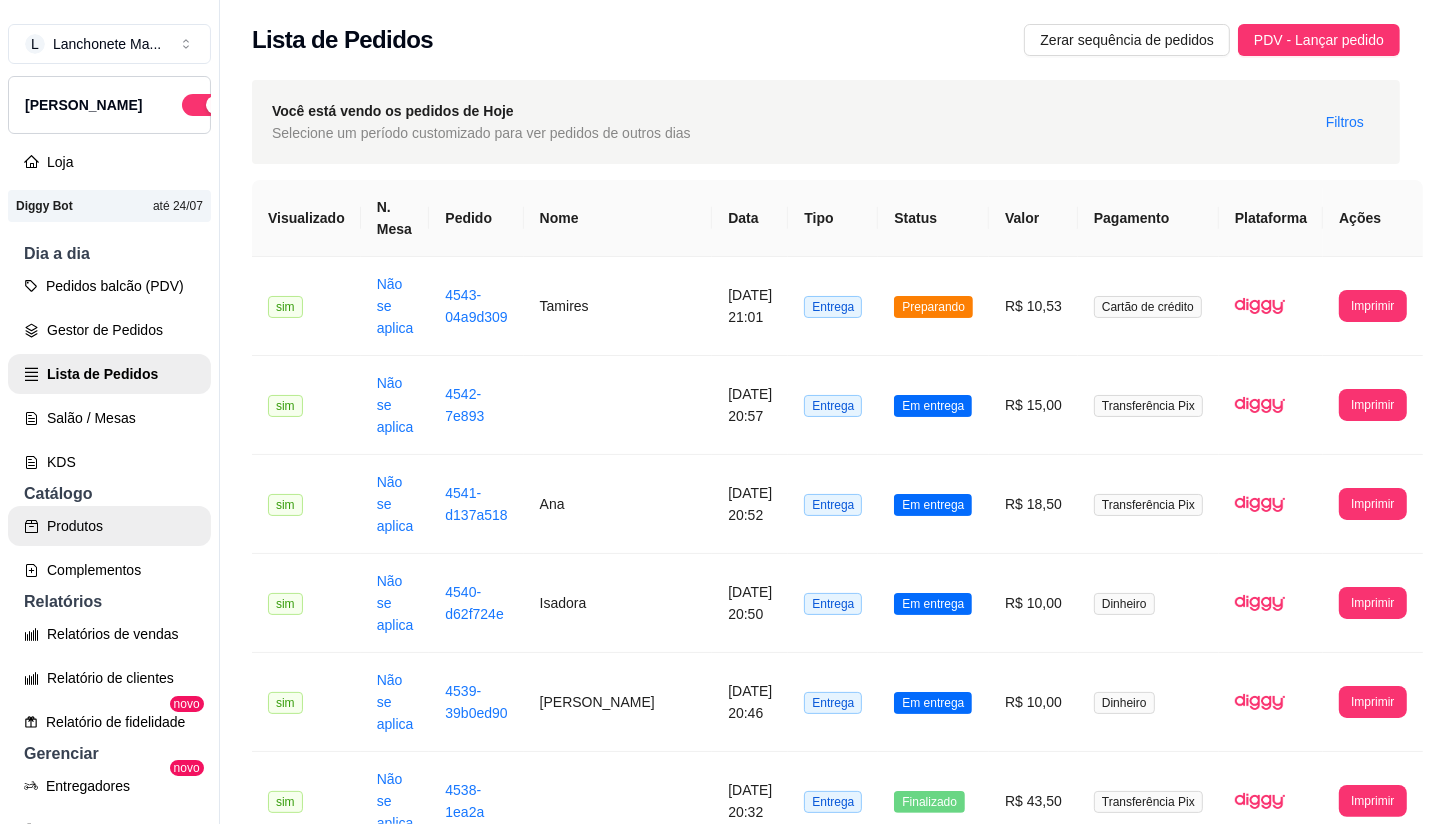 click on "Produtos" at bounding box center (109, 526) 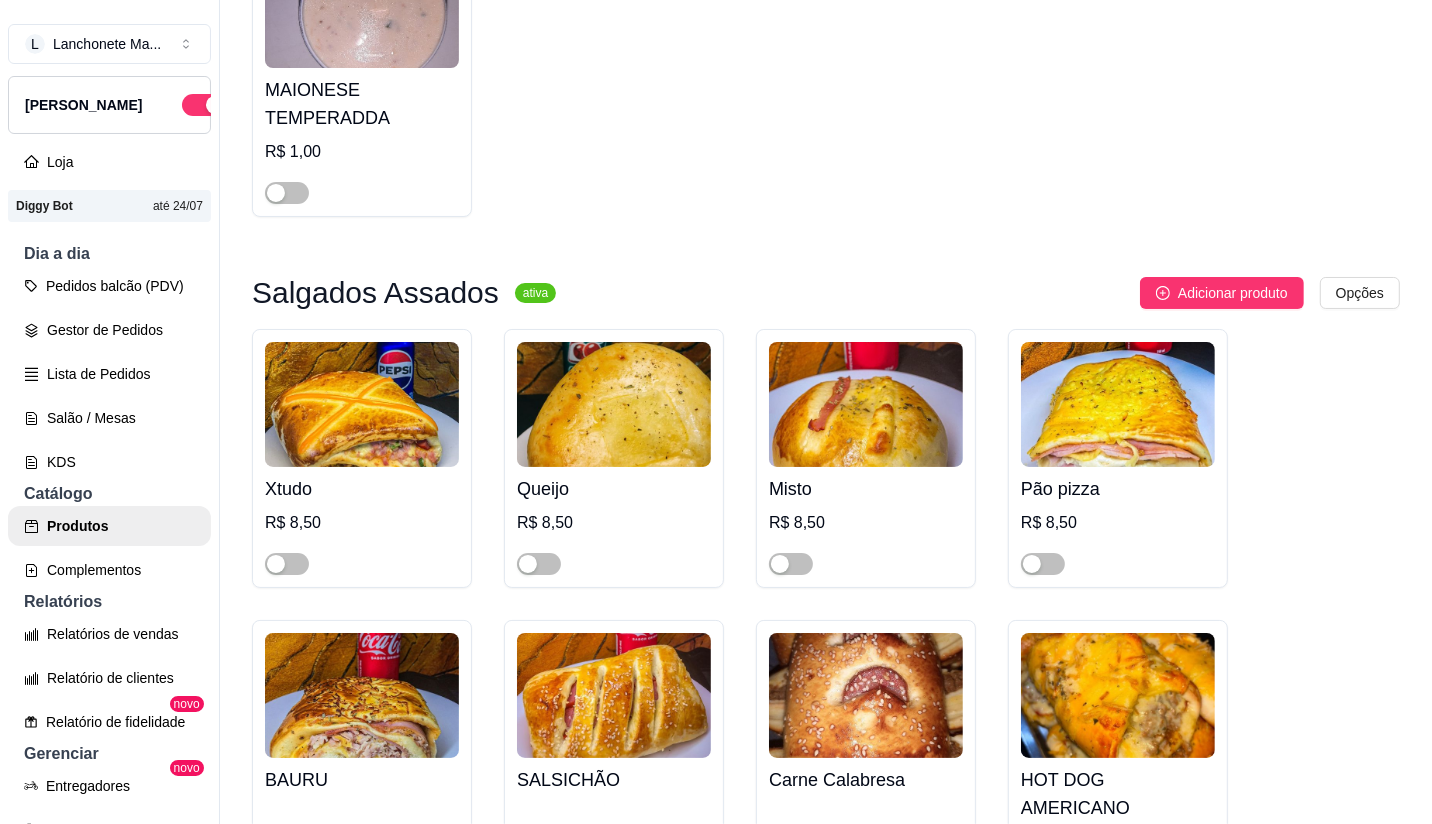 scroll, scrollTop: 333, scrollLeft: 0, axis: vertical 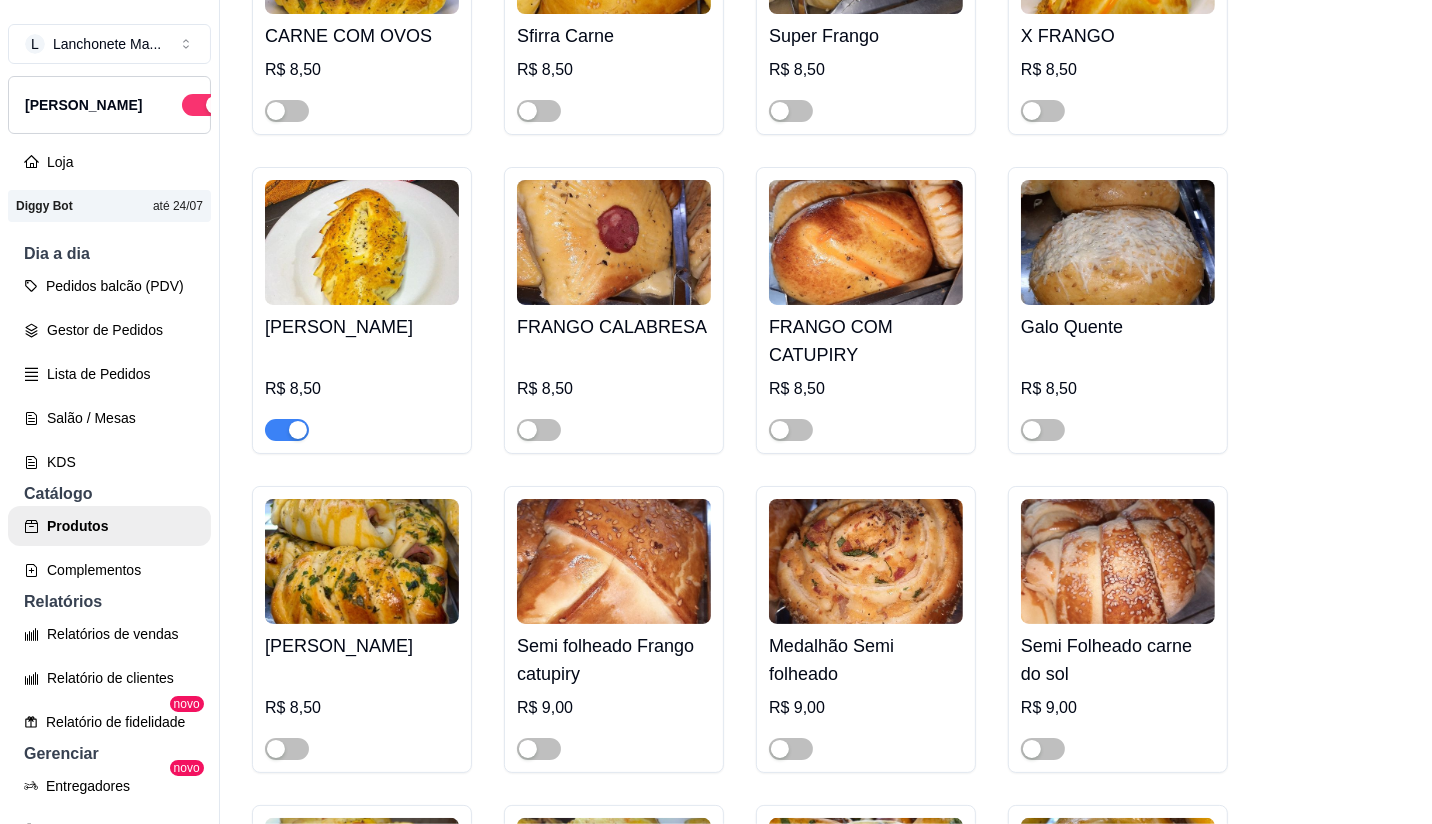 click at bounding box center (287, 430) 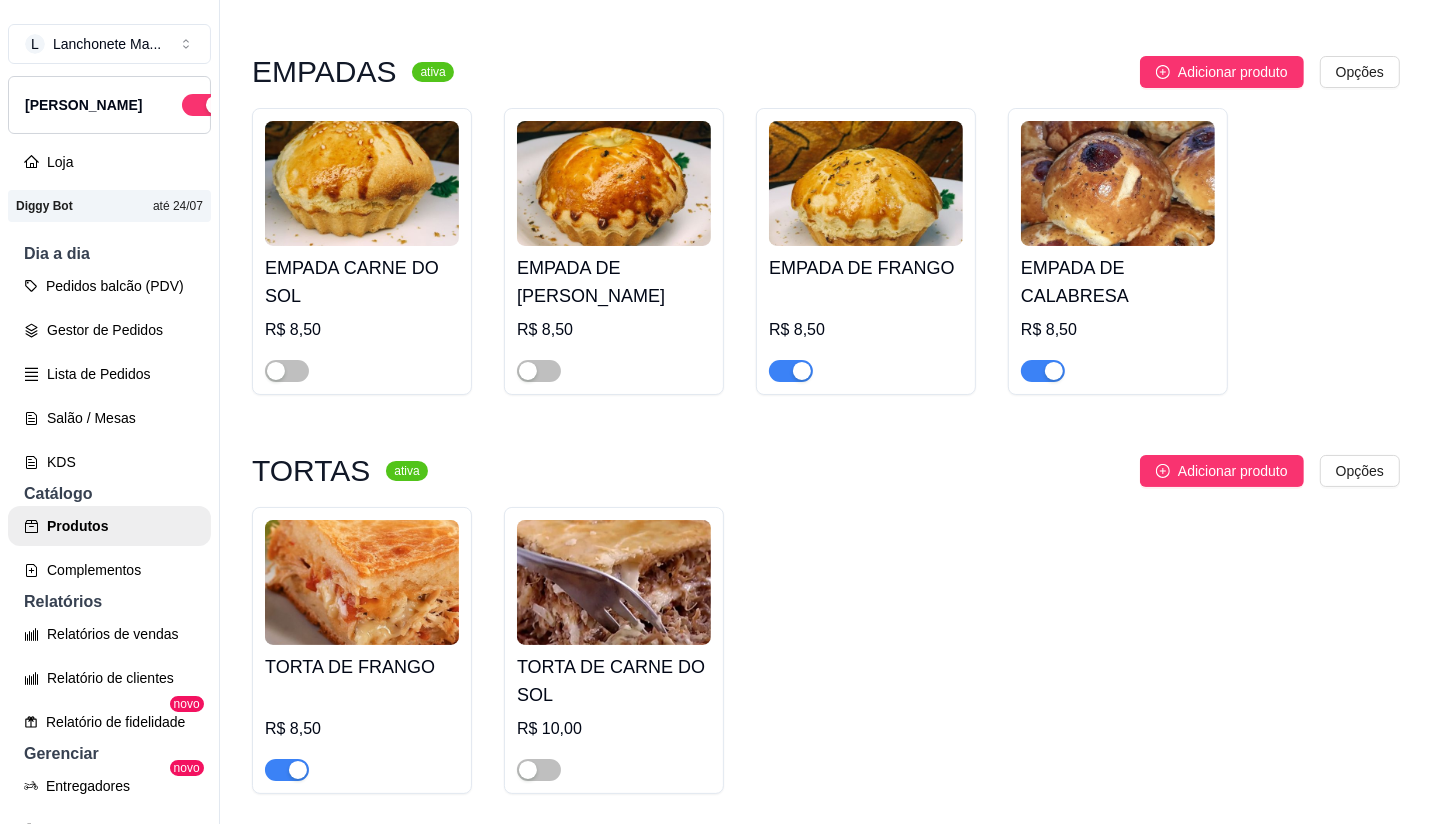 scroll, scrollTop: 3740, scrollLeft: 0, axis: vertical 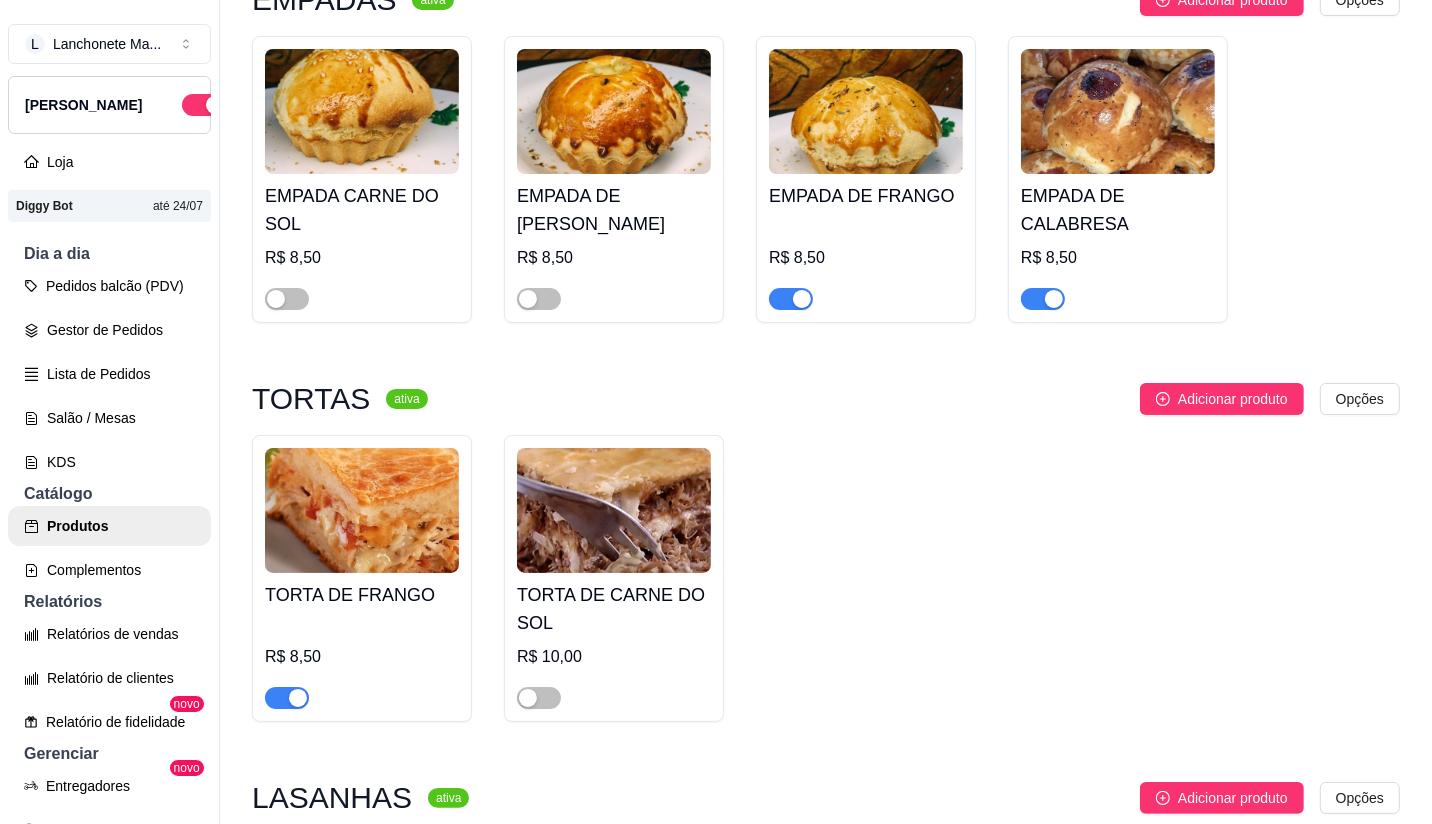 click at bounding box center (1054, 299) 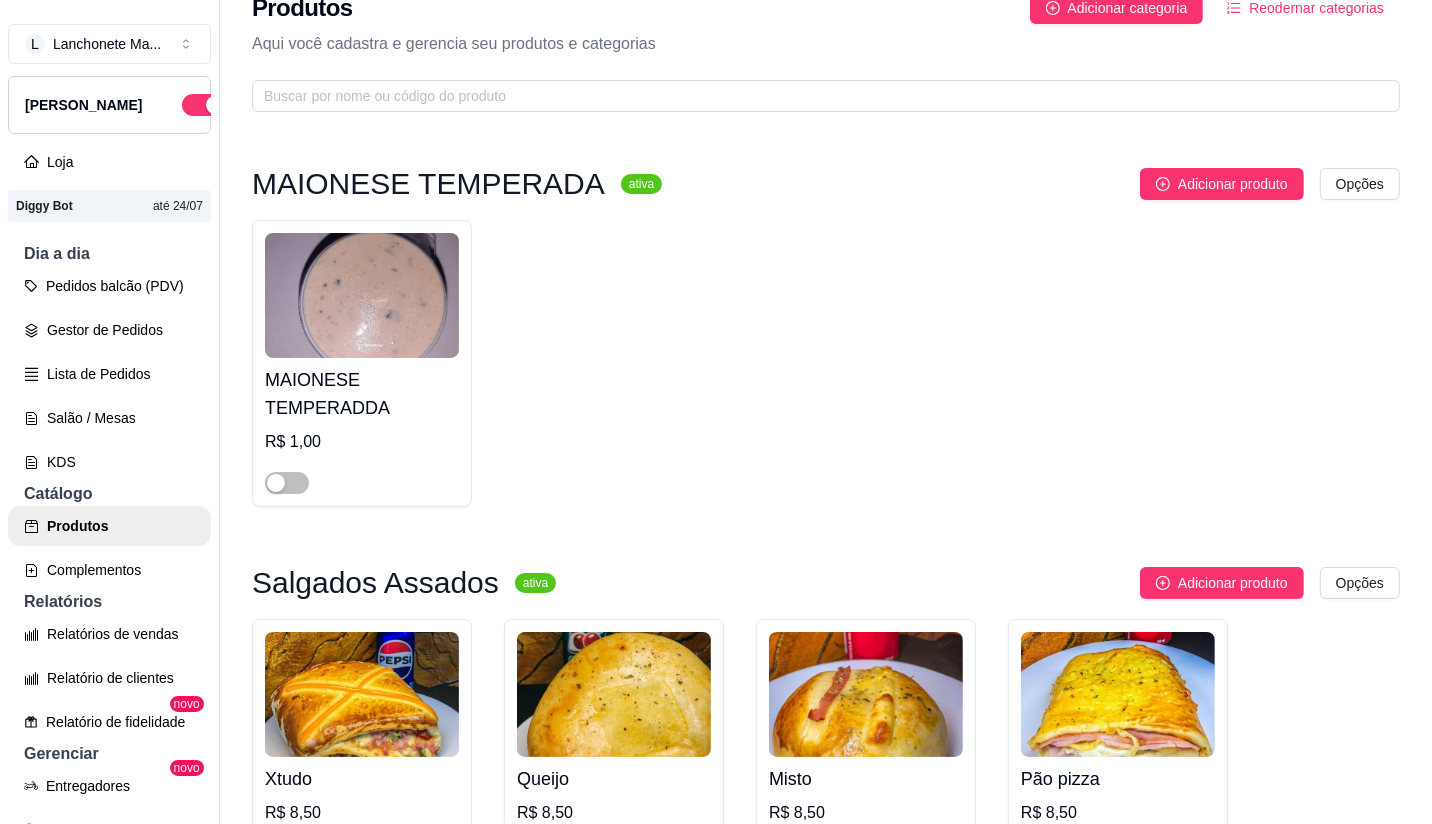 scroll, scrollTop: 0, scrollLeft: 0, axis: both 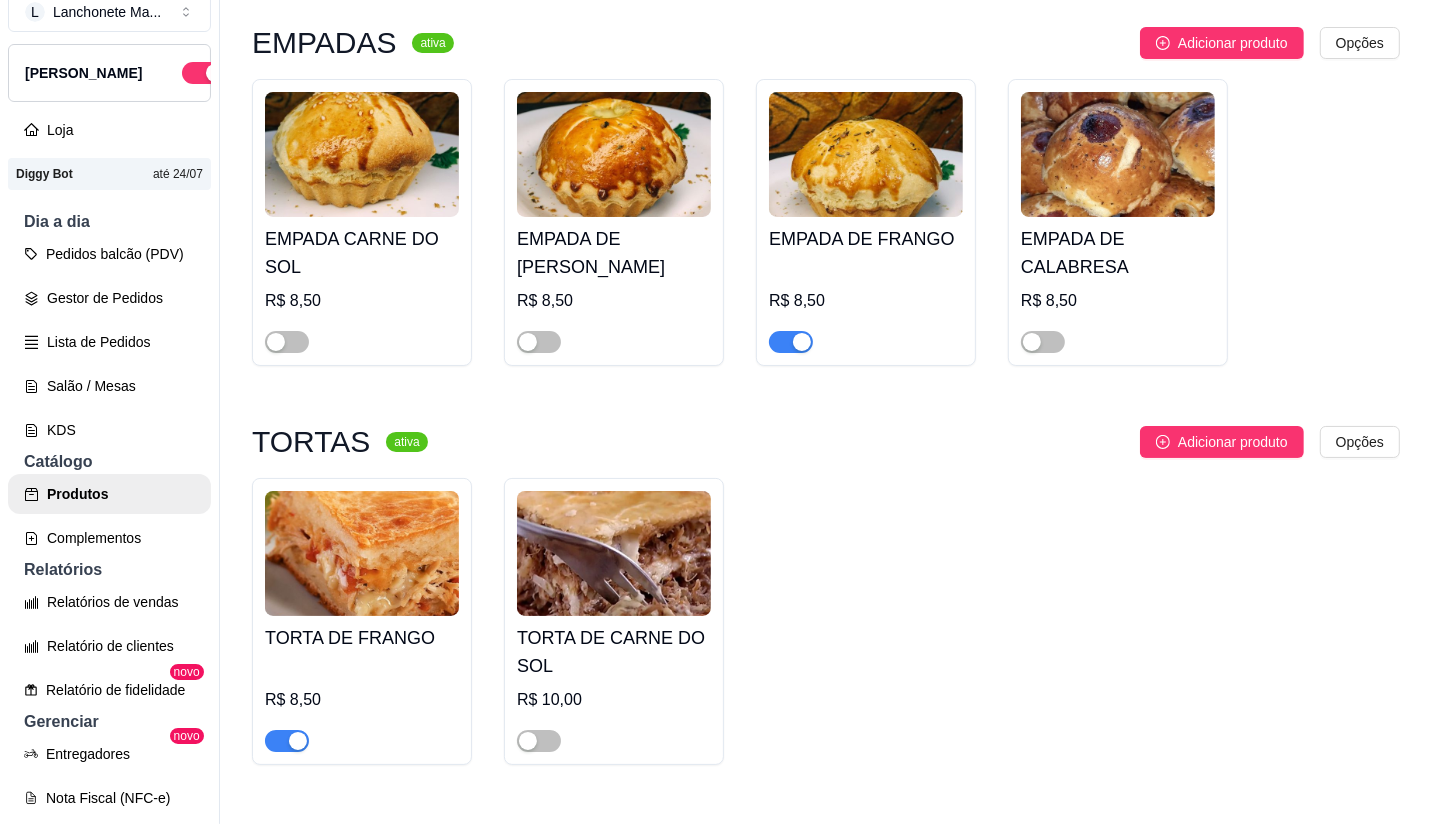 click at bounding box center (287, 741) 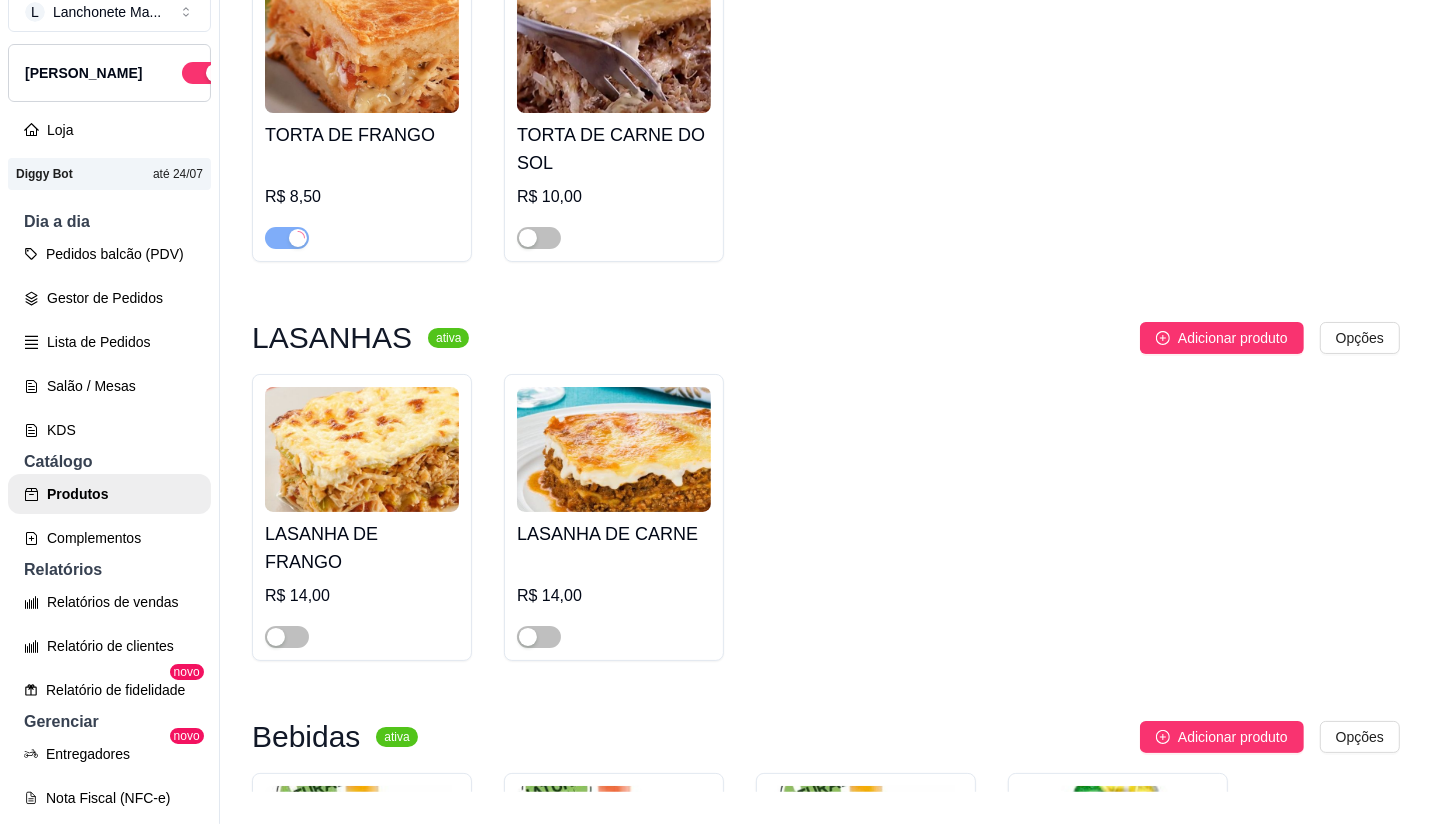 scroll, scrollTop: 4253, scrollLeft: 0, axis: vertical 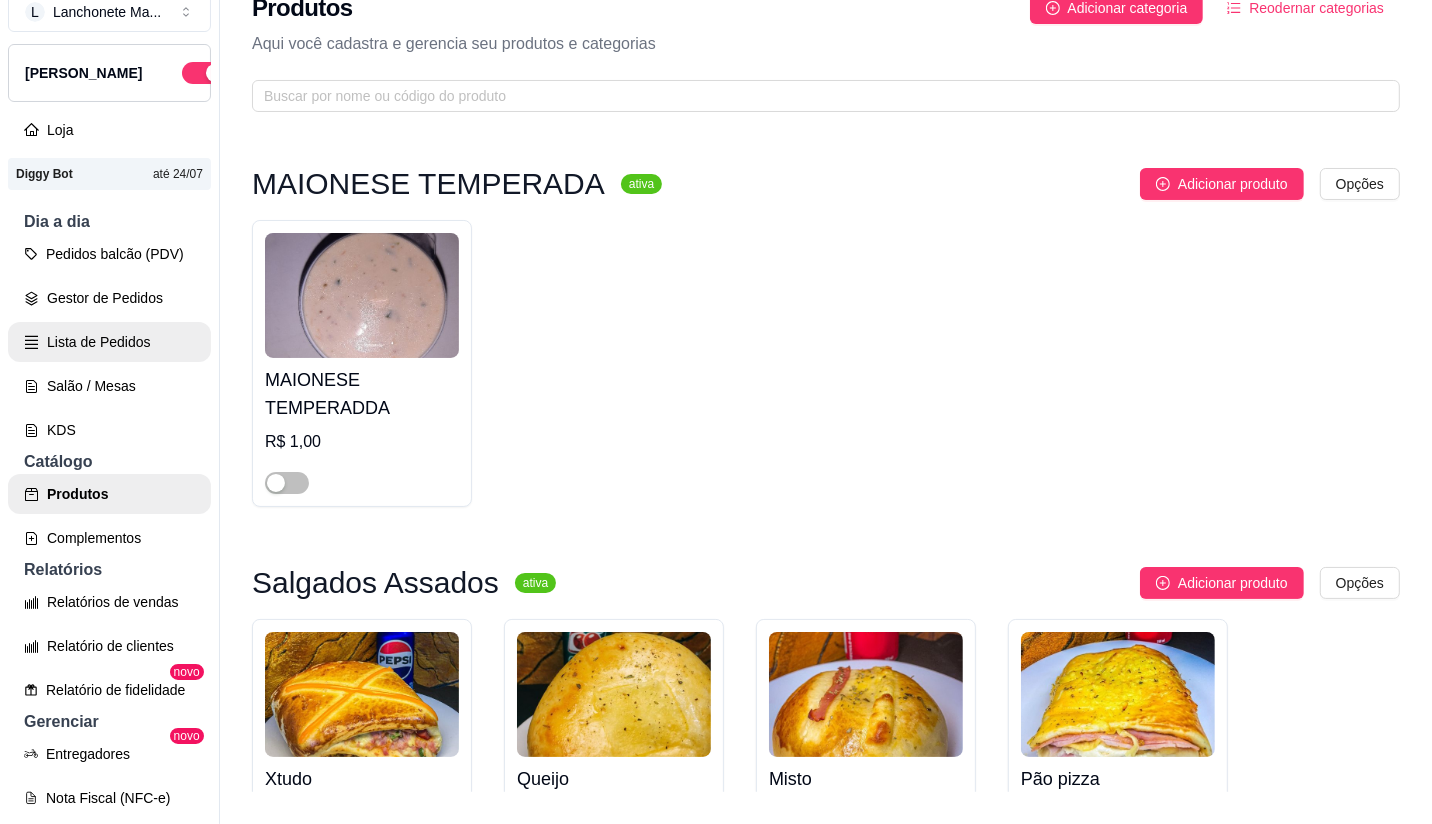 click on "Lista de Pedidos" at bounding box center (109, 342) 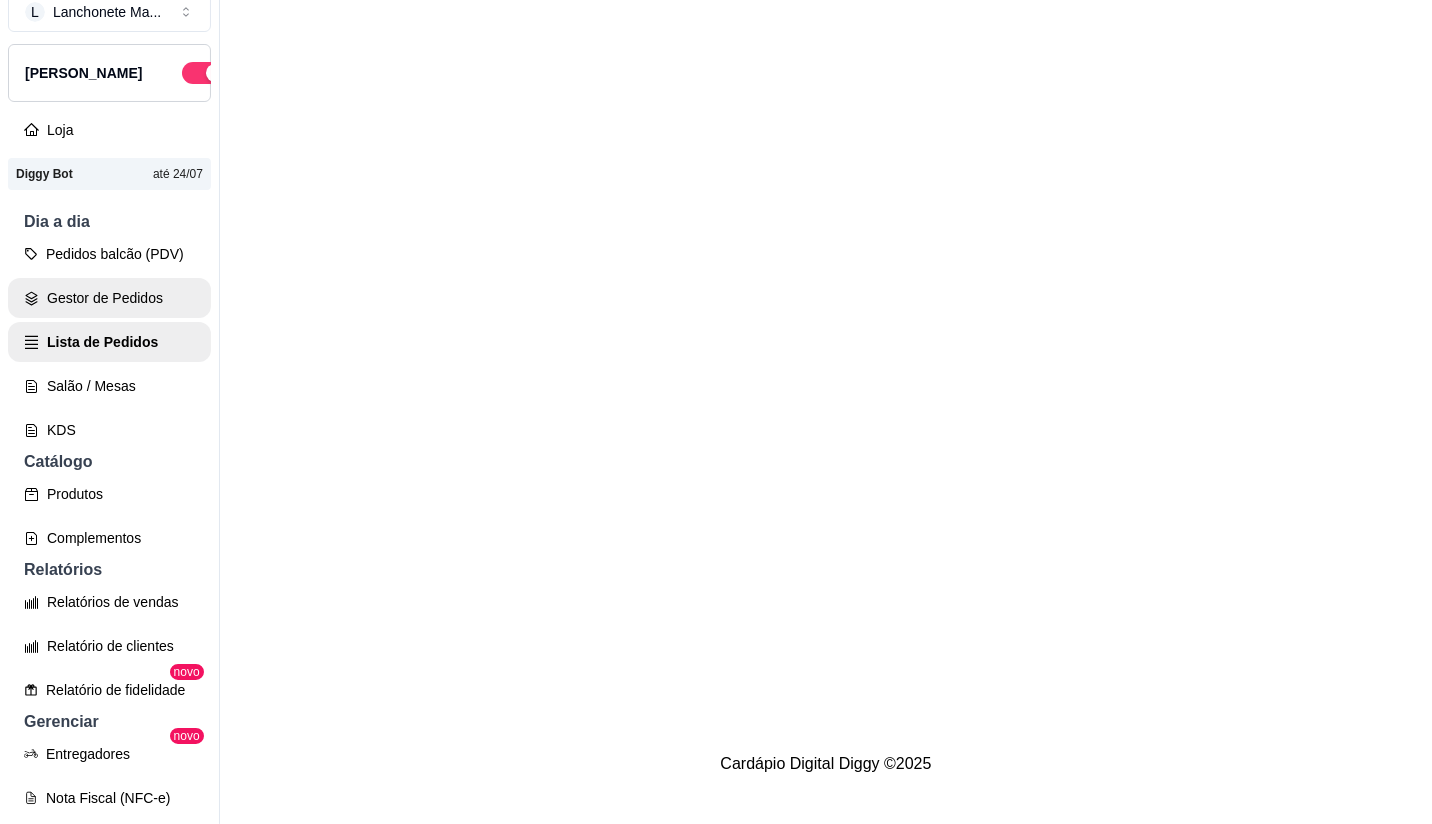 scroll, scrollTop: 0, scrollLeft: 0, axis: both 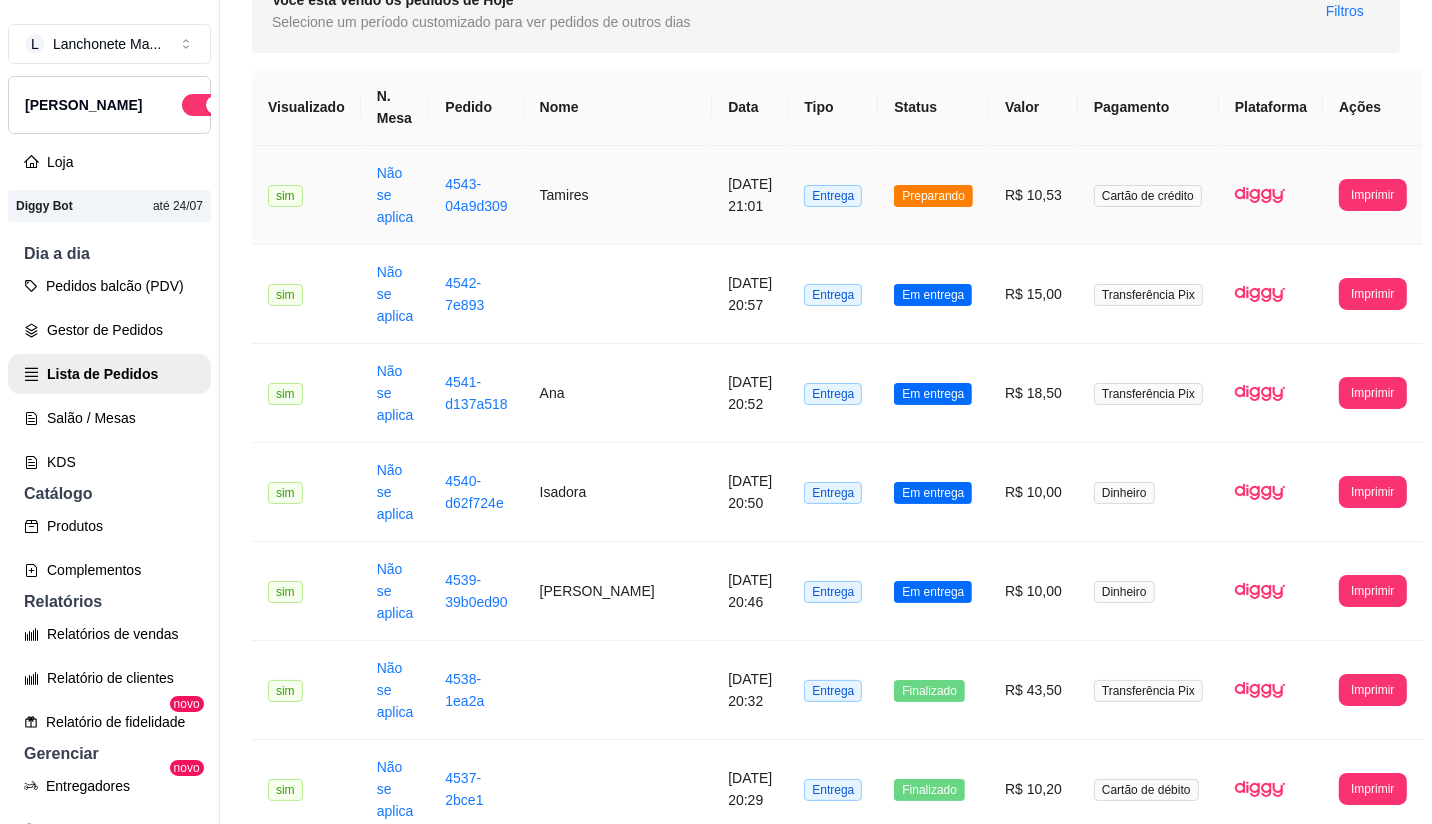 click on "Preparando" at bounding box center [933, 196] 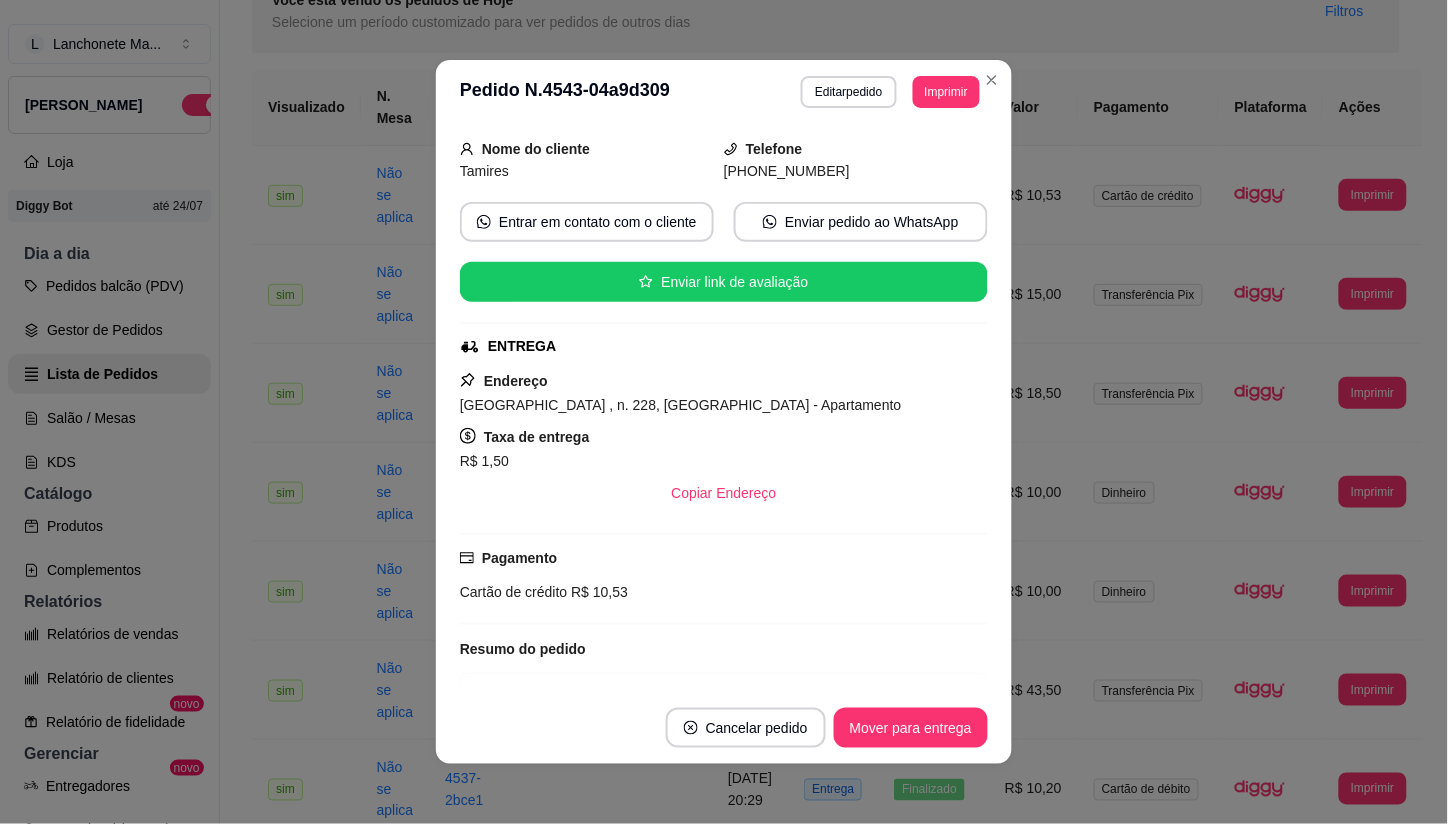 scroll, scrollTop: 227, scrollLeft: 0, axis: vertical 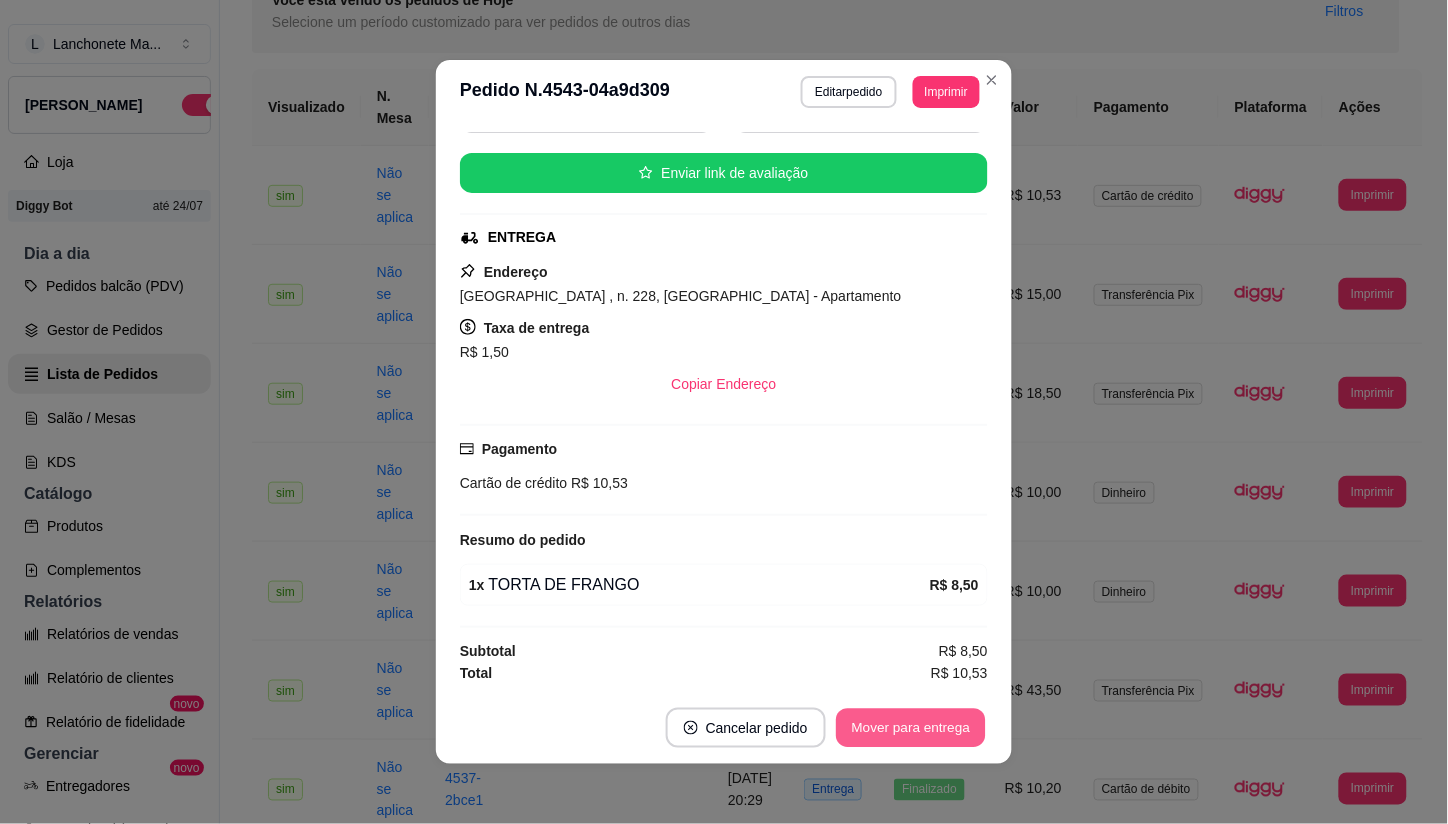 click on "Mover para entrega" at bounding box center (911, 728) 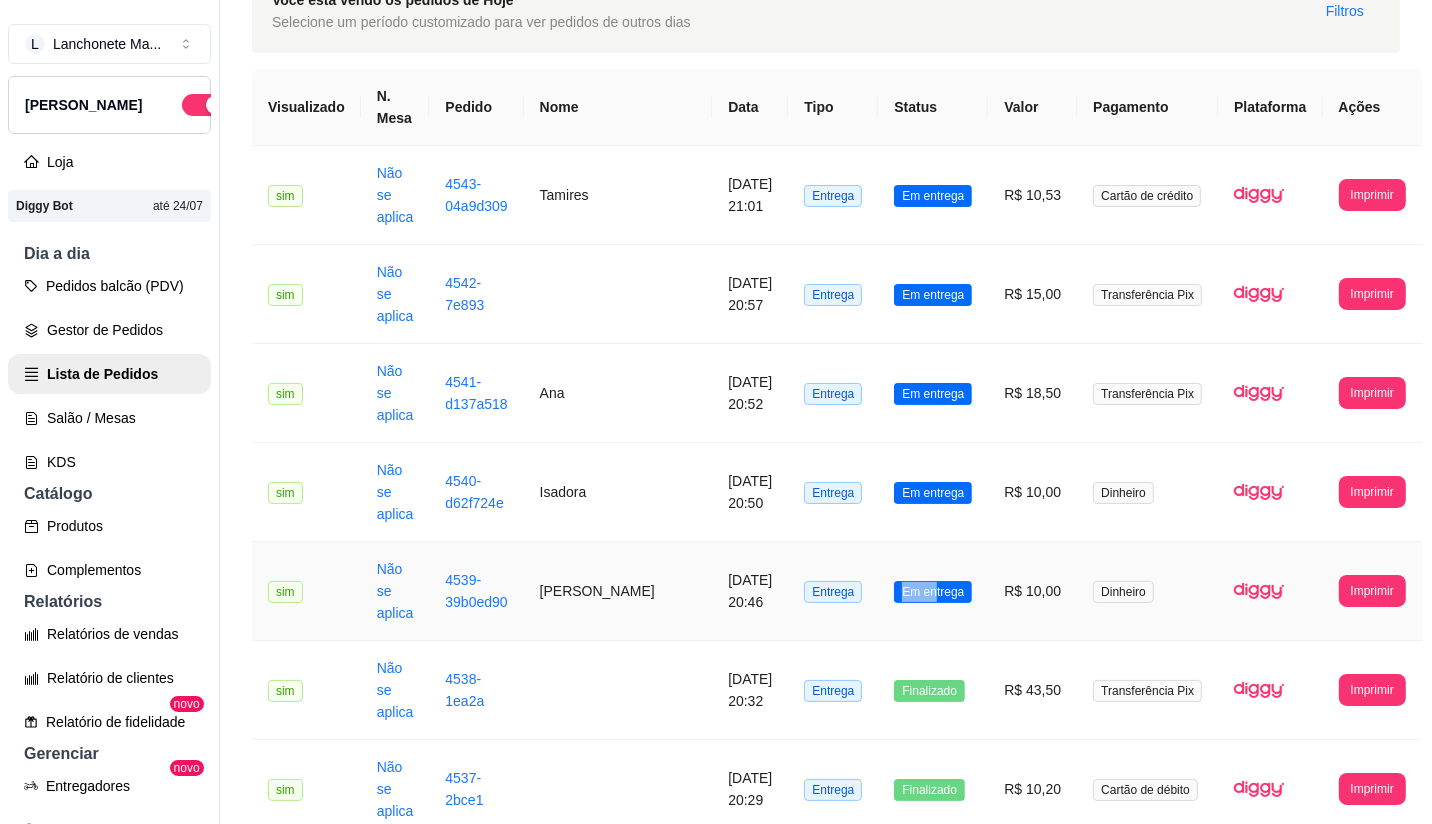 click on "Em entrega" at bounding box center (933, 592) 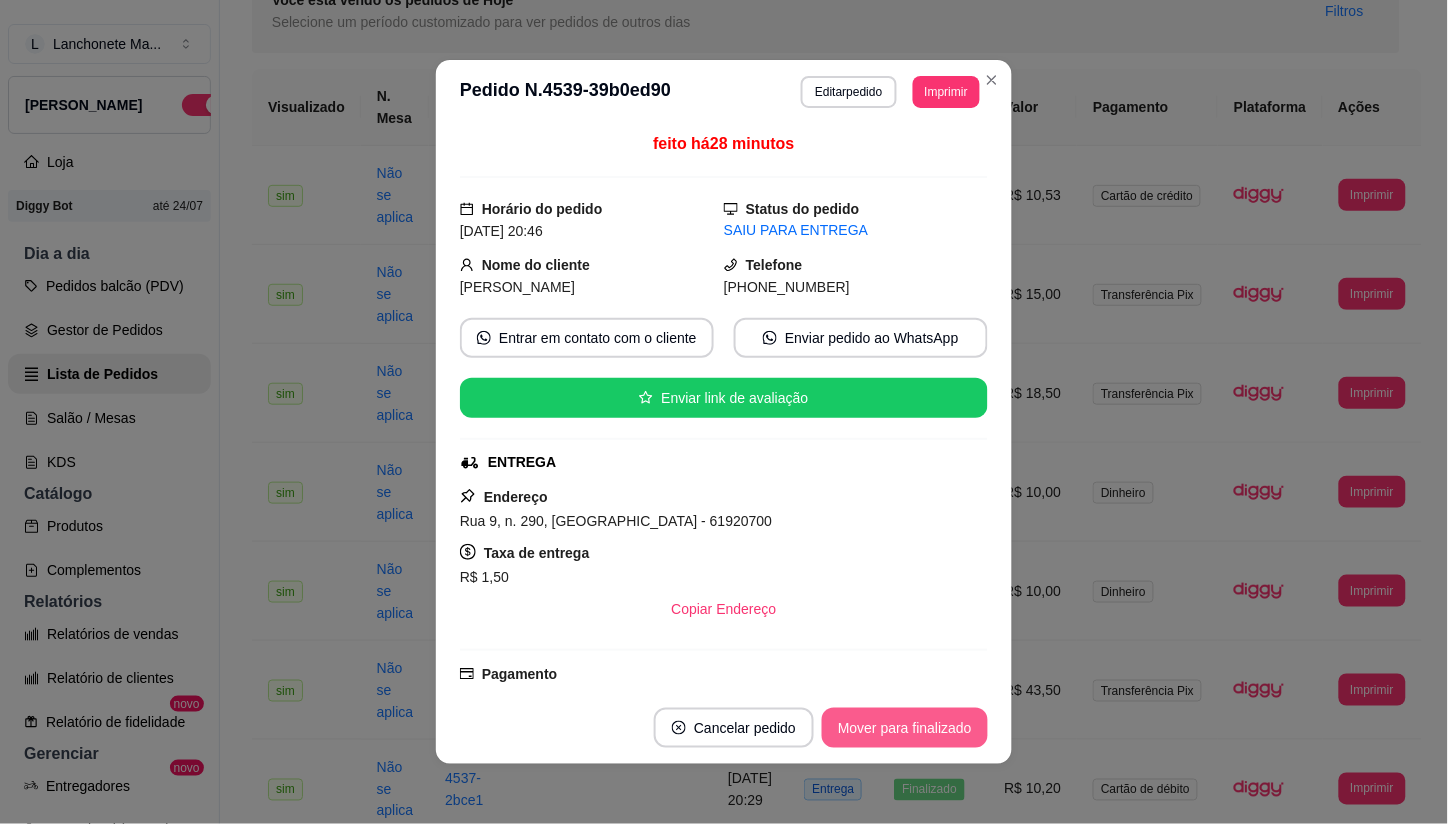 click on "Mover para finalizado" at bounding box center (905, 728) 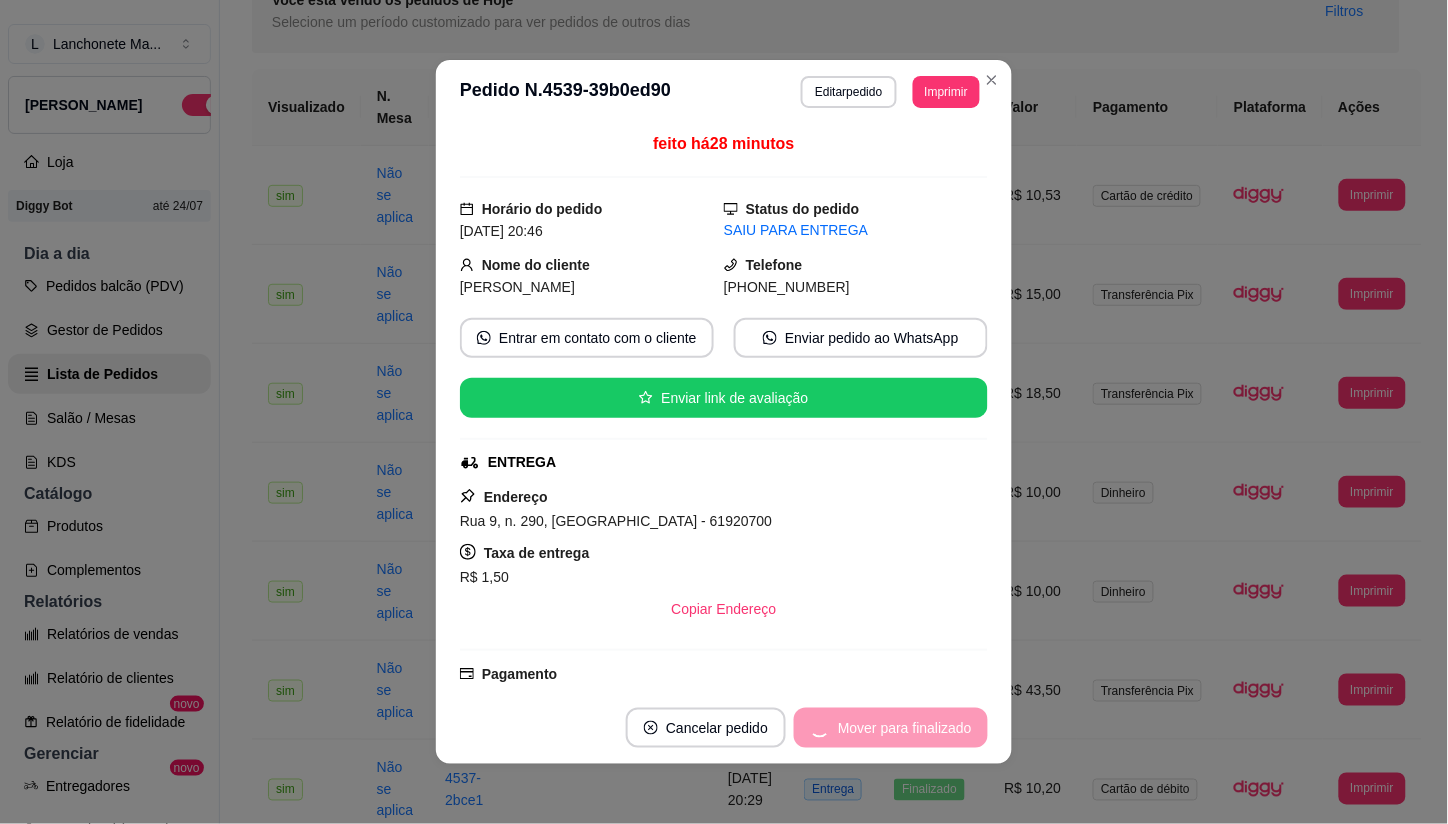 click on "Mover para finalizado" at bounding box center [891, 728] 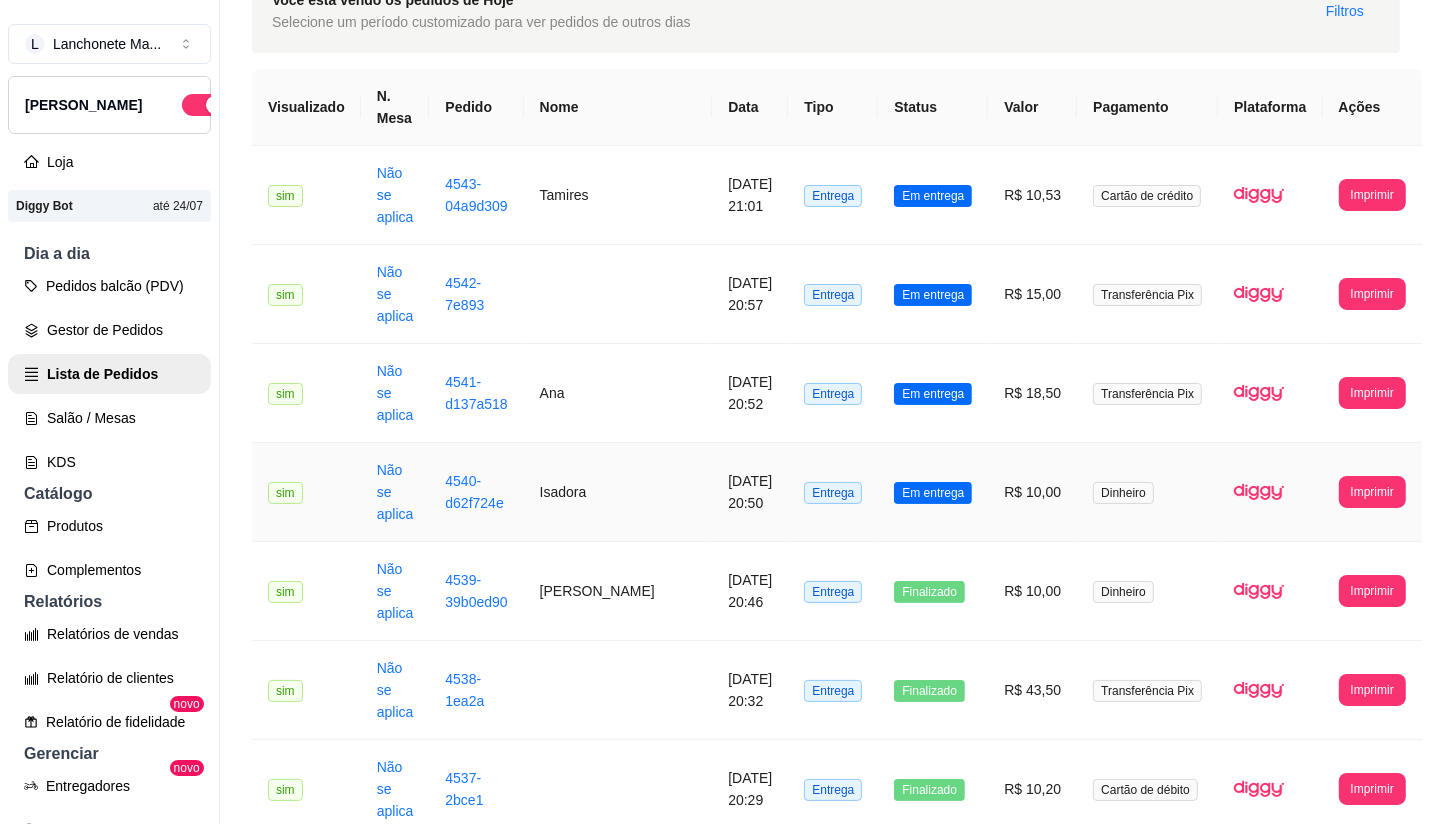 click on "Em entrega" at bounding box center (933, 493) 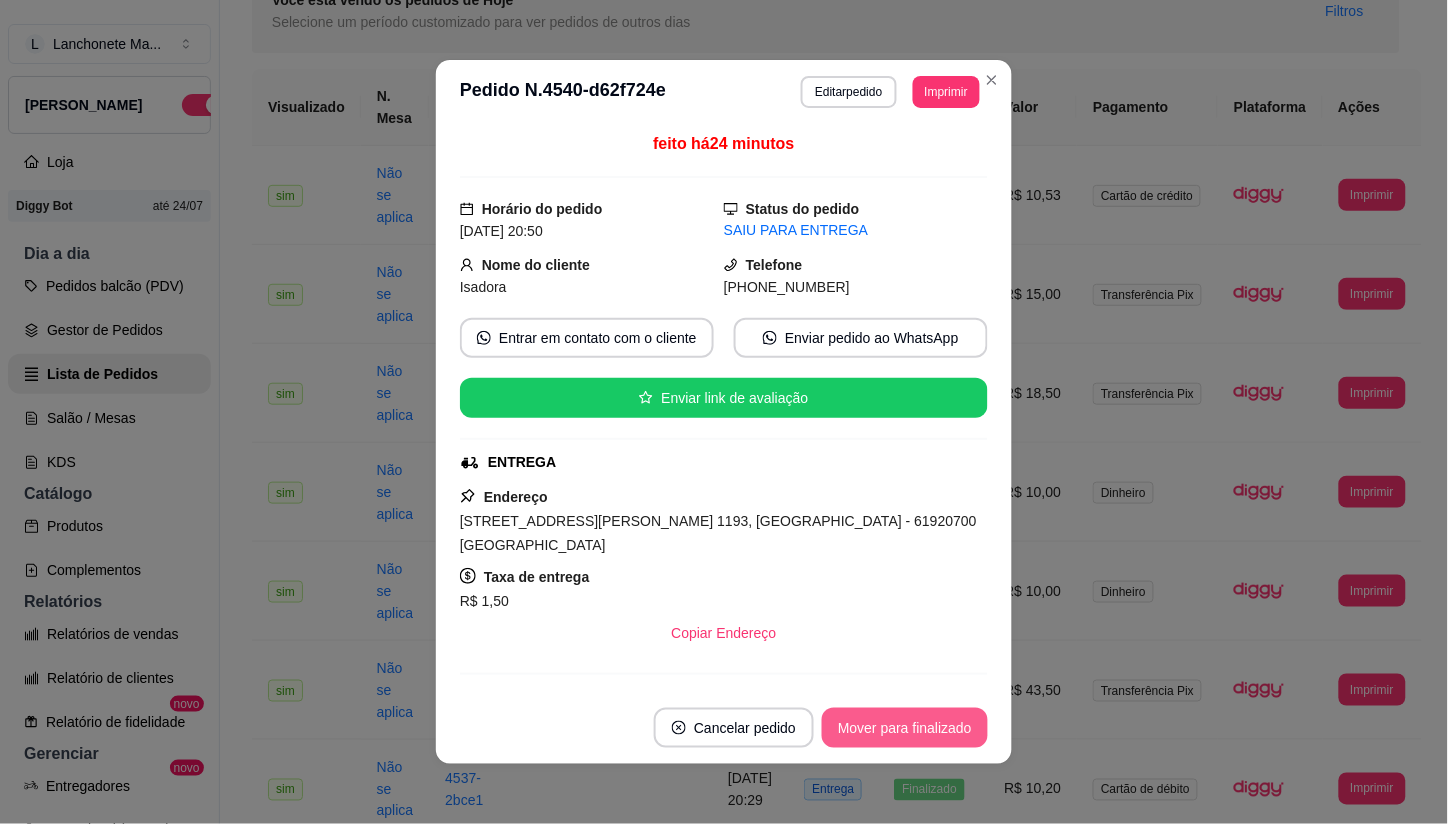 click on "Mover para finalizado" at bounding box center [905, 728] 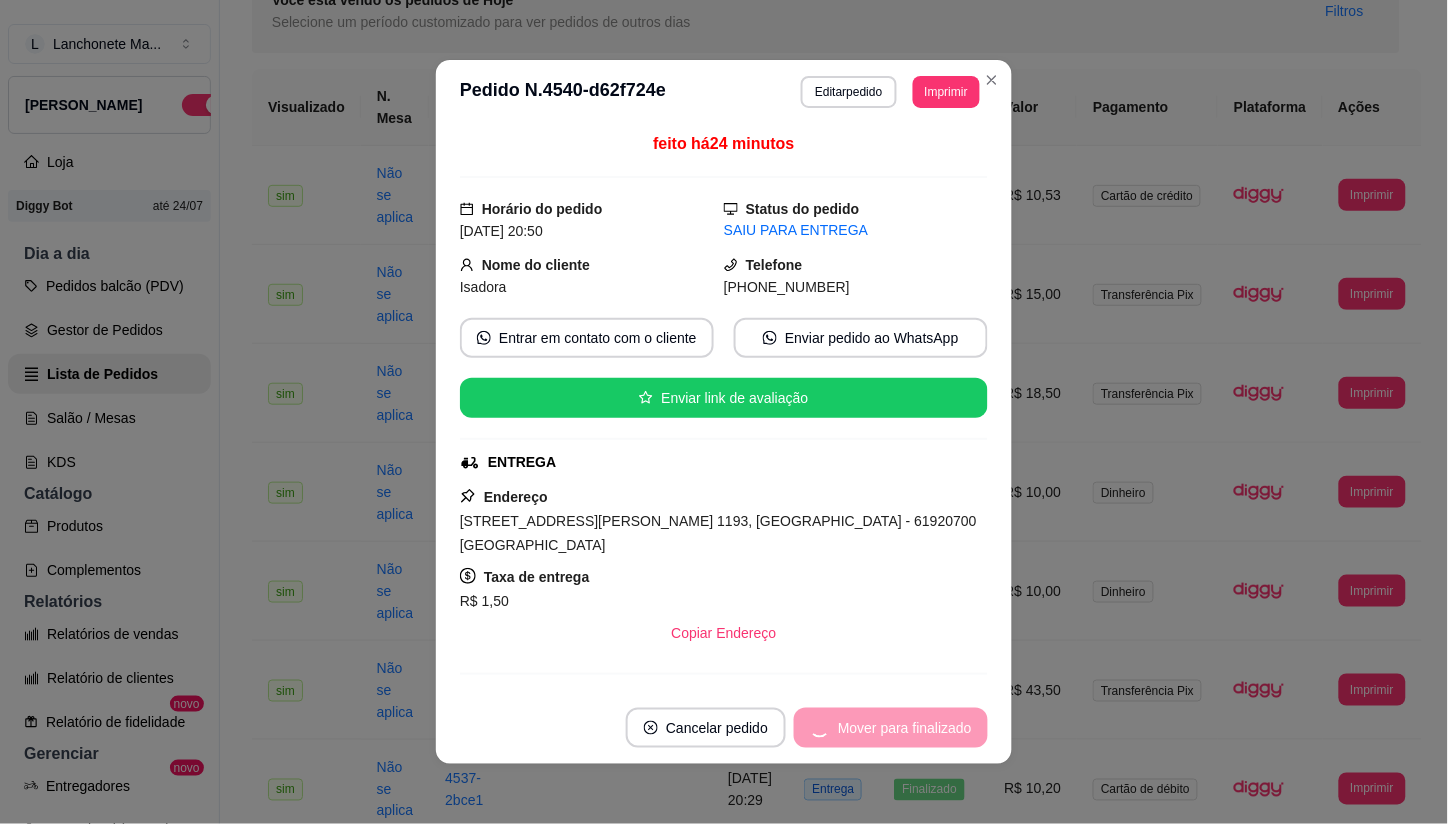 click on "Mover para finalizado" at bounding box center (891, 728) 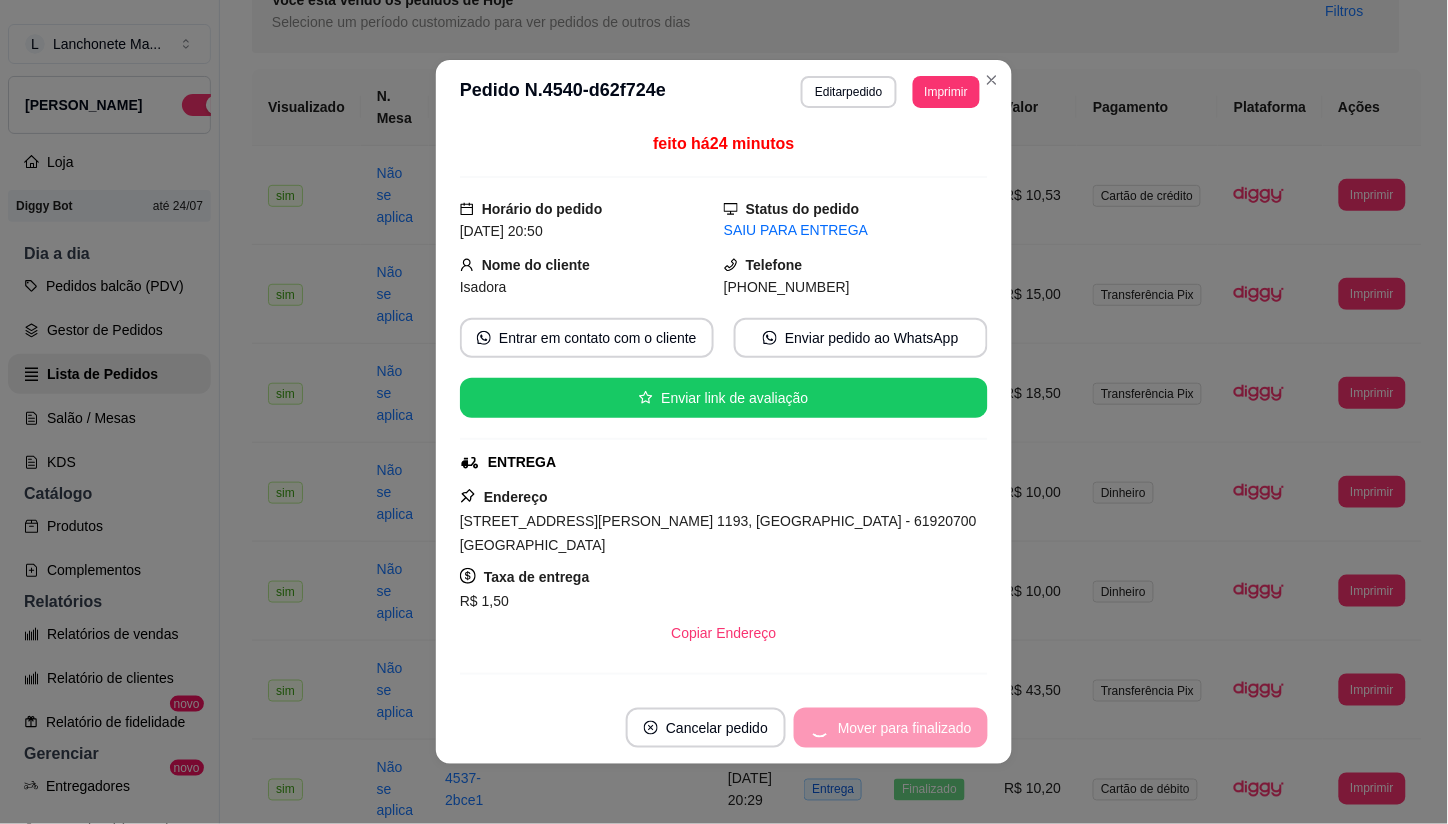 click on "Cancelar pedido" at bounding box center [706, 728] 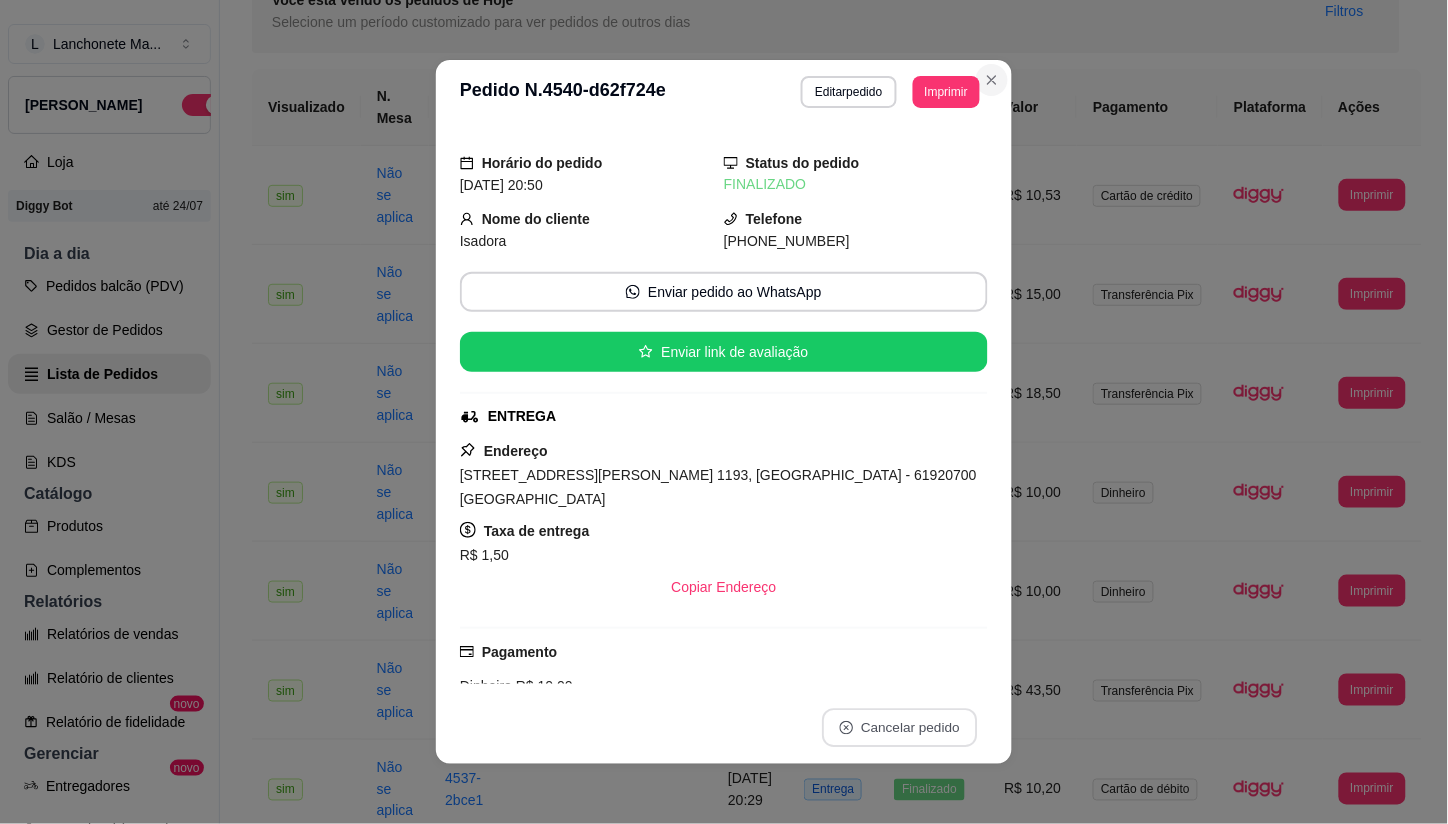 click 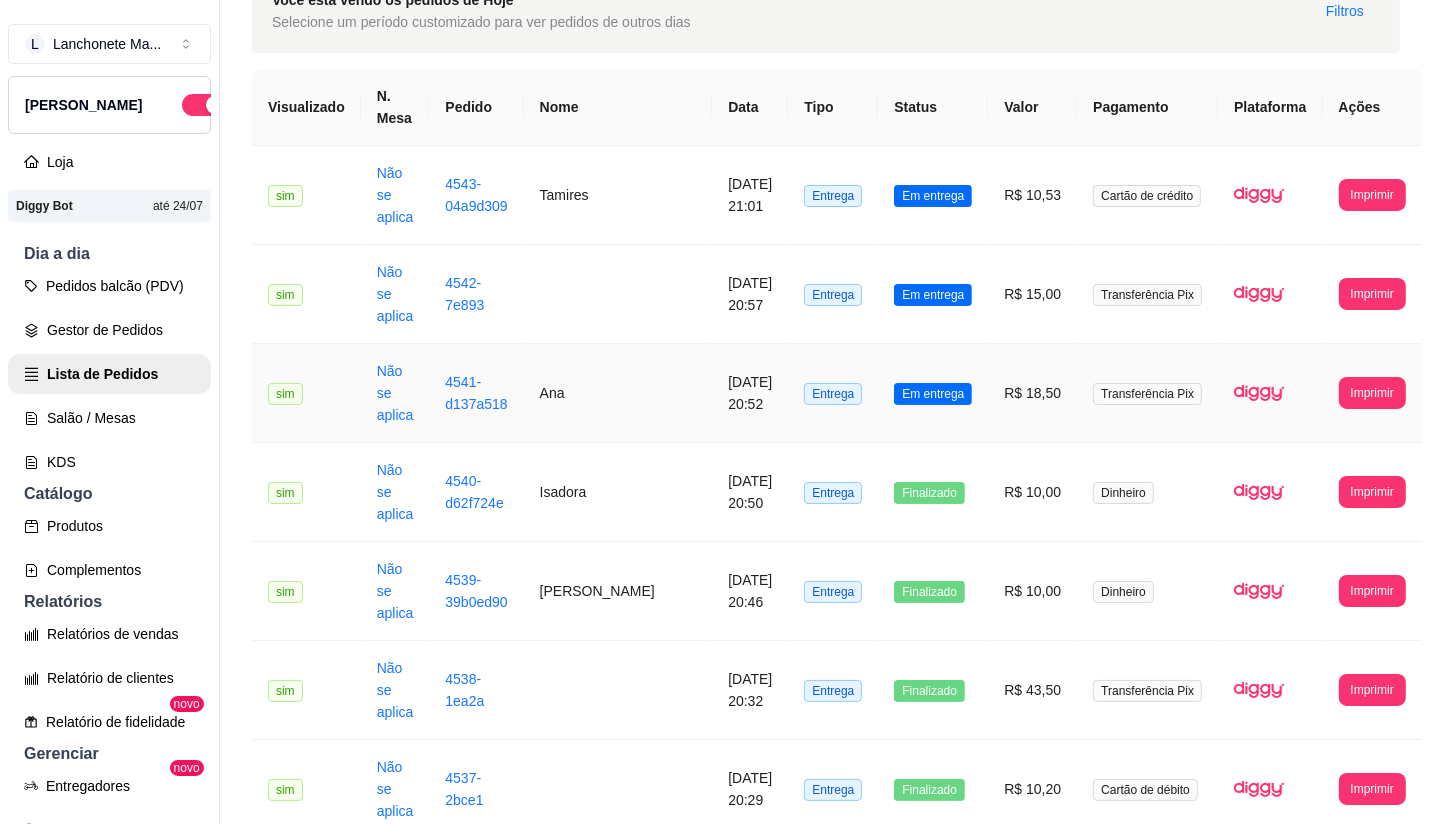 click on "Em entrega" at bounding box center [933, 393] 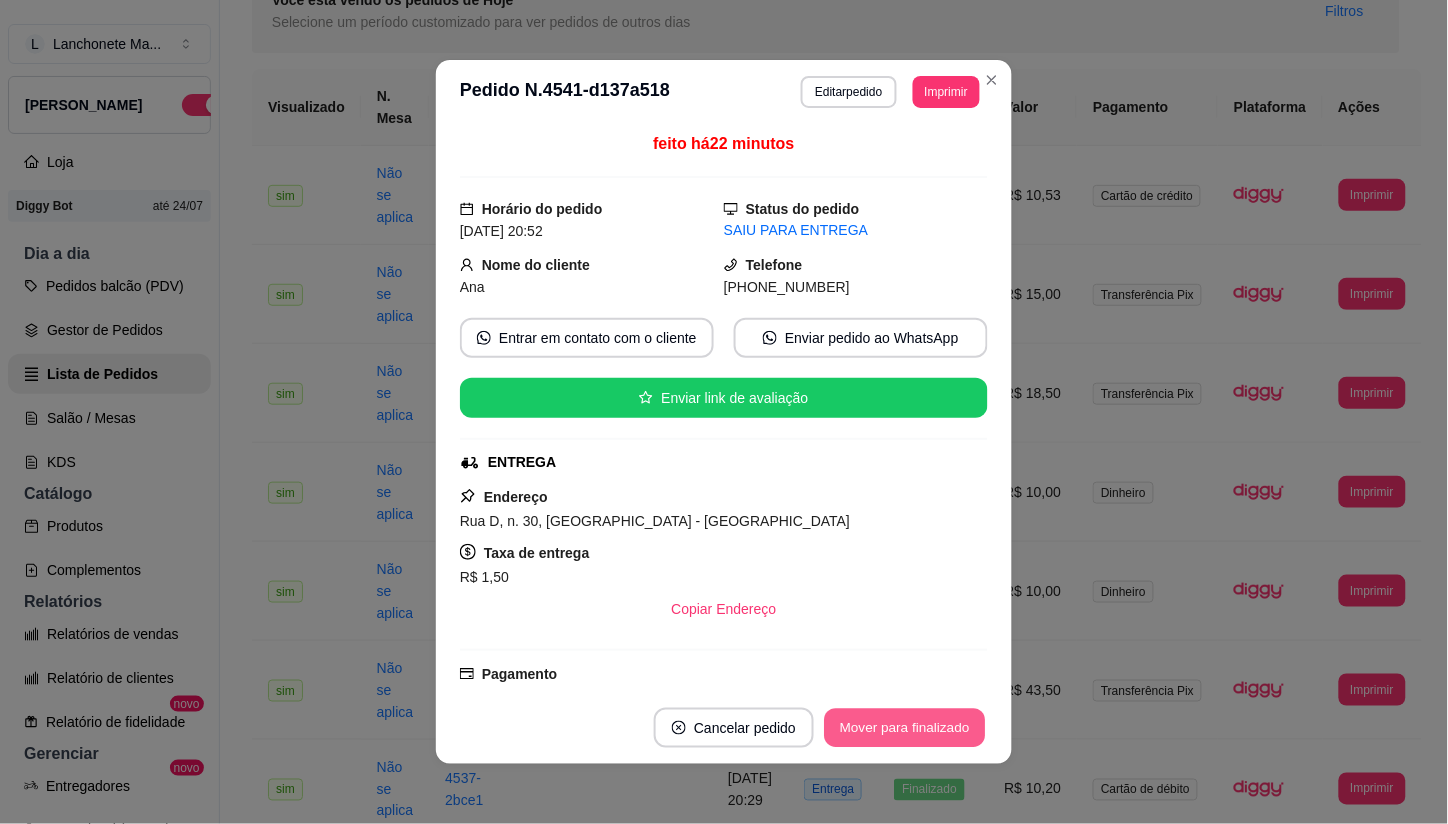 click on "Mover para finalizado" at bounding box center (905, 728) 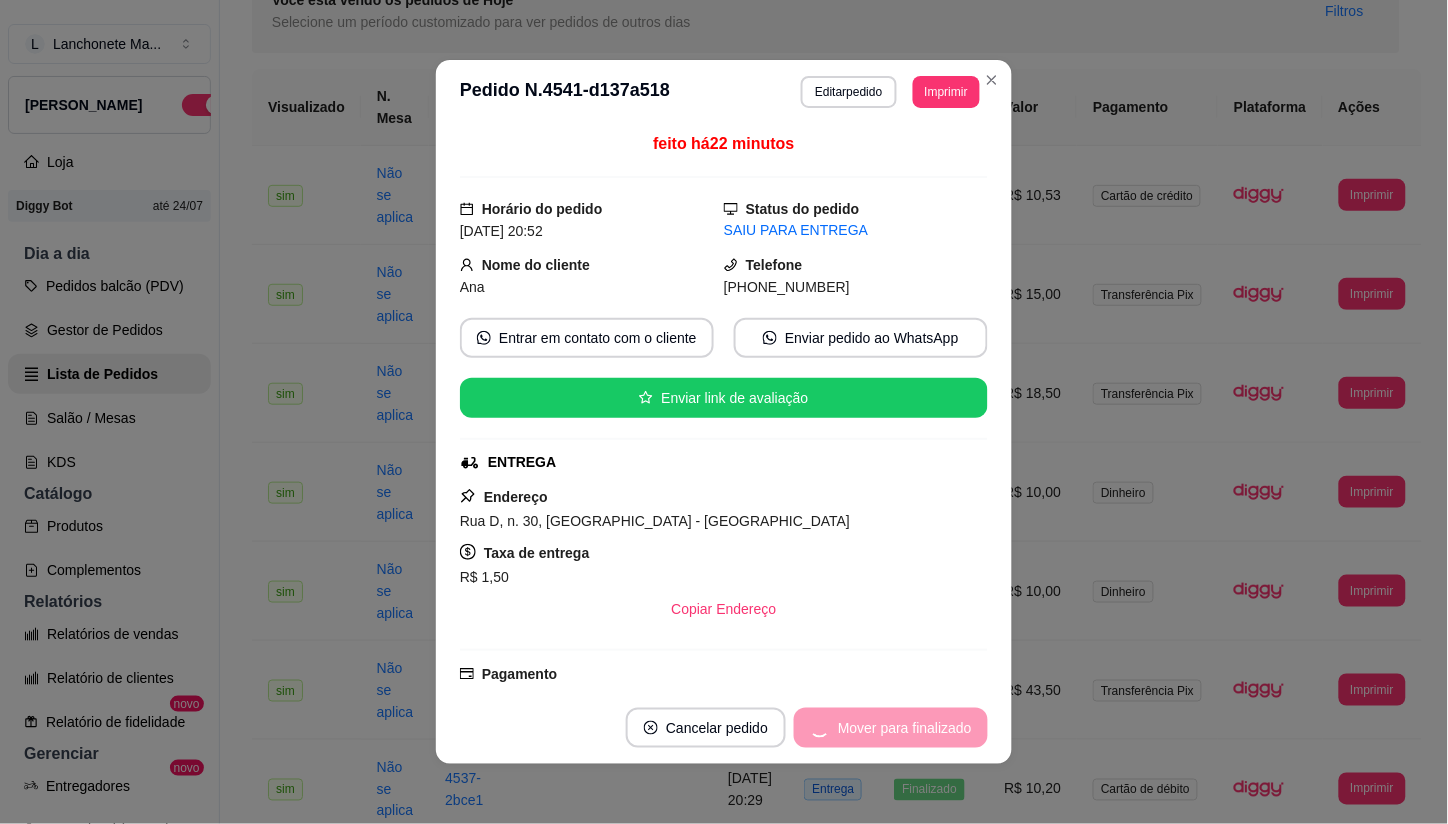 click on "Mover para finalizado" at bounding box center (891, 728) 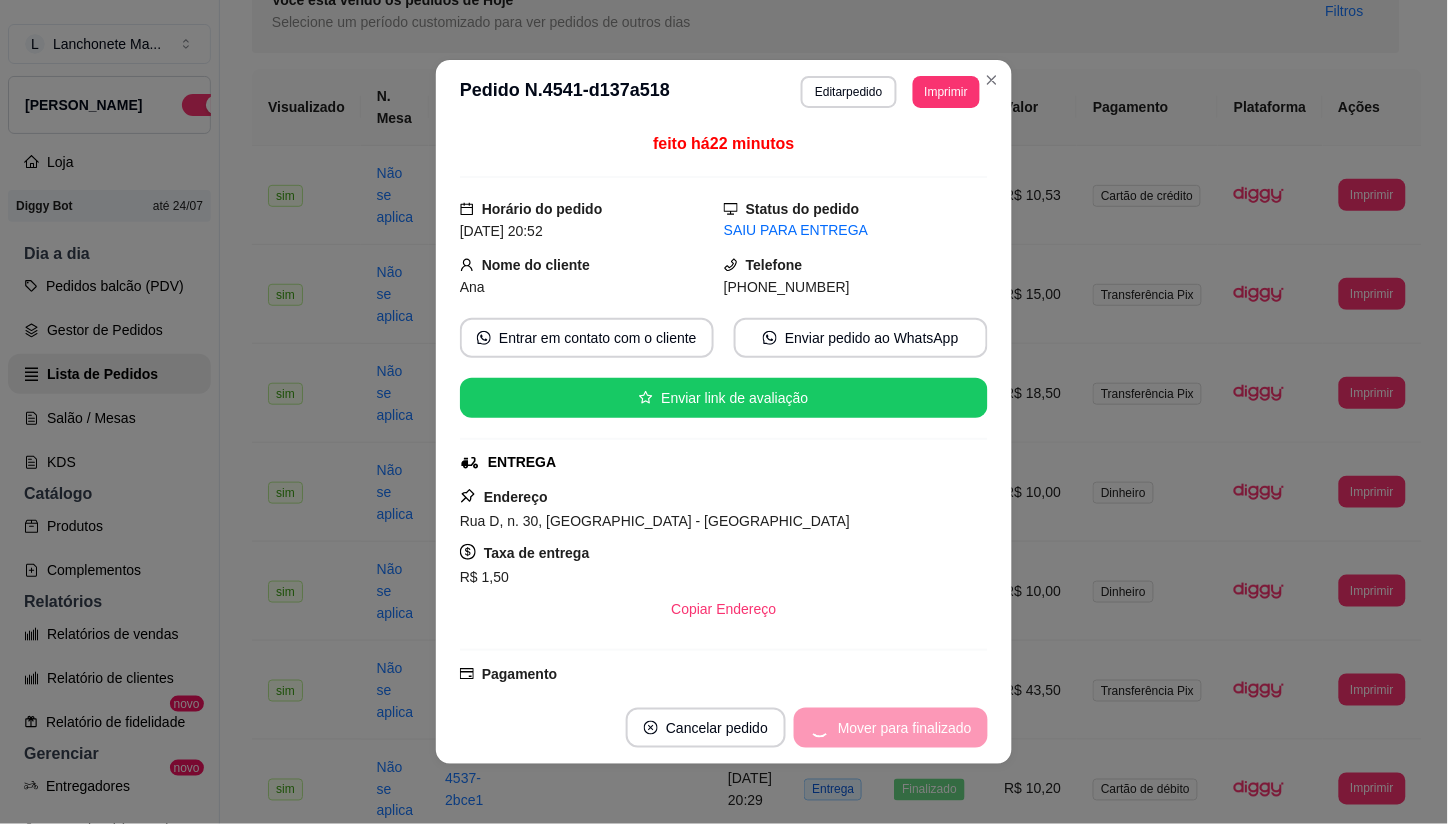 click on "Cancelar pedido" at bounding box center (706, 728) 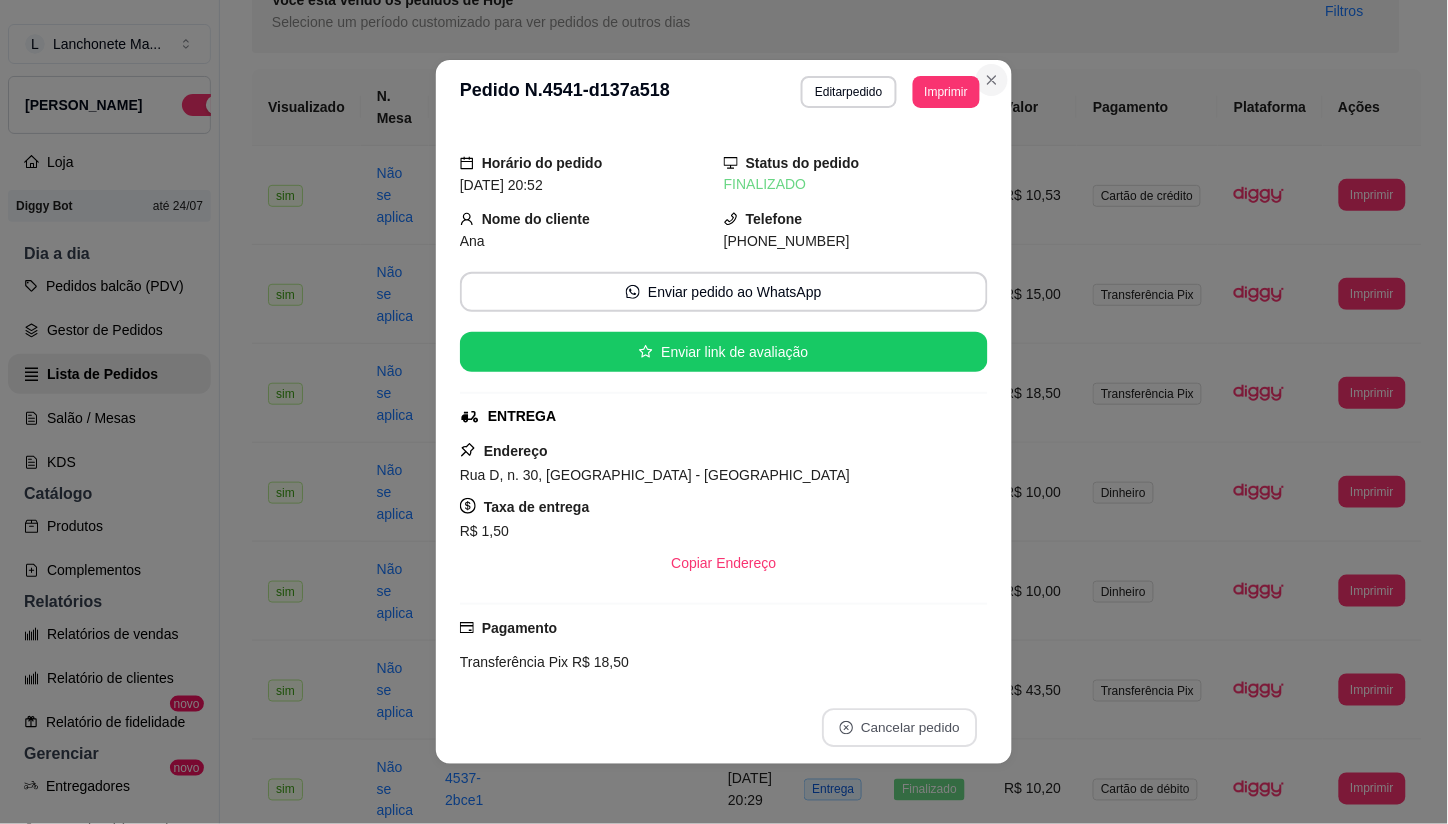 click at bounding box center (992, 80) 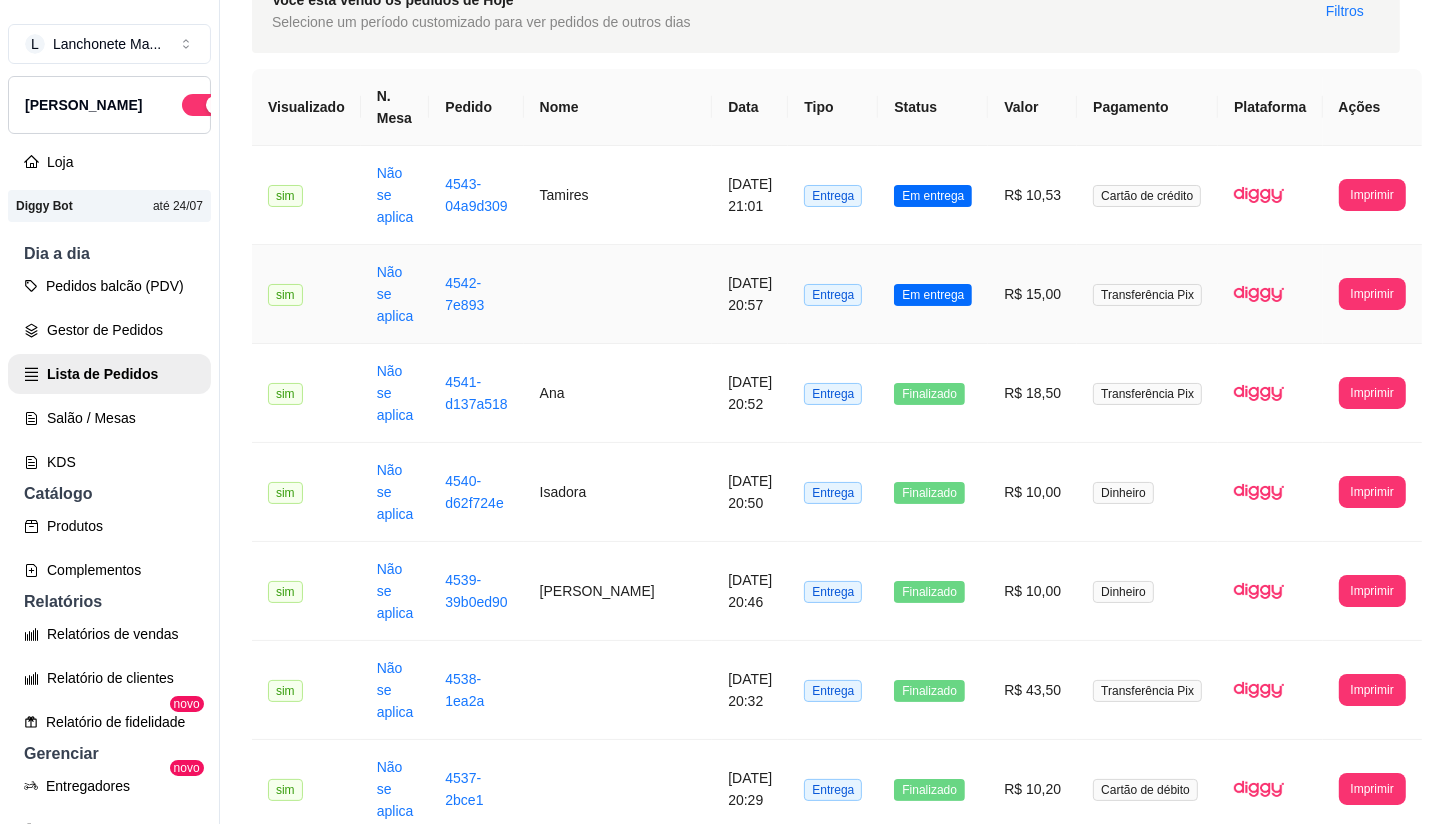 click on "Em entrega" at bounding box center [933, 295] 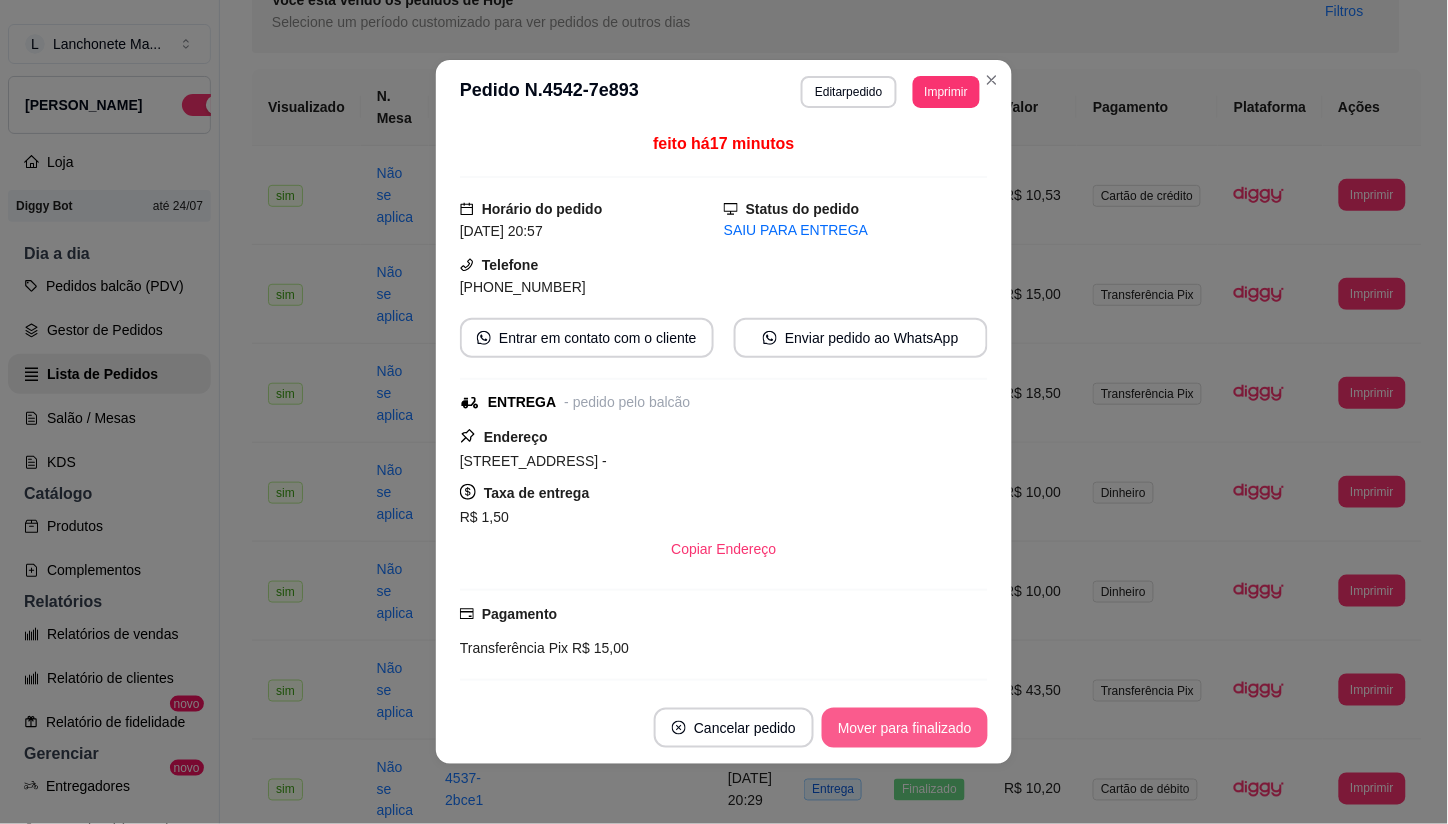 click on "Mover para finalizado" at bounding box center [905, 728] 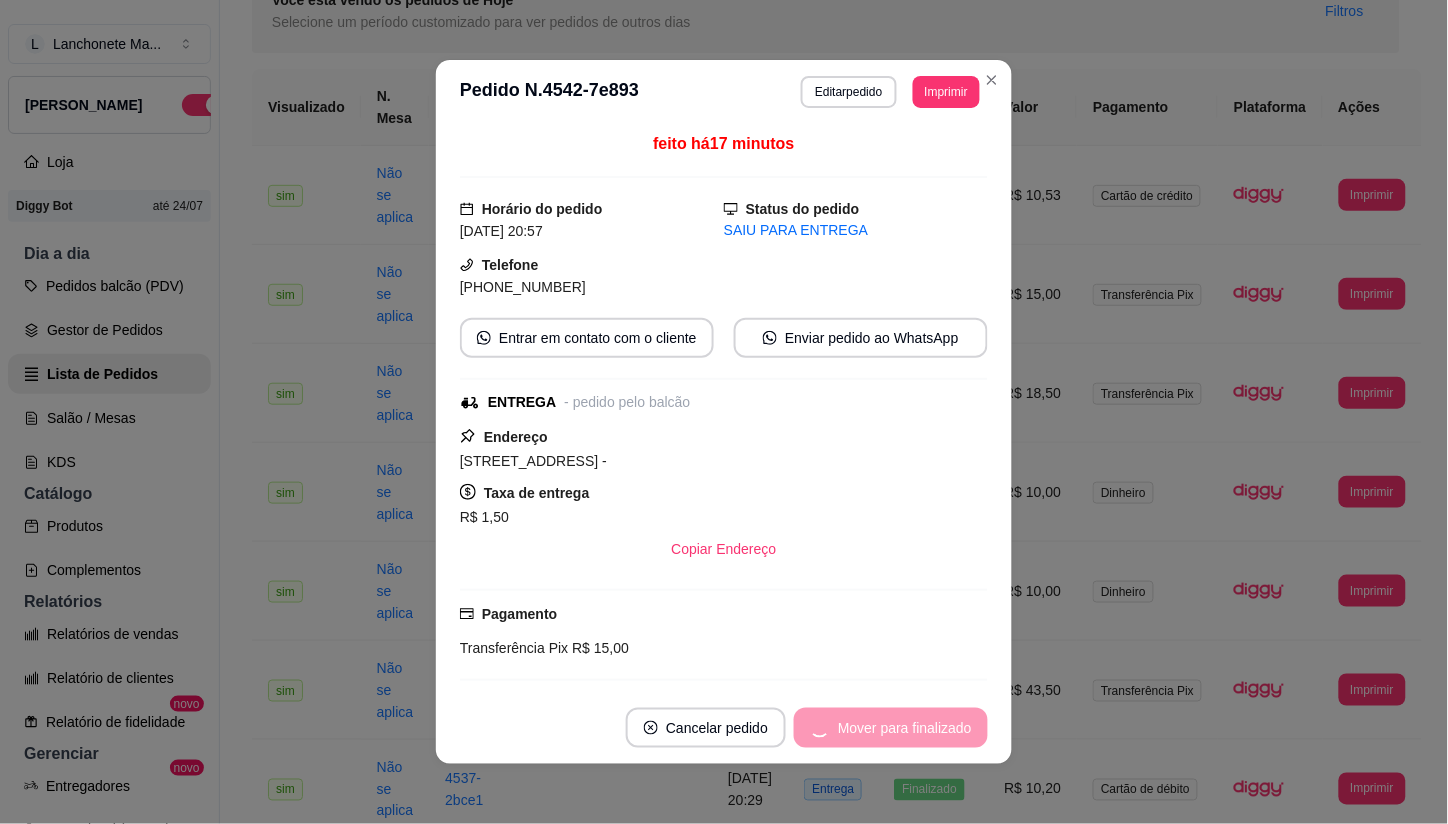 click on "Mover para finalizado" at bounding box center (891, 728) 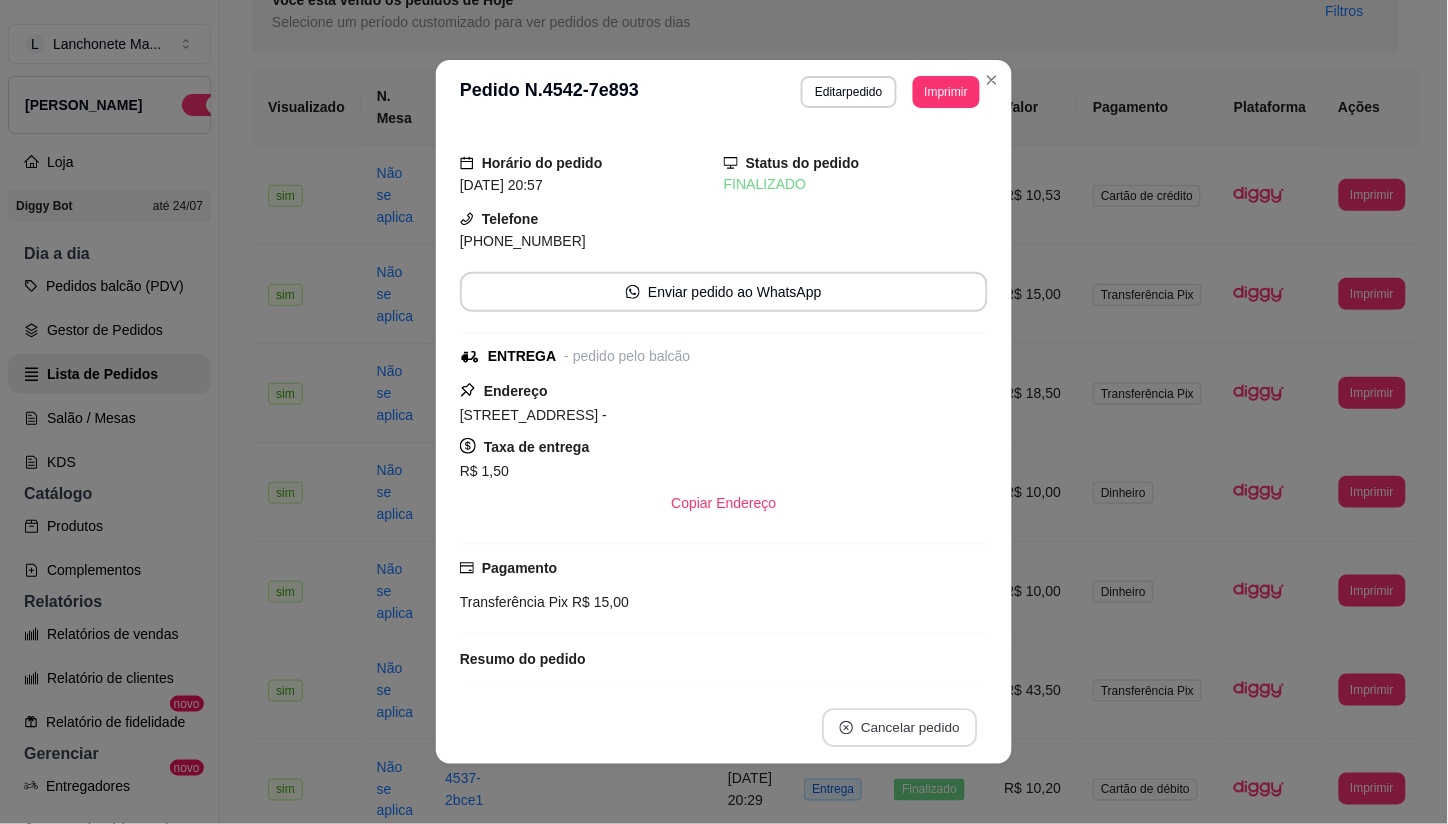 click on "Cancelar pedido" at bounding box center (899, 728) 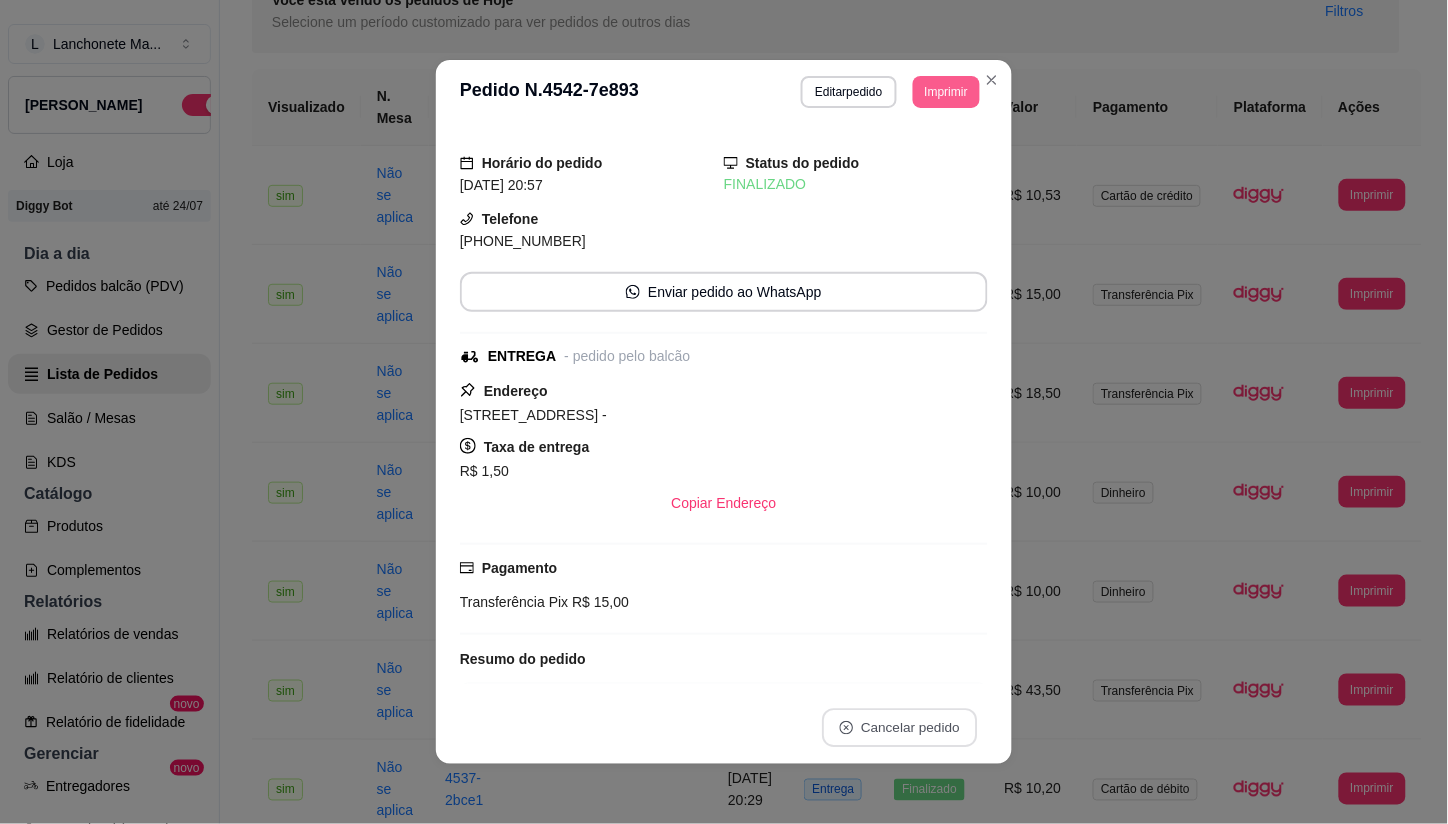 click on "**********" at bounding box center [724, 92] 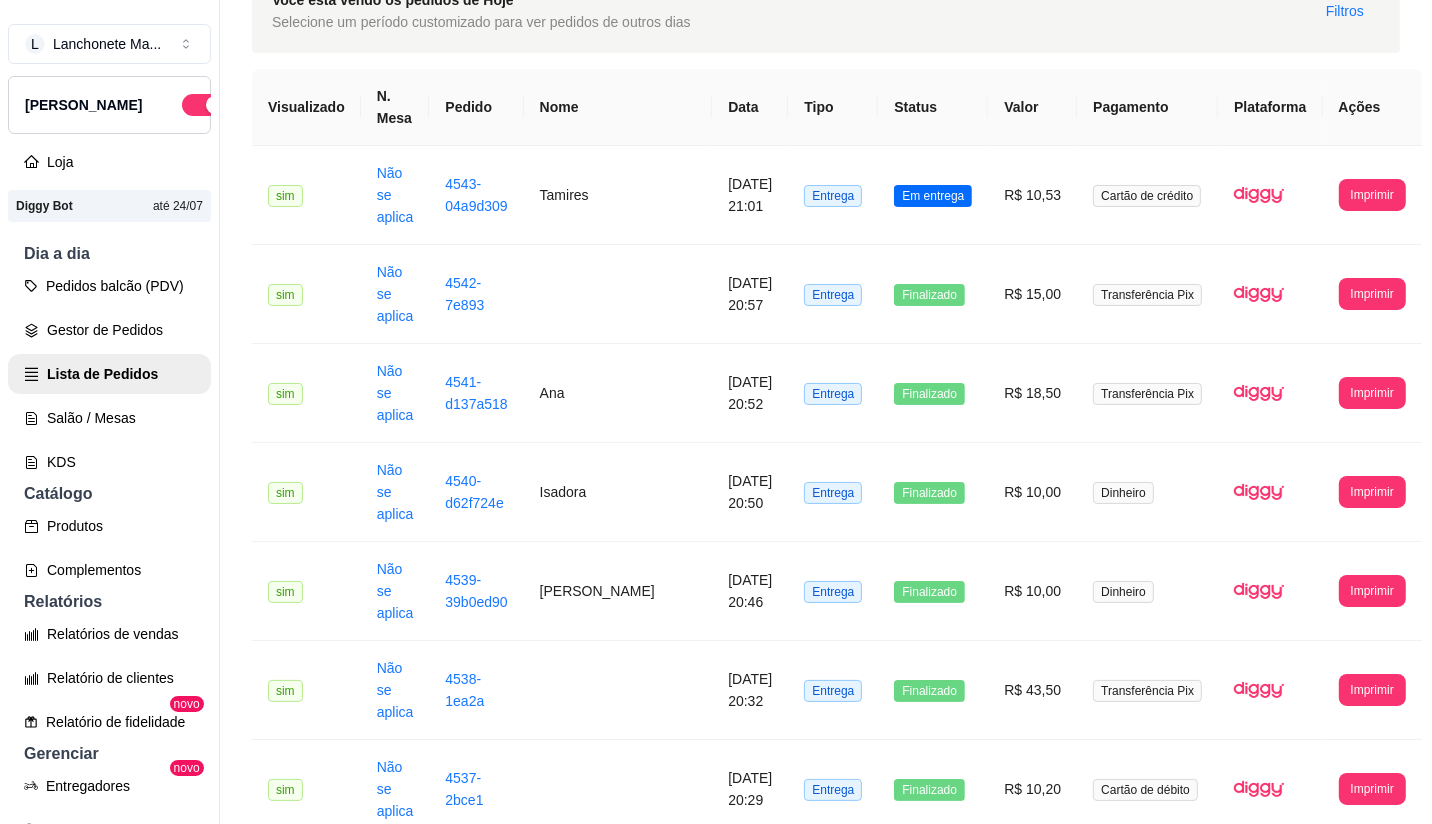 click on "Valor" at bounding box center [1032, 107] 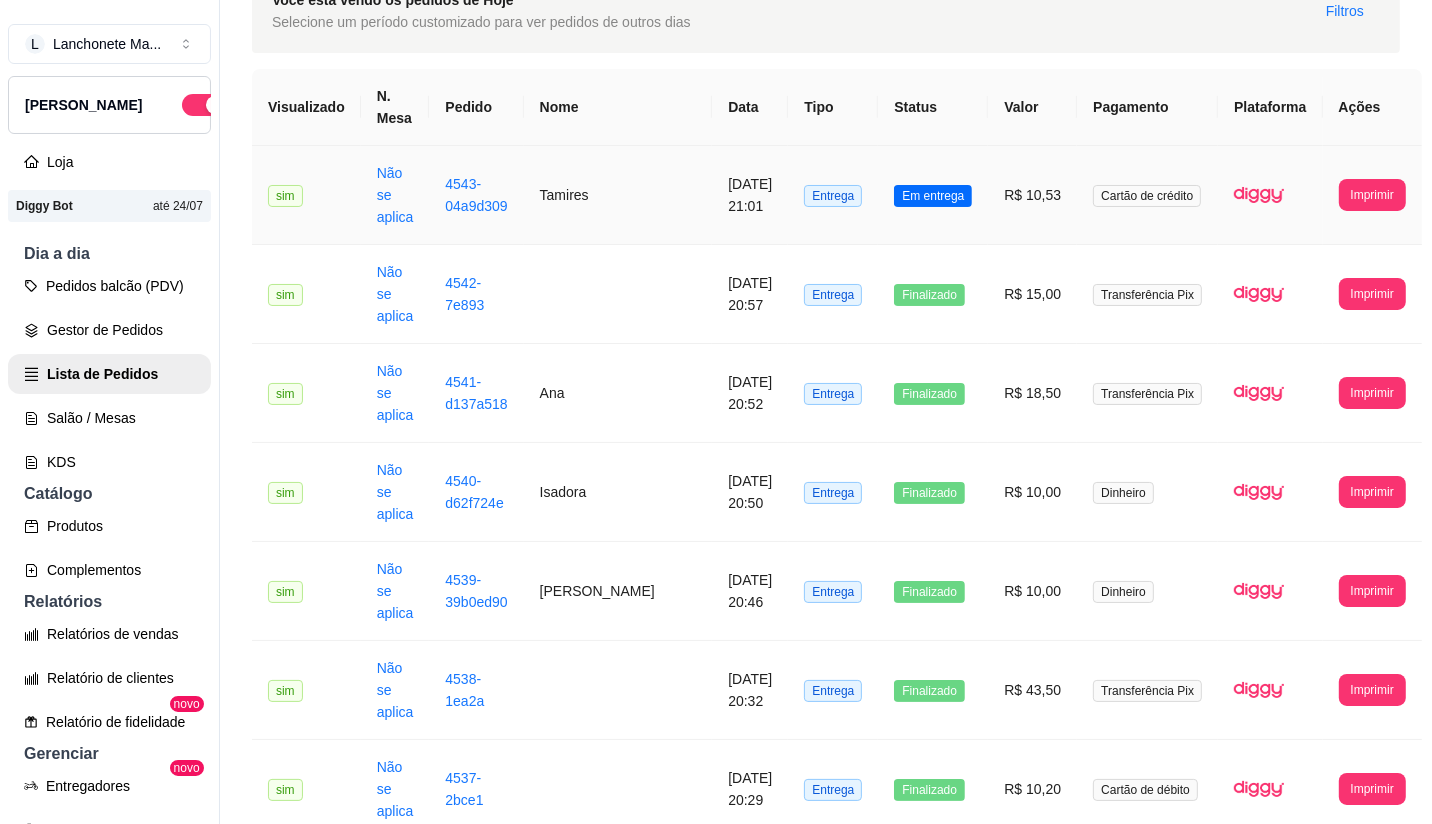 click on "Em entrega" at bounding box center (933, 195) 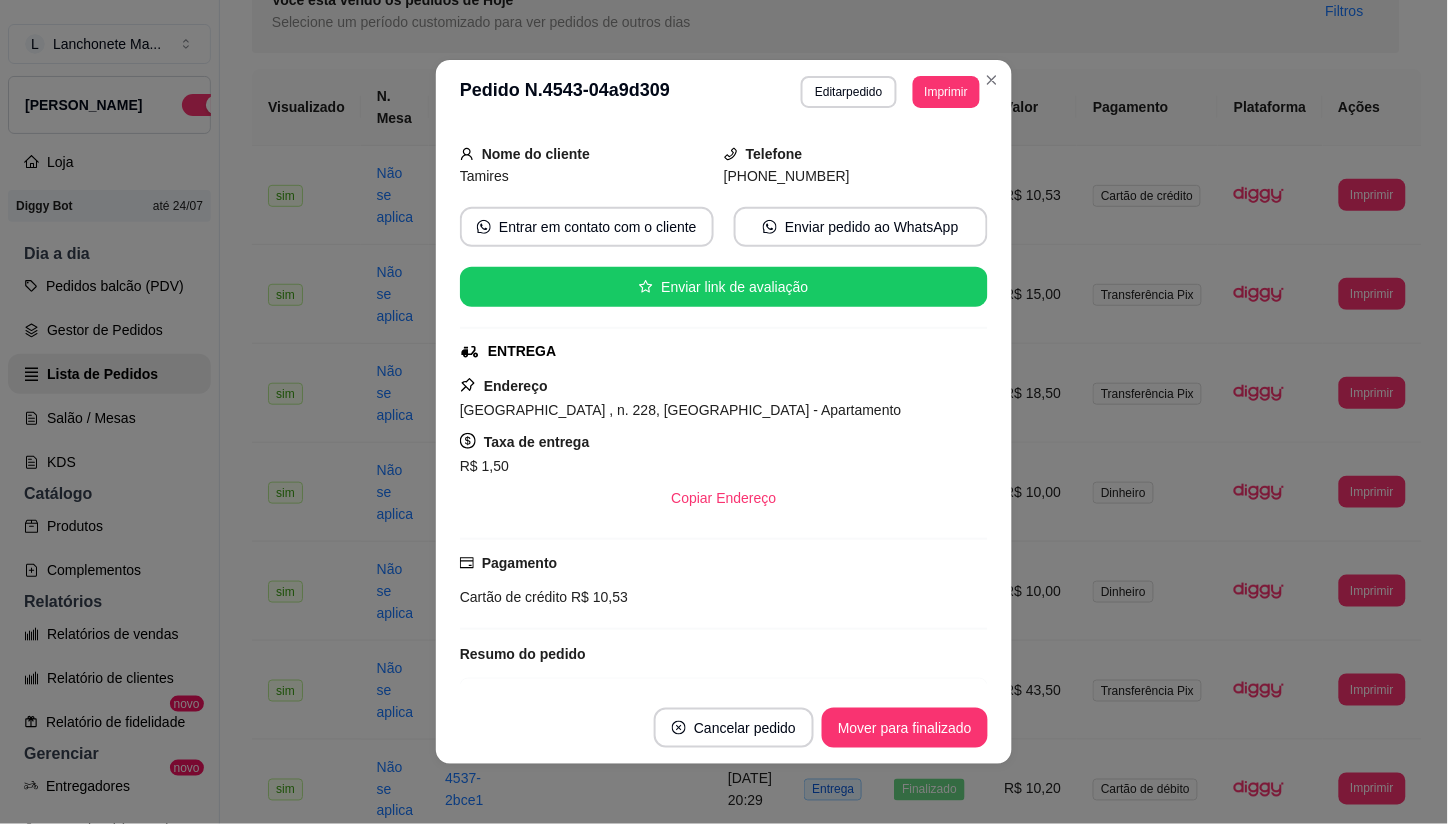 scroll, scrollTop: 227, scrollLeft: 0, axis: vertical 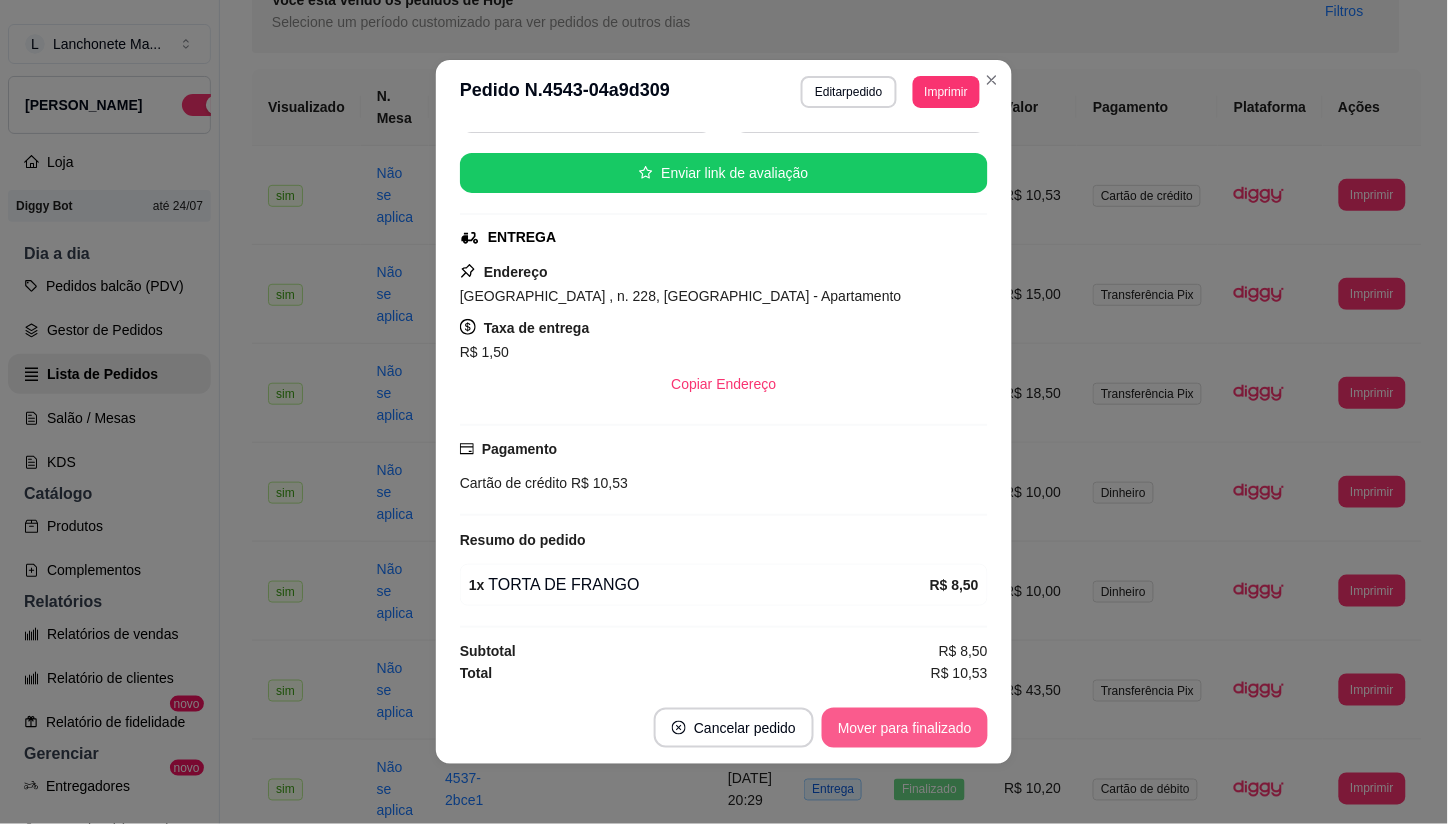 click on "Mover para finalizado" at bounding box center (905, 728) 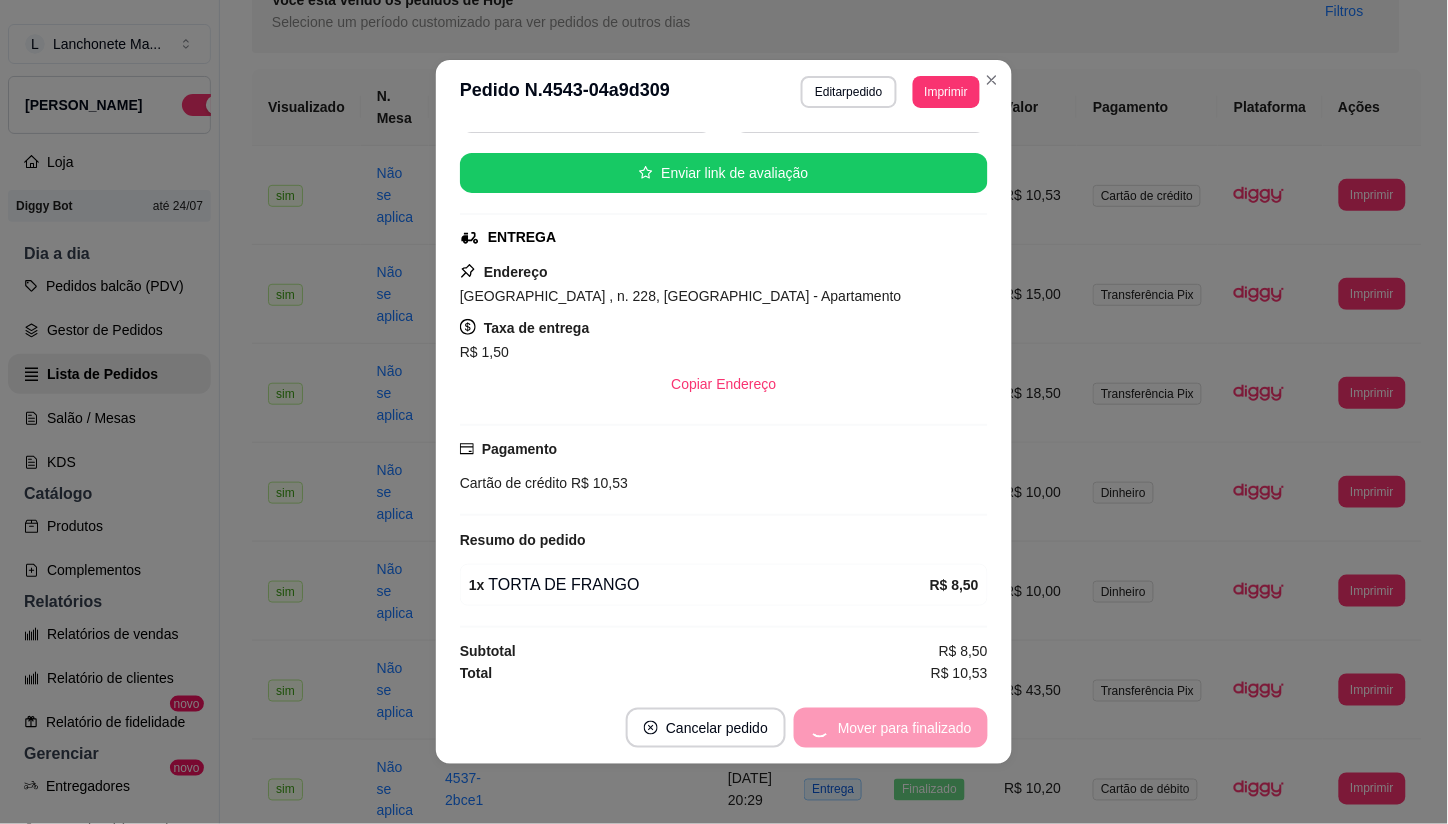 click on "Mover para finalizado" at bounding box center [891, 728] 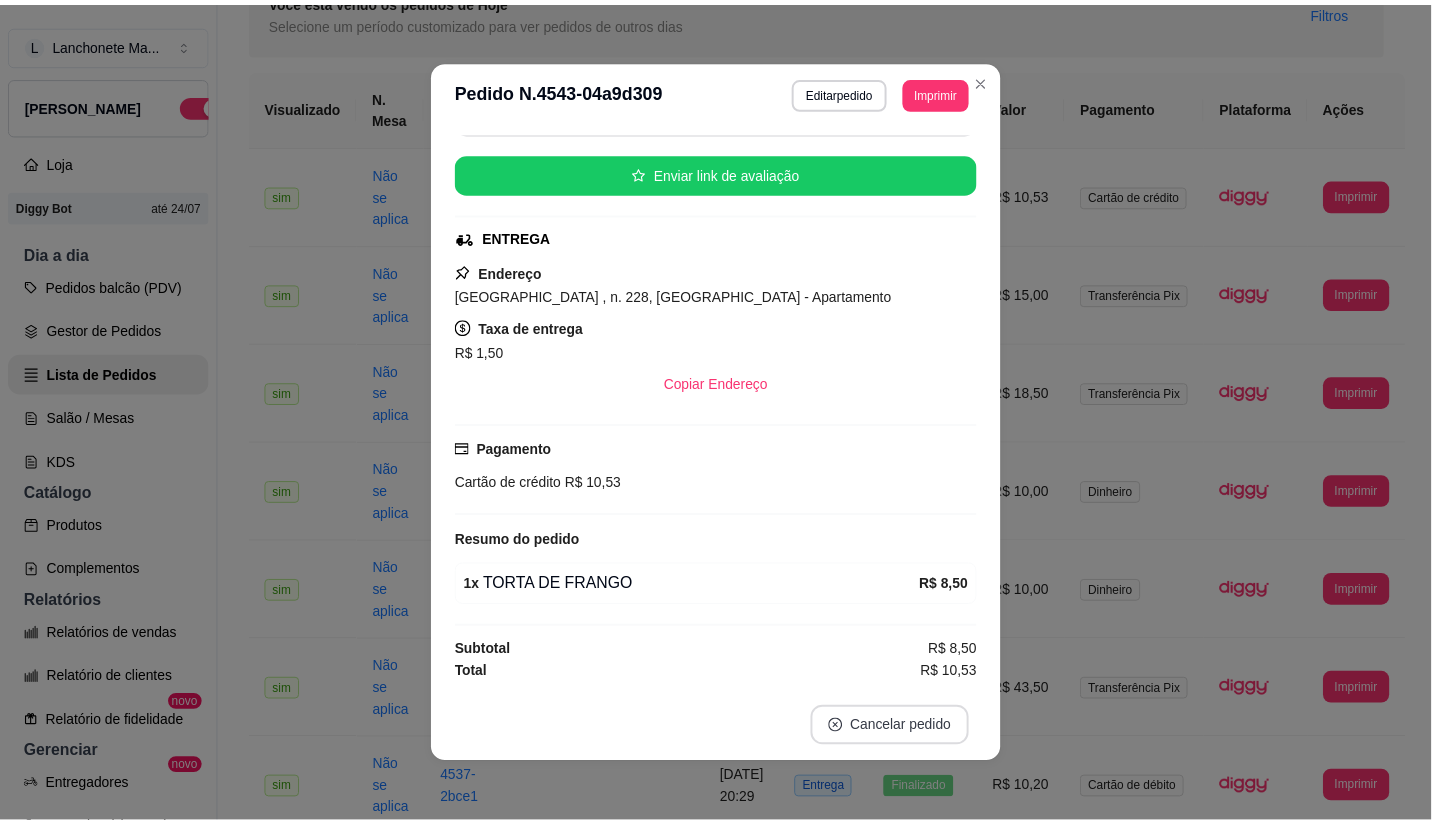 scroll, scrollTop: 181, scrollLeft: 0, axis: vertical 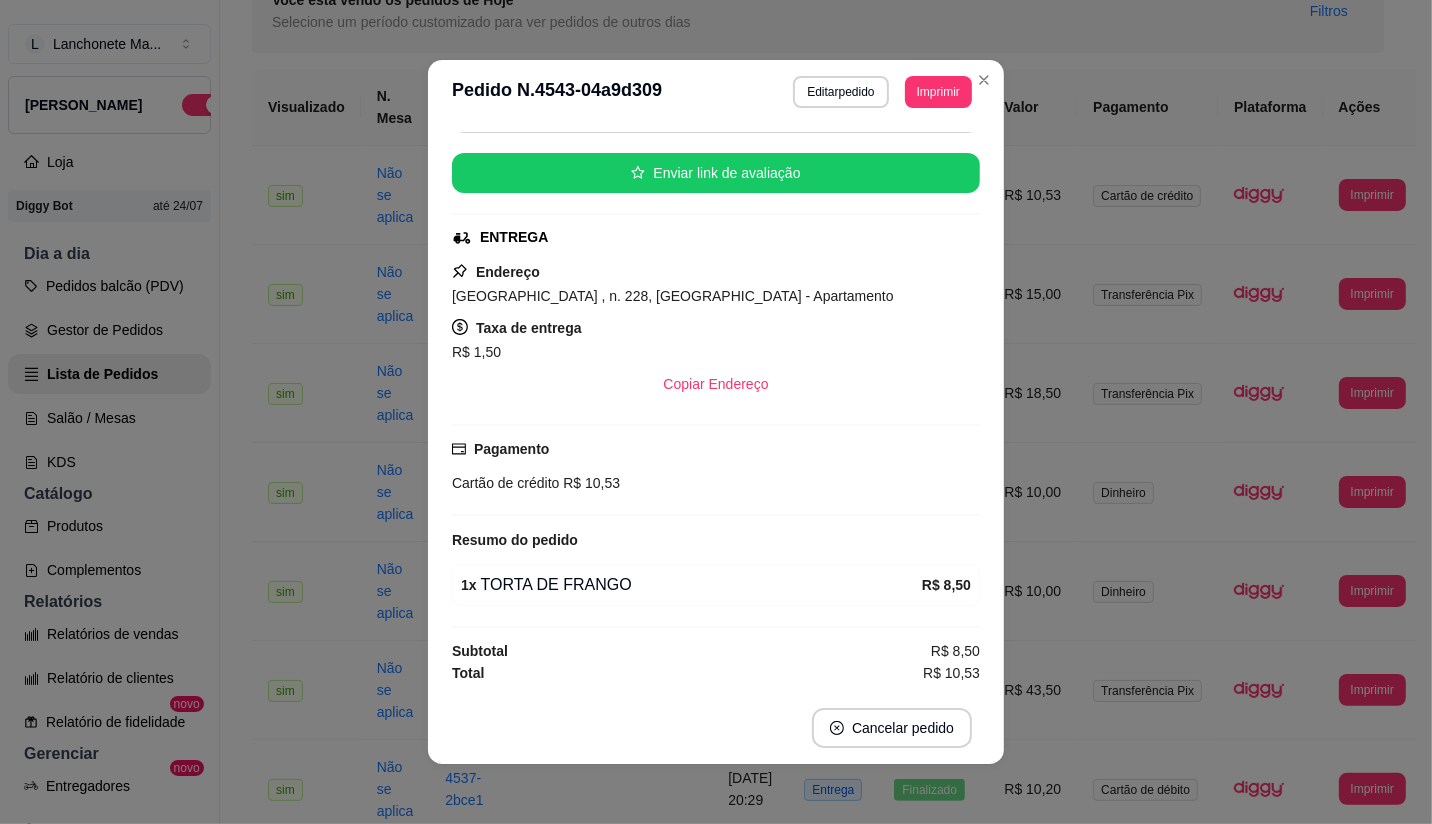 click on "Valor" at bounding box center [1032, 107] 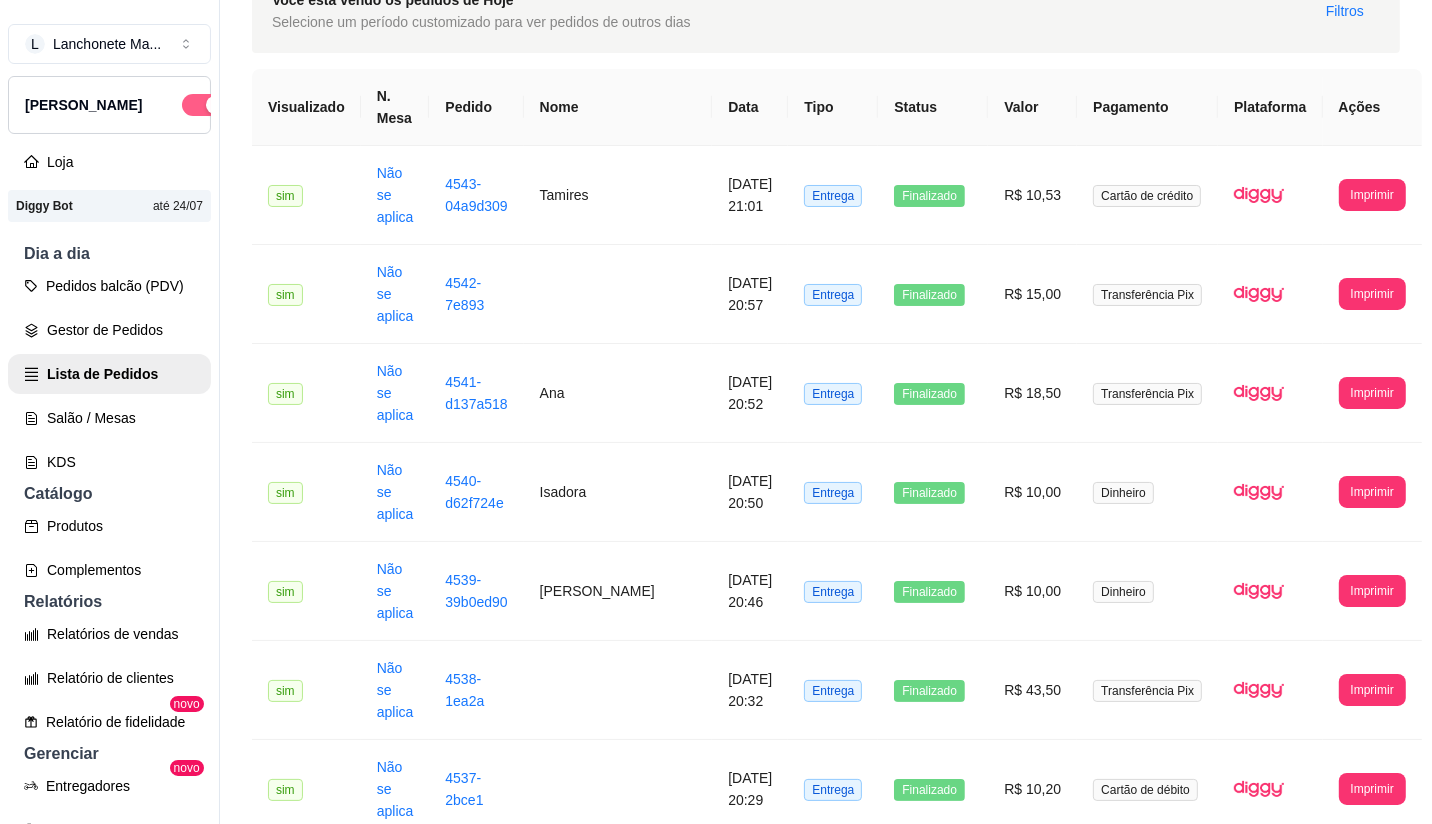 click at bounding box center (204, 105) 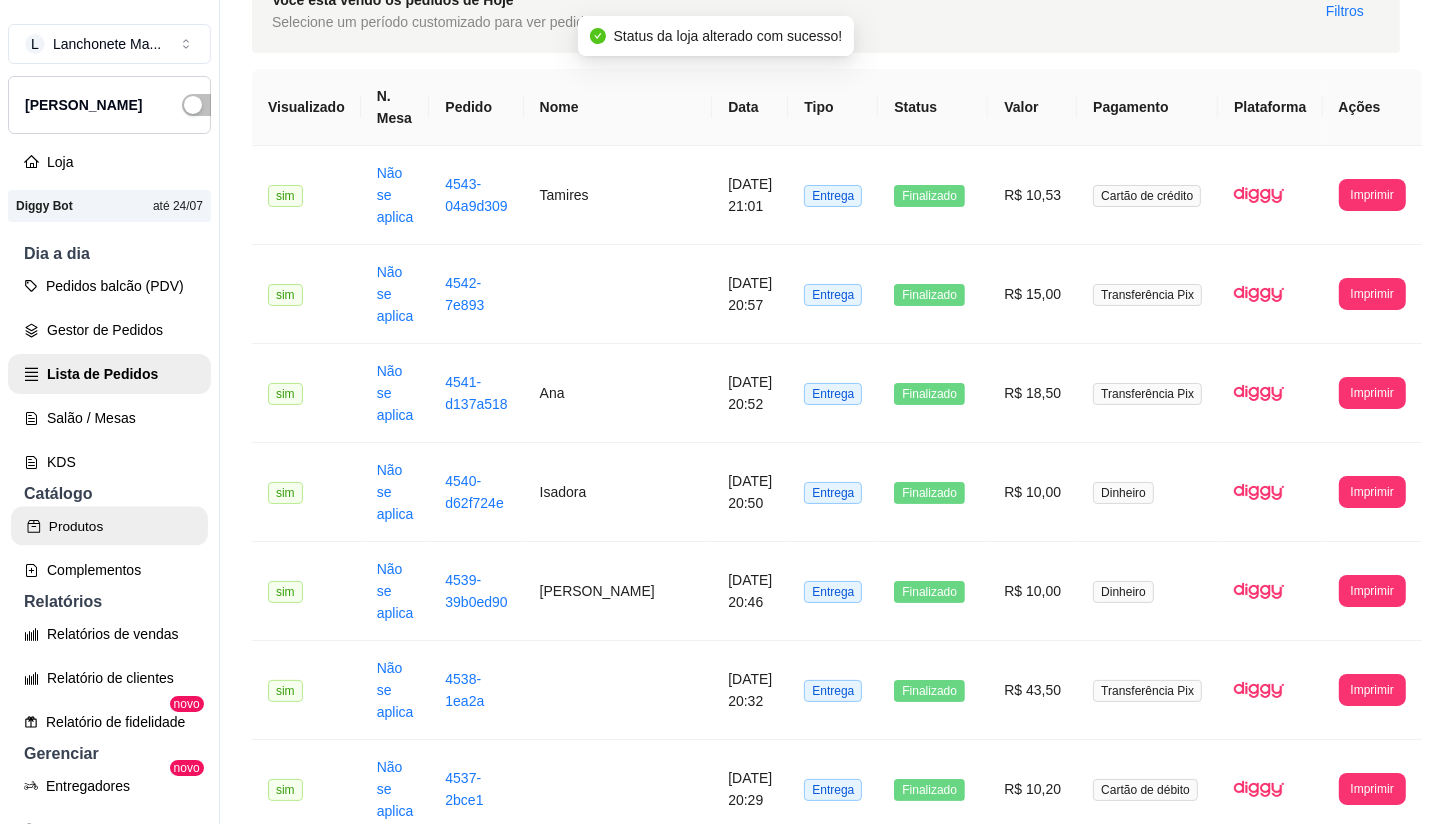 click on "Produtos" at bounding box center (109, 526) 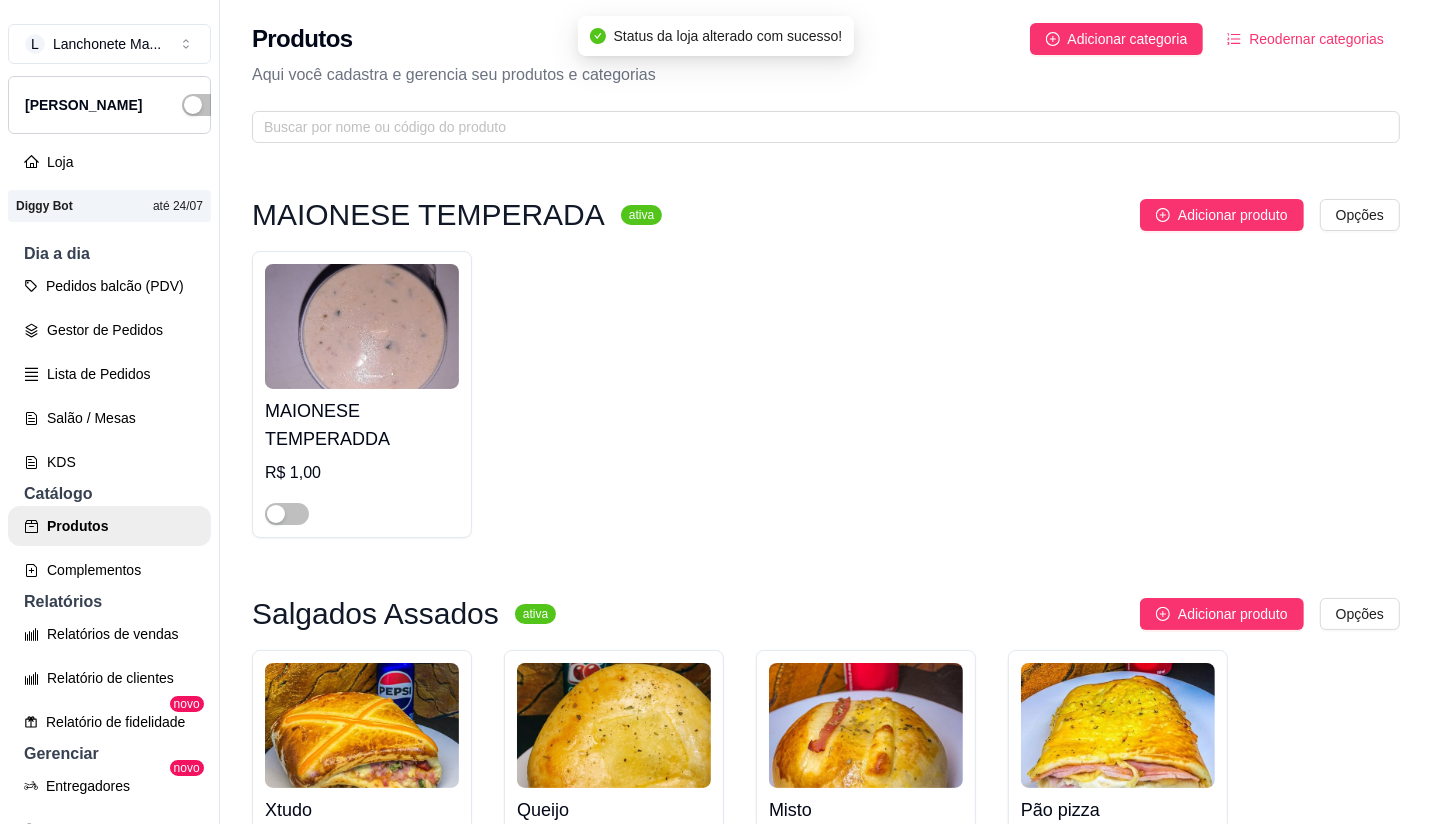 scroll, scrollTop: 0, scrollLeft: 0, axis: both 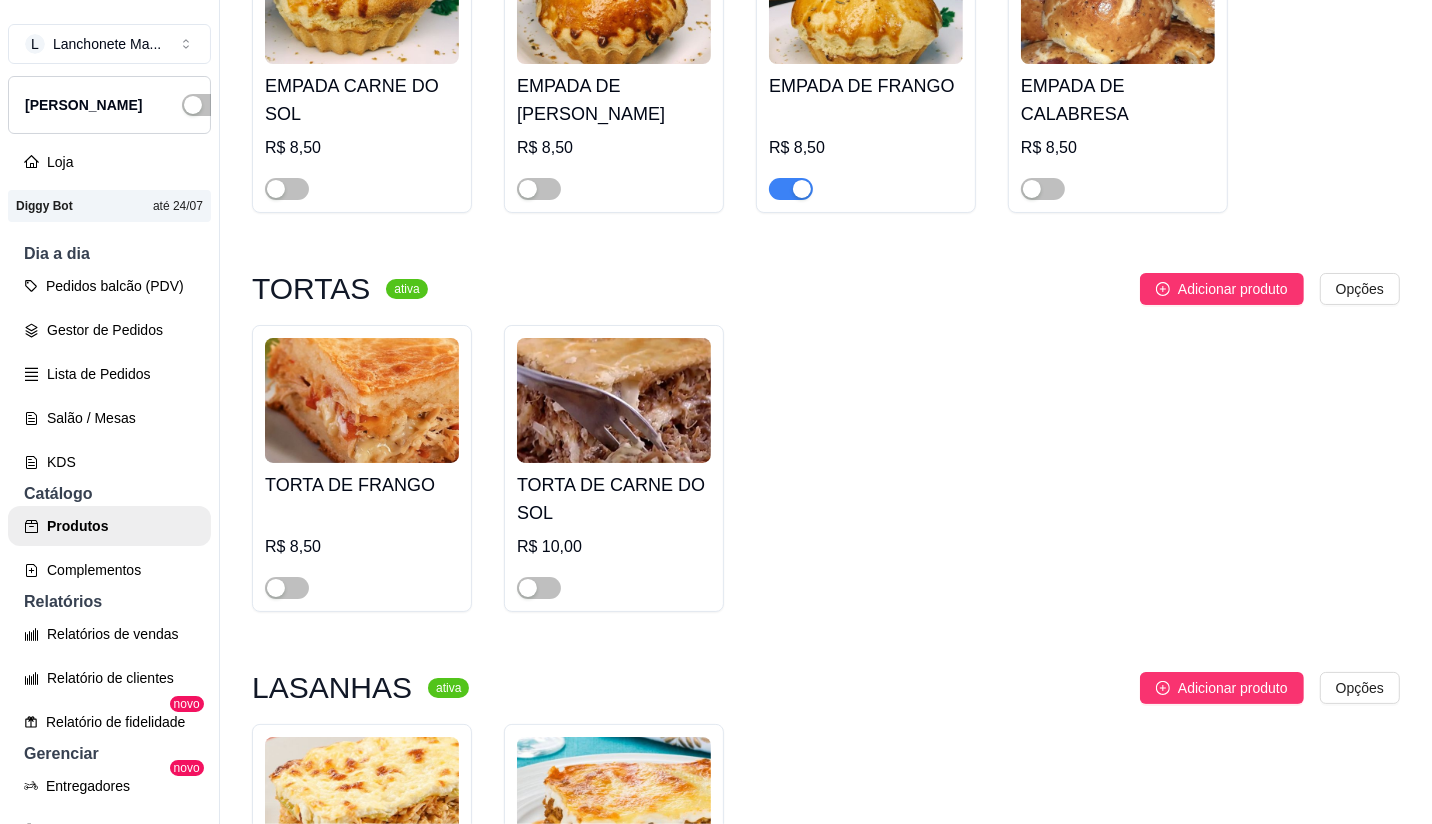 drag, startPoint x: 788, startPoint y: 141, endPoint x: 812, endPoint y: 167, distance: 35.383614 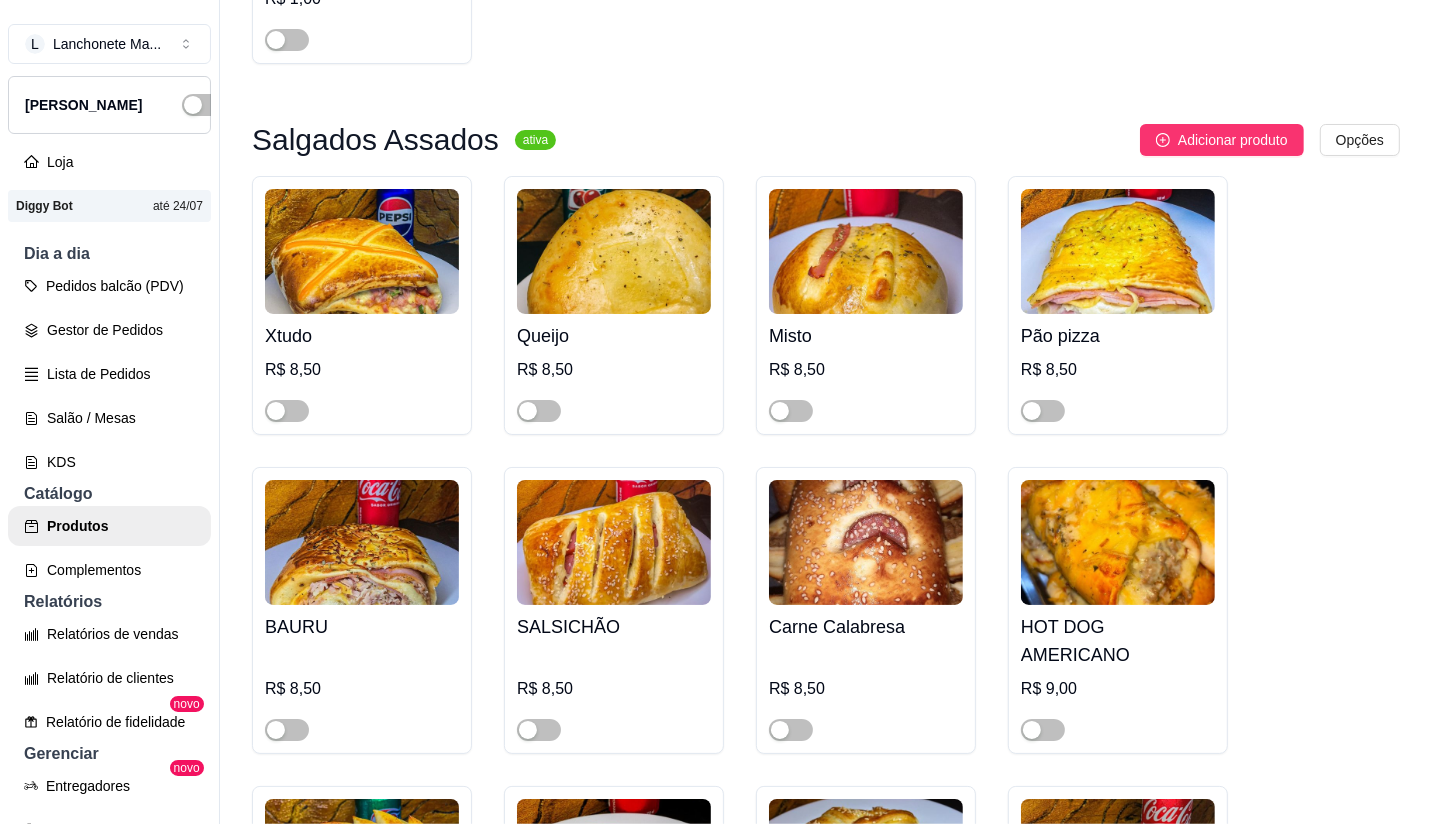 scroll, scrollTop: 393, scrollLeft: 0, axis: vertical 